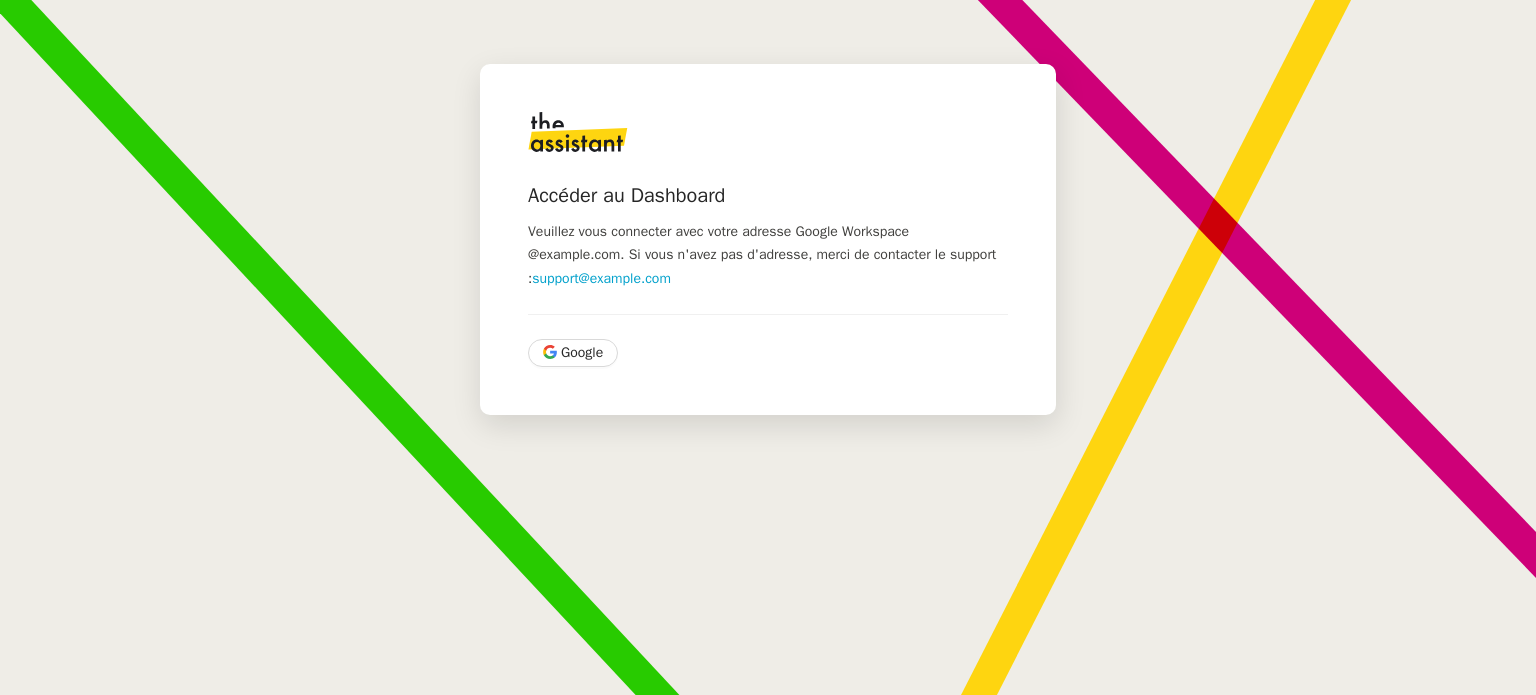scroll, scrollTop: 0, scrollLeft: 0, axis: both 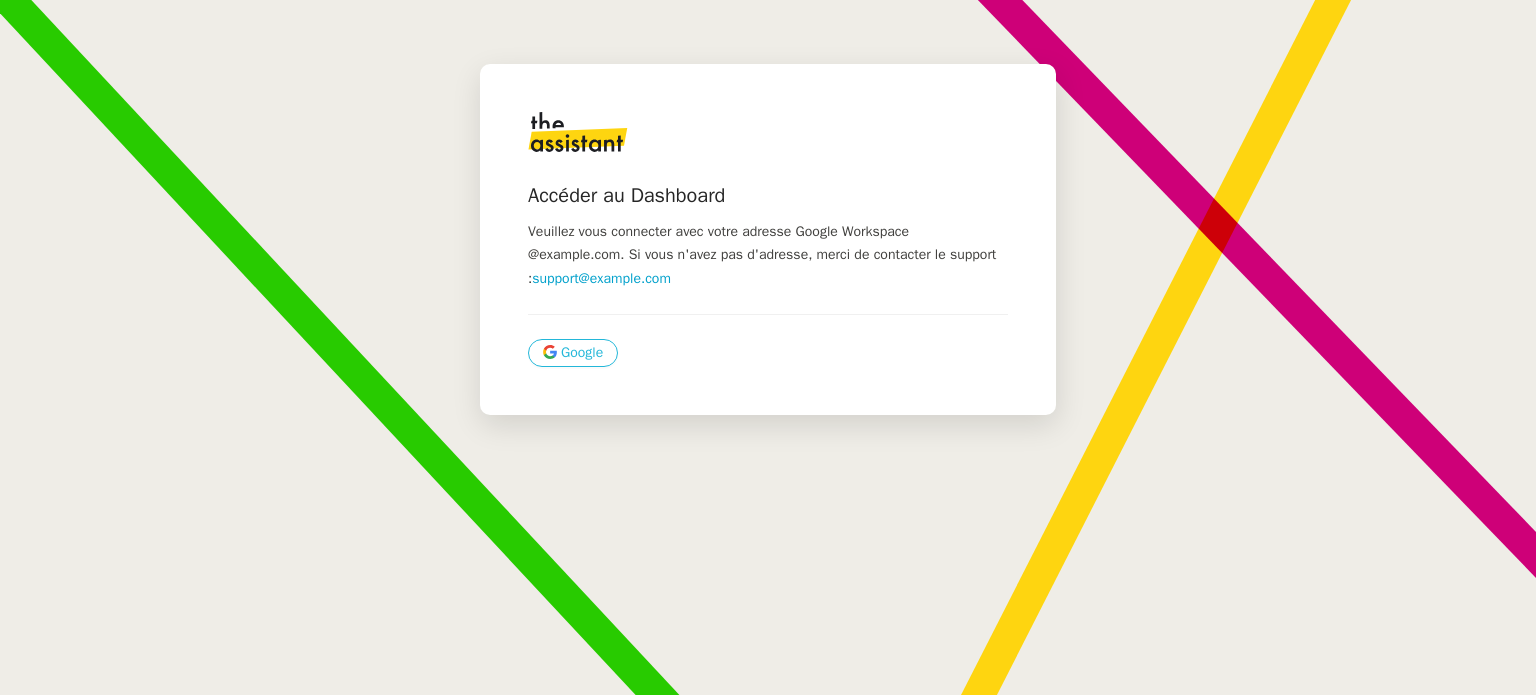 click on "Google" 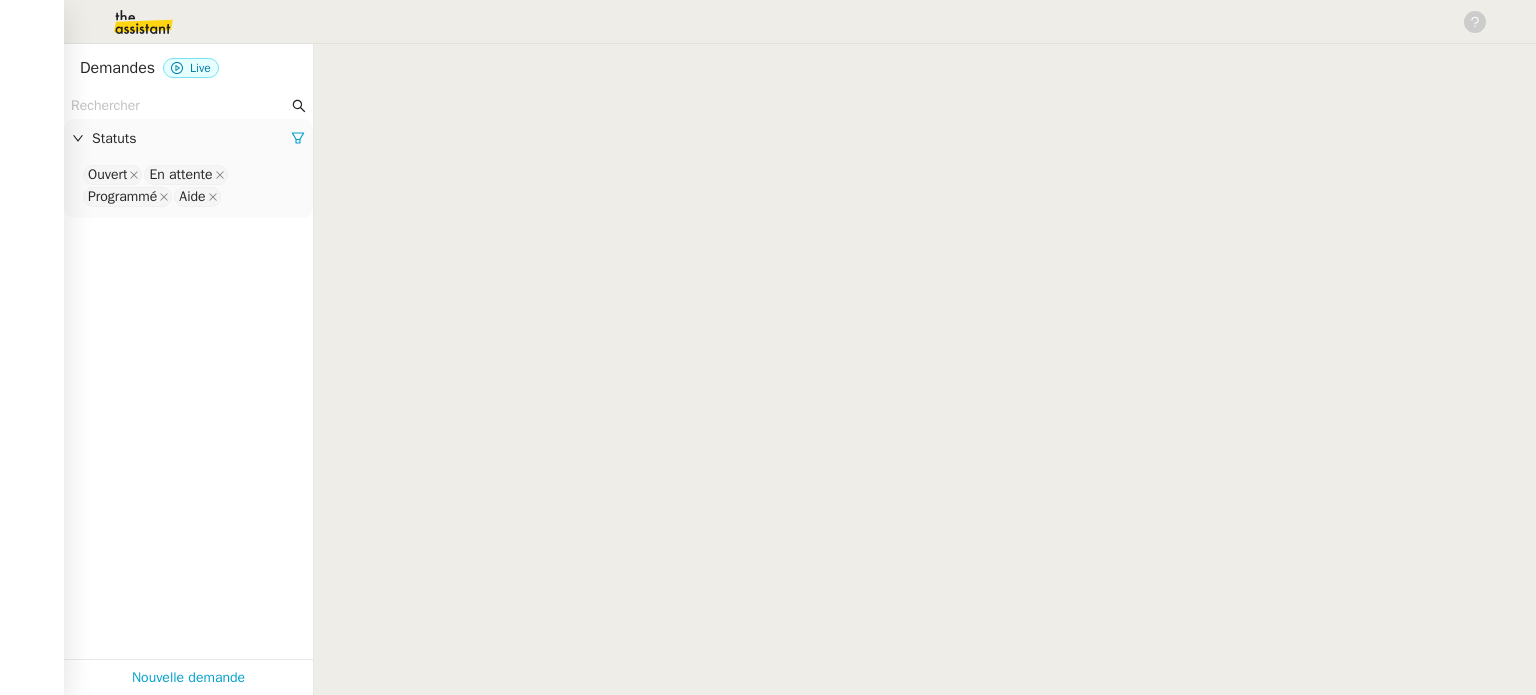 scroll, scrollTop: 0, scrollLeft: 0, axis: both 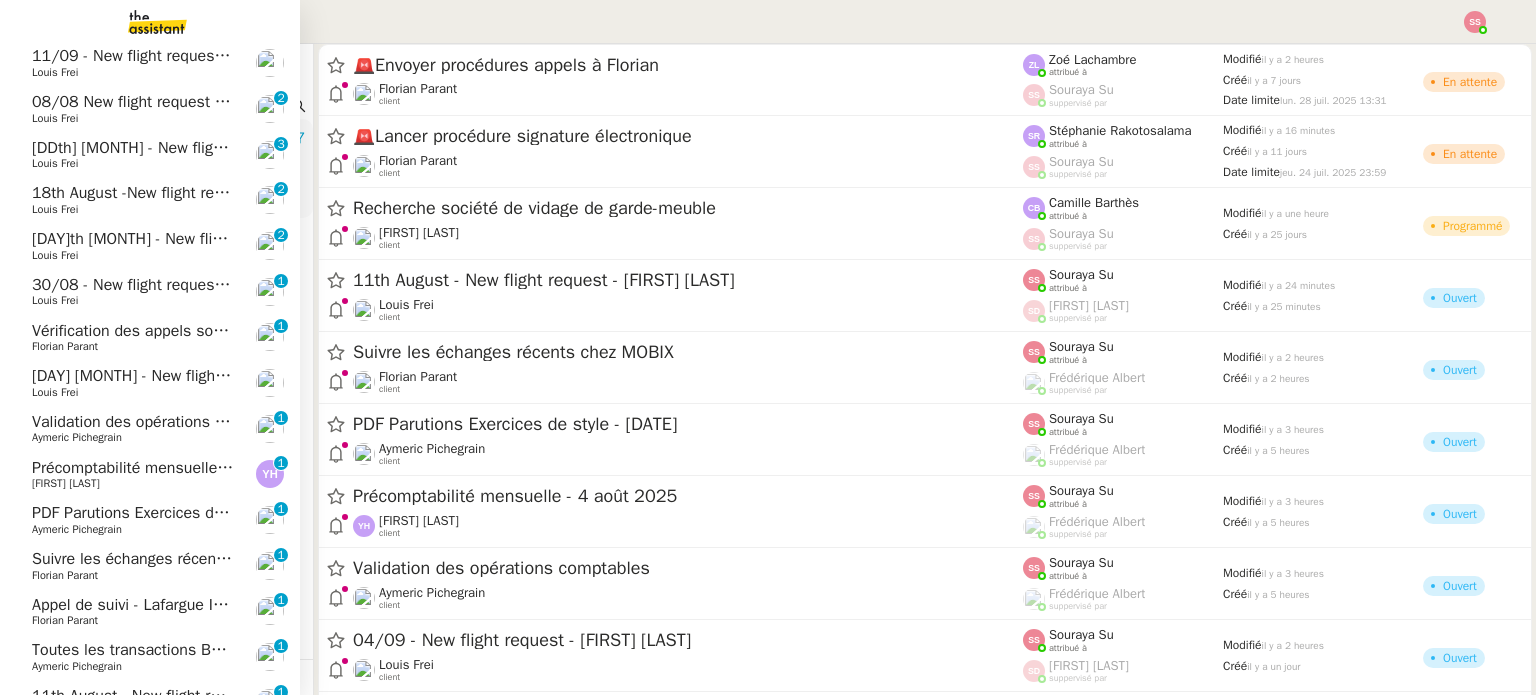 click on "Toutes les transactions Bolt sont à valider à 10% TVA sur dougs" 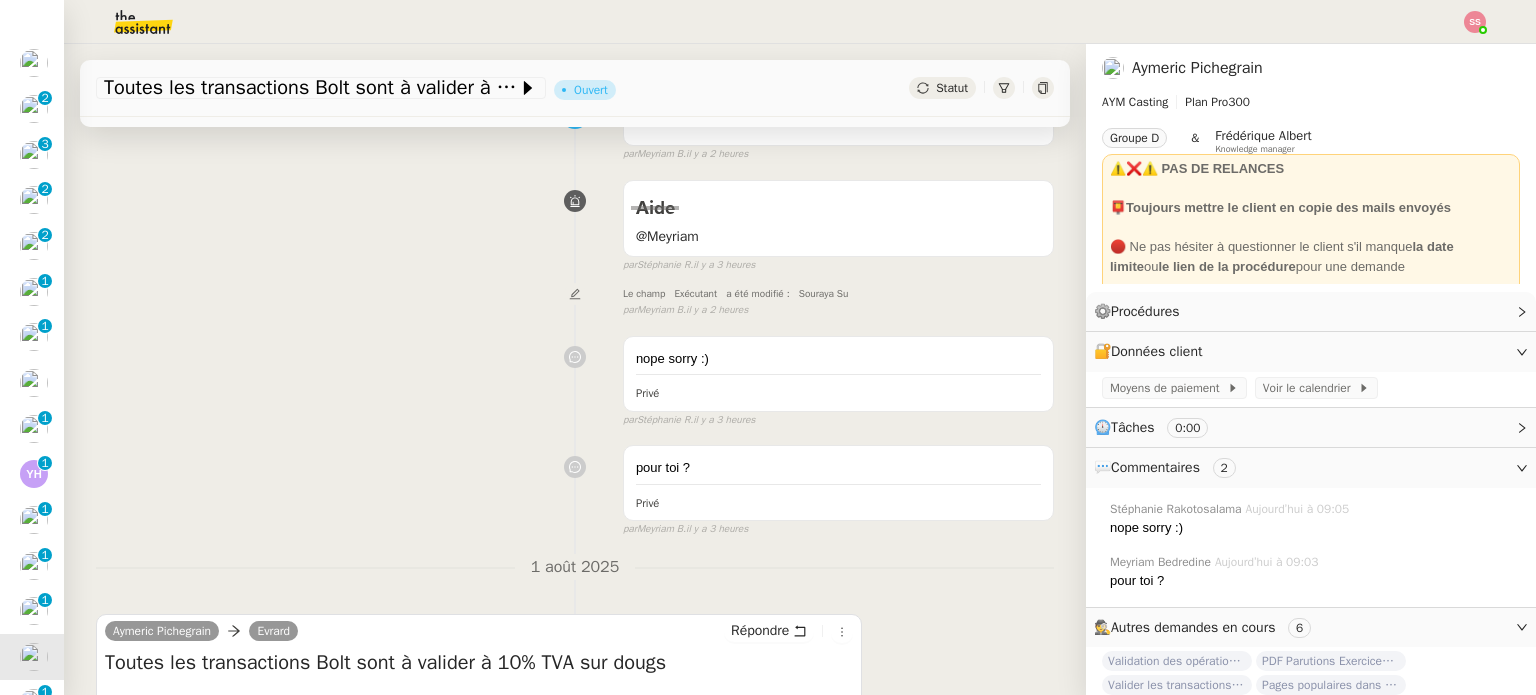 scroll, scrollTop: 396, scrollLeft: 0, axis: vertical 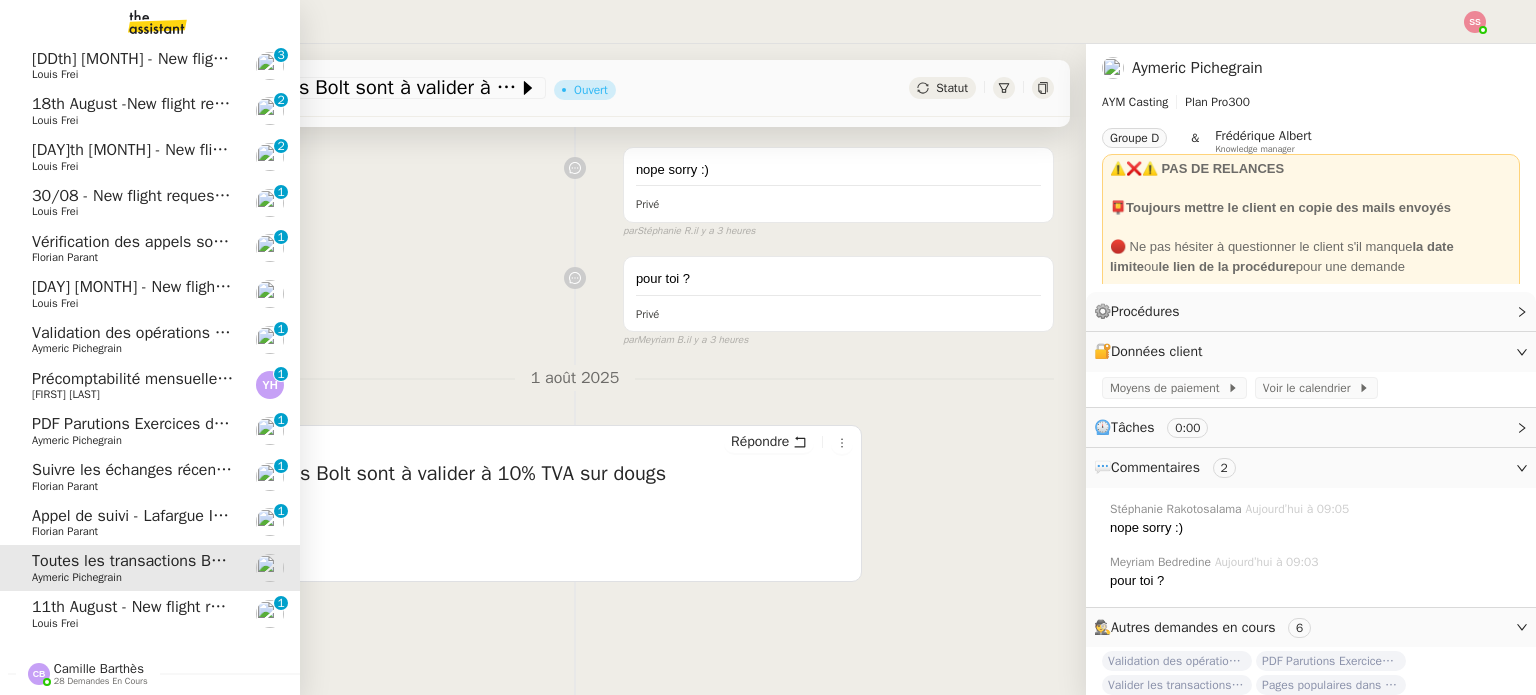 click on "Camille Barthès" 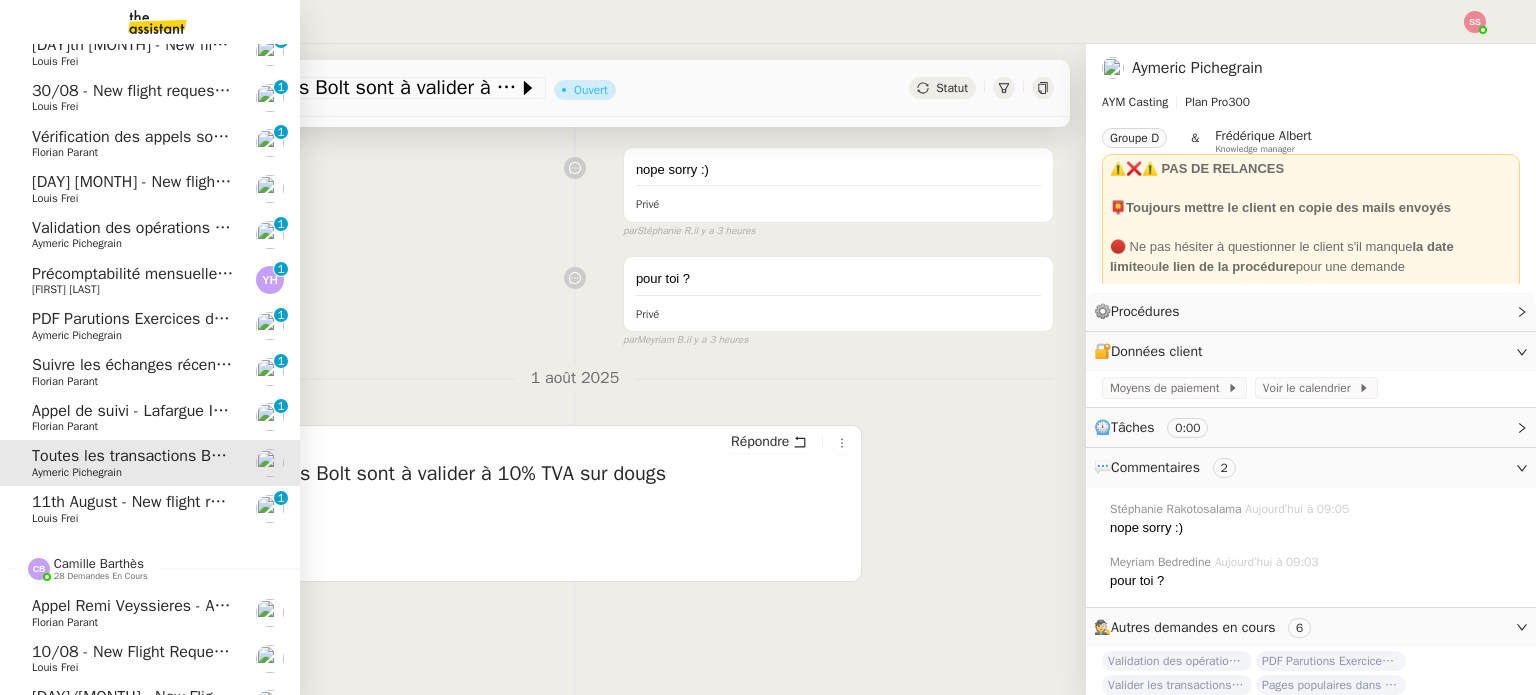 scroll, scrollTop: 3030, scrollLeft: 0, axis: vertical 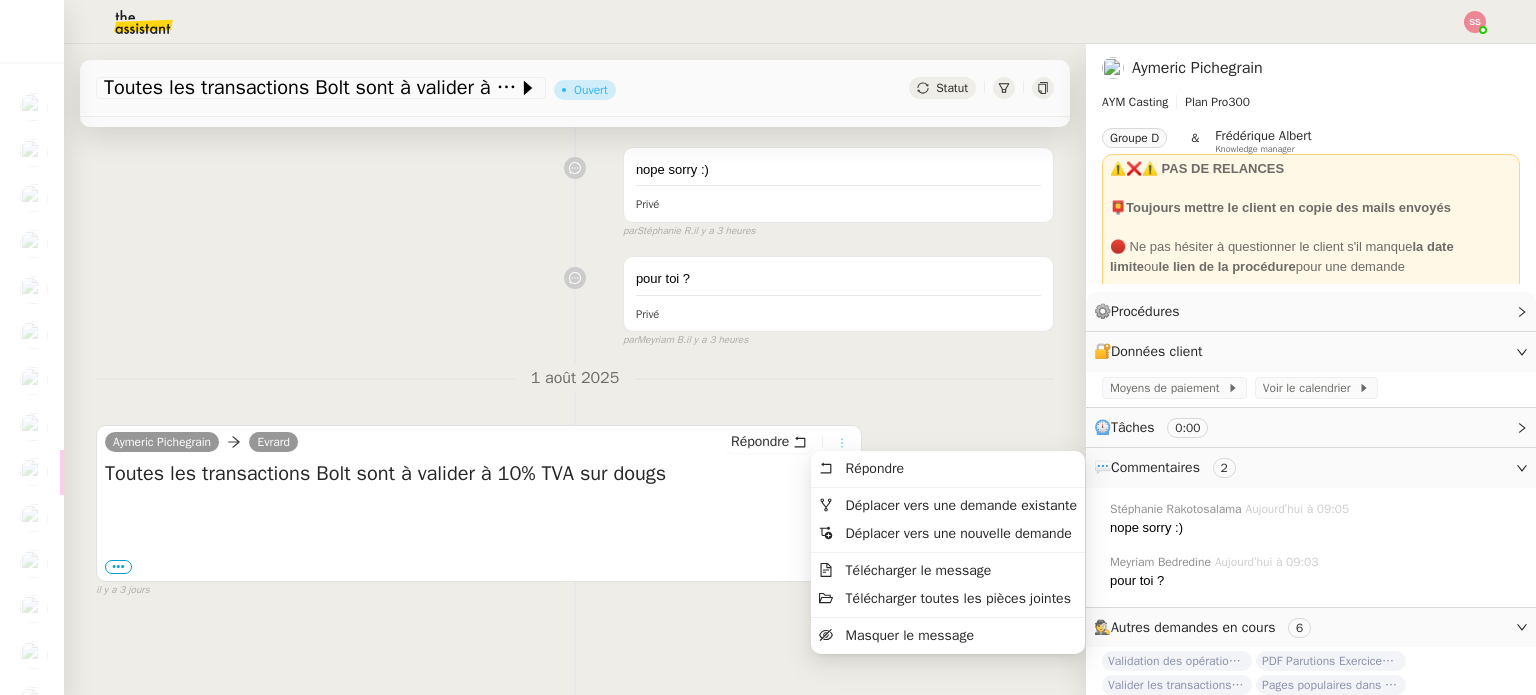 click at bounding box center (842, 443) 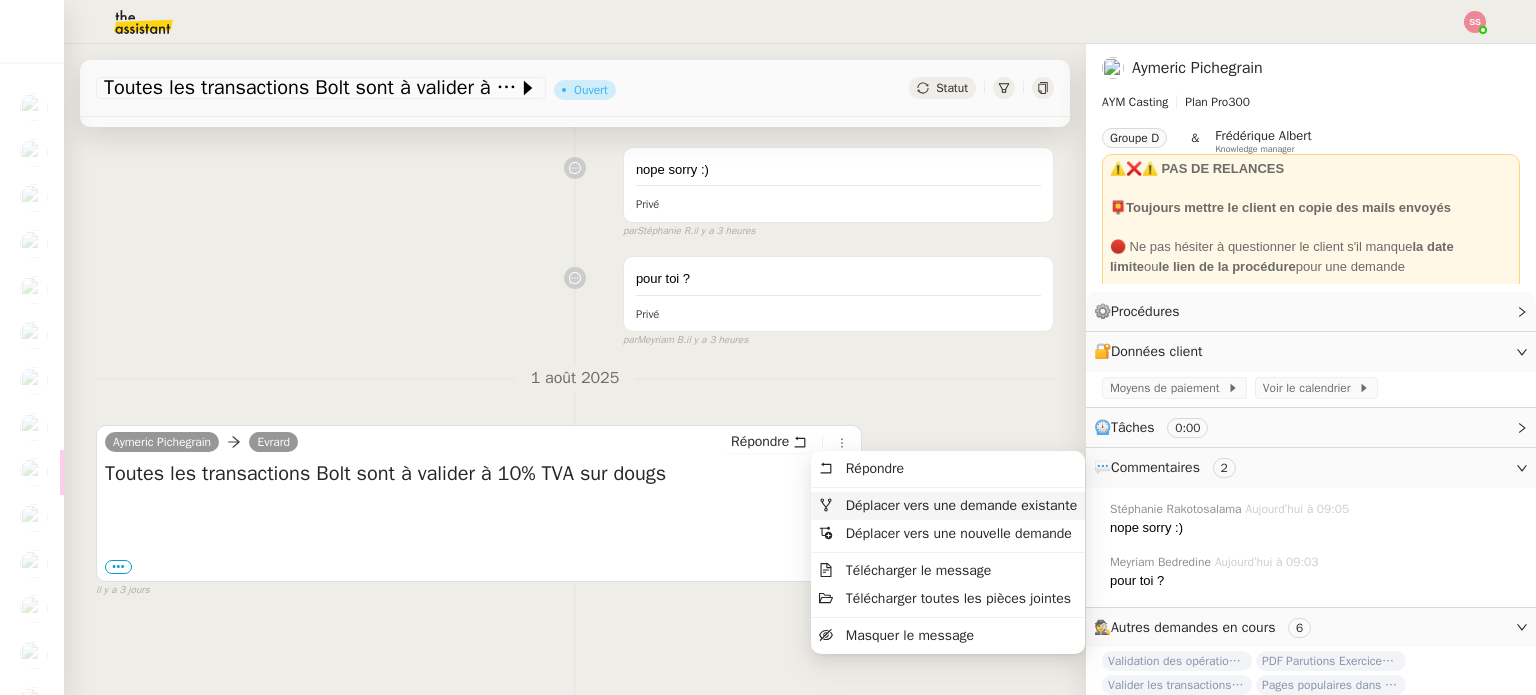 click on "Déplacer vers une demande existante" at bounding box center [961, 505] 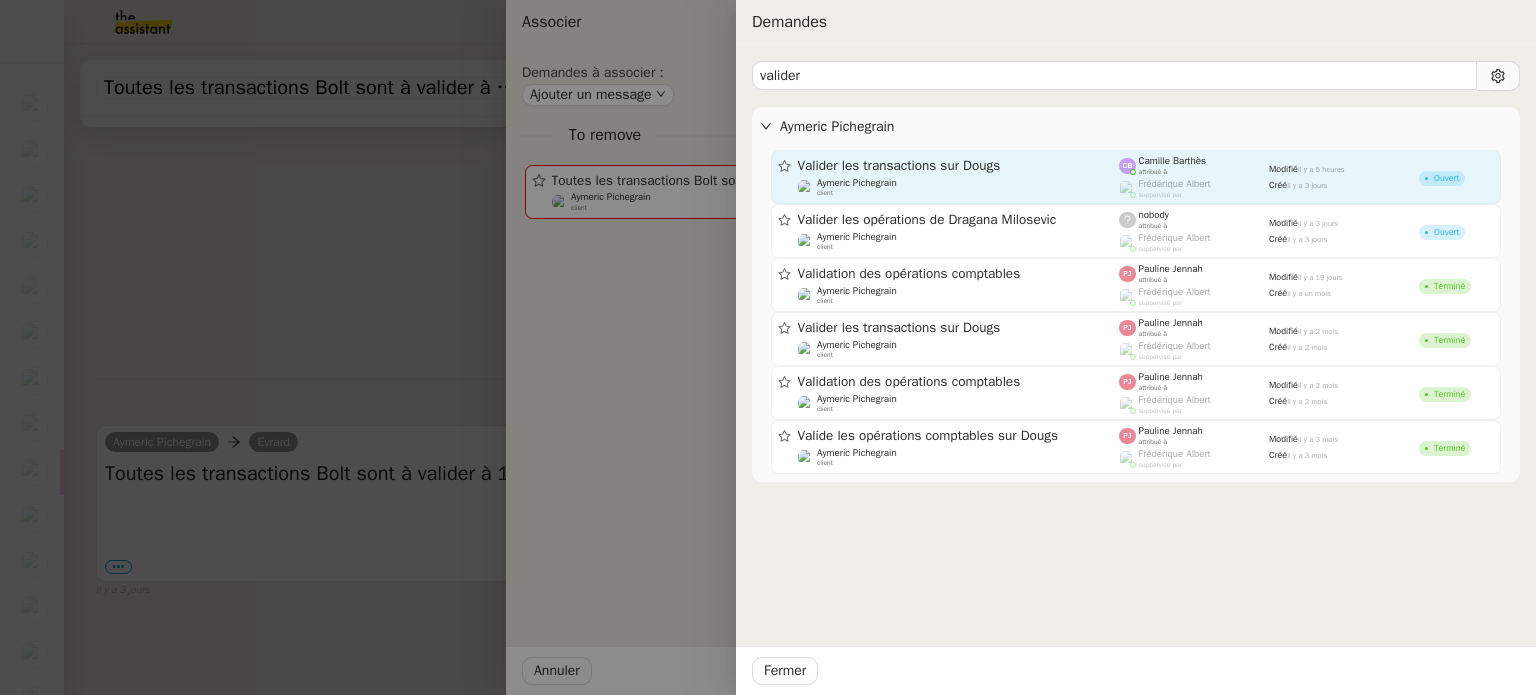 type on "valider" 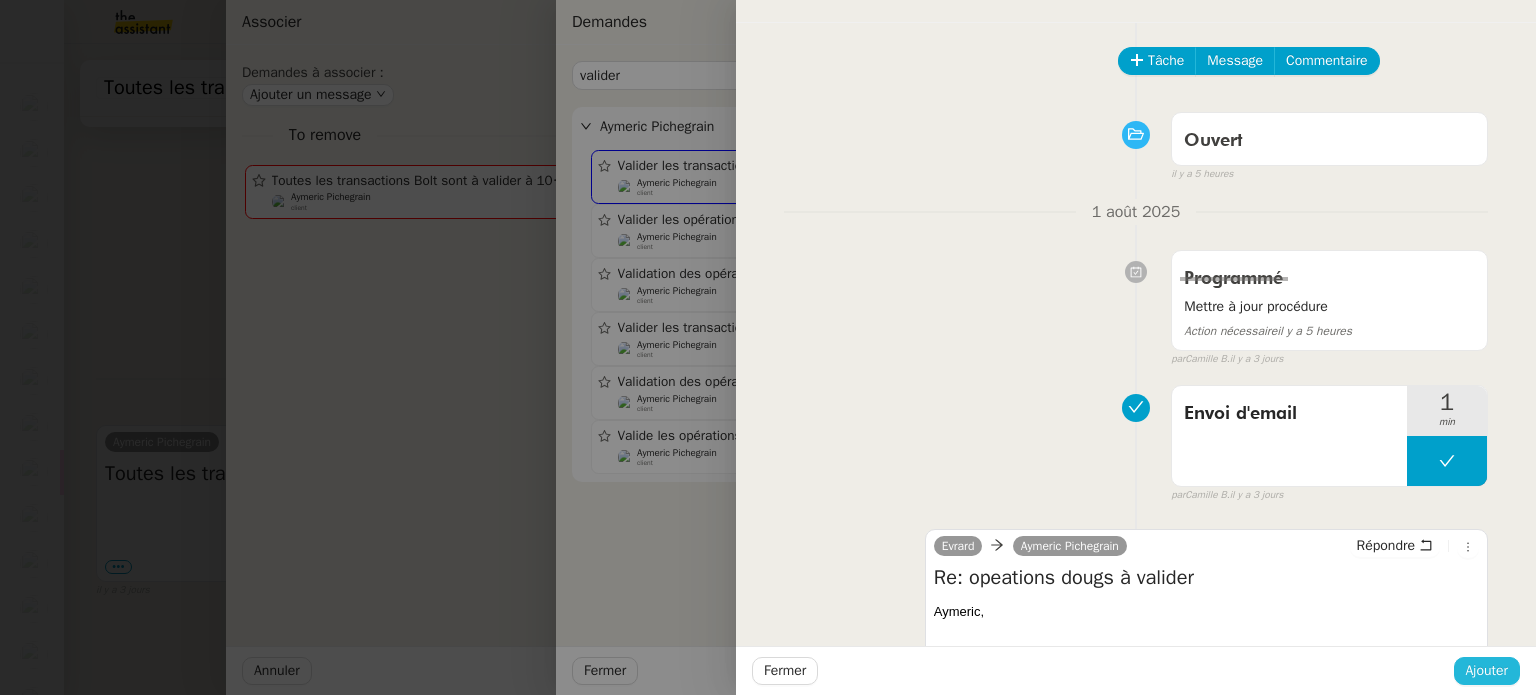 click on "Ajouter" at bounding box center [1487, 670] 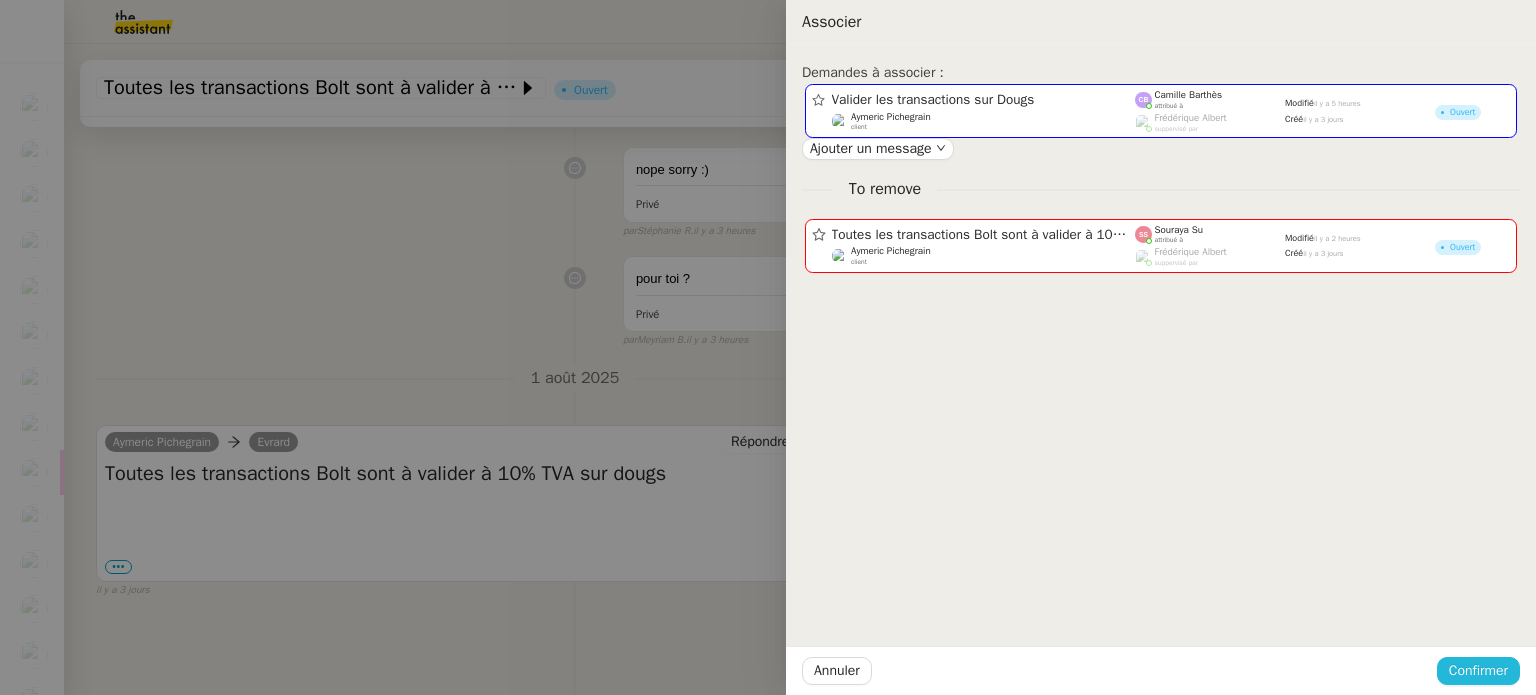 click on "Confirmer" at bounding box center (1478, 670) 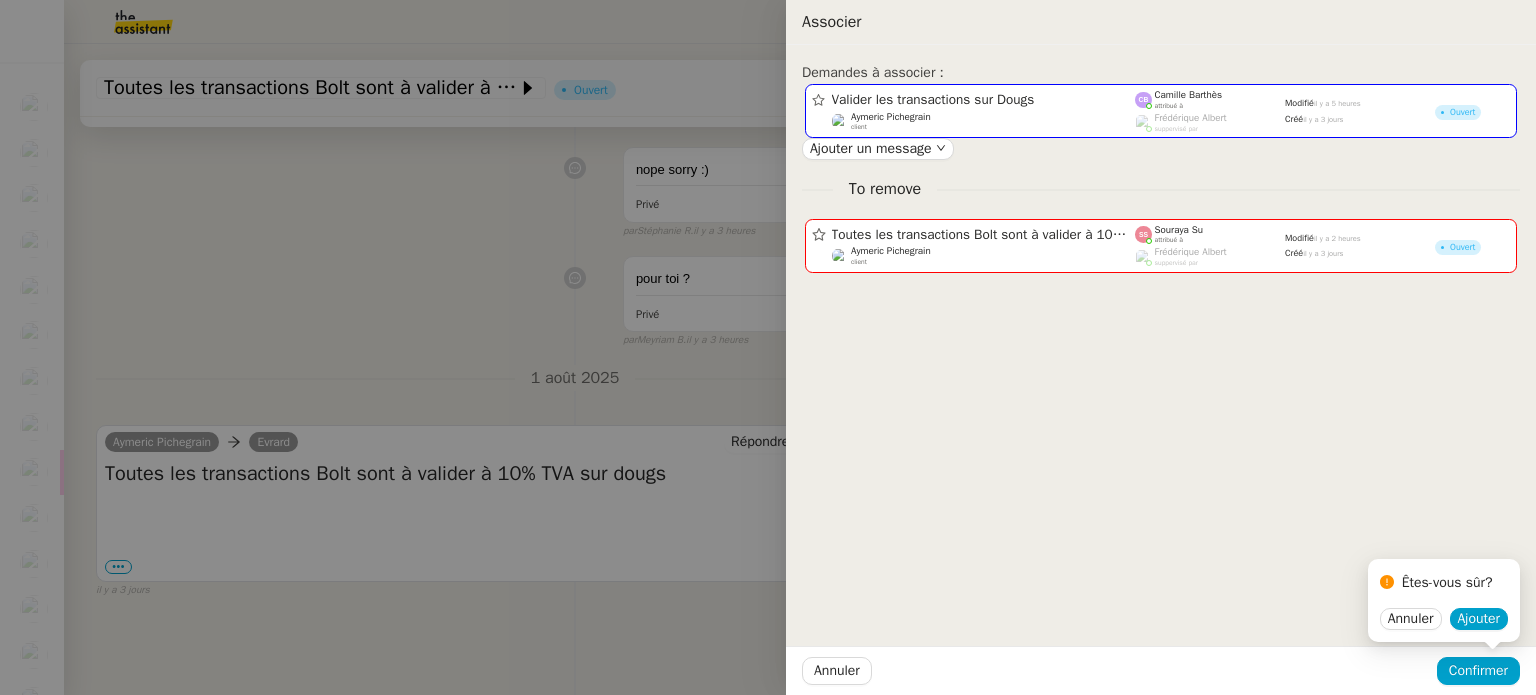 click on "Êtes-vous sûr?  Annuler   Ajouter" at bounding box center (1444, 600) 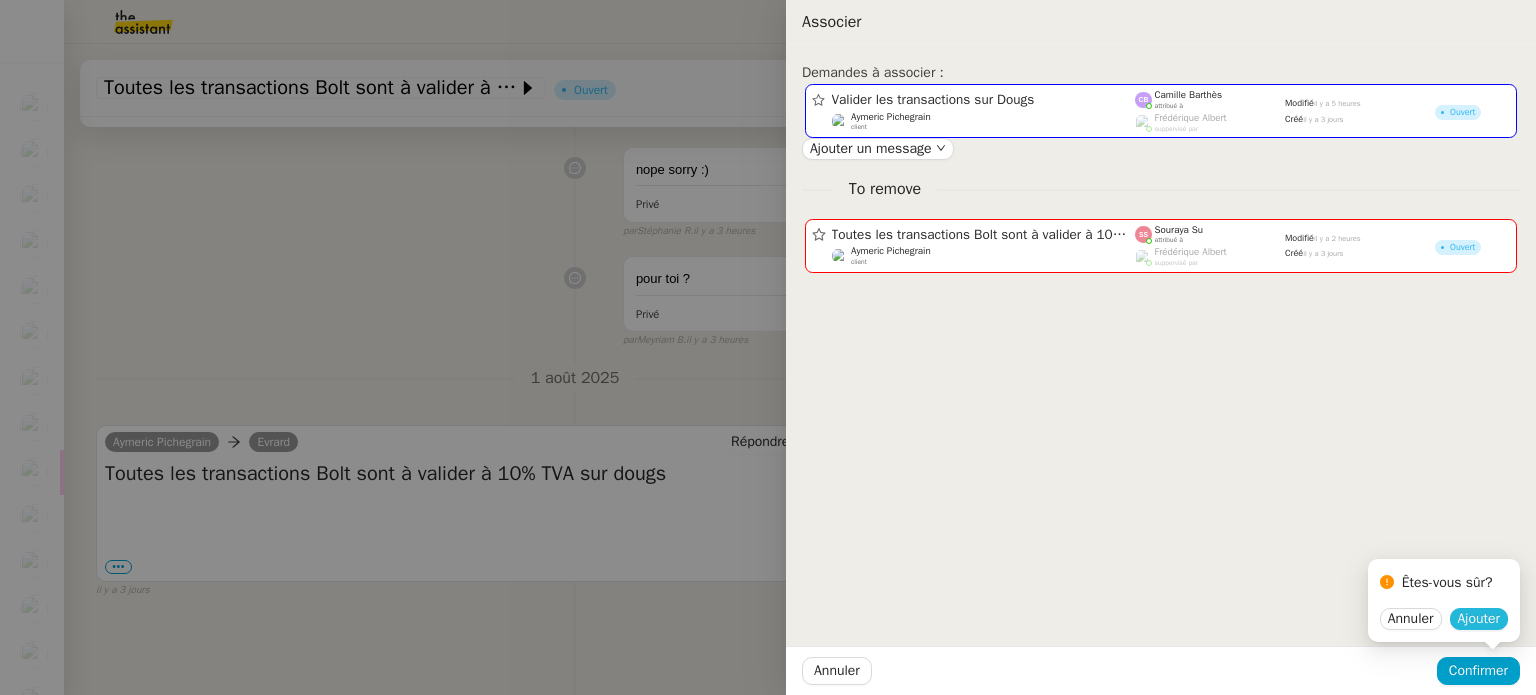 click on "Ajouter" at bounding box center (1479, 619) 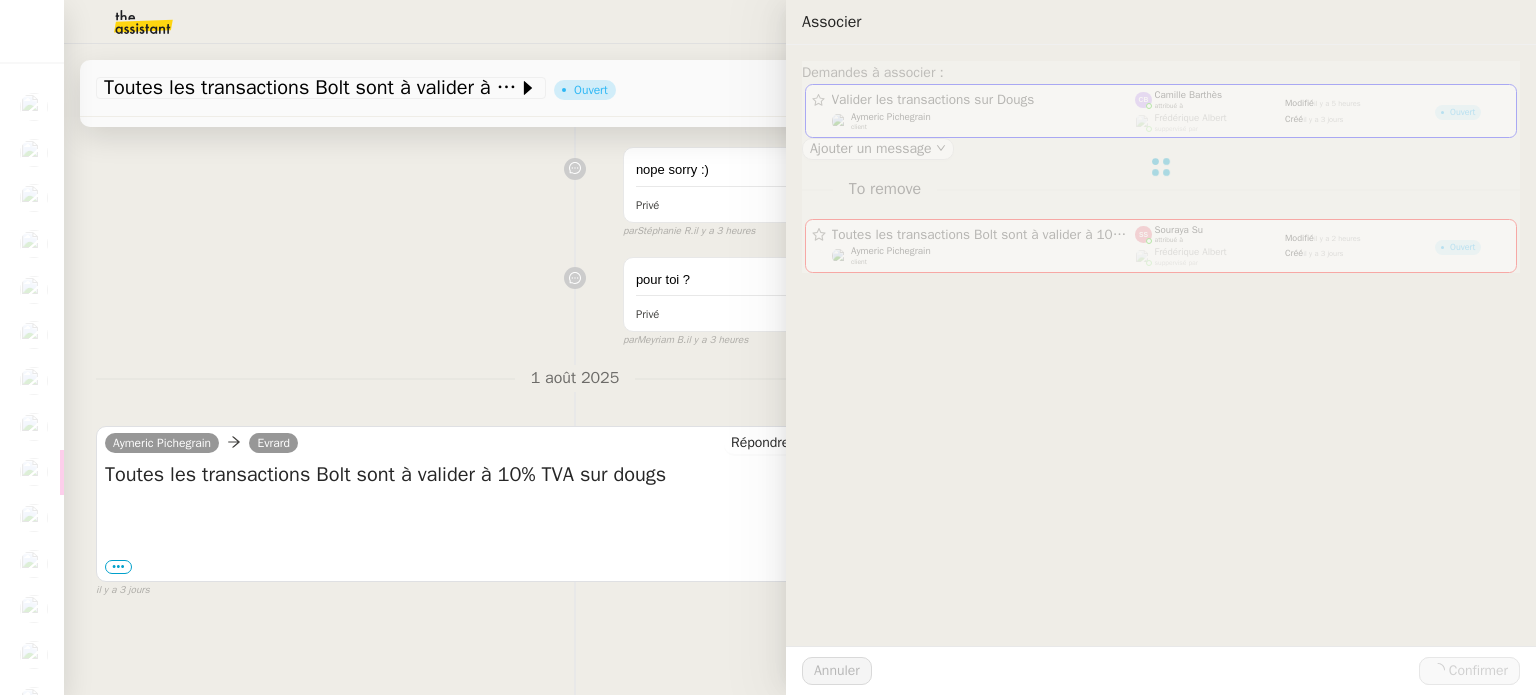 scroll, scrollTop: 268, scrollLeft: 0, axis: vertical 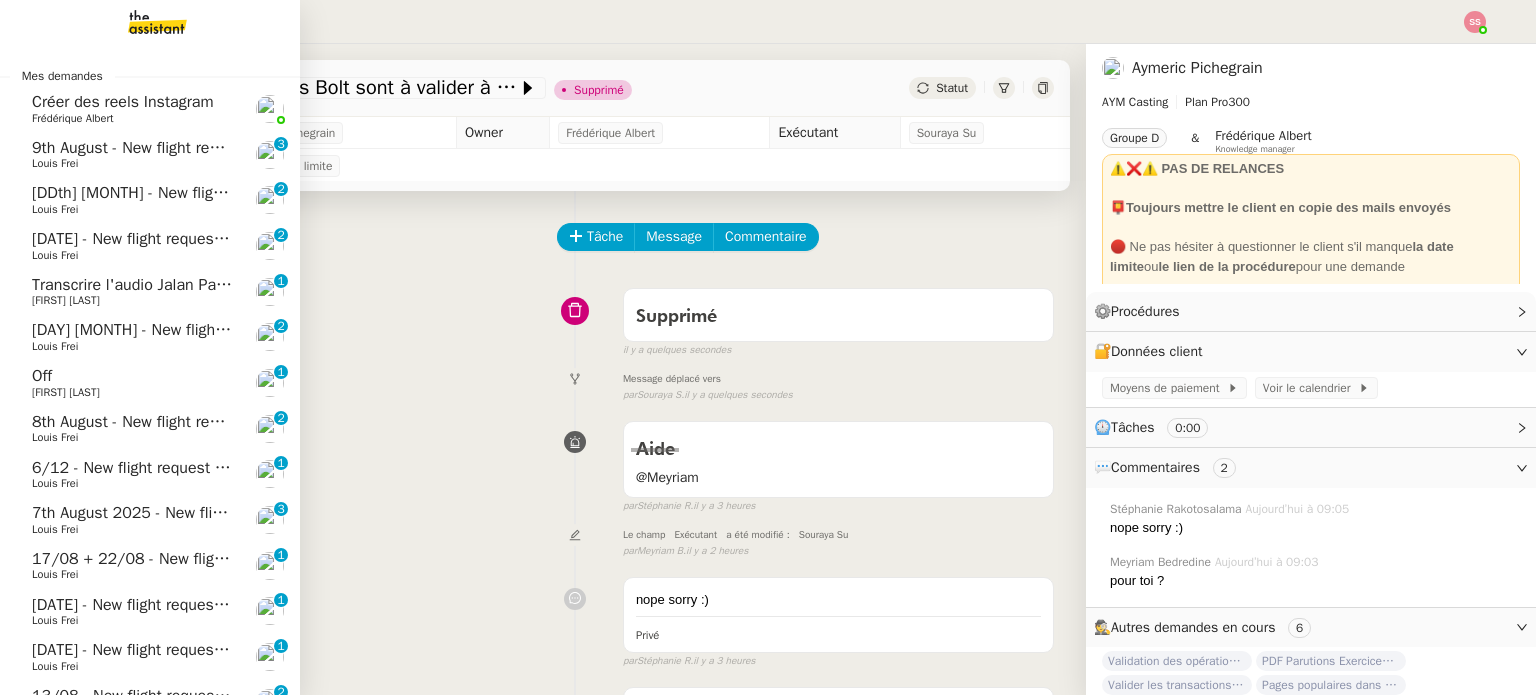 click on "Off    [FIRST] [LAST]     0   1   2   3   4   5   6   7   8   9" 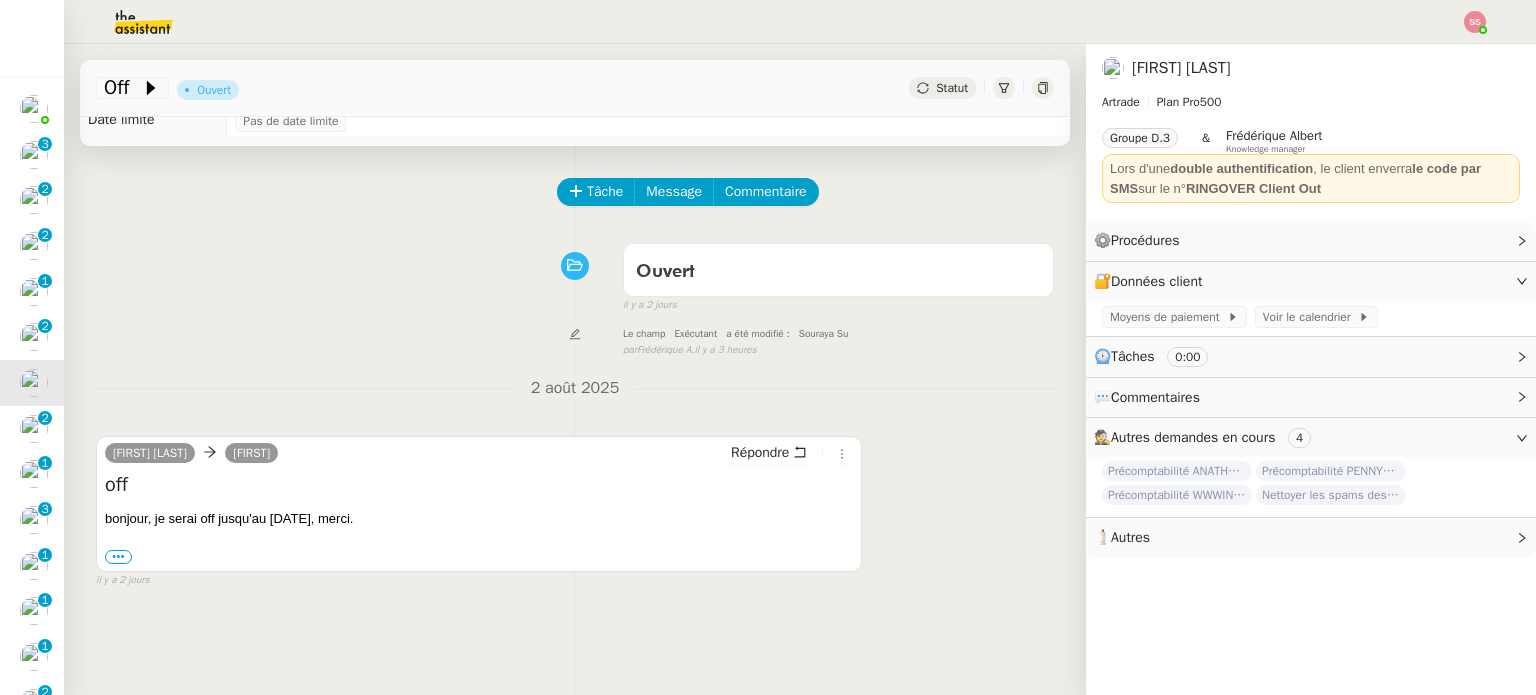 scroll, scrollTop: 0, scrollLeft: 0, axis: both 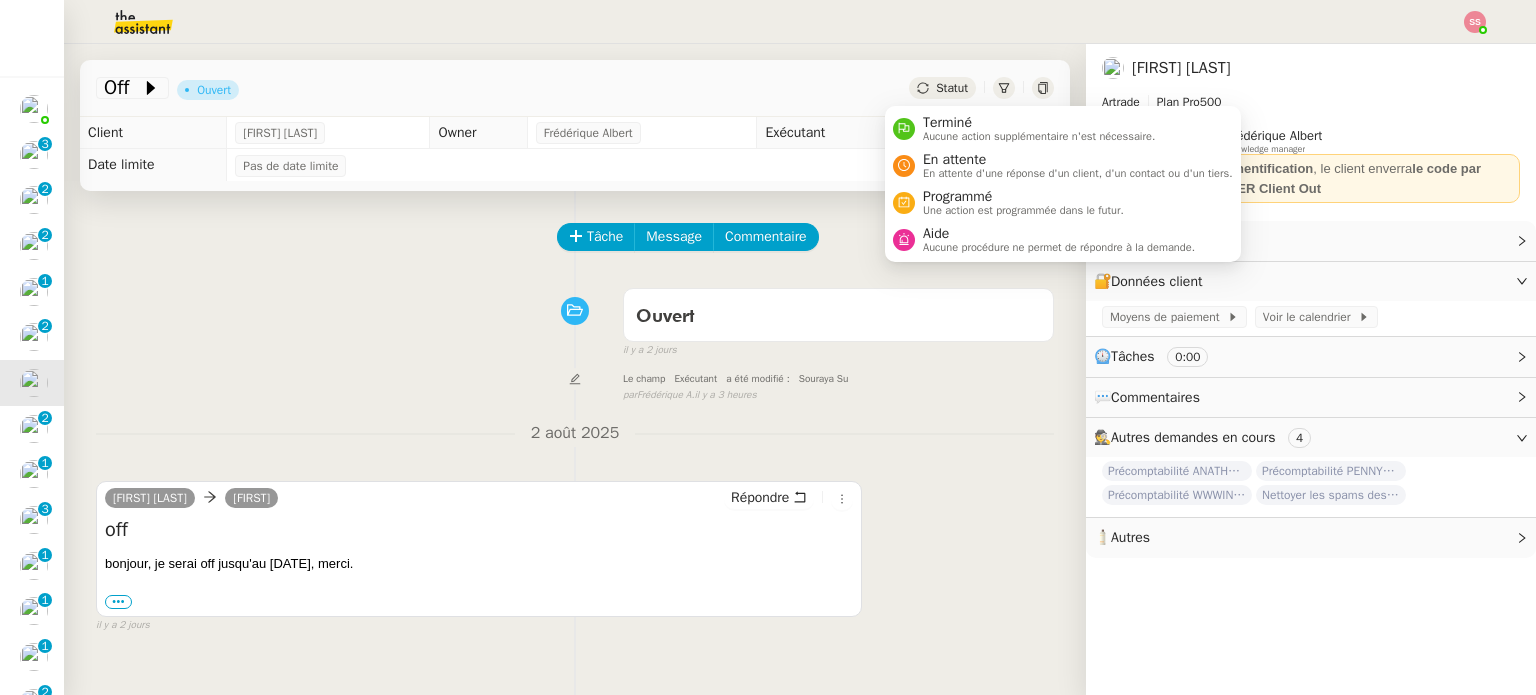 click on "Statut" 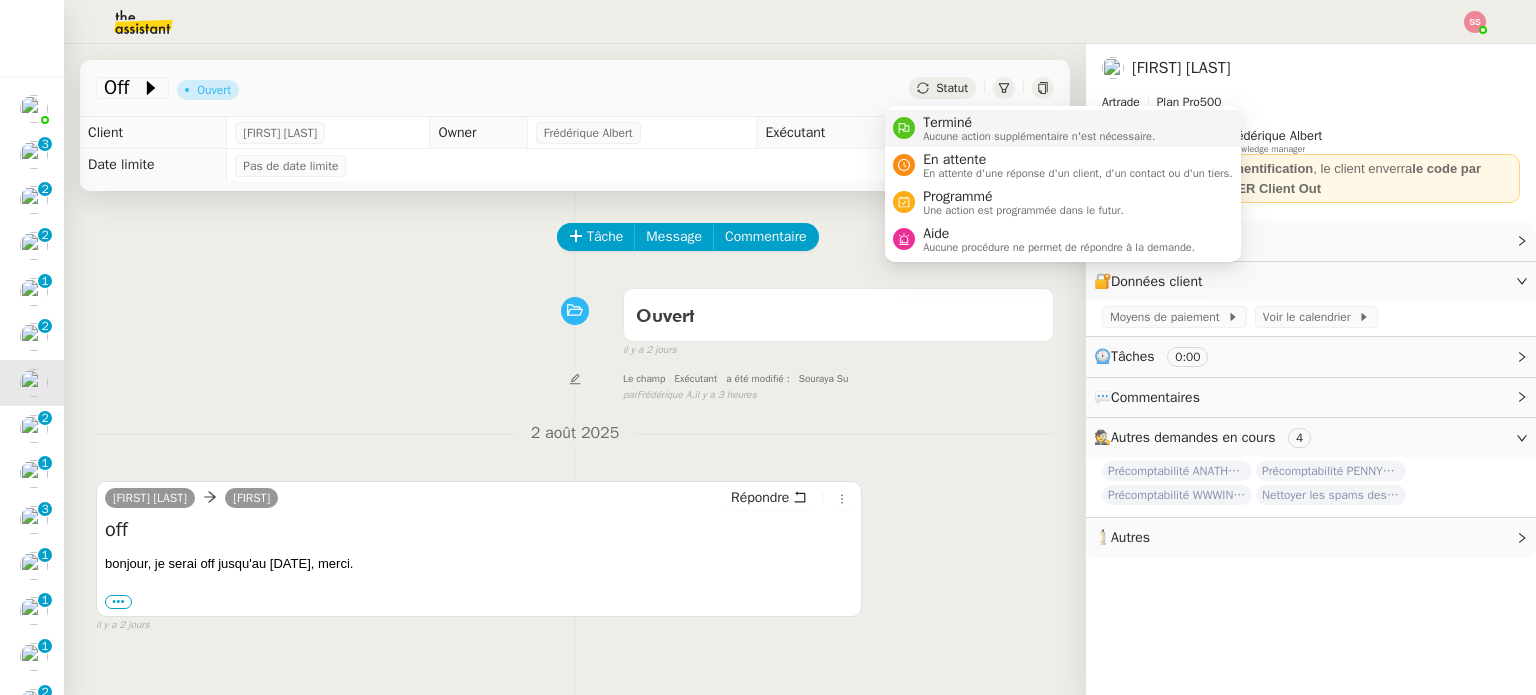 click on "Terminé" at bounding box center [1039, 123] 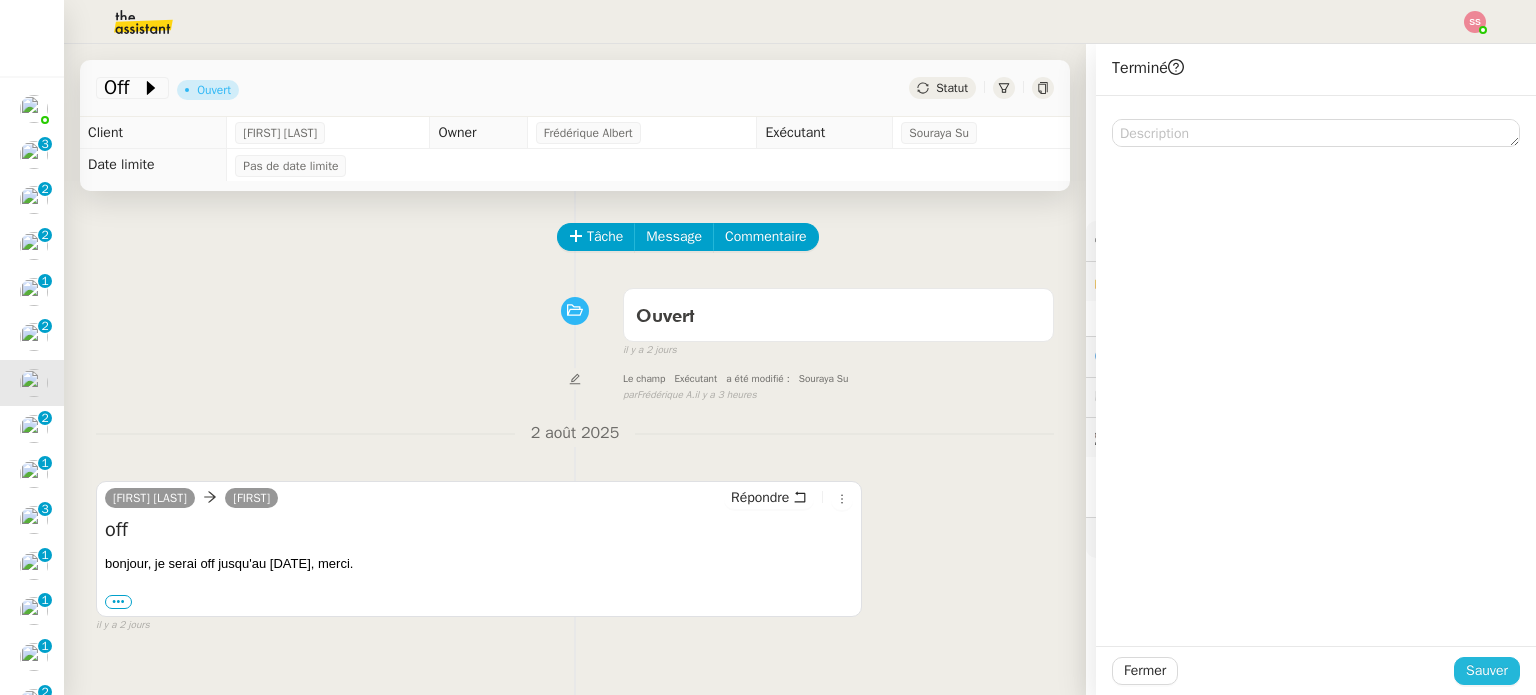 click on "Sauver" 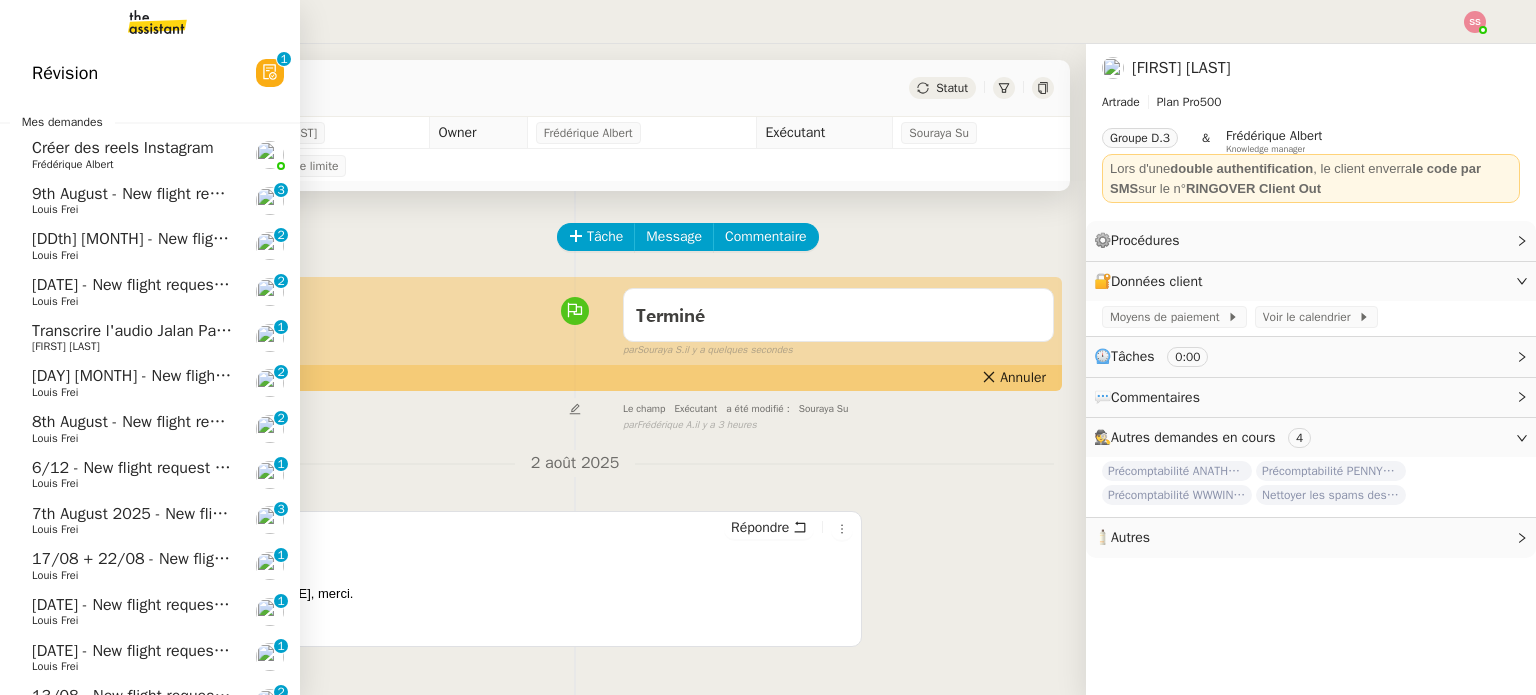 click on "[DDth] [MONTH] - New flight request - [FIRST] [LAST]" 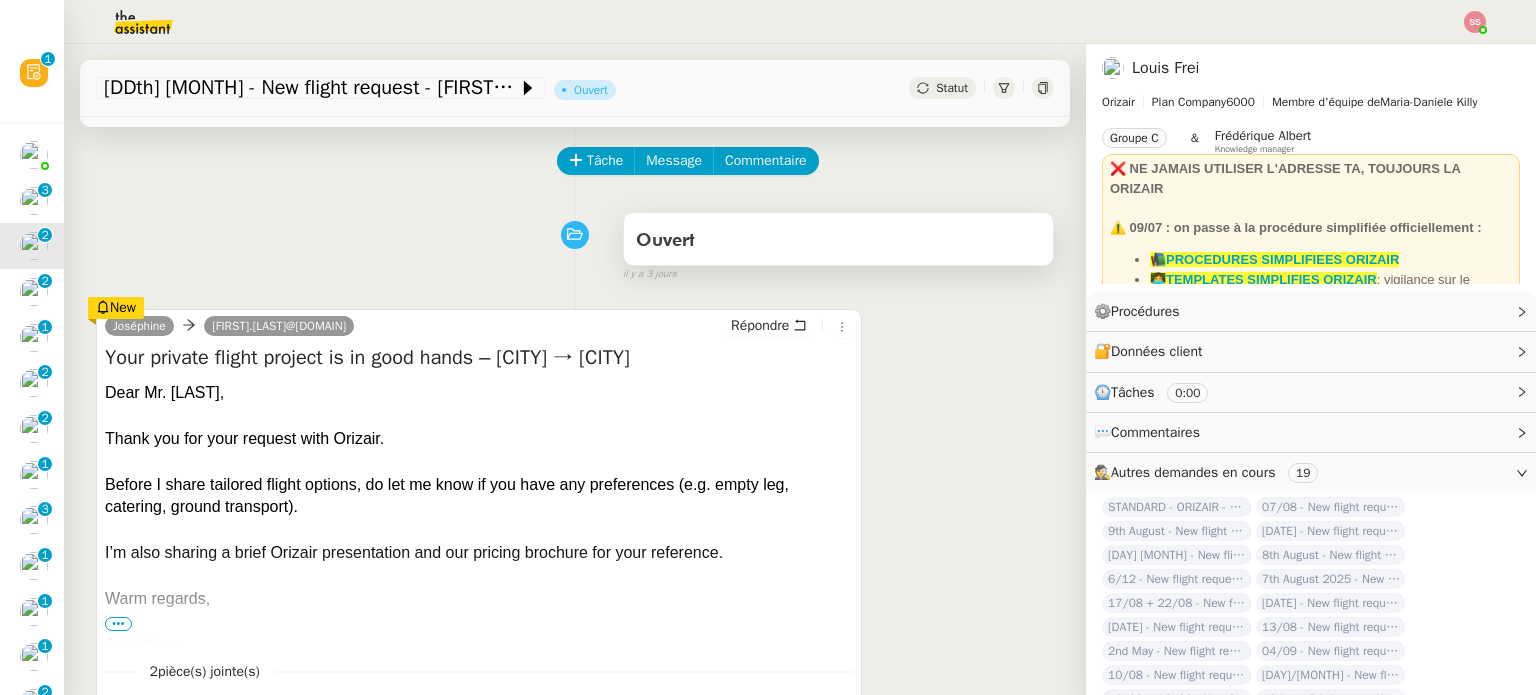 scroll, scrollTop: 200, scrollLeft: 0, axis: vertical 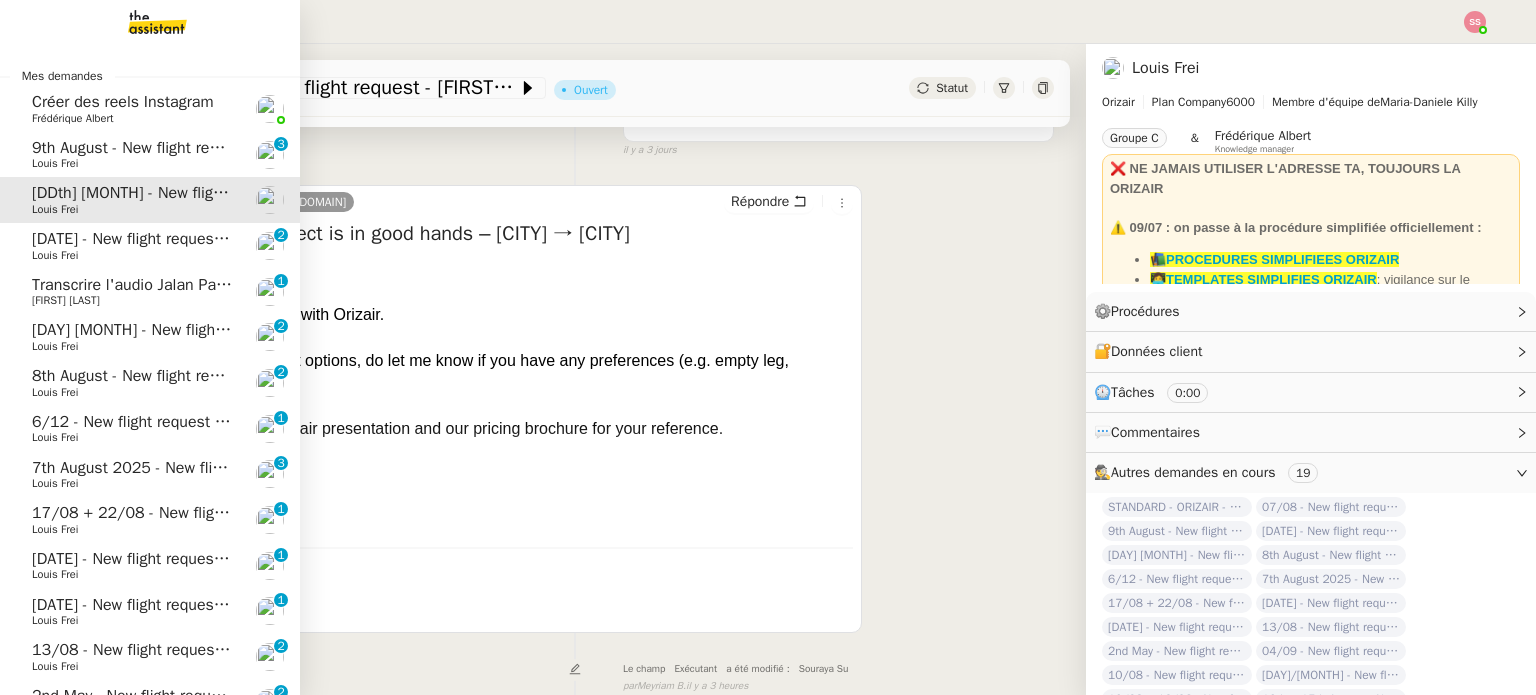 click on "9th August - New flight request - [FIRST] [LAST]" 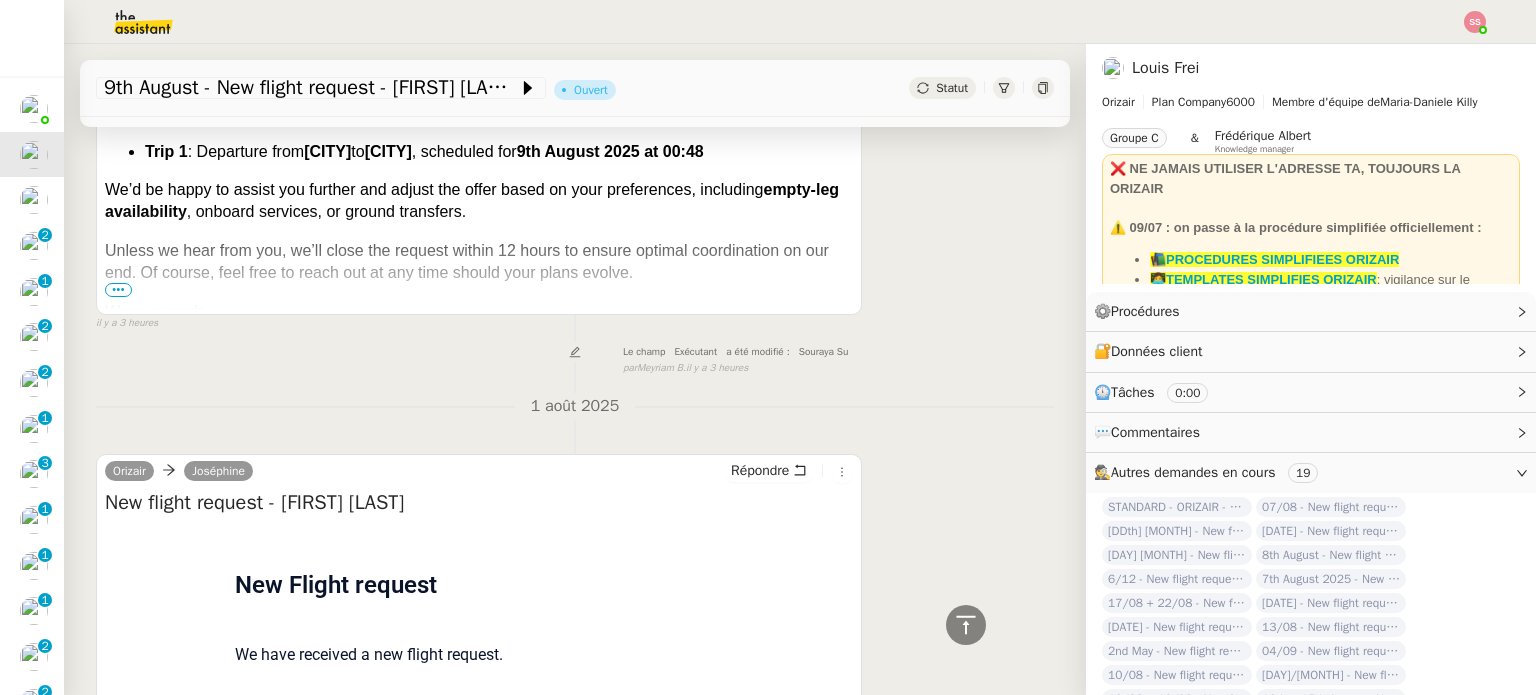 scroll, scrollTop: 800, scrollLeft: 0, axis: vertical 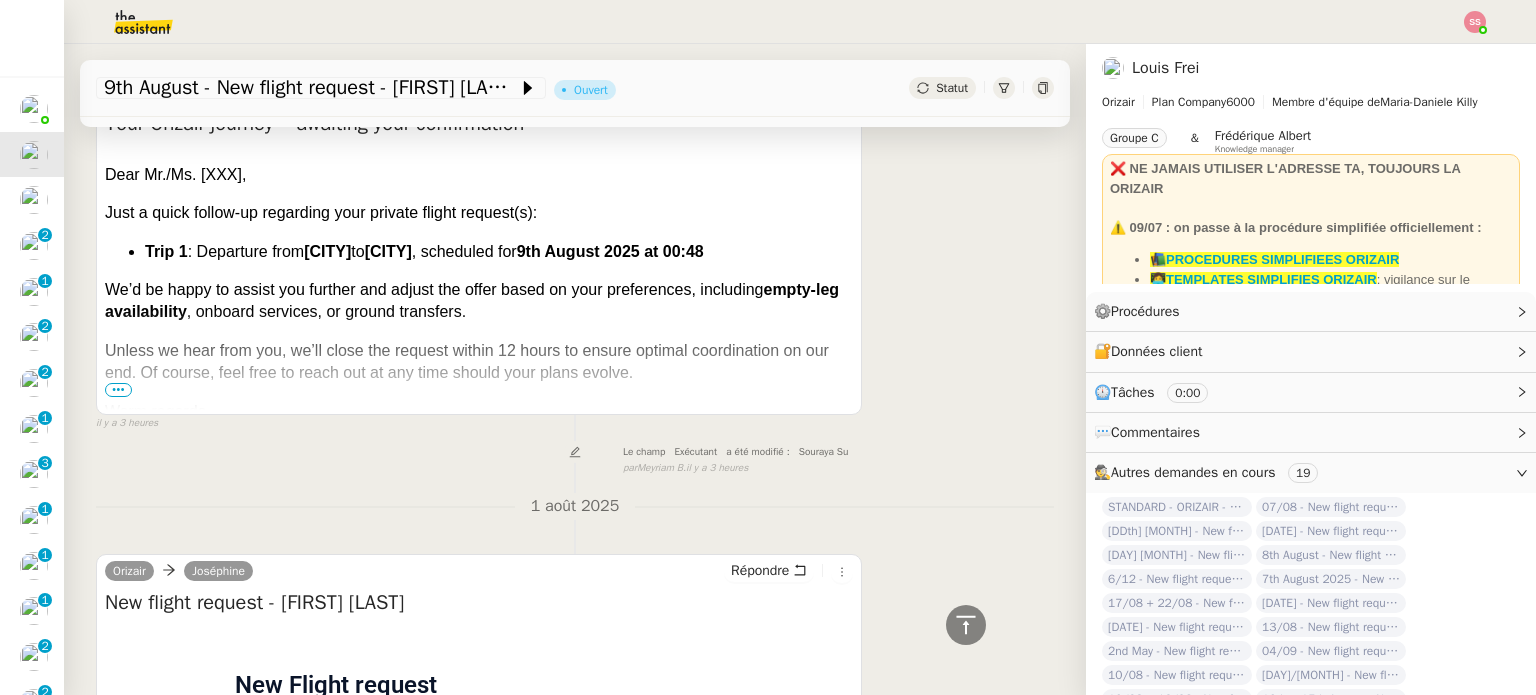 click on "Unless we hear from you, we’ll close the request within 12 hours to ensure optimal coordination on our end. Of course, feel free to reach out at any time should your plans evolve." at bounding box center (479, 370) 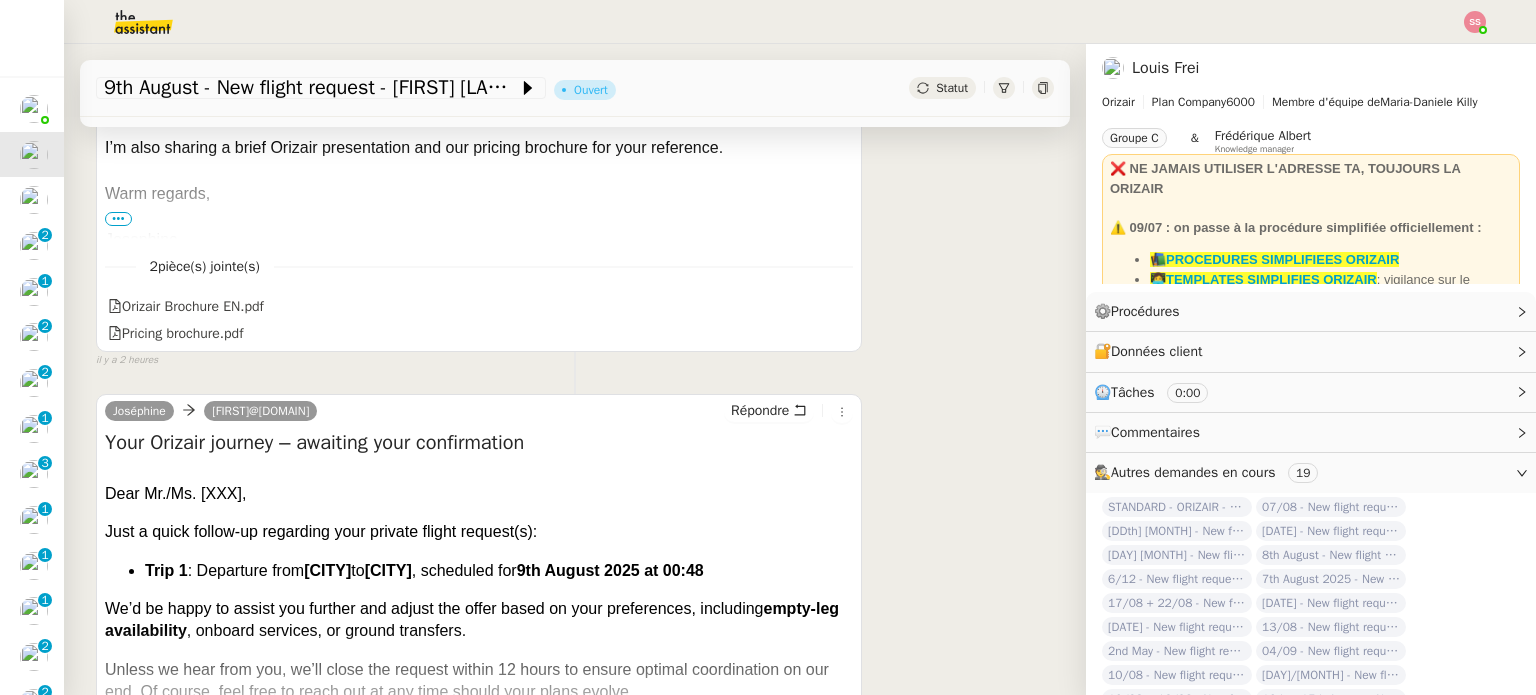 scroll, scrollTop: 600, scrollLeft: 0, axis: vertical 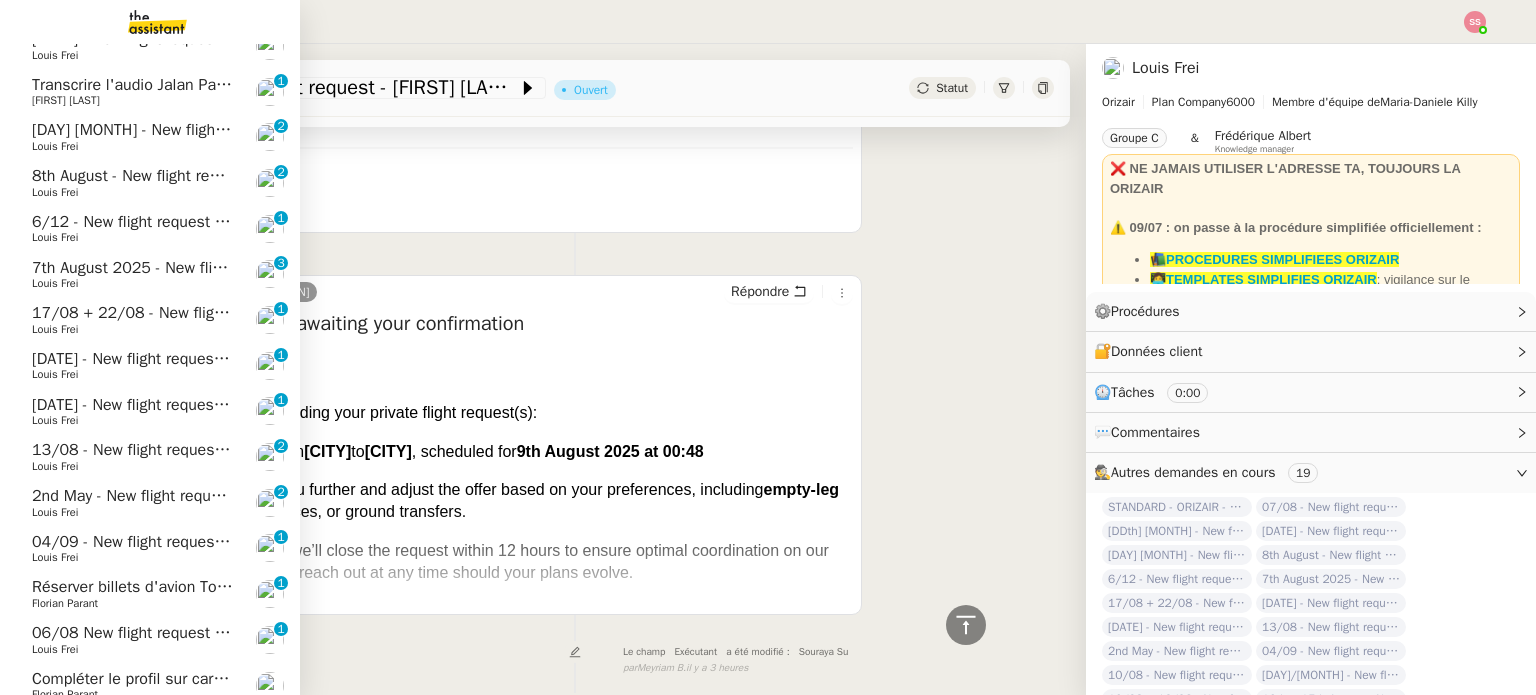 click on "Transcrire l'audio Jalan Pantai Berawa [LAST] [FIRST] 0 1 2 3 4 5 6 7 8 9" 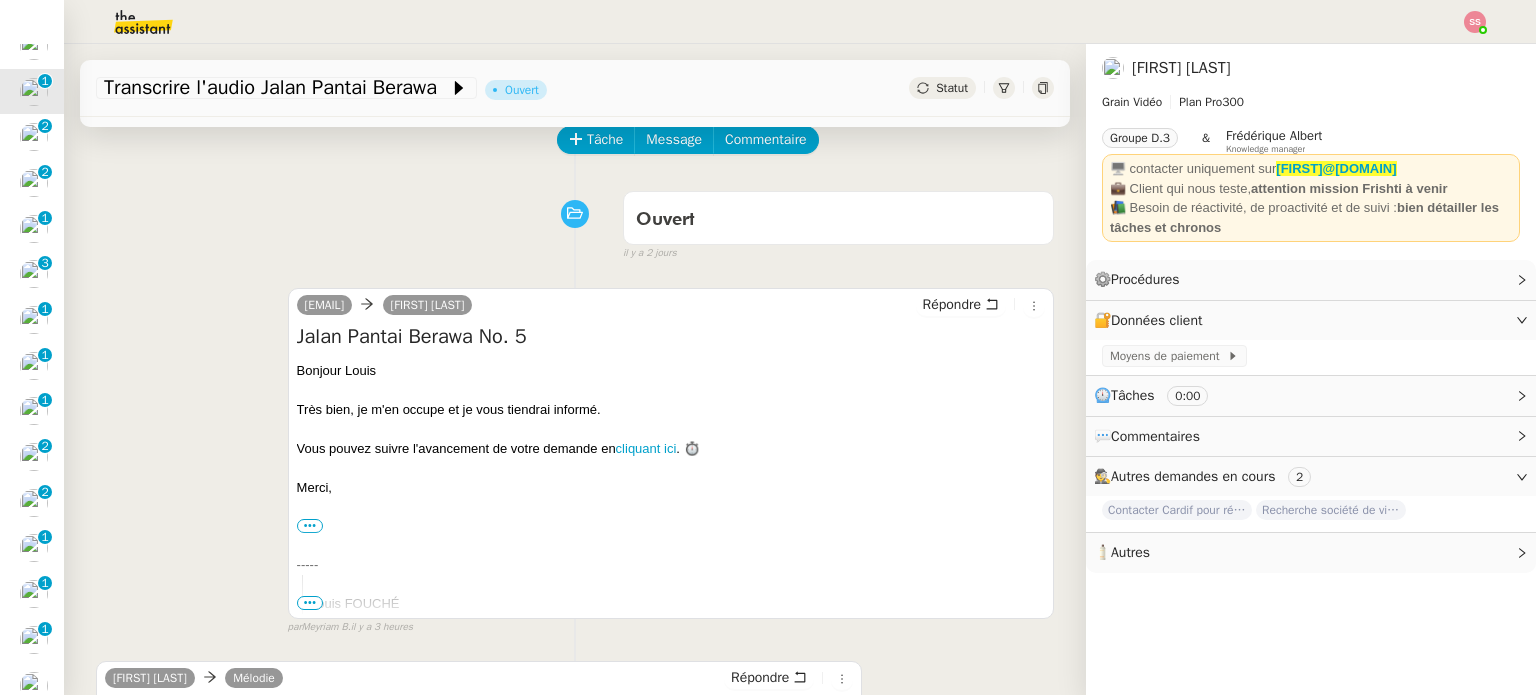 scroll, scrollTop: 100, scrollLeft: 0, axis: vertical 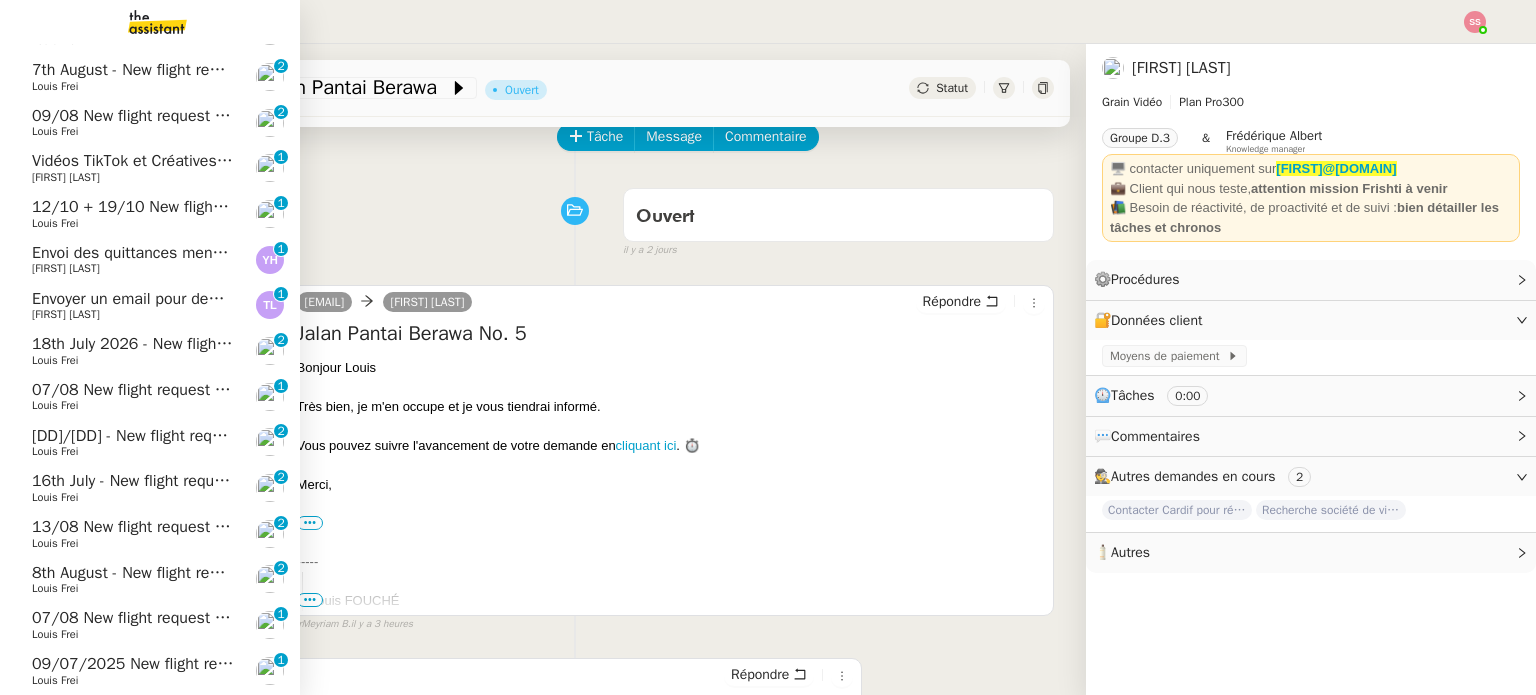 click on "Envoyer un email pour demander le numéro RNA" 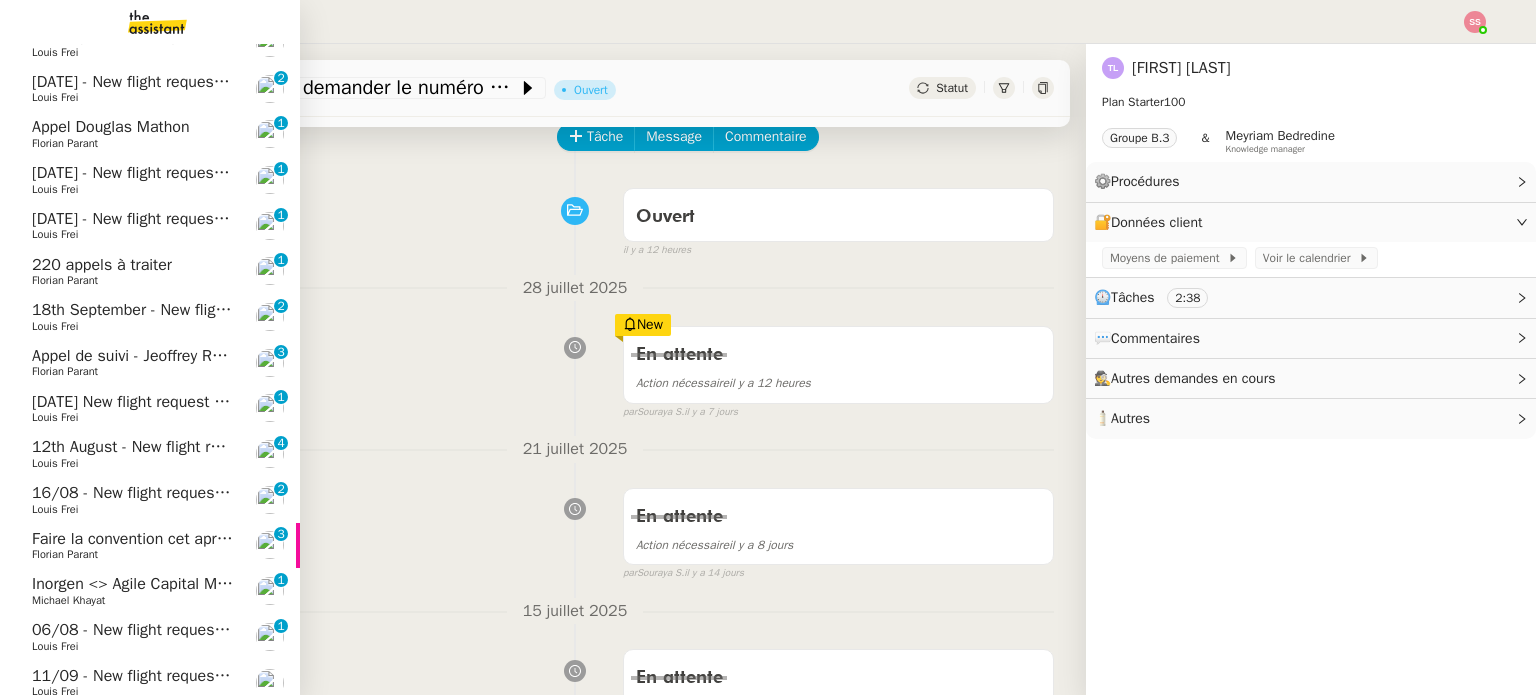 scroll, scrollTop: 1700, scrollLeft: 0, axis: vertical 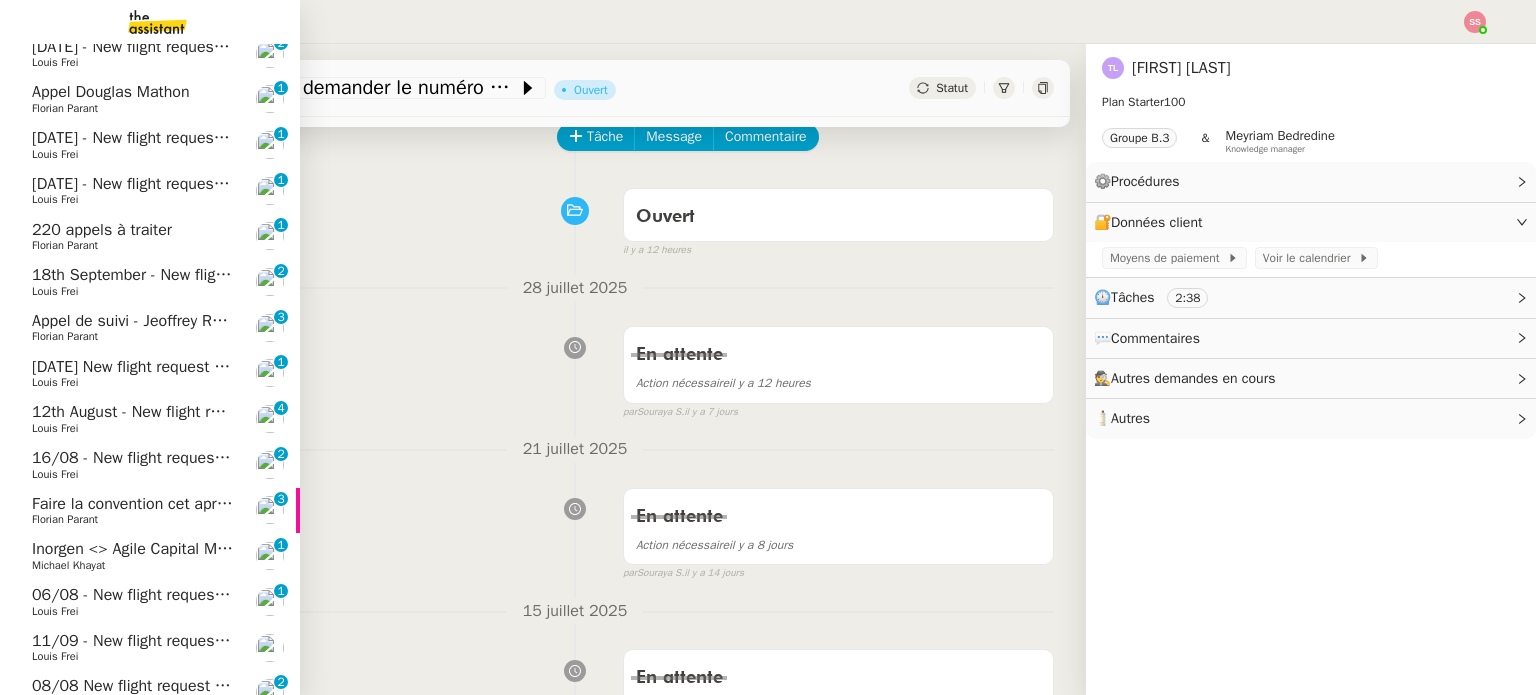 click on "Faire la convention cet après-midi" 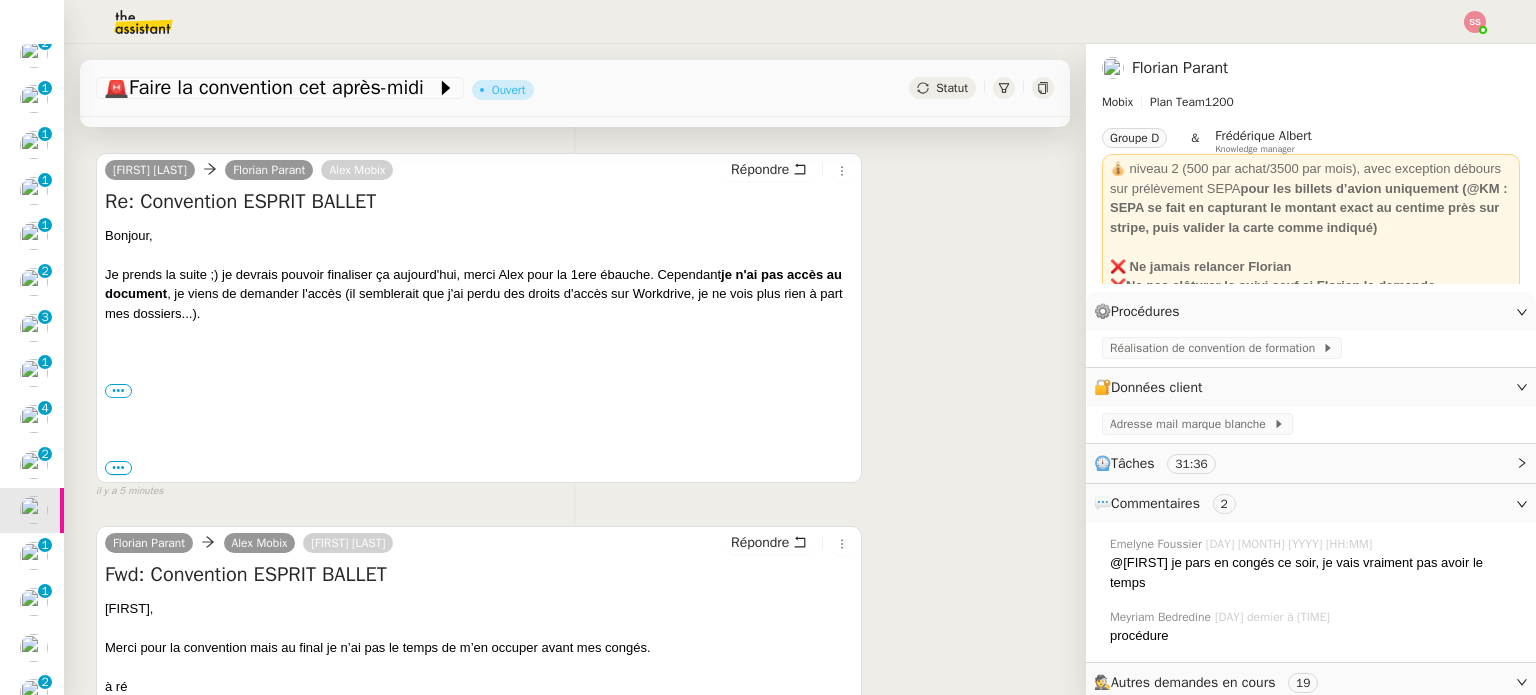 scroll, scrollTop: 200, scrollLeft: 0, axis: vertical 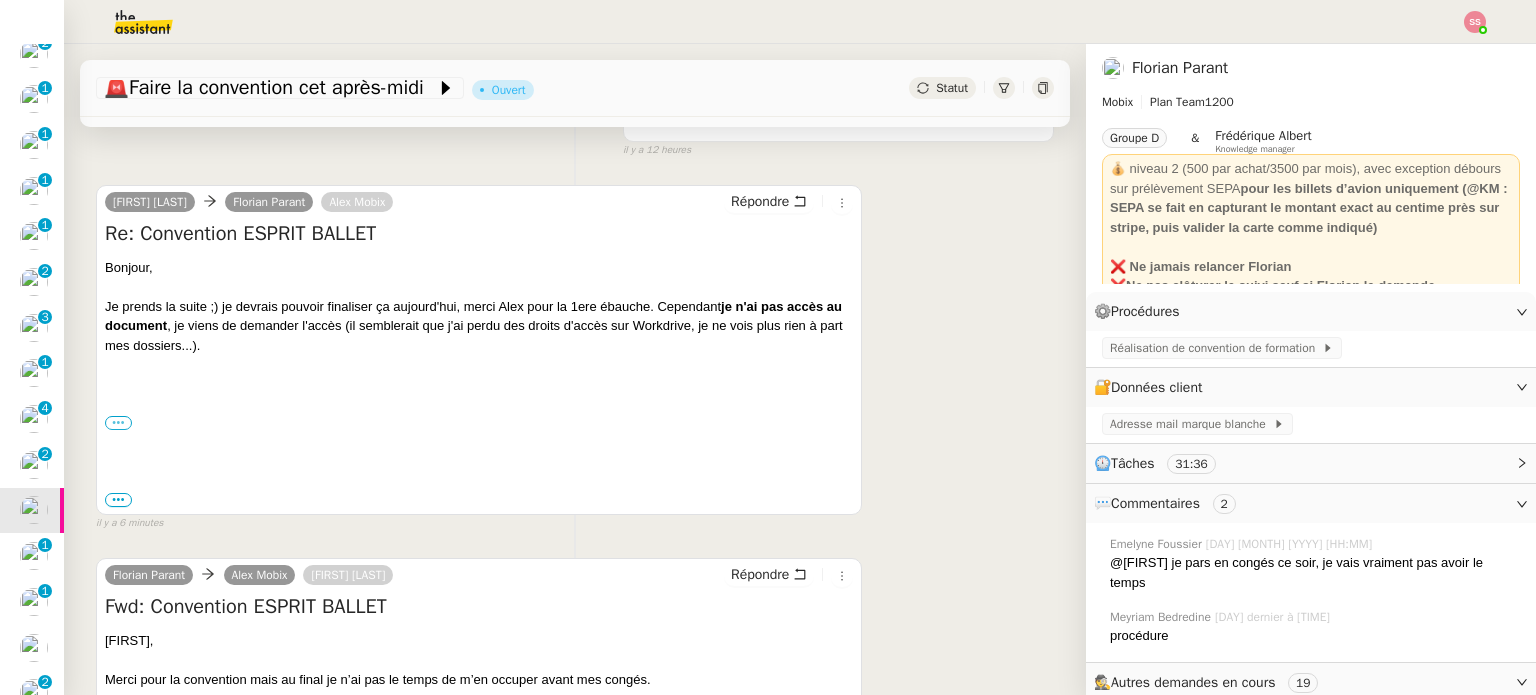 click on "•••" at bounding box center [118, 423] 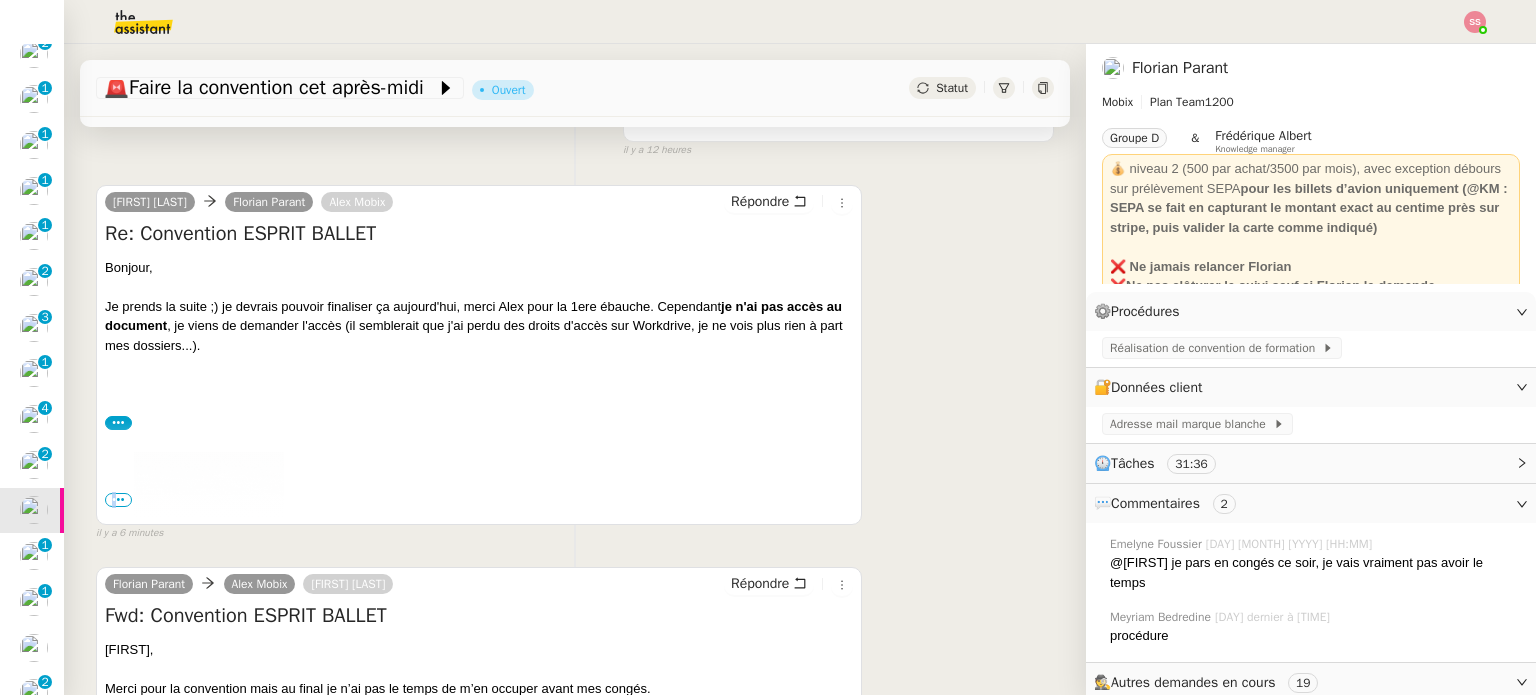 click on "•••" at bounding box center [118, 500] 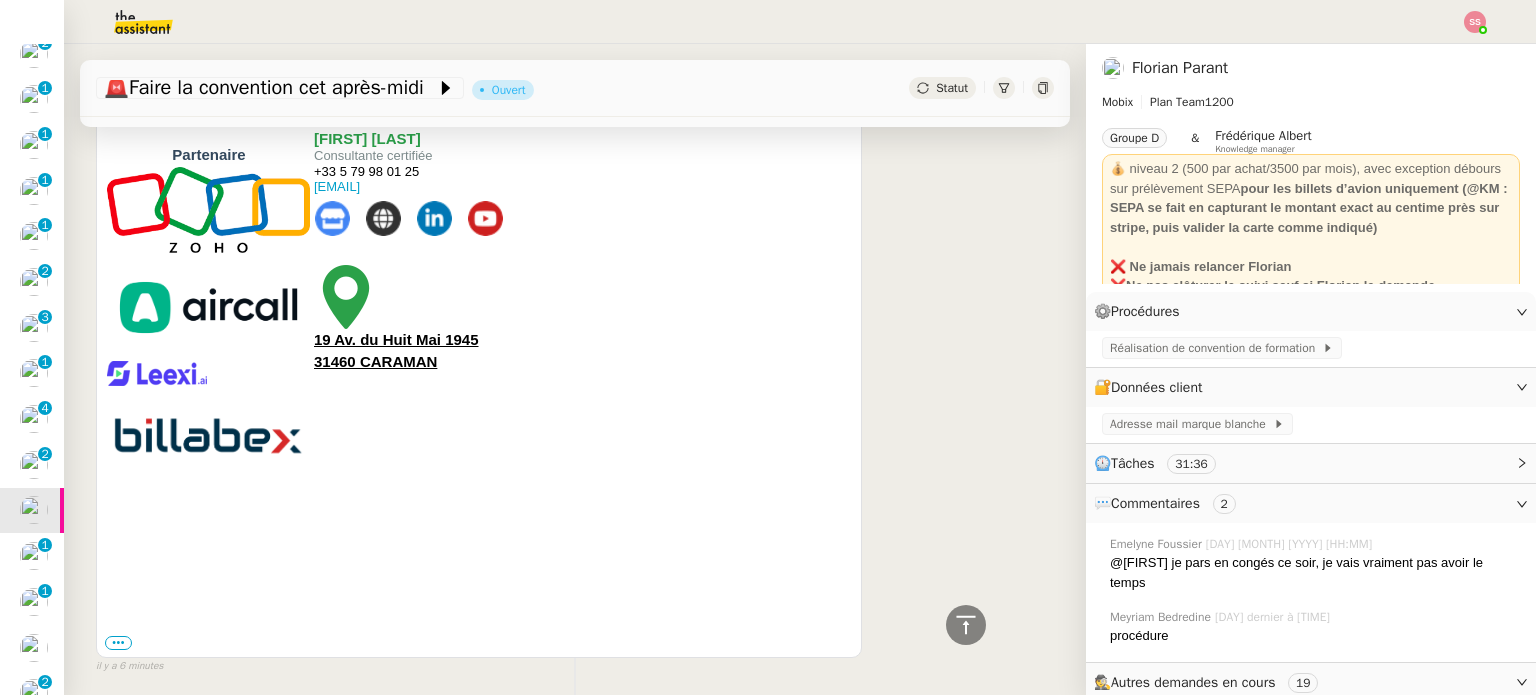 scroll, scrollTop: 1200, scrollLeft: 0, axis: vertical 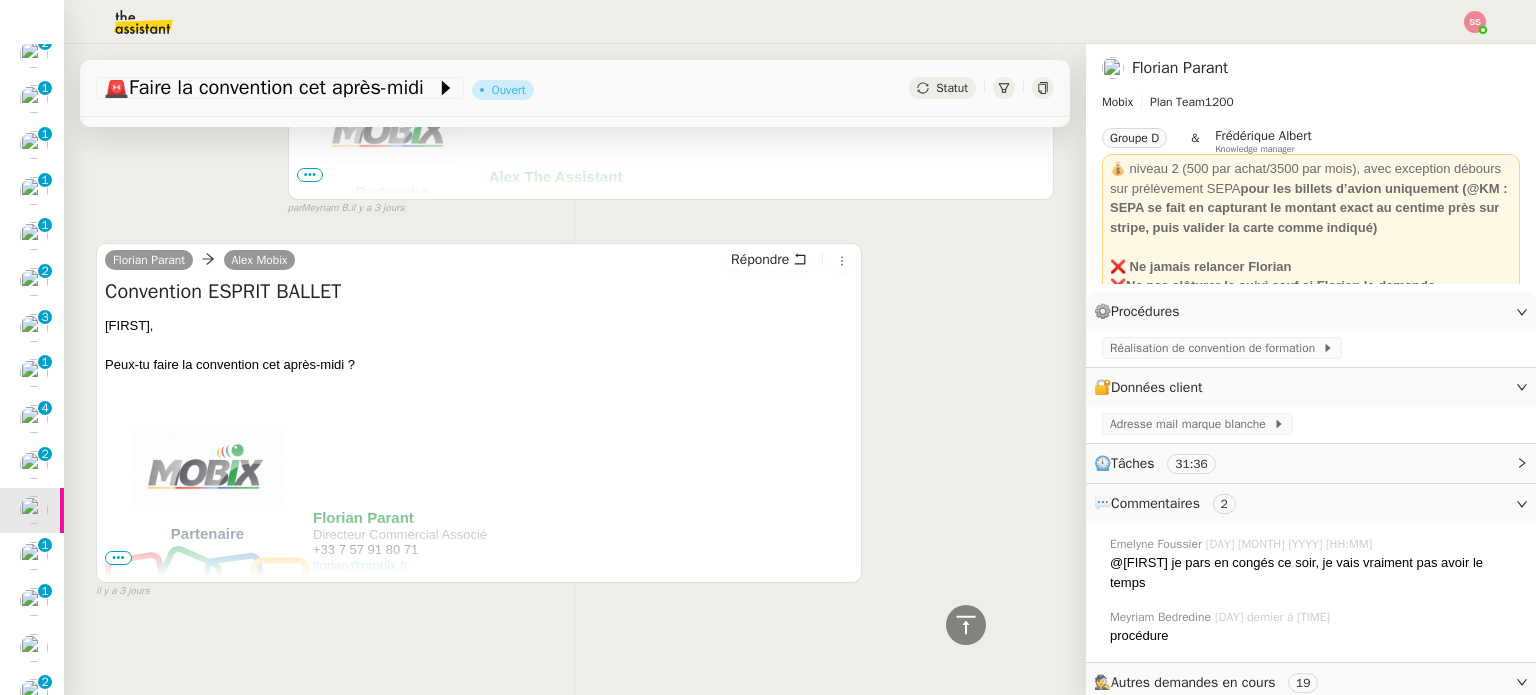 click on "•••" at bounding box center (118, 558) 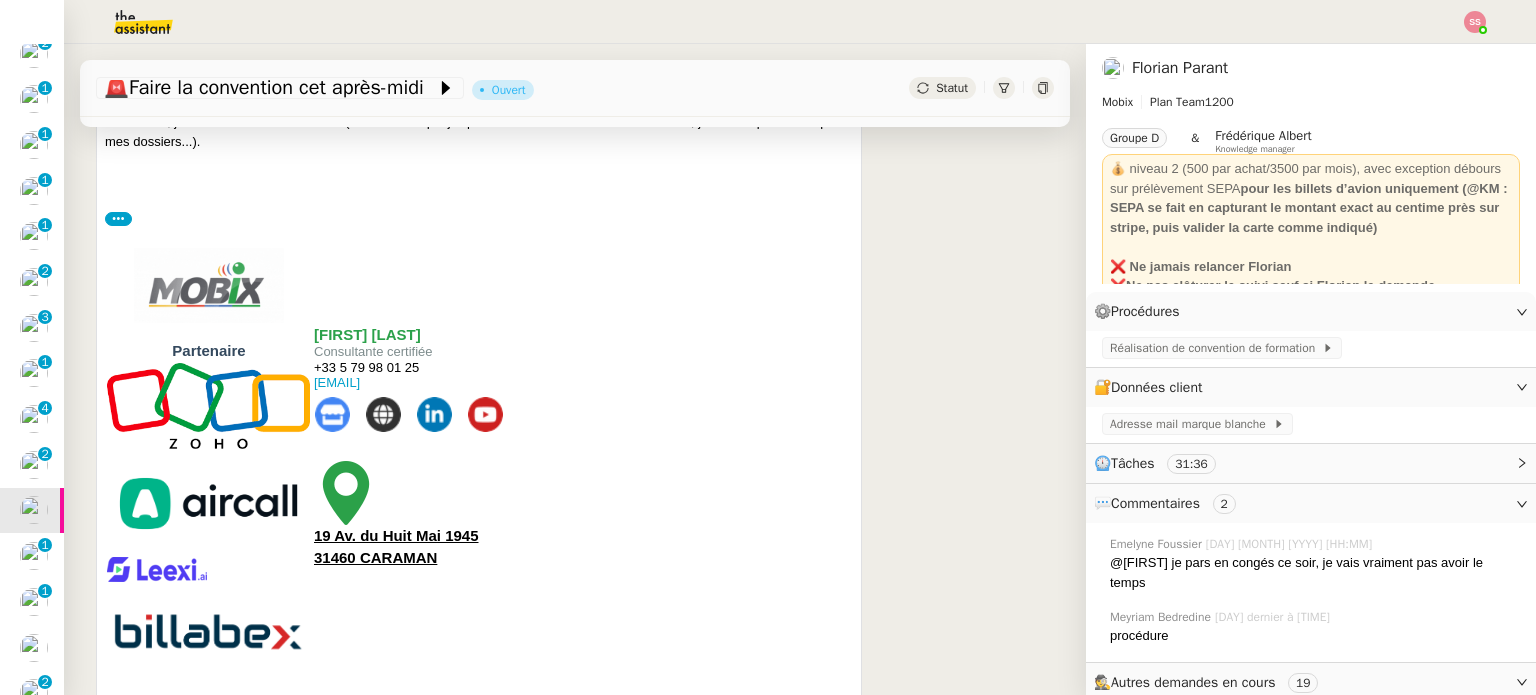 scroll, scrollTop: 520, scrollLeft: 0, axis: vertical 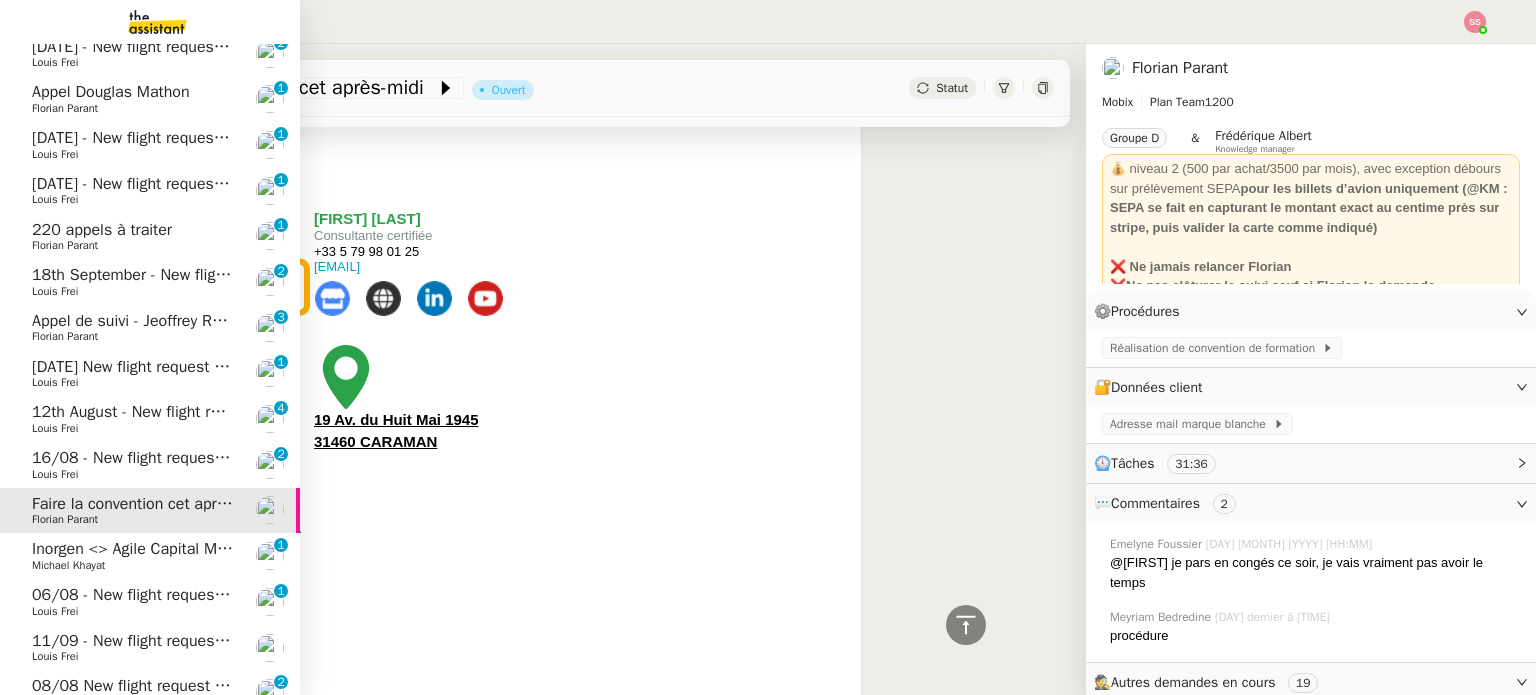 click on "Michael Khayat" 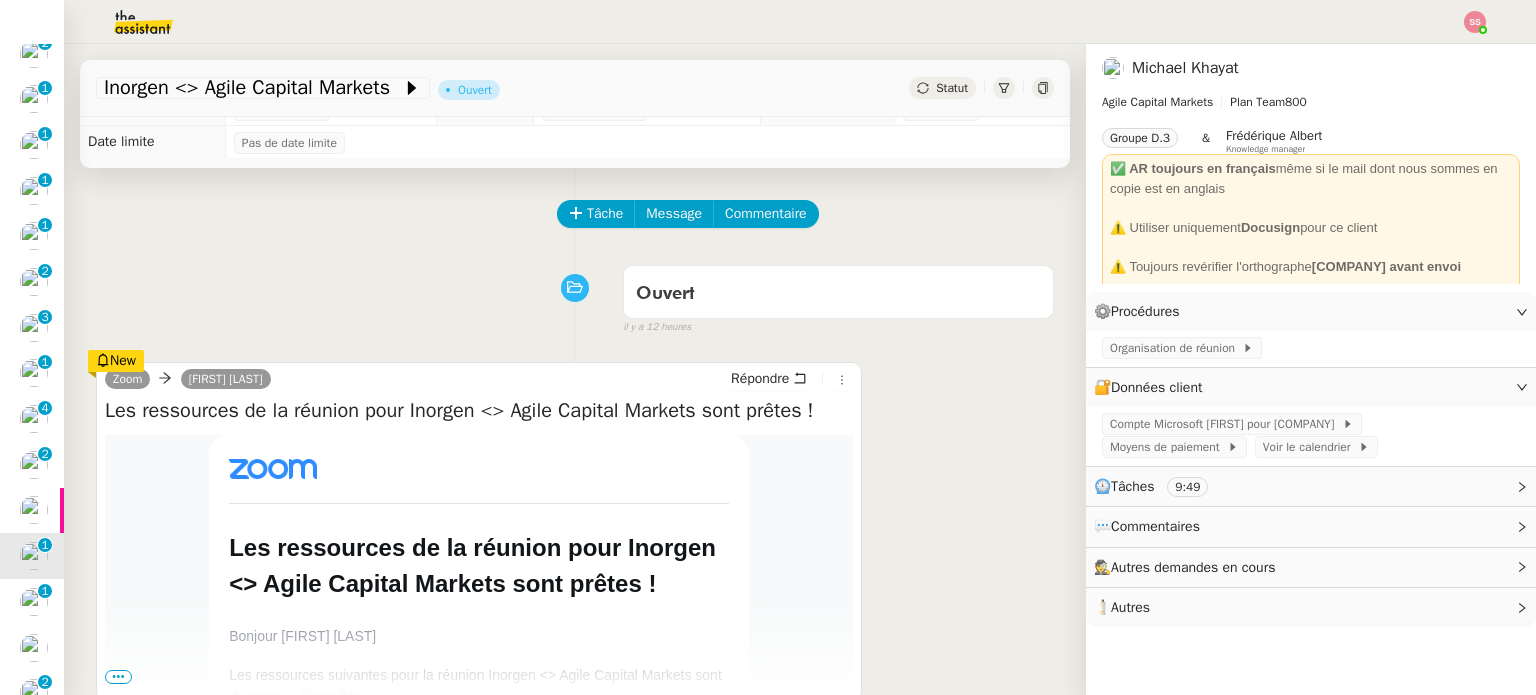 scroll, scrollTop: 20, scrollLeft: 0, axis: vertical 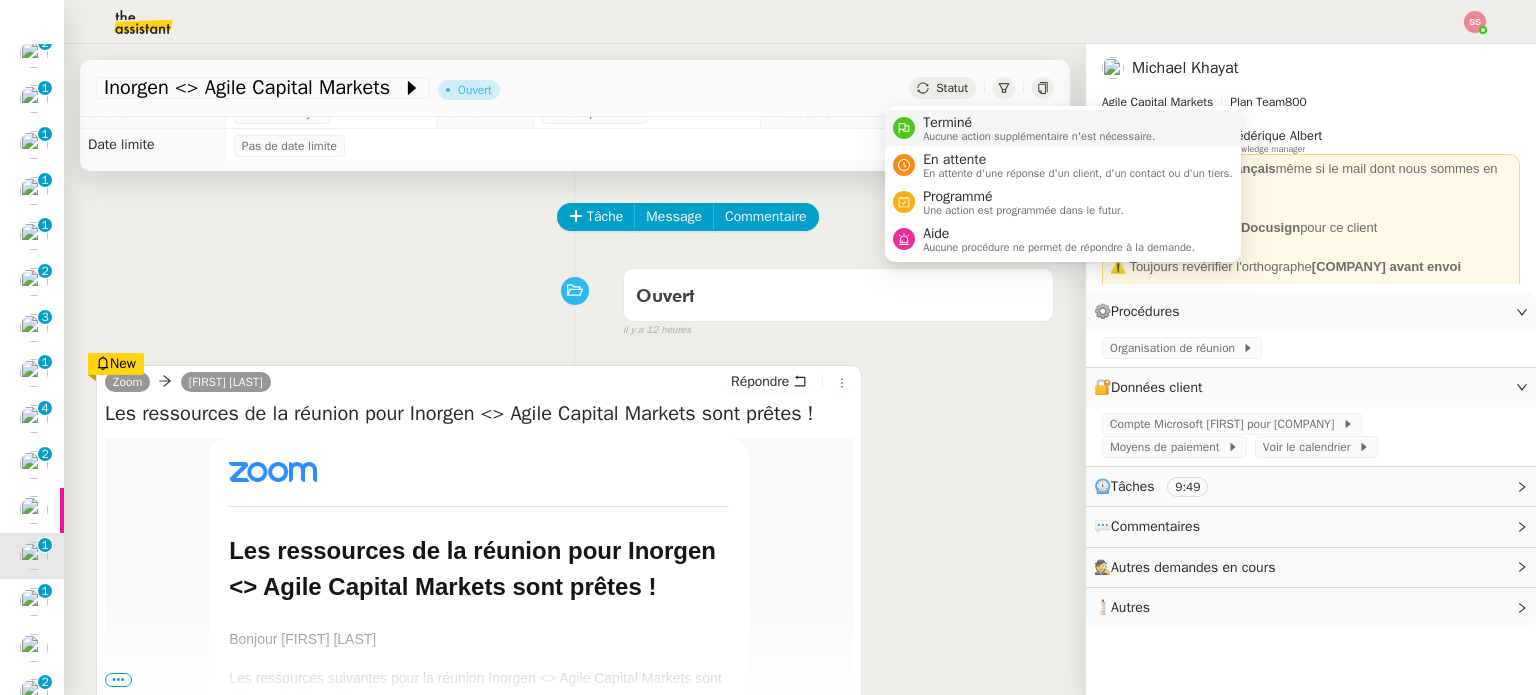 click on "Terminé" at bounding box center [1039, 123] 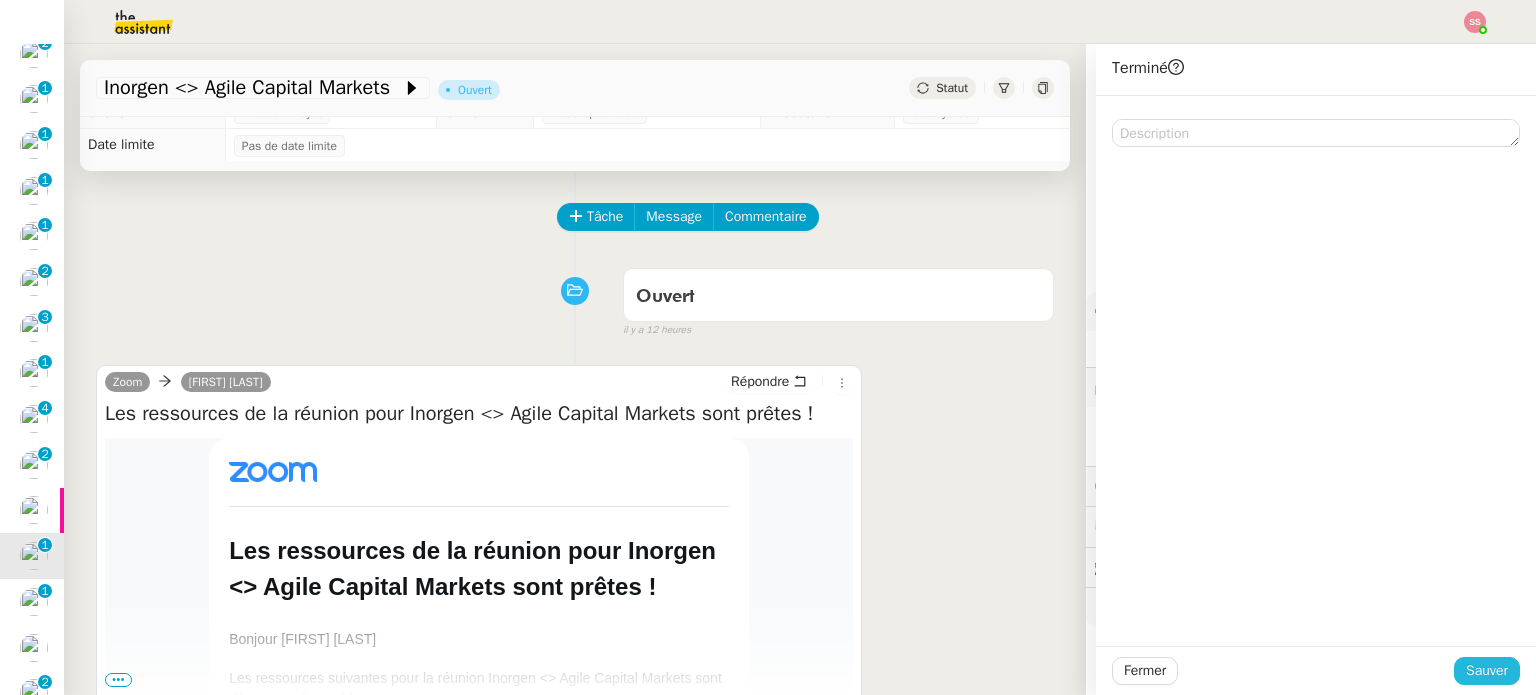 click on "Sauver" 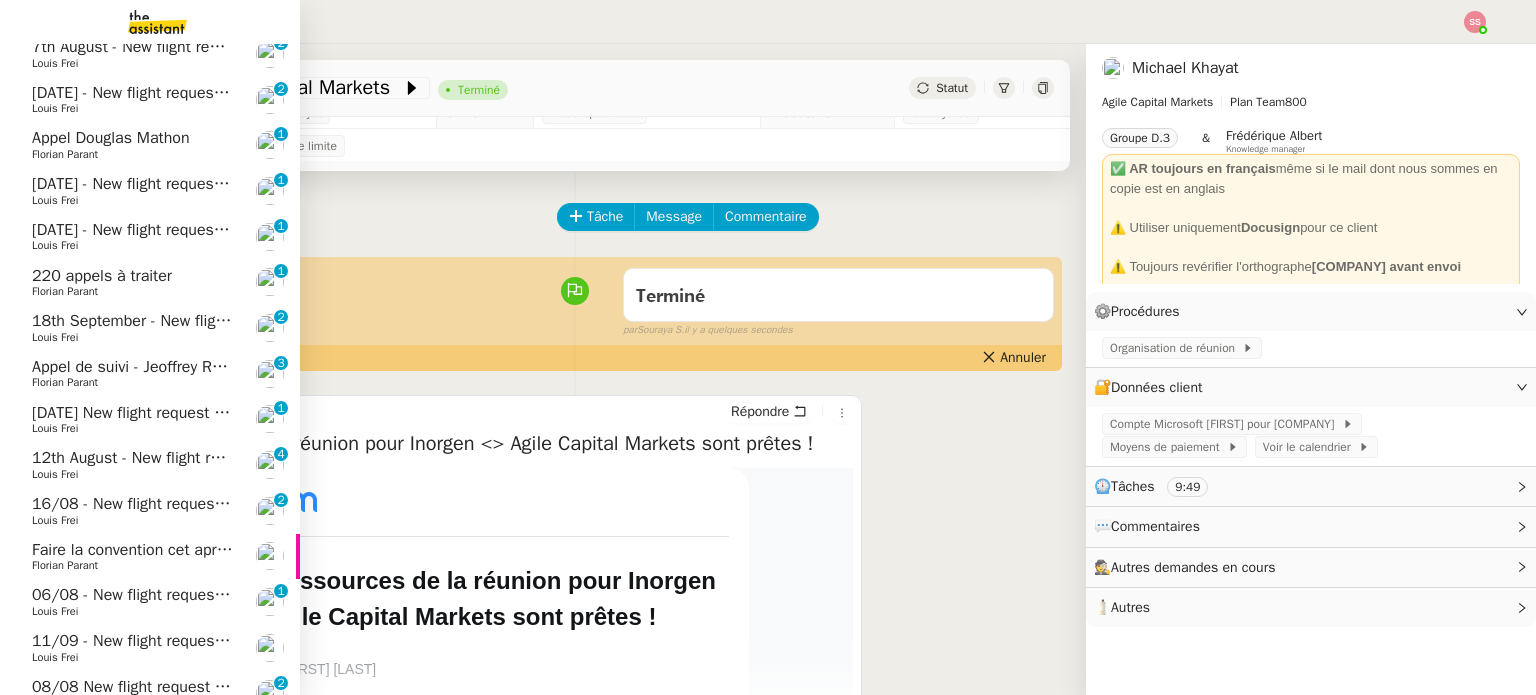 scroll, scrollTop: 1746, scrollLeft: 0, axis: vertical 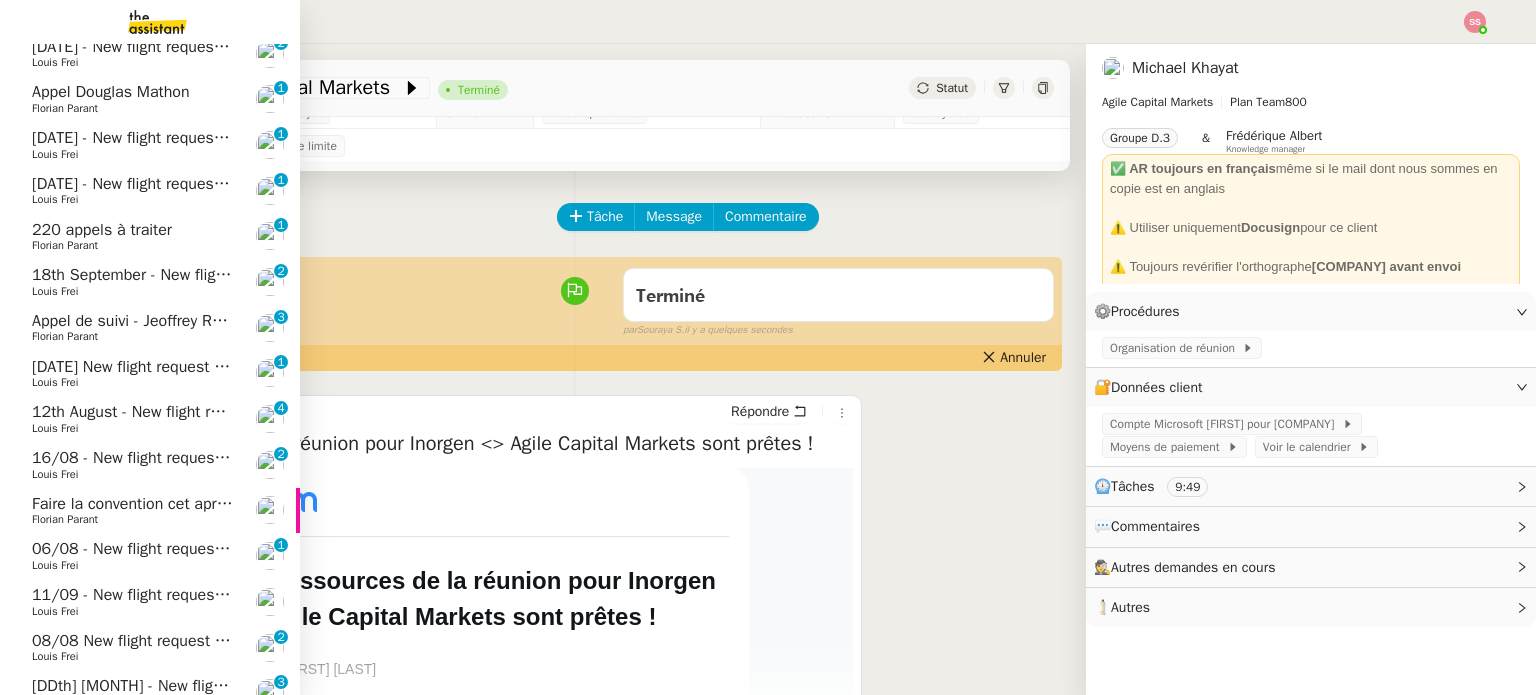 click on "18th September - New flight request - Katharina Hochuli" 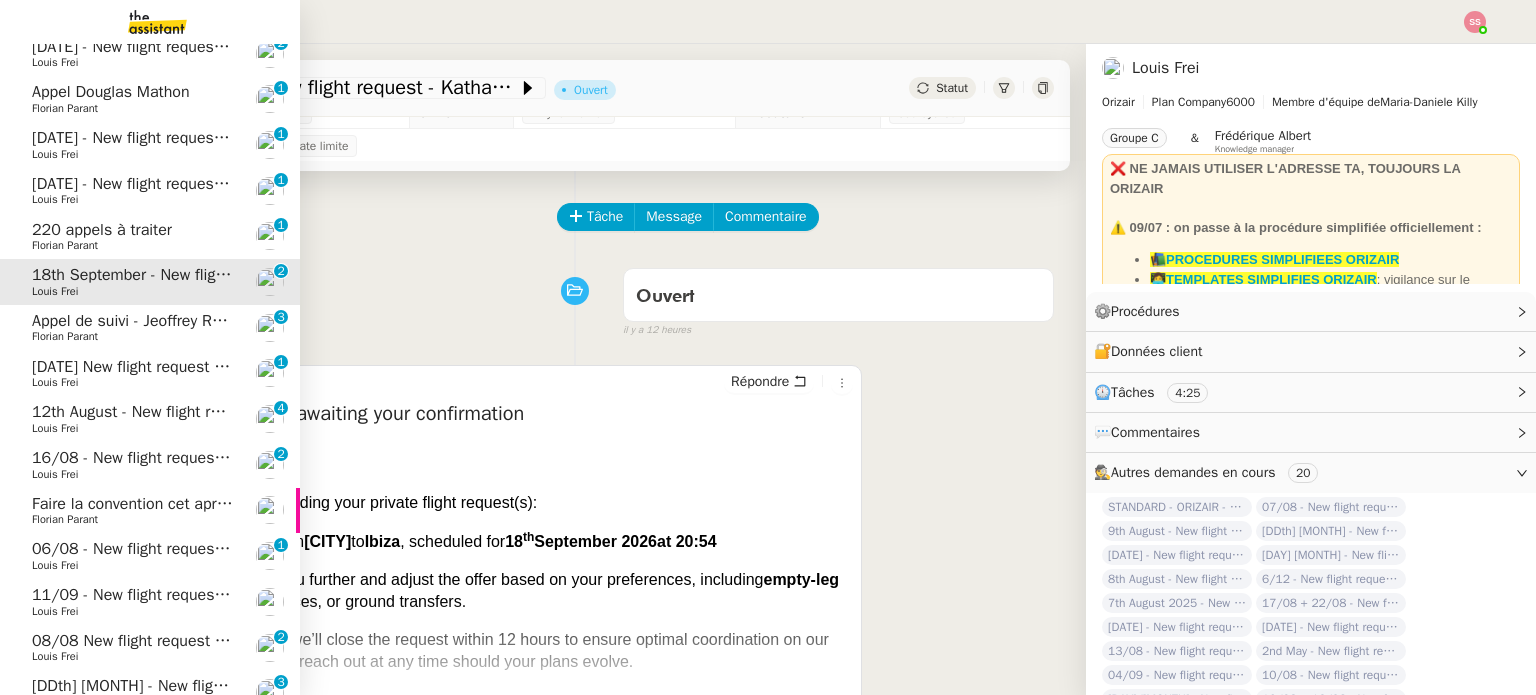 click on "Appel de suivi - Jeoffrey Roux" 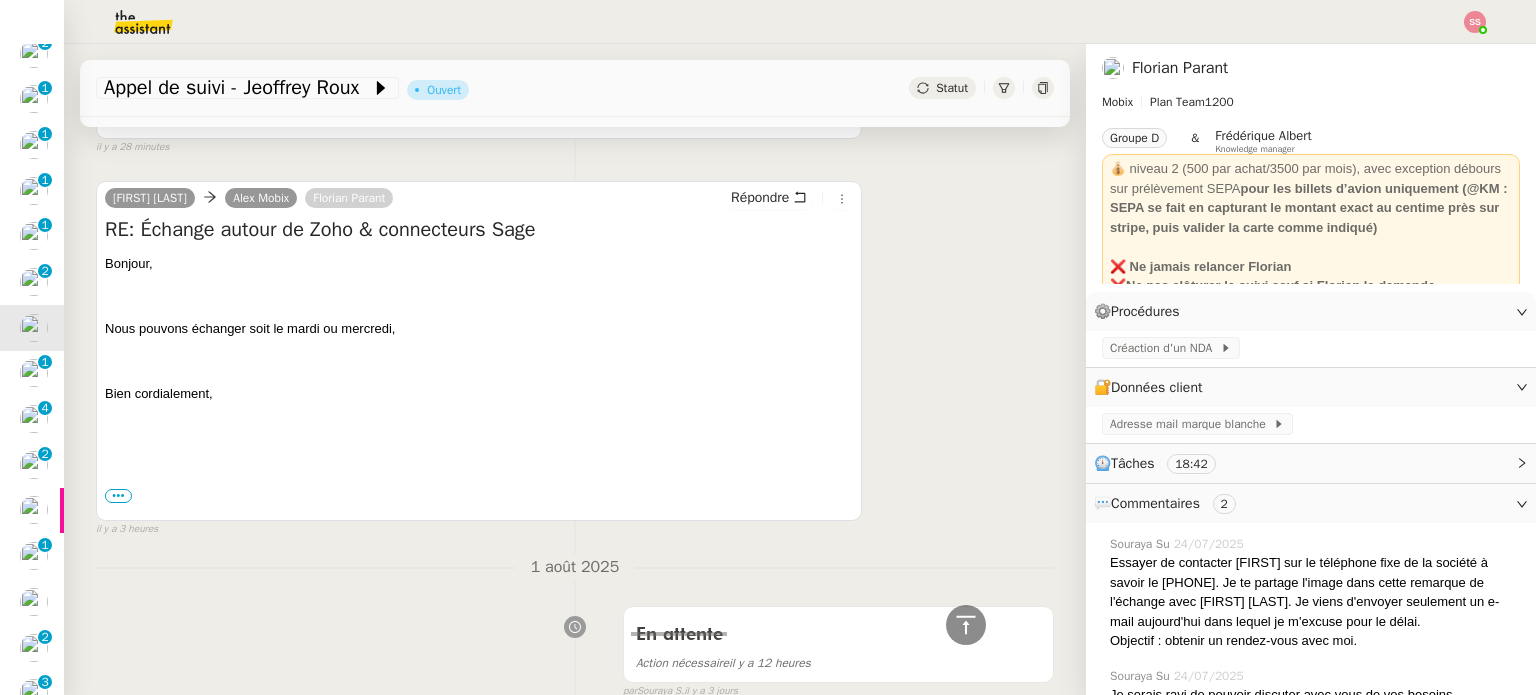 scroll, scrollTop: 500, scrollLeft: 0, axis: vertical 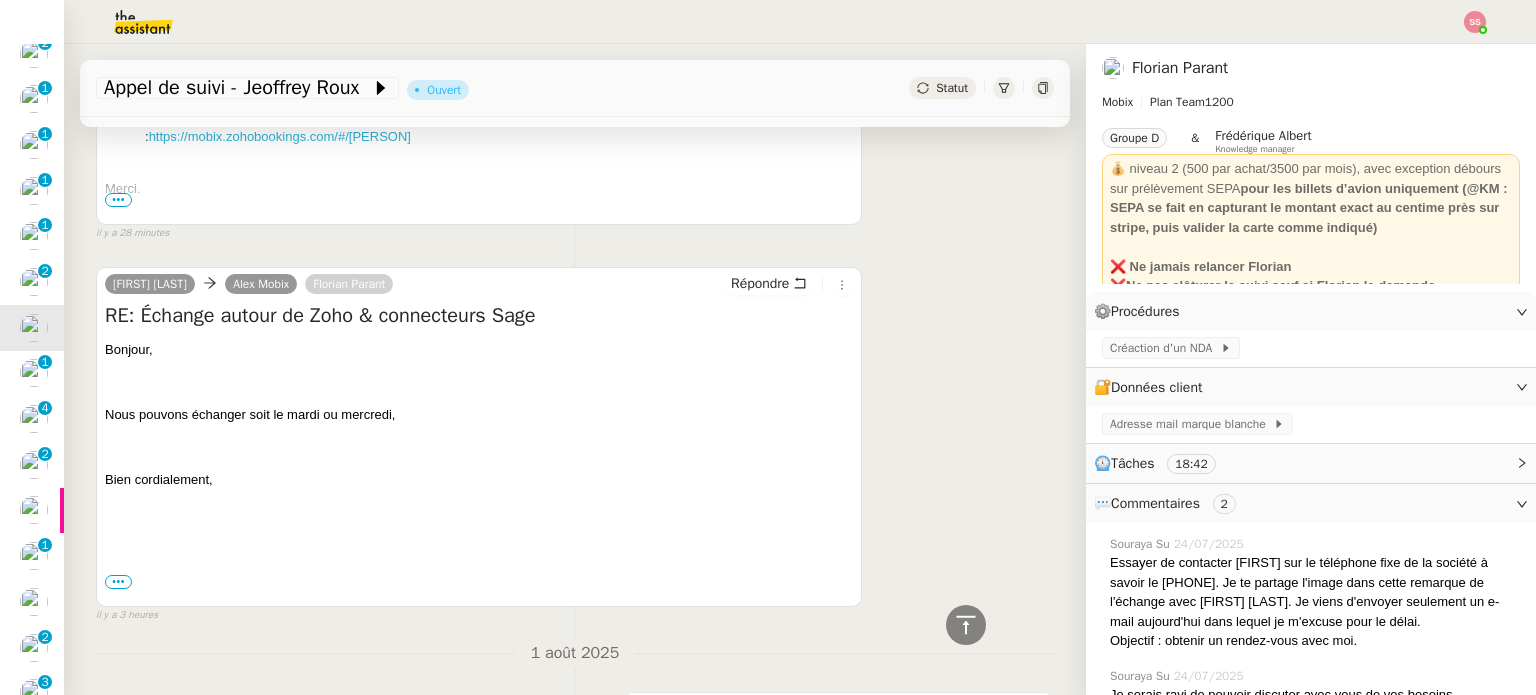 click on "•••" at bounding box center [118, 582] 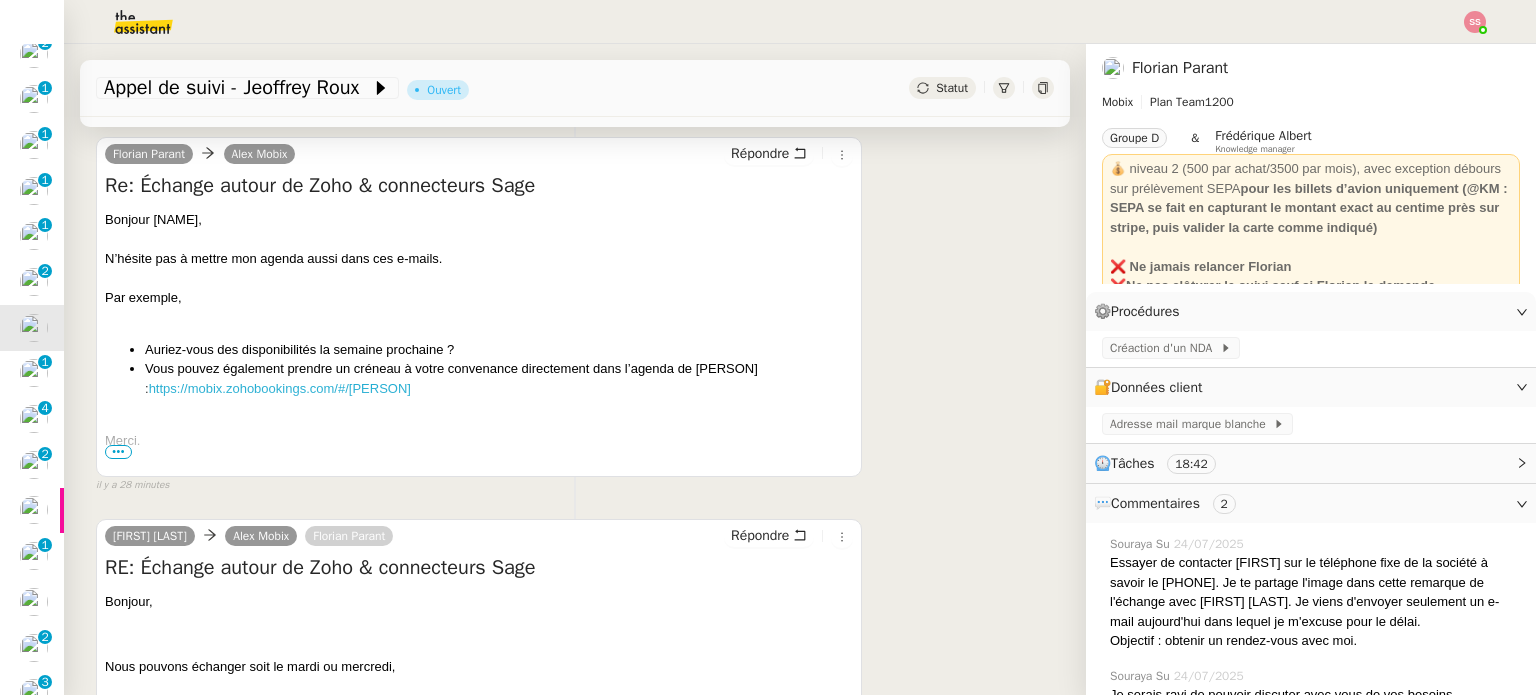 scroll, scrollTop: 200, scrollLeft: 0, axis: vertical 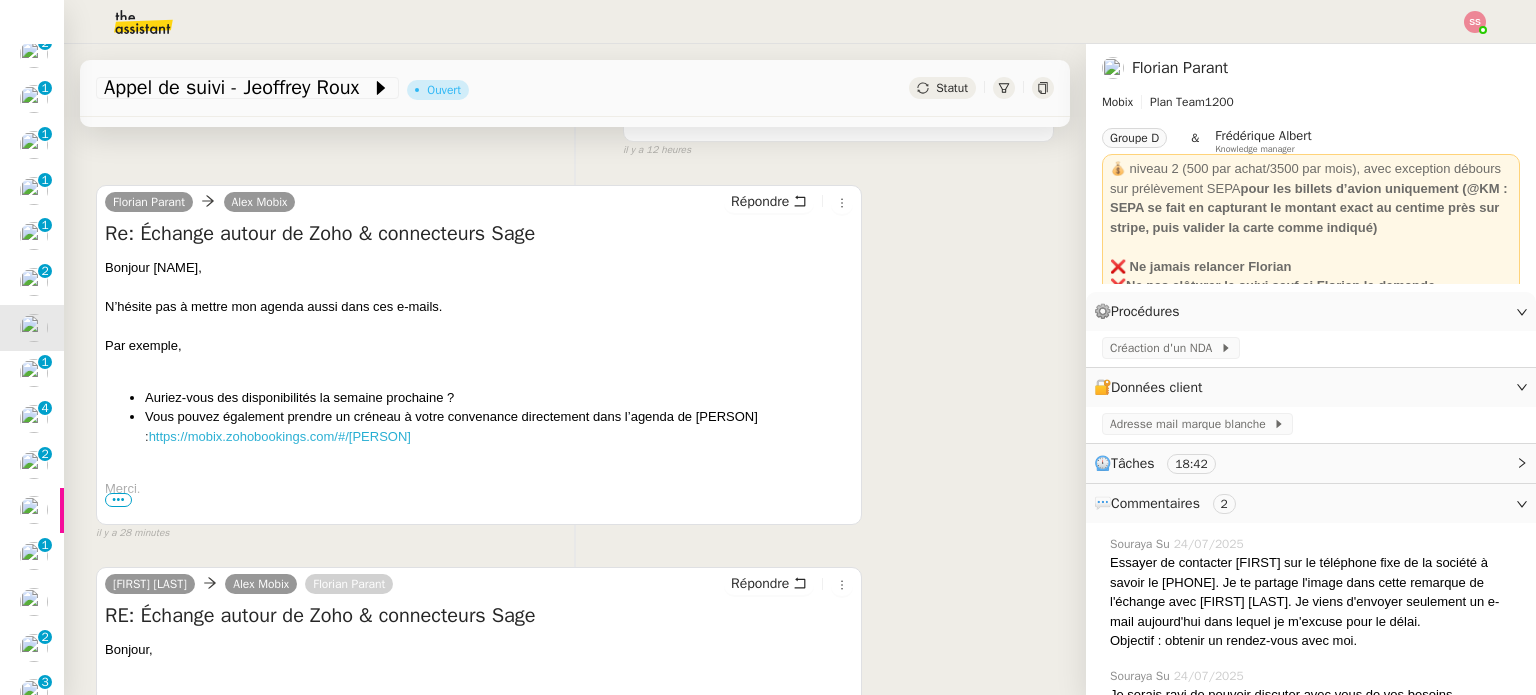 click on "•••" at bounding box center (118, 500) 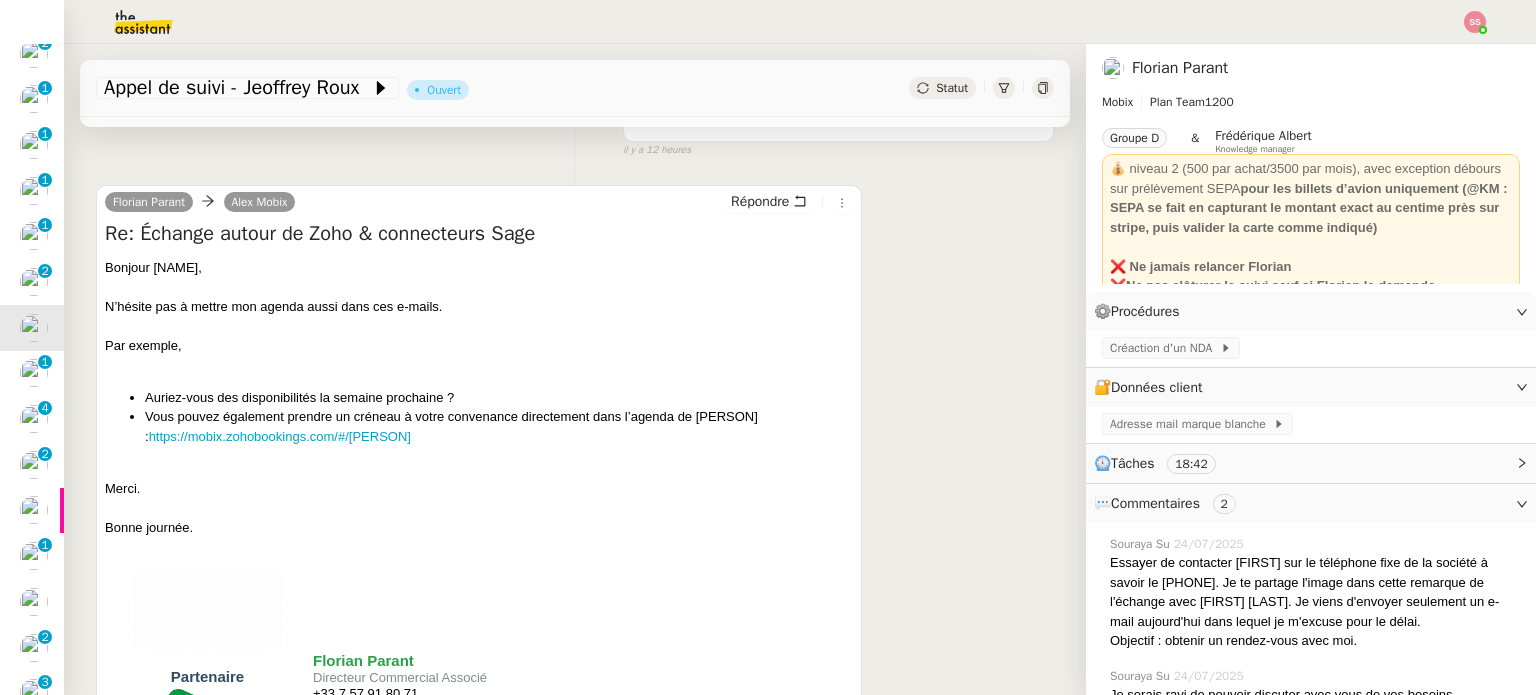 scroll, scrollTop: 0, scrollLeft: 0, axis: both 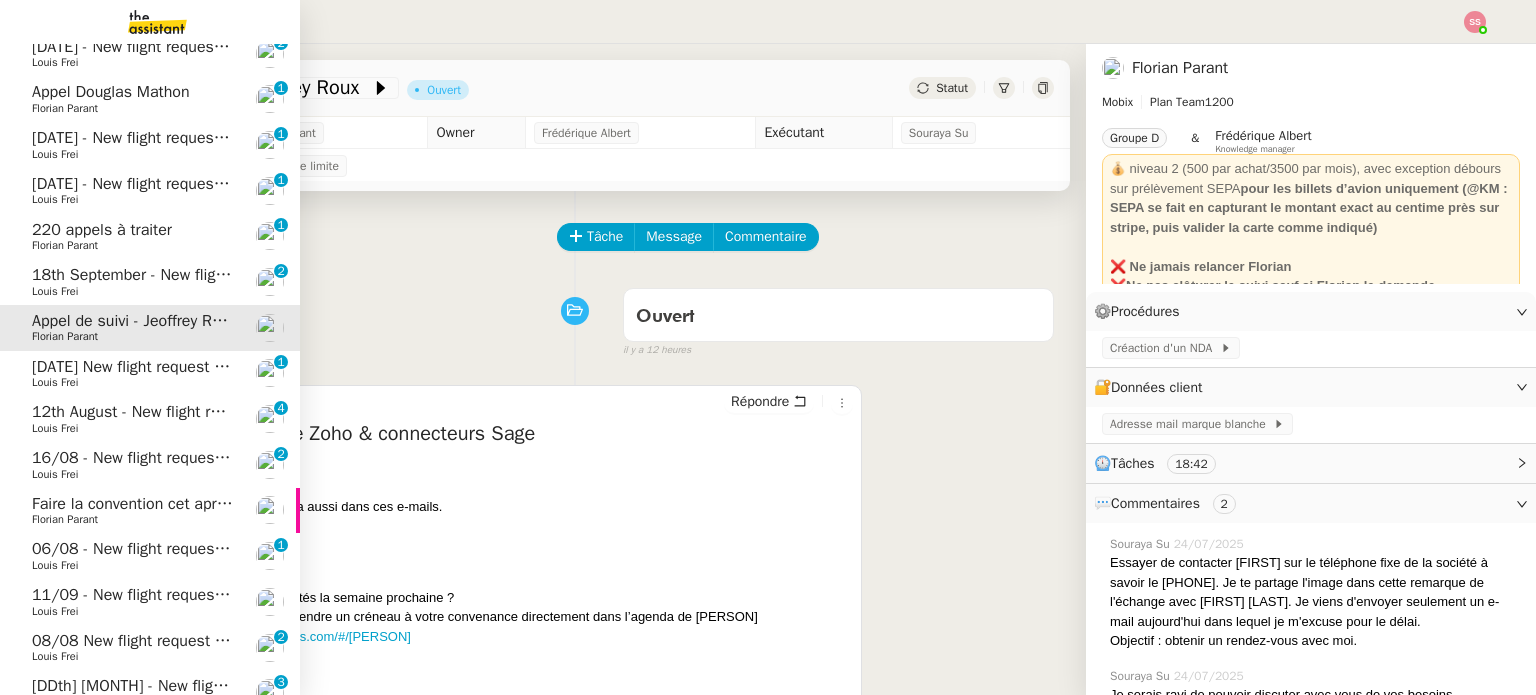 click on "Louis Frei" 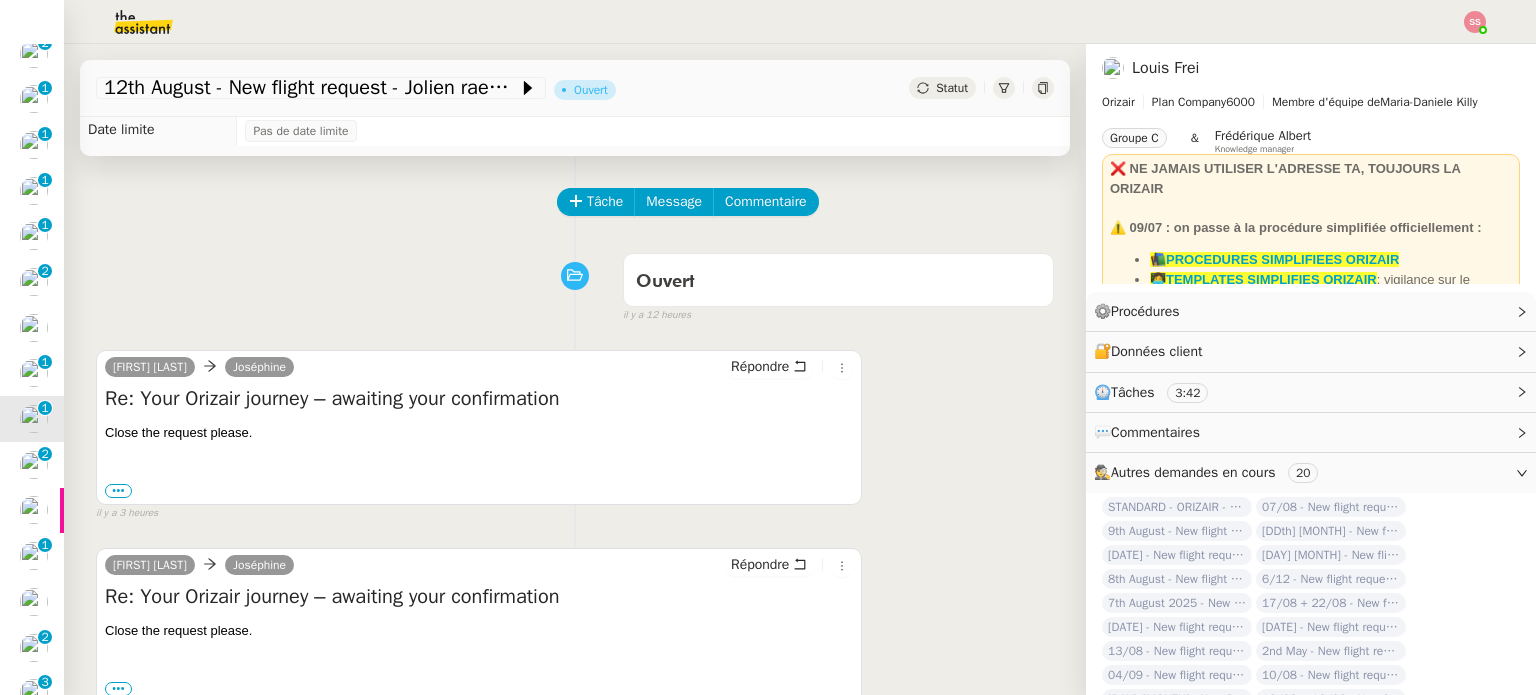 scroll, scrollTop: 0, scrollLeft: 0, axis: both 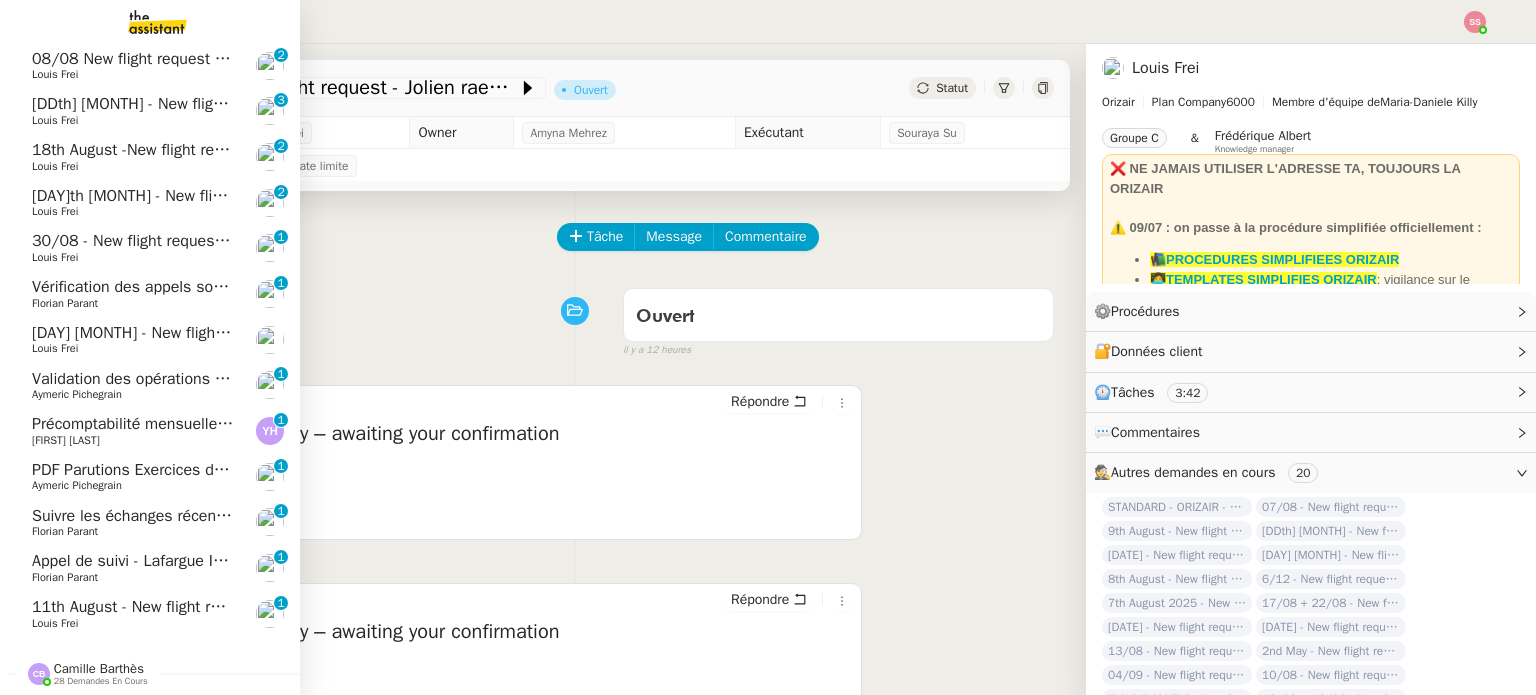 click on "Précomptabilité mensuelle - 4 août 2025" 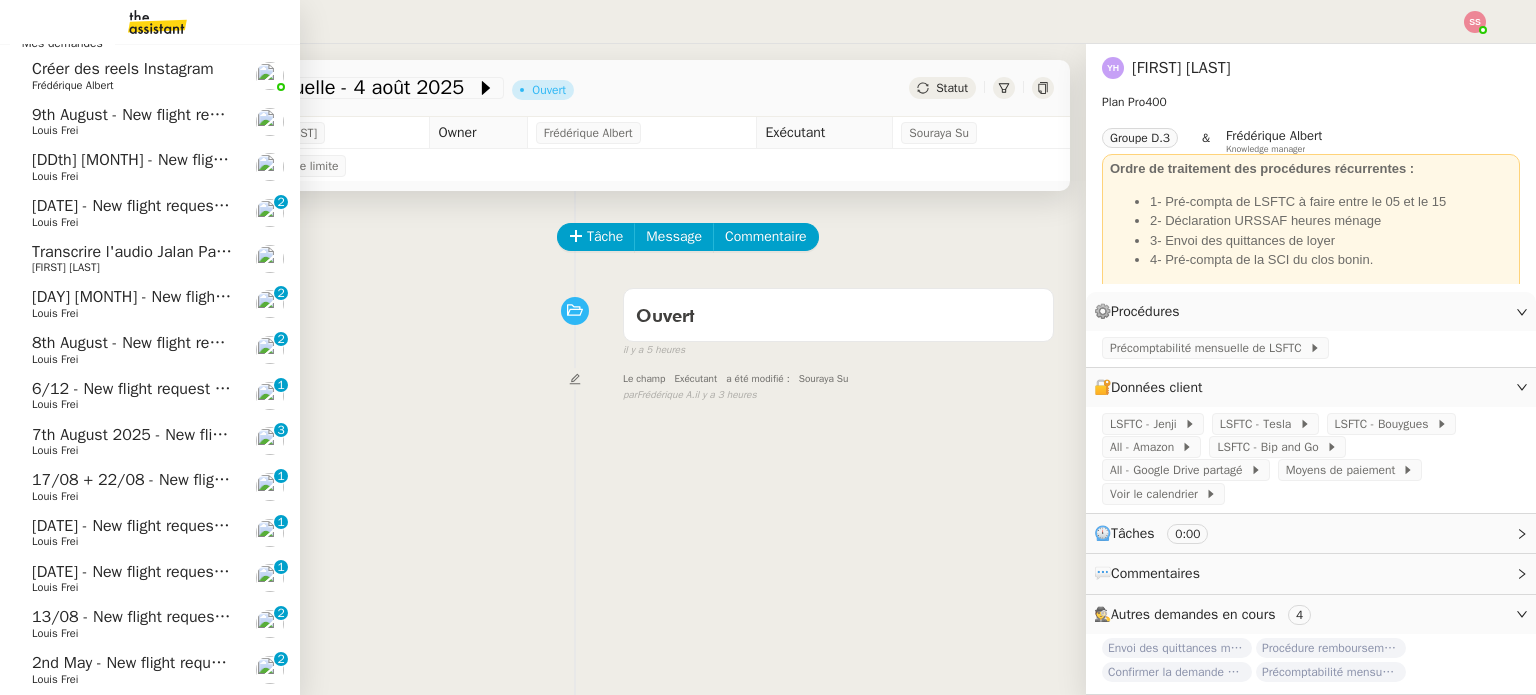 scroll, scrollTop: 0, scrollLeft: 0, axis: both 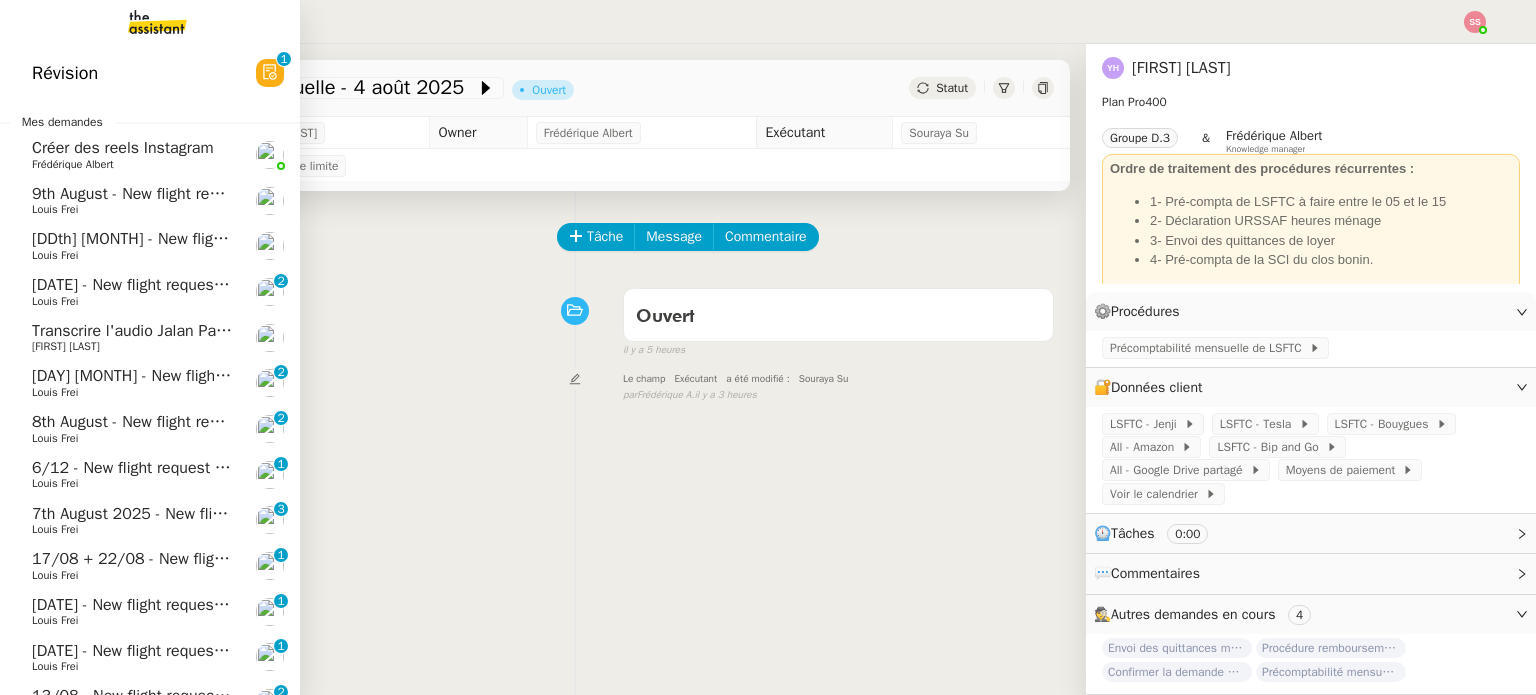 click on "[FIRST] [LAST]" 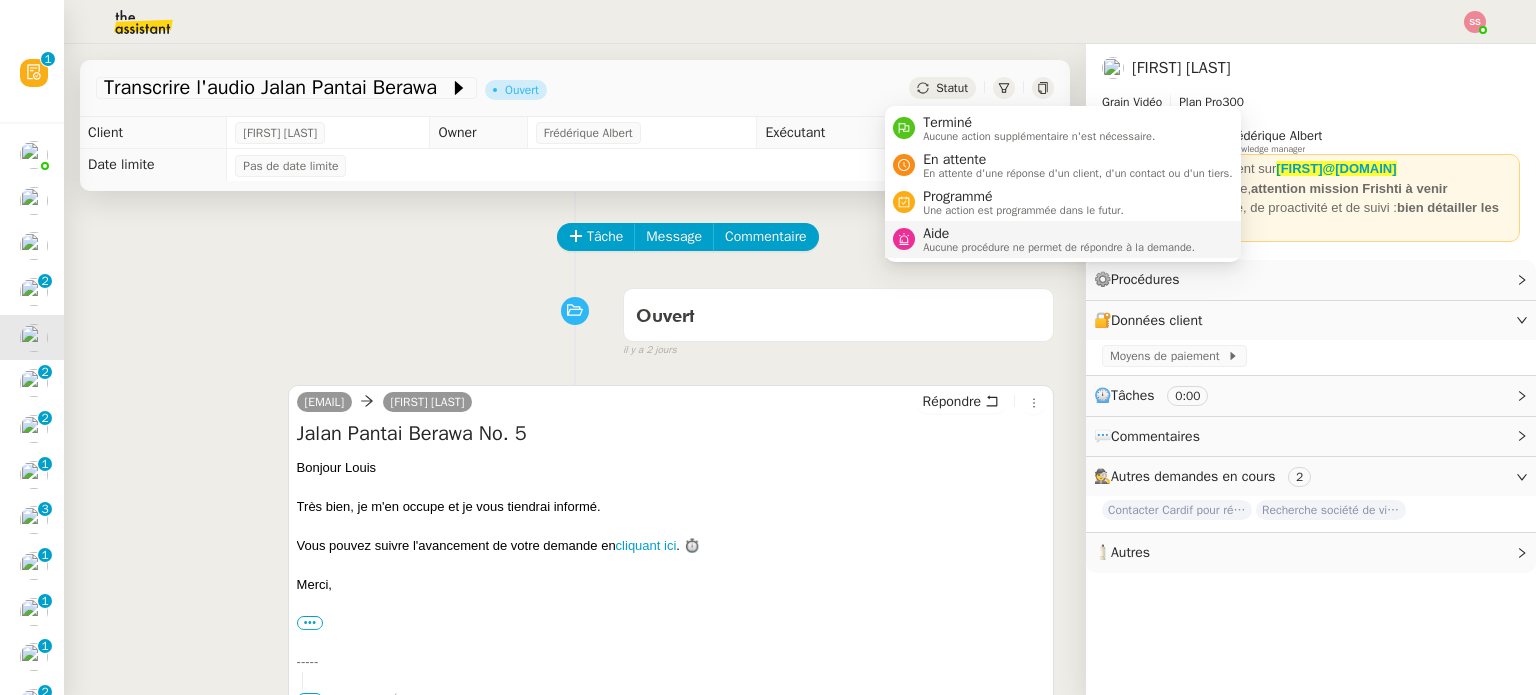 click on "Aide Aucune procédure ne permet de répondre à la demande." at bounding box center (1063, 239) 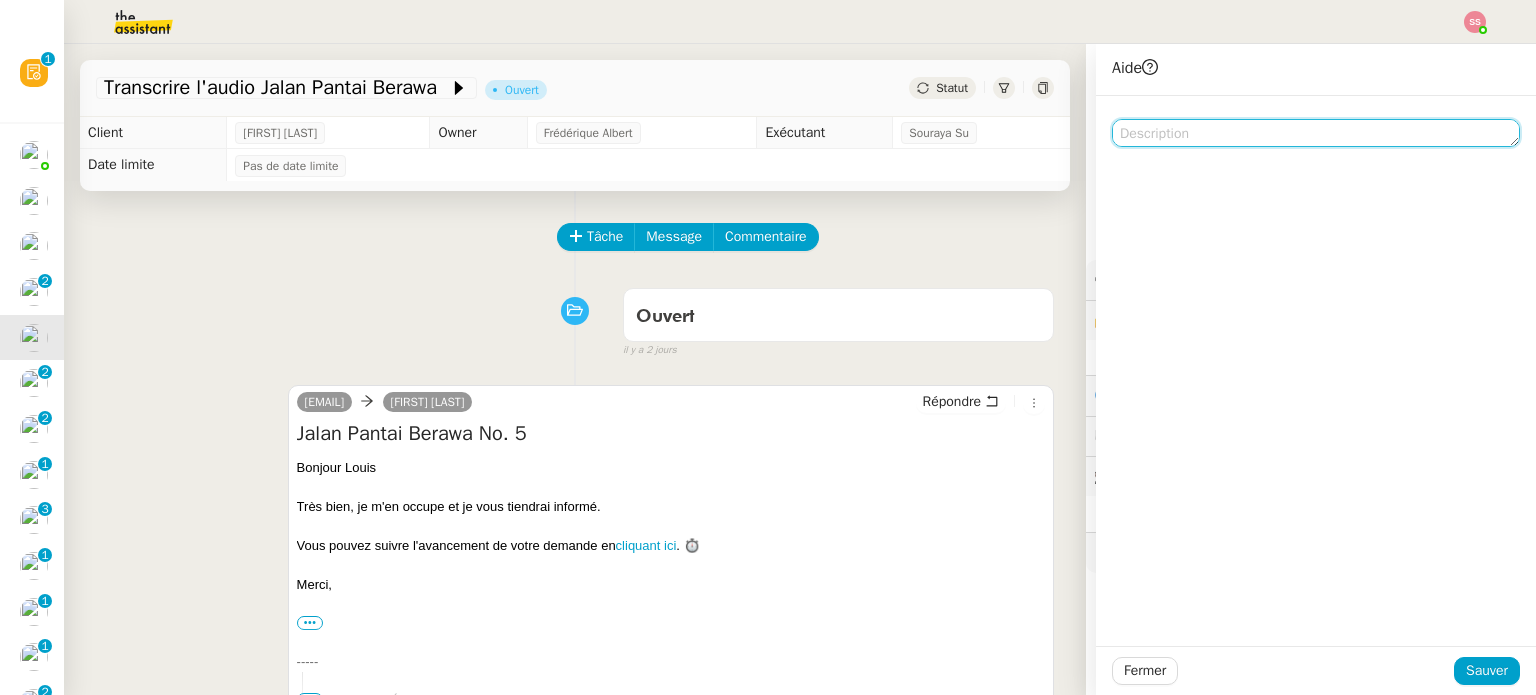 click 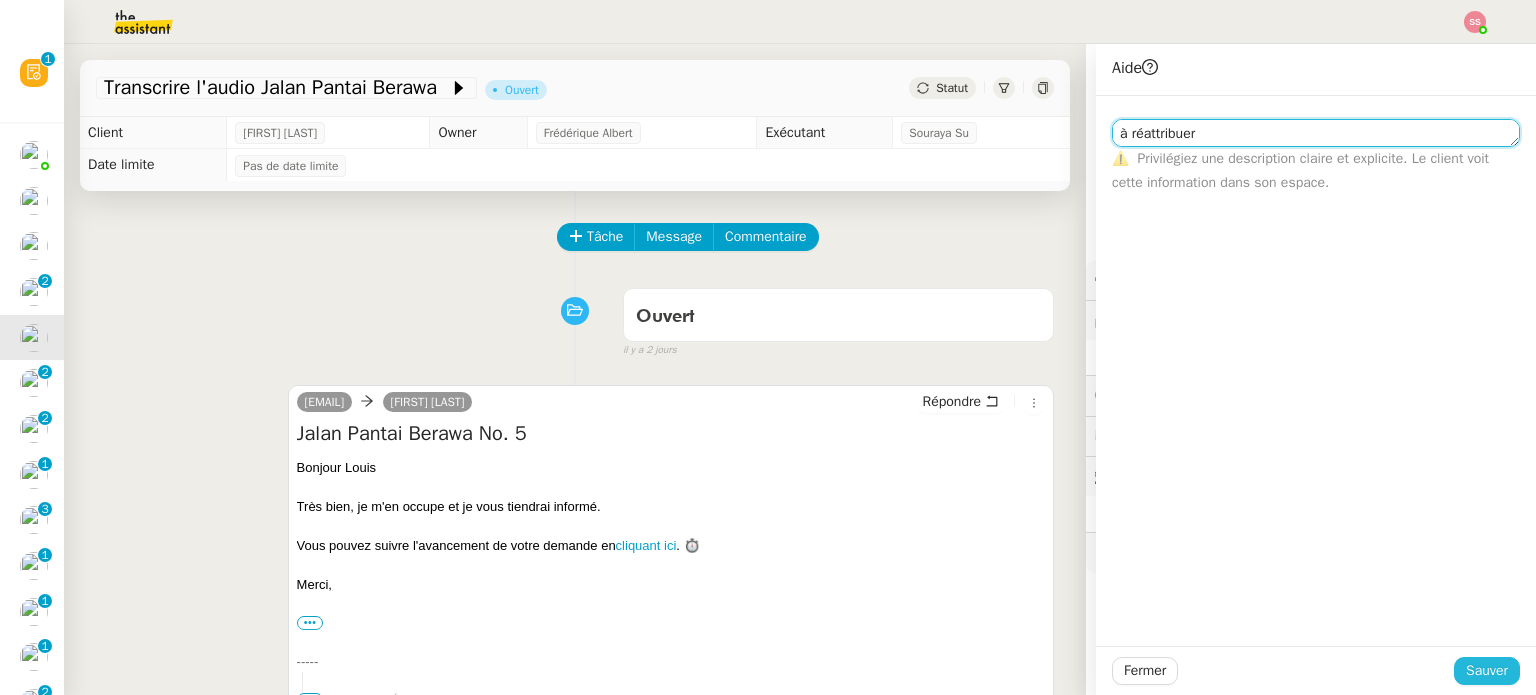 type on "à réattribuer" 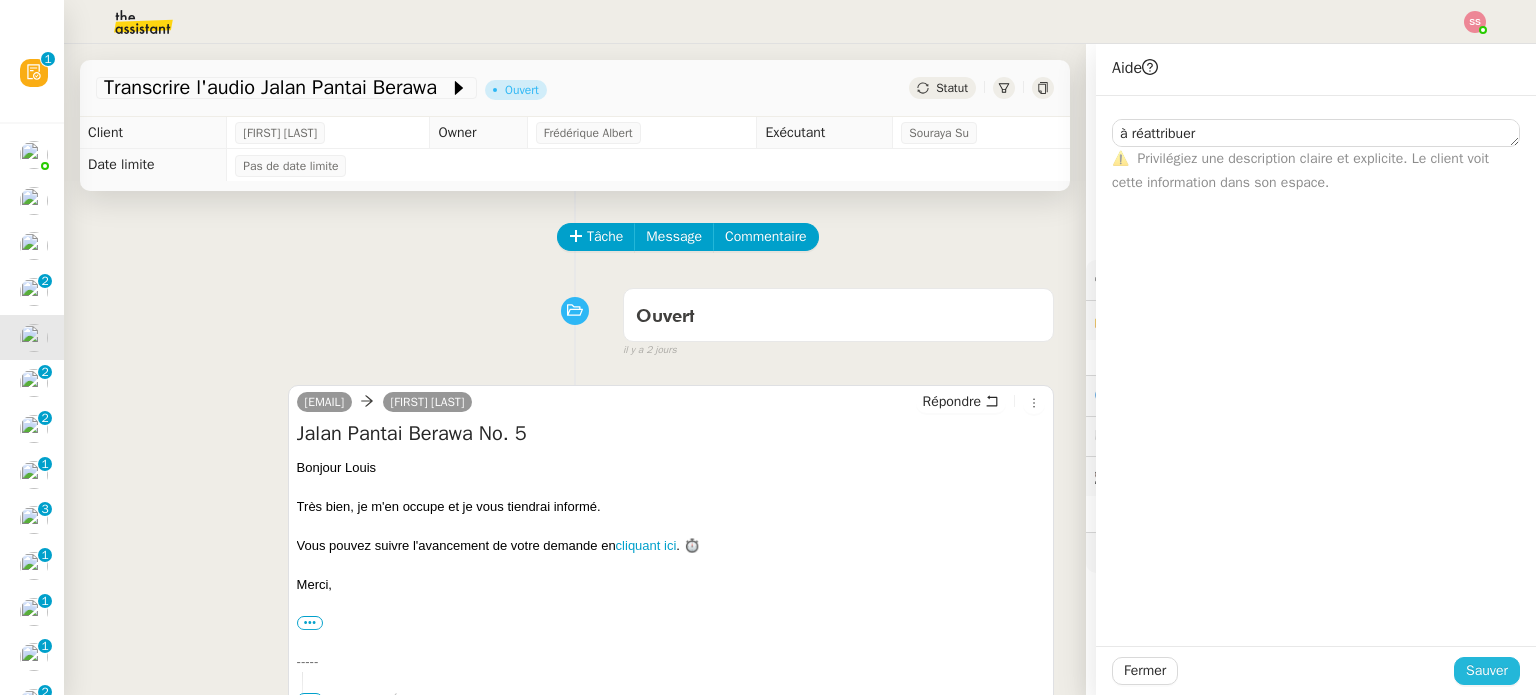 click on "Sauver" 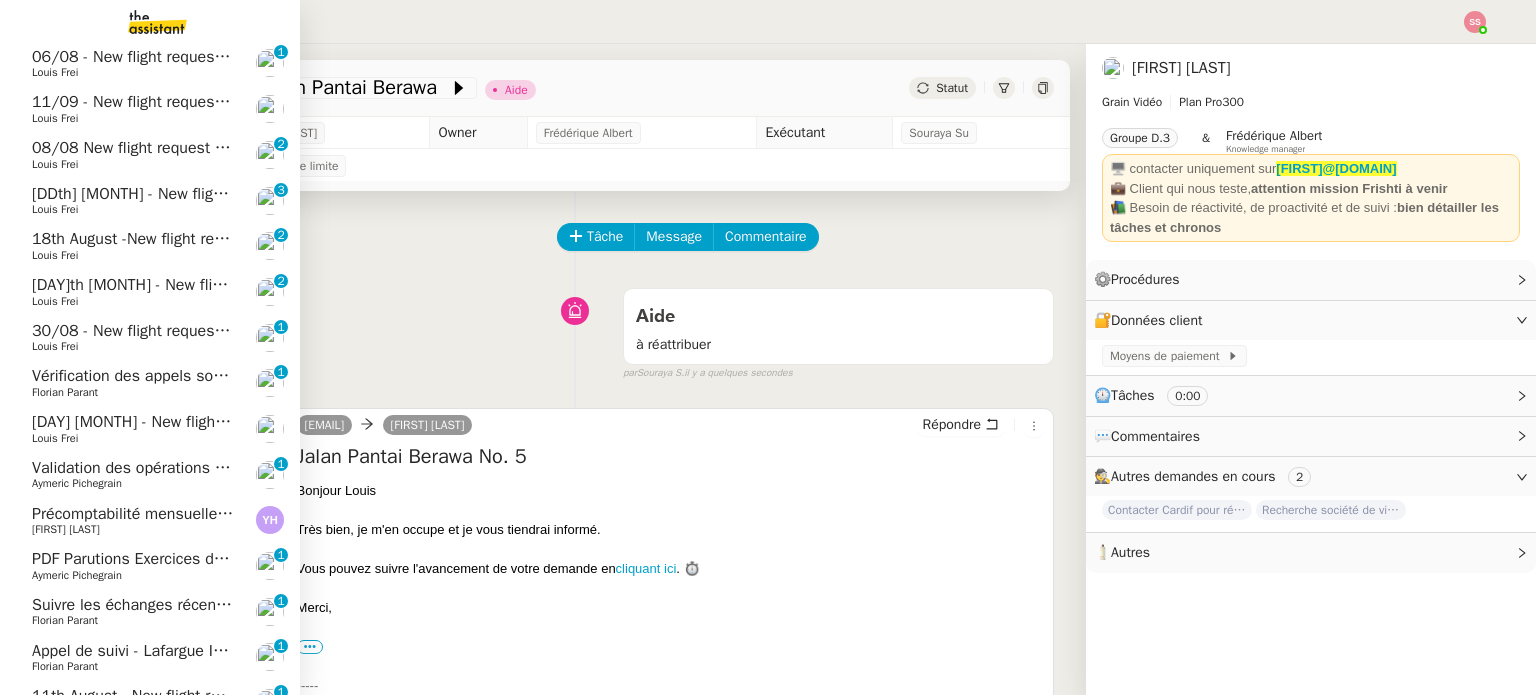 scroll, scrollTop: 2339, scrollLeft: 0, axis: vertical 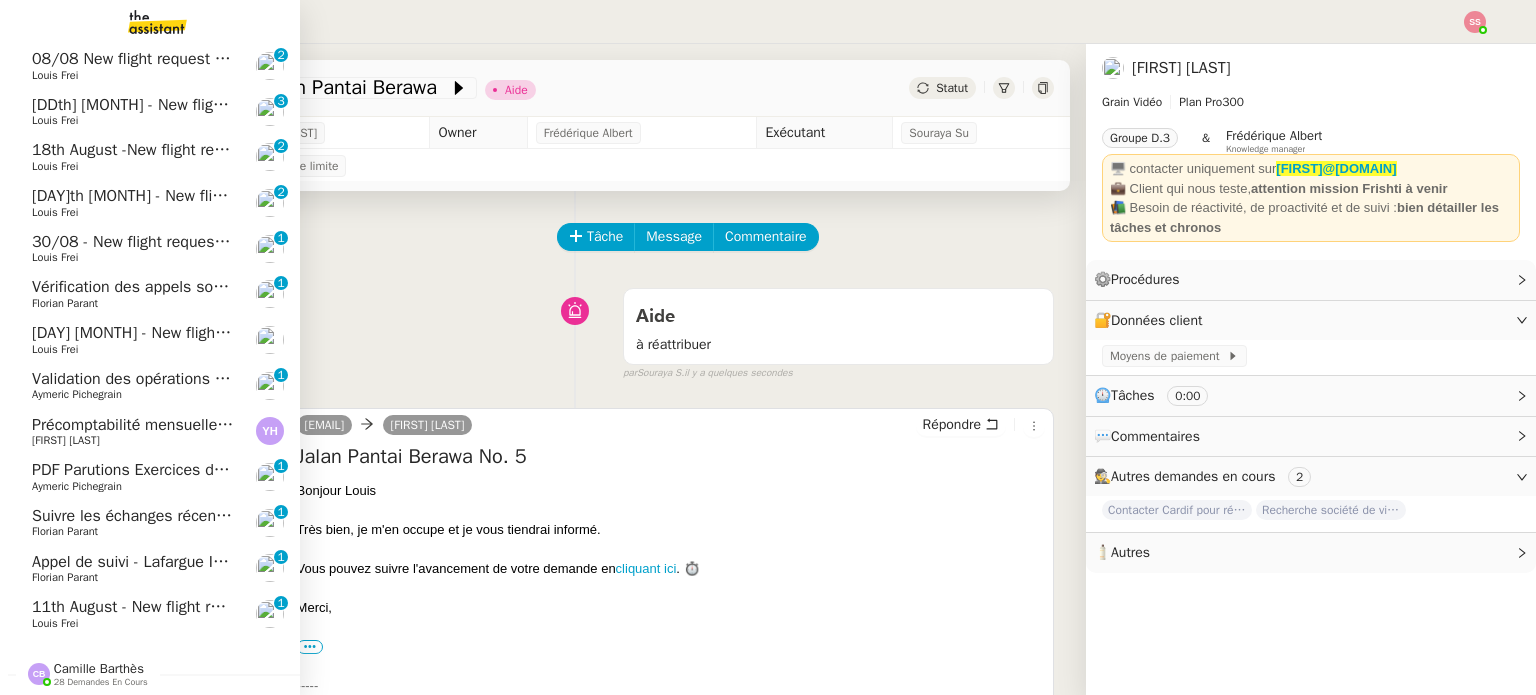 click on "Camille Barthès" 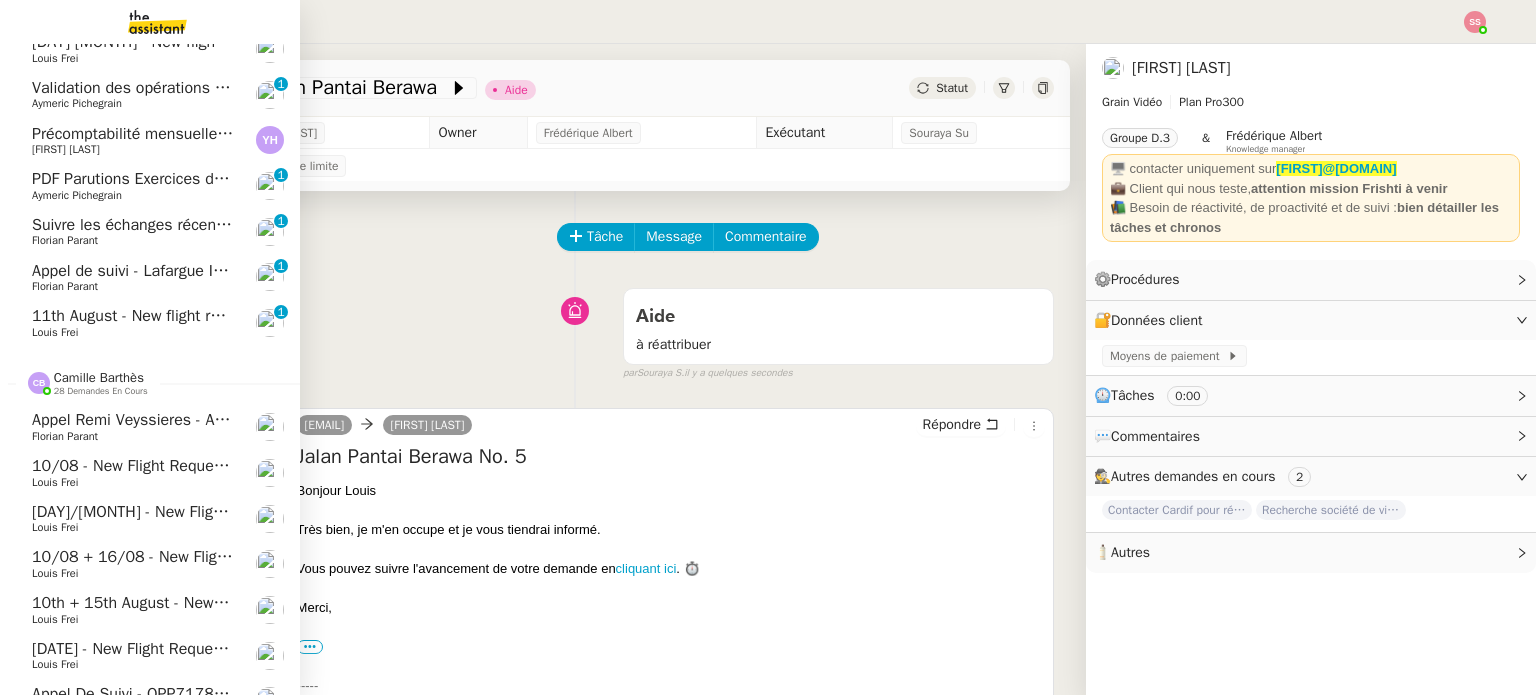 scroll, scrollTop: 2319, scrollLeft: 0, axis: vertical 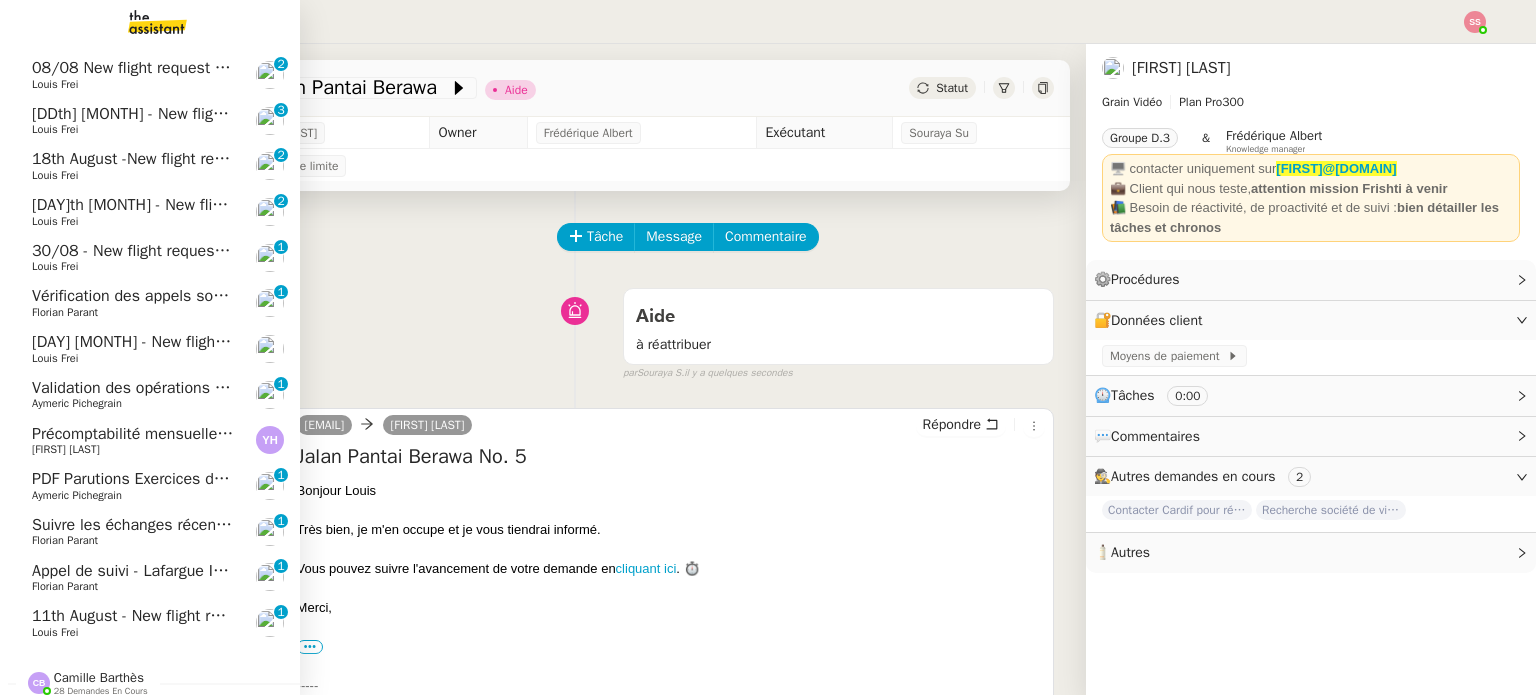 click on "11th August - New flight request - [FIRST] [LAST]" 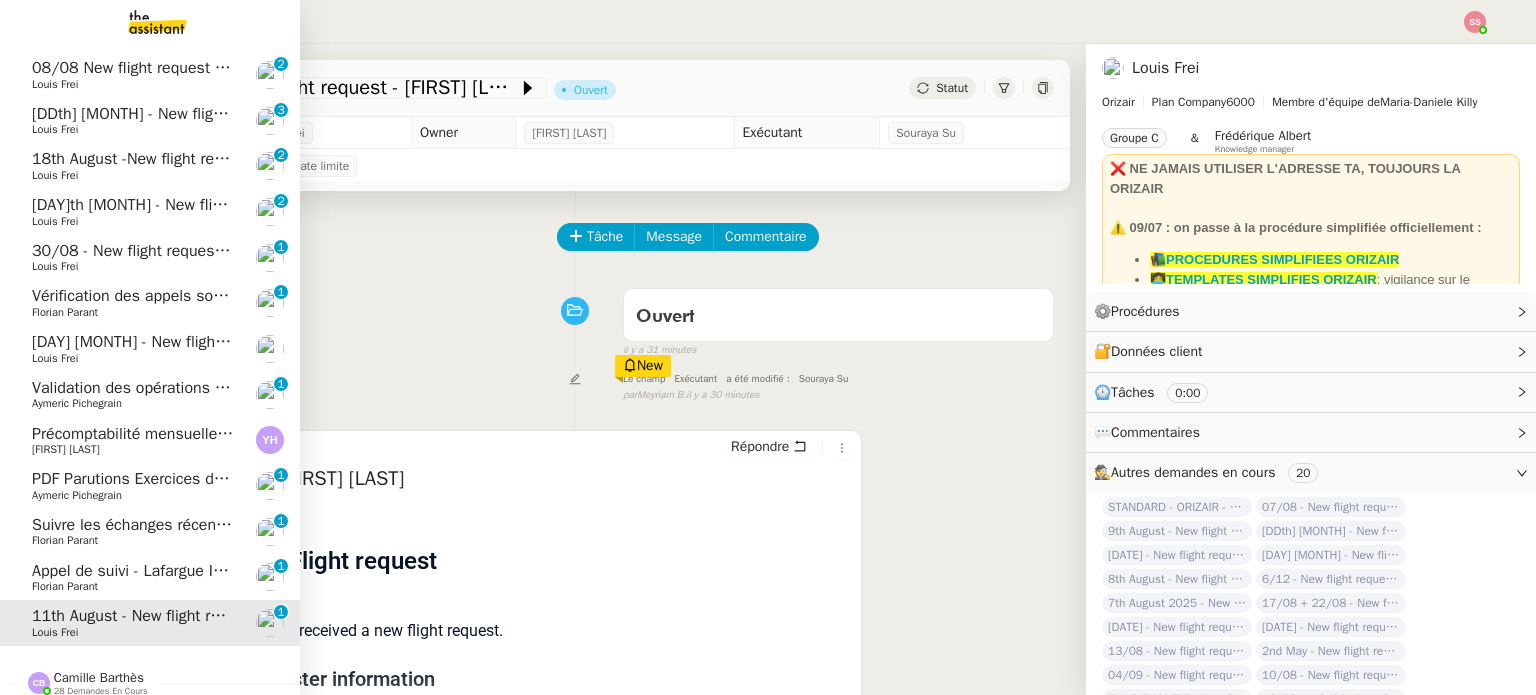 click on "Vérification des appels sortants - juillet 2025" 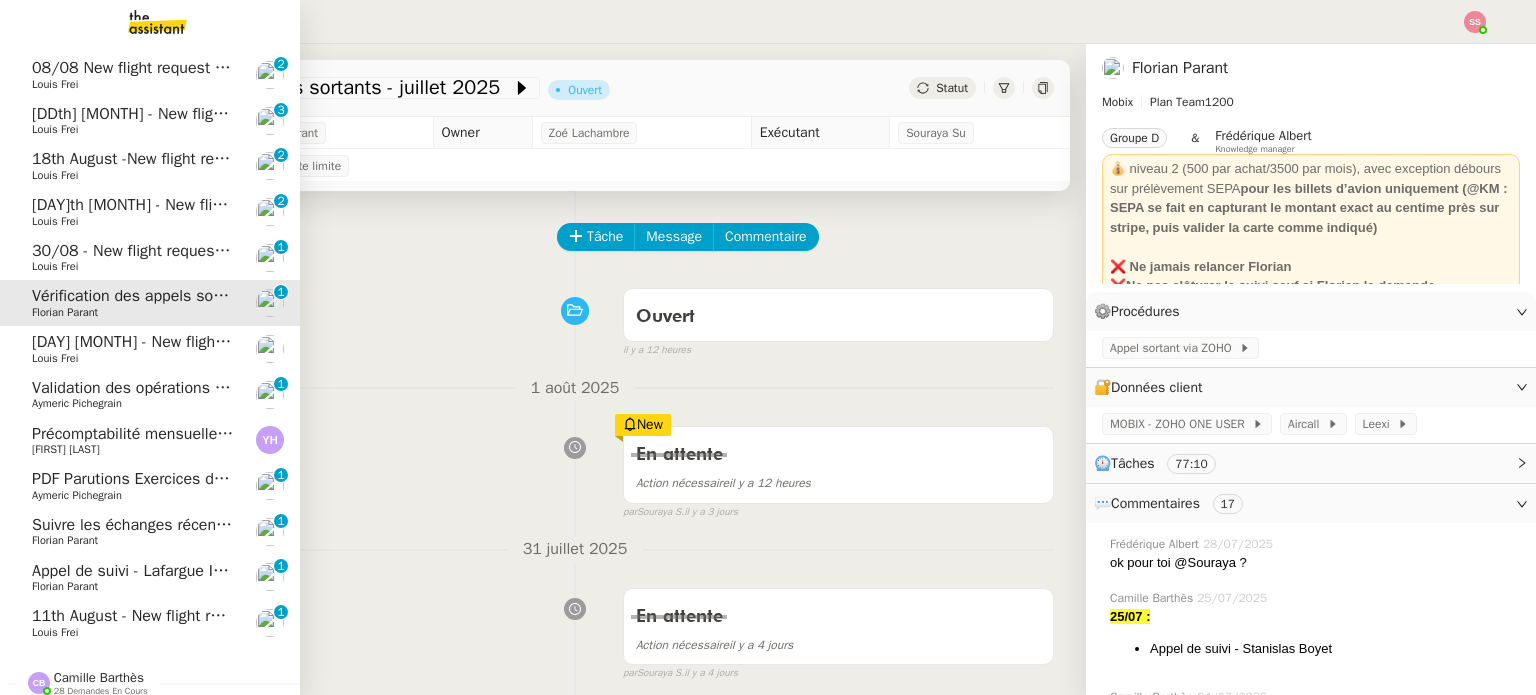 click on "Suivre les échanges récents chez MOBIX" 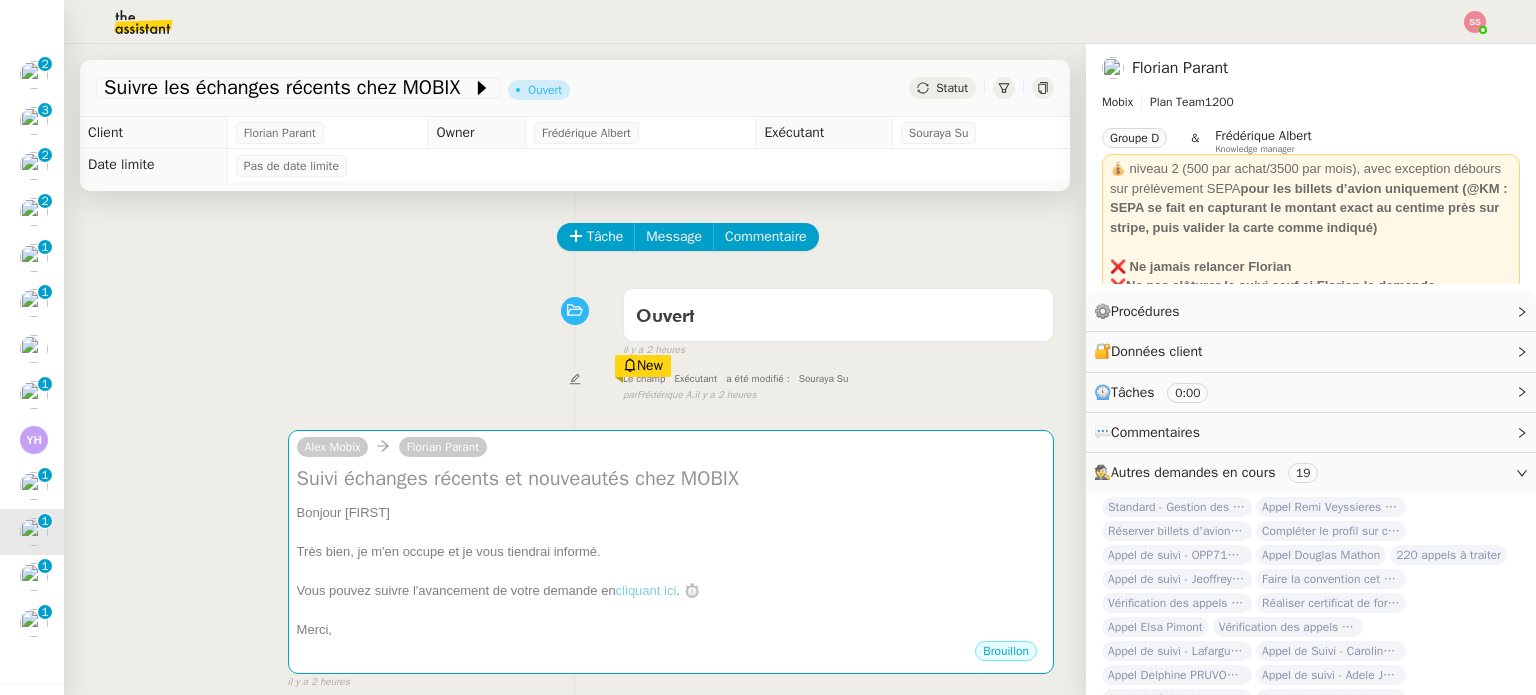 scroll, scrollTop: 2273, scrollLeft: 0, axis: vertical 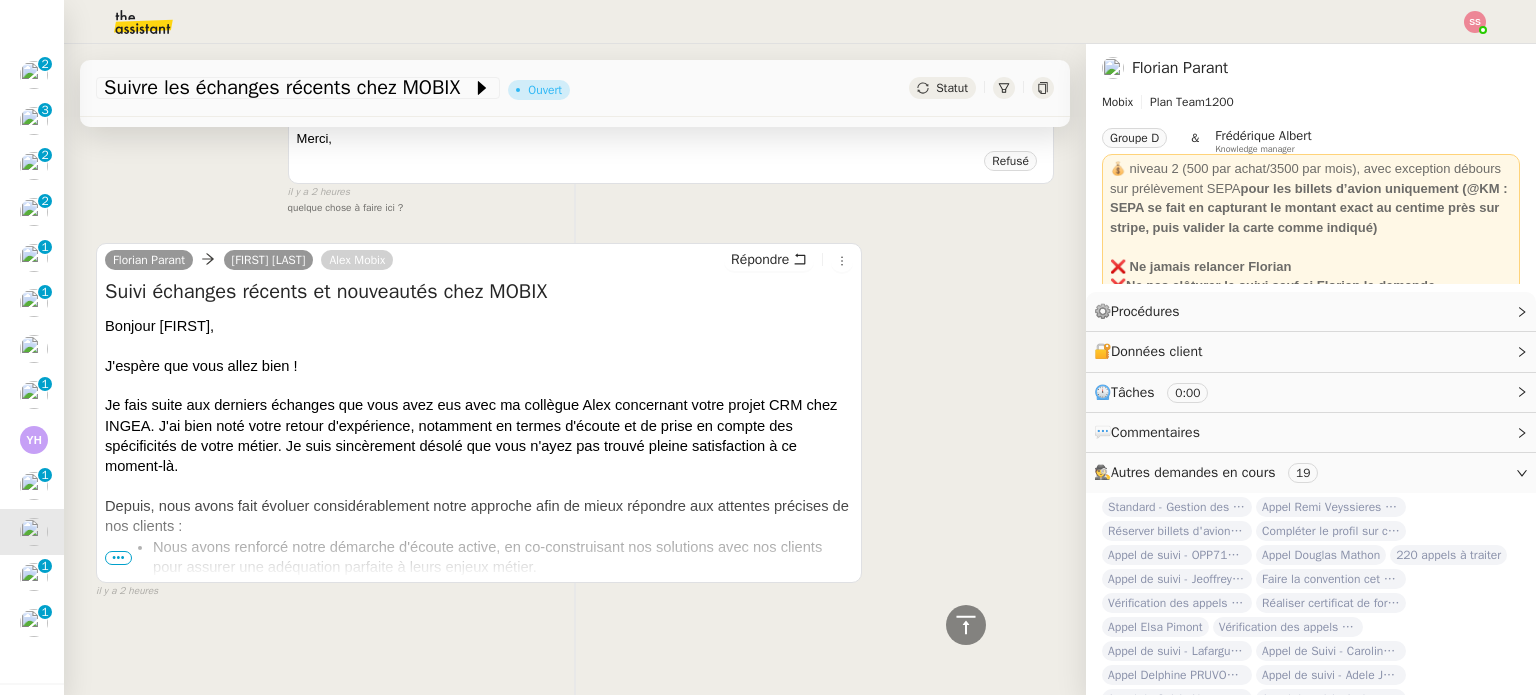 click on "•••" at bounding box center (118, 558) 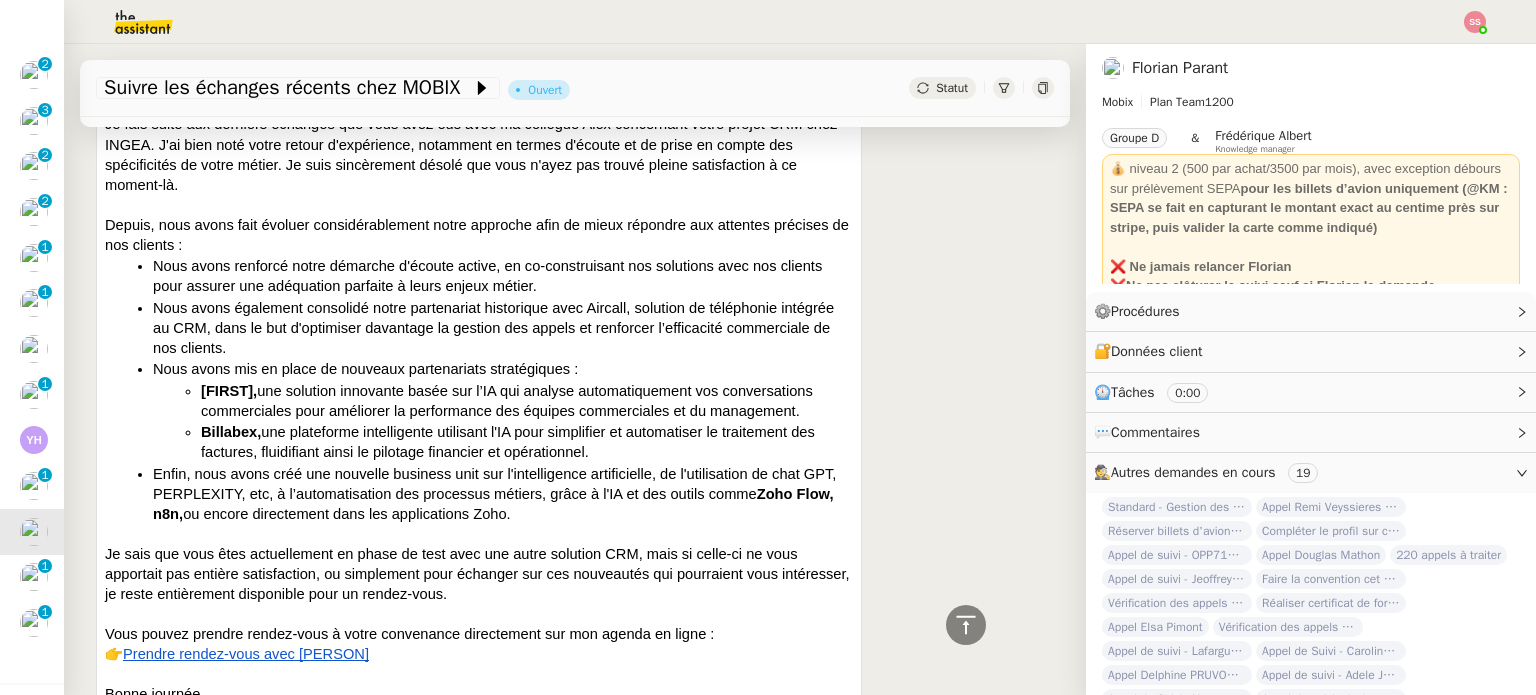 scroll, scrollTop: 1093, scrollLeft: 0, axis: vertical 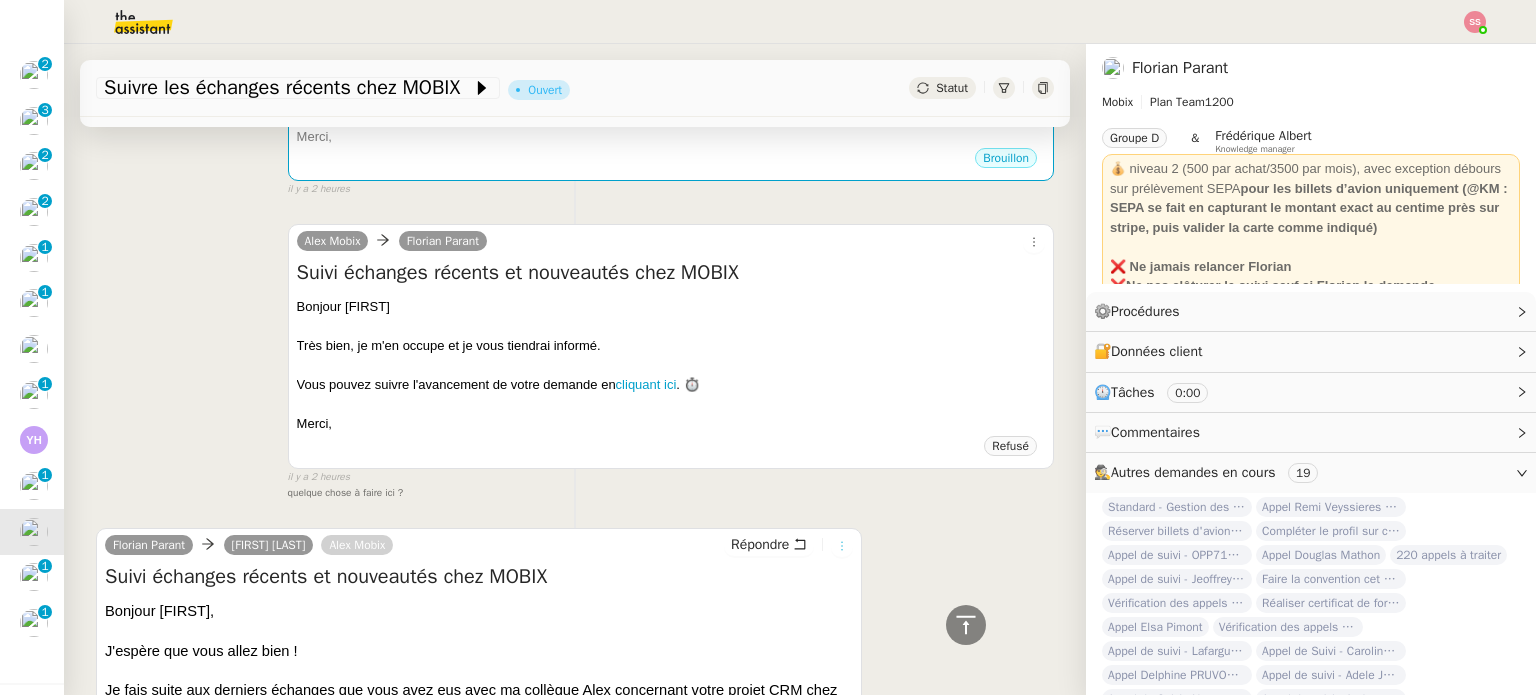 click at bounding box center (842, 546) 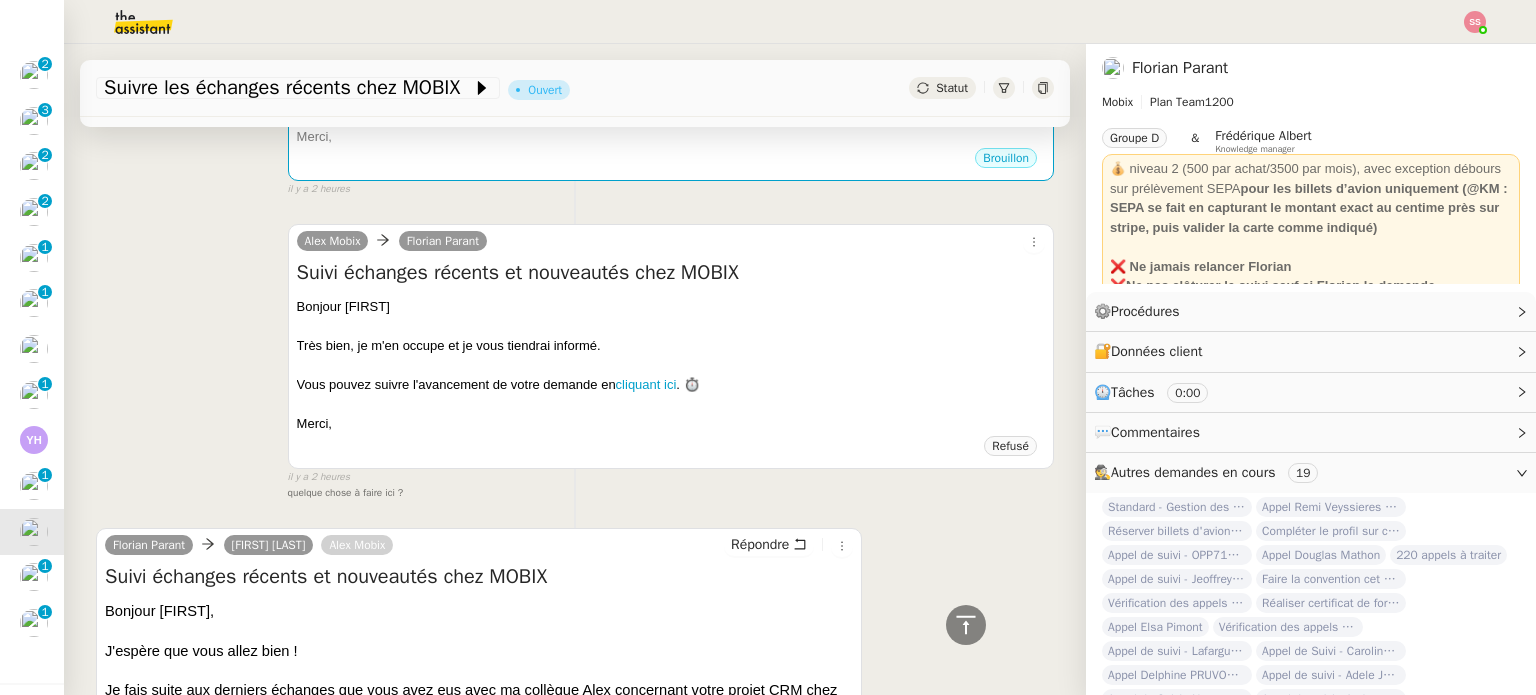click on "Vous pouvez suivre l'avancement de votre demande en  cliquant ici . ⏱️" at bounding box center [671, 385] 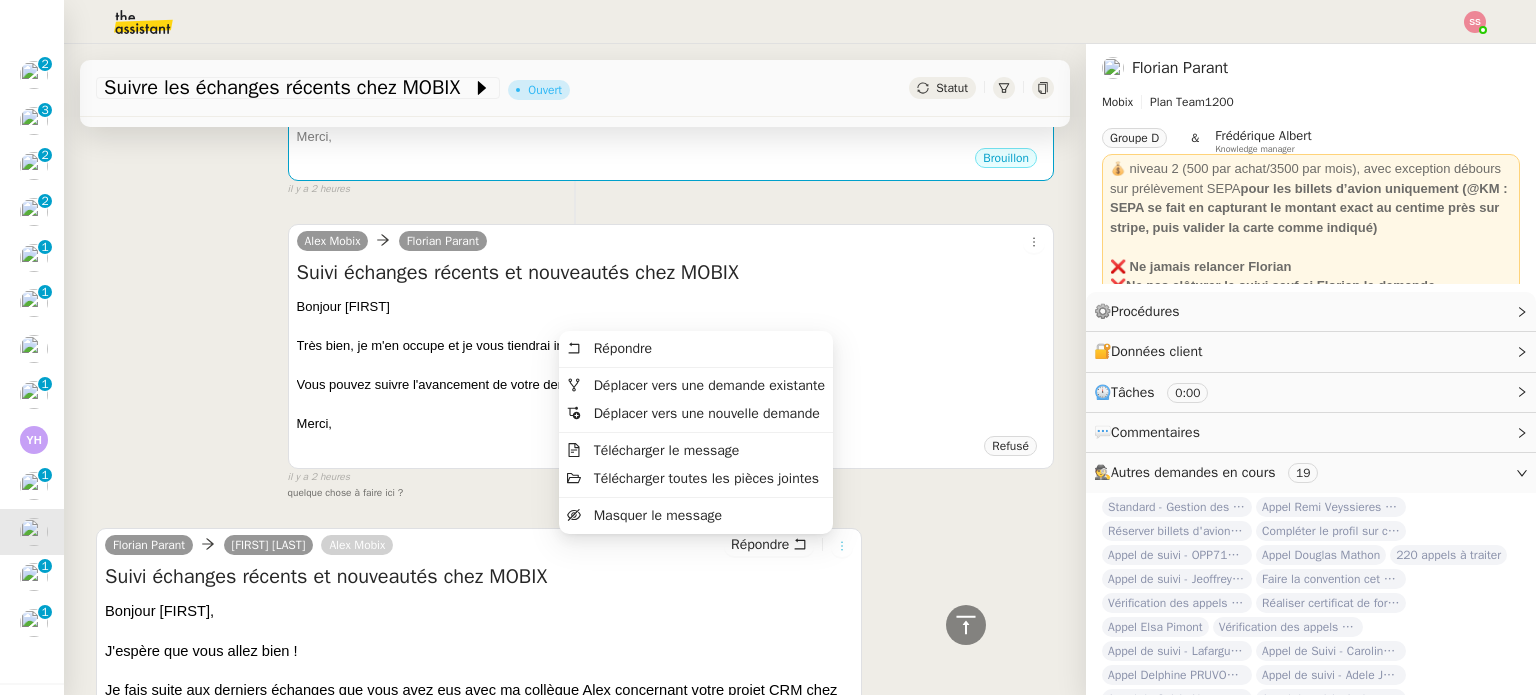 click 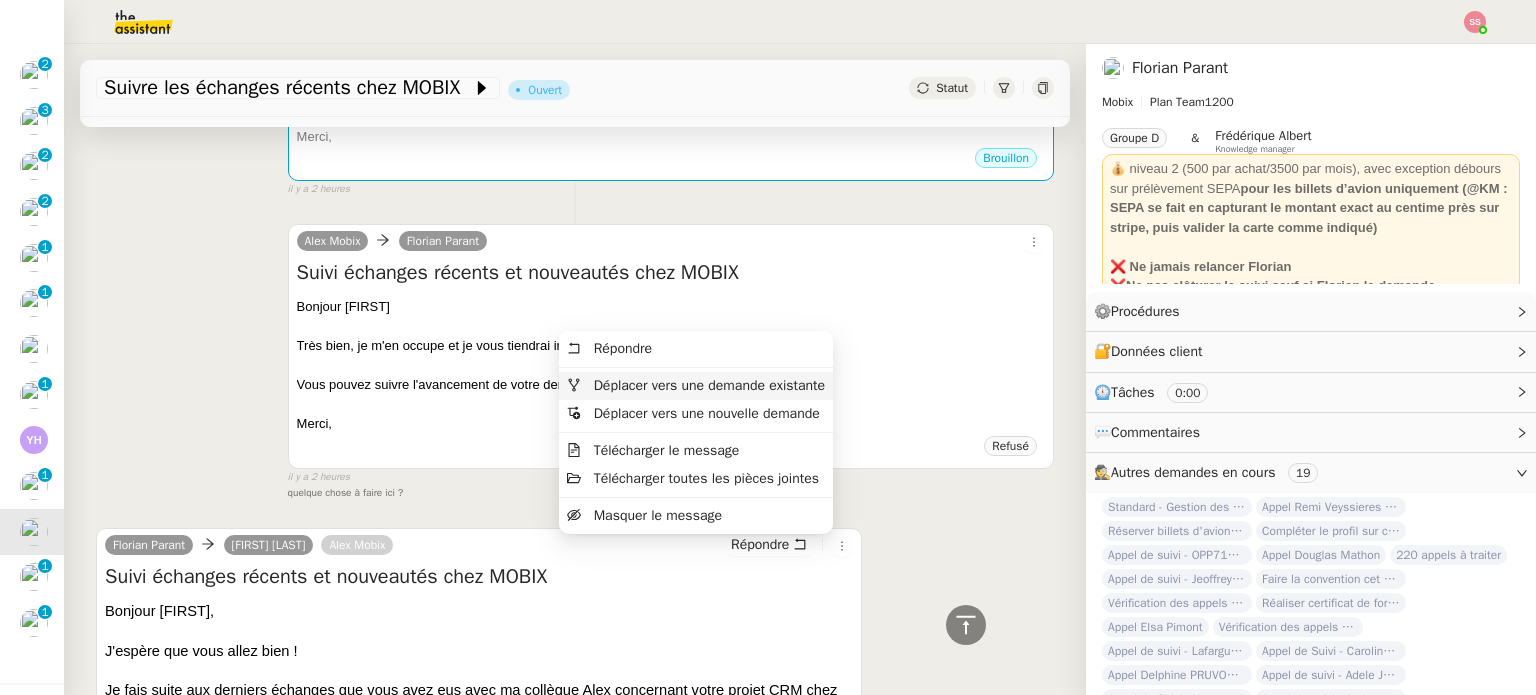 click on "Déplacer vers une demande existante" at bounding box center [709, 385] 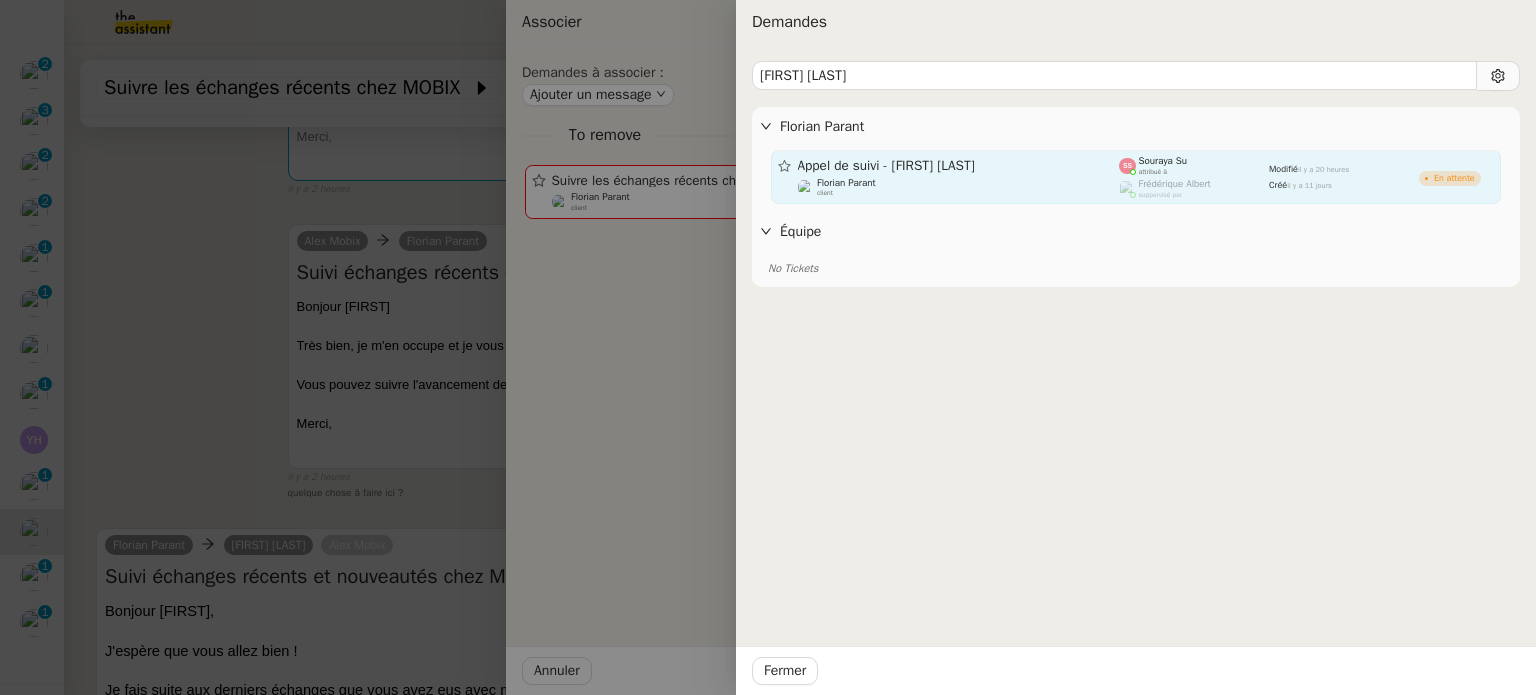type on "[FIRST] [LAST]" 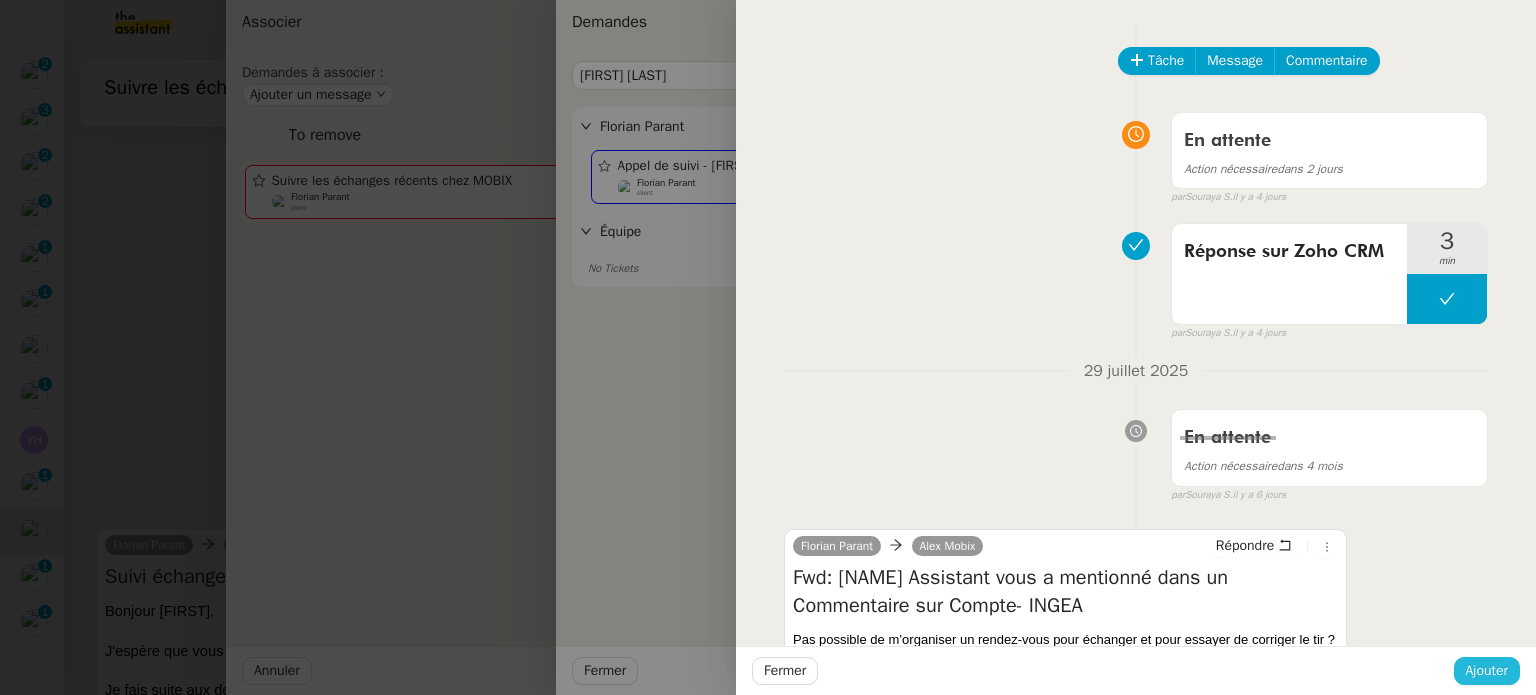 click on "Ajouter" at bounding box center (1487, 671) 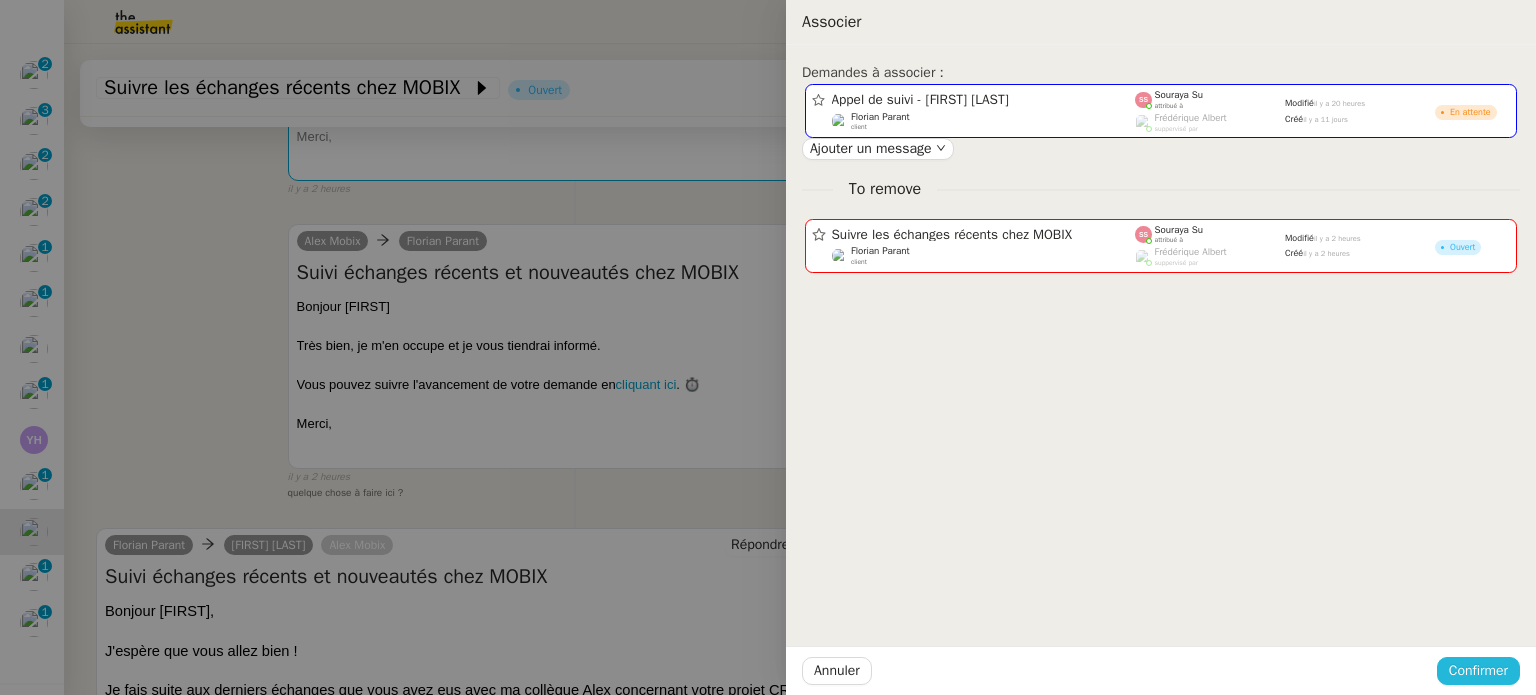 click on "Confirmer" at bounding box center [1478, 671] 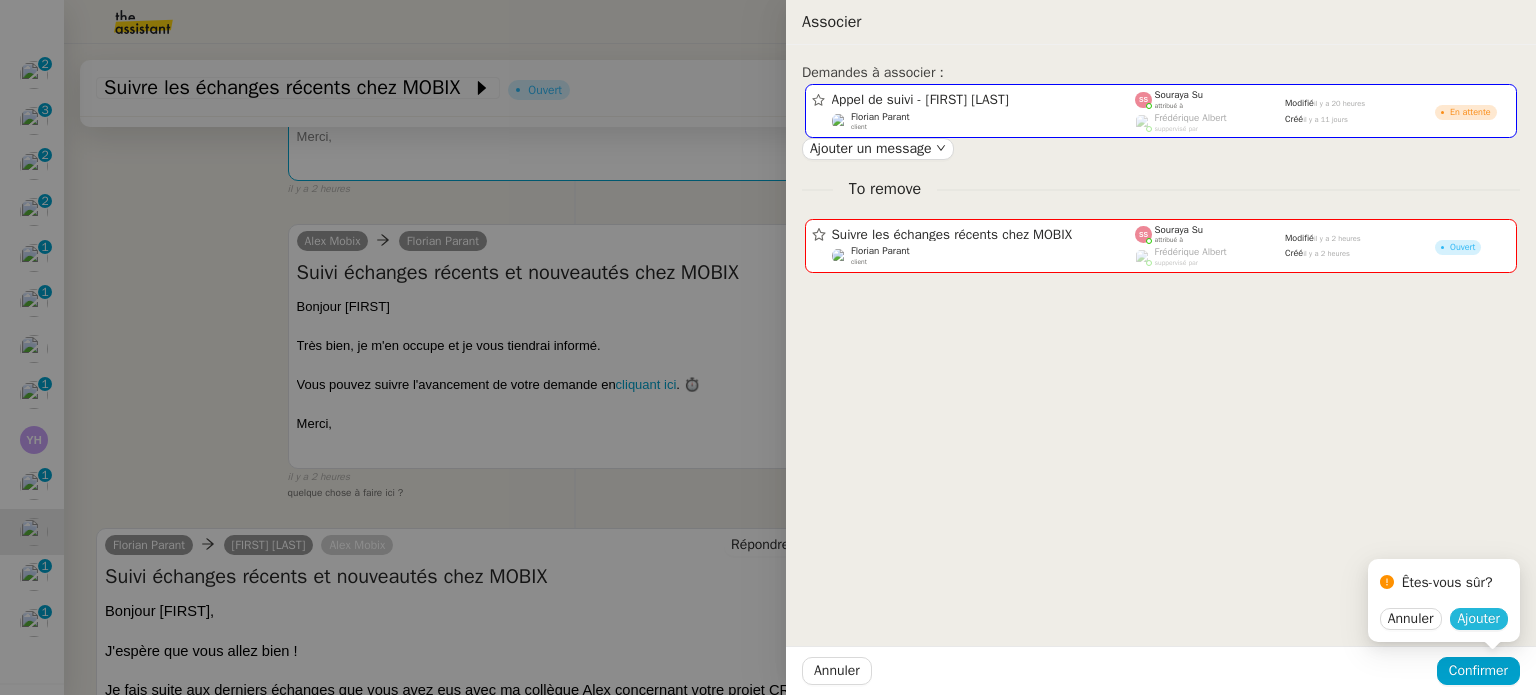 click on "Ajouter" at bounding box center [1479, 619] 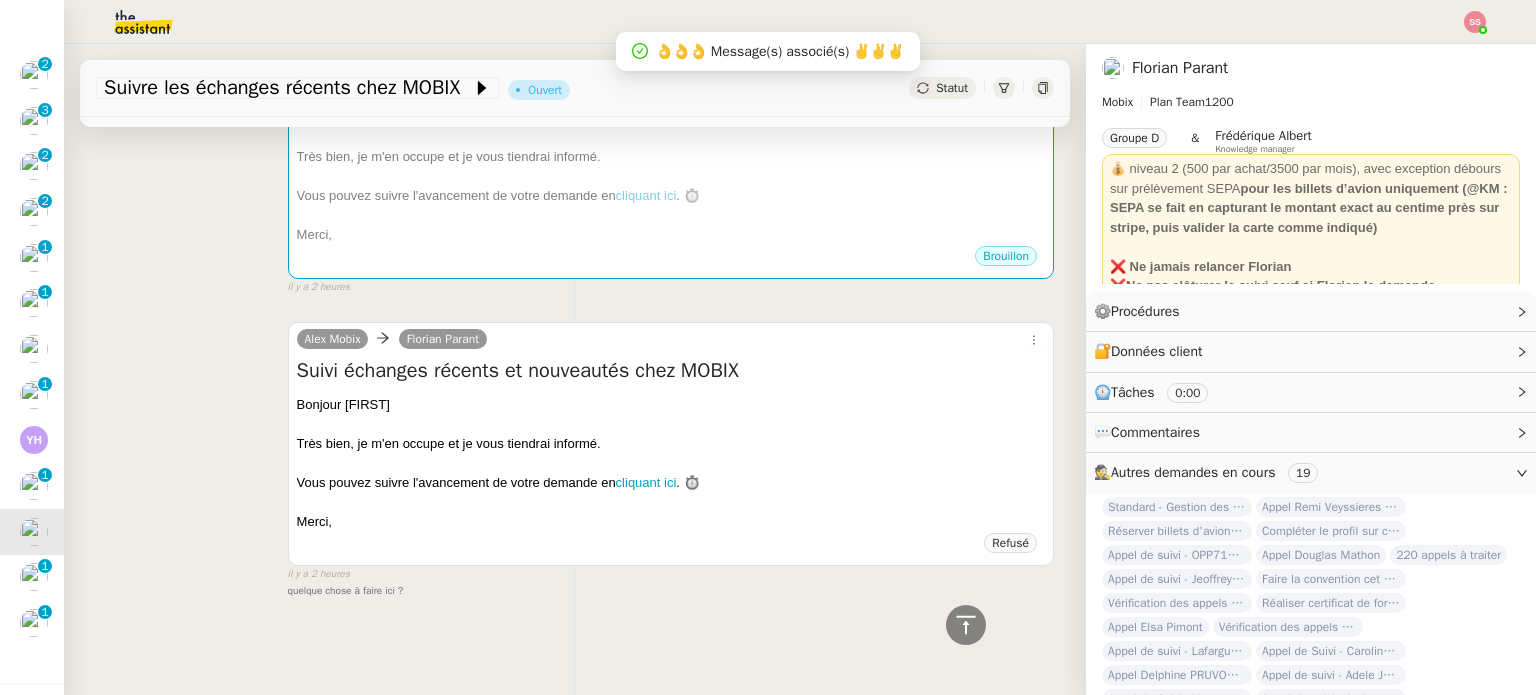 scroll, scrollTop: 459, scrollLeft: 0, axis: vertical 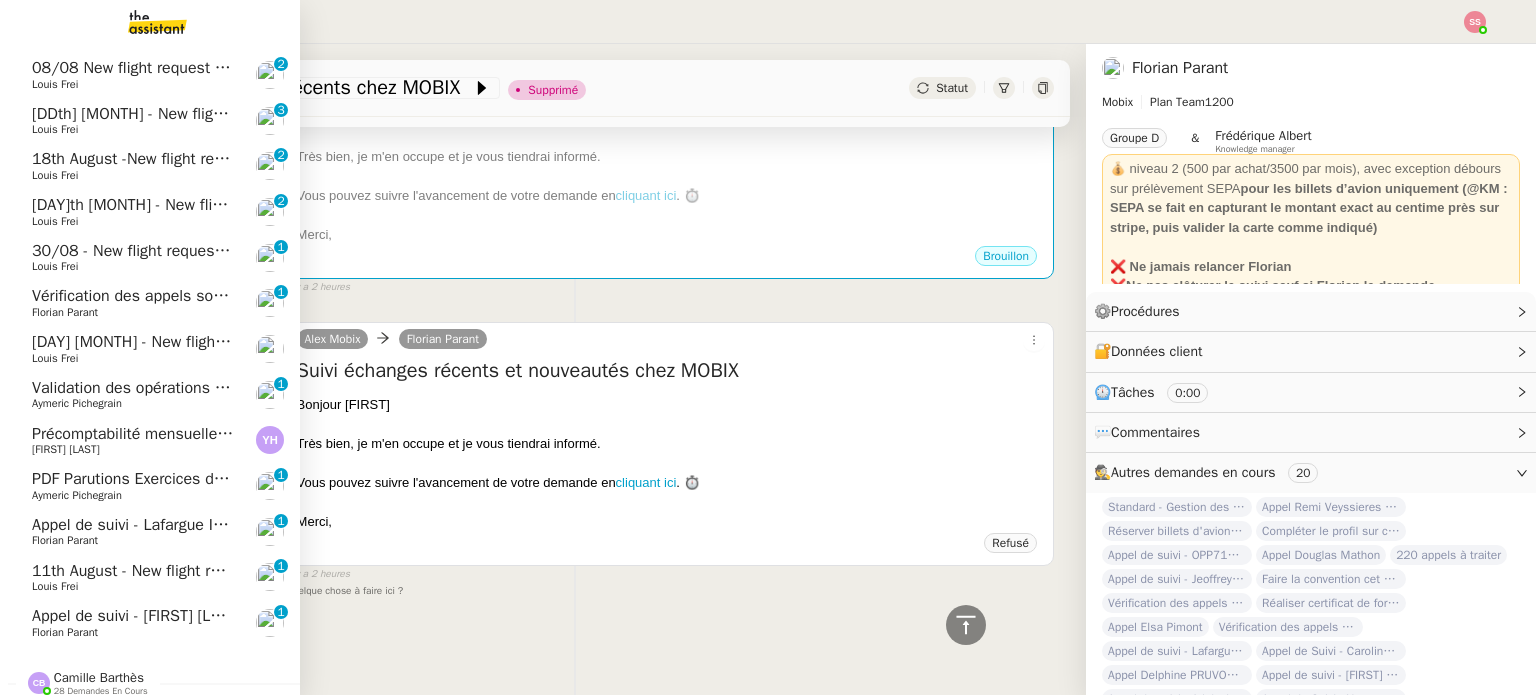 click on "Vérification des appels sortants - juillet 2025" 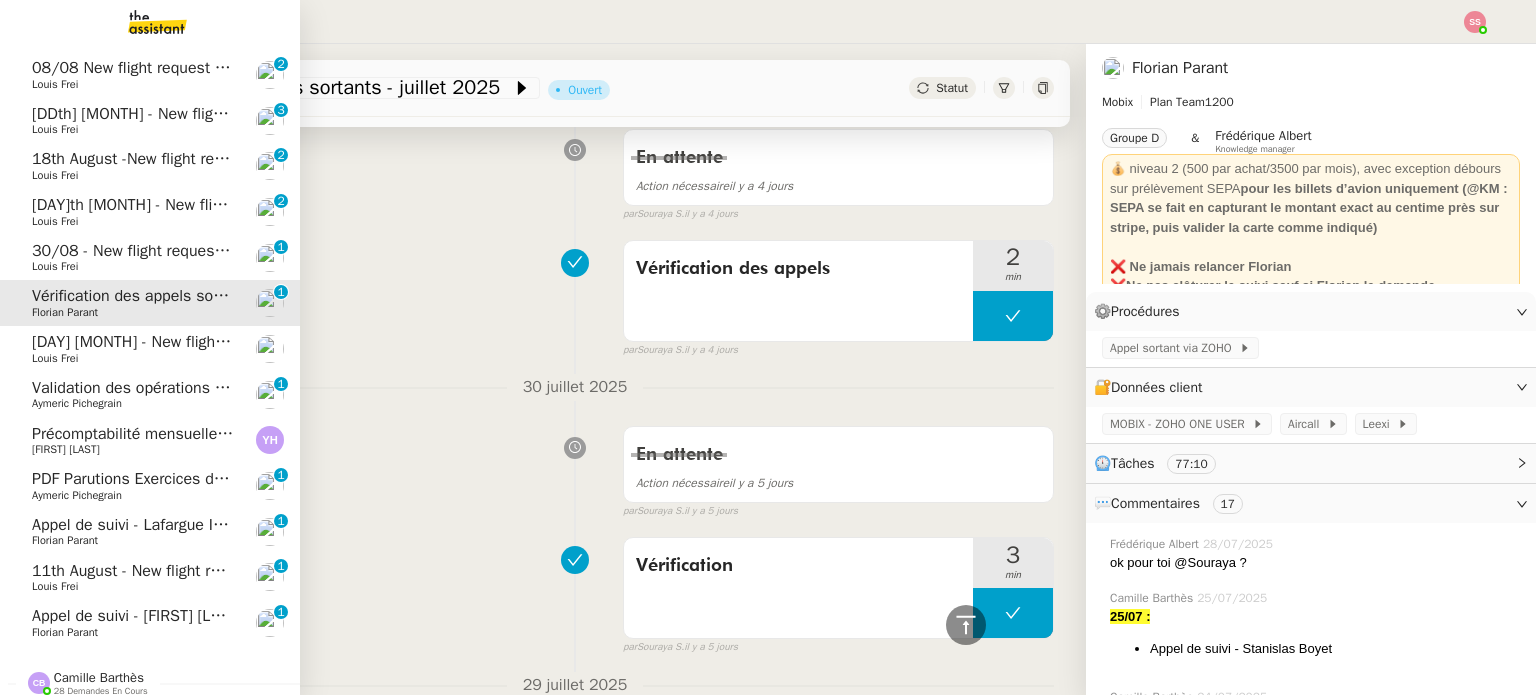 scroll, scrollTop: 9311, scrollLeft: 0, axis: vertical 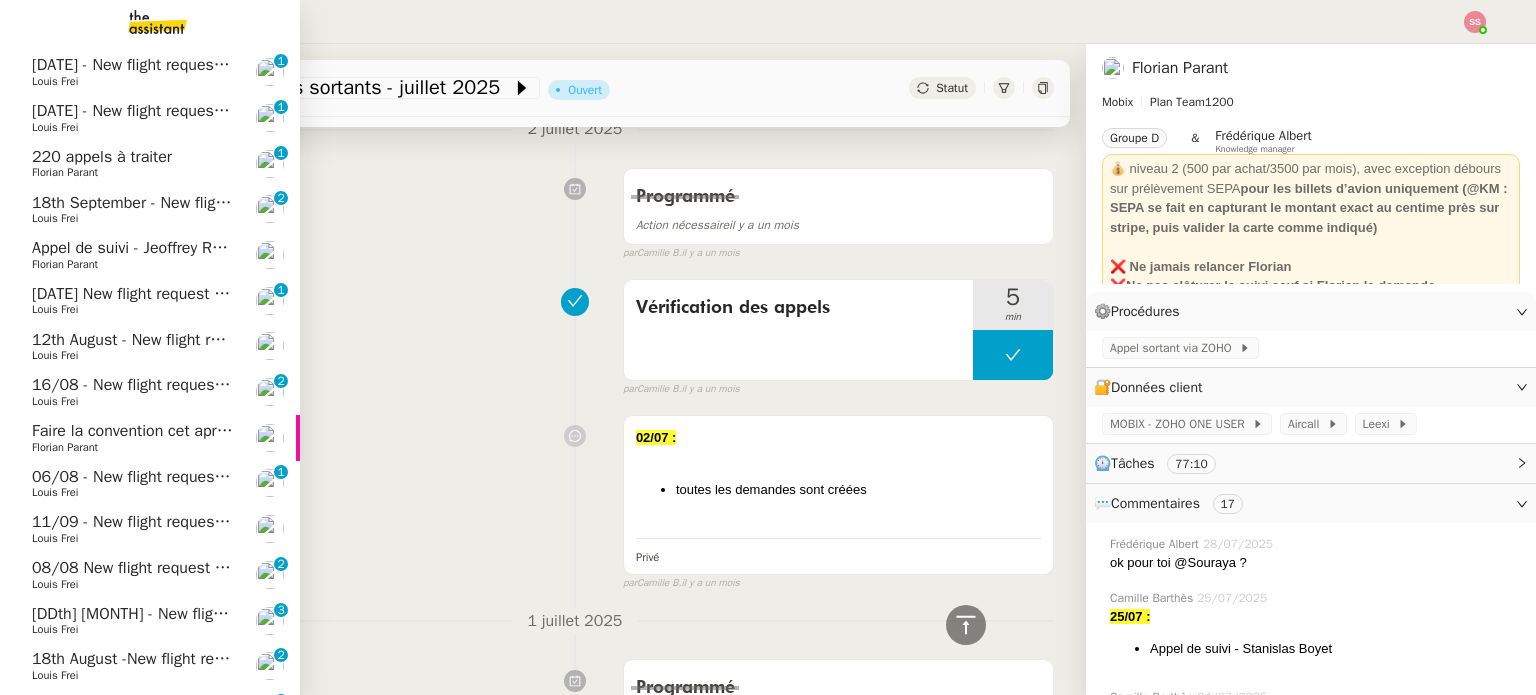 click on "Faire la convention cet après-midi" 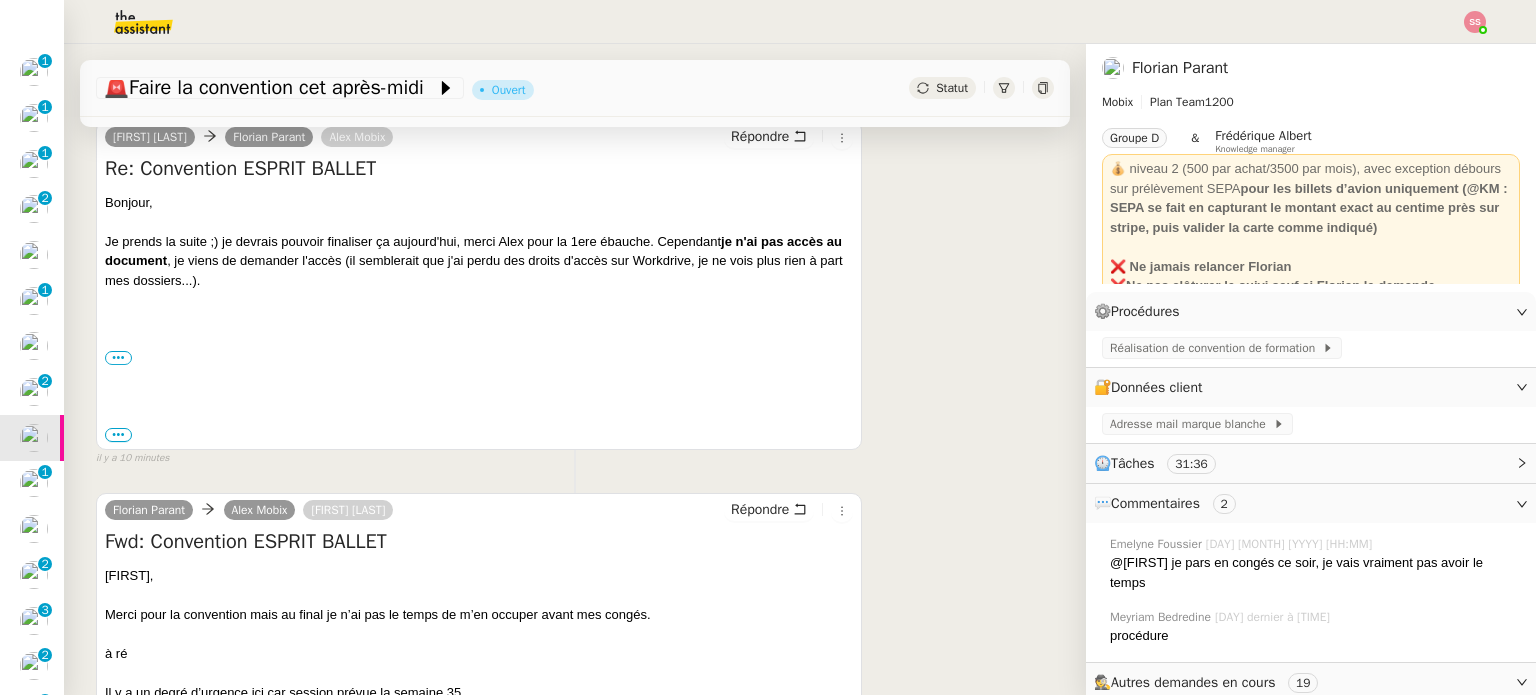scroll, scrollTop: 200, scrollLeft: 0, axis: vertical 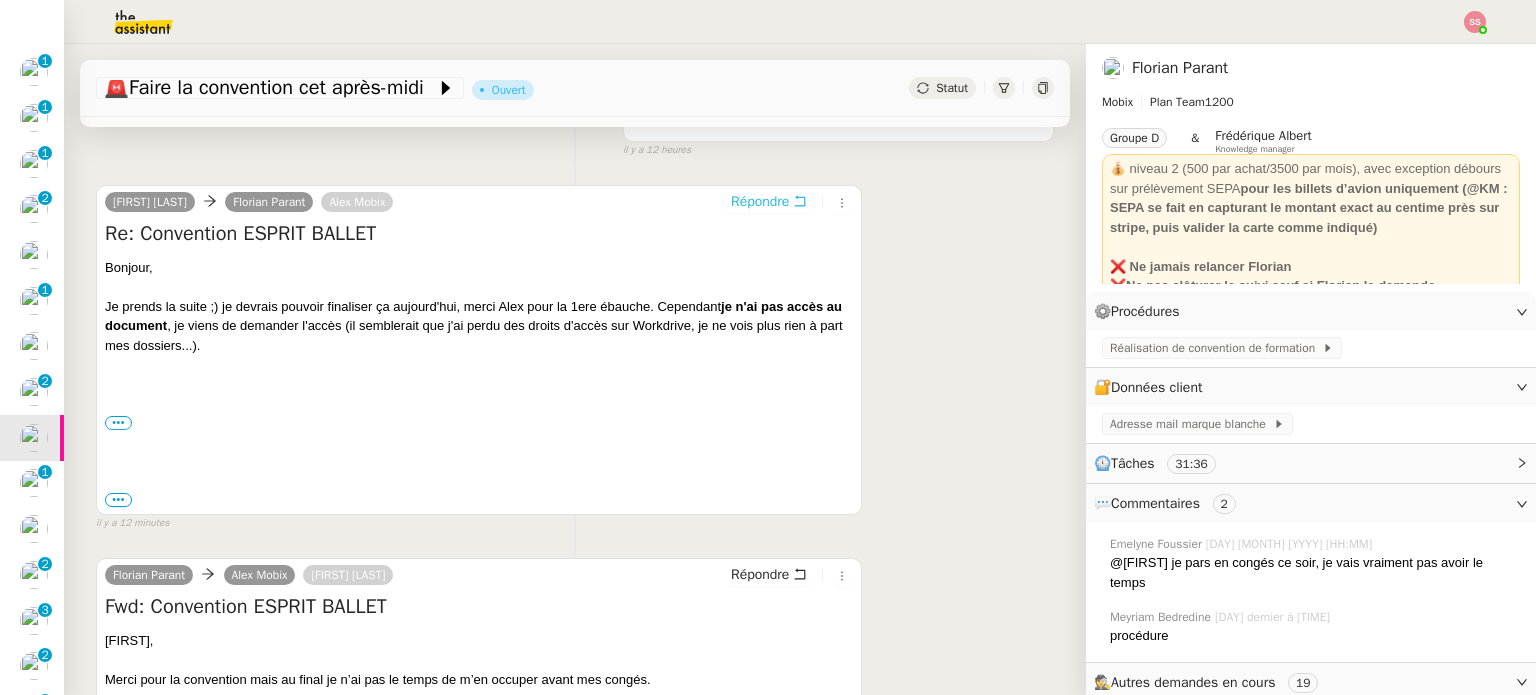 click on "Répondre" at bounding box center [760, 202] 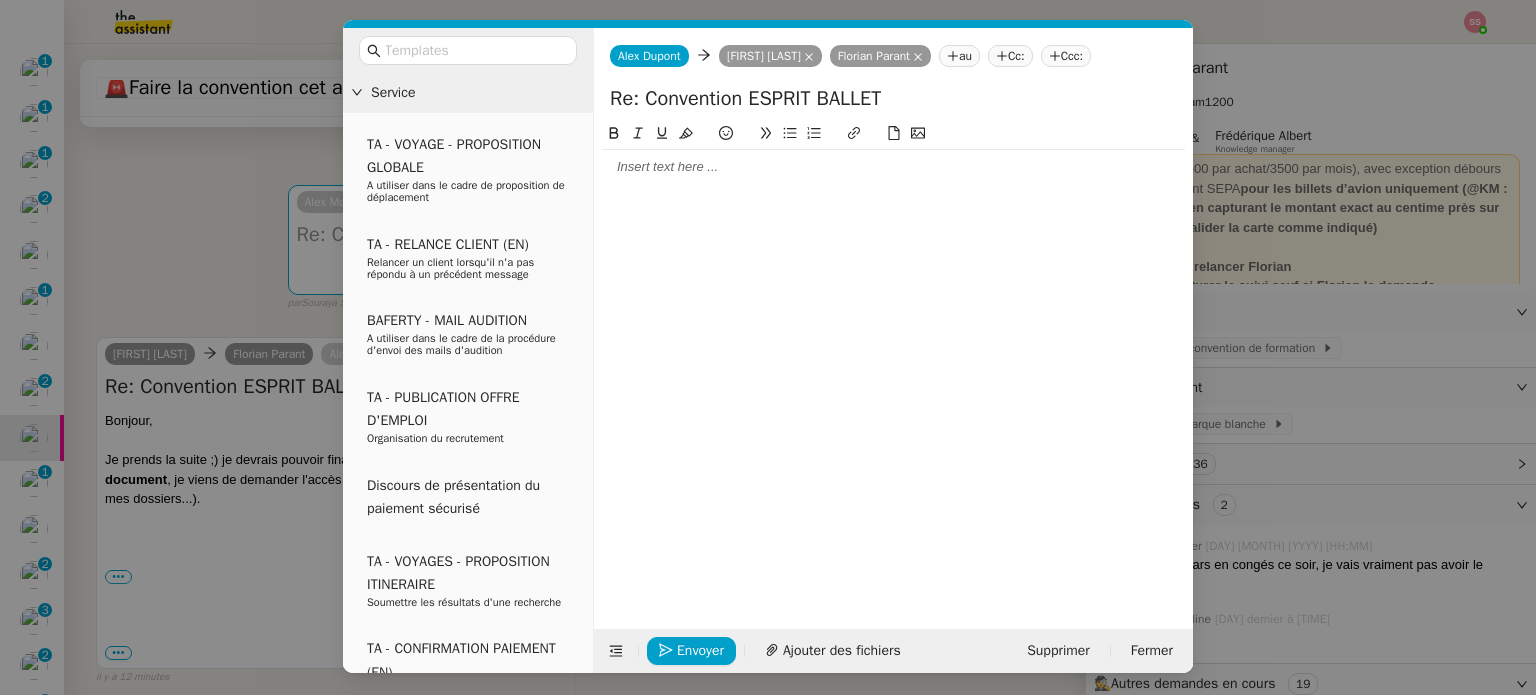 click 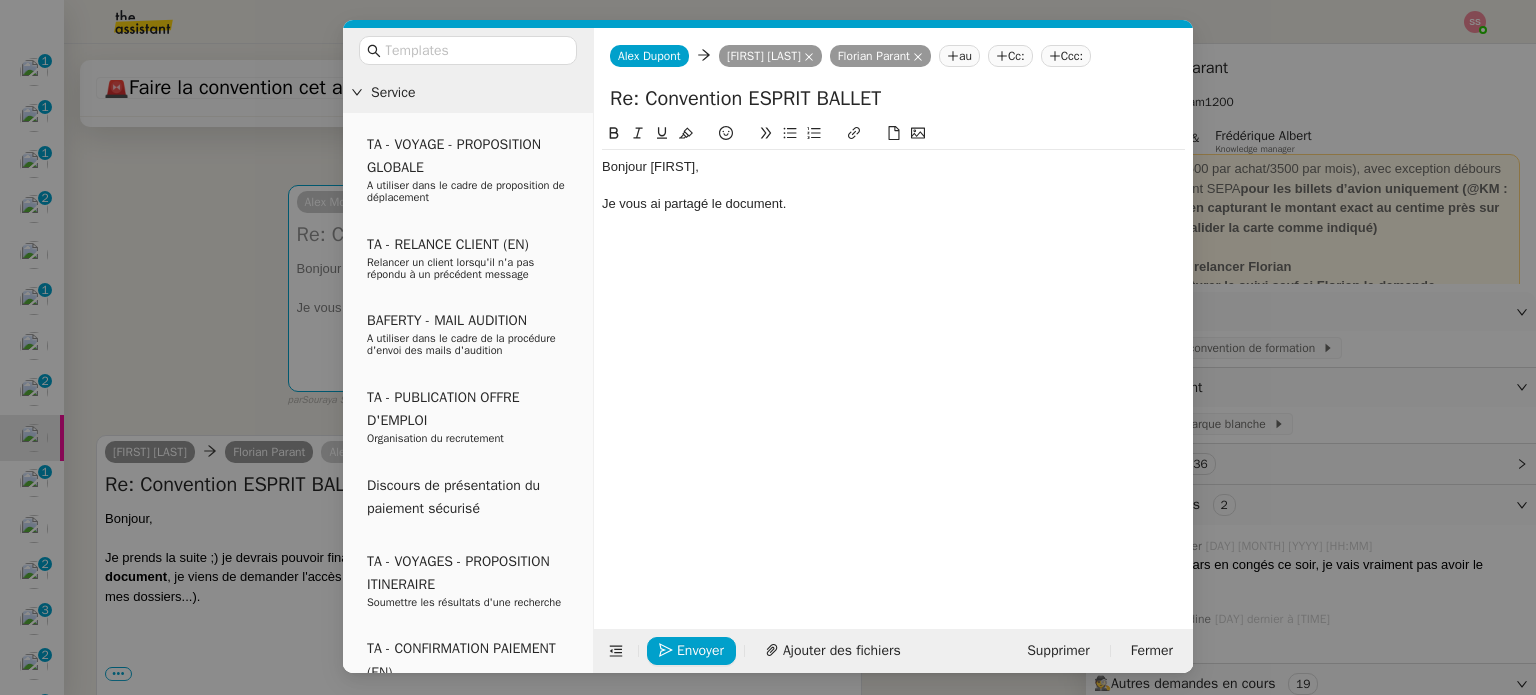 click 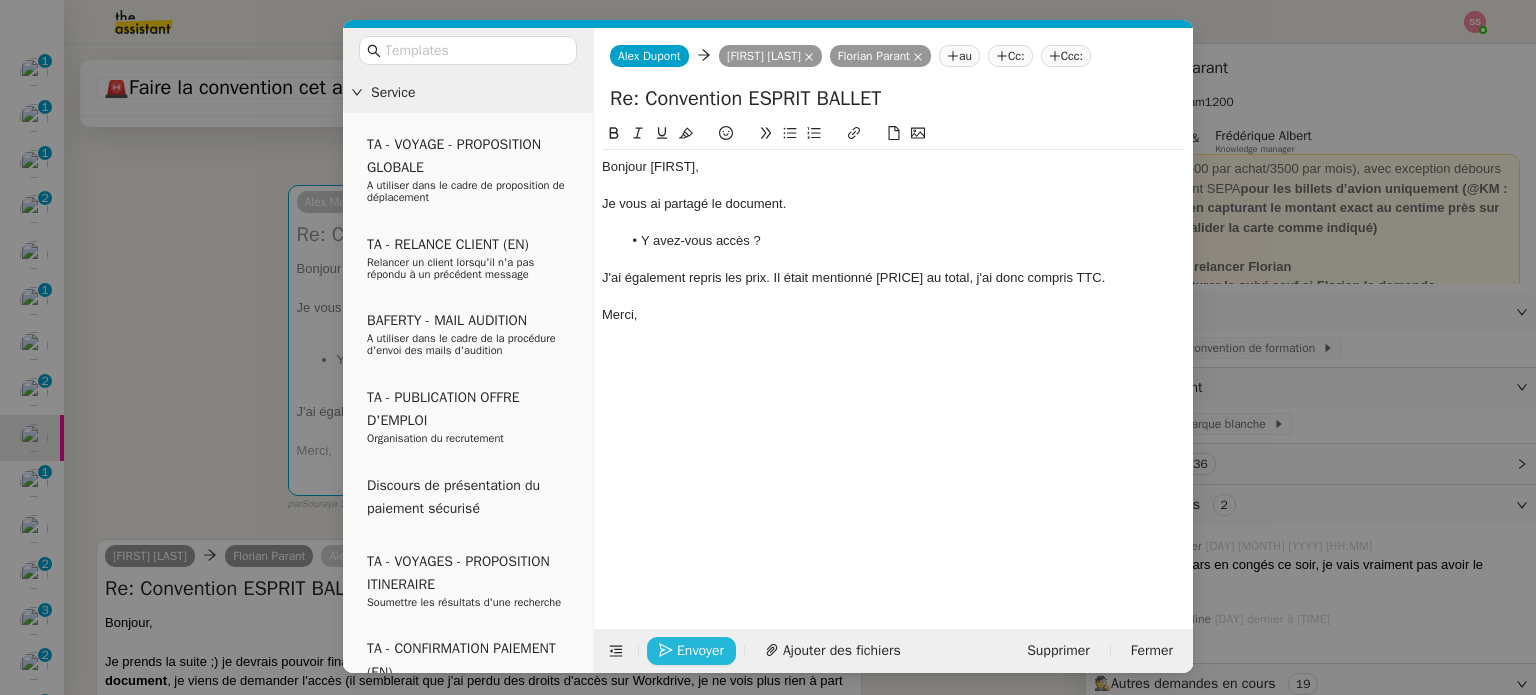 click on "Envoyer" 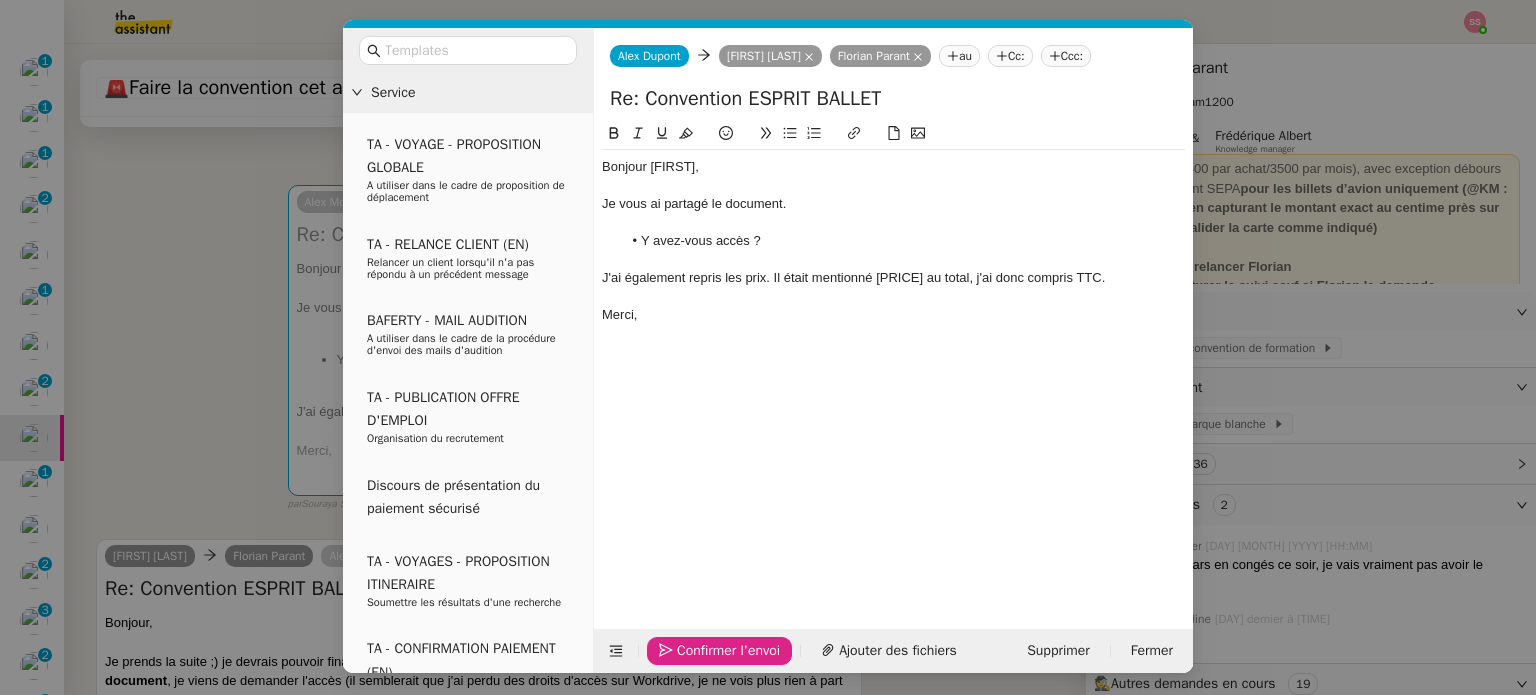 click on "Confirmer l'envoi" 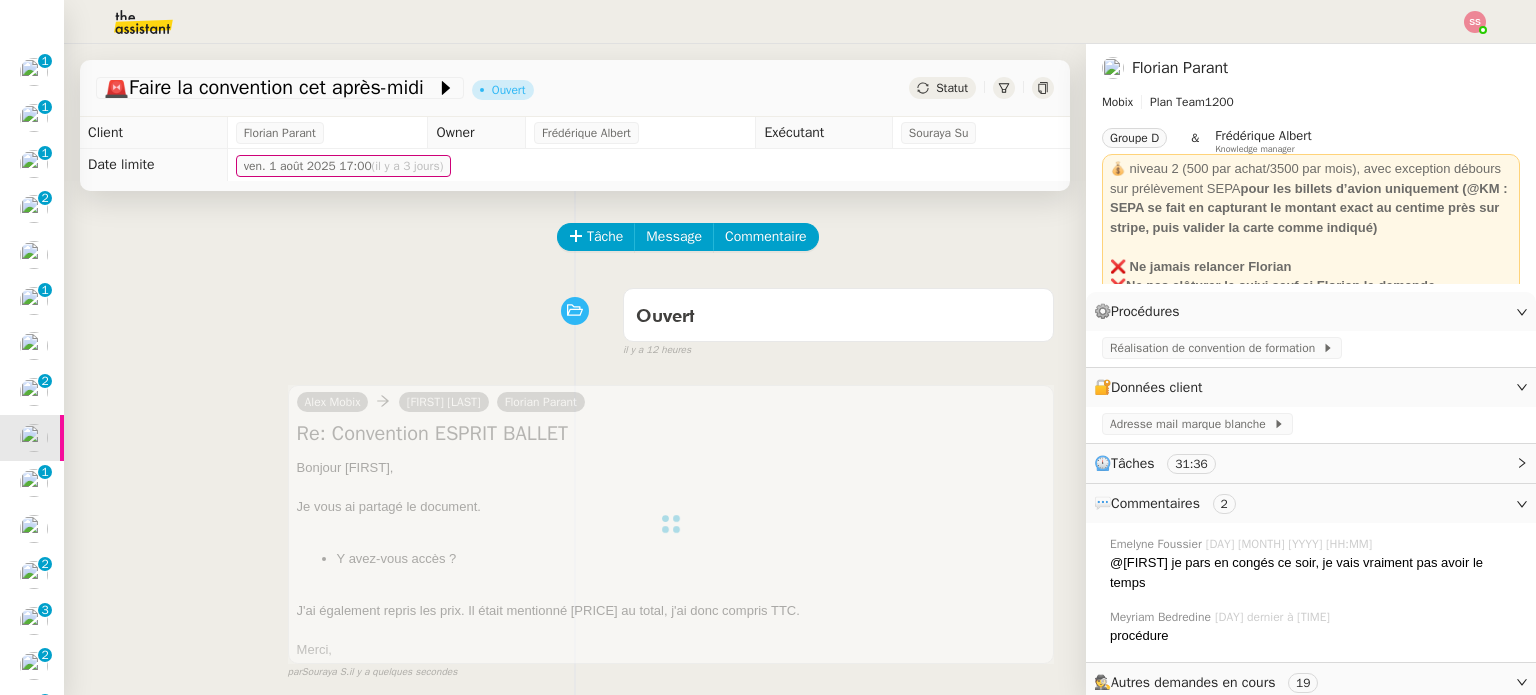 scroll, scrollTop: 0, scrollLeft: 0, axis: both 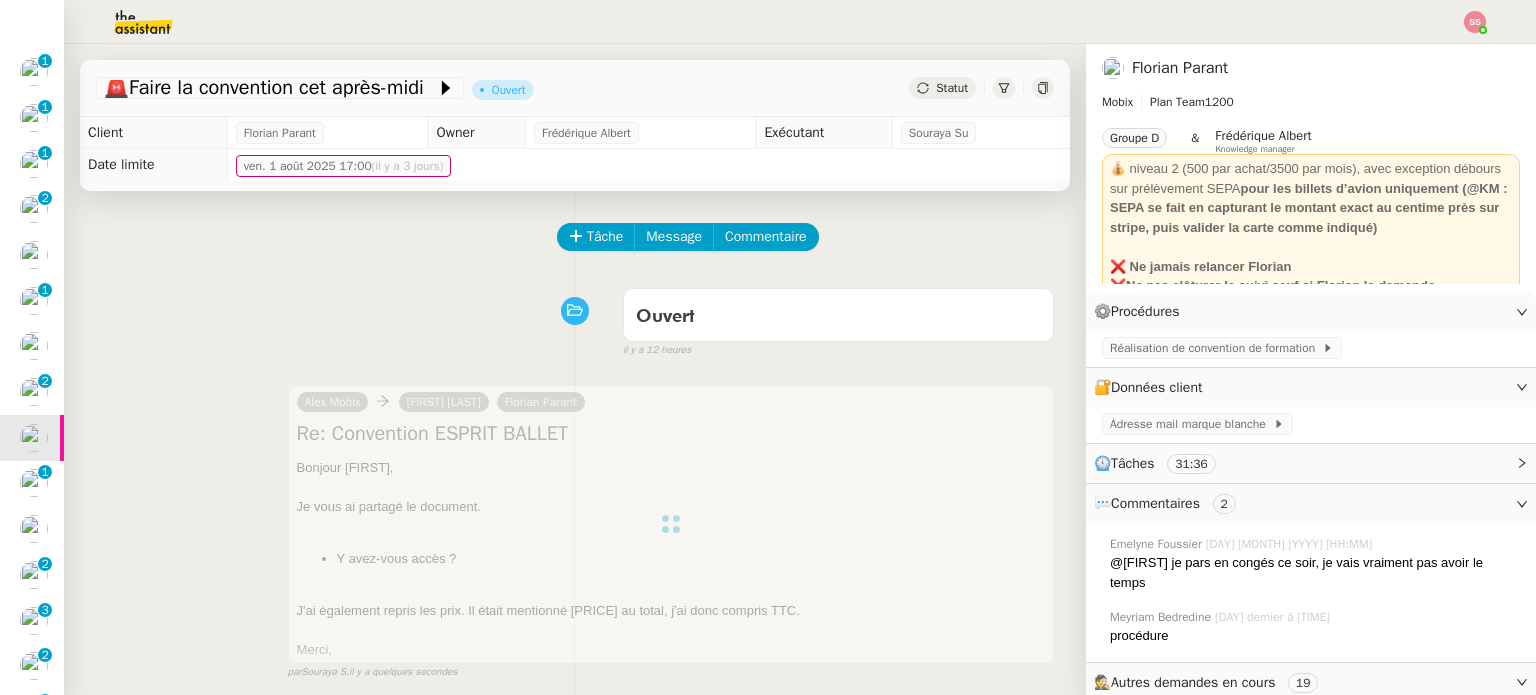 click on "Tâche Message Commentaire" 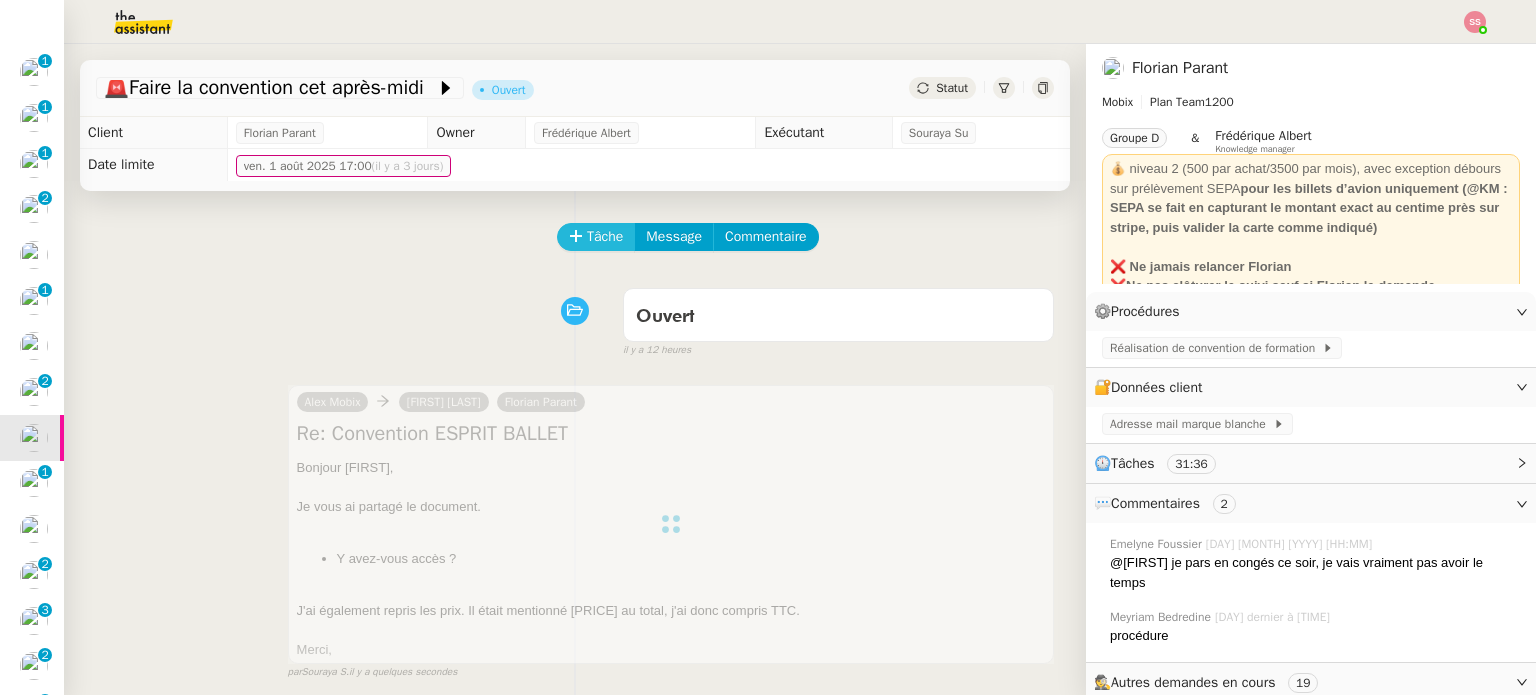 click on "Tâche" 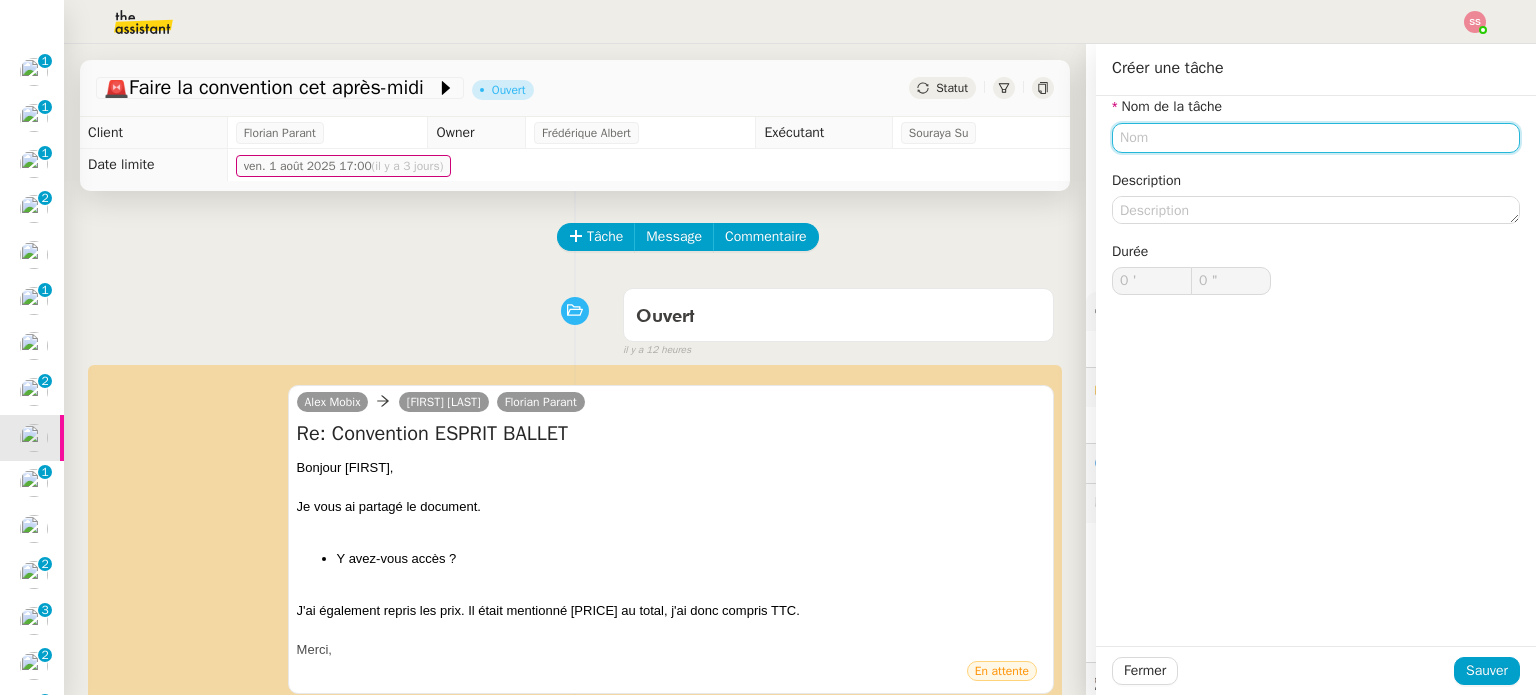 scroll, scrollTop: 1773, scrollLeft: 0, axis: vertical 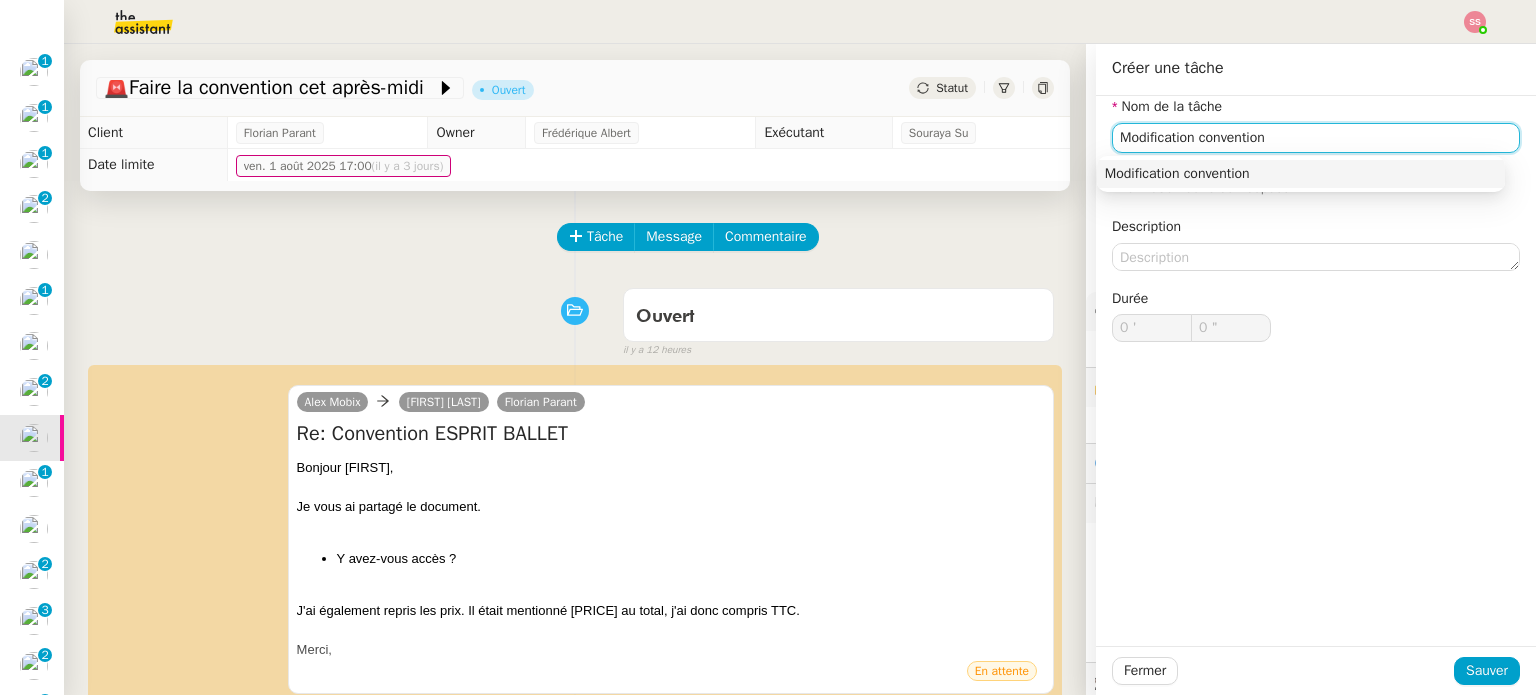 click on "Modification convention" at bounding box center [1301, 174] 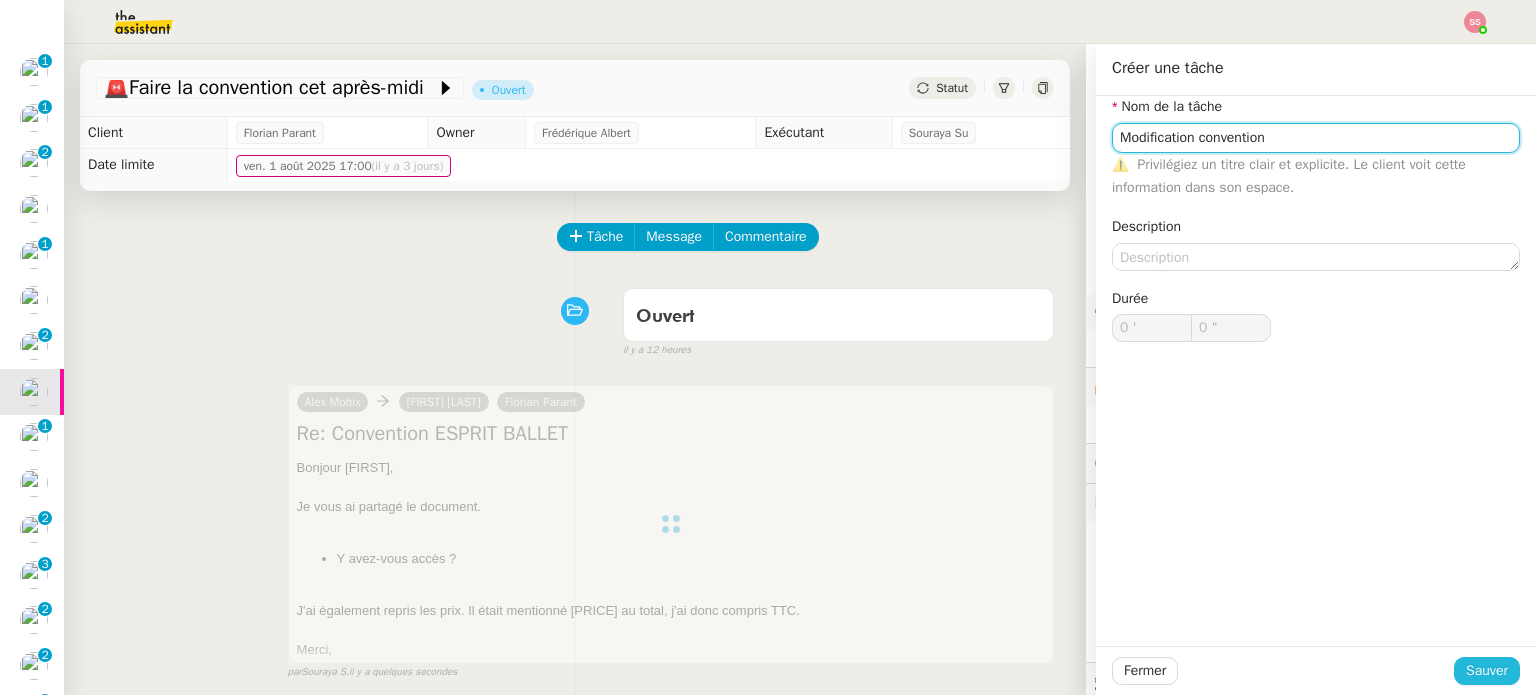 scroll, scrollTop: 1727, scrollLeft: 0, axis: vertical 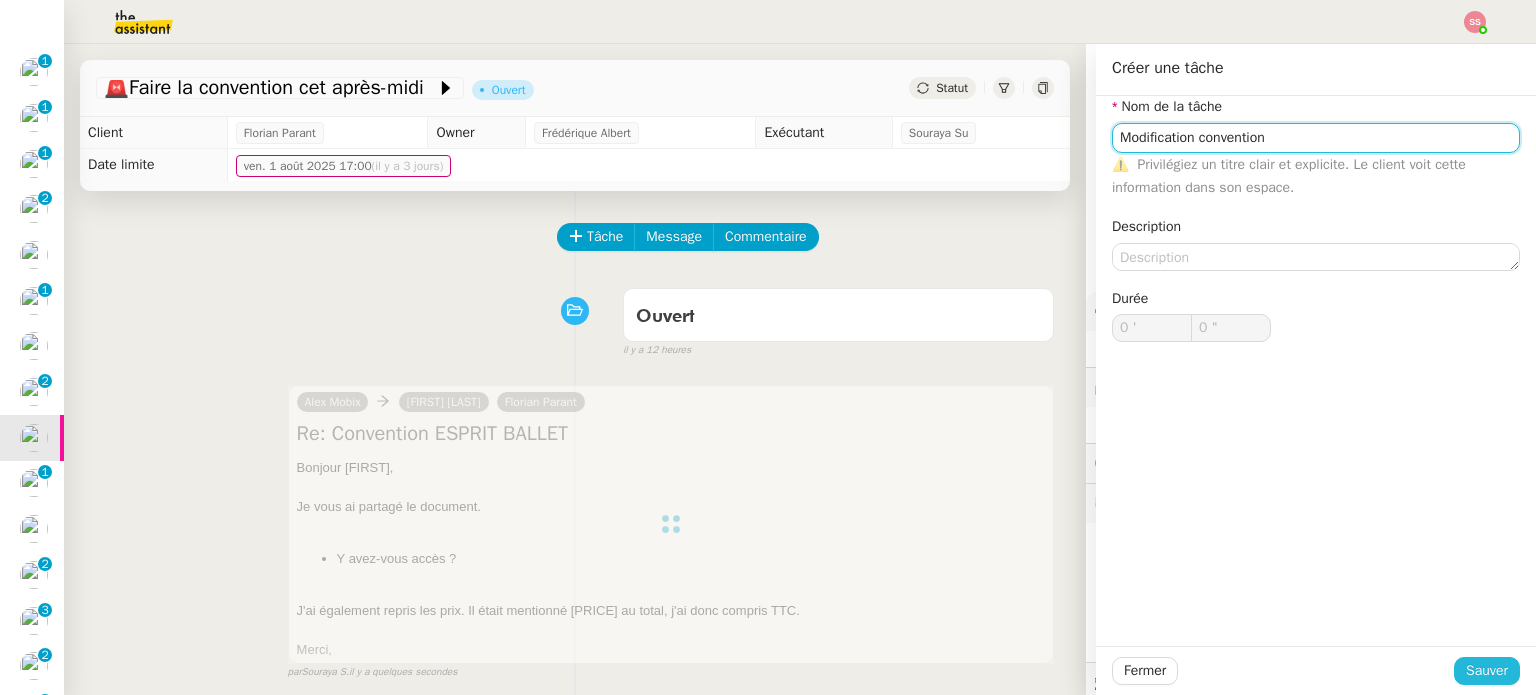 type on "Modification convention" 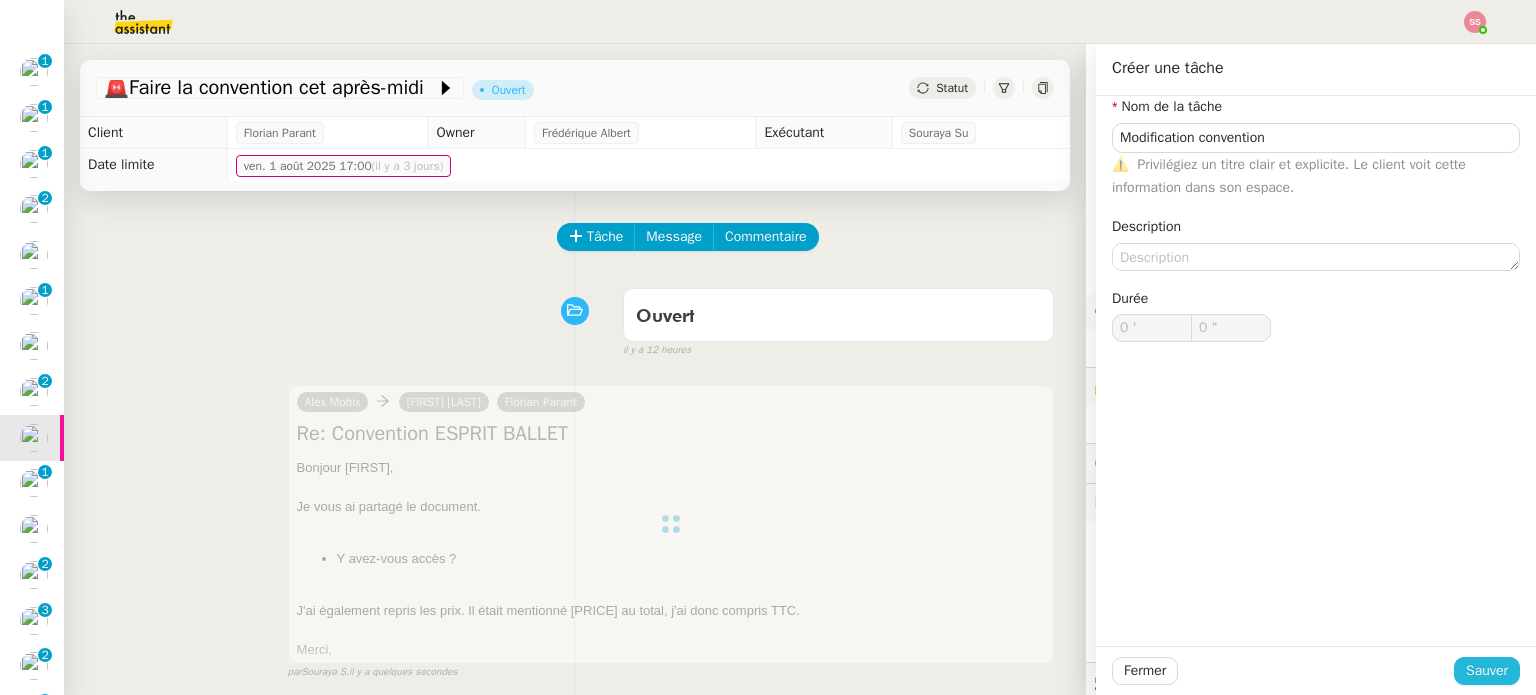 click on "Sauver" 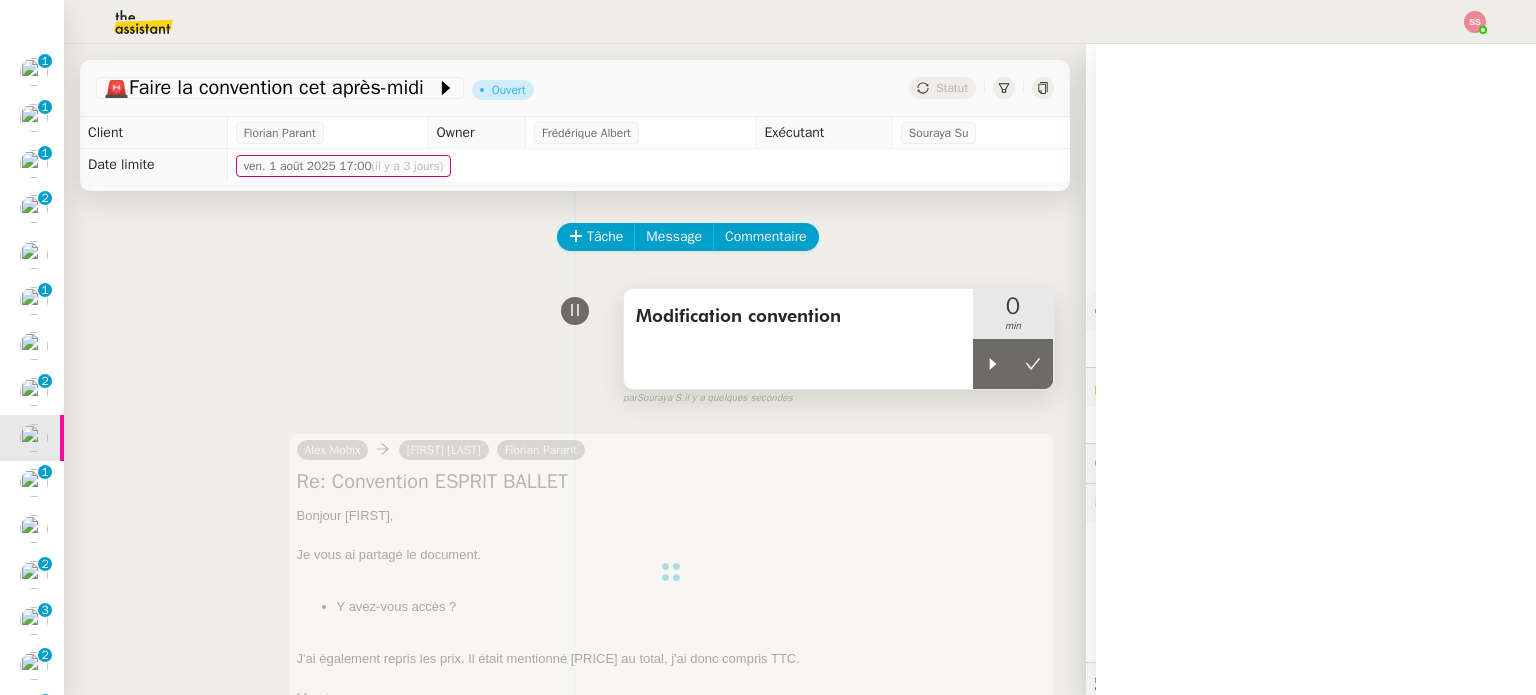 click on "Modification convention" at bounding box center [798, 339] 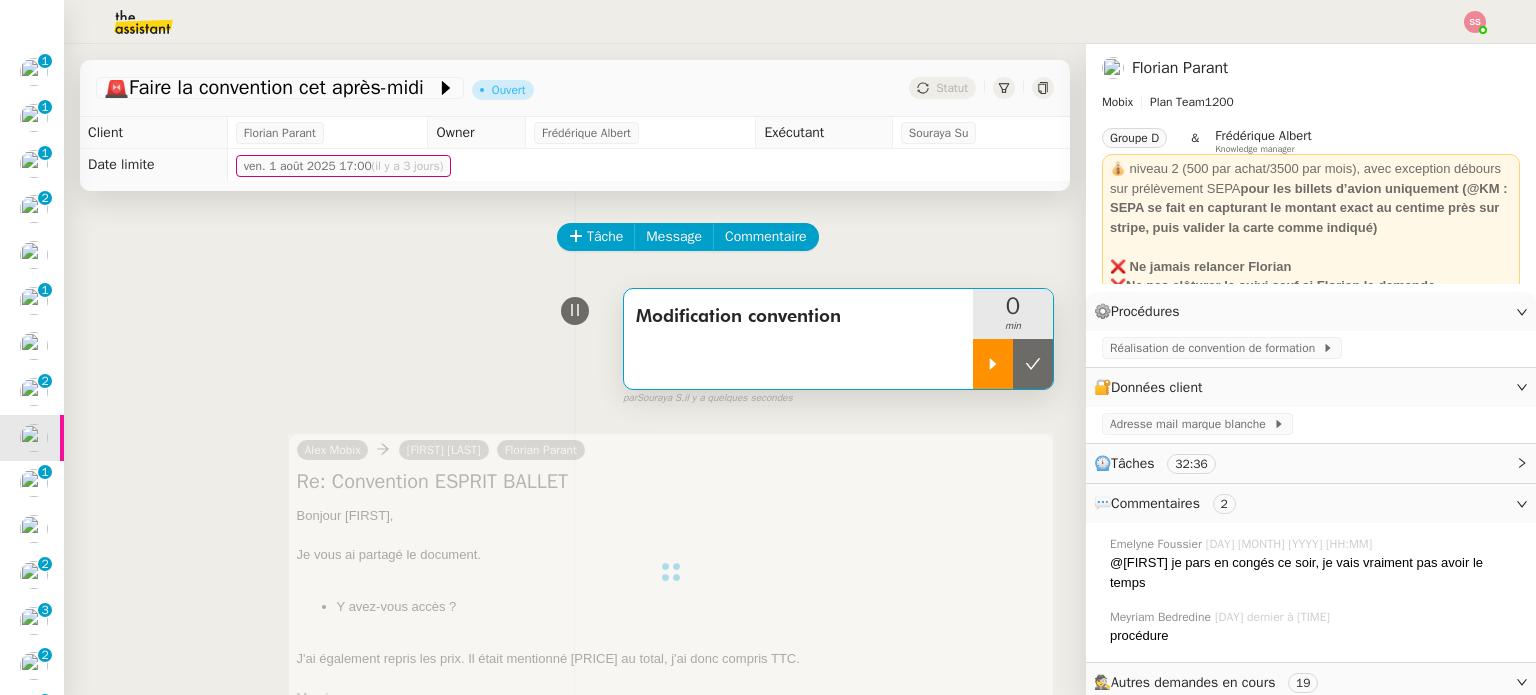 click at bounding box center [993, 364] 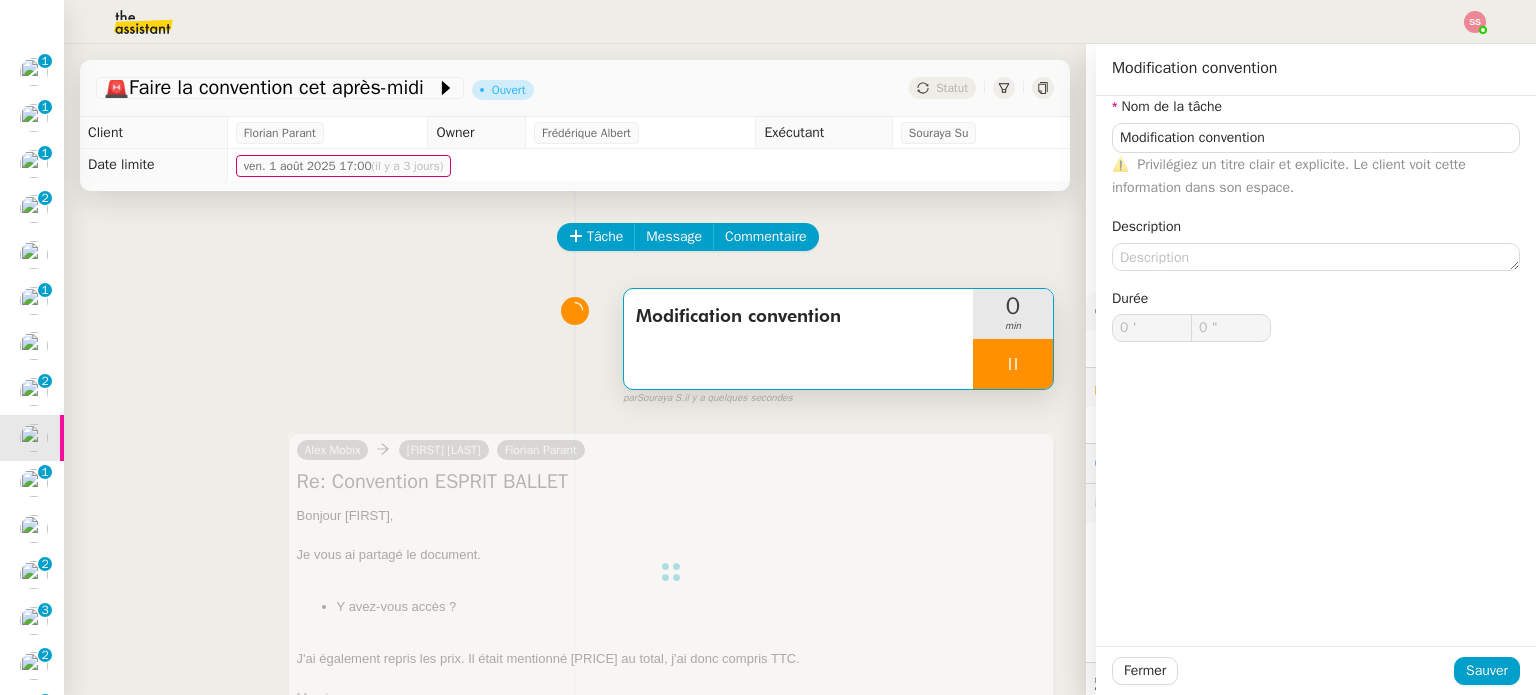 type on "Modification convention" 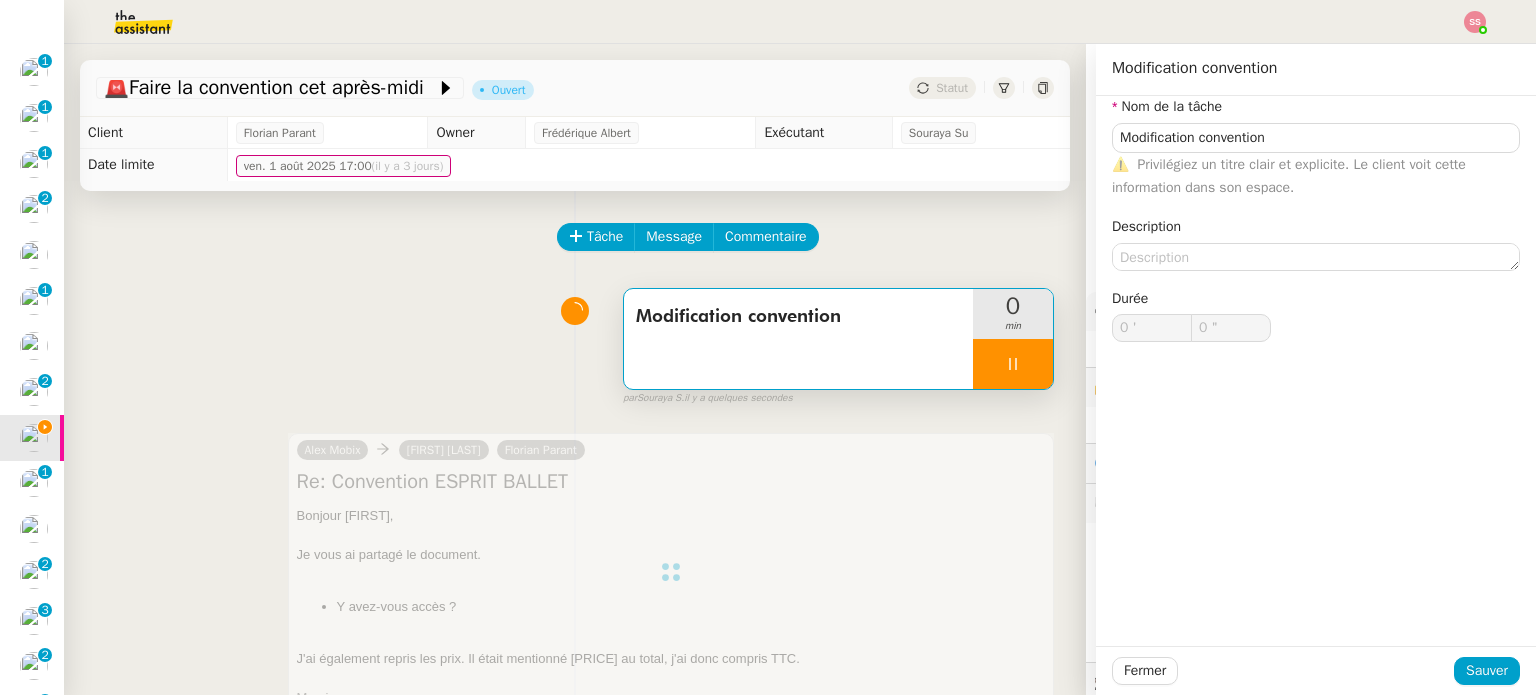 type on "Modification convention" 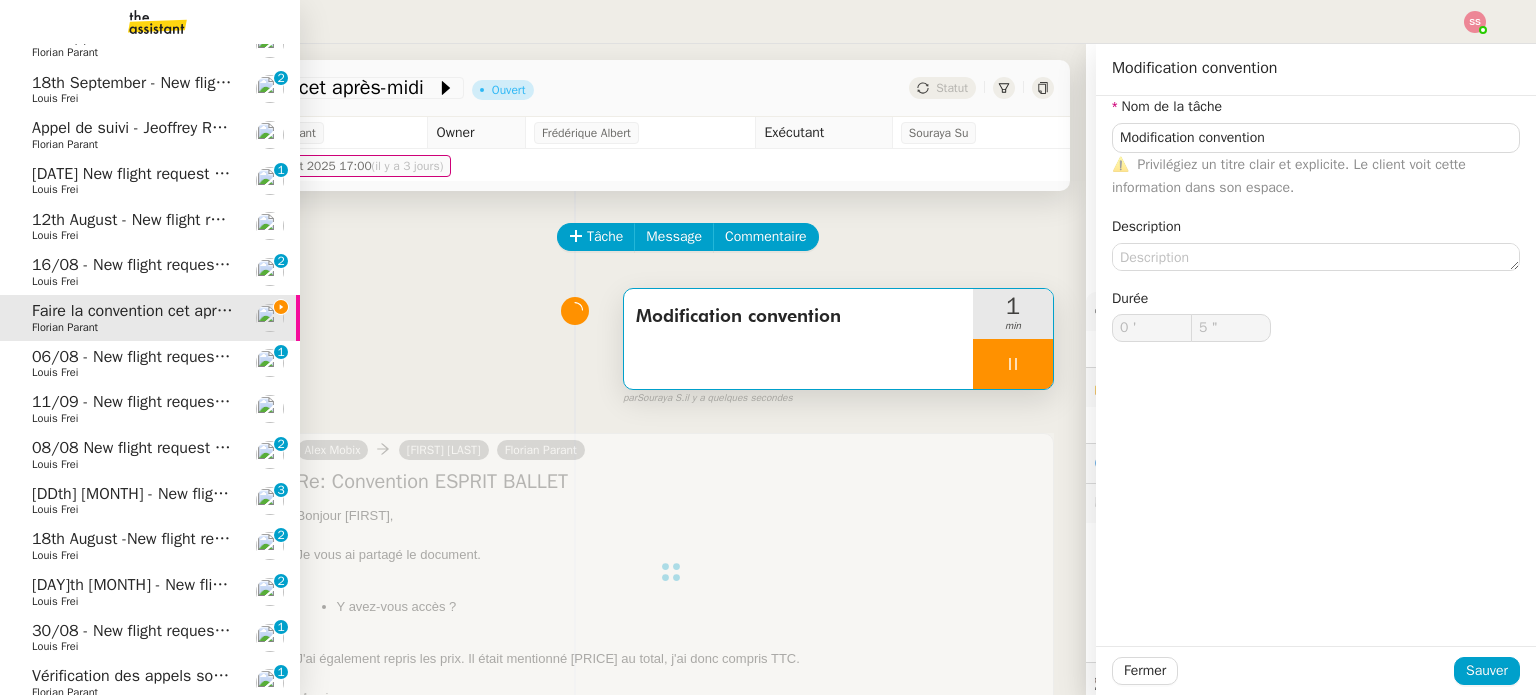 type on "6 "" 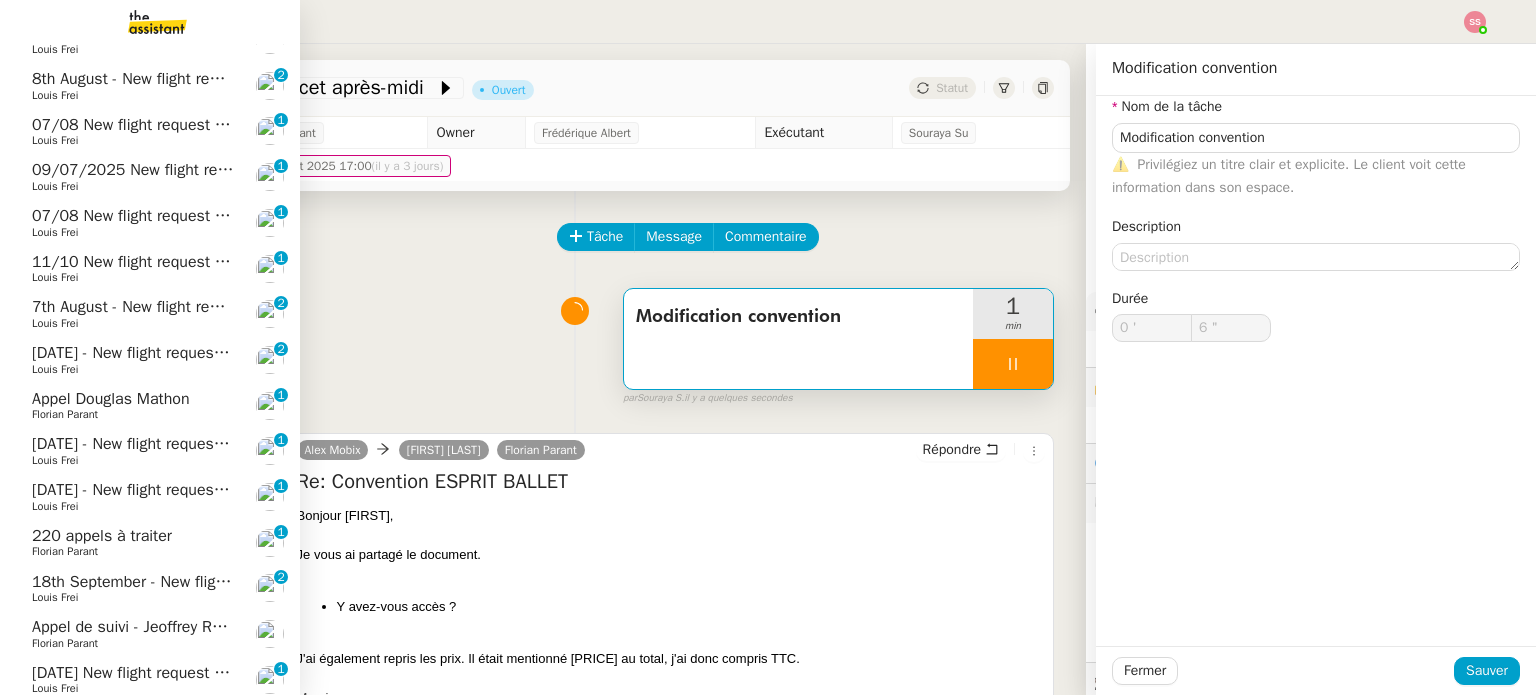 scroll, scrollTop: 1347, scrollLeft: 0, axis: vertical 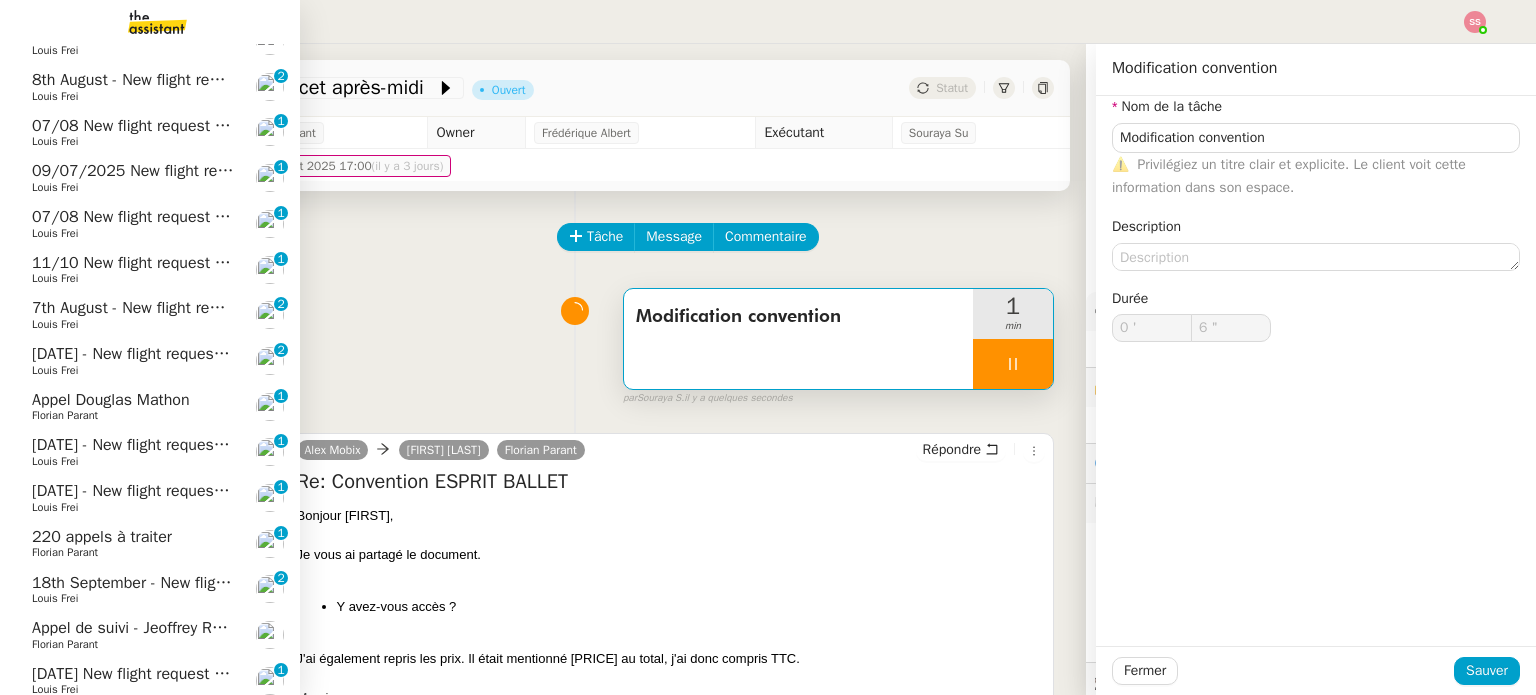 type on "Modification convention" 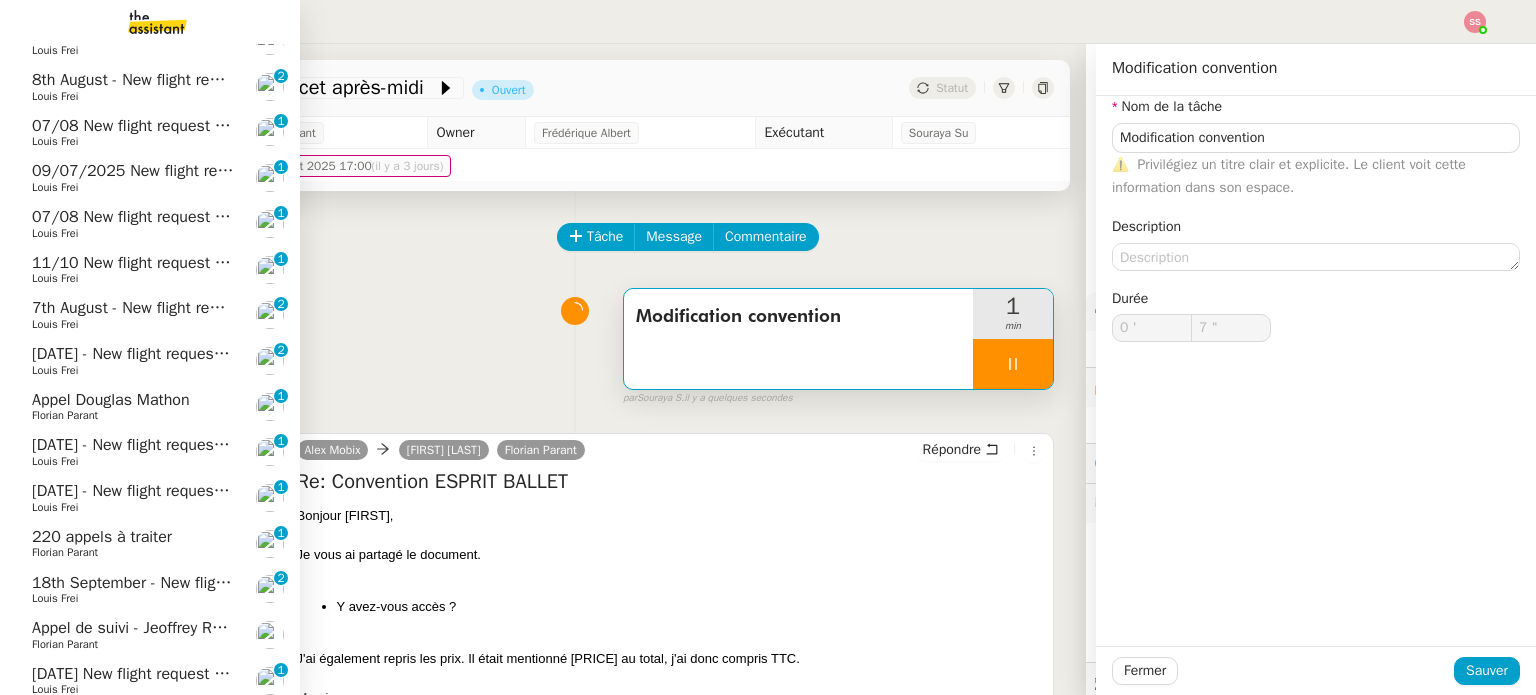type on "Modification convention" 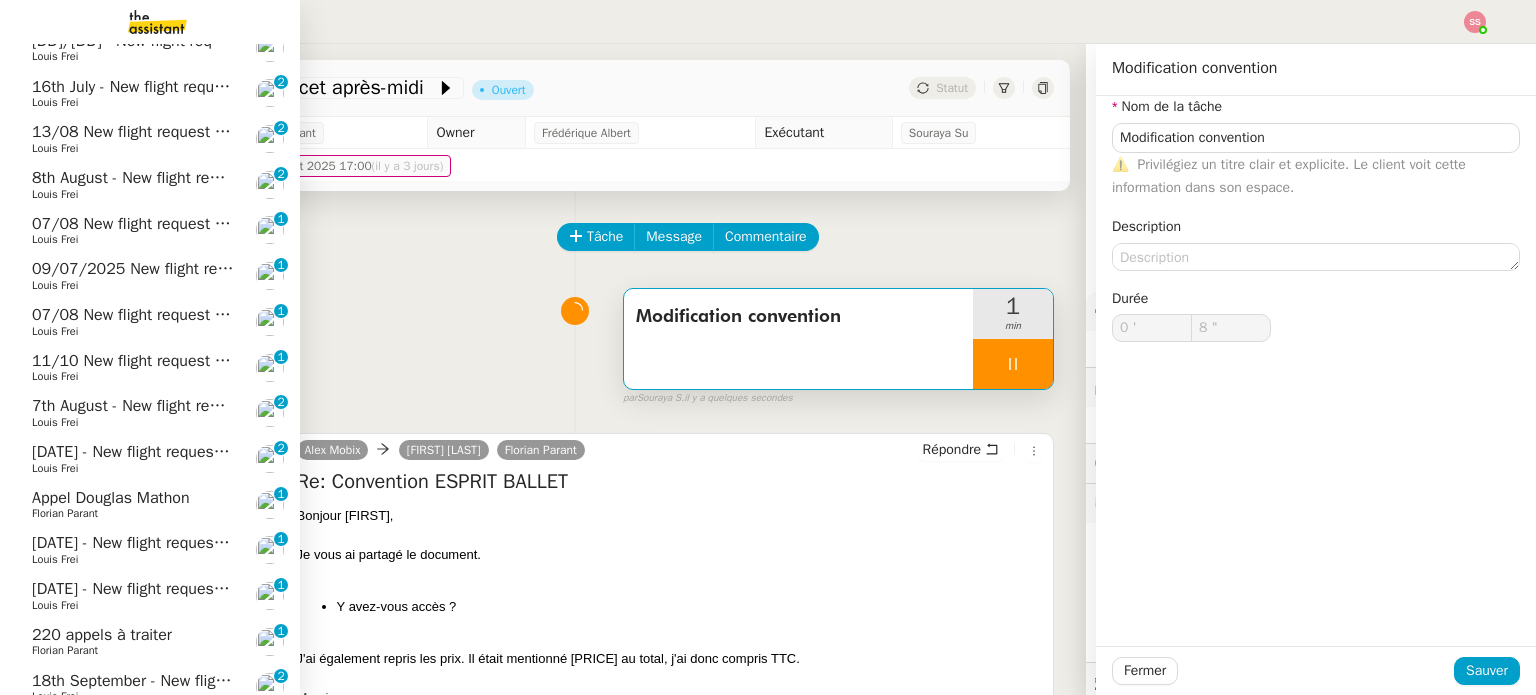 scroll, scrollTop: 1147, scrollLeft: 0, axis: vertical 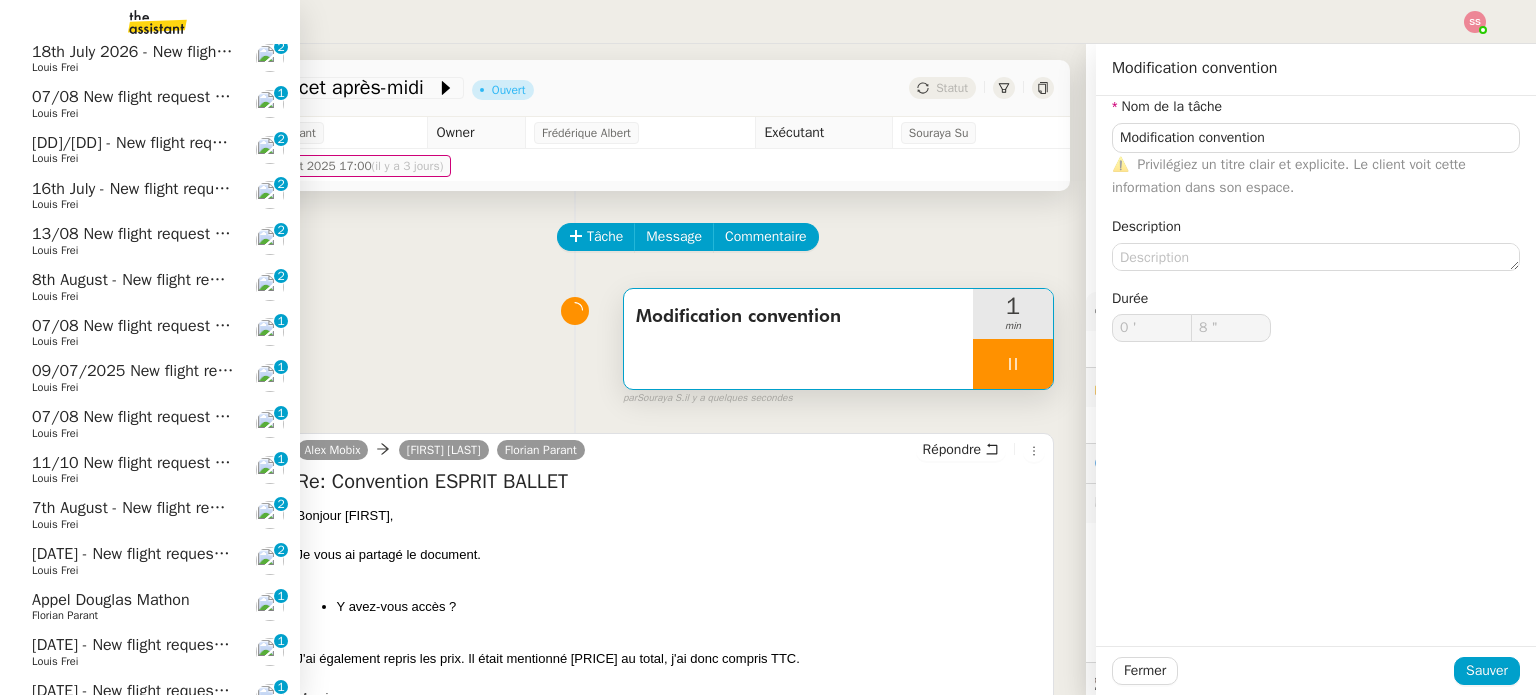 type on "9 "" 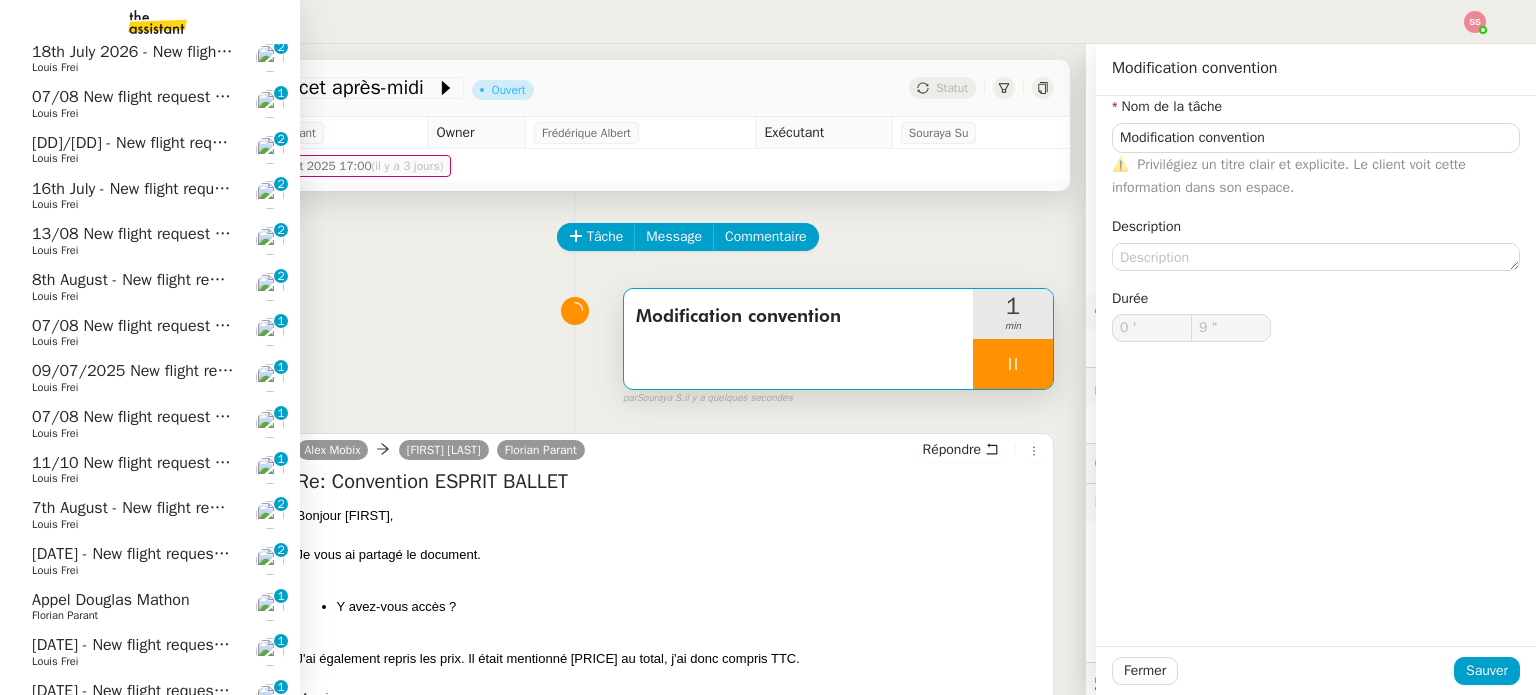 click on "[DATE] - New flight request - [FIRST] [LAST] [FIRST] [LAST] 0 1 2 3 4 5 6 7 8 9" 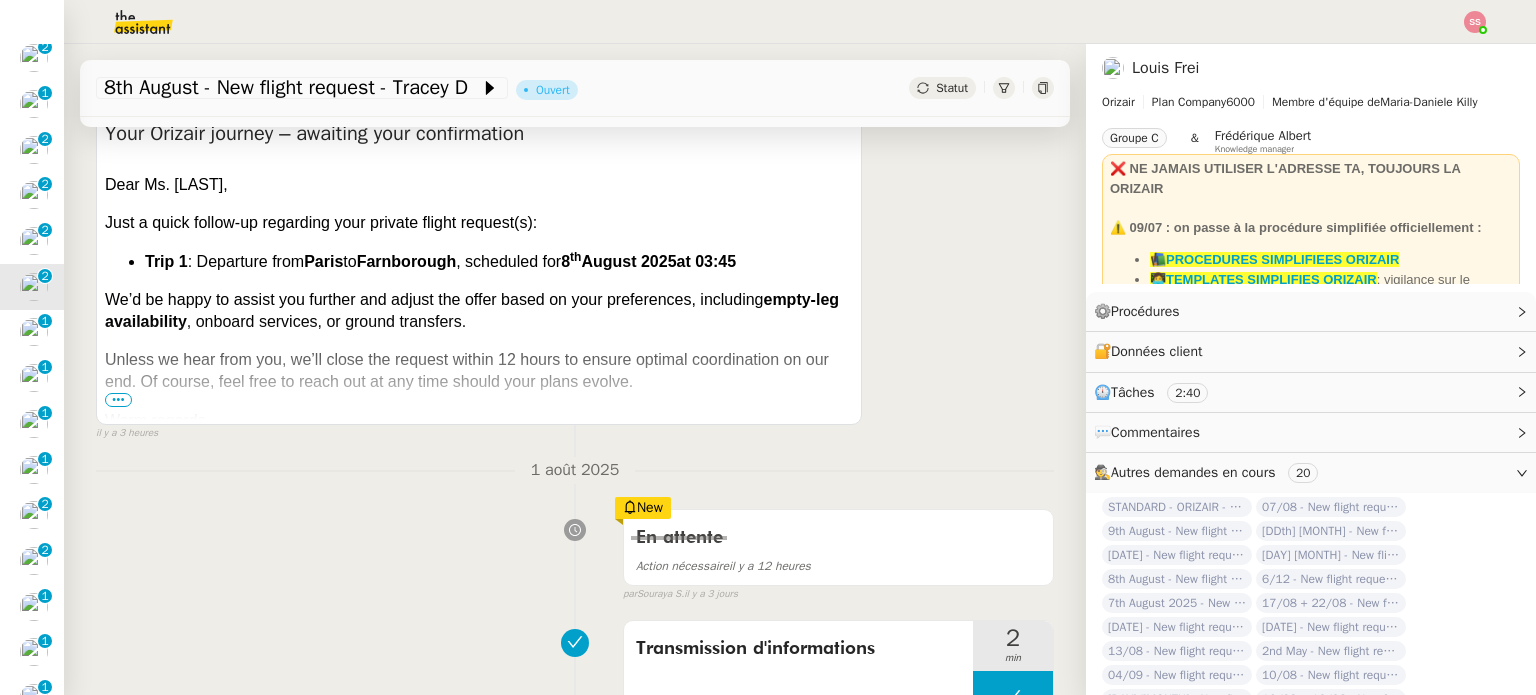scroll, scrollTop: 800, scrollLeft: 0, axis: vertical 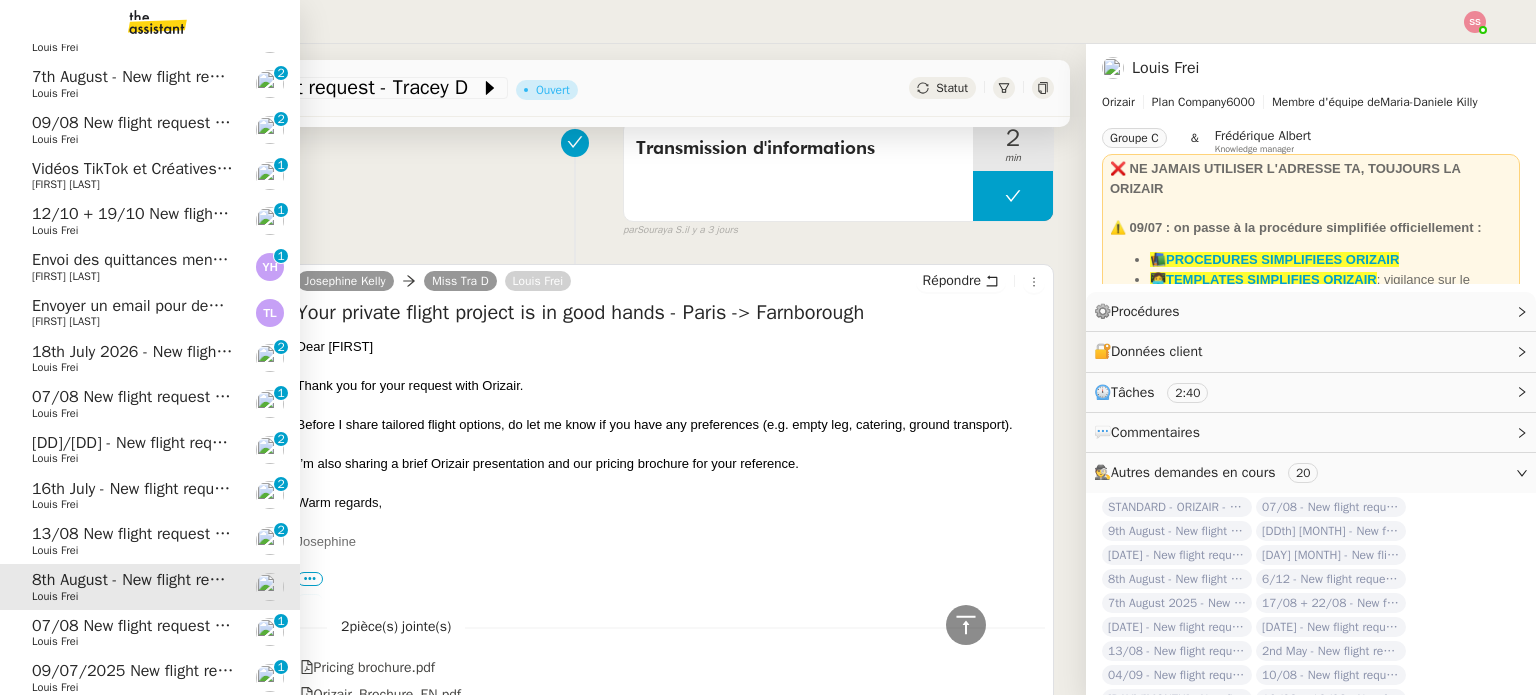 click on "[FIRST] [LAST]" 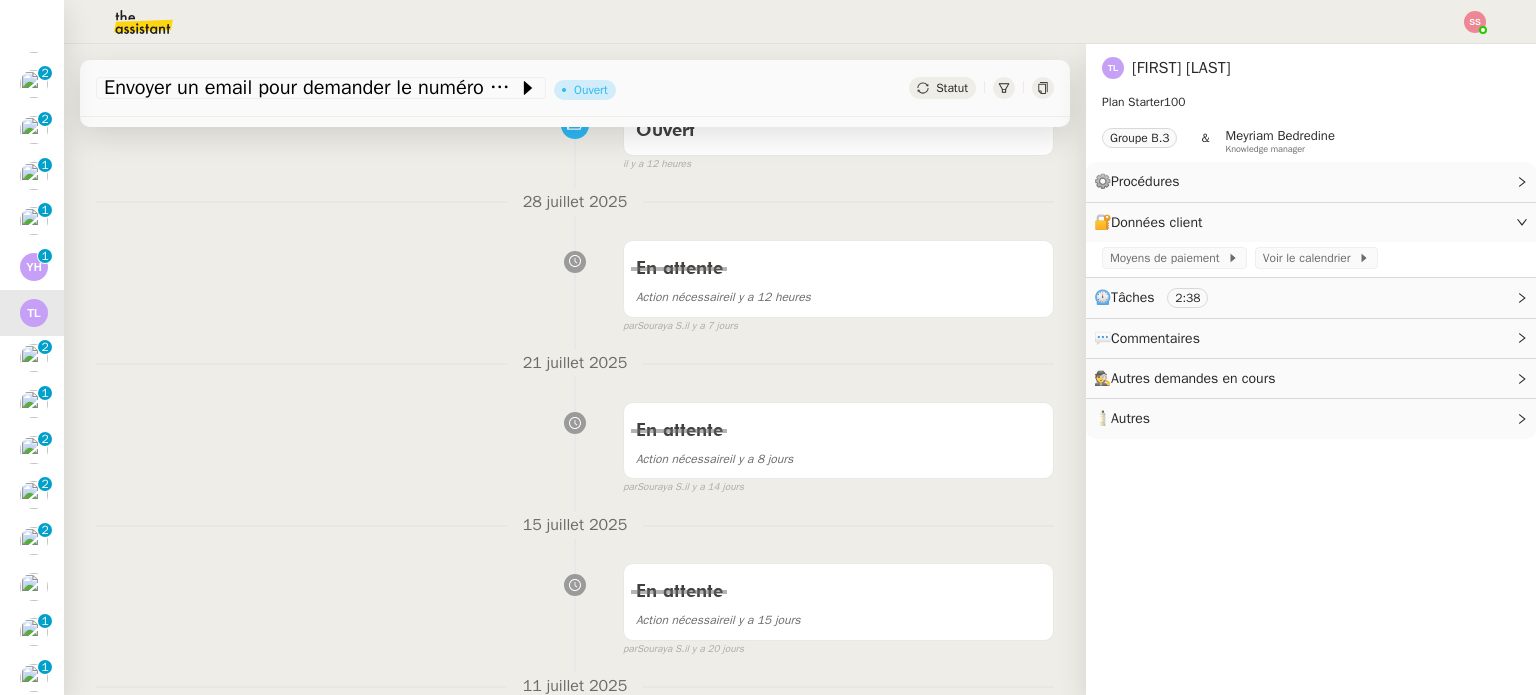 scroll, scrollTop: 0, scrollLeft: 0, axis: both 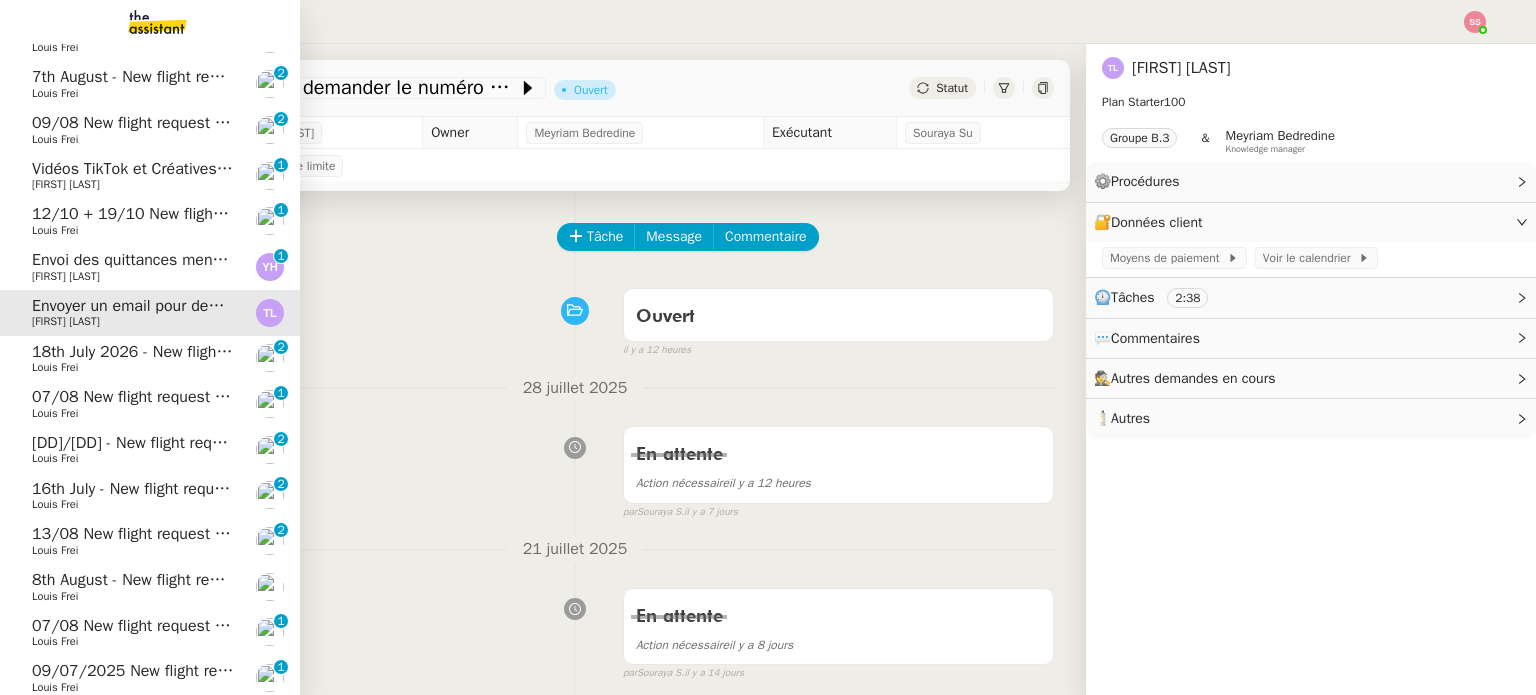 click on "Envoi des quittances mensuelles - 5 juillet 2025" 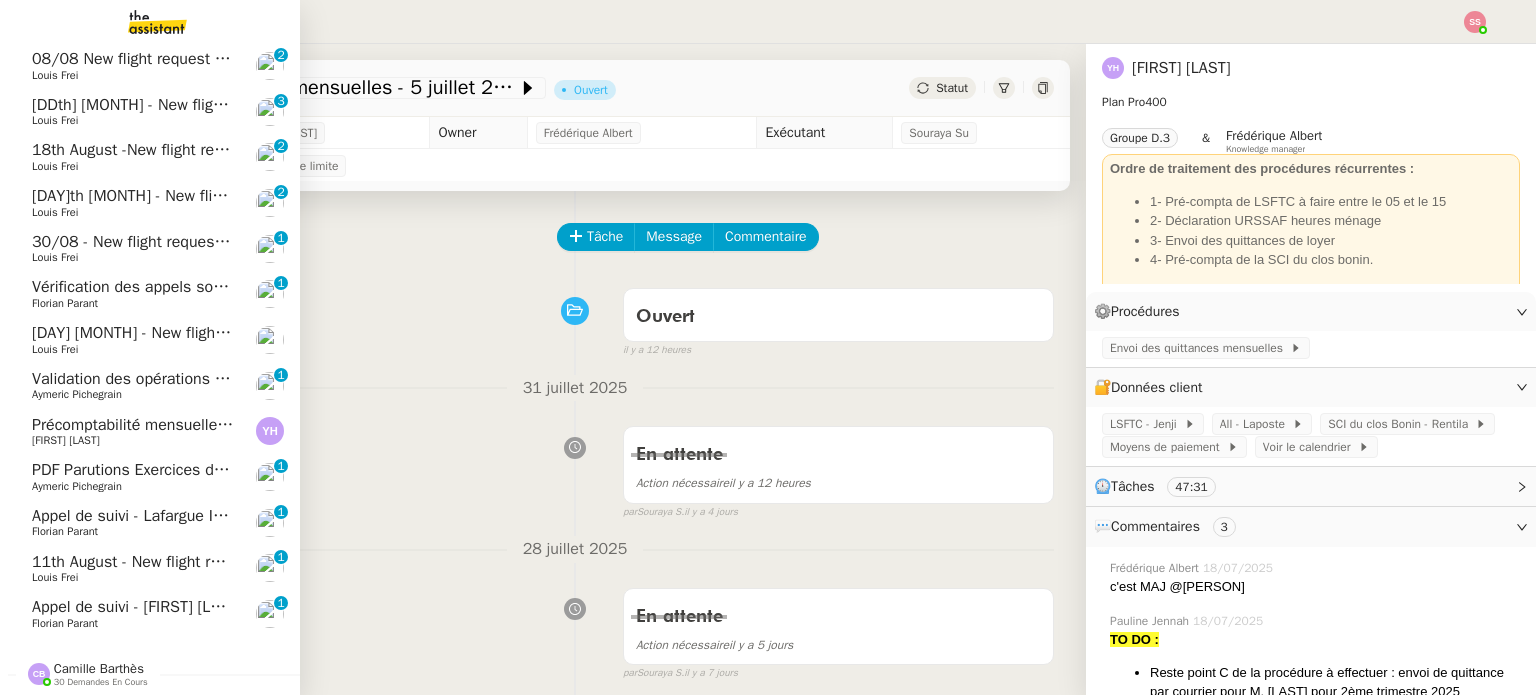 scroll, scrollTop: 2147, scrollLeft: 0, axis: vertical 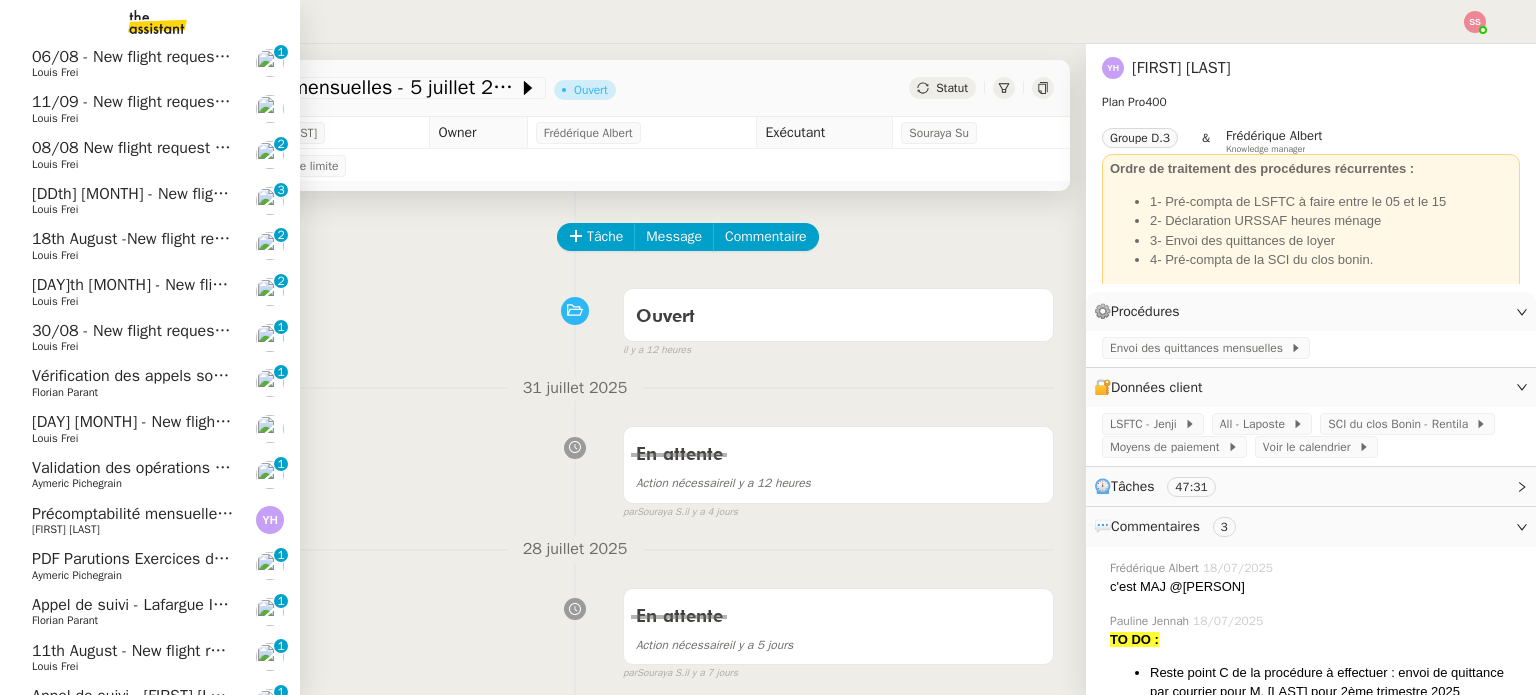click on "Louis Frei" 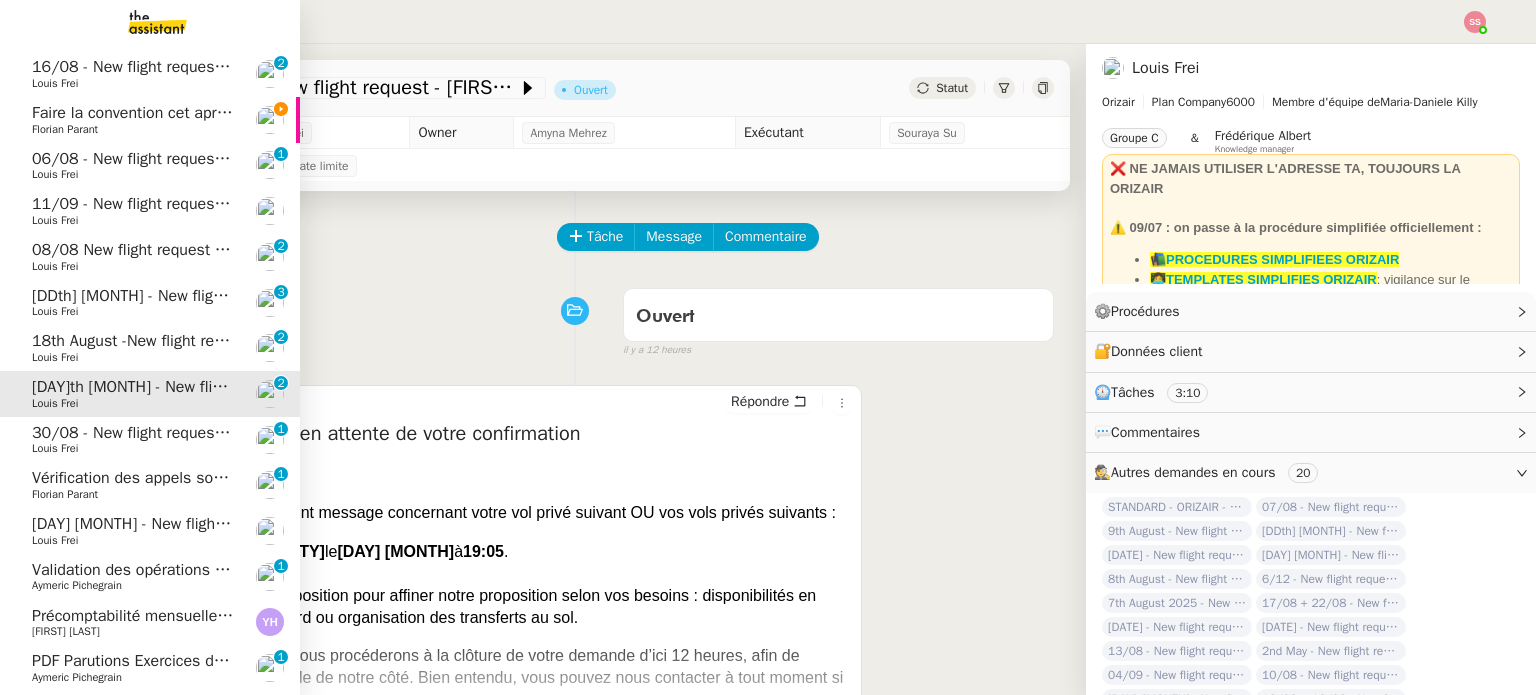 scroll, scrollTop: 1847, scrollLeft: 0, axis: vertical 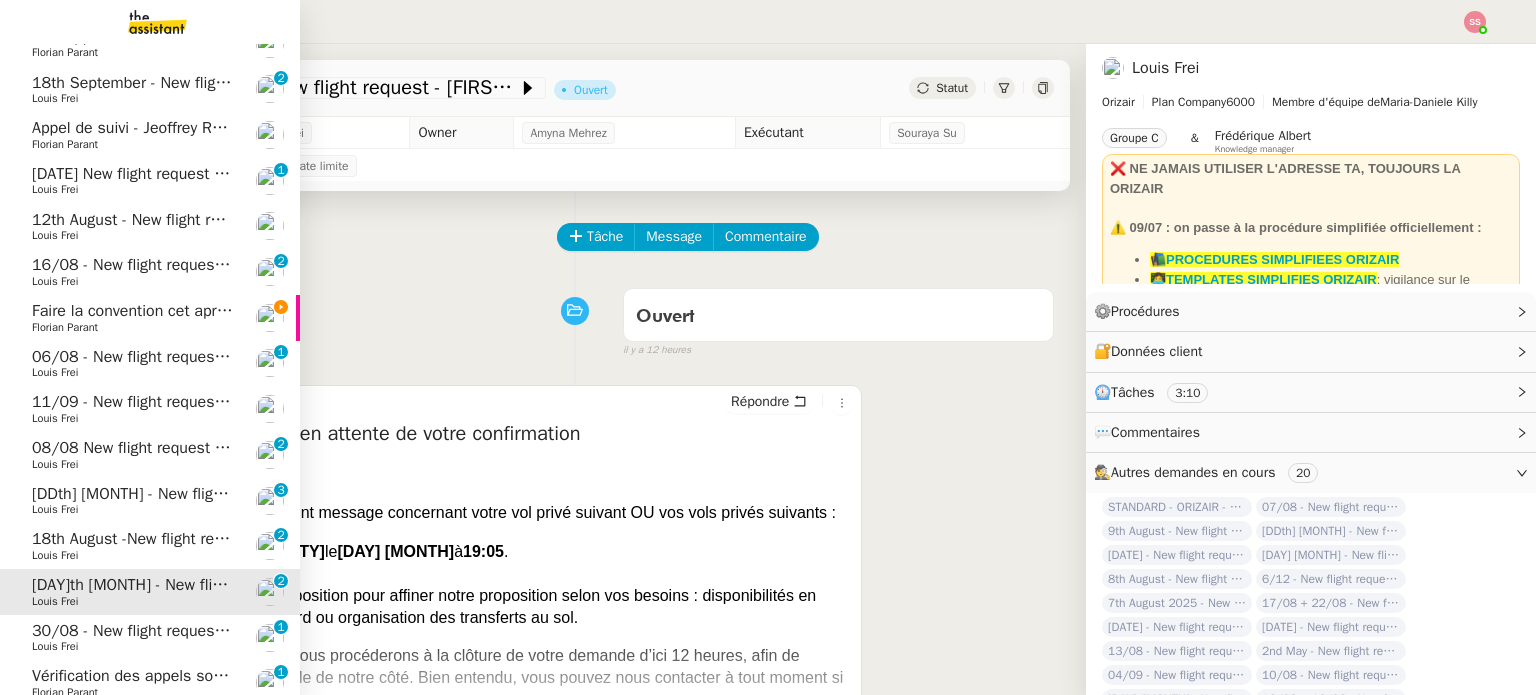 click on "Faire la convention cet après-midi    [FIRST] [LAST]" 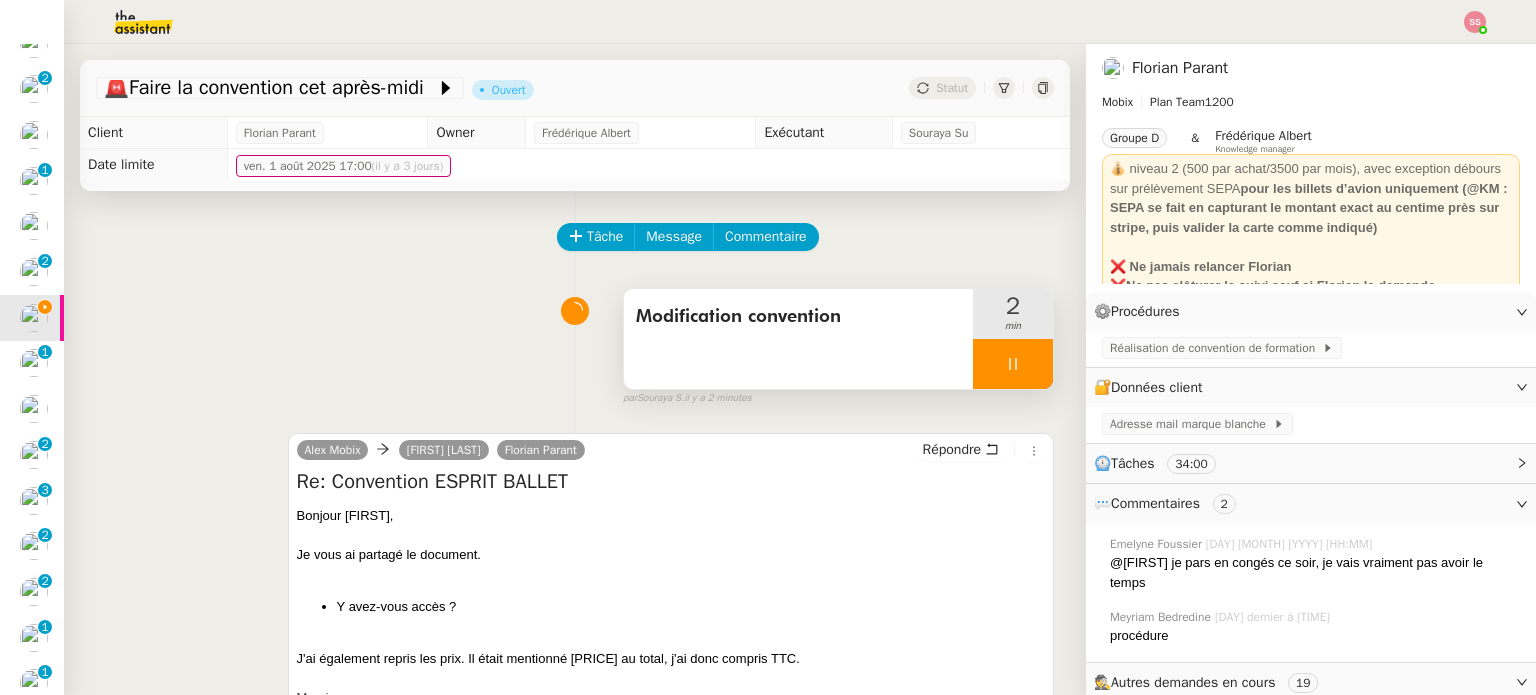 click at bounding box center [1013, 364] 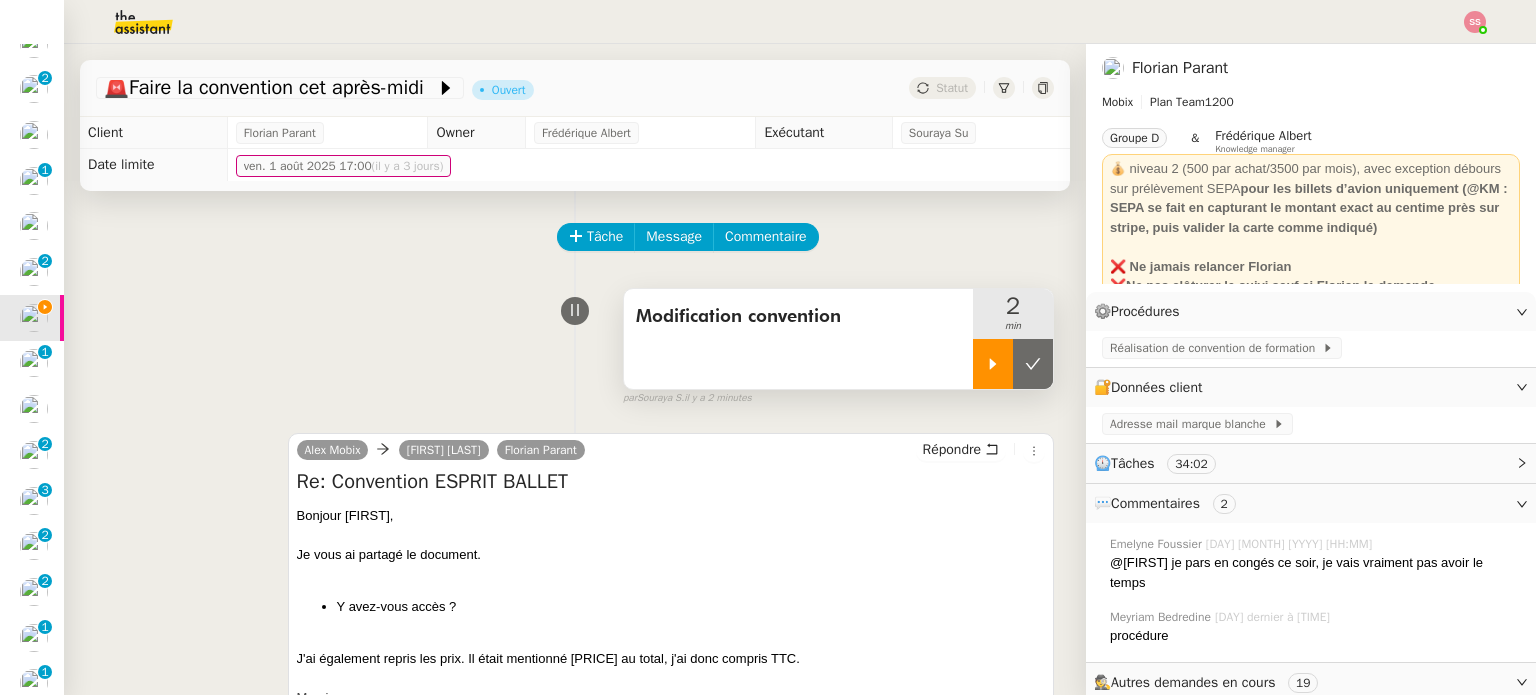 click at bounding box center (1033, 364) 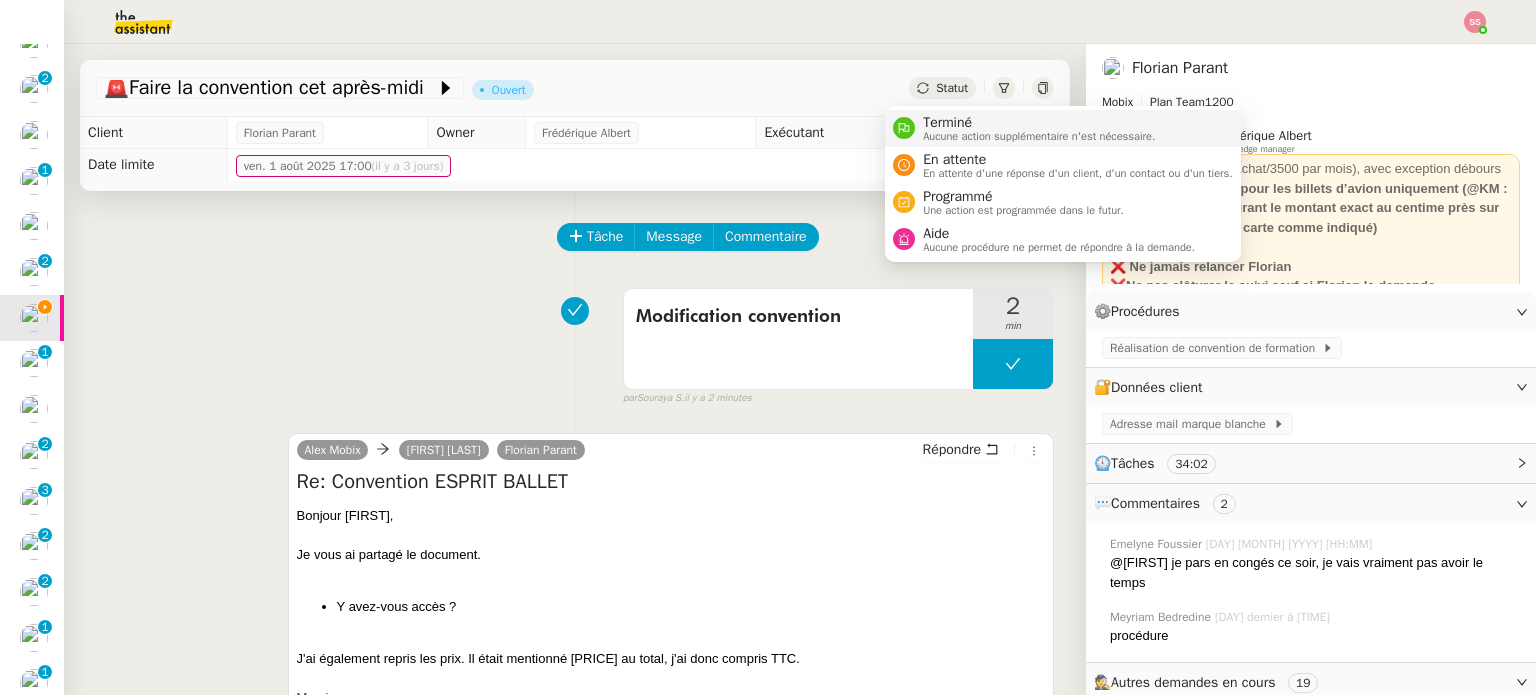 drag, startPoint x: 938, startPoint y: 92, endPoint x: 969, endPoint y: 138, distance: 55.470715 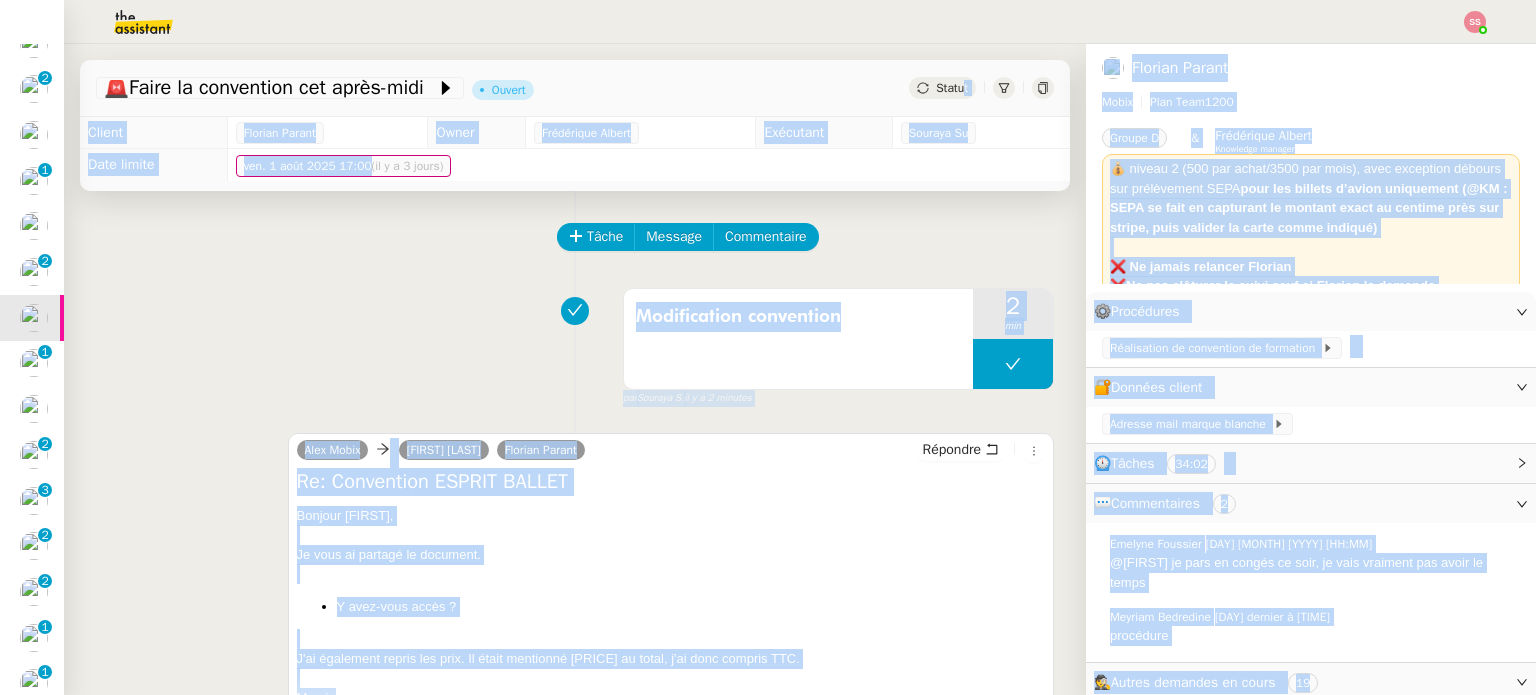 click on "ven. 1 août 2025 17:00  (il y a 3 jours)" 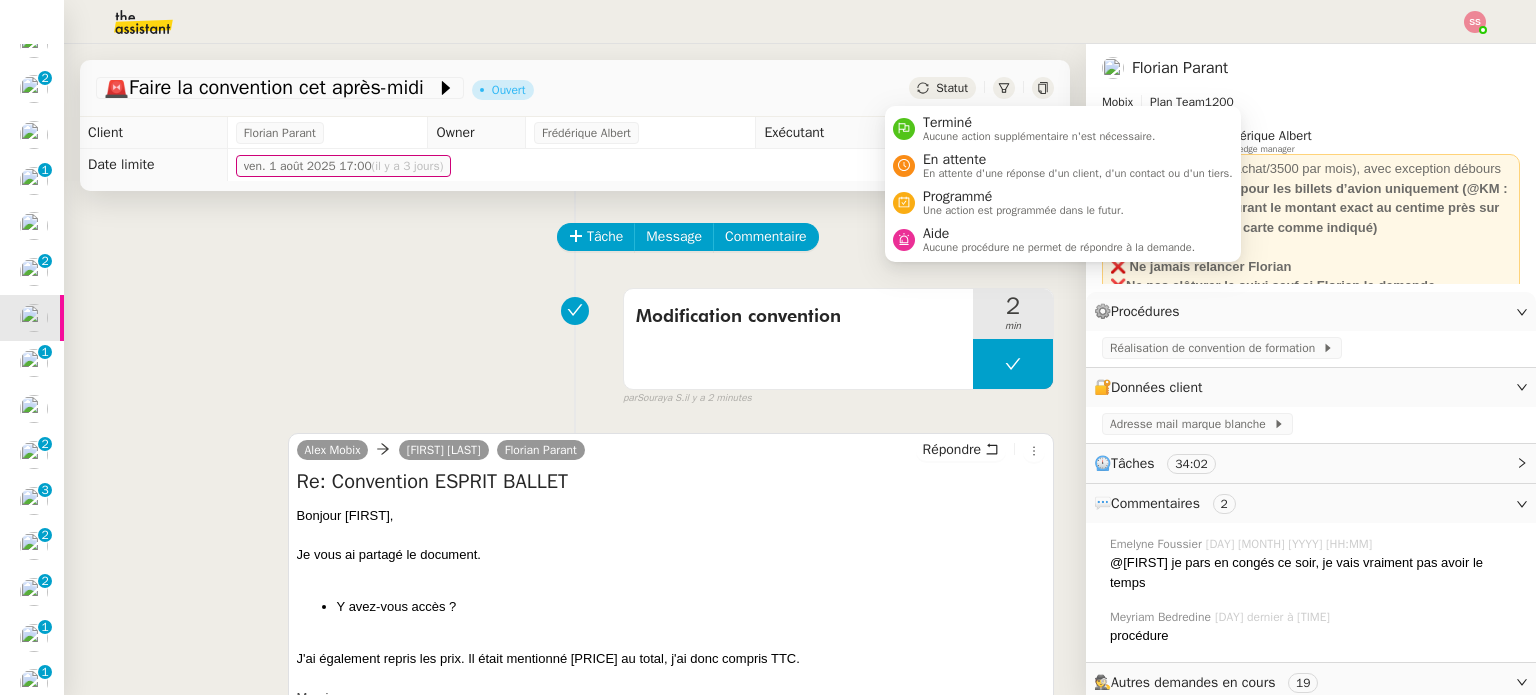 click on "Statut" 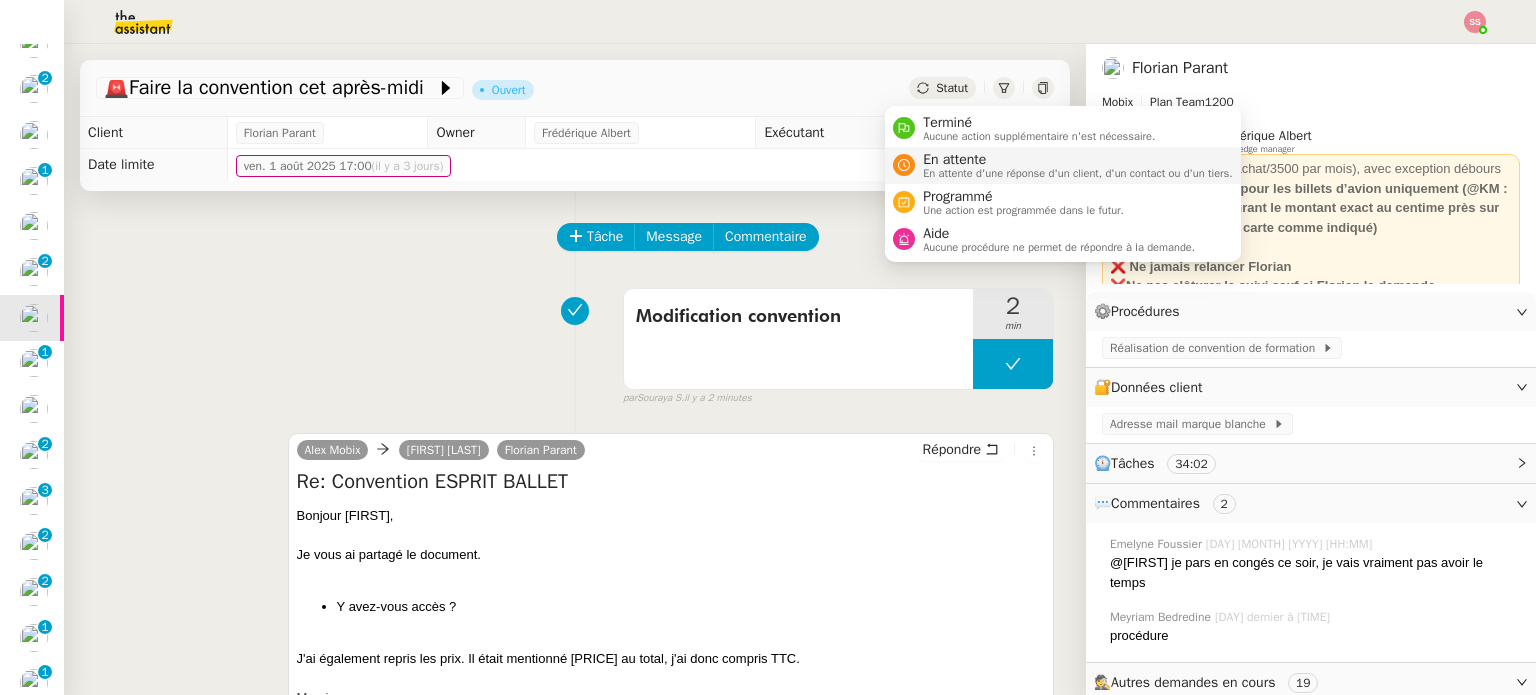 click on "En attente En attente d'une réponse d'un client, d'un contact ou d'un tiers." at bounding box center [1063, 165] 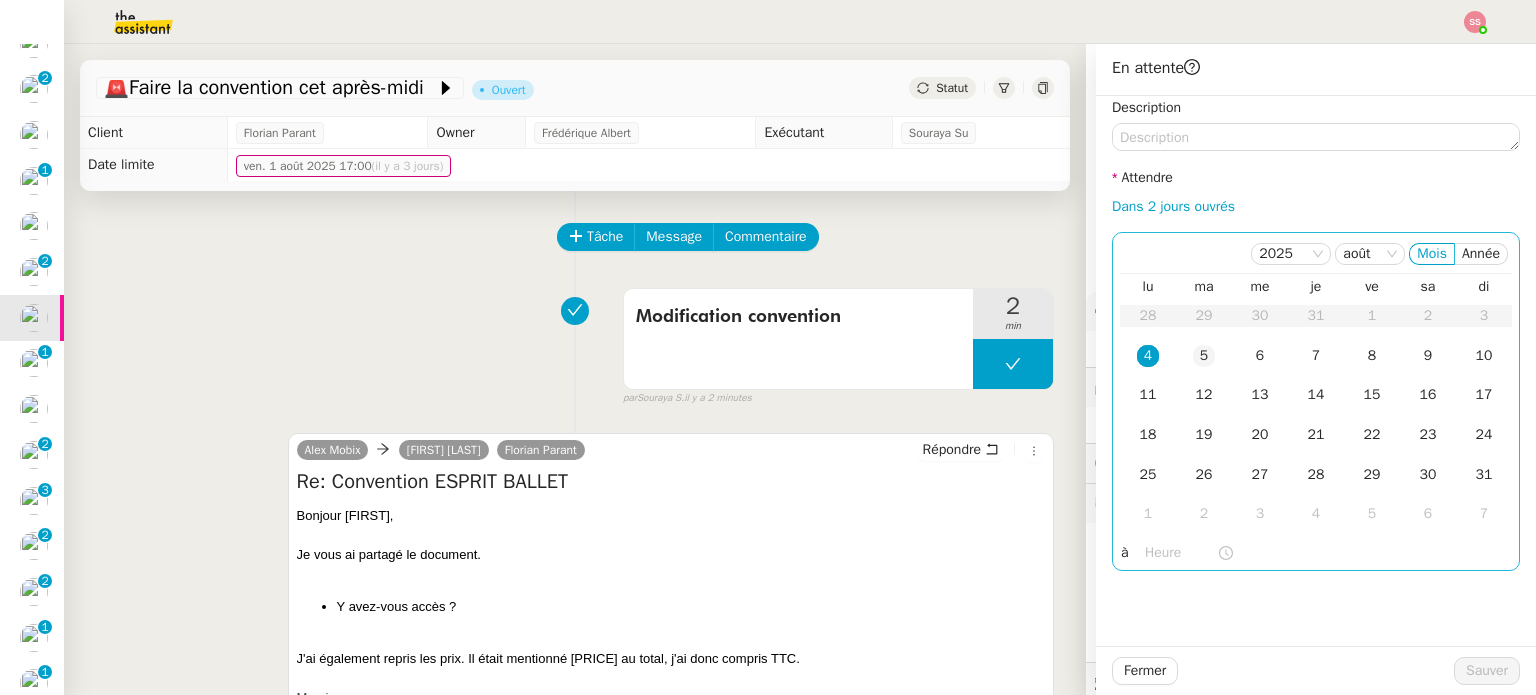 click on "5" 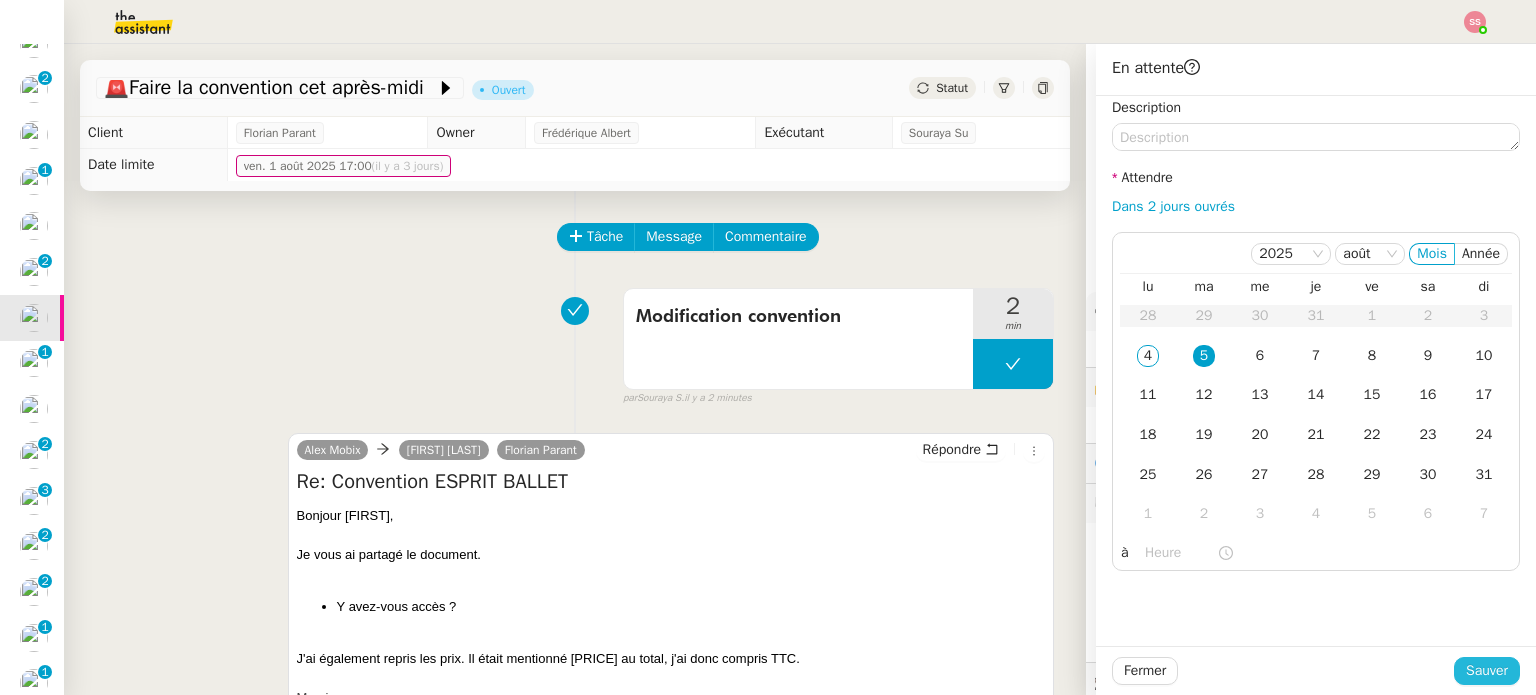 click on "Sauver" 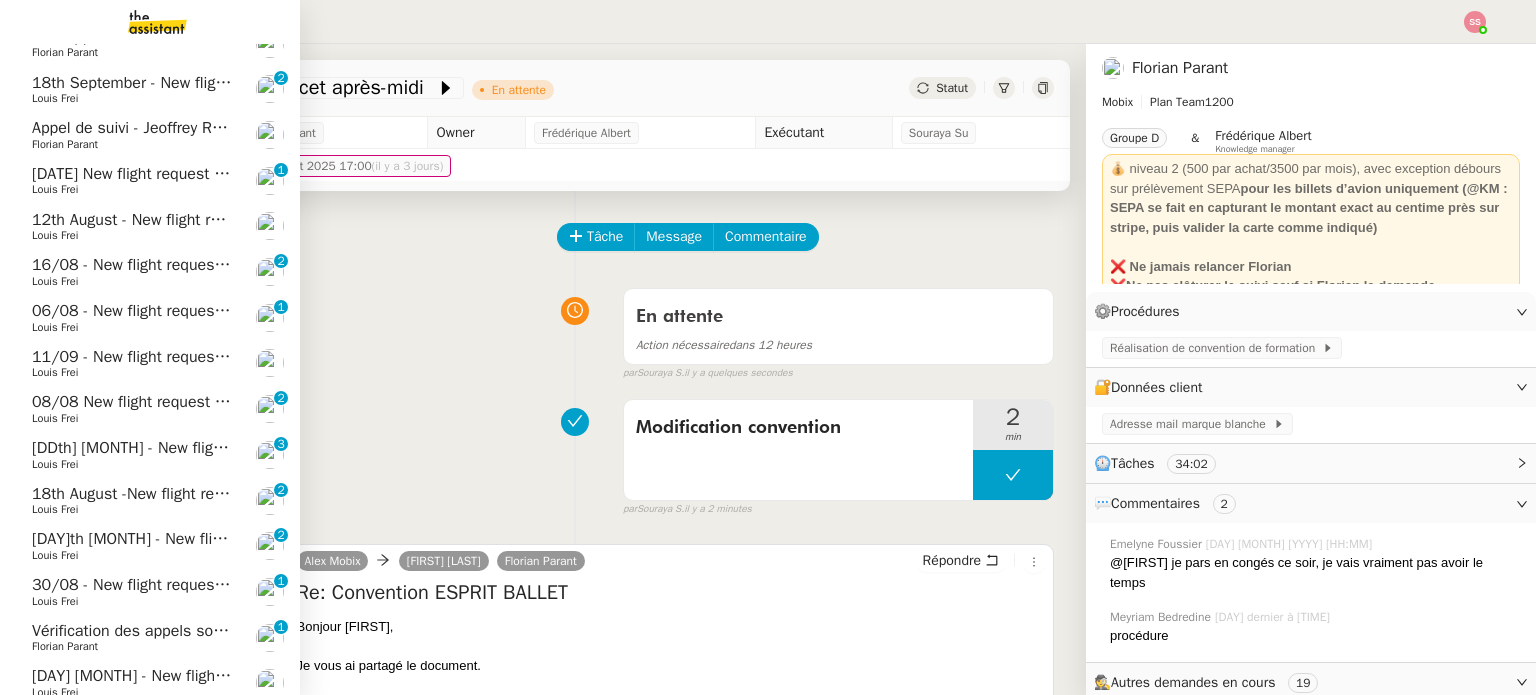 click on "[DDth] [MONTH] - New flight request - [FIRST] [LAST]" 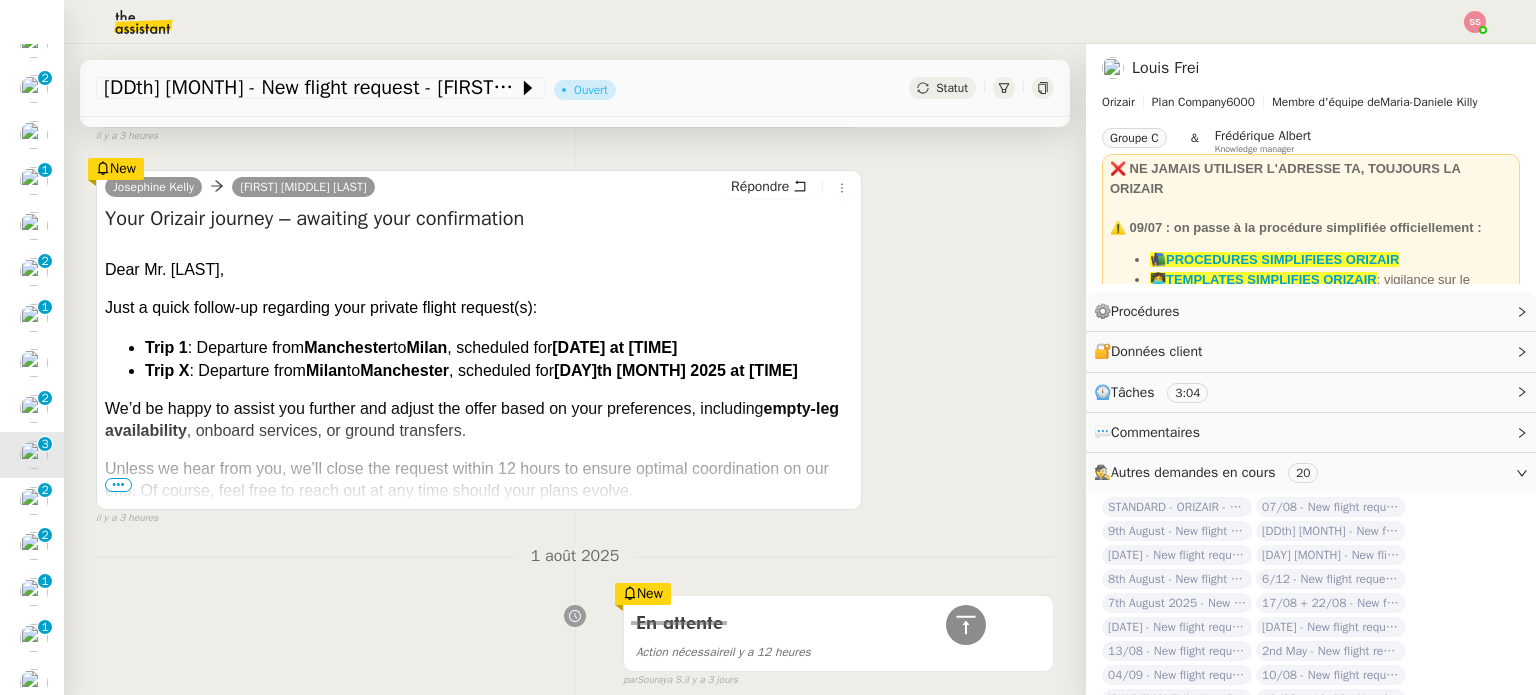 scroll, scrollTop: 400, scrollLeft: 0, axis: vertical 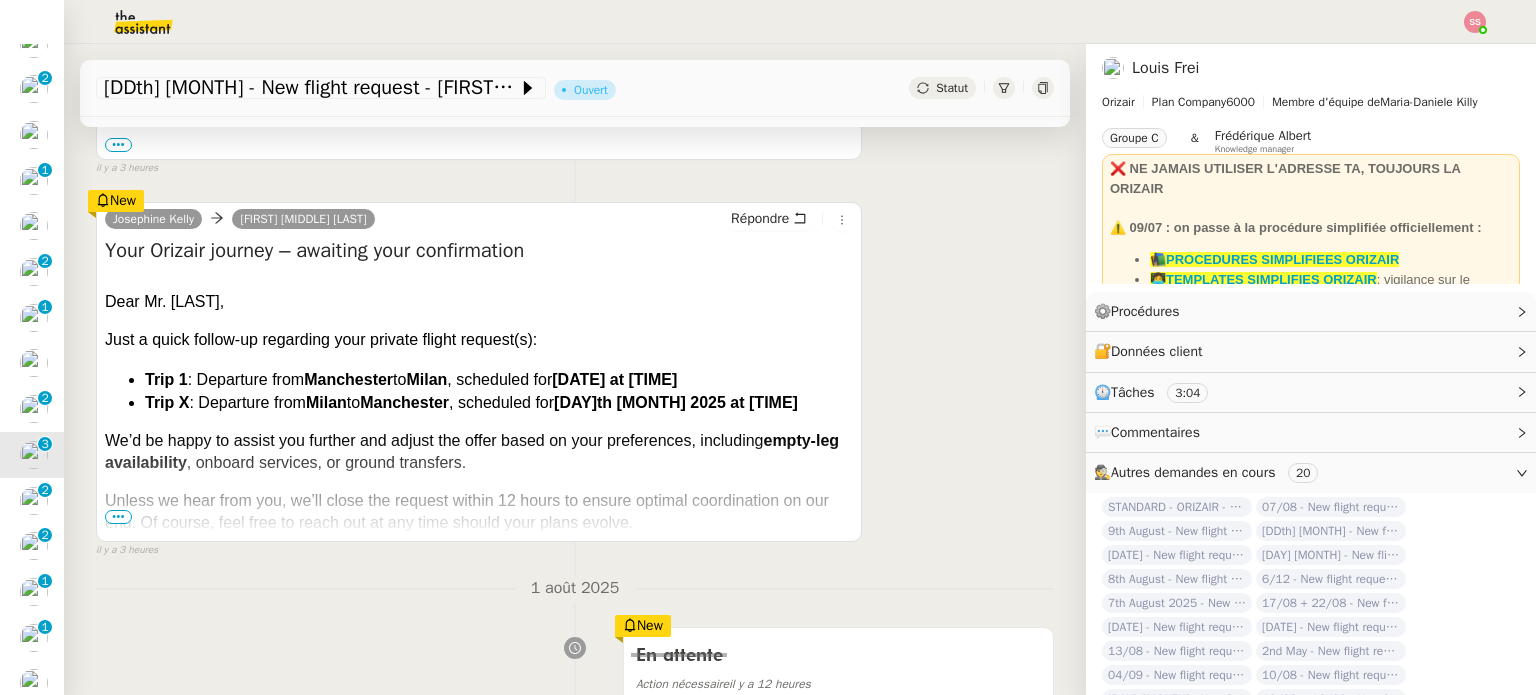 click on "•••" at bounding box center [118, 517] 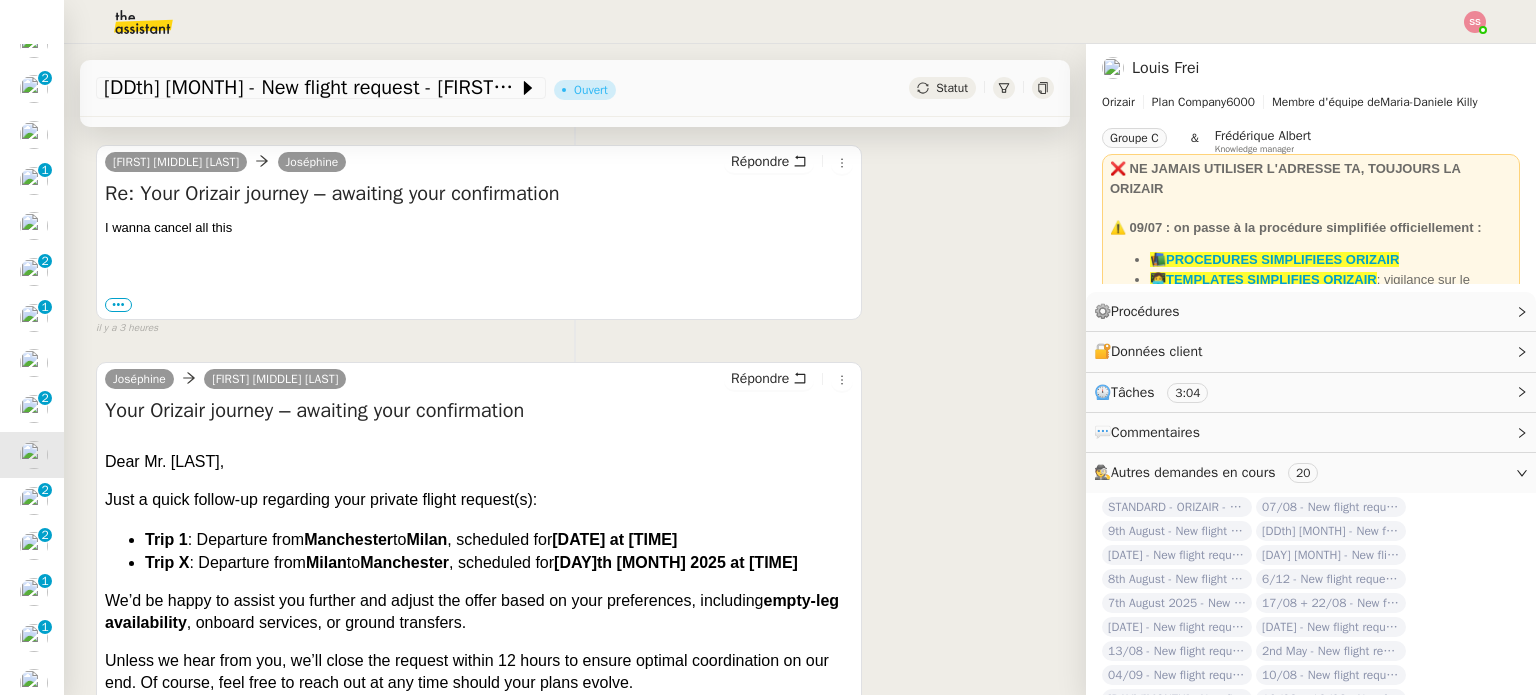 scroll, scrollTop: 0, scrollLeft: 0, axis: both 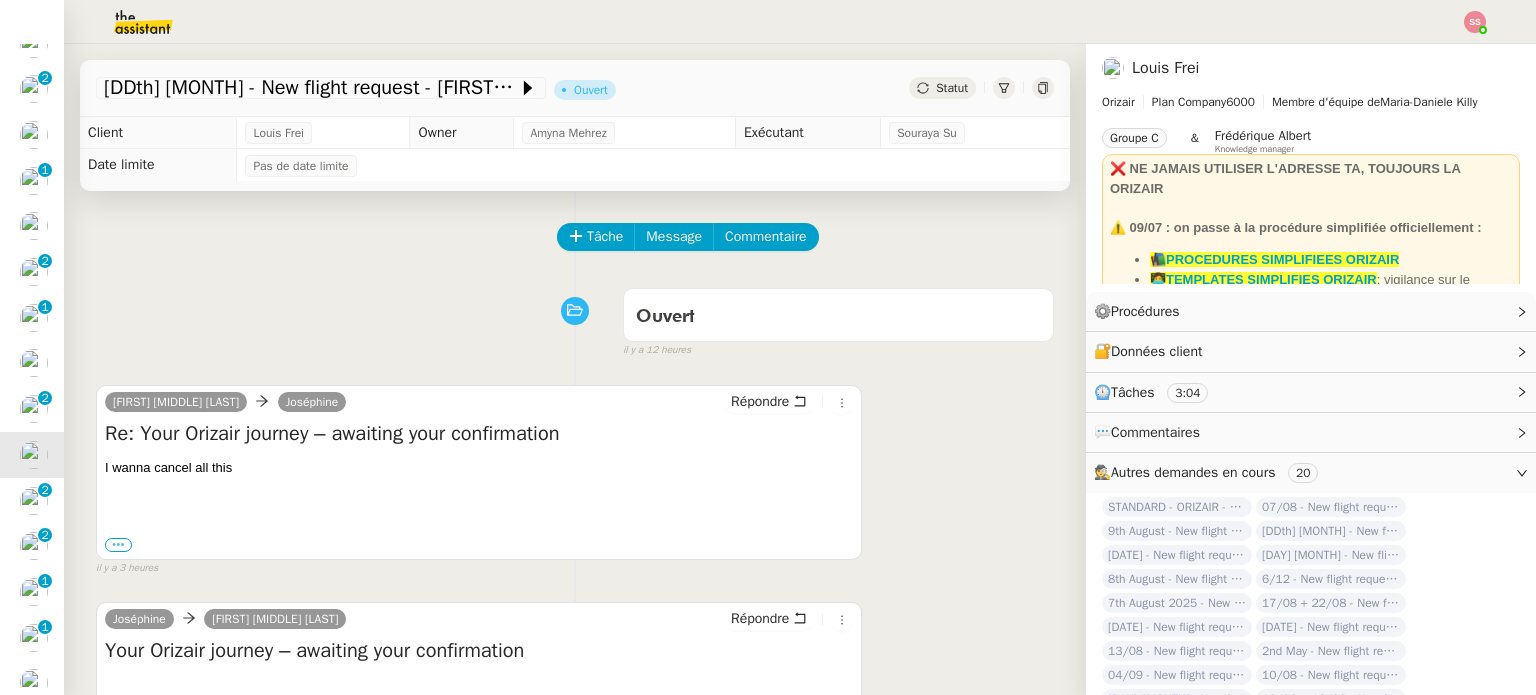 click on "•••" at bounding box center (118, 545) 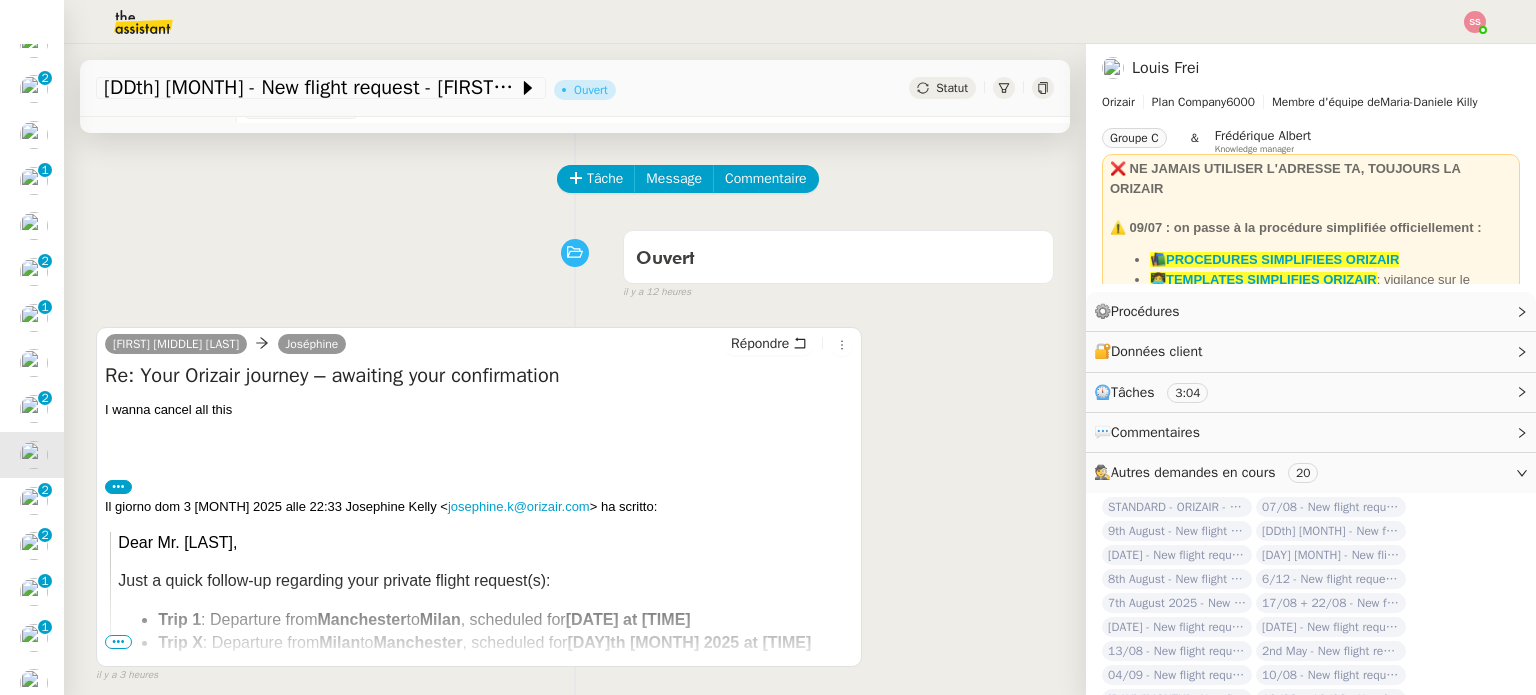scroll, scrollTop: 100, scrollLeft: 0, axis: vertical 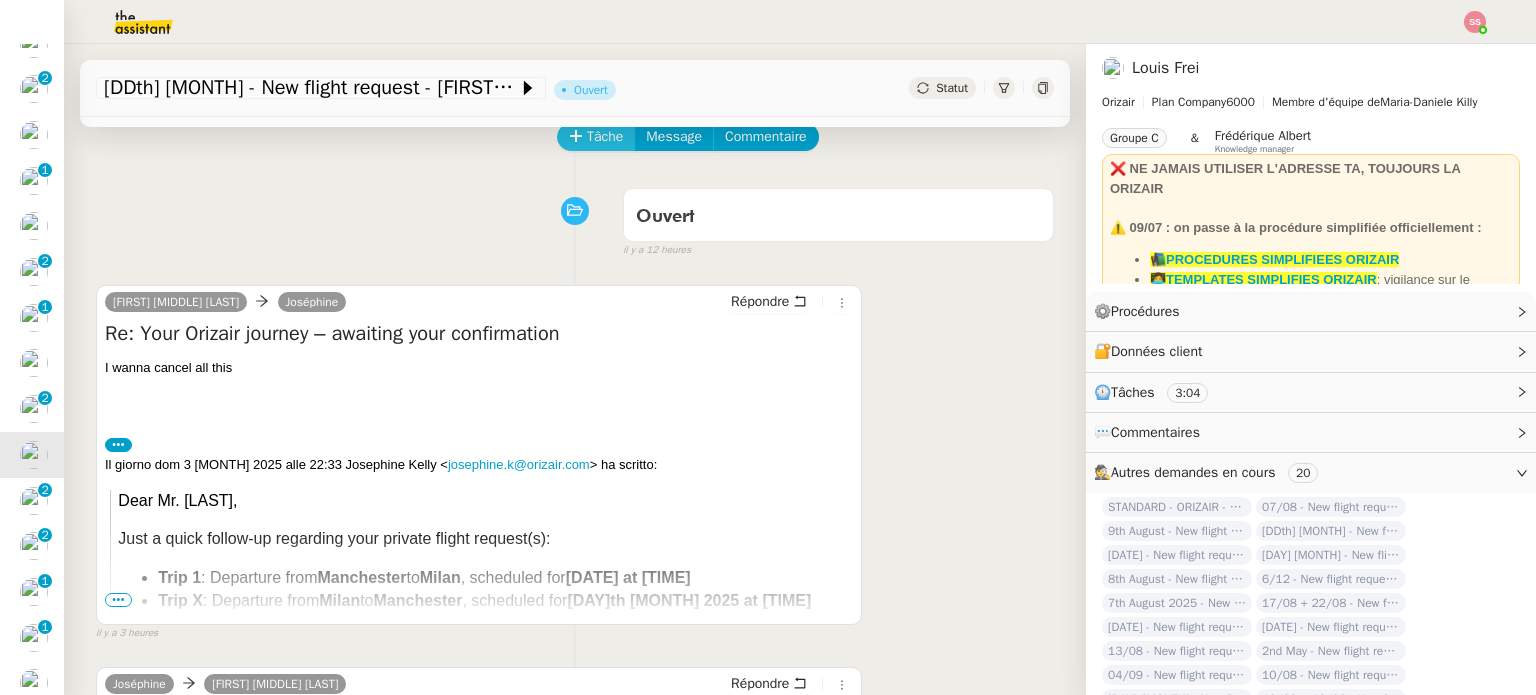 click on "Tâche" 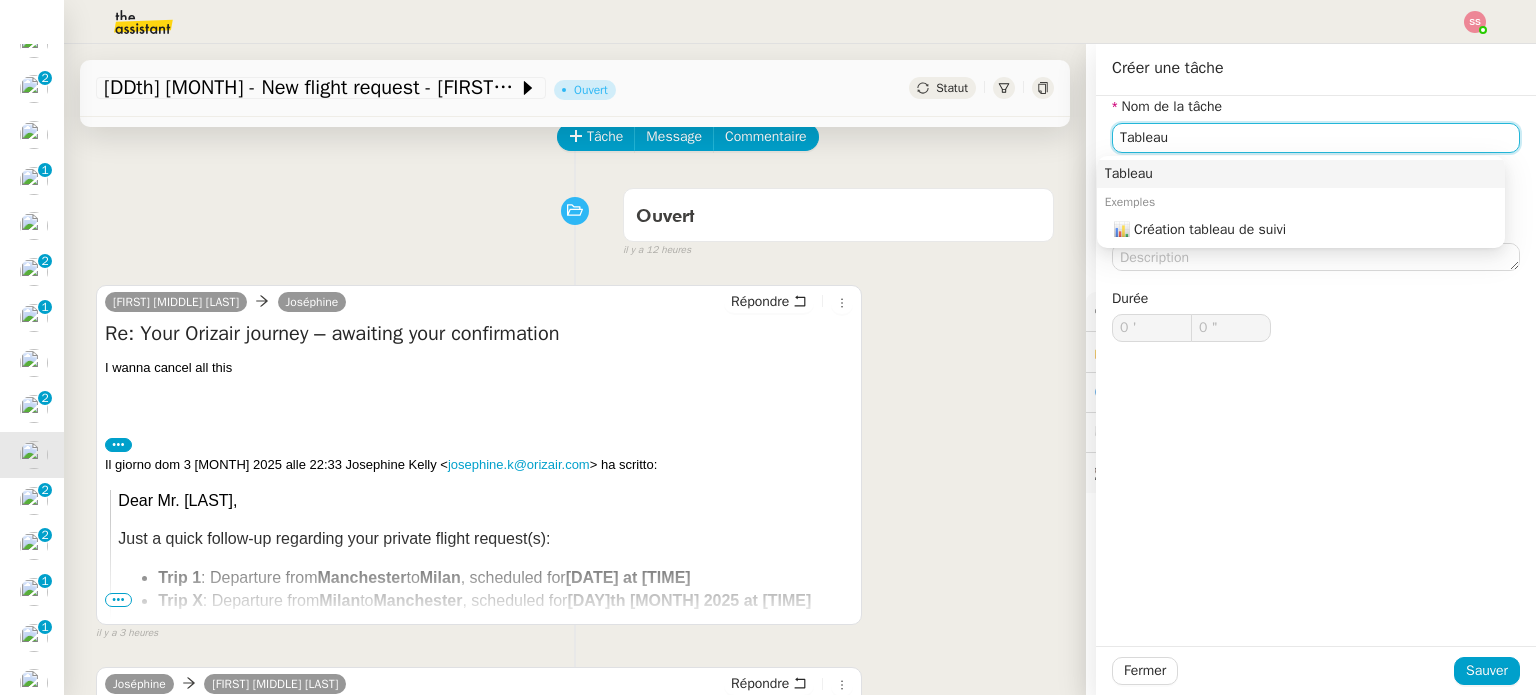 click on "Tableau" at bounding box center [1301, 174] 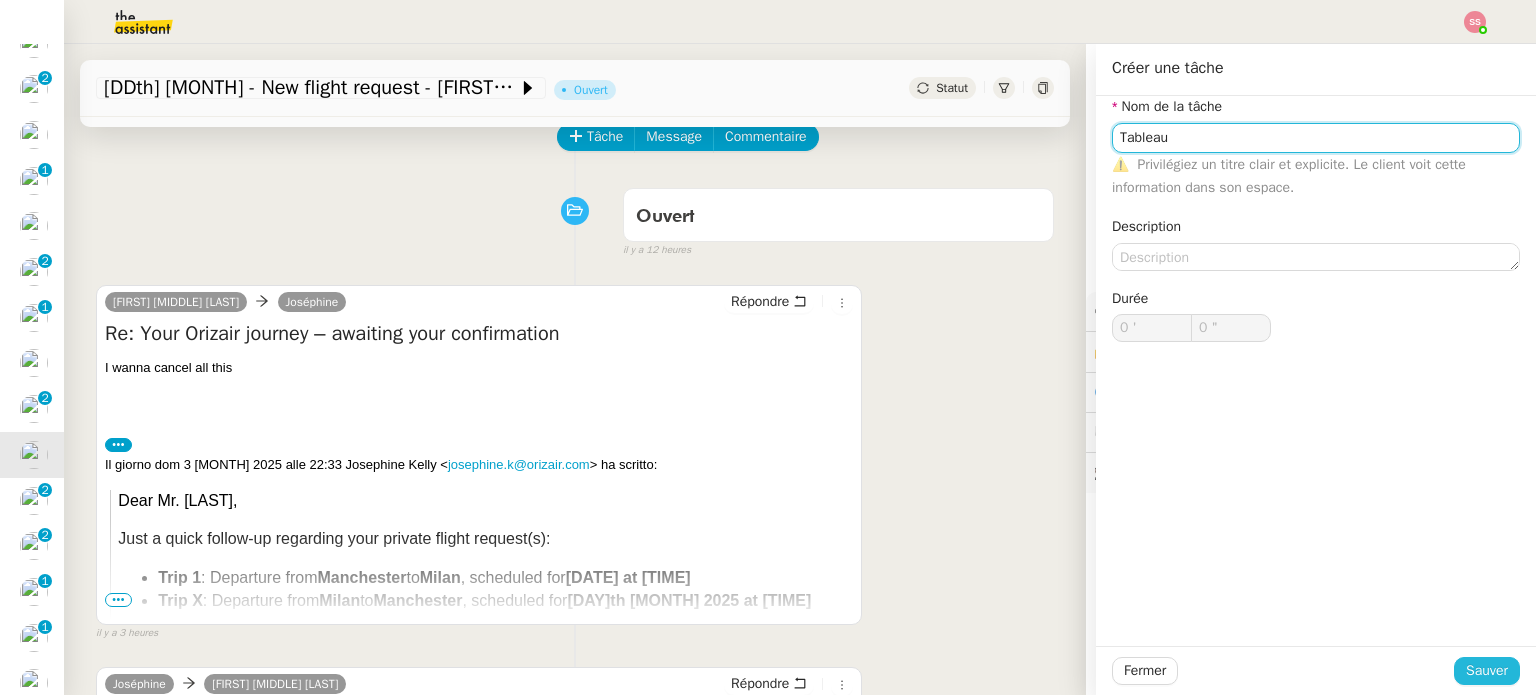 type on "Tableau" 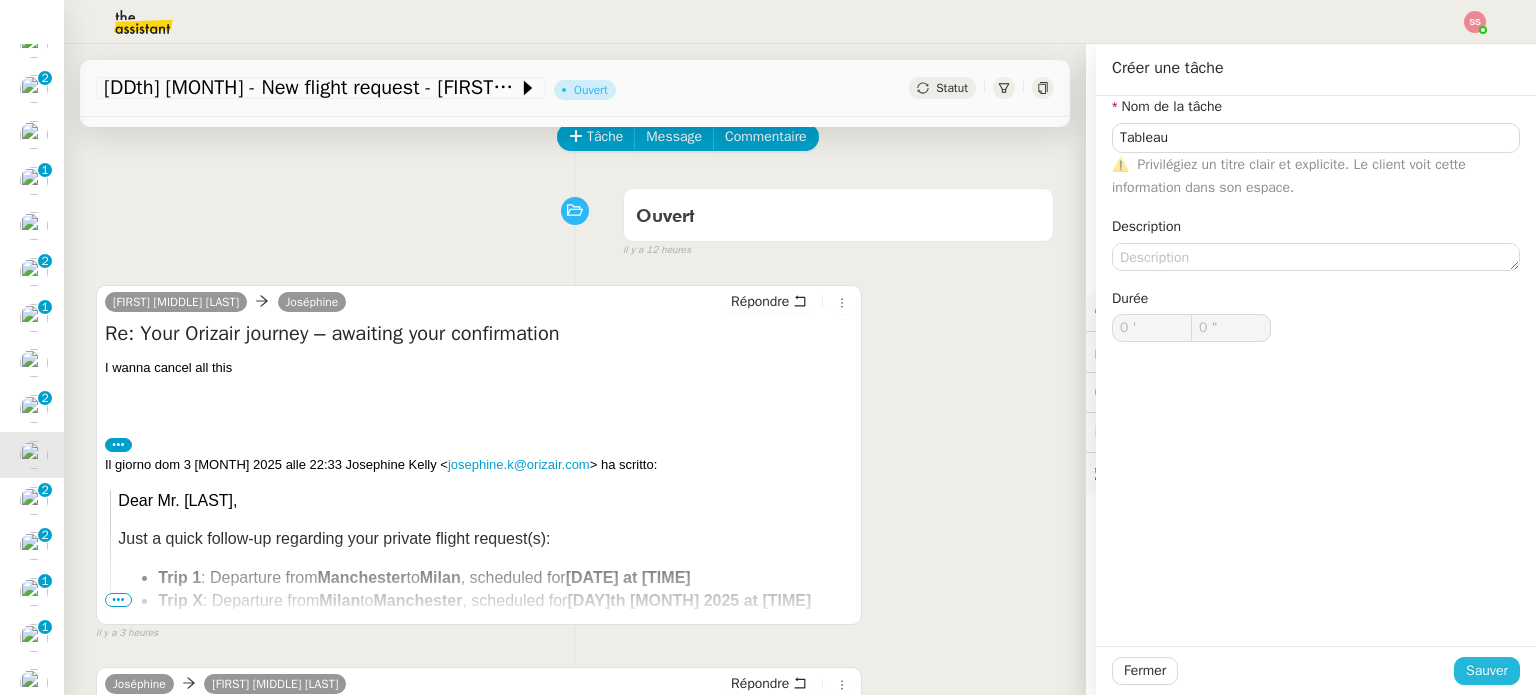 click on "Sauver" 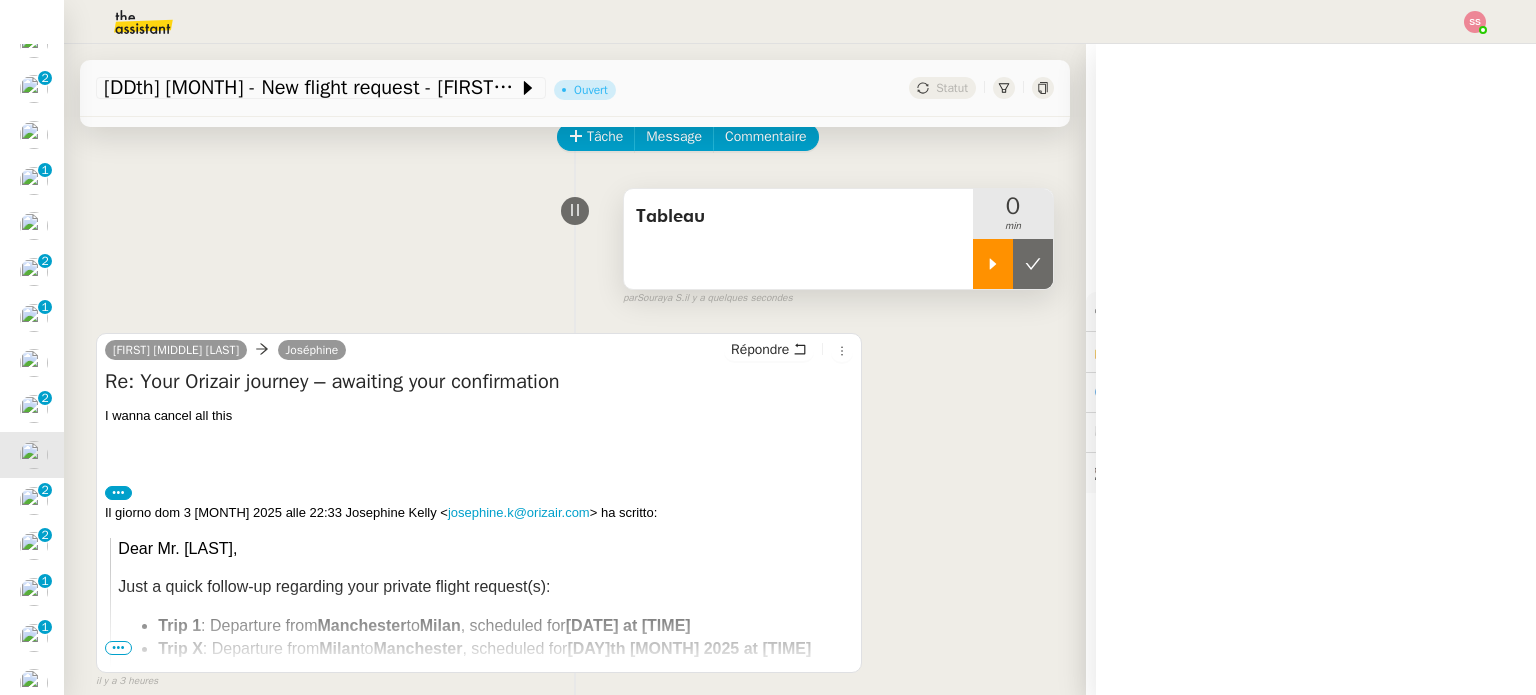 click at bounding box center [993, 264] 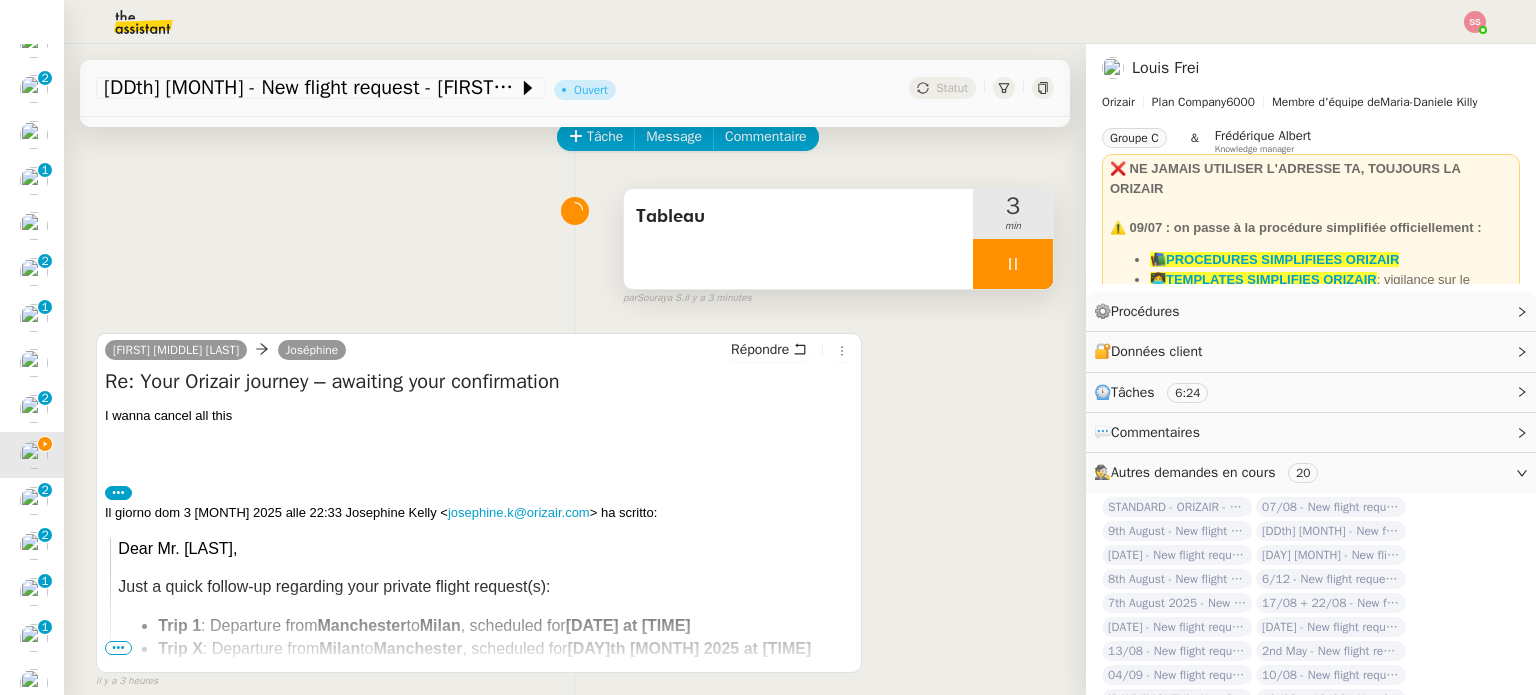 click at bounding box center (1013, 264) 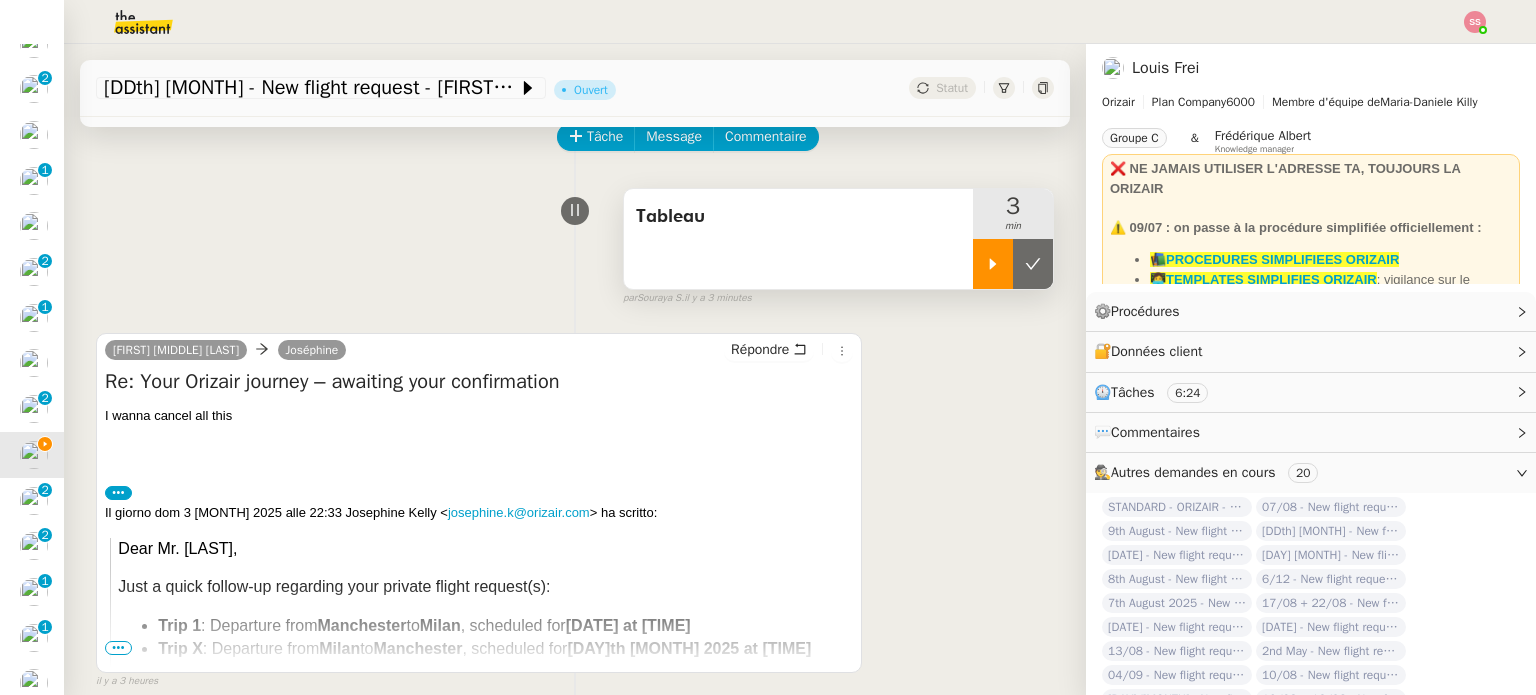 click 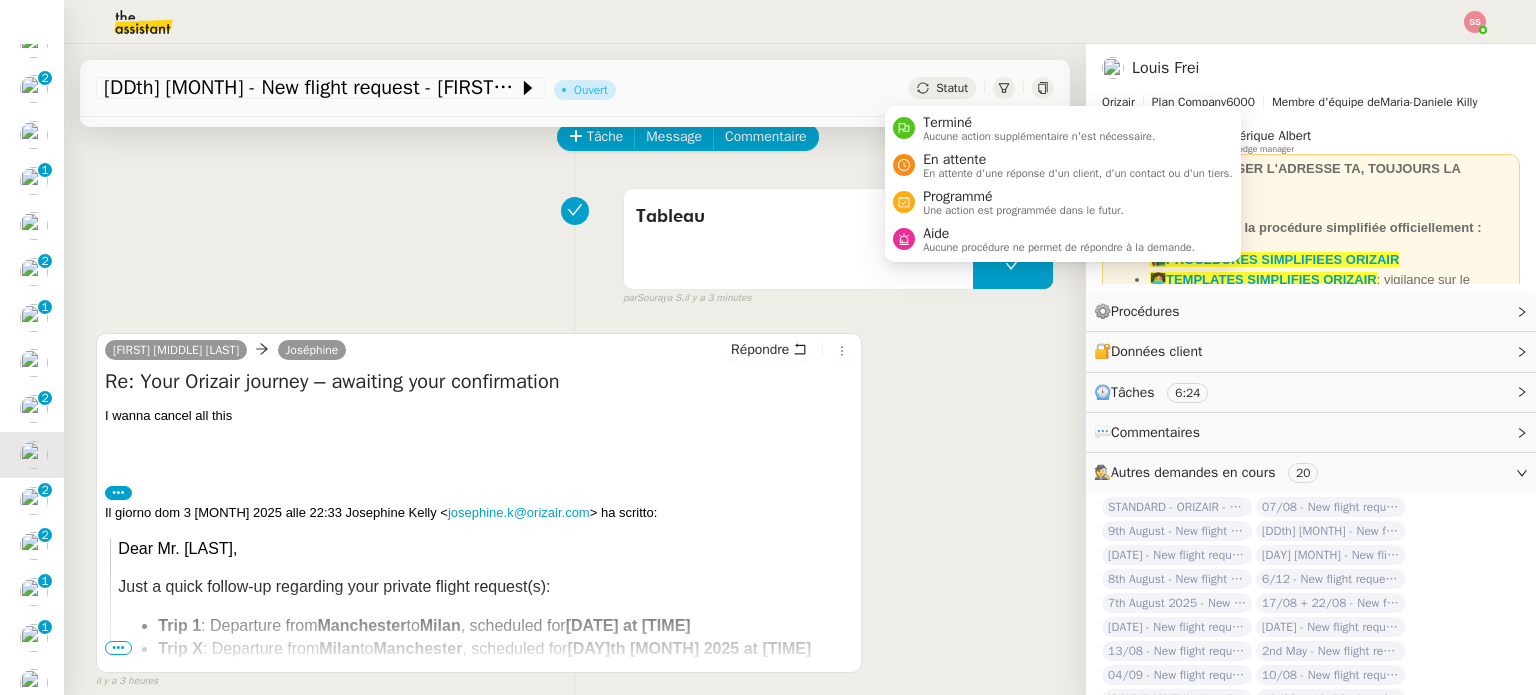 click on "Statut" 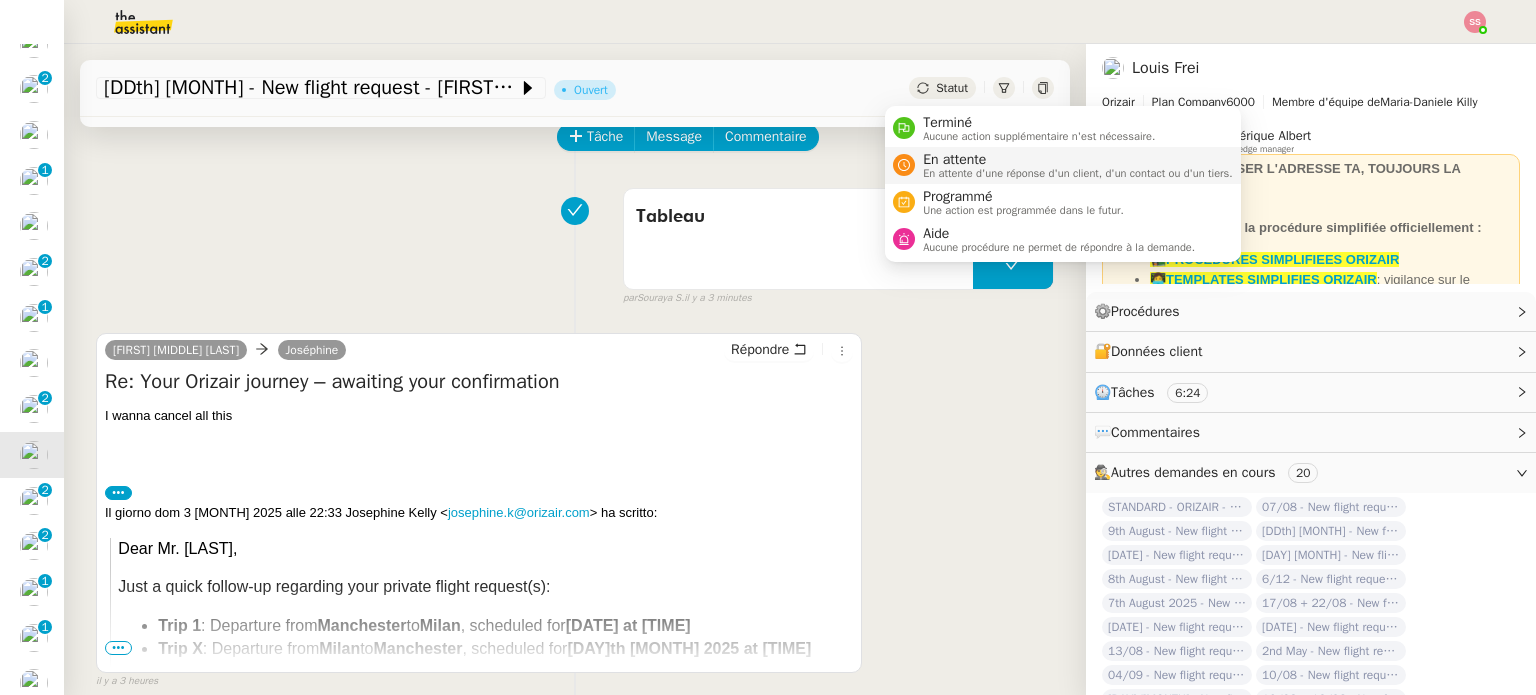 click on "En attente En attente d'une réponse d'un client, d'un contact ou d'un tiers." at bounding box center [1063, 165] 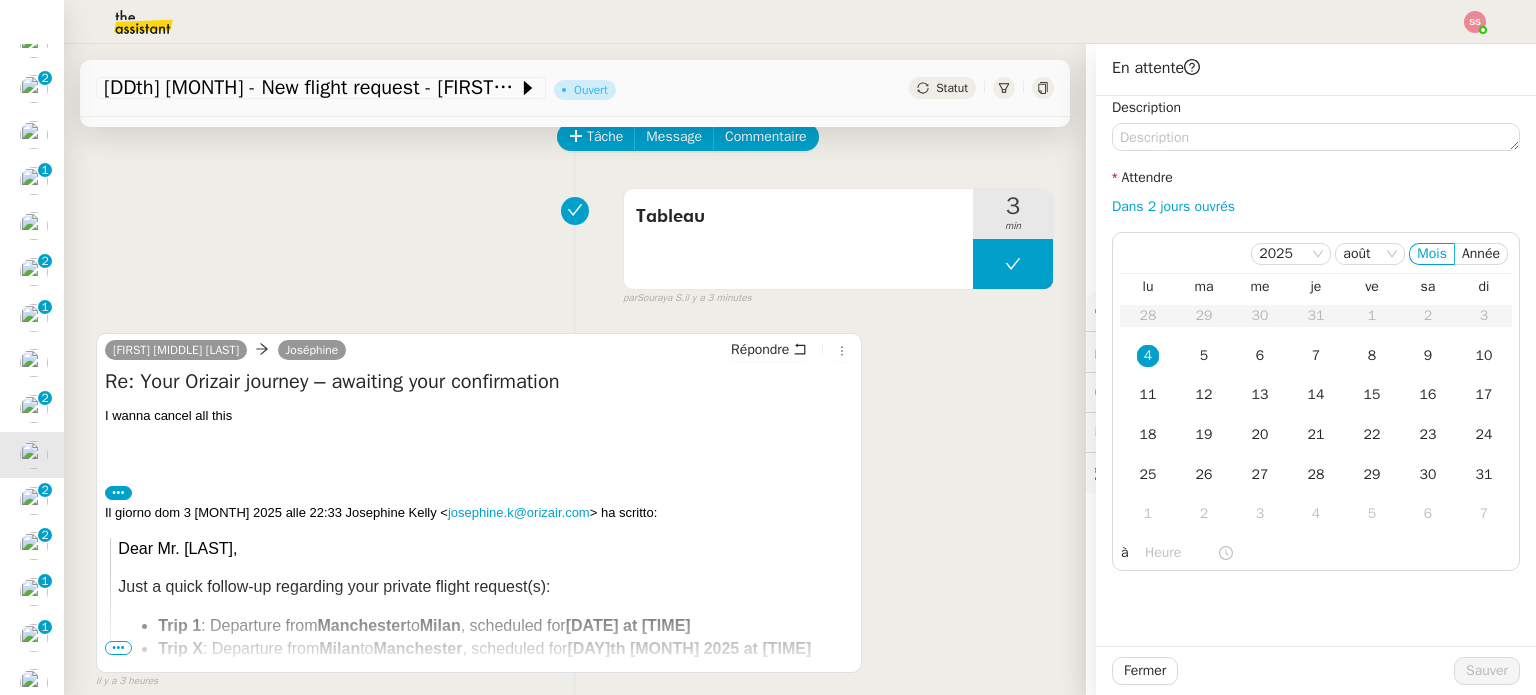 click on "Statut" 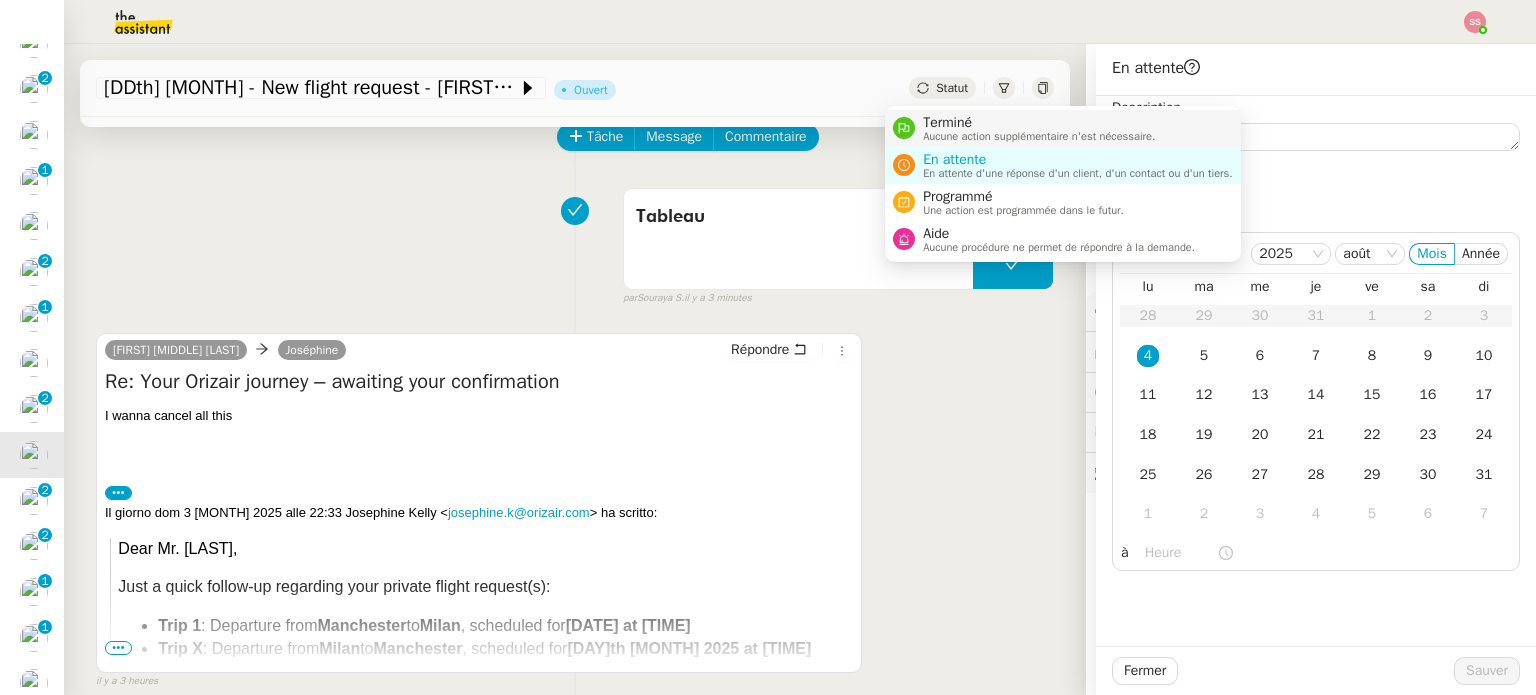 click on "Terminé" at bounding box center (1039, 123) 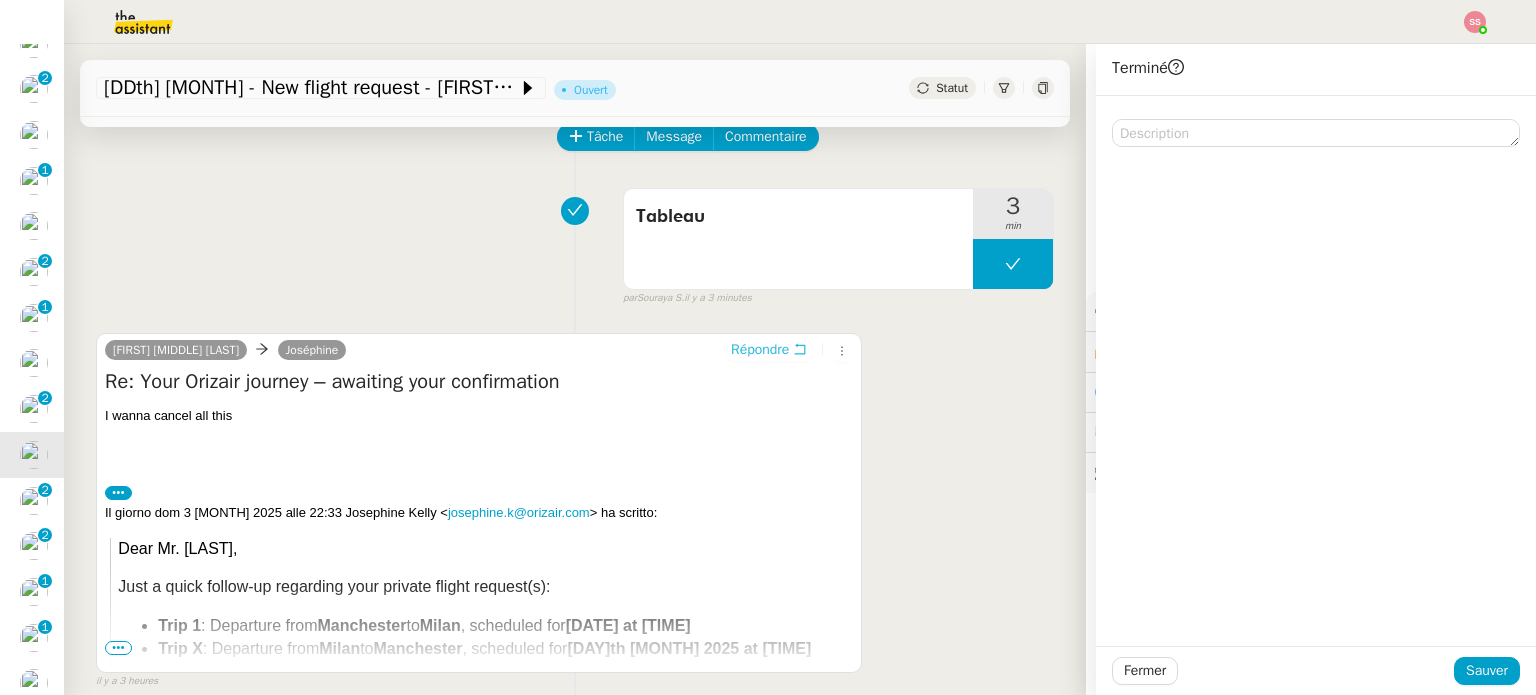 click on "Répondre" at bounding box center [760, 350] 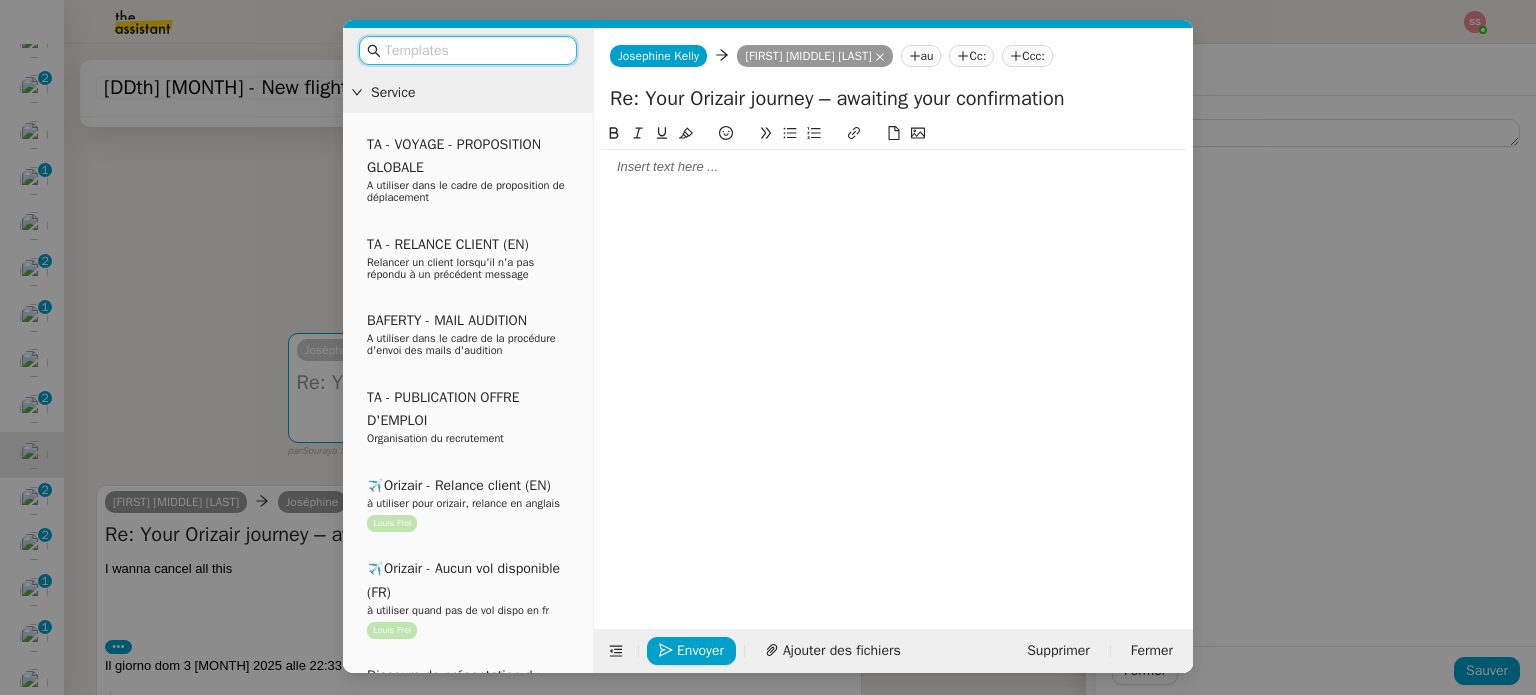 click at bounding box center [475, 50] 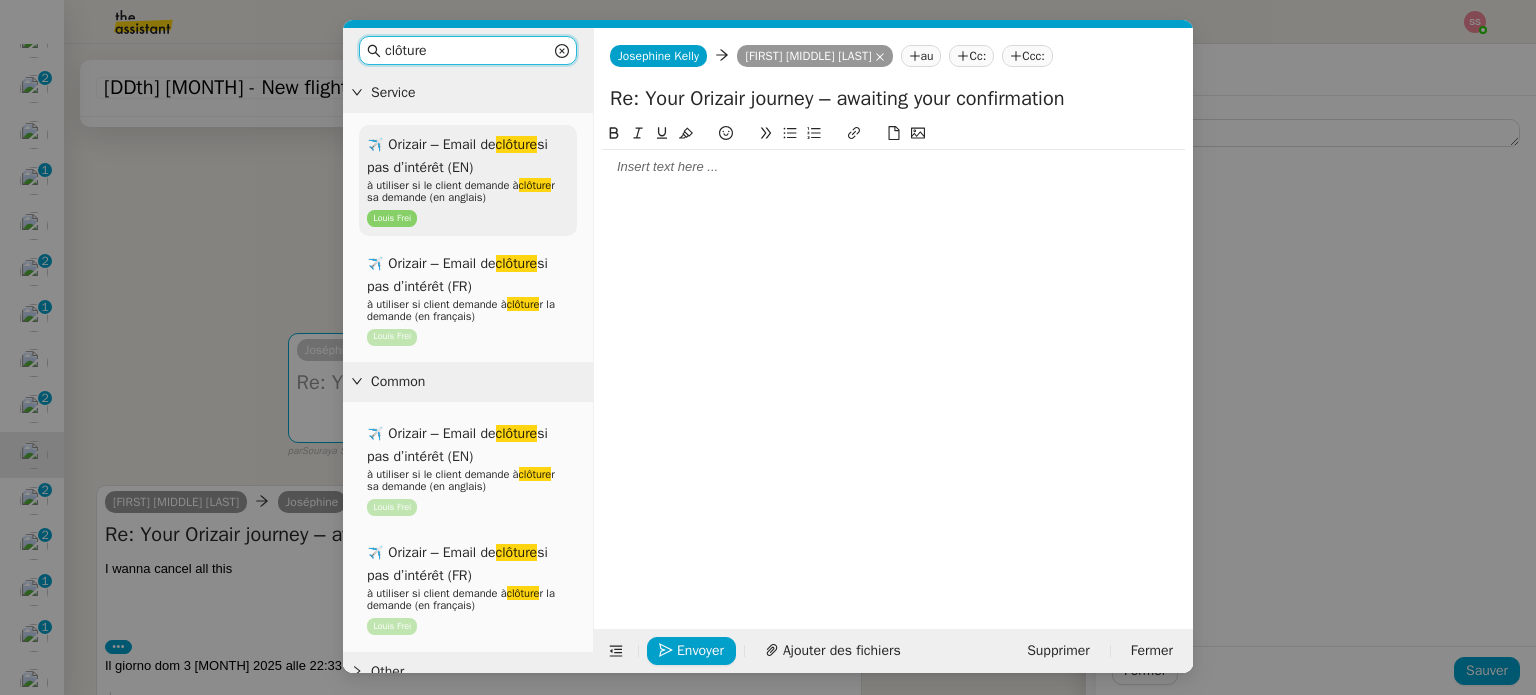 type on "clôture" 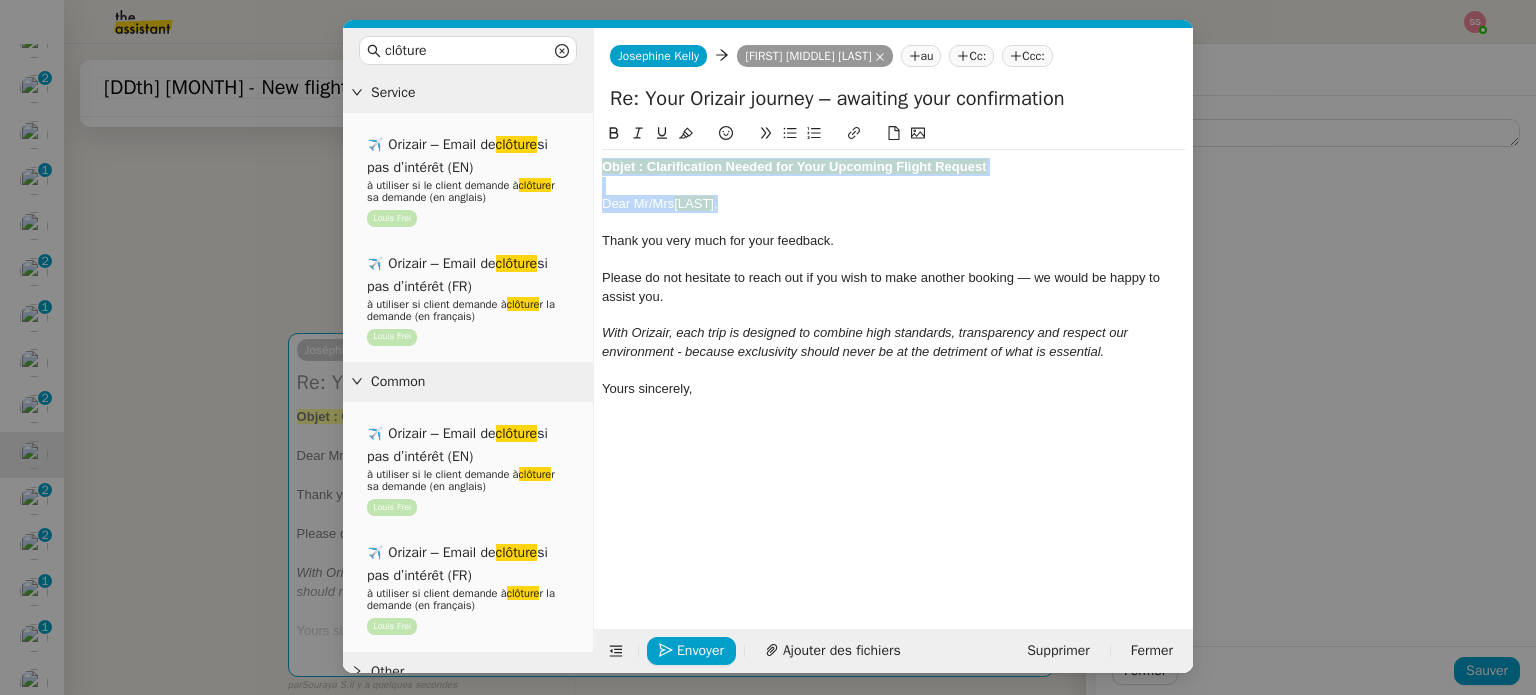 drag, startPoint x: 750, startPoint y: 199, endPoint x: 582, endPoint y: 131, distance: 181.24017 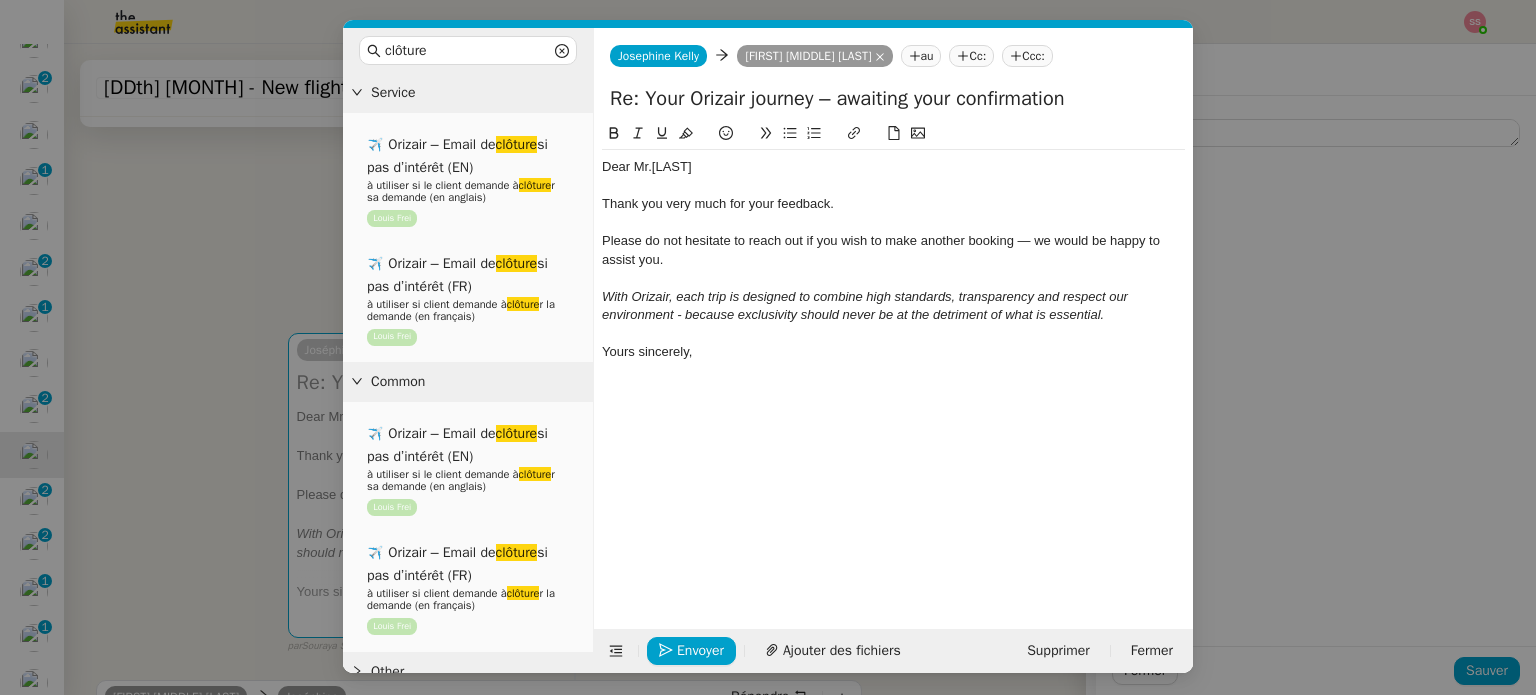 click on "Ccc:" 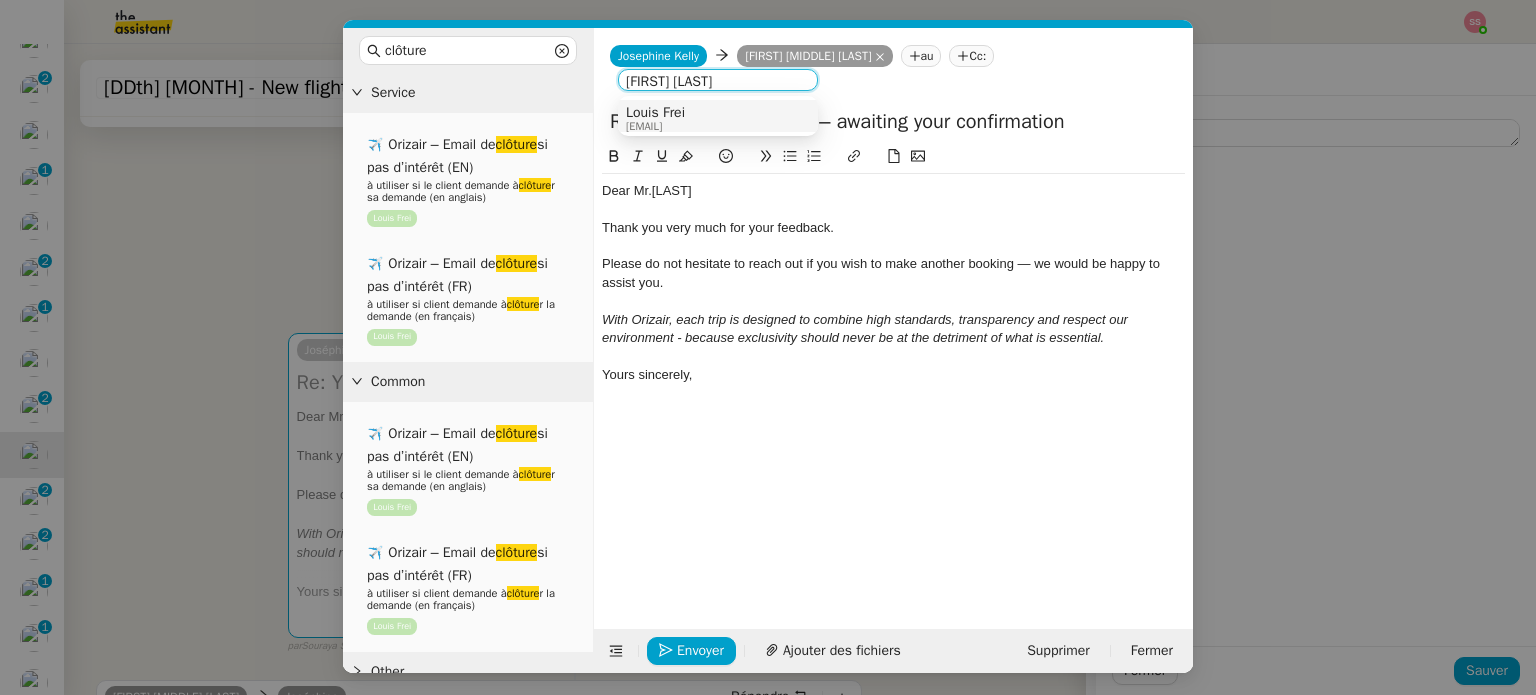 type on "[FIRST] [LAST]" 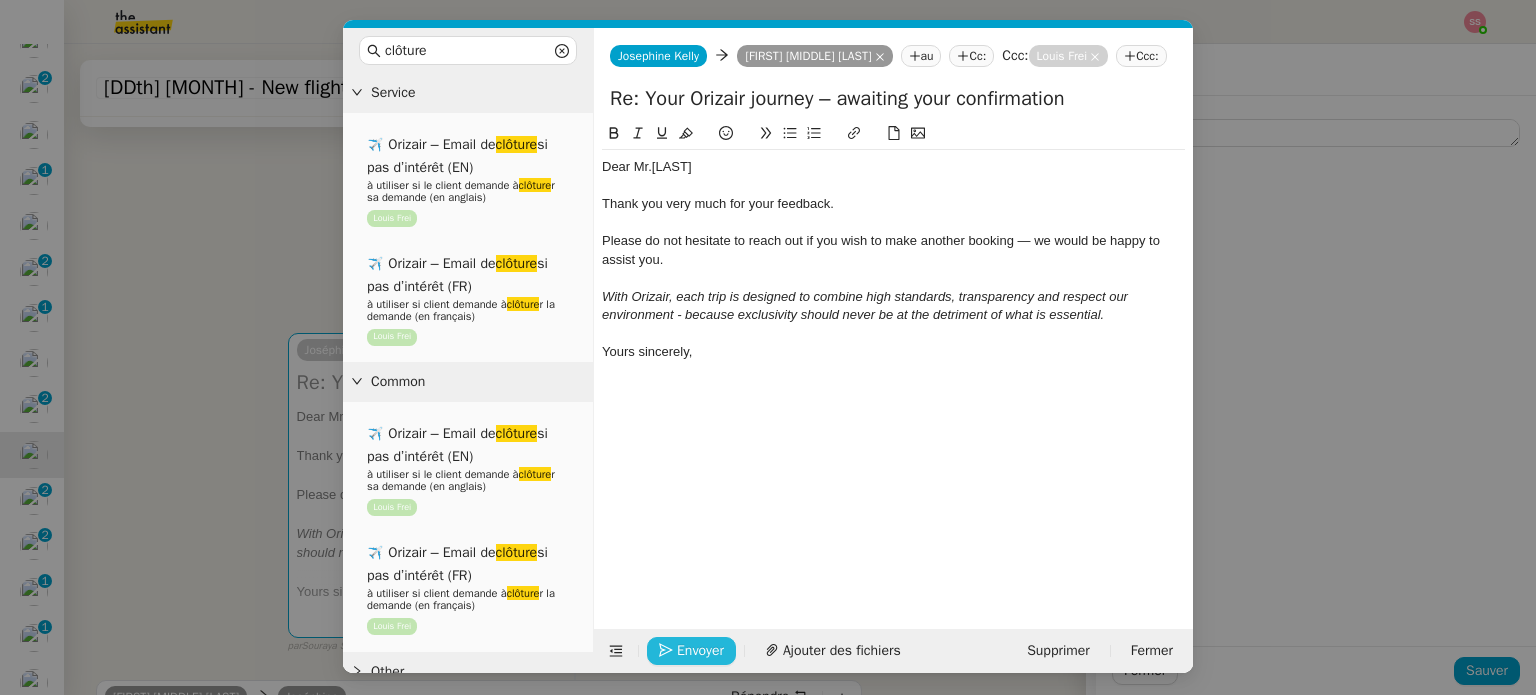 click on "Envoyer" 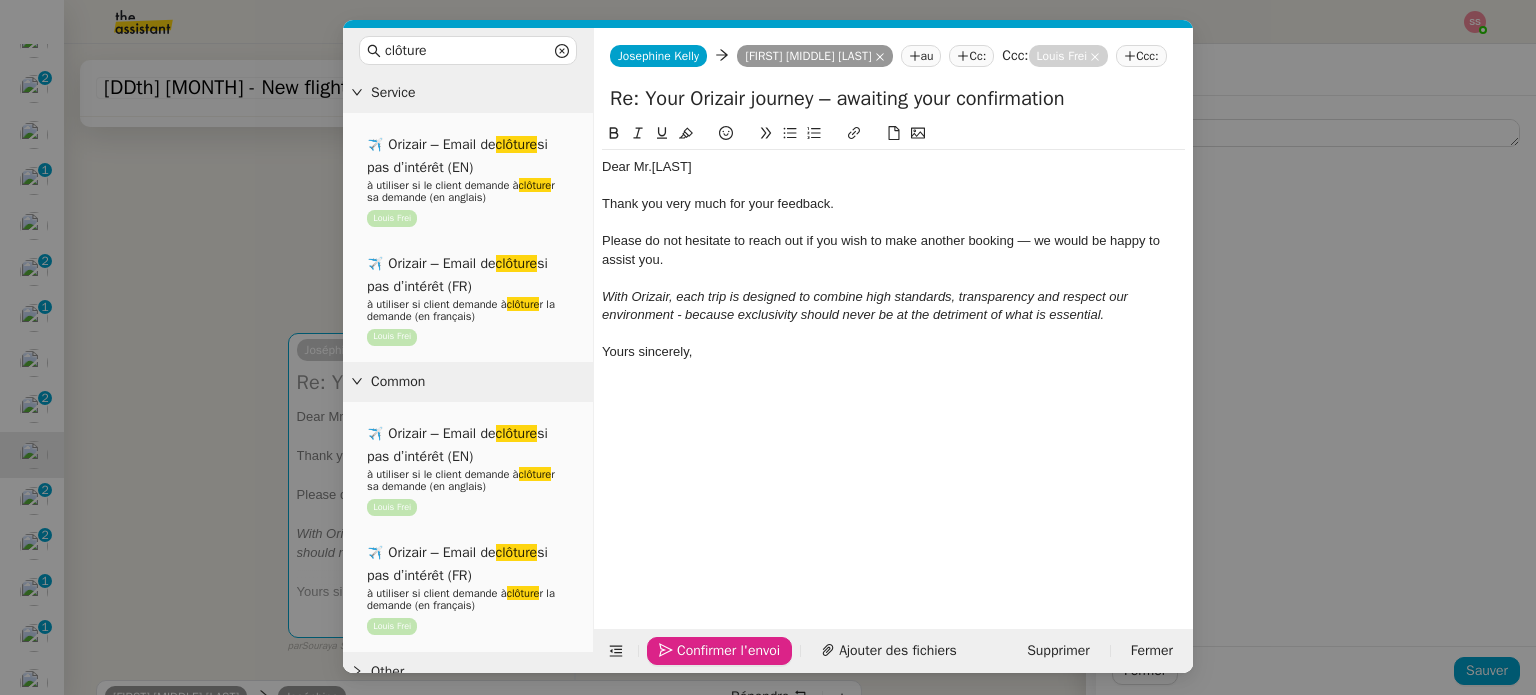 click on "Confirmer l'envoi" 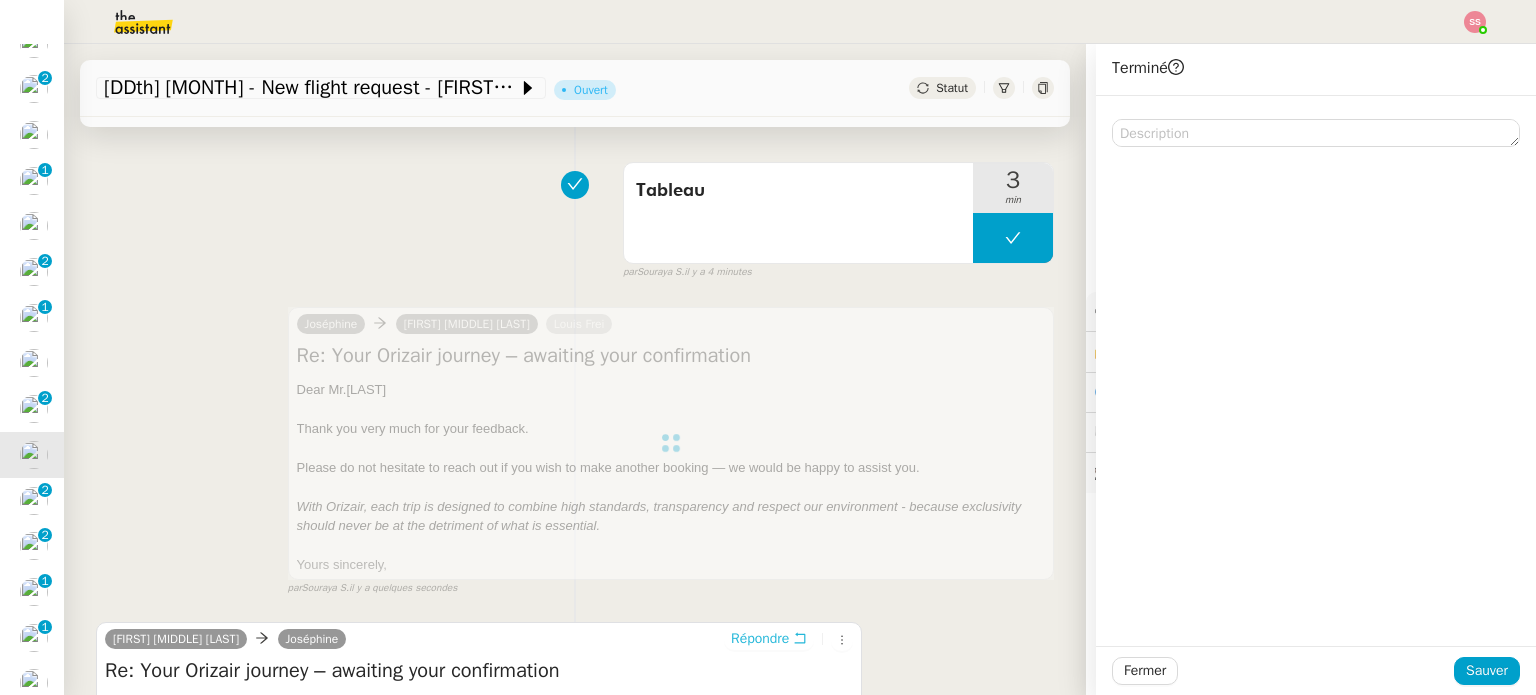 scroll, scrollTop: 0, scrollLeft: 0, axis: both 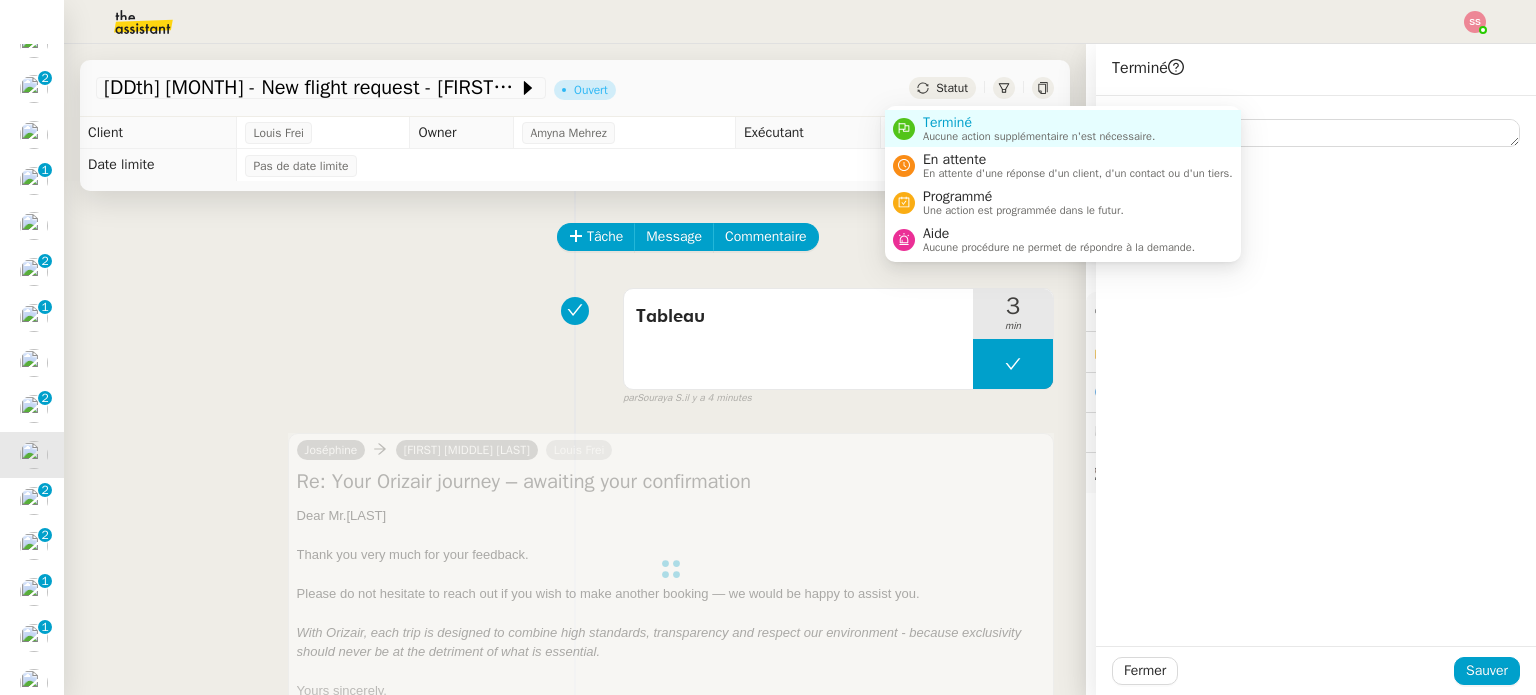 click on "Terminé Aucune action supplémentaire n'est nécessaire. En attente En attente d'une réponse d'un client, d'un contact ou d'un tiers. Programmé Une action est programmée dans le futur. Aide Aucune procédure ne permet de répondre à la demande." at bounding box center (1063, 184) 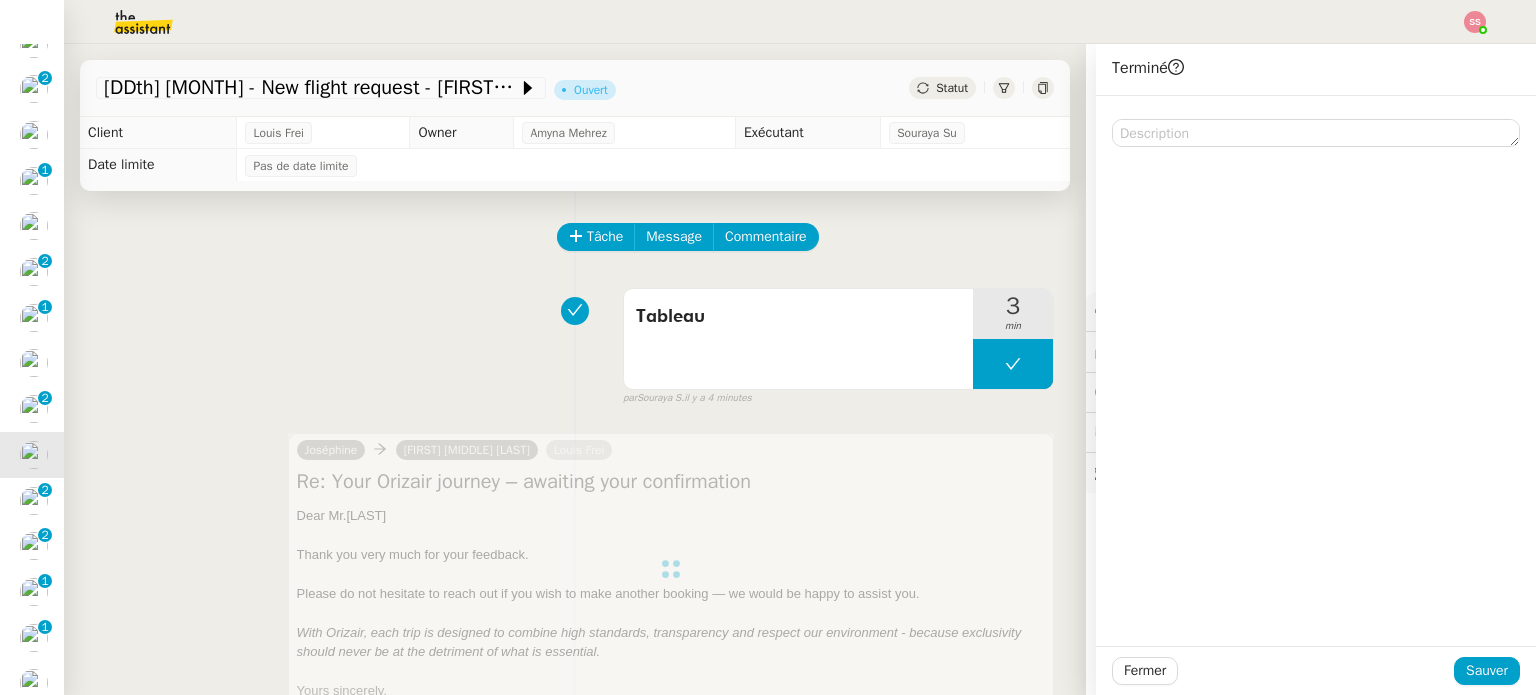 click on "Souraya Su" 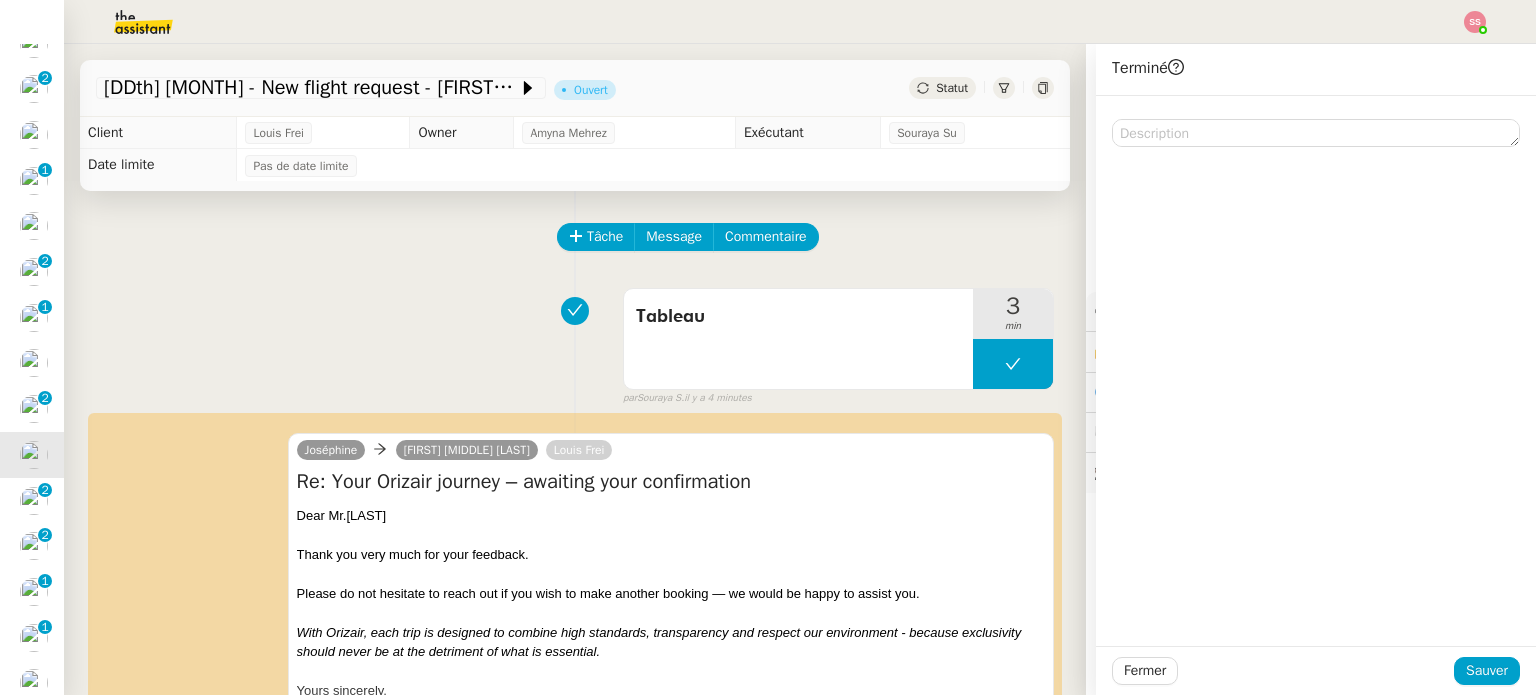scroll, scrollTop: 1893, scrollLeft: 0, axis: vertical 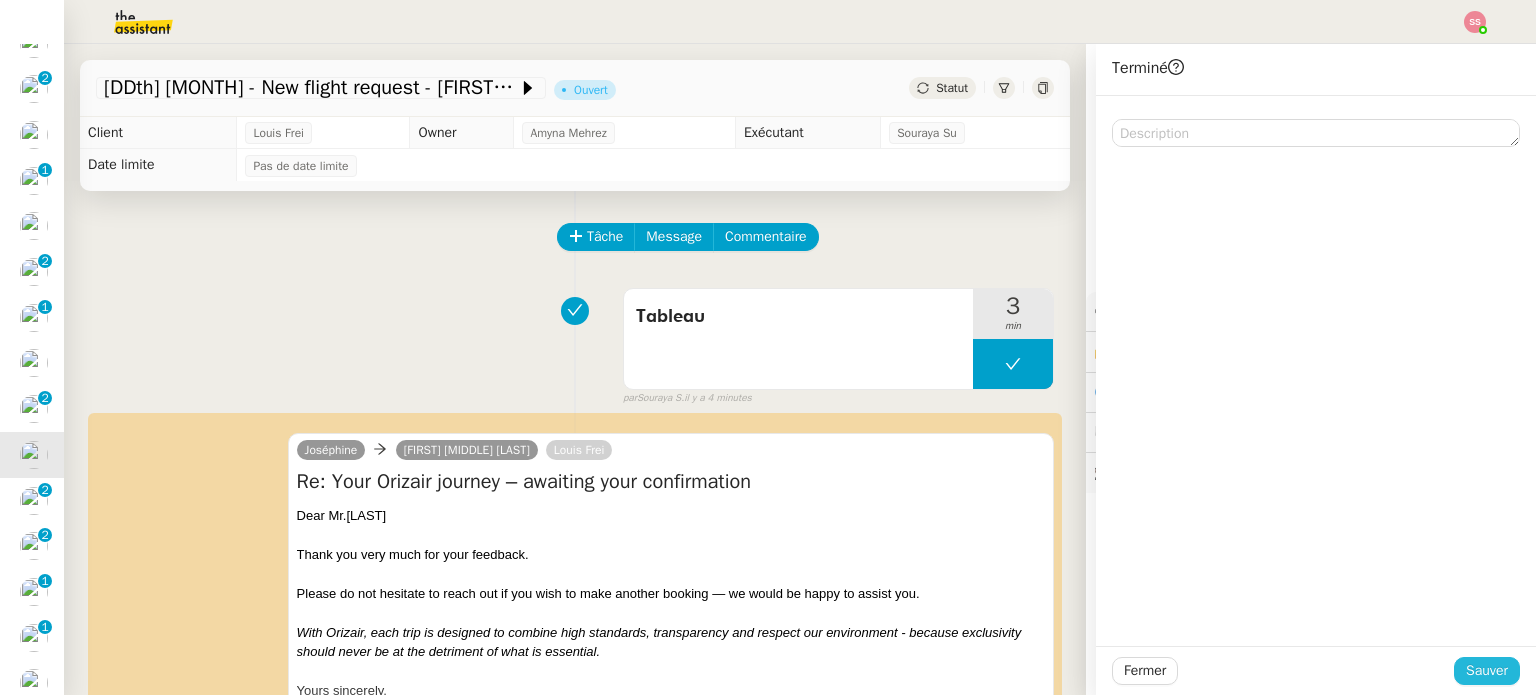 click on "Sauver" 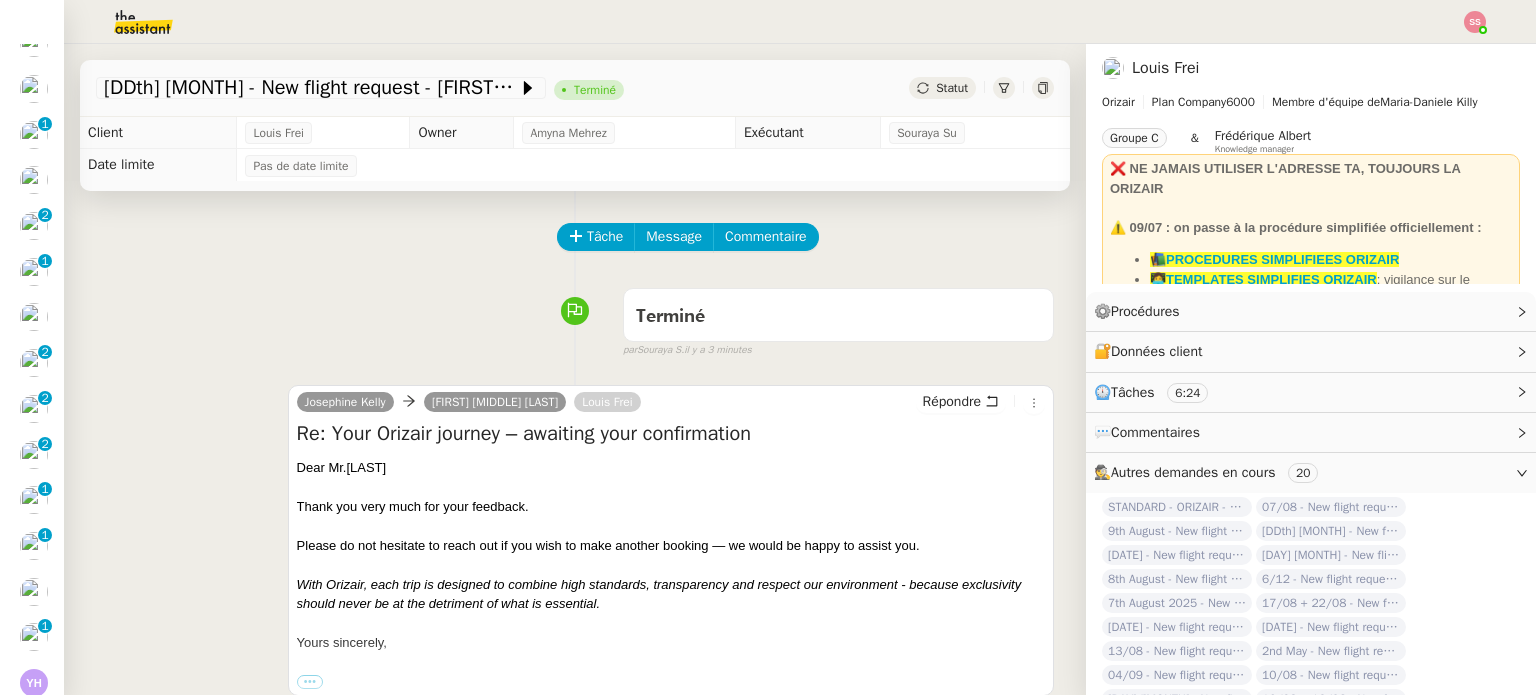 scroll, scrollTop: 1847, scrollLeft: 0, axis: vertical 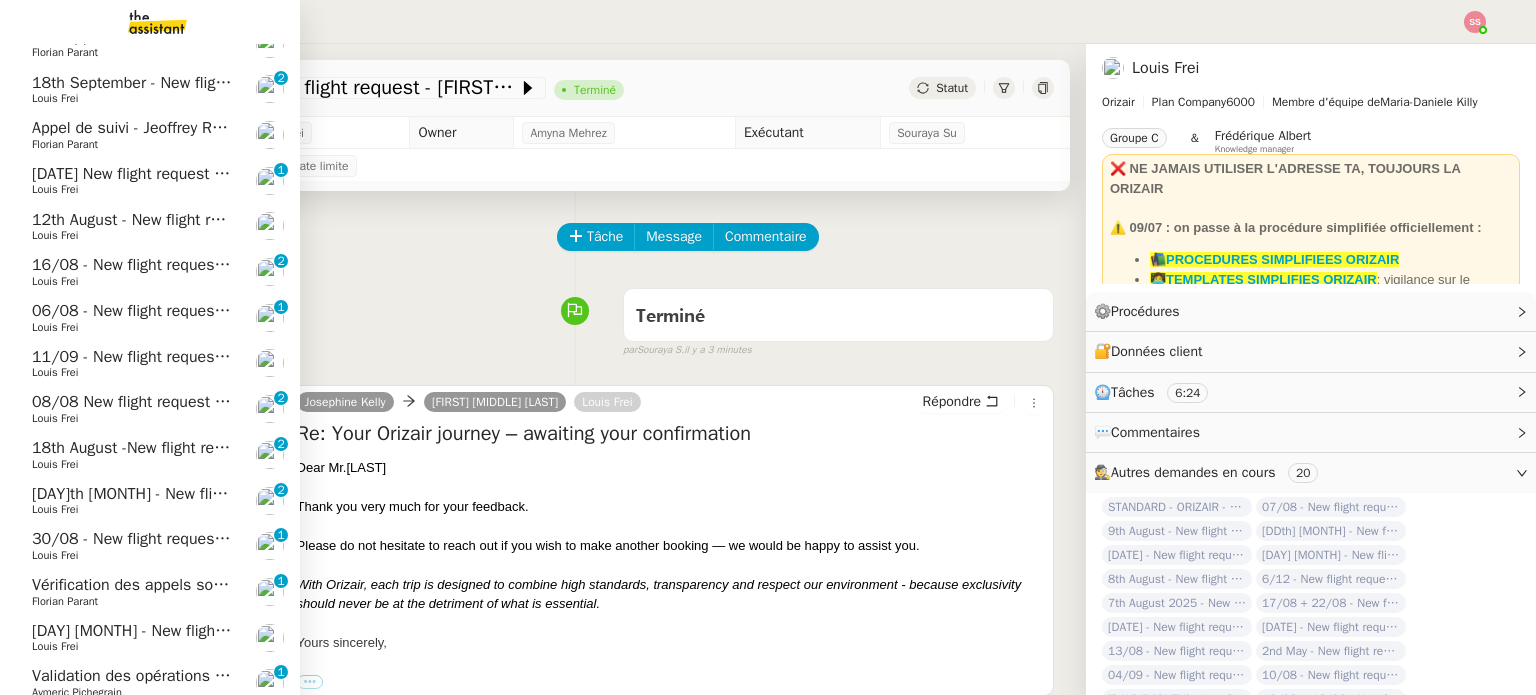 click on "[DAY]th [MONTH]  - New flight request - [FIRST] [LAST]" 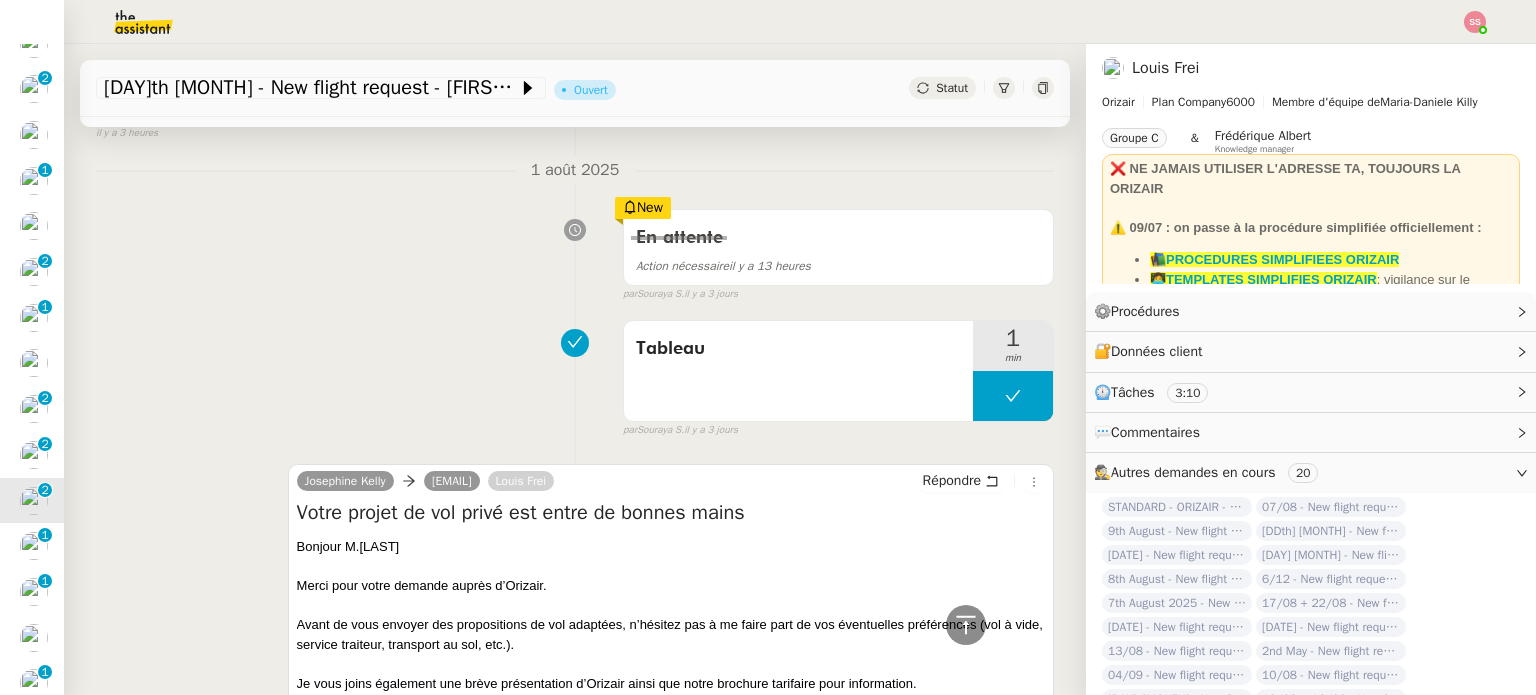scroll, scrollTop: 0, scrollLeft: 0, axis: both 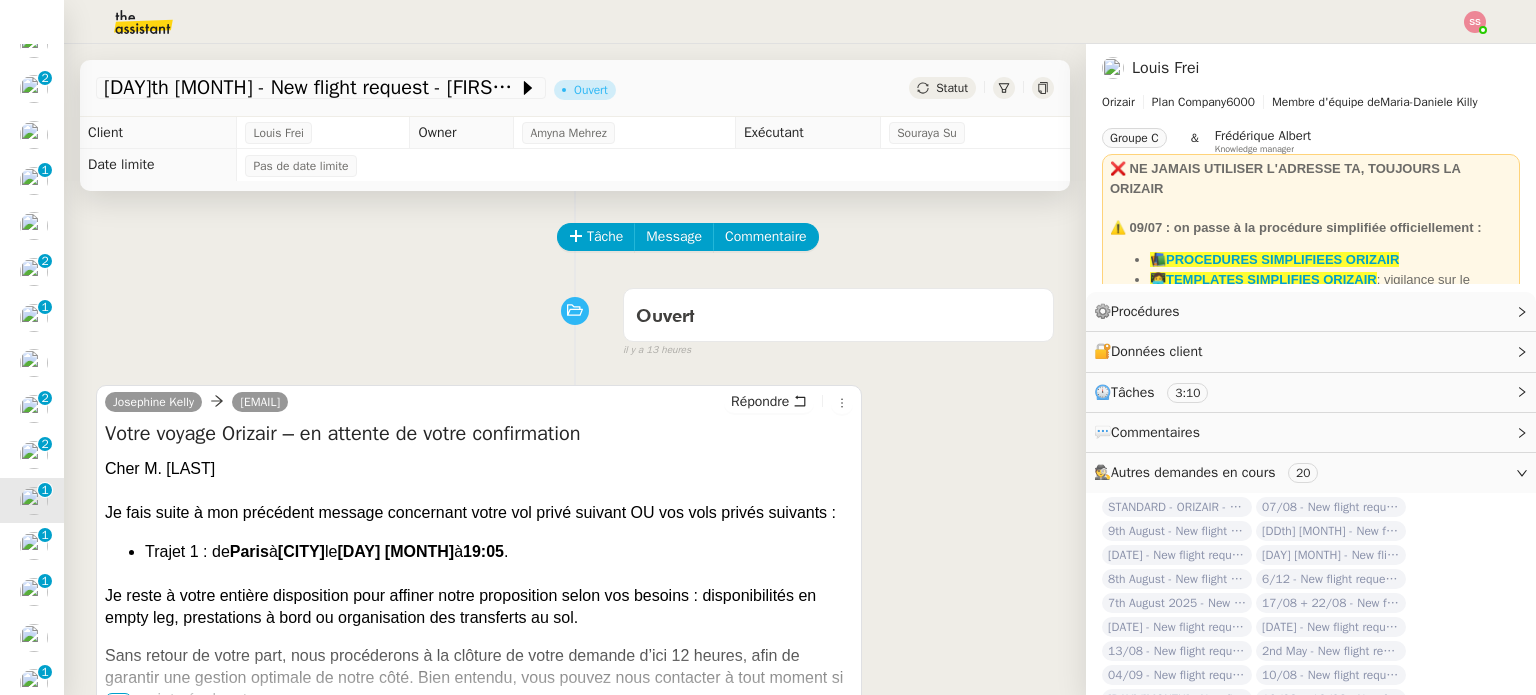click 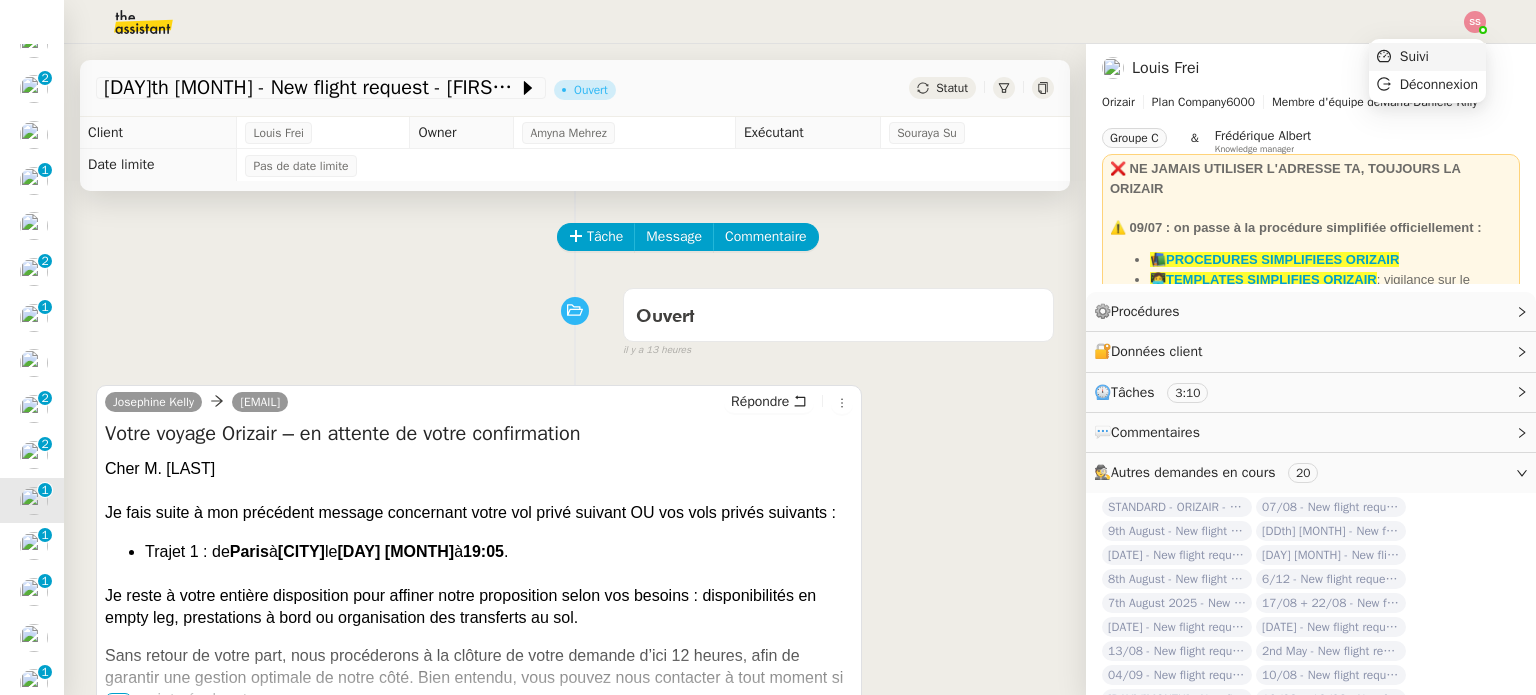 click on "Suivi" at bounding box center (1414, 56) 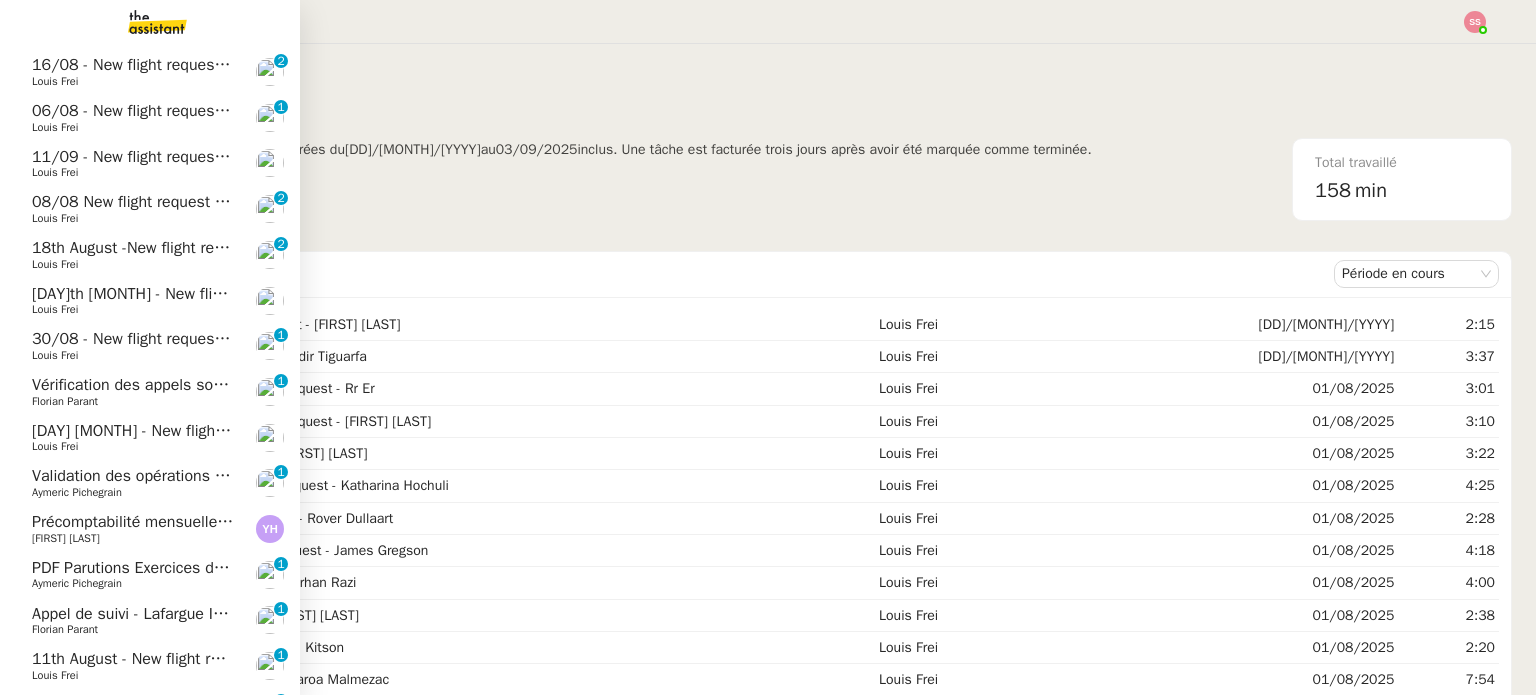 scroll, scrollTop: 2201, scrollLeft: 0, axis: vertical 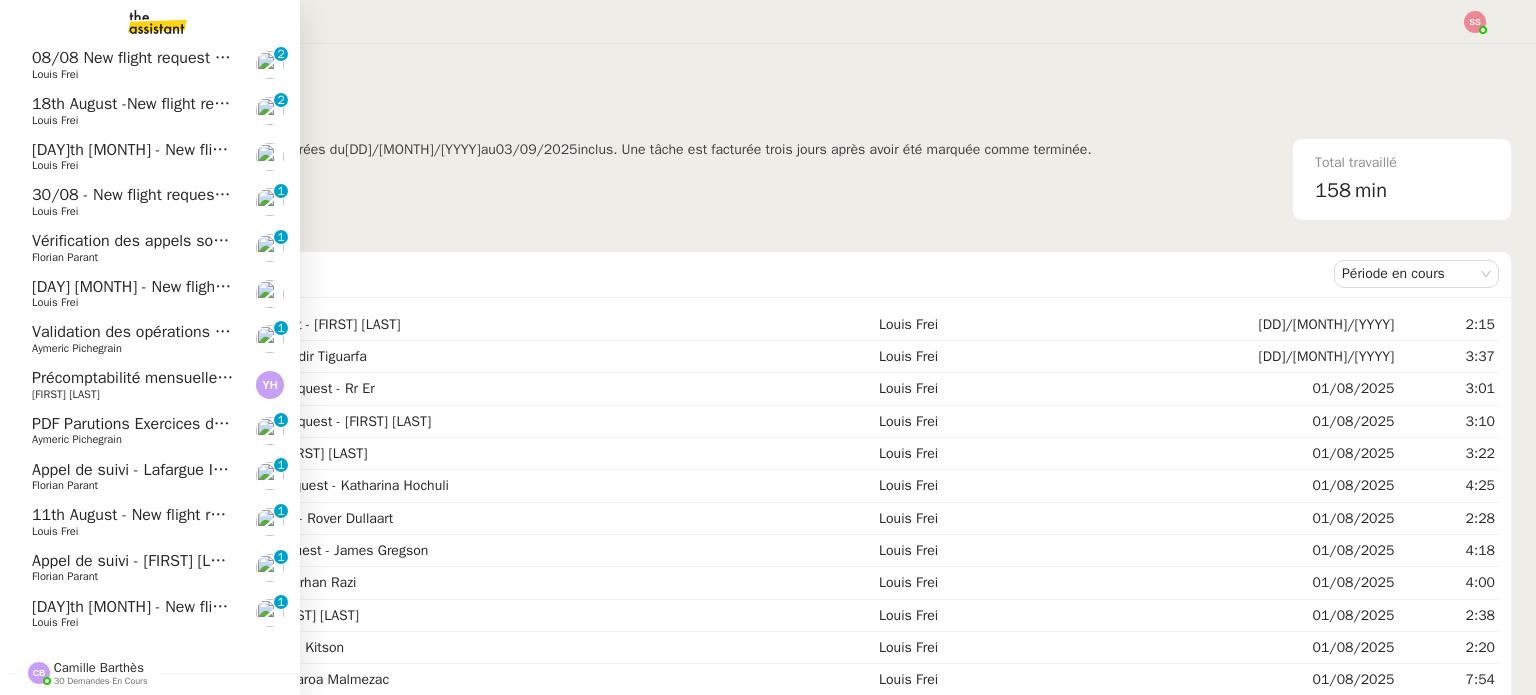 click on "Validation des opérations comptables" 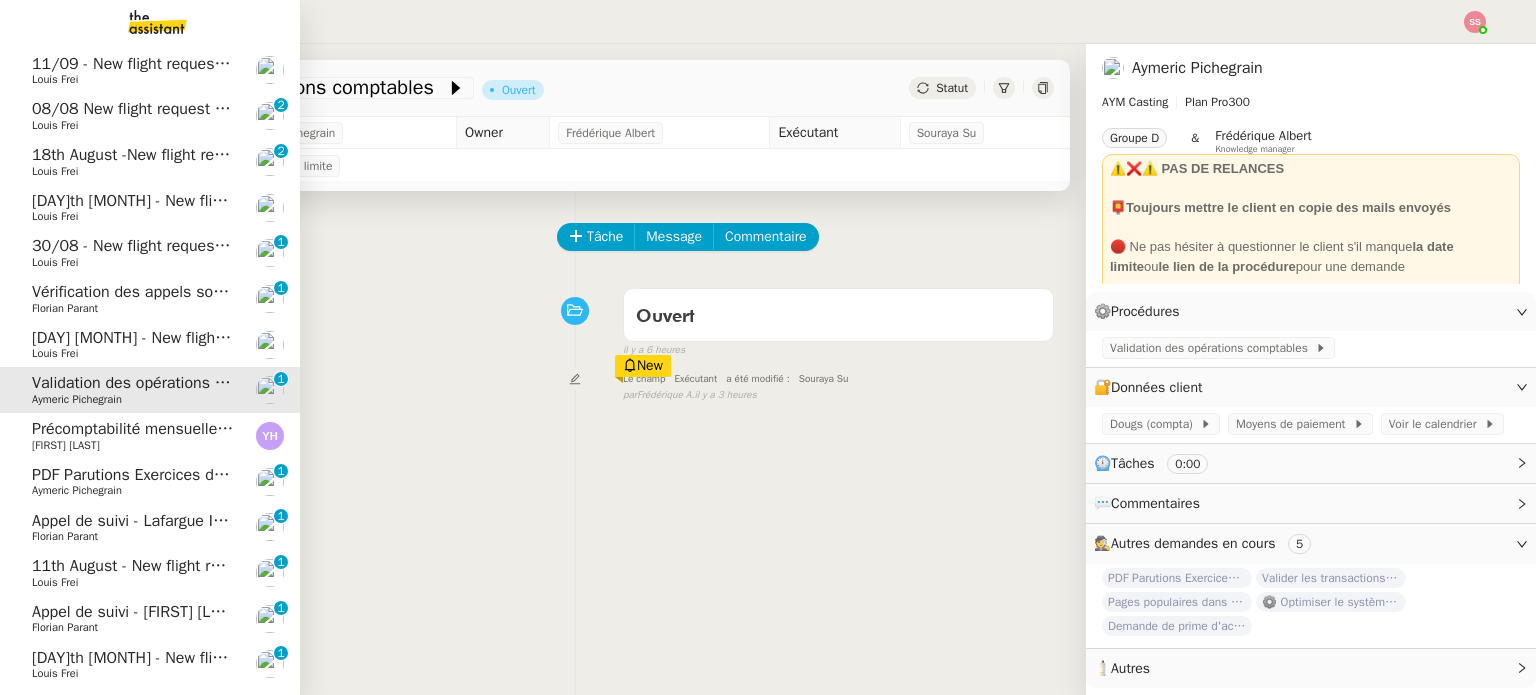 scroll, scrollTop: 2201, scrollLeft: 0, axis: vertical 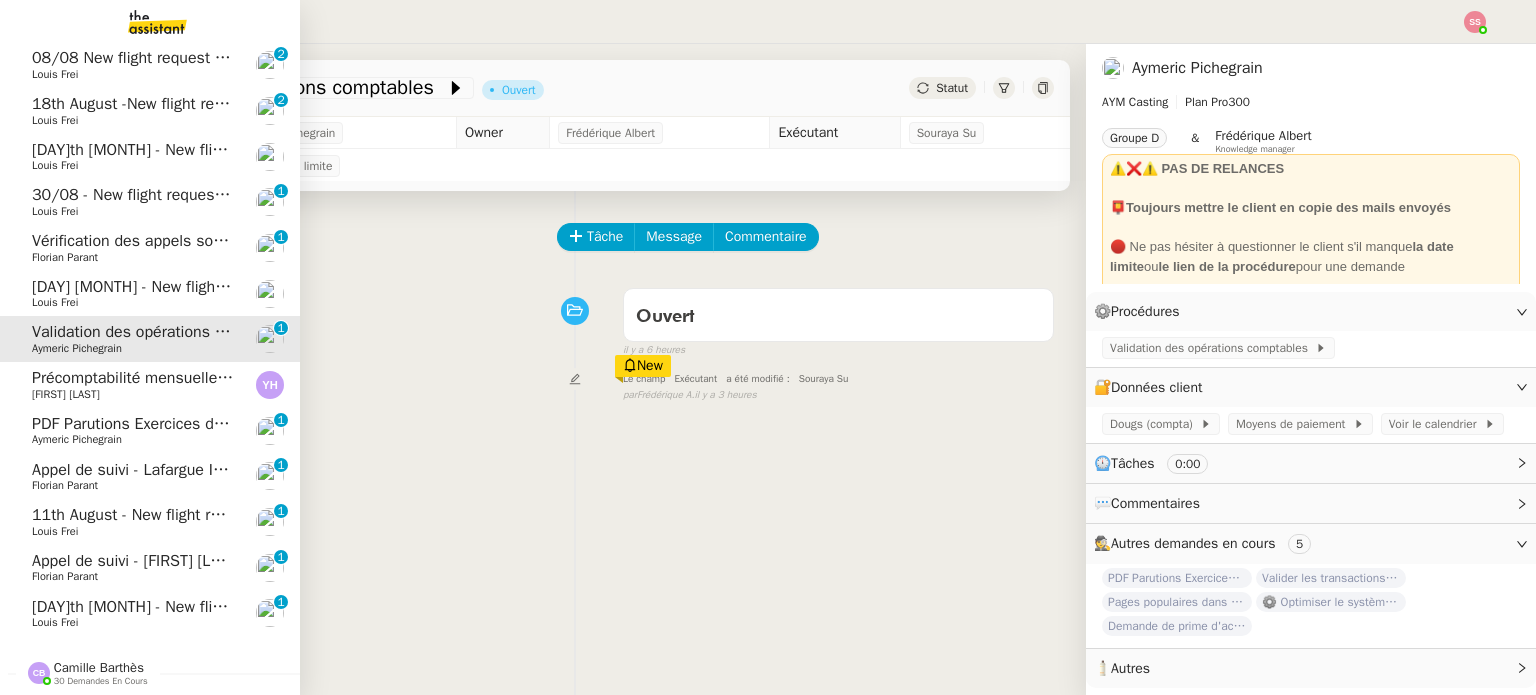 click on "Camille Barthès" 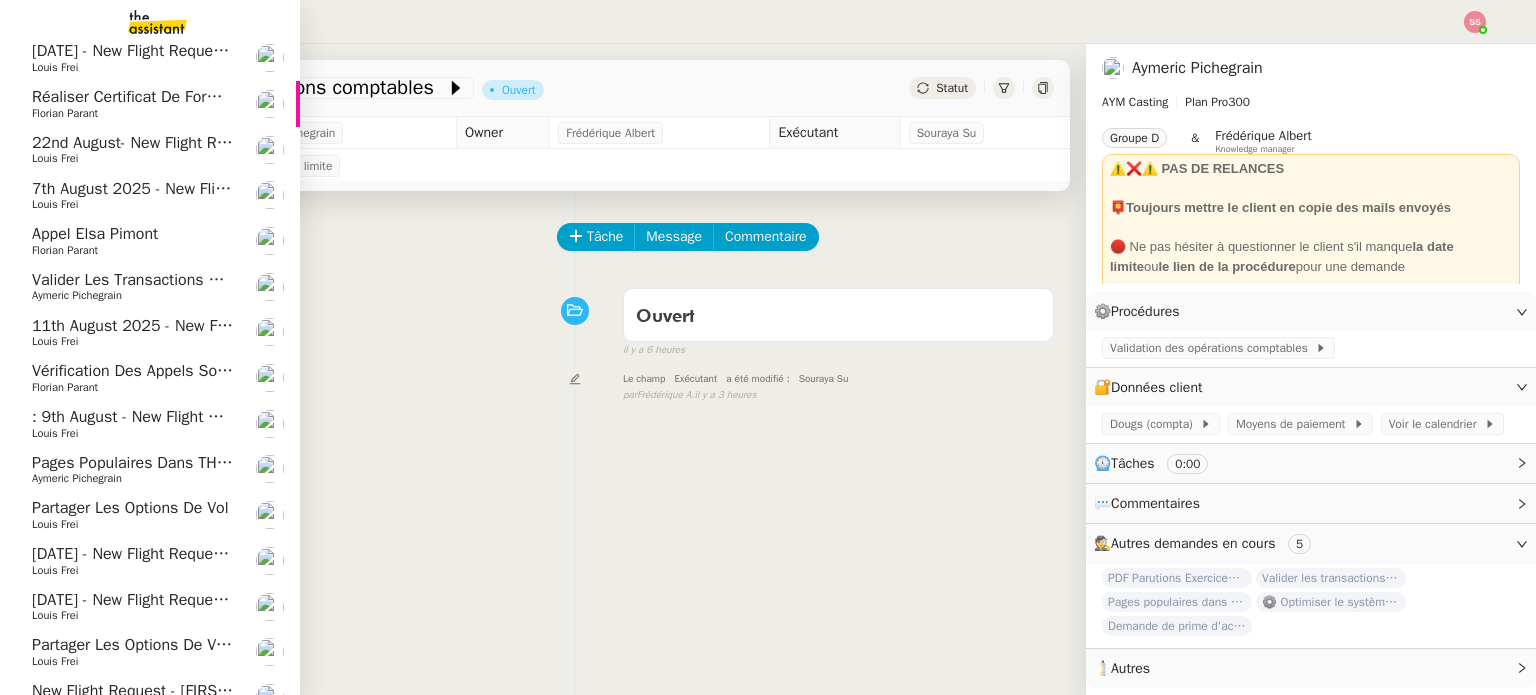 scroll, scrollTop: 3201, scrollLeft: 0, axis: vertical 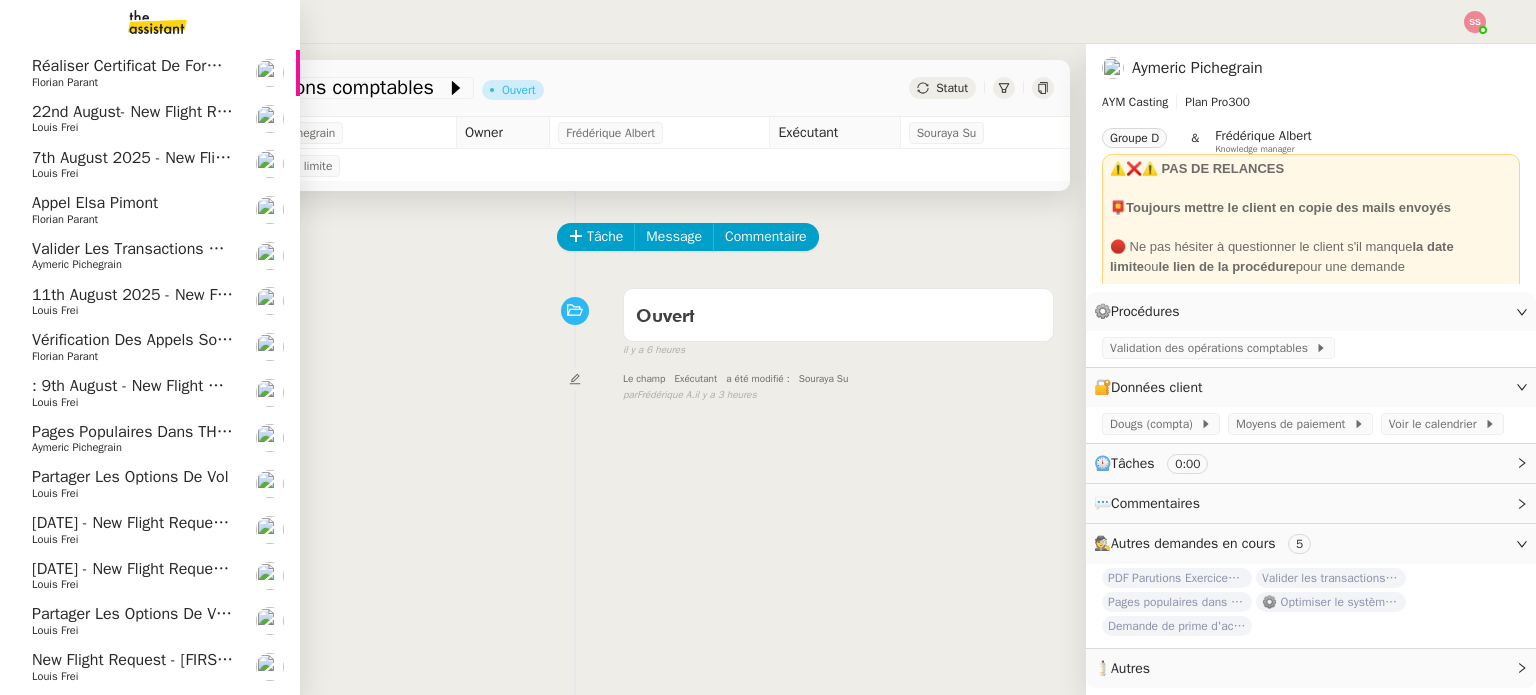 click on "Aymeric Pichegrain" 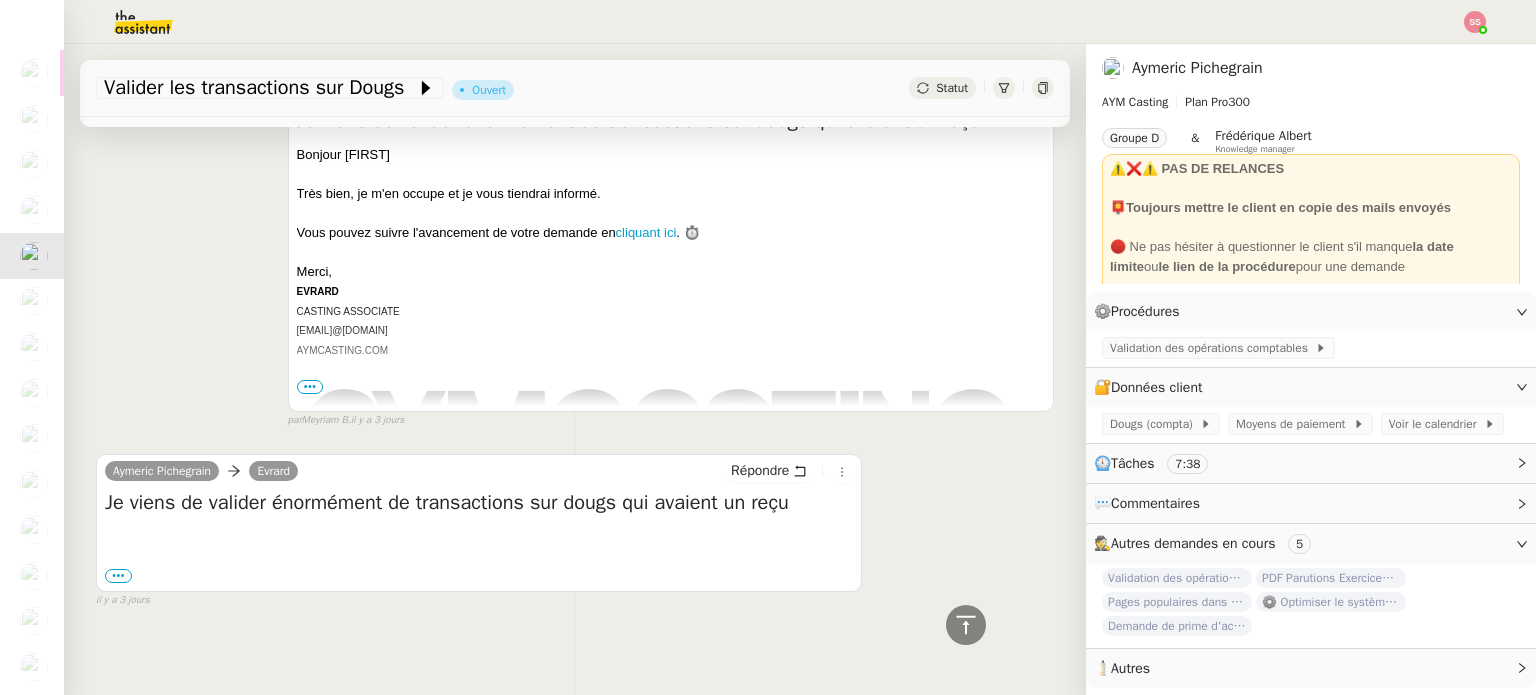 scroll, scrollTop: 3300, scrollLeft: 0, axis: vertical 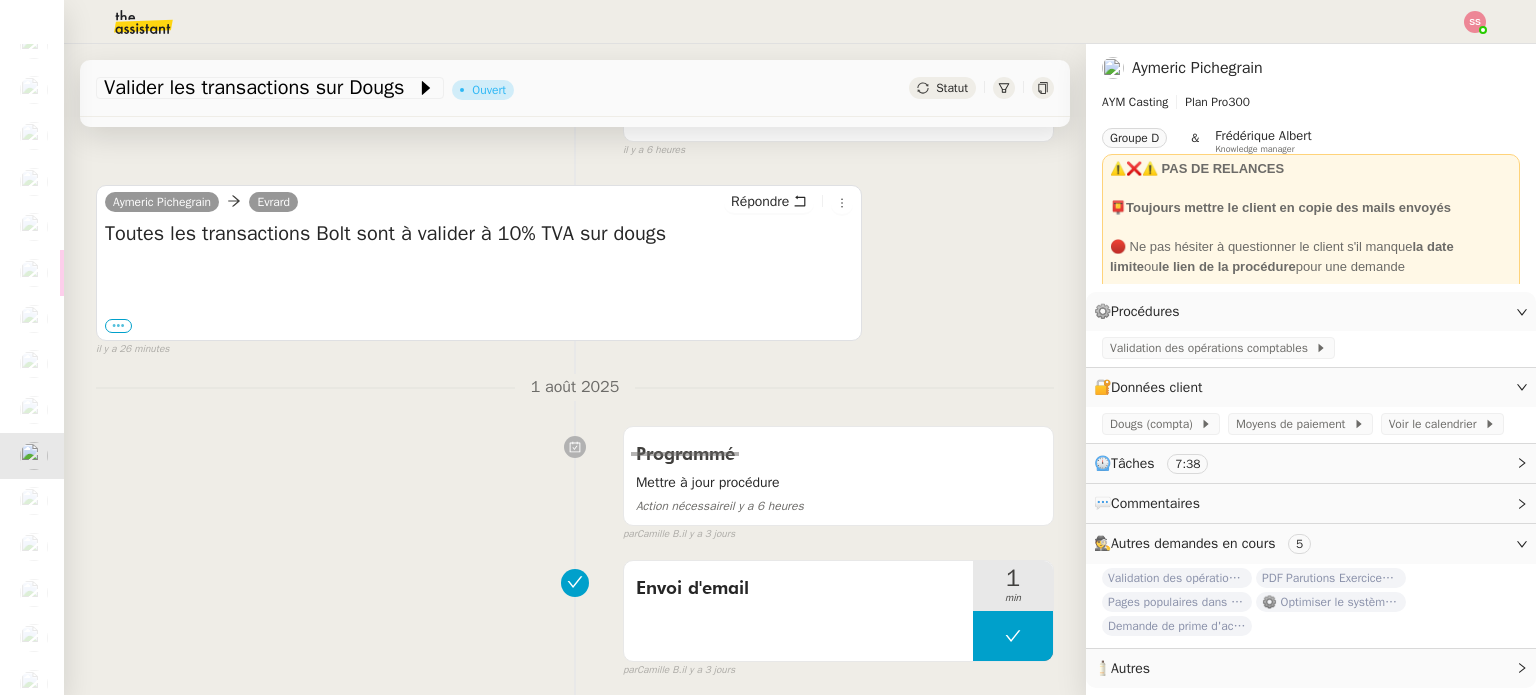 click on "•••" at bounding box center (118, 326) 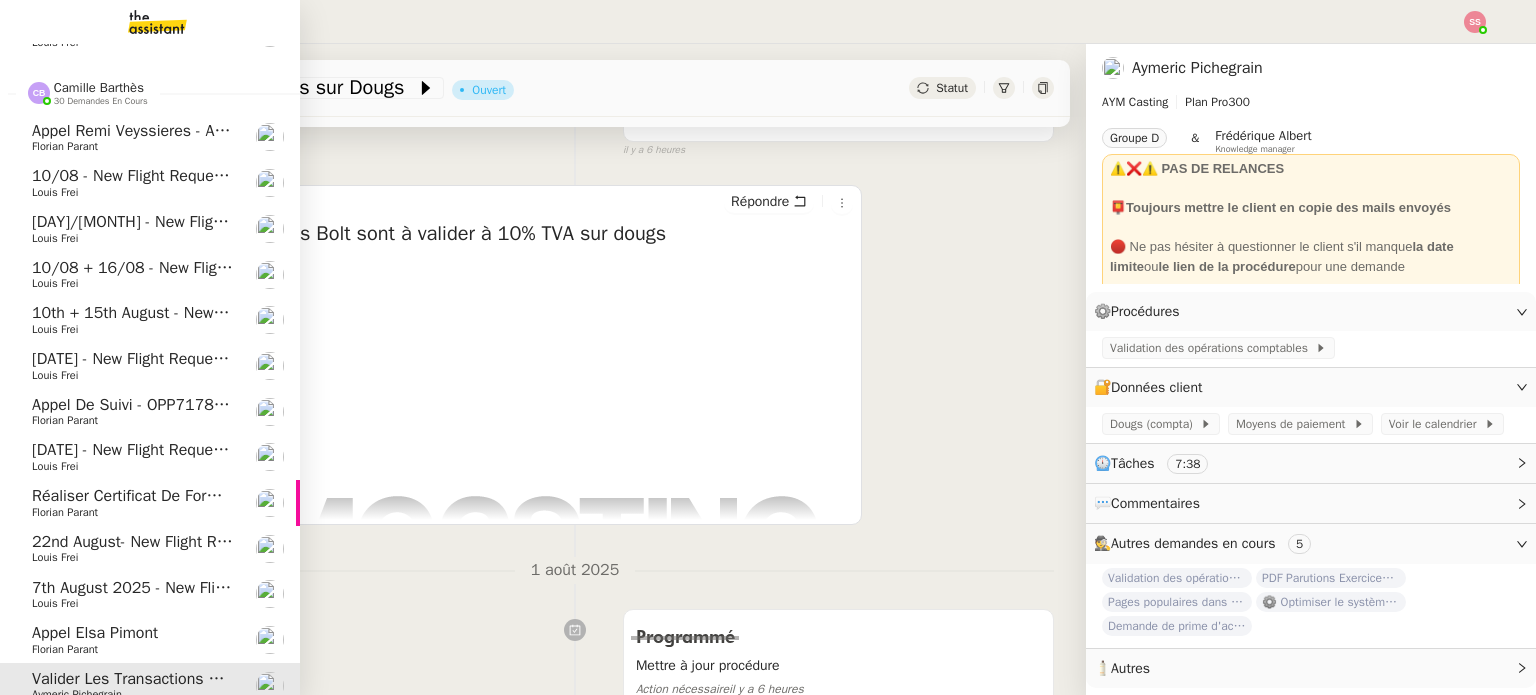 scroll, scrollTop: 2801, scrollLeft: 0, axis: vertical 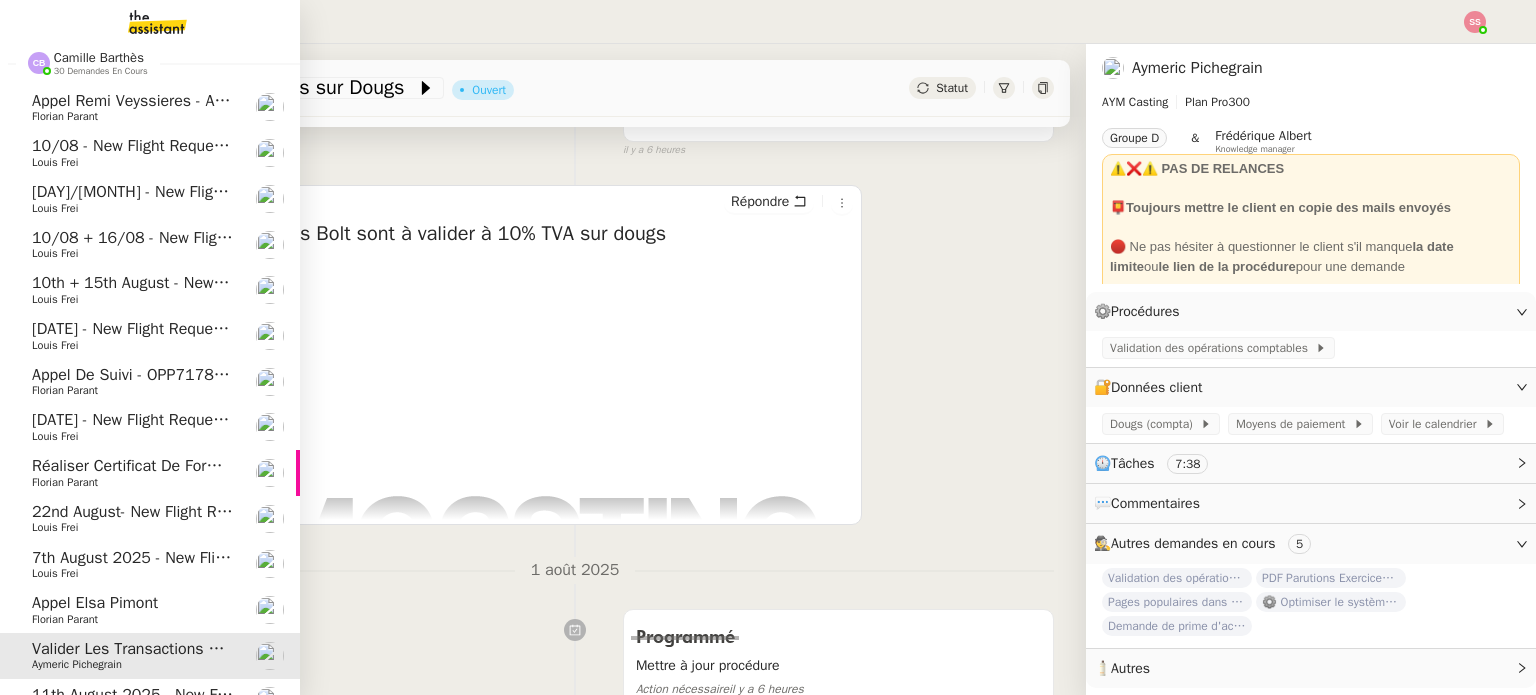 click on "Réaliser certificat de formation ACD" 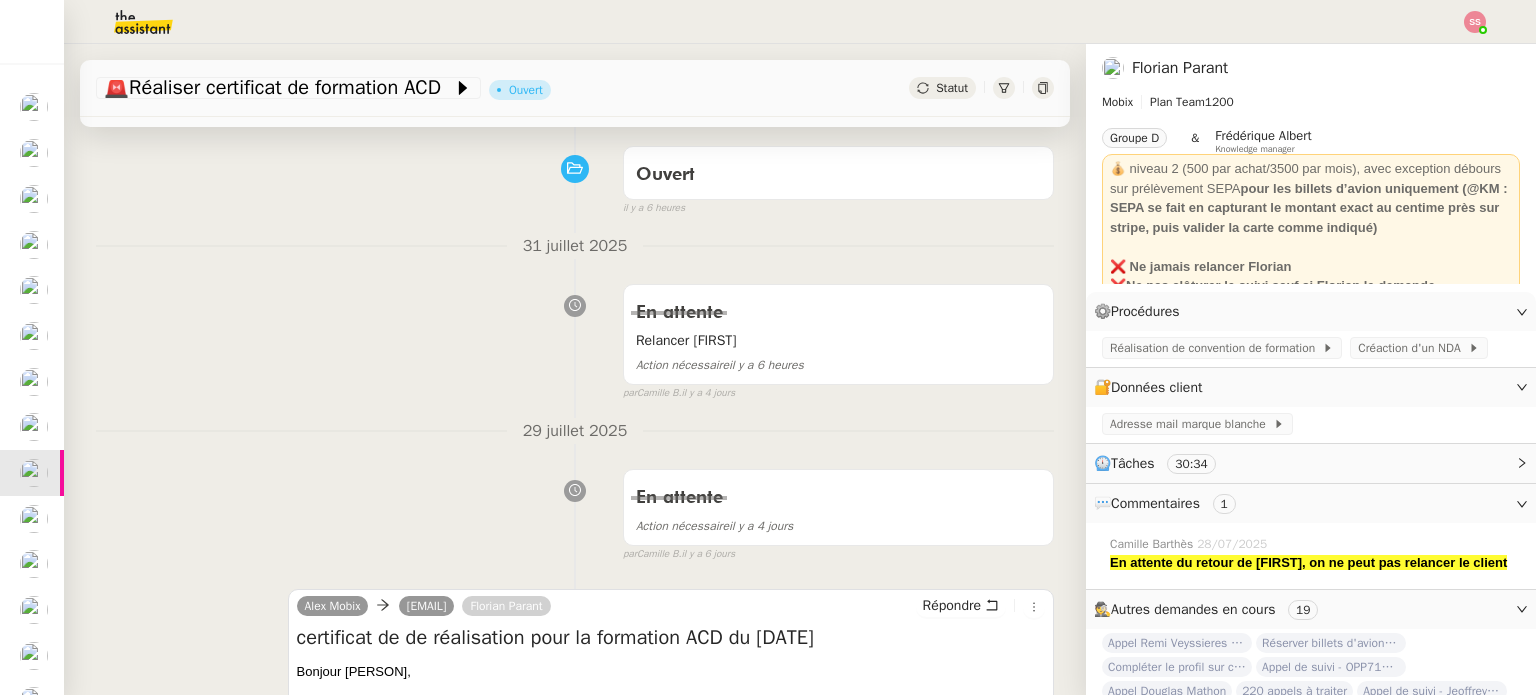 scroll, scrollTop: 0, scrollLeft: 0, axis: both 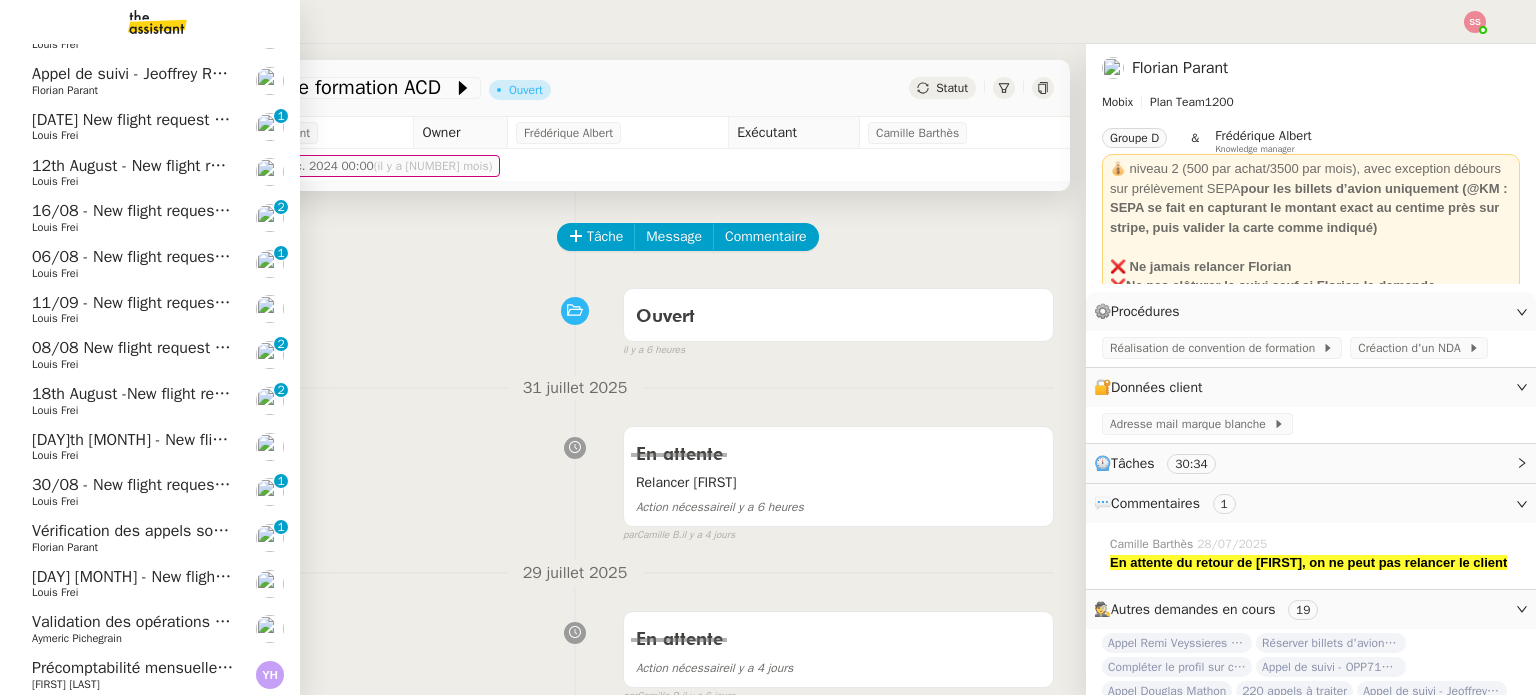 click on "16/08 - New flight request - [FIRST] [LAST]" 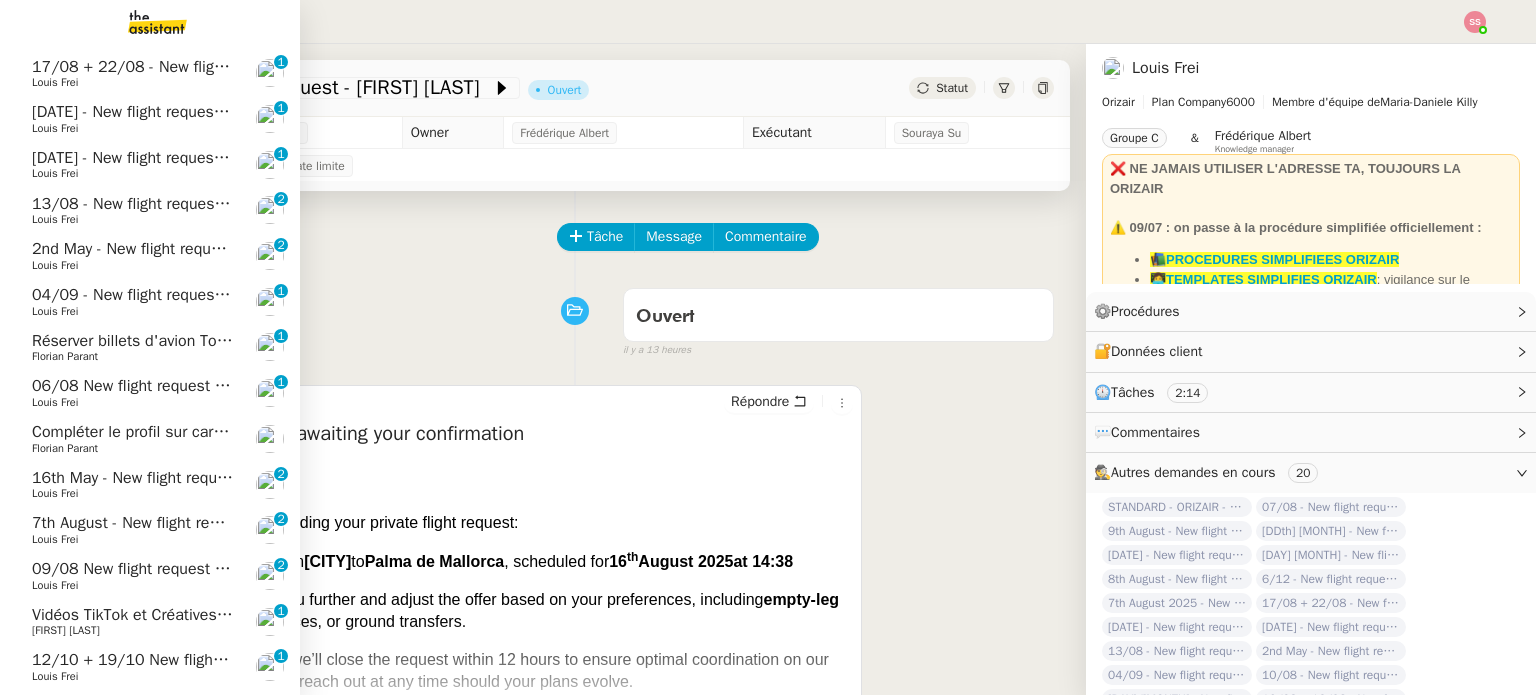 scroll, scrollTop: 1, scrollLeft: 0, axis: vertical 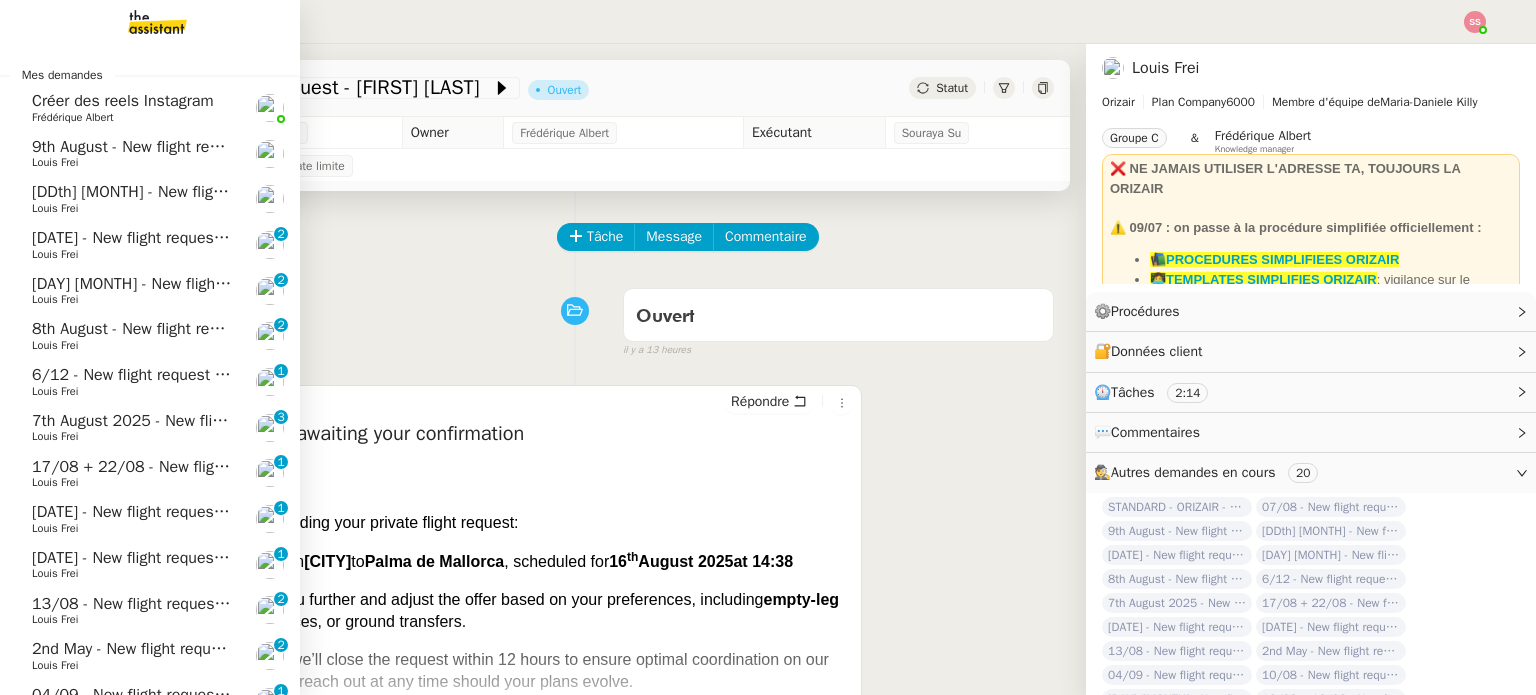 click on "9th August - New flight request - [FIRST] [LAST]" 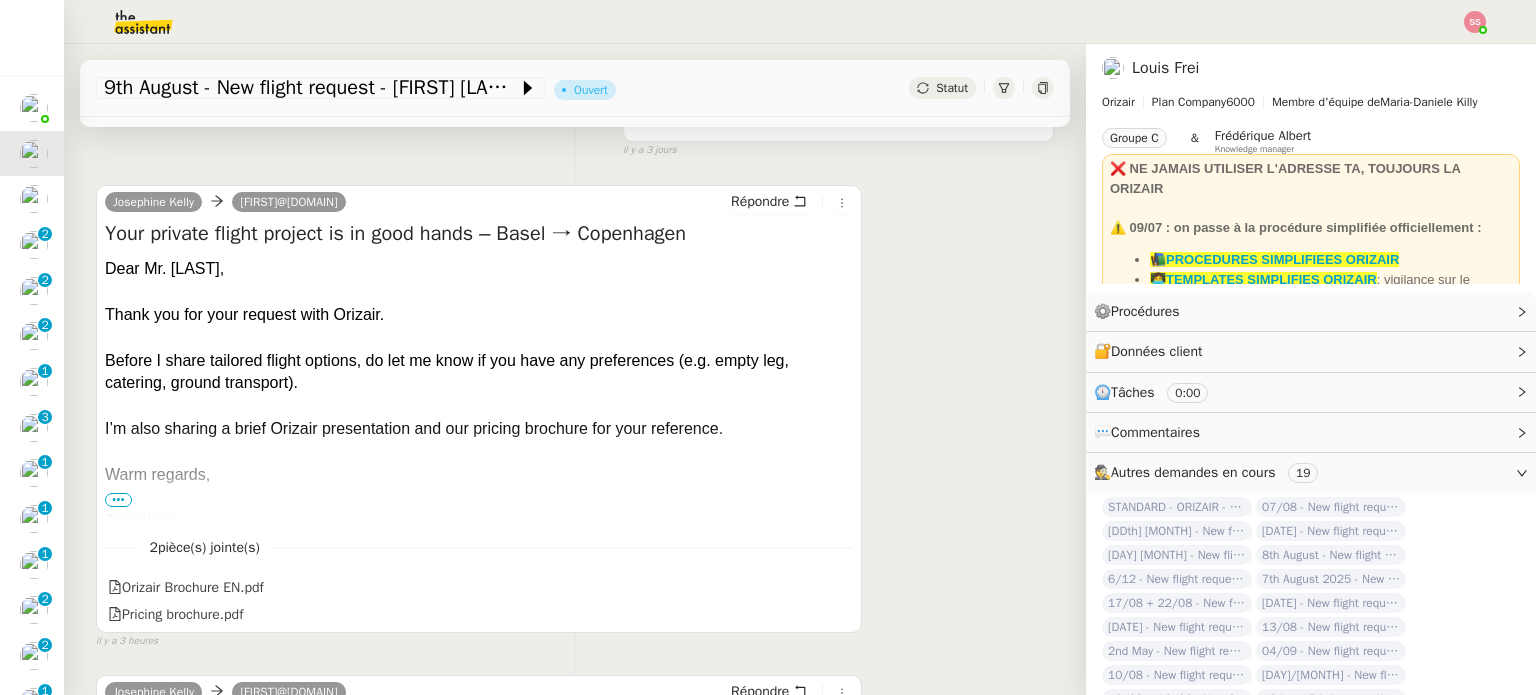 scroll, scrollTop: 0, scrollLeft: 0, axis: both 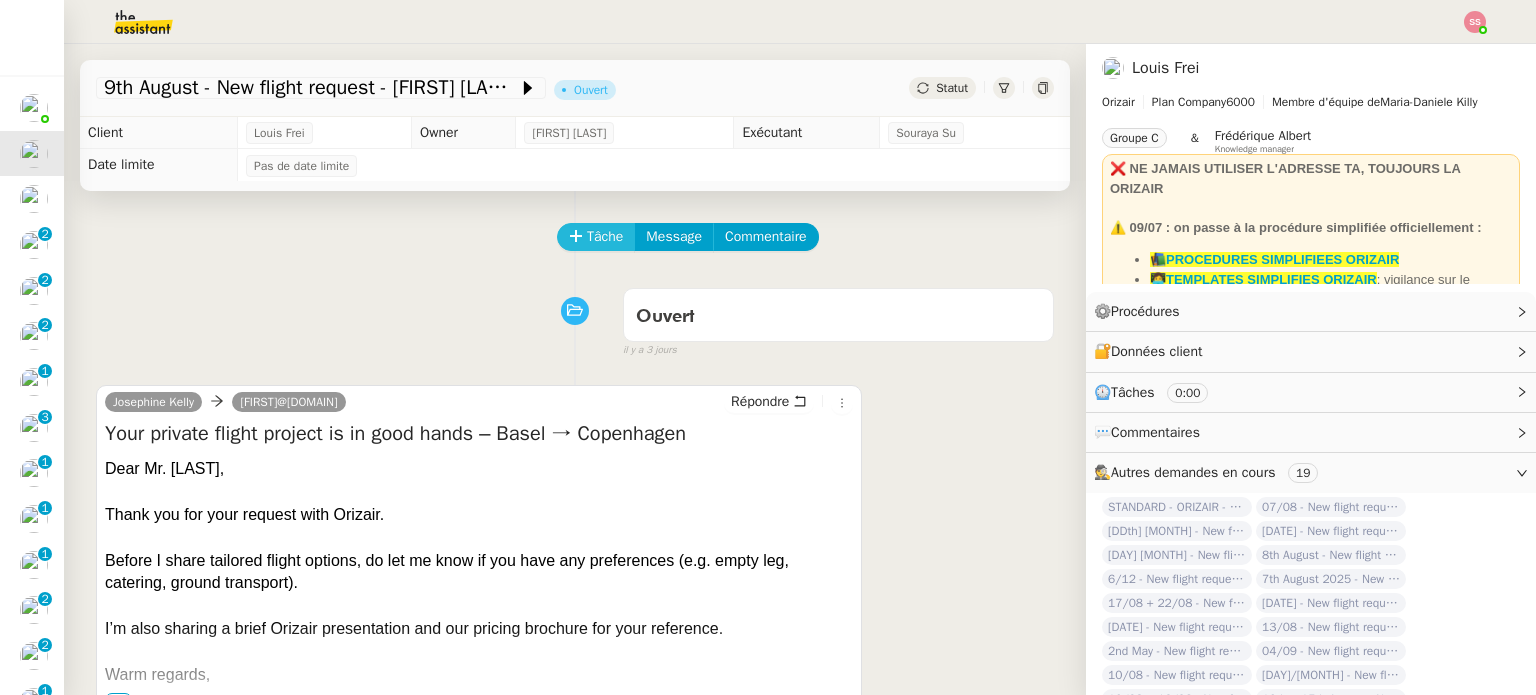 click on "Tâche" 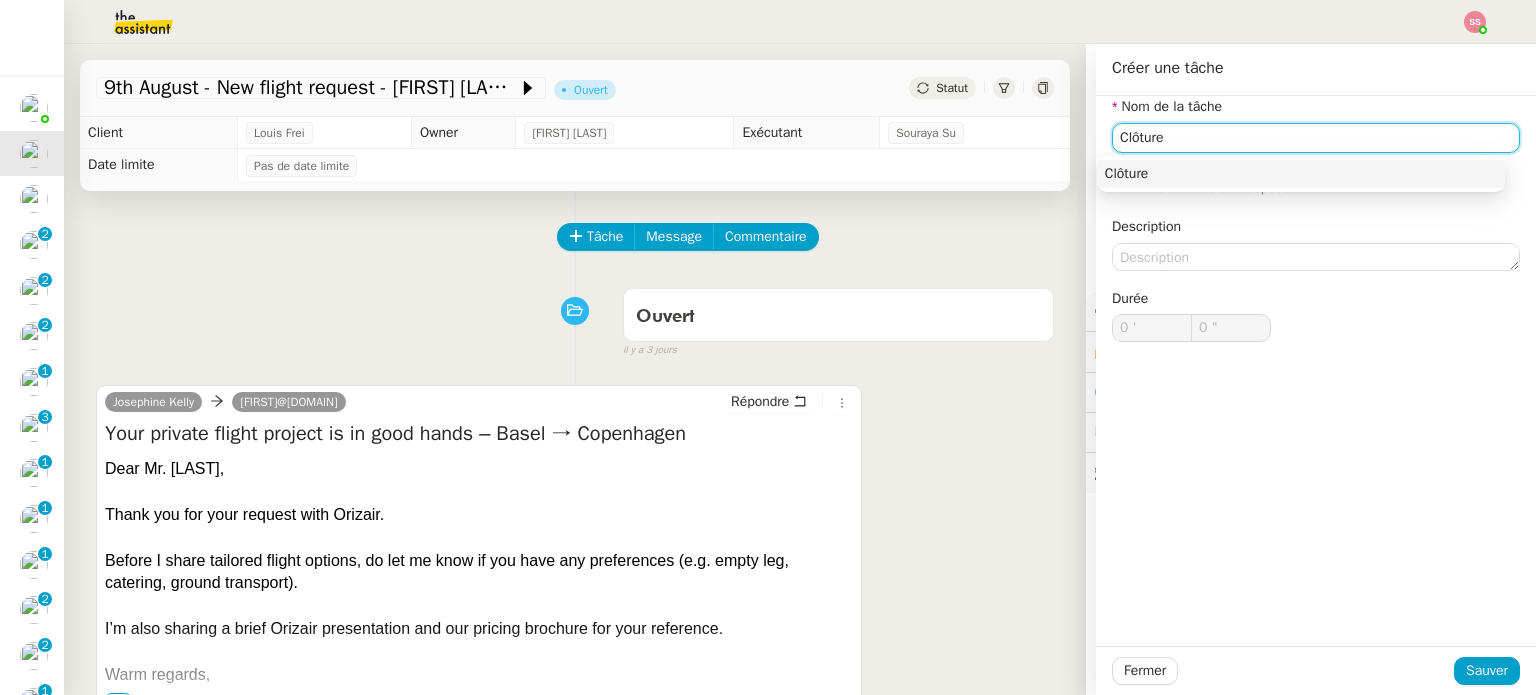 click on "Clôture" at bounding box center (1301, 174) 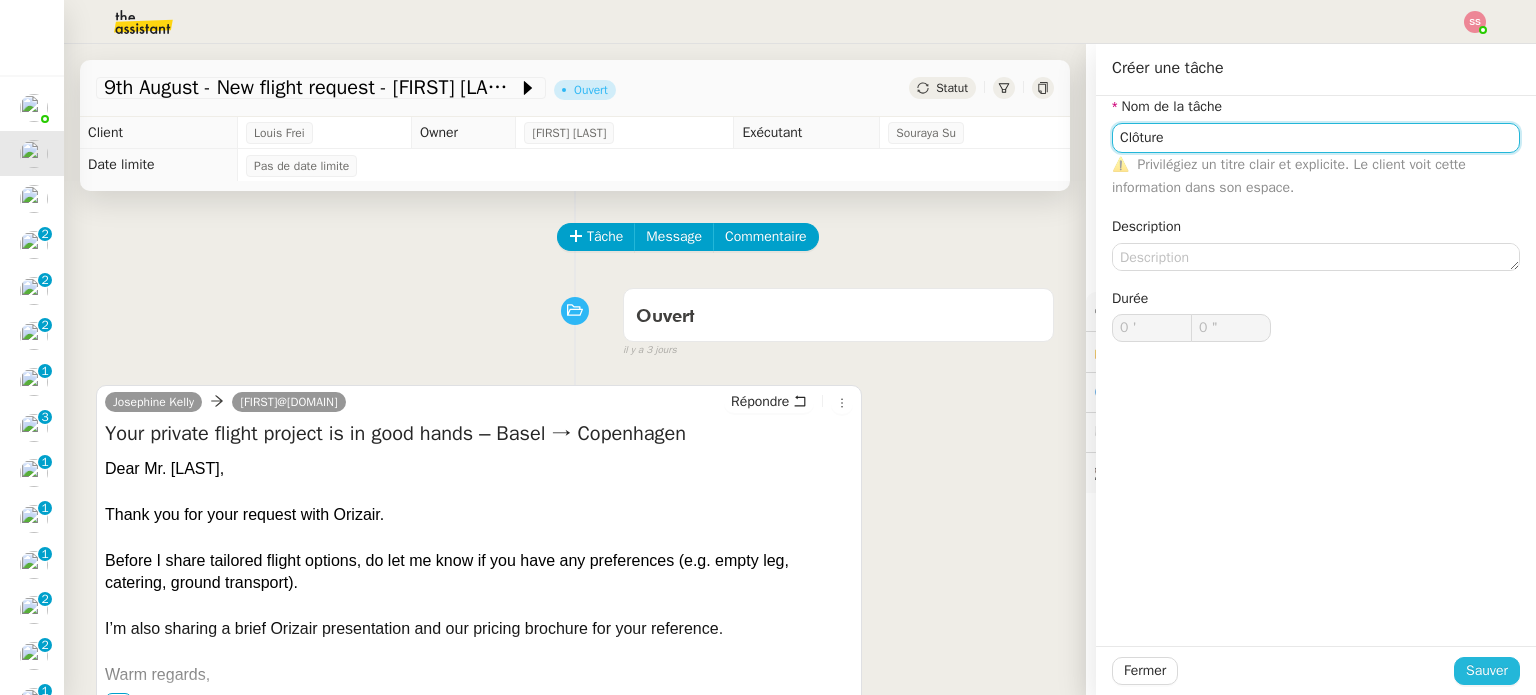 type on "Clôture" 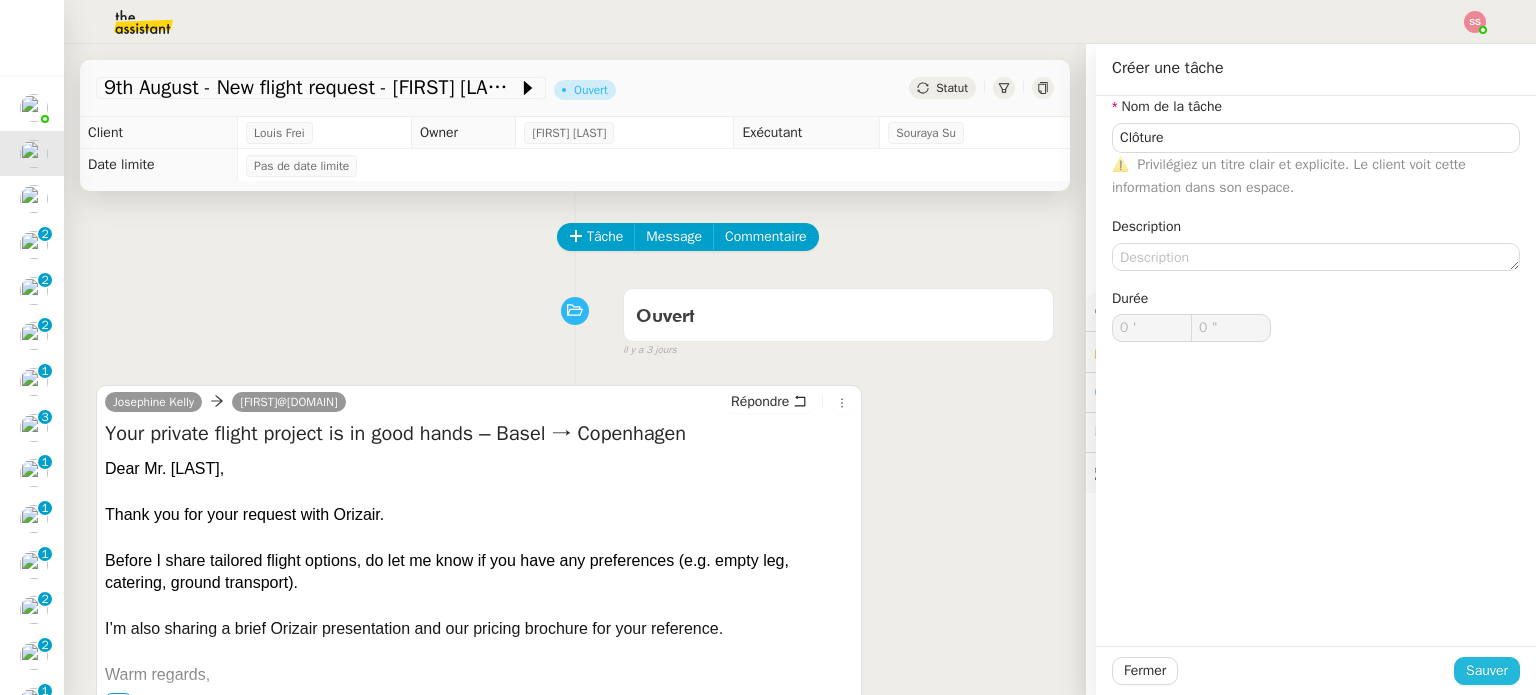 click on "Sauver" 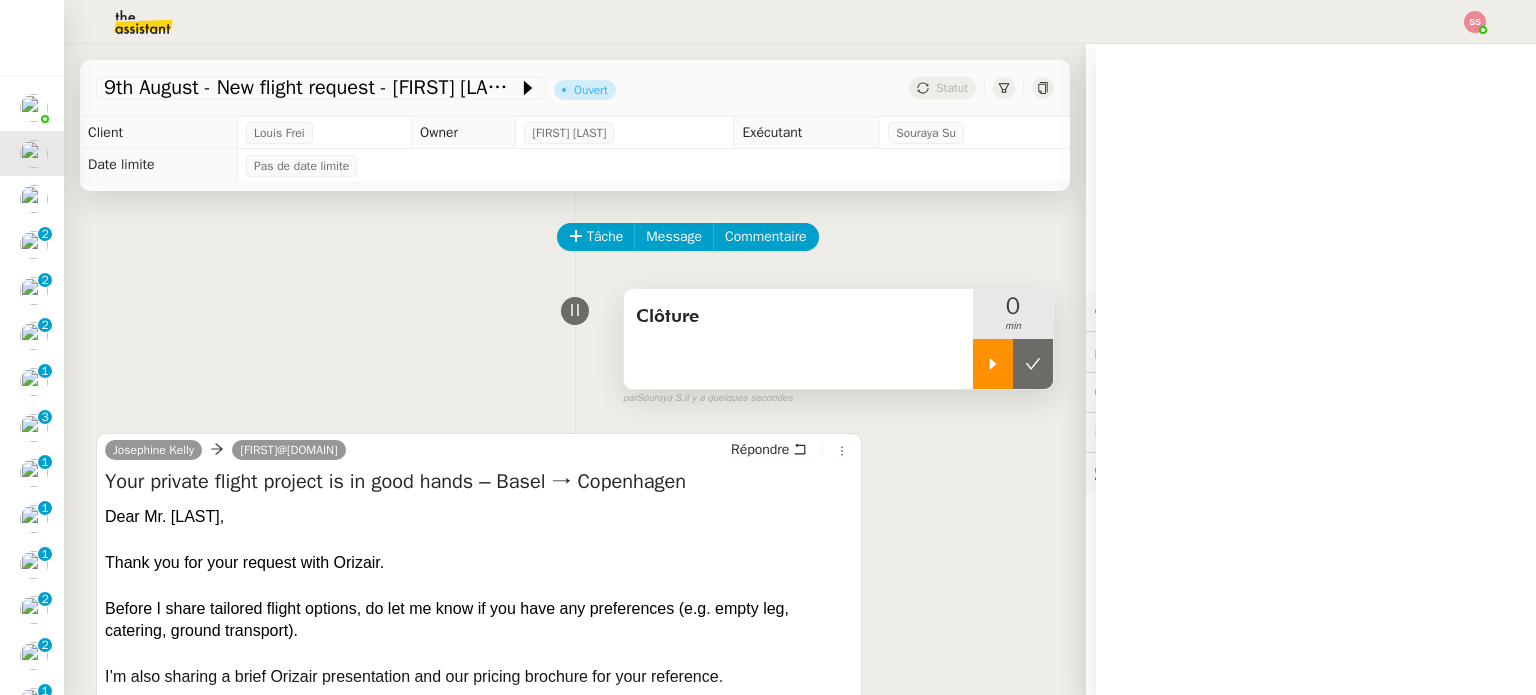 click at bounding box center (993, 364) 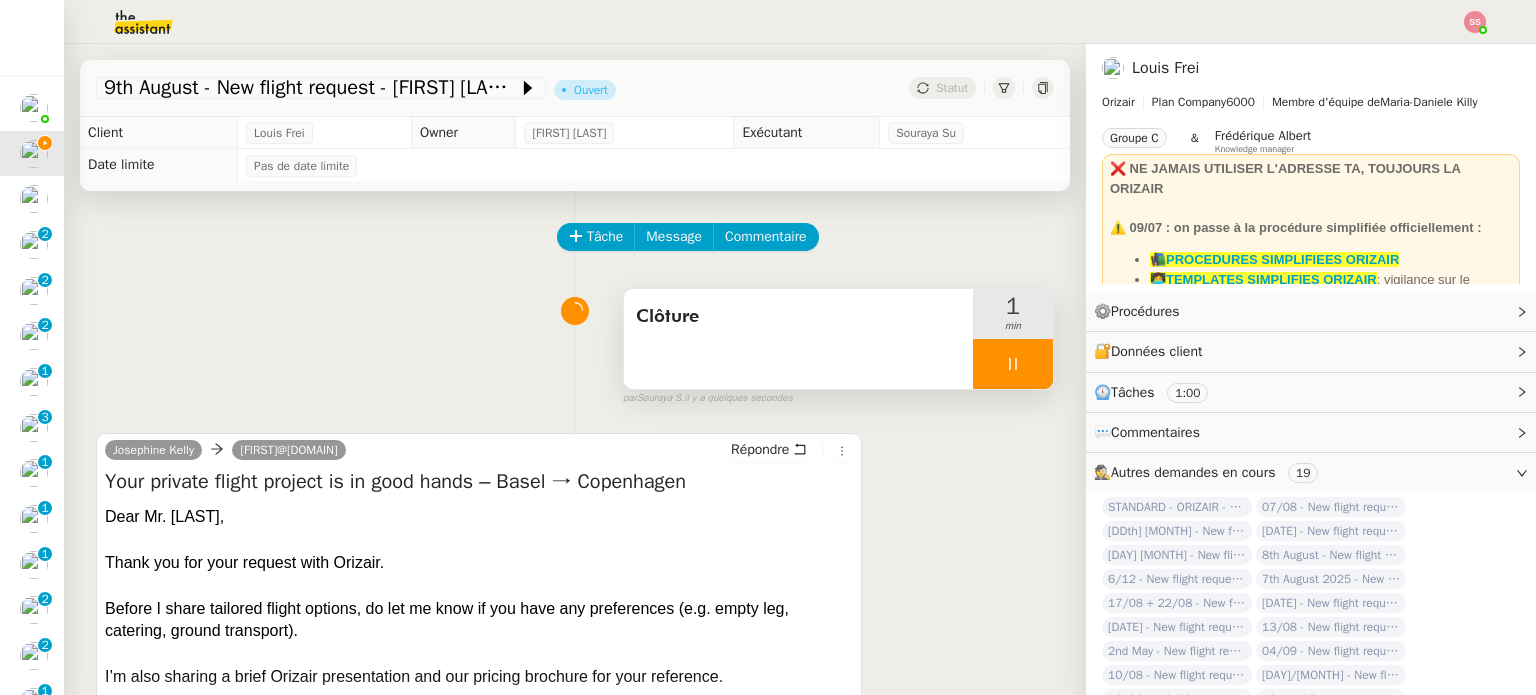 click at bounding box center [1013, 364] 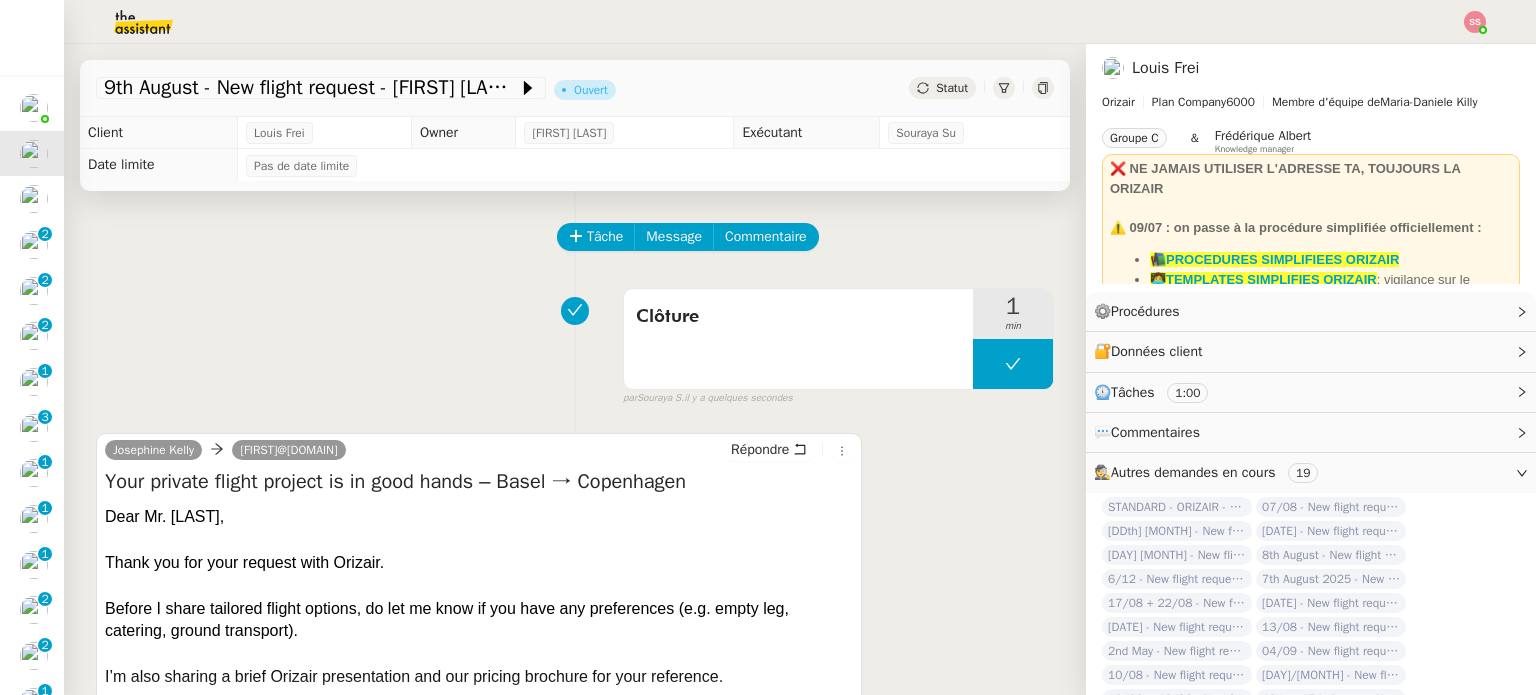 click on "Statut" 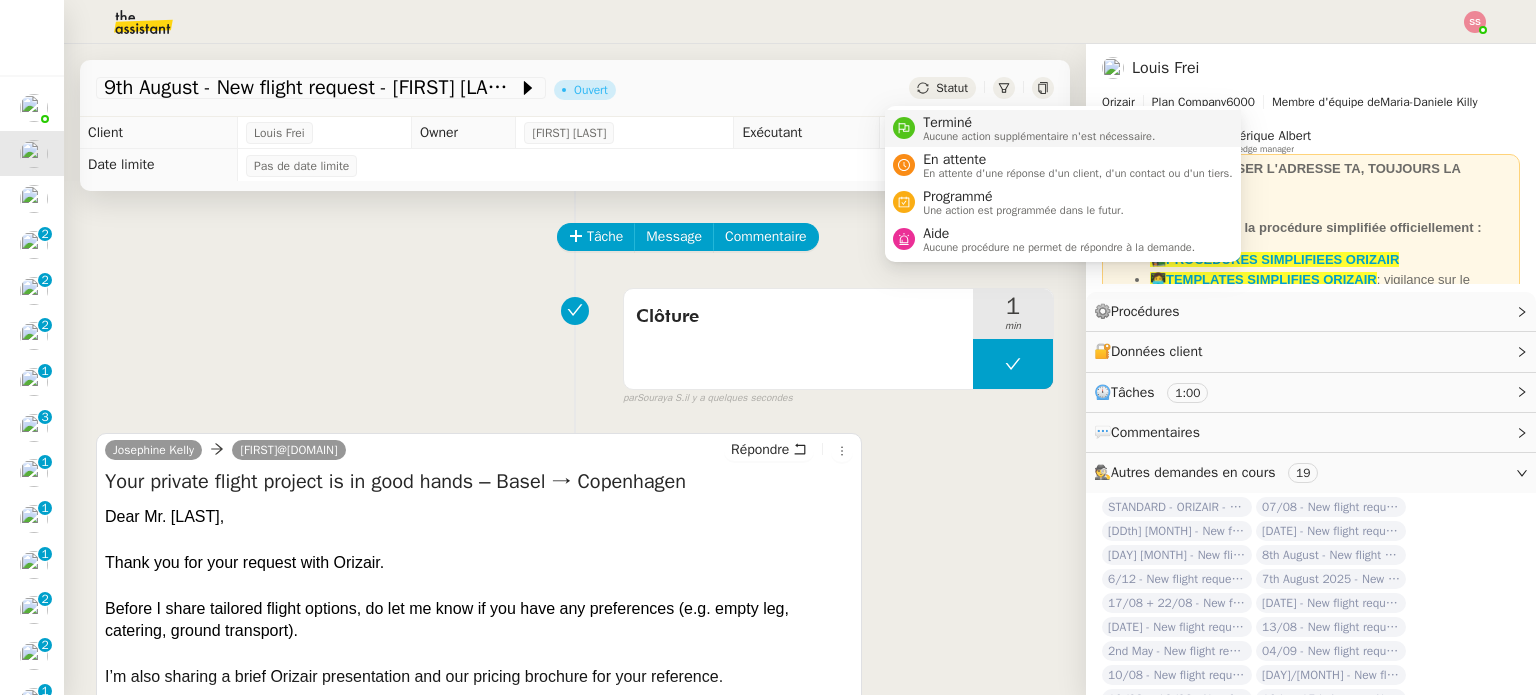 click on "Aucune action supplémentaire n'est nécessaire." at bounding box center [1039, 136] 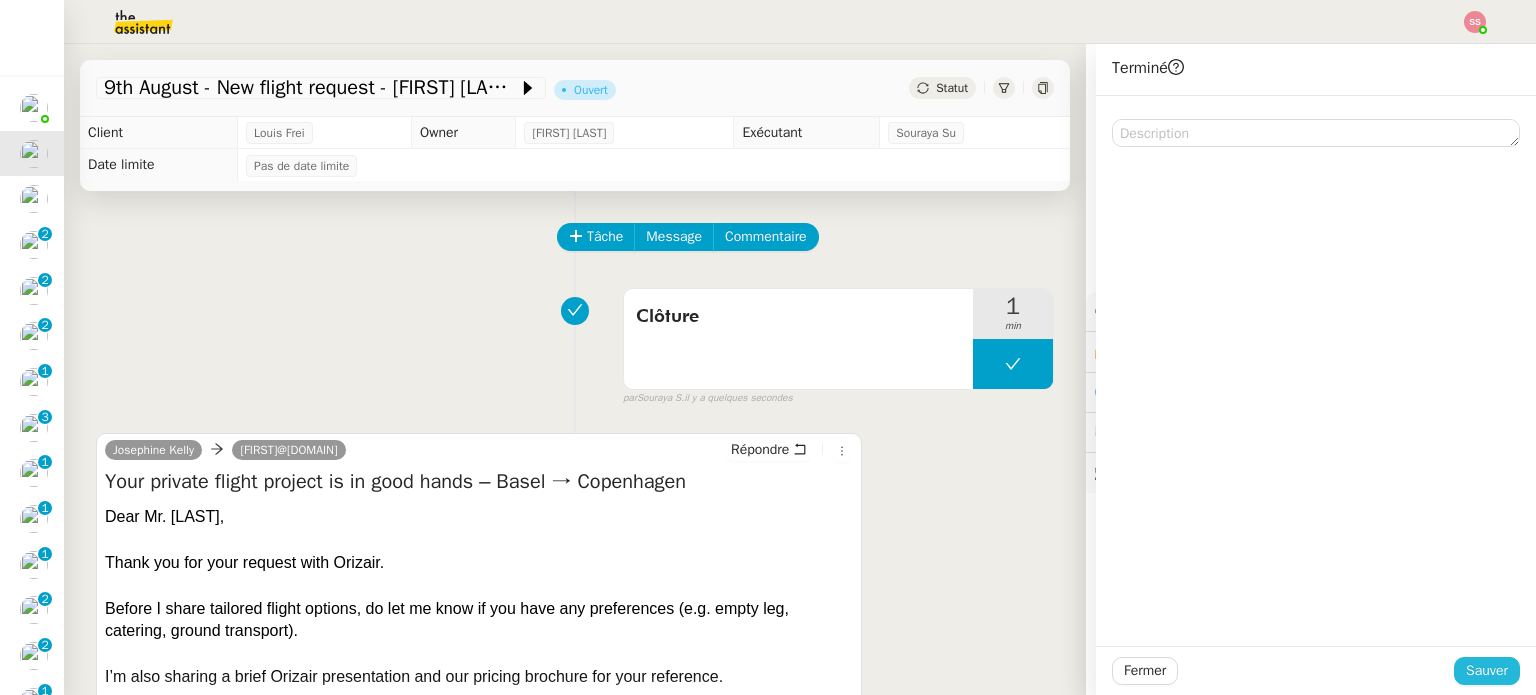 click on "Sauver" 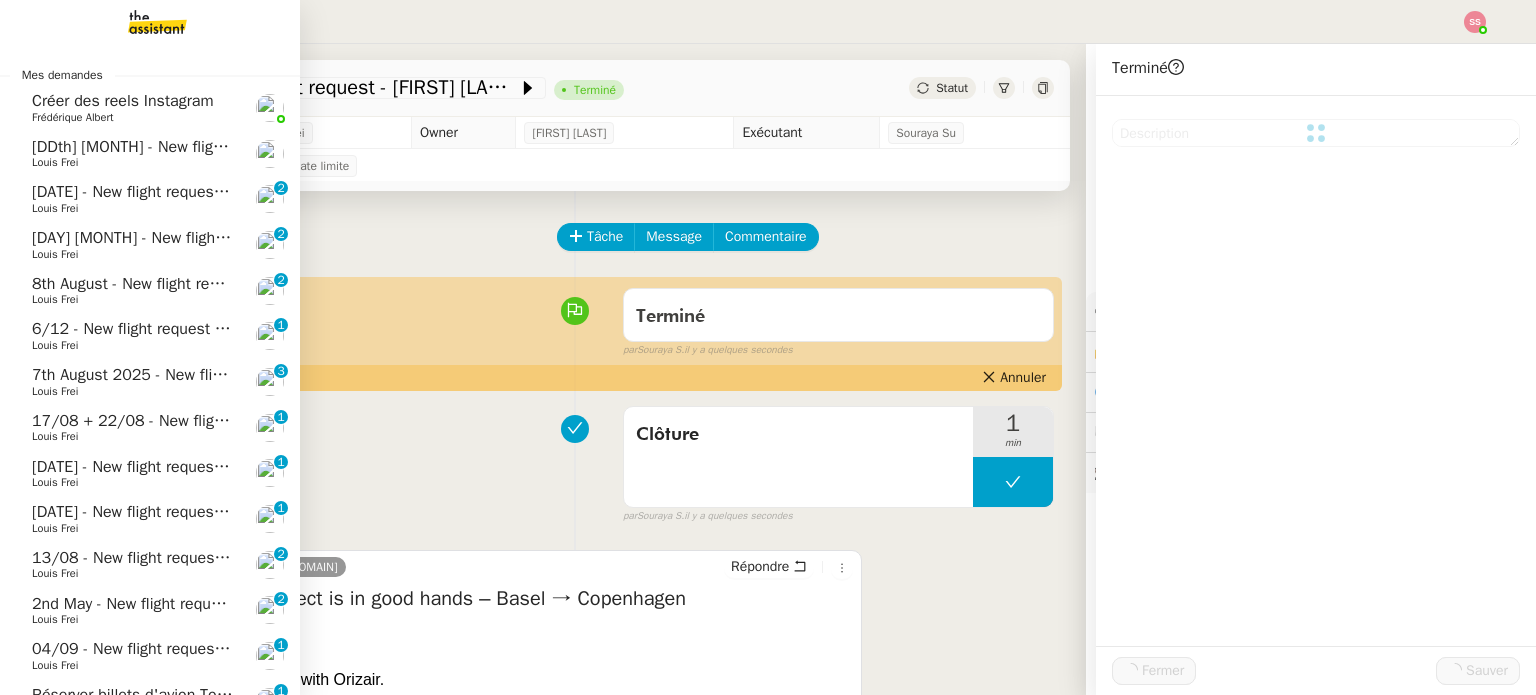 scroll, scrollTop: 48, scrollLeft: 0, axis: vertical 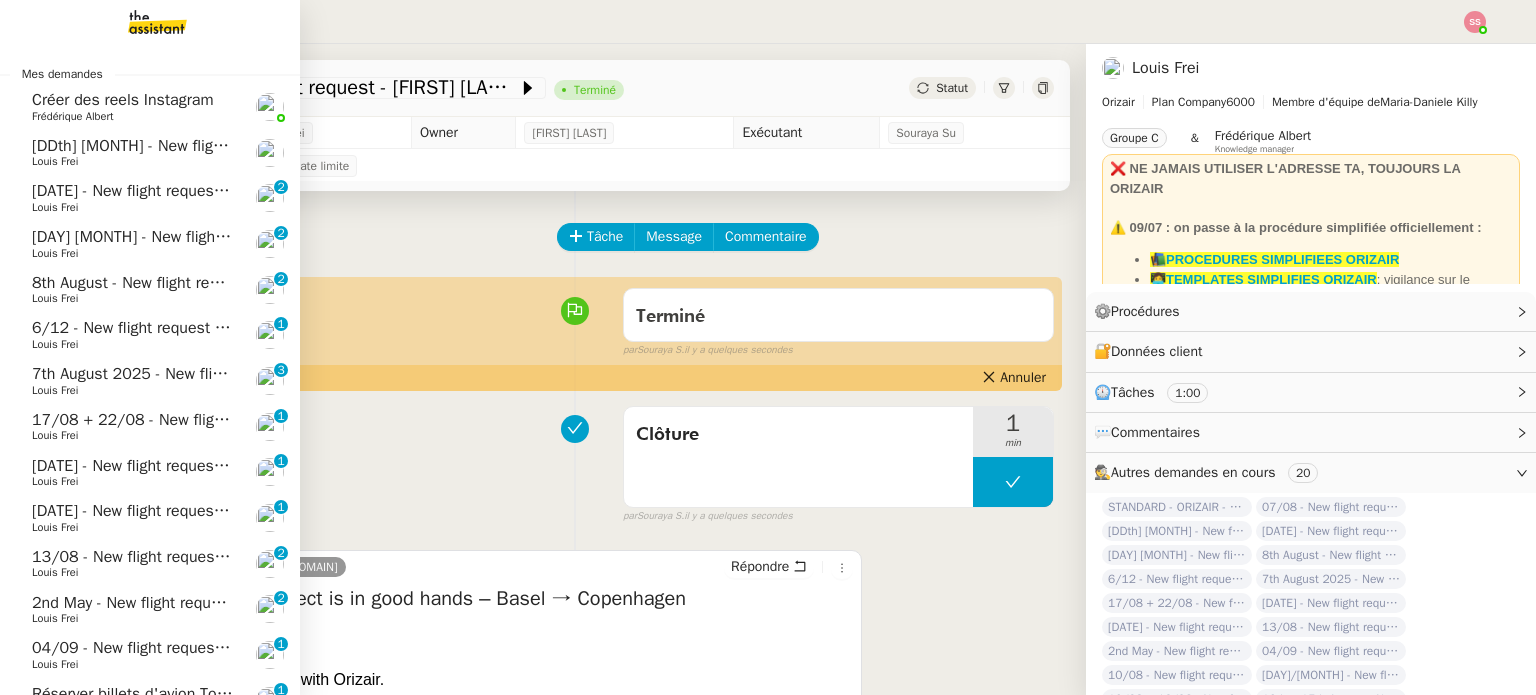 click on "Louis Frei" 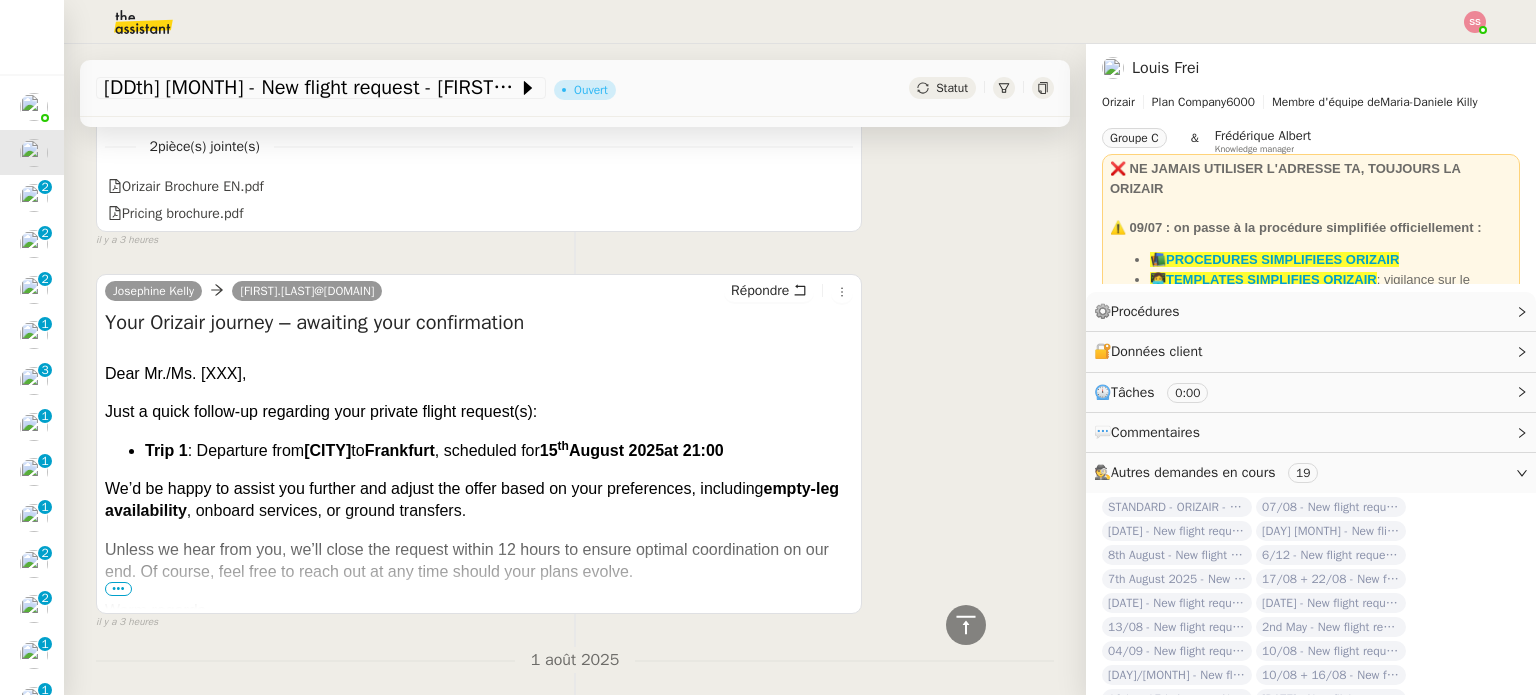 scroll, scrollTop: 600, scrollLeft: 0, axis: vertical 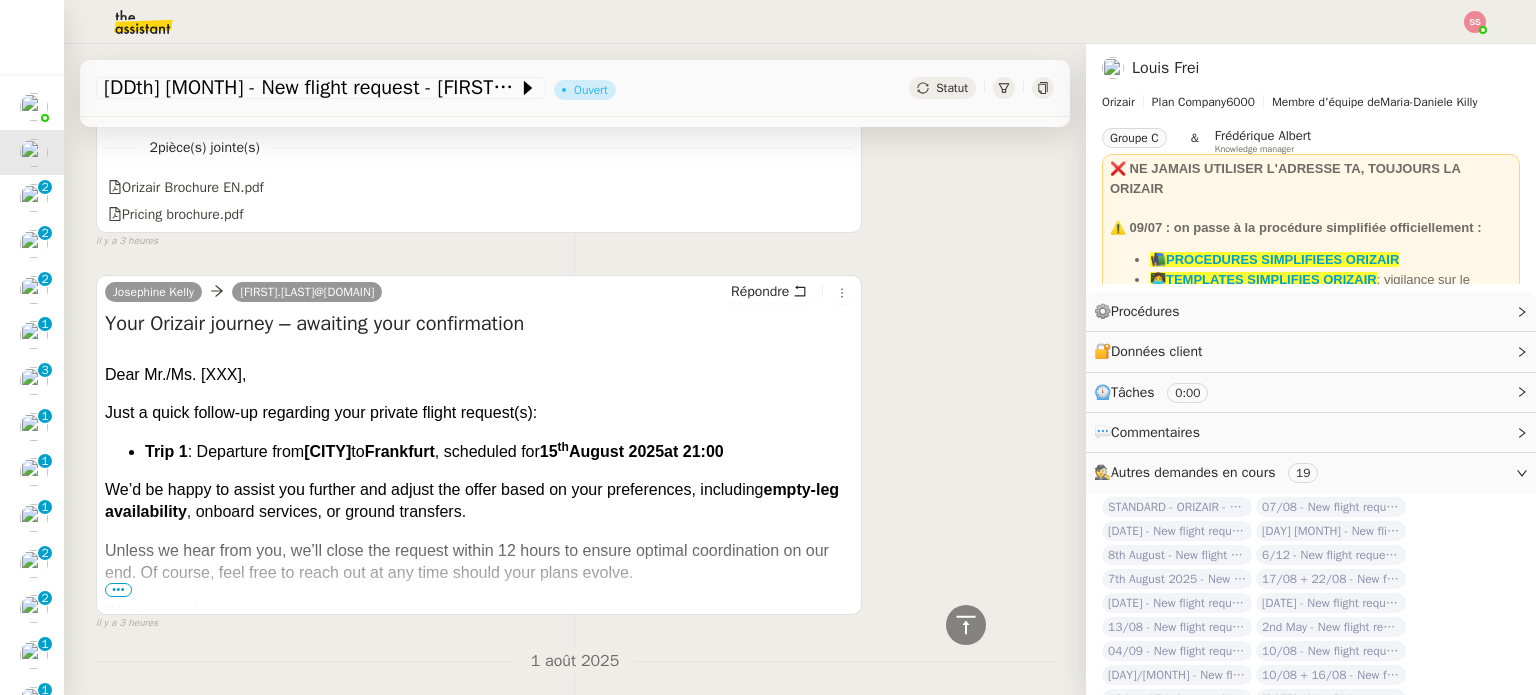 click on "•••" at bounding box center [118, 590] 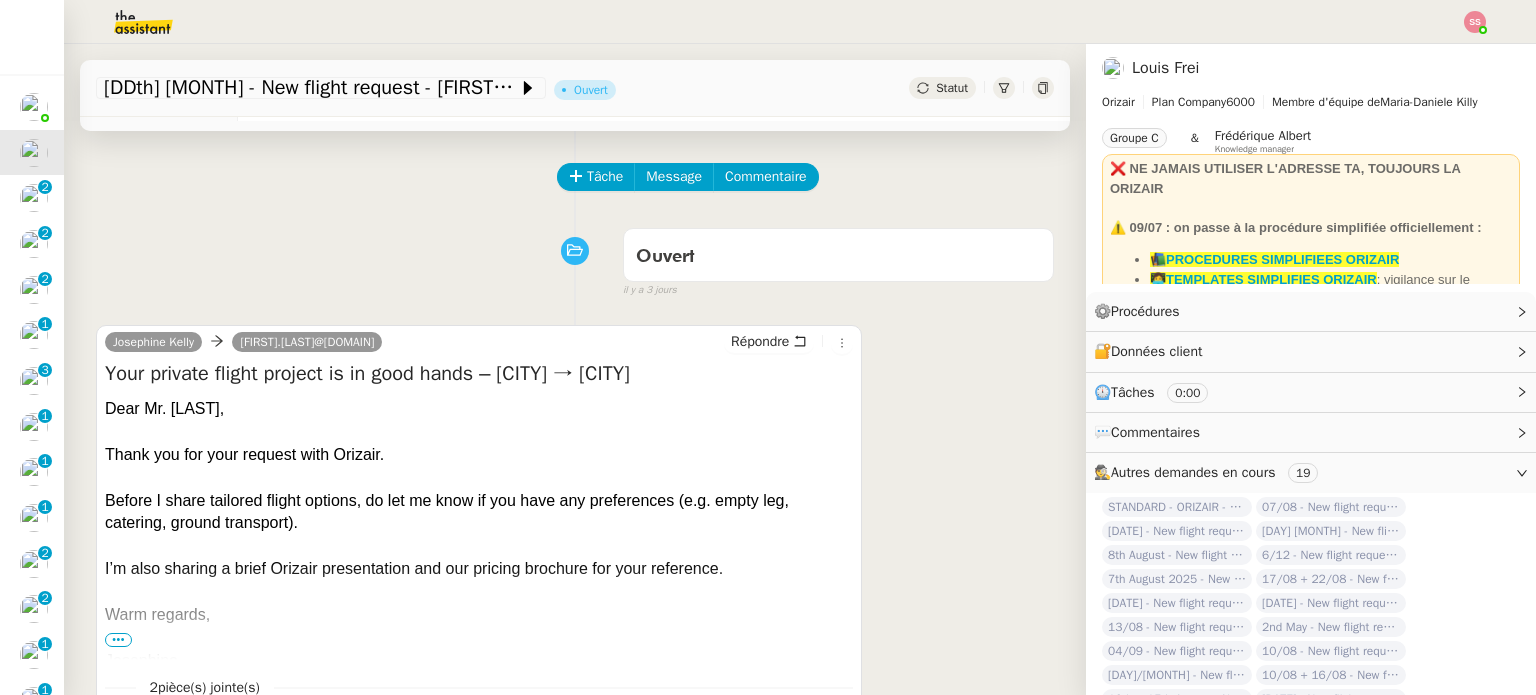 scroll, scrollTop: 0, scrollLeft: 0, axis: both 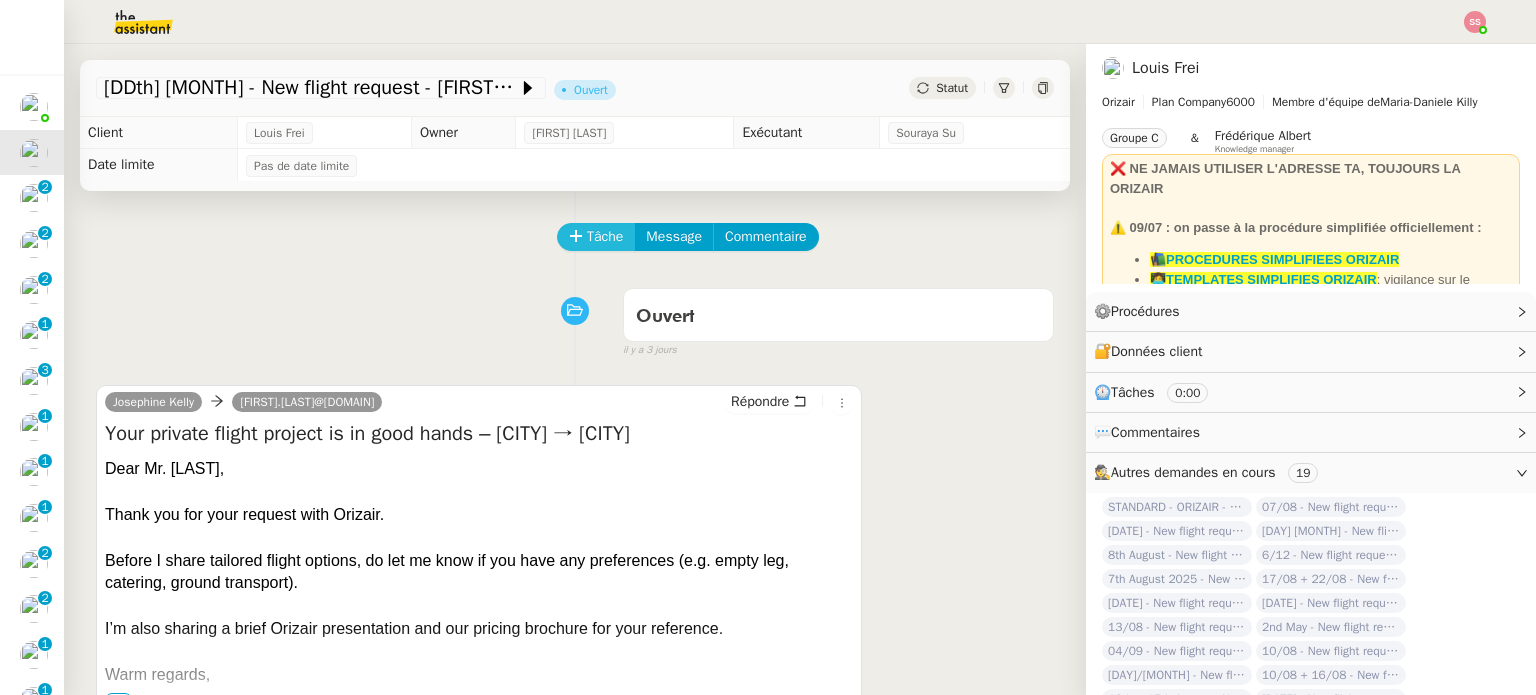 click on "Tâche" 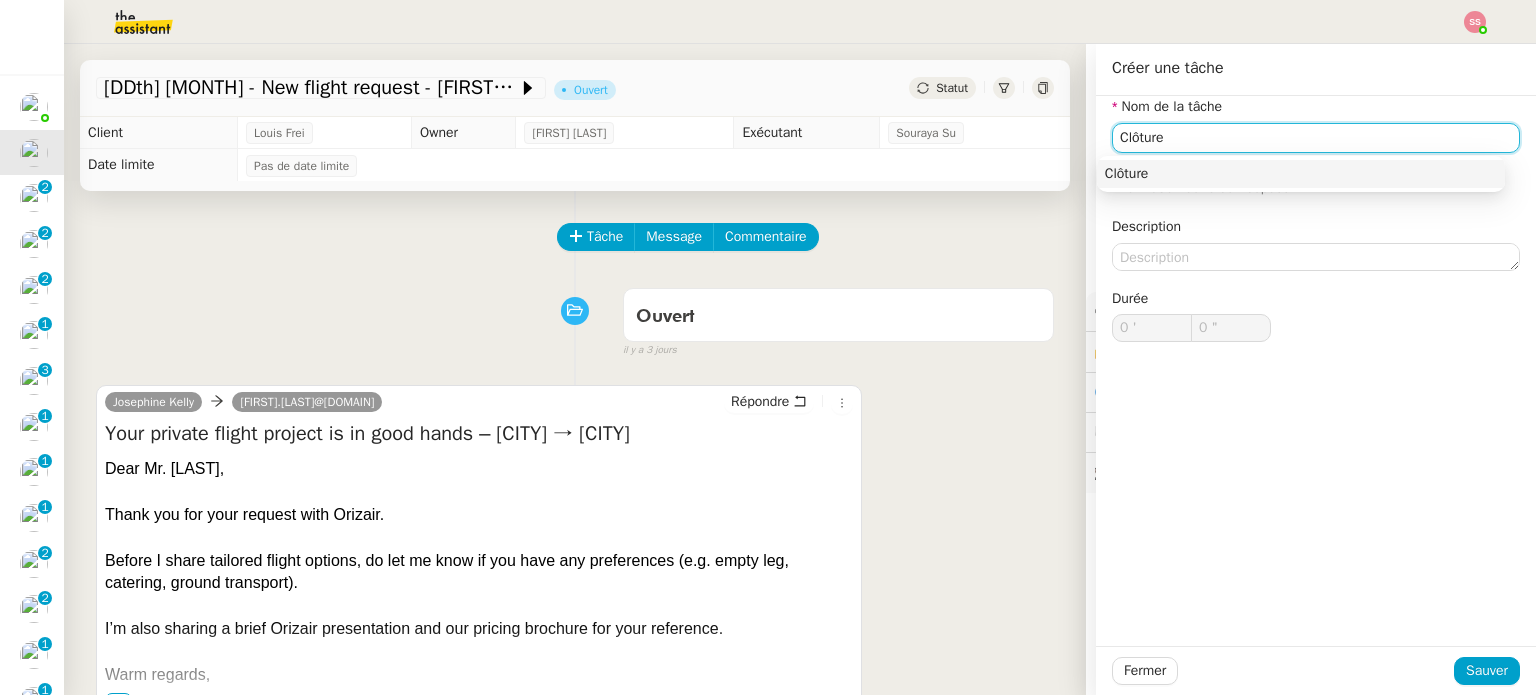 click on "Clôture" at bounding box center [1301, 174] 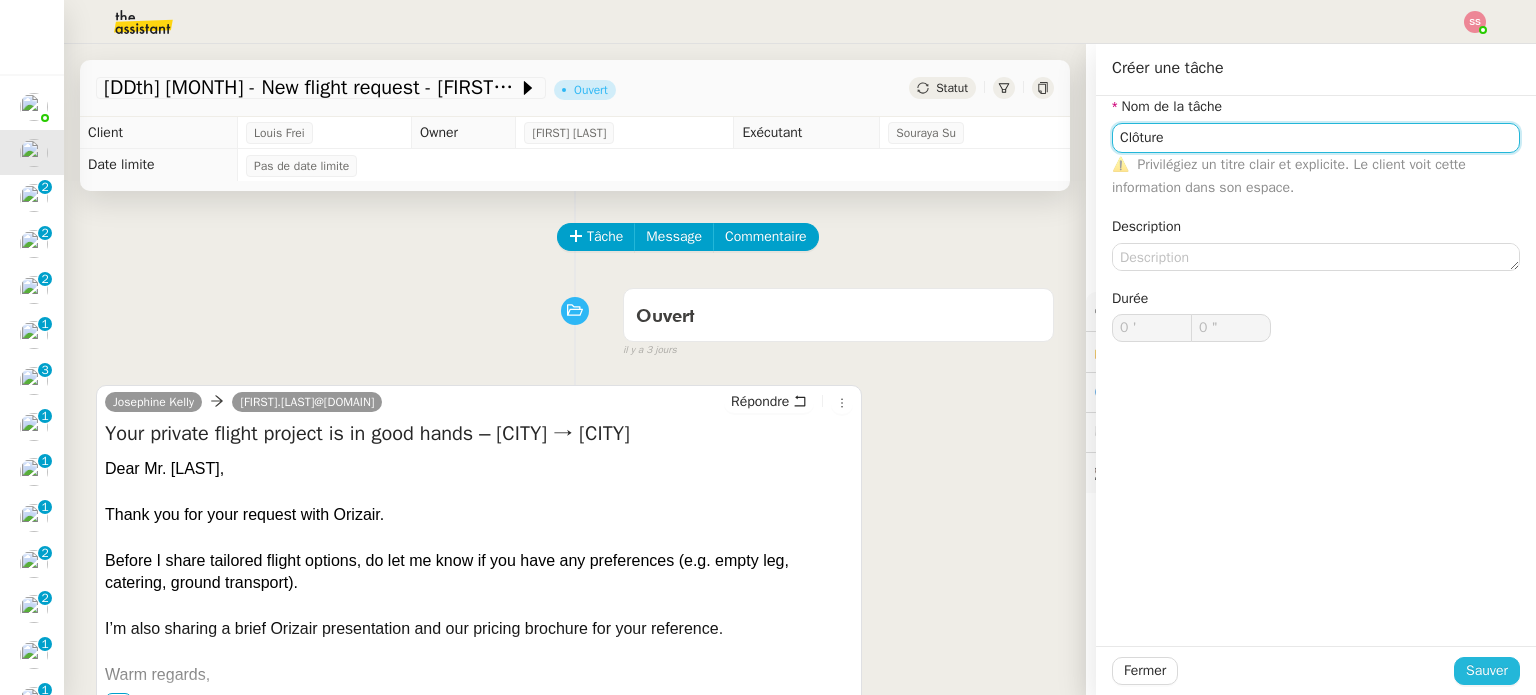 type on "Clôture" 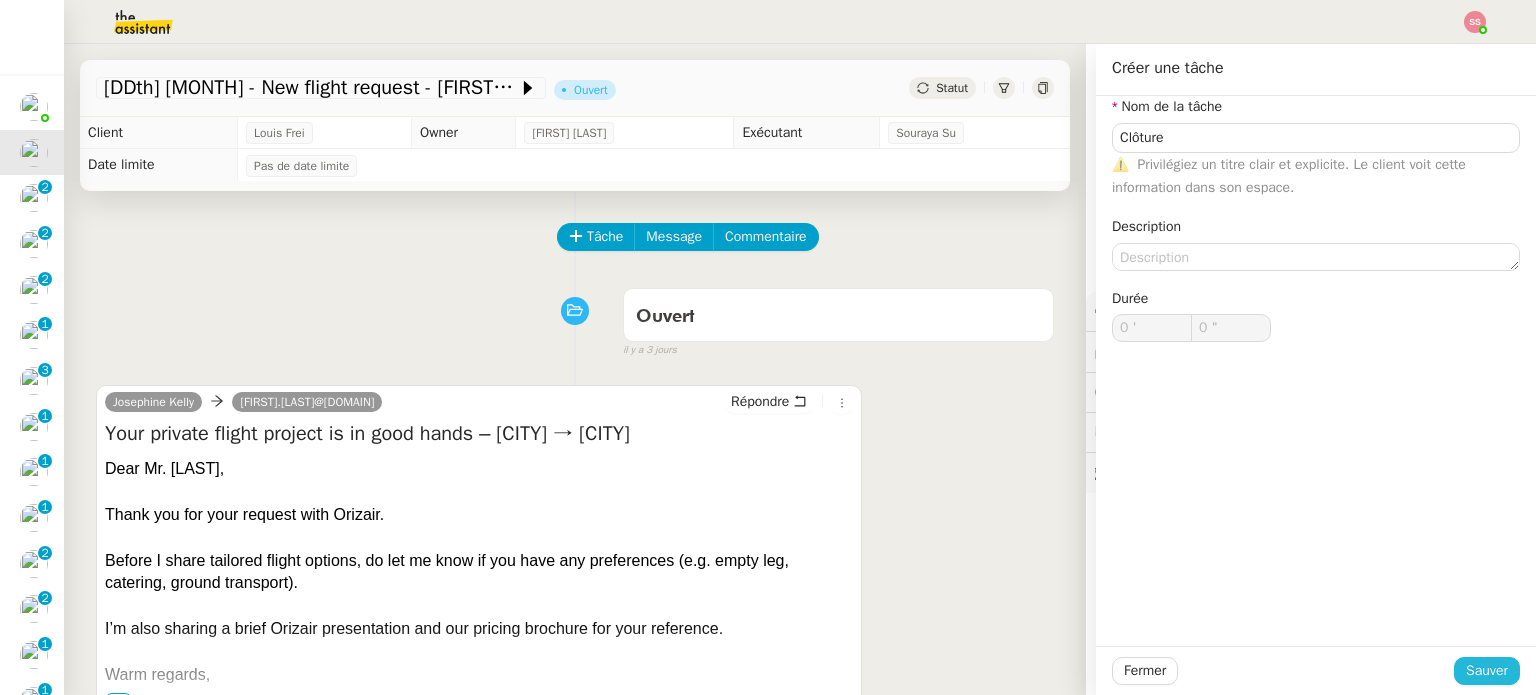 click on "Sauver" 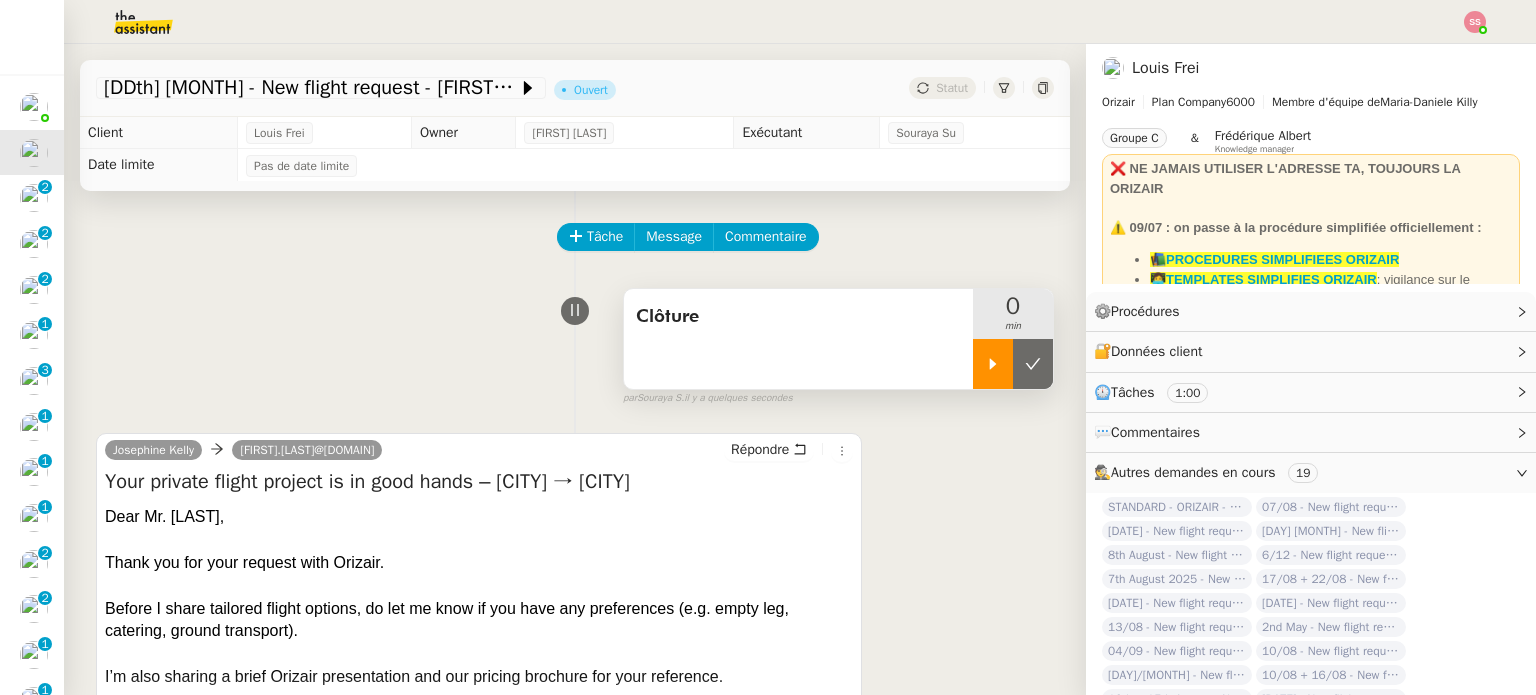 click at bounding box center (993, 364) 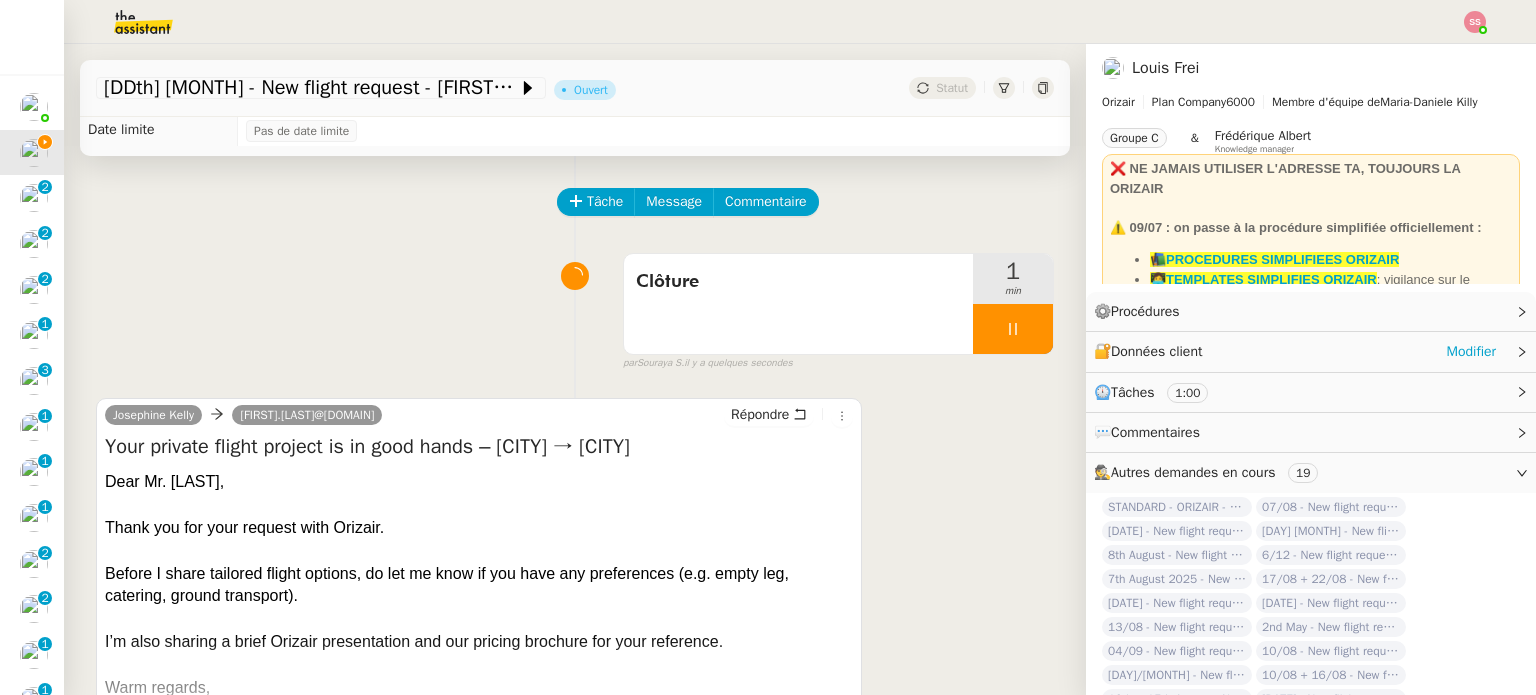 scroll, scrollTop: 0, scrollLeft: 0, axis: both 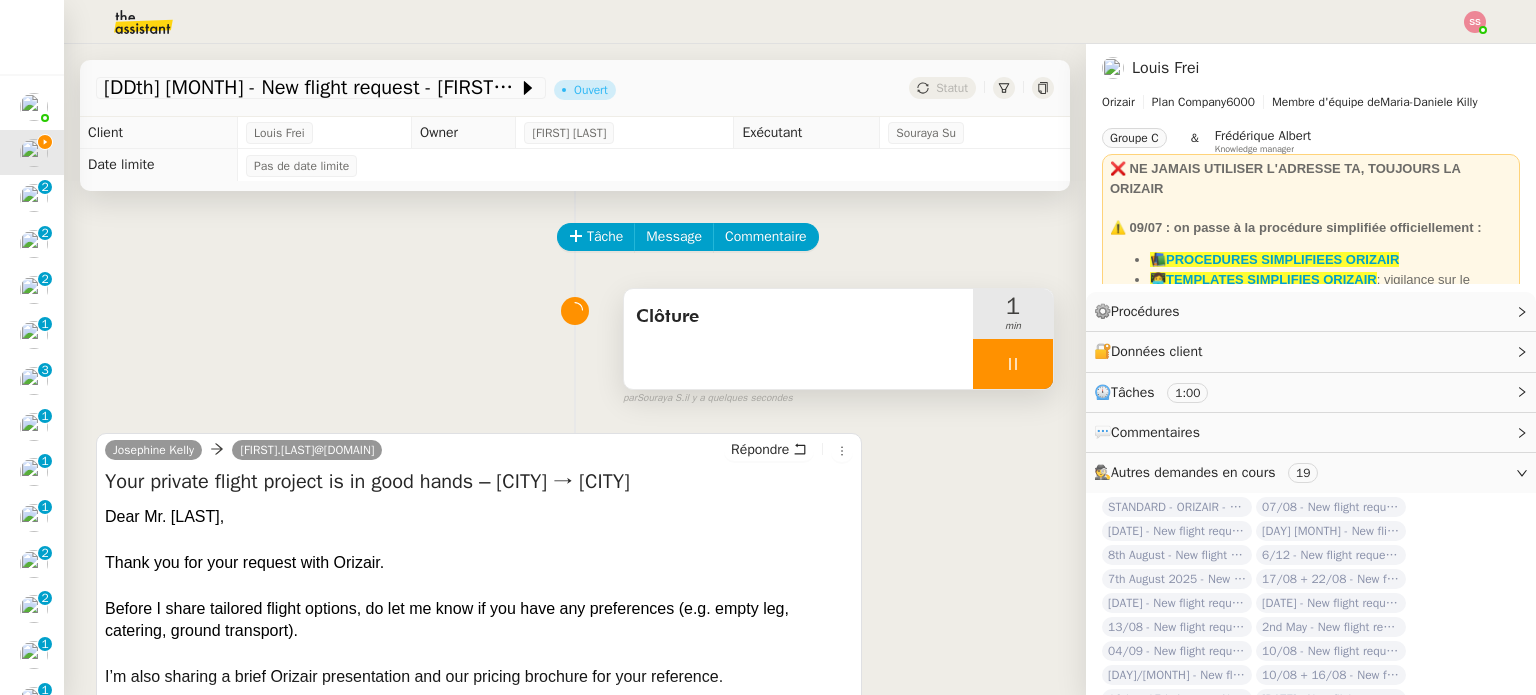 click at bounding box center (1013, 364) 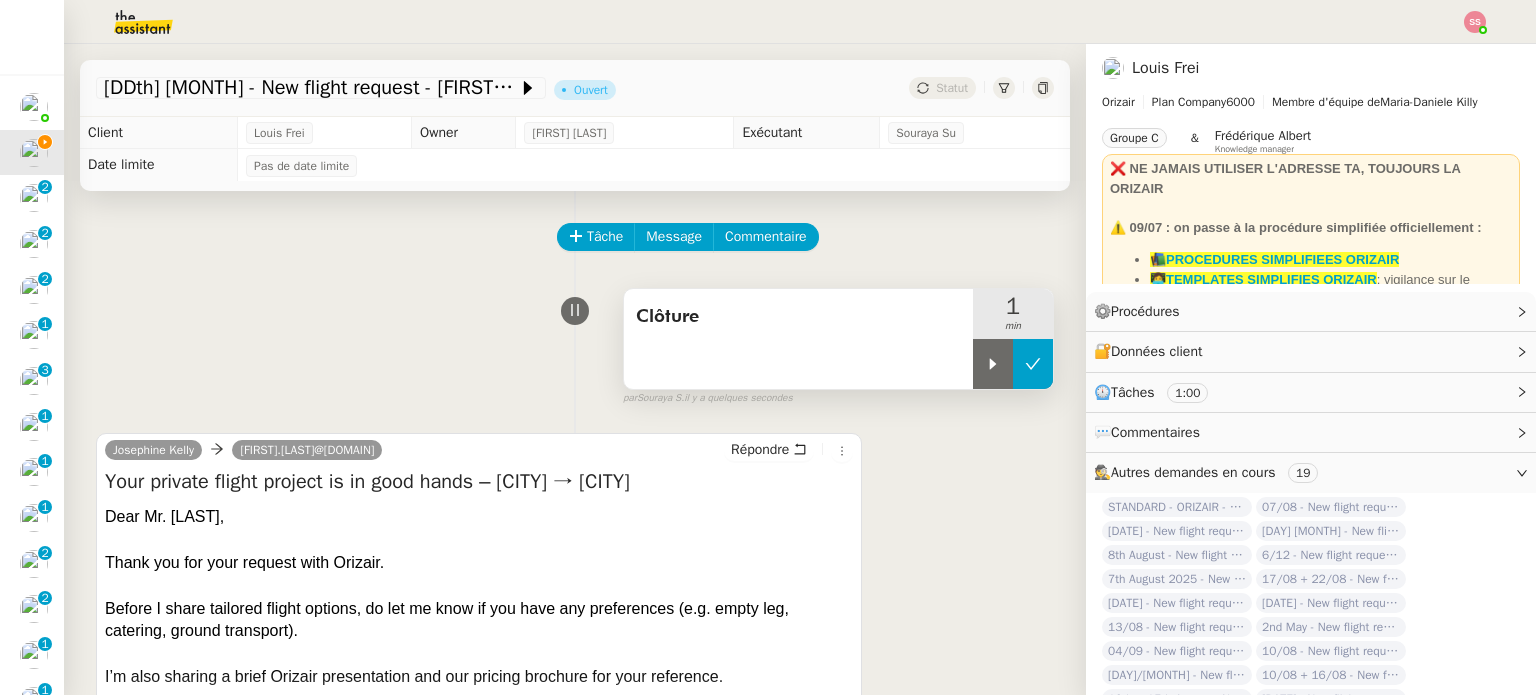 click 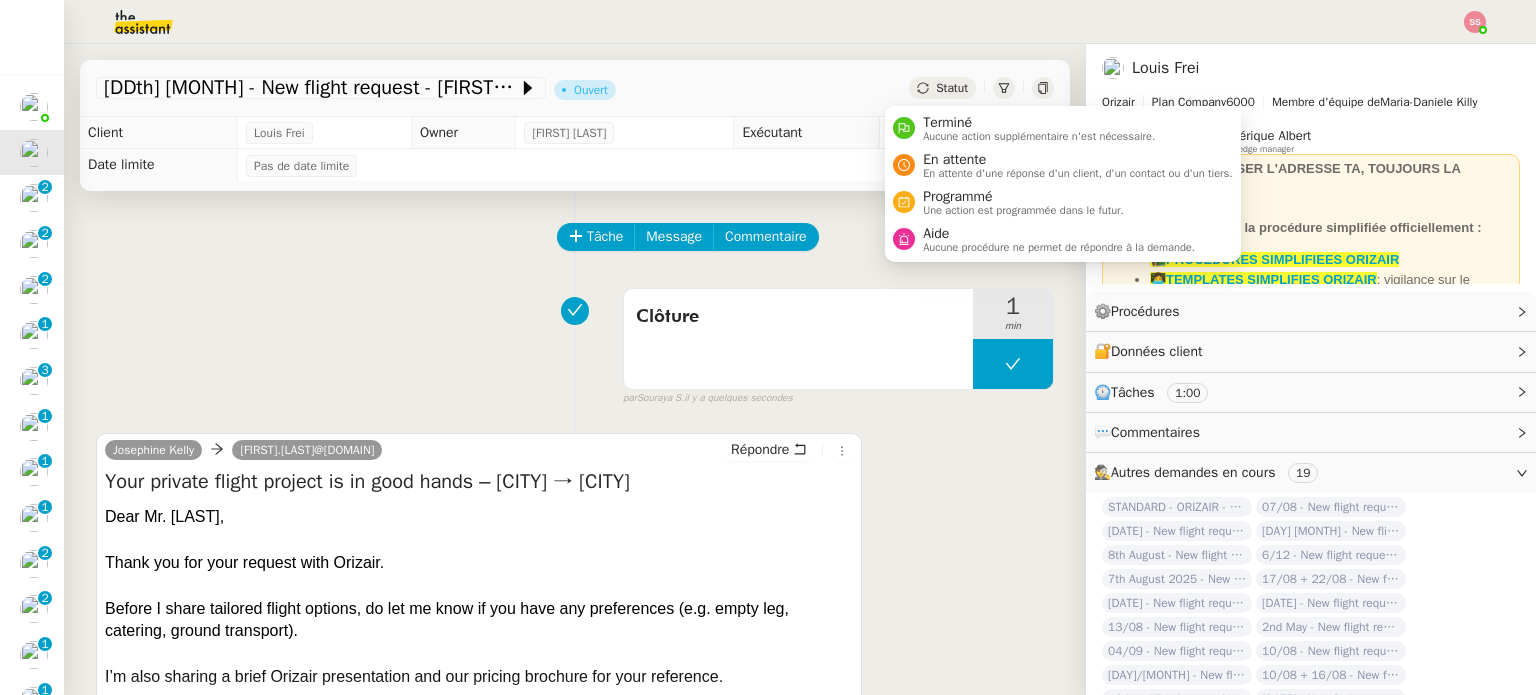 click on "Statut" 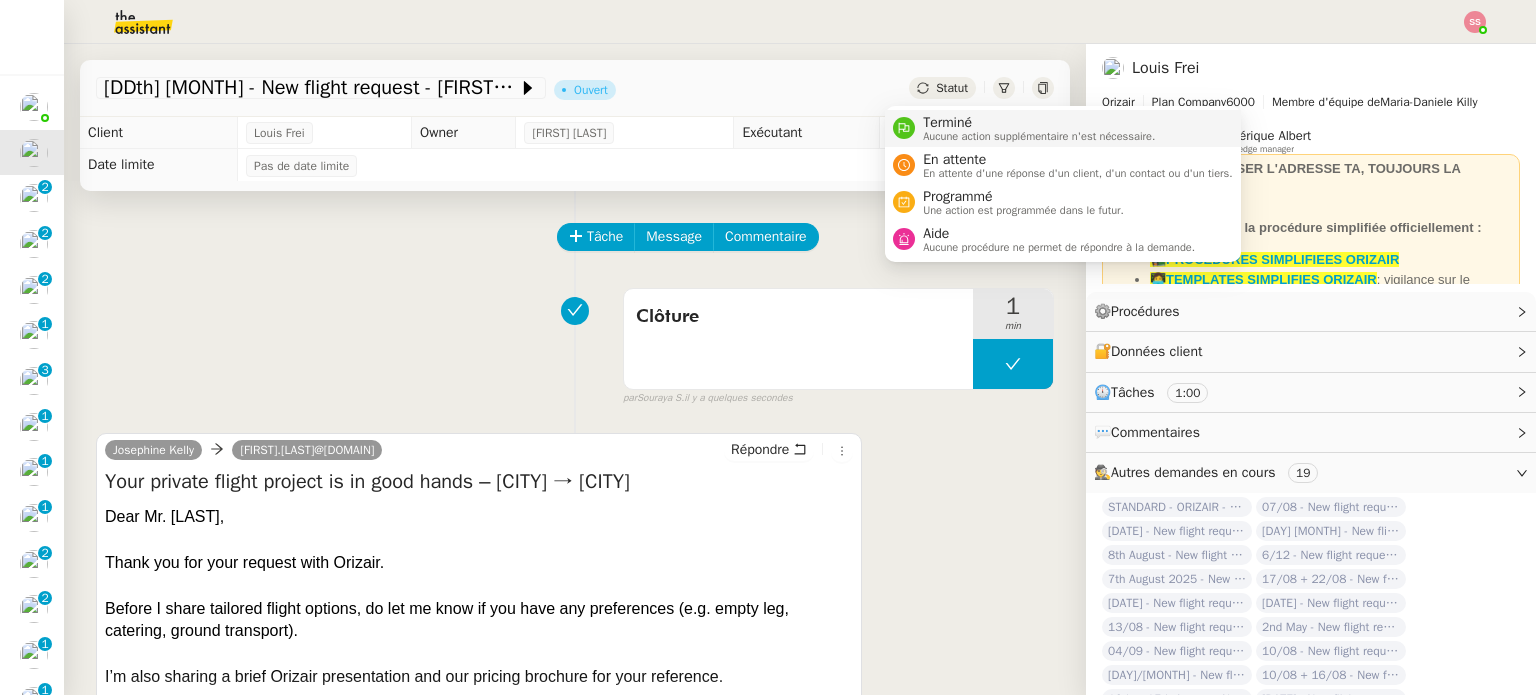 click on "Terminé" at bounding box center [1039, 123] 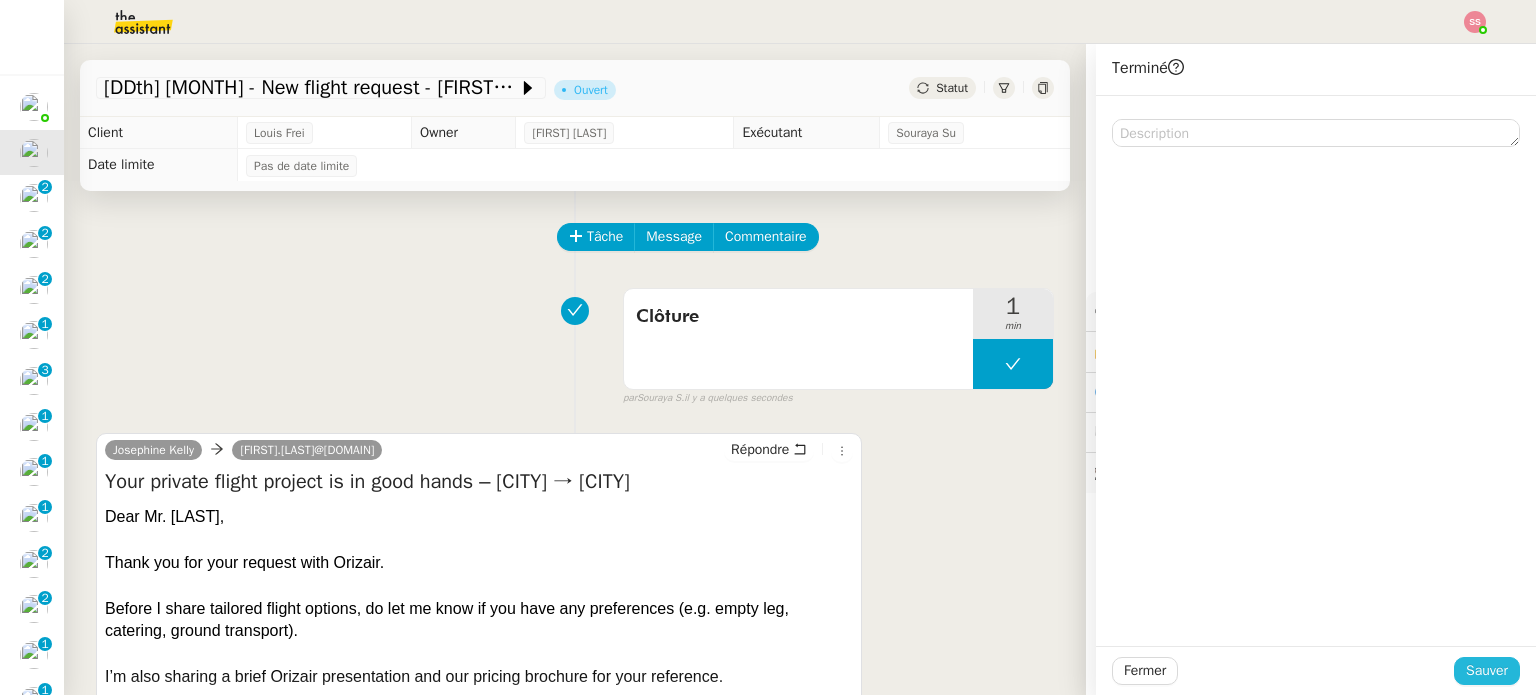 click on "Sauver" 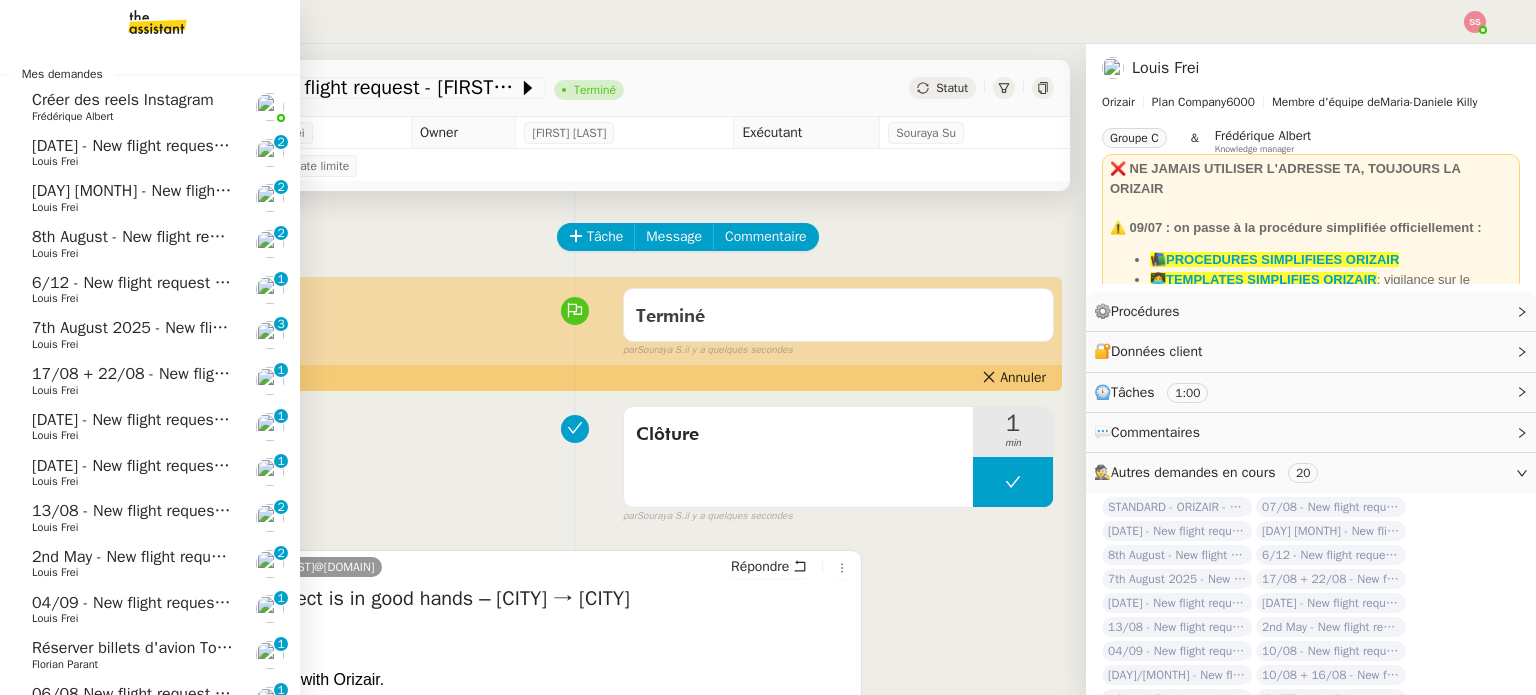click on "[DATE] - New flight request - [FIRST] [LAST]" 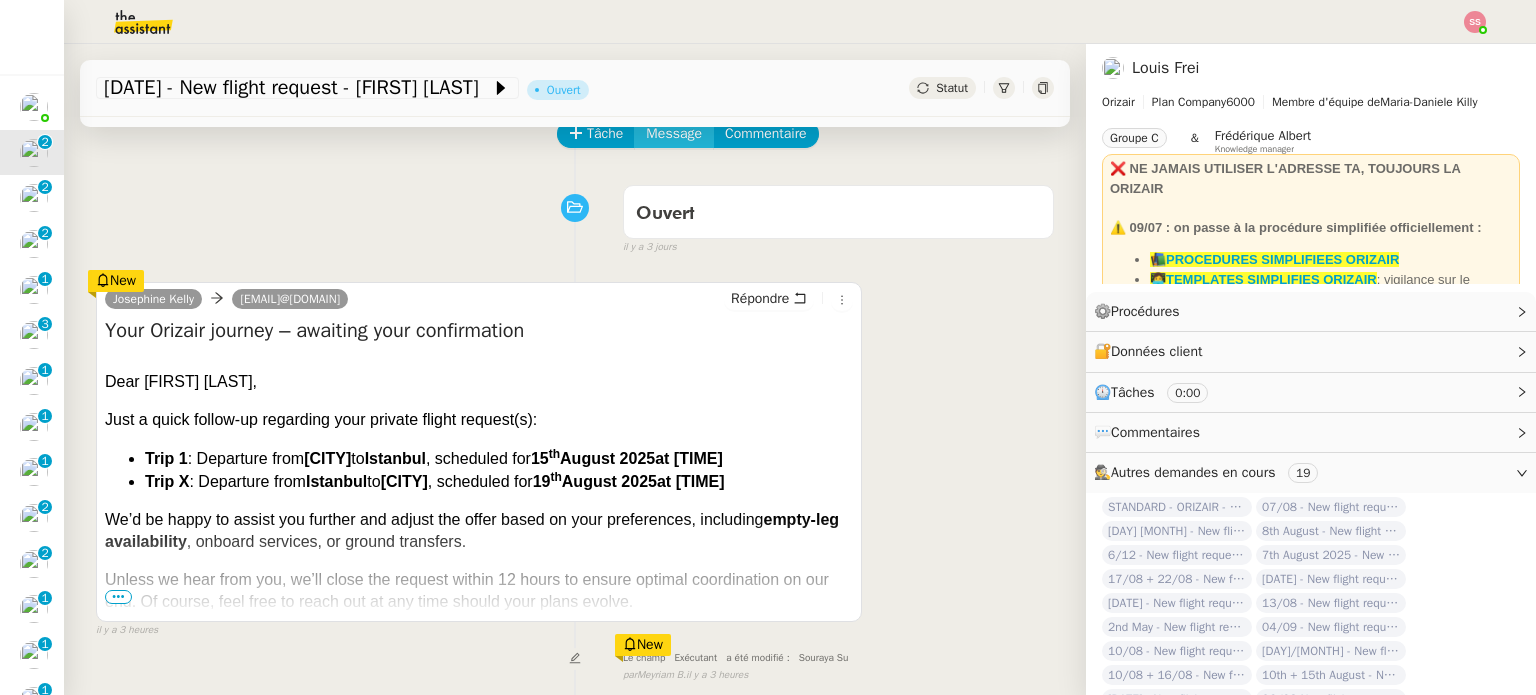 scroll, scrollTop: 300, scrollLeft: 0, axis: vertical 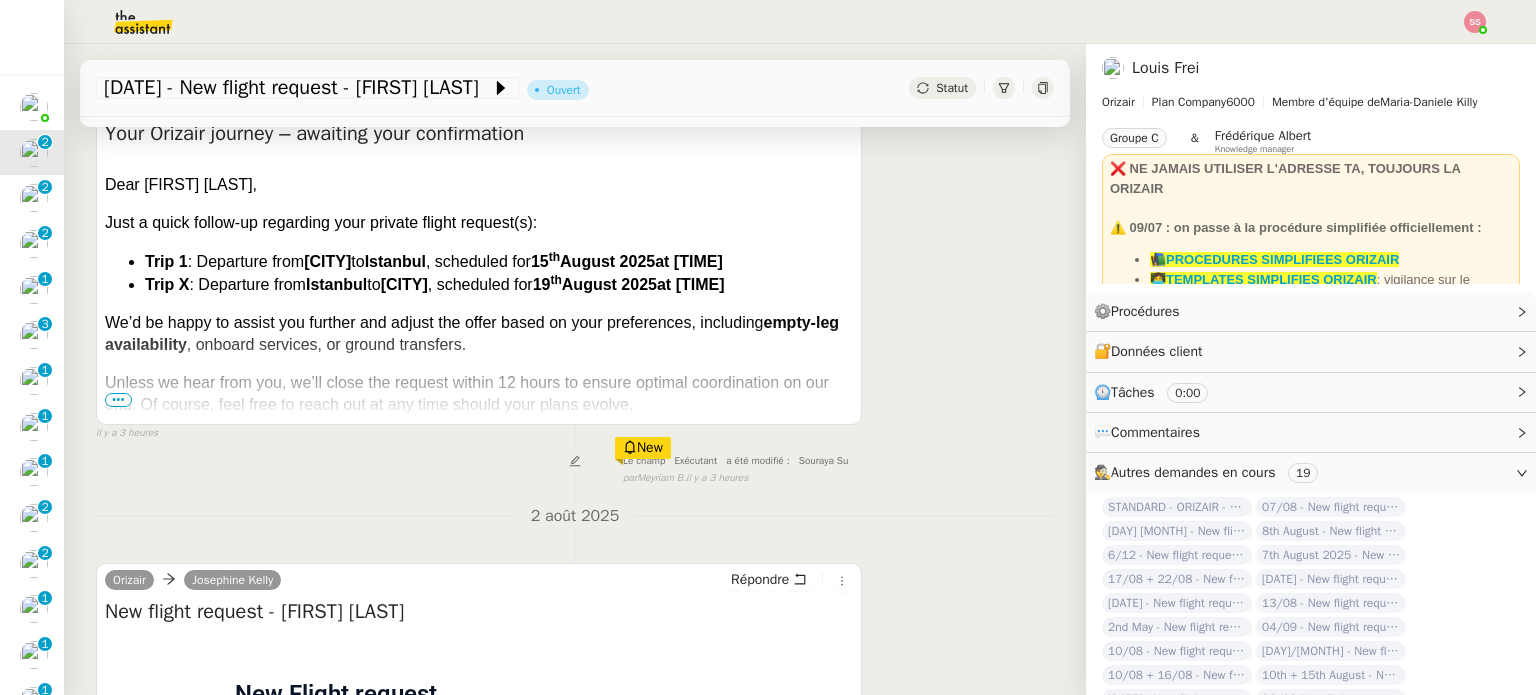 click on "•••" at bounding box center [118, 400] 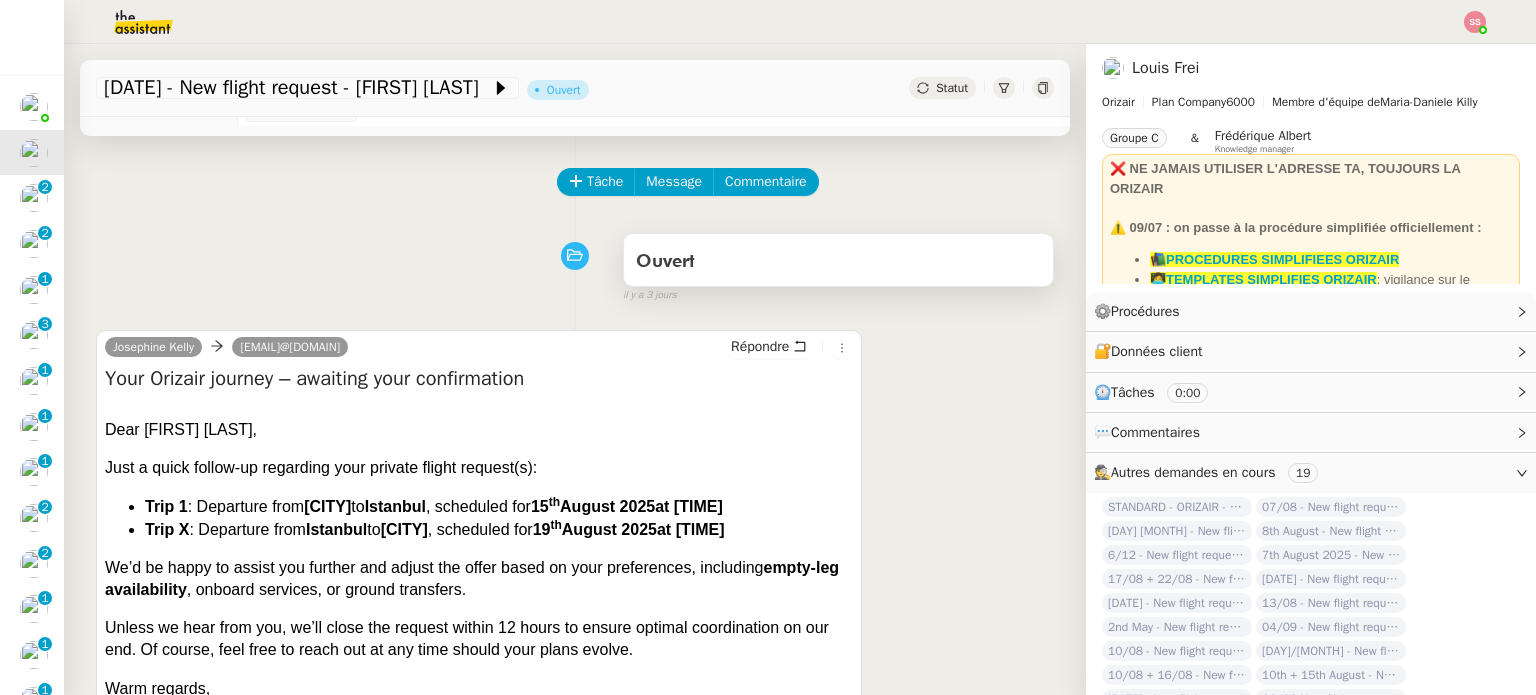 scroll, scrollTop: 20, scrollLeft: 0, axis: vertical 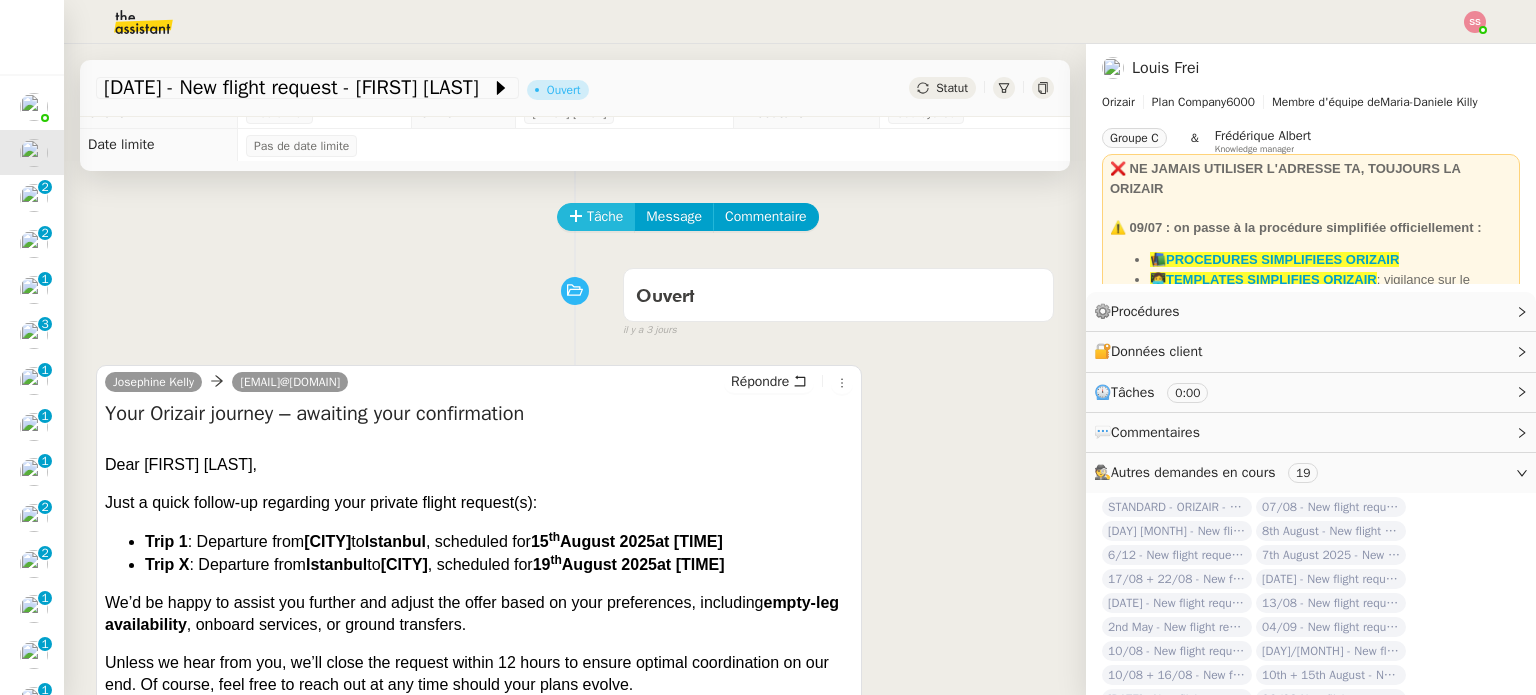 click on "Tâche" 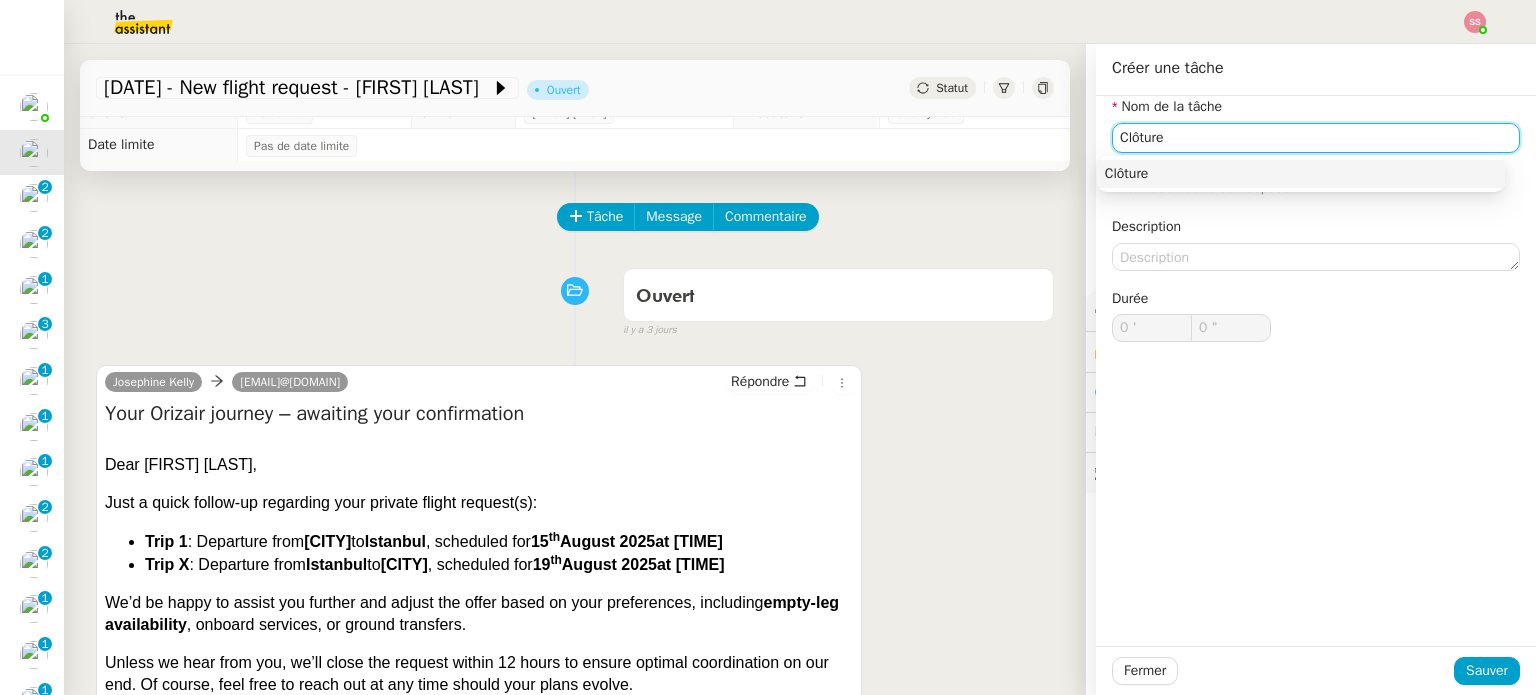 click on "Clôture" at bounding box center (1301, 174) 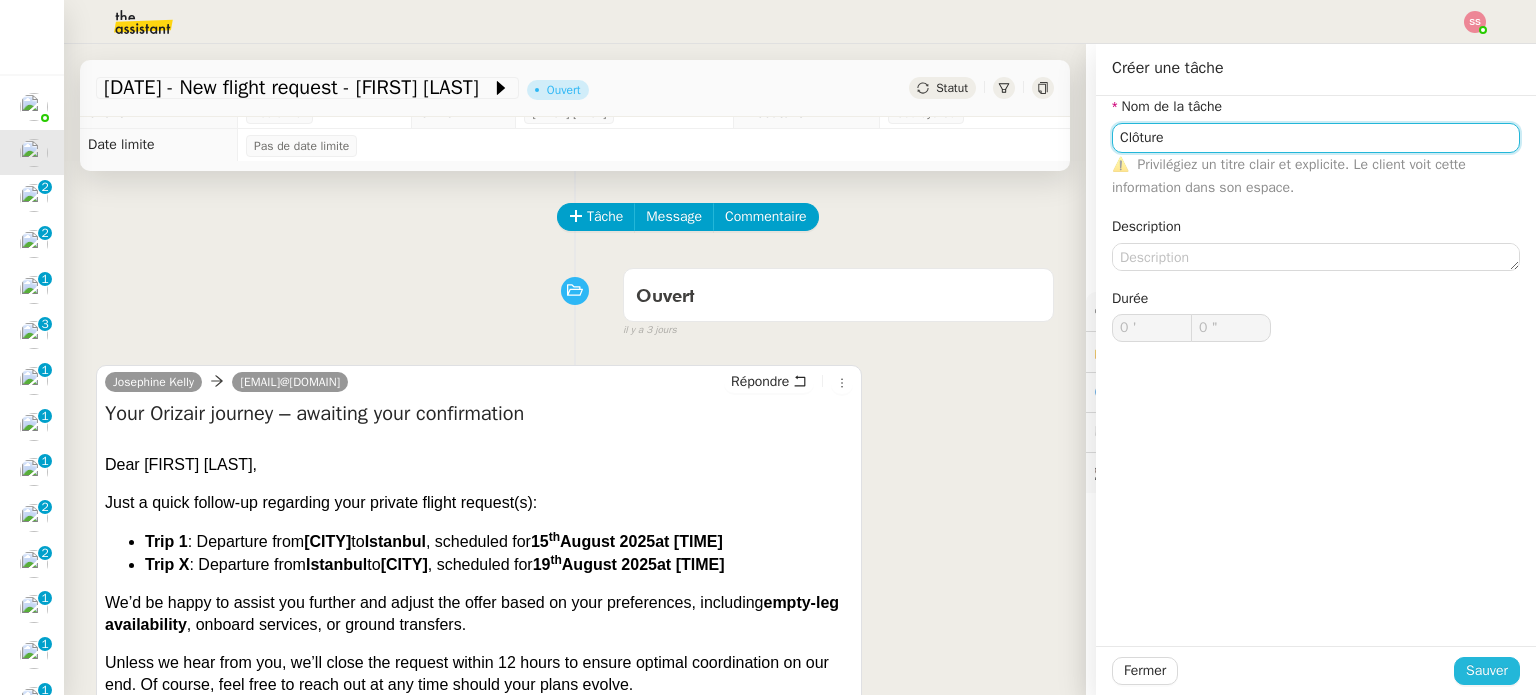 type on "Clôture" 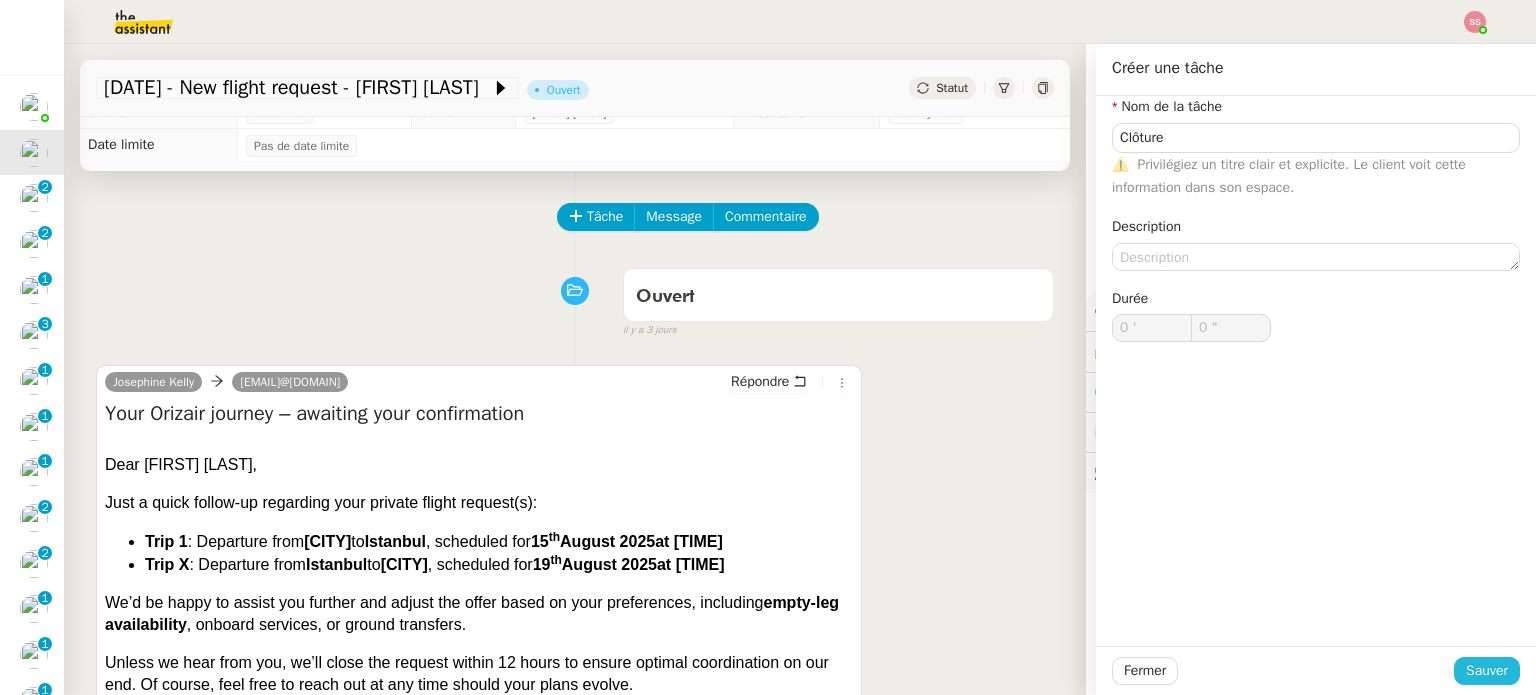 click on "Sauver" 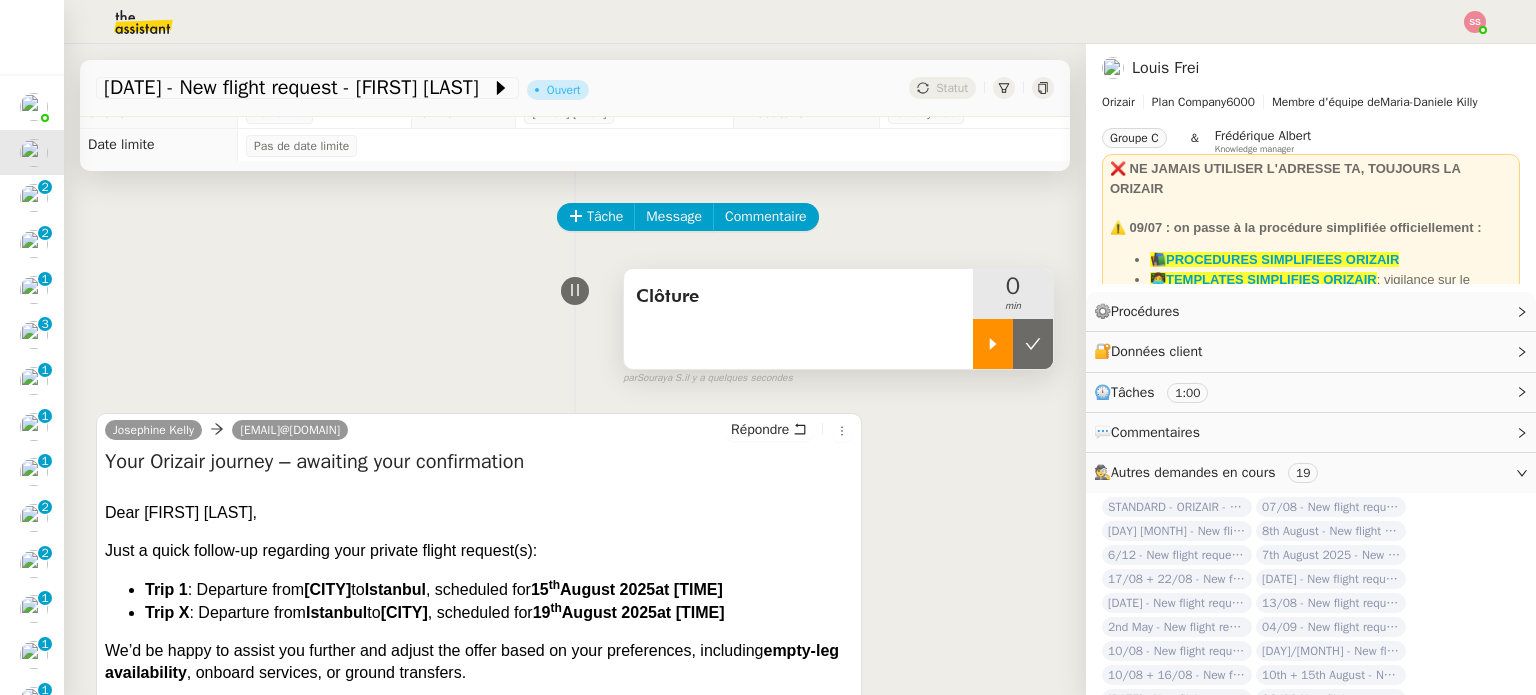 click 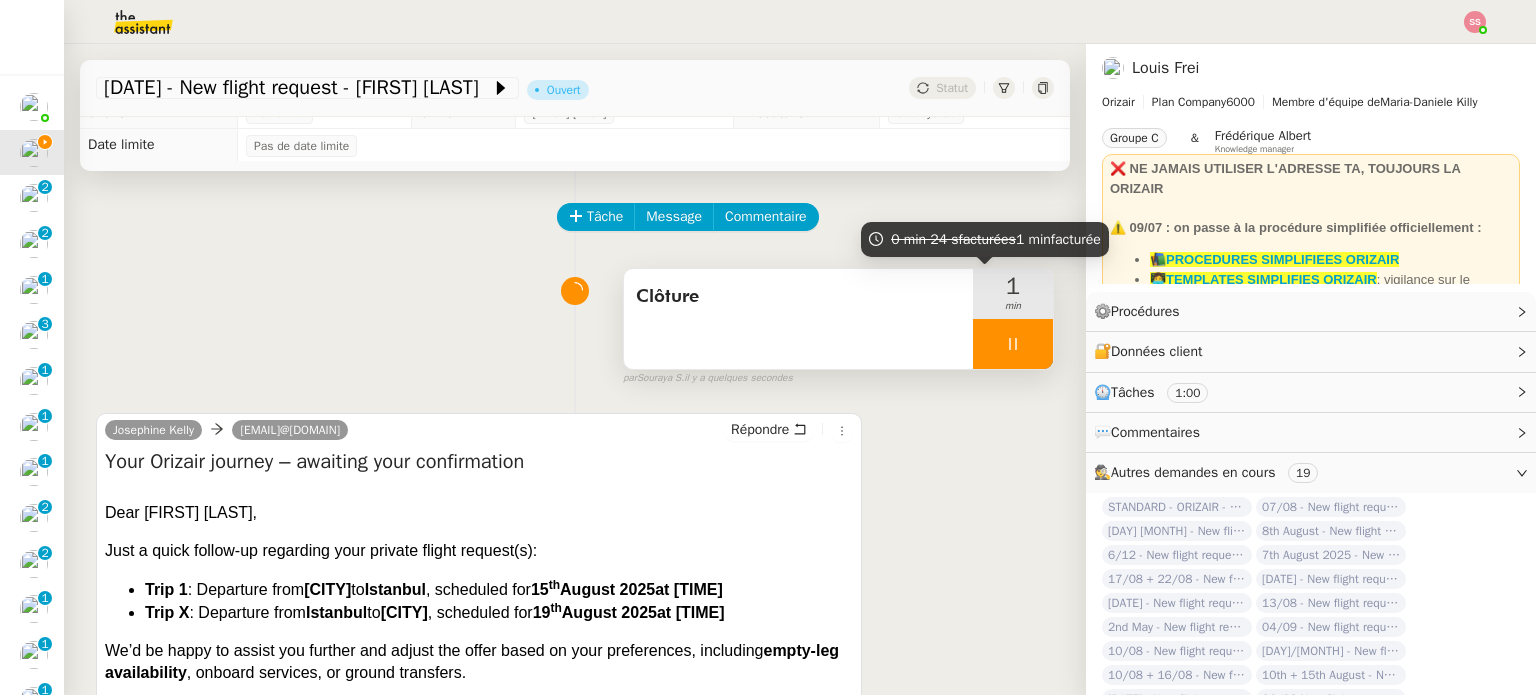click at bounding box center (1013, 344) 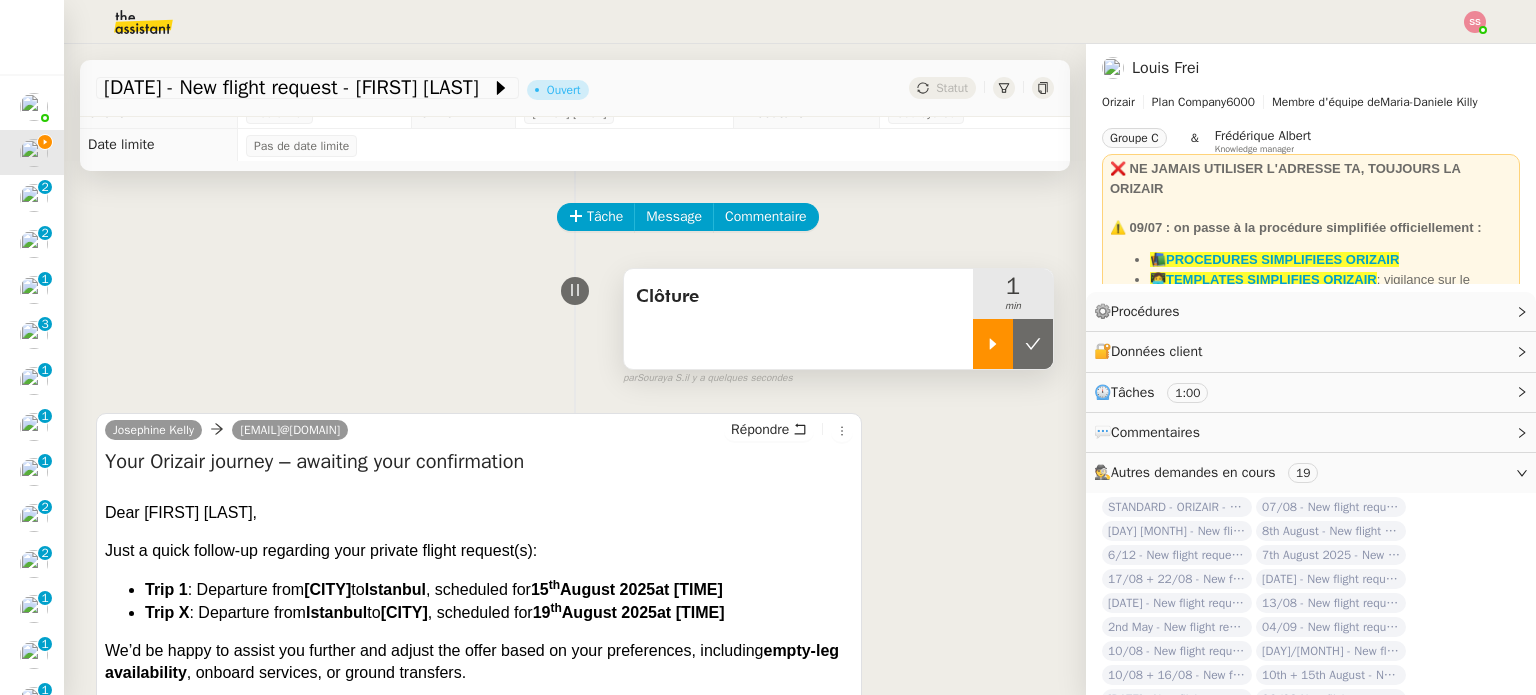 click at bounding box center (1033, 344) 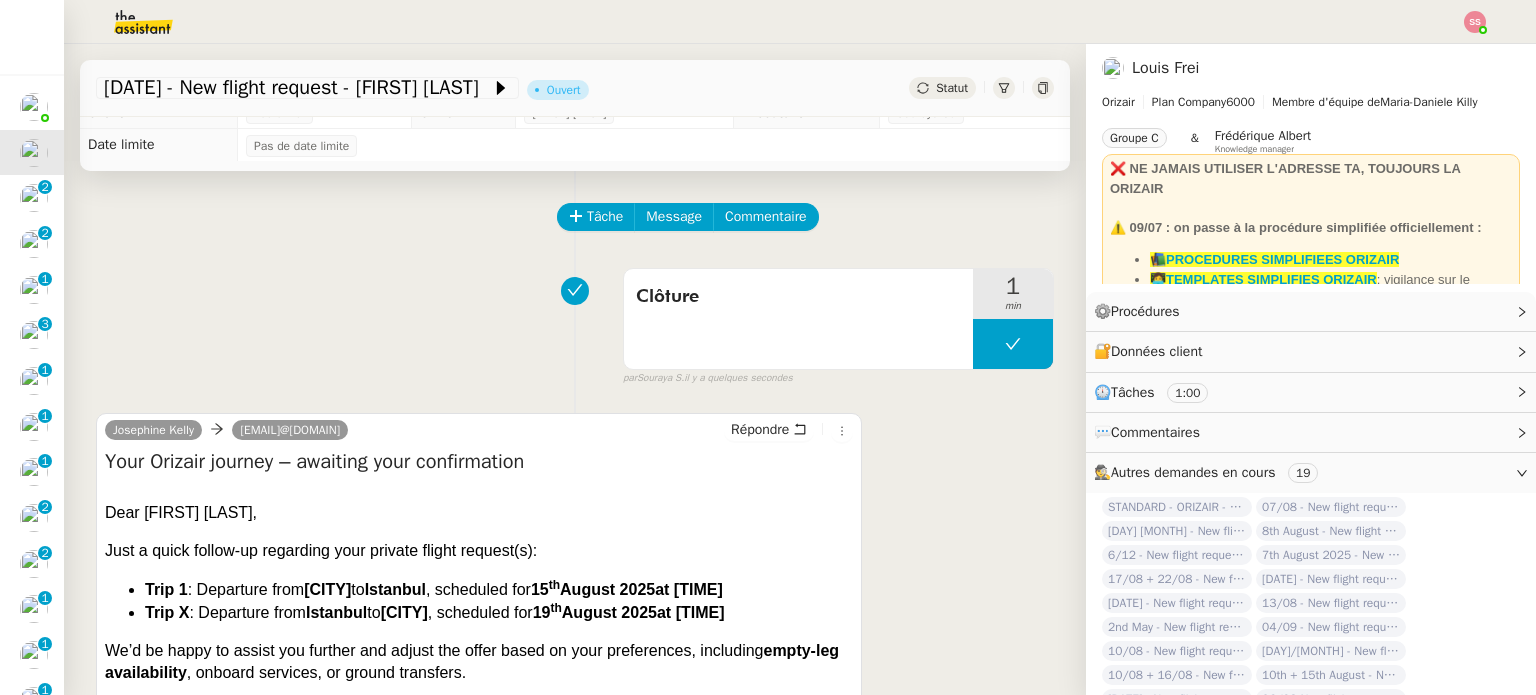 drag, startPoint x: 921, startPoint y: 79, endPoint x: 927, endPoint y: 93, distance: 15.231546 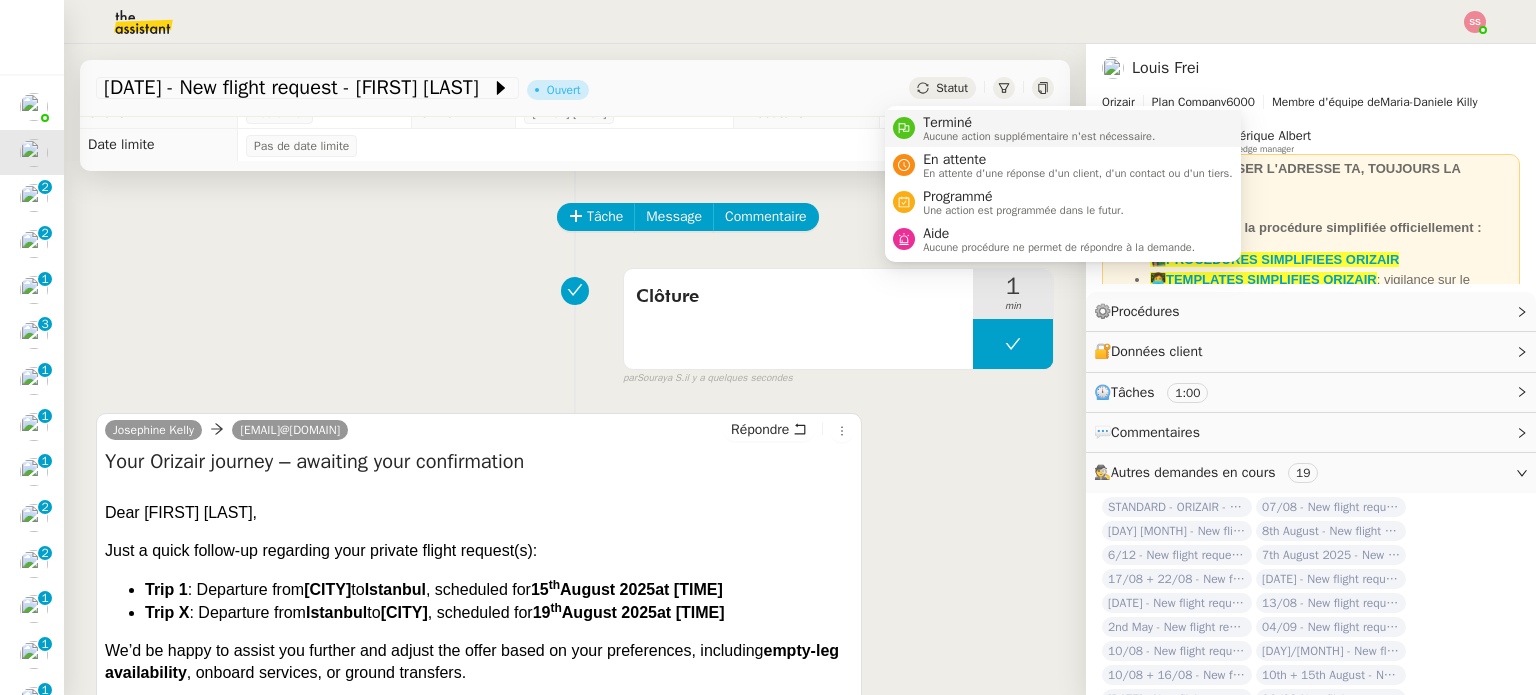click on "Aucune action supplémentaire n'est nécessaire." at bounding box center [1039, 136] 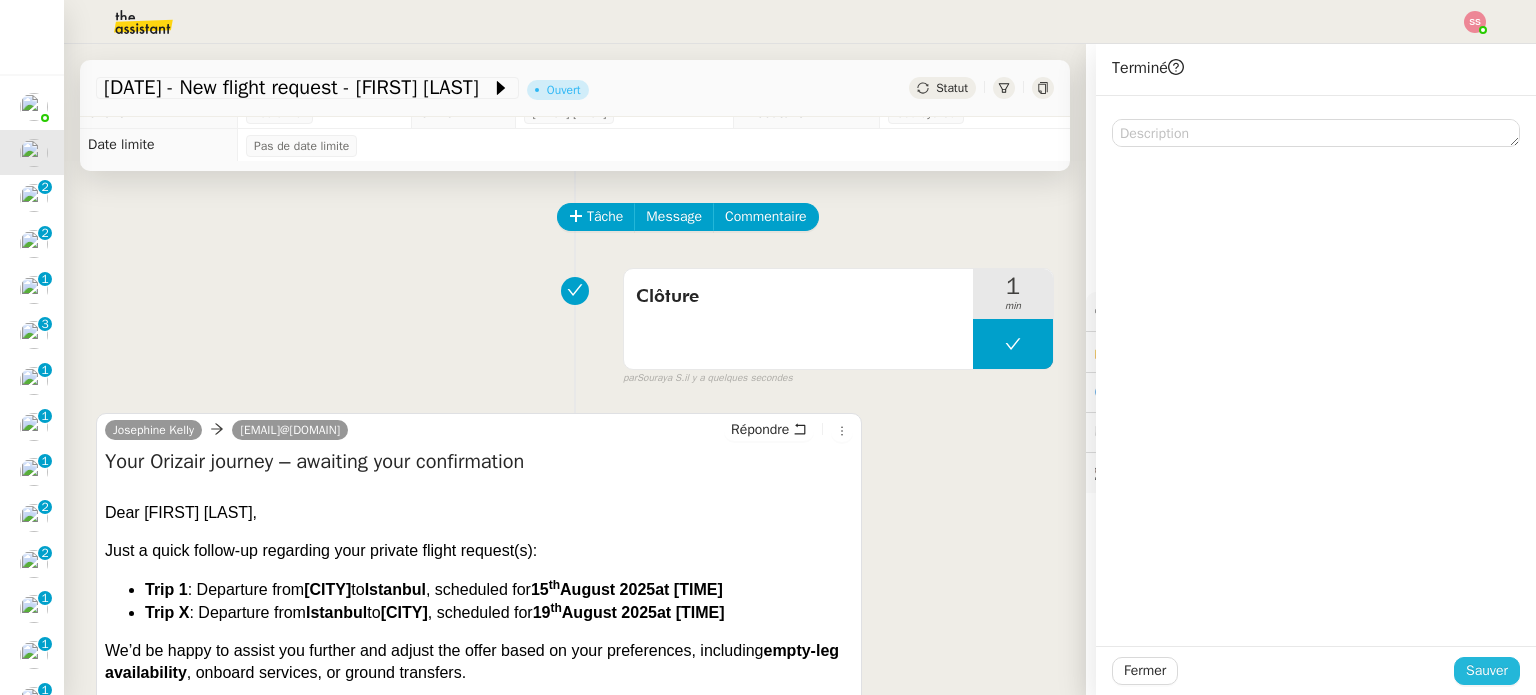 click on "Sauver" 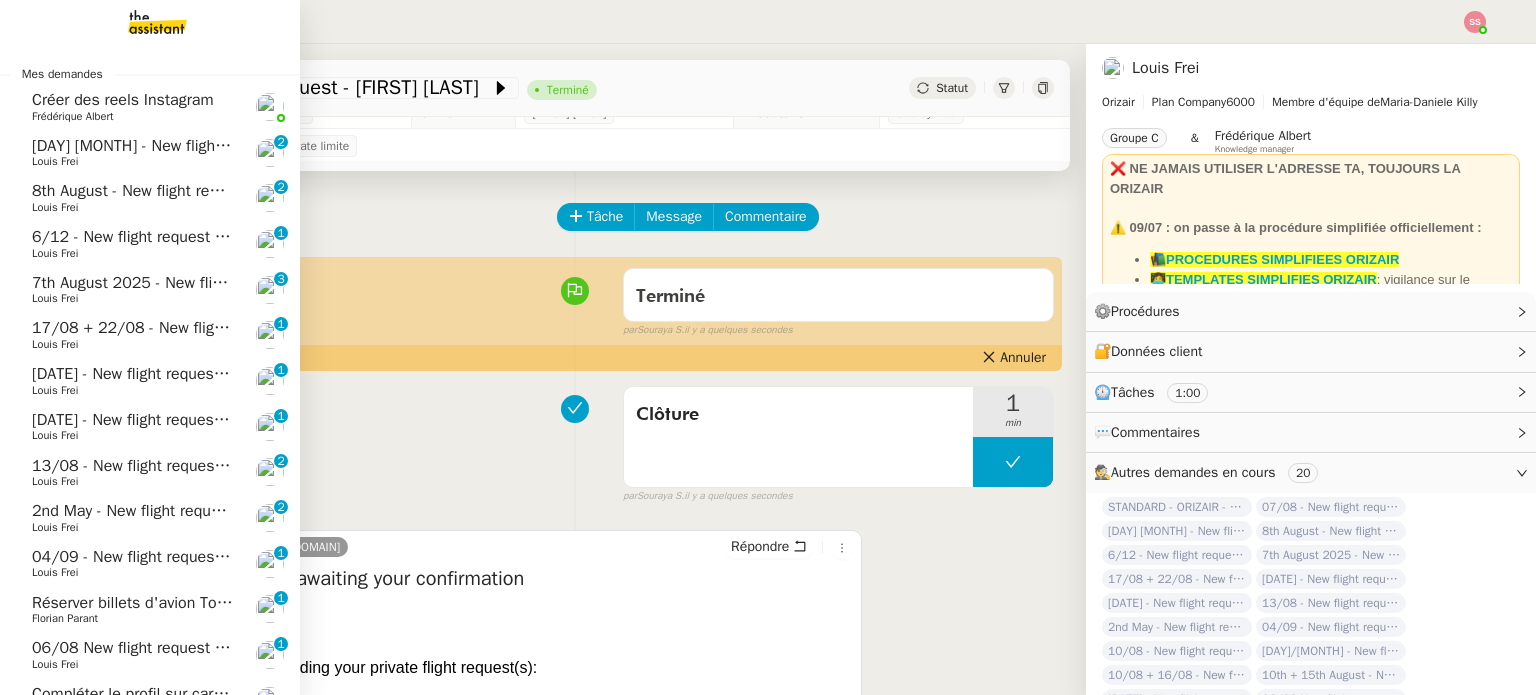 click on "[DAY] [MONTH]  - New flight request - [PERSON]" 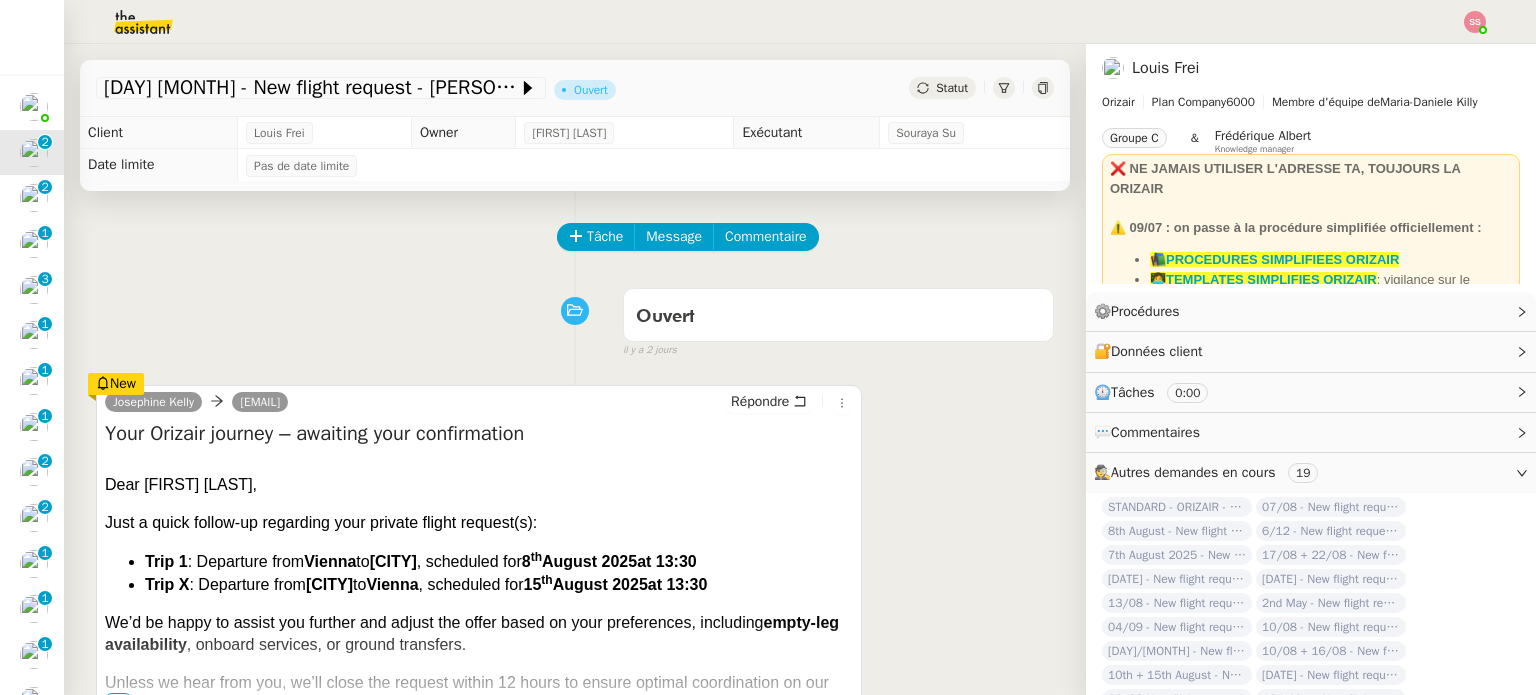 scroll, scrollTop: 0, scrollLeft: 0, axis: both 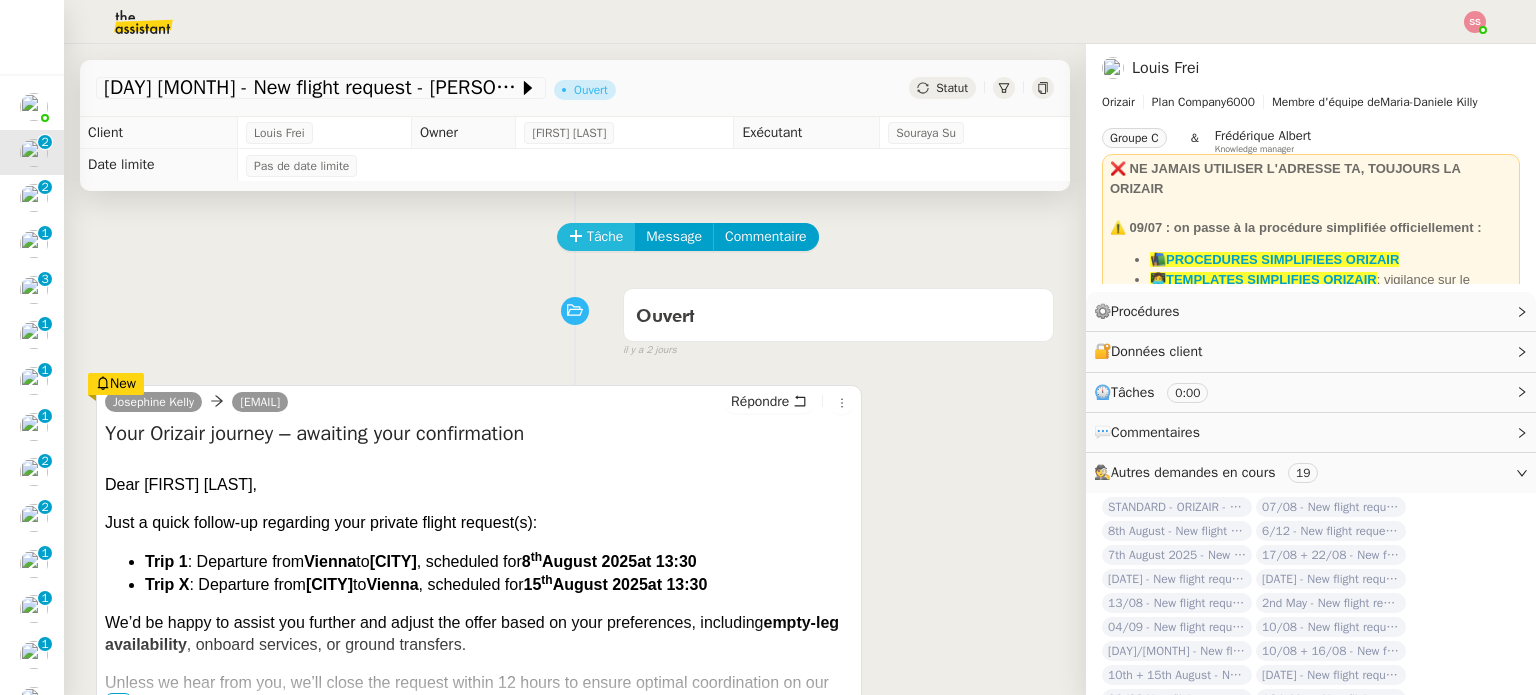 click on "Tâche" 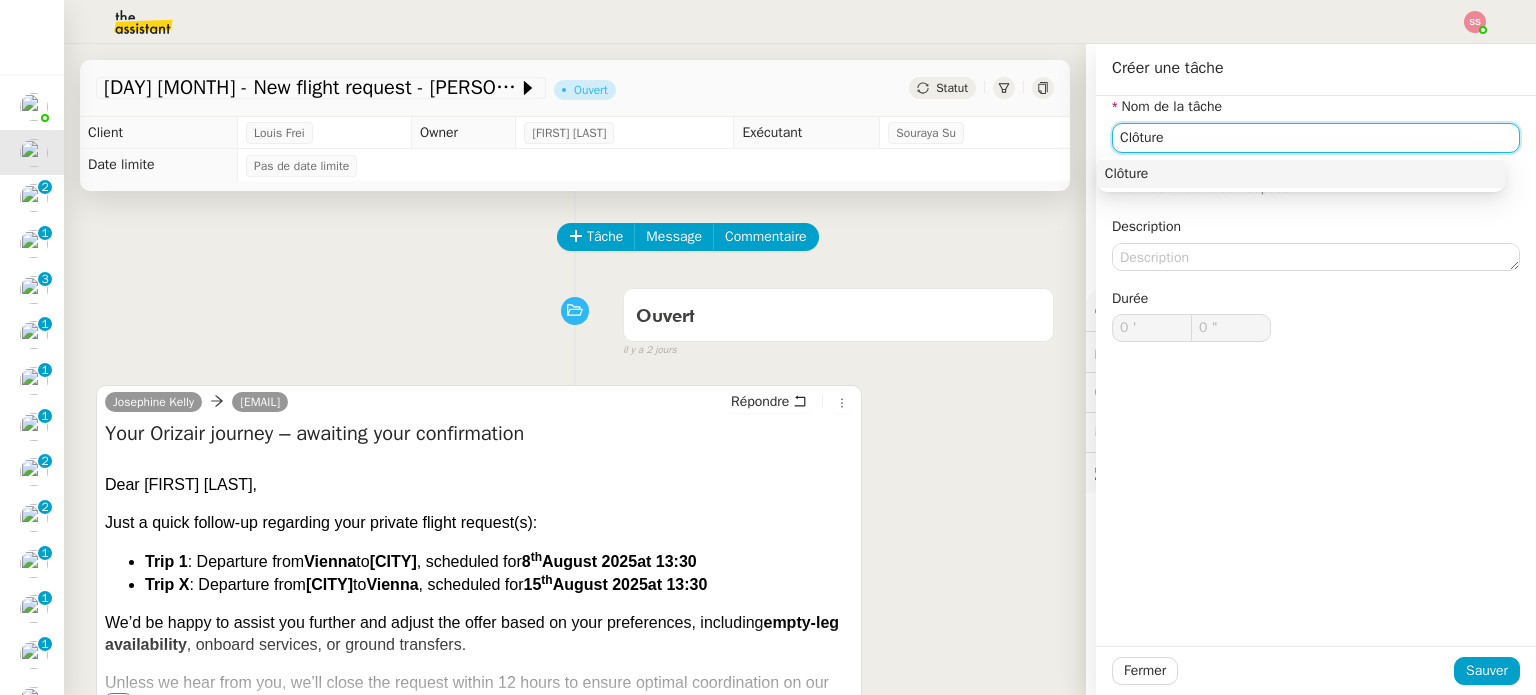 click on "Clôture" at bounding box center (1301, 174) 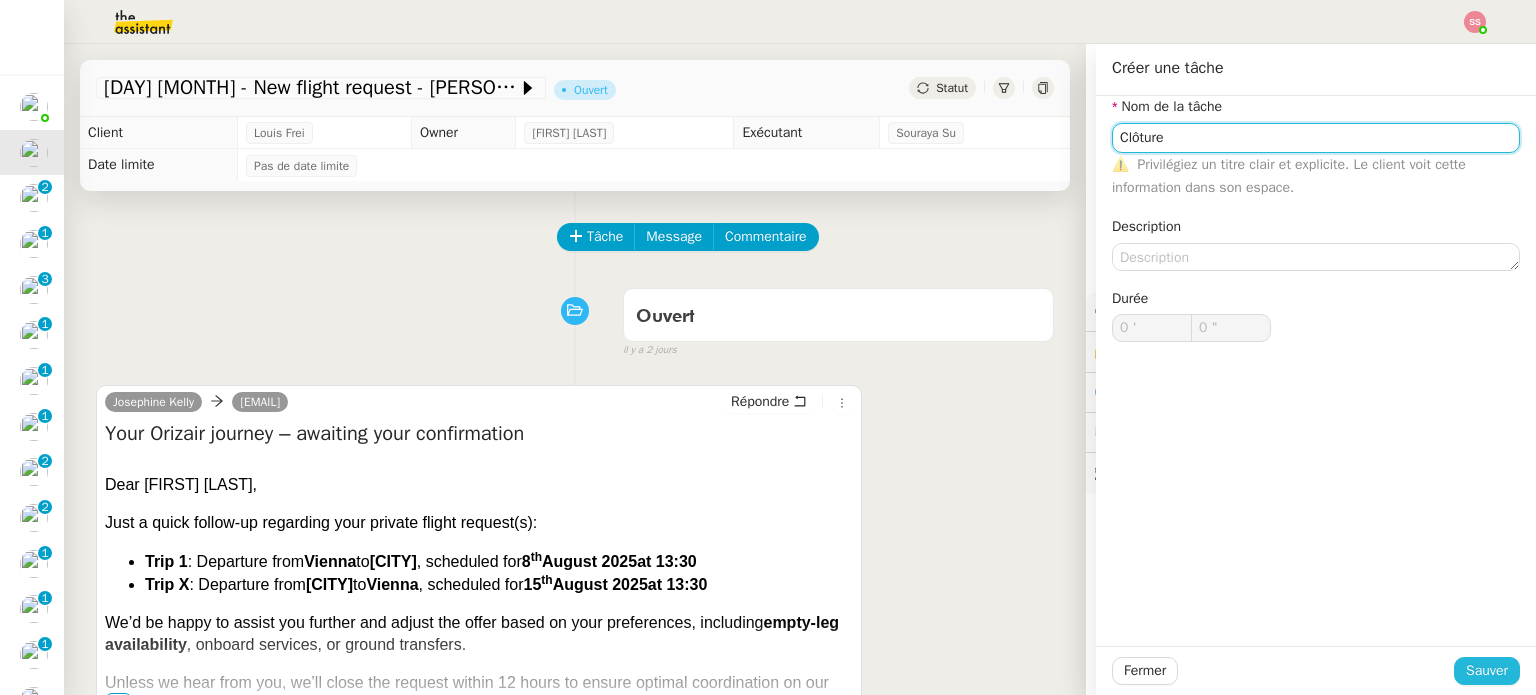 type on "Clôture" 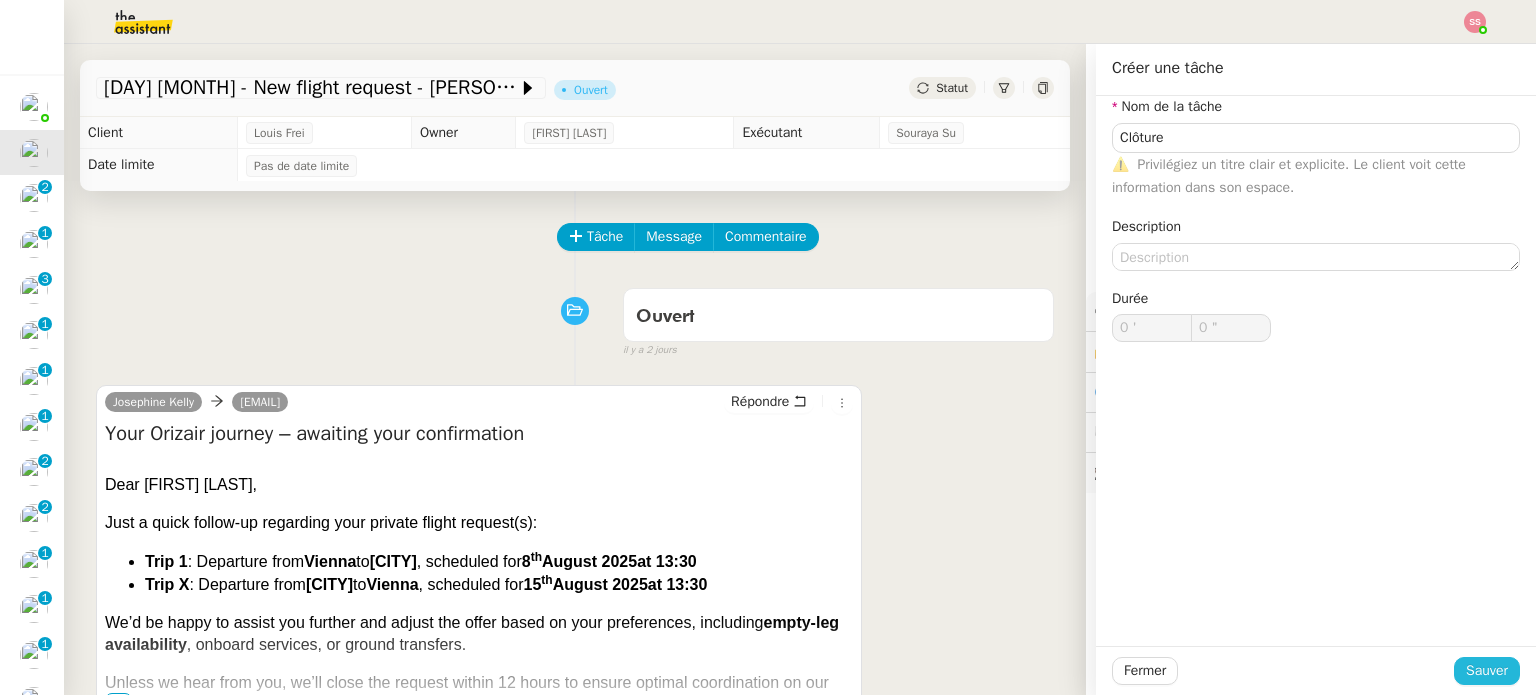 drag, startPoint x: 1482, startPoint y: 674, endPoint x: 1240, endPoint y: 562, distance: 266.66083 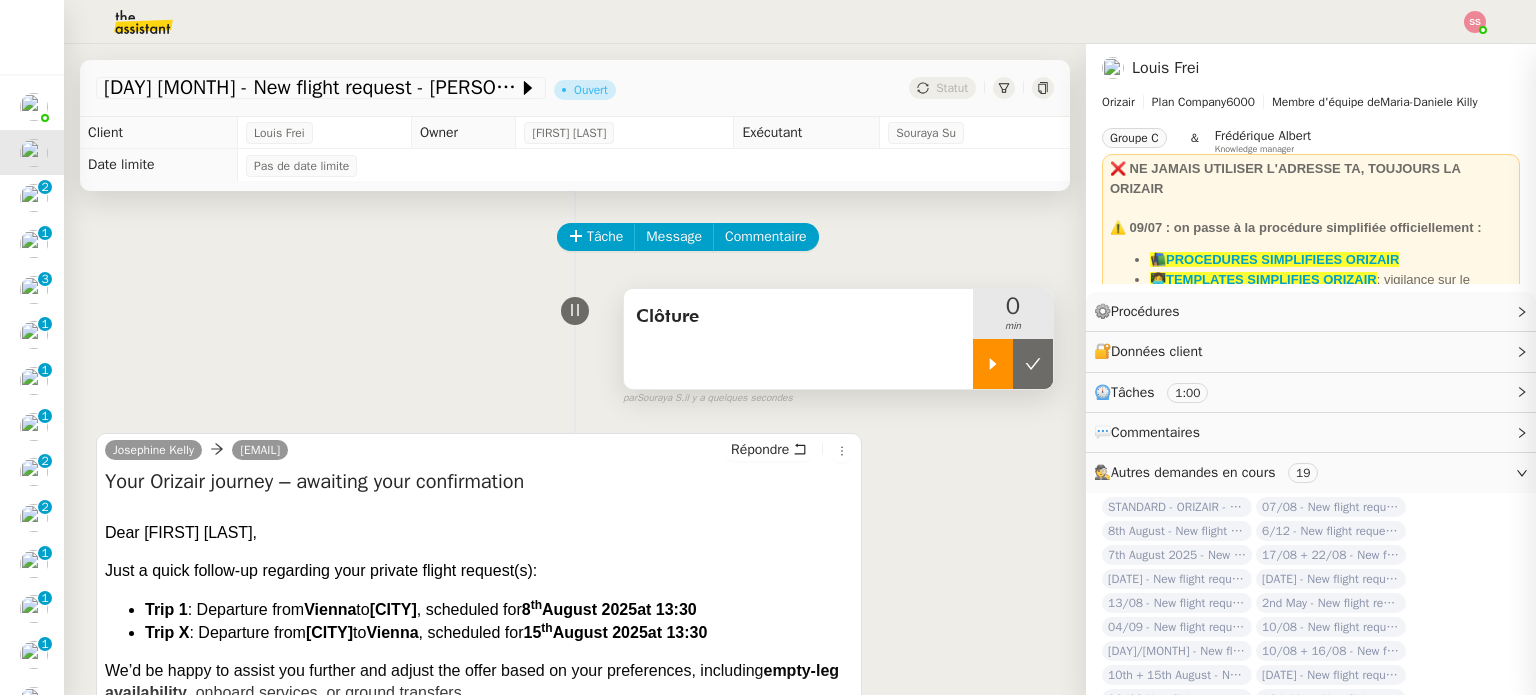 click 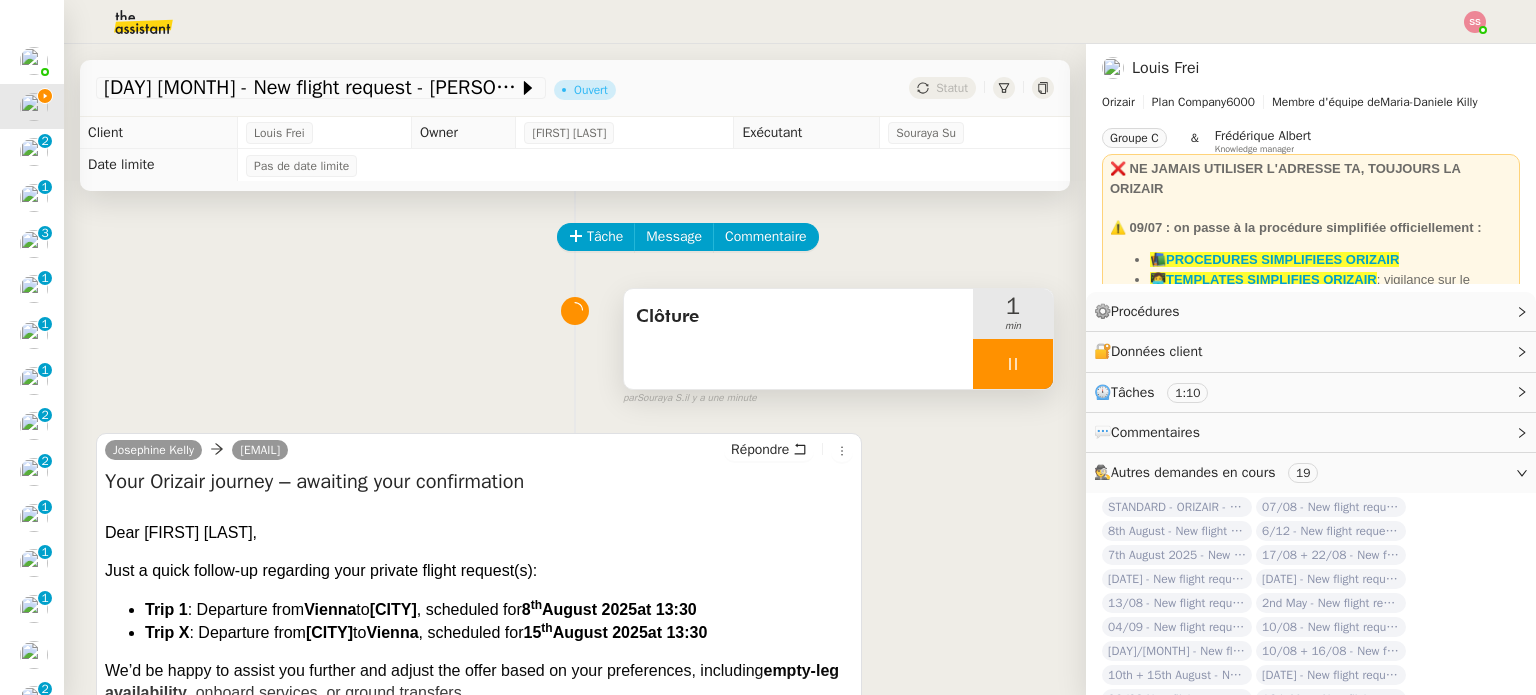 scroll, scrollTop: 1, scrollLeft: 0, axis: vertical 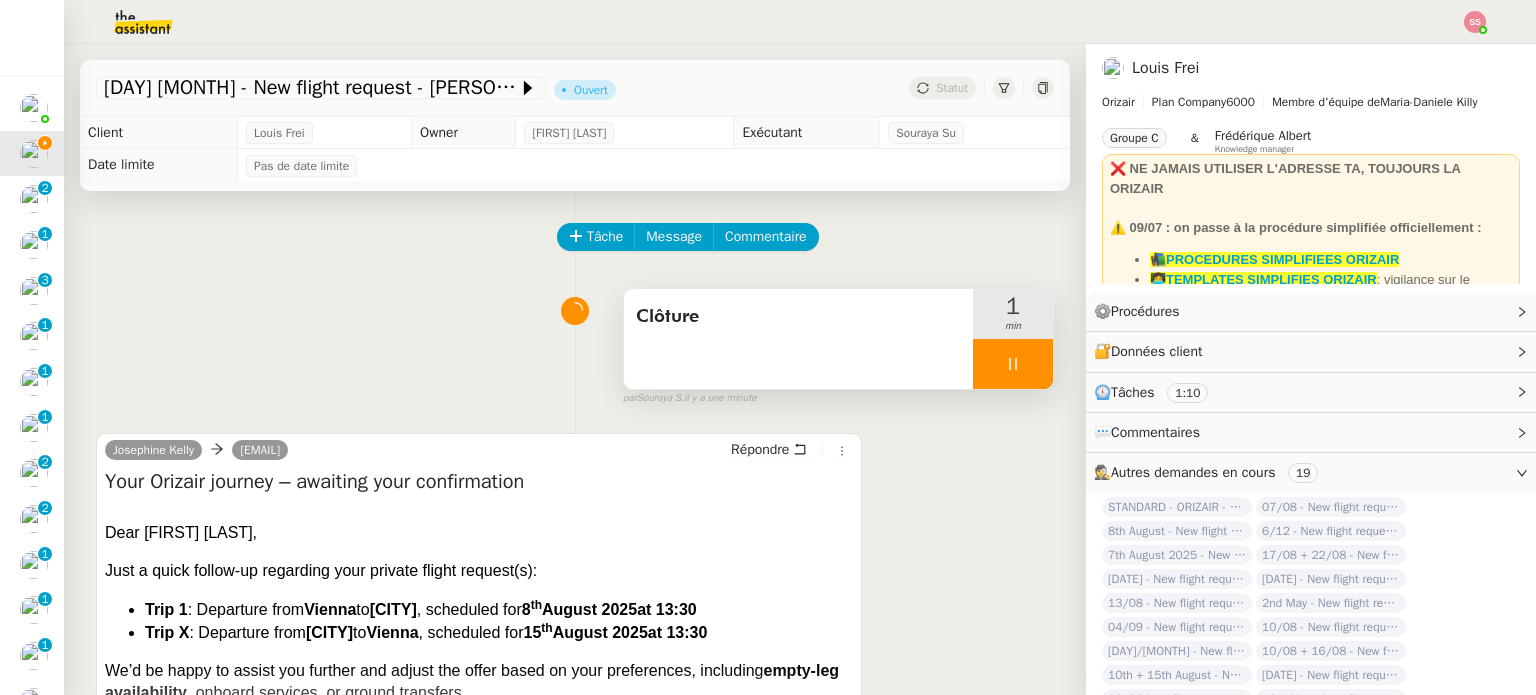 click at bounding box center (1013, 364) 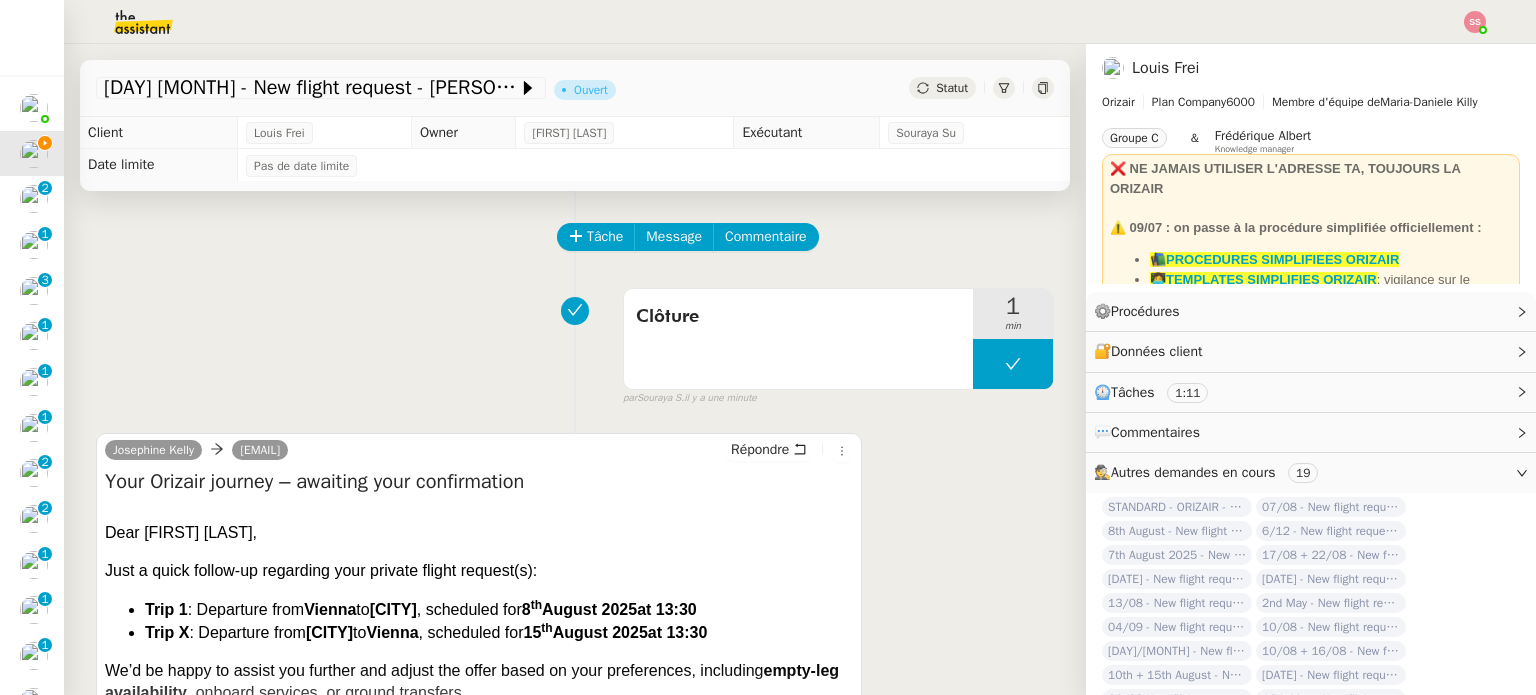 click on "Statut" 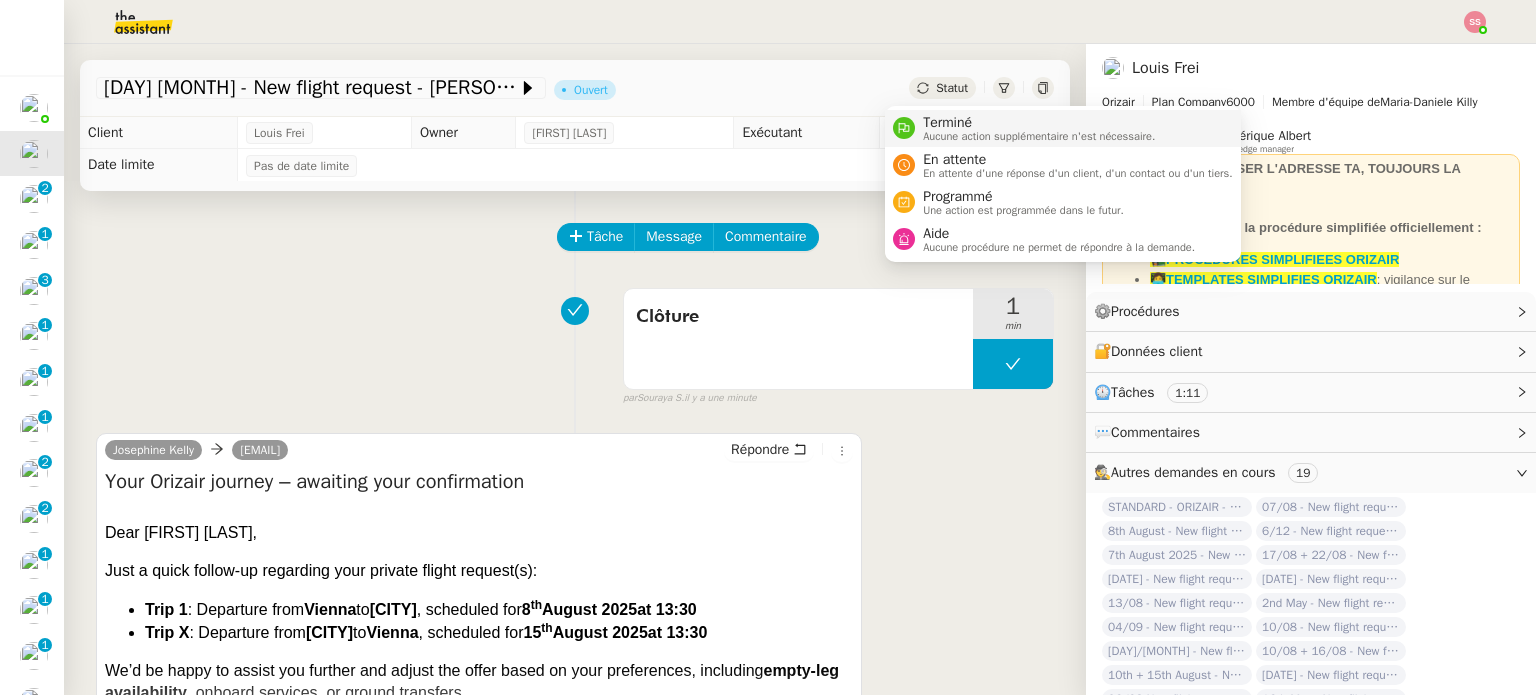 click on "Terminé" at bounding box center (1039, 123) 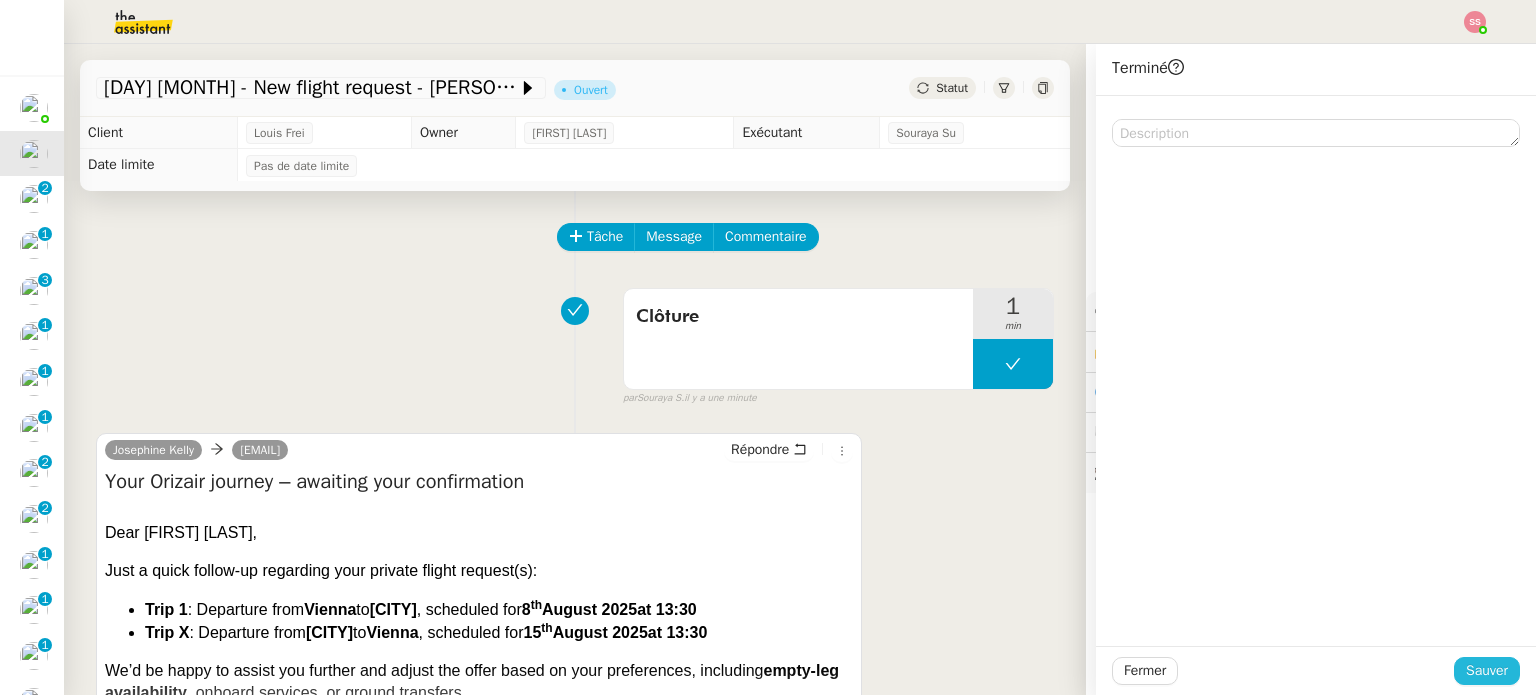 click on "Sauver" 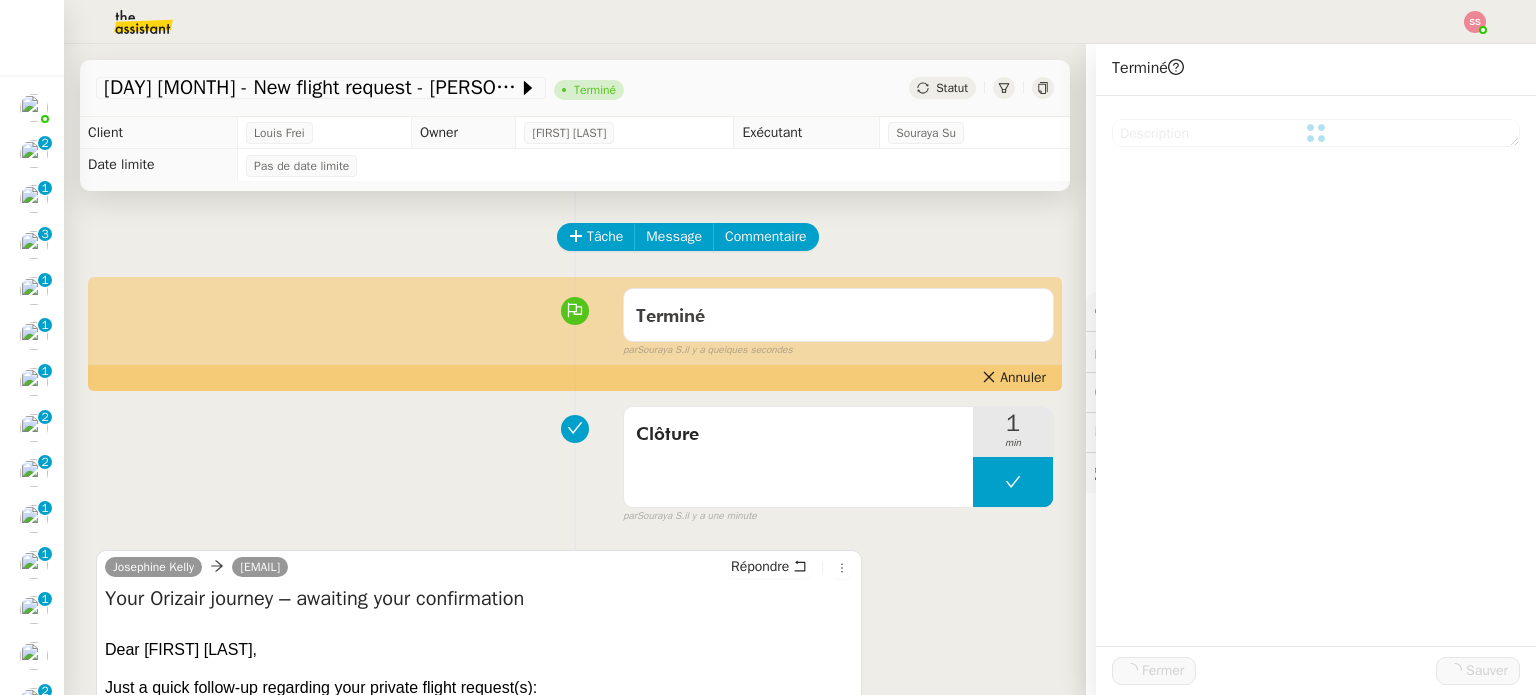 scroll, scrollTop: 48, scrollLeft: 0, axis: vertical 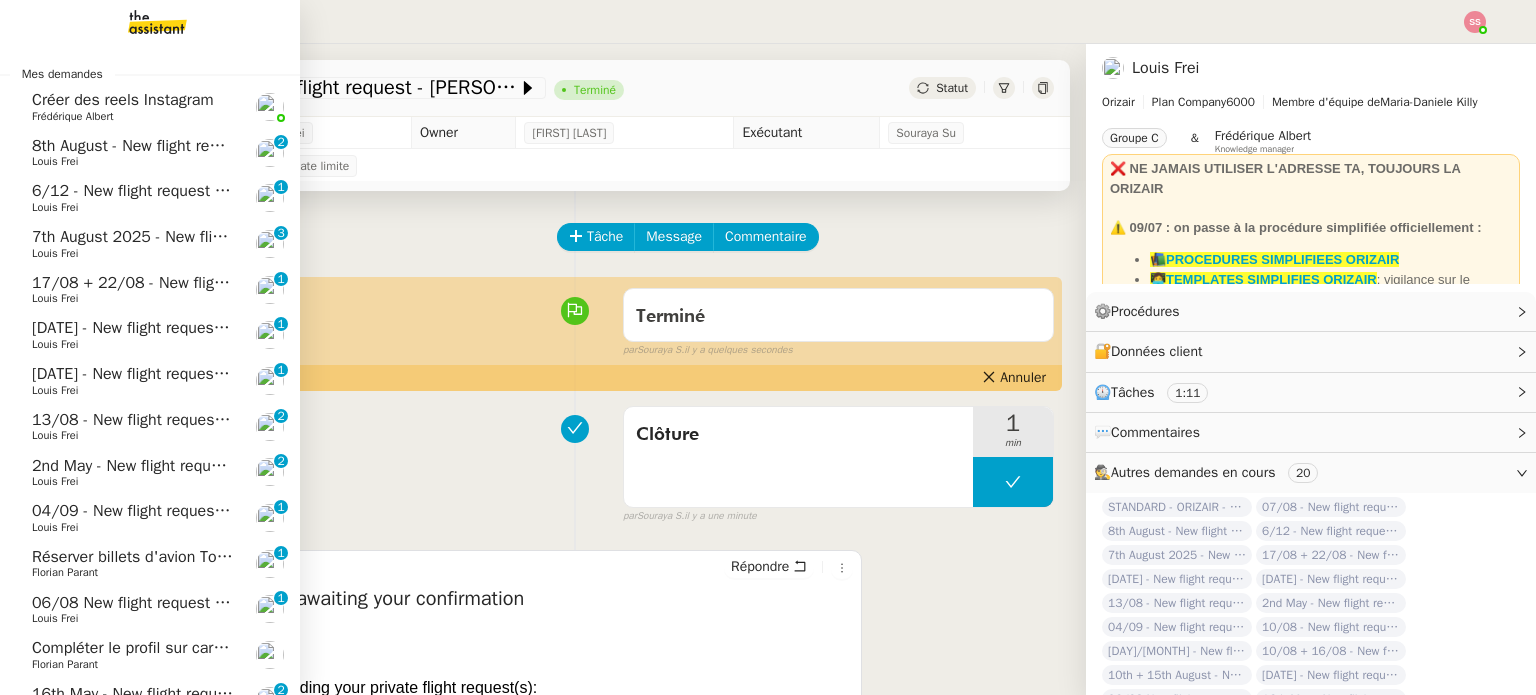 click on "8th August  - New flight request - [FIRST] [LAST]" 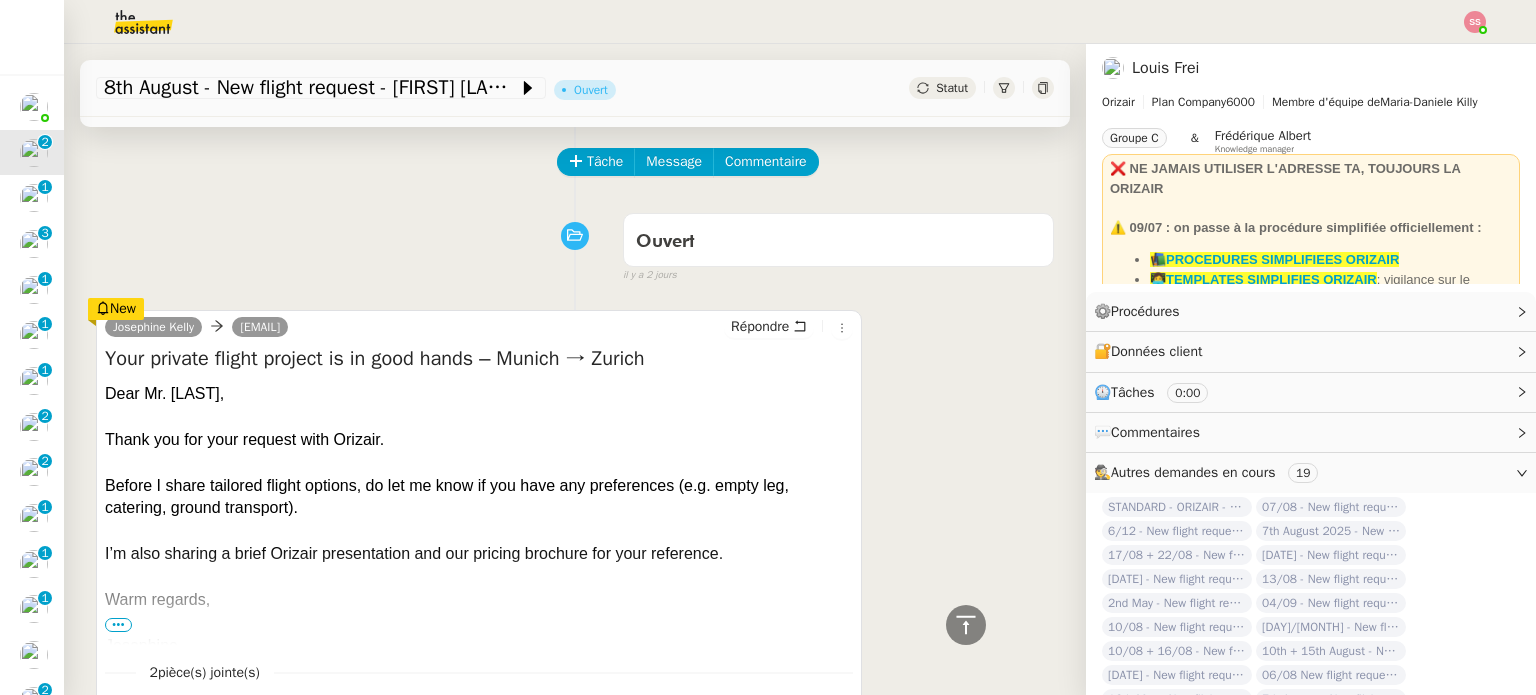 scroll, scrollTop: 0, scrollLeft: 0, axis: both 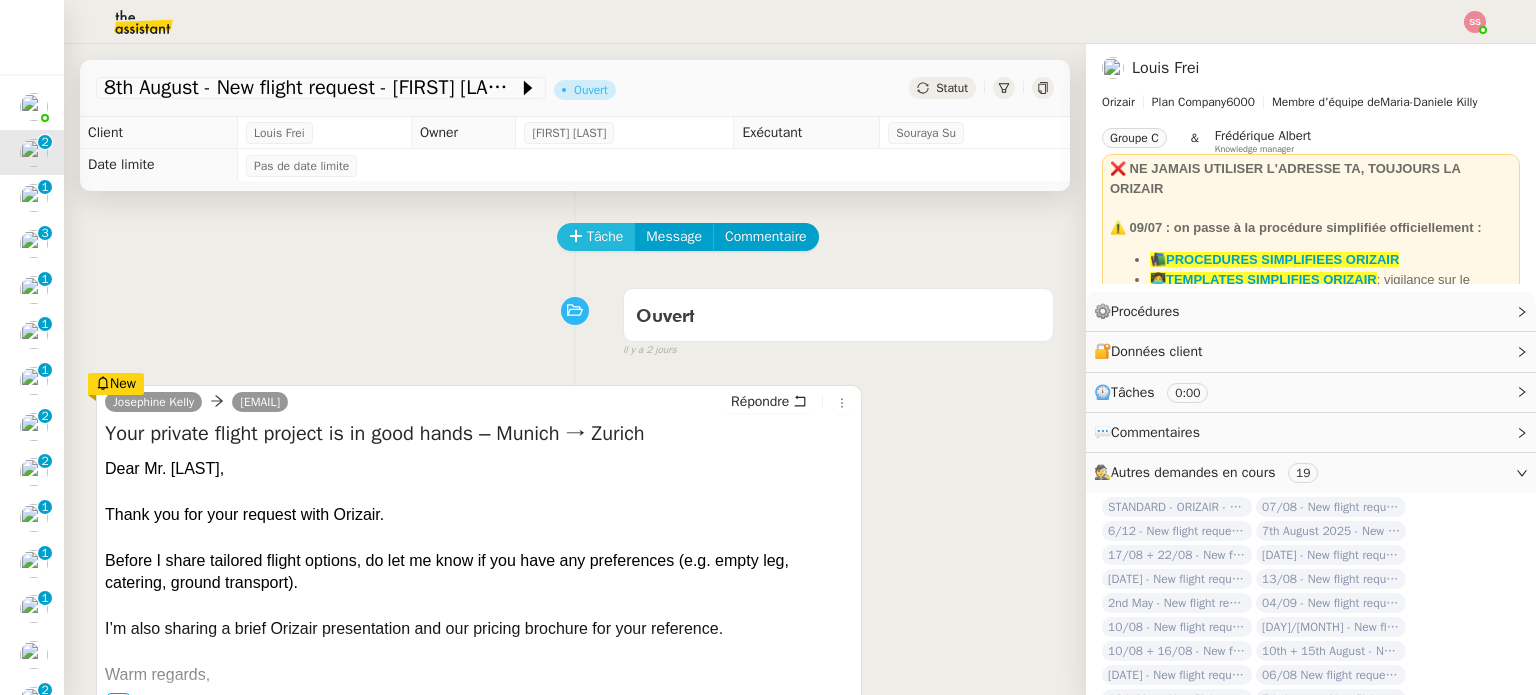 click on "Tâche" 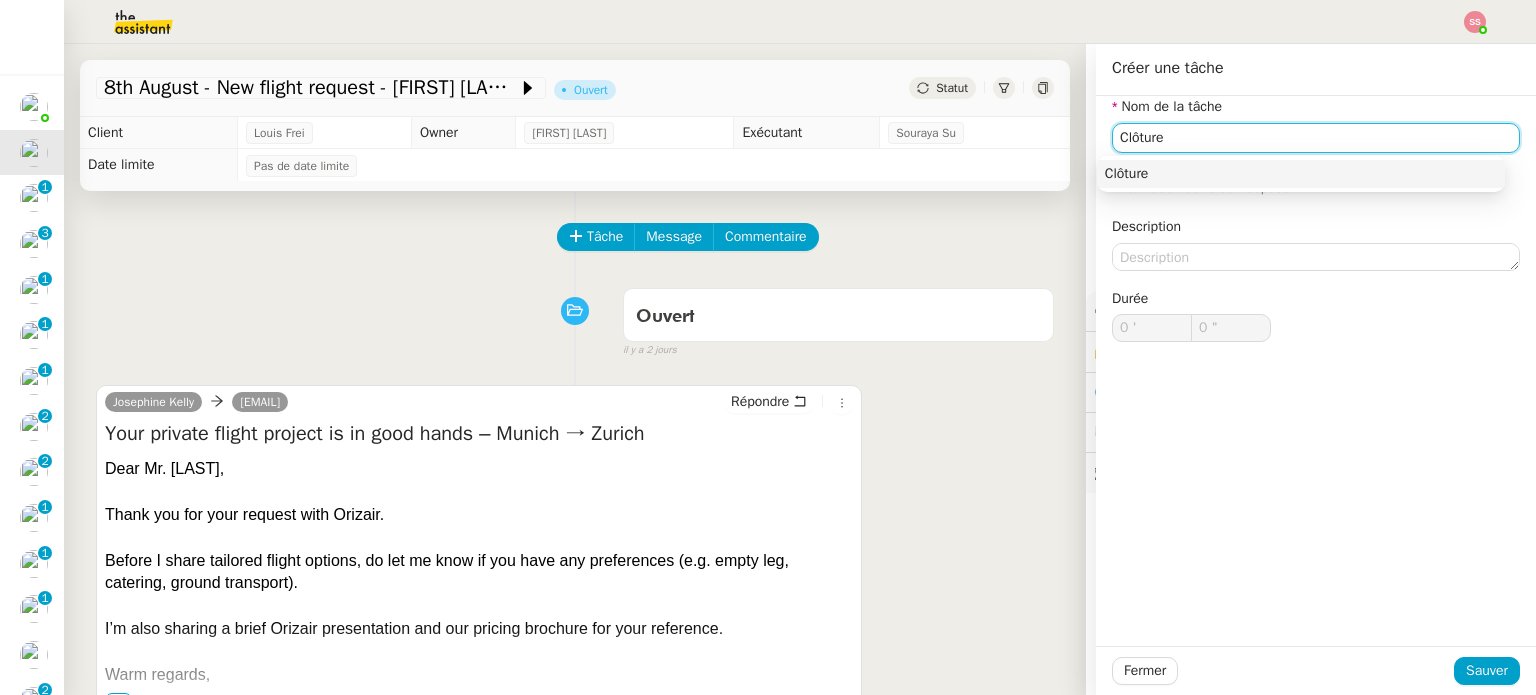 type on "Clôture" 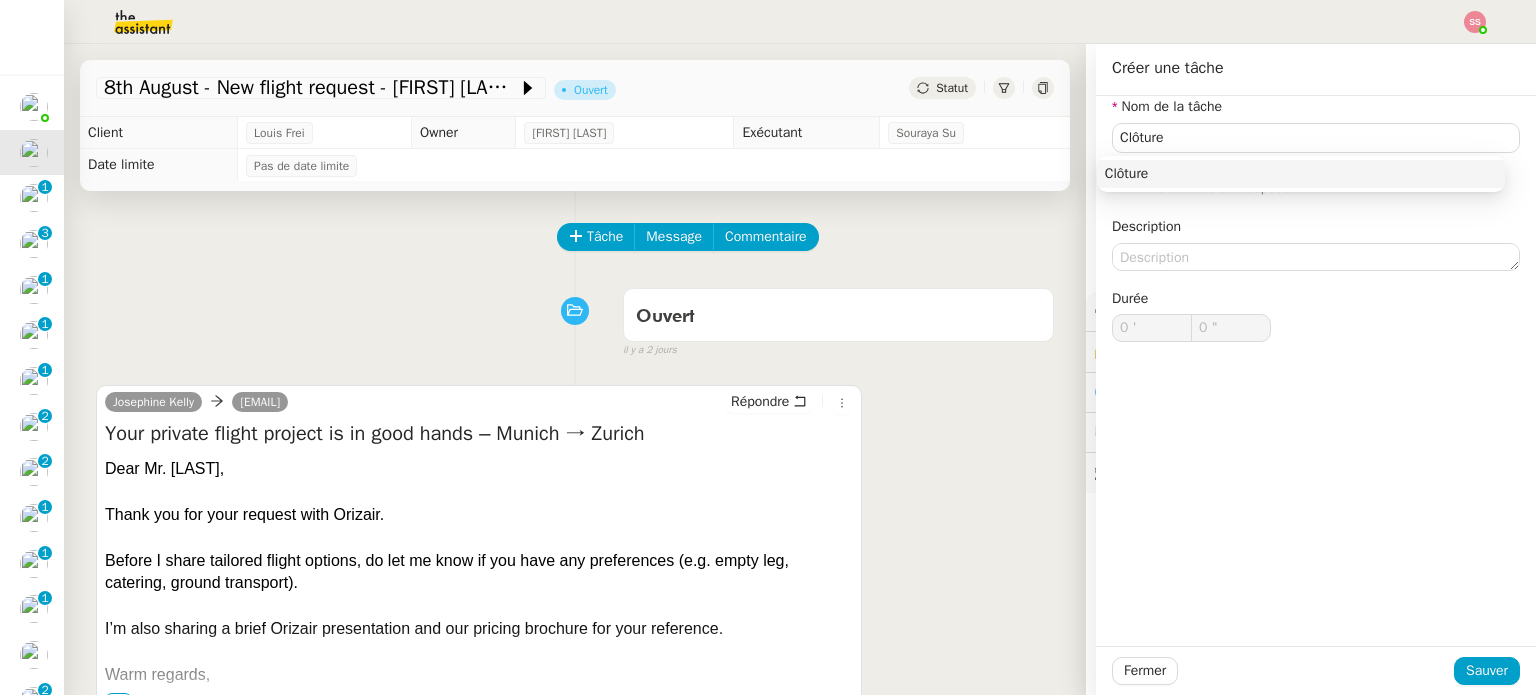 click on "Clôture" at bounding box center [1301, 174] 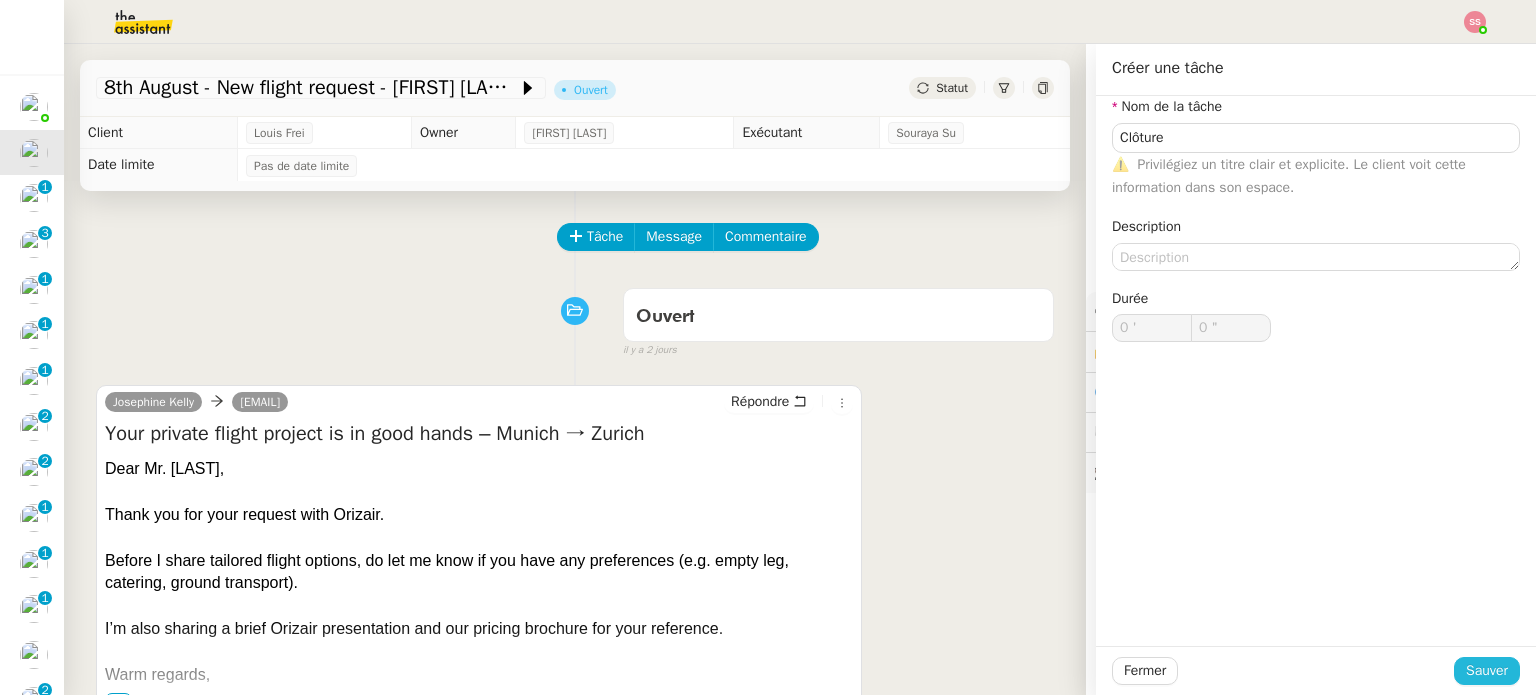 click on "Sauver" 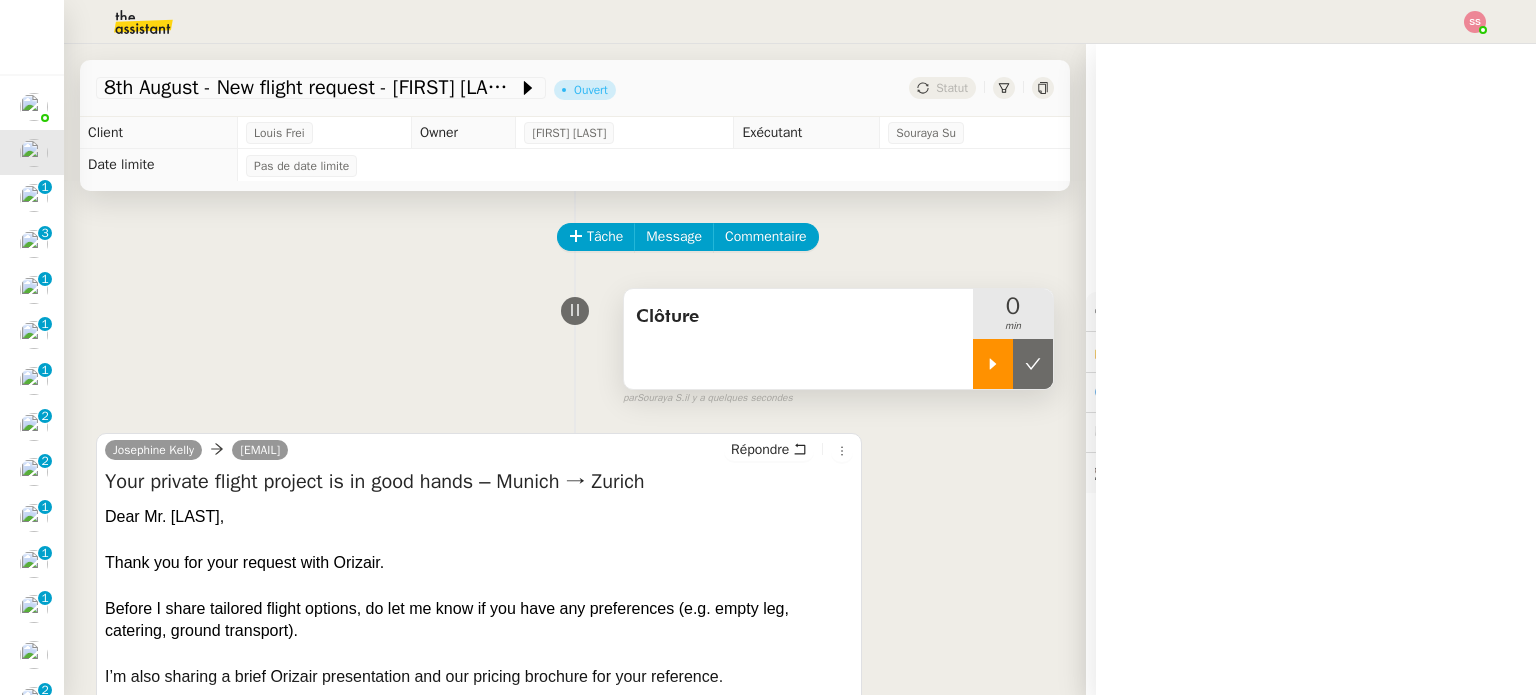 click at bounding box center (993, 364) 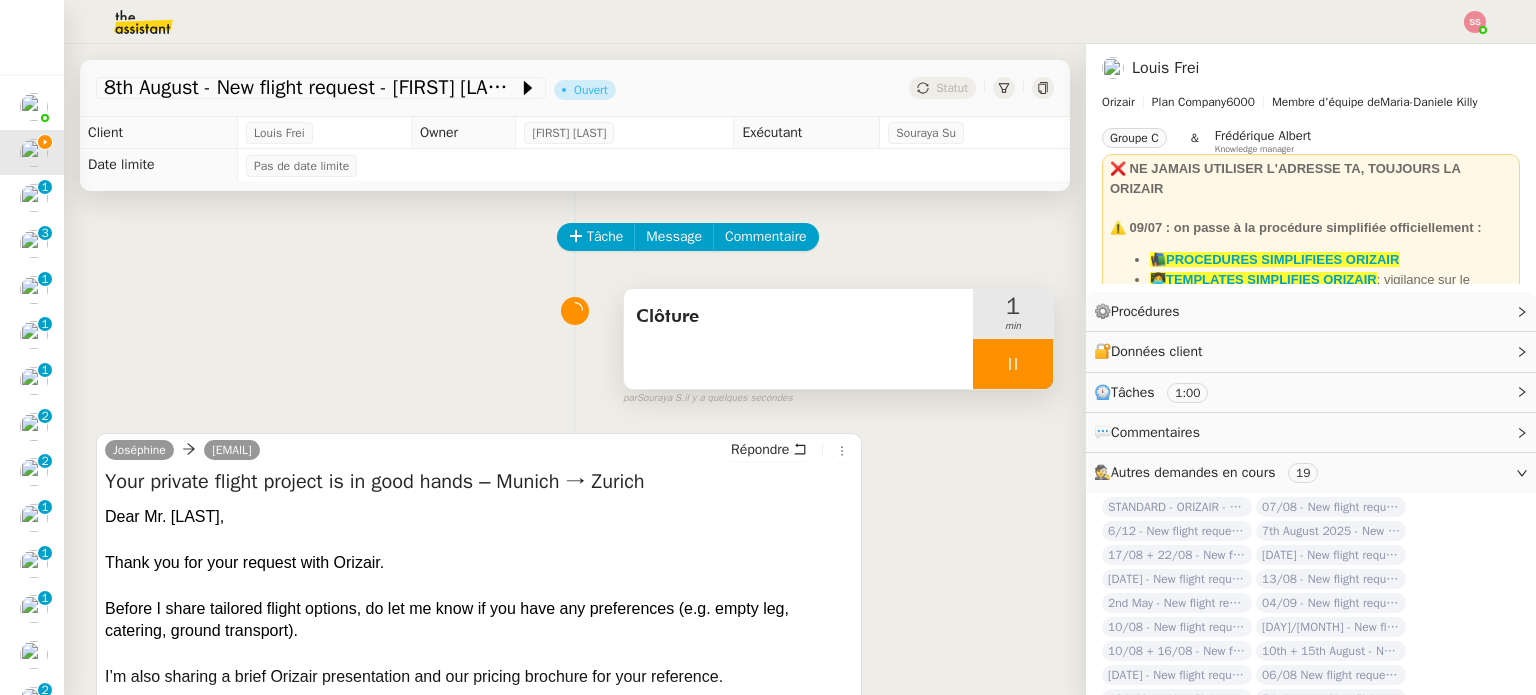 click at bounding box center [1013, 364] 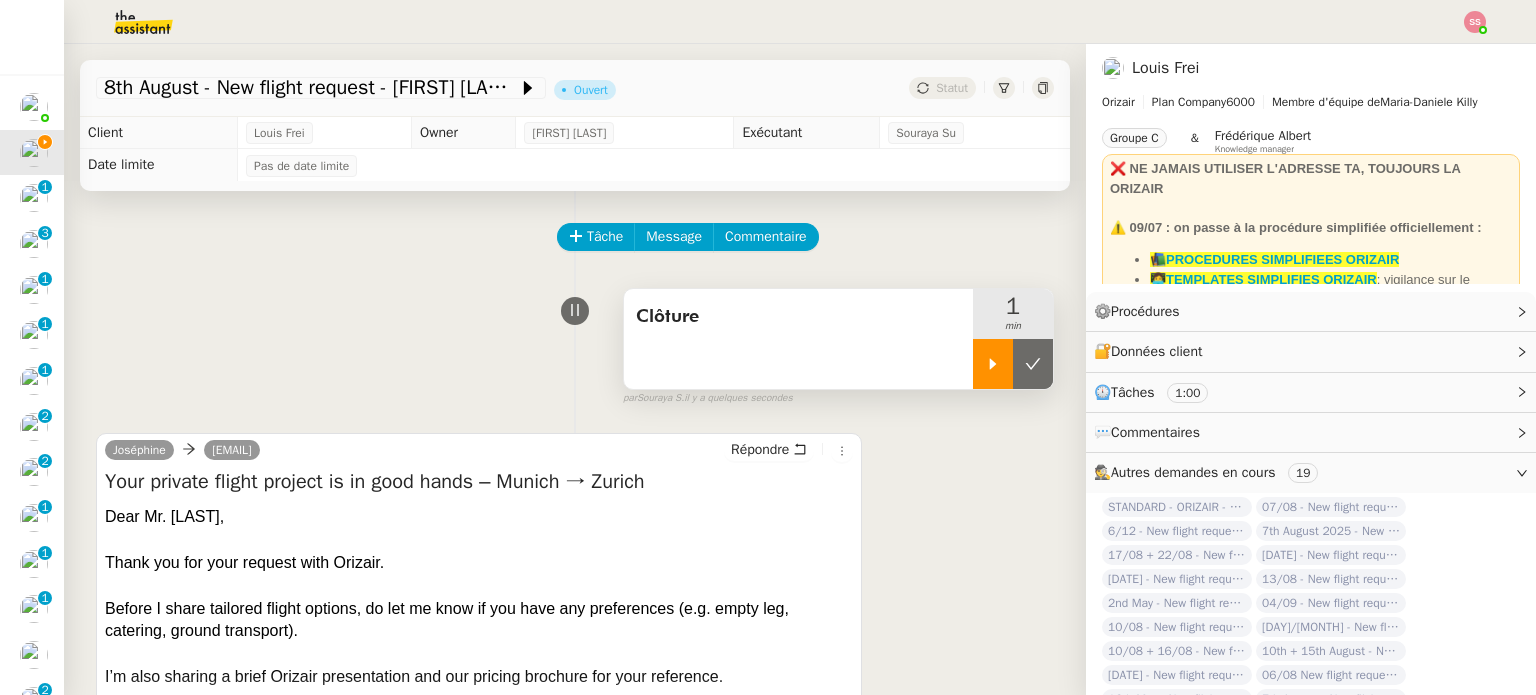 click 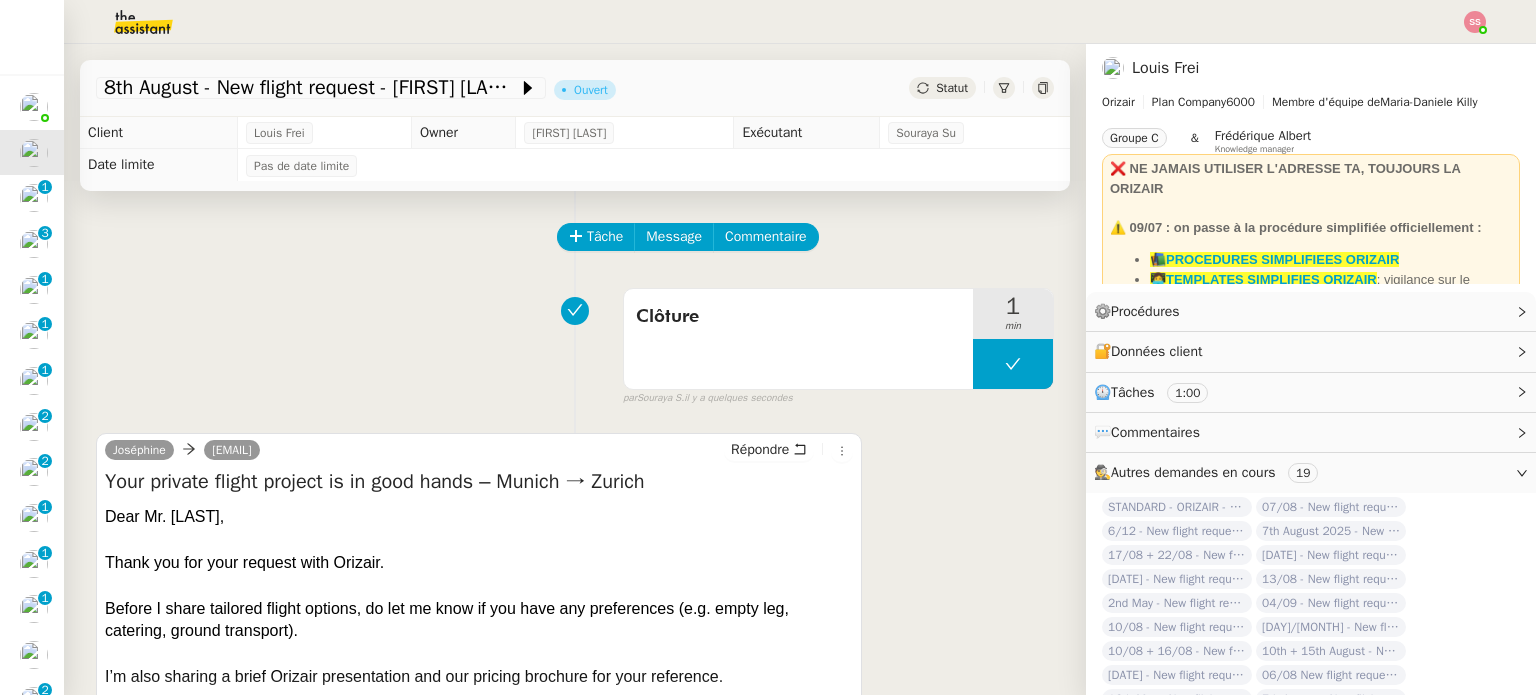 click on "Statut" 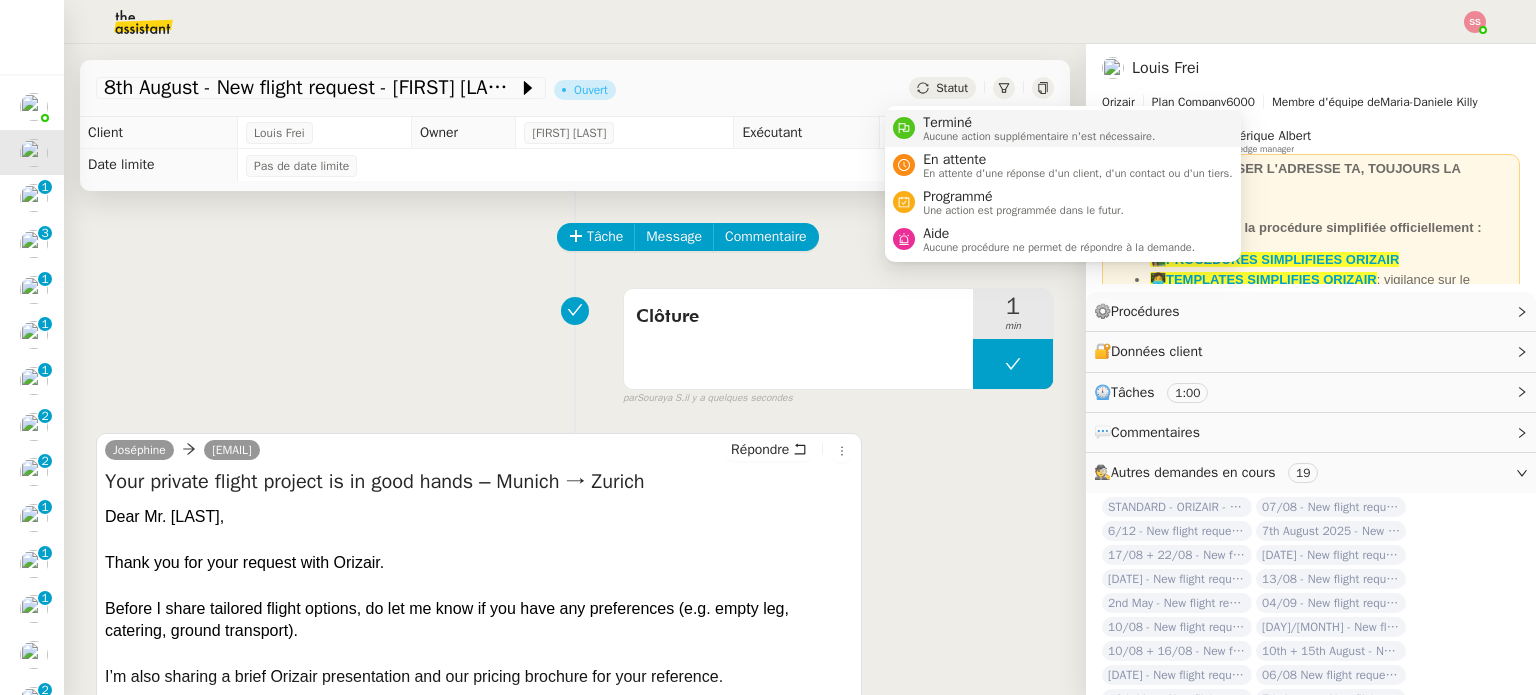 click on "Terminé" at bounding box center [1039, 123] 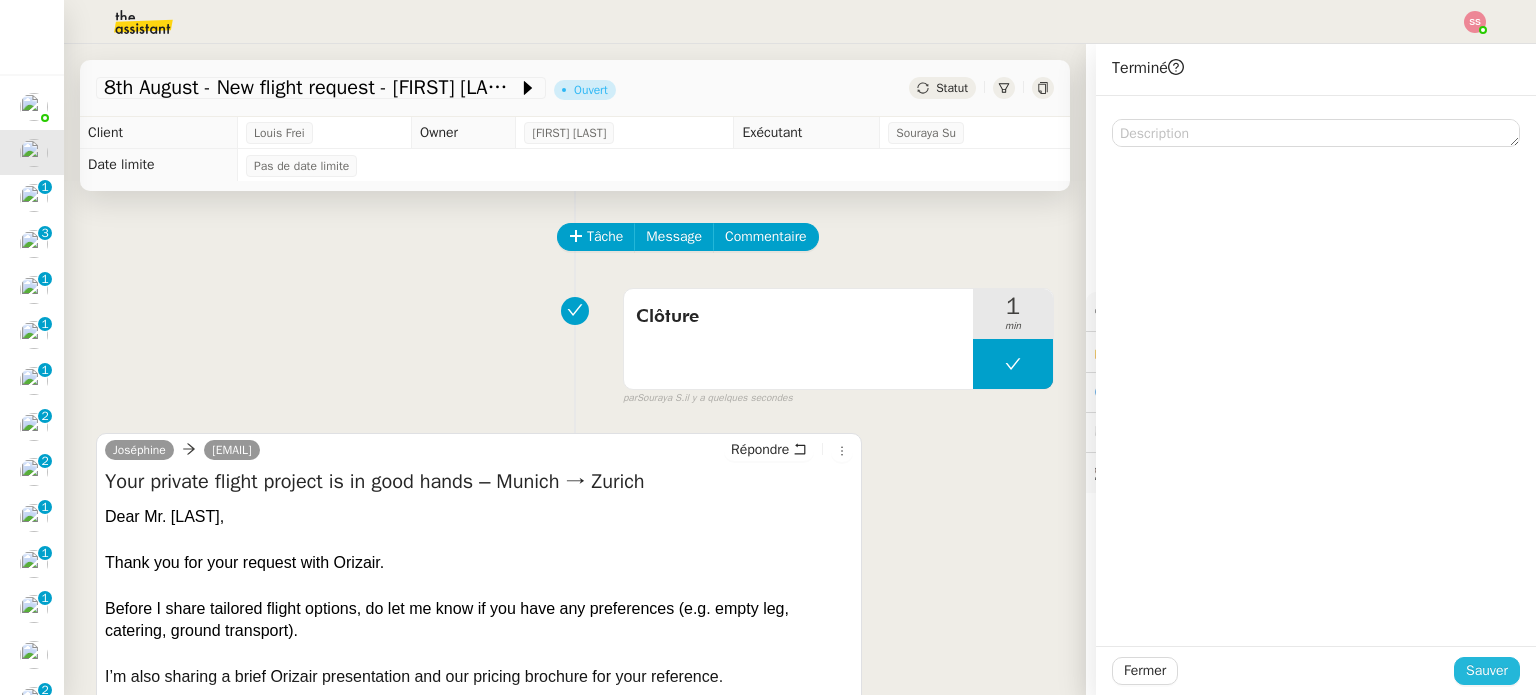 click on "Sauver" 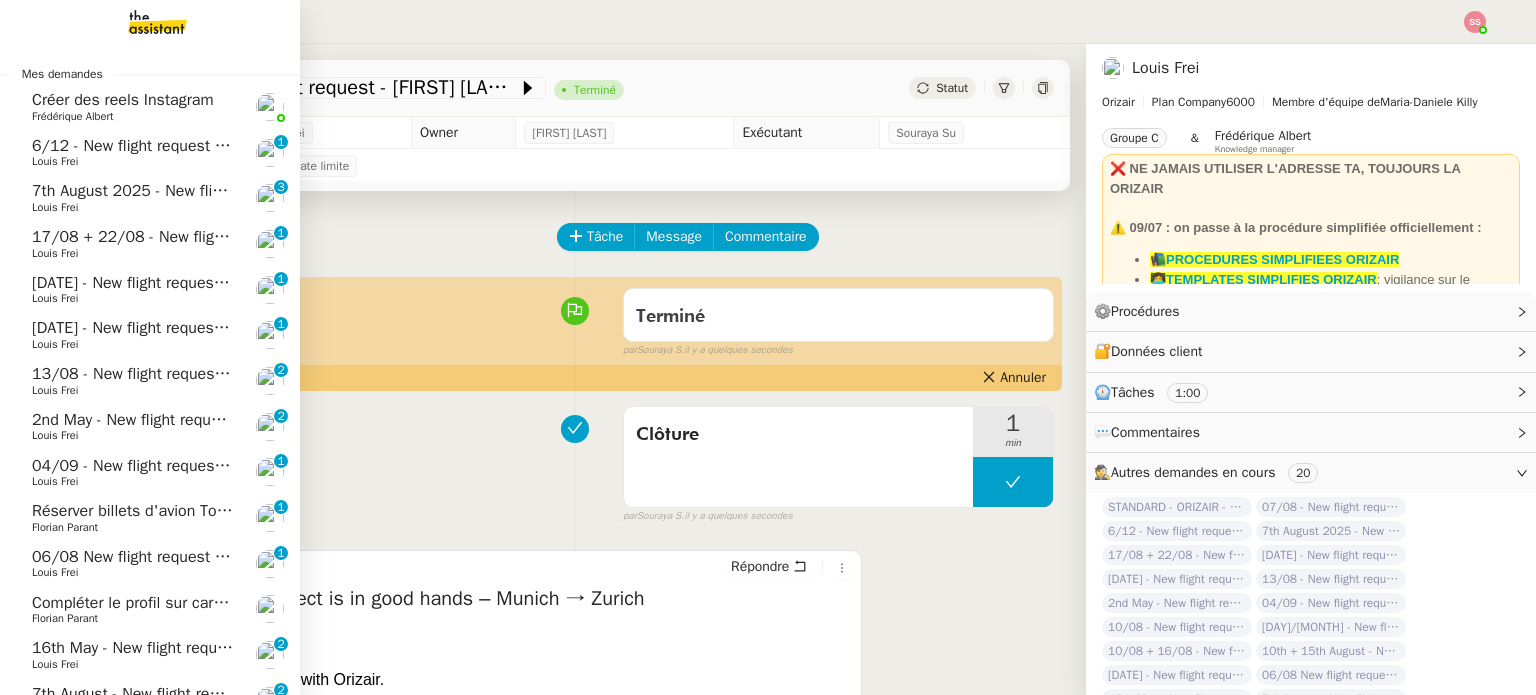 click on "Louis Frei" 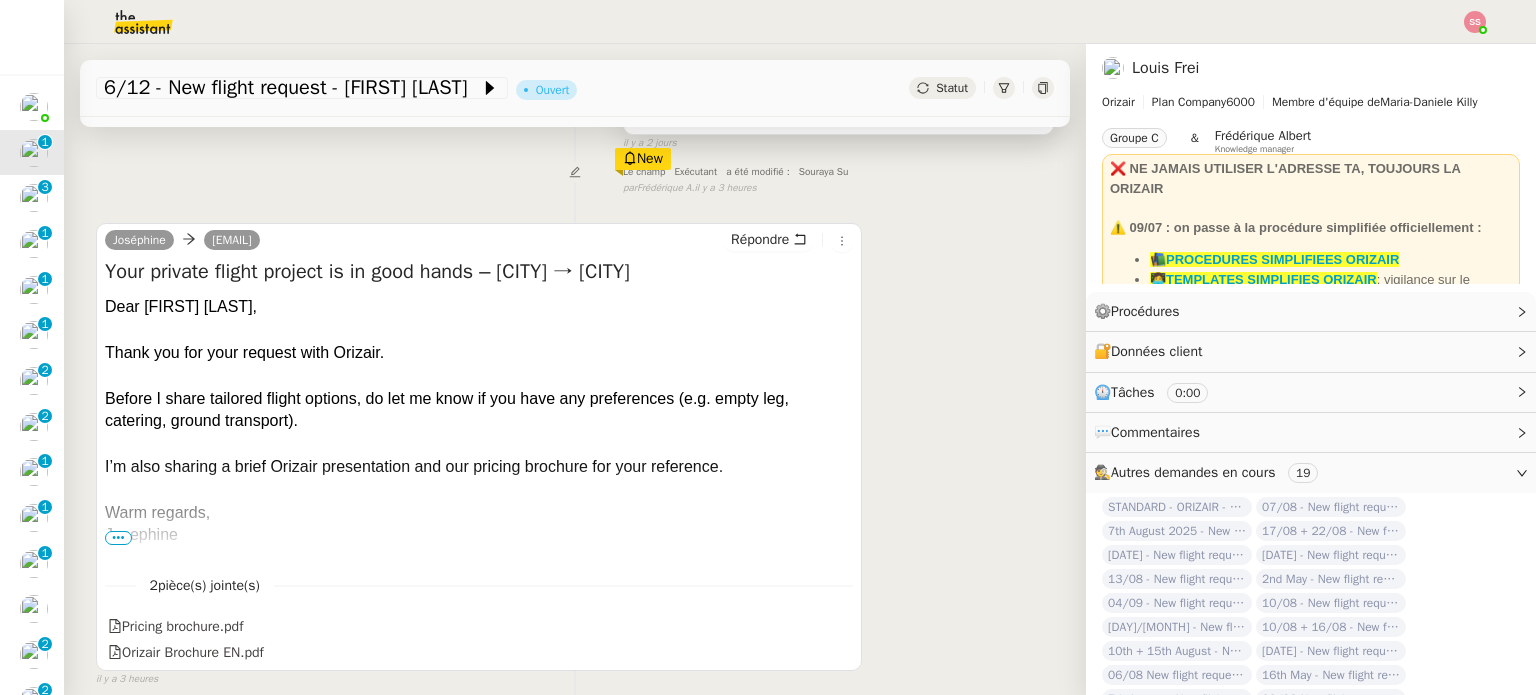 scroll, scrollTop: 200, scrollLeft: 0, axis: vertical 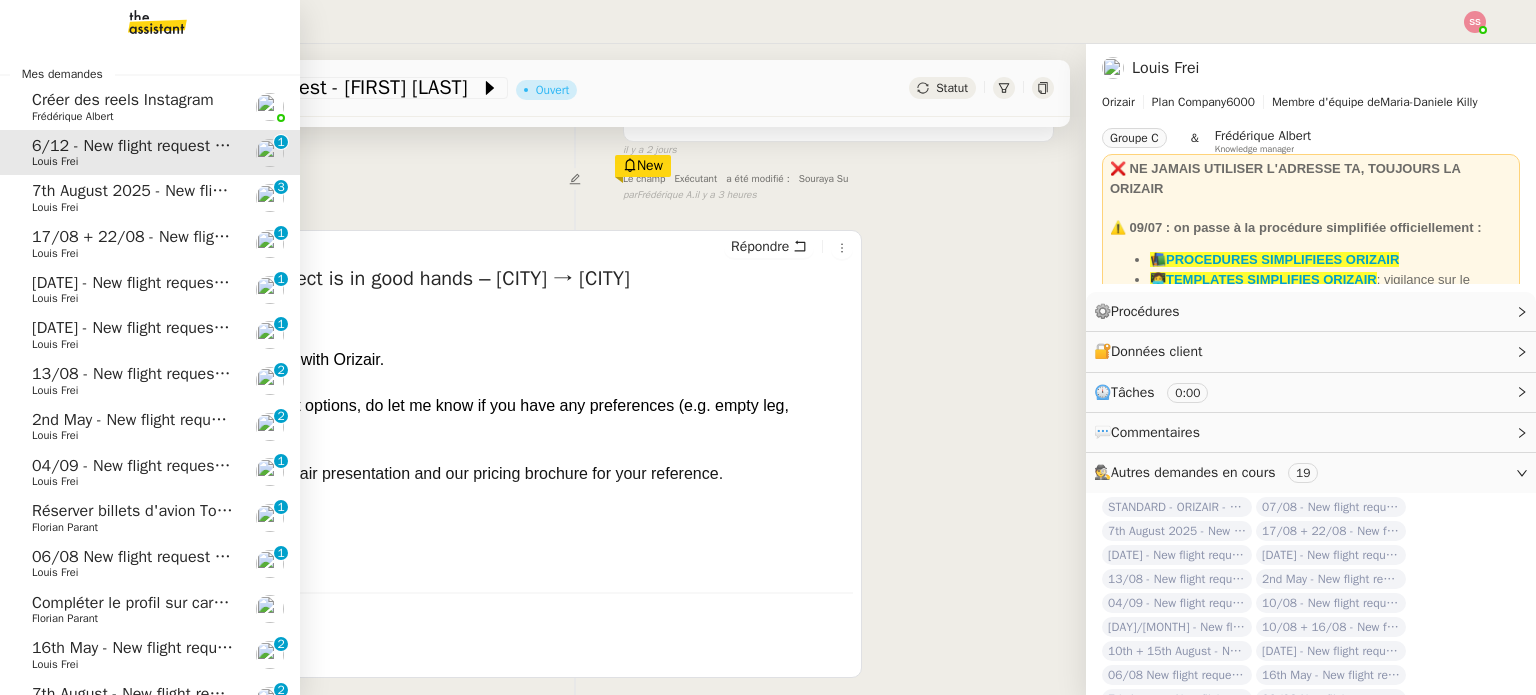 click on "7th August 2025 - New flight request - Rr Er" 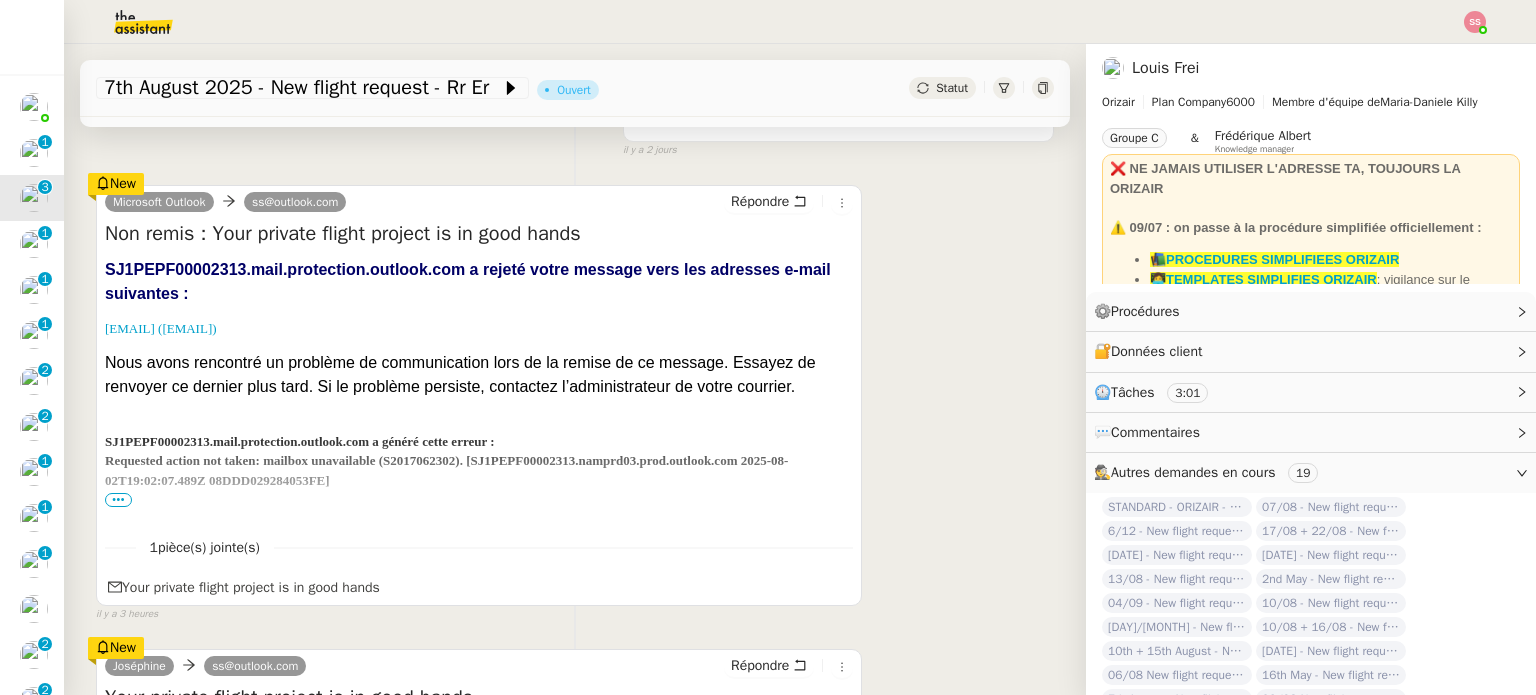 scroll, scrollTop: 1, scrollLeft: 0, axis: vertical 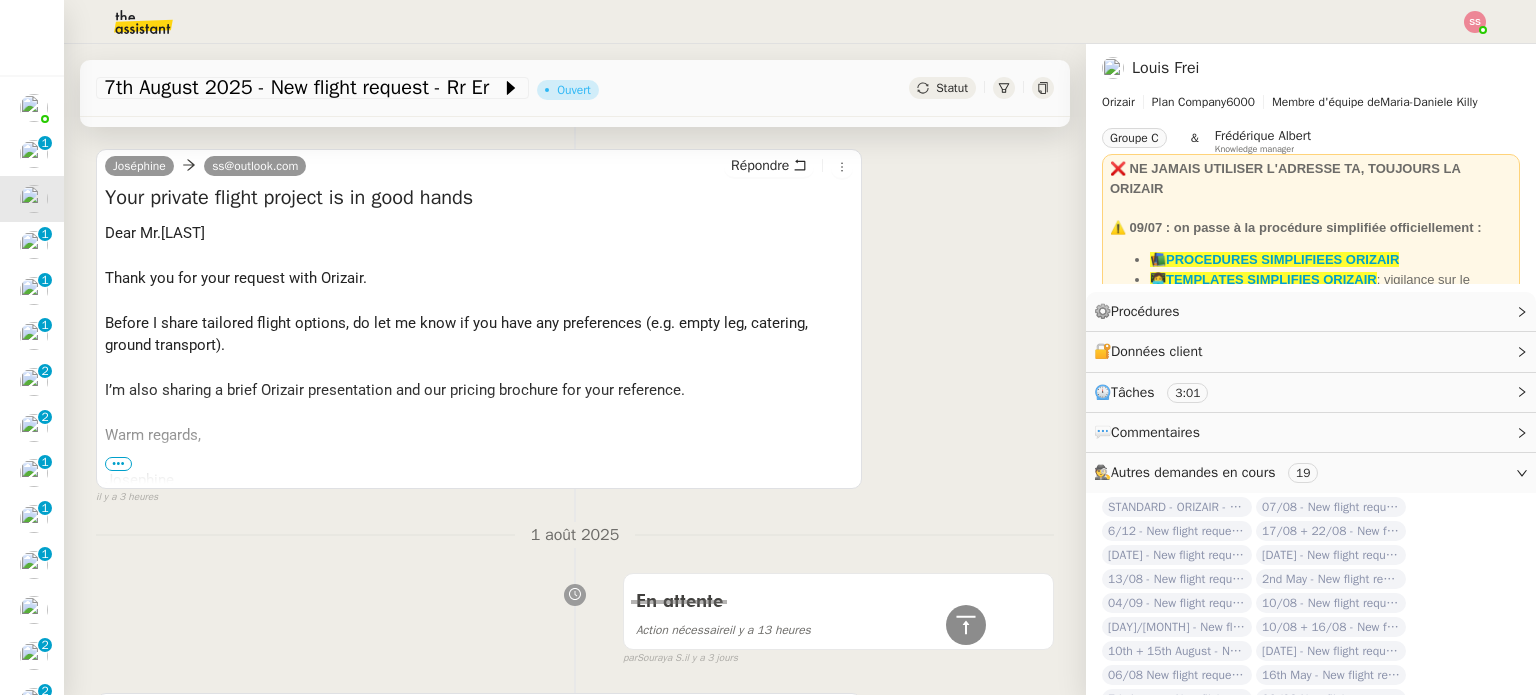 click on "•••" at bounding box center (118, 464) 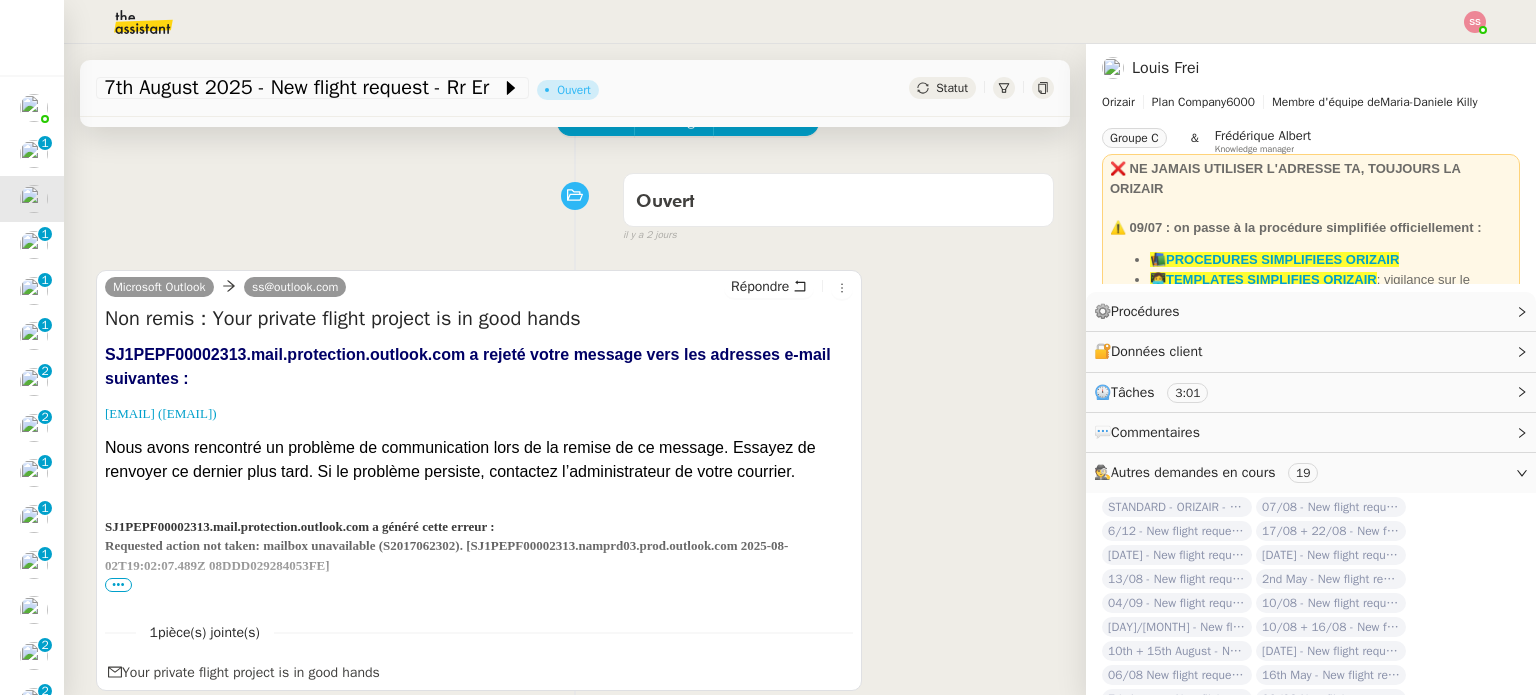 scroll, scrollTop: 100, scrollLeft: 0, axis: vertical 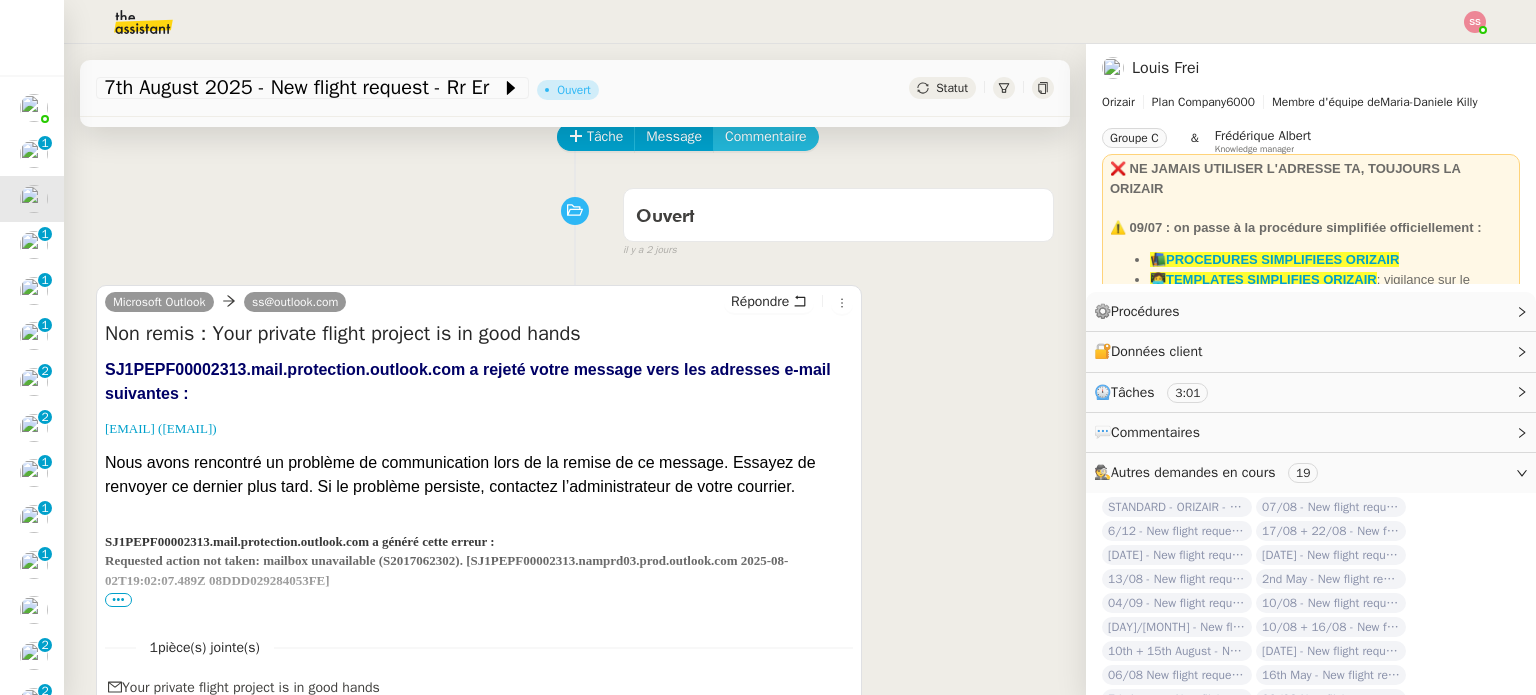 click on "Commentaire" 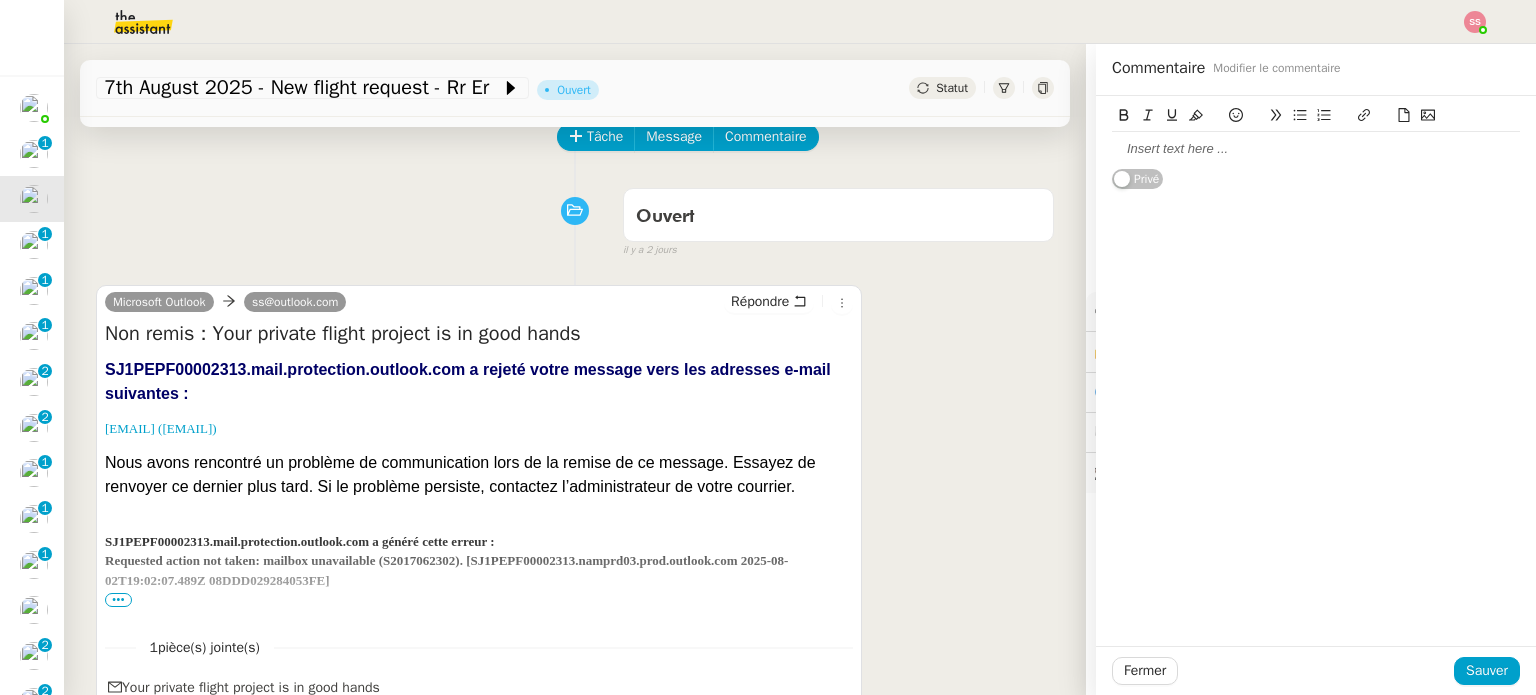 type 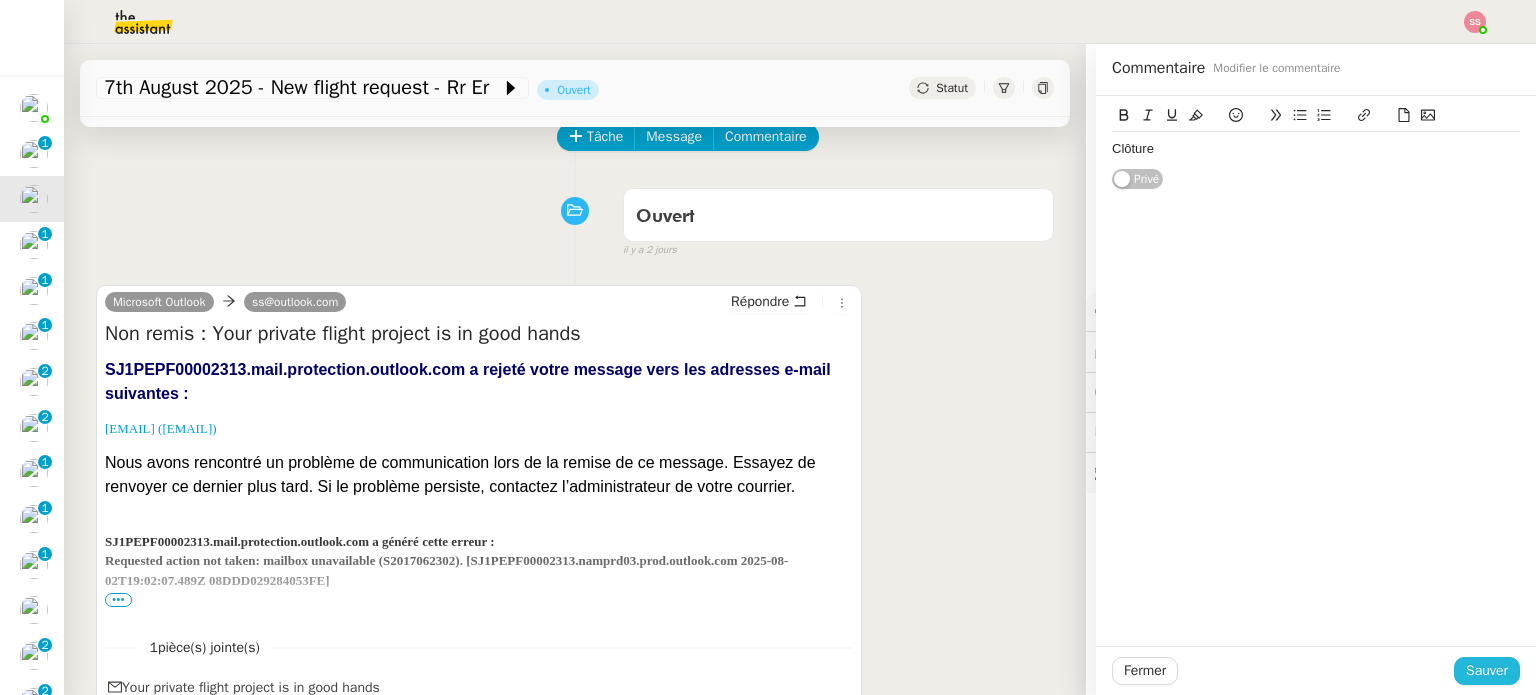 click on "Sauver" 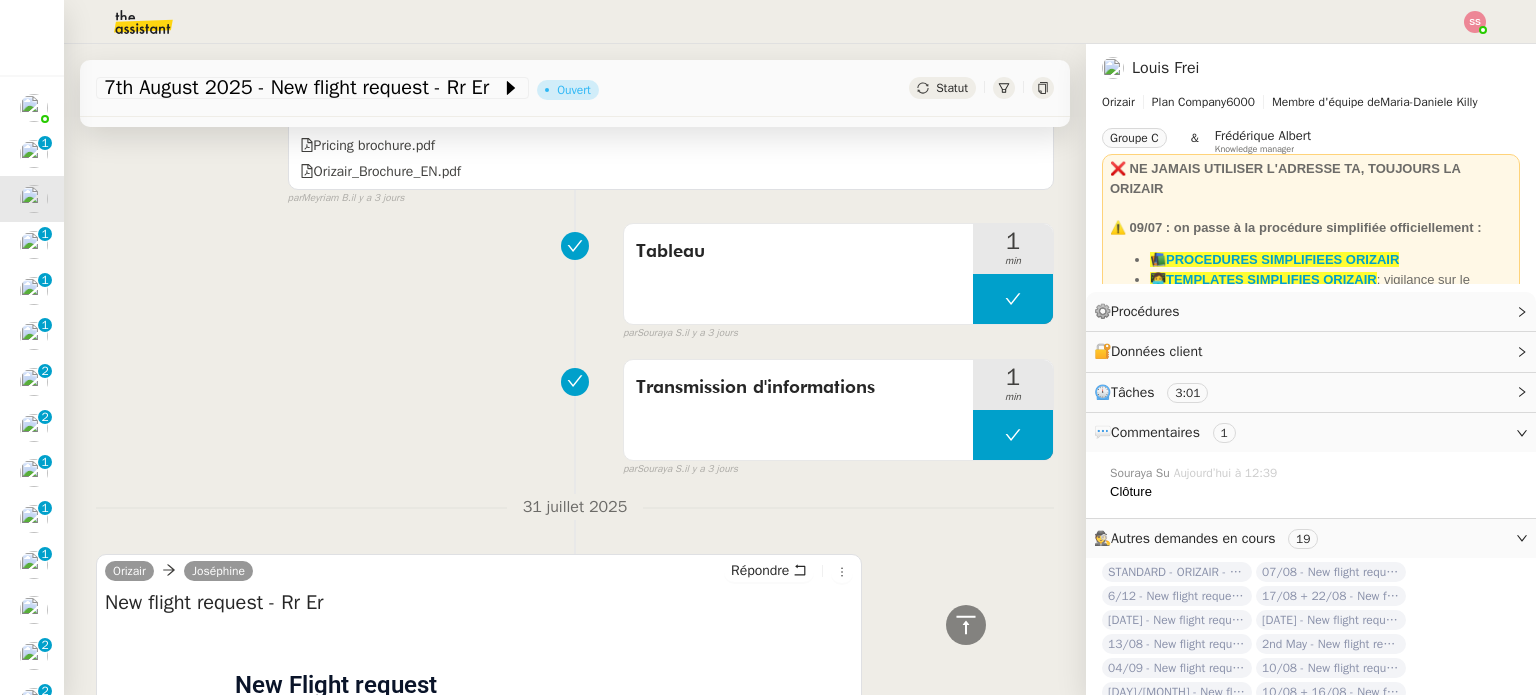 scroll, scrollTop: 2624, scrollLeft: 0, axis: vertical 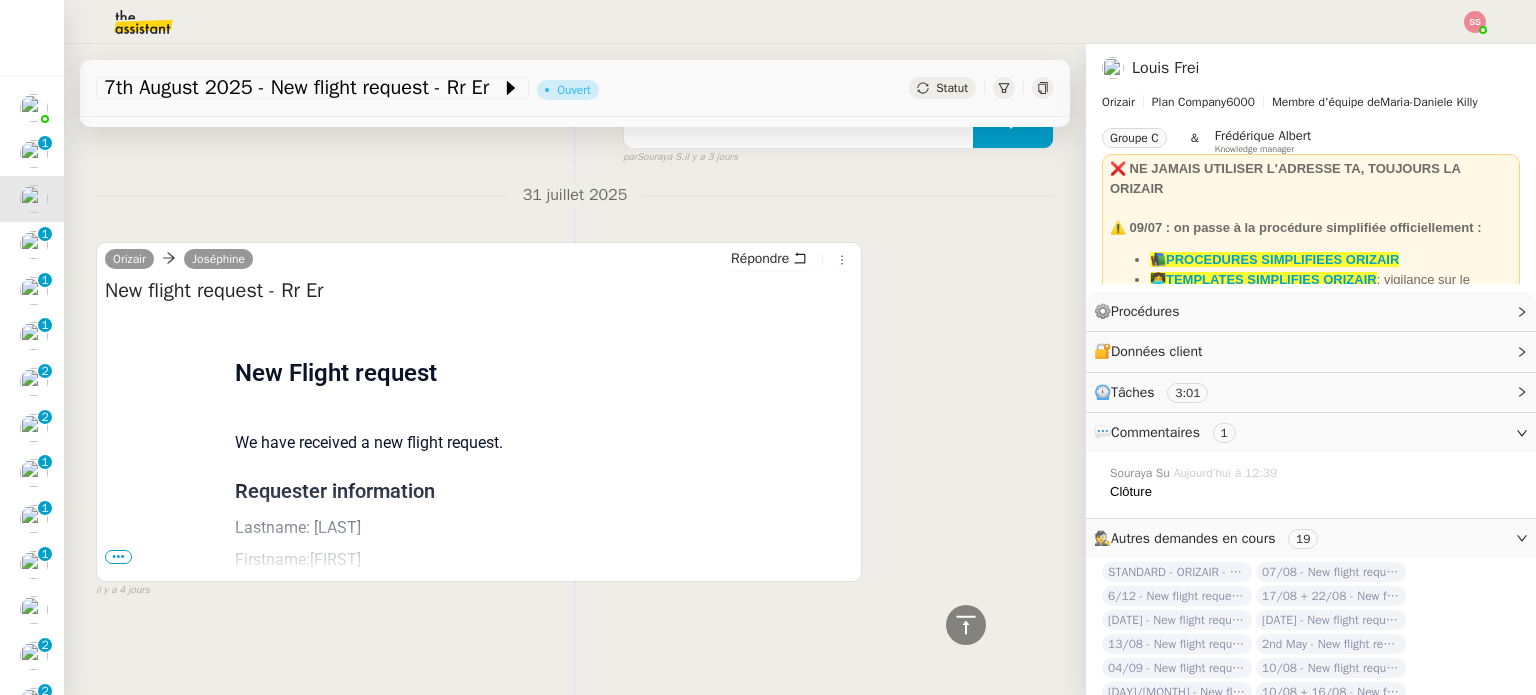 click on "•••" at bounding box center [118, 557] 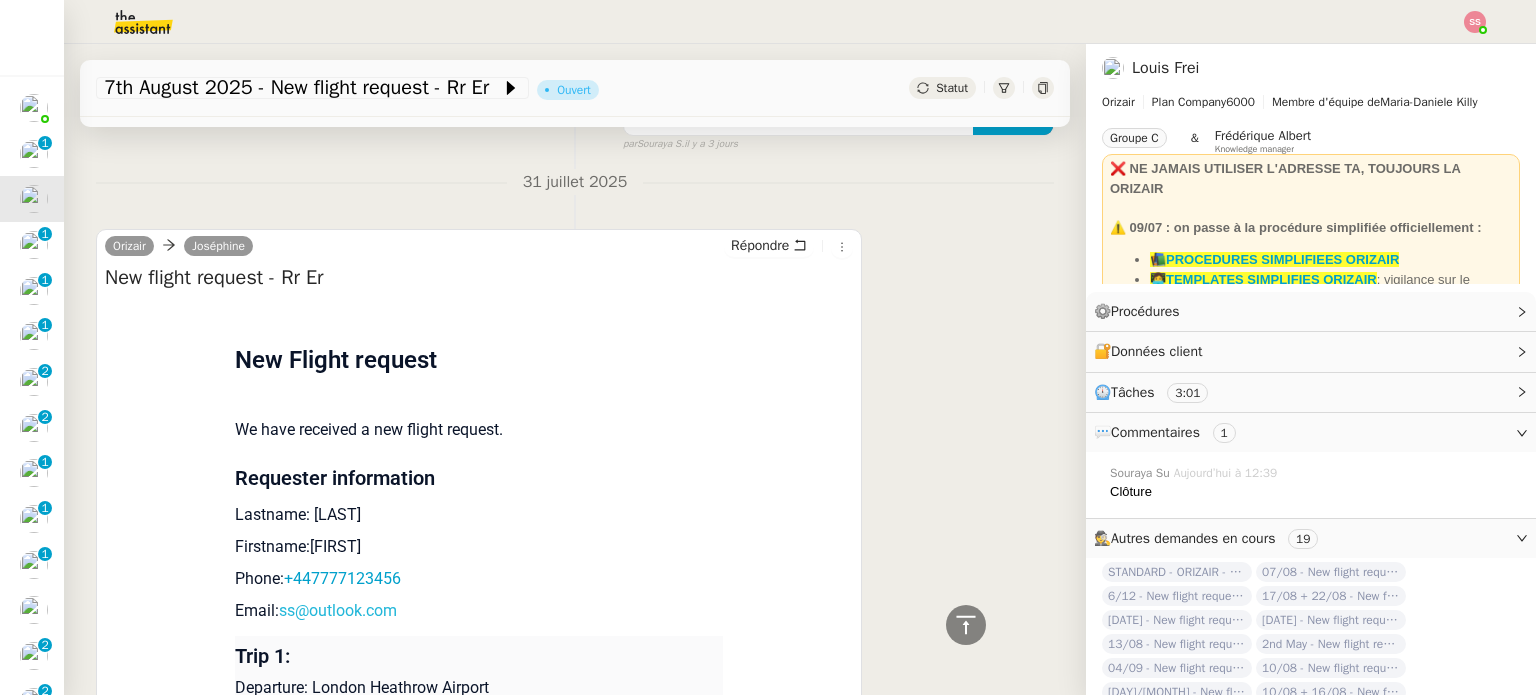 click on "ss@outlook.com" at bounding box center [338, 610] 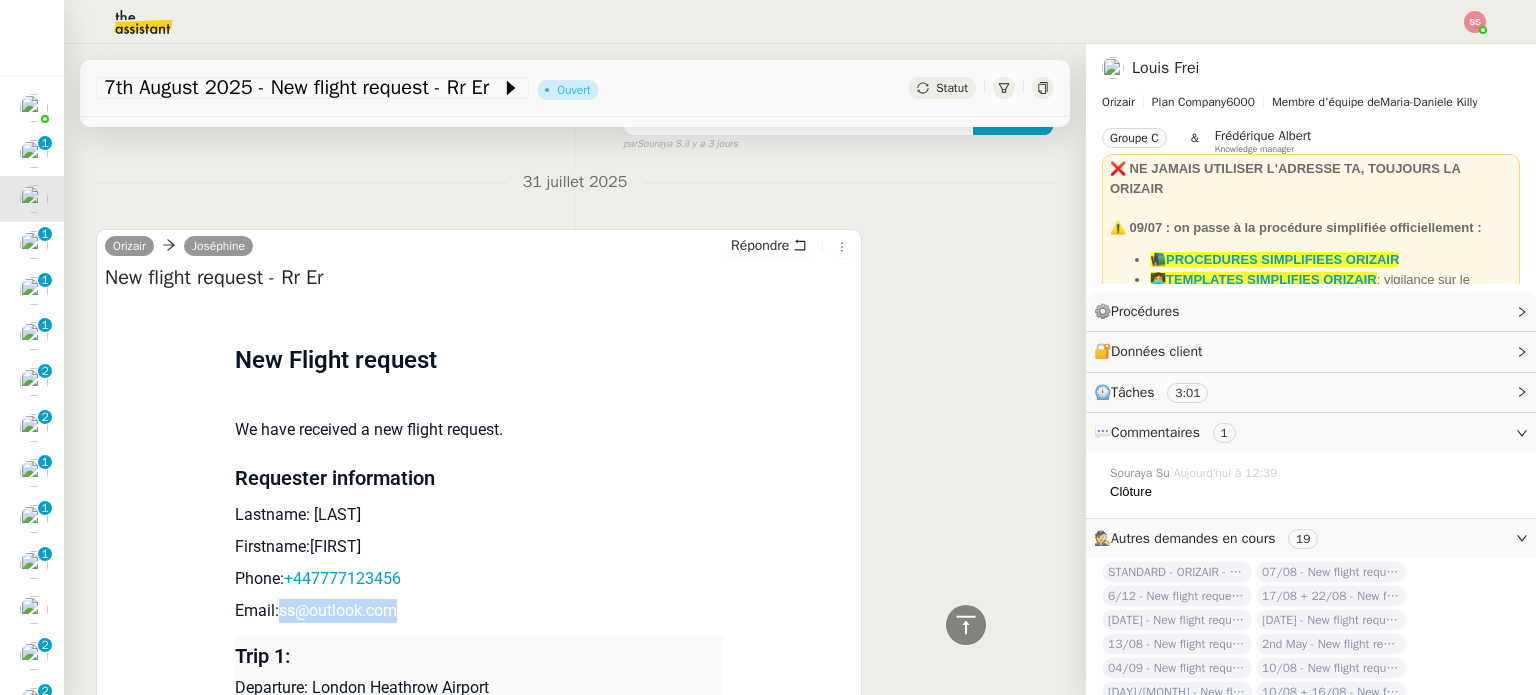 drag, startPoint x: 394, startPoint y: 619, endPoint x: 270, endPoint y: 618, distance: 124.004036 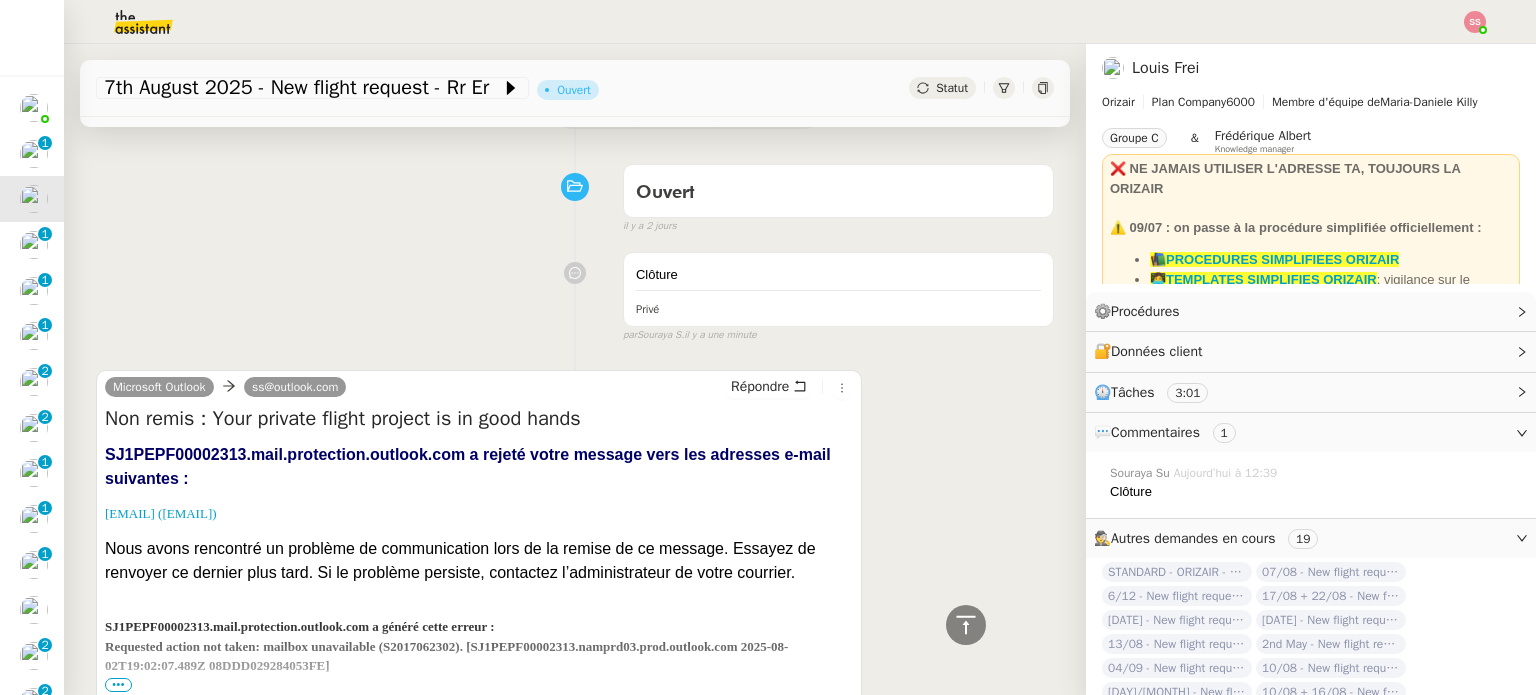 scroll, scrollTop: 0, scrollLeft: 0, axis: both 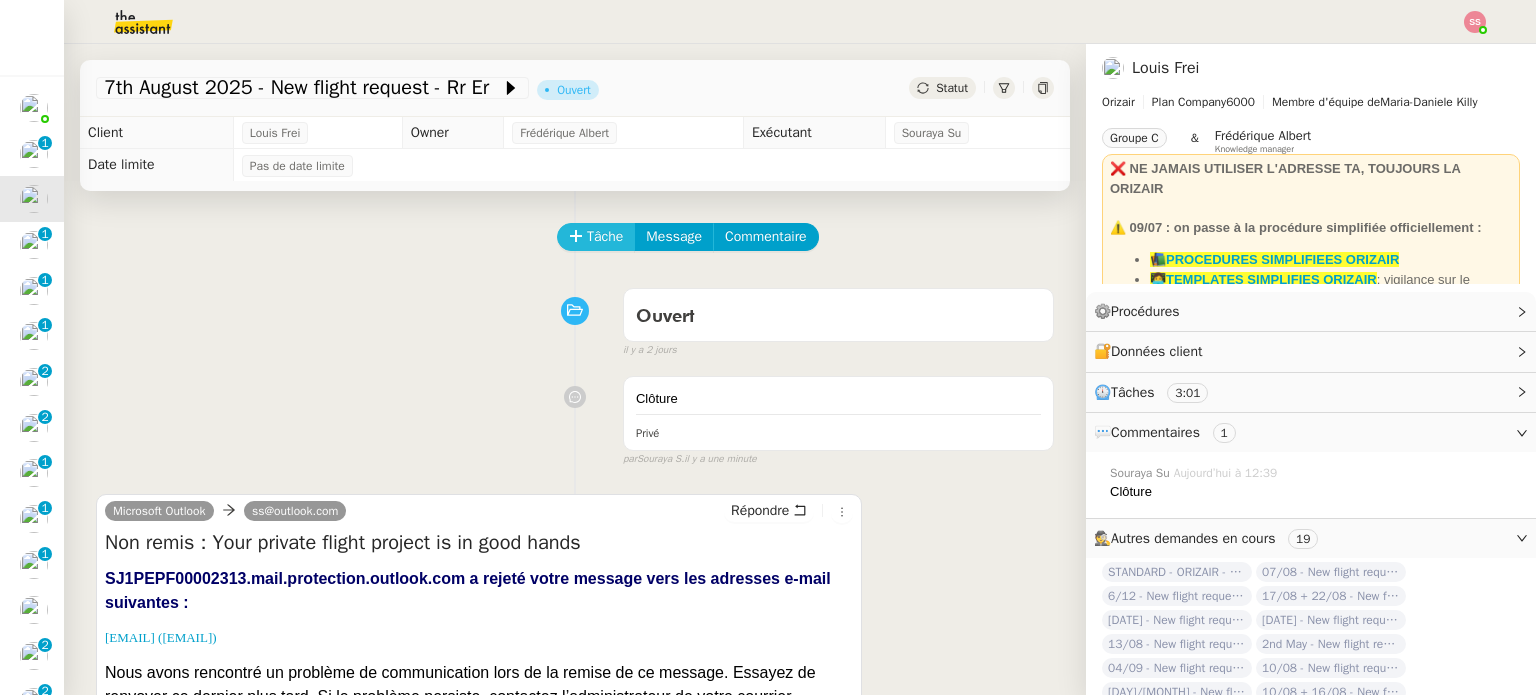 click on "Tâche" 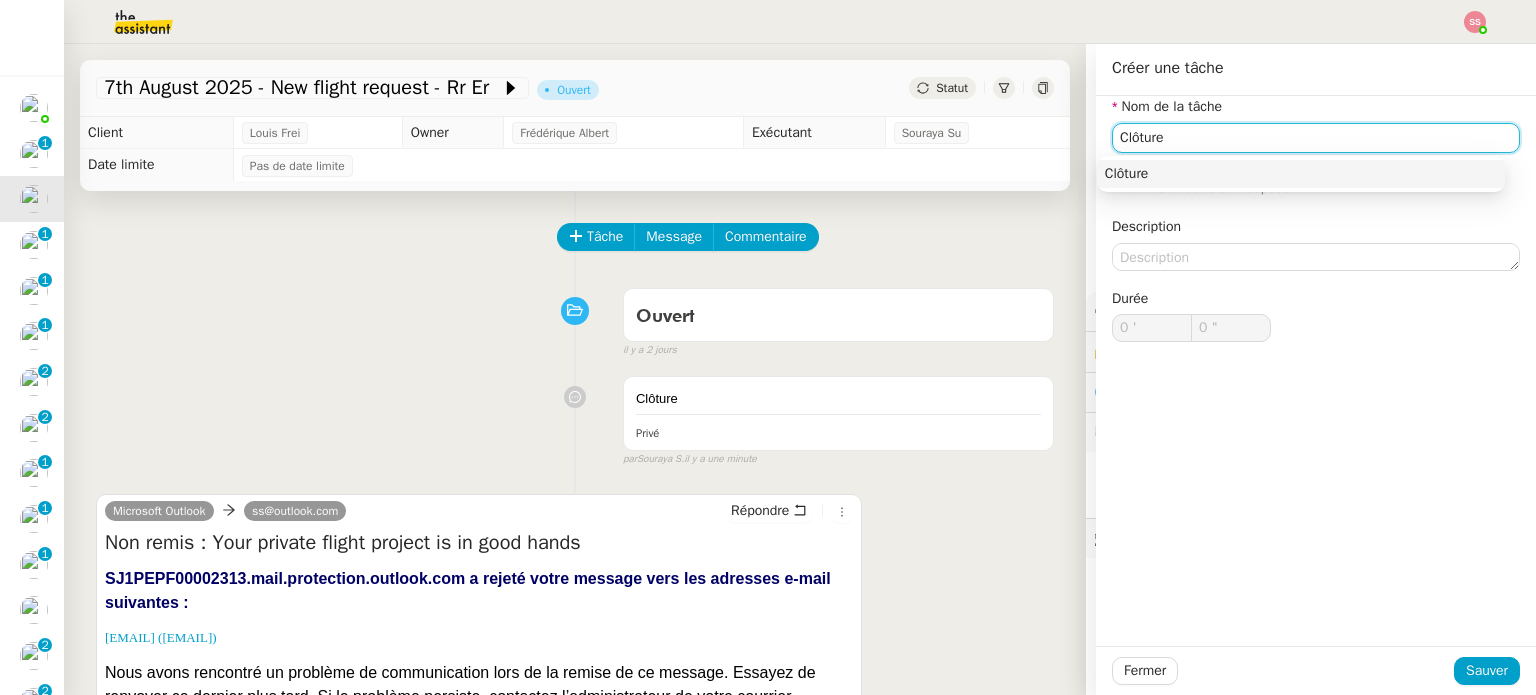 click on "Clôture" at bounding box center [1301, 174] 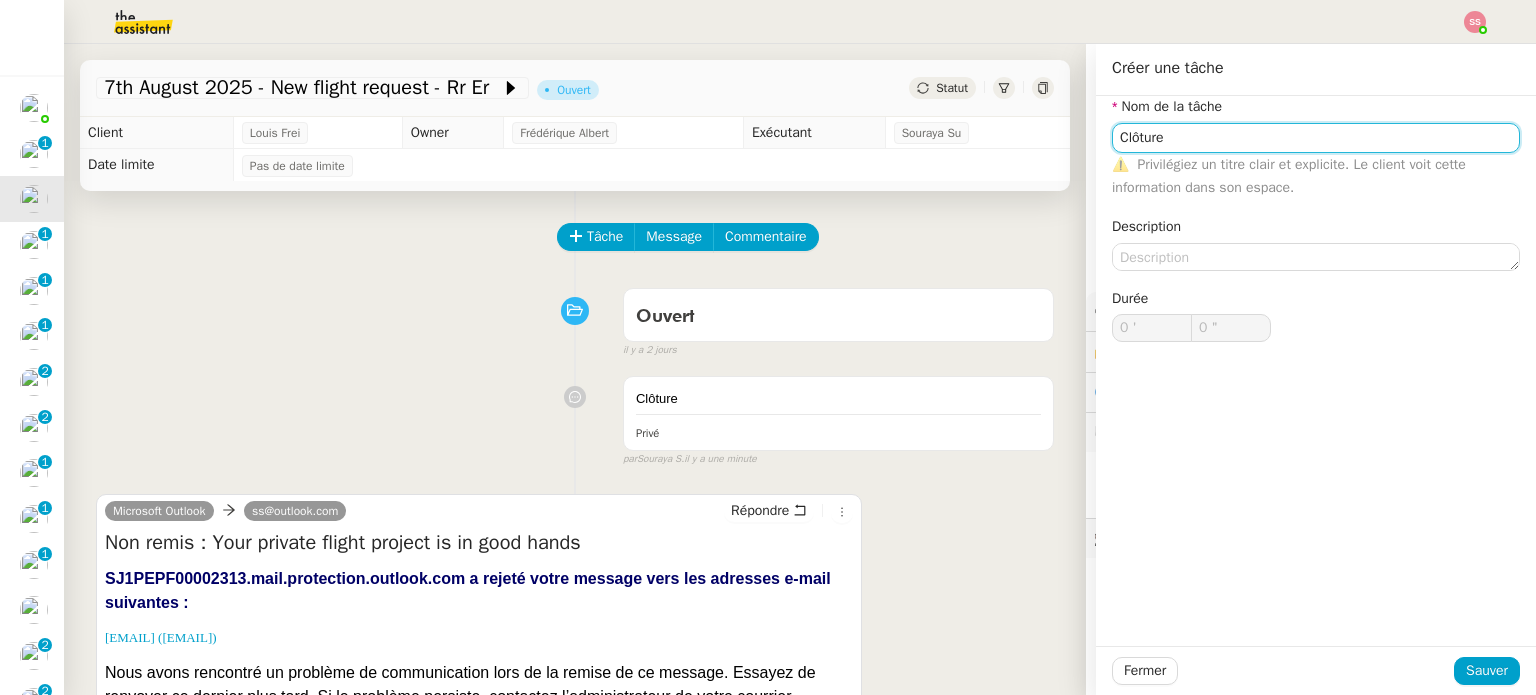 type on "Clôture" 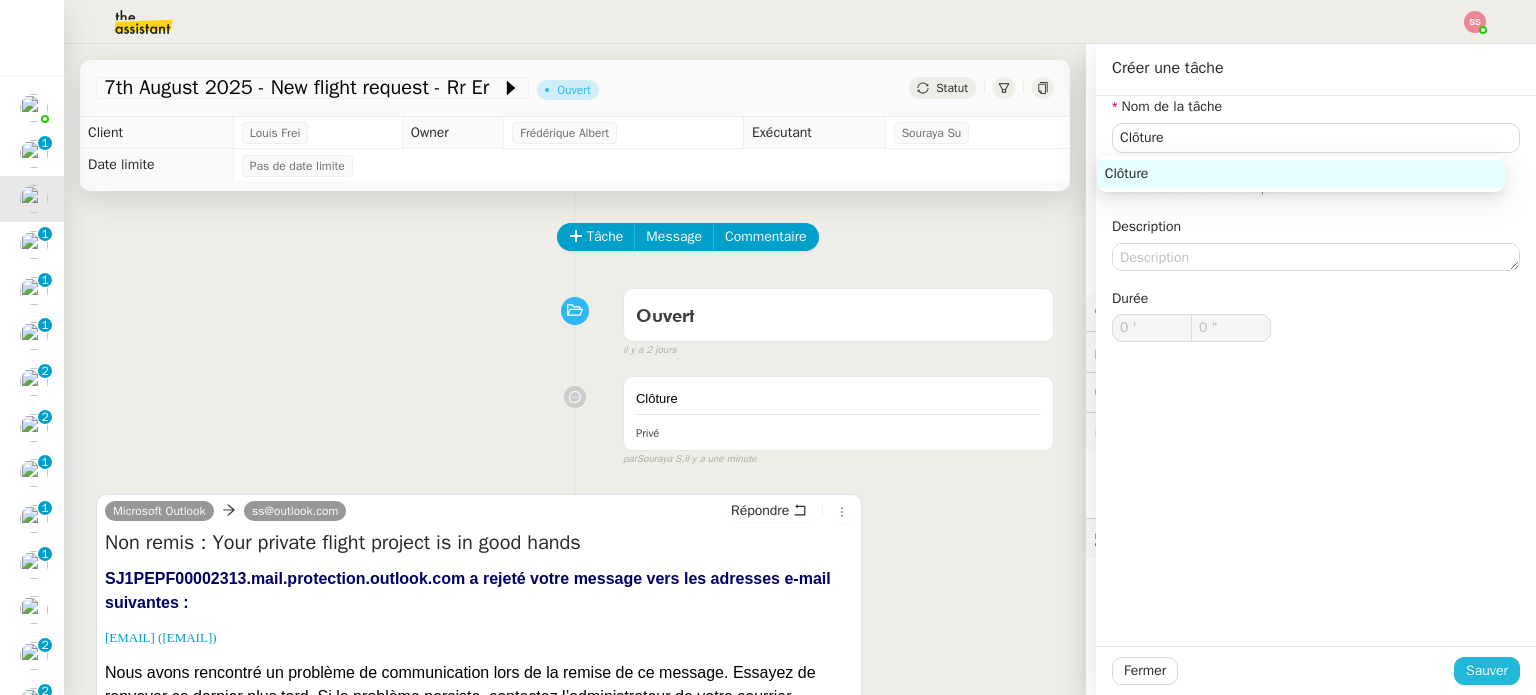 click on "Sauver" 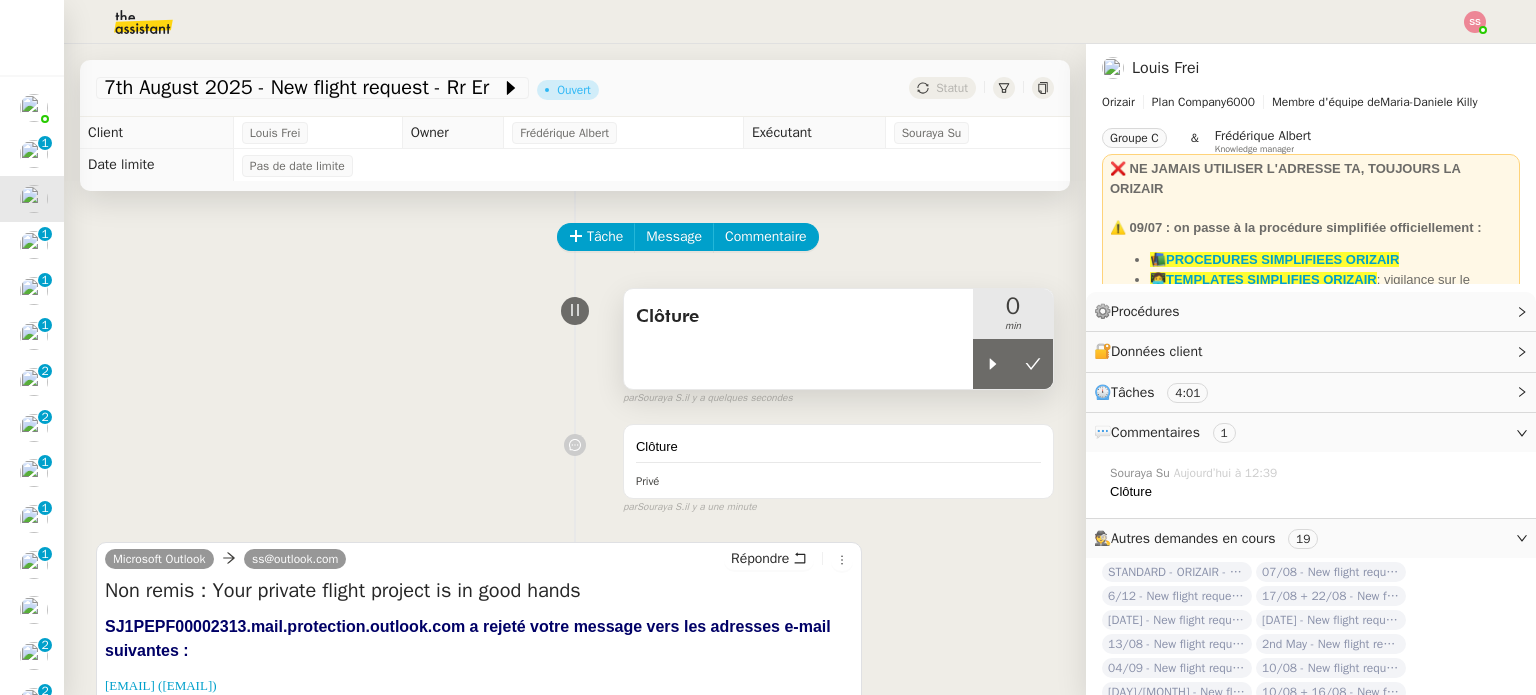 click on "Clôture" at bounding box center [798, 339] 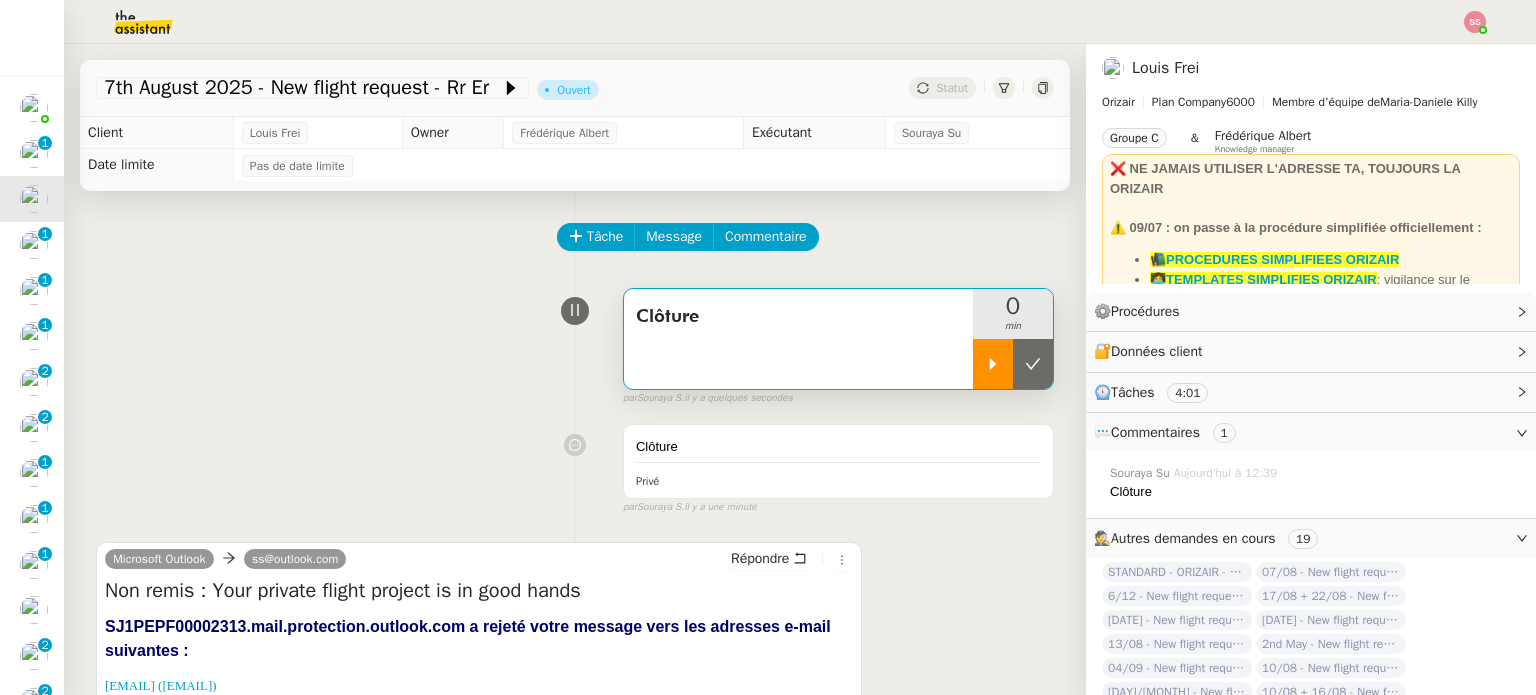 click at bounding box center [993, 364] 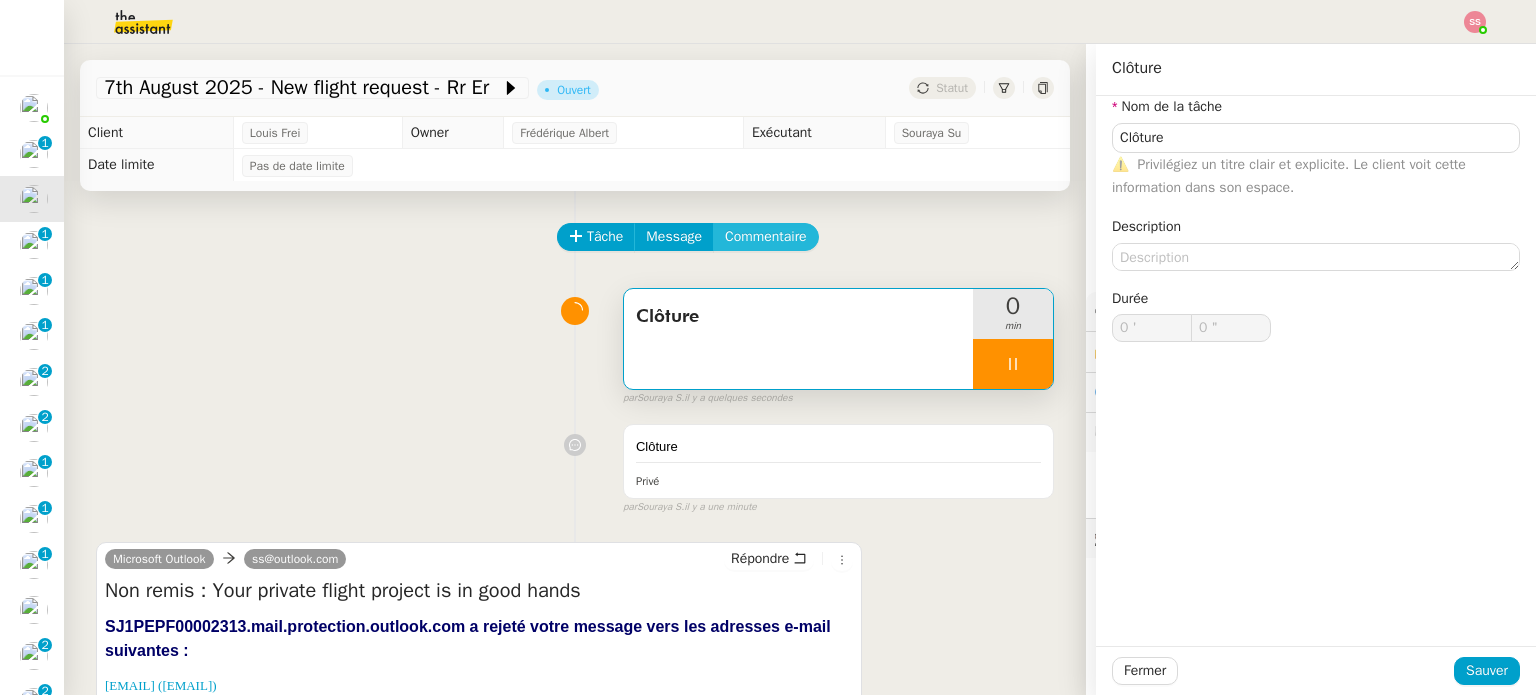 type on "Clôture" 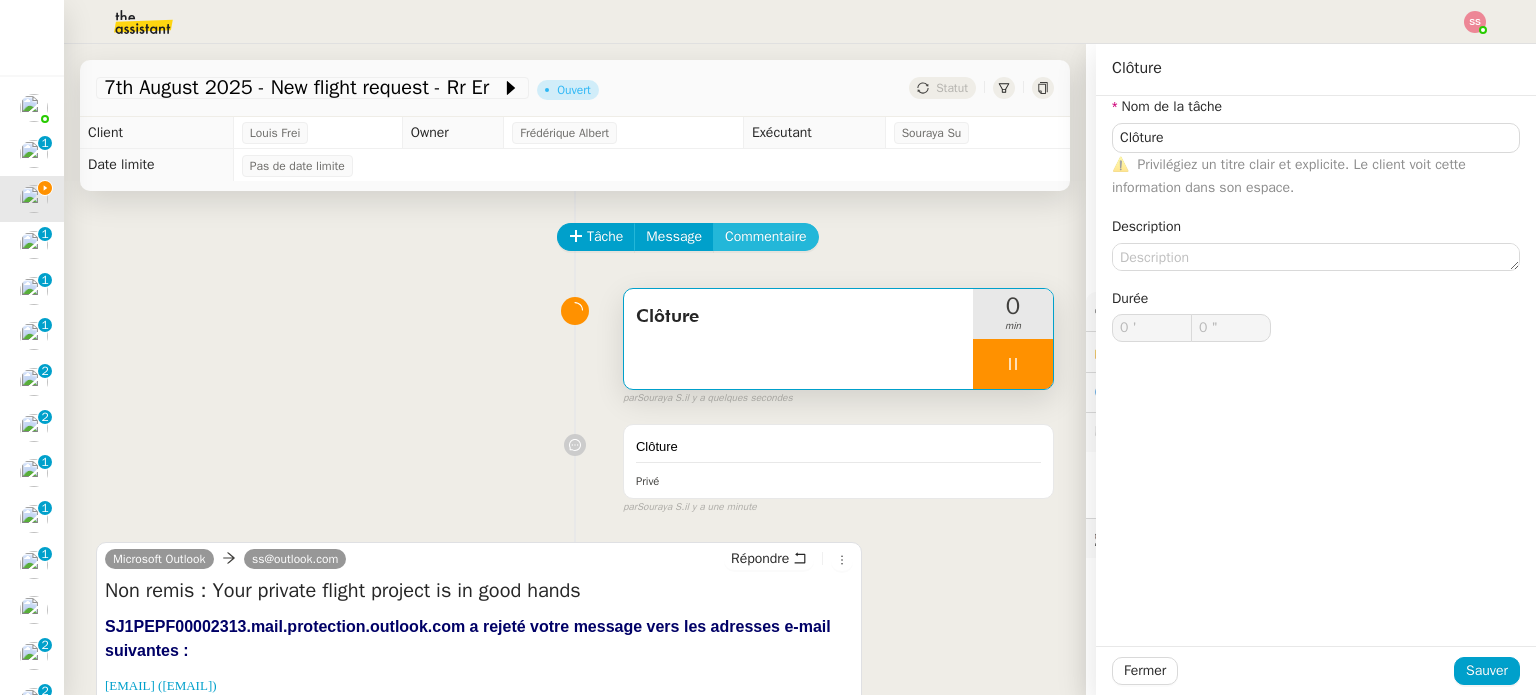 type on "Clôture" 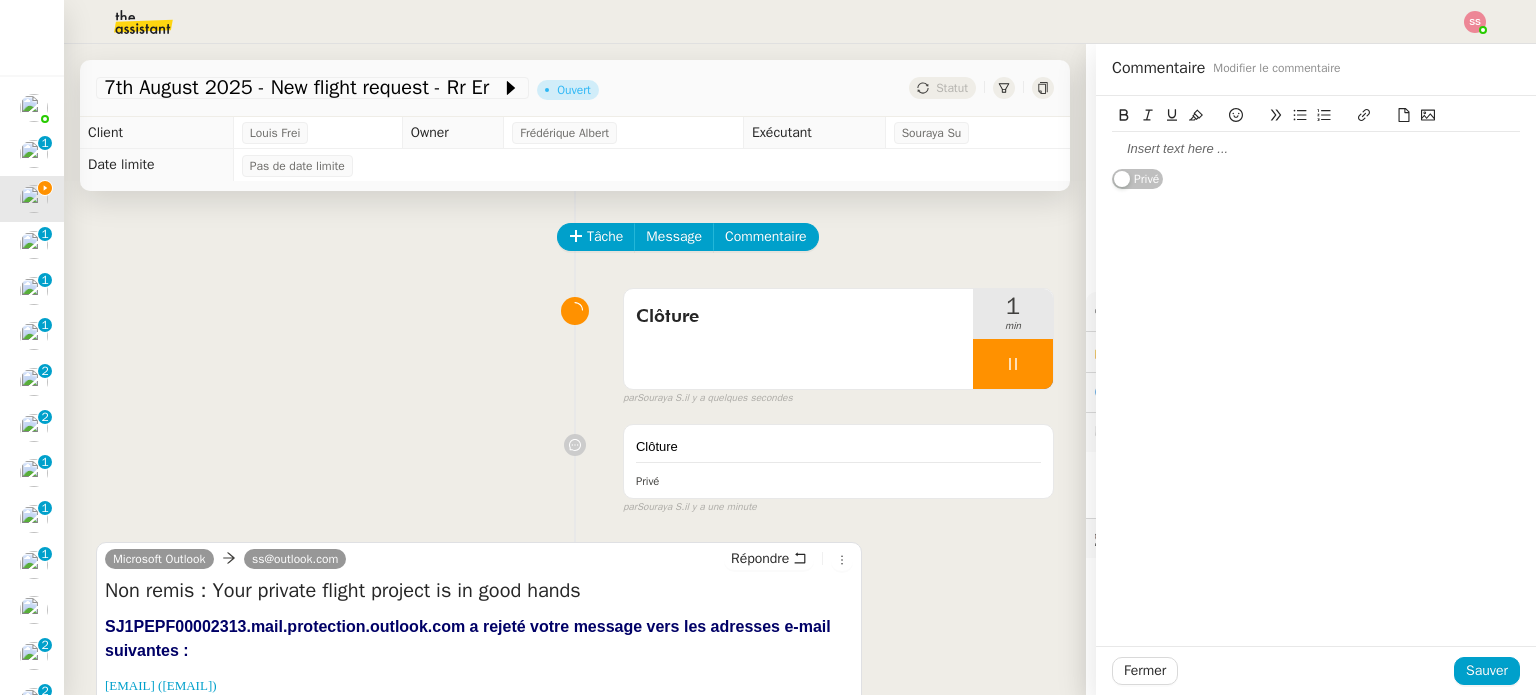 click 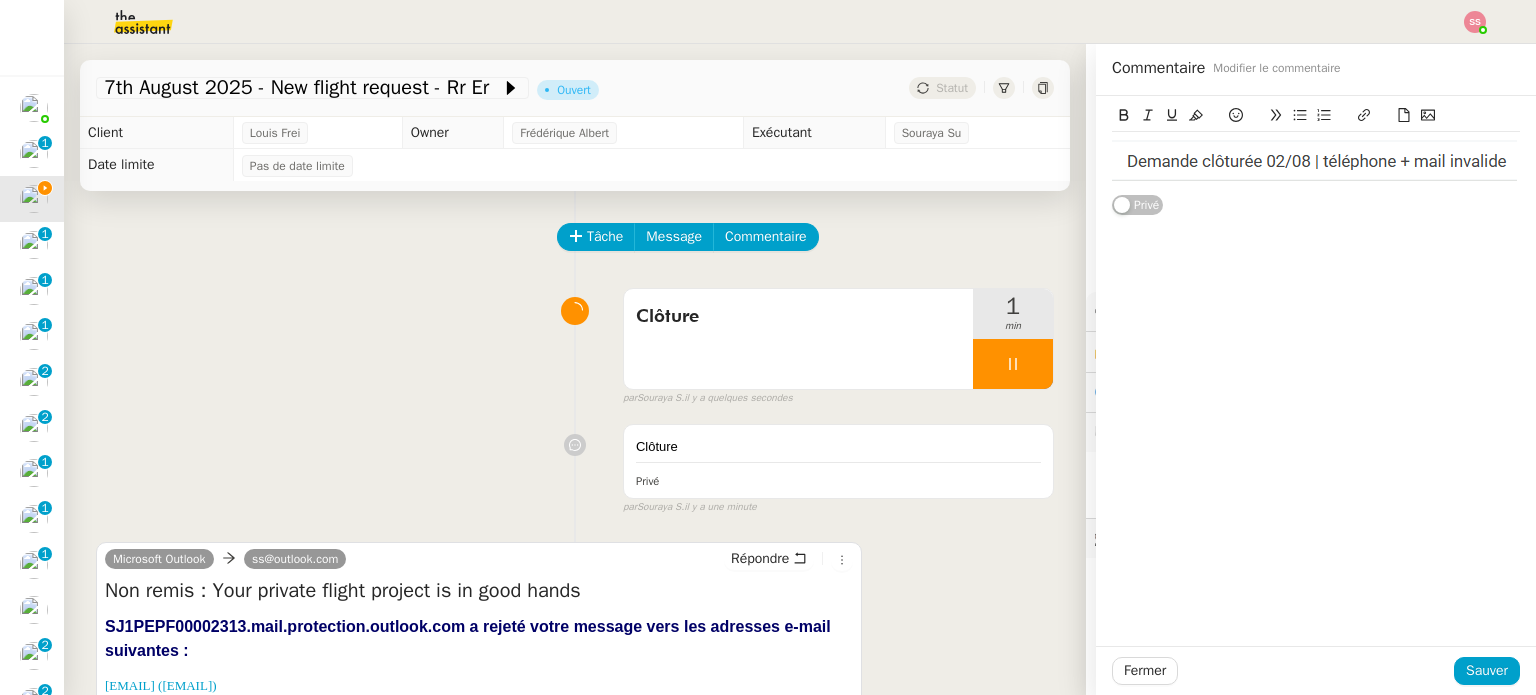click on "Fermer Sauver" 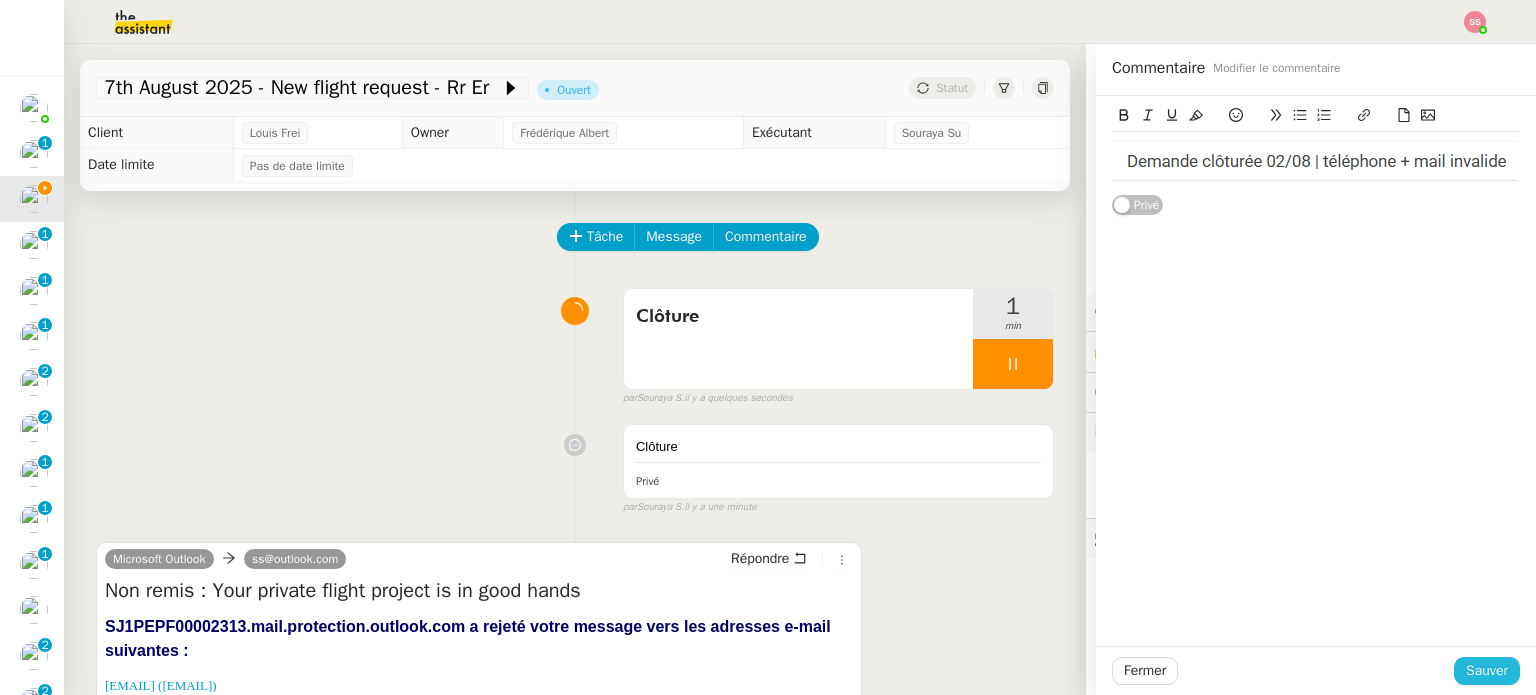 click on "Sauver" 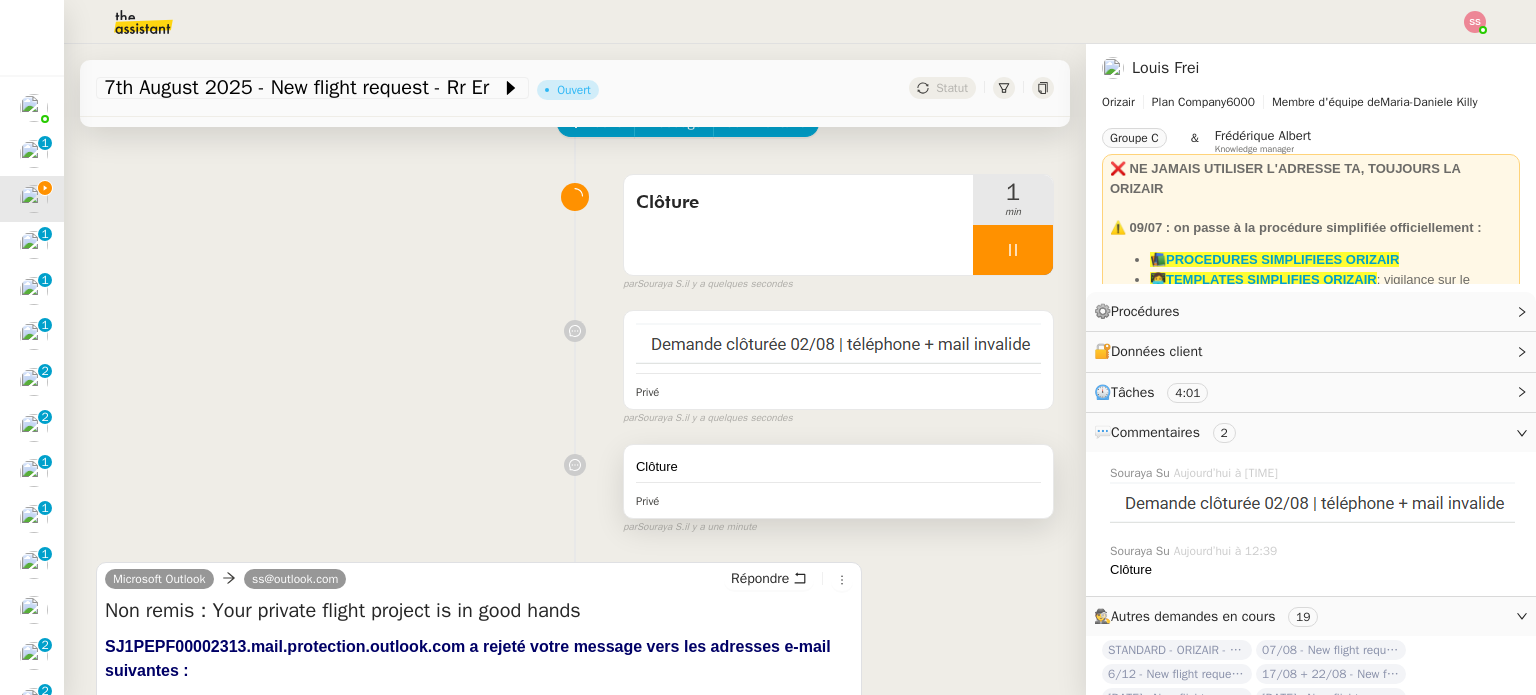 scroll, scrollTop: 0, scrollLeft: 0, axis: both 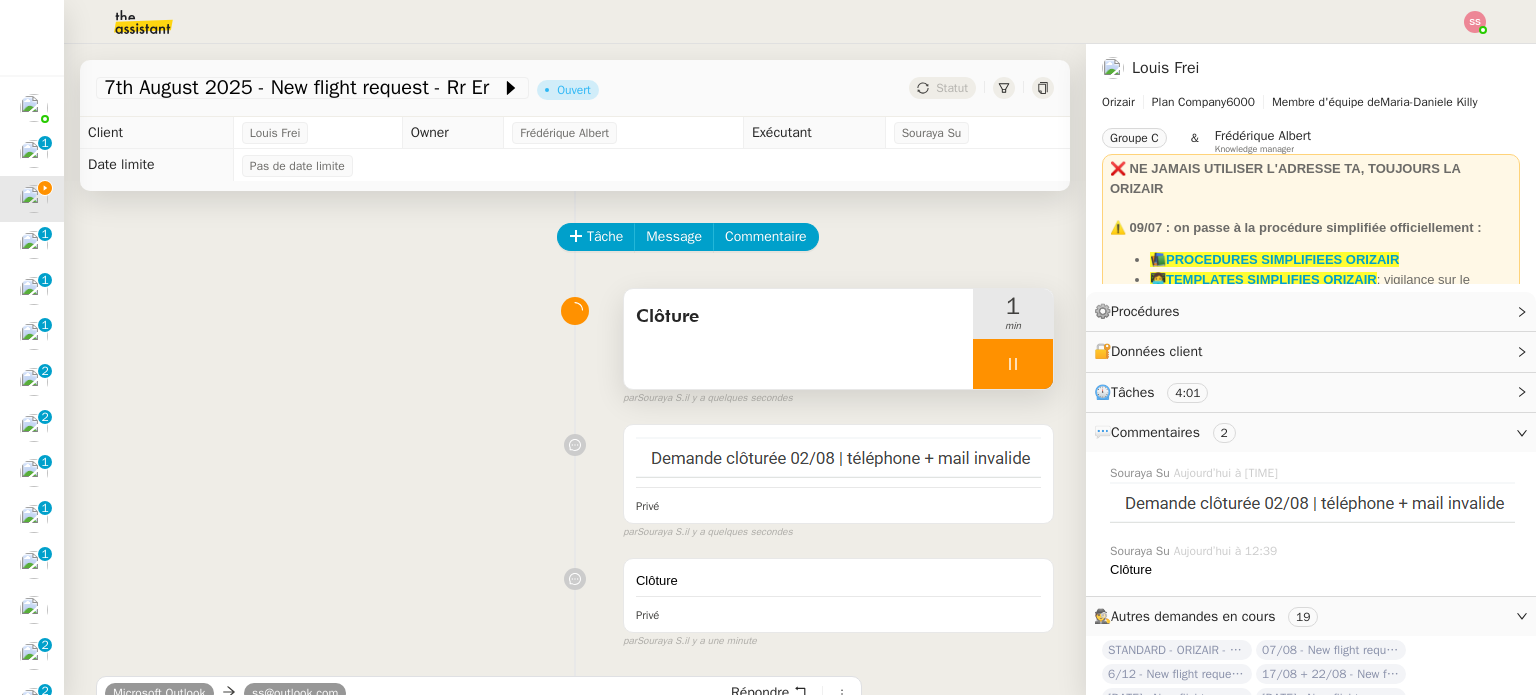 click at bounding box center (1013, 364) 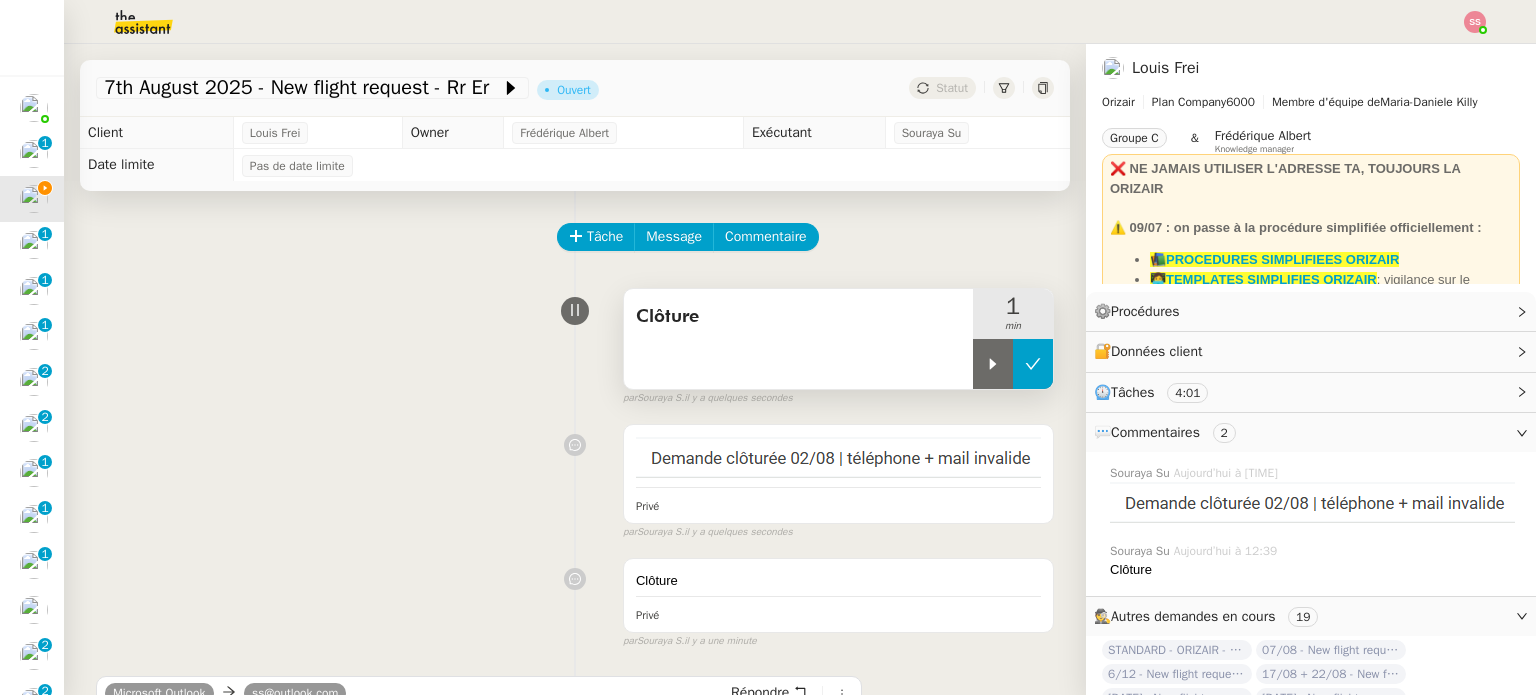 click 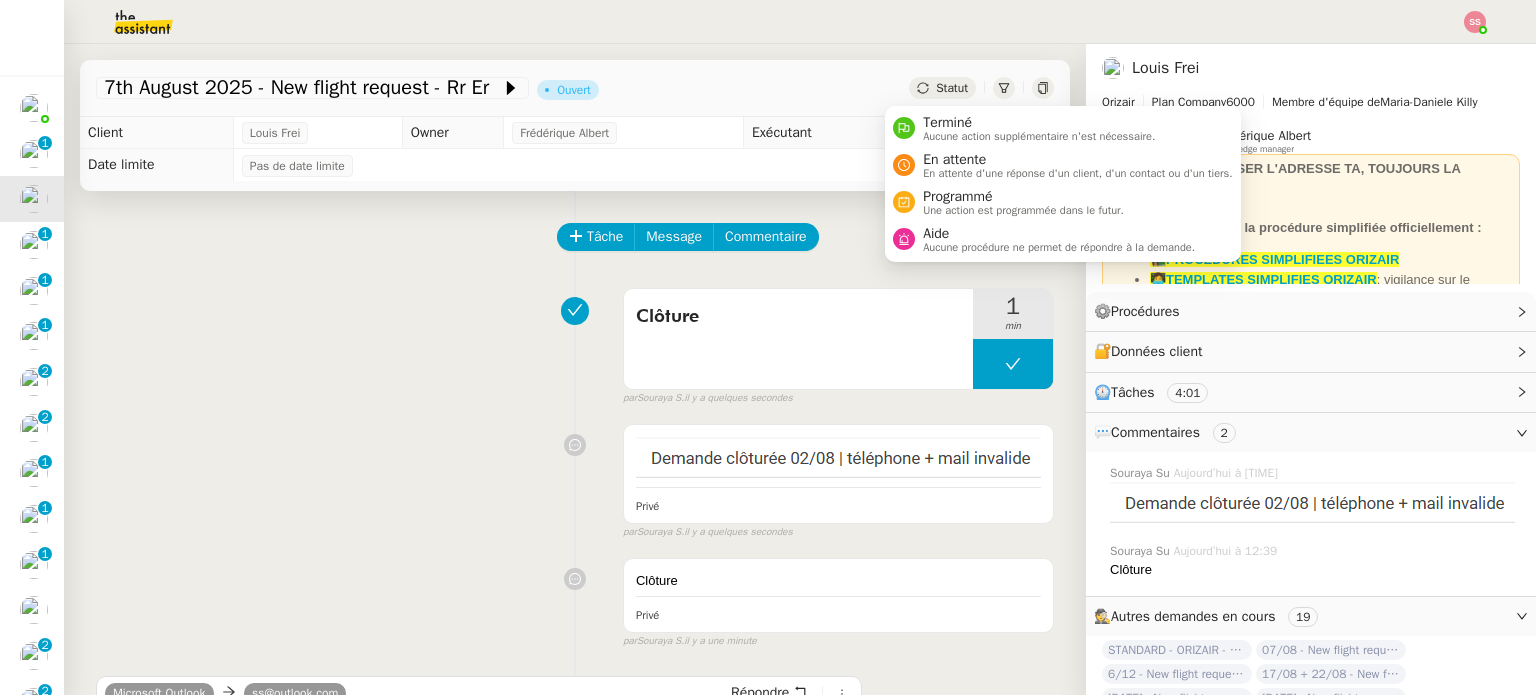 click on "Statut" 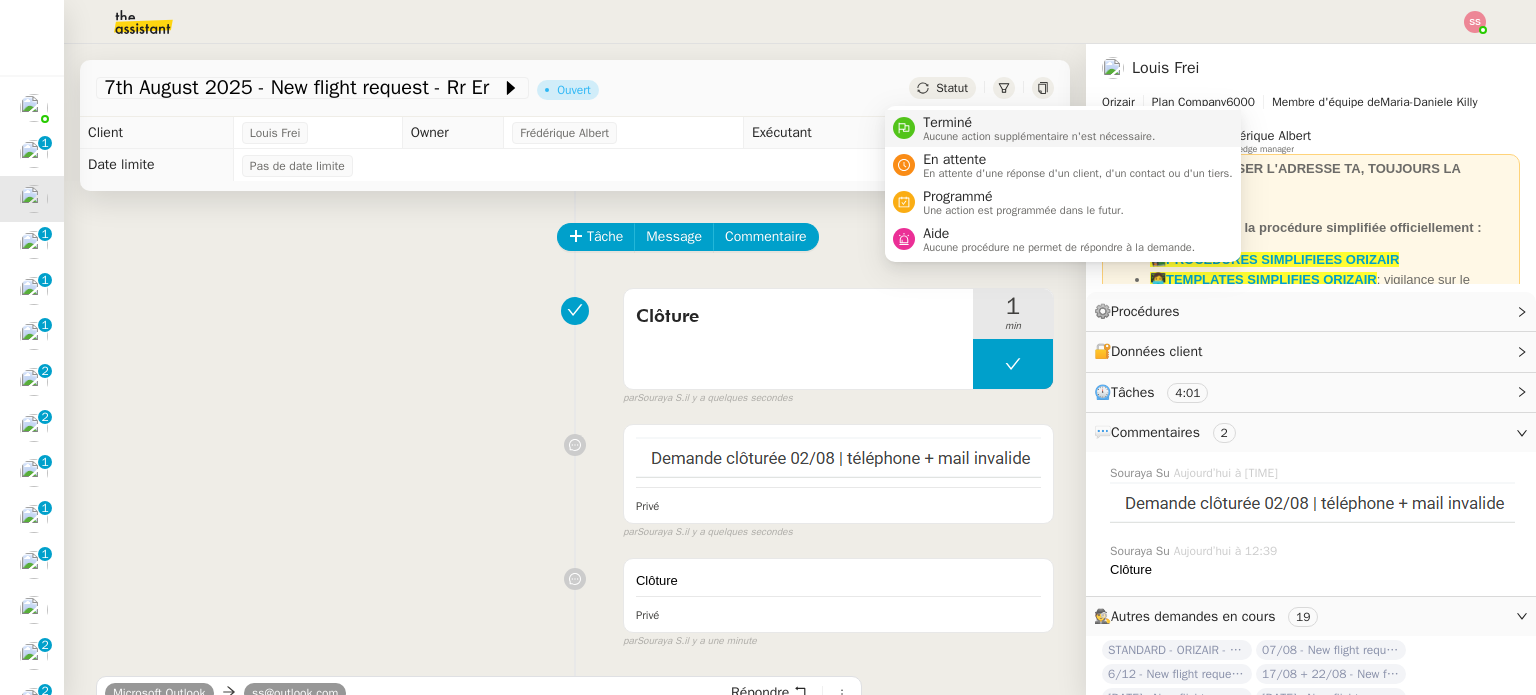 click on "Terminé" at bounding box center (1039, 123) 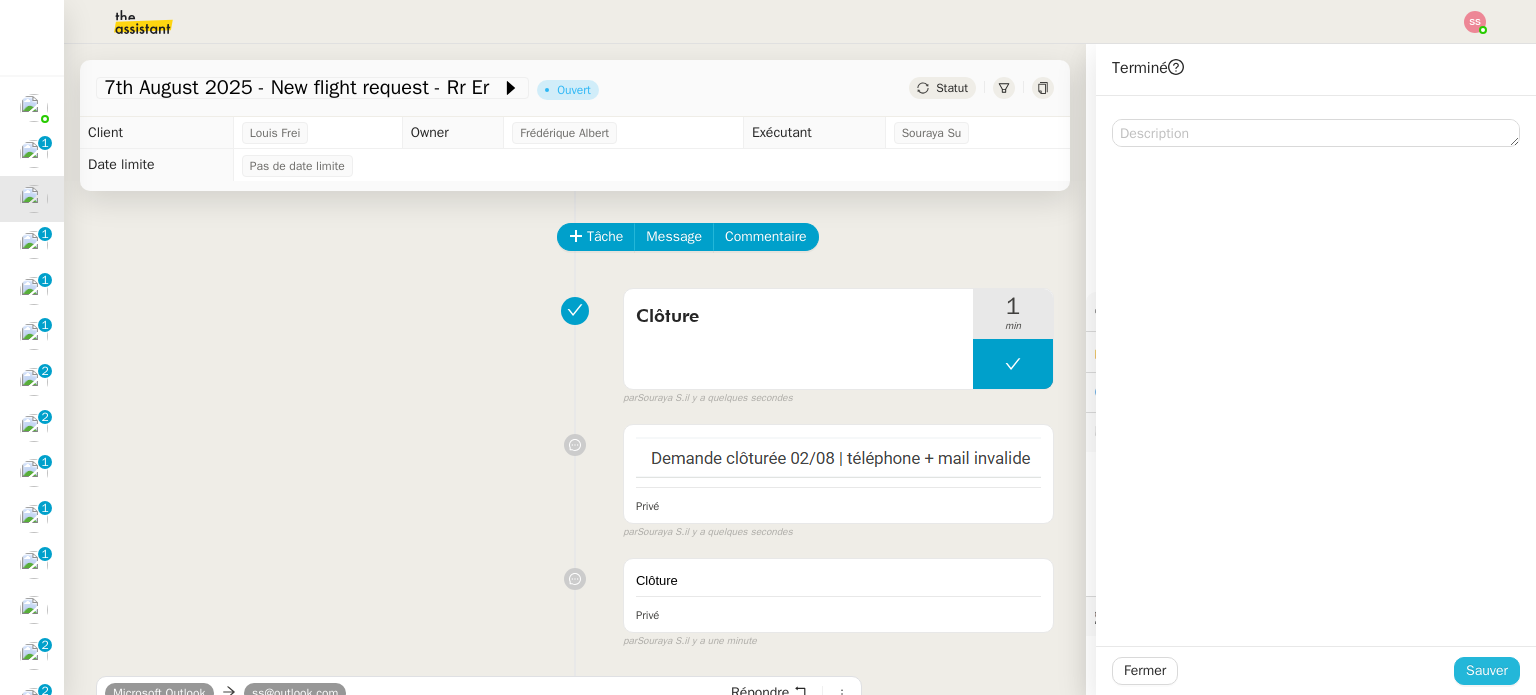 click on "Sauver" 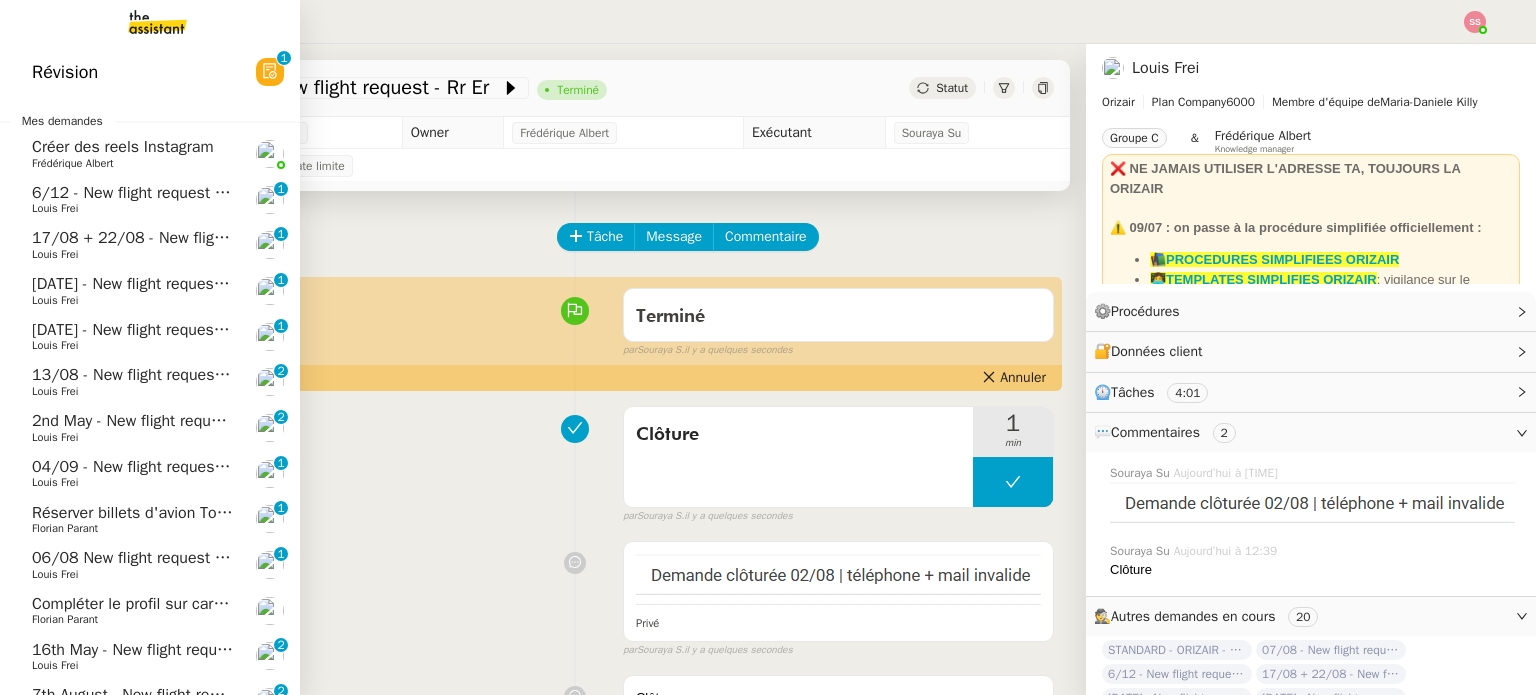 scroll, scrollTop: 48, scrollLeft: 0, axis: vertical 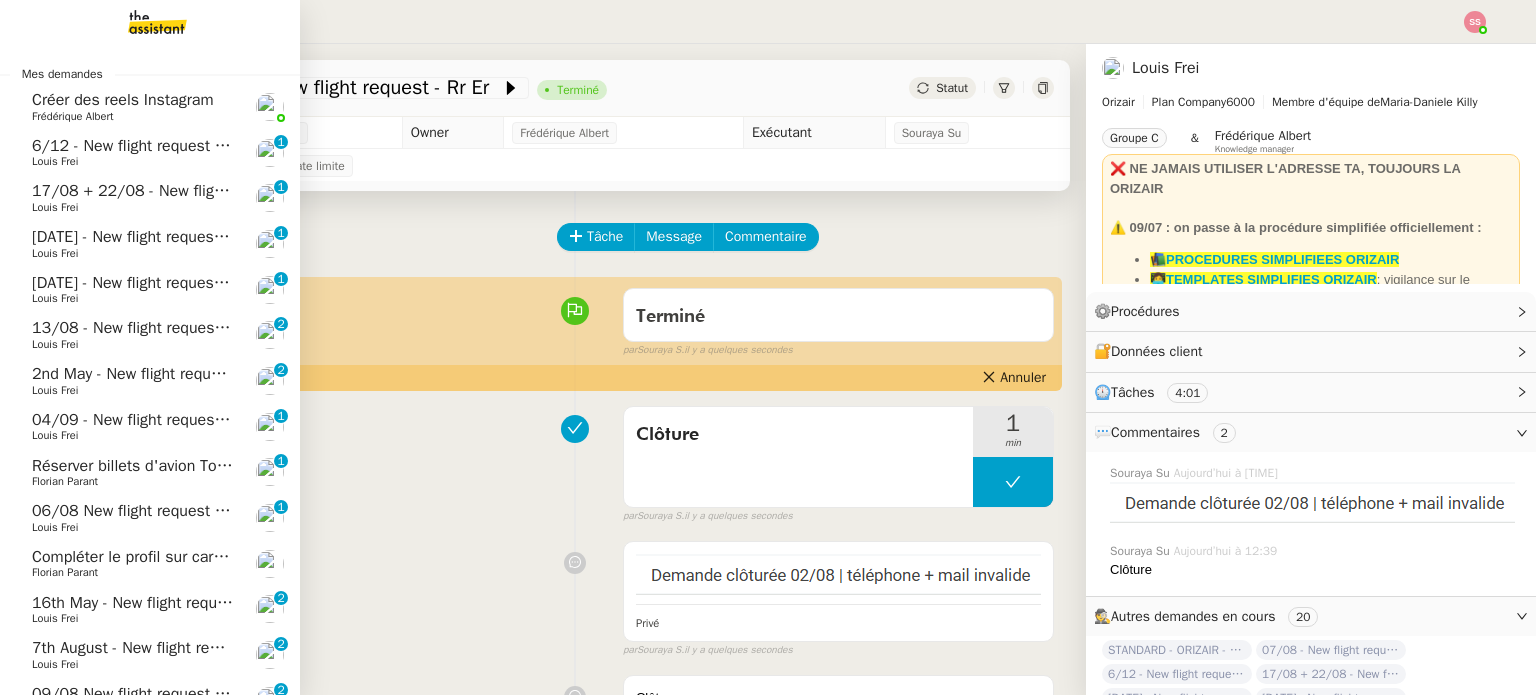 click on "17/08 + 22/08 - New flight request - [FIRST] [LAST]" 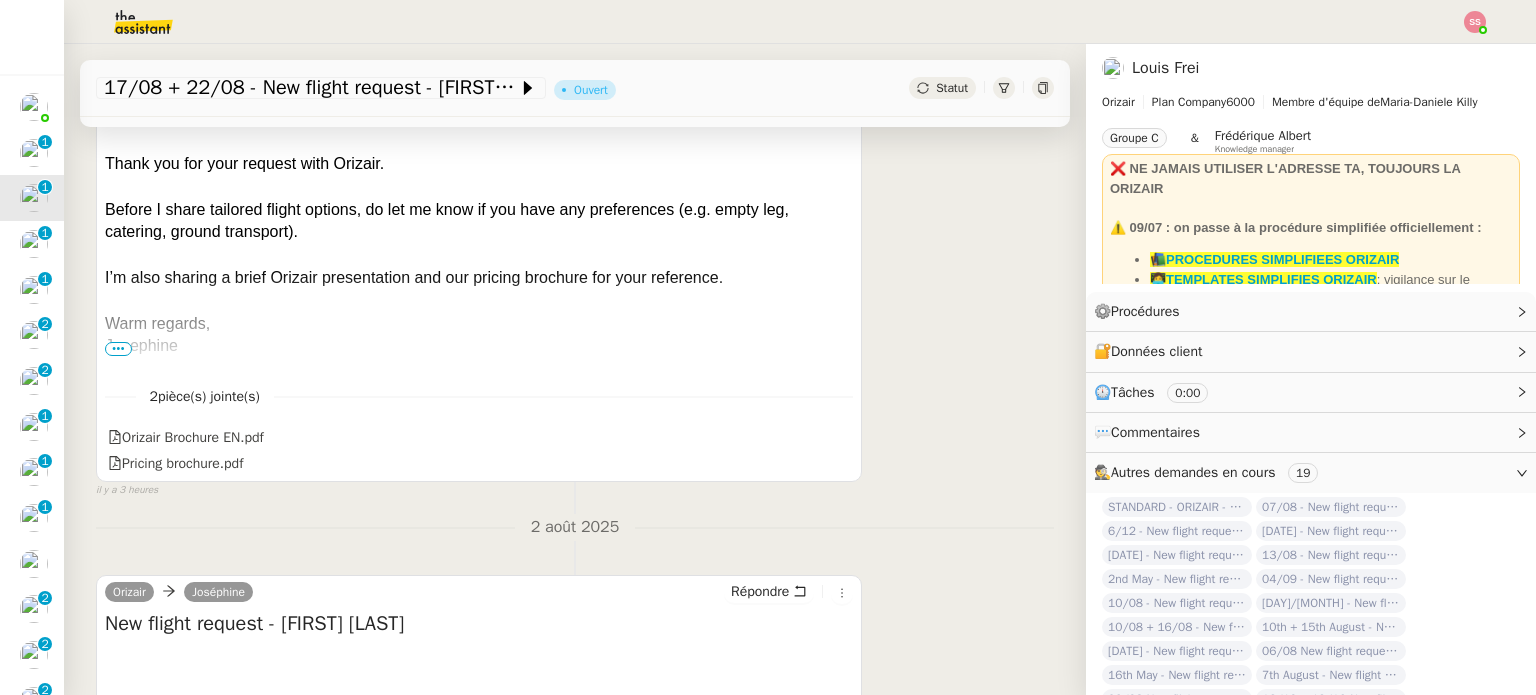 scroll, scrollTop: 700, scrollLeft: 0, axis: vertical 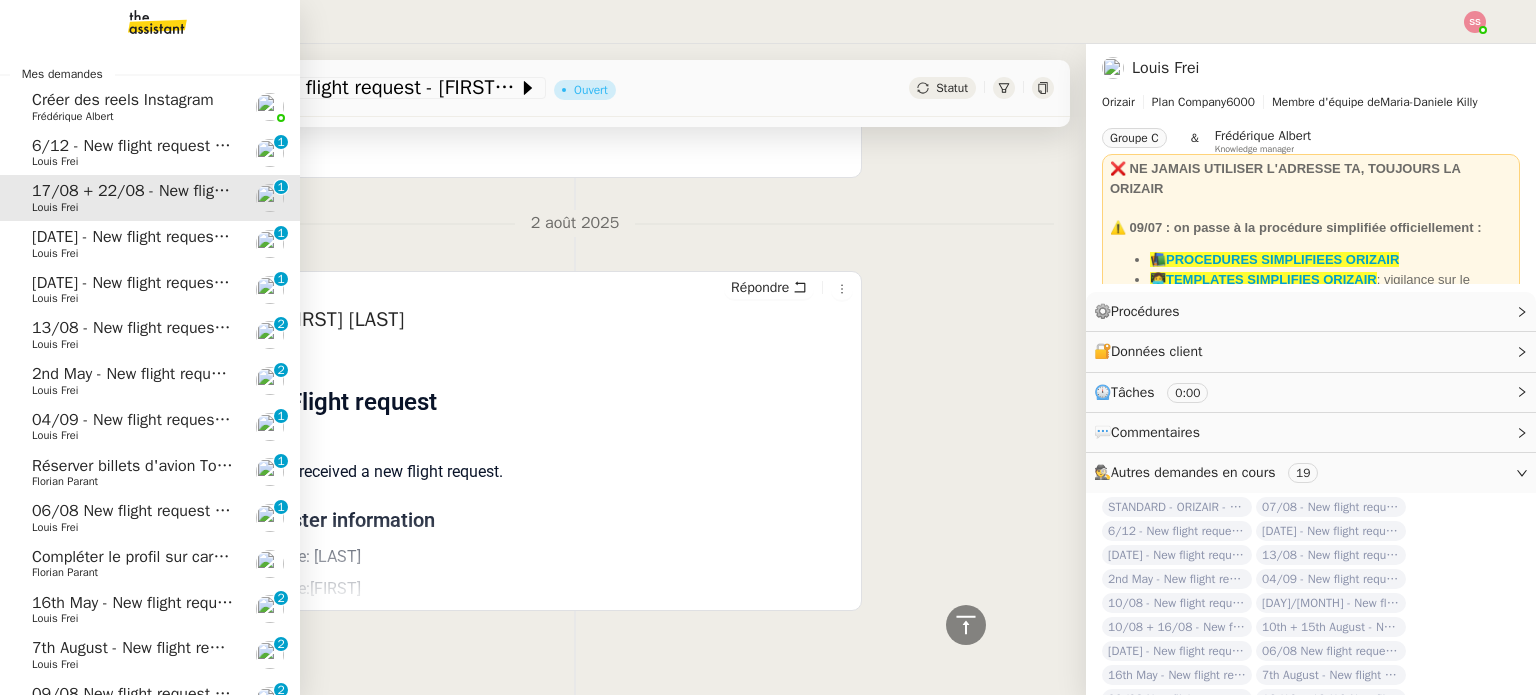 click on "Louis Frei" 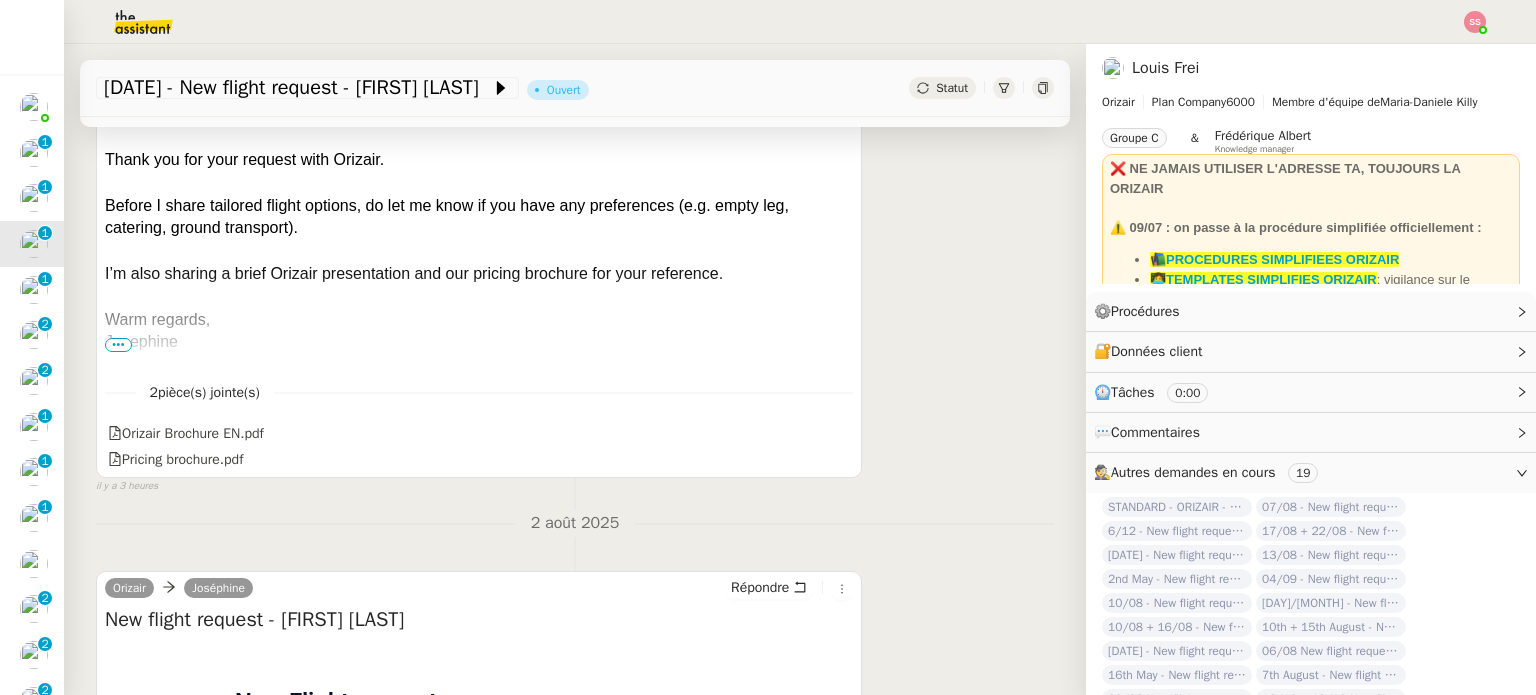 scroll, scrollTop: 0, scrollLeft: 0, axis: both 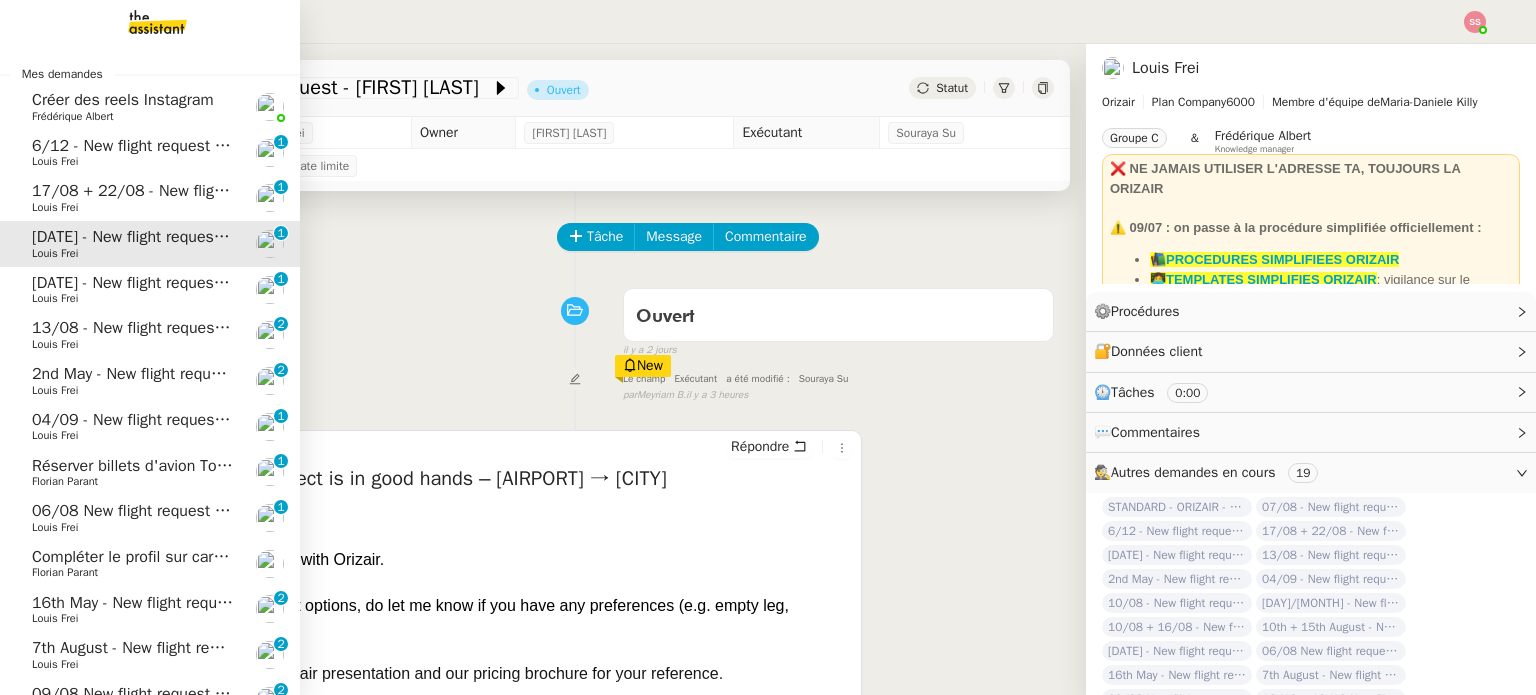 click on "[DATE] - New flight request - [FIRST] [LAST]" 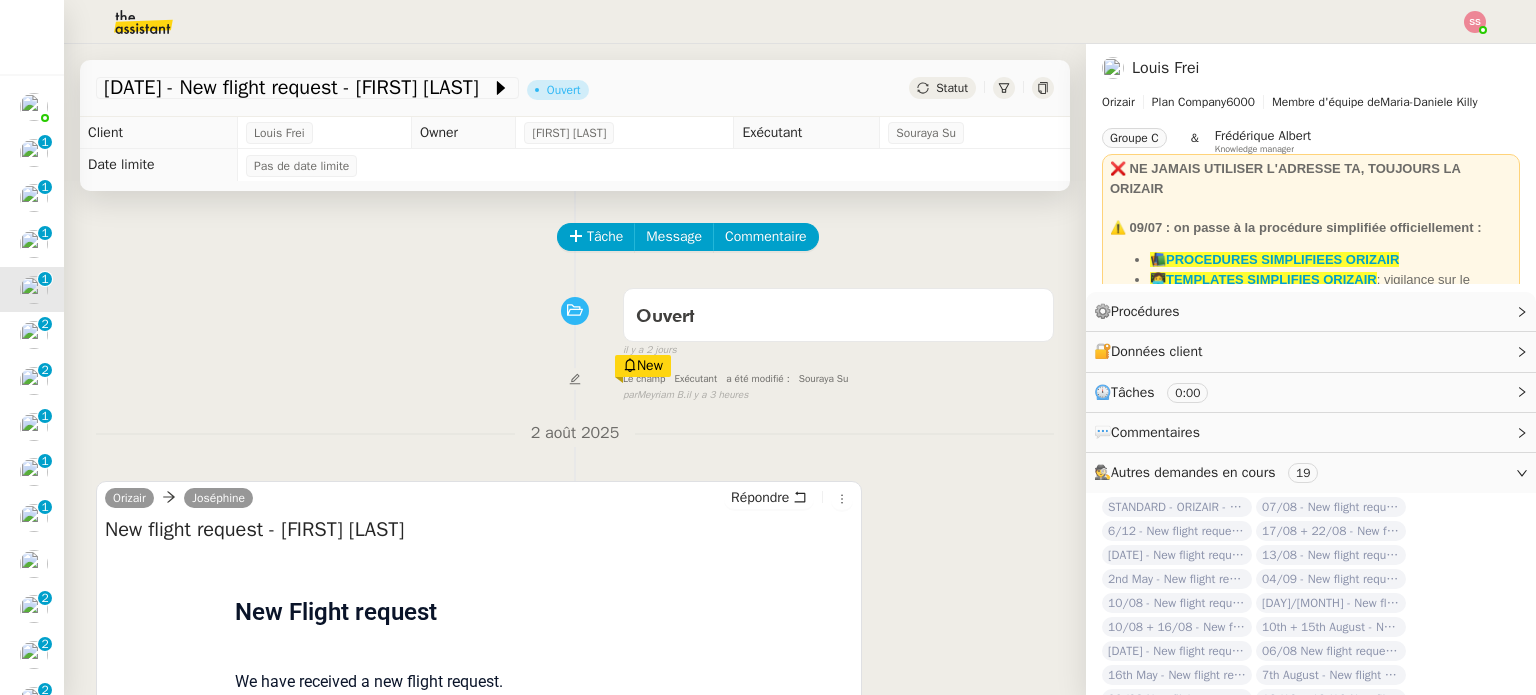 scroll, scrollTop: 268, scrollLeft: 0, axis: vertical 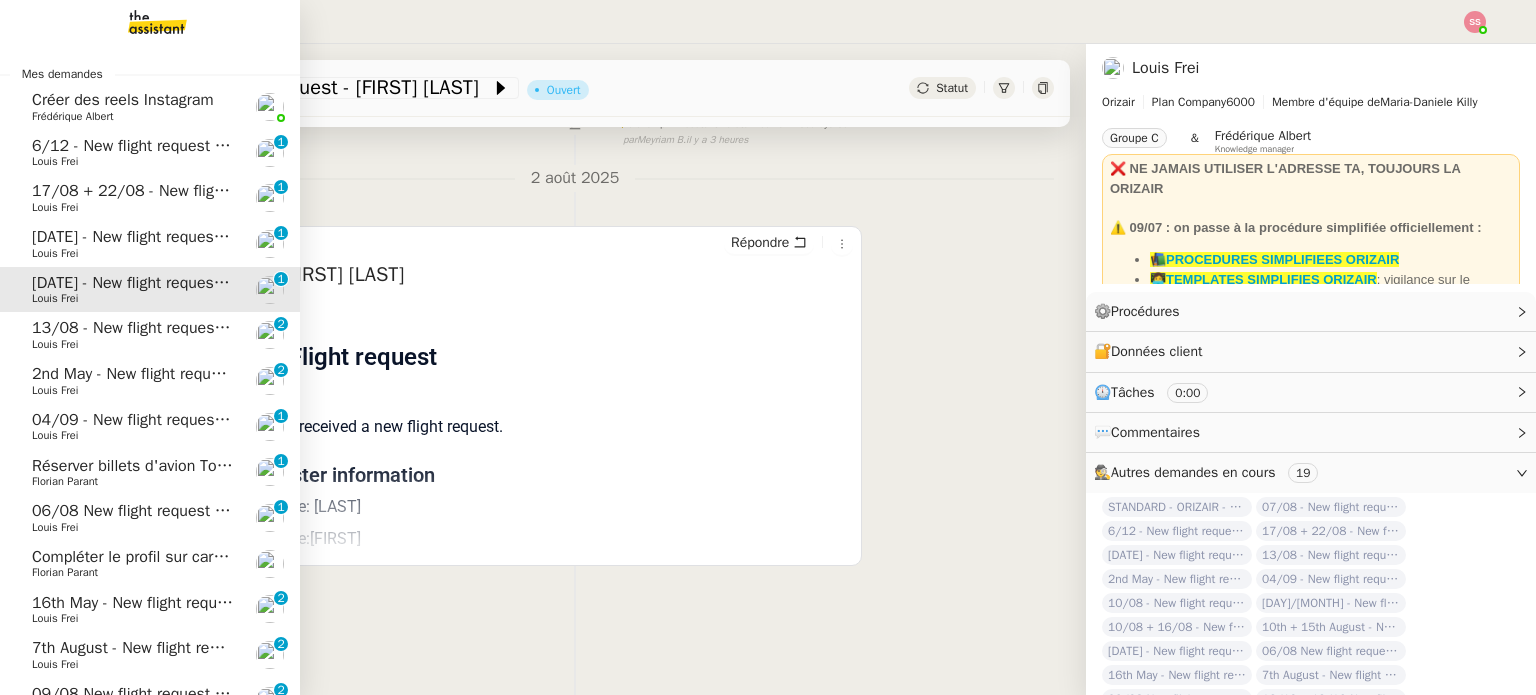 click on "13/08 - New flight request - [FIRST] [LAST]" 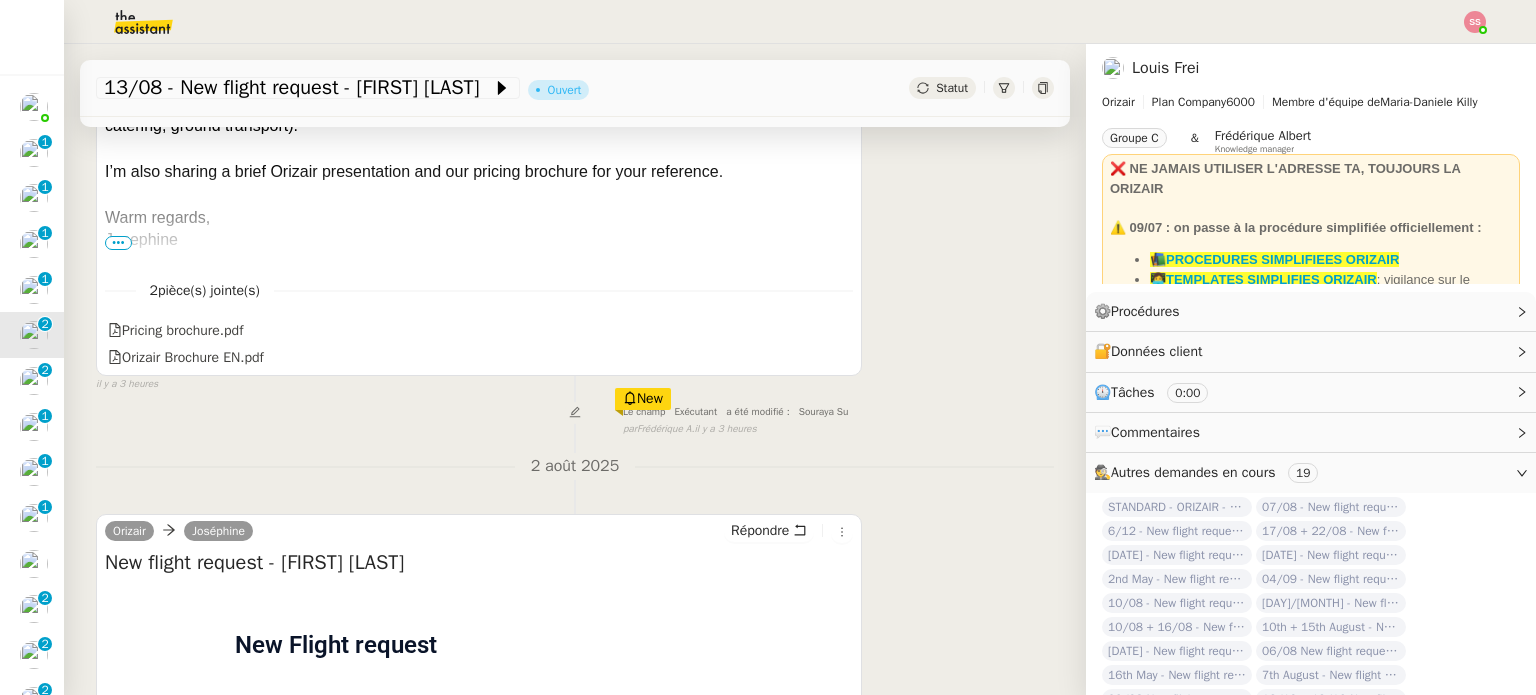 scroll, scrollTop: 342, scrollLeft: 0, axis: vertical 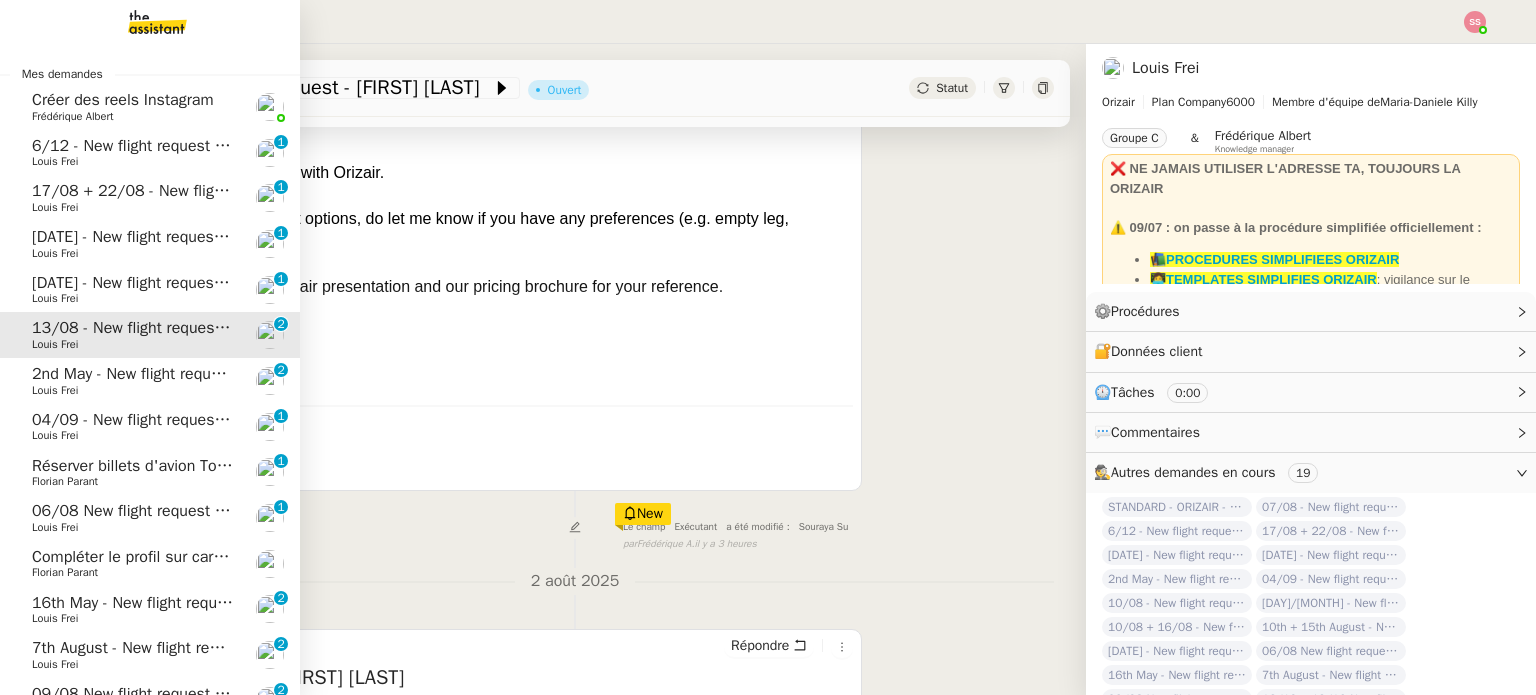 click on "2nd May - New flight request - [FIRST] [LAST]" 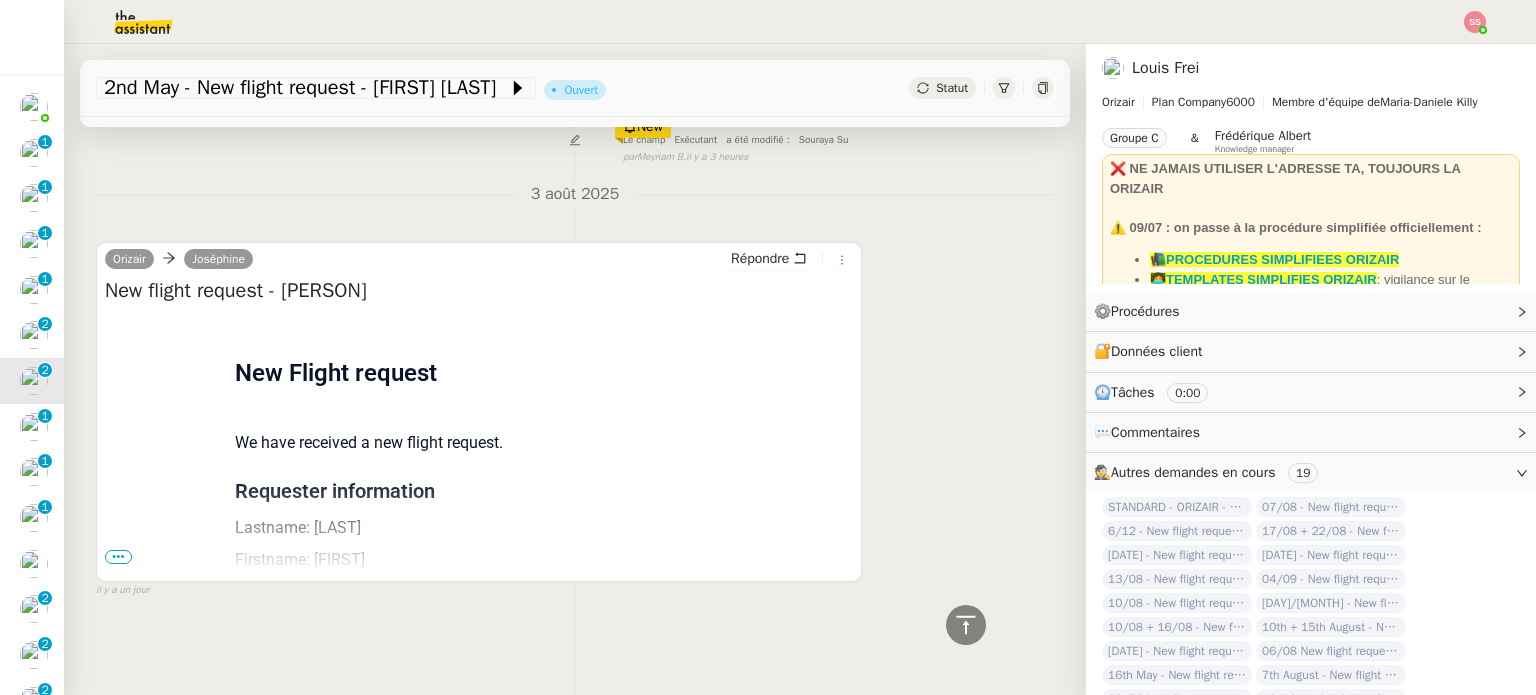 scroll, scrollTop: 742, scrollLeft: 0, axis: vertical 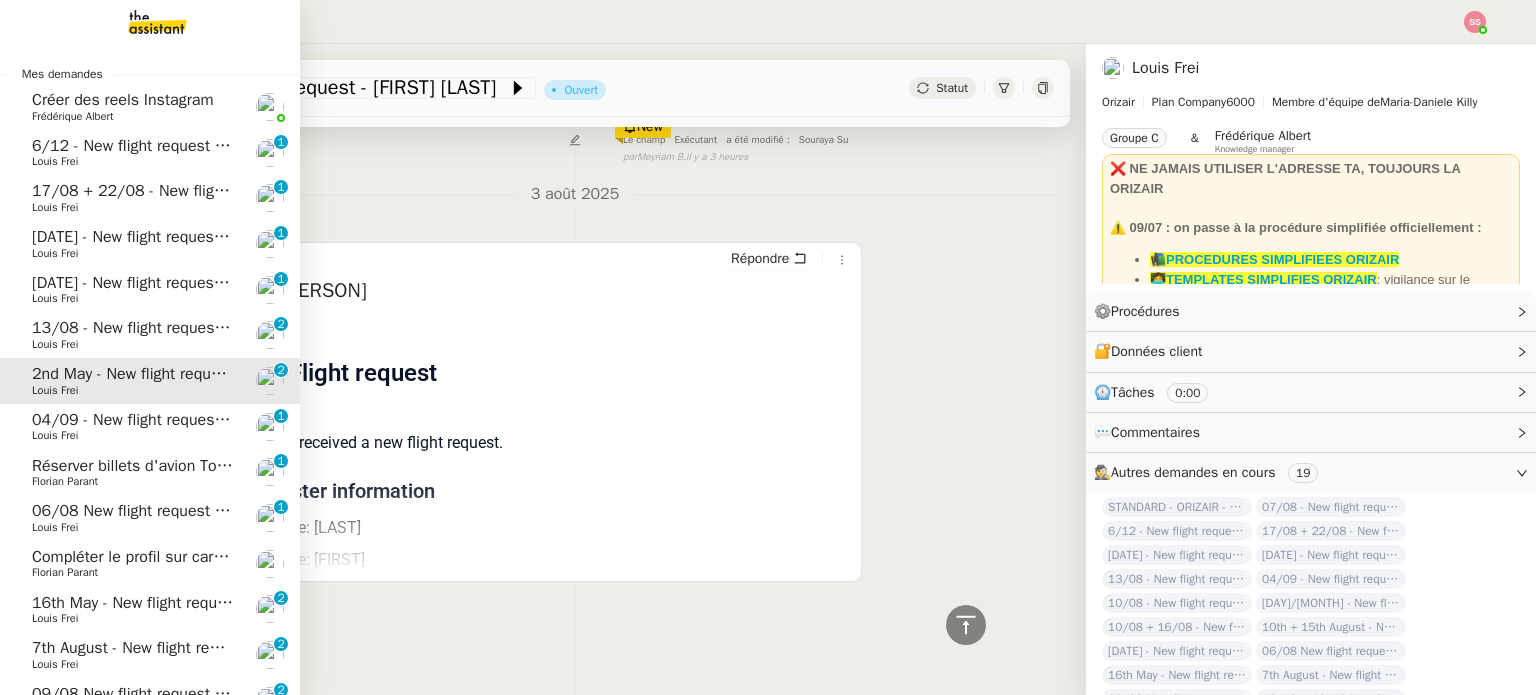 click on "Louis Frei" 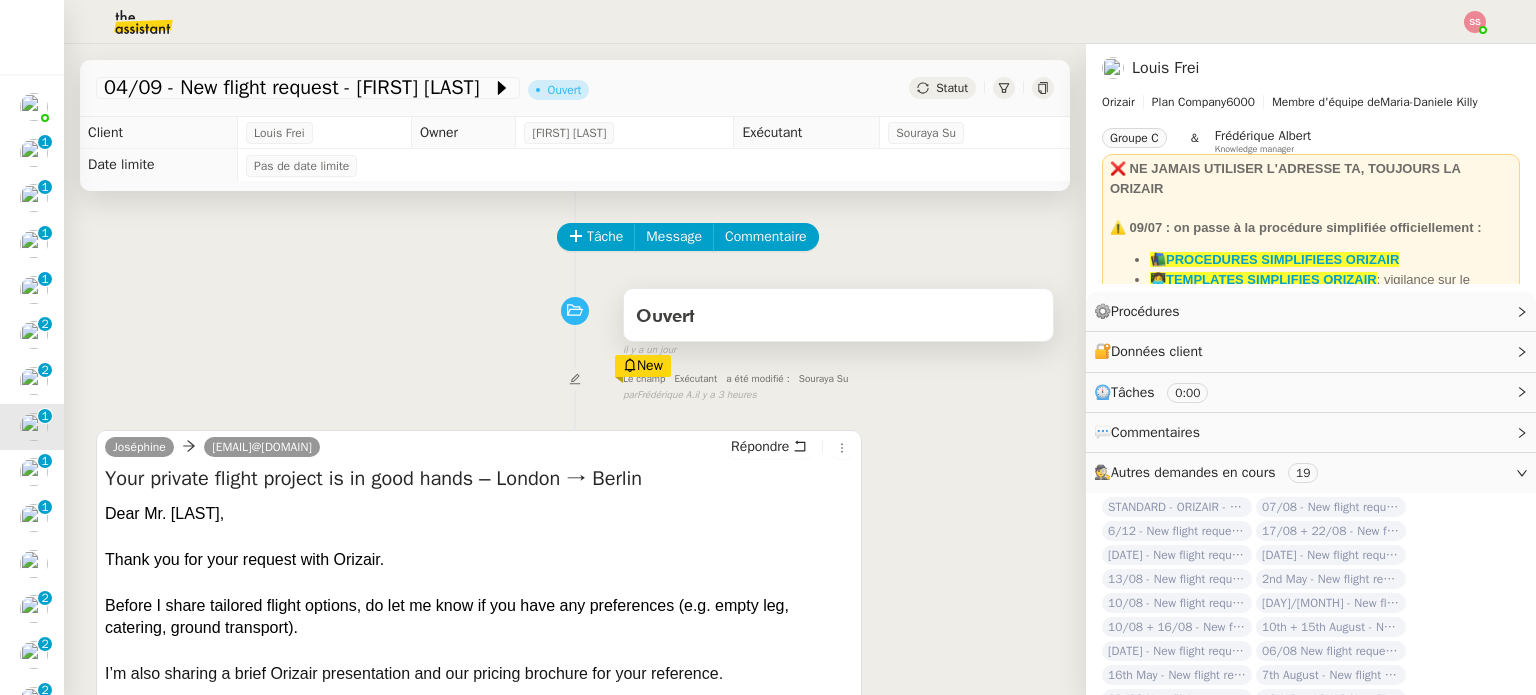 scroll, scrollTop: 500, scrollLeft: 0, axis: vertical 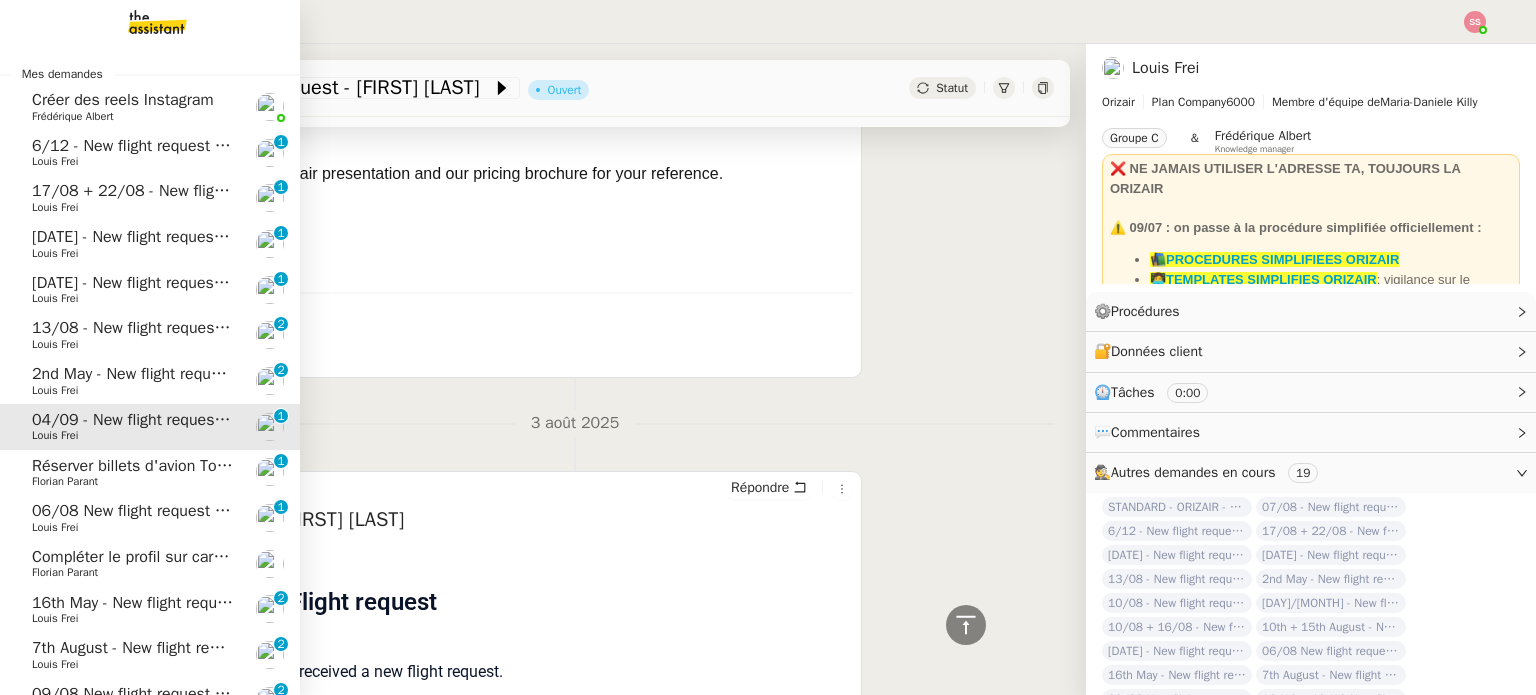 click on "06/08 New flight request - Mark Hayward" 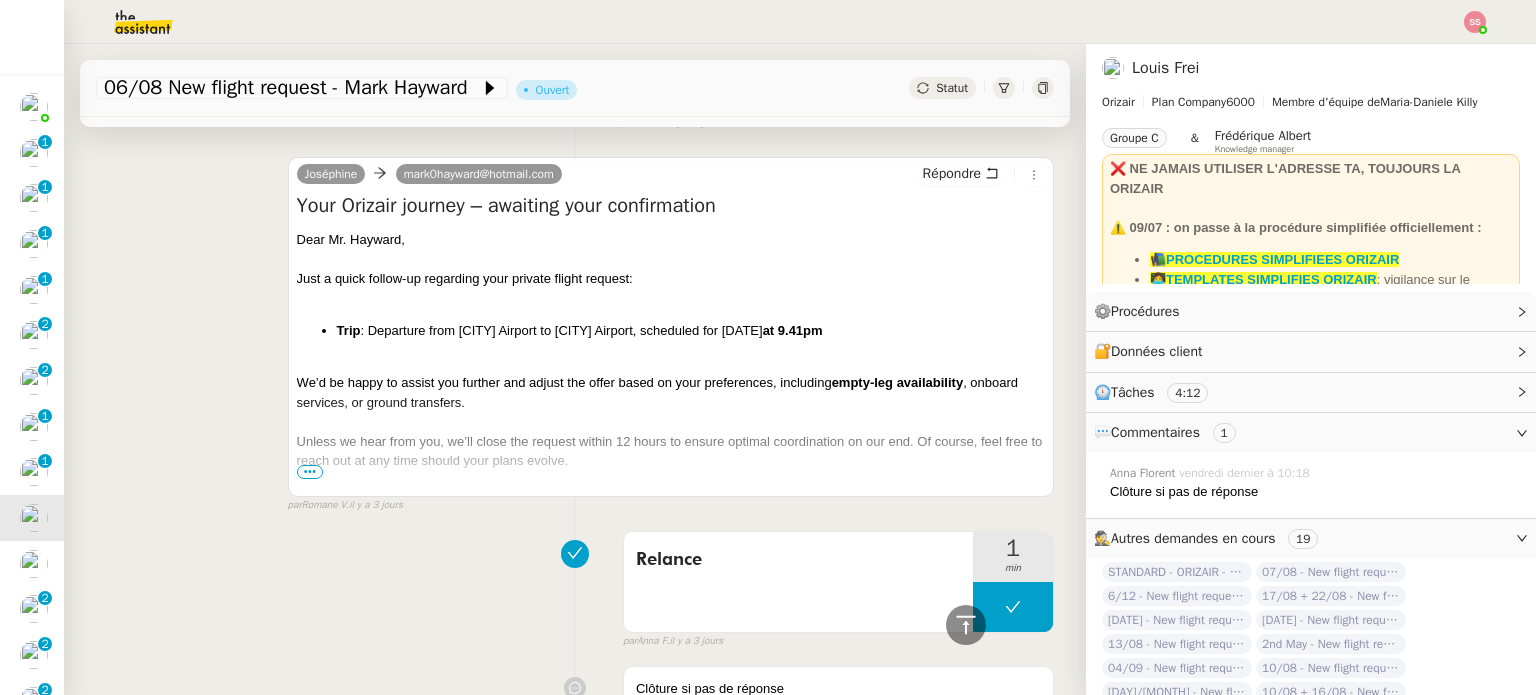 scroll, scrollTop: 0, scrollLeft: 0, axis: both 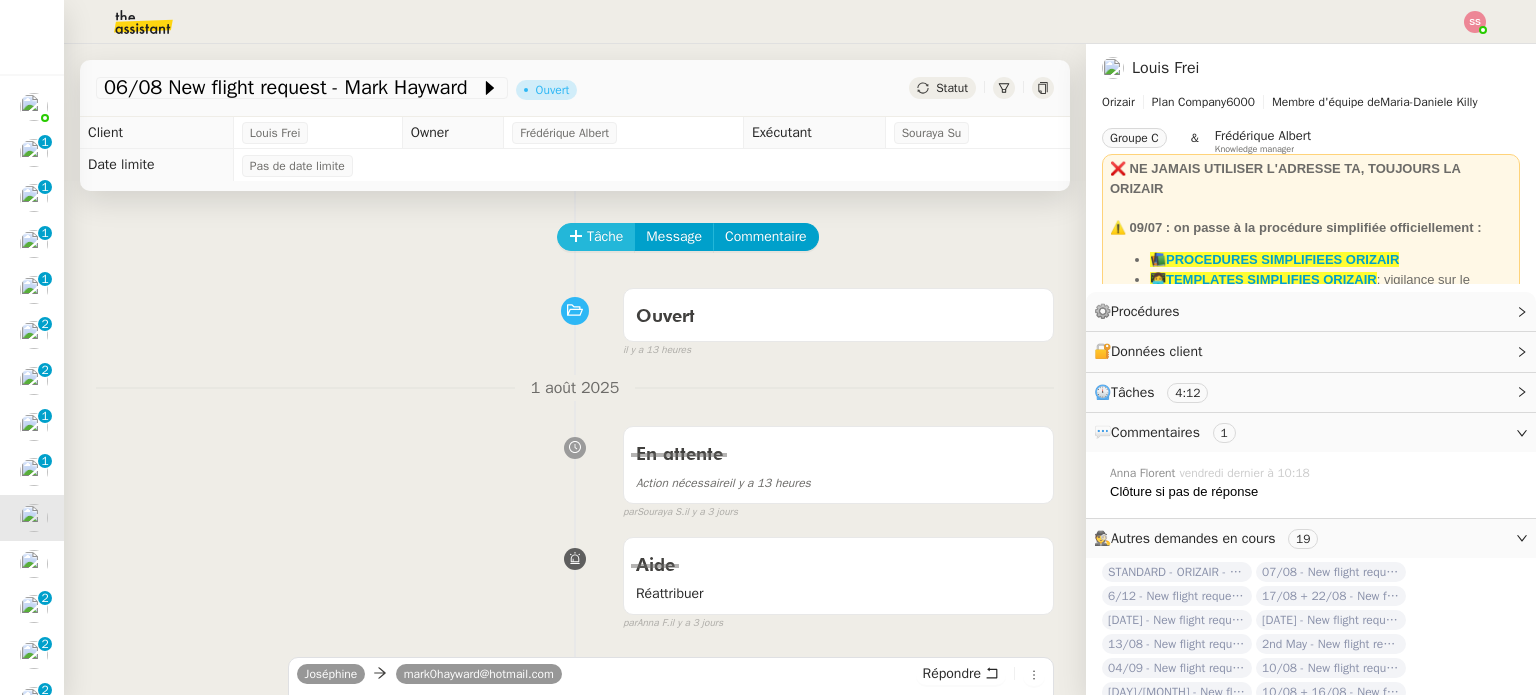 click on "Tâche" 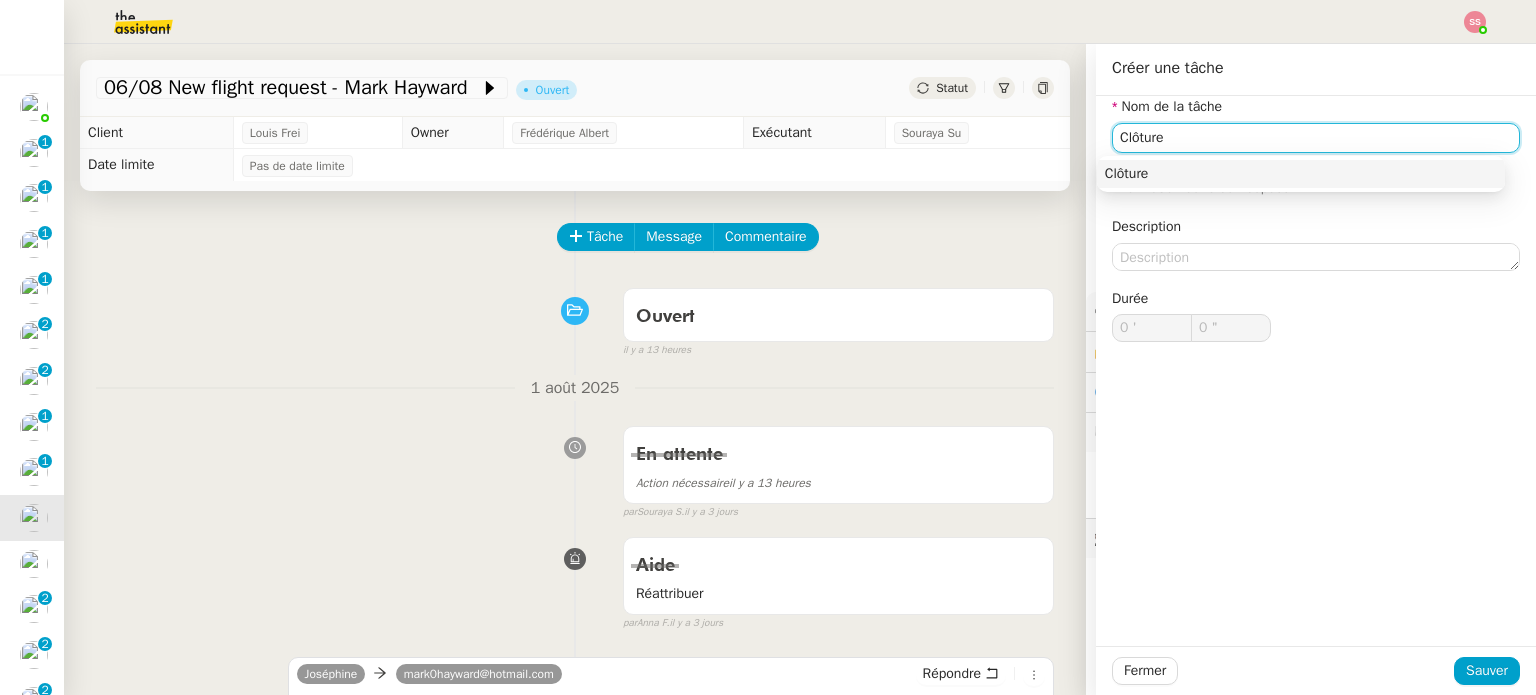 click on "Clôture" at bounding box center [1301, 174] 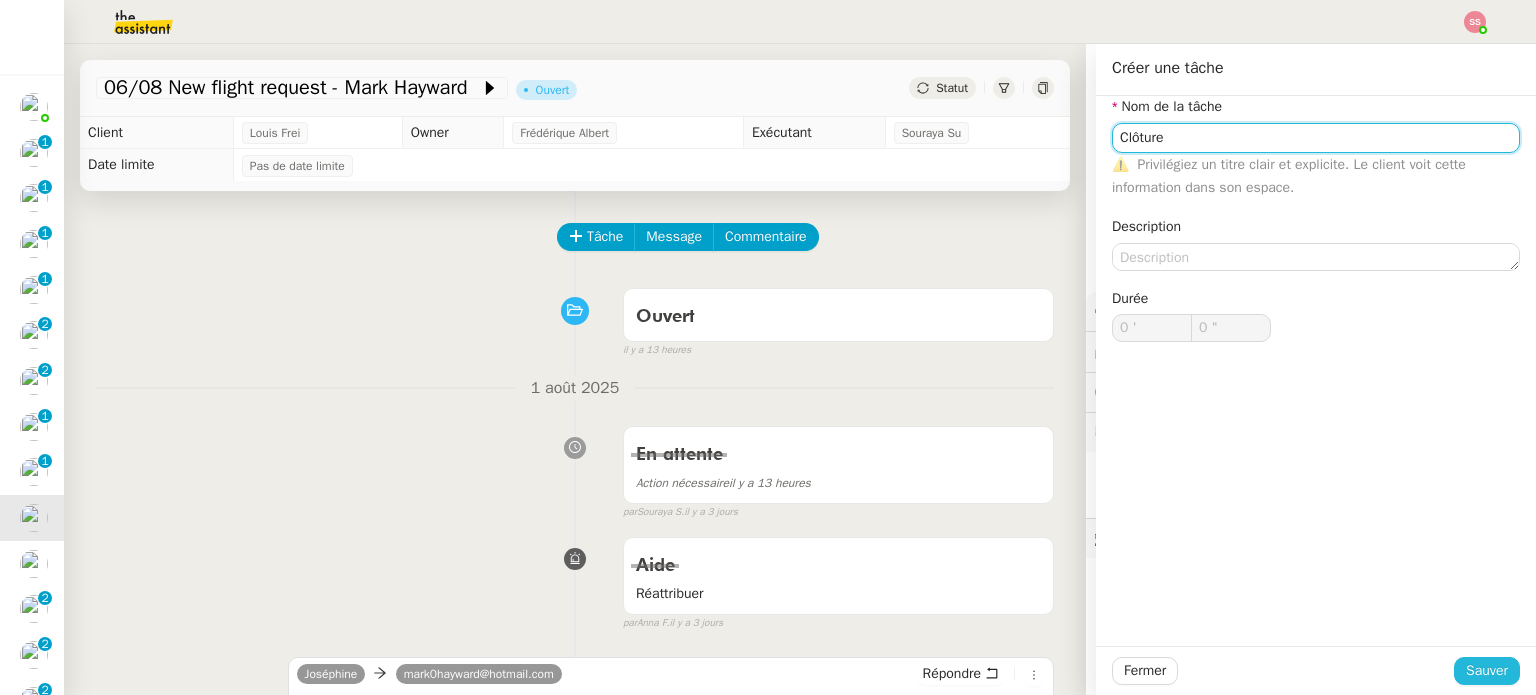 type on "Clôture" 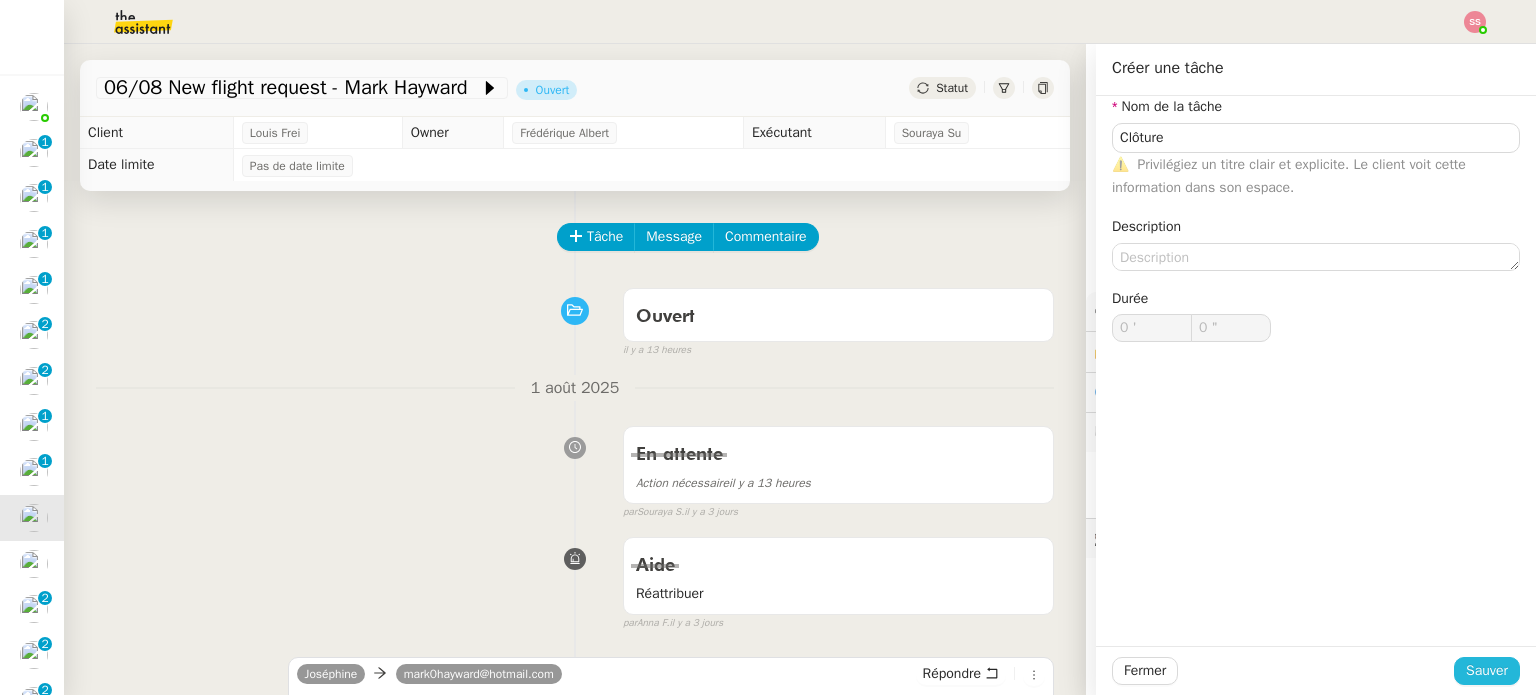 click on "Sauver" 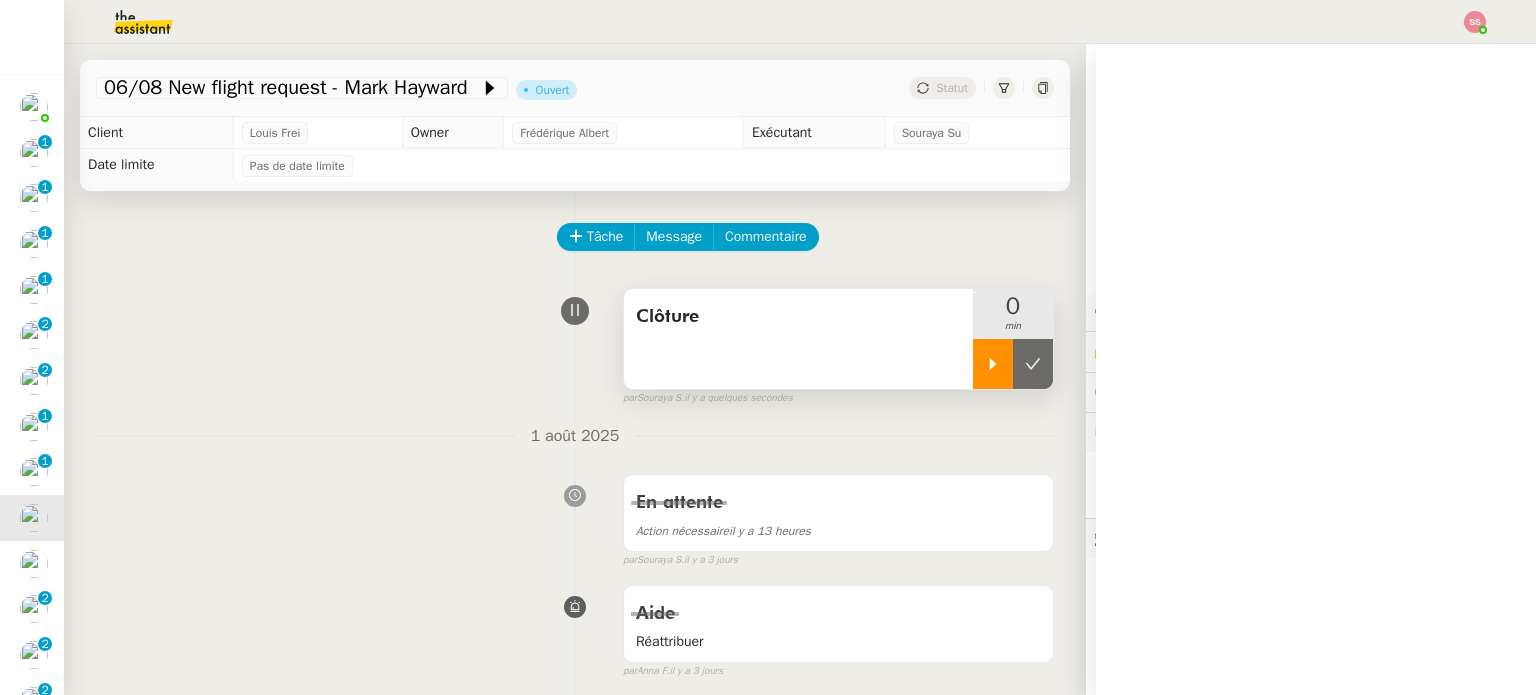click 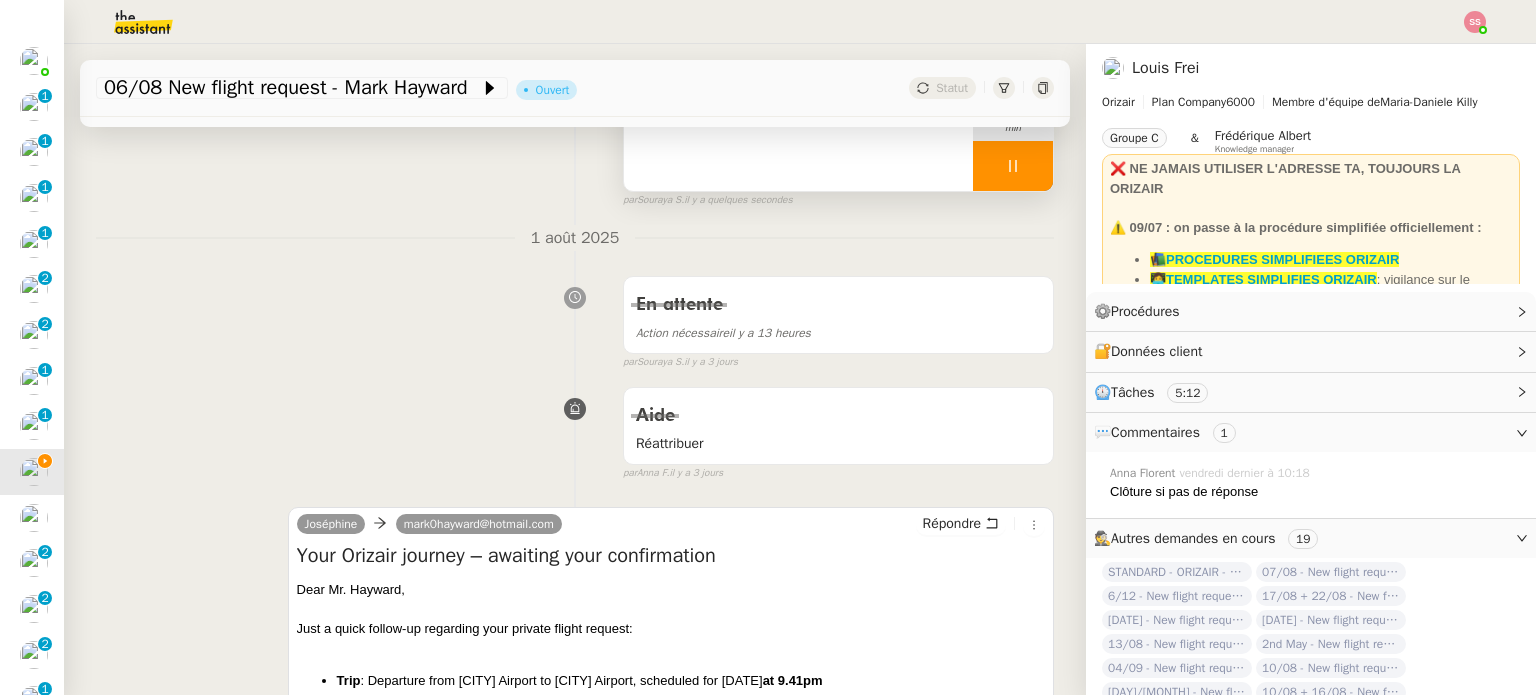 scroll, scrollTop: 100, scrollLeft: 0, axis: vertical 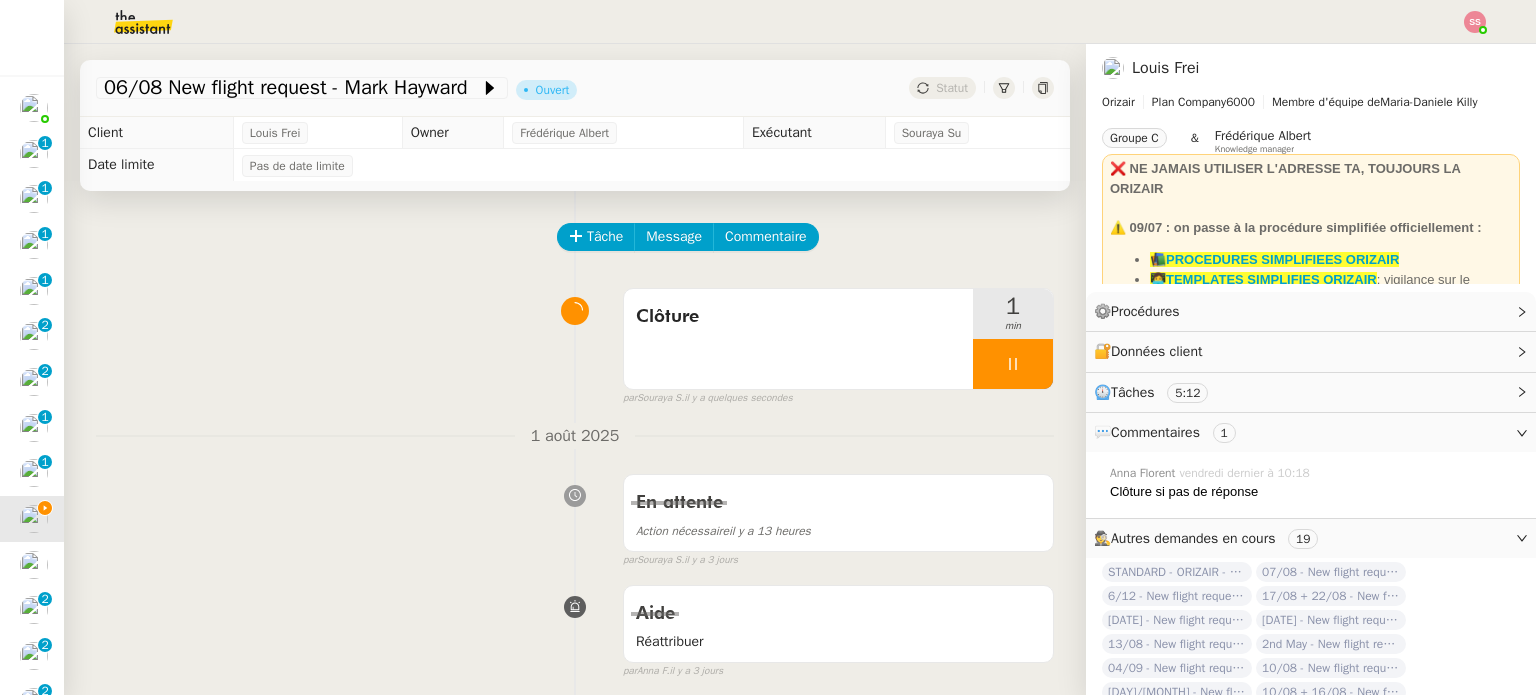 click on "Tâche Message Commentaire Veuillez patienter une erreur s'est produite 👌👌👌 message envoyé ✌️✌️✌️ Veuillez d'abord attribuer un client Une erreur s'est produite, veuillez réessayer Clôture 1 min false par [FIRST] [LAST] il y a quelques secondes 👌👌👌 message envoyé ✌️✌️✌️ une erreur s'est produite 👌👌👌 message envoyé ✌️✌️✌️ Votre message va être revu ✌️✌️✌️ une erreur s'est produite La taille des fichiers doit être de 10Mb au maximum. 1 [MONTH] [YYYY] En attente Action nécessaire il y a 13 heures false par [FIRST] [LAST] il y a 3 jours 👌👌👌 message envoyé ✌️✌️✌️ une erreur s'est produite 👌👌👌 message envoyé ✌️✌️✌️ Votre message va être revu ✌️✌️✌️ une erreur s'est produite La taille des fichiers doit être de 10Mb au maximum. Aide Réattribuer false par [FIRST] [LAST] il y a 3 jours 👌👌👌 message envoyé ✌️✌️✌️ une erreur s'est produite" 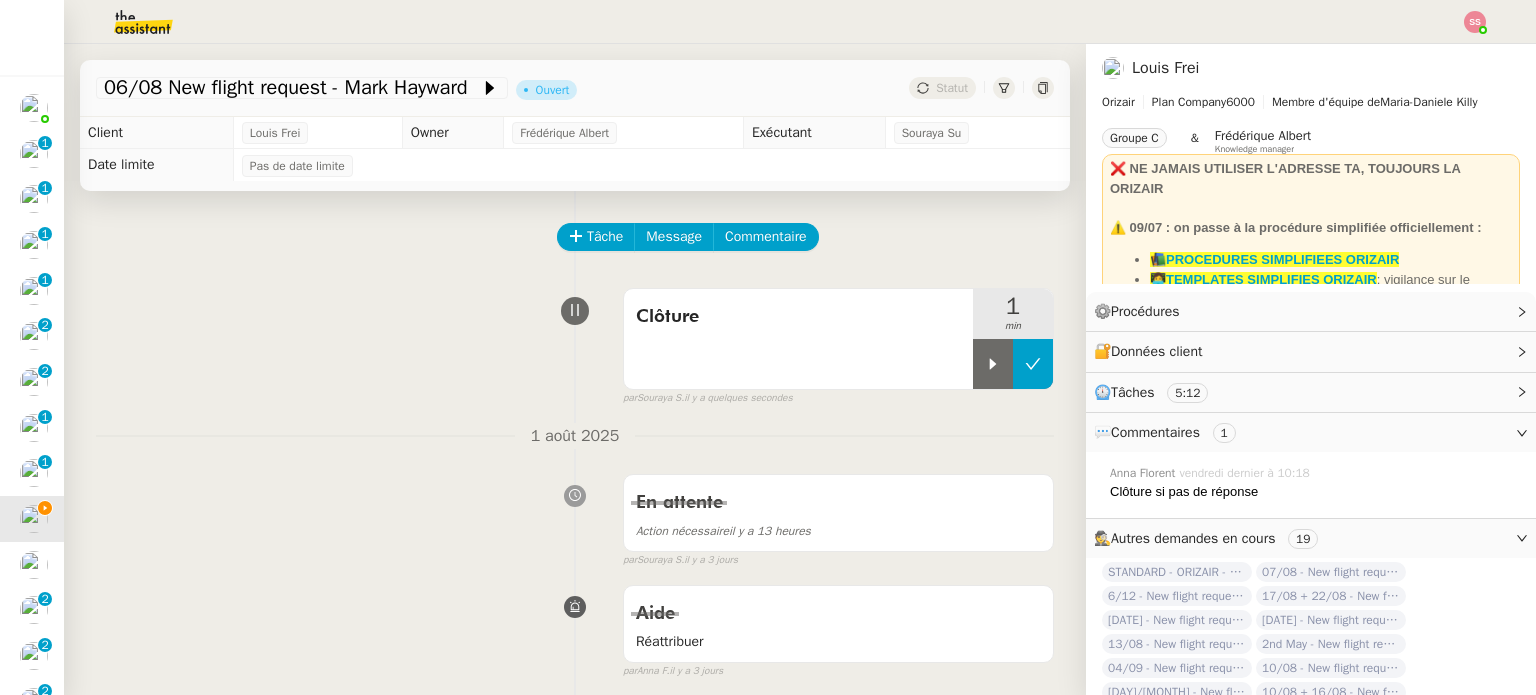 click at bounding box center (1033, 364) 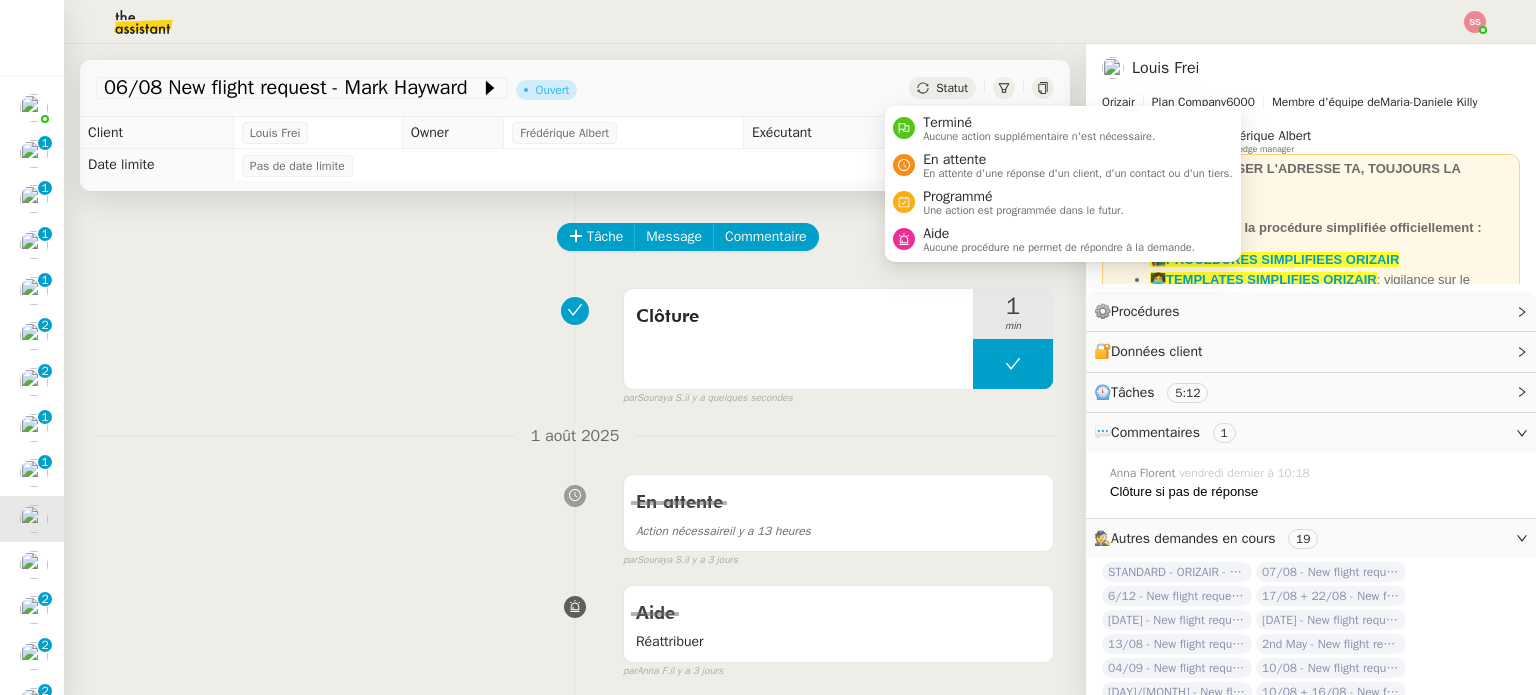 click on "Statut" 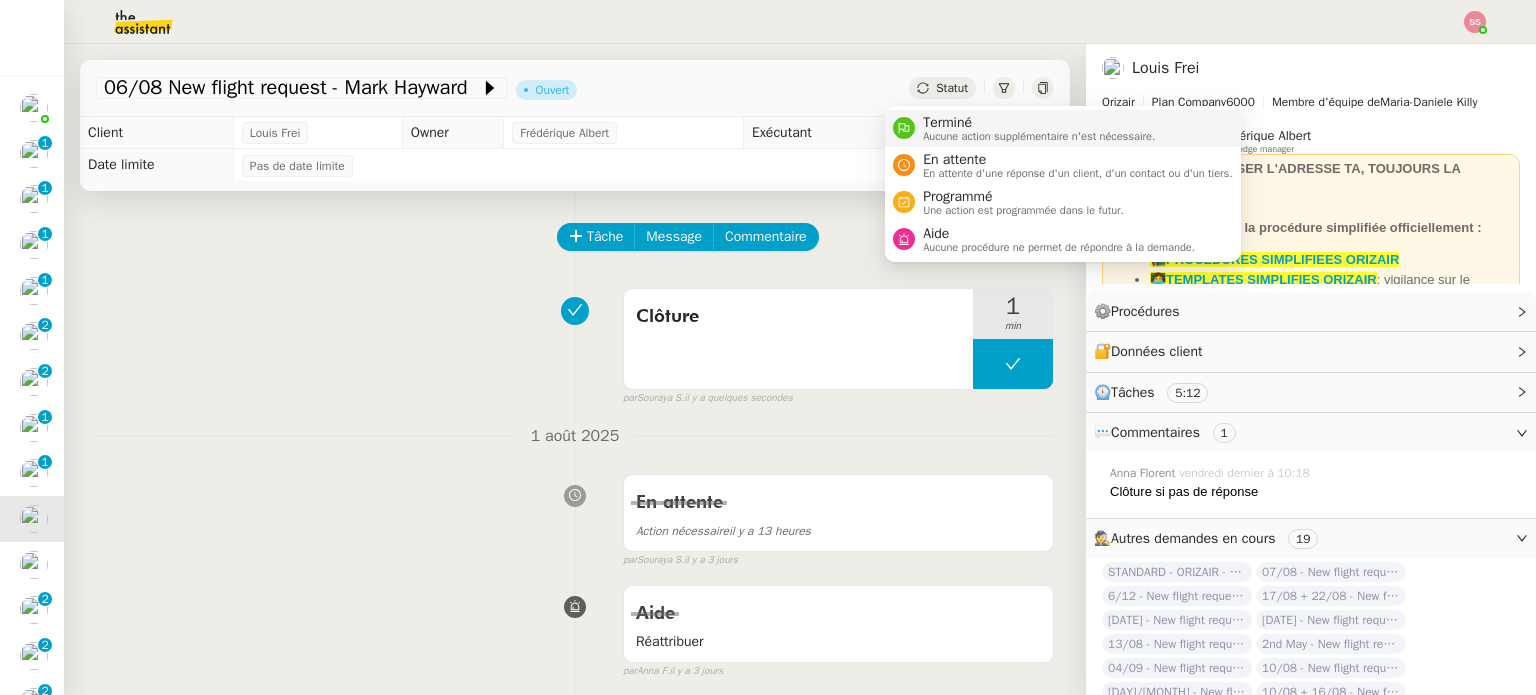 click on "Terminé" at bounding box center (1039, 123) 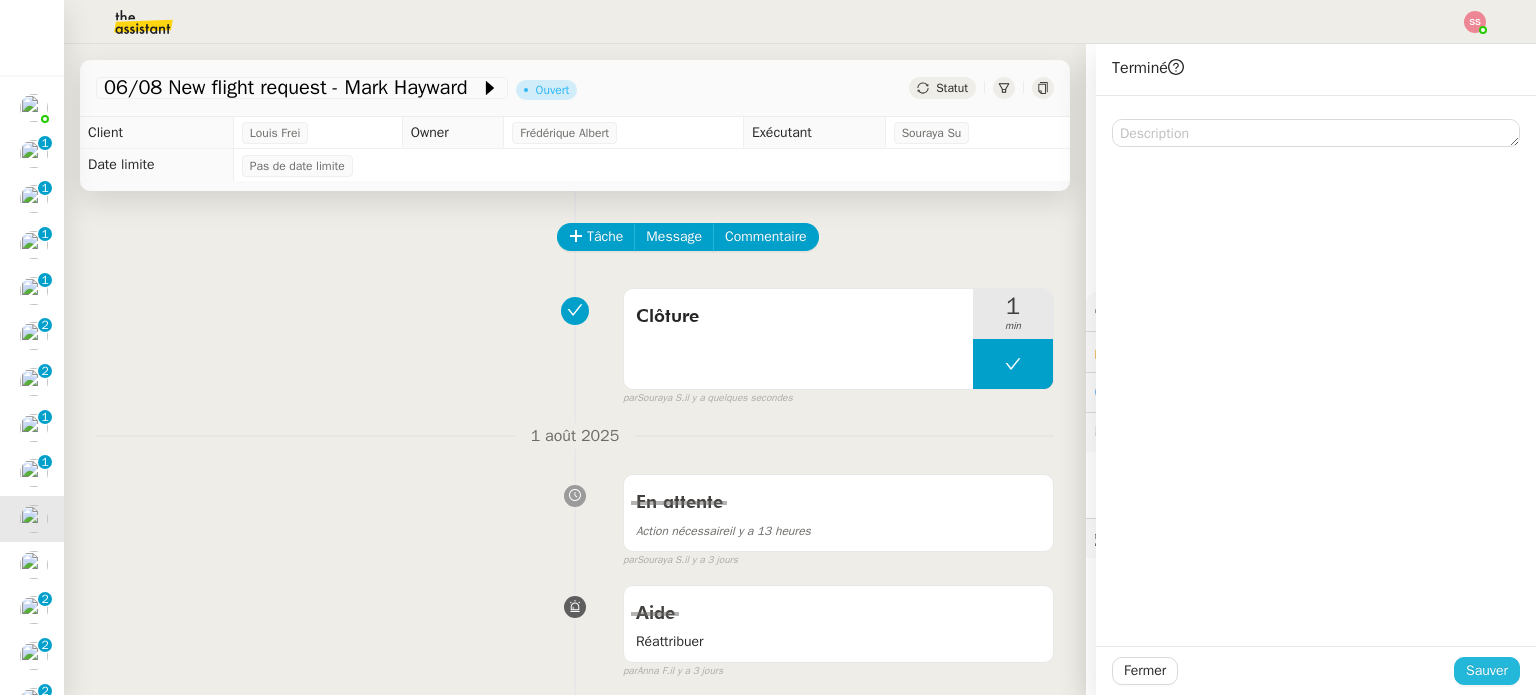 click on "Sauver" 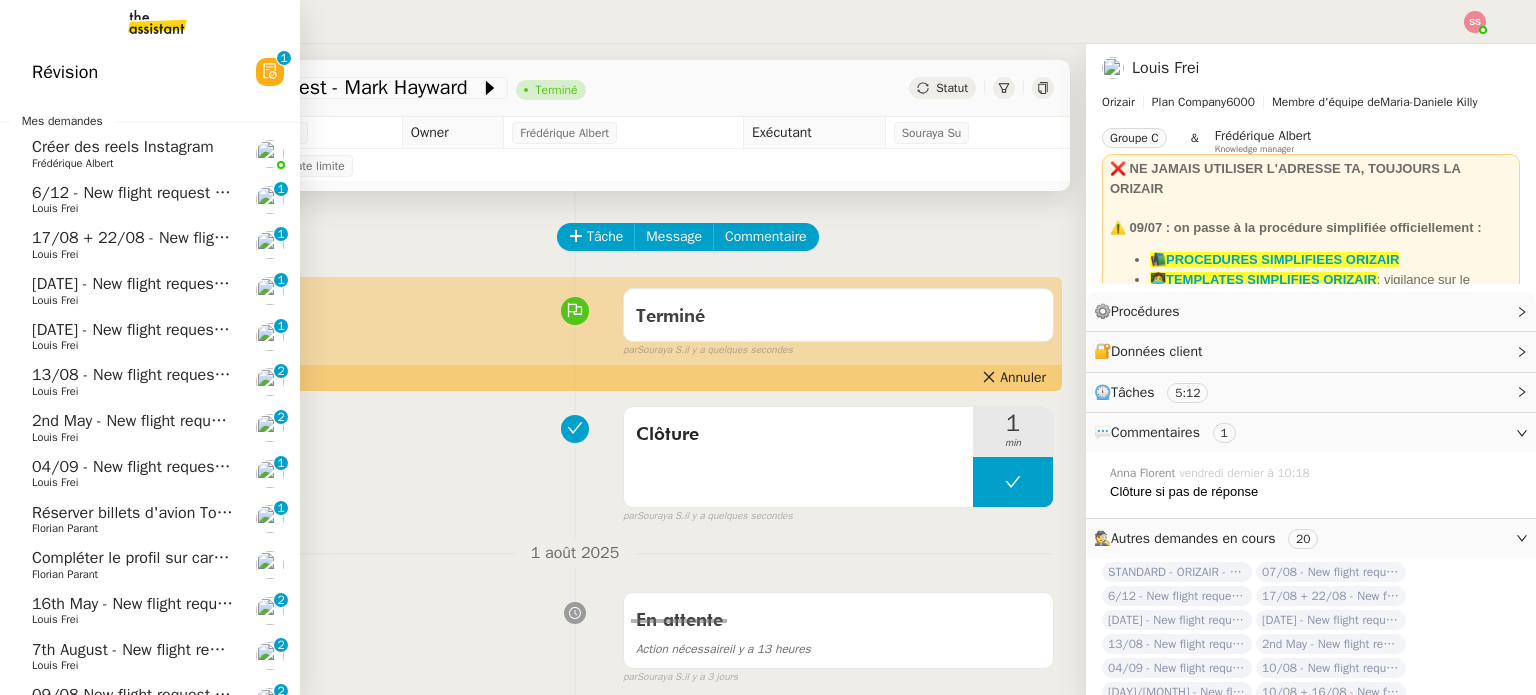 scroll, scrollTop: 48, scrollLeft: 0, axis: vertical 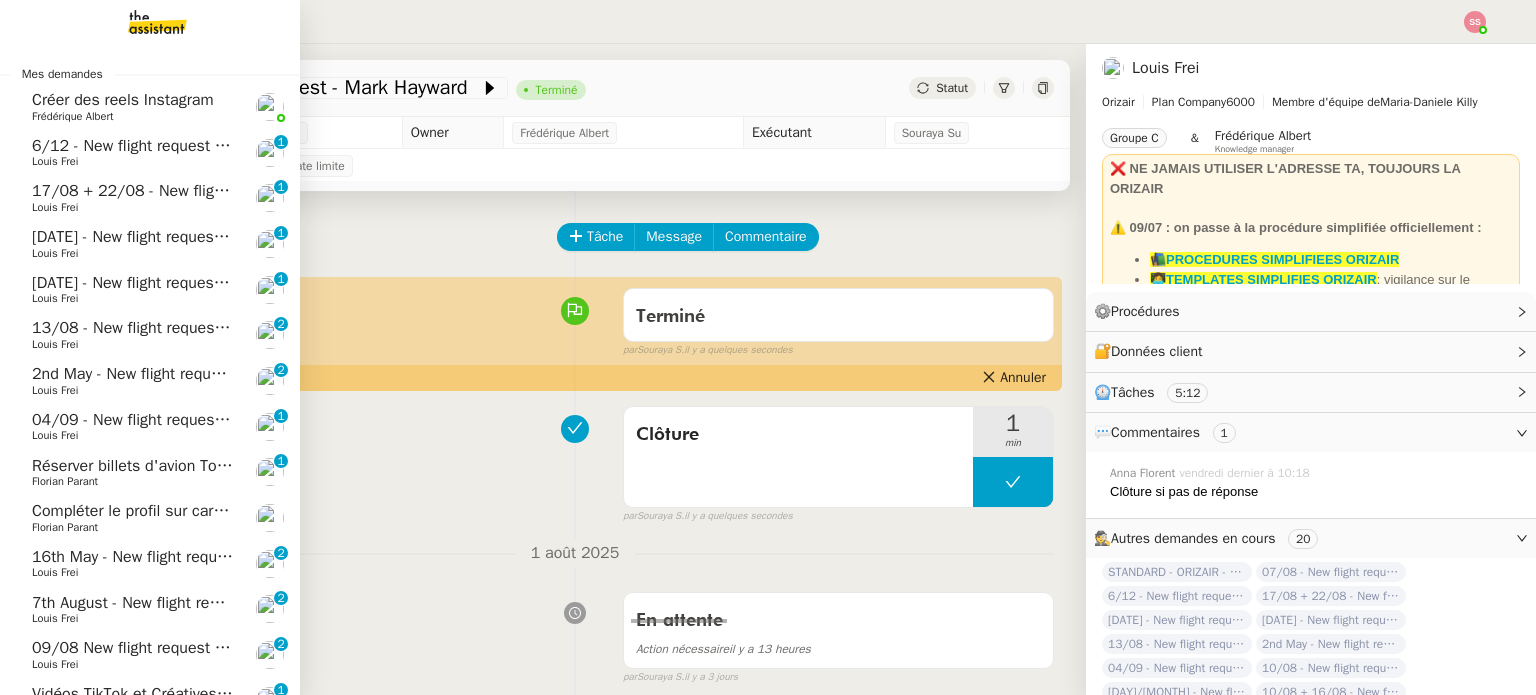 click on "Compléter le profil sur carbao.fr [FIRST] [LAST]" 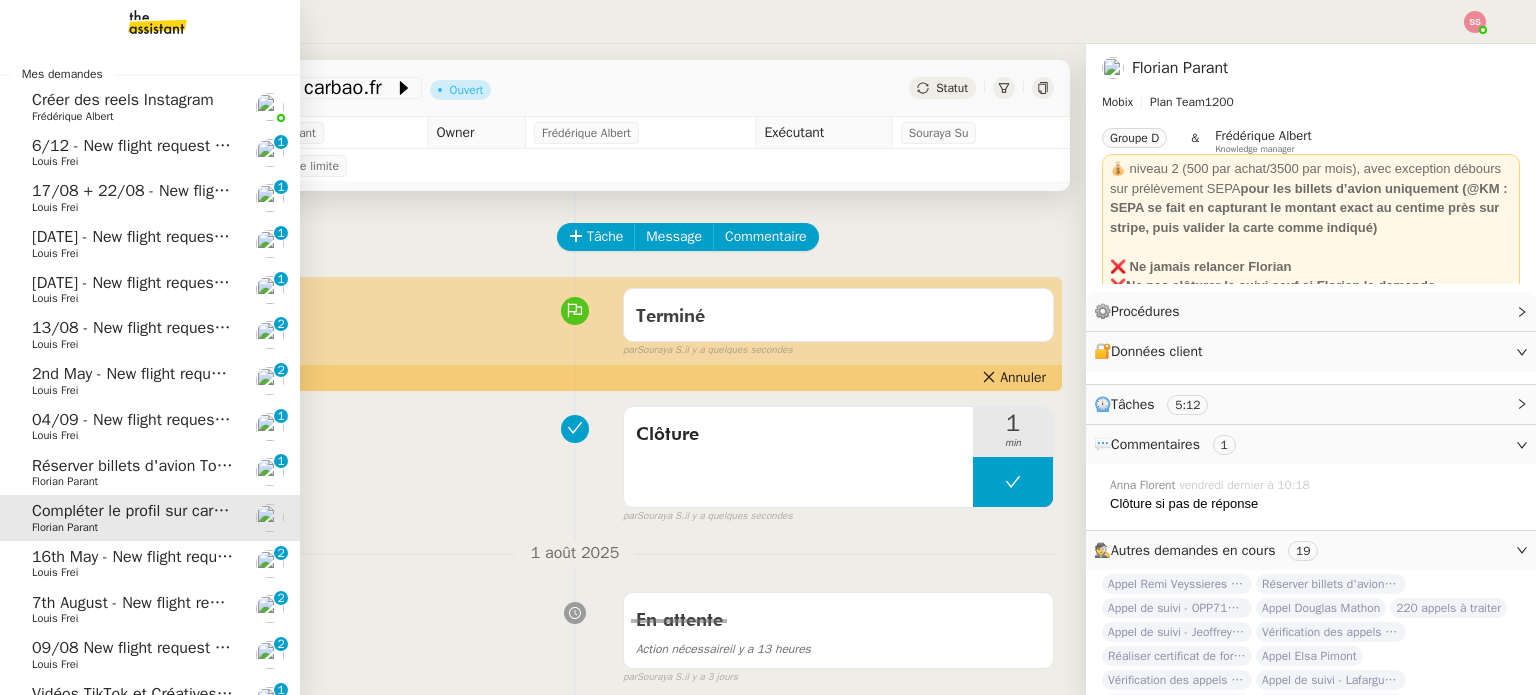 click on "16th May  - New flight request - Emily Williamson" 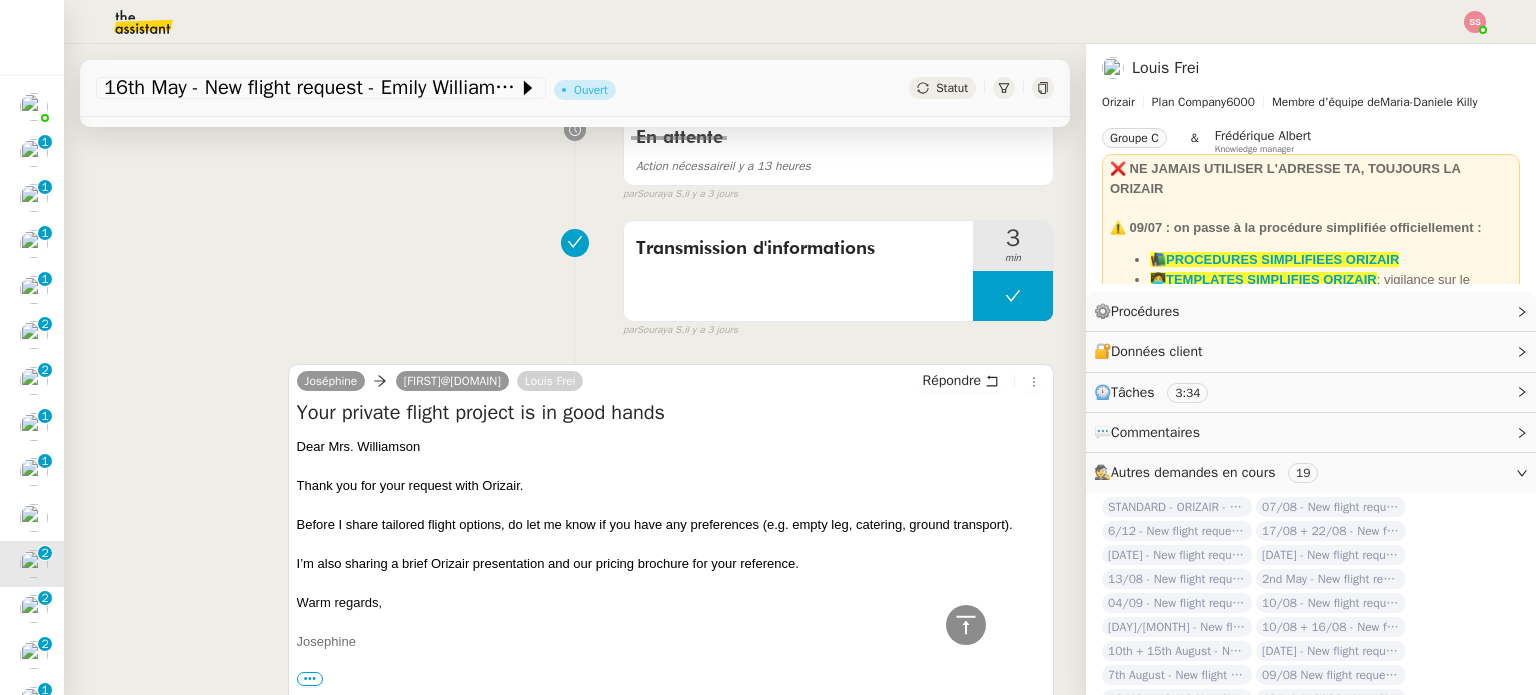 scroll, scrollTop: 300, scrollLeft: 0, axis: vertical 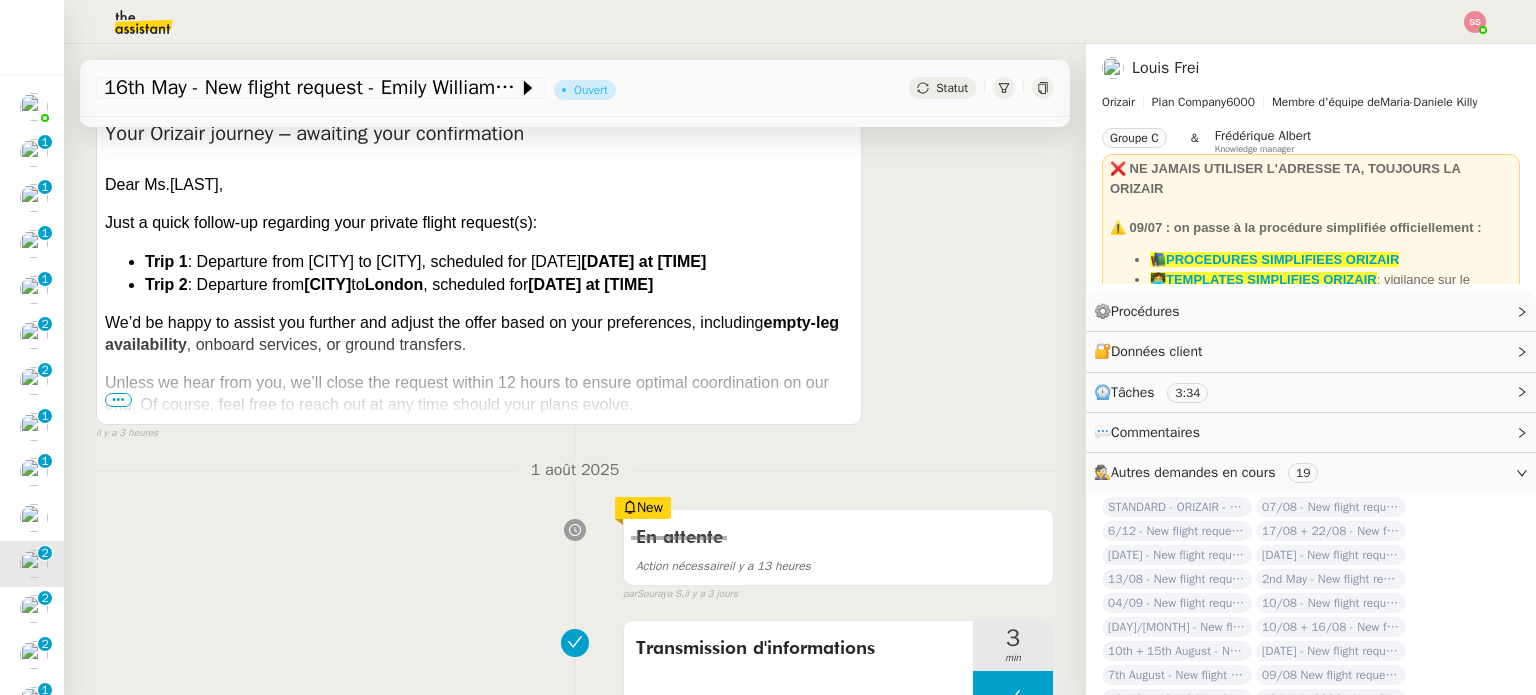 click on "•••" at bounding box center [118, 400] 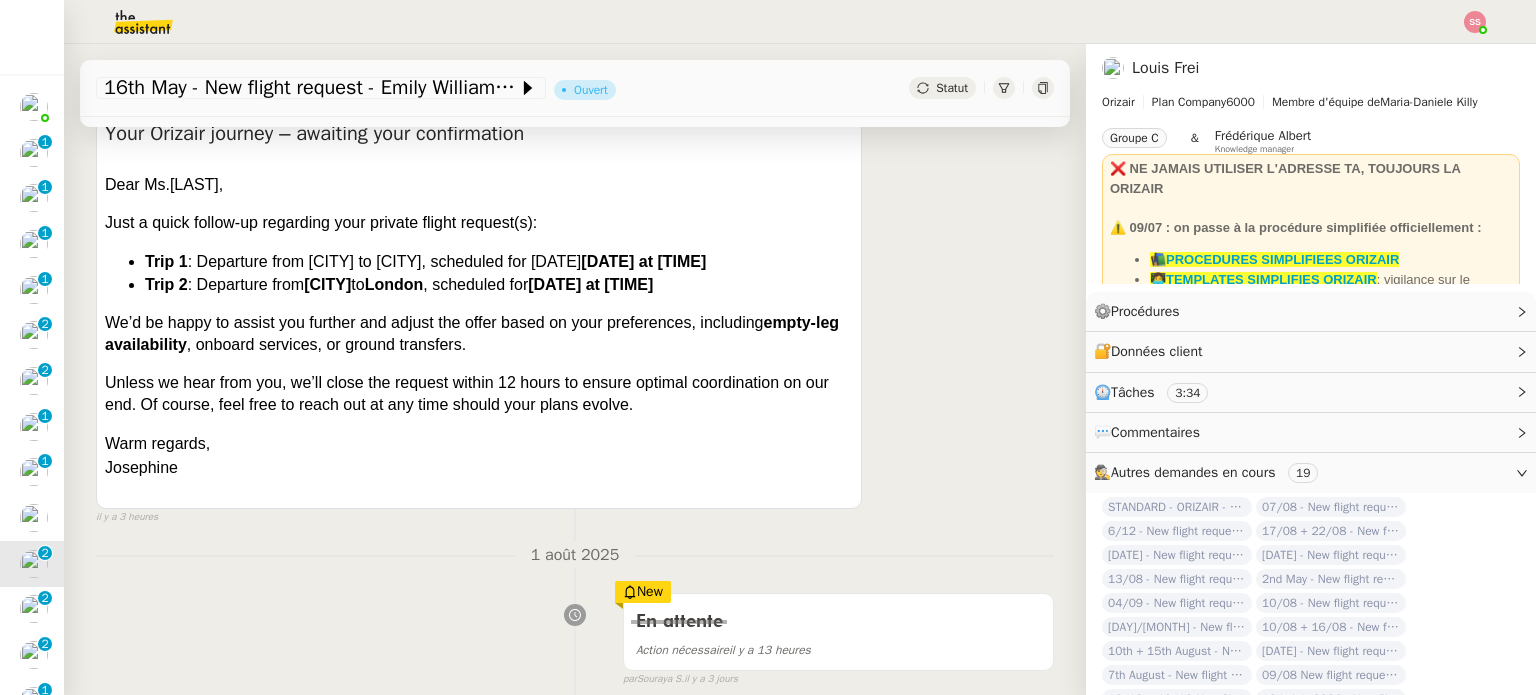 scroll, scrollTop: 0, scrollLeft: 0, axis: both 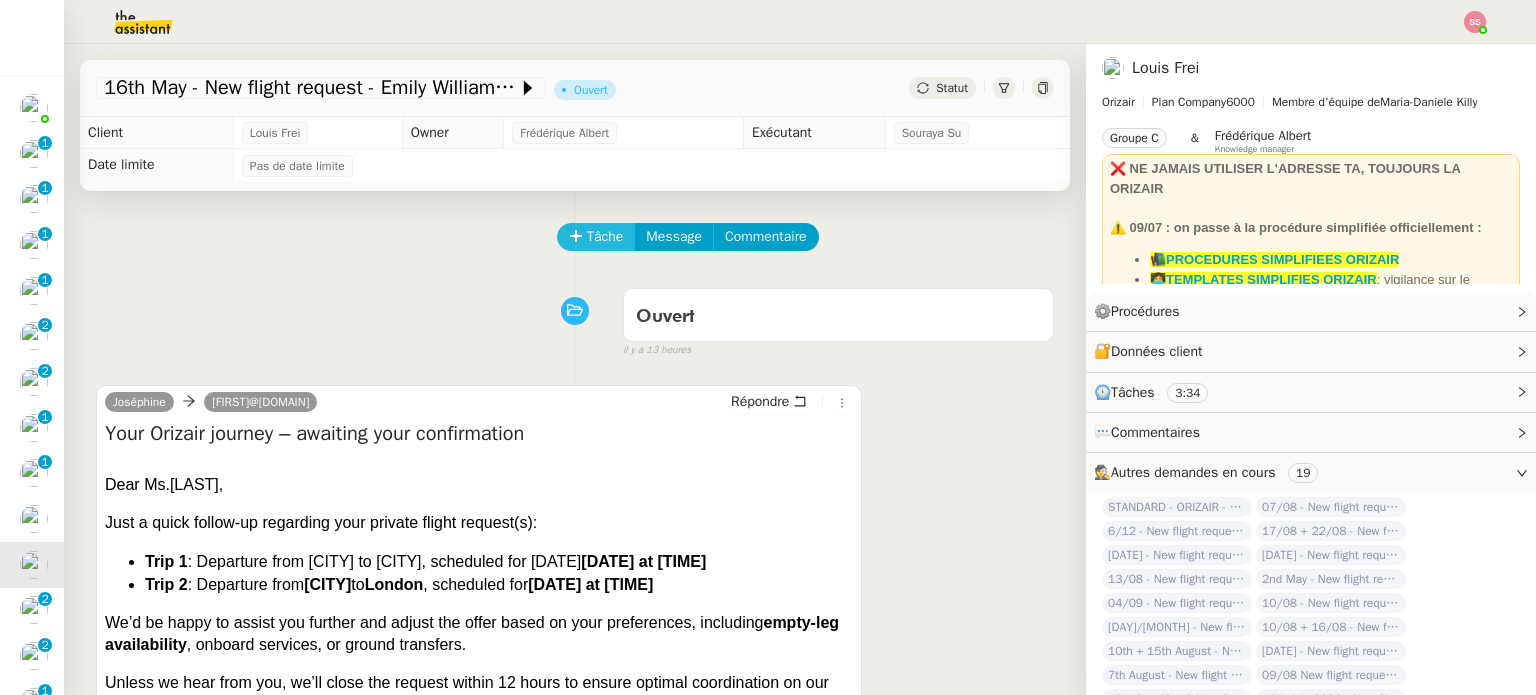 click on "Tâche" 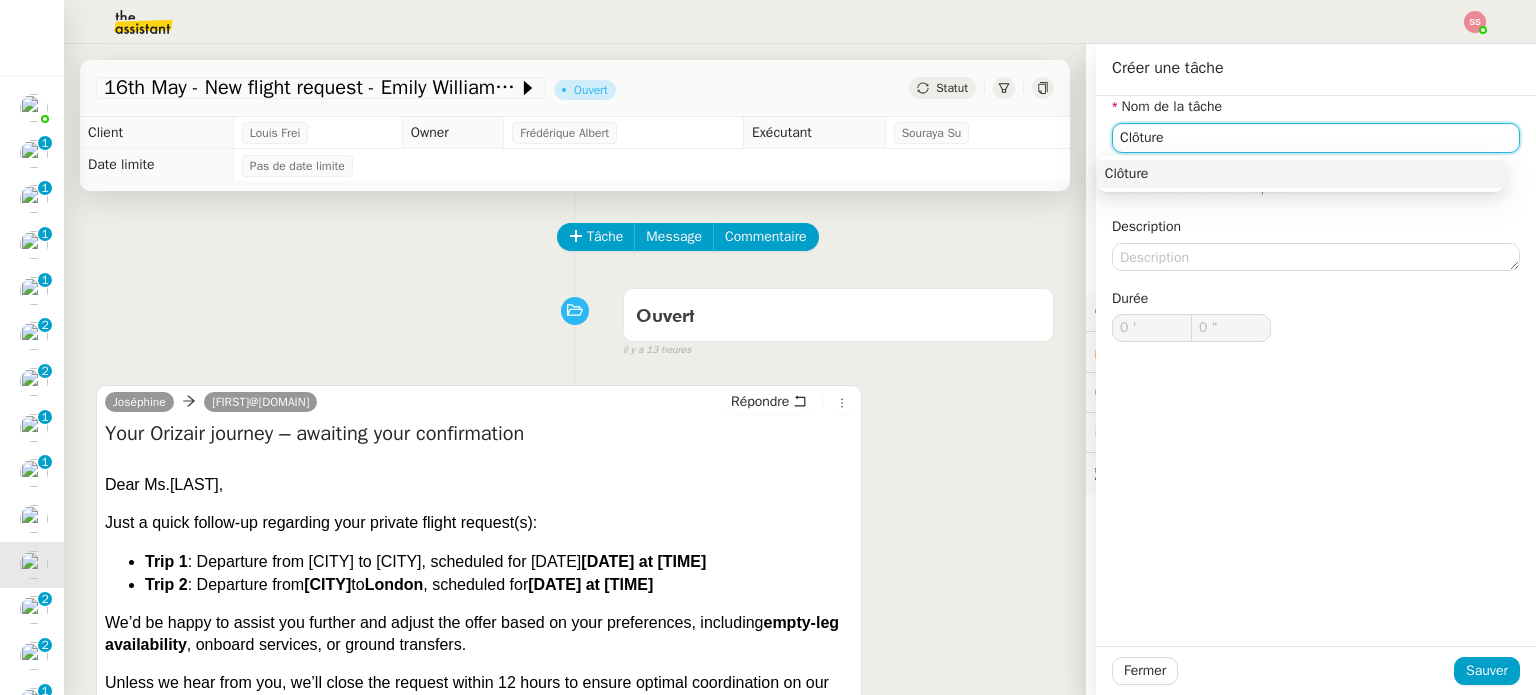 click on "Clôture" at bounding box center (1301, 174) 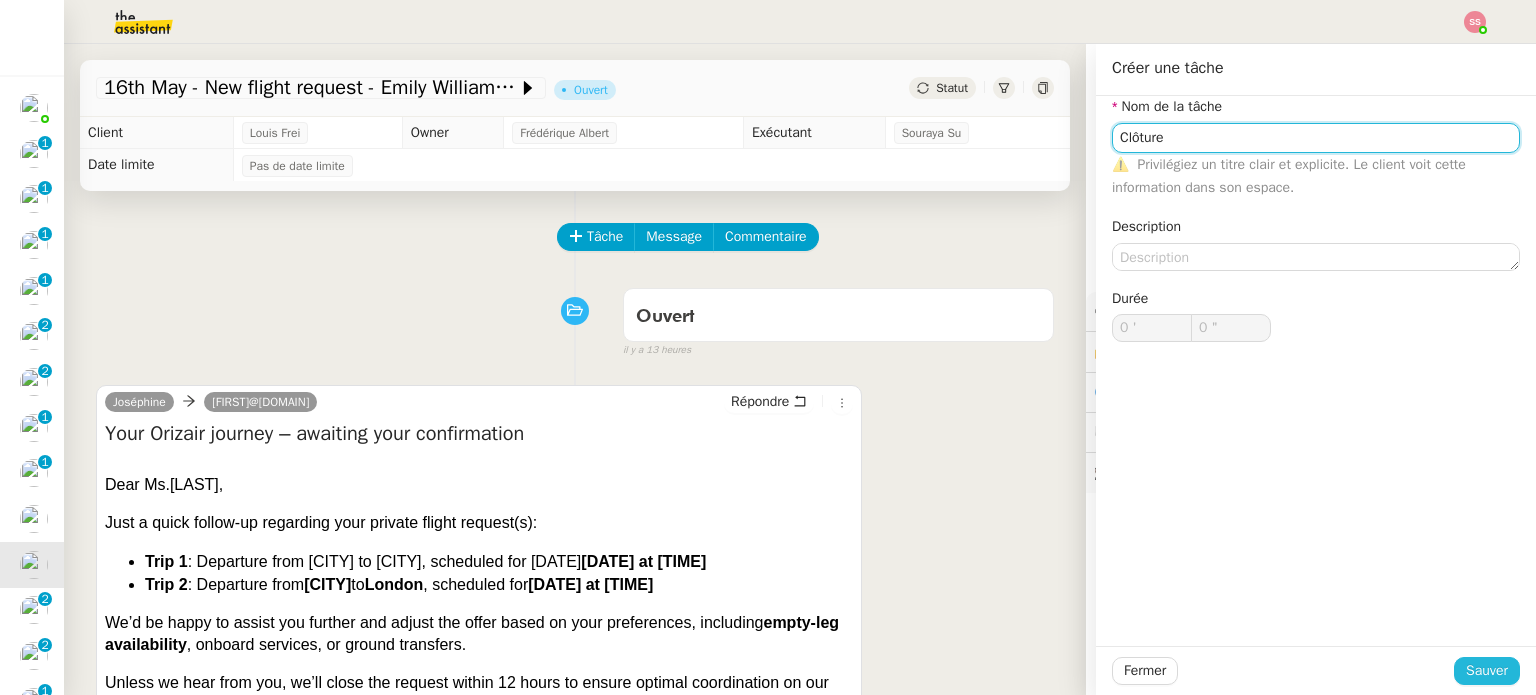 type on "Clôture" 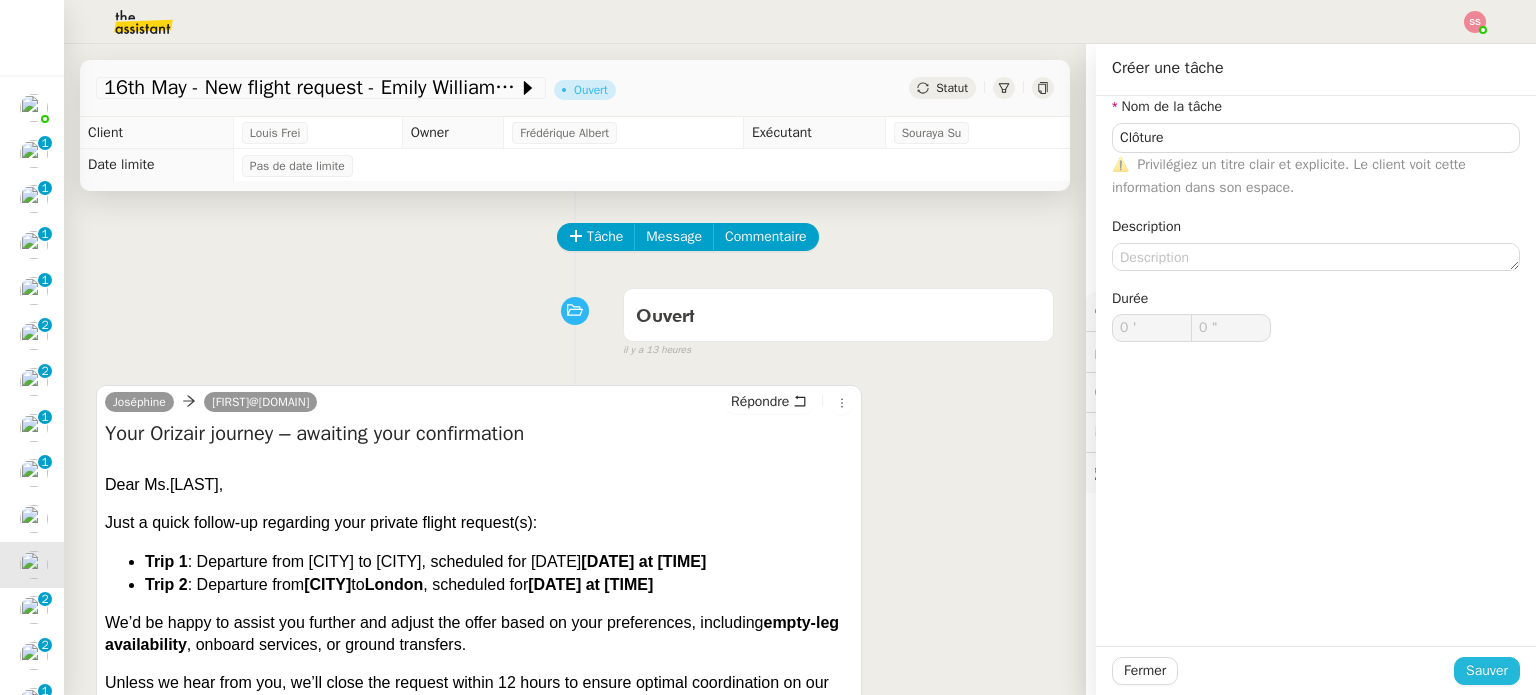 click on "Sauver" 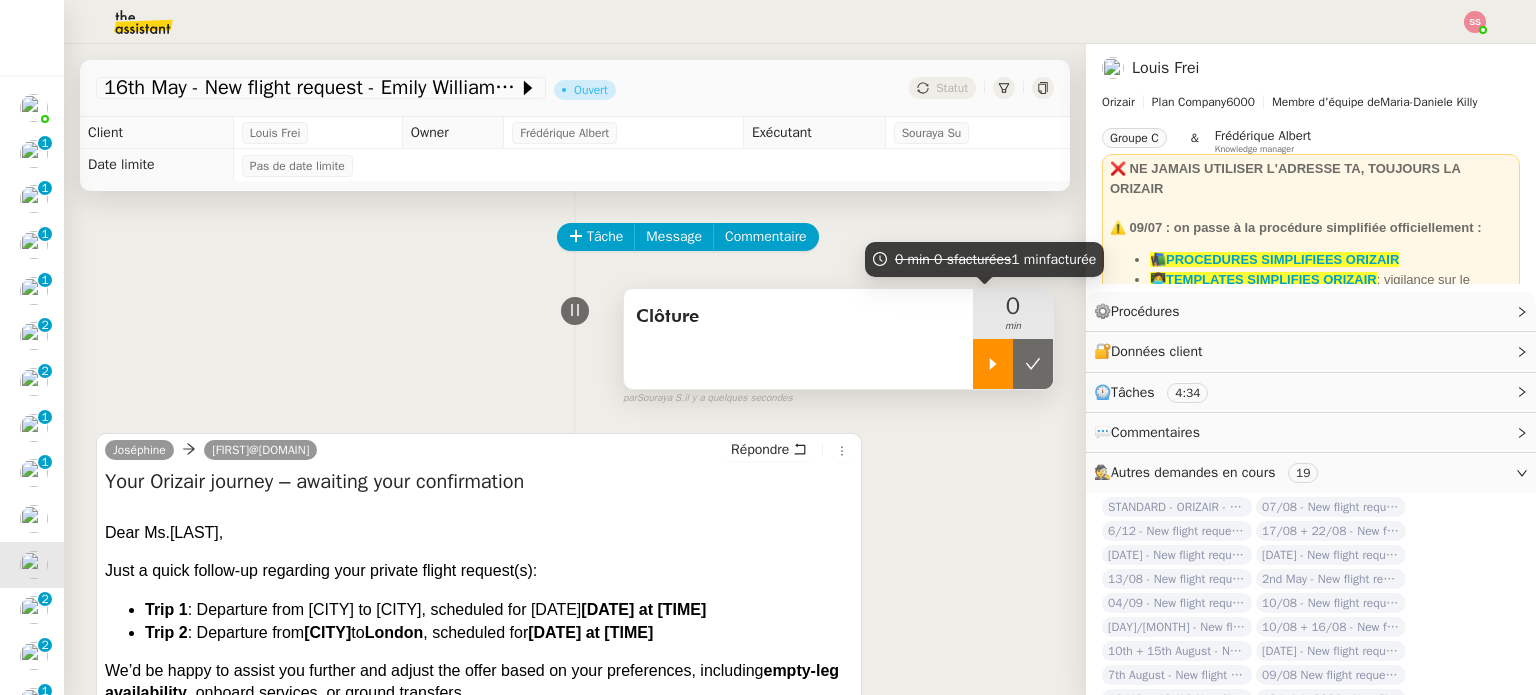 click at bounding box center (993, 364) 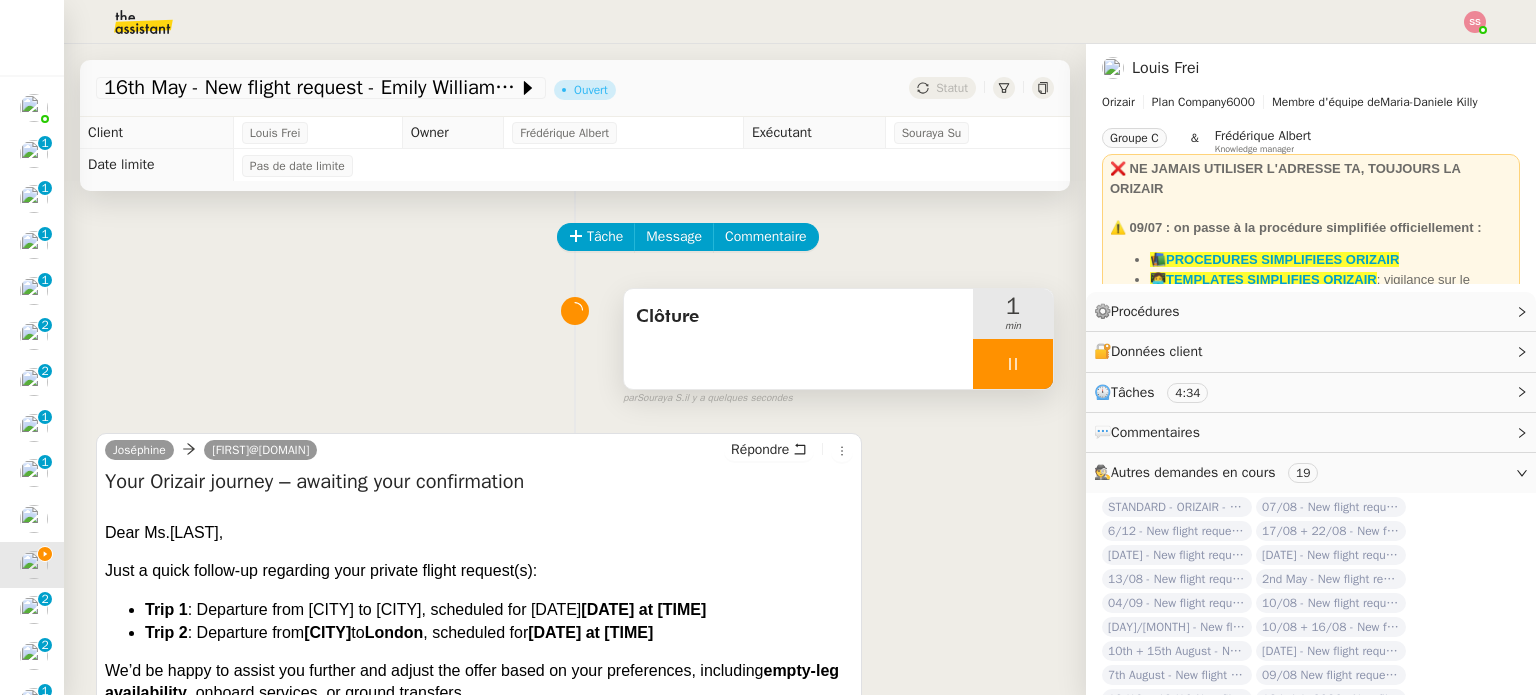 scroll, scrollTop: 0, scrollLeft: 0, axis: both 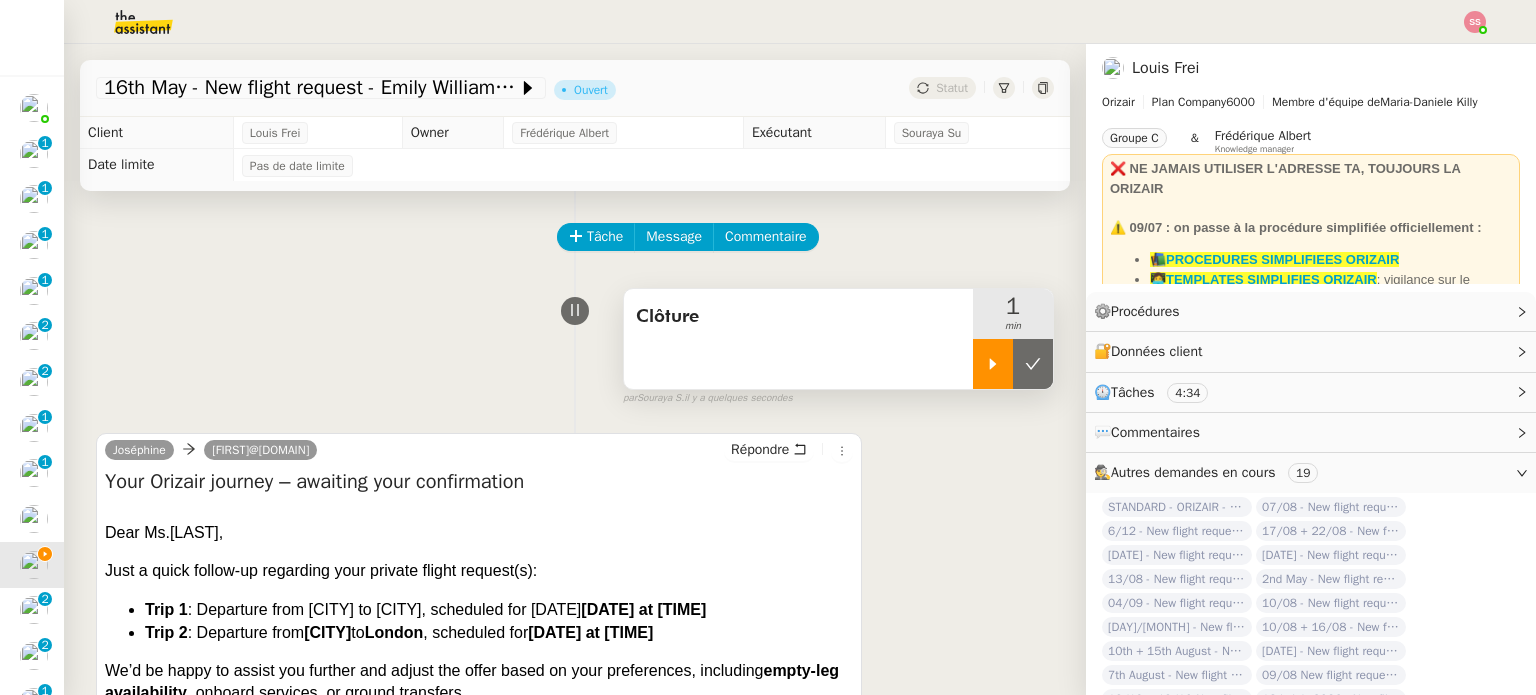 click at bounding box center (1033, 364) 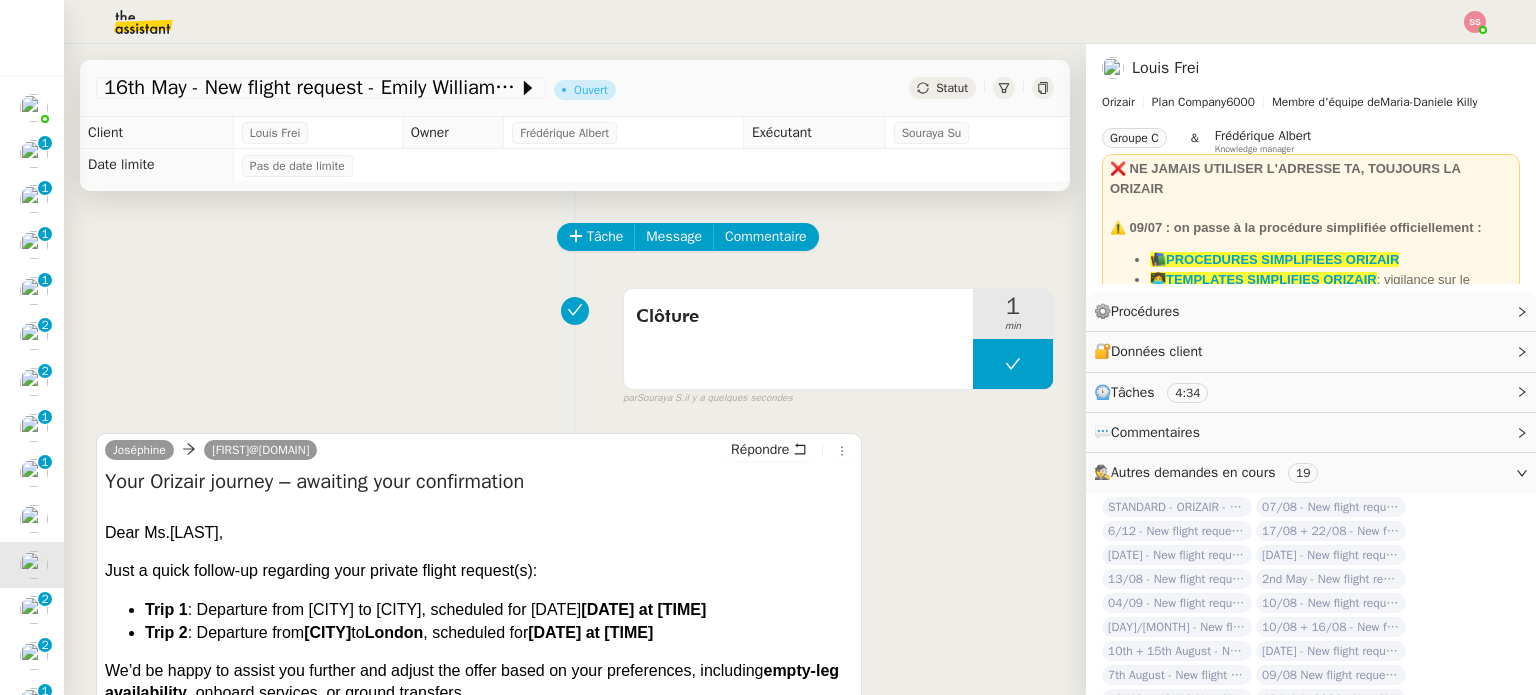 click on "Statut" 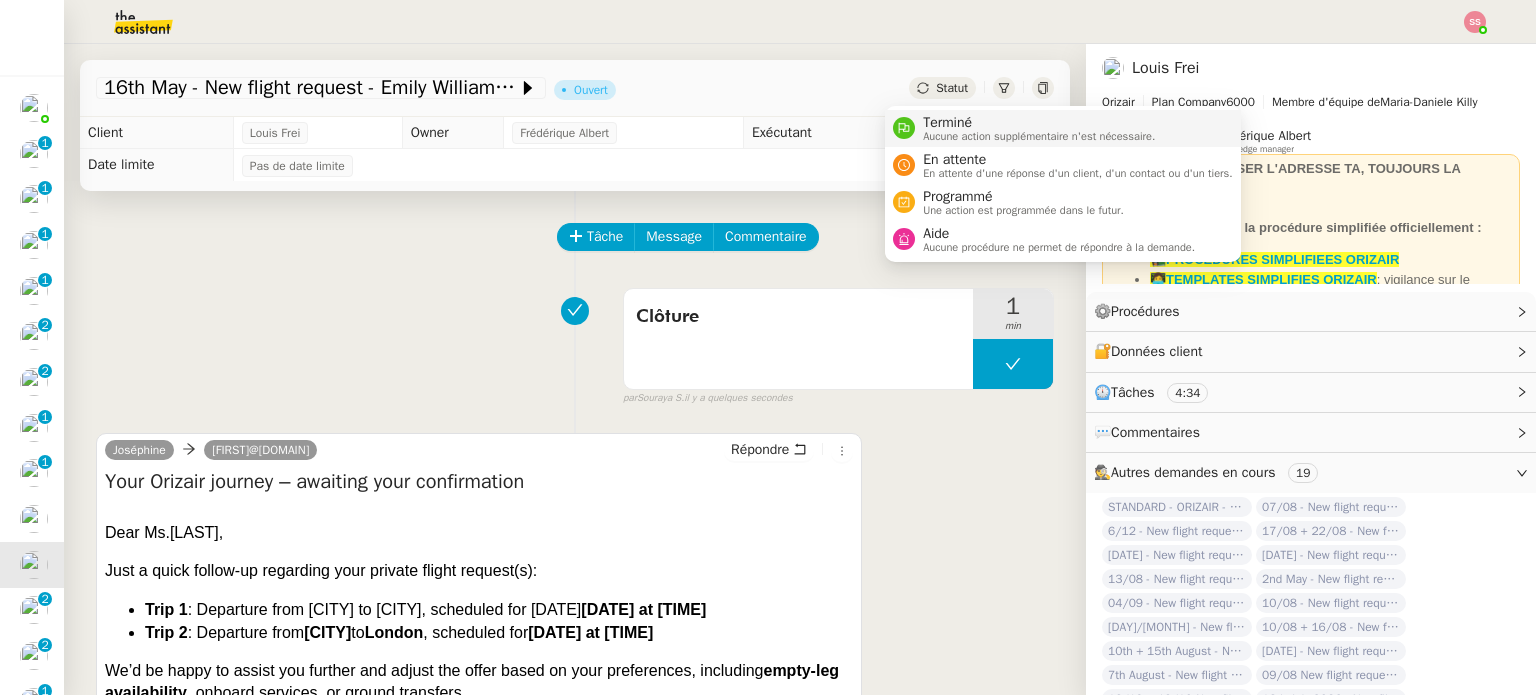 click on "Terminé" at bounding box center (1039, 123) 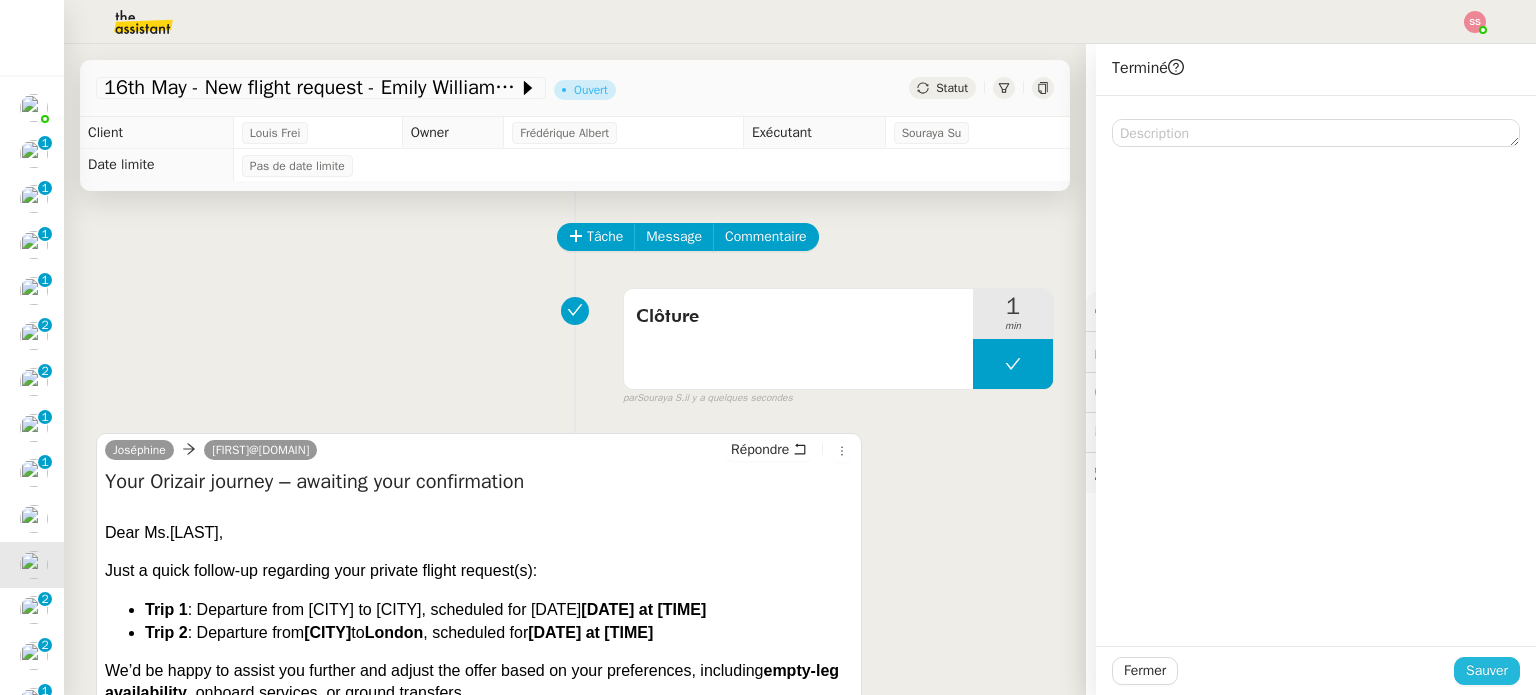 click on "Sauver" 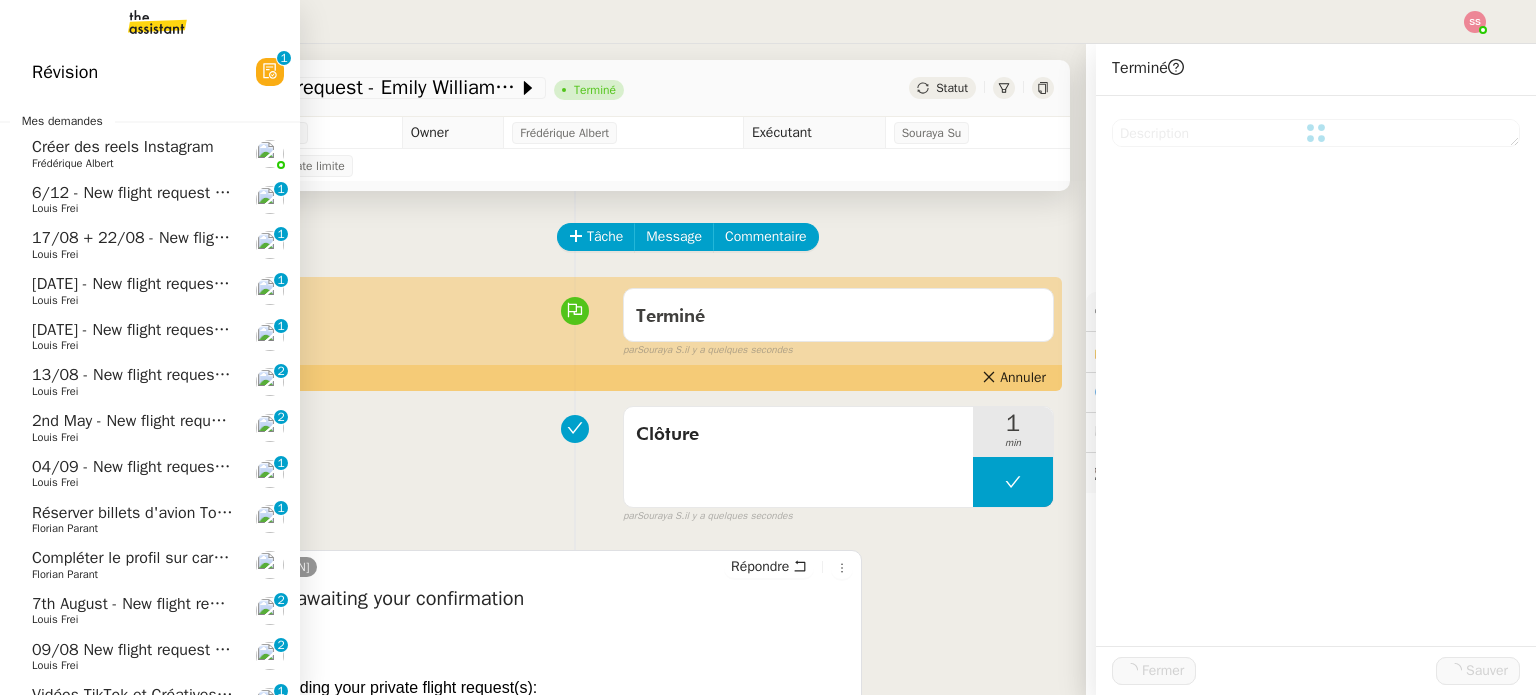 scroll, scrollTop: 48, scrollLeft: 0, axis: vertical 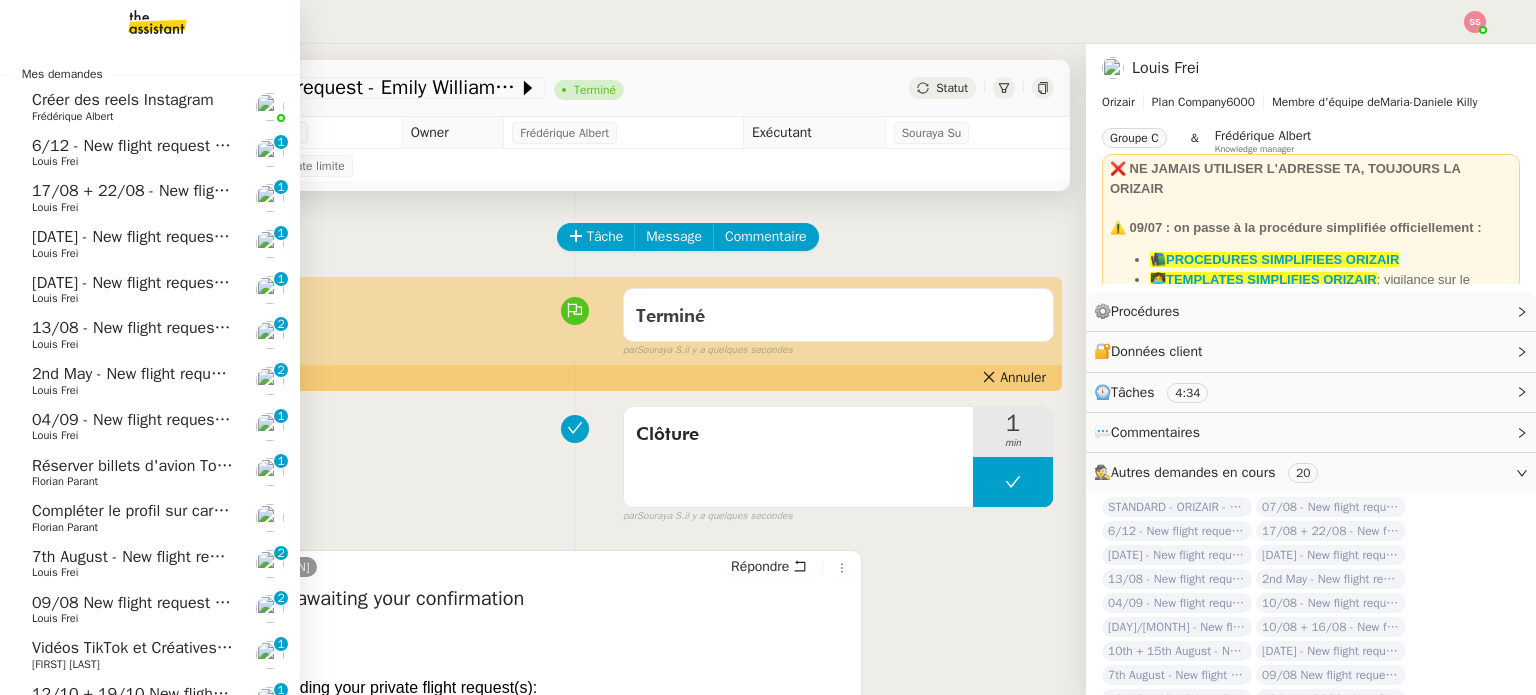 click on "7th August  - New flight request - Rover Dullaart" 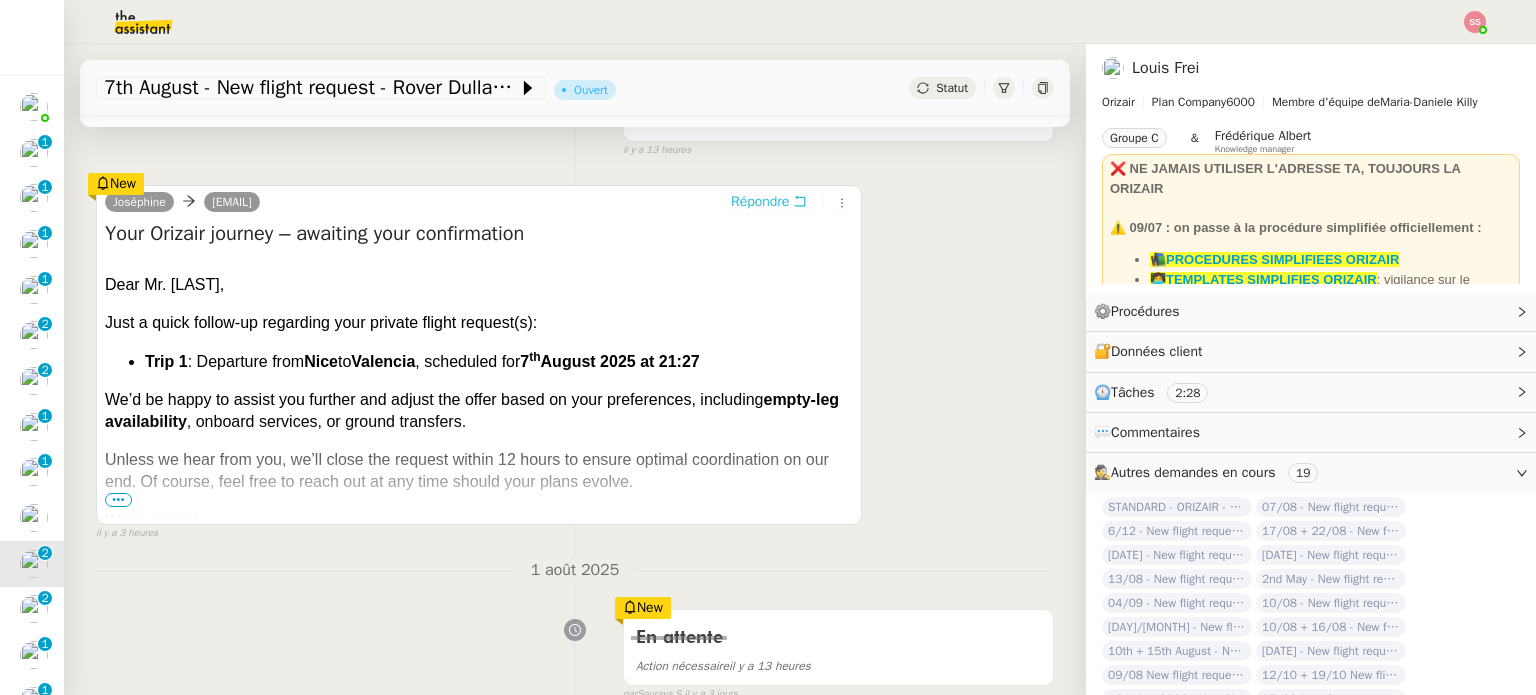 scroll, scrollTop: 0, scrollLeft: 0, axis: both 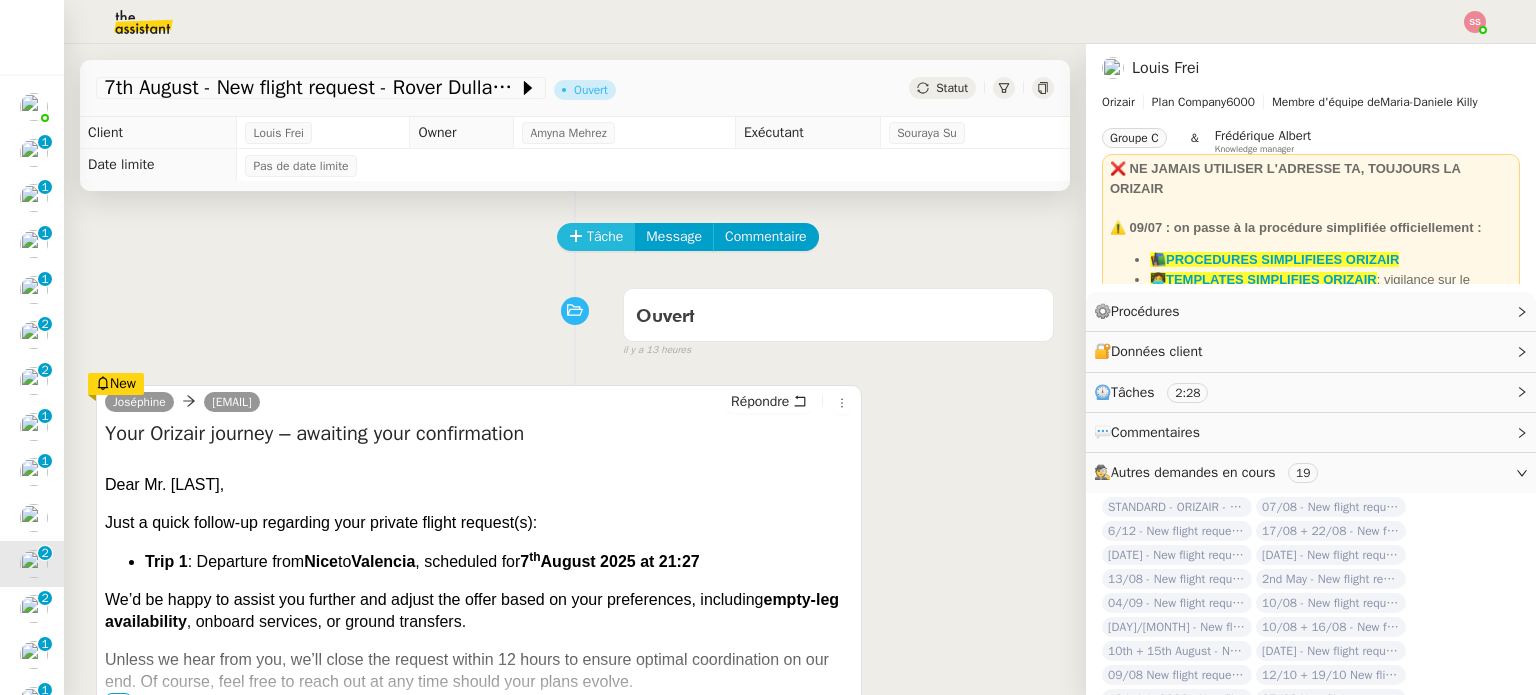 click on "Tâche" 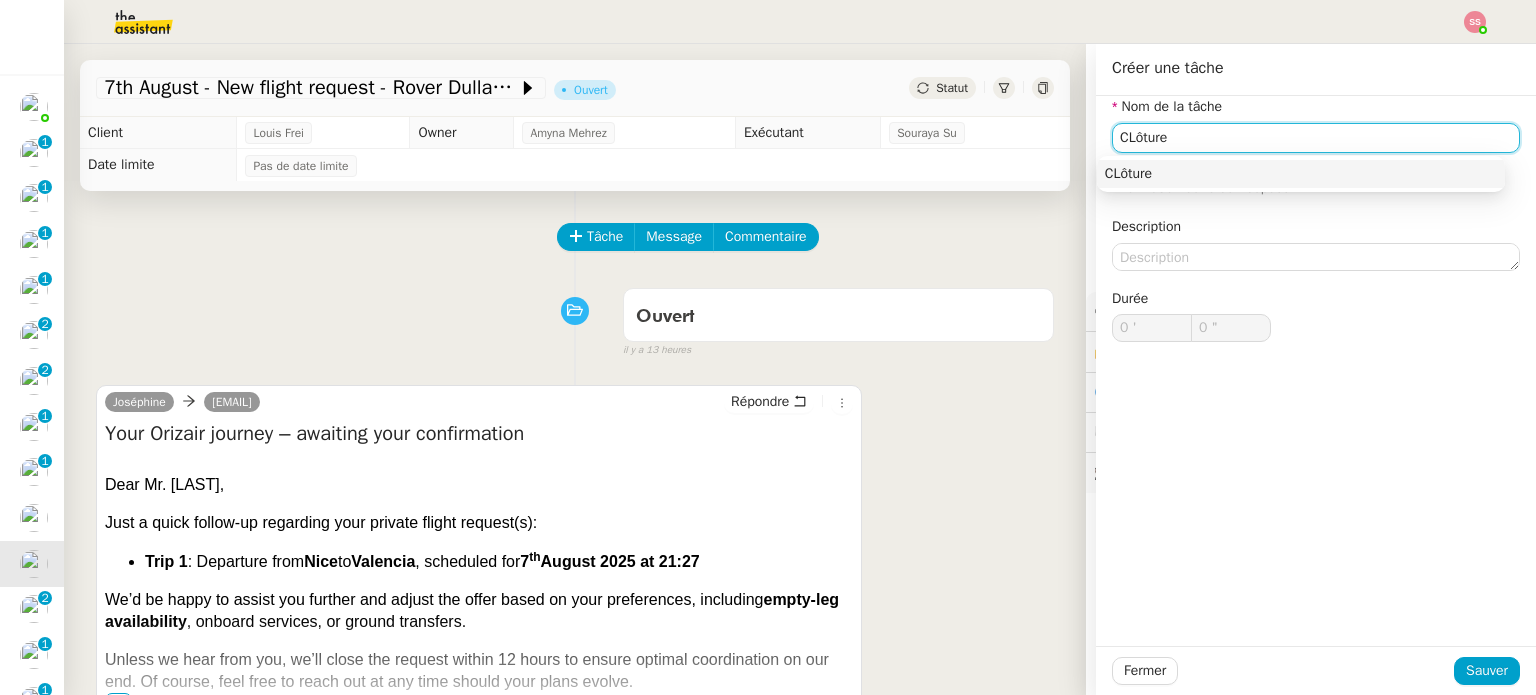 click on "CLôture" at bounding box center [1301, 174] 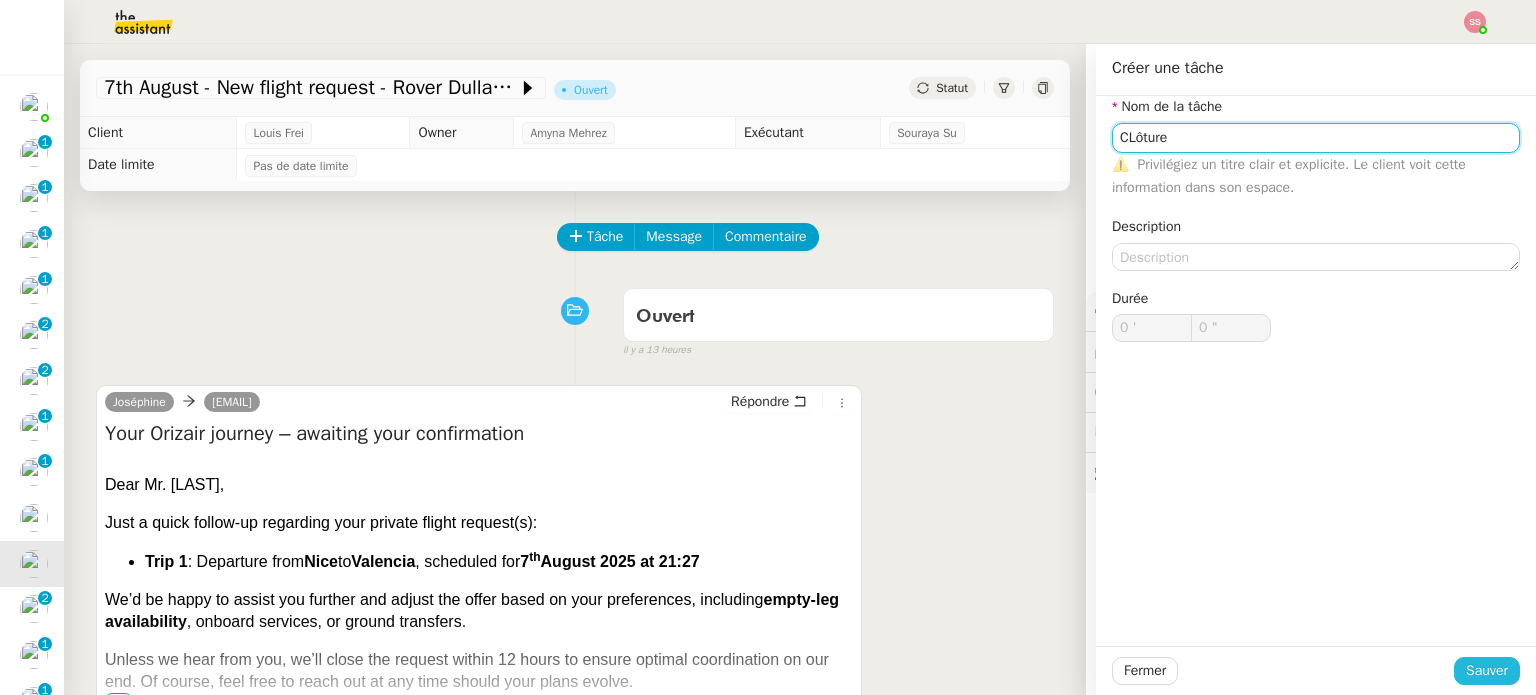 type on "CLôture" 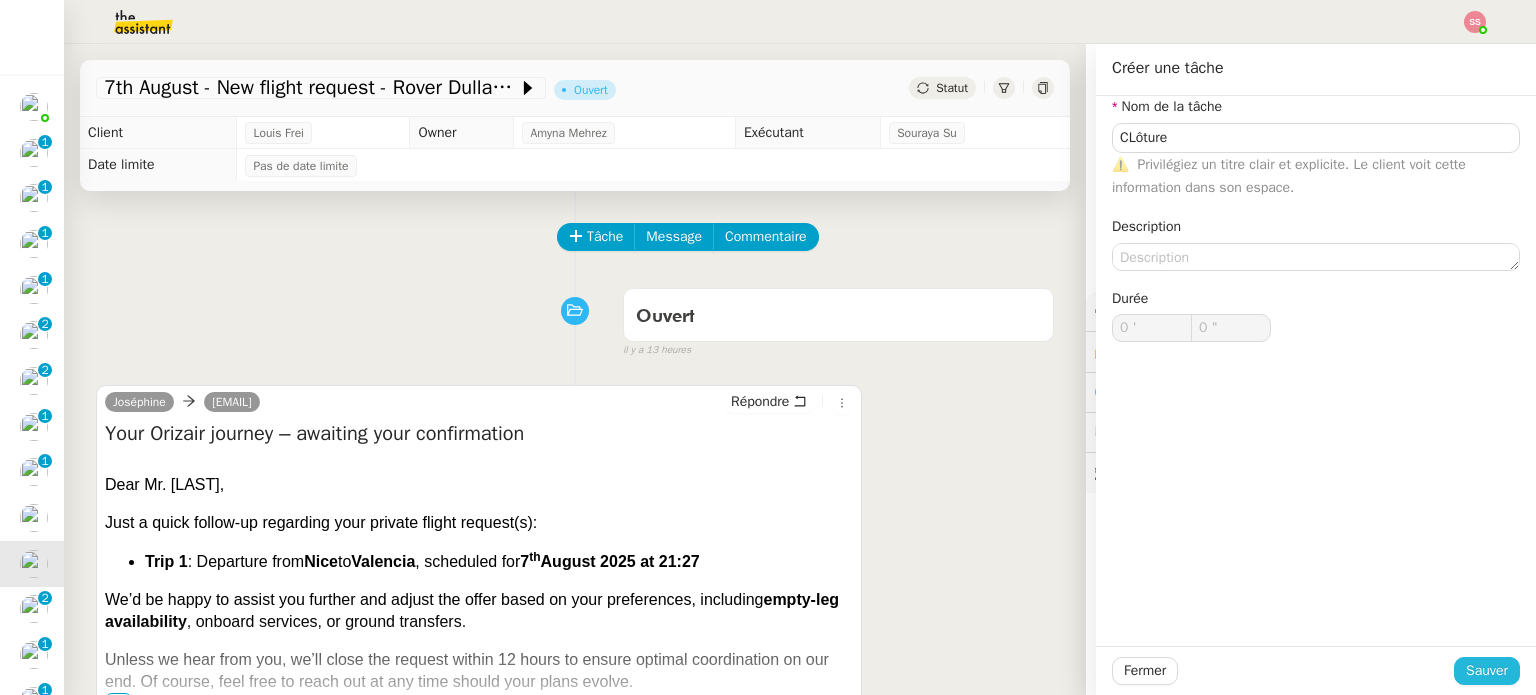 click on "Sauver" 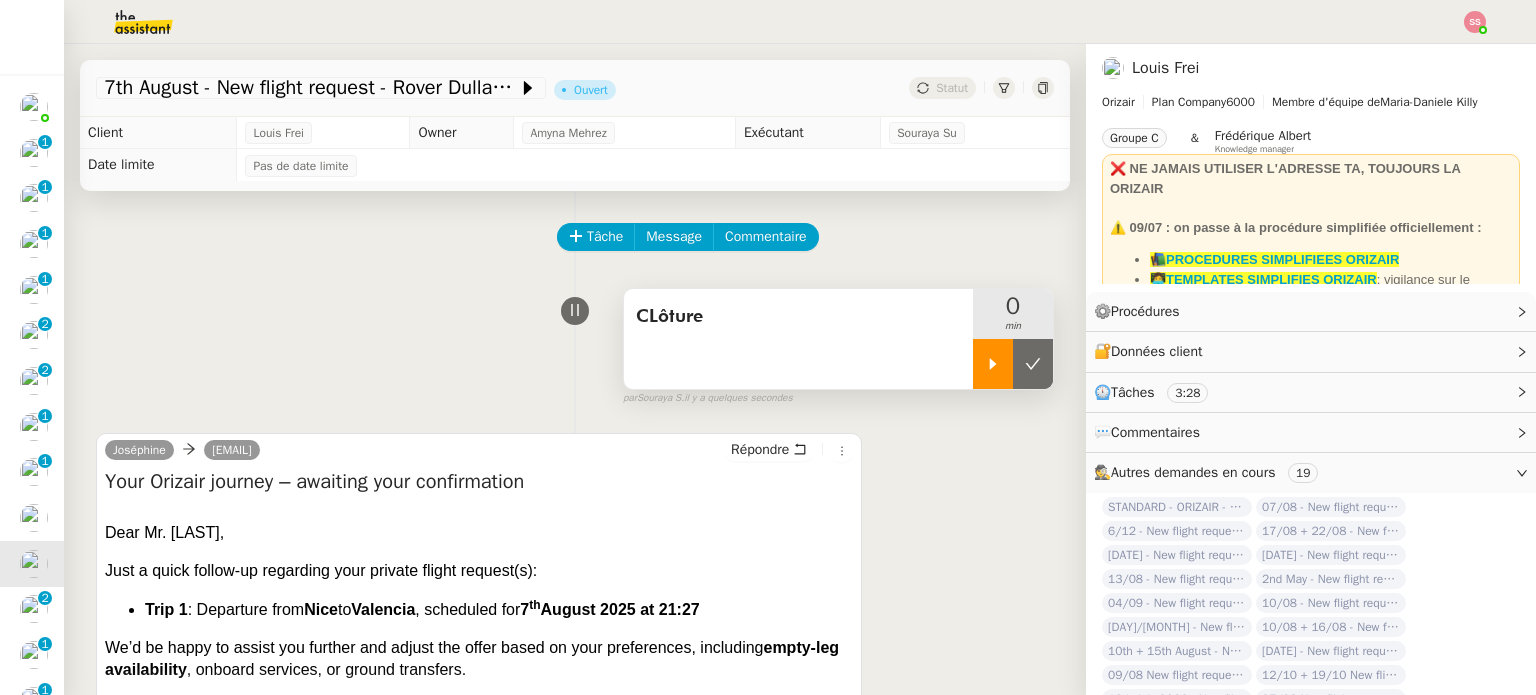 click 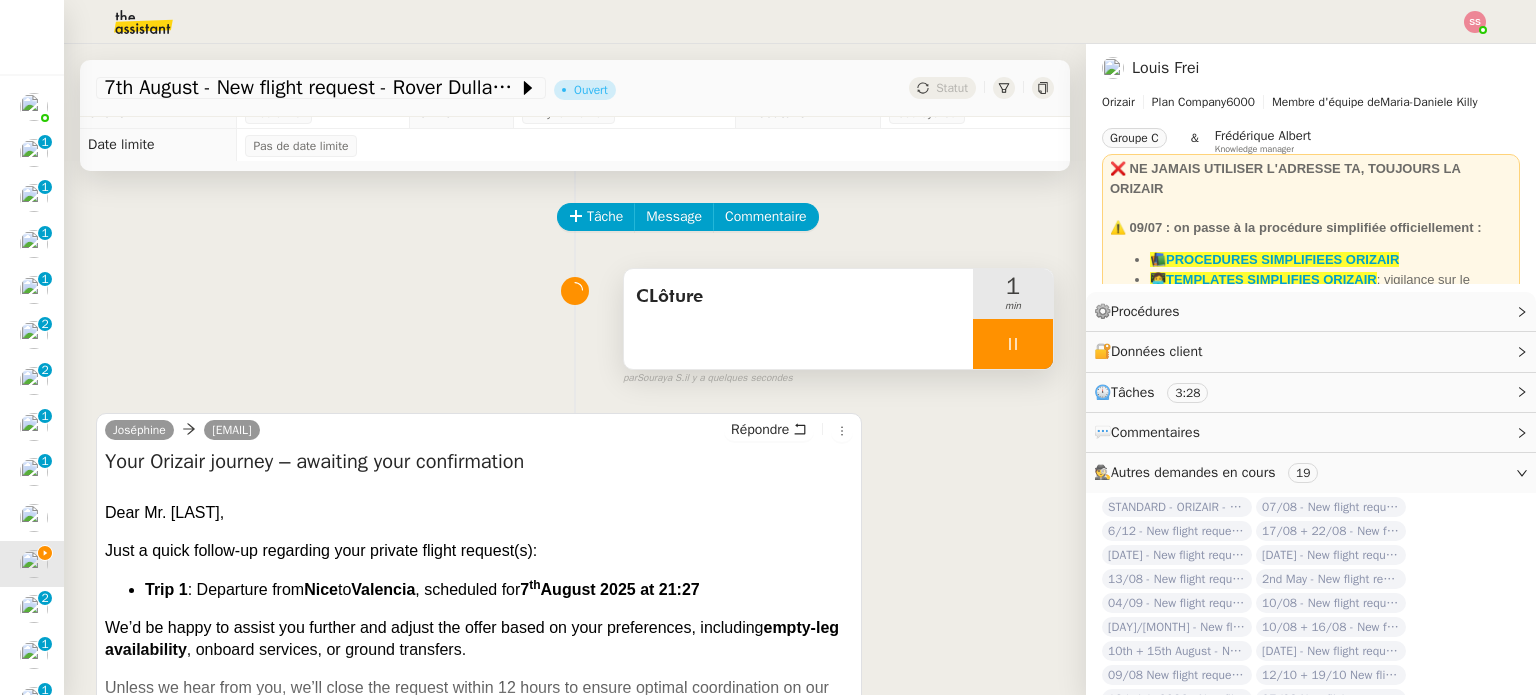 scroll, scrollTop: 0, scrollLeft: 0, axis: both 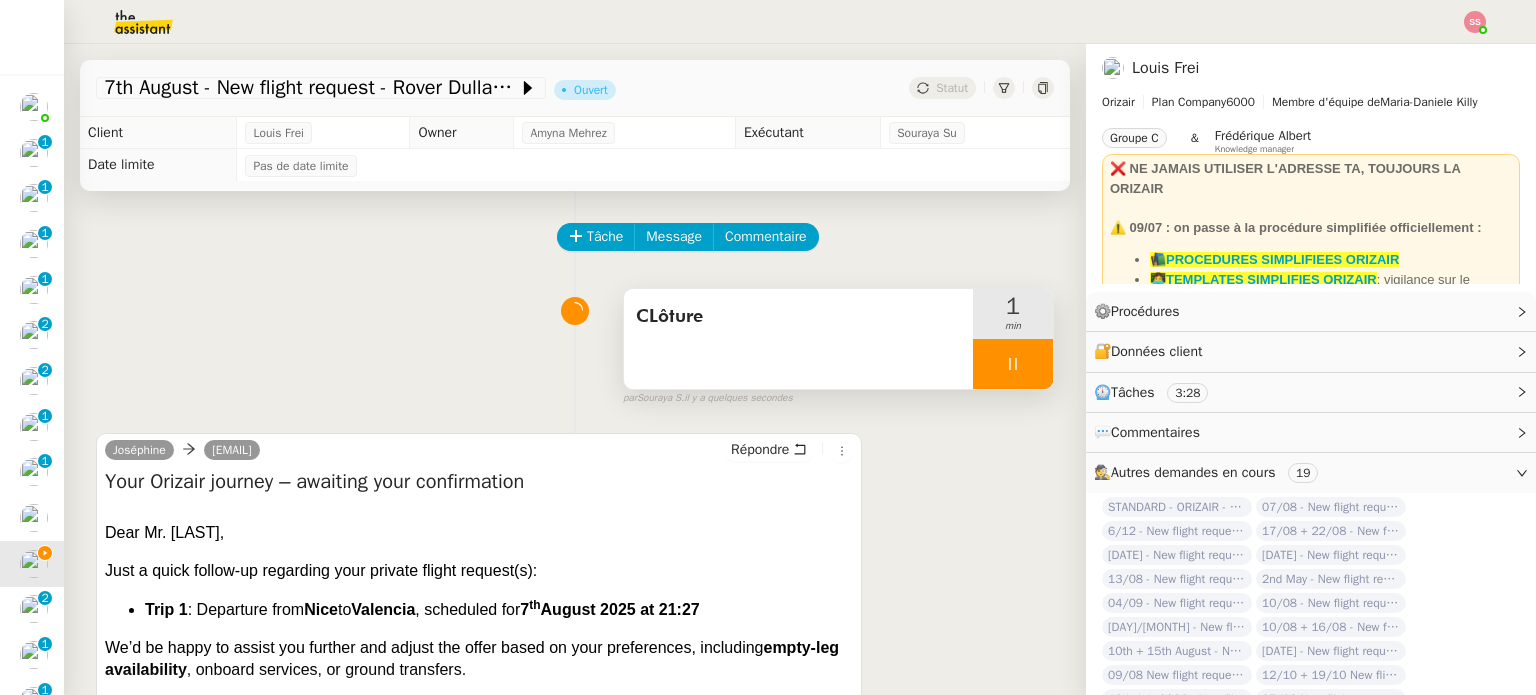 click at bounding box center [1013, 364] 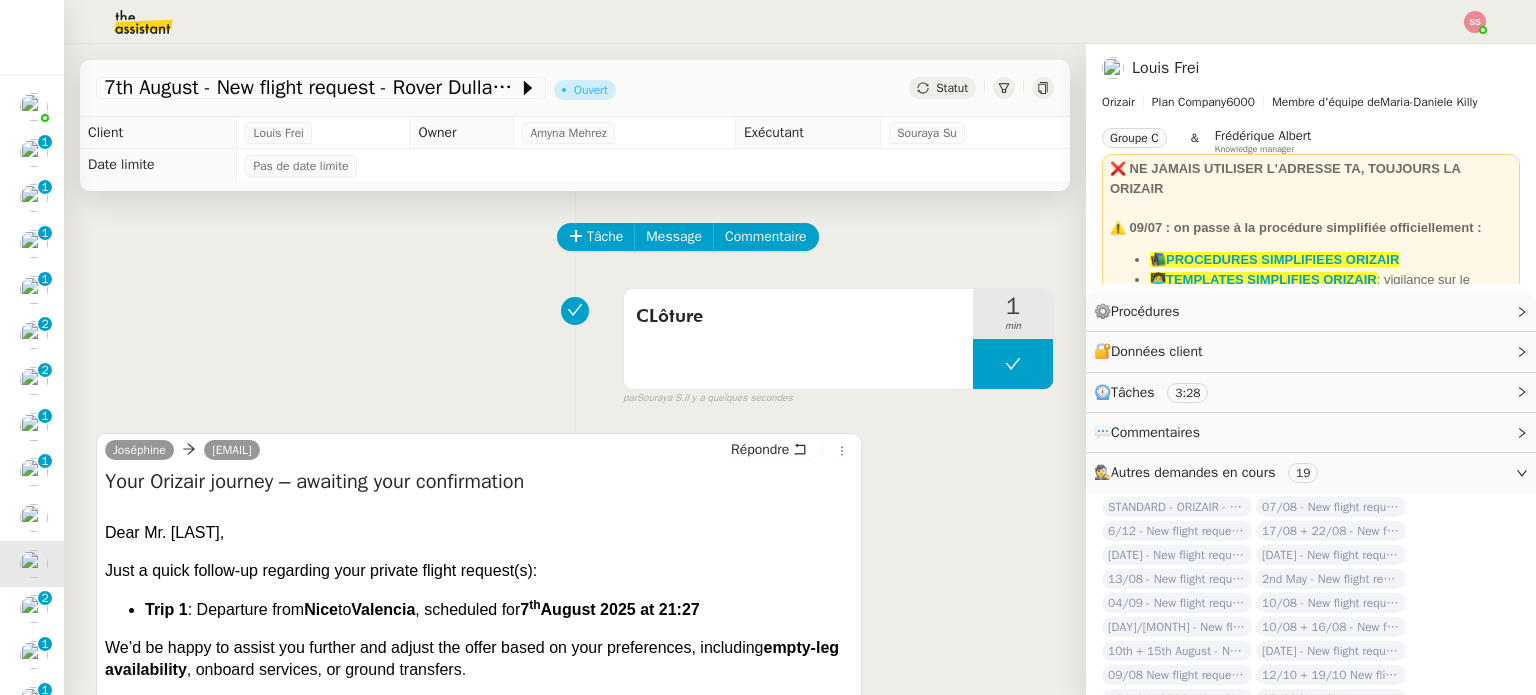 click on "[DATE] - New flight request - [FIRST] [LAST] Ouvert Statut" 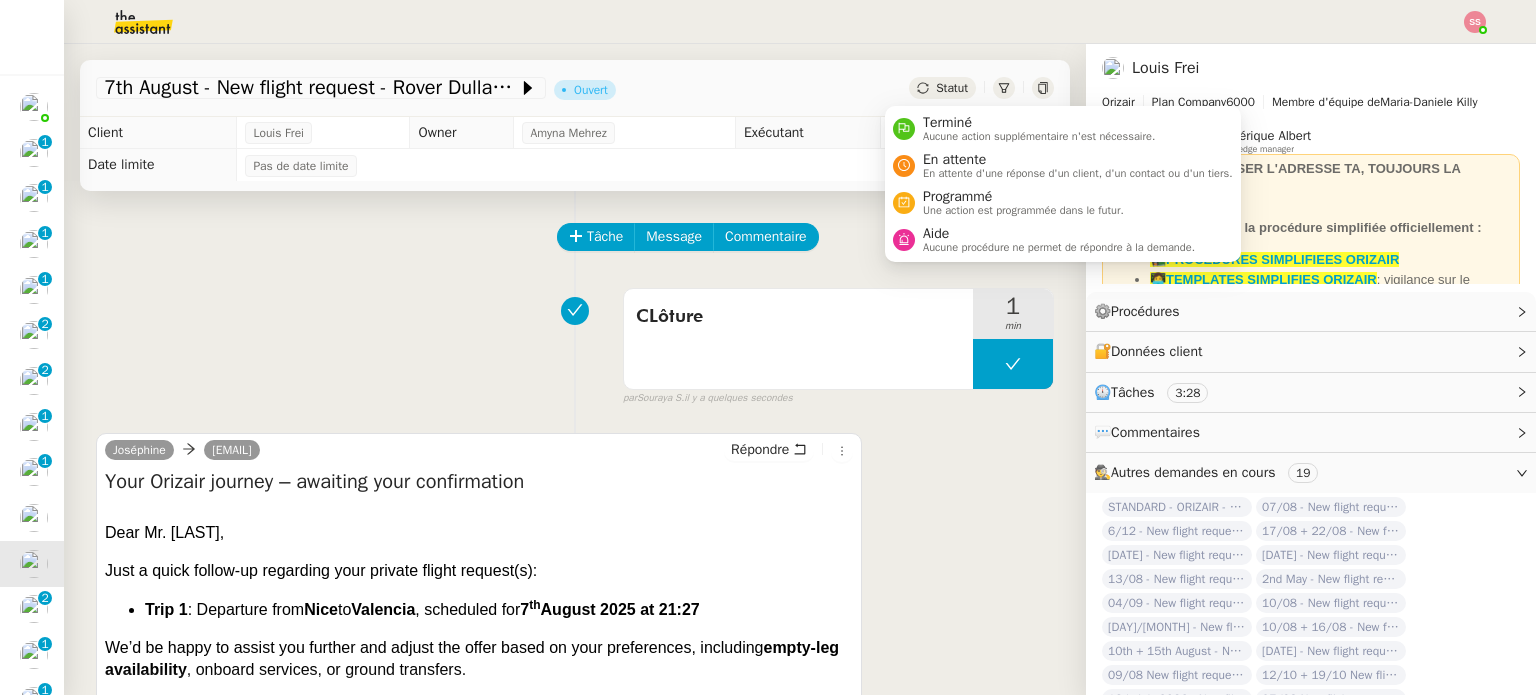 click on "Statut" 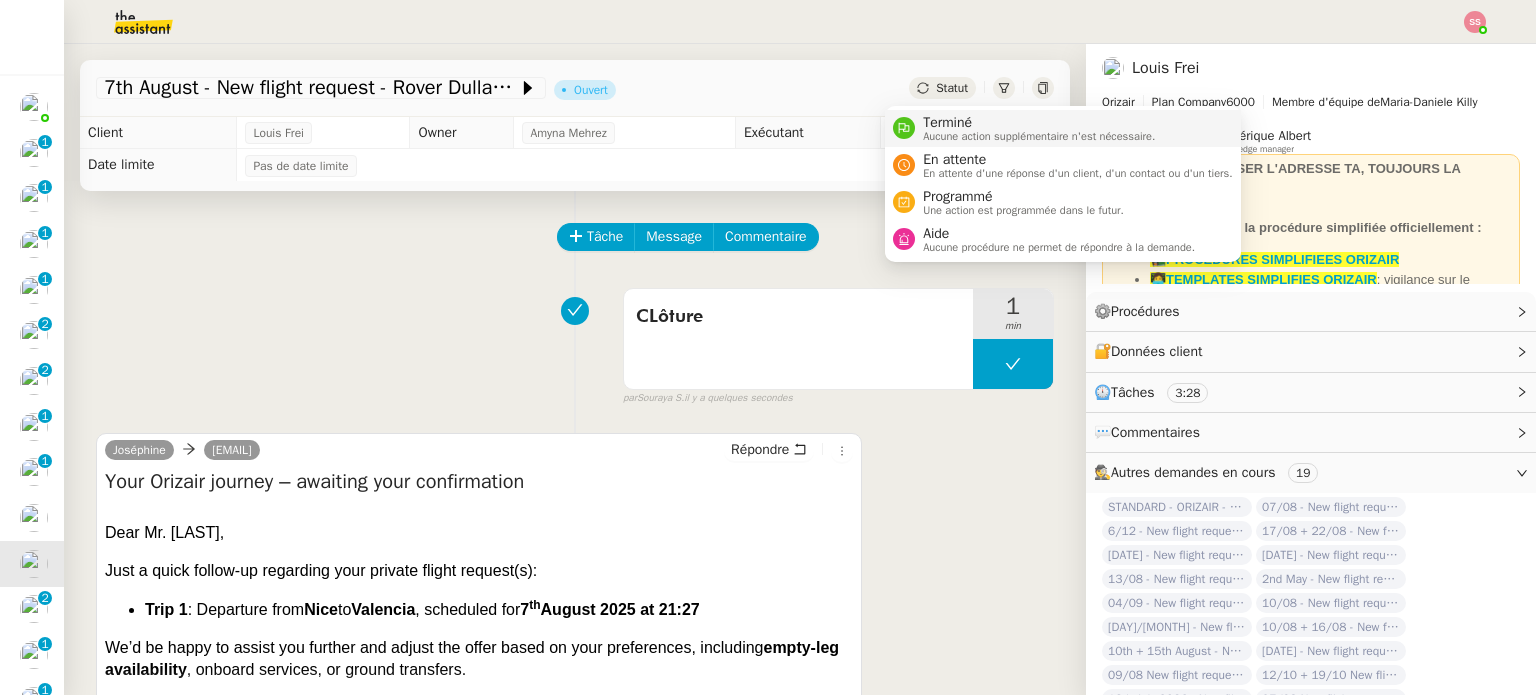 click on "Terminé Aucune action supplémentaire n'est nécessaire." at bounding box center [1035, 128] 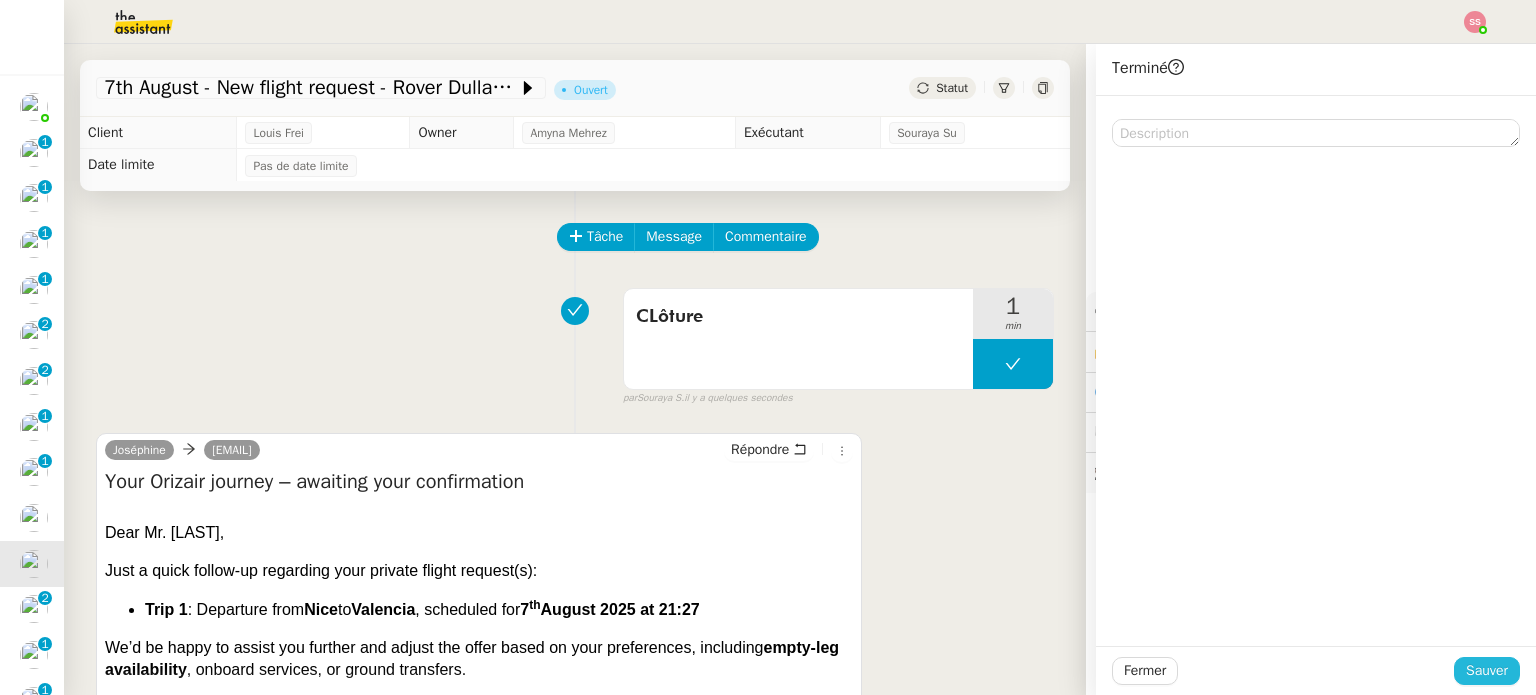 click on "Sauver" 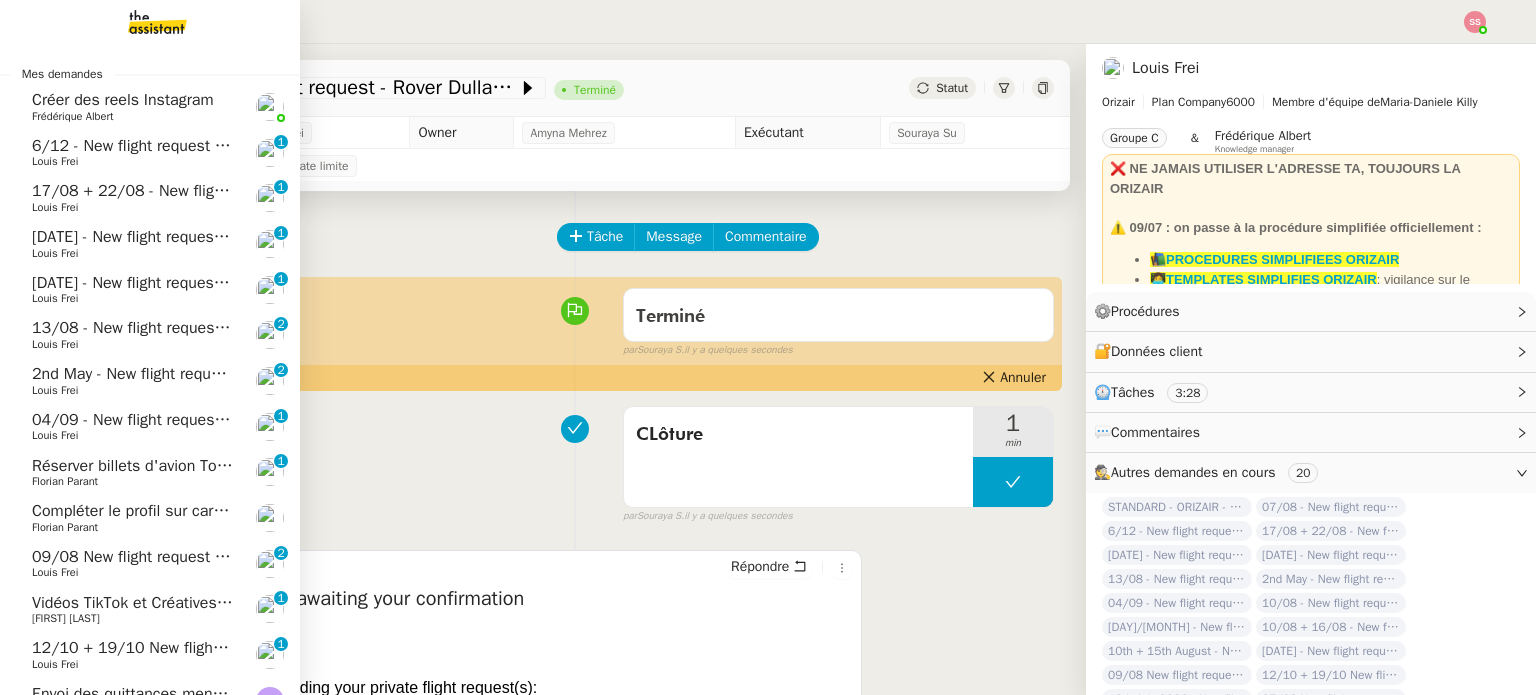 click on "Louis Frei" 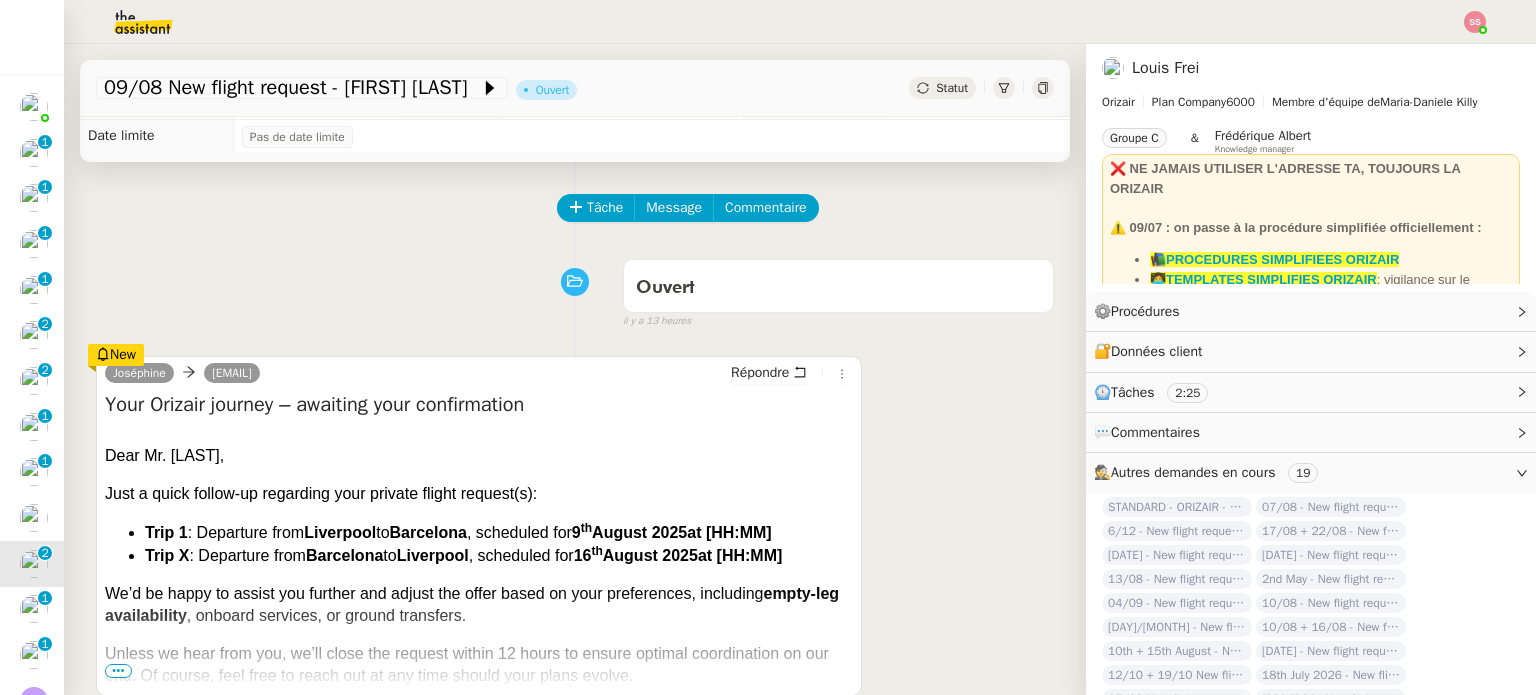 scroll, scrollTop: 0, scrollLeft: 0, axis: both 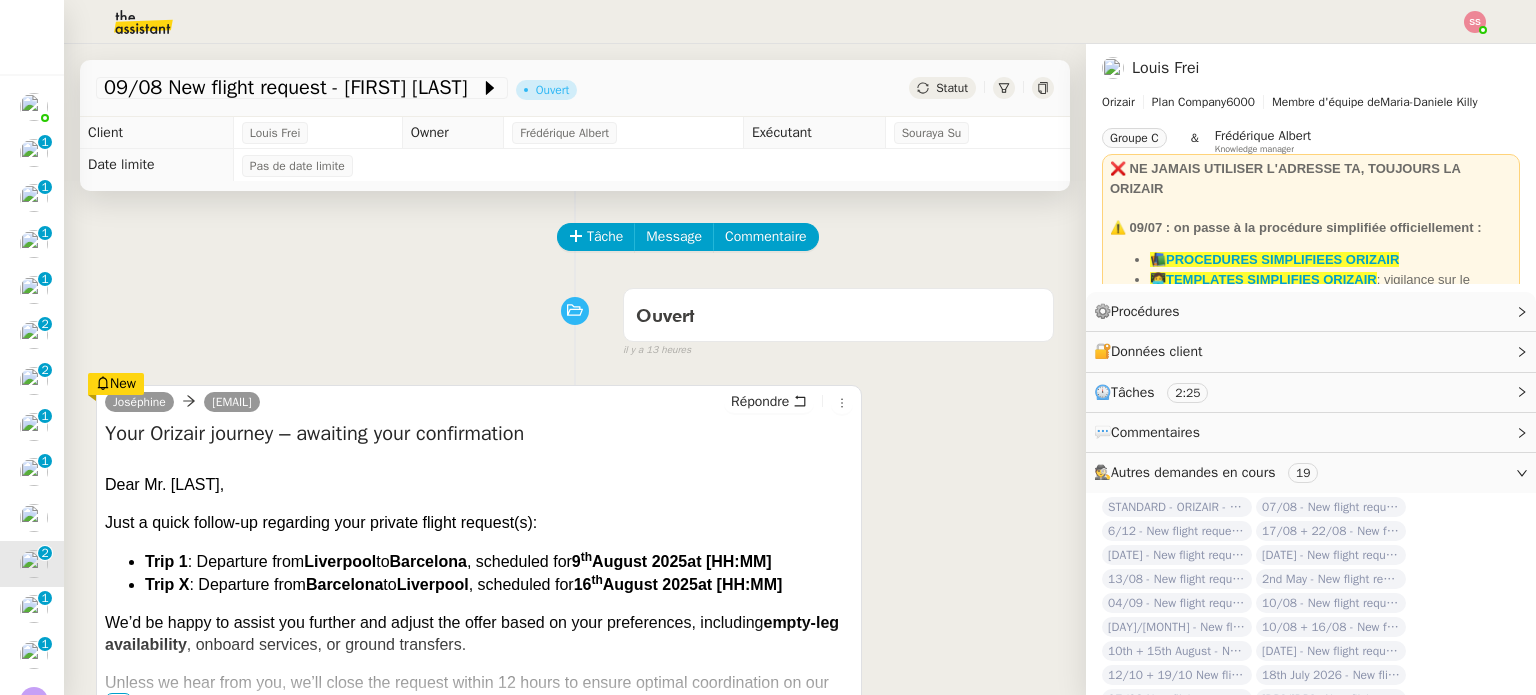 click on "Tâche Message Commentaire Veuillez patienter une erreur s'est produite 👌👌👌 message envoyé ✌️✌️✌️ Veuillez d'abord attribuer un client Une erreur s'est produite, veuillez réessayer Ouvert false il y a 13 heures 👌👌👌 message envoyé ✌️✌️✌️ une erreur s'est produite 👌👌👌 message envoyé ✌️✌️✌️ Votre message va être revu ✌️✌️✌️ une erreur s'est produite La taille des fichiers doit être de 10Mb au maximum.  [FIRST]      [EMAIL]  Répondre  Your Orizair journey – awaiting your confirmation
Dear Mr. [LAST], Just a quick follow-up regarding your private flight request(s): Trip 1 : Departure from  [CITY]  to  [CITY], scheduled for  [DATE]  at 10:17 Trip X  : Departure from  [CITY]  to  [CITY], scheduled for  [DATE]  at 10:17 We’d be happy to assist you further and adjust the offer based on your preferences, including  empty-leg availability Warm regards, [FIRST] 2" 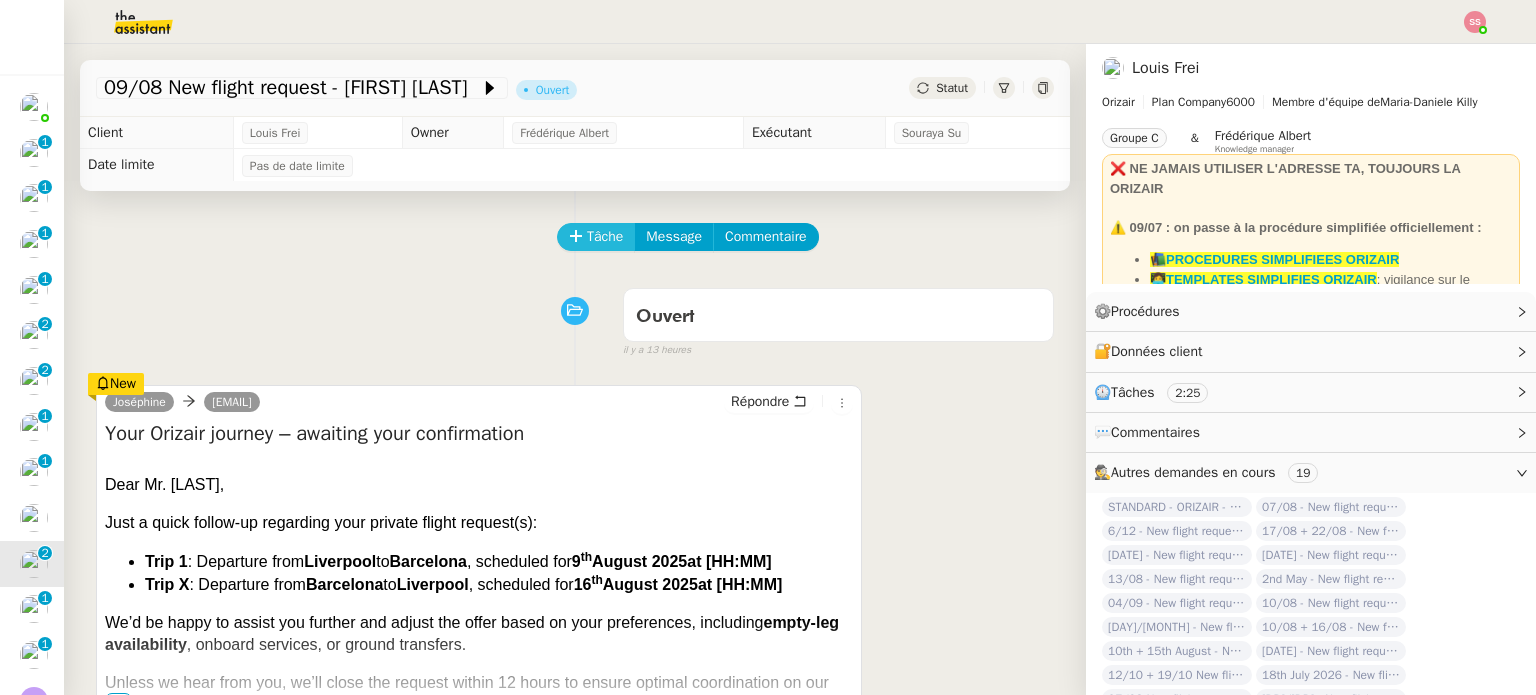 click on "Tâche" 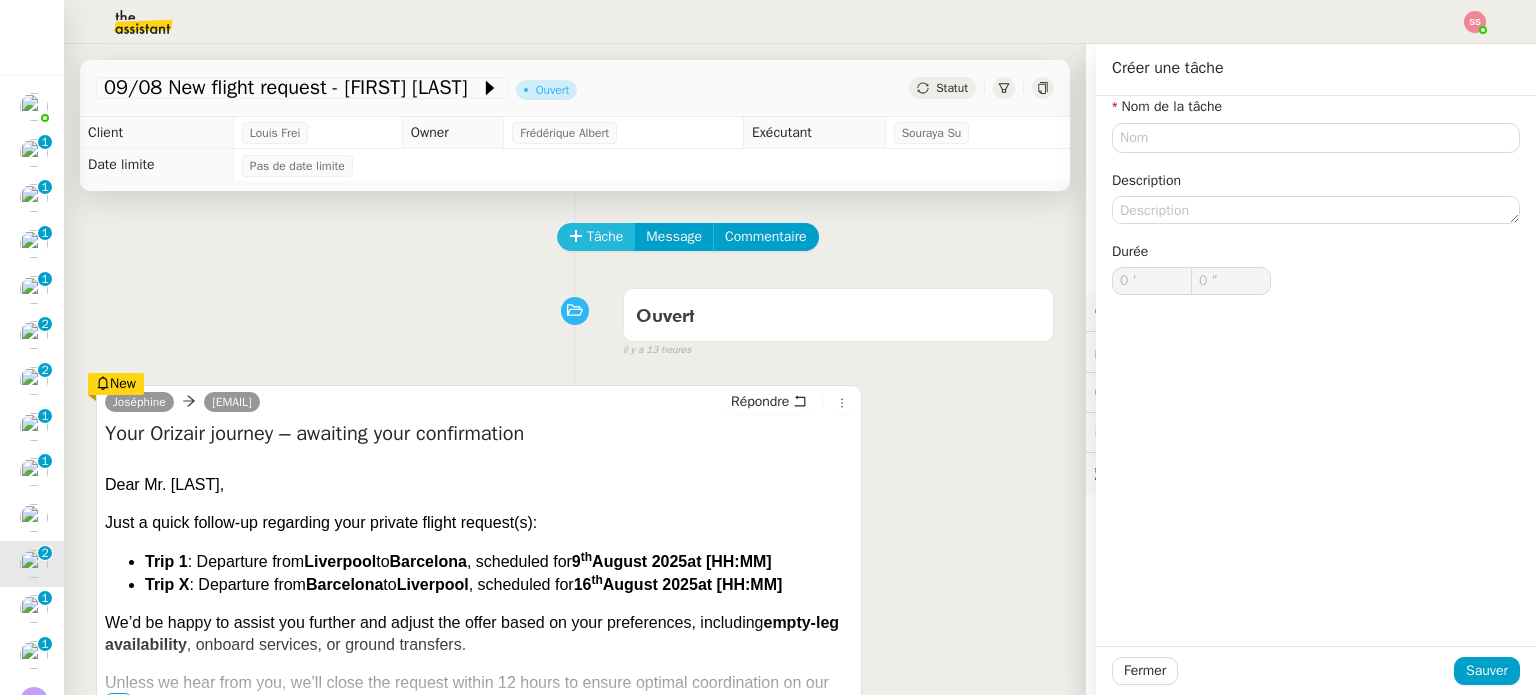 type 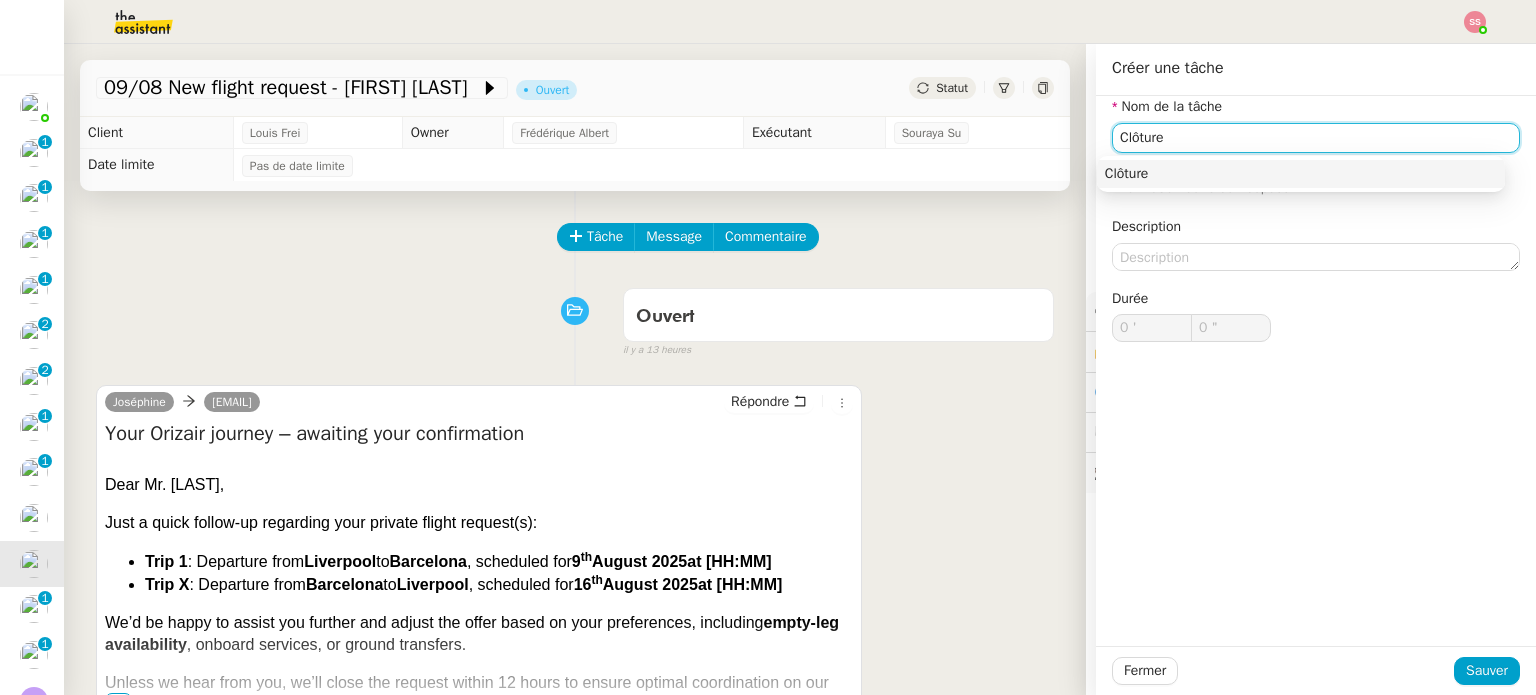 click on "Clôture" at bounding box center (1301, 174) 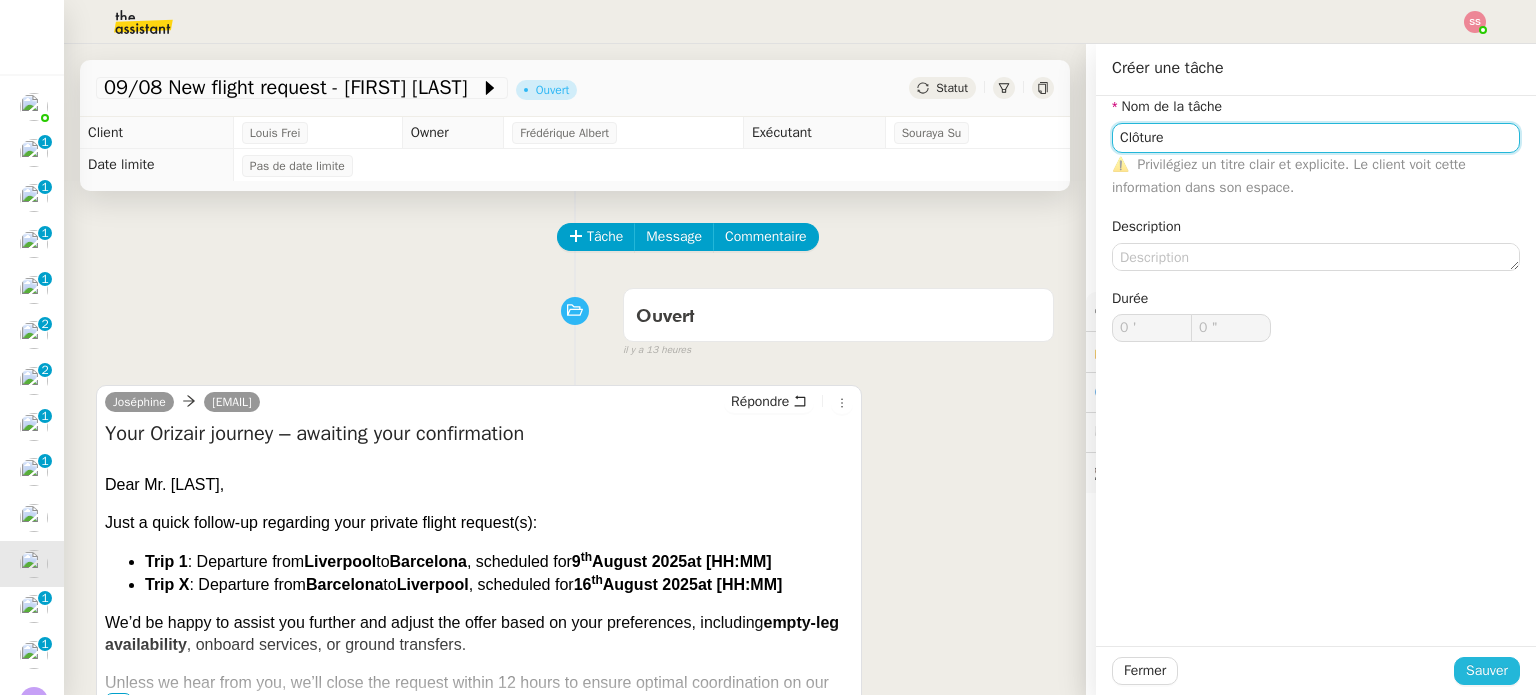 type on "Clôture" 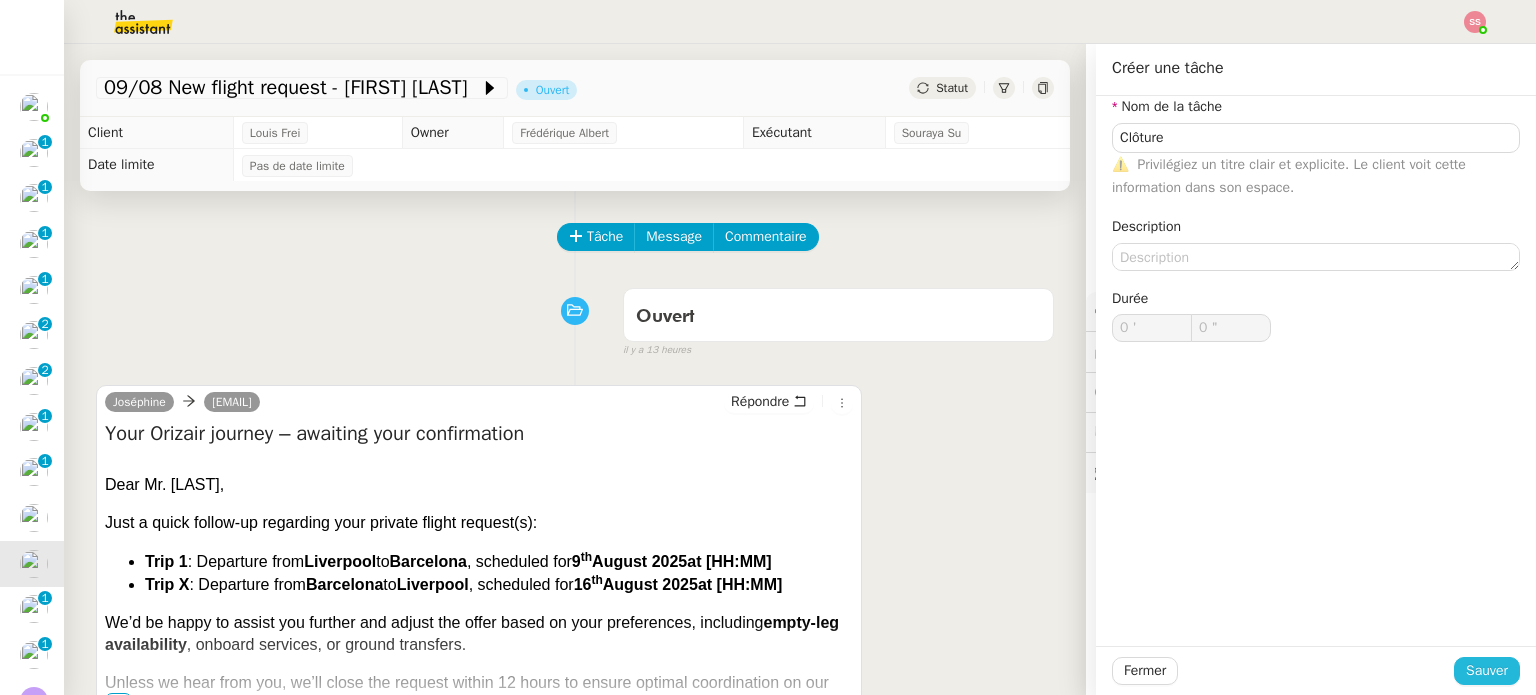 drag, startPoint x: 1482, startPoint y: 671, endPoint x: 1405, endPoint y: 618, distance: 93.47727 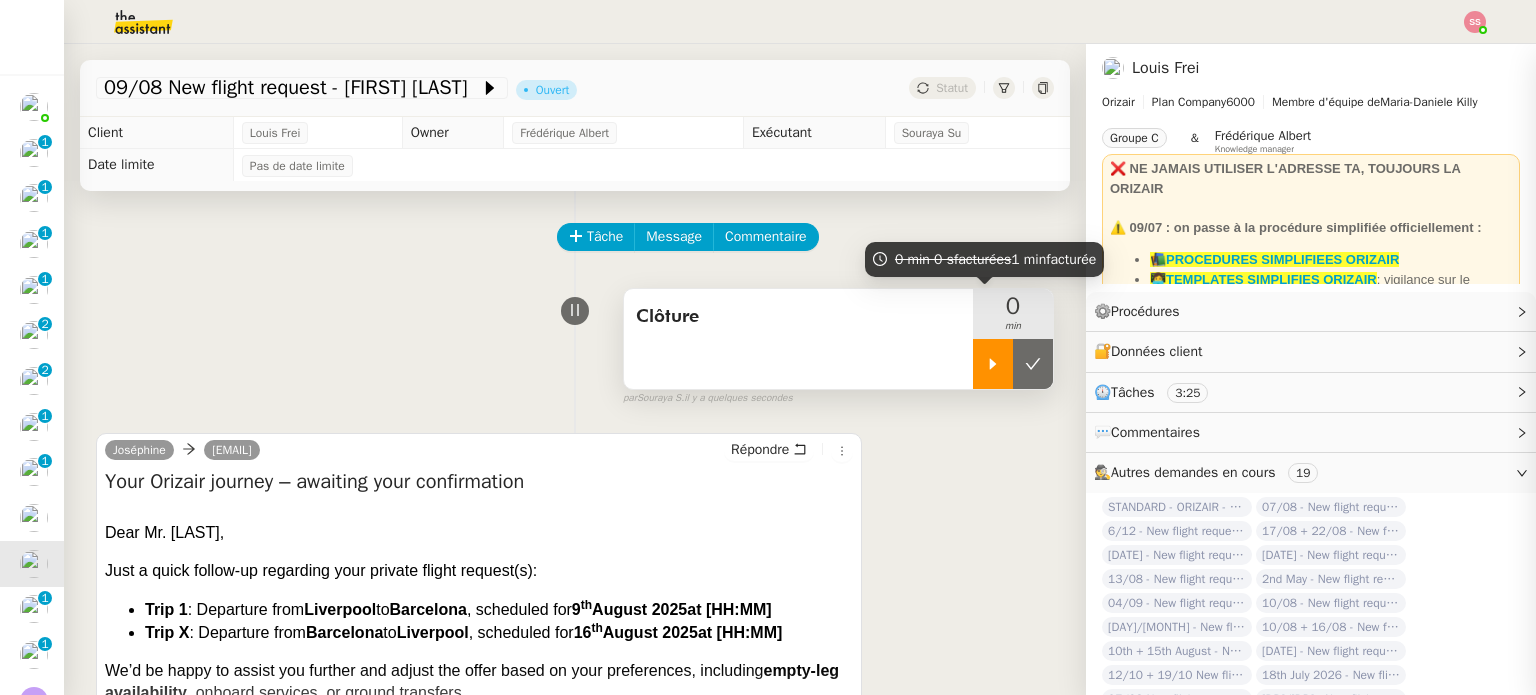 click at bounding box center (993, 364) 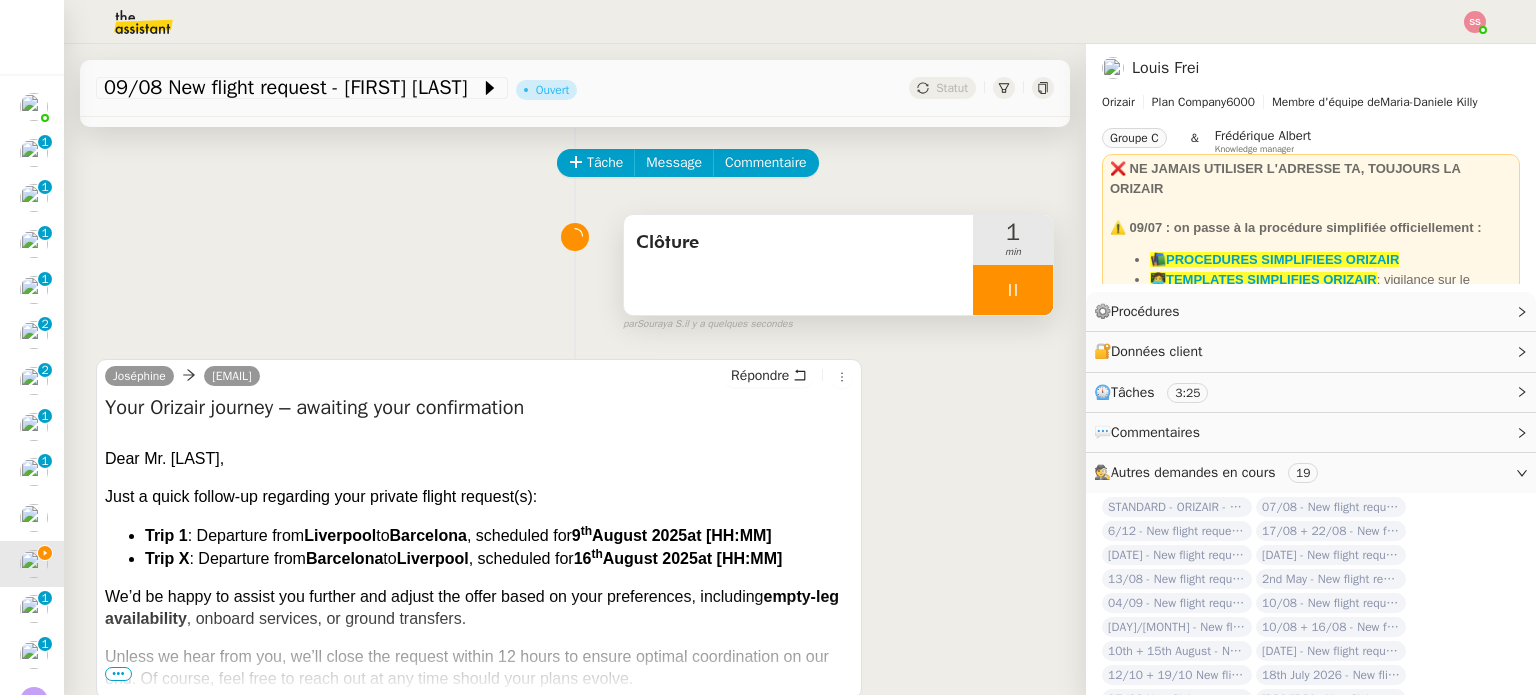scroll, scrollTop: 0, scrollLeft: 0, axis: both 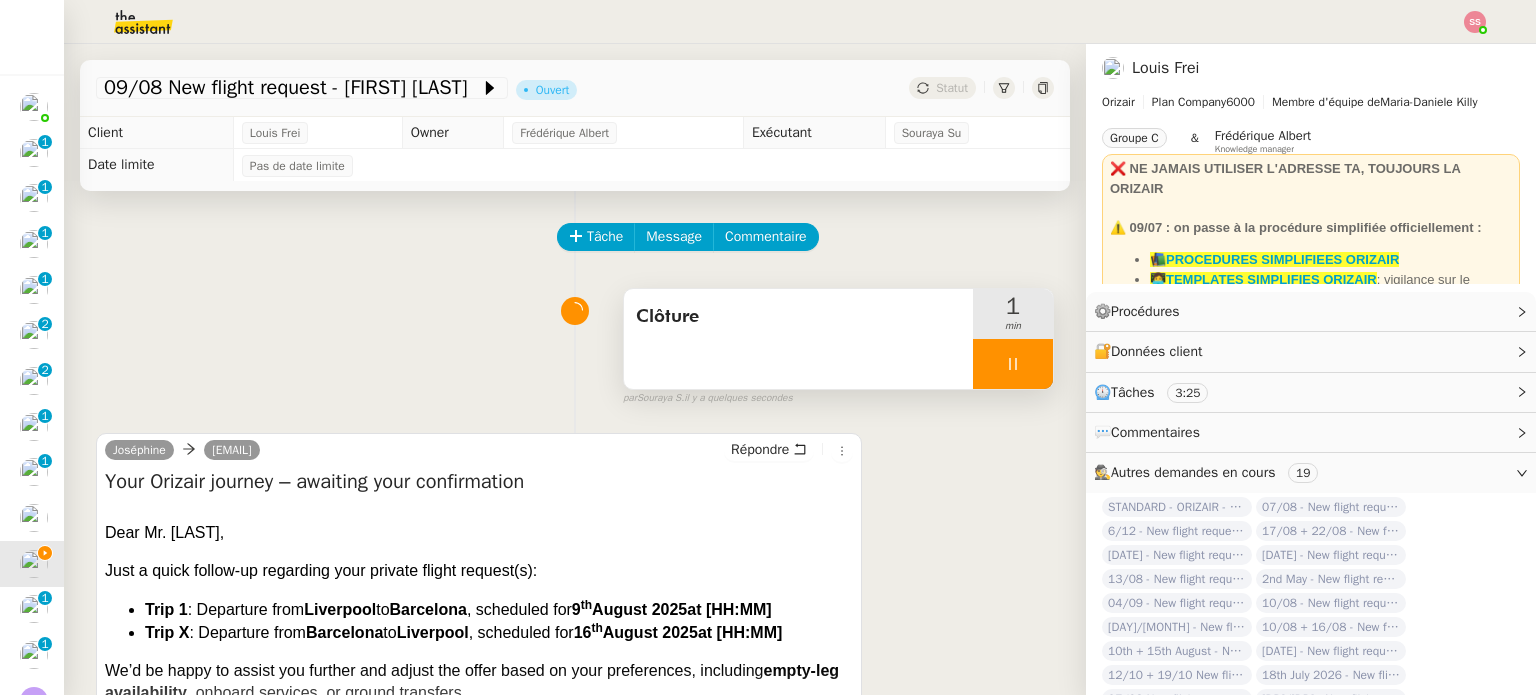 click at bounding box center (1013, 364) 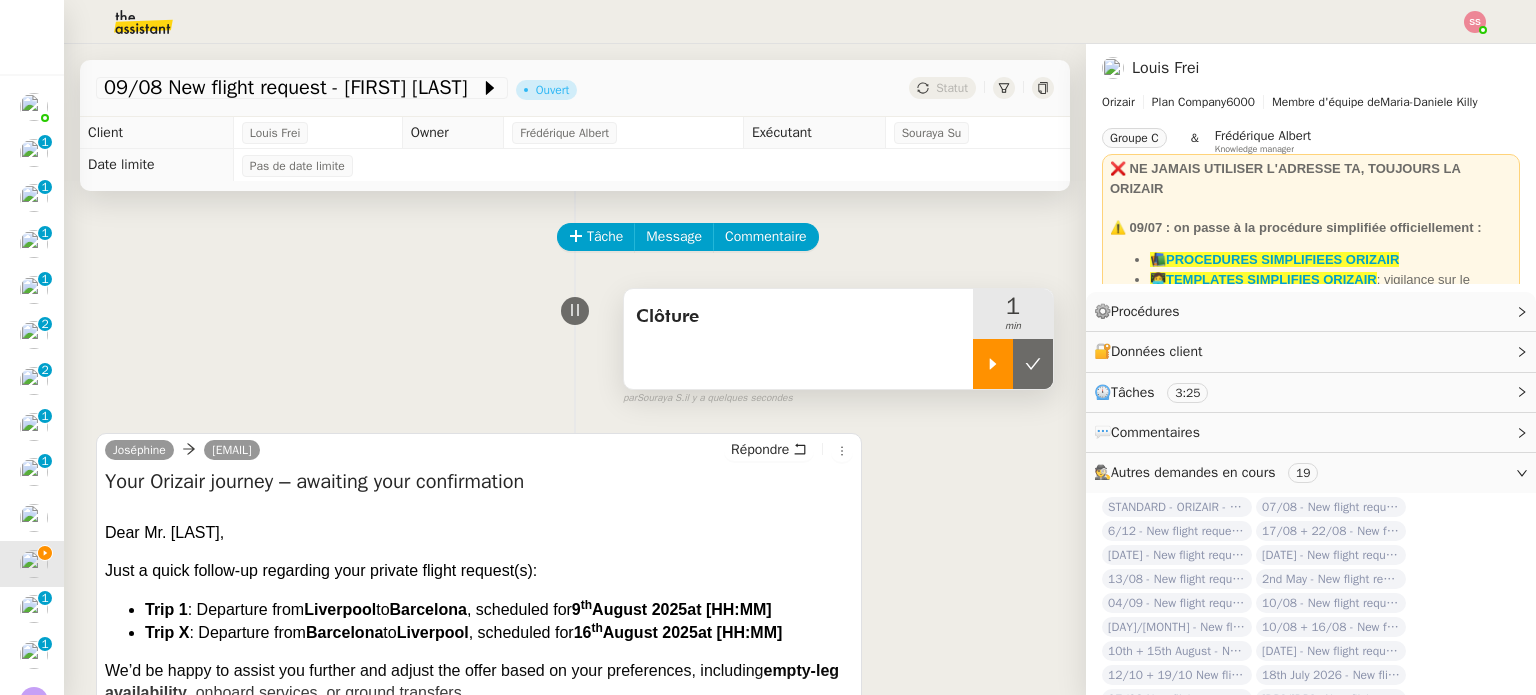 click at bounding box center [1033, 364] 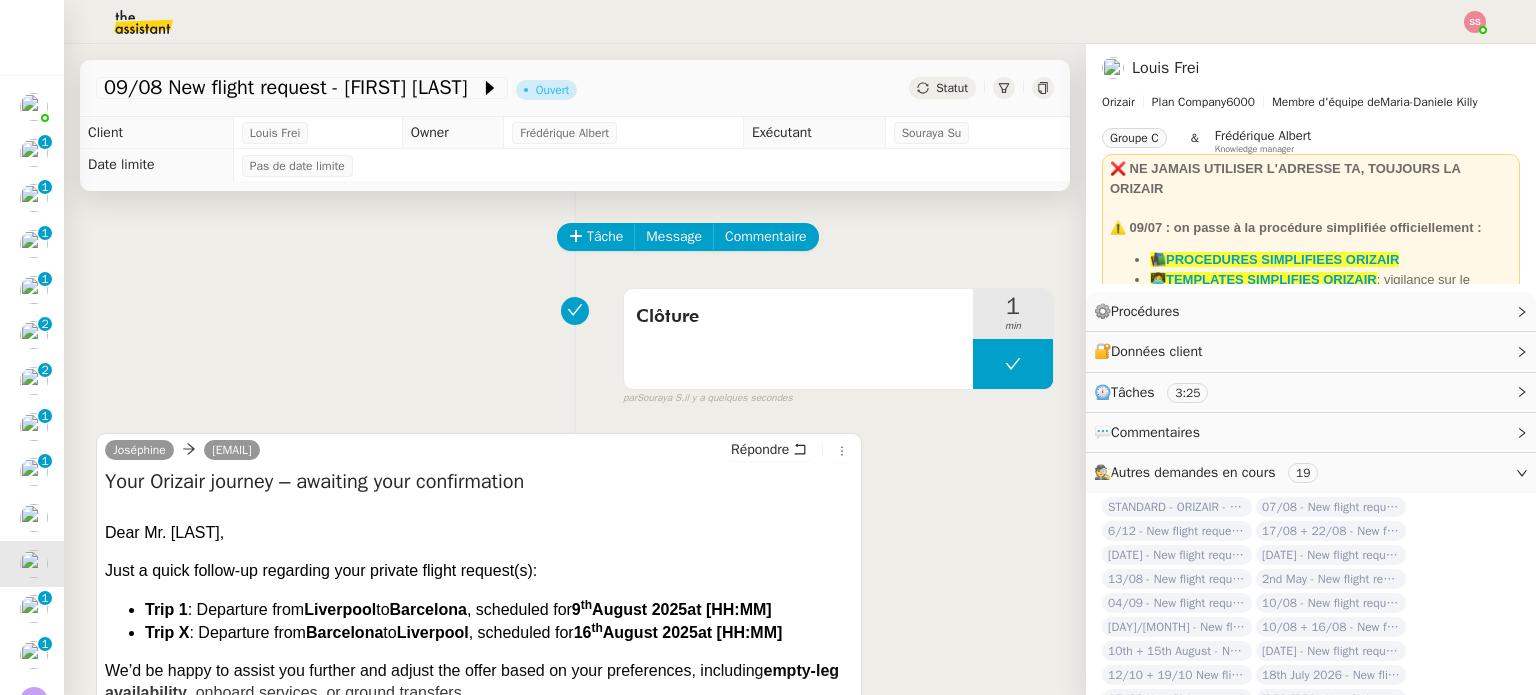 click on "[MM]/[DD] New flight request - [PERSON]     Ouvert     Statut" 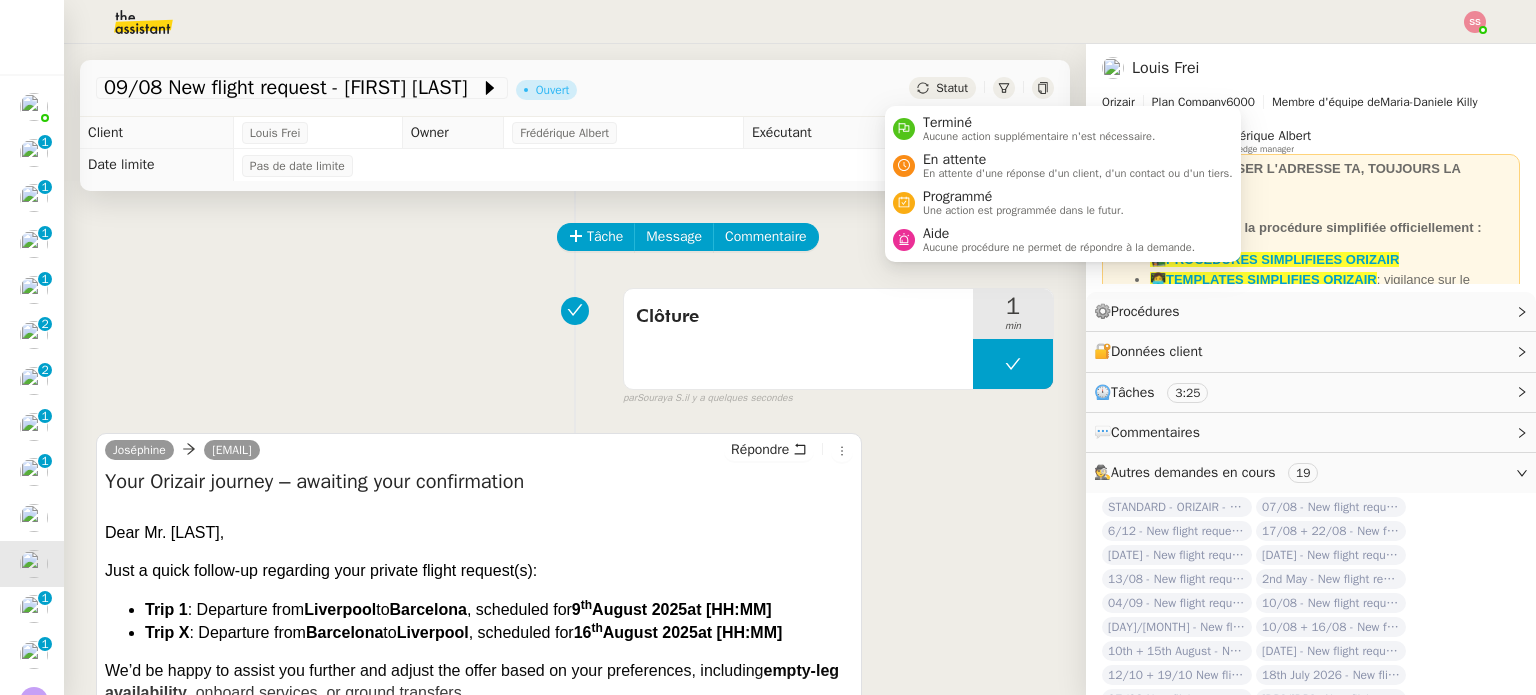 click on "Statut" 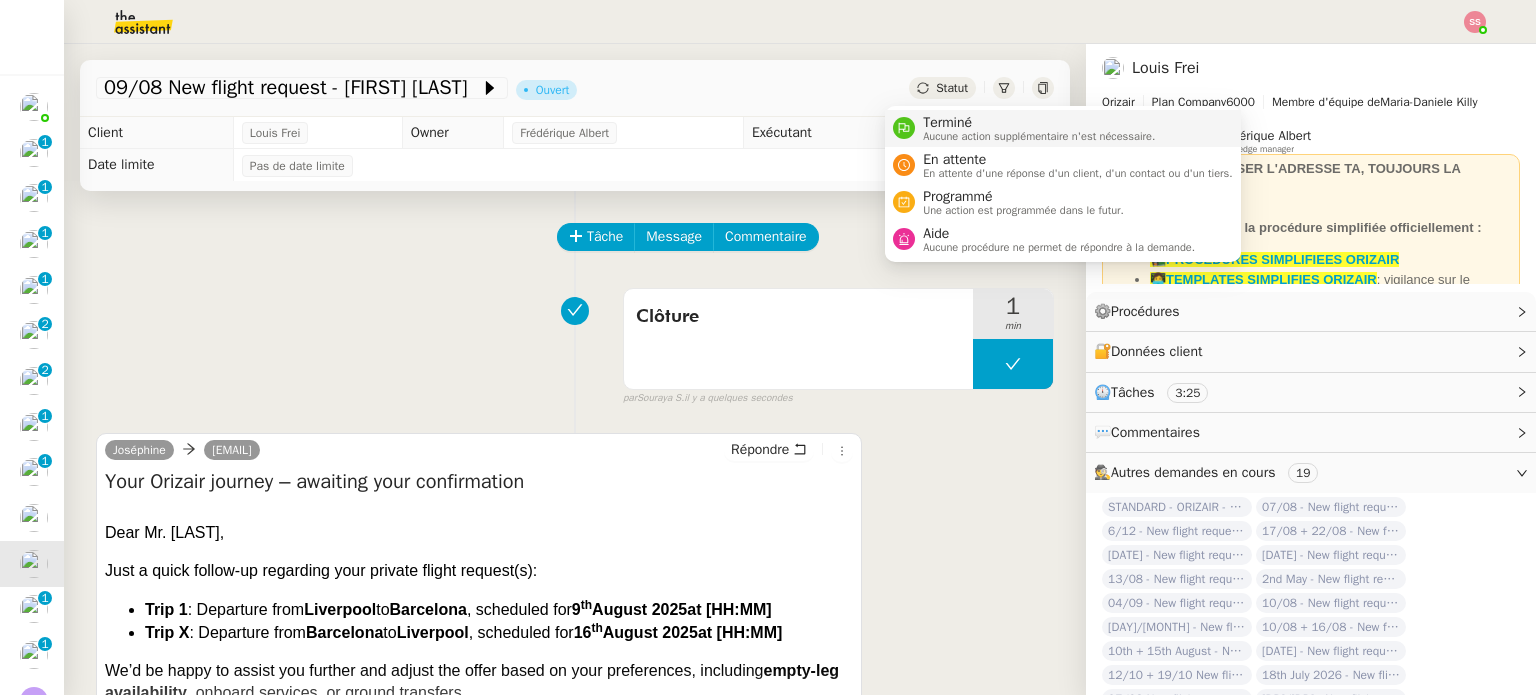 drag, startPoint x: 951, startPoint y: 109, endPoint x: 964, endPoint y: 128, distance: 23.021729 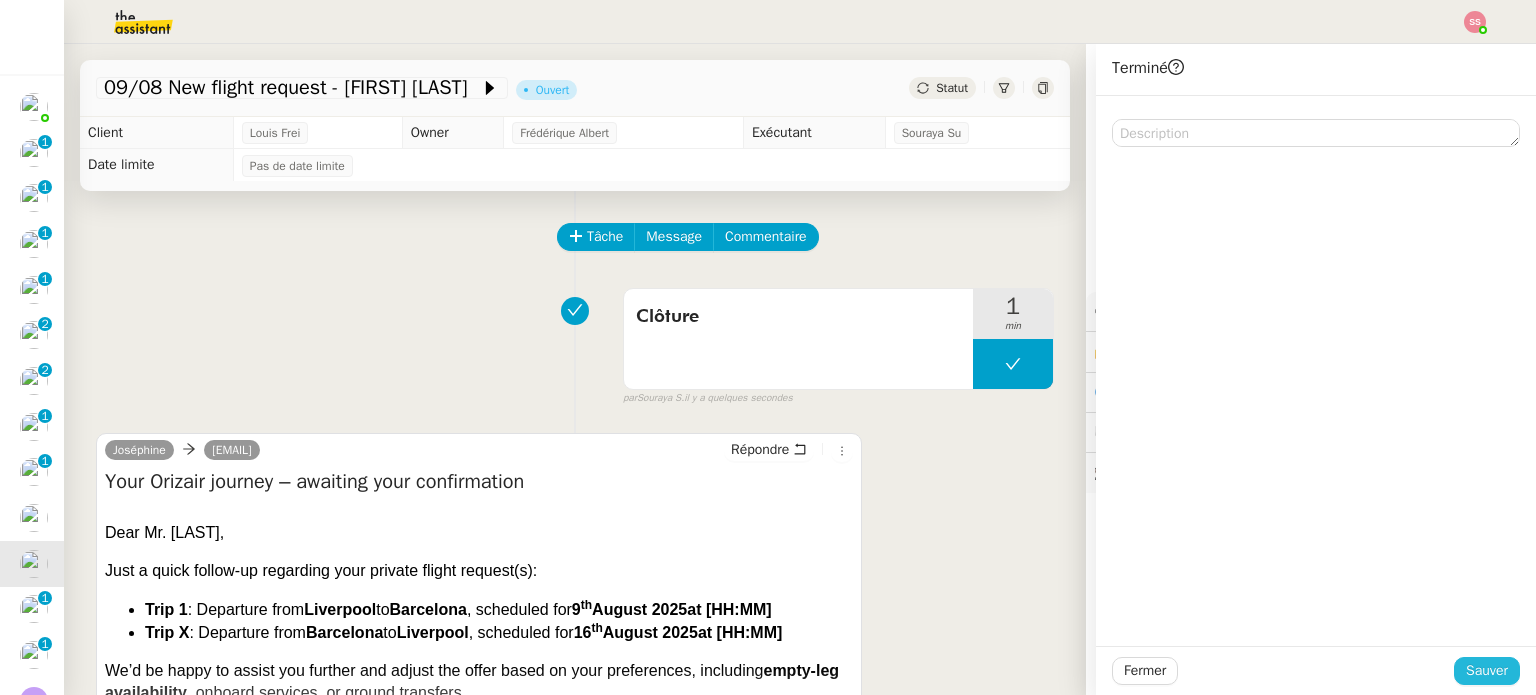 click on "Sauver" 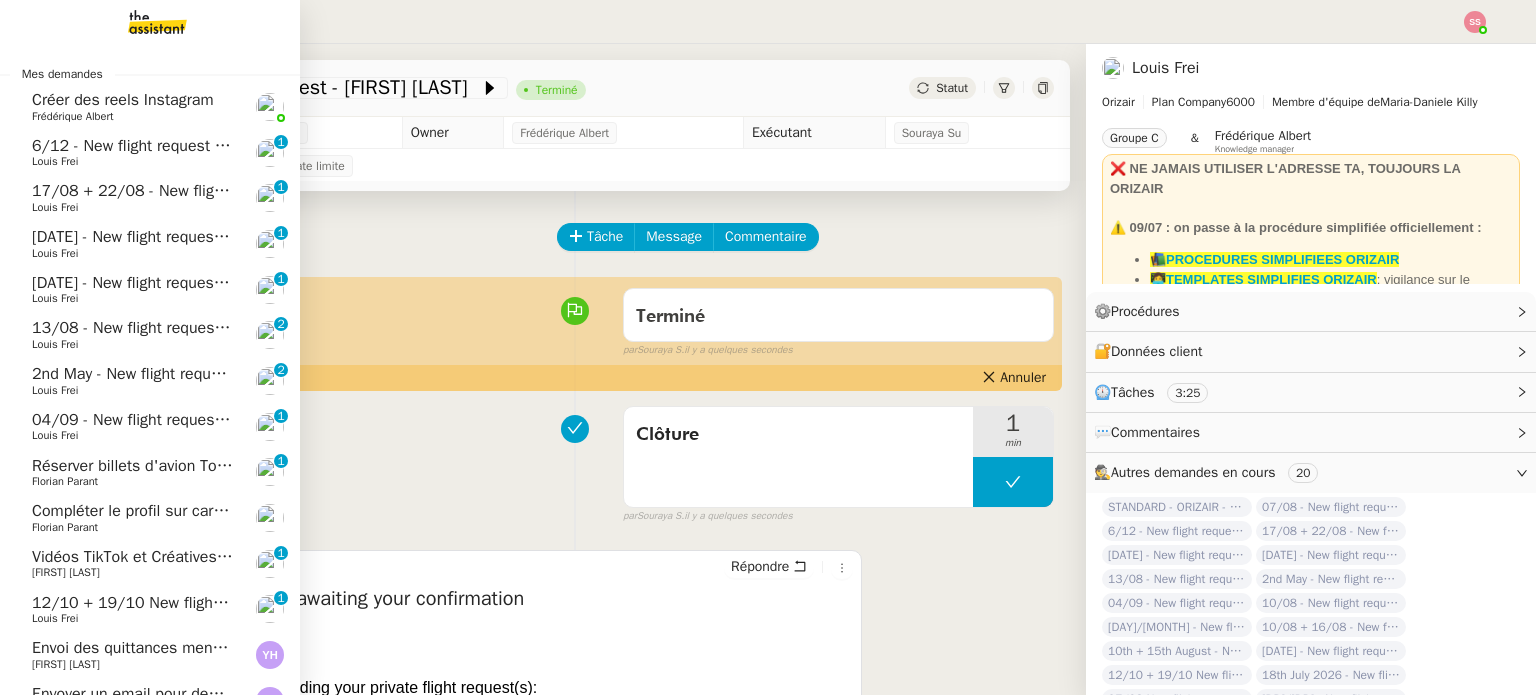 click on "12/10 + 19/10  New flight request - Oliver Jeffries" 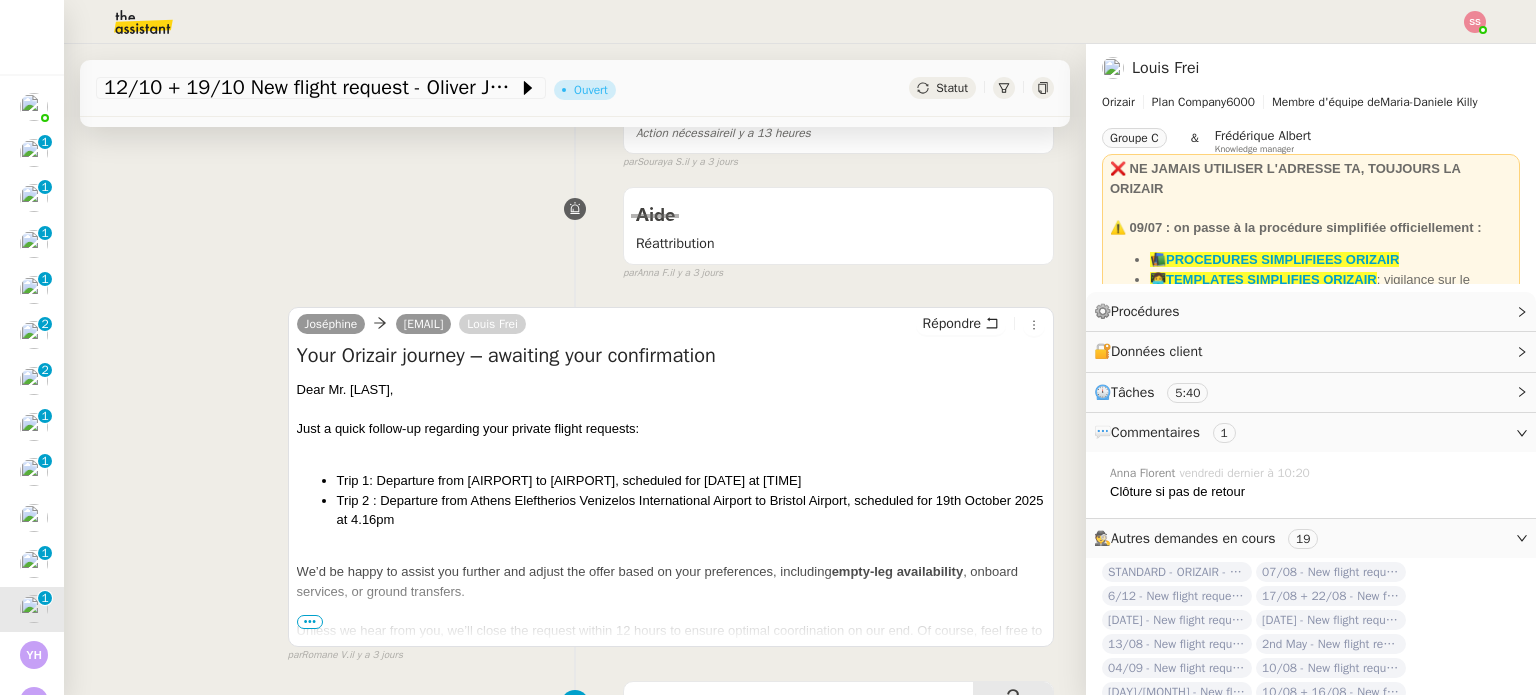 scroll, scrollTop: 400, scrollLeft: 0, axis: vertical 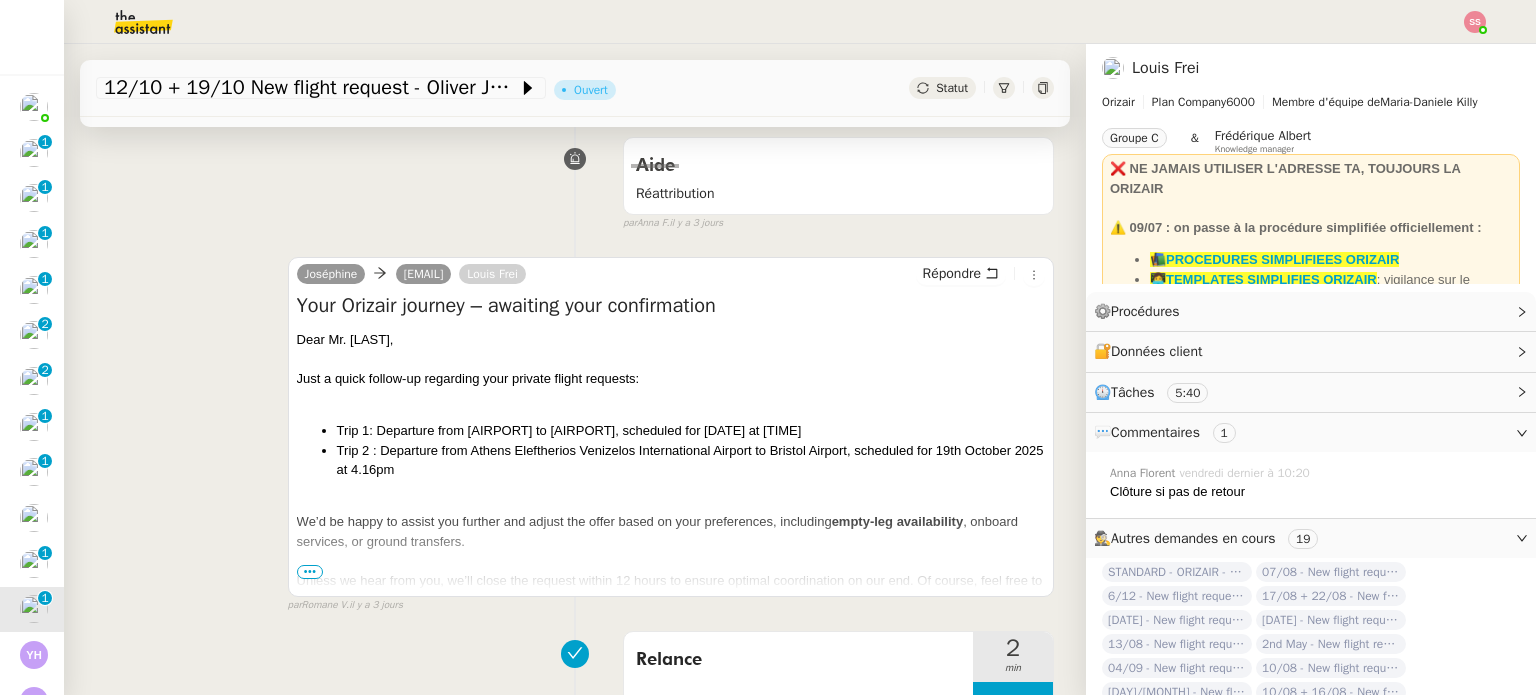 click on "Trip 2 : Departure from Athens Eleftherios Venizelos International Airport to Bristol Airport, scheduled for 19th October 2025 at 4.16pm" at bounding box center [691, 460] 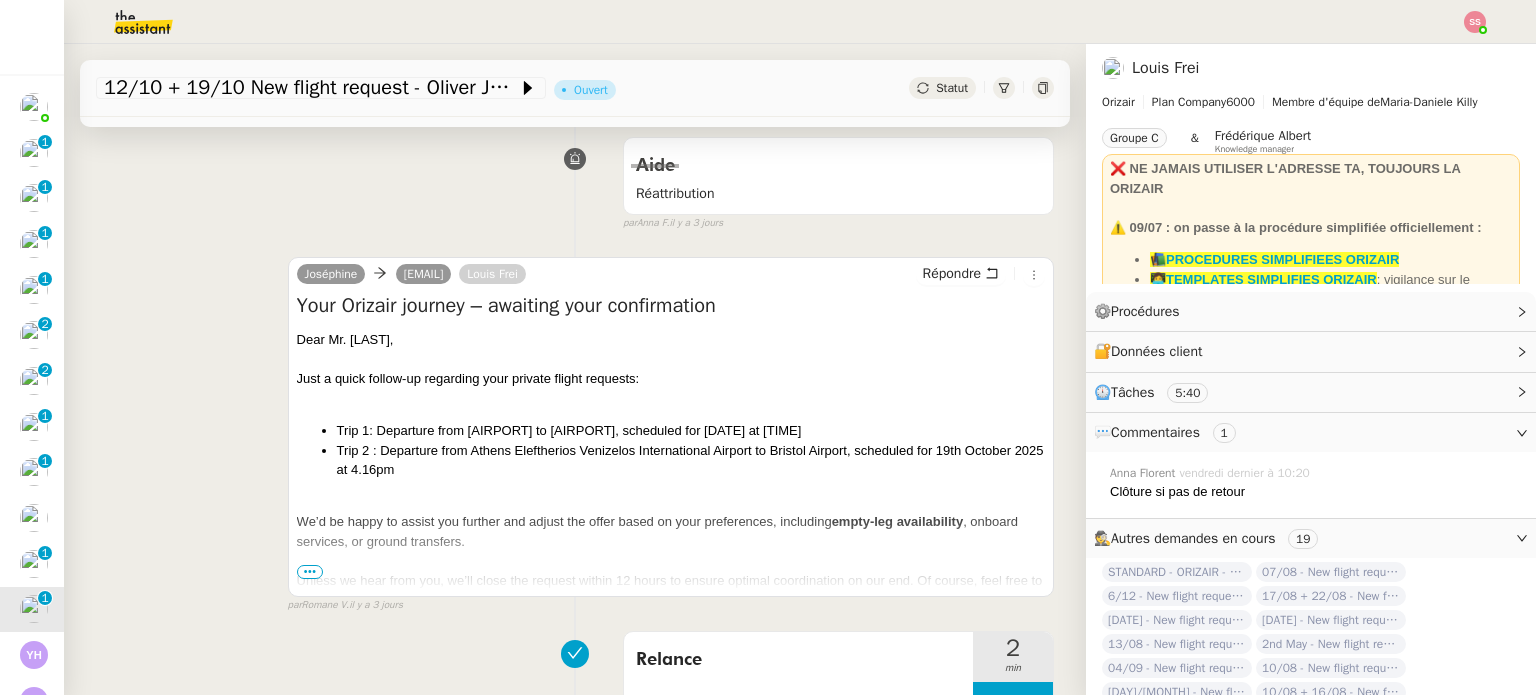 click on "•••" at bounding box center (310, 572) 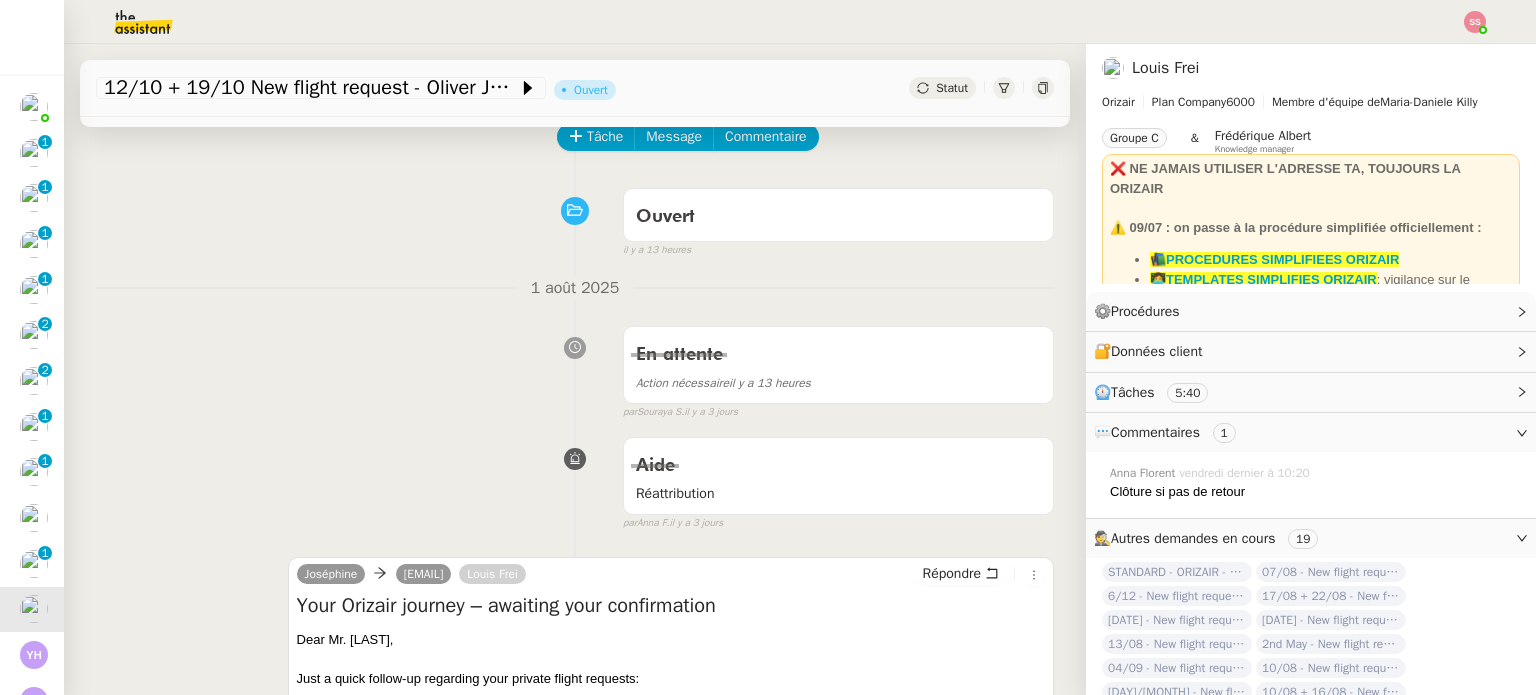 scroll, scrollTop: 0, scrollLeft: 0, axis: both 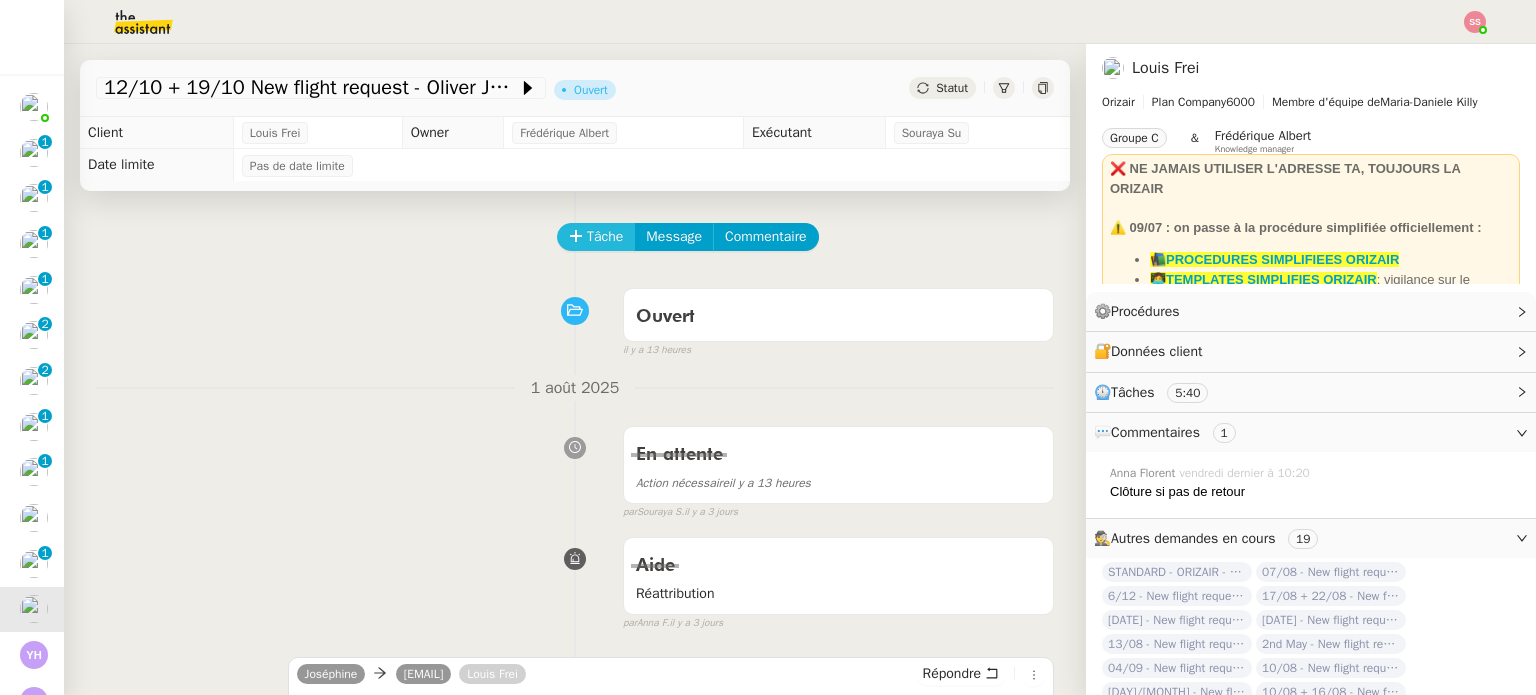 click on "Tâche" 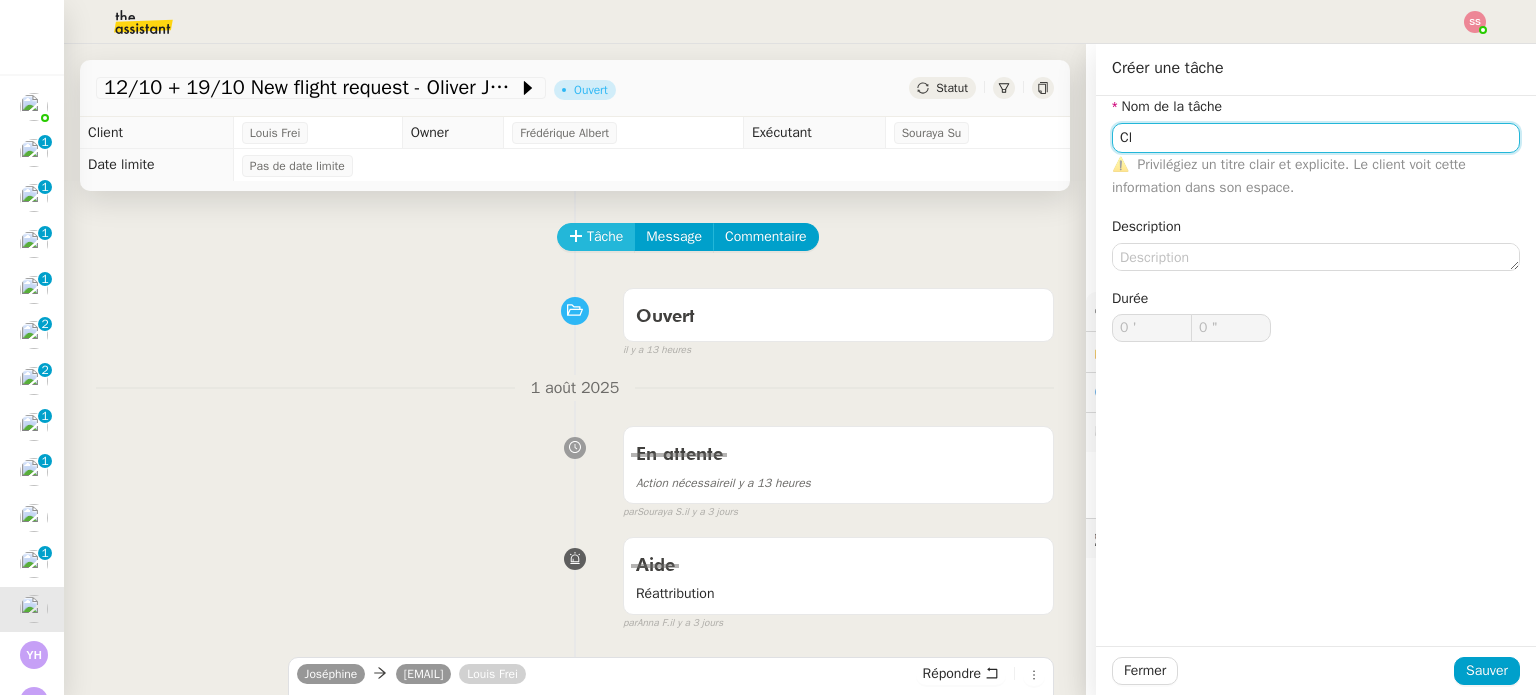 scroll, scrollTop: 1, scrollLeft: 0, axis: vertical 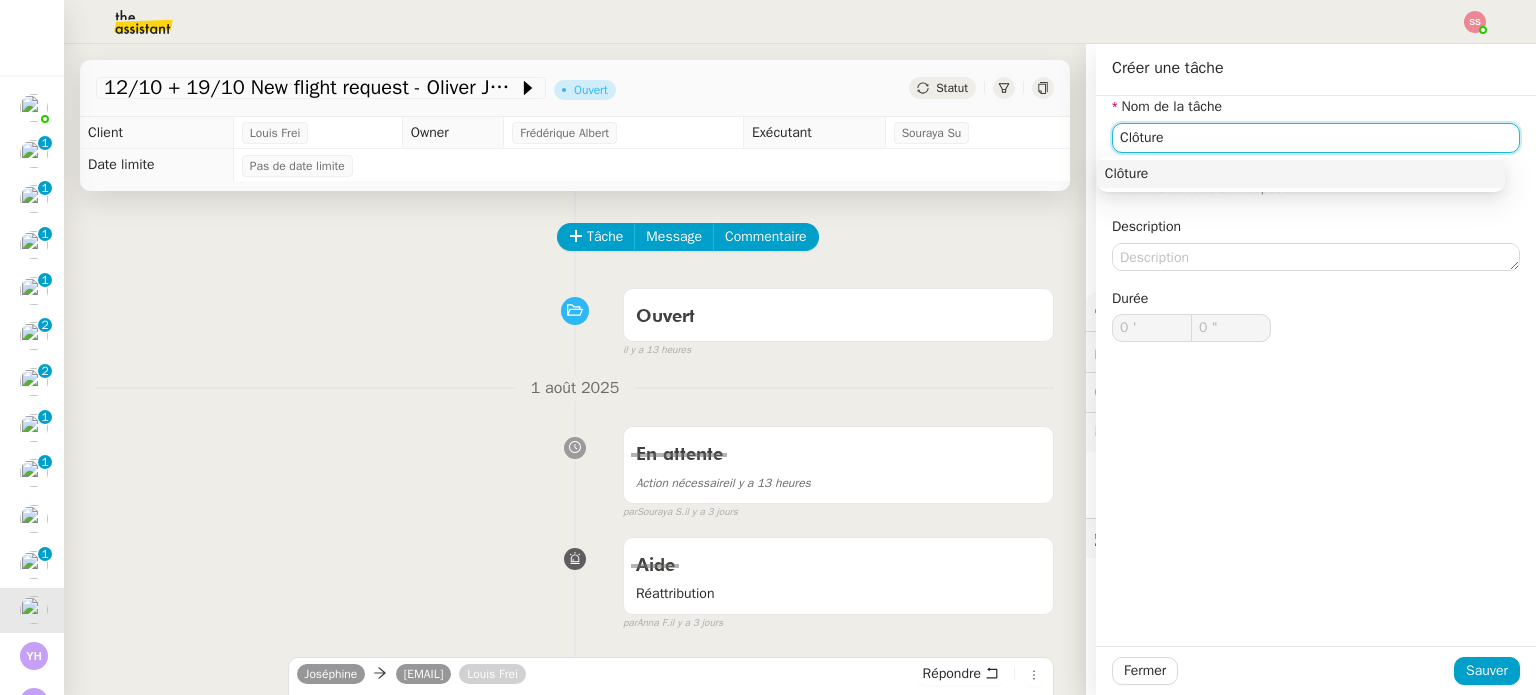 click on "Clôture" at bounding box center (1301, 174) 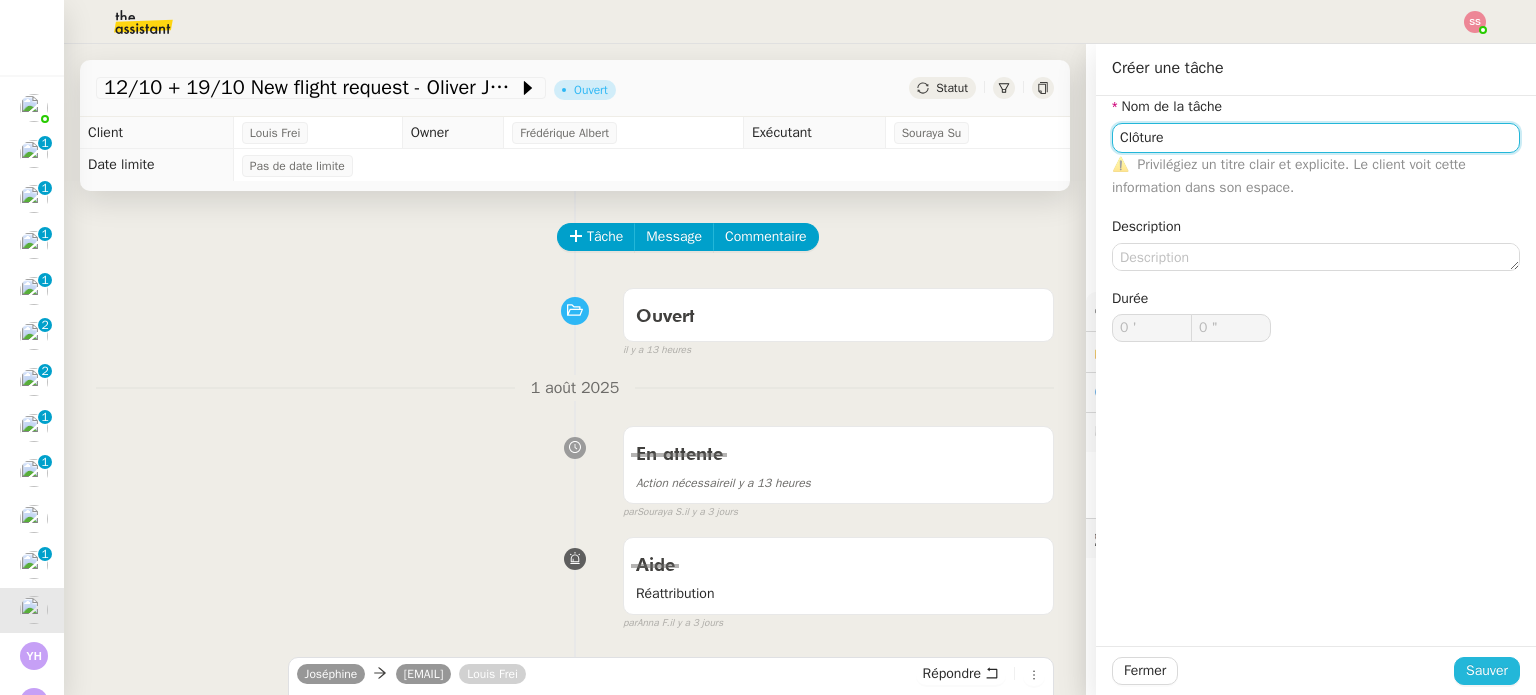 type on "Clôture" 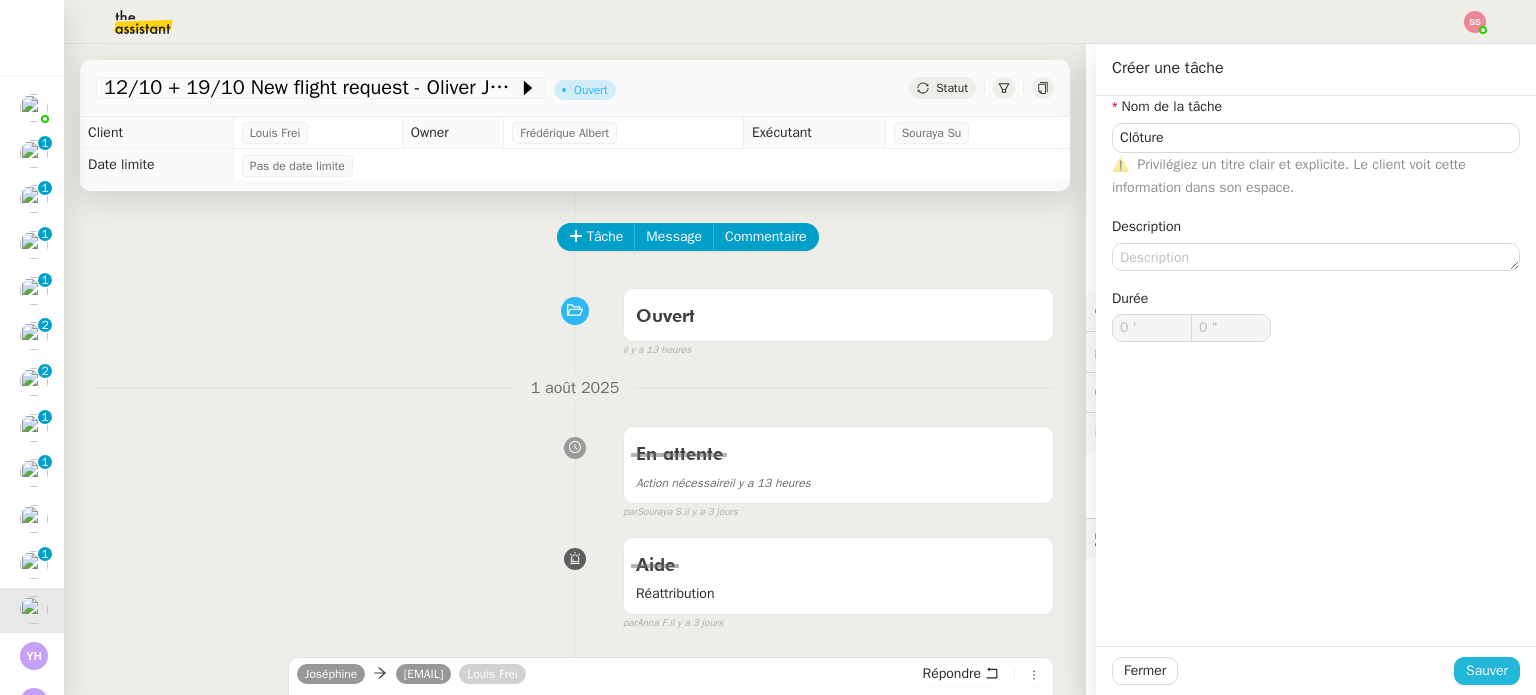 click on "Sauver" 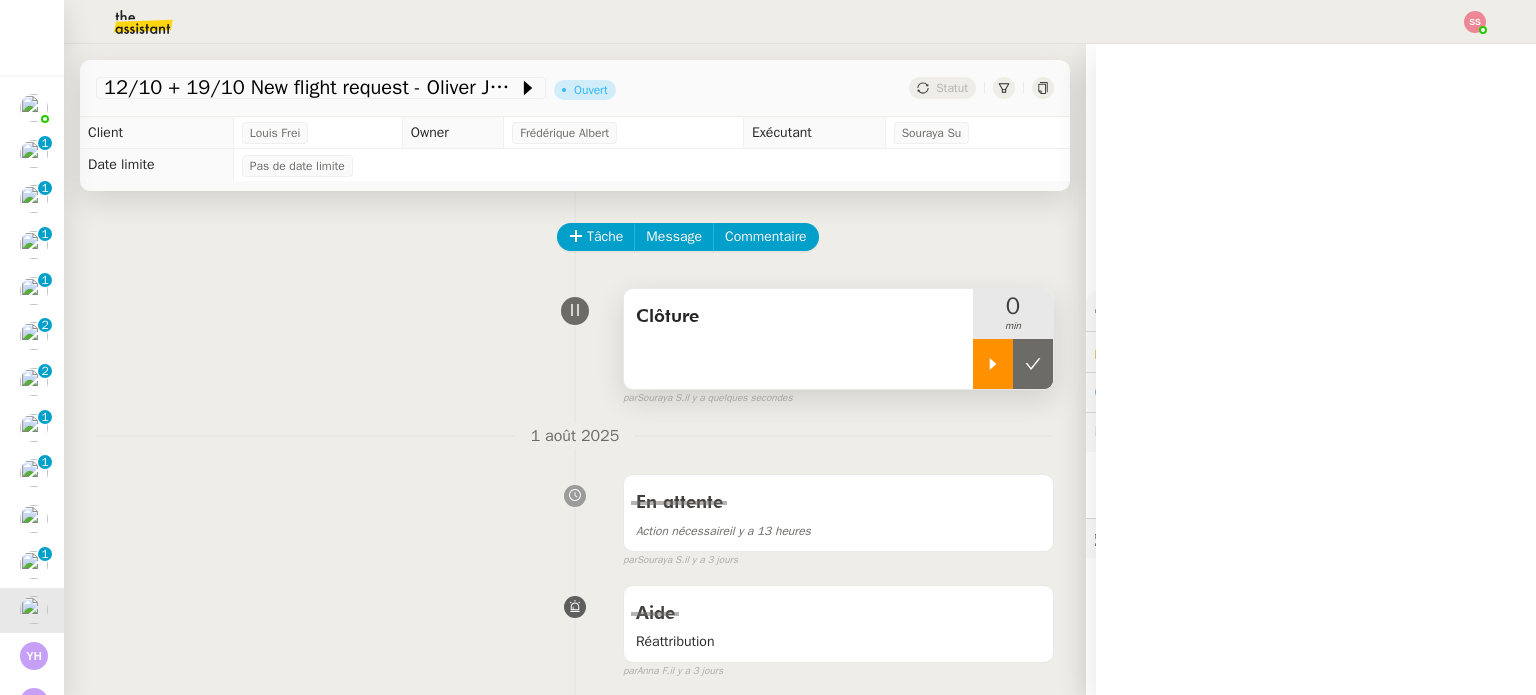 click at bounding box center (993, 364) 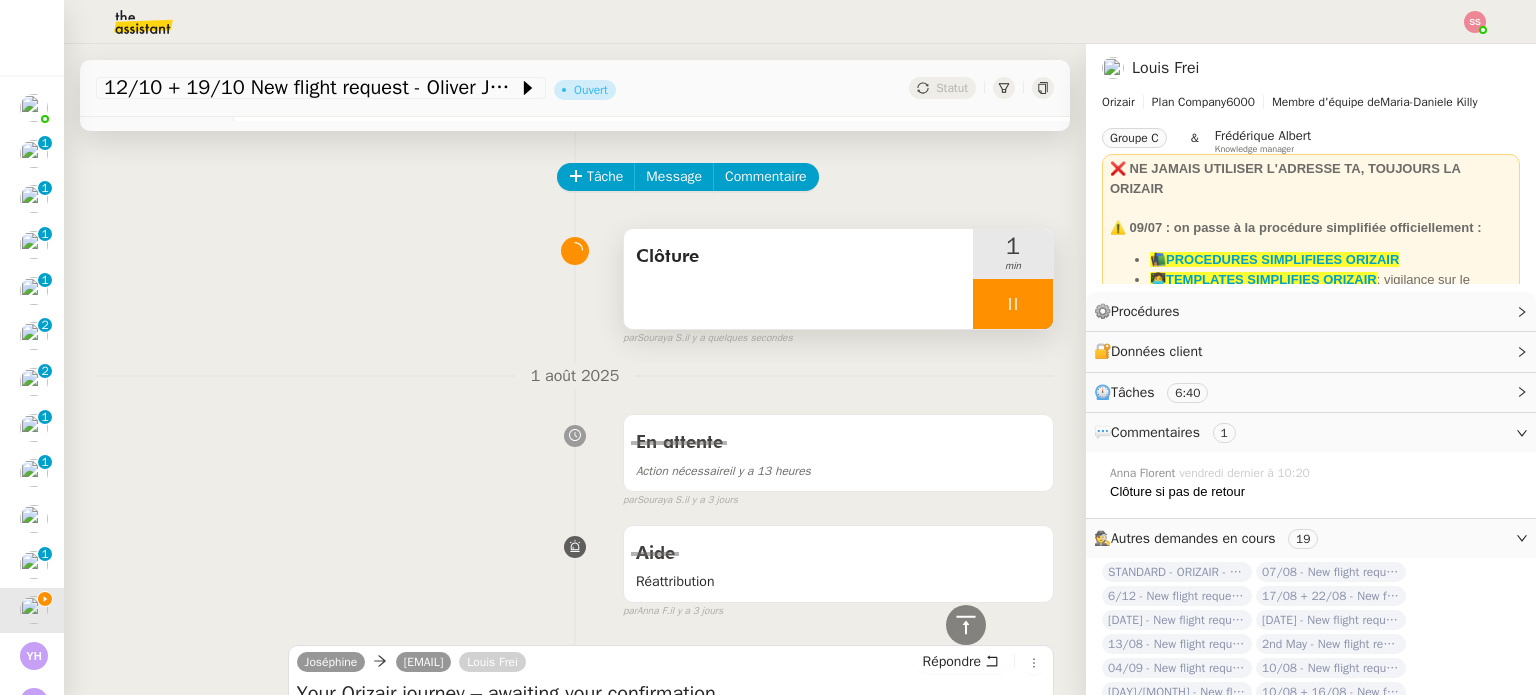 scroll, scrollTop: 0, scrollLeft: 0, axis: both 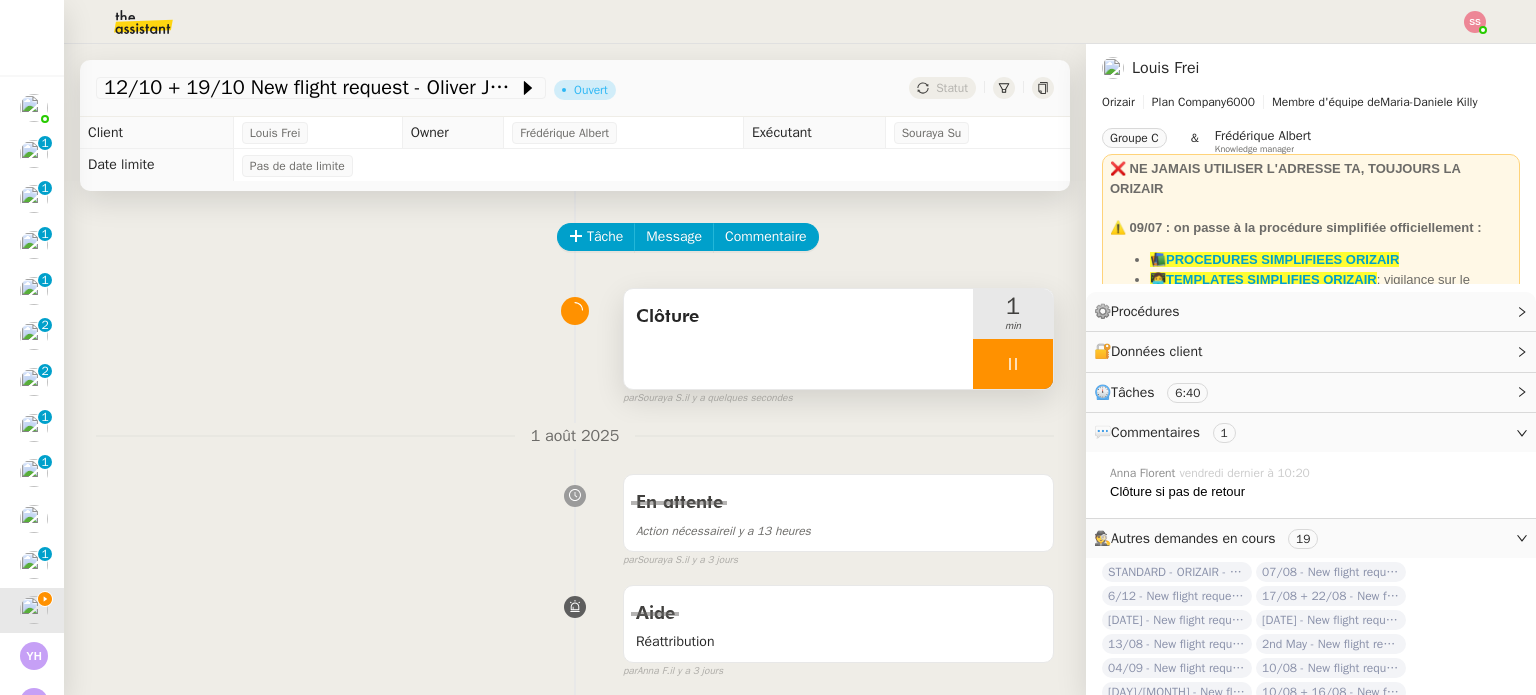 click at bounding box center (1013, 364) 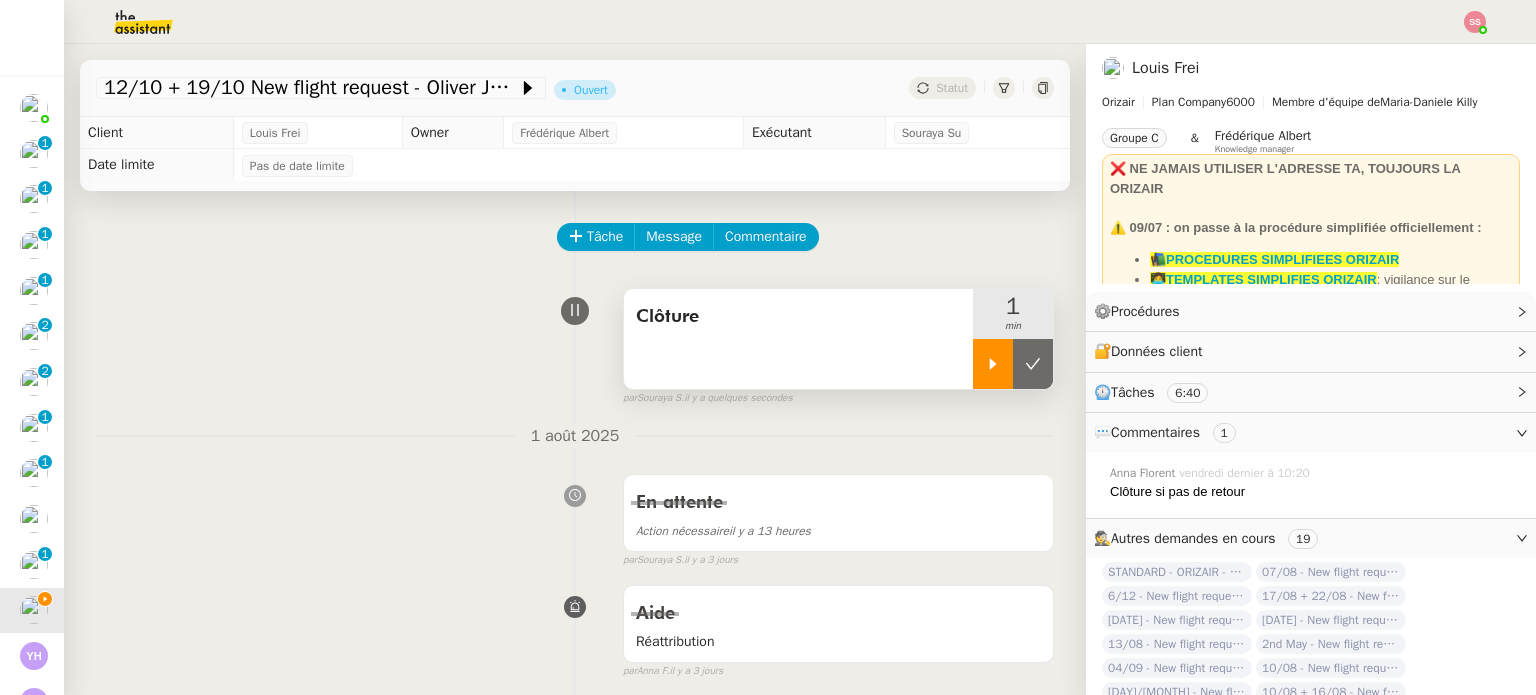 click at bounding box center [1033, 364] 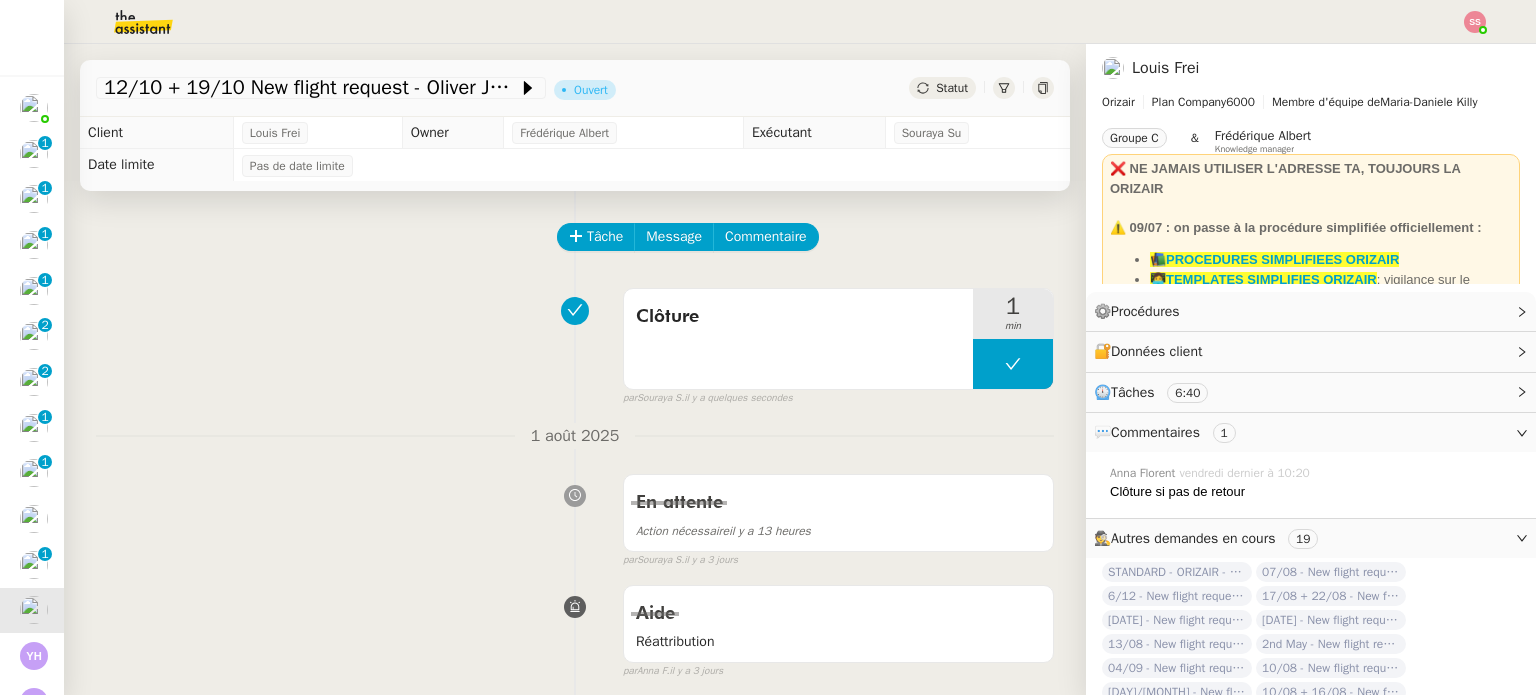 click on "Statut" 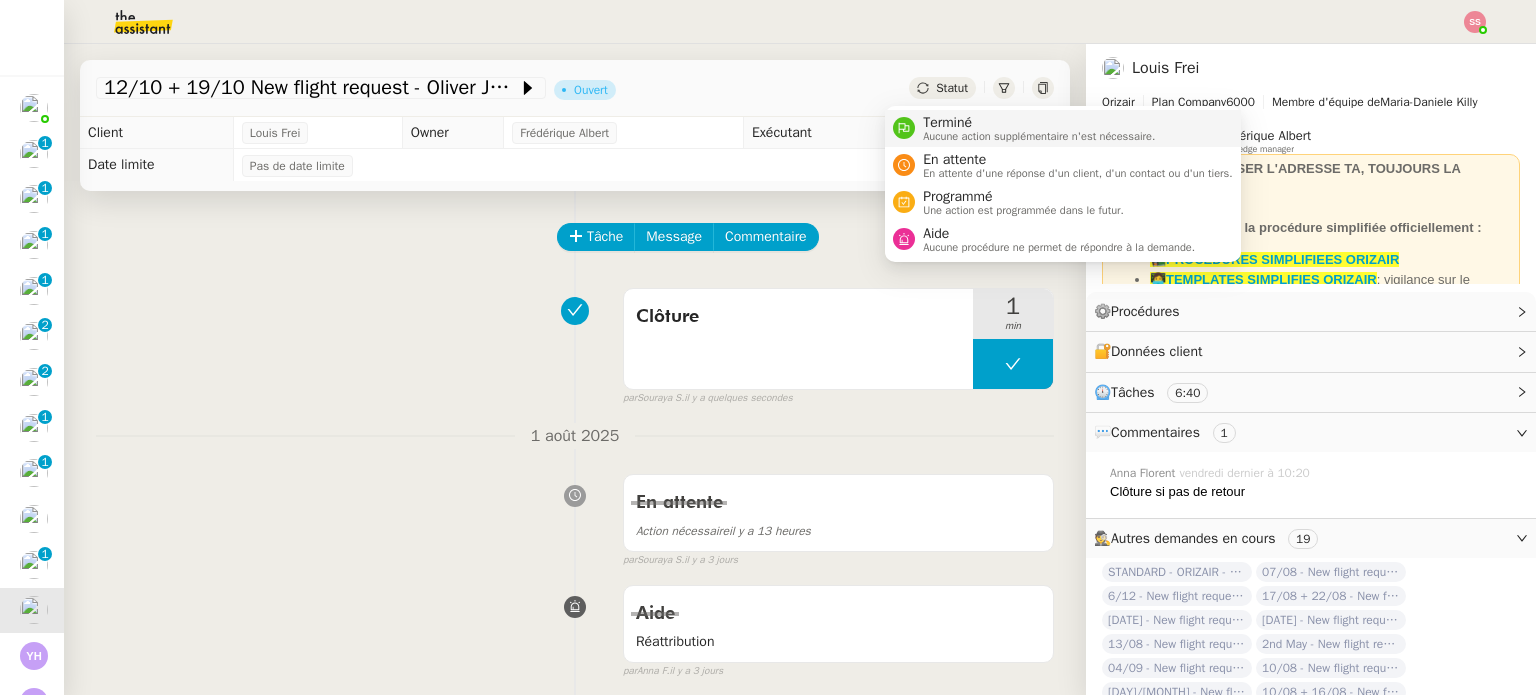 click on "Terminé" at bounding box center (1039, 123) 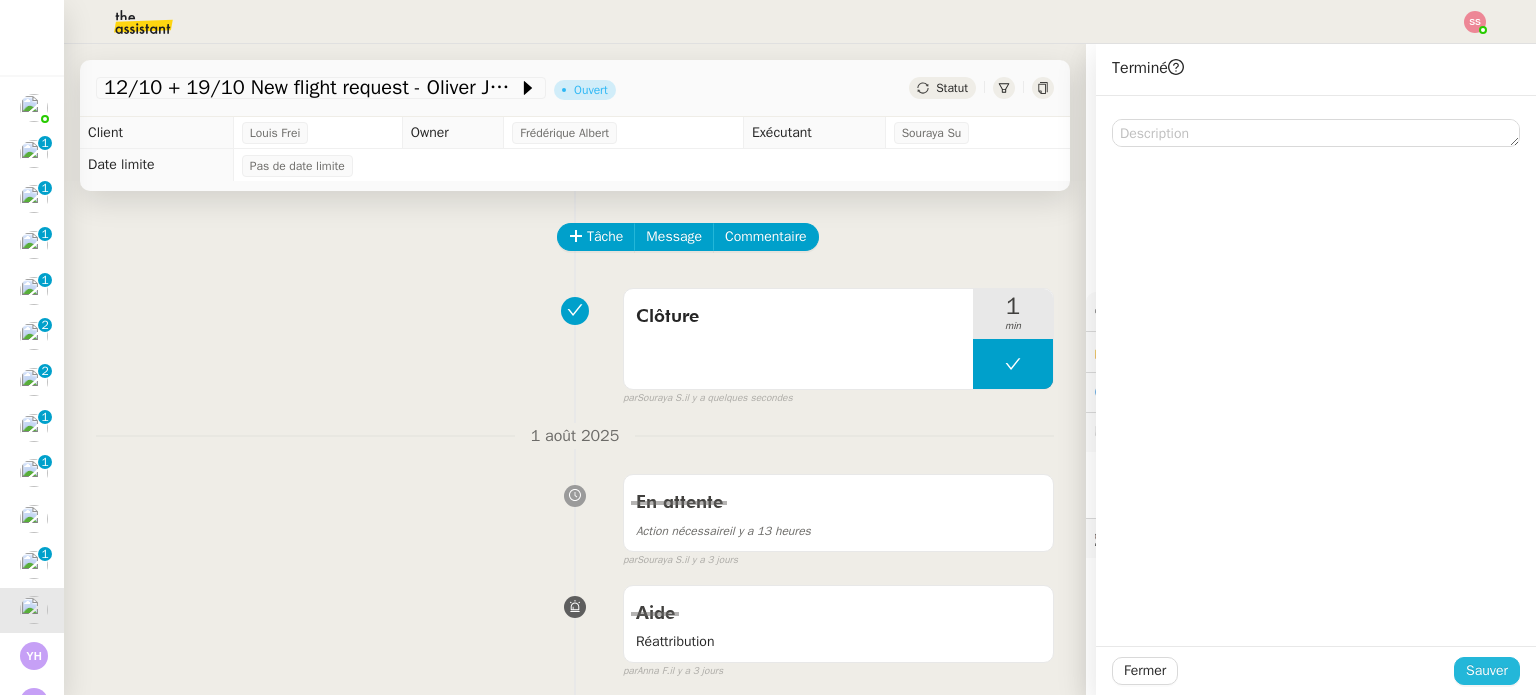 click on "Sauver" 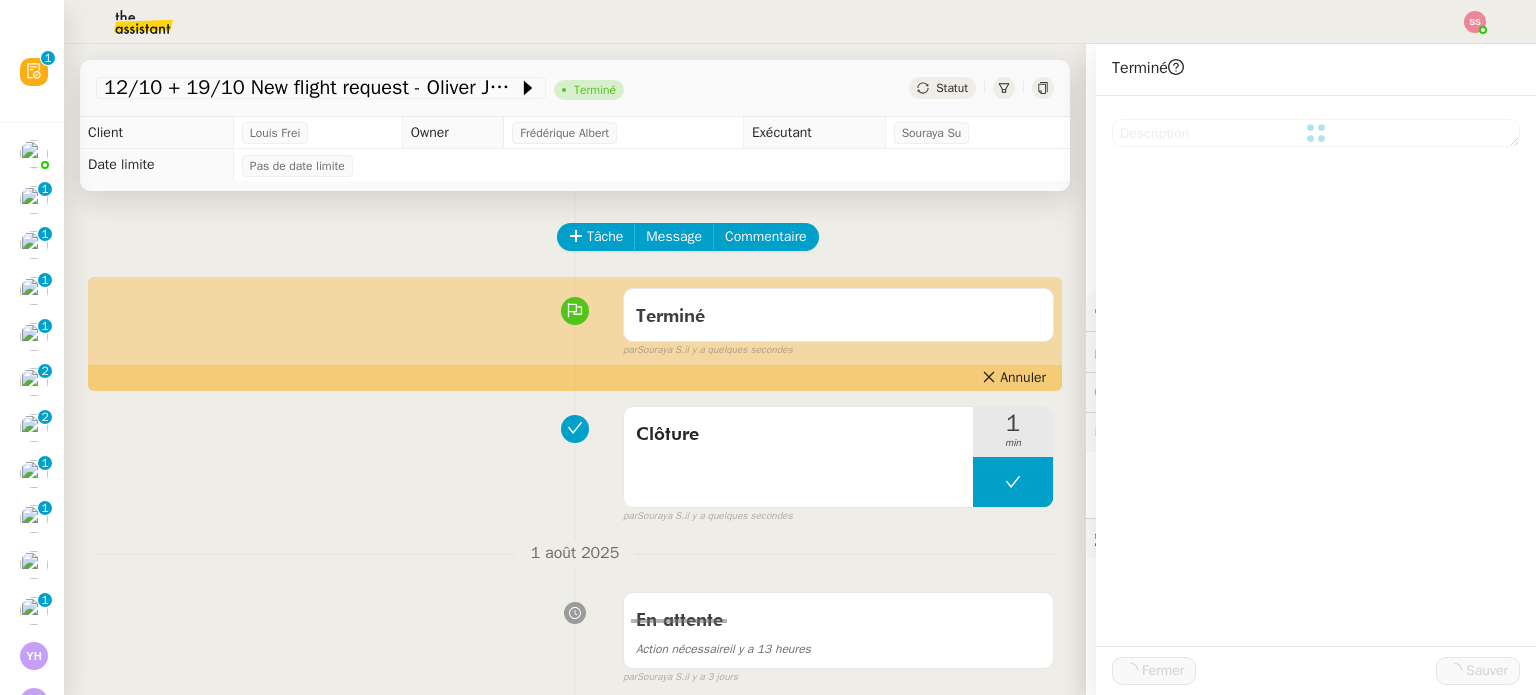 scroll, scrollTop: 48, scrollLeft: 0, axis: vertical 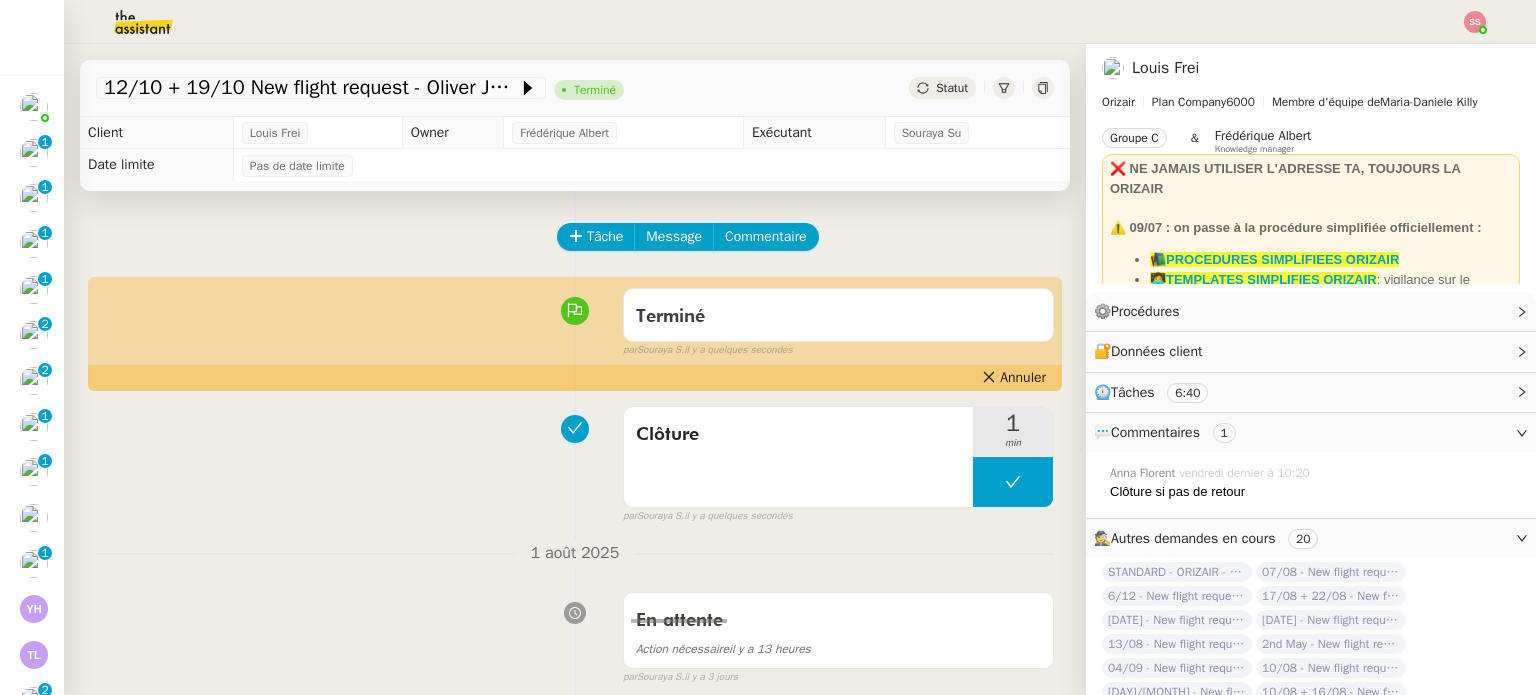 click 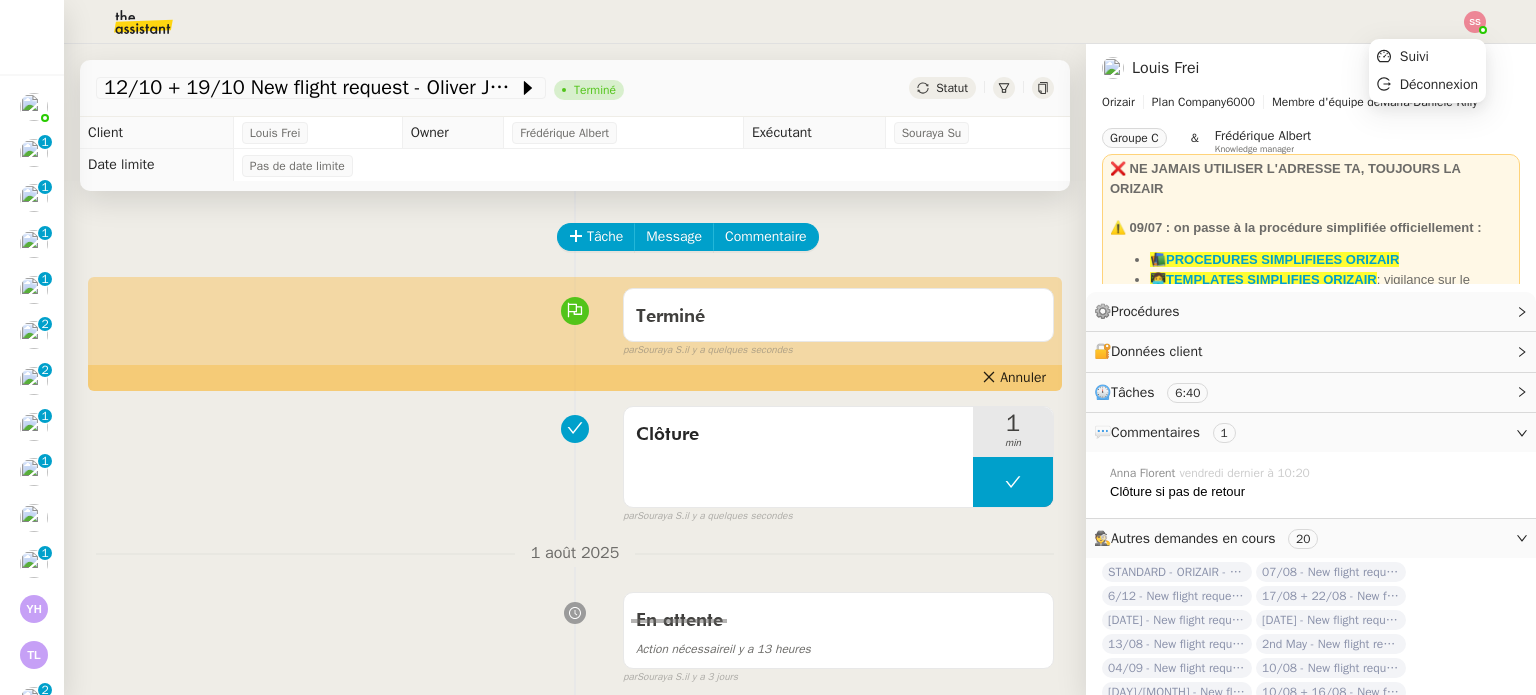 click 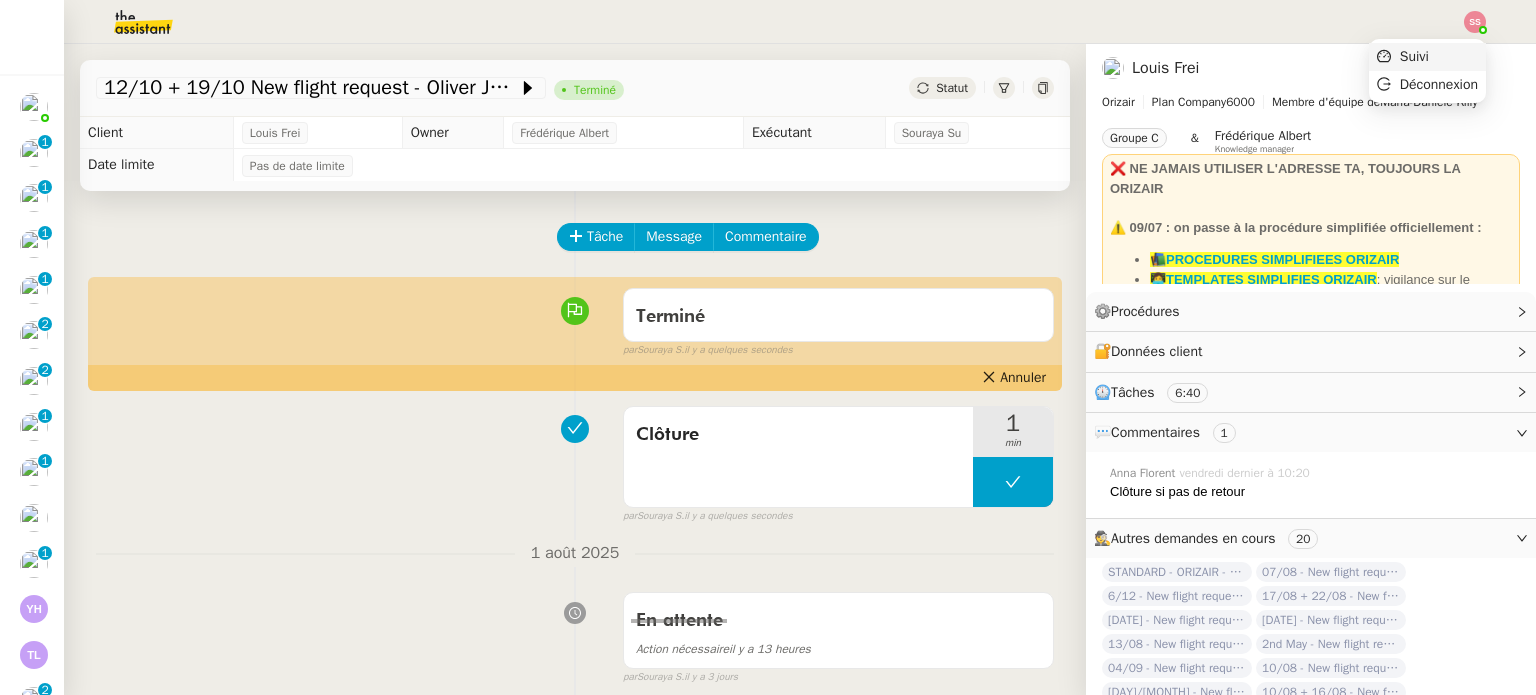 click on "Suivi" at bounding box center (1427, 57) 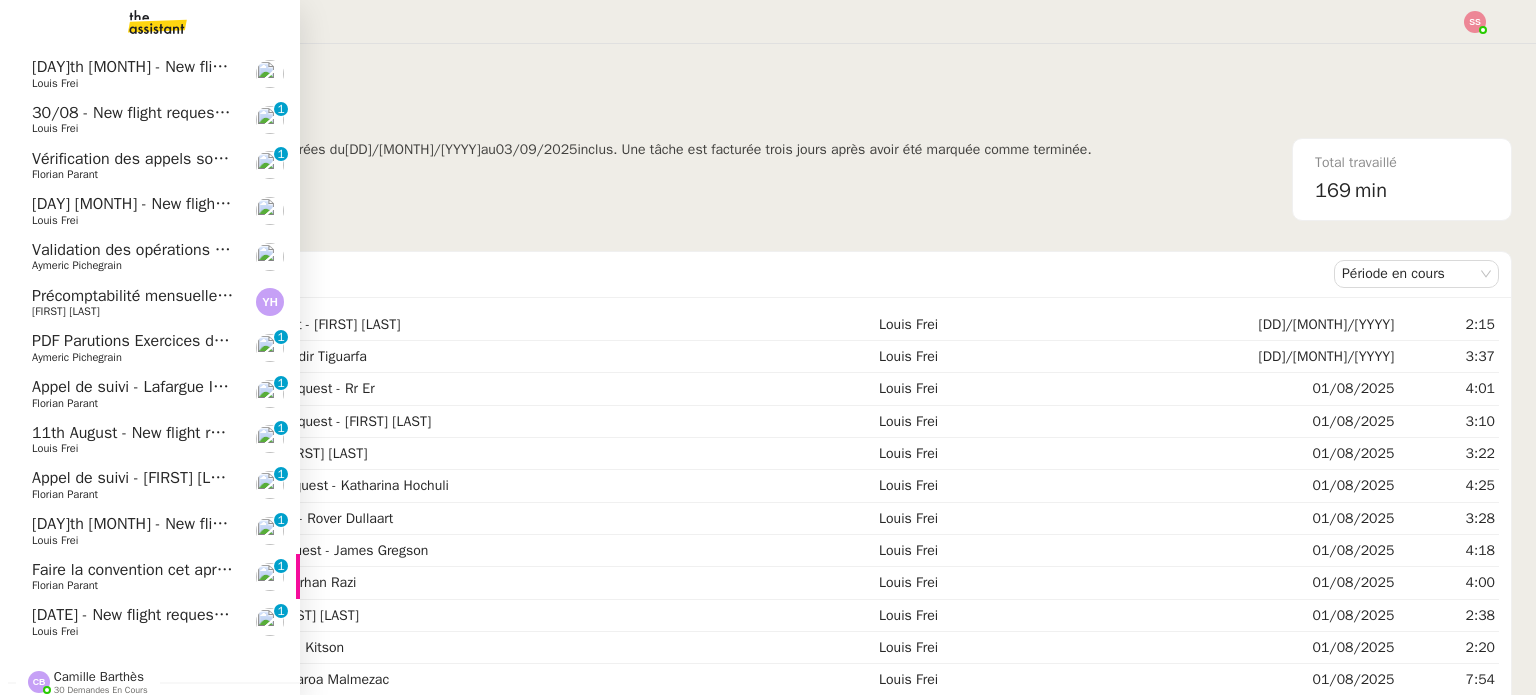 scroll, scrollTop: 1748, scrollLeft: 0, axis: vertical 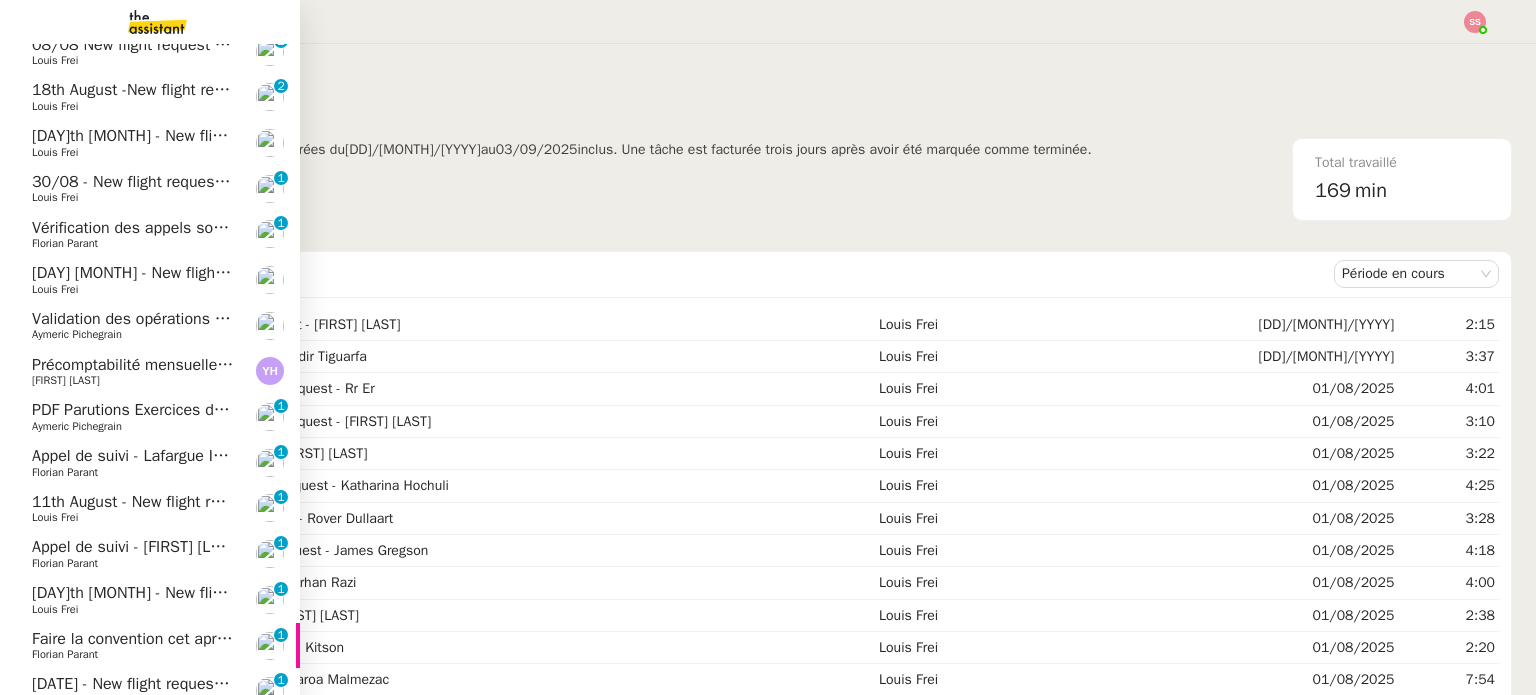 click on "PDF Parutions Exercices de style - [DATE]" 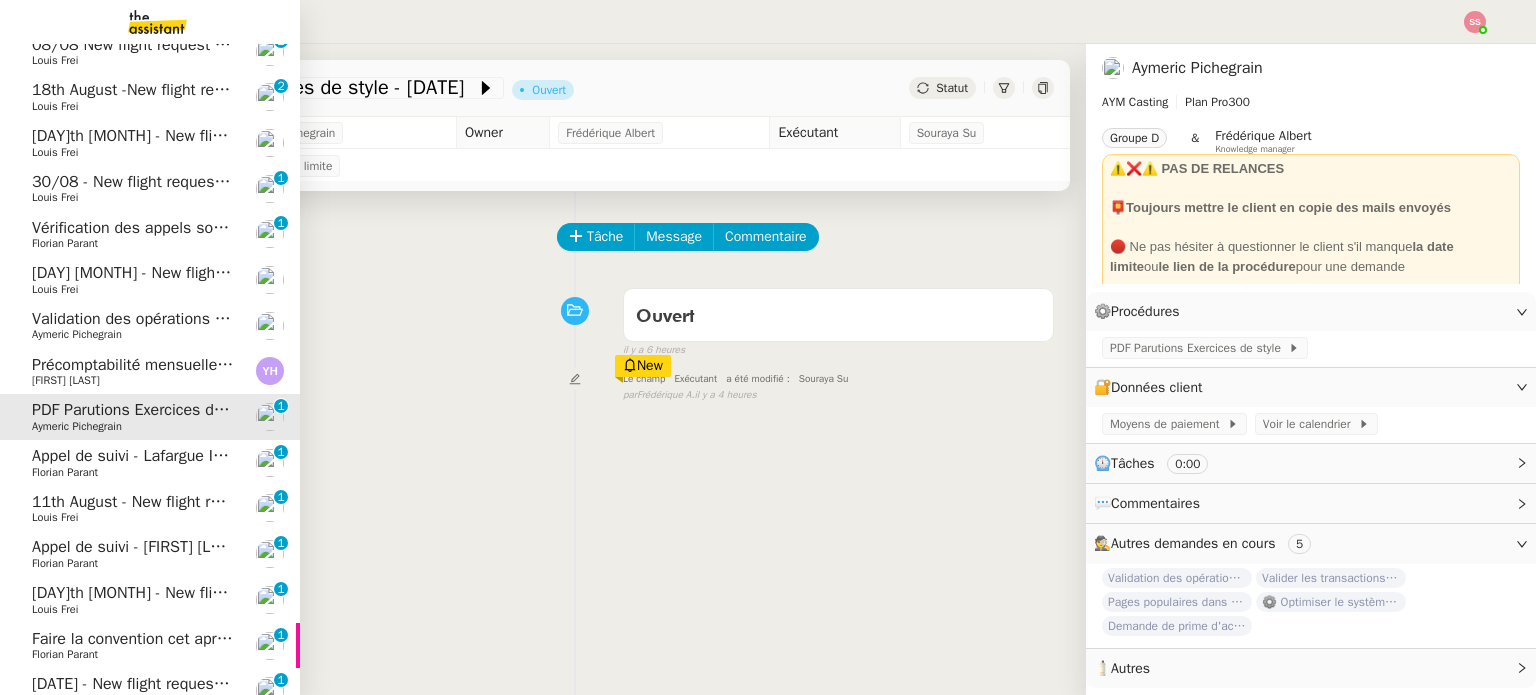 click on "[DAY] [MONTH] - New flight request - [FIRST] [LAST]" 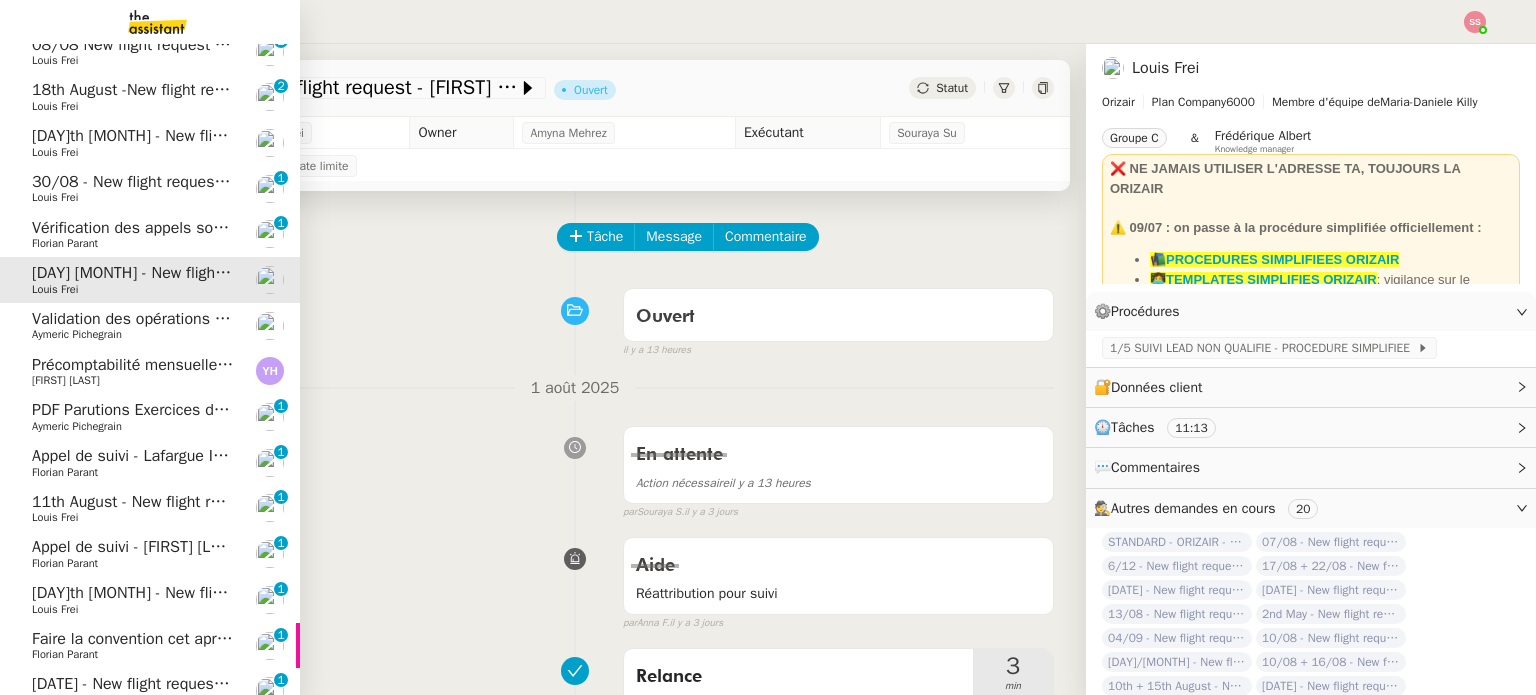 click on "Vérification des appels sortants - juillet 2025" 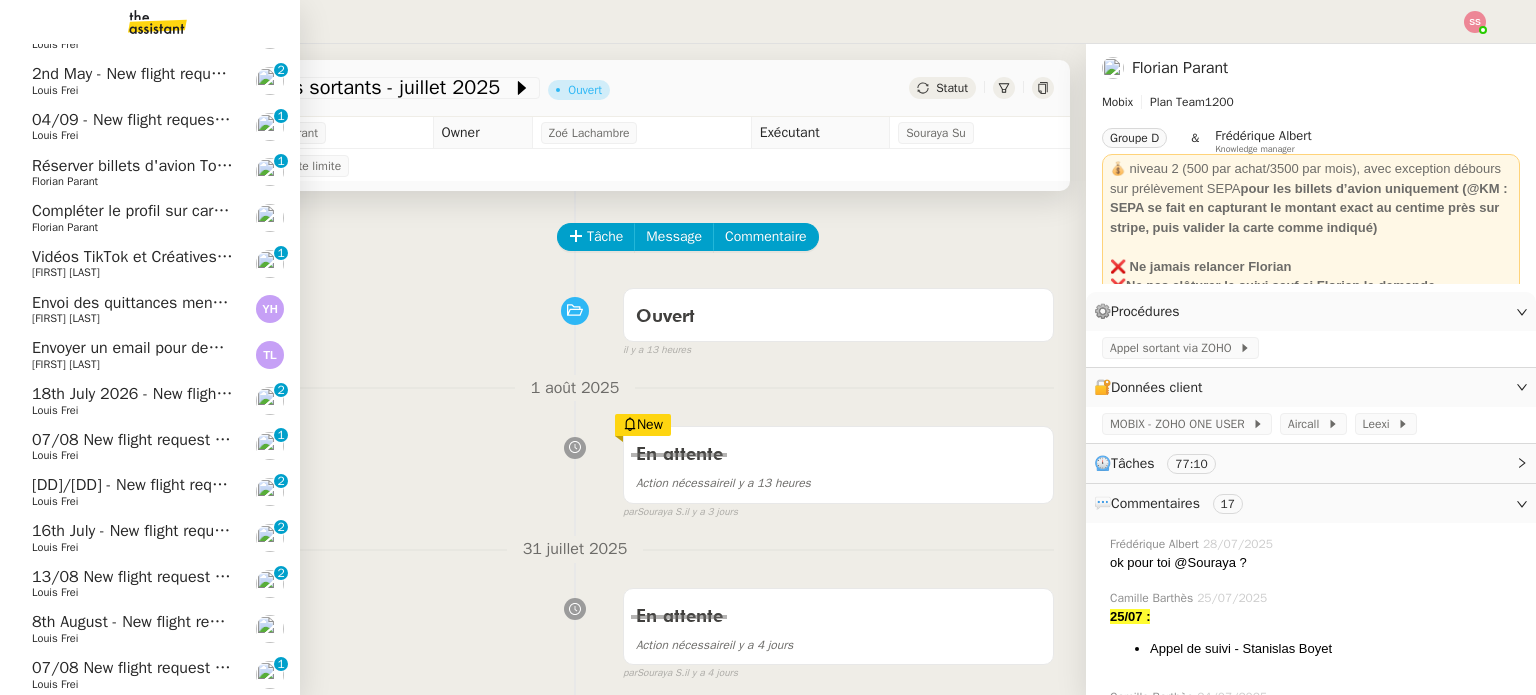 scroll, scrollTop: 48, scrollLeft: 0, axis: vertical 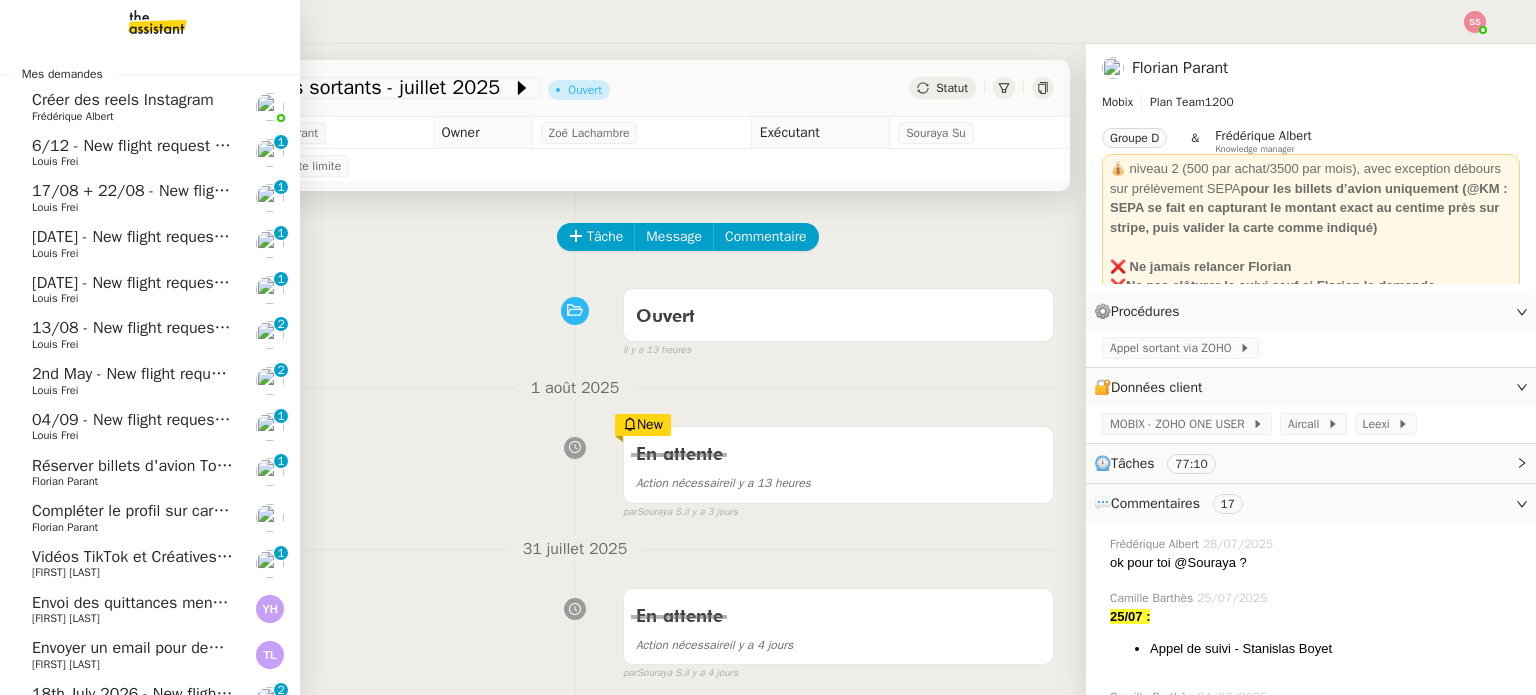 click on "04/09 - New flight request - [FIRST] [LAST]" 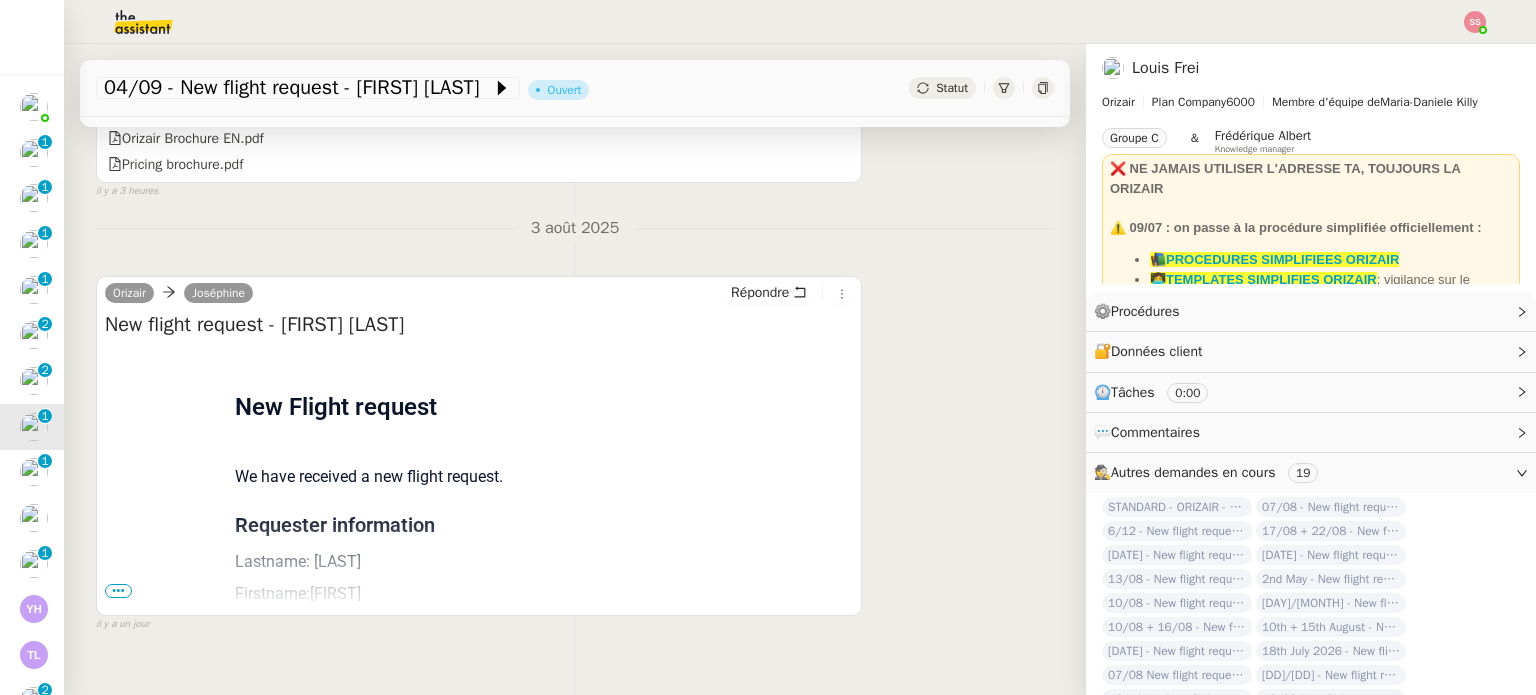 scroll, scrollTop: 742, scrollLeft: 0, axis: vertical 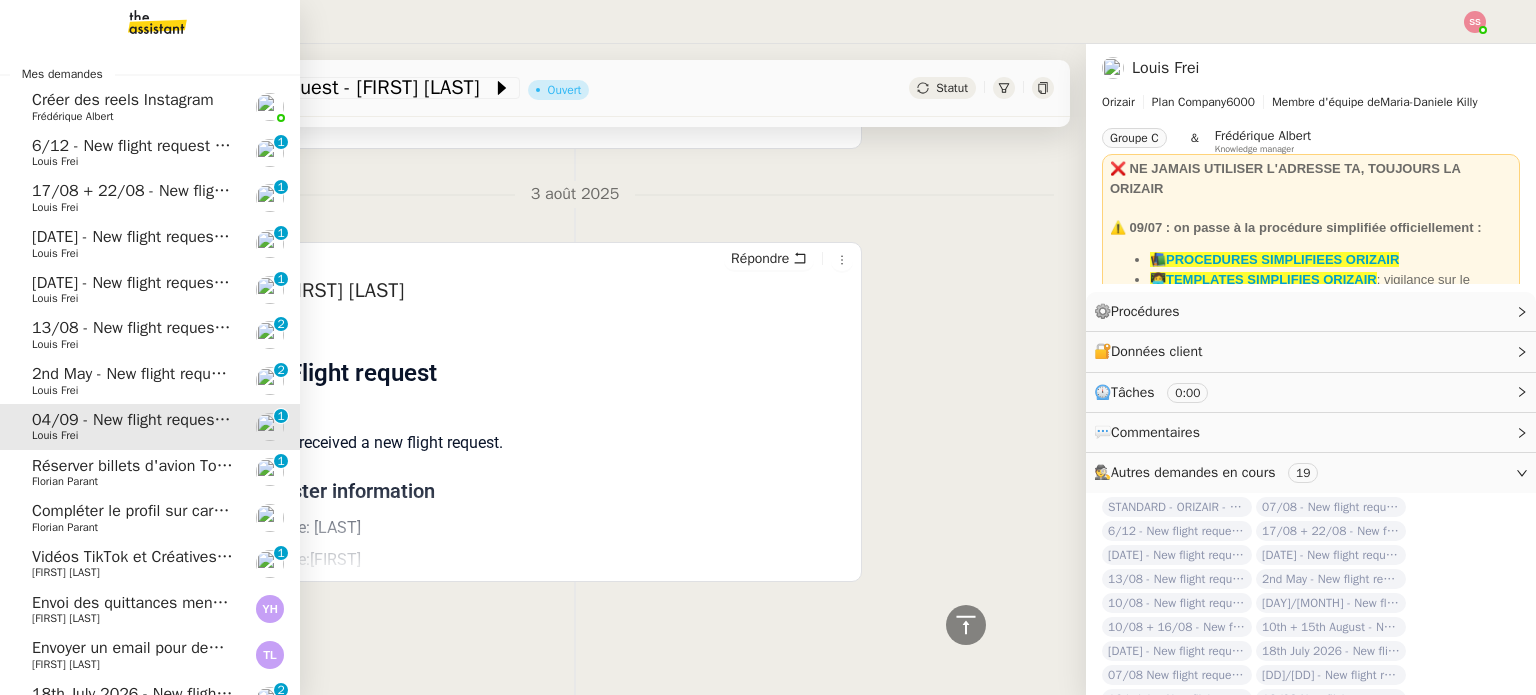 click on "13/08 - New flight request - [FIRST] [LAST]    [FIRST] [LAST]     0   1   2   3   4   5   6   7   8   9" 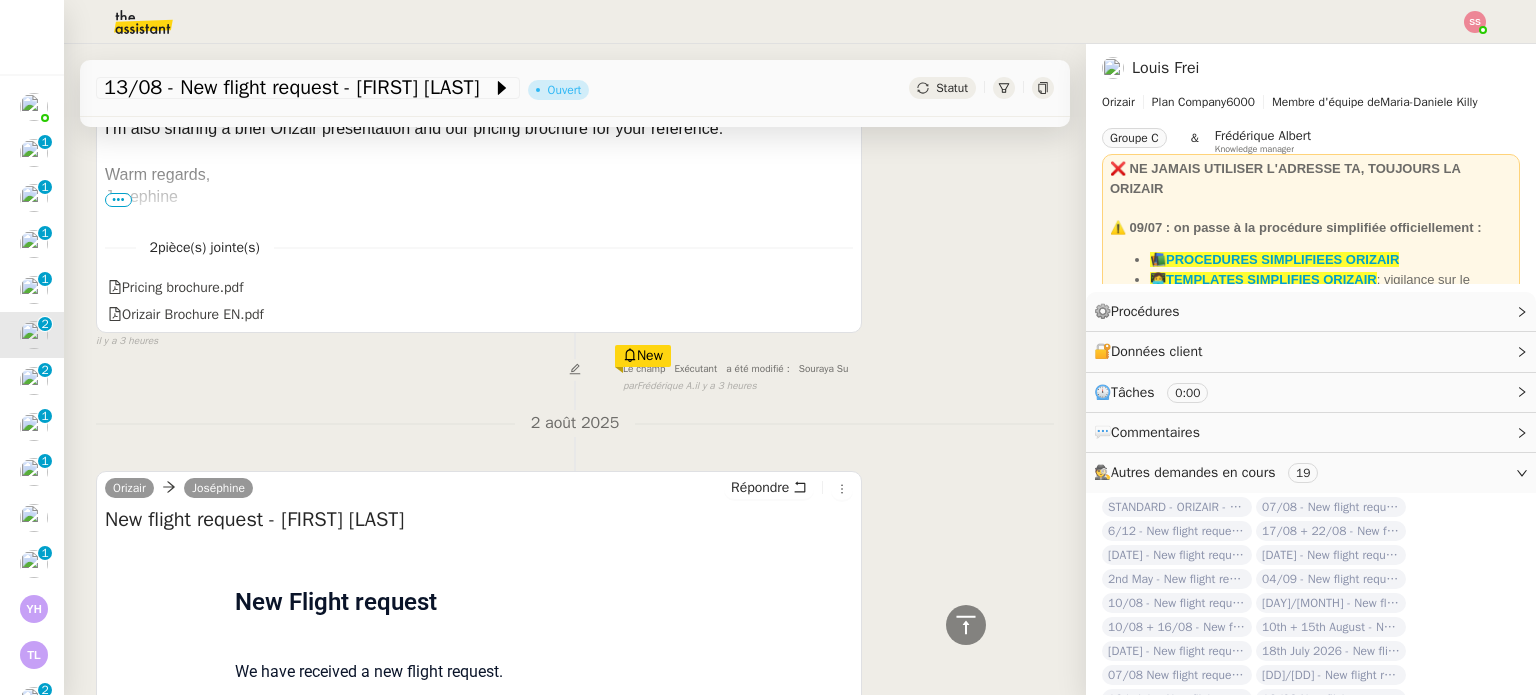 scroll, scrollTop: 742, scrollLeft: 0, axis: vertical 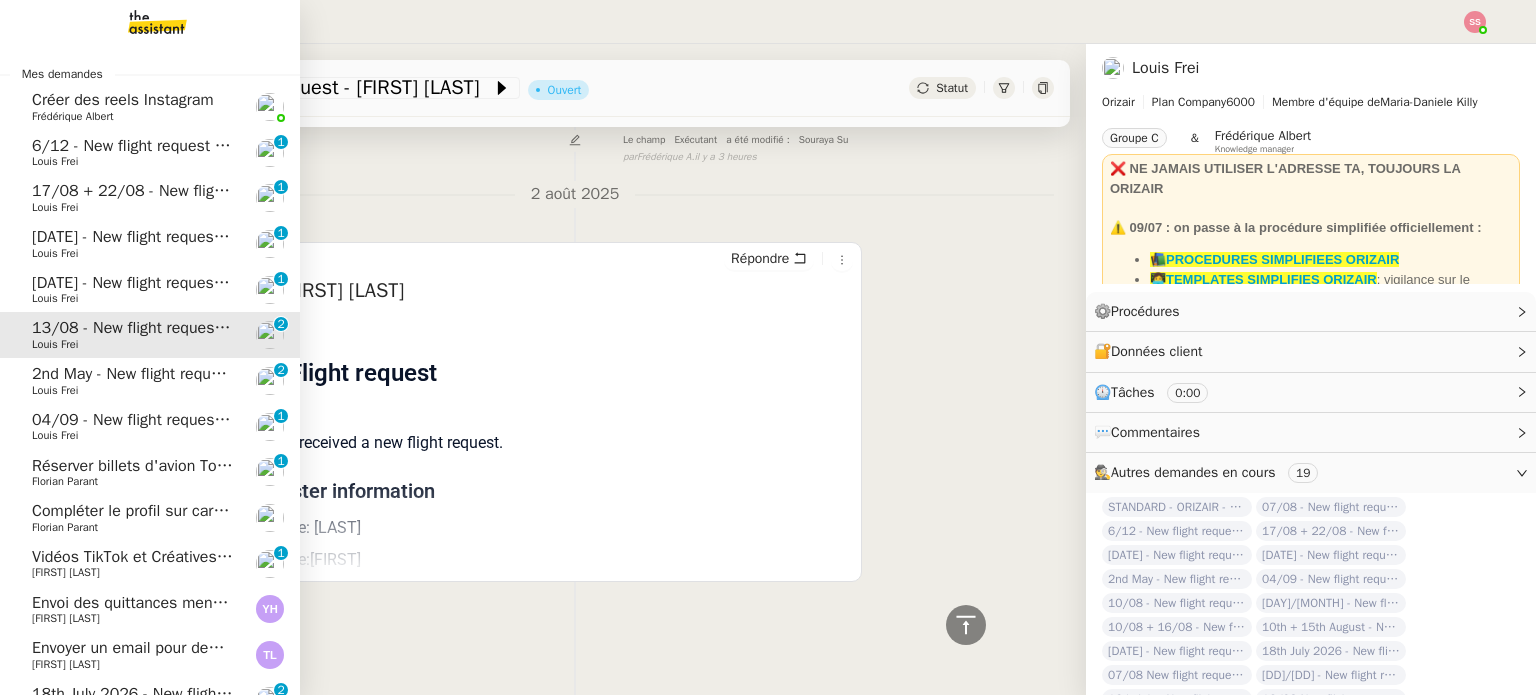 click on "Louis Frei" 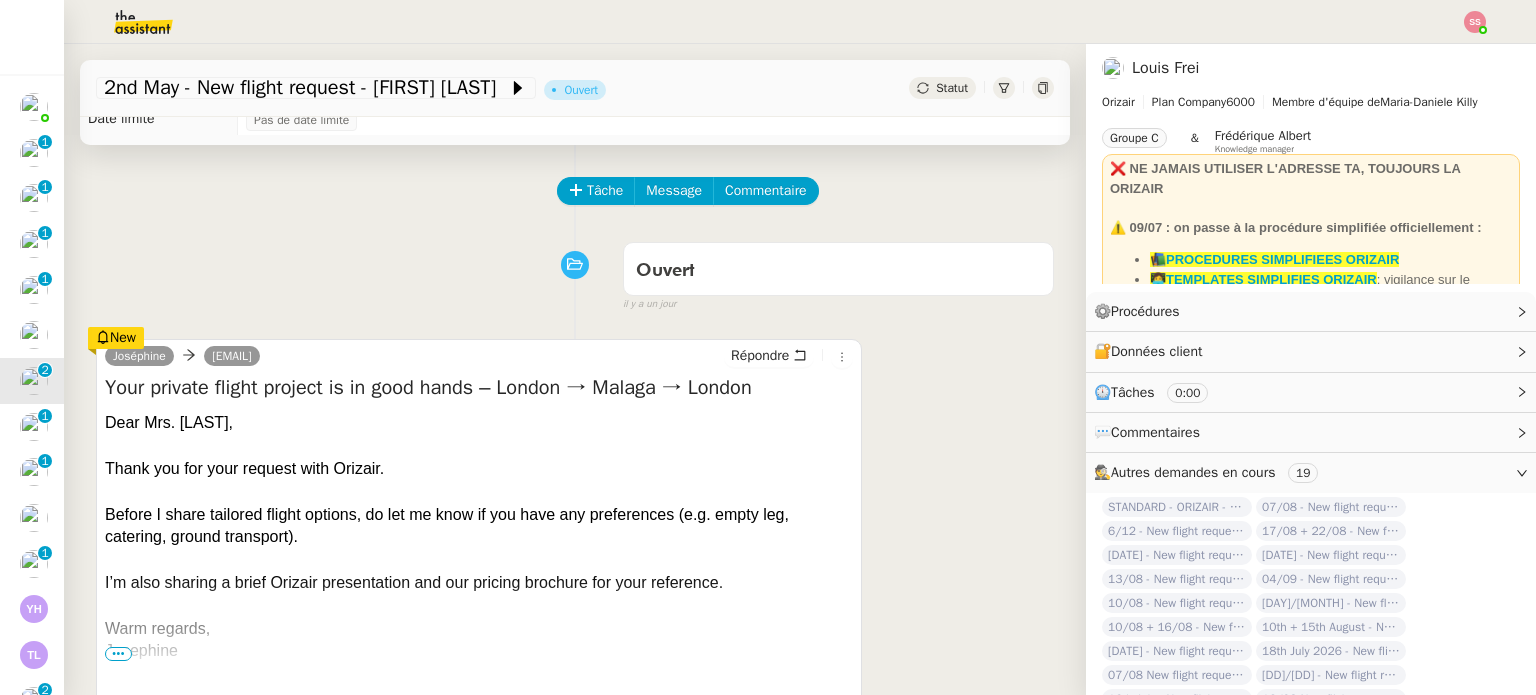scroll, scrollTop: 42, scrollLeft: 0, axis: vertical 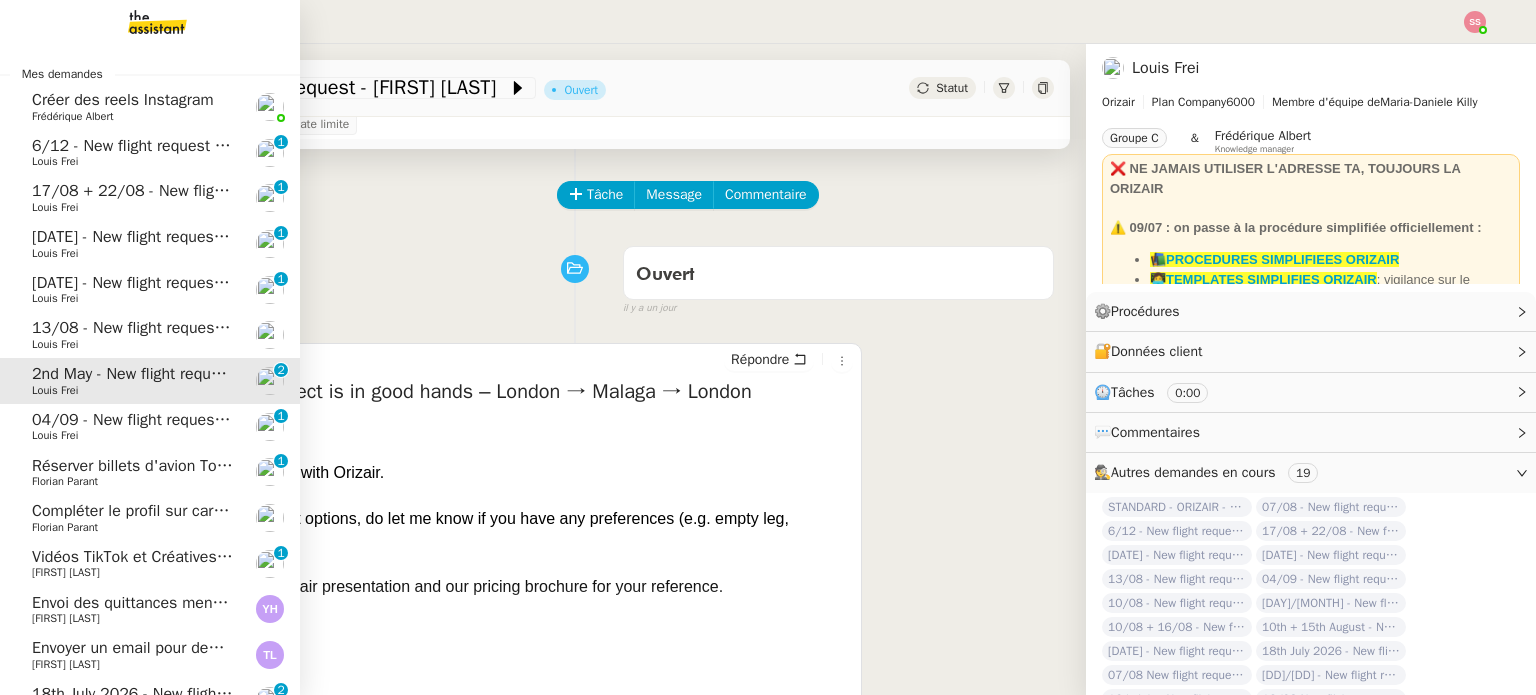 click on "Florian Parant" 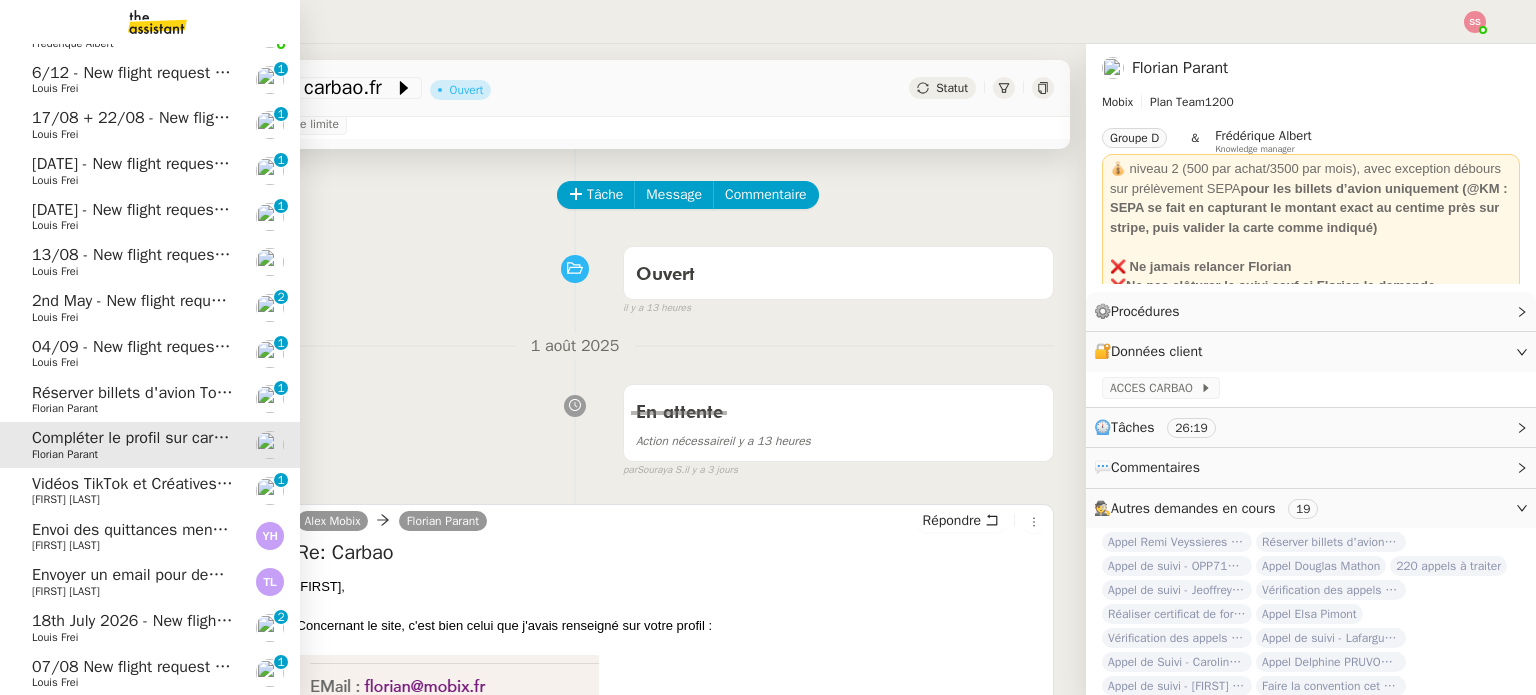 scroll, scrollTop: 248, scrollLeft: 0, axis: vertical 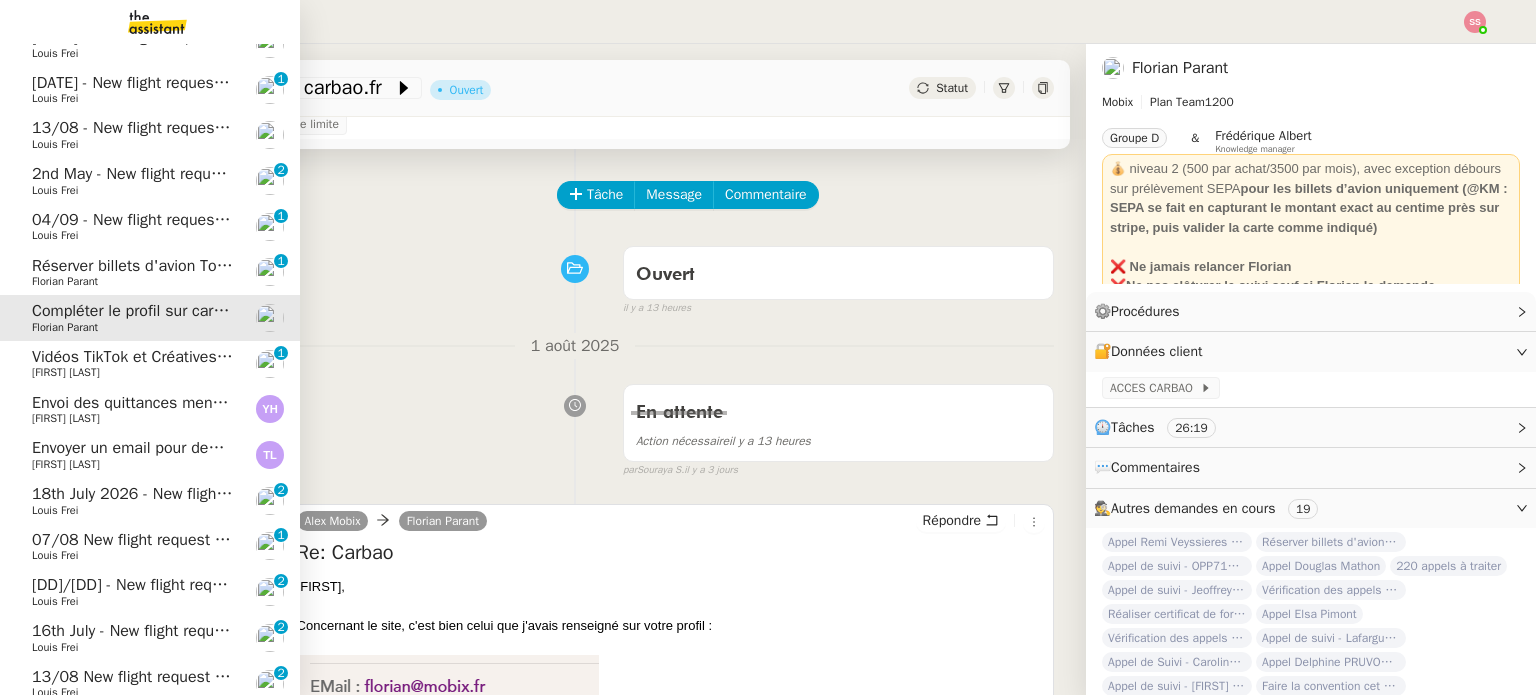 click on "Louis Frei" 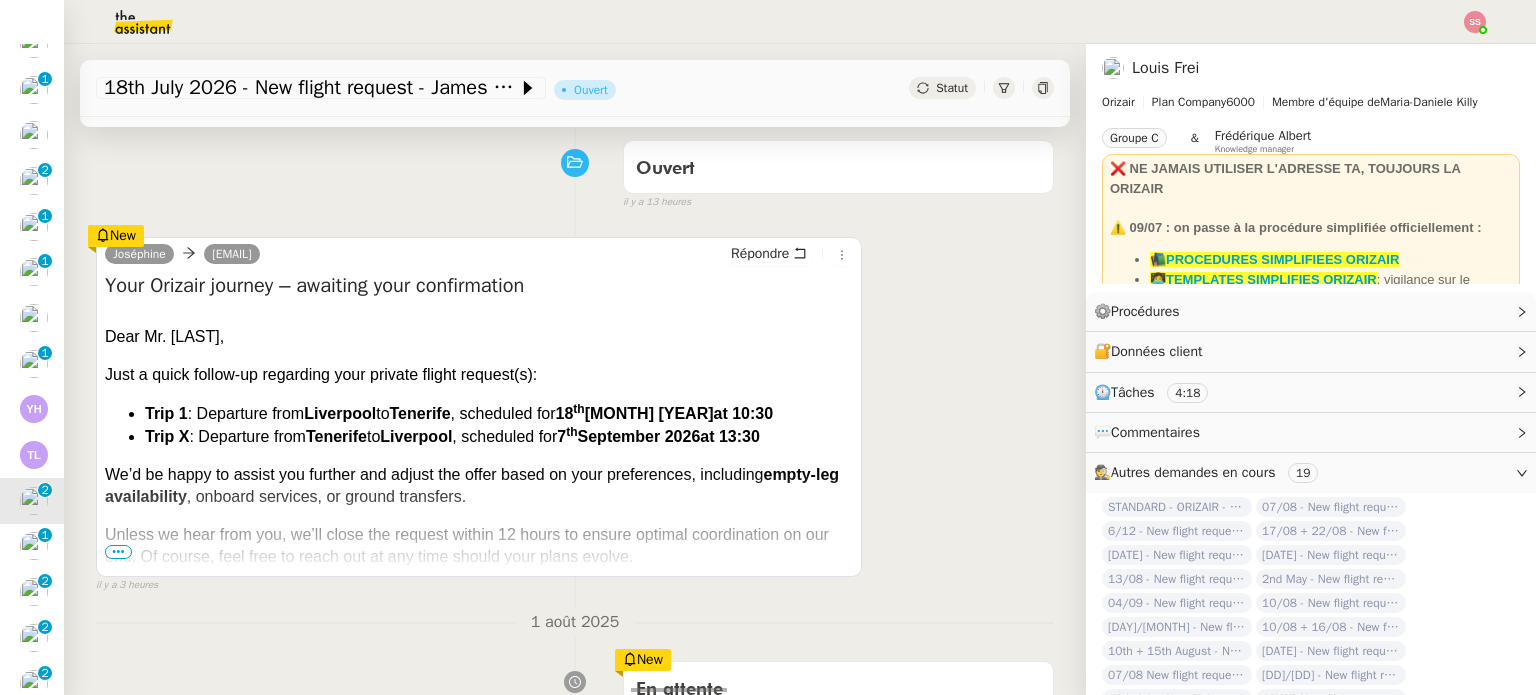 scroll, scrollTop: 100, scrollLeft: 0, axis: vertical 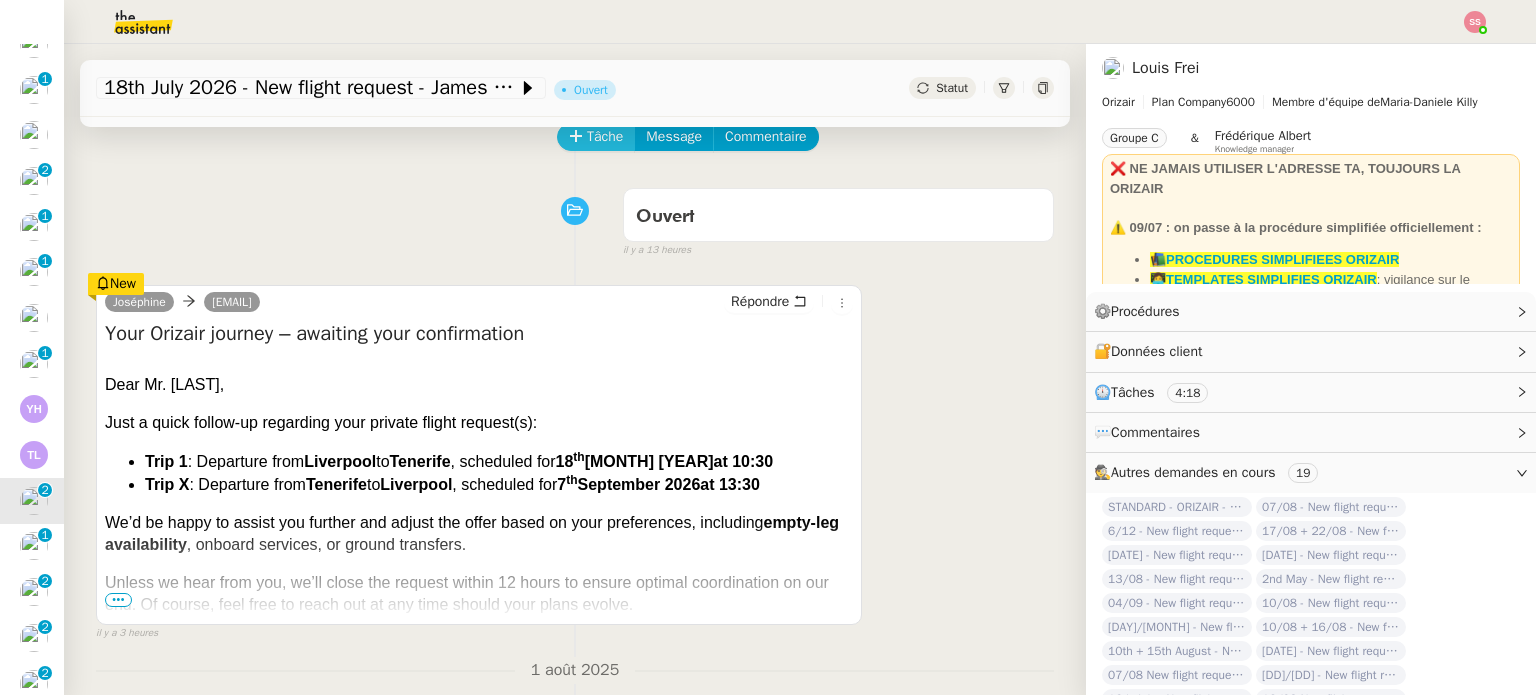 click on "Tâche" 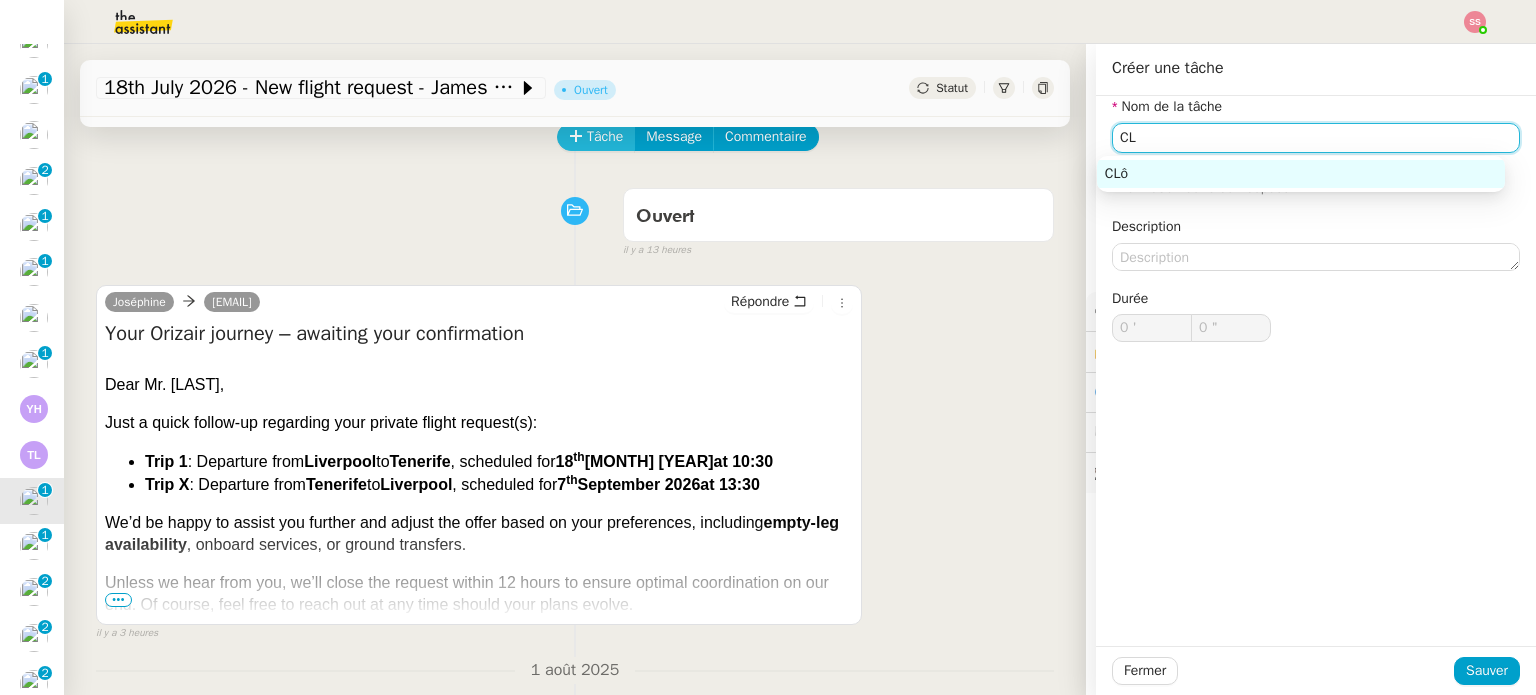 type on "C" 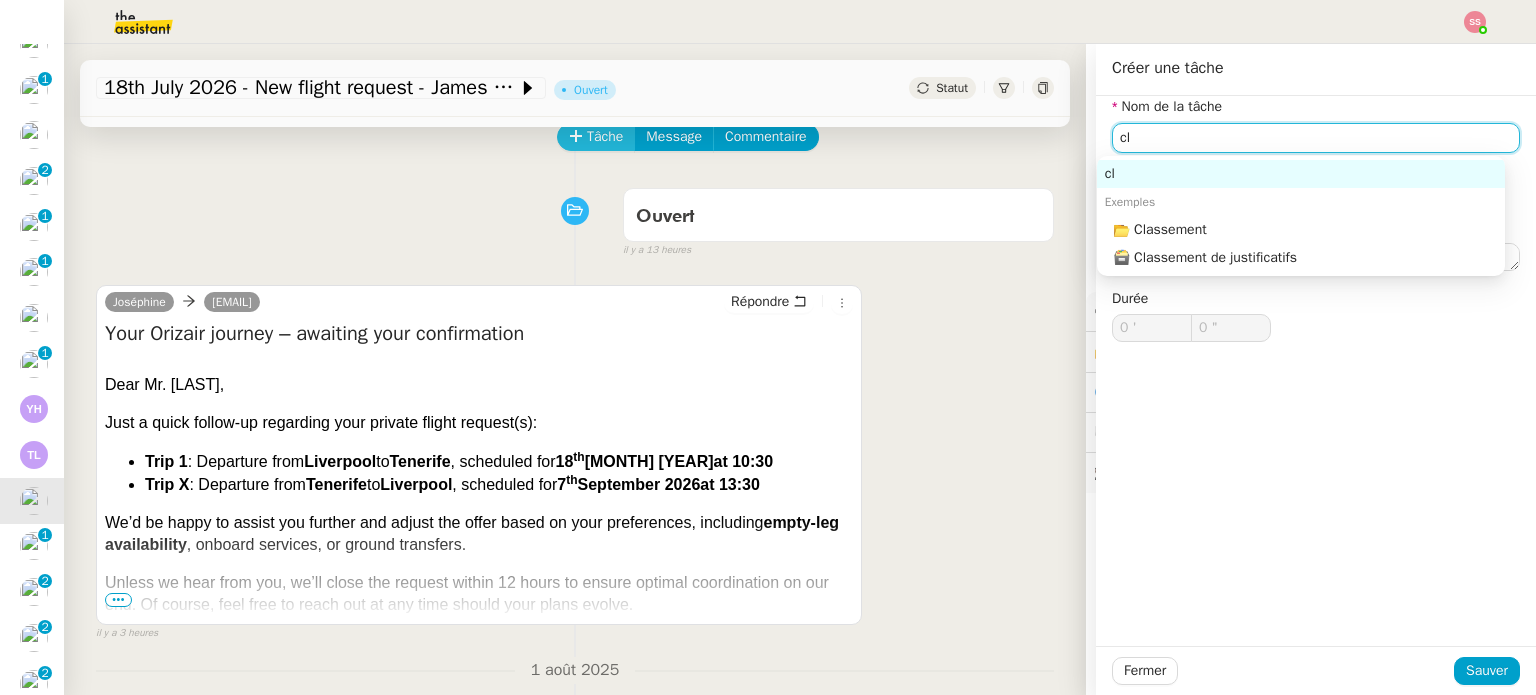 type on "c" 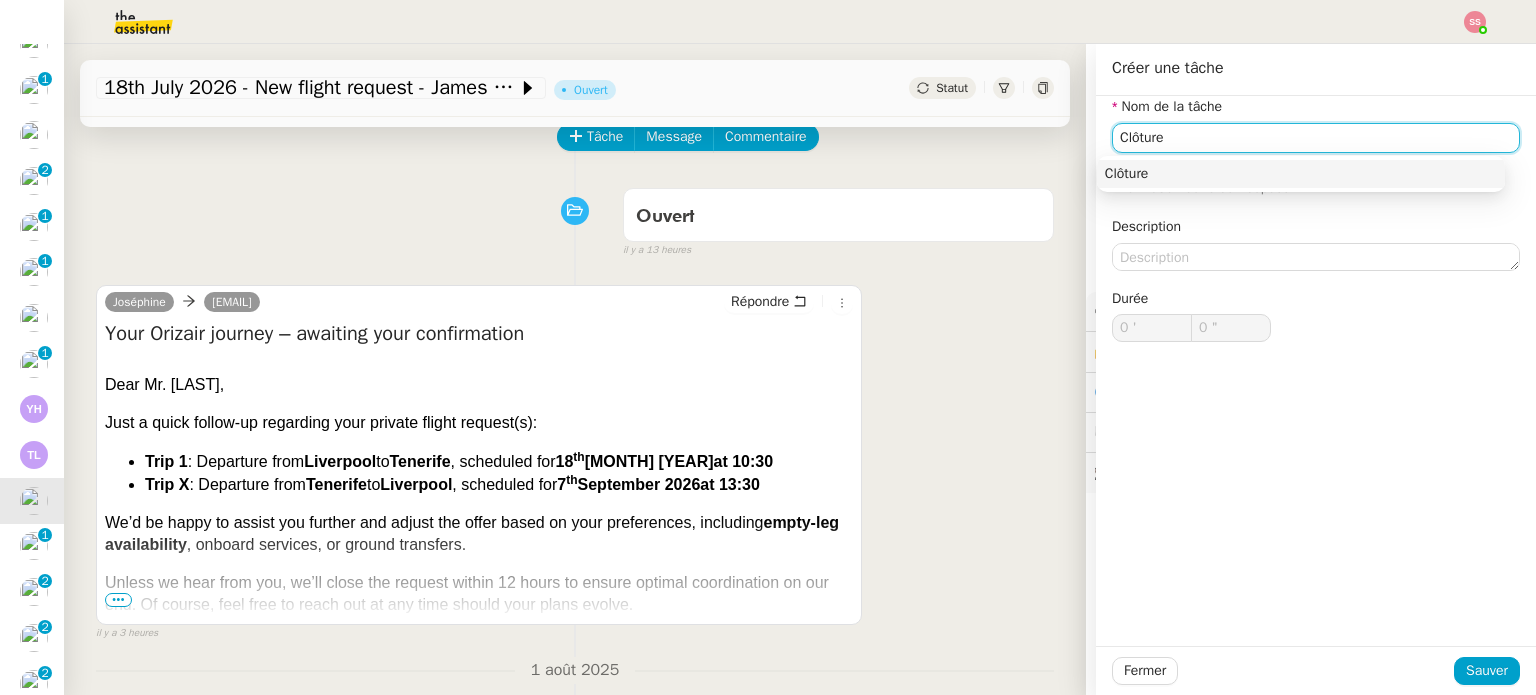 click on "Clôture" at bounding box center [1301, 174] 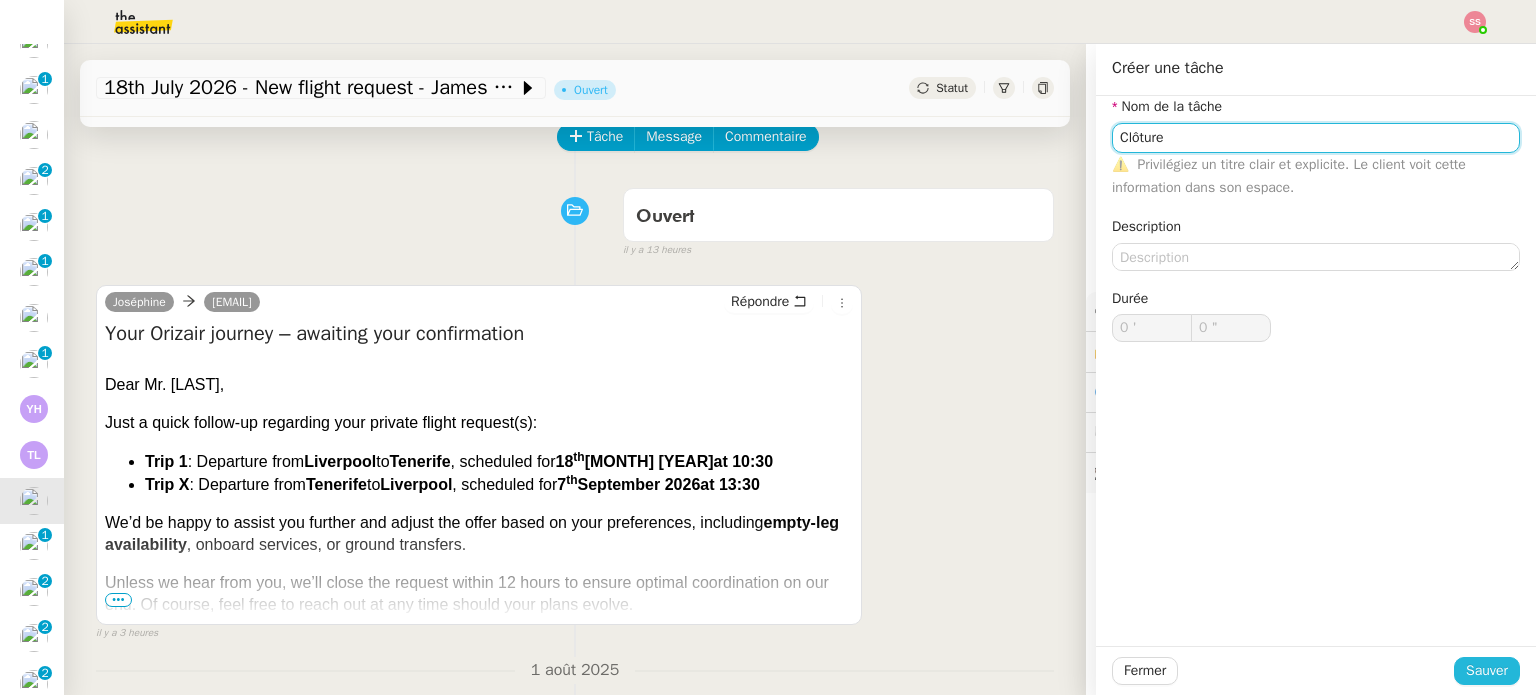 type on "Clôture" 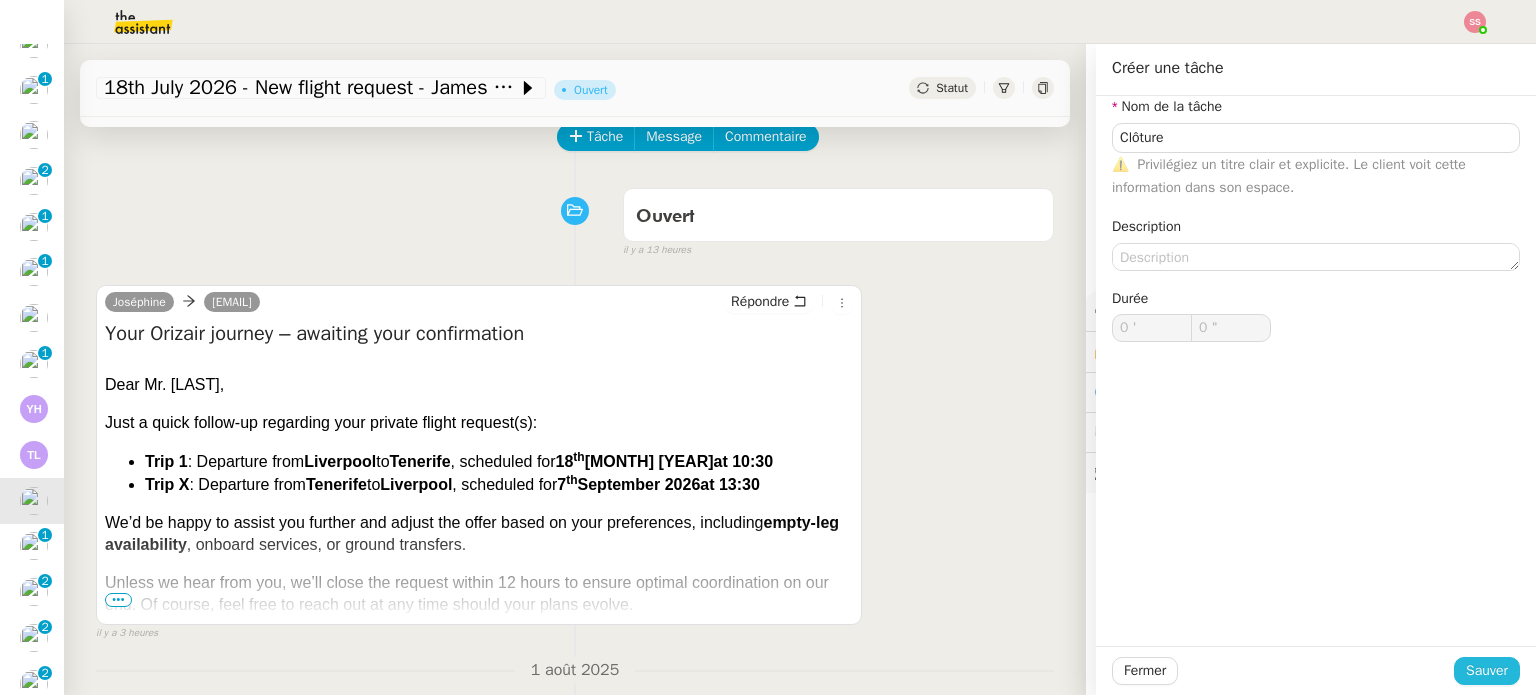 drag, startPoint x: 1456, startPoint y: 667, endPoint x: 1395, endPoint y: 611, distance: 82.80701 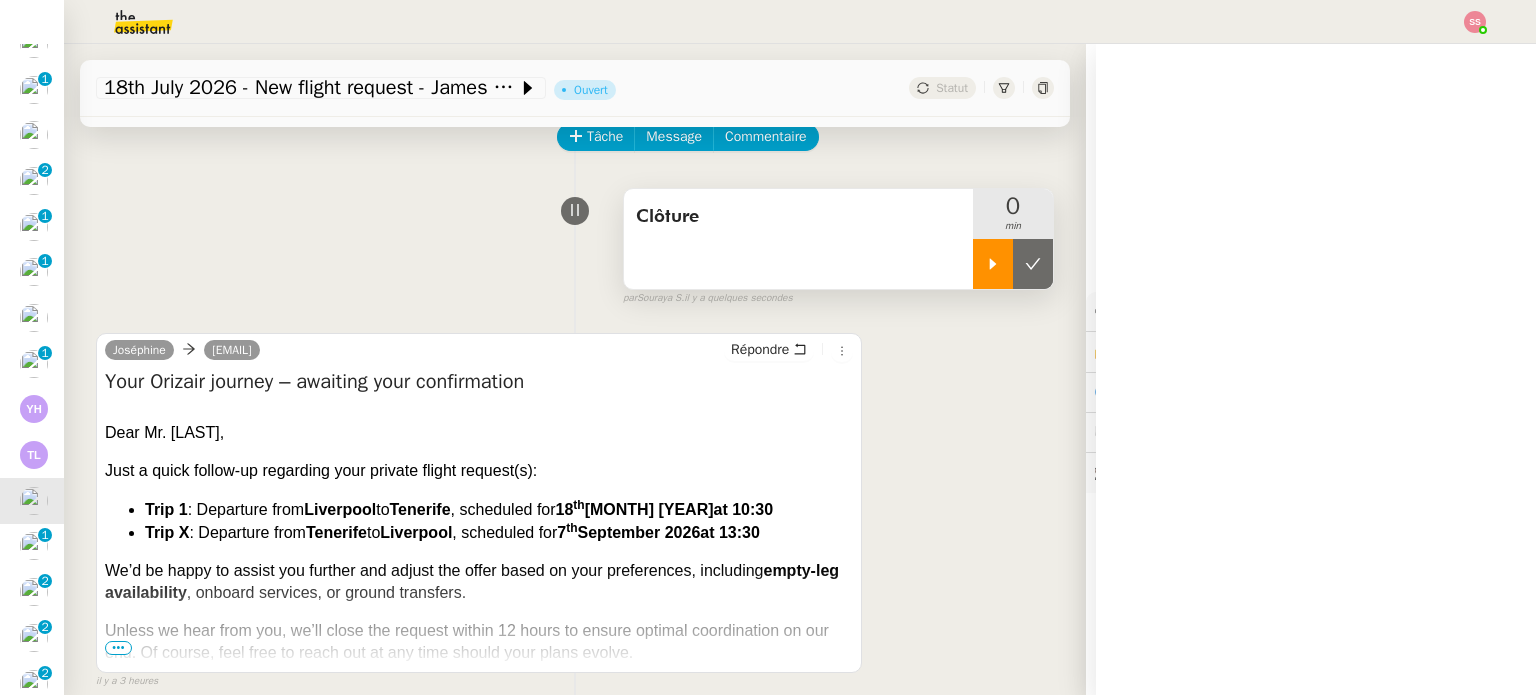 click at bounding box center (993, 264) 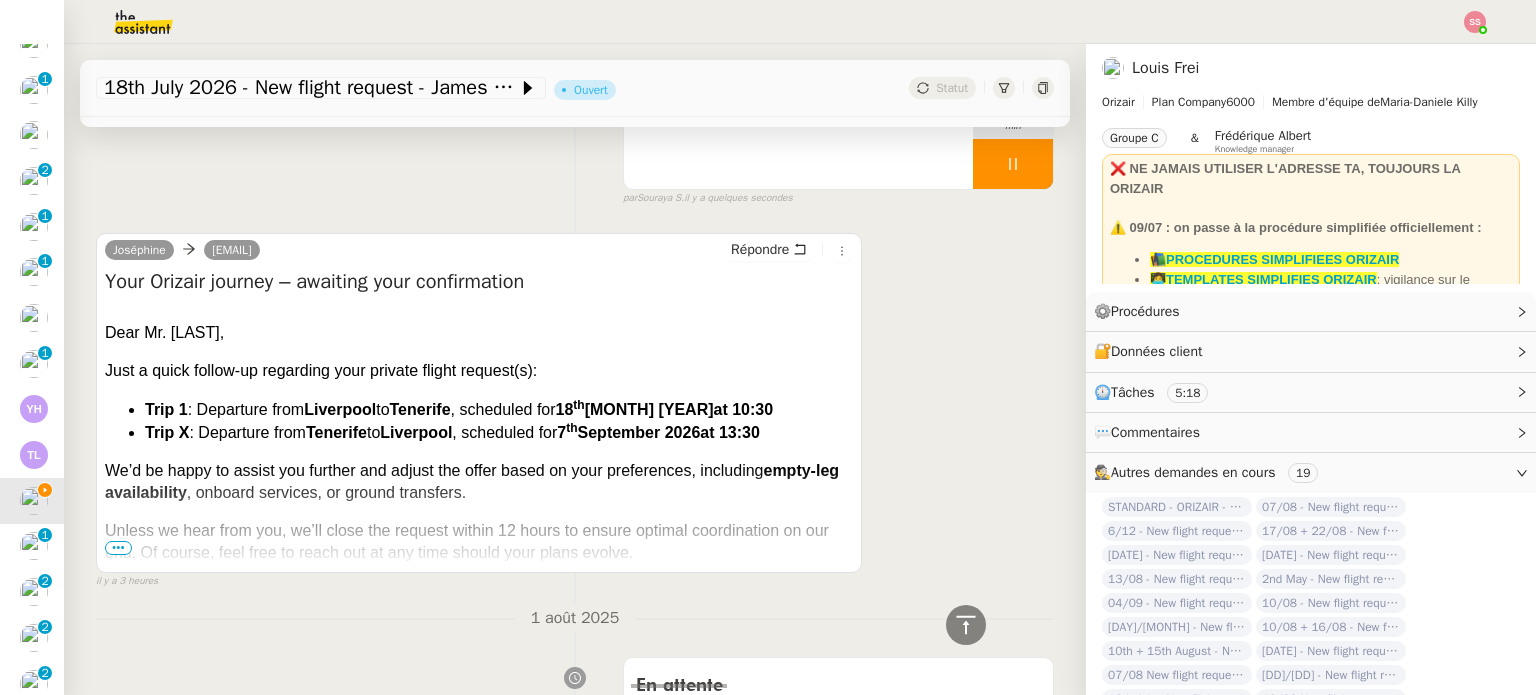 scroll, scrollTop: 100, scrollLeft: 0, axis: vertical 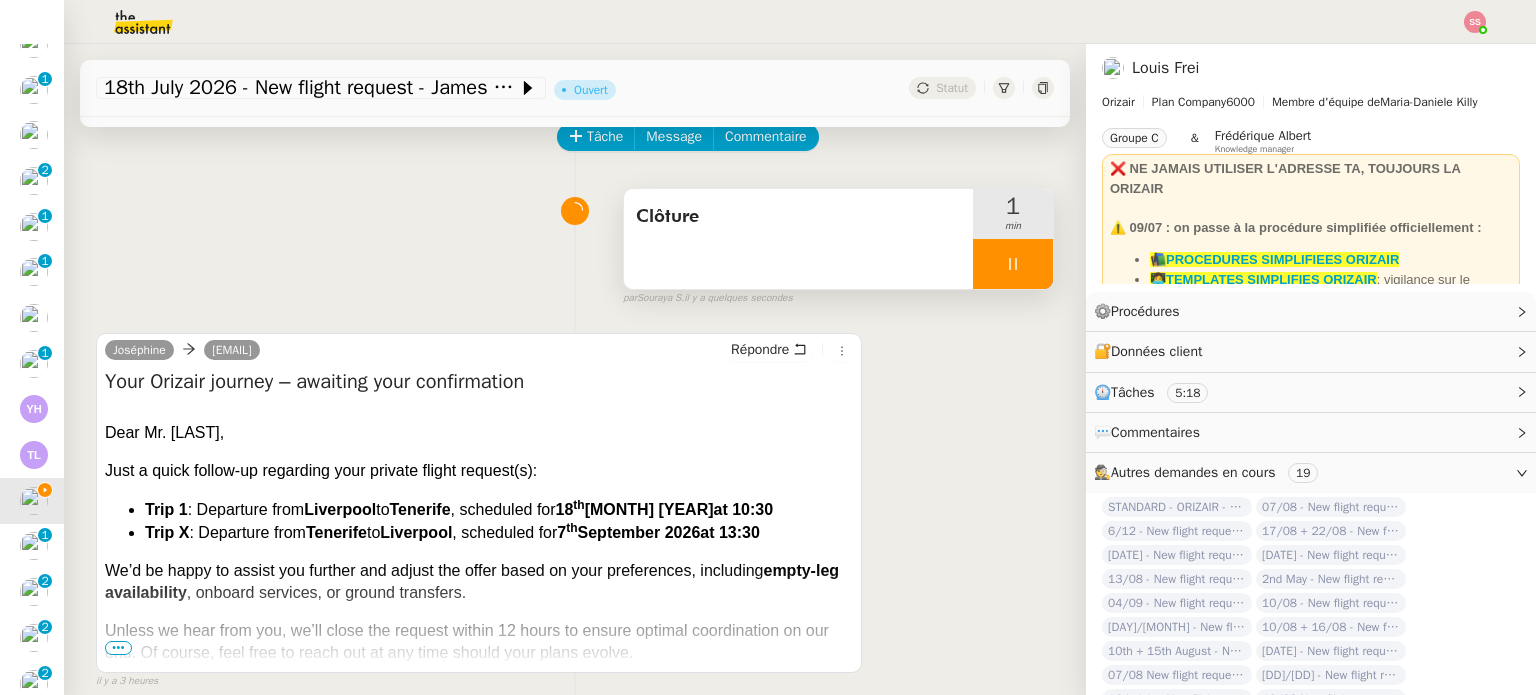 click at bounding box center [1013, 264] 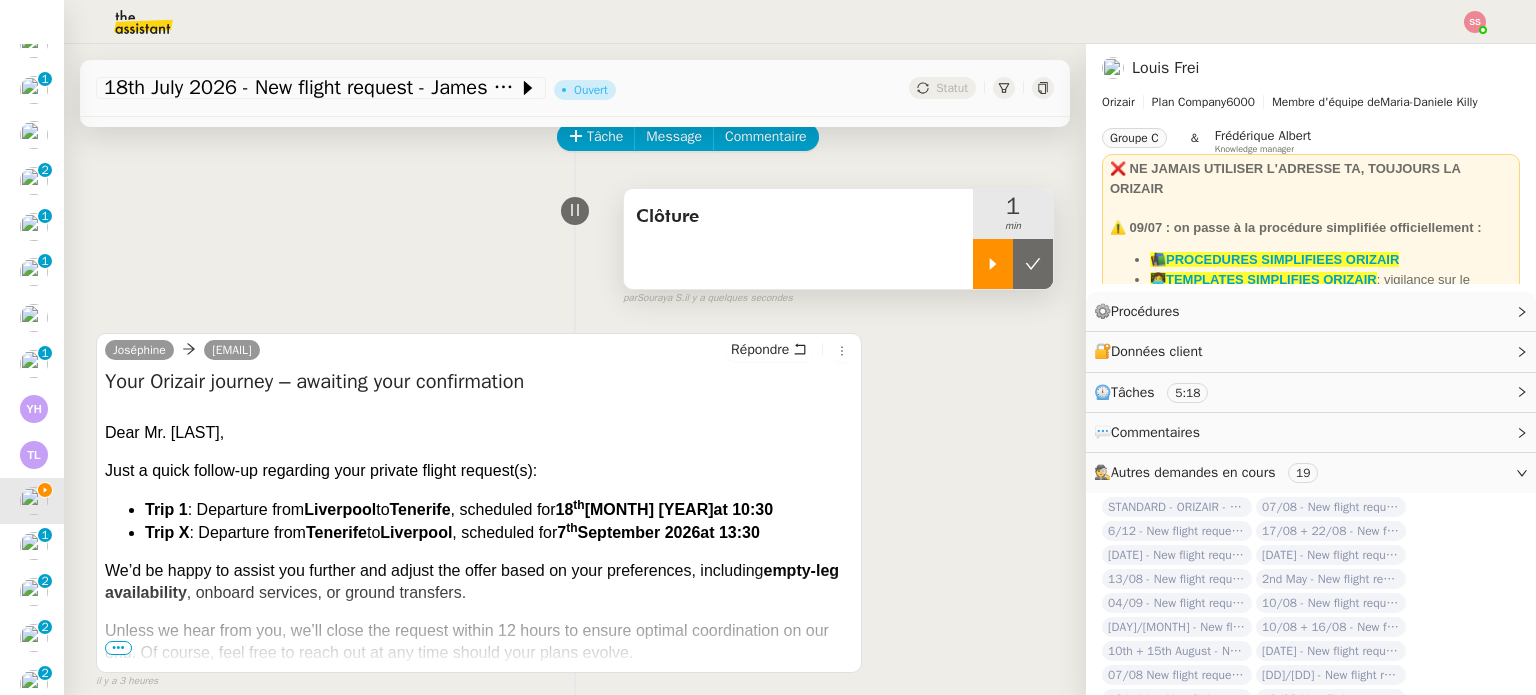 click at bounding box center (1033, 264) 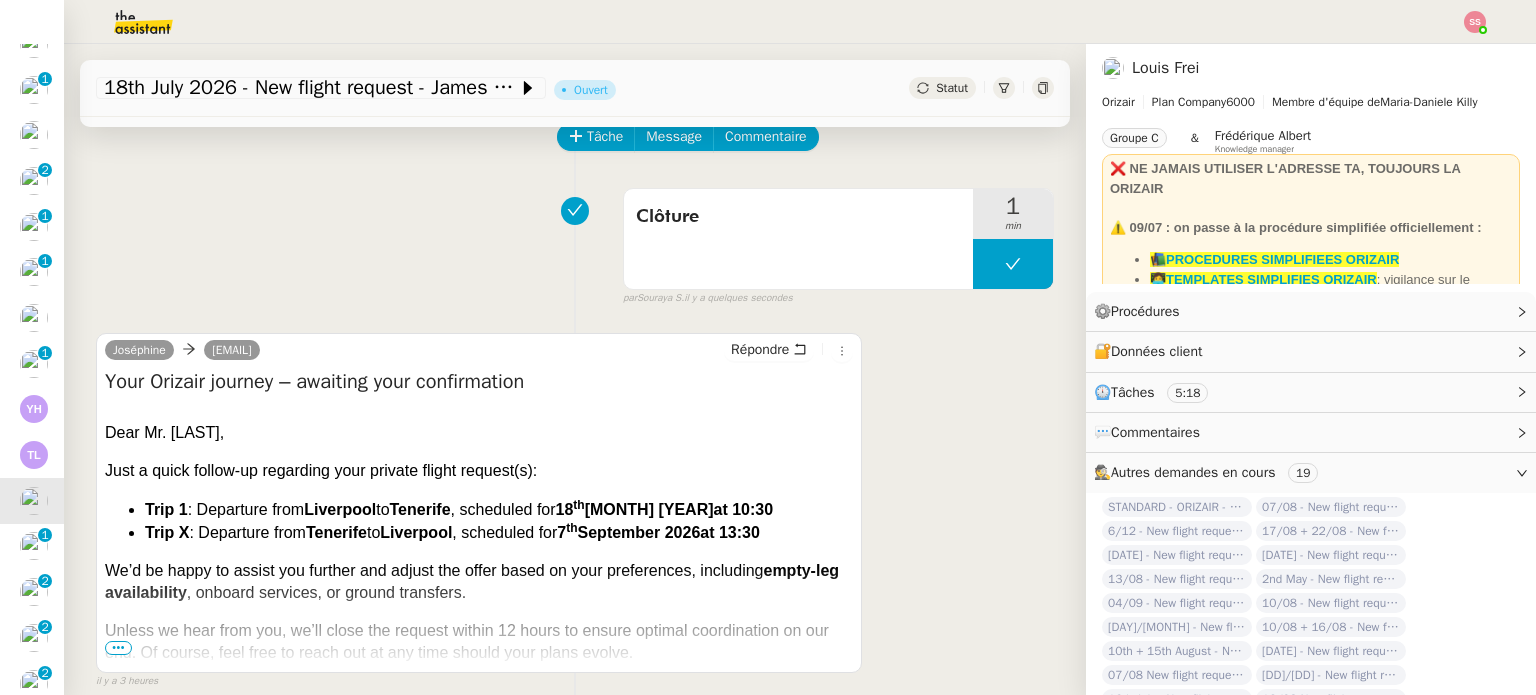 click on "Statut" 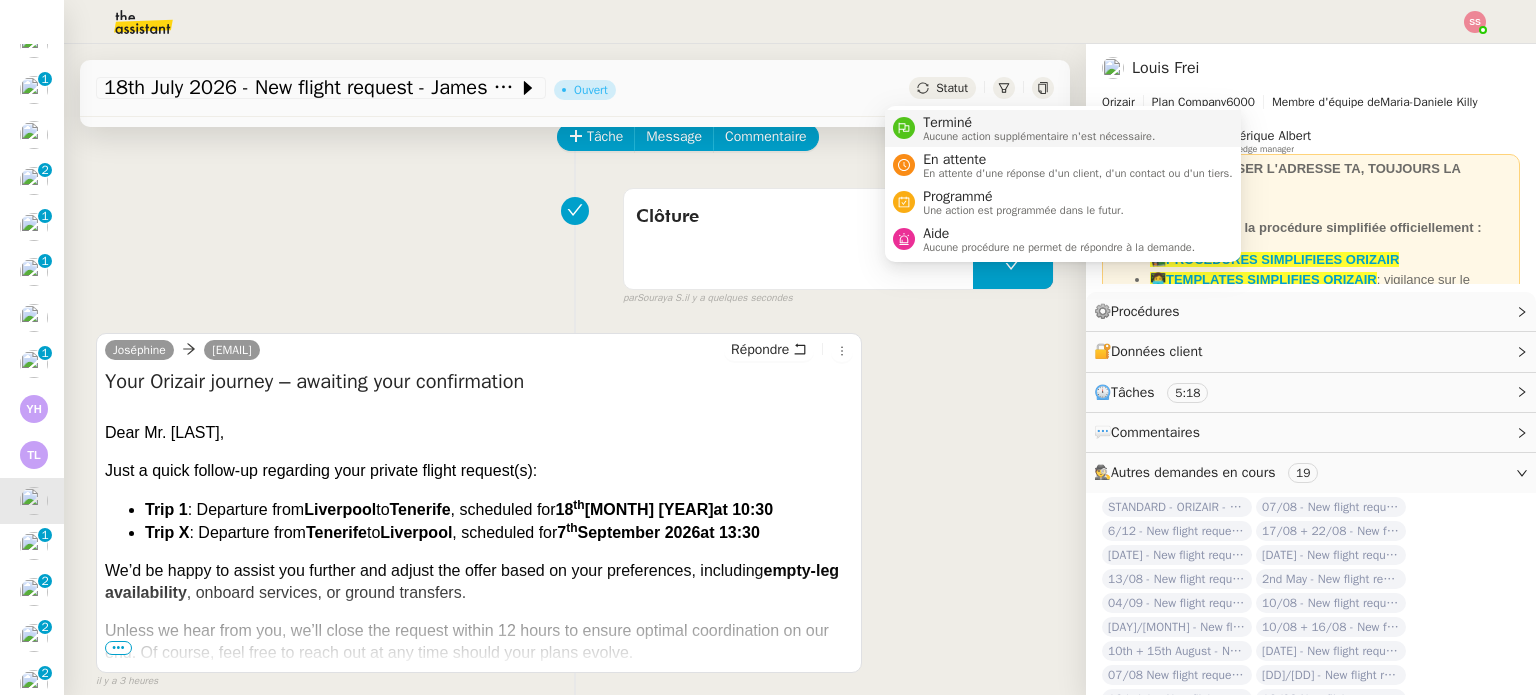 click on "Terminé" at bounding box center (1039, 123) 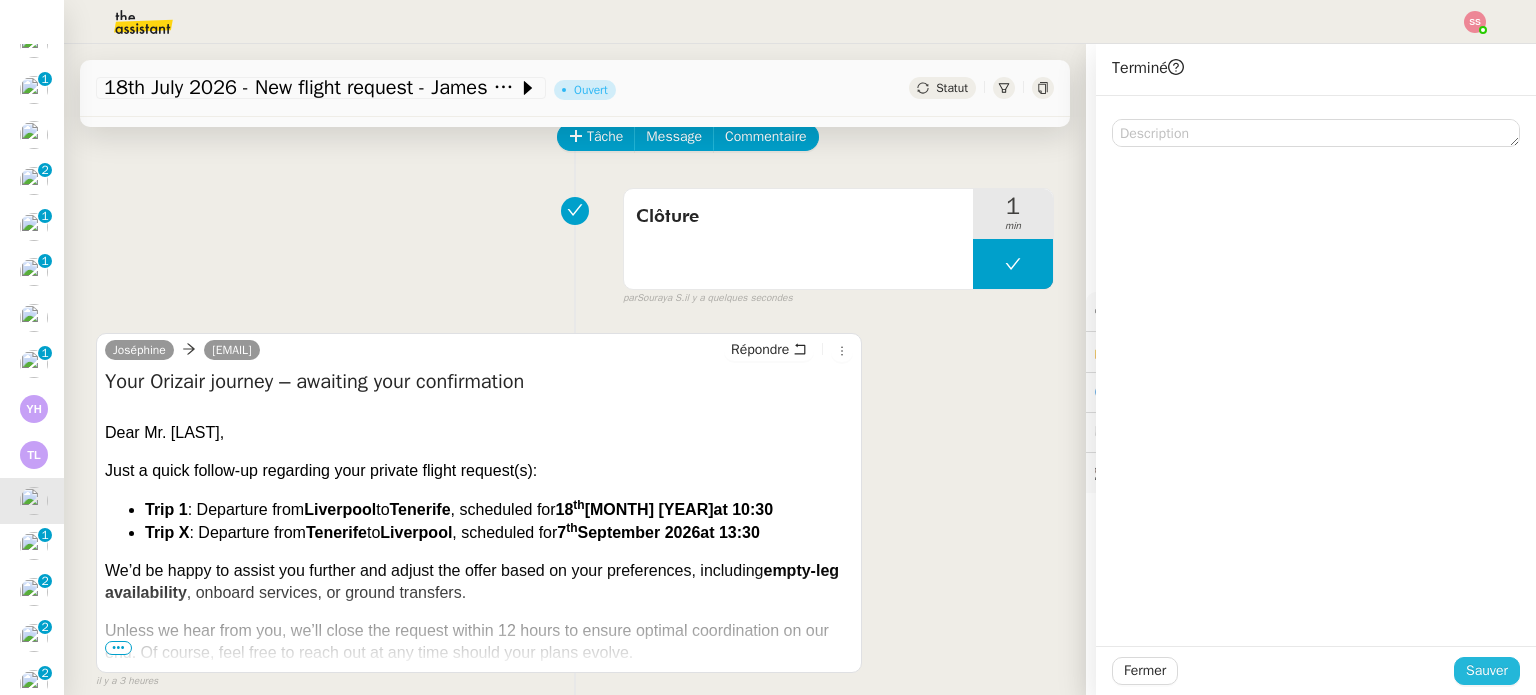 click on "Sauver" 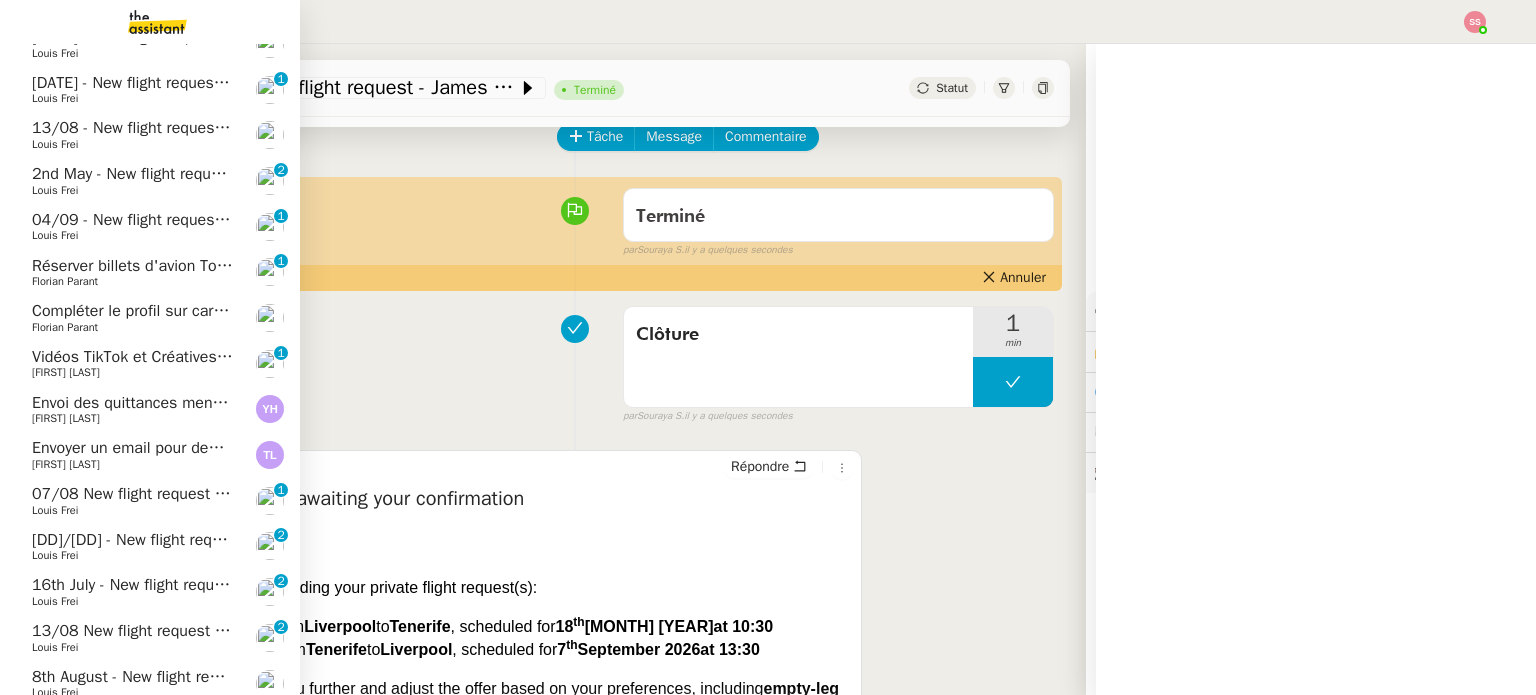 click on "Louis Frei" 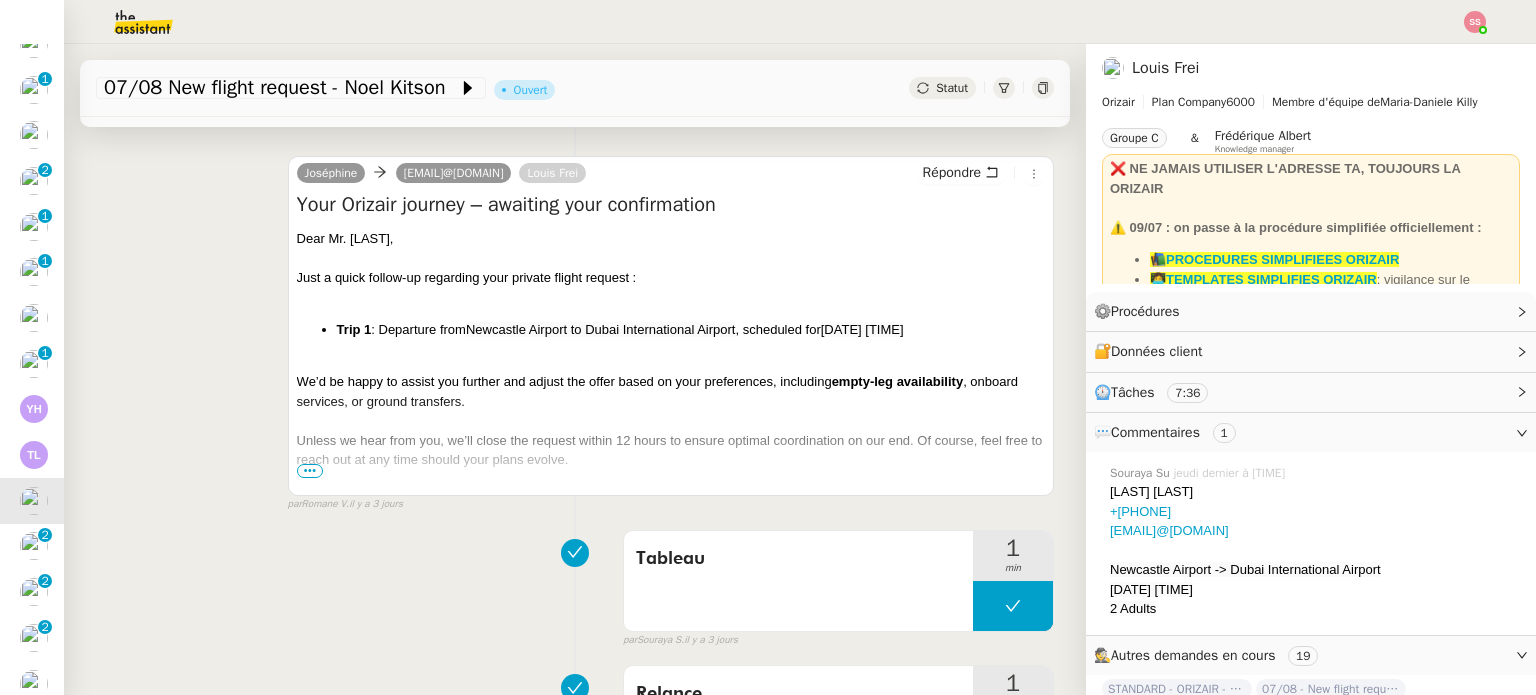 scroll, scrollTop: 400, scrollLeft: 0, axis: vertical 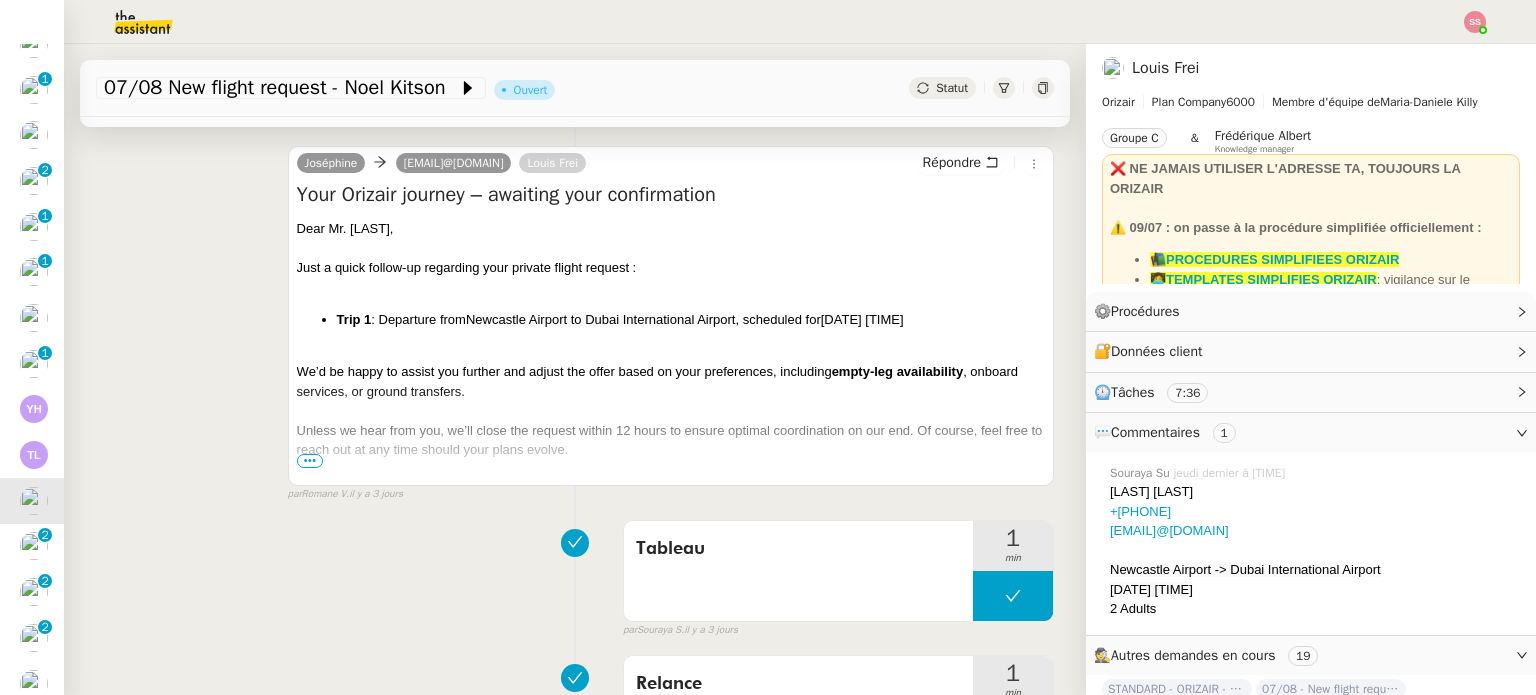 click on "•••" at bounding box center [310, 461] 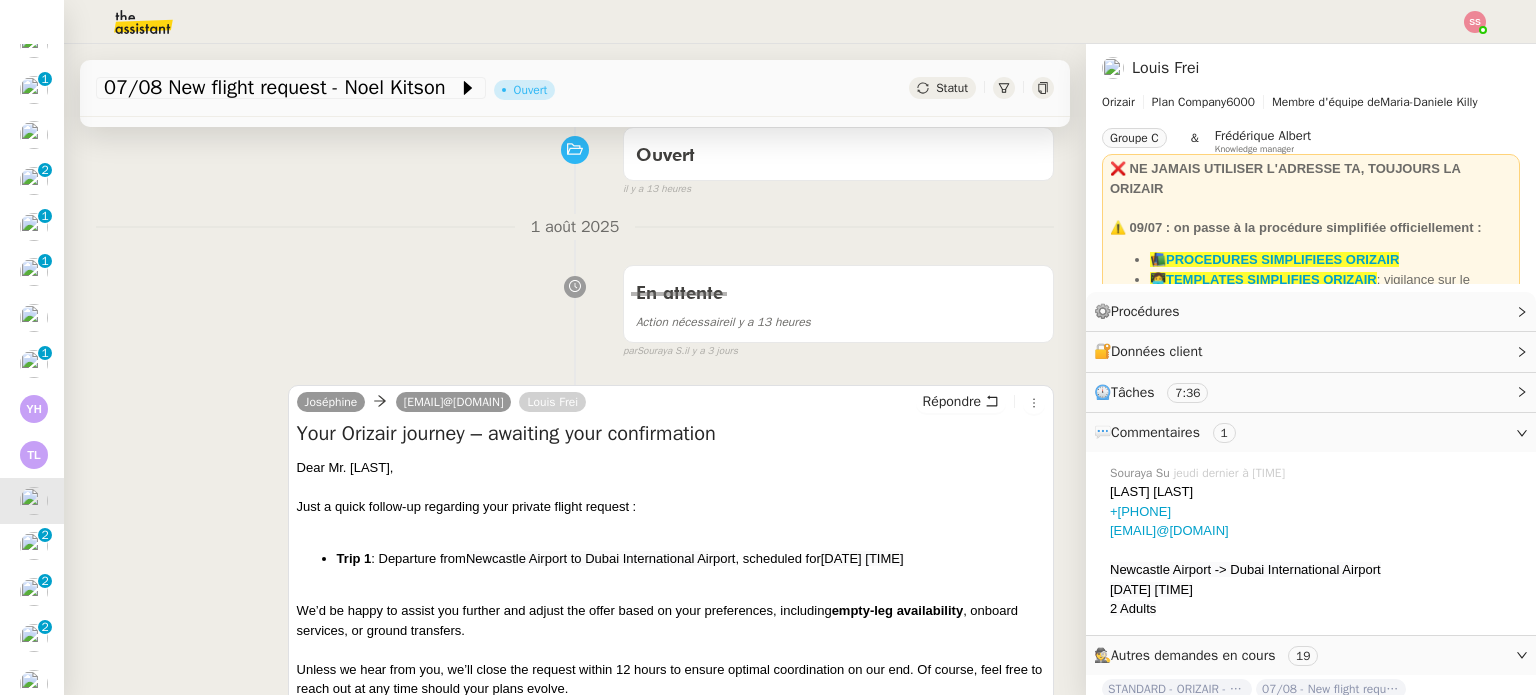 scroll, scrollTop: 0, scrollLeft: 0, axis: both 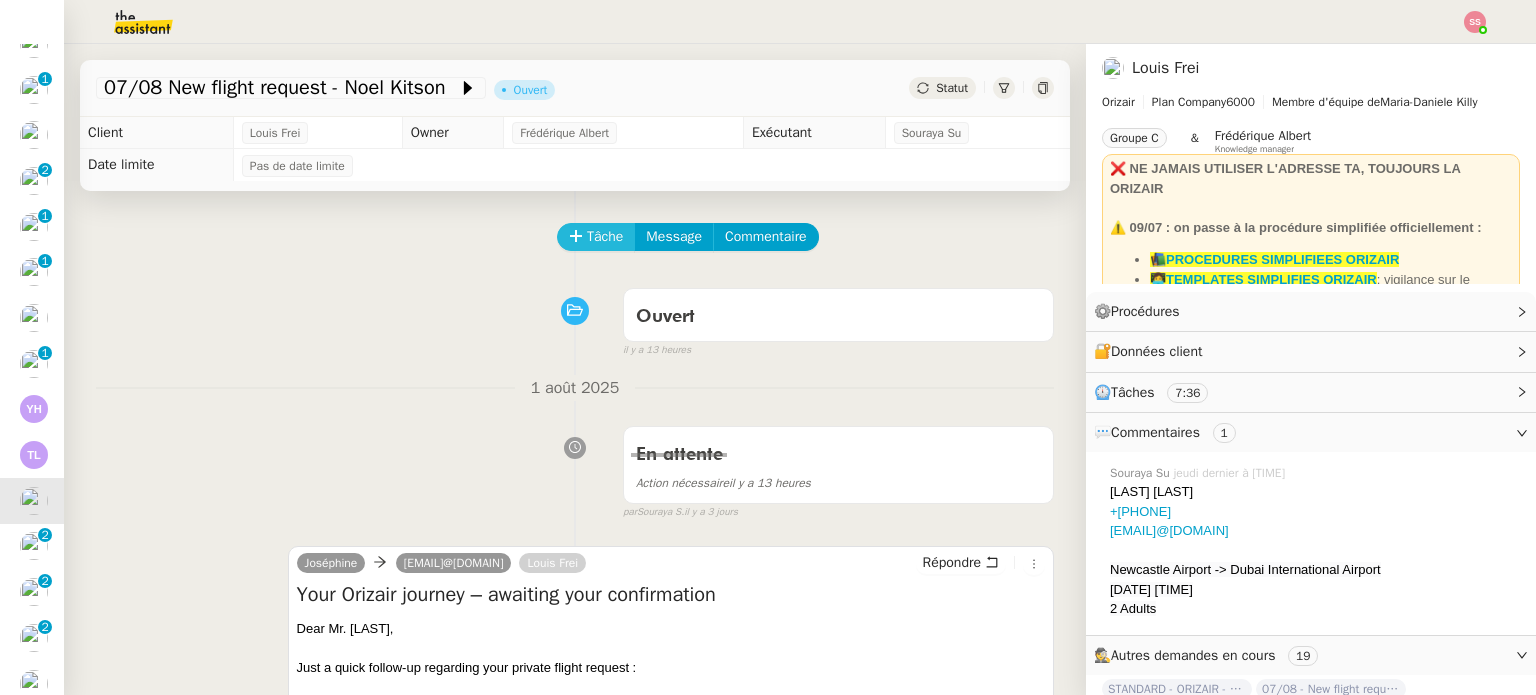 click on "Tâche" 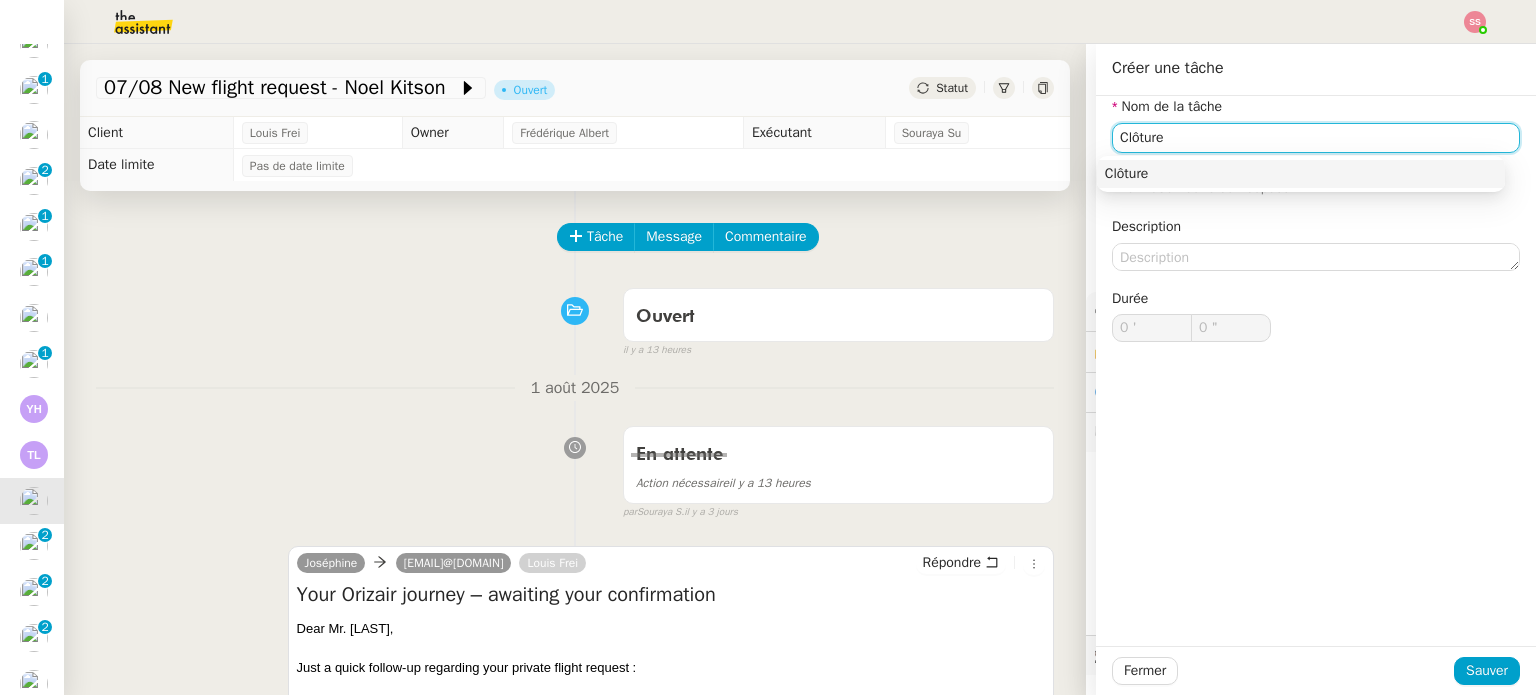 click on "Clôture" at bounding box center [1301, 174] 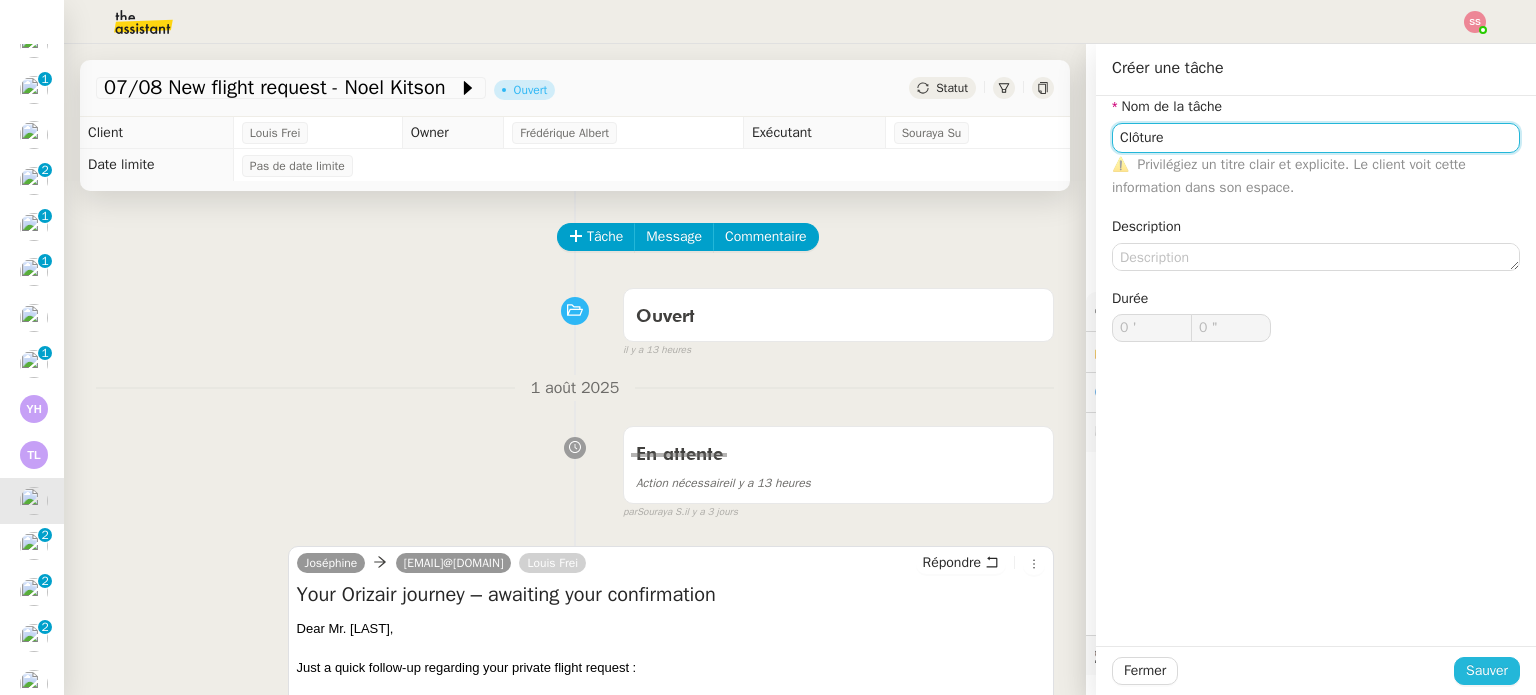 type on "Clôture" 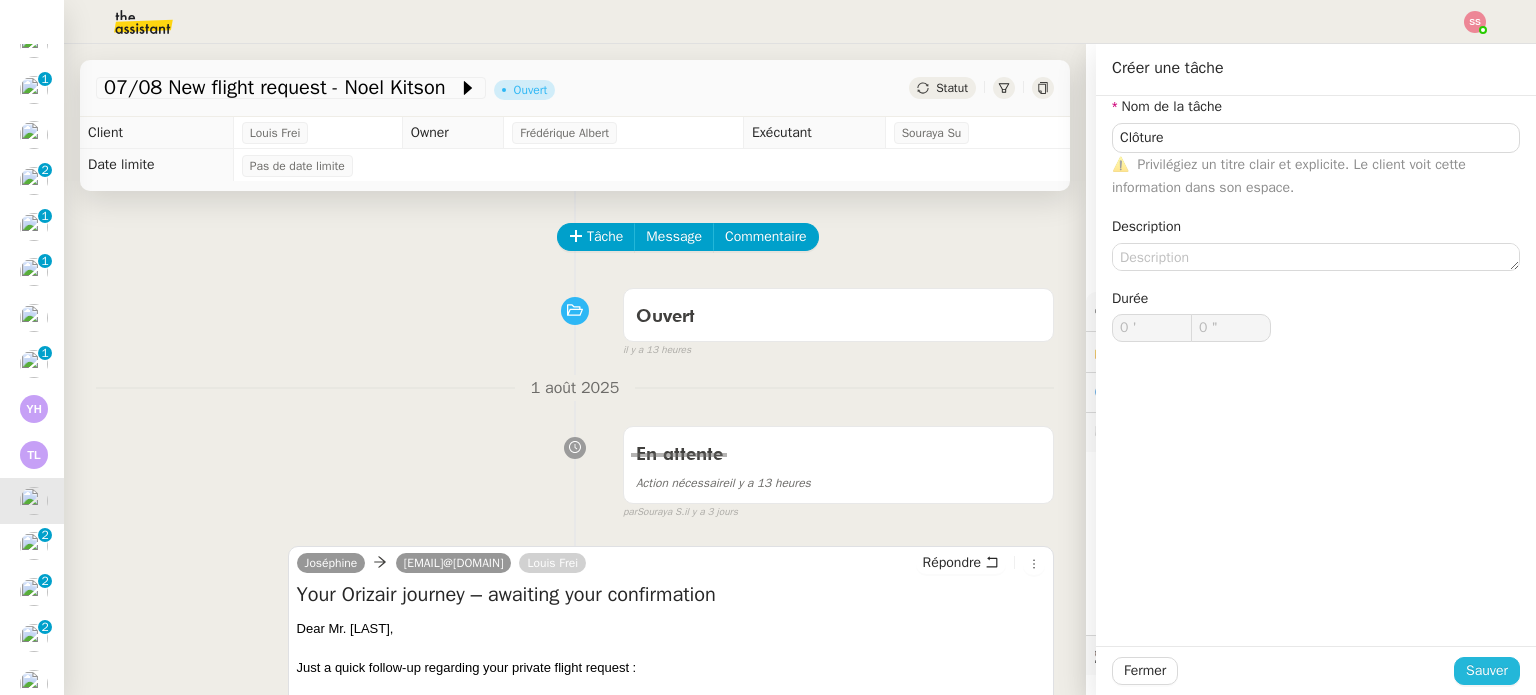 click on "Sauver" 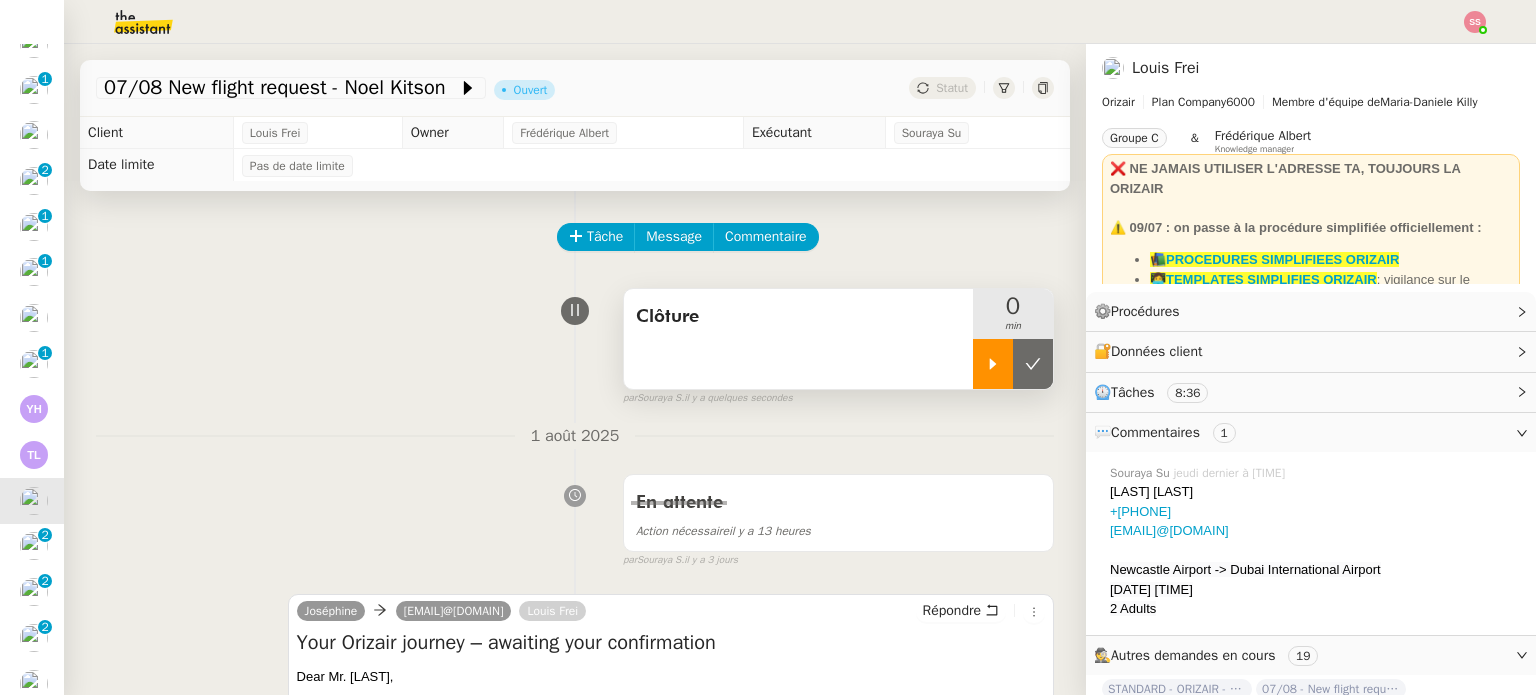 click at bounding box center (993, 364) 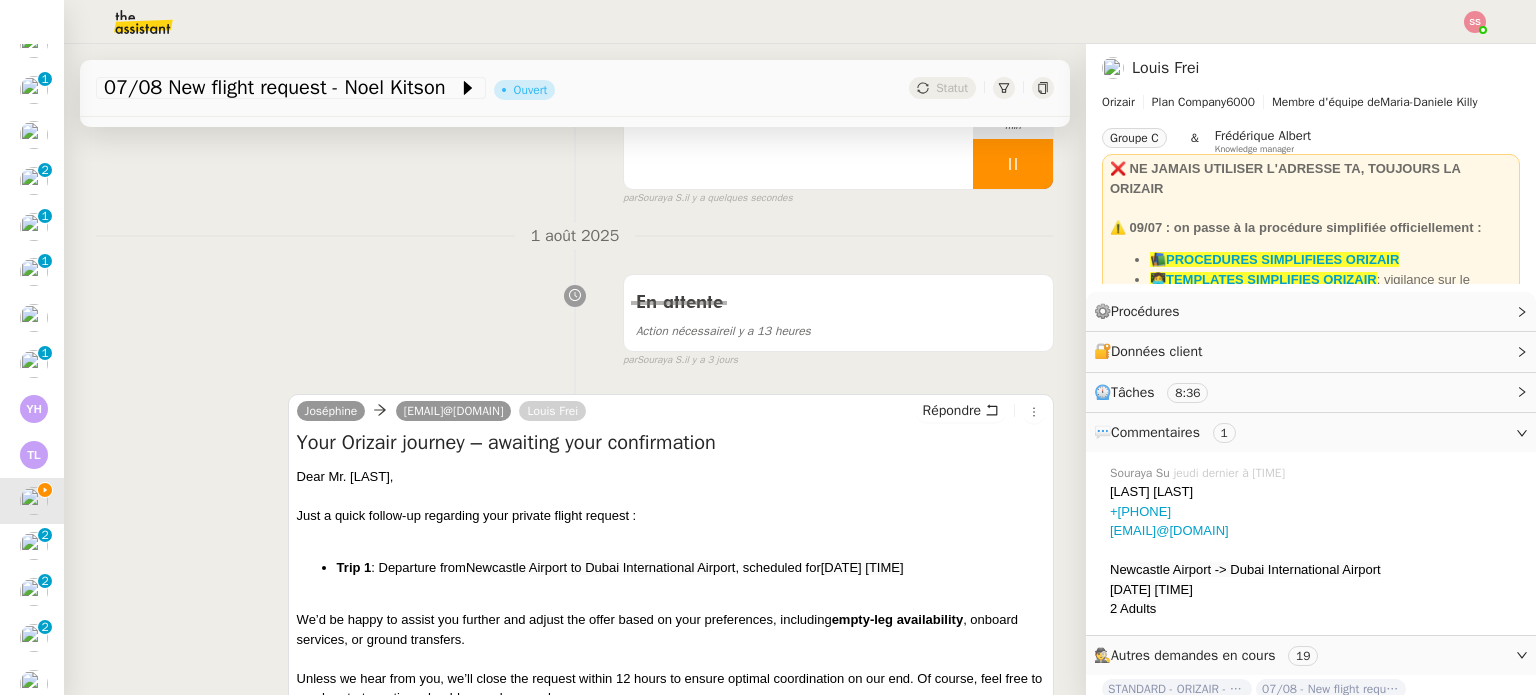 scroll, scrollTop: 0, scrollLeft: 0, axis: both 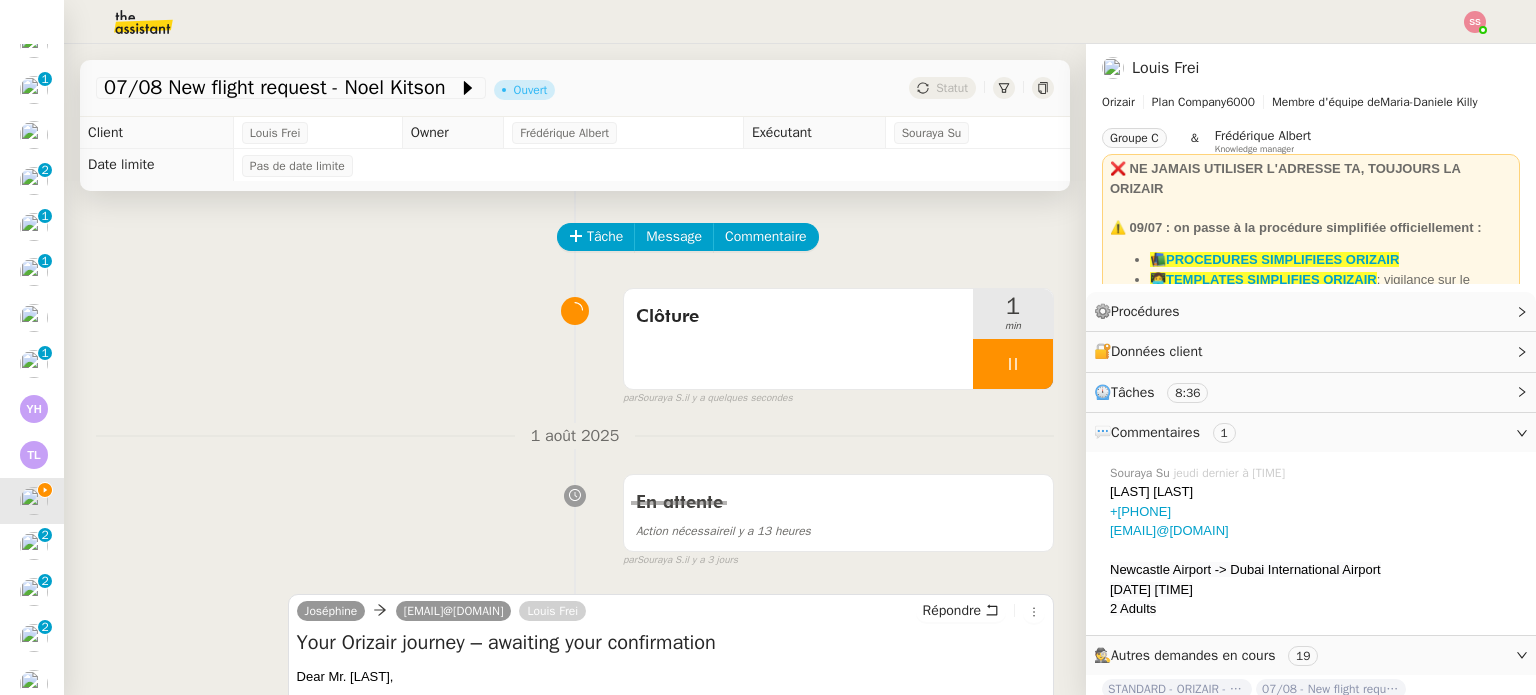click on "Tâche Message Commentaire Veuillez patienter une erreur s'est produite 👌👌👌 message envoyé ✌️✌️✌️ Veuillez d'abord attribuer un client Une erreur s'est produite, veuillez réessayer Clôture 1 min false par [LAST] [FIRST] il y a quelques secondes 👌👌👌 message envoyé ✌️✌️✌️ une erreur s'est produite 👌👌👌 message envoyé ✌️✌️✌️ Votre message va être revu ✌️✌️✌️ une erreur s'est produite La taille des fichiers doit être de 10Mb au maximum. 1 août 2025 En attente Action nécessaire il y a 13 heures false par [LAST] [FIRST] il y a 3 jours 👌👌👌 message envoyé ✌️✌️✌️ une erreur s'est produite 👌👌👌 message envoyé ✌️✌️✌️ Votre message va être revu ✌️✌️✌️ une erreur s'est produite La taille des fichiers doit être de 10Mb au maximum. [FIRST] [LAST] [EMAIL] [LAST] [FIRST] Répondre Your Orizair journey – awaiting your confirmation Dear Mr. [LAST] [LAST]" 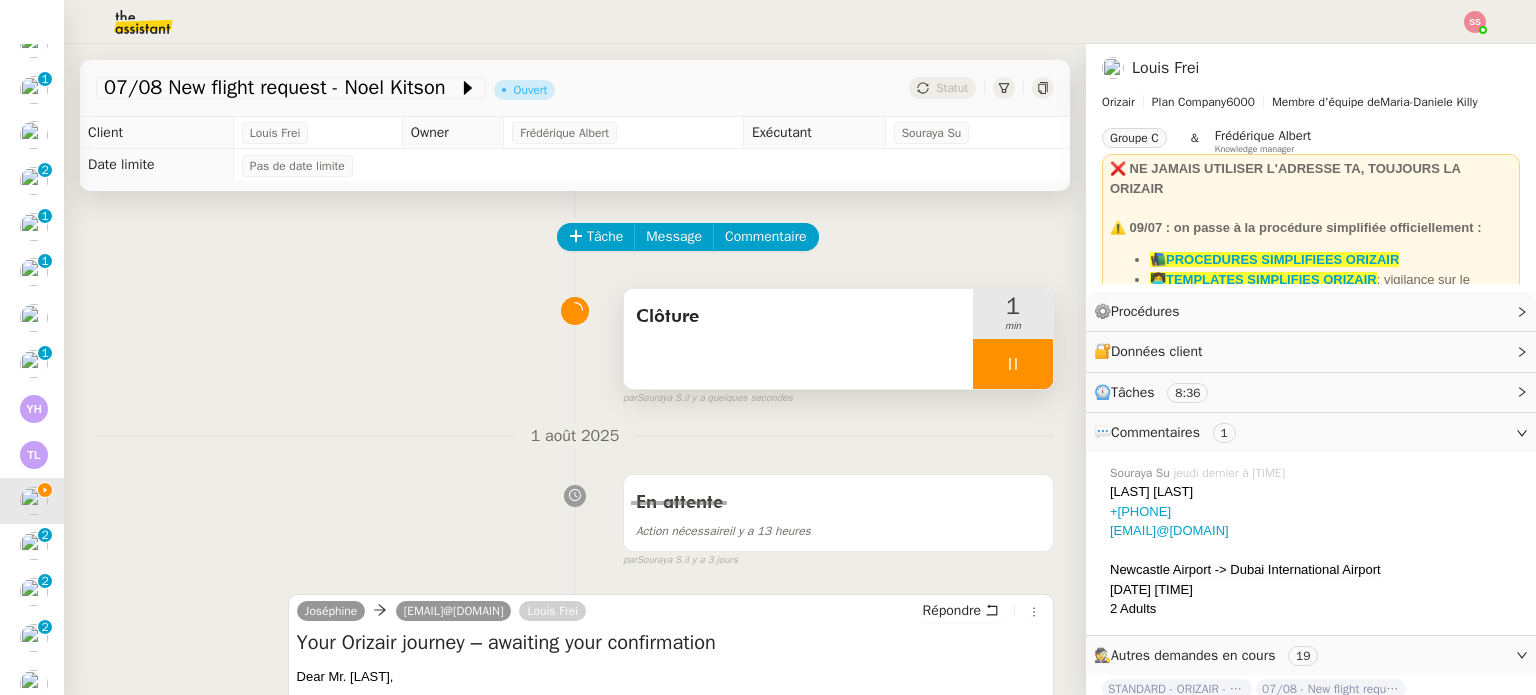 click on "1 min" at bounding box center (1013, 314) 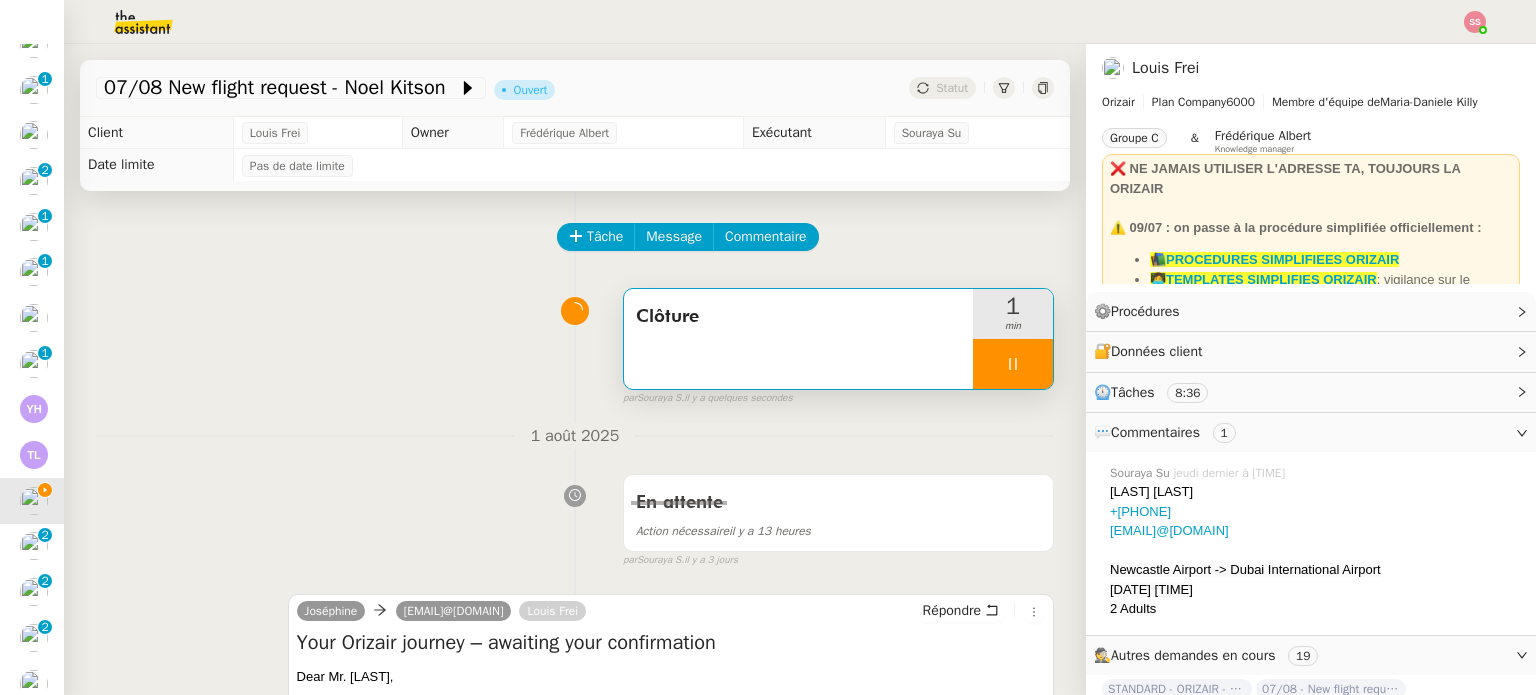 click at bounding box center (1013, 364) 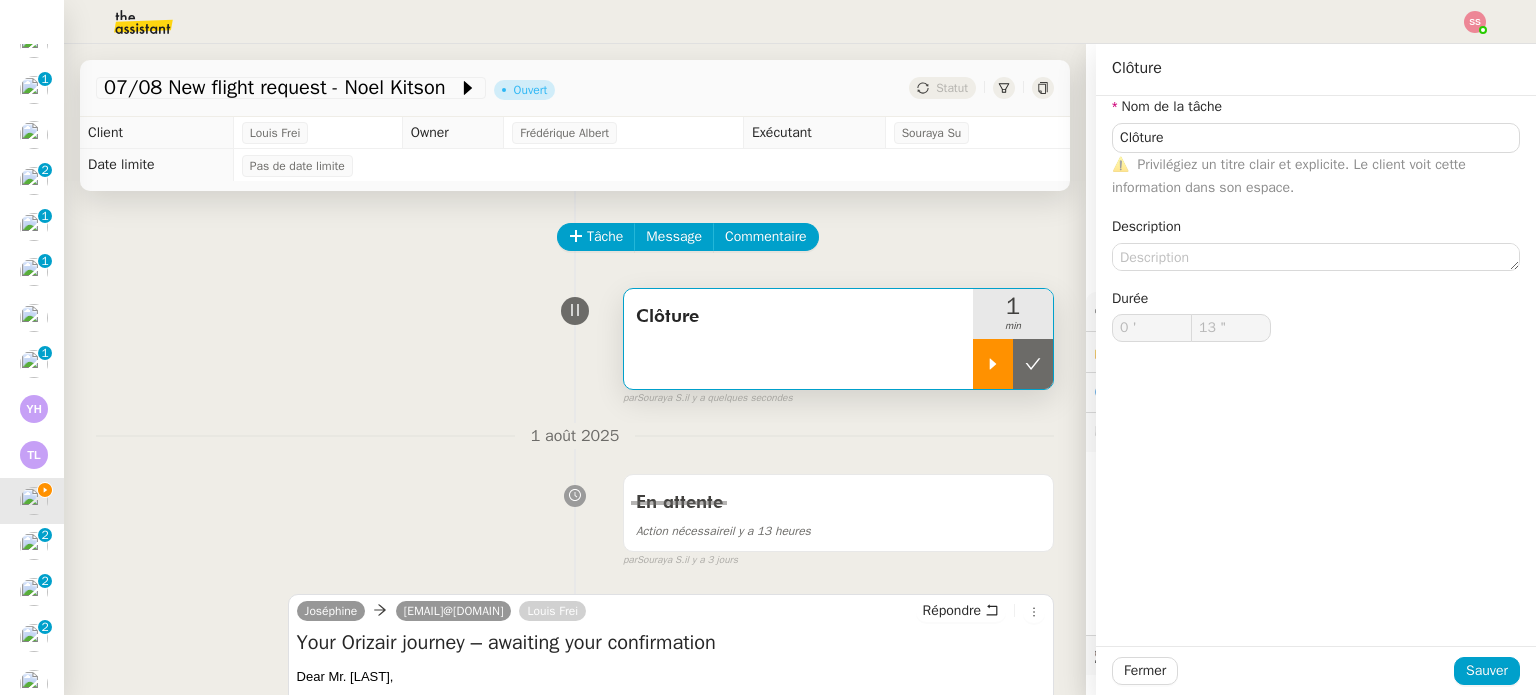 type on "Clôture" 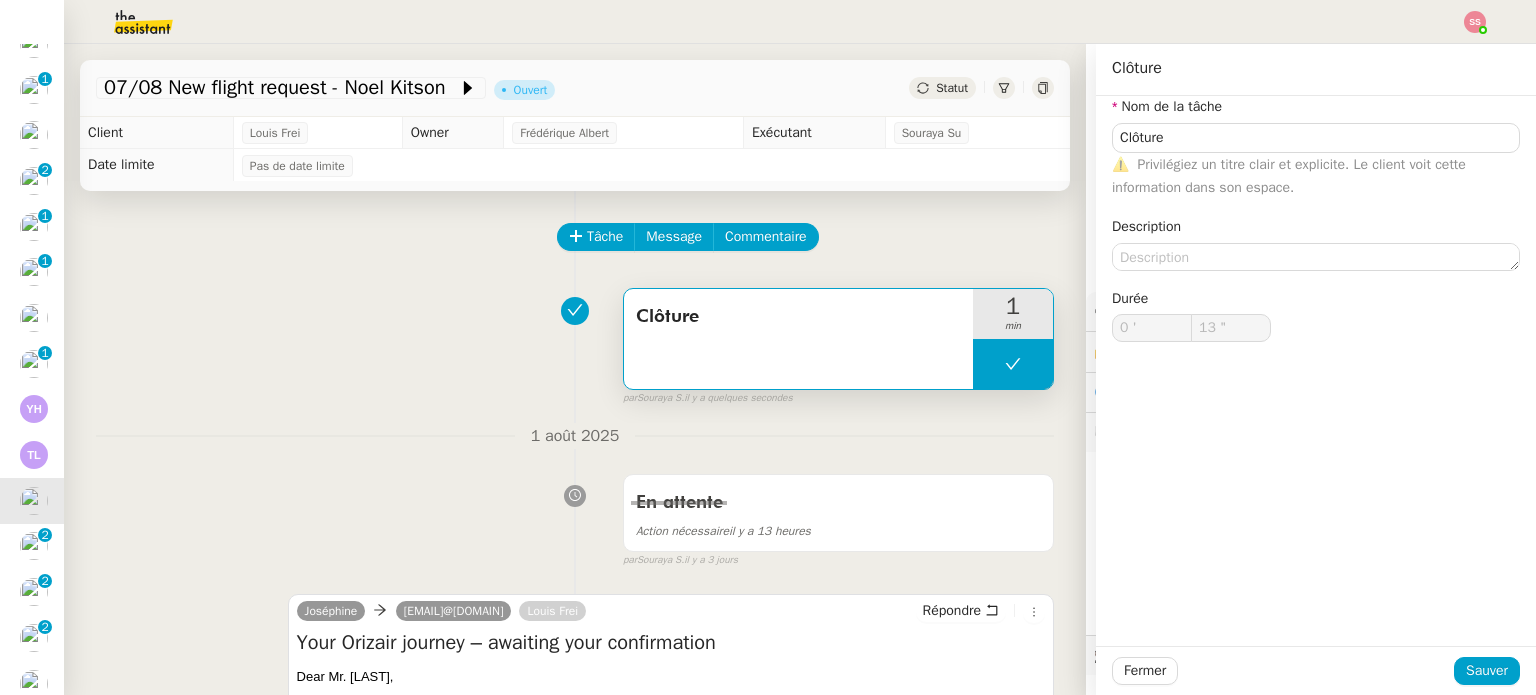 type on "Clôture" 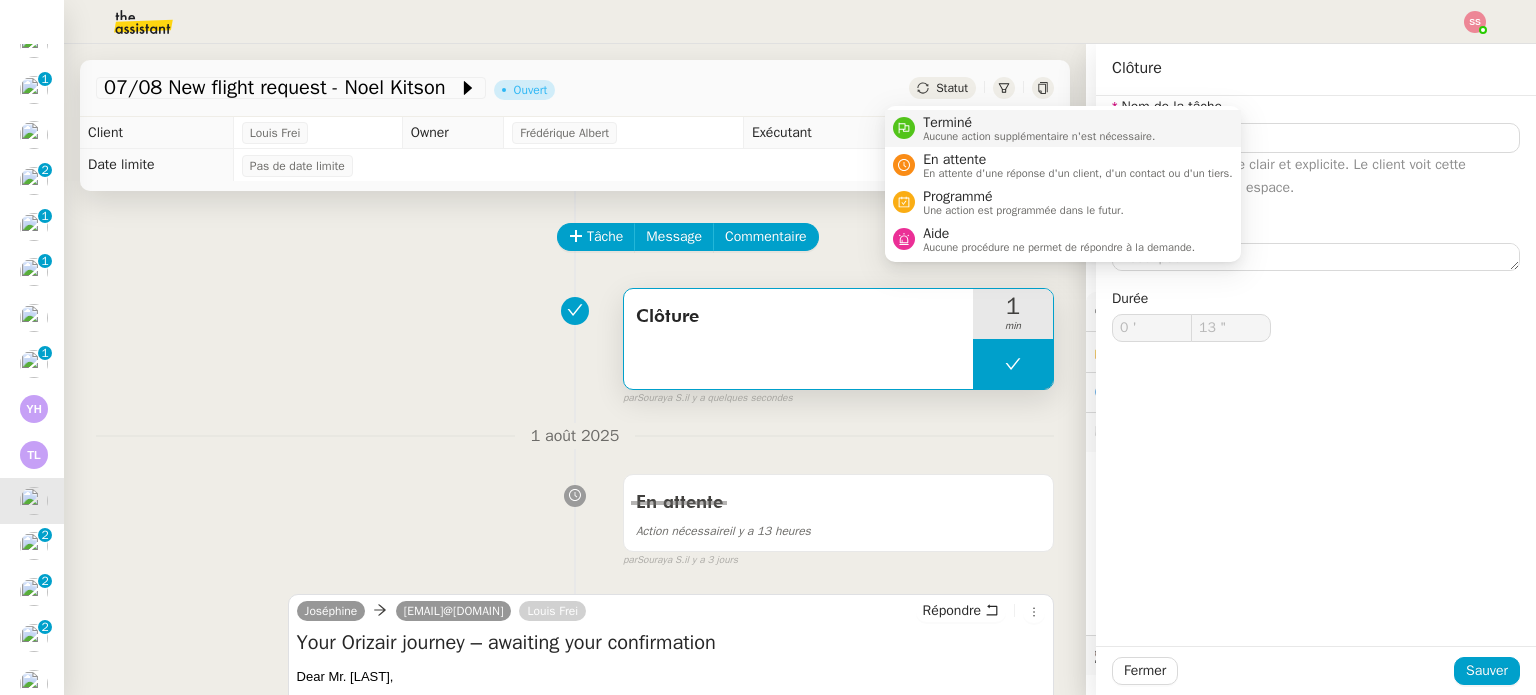 click on "Terminé" at bounding box center [1039, 123] 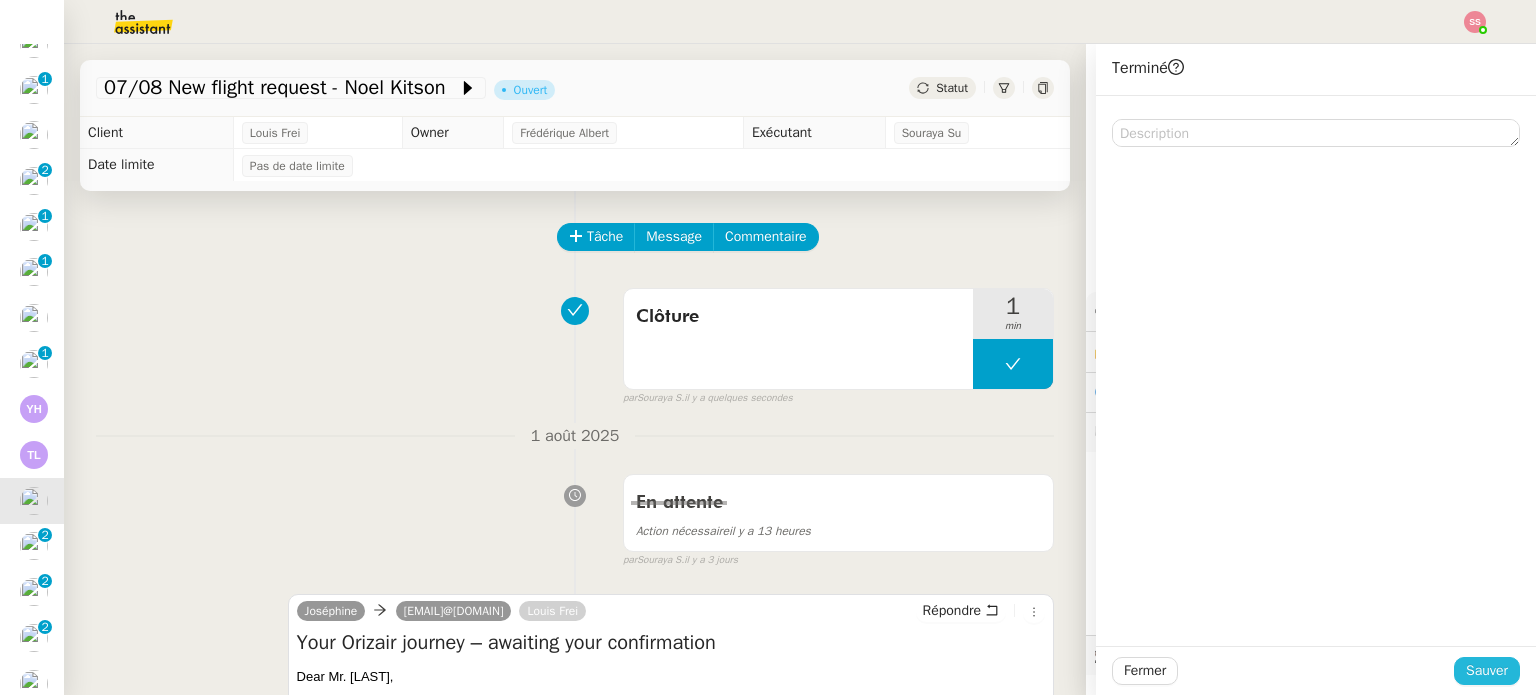 click on "Sauver" 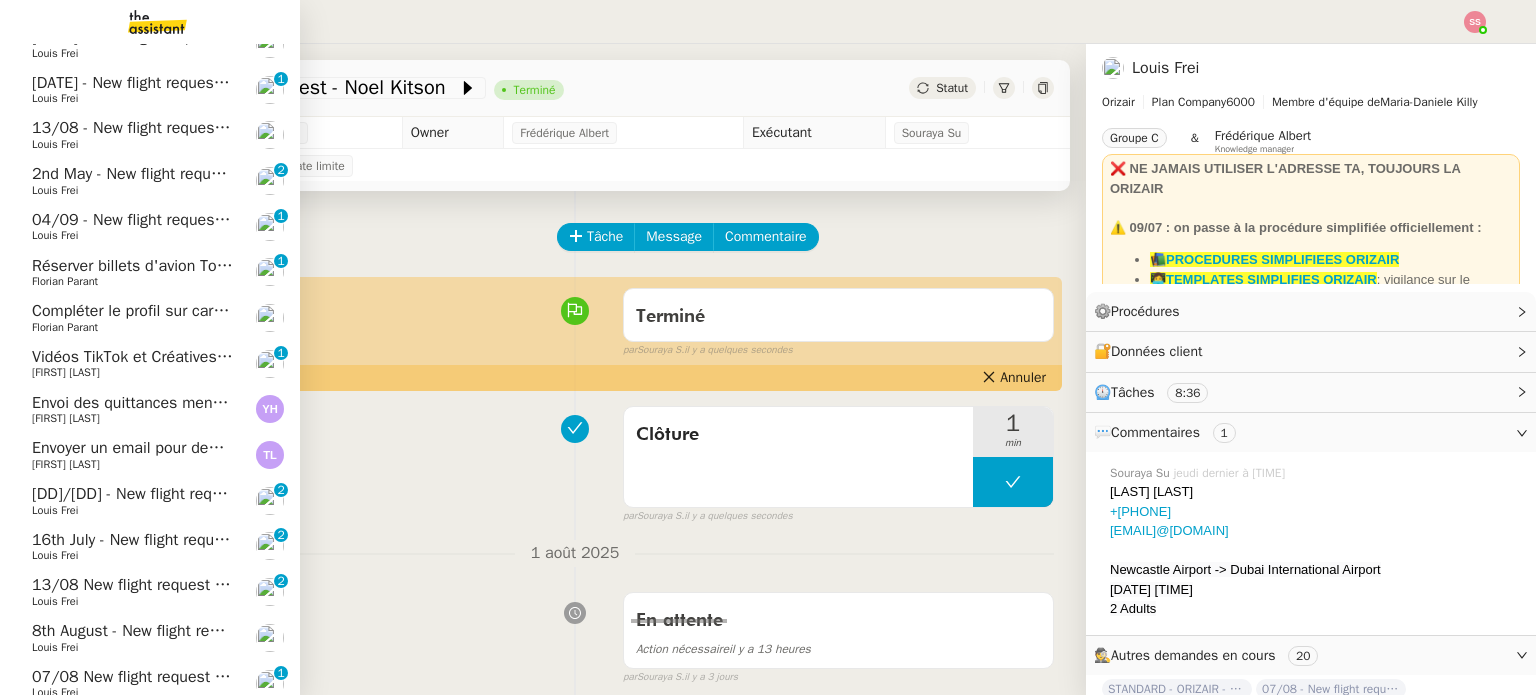 click on "[DD]/[DD] - New flight request - [FIRST] [LAST] [FIRST] [LAST] 0 1 2 3 4 5 6 7 8 9" 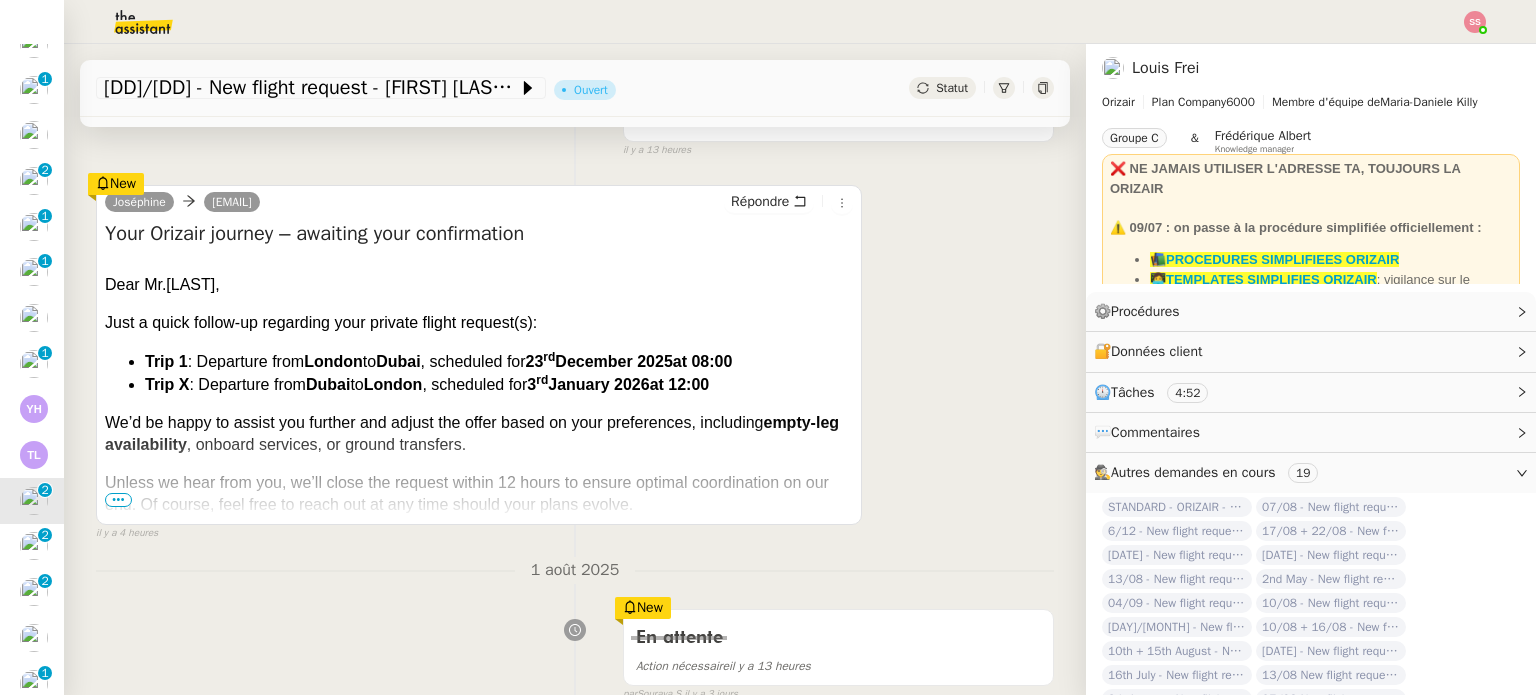 scroll, scrollTop: 0, scrollLeft: 0, axis: both 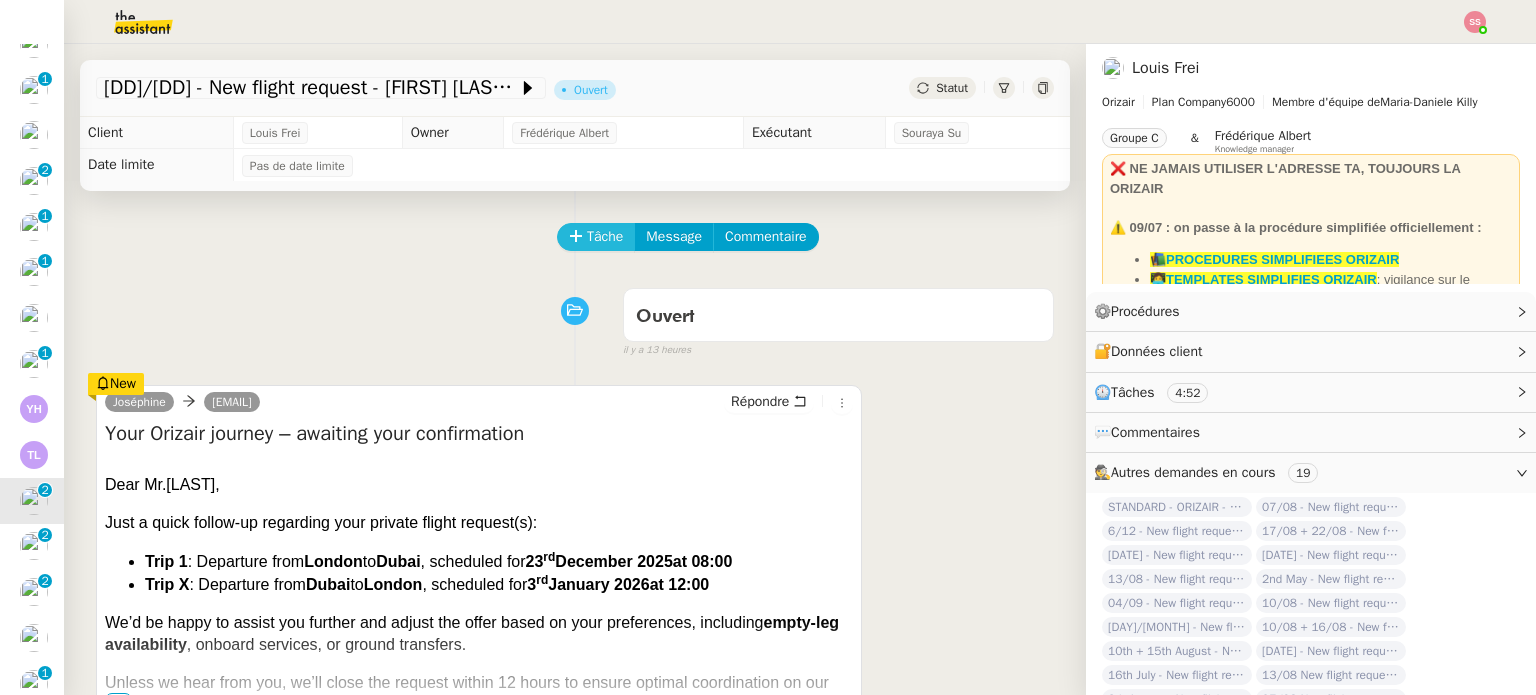 click on "Tâche" 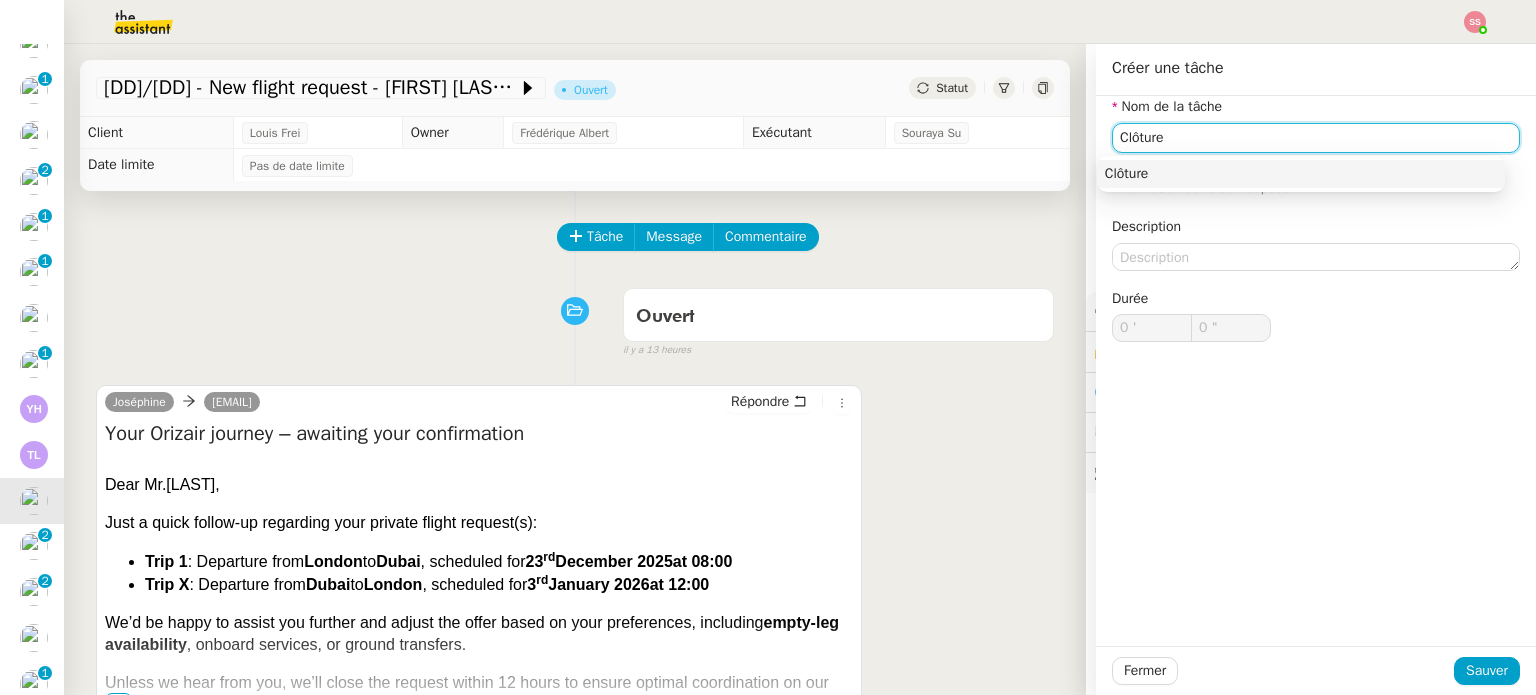 click on "Clôture" at bounding box center [1301, 174] 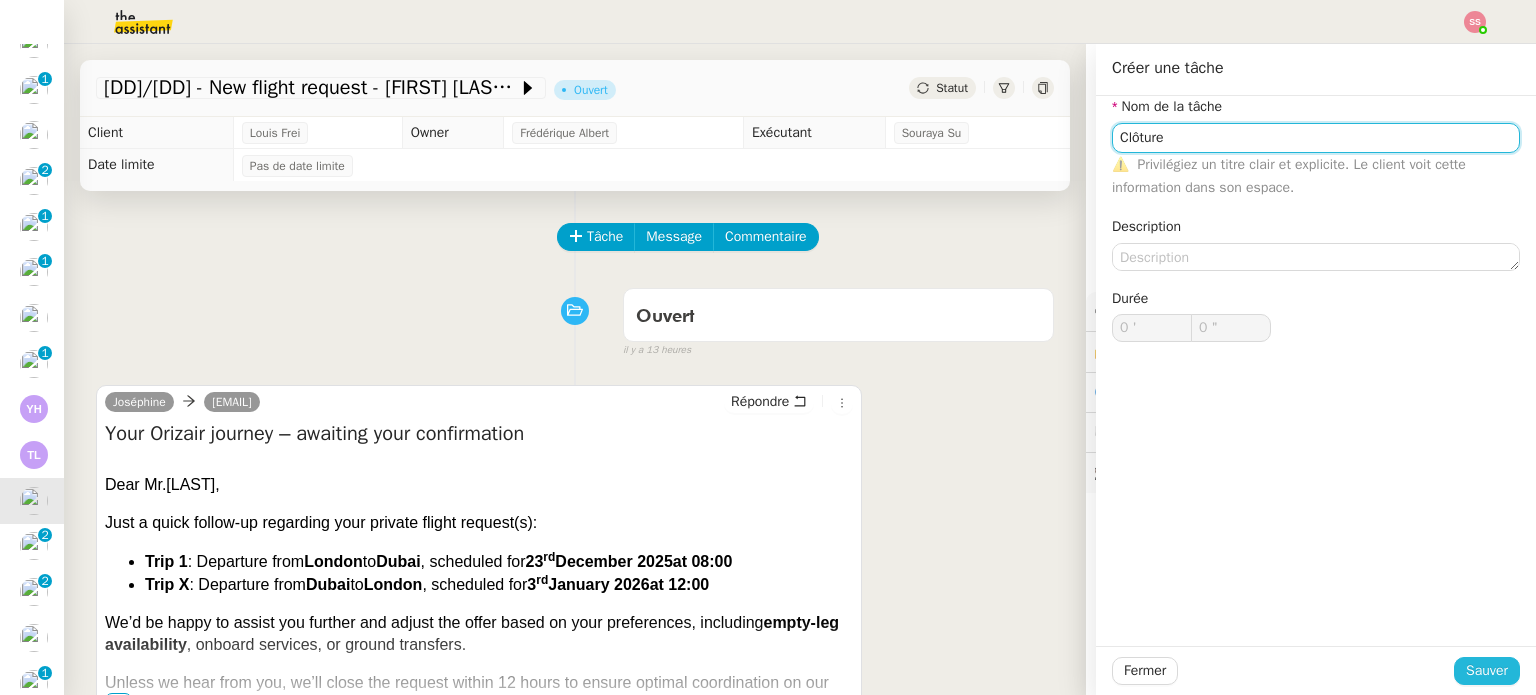 type on "Clôture" 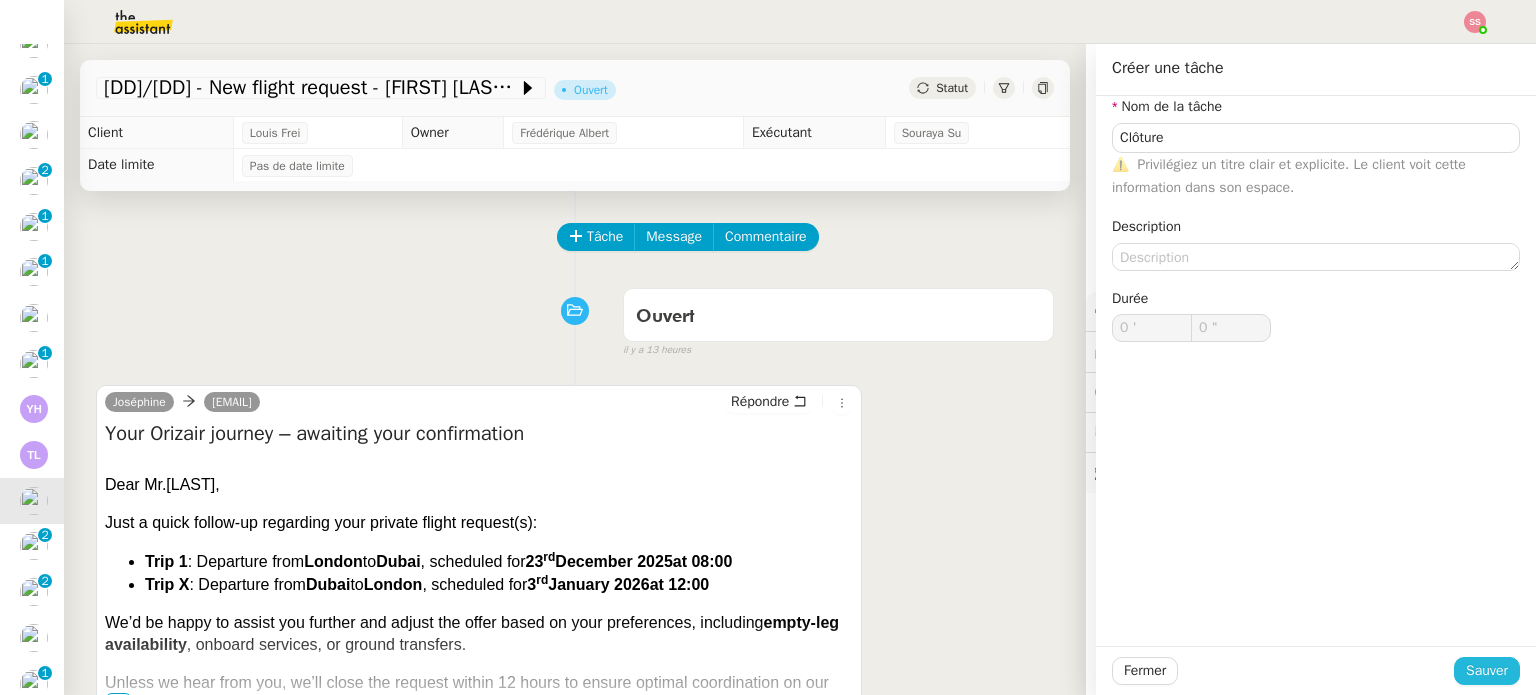 click on "Sauver" 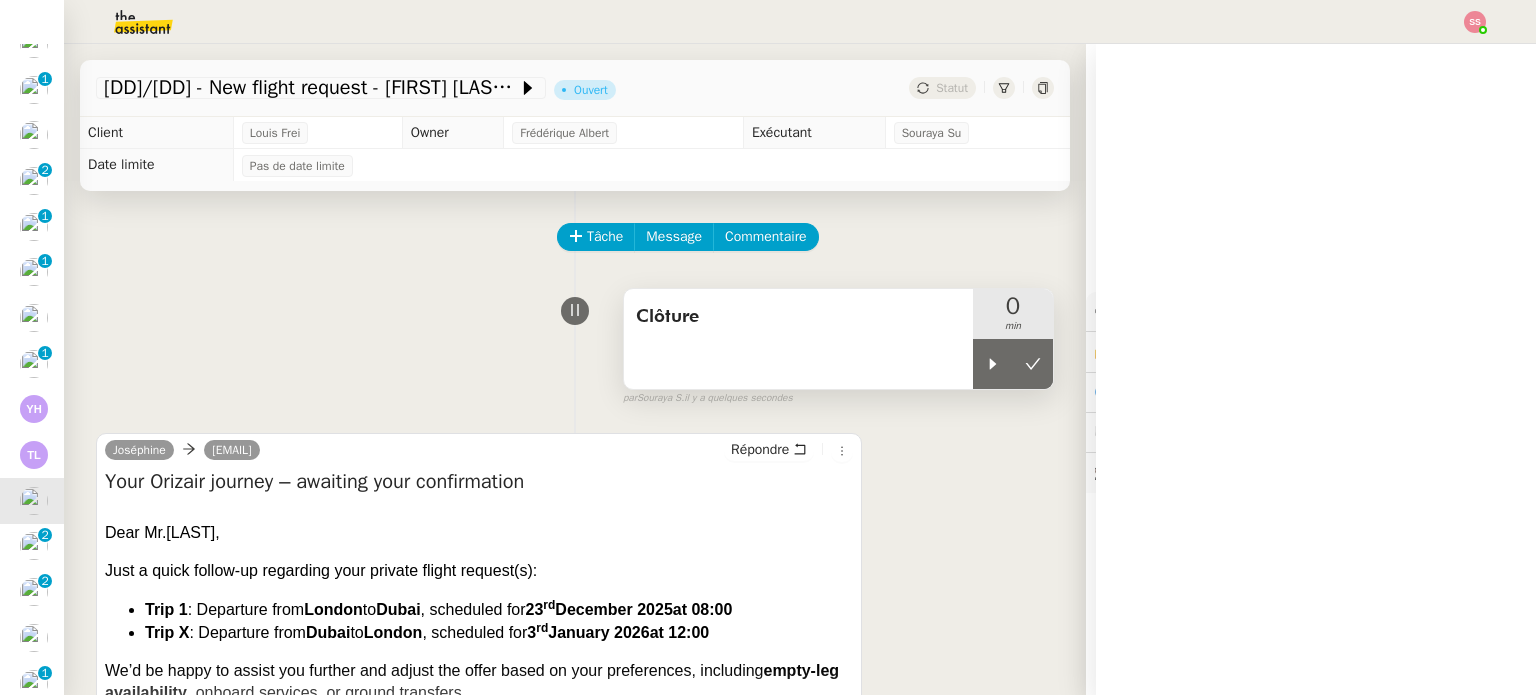 drag, startPoint x: 973, startPoint y: 363, endPoint x: 942, endPoint y: 391, distance: 41.773197 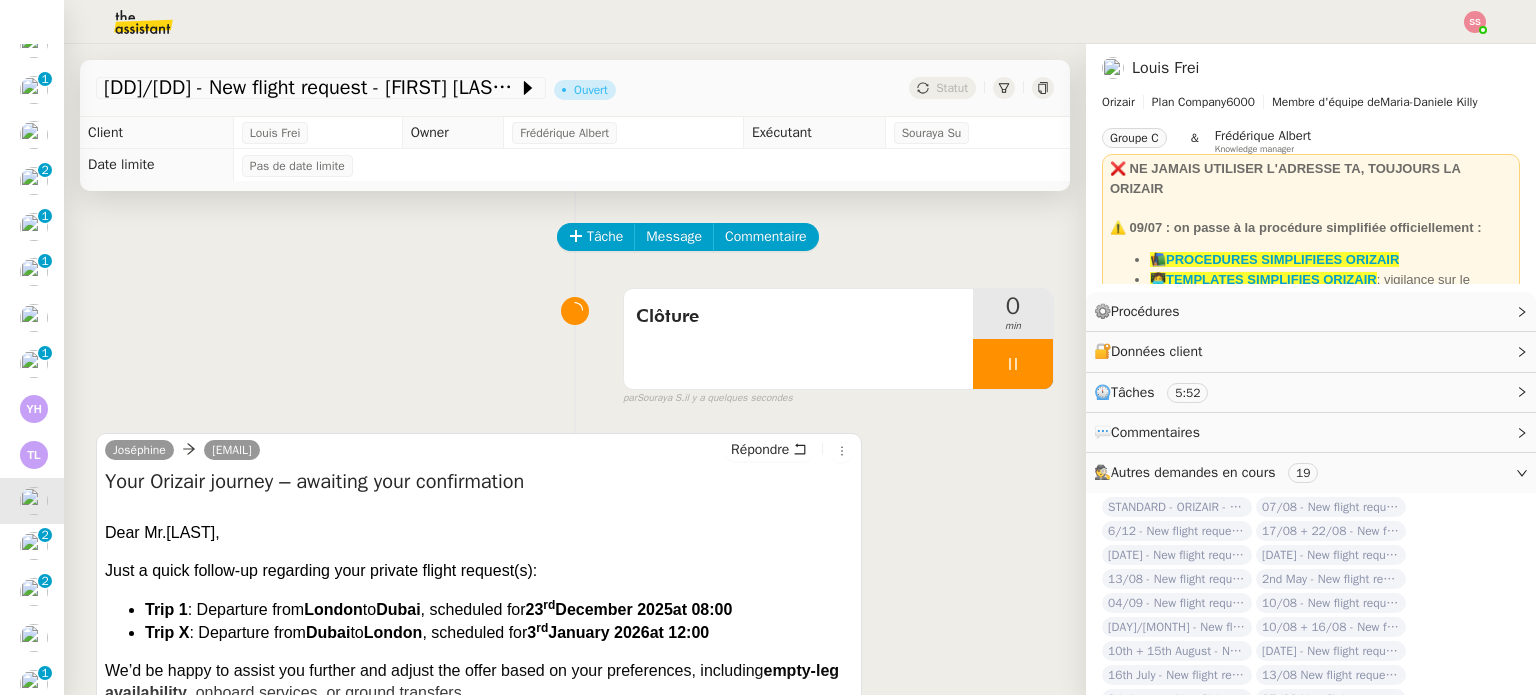 scroll, scrollTop: 100, scrollLeft: 0, axis: vertical 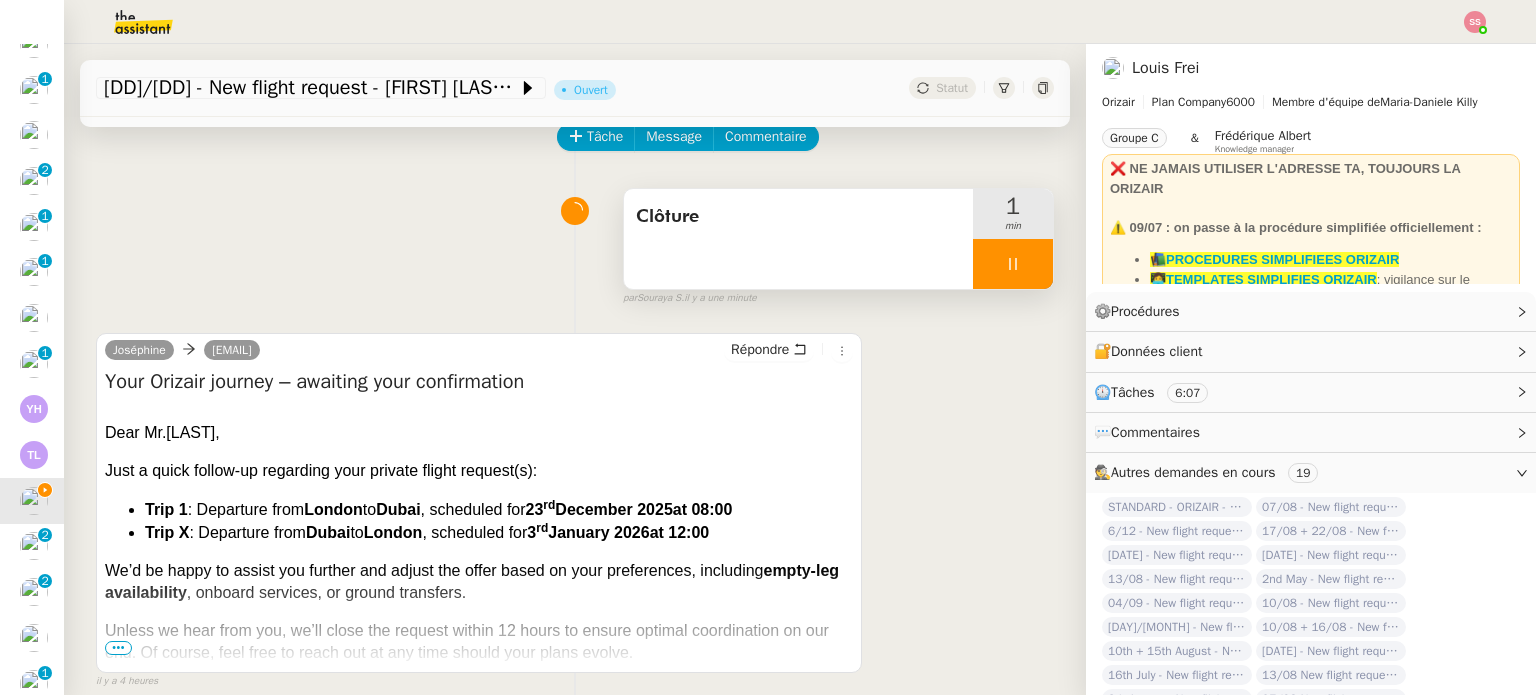 click at bounding box center [1013, 264] 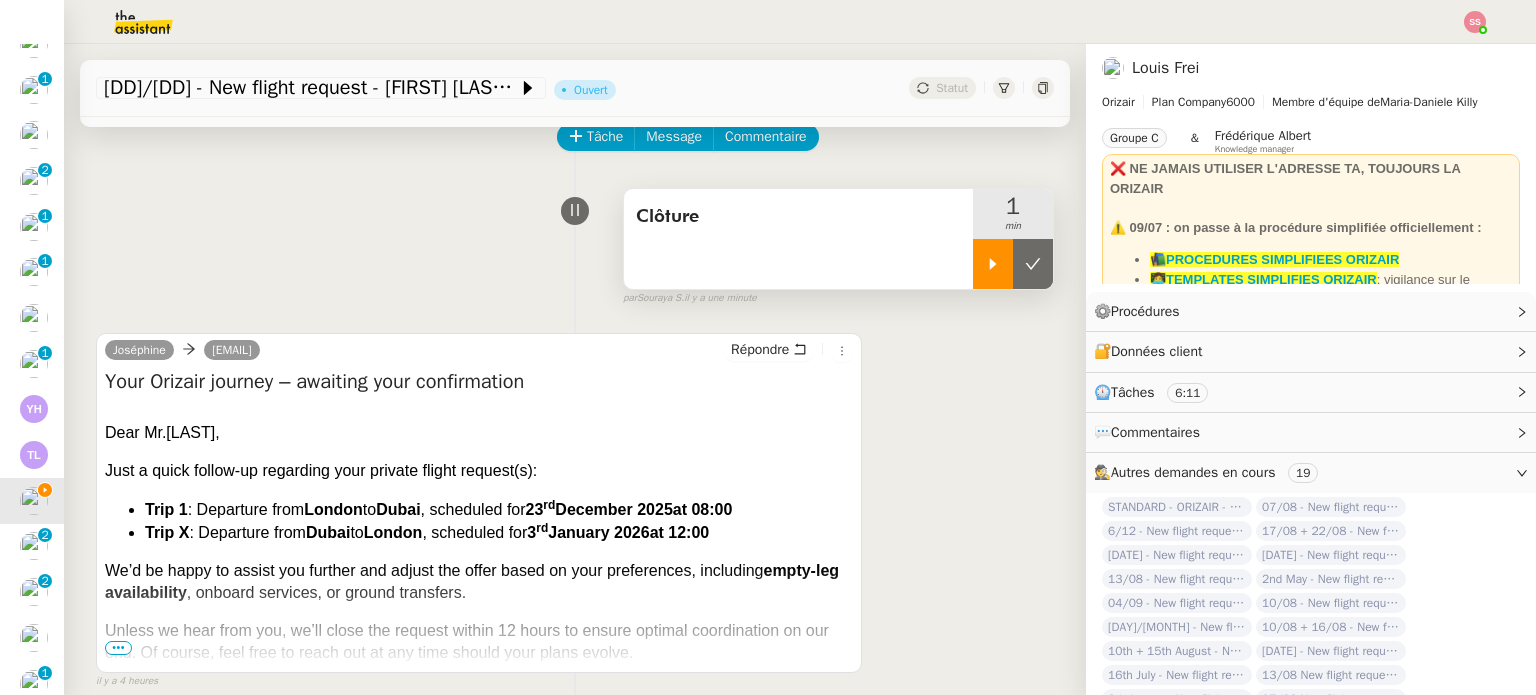 click at bounding box center [1033, 264] 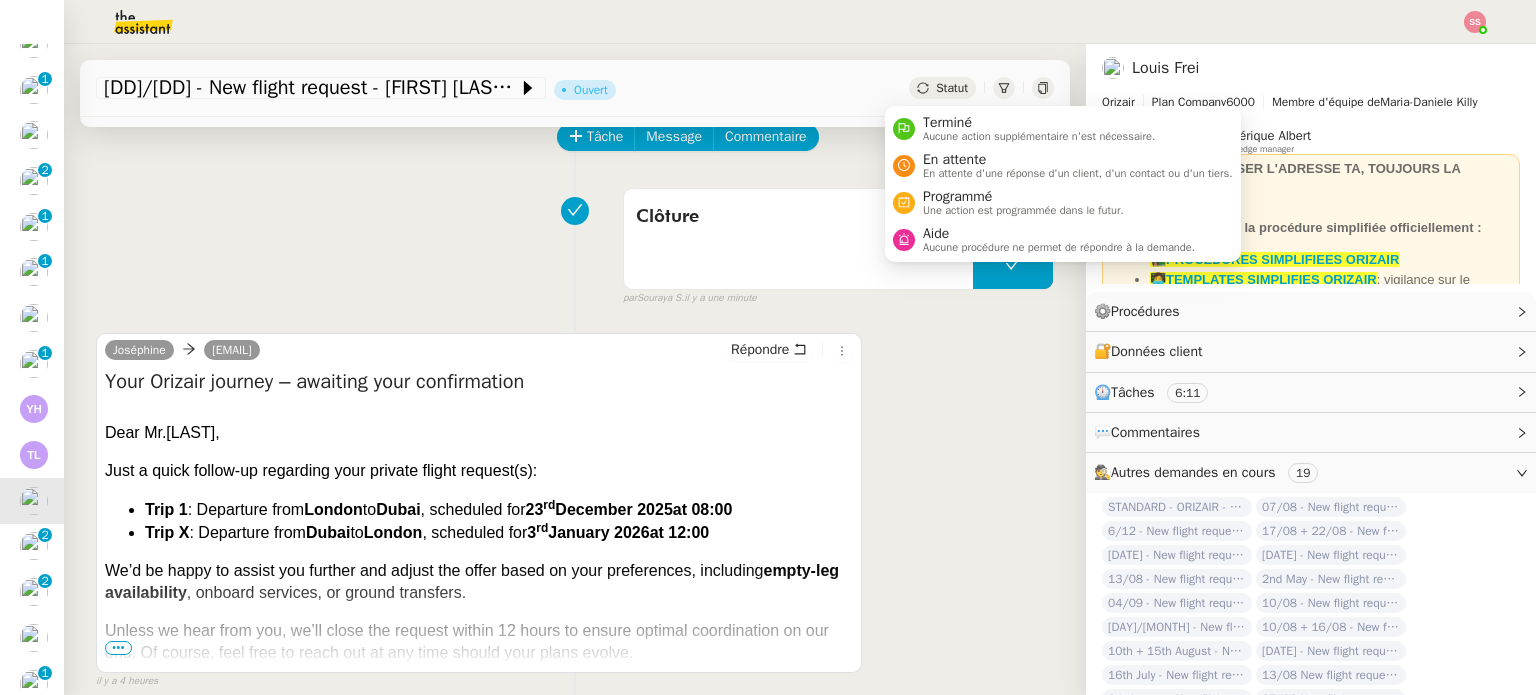click on "Statut" 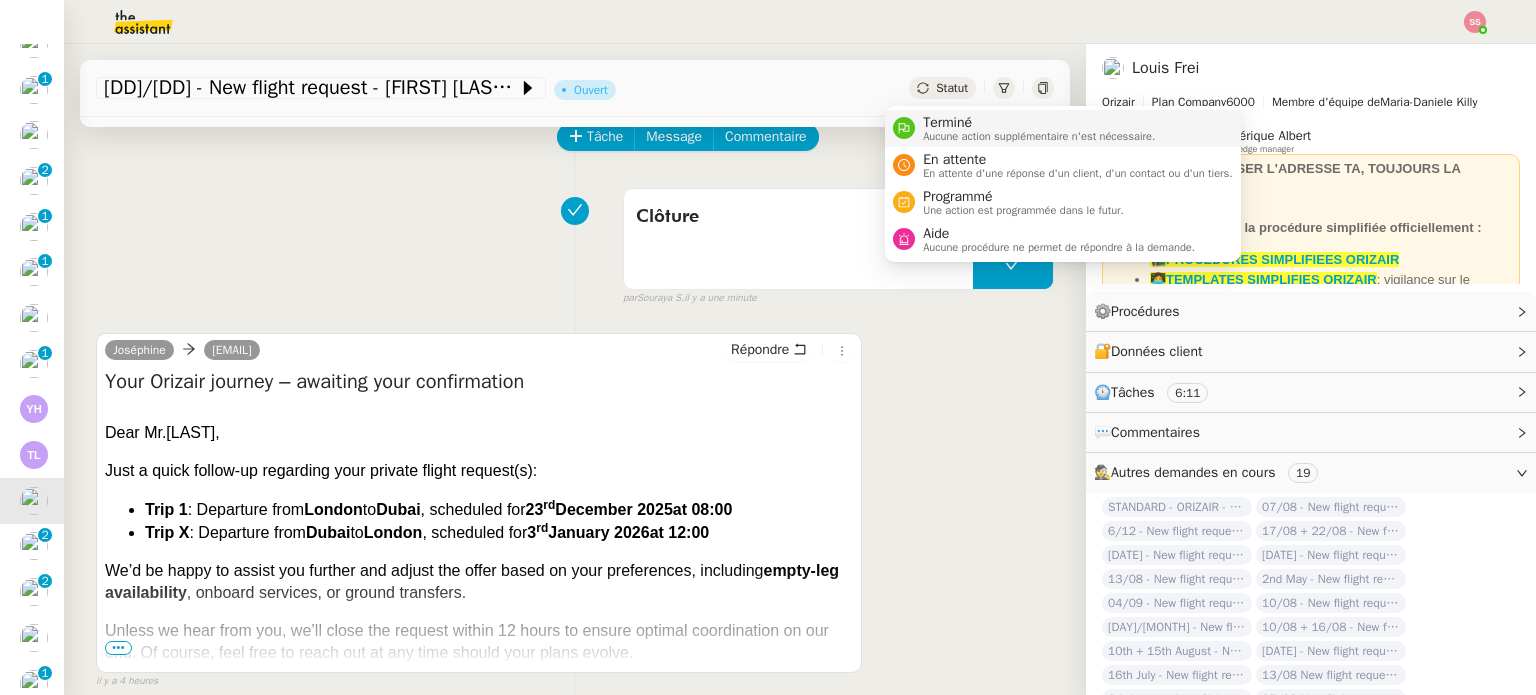 click on "Terminé" at bounding box center (1039, 123) 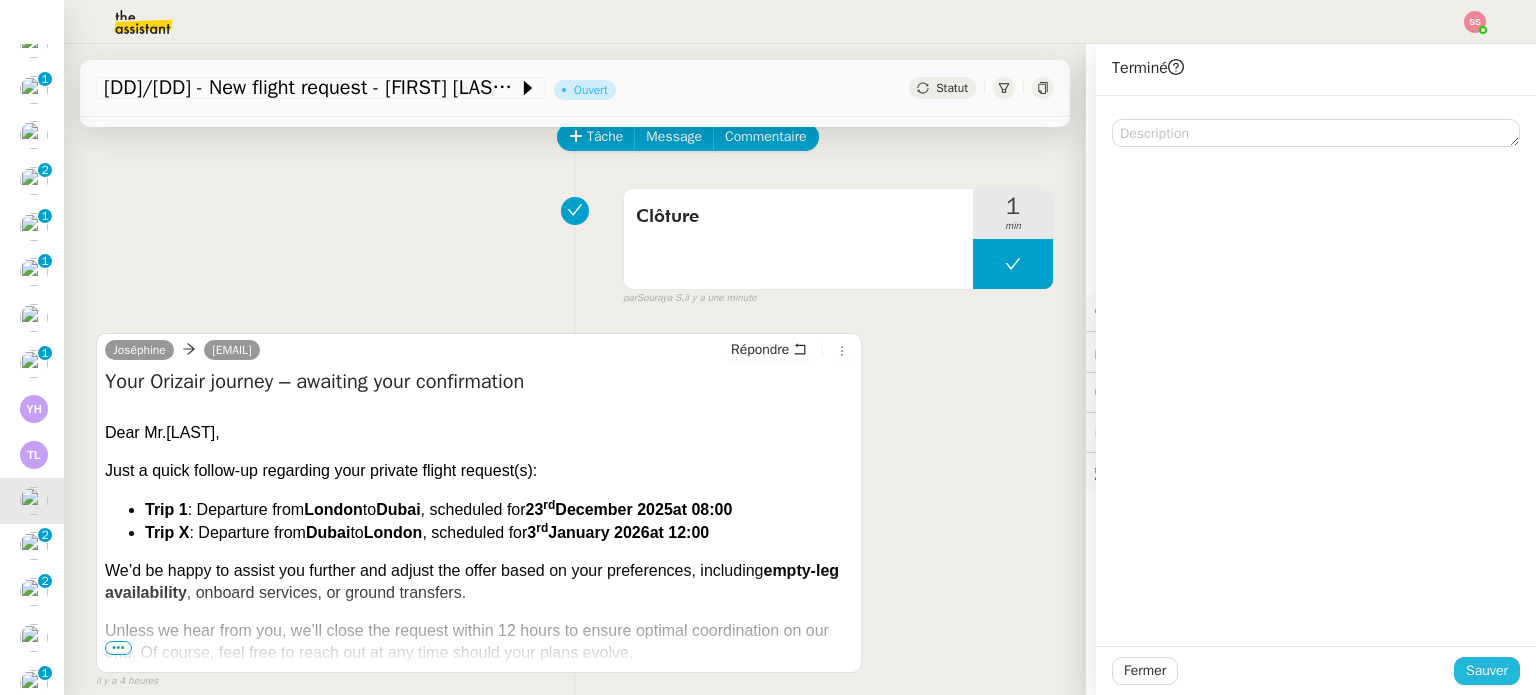 click on "Sauver" 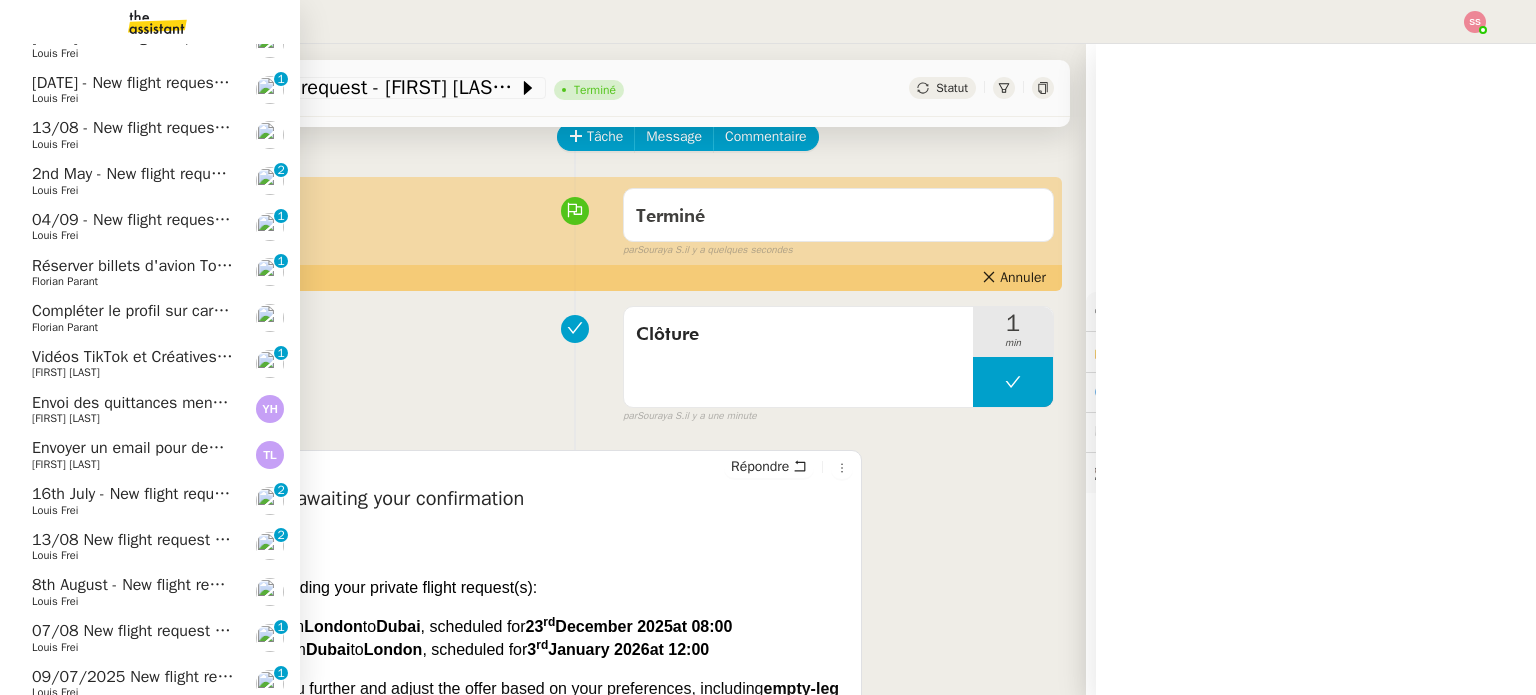 click on "Louis Frei" 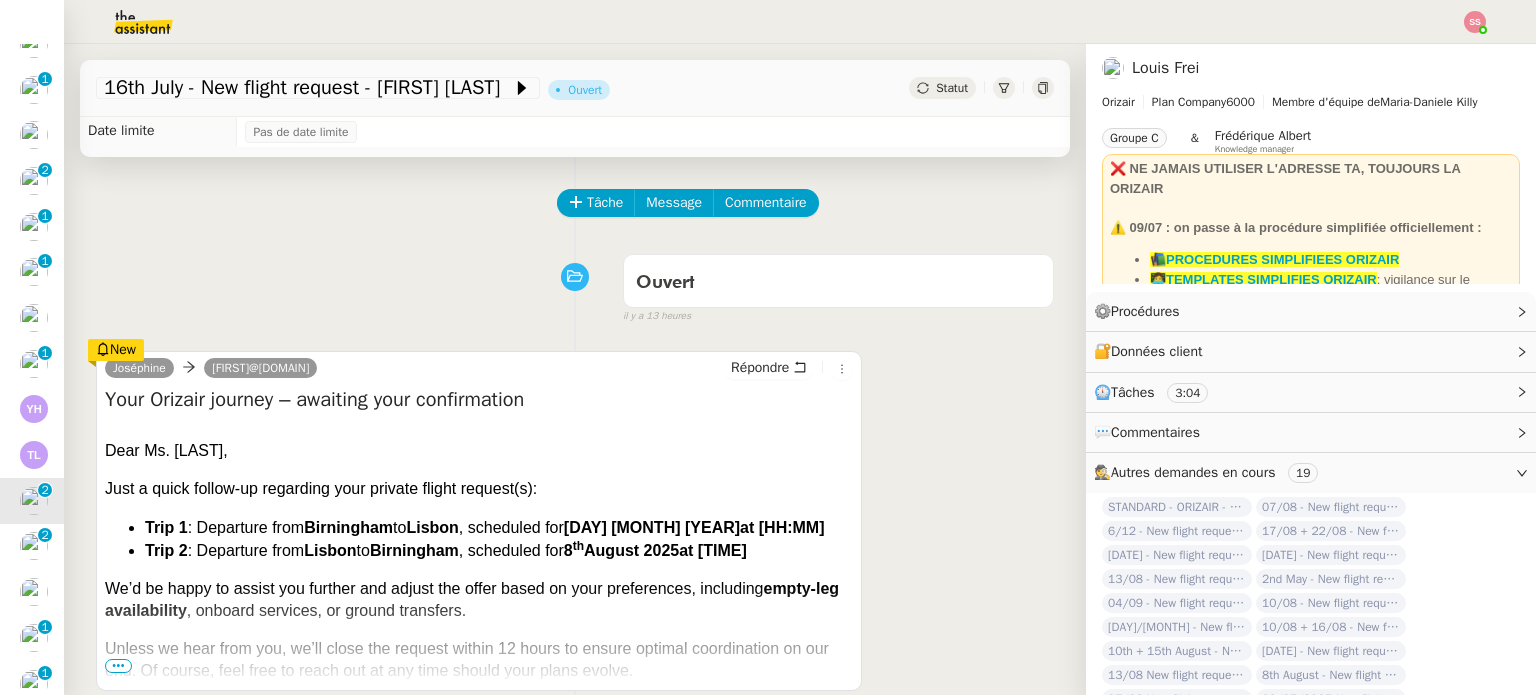 scroll, scrollTop: 0, scrollLeft: 0, axis: both 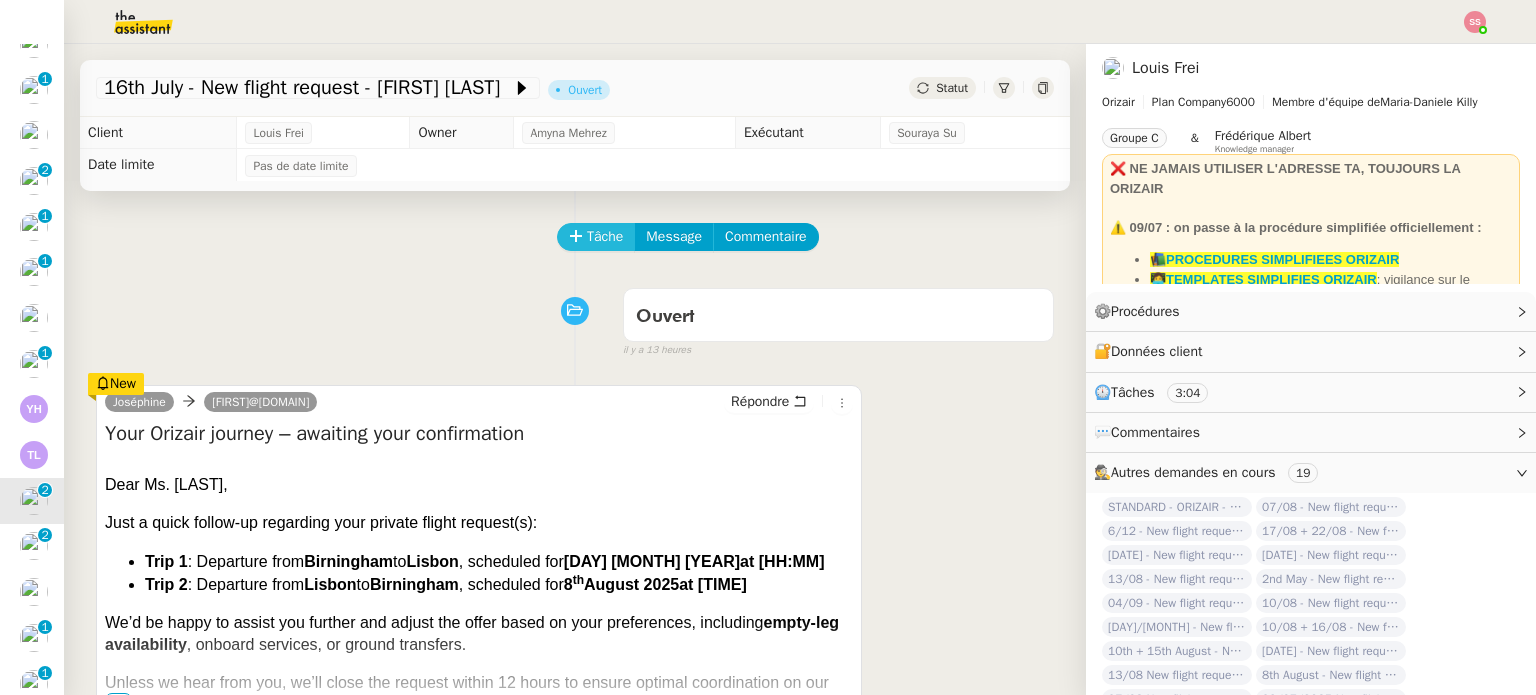 click on "Tâche" 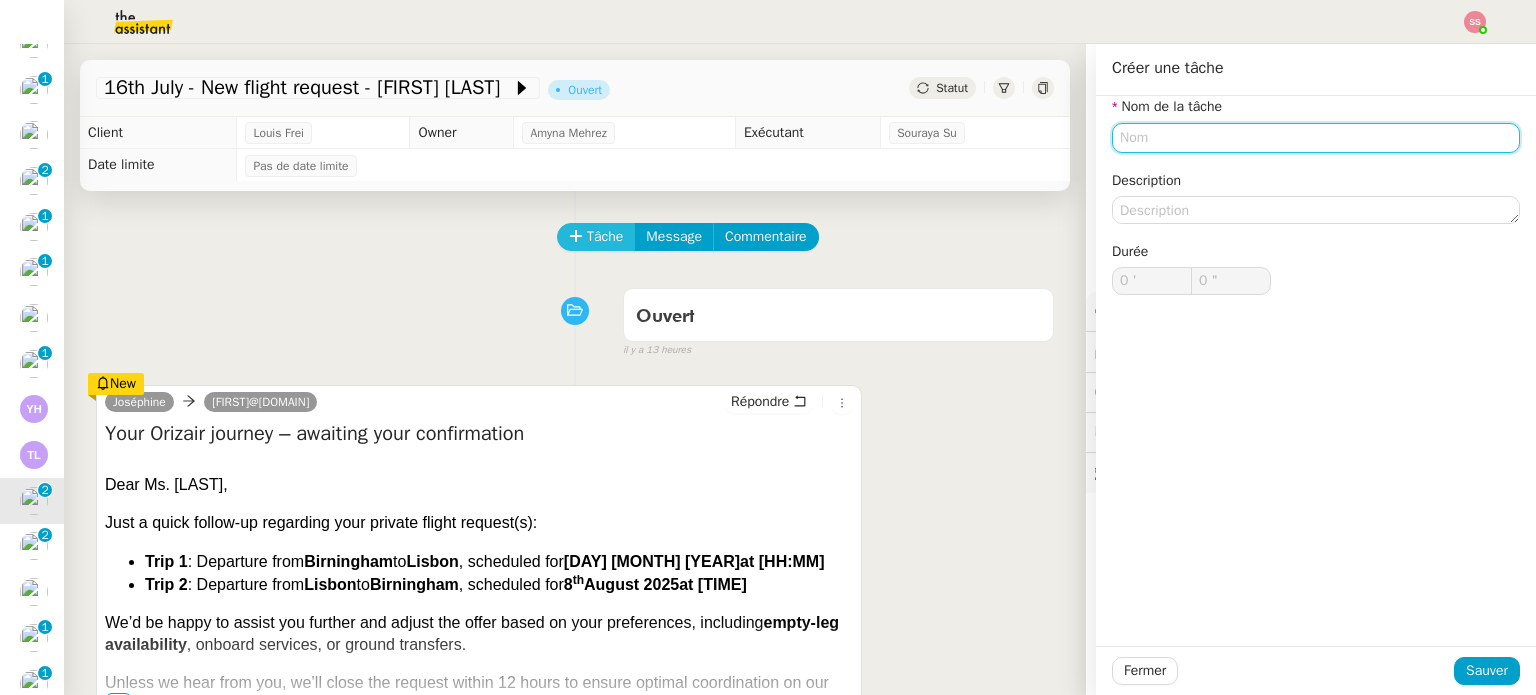 type on "P" 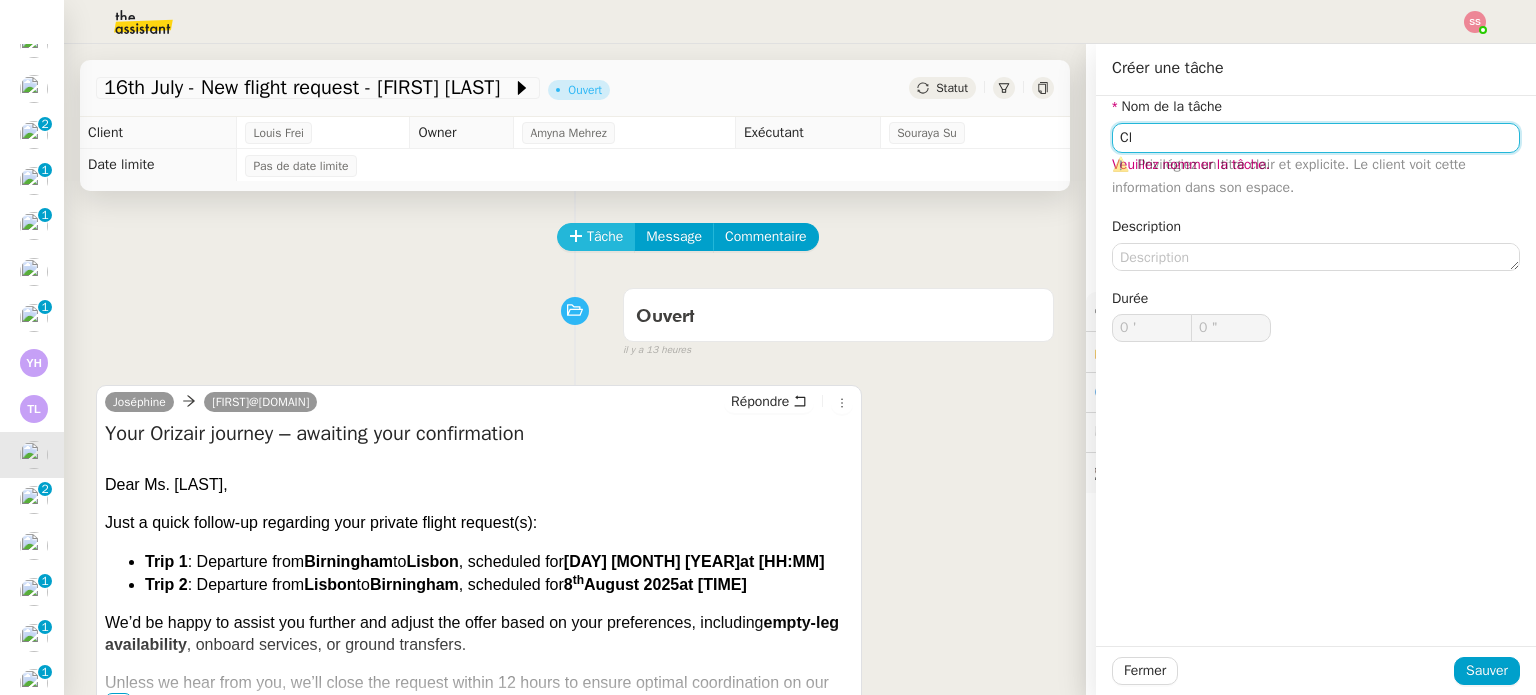 scroll, scrollTop: 202, scrollLeft: 0, axis: vertical 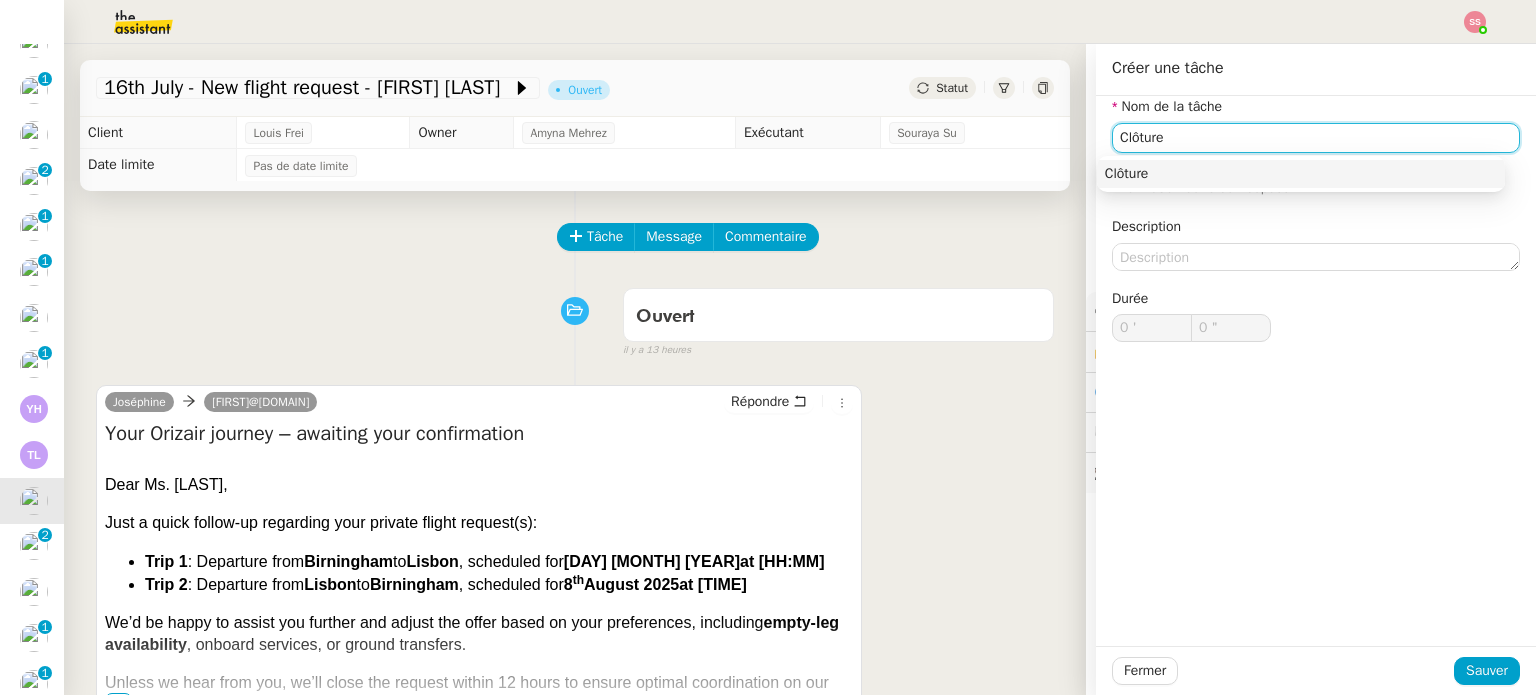click on "Clôture" at bounding box center (1301, 174) 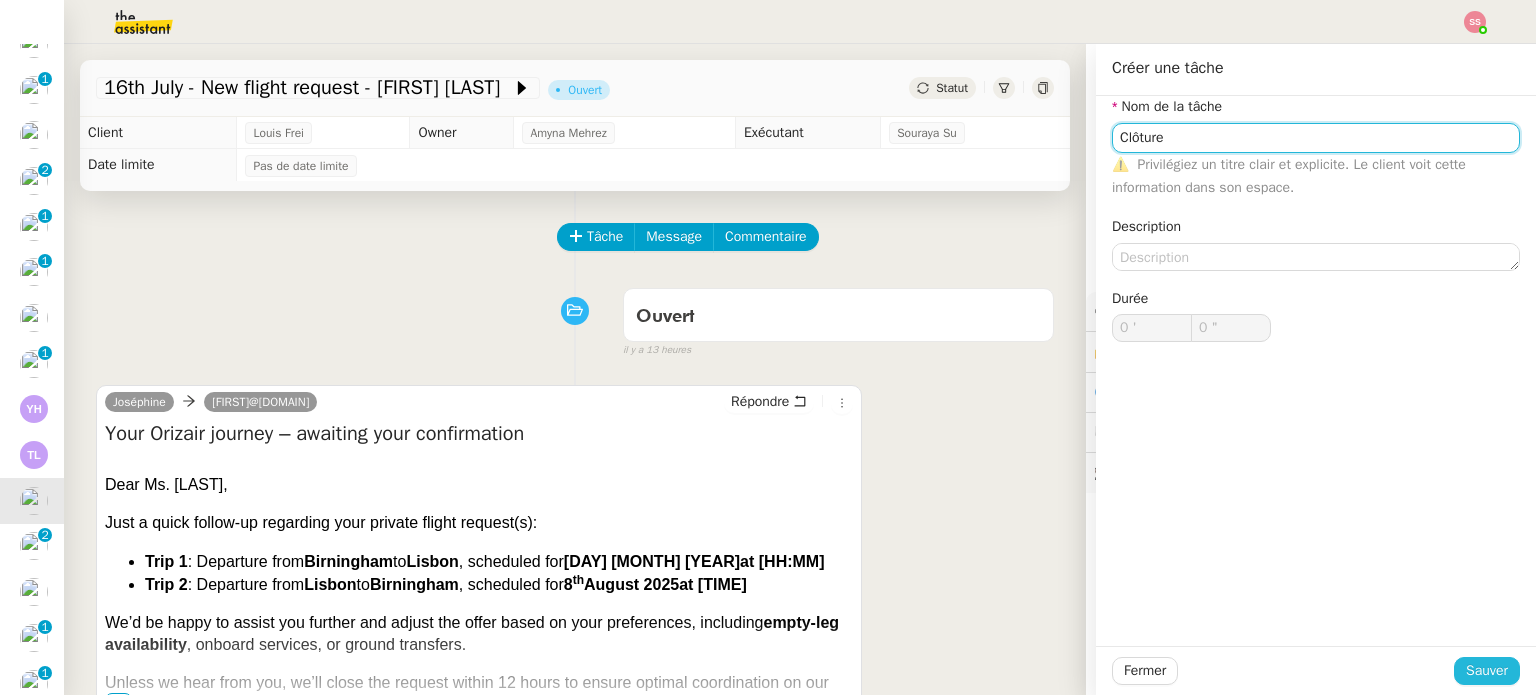 type on "Clôture" 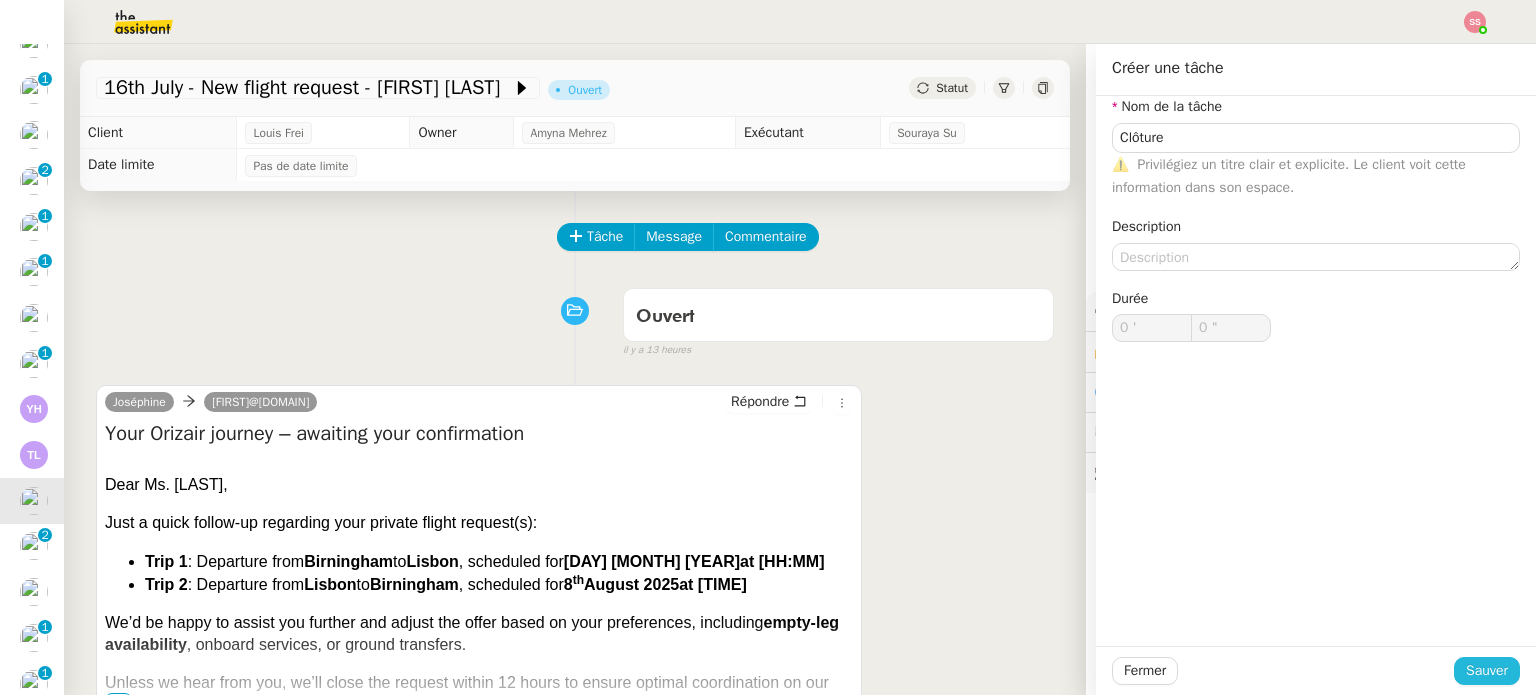 click on "Sauver" 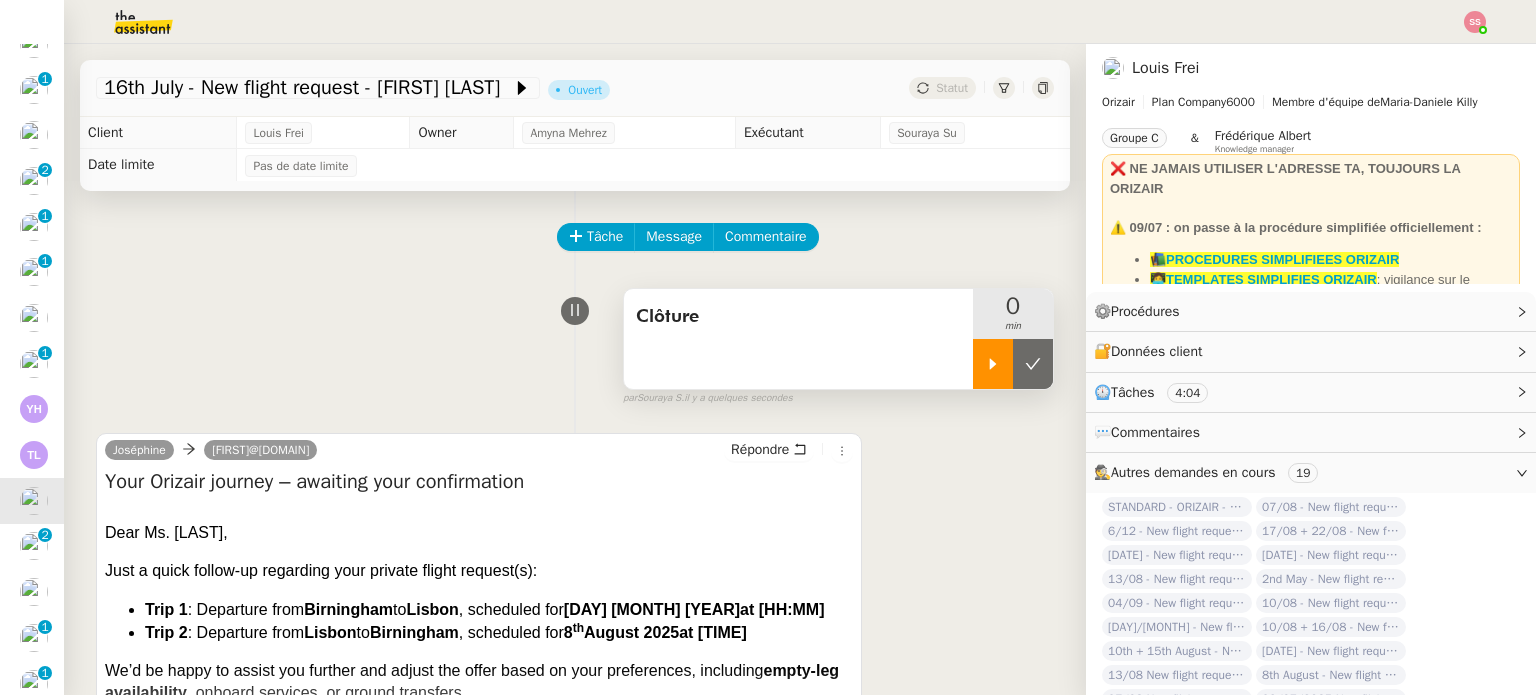 click at bounding box center (993, 364) 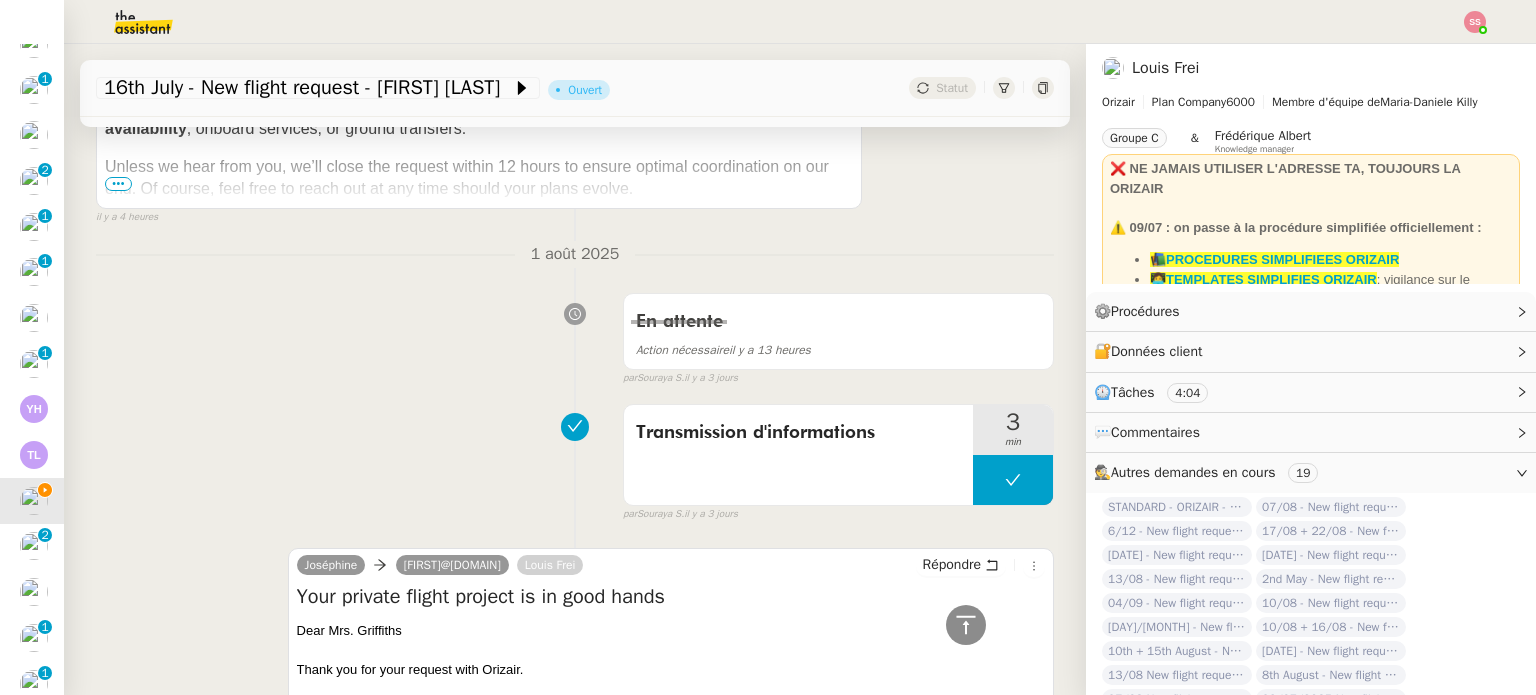 scroll, scrollTop: 64, scrollLeft: 0, axis: vertical 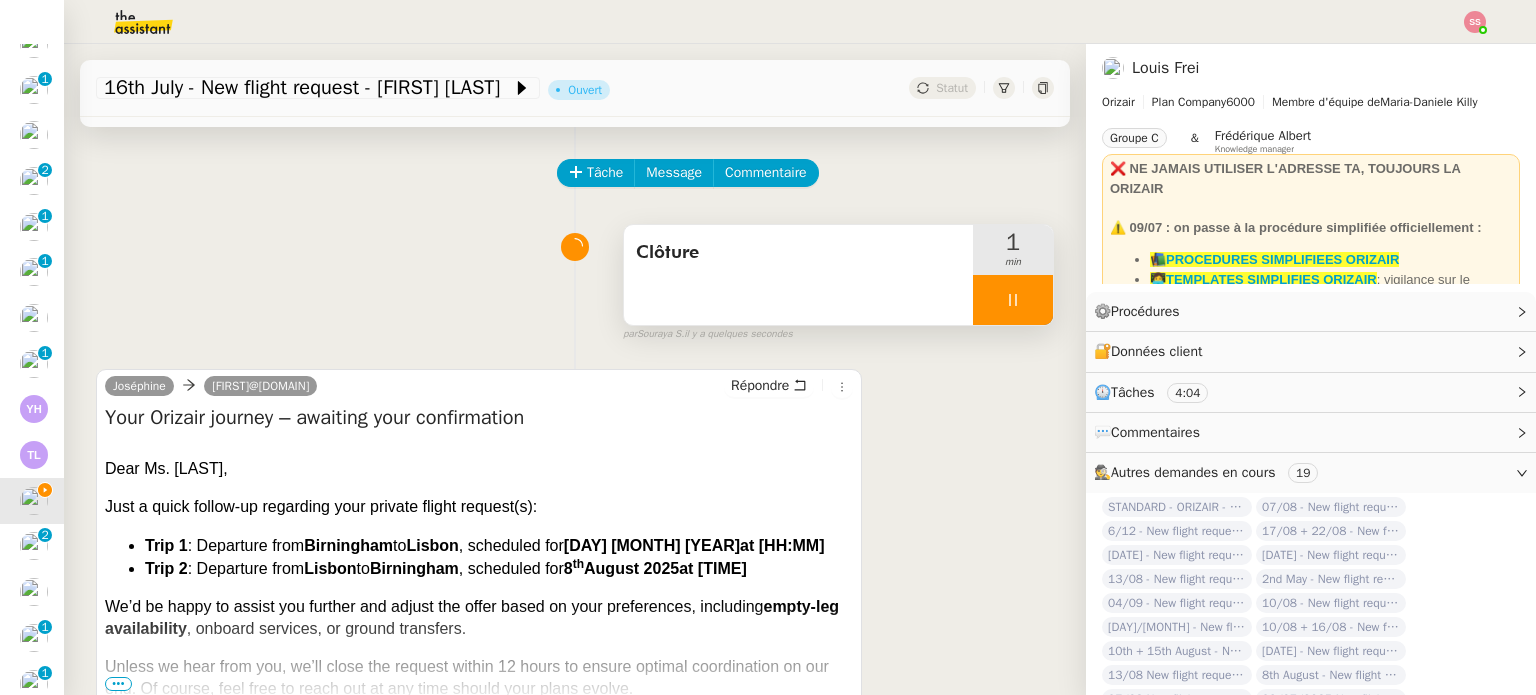 click at bounding box center [1013, 300] 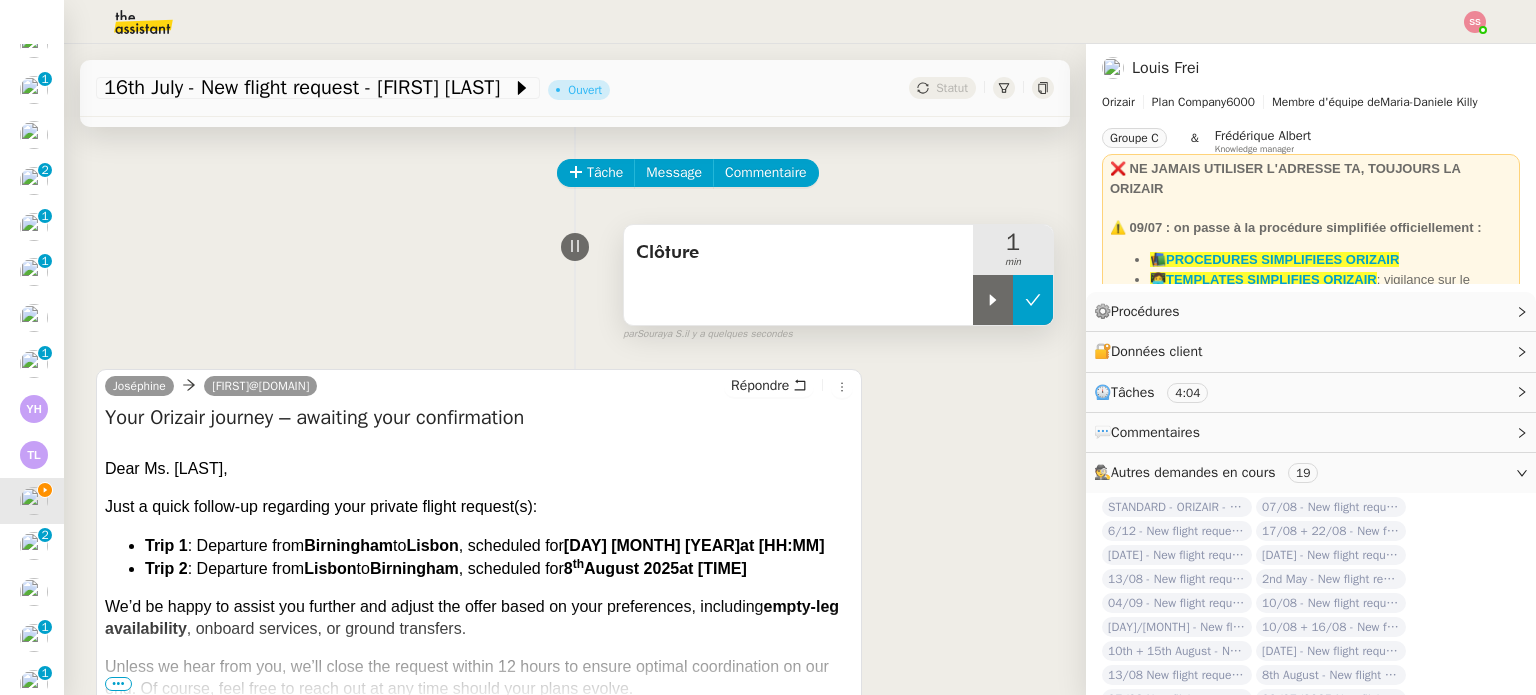 click at bounding box center [1033, 300] 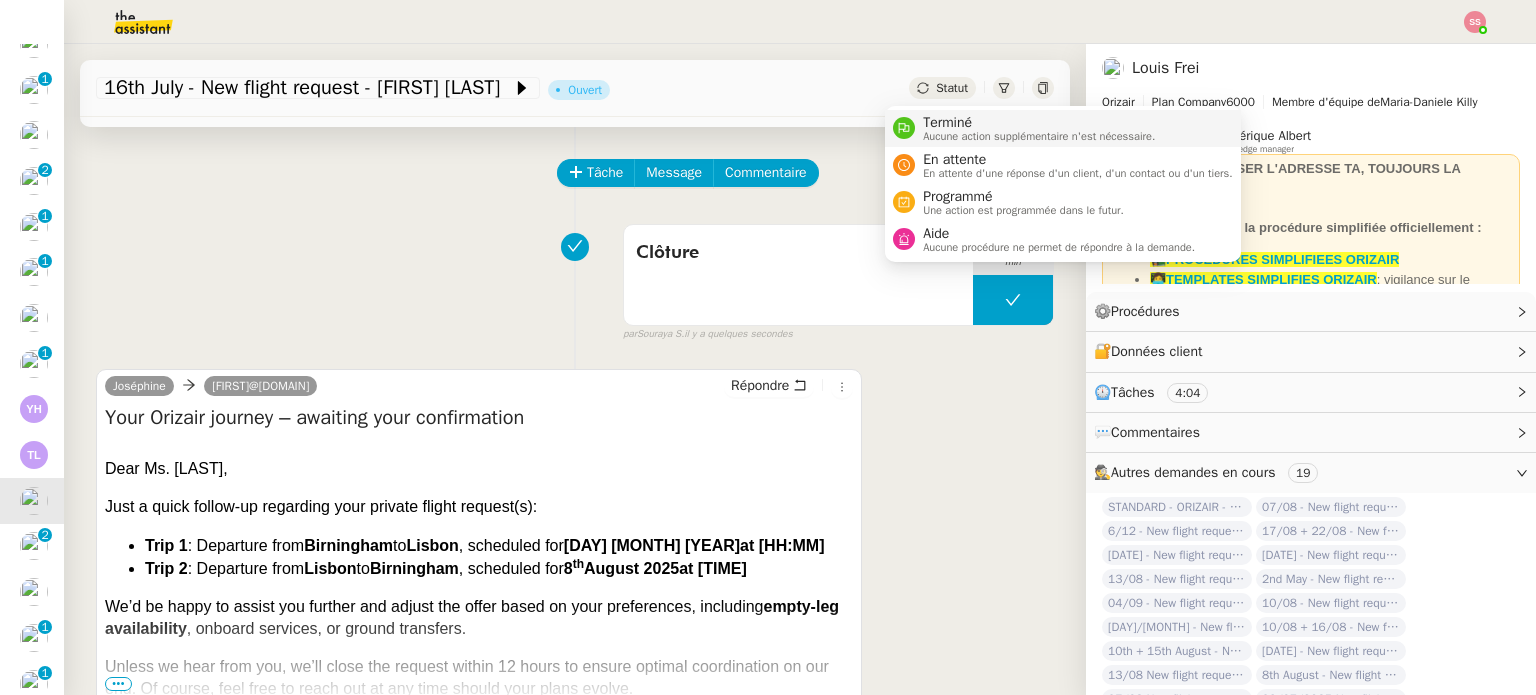 drag, startPoint x: 923, startPoint y: 82, endPoint x: 941, endPoint y: 111, distance: 34.132095 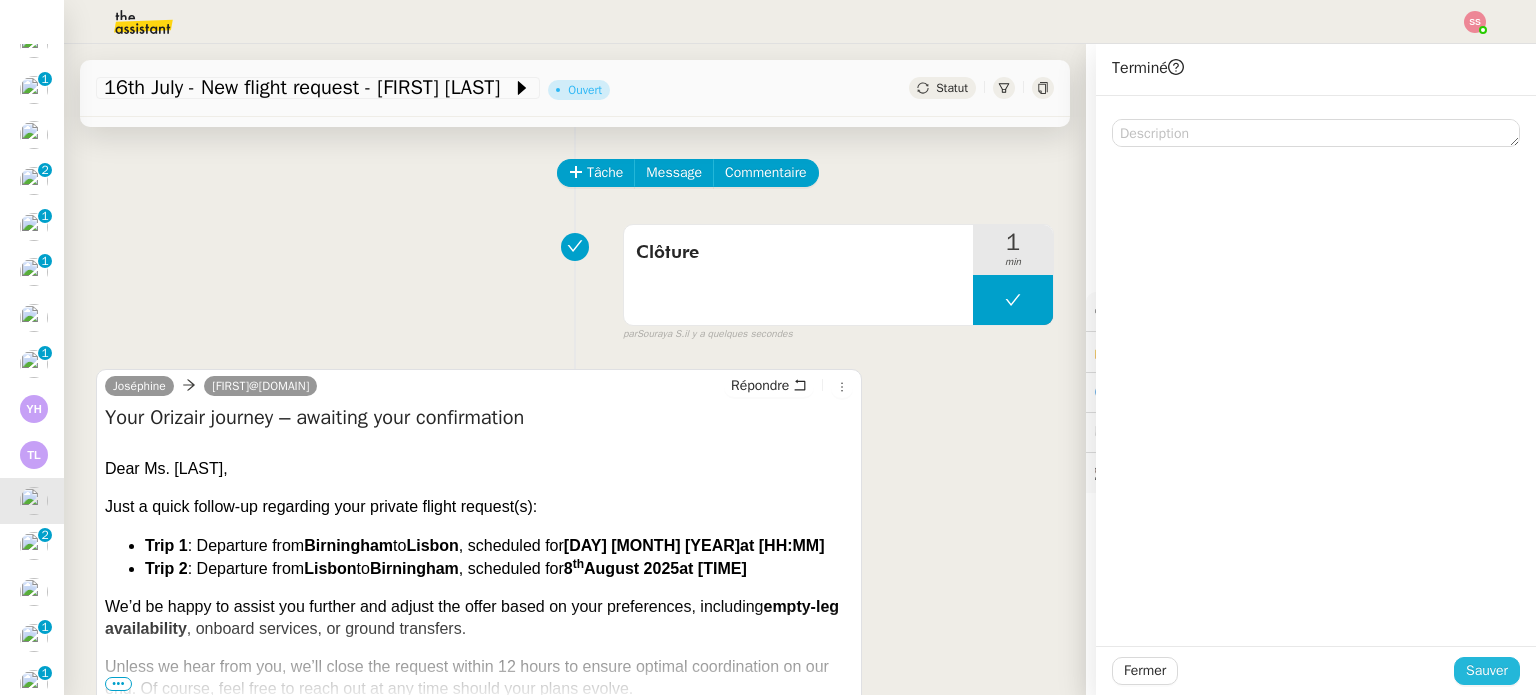 click on "Sauver" 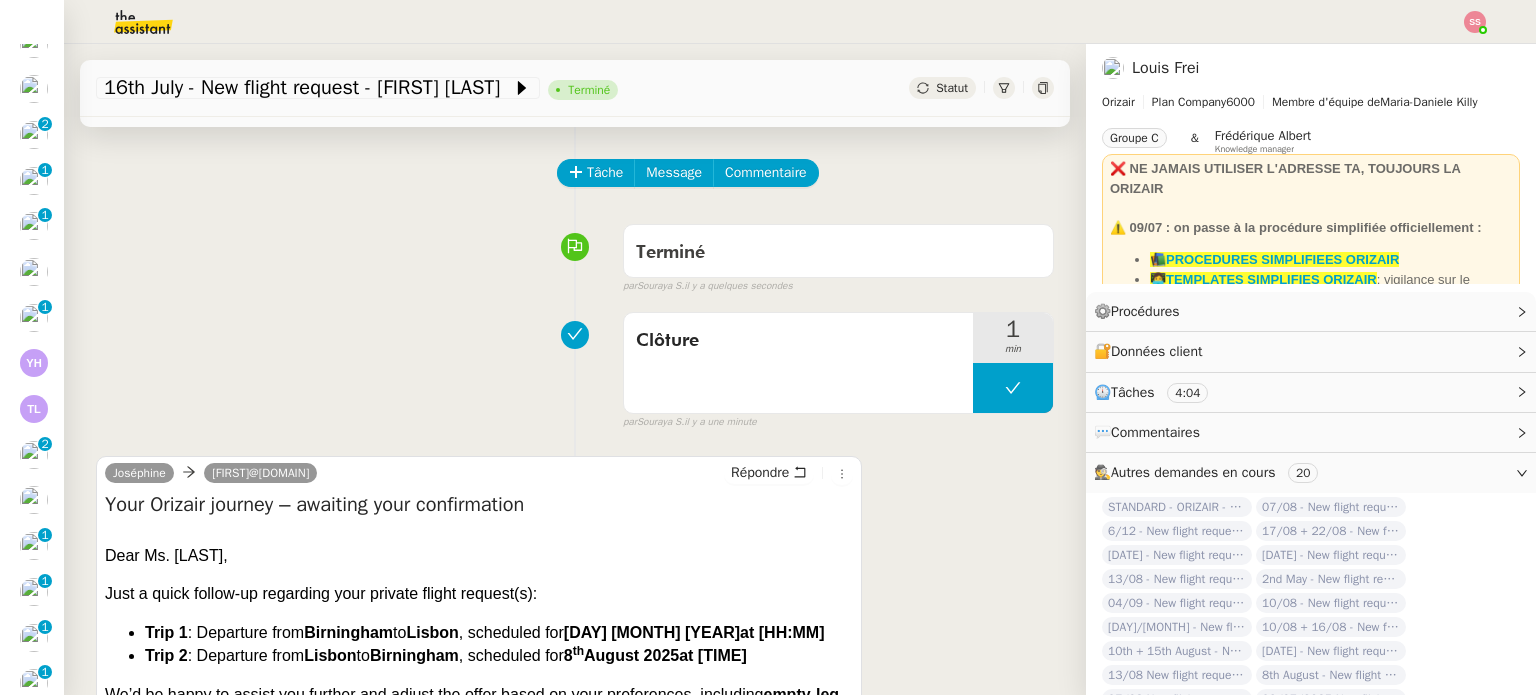scroll, scrollTop: 202, scrollLeft: 0, axis: vertical 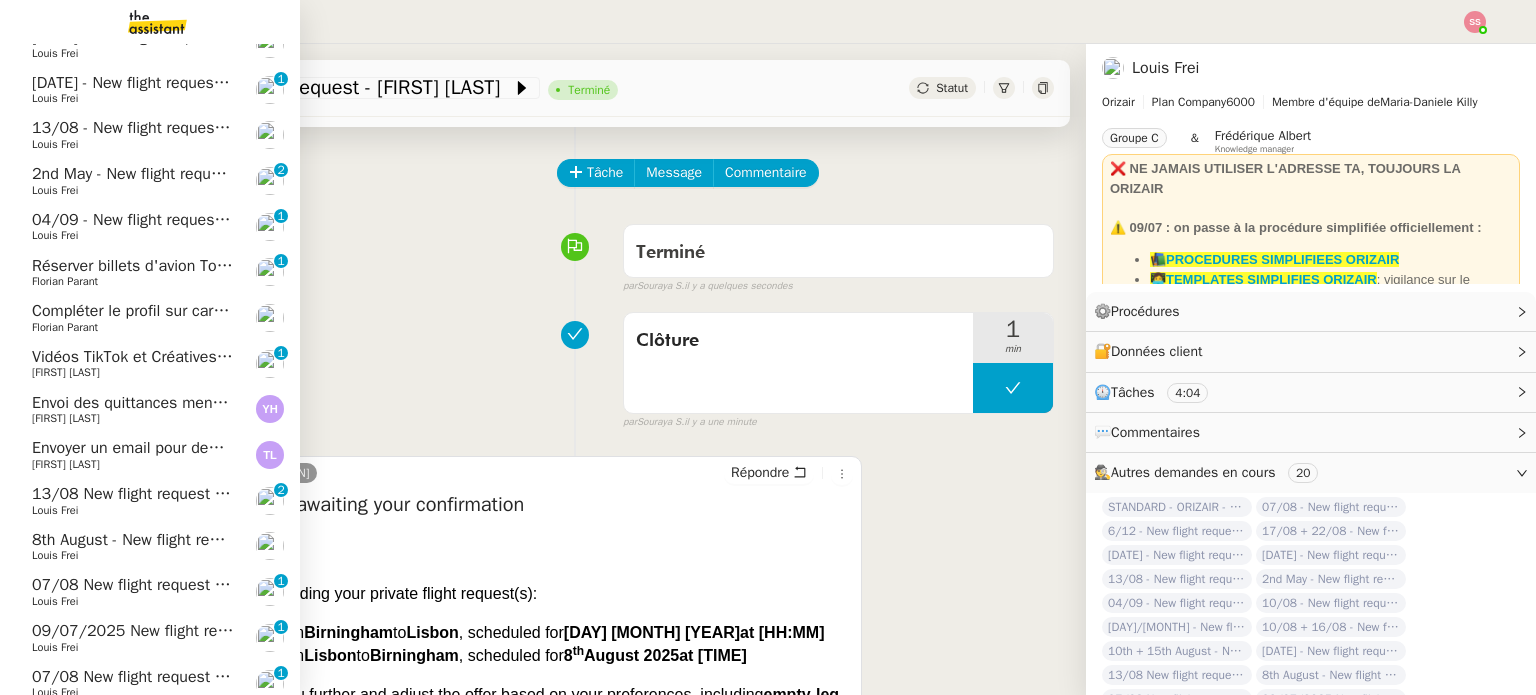 click on "Compléter le profil sur carbao.fr" 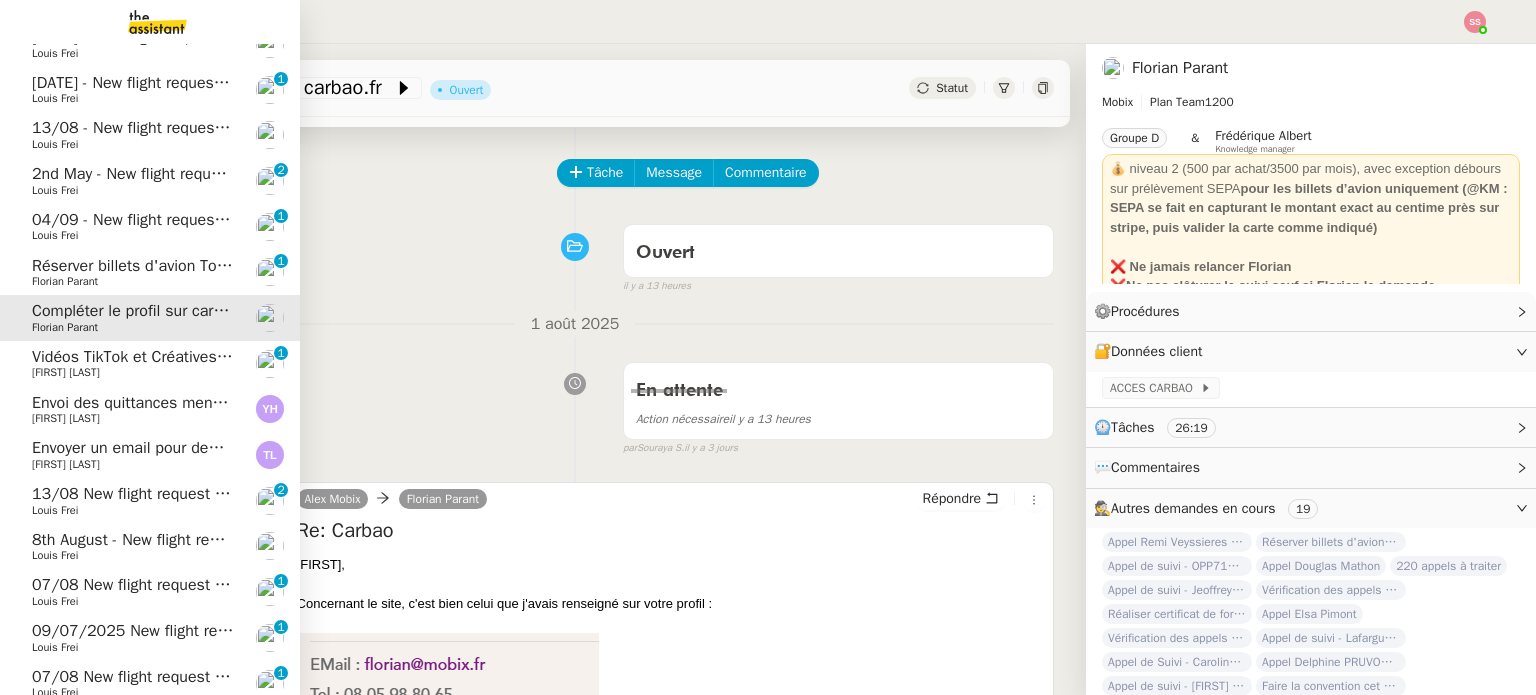 click on "[FIRST] [LAST]" 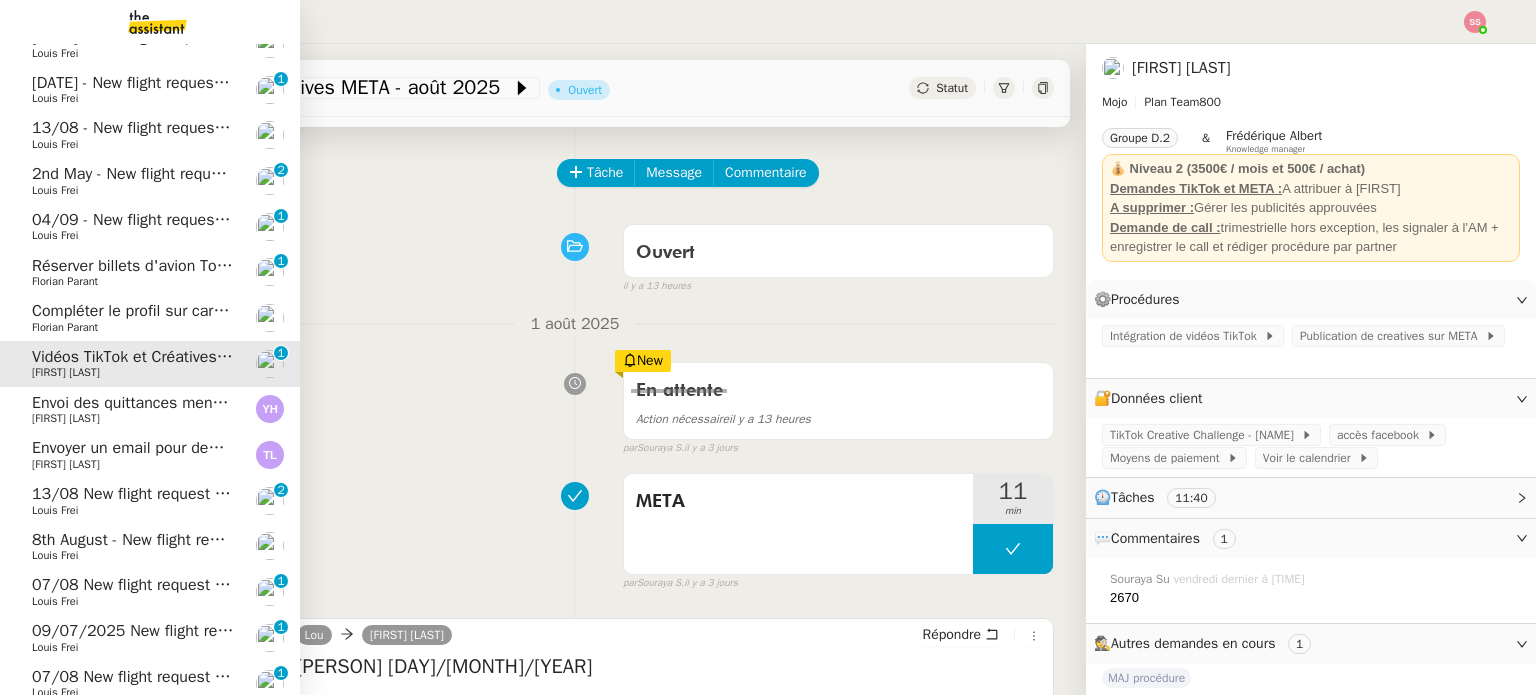 click on "Envoi des quittances mensuelles - 5 juillet 2025" 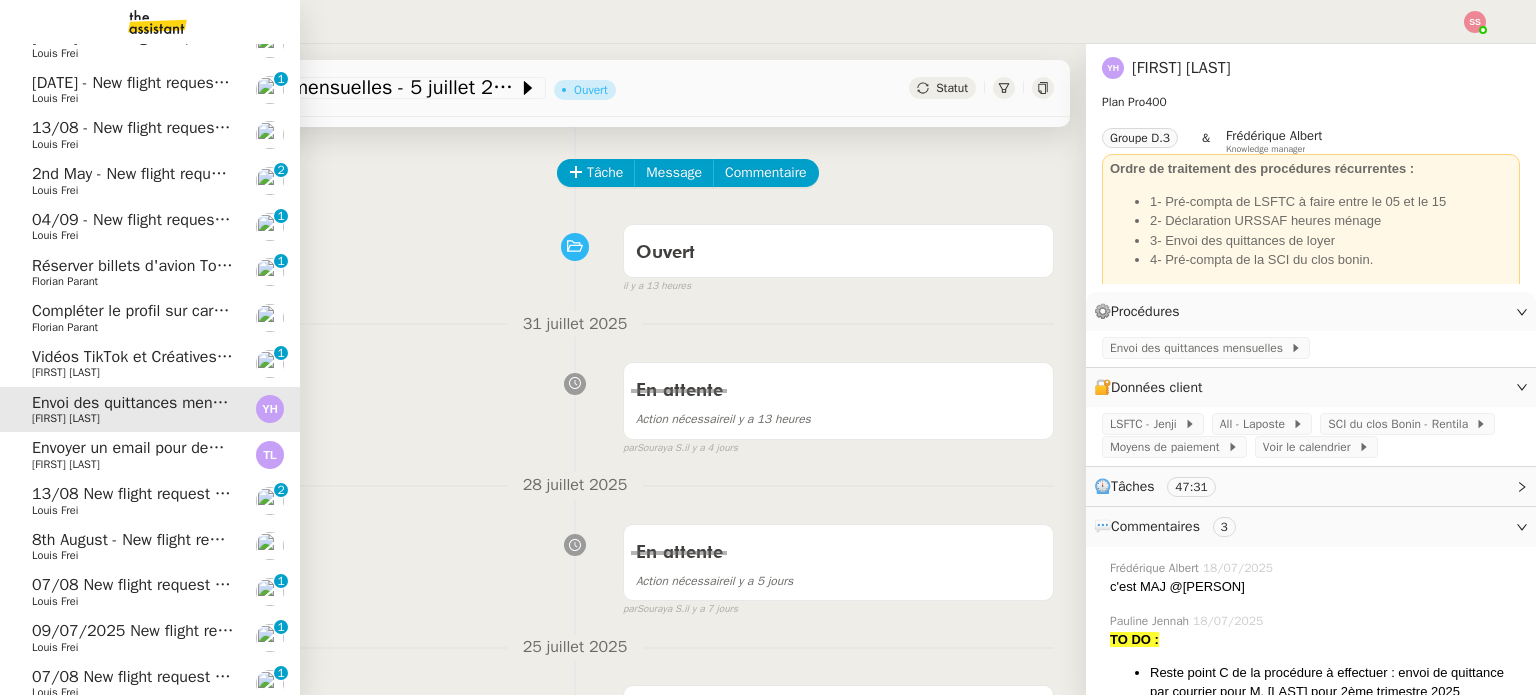 click on "Envoyer un email pour demander le numéro RNA" 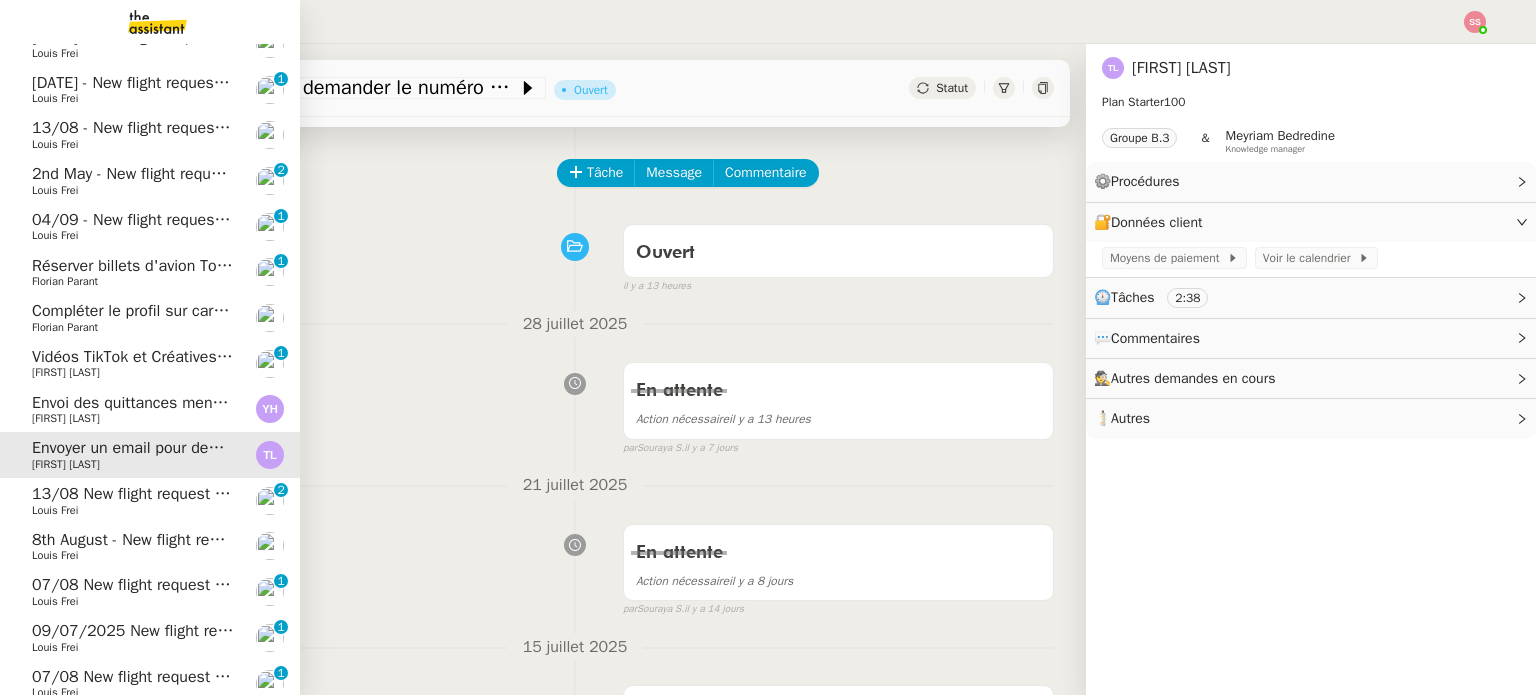click on "[DATE] - New flight request - [FIRST] [LAST]    Louis Frei     0   1   2   3   4   5   6   7   8   9" 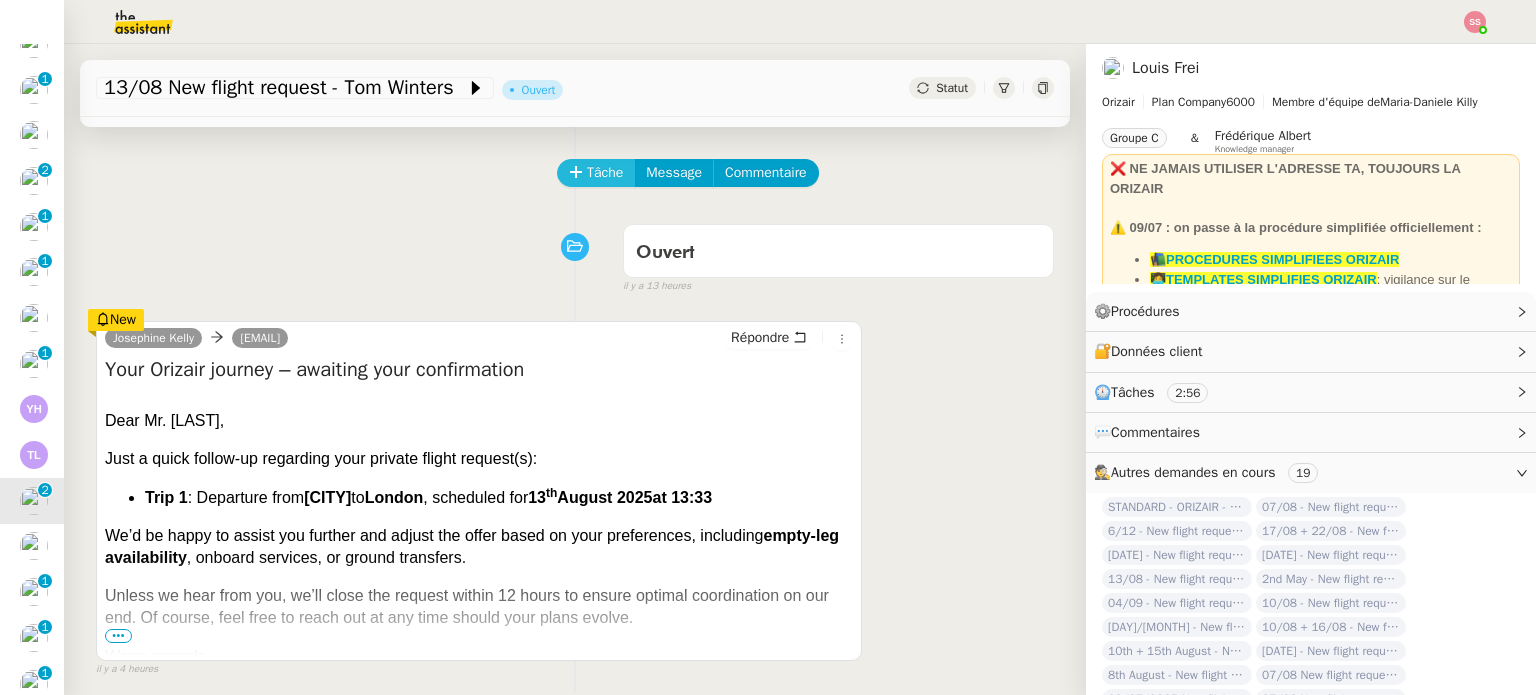 click on "Tâche" 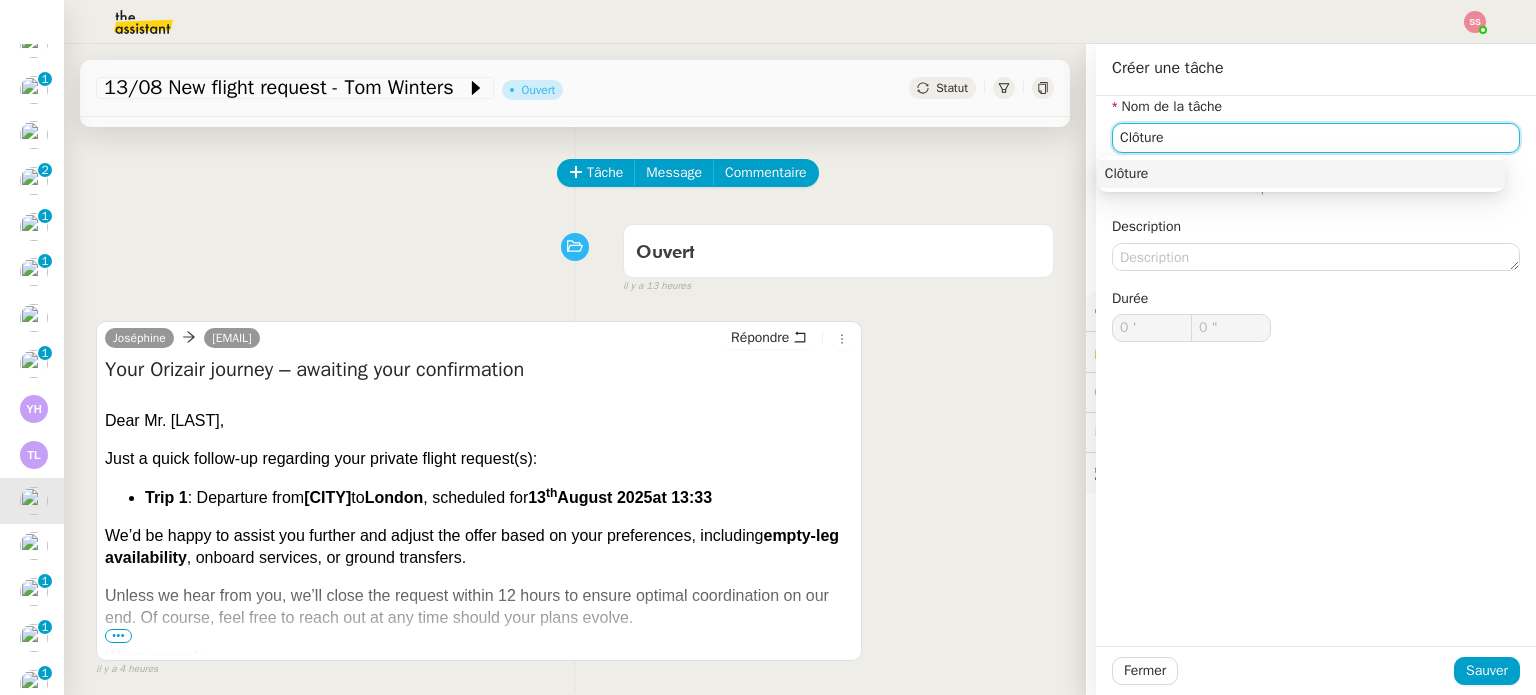 click on "Clôture" at bounding box center [1301, 174] 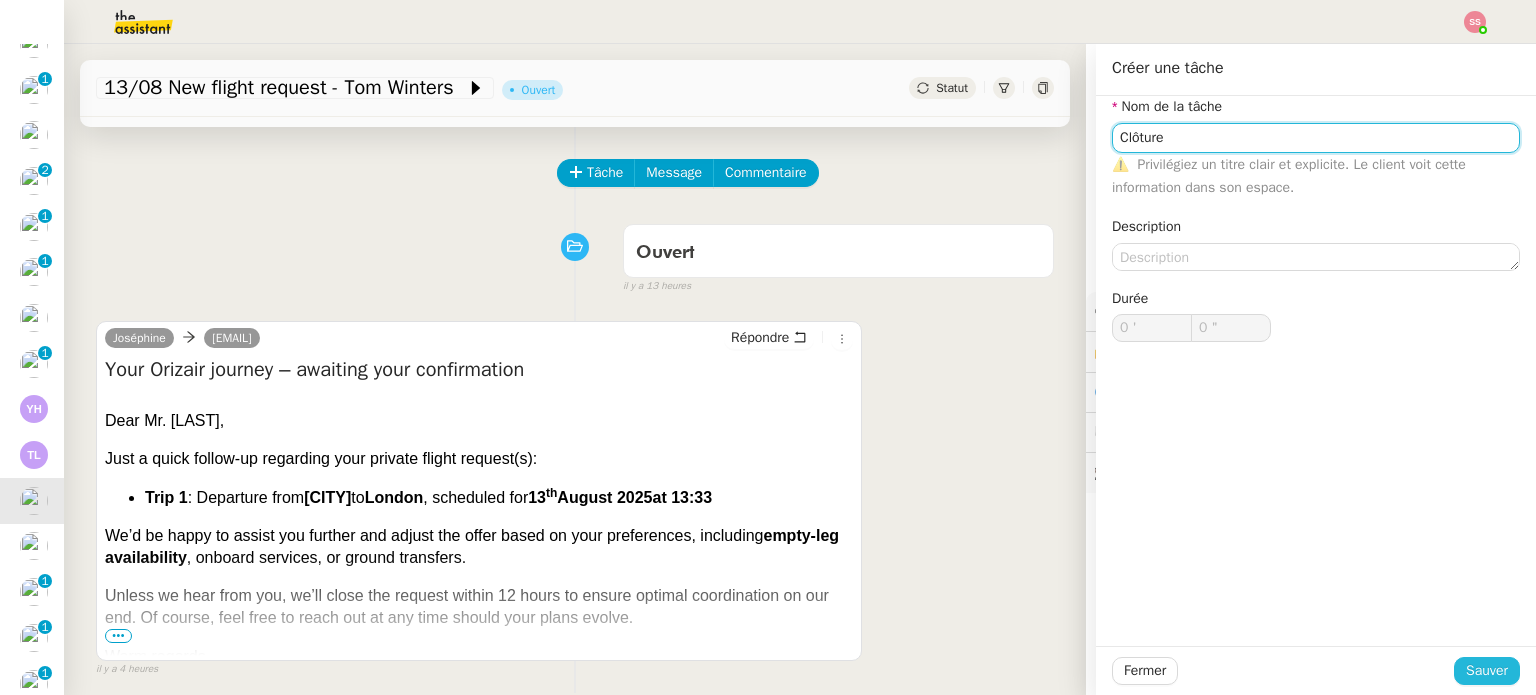type on "Clôture" 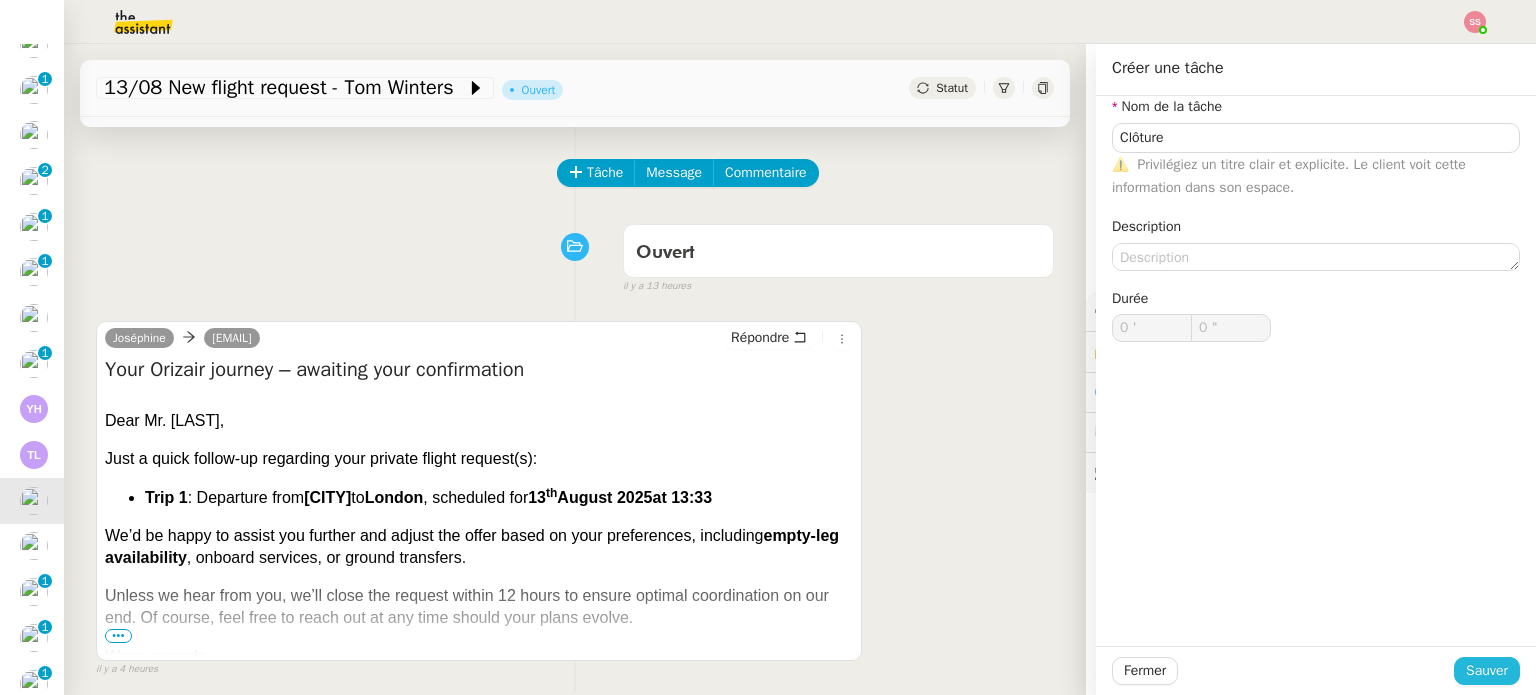 click on "Sauver" 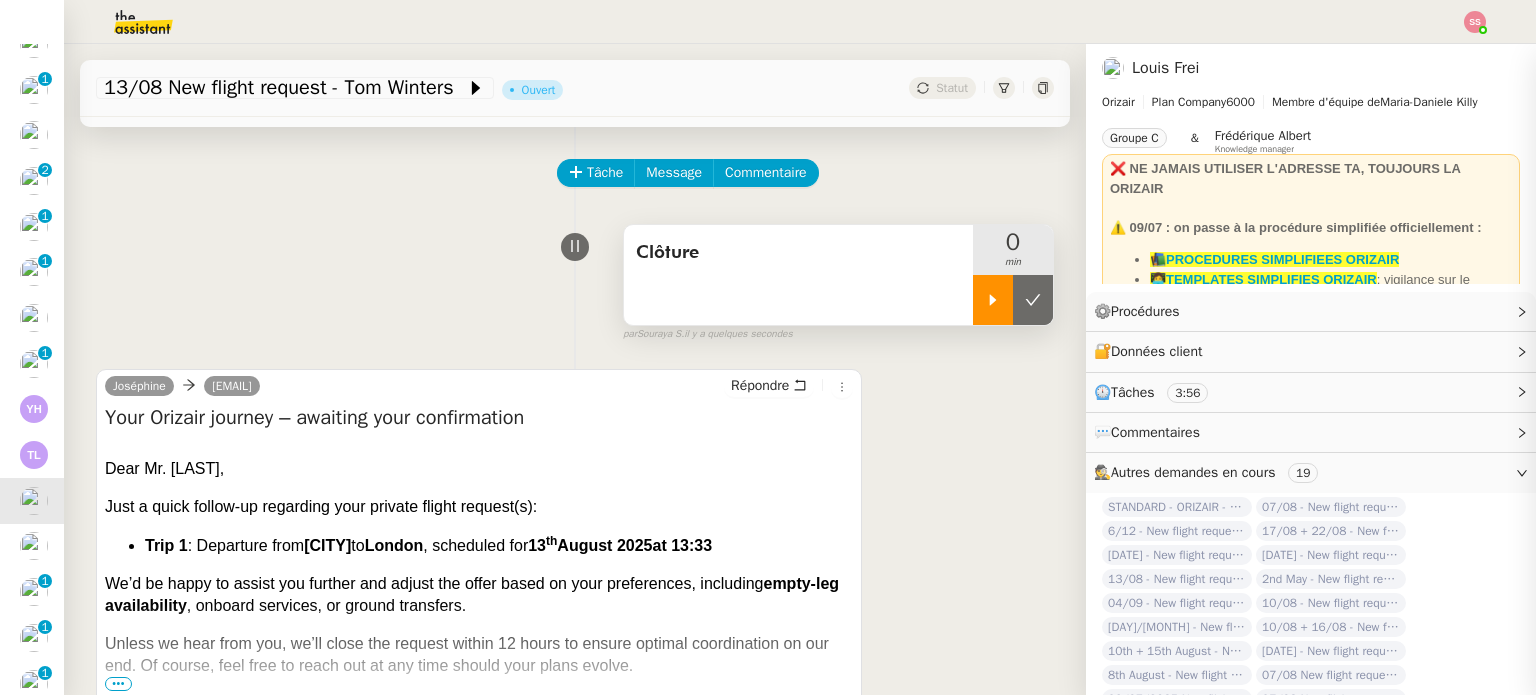 click 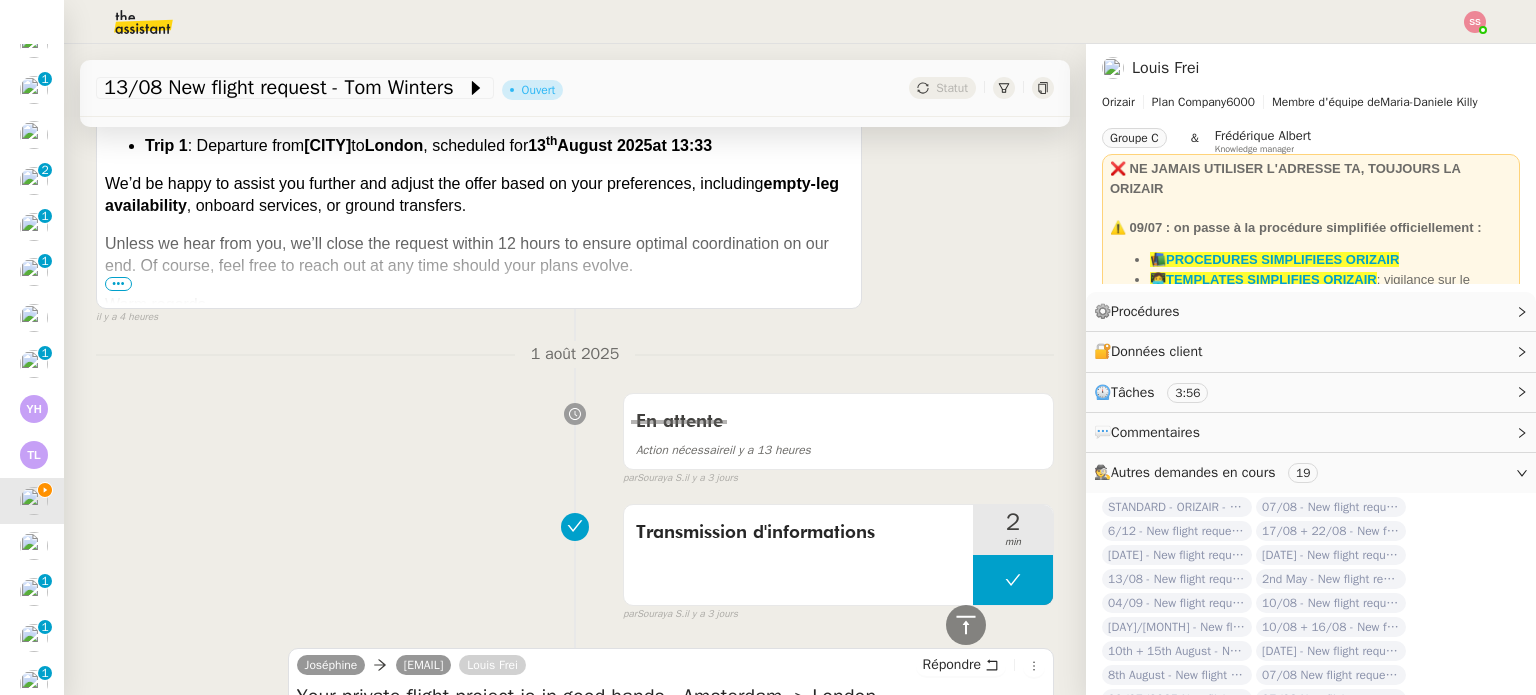 scroll, scrollTop: 264, scrollLeft: 0, axis: vertical 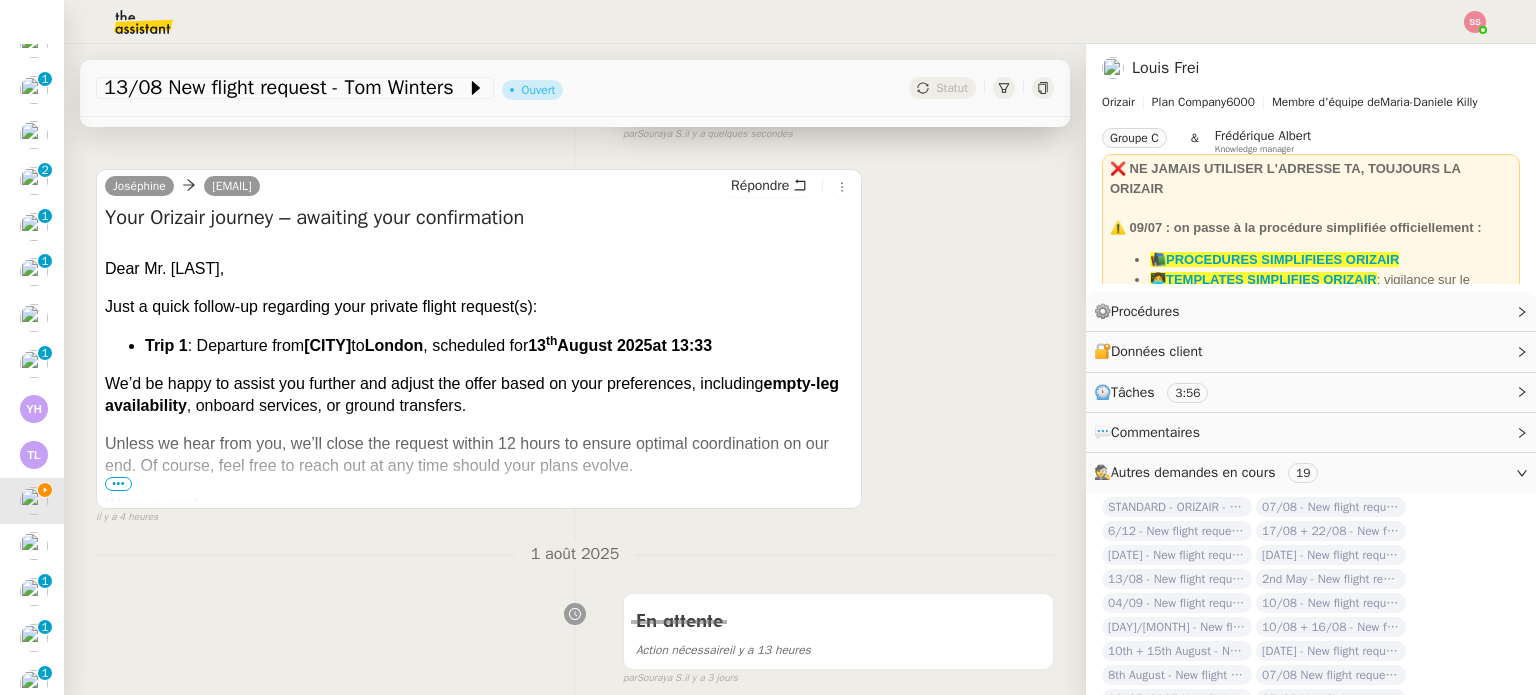 click on "•••" at bounding box center [118, 484] 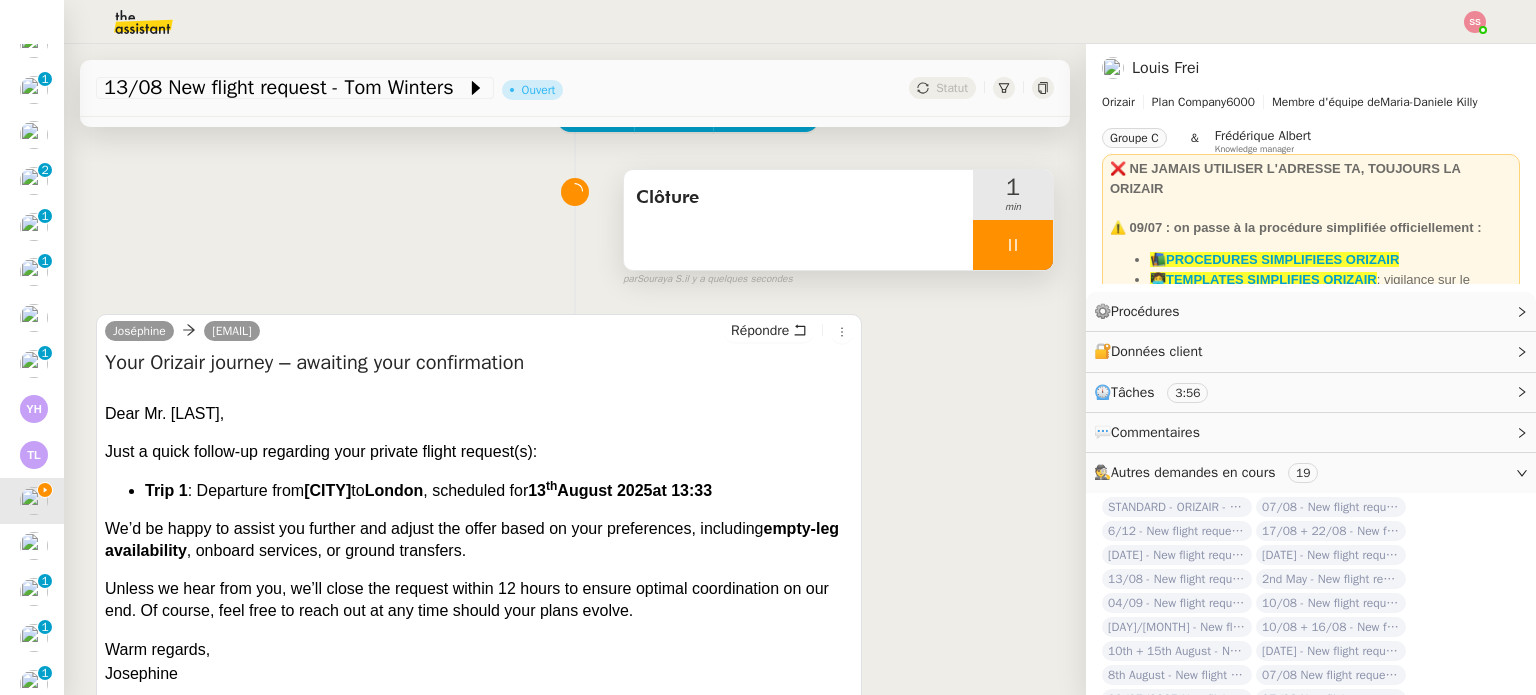 scroll, scrollTop: 0, scrollLeft: 0, axis: both 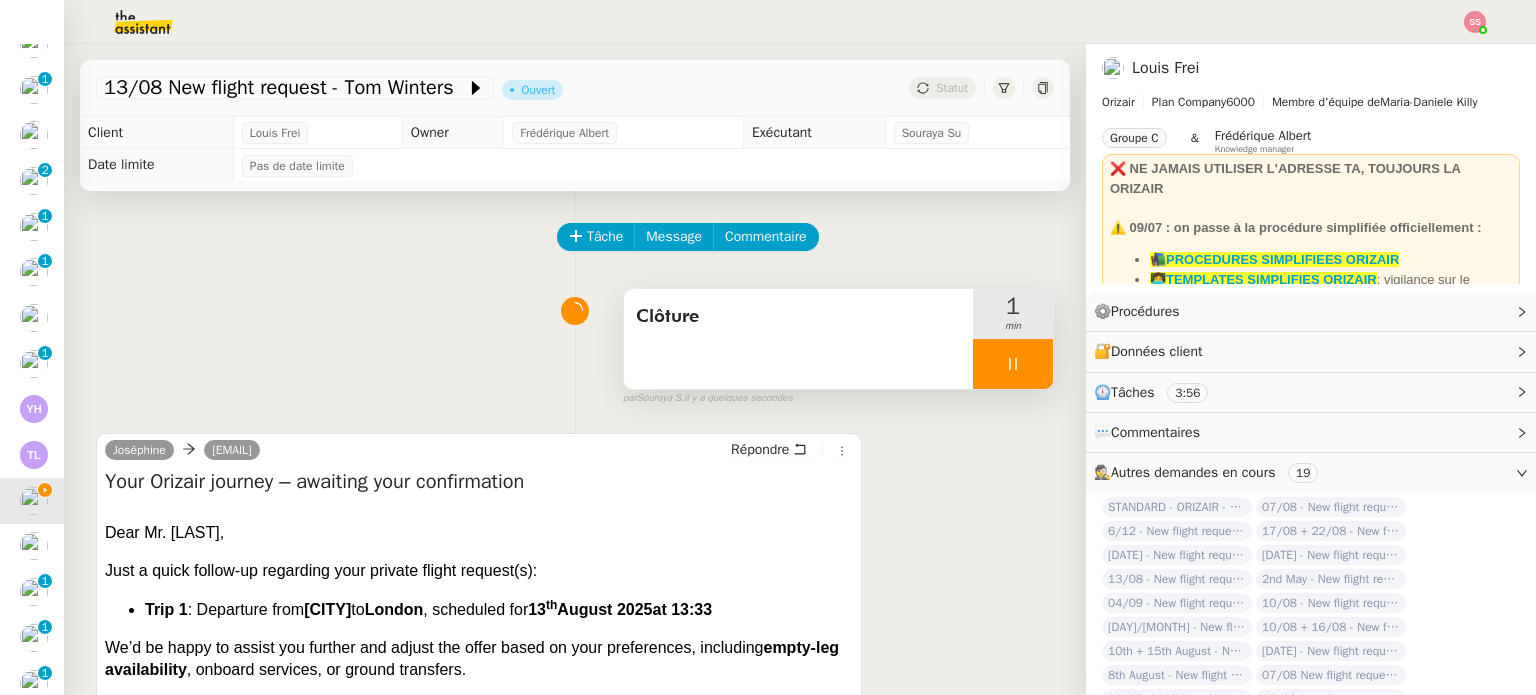 click at bounding box center (1013, 364) 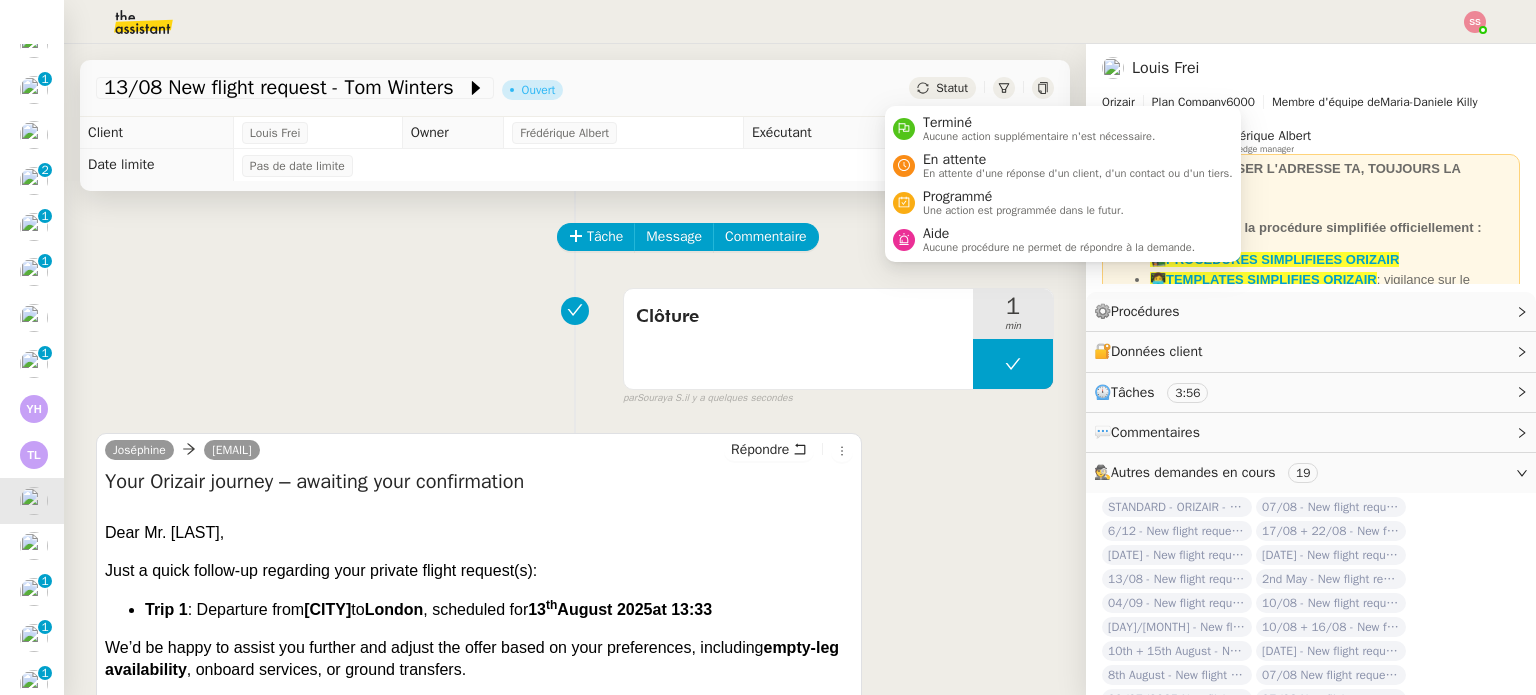 click on "Statut" 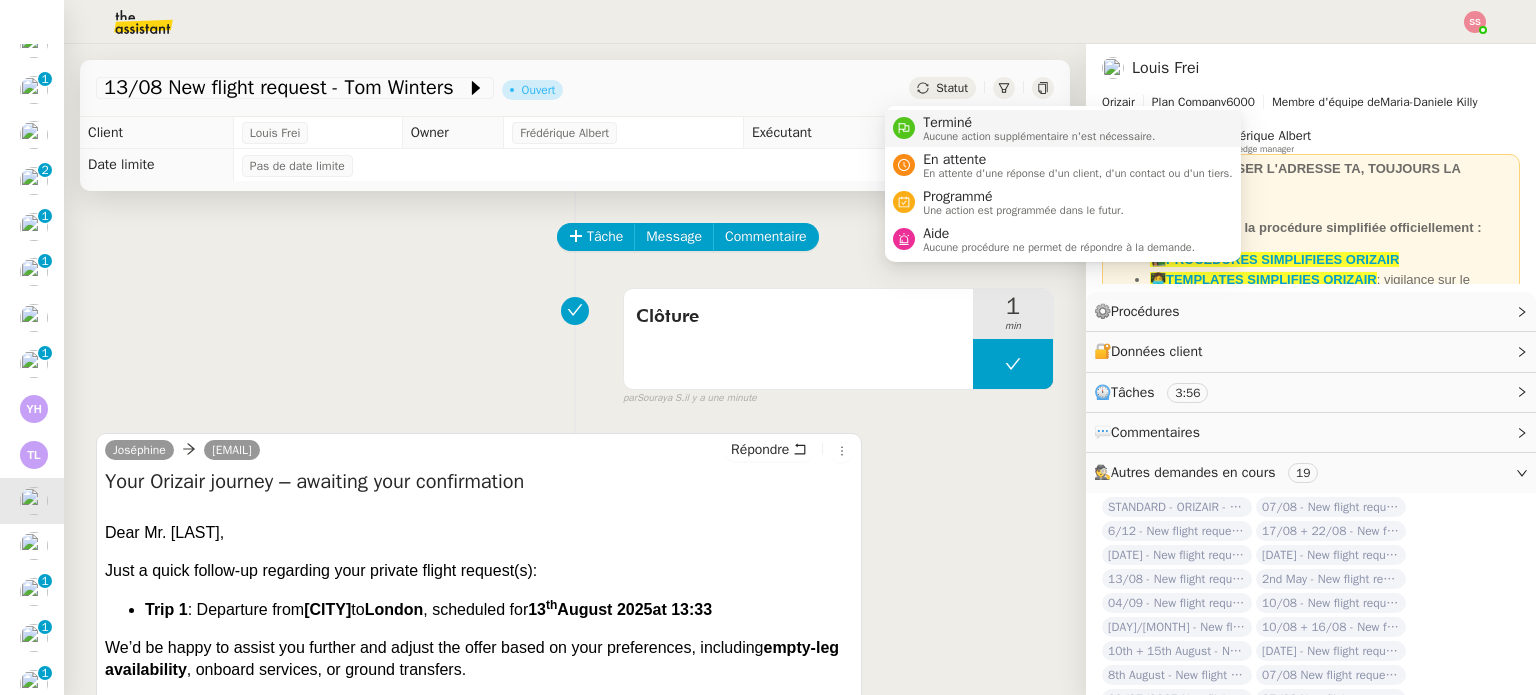 click on "Aucune action supplémentaire n'est nécessaire." at bounding box center [1039, 136] 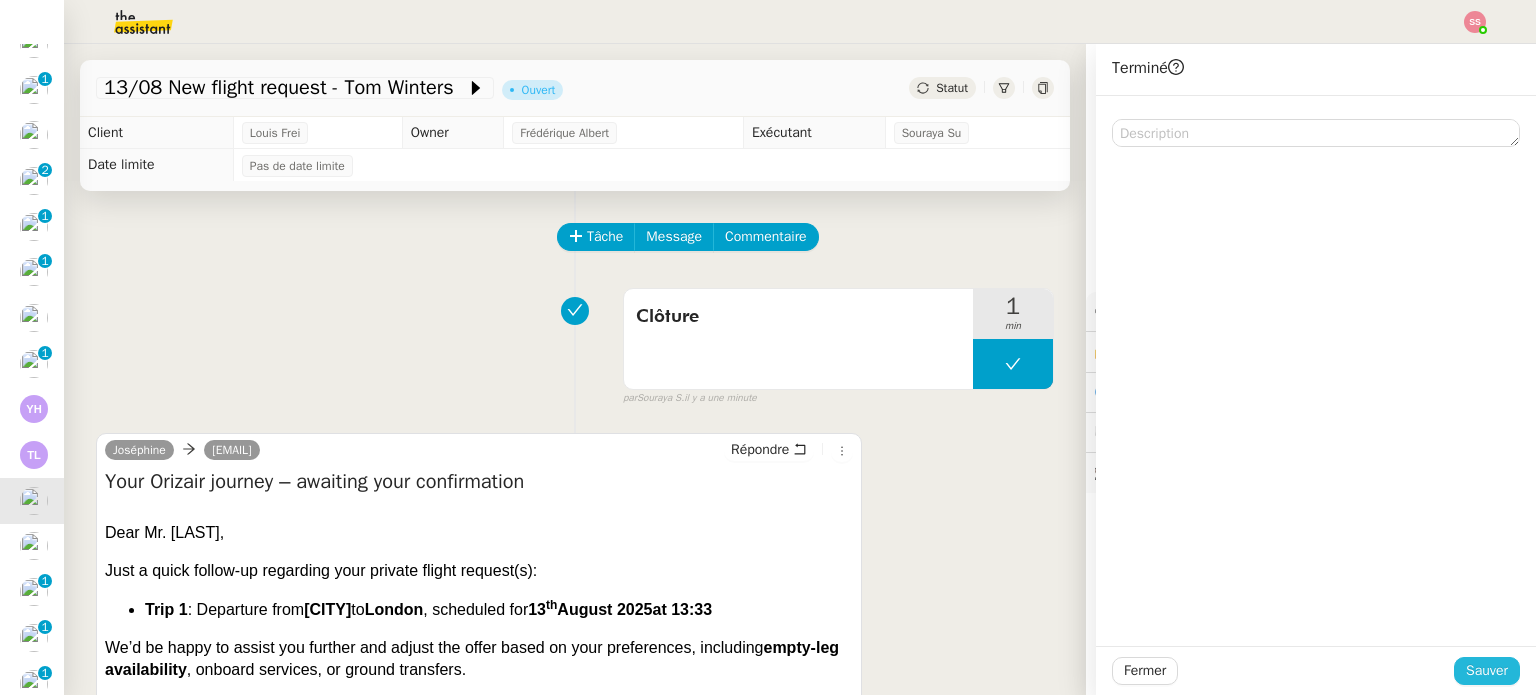 click on "Sauver" 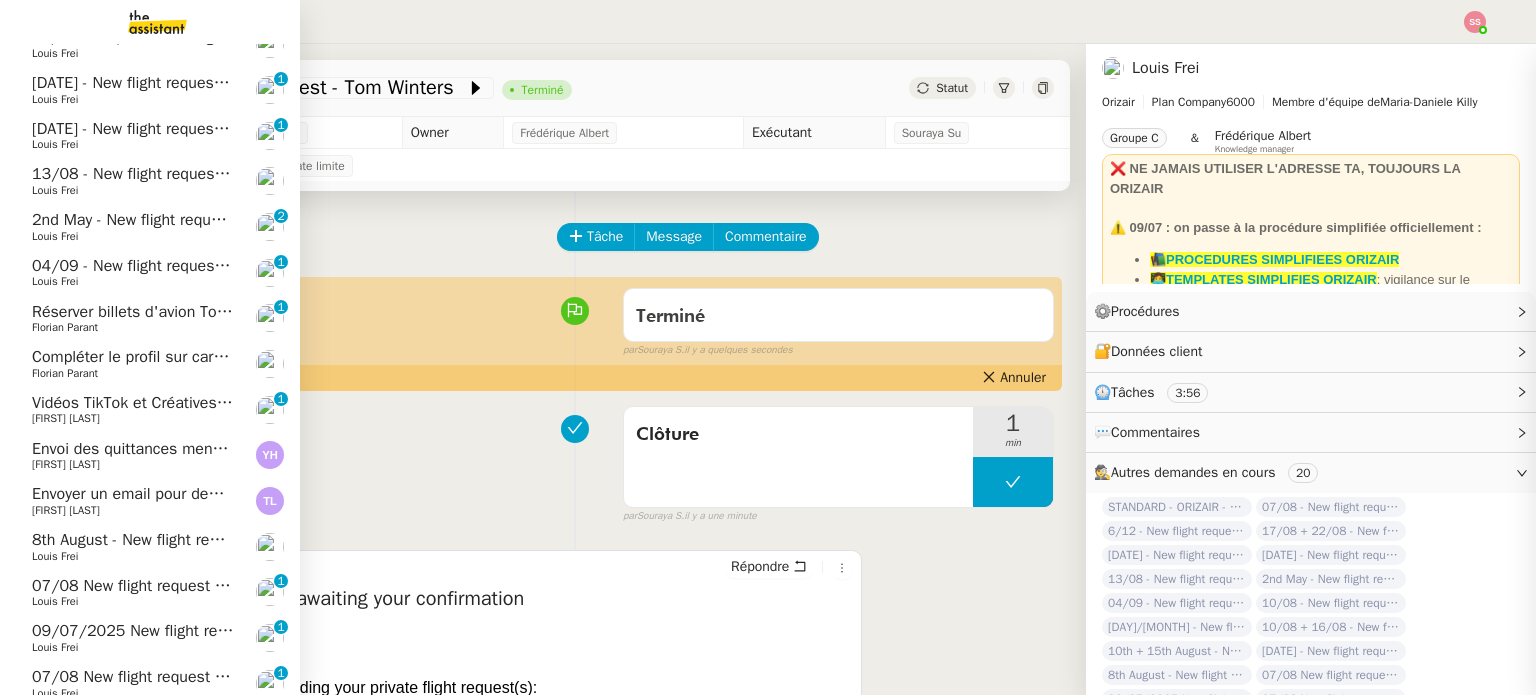 scroll, scrollTop: 248, scrollLeft: 0, axis: vertical 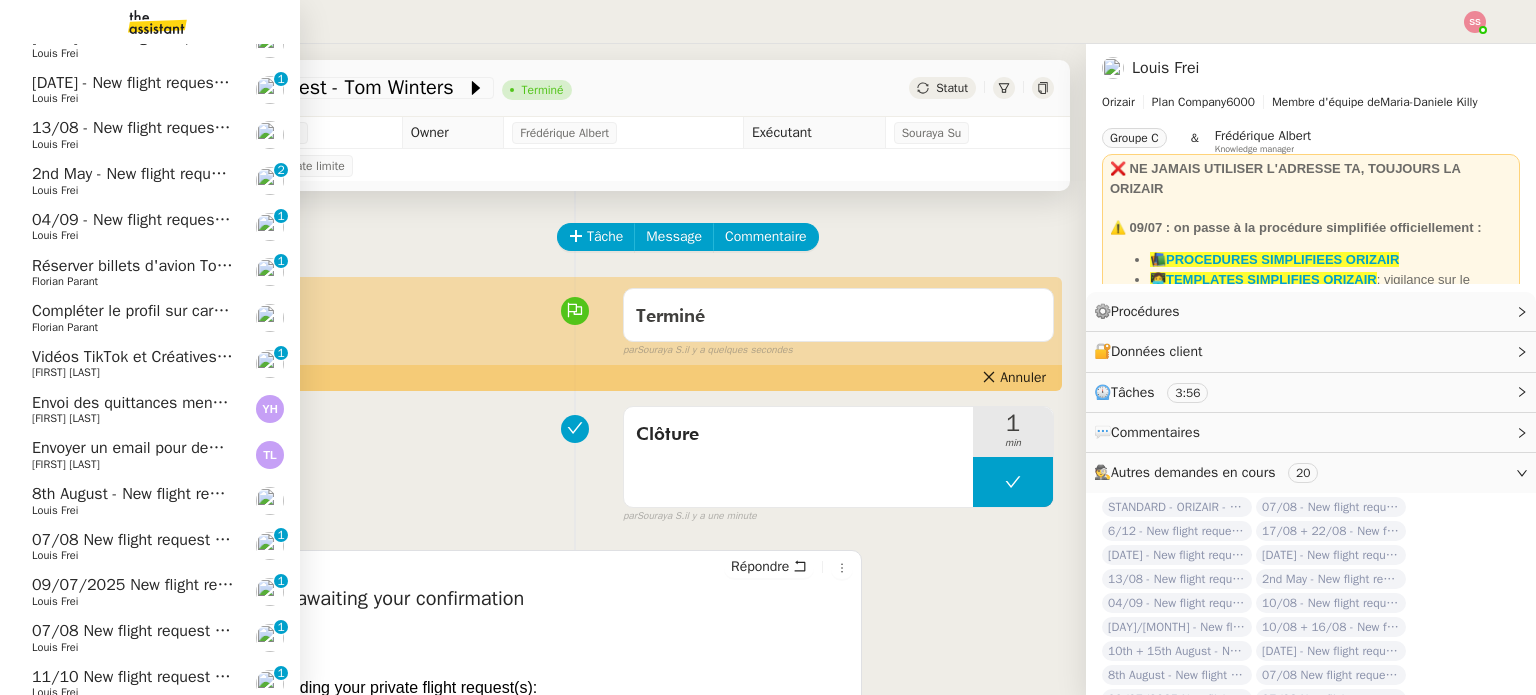 click on "Compléter le profil sur carbao.fr" 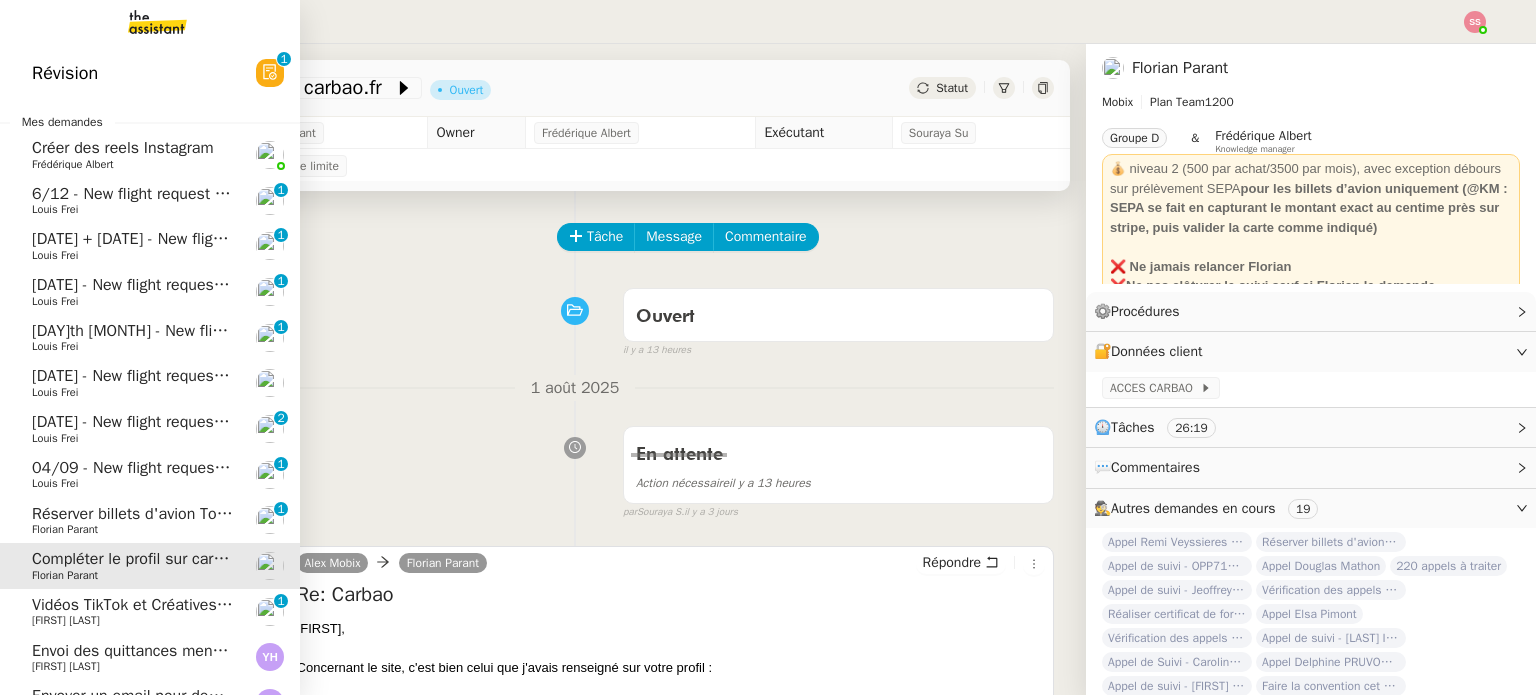 scroll, scrollTop: 0, scrollLeft: 0, axis: both 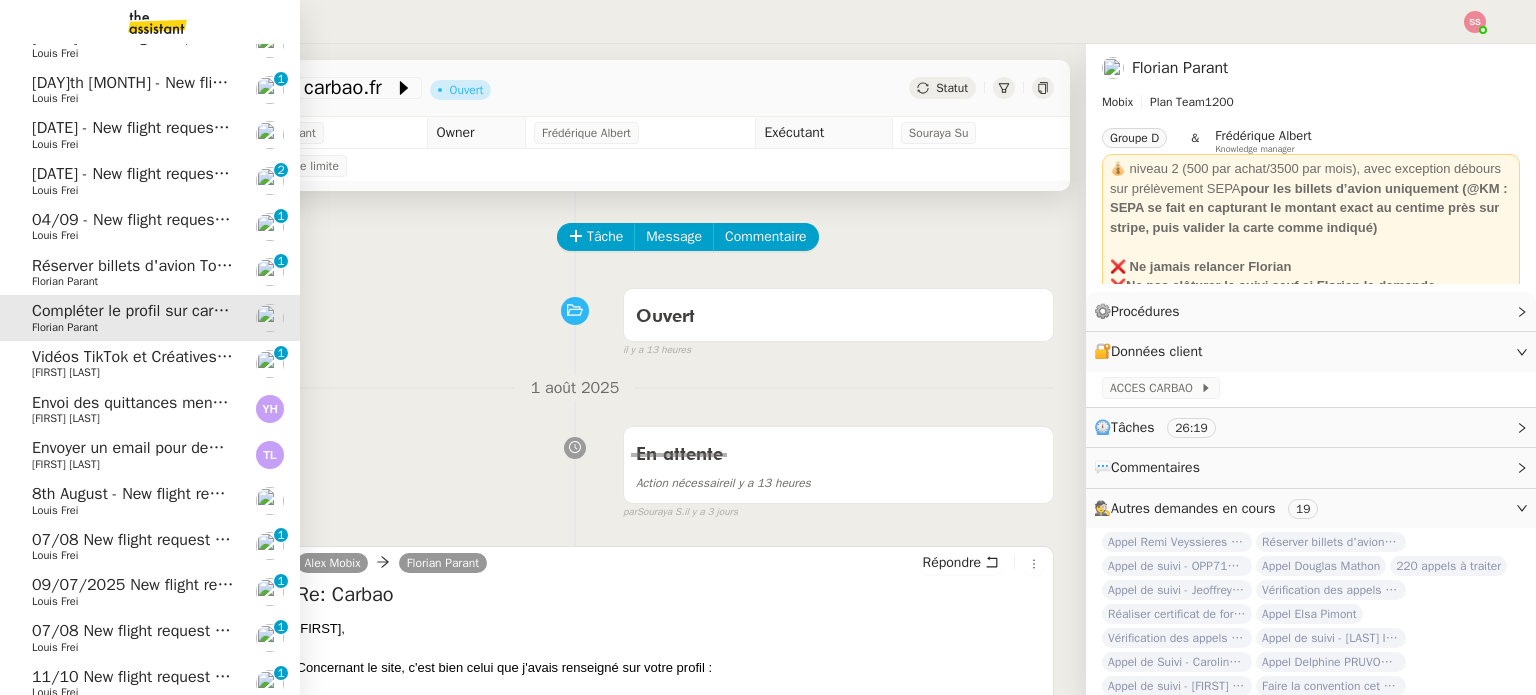click on "Louis Frei" 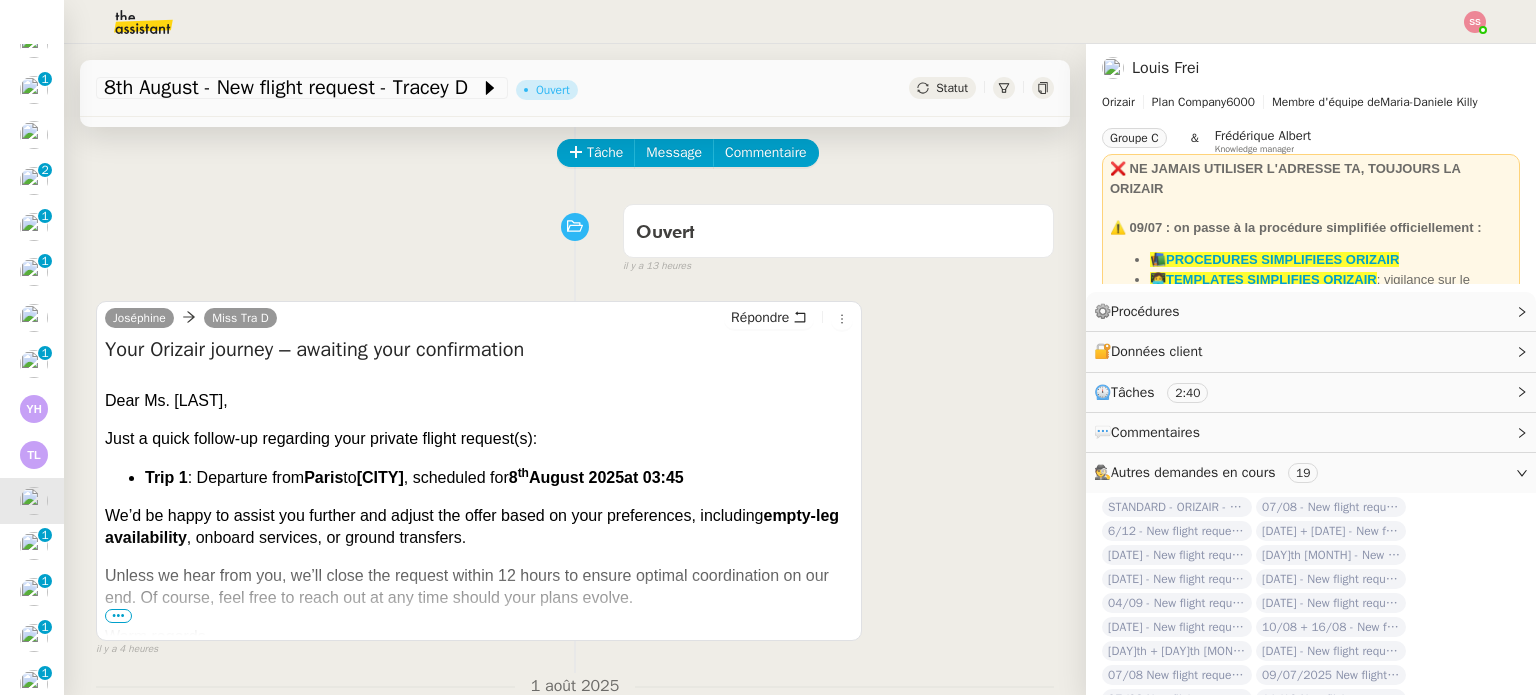 scroll, scrollTop: 200, scrollLeft: 0, axis: vertical 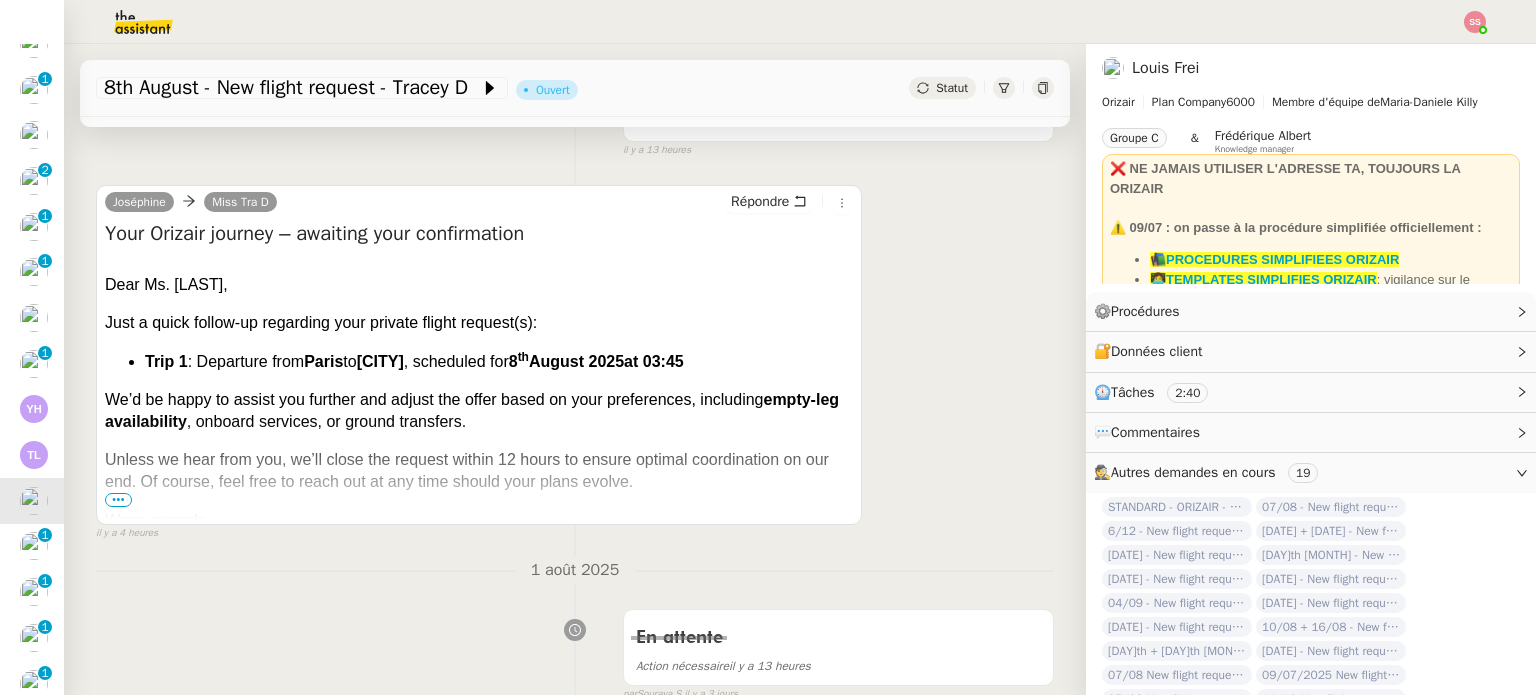 click on "•••" at bounding box center [118, 500] 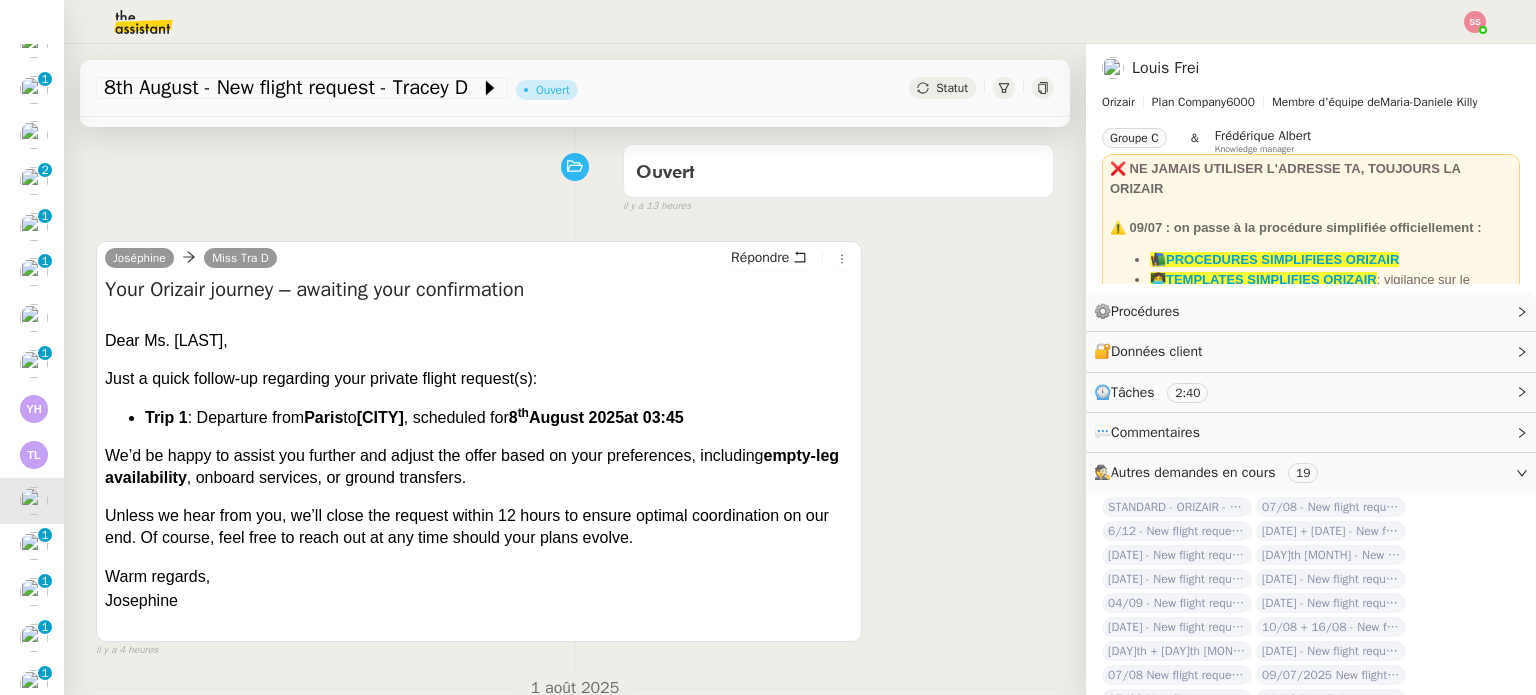 scroll, scrollTop: 100, scrollLeft: 0, axis: vertical 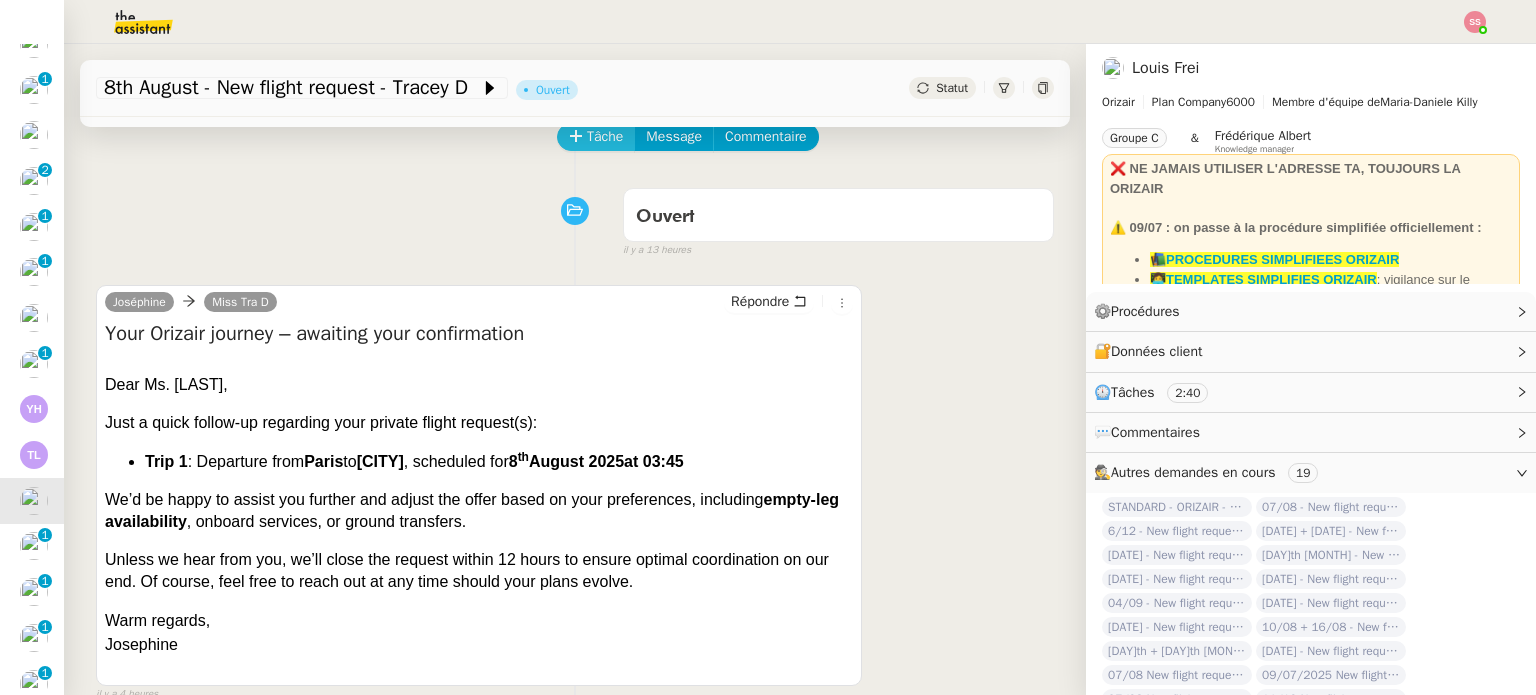 click on "Tâche" 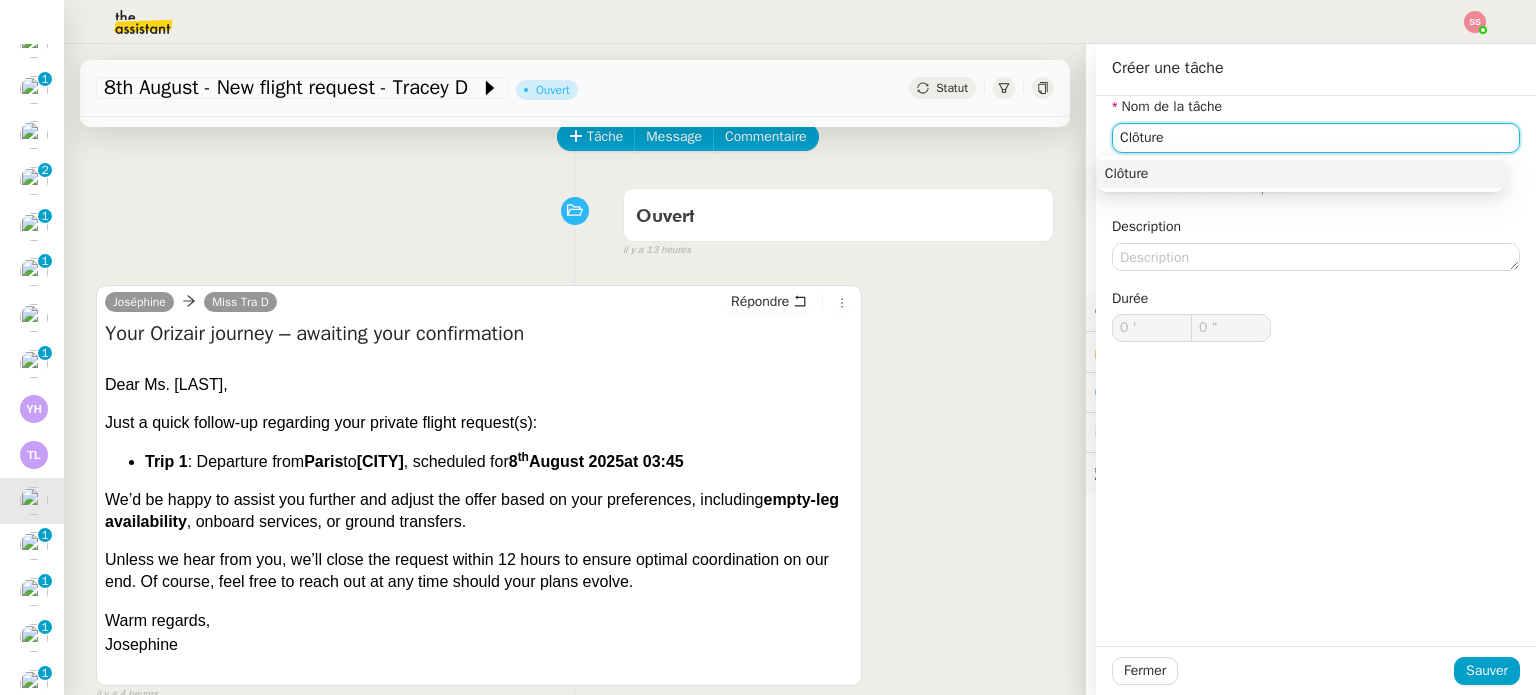 click on "Clôture" at bounding box center [1301, 174] 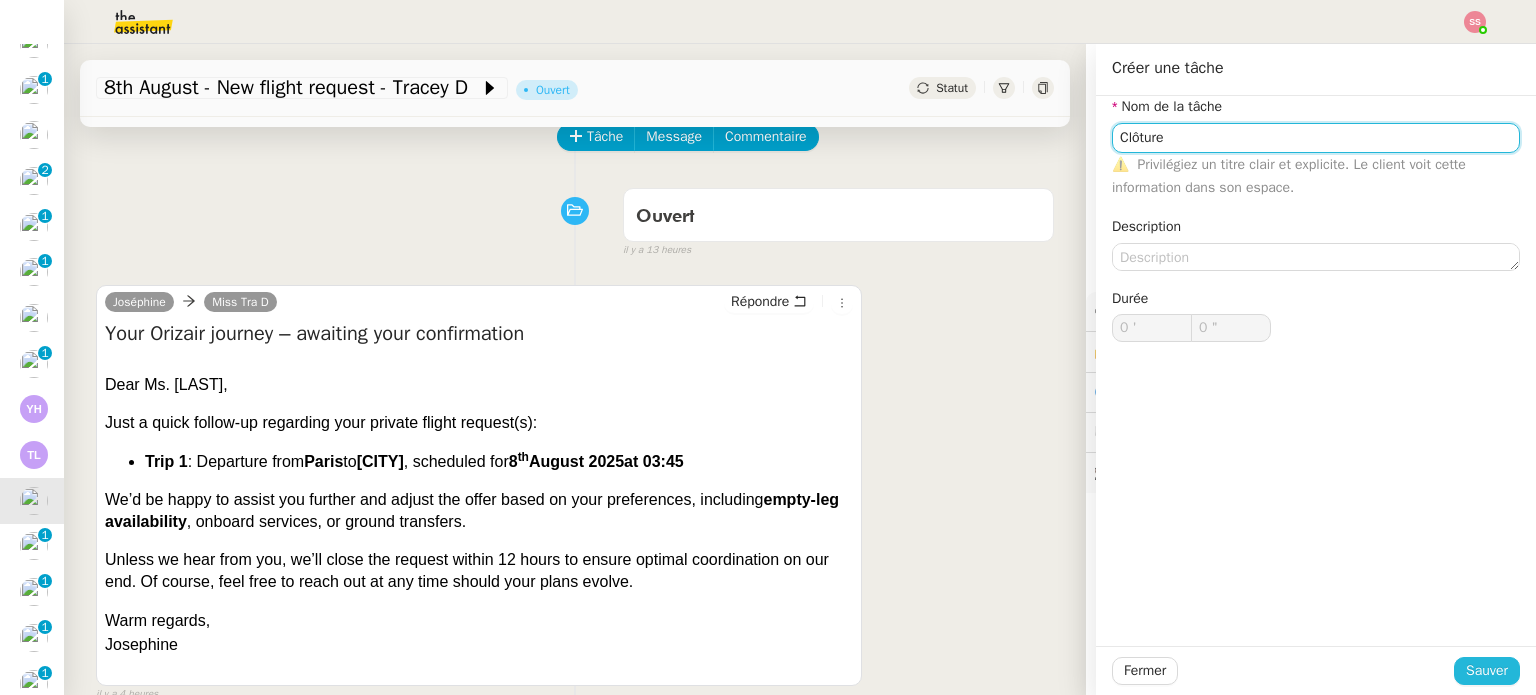 type on "Clôture" 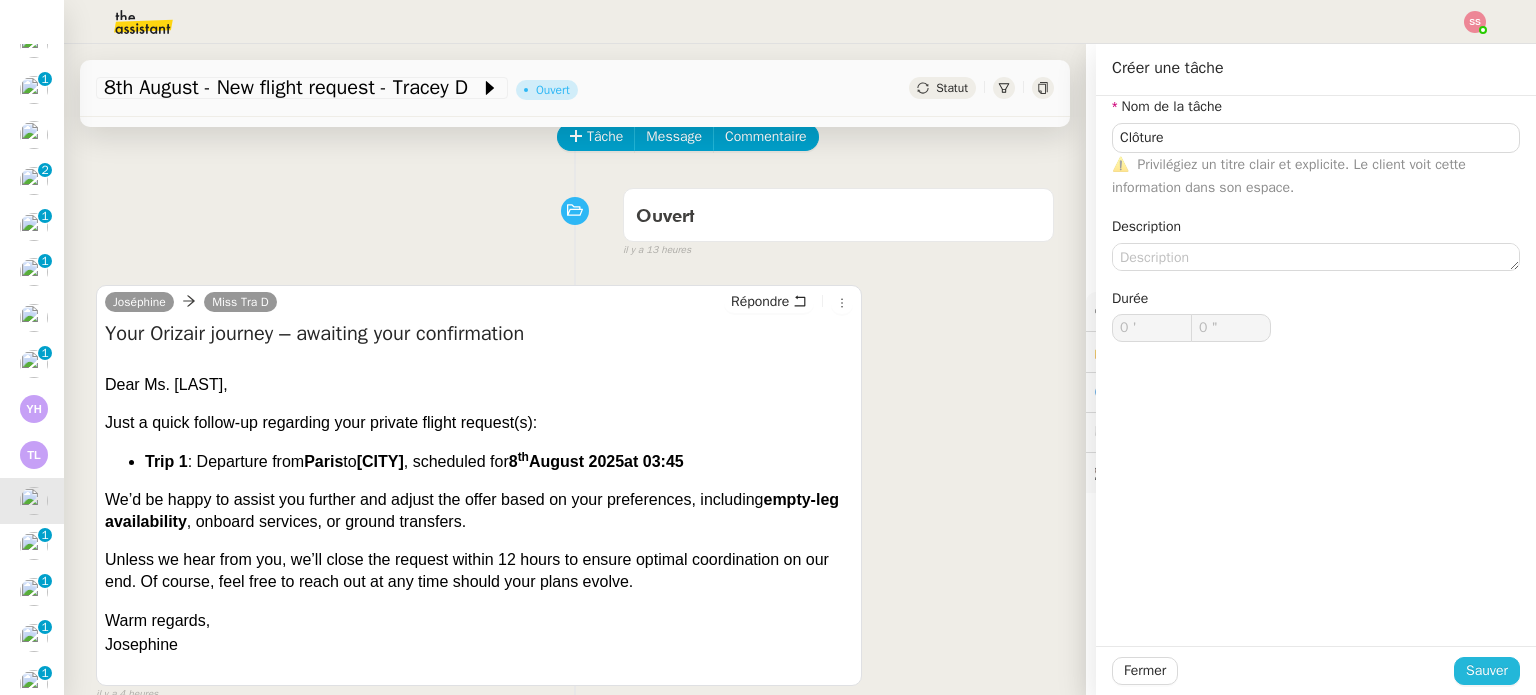 click on "Sauver" 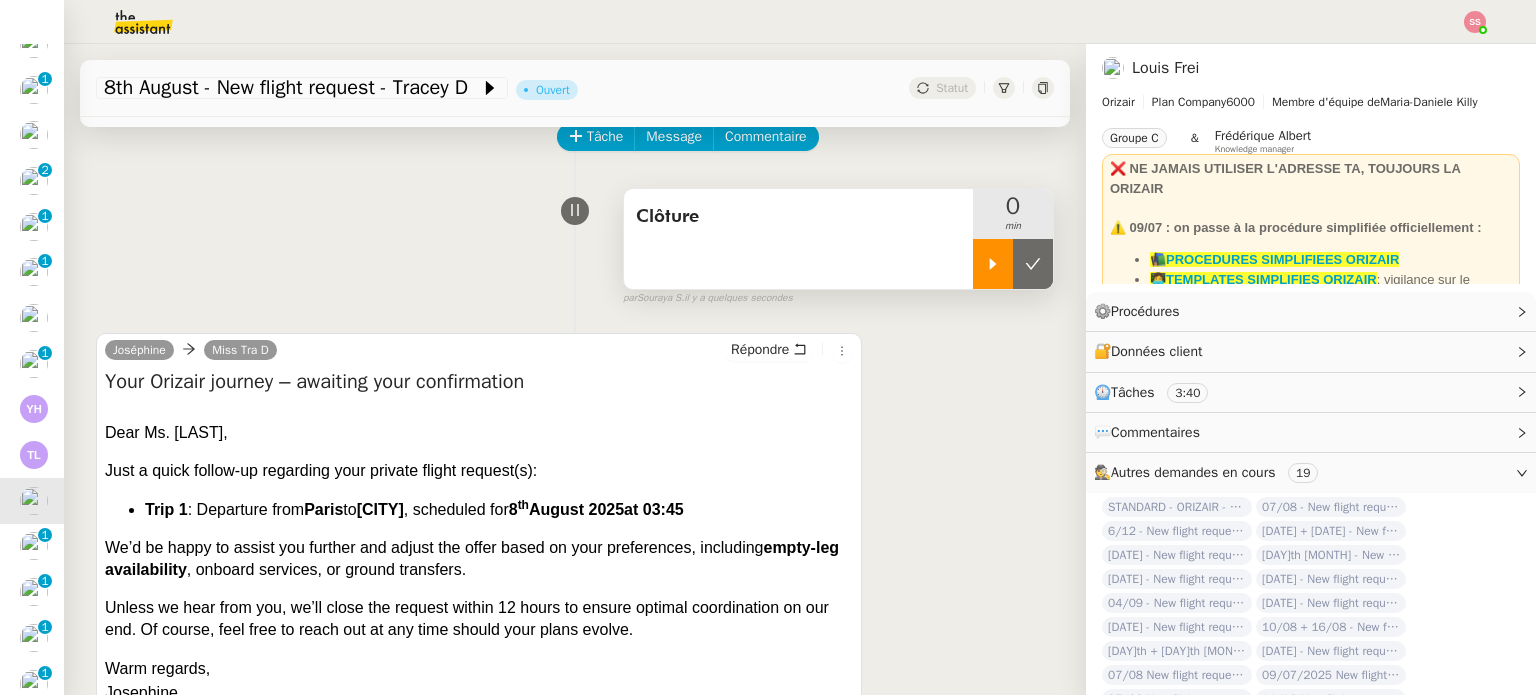 click at bounding box center [993, 264] 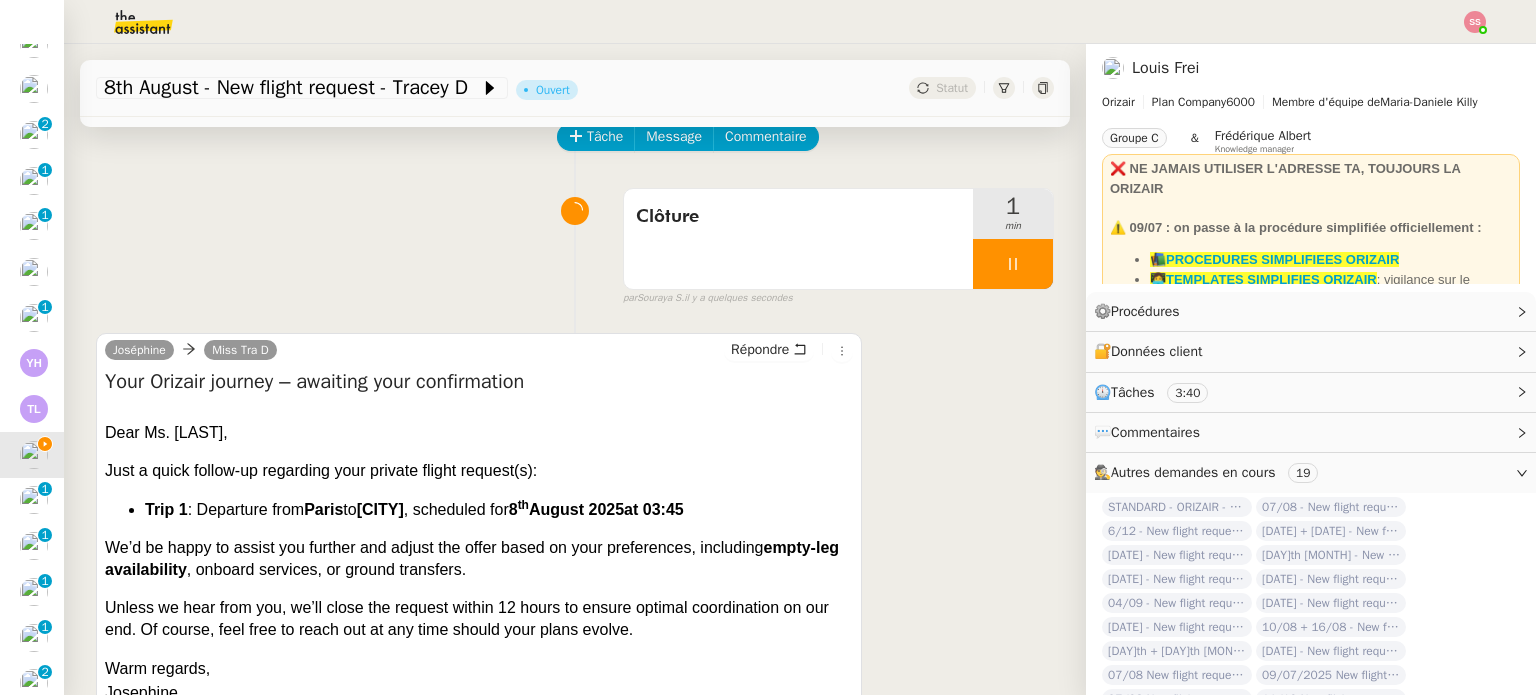scroll, scrollTop: 202, scrollLeft: 0, axis: vertical 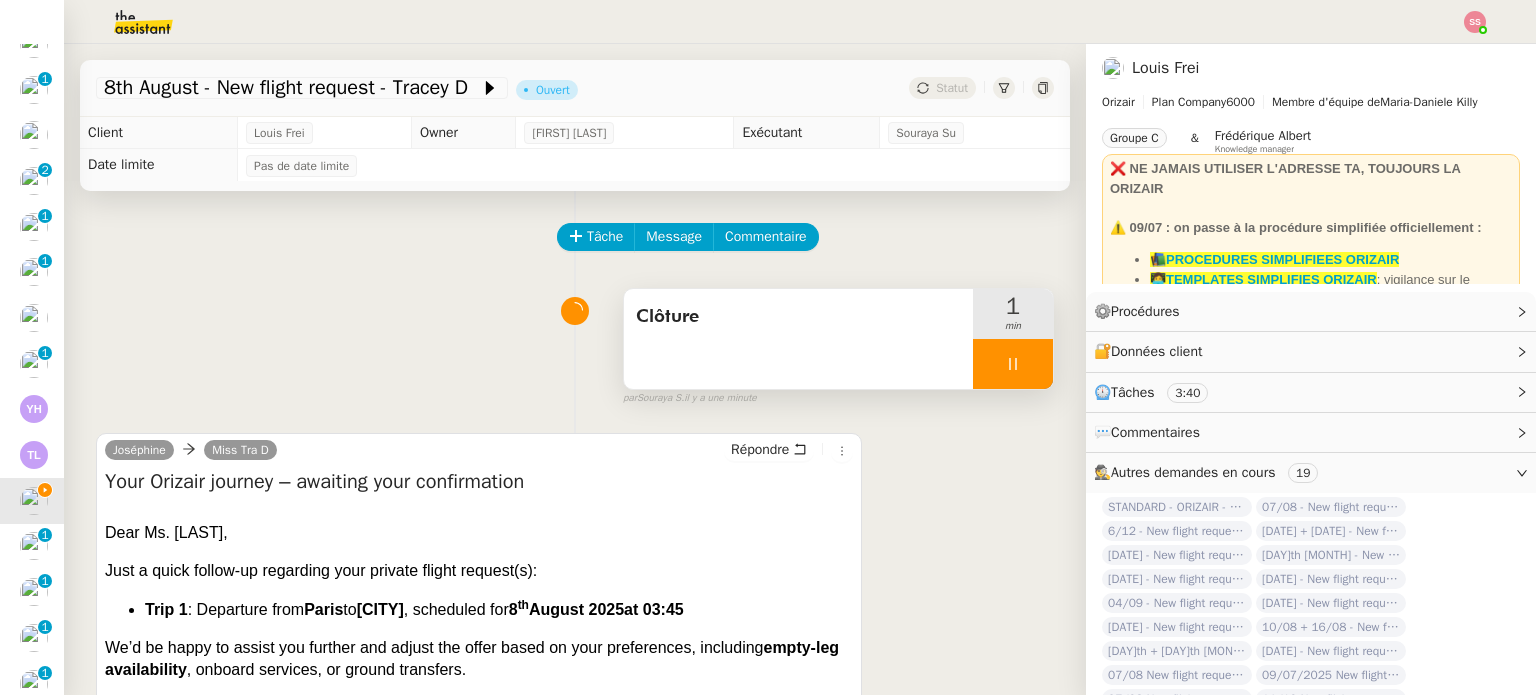 click at bounding box center (1013, 364) 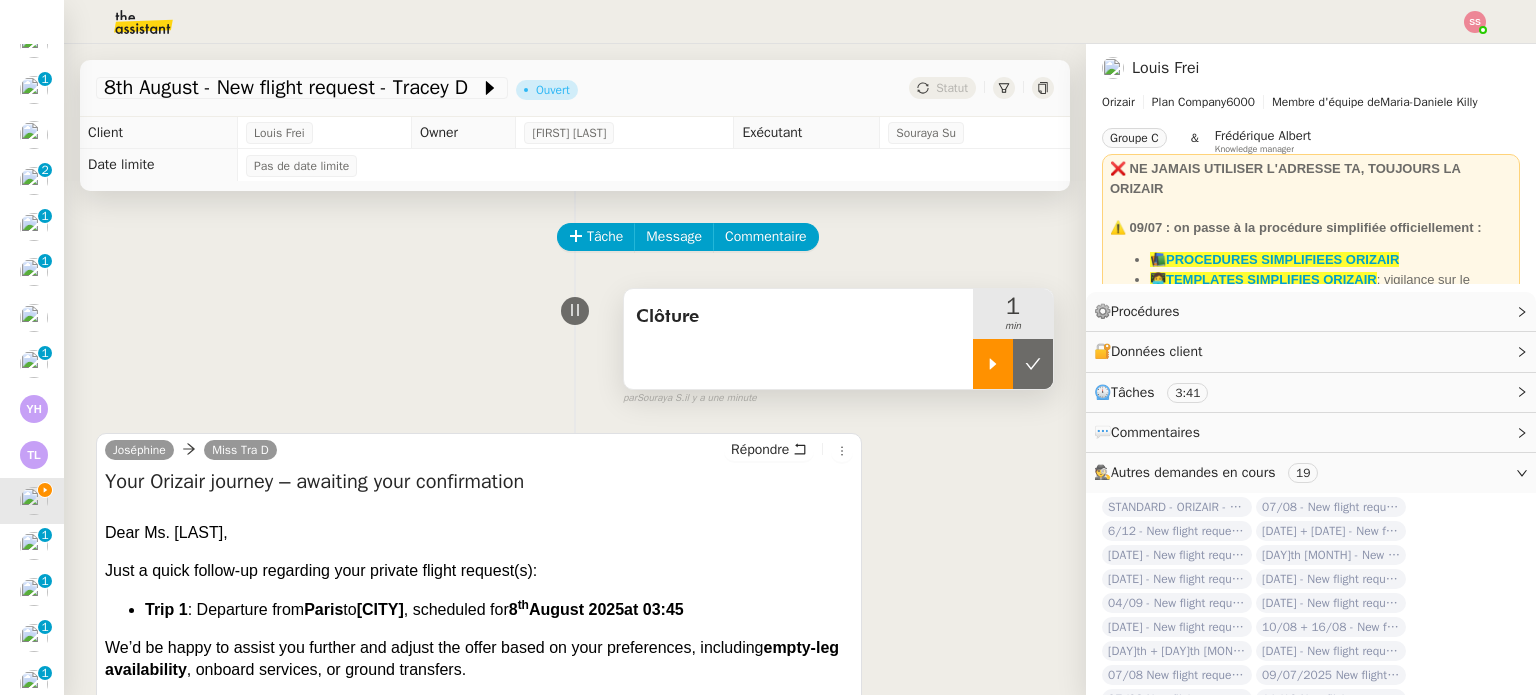 click at bounding box center [1033, 364] 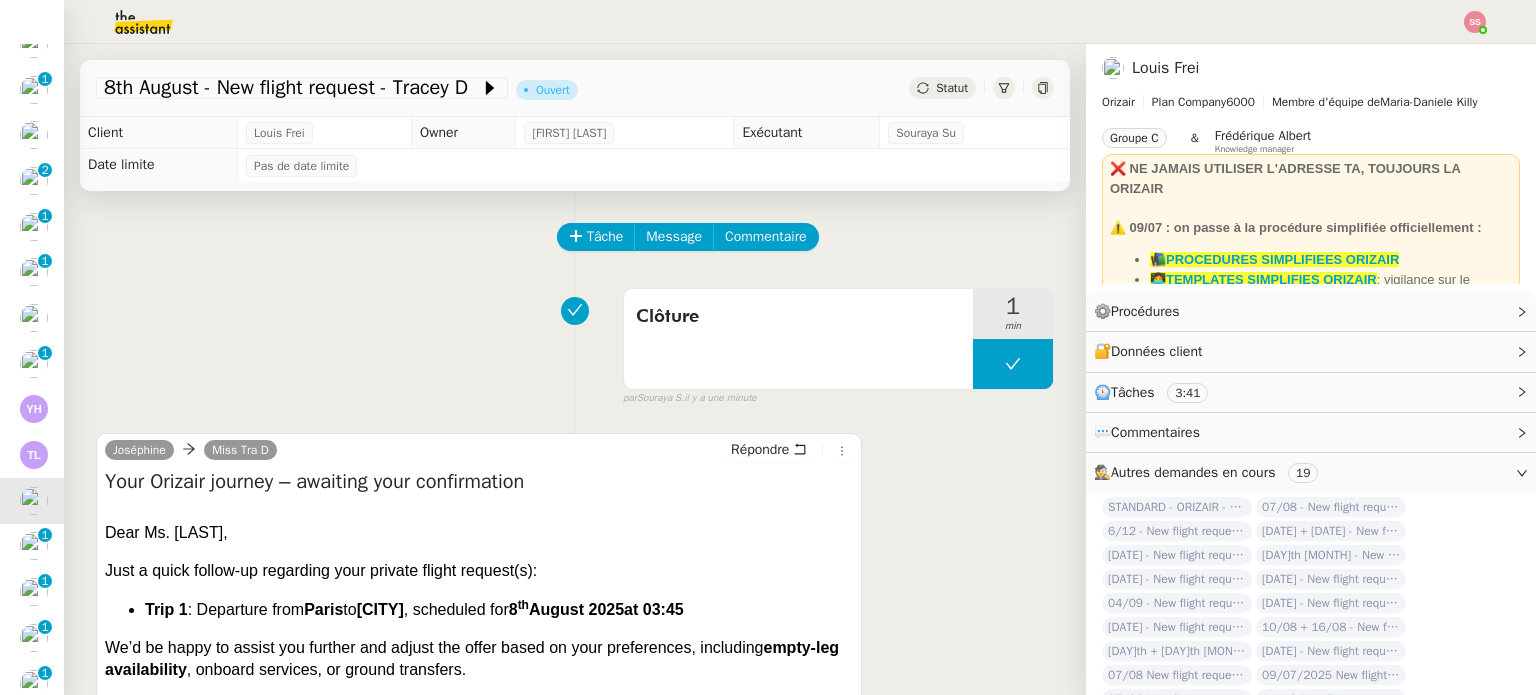 click on "Statut" 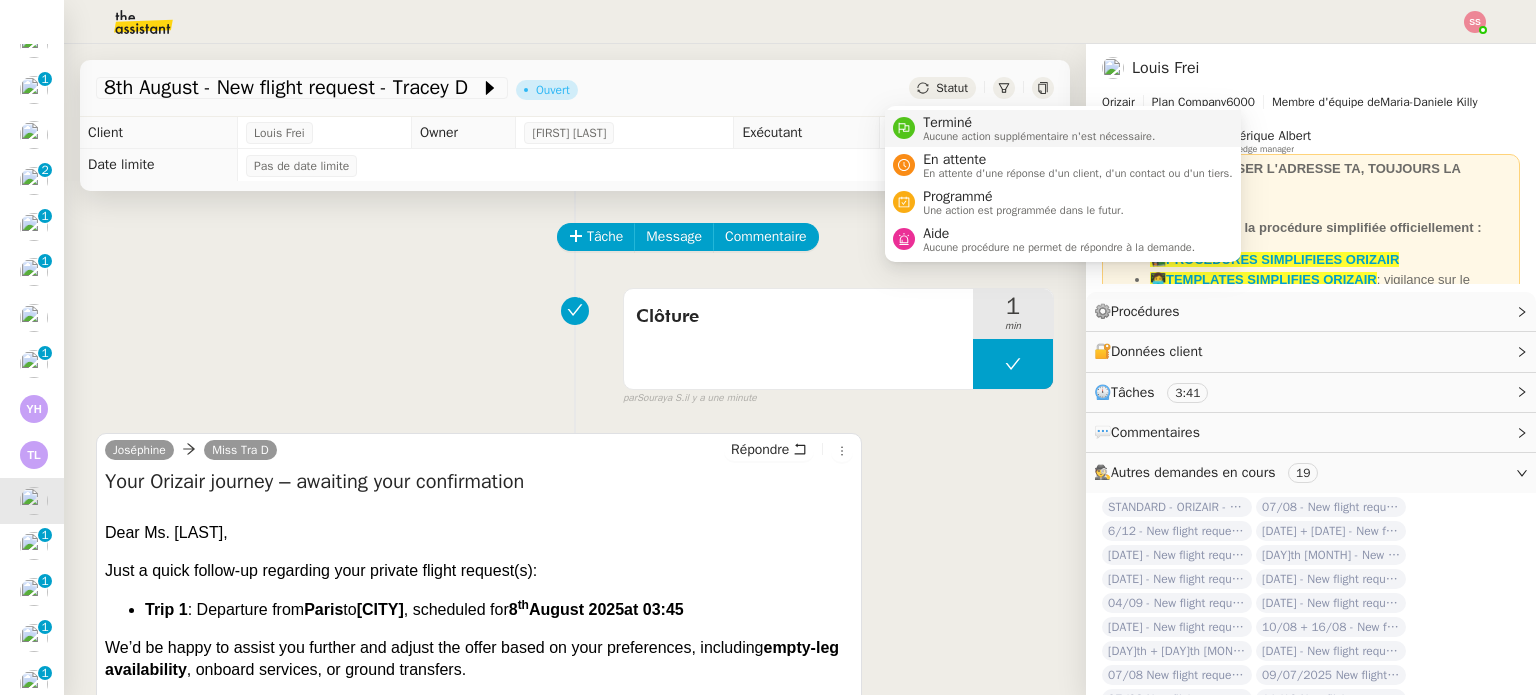 click on "Terminé" at bounding box center (1039, 123) 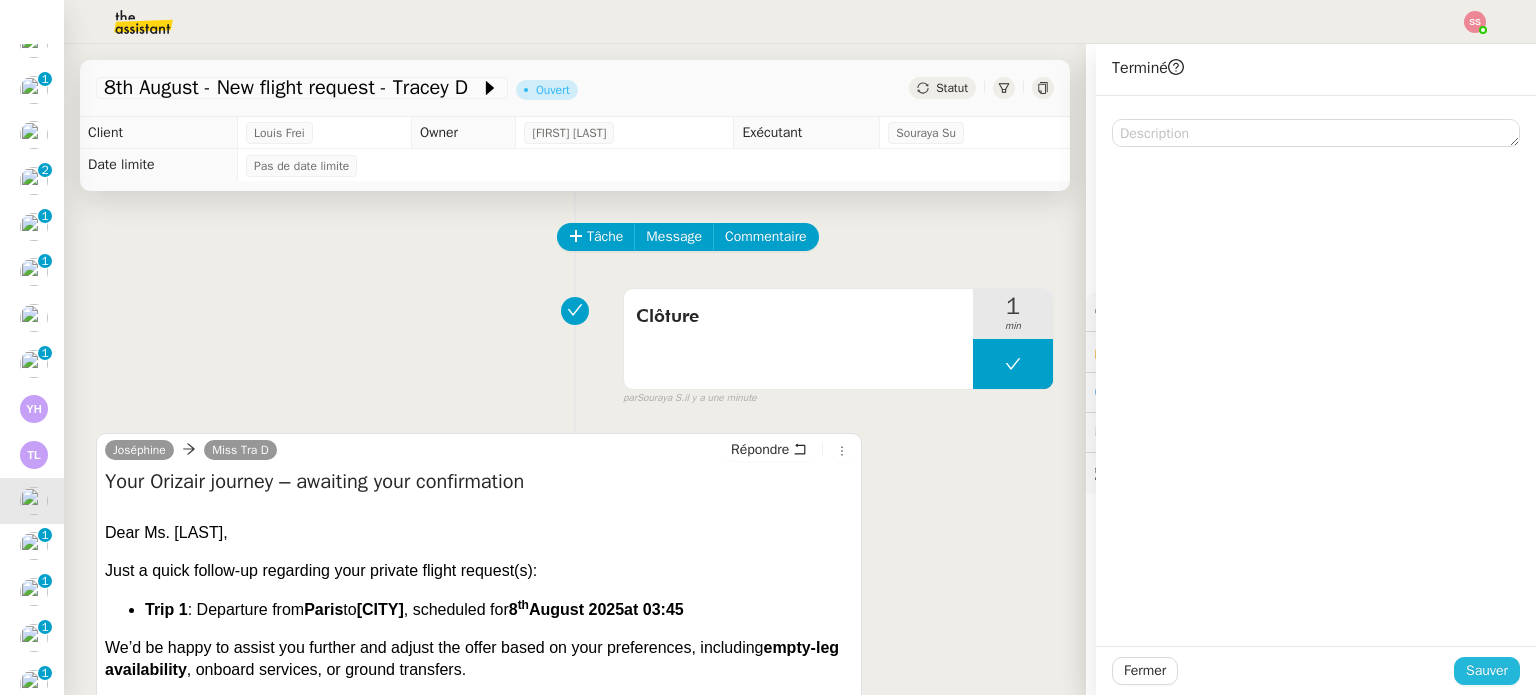 click on "Sauver" 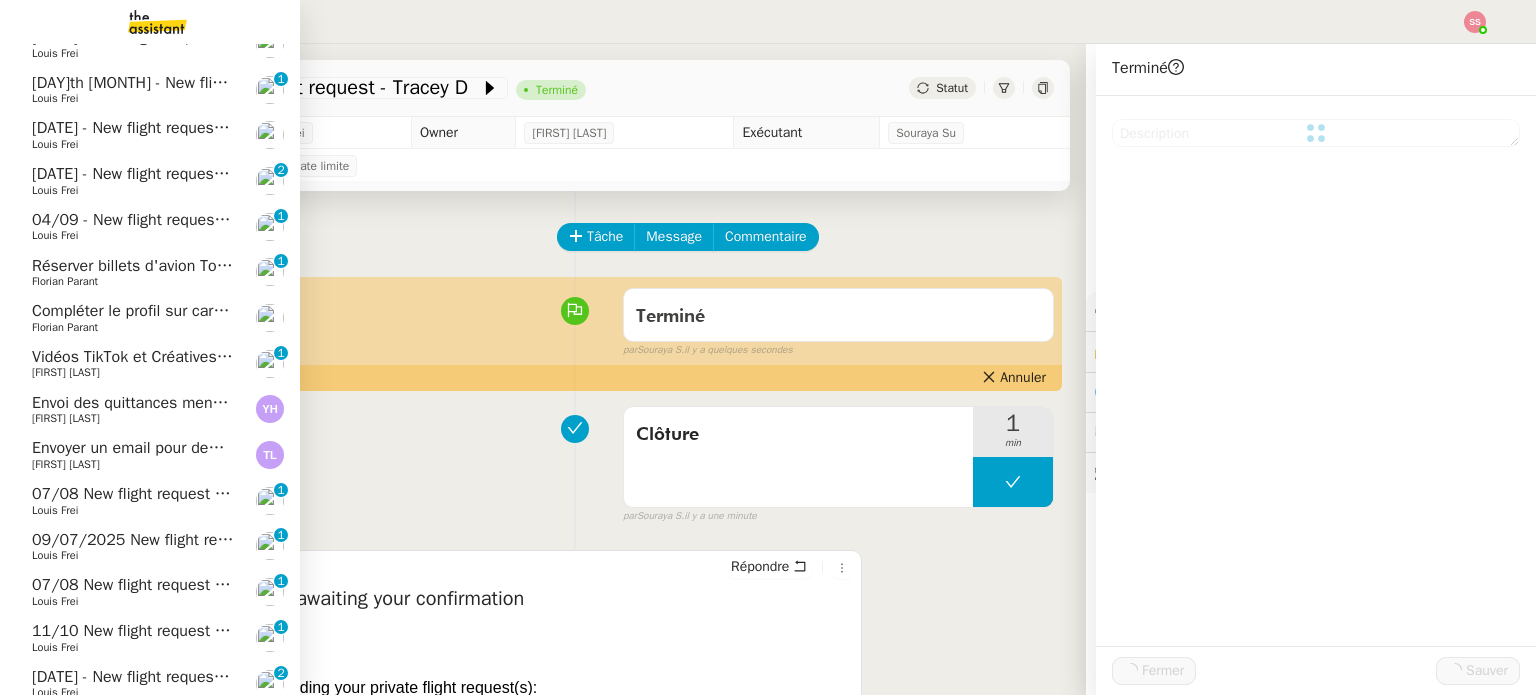 scroll, scrollTop: 248, scrollLeft: 0, axis: vertical 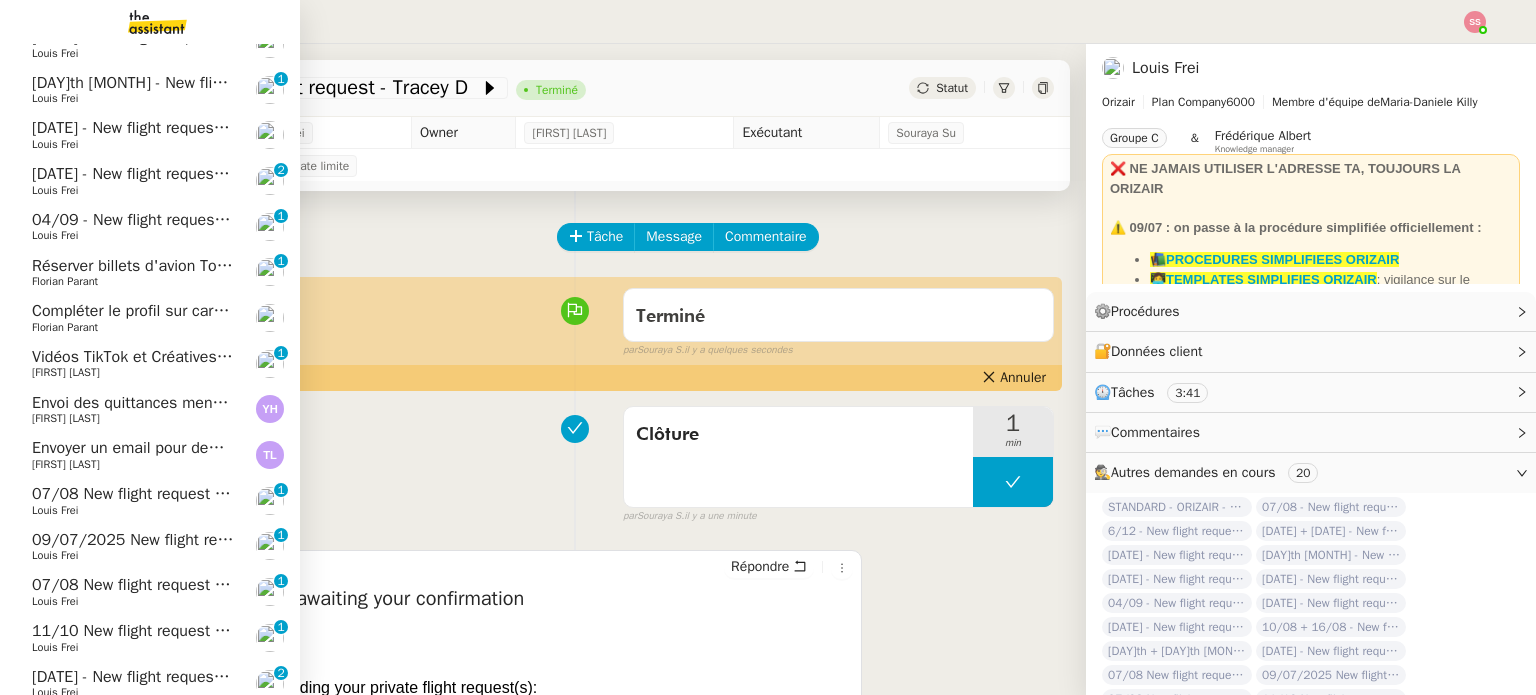 click on "Louis Frei" 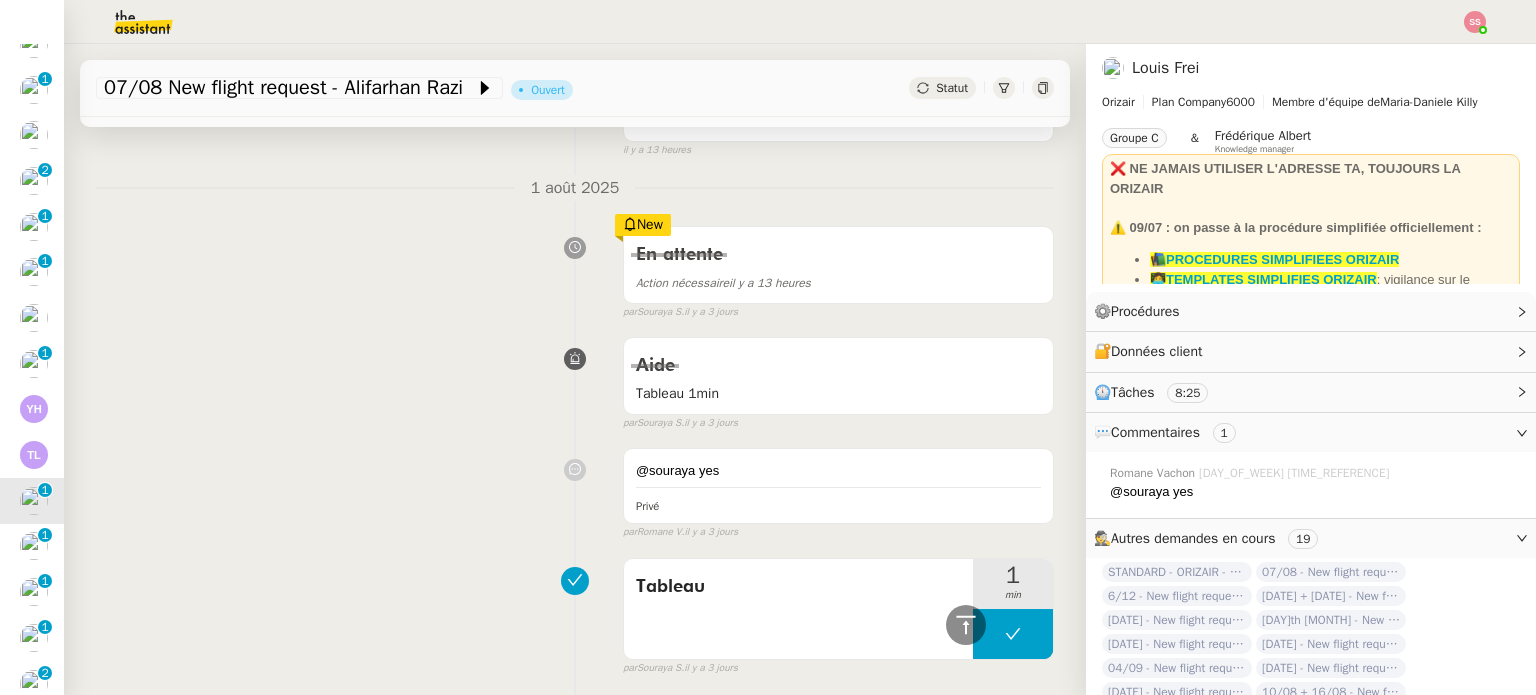 scroll, scrollTop: 0, scrollLeft: 0, axis: both 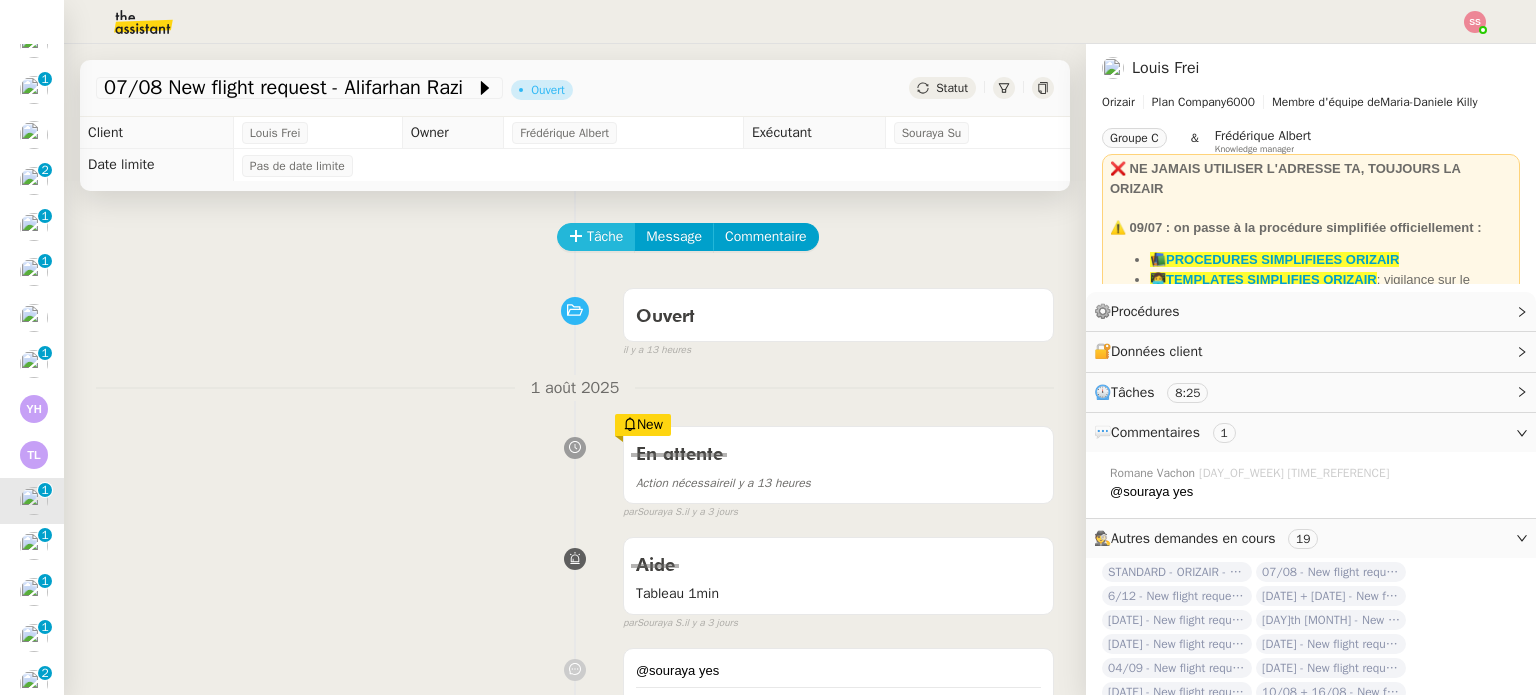 click 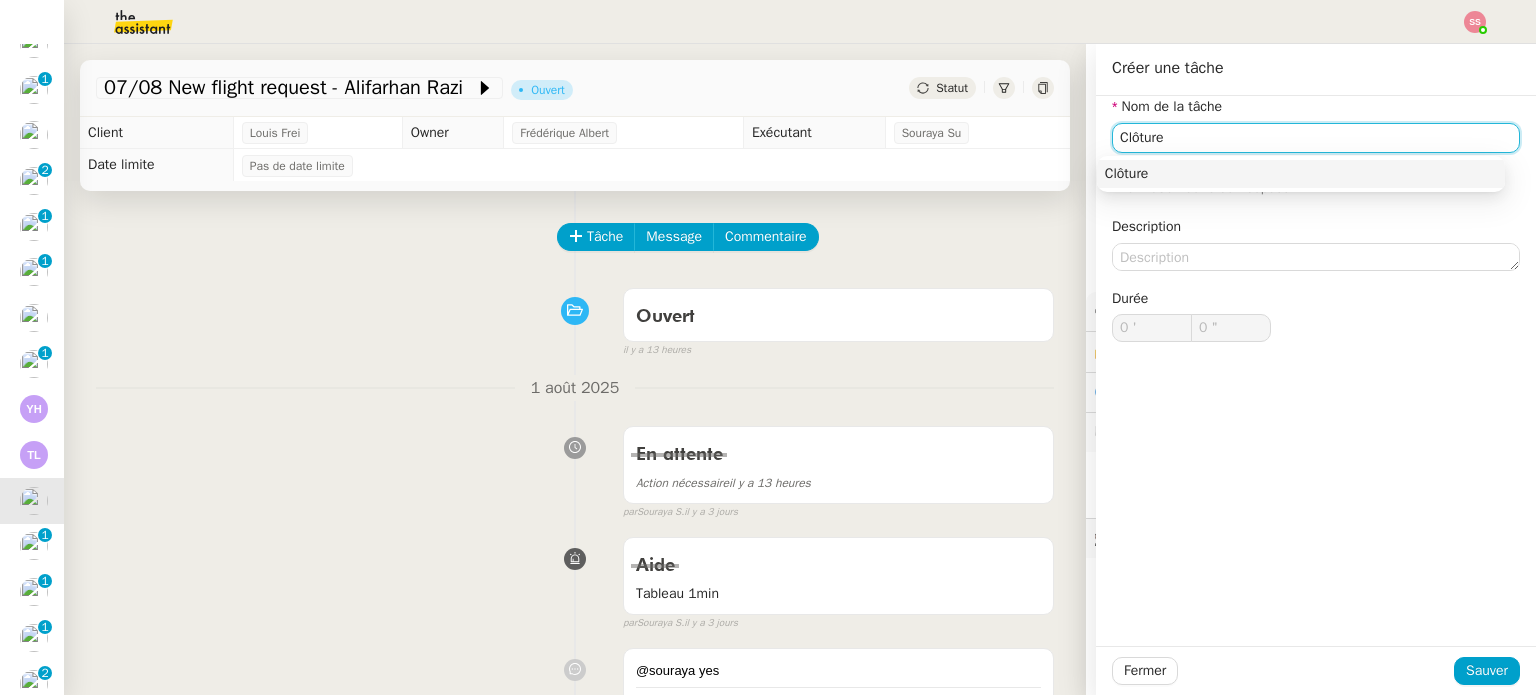 click on "Clôture" at bounding box center (1301, 174) 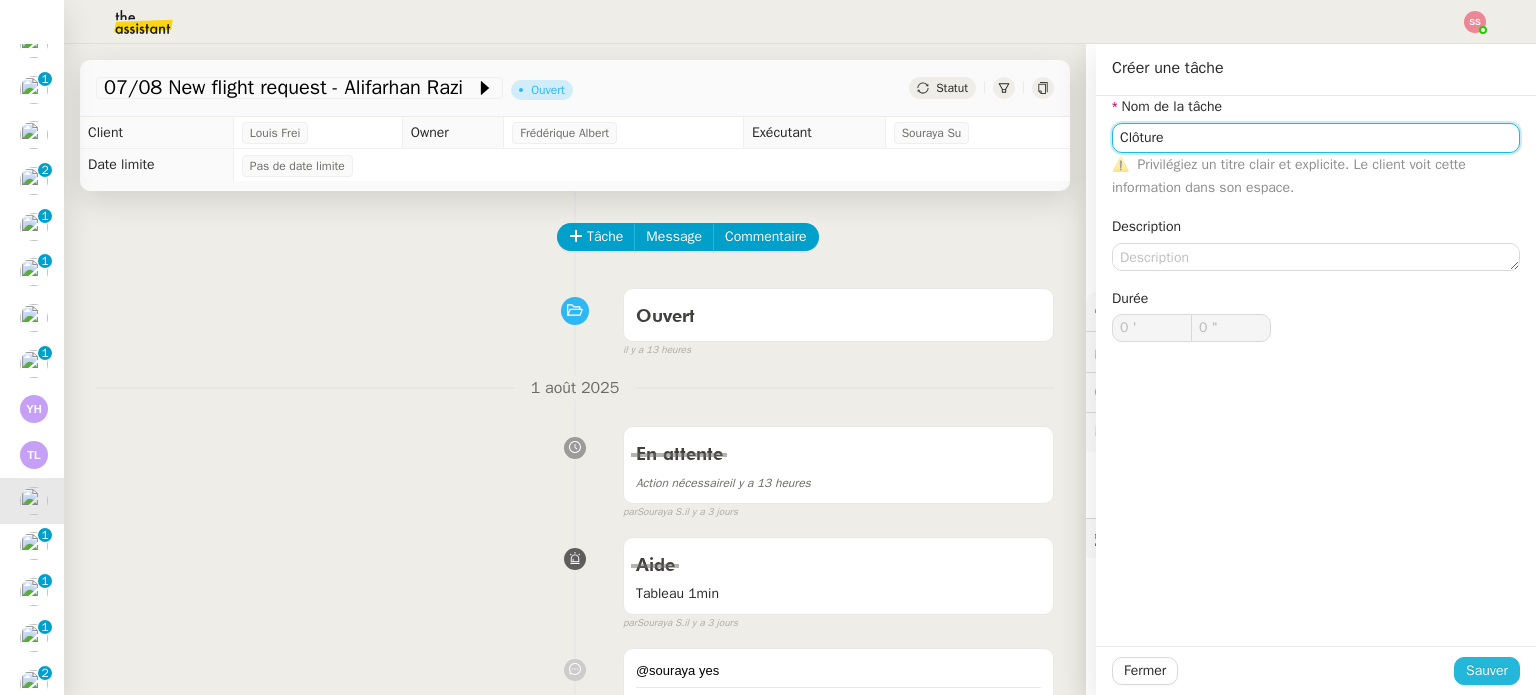 type on "Clôture" 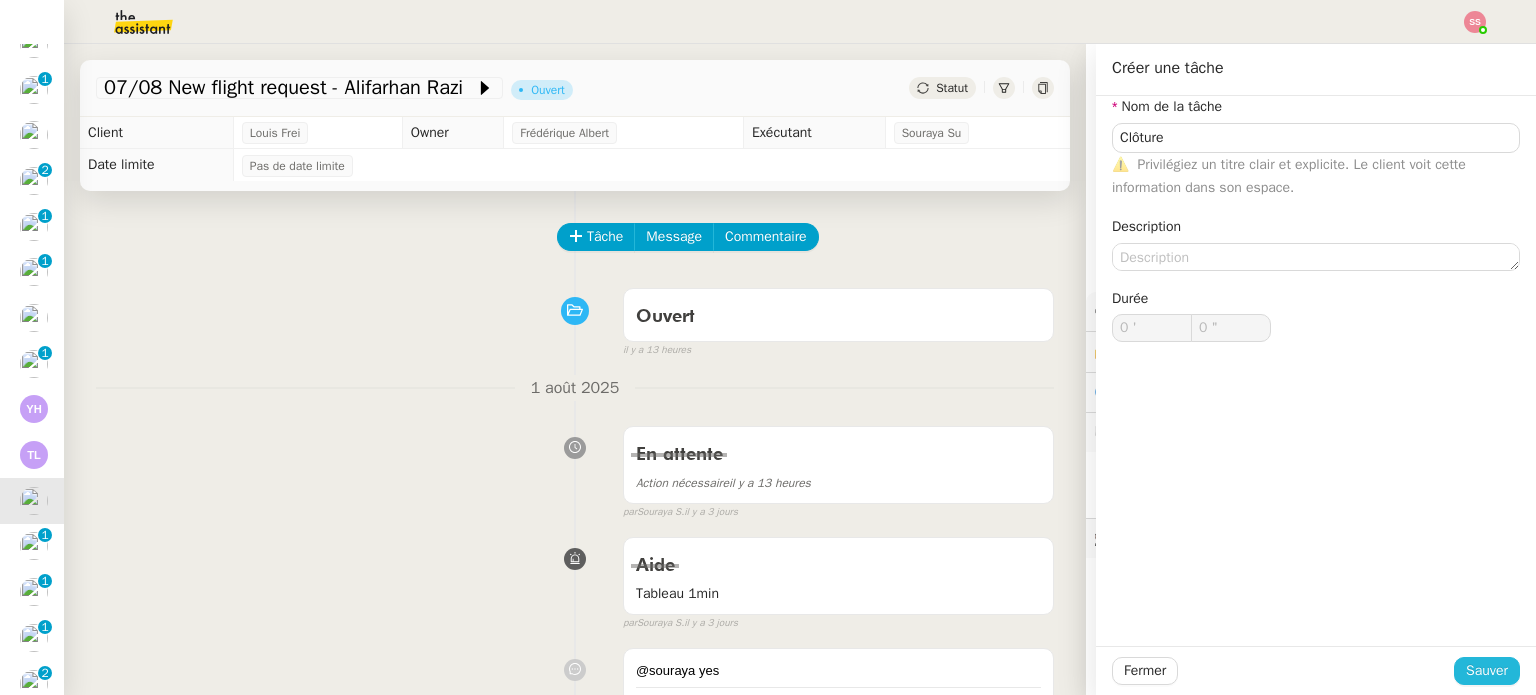 click on "Sauver" 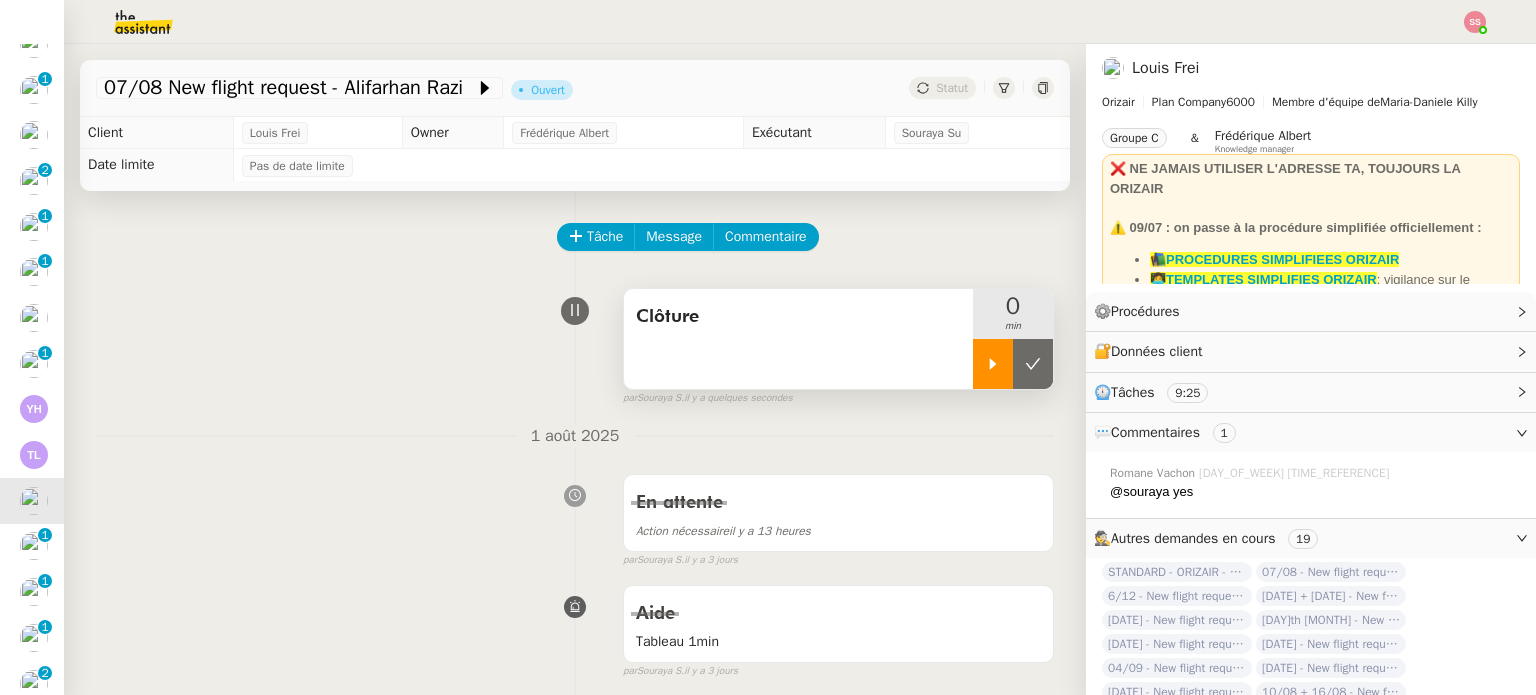 click at bounding box center (993, 364) 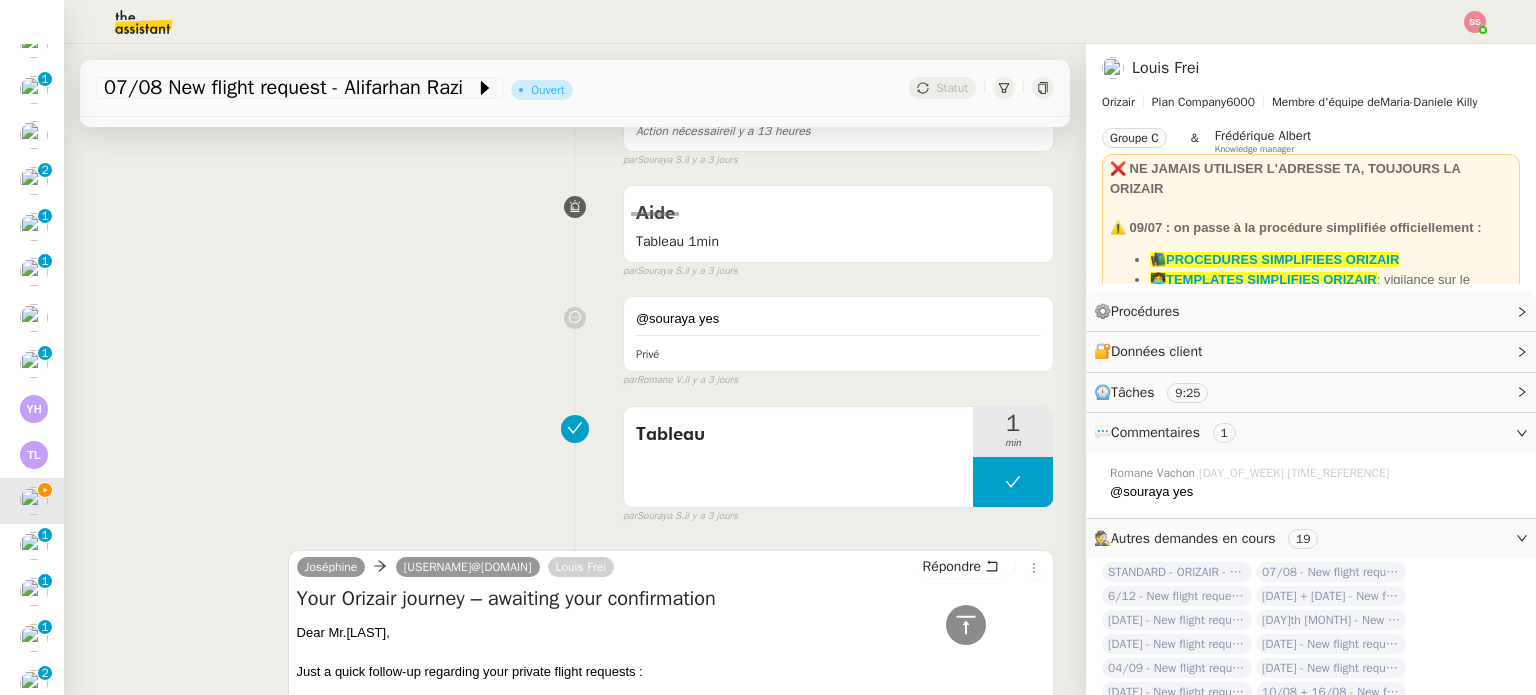 scroll, scrollTop: 0, scrollLeft: 0, axis: both 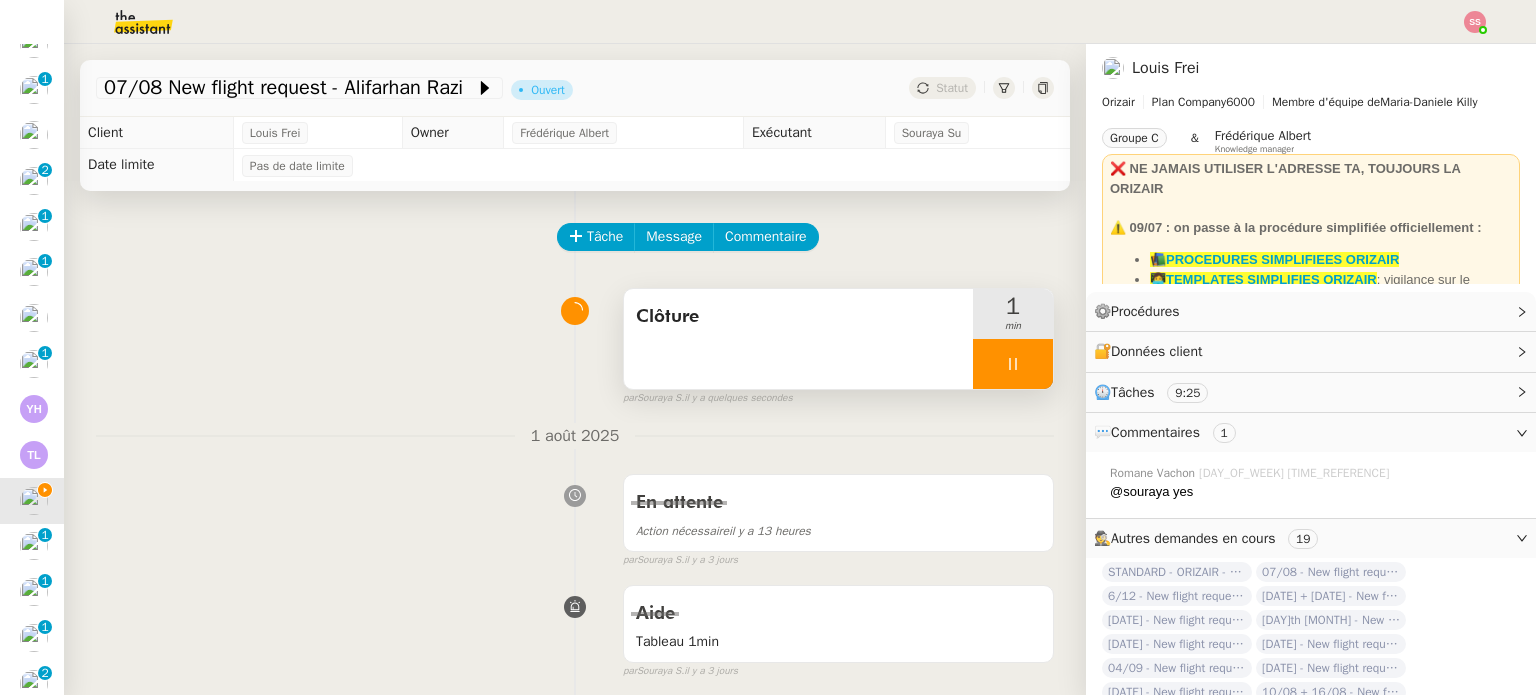 click at bounding box center (1013, 364) 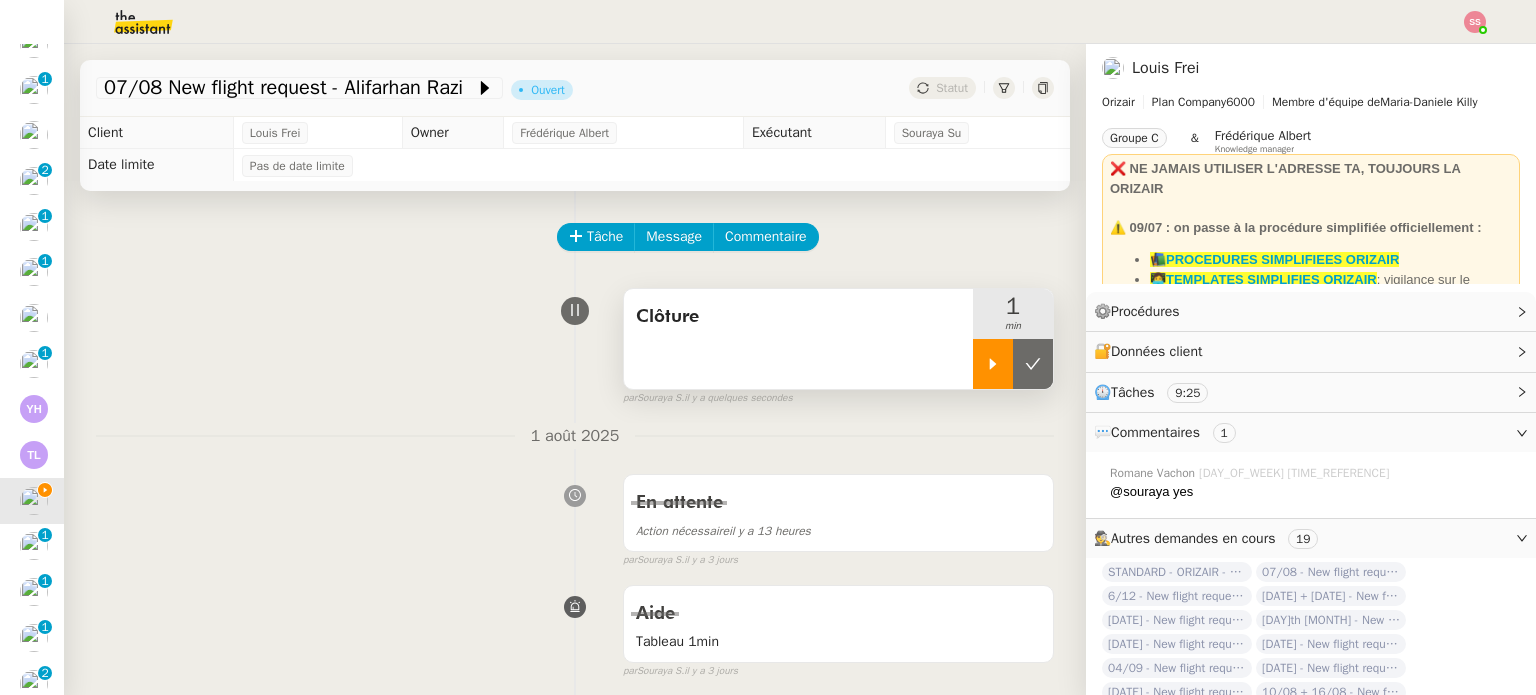 click 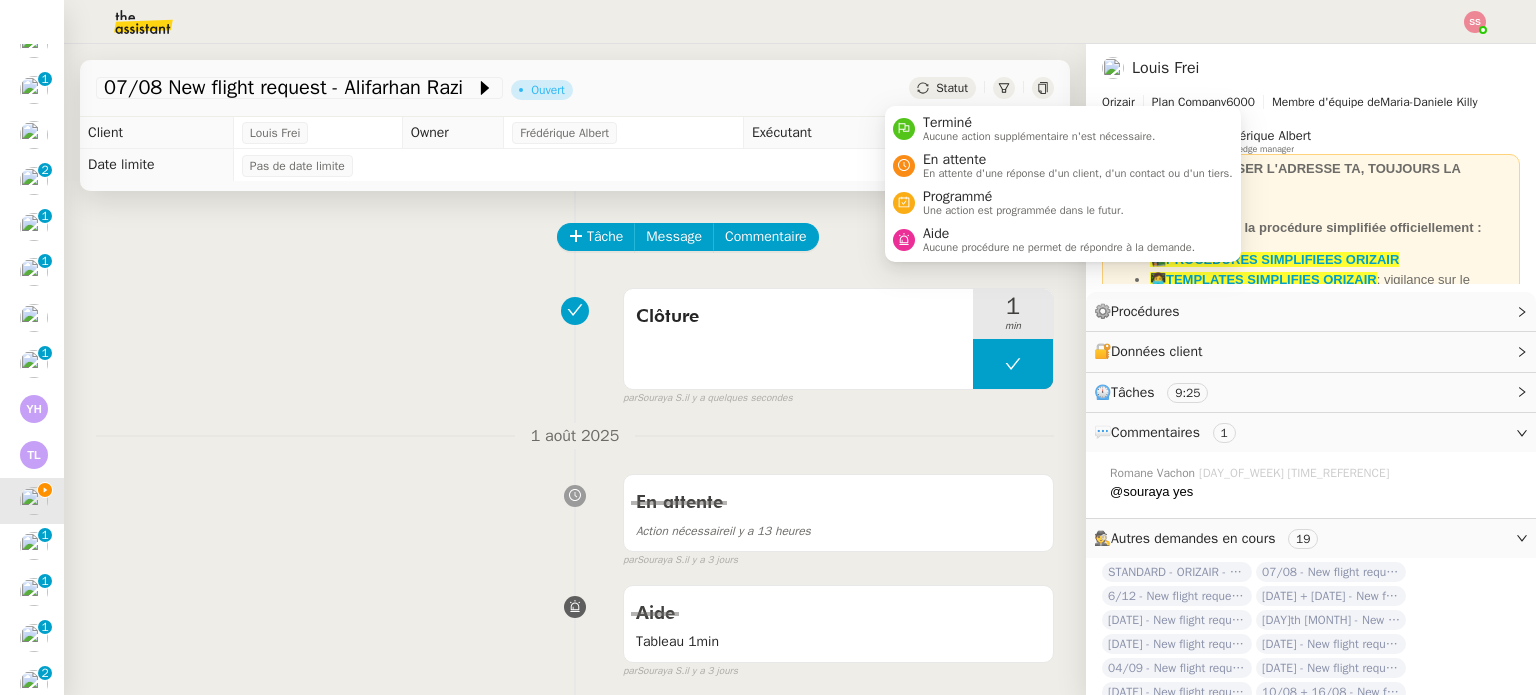 click on "Statut" 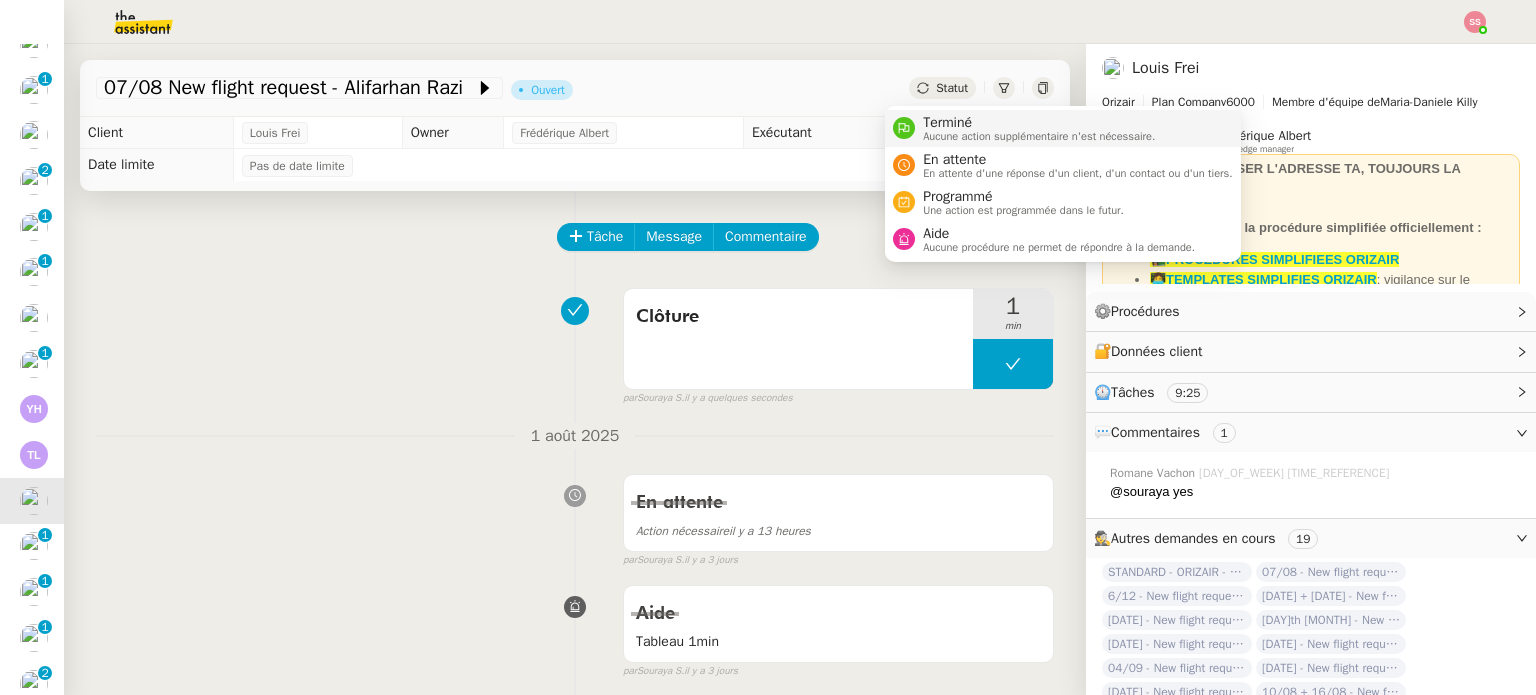 click on "Terminé" at bounding box center [1039, 123] 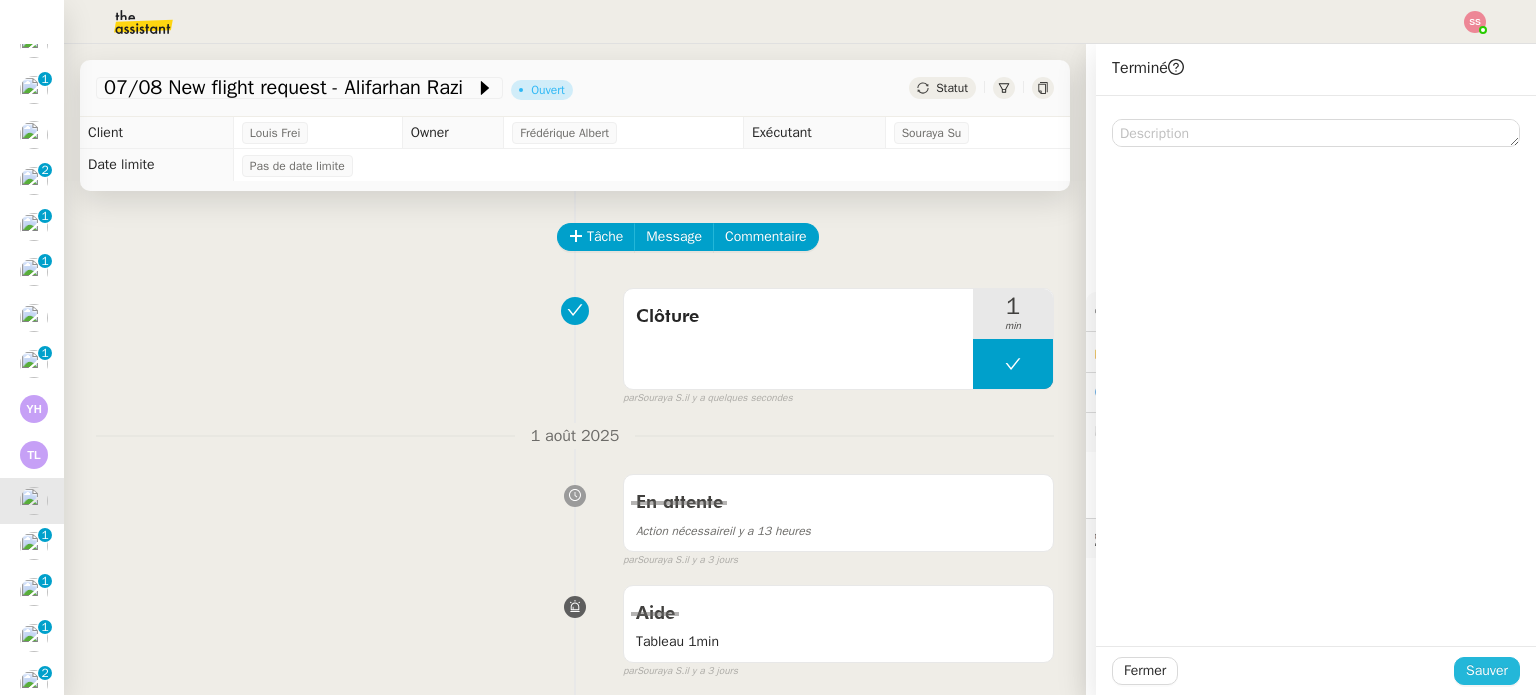 click on "Sauver" 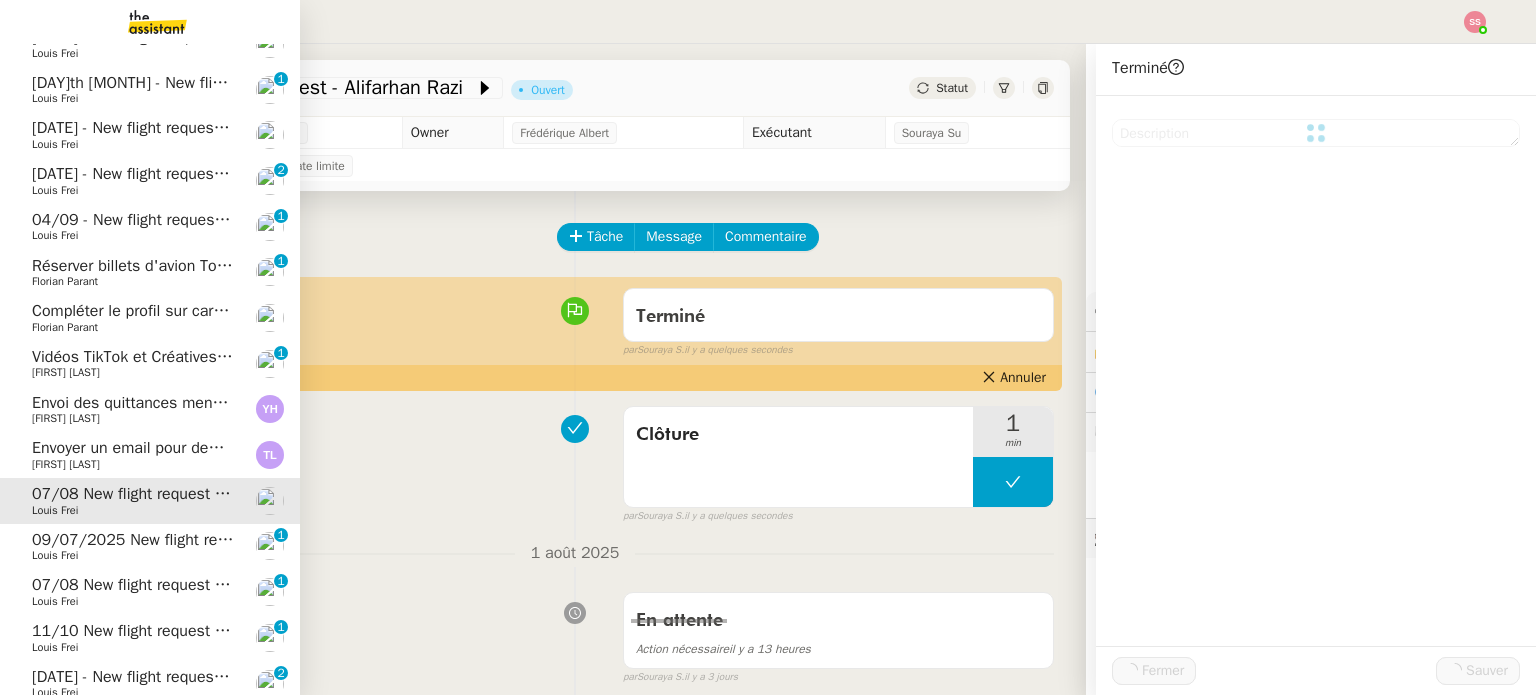 scroll, scrollTop: 248, scrollLeft: 0, axis: vertical 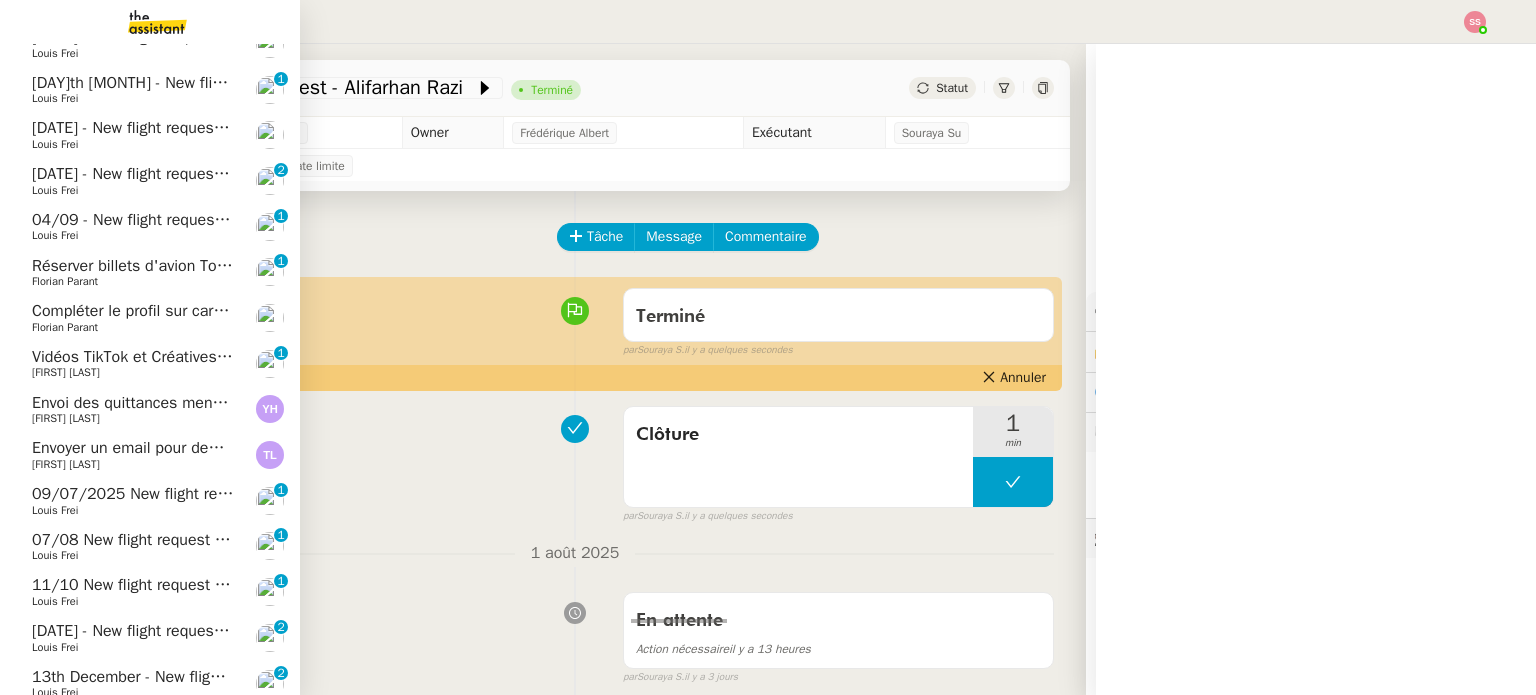 click on "Louis Frei" 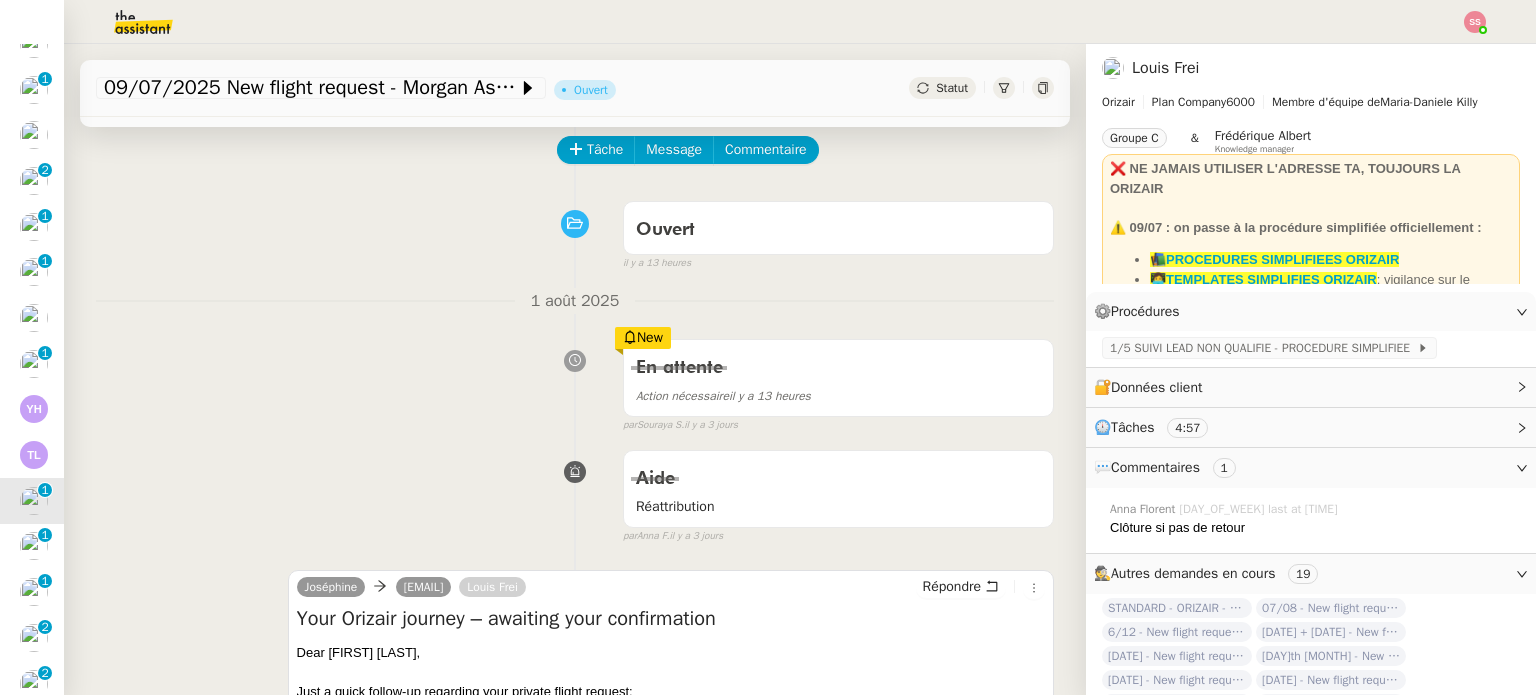 scroll, scrollTop: 0, scrollLeft: 0, axis: both 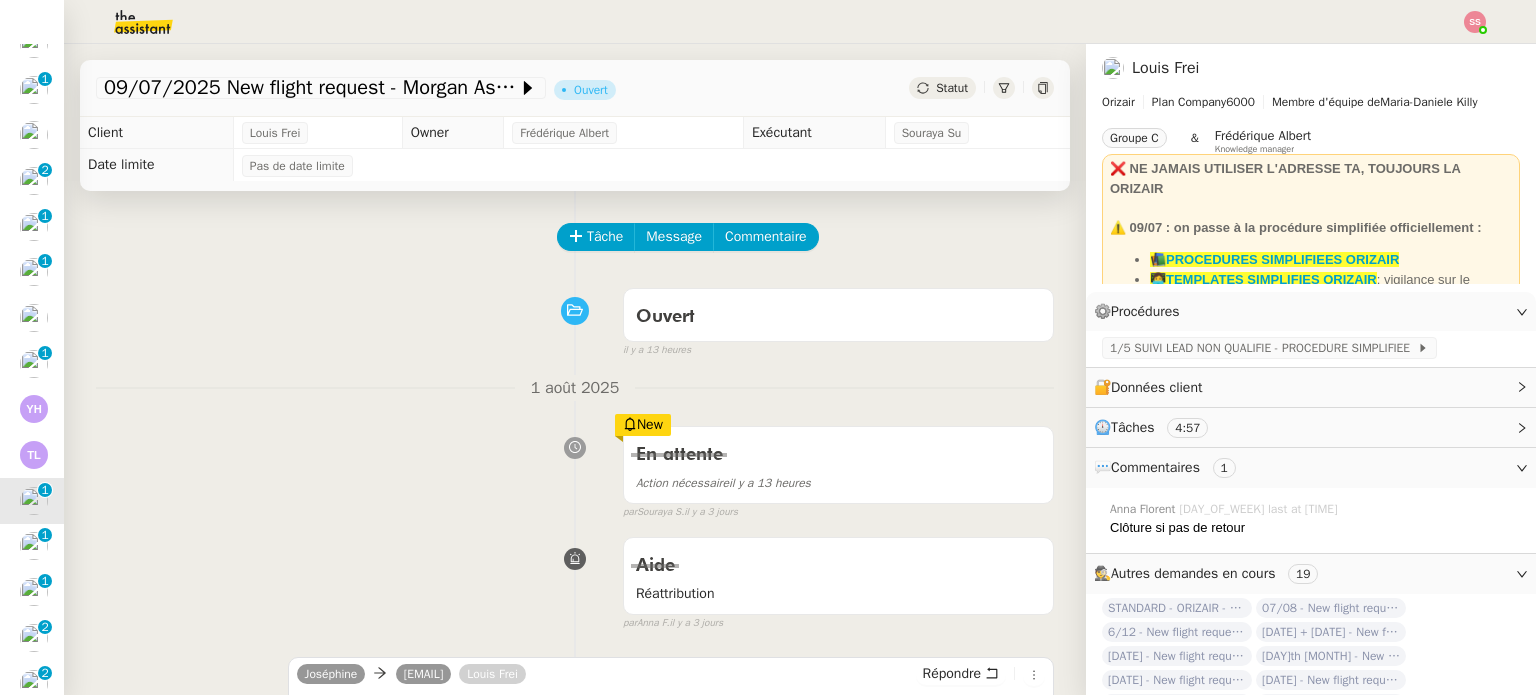 click on "Tâche Message Commentaire Veuillez patienter une erreur s'est produite 👌👌👌 message envoyé ✌️✌️✌️ Veuillez d'abord attribuer un client Une erreur s'est produite, veuillez réessayer Ouvert false il y a 13 heures 👌👌👌 message envoyé ✌️✌️✌️ une erreur s'est produite 👌👌👌 message envoyé ✌️✌️✌️ Votre message va être revu ✌️✌️✌️ une erreur s'est produite La taille des fichiers doit être de 10Mb au maximum. 1 août 2025 En attente Action nécessaire  il y a 13 heures   New  par   Souraya S.   il y a 3 jours 👌👌👌 message envoyé ✌️✌️✌️ une erreur s'est produite 👌👌👌 message envoyé ✌️✌️✌️ Votre message va être revu ✌️✌️✌️ une erreur s'est produite La taille des fichiers doit être de 10Mb au maximum. Aide Réattribution    false par   Anna F.   il y a 3 jours 👌👌👌 message envoyé ✌️✌️✌️ une erreur s'est produite 👌👌👌 message envoyé ✌️✌️✌️" 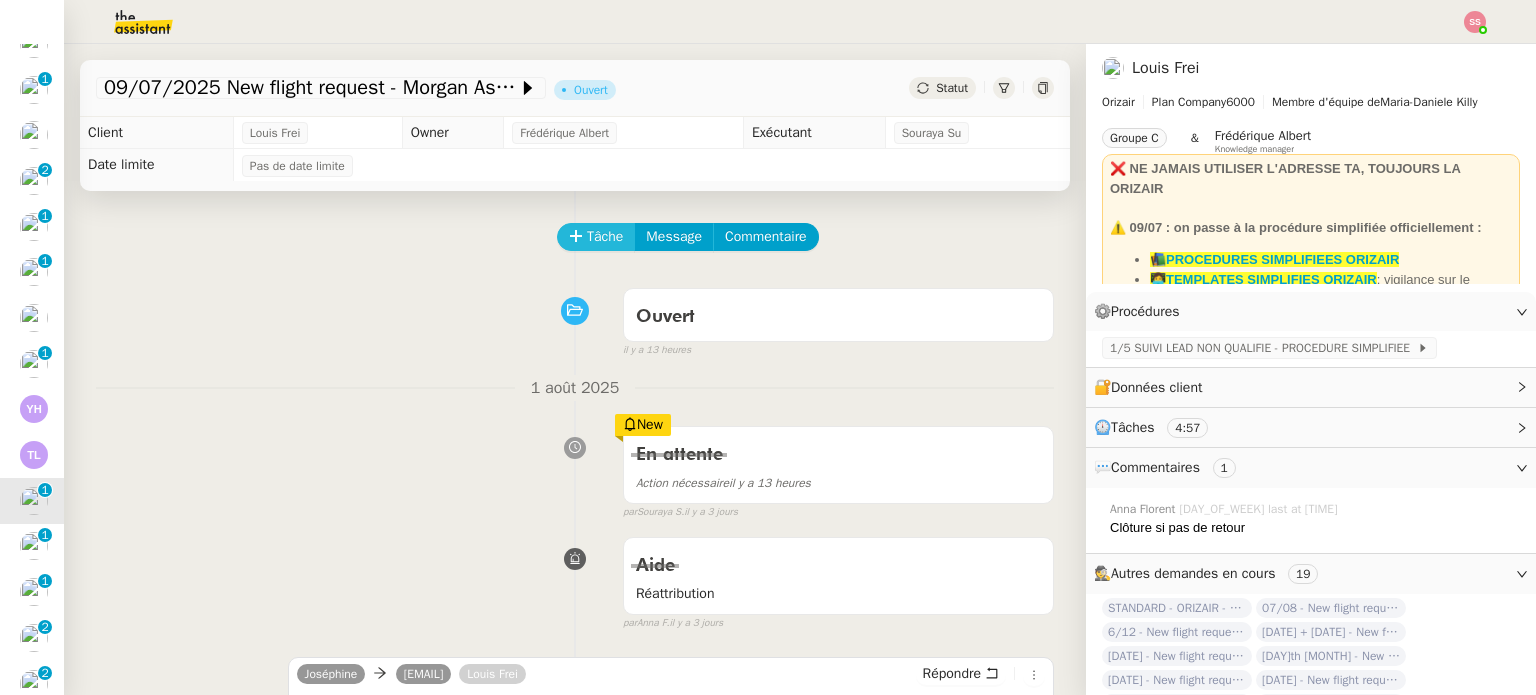 click on "Tâche" 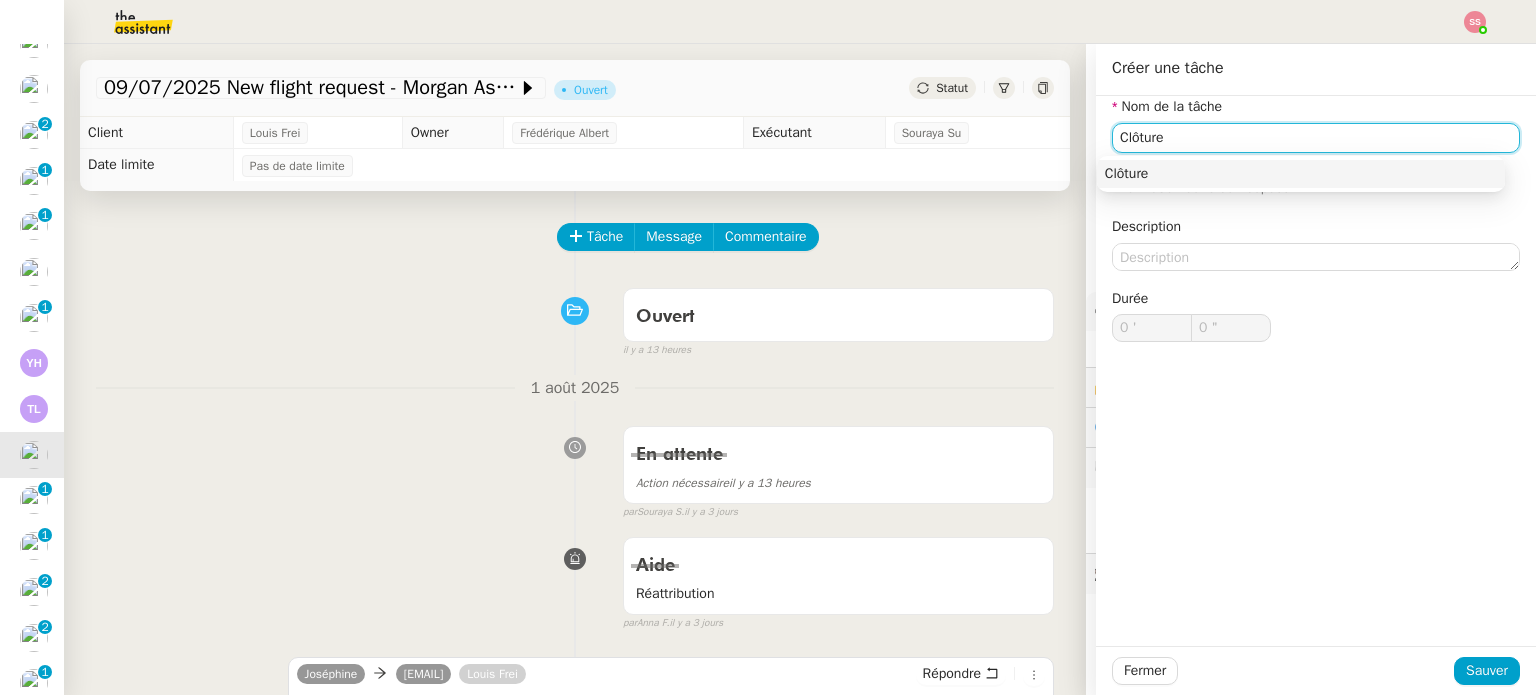 scroll, scrollTop: 202, scrollLeft: 0, axis: vertical 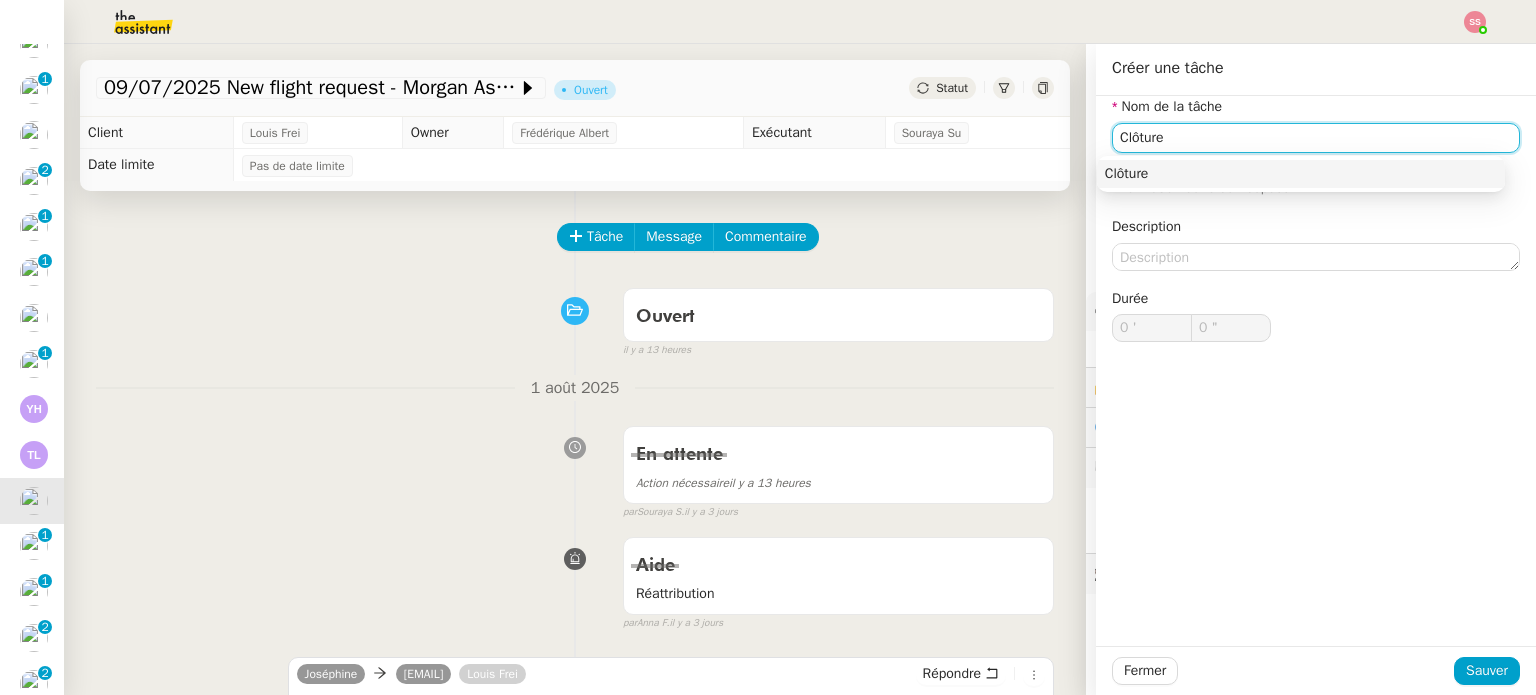click on "Clôture" at bounding box center (1301, 174) 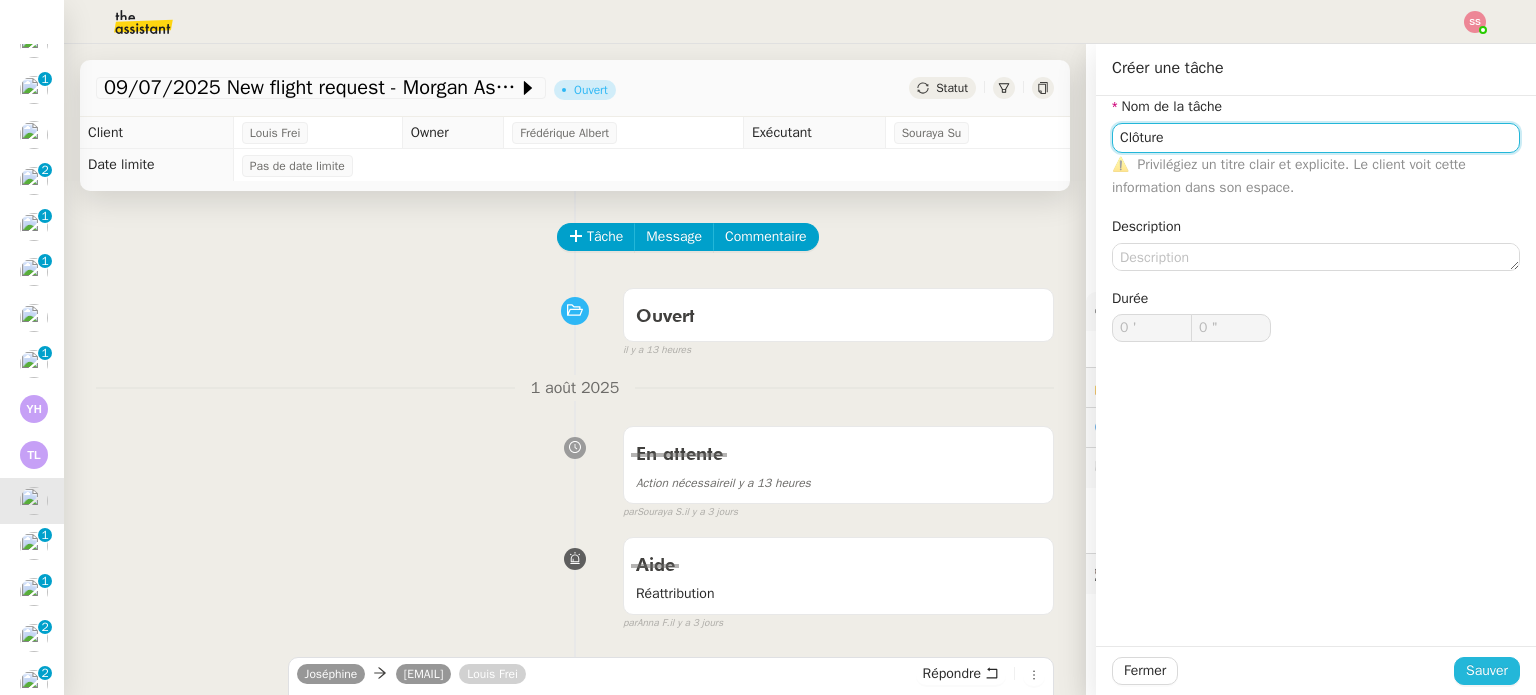 type on "Clôture" 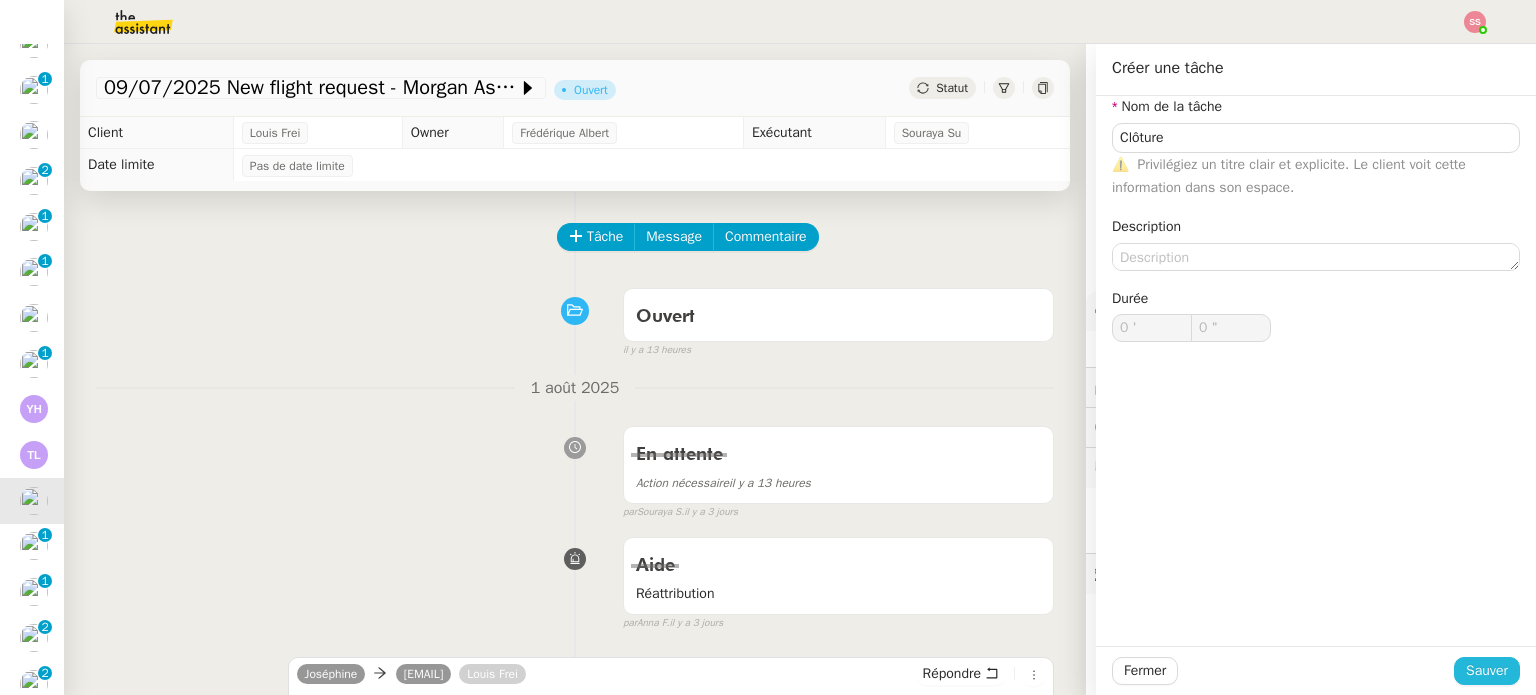 click on "Sauver" 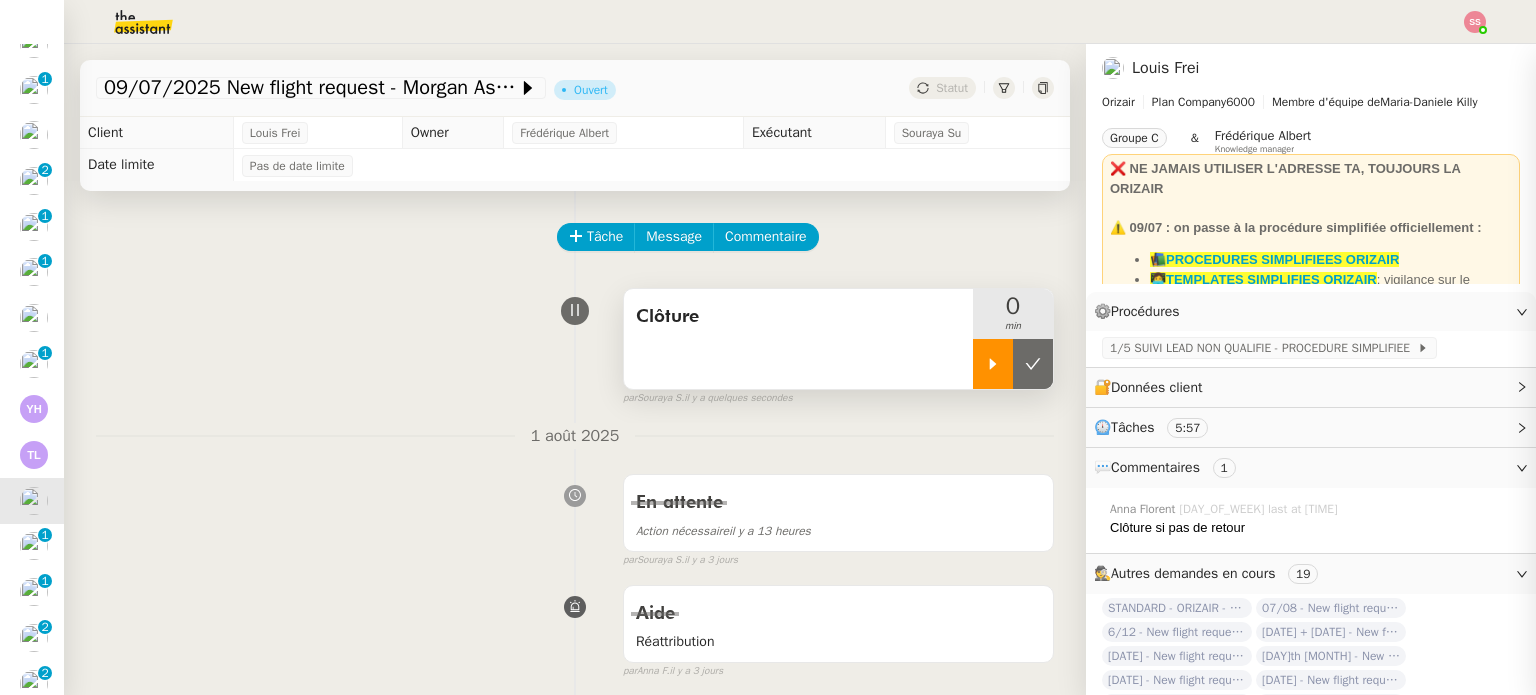 click at bounding box center [993, 364] 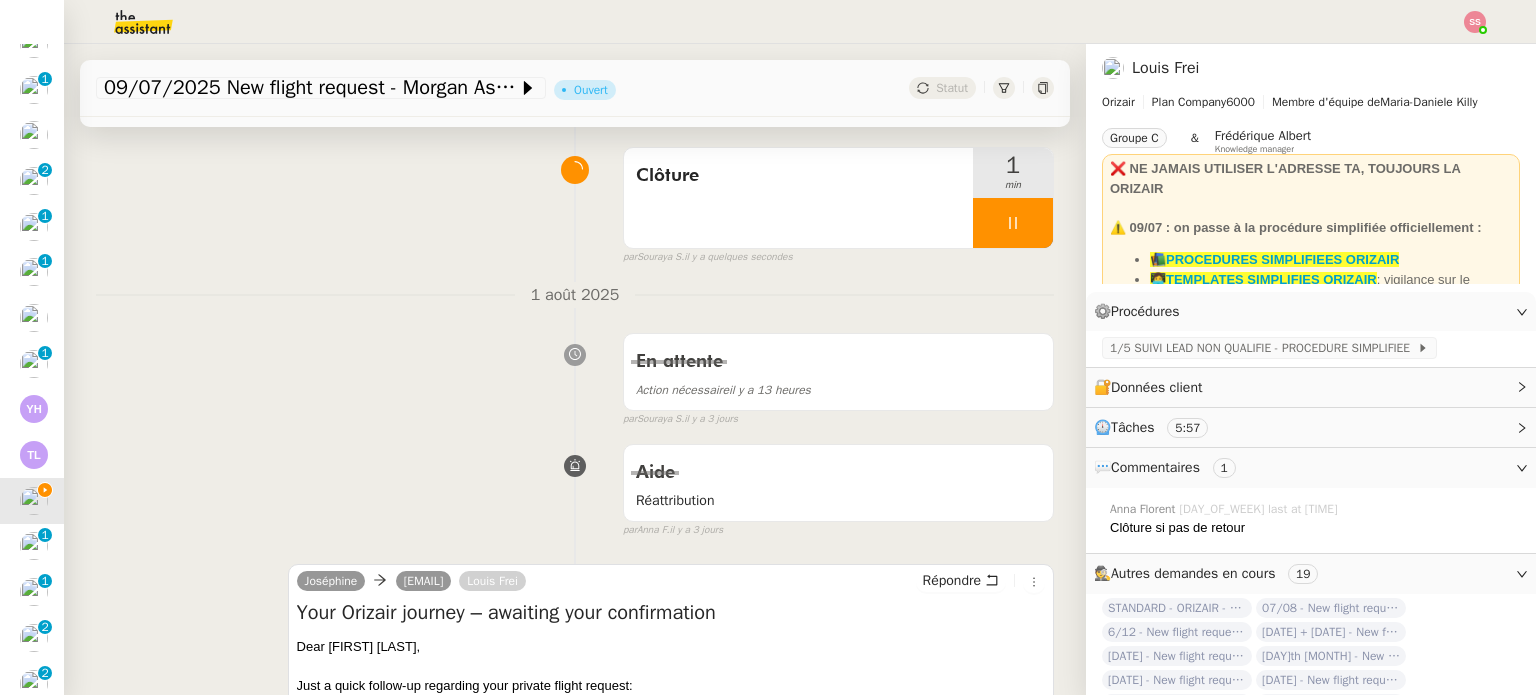 scroll, scrollTop: 0, scrollLeft: 0, axis: both 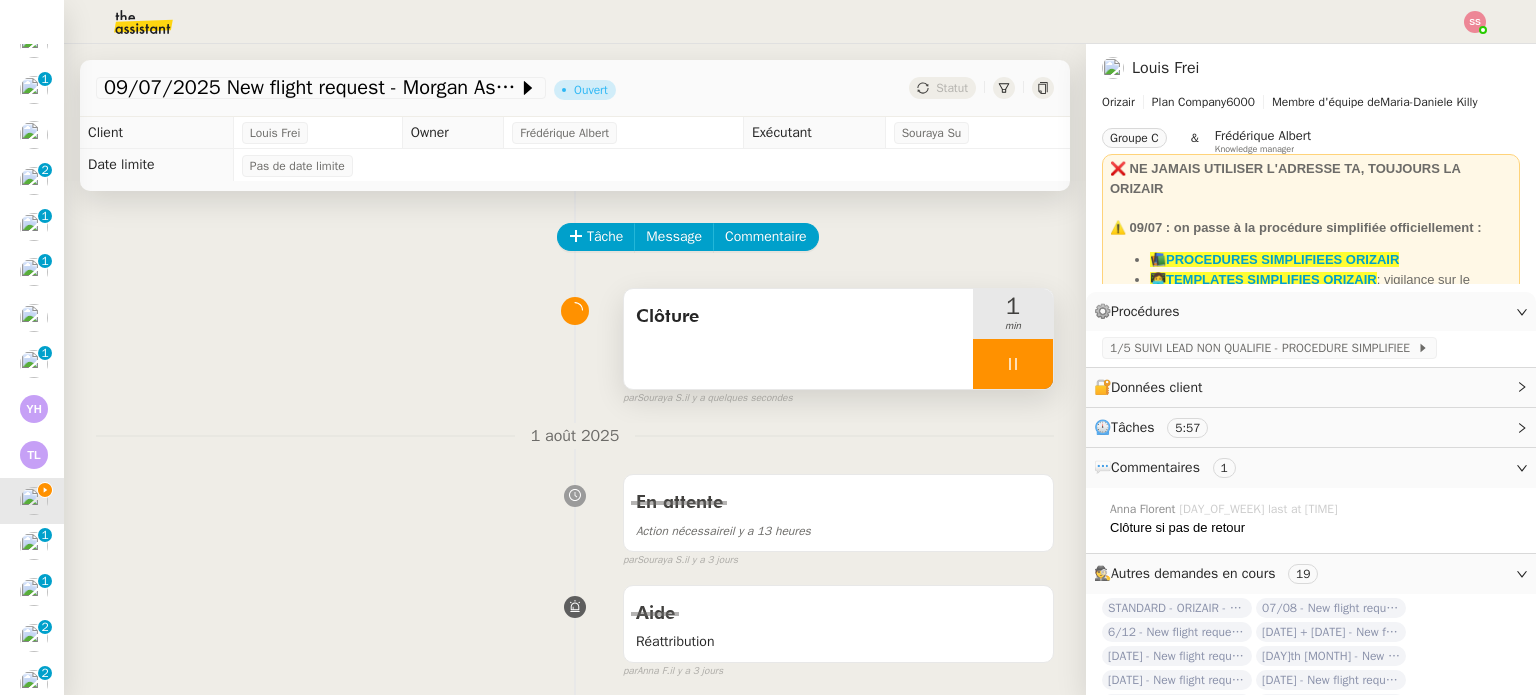 click at bounding box center (1013, 364) 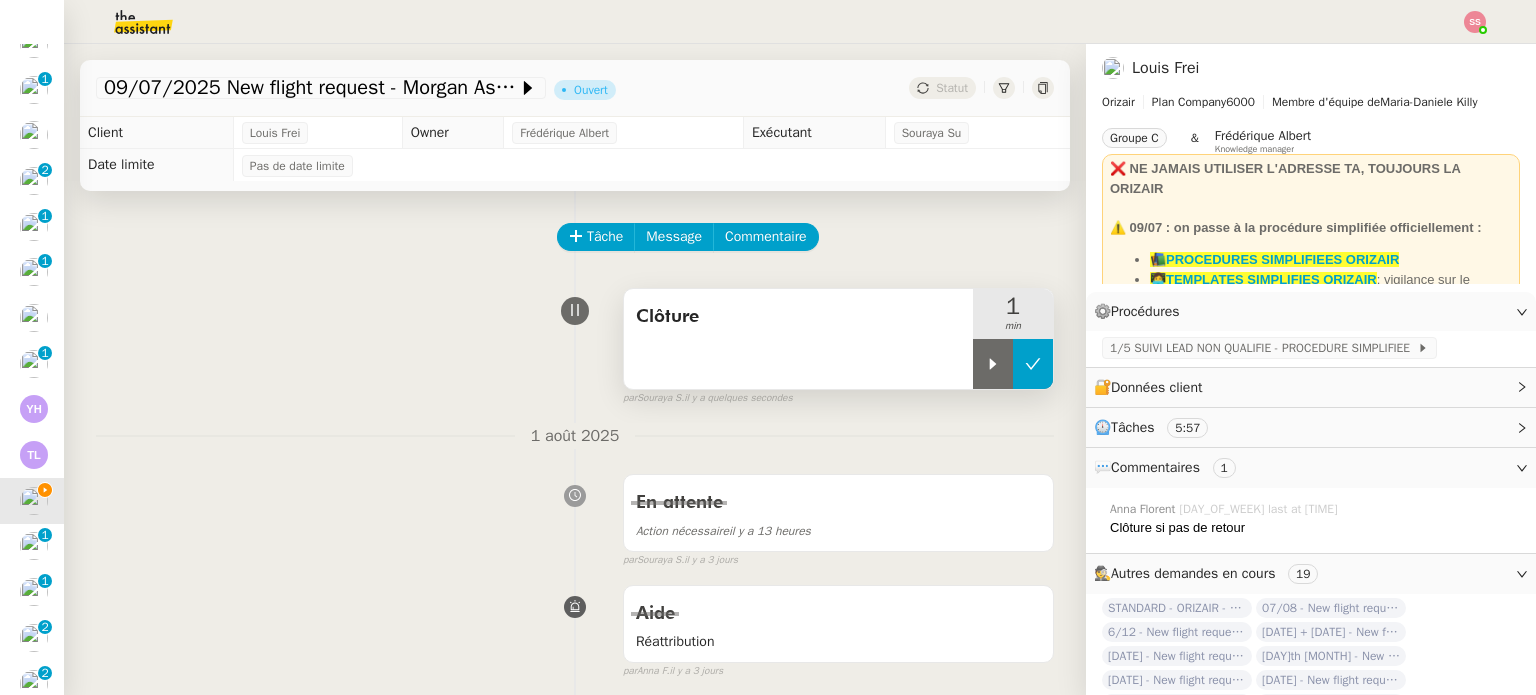 click 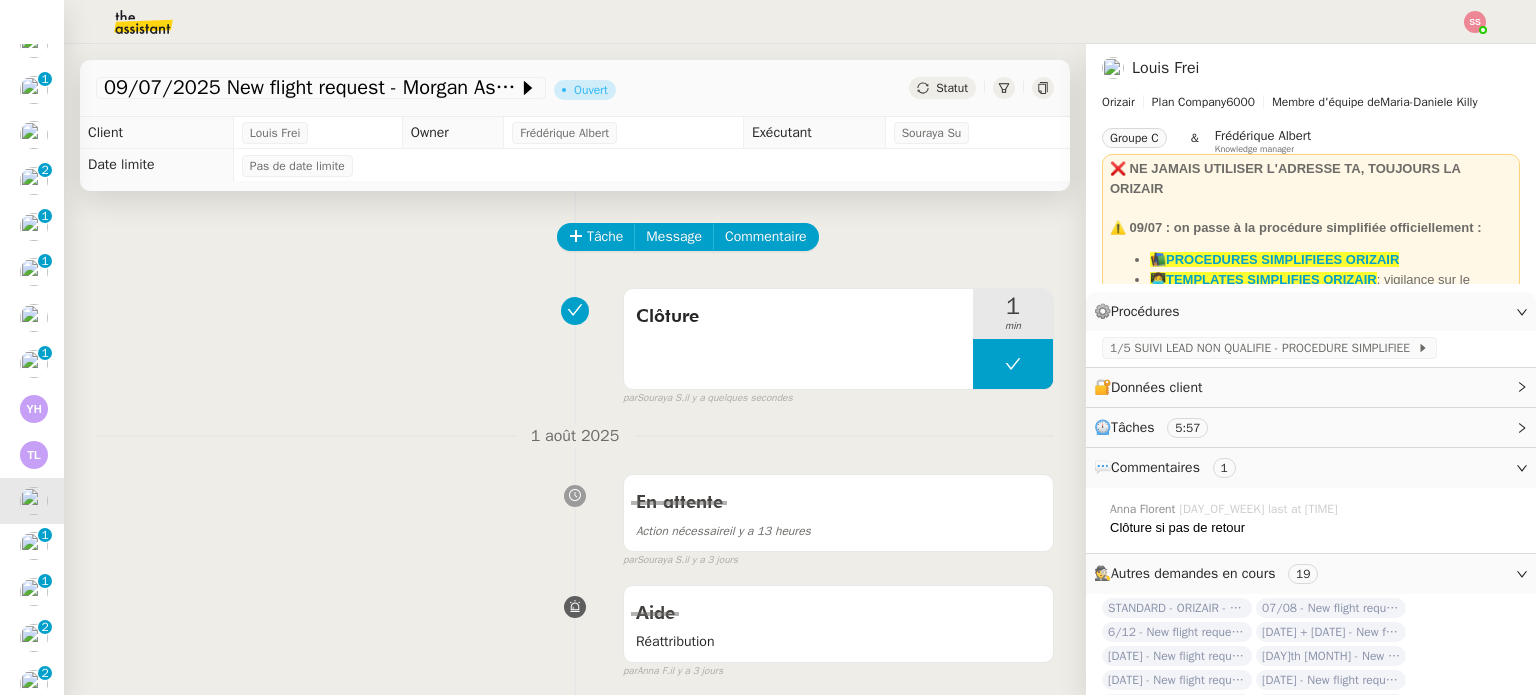 click on "09/07/2025 New flight request - Morgan Ashford         Ouvert     Statut" 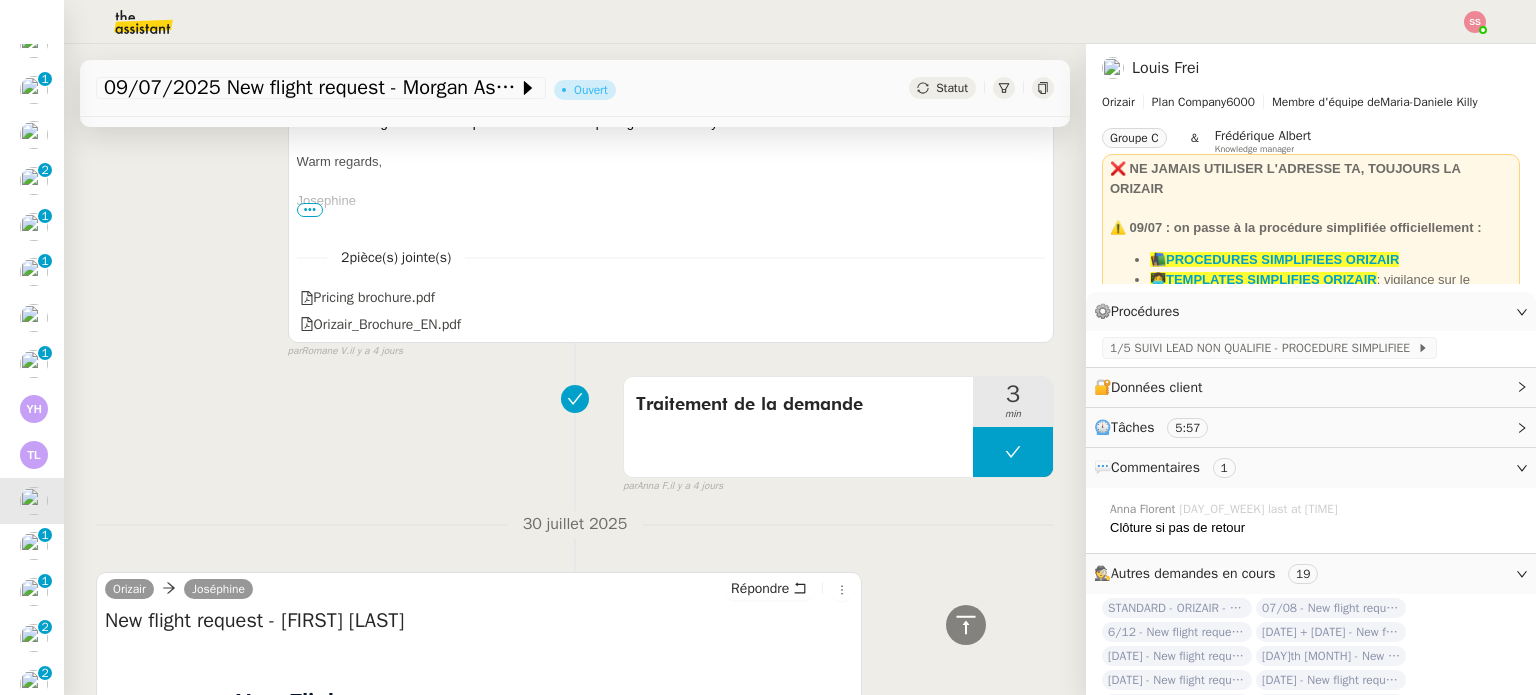 scroll, scrollTop: 1500, scrollLeft: 0, axis: vertical 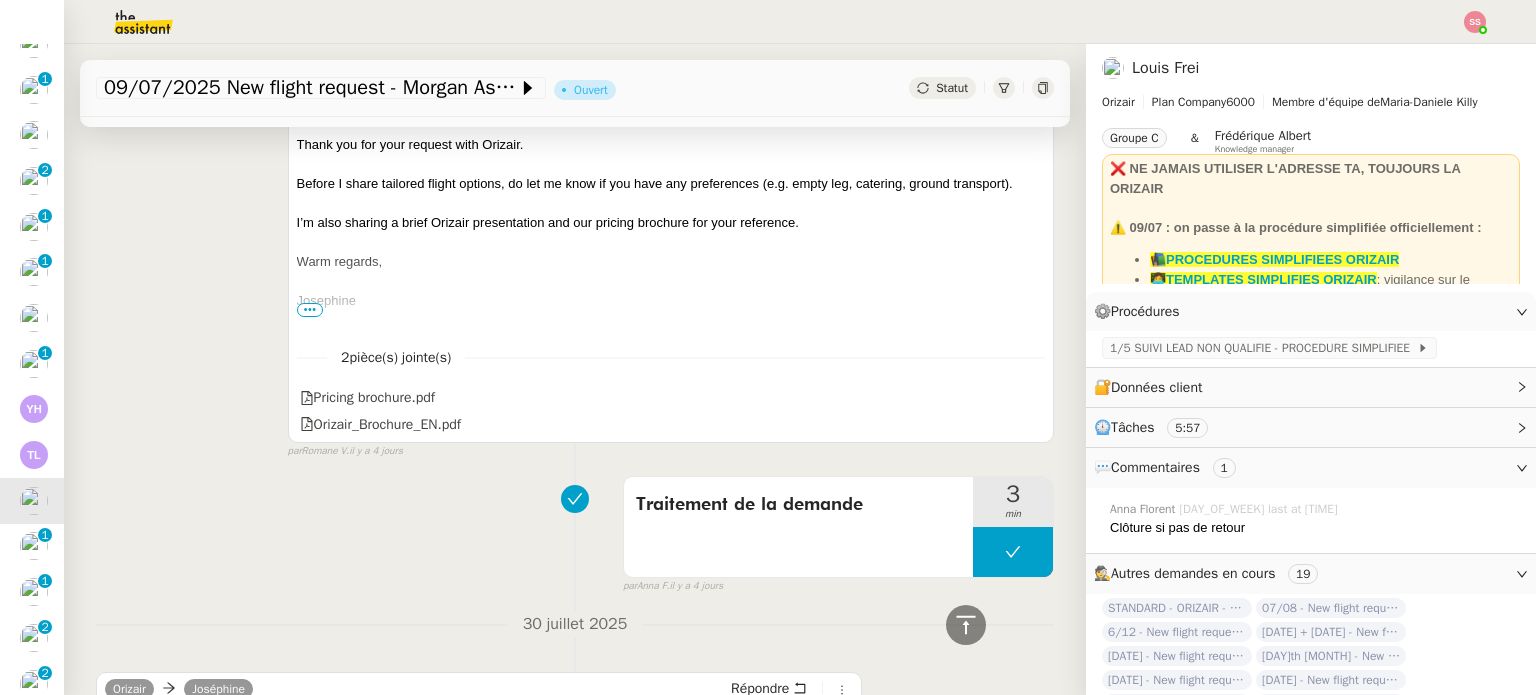 click on "Statut" 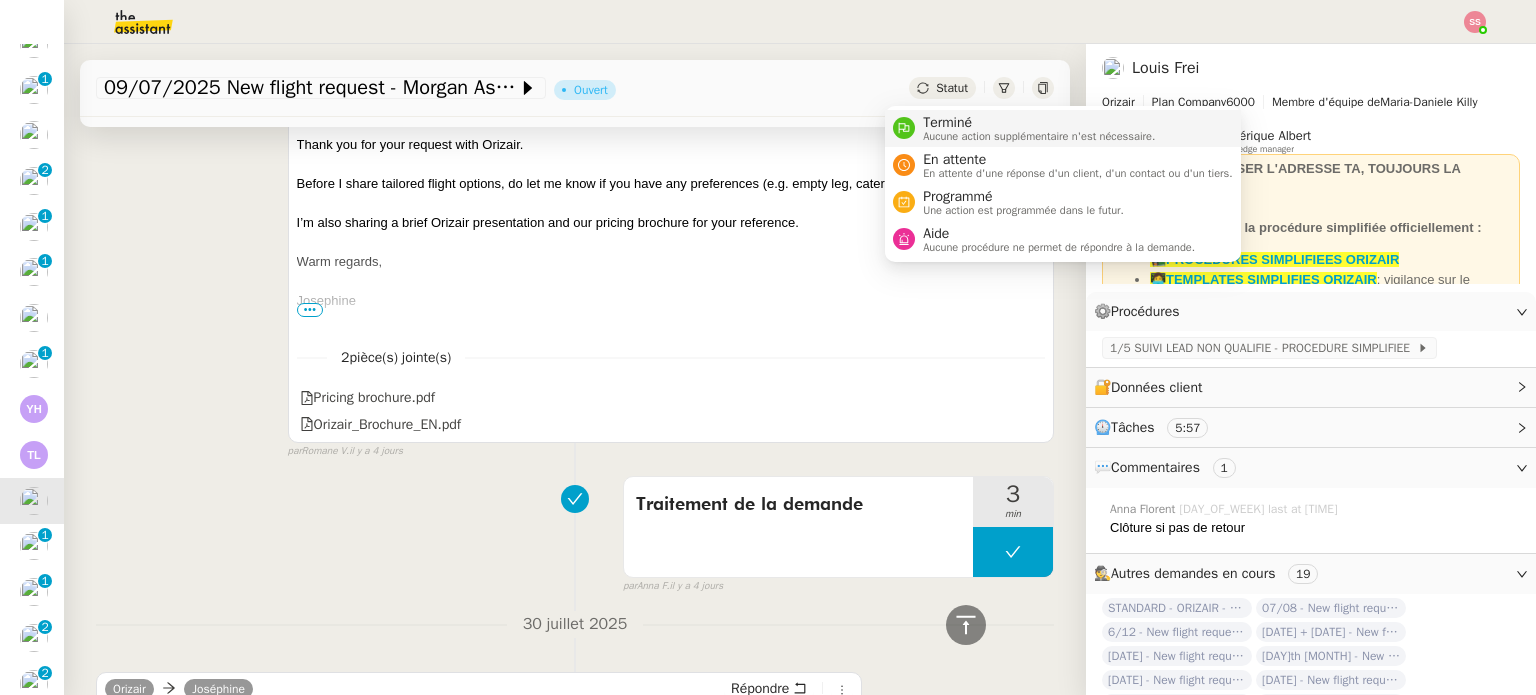 click on "Terminé Aucune action supplémentaire n'est nécessaire." at bounding box center (1063, 128) 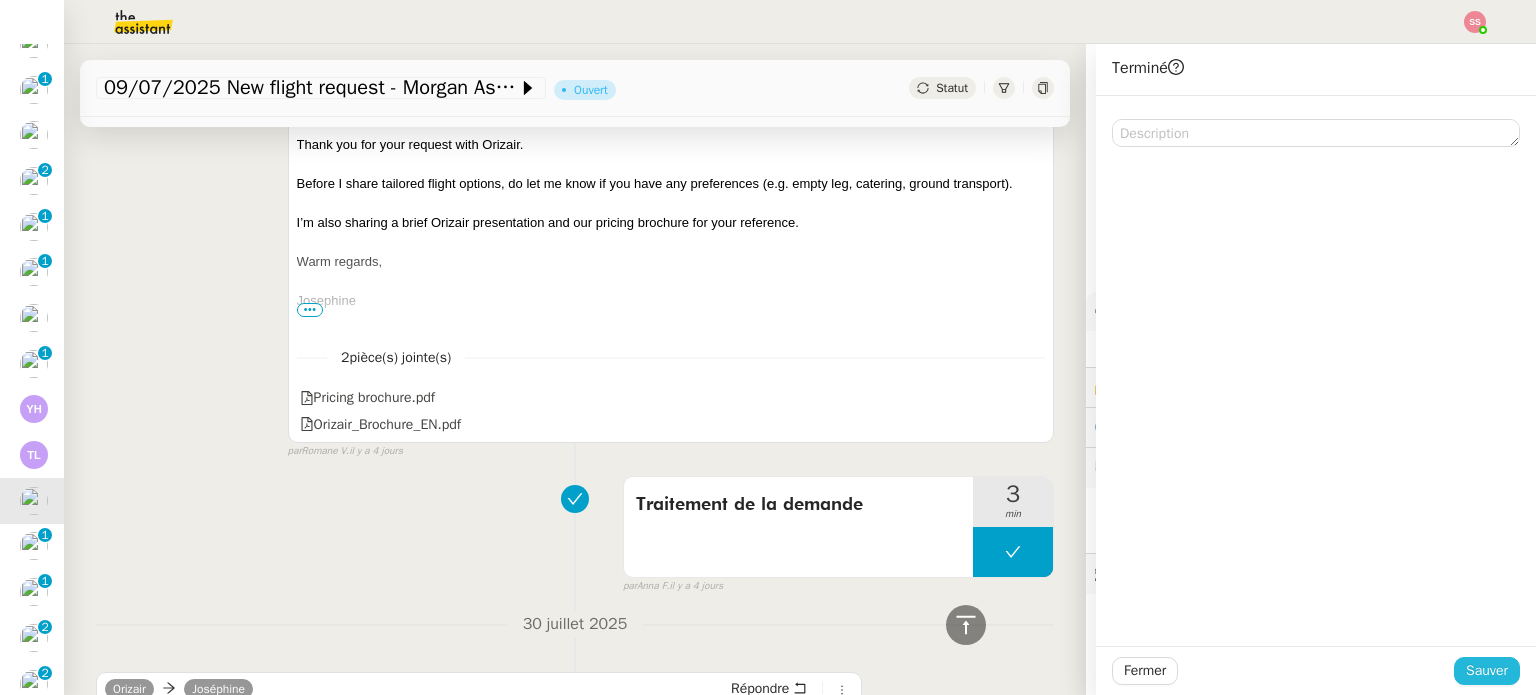 click on "Sauver" 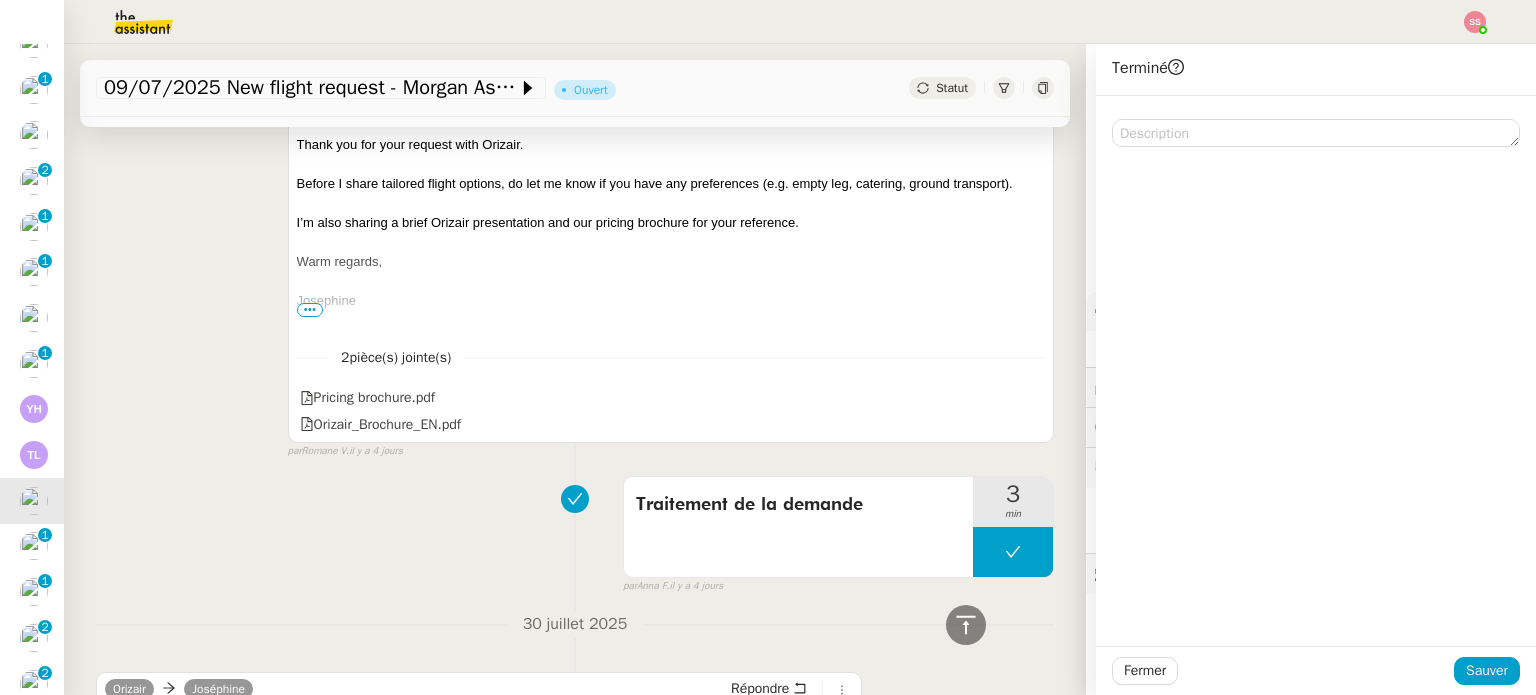 scroll, scrollTop: 1616, scrollLeft: 0, axis: vertical 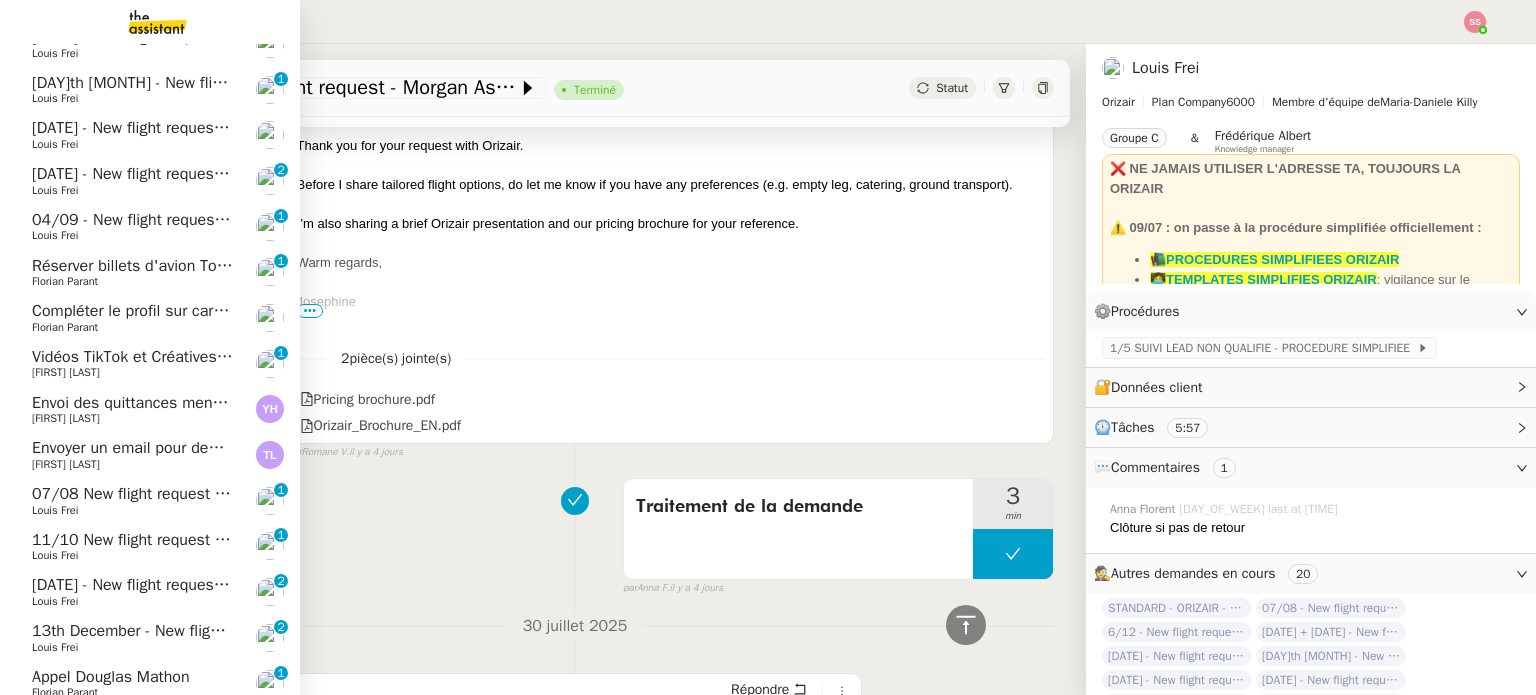 click on "07/08 New flight request - Vidal Manuel" 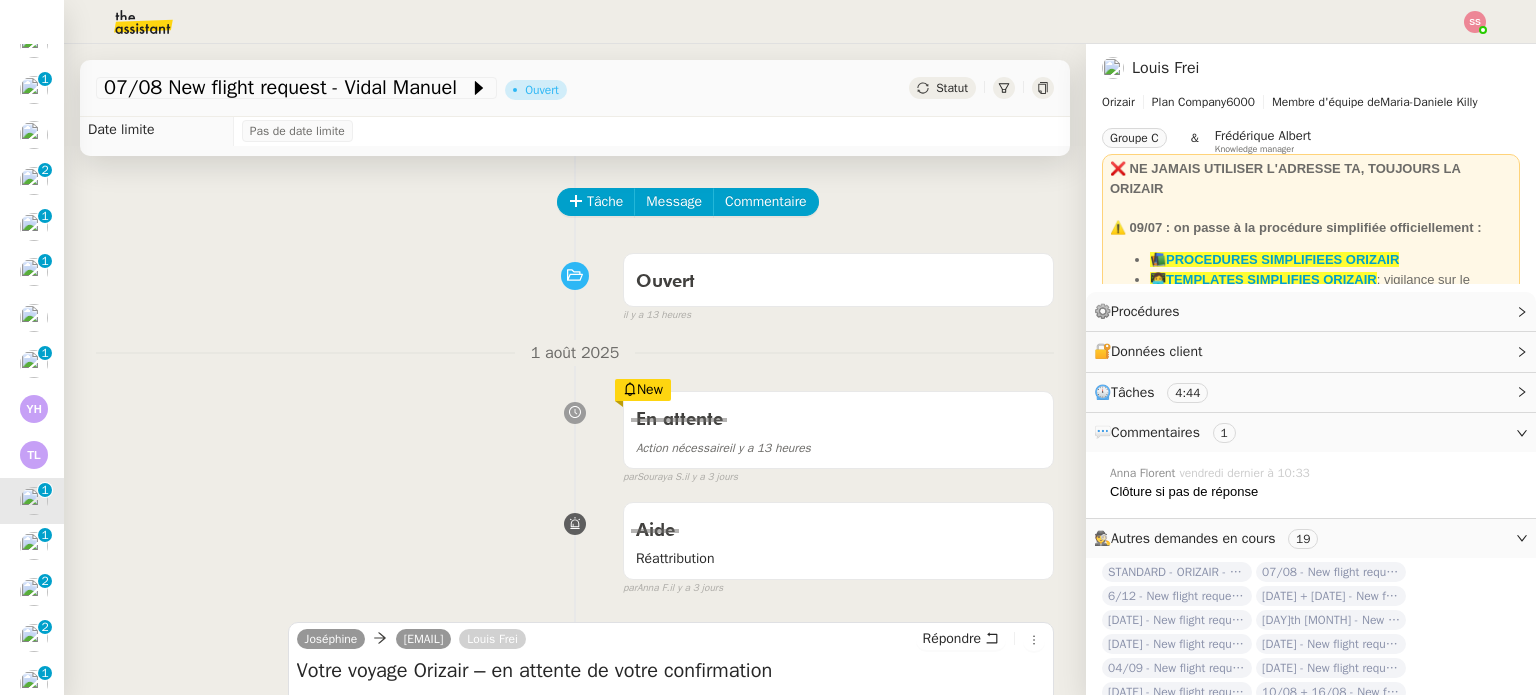 scroll, scrollTop: 100, scrollLeft: 0, axis: vertical 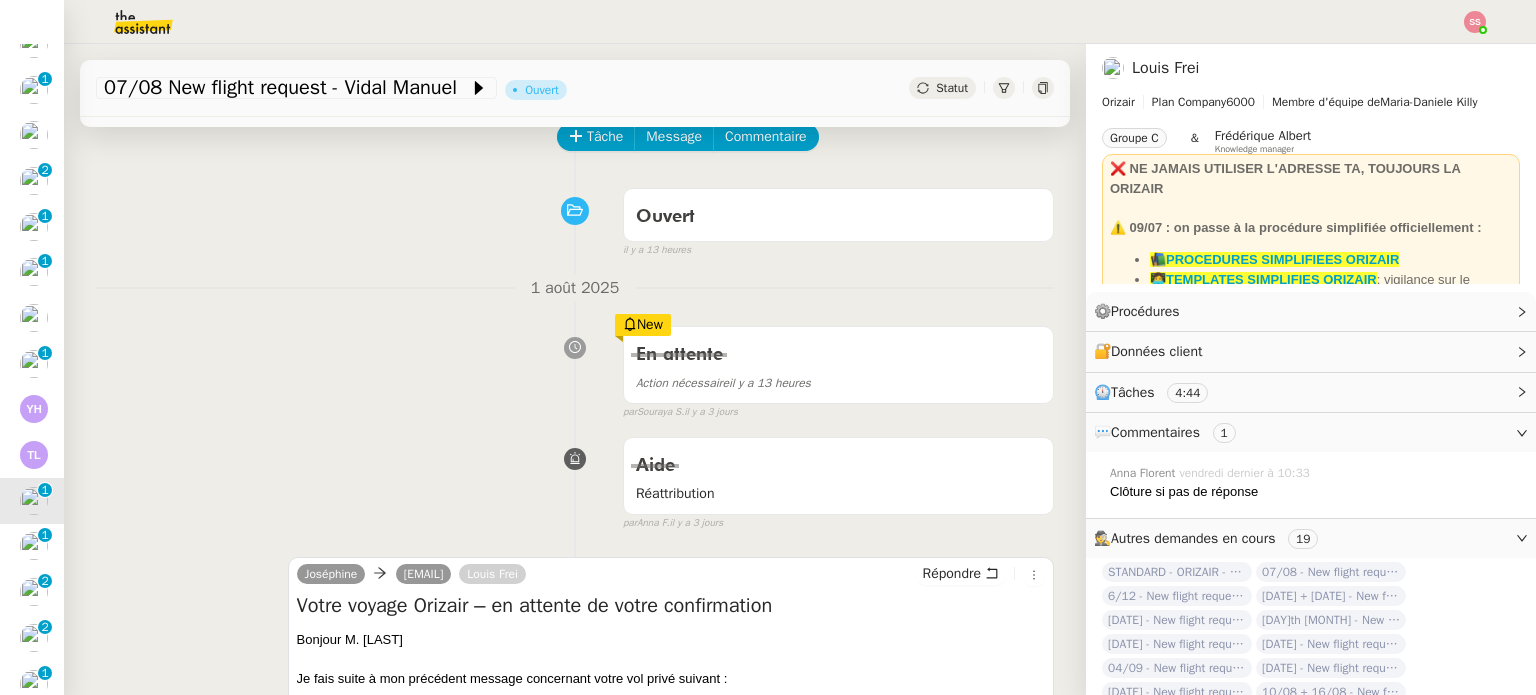 click on "Tâche Message Commentaire" 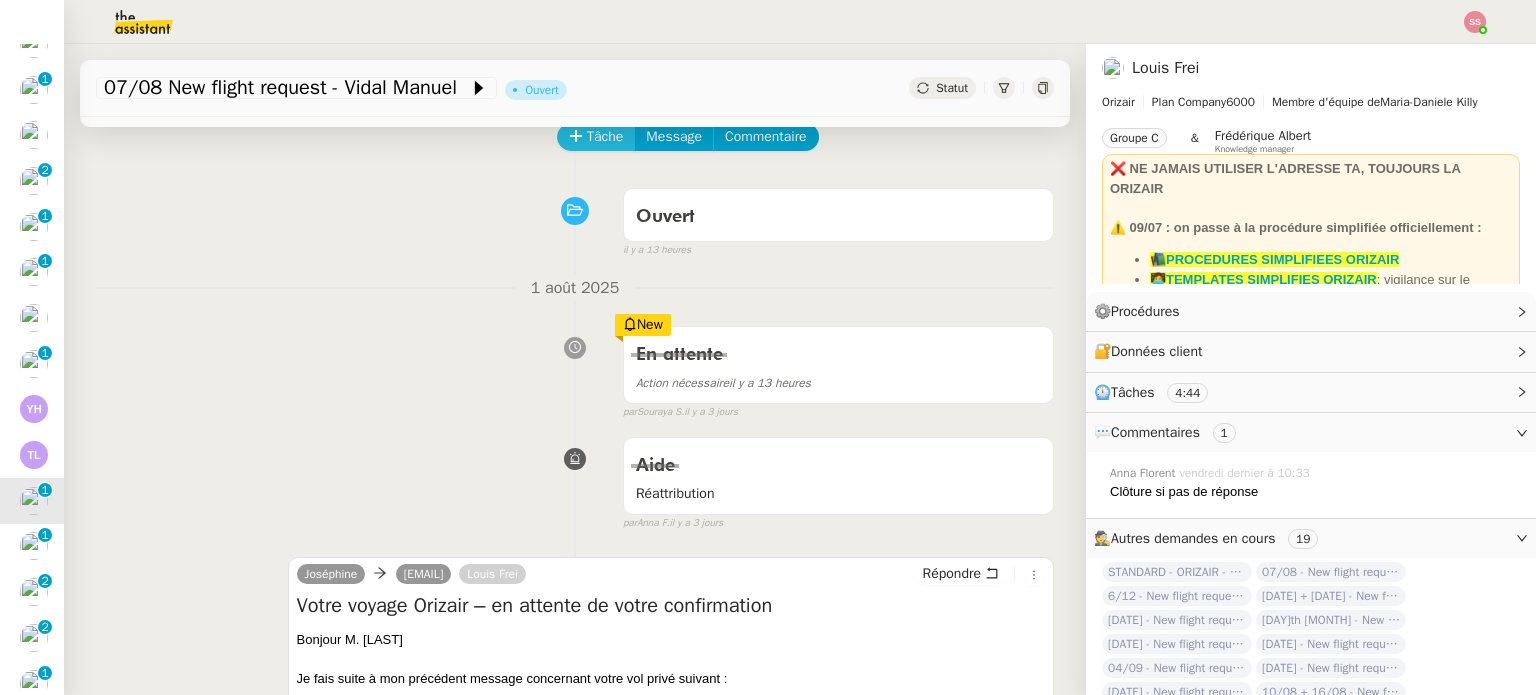 click on "Tâche" 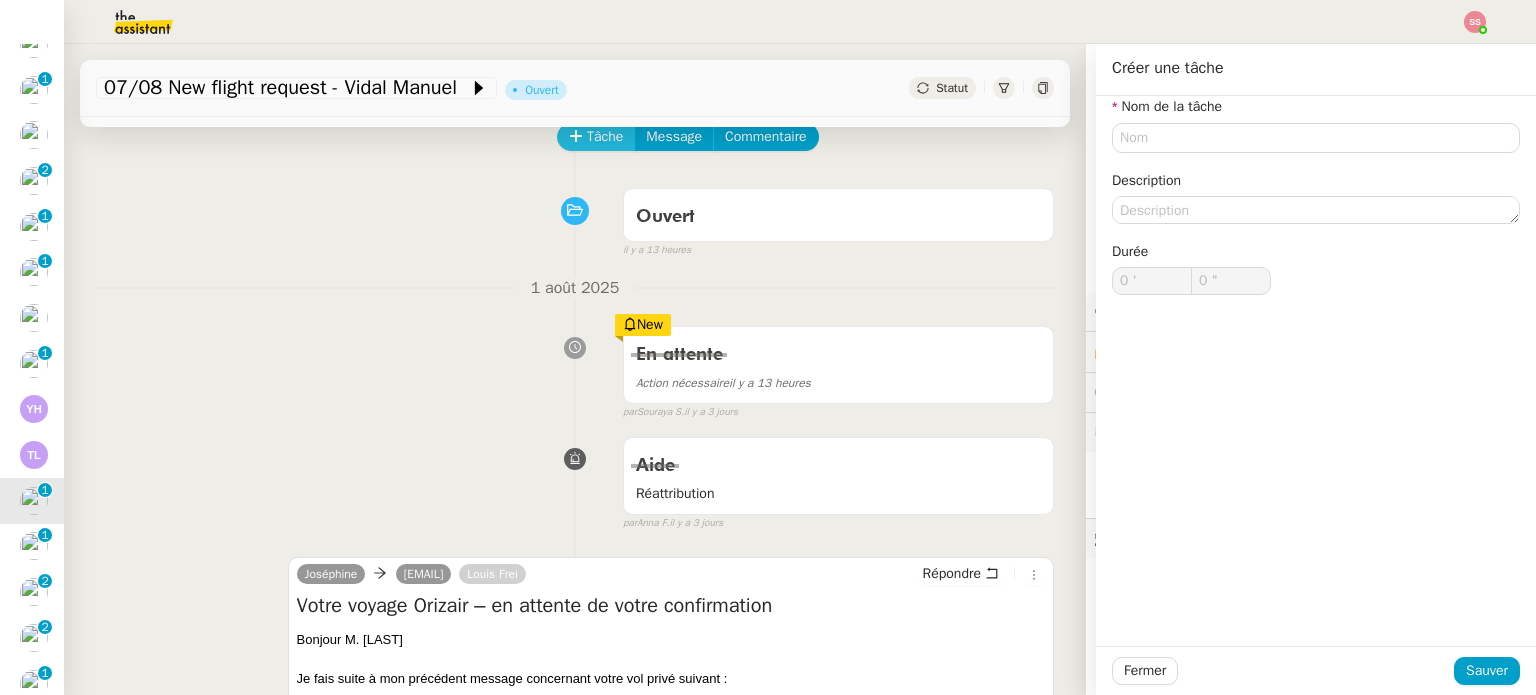type 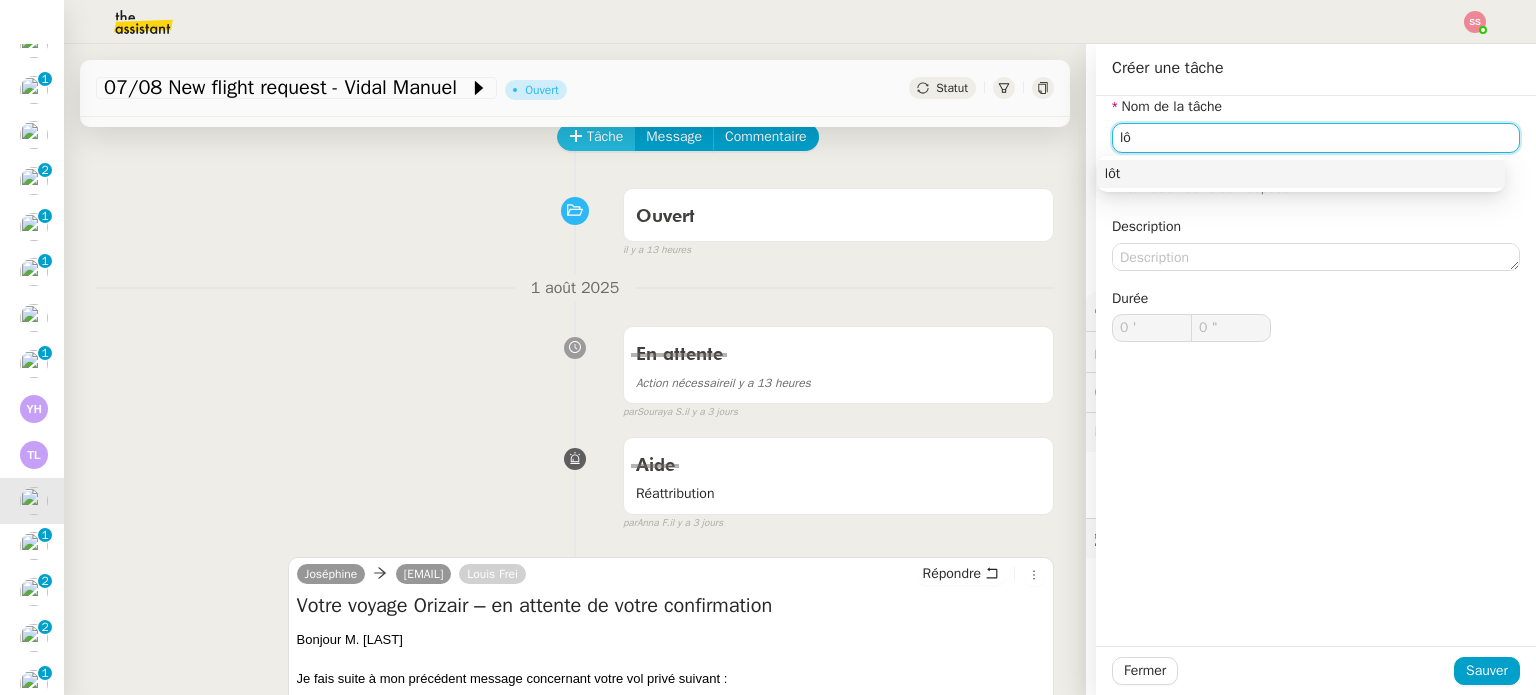 type on "l" 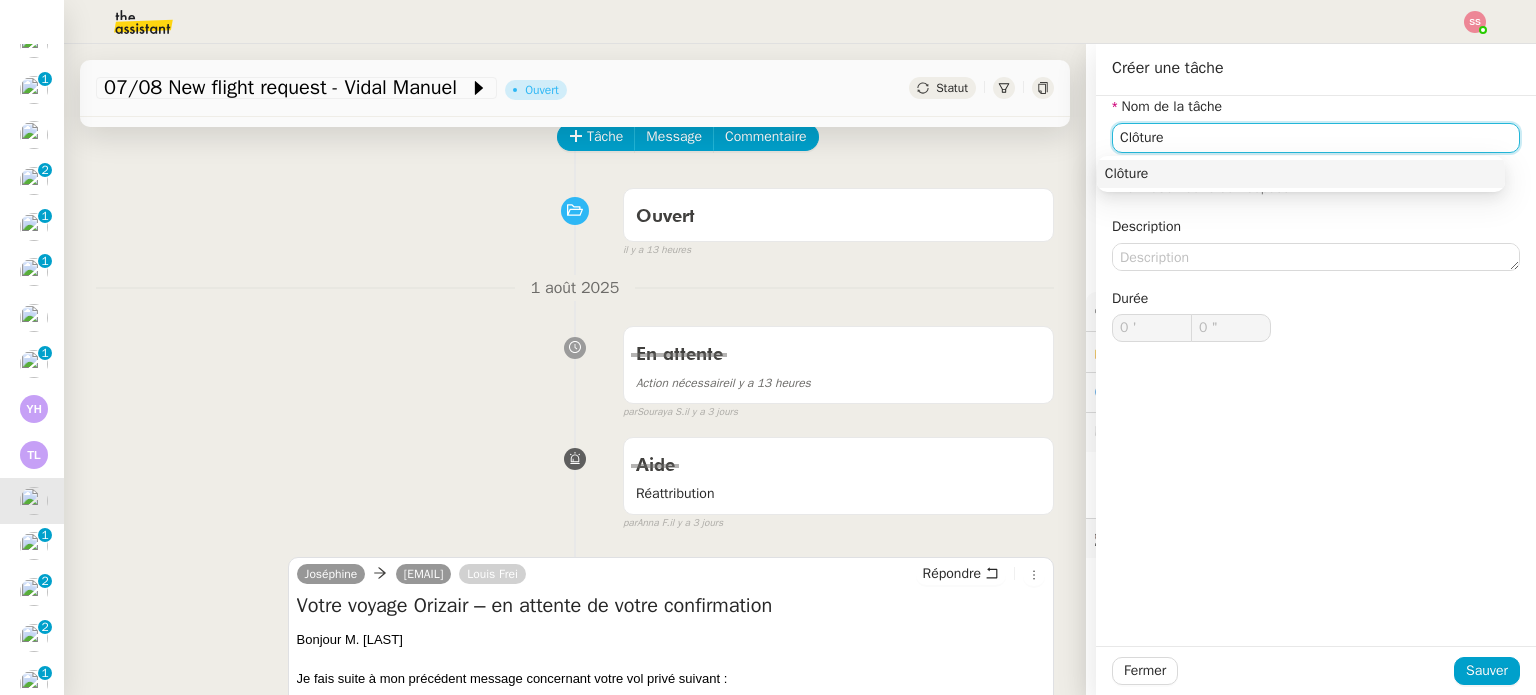 click on "Clôture" at bounding box center [1301, 174] 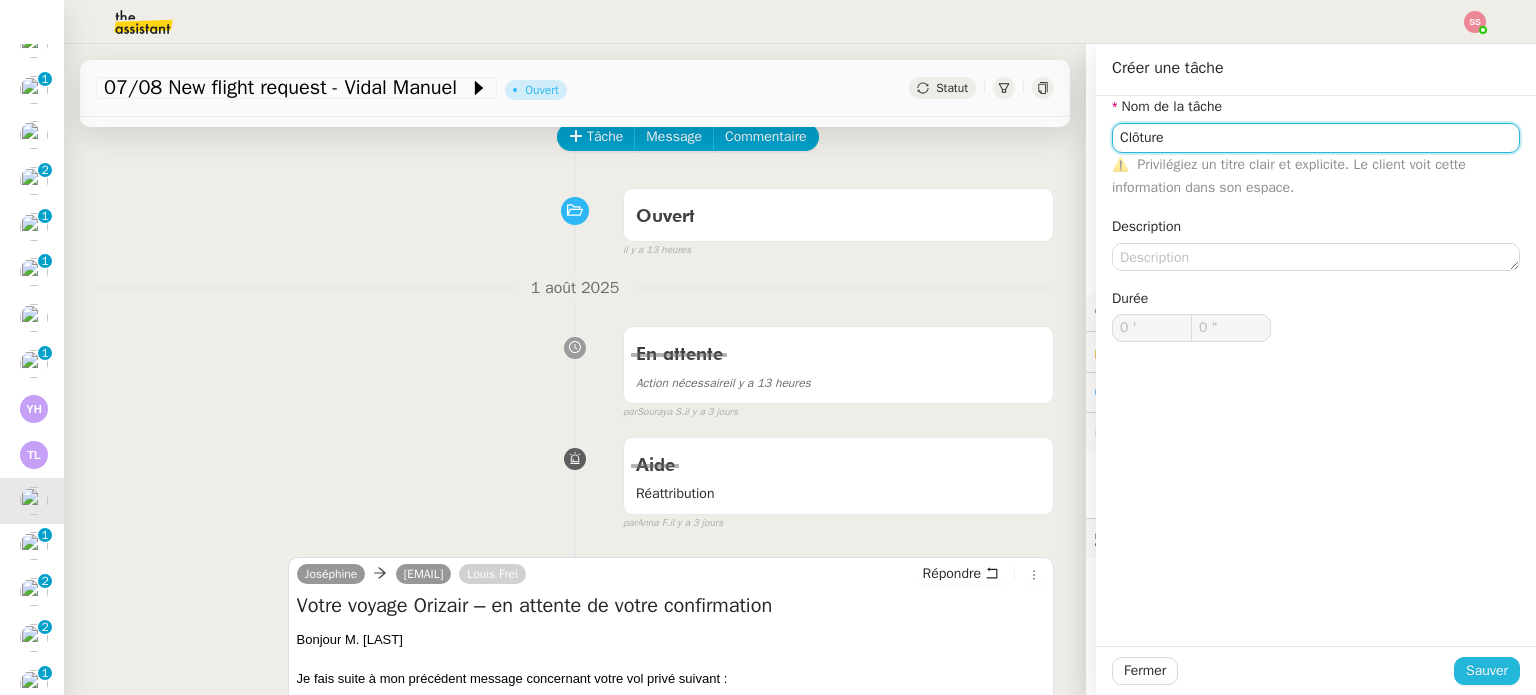 type on "Clôture" 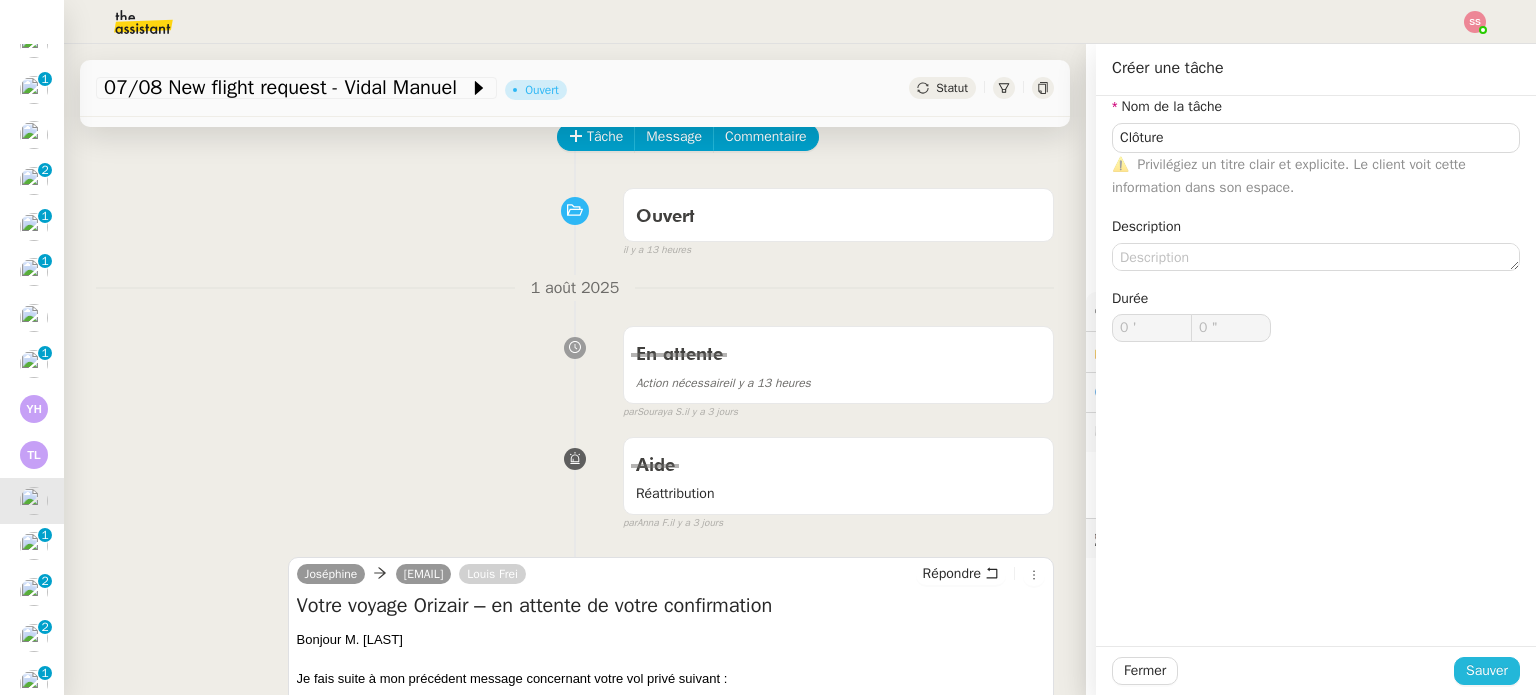 click on "Sauver" 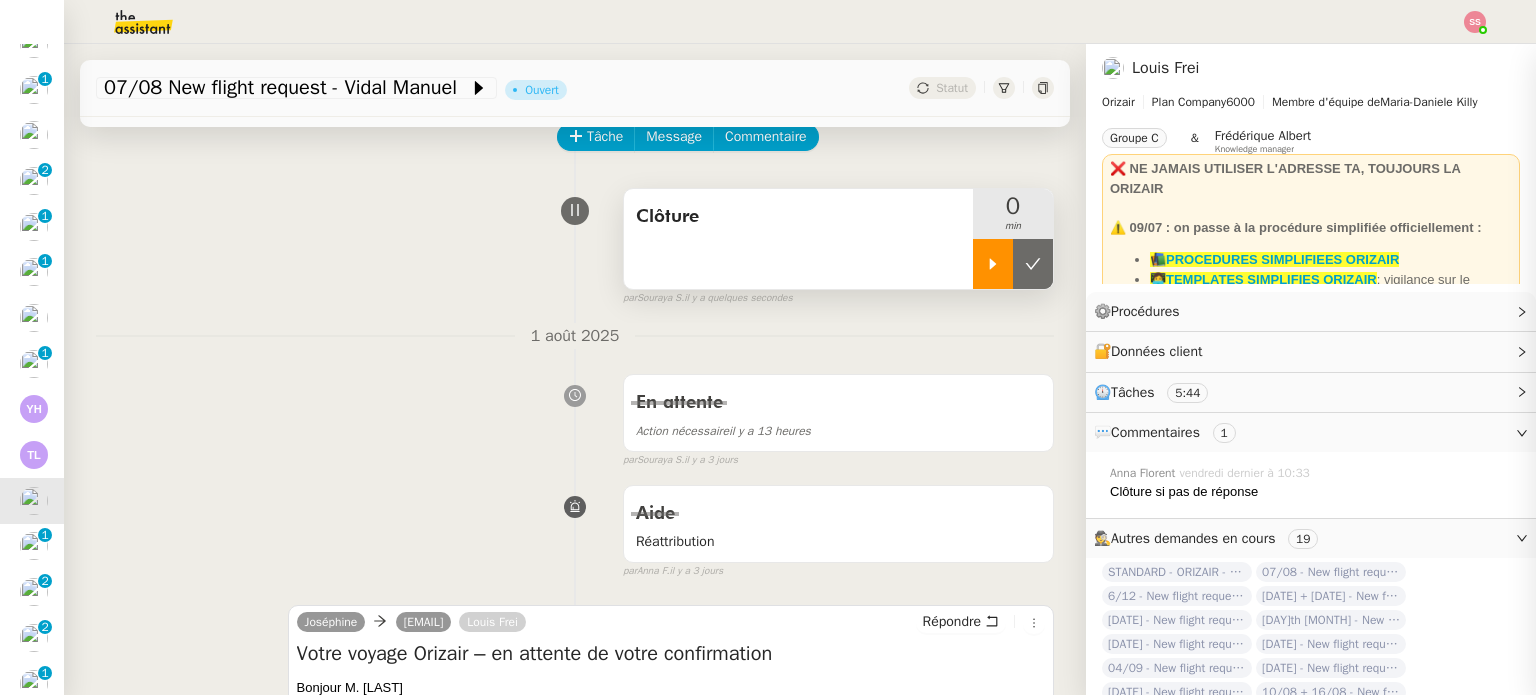 click 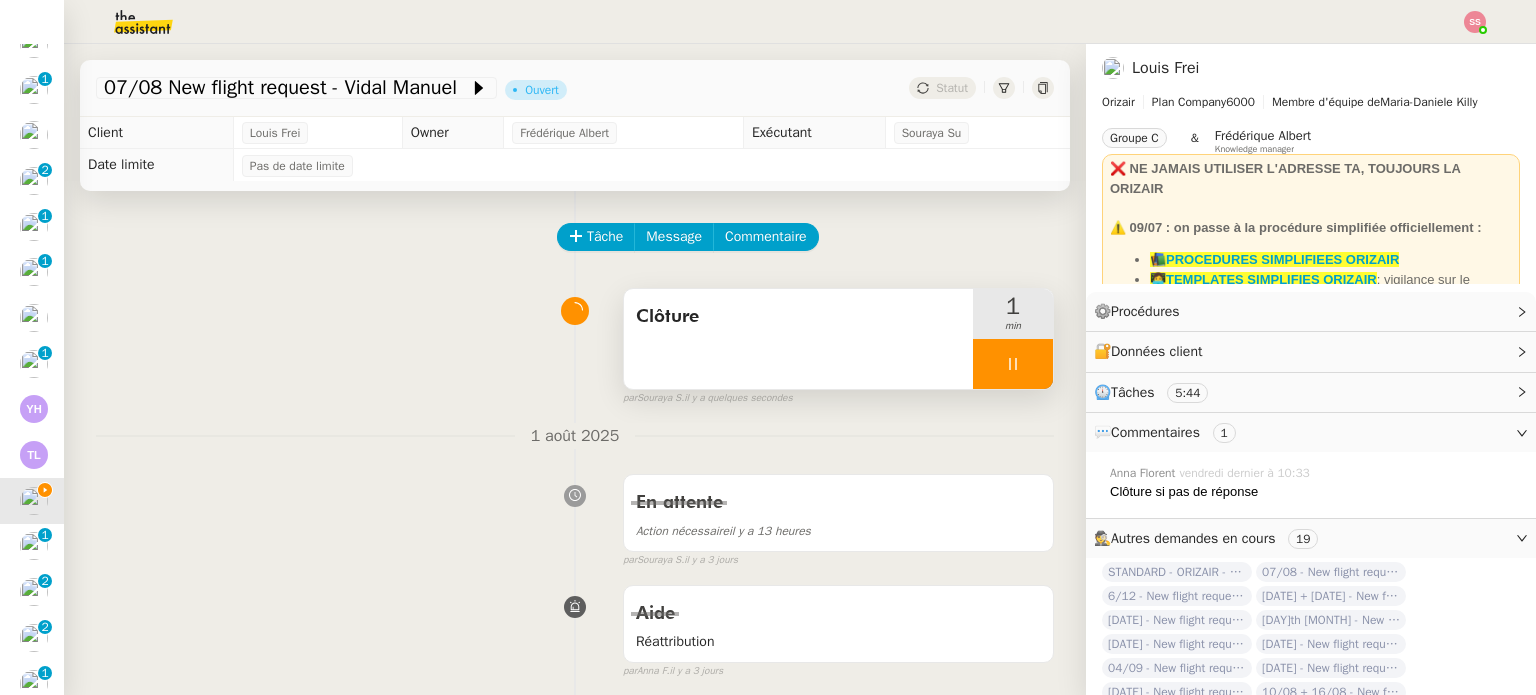 scroll, scrollTop: 0, scrollLeft: 0, axis: both 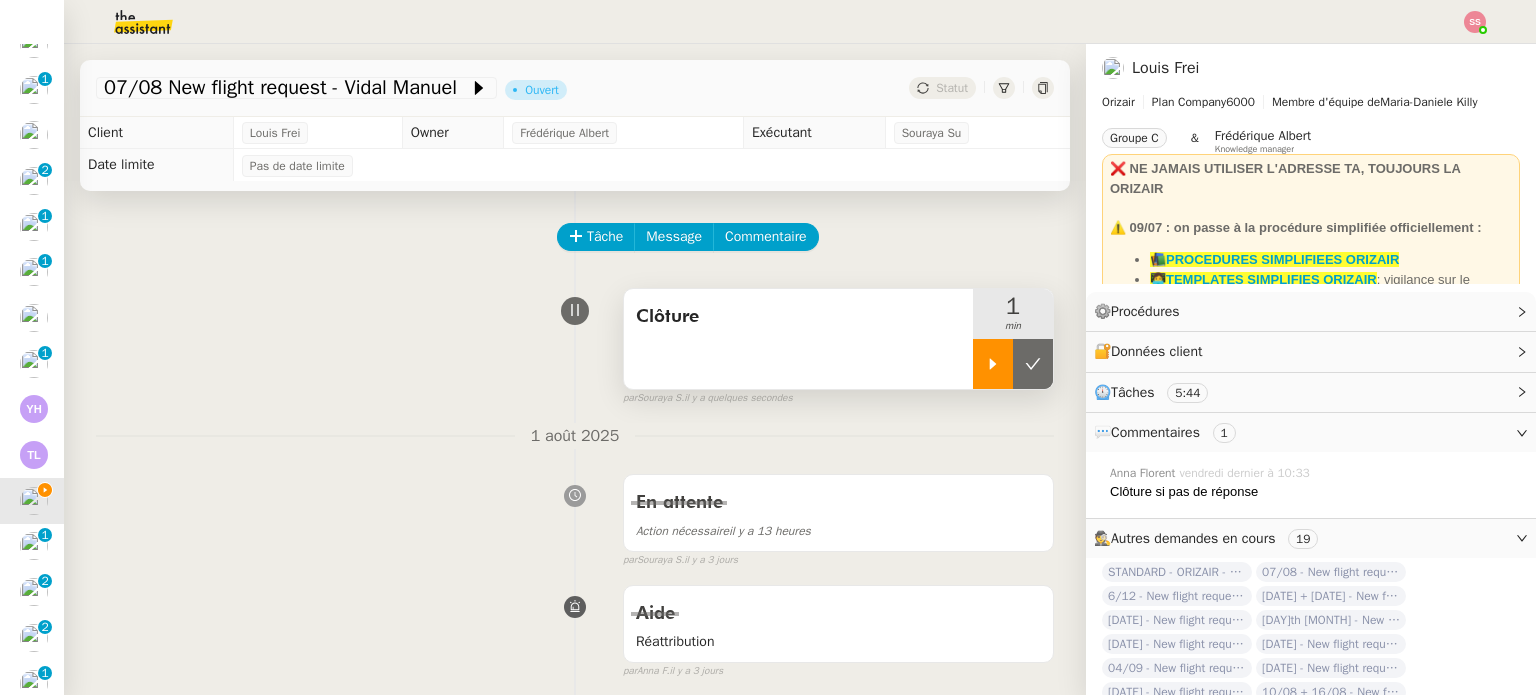 click at bounding box center (1033, 364) 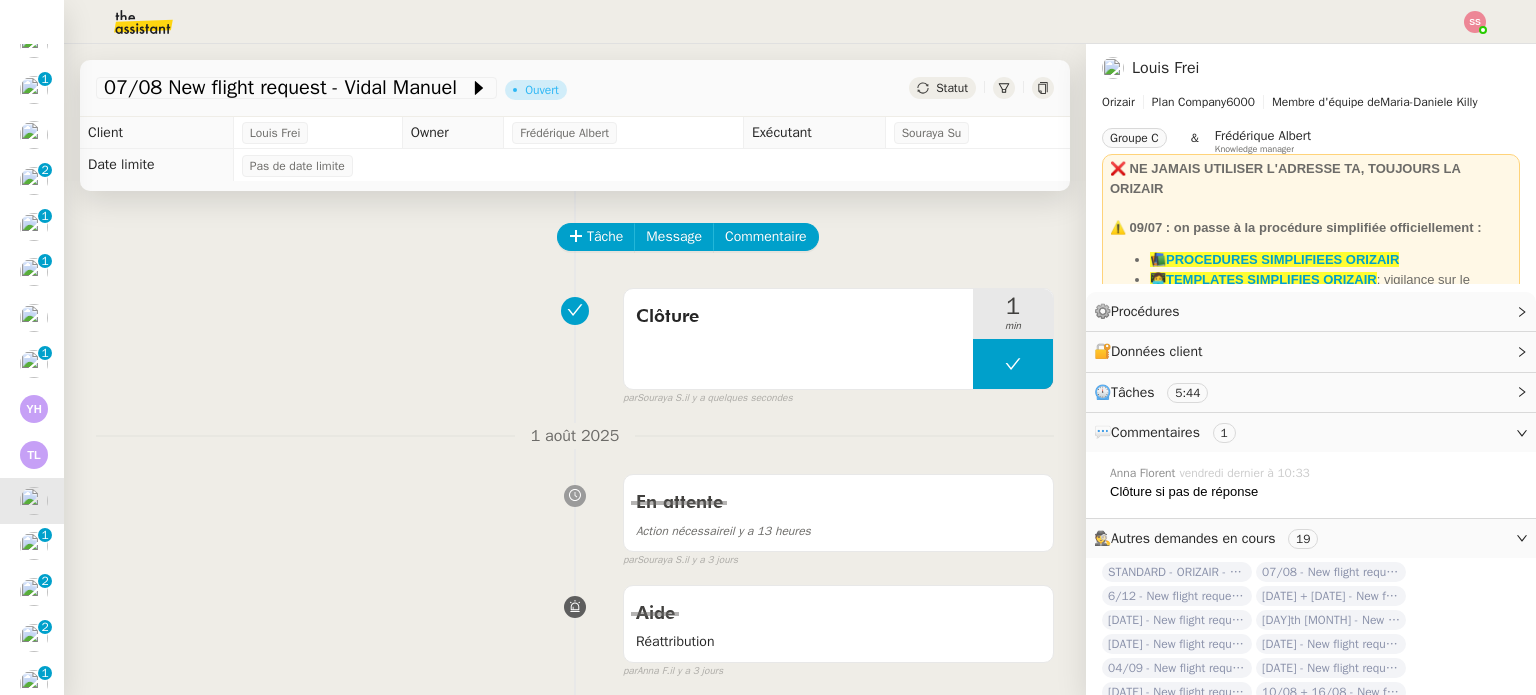 drag, startPoint x: 915, startPoint y: 72, endPoint x: 922, endPoint y: 85, distance: 14.764823 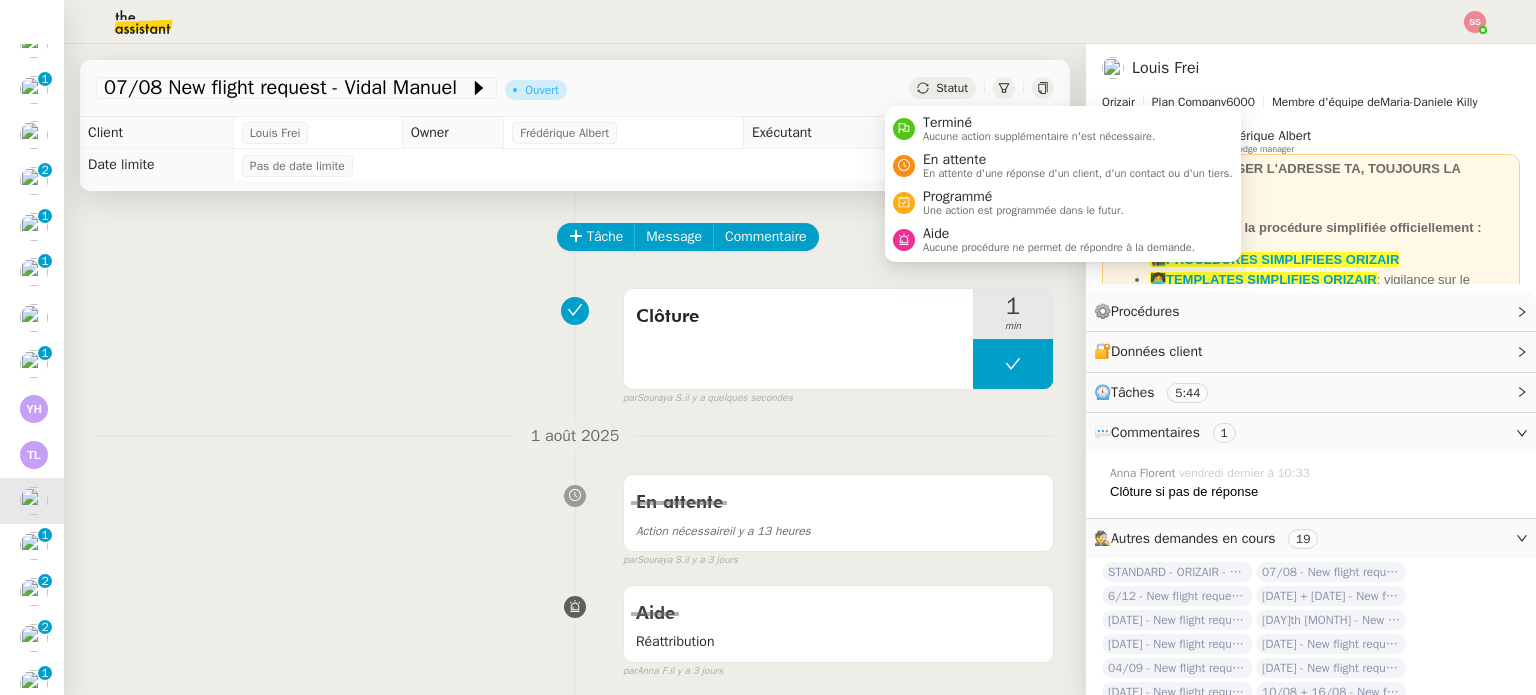 click on "Statut" 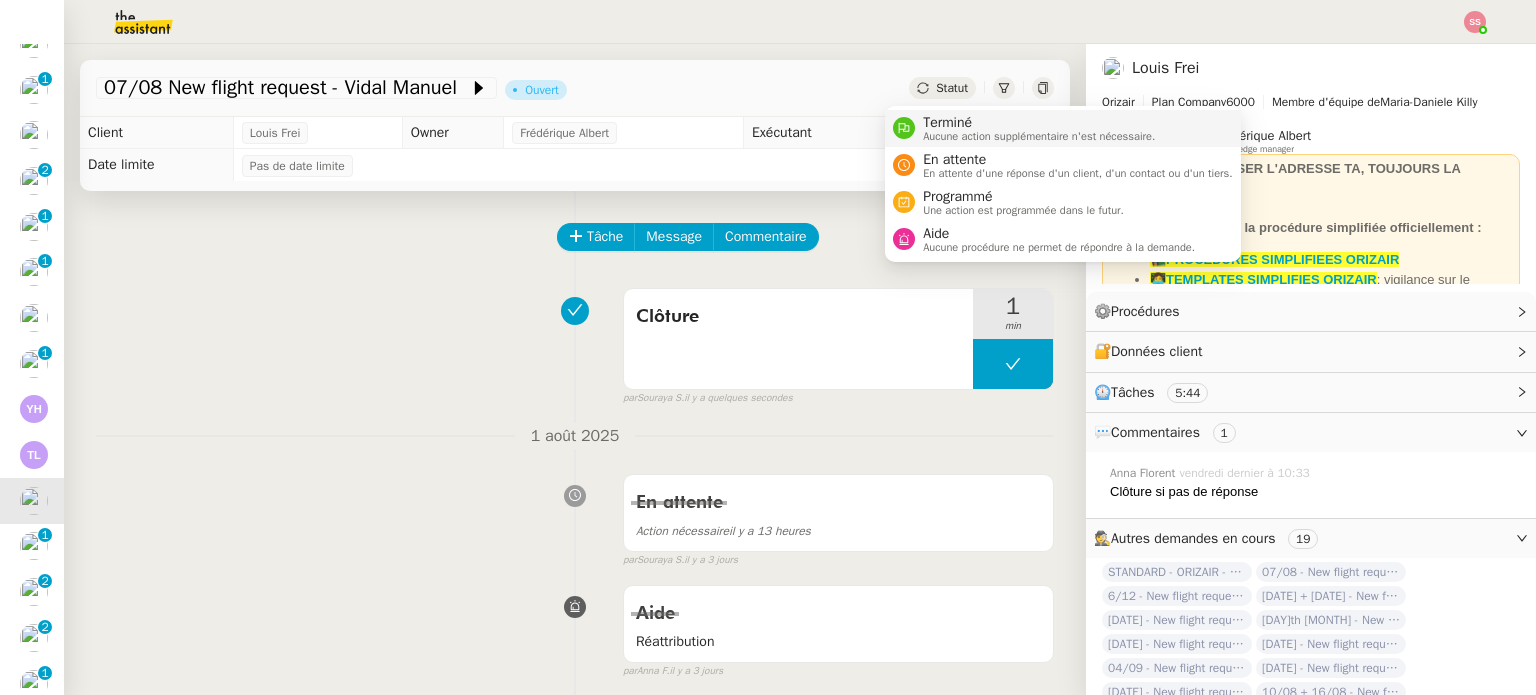click on "Terminé Aucune action supplémentaire n'est nécessaire." at bounding box center [1063, 128] 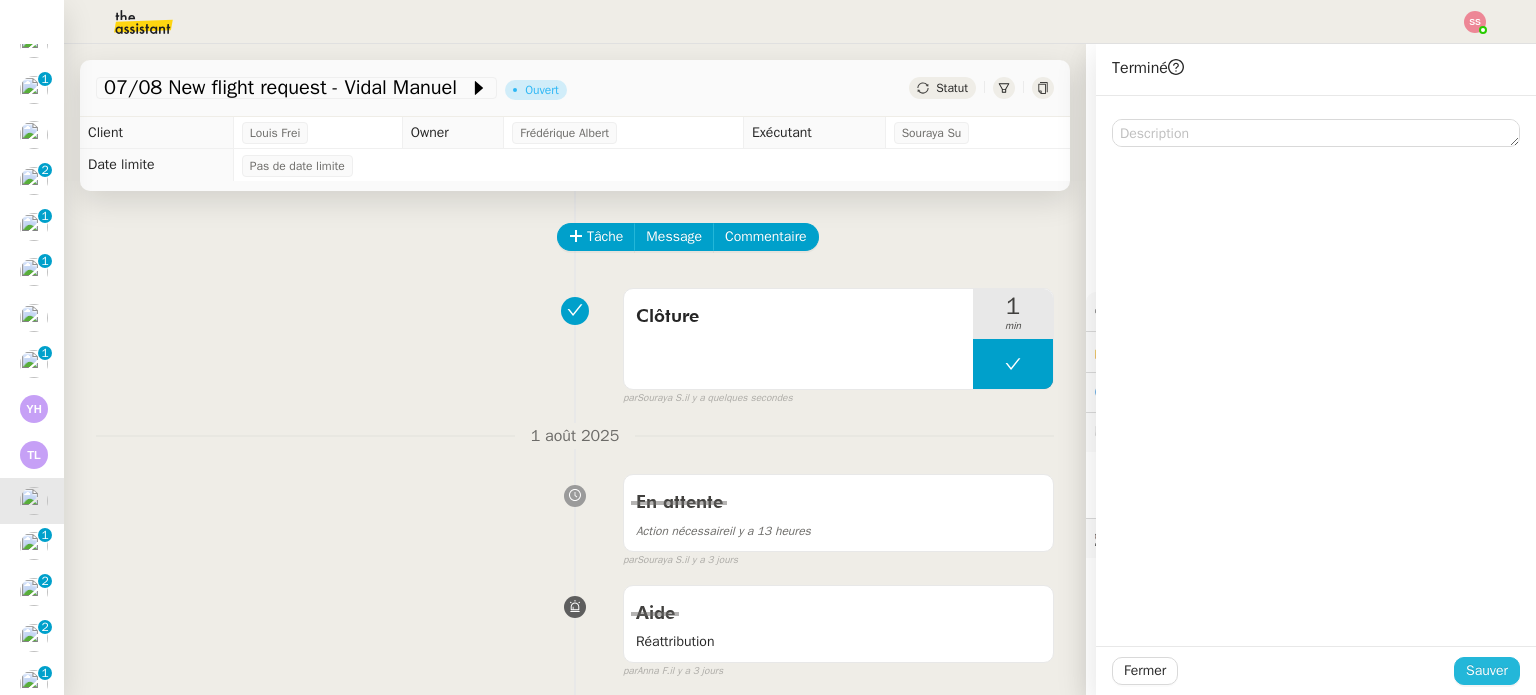 click on "Sauver" 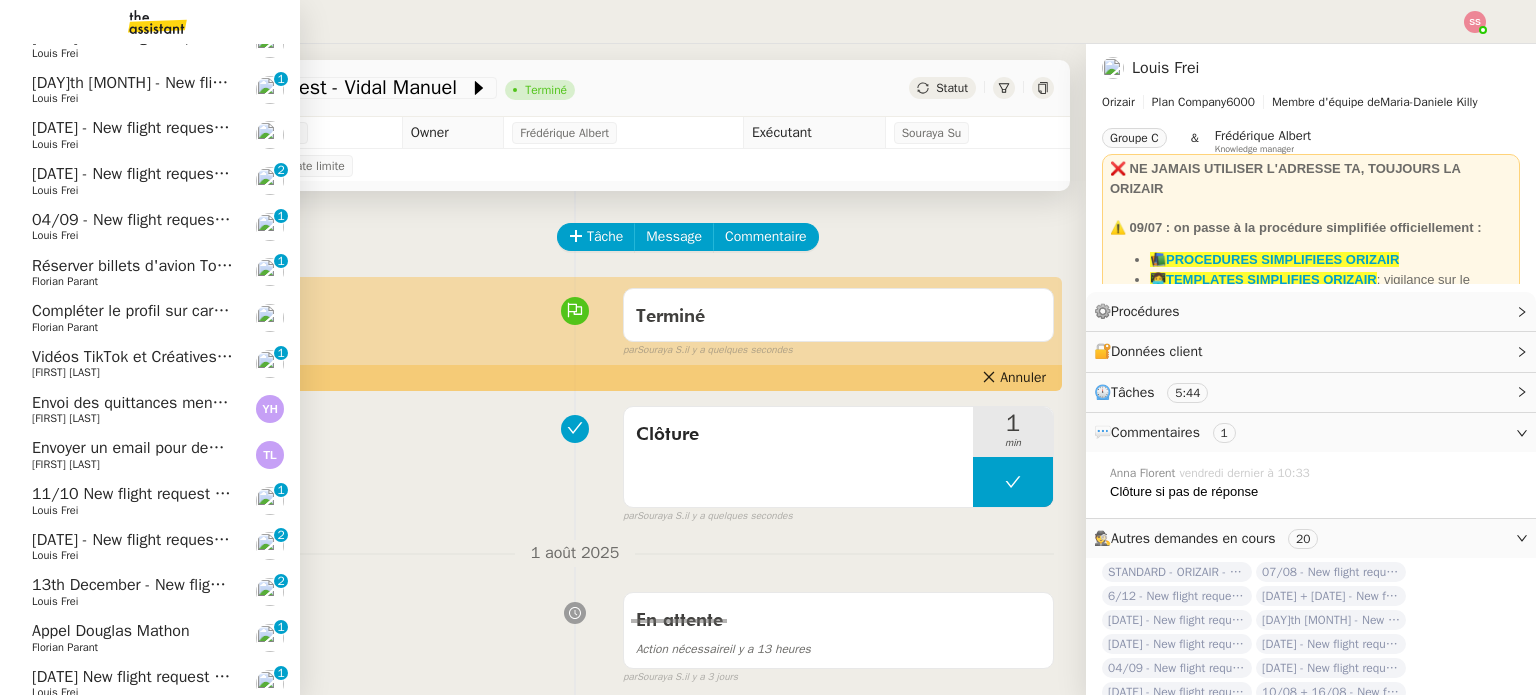 click on "11/10 New flight request - Kazi Akthar" 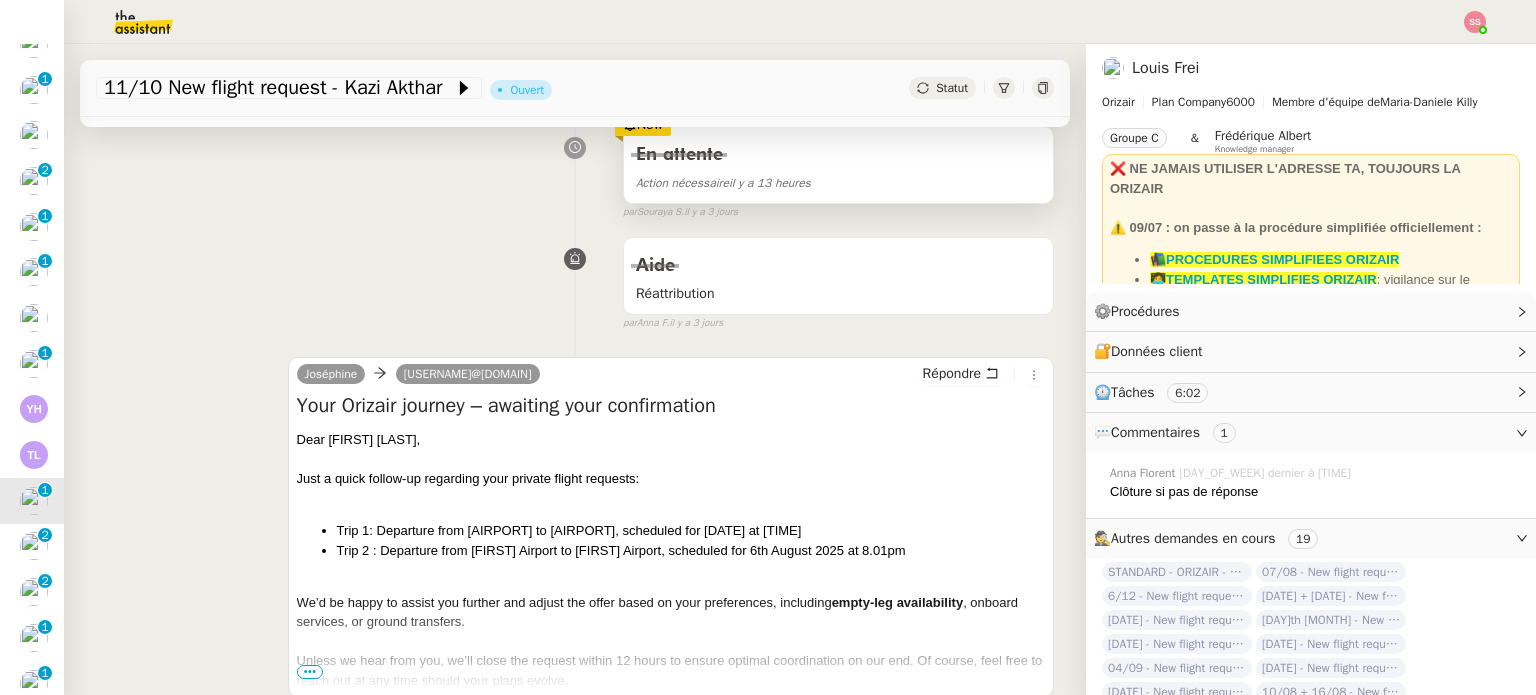 scroll, scrollTop: 0, scrollLeft: 0, axis: both 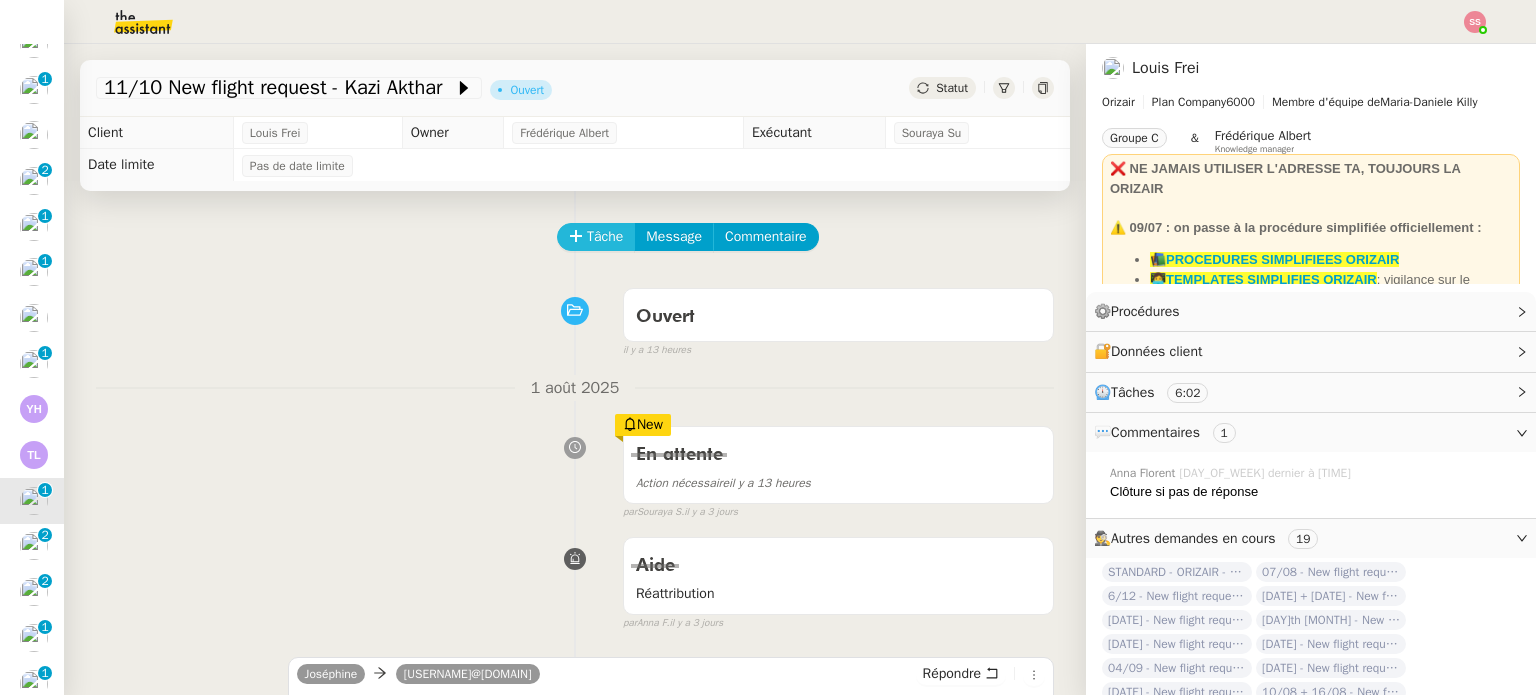 click on "Tâche" 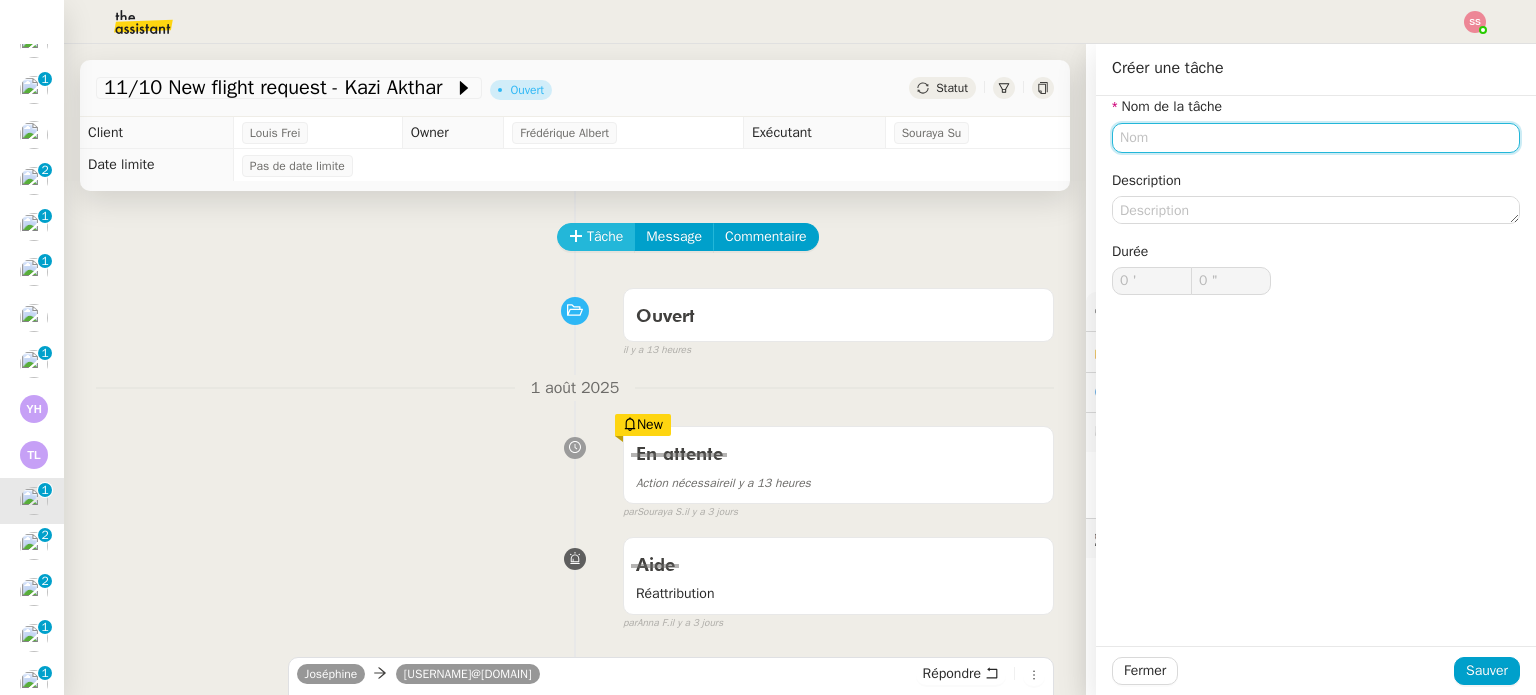 type on "l" 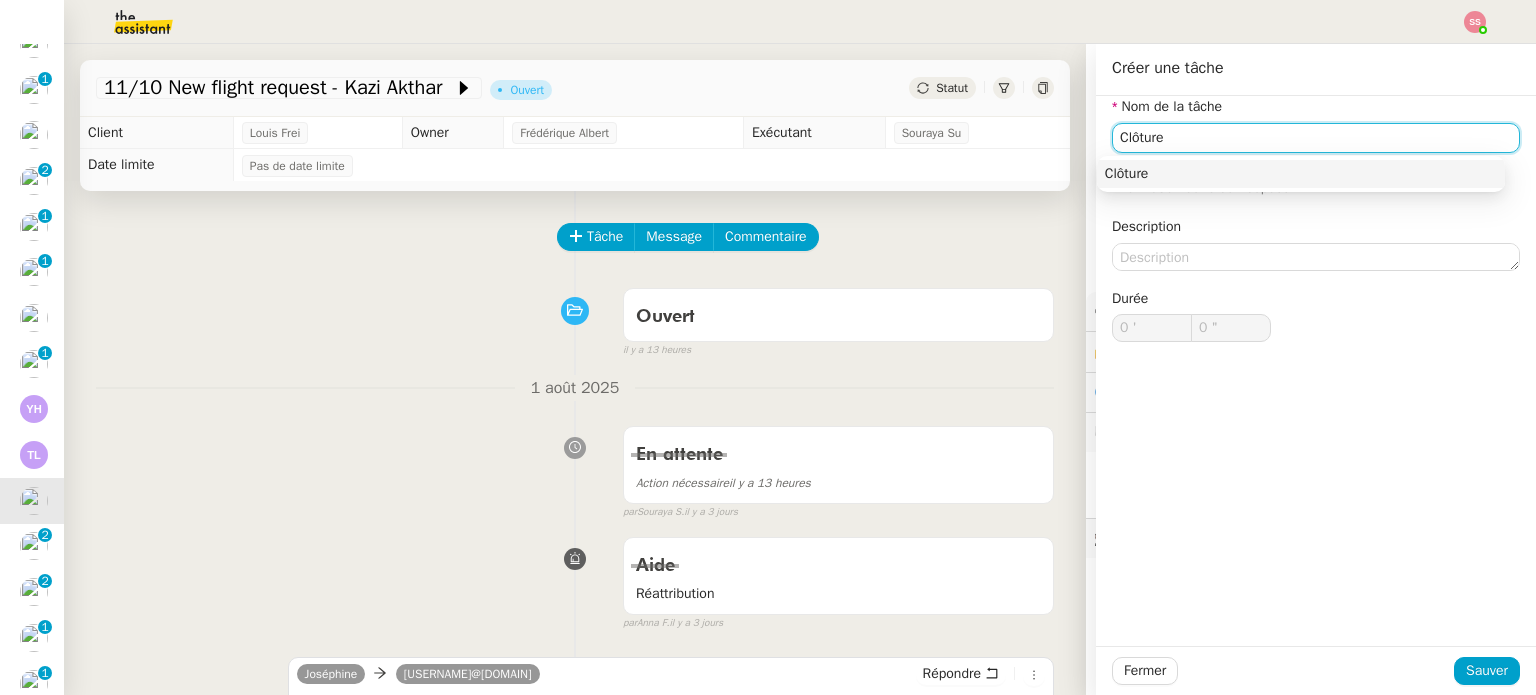 click on "Clôture" at bounding box center (1301, 174) 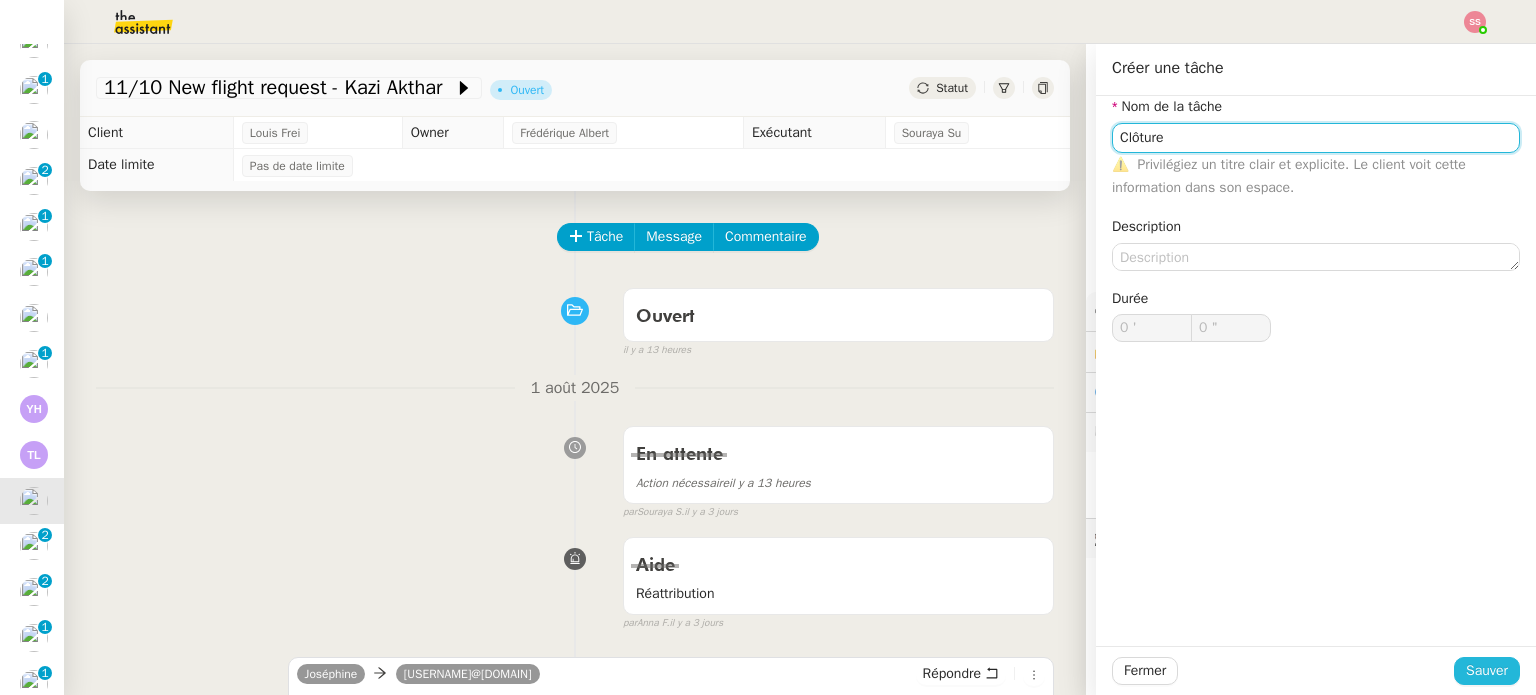 type on "Clôture" 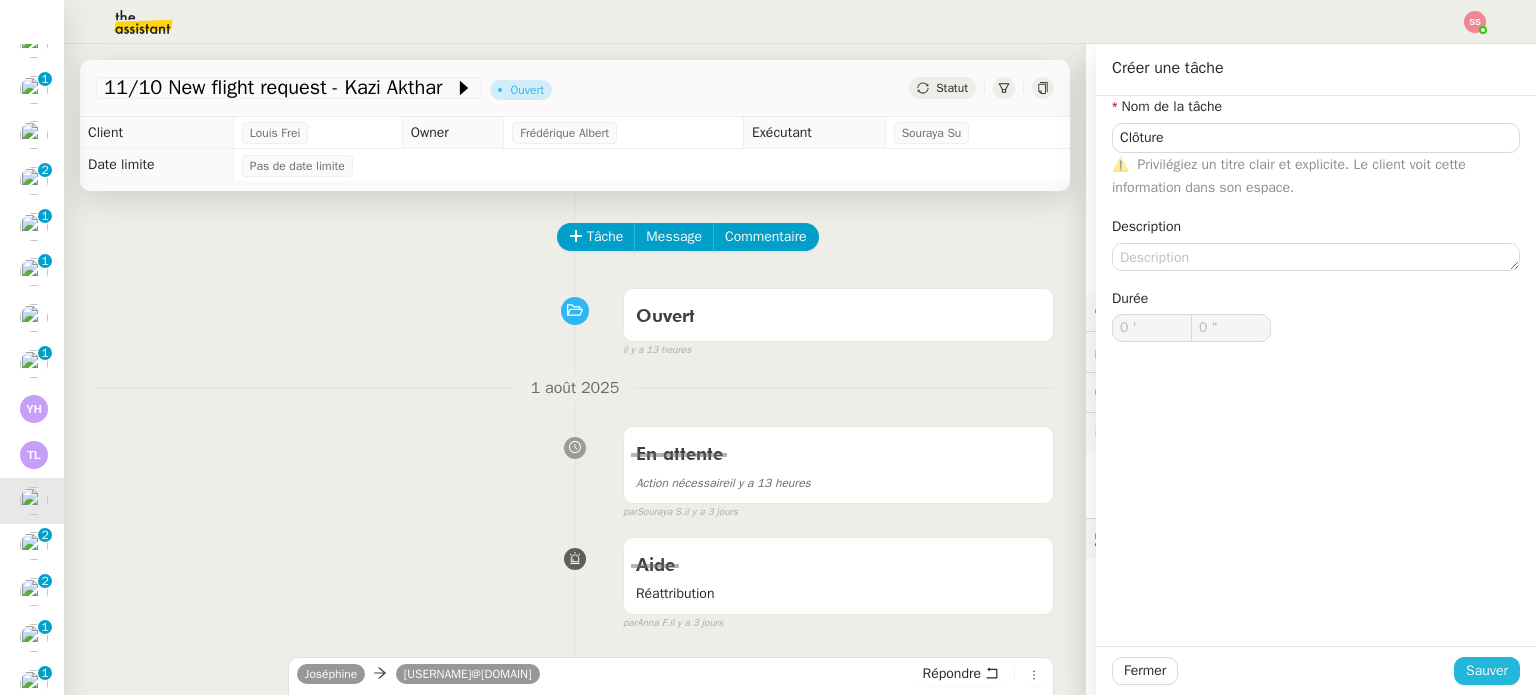 click on "Sauver" 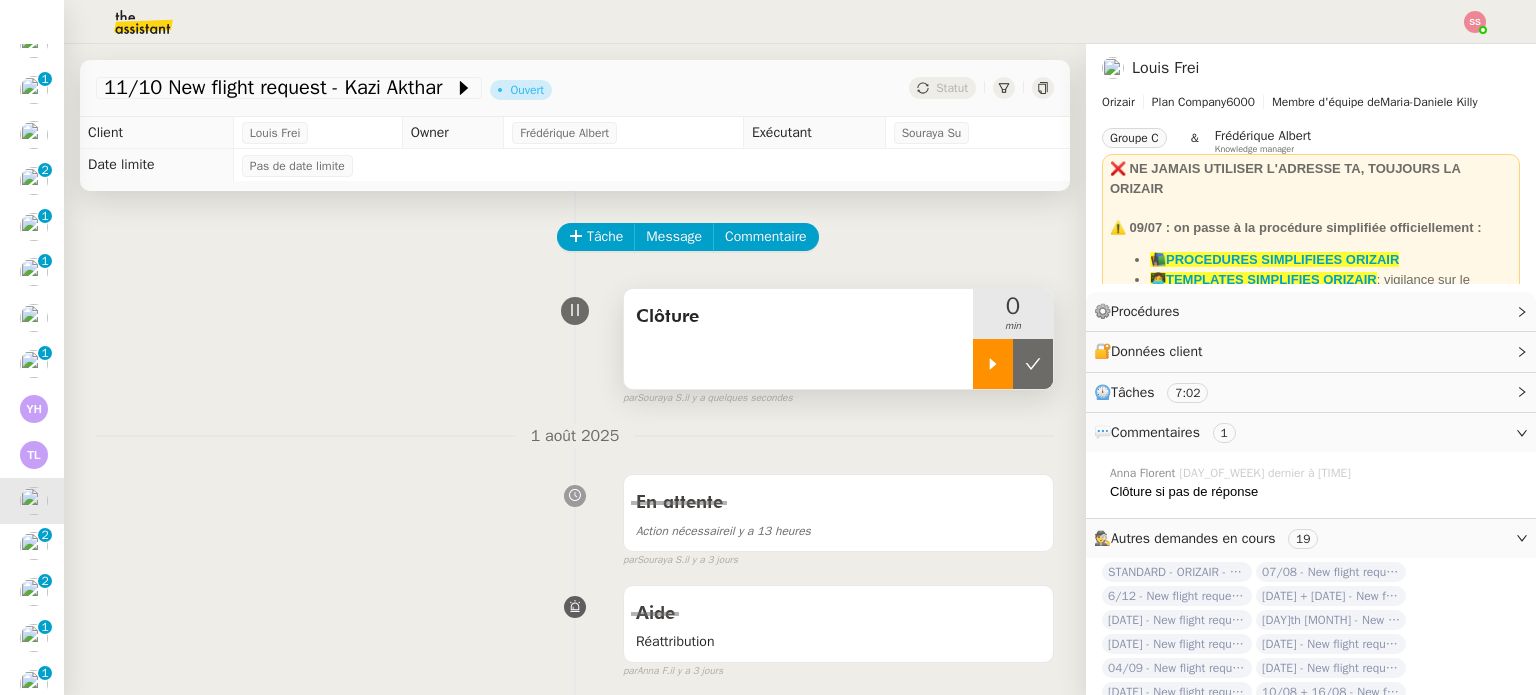 click 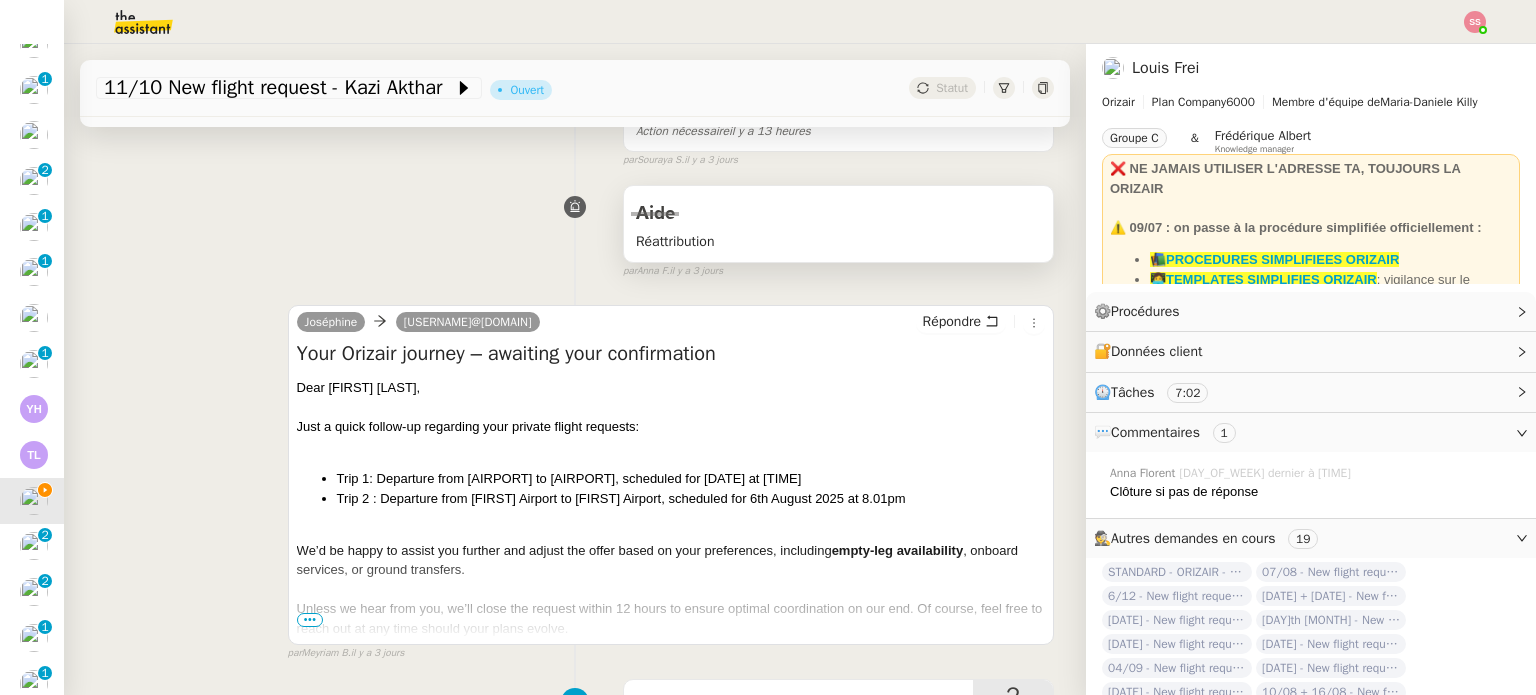 scroll, scrollTop: 0, scrollLeft: 0, axis: both 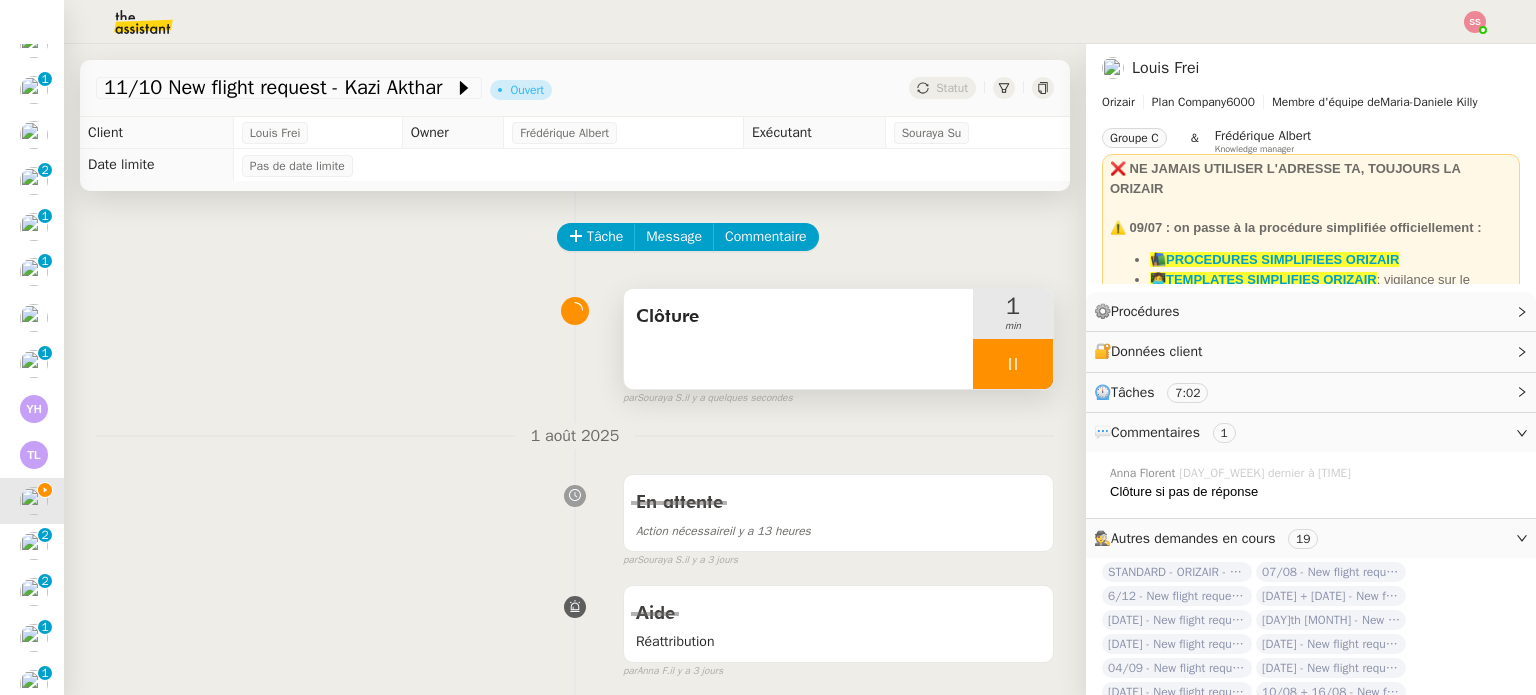click at bounding box center (1013, 364) 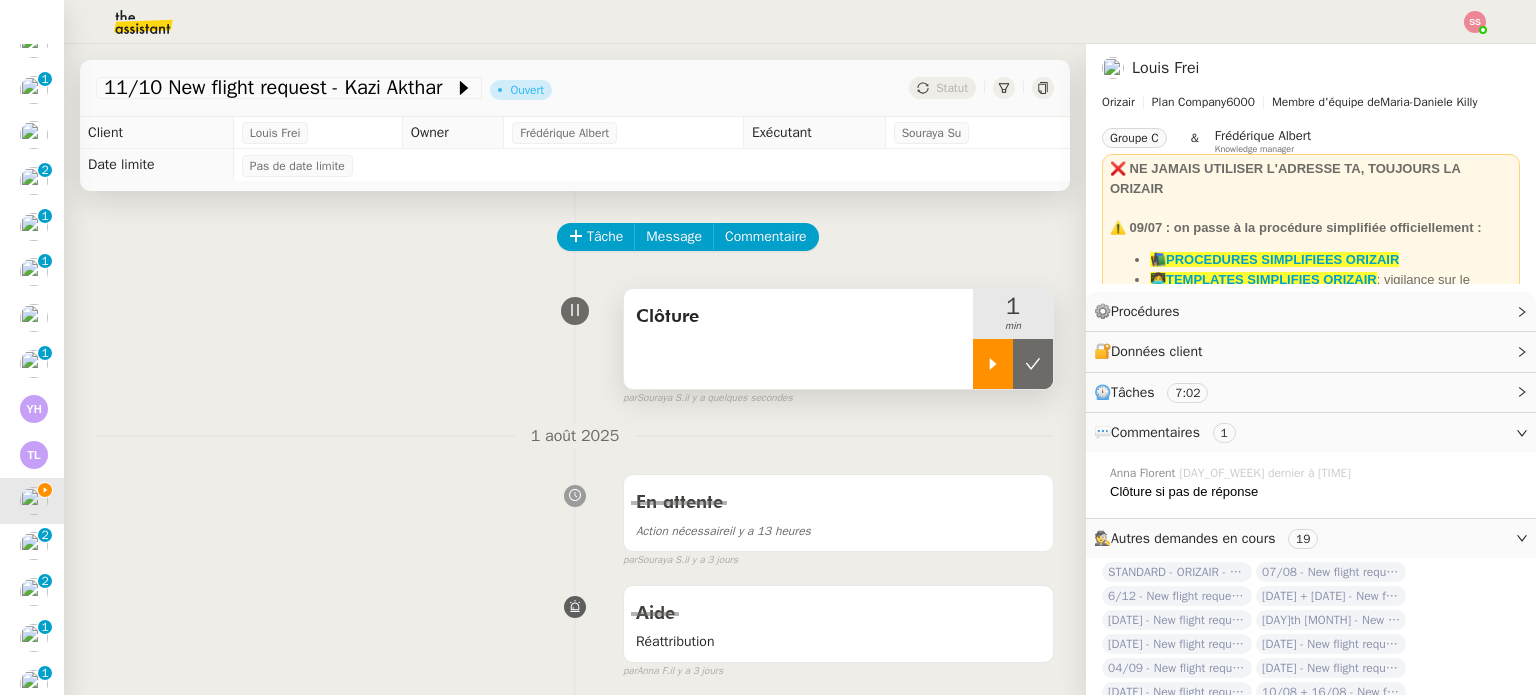 click at bounding box center [1033, 364] 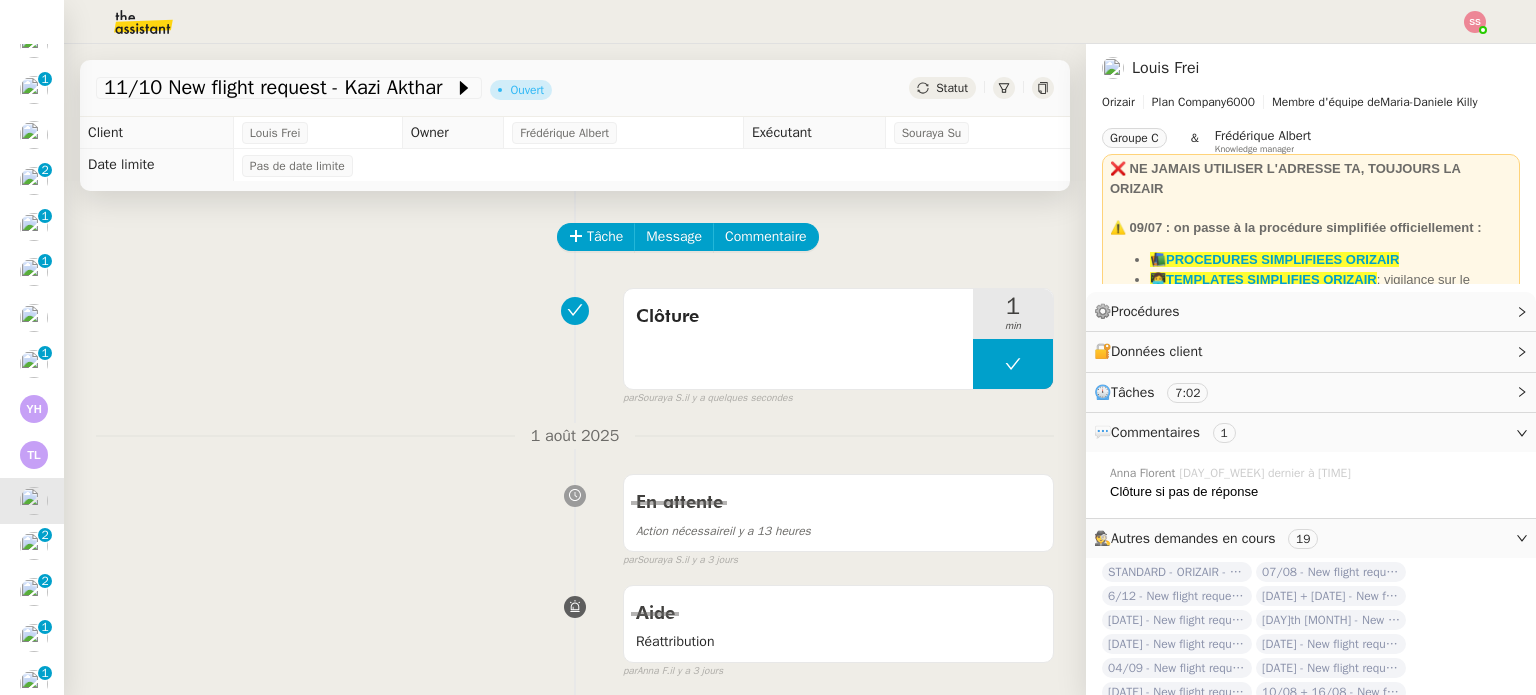 click on "11/10 New flight request - Kazi Akthar         Ouvert     Statut" 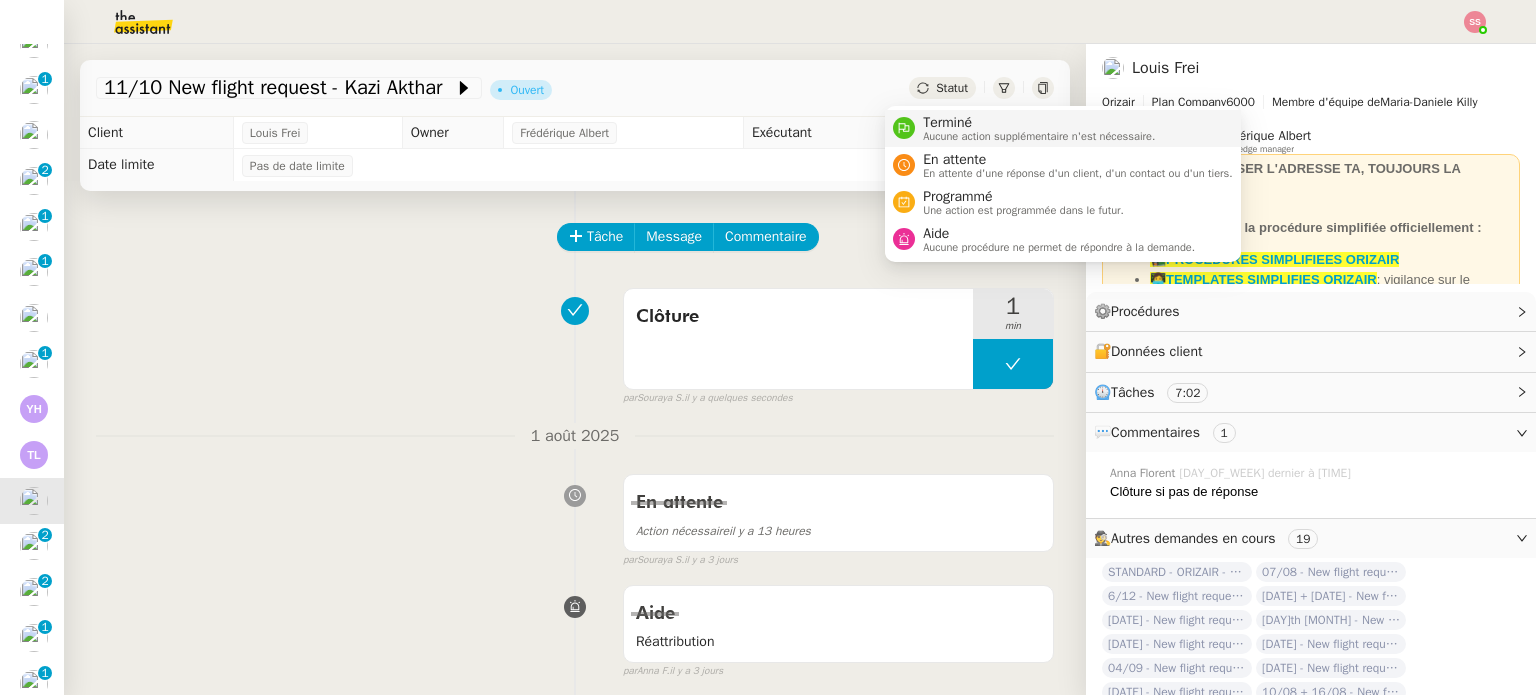 click on "Aucune action supplémentaire n'est nécessaire." at bounding box center [1039, 136] 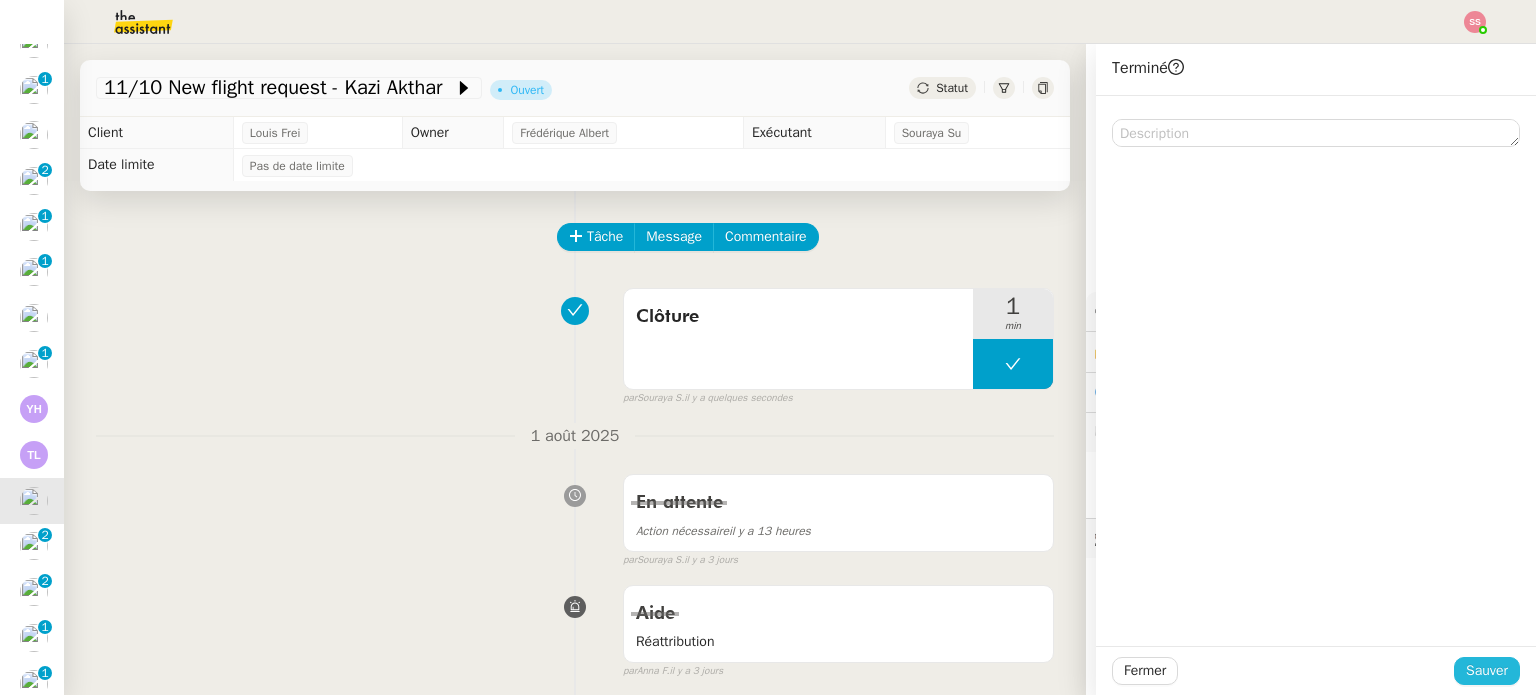 drag, startPoint x: 1452, startPoint y: 670, endPoint x: 860, endPoint y: 551, distance: 603.84186 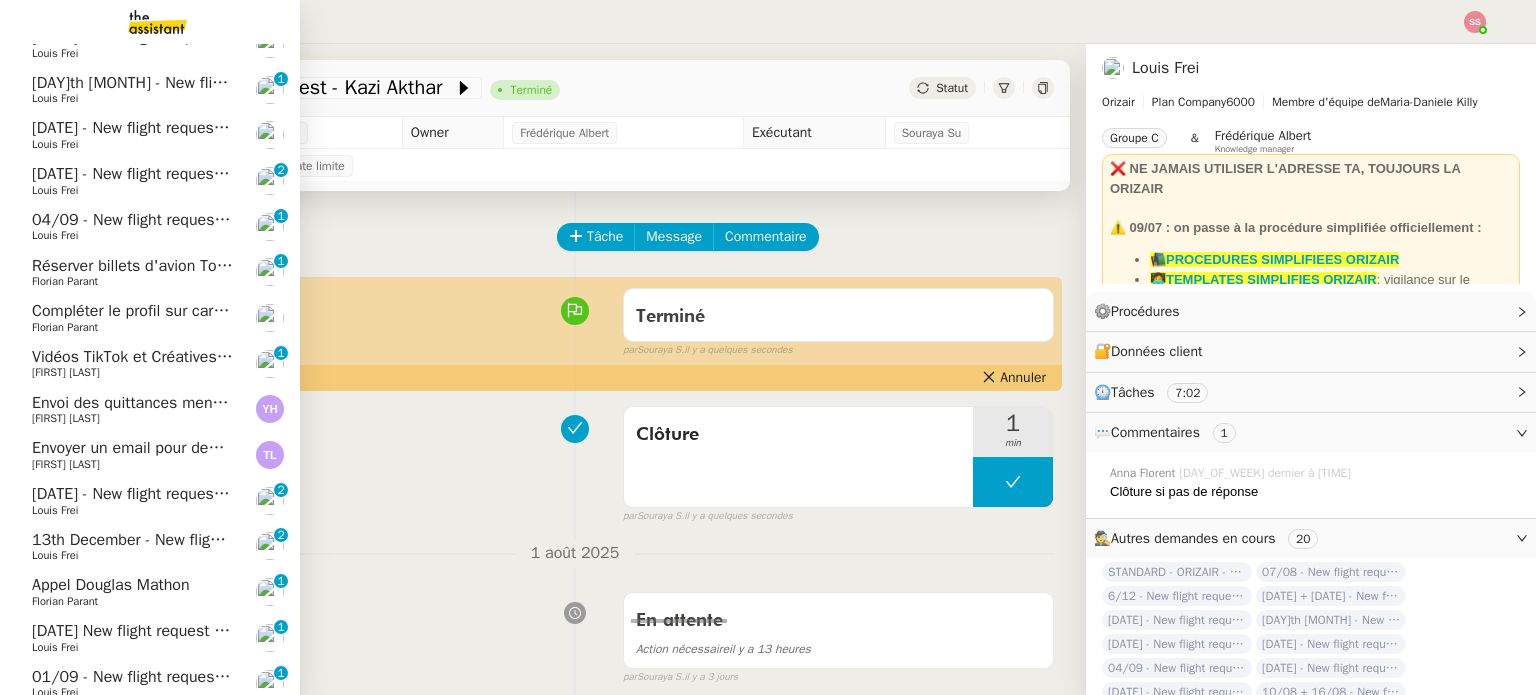 click on "Louis Frei" 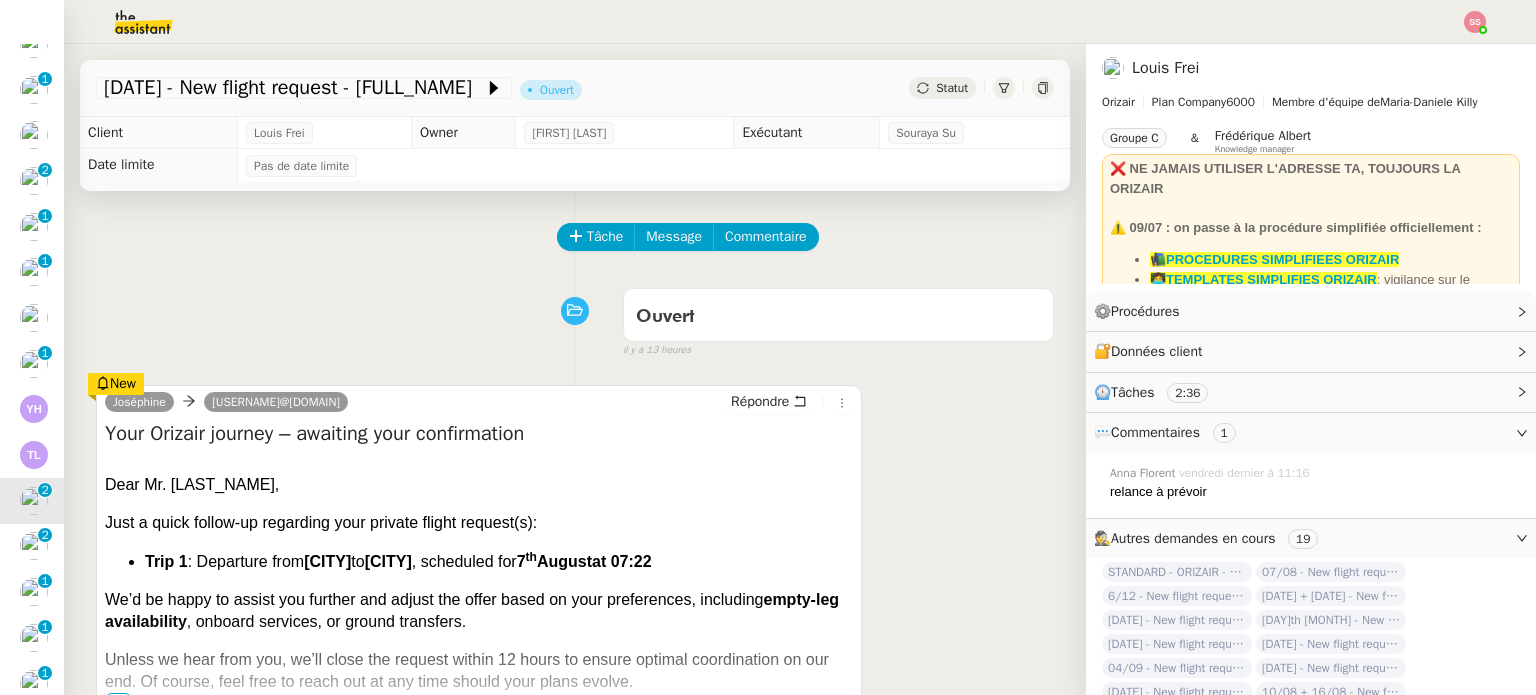 scroll, scrollTop: 0, scrollLeft: 0, axis: both 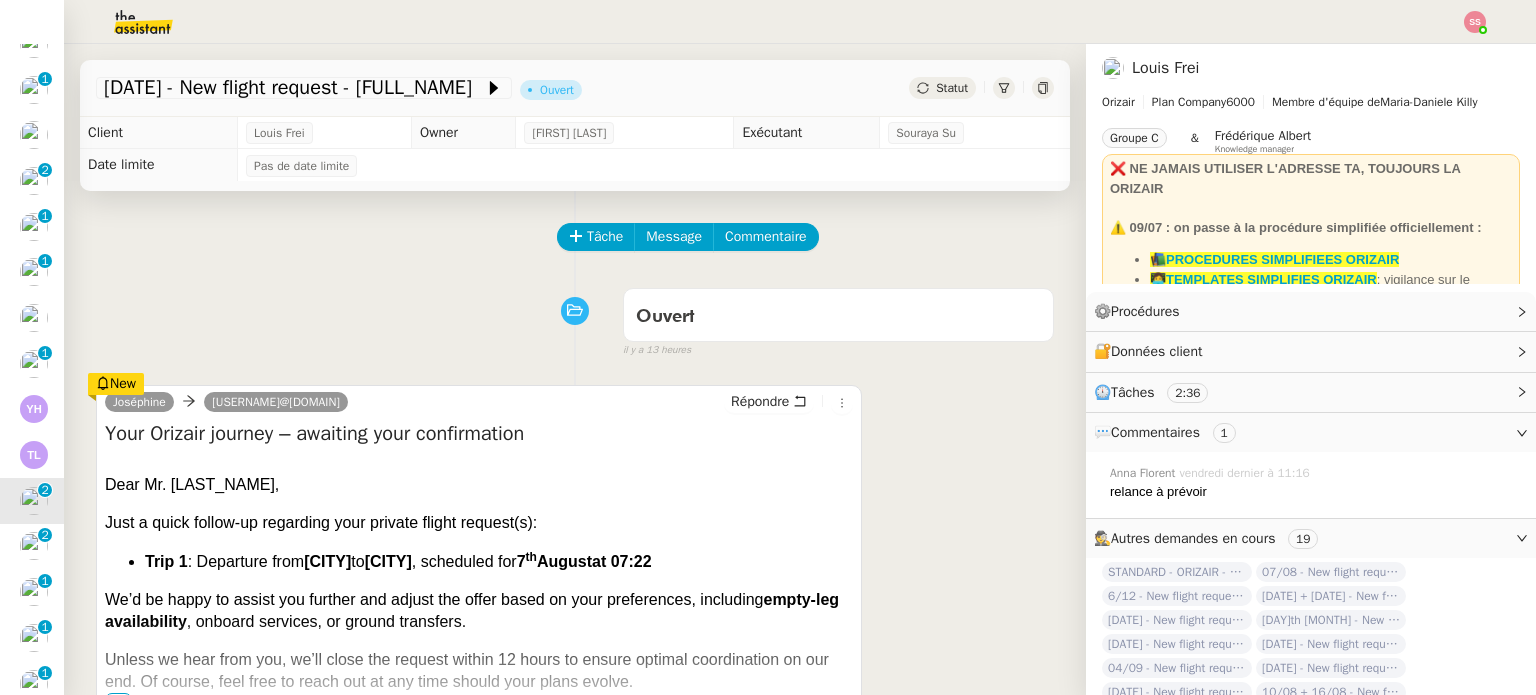 click on "Tâche Message Commentaire Veuillez patienter une erreur s'est produite 👌👌👌 message envoyé ✌️✌️✌️ Veuillez d'abord attribuer un client Une erreur s'est produite, veuillez réessayer Ouvert false il y a 13 heures 👌👌👌 message envoyé ✌️✌️✌️ une erreur s'est produite 👌👌👌 message envoyé ✌️✌️✌️ Votre message va être revu ✌️✌️✌️ une erreur s'est produite La taille des fichiers doit être de 10Mb au maximum.  Joséphine      towareham@gmail.com  Répondre Your Orizair journey – awaiting your confirmation
Dear Mr. Wareham, Just a quick follow-up regarding your private flight request(s): Trip 1 : Departure from  Peretola  to  Bristol , scheduled for  7 th  August  at 07:22 We’d be happy to assist you further and adjust the offer based on your preferences, including  empty-leg availability , onboard services, or ground transfers. Warm regards, Josephine •••  New  il y a 3 heures une erreur s'est produite 1 août 2025" 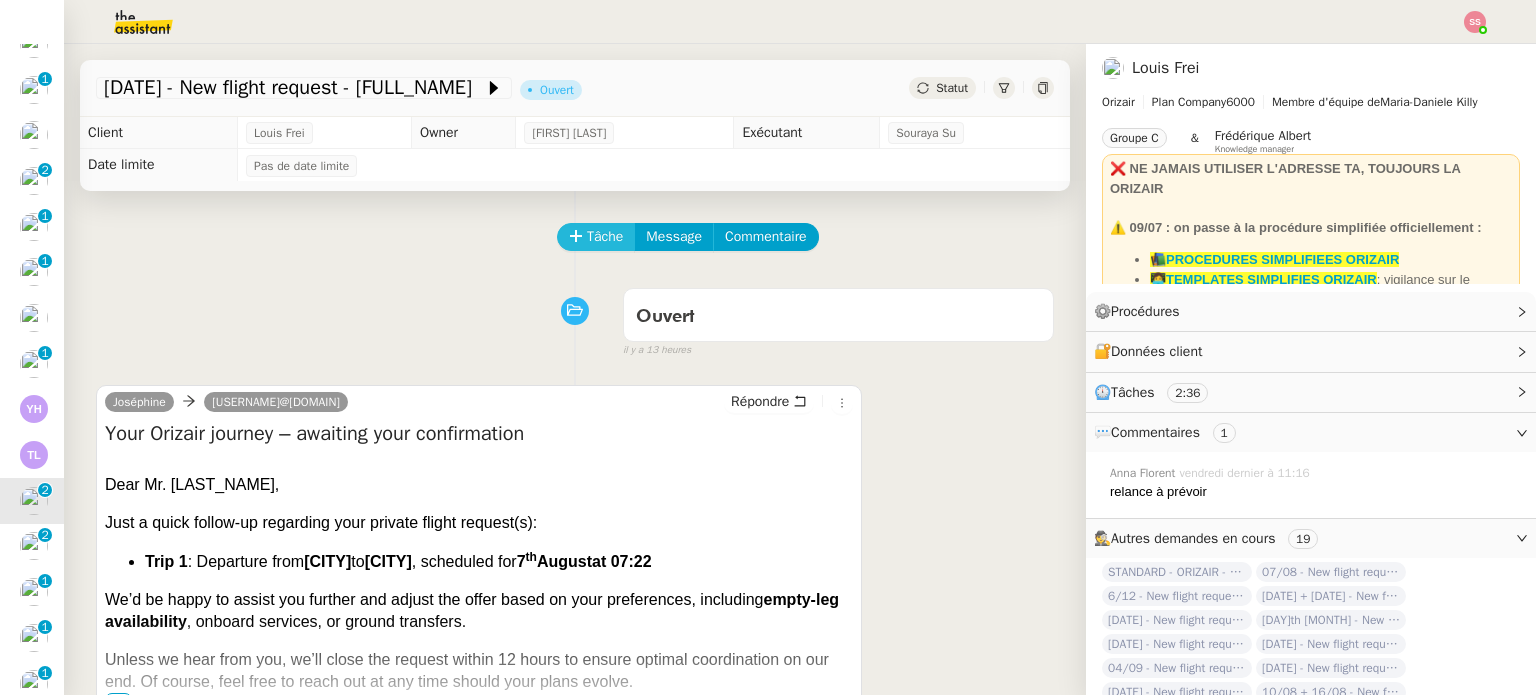click on "Tâche" 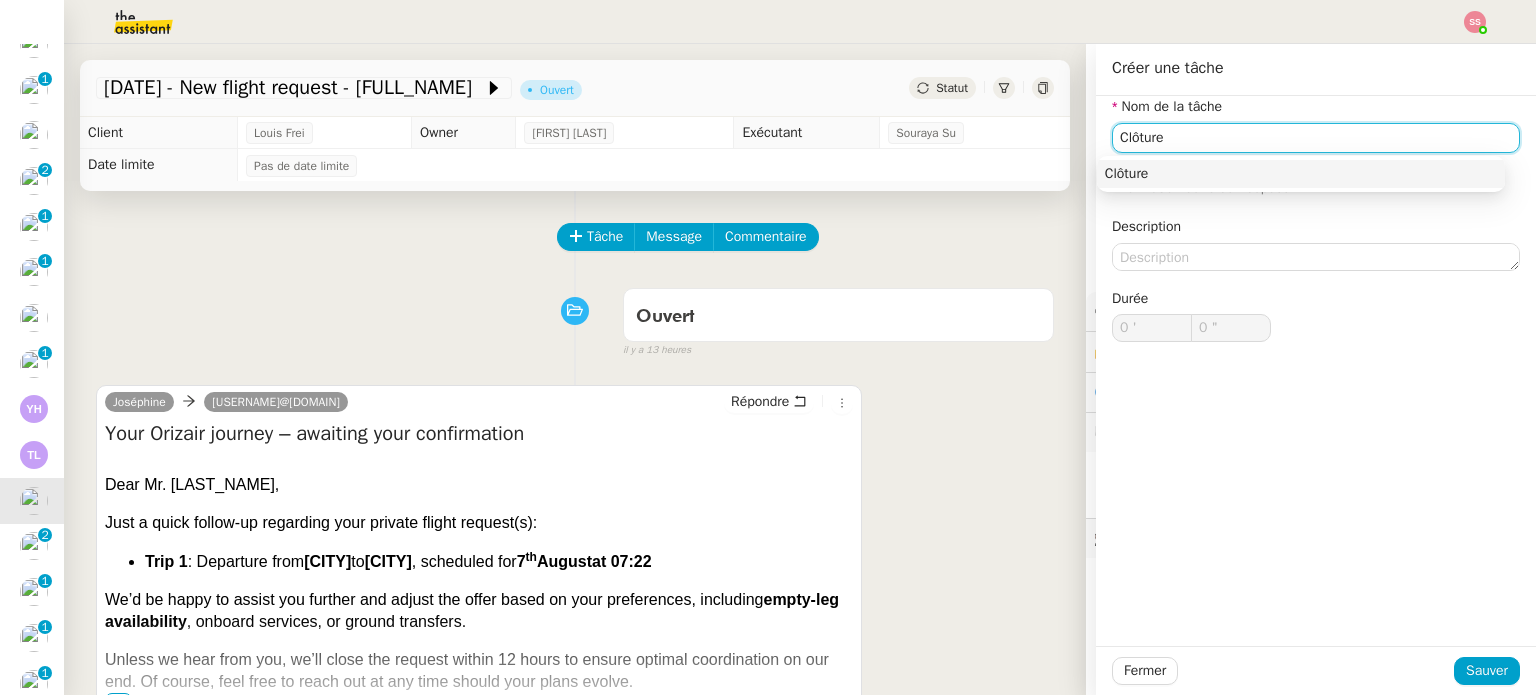 click on "Clôture" at bounding box center (1301, 174) 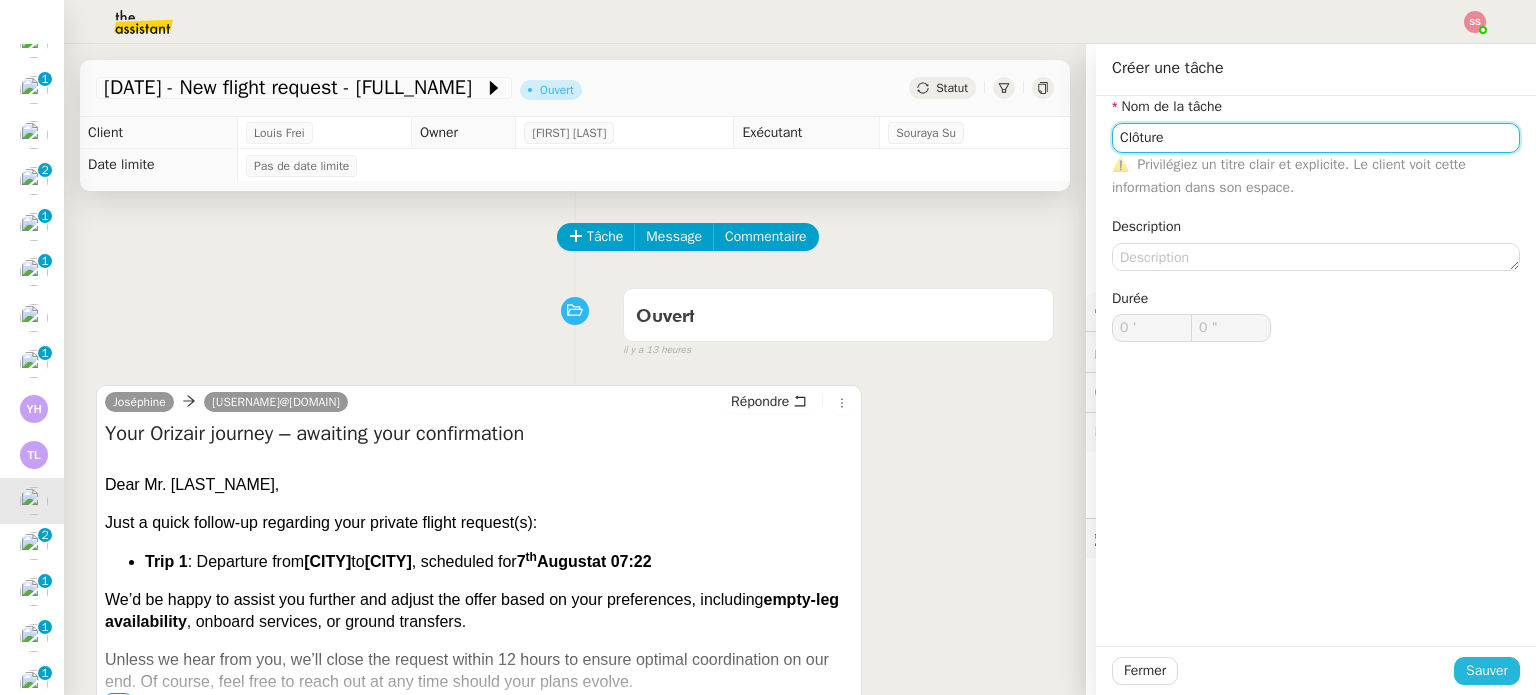 type on "Clôture" 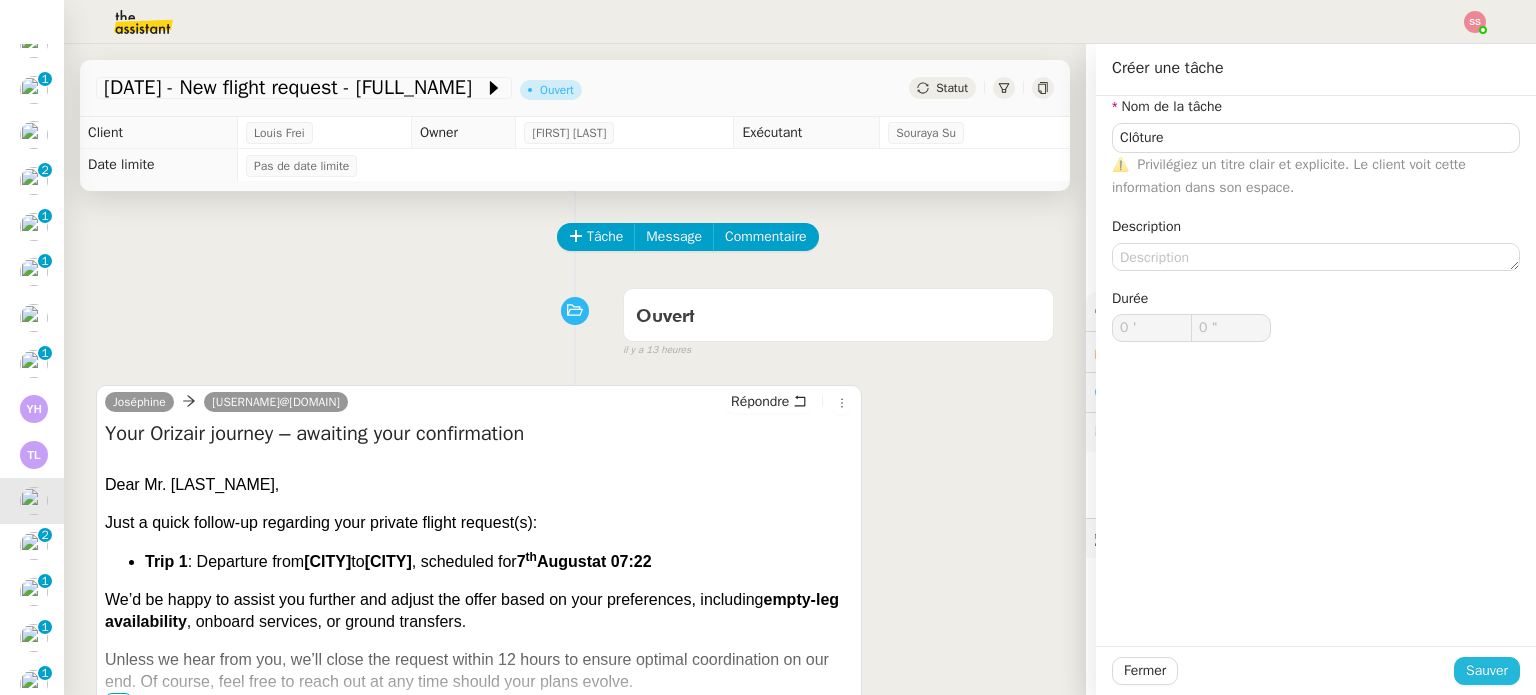 click on "Sauver" 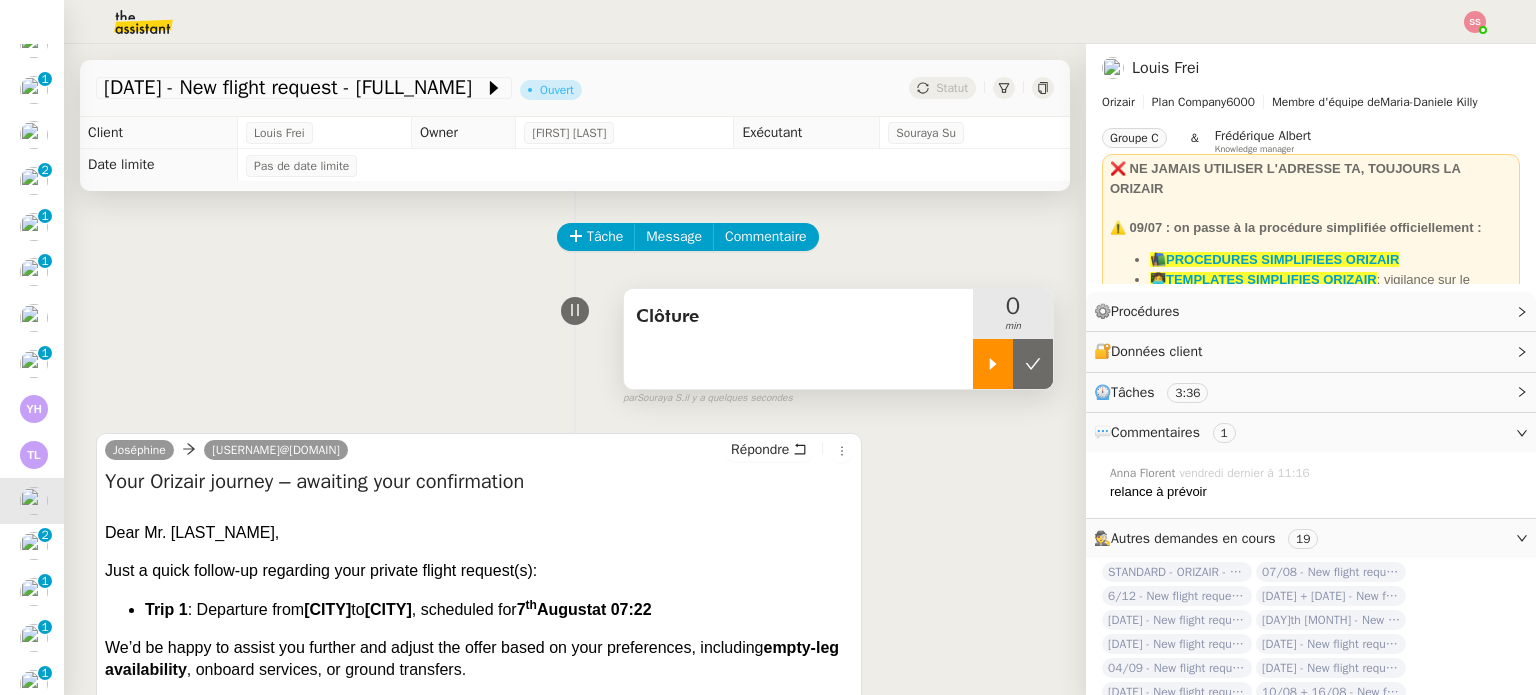 click 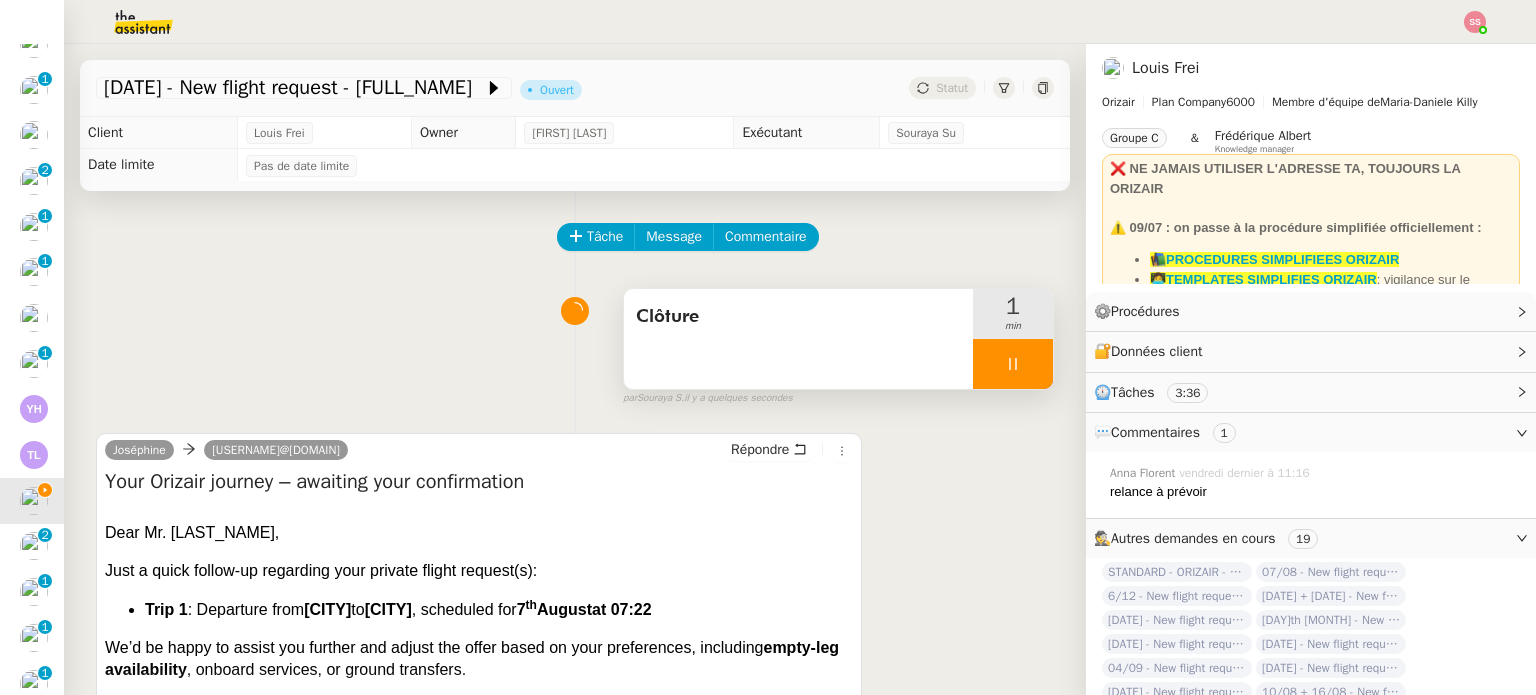 click at bounding box center [1013, 364] 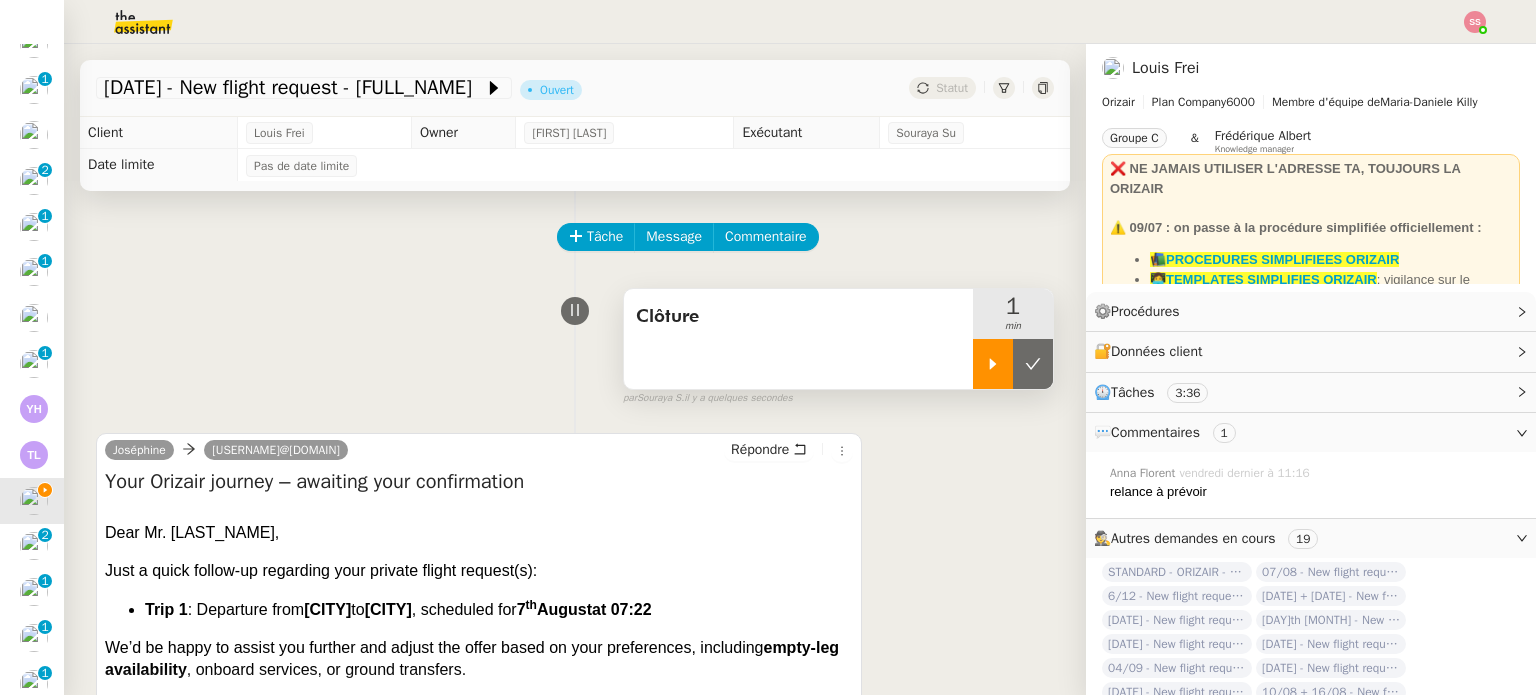 click at bounding box center [1033, 364] 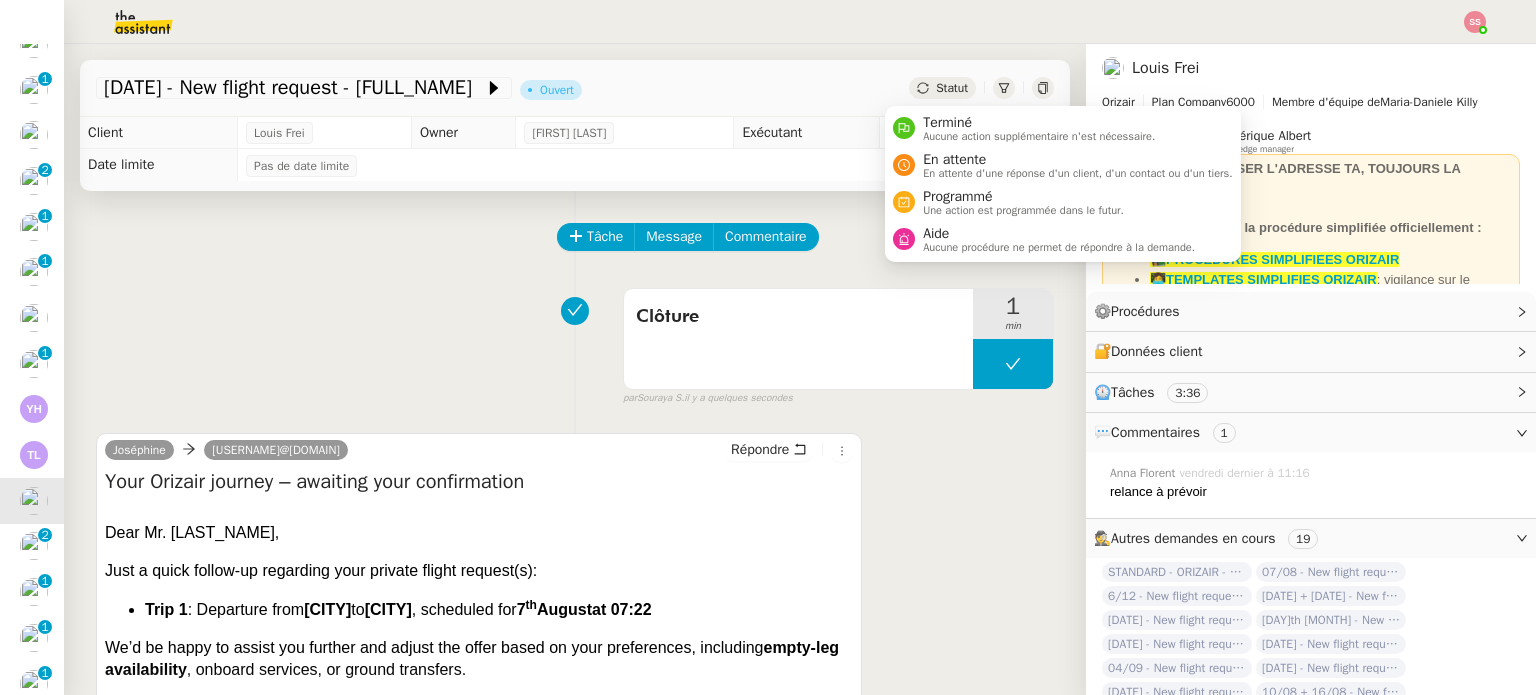 click on "Statut" 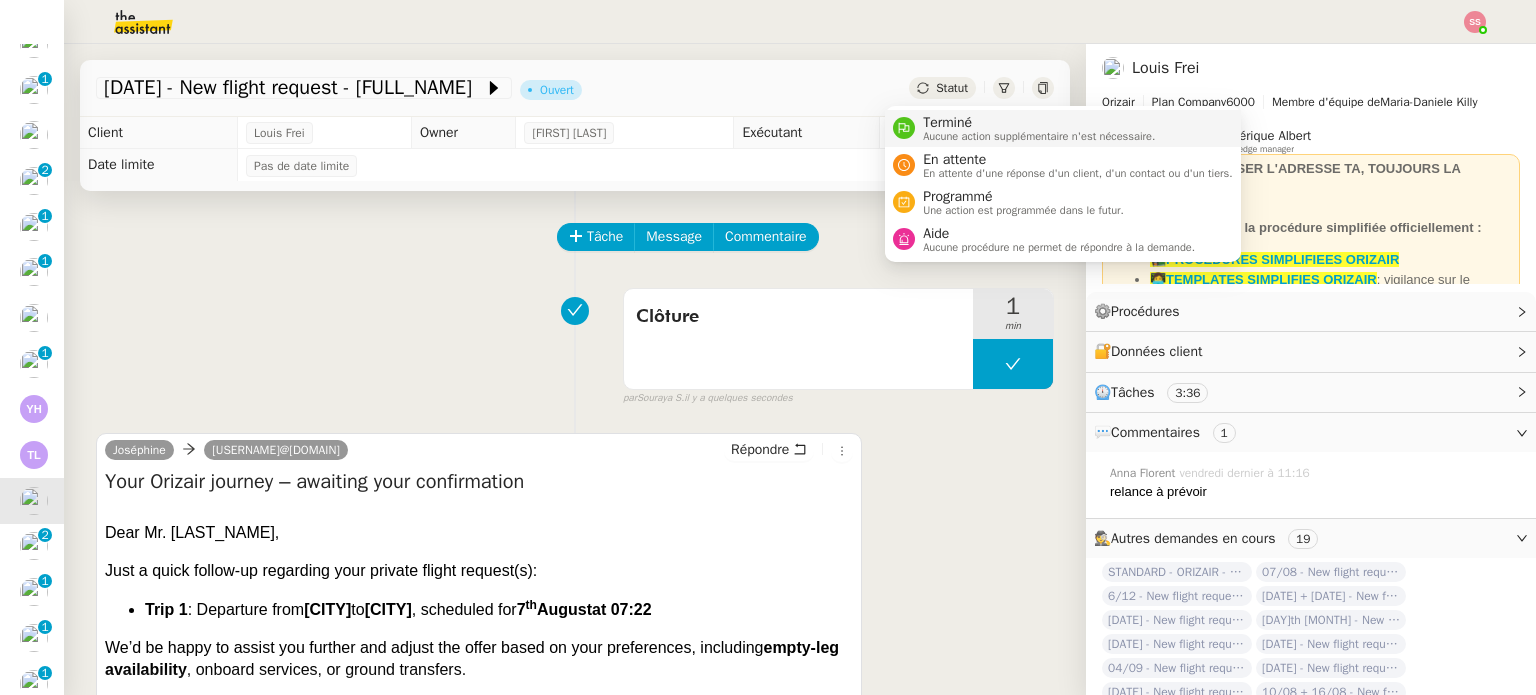click on "Terminé" at bounding box center [1039, 123] 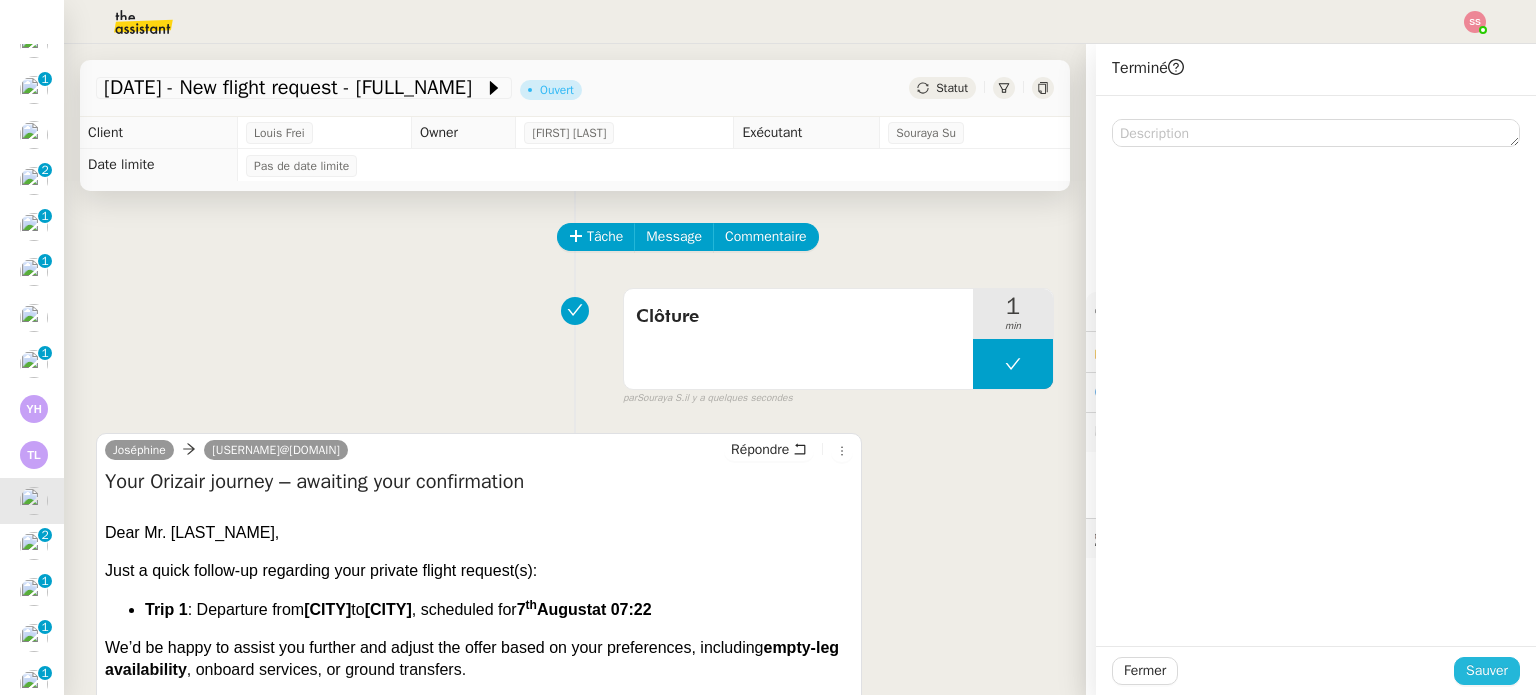 click on "Sauver" 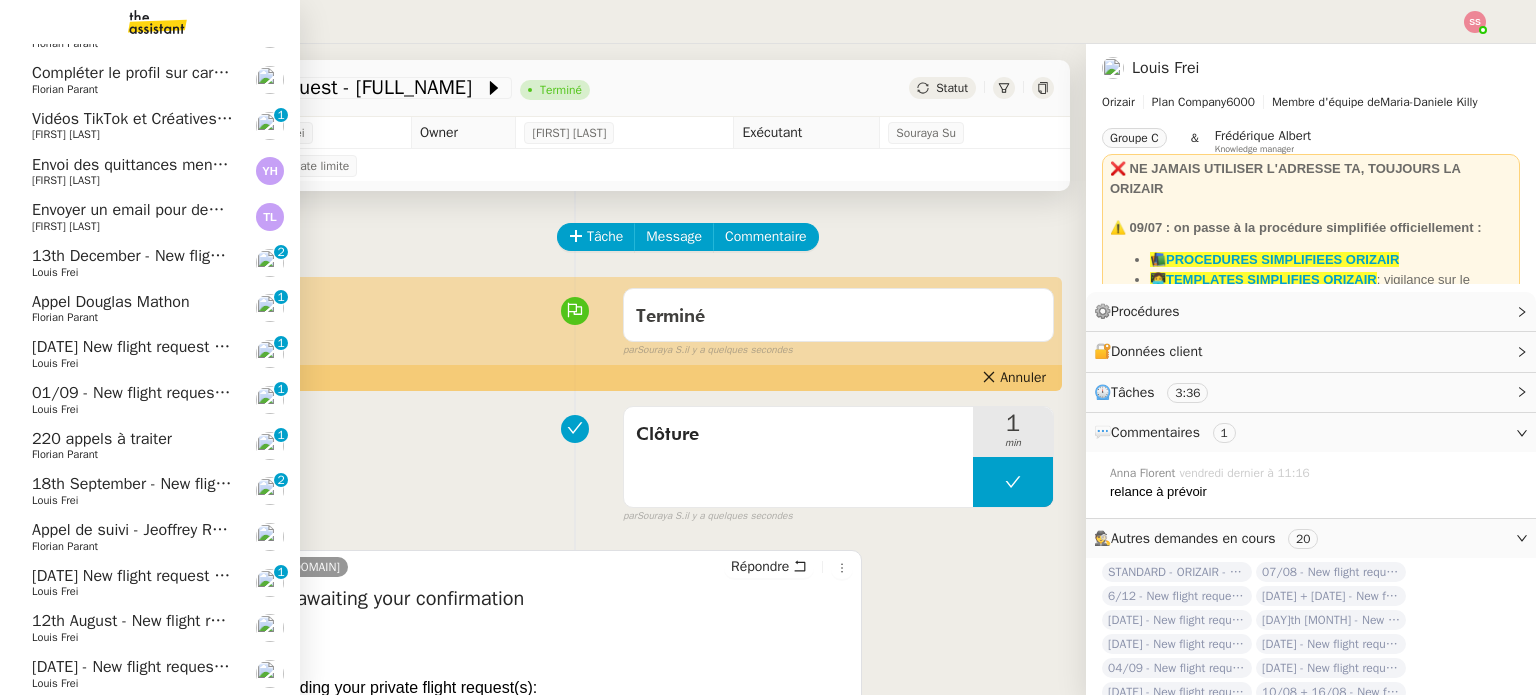 scroll, scrollTop: 400, scrollLeft: 0, axis: vertical 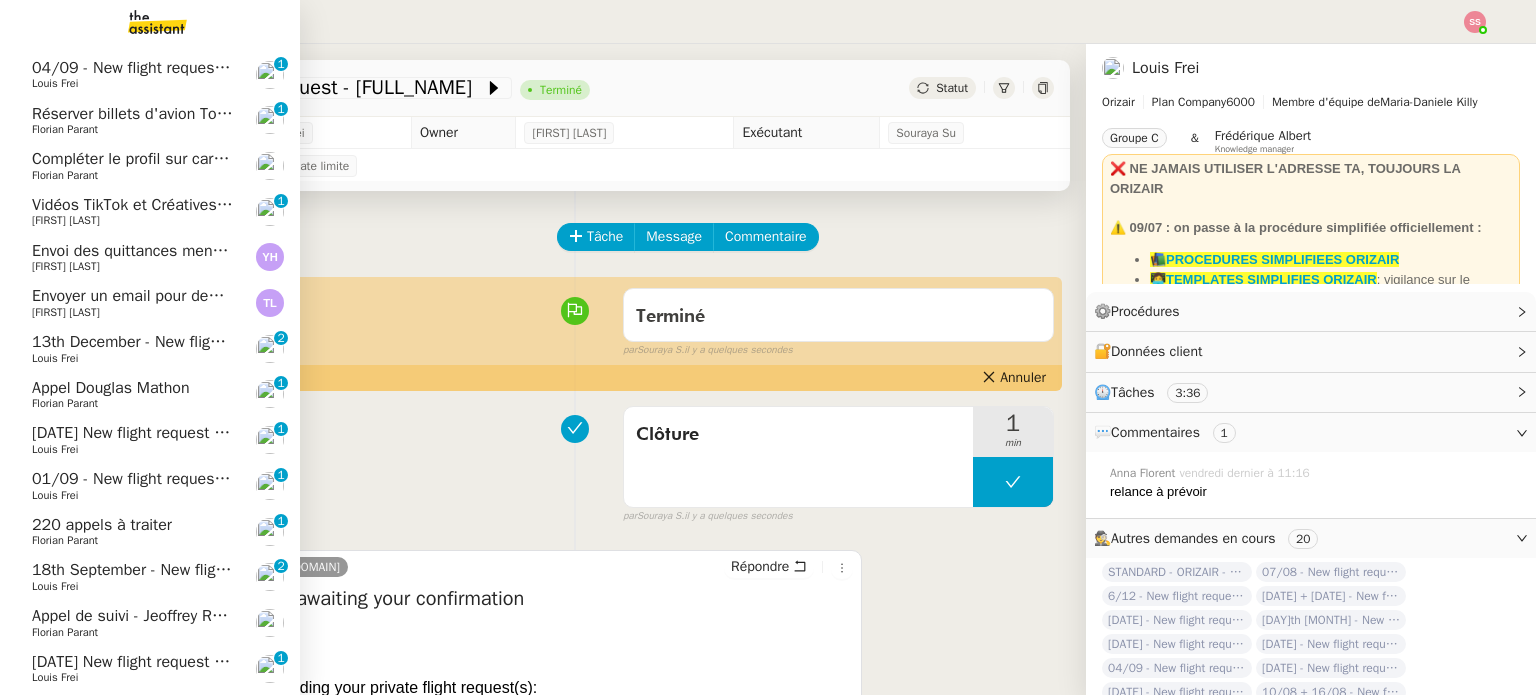 click on "[DATE] - New flight request - [FIRST] [LAST]" 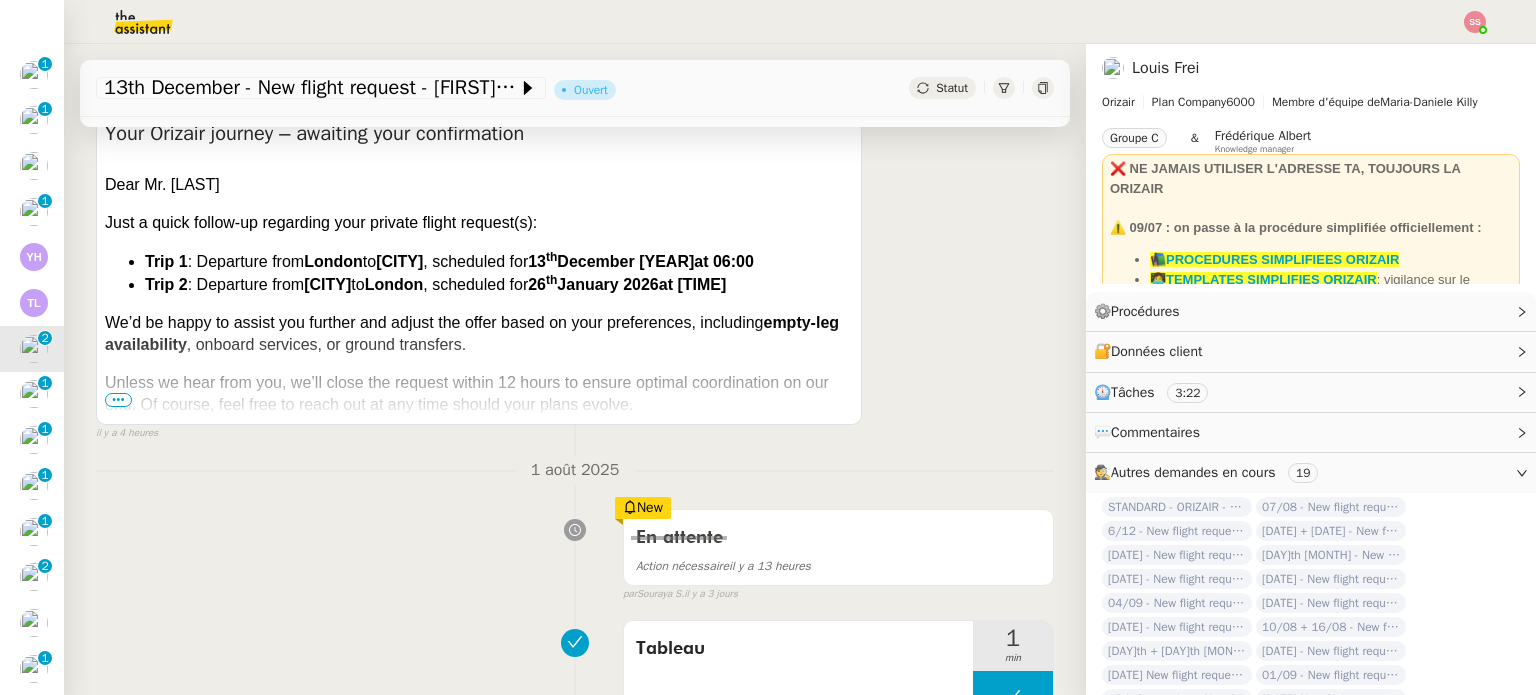 scroll, scrollTop: 0, scrollLeft: 0, axis: both 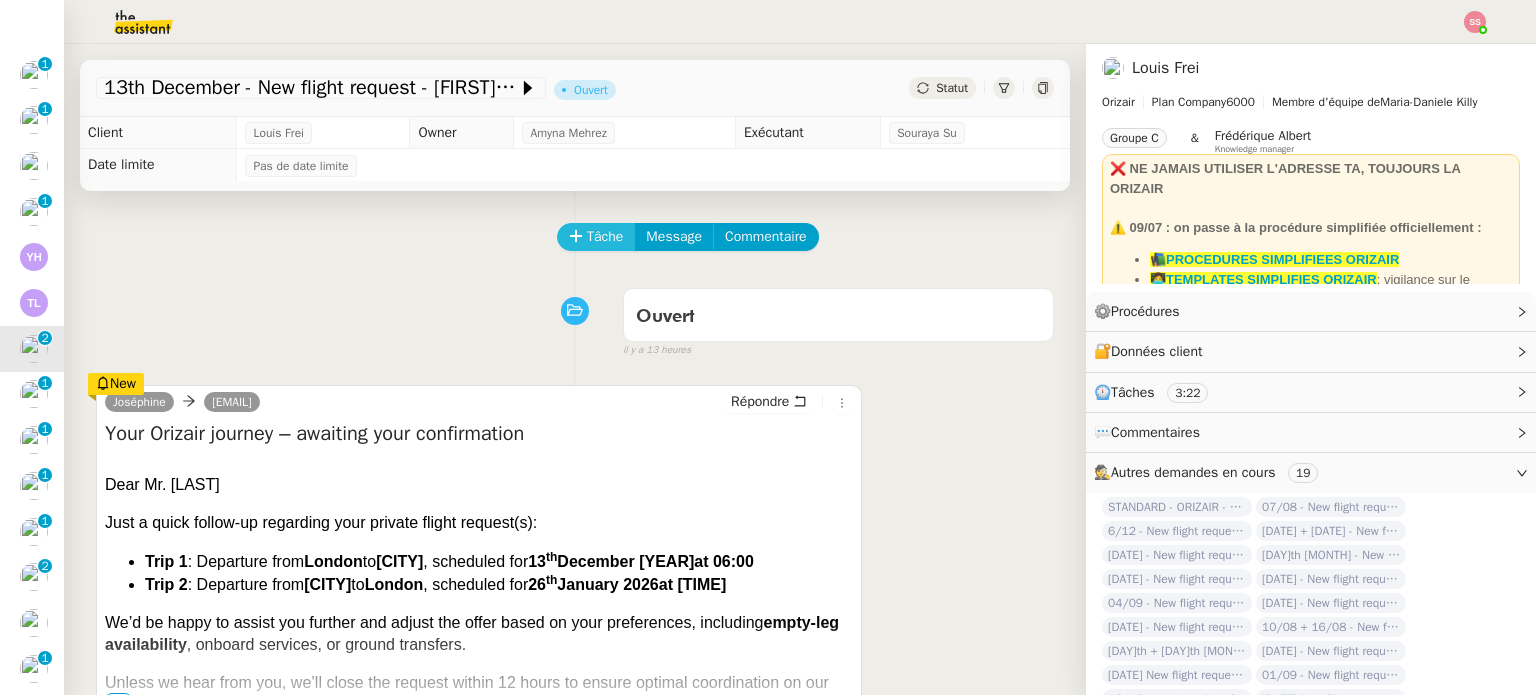 click 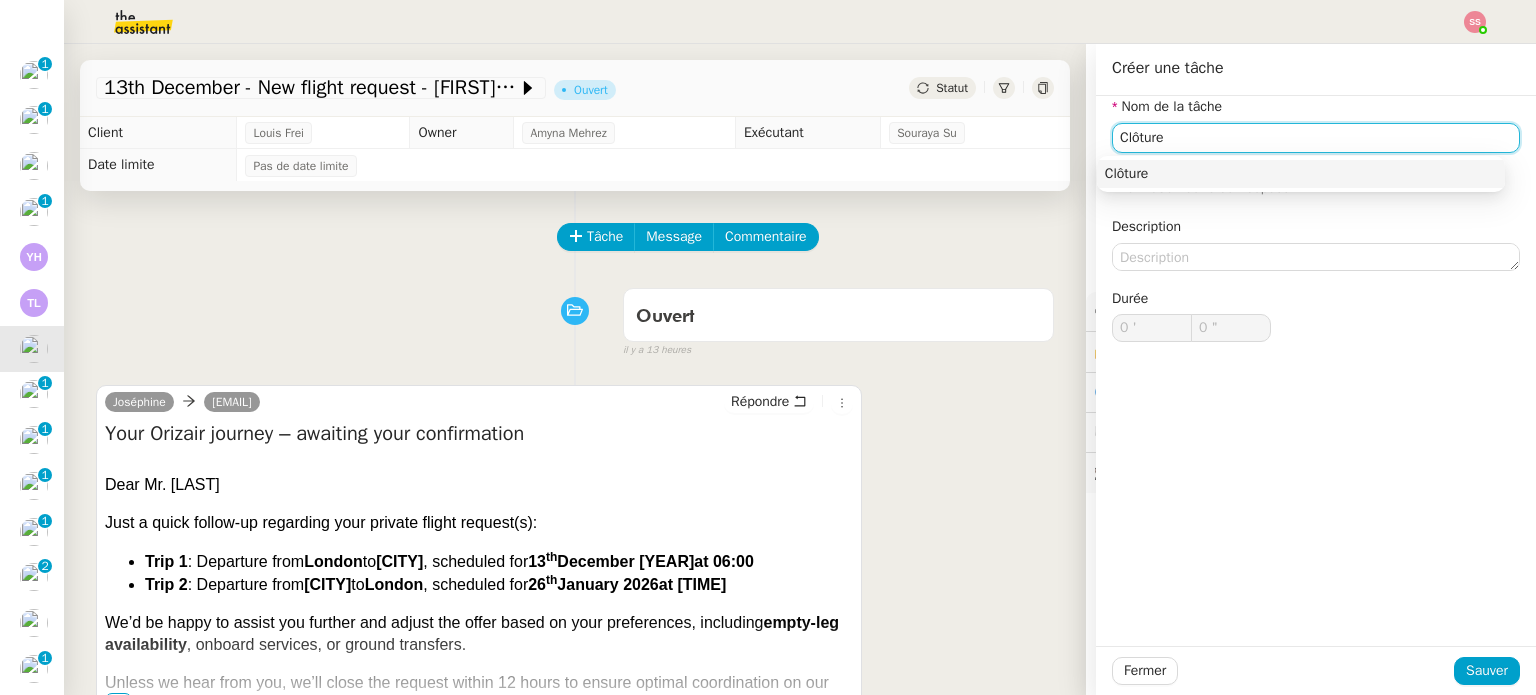 click on "Clôture" at bounding box center [1301, 174] 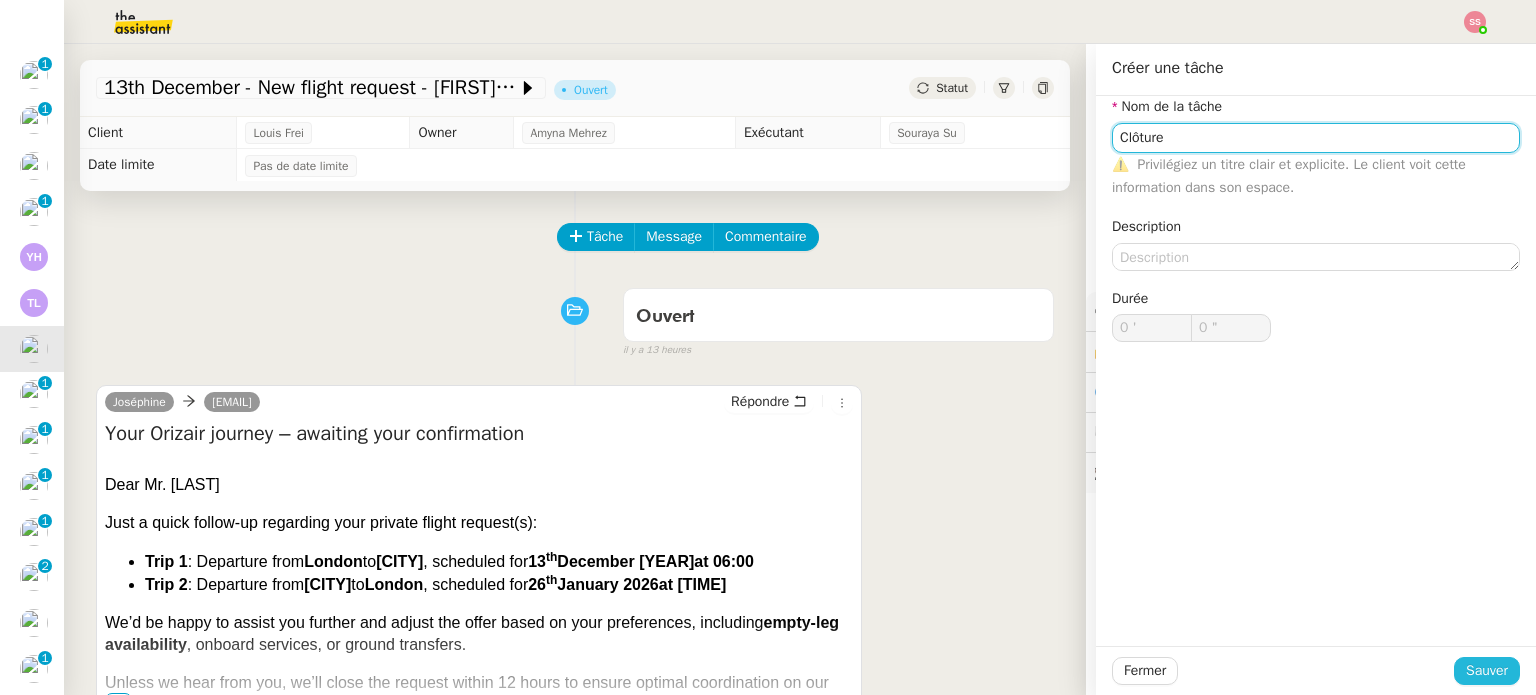 type on "Clôture" 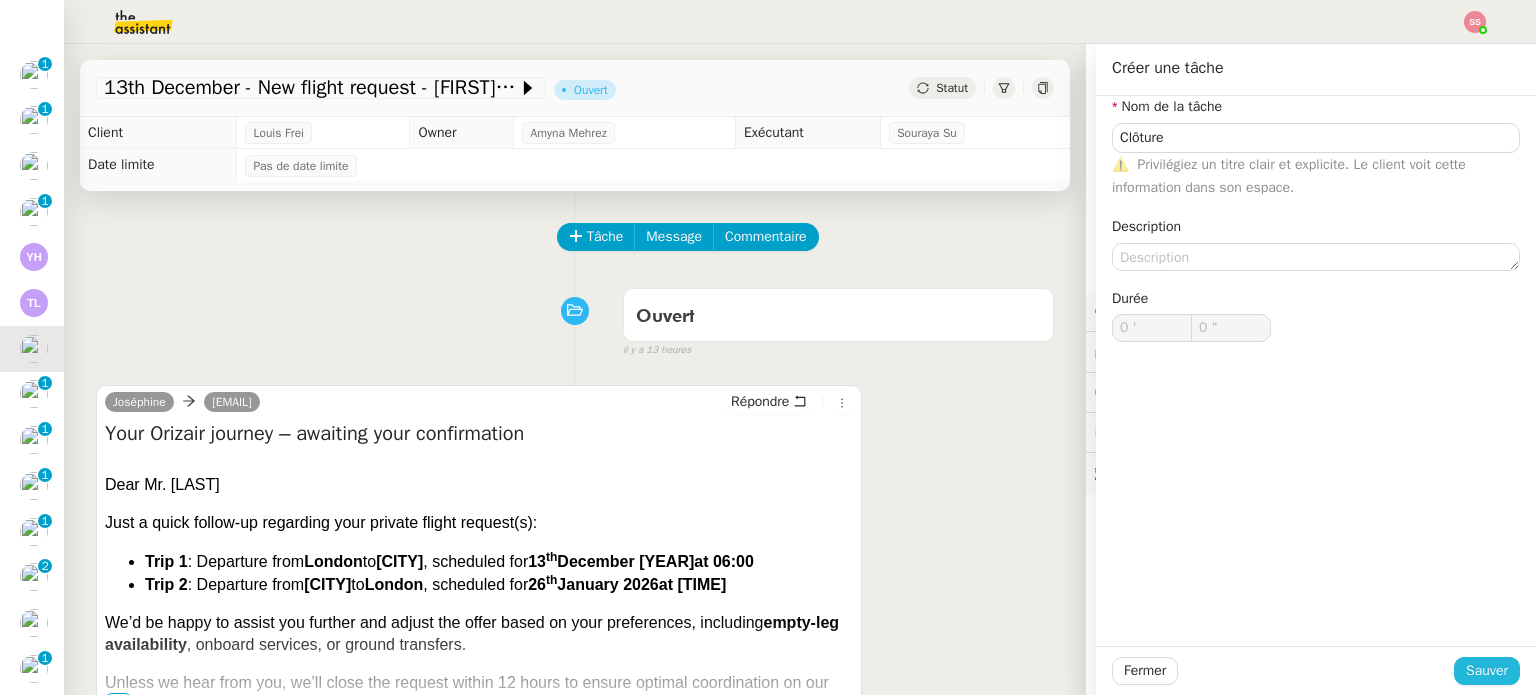 click on "Sauver" 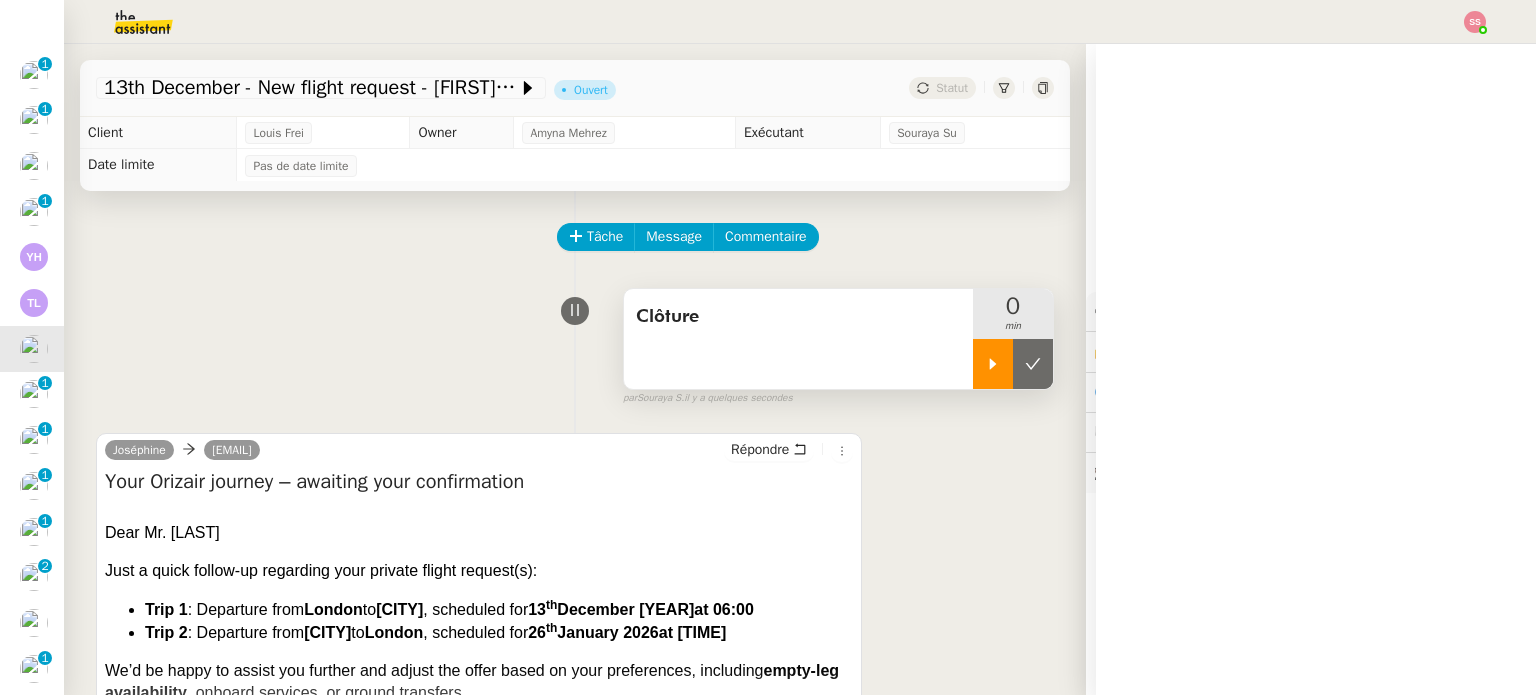 click at bounding box center (993, 364) 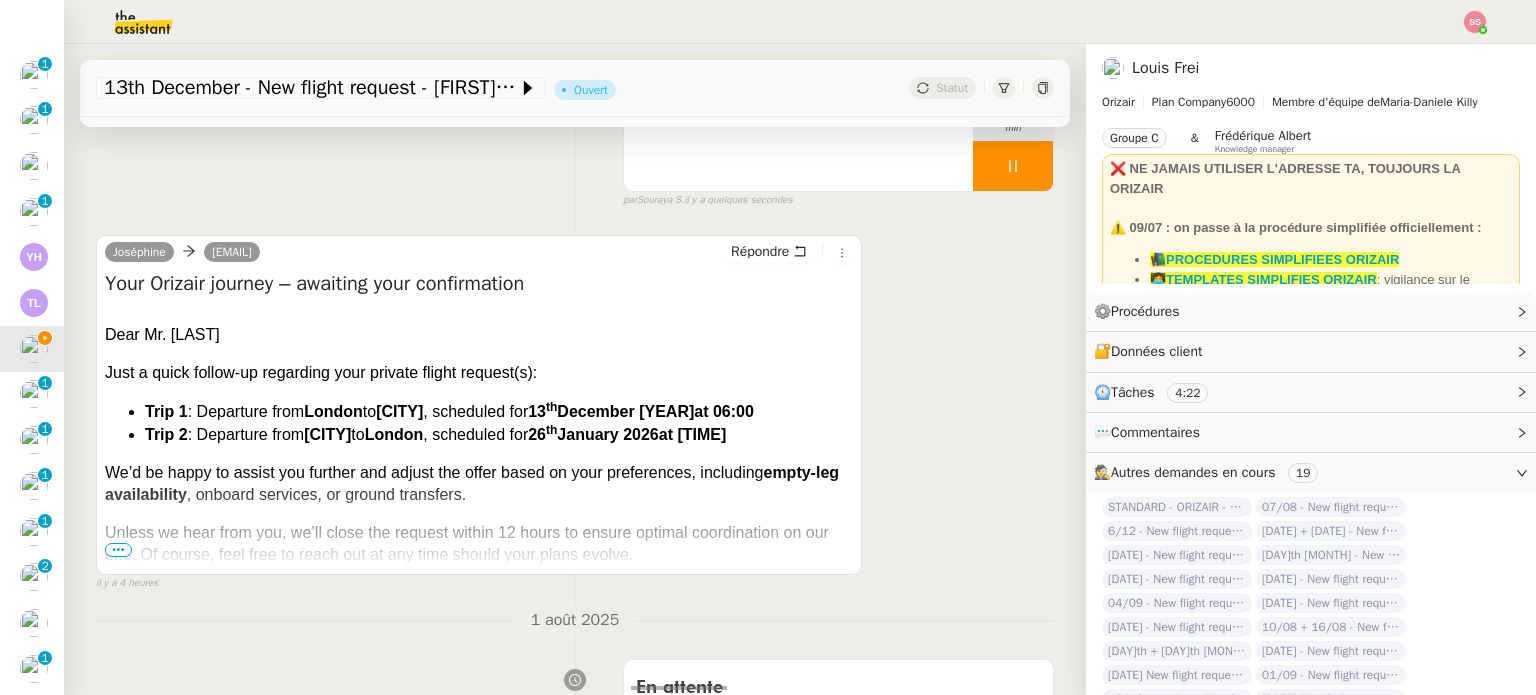 scroll, scrollTop: 200, scrollLeft: 0, axis: vertical 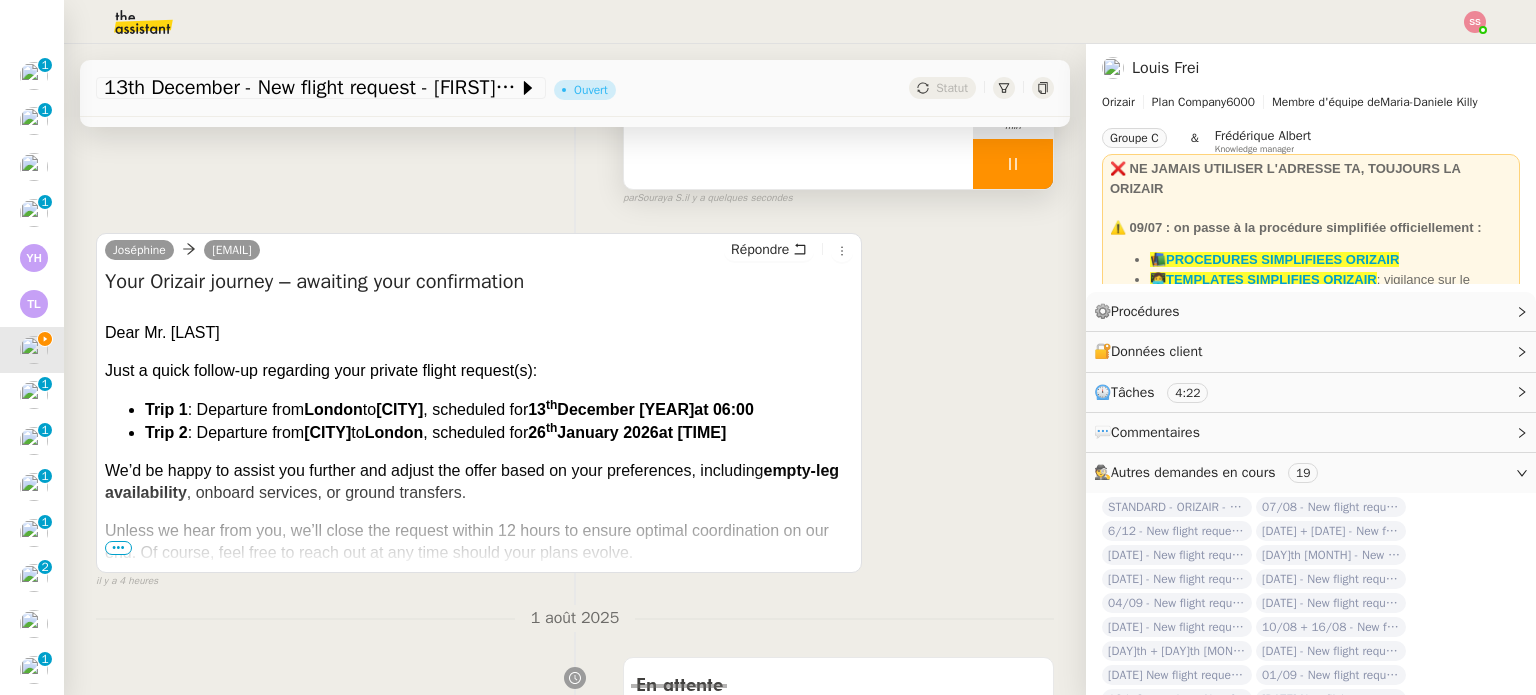 click at bounding box center (1013, 164) 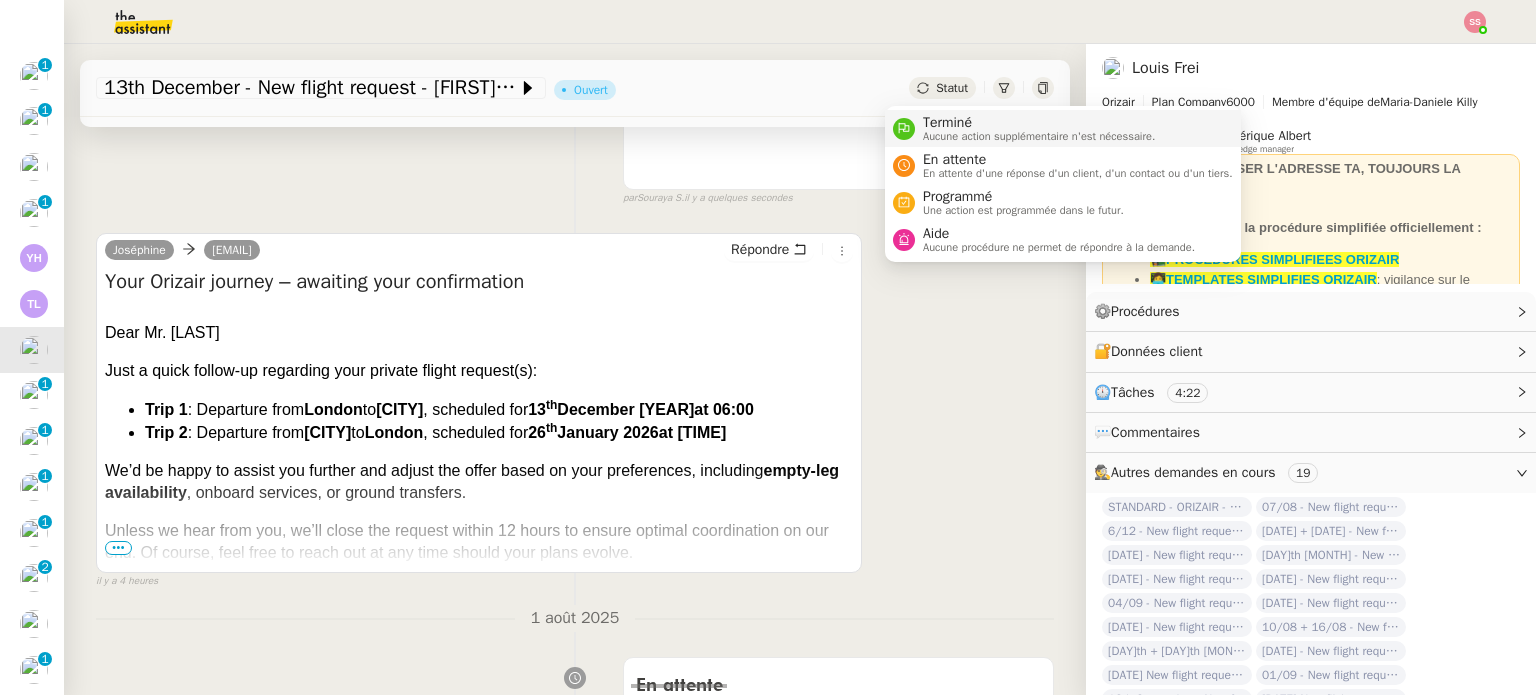 drag, startPoint x: 918, startPoint y: 91, endPoint x: 939, endPoint y: 116, distance: 32.649654 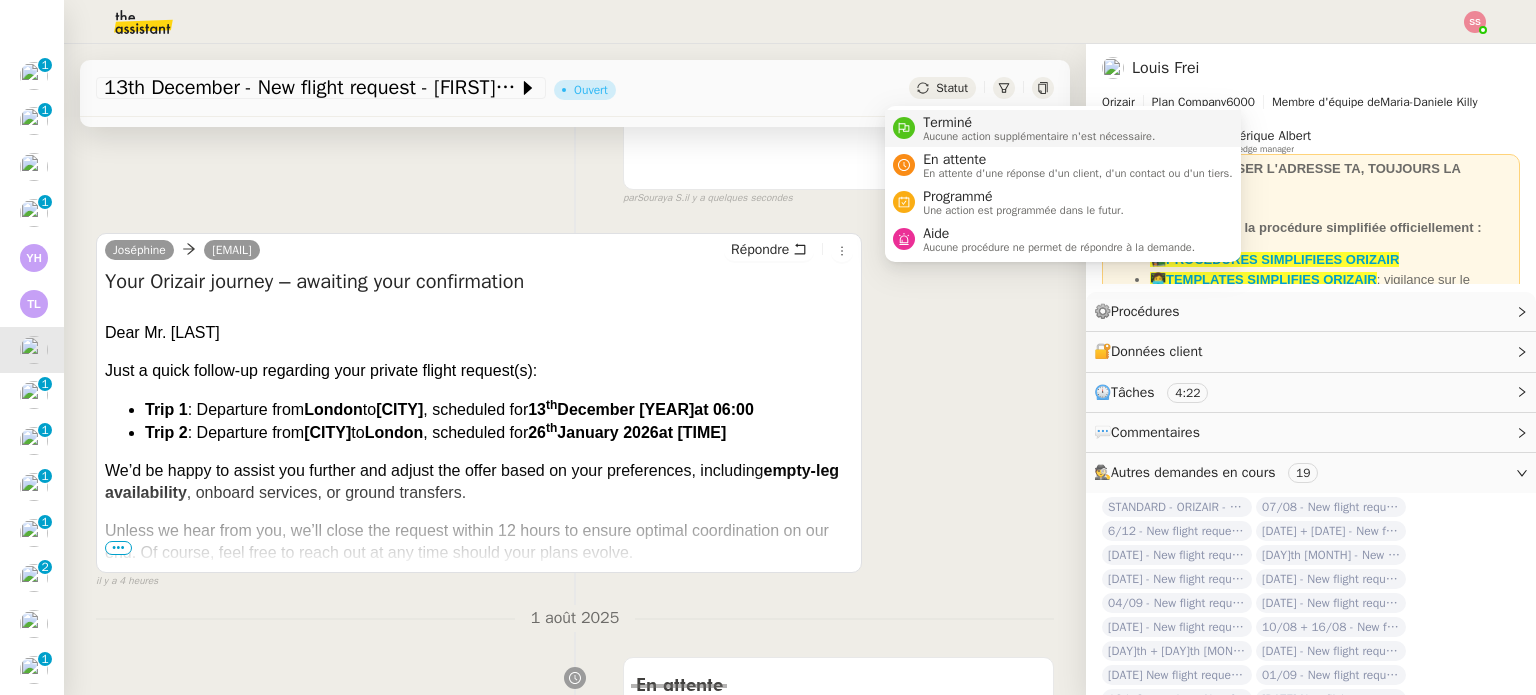 click on "Terminé" at bounding box center [1039, 123] 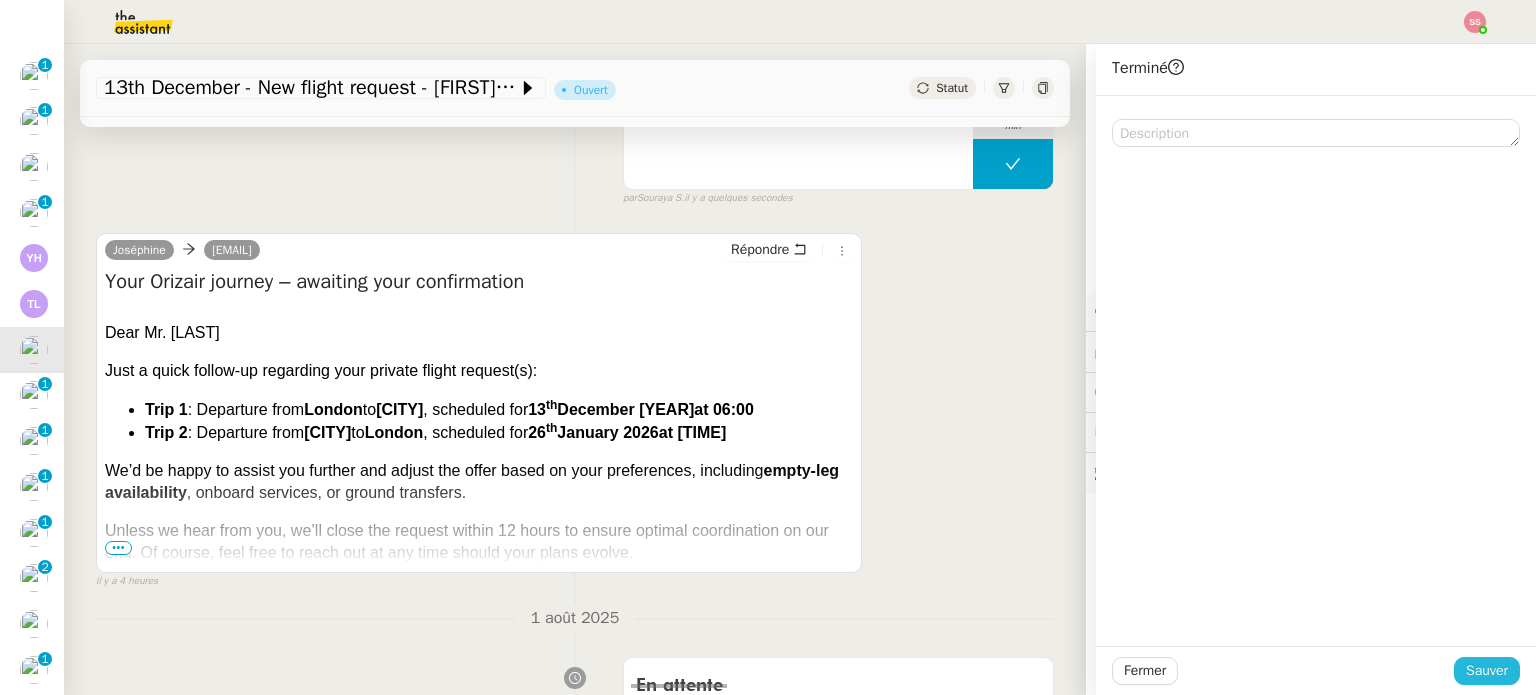 click on "Sauver" 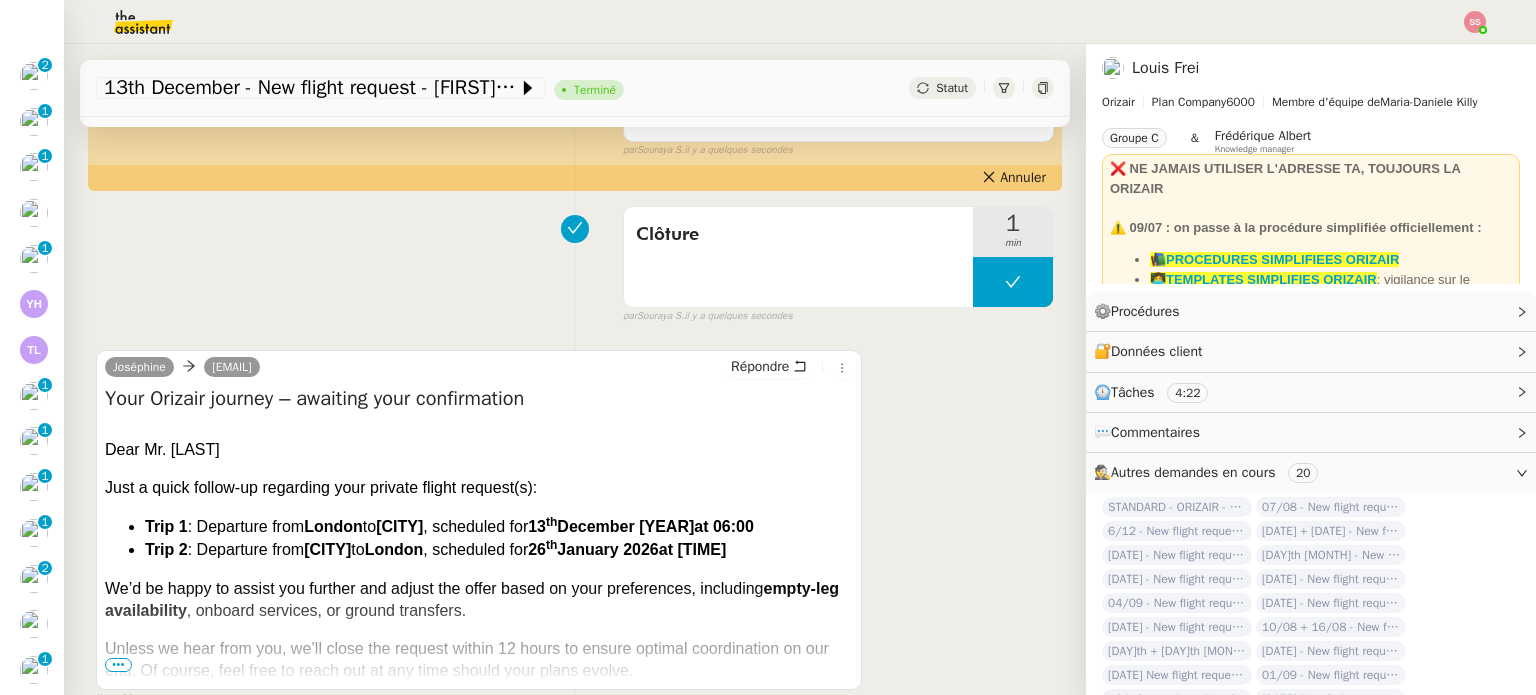 scroll, scrollTop: 400, scrollLeft: 0, axis: vertical 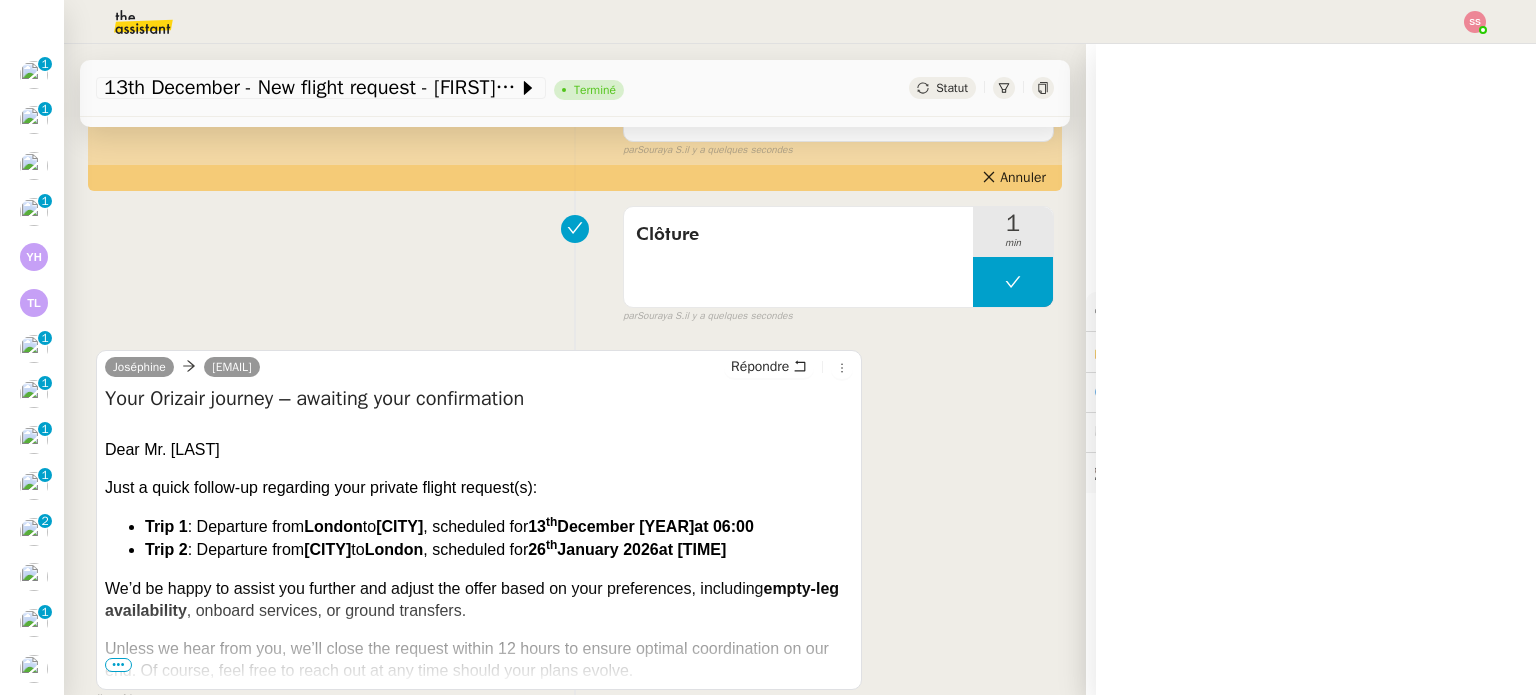 click 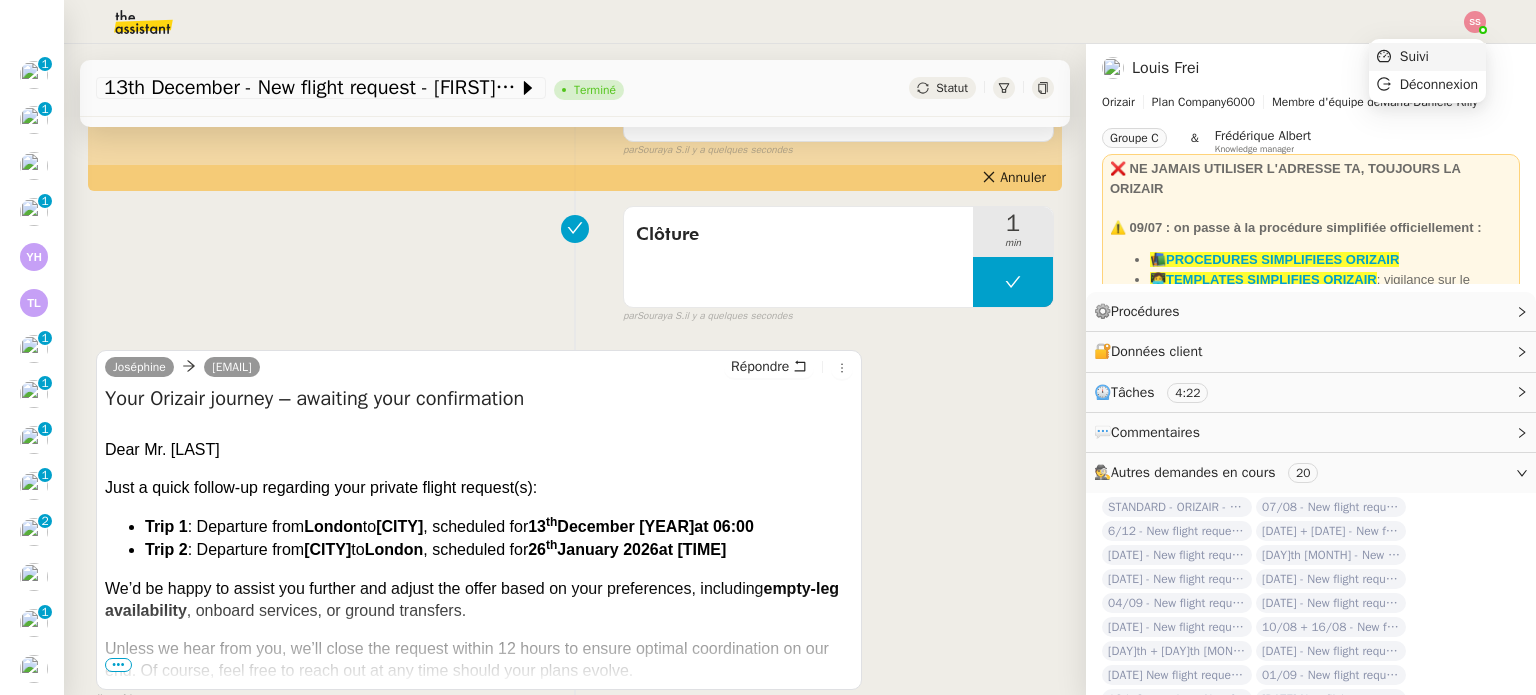 click on "Suivi" at bounding box center [1427, 57] 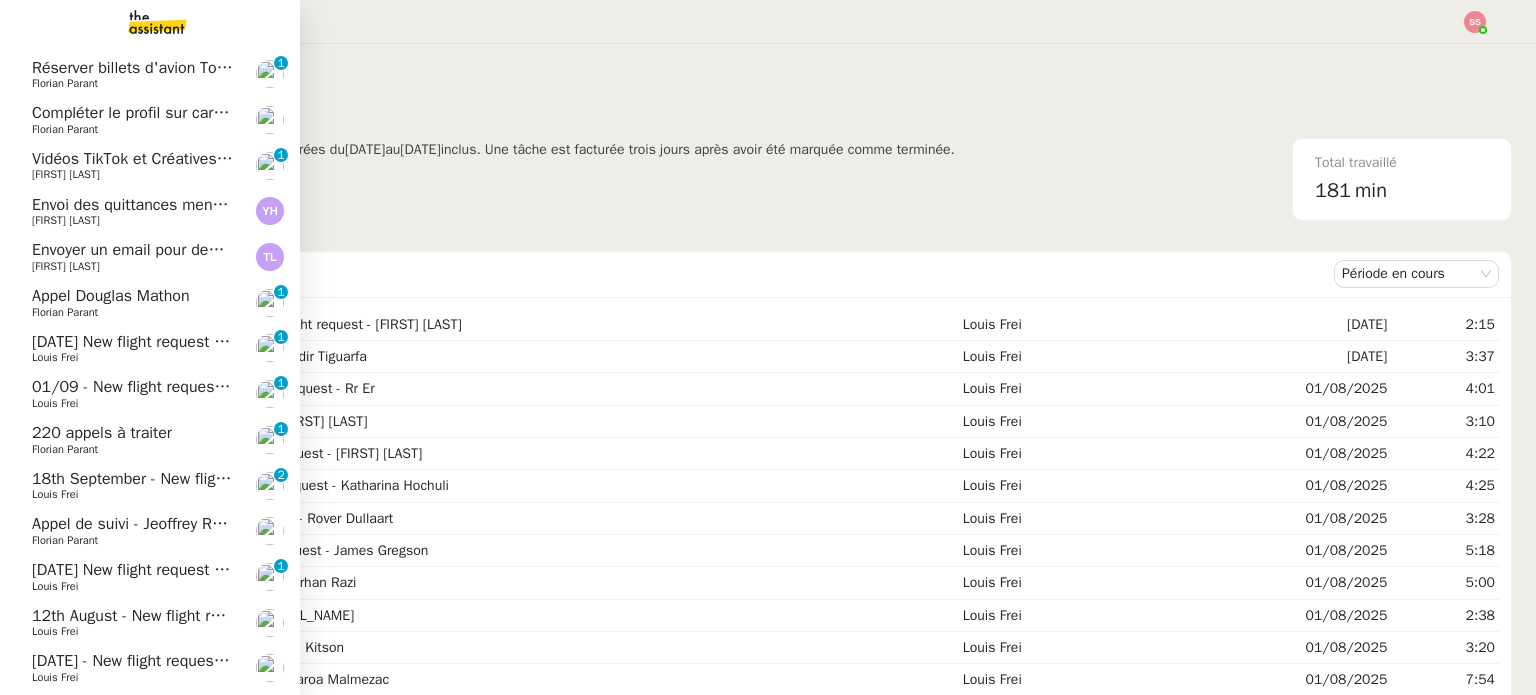 scroll, scrollTop: 353, scrollLeft: 0, axis: vertical 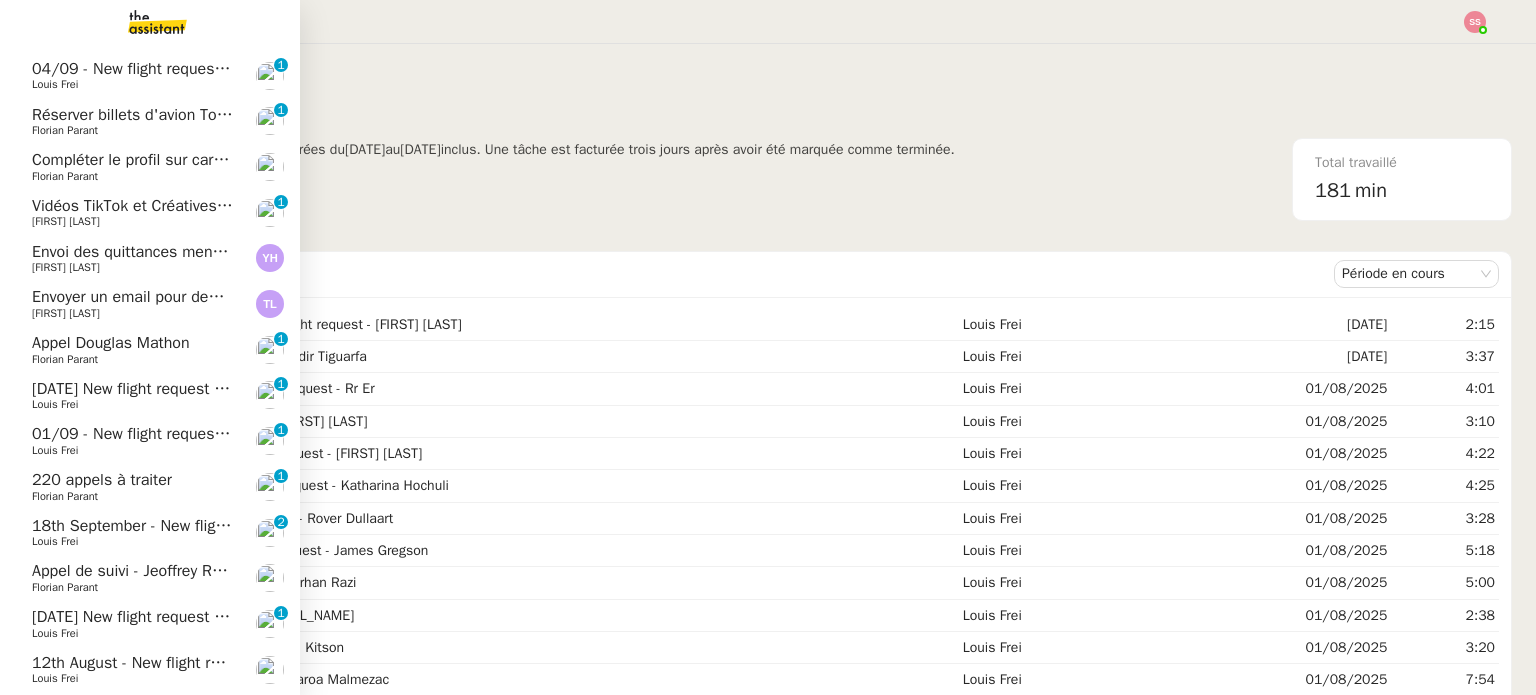 click on "[DATE] - New flight request - [FIRST] [LAST]" 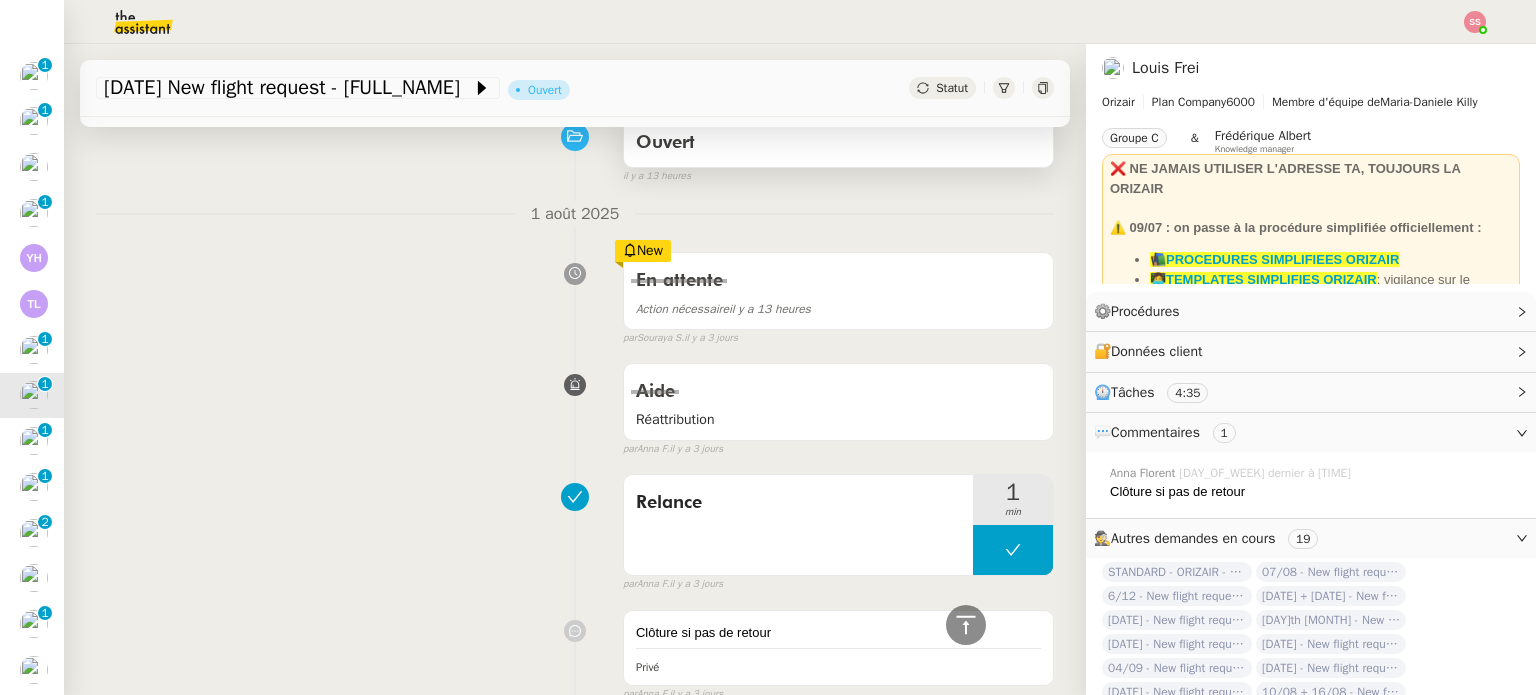 scroll, scrollTop: 0, scrollLeft: 0, axis: both 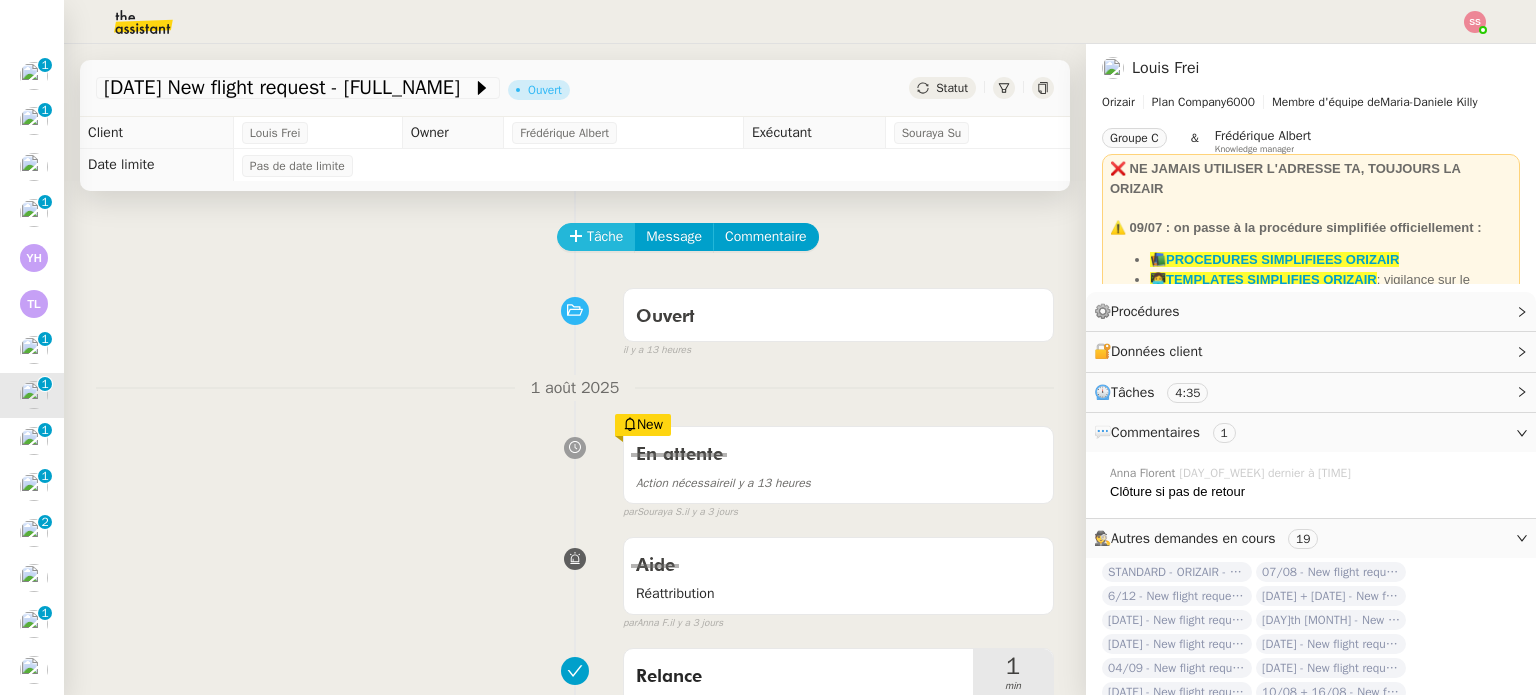 click on "Tâche" 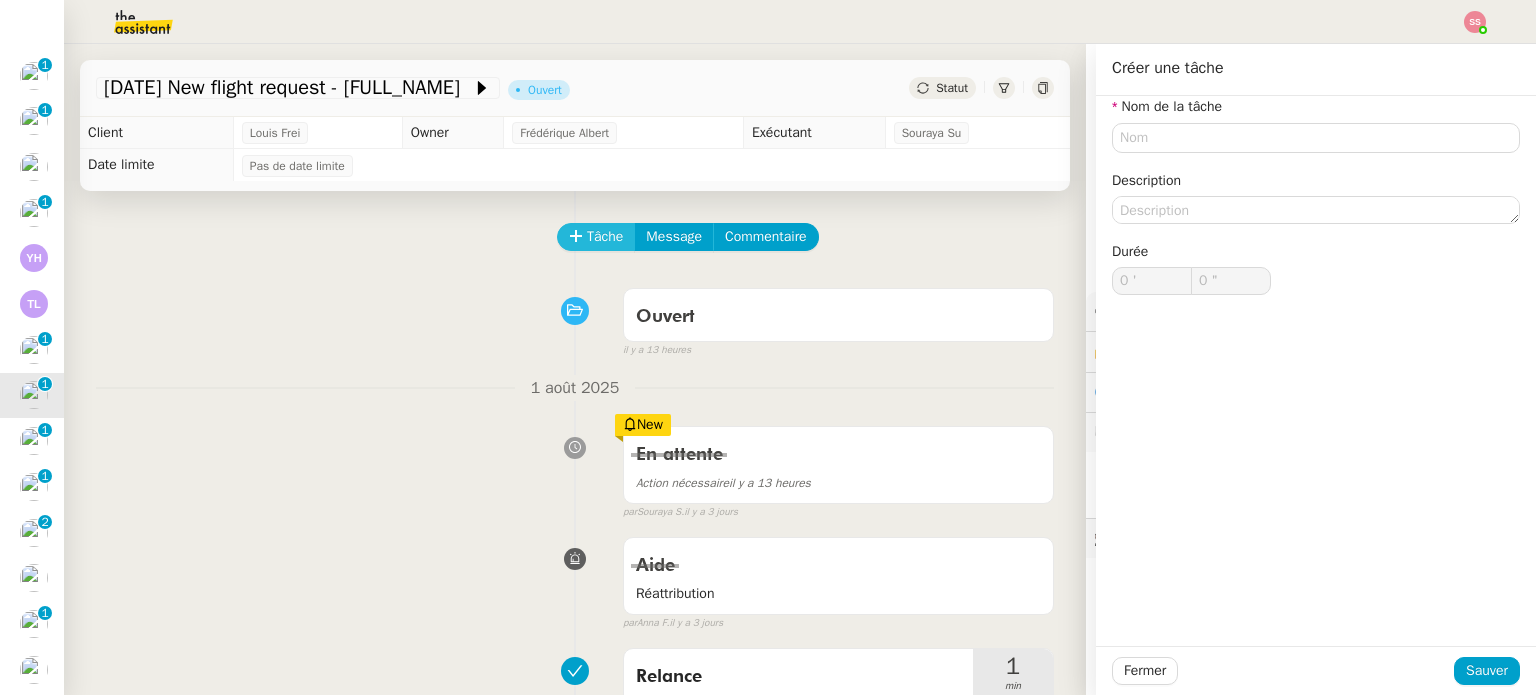 type 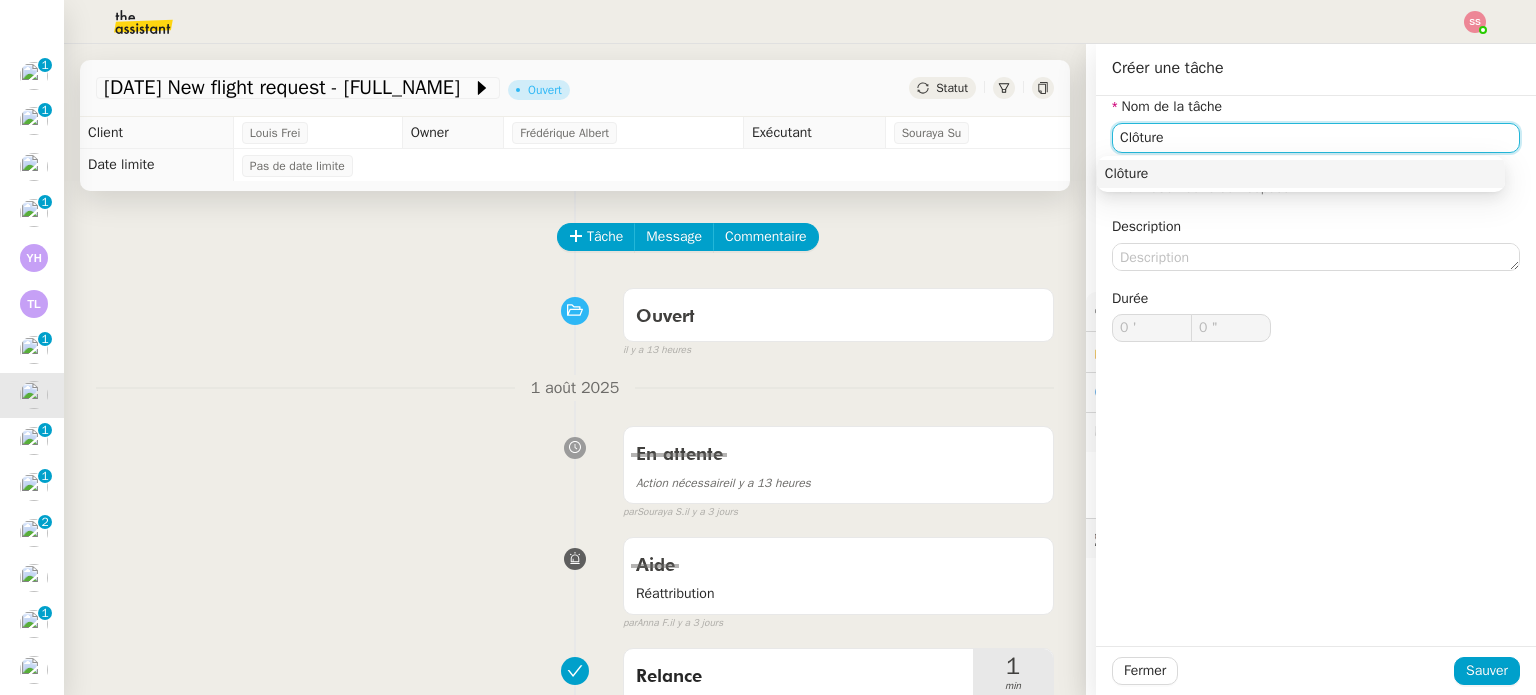 click on "Clôture" at bounding box center (1301, 174) 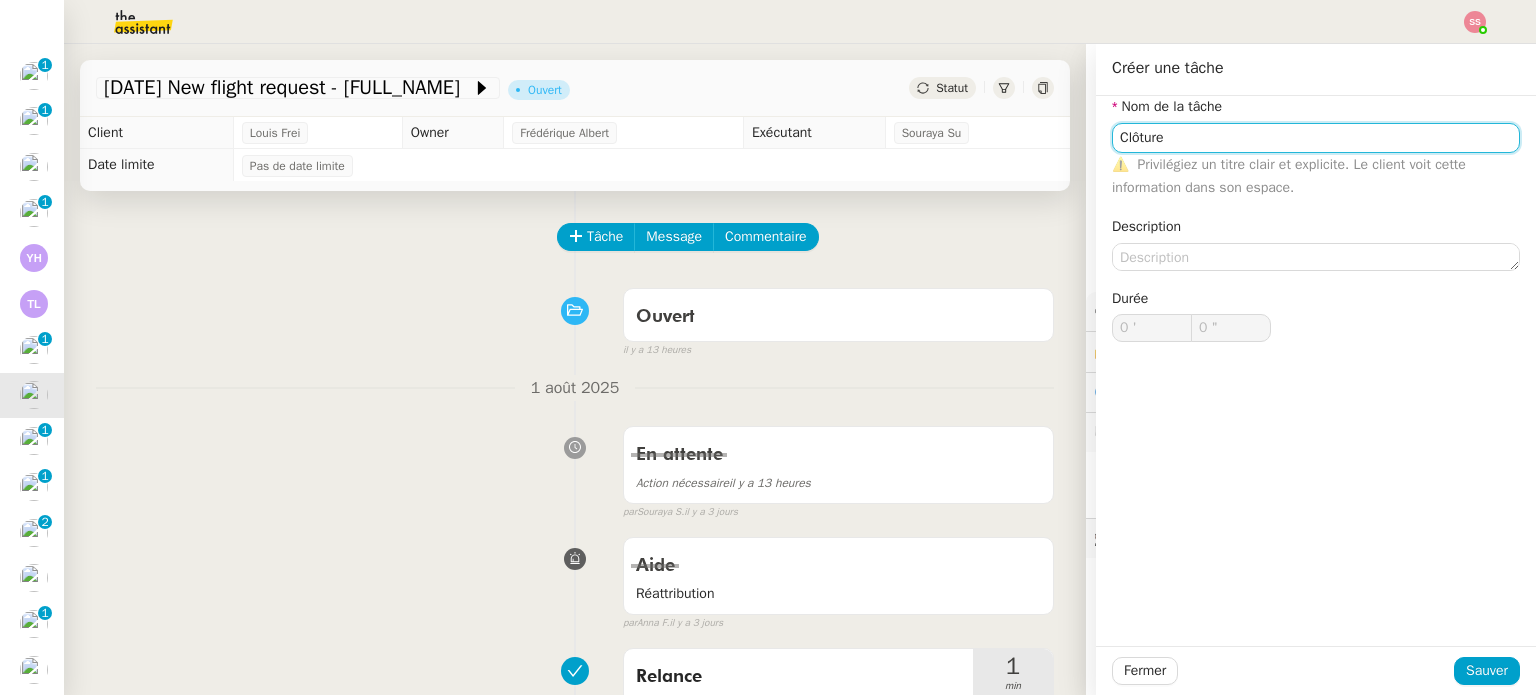 type on "Clôture" 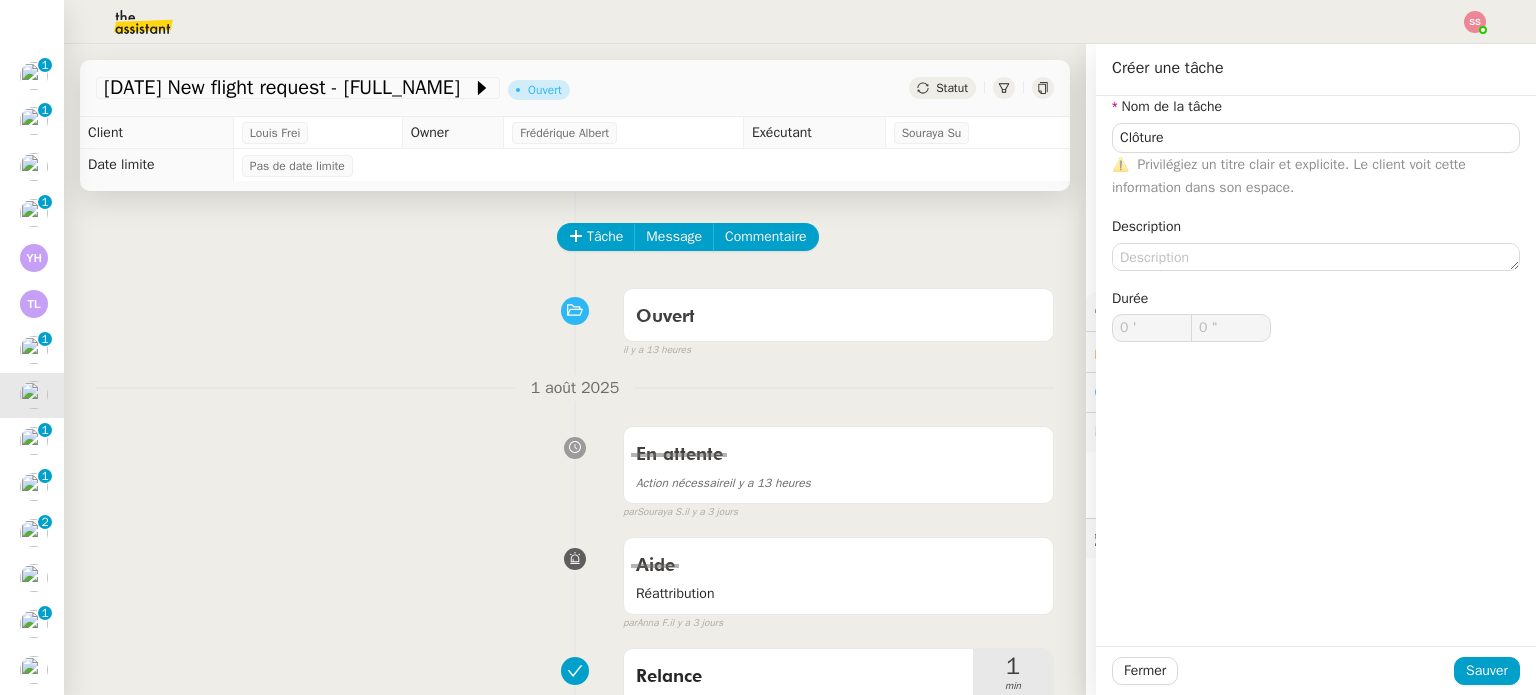 click on "Fermer Sauver" 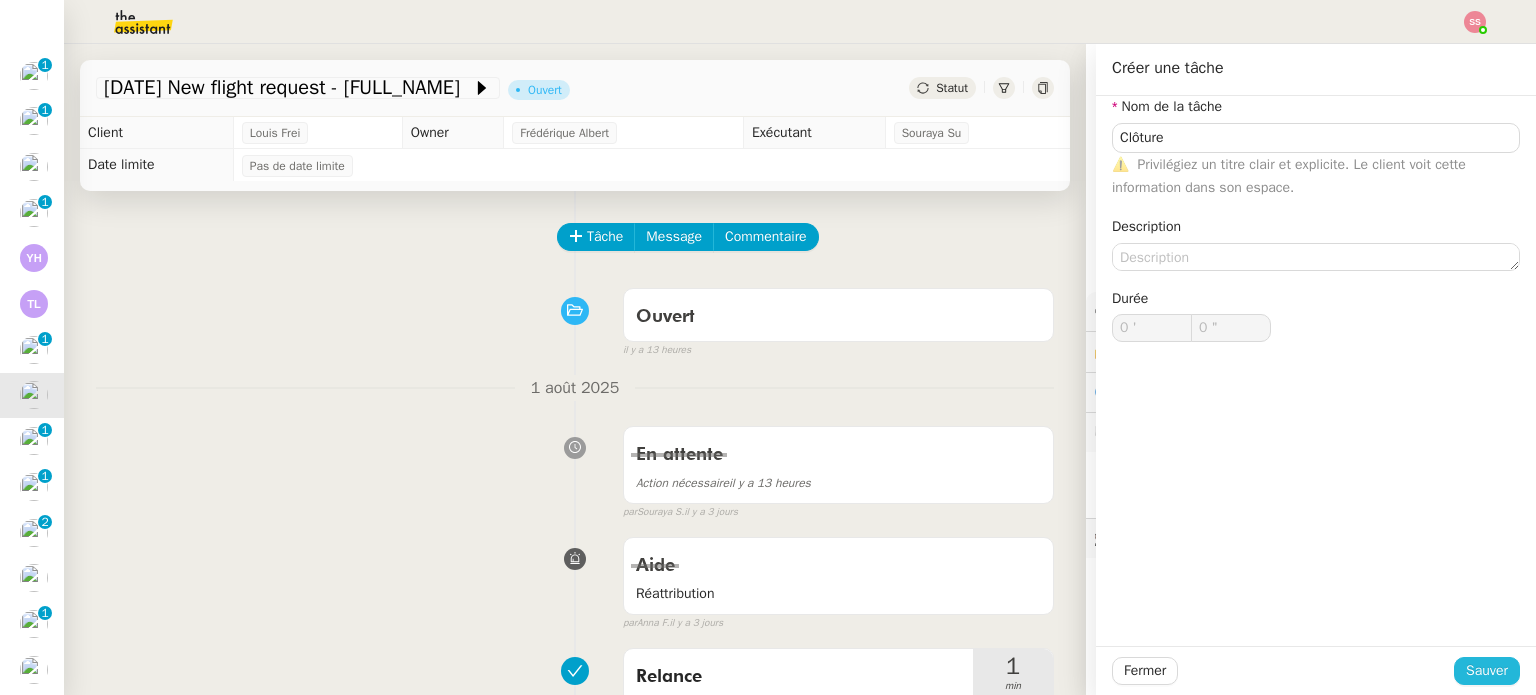 click on "Sauver" 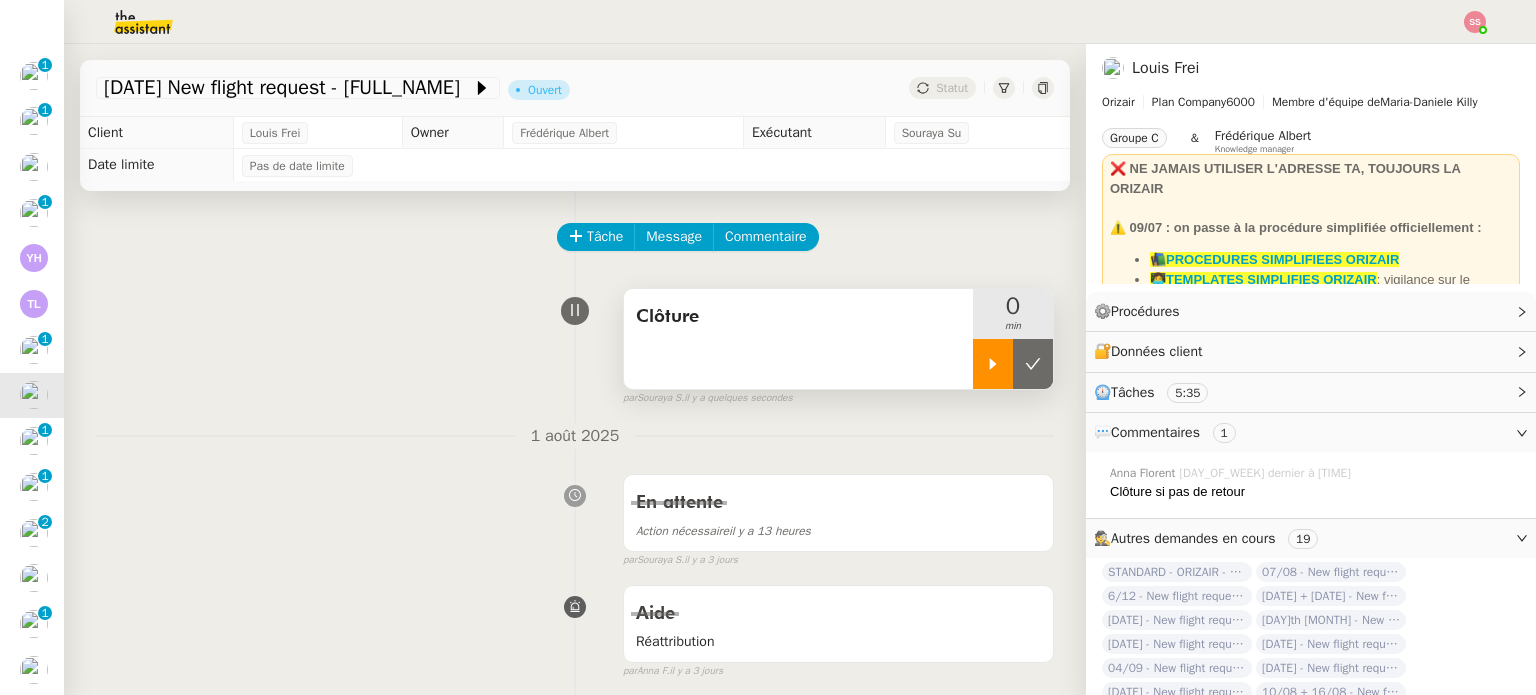 click at bounding box center [993, 364] 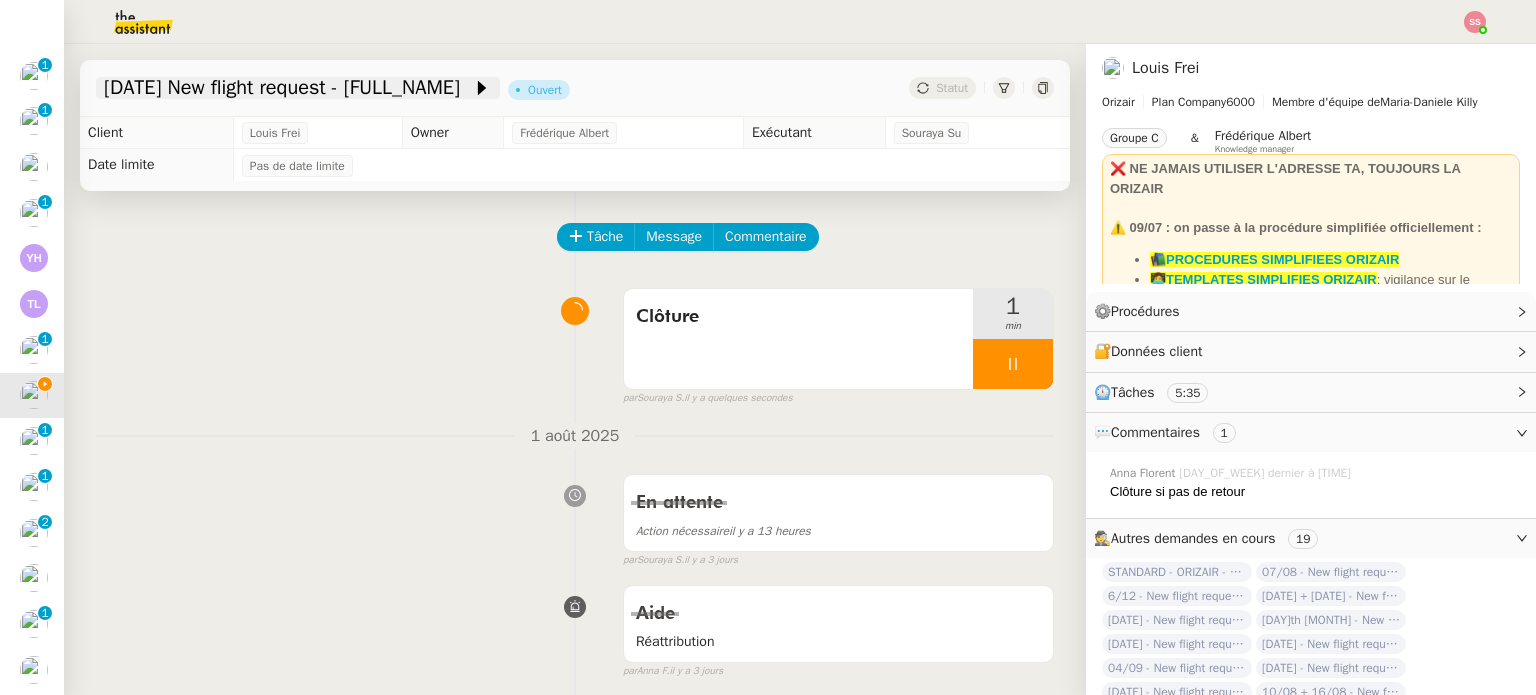 drag, startPoint x: 399, startPoint y: 90, endPoint x: 478, endPoint y: 89, distance: 79.00633 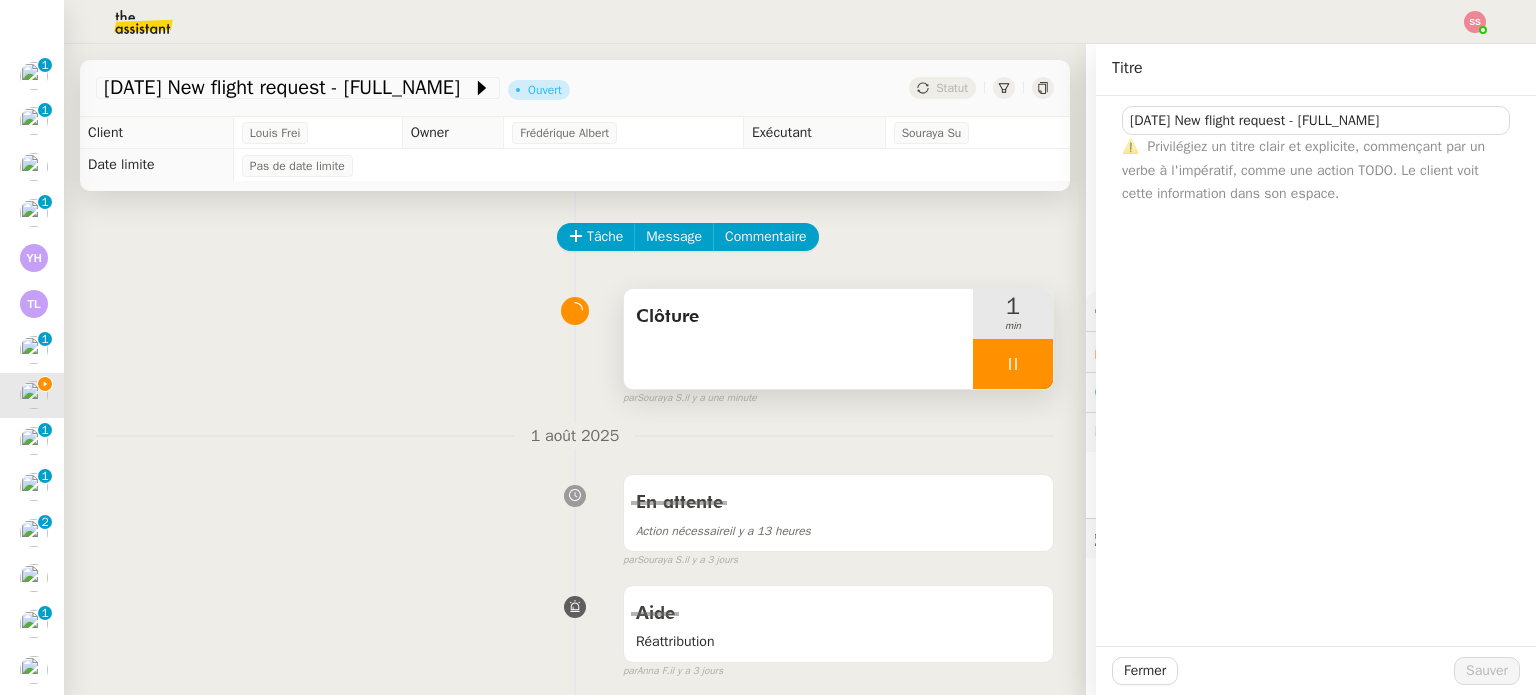 click at bounding box center [1013, 364] 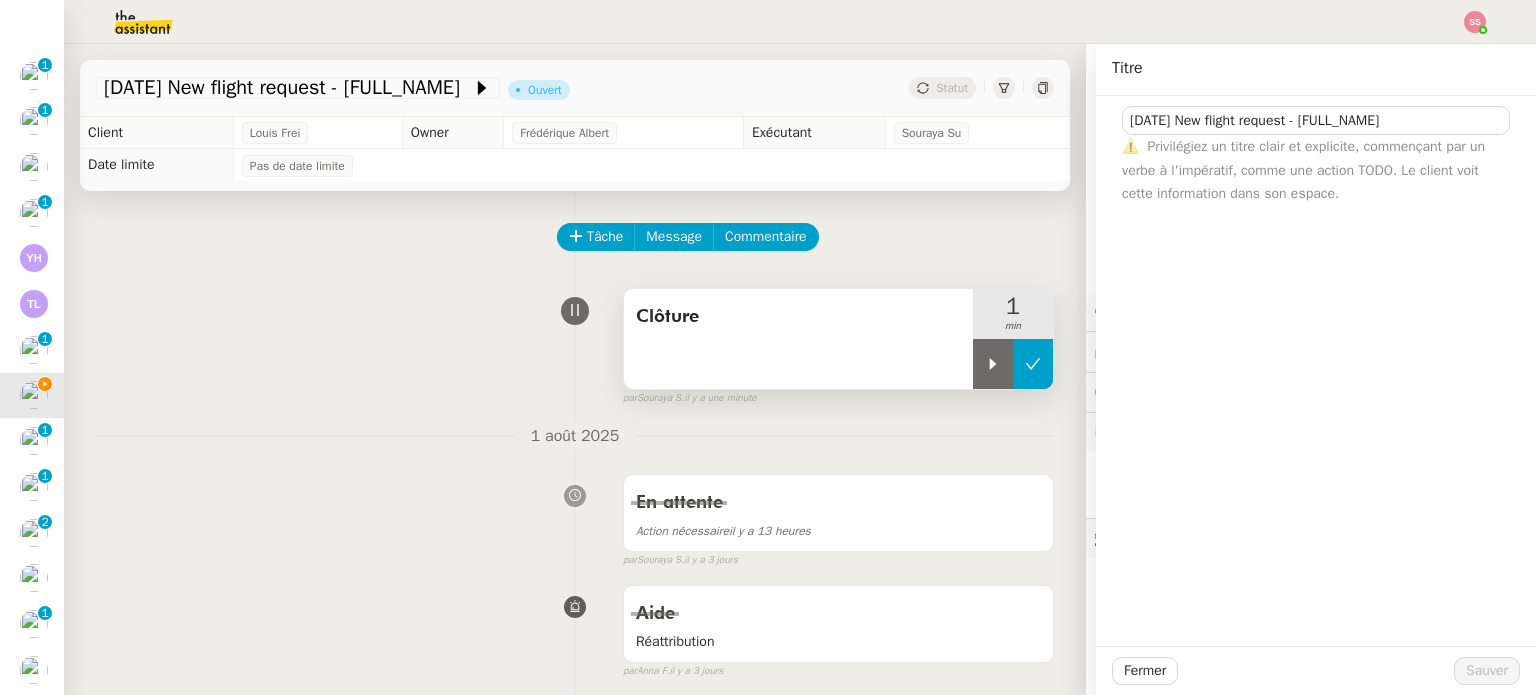 click at bounding box center (1033, 364) 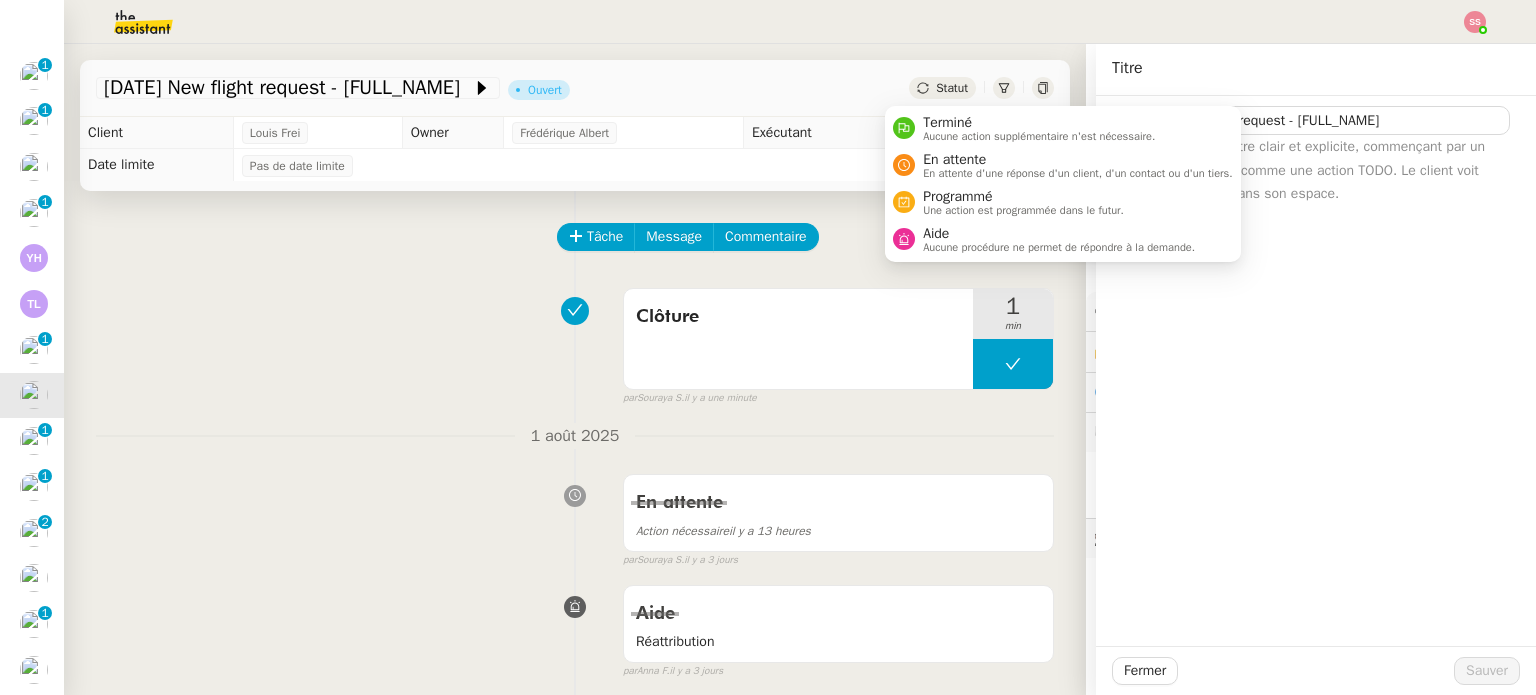 click on "Statut" 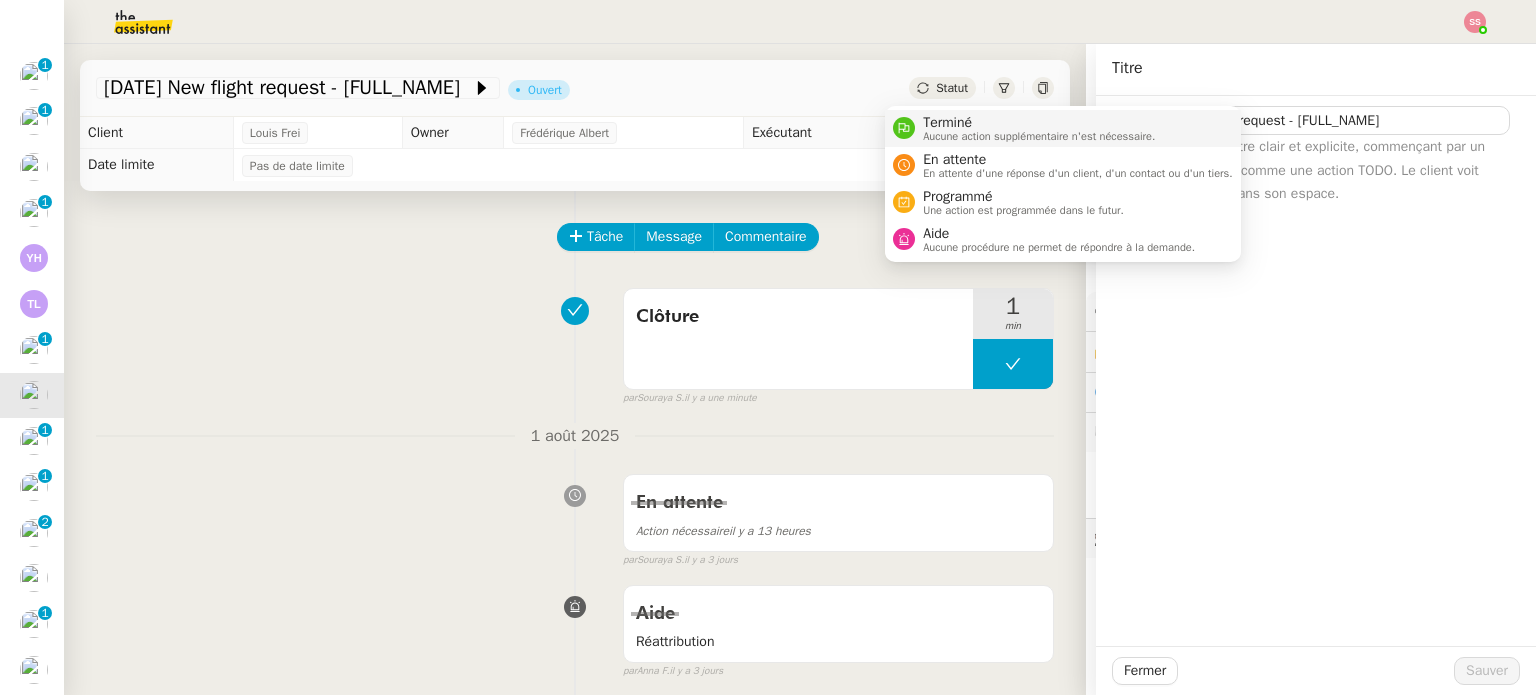 click on "Aucune action supplémentaire n'est nécessaire." at bounding box center (1039, 136) 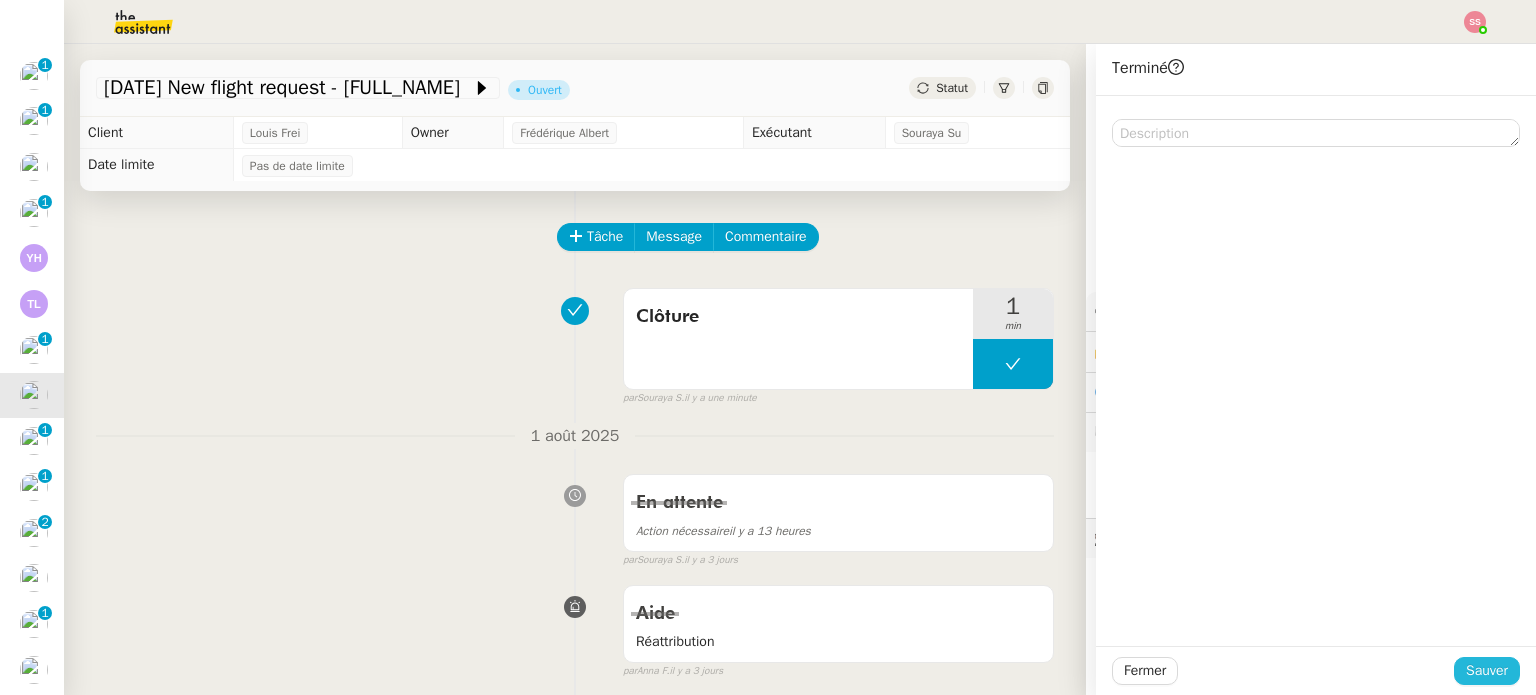 drag, startPoint x: 1480, startPoint y: 655, endPoint x: 1485, endPoint y: 668, distance: 13.928389 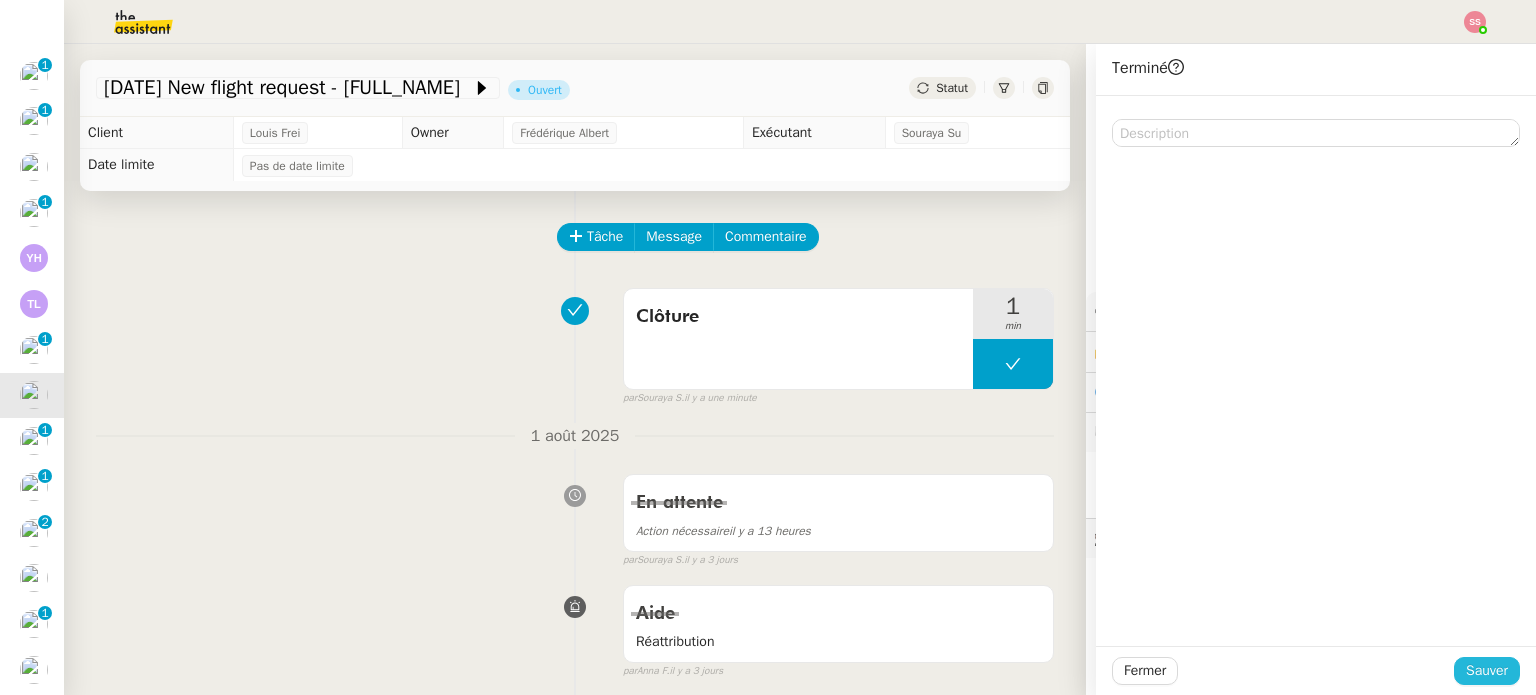 click on "Sauver" 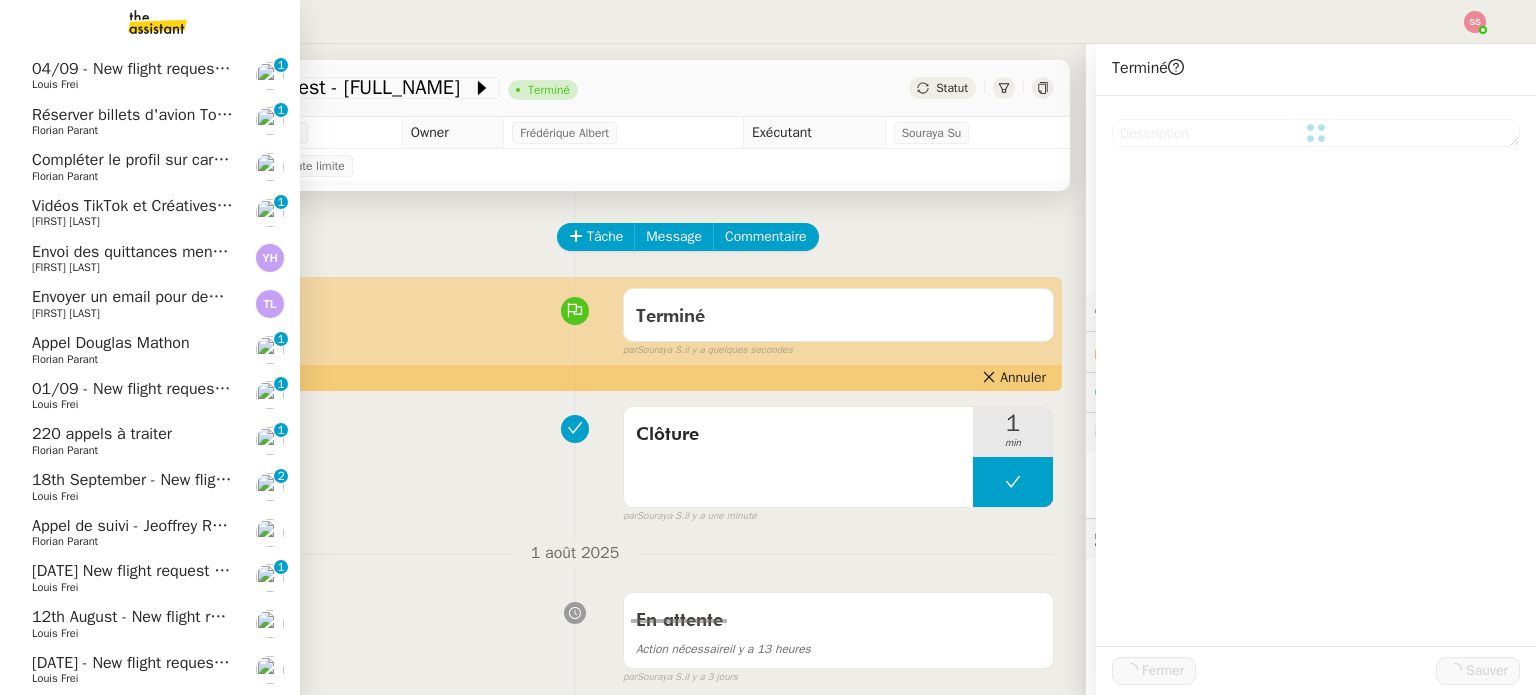 scroll, scrollTop: 400, scrollLeft: 0, axis: vertical 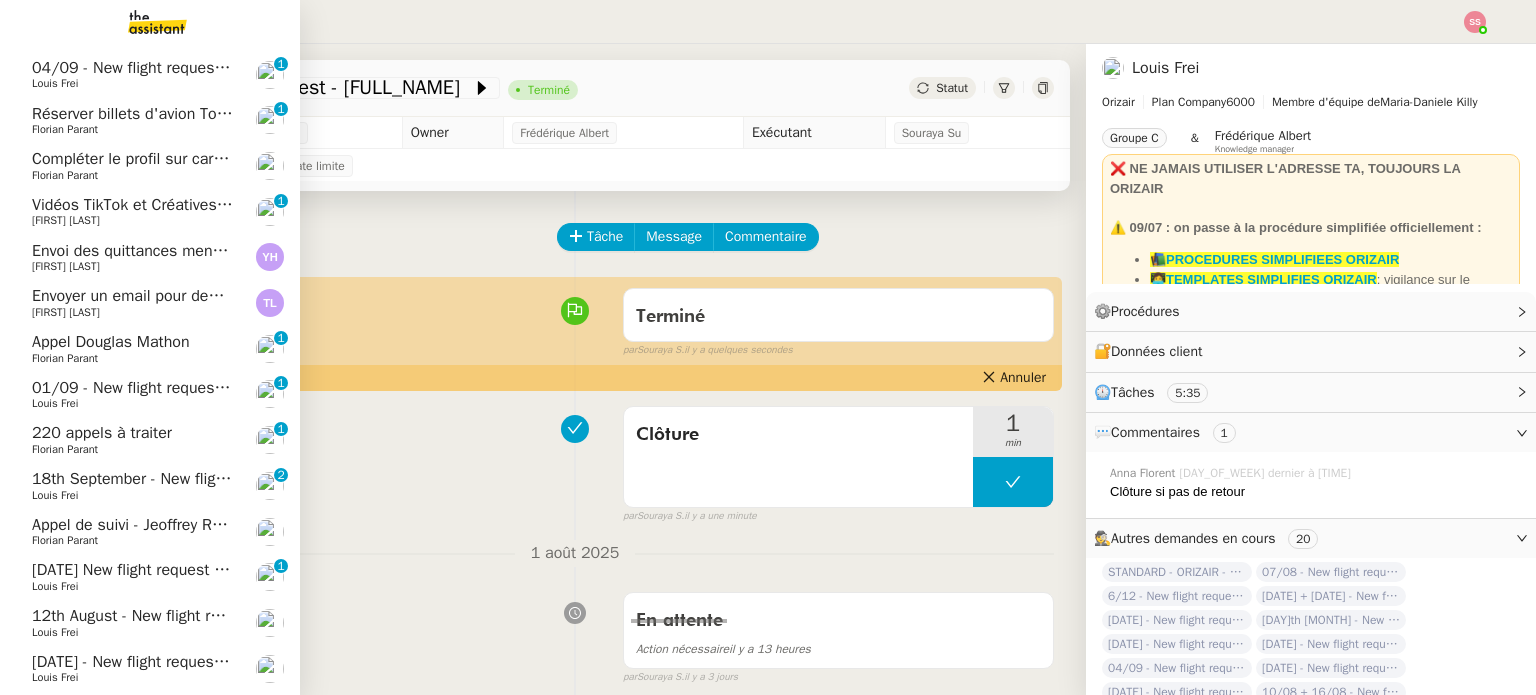 click on "[DATE] - New flight request - [FIRST] [LAST]" 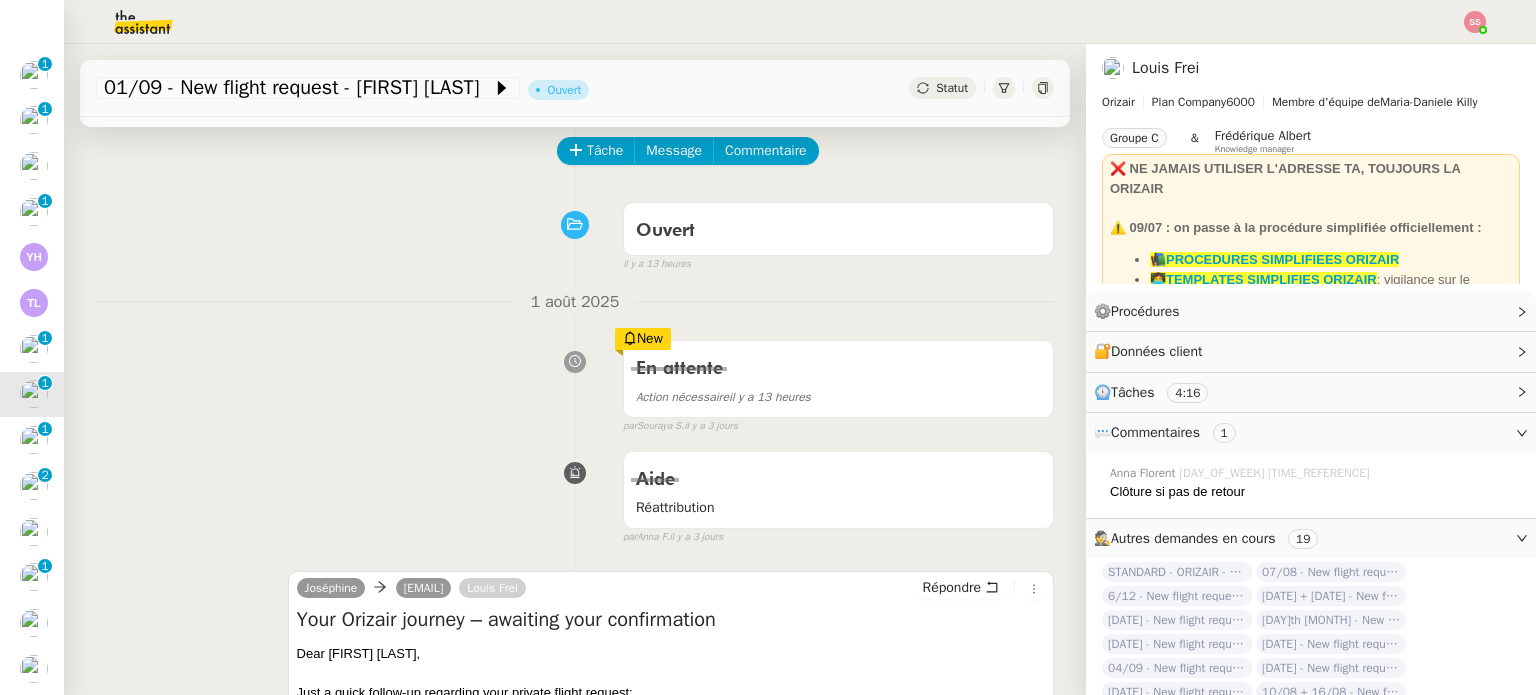 scroll, scrollTop: 0, scrollLeft: 0, axis: both 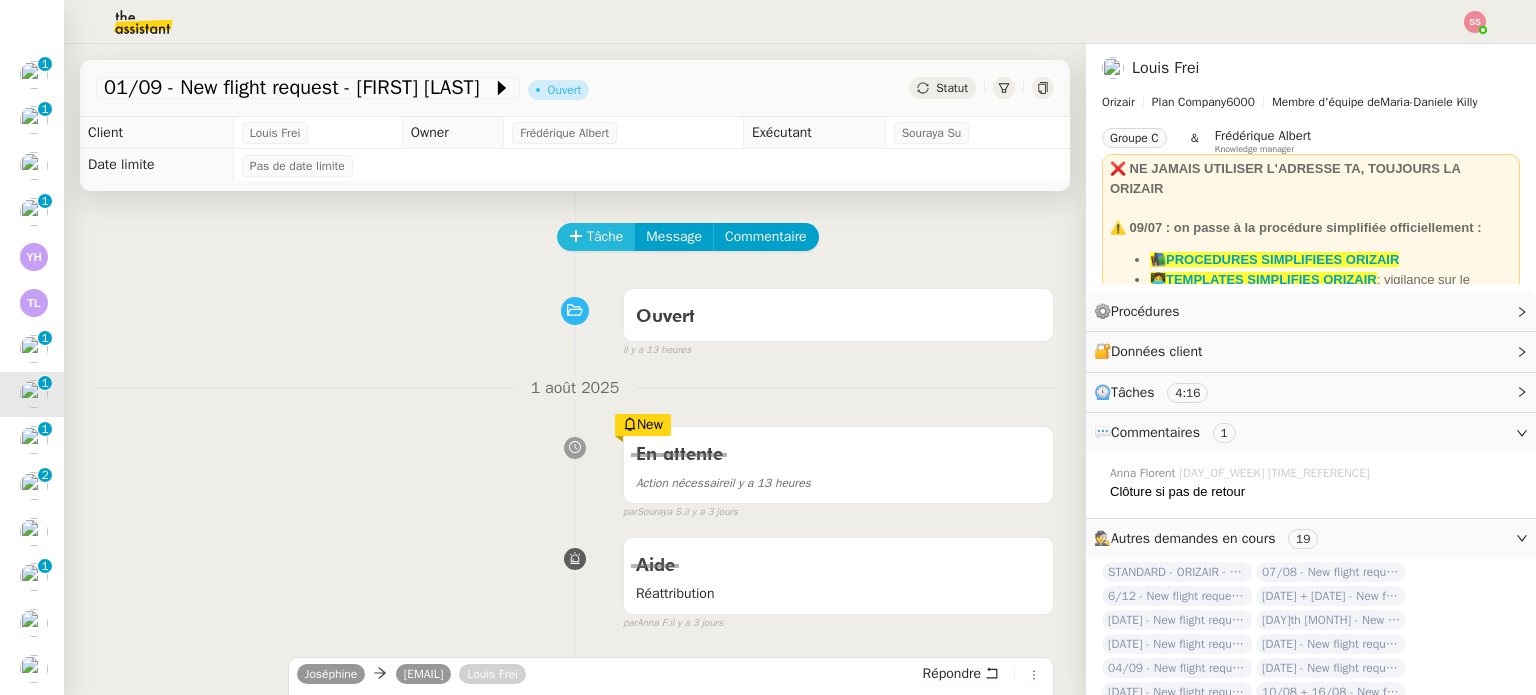 click on "Tâche" 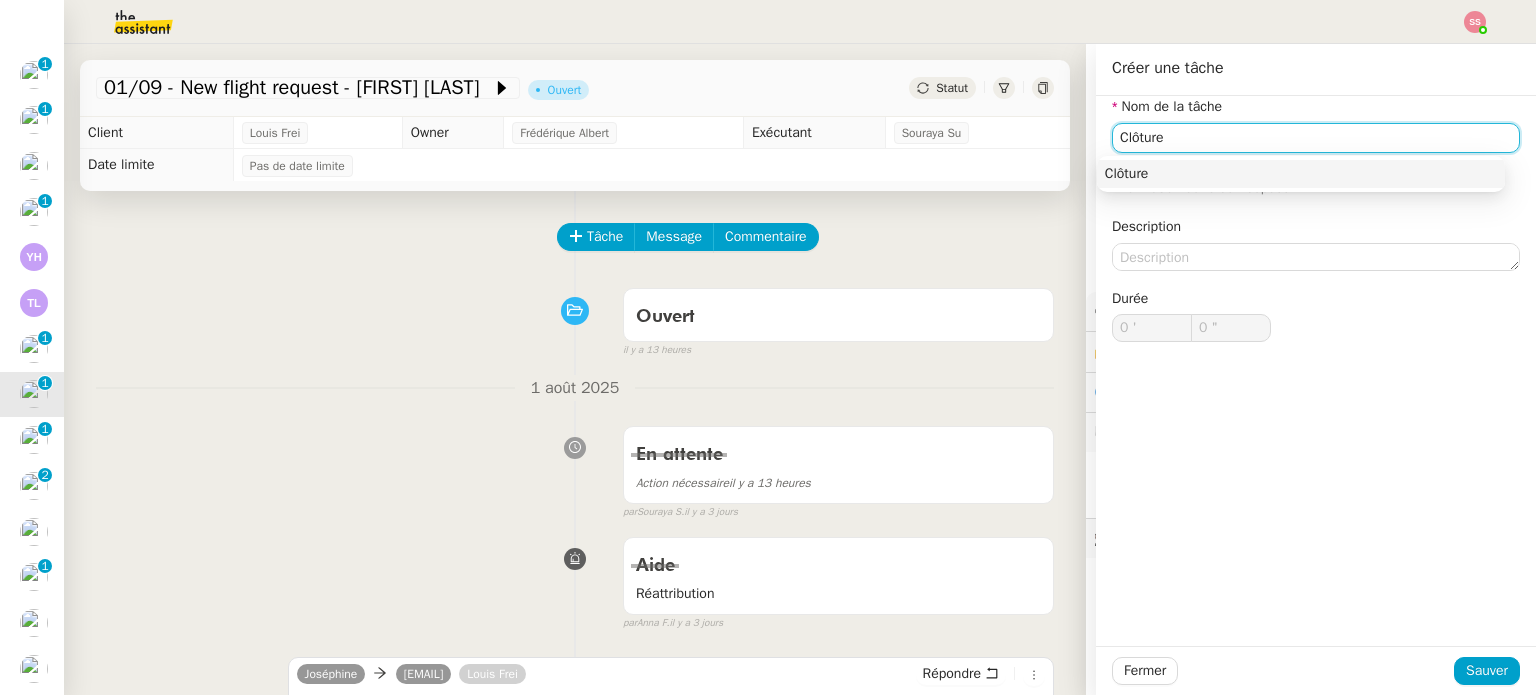 click on "Clôture" at bounding box center [1301, 174] 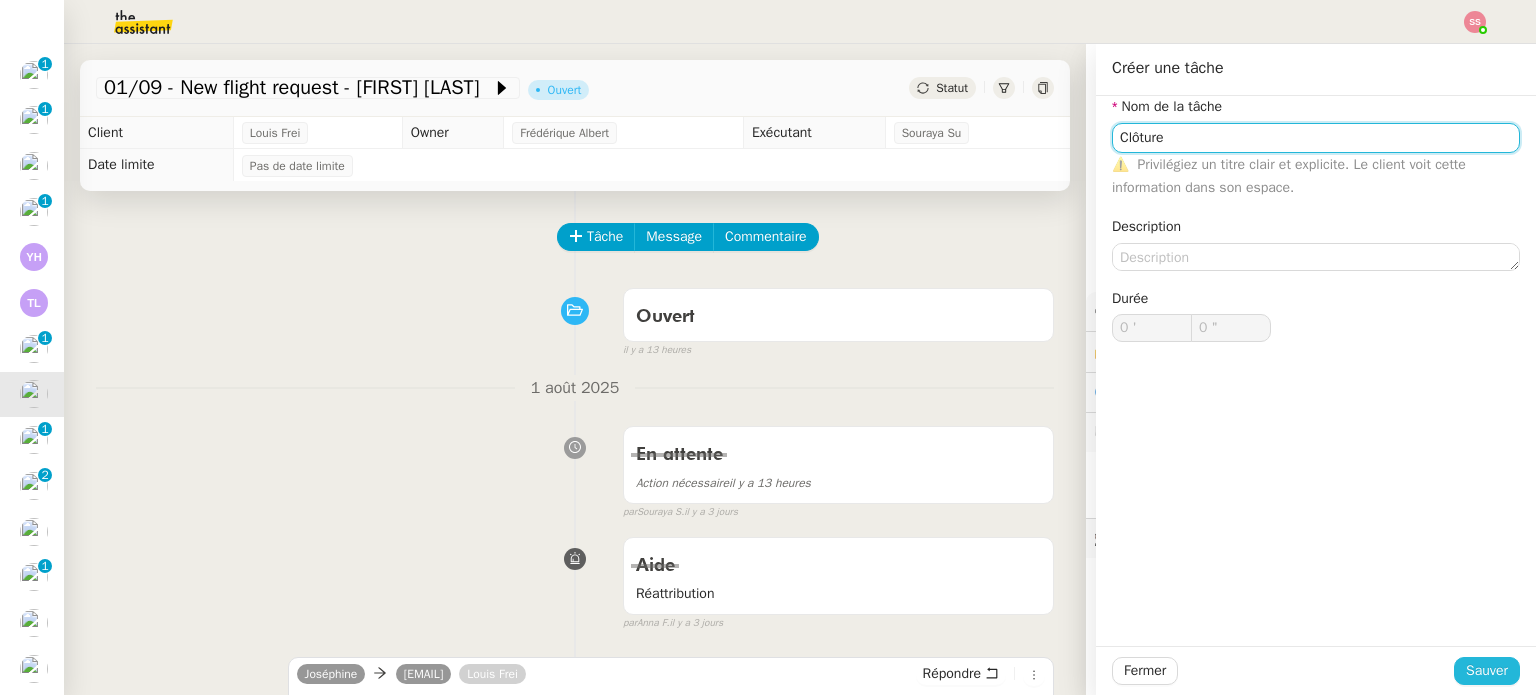 type on "Clôture" 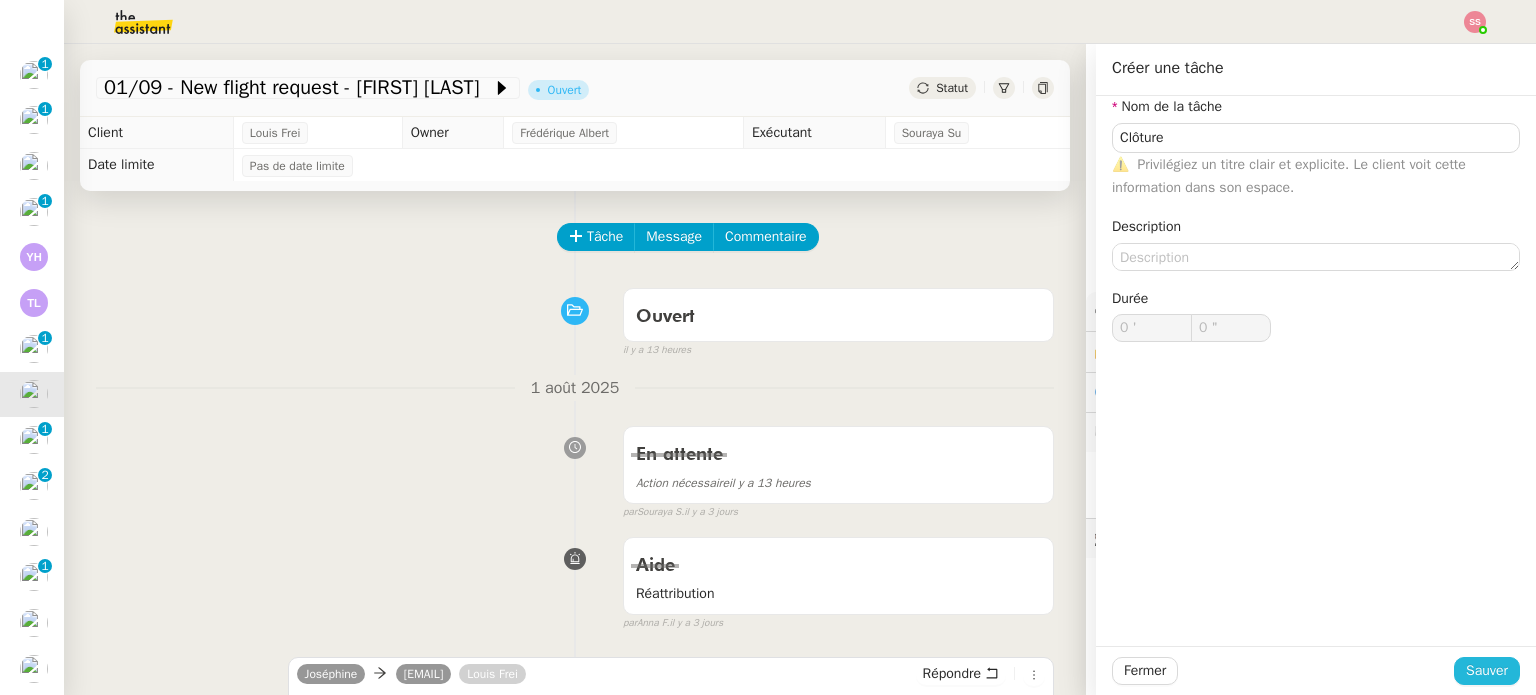 click on "Sauver" 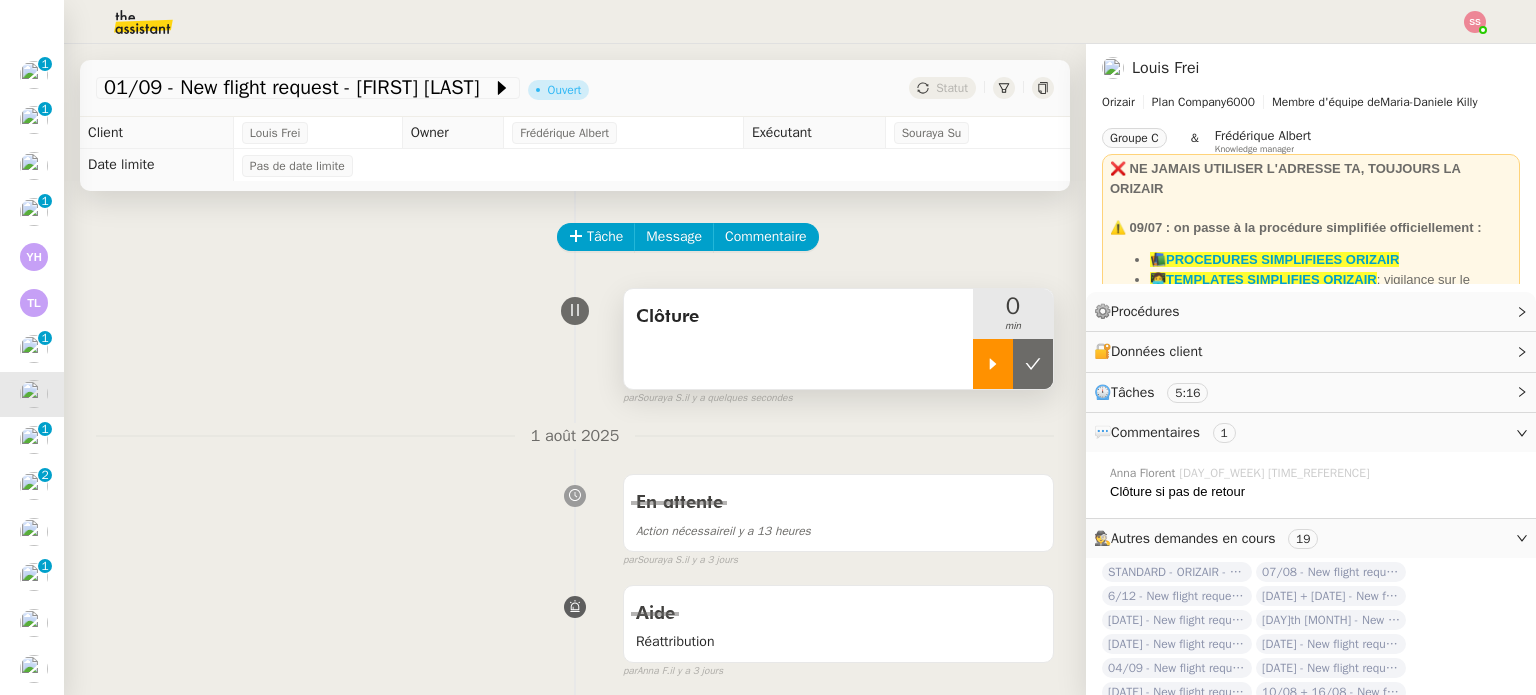 click 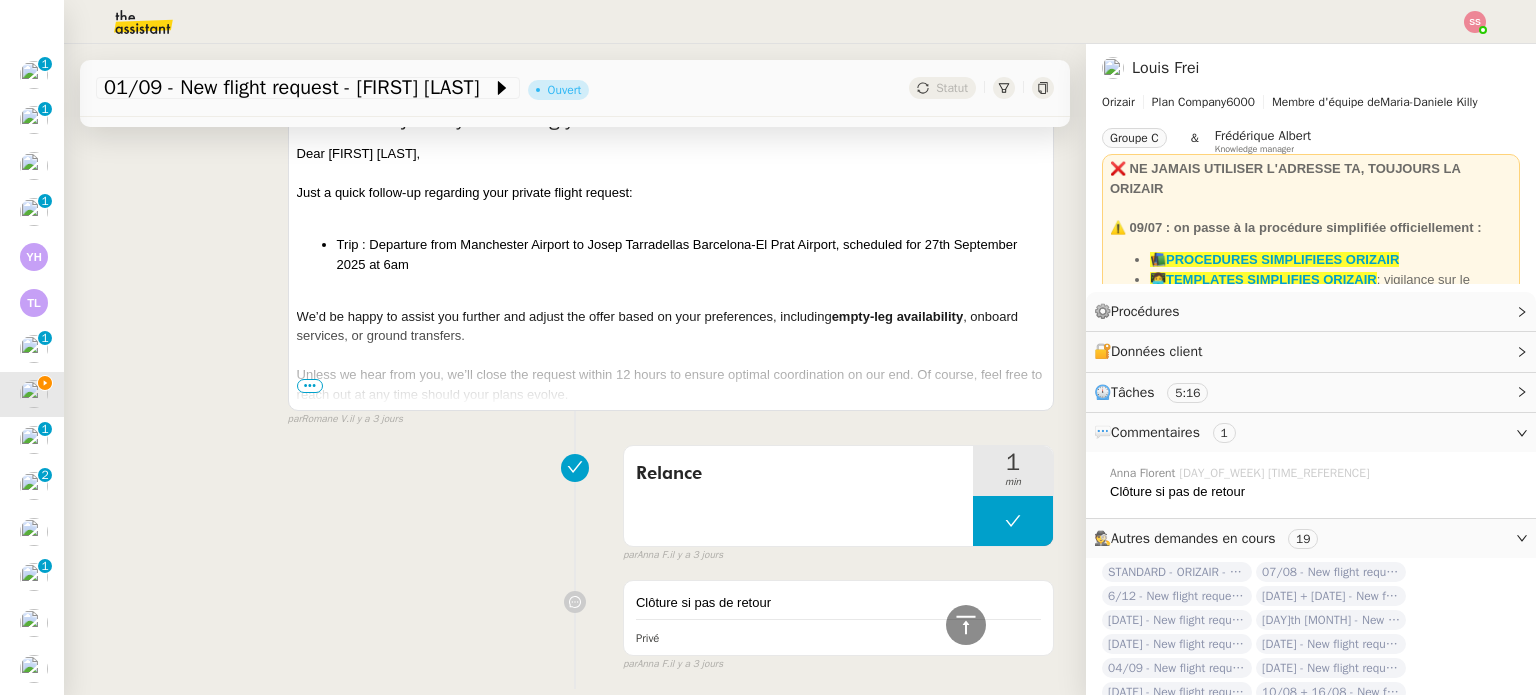 scroll, scrollTop: 600, scrollLeft: 0, axis: vertical 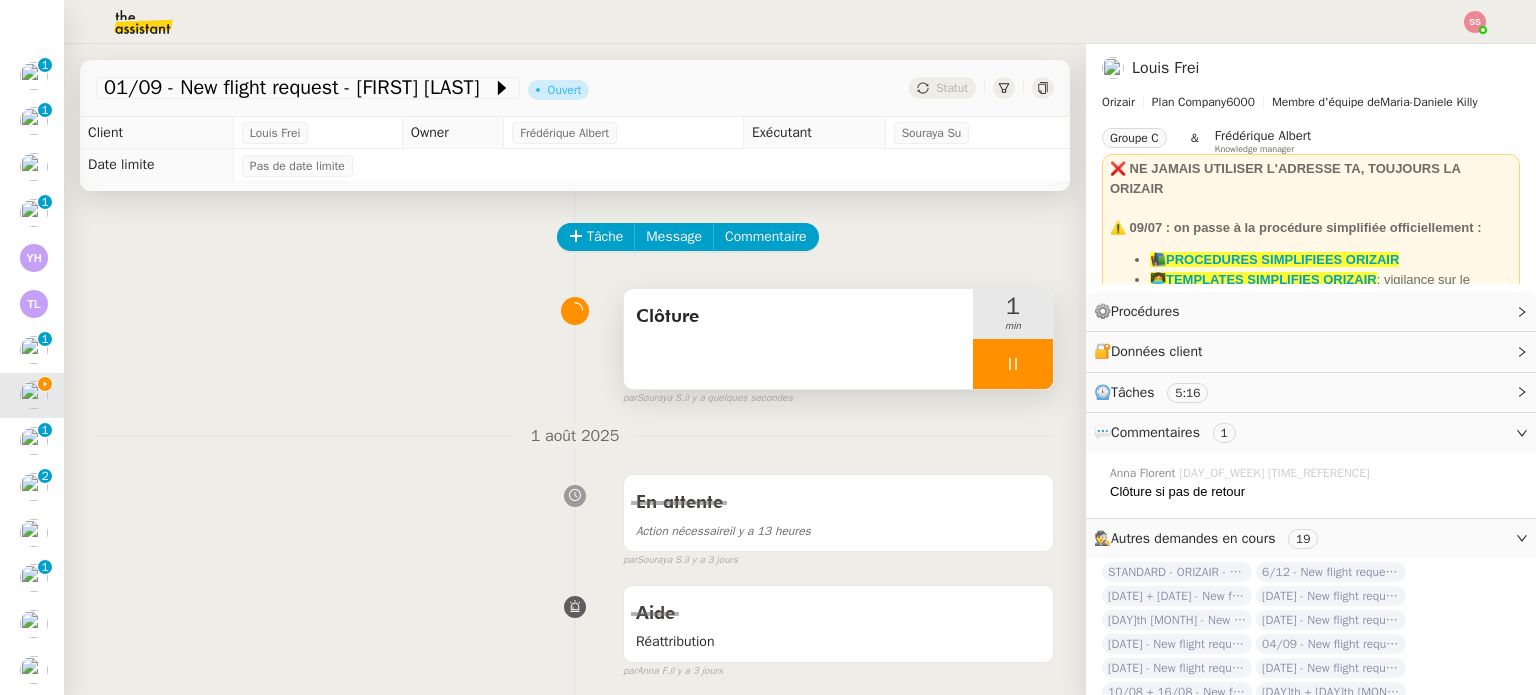 click at bounding box center (1013, 364) 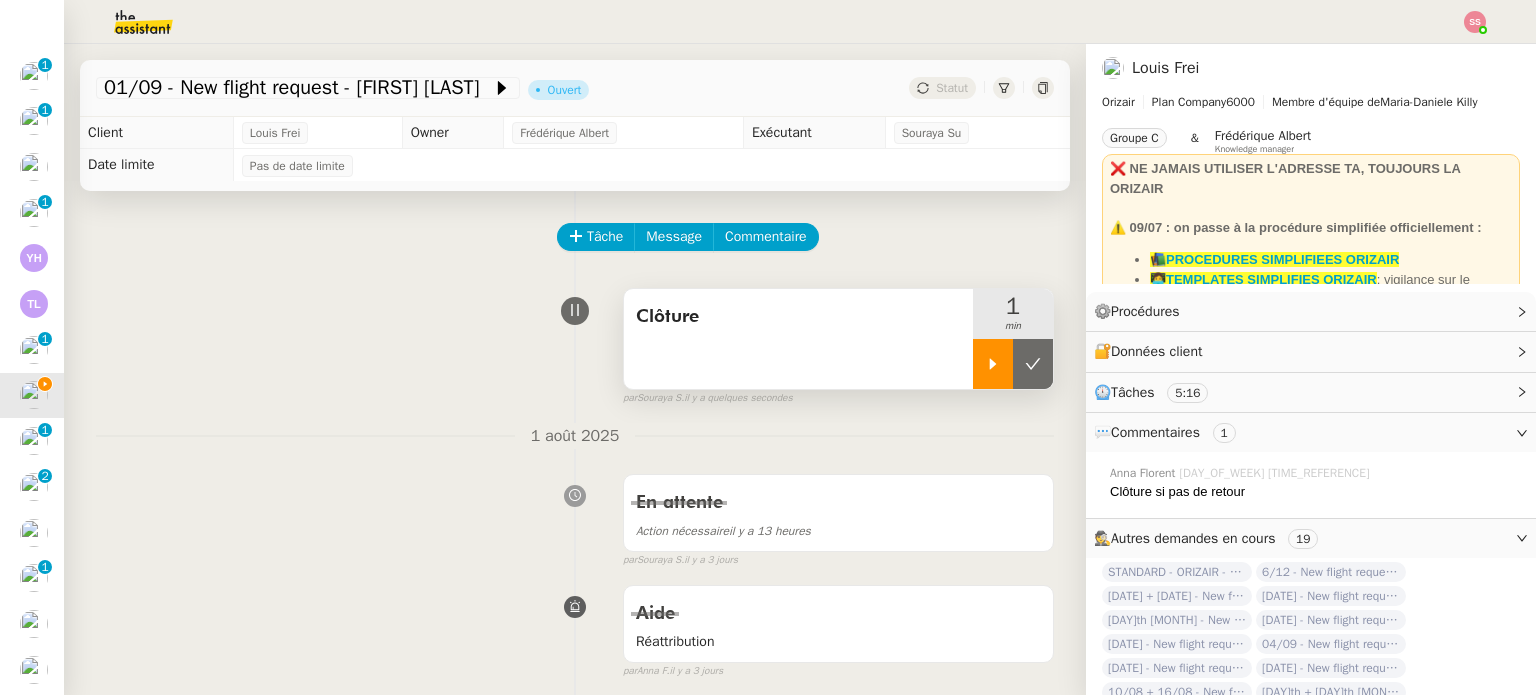 click 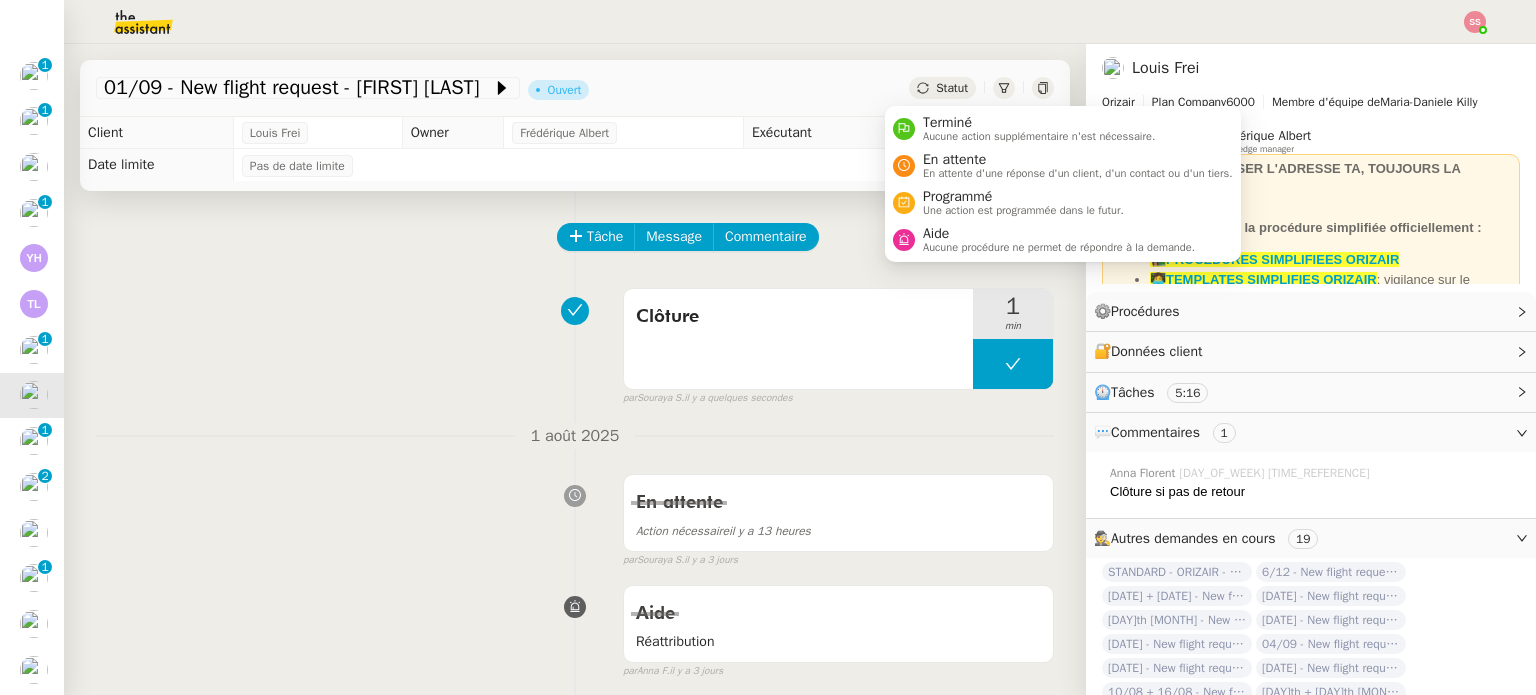click on "Statut" 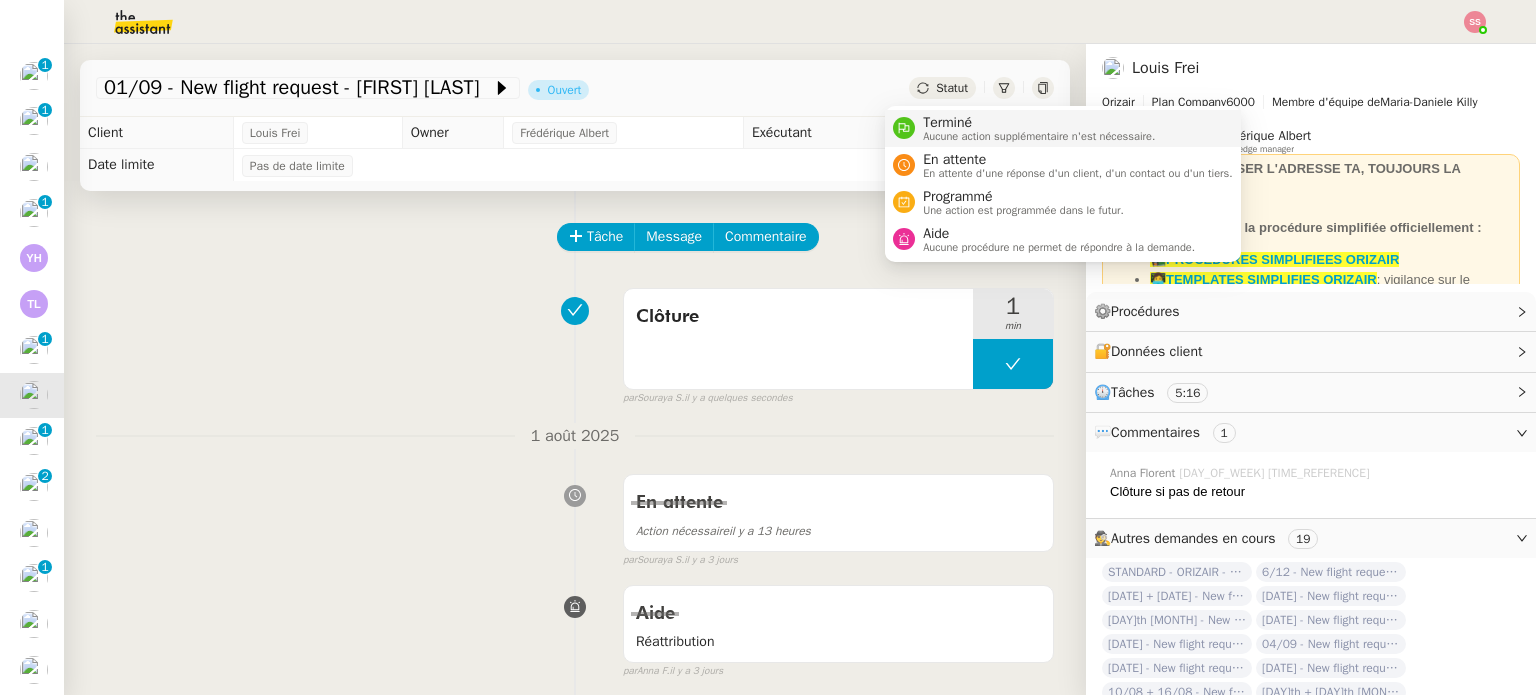 click on "Terminé Aucune action supplémentaire n'est nécessaire." at bounding box center [1063, 128] 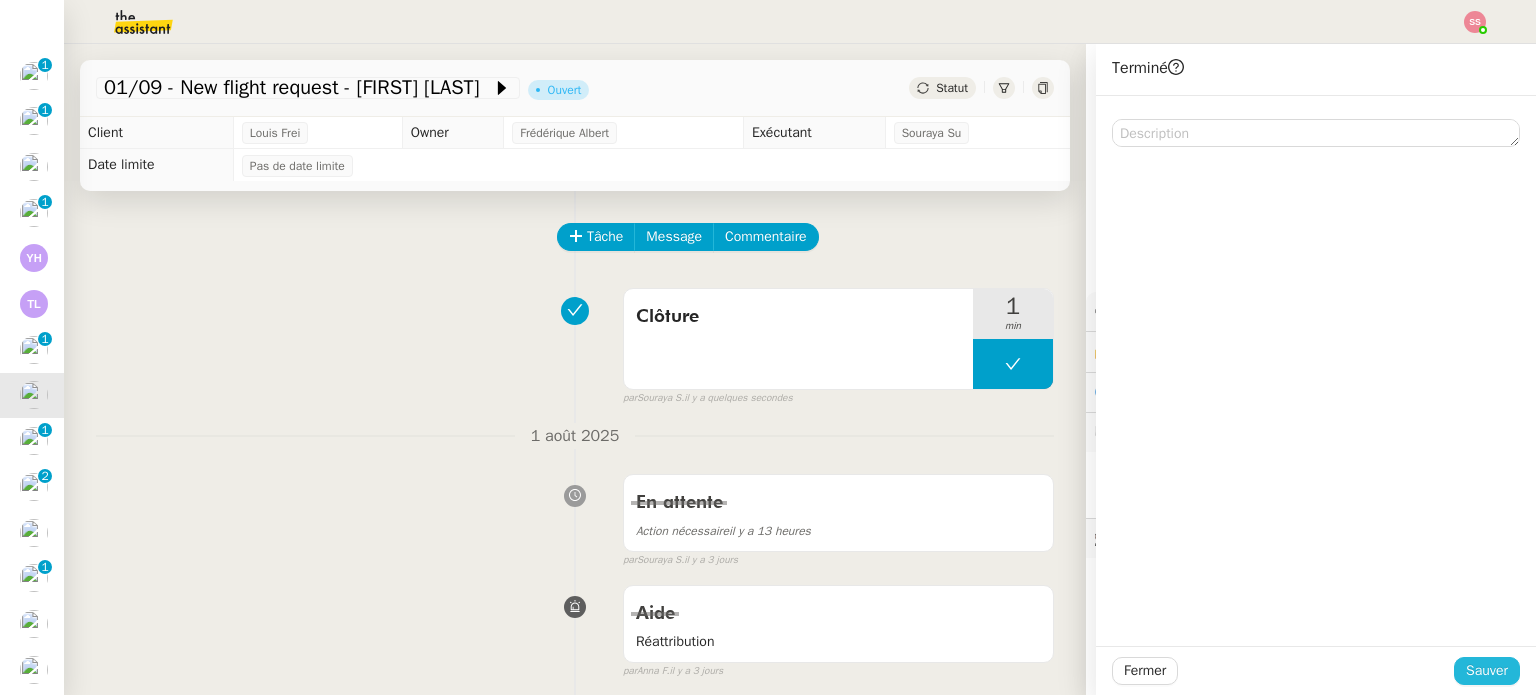 click on "Sauver" 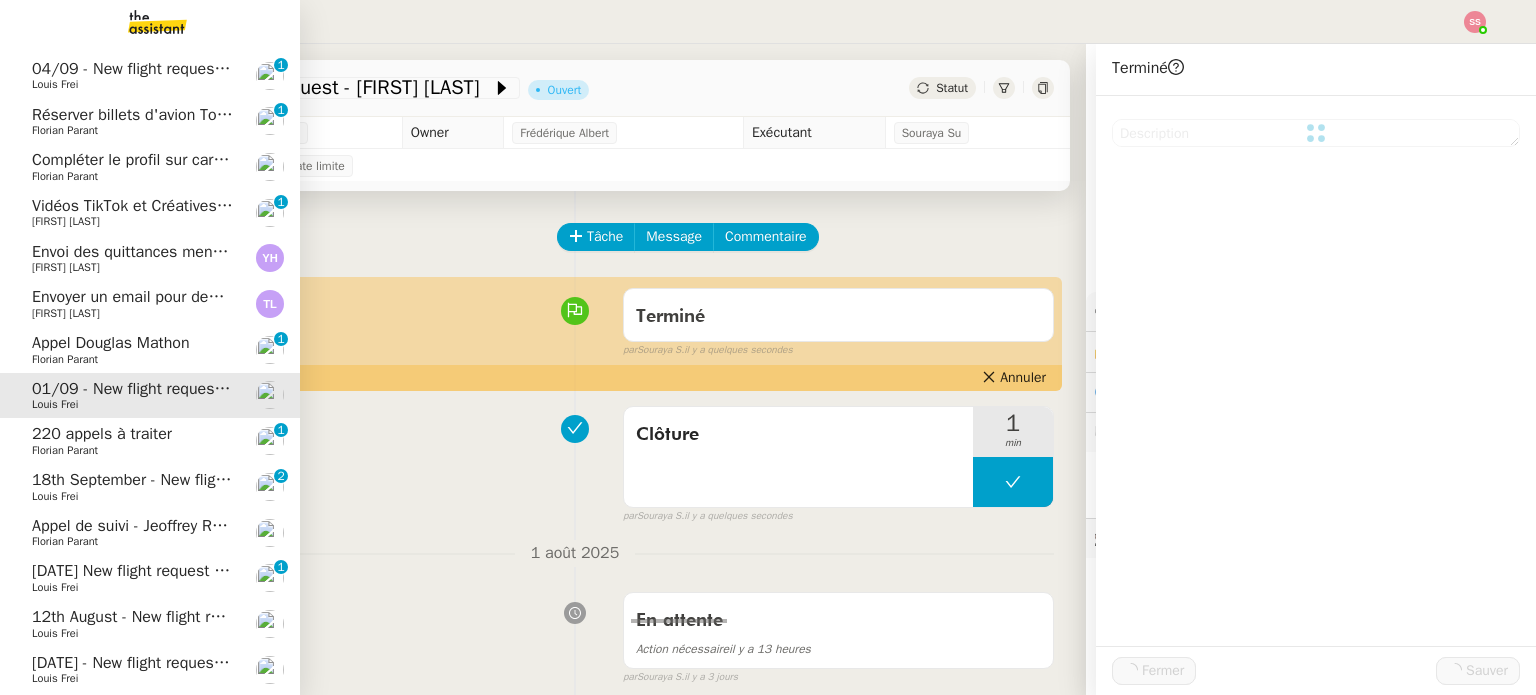 scroll, scrollTop: 400, scrollLeft: 0, axis: vertical 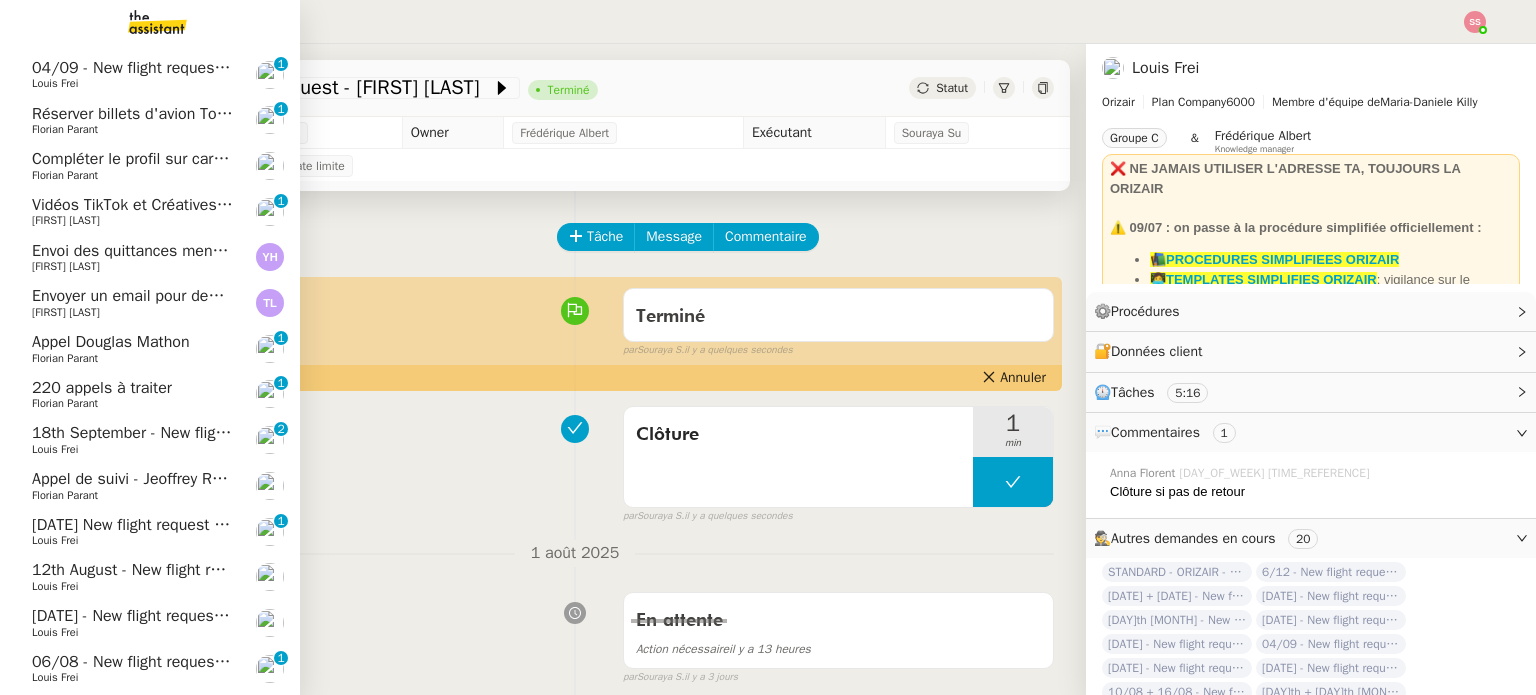 click on "18th September - New flight request - Katharina Hochuli" 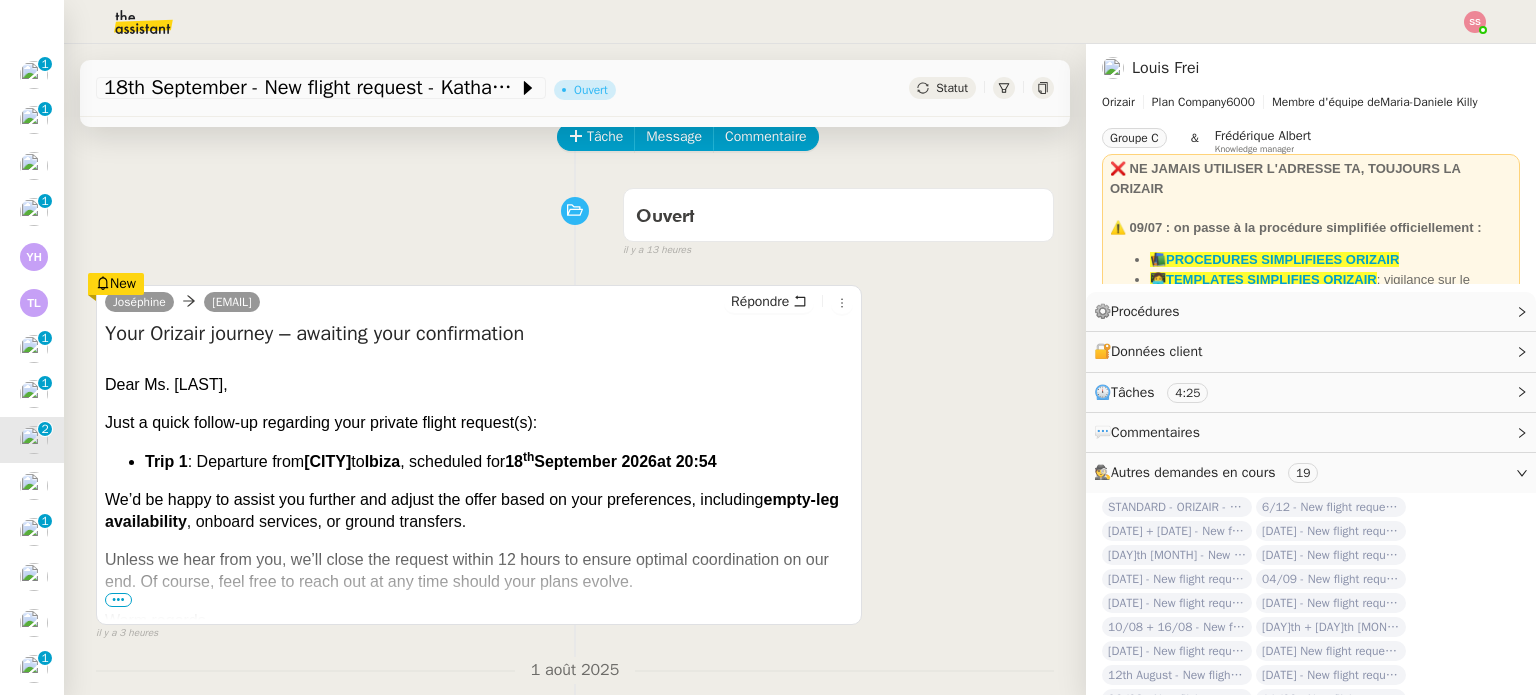 scroll, scrollTop: 100, scrollLeft: 0, axis: vertical 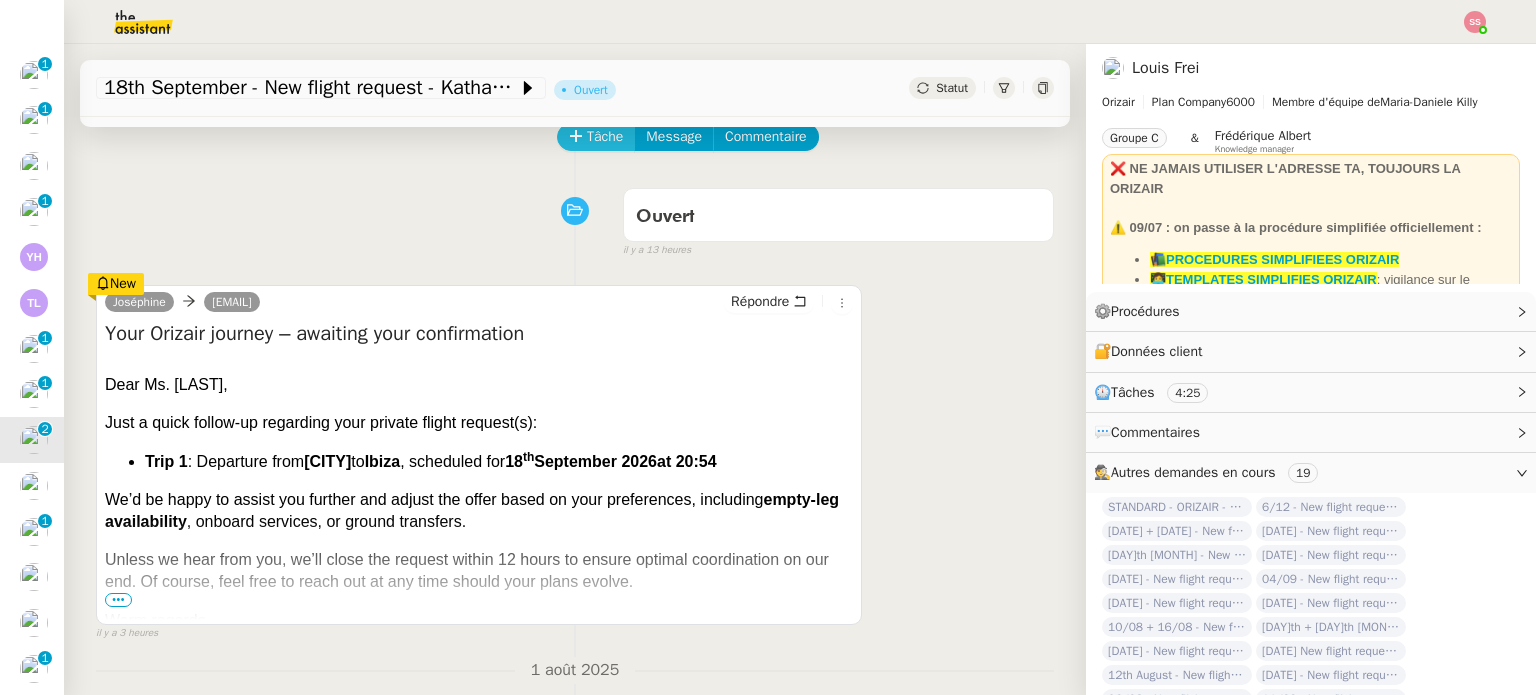 click on "Tâche" 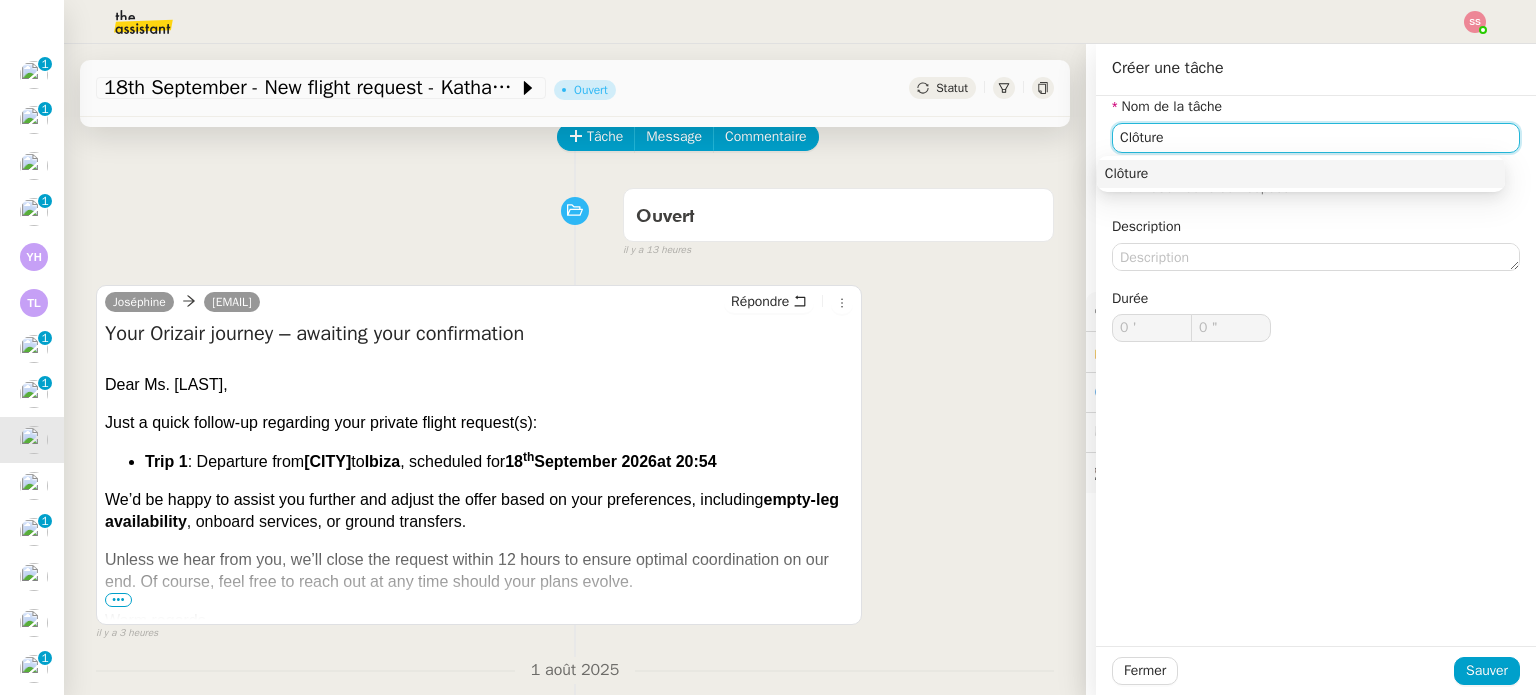 click on "Clôture" at bounding box center [1301, 174] 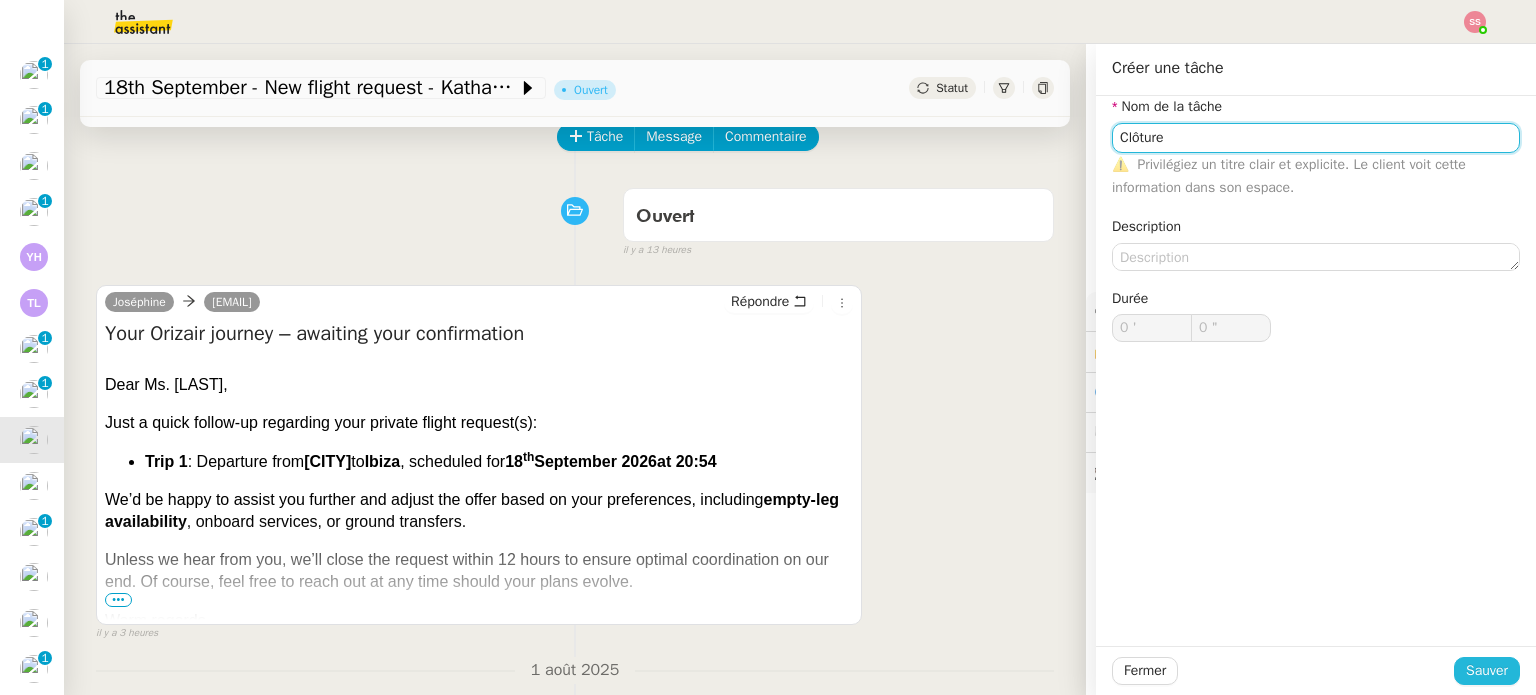 type on "Clôture" 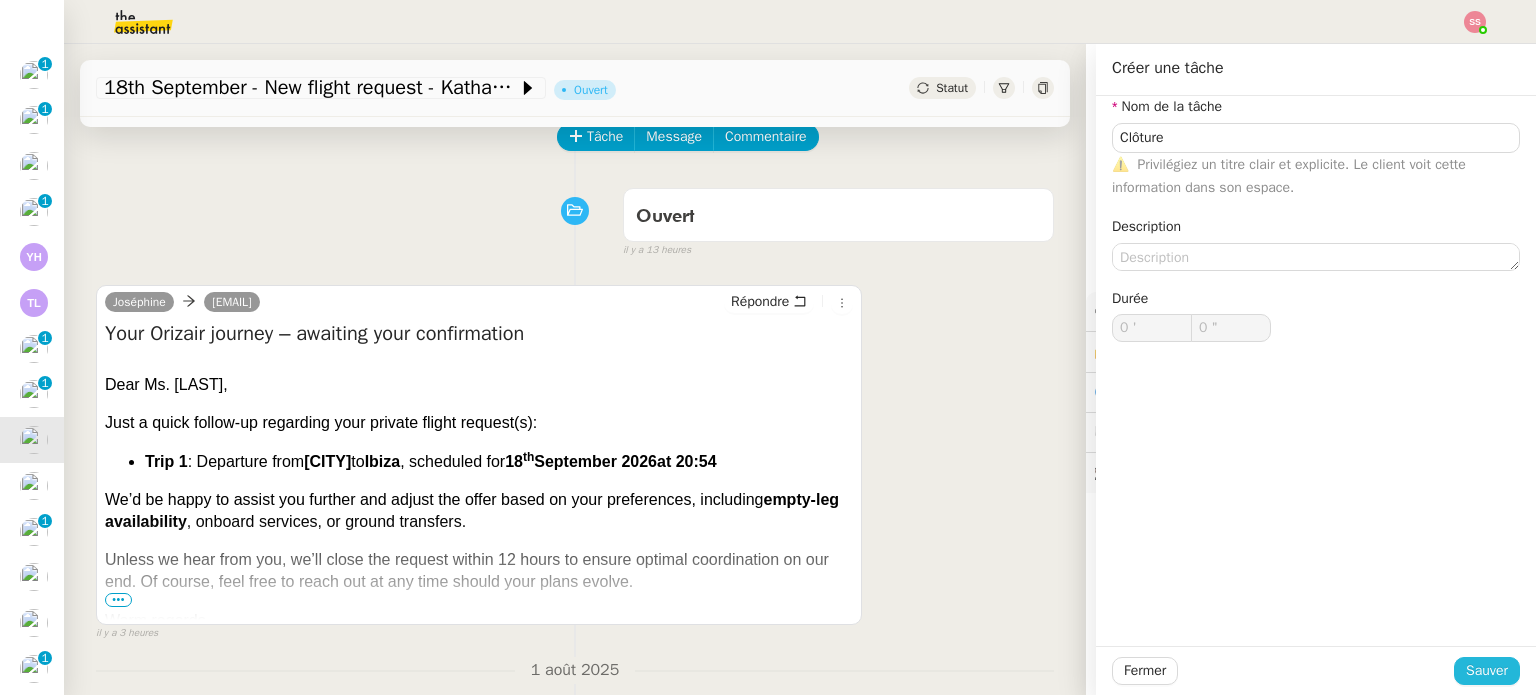 click on "Sauver" 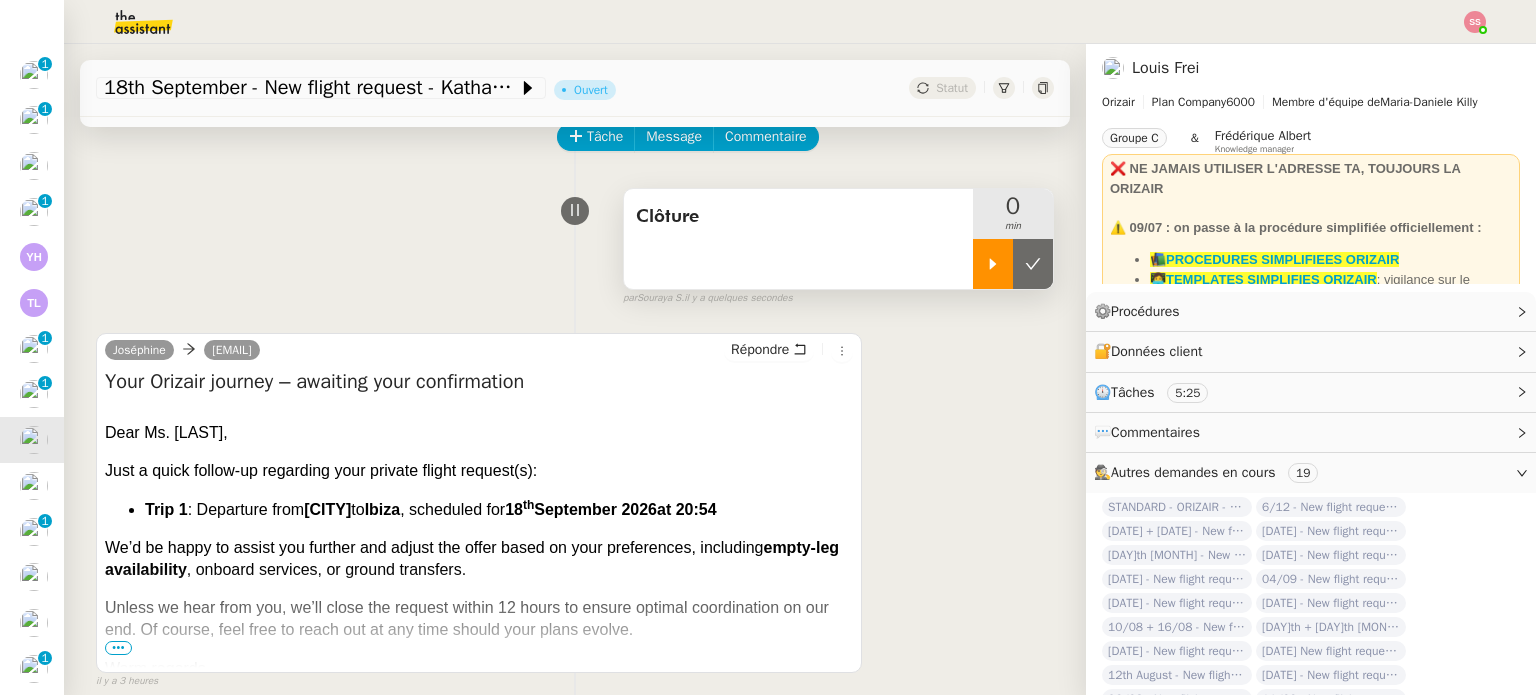 click 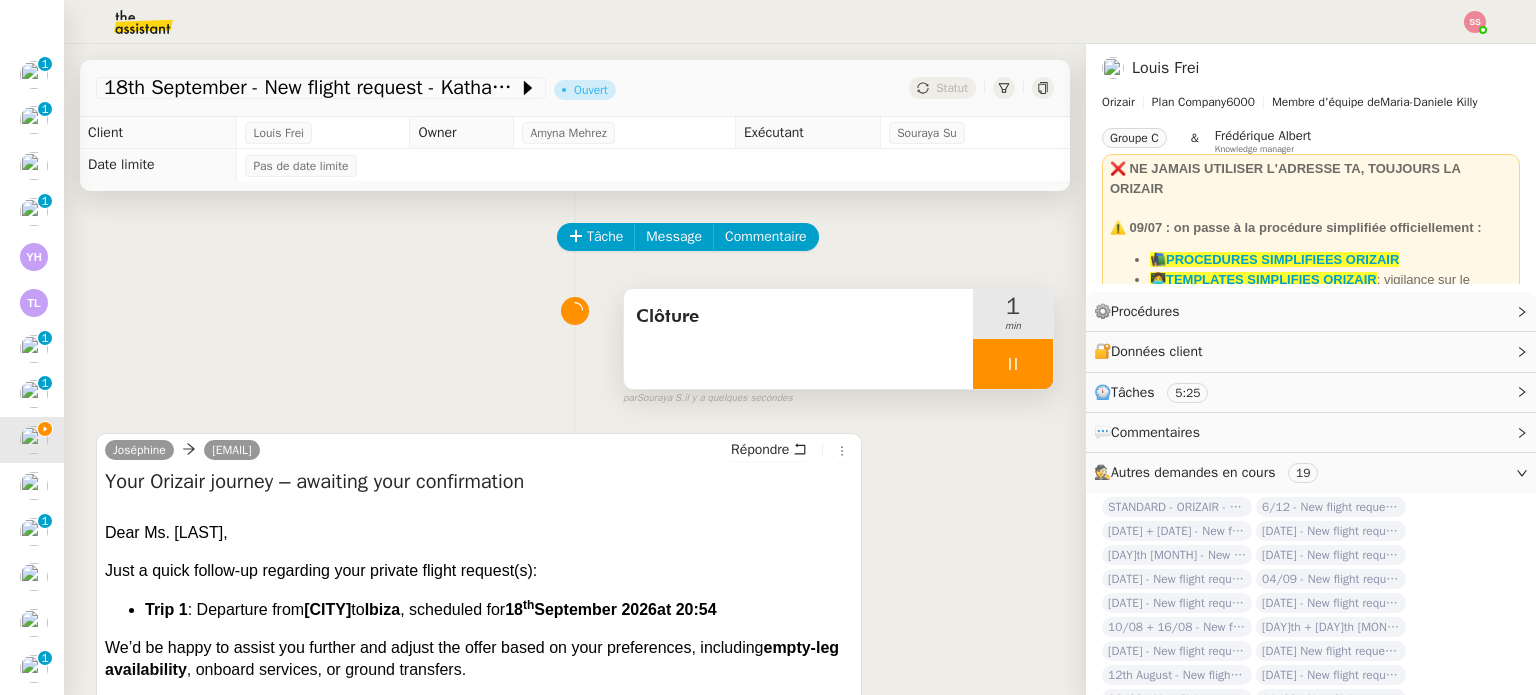 scroll, scrollTop: 0, scrollLeft: 0, axis: both 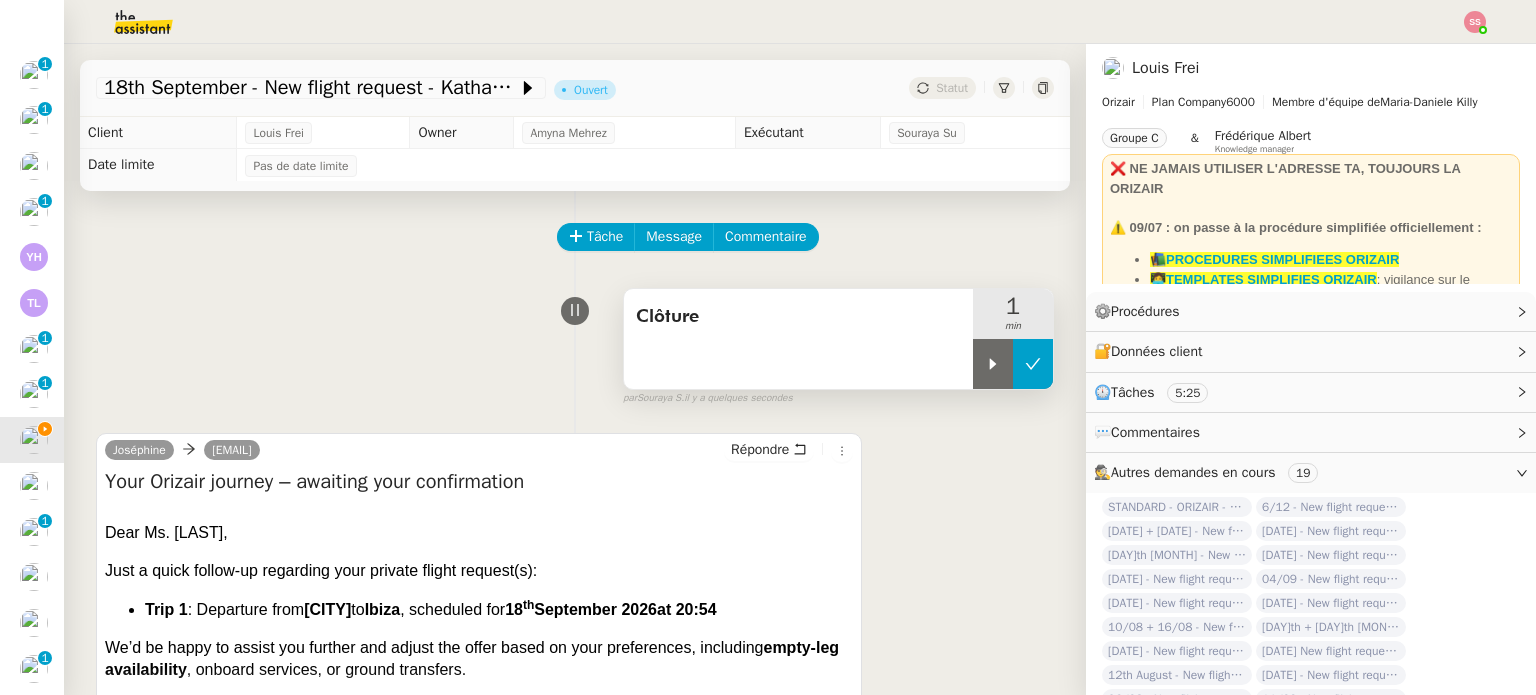 click 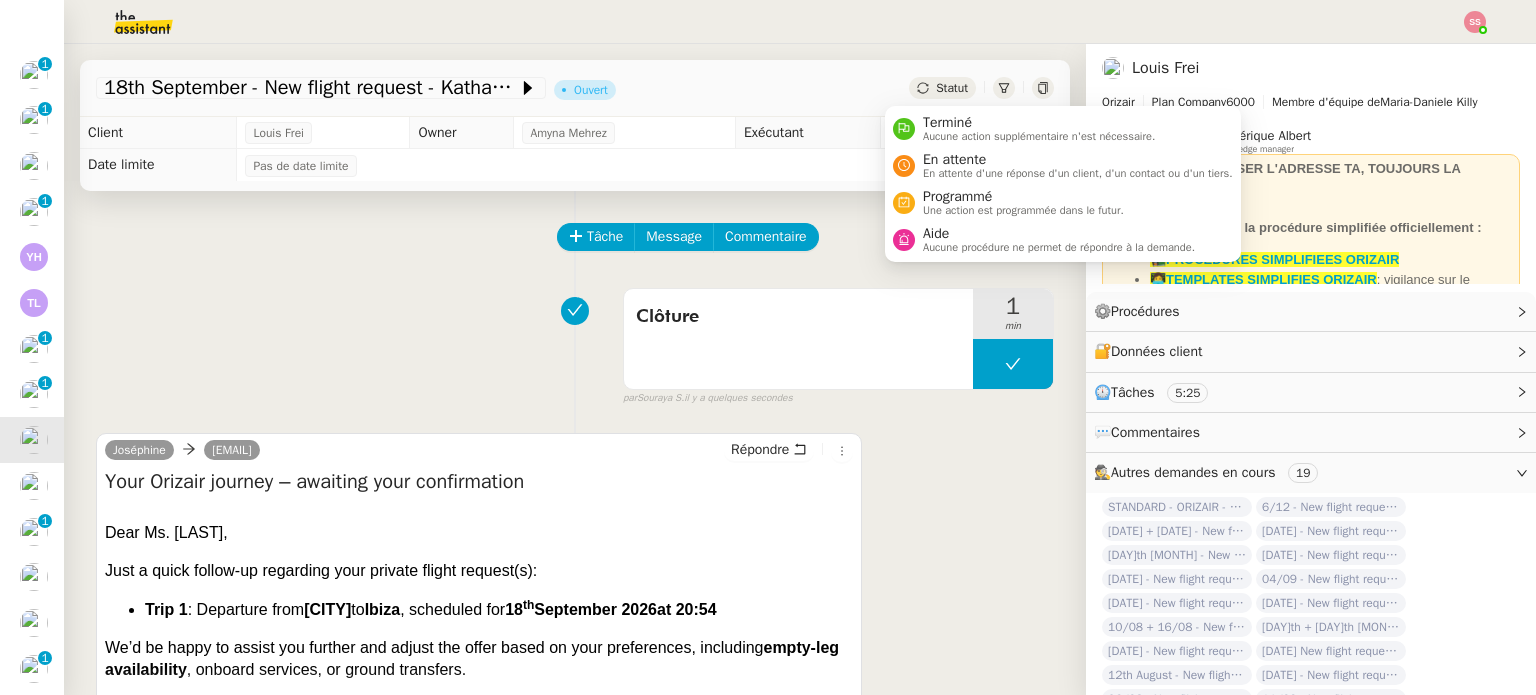 click on "Statut" 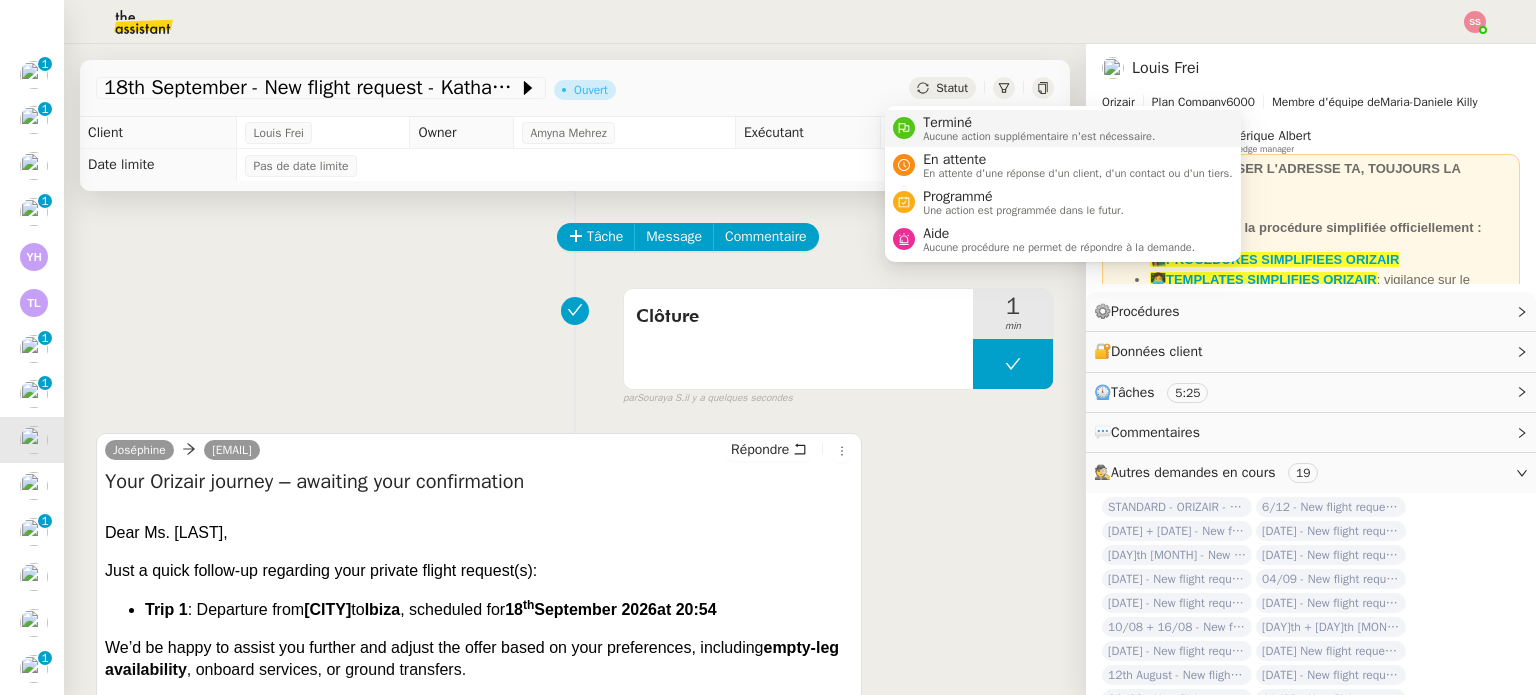 click on "Terminé" at bounding box center (1039, 123) 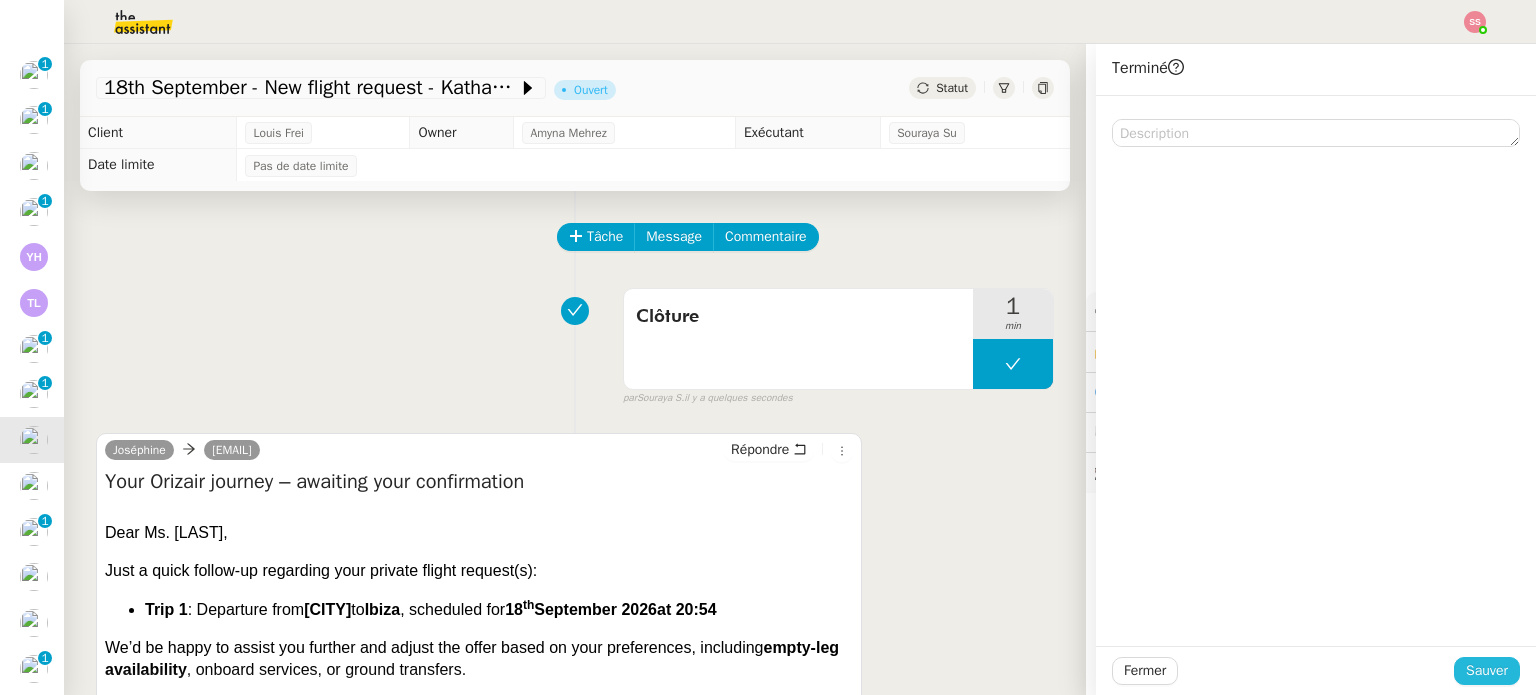 click on "Sauver" 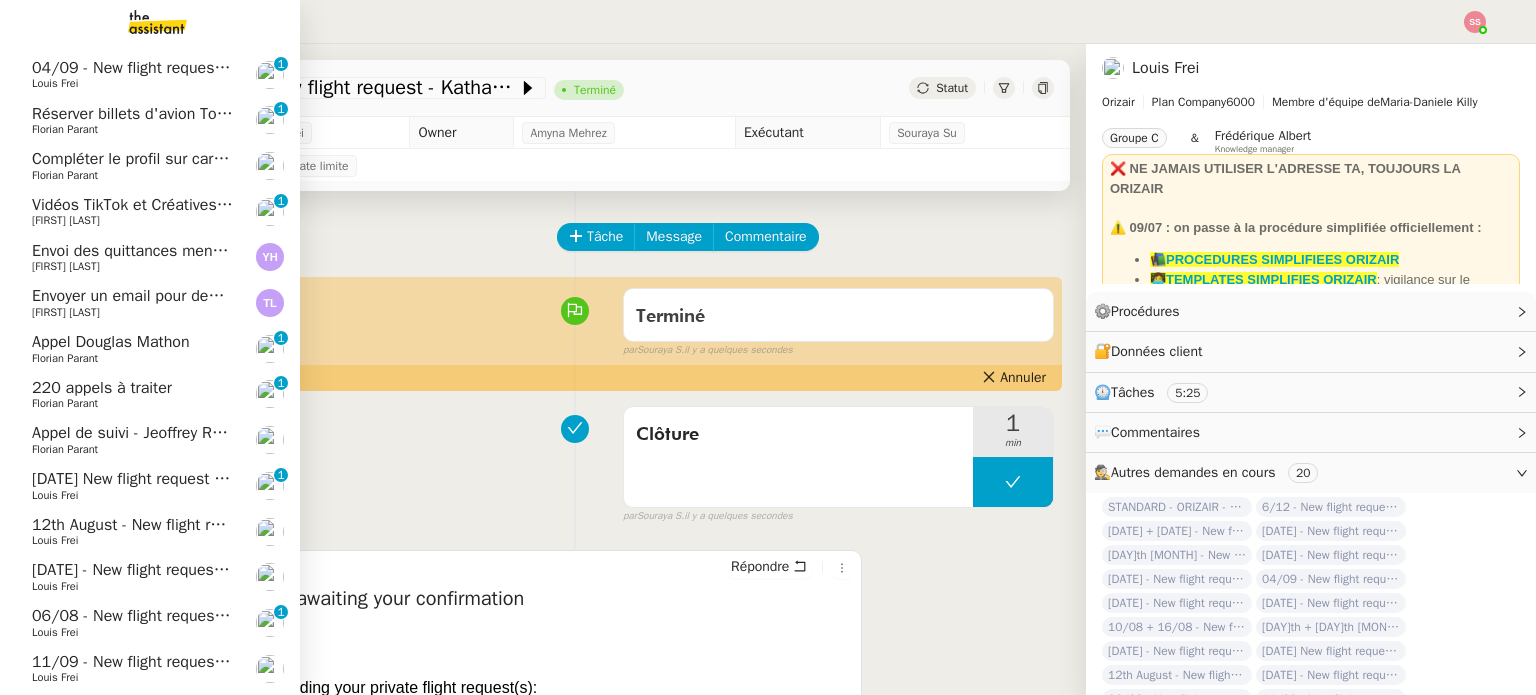 click on "[DATE] New flight request - [FIRST] [LAST]" 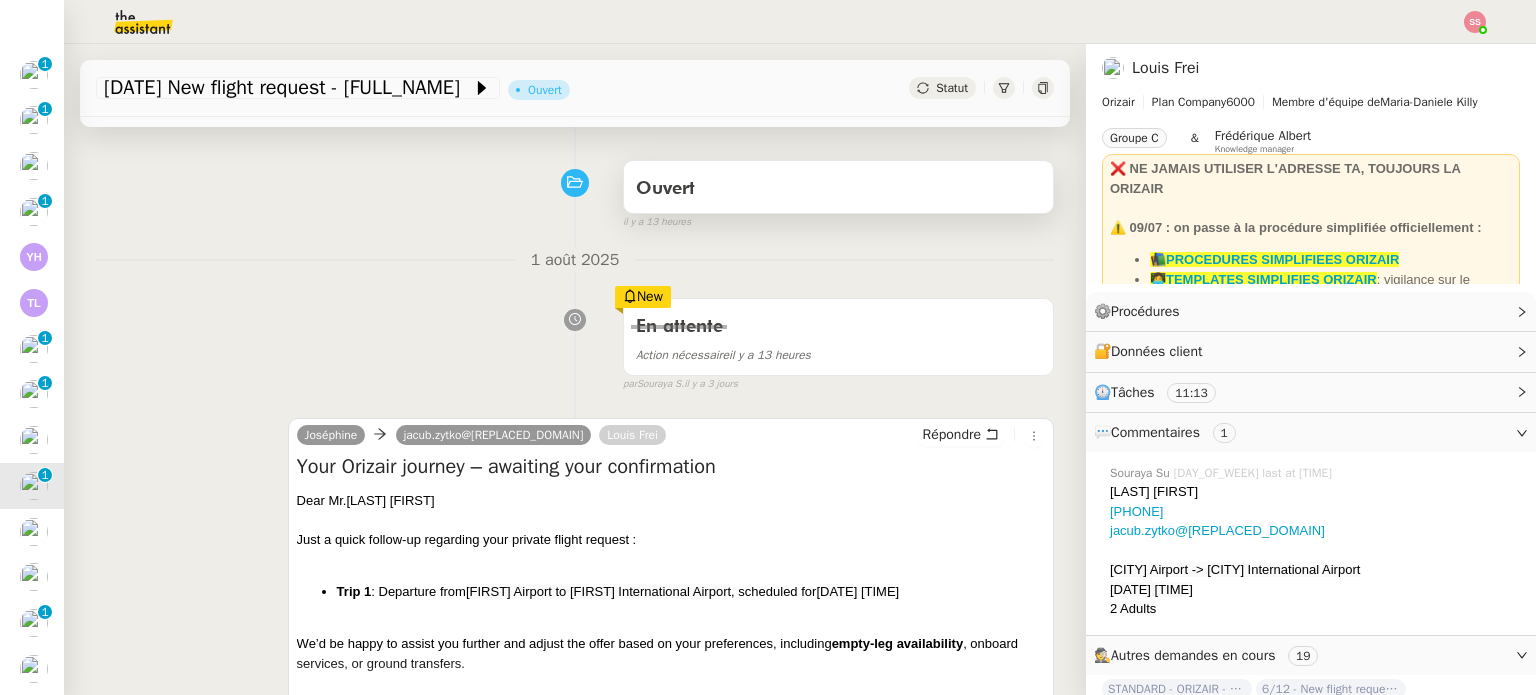 scroll, scrollTop: 0, scrollLeft: 0, axis: both 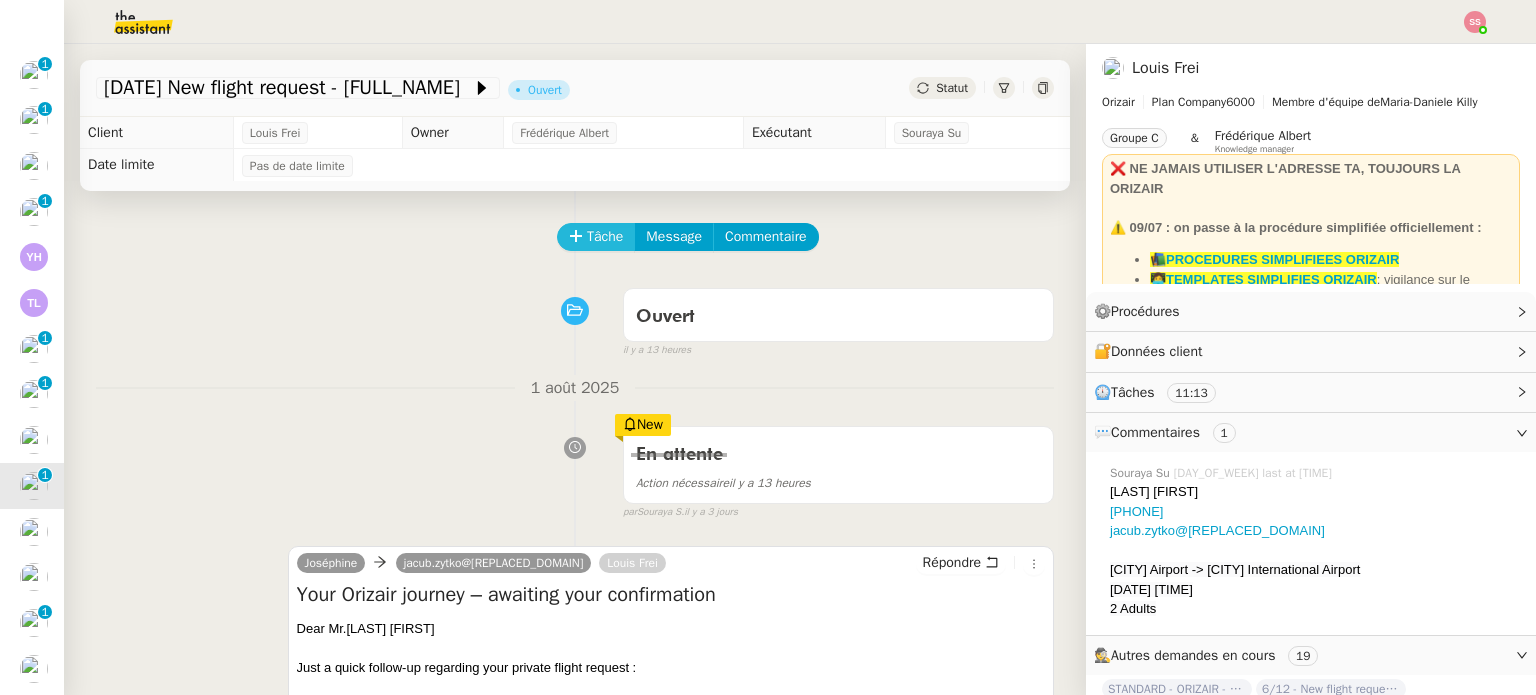 click on "Tâche" 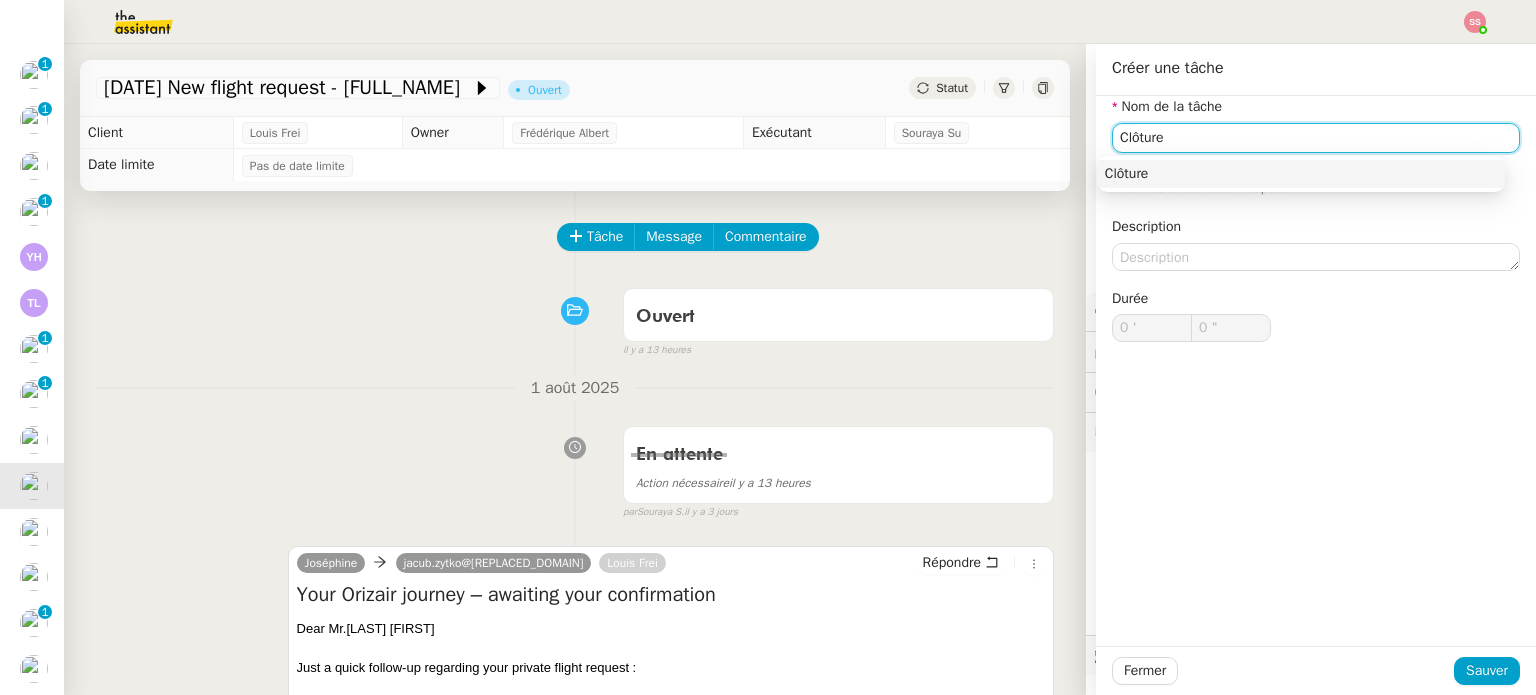 click on "Clôture" at bounding box center (1301, 174) 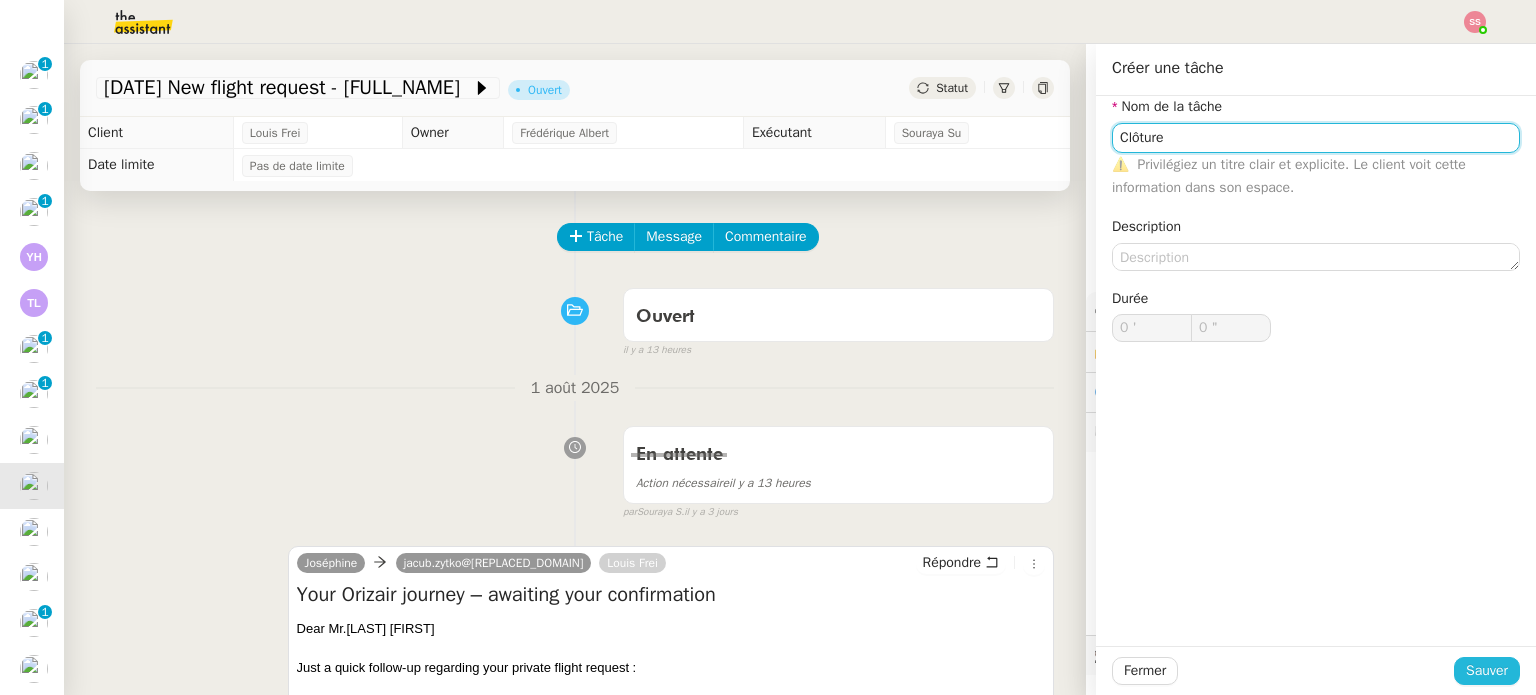 type on "Clôture" 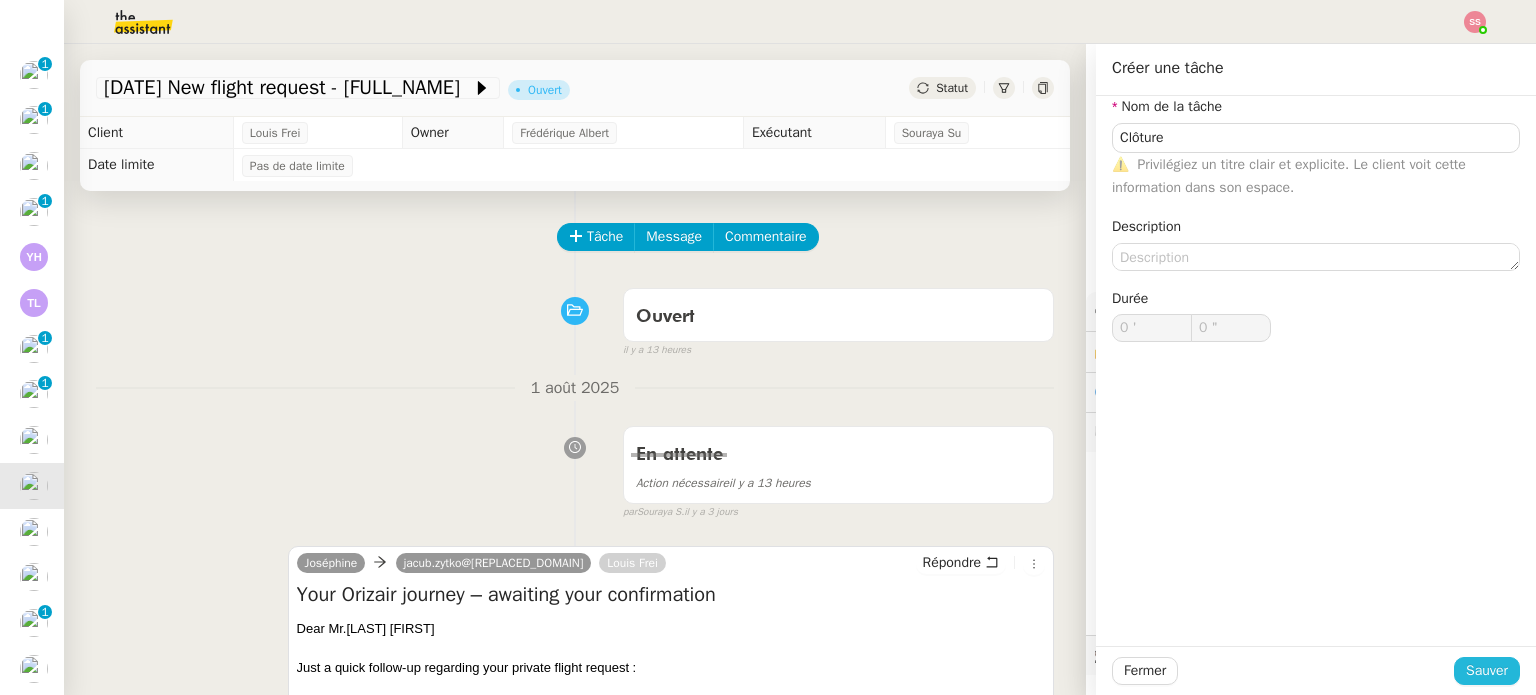 click on "Sauver" 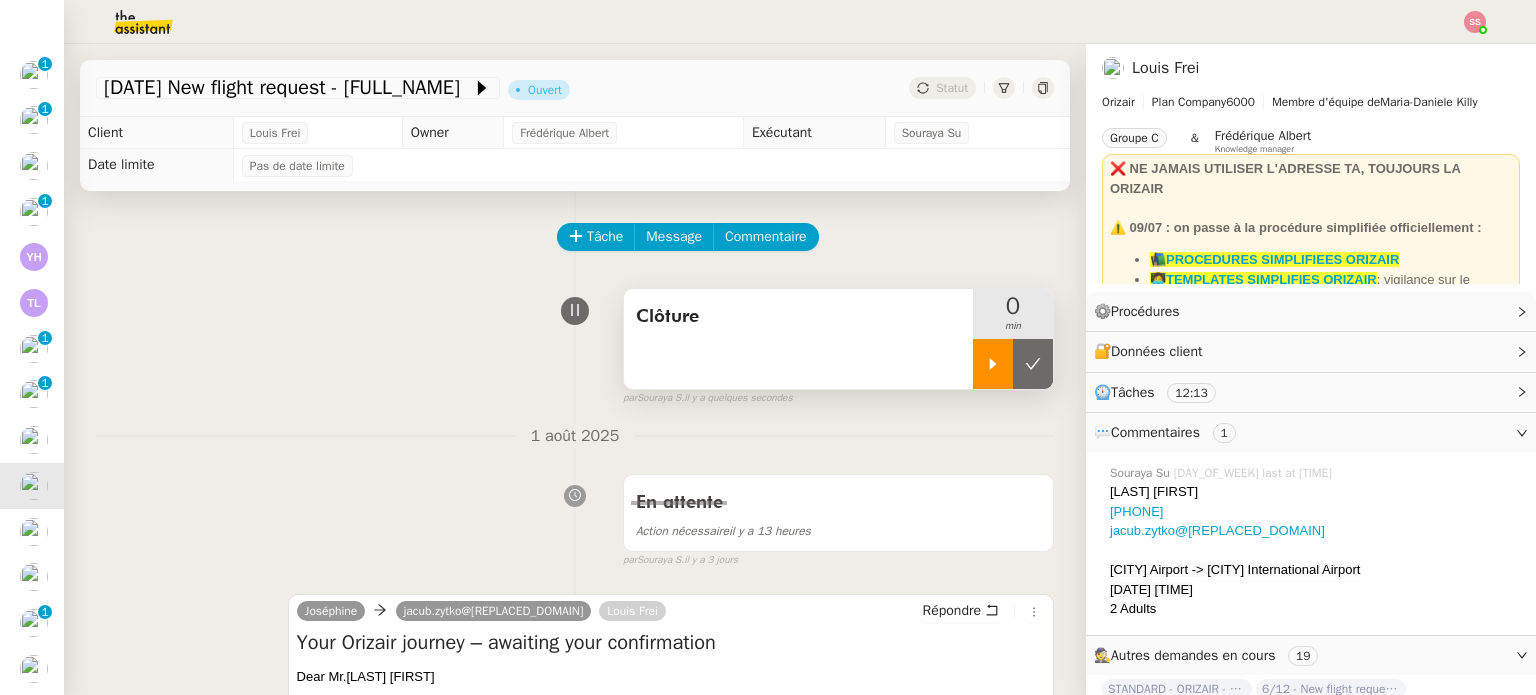 click at bounding box center [993, 364] 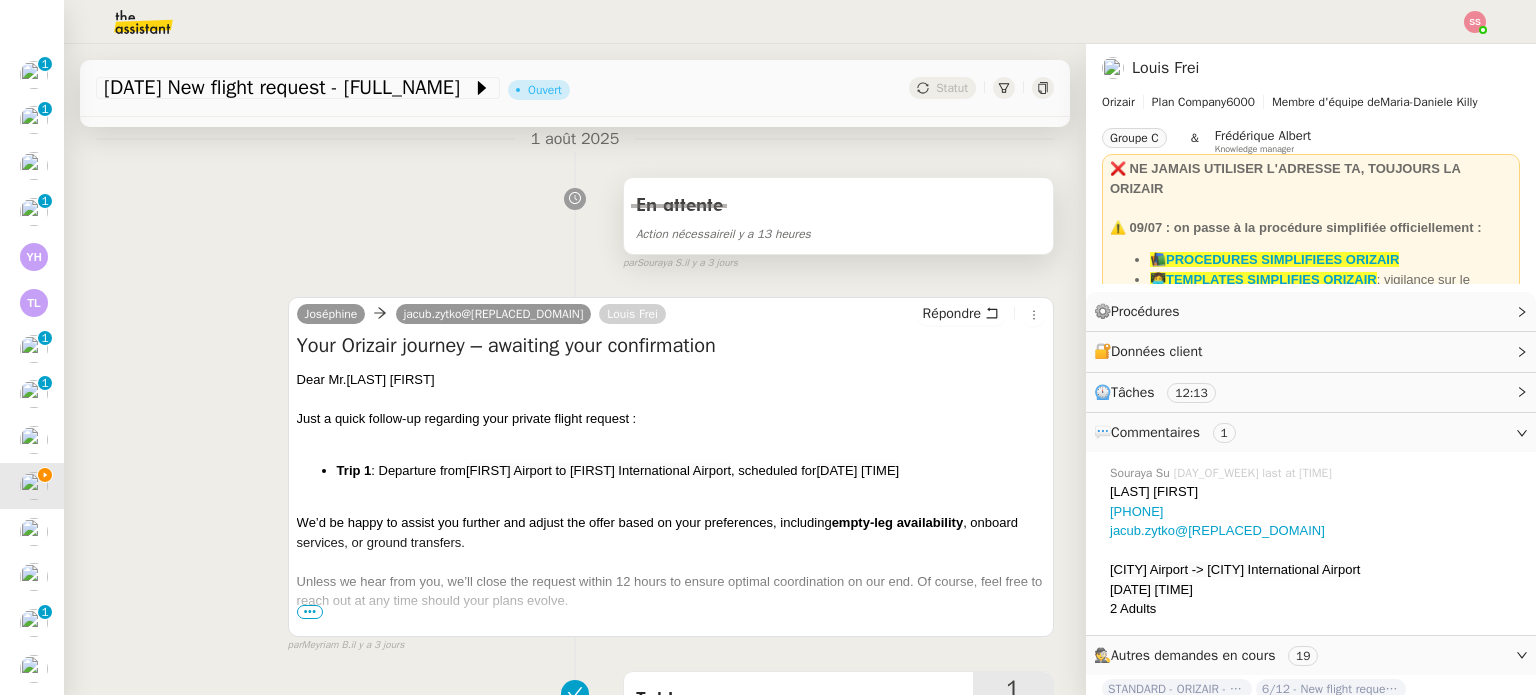 scroll, scrollTop: 300, scrollLeft: 0, axis: vertical 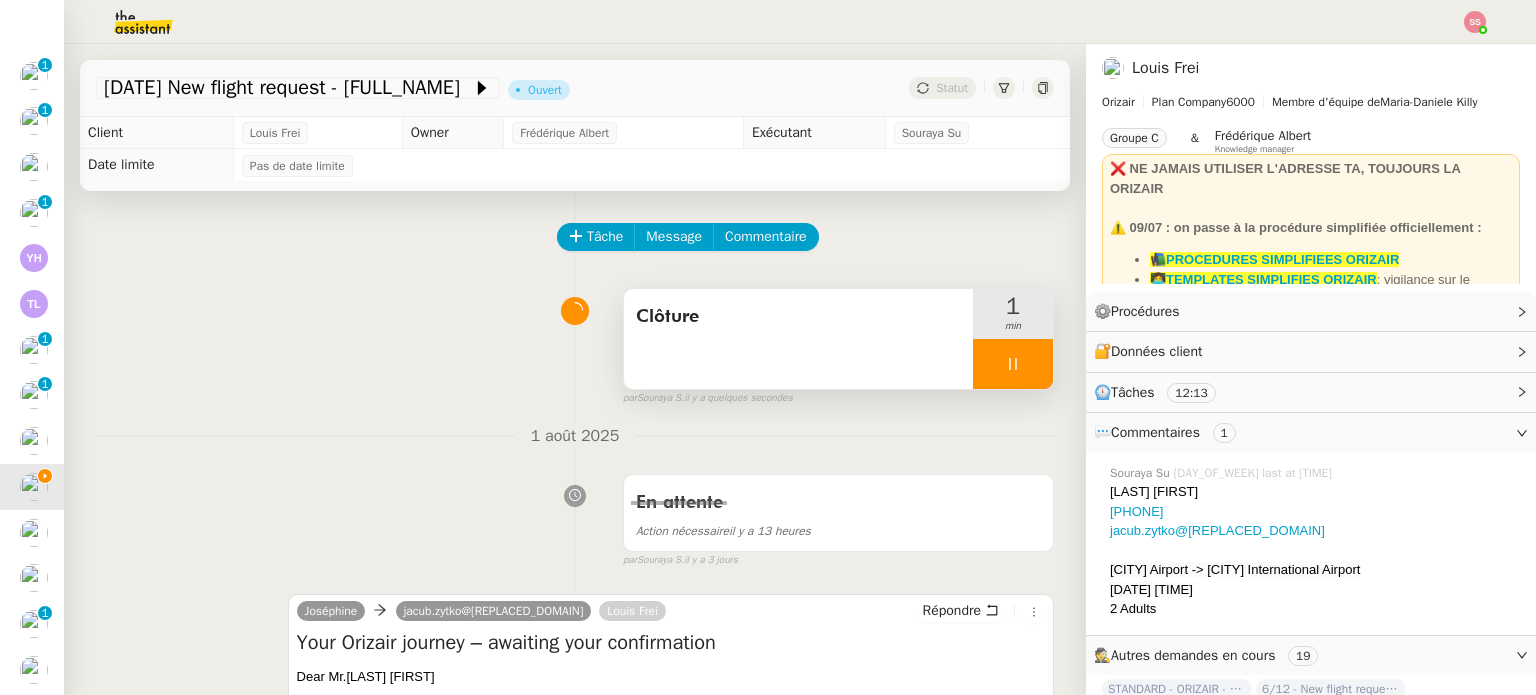 click at bounding box center [1013, 364] 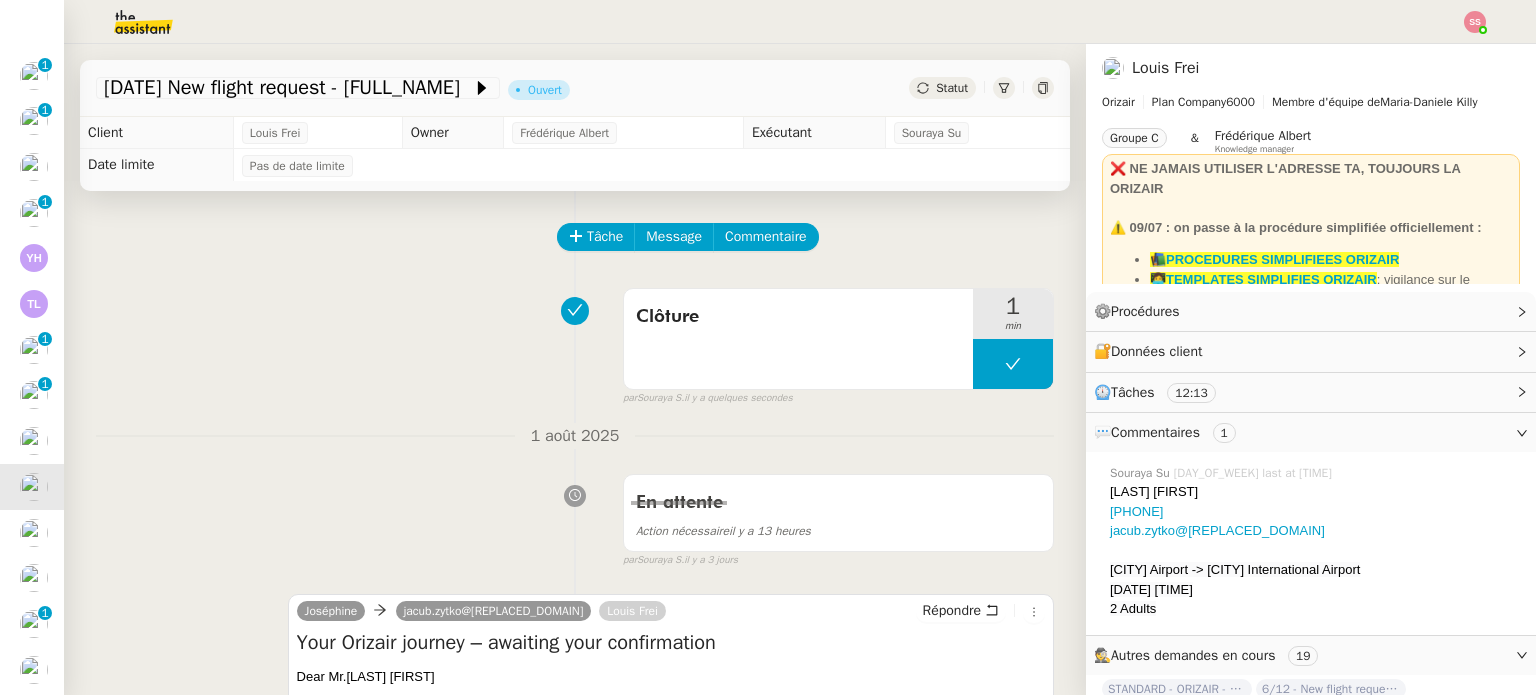 drag, startPoint x: 912, startPoint y: 73, endPoint x: 927, endPoint y: 83, distance: 18.027756 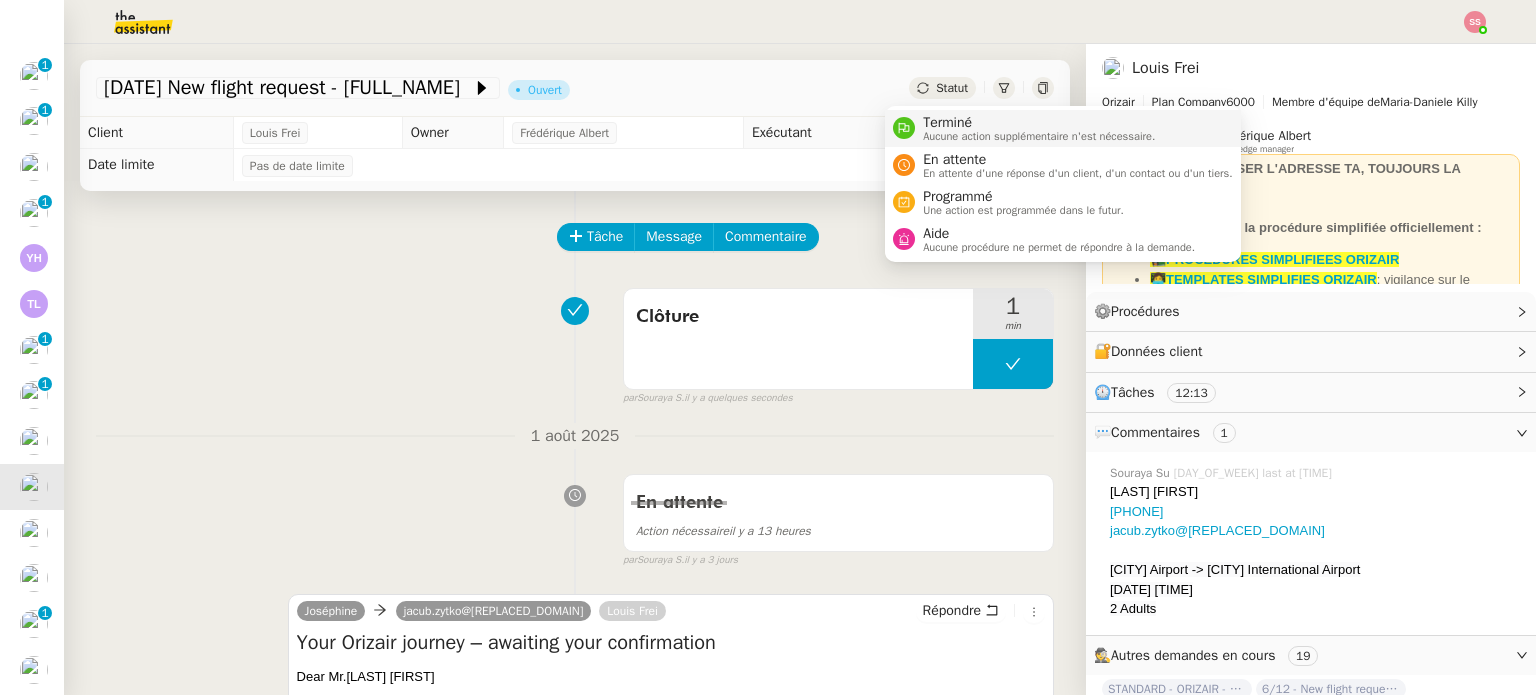 click on "Terminé" at bounding box center [1039, 123] 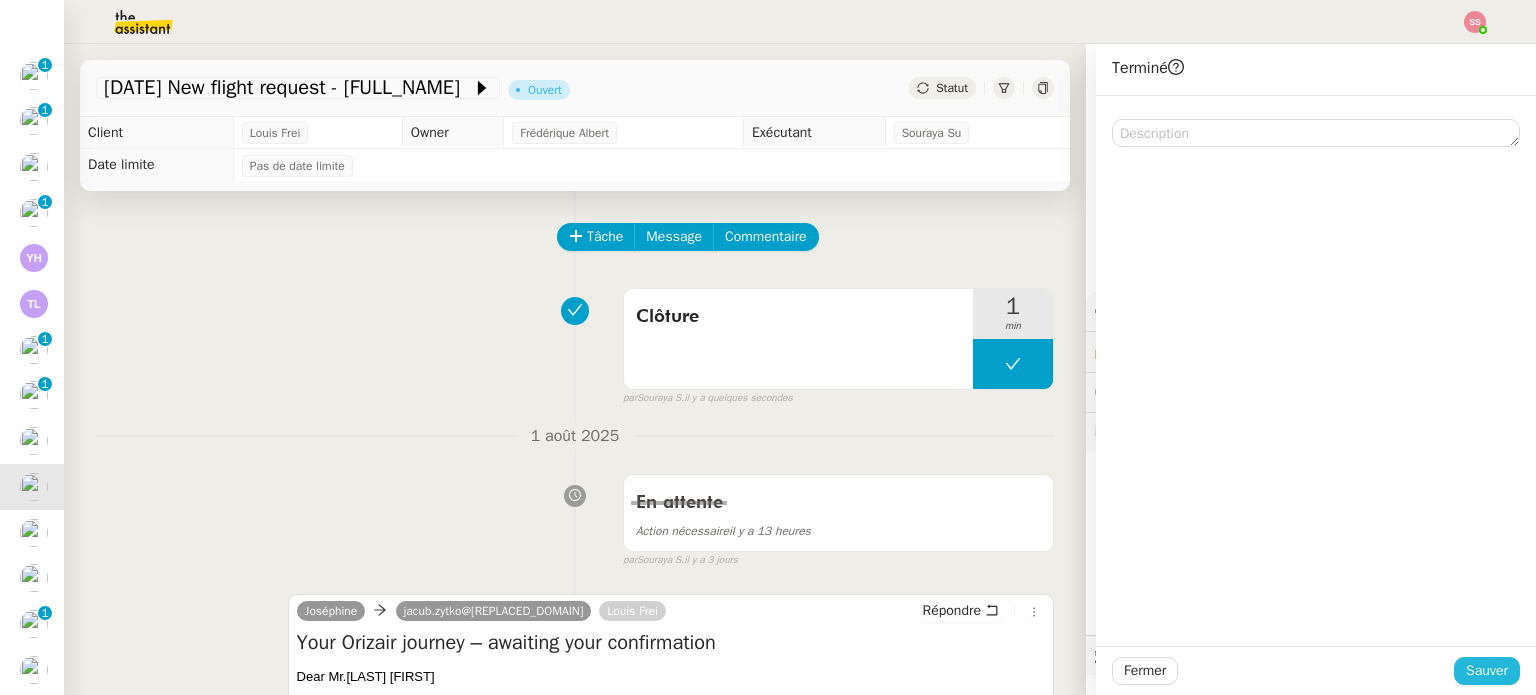 click on "Sauver" 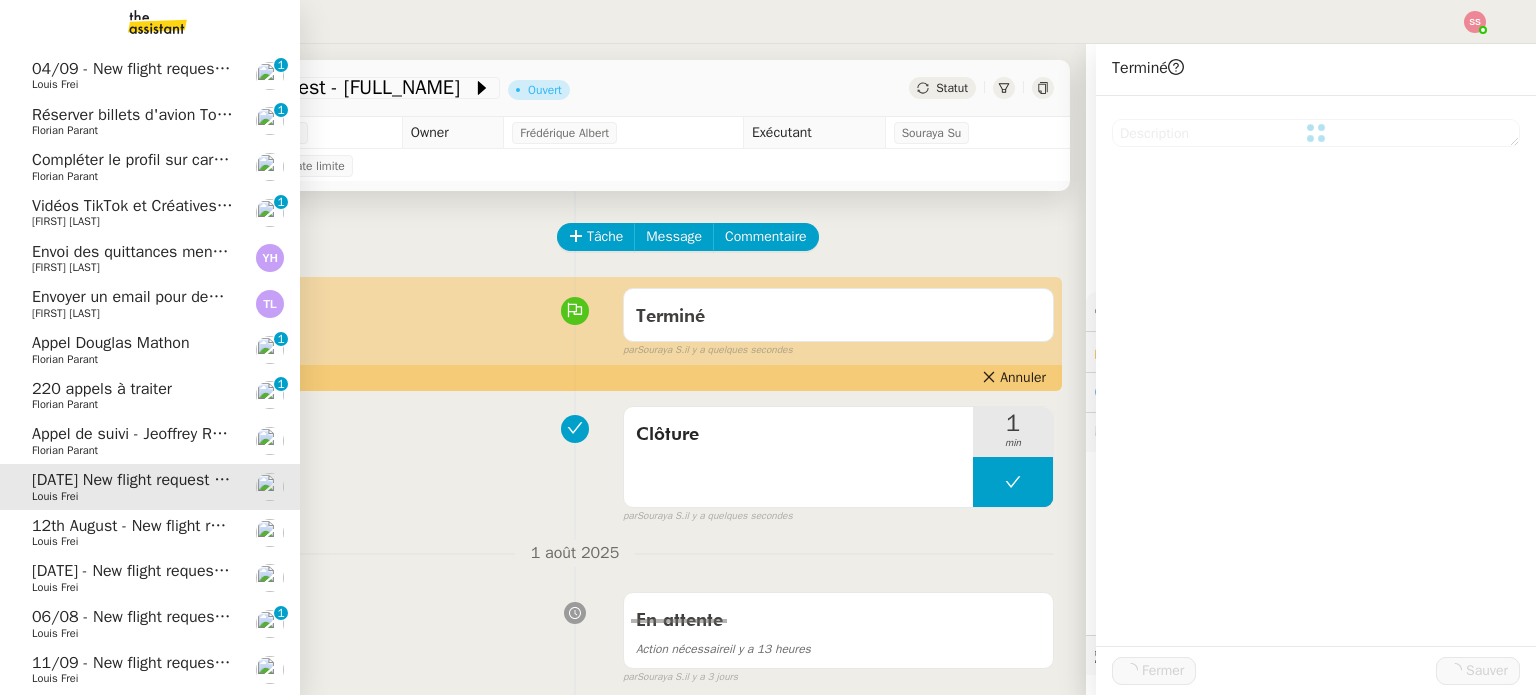 scroll, scrollTop: 400, scrollLeft: 0, axis: vertical 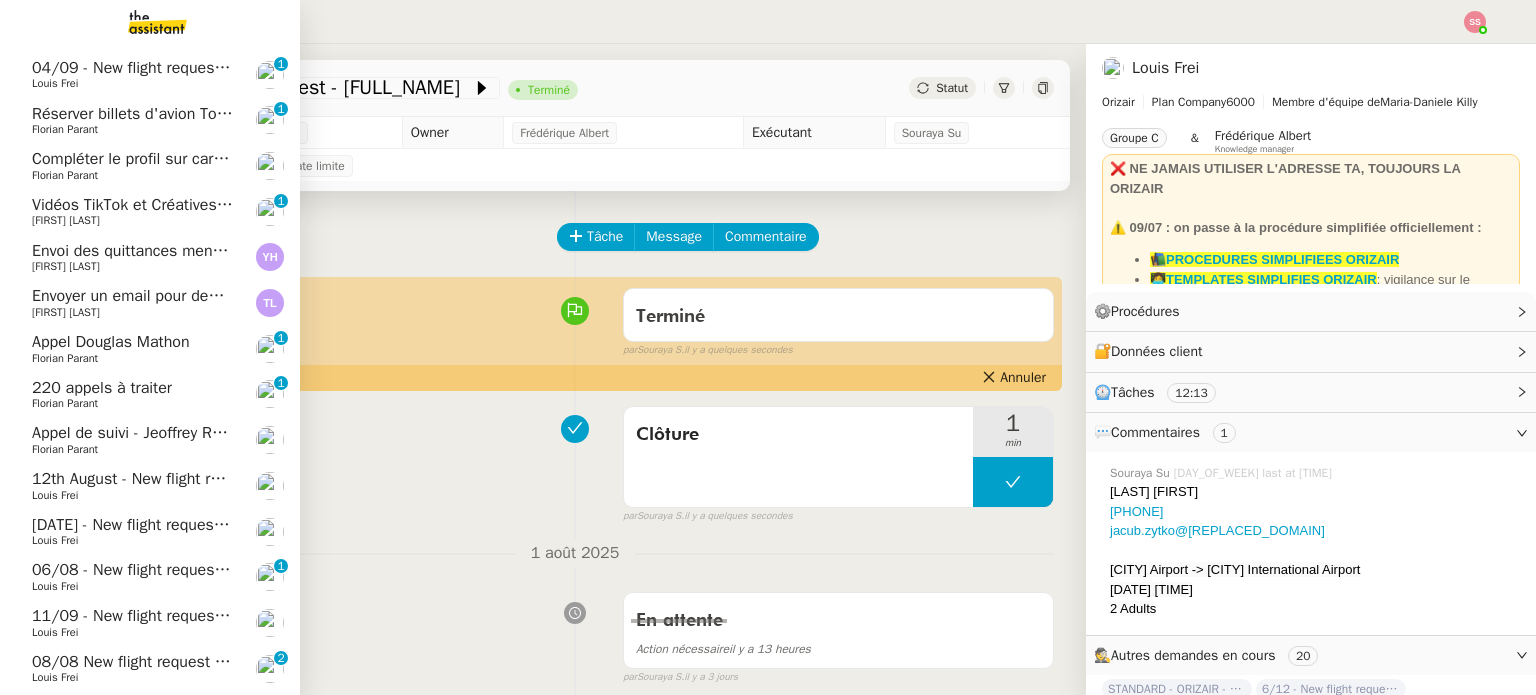click on "12th August - New flight request - Jolien raemdonck    Louis Frei" 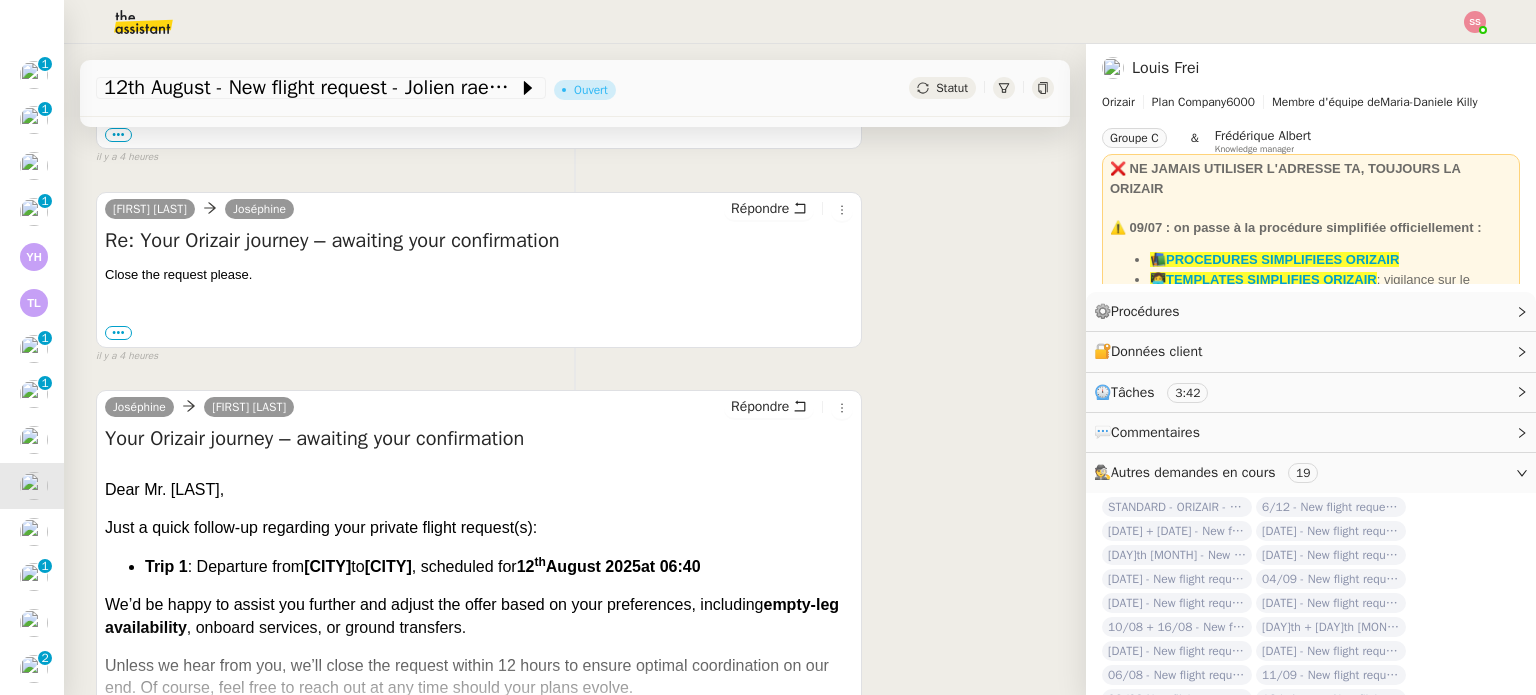 scroll, scrollTop: 400, scrollLeft: 0, axis: vertical 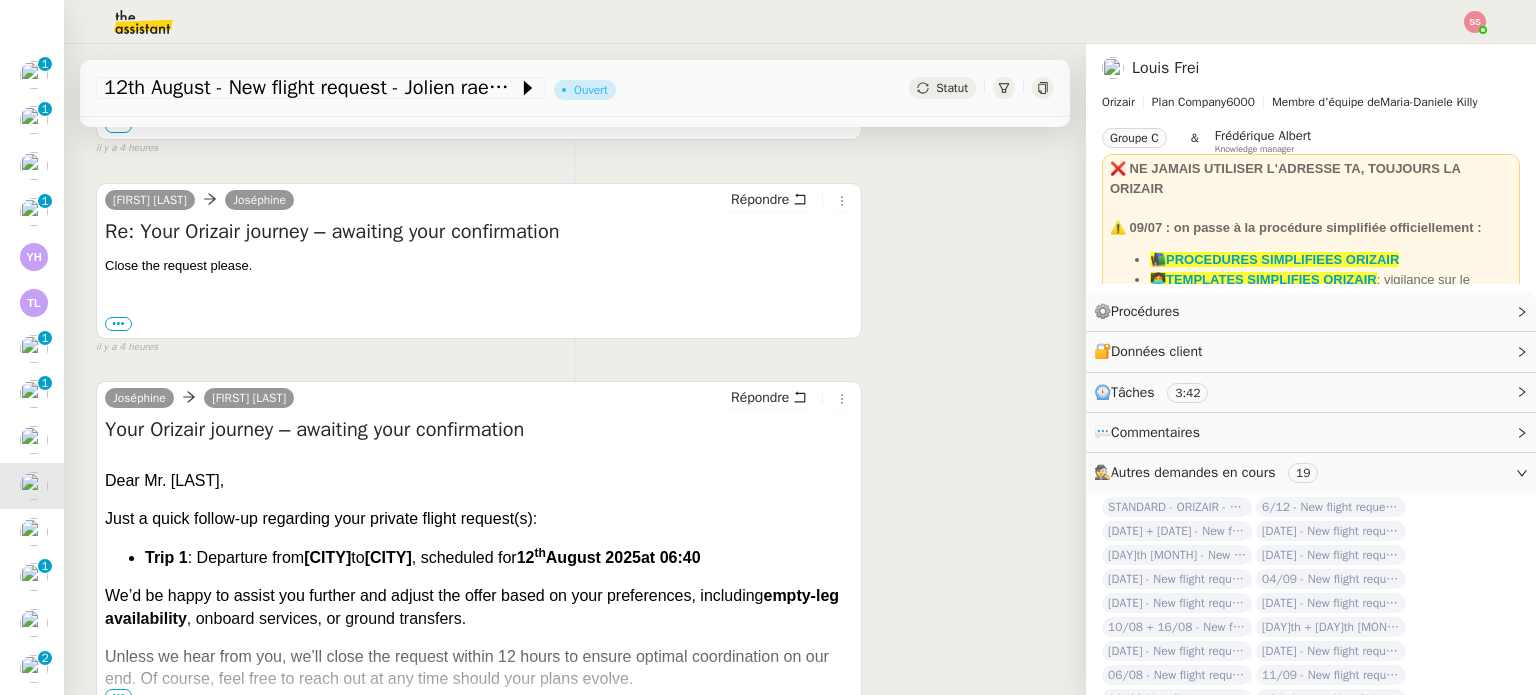 drag, startPoint x: 166, startPoint y: 486, endPoint x: 242, endPoint y: 491, distance: 76.1643 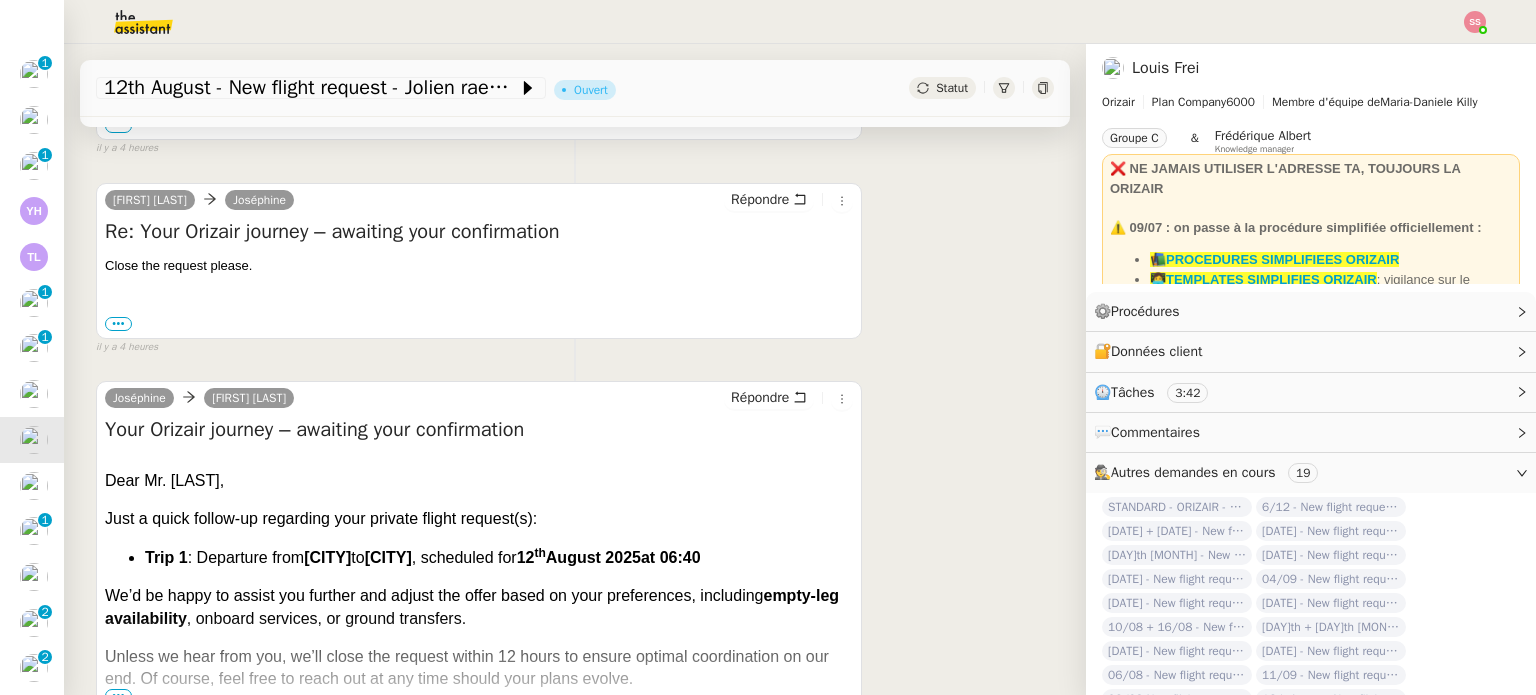 scroll, scrollTop: 353, scrollLeft: 0, axis: vertical 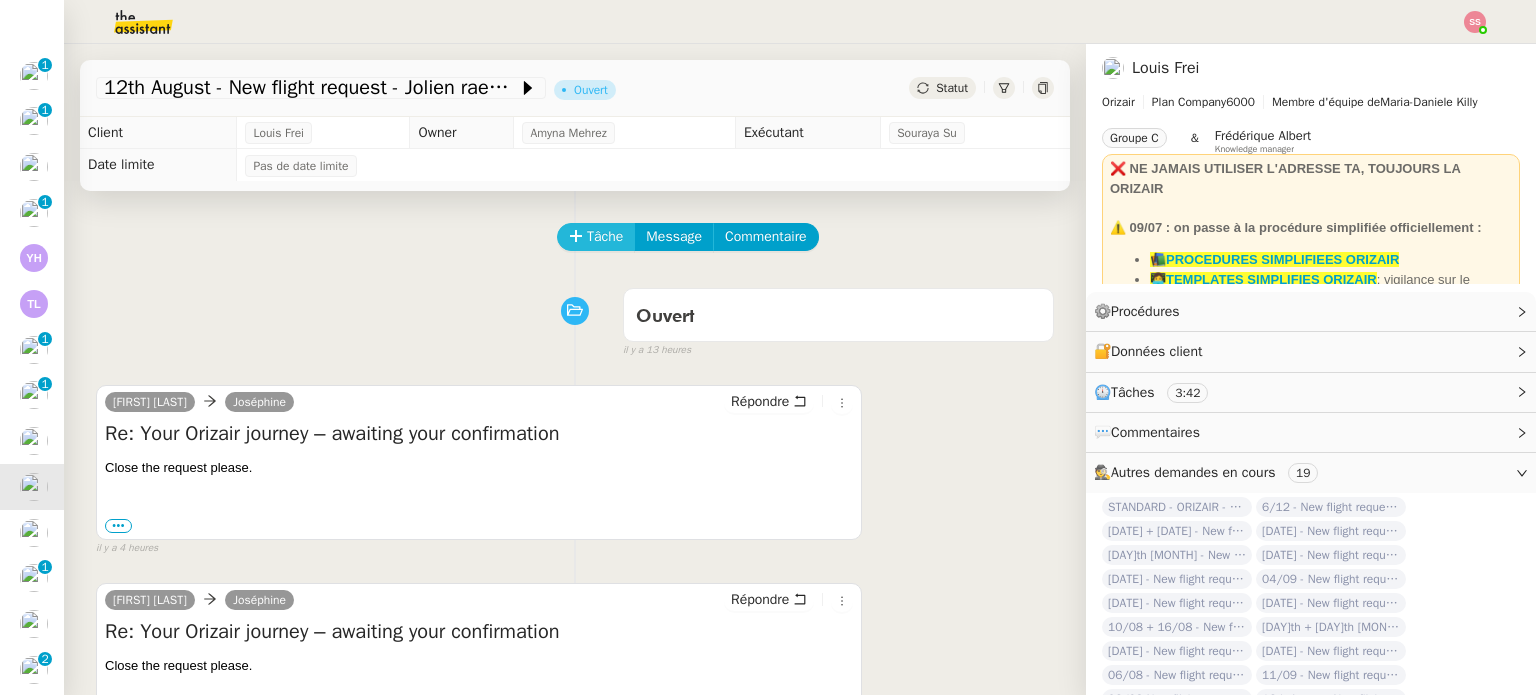 click on "Tâche" 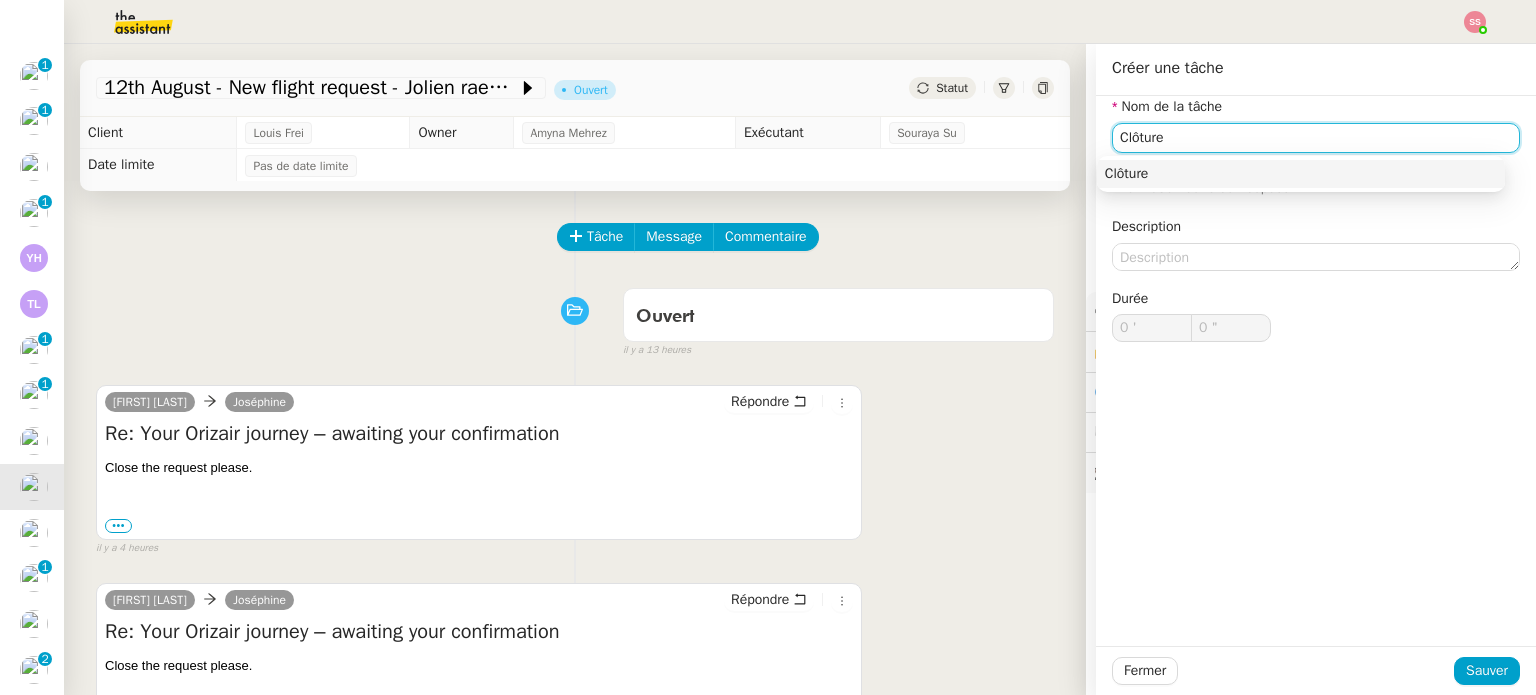 type on "Clôture" 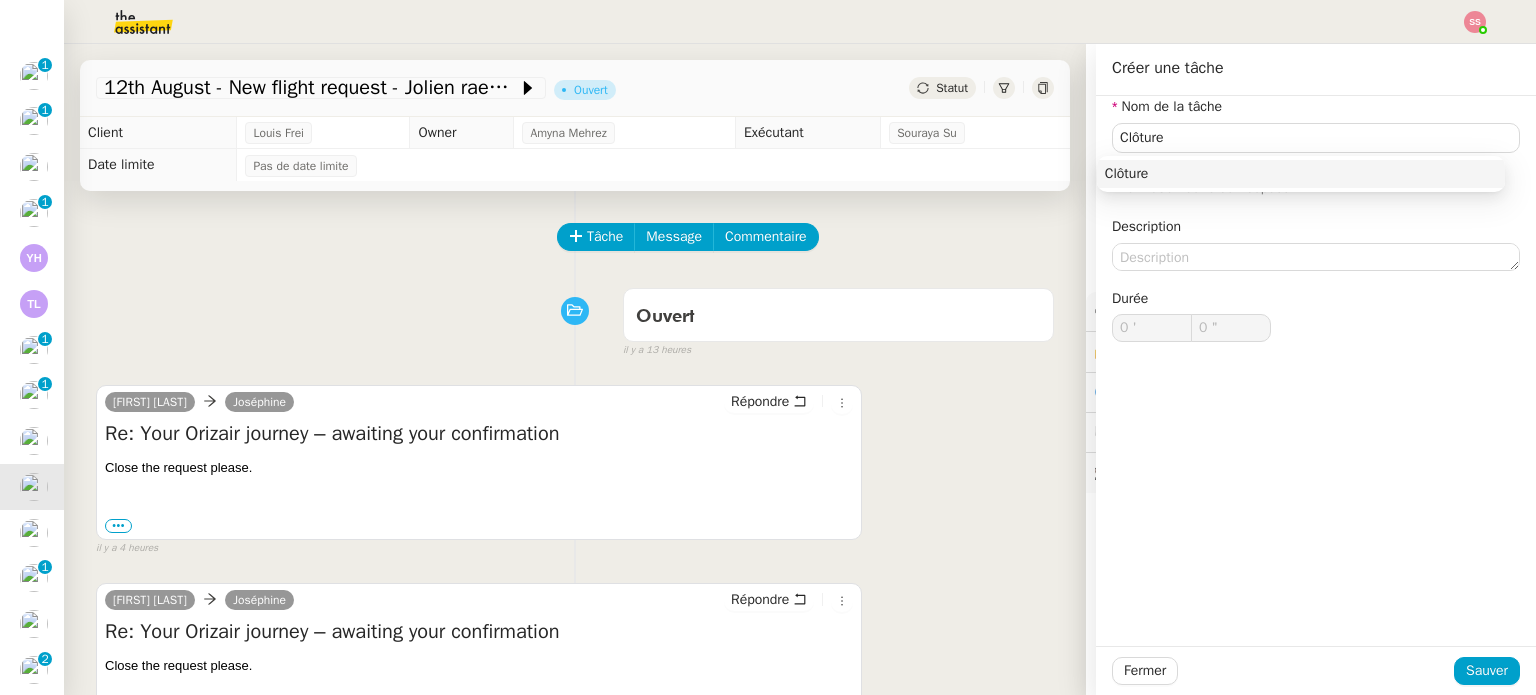 click on "Clôture" at bounding box center (1301, 174) 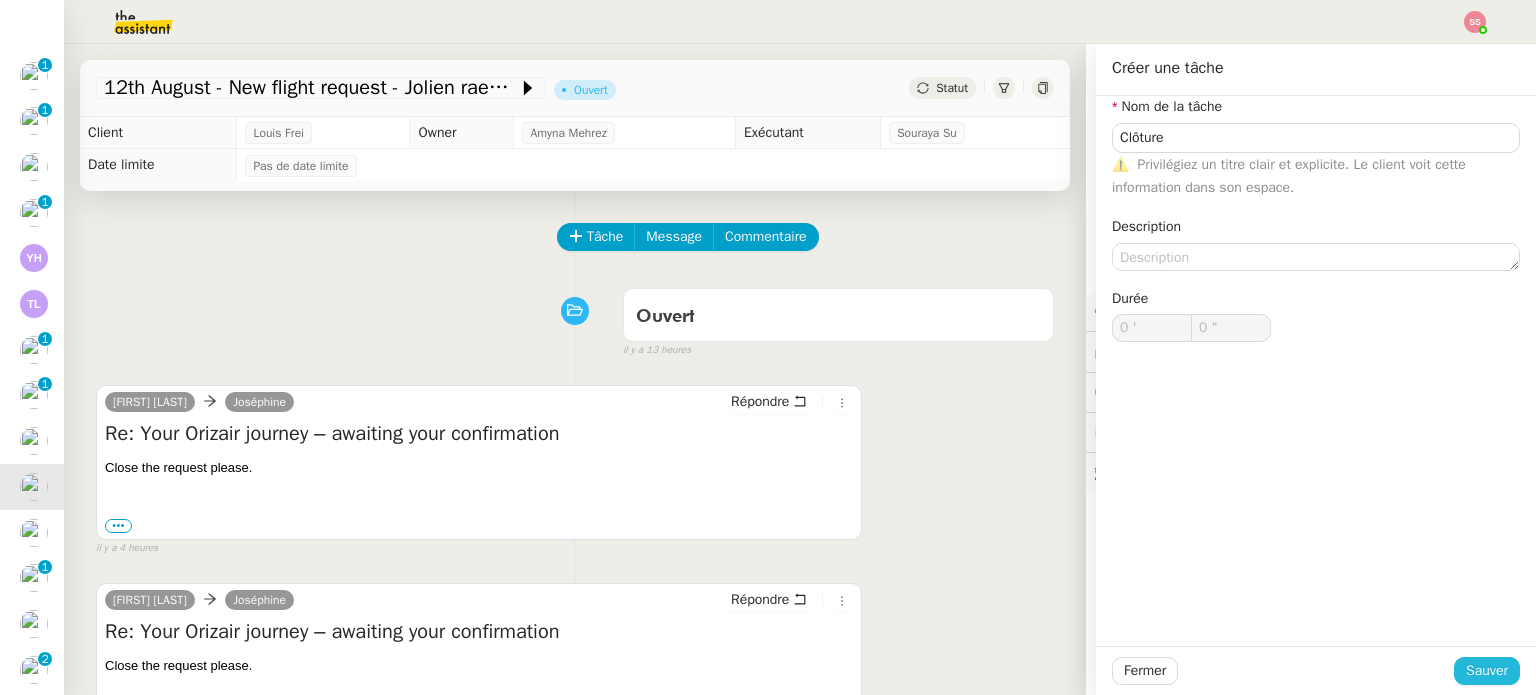 click on "Sauver" 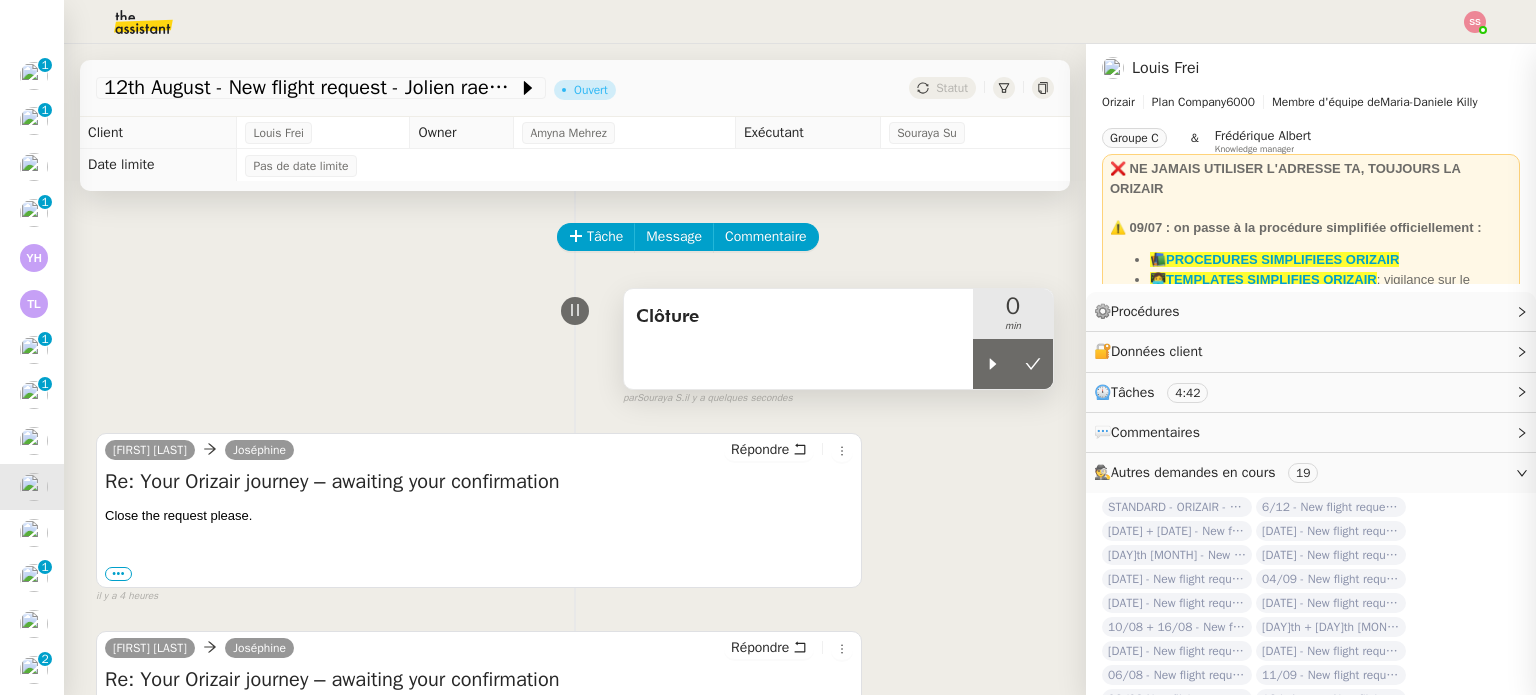 click on "Clôture" at bounding box center (798, 339) 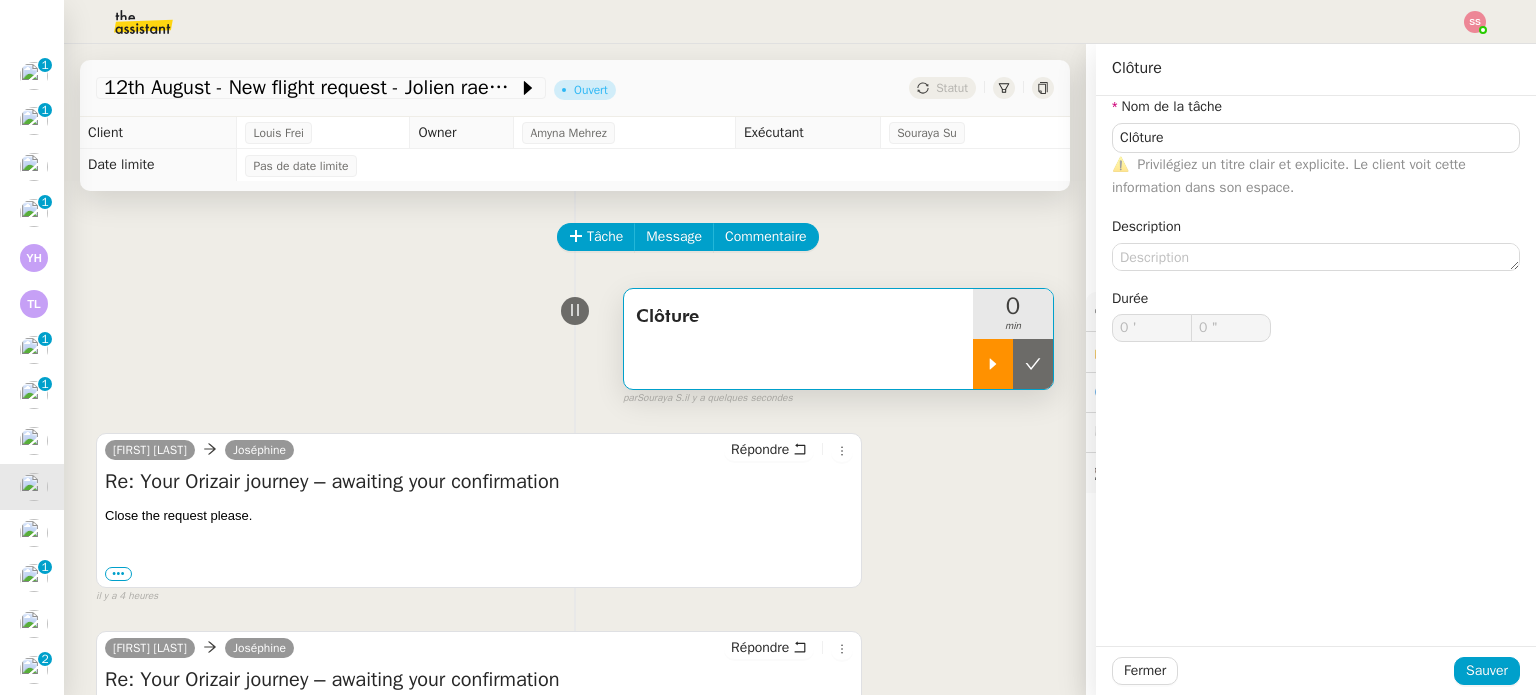 click 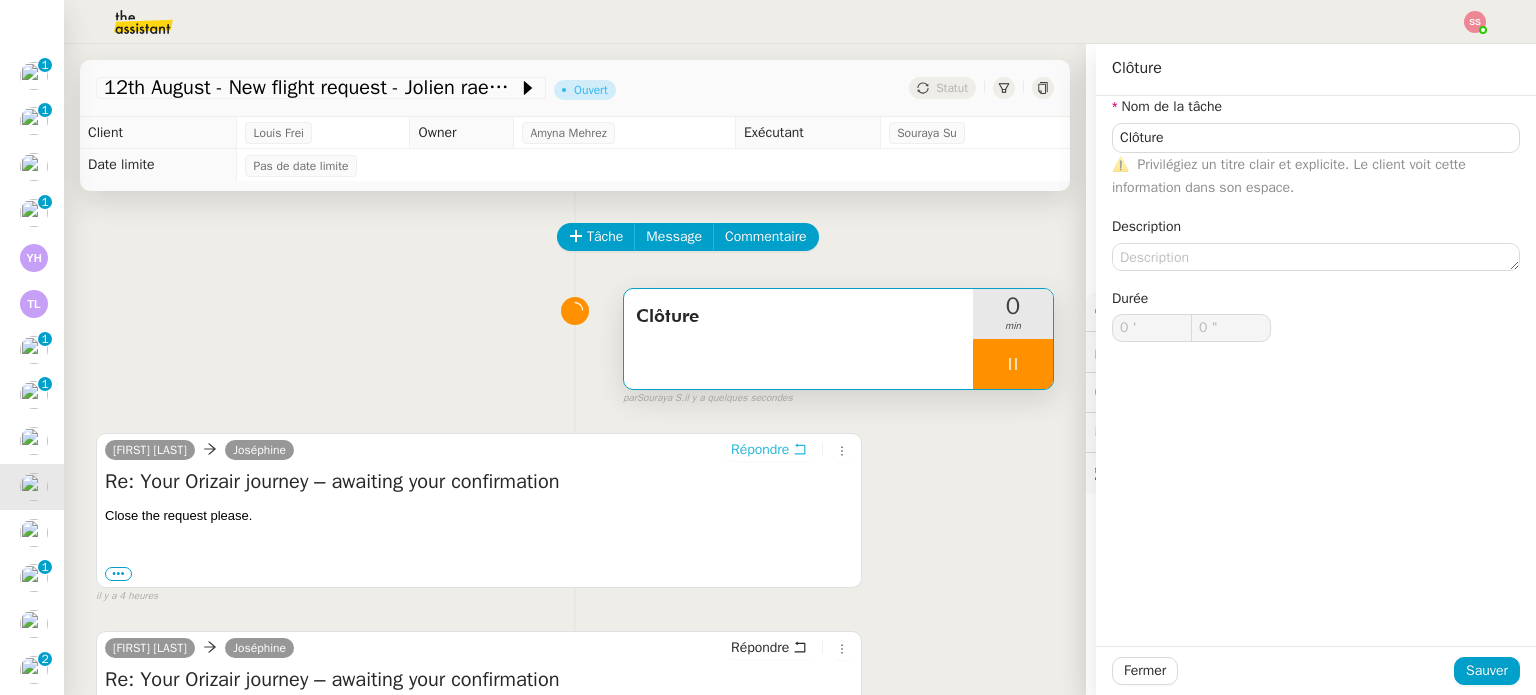 type on "Clôture" 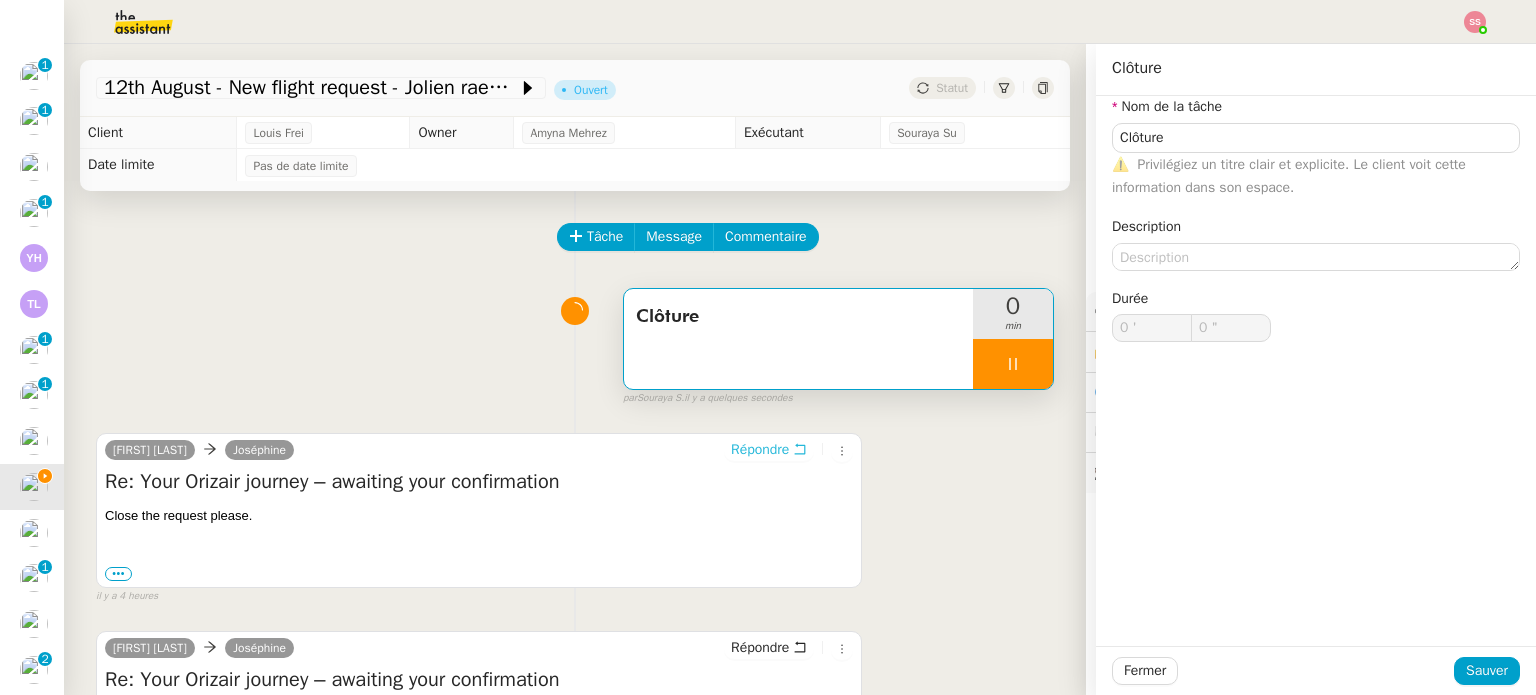click on "Répondre" at bounding box center [760, 450] 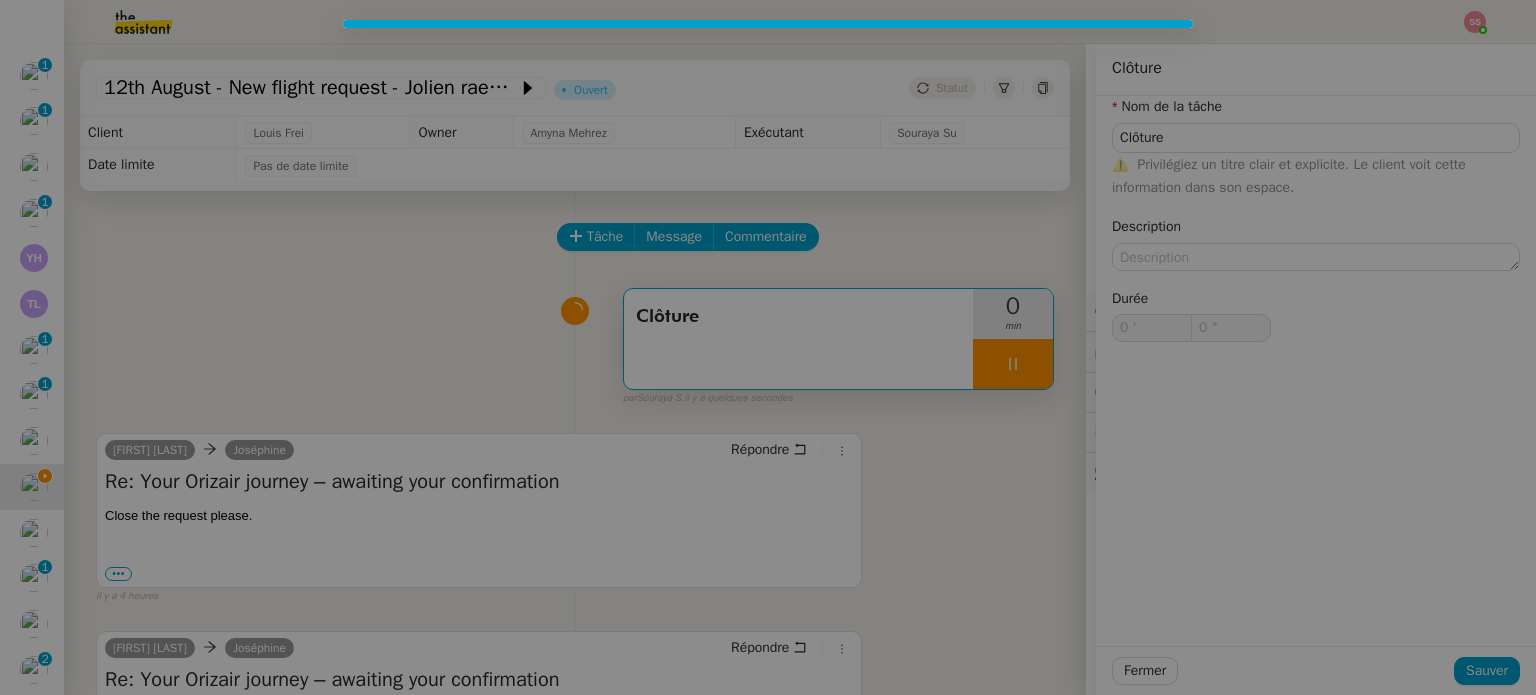 type on "Clôture" 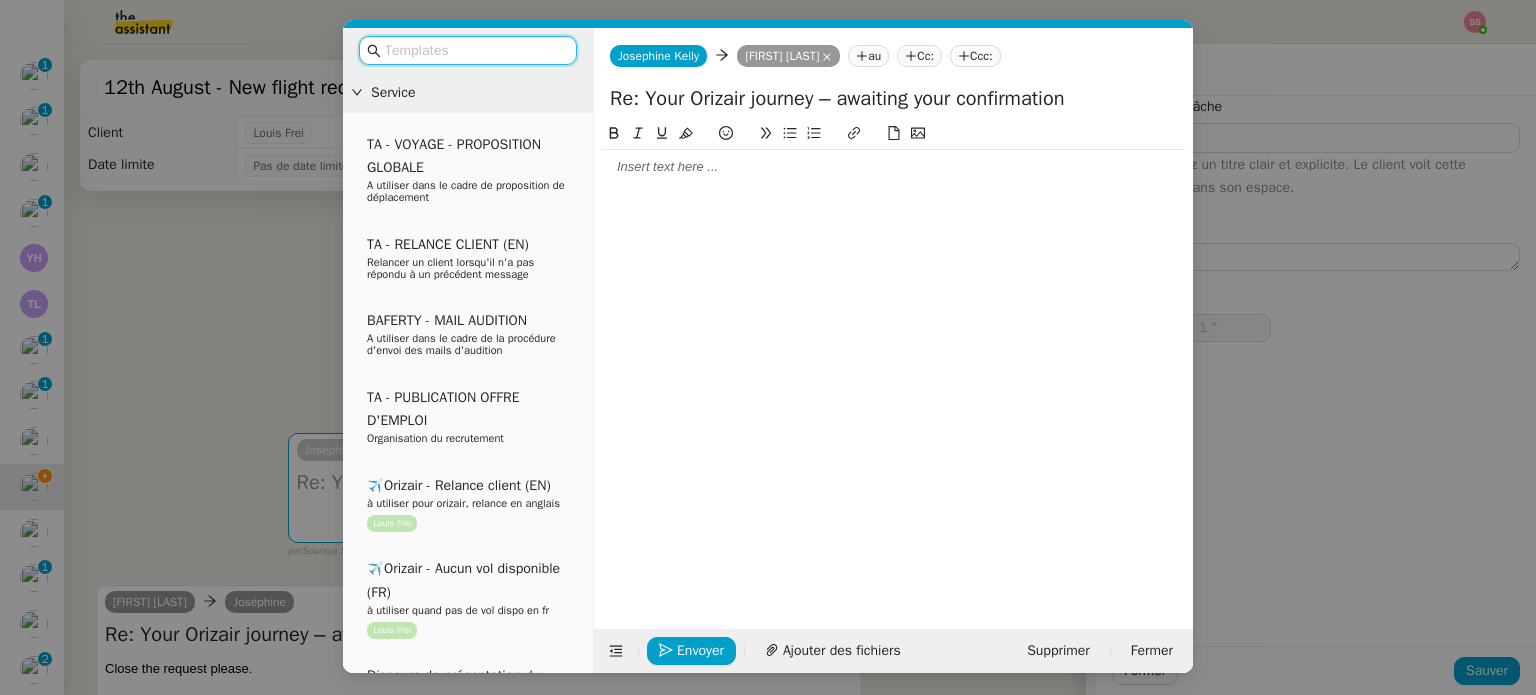 type on "Clôture" 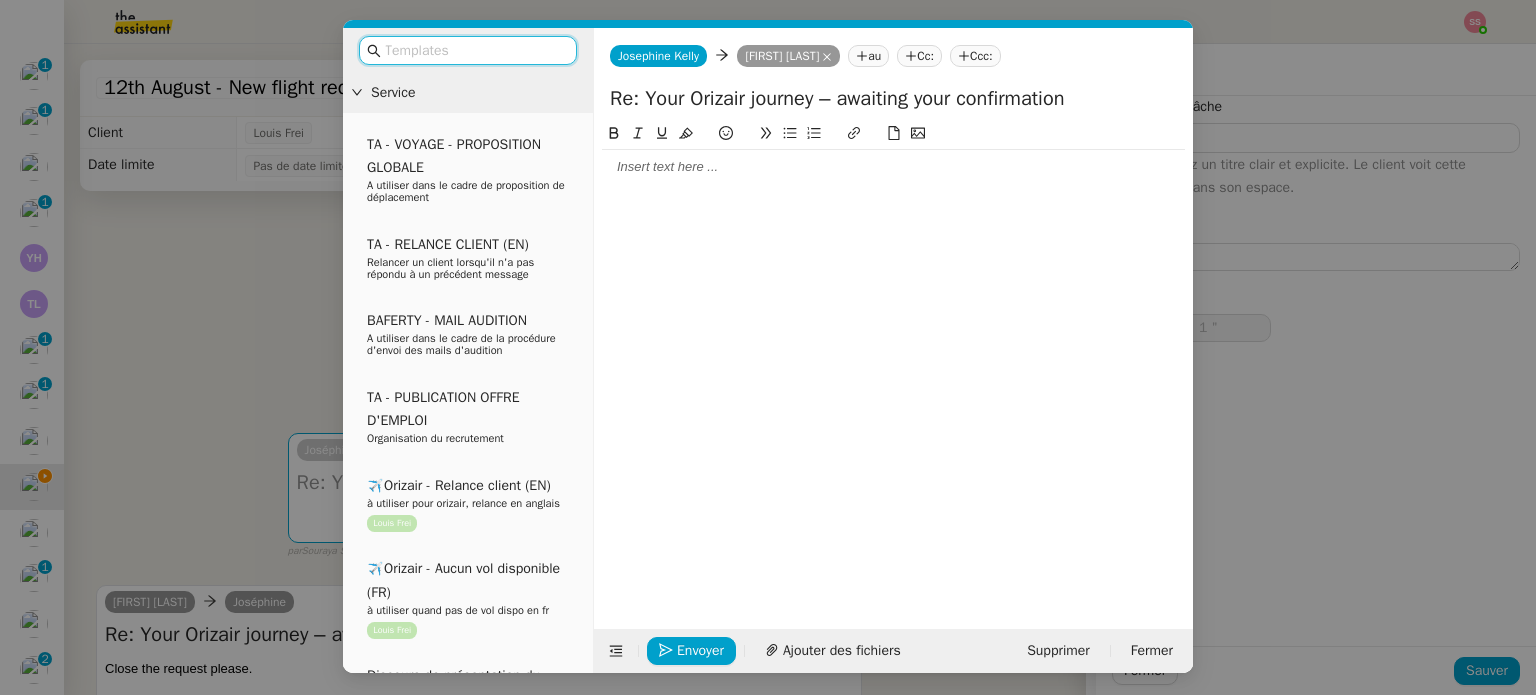 type on "0 '" 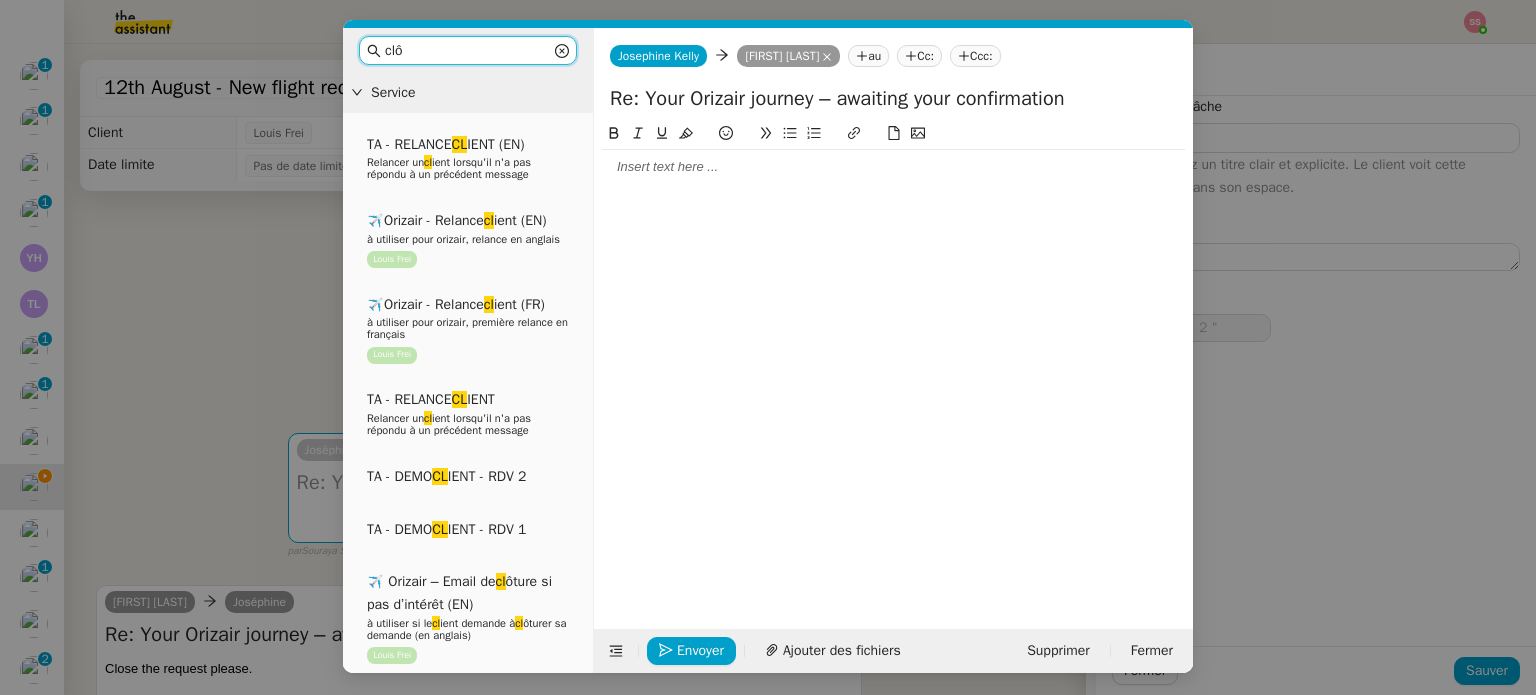 type on "clôt" 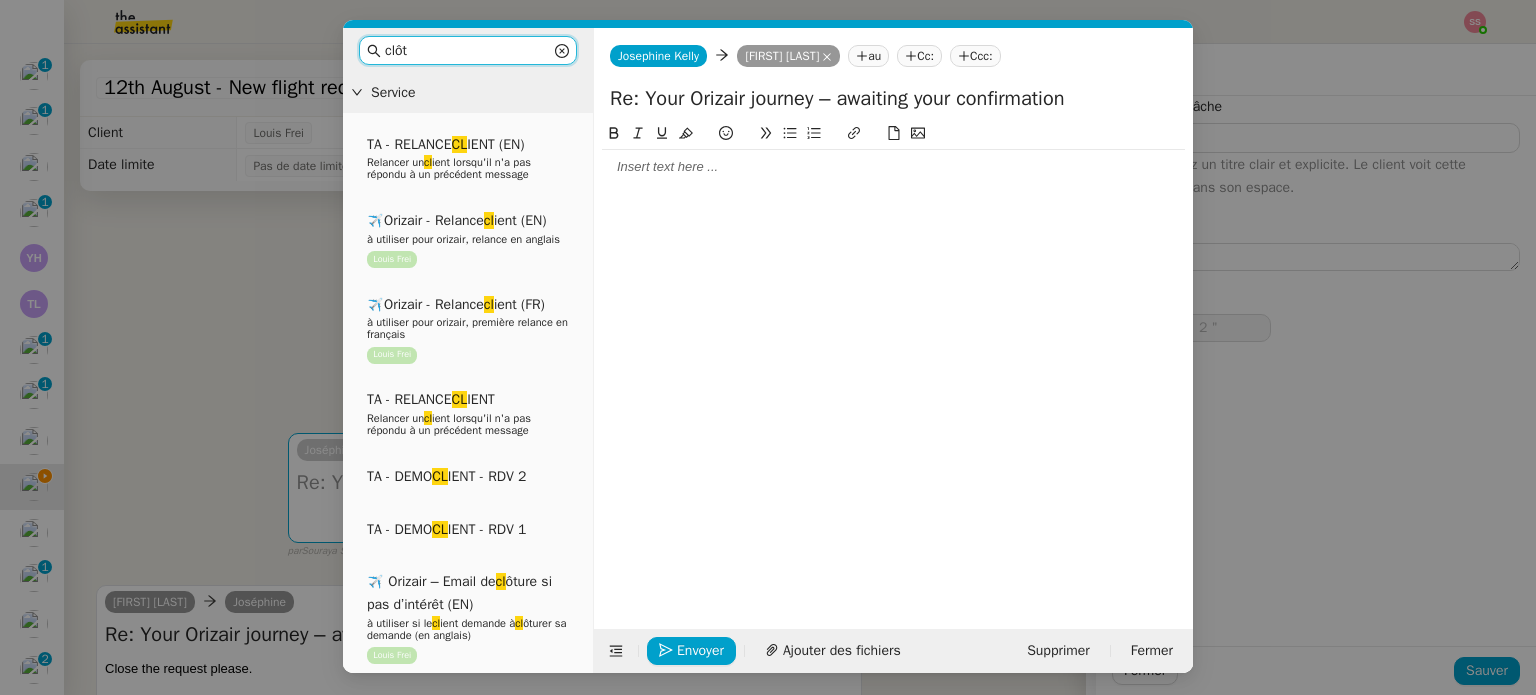 type on "3 "" 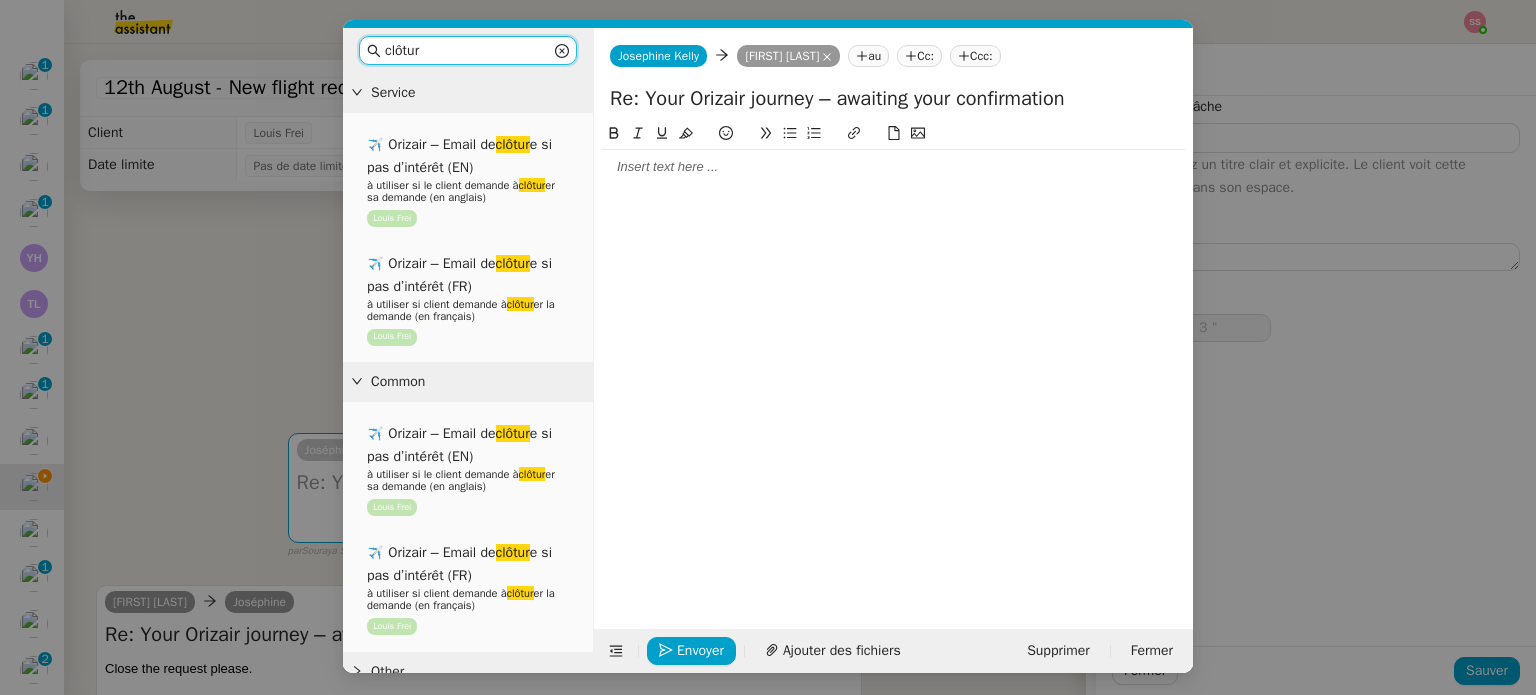 type on "clôture" 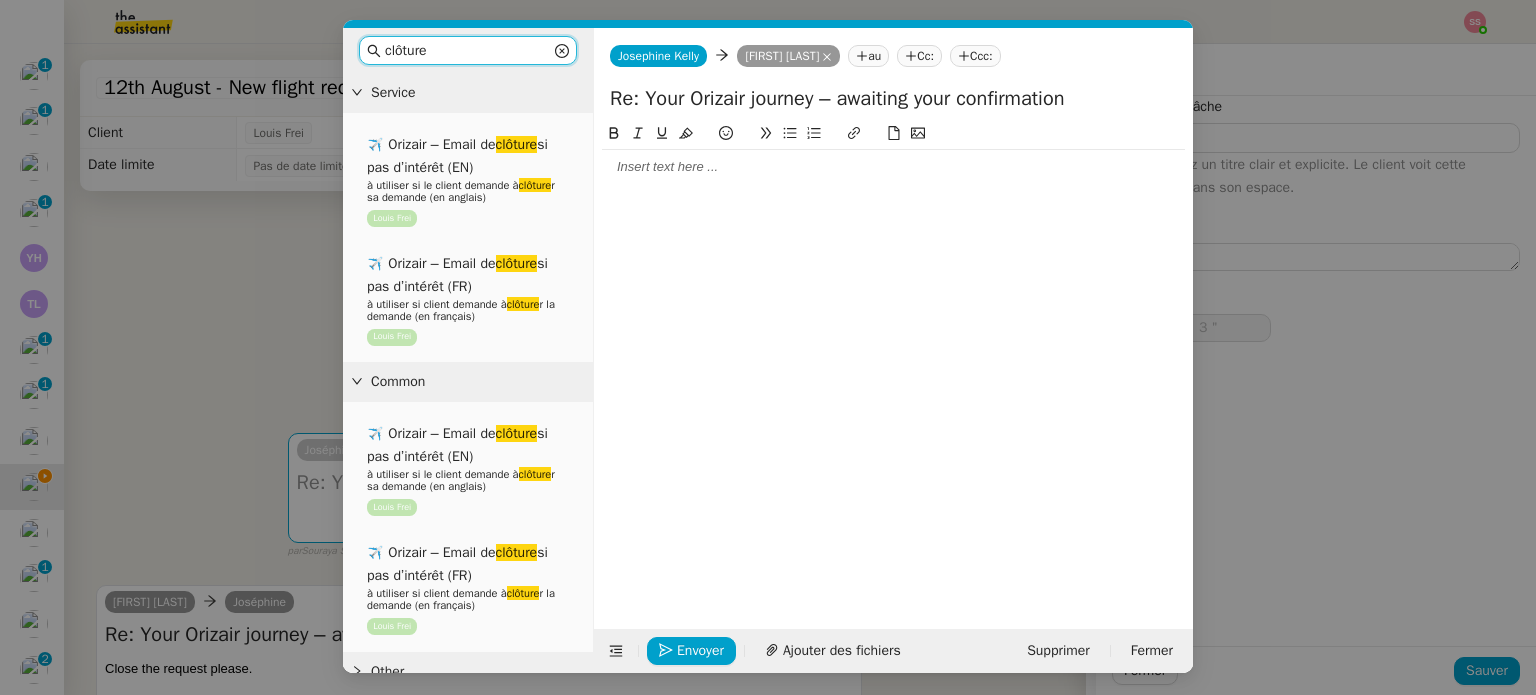 type on "4 "" 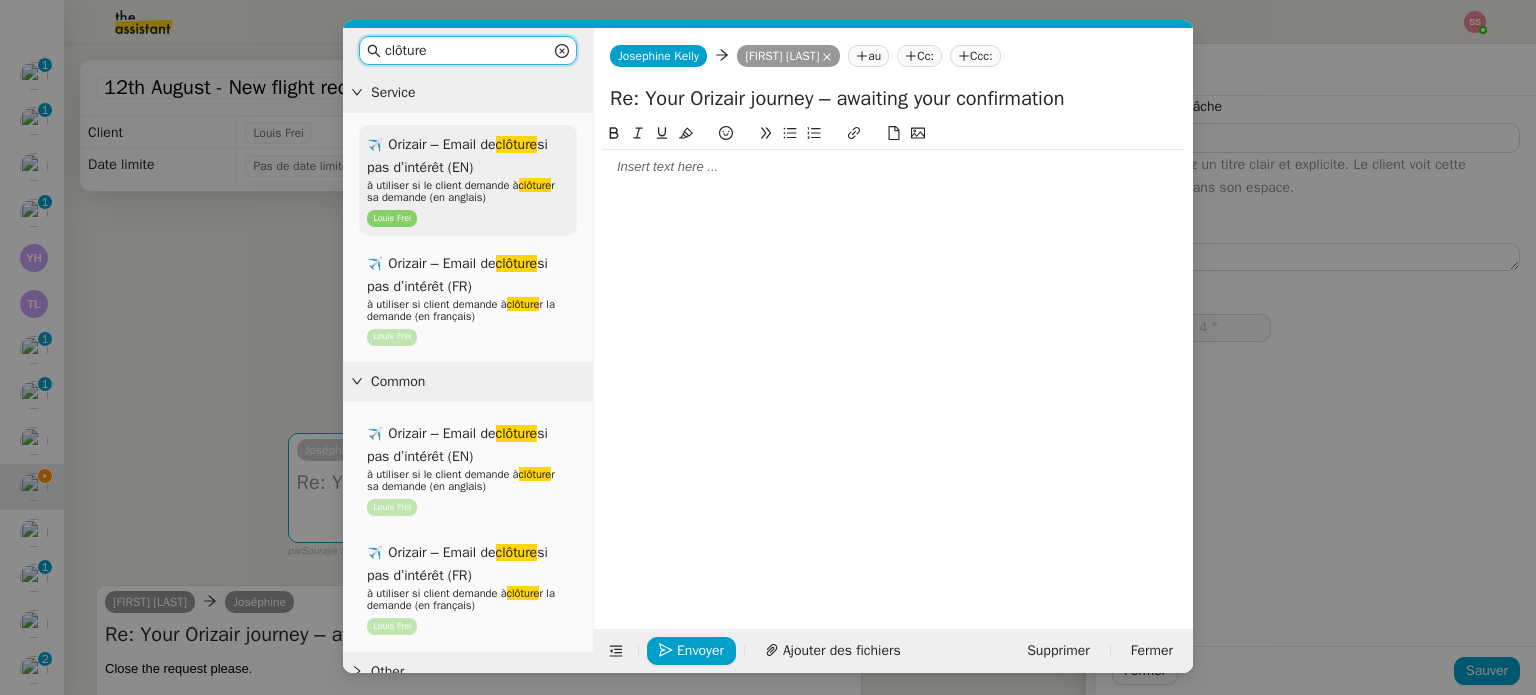 type on "clôture" 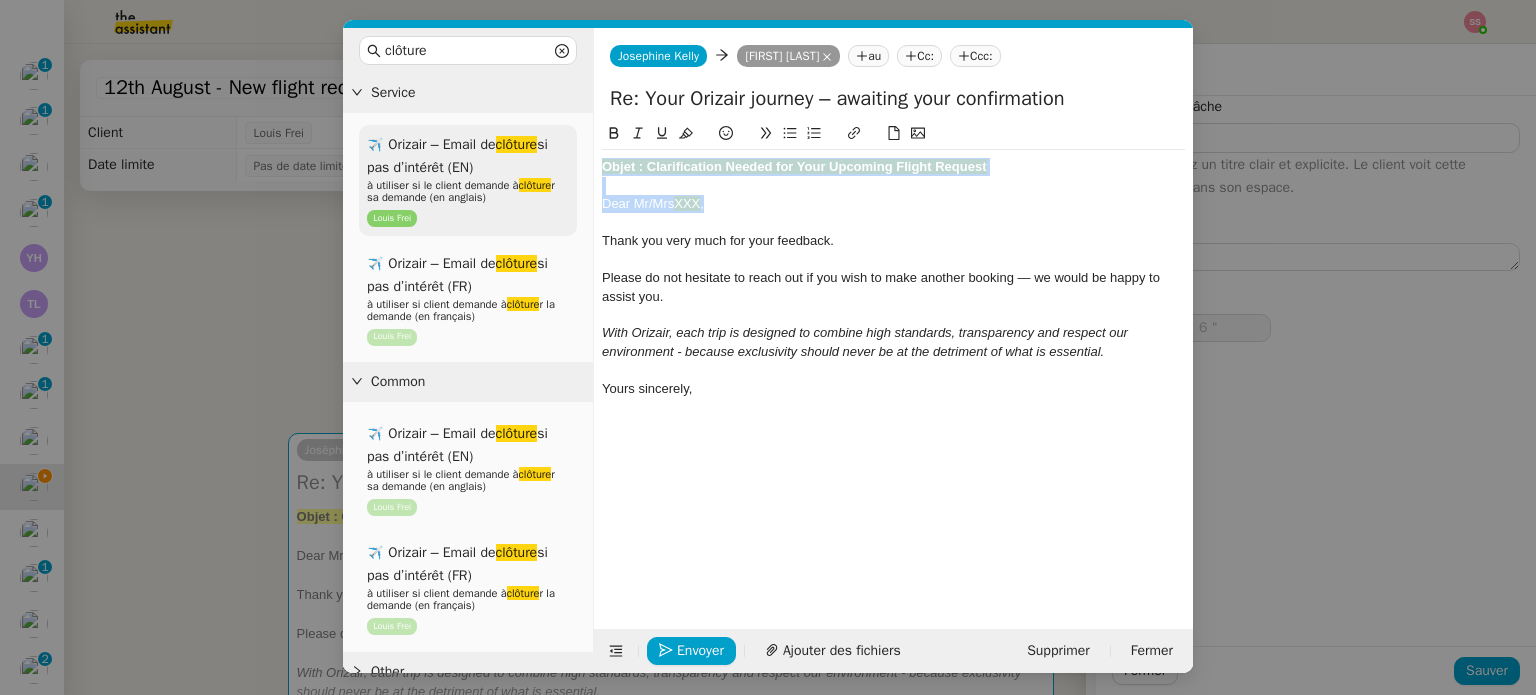 drag, startPoint x: 708, startPoint y: 196, endPoint x: 571, endPoint y: 135, distance: 149.96666 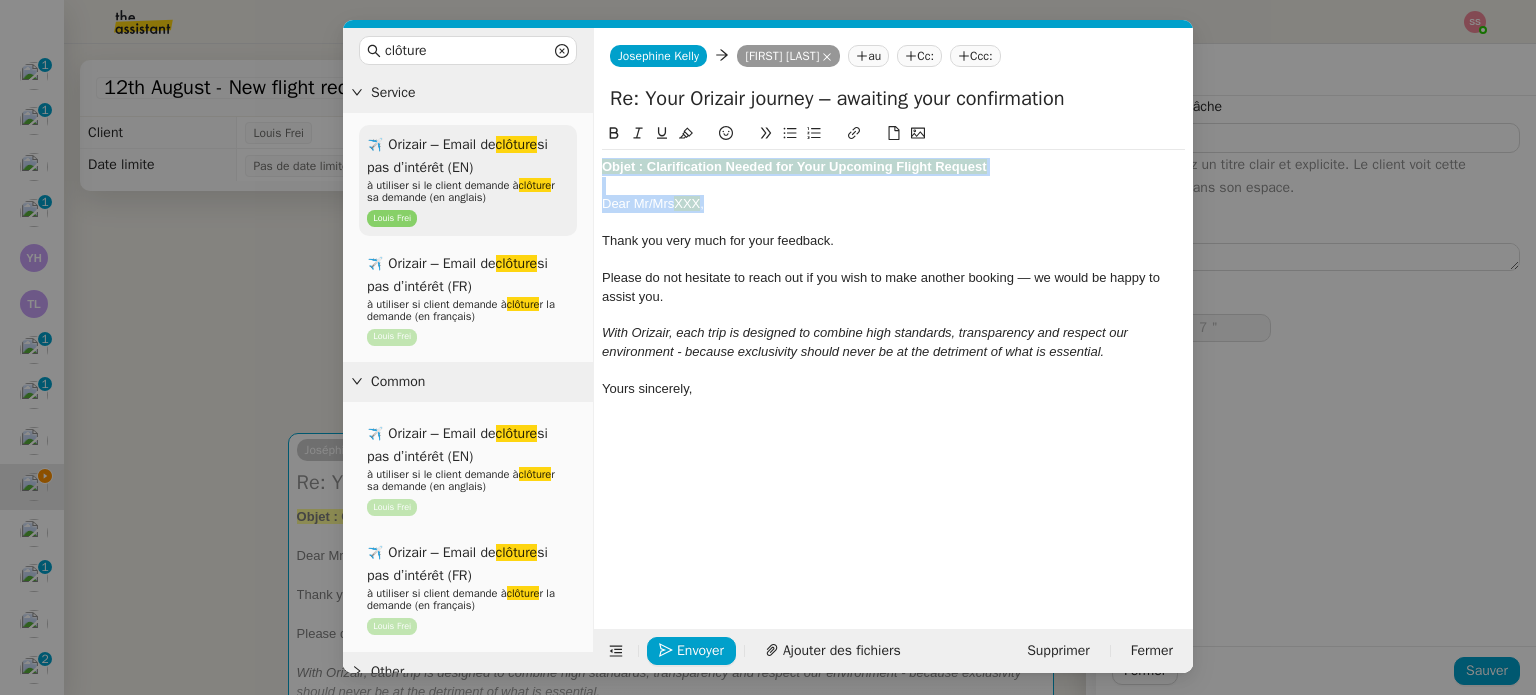 type 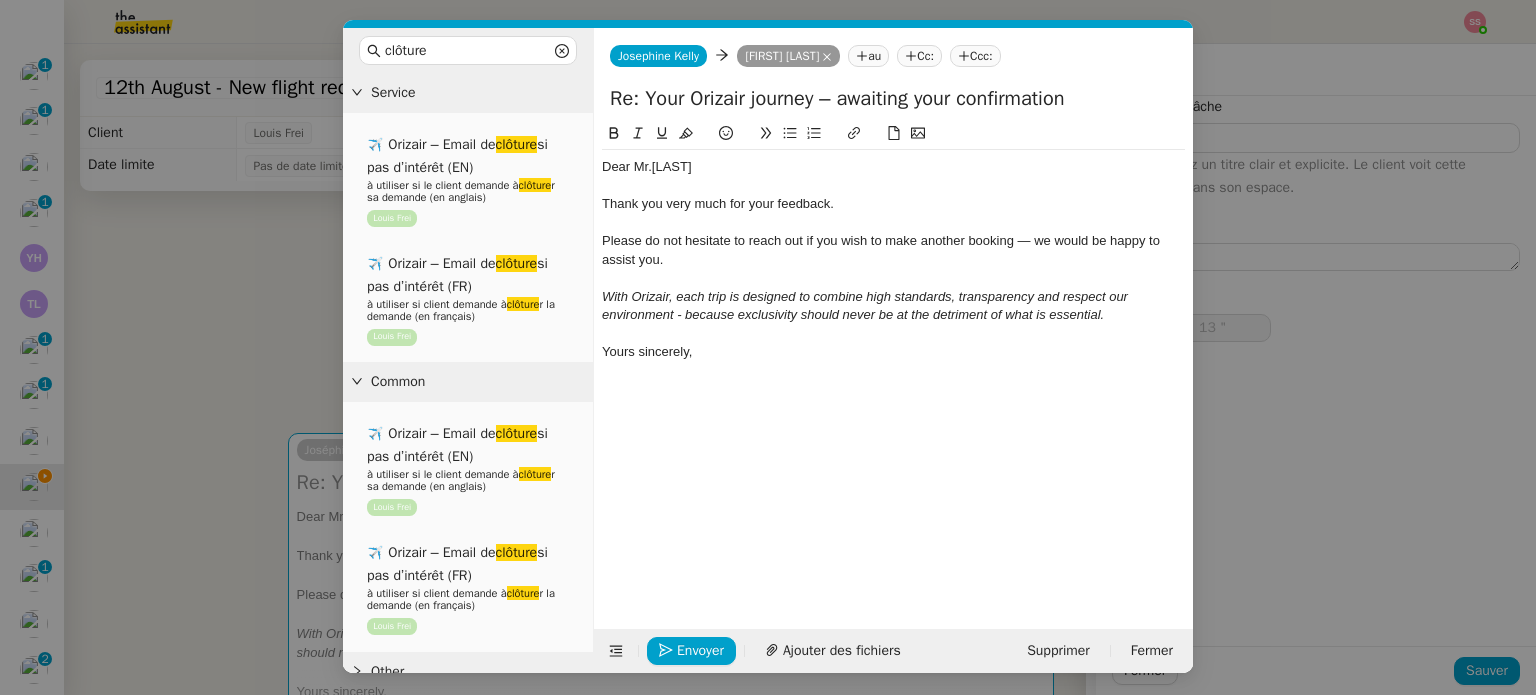 click on "Ccc:" 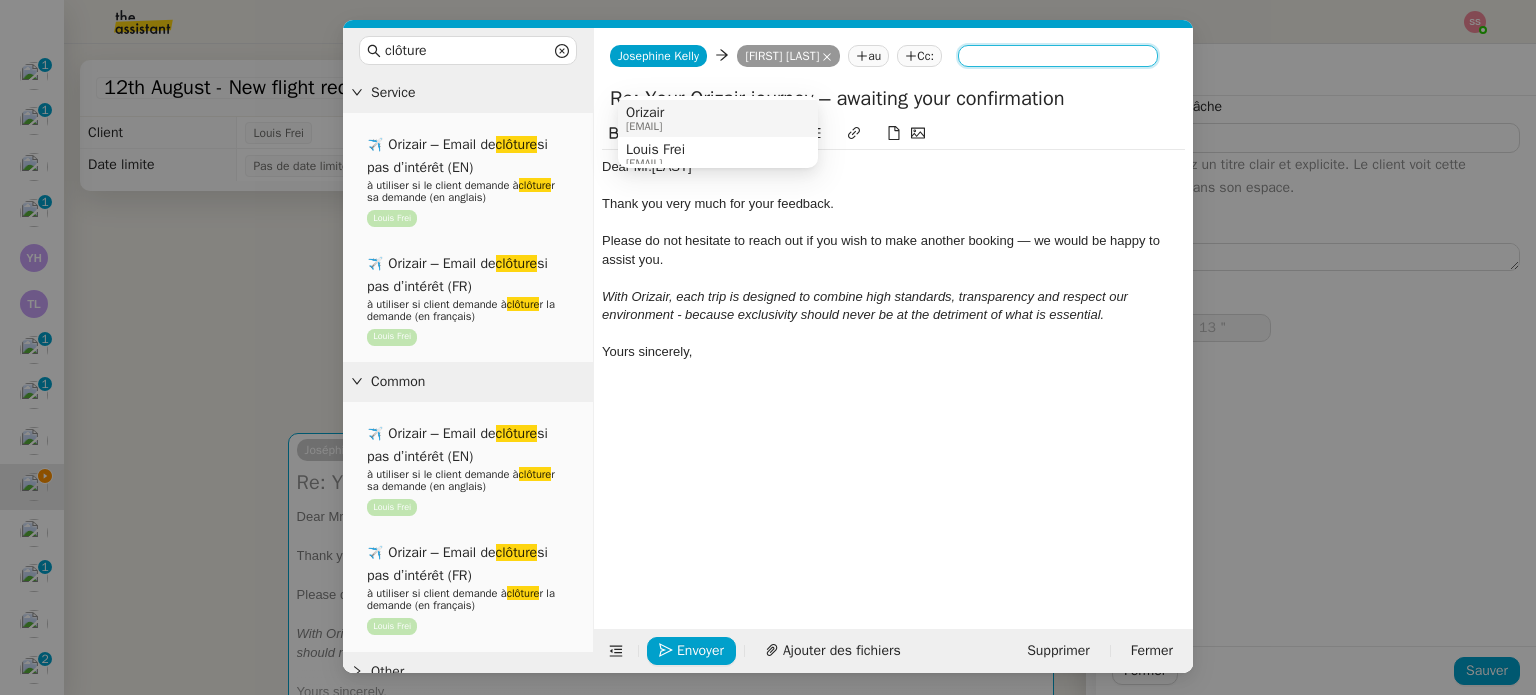 type on "14 "" 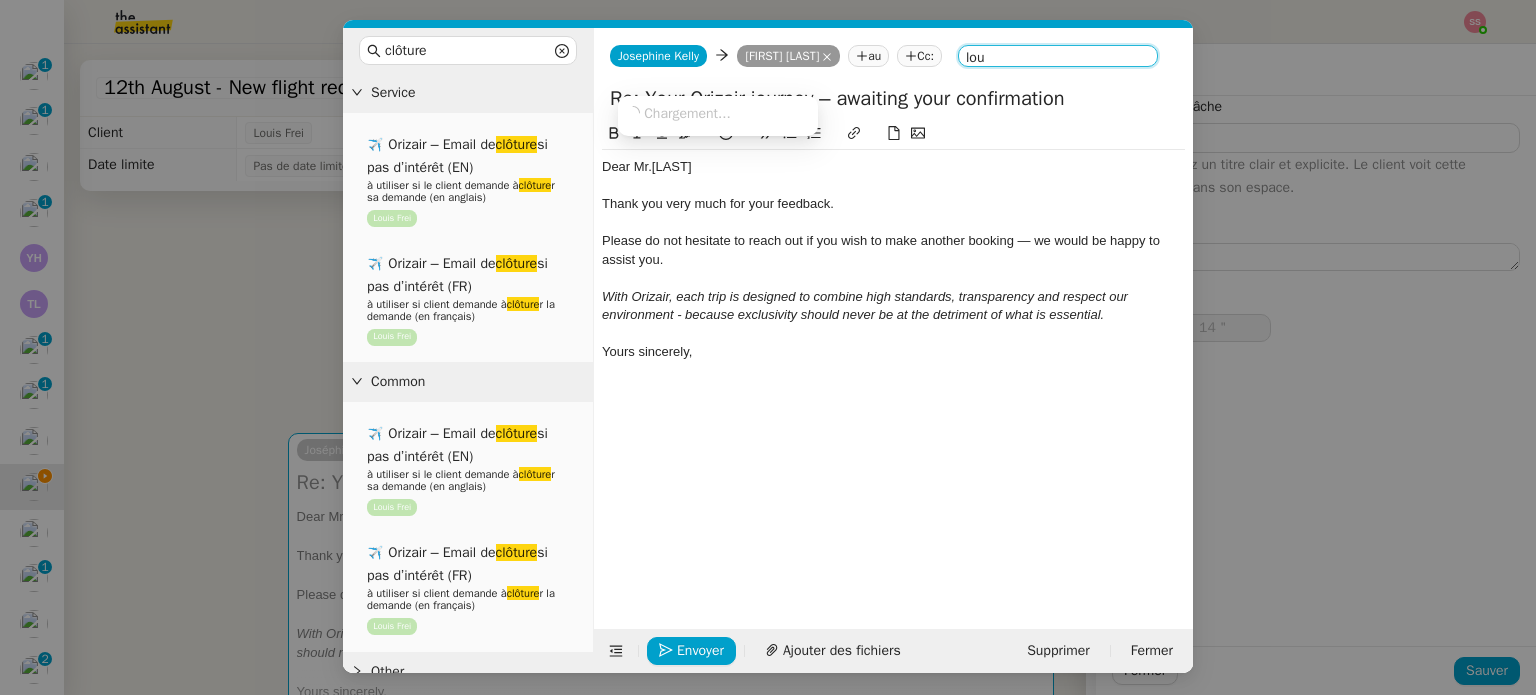 type on "loui" 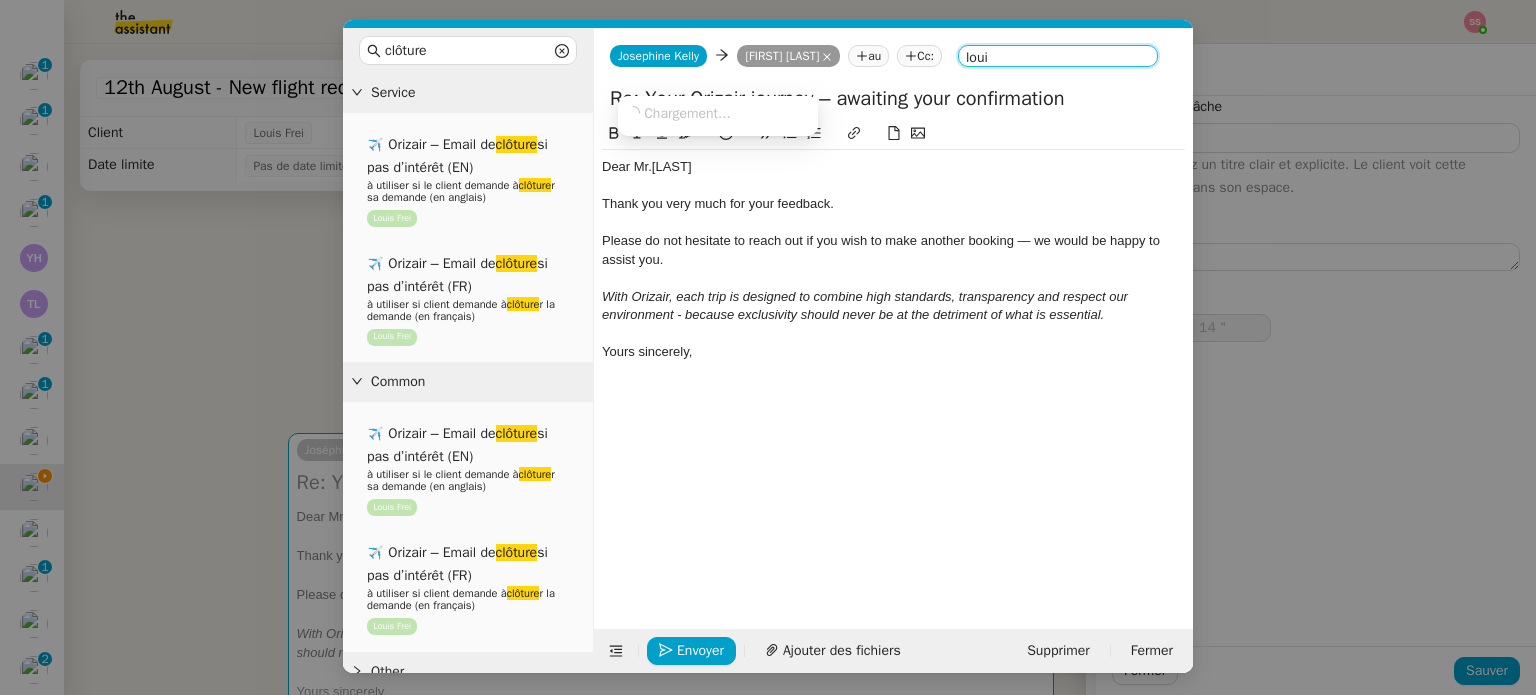 type on "15 "" 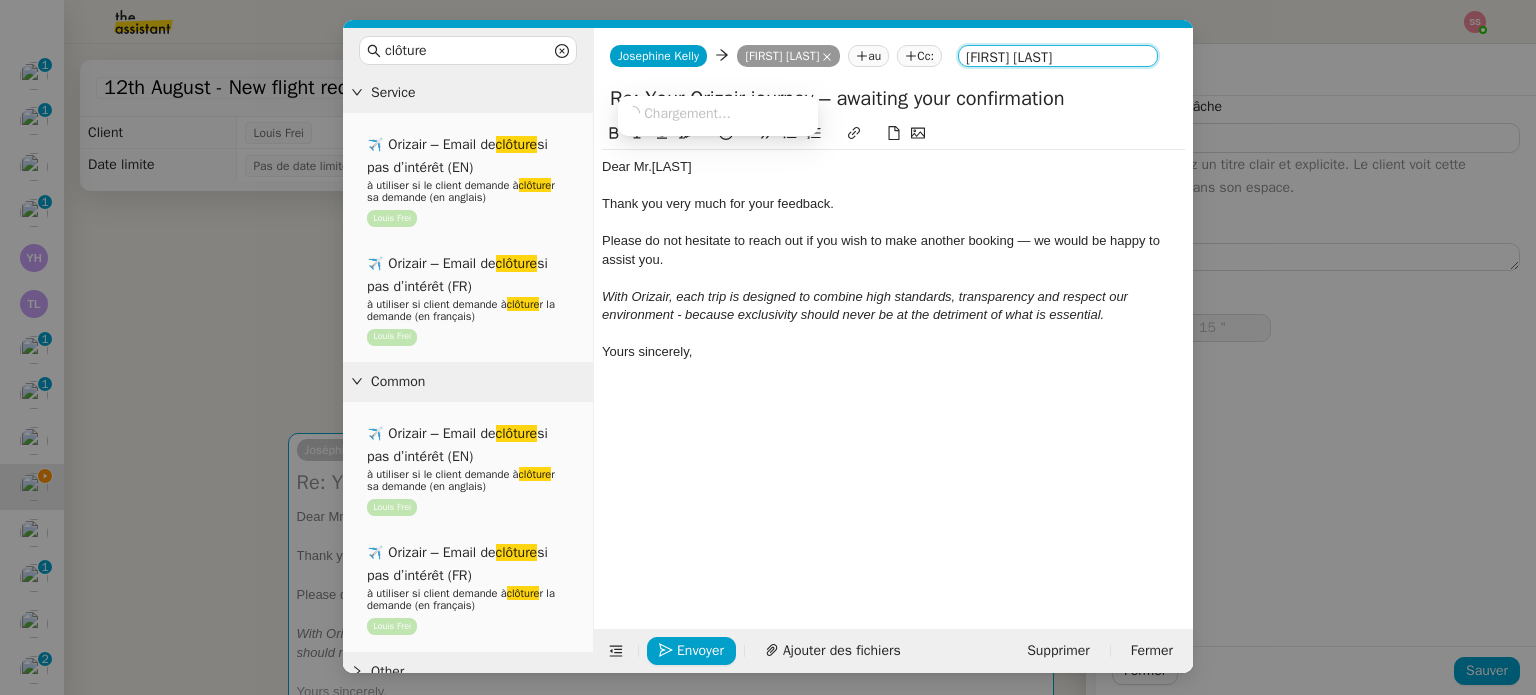 type on "[FIRST] [LAST]" 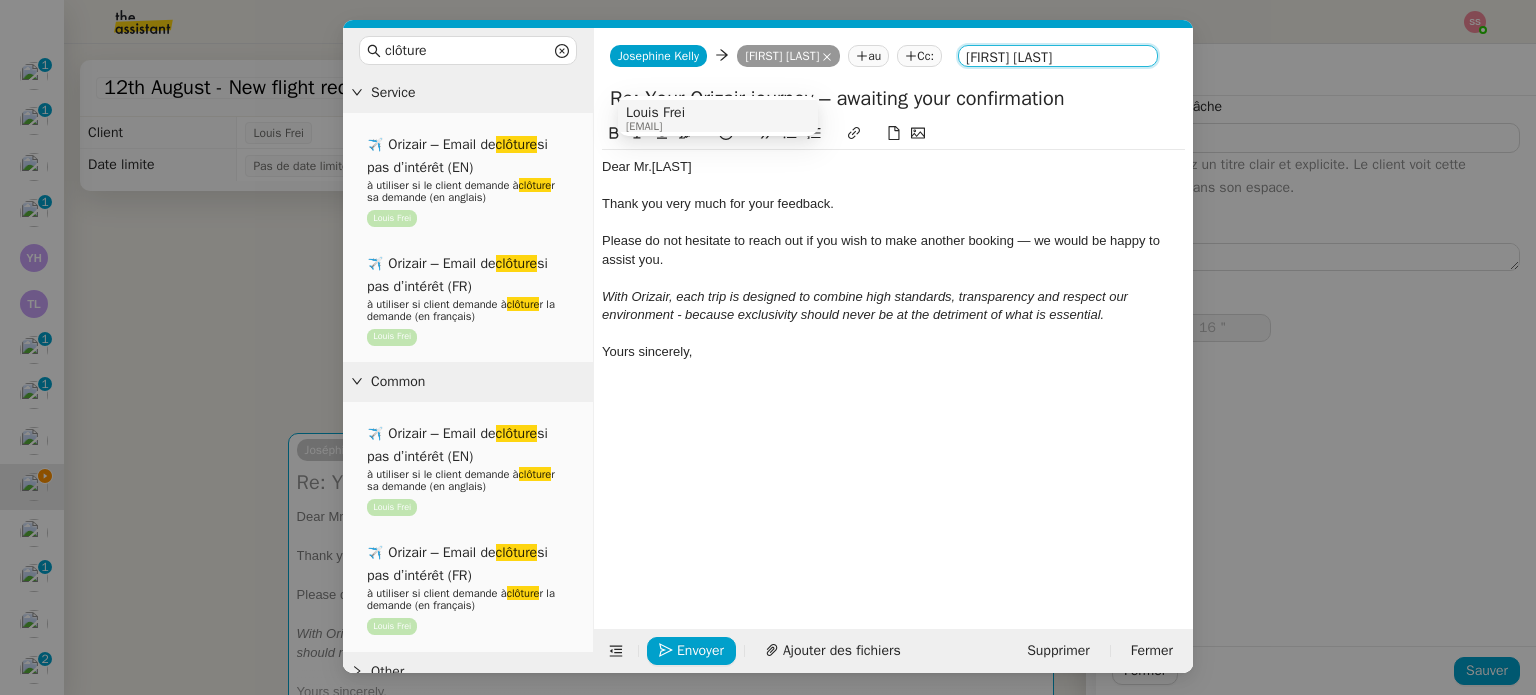 type on "17 "" 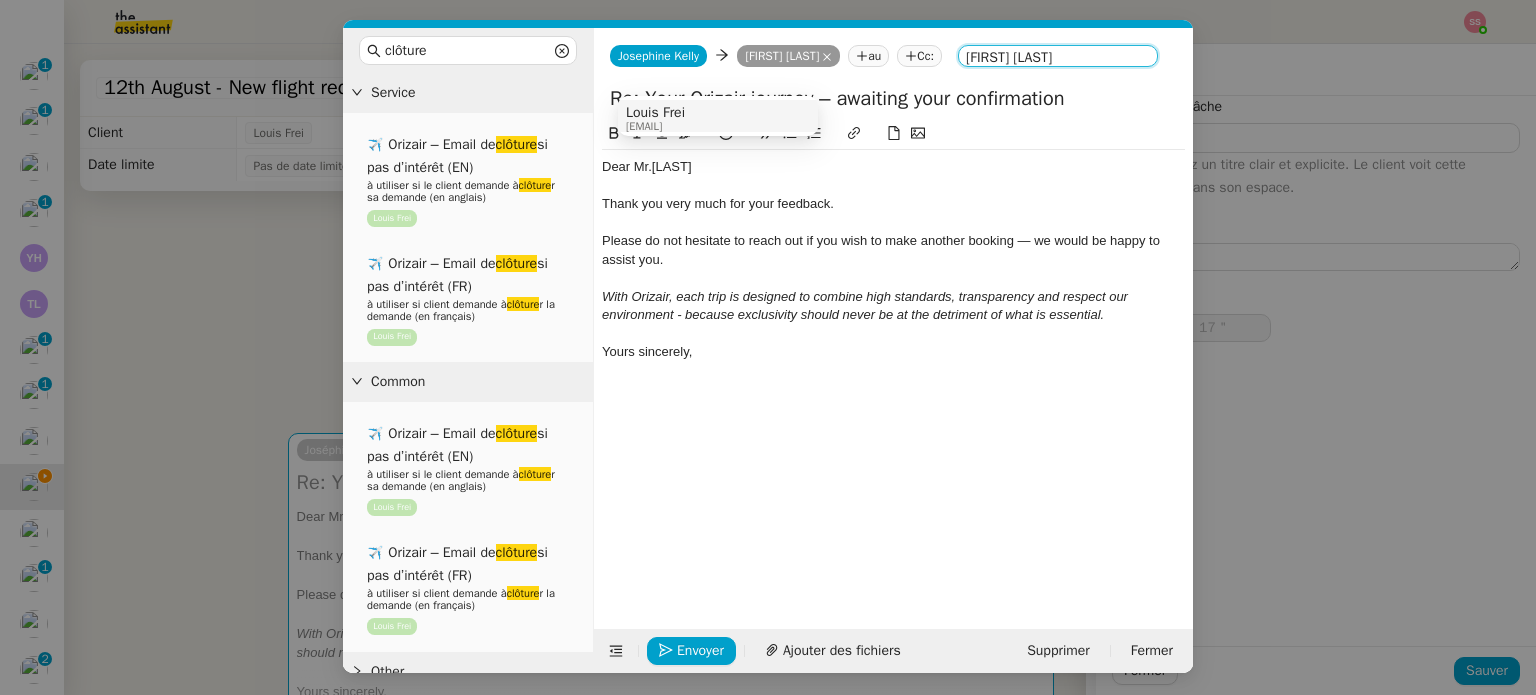 type on "[FIRST] [LAST]" 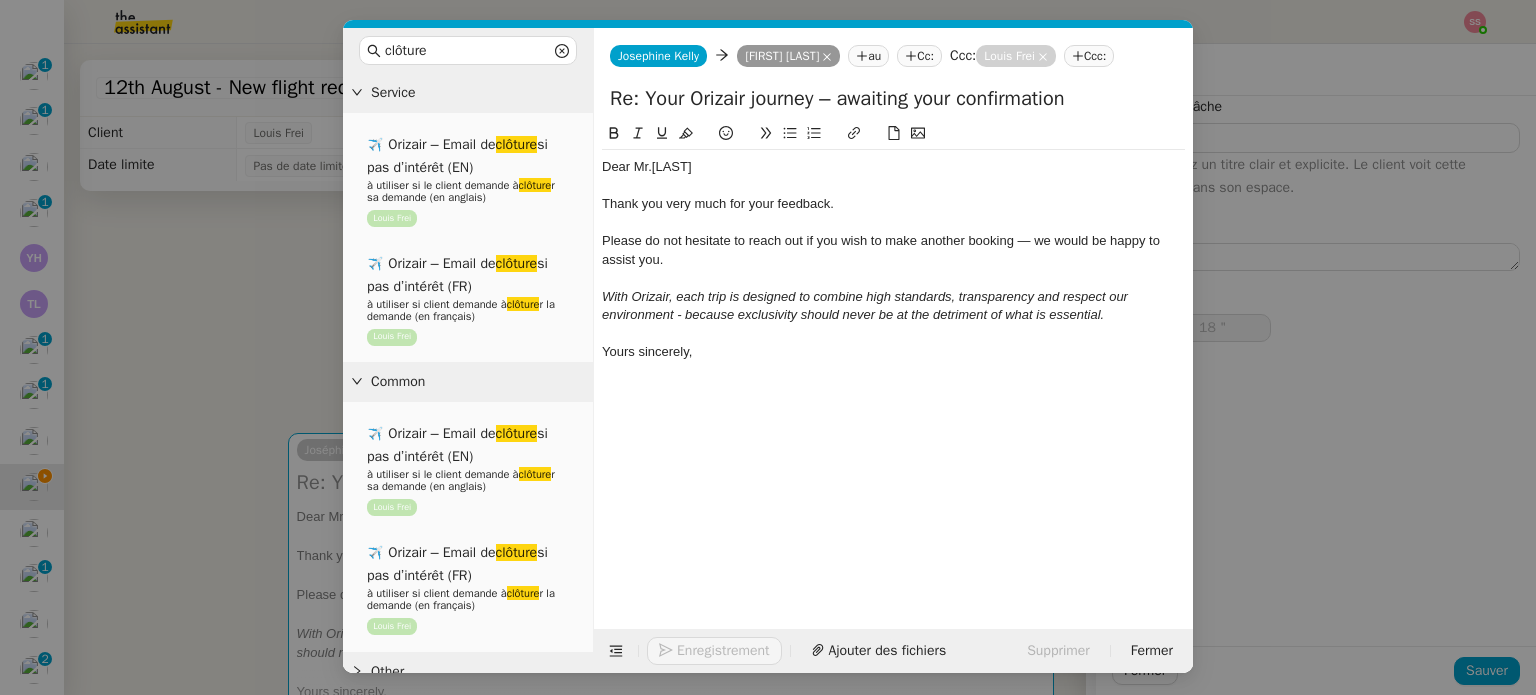 click on "Enregistrement" 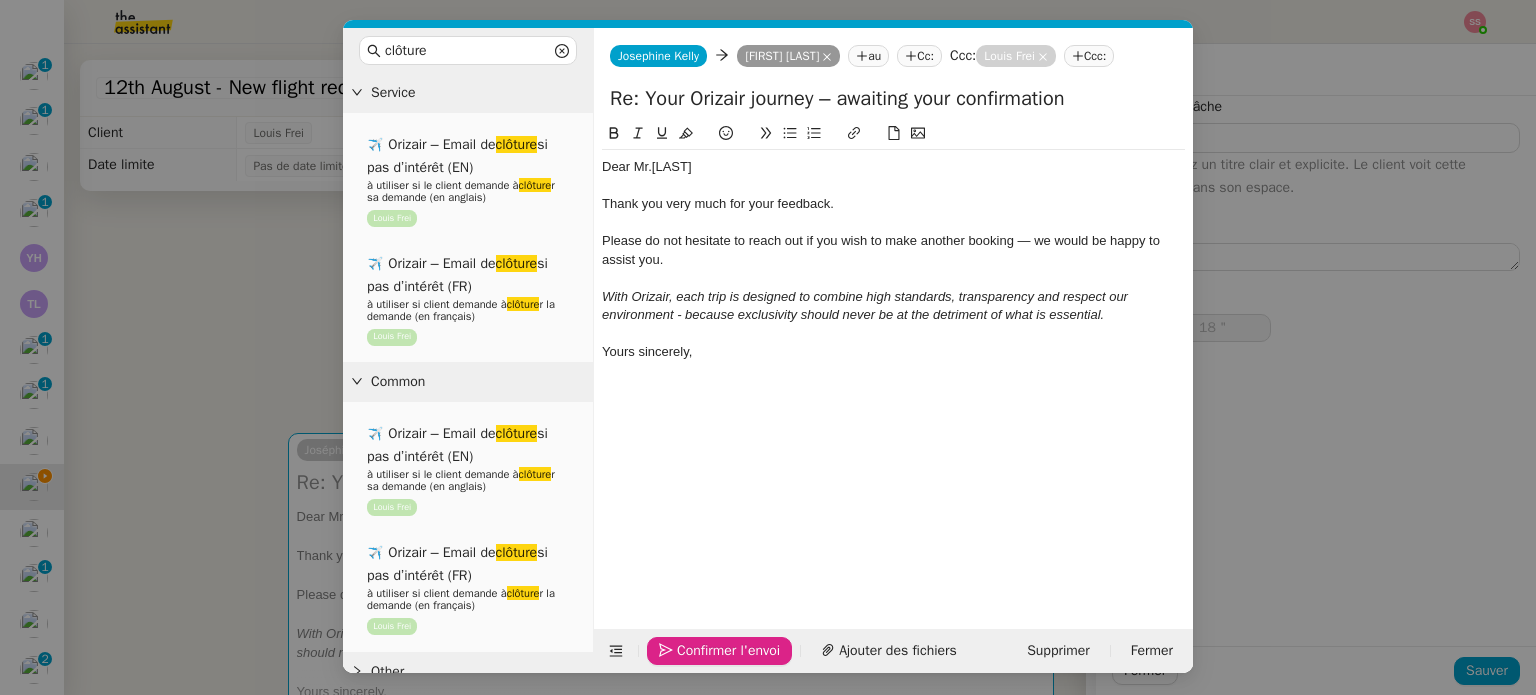 click on "Confirmer l'envoi" 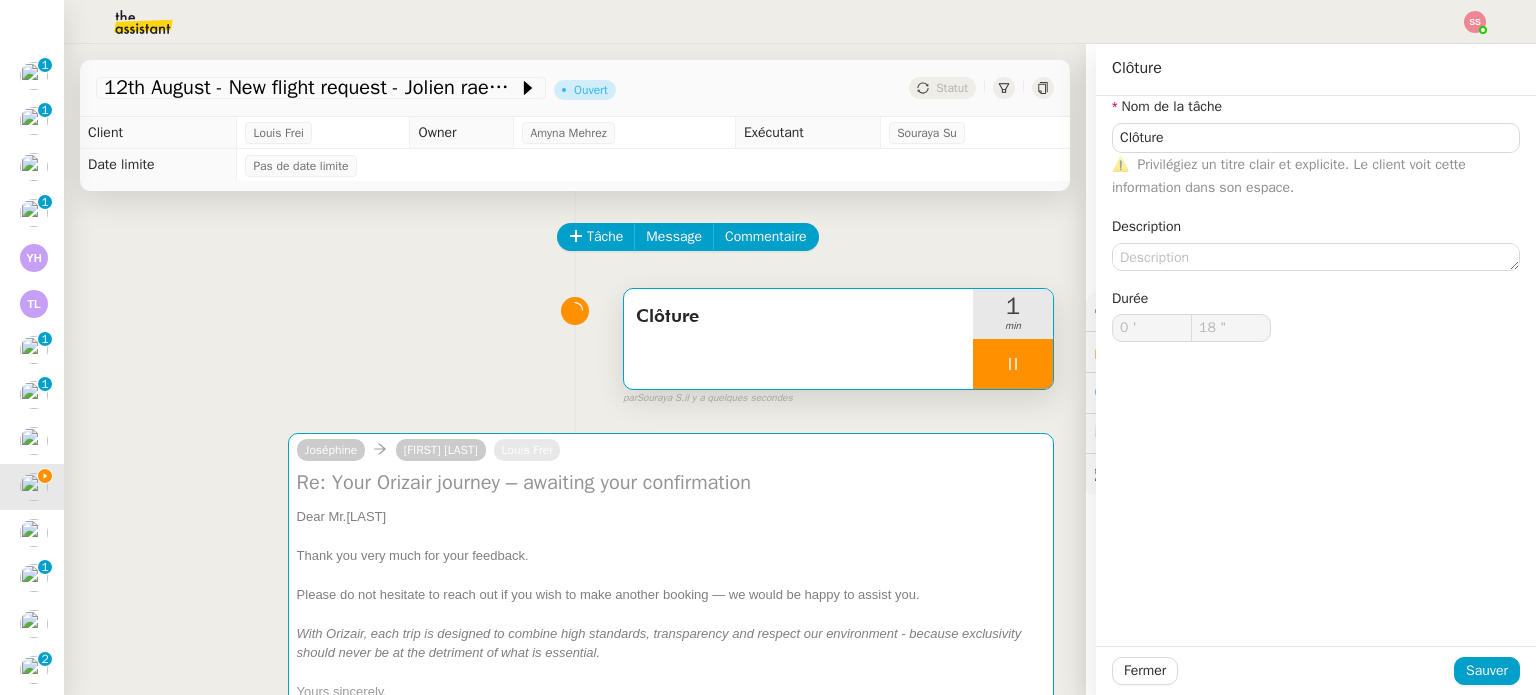 click on "•••
Op zo 3 aug 2025 om 23:39 schreef Josephine Kelly < josephine.k@orizair.com >
Dear Mr. Raemdonck,
Just a quick follow-up regarding your private flight request(s):
Trip 1 : Departure from  Brussel  to
Sevilla , scheduled for  12 th  August 2025  at 06:40
We’d be happy to assist you further and adjust the offer based on your preferences, including
empty-leg availability , onboard services, or ground transfers.
Unless we hear from you, we’ll close the request within 12 hours to ensure optimal coordination on our end. Of course, feel free to reach out at any time should your plans evolve.
Warm regards,
Josephine" at bounding box center (479, 1102) 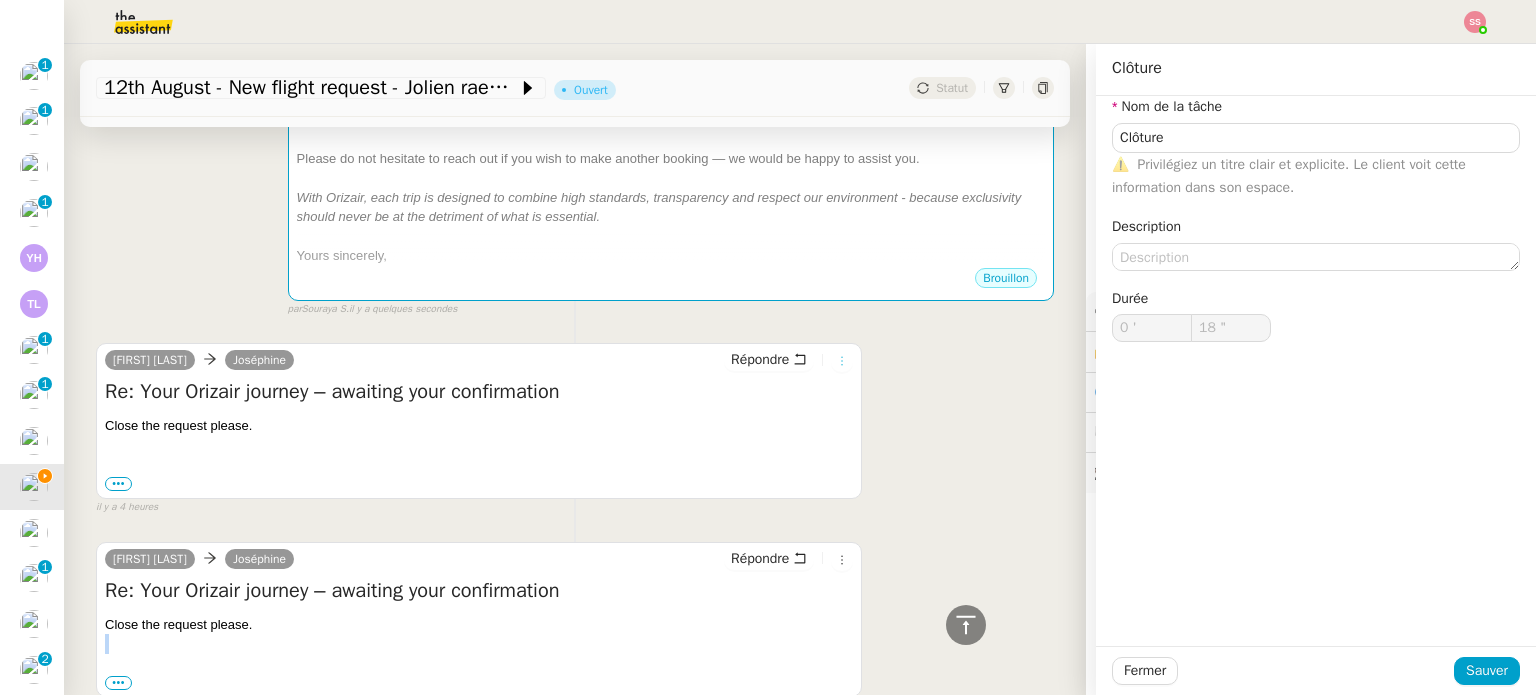 type on "19 "" 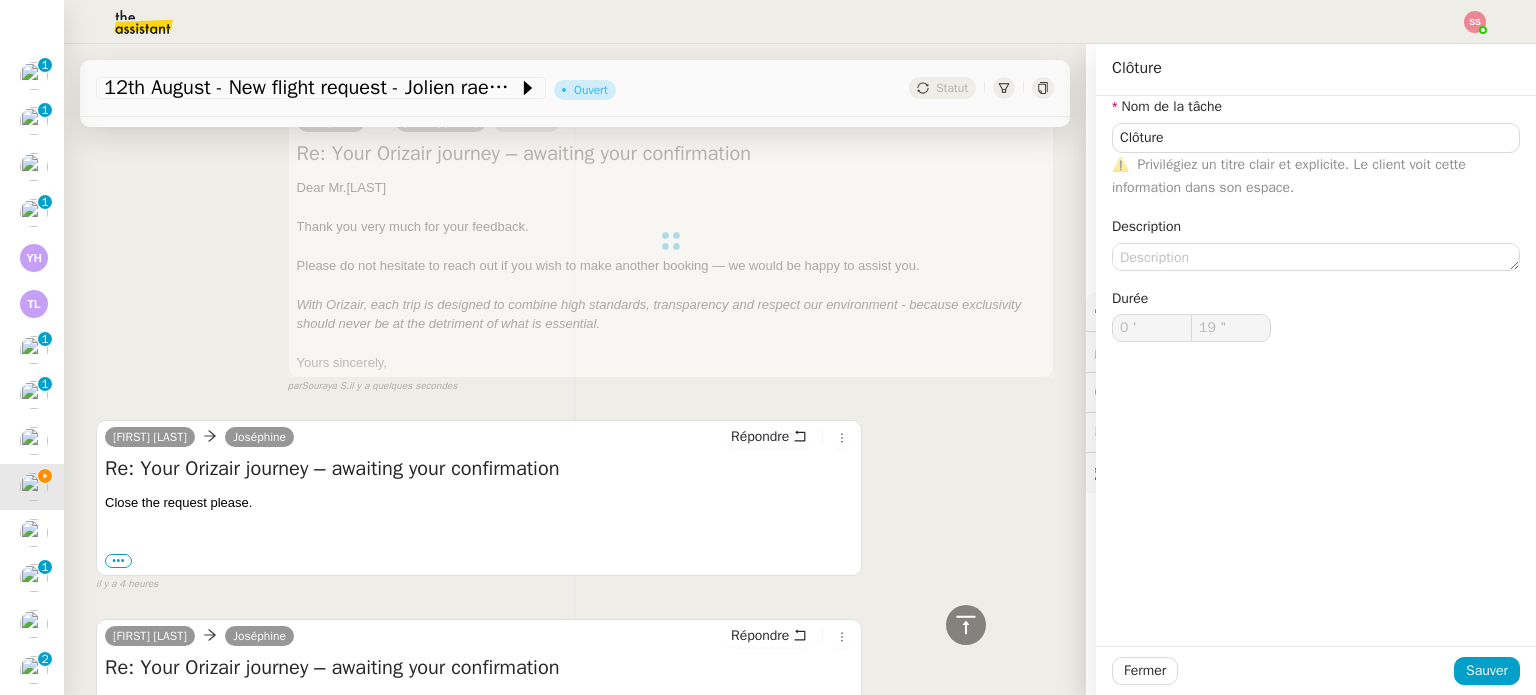 scroll, scrollTop: 135, scrollLeft: 0, axis: vertical 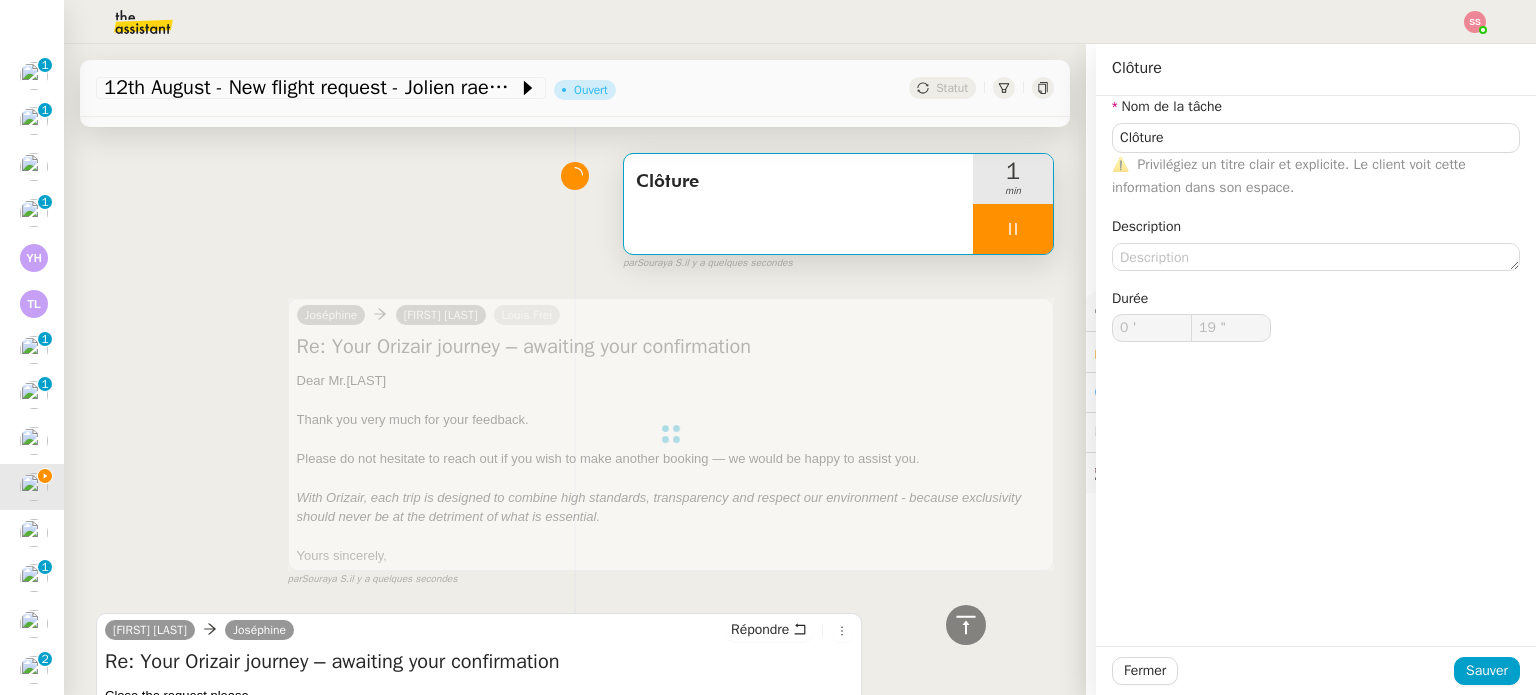type on "Clôture" 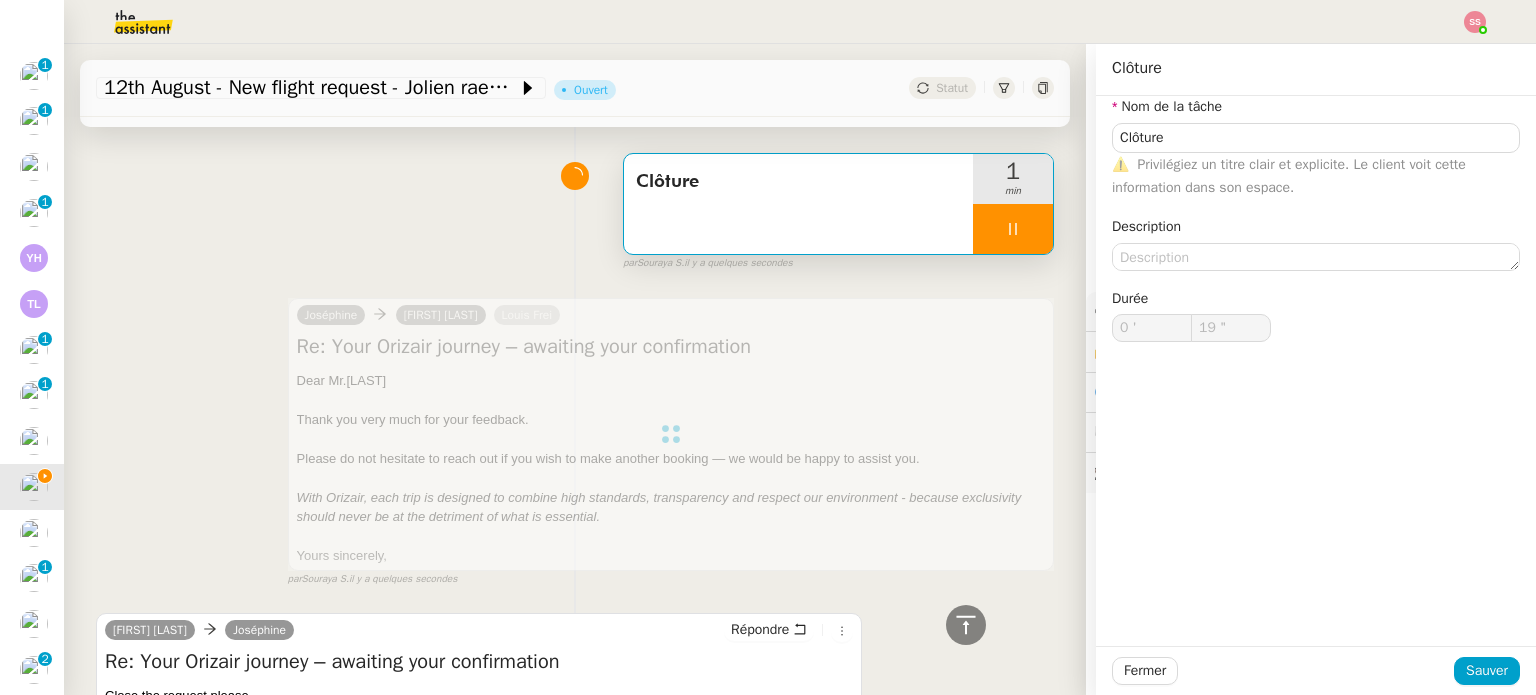 type on "0 '" 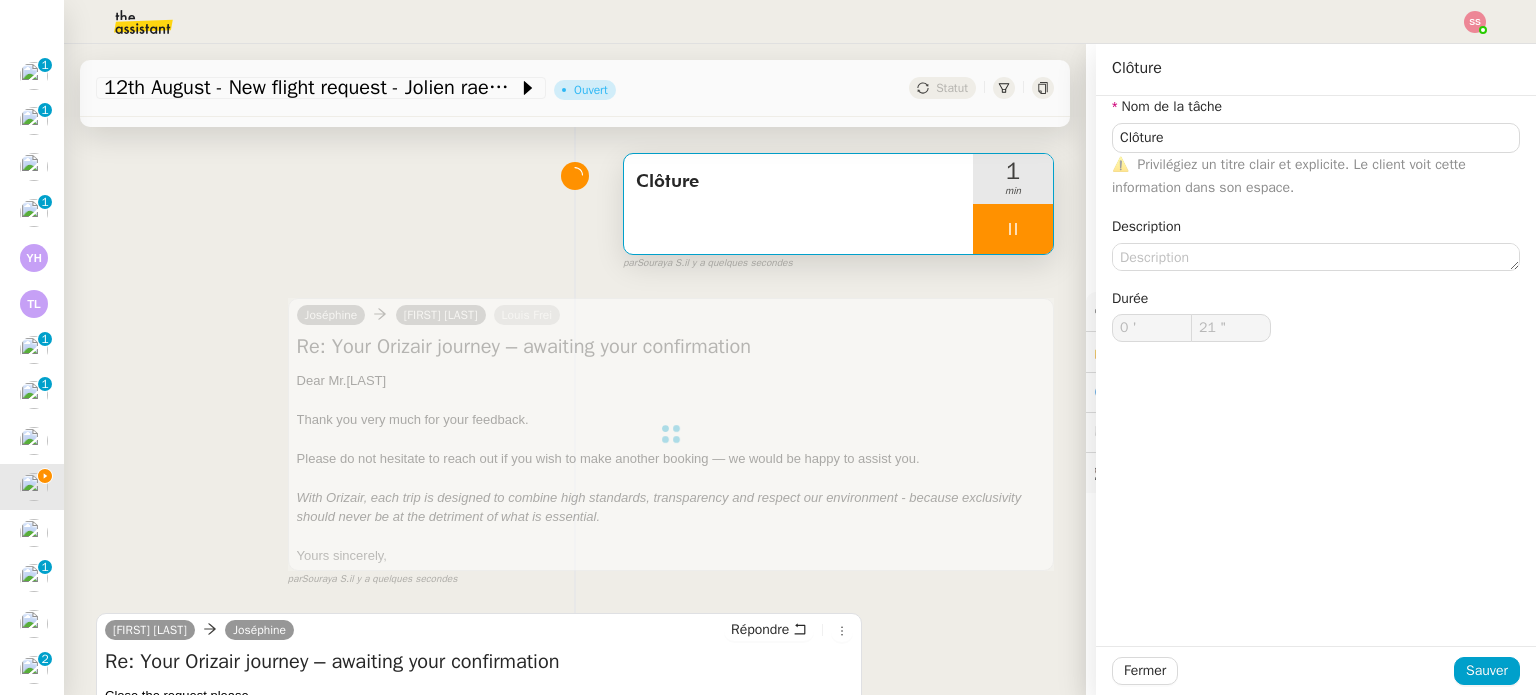 type on "22 "" 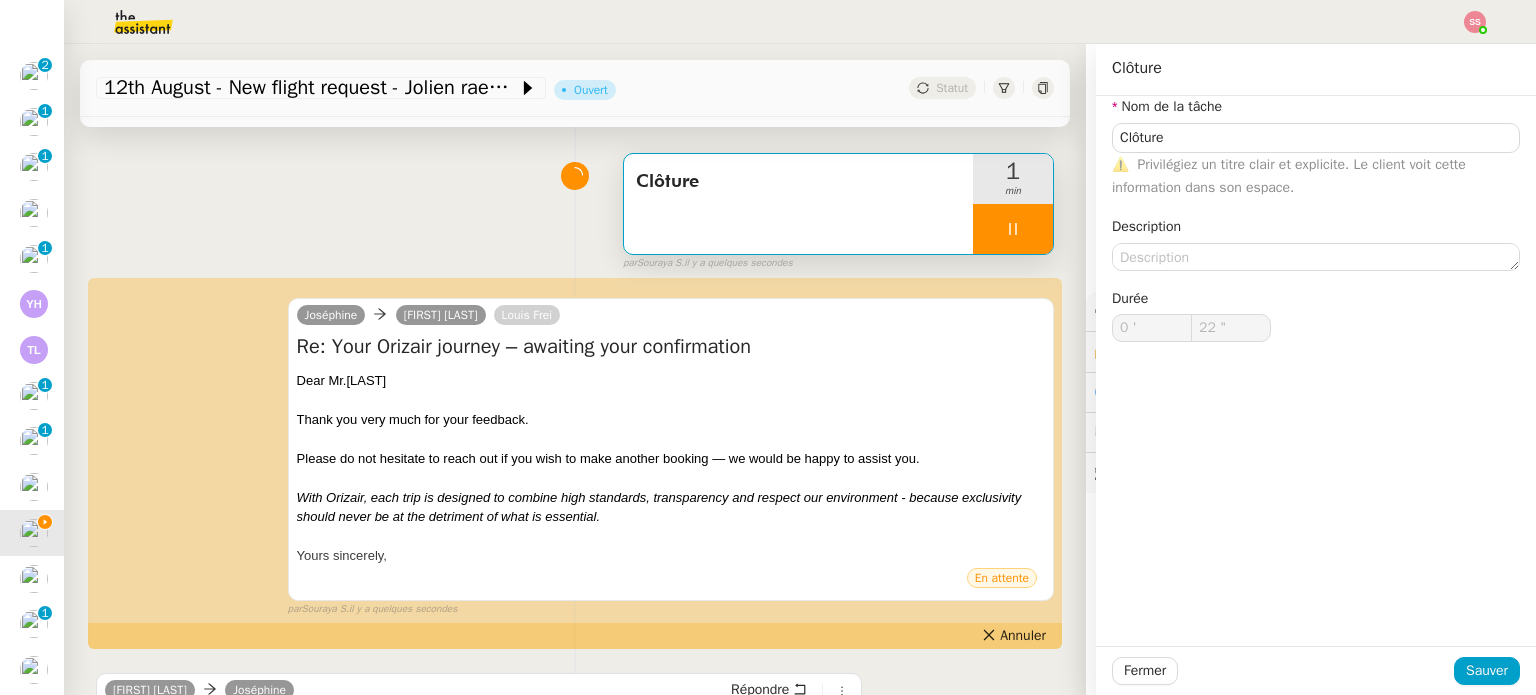 scroll, scrollTop: 400, scrollLeft: 0, axis: vertical 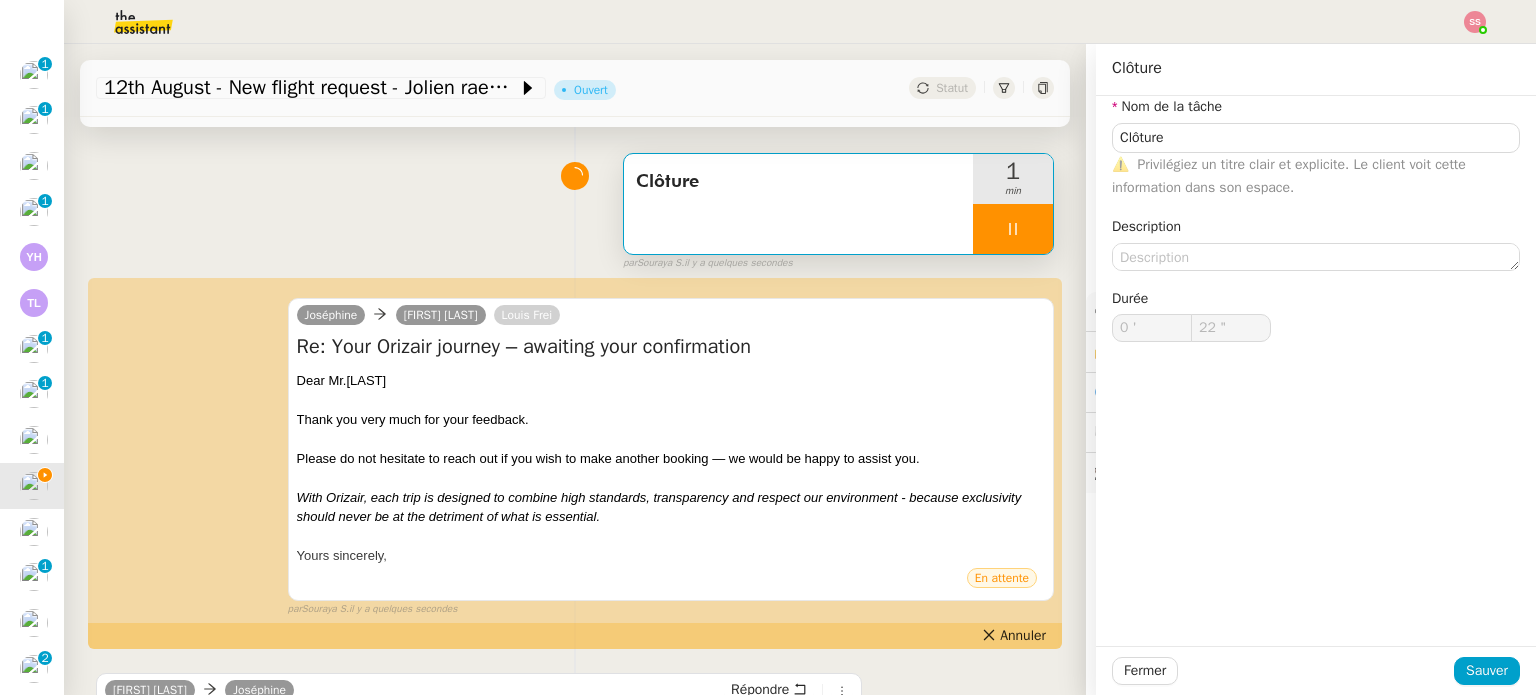 type on "Clôture" 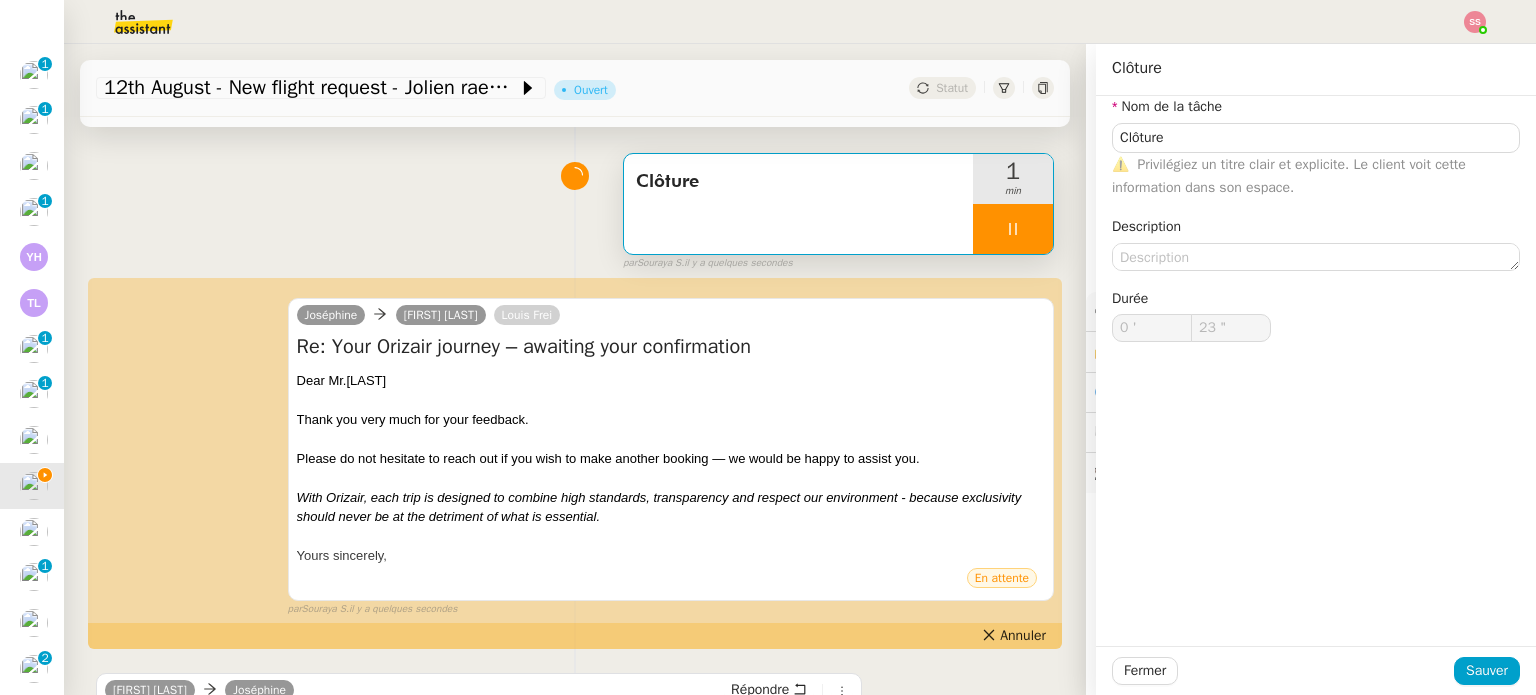 click at bounding box center (1013, 229) 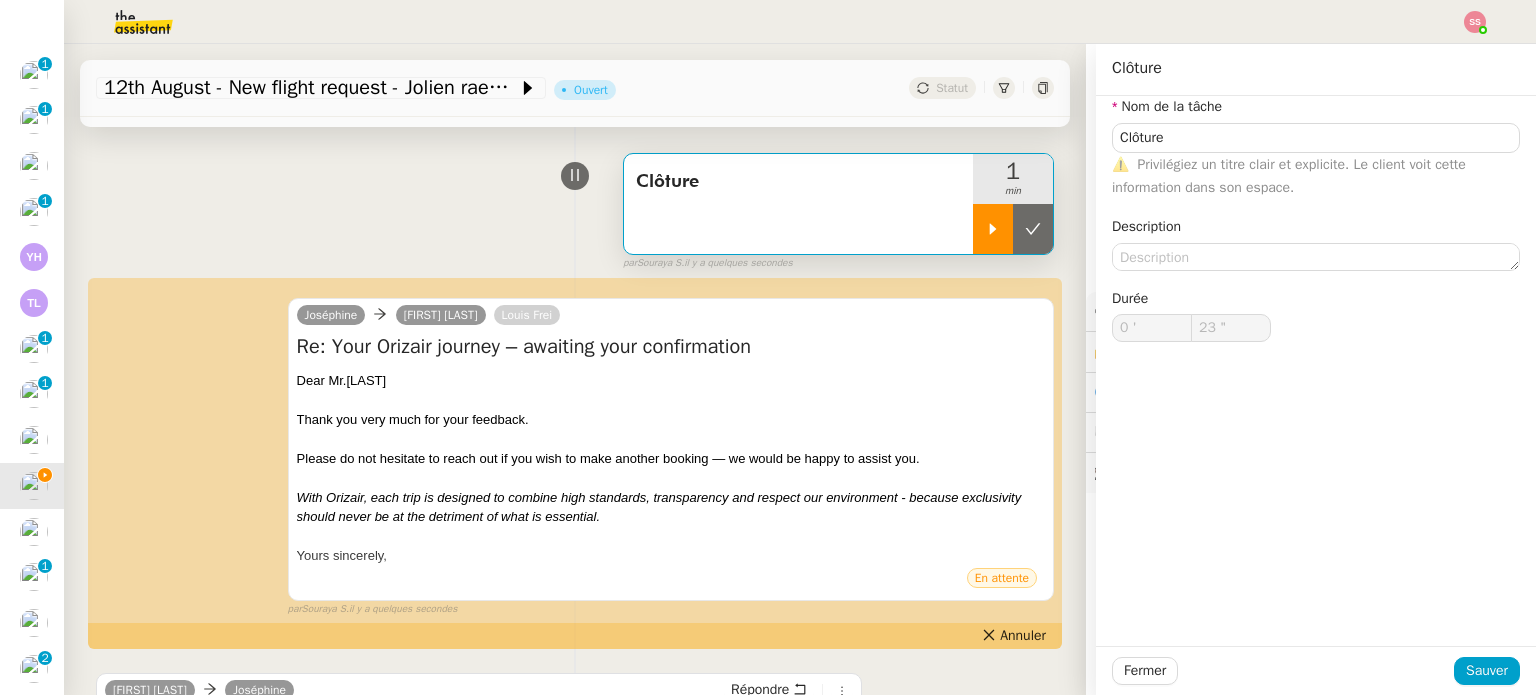 type on "Clôture" 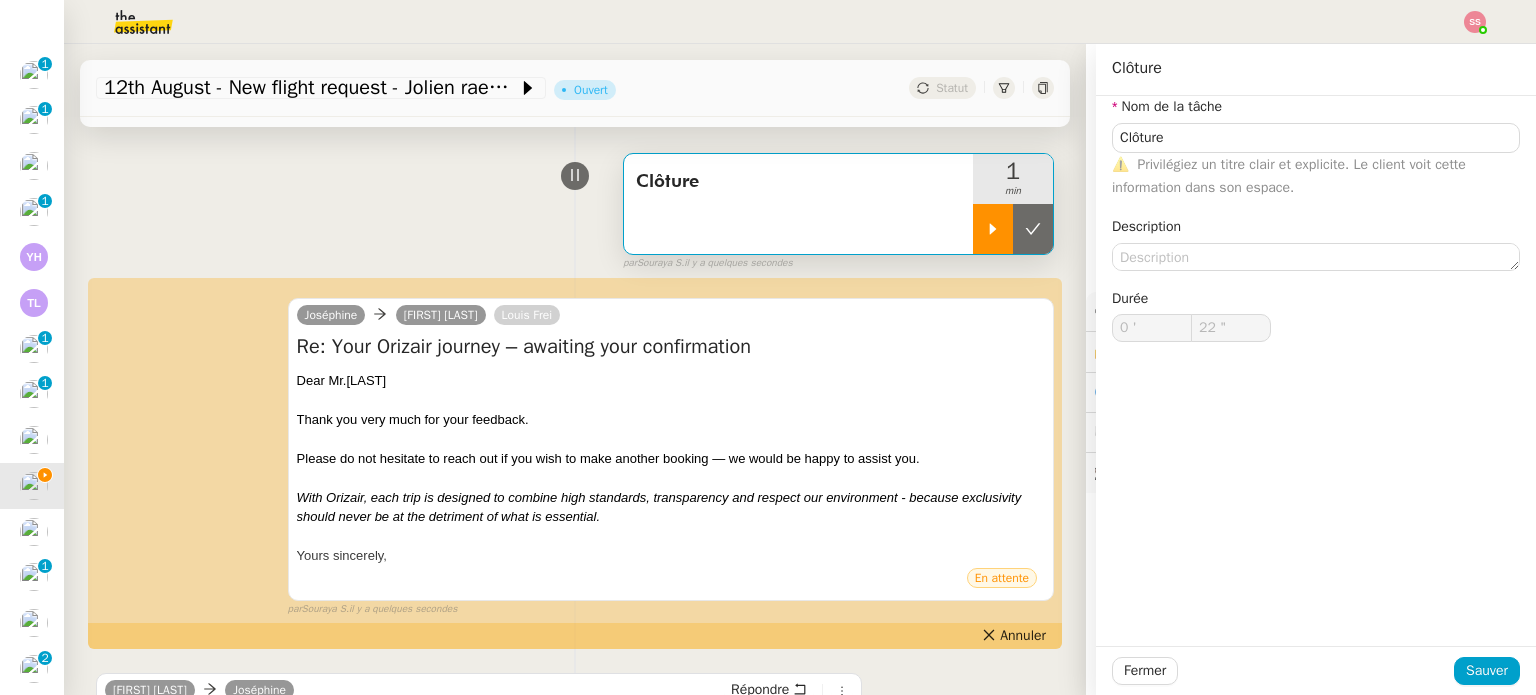 click 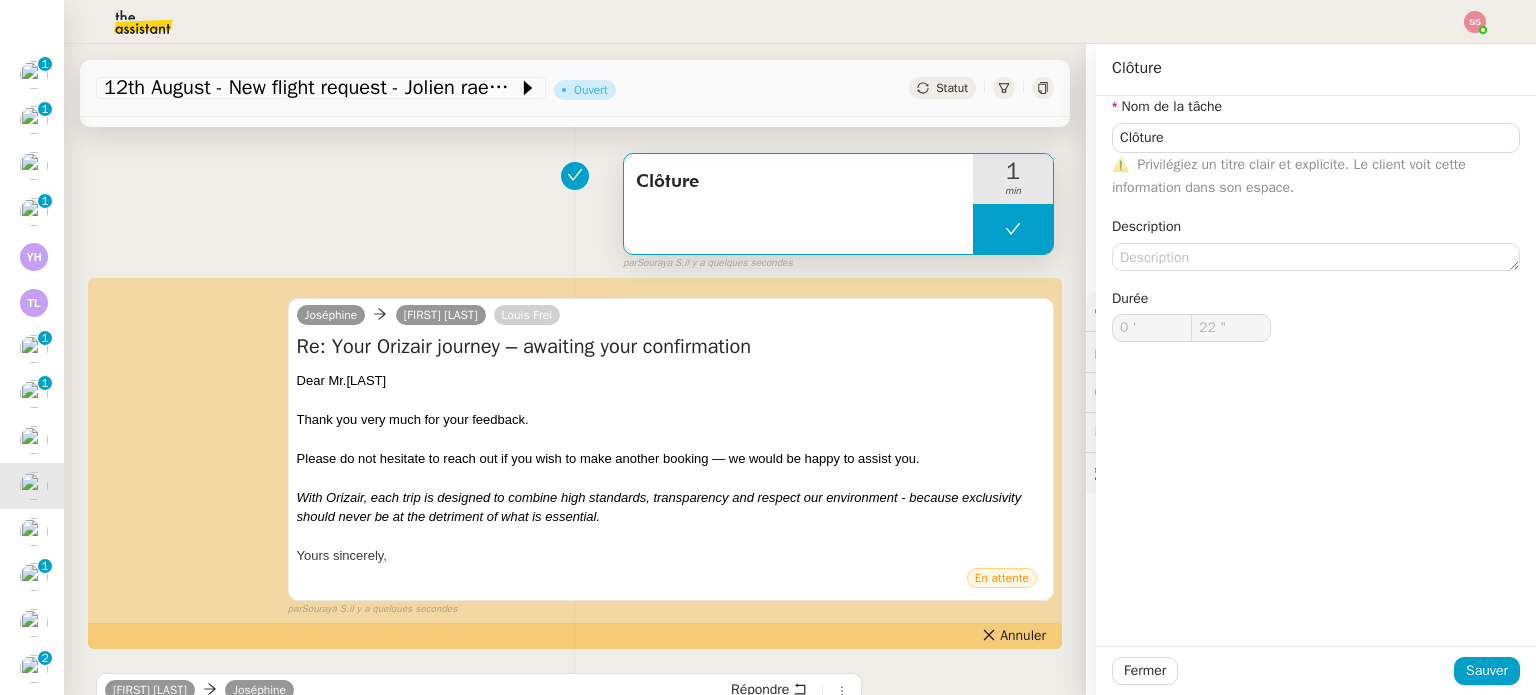 type on "Clôture" 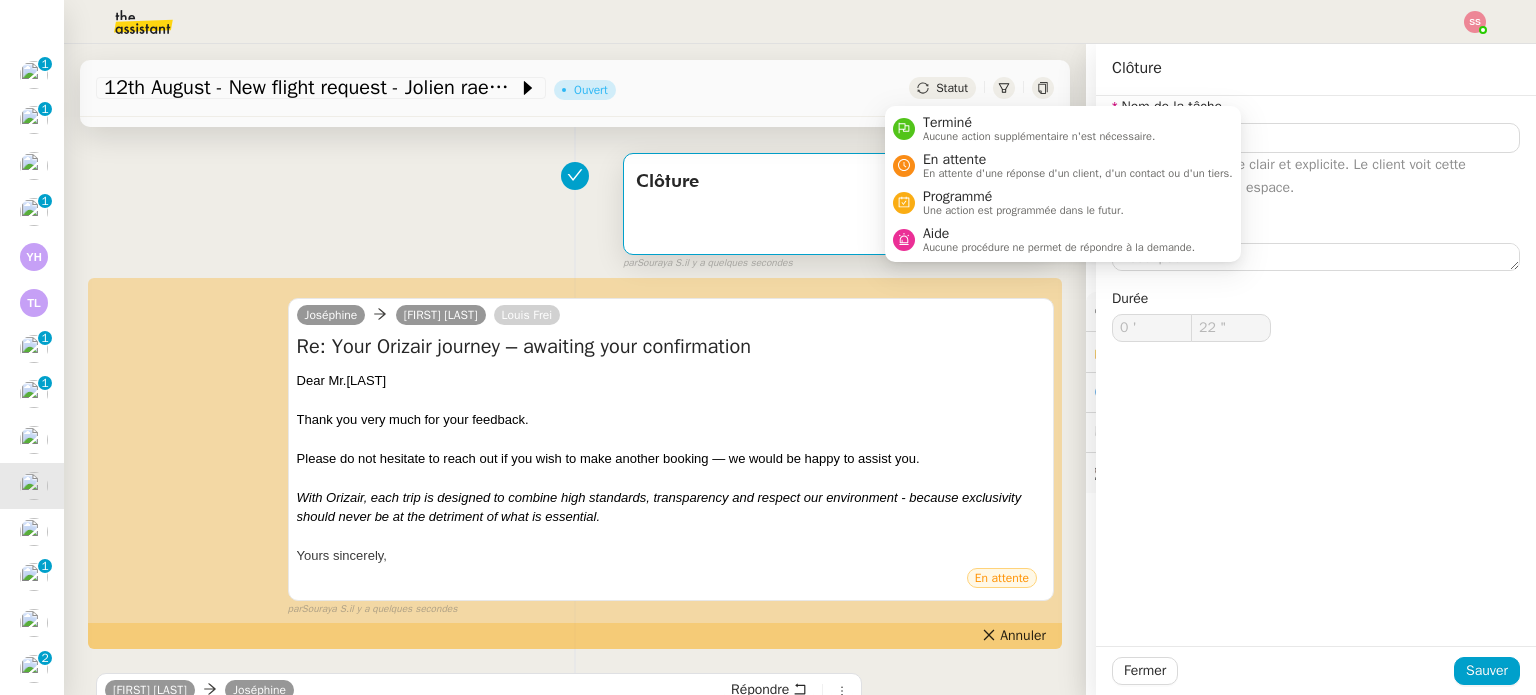 type on "Clôture" 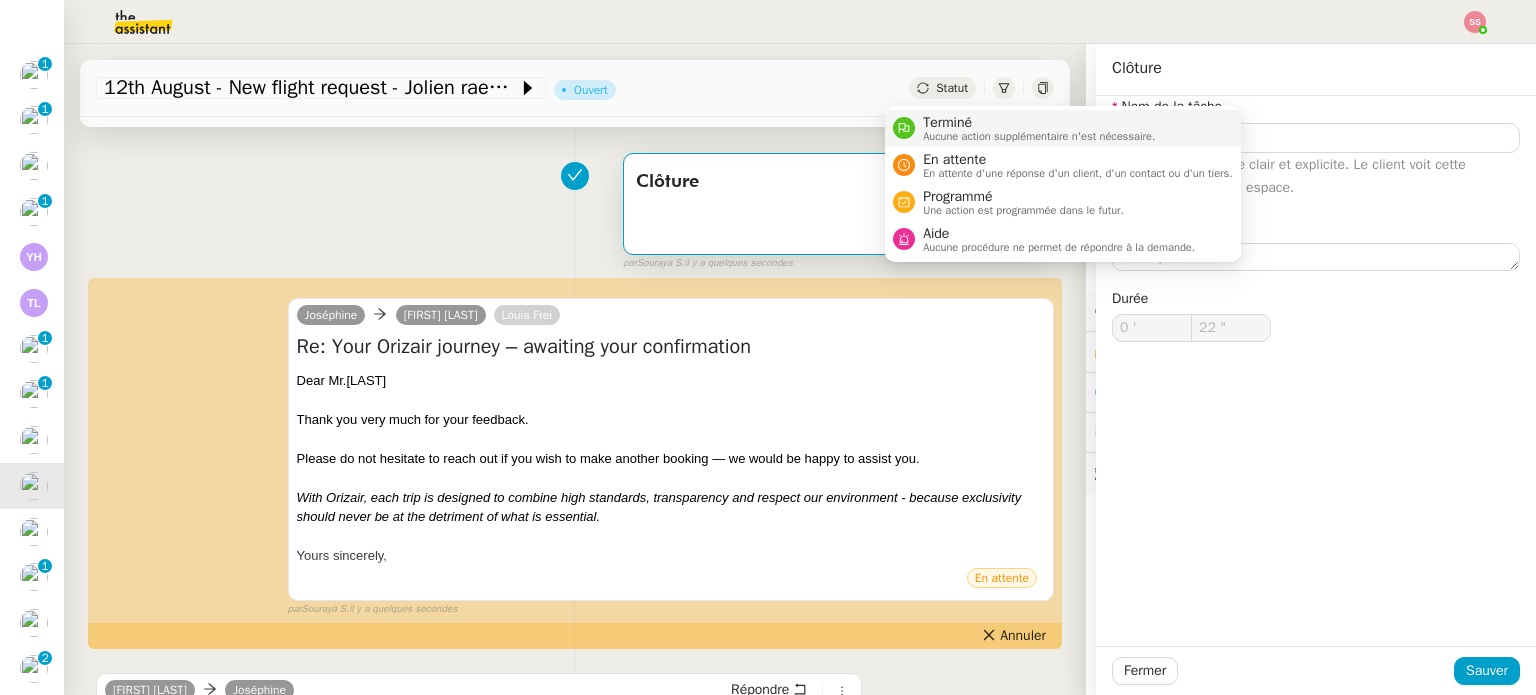 click on "Terminé" at bounding box center [1039, 123] 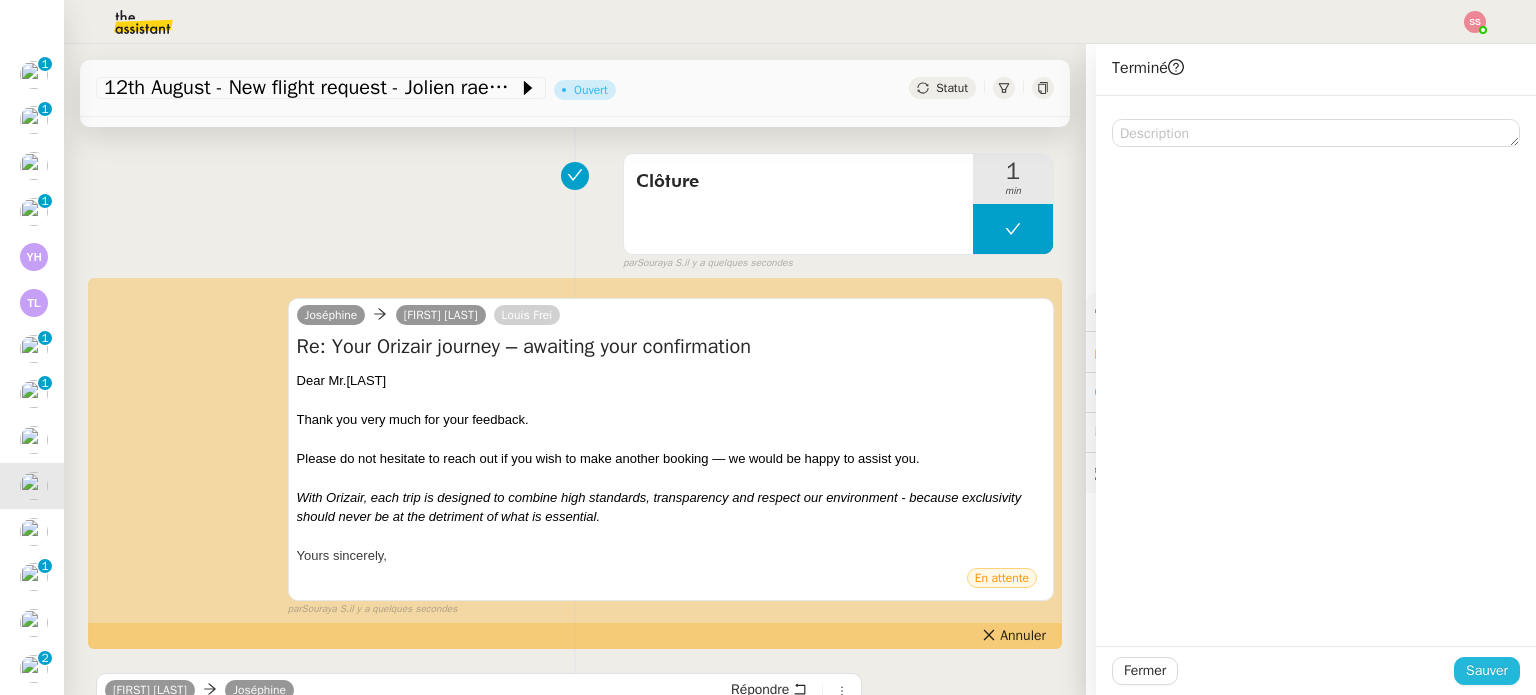 click on "Sauver" 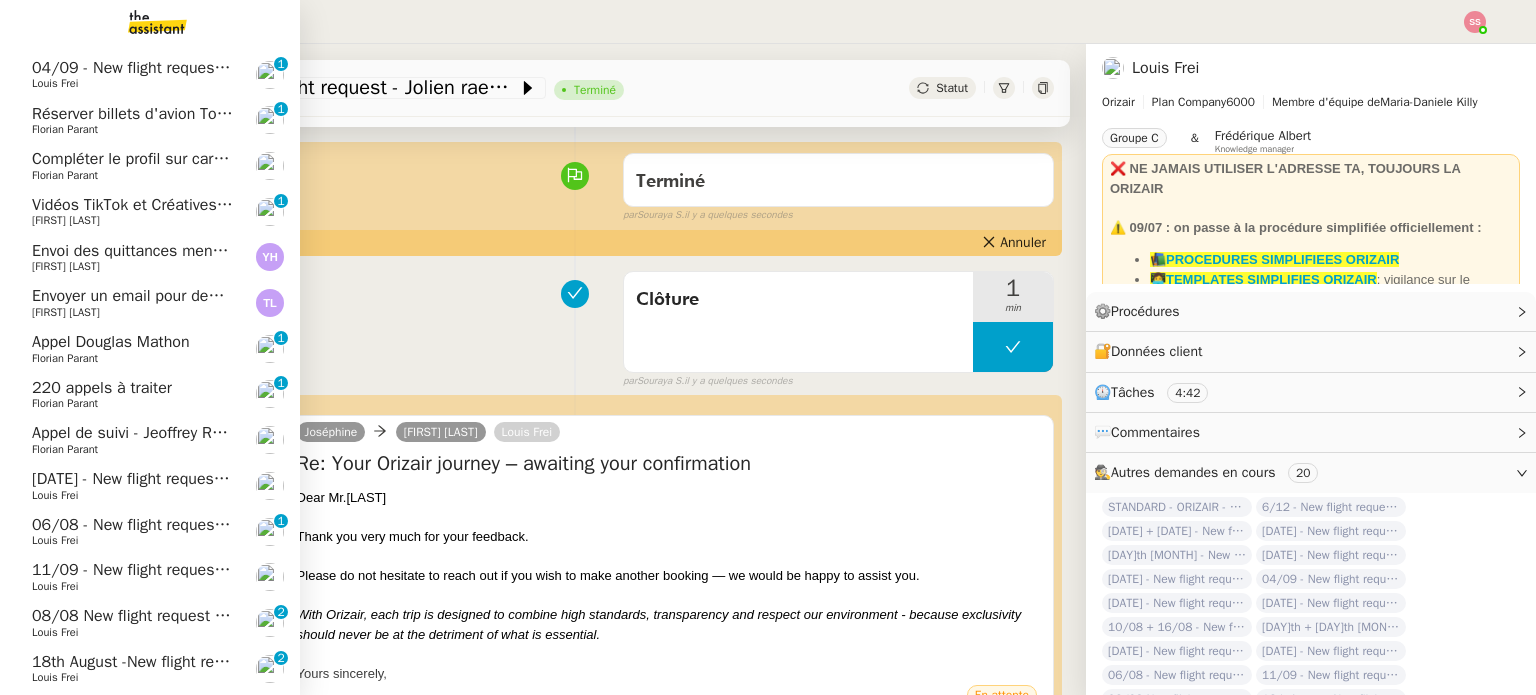 click on "Louis Frei" 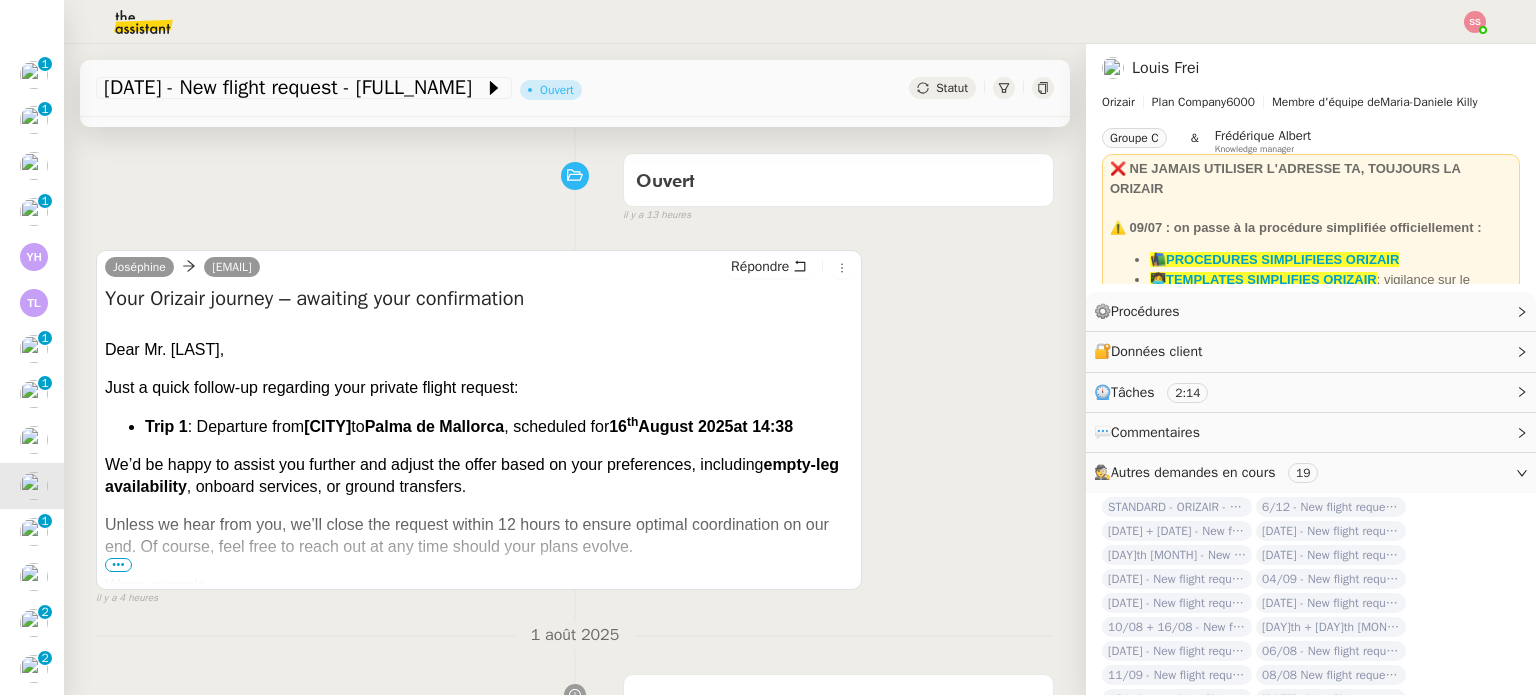 scroll, scrollTop: 0, scrollLeft: 0, axis: both 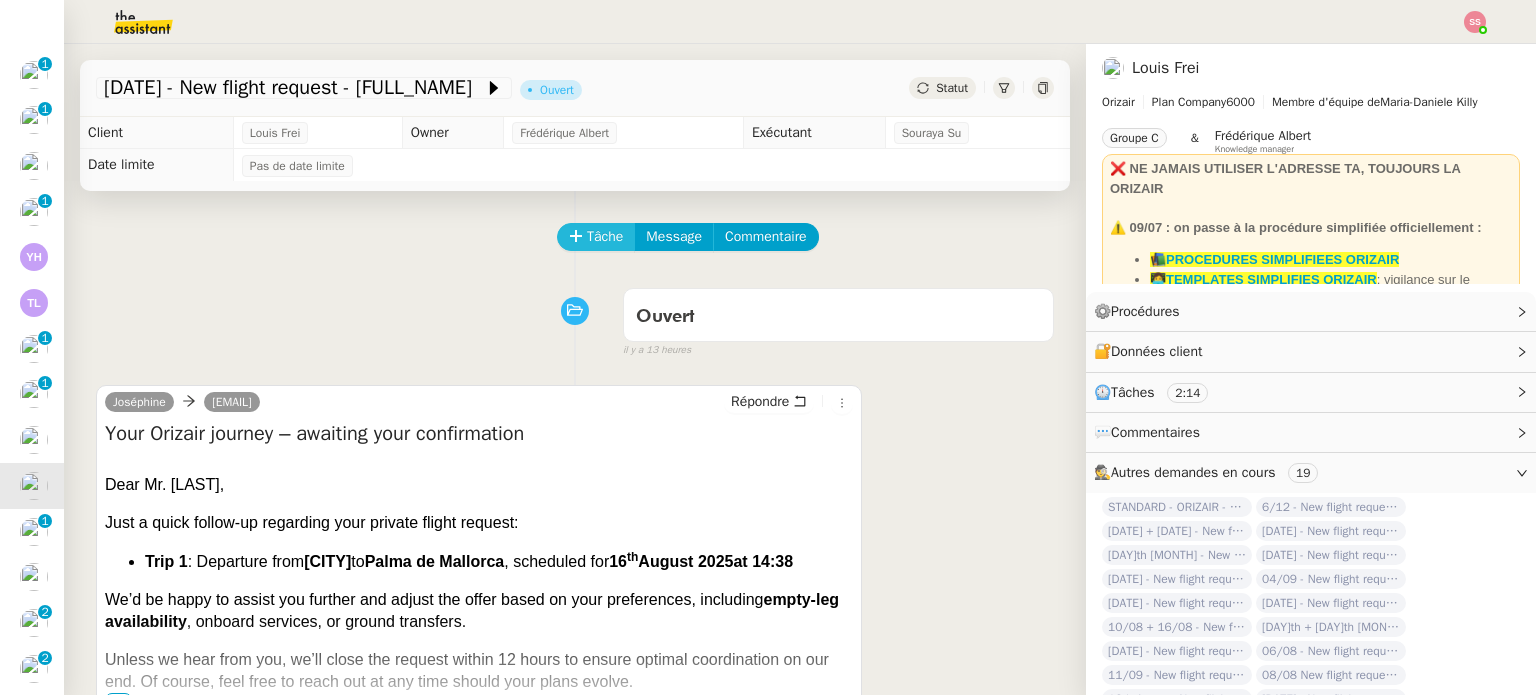 click on "Tâche" 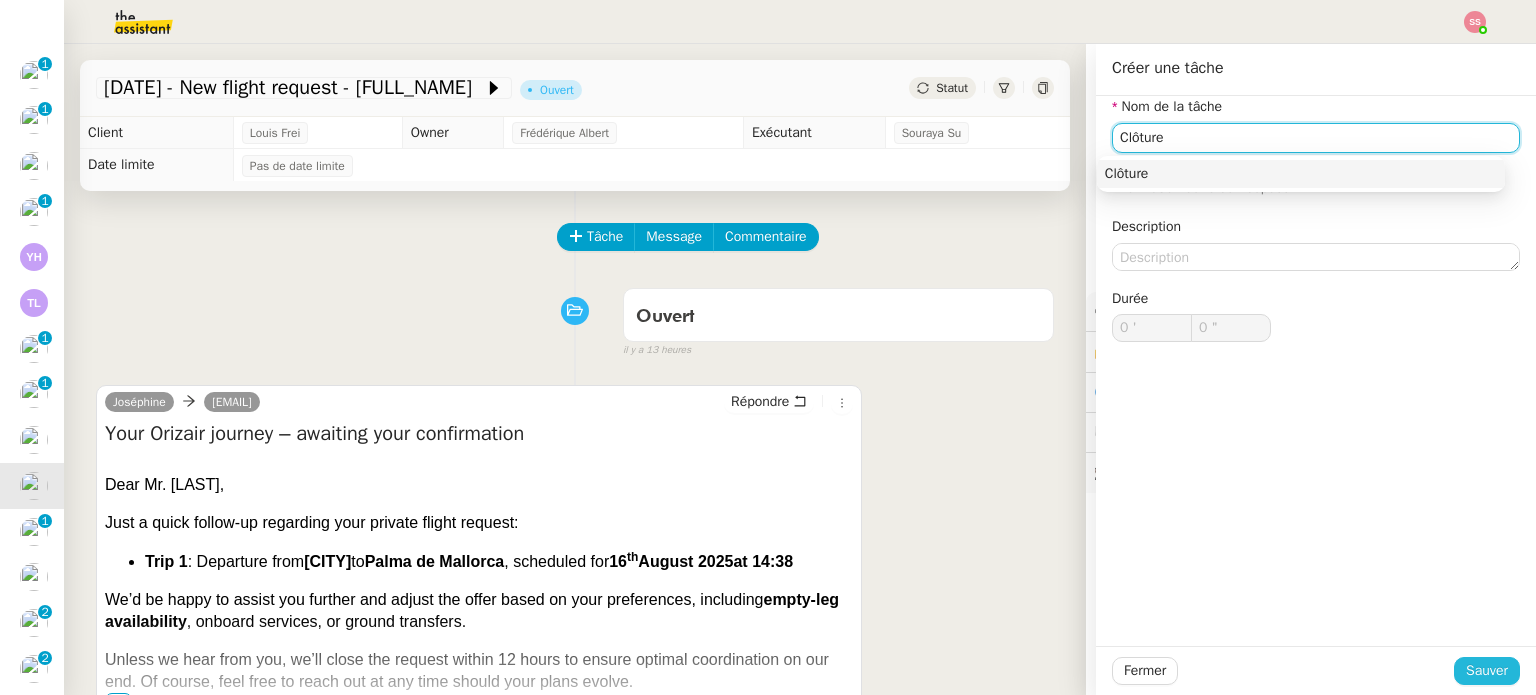 type on "Clôture" 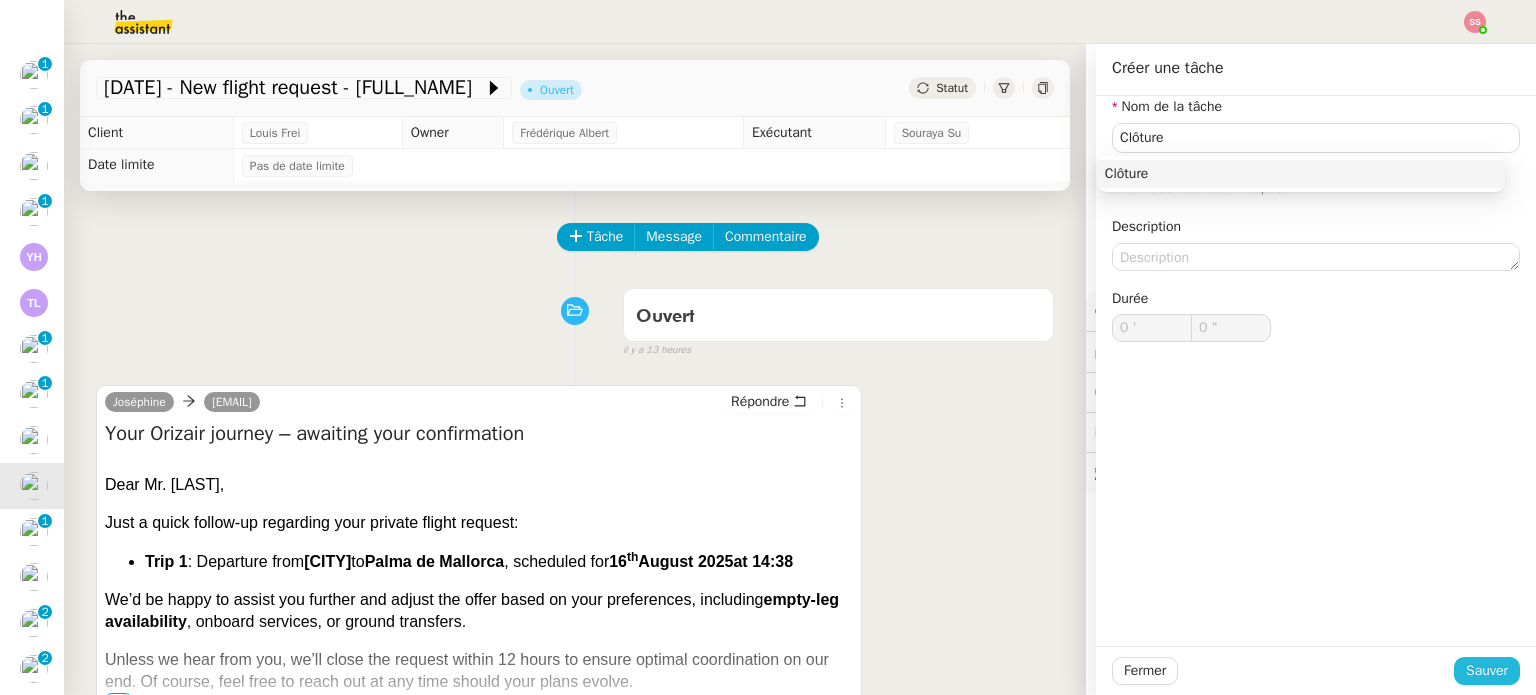 click on "Sauver" 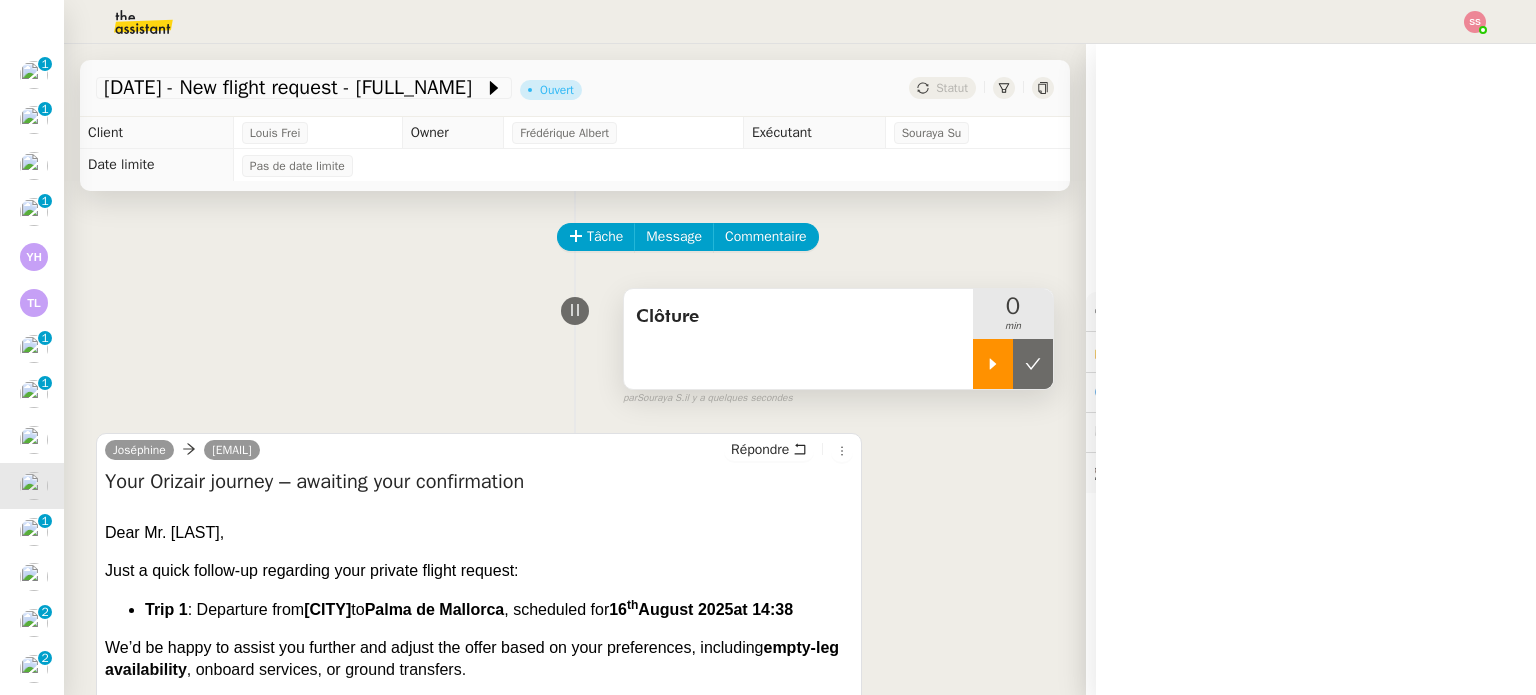 click 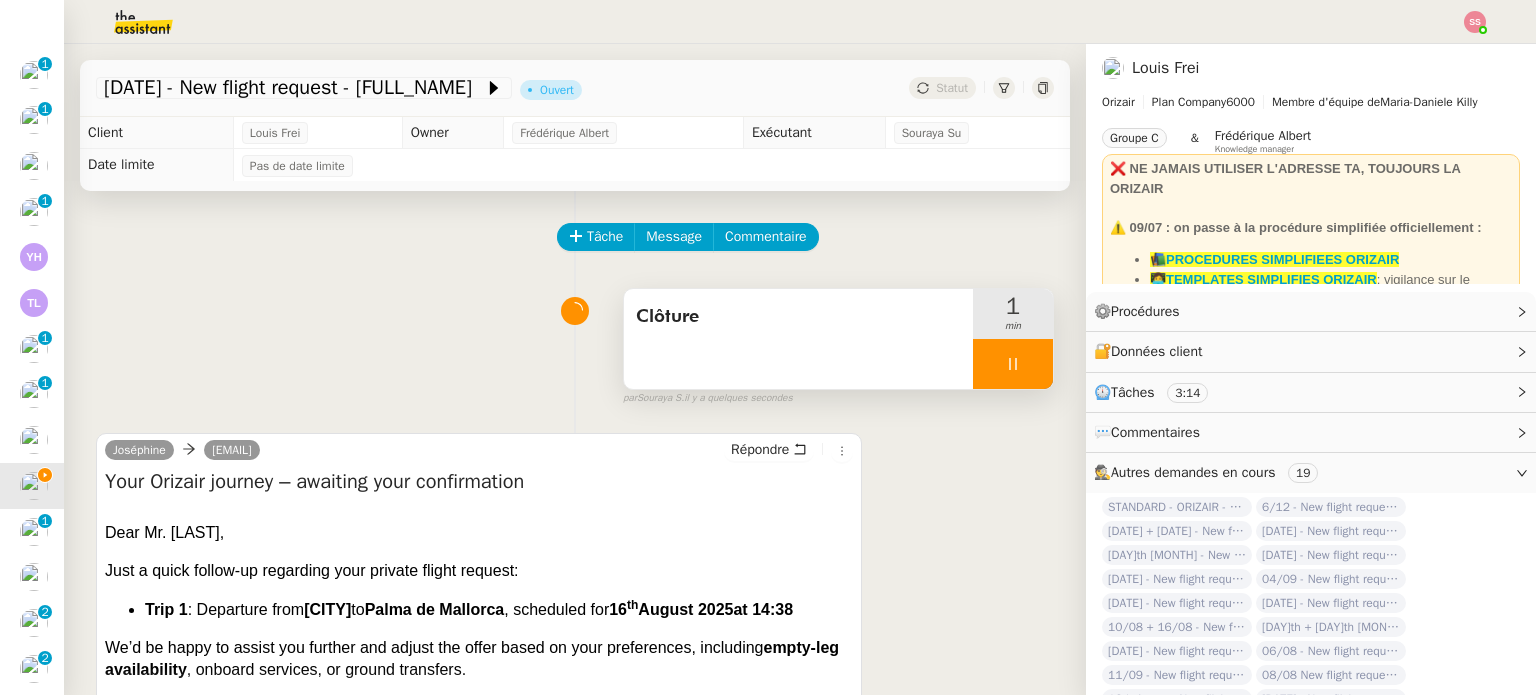 click at bounding box center [1013, 364] 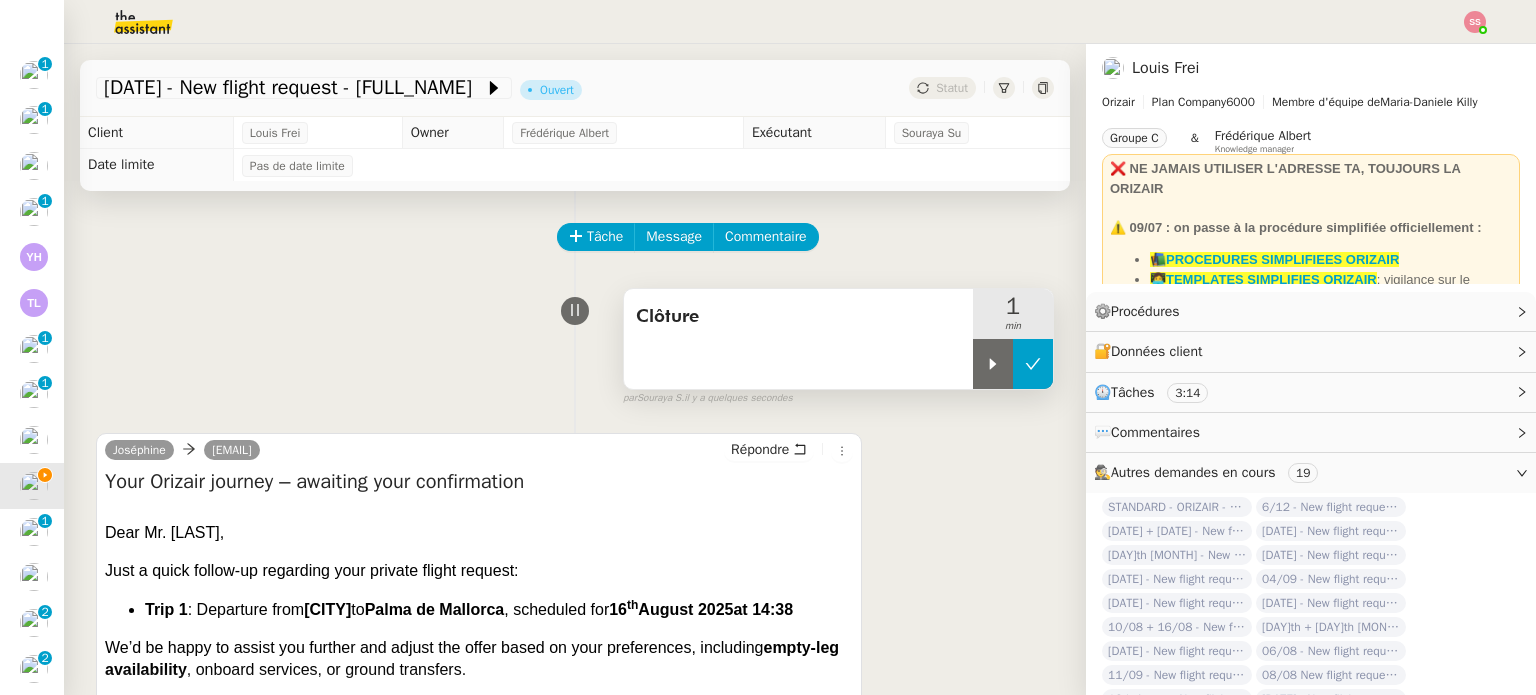 click at bounding box center [1033, 364] 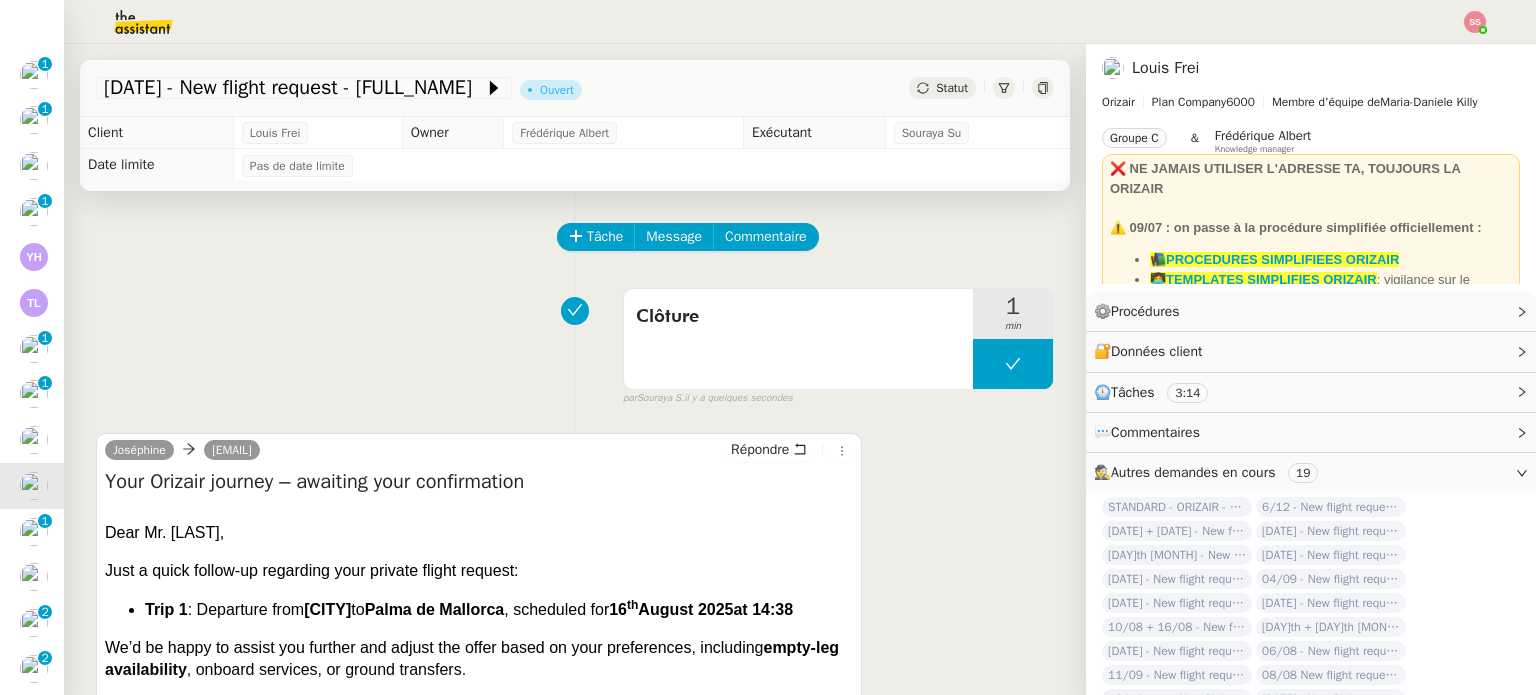 click on "Statut" 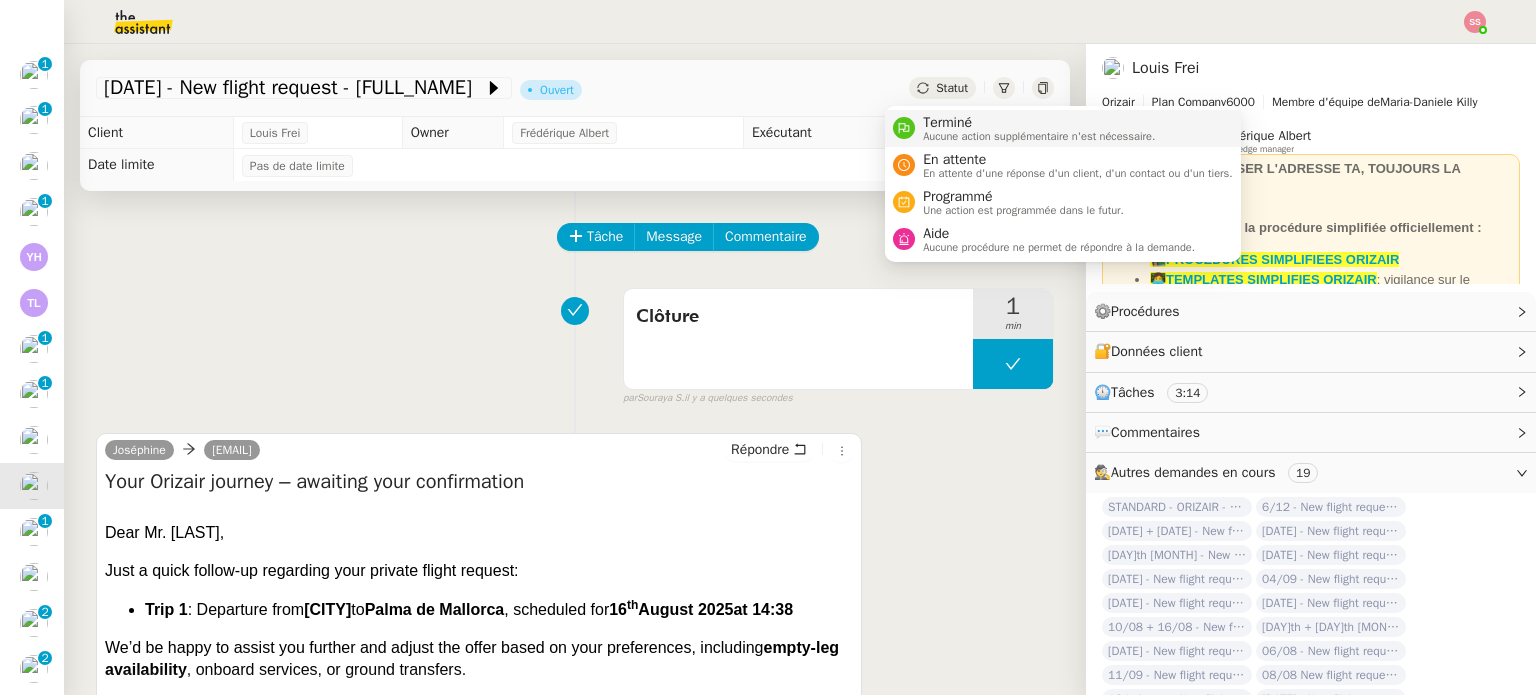 click on "Aucune action supplémentaire n'est nécessaire." at bounding box center (1039, 136) 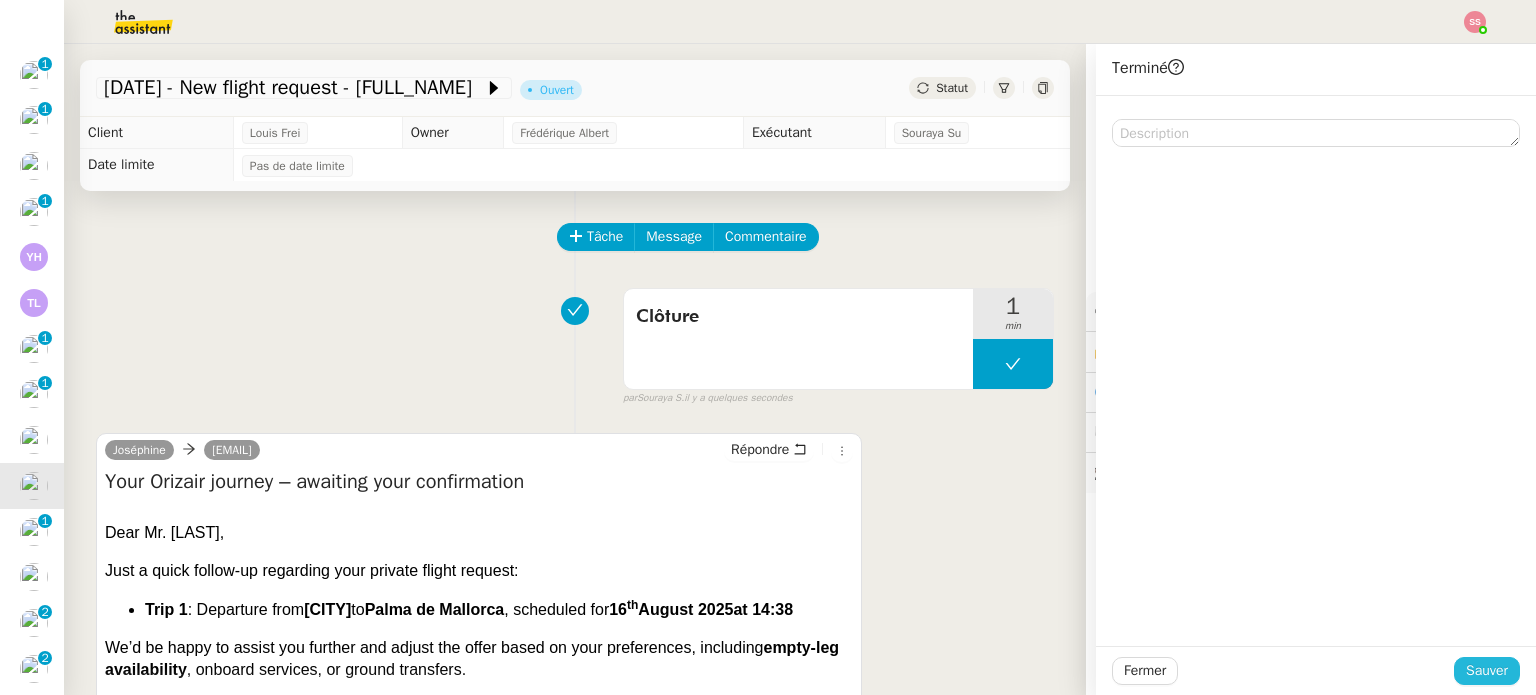 click on "Sauver" 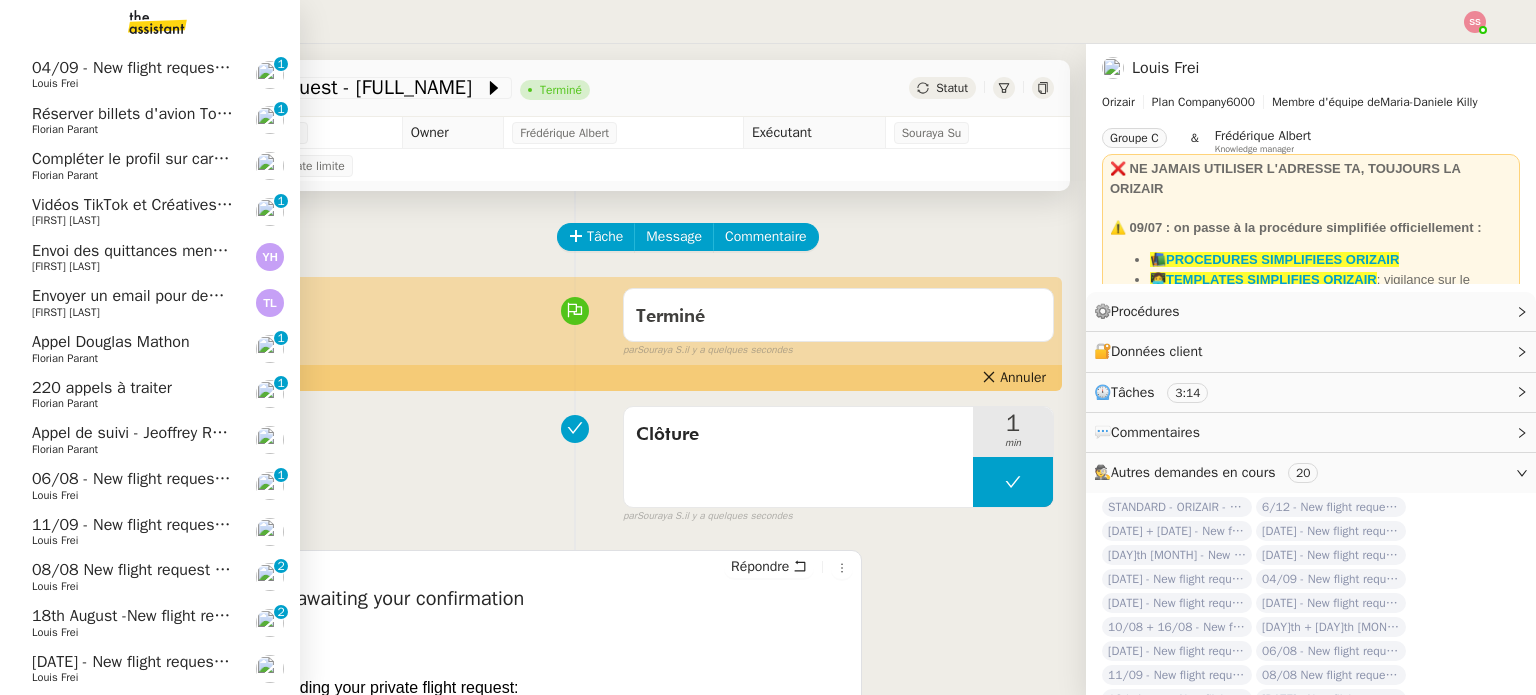 click on "06/08 - New flight request - Andrea Thompson" 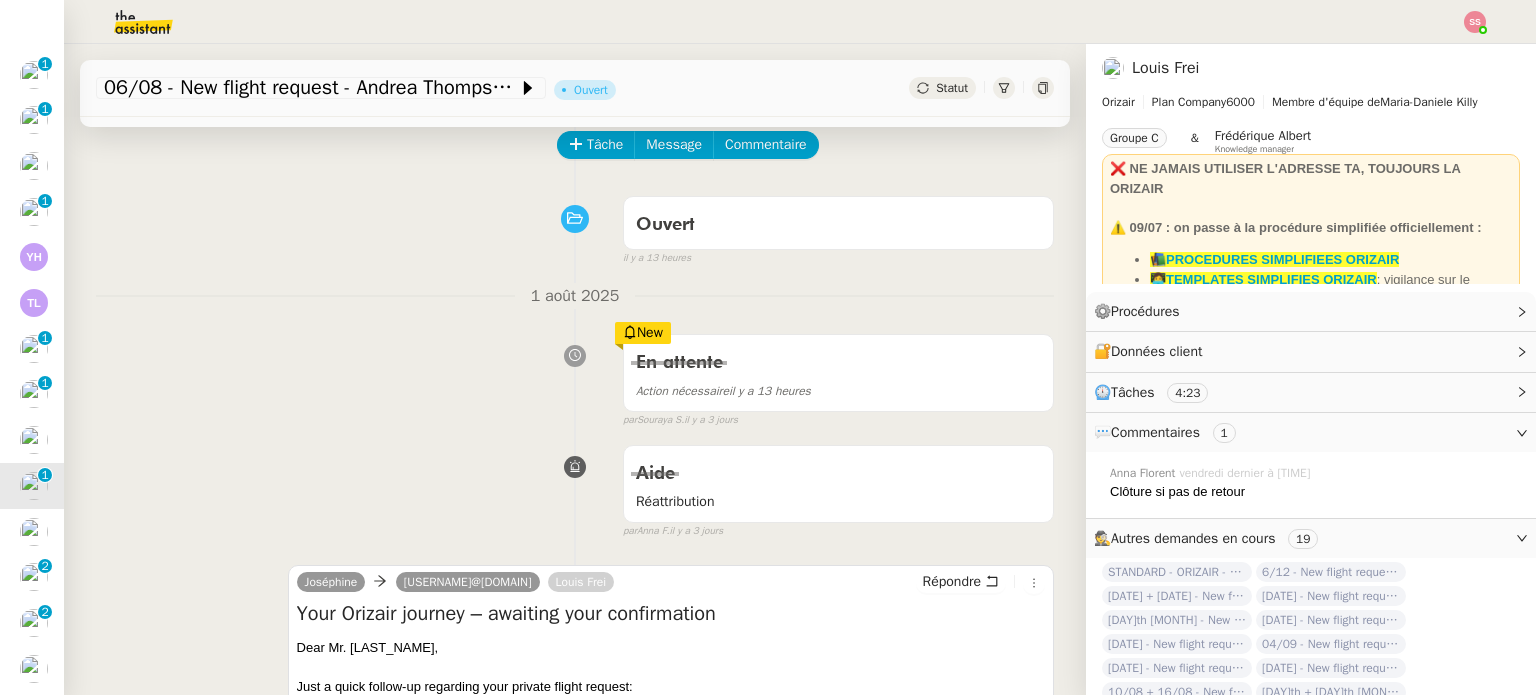 scroll, scrollTop: 0, scrollLeft: 0, axis: both 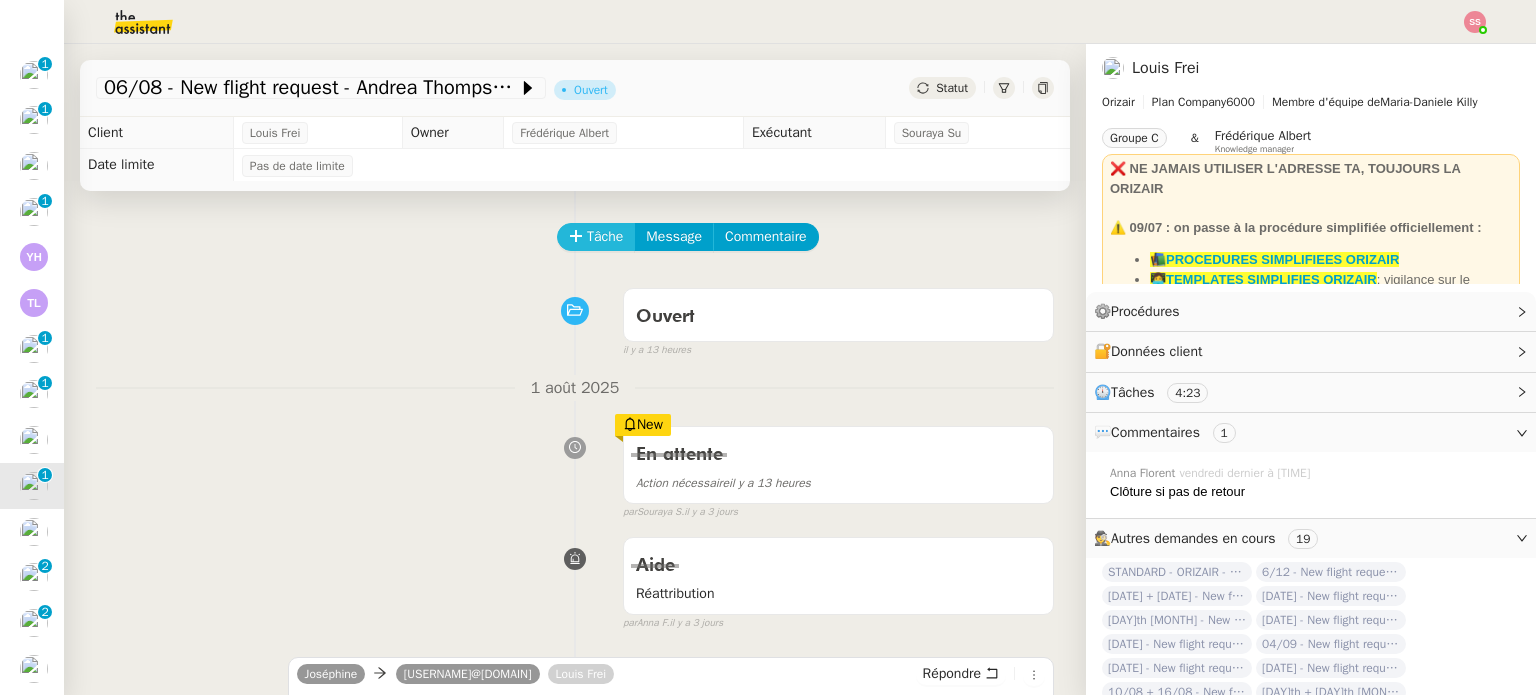 click on "Tâche" 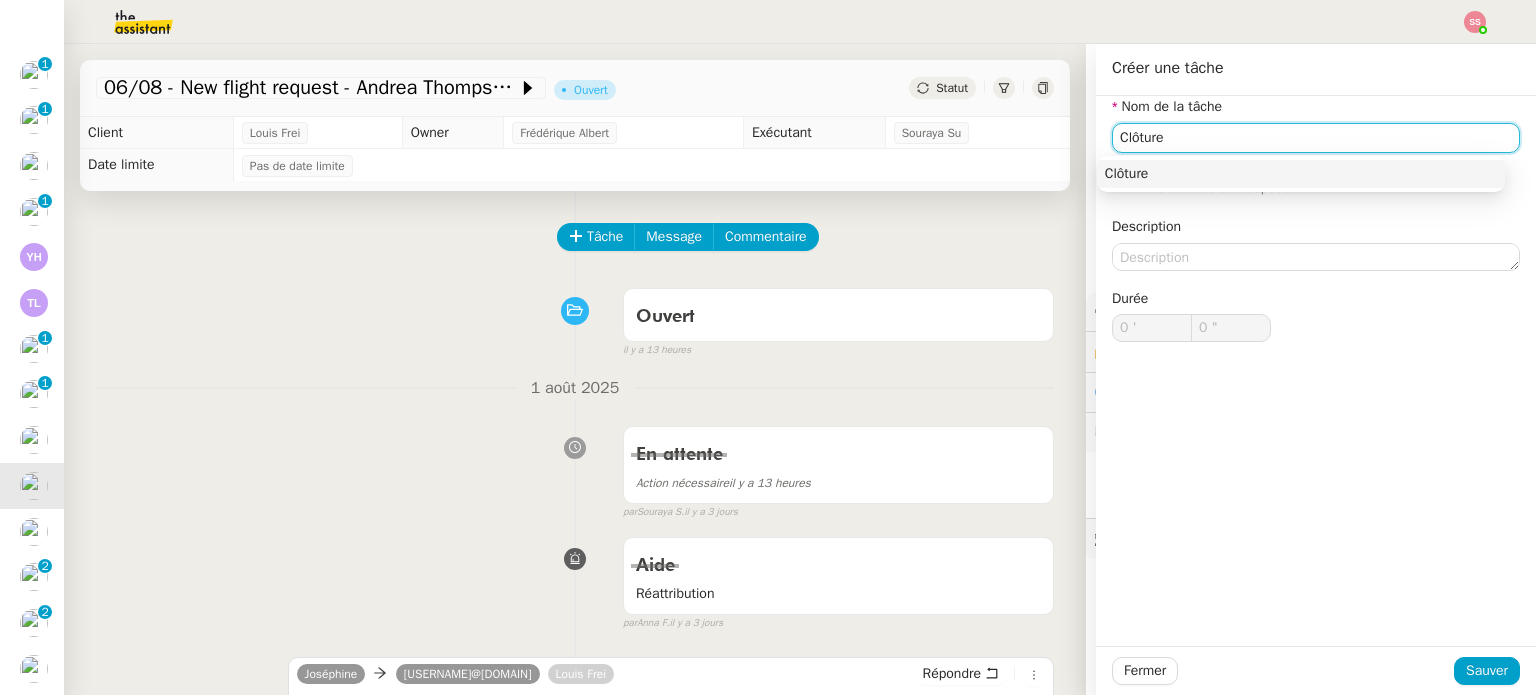 click on "Clôture" at bounding box center [1301, 174] 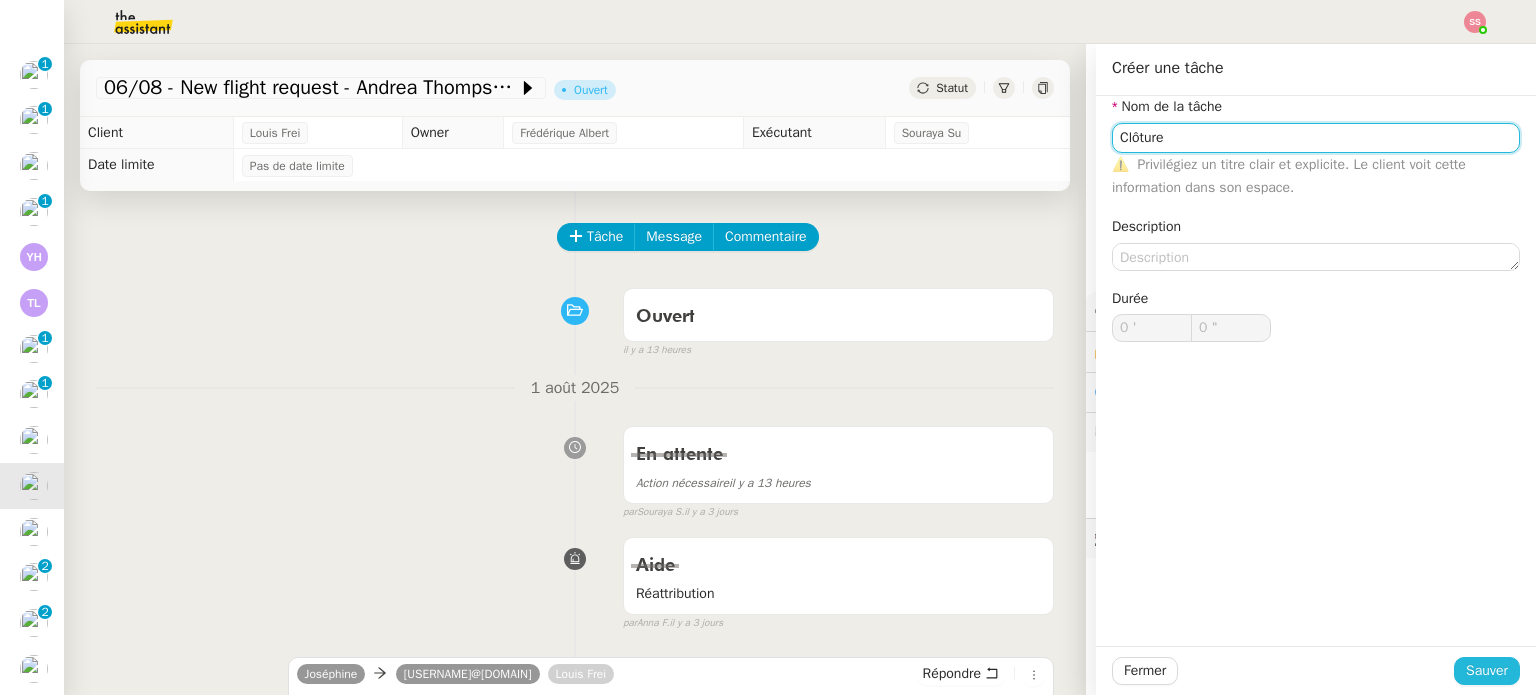 type on "Clôture" 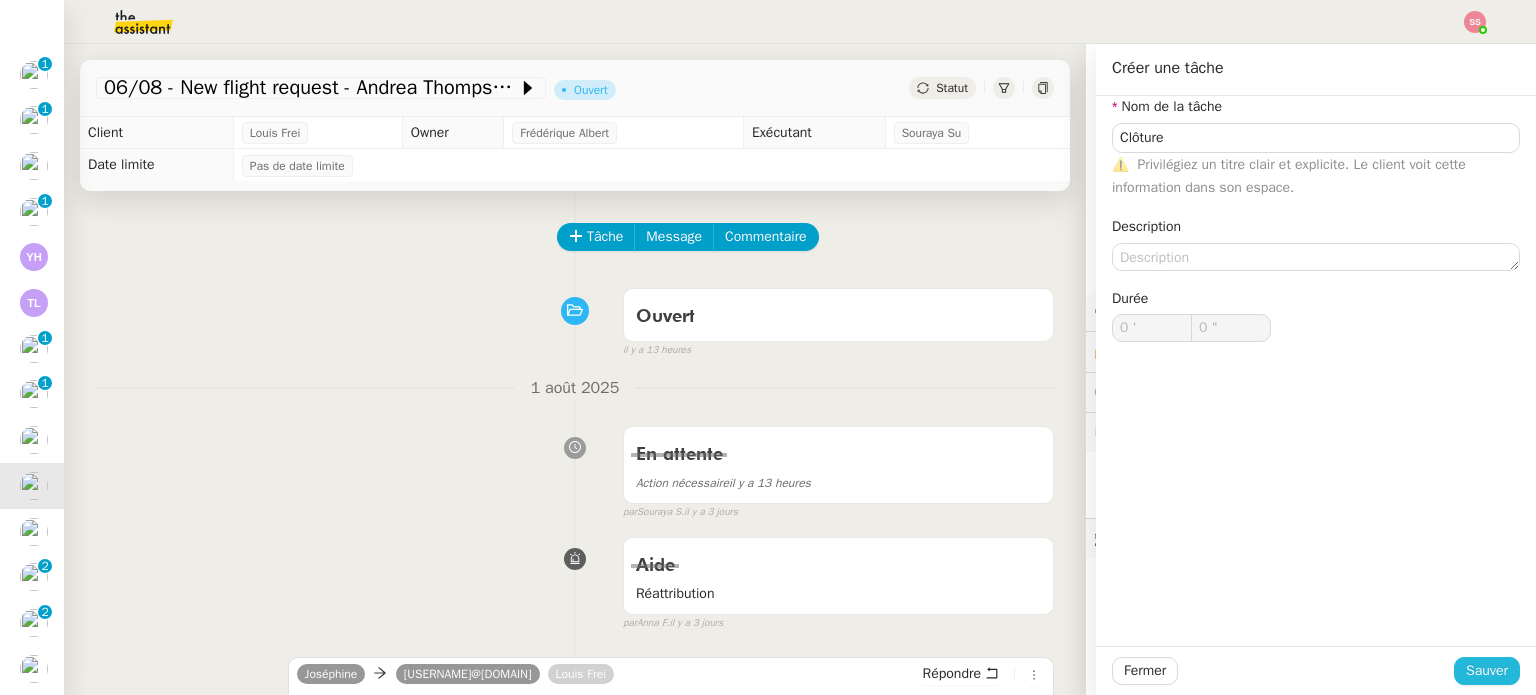 click on "Sauver" 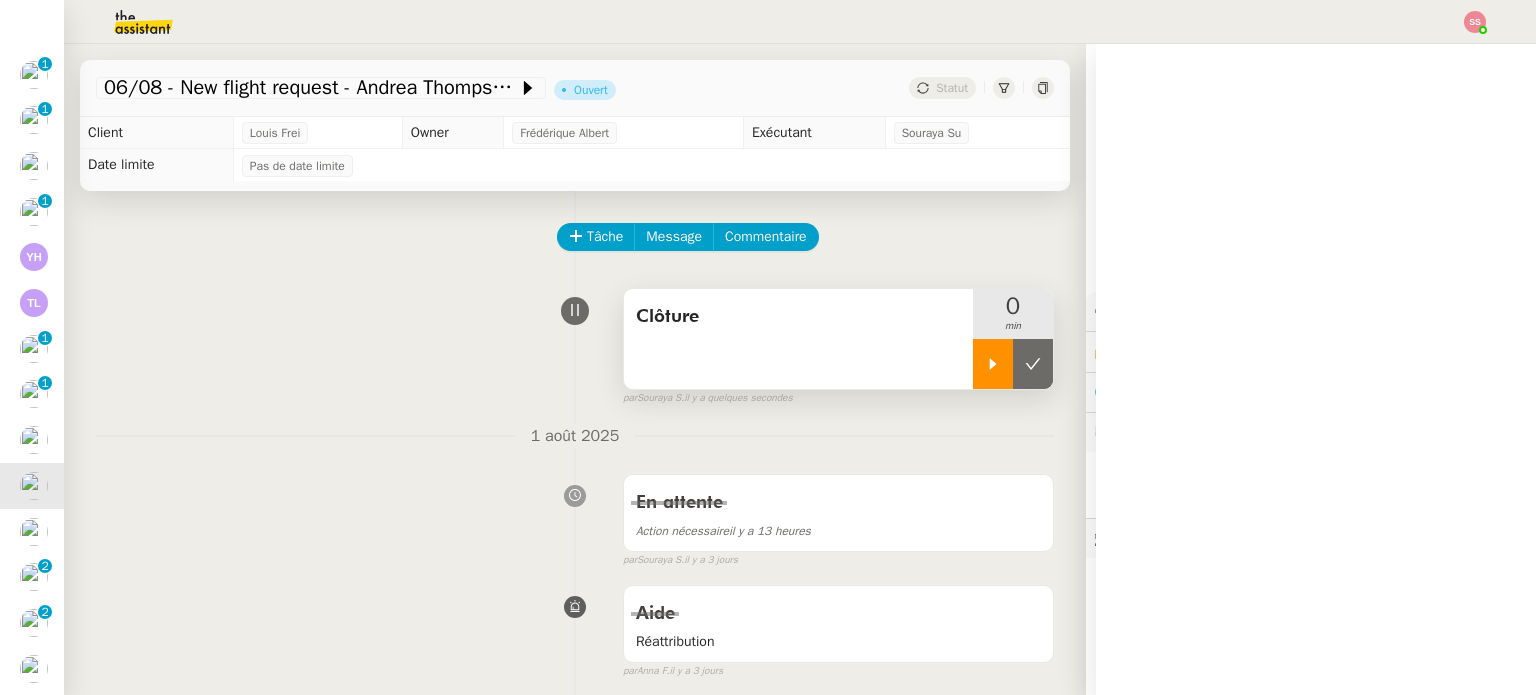 click at bounding box center [993, 364] 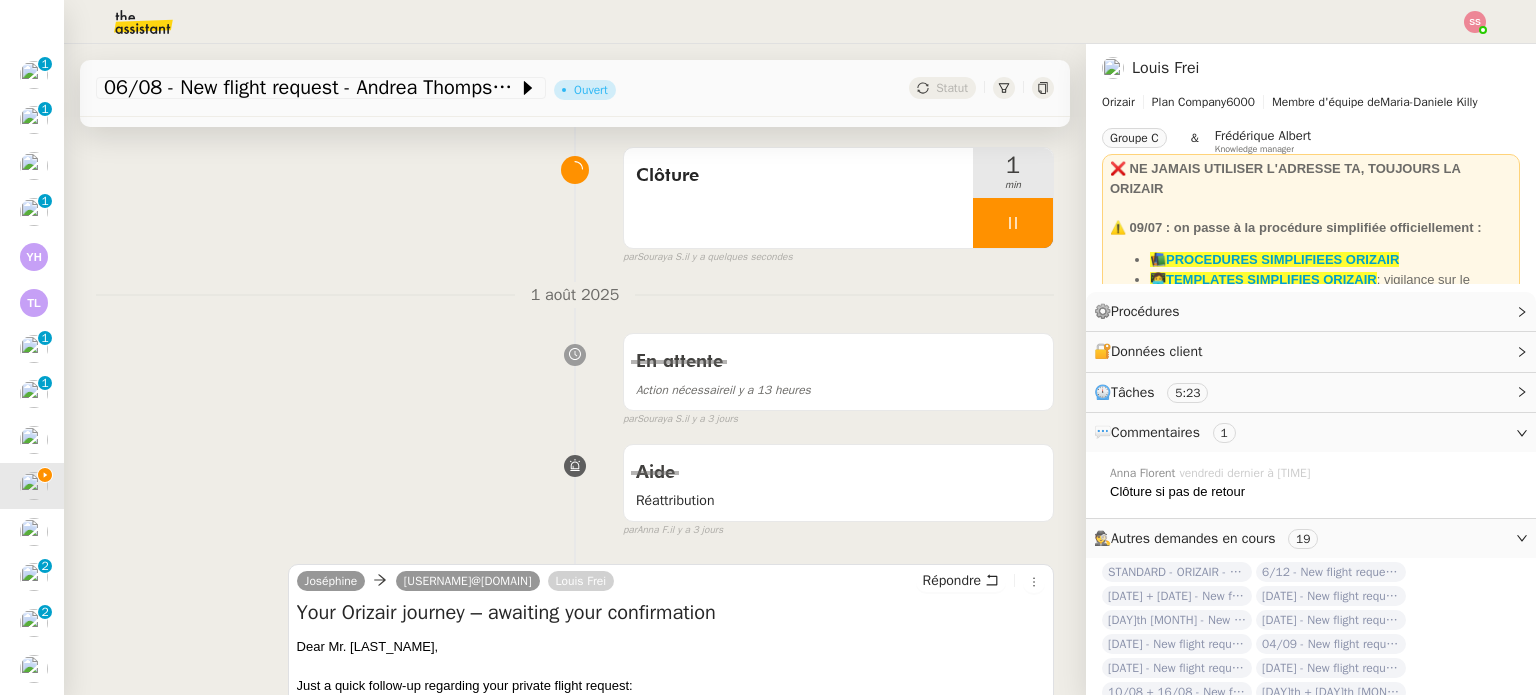 scroll, scrollTop: 0, scrollLeft: 0, axis: both 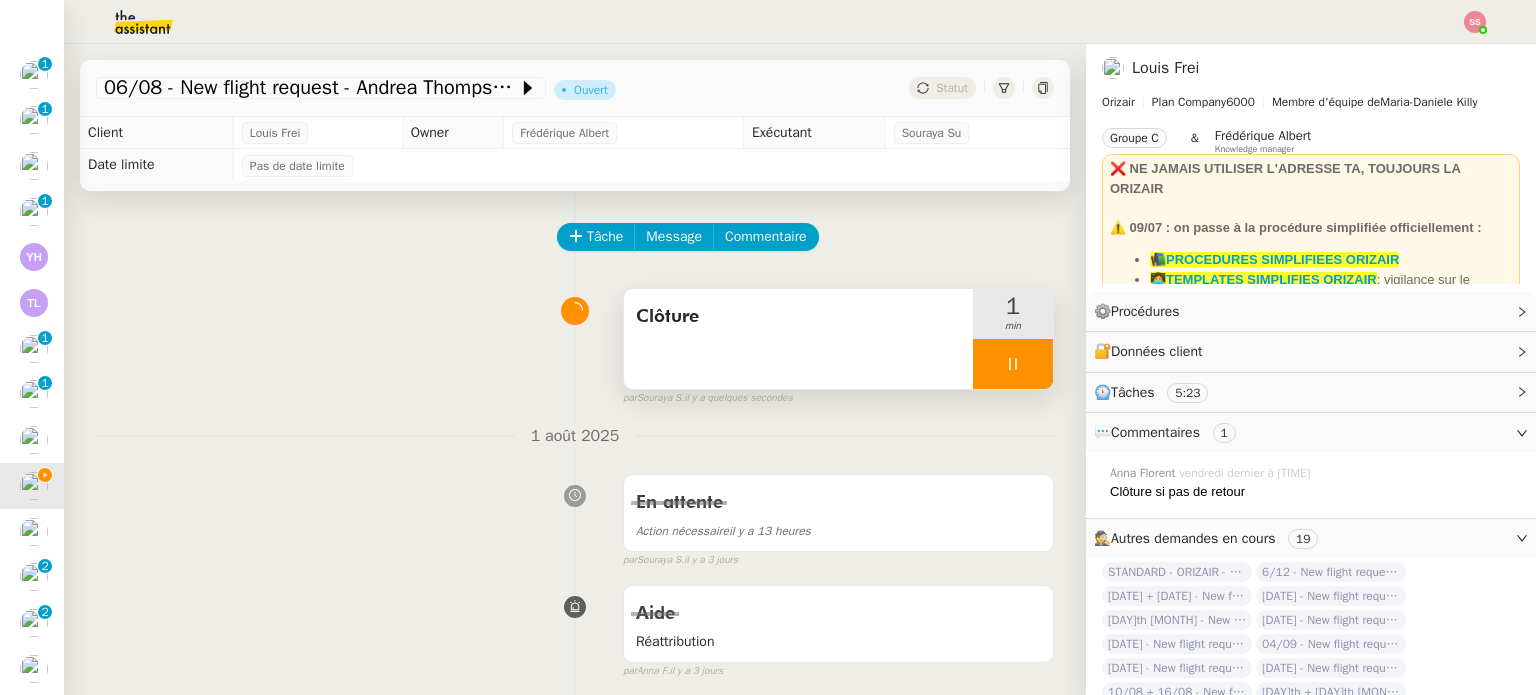 click at bounding box center (1013, 364) 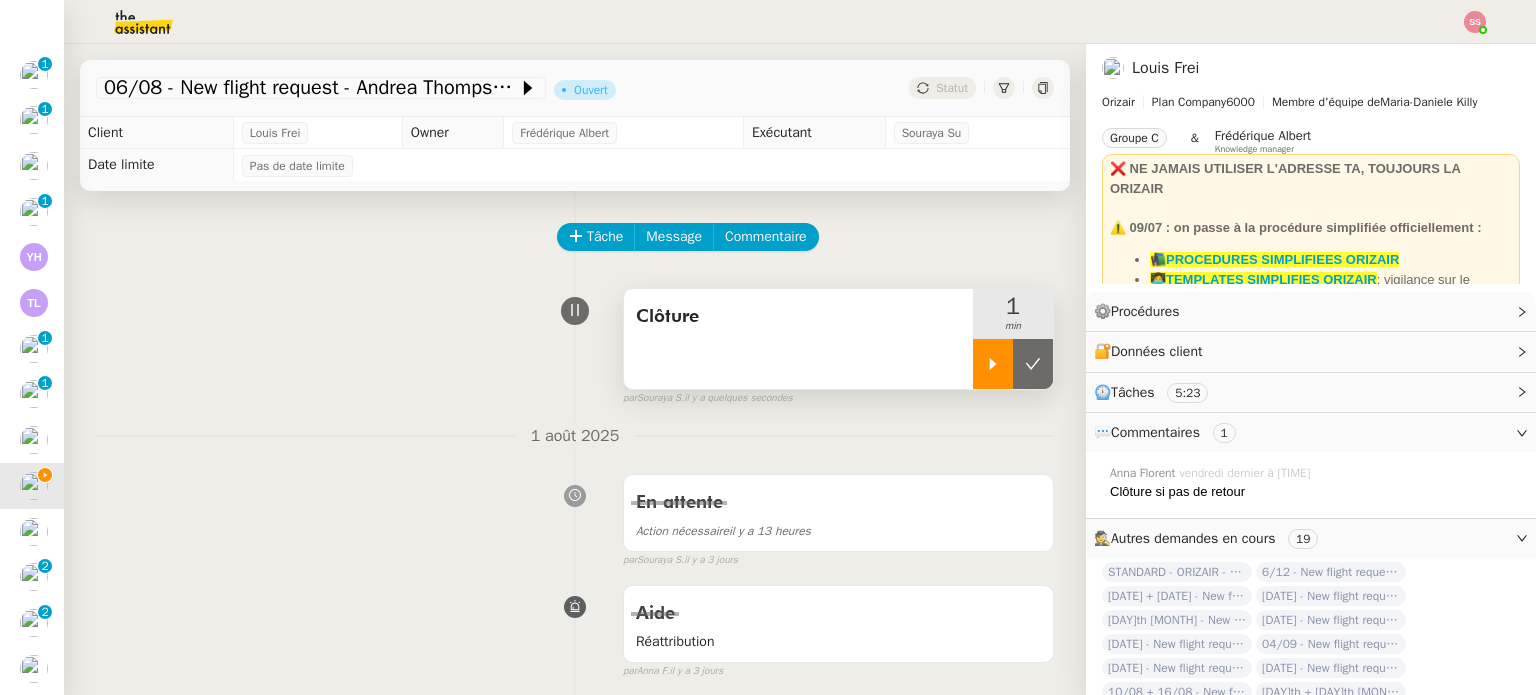 click at bounding box center [1033, 364] 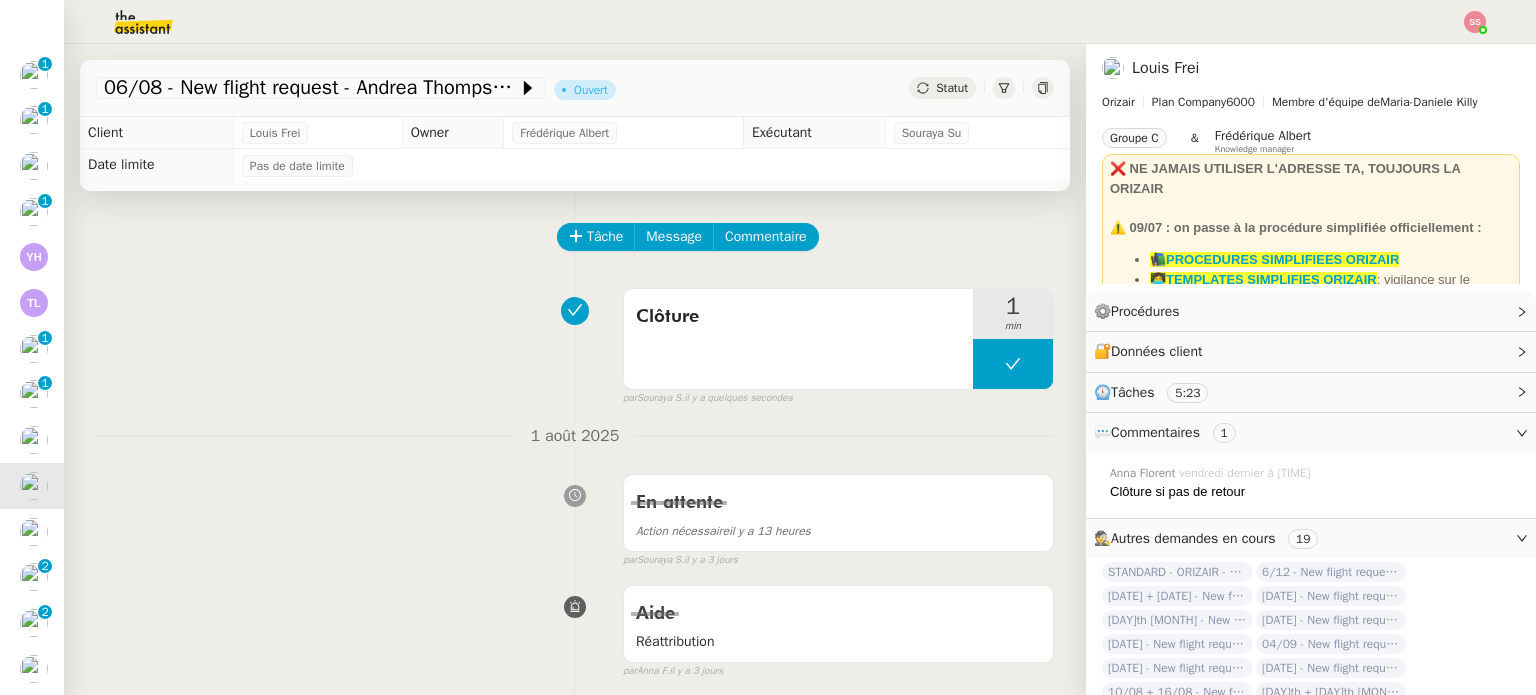 click on "Statut" 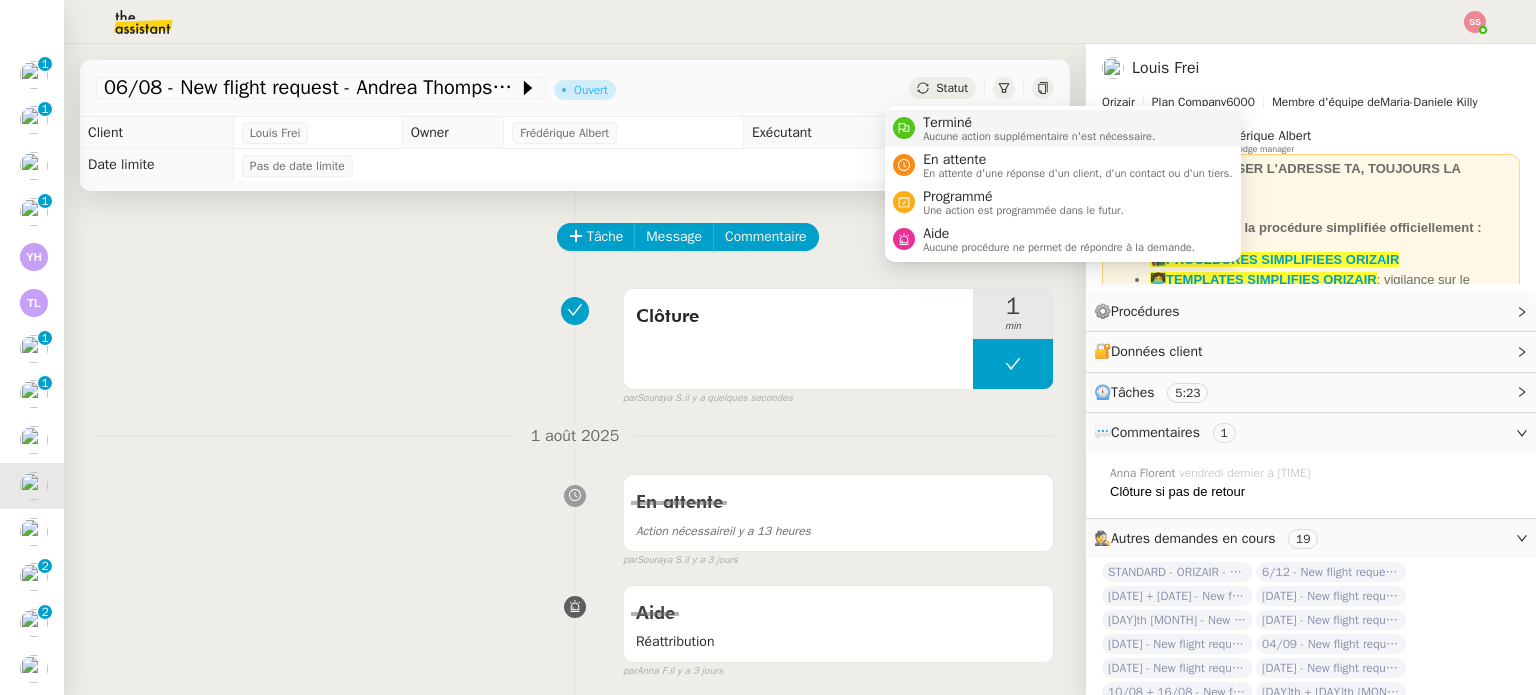 click on "Terminé Aucune action supplémentaire n'est nécessaire." at bounding box center [1063, 128] 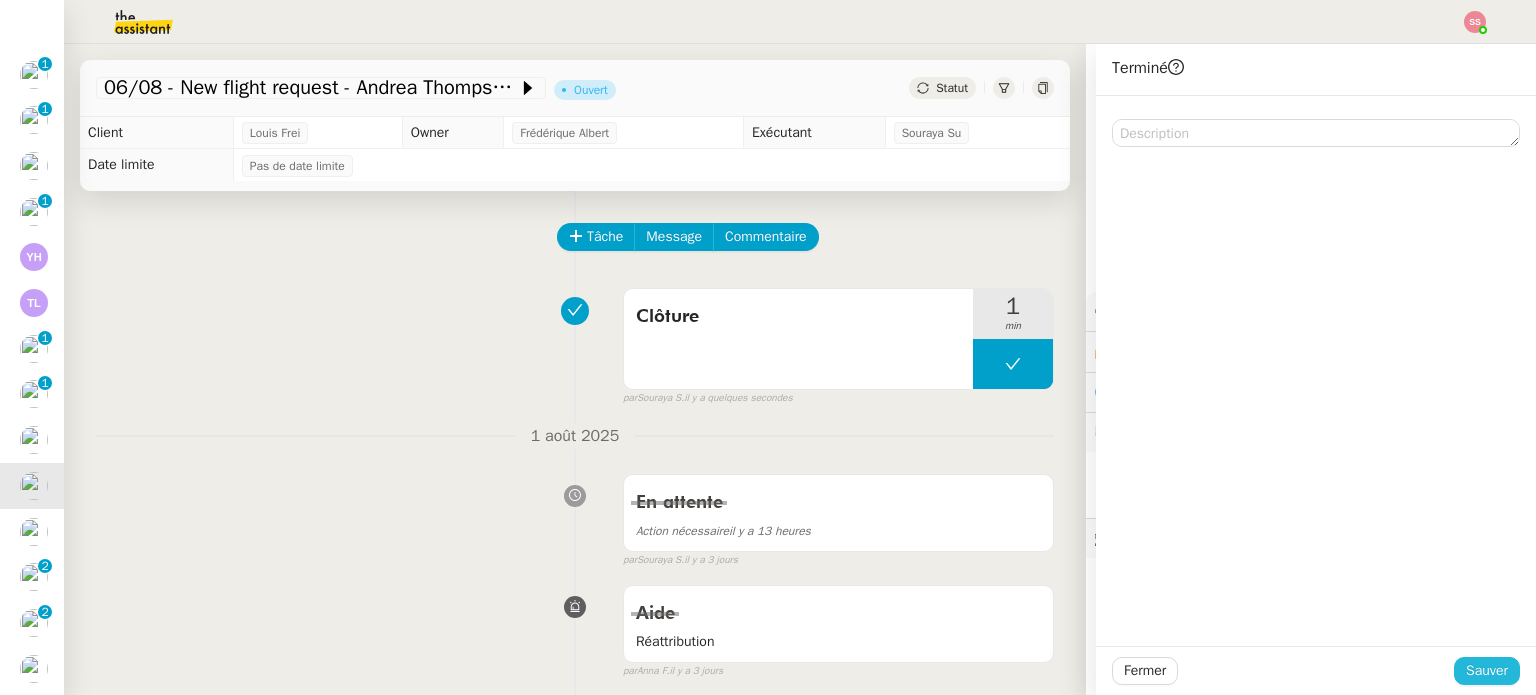 drag, startPoint x: 1466, startPoint y: 674, endPoint x: 842, endPoint y: 51, distance: 881.76245 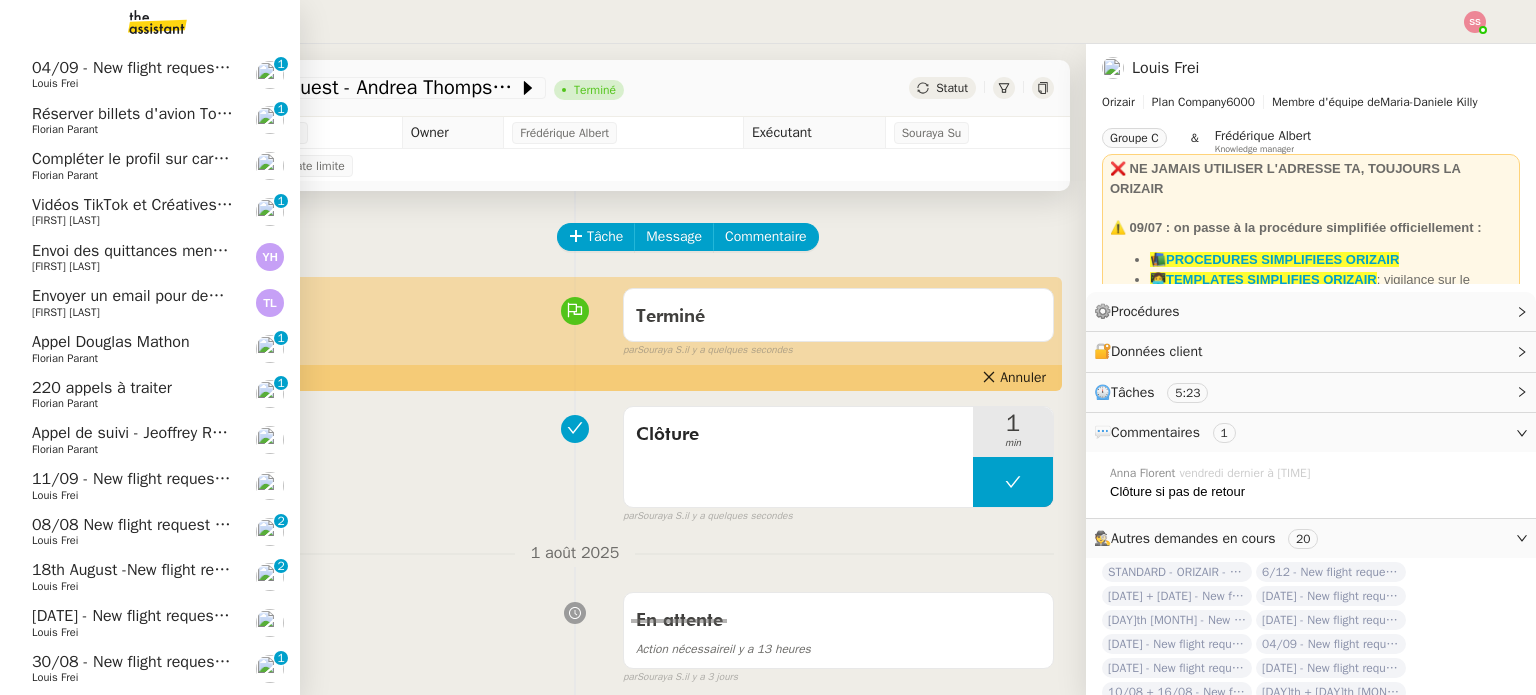 scroll, scrollTop: 600, scrollLeft: 0, axis: vertical 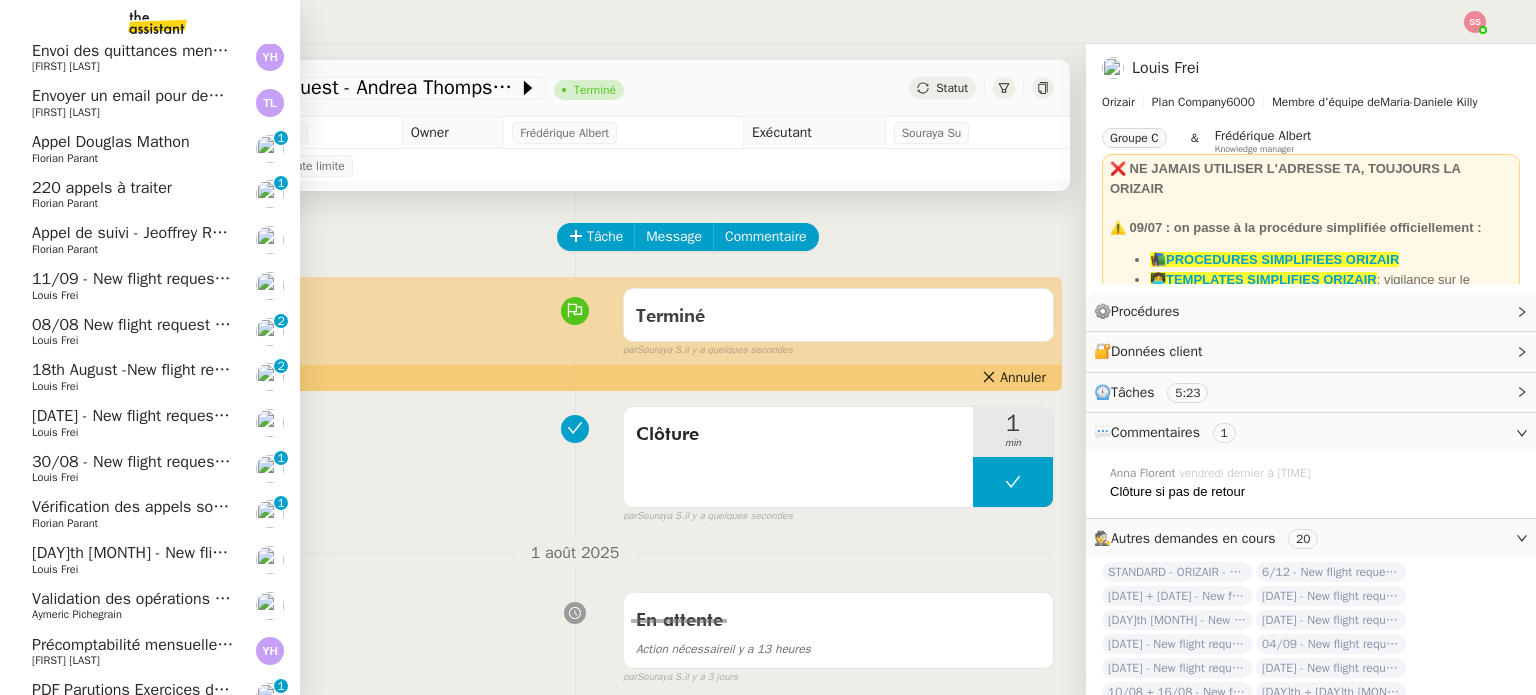 click on "11/09 - New flight request - S K" 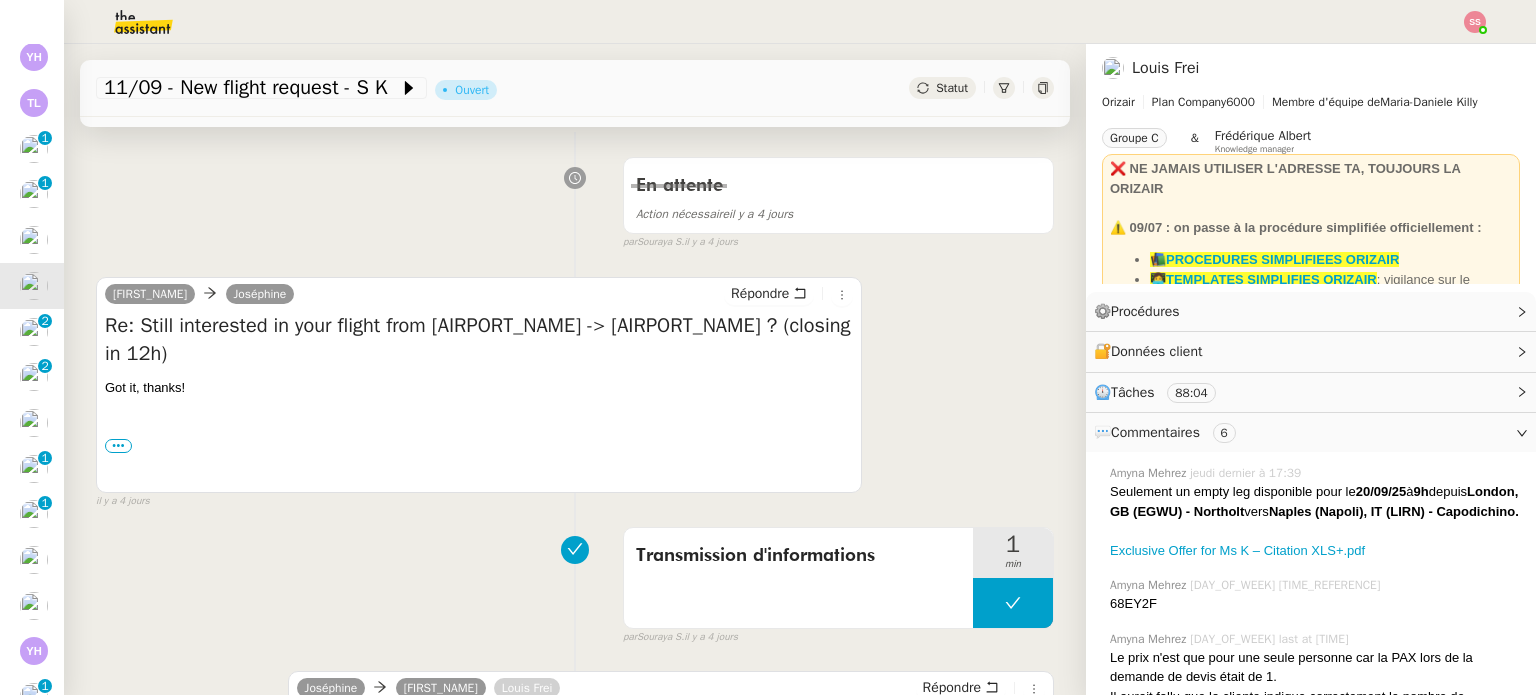 scroll, scrollTop: 600, scrollLeft: 0, axis: vertical 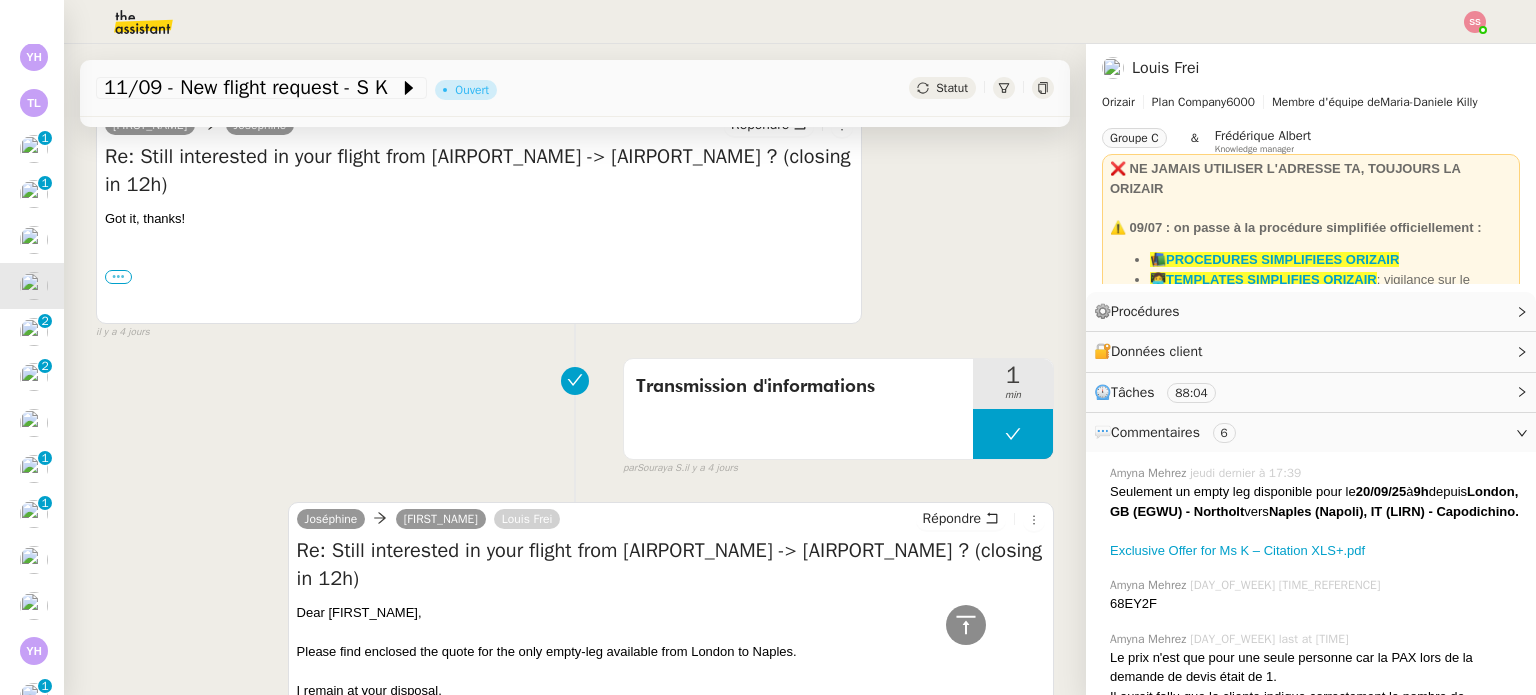 click on "•••" at bounding box center [118, 277] 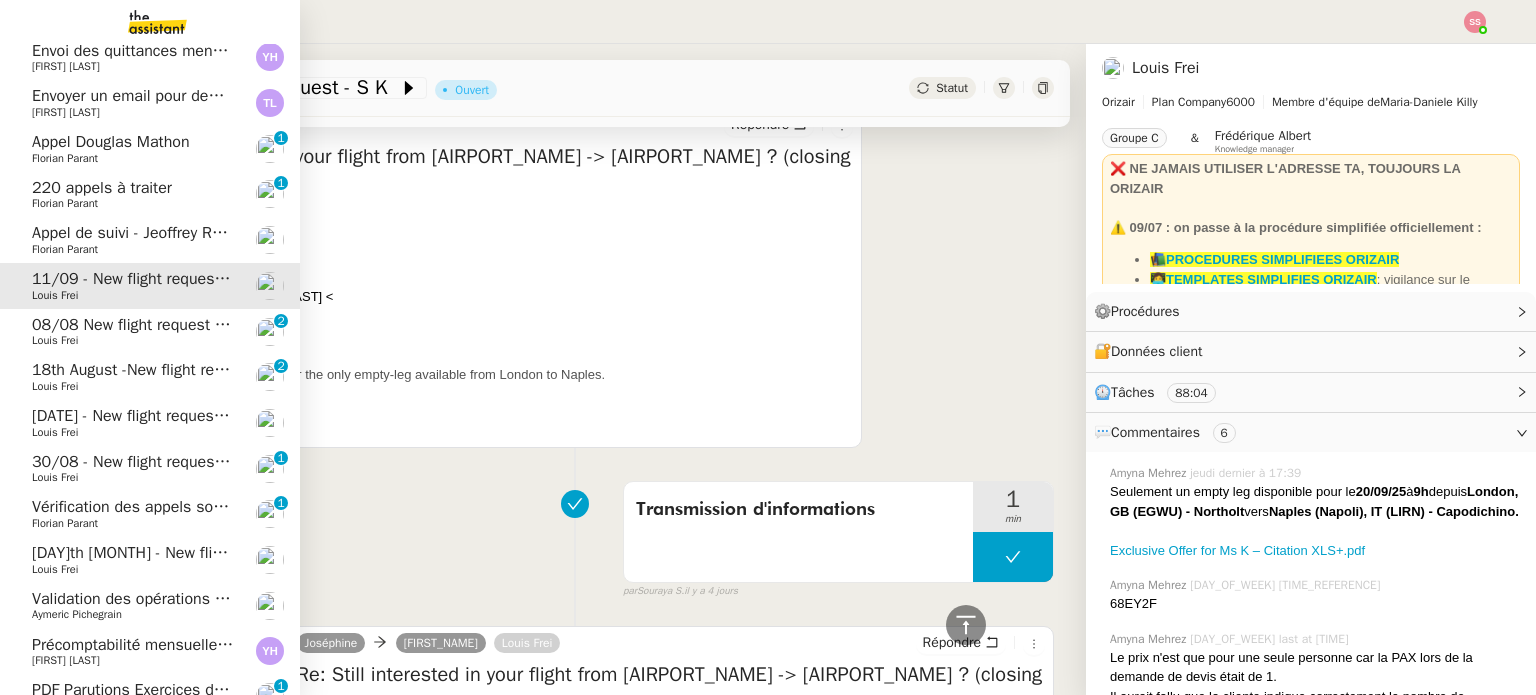 click on "08/08 New flight request - Archie Riddle" 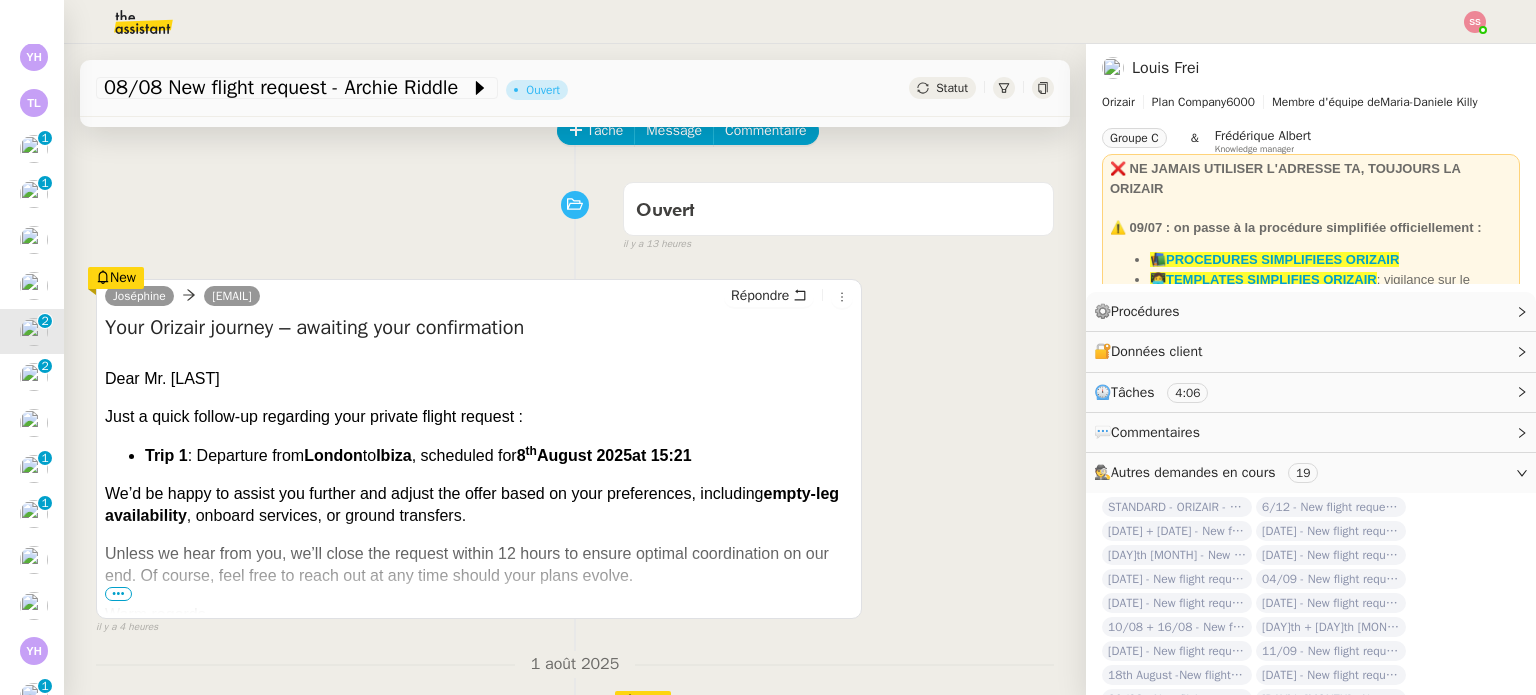 scroll, scrollTop: 0, scrollLeft: 0, axis: both 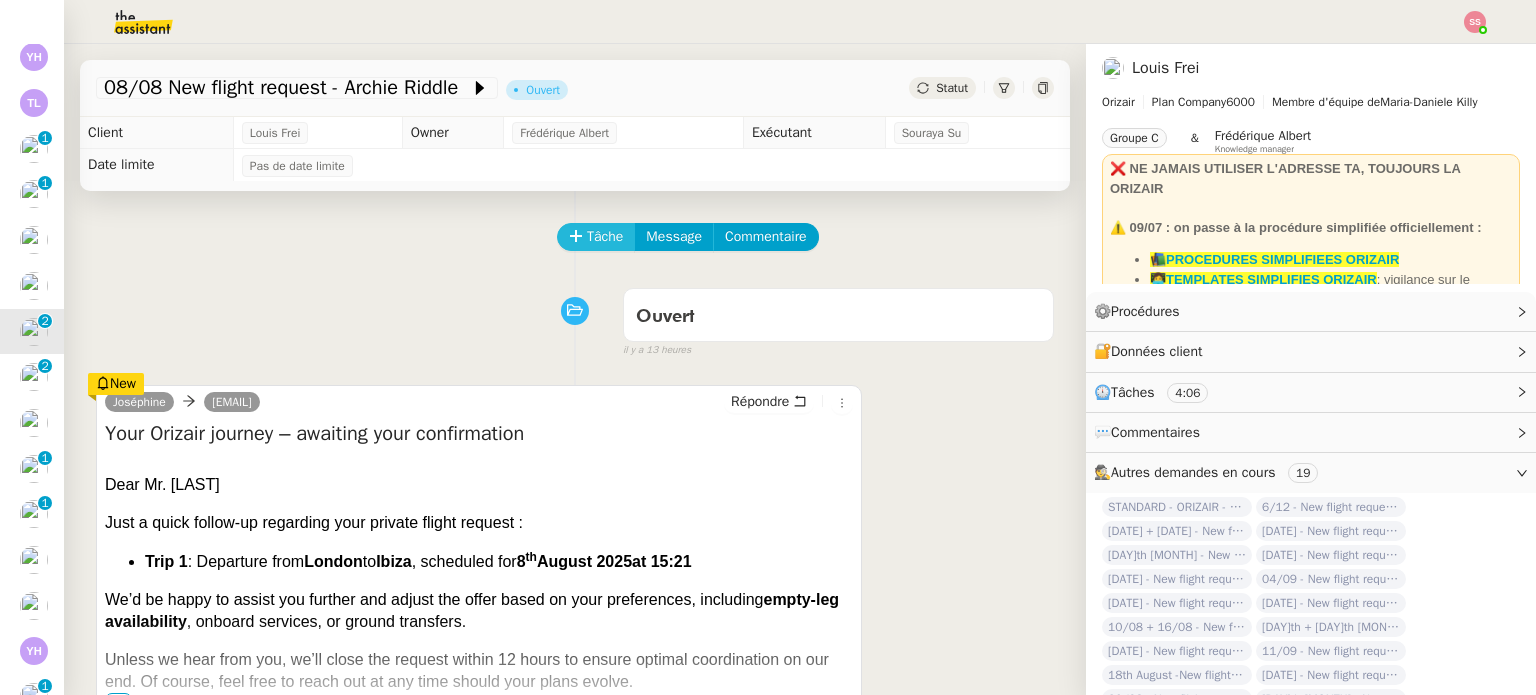 click on "Tâche" 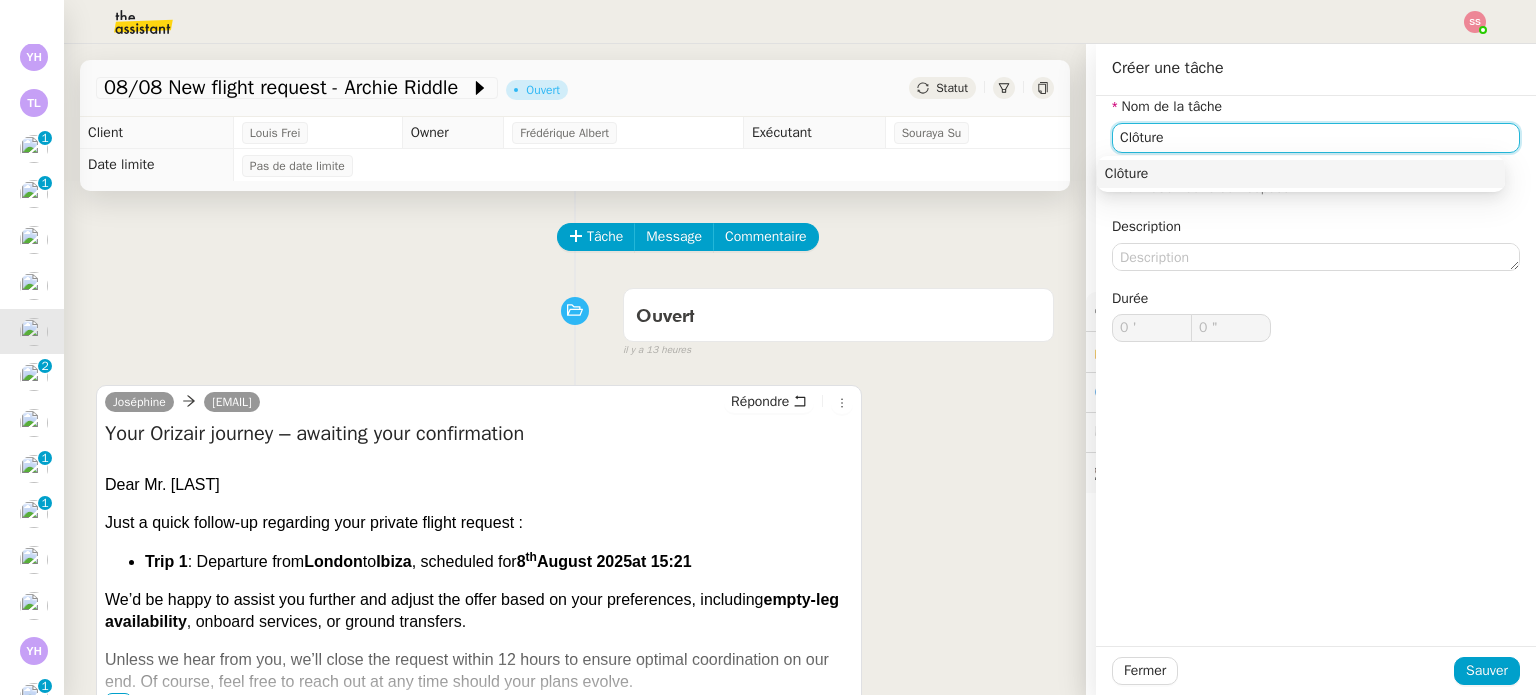 click on "Clôture" at bounding box center [1301, 174] 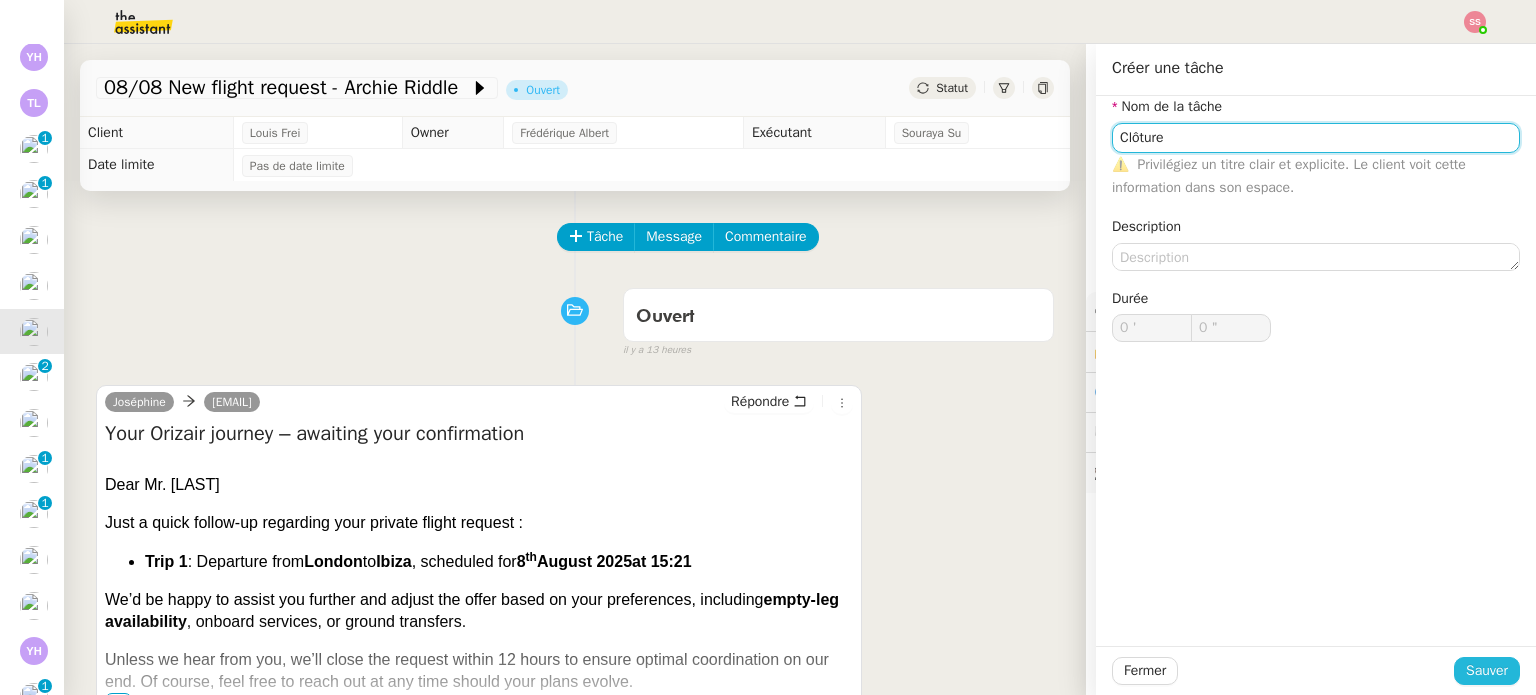 type on "Clôture" 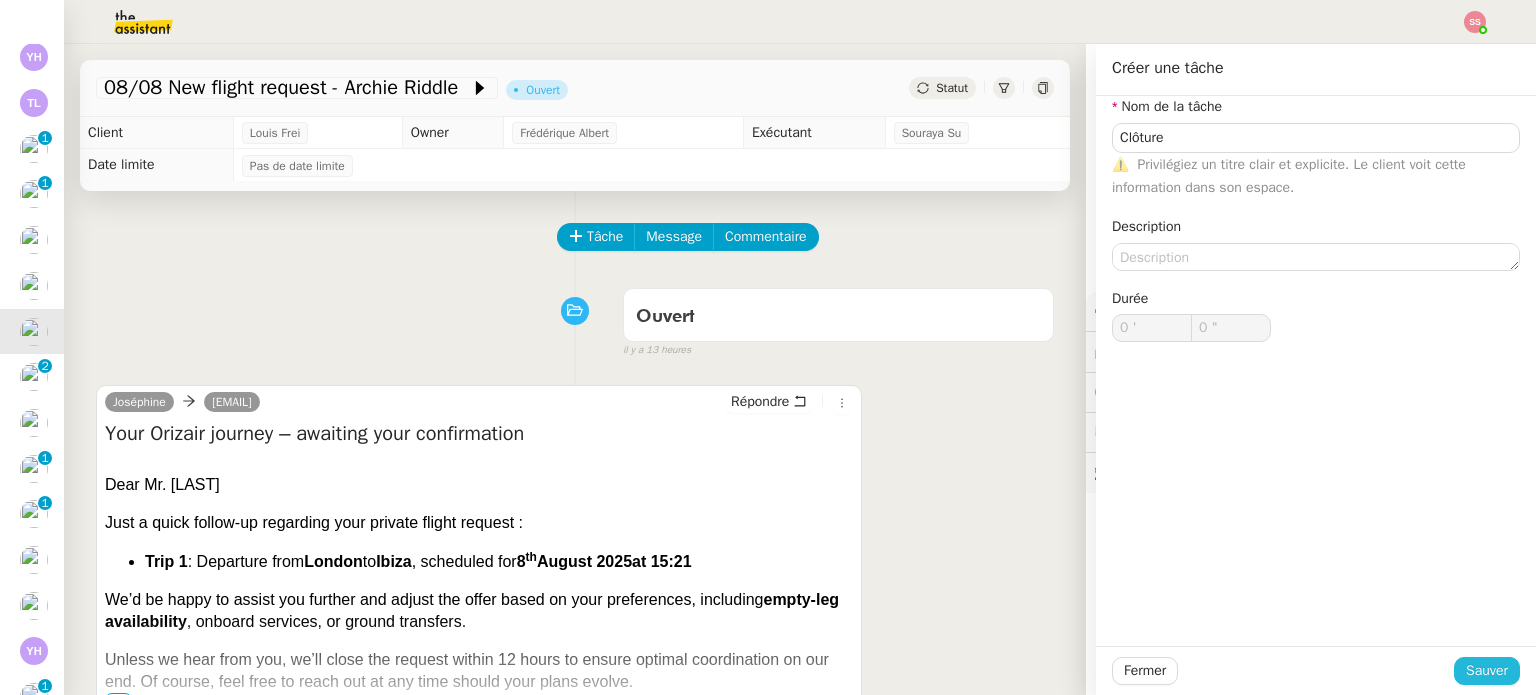 click on "Sauver" 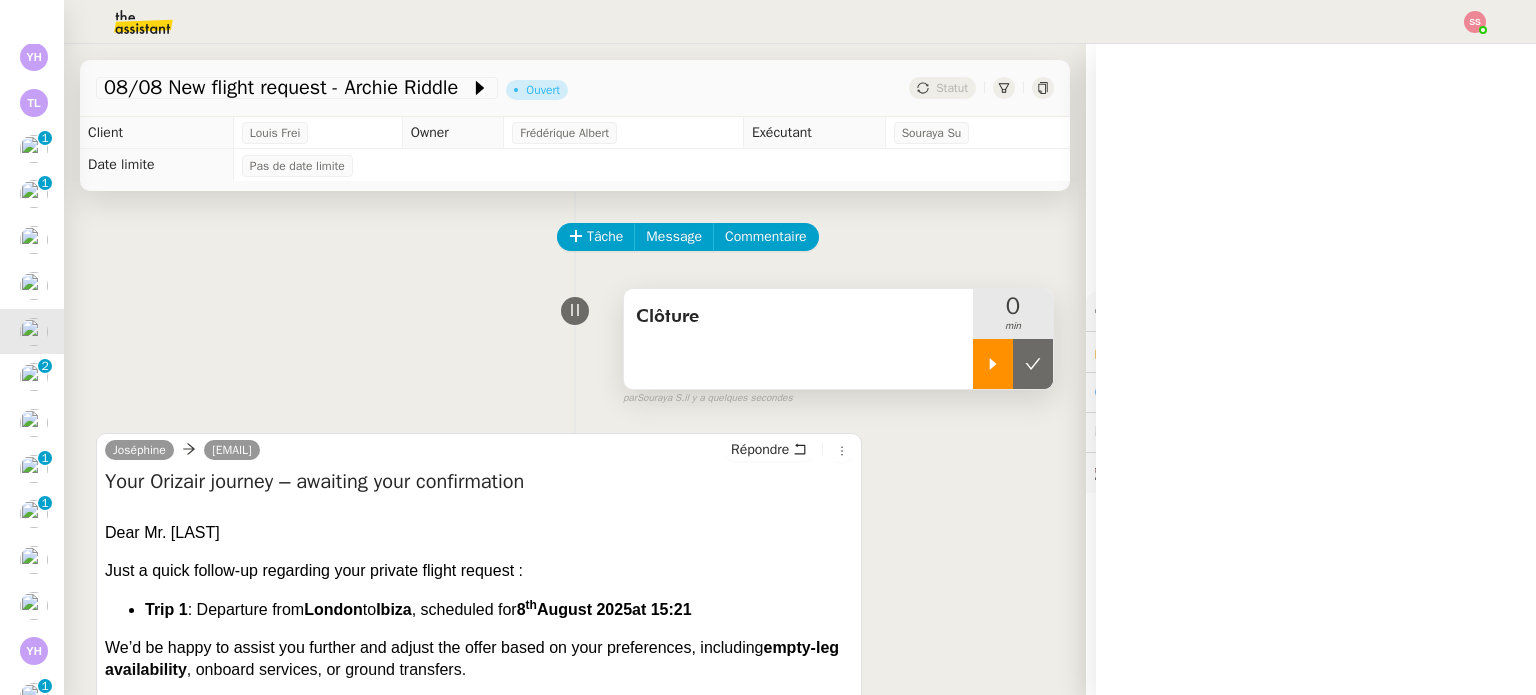 click at bounding box center (993, 364) 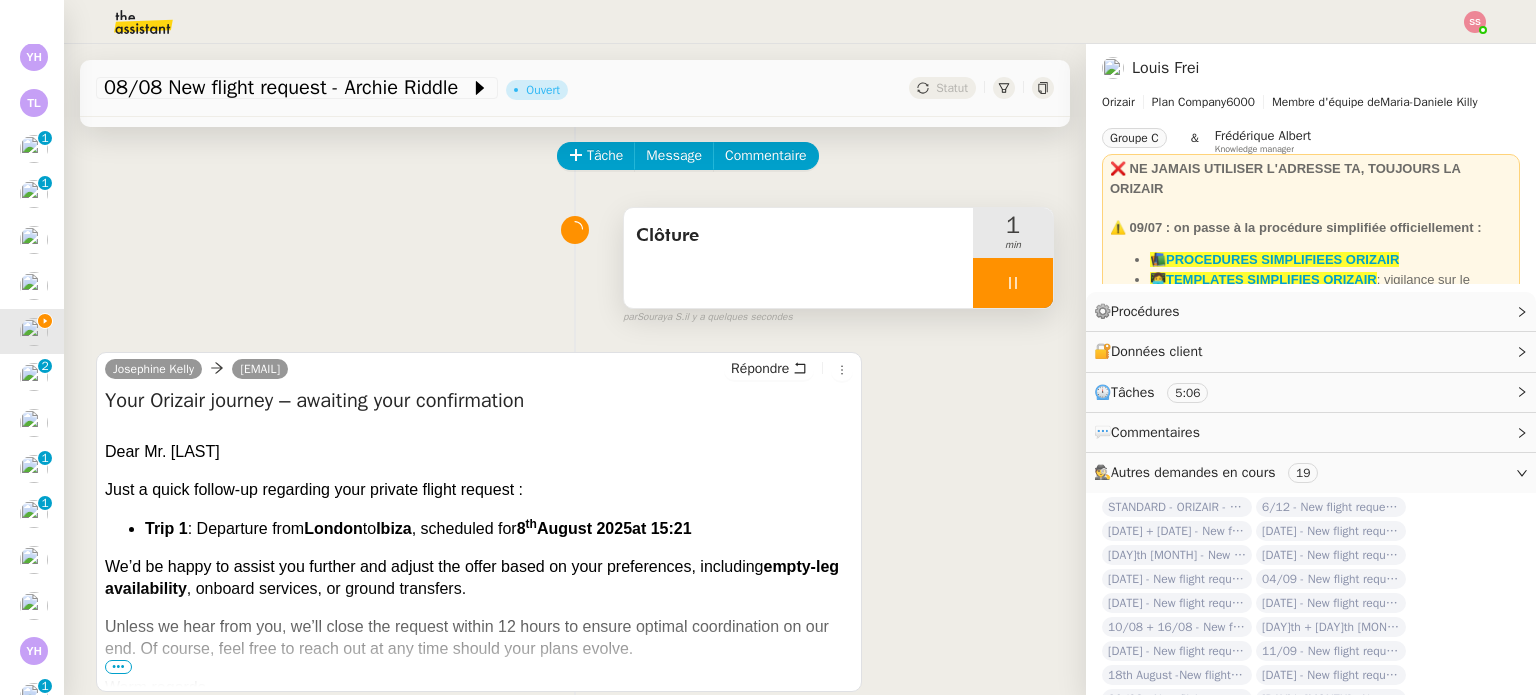 scroll, scrollTop: 0, scrollLeft: 0, axis: both 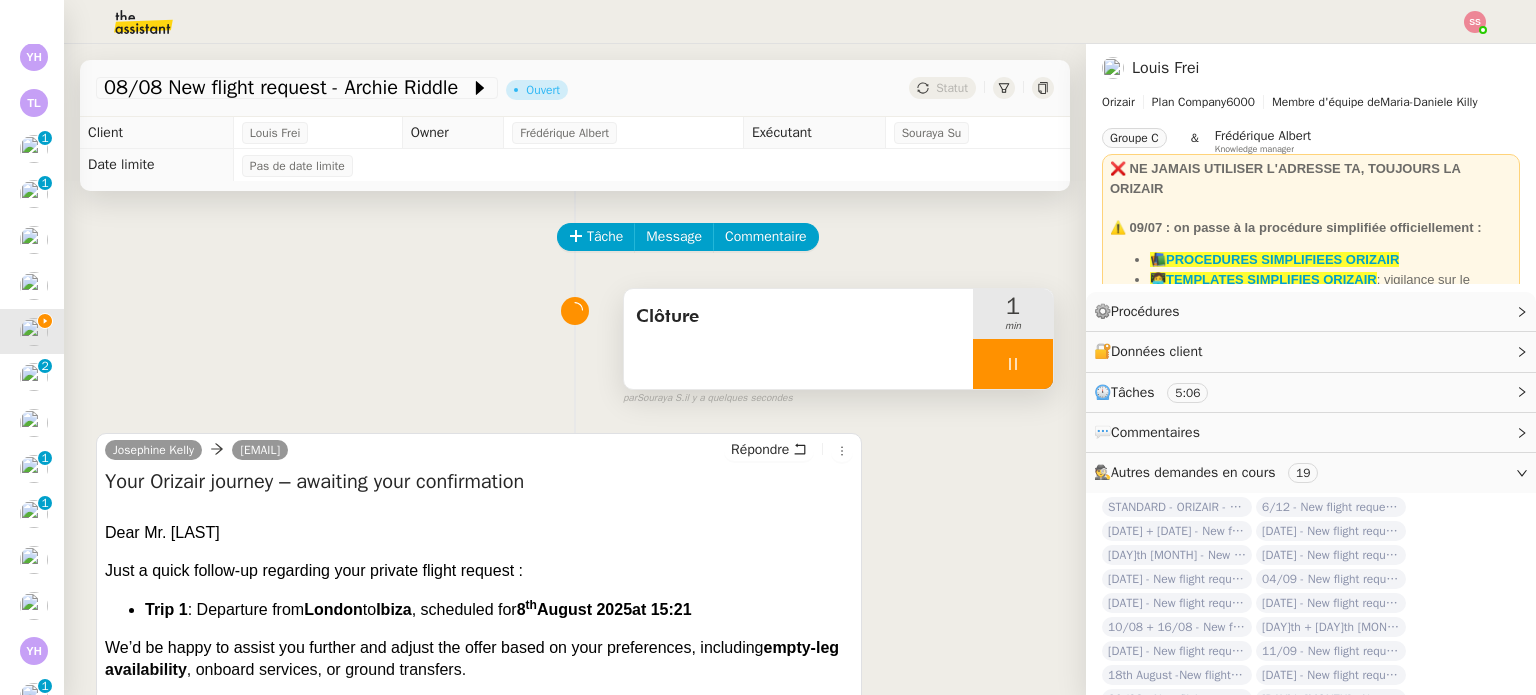 click at bounding box center (1013, 364) 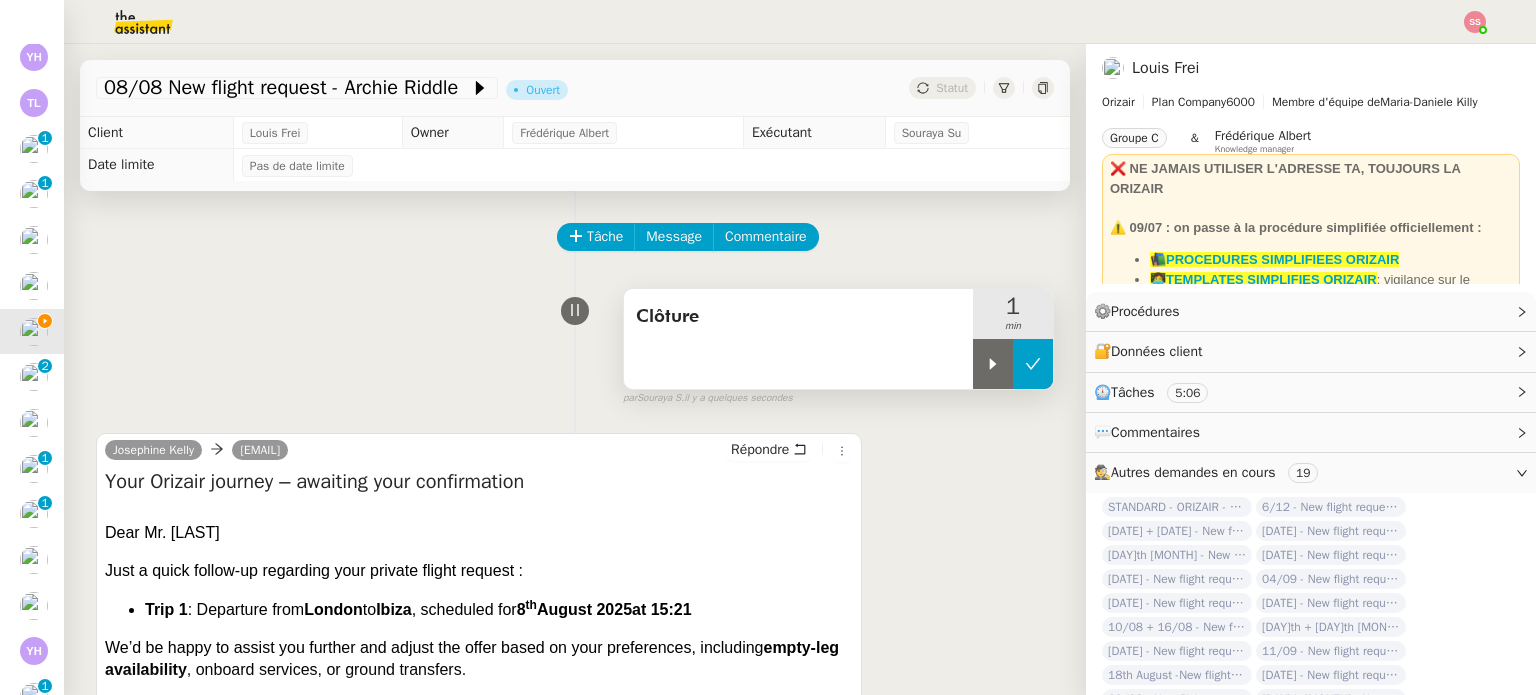 click 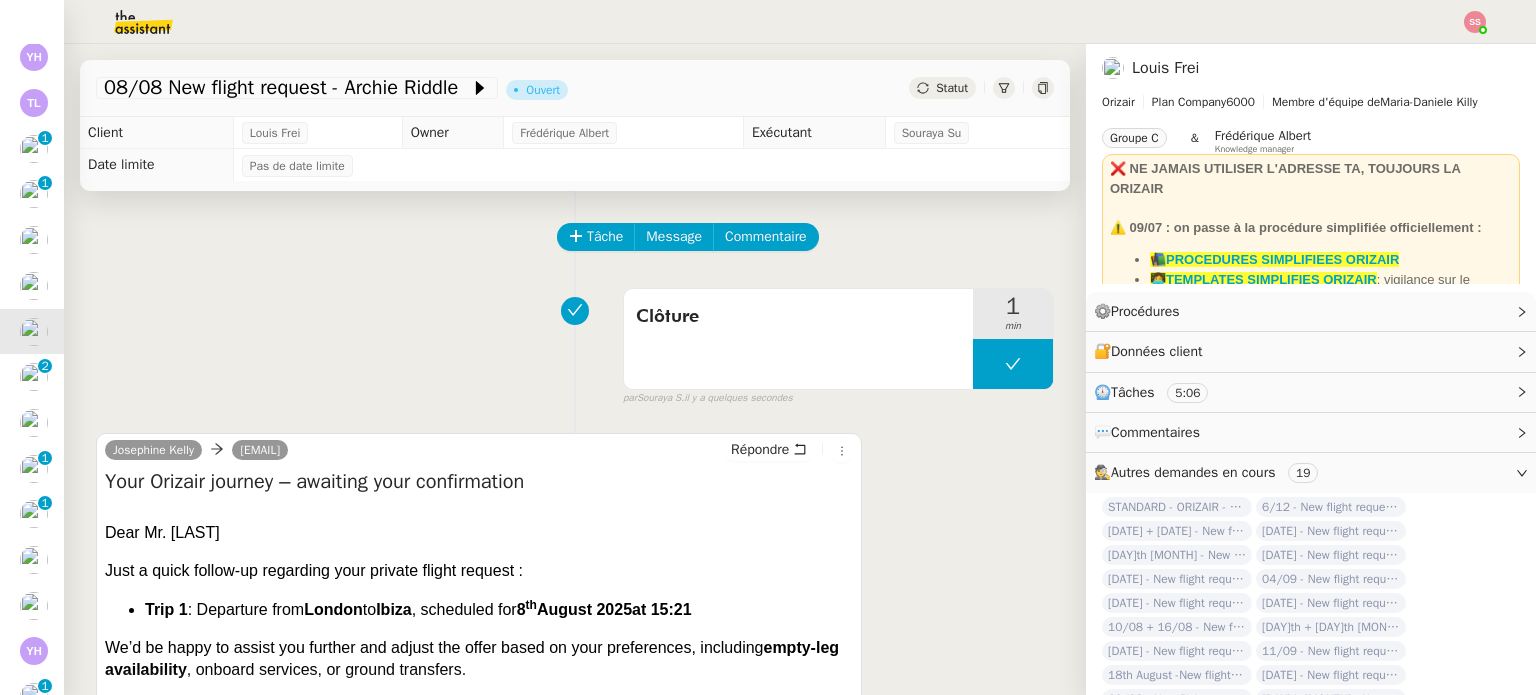 click on "Statut" 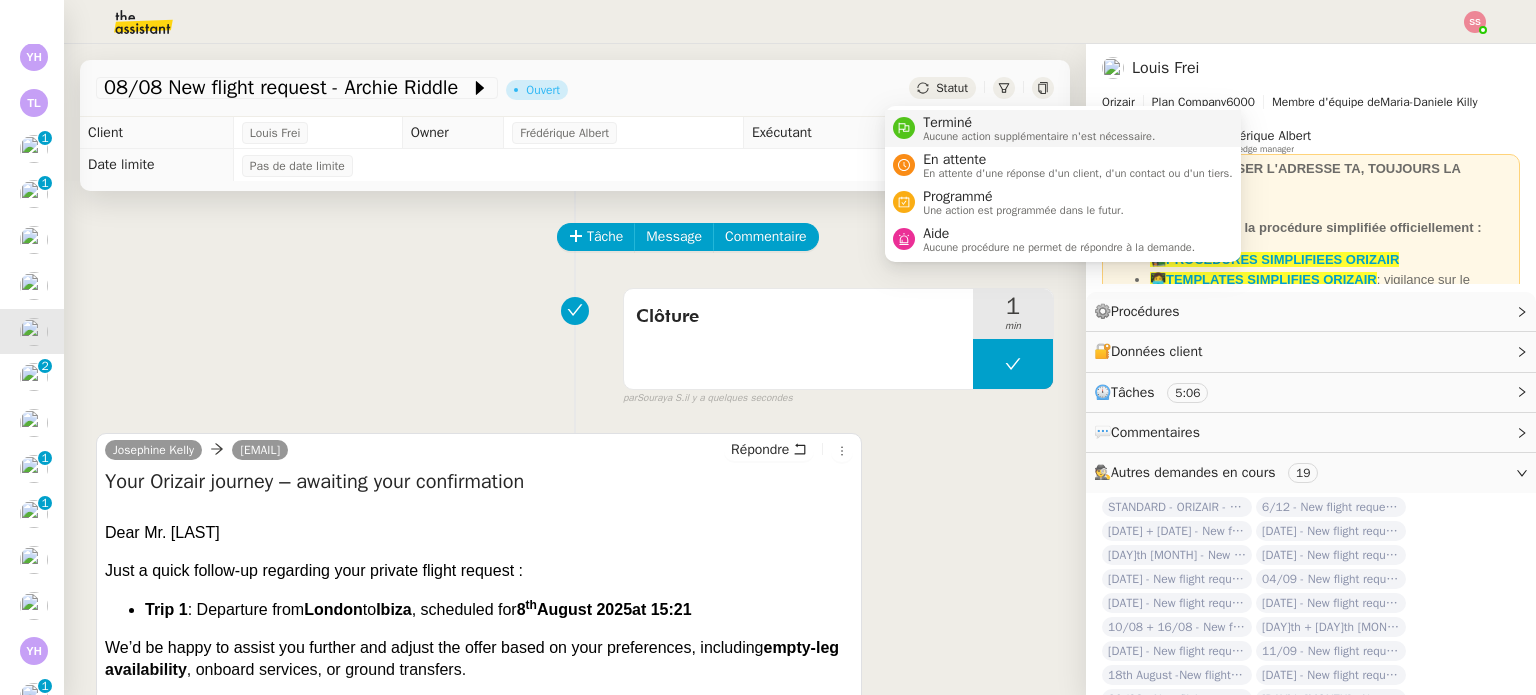 click on "Terminé" at bounding box center [1039, 123] 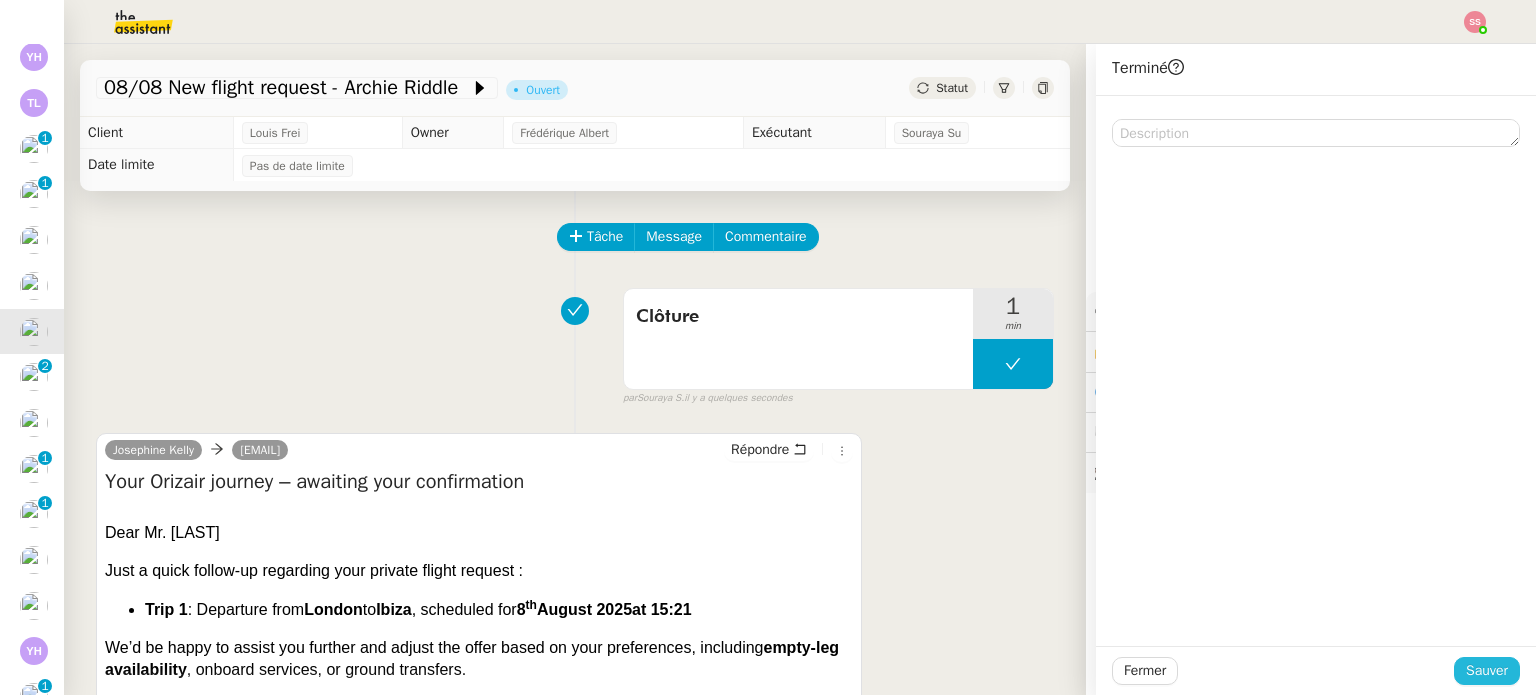 click on "Sauver" 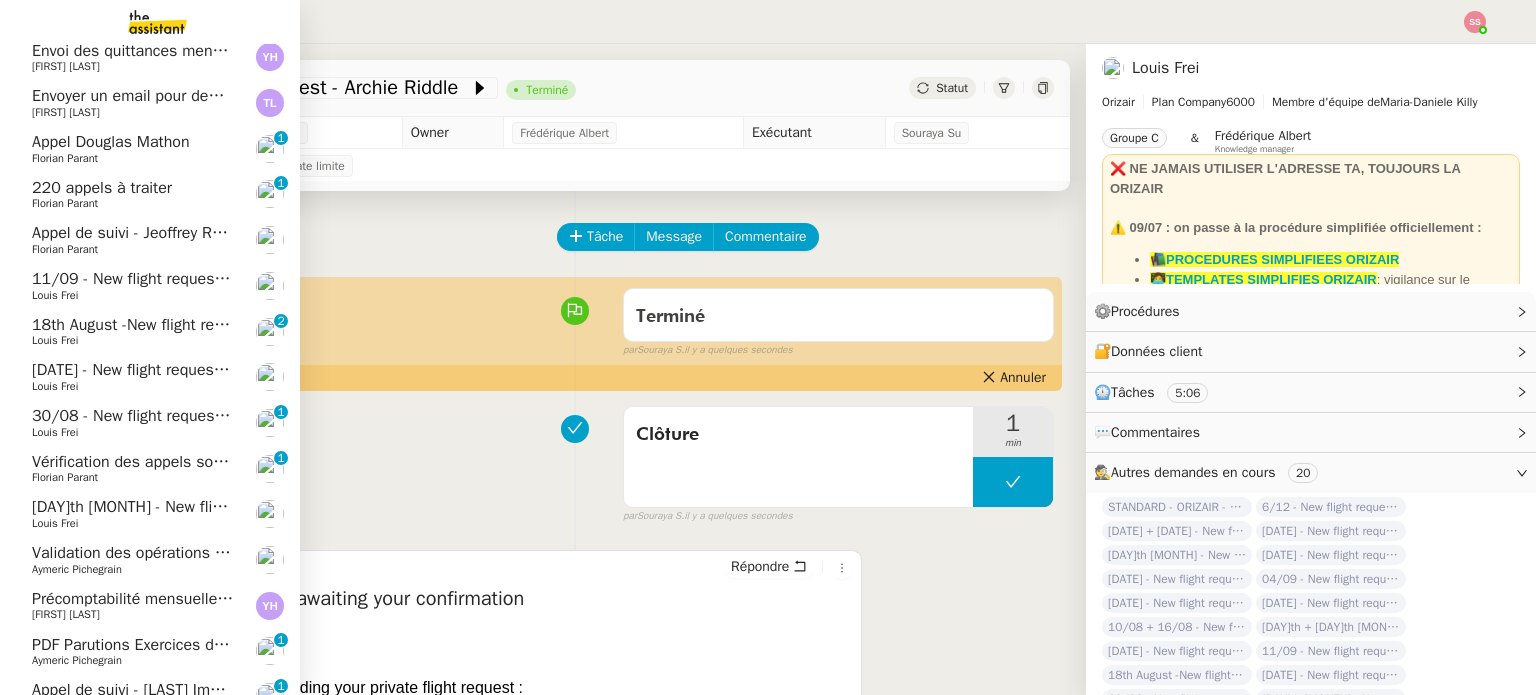 click on "Louis Frei" 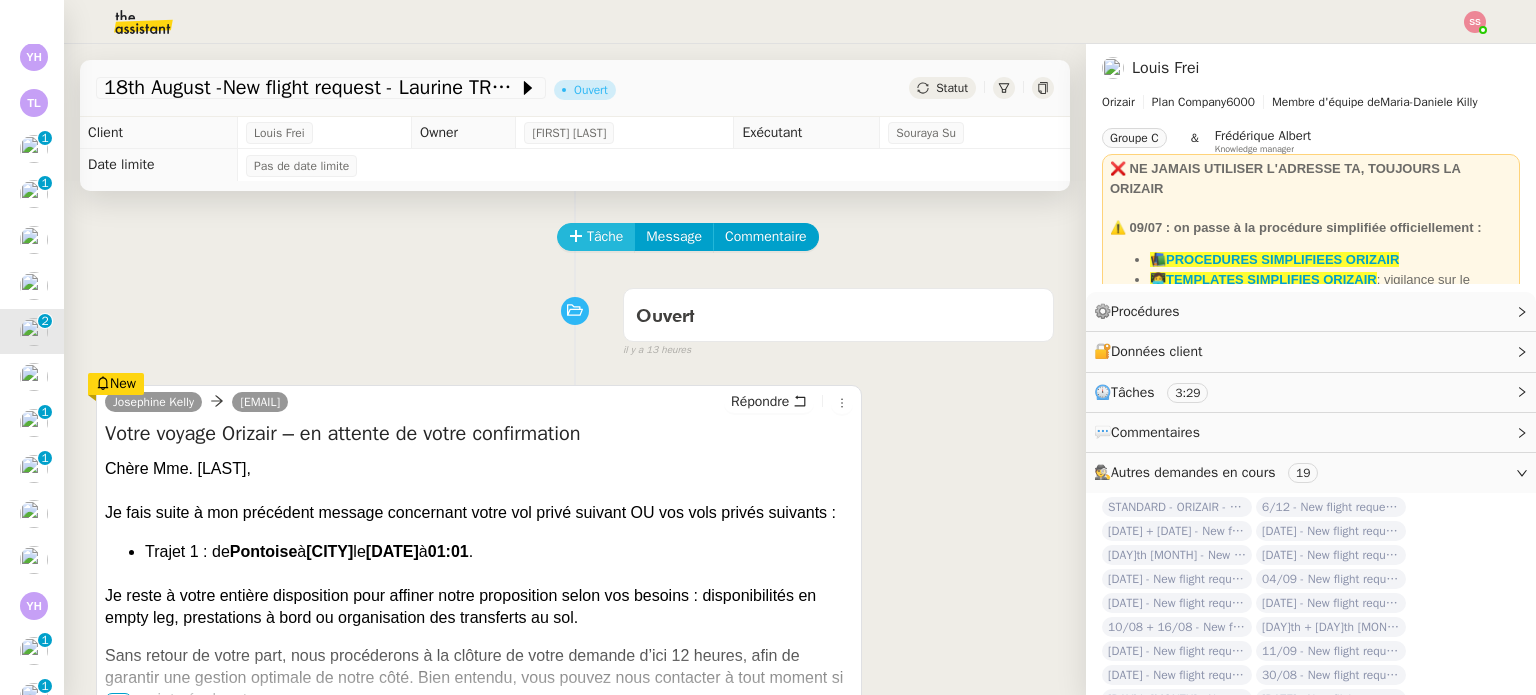 click on "Tâche" 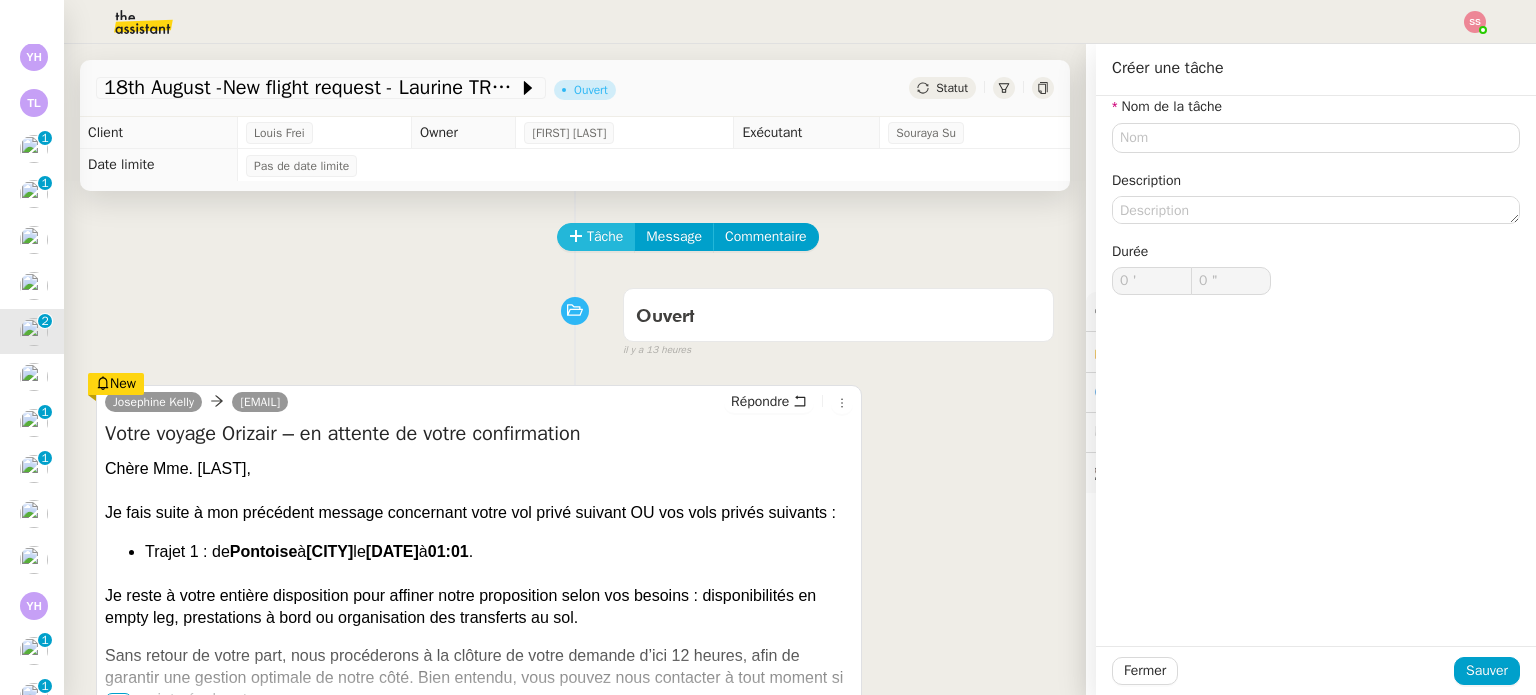 scroll, scrollTop: 554, scrollLeft: 0, axis: vertical 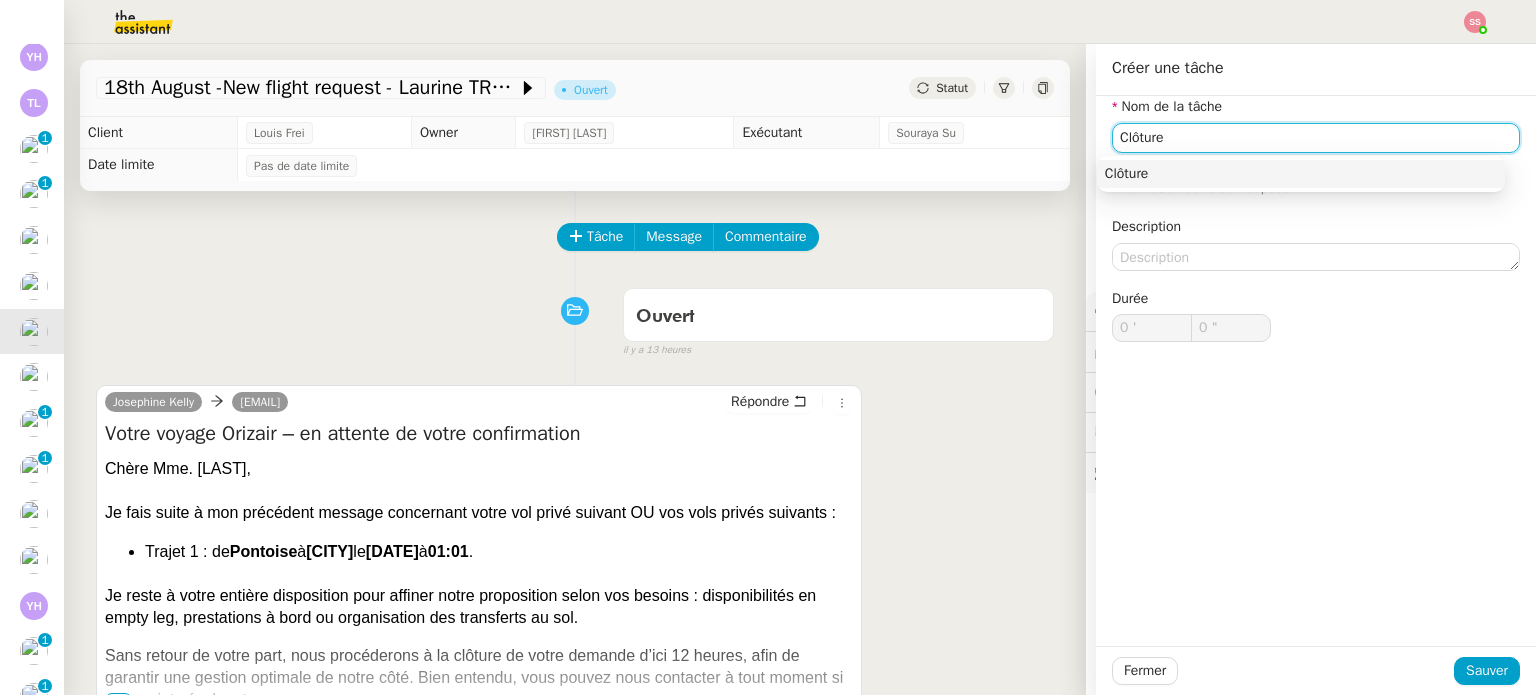 click on "Clôture" at bounding box center (1301, 174) 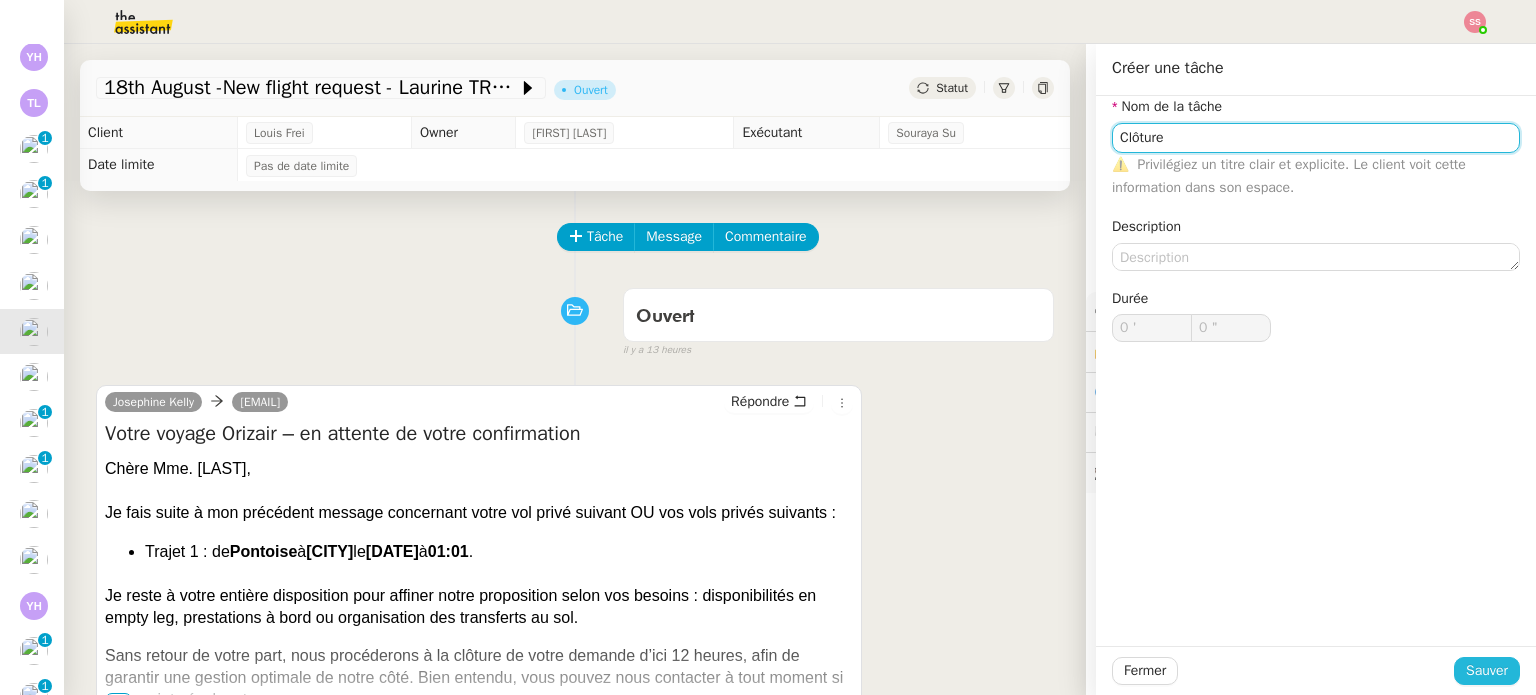 type on "Clôture" 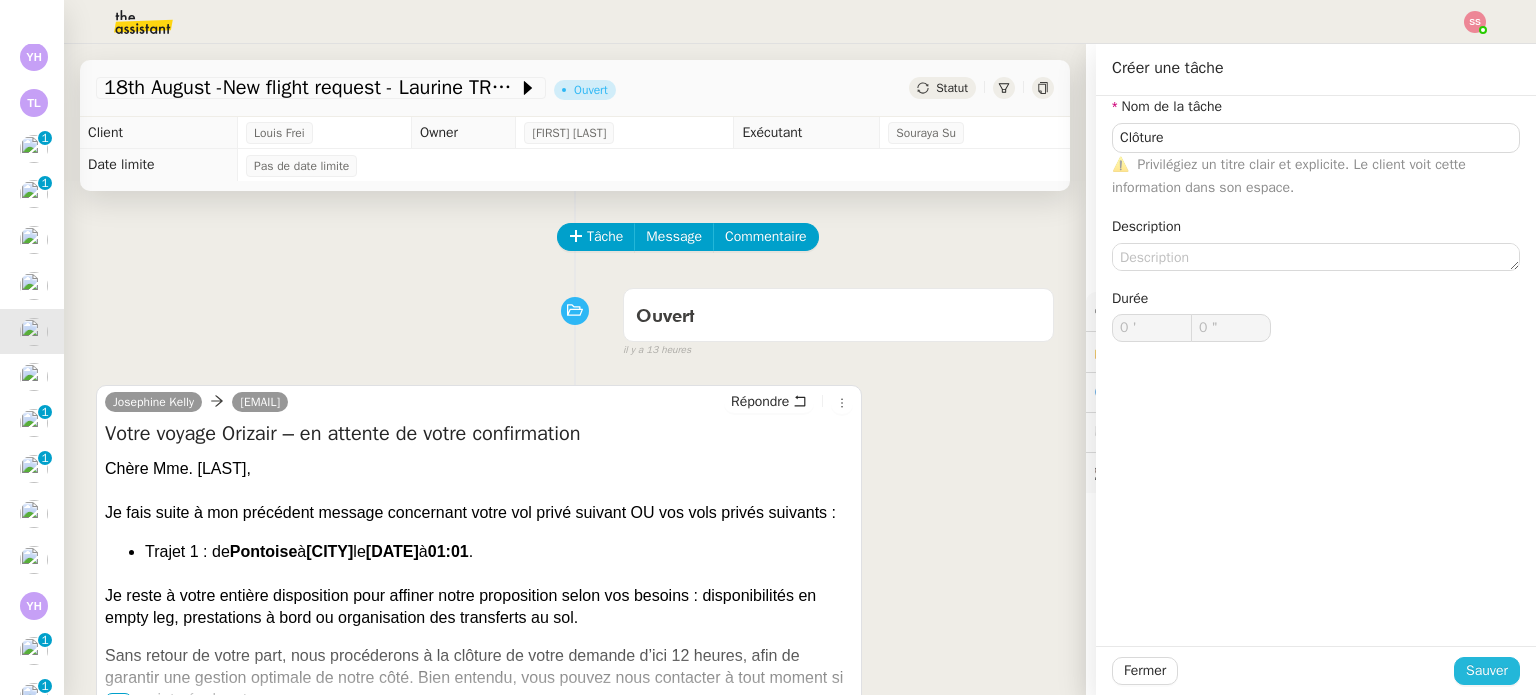 click on "Sauver" 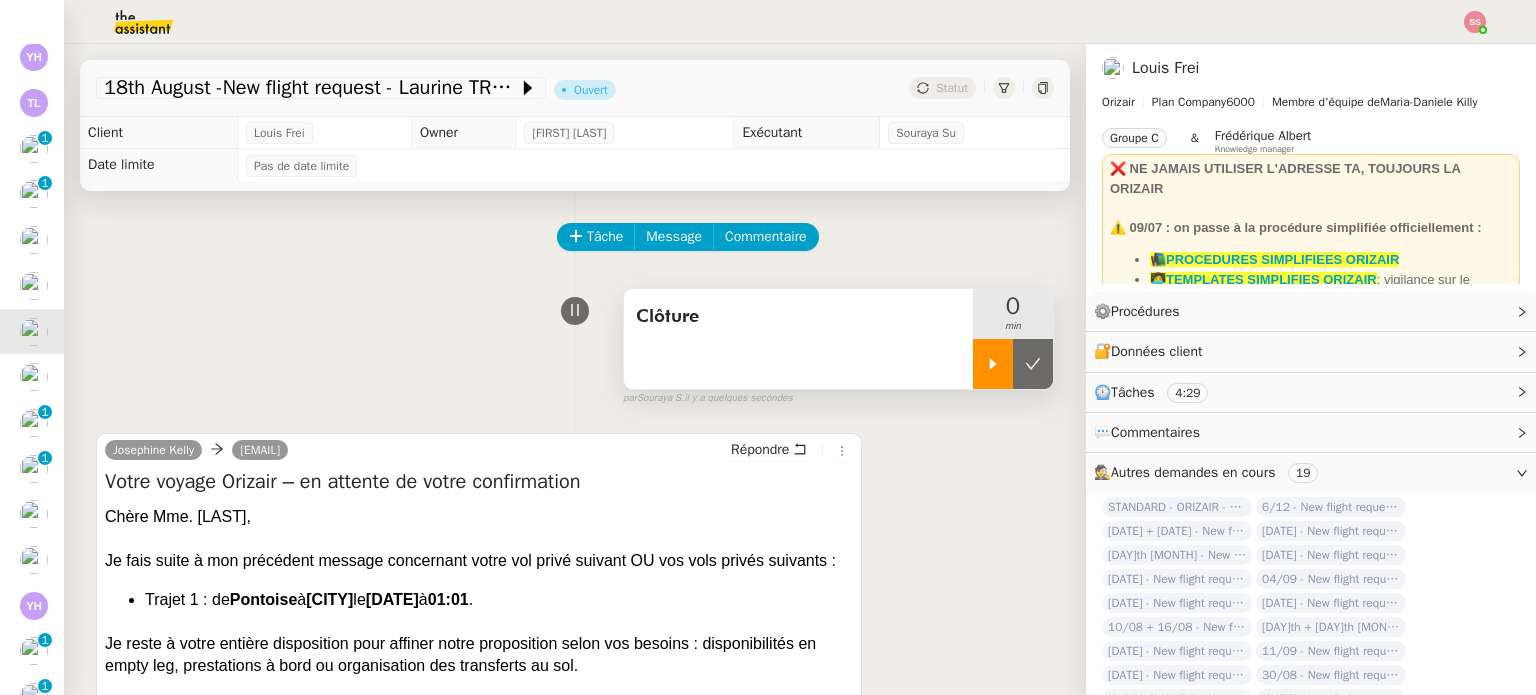 click at bounding box center (993, 364) 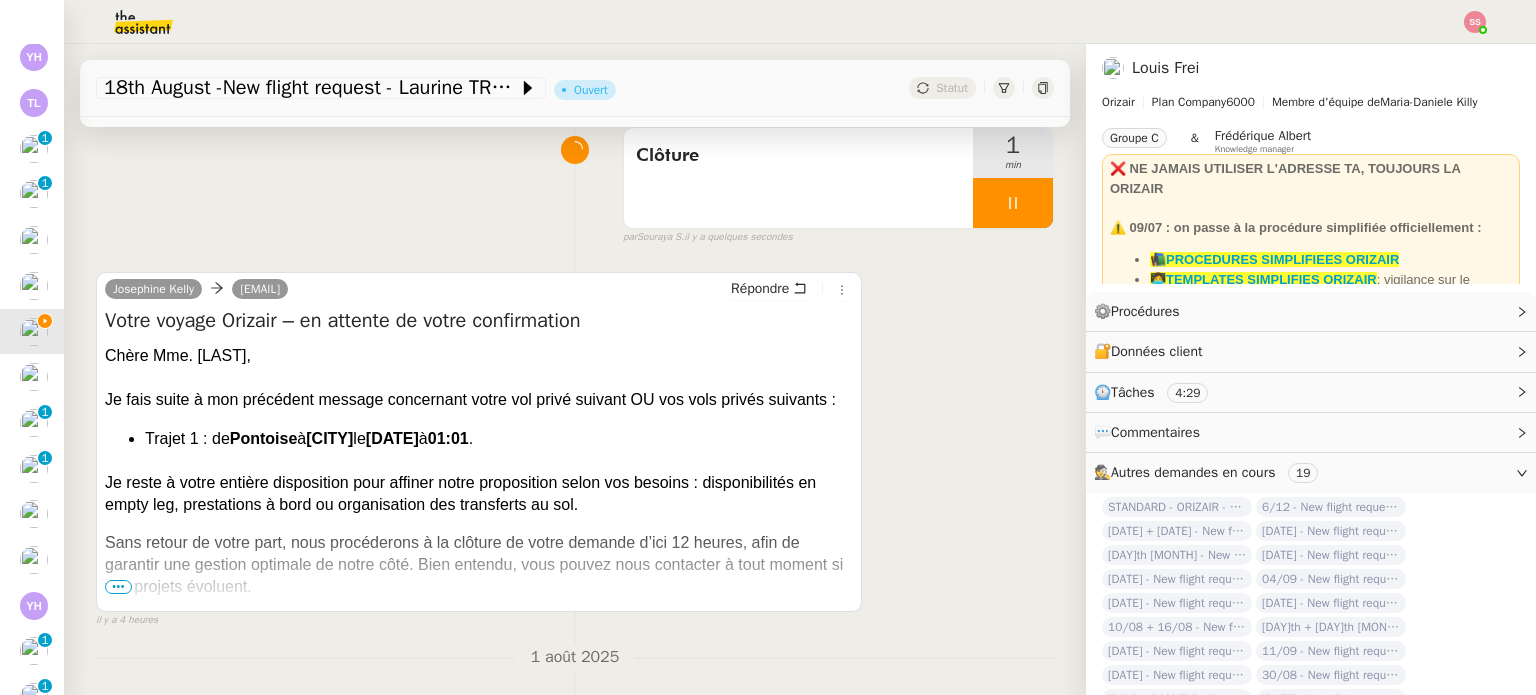 scroll, scrollTop: 64, scrollLeft: 0, axis: vertical 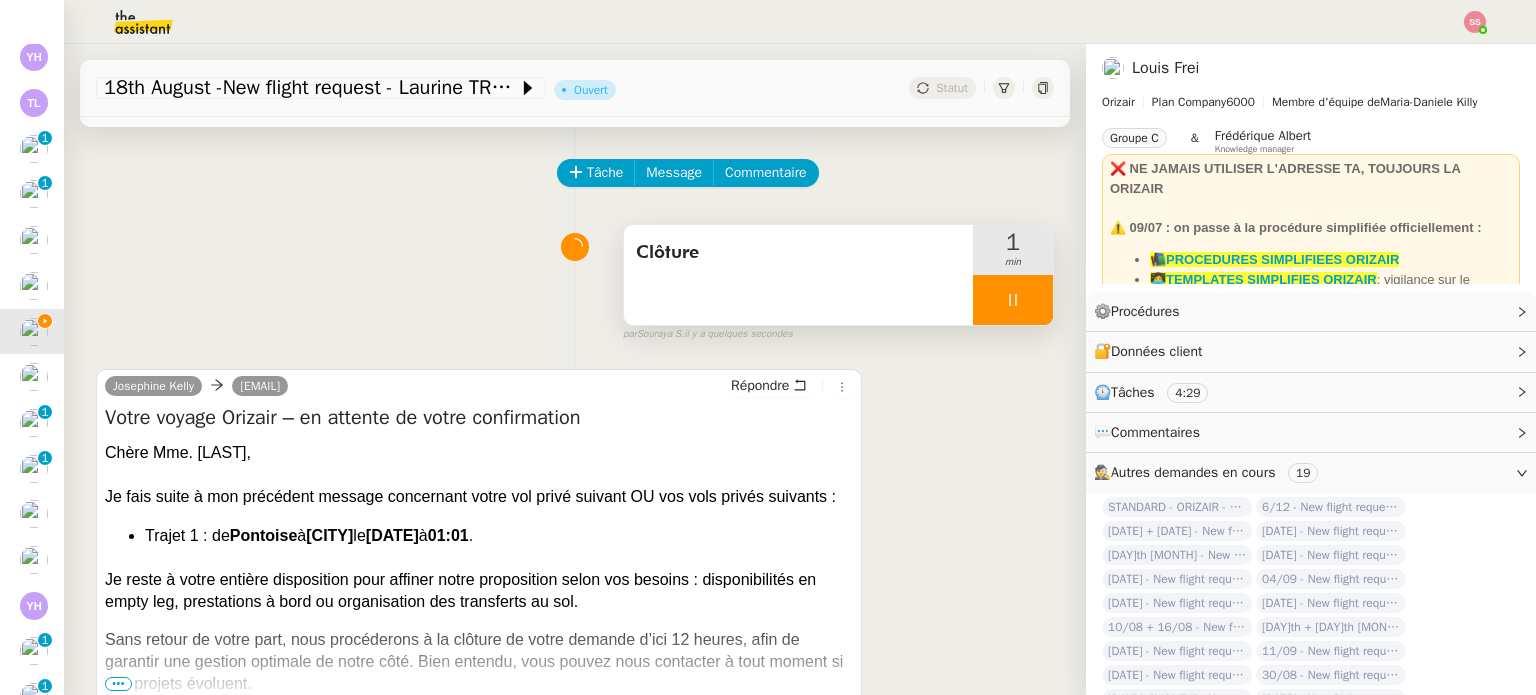 click at bounding box center [1013, 300] 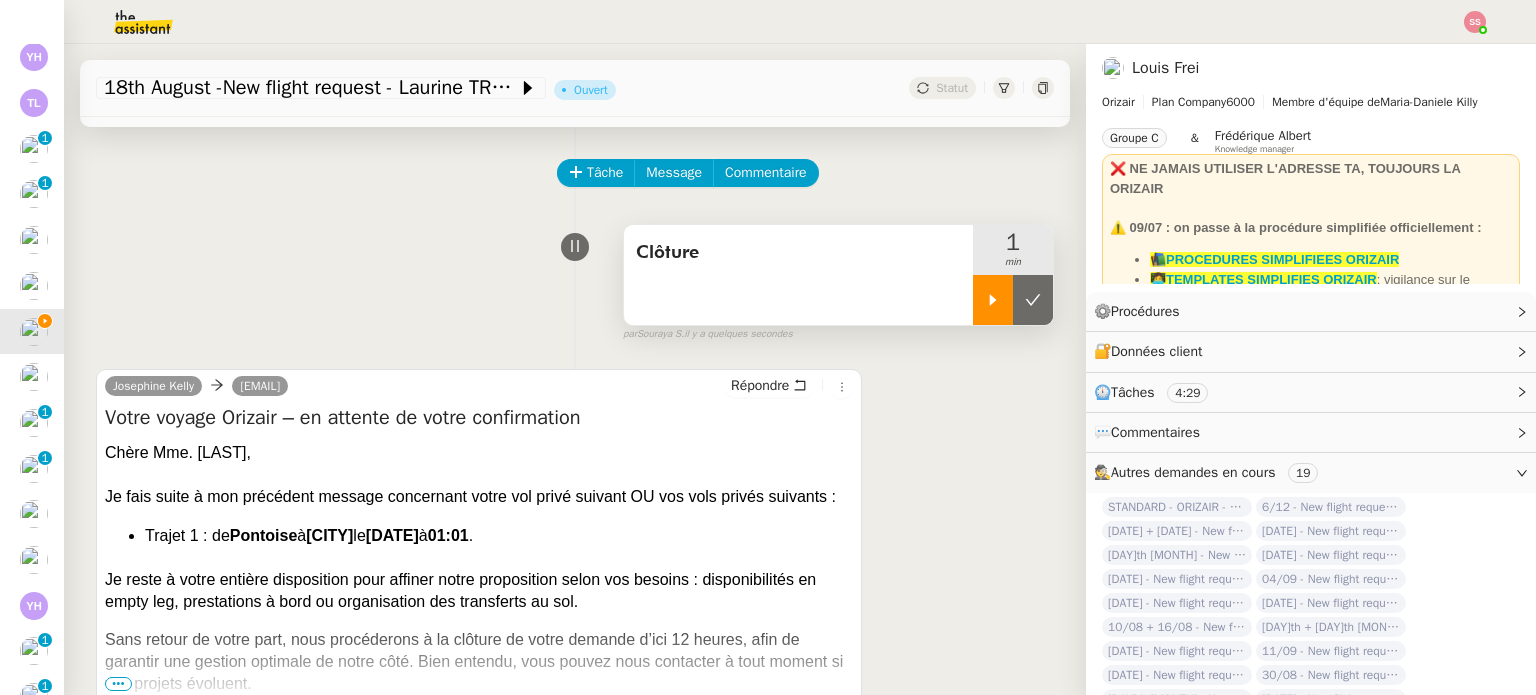 click at bounding box center (1033, 300) 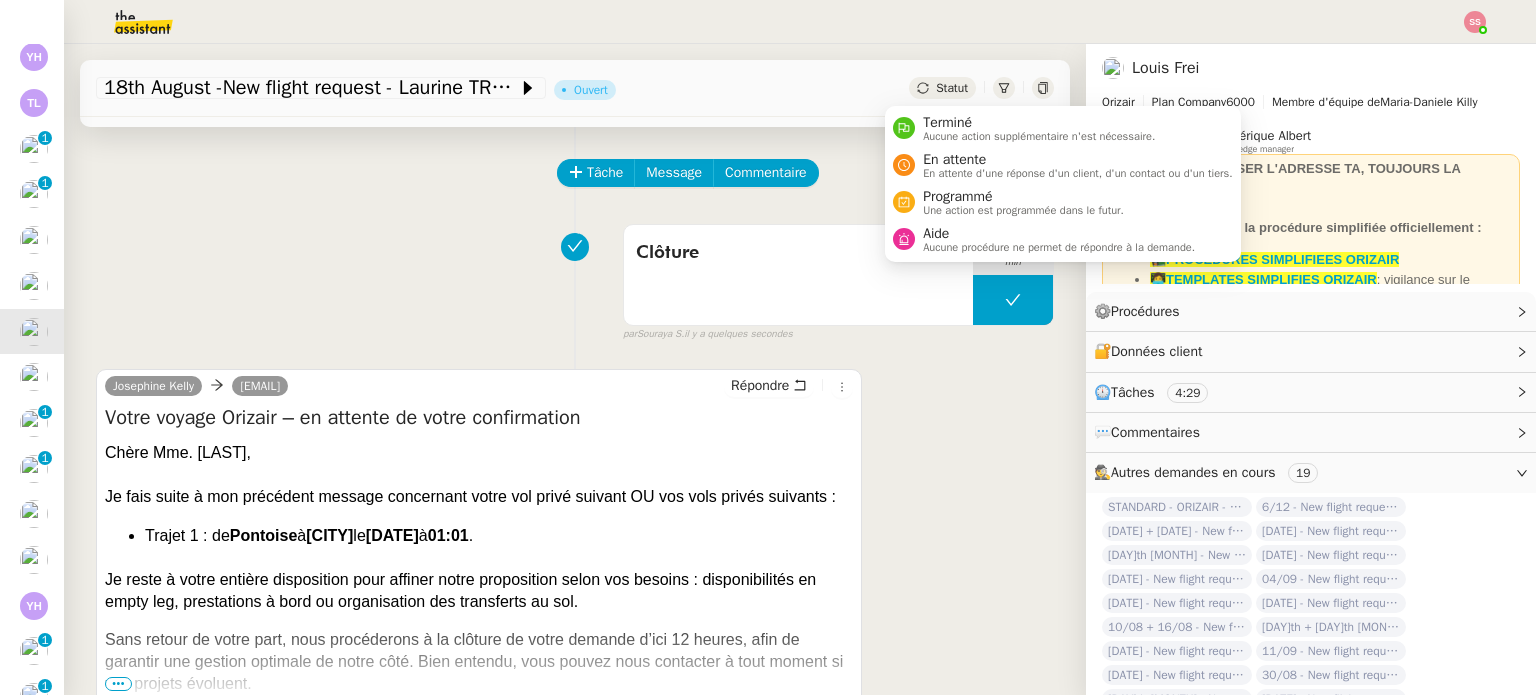 click on "Statut" 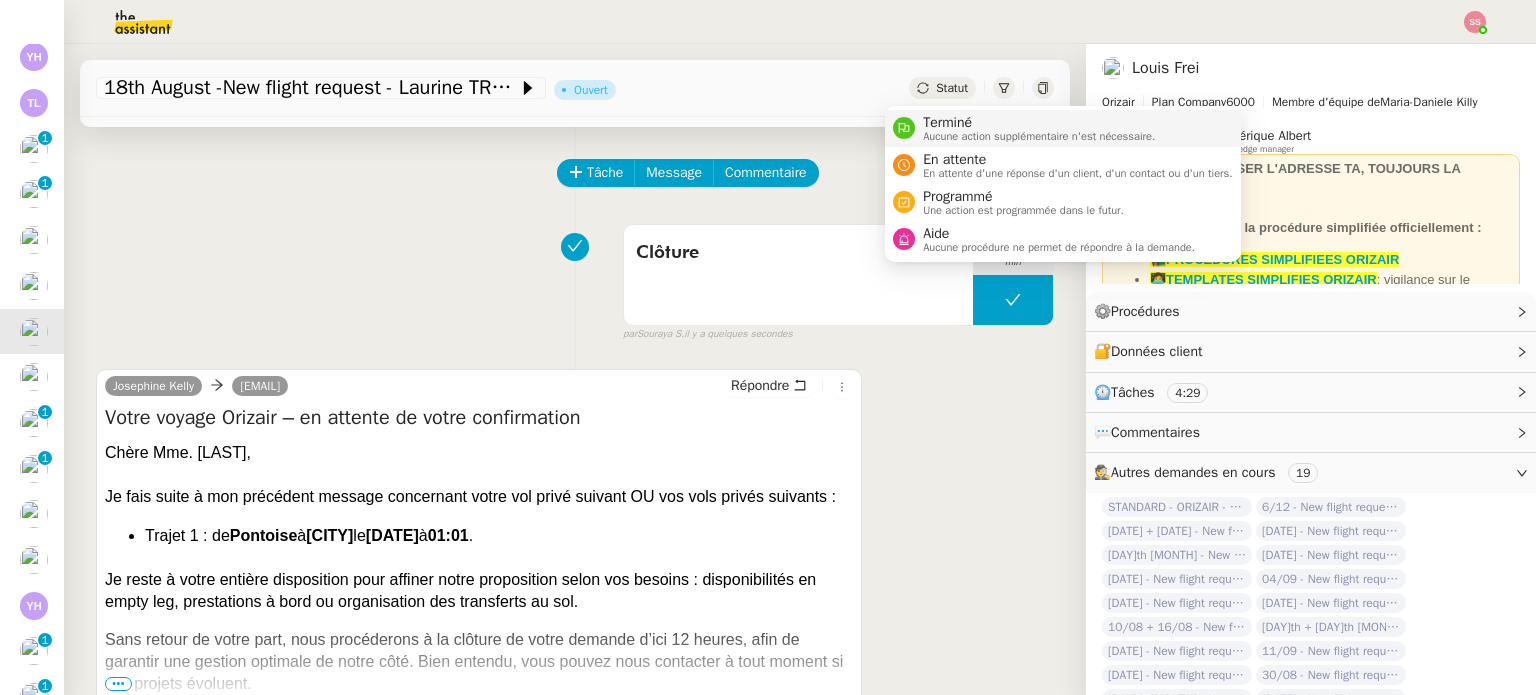 click on "Terminé" at bounding box center (1039, 123) 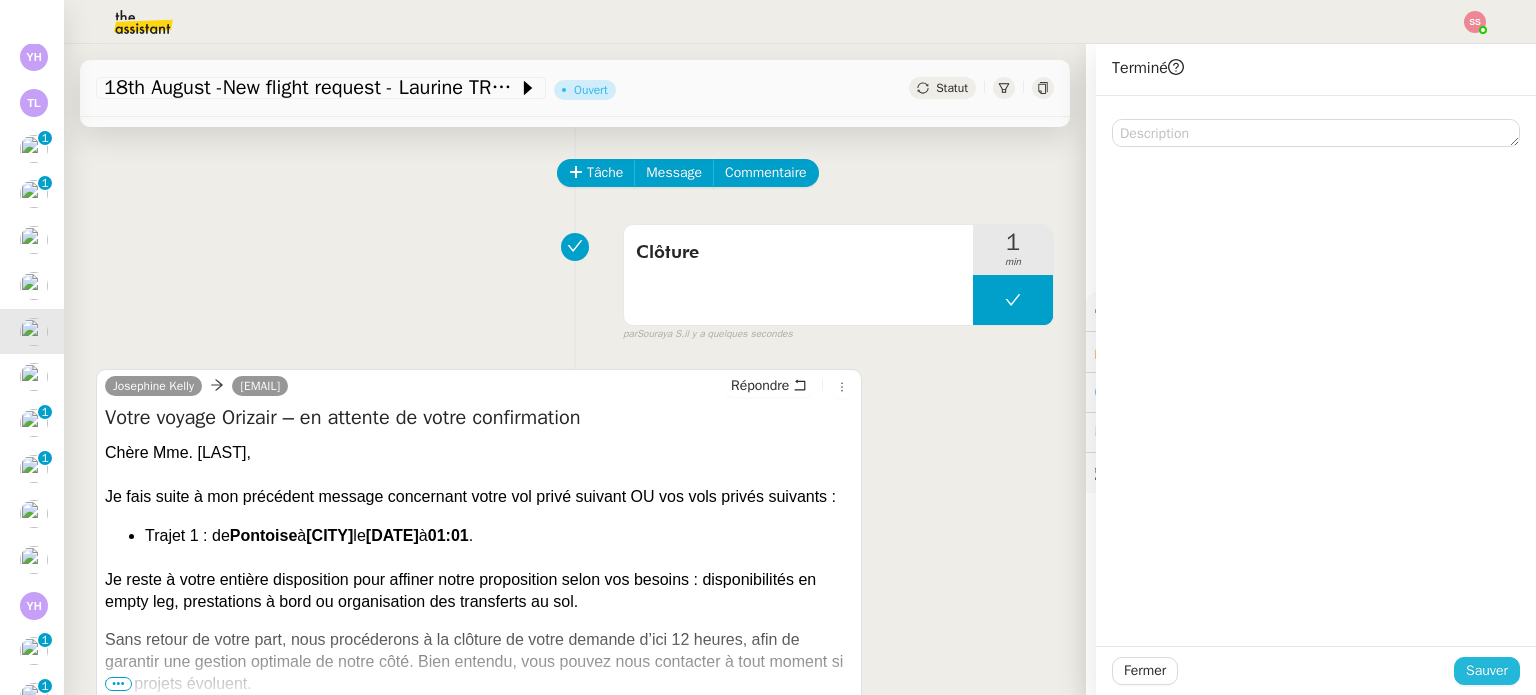 click on "Sauver" 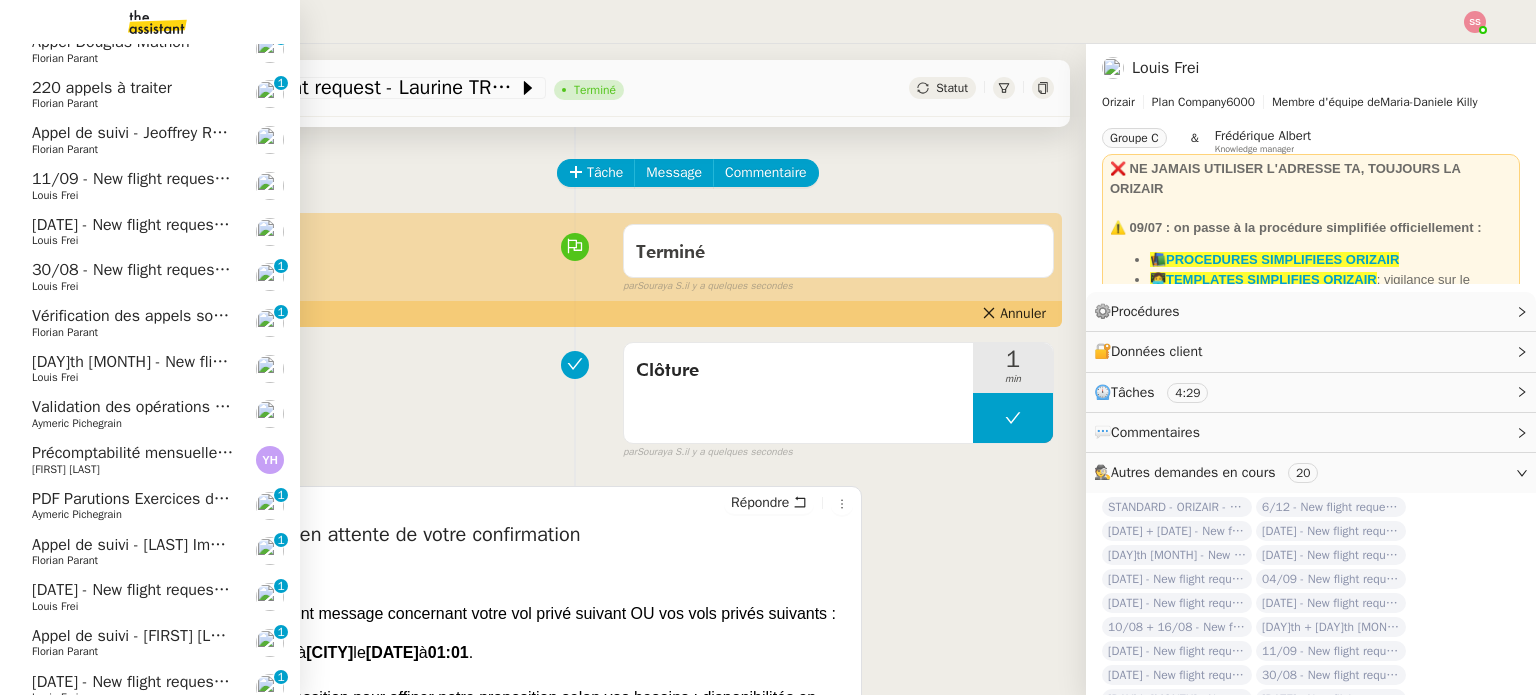 scroll, scrollTop: 500, scrollLeft: 0, axis: vertical 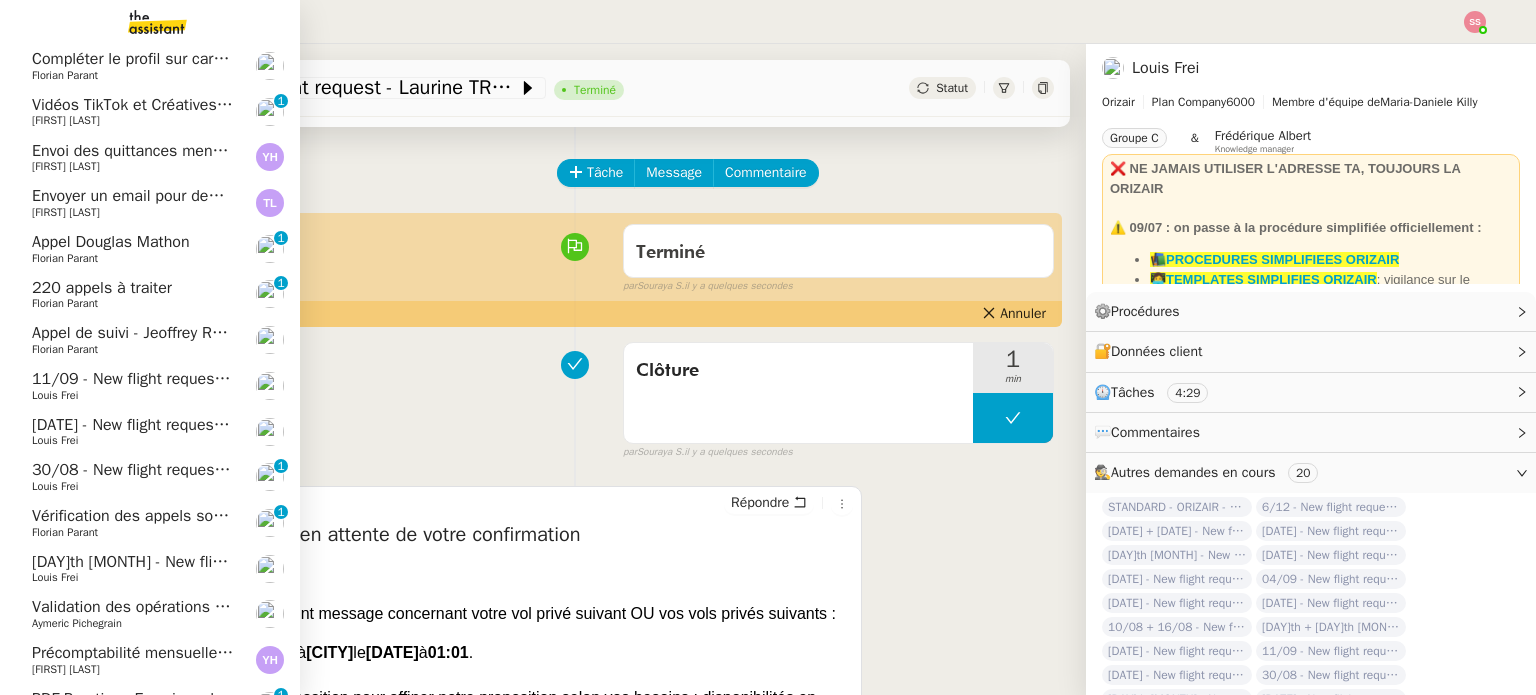 click on "[DAY]th [MONTH]  - New flight request - [FIRST] [LAST]" 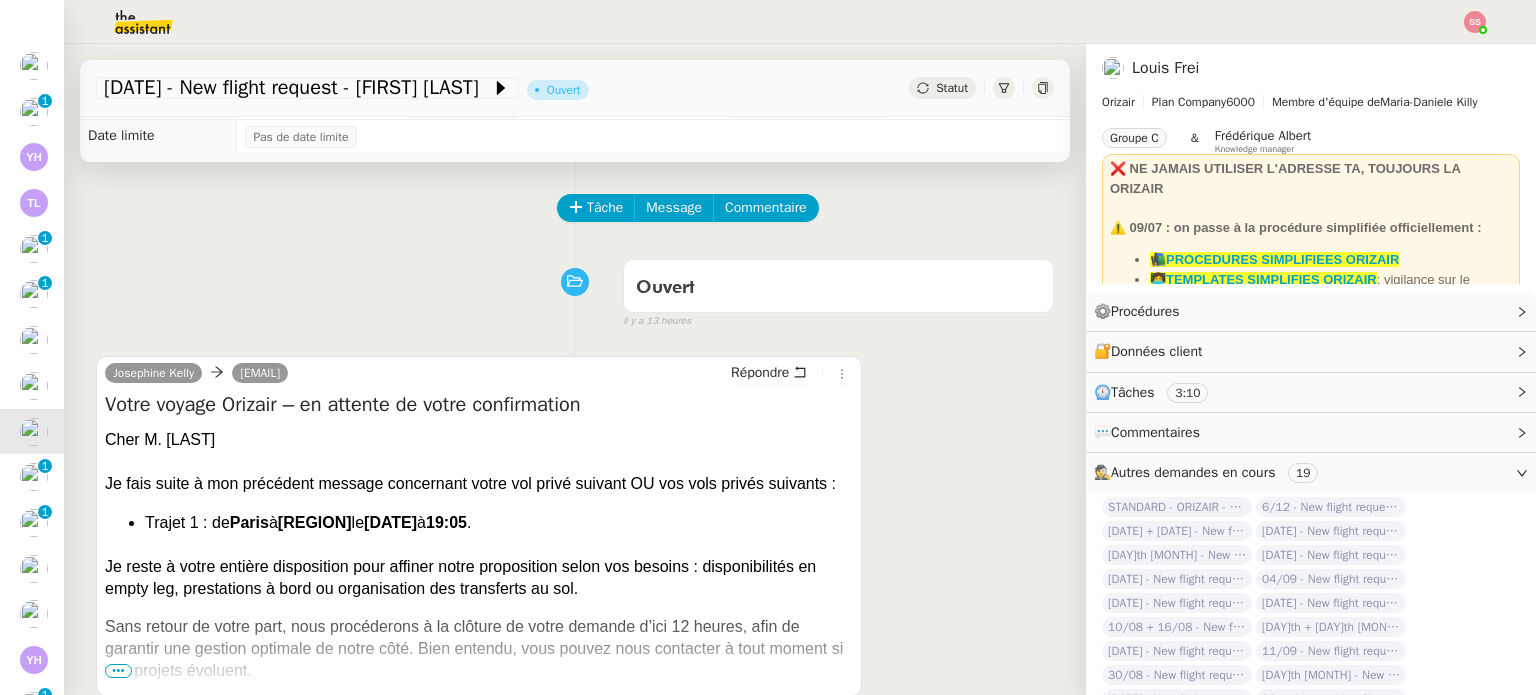 scroll, scrollTop: 0, scrollLeft: 0, axis: both 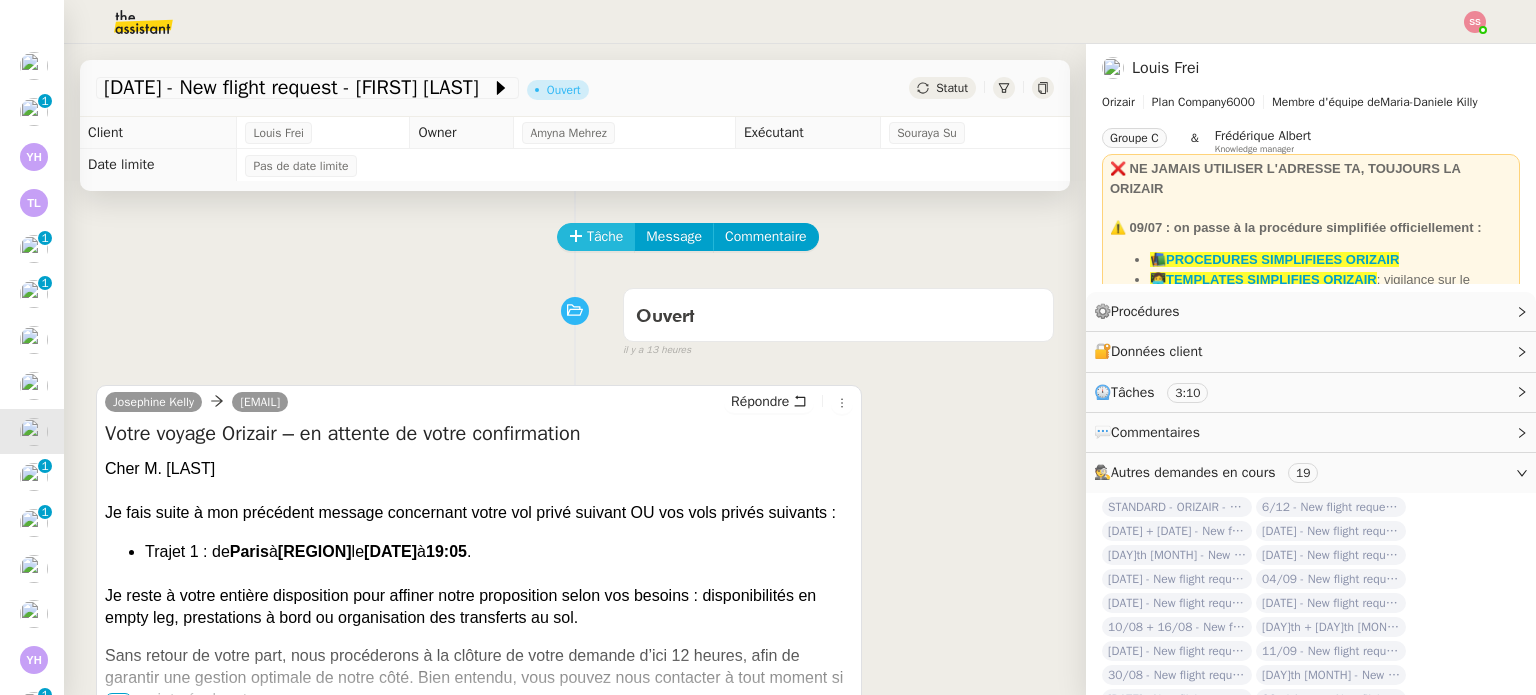 click 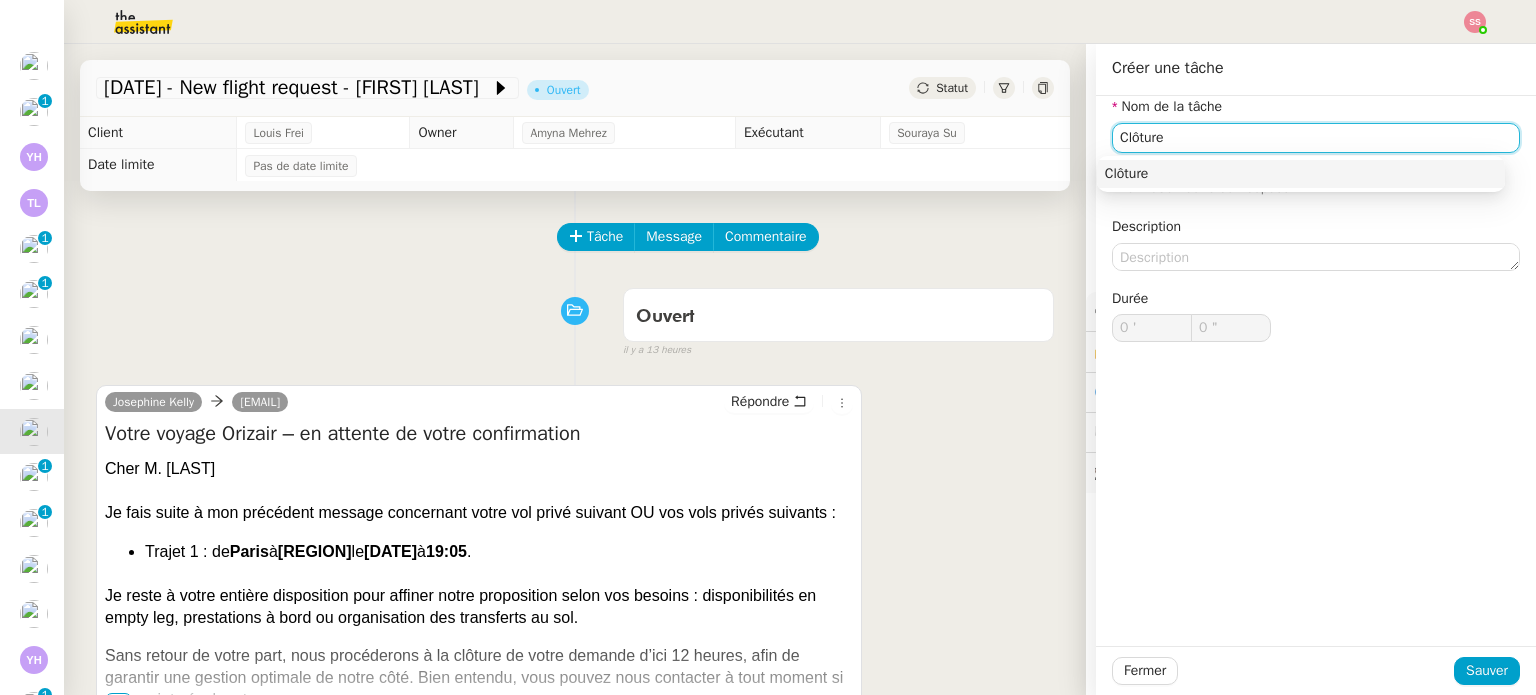 click on "Clôture" at bounding box center (1301, 174) 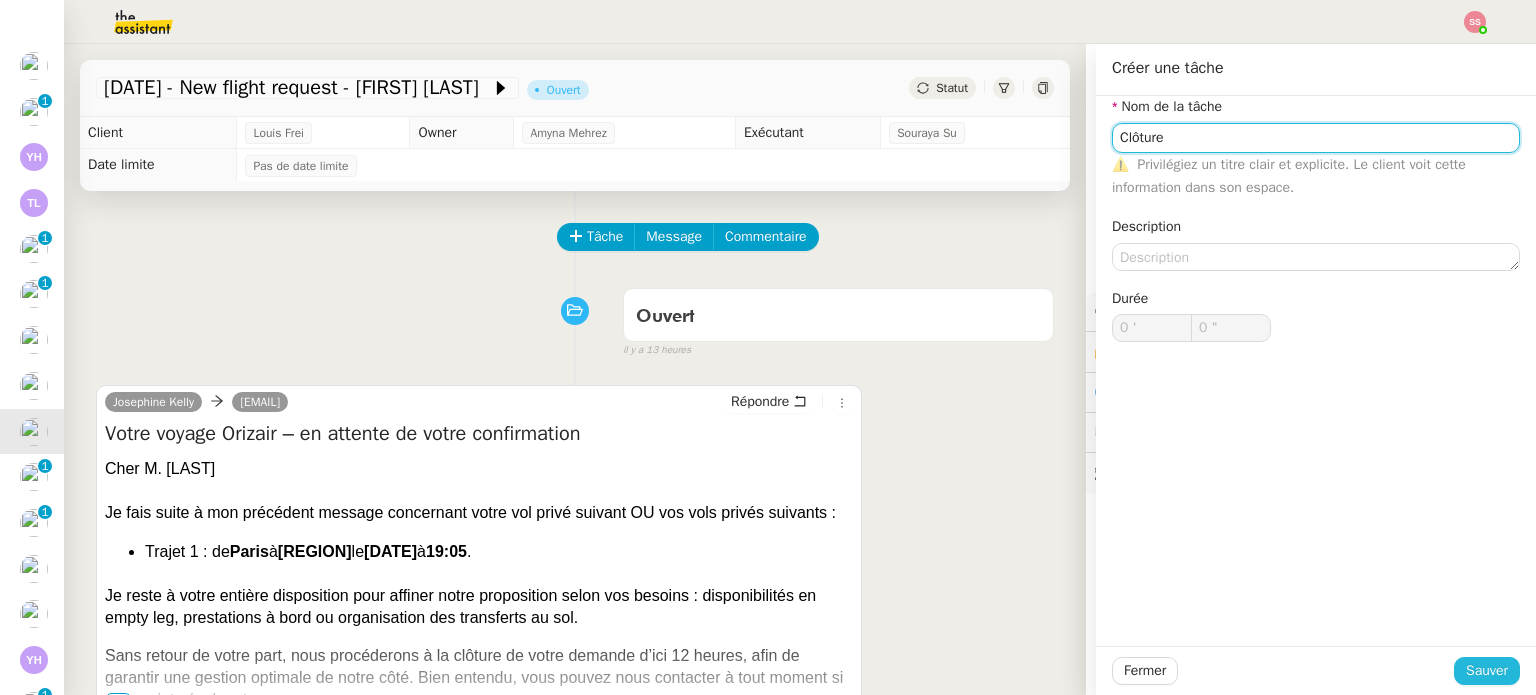 type on "Clôture" 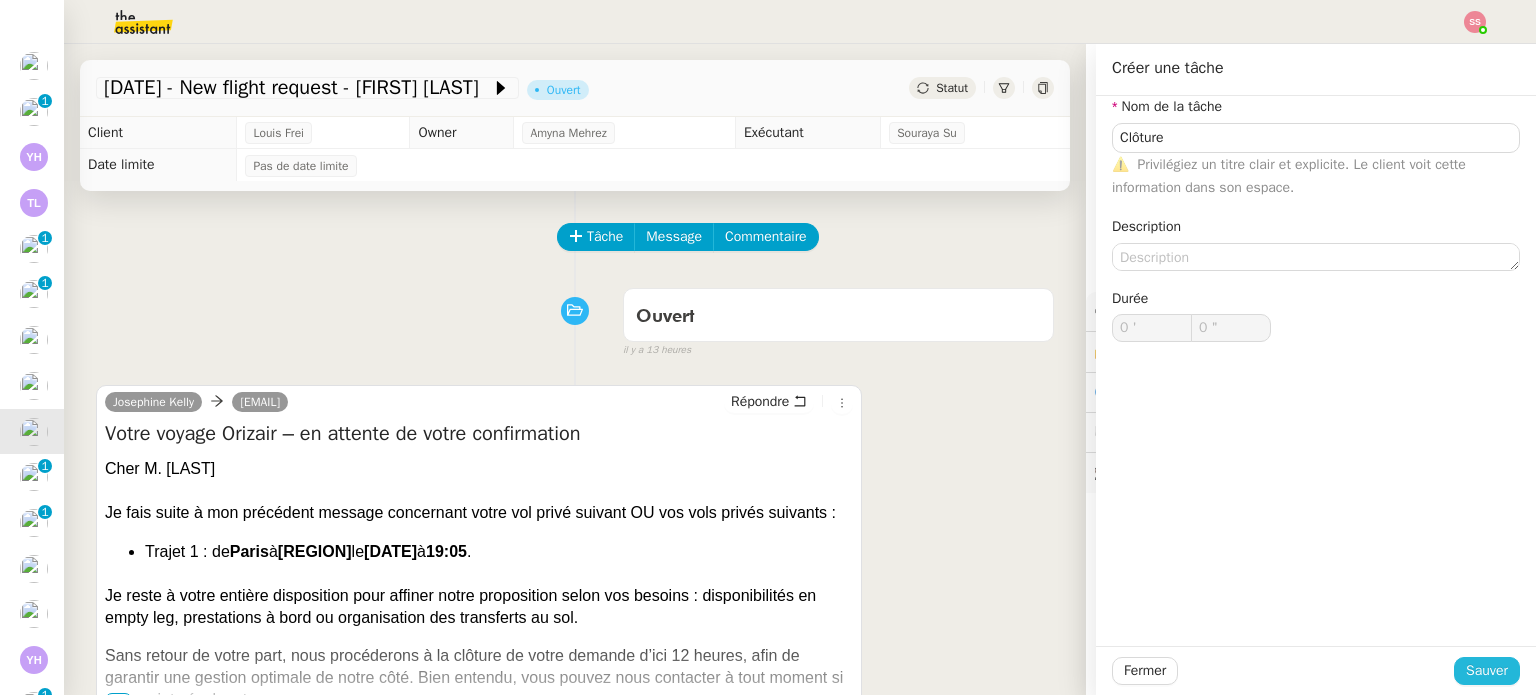 click on "Sauver" 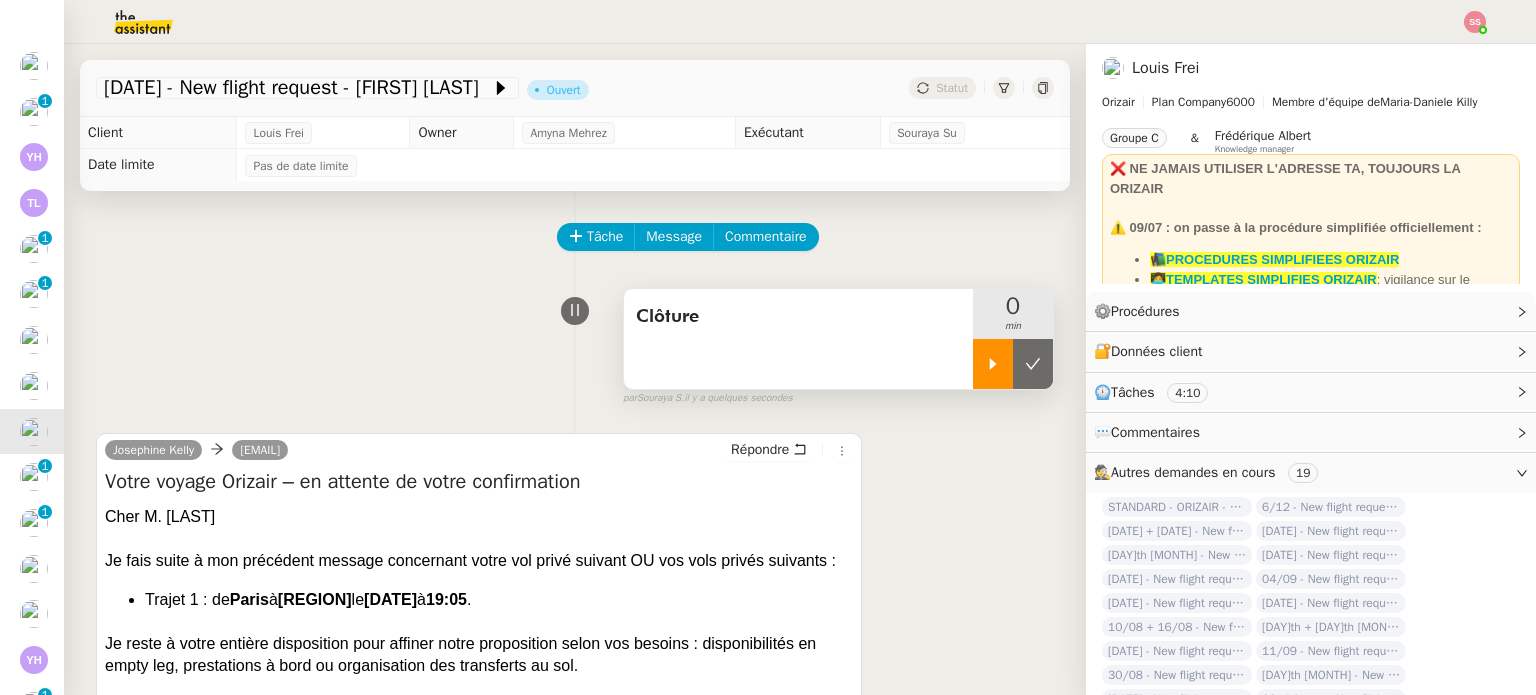click at bounding box center [993, 364] 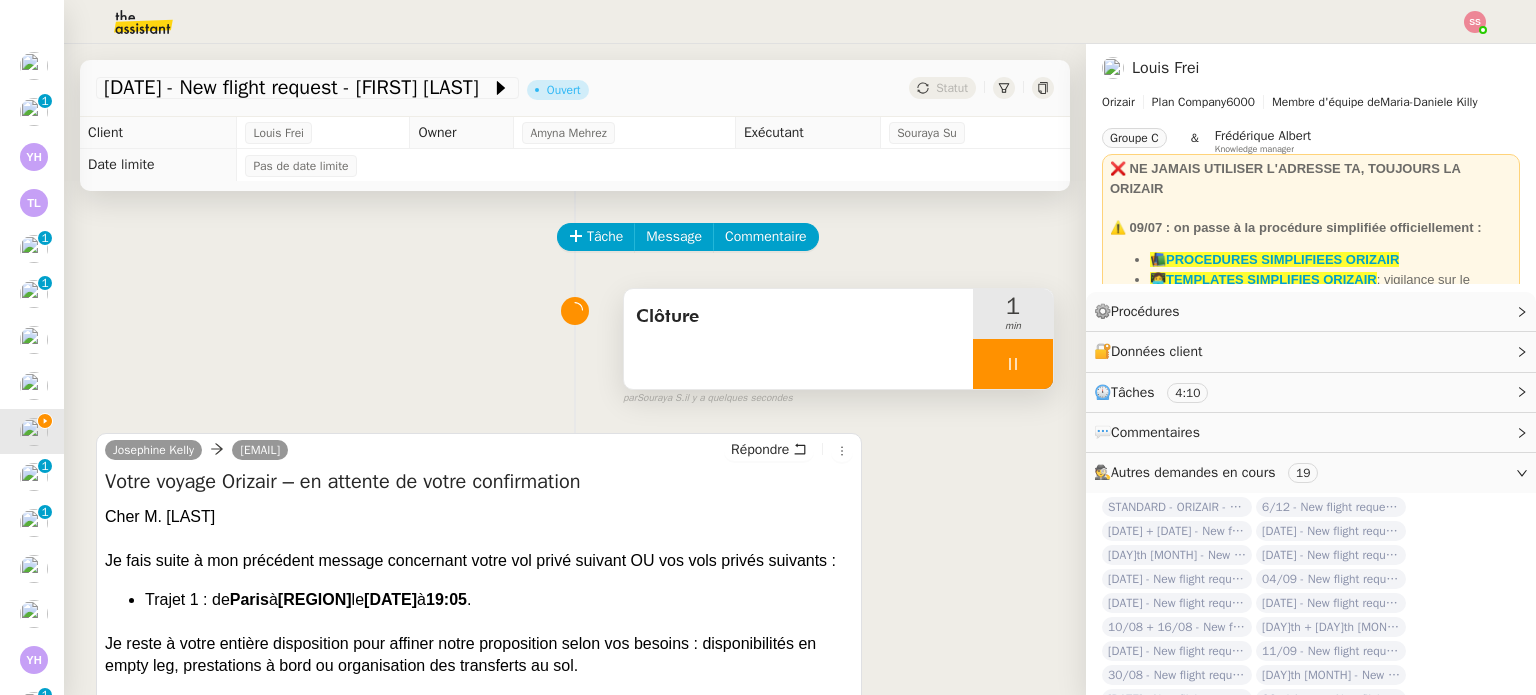 drag, startPoint x: 1003, startPoint y: 367, endPoint x: 1012, endPoint y: 374, distance: 11.401754 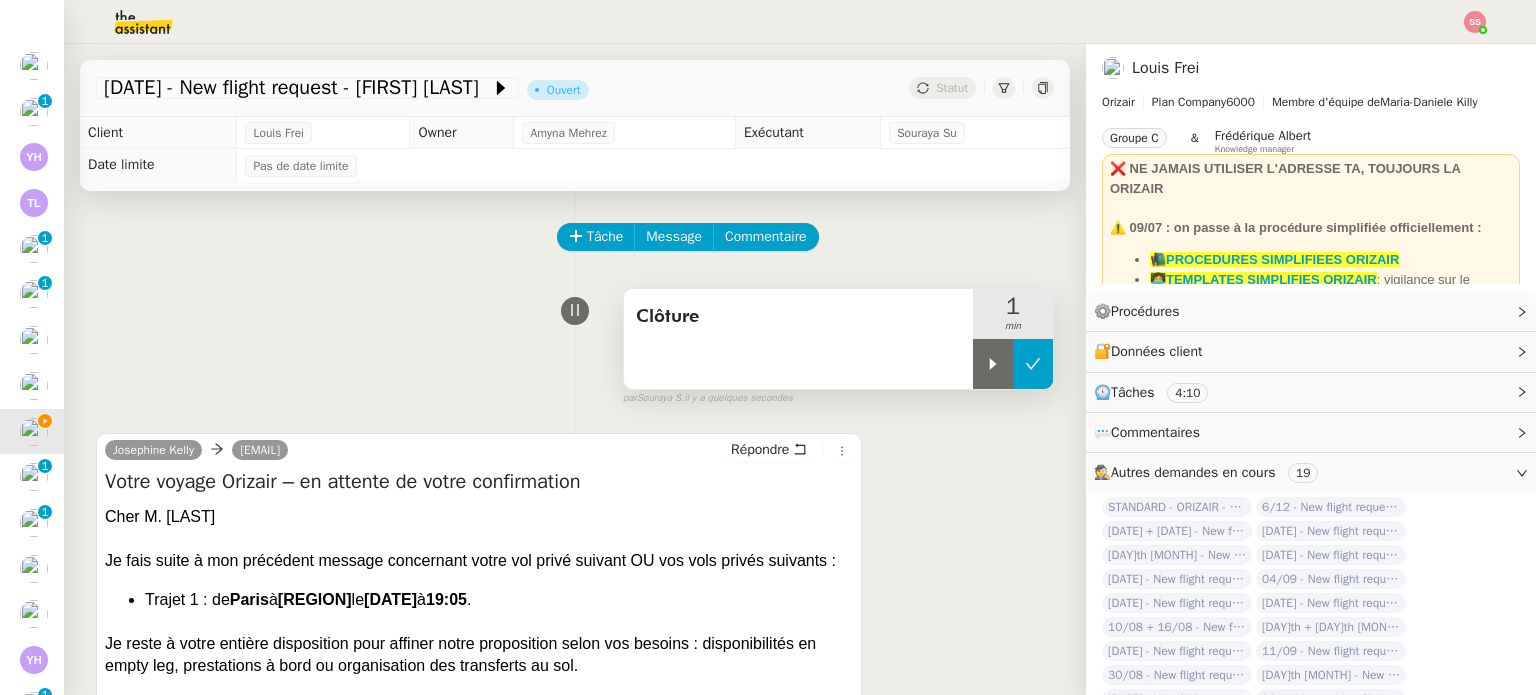 click at bounding box center [1033, 364] 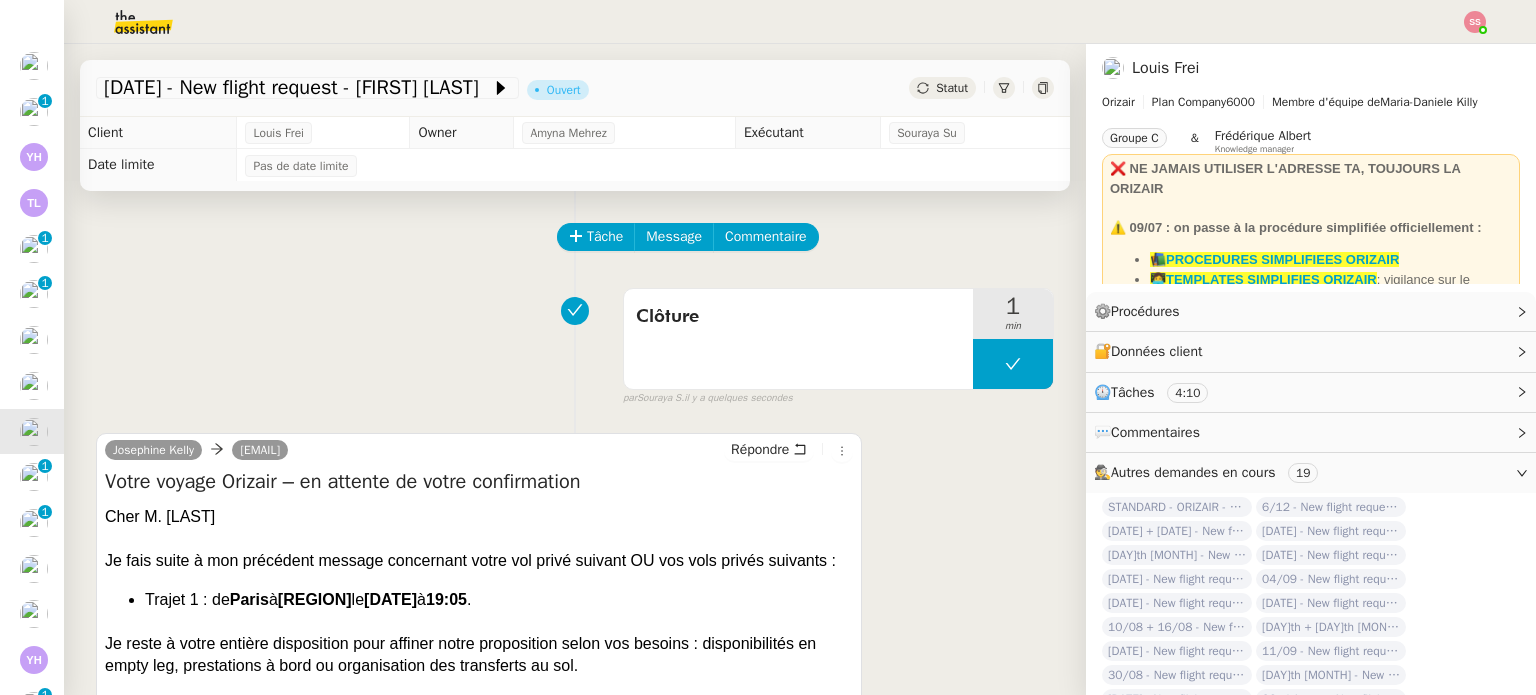 click on "Statut" 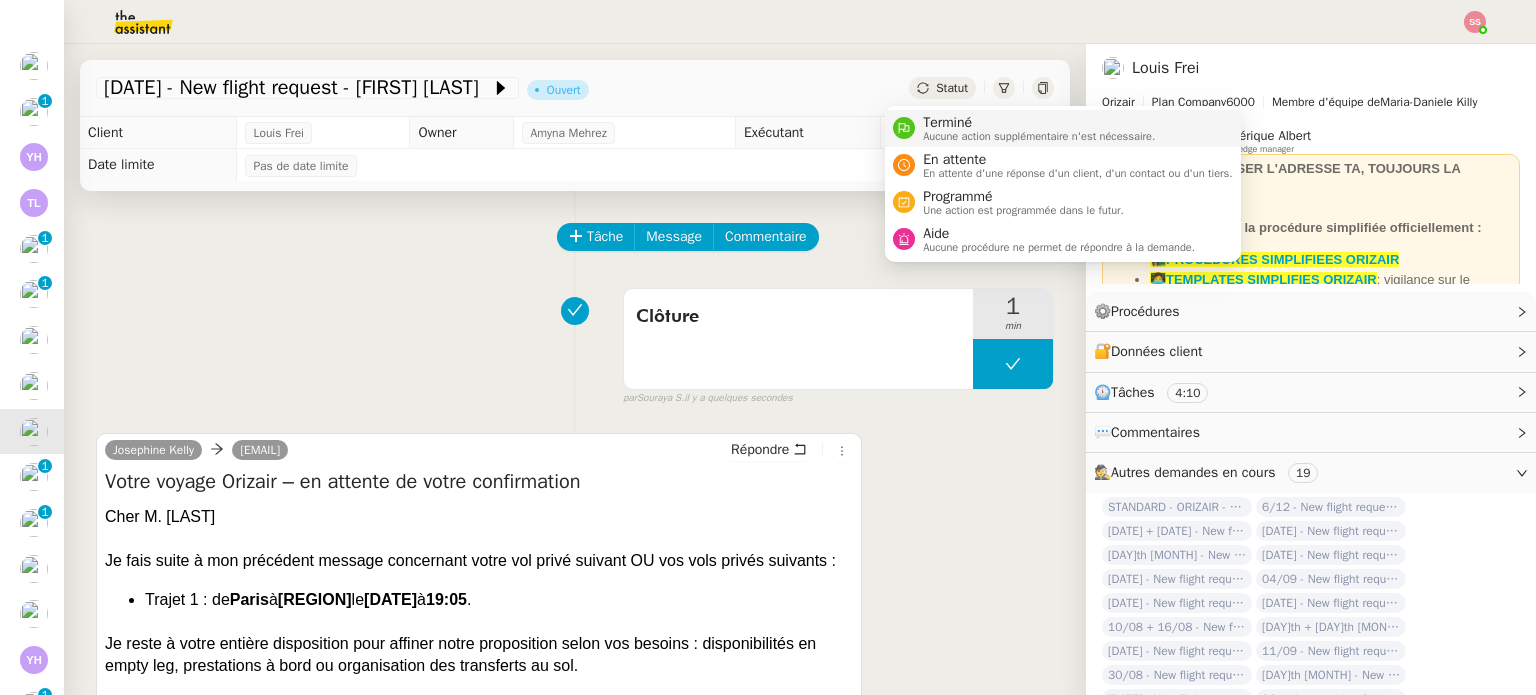 click on "Terminé" at bounding box center [1039, 123] 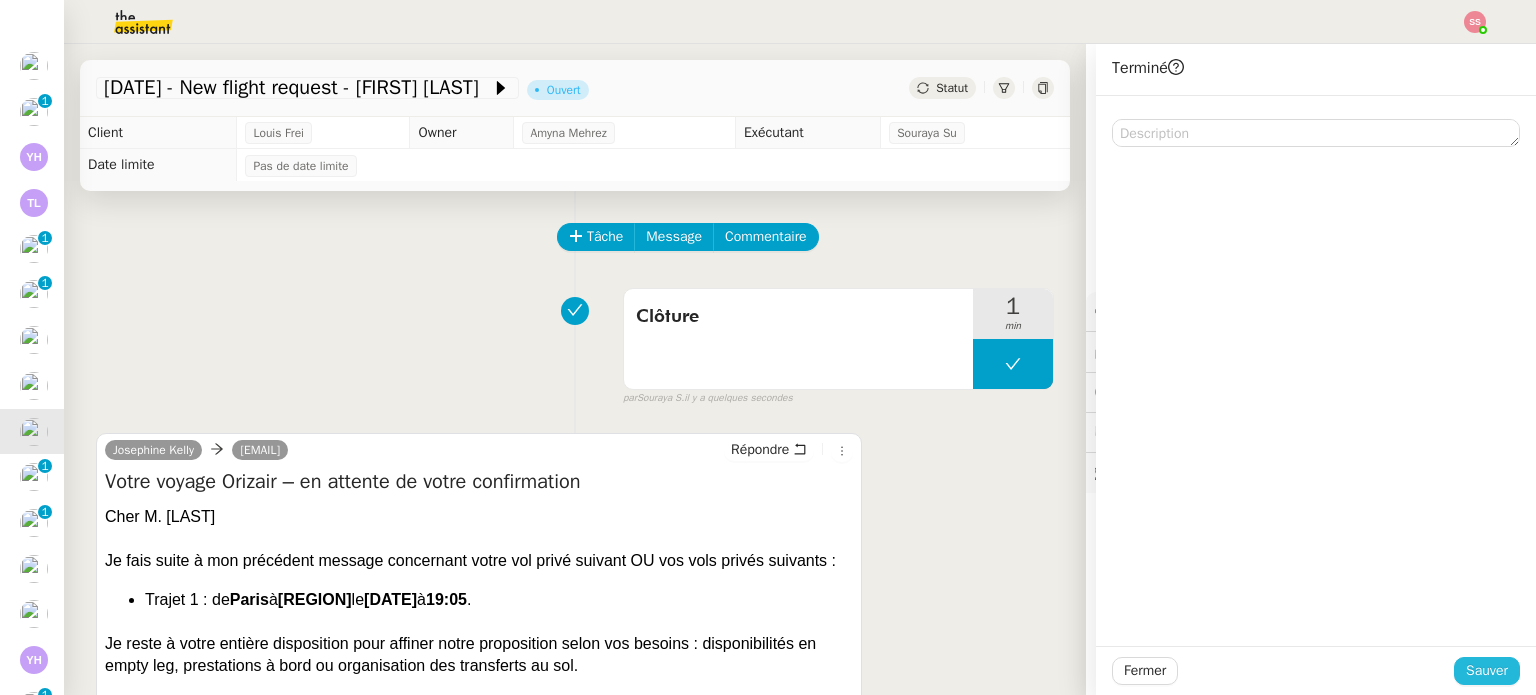 click on "Sauver" 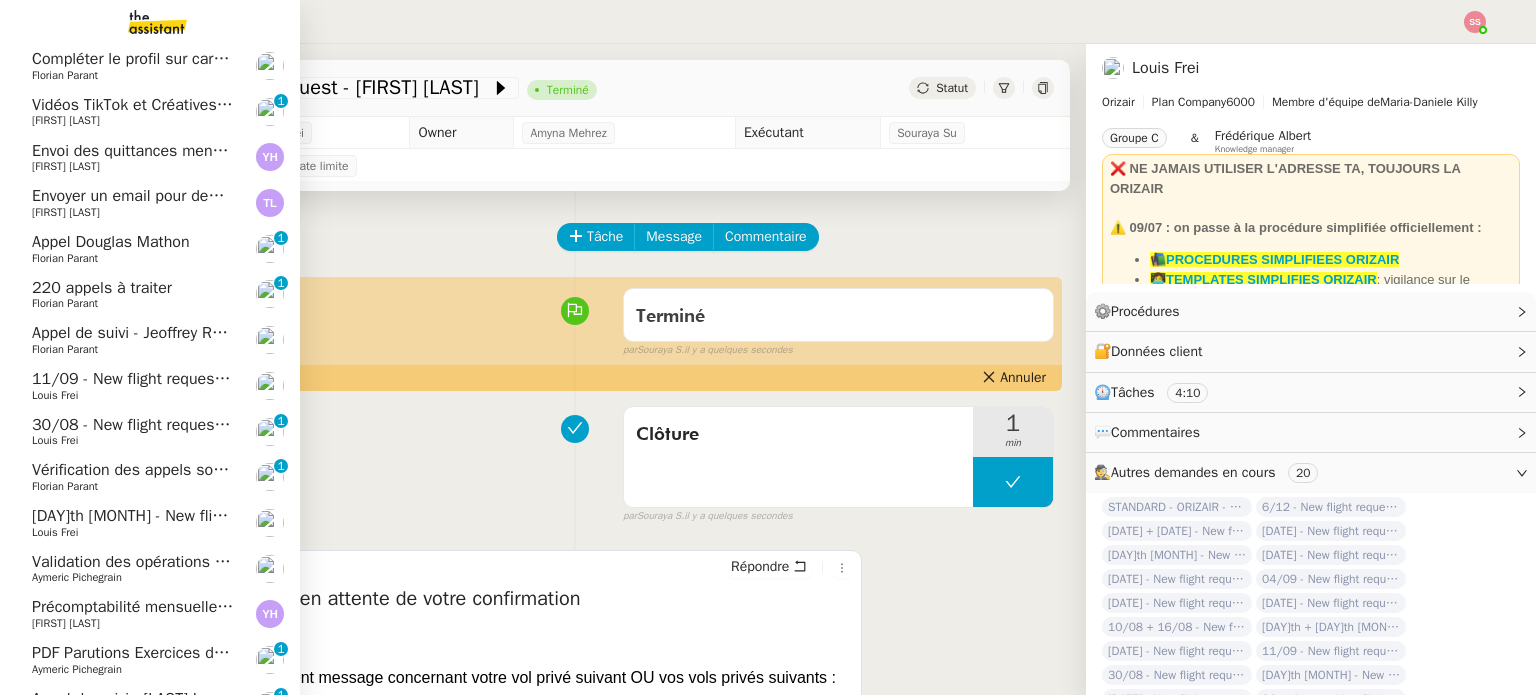 click on "Louis Frei" 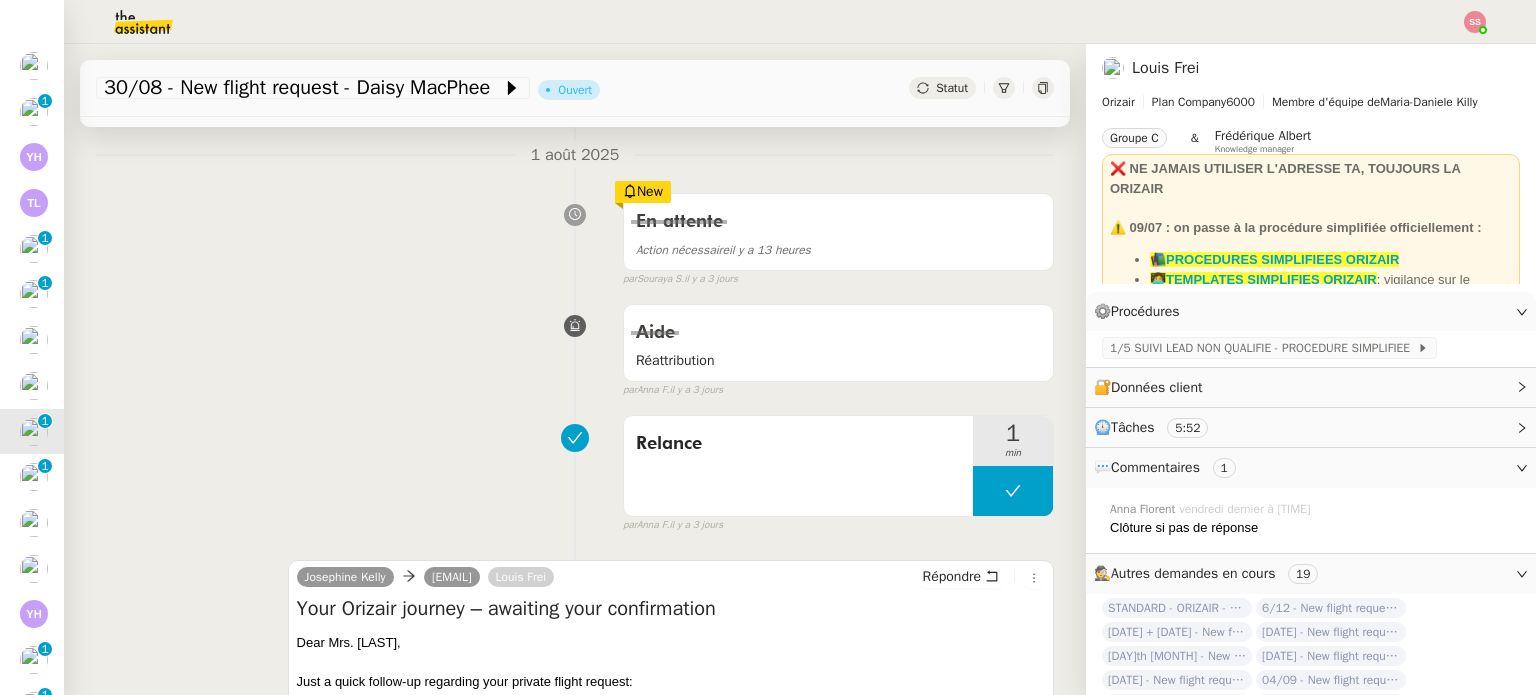 scroll, scrollTop: 100, scrollLeft: 0, axis: vertical 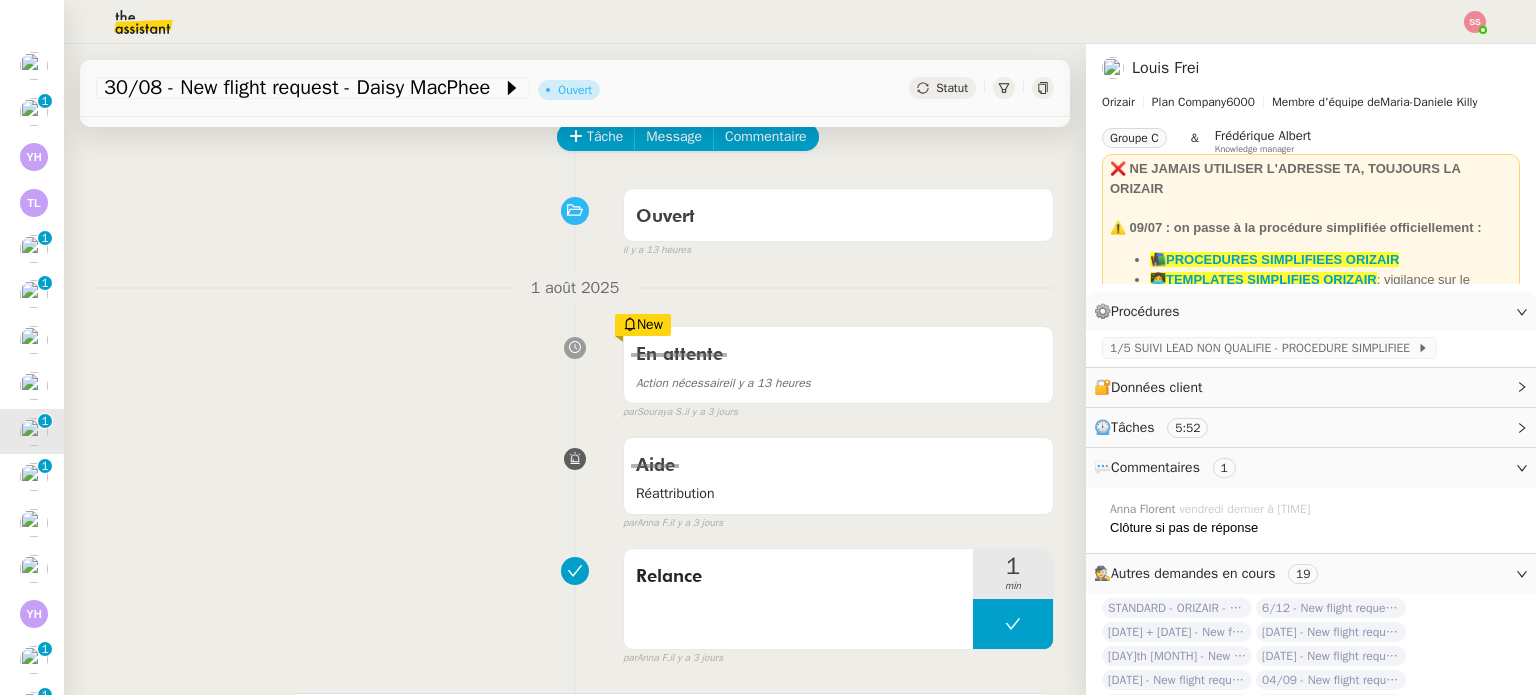 click on "Tâche Message Commentaire" 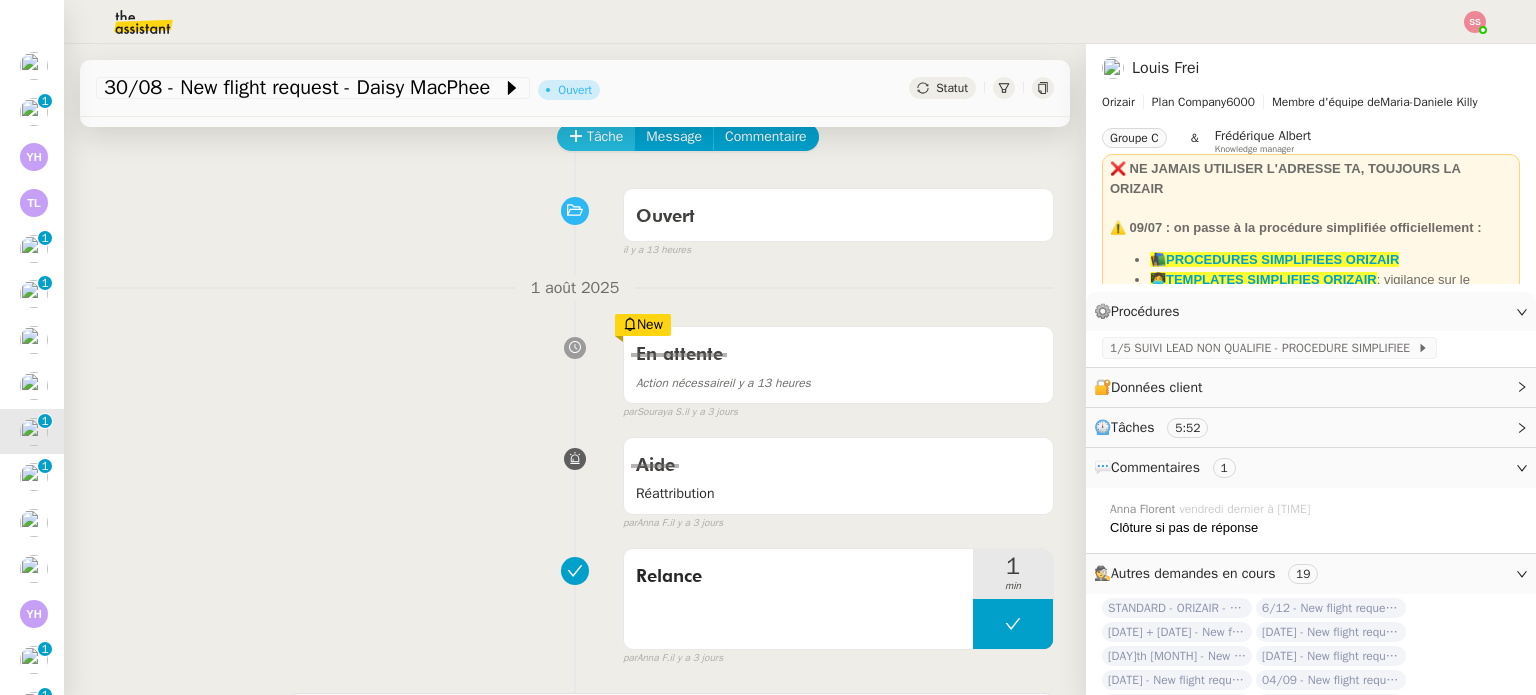 click on "Tâche" 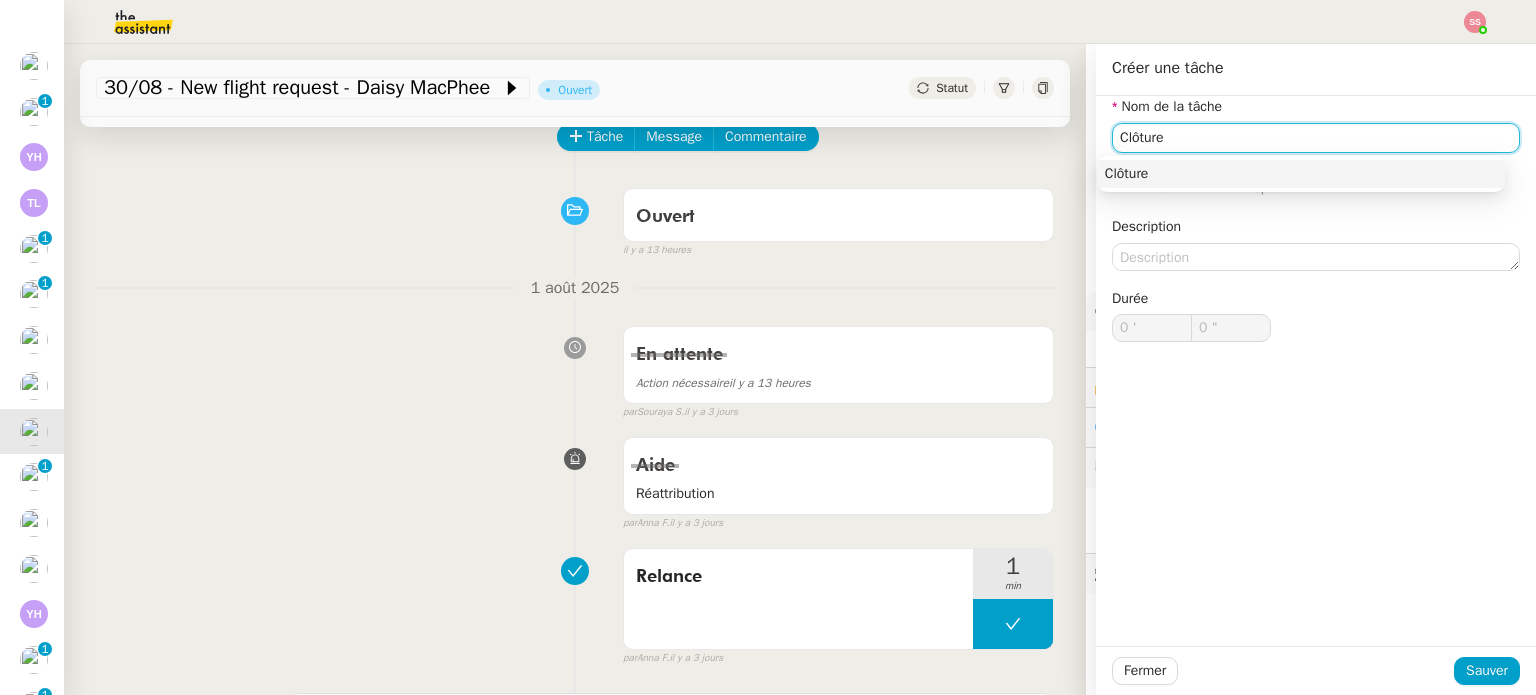 click on "Clôture" at bounding box center (1301, 174) 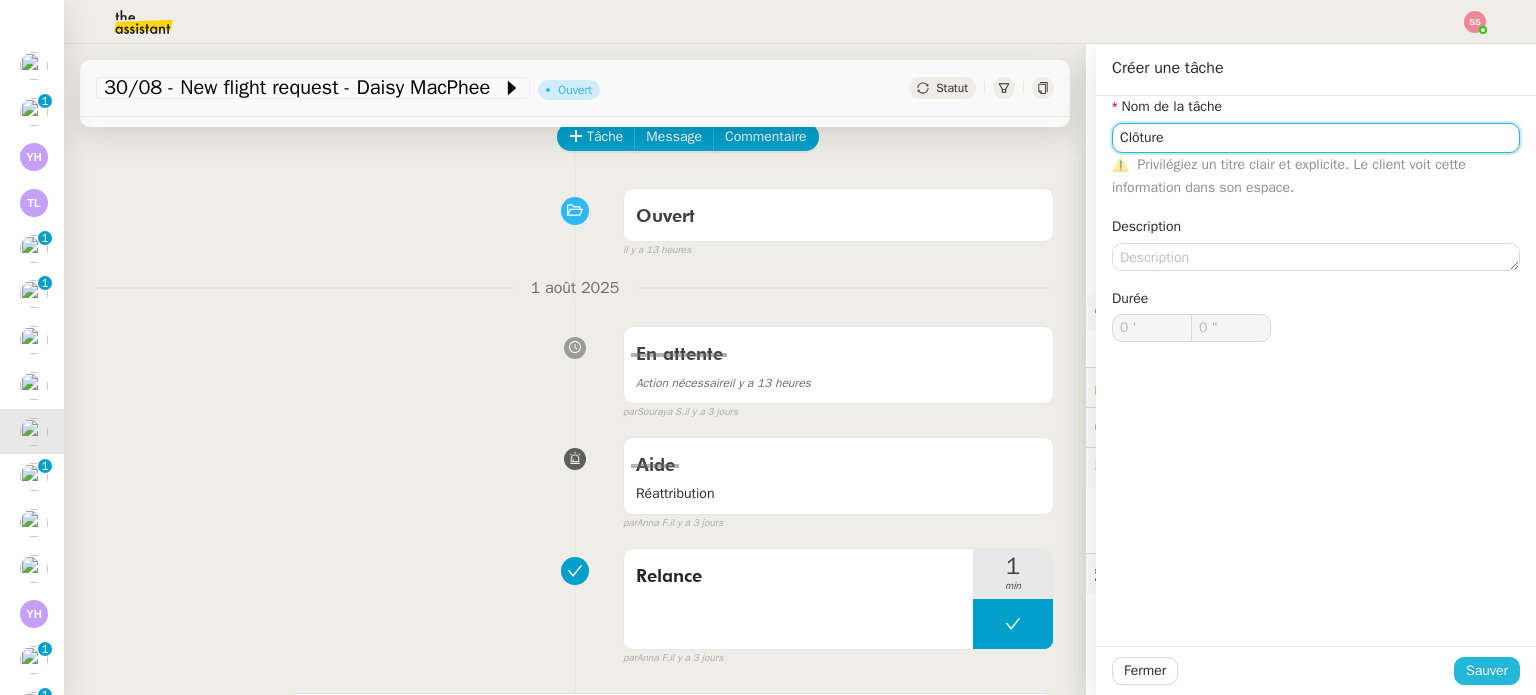 type on "Clôture" 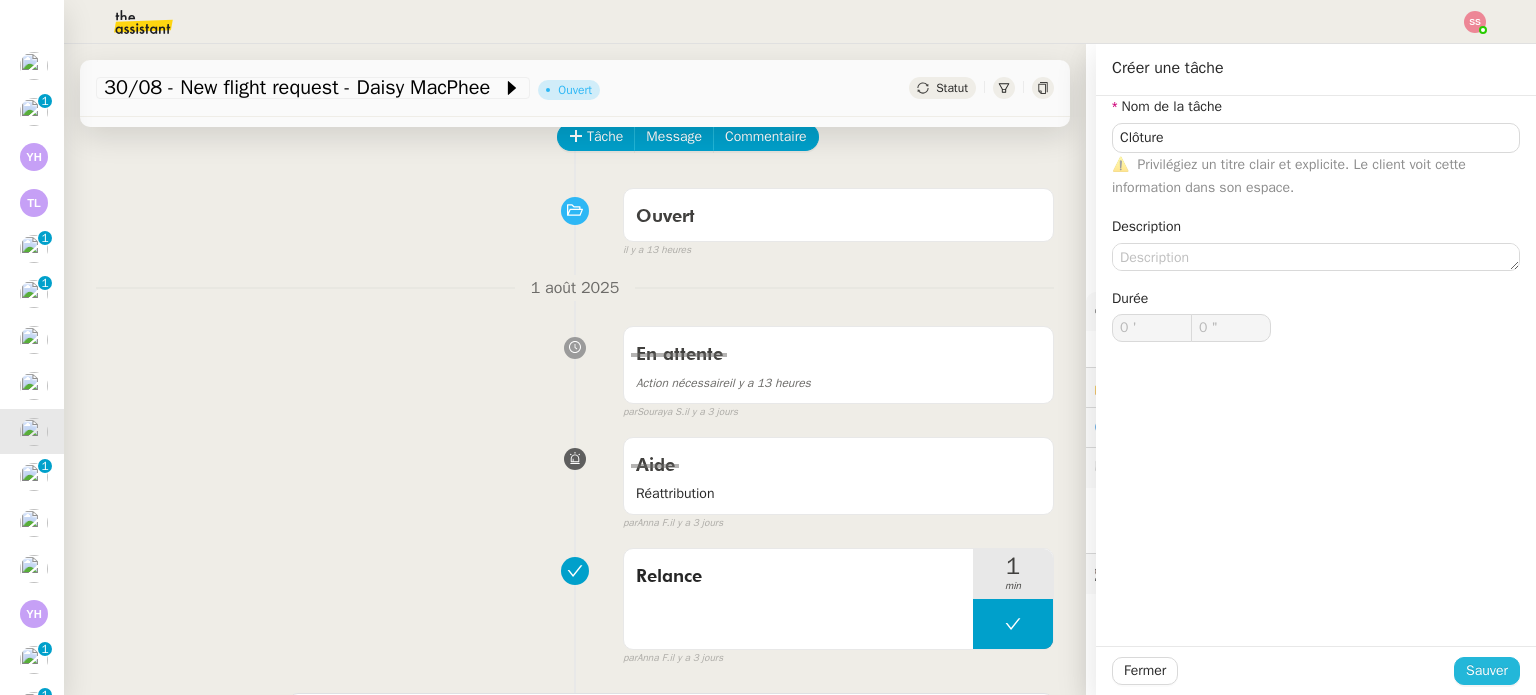 click on "Sauver" 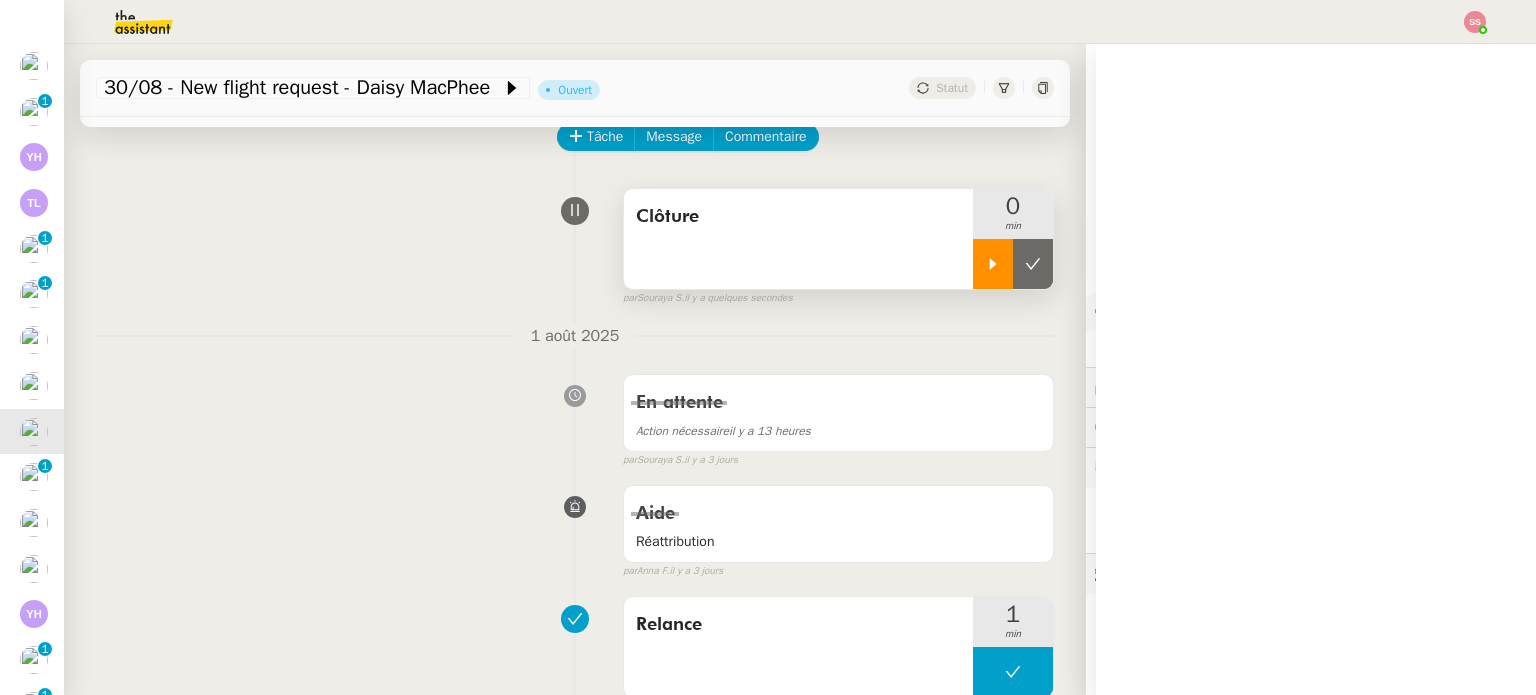click at bounding box center [993, 264] 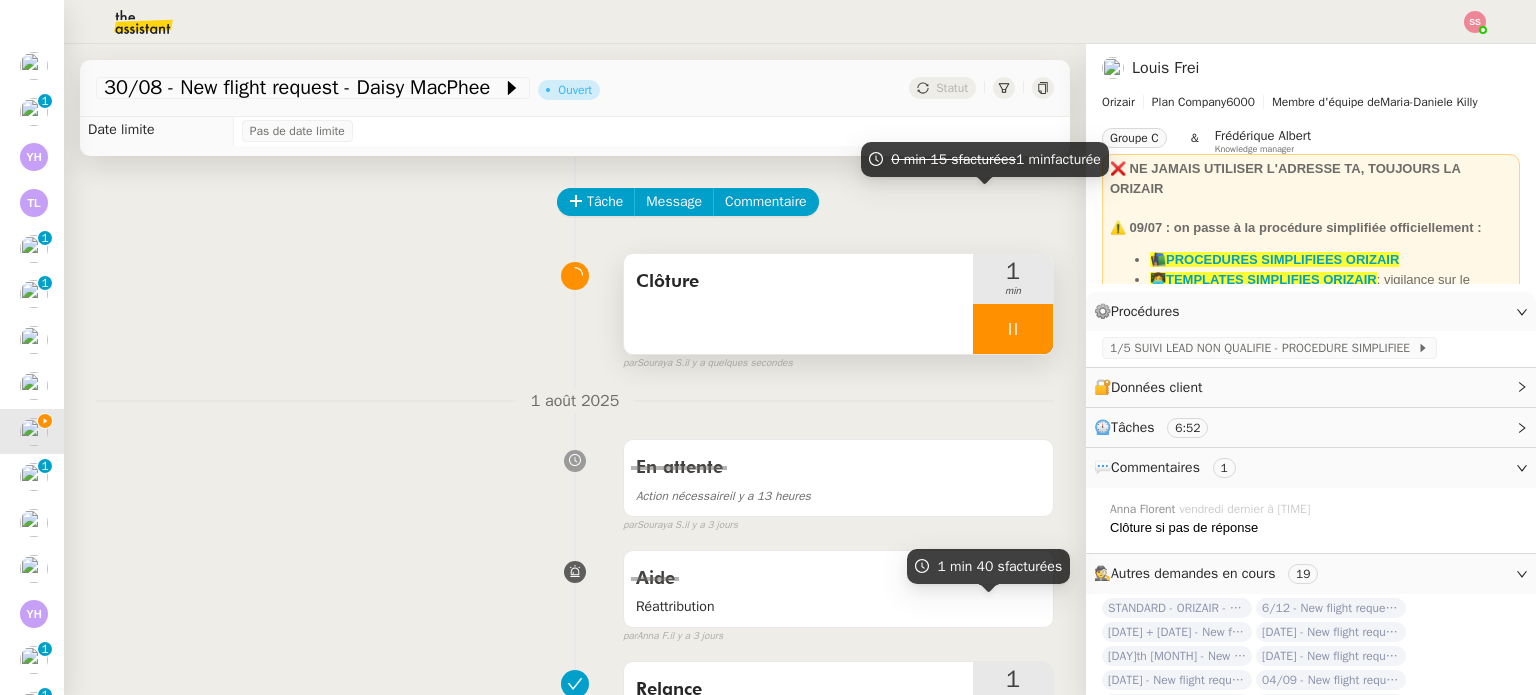 scroll, scrollTop: 0, scrollLeft: 0, axis: both 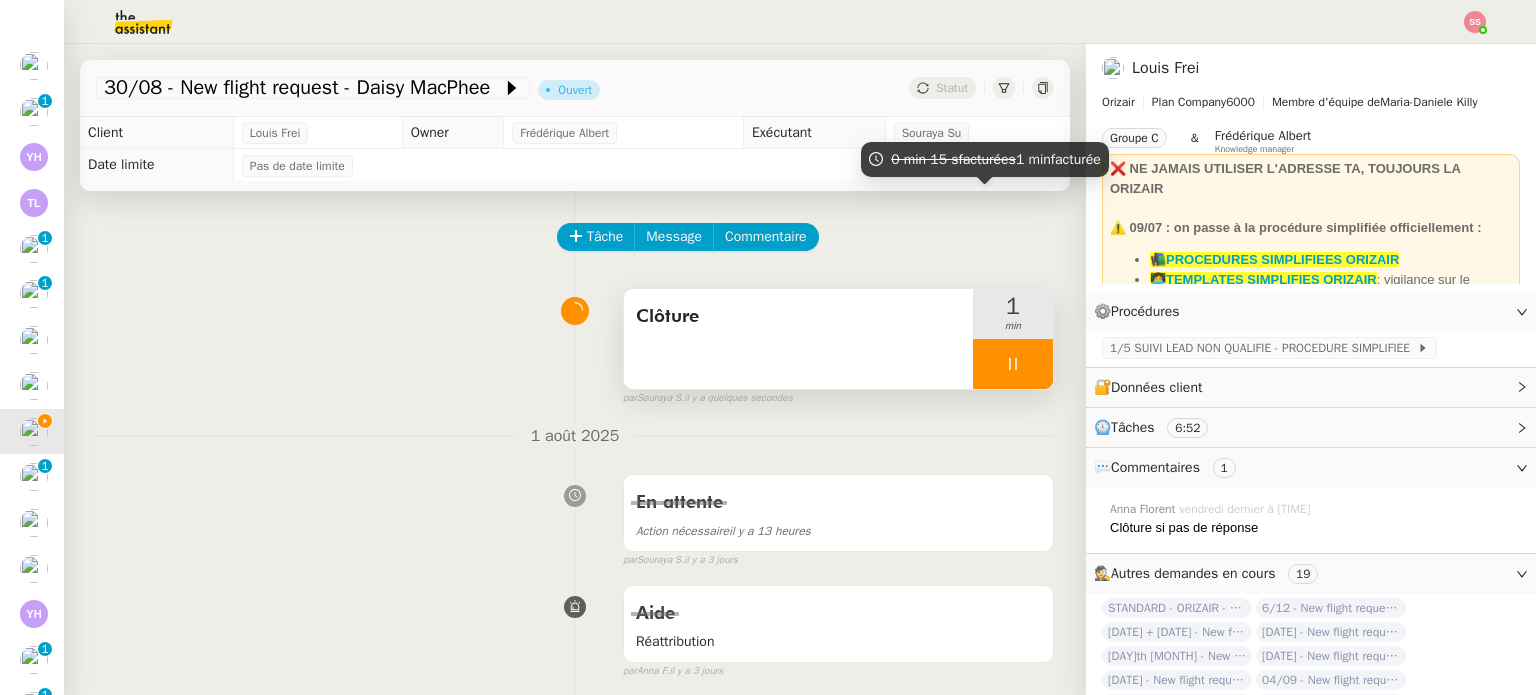 click at bounding box center [1013, 364] 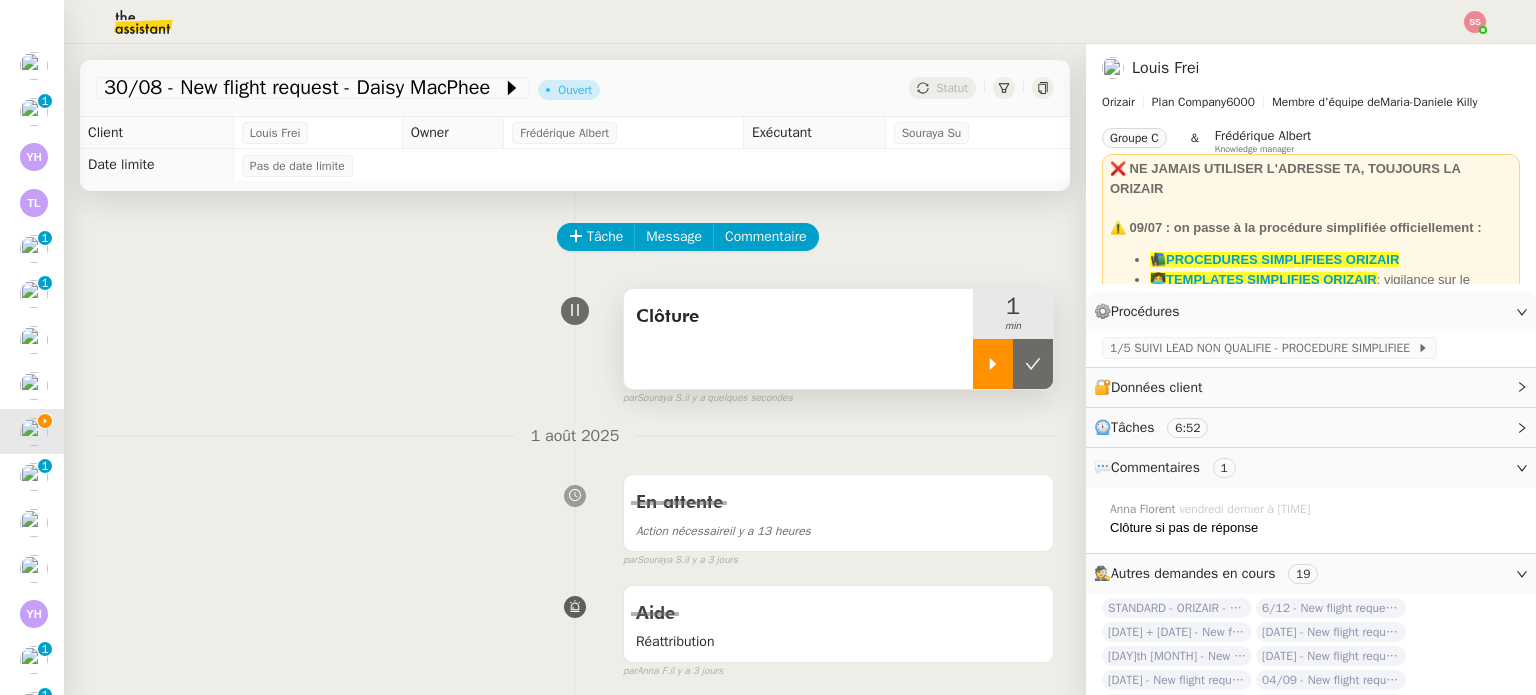 click at bounding box center [1033, 364] 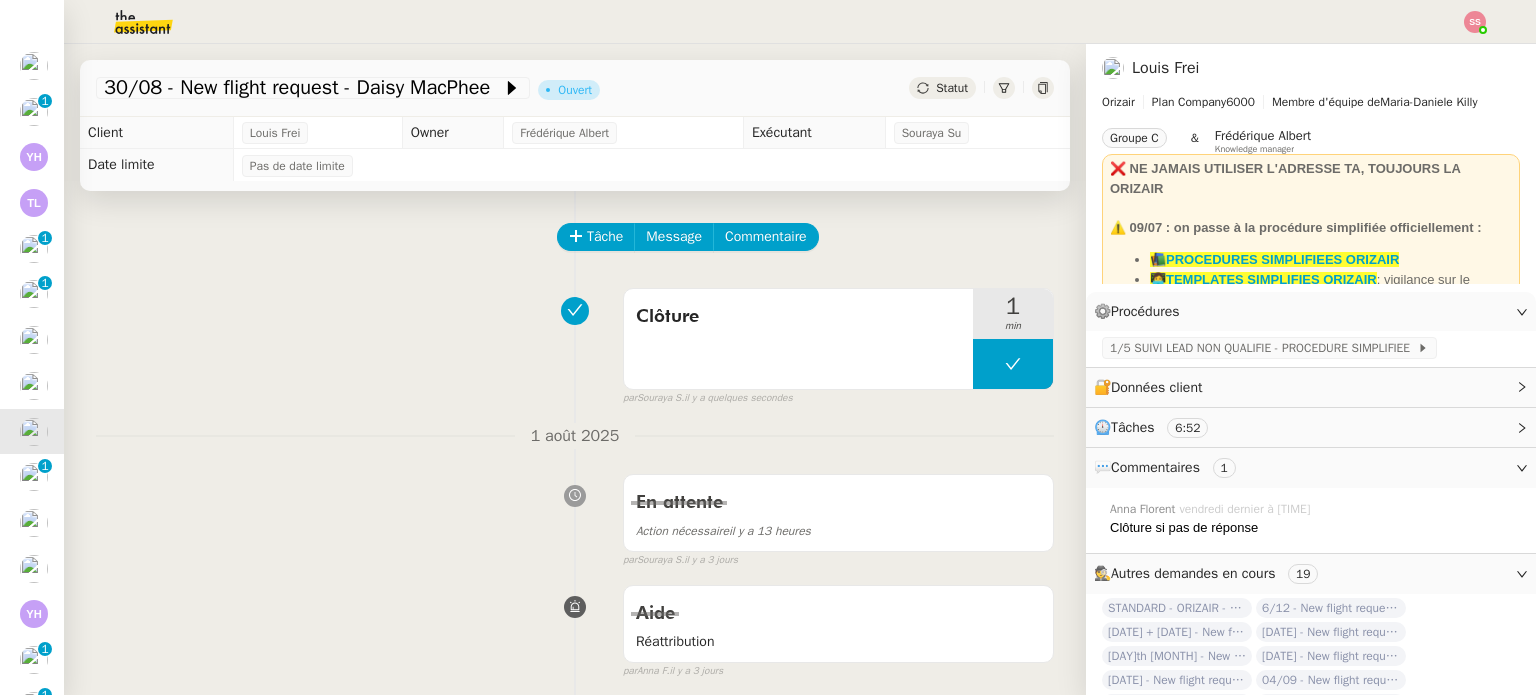 click on "Statut" 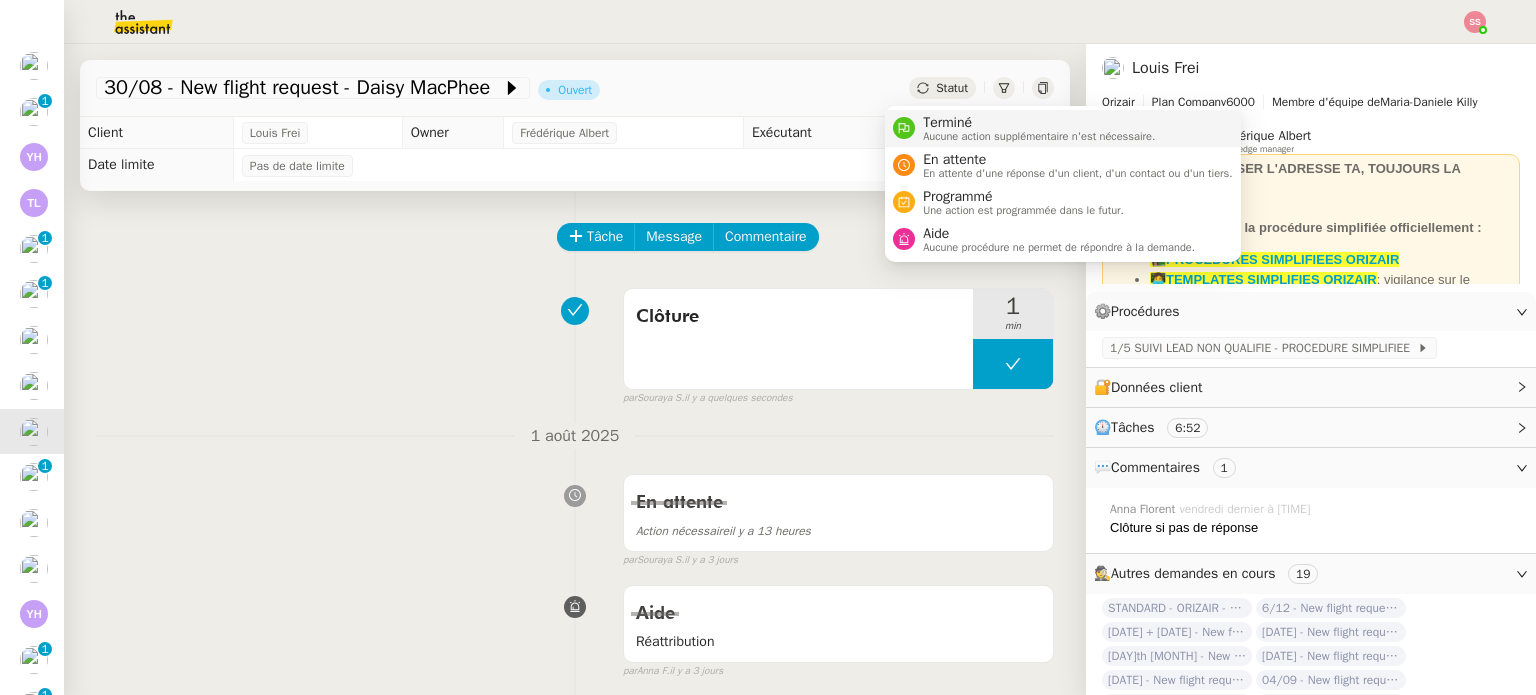 click on "Terminé" at bounding box center (1039, 123) 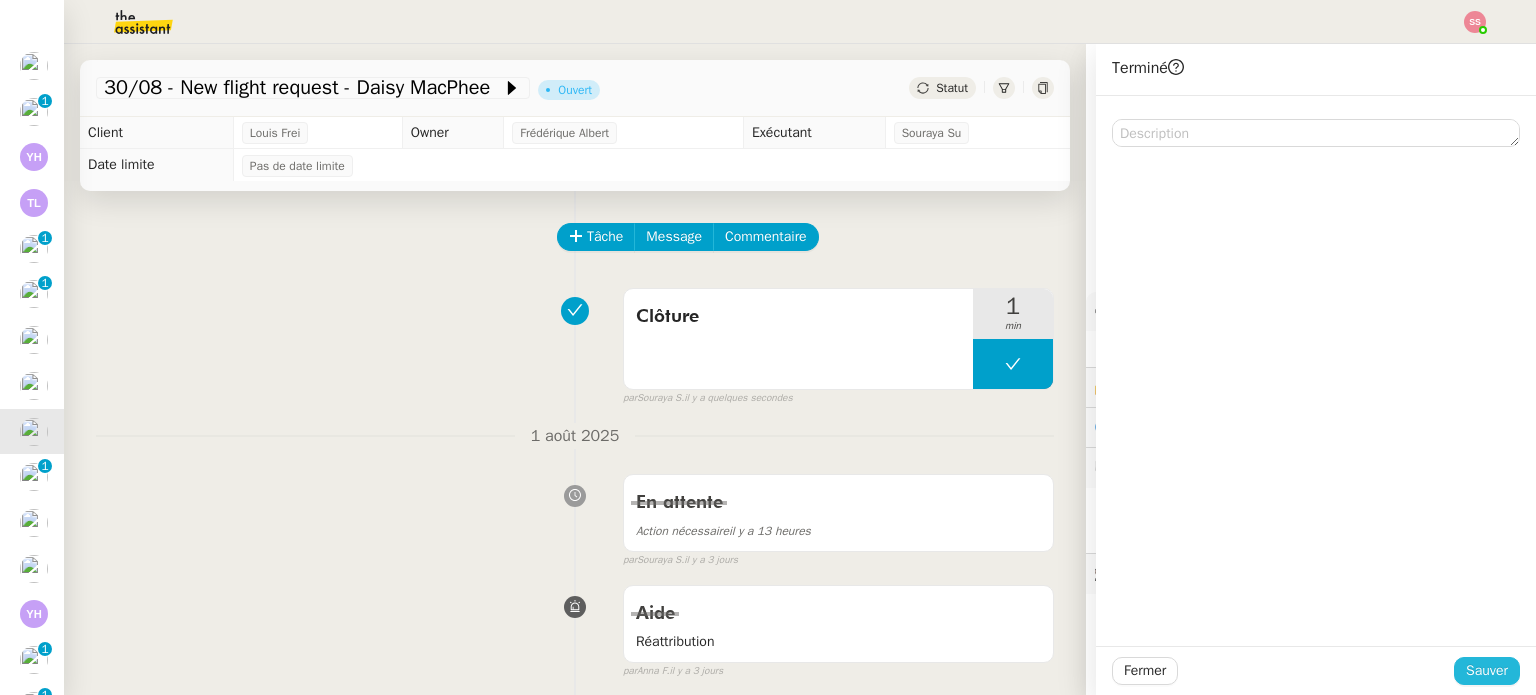 click on "Sauver" 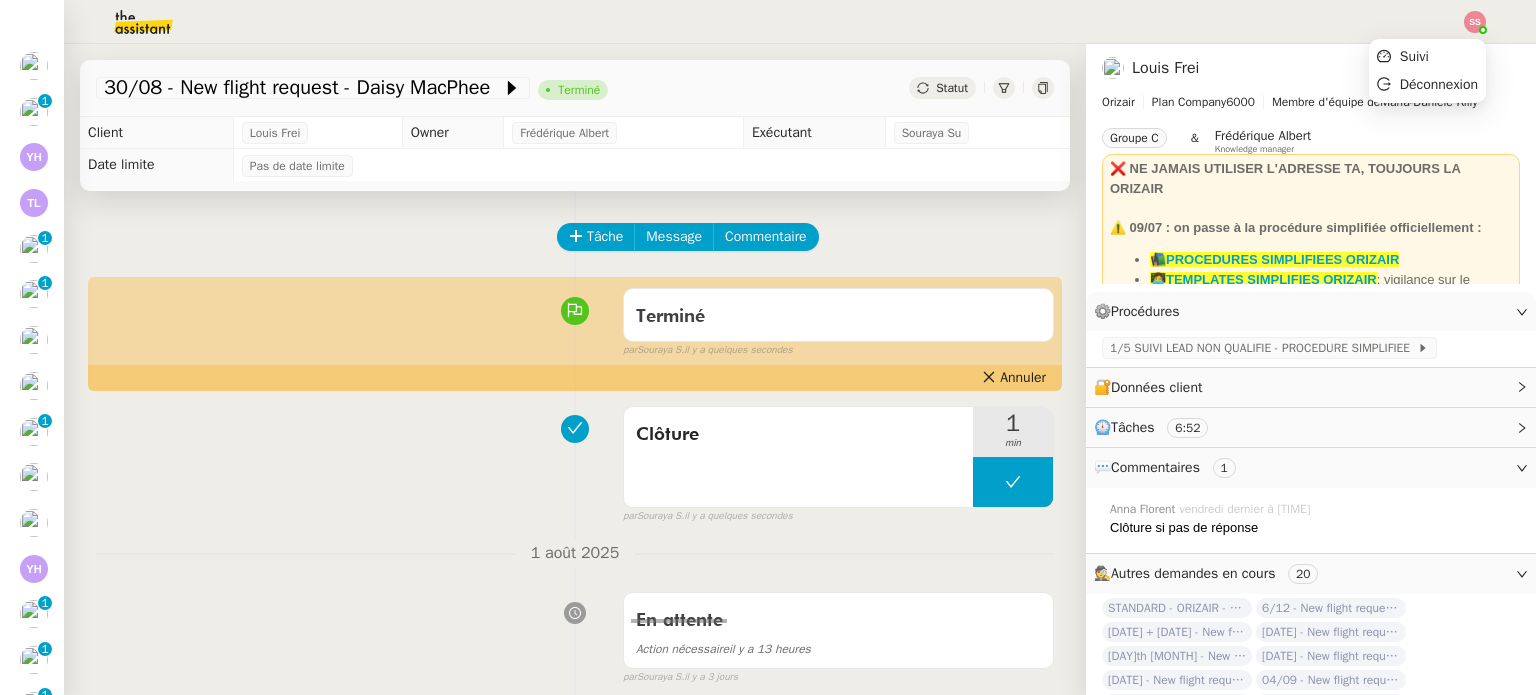click 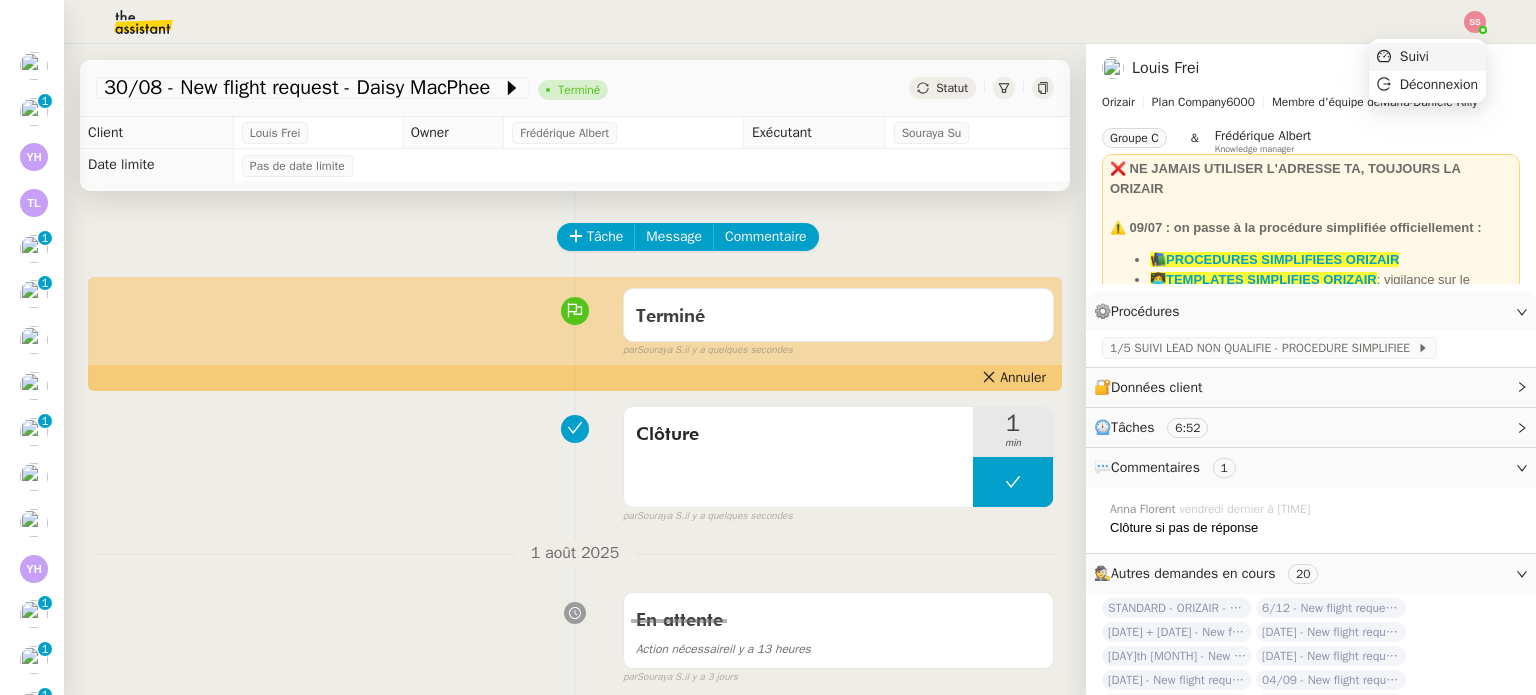 click on "Suivi" at bounding box center [1414, 56] 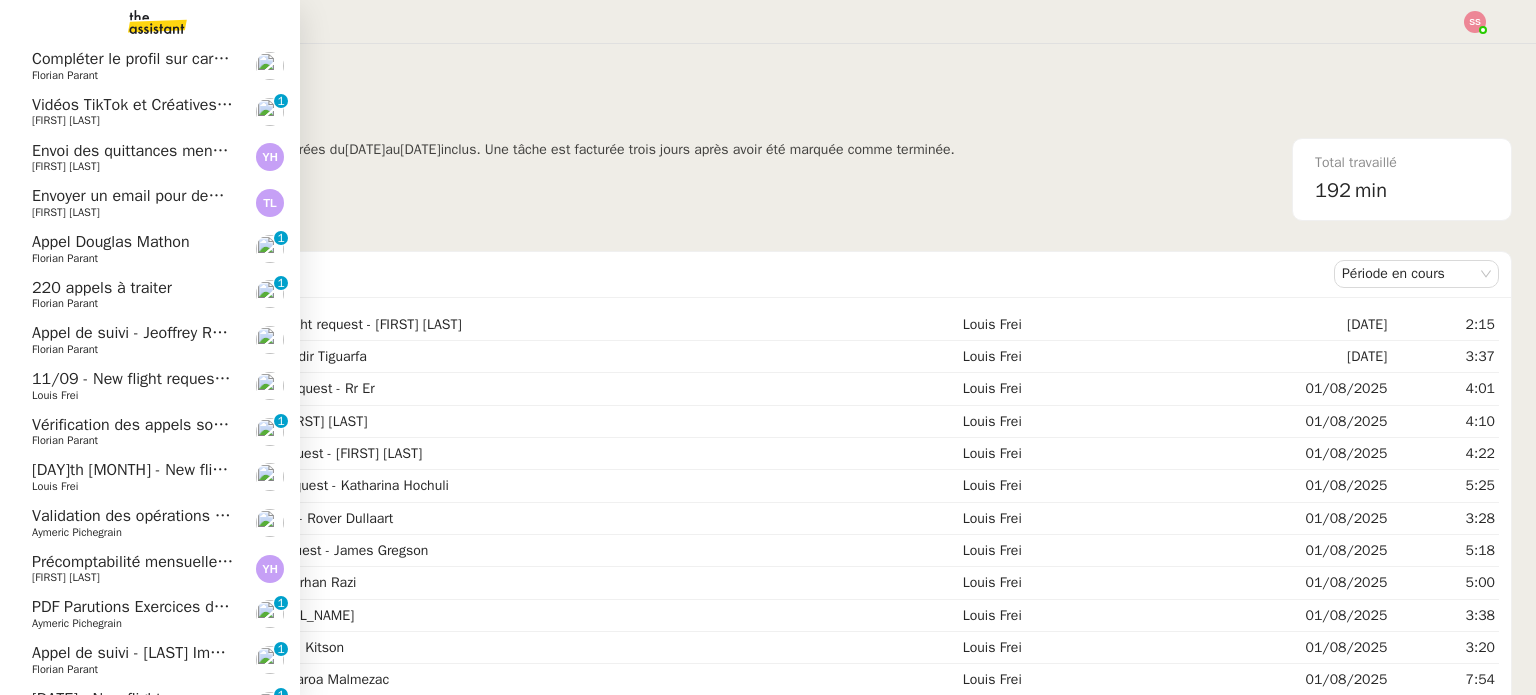 click on "[DAY] [MONTH] - New flight request - [FIRST] [LAST]" 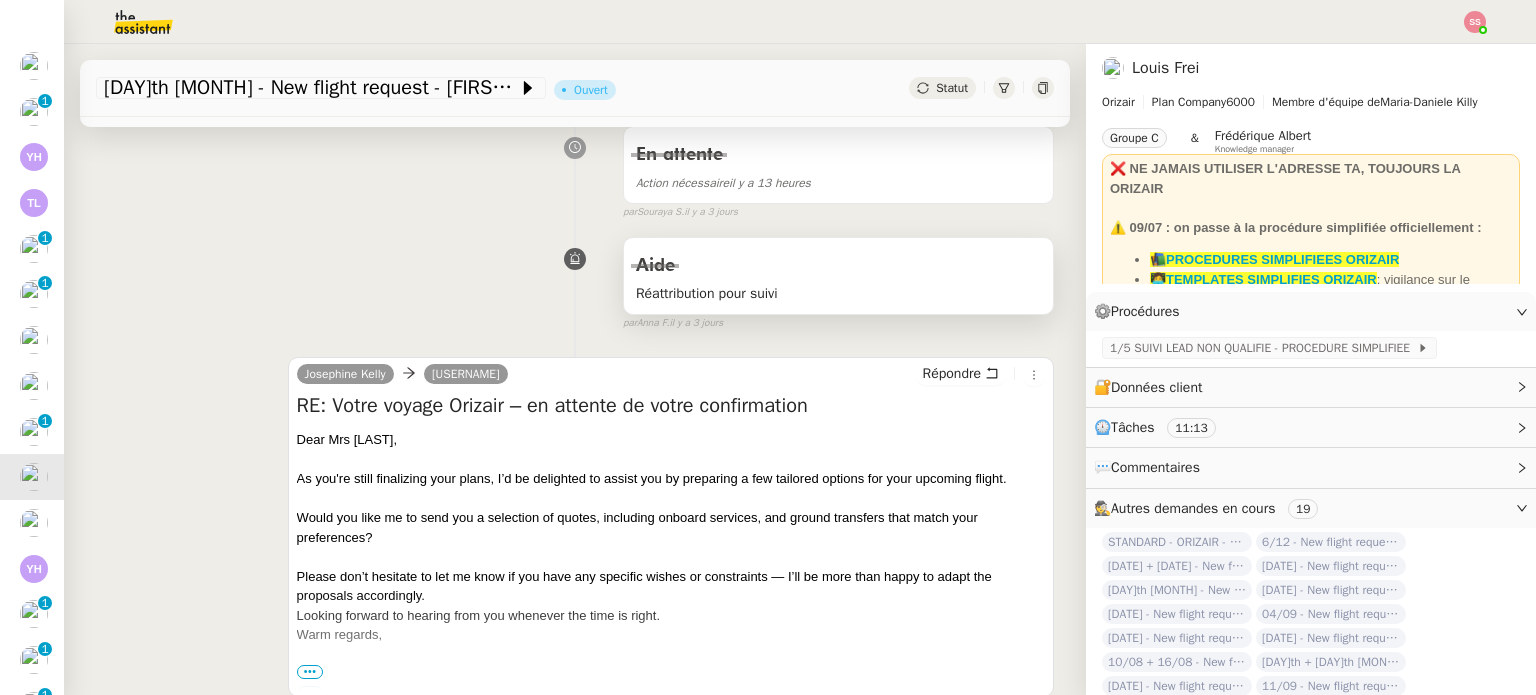 scroll, scrollTop: 0, scrollLeft: 0, axis: both 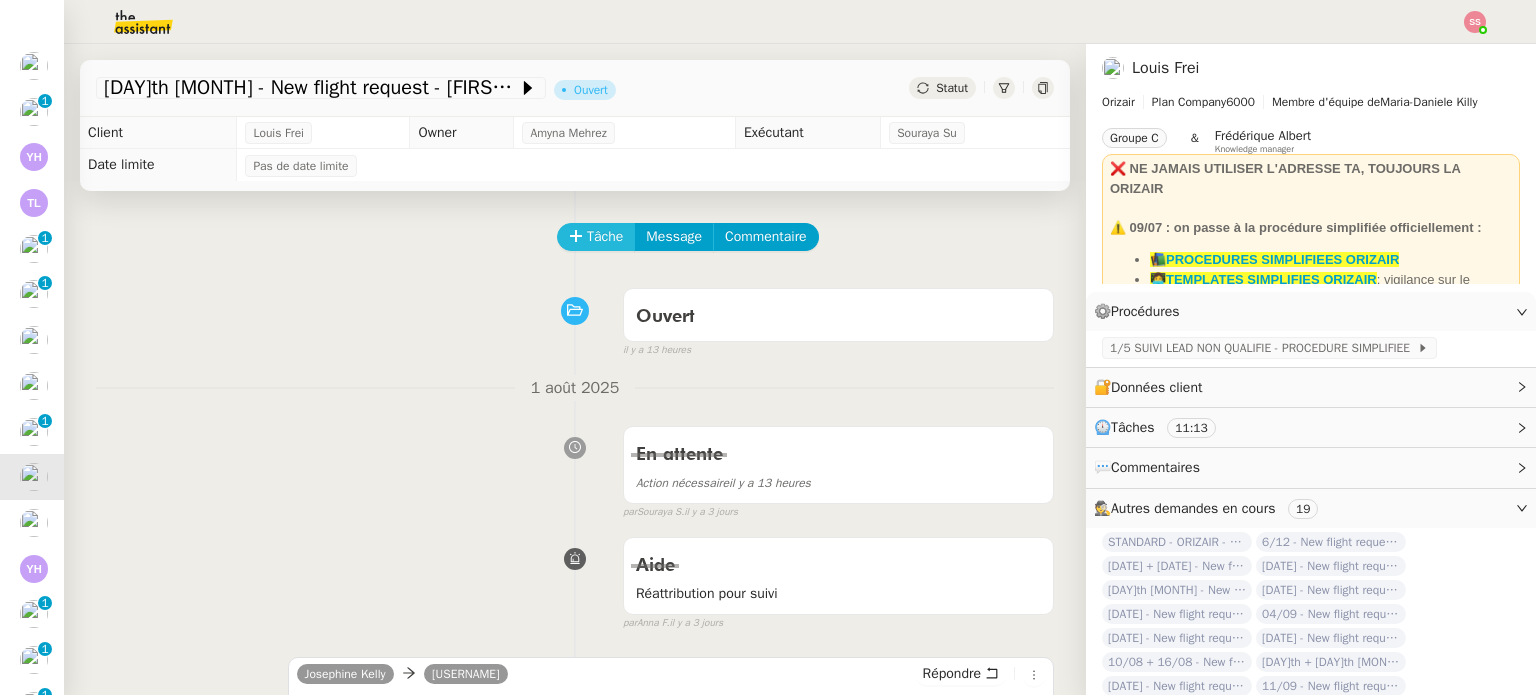 click on "Tâche" 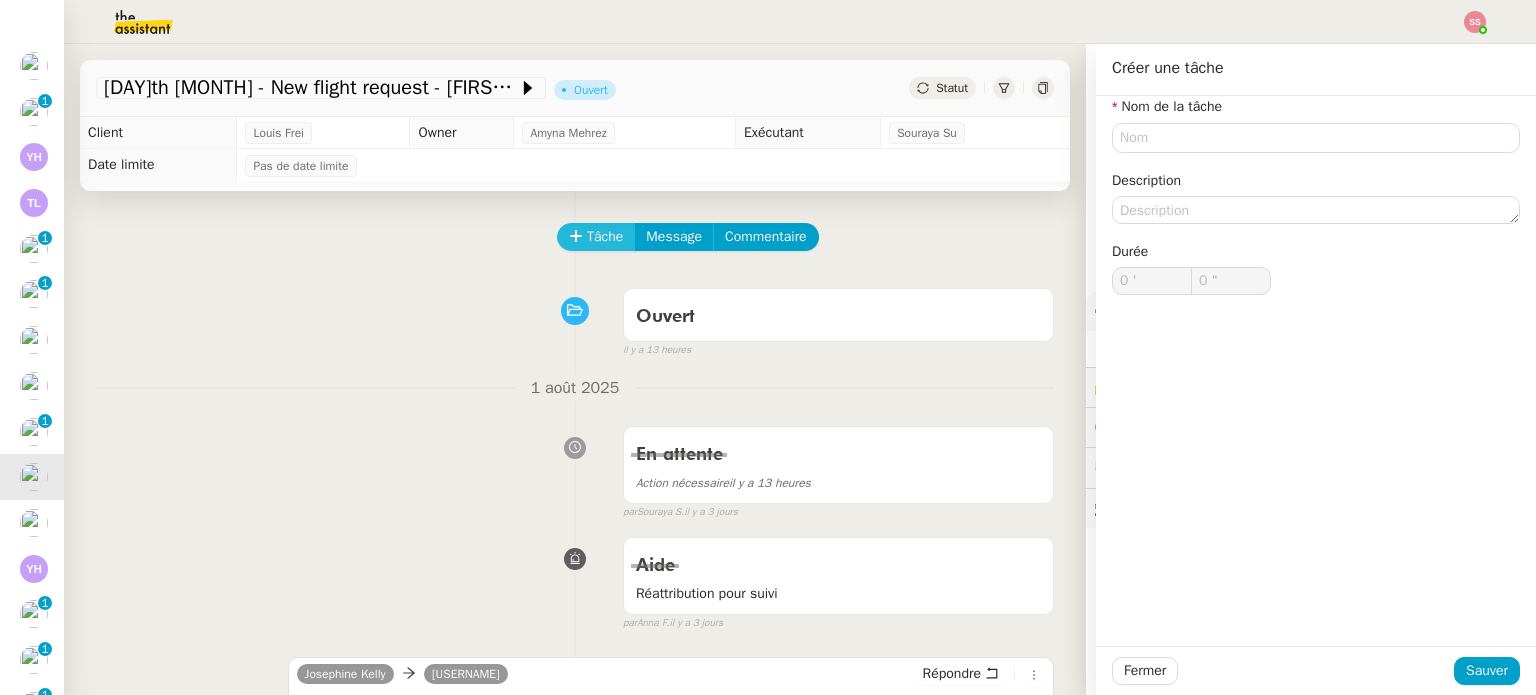 type 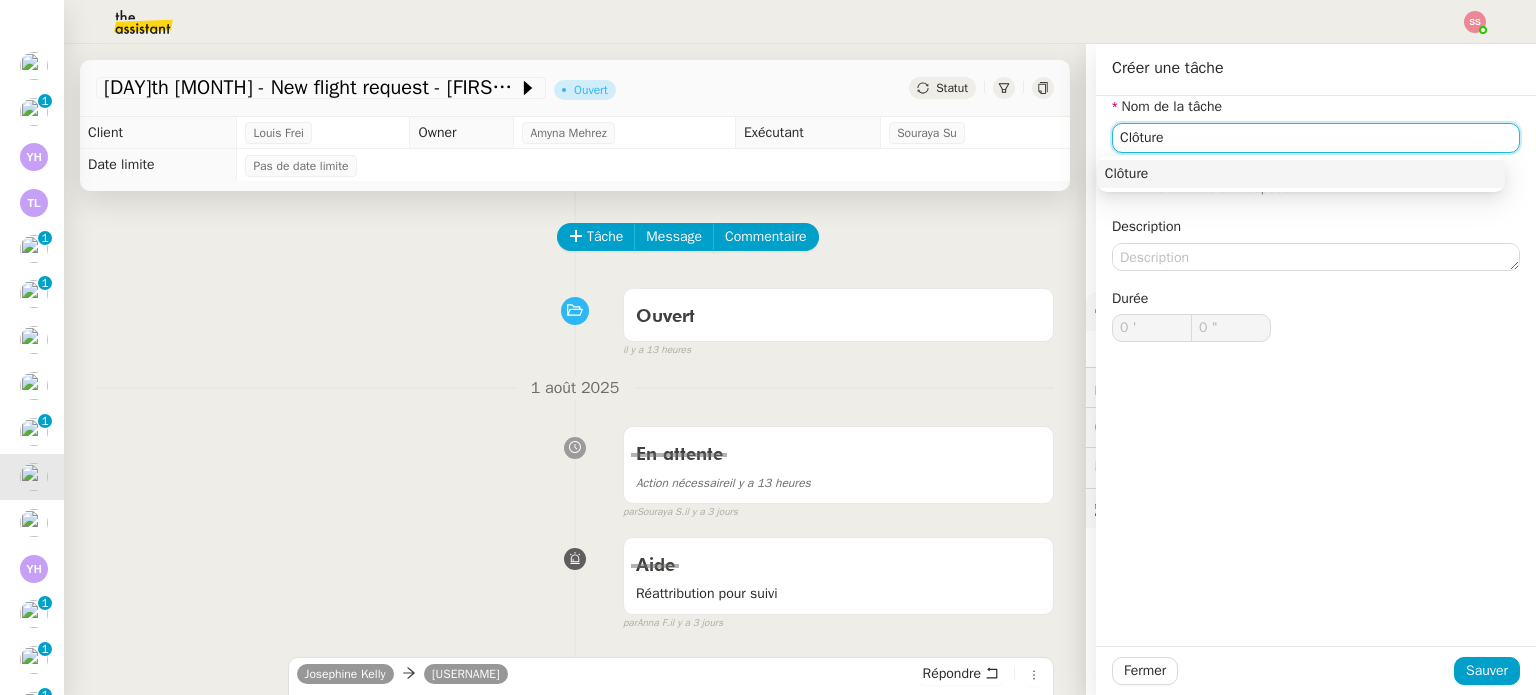 click on "Clôture" at bounding box center (1301, 174) 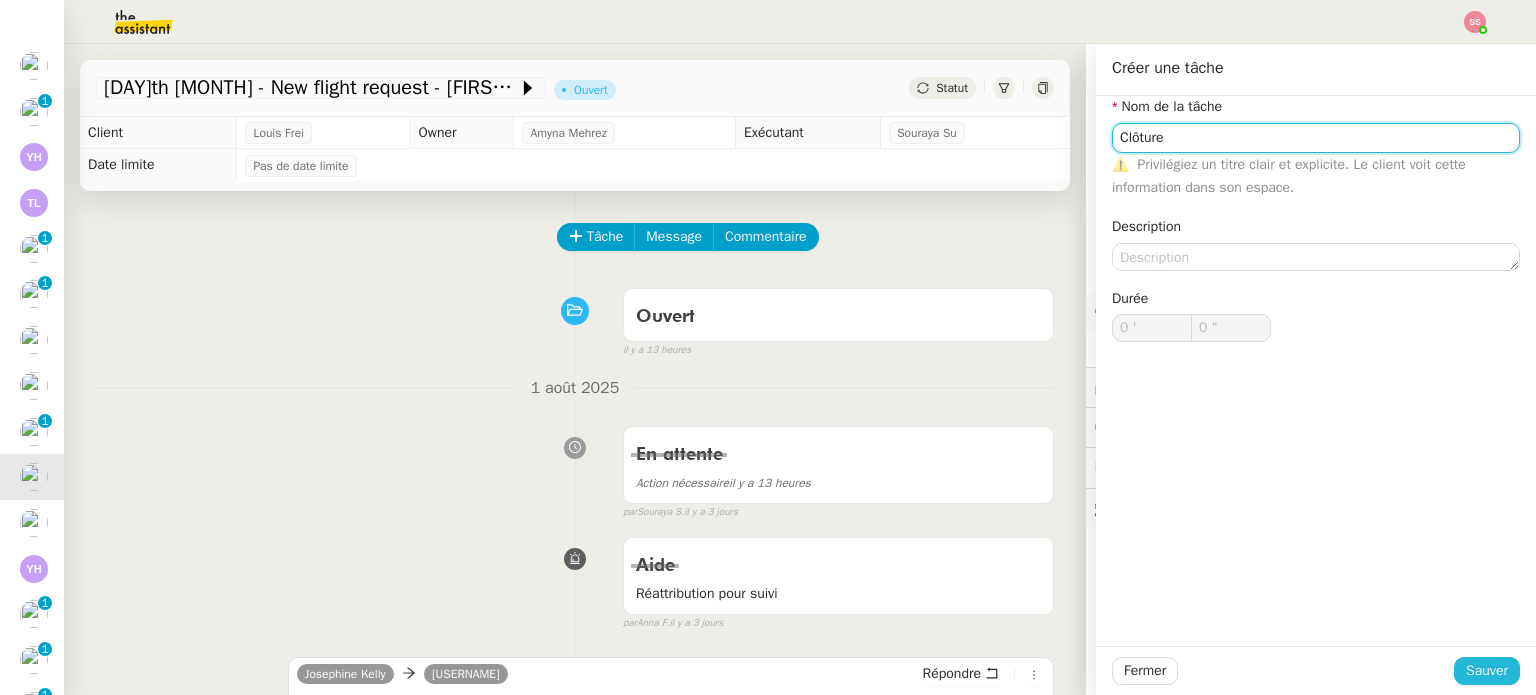 type on "Clôture" 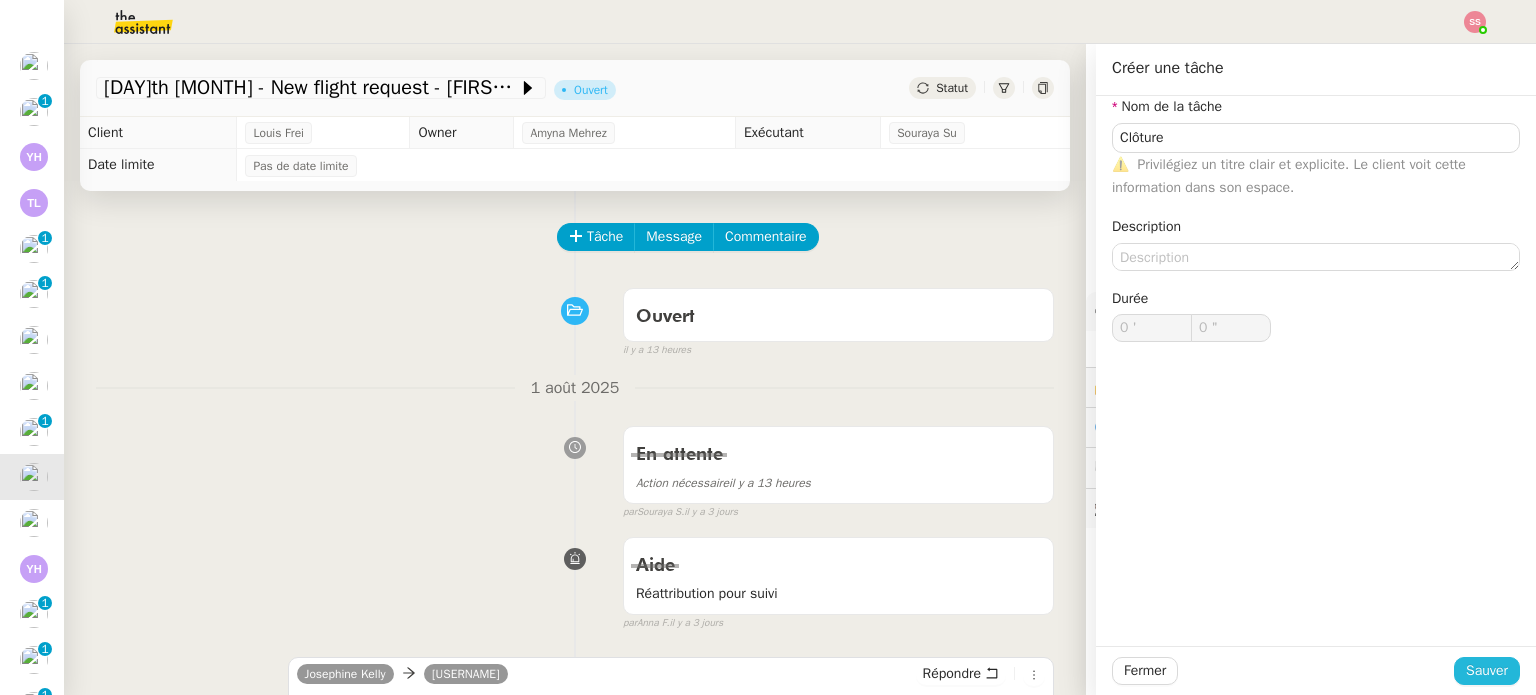 click on "Sauver" 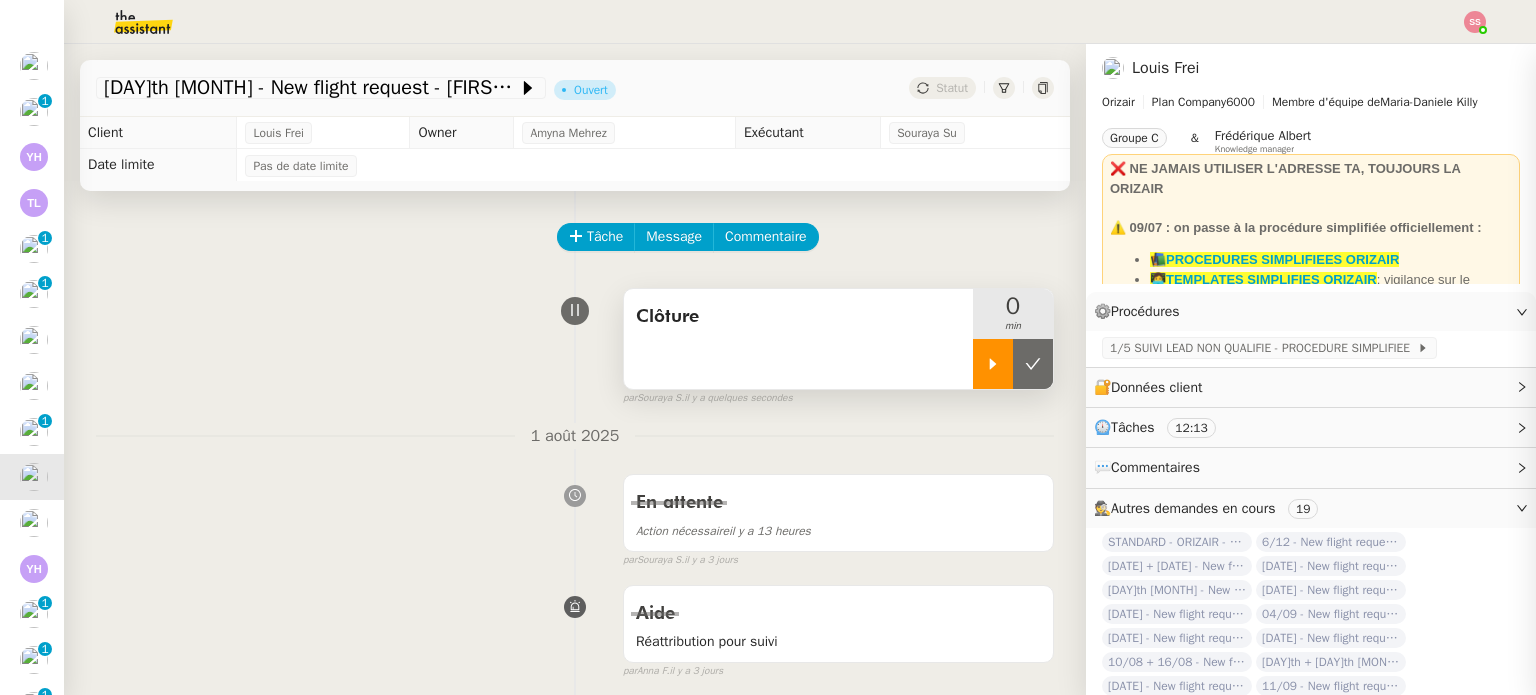 click 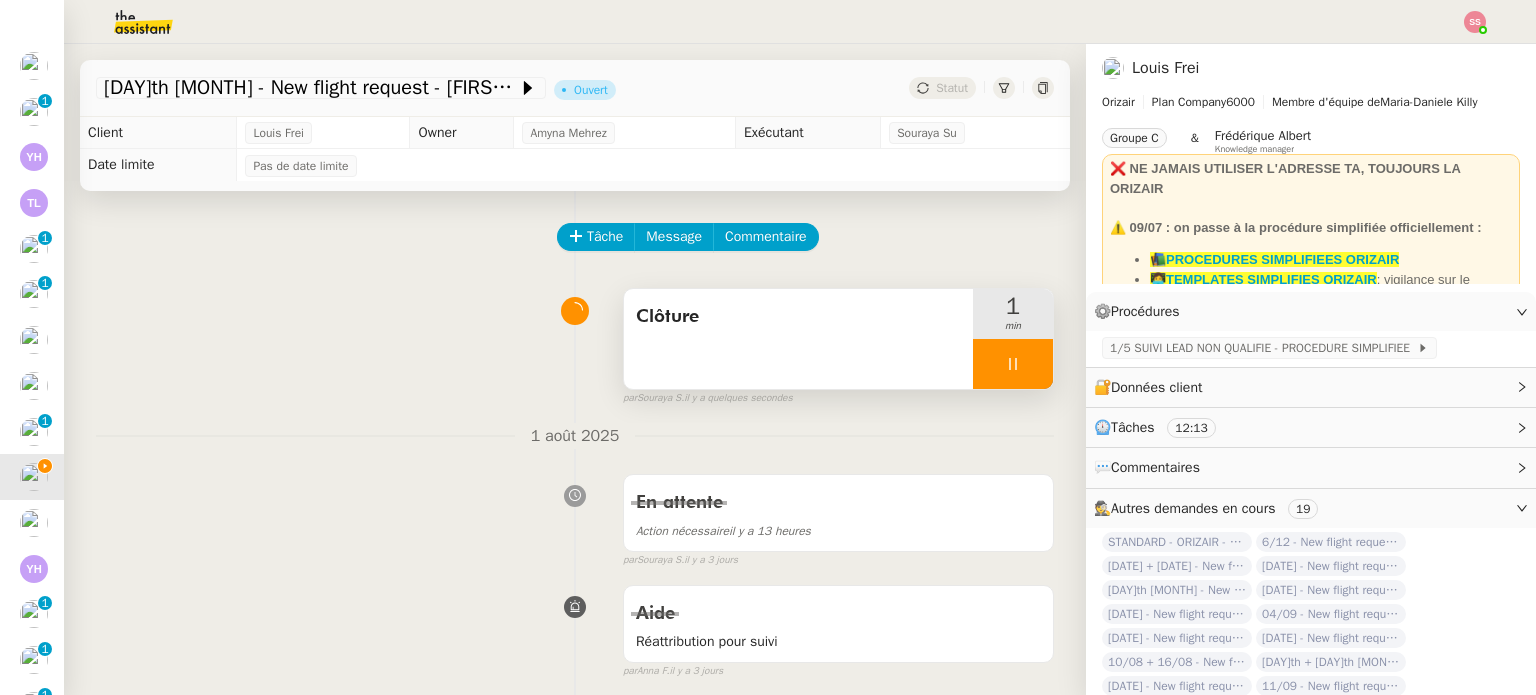 scroll, scrollTop: 400, scrollLeft: 0, axis: vertical 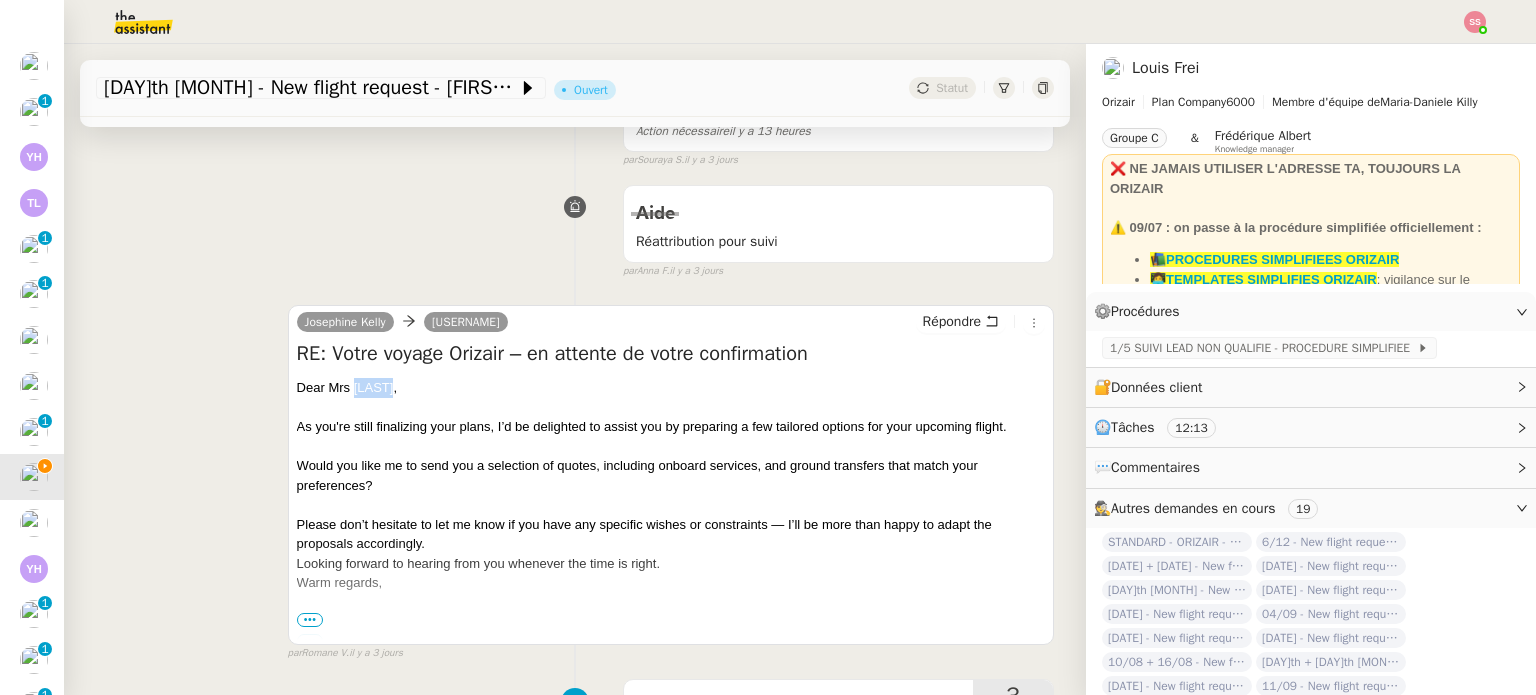 drag, startPoint x: 350, startPoint y: 383, endPoint x: 386, endPoint y: 386, distance: 36.124783 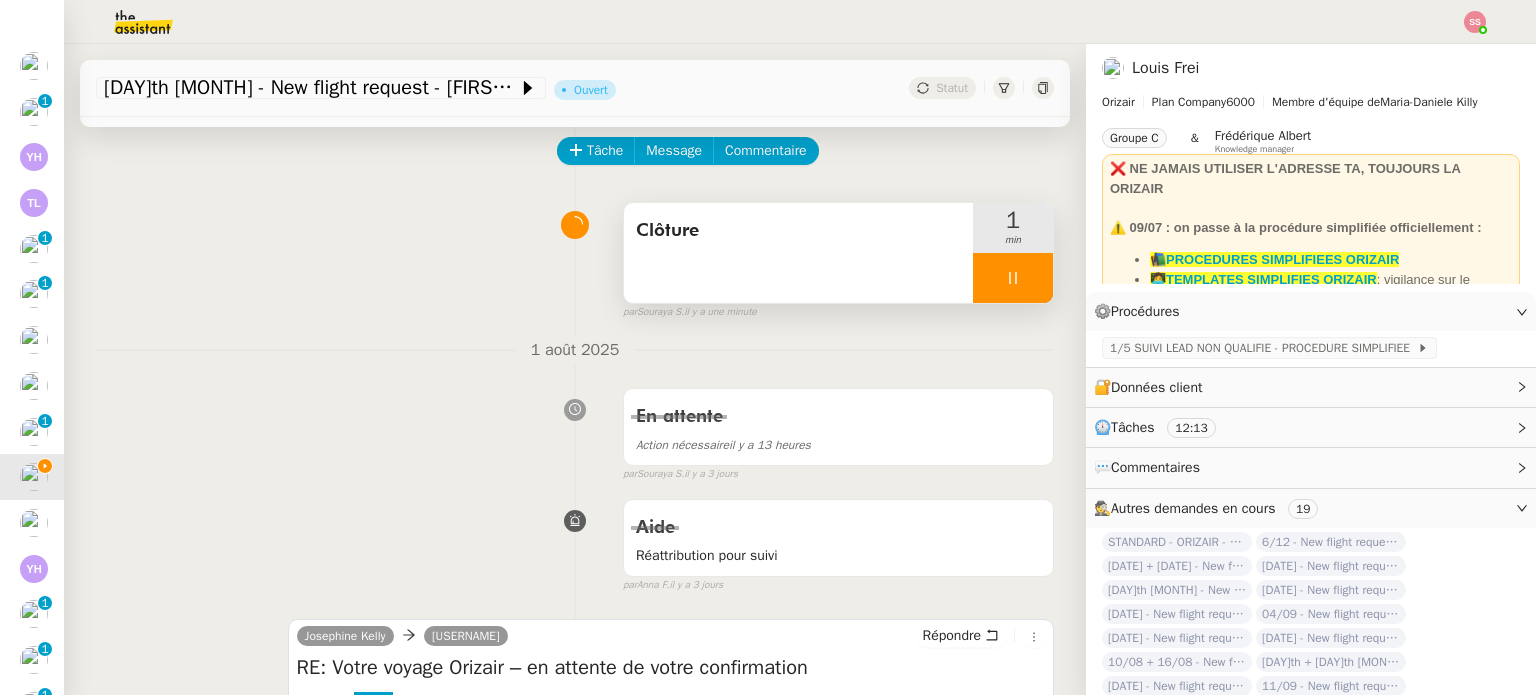 scroll, scrollTop: 0, scrollLeft: 0, axis: both 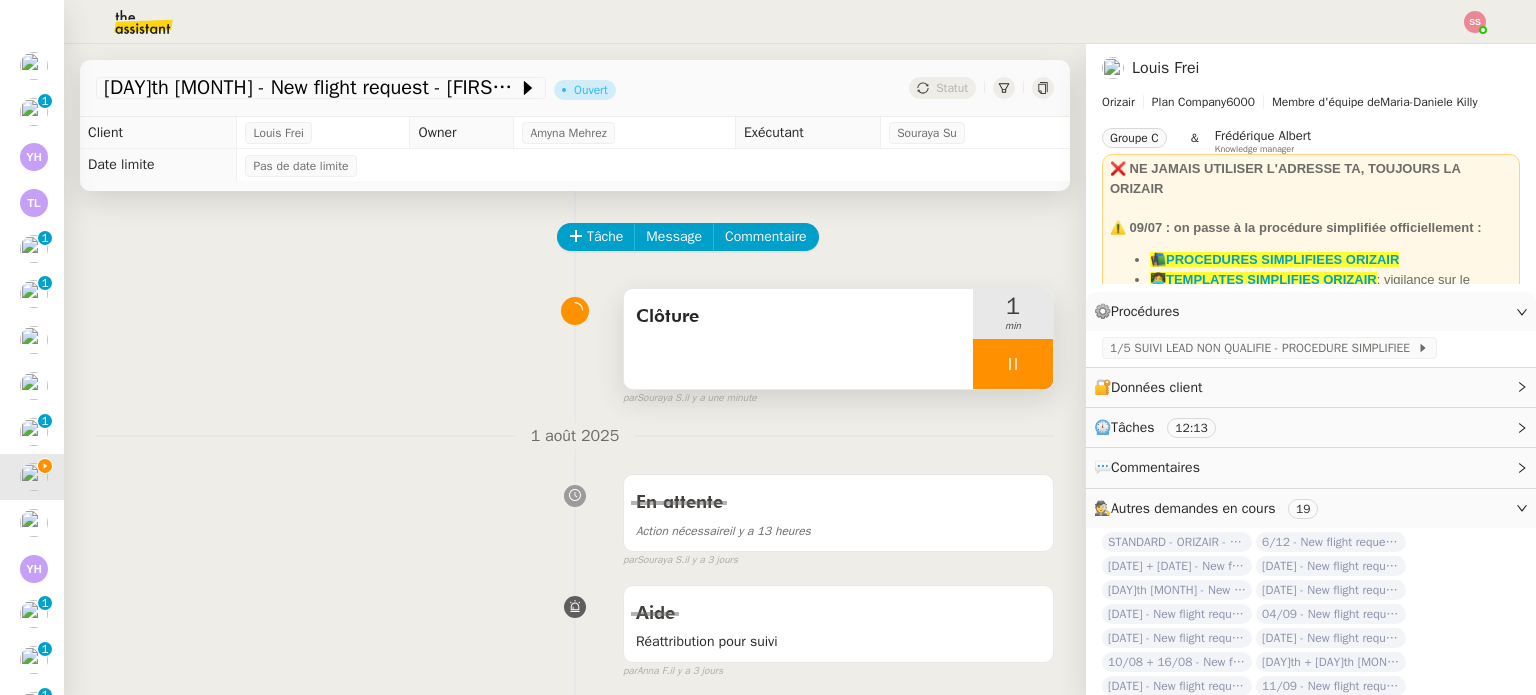 click on "Tâche Message Commentaire Veuillez patienter une erreur s'est produite 👌👌👌 message envoyé ✌️✌️✌️ Veuillez d'abord attribuer un client Une erreur s'est produite, veuillez réessayer  Clôture     1 min false par   Souraya S.   il y a une minute 👌👌👌 message envoyé ✌️✌️✌️ une erreur s'est produite 👌👌👌 message envoyé ✌️✌️✌️ Votre message va être revu ✌️✌️✌️ une erreur s'est produite La taille des fichiers doit être de 10Mb au maximum. 1 août 2025 En attente Action nécessaire  il y a 13 heures  false par   Souraya S.   il y a 3 jours 👌👌👌 message envoyé ✌️✌️✌️ une erreur s'est produite 👌👌👌 message envoyé ✌️✌️✌️ Votre message va être revu ✌️✌️✌️ une erreur s'est produite La taille des fichiers doit être de 10Mb au maximum. Aide Réattribution pour suivi    false par   Anna F.   il y a 3 jours 👌👌👌 message envoyé ✌️✌️✌️ une erreur s'est produite" 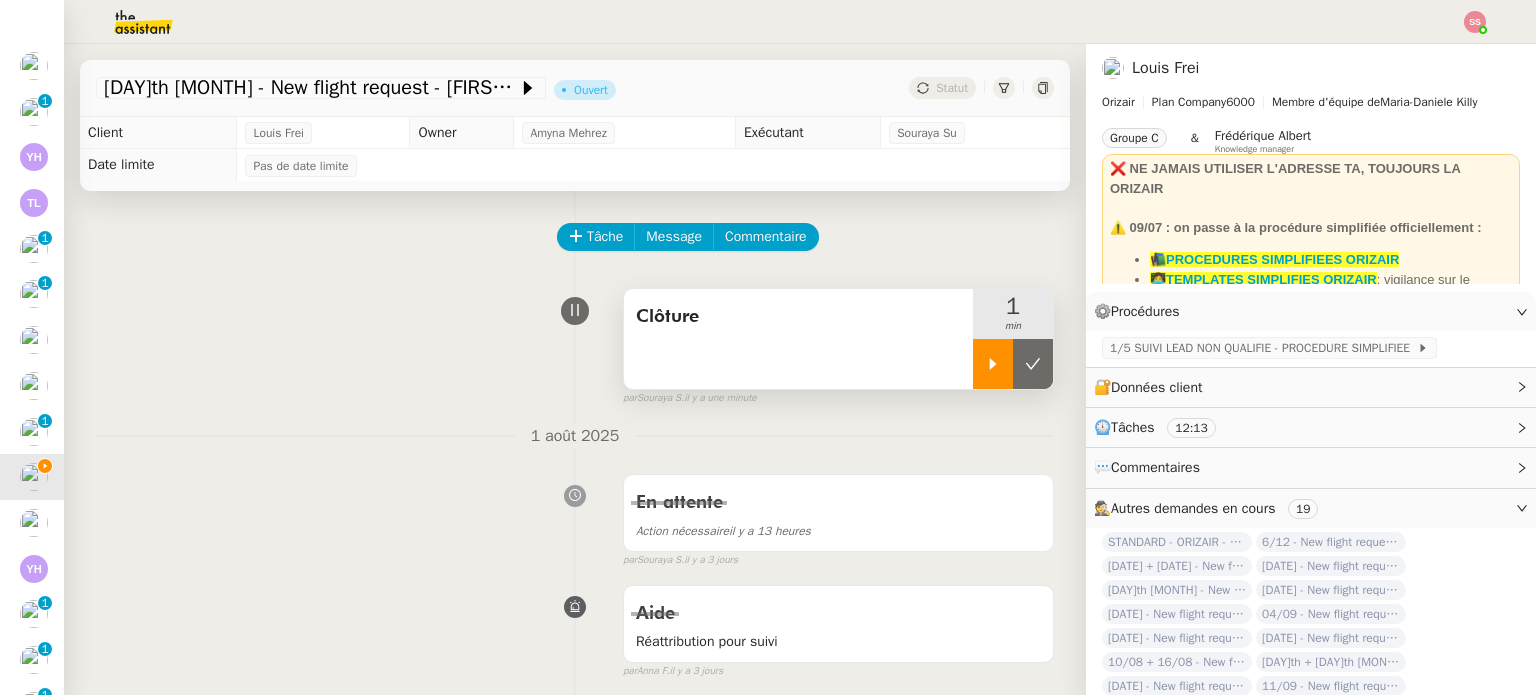 click at bounding box center (1033, 364) 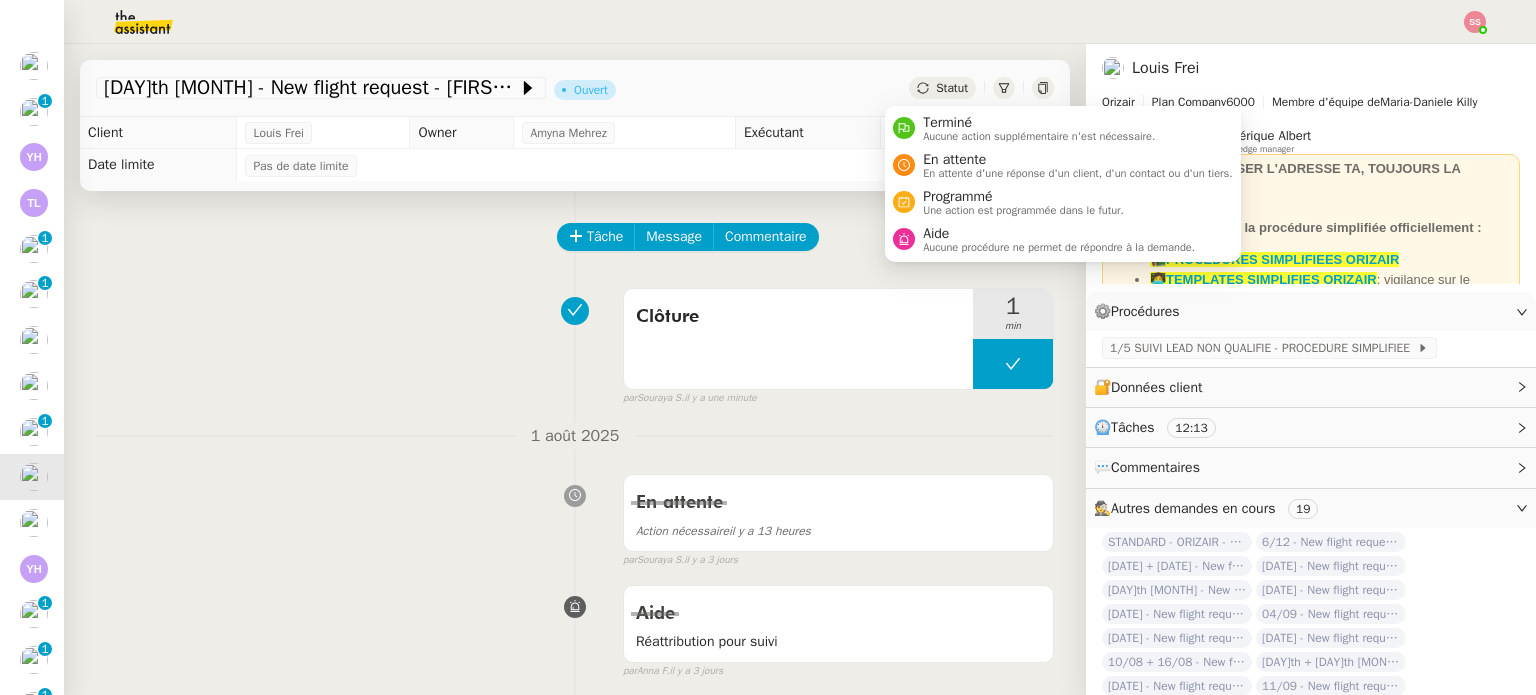 click on "Statut" 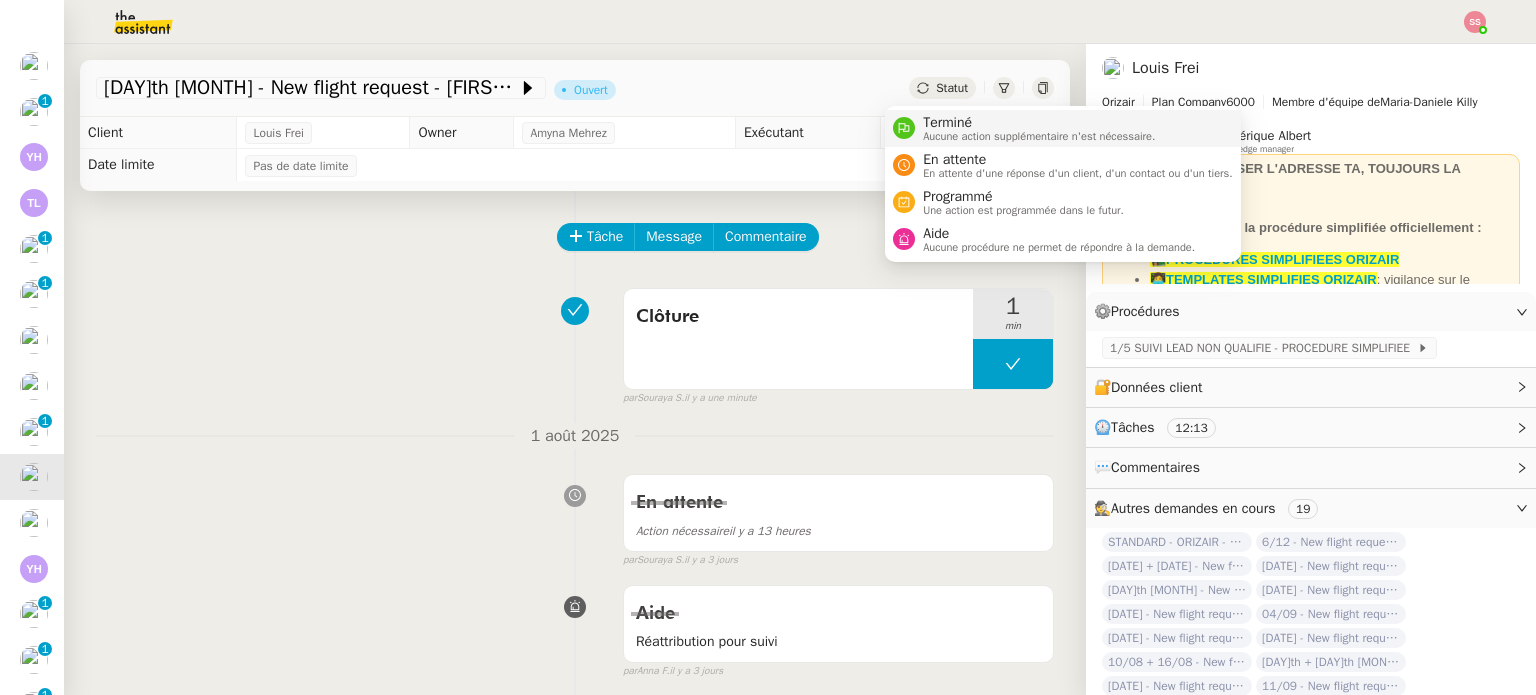 click on "Terminé" at bounding box center [1039, 123] 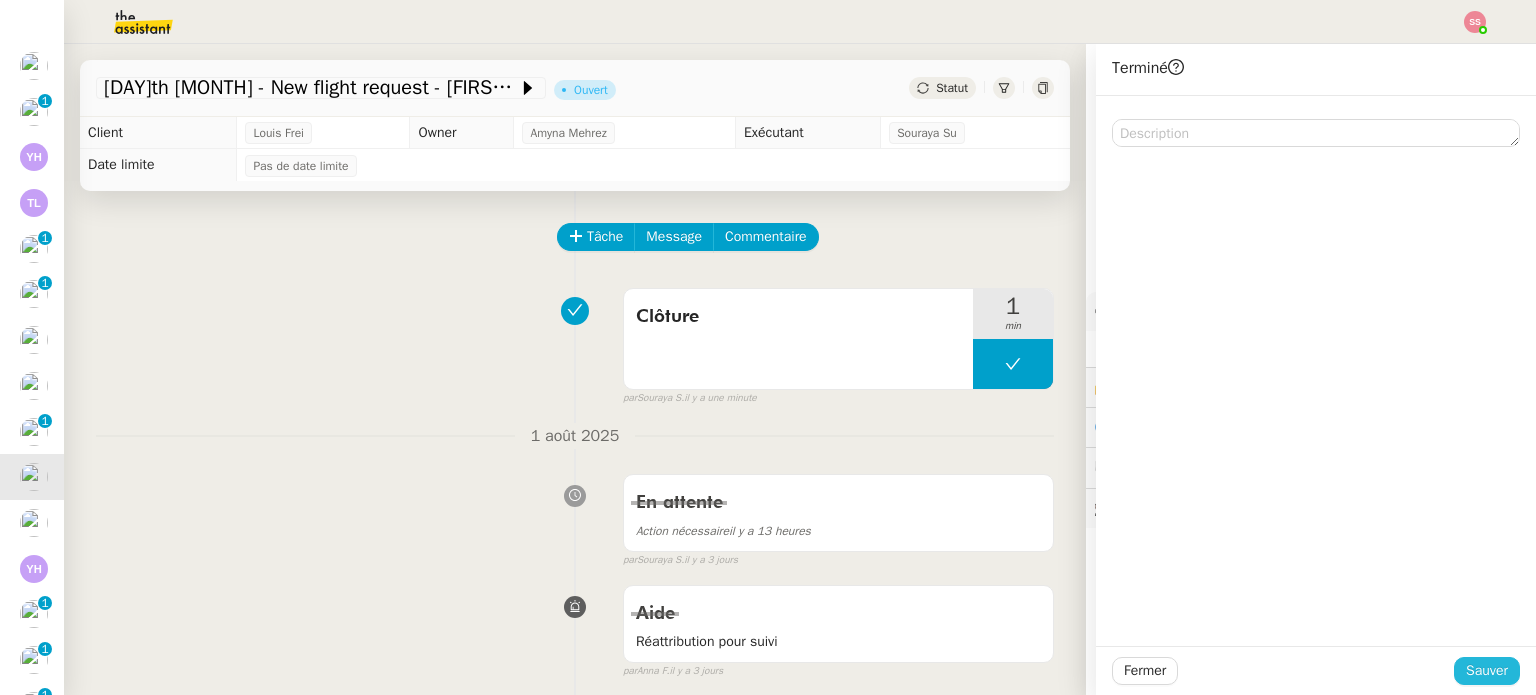 click on "Sauver" 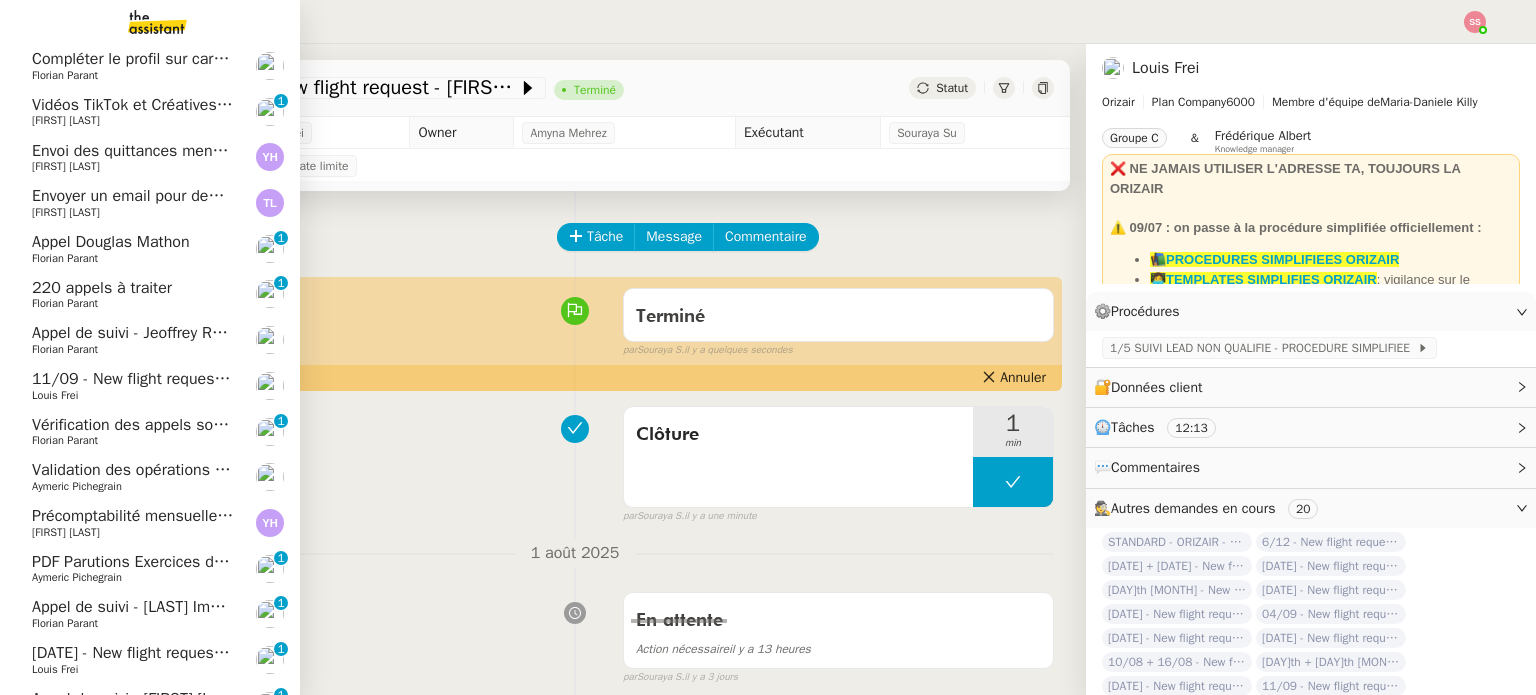 click on "Appel de suivi - Lafargue Immobilier - [FIRST] [LAST]" 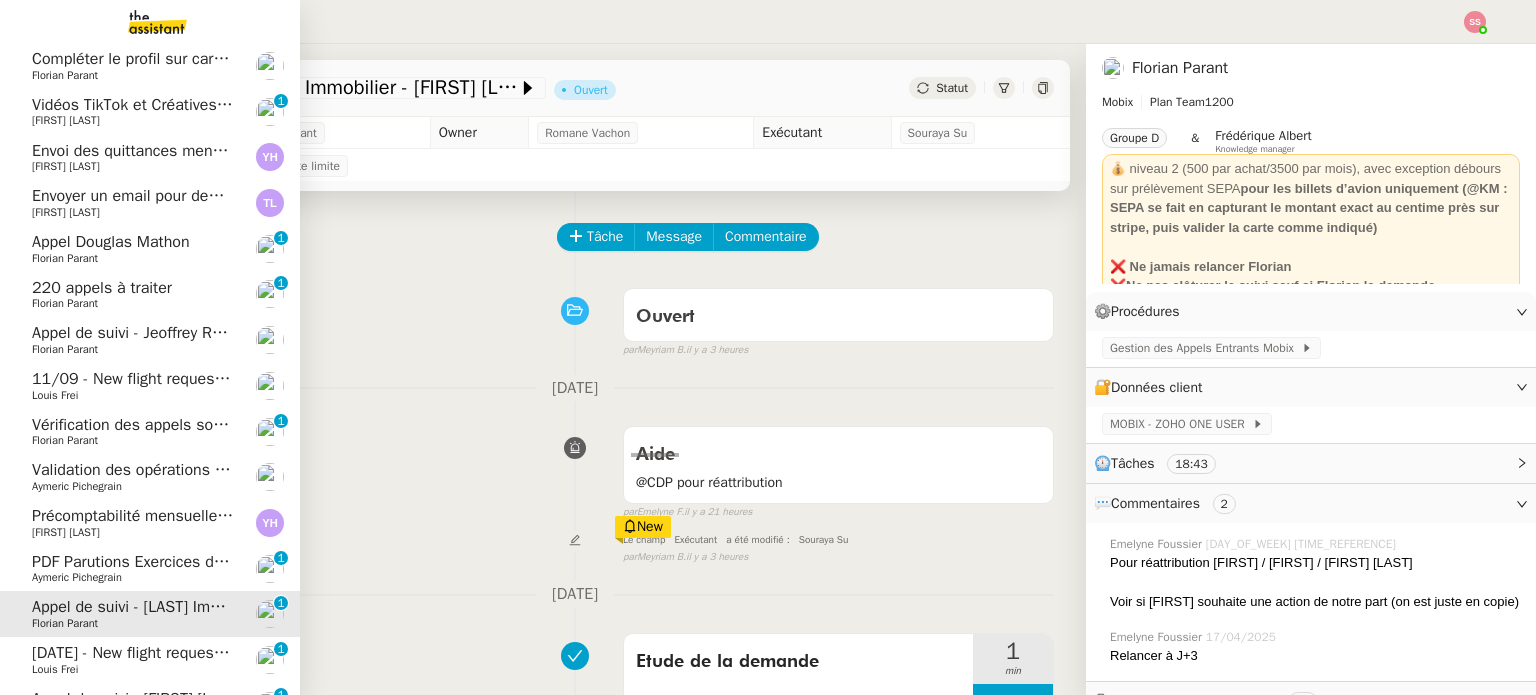 click on "11th August - New flight request - [FIRST] [LAST]" 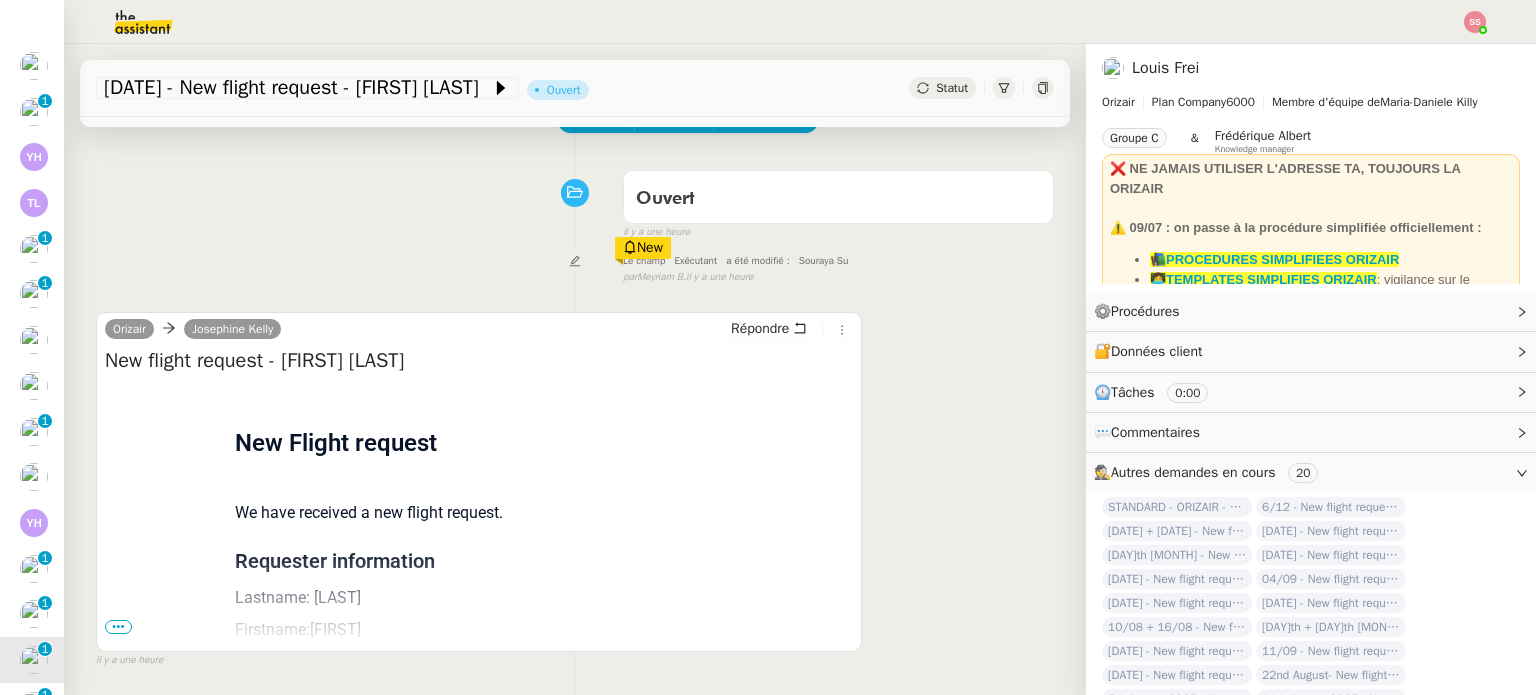 scroll, scrollTop: 268, scrollLeft: 0, axis: vertical 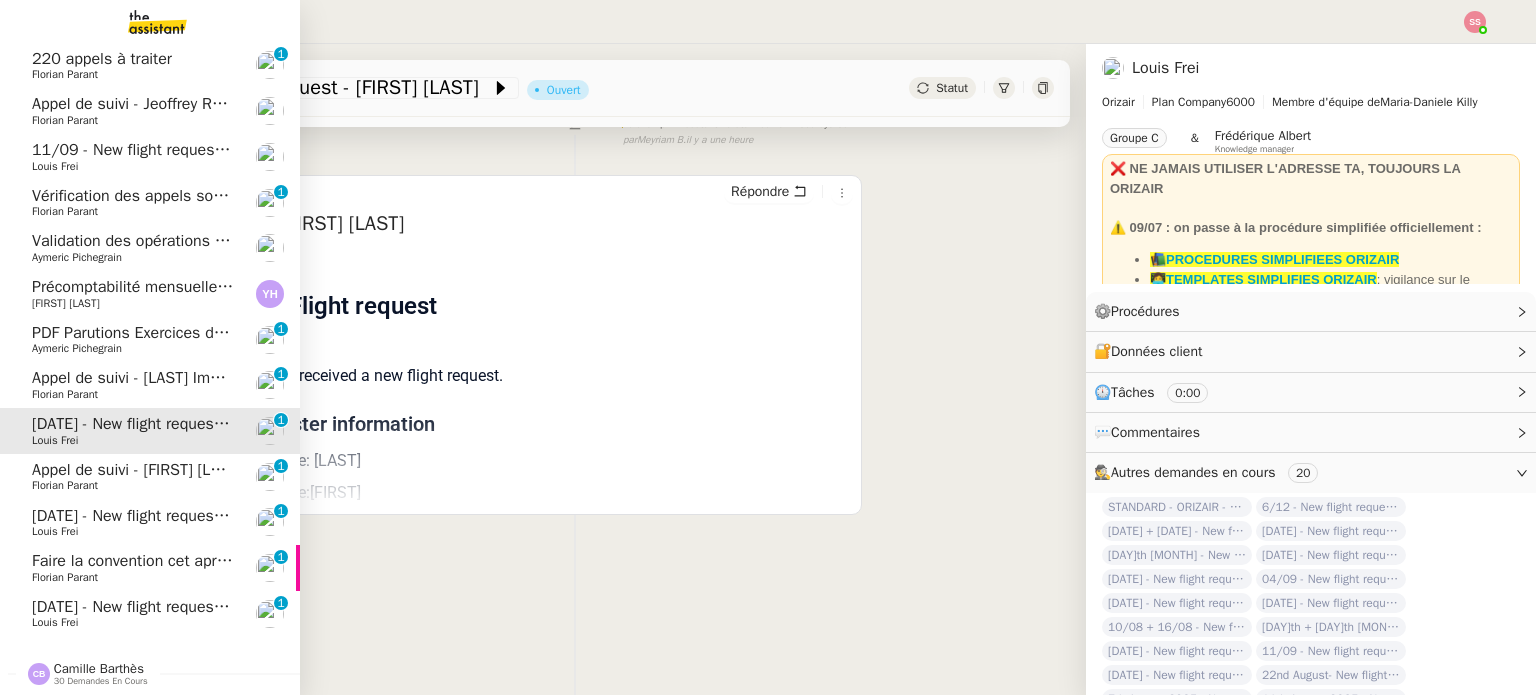 click on "Appel de suivi - Marin Peltier    Florian Parant     0   1   2   3   4   5   6   7   8   9" 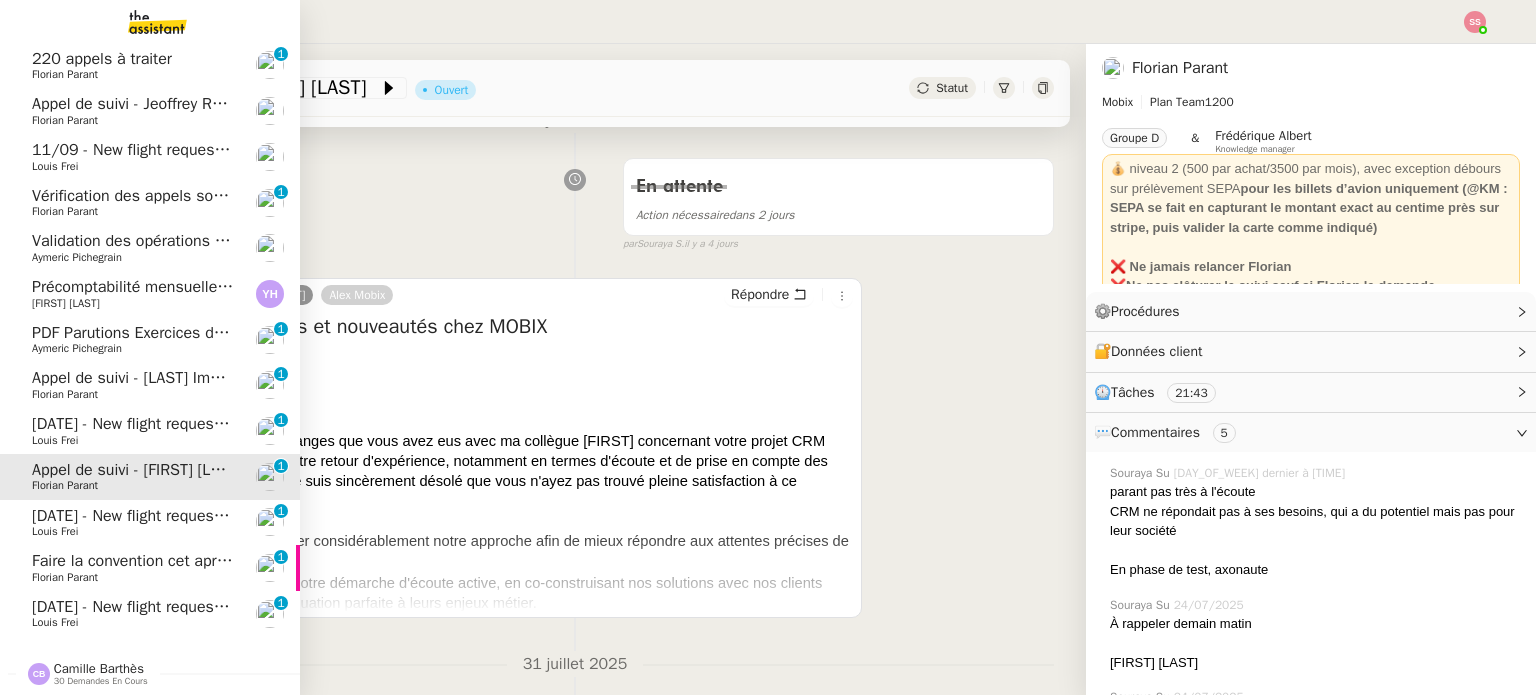 click on "[DAY]th [MONTH] - New flight request - [FIRST] [LAST]" 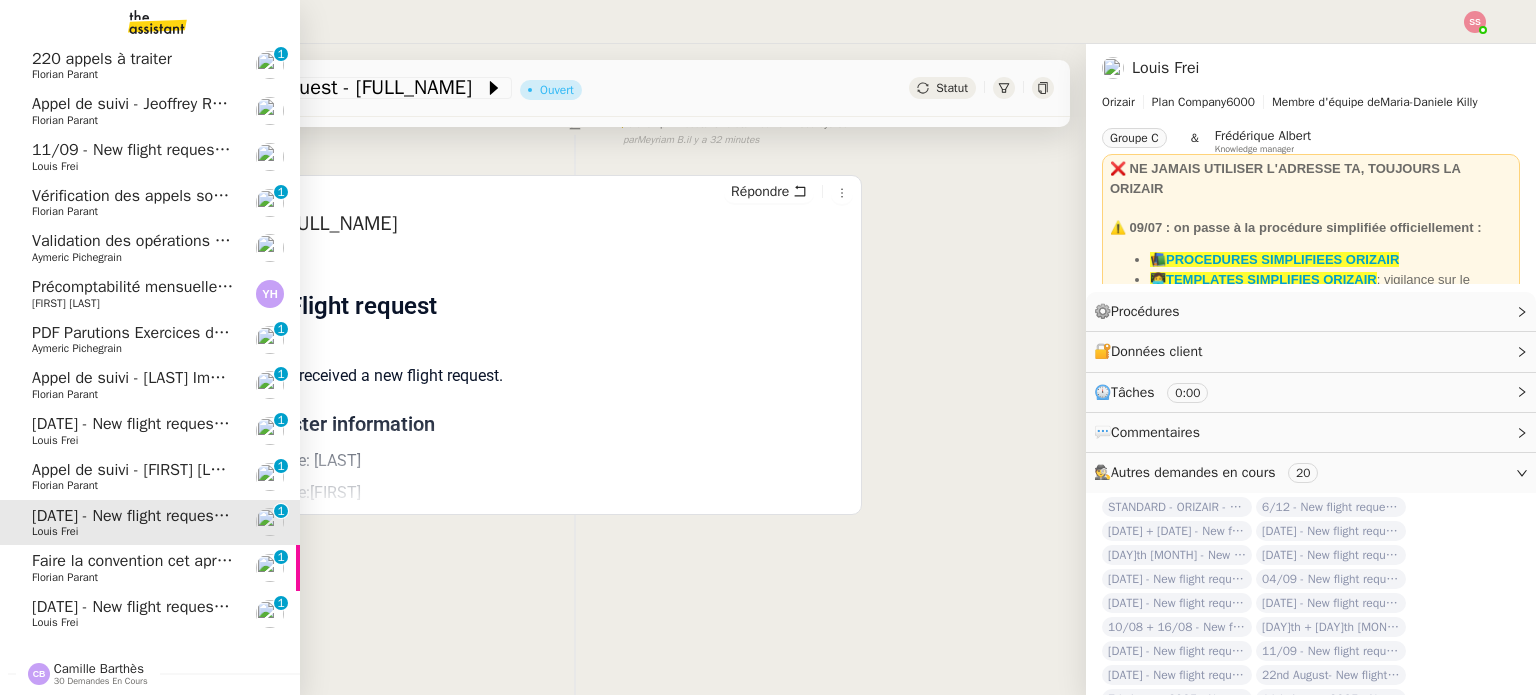 click on "Faire la convention cet après-midi" 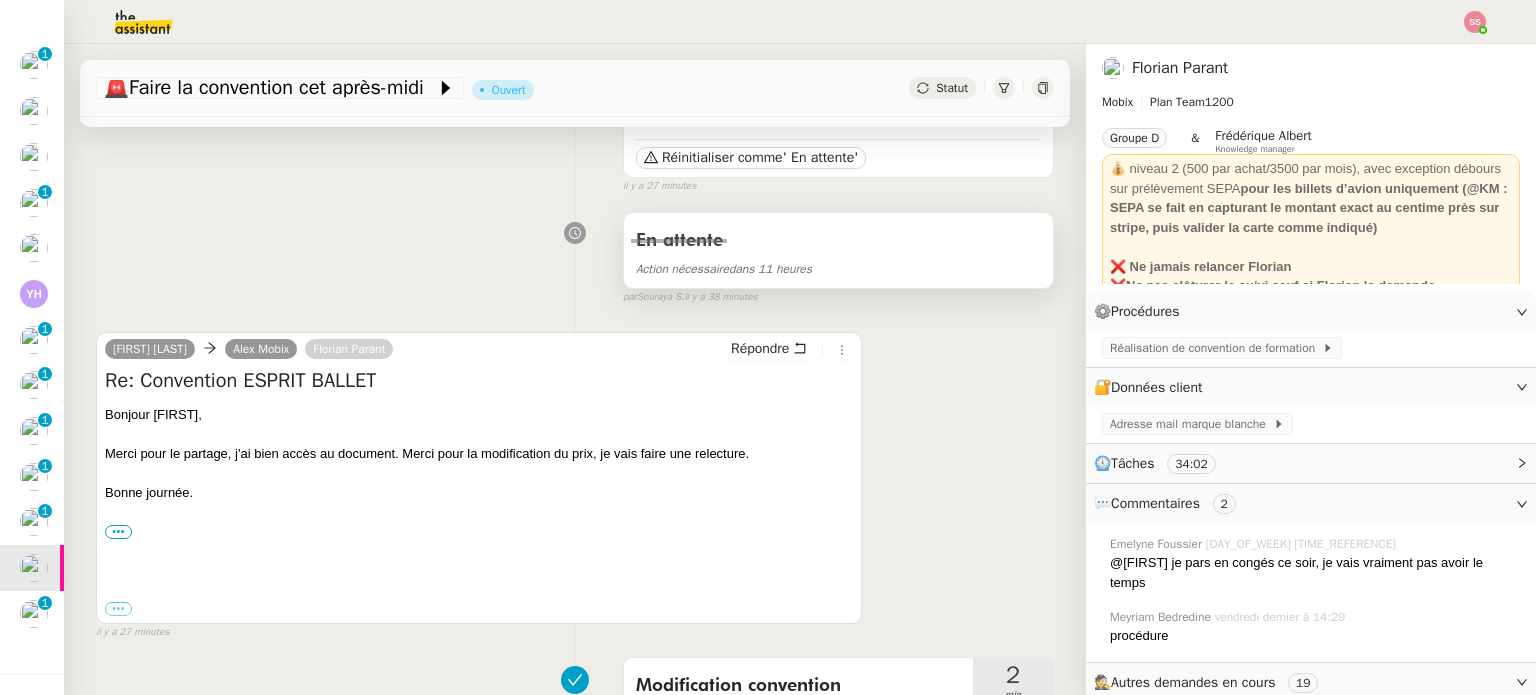 scroll, scrollTop: 0, scrollLeft: 0, axis: both 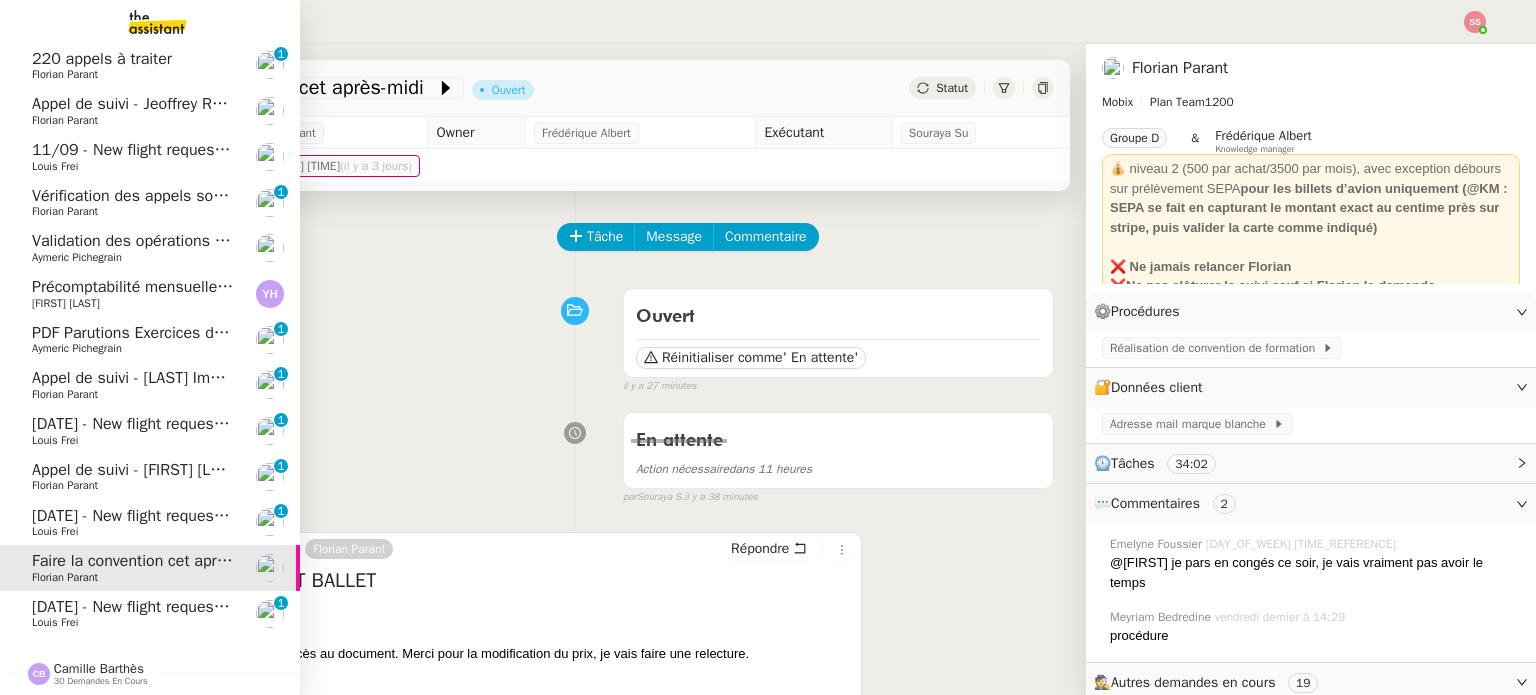 click on "[DATE] - New flight request - [FIRST] [LAST]" 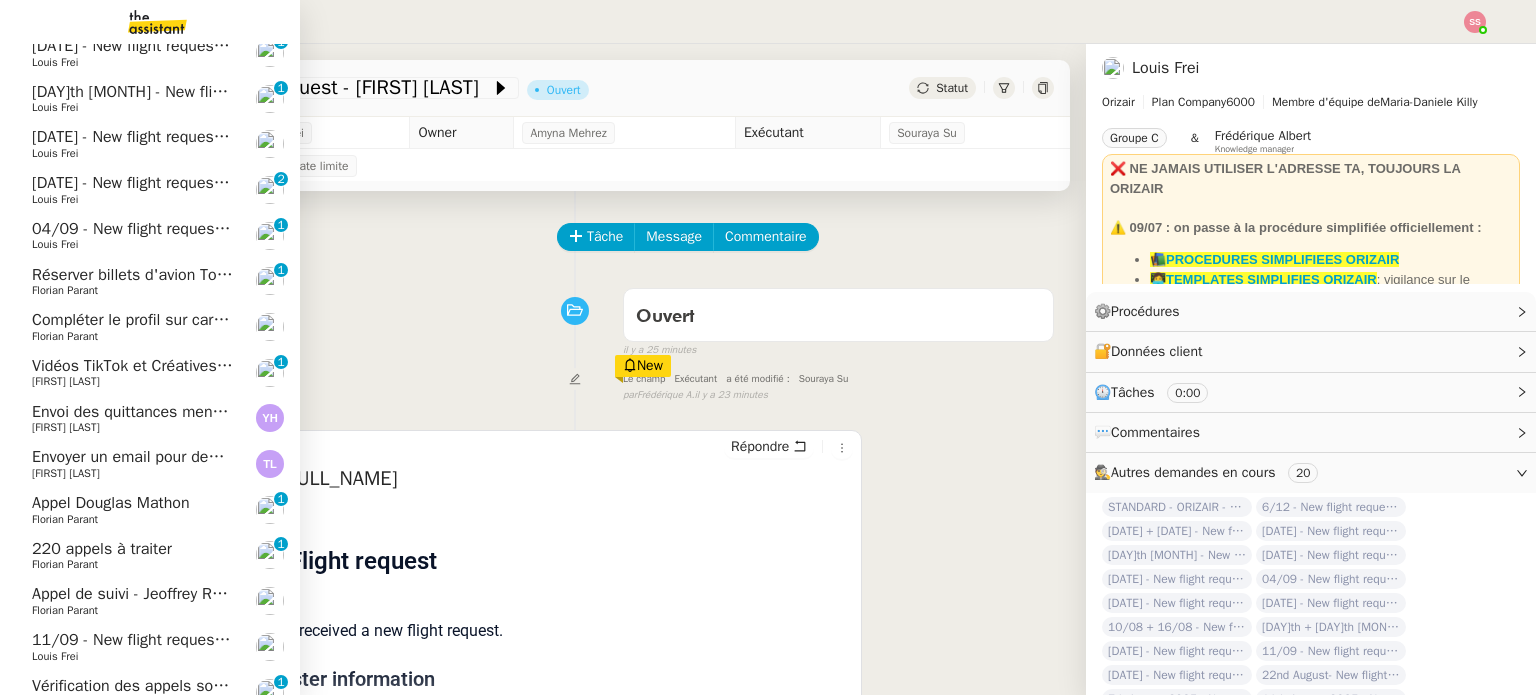 scroll, scrollTop: 0, scrollLeft: 0, axis: both 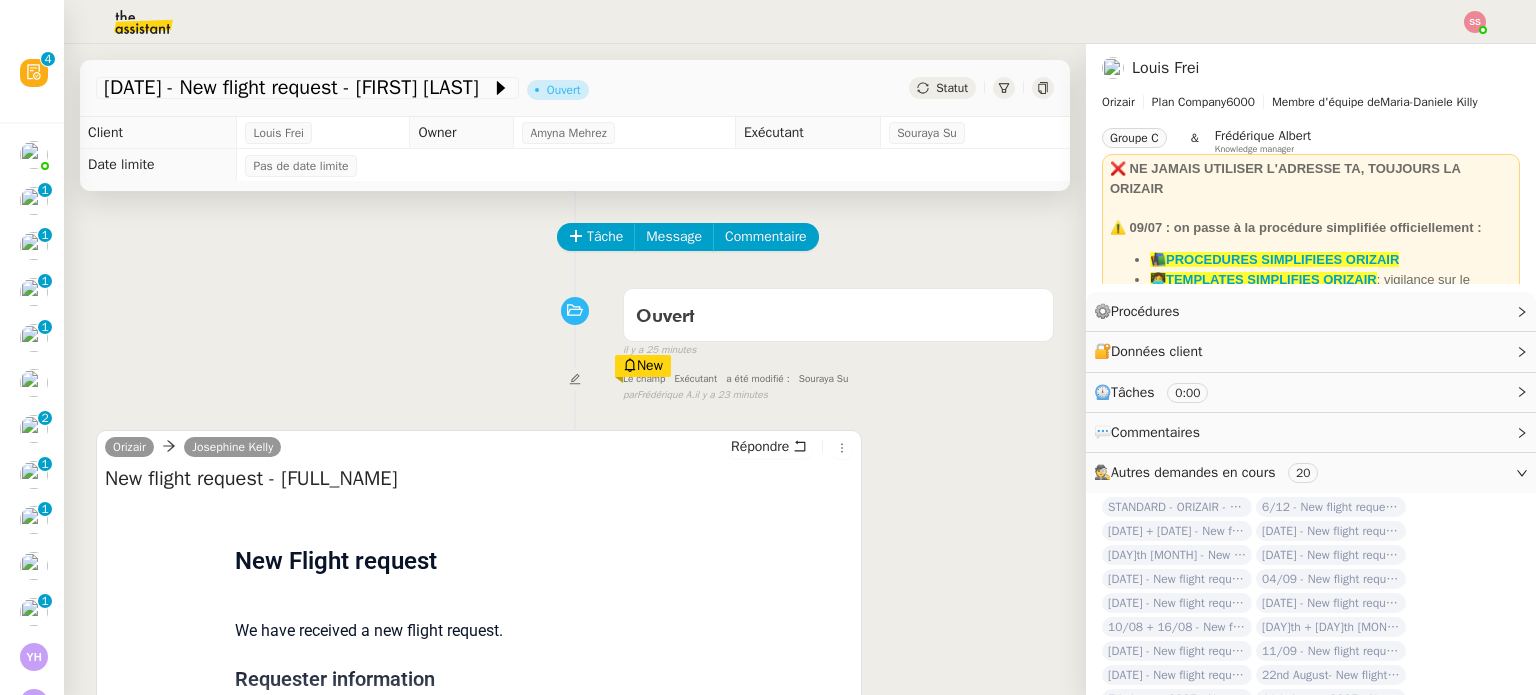 click 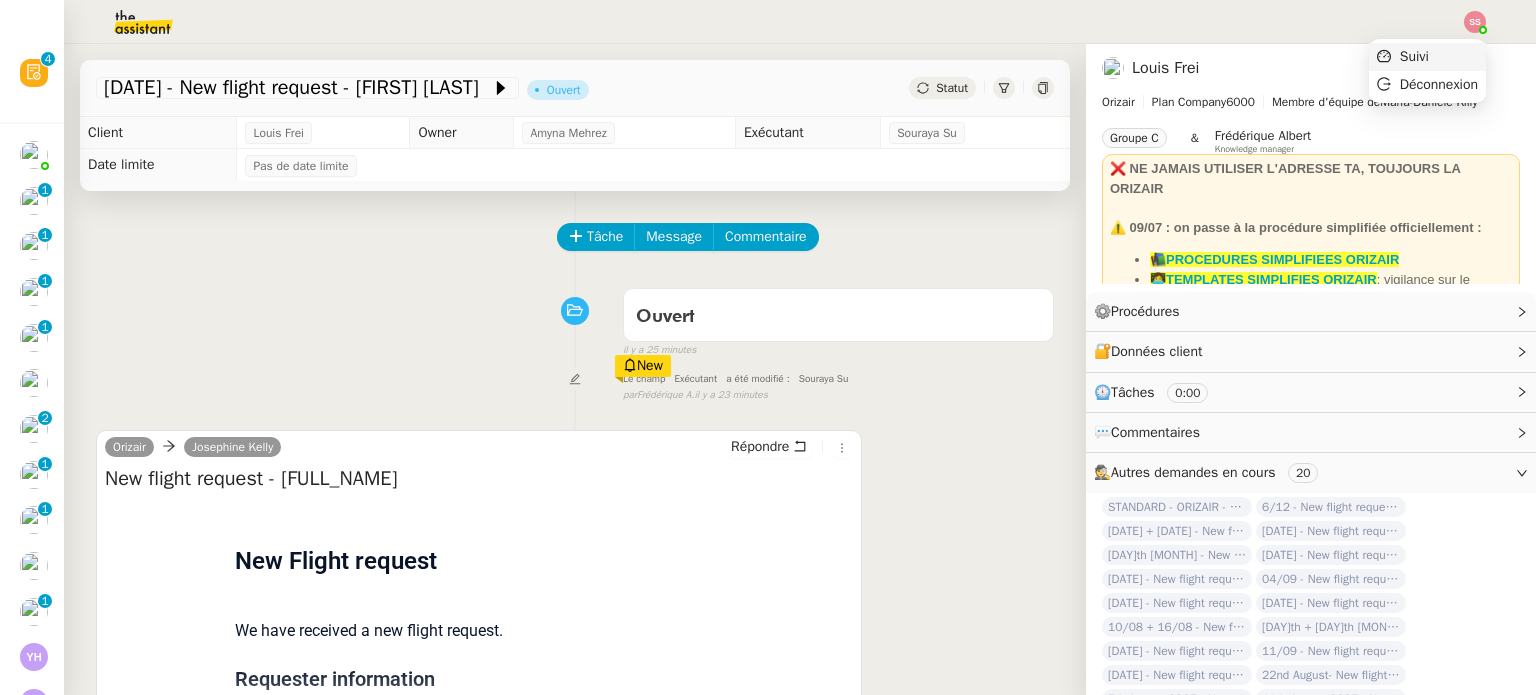 click on "Suivi" at bounding box center (1427, 57) 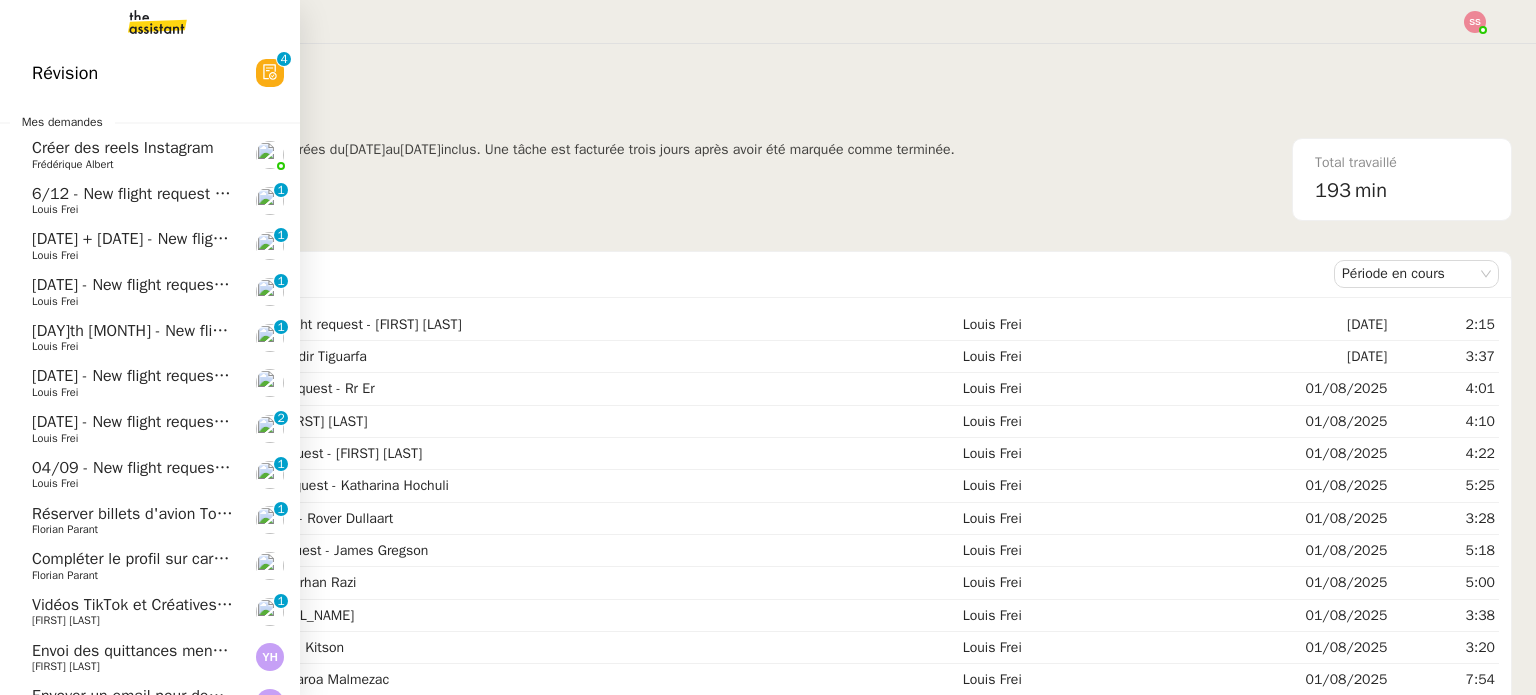 click on "6/12 - New flight request - [FIRST] [LAST]" 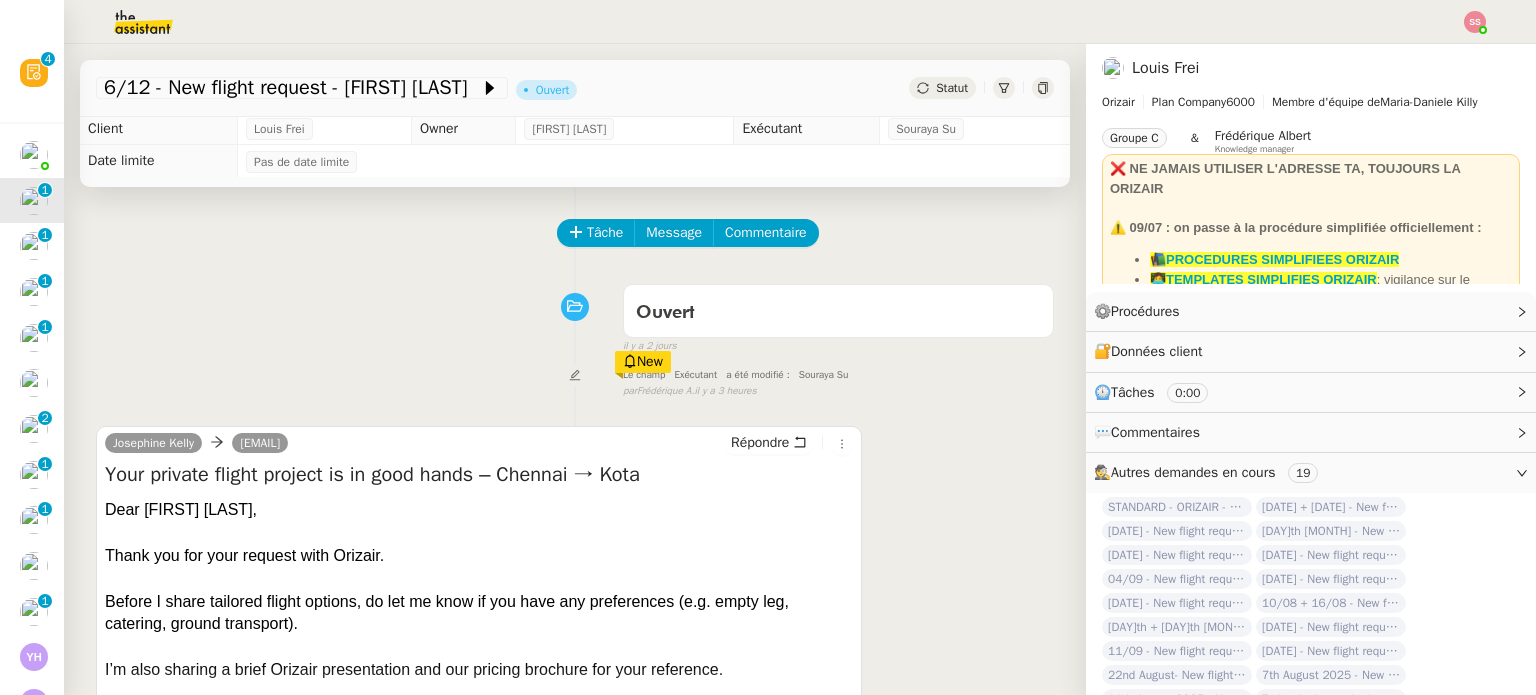 scroll, scrollTop: 0, scrollLeft: 0, axis: both 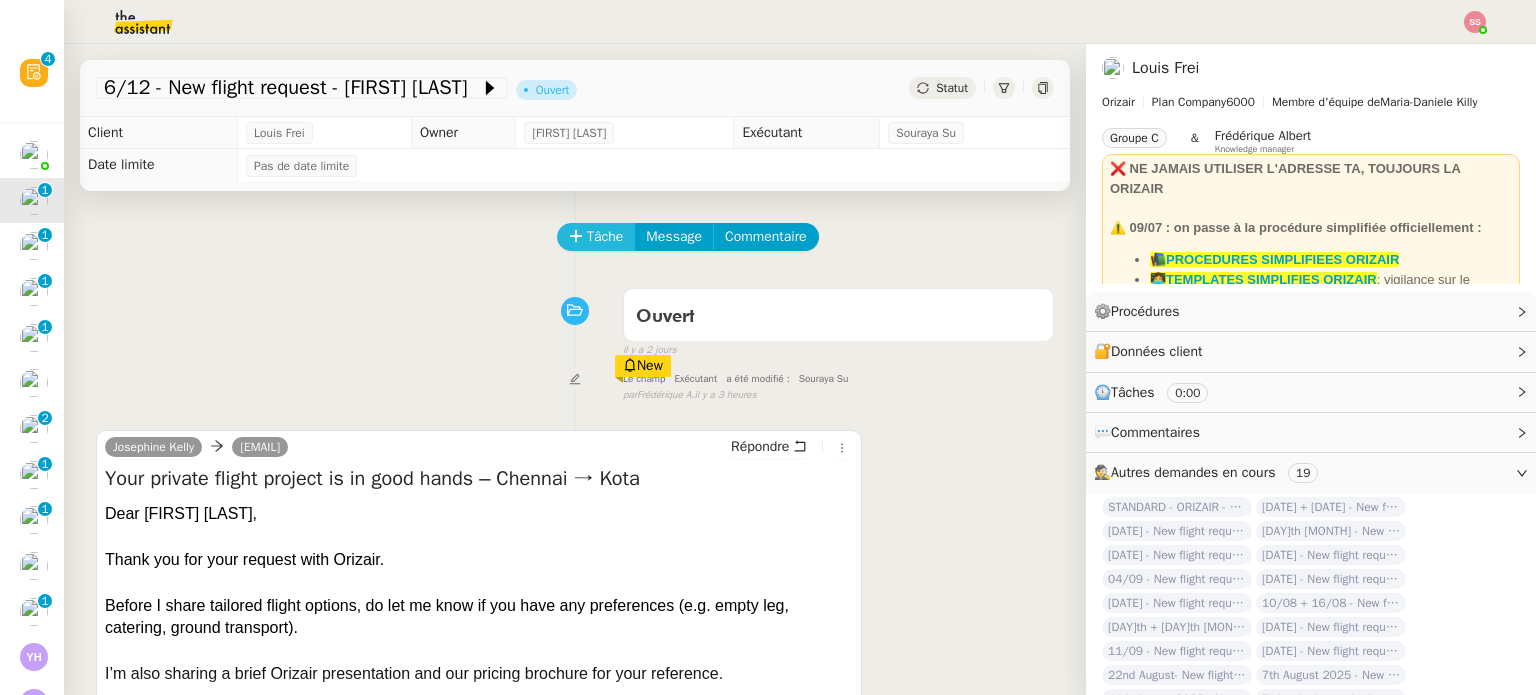 click on "Tâche" 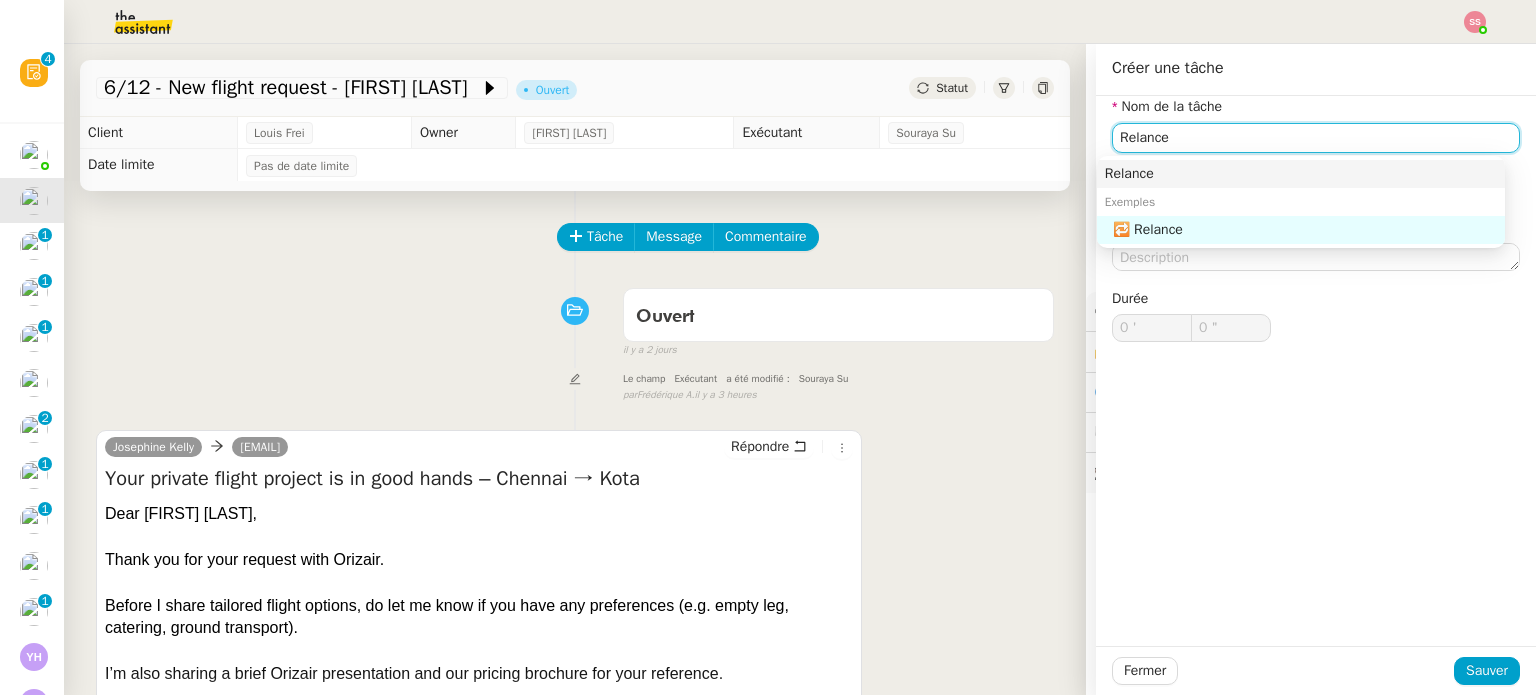 click on "Relance" at bounding box center (1301, 174) 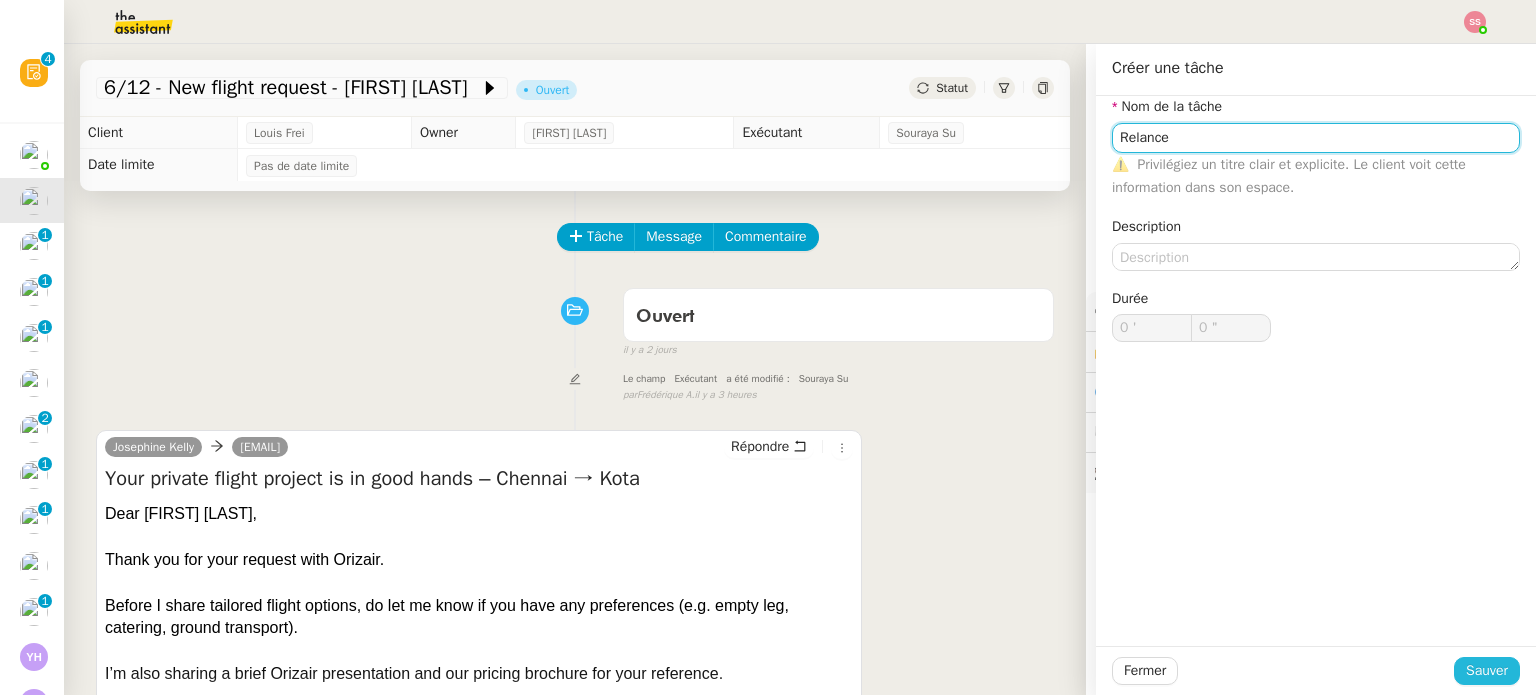 type on "Relance" 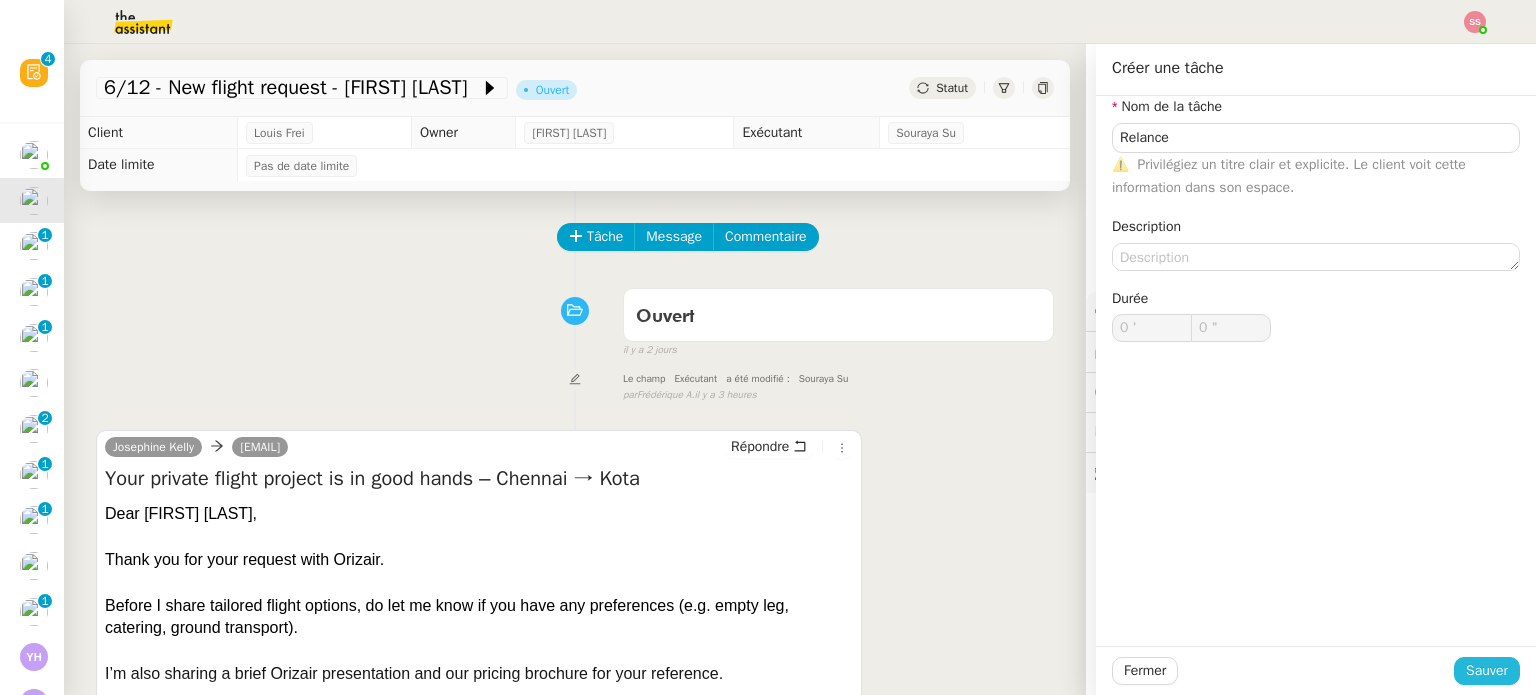 click on "Sauver" 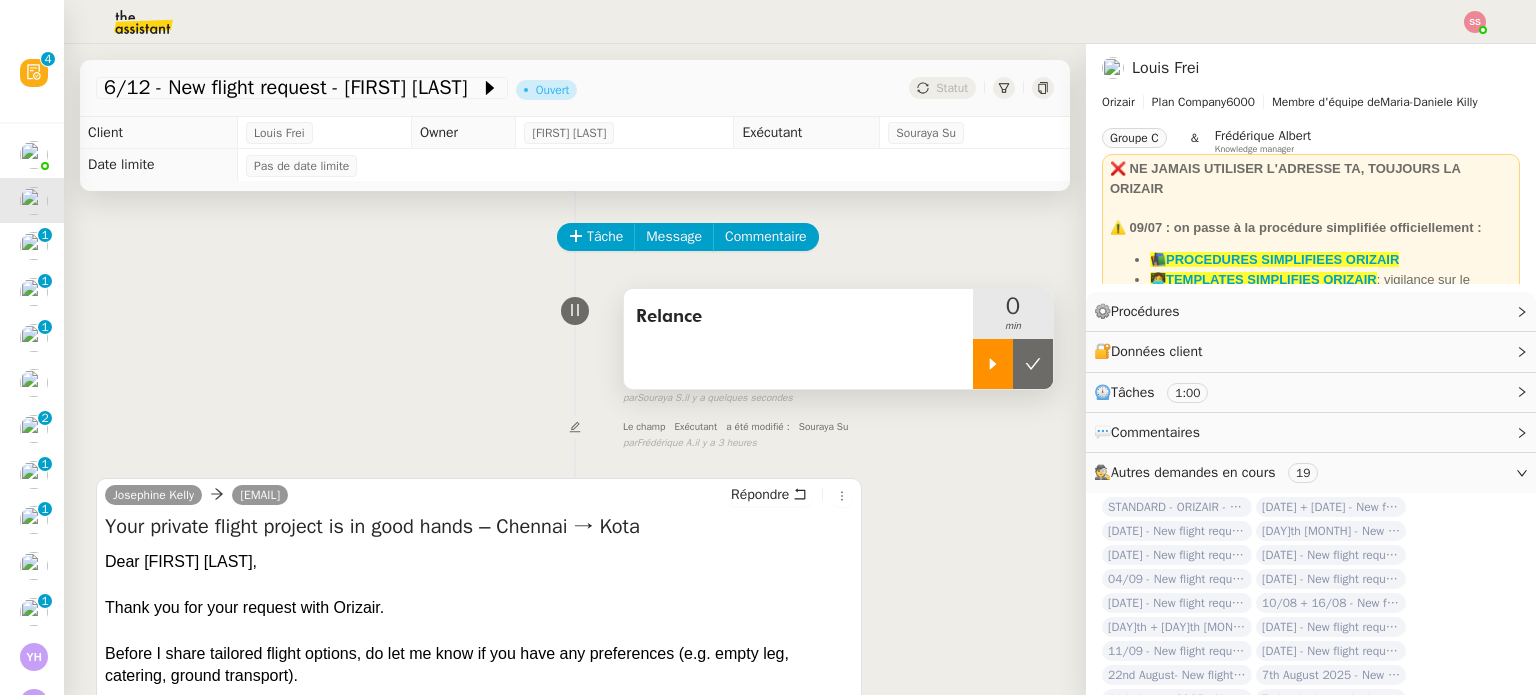 click at bounding box center (993, 364) 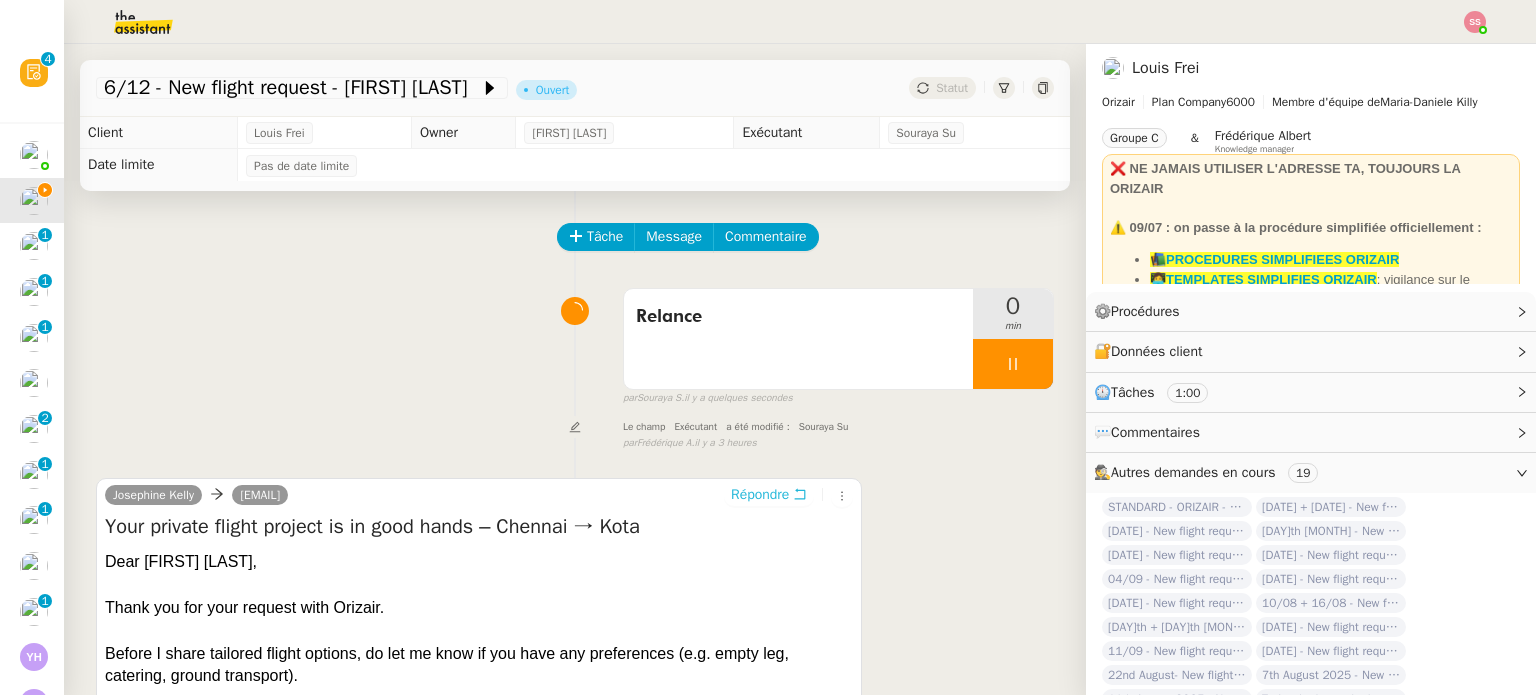 click on "Répondre" at bounding box center (760, 495) 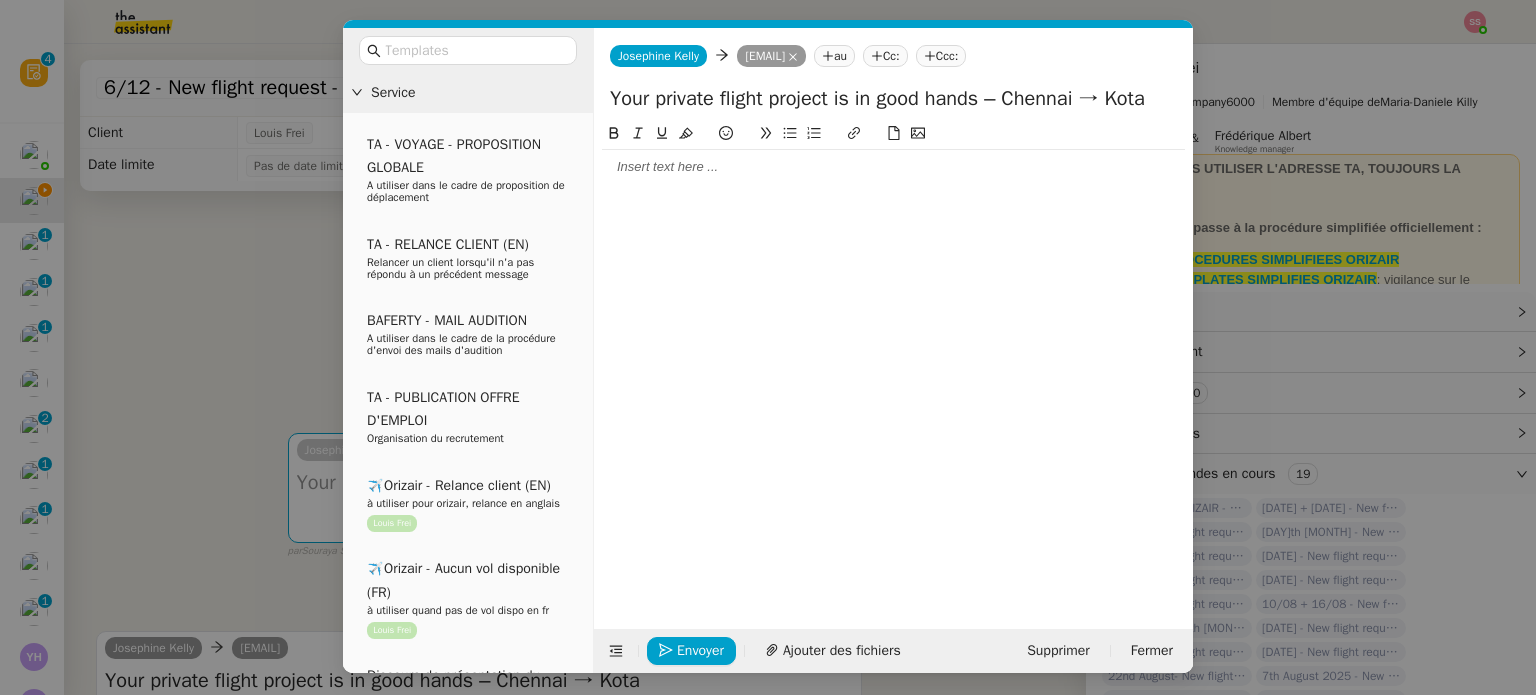 click on "Ccc:" 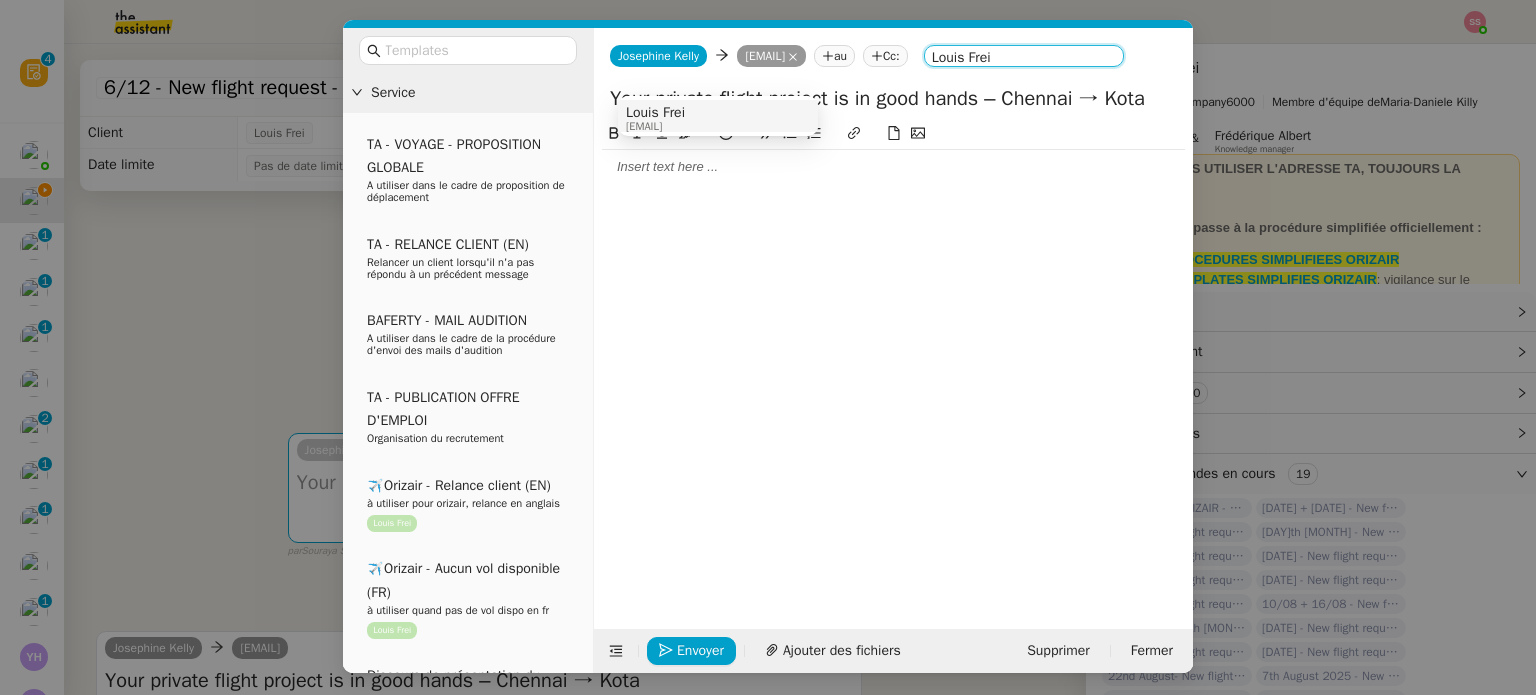 type on "Louis Frei" 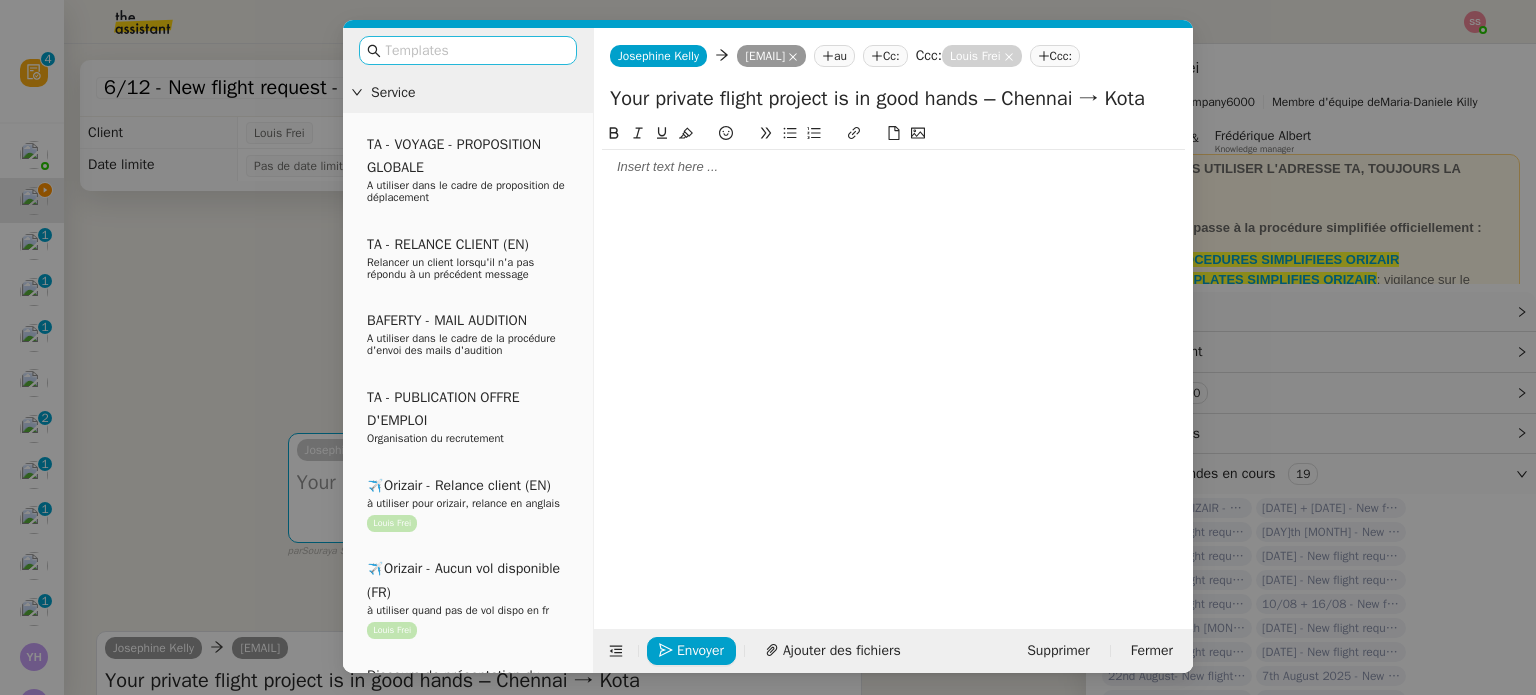 click at bounding box center (475, 50) 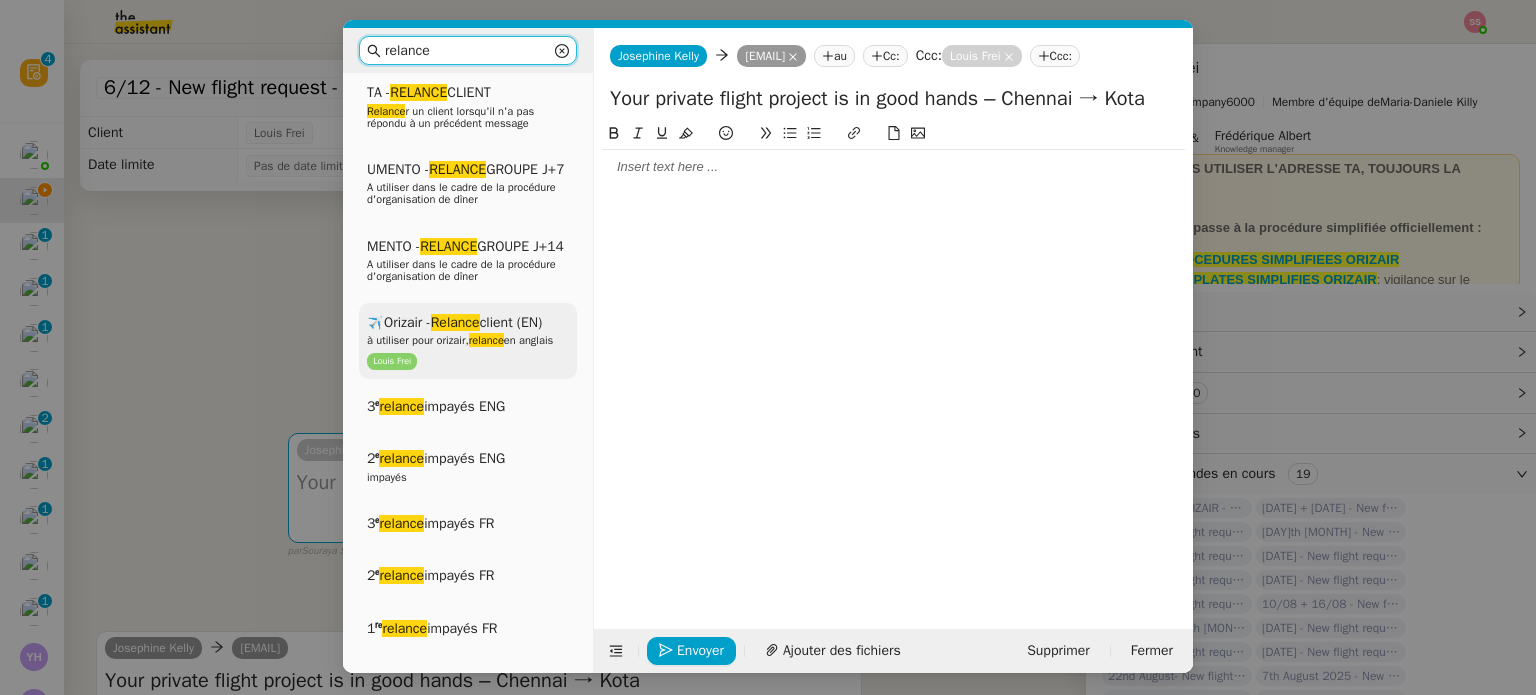 scroll, scrollTop: 200, scrollLeft: 0, axis: vertical 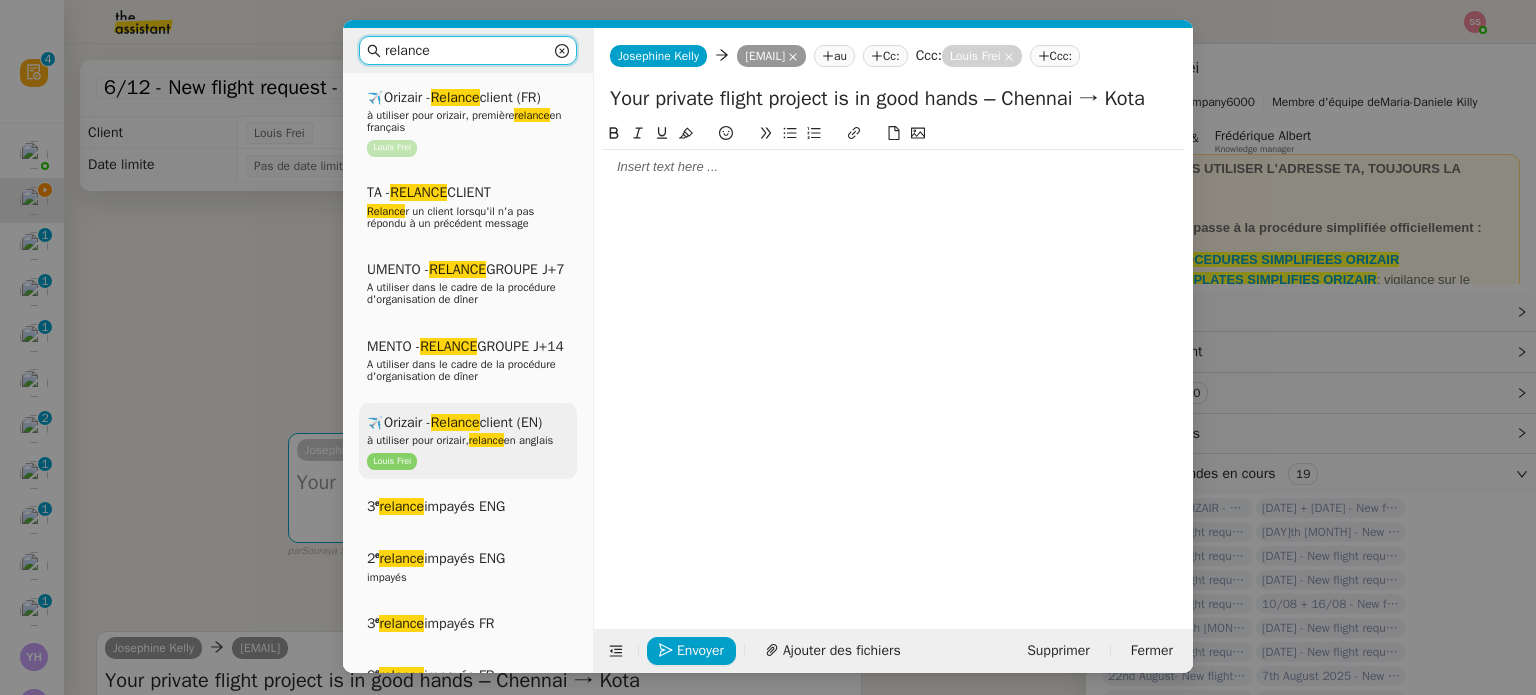 type on "relance" 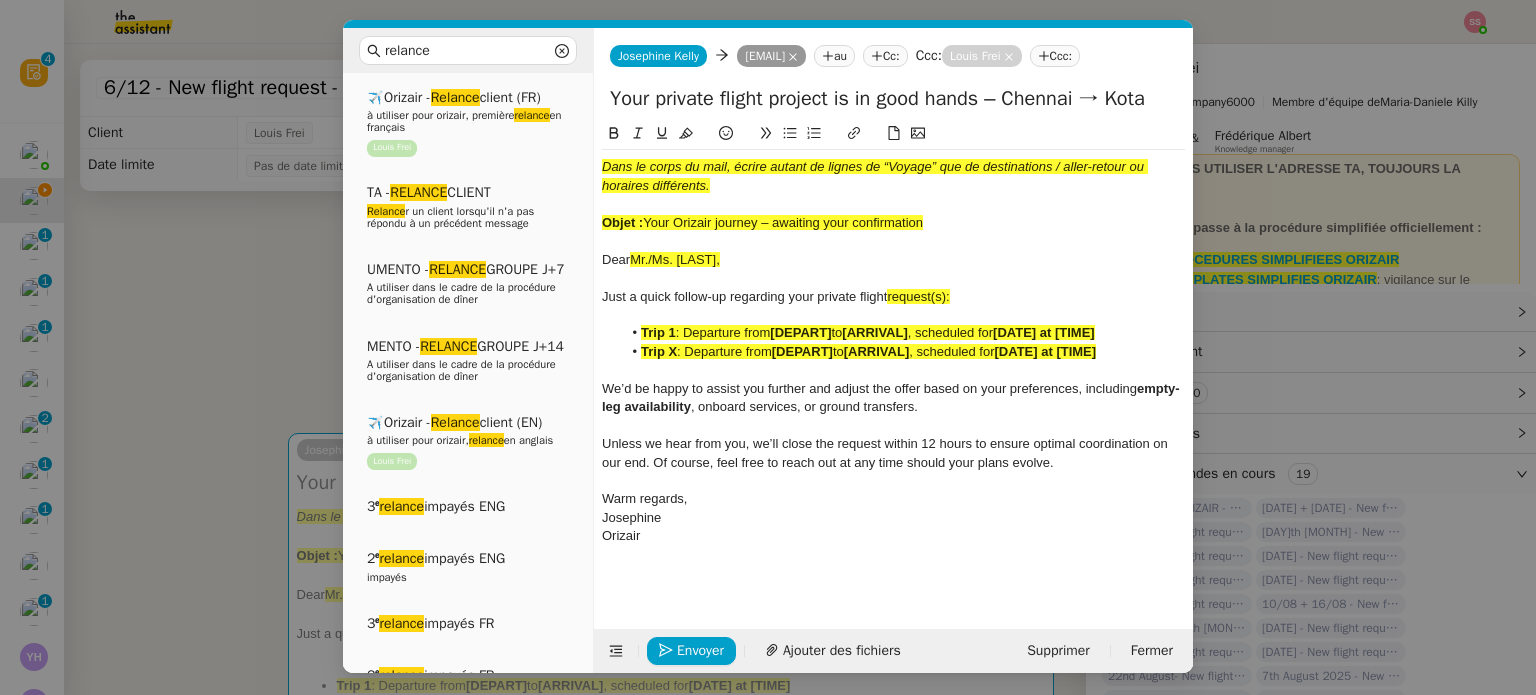 click on "Your Orizair journey – awaiting your confirmation" 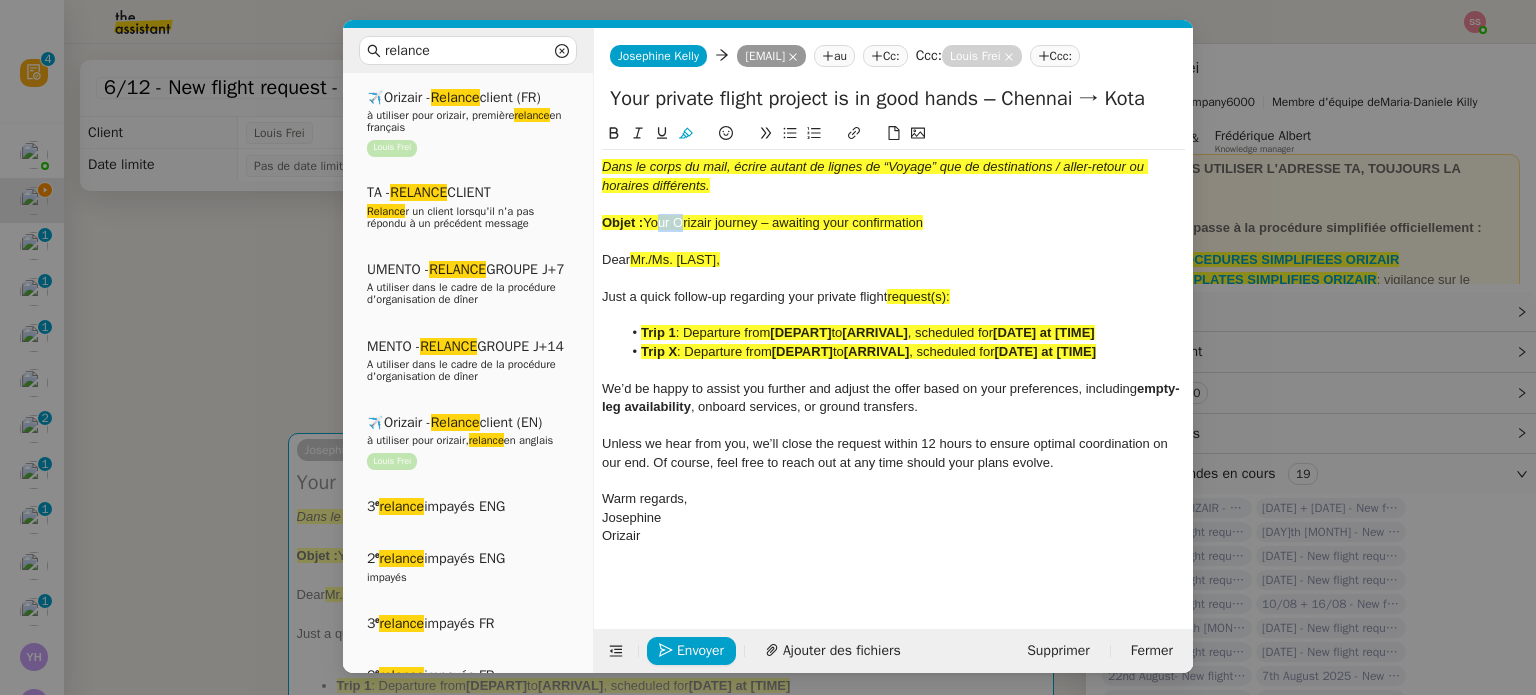 drag, startPoint x: 651, startPoint y: 251, endPoint x: 676, endPoint y: 251, distance: 25 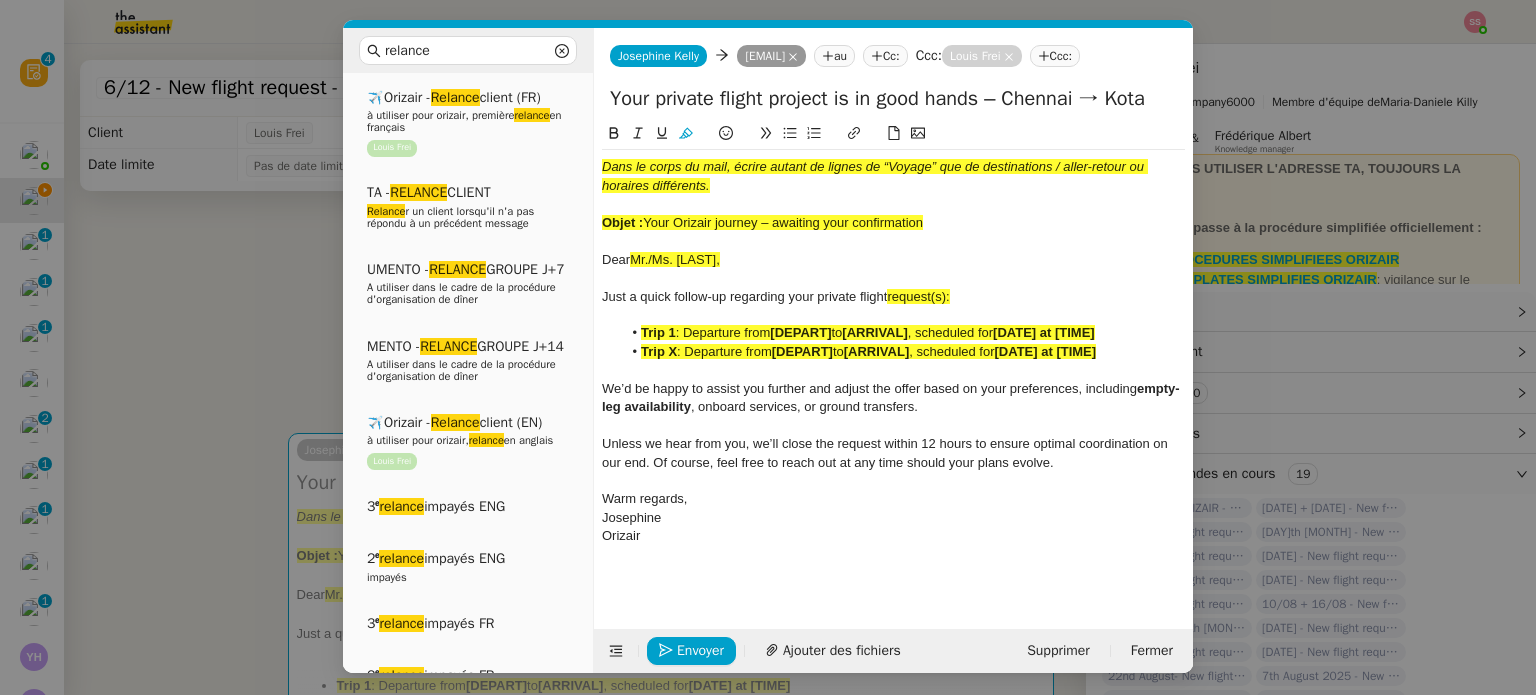 click on "Your Orizair journey – awaiting your confirmation" 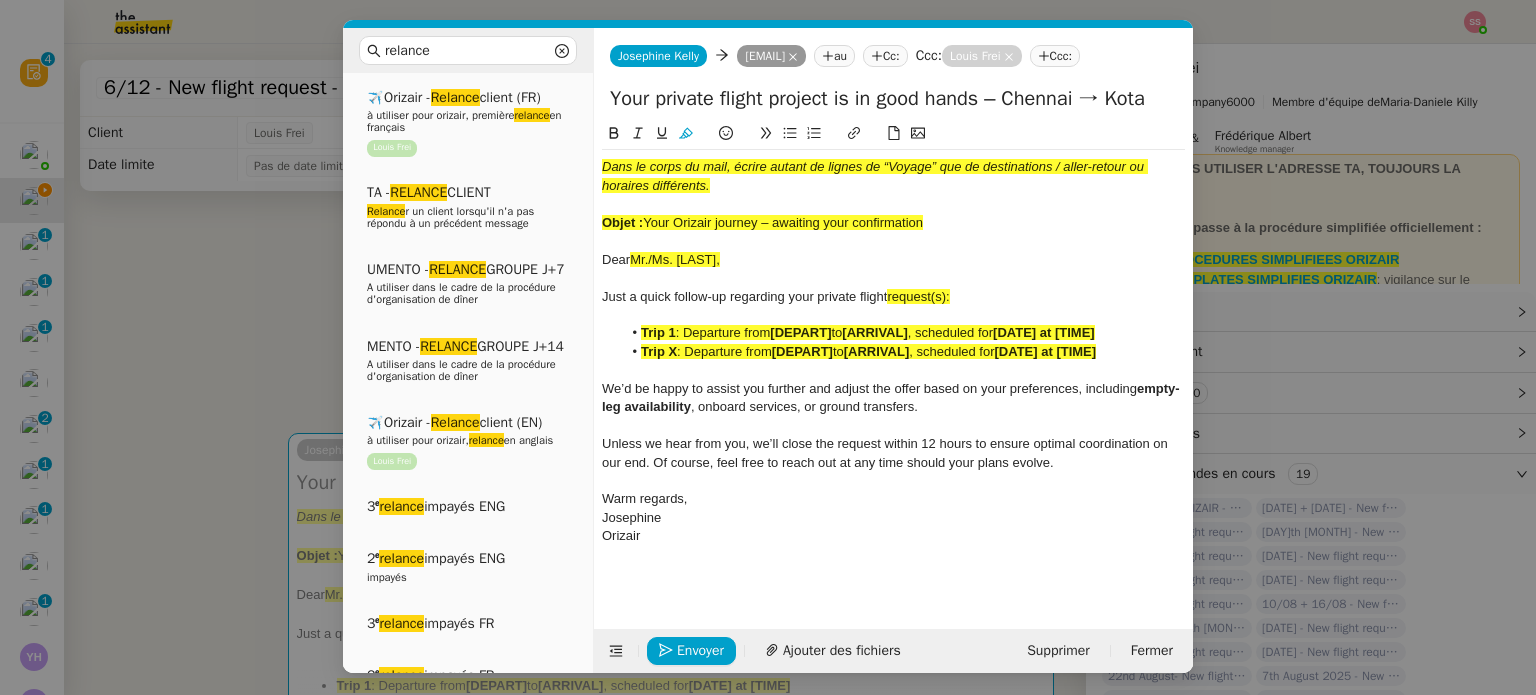 drag, startPoint x: 647, startPoint y: 247, endPoint x: 941, endPoint y: 251, distance: 294.02722 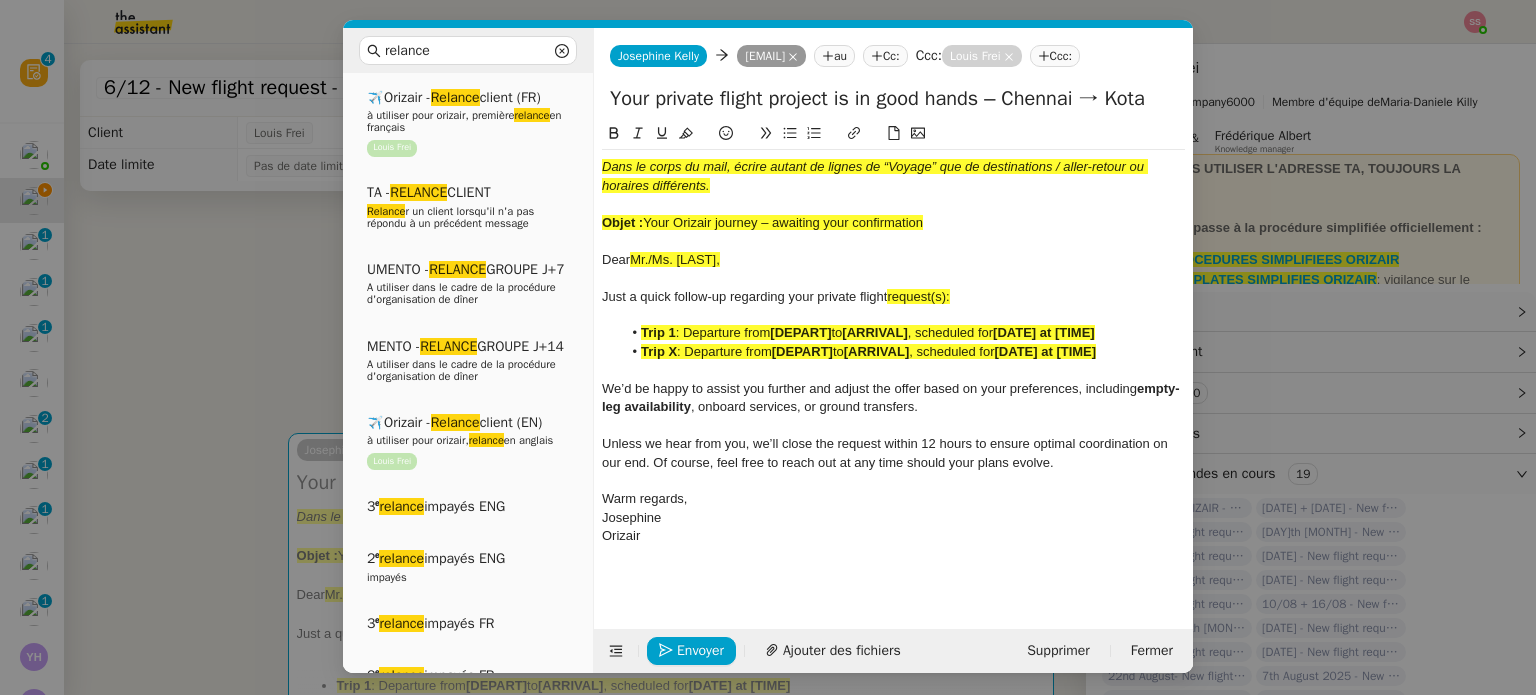 click on "Your private flight project is in good hands – [CITY] → [CITY]" 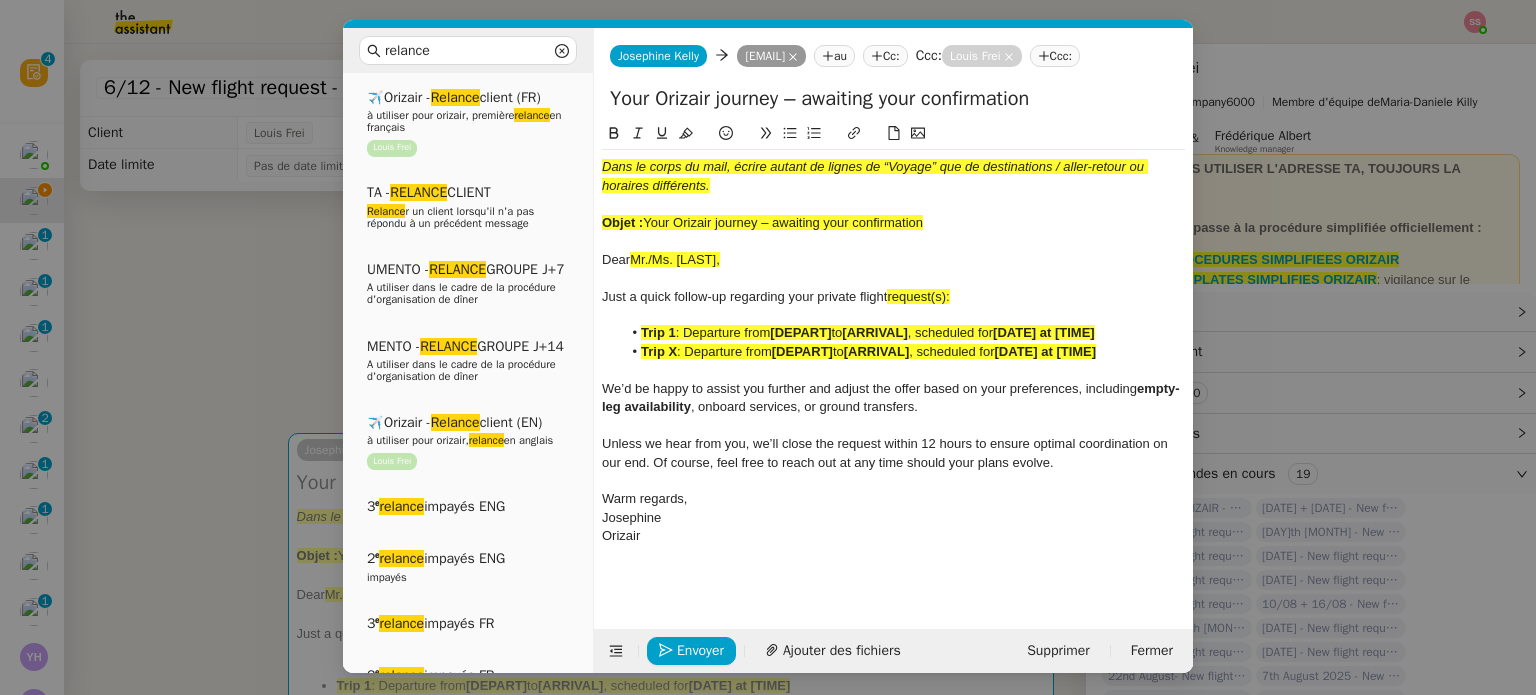 type on "Your Orizair journey – awaiting your confirmation" 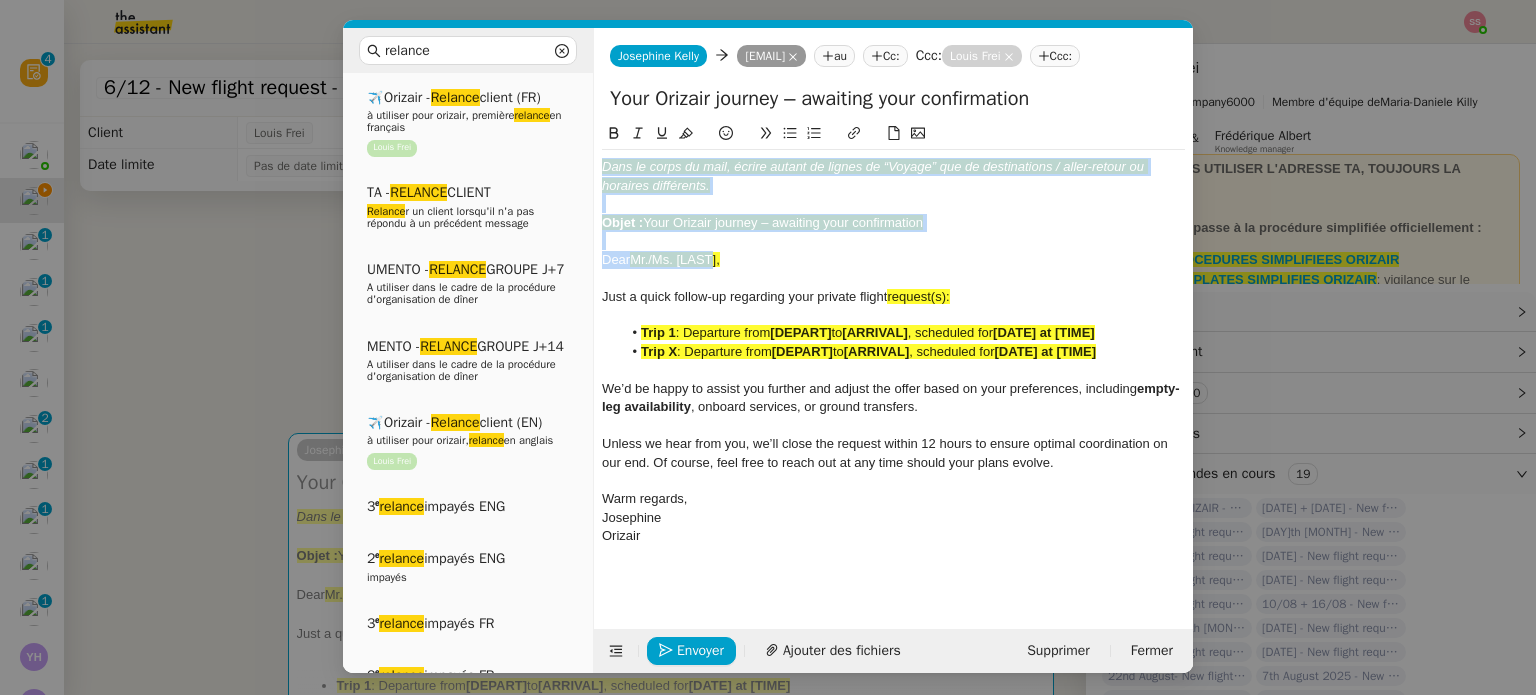 drag, startPoint x: 724, startPoint y: 279, endPoint x: 580, endPoint y: 139, distance: 200.83824 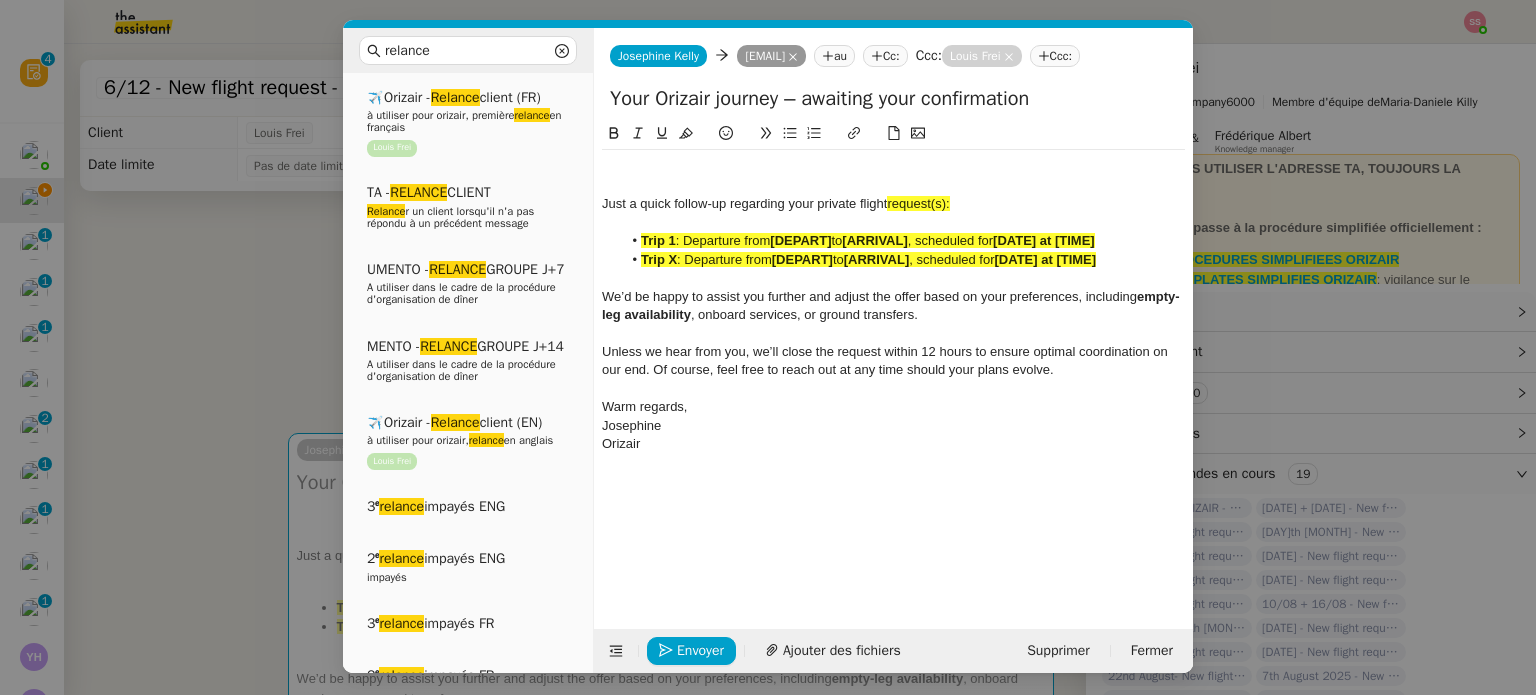 drag, startPoint x: 232, startPoint y: 319, endPoint x: 236, endPoint y: 331, distance: 12.649111 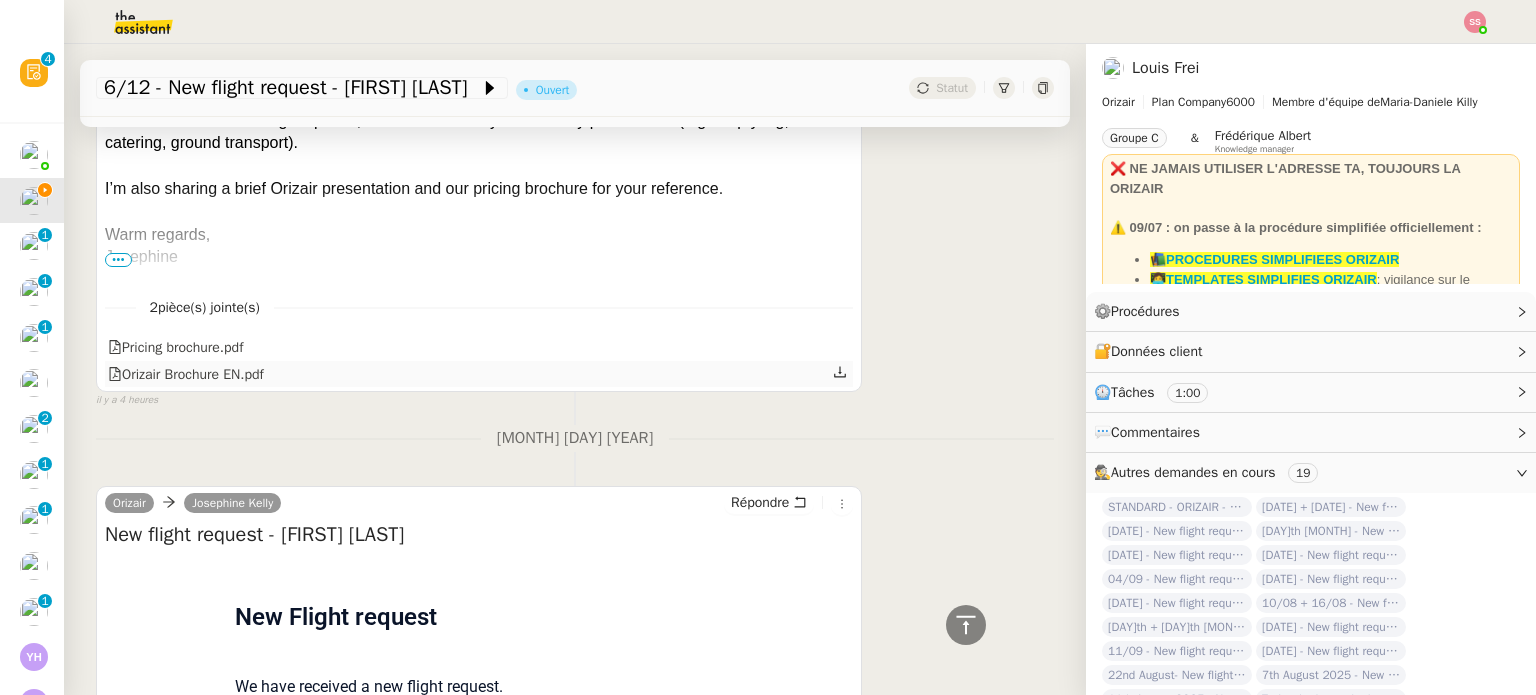 scroll, scrollTop: 546, scrollLeft: 0, axis: vertical 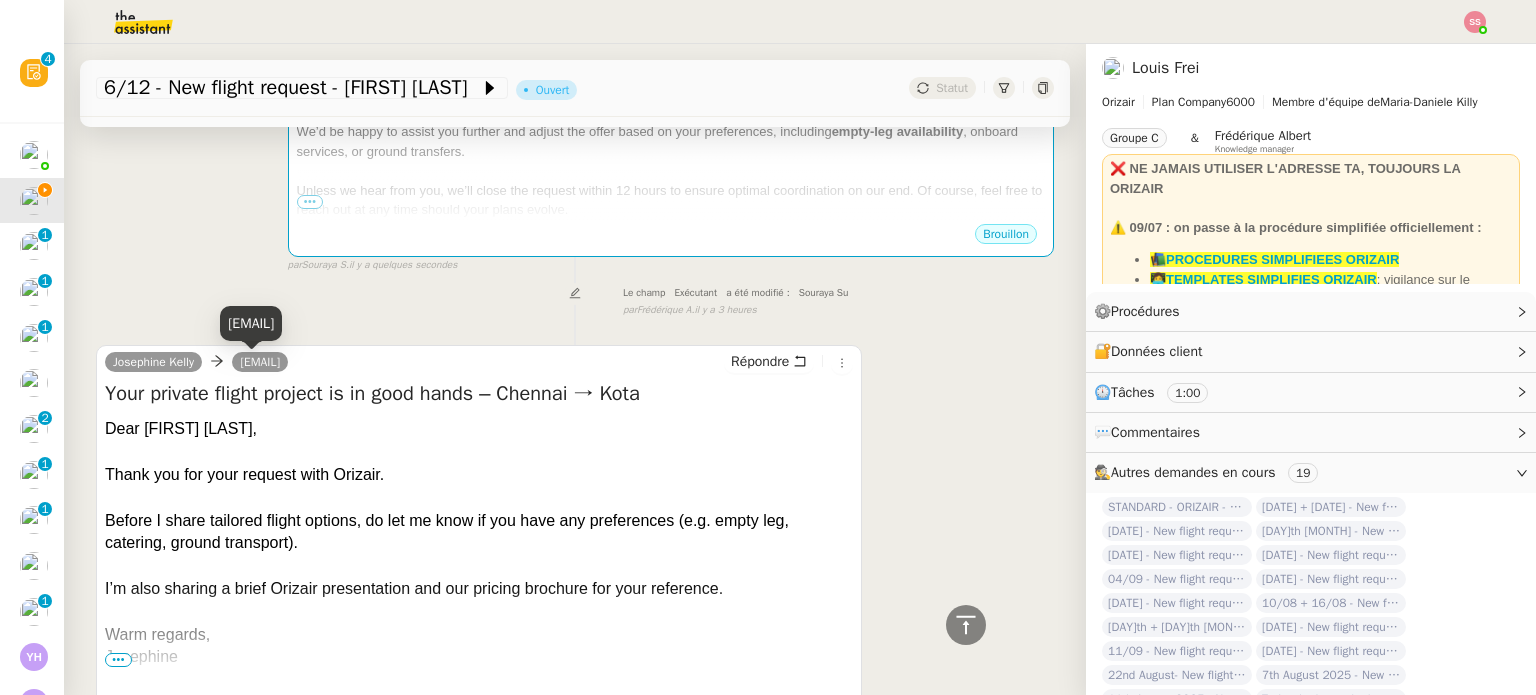 click on "Dear [FIRST] [LAST]," at bounding box center [479, 429] 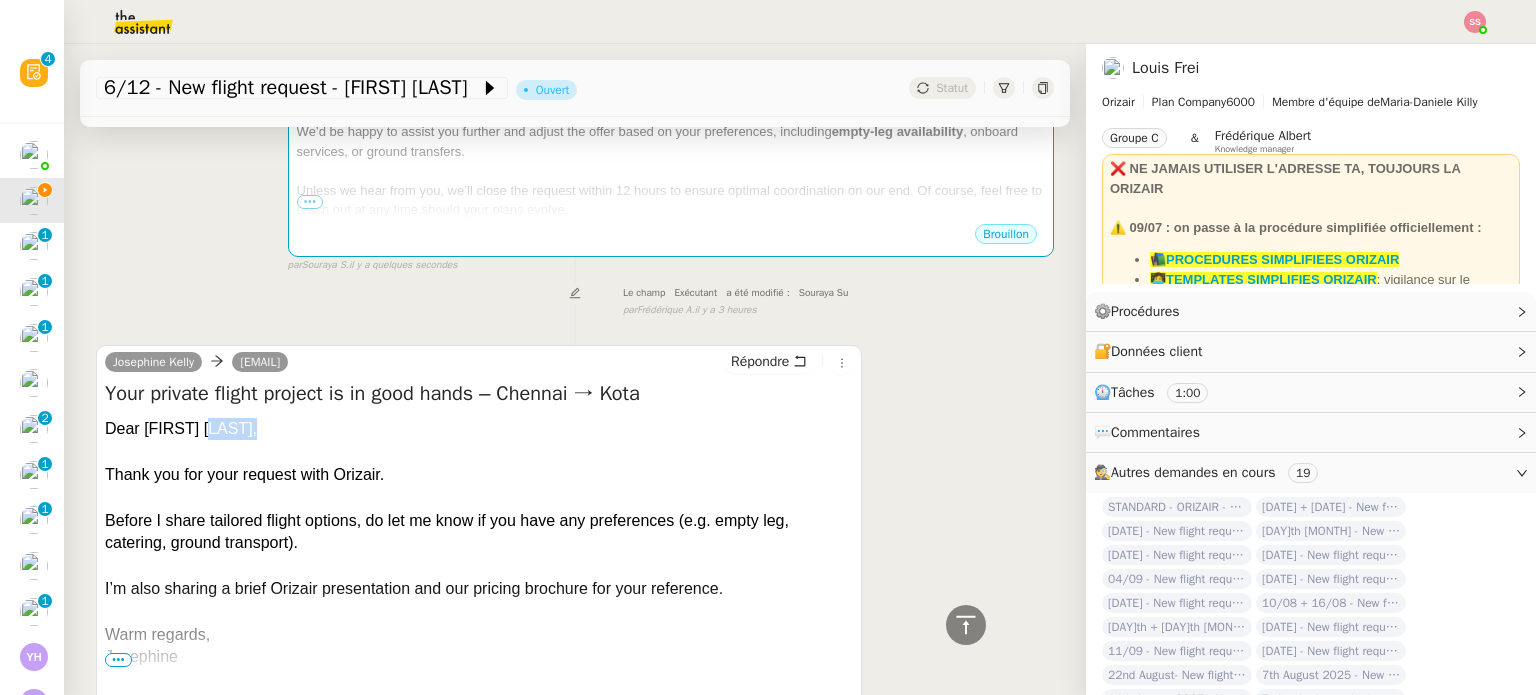click on "Dear [FIRST] [LAST]," at bounding box center (479, 429) 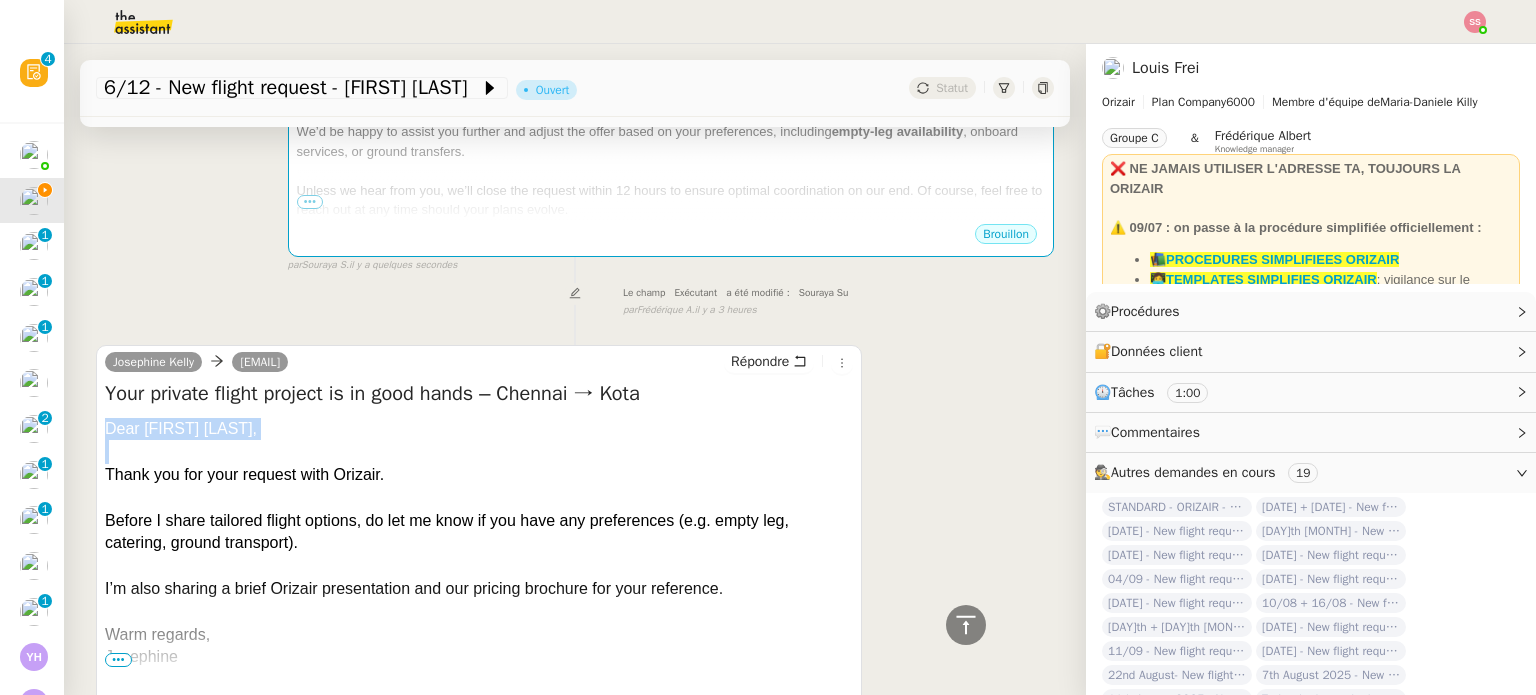 click on "Dear [FIRST] [LAST]," at bounding box center (479, 429) 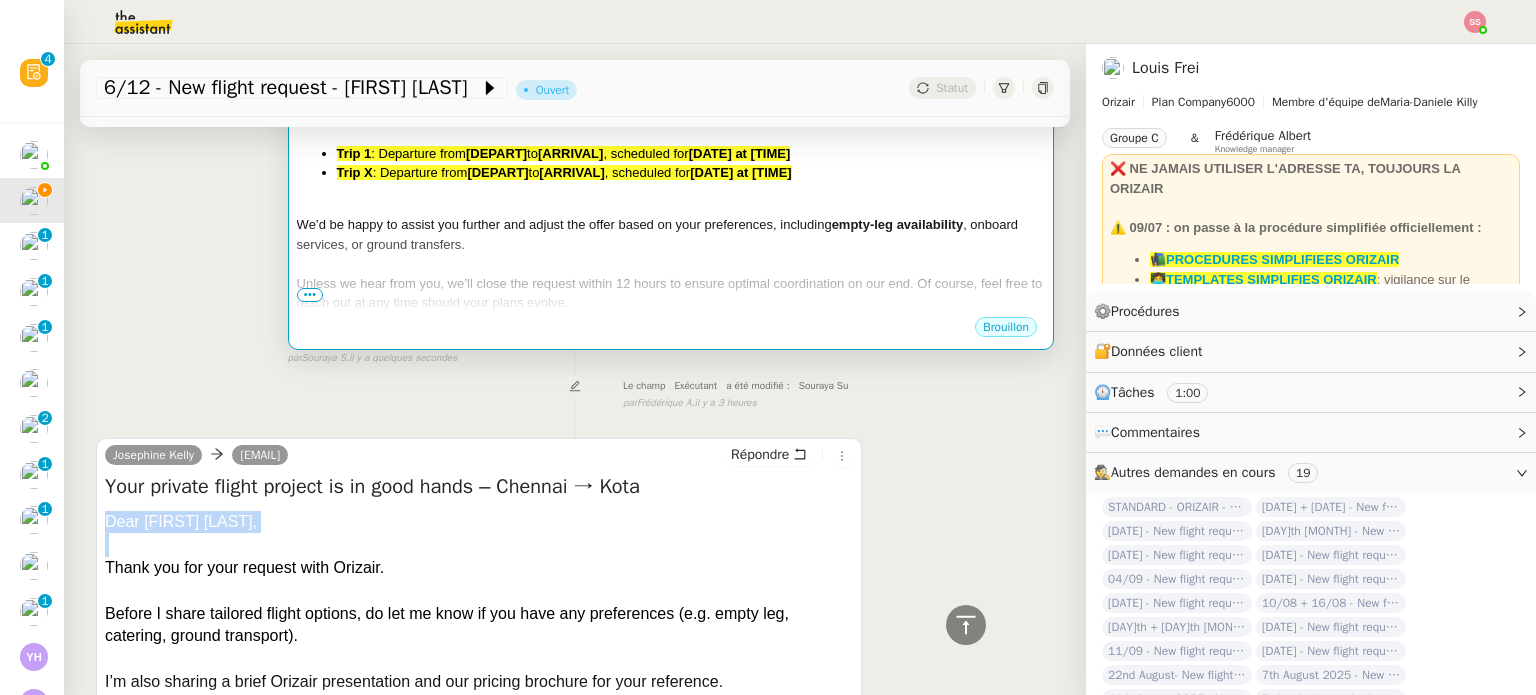 scroll, scrollTop: 246, scrollLeft: 0, axis: vertical 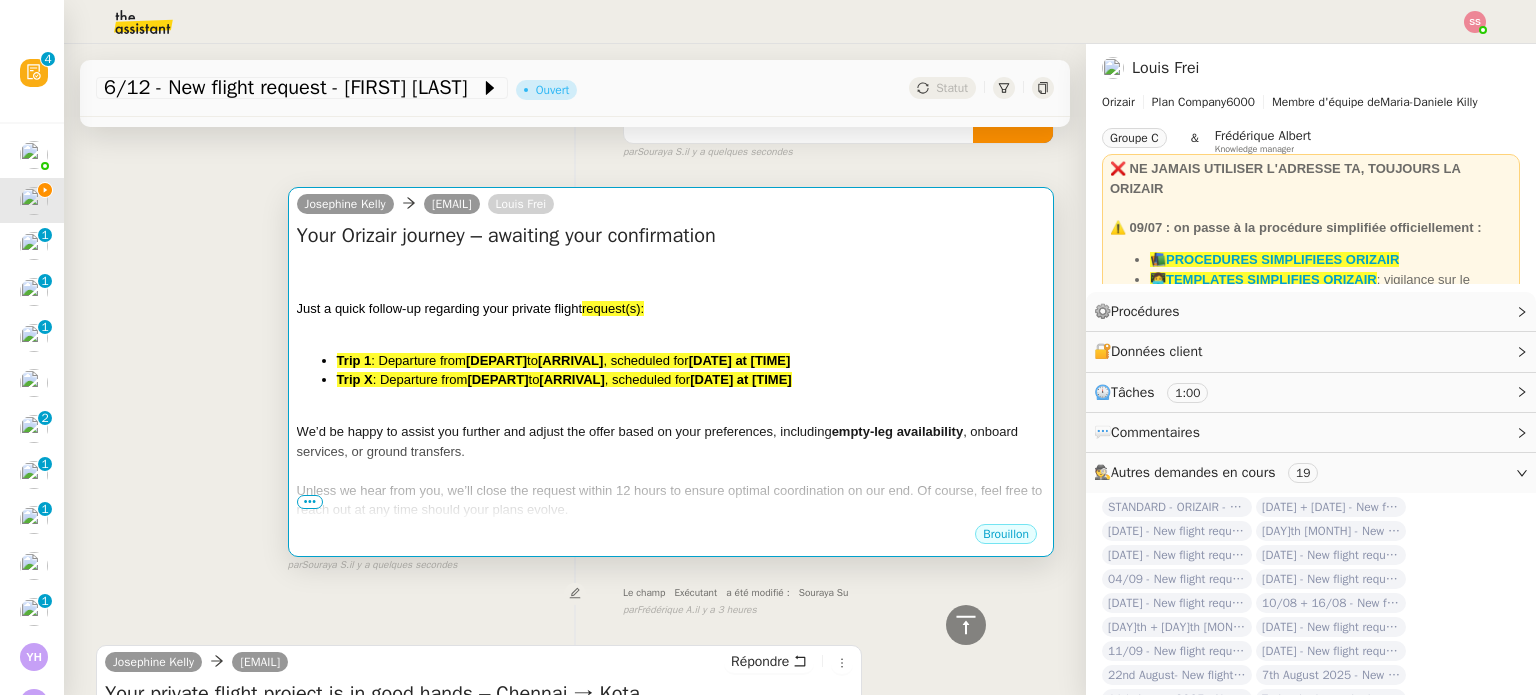 click on "Just a quick follow-up regarding your private flight" at bounding box center [439, 308] 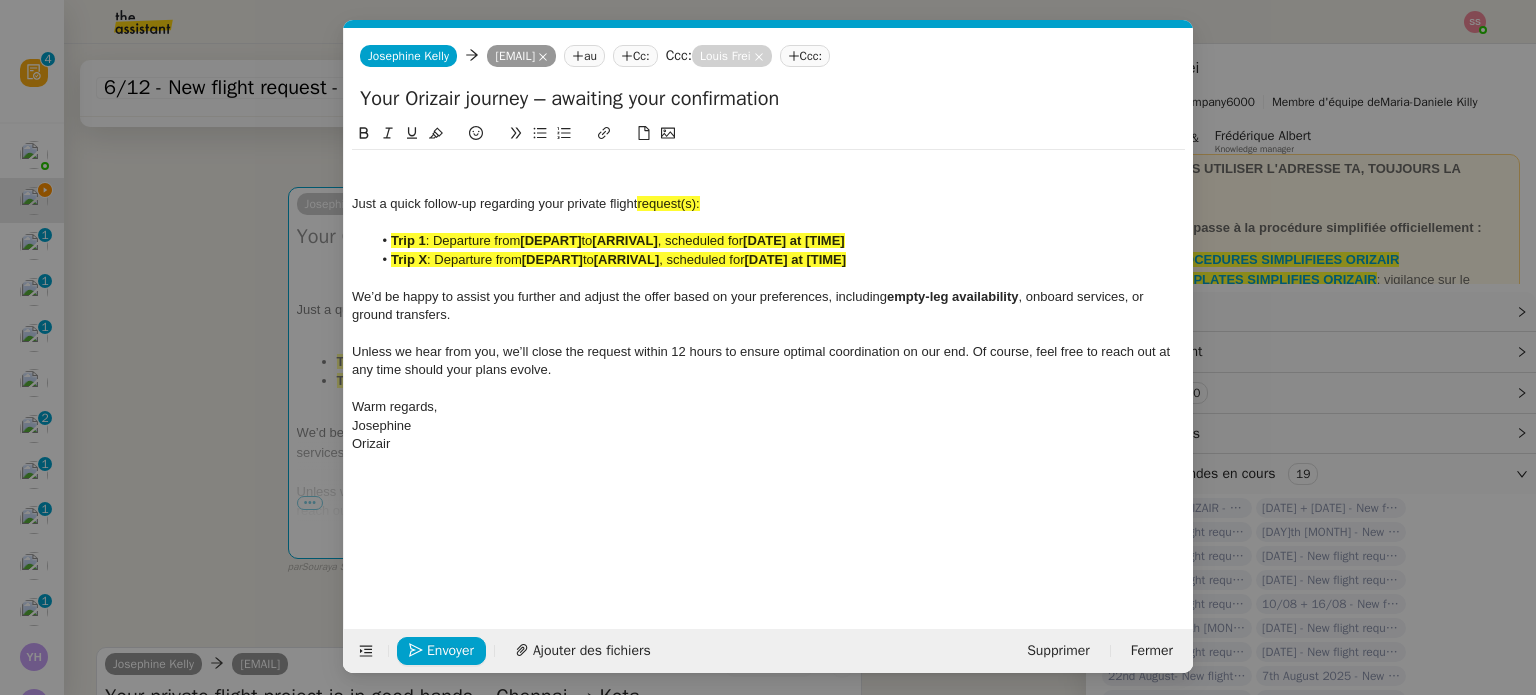 scroll, scrollTop: 0, scrollLeft: 86, axis: horizontal 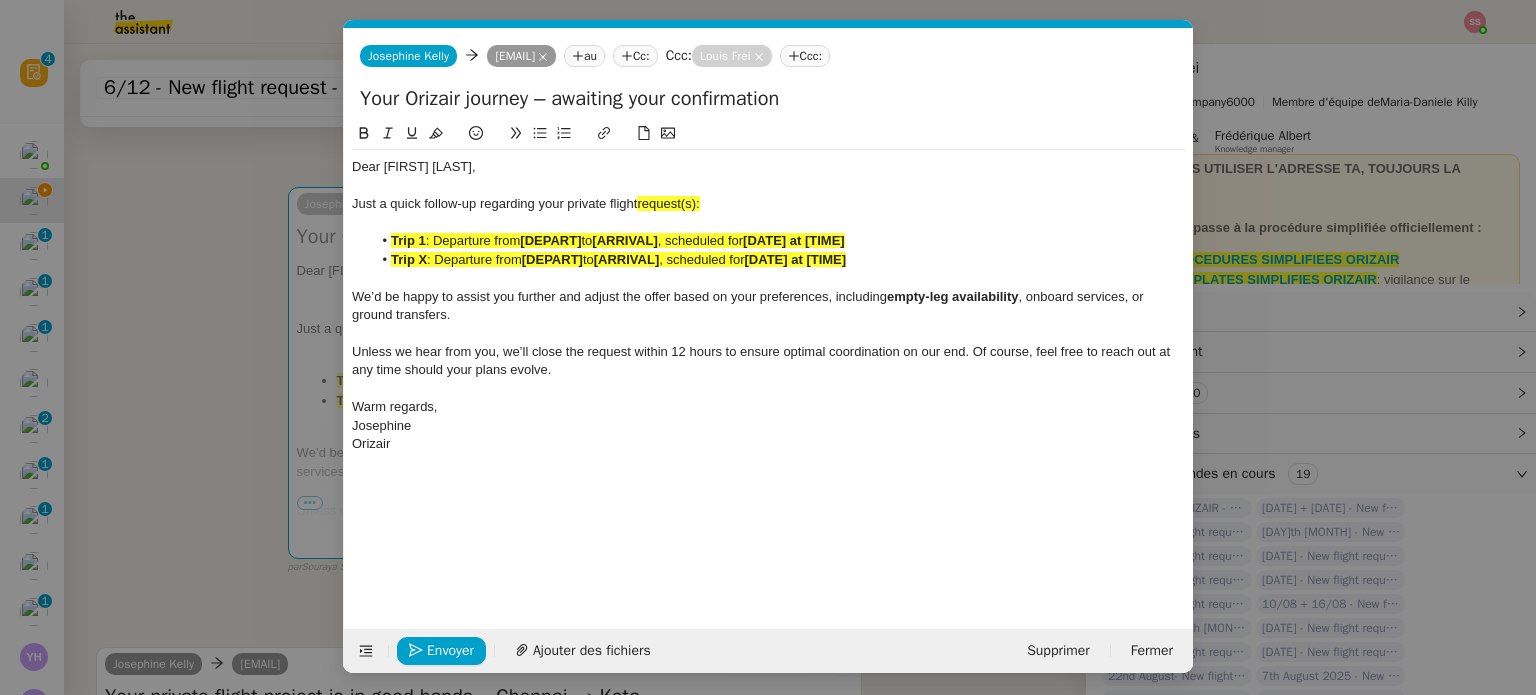 click on "relance Service Relance  Bon de Commande LBP    A utiliser dans le cadre de la procédure de  relance  des bons de commande TA -  RELANCE  CLIENT (EN)    Relance r un client lorsqu'il n'a pas répondu à un précédent message ✈️Orizair -  Relance  client (FR)    à utiliser pour orizair, première  relance  en français  Louis Frei TA -  RELANCE  CLIENT    Relance r un client lorsqu'il n'a pas répondu à un précédent message UMENTO -  RELANCE  GROUPE J+7    A utiliser dans le cadre de la procédure d'organisation de dîner MENTO -  RELANCE  GROUPE J+14    A utiliser dans le cadre de la procédure d'organisation de dîner ✈️Orizair -  Relance  client (EN)     à utiliser pour orizair,  relance  en anglais  Louis Frei 3ᵉ  relance  impayés ENG    2ᵉ  relance  impayés ENG    impayés  3ᵉ  relance  impayés FR    2ᵉ  relance  impayés FR    1ʳᵉ  relance  impayés FR    ✈️ Orizair -  Relance  après envoi devis client (EN)    relance r le client pour son devis en anglais." at bounding box center (768, 347) 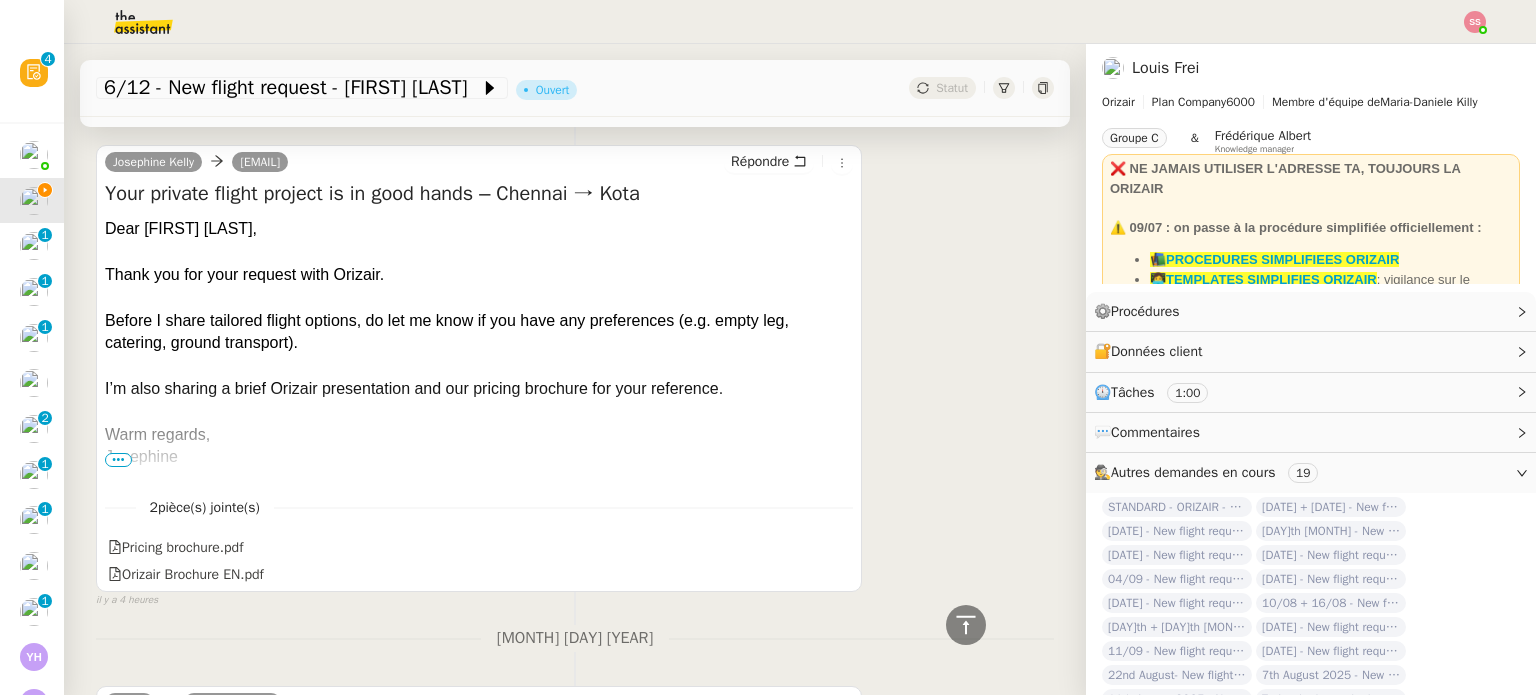 scroll, scrollTop: 1146, scrollLeft: 0, axis: vertical 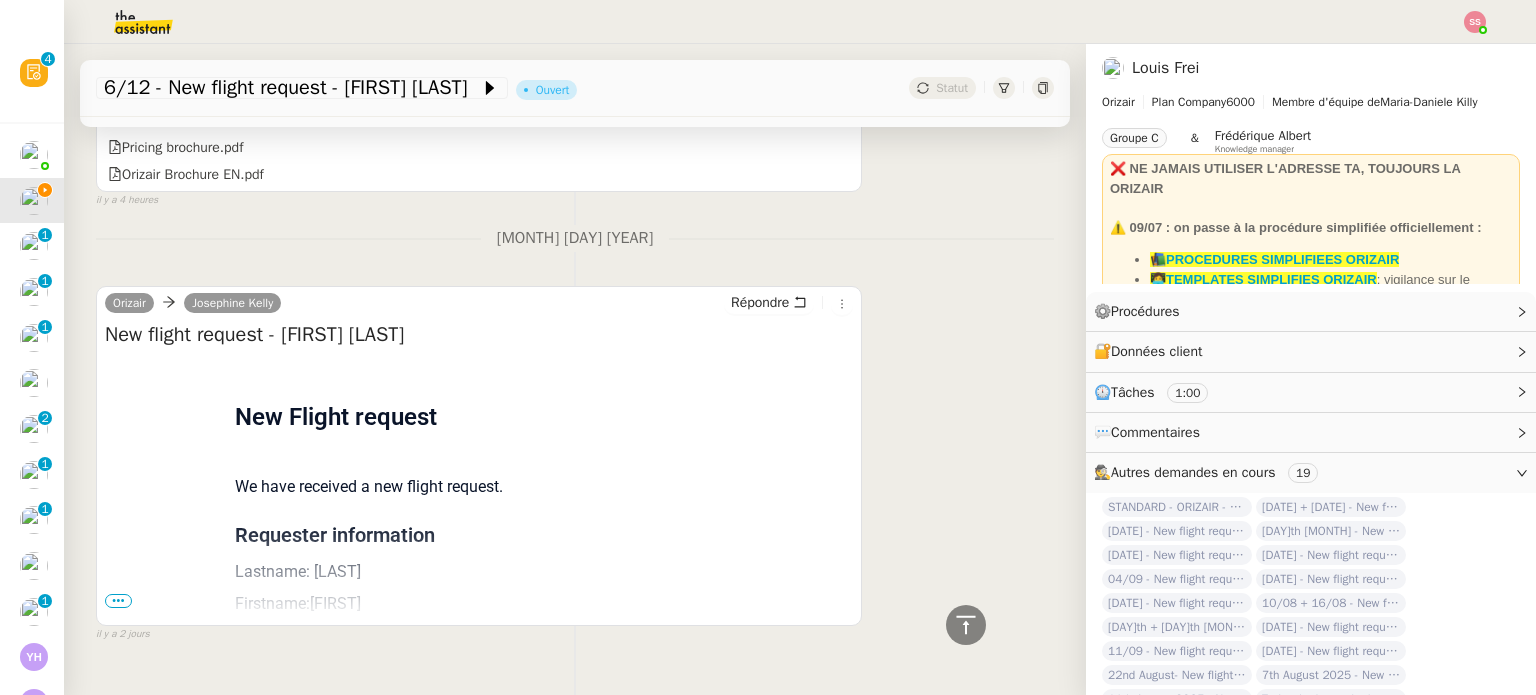 click on "•••" at bounding box center (118, 601) 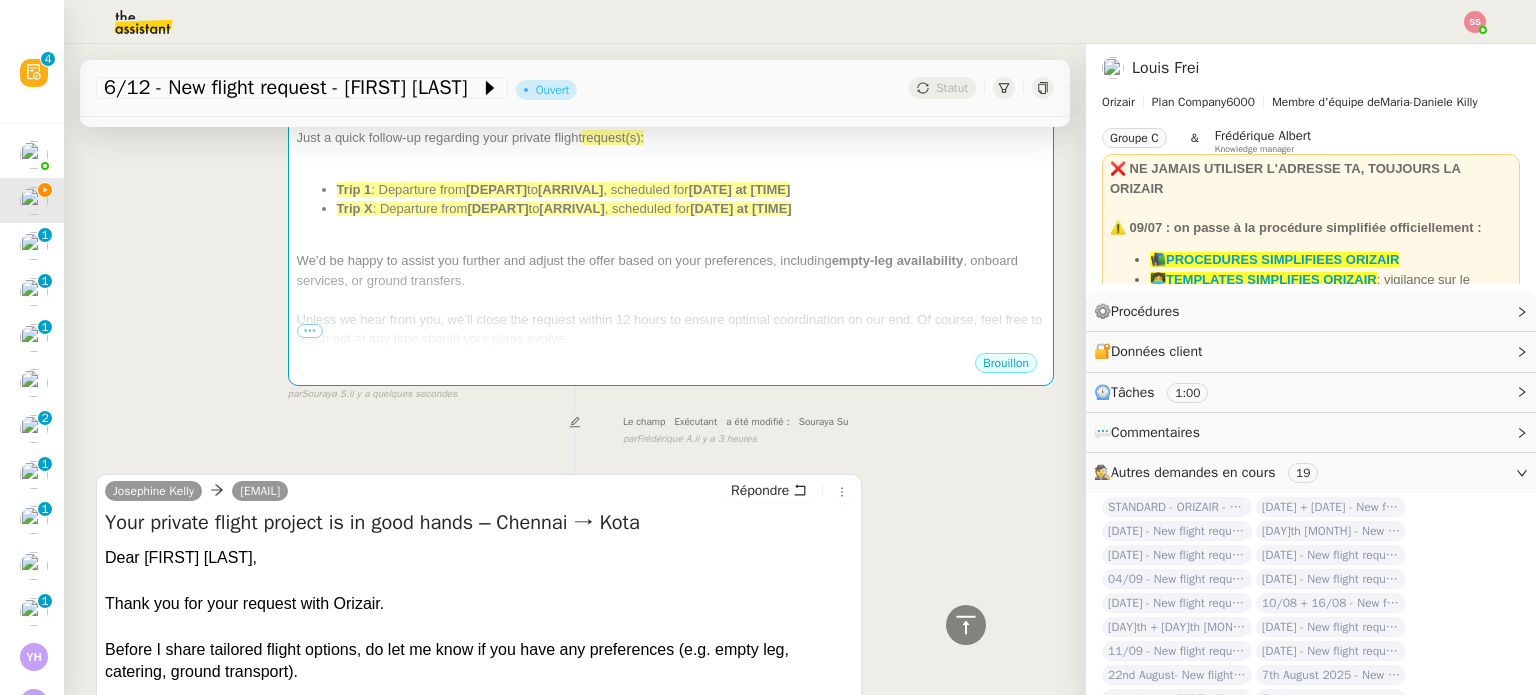 scroll, scrollTop: 246, scrollLeft: 0, axis: vertical 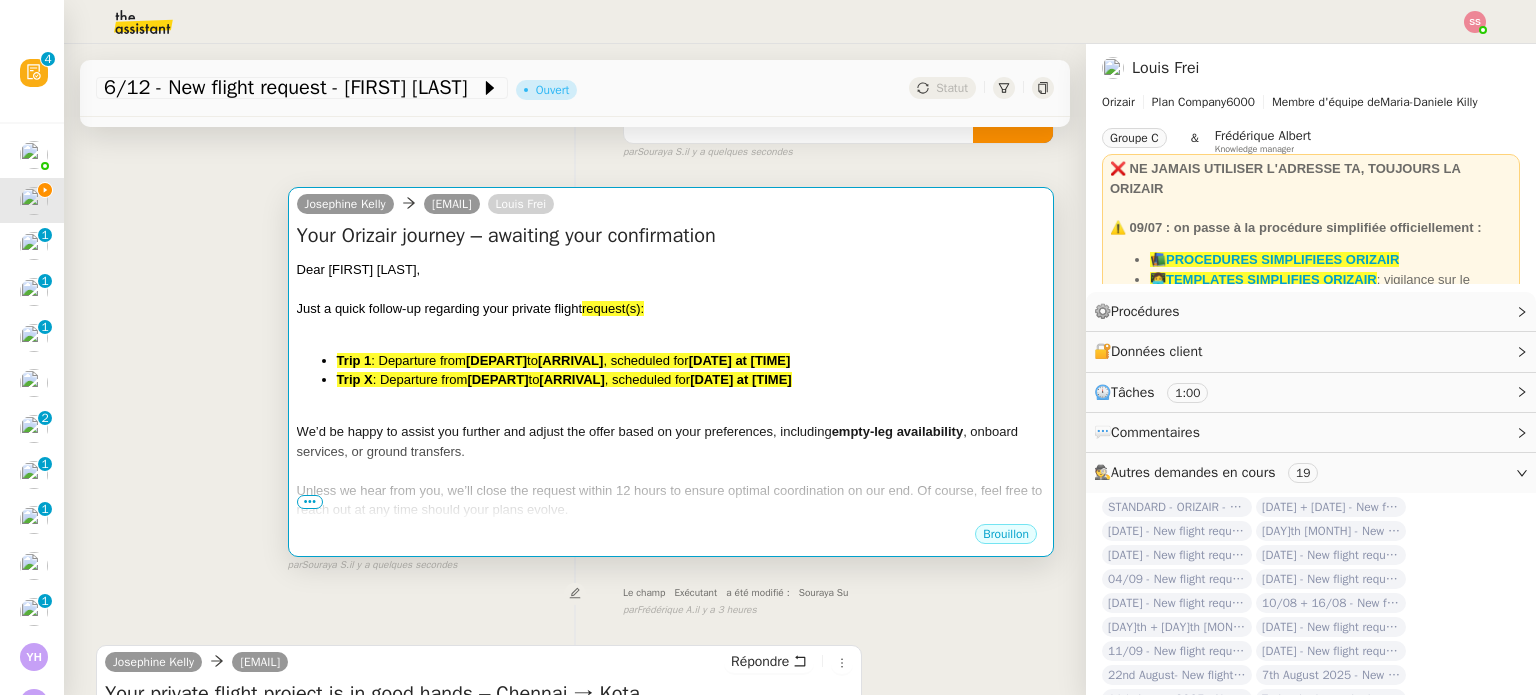 click on ": Departure from" at bounding box center (420, 379) 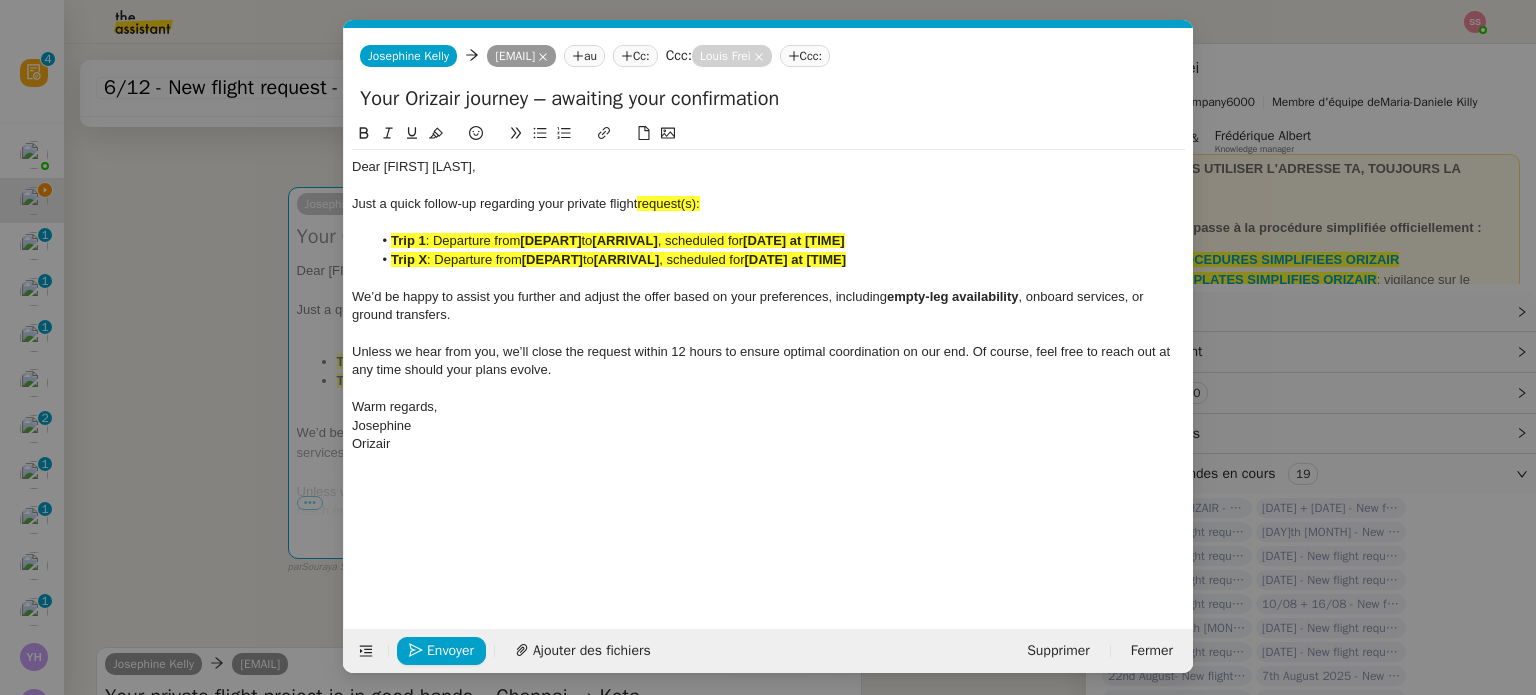 scroll, scrollTop: 0, scrollLeft: 86, axis: horizontal 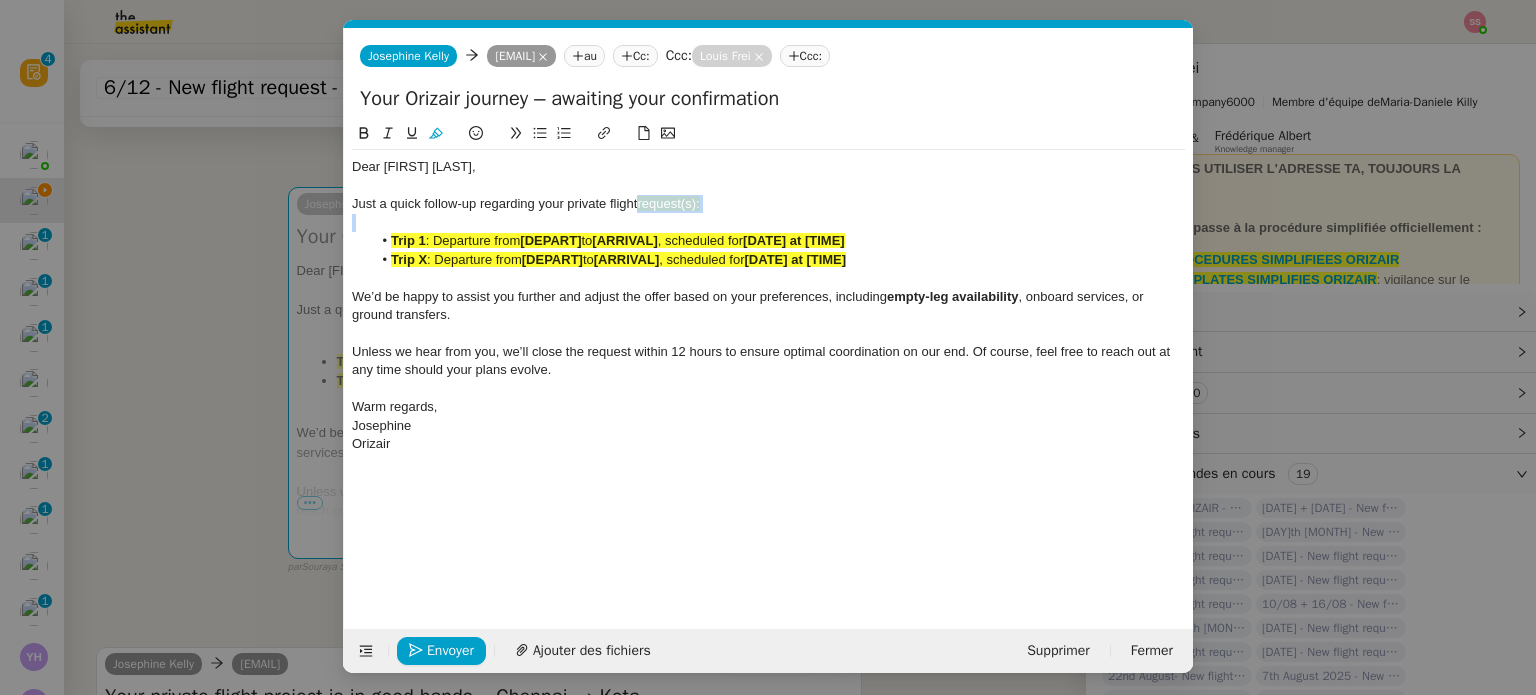 drag, startPoint x: 710, startPoint y: 203, endPoint x: 664, endPoint y: 203, distance: 46 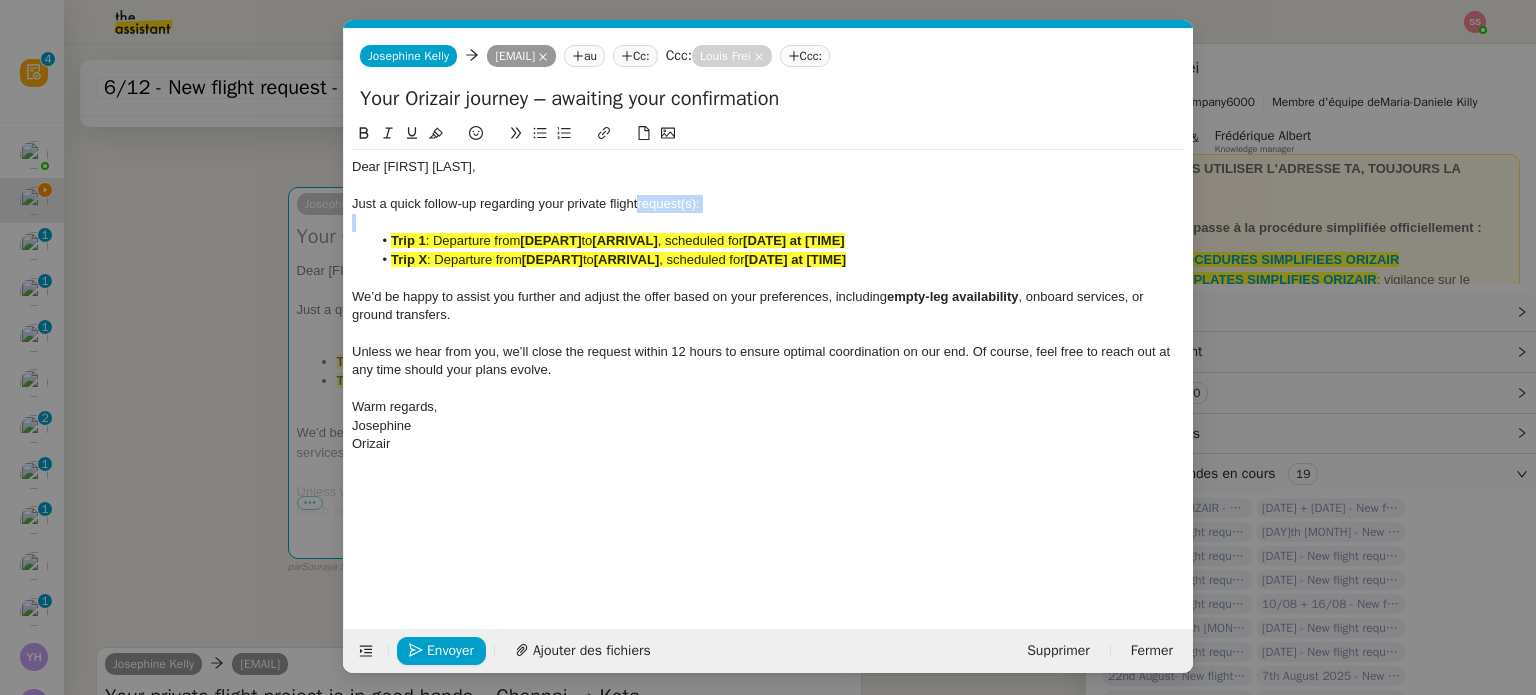 click on "Just a quick follow-up regarding your private flight  request(s):" 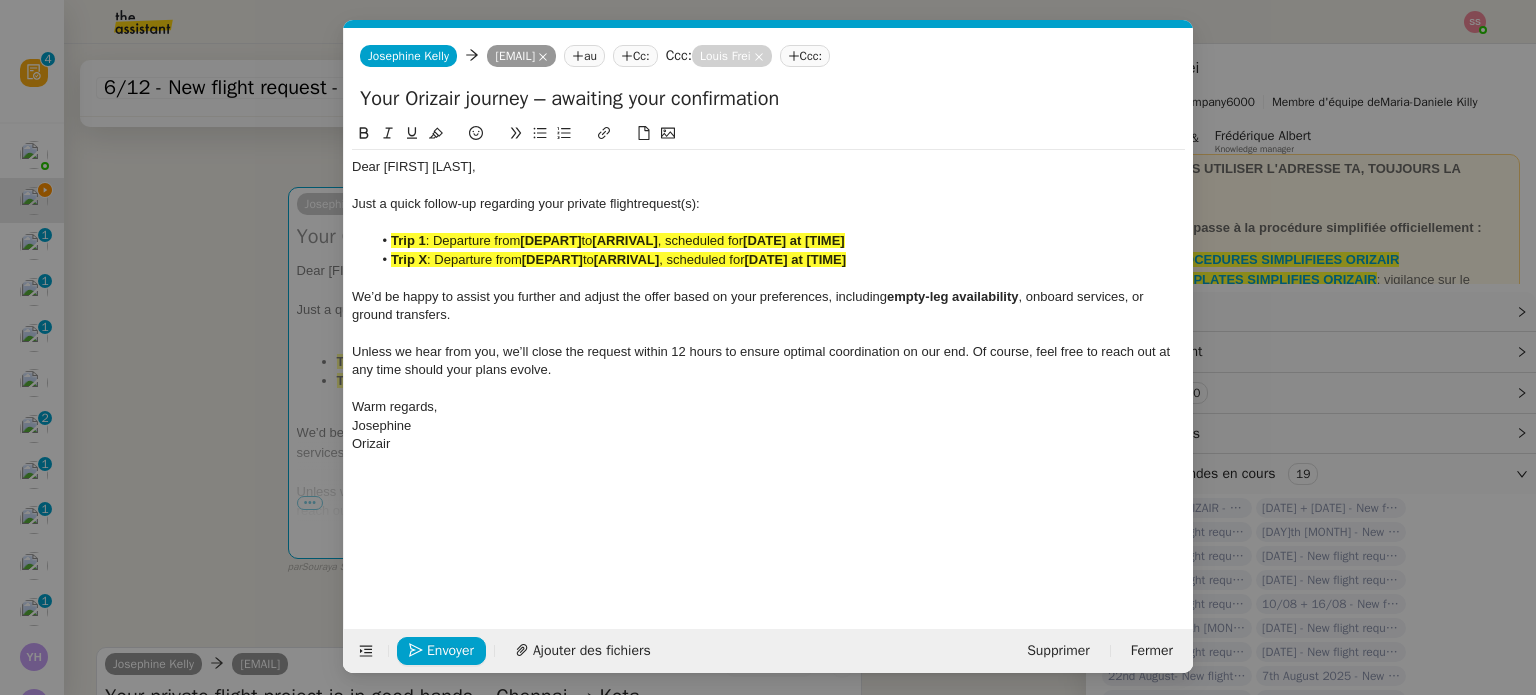 type 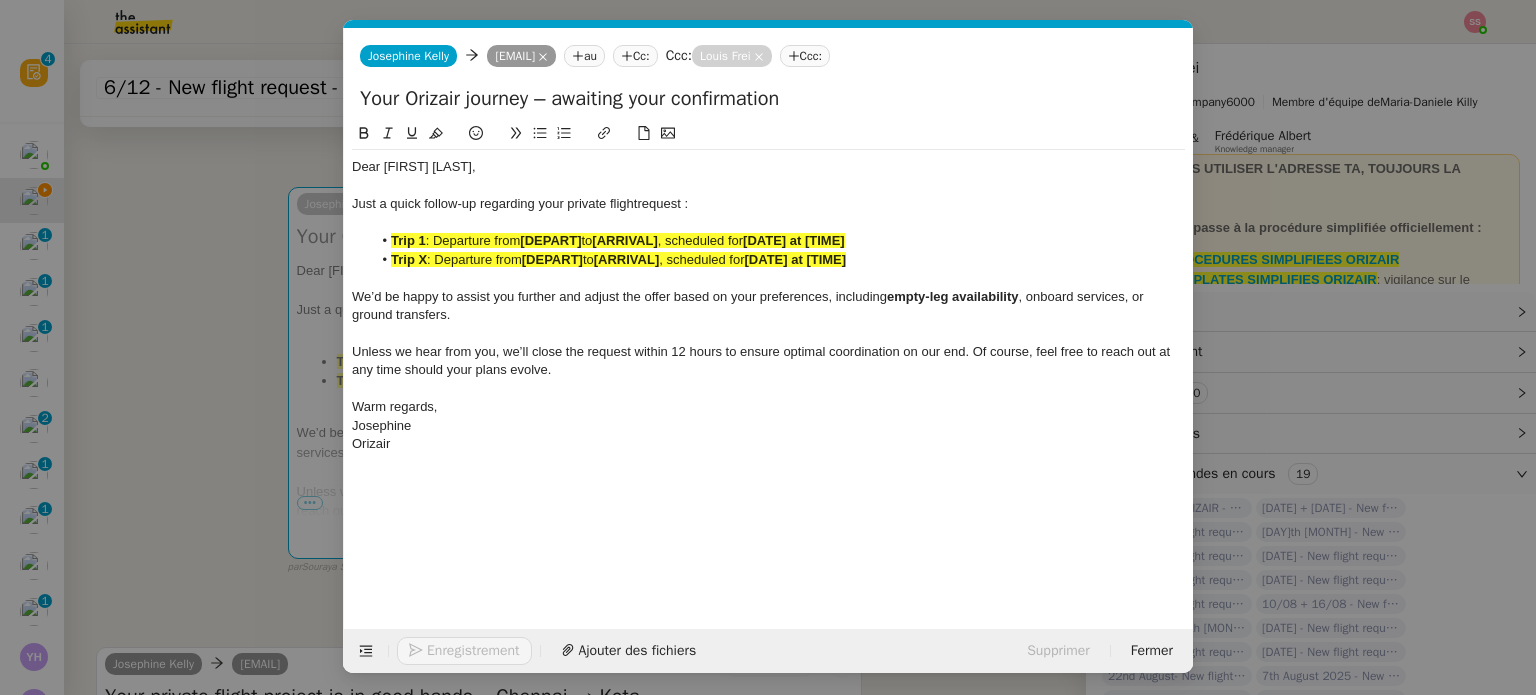click on "[ARRIVAL]" 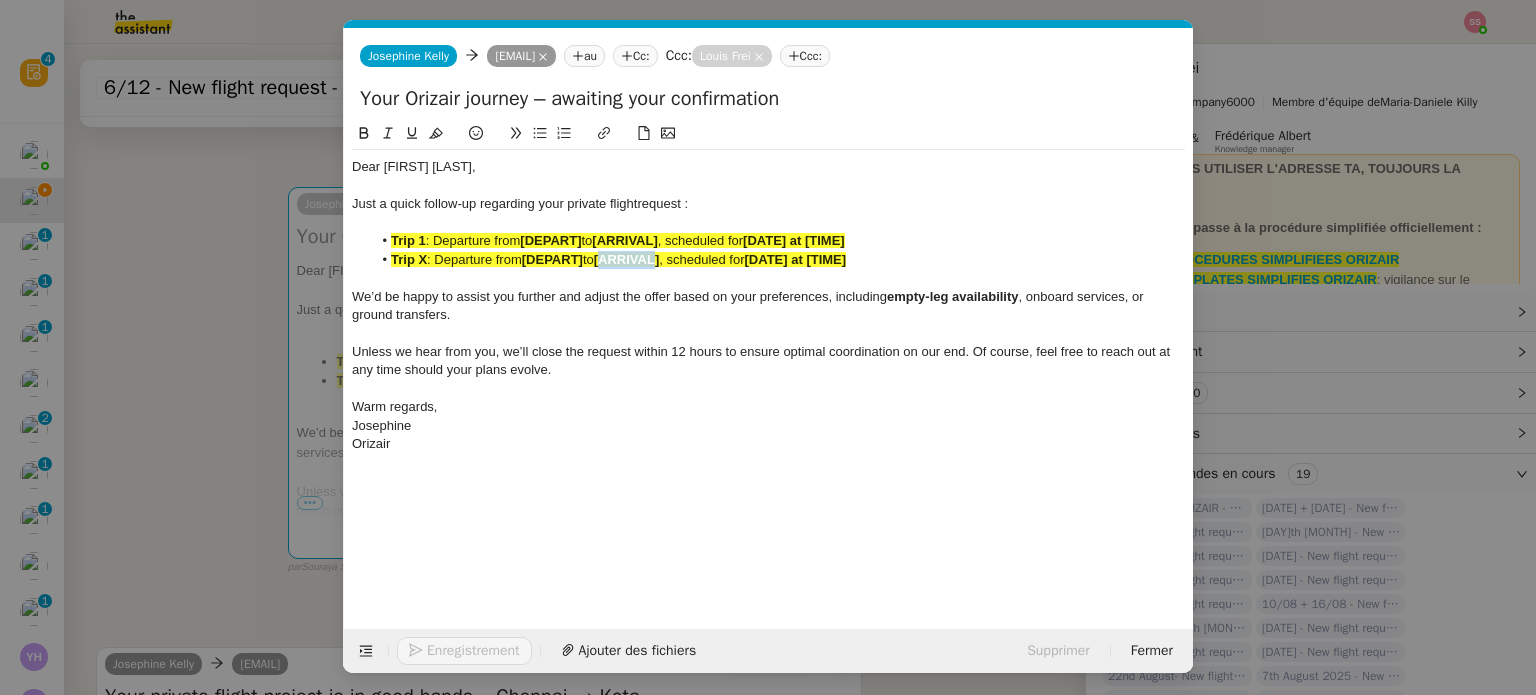 click on "[ARRIVAL]" 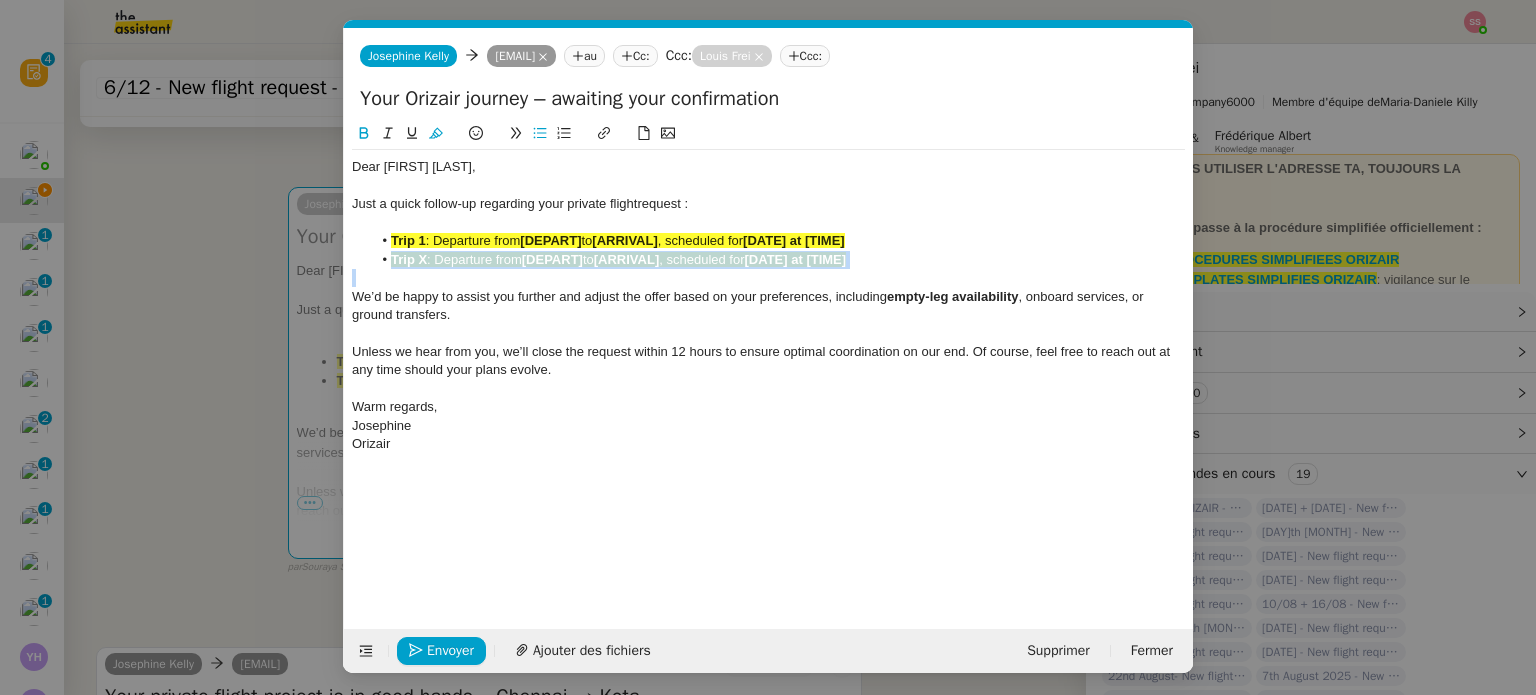 click on "[ARRIVAL]" 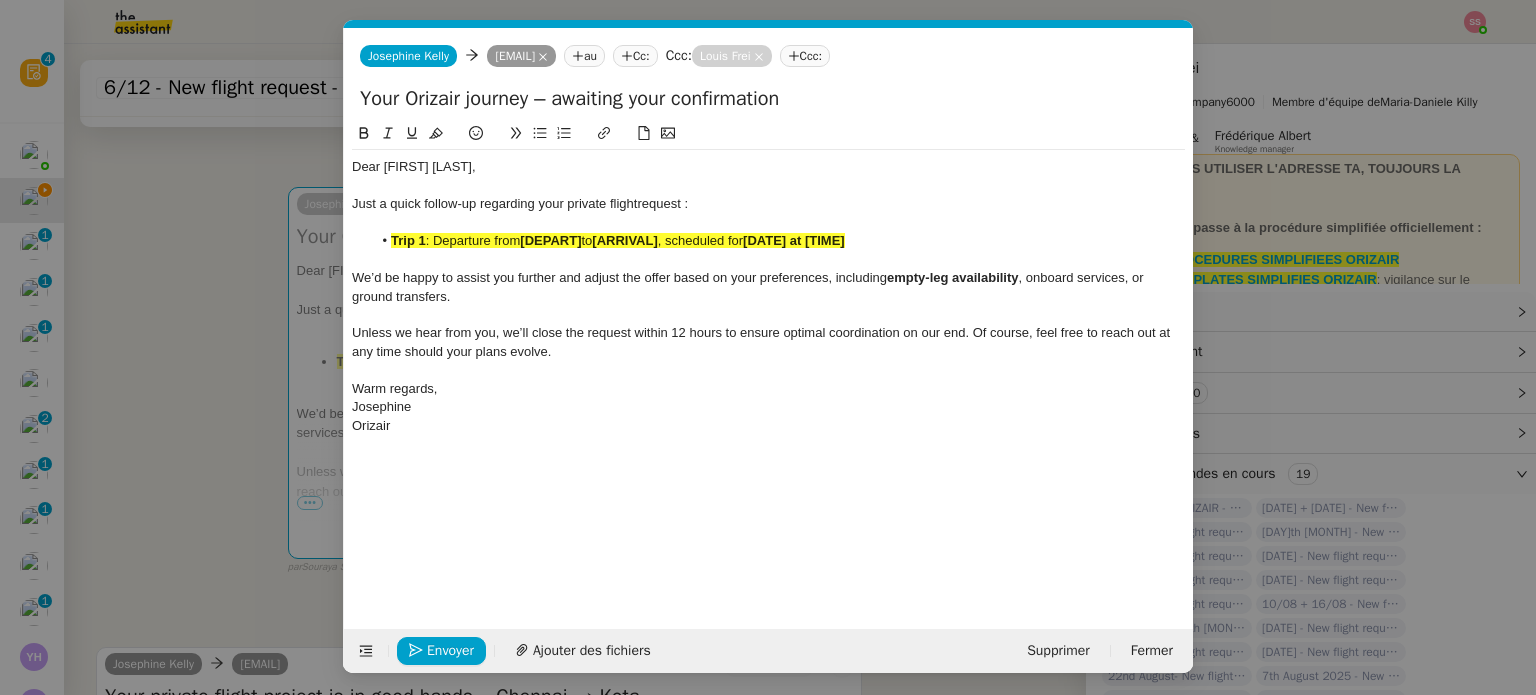 click on ", scheduled for" 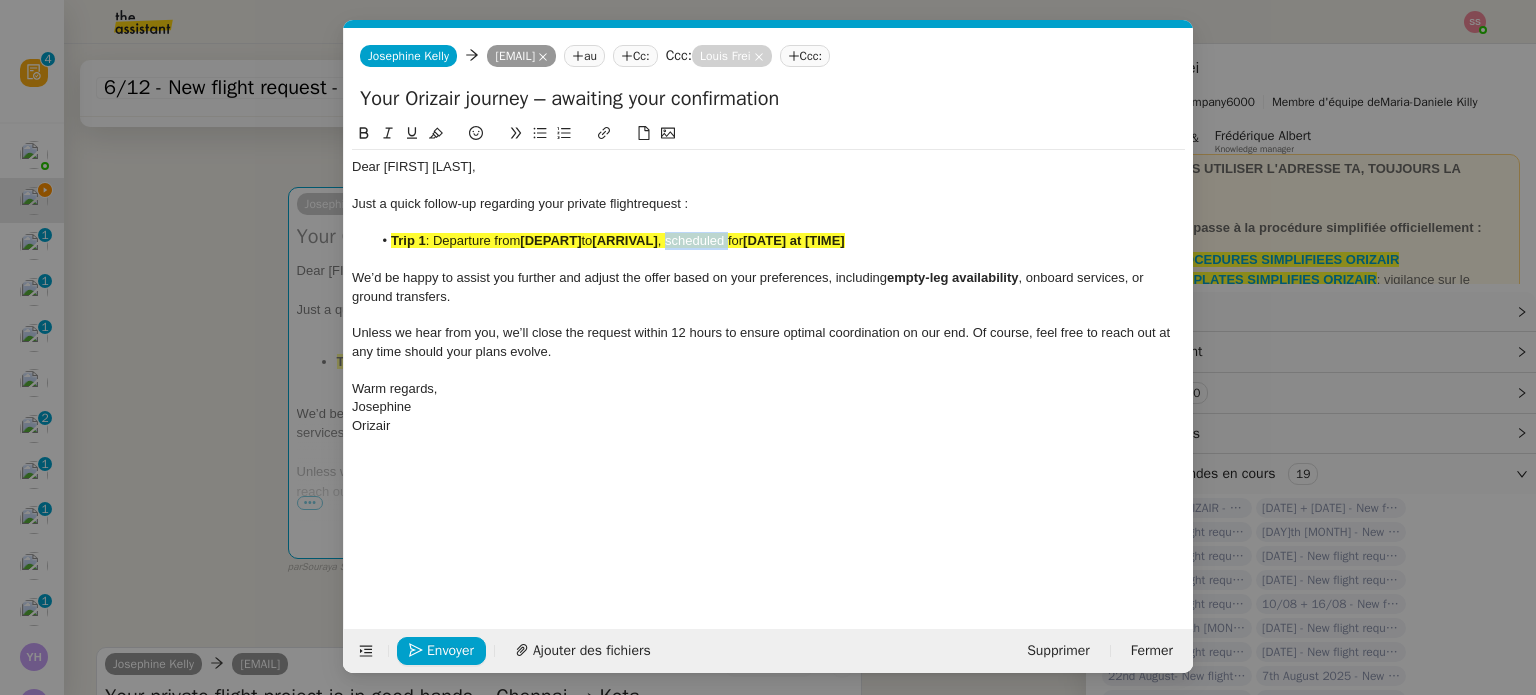 click on ", scheduled for" 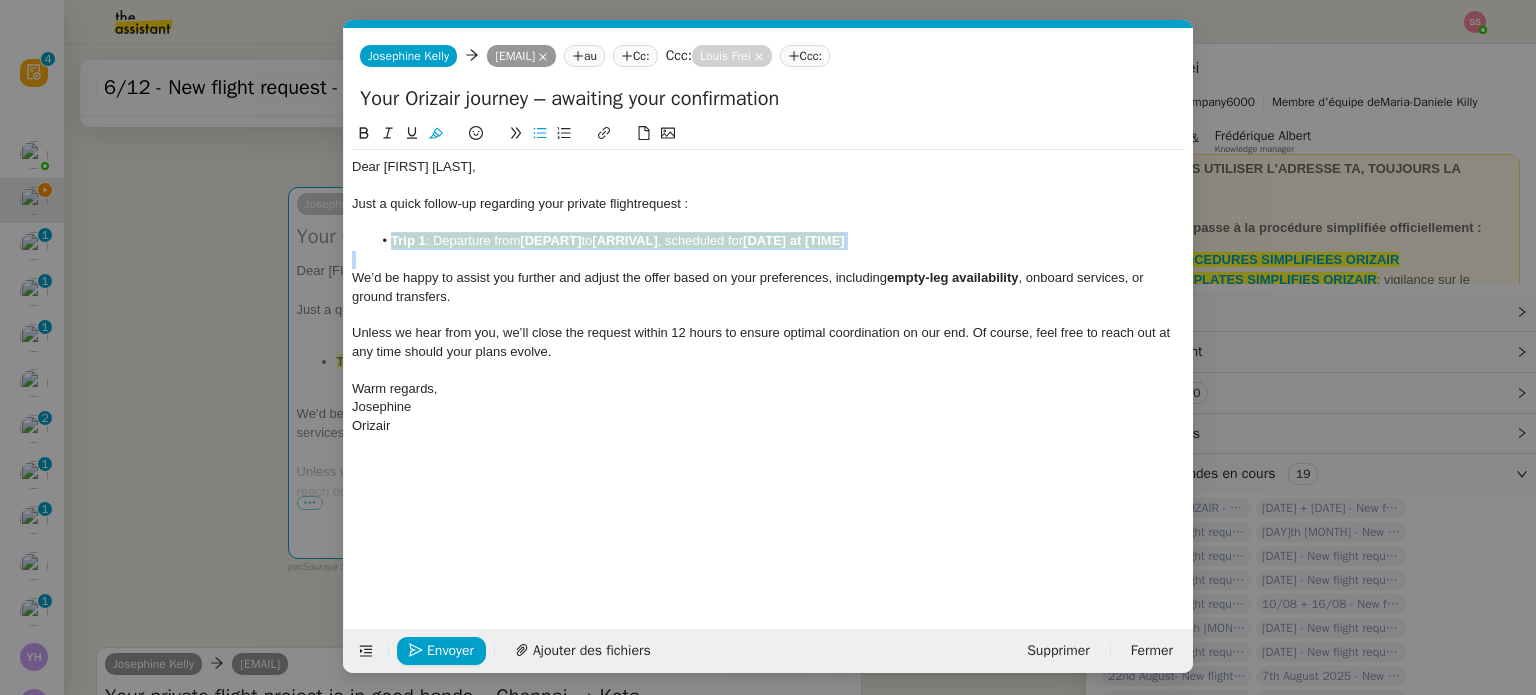click on ", scheduled for" 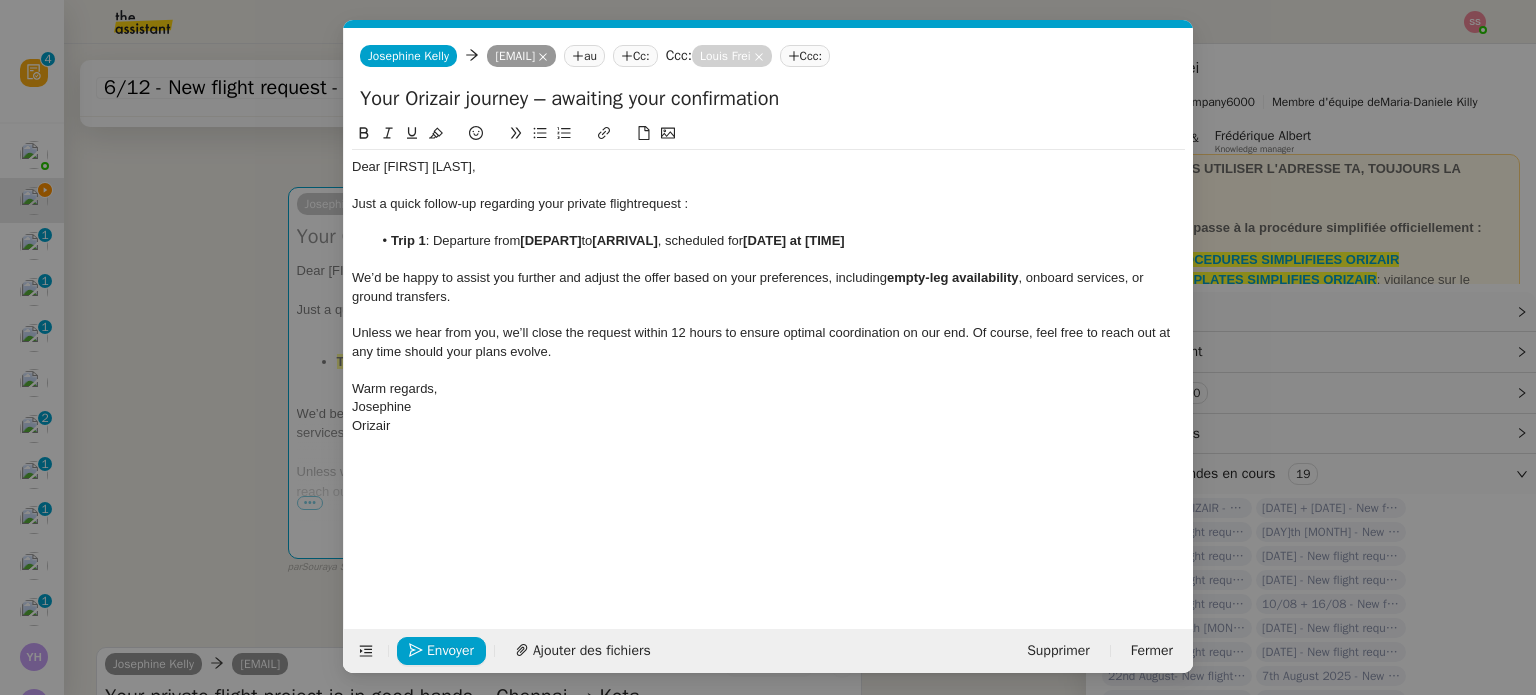 click on "relance Service Relance  Bon de Commande LBP    A utiliser dans le cadre de la procédure de  relance  des bons de commande TA -  RELANCE  CLIENT (EN)    Relance r un client lorsqu'il n'a pas répondu à un précédent message ✈️Orizair -  Relance  client (FR)    à utiliser pour orizair, première  relance  en français  Louis Frei TA -  RELANCE  CLIENT    Relance r un client lorsqu'il n'a pas répondu à un précédent message UMENTO -  RELANCE  GROUPE J+7    A utiliser dans le cadre de la procédure d'organisation de dîner MENTO -  RELANCE  GROUPE J+14    A utiliser dans le cadre de la procédure d'organisation de dîner ✈️Orizair -  Relance  client (EN)     à utiliser pour orizair,  relance  en anglais  Louis Frei 3ᵉ  relance  impayés ENG    2ᵉ  relance  impayés ENG    impayés  3ᵉ  relance  impayés FR    2ᵉ  relance  impayés FR    1ʳᵉ  relance  impayés FR    ✈️ Orizair -  Relance  après envoi devis client (EN)    relance r le client pour son devis en anglais." at bounding box center (768, 347) 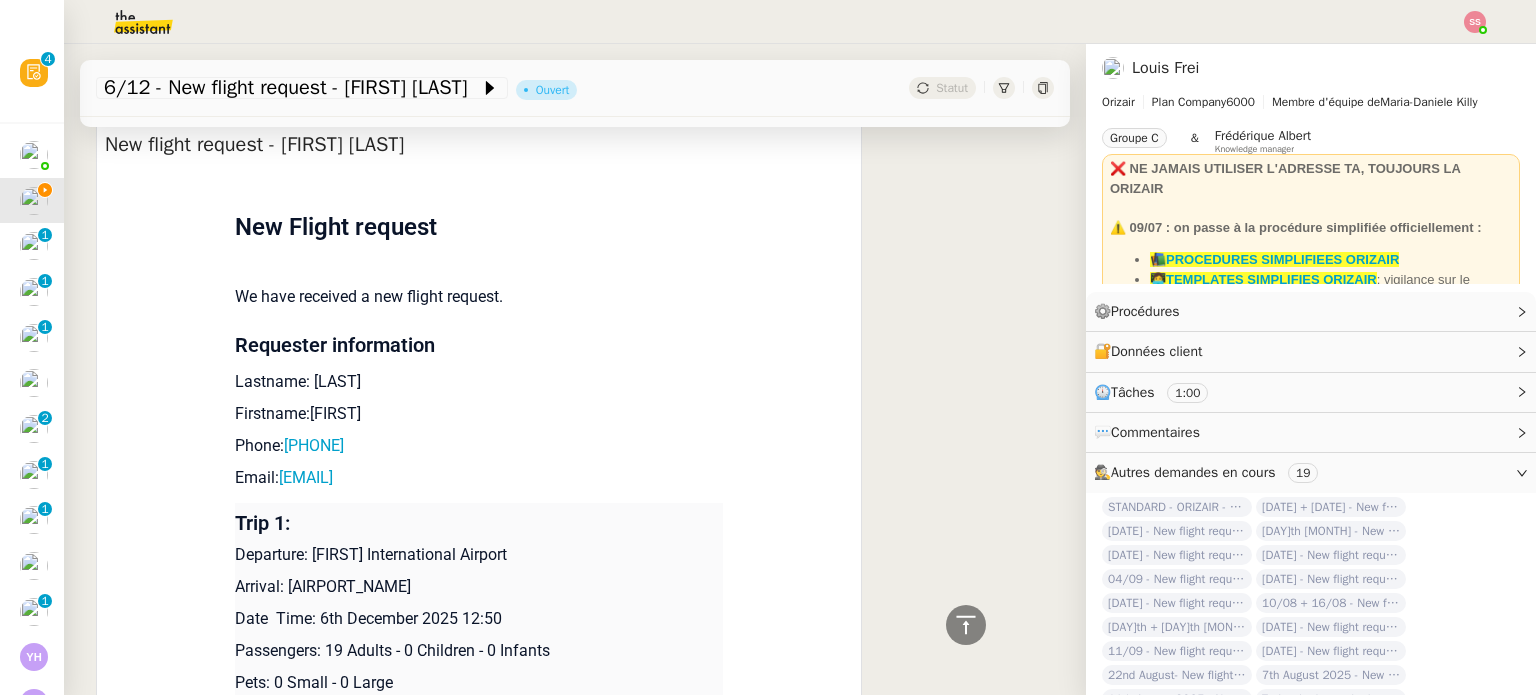 scroll, scrollTop: 1346, scrollLeft: 0, axis: vertical 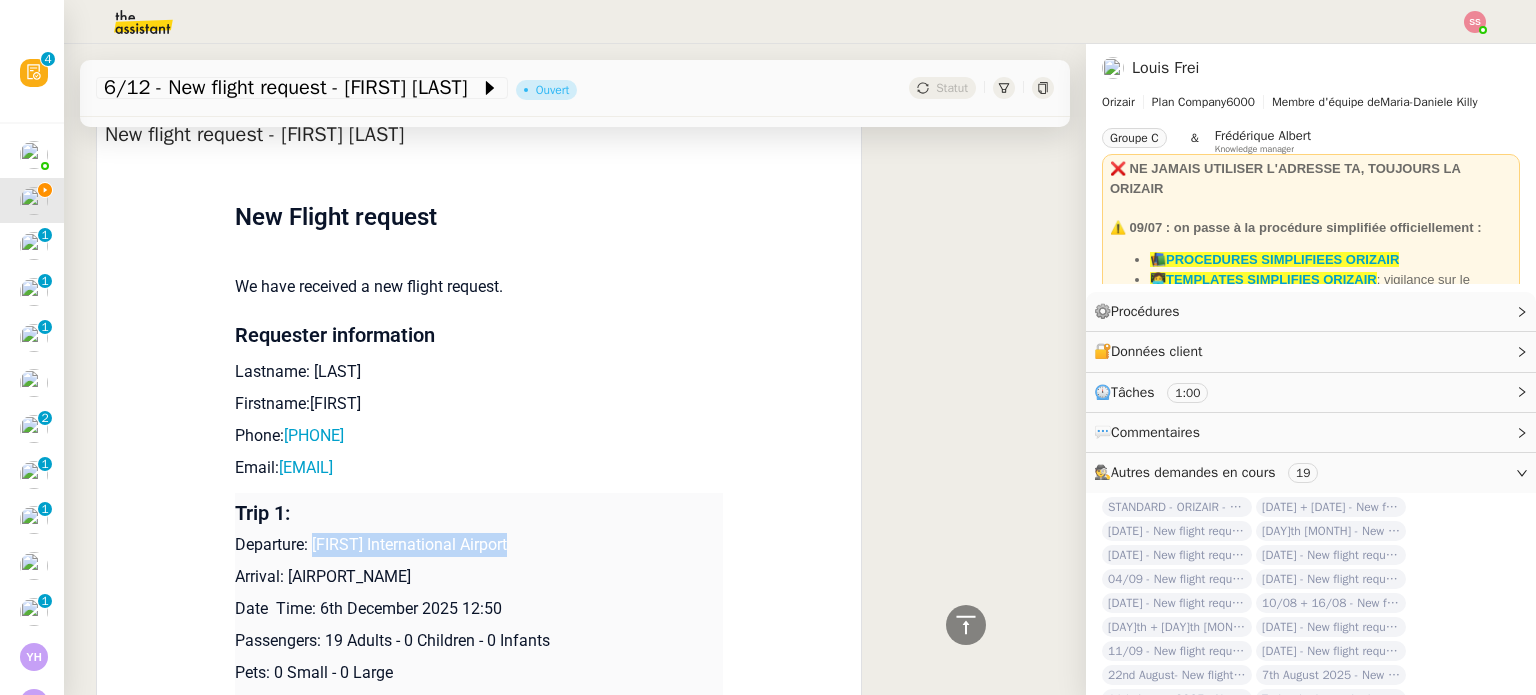 drag, startPoint x: 305, startPoint y: 549, endPoint x: 563, endPoint y: 540, distance: 258.15692 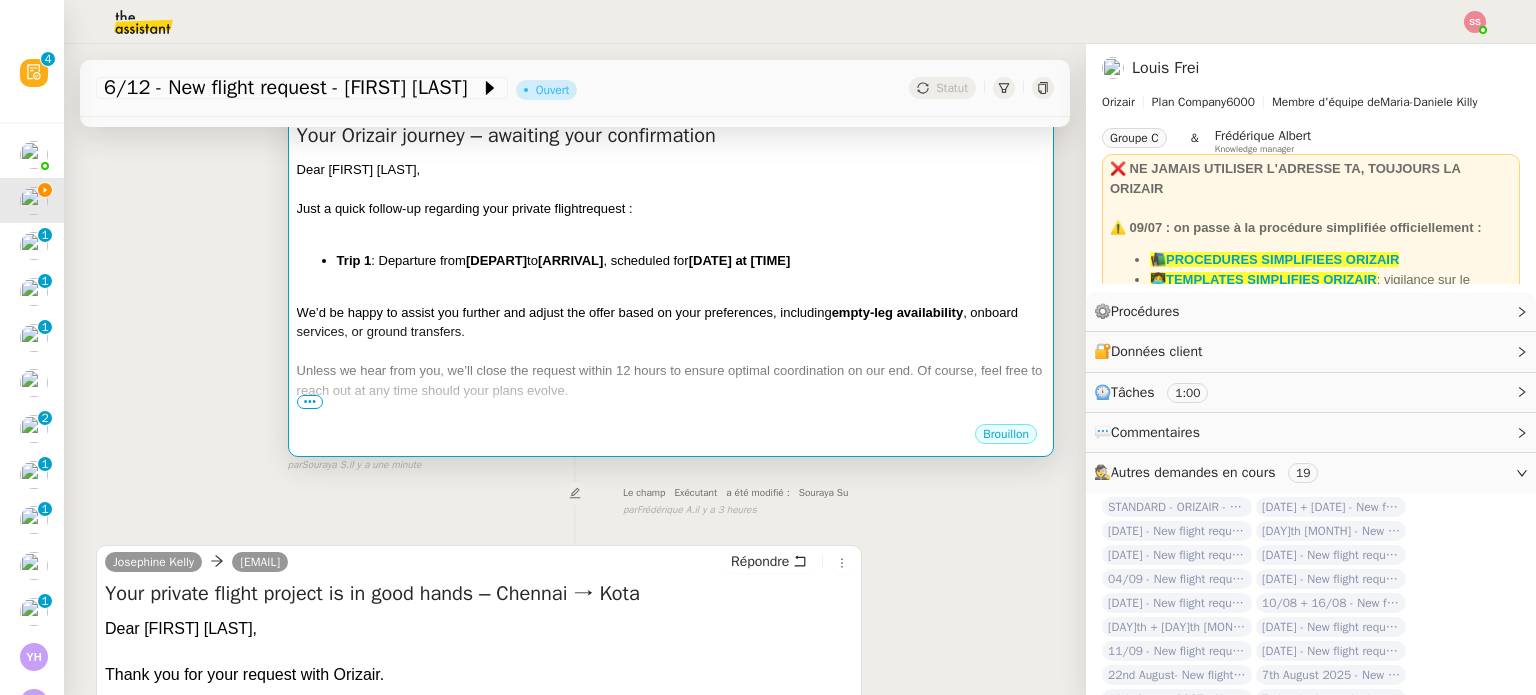 scroll, scrollTop: 46, scrollLeft: 0, axis: vertical 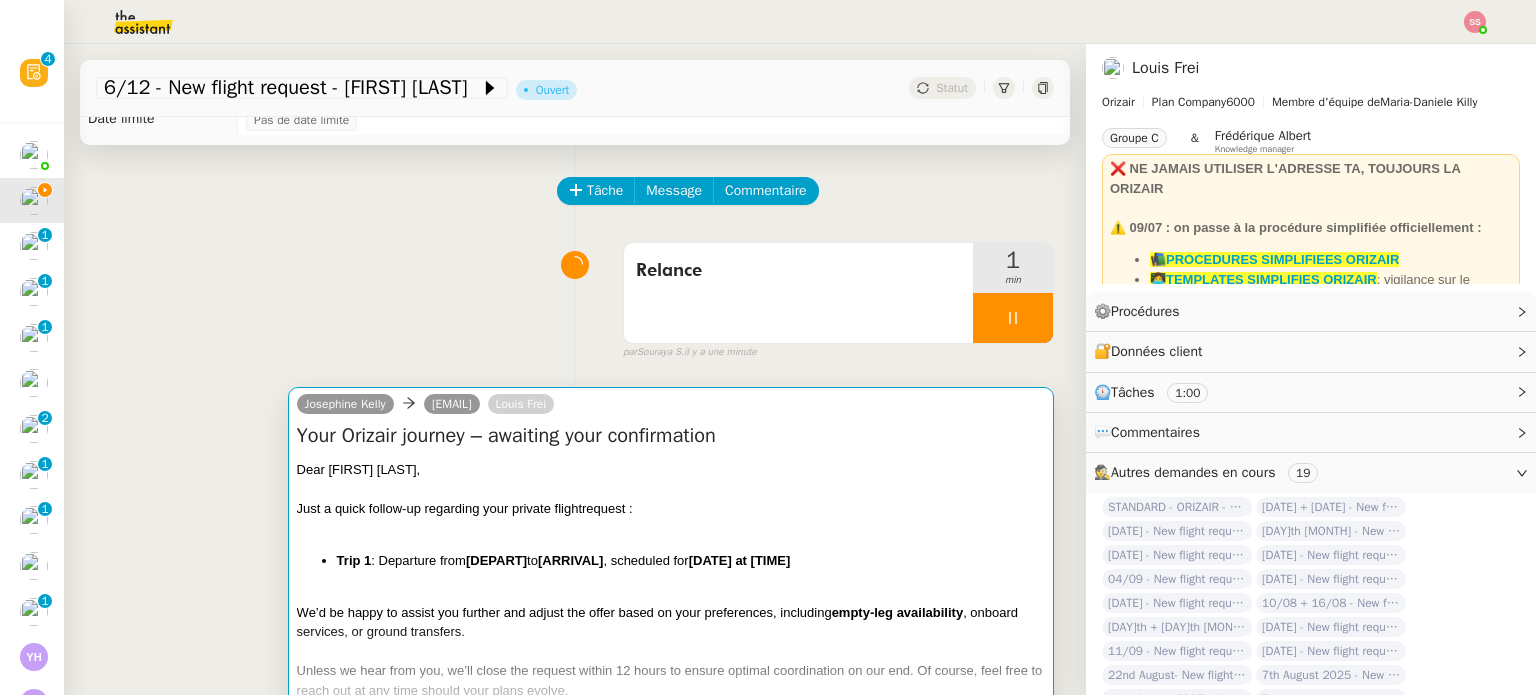 click at bounding box center (671, 489) 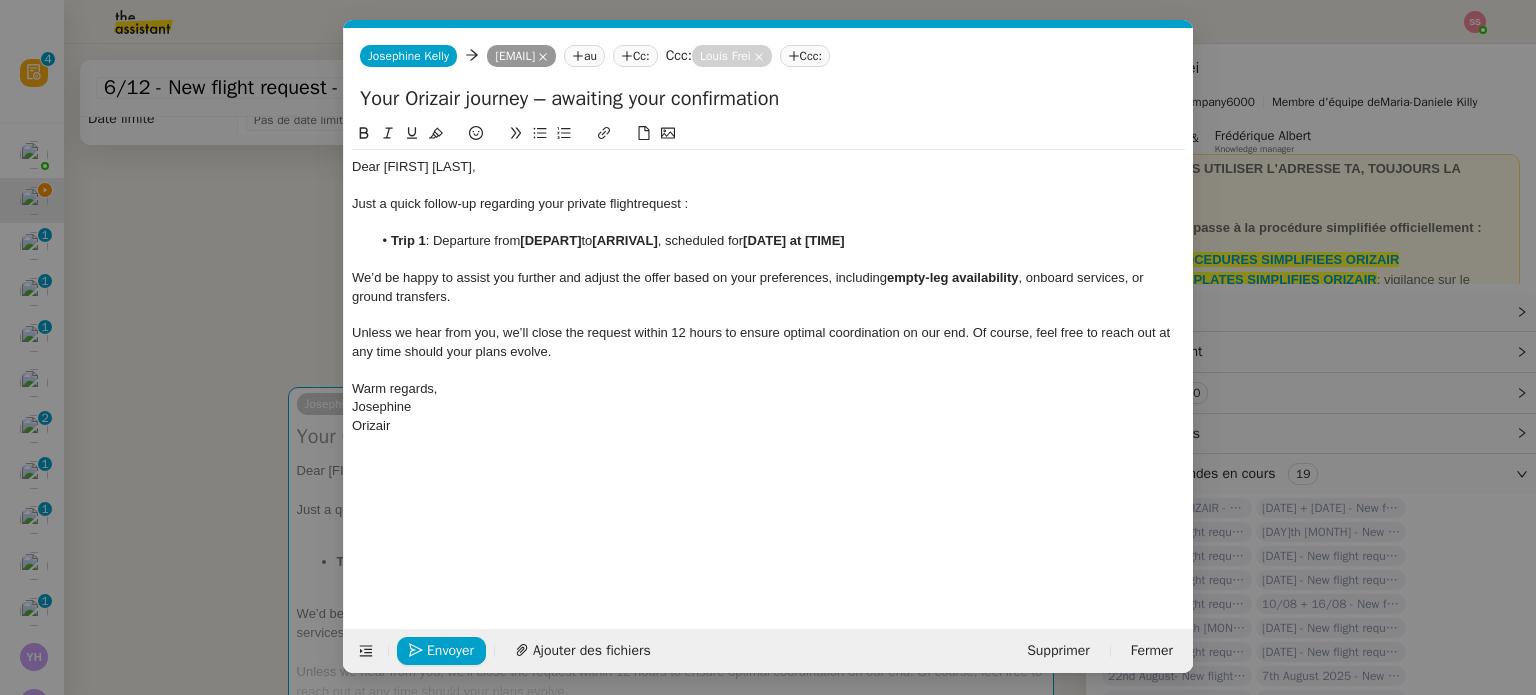 scroll, scrollTop: 0, scrollLeft: 86, axis: horizontal 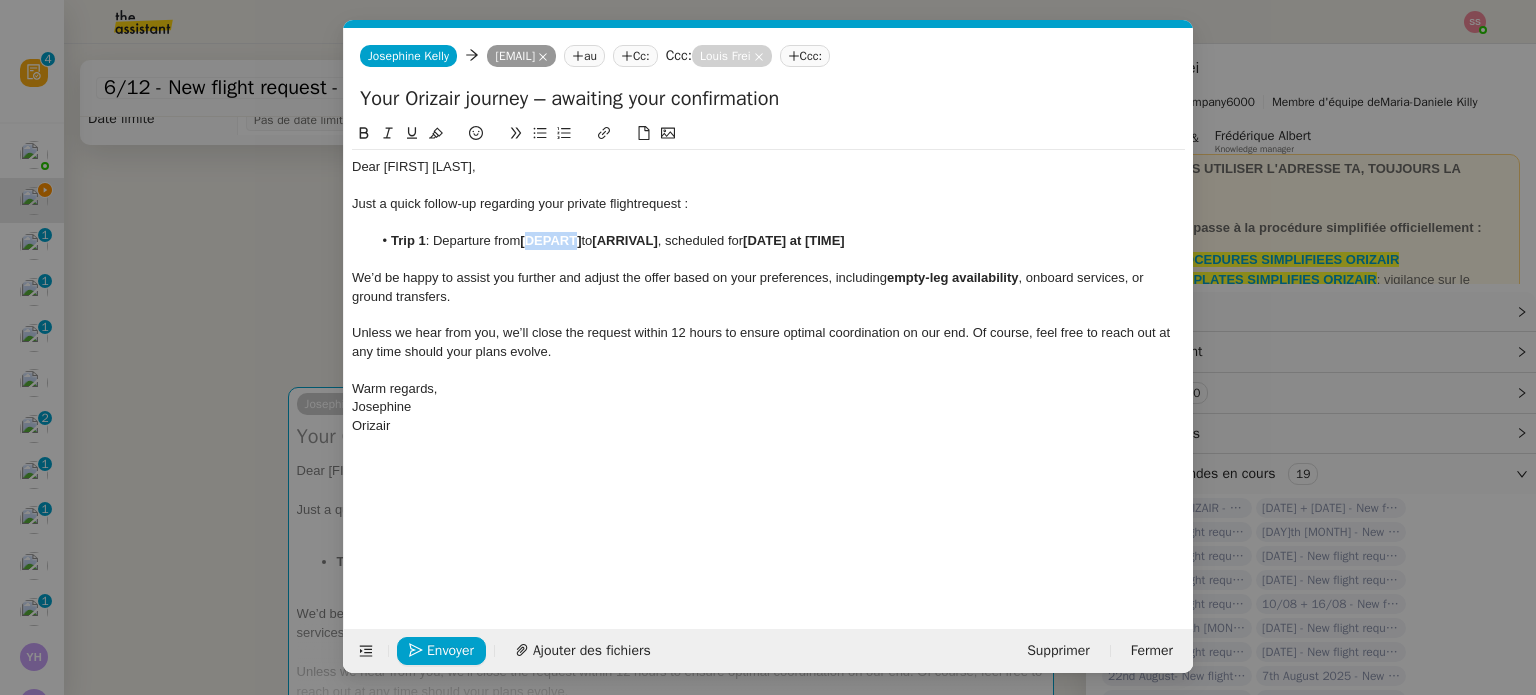 drag, startPoint x: 582, startPoint y: 242, endPoint x: 528, endPoint y: 241, distance: 54.00926 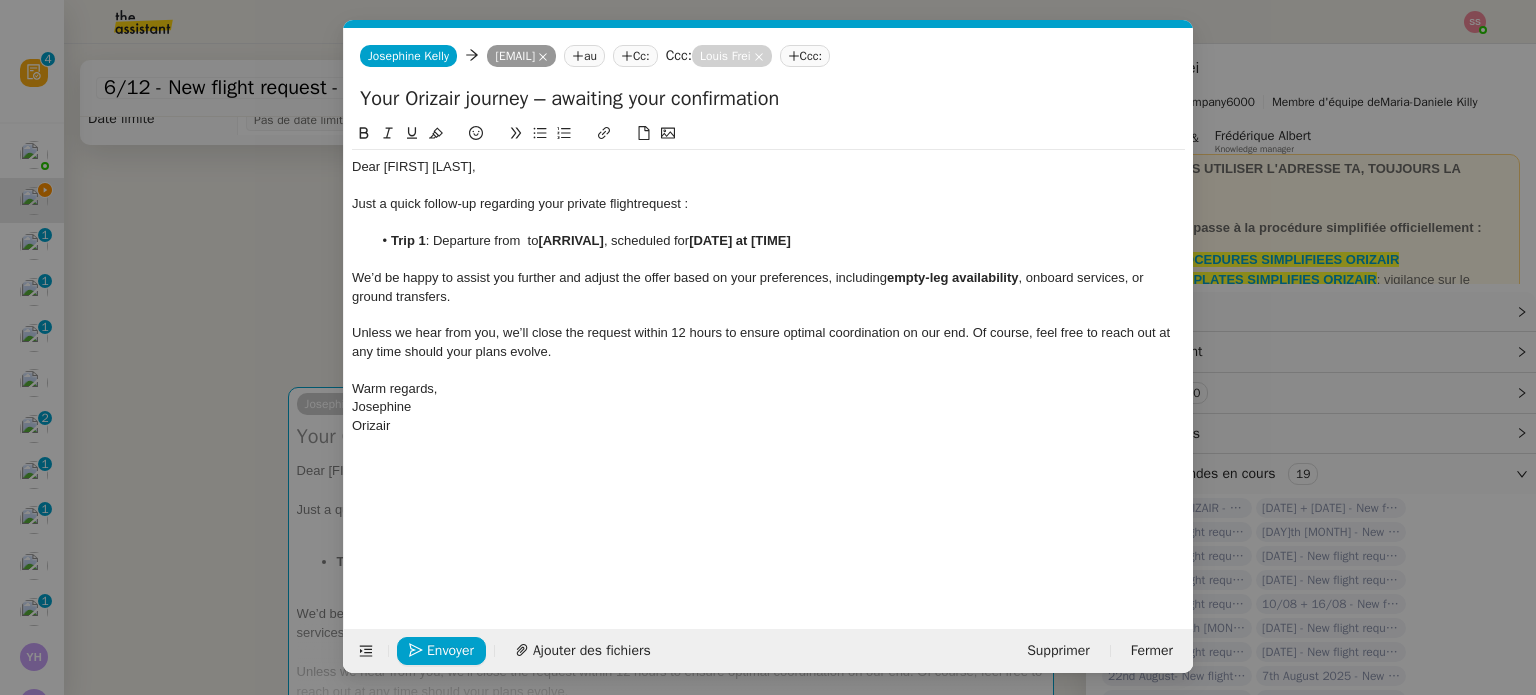 scroll, scrollTop: 0, scrollLeft: 0, axis: both 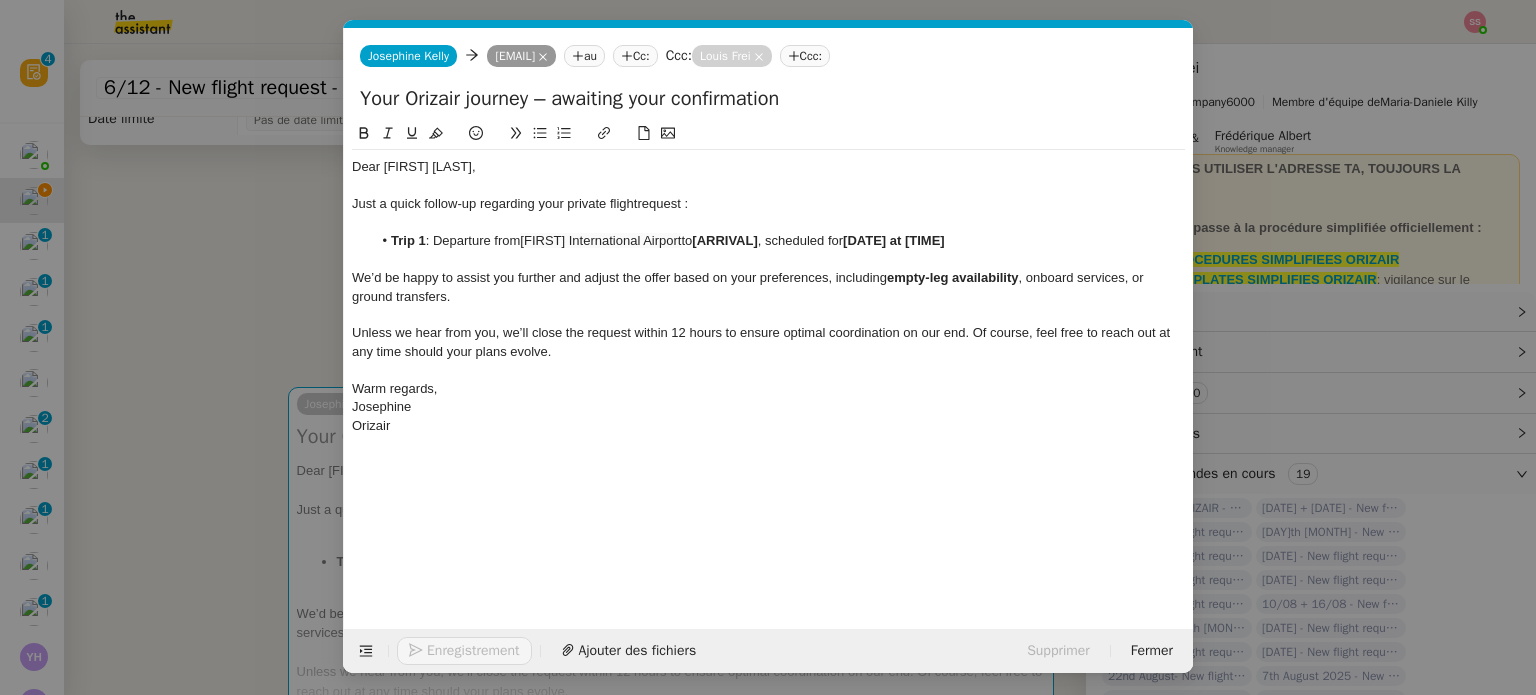 click on "relance Service Relance  Bon de Commande LBP    A utiliser dans le cadre de la procédure de  relance  des bons de commande TA -  RELANCE  CLIENT (EN)    Relance r un client lorsqu'il n'a pas répondu à un précédent message ✈️Orizair -  Relance  client (FR)    à utiliser pour orizair, première  relance  en français  Louis Frei TA -  RELANCE  CLIENT    Relance r un client lorsqu'il n'a pas répondu à un précédent message UMENTO -  RELANCE  GROUPE J+7    A utiliser dans le cadre de la procédure d'organisation de dîner MENTO -  RELANCE  GROUPE J+14    A utiliser dans le cadre de la procédure d'organisation de dîner ✈️Orizair -  Relance  client (EN)     à utiliser pour orizair,  relance  en anglais  Louis Frei 3ᵉ  relance  impayés ENG    2ᵉ  relance  impayés ENG    impayés  3ᵉ  relance  impayés FR    2ᵉ  relance  impayés FR    1ʳᵉ  relance  impayés FR    ✈️ Orizair -  Relance  après envoi devis client (EN)    relance r le client pour son devis en anglais." at bounding box center (768, 347) 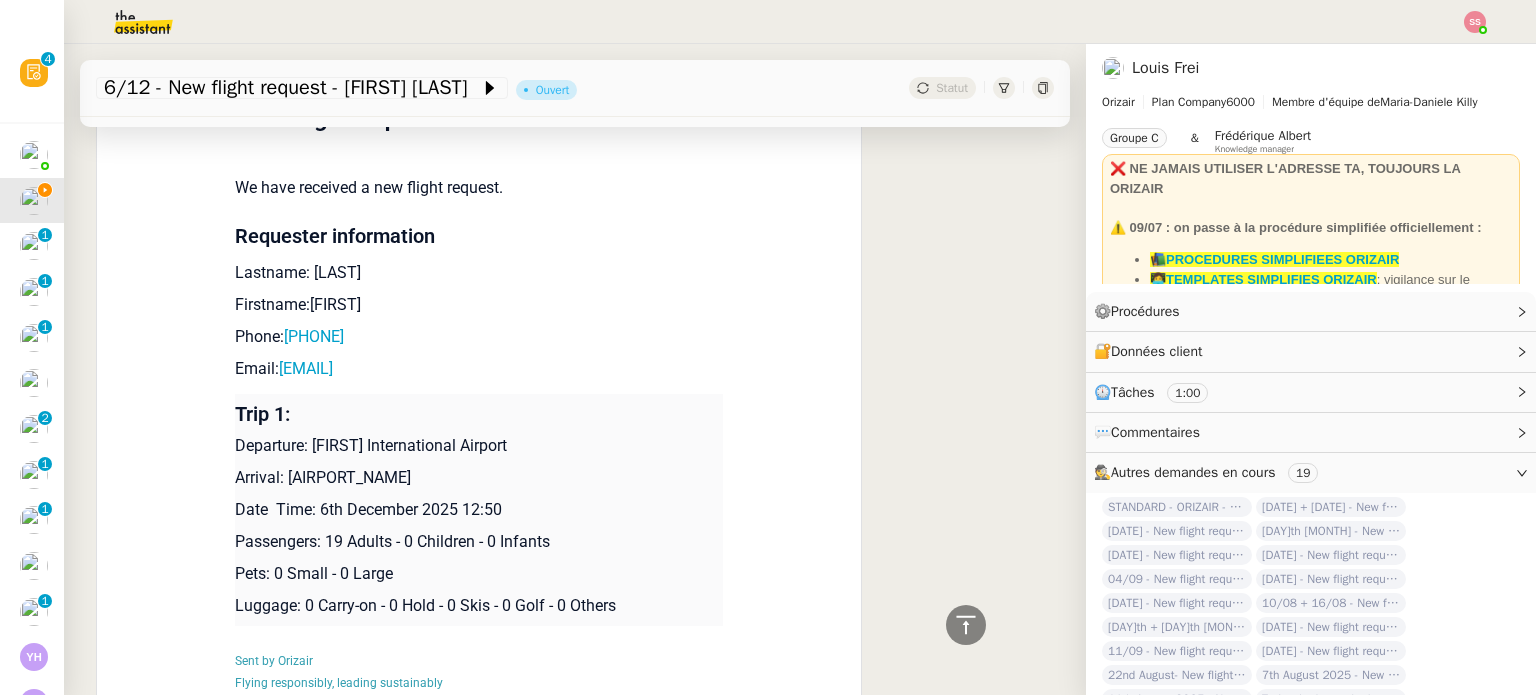 scroll, scrollTop: 1445, scrollLeft: 0, axis: vertical 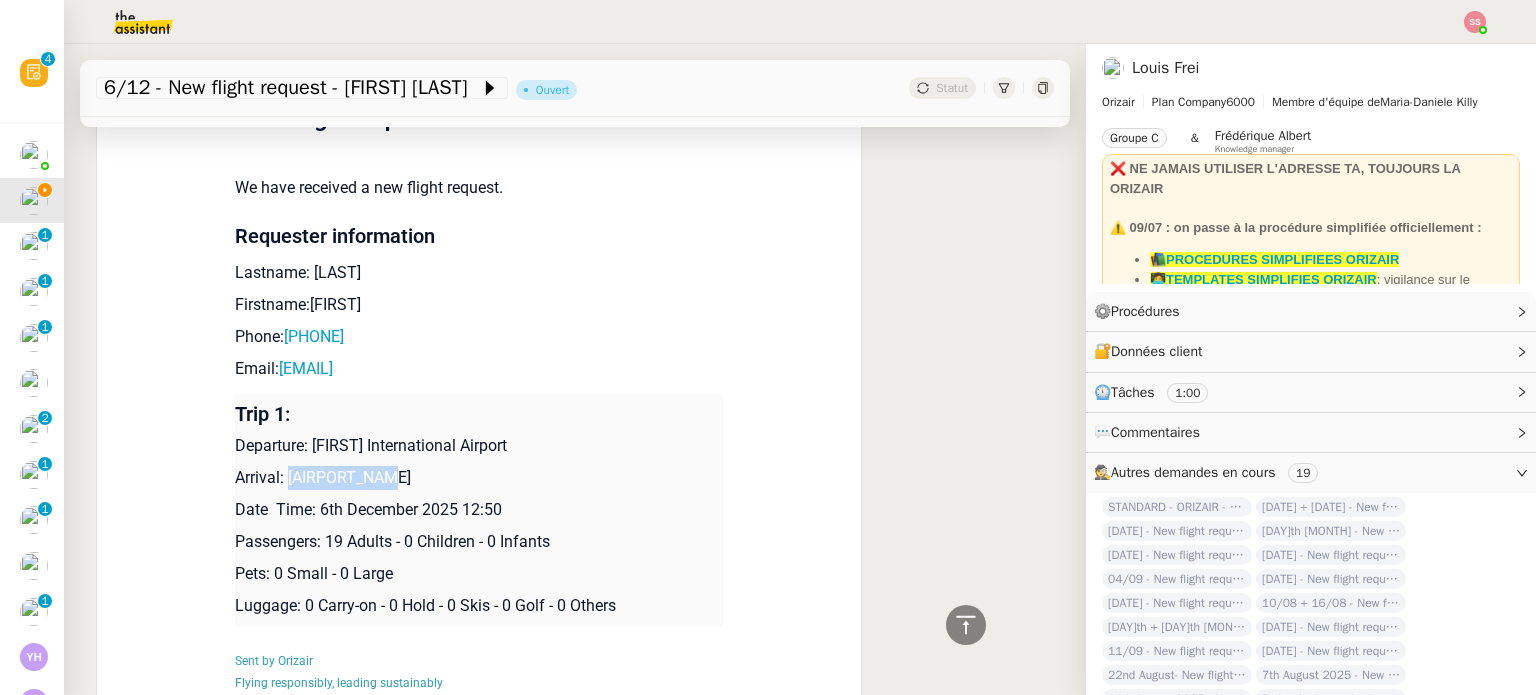 drag, startPoint x: 278, startPoint y: 475, endPoint x: 433, endPoint y: 487, distance: 155.46382 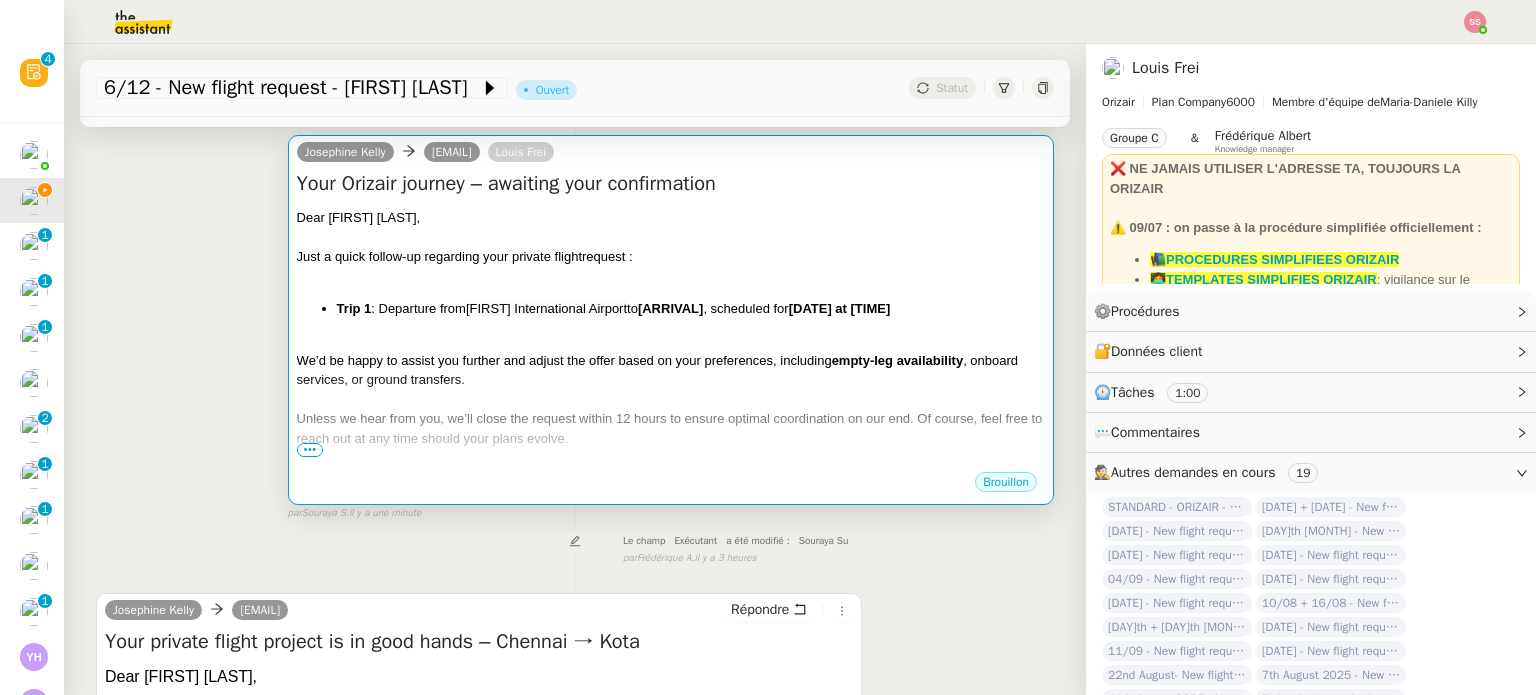 scroll, scrollTop: 300, scrollLeft: 0, axis: vertical 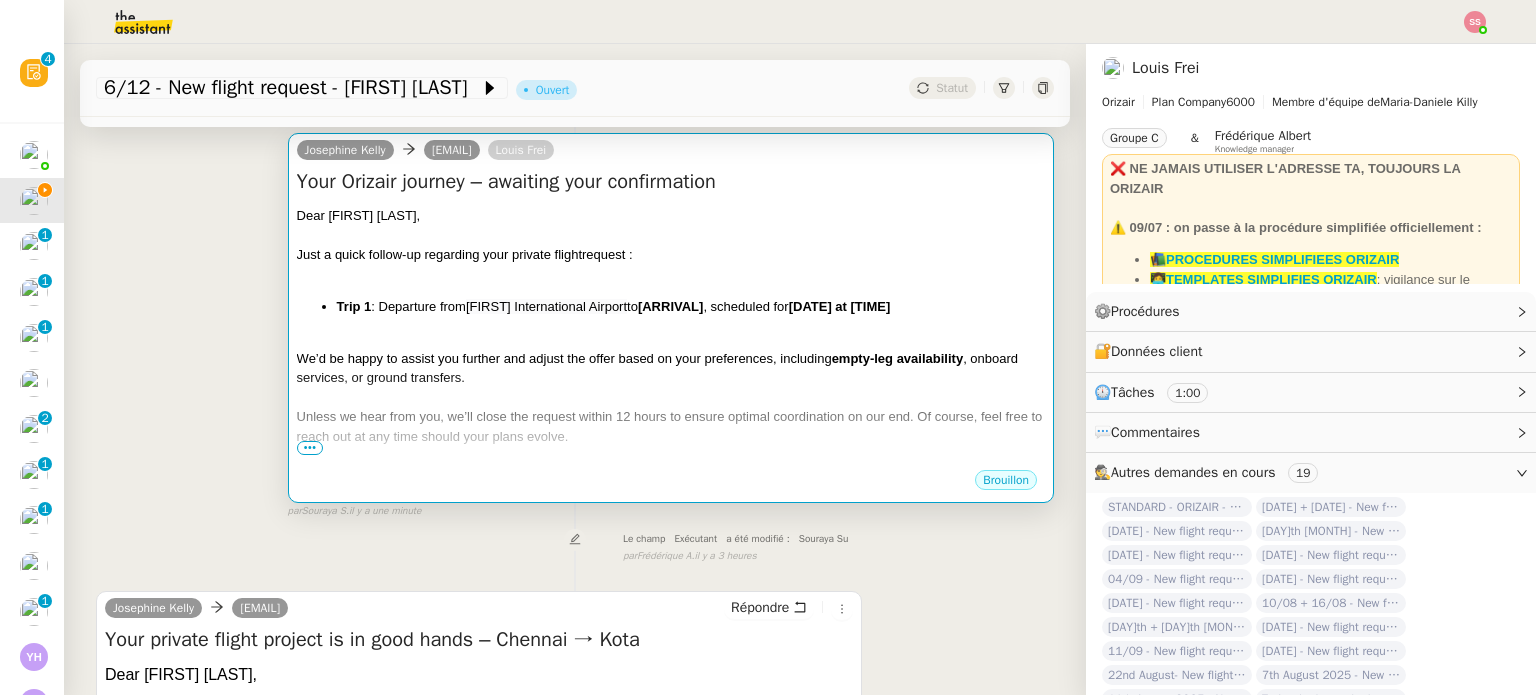 click on "We’d be happy to assist you further and adjust the offer based on your preferences, including  empty-leg availability , onboard services, or ground transfers." at bounding box center (671, 368) 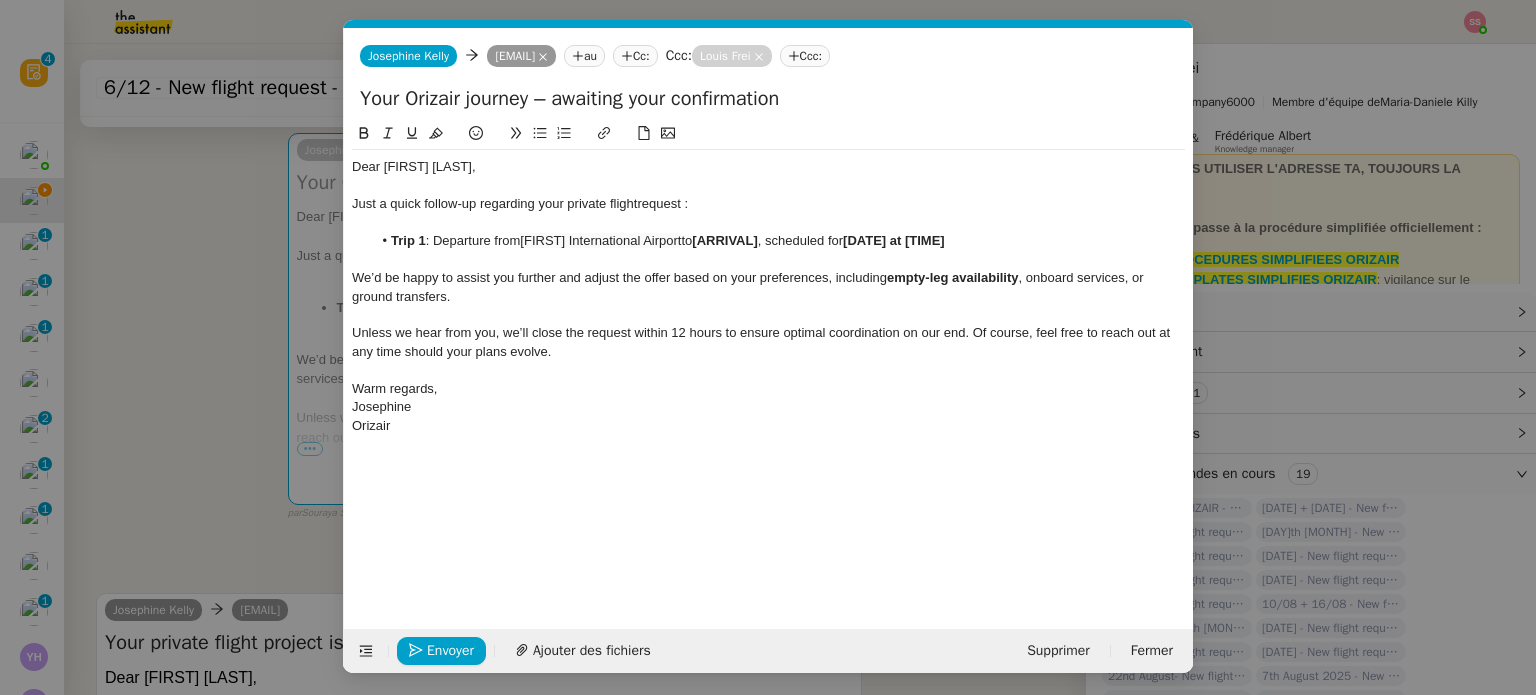scroll, scrollTop: 0, scrollLeft: 86, axis: horizontal 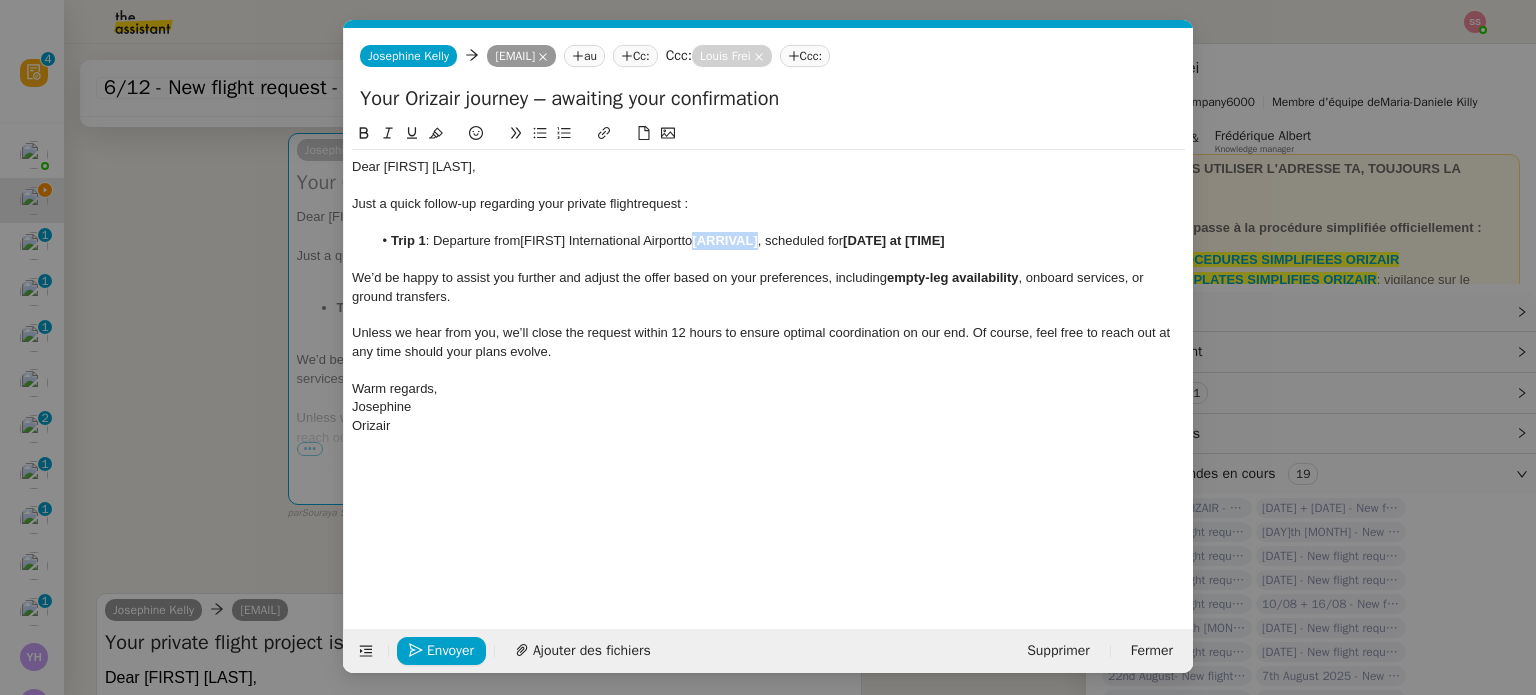 drag, startPoint x: 770, startPoint y: 240, endPoint x: 707, endPoint y: 241, distance: 63.007935 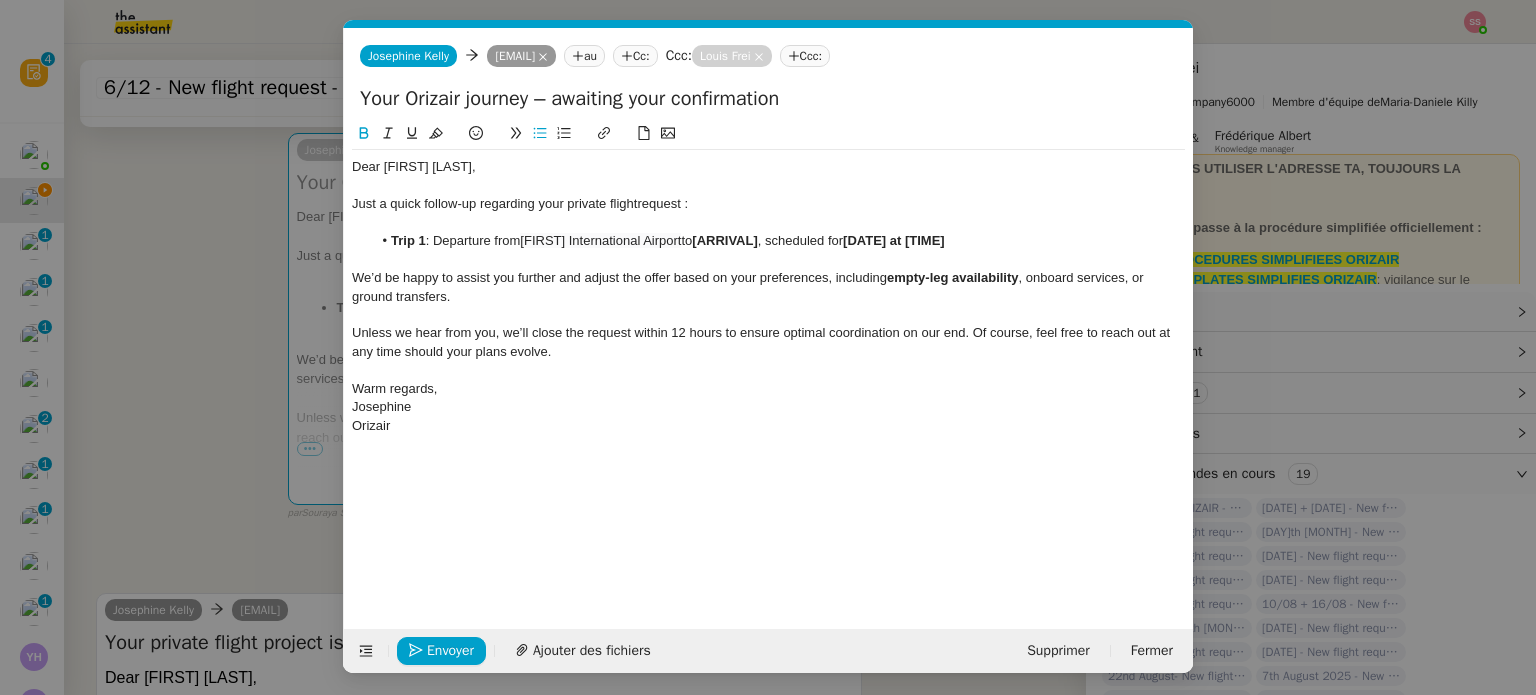scroll, scrollTop: 0, scrollLeft: 0, axis: both 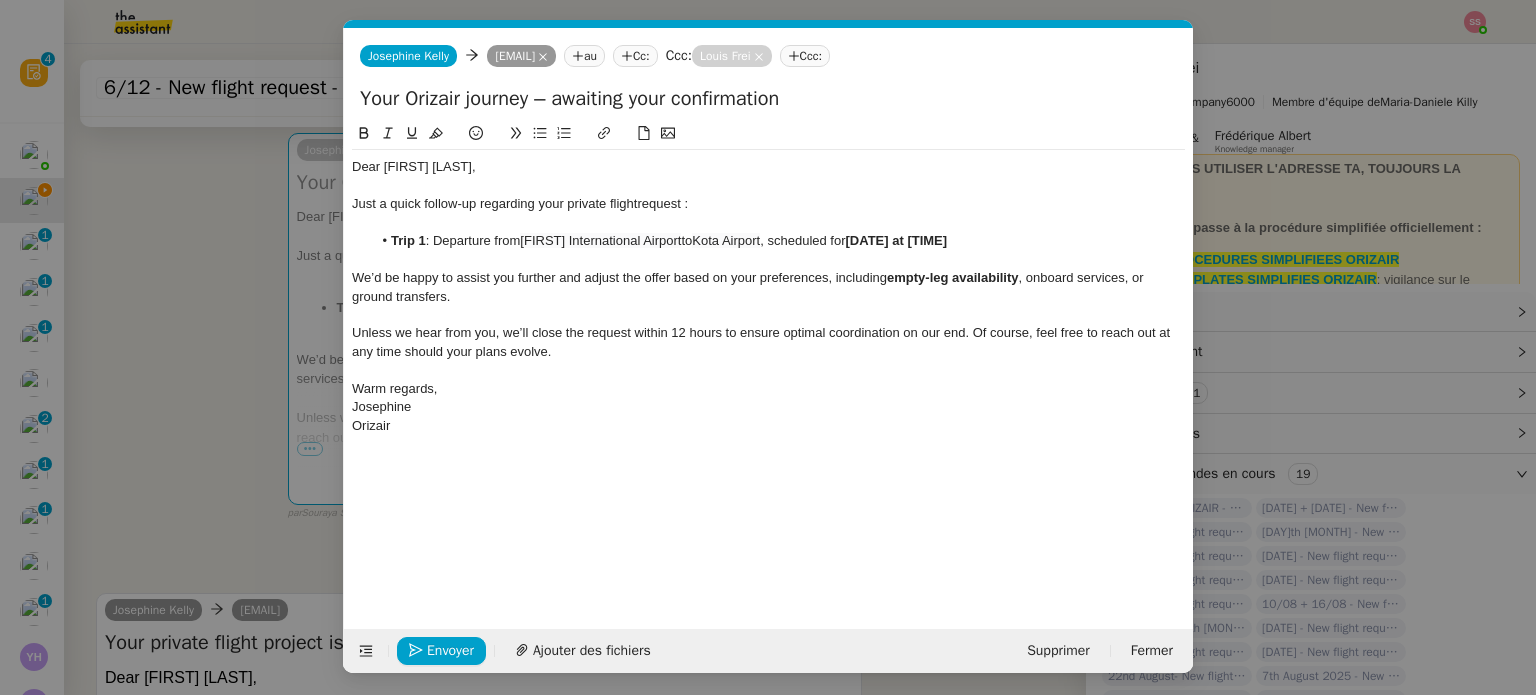 click on "Trip 1 : Departure from  Chennai International Airport  to  Kota Airport , scheduled for  [DATE] at [TIME]" 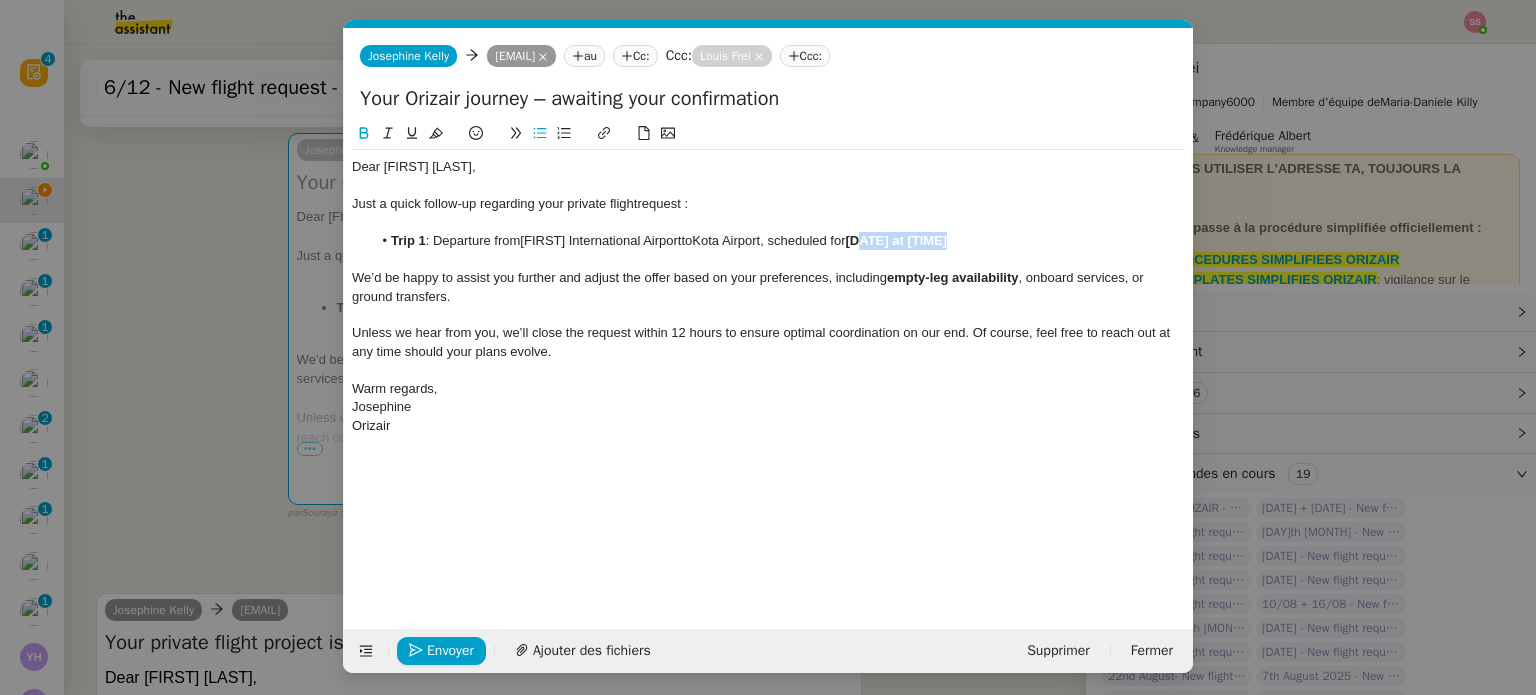 drag, startPoint x: 971, startPoint y: 236, endPoint x: 875, endPoint y: 235, distance: 96.00521 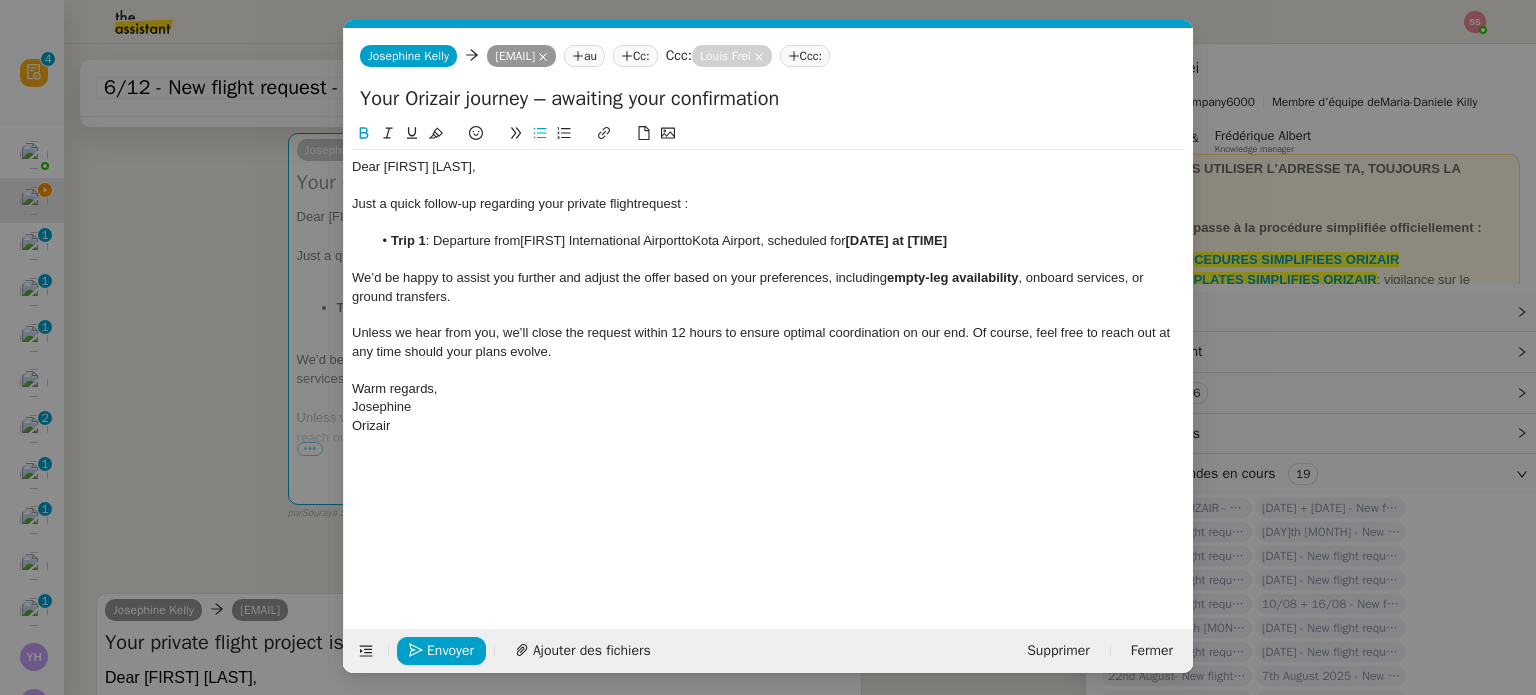 type 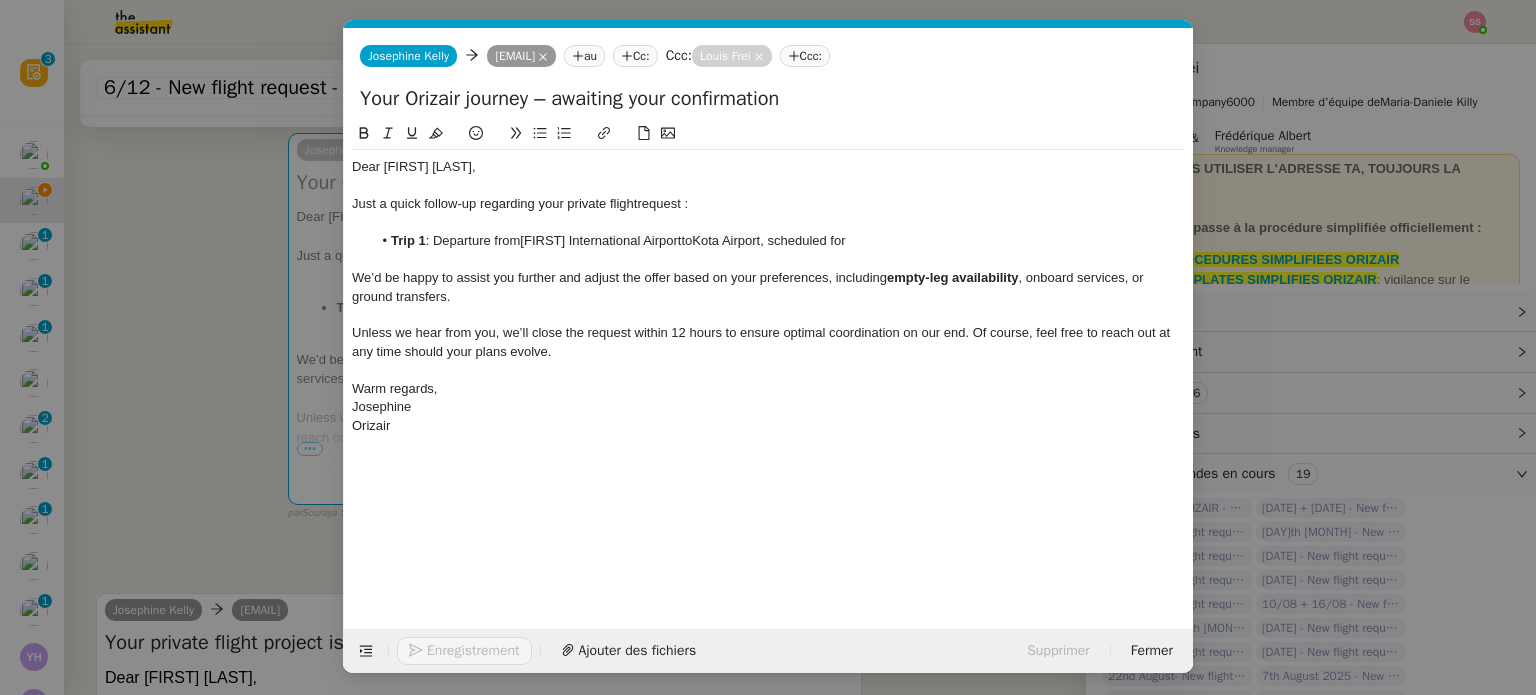 click on "relance Service Relance  Bon de Commande LBP    A utiliser dans le cadre de la procédure de  relance  des bons de commande TA -  RELANCE  CLIENT (EN)    Relance r un client lorsqu'il n'a pas répondu à un précédent message ✈️Orizair -  Relance  client (FR)    à utiliser pour orizair, première  relance  en français  Louis Frei TA -  RELANCE  CLIENT    Relance r un client lorsqu'il n'a pas répondu à un précédent message UMENTO -  RELANCE  GROUPE J+7    A utiliser dans le cadre de la procédure d'organisation de dîner MENTO -  RELANCE  GROUPE J+14    A utiliser dans le cadre de la procédure d'organisation de dîner ✈️Orizair -  Relance  client (EN)     à utiliser pour orizair,  relance  en anglais  Louis Frei 3ᵉ  relance  impayés ENG    2ᵉ  relance  impayés ENG    impayés  3ᵉ  relance  impayés FR    2ᵉ  relance  impayés FR    1ʳᵉ  relance  impayés FR    ✈️ Orizair -  Relance  après envoi devis client (EN)    relance r le client pour son devis en anglais." at bounding box center (768, 347) 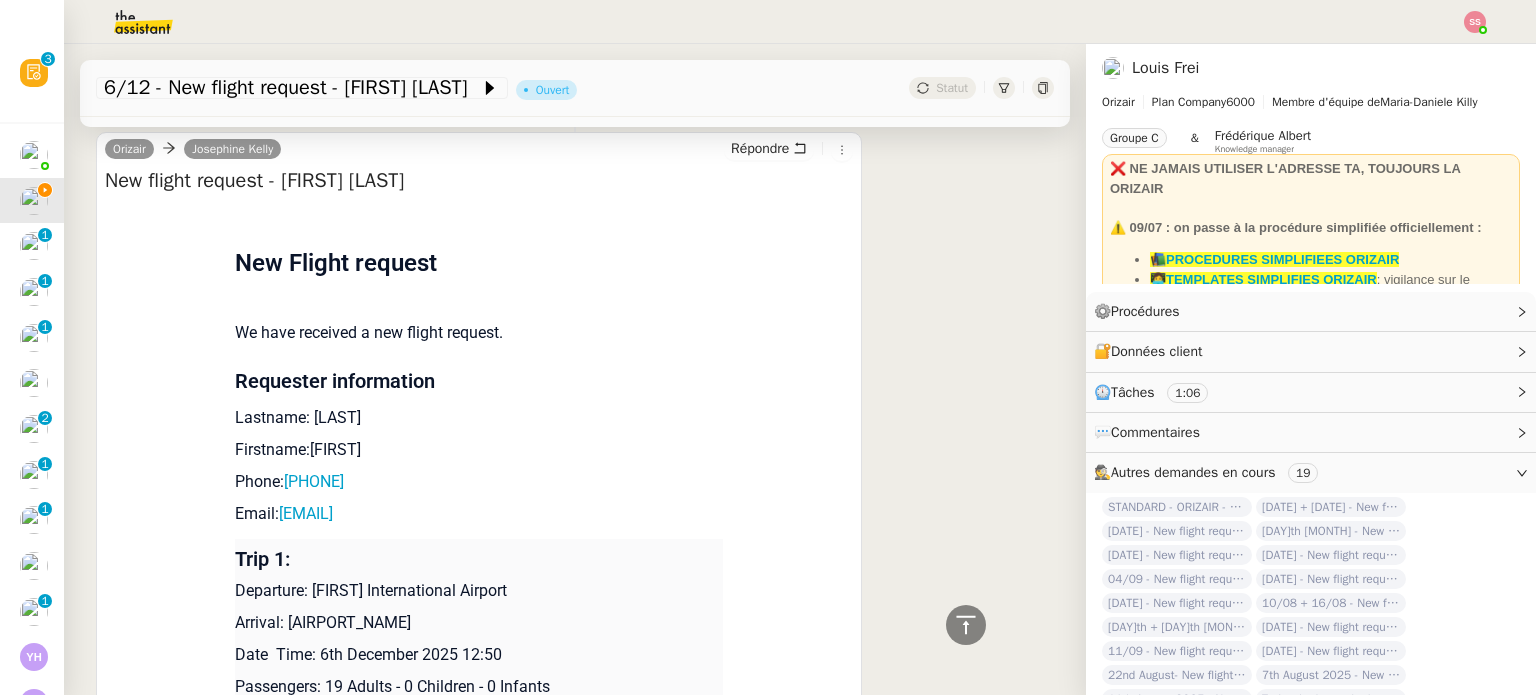 scroll, scrollTop: 1600, scrollLeft: 0, axis: vertical 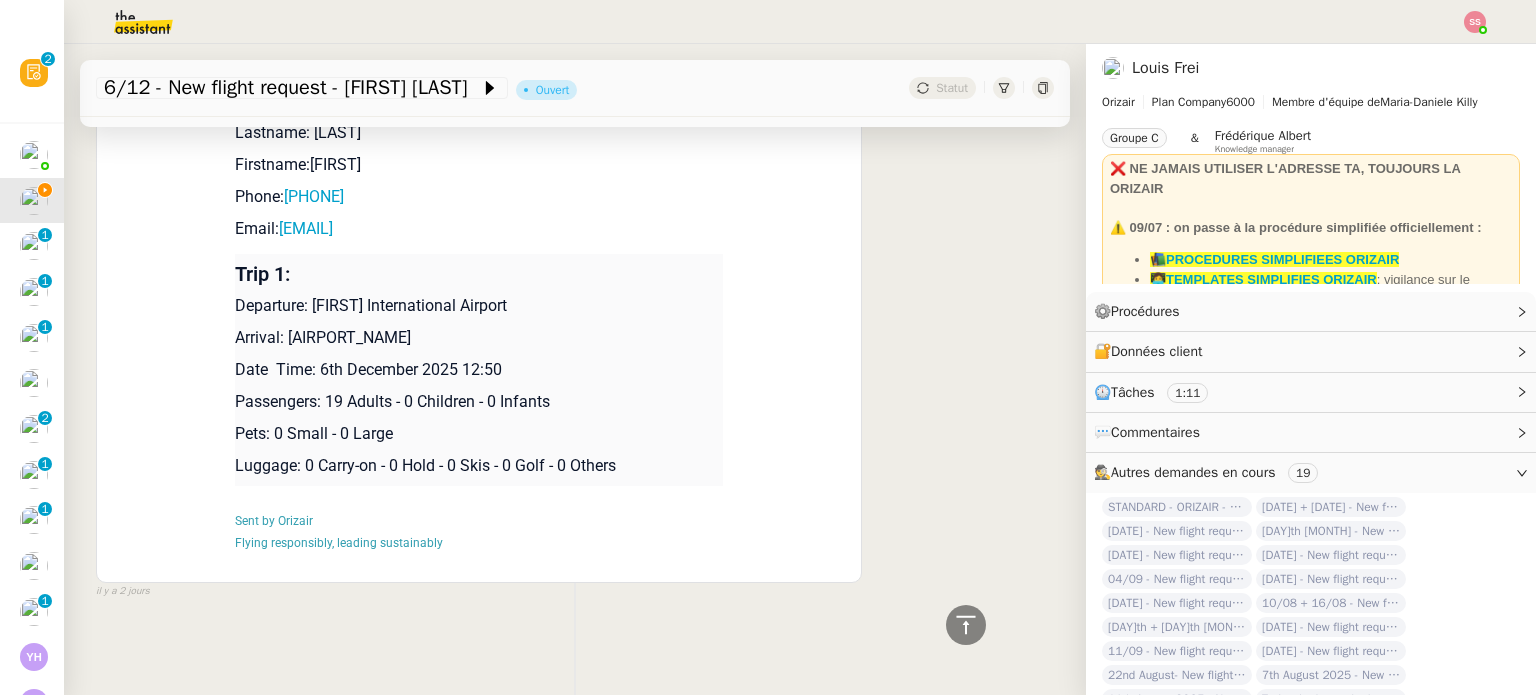 drag, startPoint x: 322, startPoint y: 355, endPoint x: 548, endPoint y: 347, distance: 226.14156 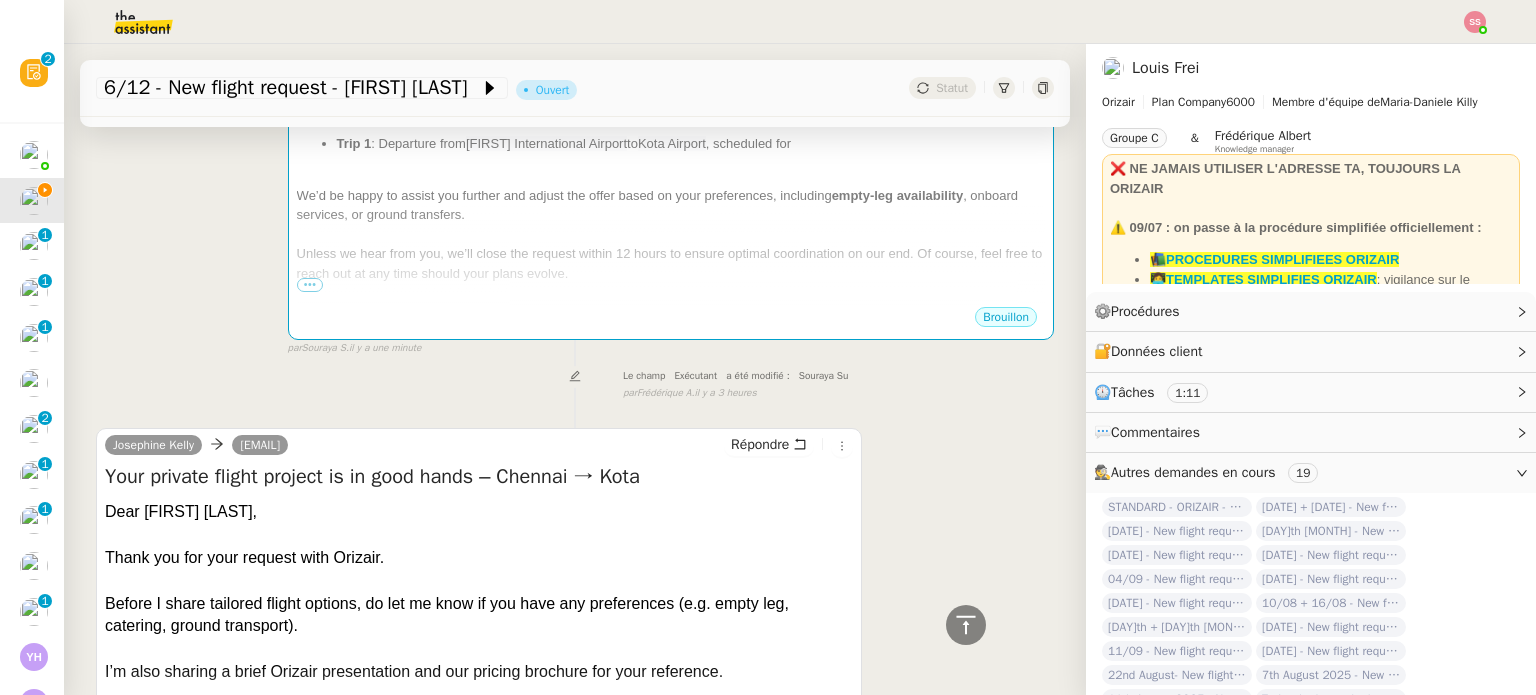 scroll, scrollTop: 300, scrollLeft: 0, axis: vertical 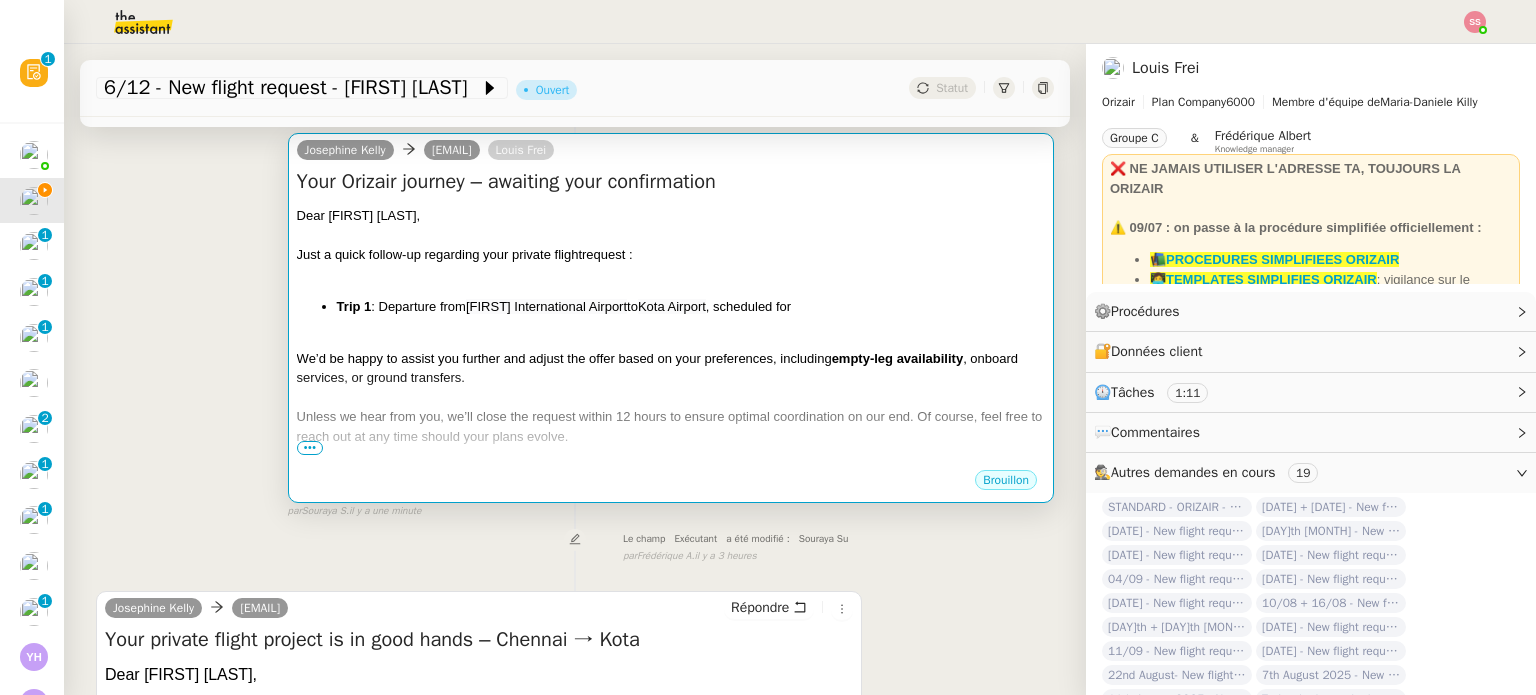click on "Trip 1 : Departure from  Chennai International Airport  to  Kota Airport , scheduled for" at bounding box center [691, 307] 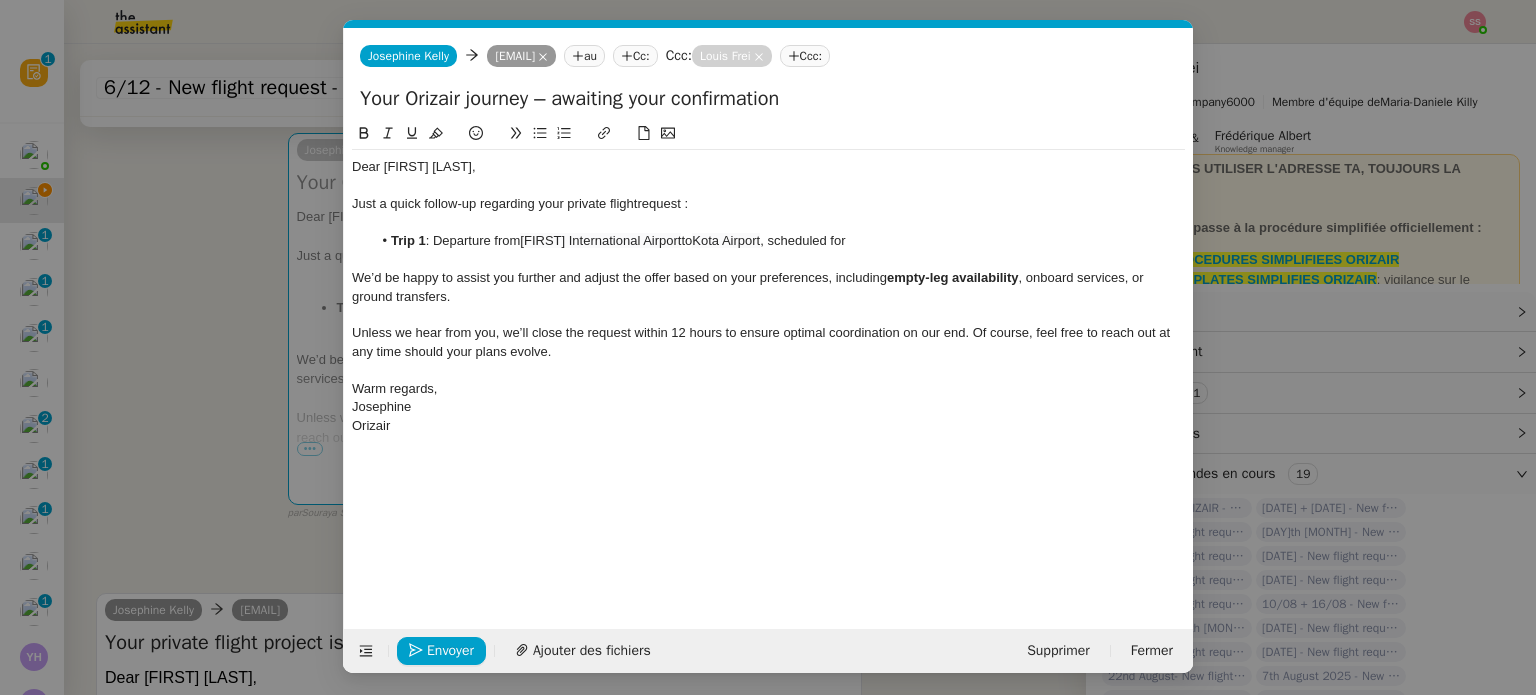 scroll, scrollTop: 0, scrollLeft: 86, axis: horizontal 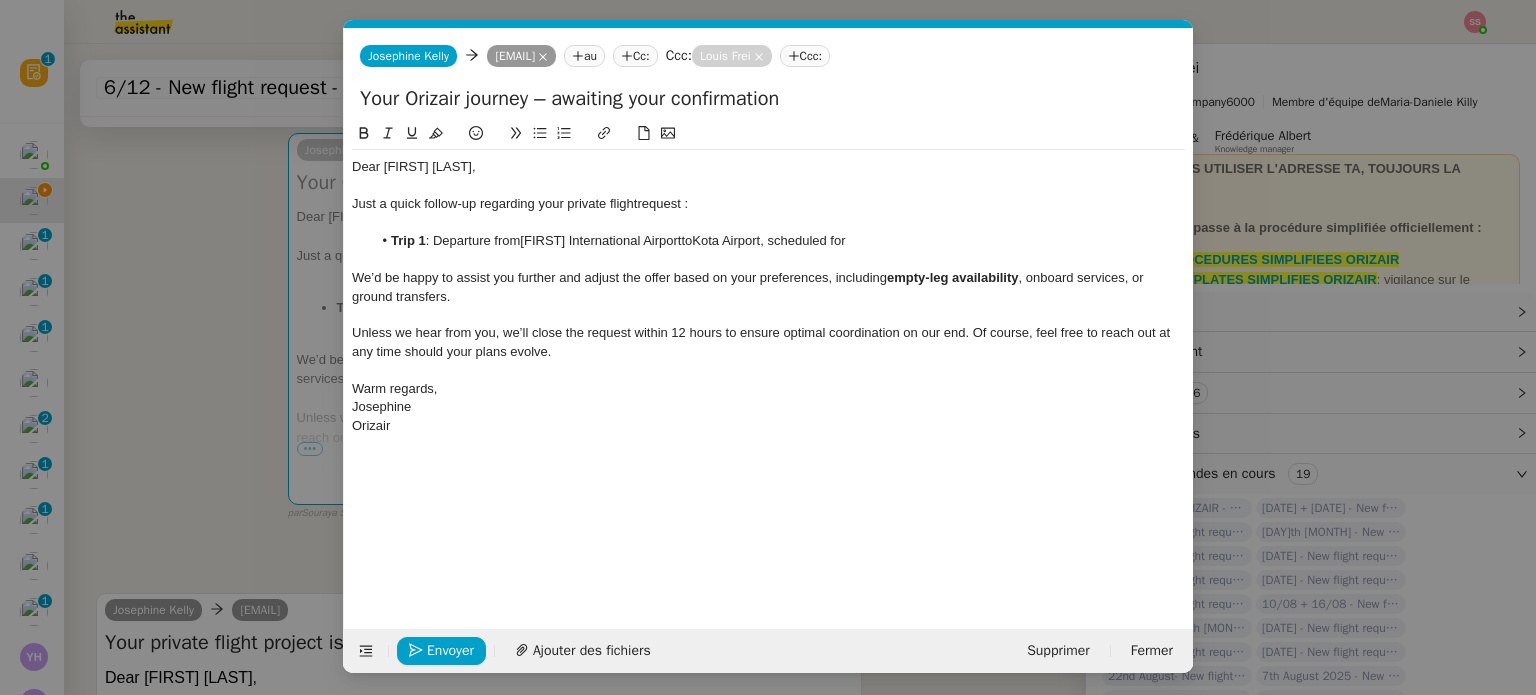 click on "Trip 1 : Departure from  Chennai International Airport  to  Kota Airport , scheduled for" 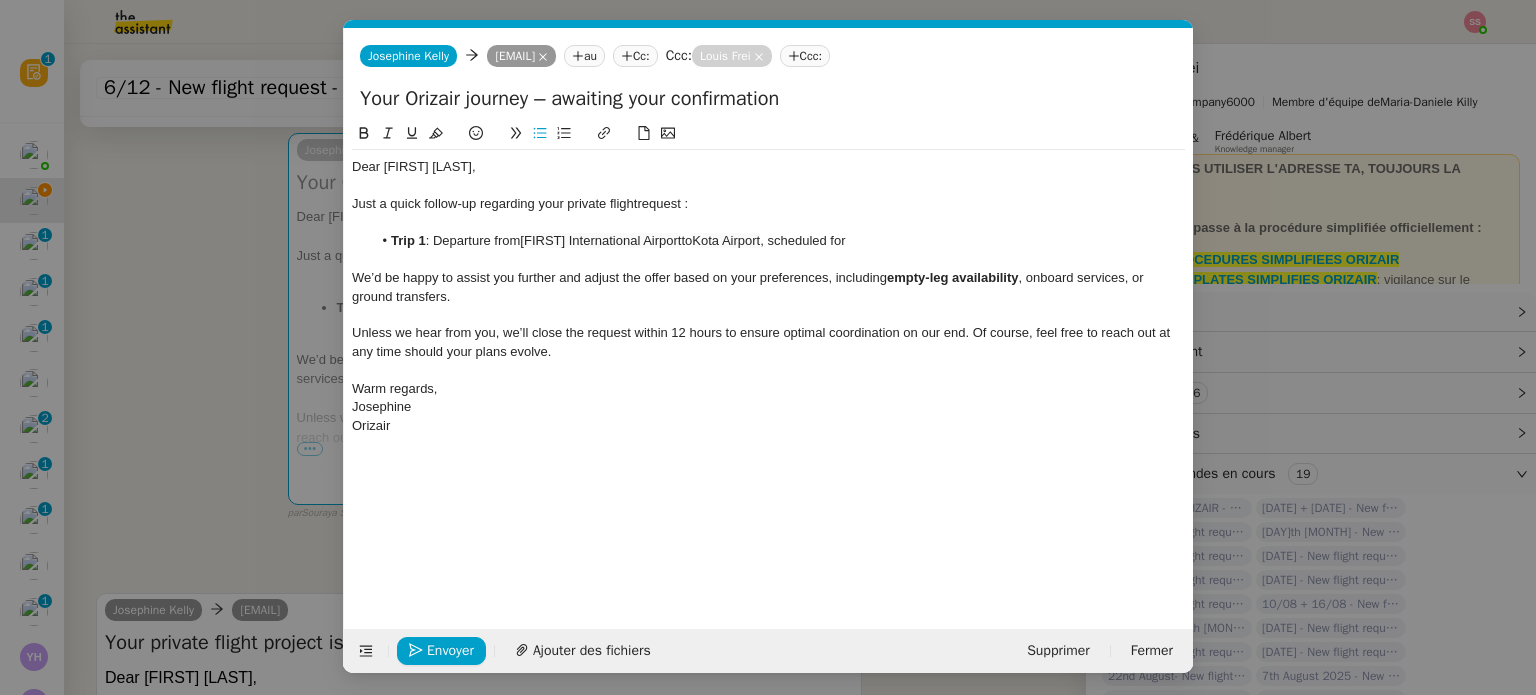 type 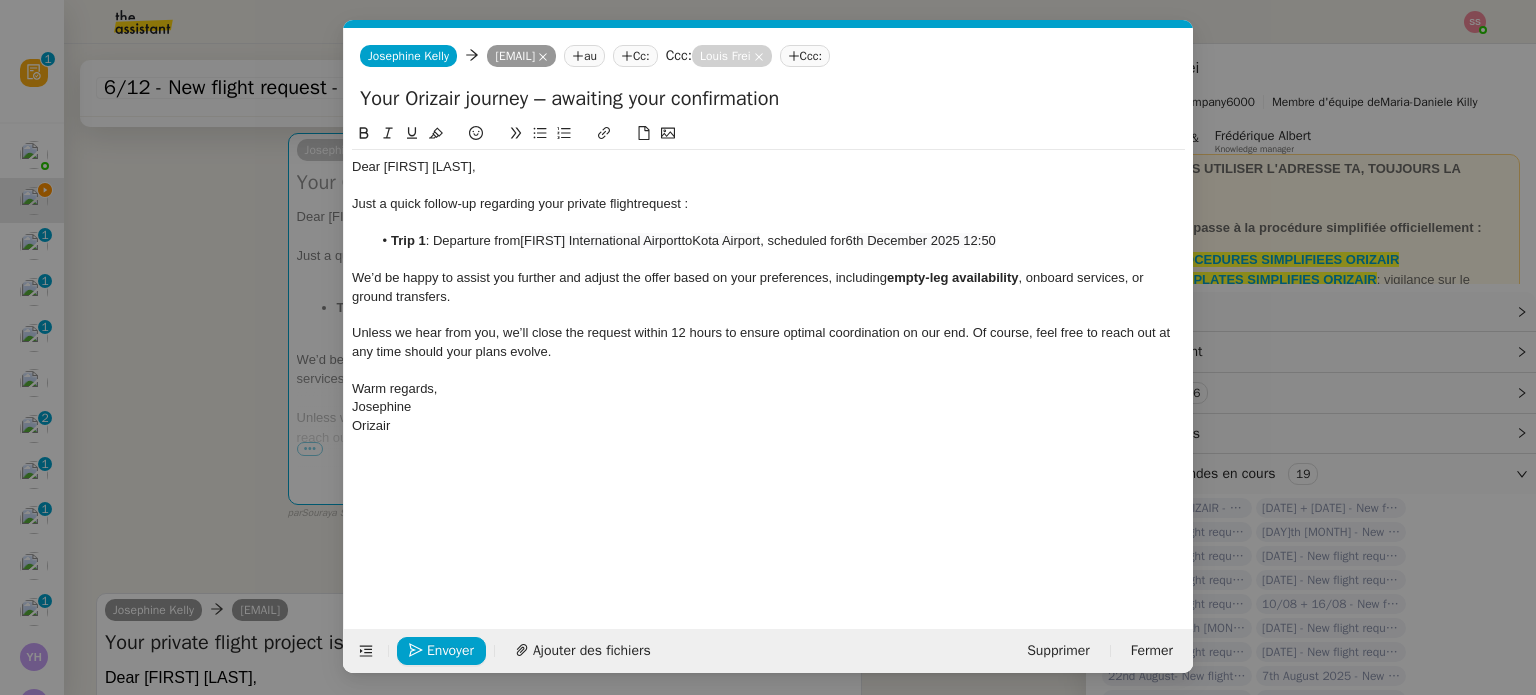 scroll, scrollTop: 0, scrollLeft: 0, axis: both 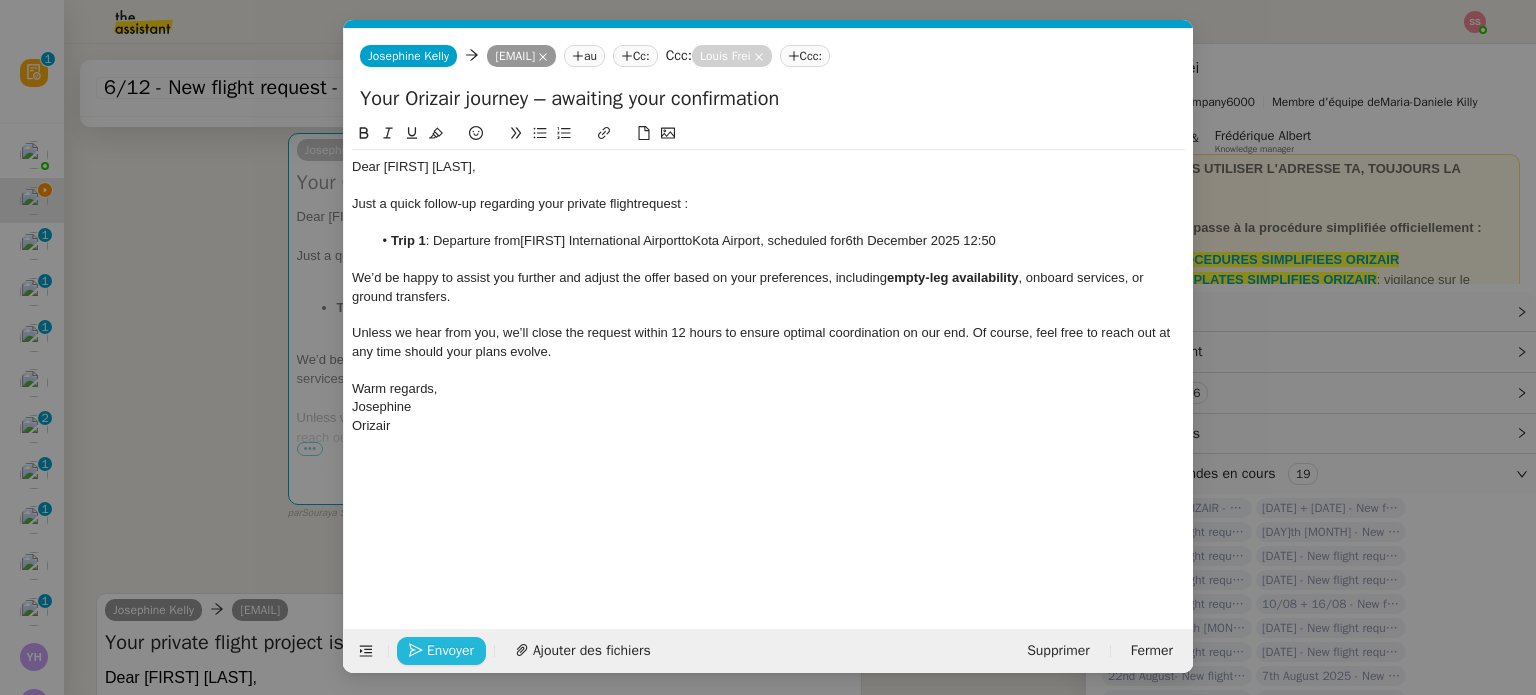 click on "Envoyer" 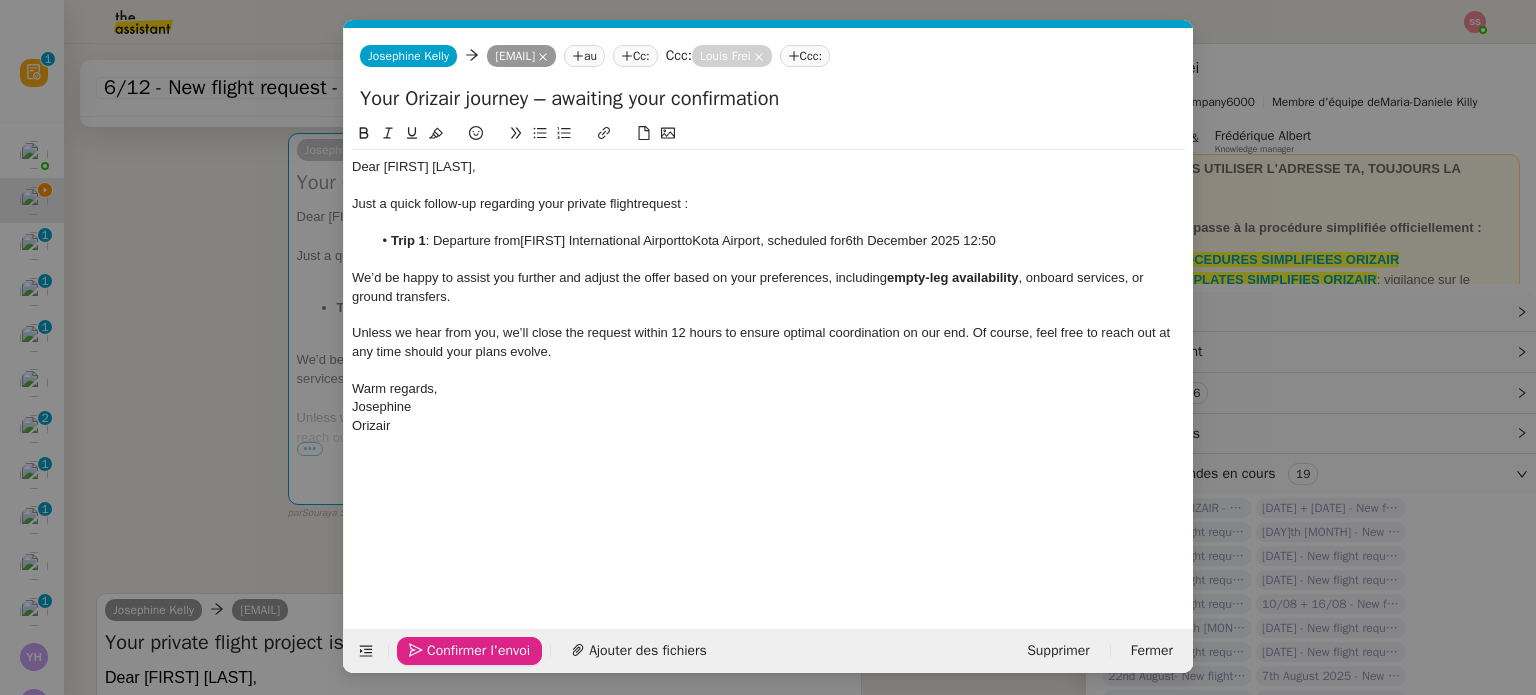 click on "Confirmer l'envoi" 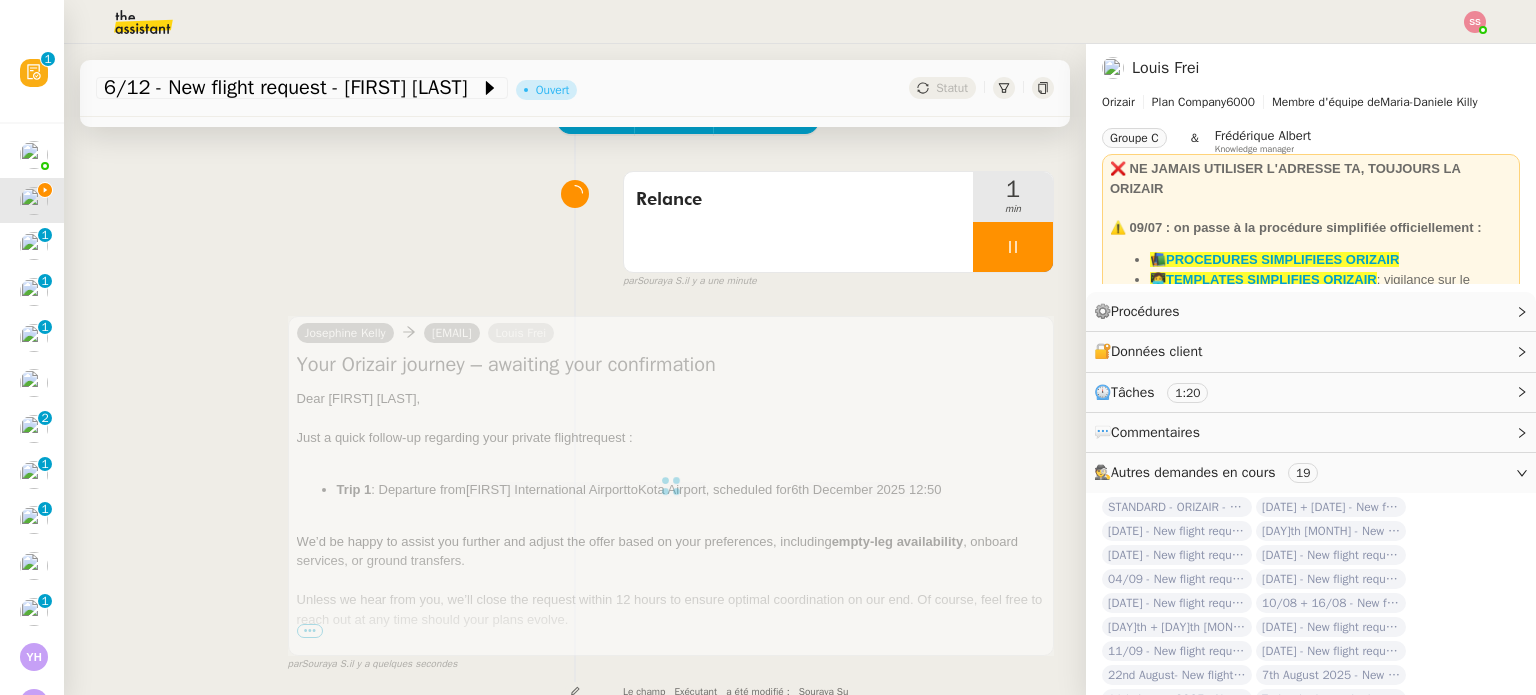 scroll, scrollTop: 100, scrollLeft: 0, axis: vertical 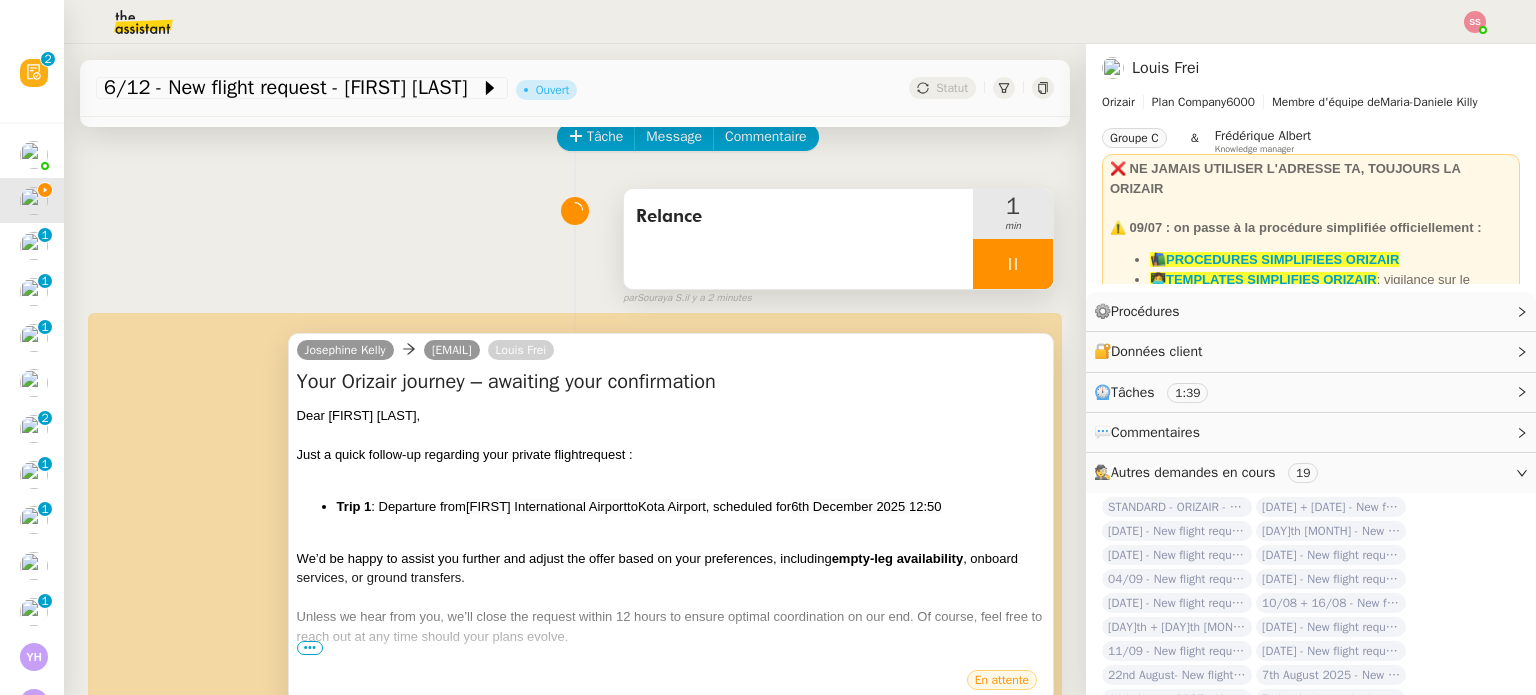 click at bounding box center (1013, 264) 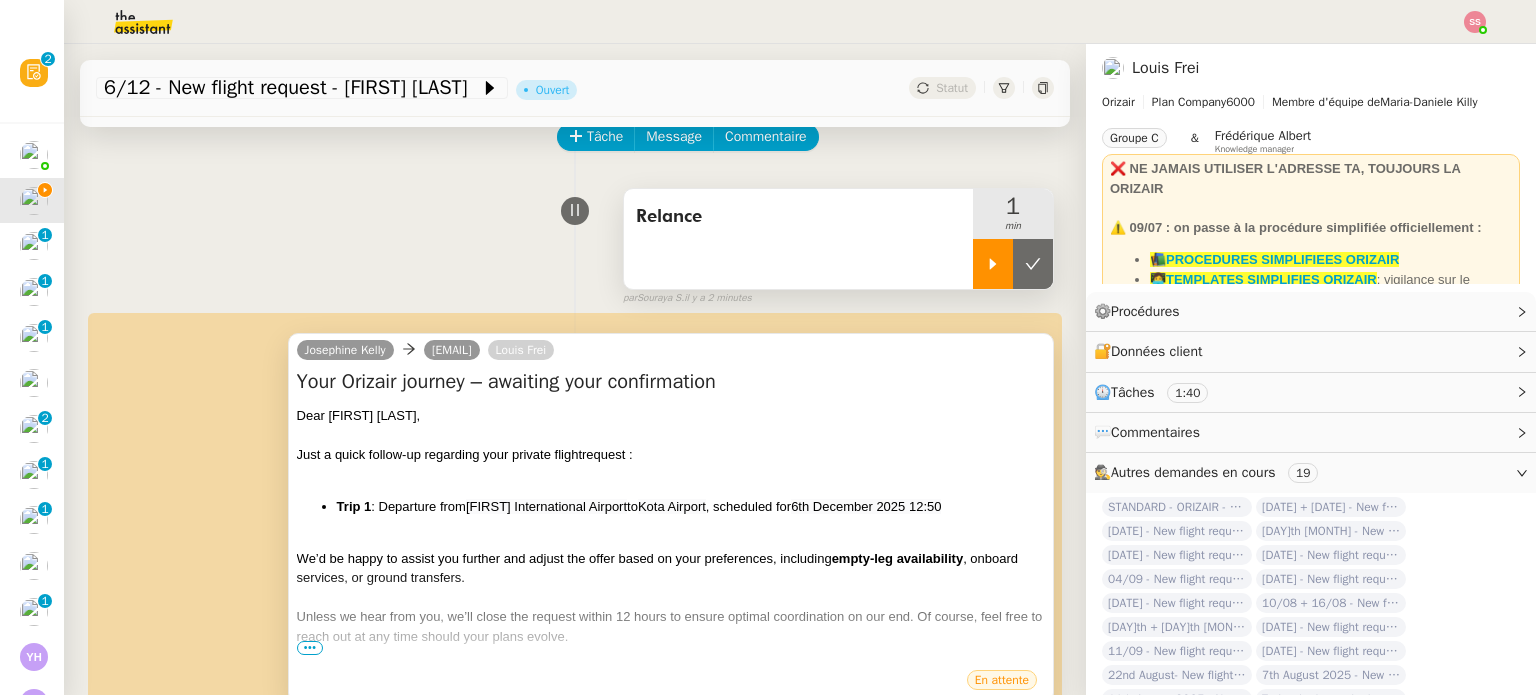 click 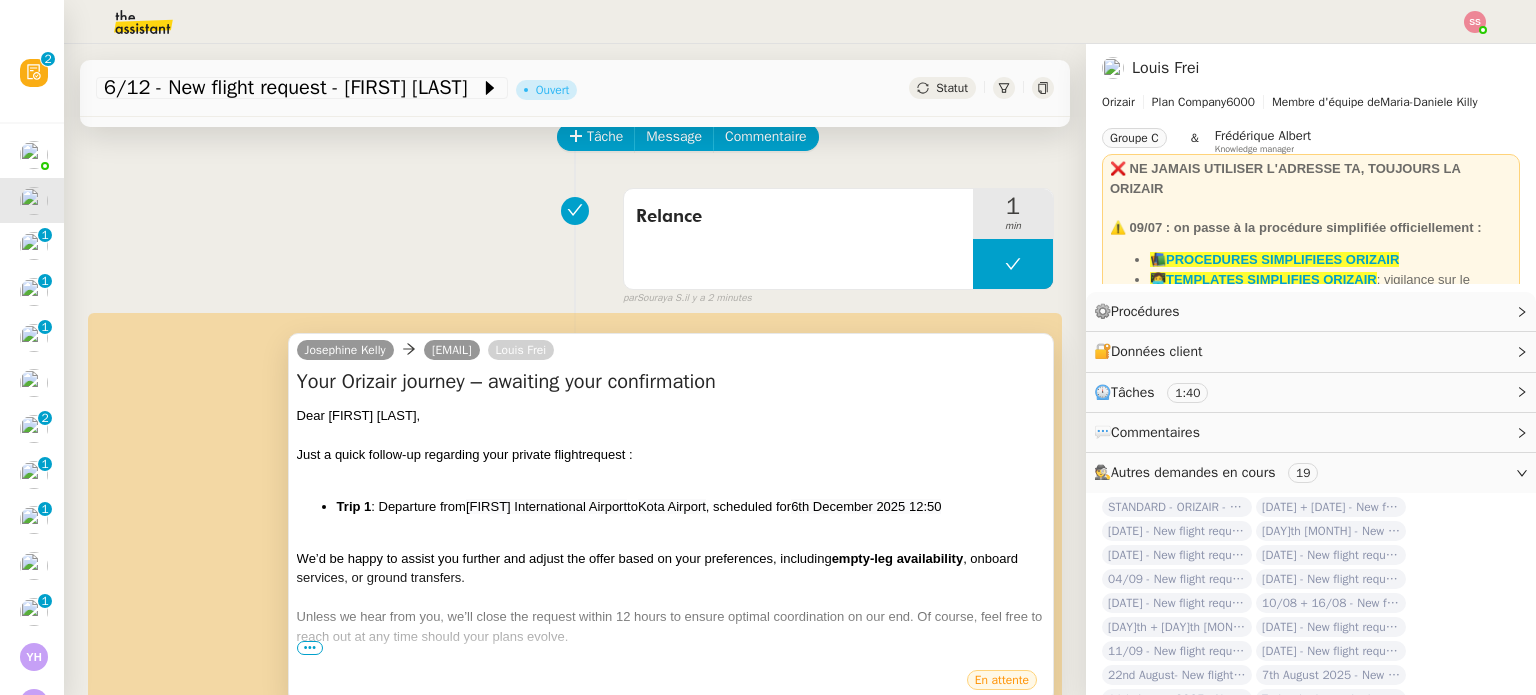 click on "Statut" 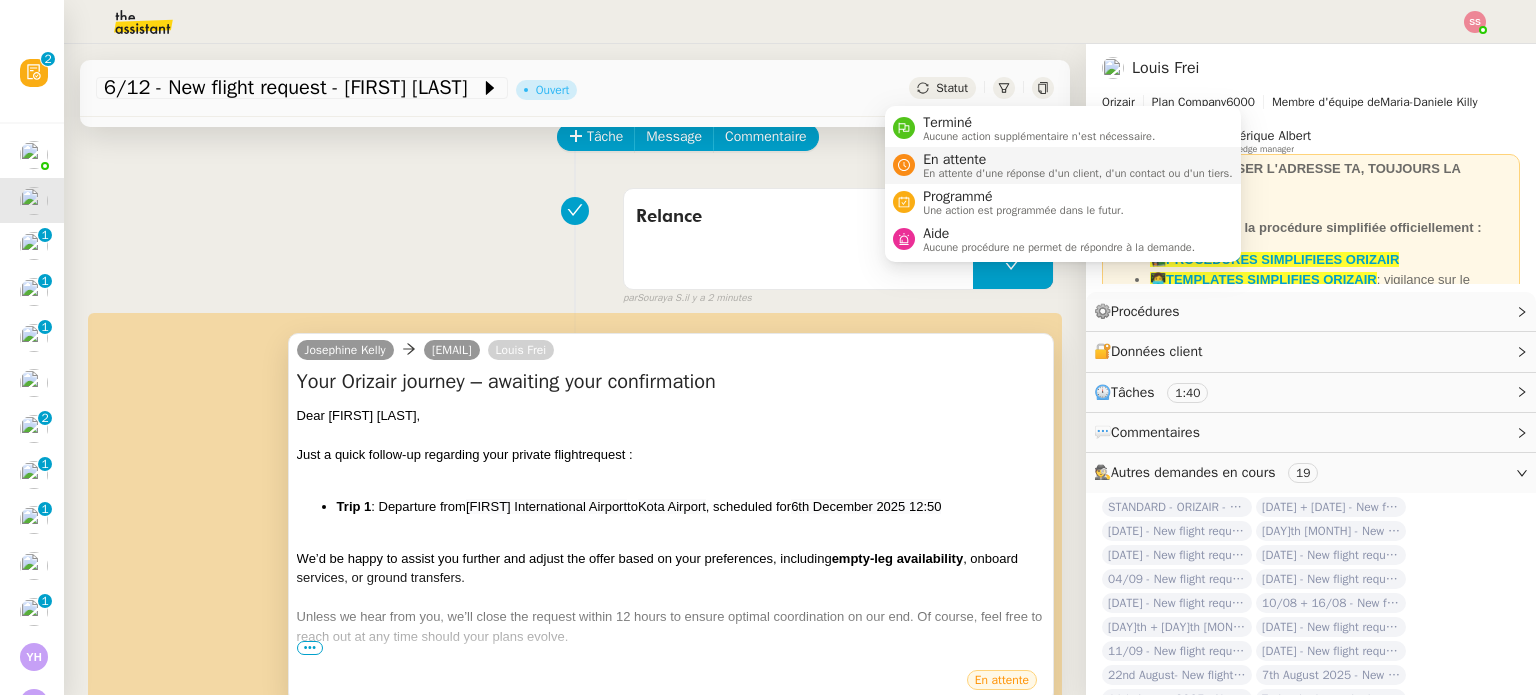 click on "En attente" at bounding box center [1078, 160] 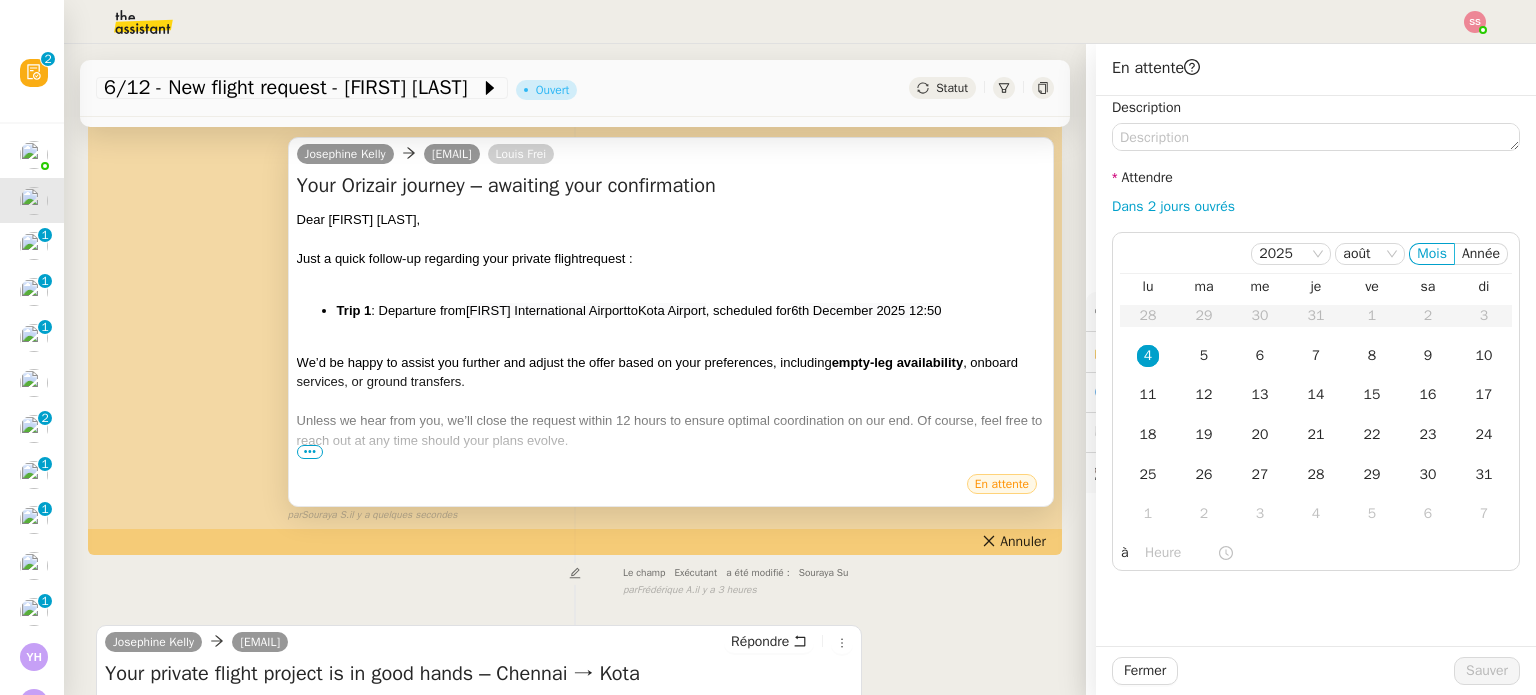 scroll, scrollTop: 300, scrollLeft: 0, axis: vertical 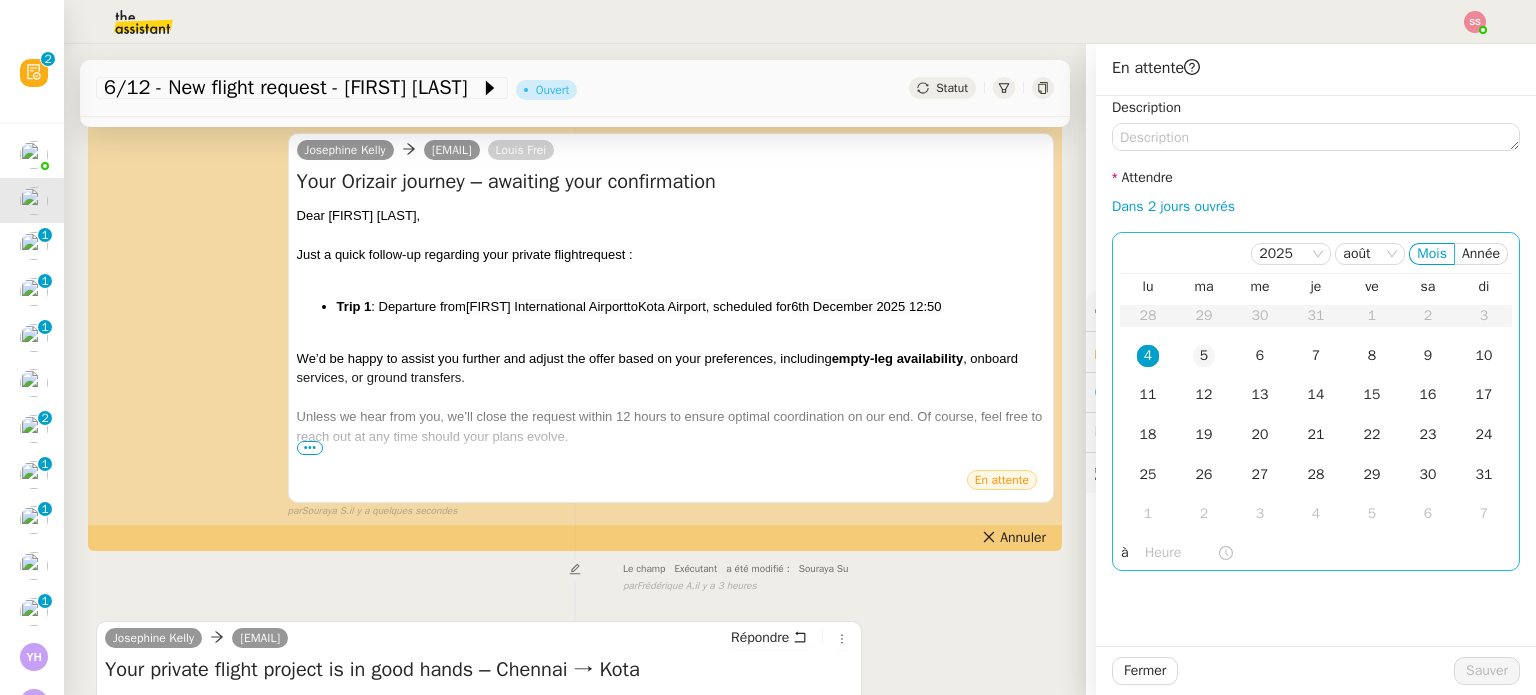 click on "5" 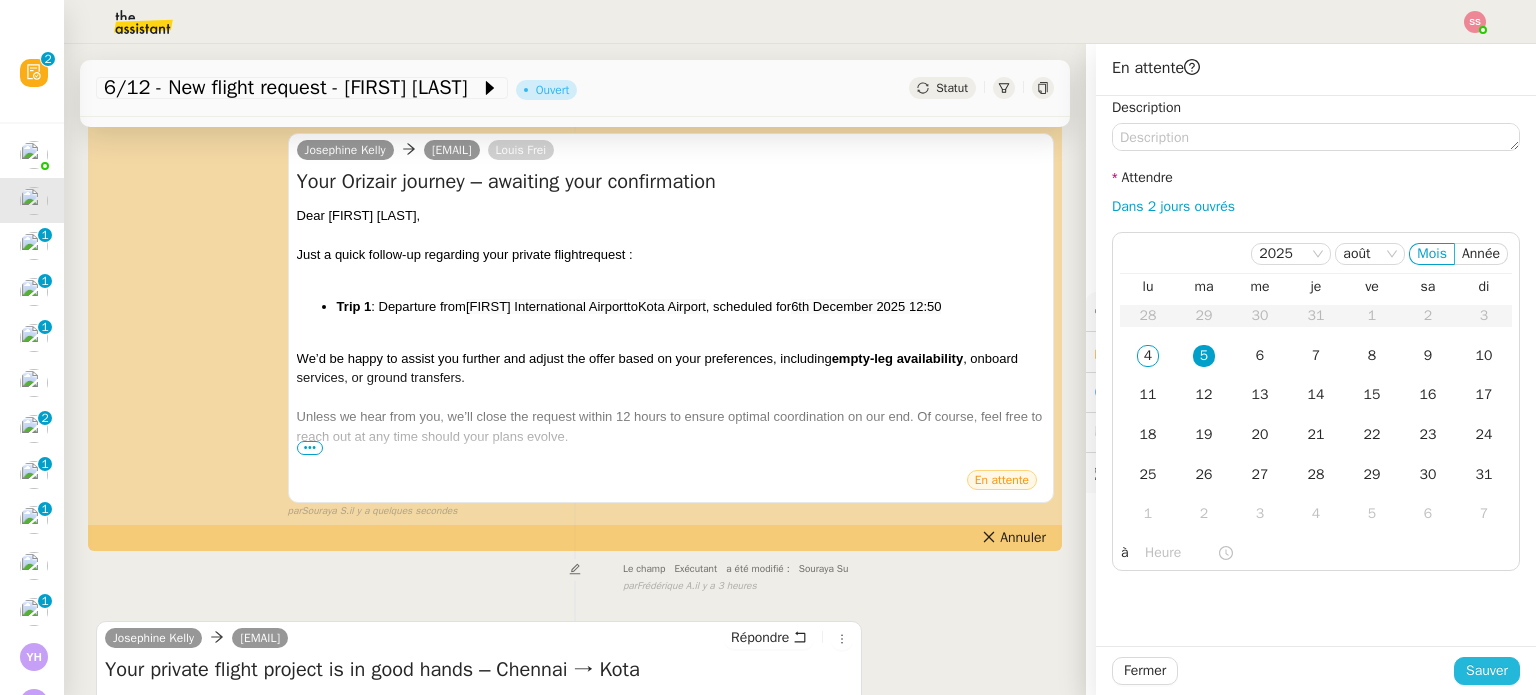 click on "Sauver" 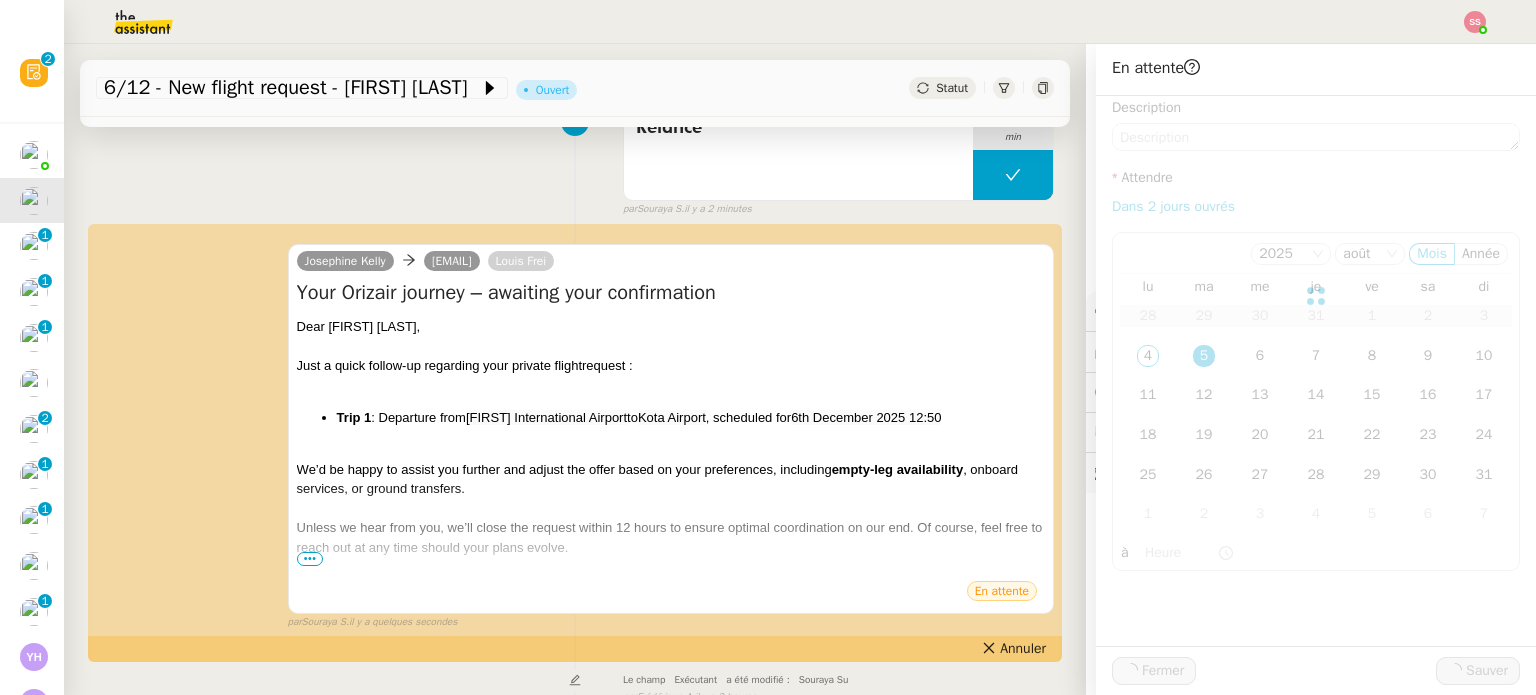scroll, scrollTop: 410, scrollLeft: 0, axis: vertical 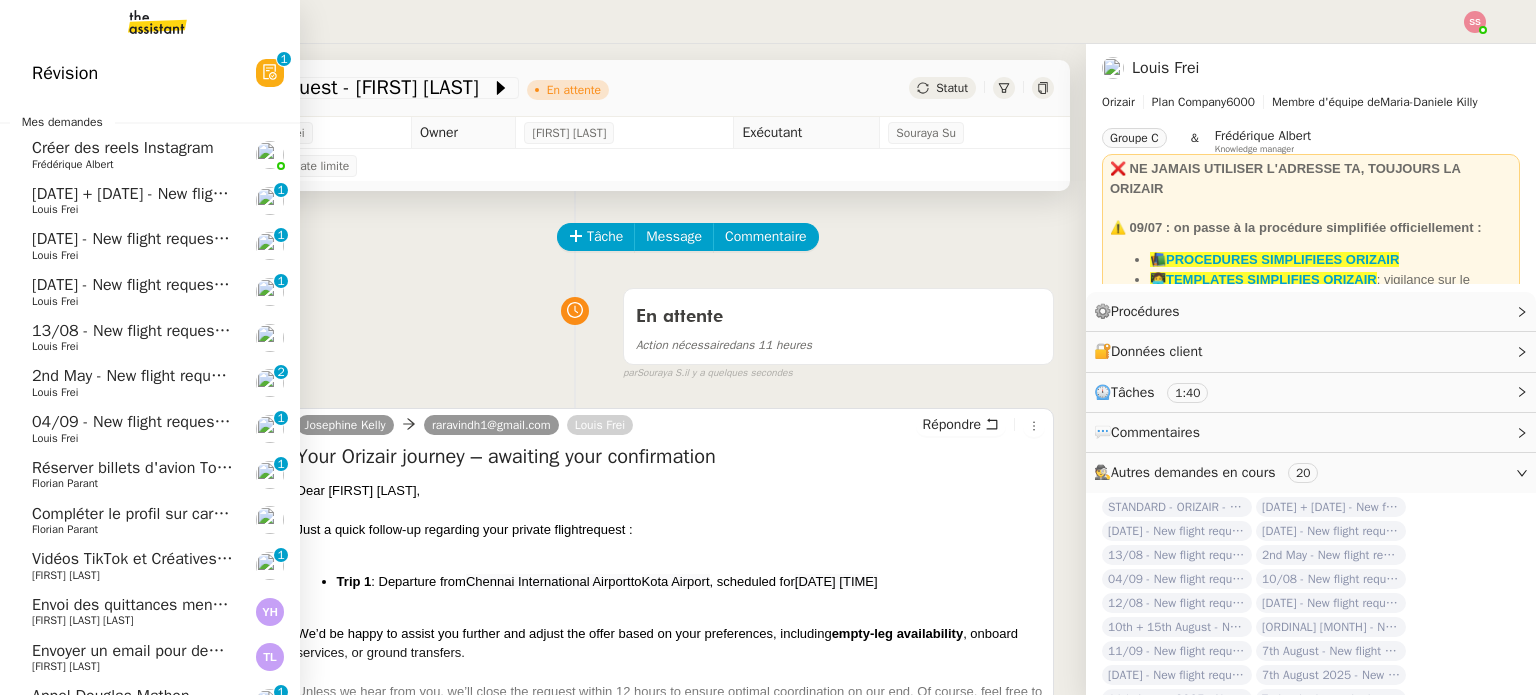 click on "17/08 + 22/08 - New flight request - [FIRST] [LAST]" 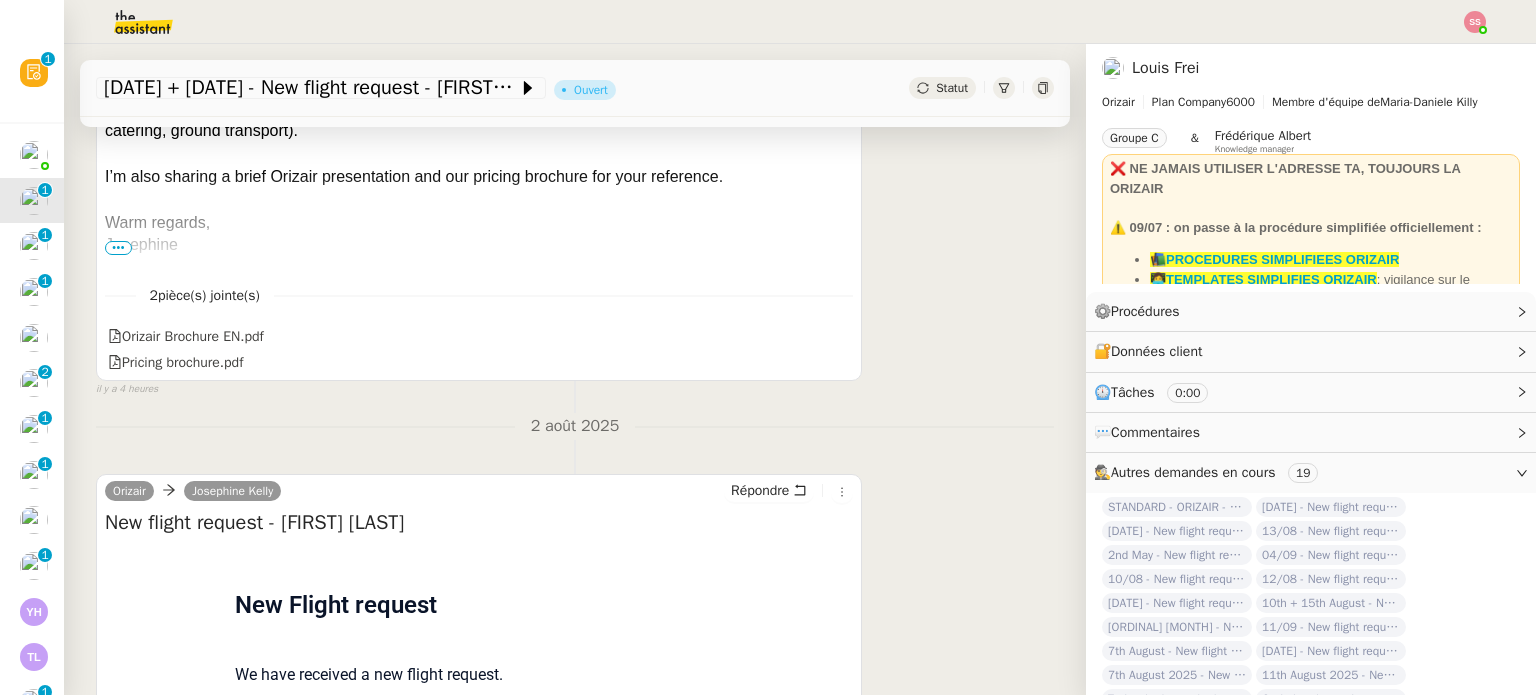 scroll, scrollTop: 500, scrollLeft: 0, axis: vertical 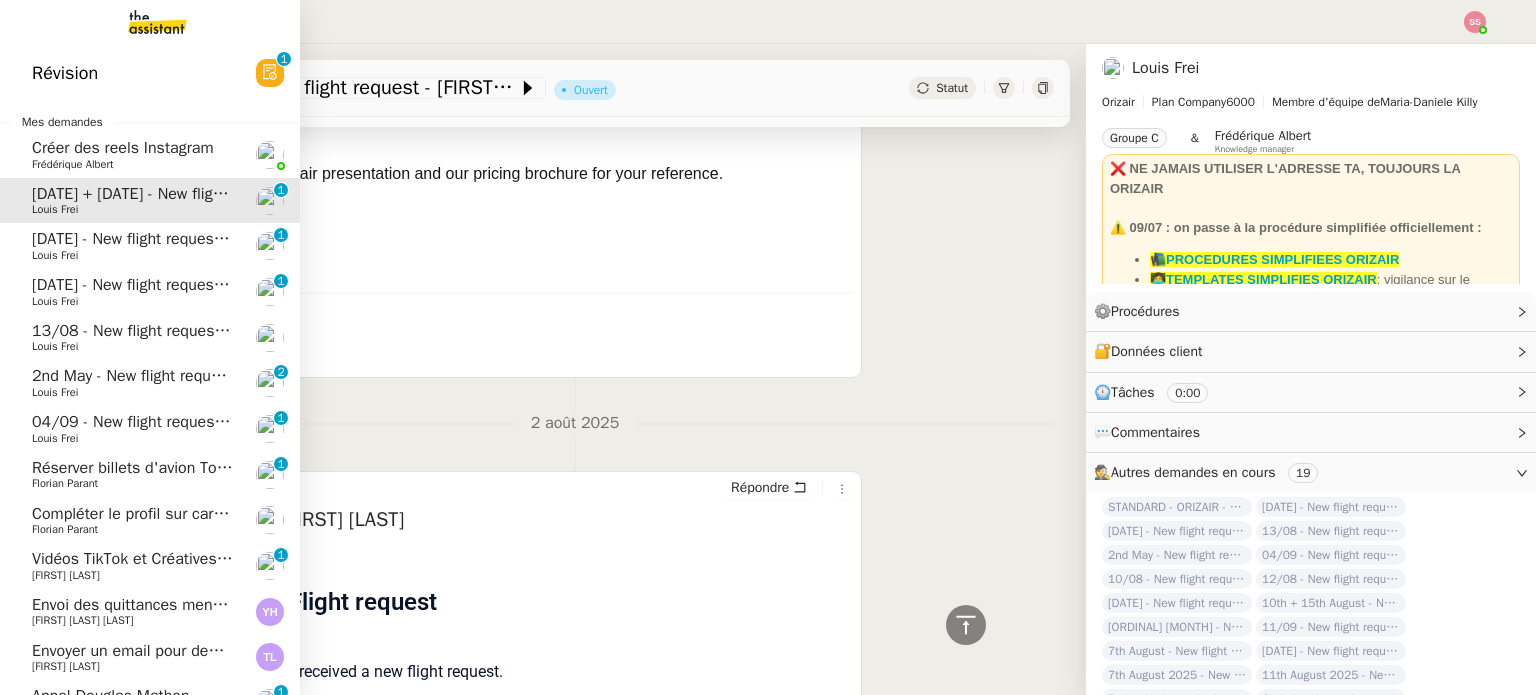 click on "[DATE] - New flight request - [FIRST] [LAST]" 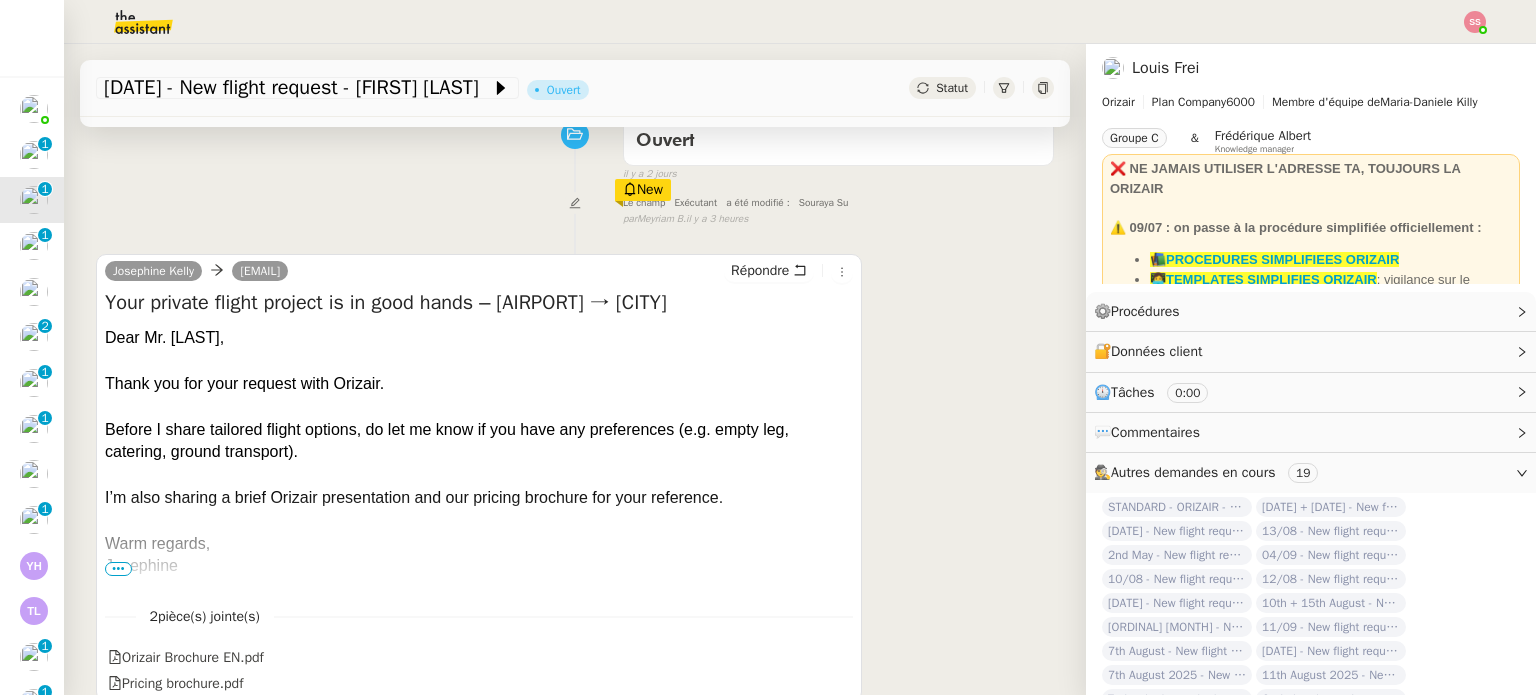 scroll, scrollTop: 0, scrollLeft: 0, axis: both 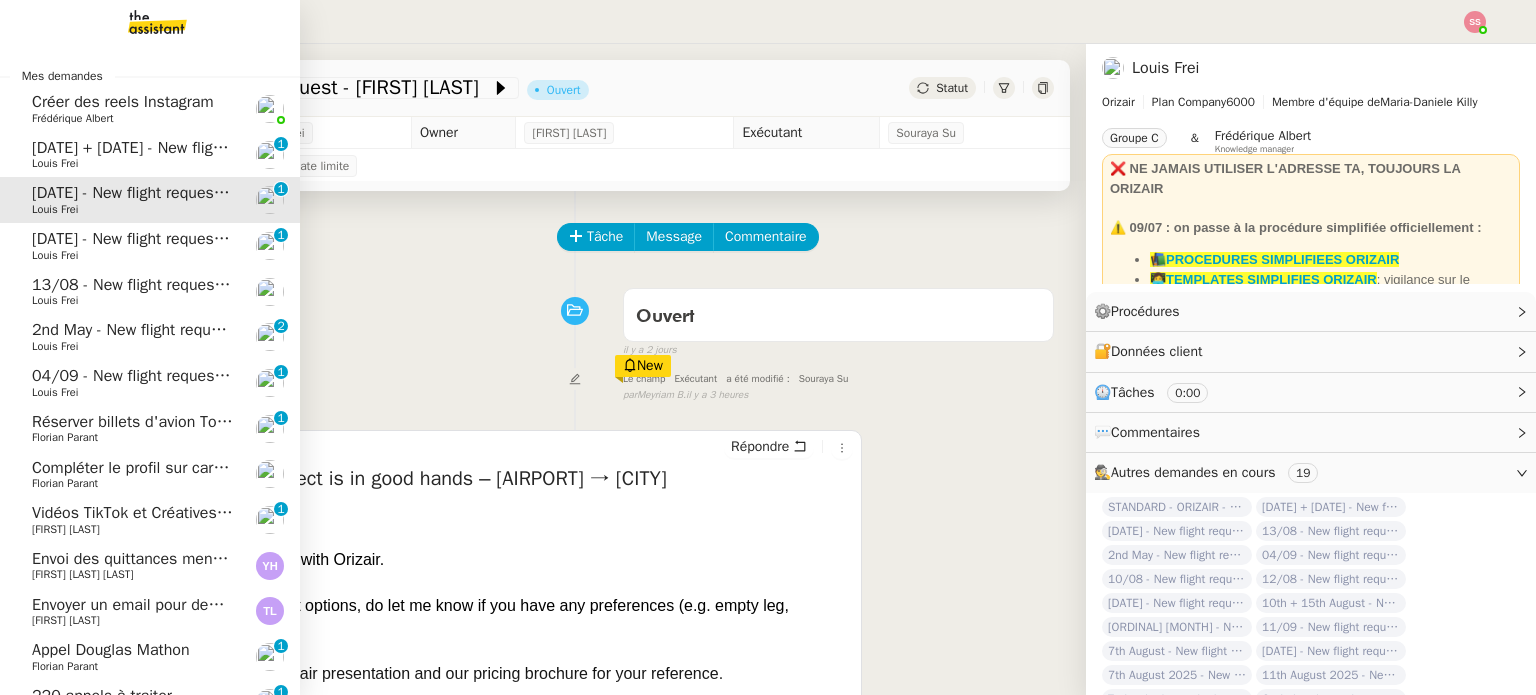 click on "17/08 + 22/08 - New flight request - [FIRST] [LAST]" 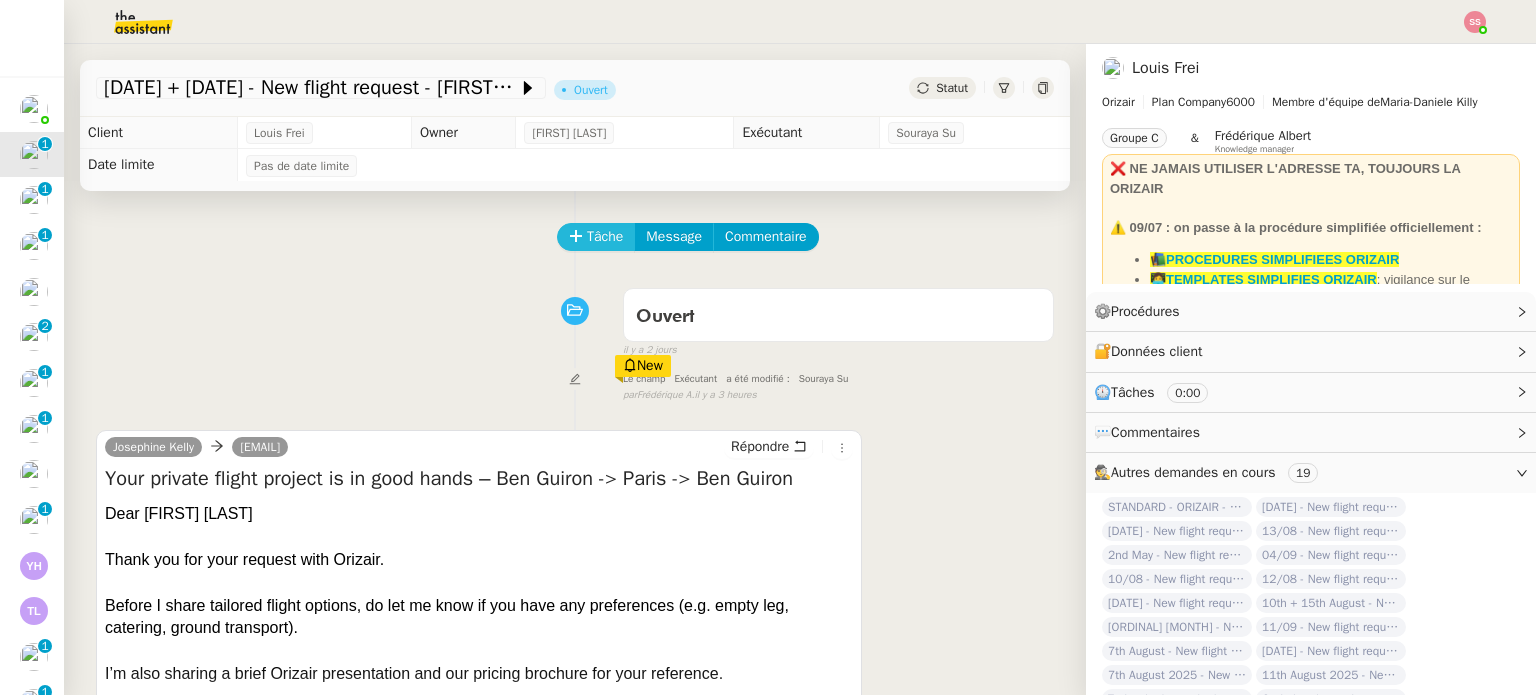 click on "Tâche" 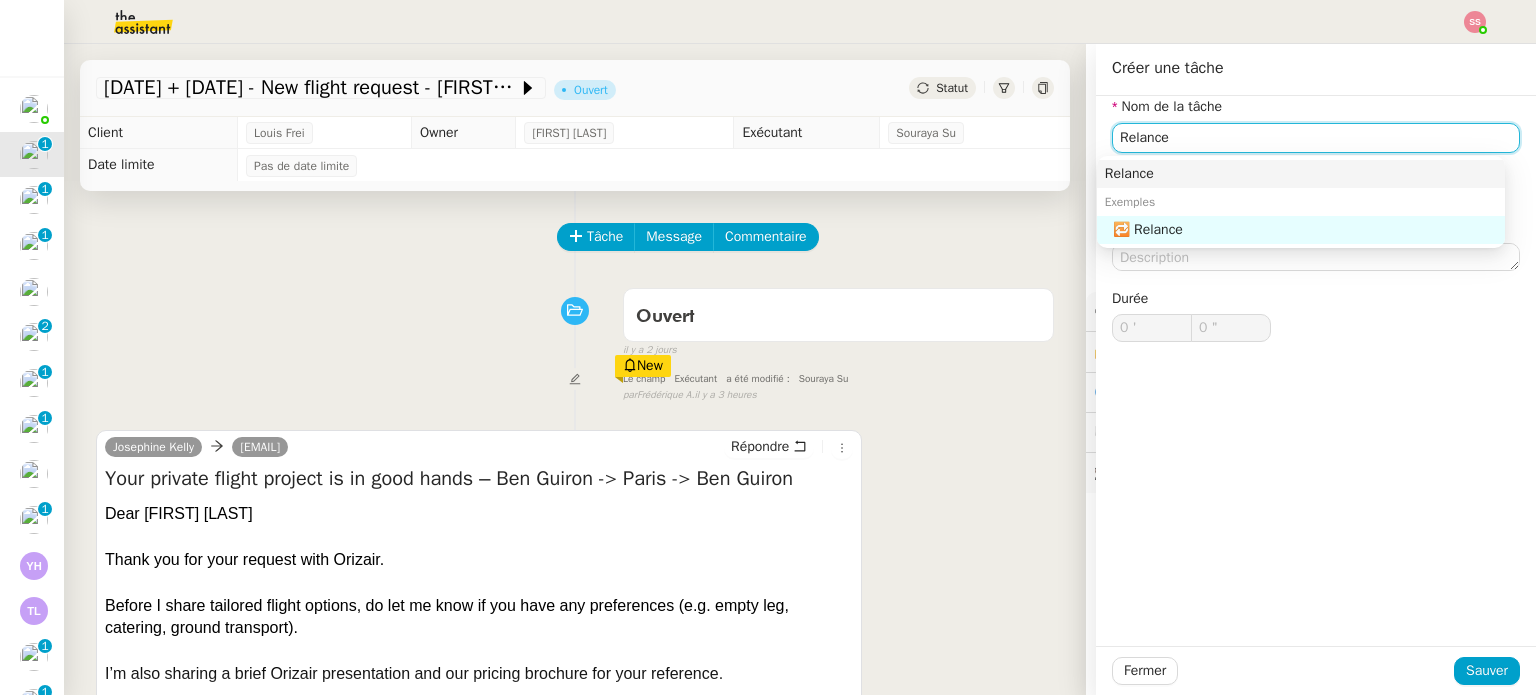 click on "Relance" at bounding box center [1301, 174] 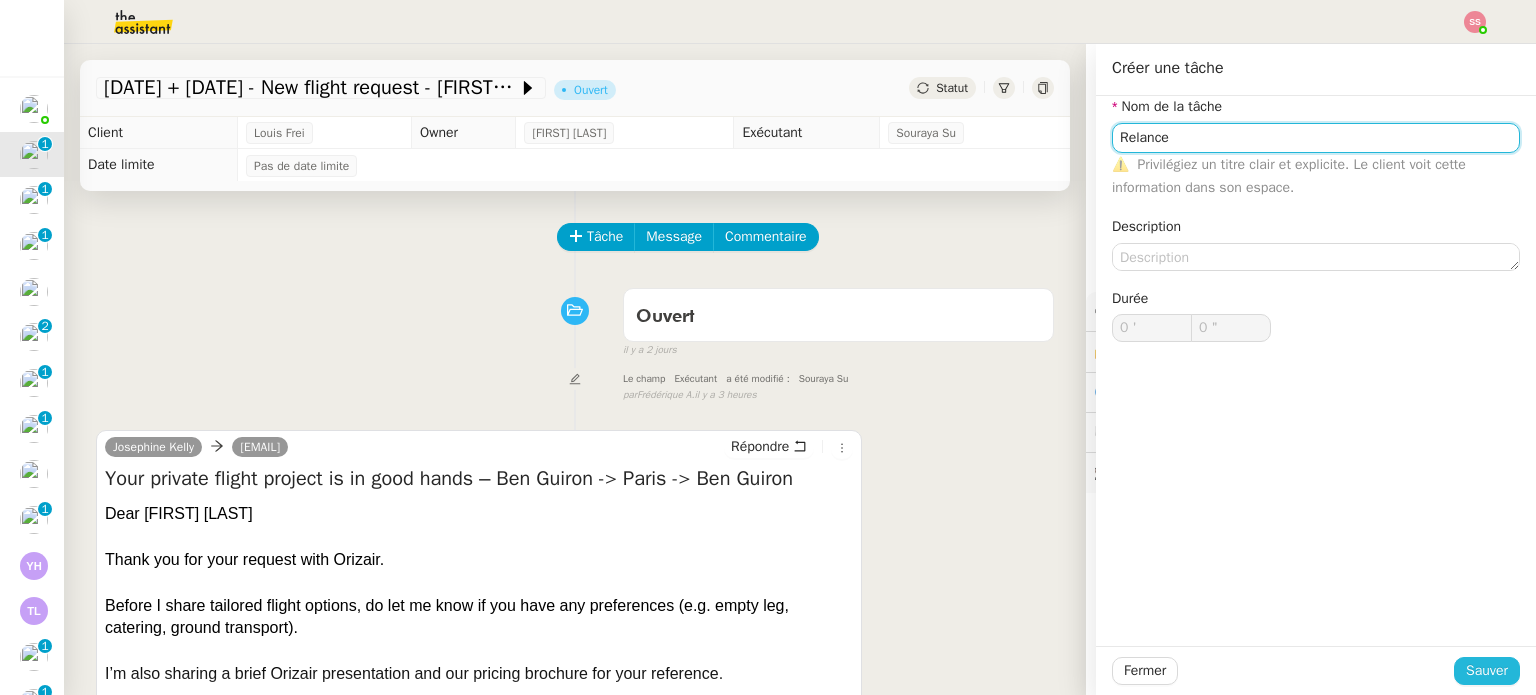 type on "Relance" 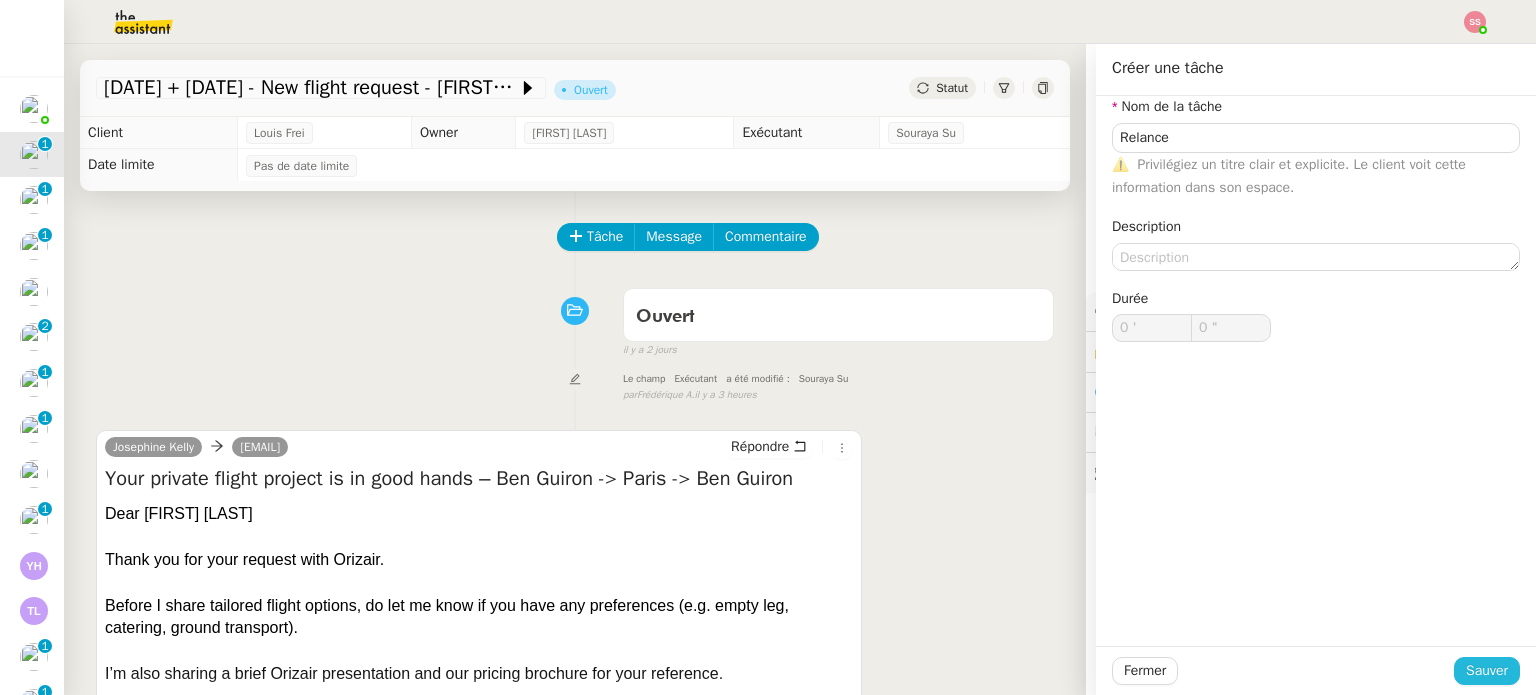 click on "Sauver" 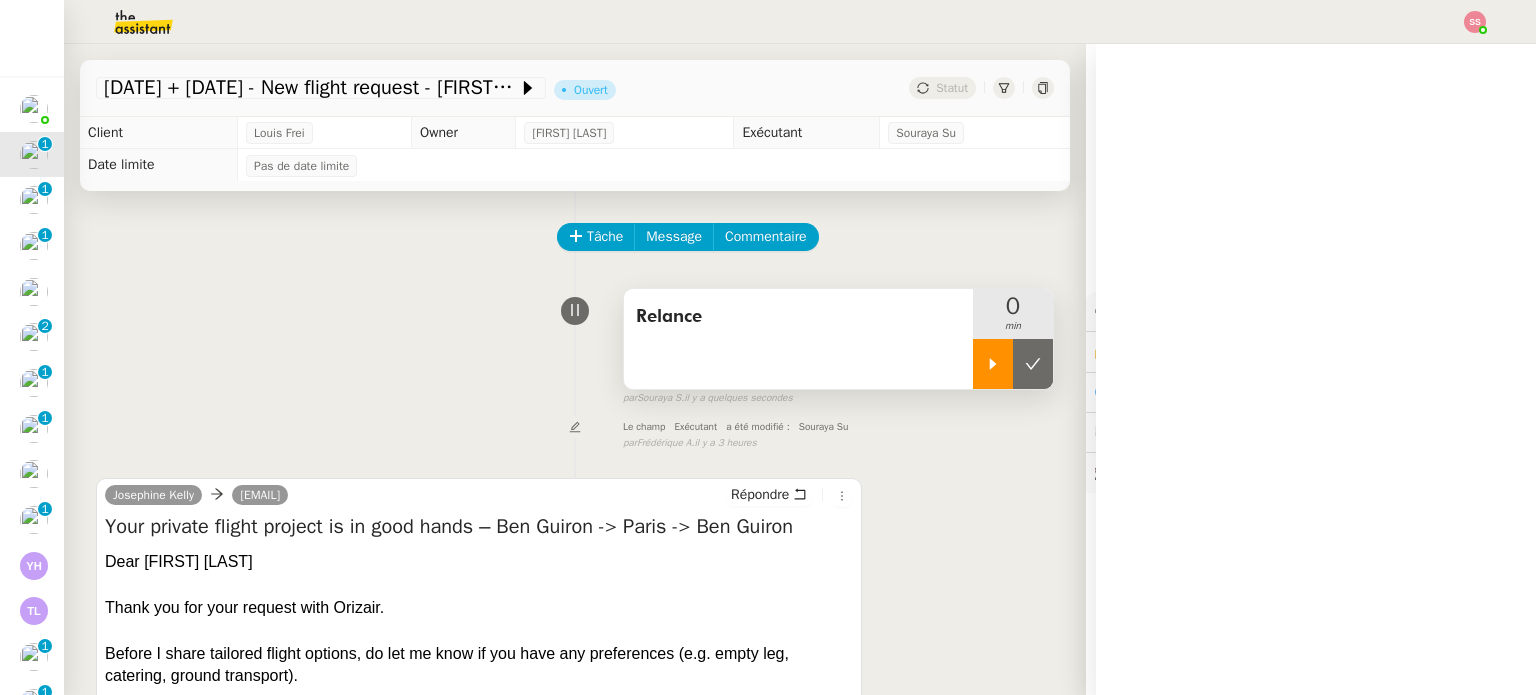 click 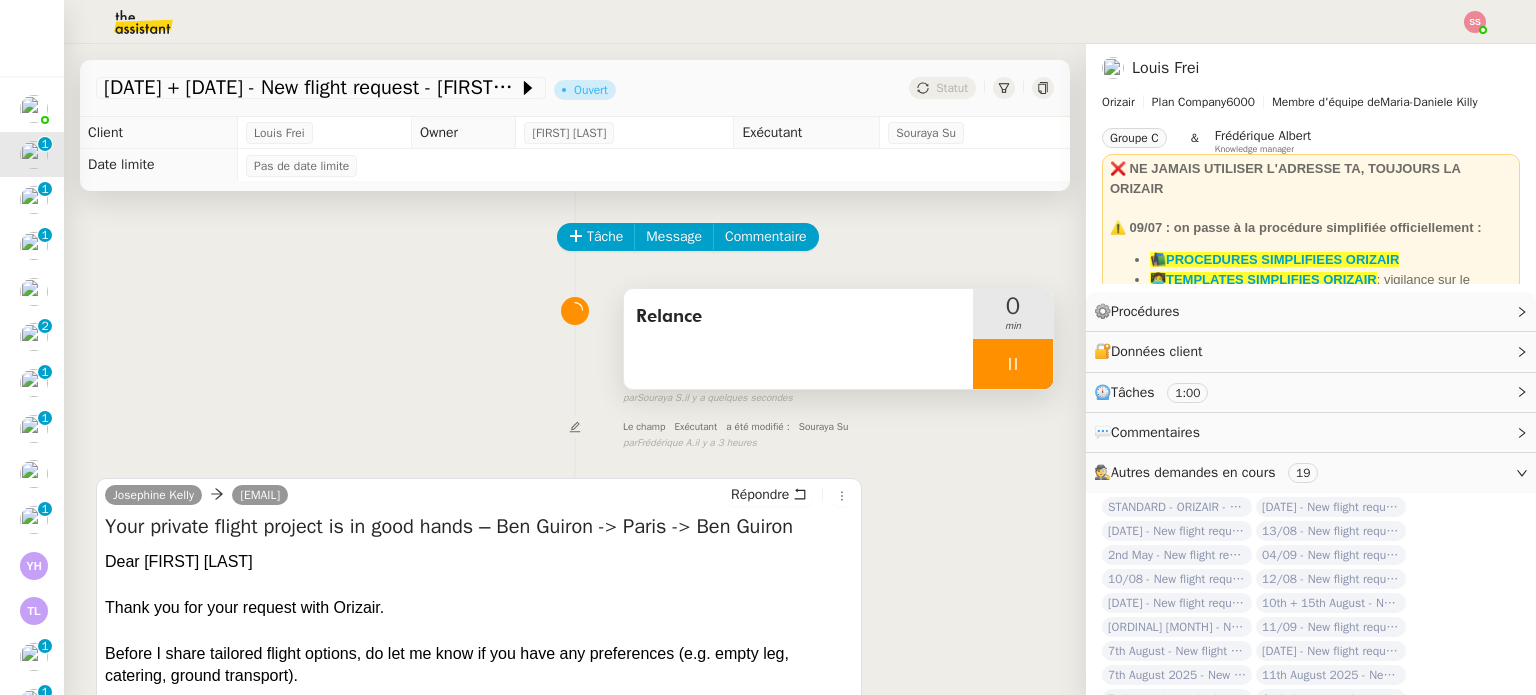 scroll, scrollTop: 200, scrollLeft: 0, axis: vertical 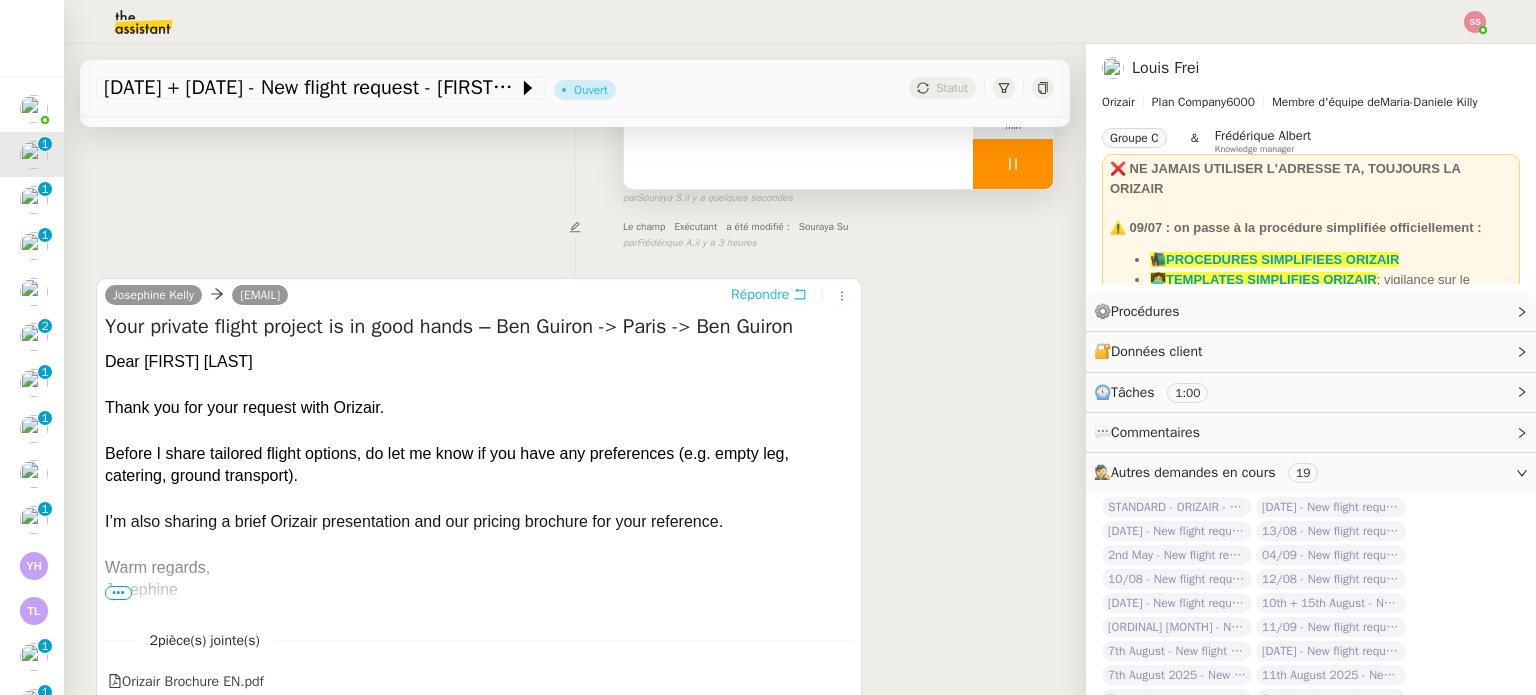 click on "Répondre" at bounding box center [760, 295] 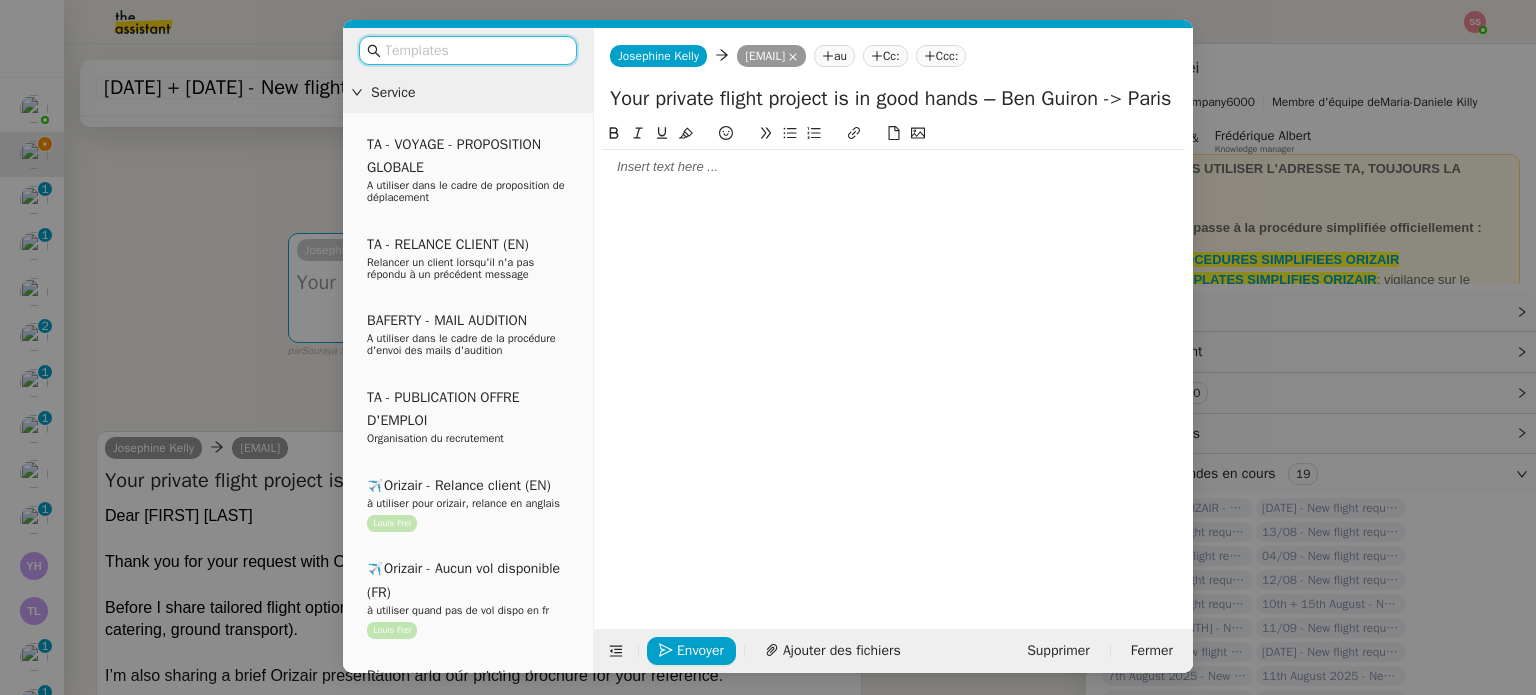 click at bounding box center [475, 50] 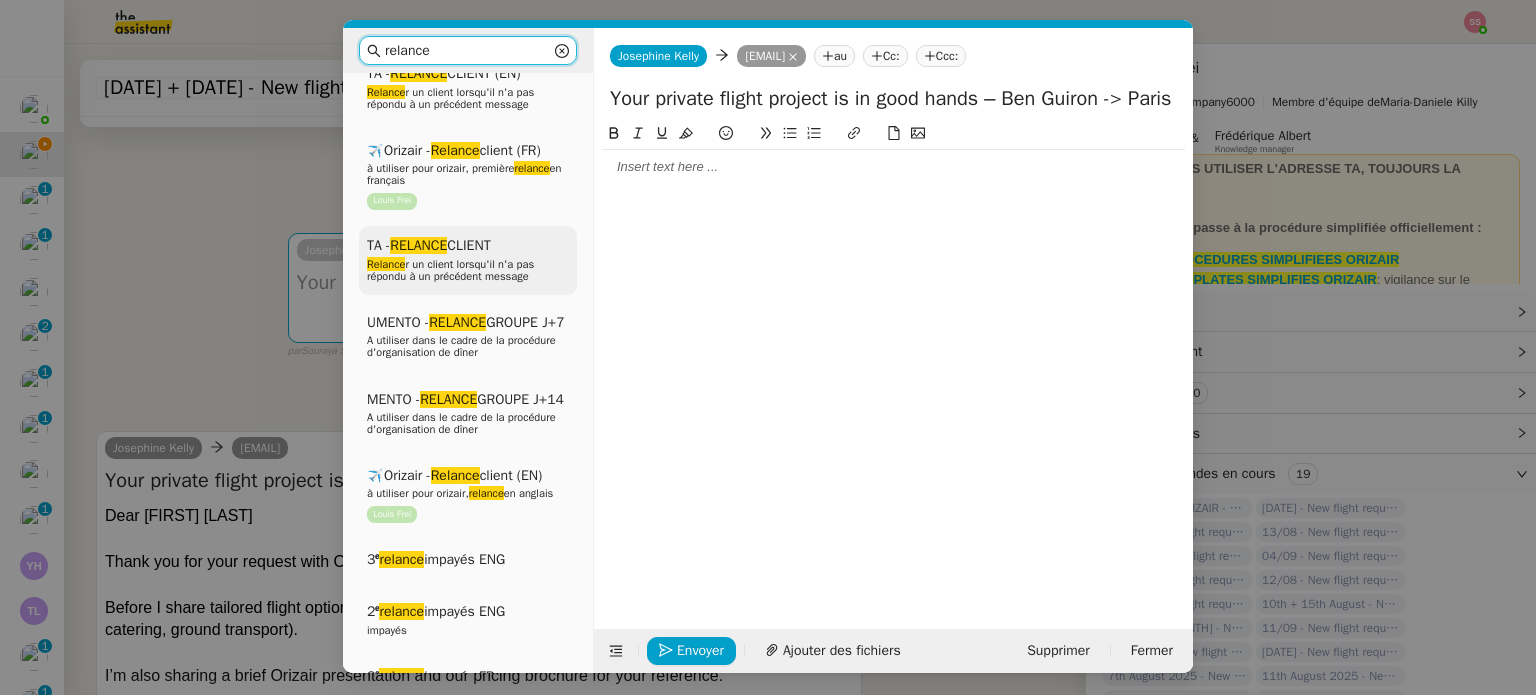 scroll, scrollTop: 300, scrollLeft: 0, axis: vertical 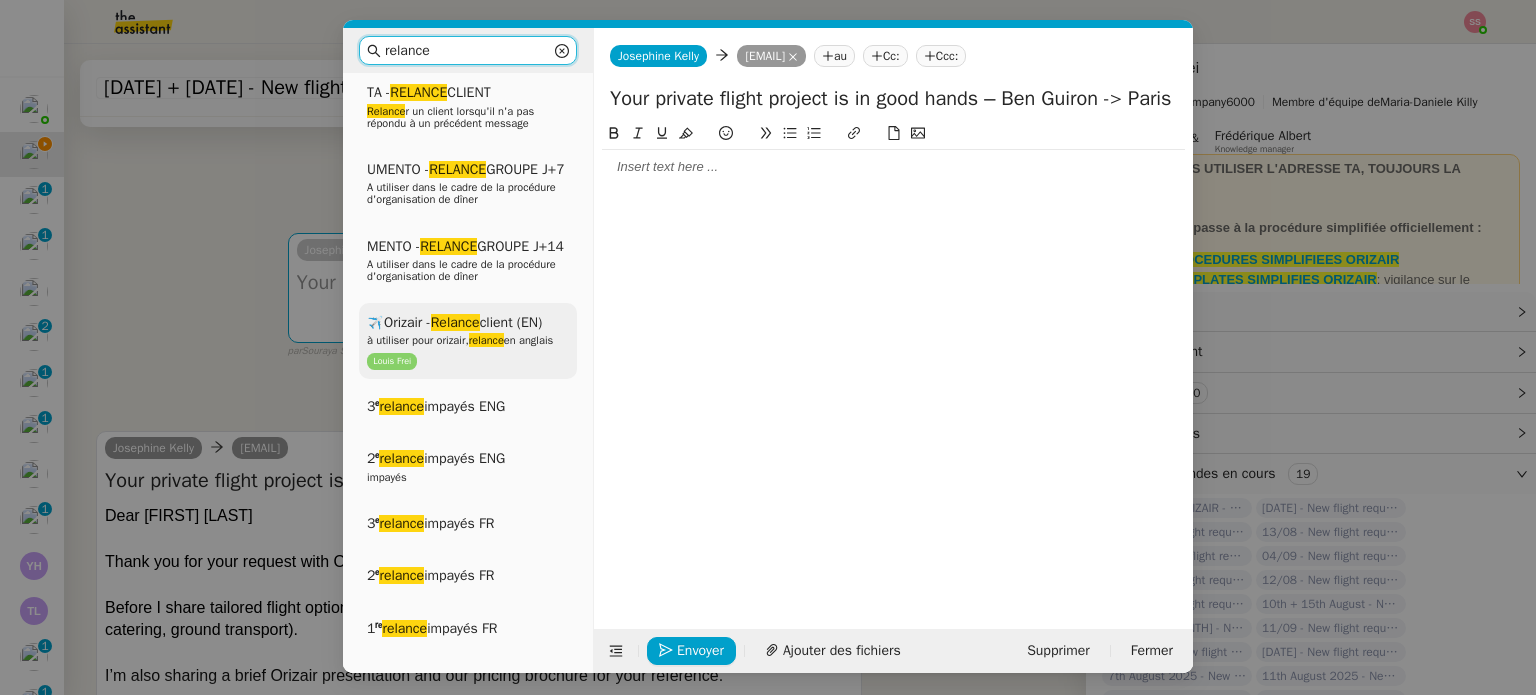 type on "relance" 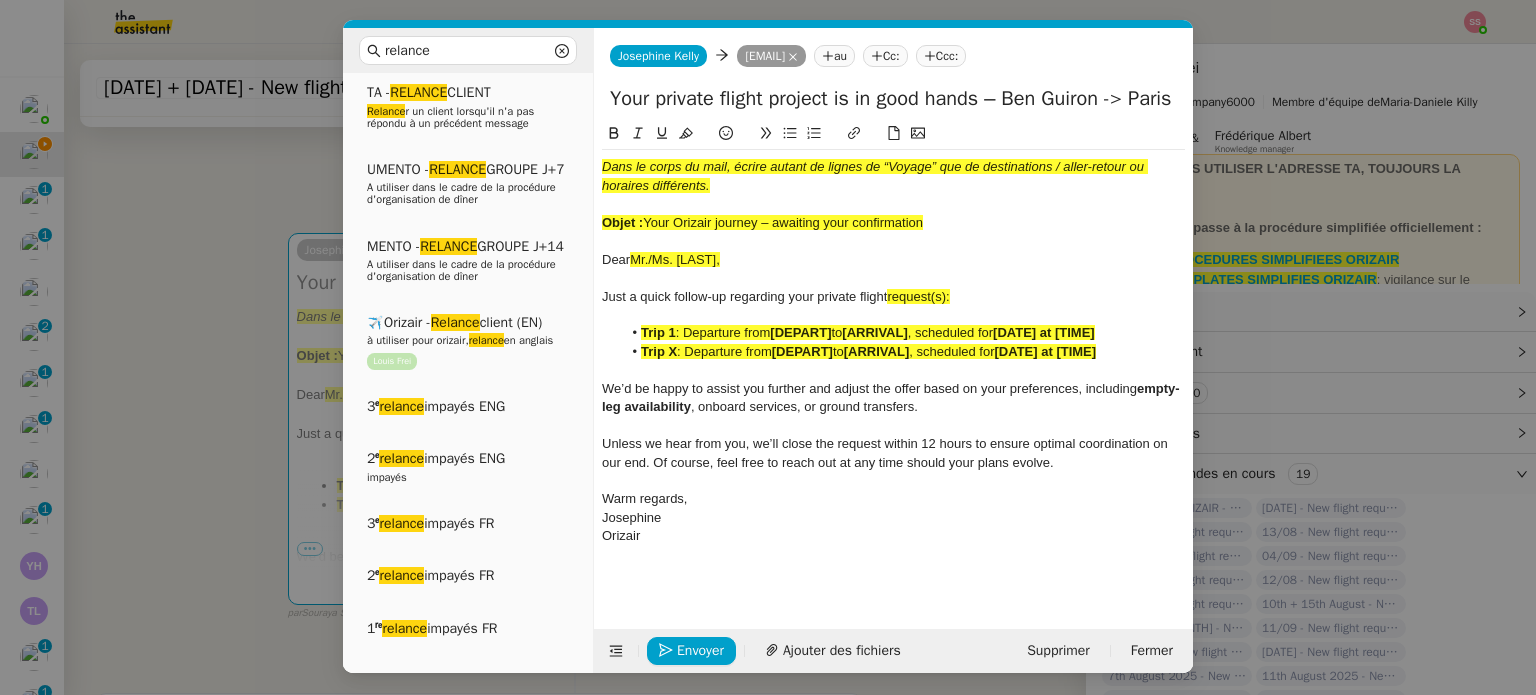 drag, startPoint x: 677, startPoint y: 218, endPoint x: 946, endPoint y: 221, distance: 269.01672 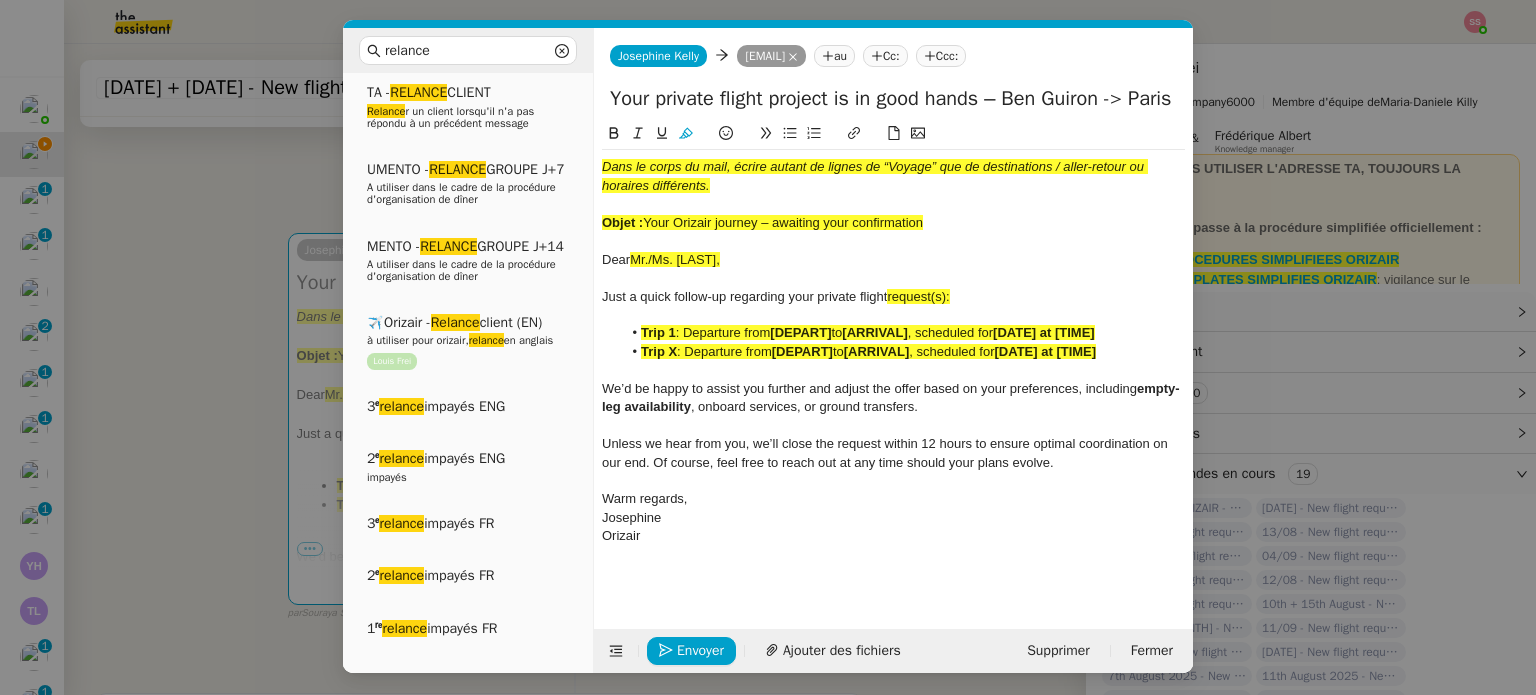 click on "Objet :  Your Orizair journey – awaiting your confirmation" 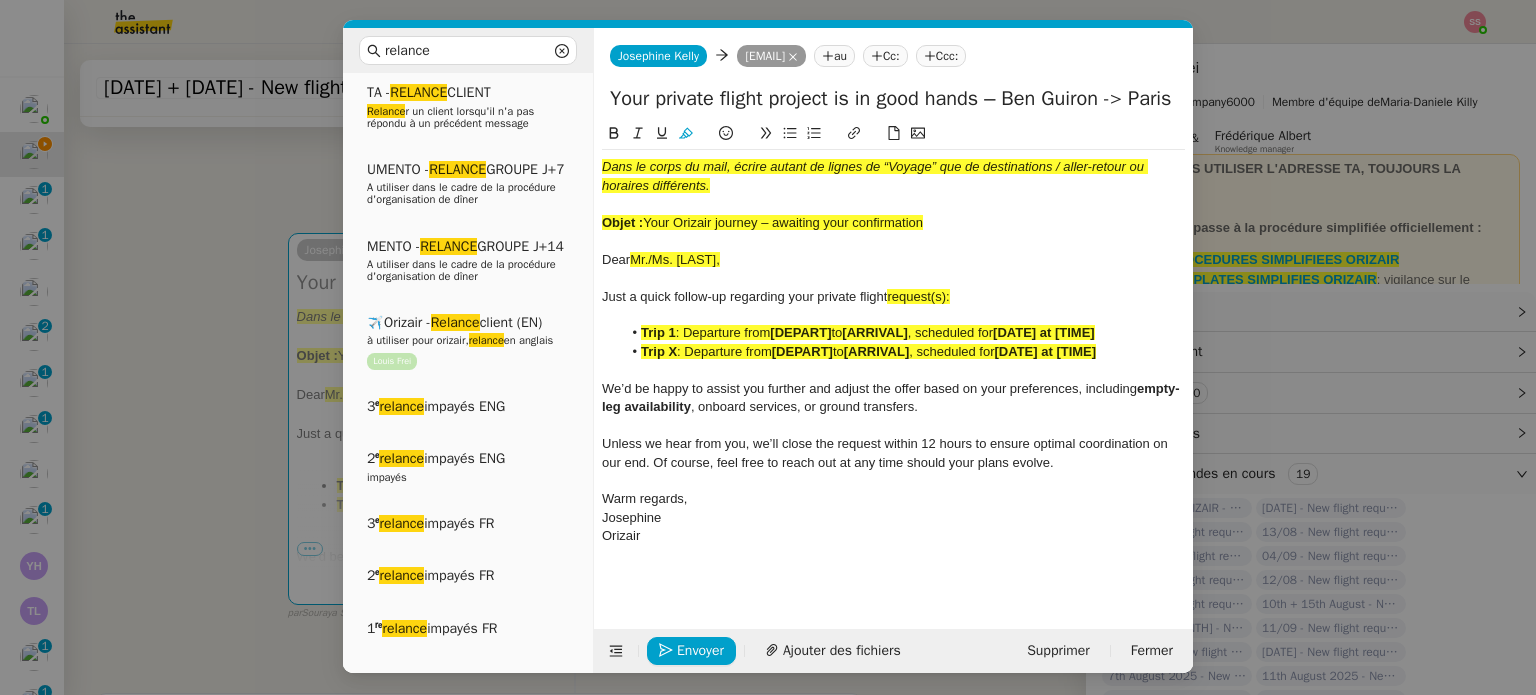 drag, startPoint x: 899, startPoint y: 223, endPoint x: 648, endPoint y: 217, distance: 251.0717 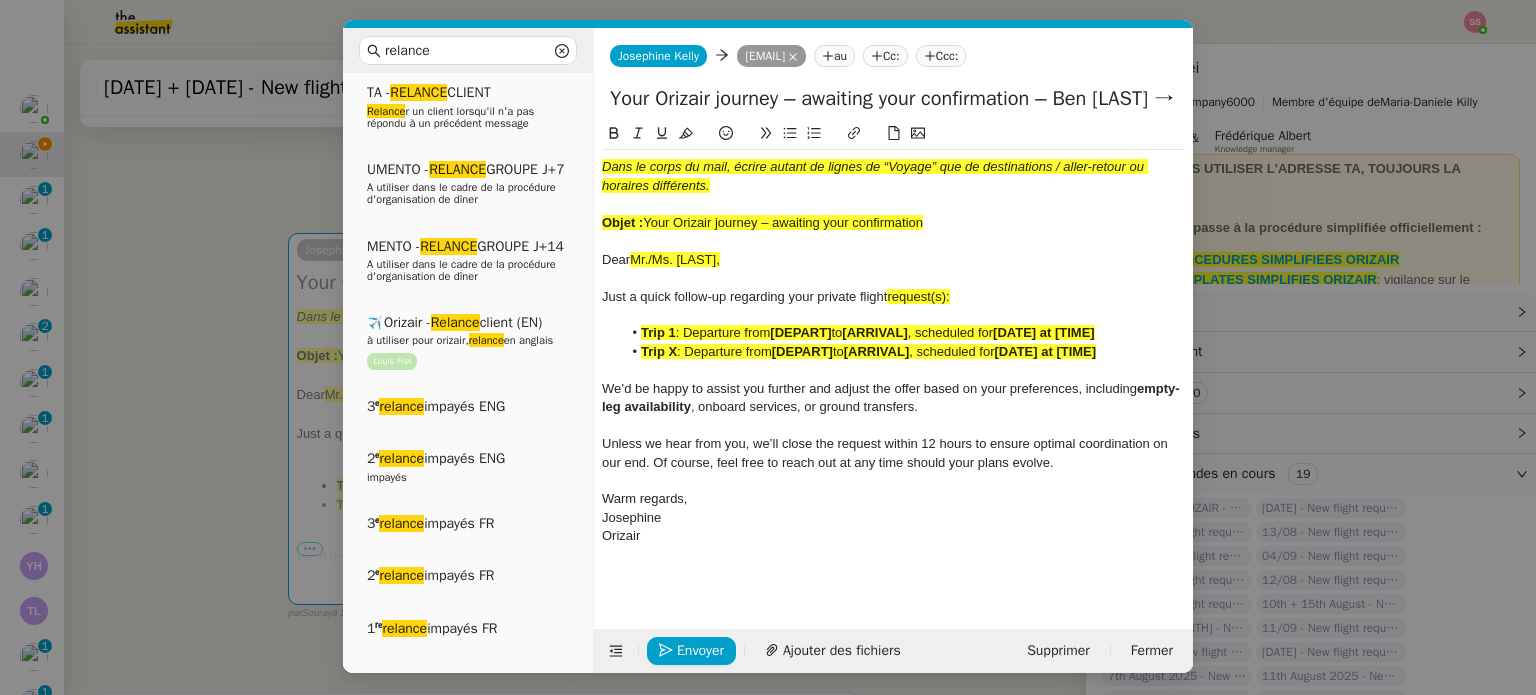 type on "Your Orizair journey – awaiting your confirmation – Ben Guiron → Paris → Ben Guiron" 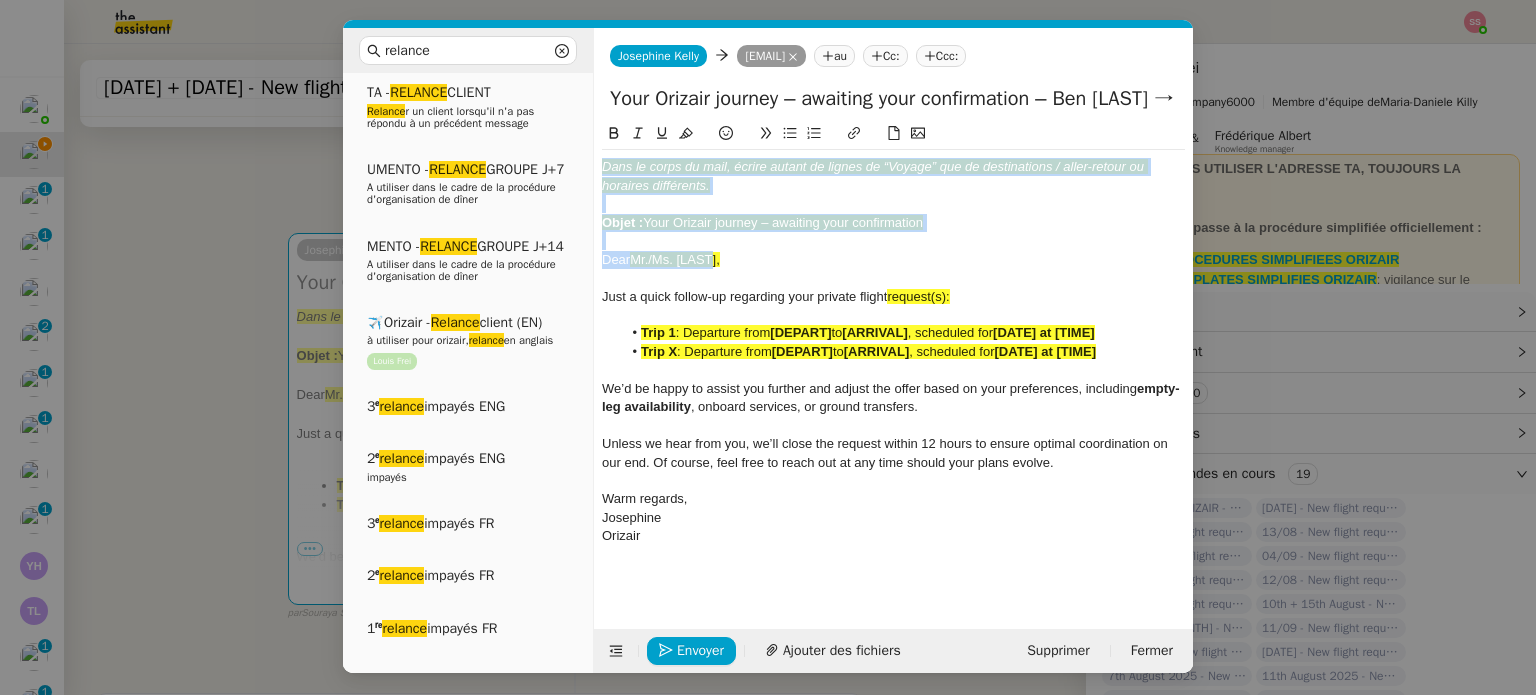 drag, startPoint x: 740, startPoint y: 259, endPoint x: 540, endPoint y: 113, distance: 247.62068 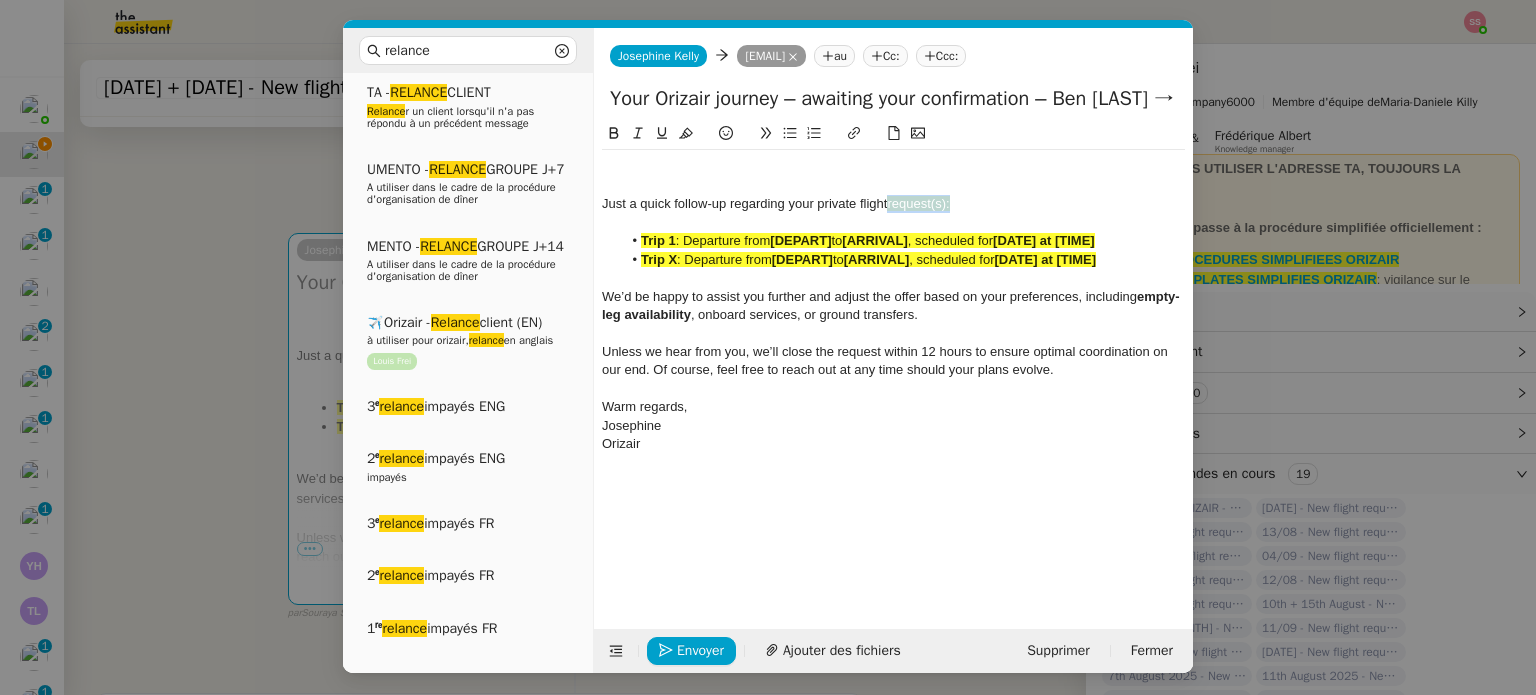 drag, startPoint x: 959, startPoint y: 209, endPoint x: 891, endPoint y: 199, distance: 68.73136 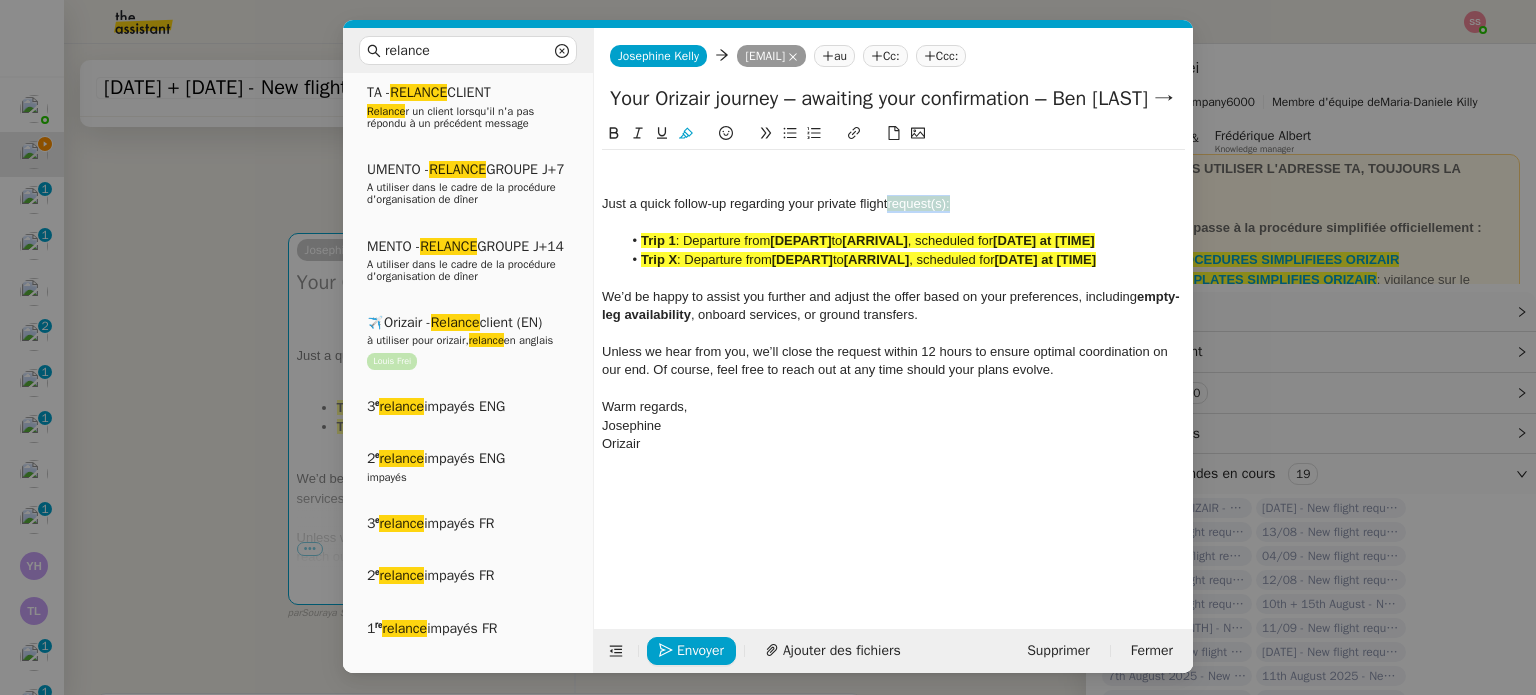 click 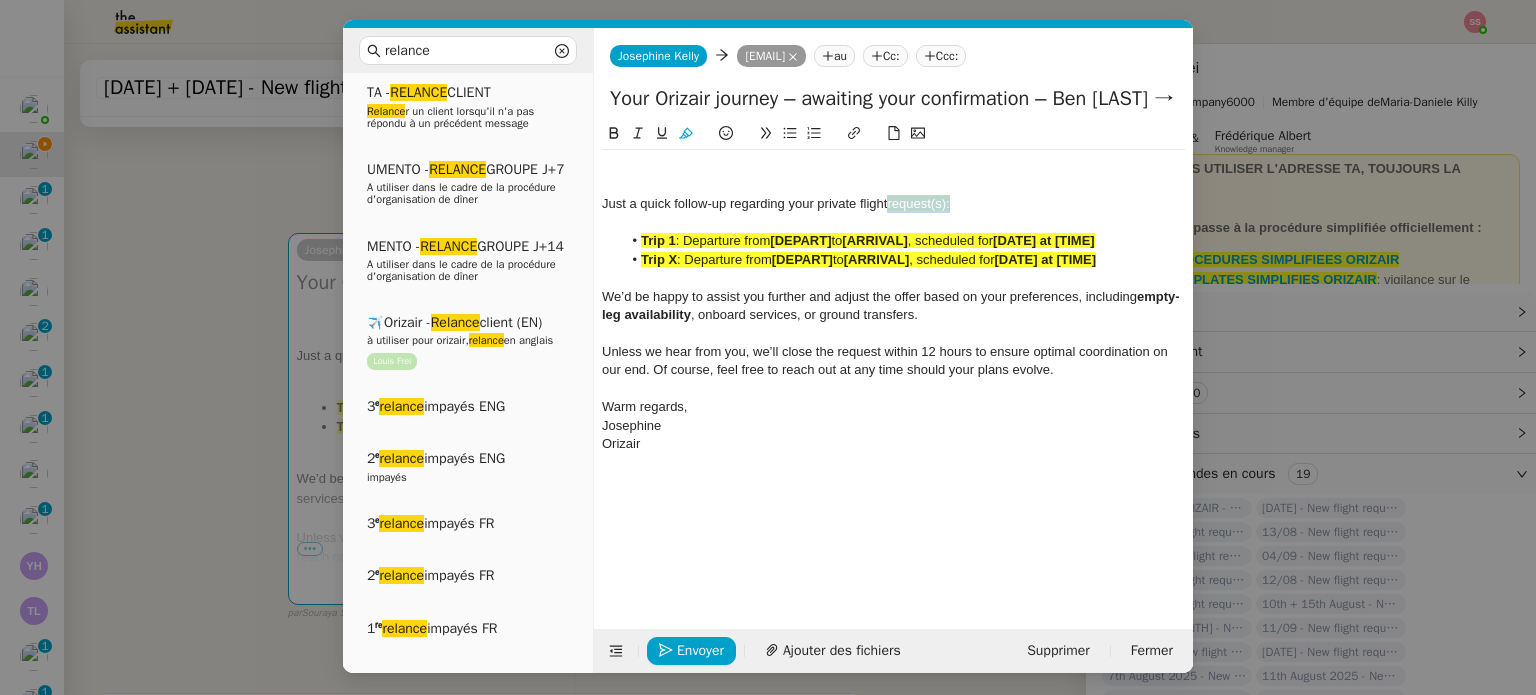 drag, startPoint x: 951, startPoint y: 205, endPoint x: 889, endPoint y: 200, distance: 62.201286 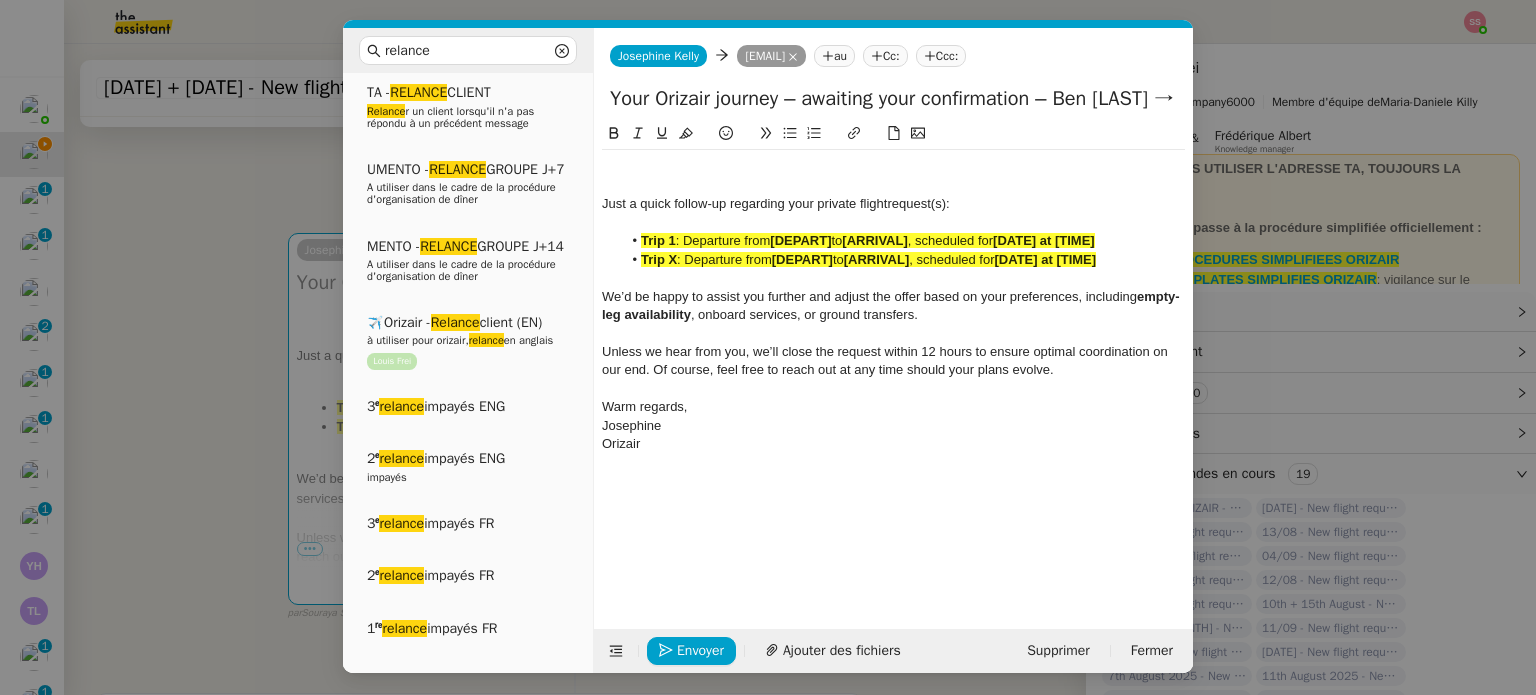 click on "Just a quick follow-up regarding your private flight  request(s):" 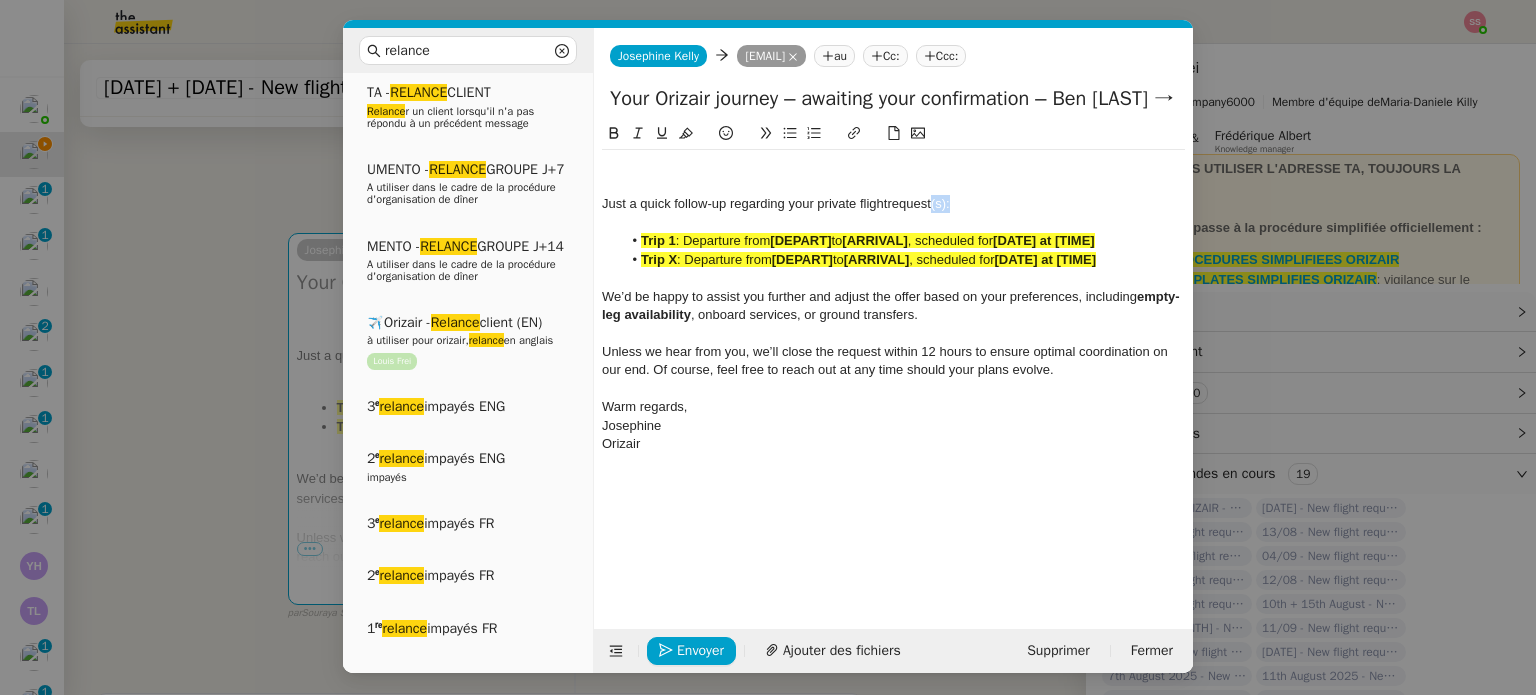 click on "Just a quick follow-up regarding your private flight  request(s):" 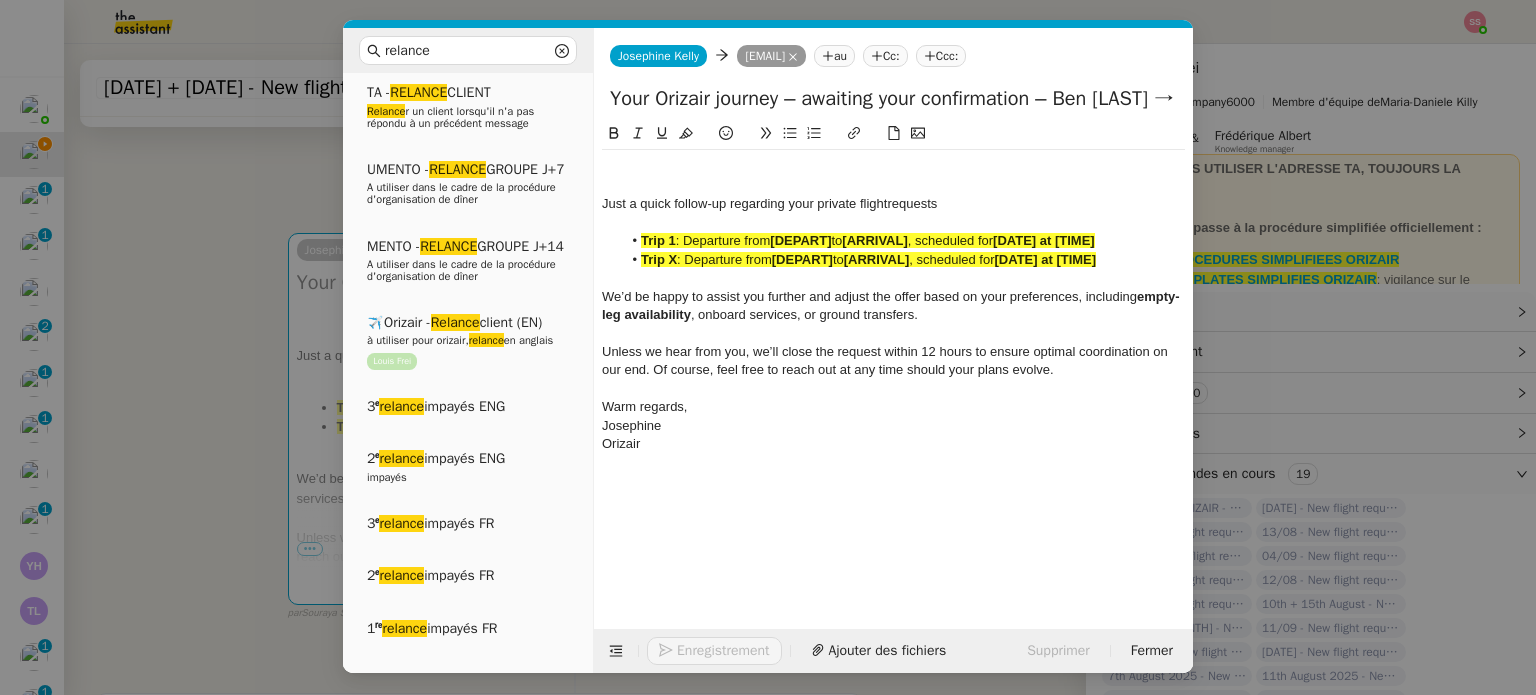 click on ", scheduled for" 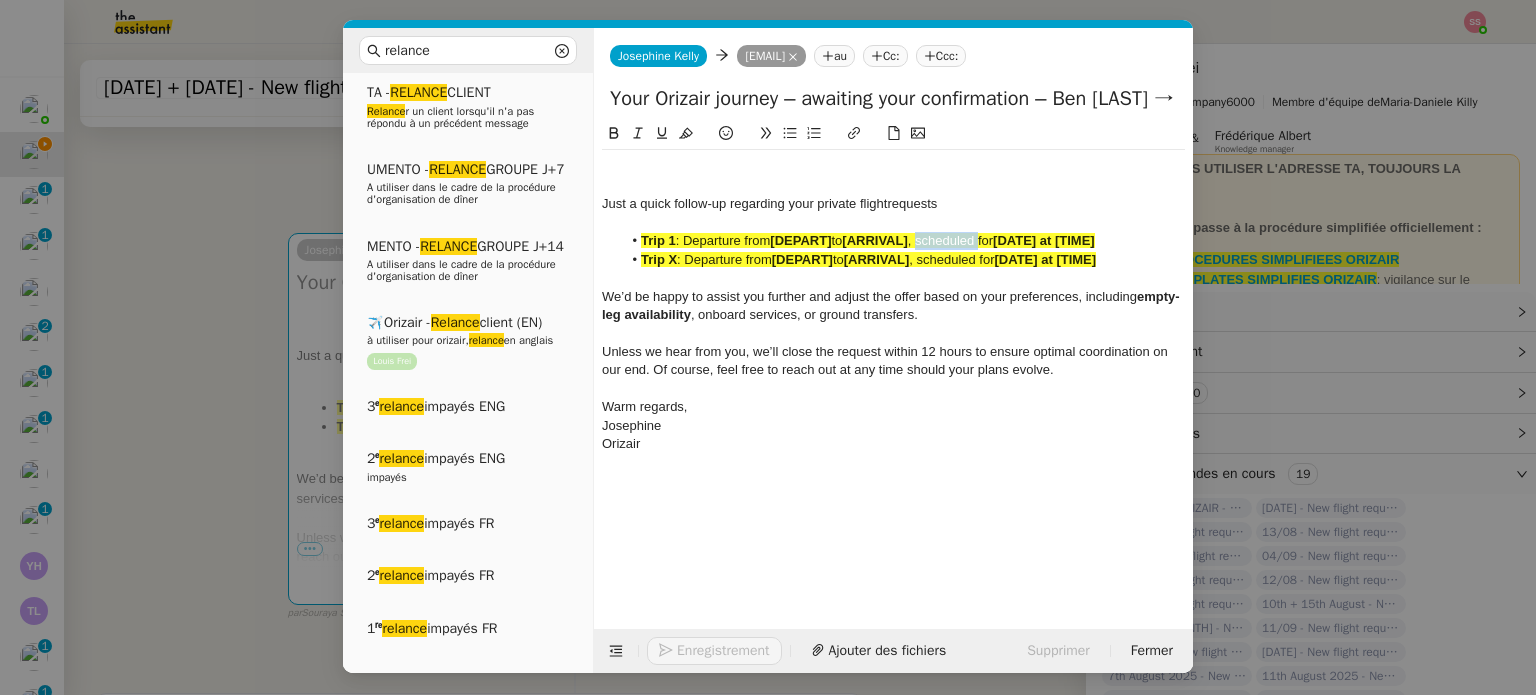 click on ", scheduled for" 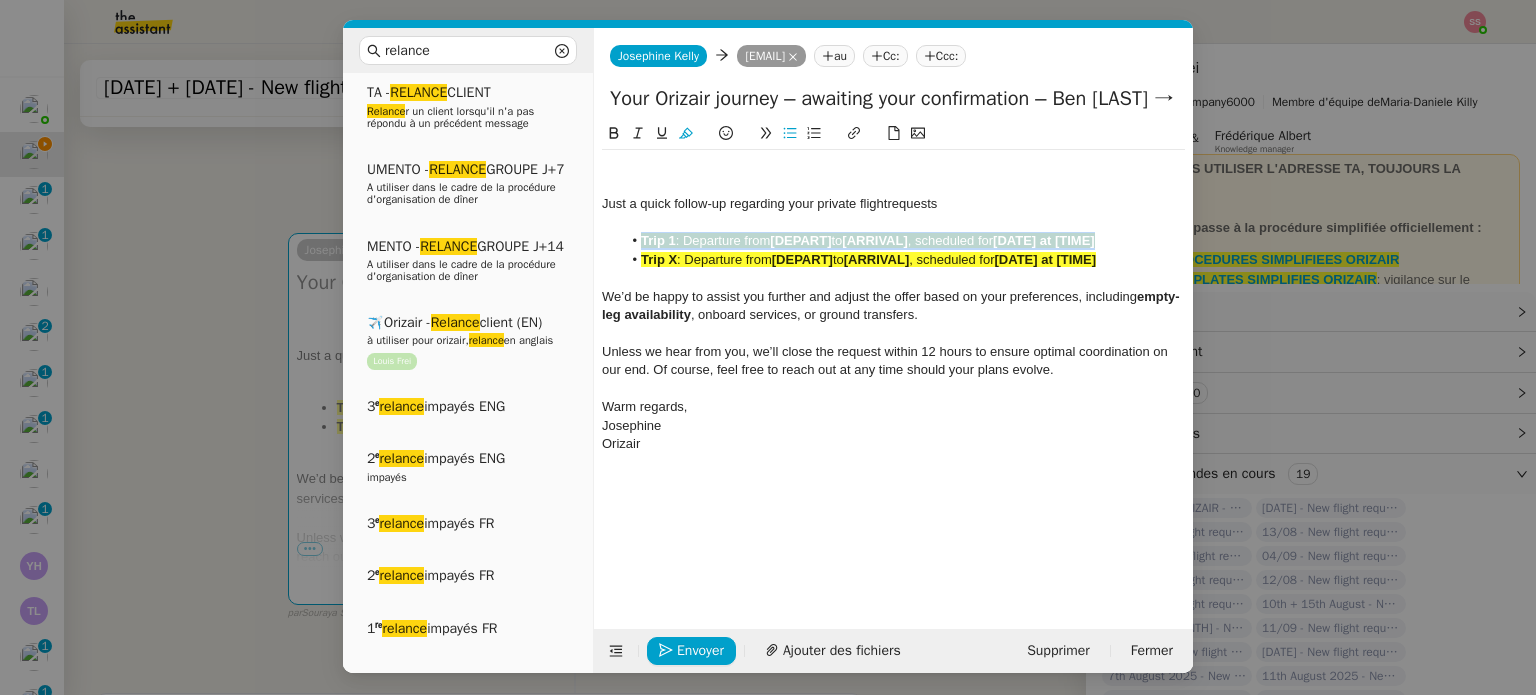 click on ", scheduled for" 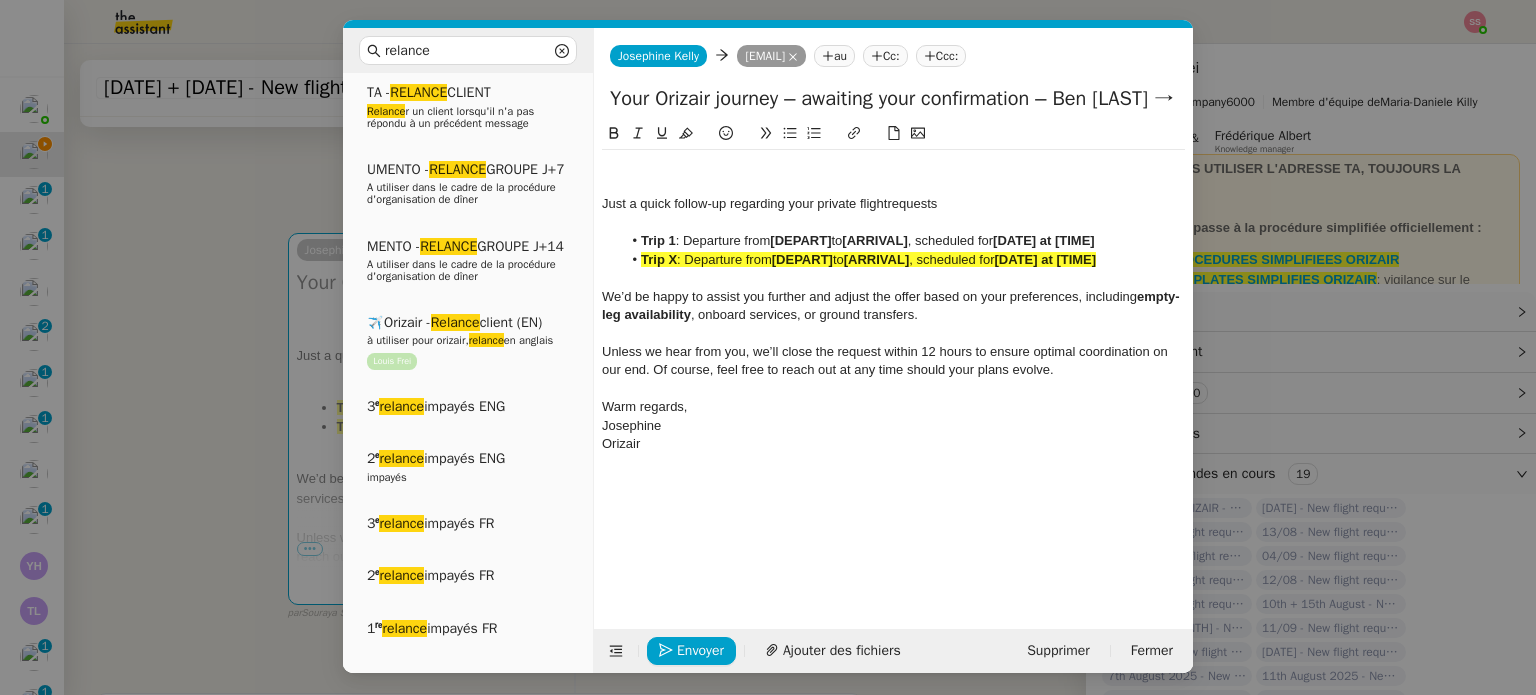click on ": Departure from" 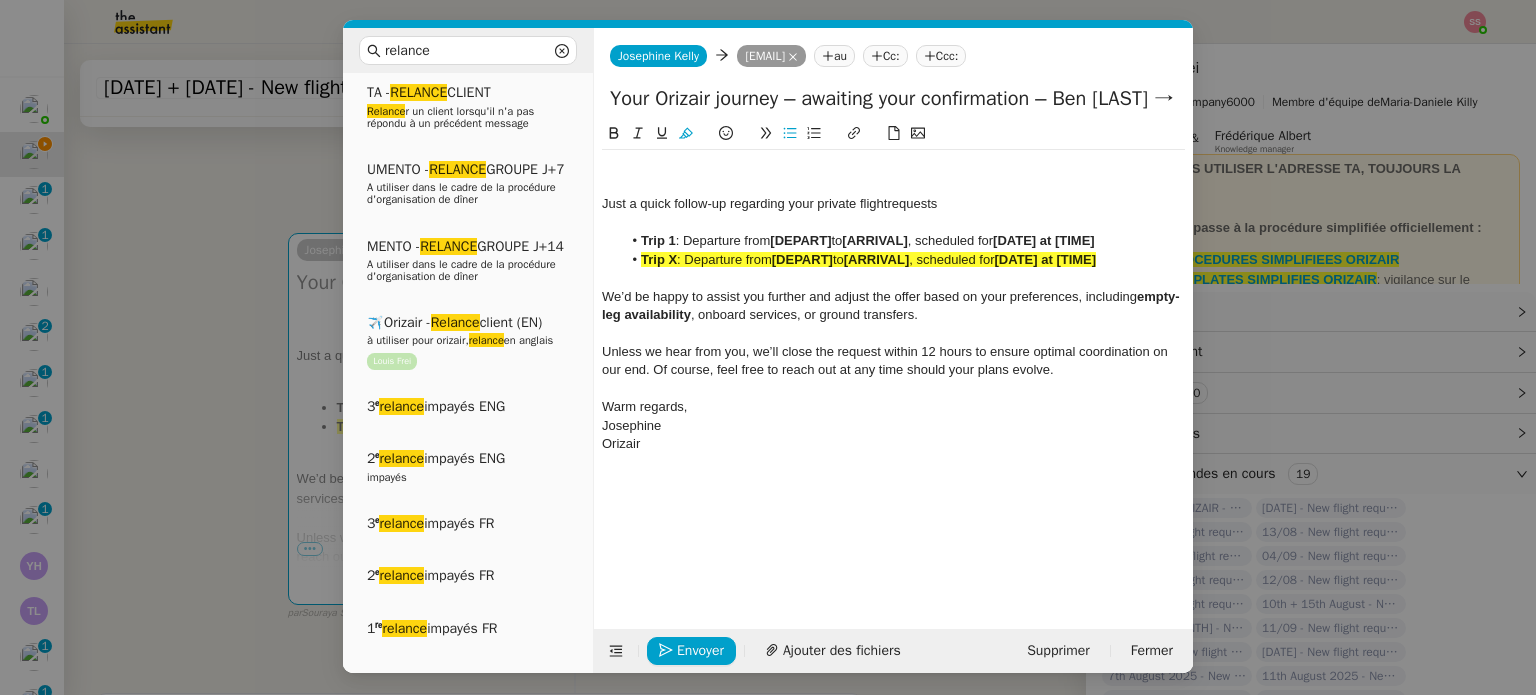 click on ": Departure from" 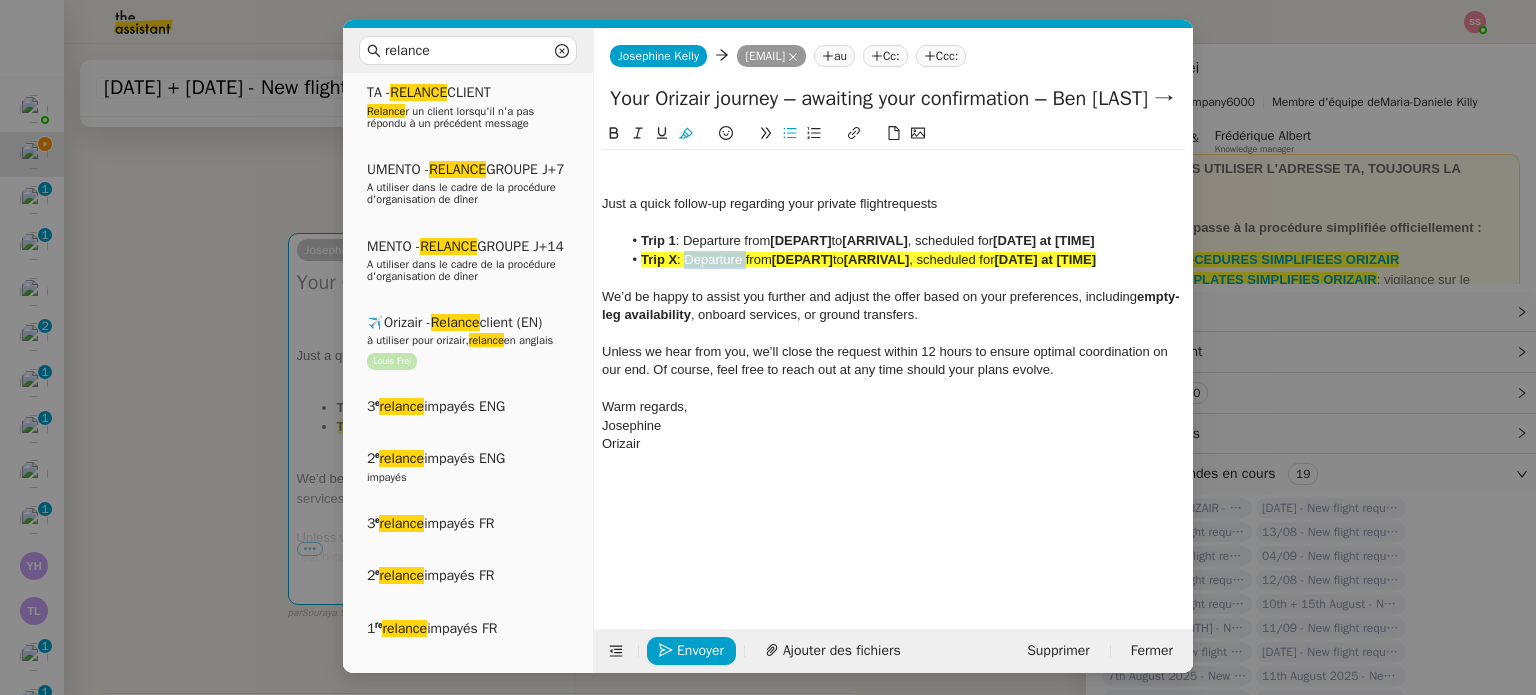 click on ": Departure from" 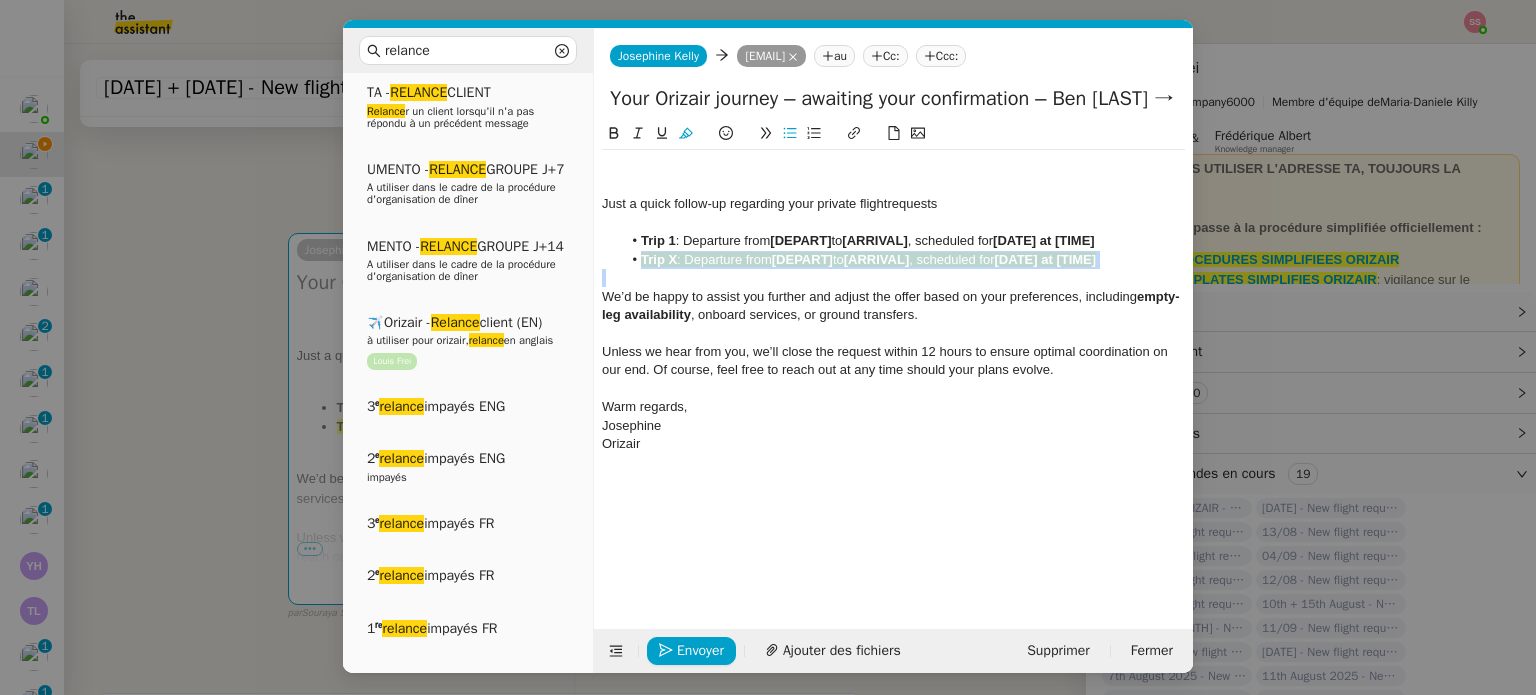 click on ": Departure from" 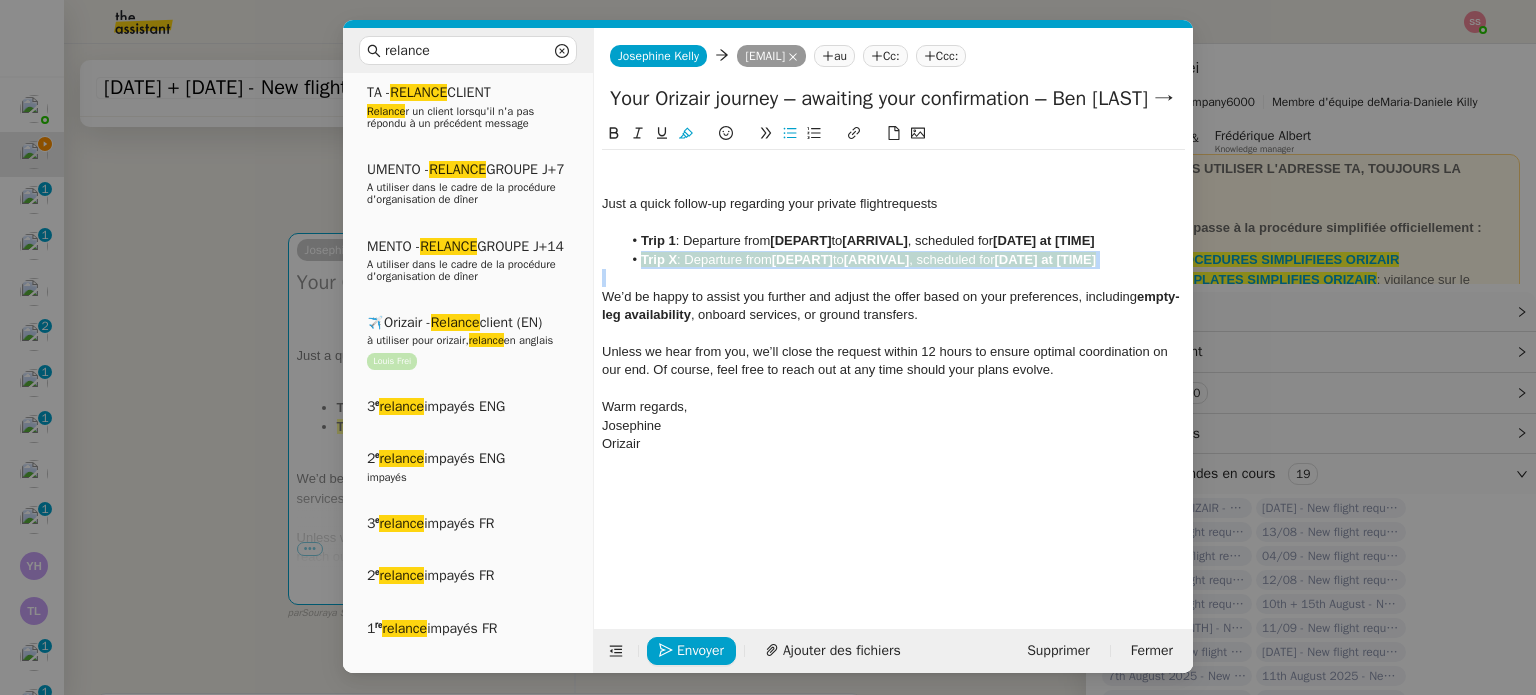 click 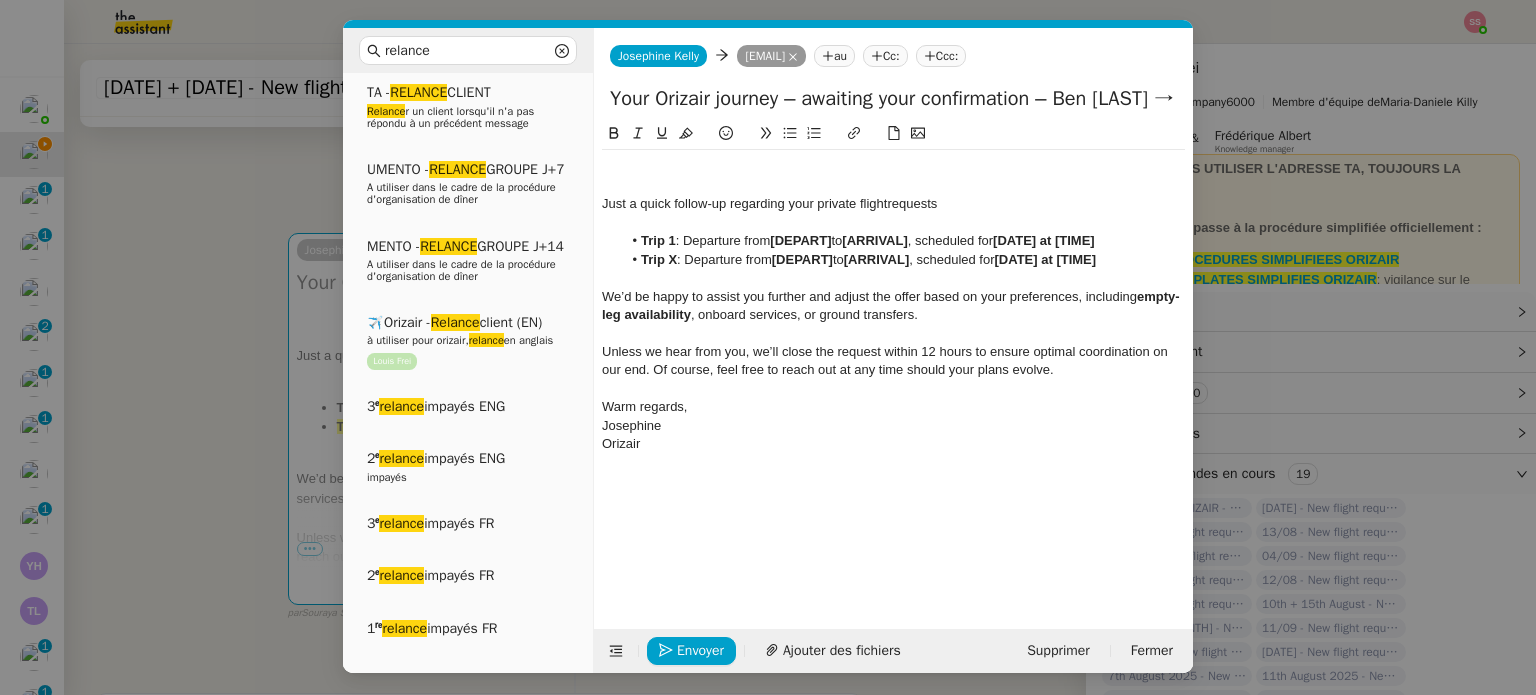 click on "Trip 1 : Departure from  [DEPART]  to  [ARRIVAL] , scheduled for  [DATE] at [TIME]" 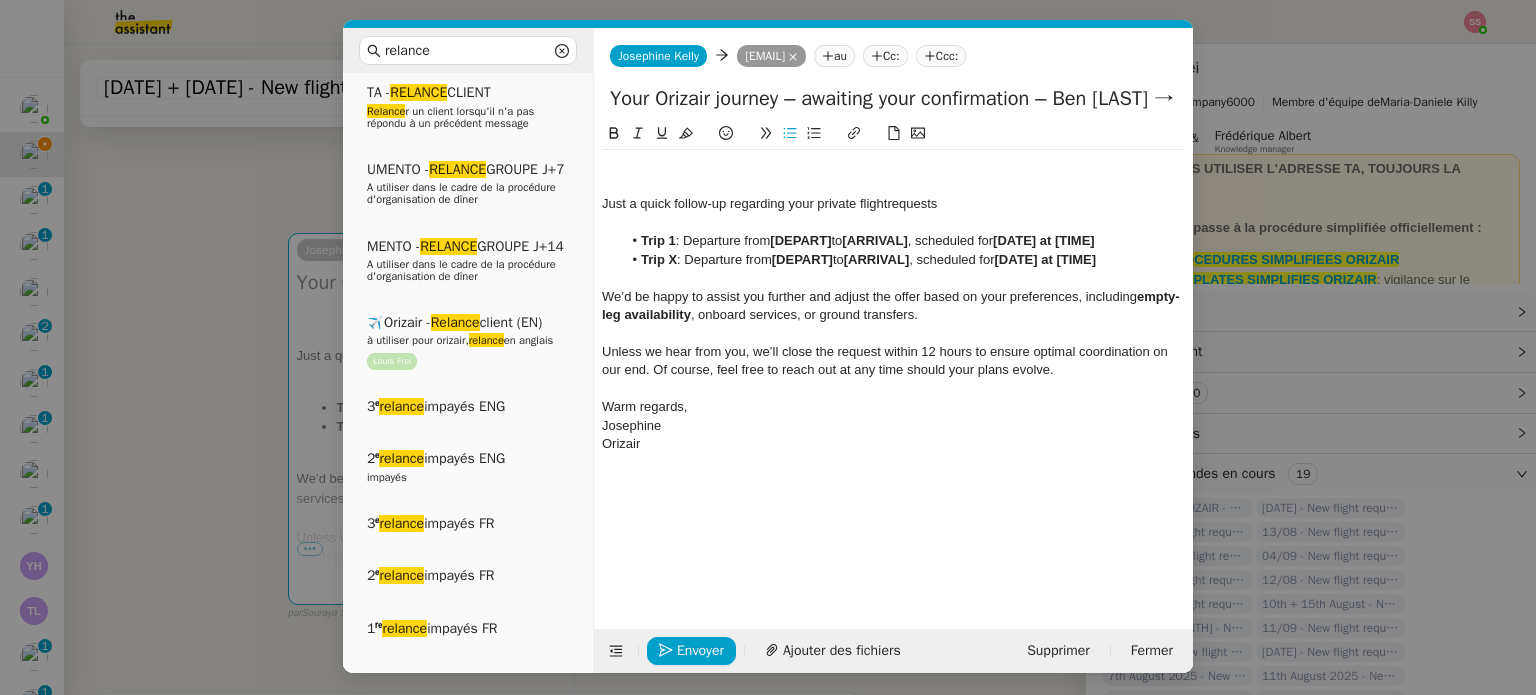 click on "relance Service Relance  Bon de Commande LBP    A utiliser dans le cadre de la procédure de  relance  des bons de commande TA -  RELANCE  CLIENT (EN)    Relance r un client lorsqu'il n'a pas répondu à un précédent message ✈️Orizair -  Relance  client (FR)    à utiliser pour orizair, première  relance  en français  Louis Frei TA -  RELANCE  CLIENT    Relance r un client lorsqu'il n'a pas répondu à un précédent message UMENTO -  RELANCE  GROUPE J+7    A utiliser dans le cadre de la procédure d'organisation de dîner MENTO -  RELANCE  GROUPE J+14    A utiliser dans le cadre de la procédure d'organisation de dîner ✈️Orizair -  Relance  client (EN)     à utiliser pour orizair,  relance  en anglais  Louis Frei 3ᵉ  relance  impayés ENG    2ᵉ  relance  impayés ENG    impayés  3ᵉ  relance  impayés FR    2ᵉ  relance  impayés FR    1ʳᵉ  relance  impayés FR    ✈️ Orizair -  Relance  après envoi devis client (EN)    relance r le client pour son devis en anglais." at bounding box center [768, 347] 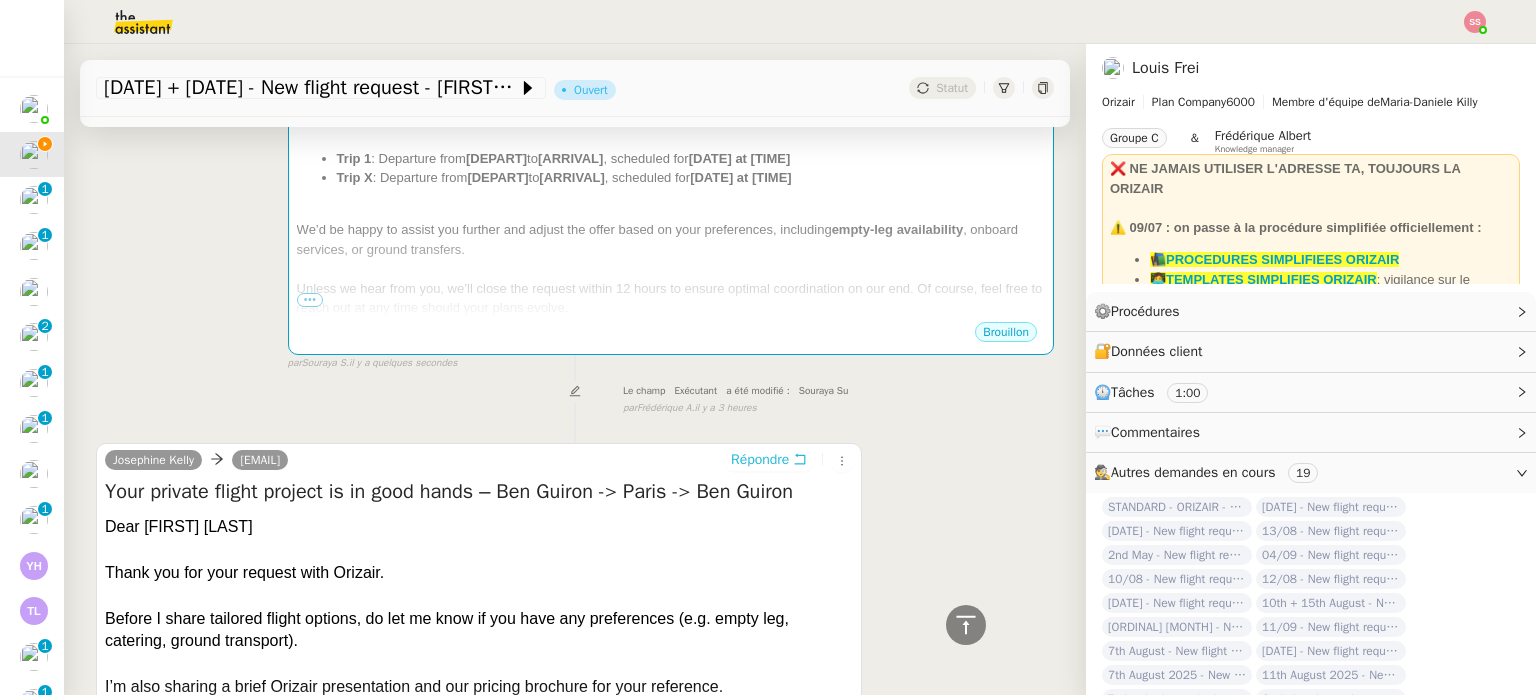 scroll, scrollTop: 447, scrollLeft: 0, axis: vertical 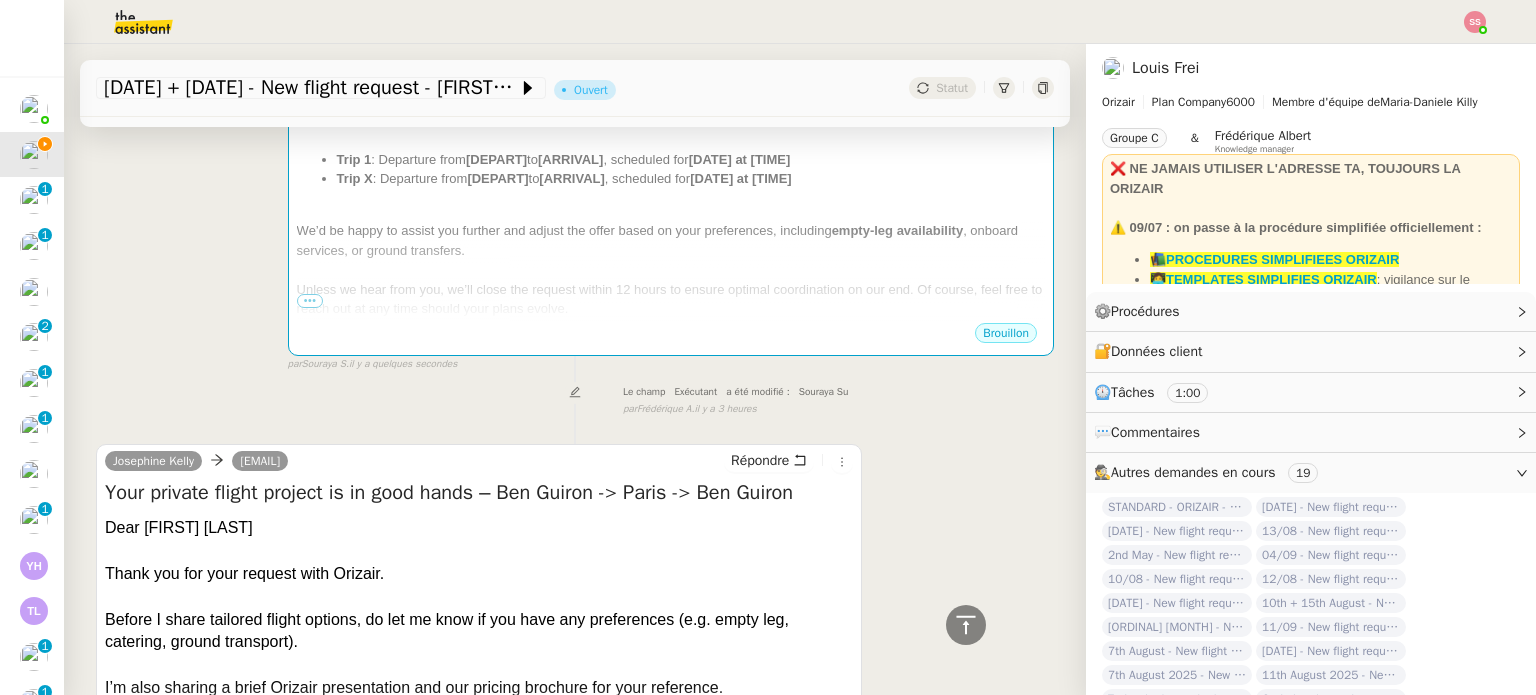 click on "Dear [FIRST] [LAST]" at bounding box center (479, 528) 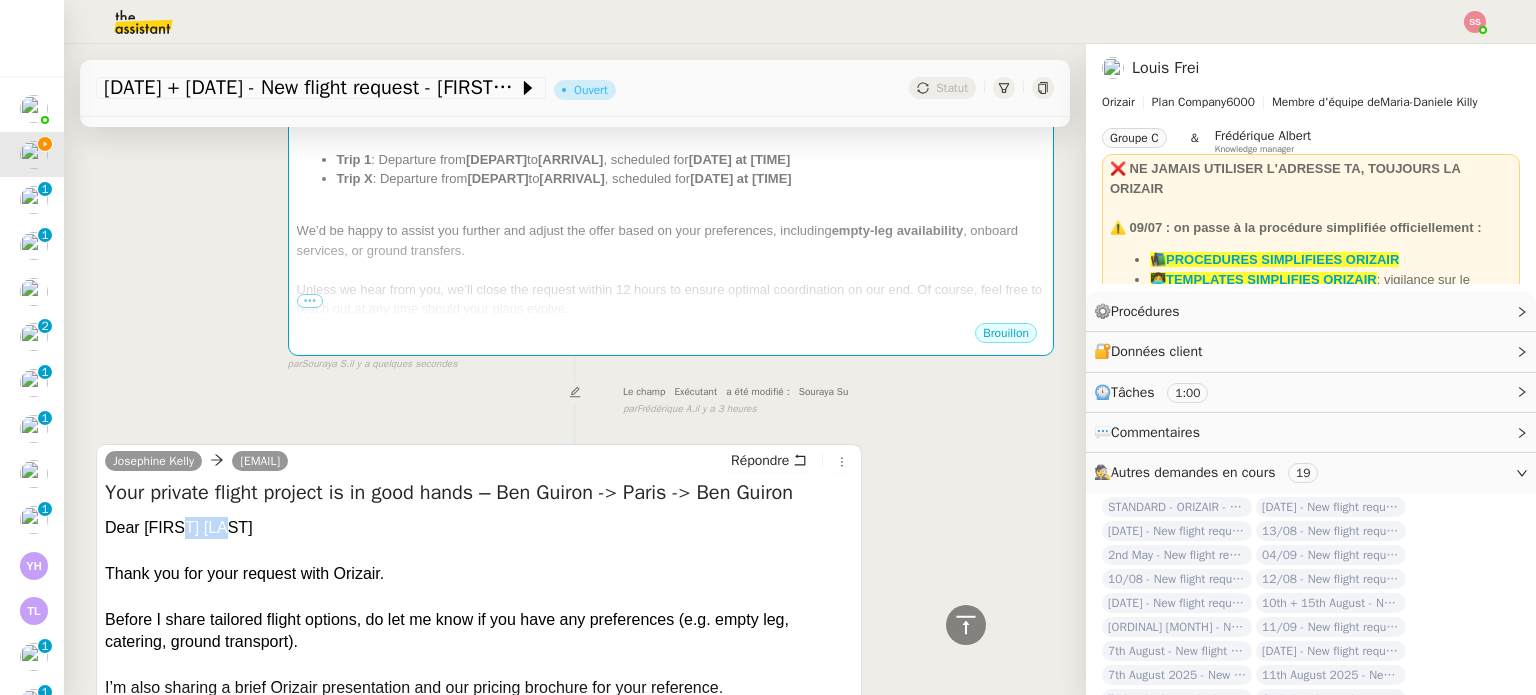click on "Dear [FIRST] [LAST]" at bounding box center [479, 528] 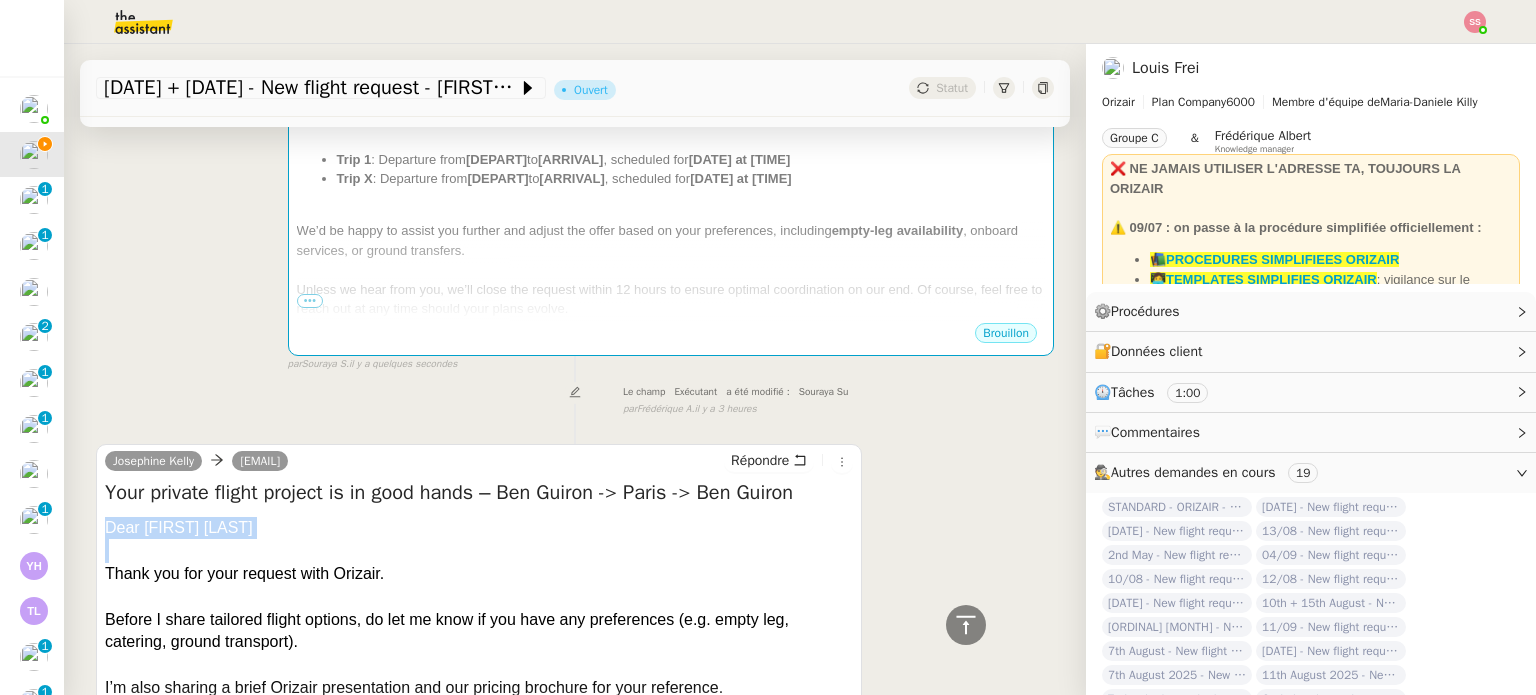 click on "Dear [FIRST] [LAST]" at bounding box center [479, 528] 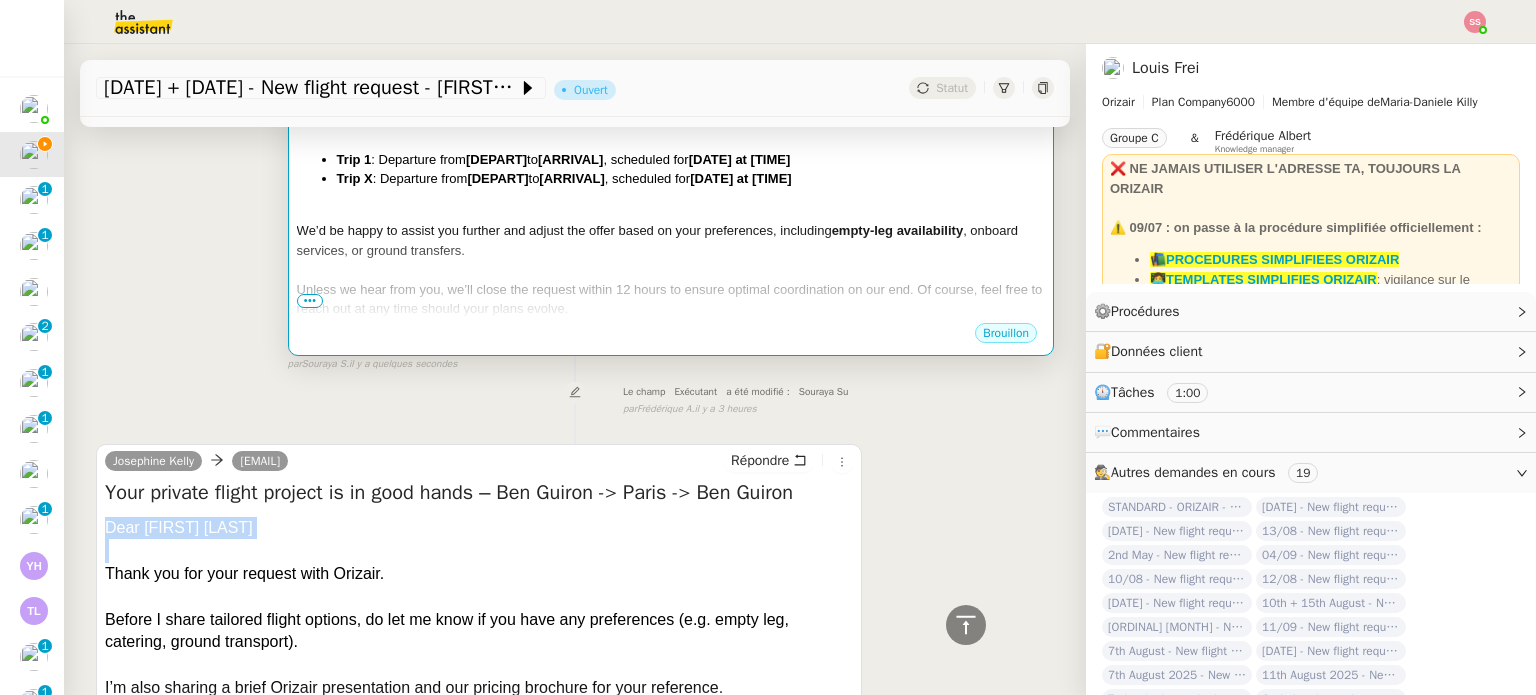 copy on "Dear [FIRST] [LAST]" 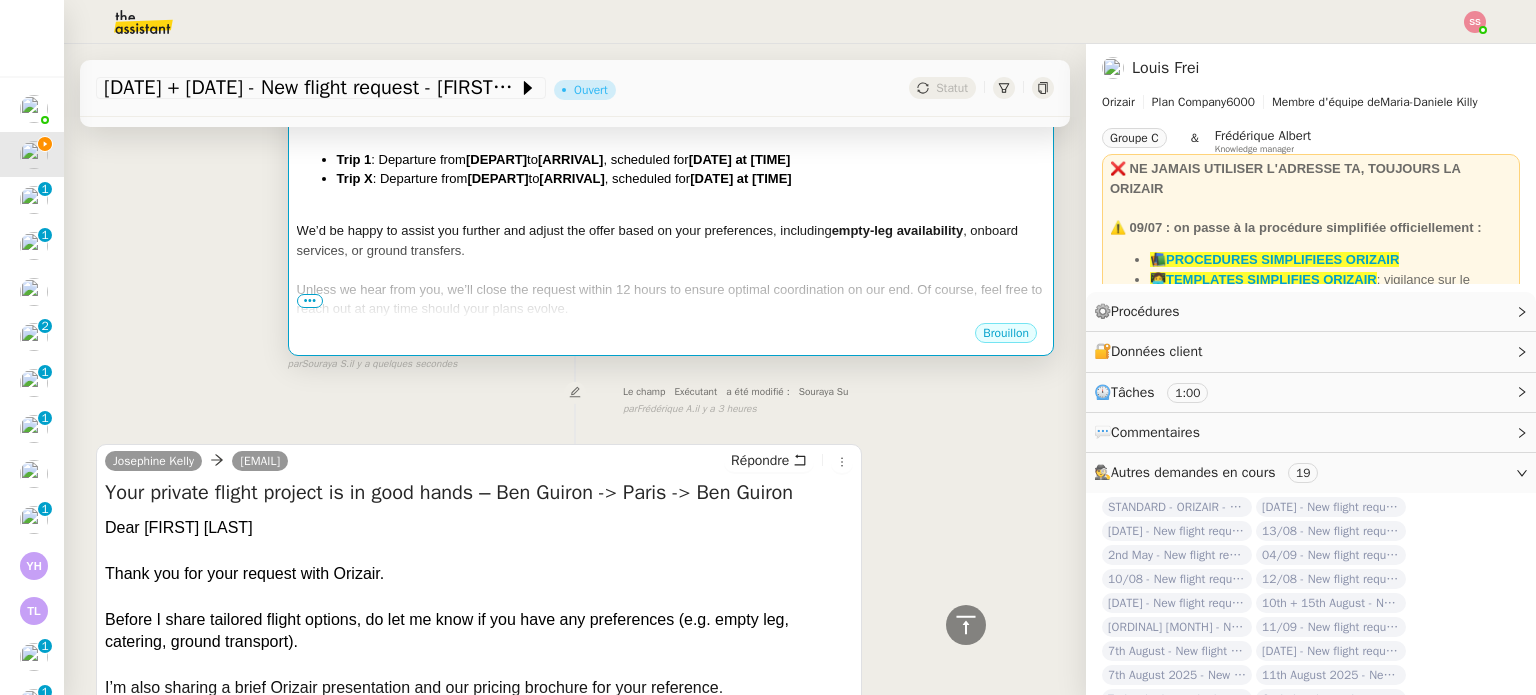 click on "Trip 1 : Departure from  [DEPART]  to  [ARRIVAL] , scheduled for  [DATE] at [TIME]" at bounding box center [691, 160] 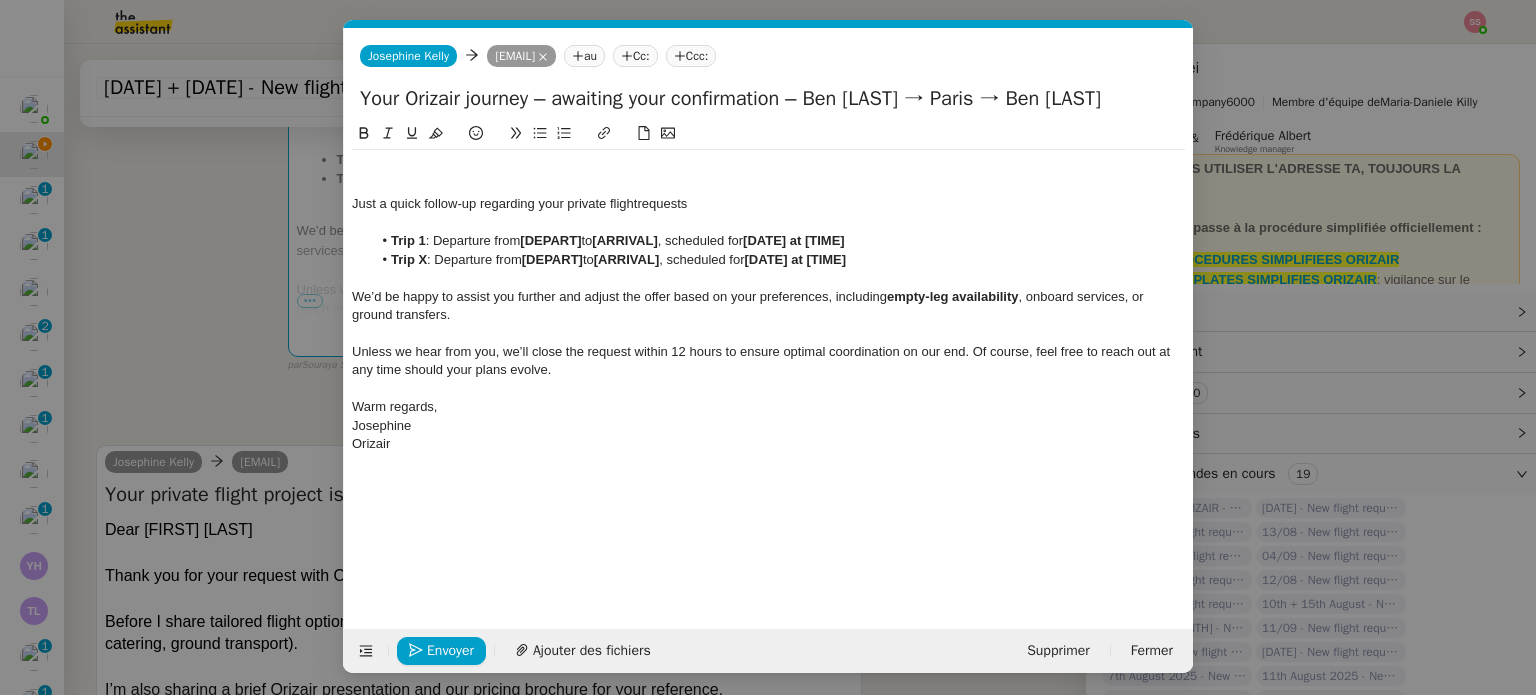 scroll, scrollTop: 0, scrollLeft: 86, axis: horizontal 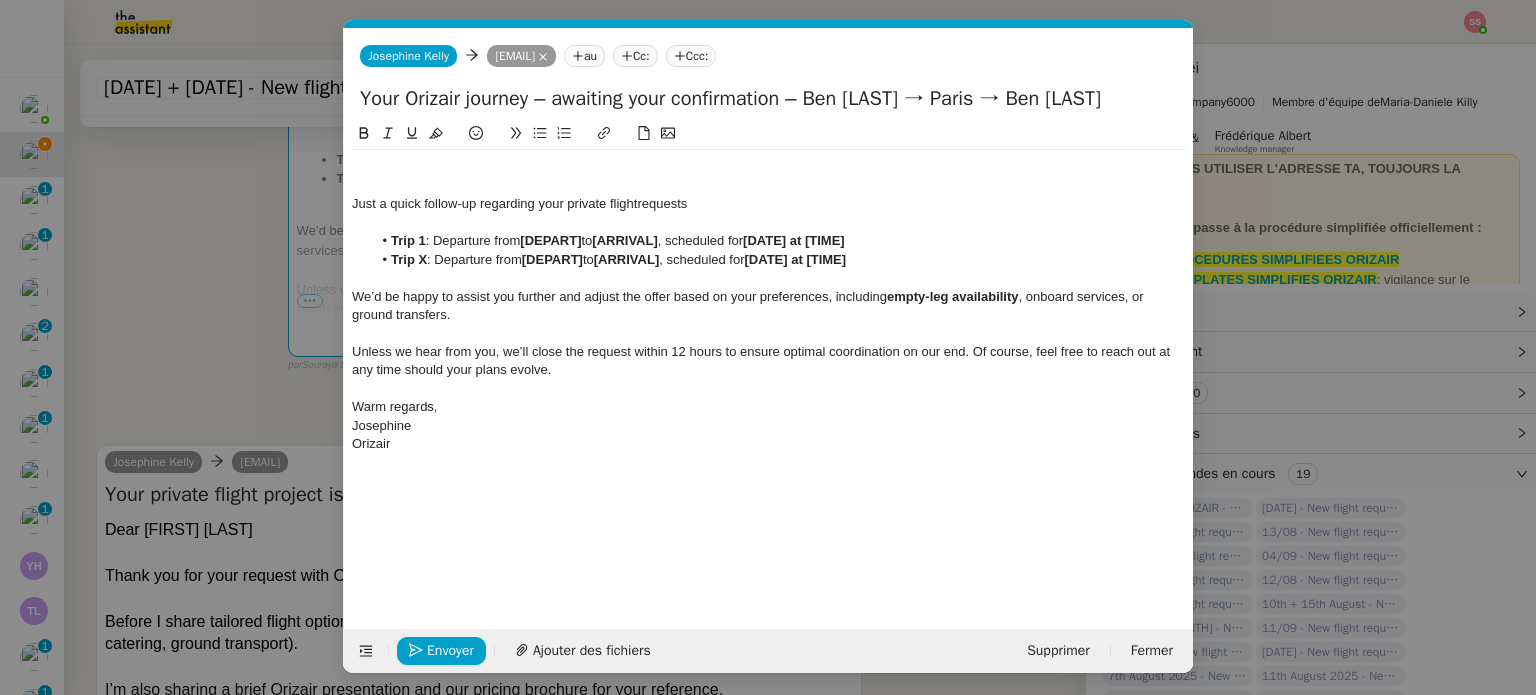click on "Just a quick follow-up regarding your private flight  requests Trip 1 : Departure from  [DEPART]  to  [ARRIVAL] , scheduled for  [DATE] at [TIME] Trip X  : Departure from  [DEPART]  to  [ARRIVAL] , scheduled for  [DATE] at [TIME] We’d be happy to assist you further and adjust the offer based on your preferences, including  empty-leg availability , onboard services, or ground transfers. Unless we hear from you, we’ll close the request within 12 hours to ensure optimal coordination on our end. Of course, feel free to reach out at any time should your plans evolve. ﻿ Warm regards, Josephine Orizair" 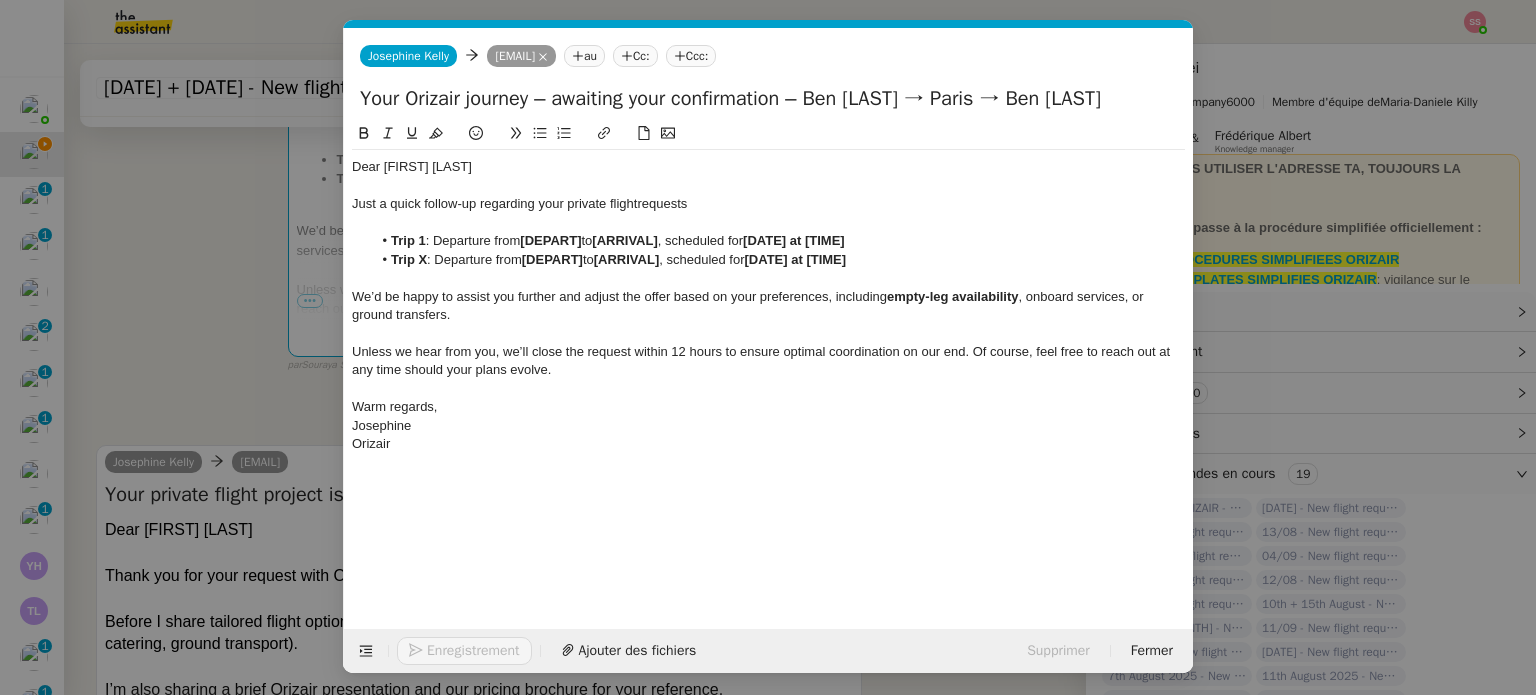 click on "Trip X" 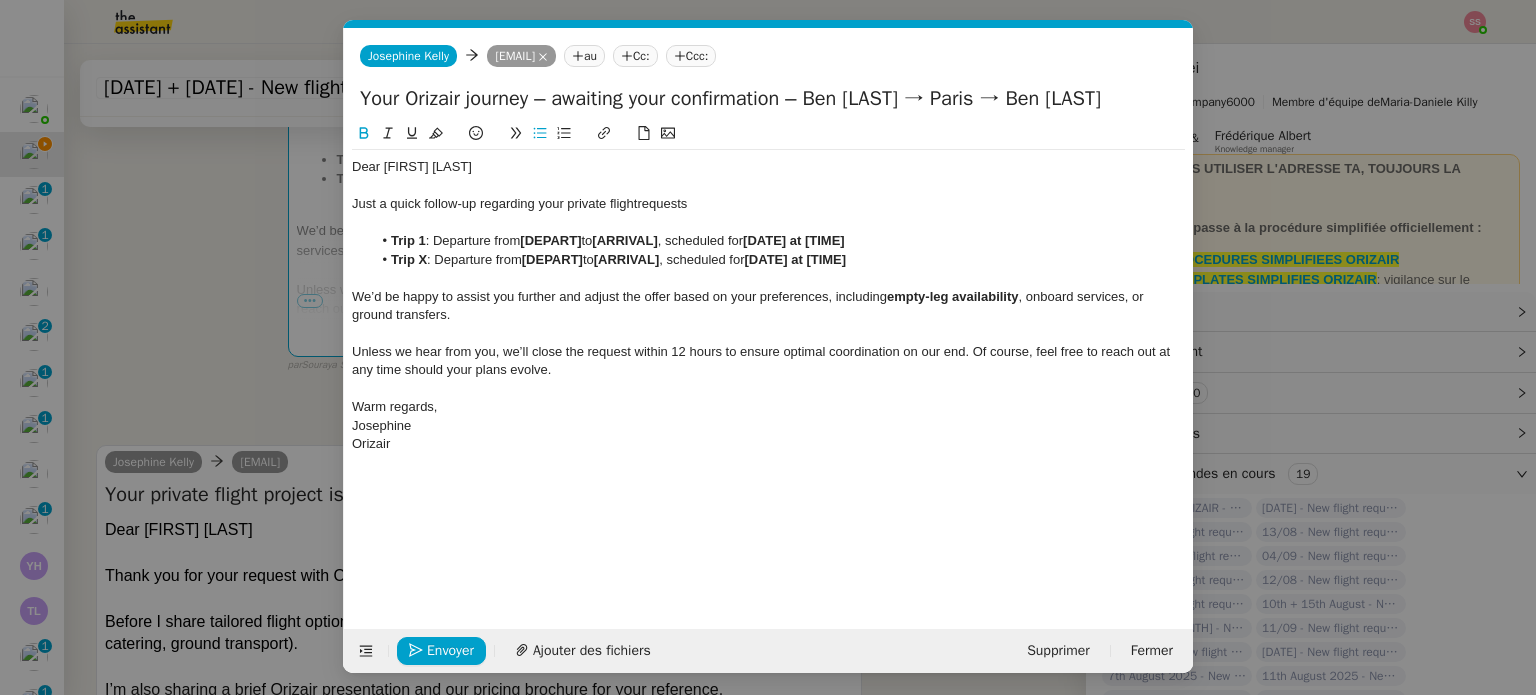 type 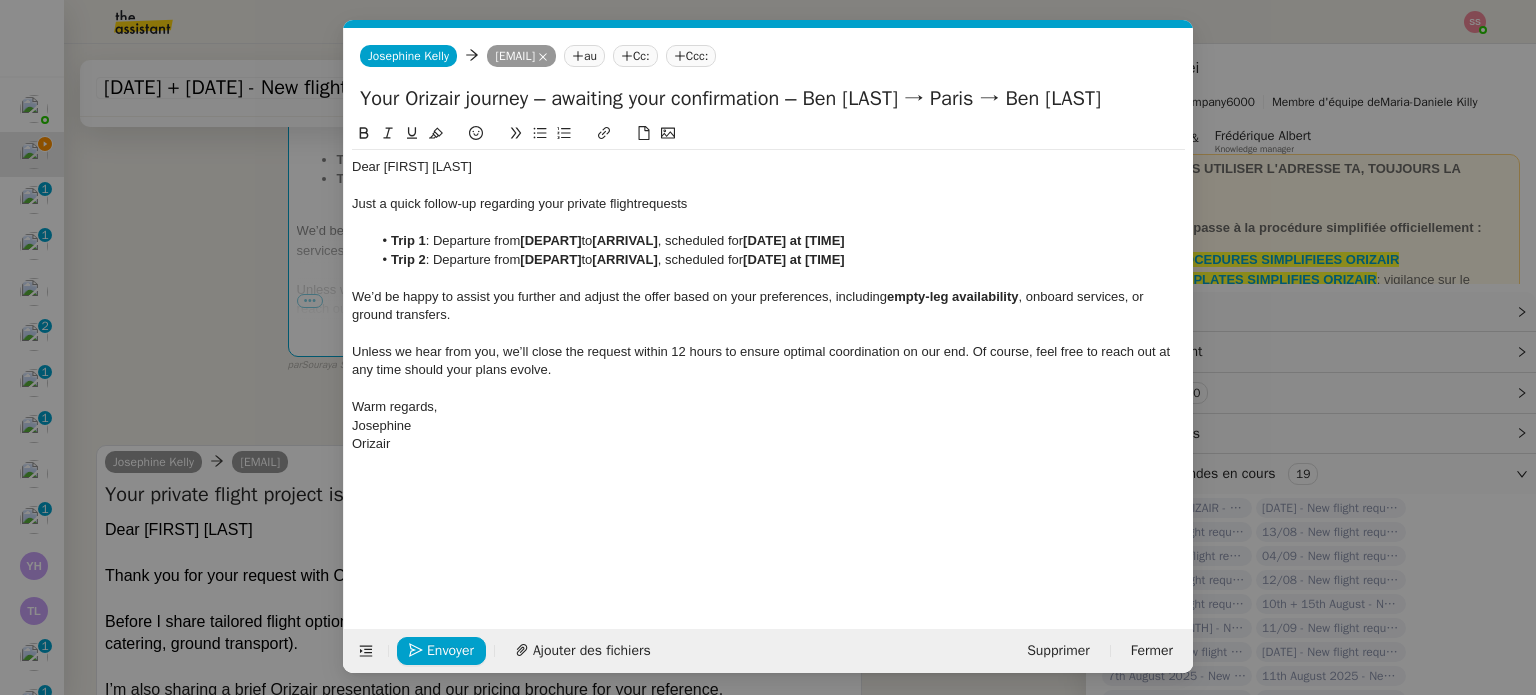 click on "relance Service Relance  Bon de Commande LBP    A utiliser dans le cadre de la procédure de  relance  des bons de commande TA -  RELANCE  CLIENT (EN)    Relance r un client lorsqu'il n'a pas répondu à un précédent message ✈️Orizair -  Relance  client (FR)    à utiliser pour orizair, première  relance  en français  Louis Frei TA -  RELANCE  CLIENT    Relance r un client lorsqu'il n'a pas répondu à un précédent message UMENTO -  RELANCE  GROUPE J+7    A utiliser dans le cadre de la procédure d'organisation de dîner MENTO -  RELANCE  GROUPE J+14    A utiliser dans le cadre de la procédure d'organisation de dîner ✈️Orizair -  Relance  client (EN)     à utiliser pour orizair,  relance  en anglais  Louis Frei 3ᵉ  relance  impayés ENG    2ᵉ  relance  impayés ENG    impayés  3ᵉ  relance  impayés FR    2ᵉ  relance  impayés FR    1ʳᵉ  relance  impayés FR    ✈️ Orizair -  Relance  après envoi devis client (EN)    relance r le client pour son devis en anglais." at bounding box center (768, 347) 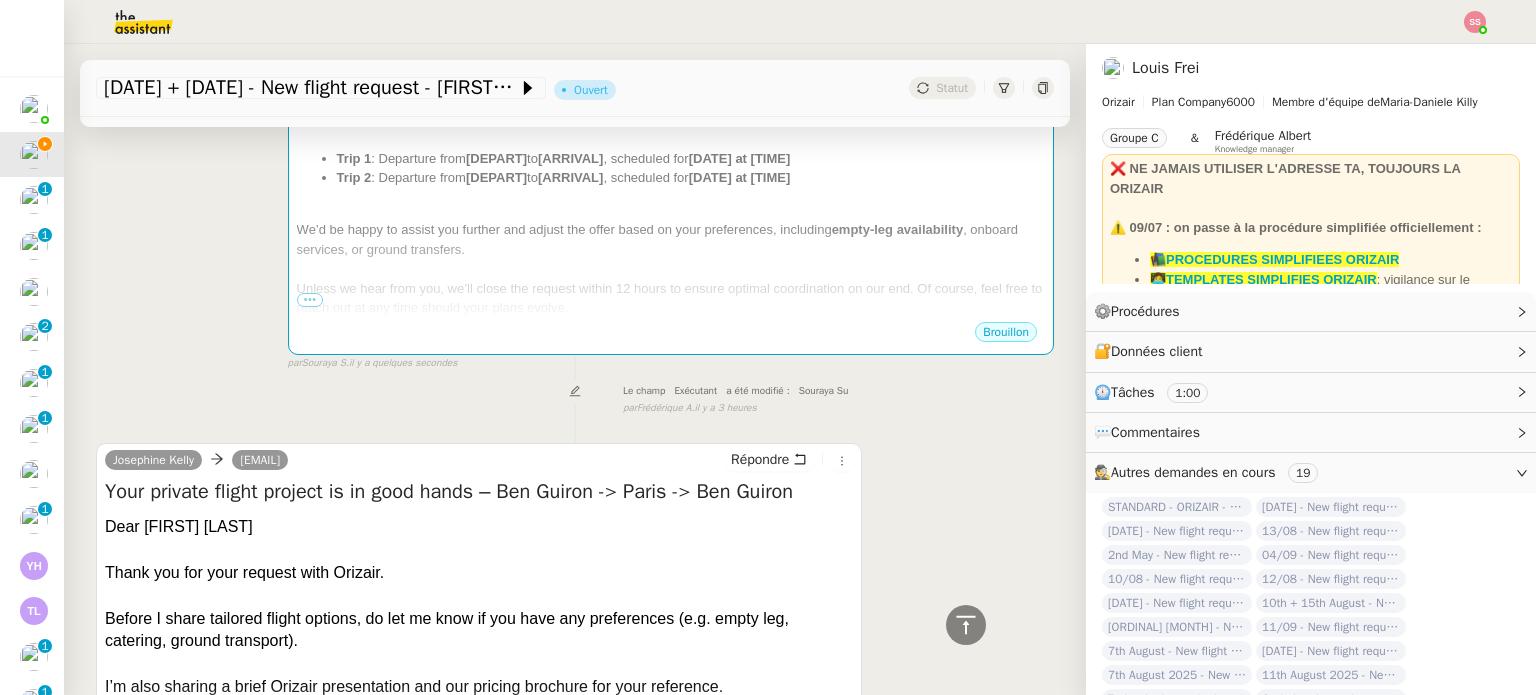 scroll, scrollTop: 447, scrollLeft: 0, axis: vertical 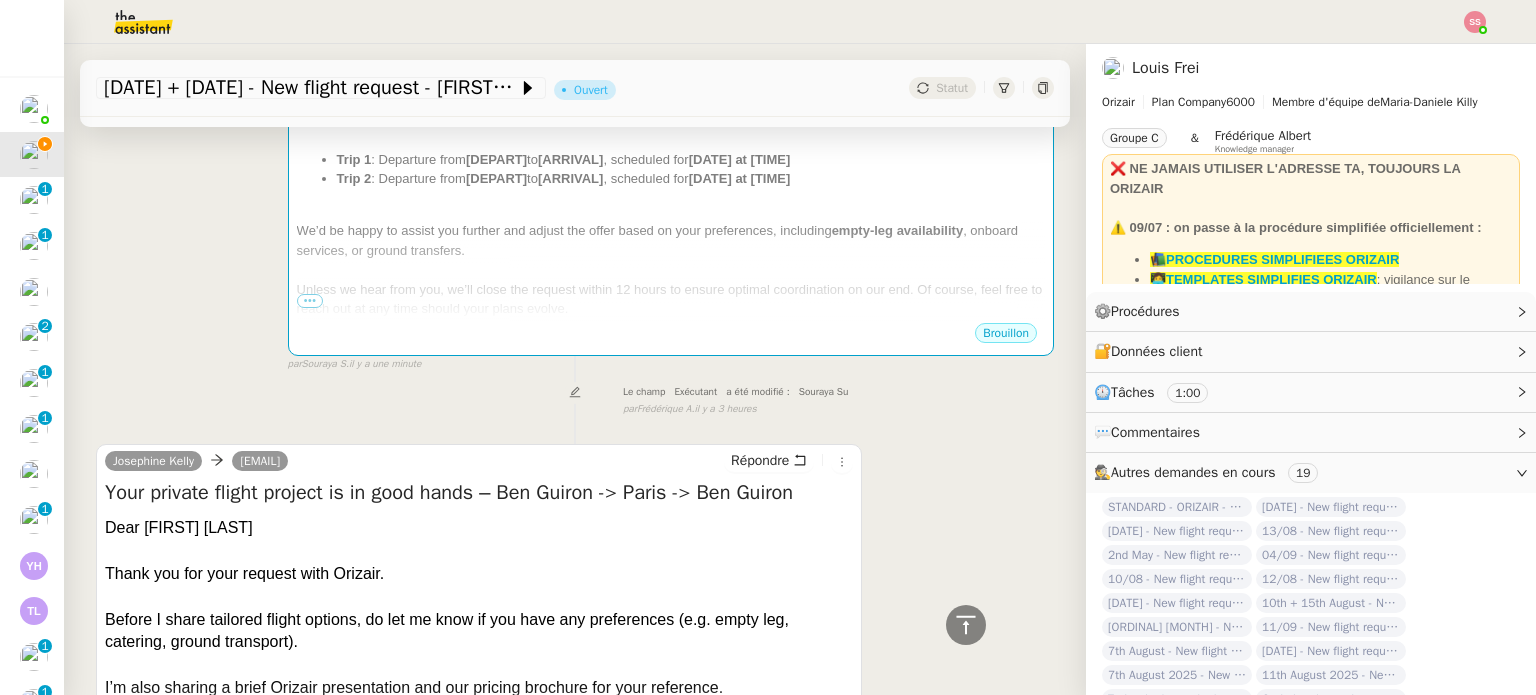 click on "Josephine Kelly      1itaytirosh2014@gmail.com  Your Orizair journey – awaiting your confirmation – Ben Guiron → Paris → Ben Guiron
Dear Itay Tirosh Just a quick follow-up regarding your private flight  requests Trip 1 : Departure from  [DEPART]  to  [ARRIVAL] , scheduled for  [DATE] at [TIME] Trip 2  : Departure from  [DEPART]  to  [ARRIVAL] , scheduled for  [DATE] at [TIME] We’d be happy to assist you further and adjust the offer based on your preferences, including  empty-leg availability , onboard services, or ground transfers. Unless we hear from you, we’ll close the request within 12 hours to ensure optimal coordination on our end. Of course, feel free to reach out at any time should your plans evolve. ﻿ Warm regards, Josephine Orizair ••• Brouillon false par   Souraya S.   il y a une minute" at bounding box center [575, 170] 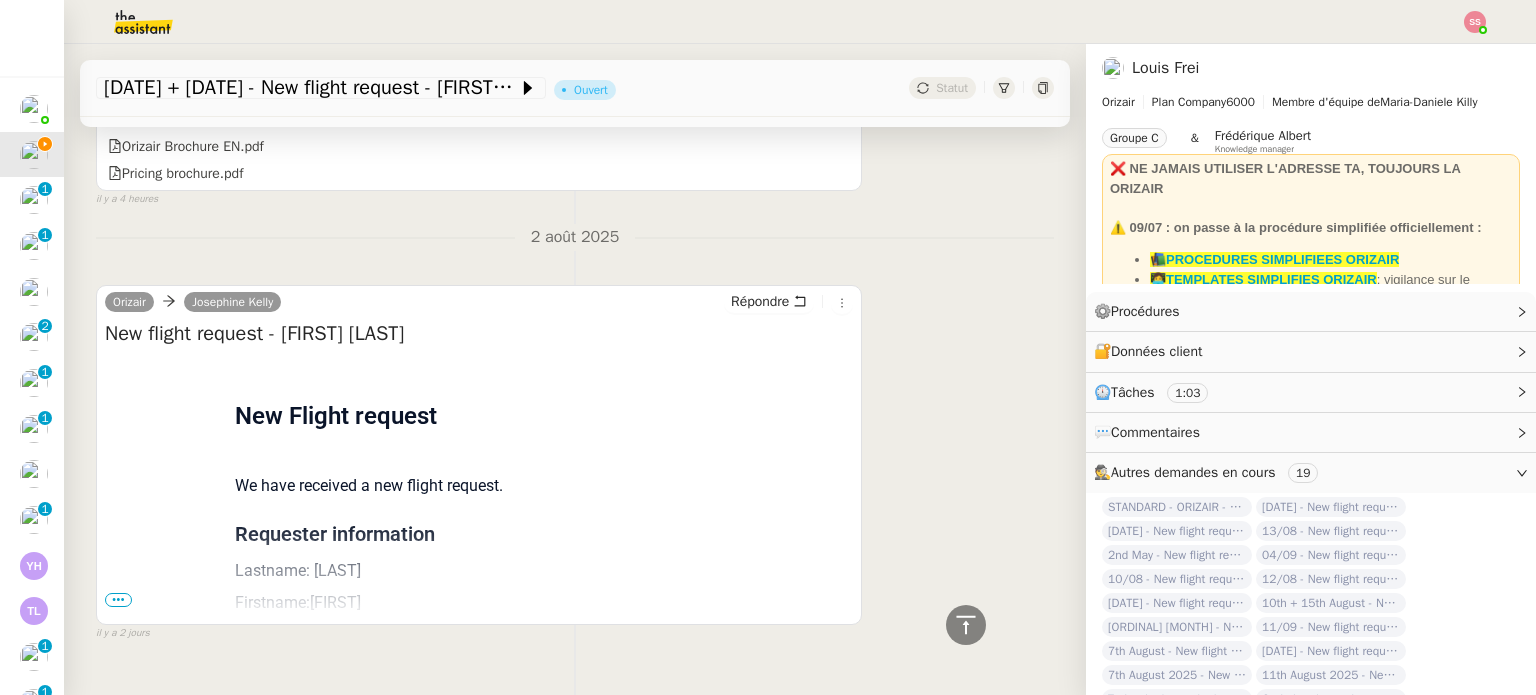 scroll, scrollTop: 1204, scrollLeft: 0, axis: vertical 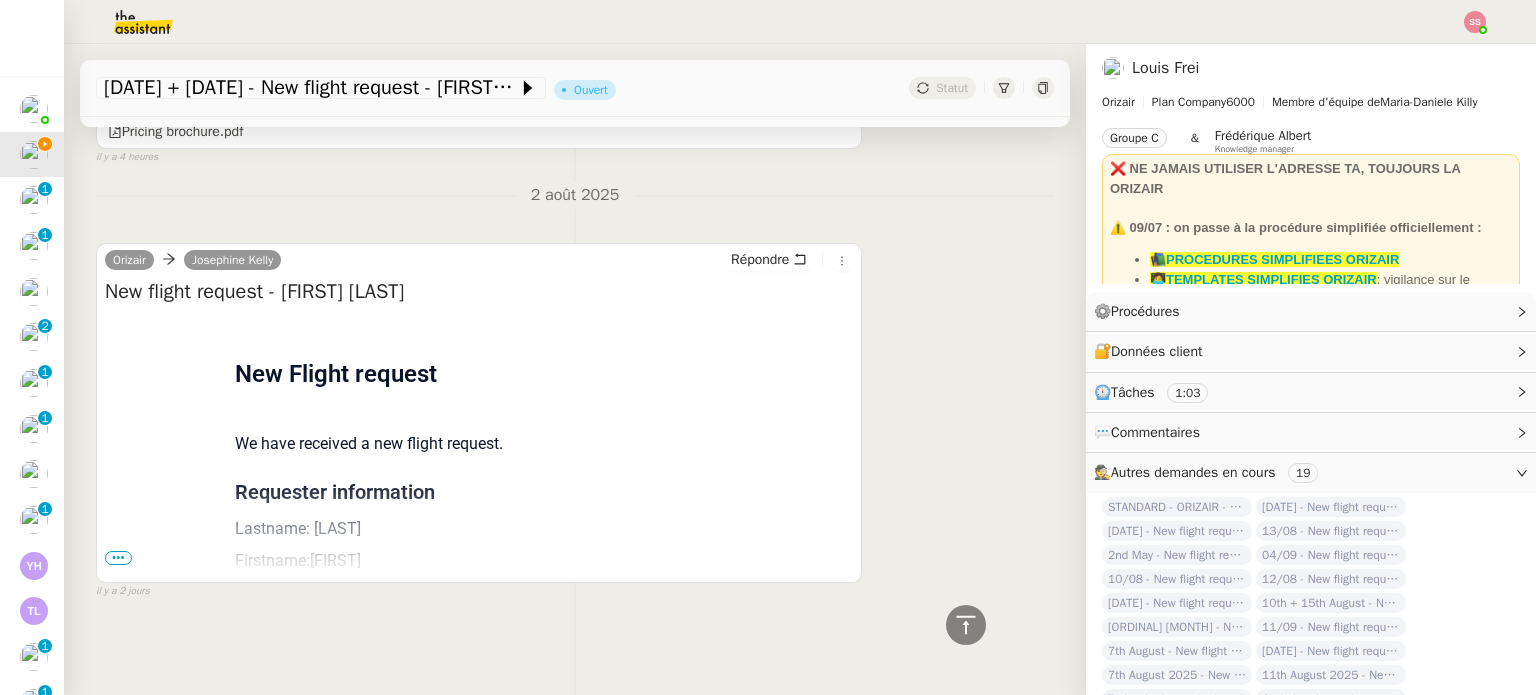 click on "•••" at bounding box center (118, 558) 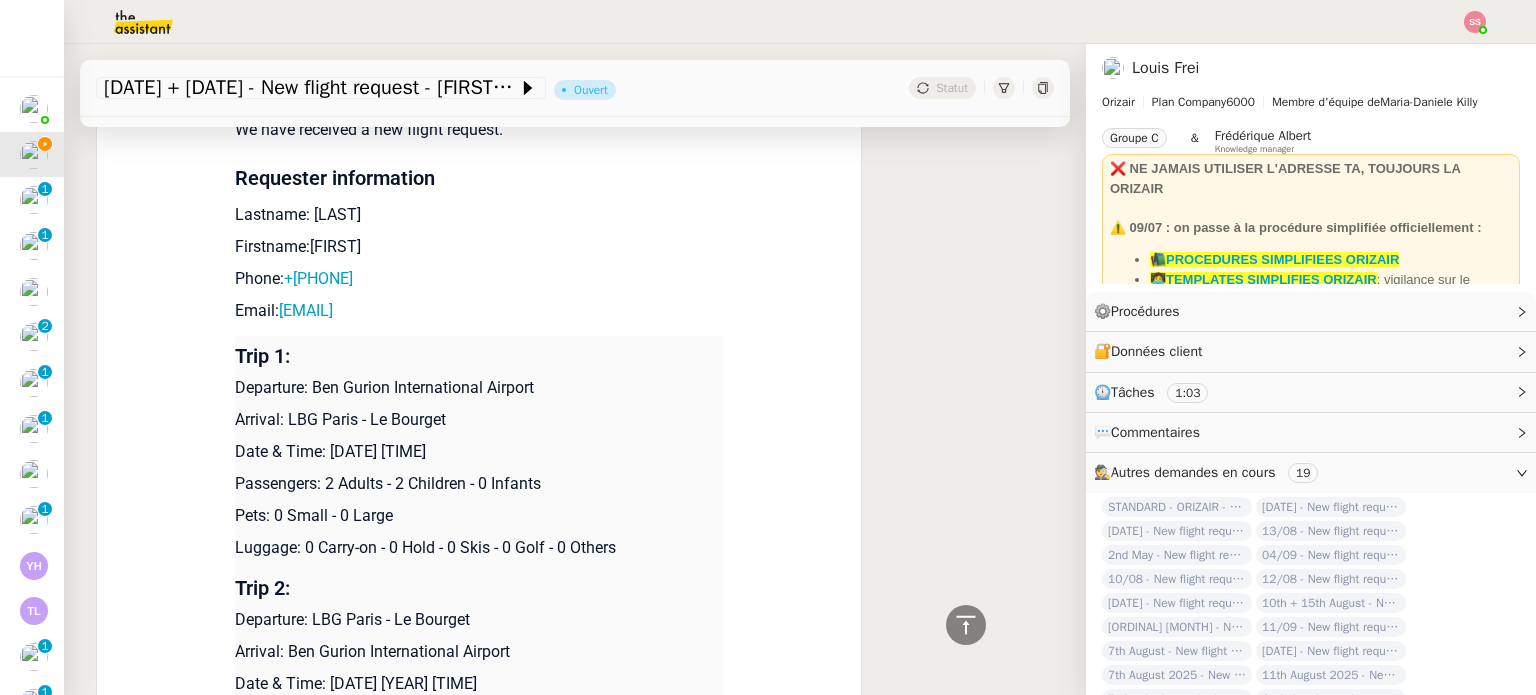 scroll, scrollTop: 1603, scrollLeft: 0, axis: vertical 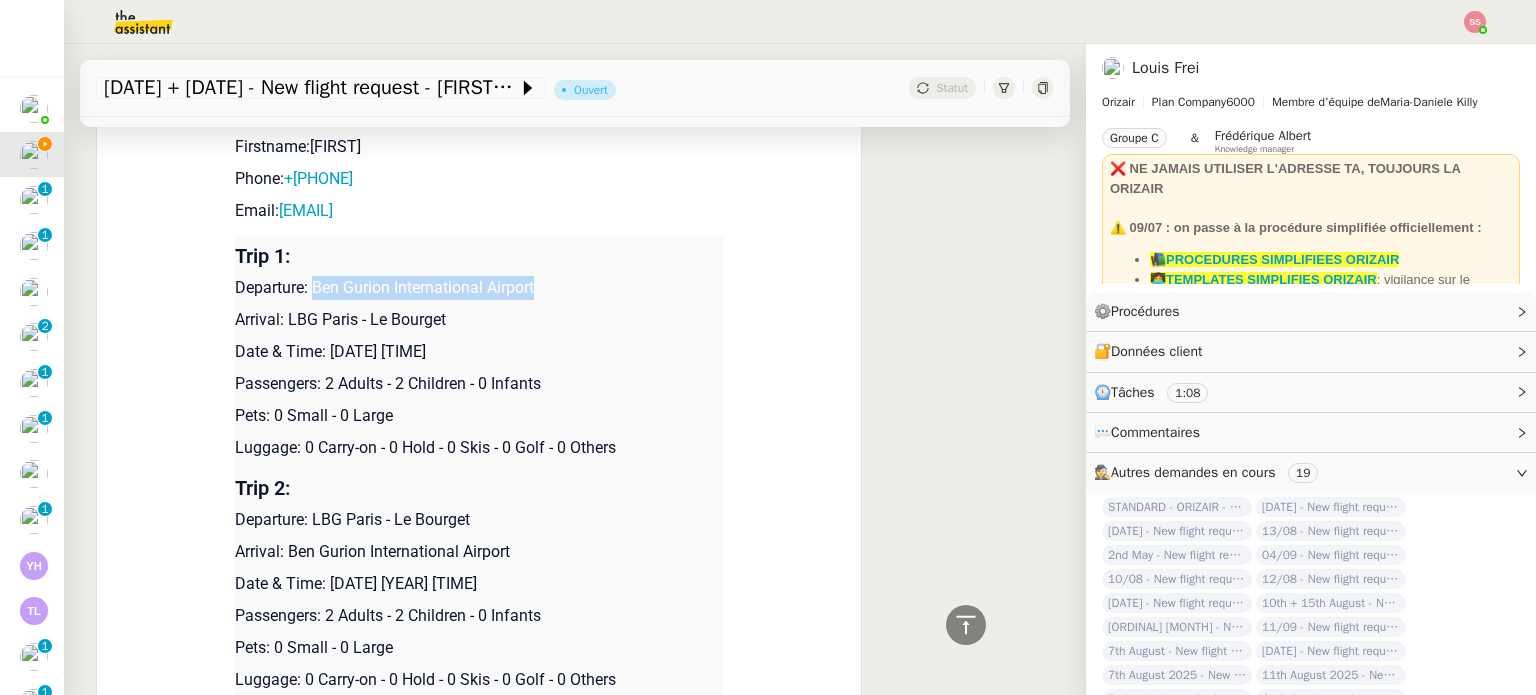 drag, startPoint x: 305, startPoint y: 287, endPoint x: 659, endPoint y: 273, distance: 354.27673 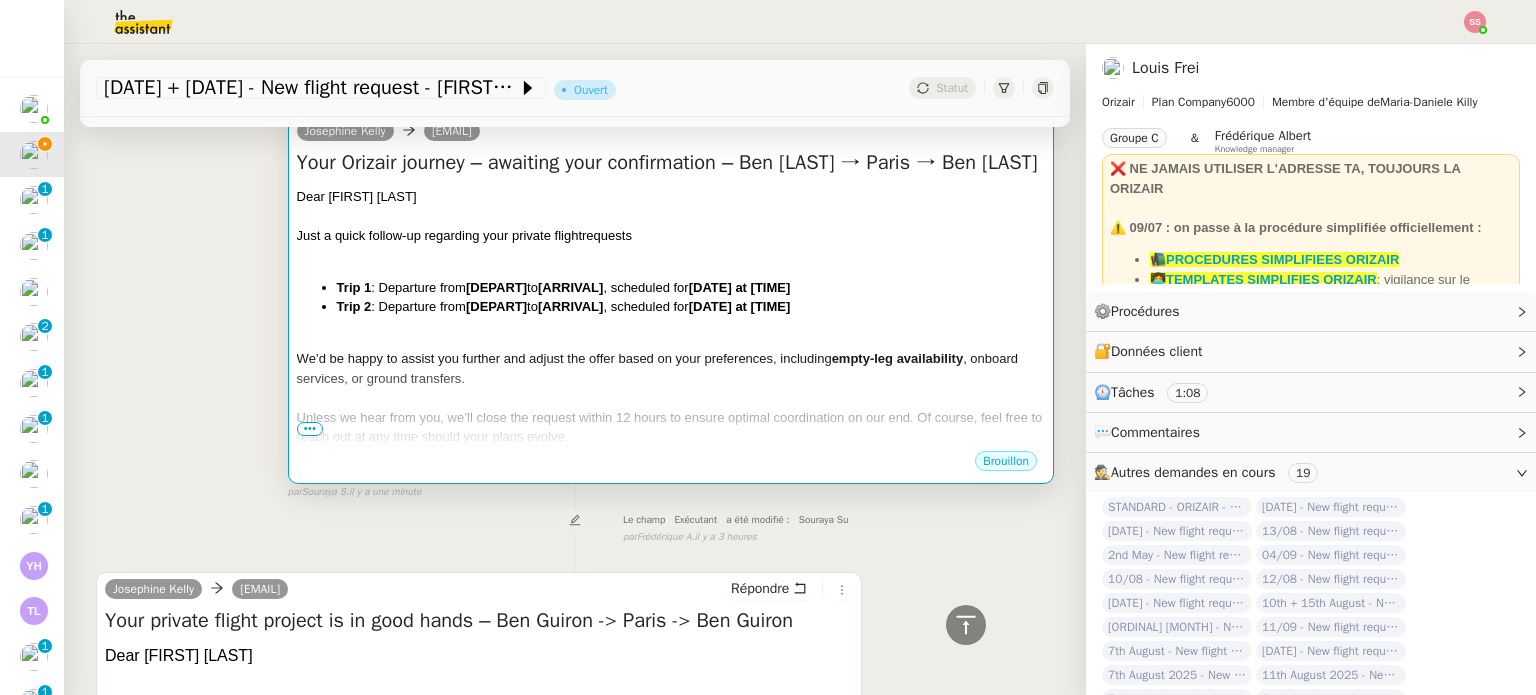 scroll, scrollTop: 103, scrollLeft: 0, axis: vertical 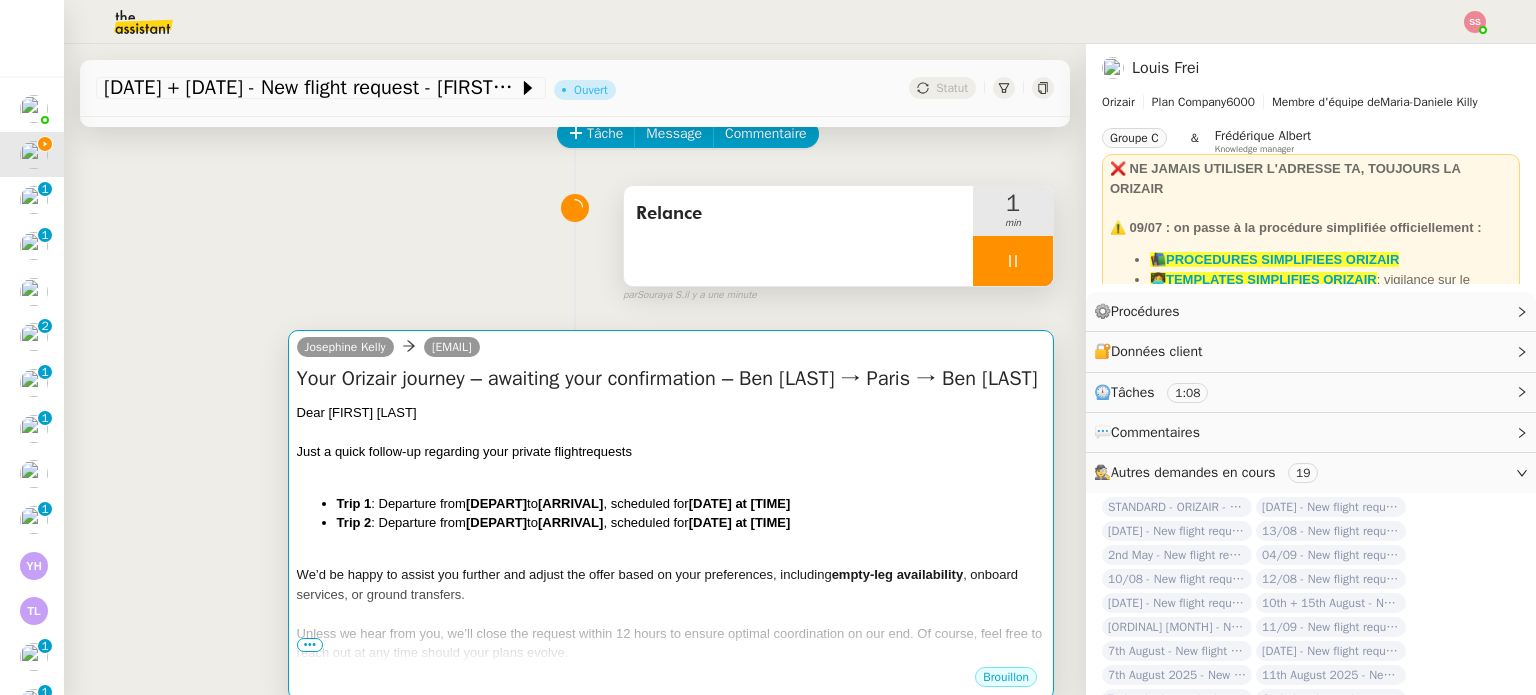 click at bounding box center [671, 432] 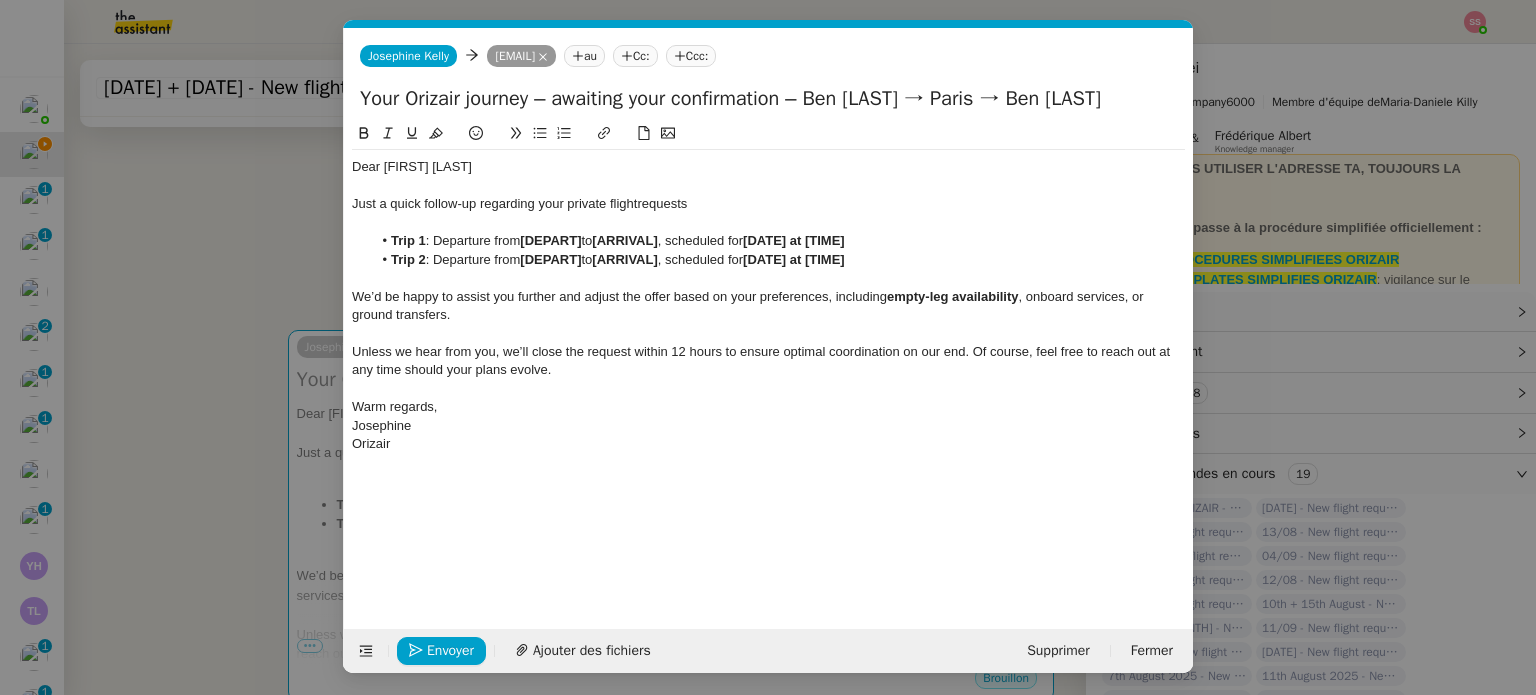 scroll, scrollTop: 0, scrollLeft: 86, axis: horizontal 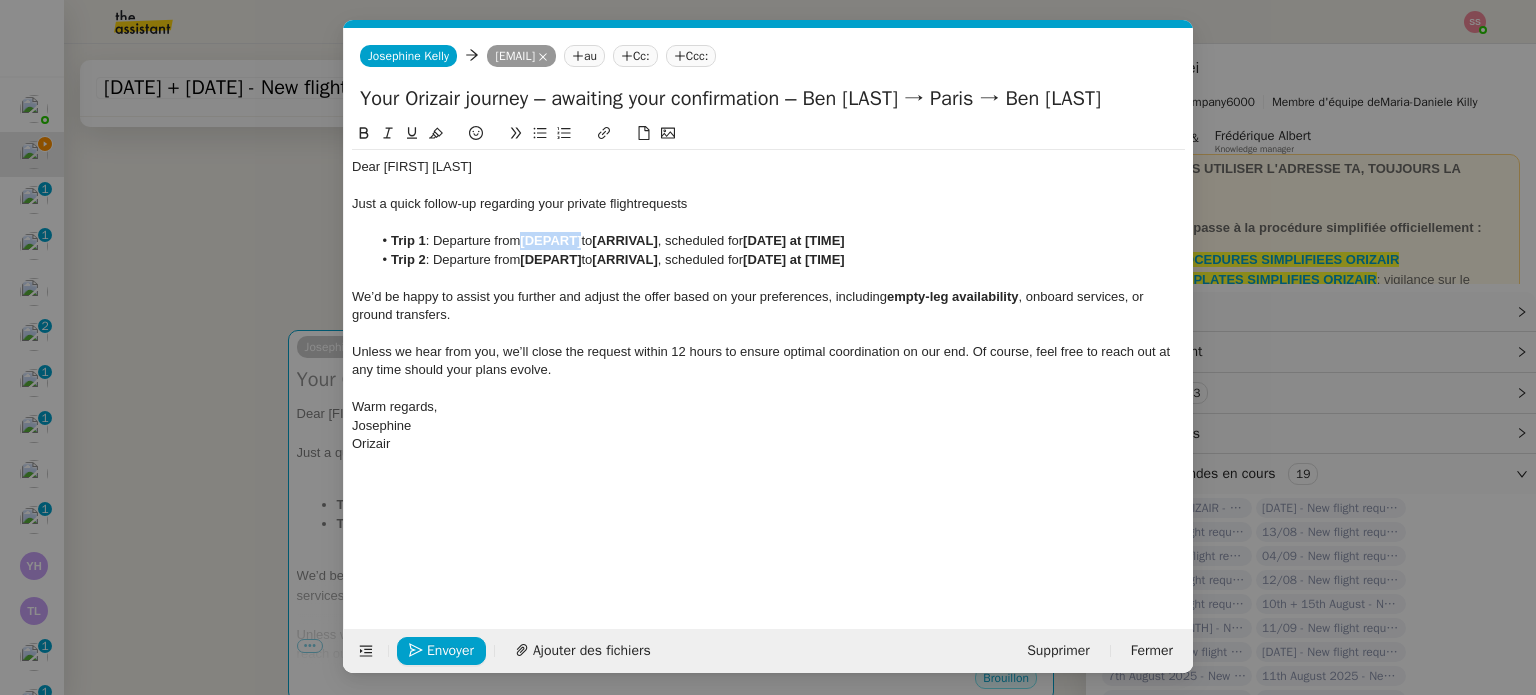 drag, startPoint x: 584, startPoint y: 237, endPoint x: 522, endPoint y: 242, distance: 62.201286 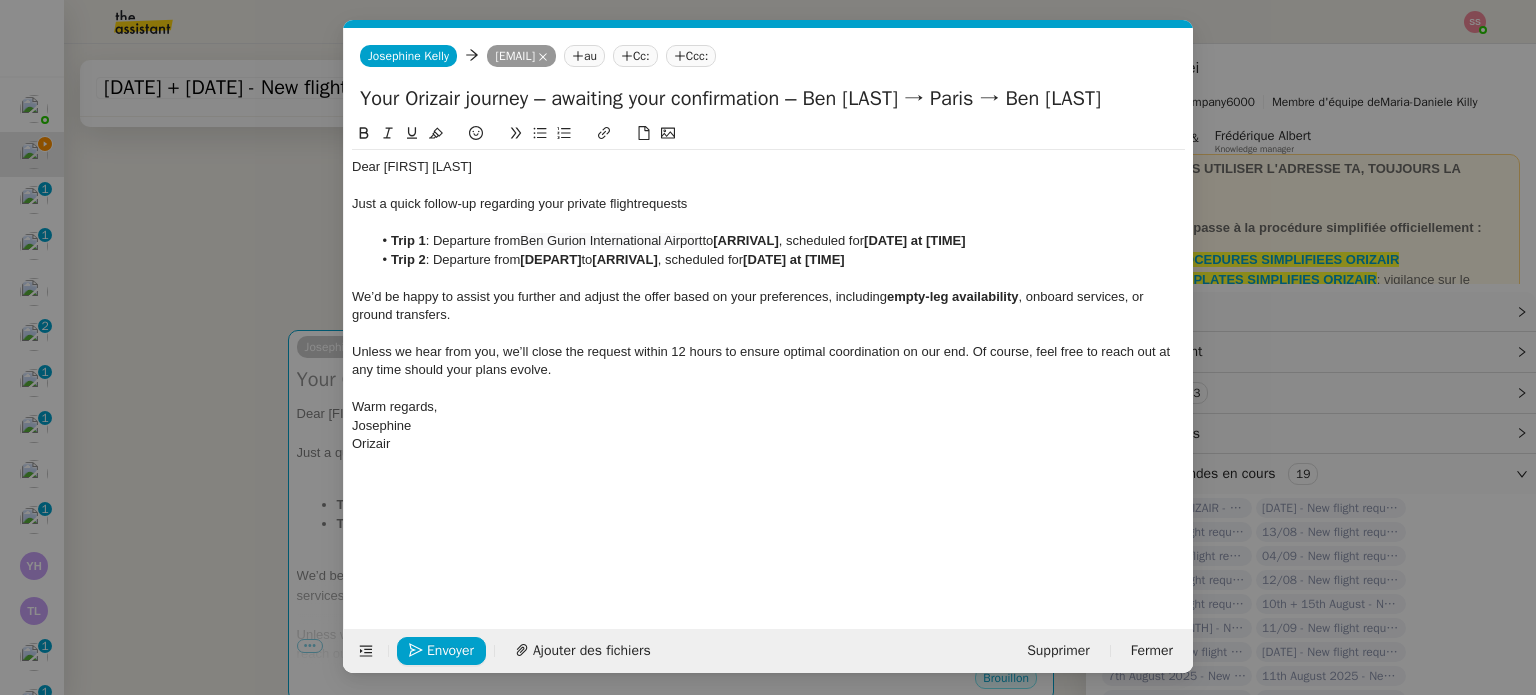 scroll, scrollTop: 0, scrollLeft: 0, axis: both 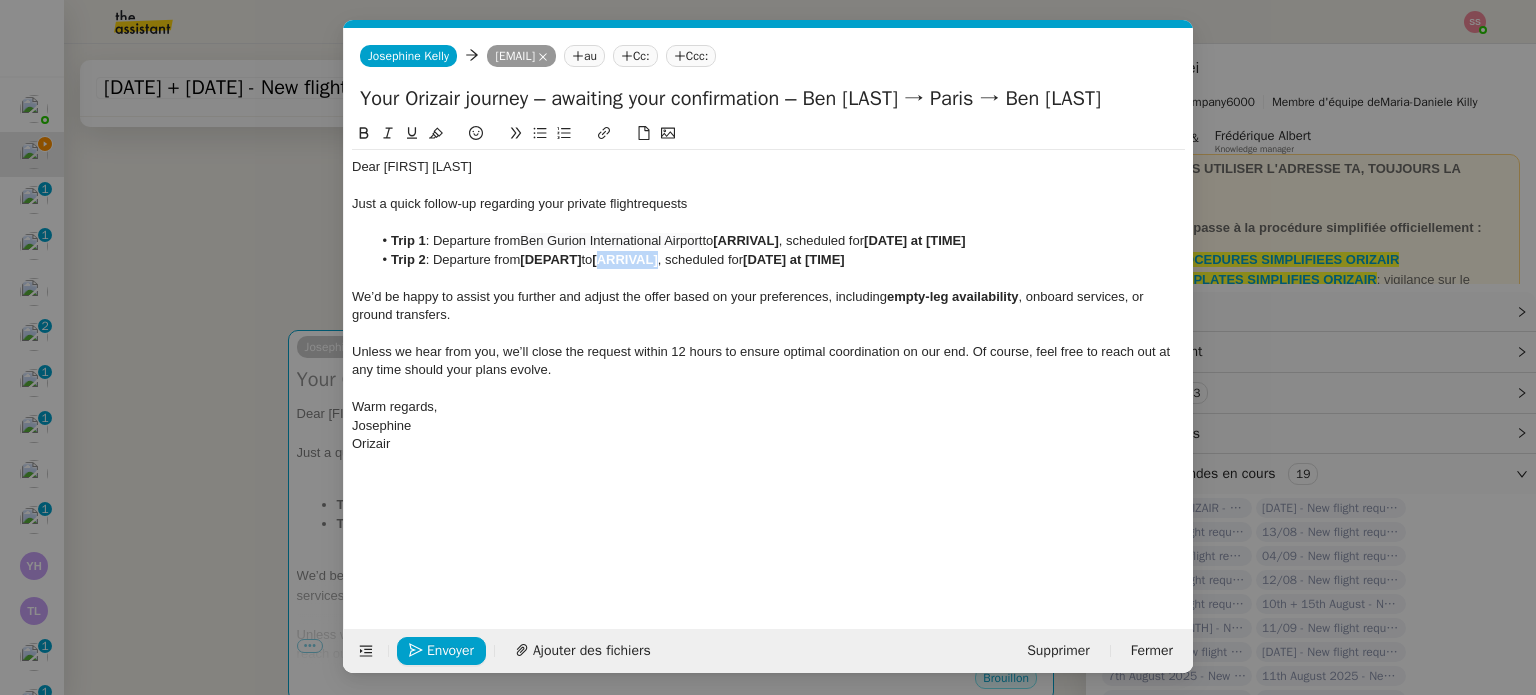 drag, startPoint x: 671, startPoint y: 259, endPoint x: 612, endPoint y: 254, distance: 59.211487 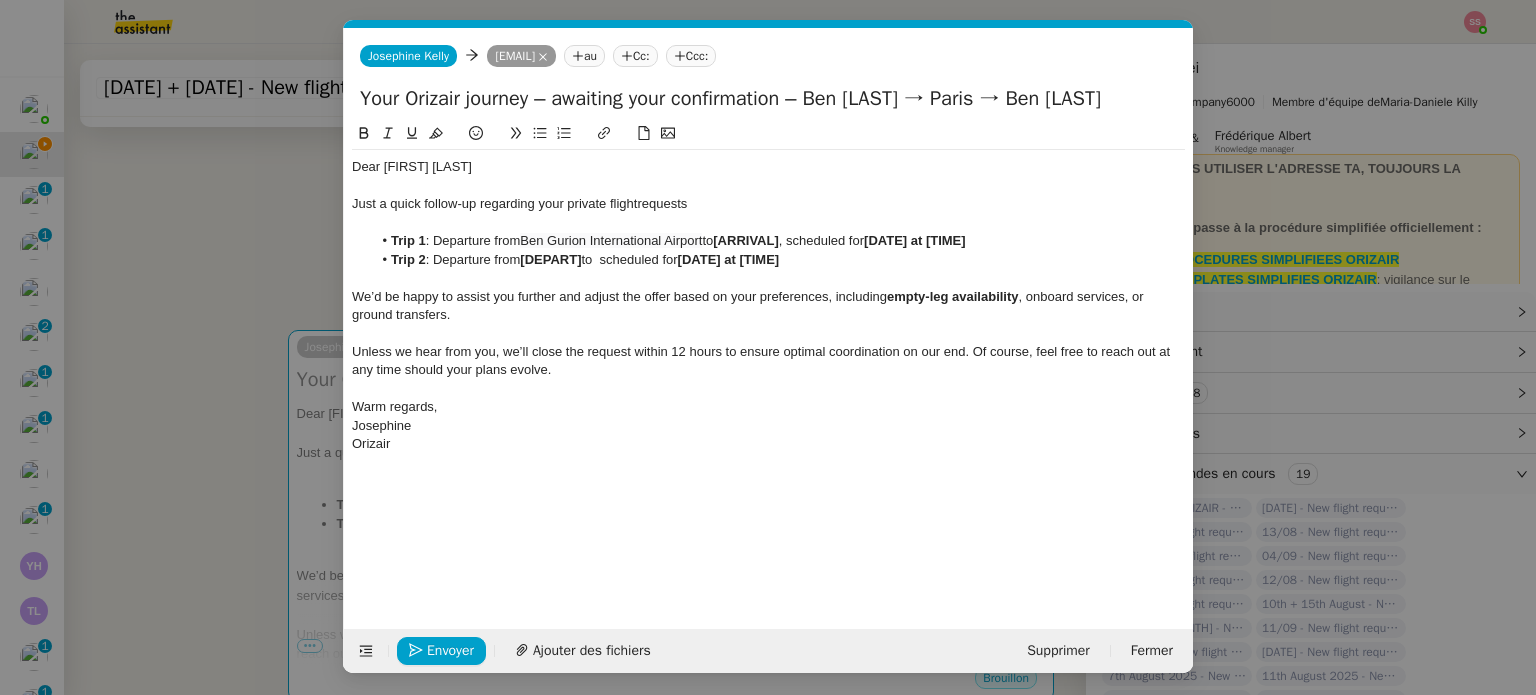 scroll, scrollTop: 0, scrollLeft: 0, axis: both 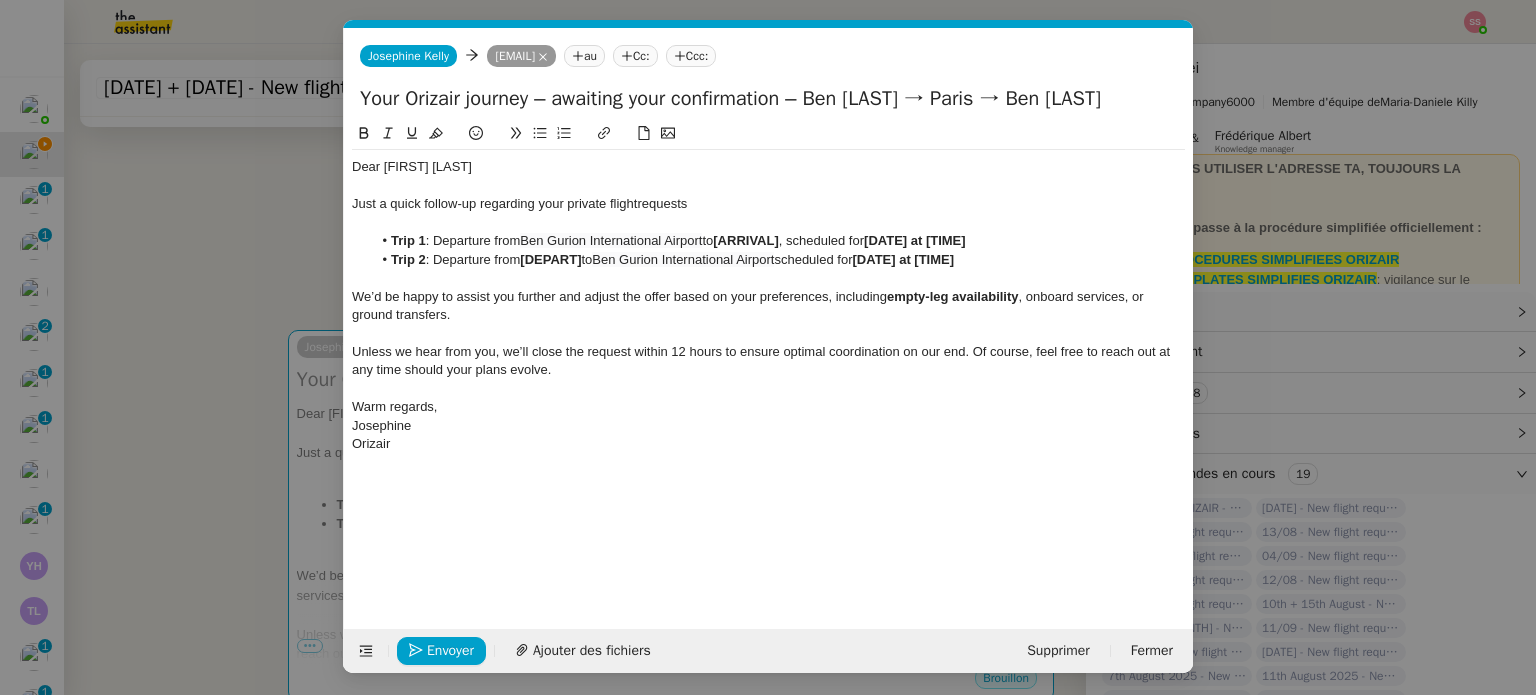 click on "relance Service Relance  Bon de Commande LBP    A utiliser dans le cadre de la procédure de  relance  des bons de commande TA -  RELANCE  CLIENT (EN)    Relance r un client lorsqu'il n'a pas répondu à un précédent message ✈️Orizair -  Relance  client (FR)    à utiliser pour orizair, première  relance  en français  Louis Frei TA -  RELANCE  CLIENT    Relance r un client lorsqu'il n'a pas répondu à un précédent message UMENTO -  RELANCE  GROUPE J+7    A utiliser dans le cadre de la procédure d'organisation de dîner MENTO -  RELANCE  GROUPE J+14    A utiliser dans le cadre de la procédure d'organisation de dîner ✈️Orizair -  Relance  client (EN)     à utiliser pour orizair,  relance  en anglais  Louis Frei 3ᵉ  relance  impayés ENG    2ᵉ  relance  impayés ENG    impayés  3ᵉ  relance  impayés FR    2ᵉ  relance  impayés FR    1ʳᵉ  relance  impayés FR    ✈️ Orizair -  Relance  après envoi devis client (EN)    relance r le client pour son devis en anglais." at bounding box center (768, 347) 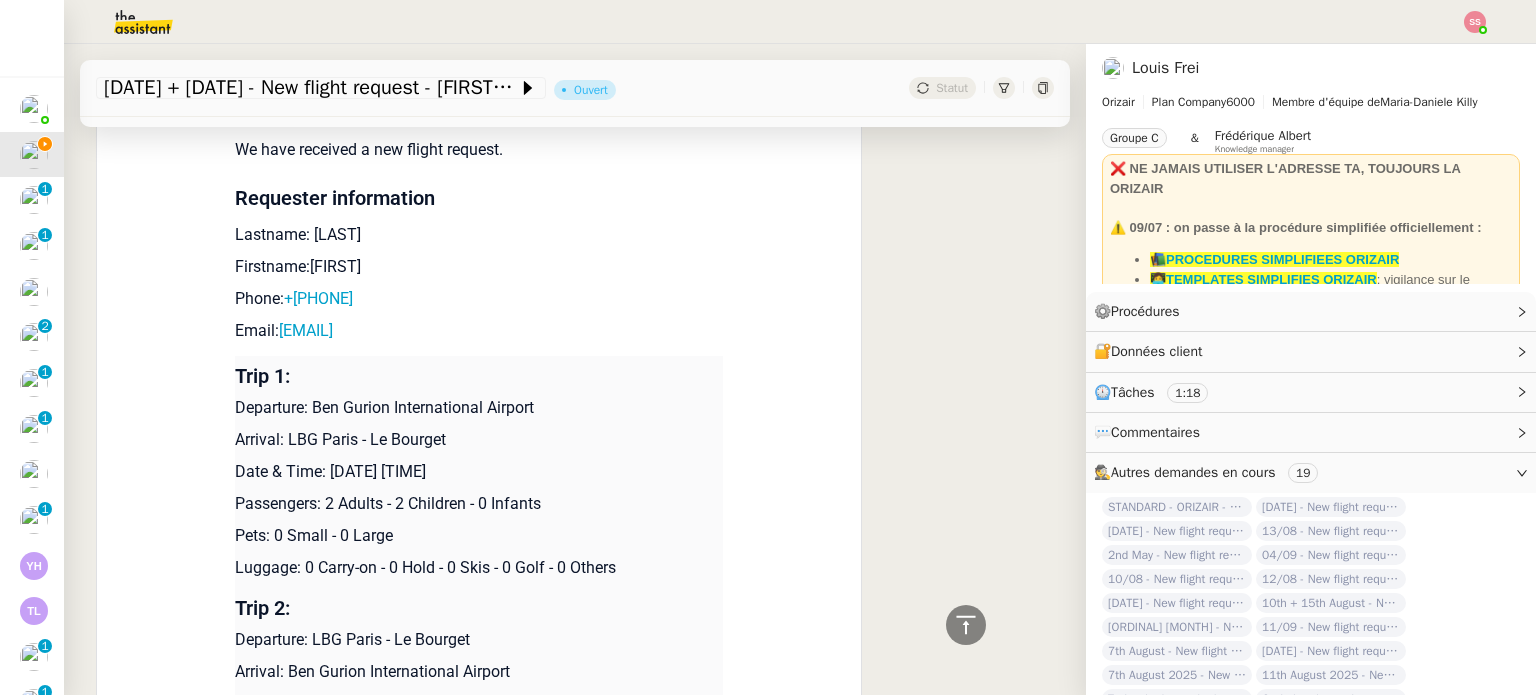 scroll, scrollTop: 1502, scrollLeft: 0, axis: vertical 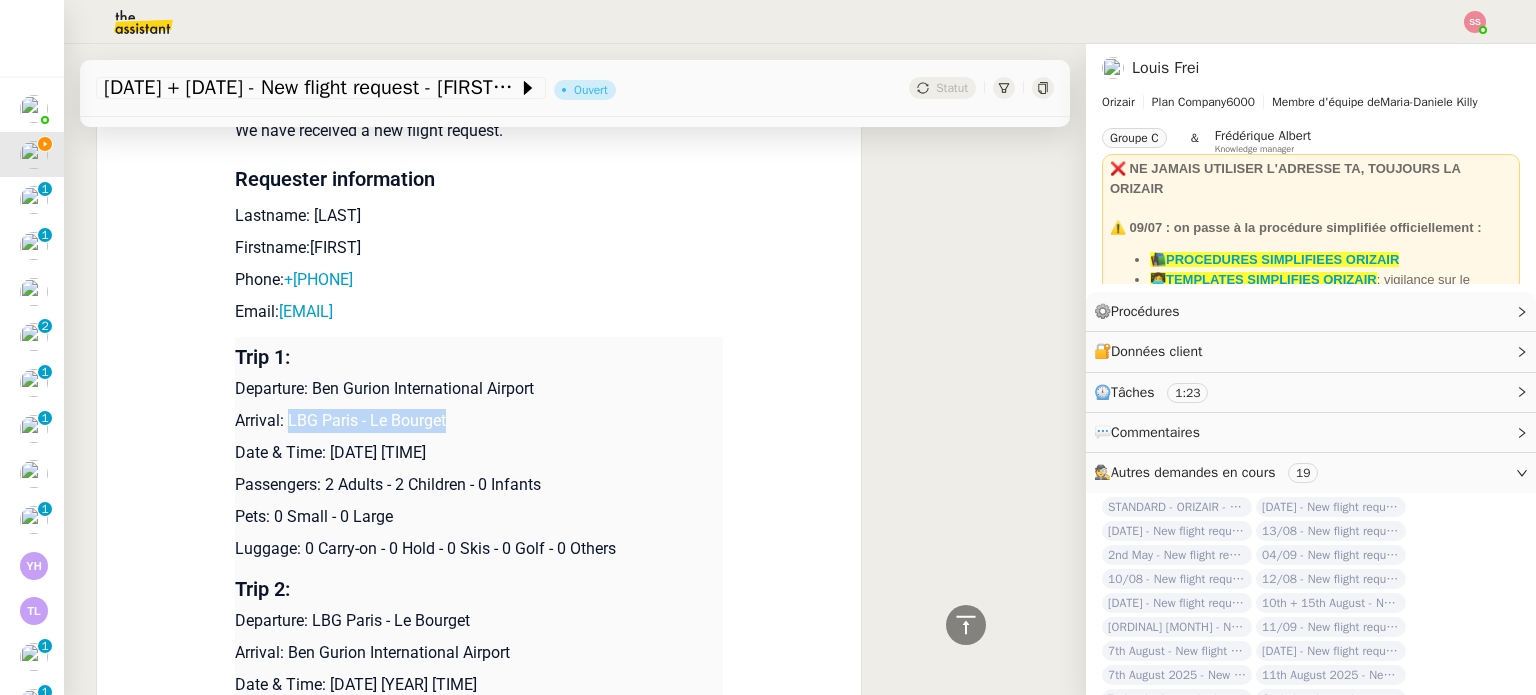 drag, startPoint x: 276, startPoint y: 422, endPoint x: 488, endPoint y: 416, distance: 212.08488 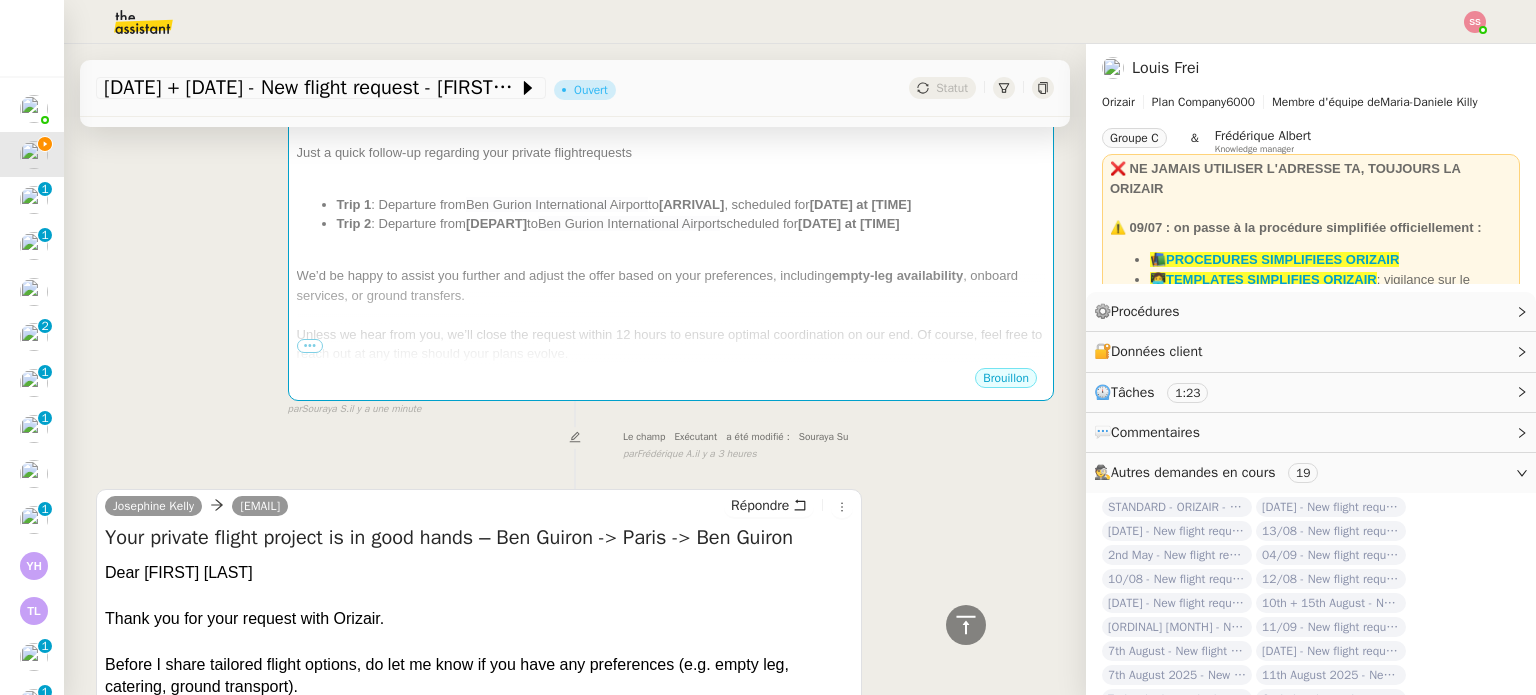 scroll, scrollTop: 202, scrollLeft: 0, axis: vertical 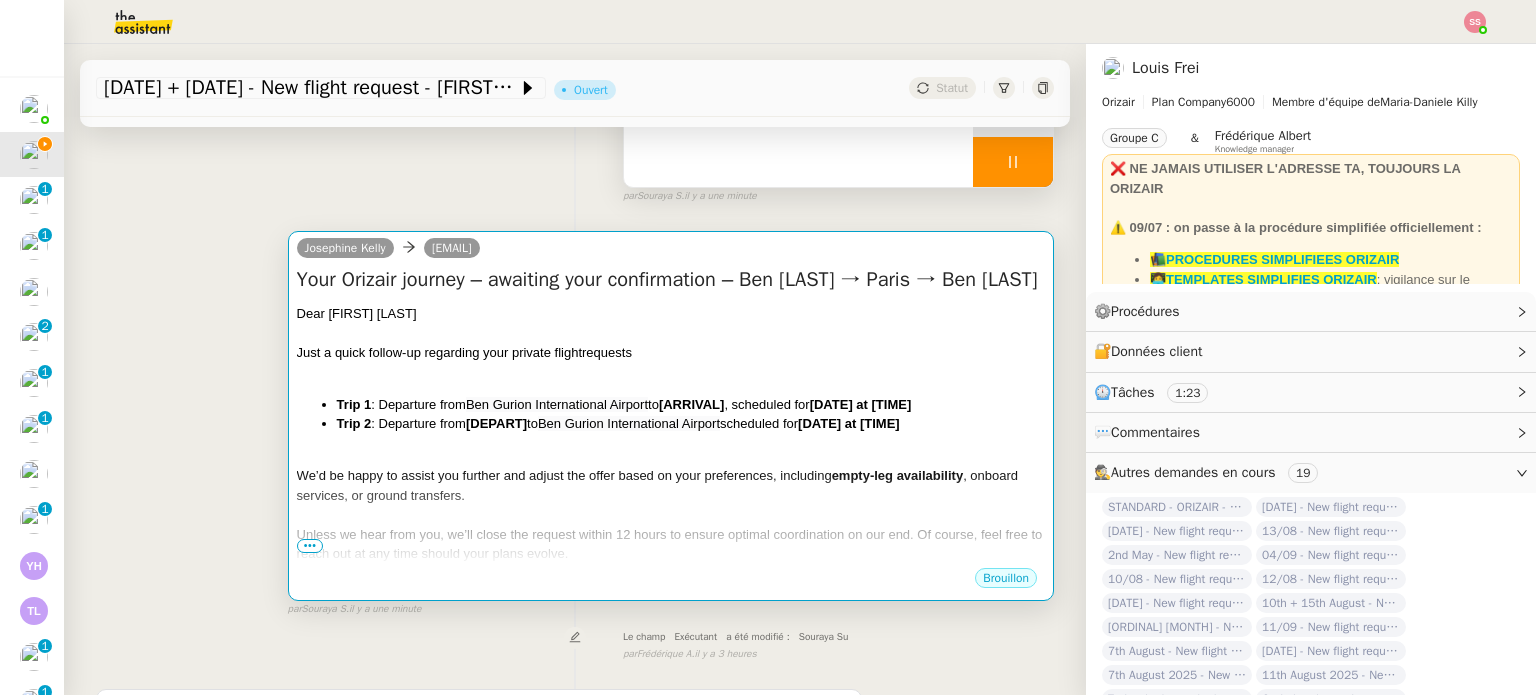 click on "Just a quick follow-up regarding your private flight  requests" at bounding box center [671, 353] 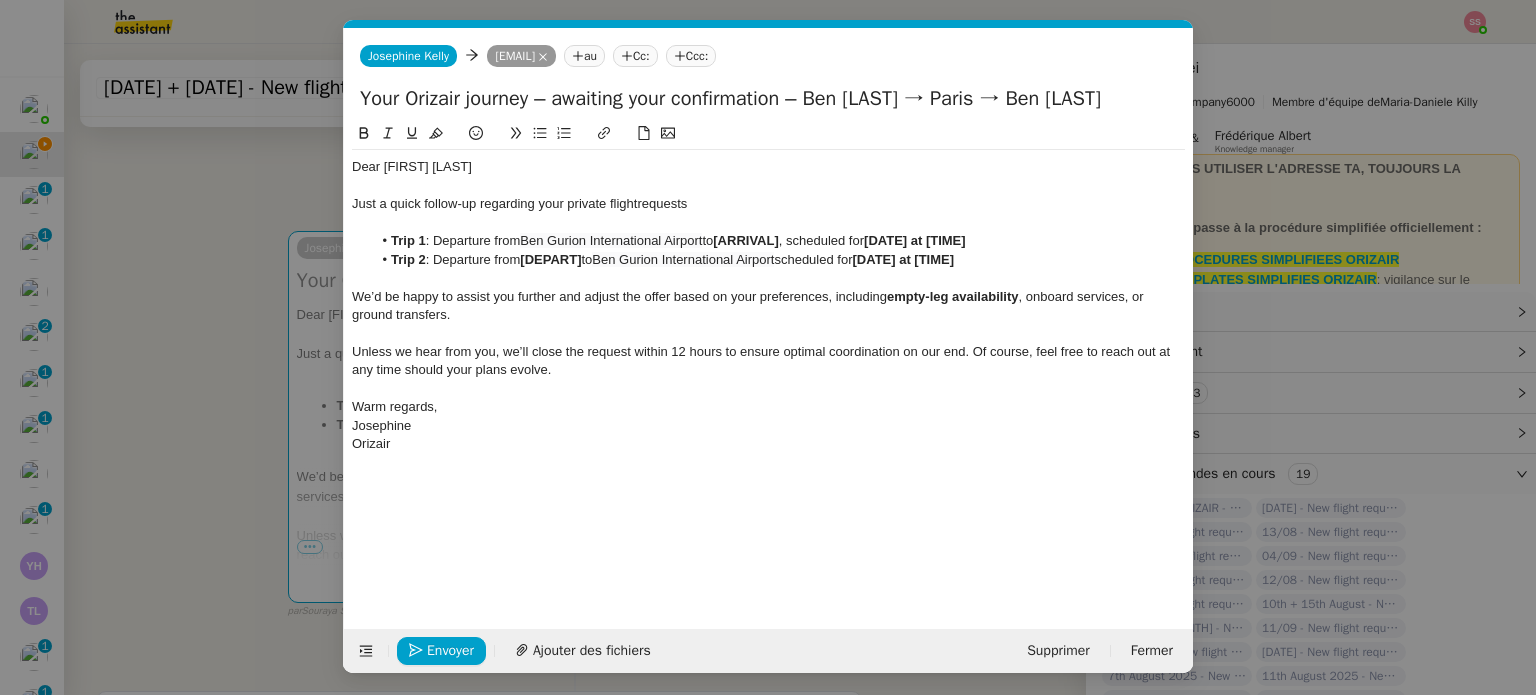 scroll, scrollTop: 0, scrollLeft: 86, axis: horizontal 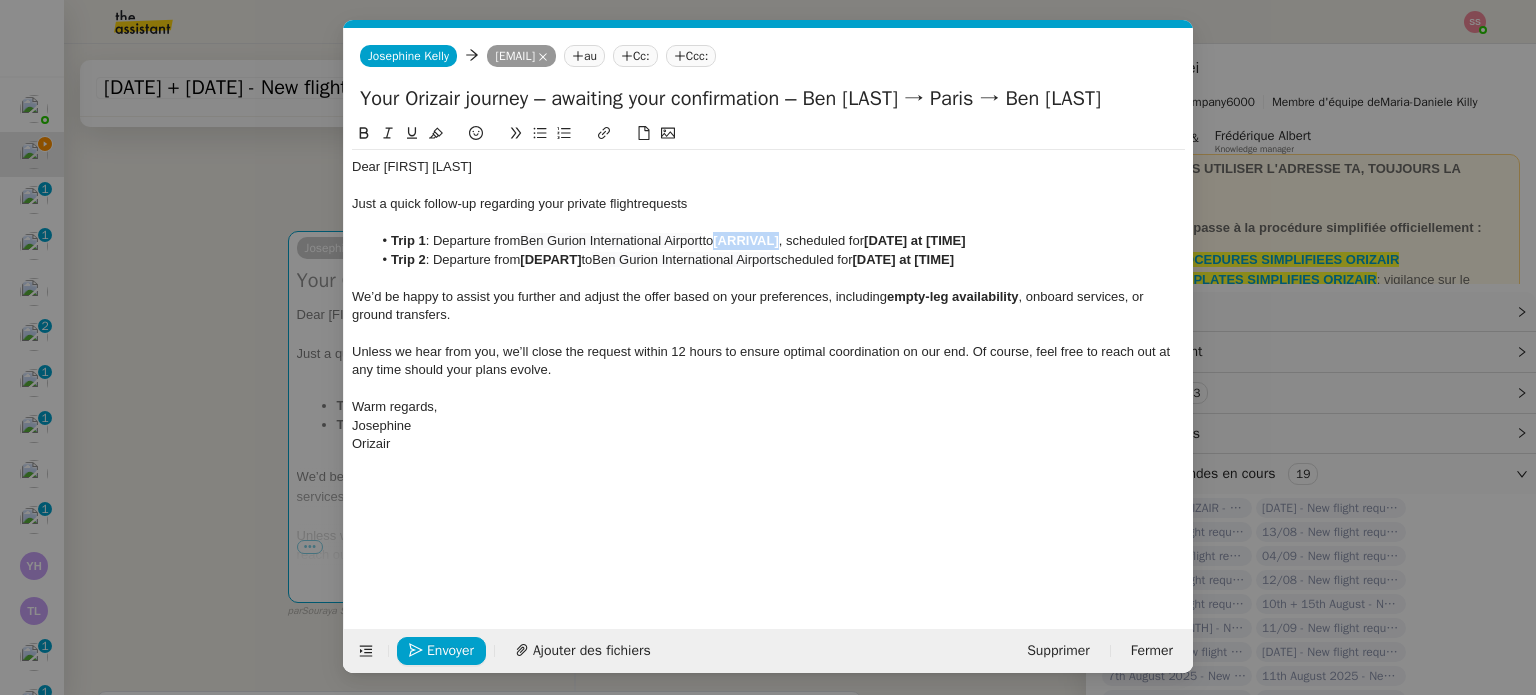 drag, startPoint x: 724, startPoint y: 239, endPoint x: 788, endPoint y: 238, distance: 64.00781 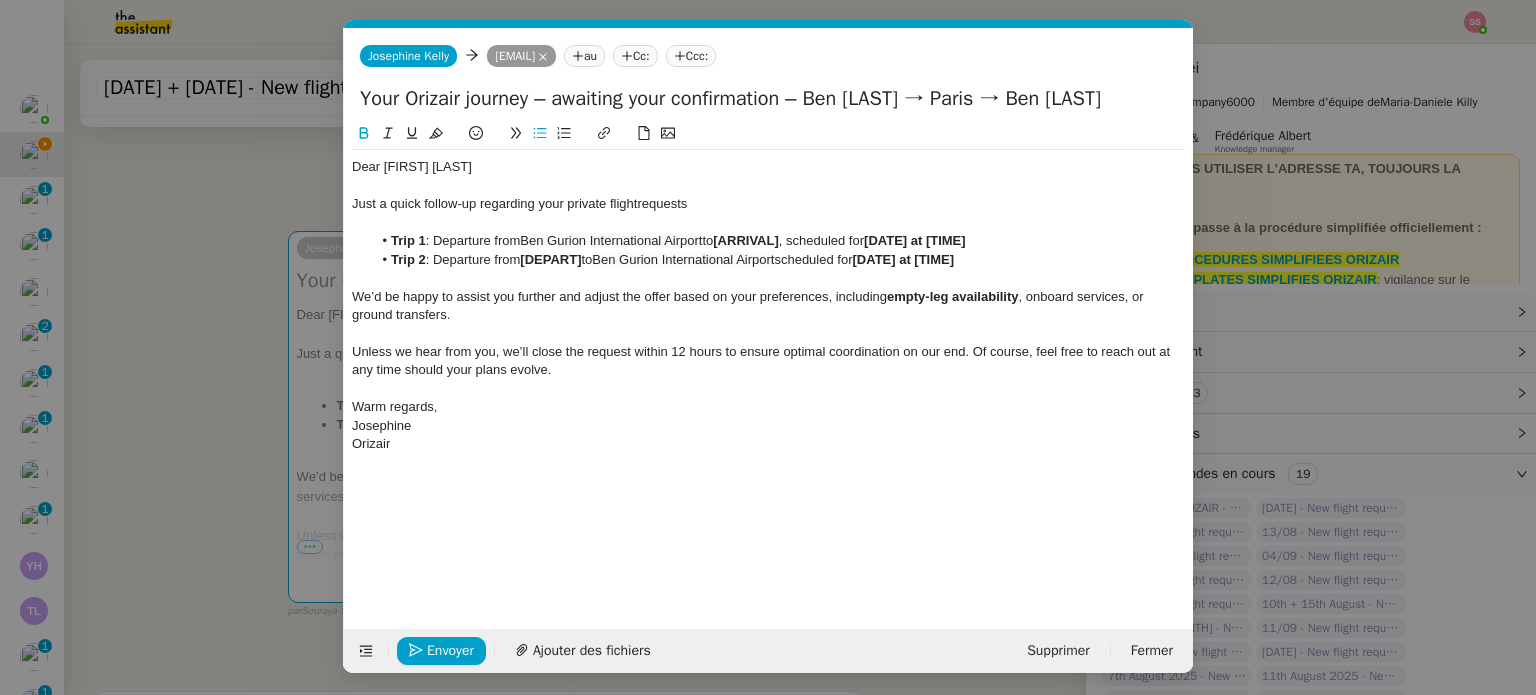 scroll, scrollTop: 0, scrollLeft: 0, axis: both 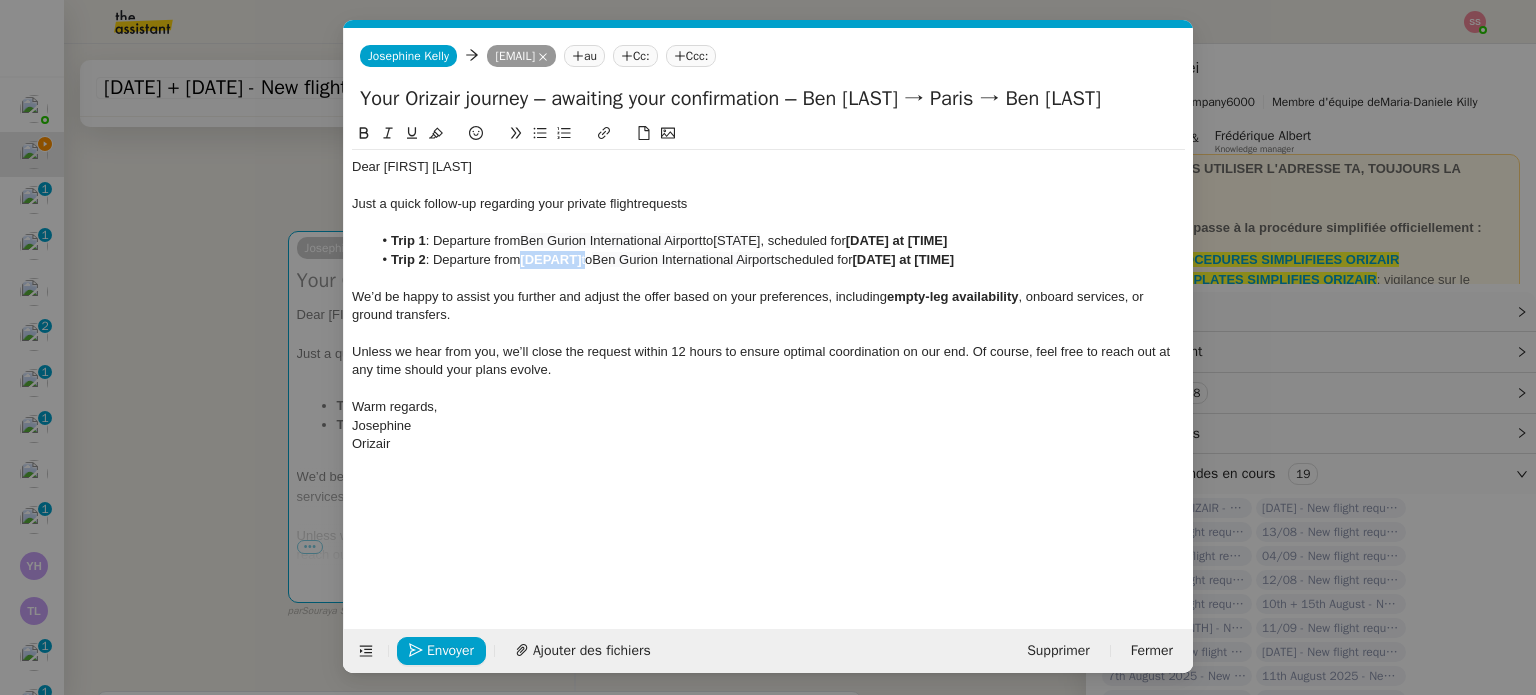 drag, startPoint x: 527, startPoint y: 265, endPoint x: 592, endPoint y: 263, distance: 65.03076 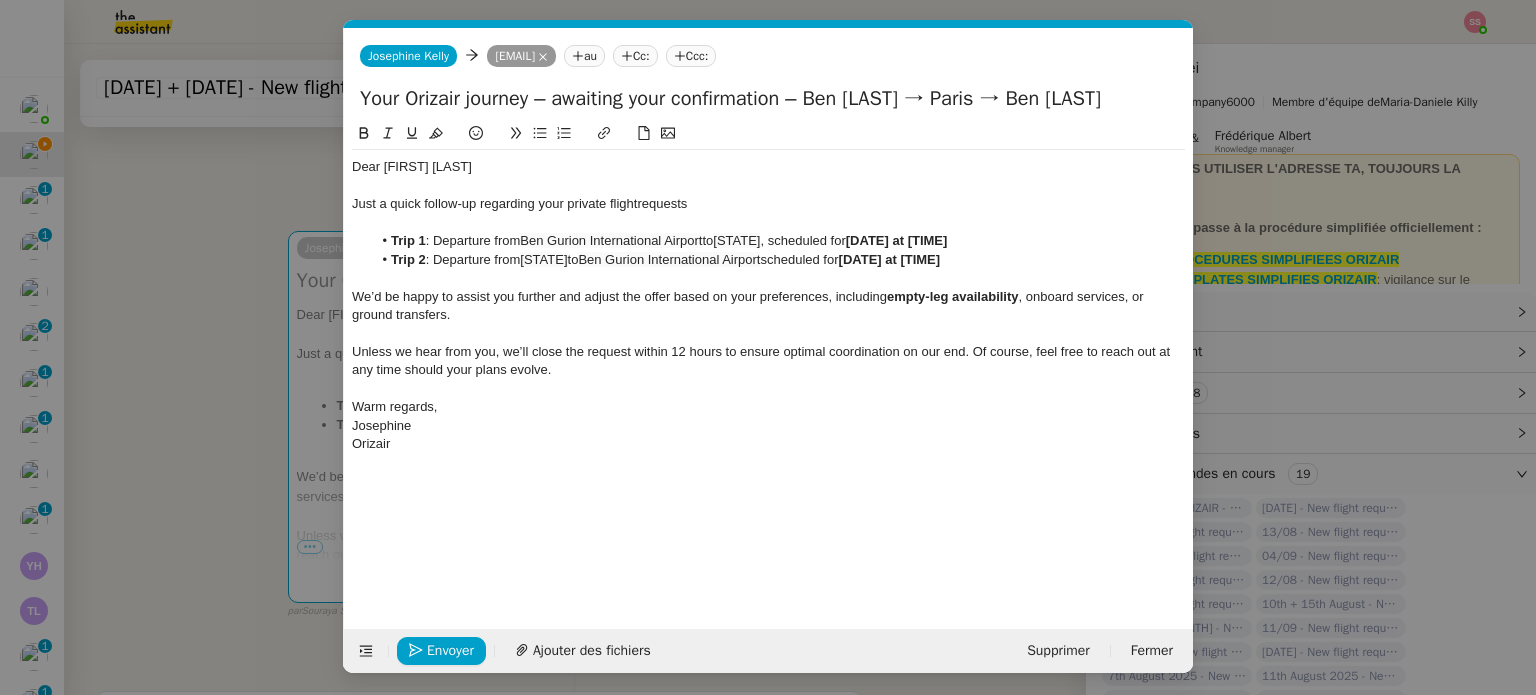 scroll, scrollTop: 0, scrollLeft: 0, axis: both 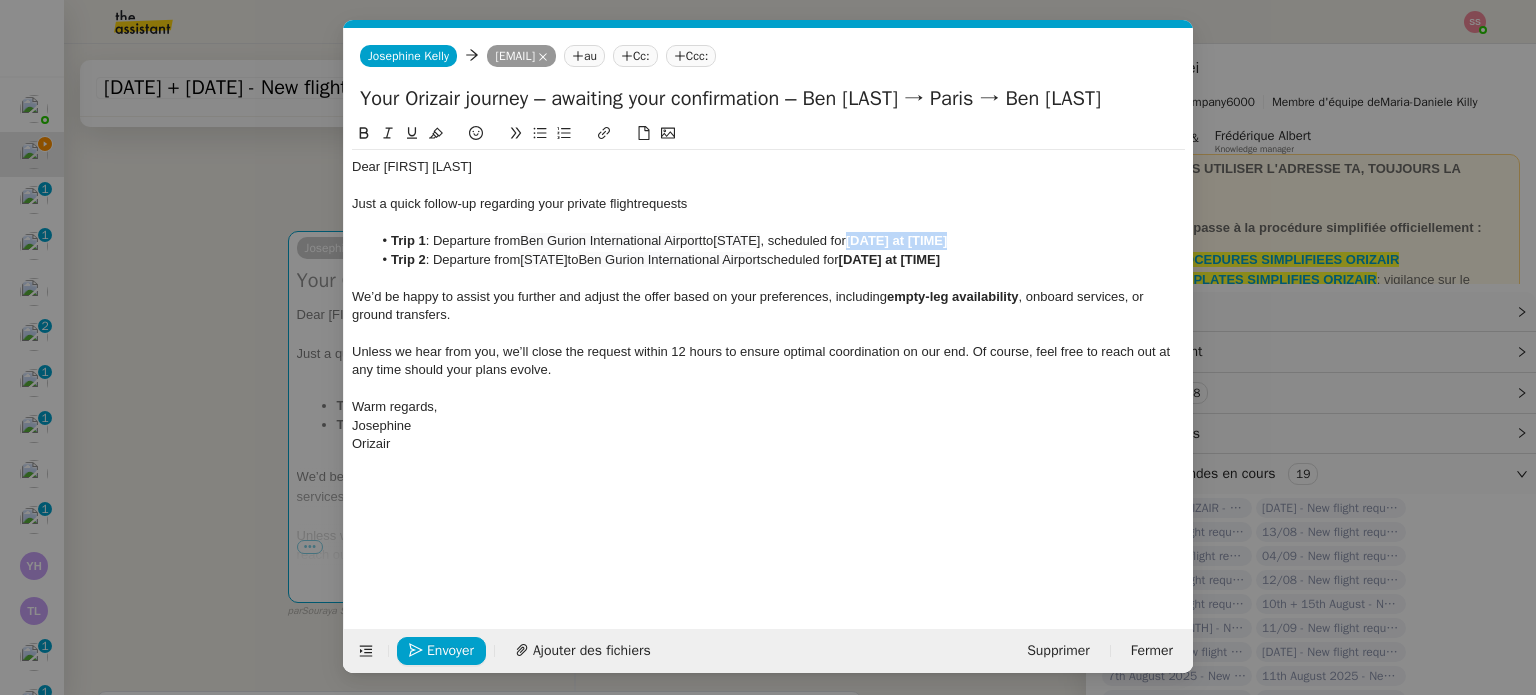 drag, startPoint x: 947, startPoint y: 239, endPoint x: 1107, endPoint y: 243, distance: 160.04999 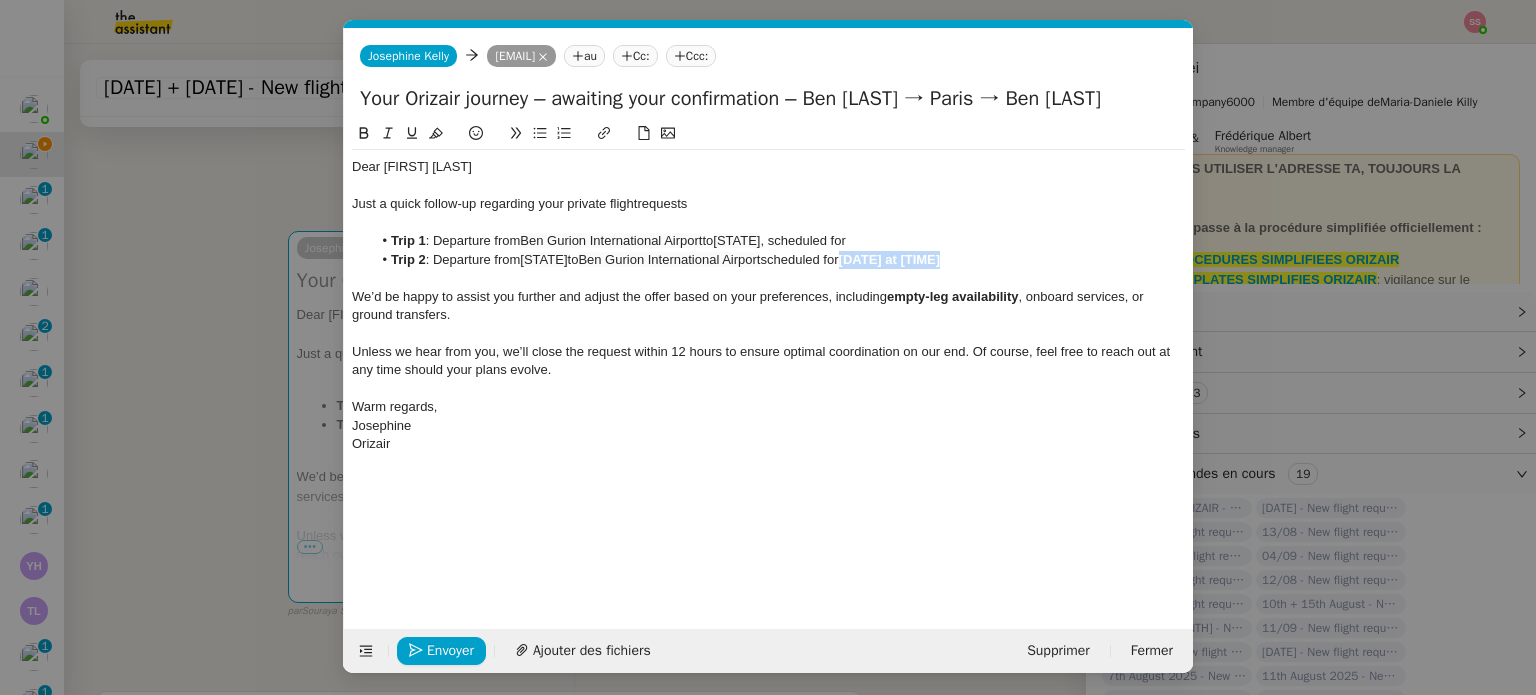 drag, startPoint x: 1077, startPoint y: 259, endPoint x: 948, endPoint y: 262, distance: 129.03488 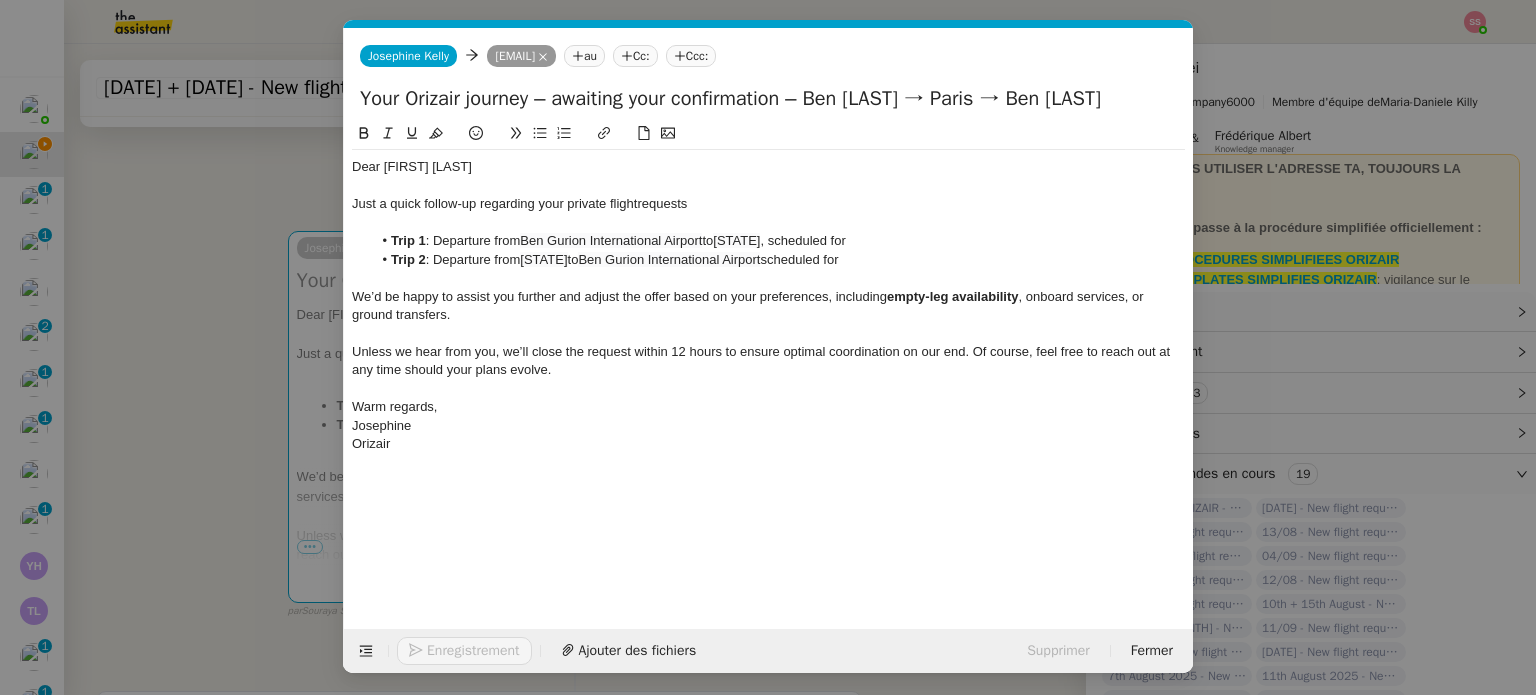 click on "relance Service Relance  Bon de Commande LBP    A utiliser dans le cadre de la procédure de  relance  des bons de commande TA -  RELANCE  CLIENT (EN)    Relance r un client lorsqu'il n'a pas répondu à un précédent message ✈️Orizair -  Relance  client (FR)    à utiliser pour orizair, première  relance  en français  Louis Frei TA -  RELANCE  CLIENT    Relance r un client lorsqu'il n'a pas répondu à un précédent message UMENTO -  RELANCE  GROUPE J+7    A utiliser dans le cadre de la procédure d'organisation de dîner MENTO -  RELANCE  GROUPE J+14    A utiliser dans le cadre de la procédure d'organisation de dîner ✈️Orizair -  Relance  client (EN)     à utiliser pour orizair,  relance  en anglais  Louis Frei 3ᵉ  relance  impayés ENG    2ᵉ  relance  impayés ENG    impayés  3ᵉ  relance  impayés FR    2ᵉ  relance  impayés FR    1ʳᵉ  relance  impayés FR    ✈️ Orizair -  Relance  après envoi devis client (EN)    relance r le client pour son devis en anglais." at bounding box center (768, 347) 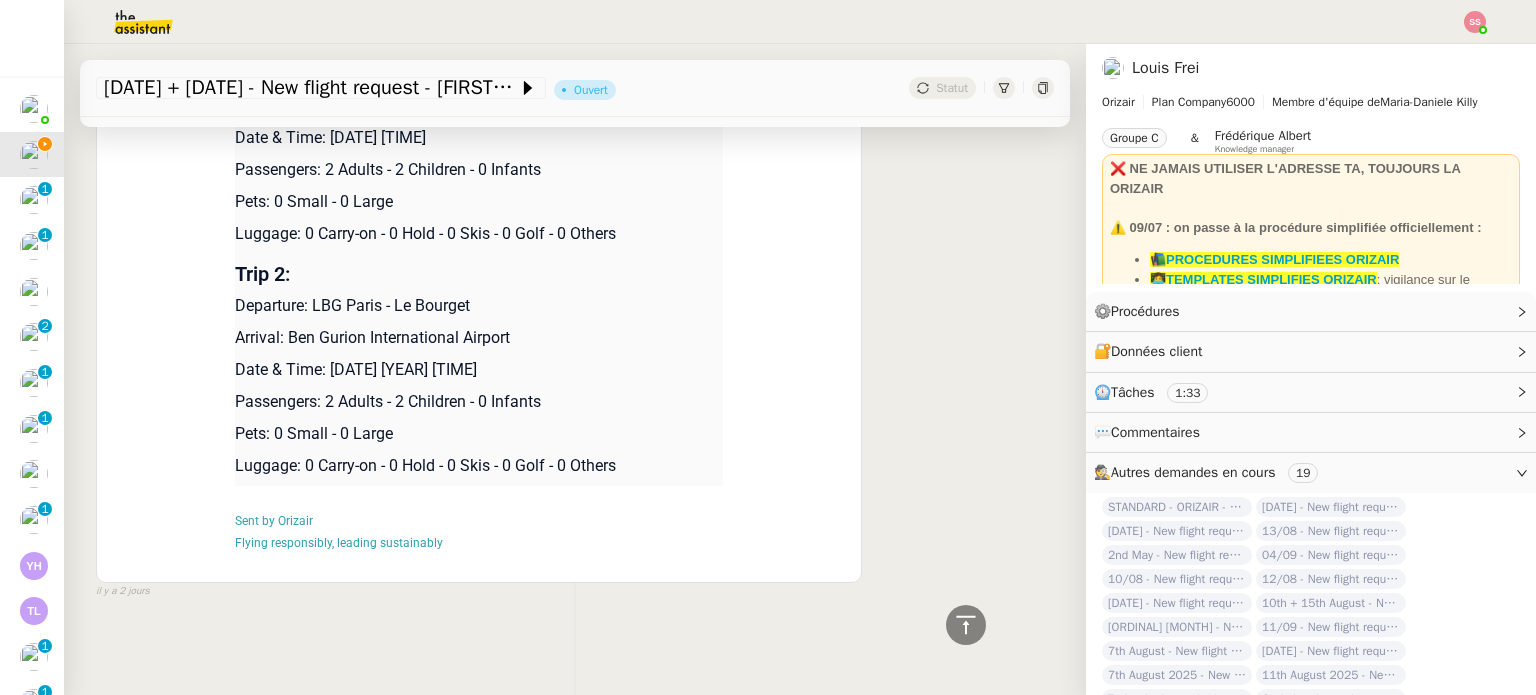 scroll, scrollTop: 1732, scrollLeft: 0, axis: vertical 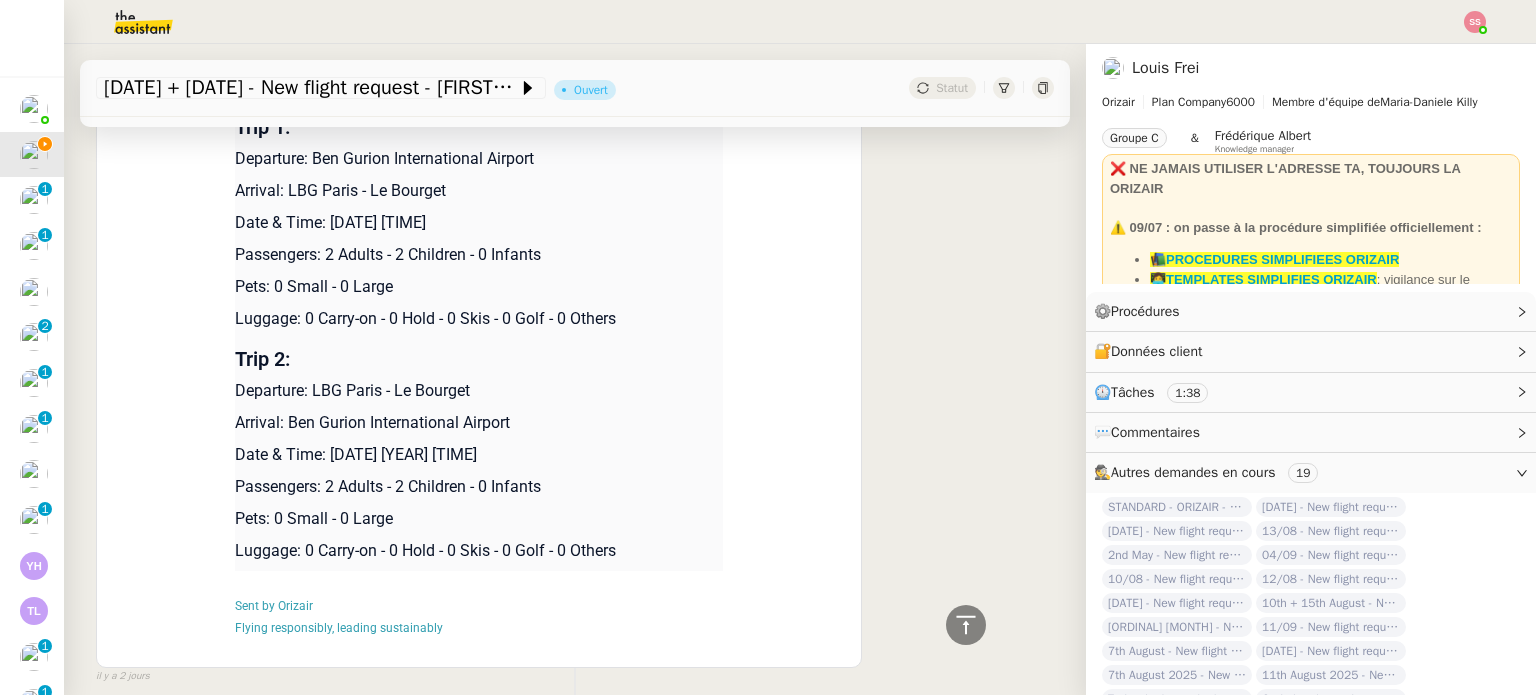 click on "Date & Time: 17th August 2025 15:02" at bounding box center [479, 223] 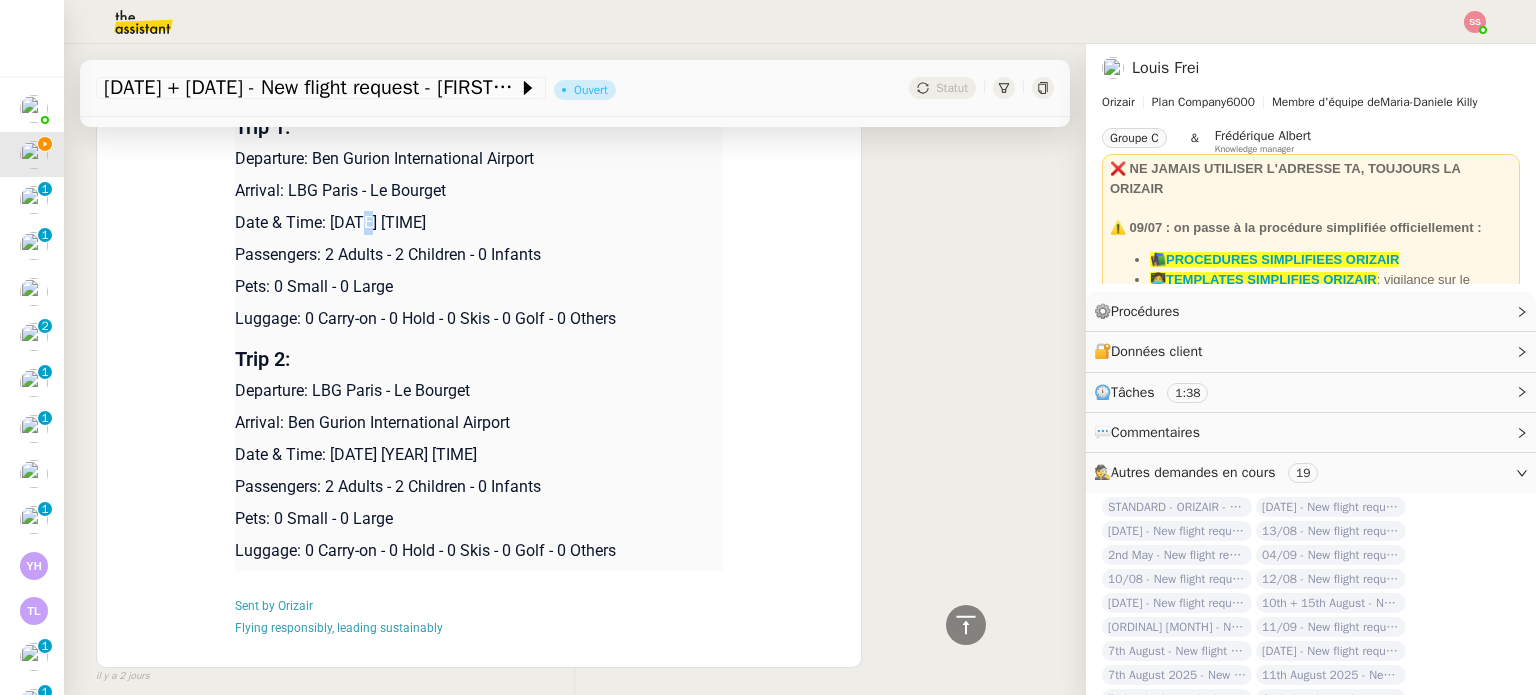 click on "Date & Time: 17th August 2025 15:02" at bounding box center (479, 223) 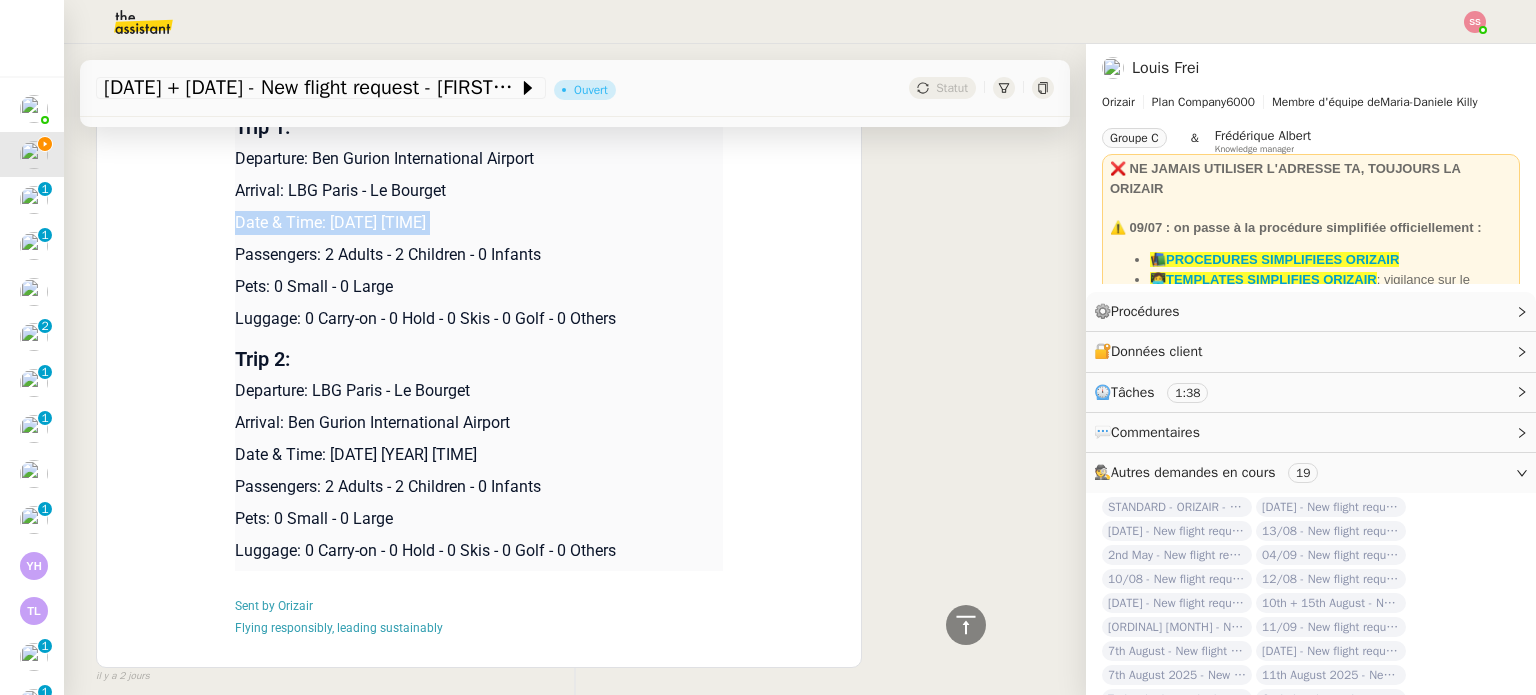 click on "Date & Time: 17th August 2025 15:02" at bounding box center (479, 223) 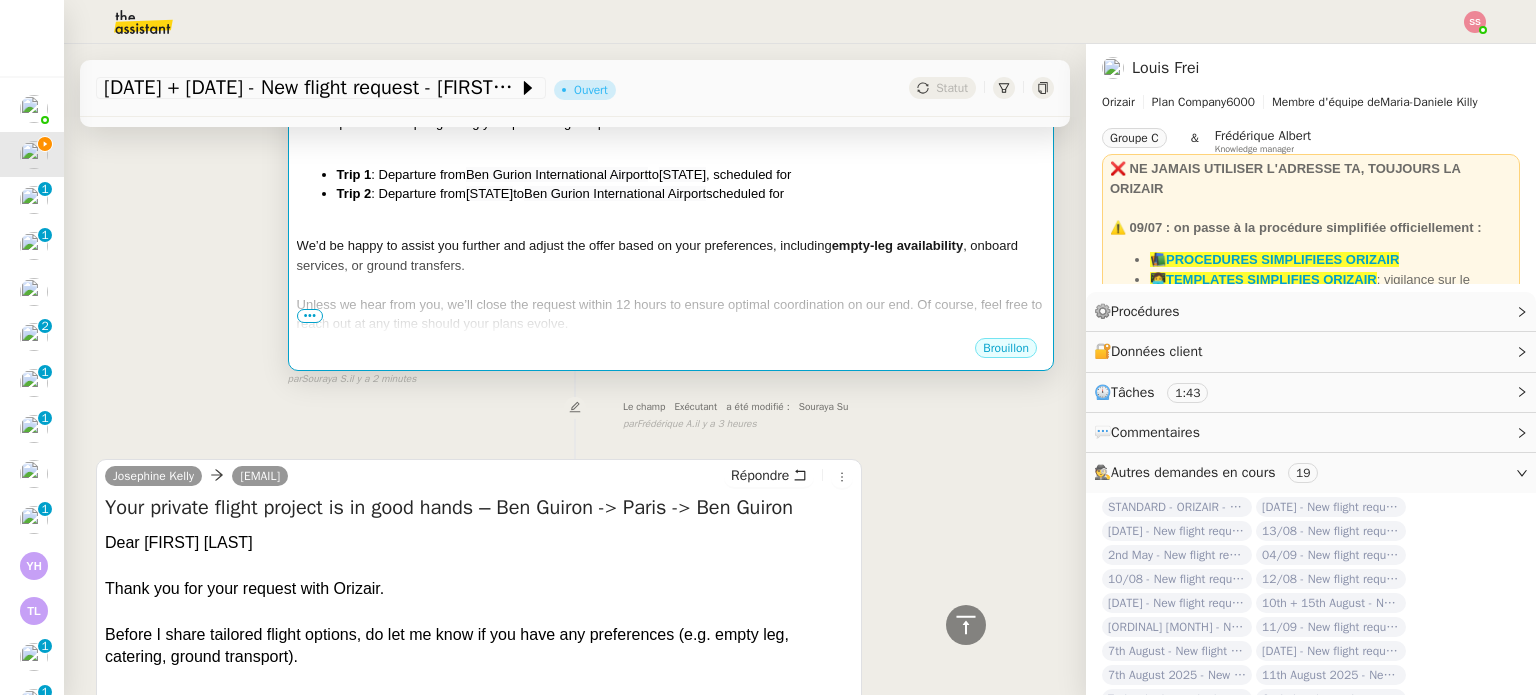 click on "Trip 2  : Departure from  LBG Paris - Le Bourget  to  Ben Gurion International Airport  scheduled for" at bounding box center (691, 194) 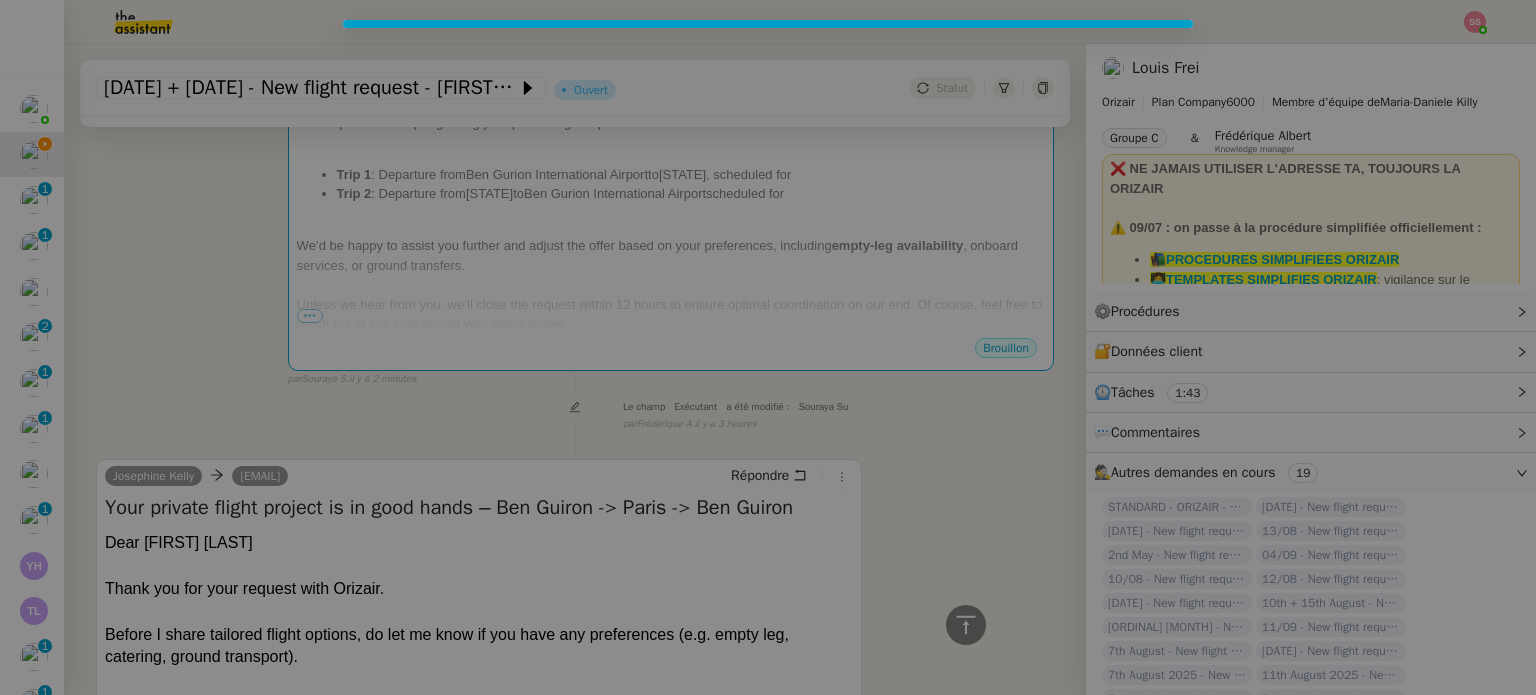 scroll, scrollTop: 432, scrollLeft: 0, axis: vertical 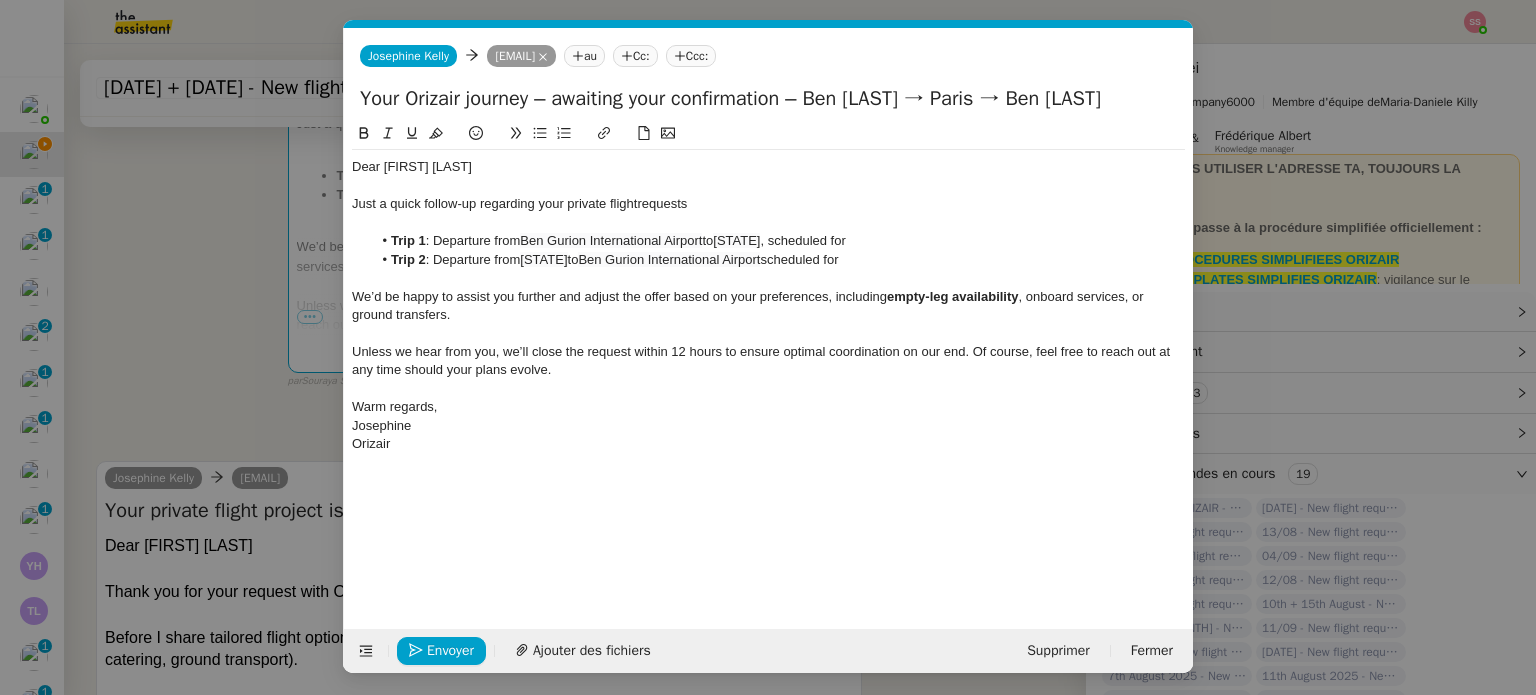 click on "Trip 1 : Departure from  Ben Gurion International Airport  to  LBG Paris - Le Bourget , scheduled for" 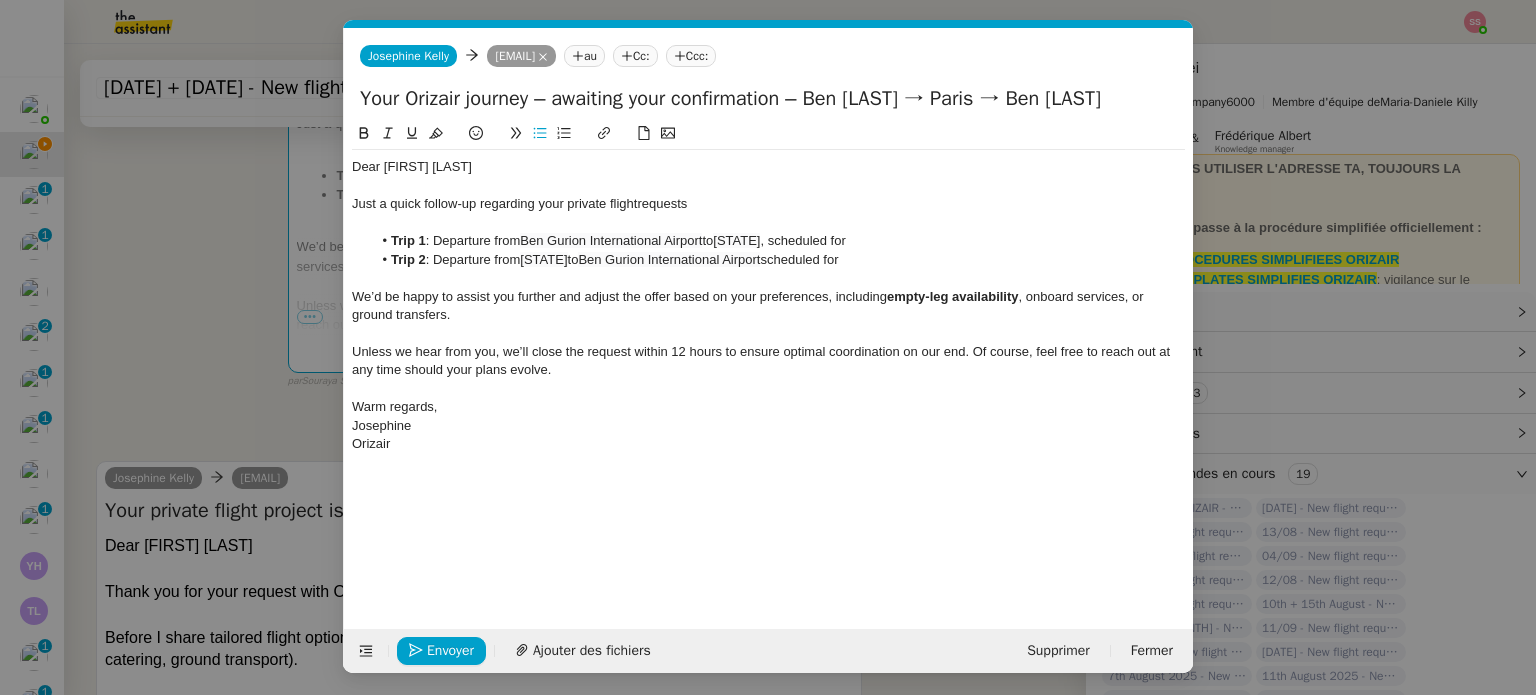 type 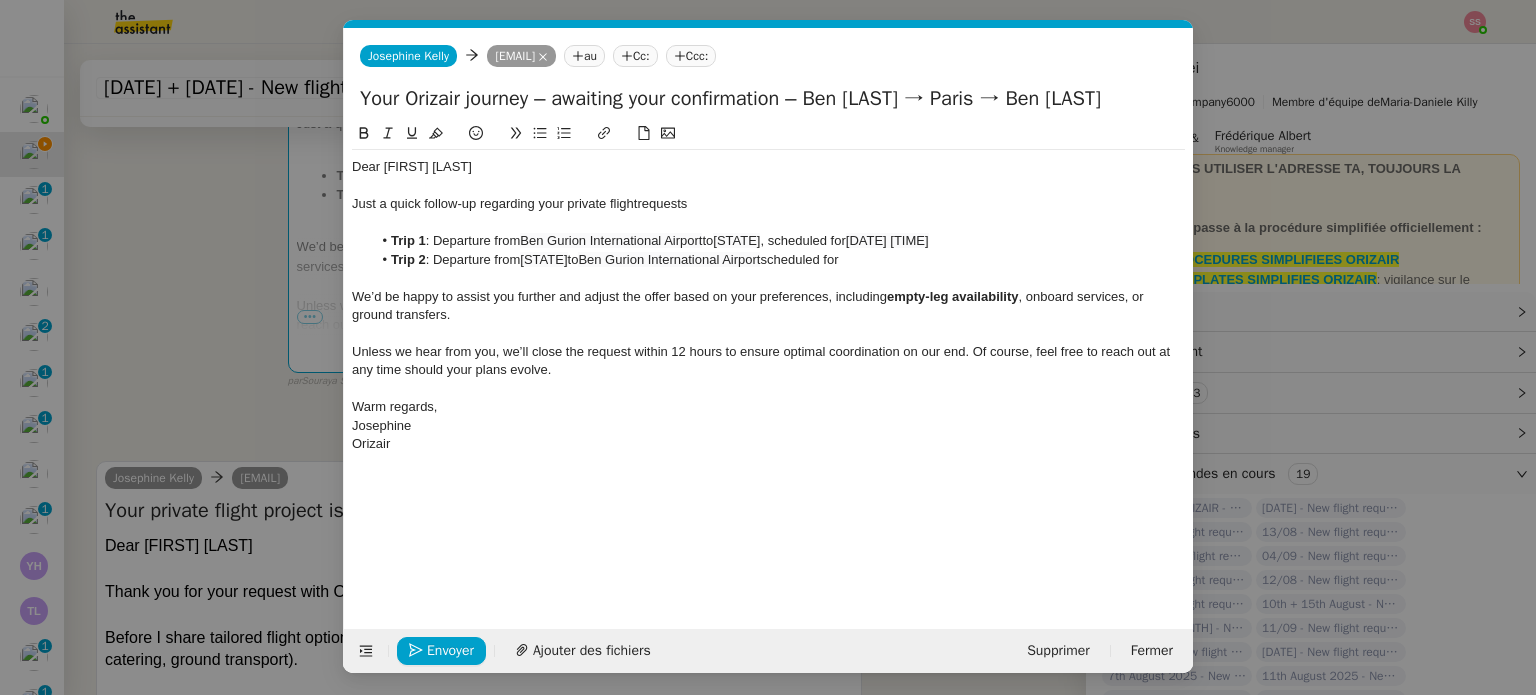 scroll, scrollTop: 0, scrollLeft: 0, axis: both 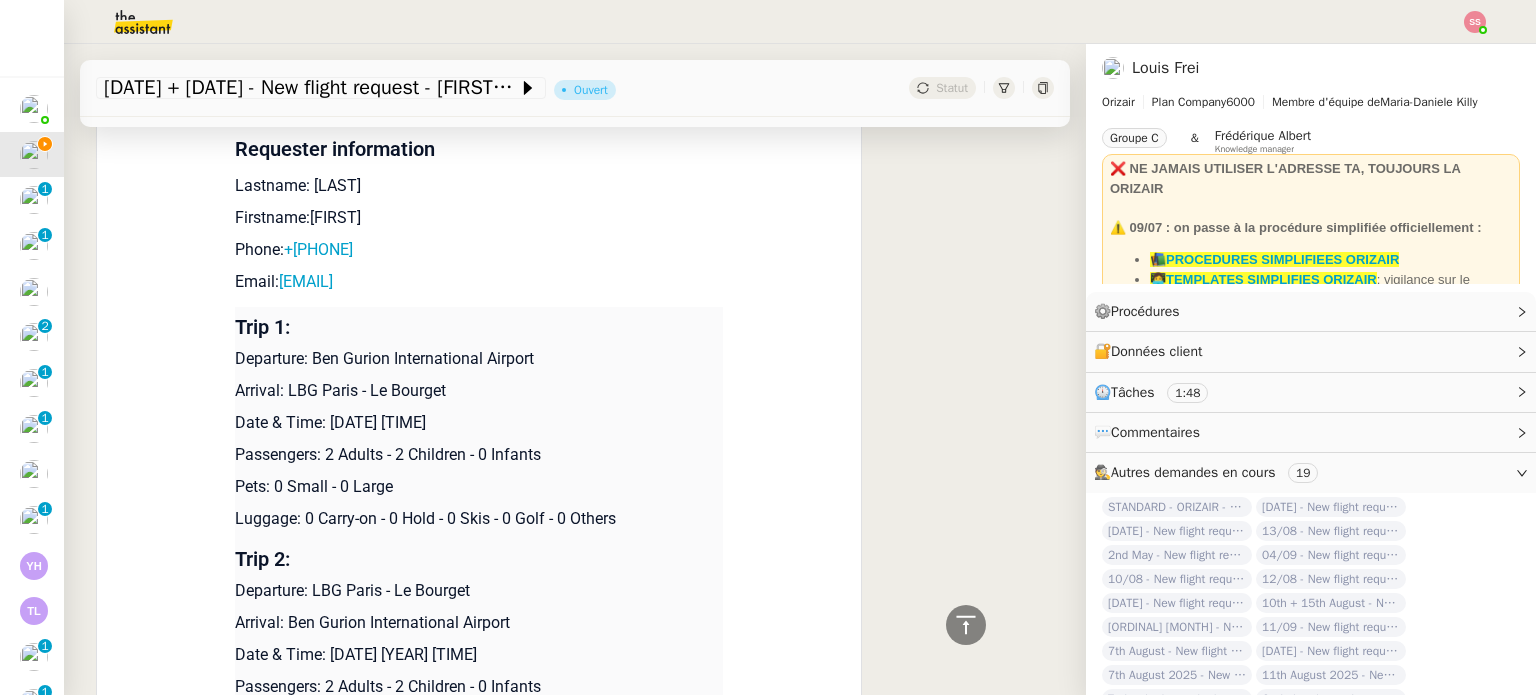 drag, startPoint x: 498, startPoint y: 665, endPoint x: 325, endPoint y: 652, distance: 173.48775 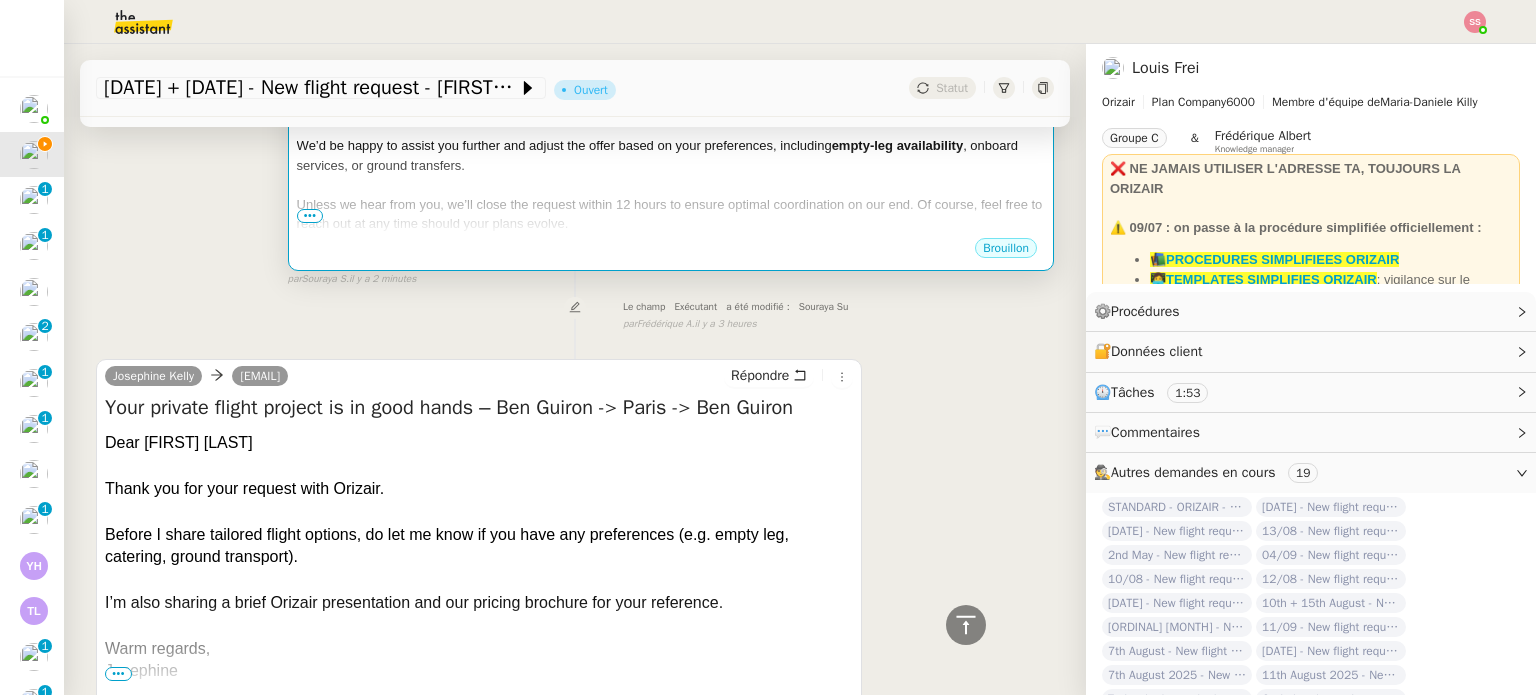click on "We’d be happy to assist you further and adjust the offer based on your preferences, including" at bounding box center (564, 145) 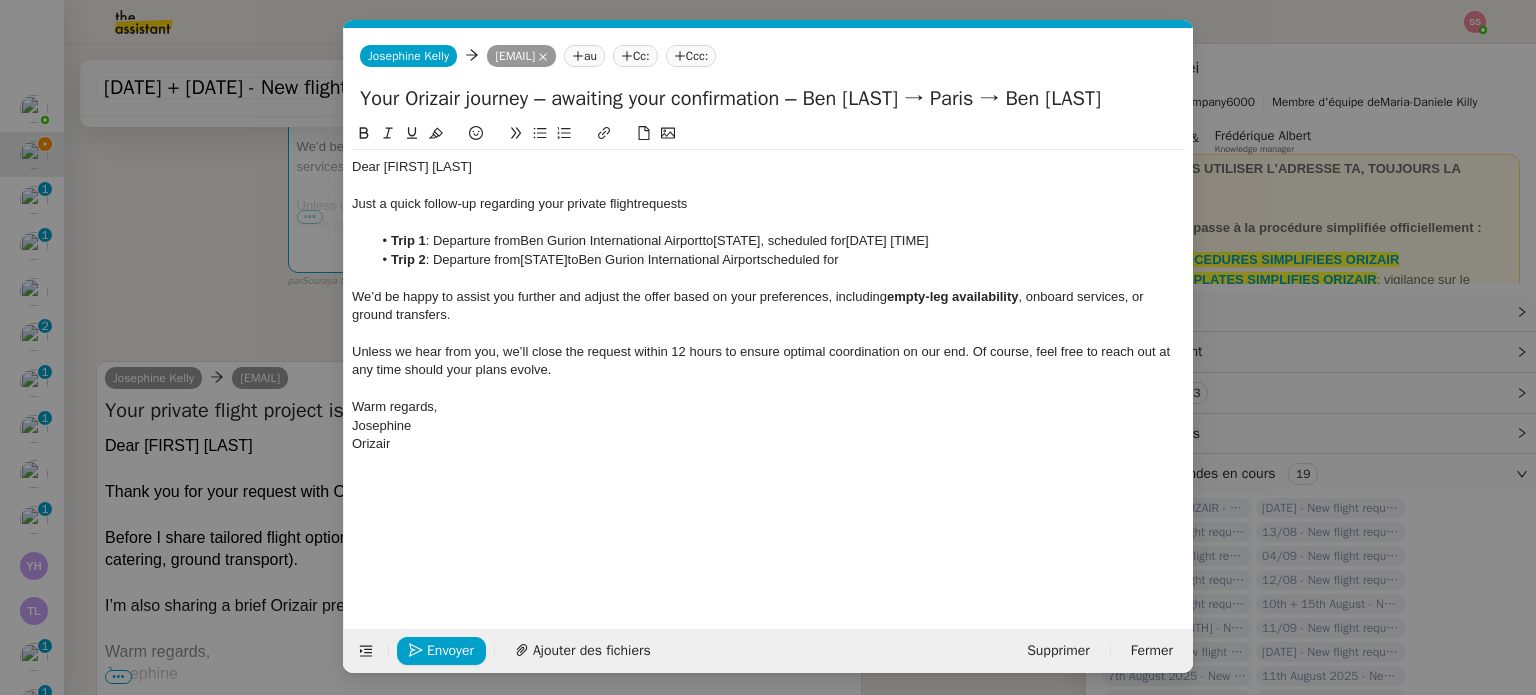 scroll, scrollTop: 533, scrollLeft: 0, axis: vertical 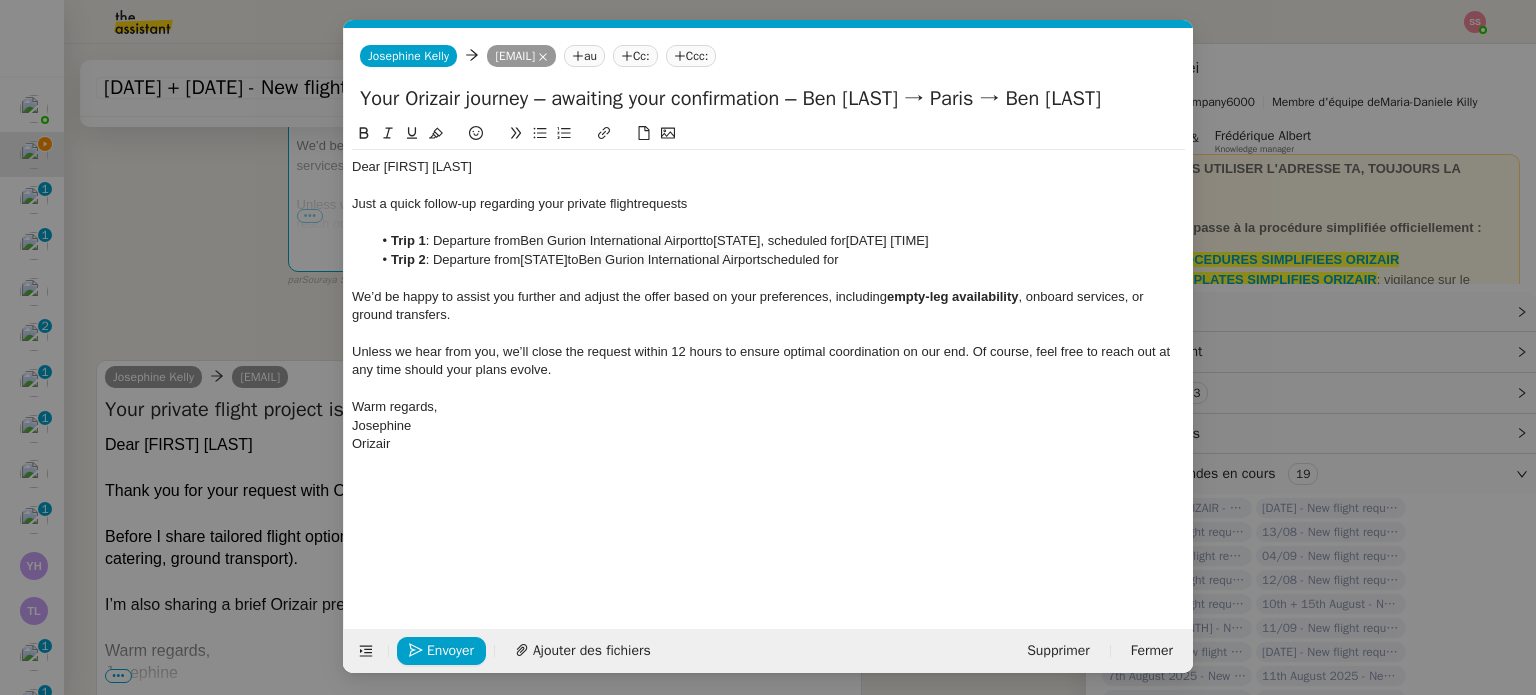 click on "Trip 2  : Departure from  LBG Paris - Le Bourget  to  Ben Gurion International Airport  scheduled for" 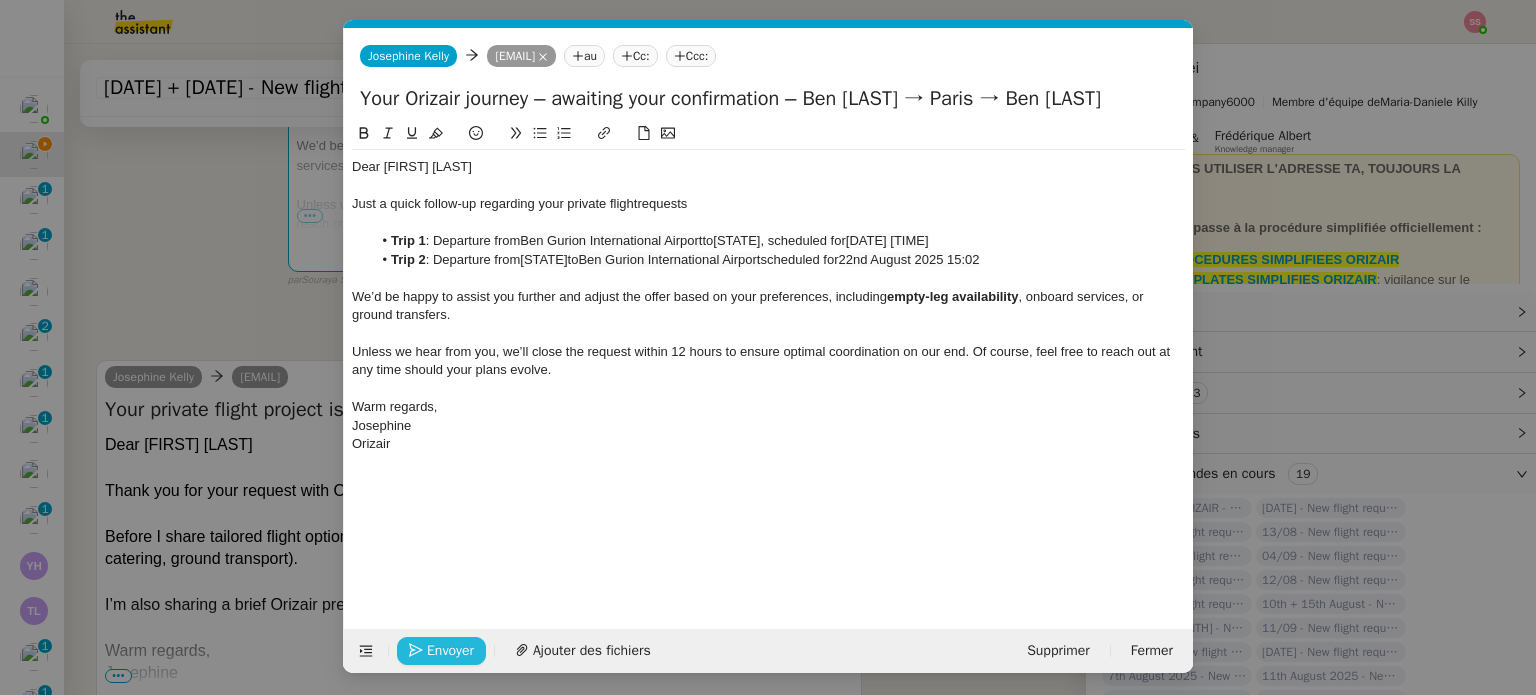 click on "Envoyer" 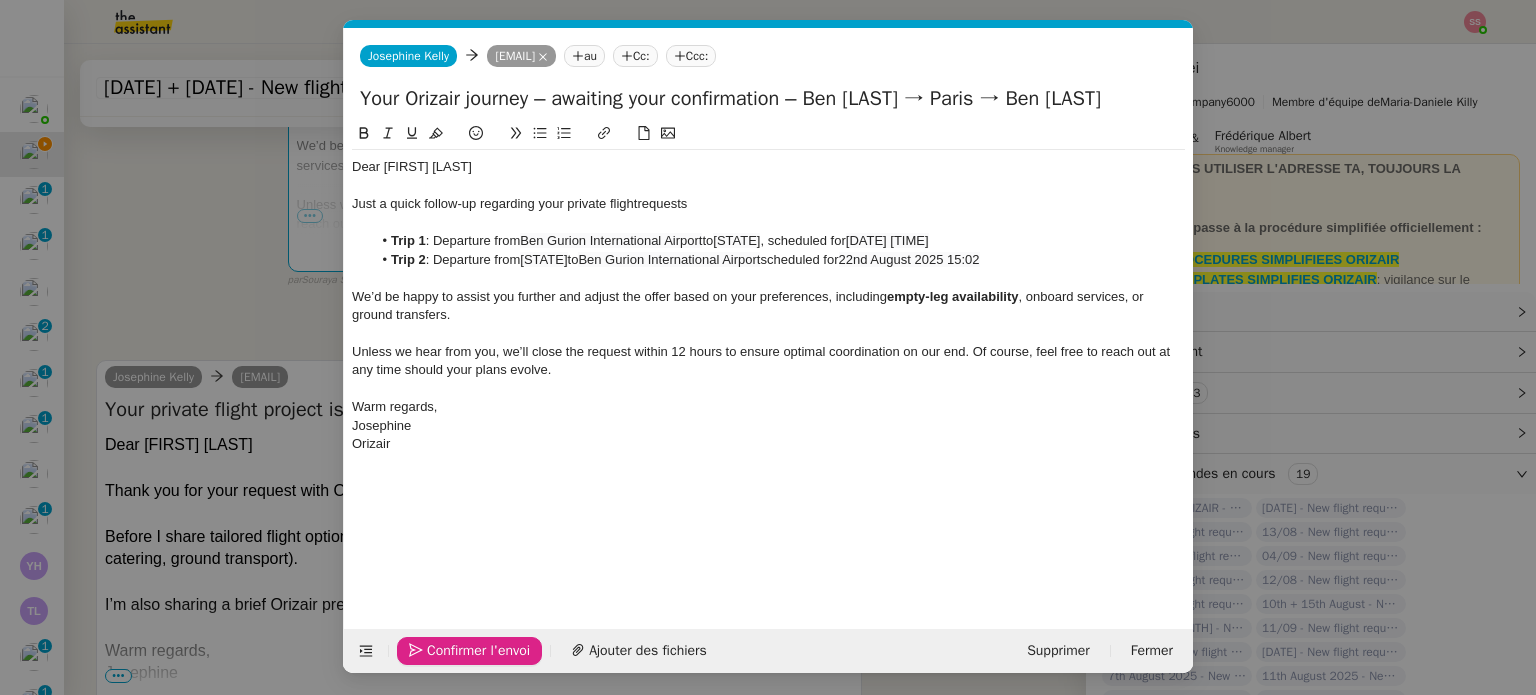 click on "Confirmer l'envoi" 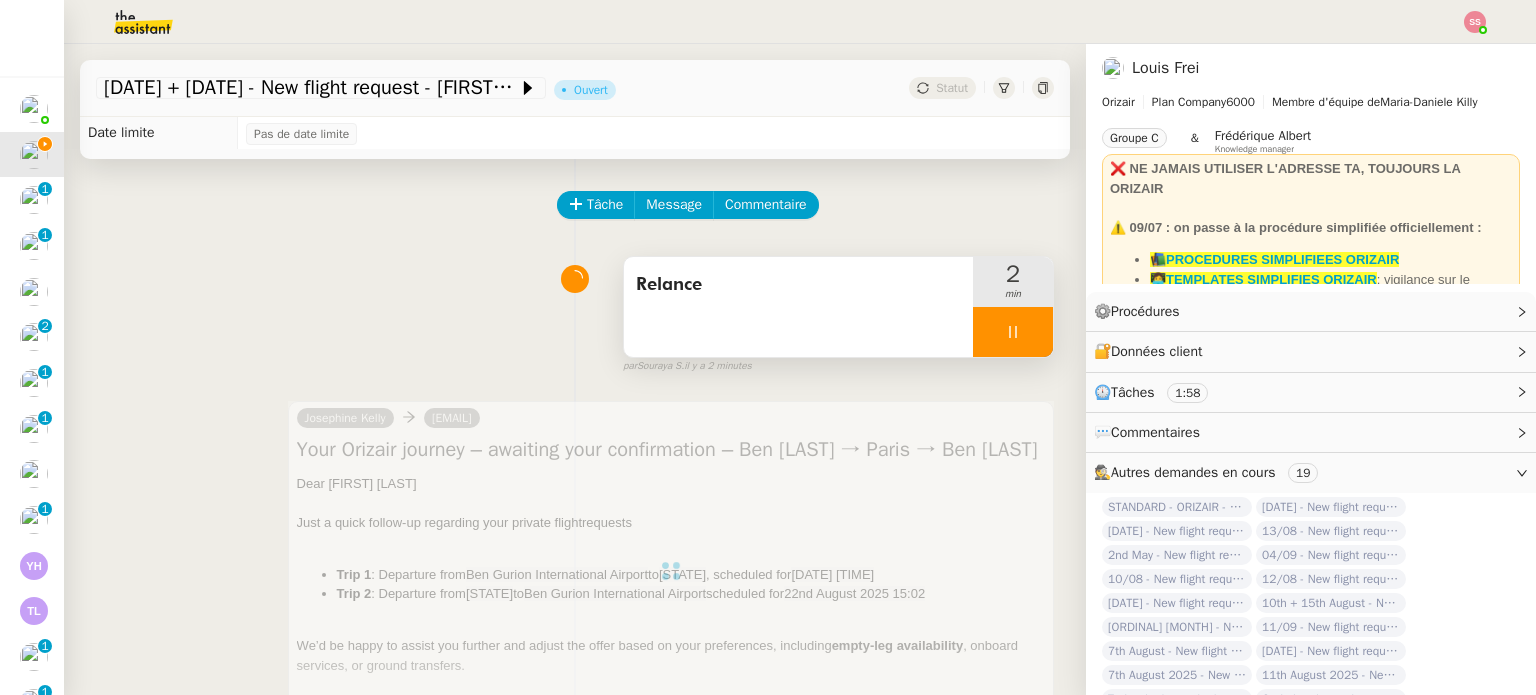 scroll, scrollTop: 132, scrollLeft: 0, axis: vertical 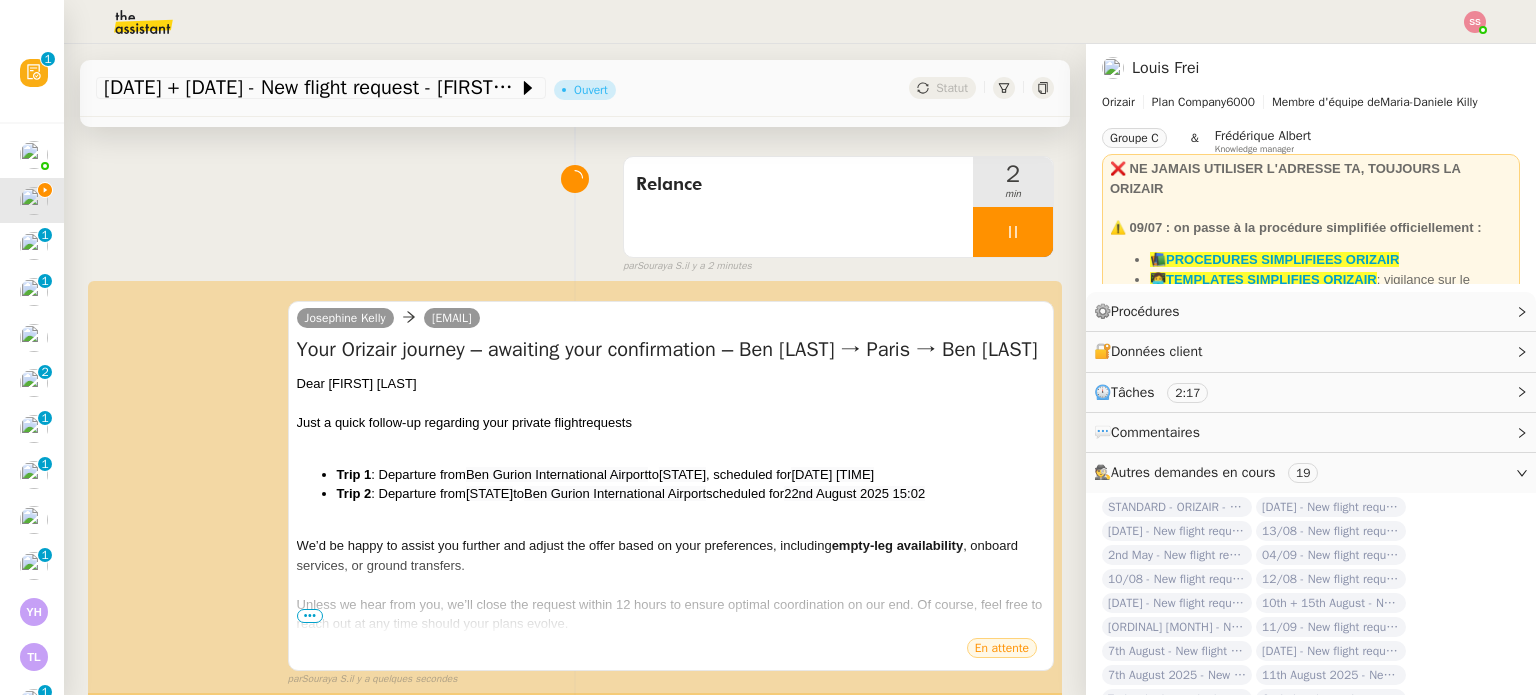 click at bounding box center [1013, 232] 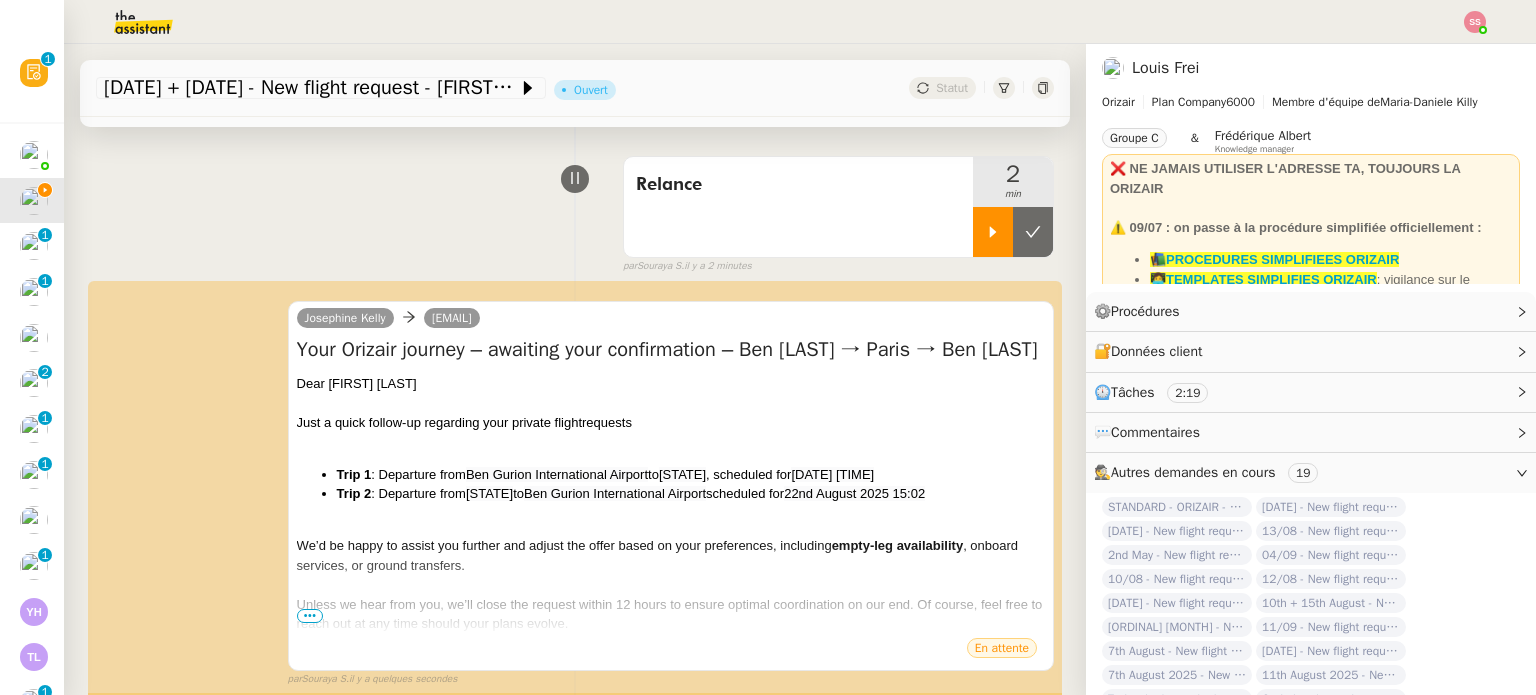 click 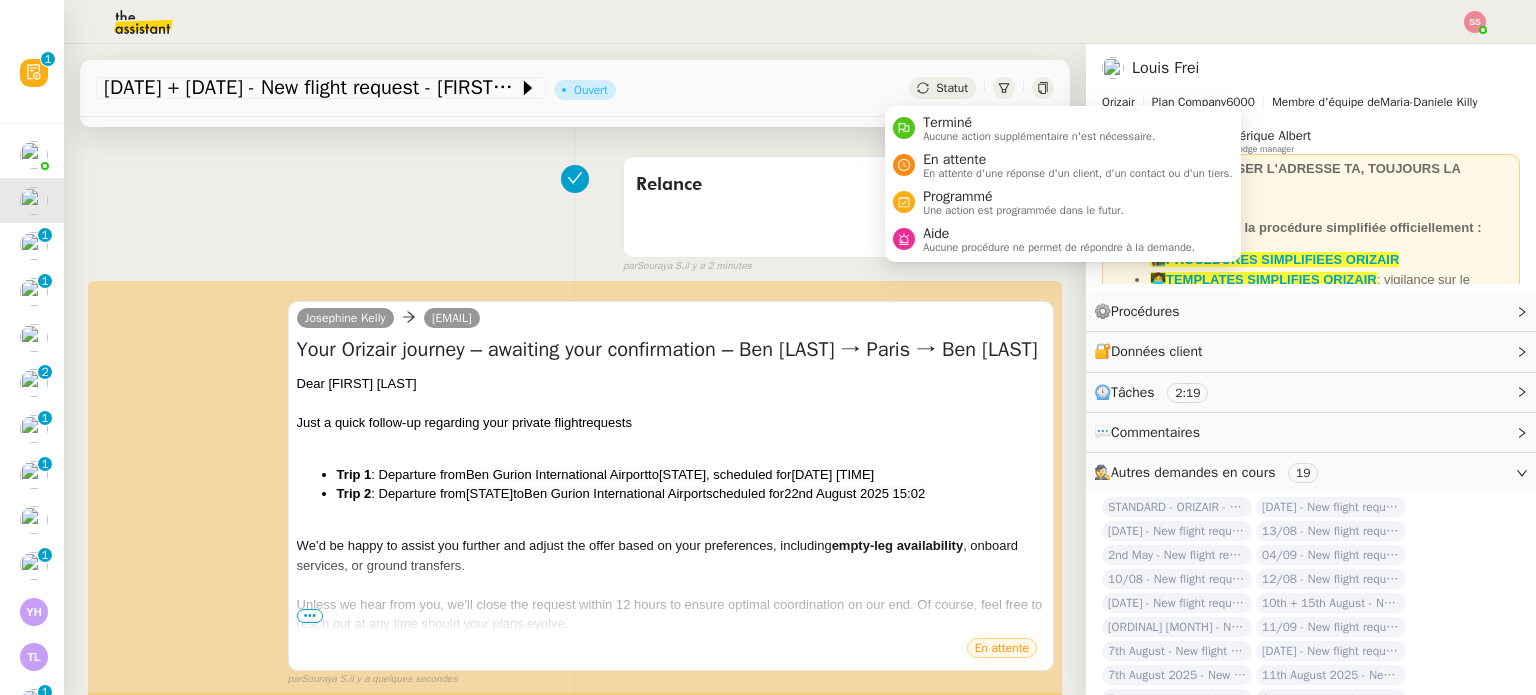 click on "Statut" 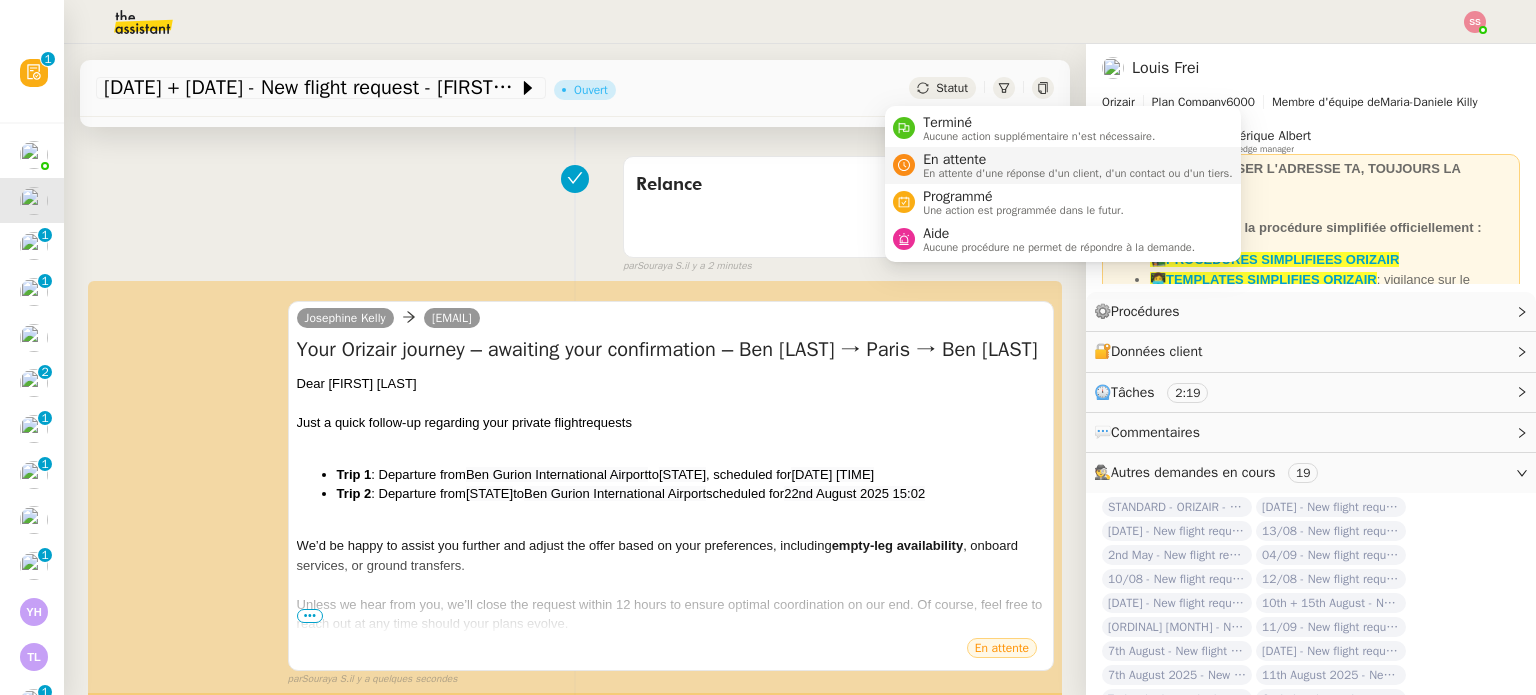 click on "En attente" at bounding box center (1078, 160) 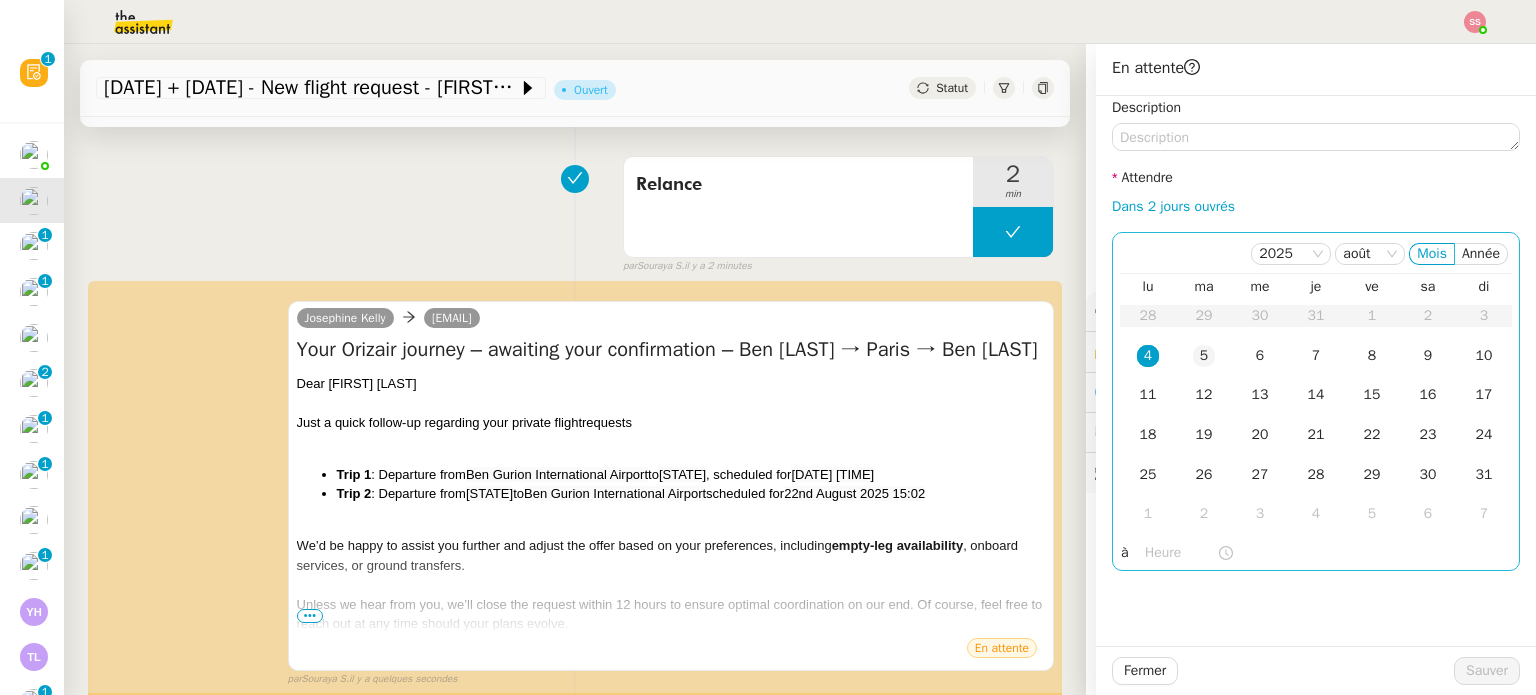 click on "5" 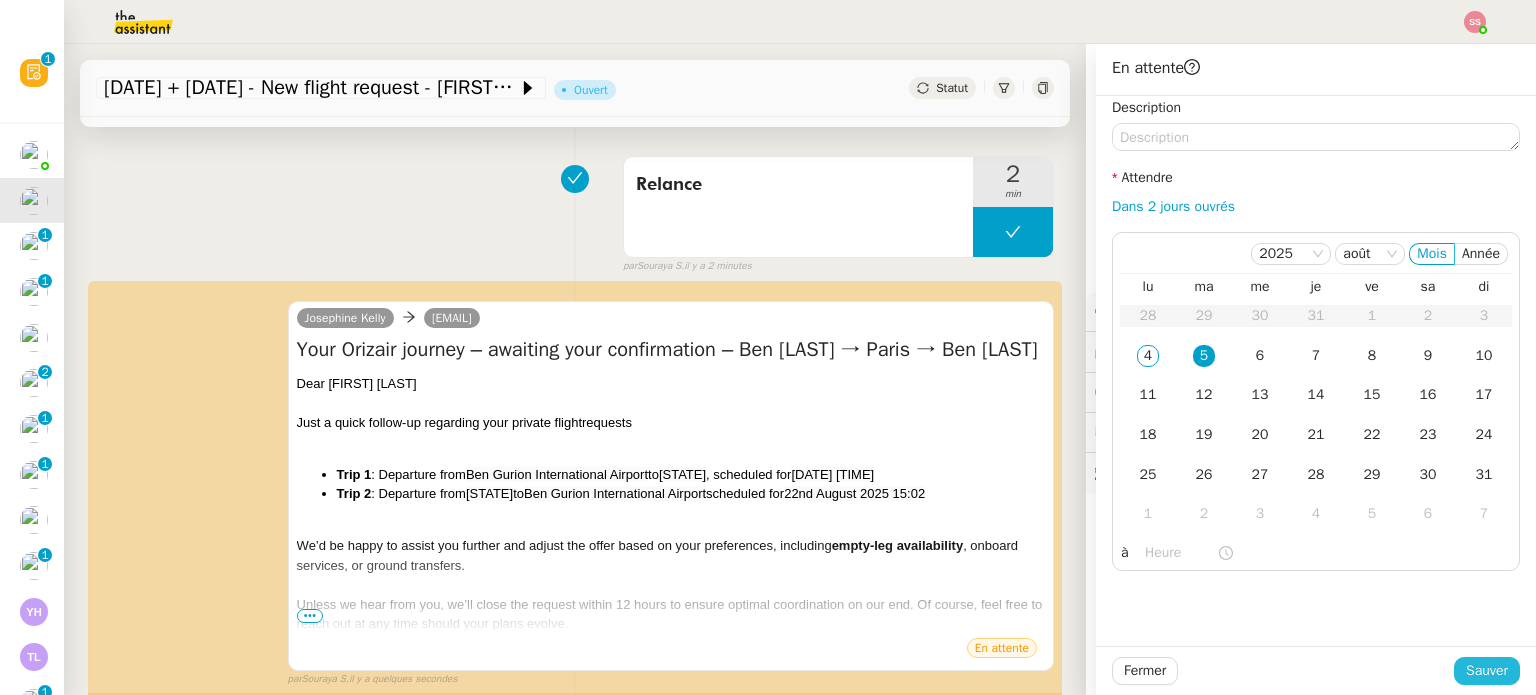 click on "Sauver" 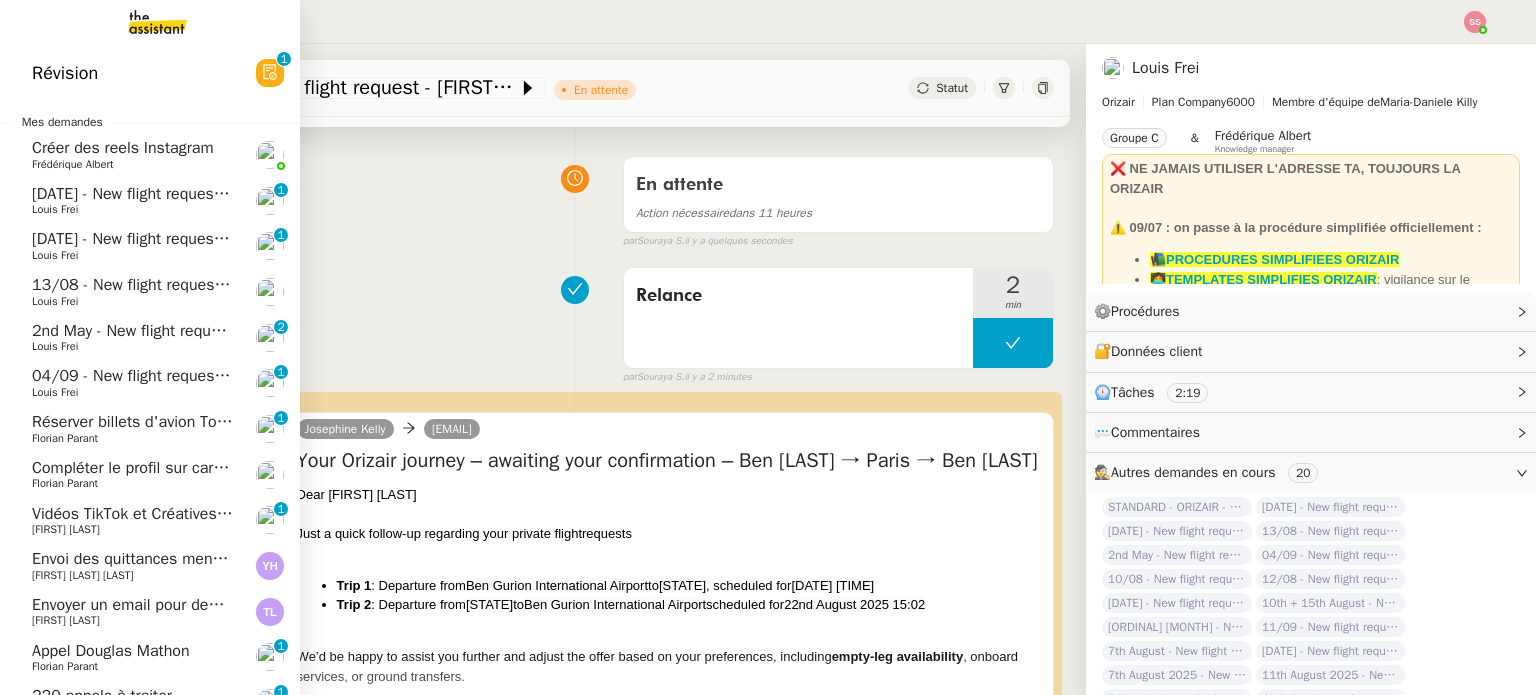 click on "[DD] [MONTH] - New flight request - [FIRST] [LAST] [FIRST] [LAST] 0 1 2 3 4 5 6 7 8 9" 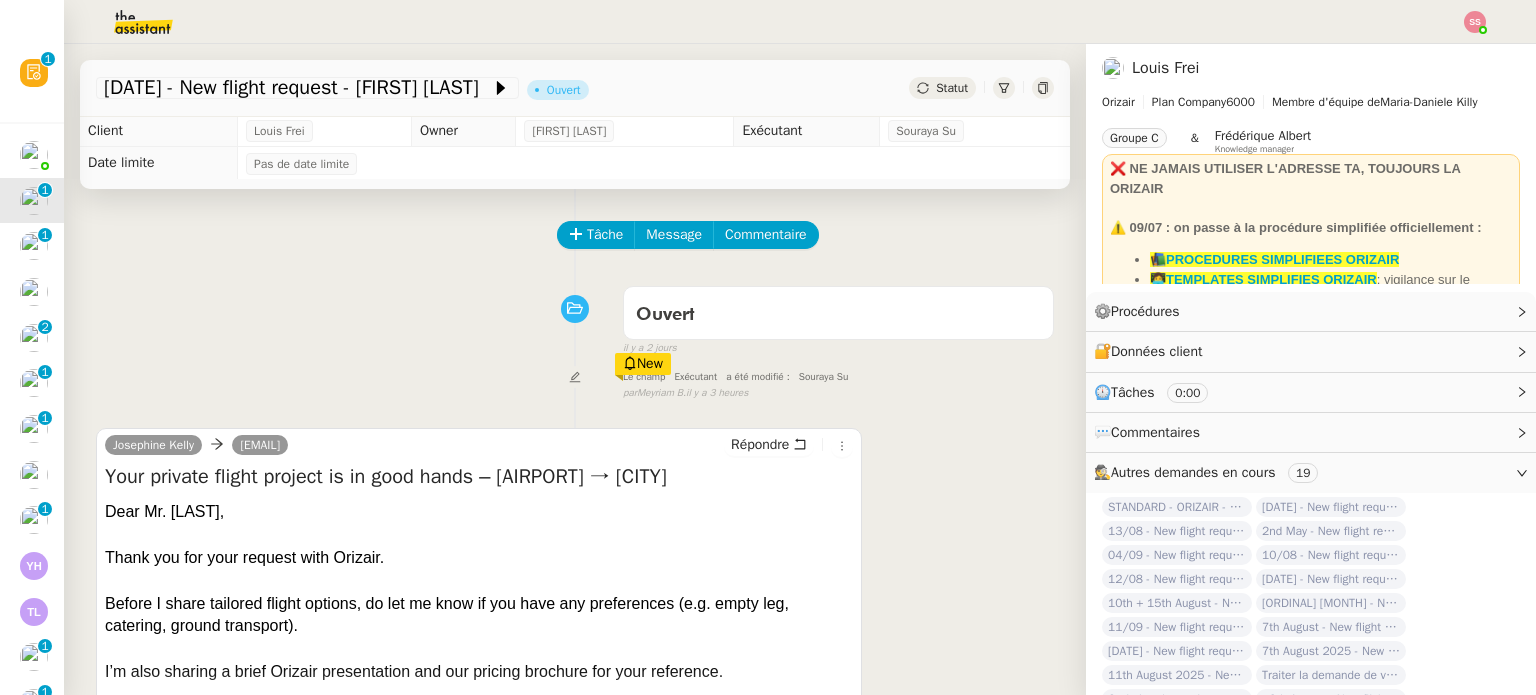 scroll, scrollTop: 0, scrollLeft: 0, axis: both 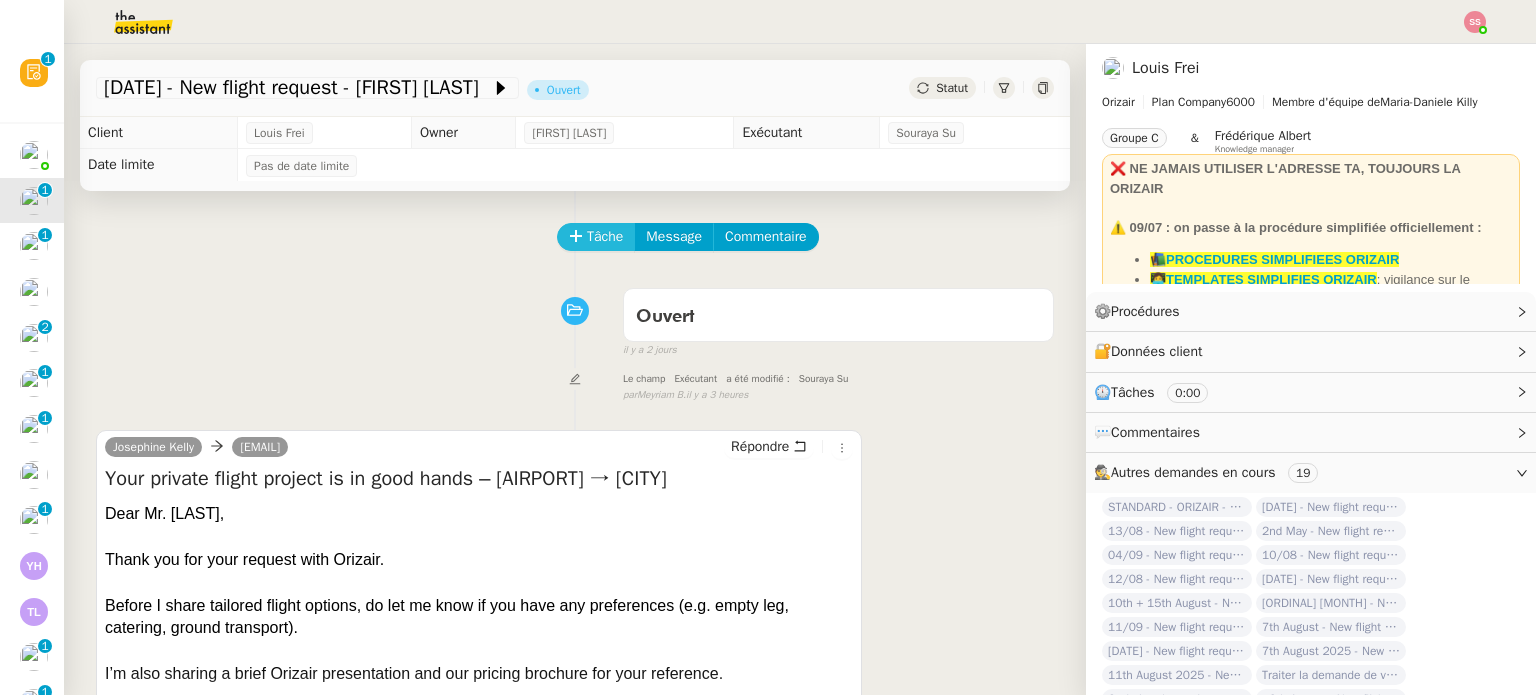 click on "Tâche" 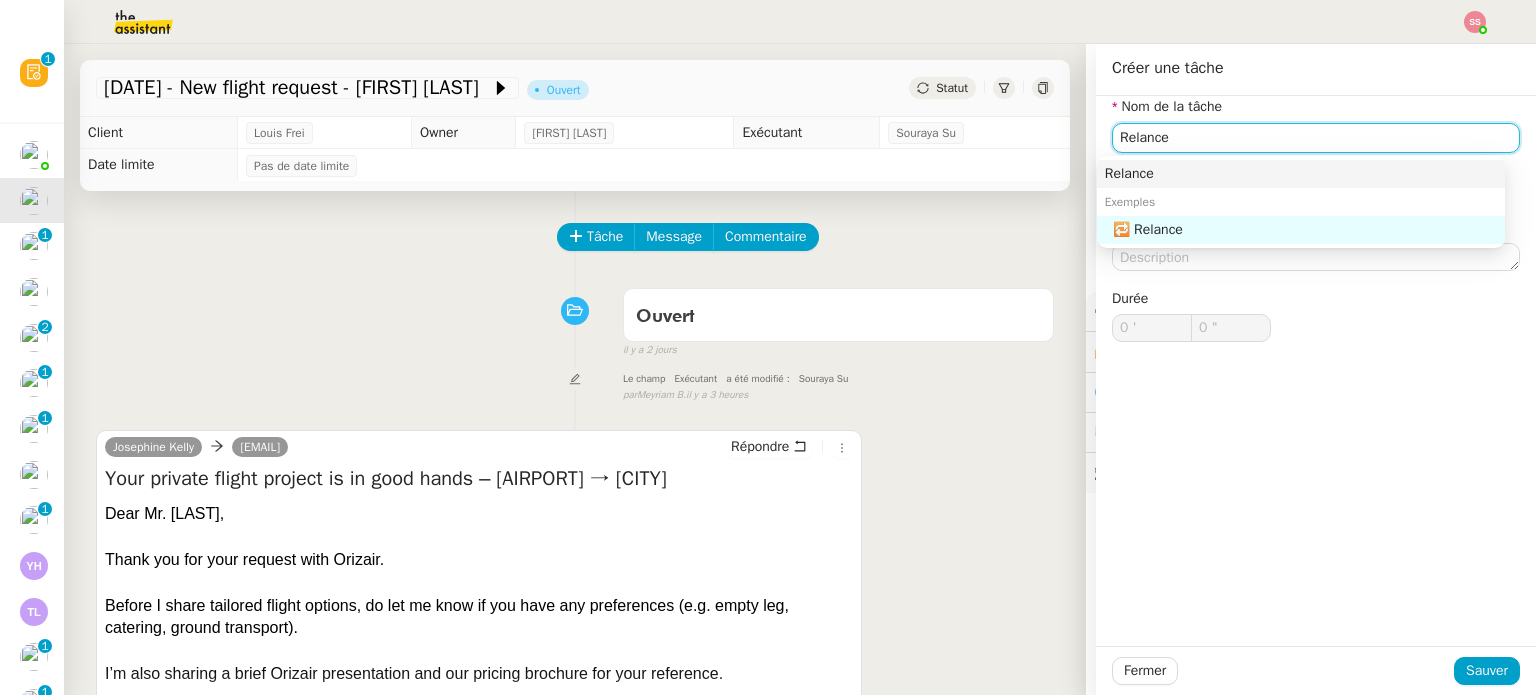 click on "Relance" at bounding box center [1301, 174] 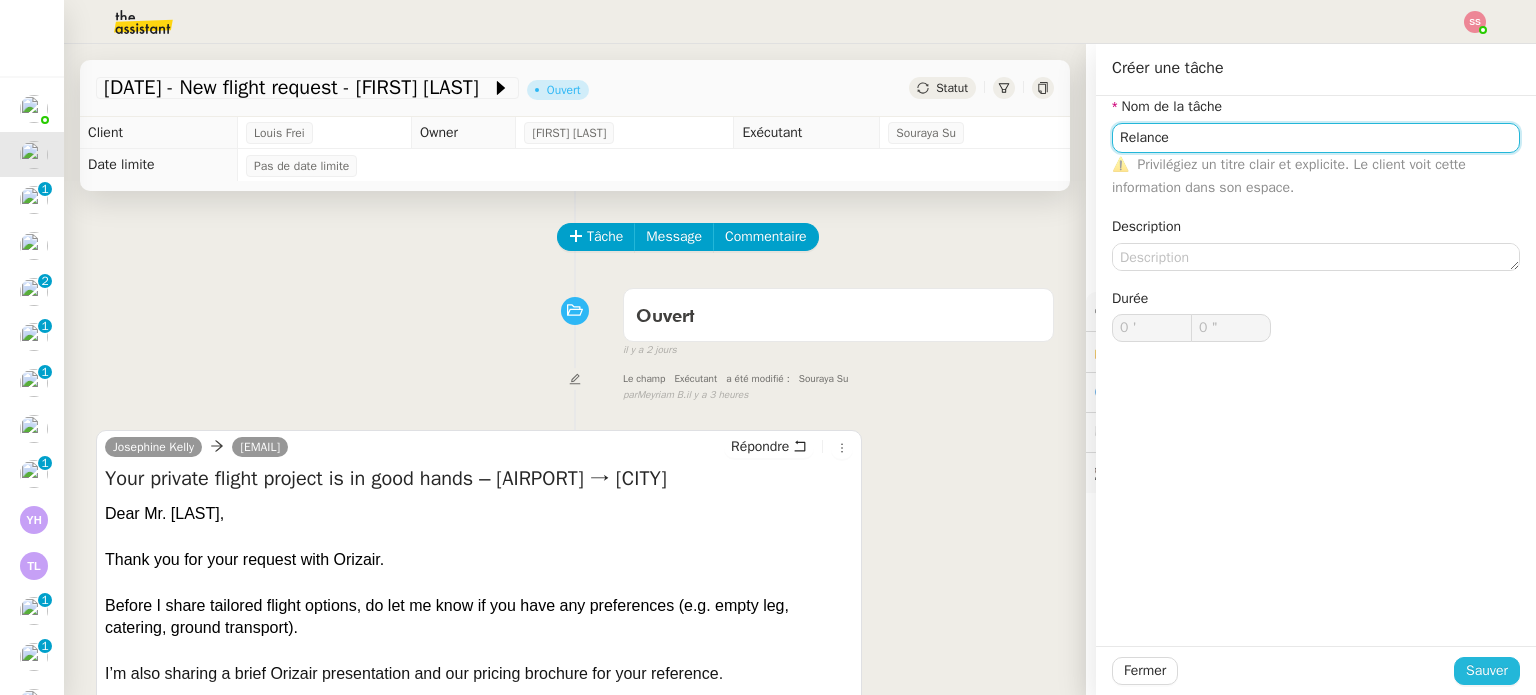 type on "Relance" 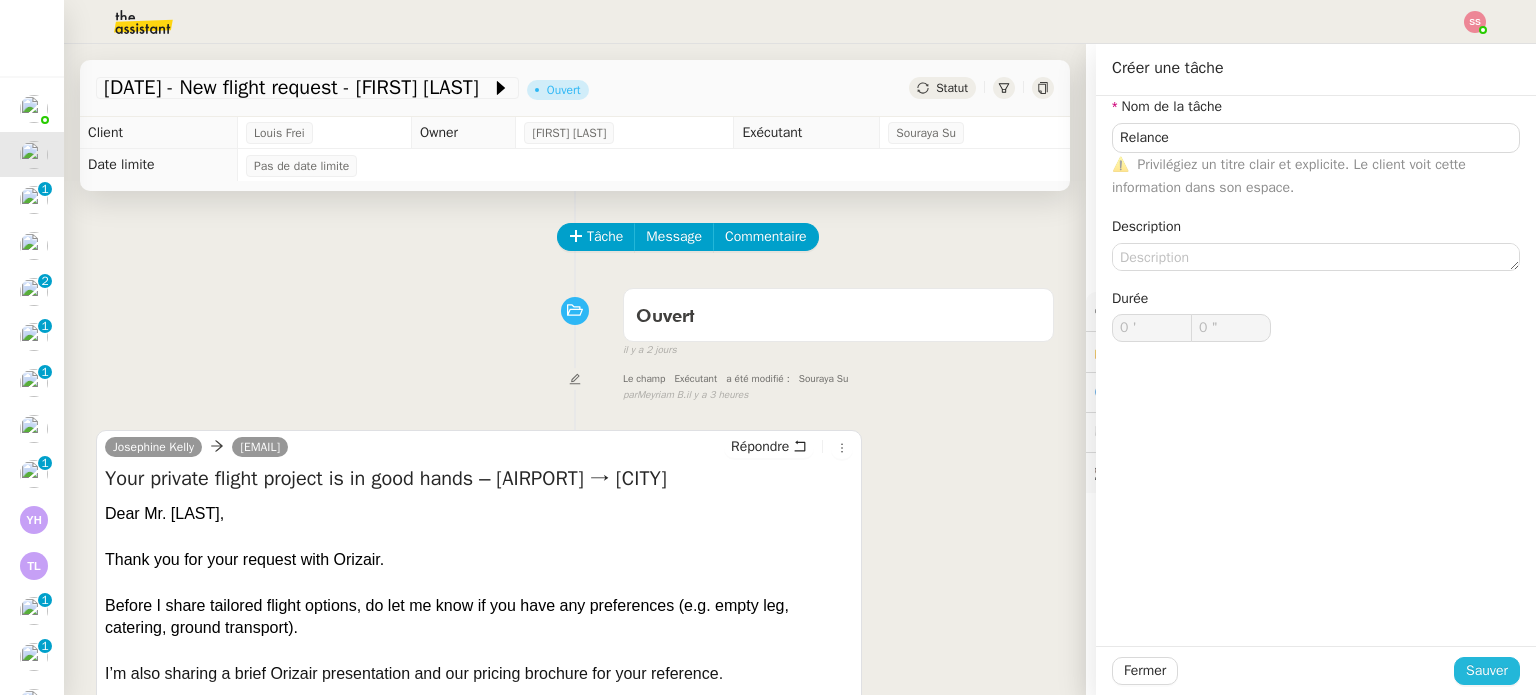click on "Sauver" 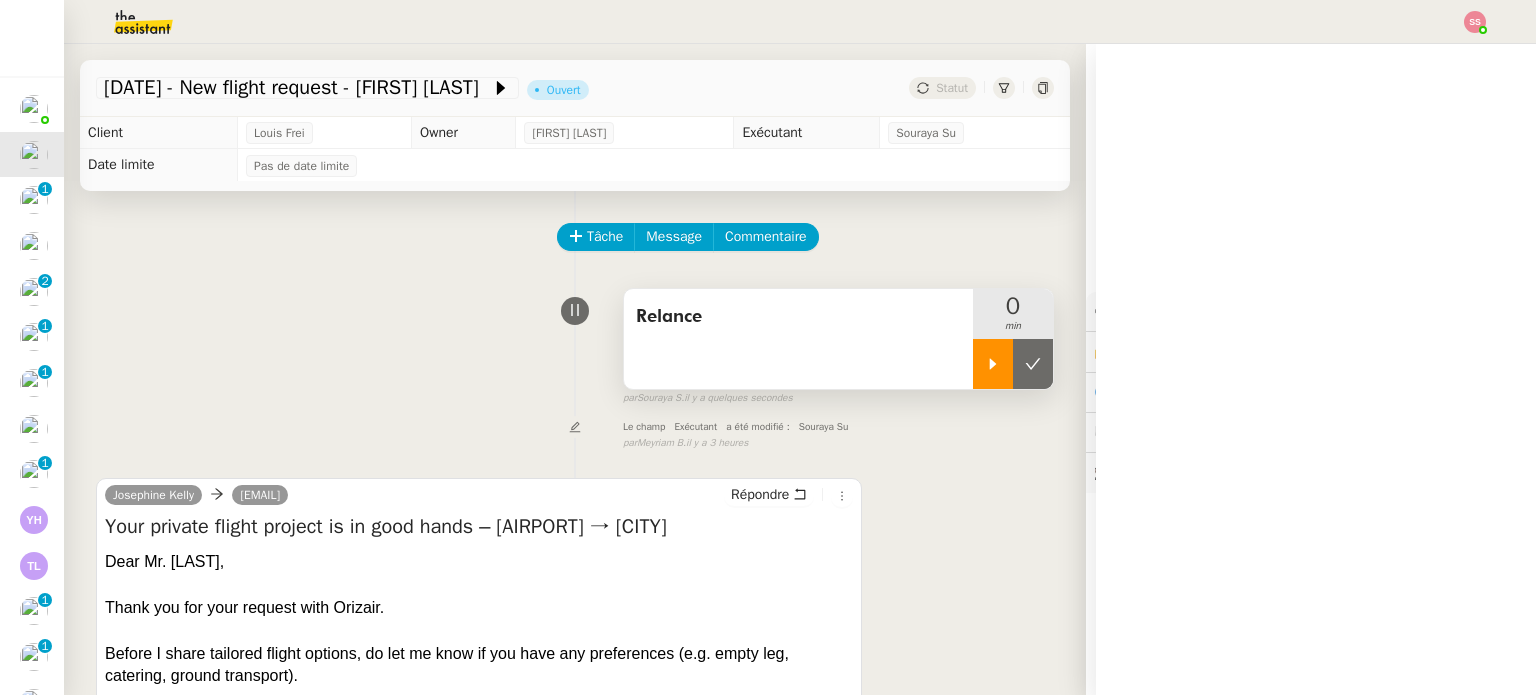 click 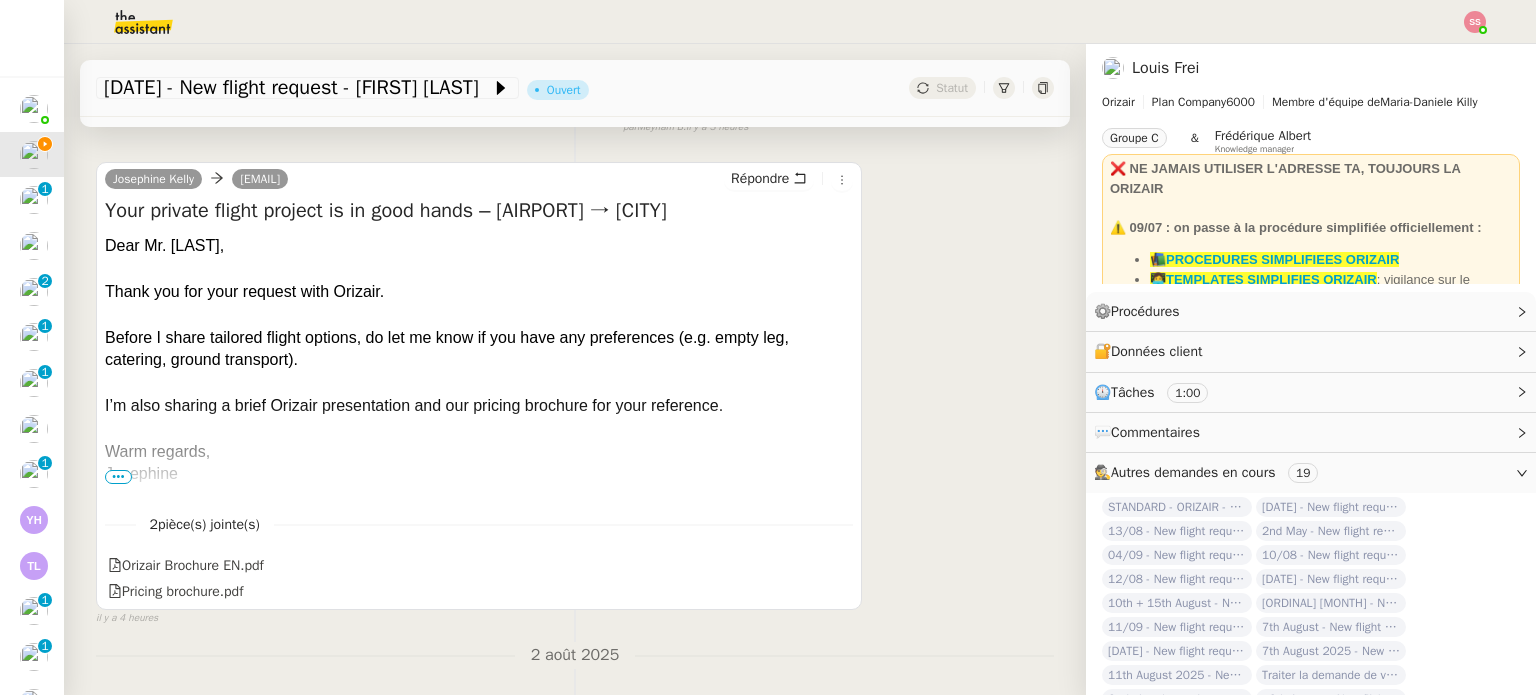 scroll, scrollTop: 300, scrollLeft: 0, axis: vertical 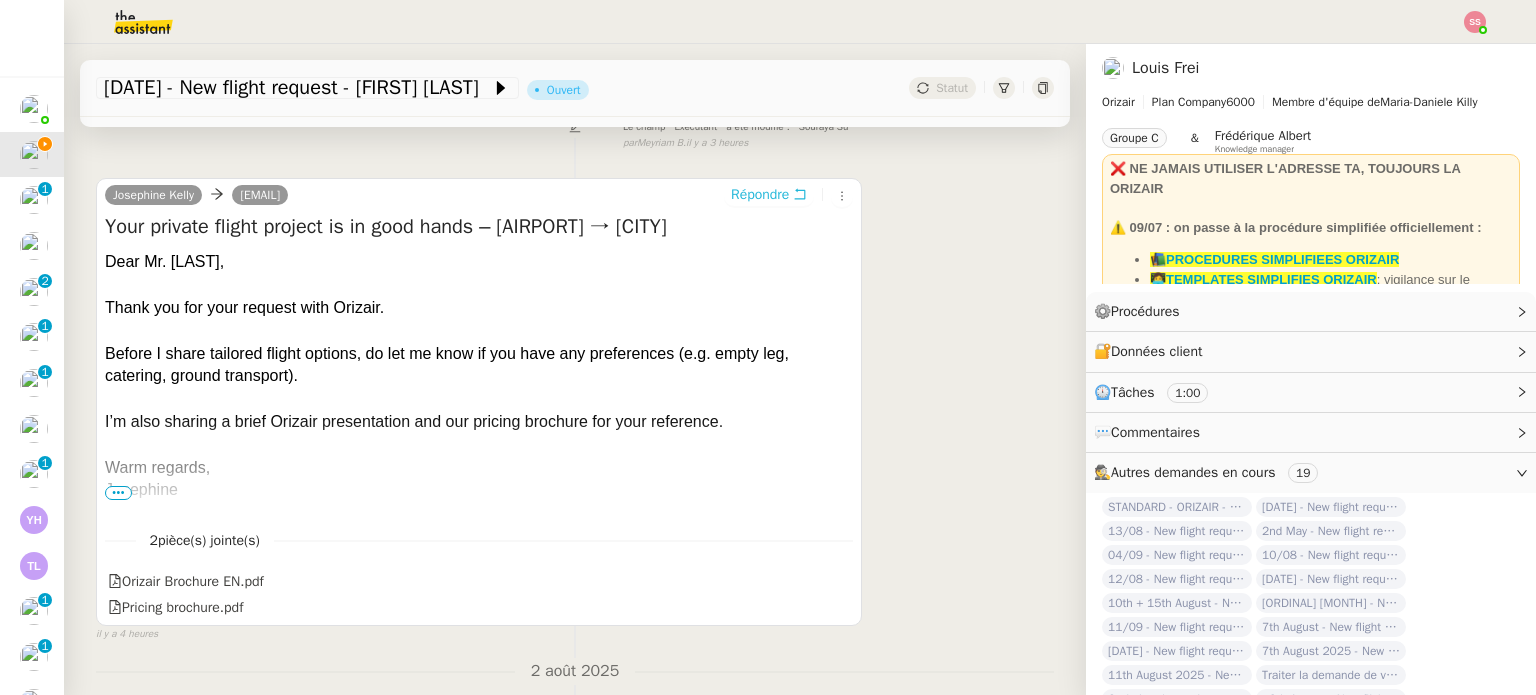 click on "Répondre" at bounding box center (760, 195) 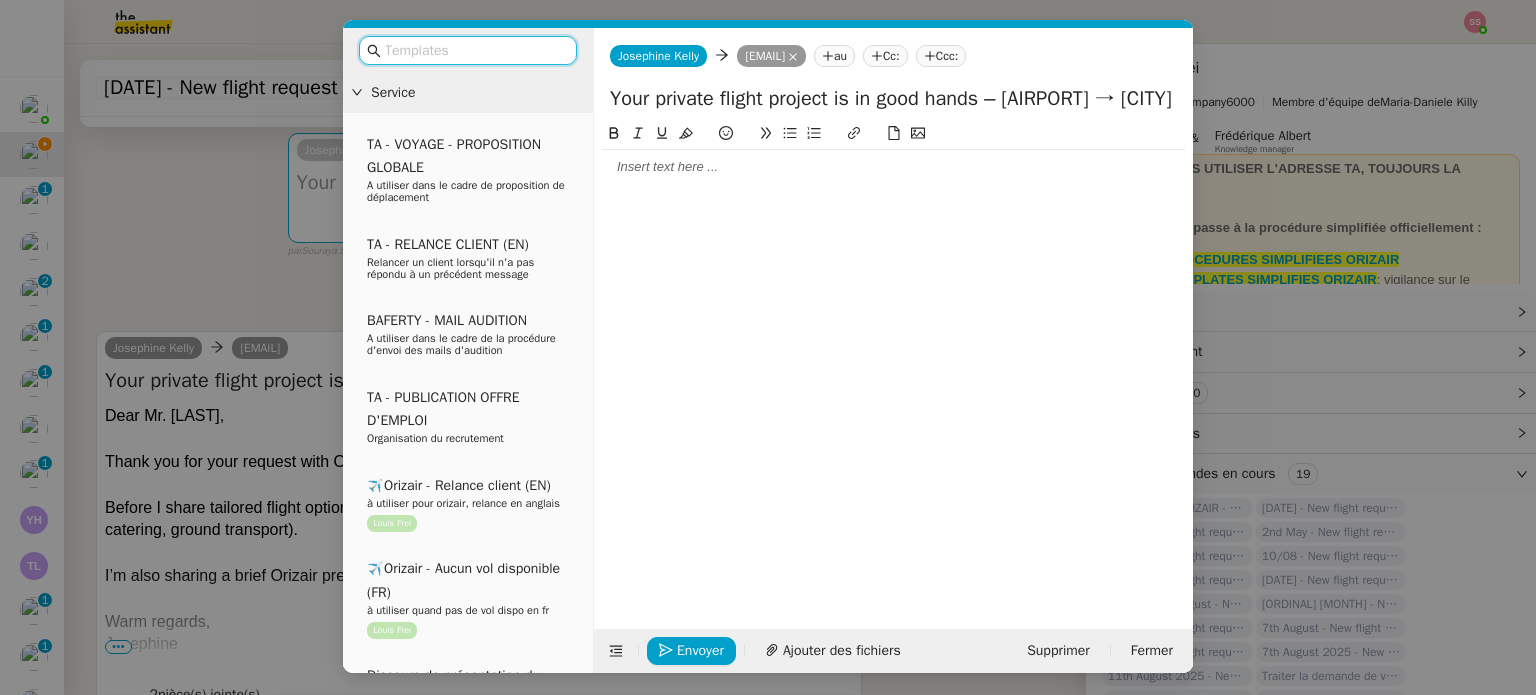 click at bounding box center (475, 50) 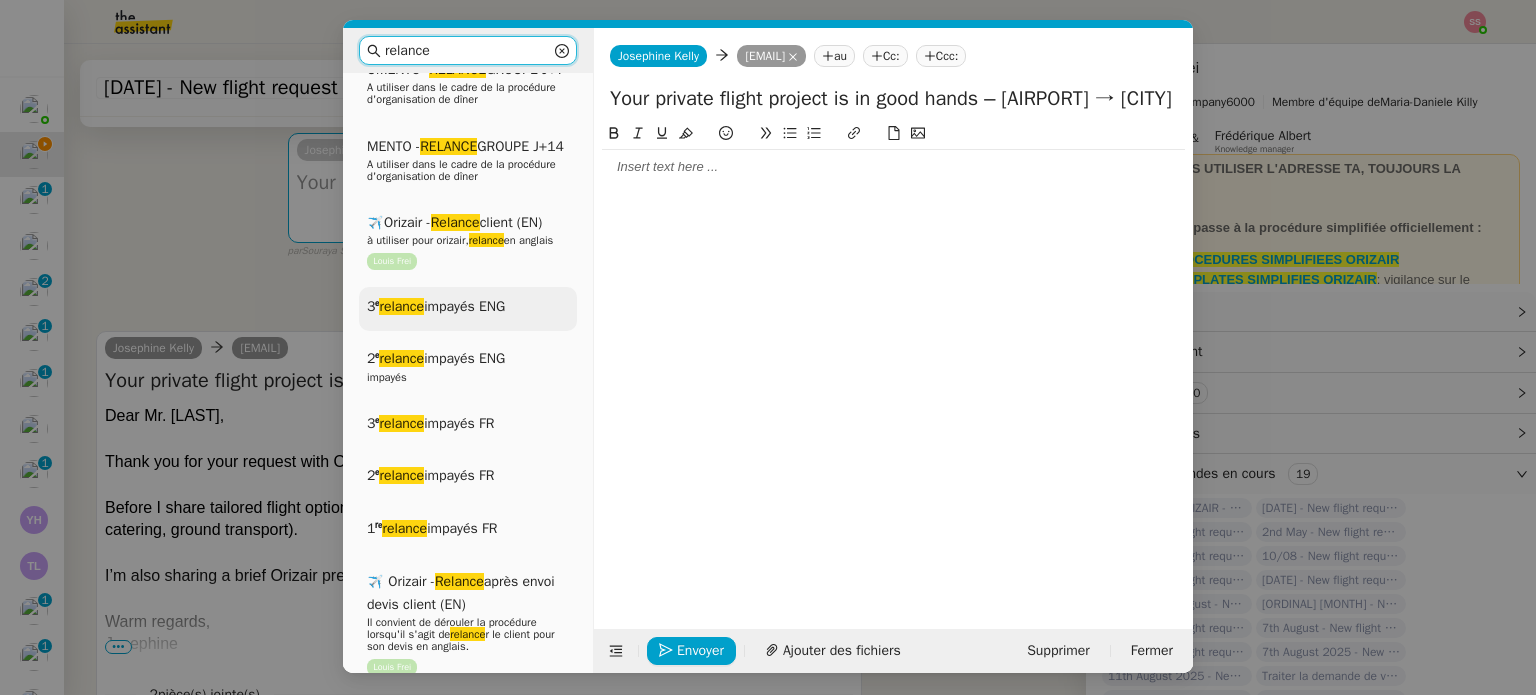 scroll, scrollTop: 300, scrollLeft: 0, axis: vertical 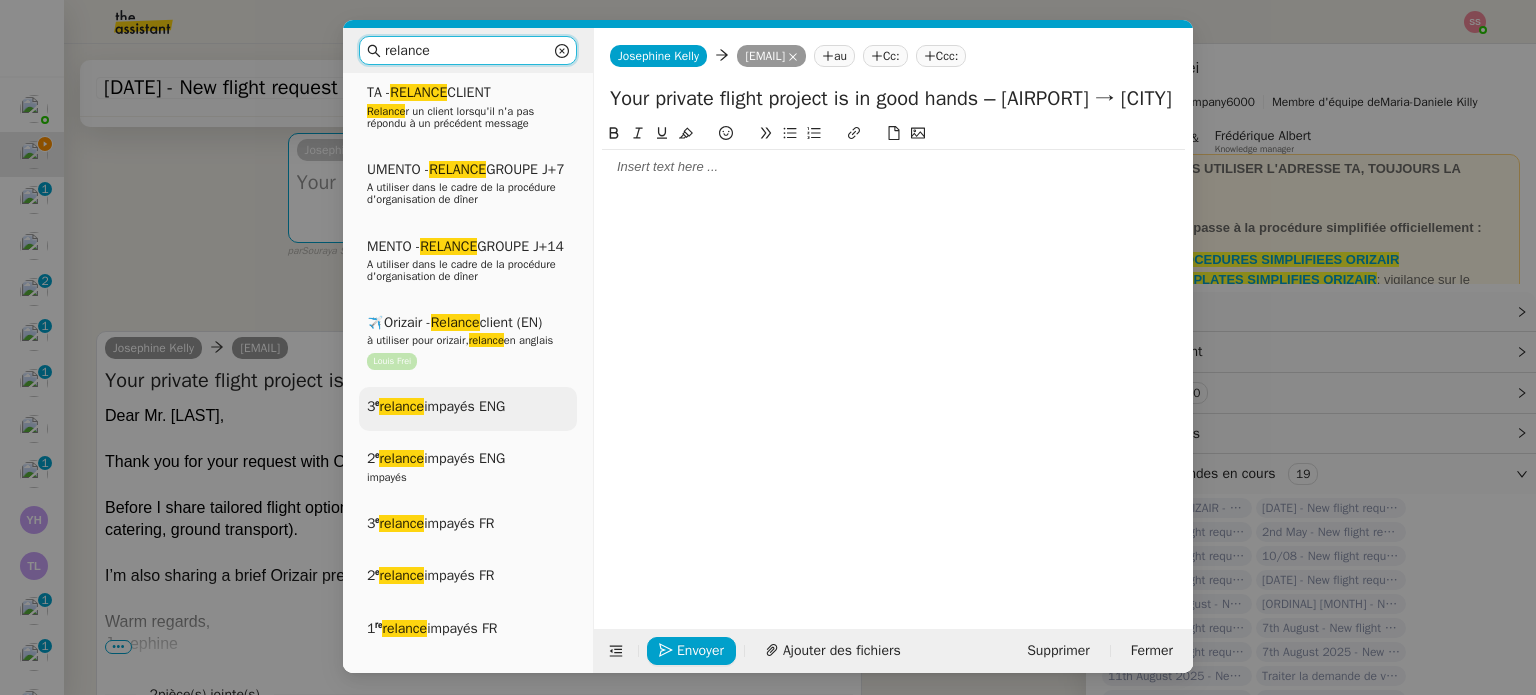 type on "relance" 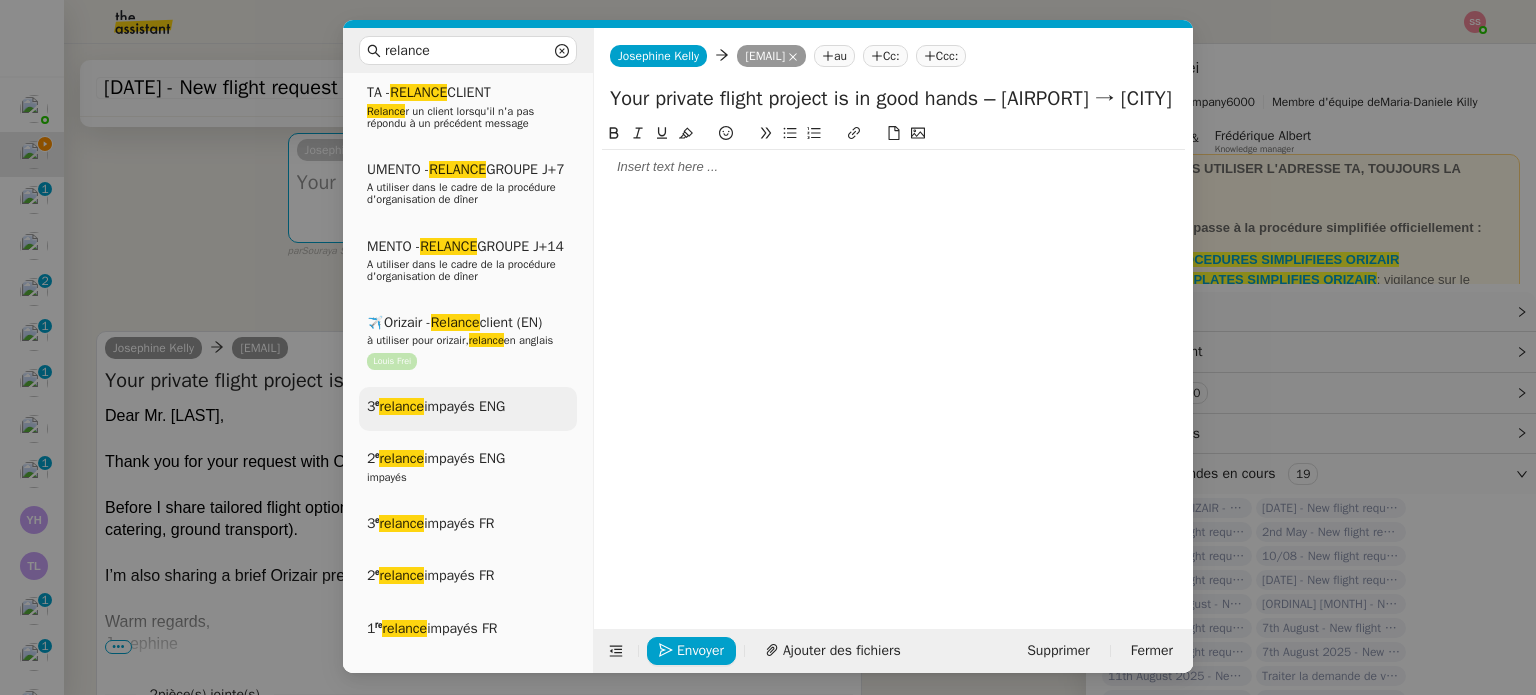 click on "✈️Orizair -  Relance  client (EN)" at bounding box center (454, 322) 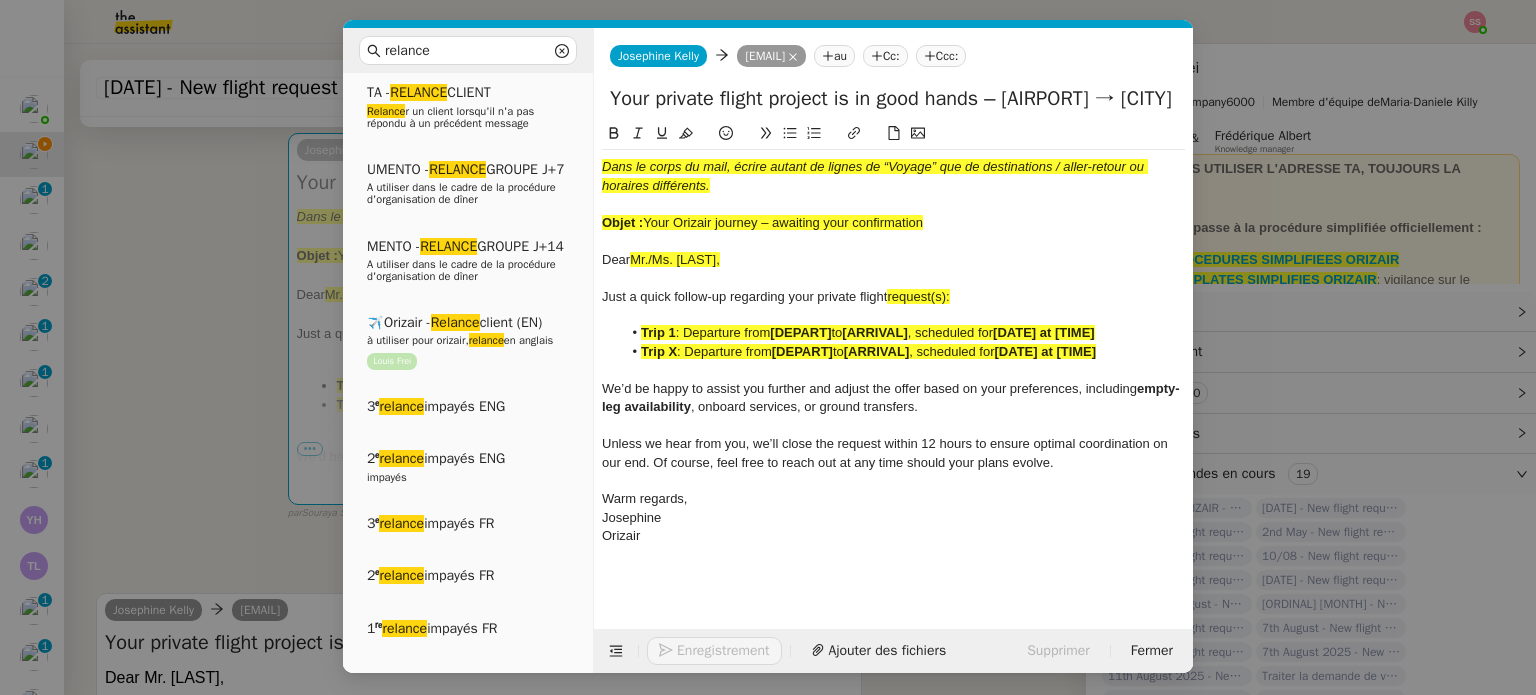 click on "Ccc:" 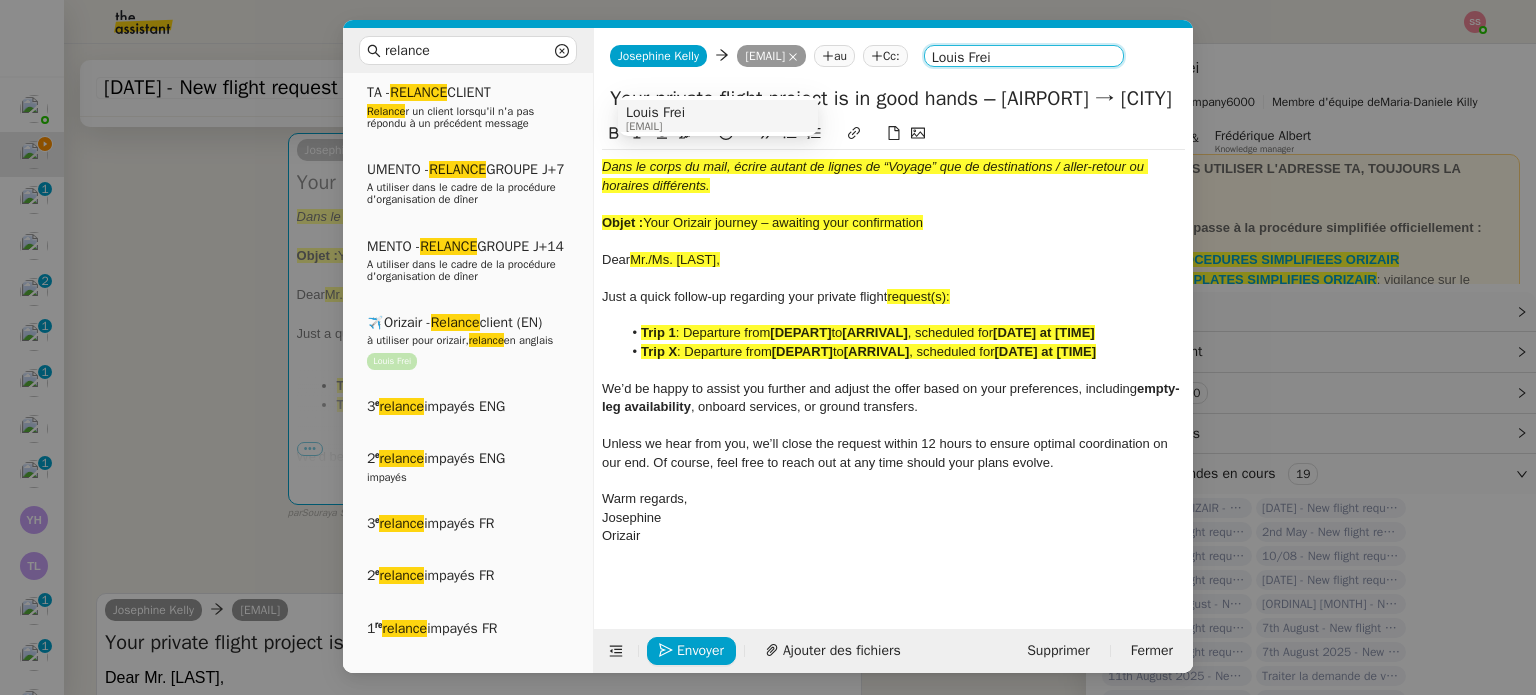 type on "Louis Frei" 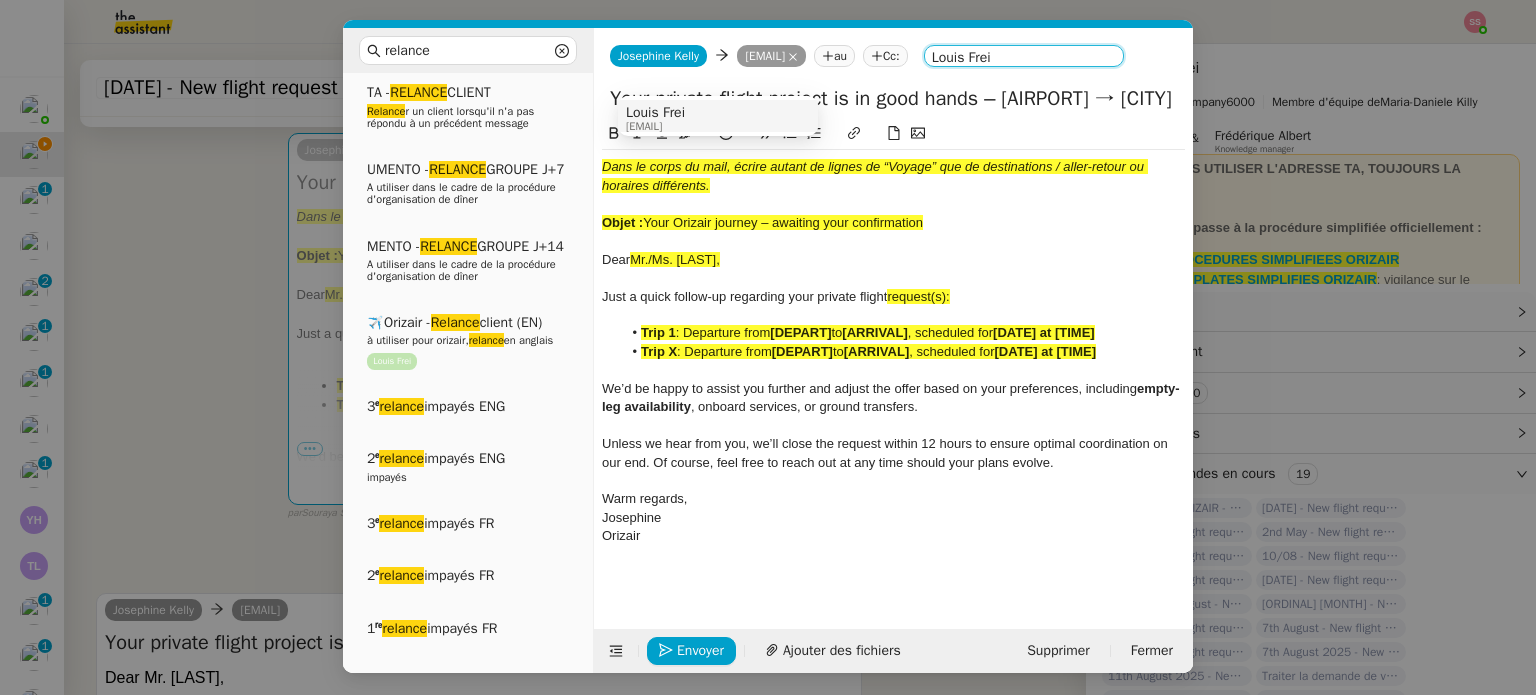 click on "[FIRST] [LAST] [EMAIL]" at bounding box center (718, 118) 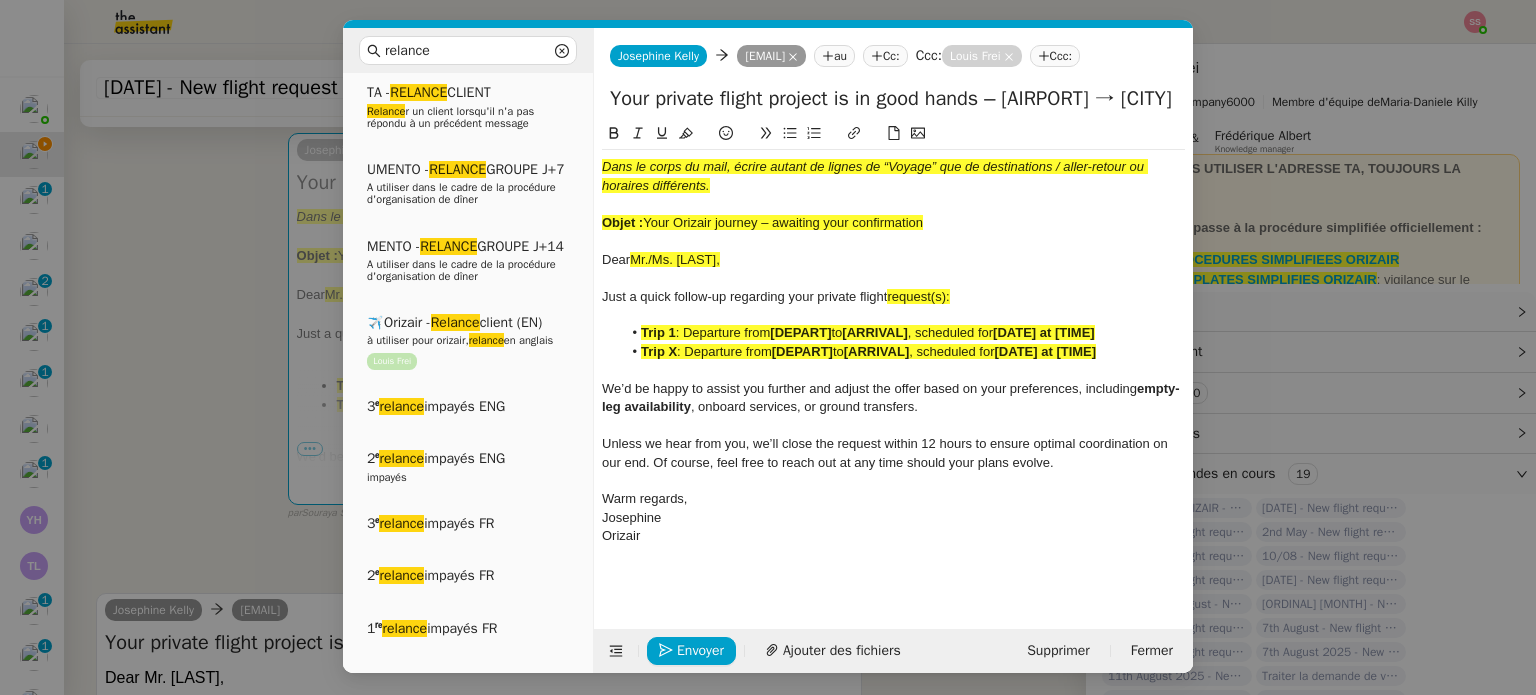 drag, startPoint x: 646, startPoint y: 245, endPoint x: 939, endPoint y: 247, distance: 293.00684 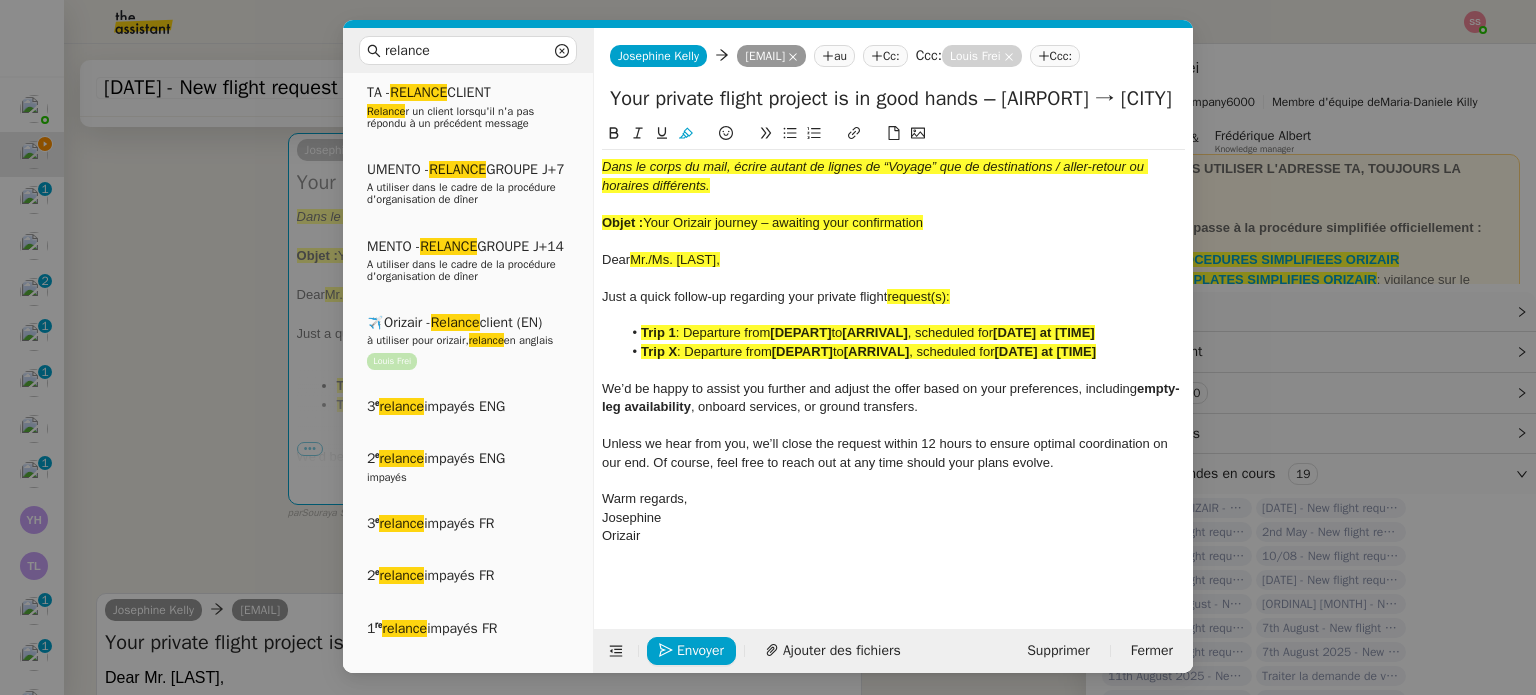 type 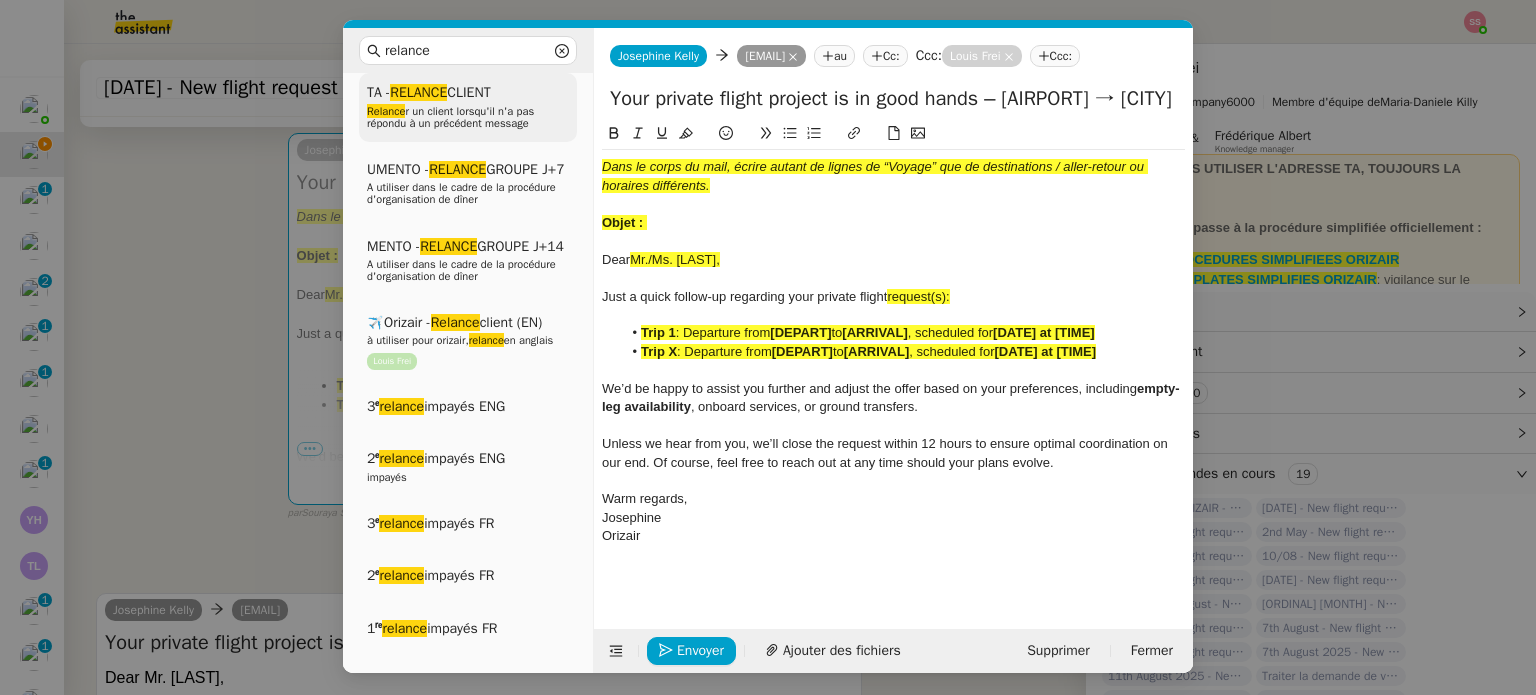 drag, startPoint x: 1012, startPoint y: 123, endPoint x: 564, endPoint y: 152, distance: 448.93762 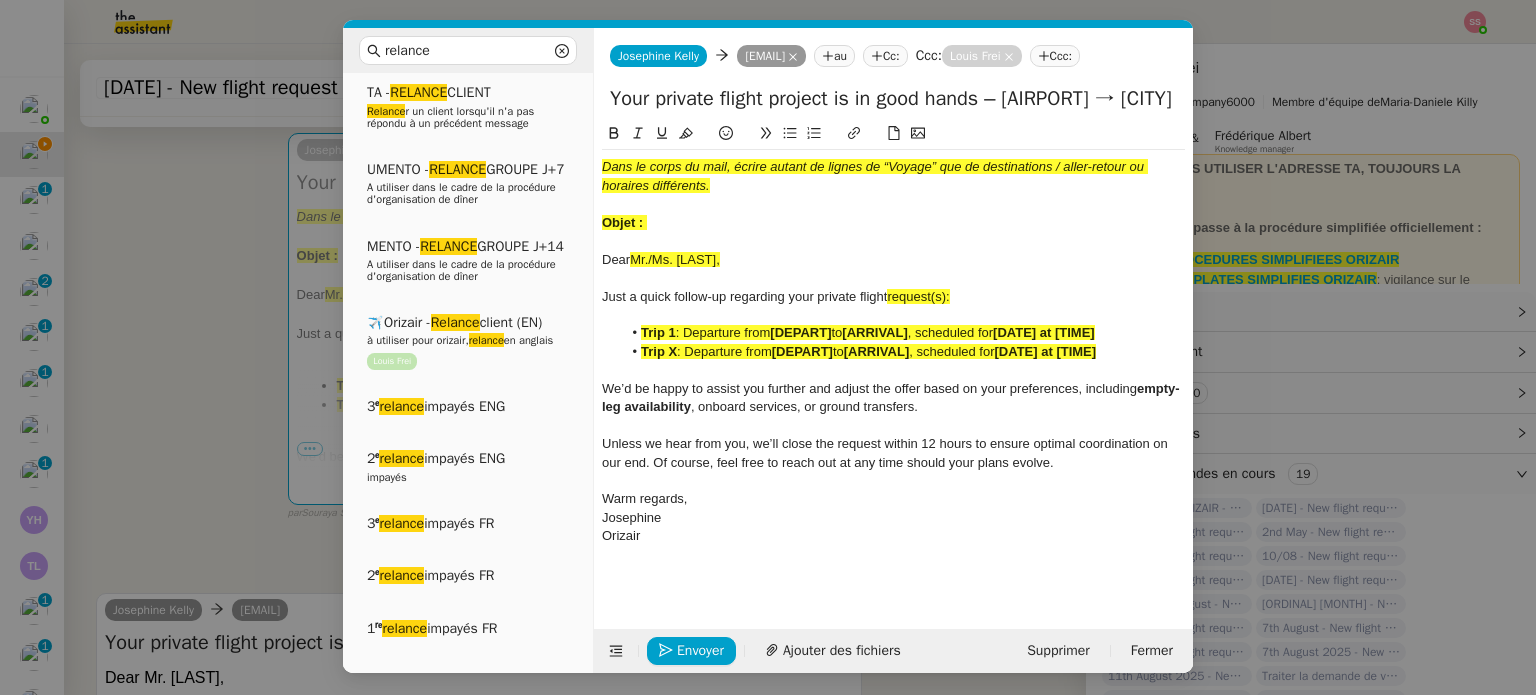 paste on "Orizair journey – awaiting your confirmation" 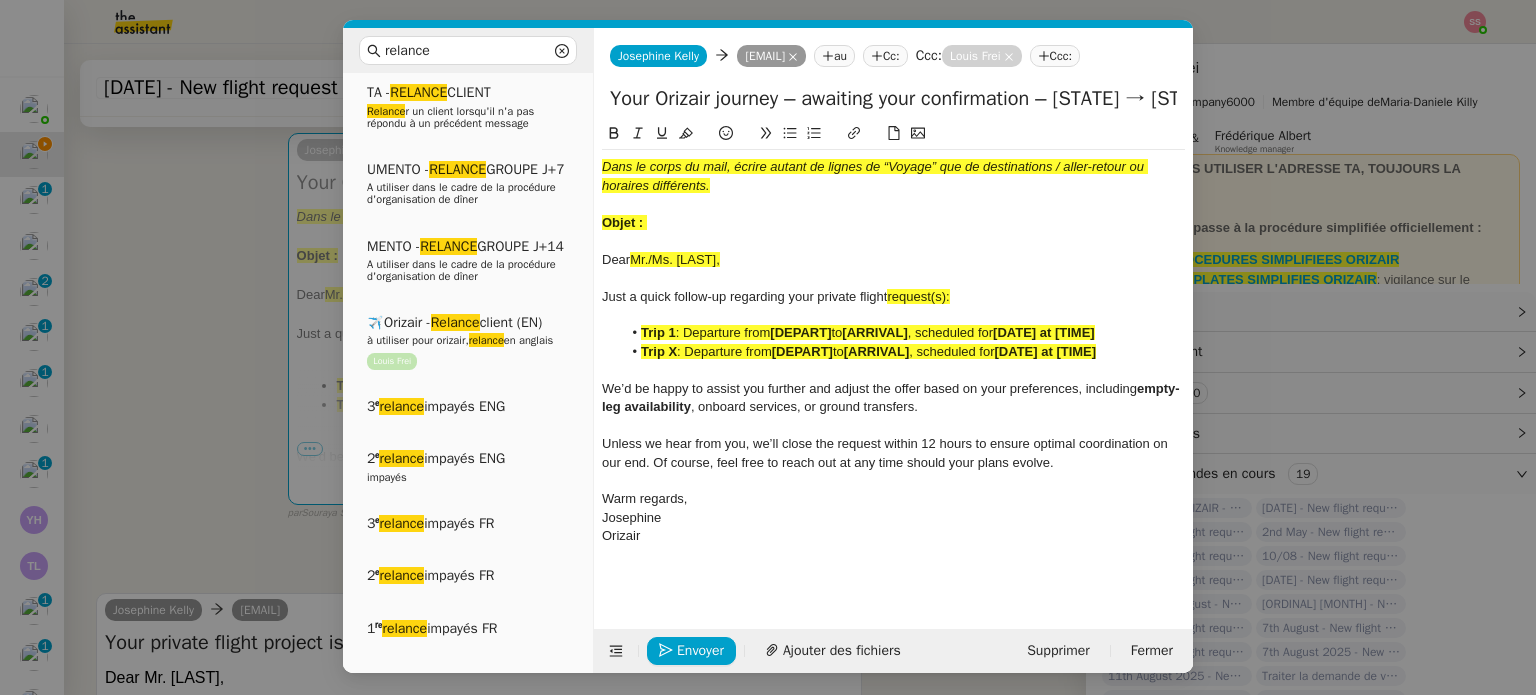 type on "Your Orizair journey – awaiting your confirmation – Sir Seretse Khama International Airport → Dubai" 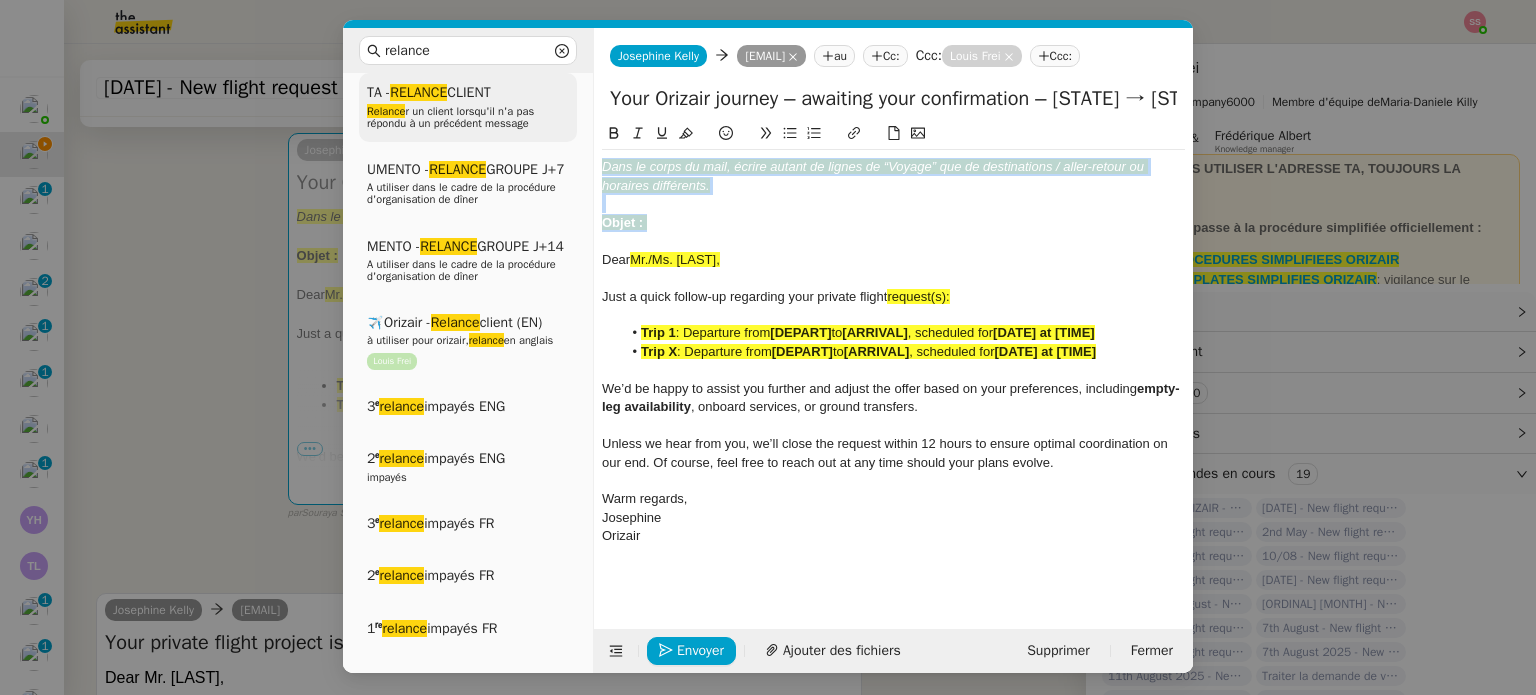 drag, startPoint x: 684, startPoint y: 248, endPoint x: 560, endPoint y: 143, distance: 162.48384 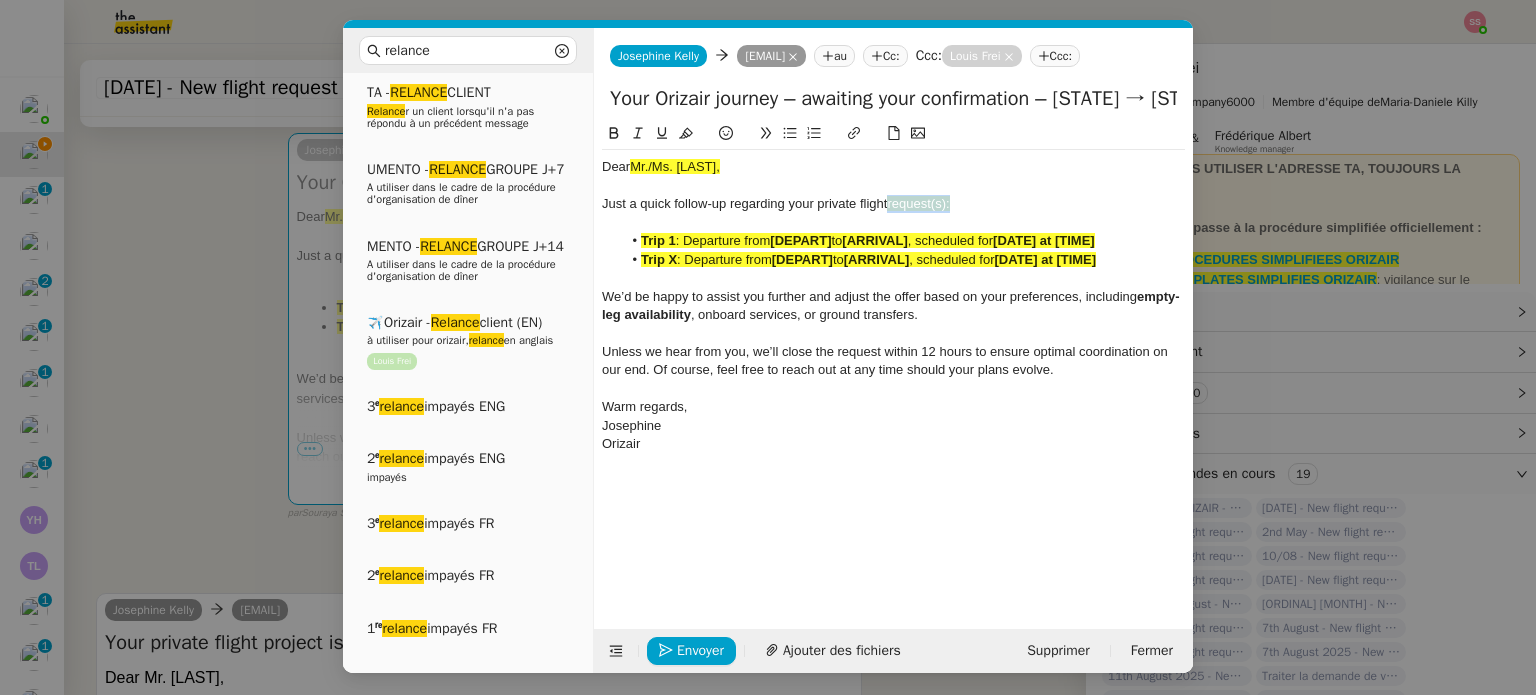 drag, startPoint x: 978, startPoint y: 223, endPoint x: 892, endPoint y: 224, distance: 86.00581 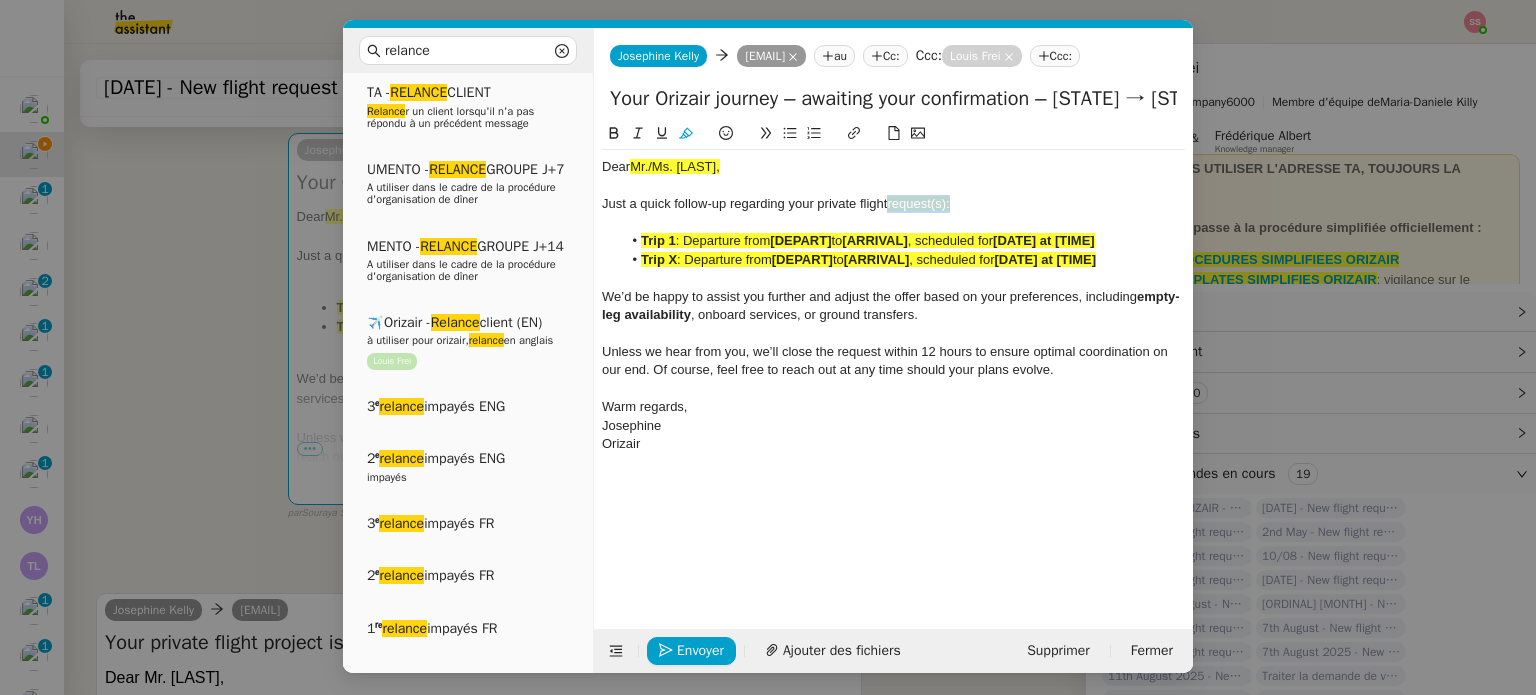 click 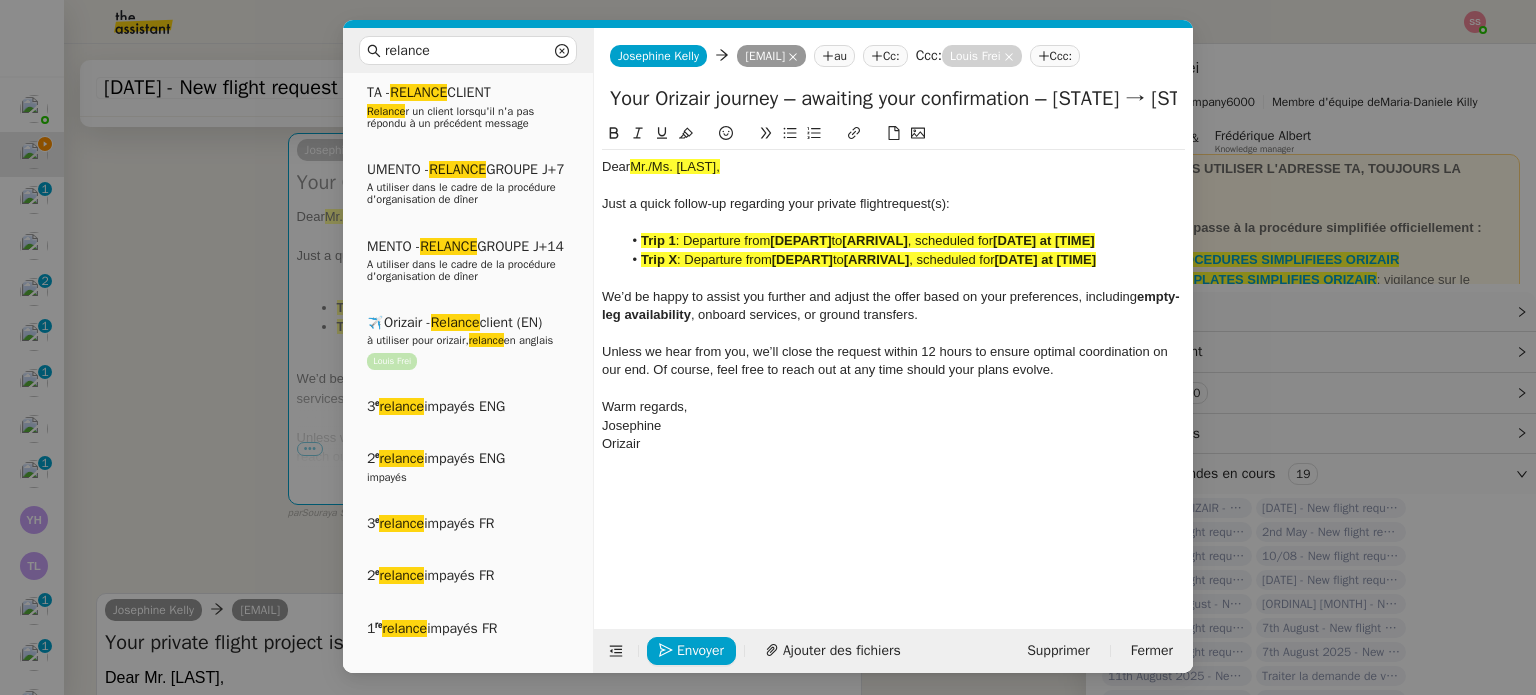 click on "Just a quick follow-up regarding your private flight  request(s):" 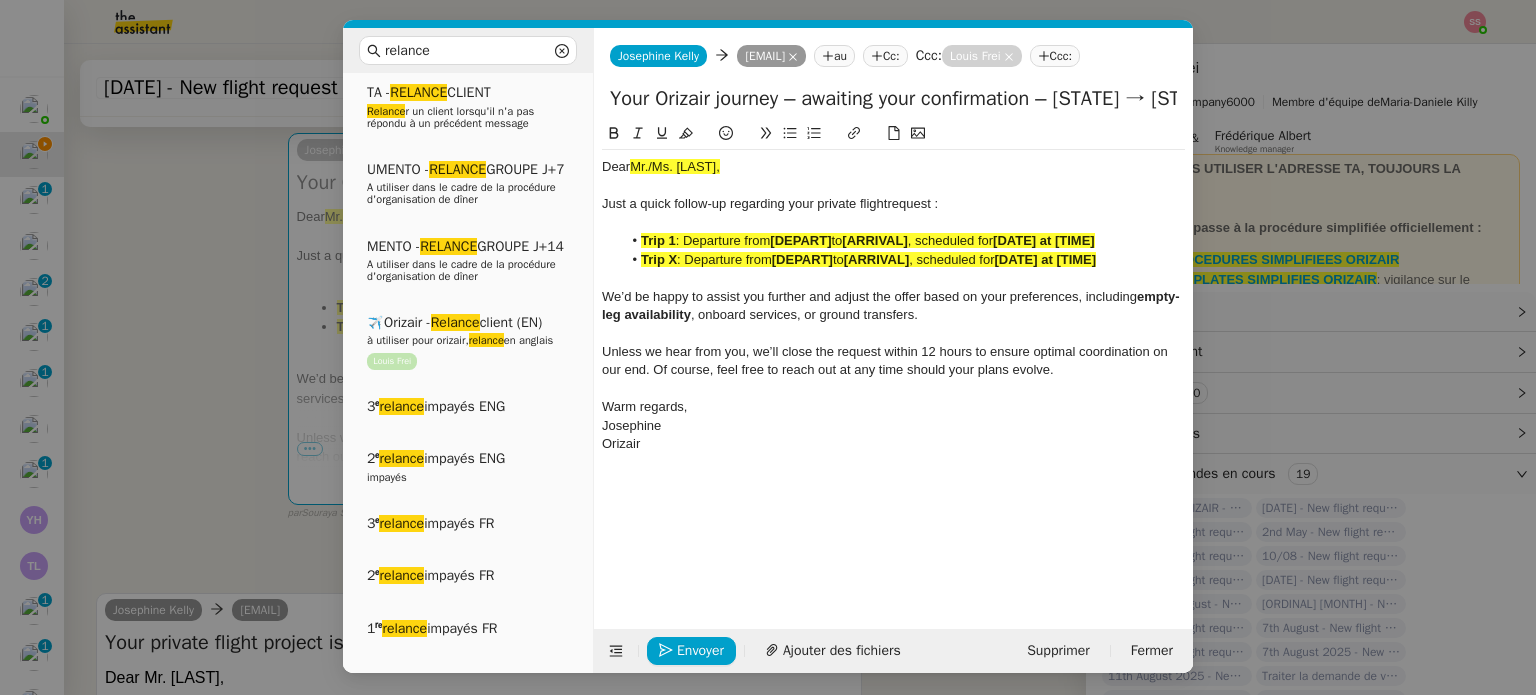 click on "Trip X  : Departure from  [DEPART]  to  [ARRIVAL] , scheduled for  [DATE] at [TIME]" 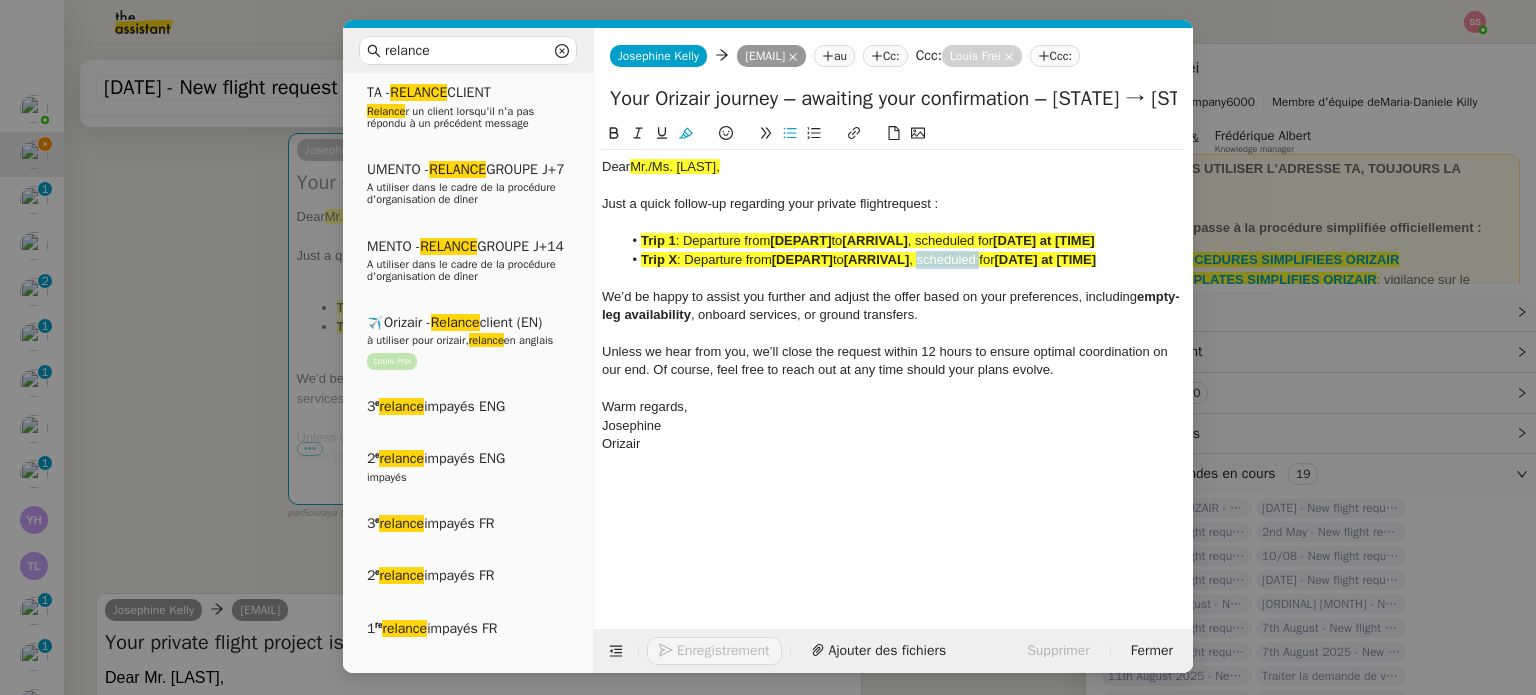 click on "Trip X  : Departure from  [DEPART]  to  [ARRIVAL] , scheduled for  [DATE] at [TIME]" 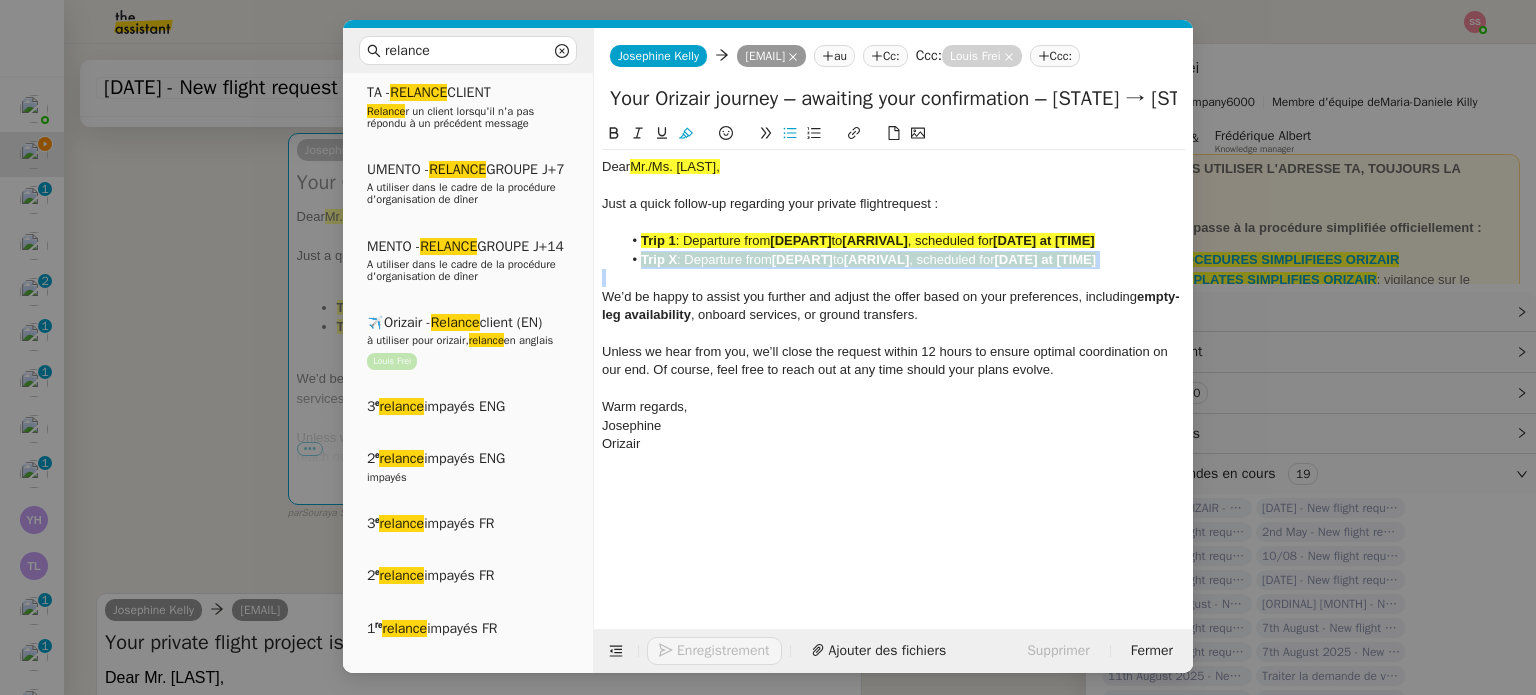 click on "Trip X  : Departure from  [DEPART]  to  [ARRIVAL] , scheduled for  [DATE] at [TIME]" 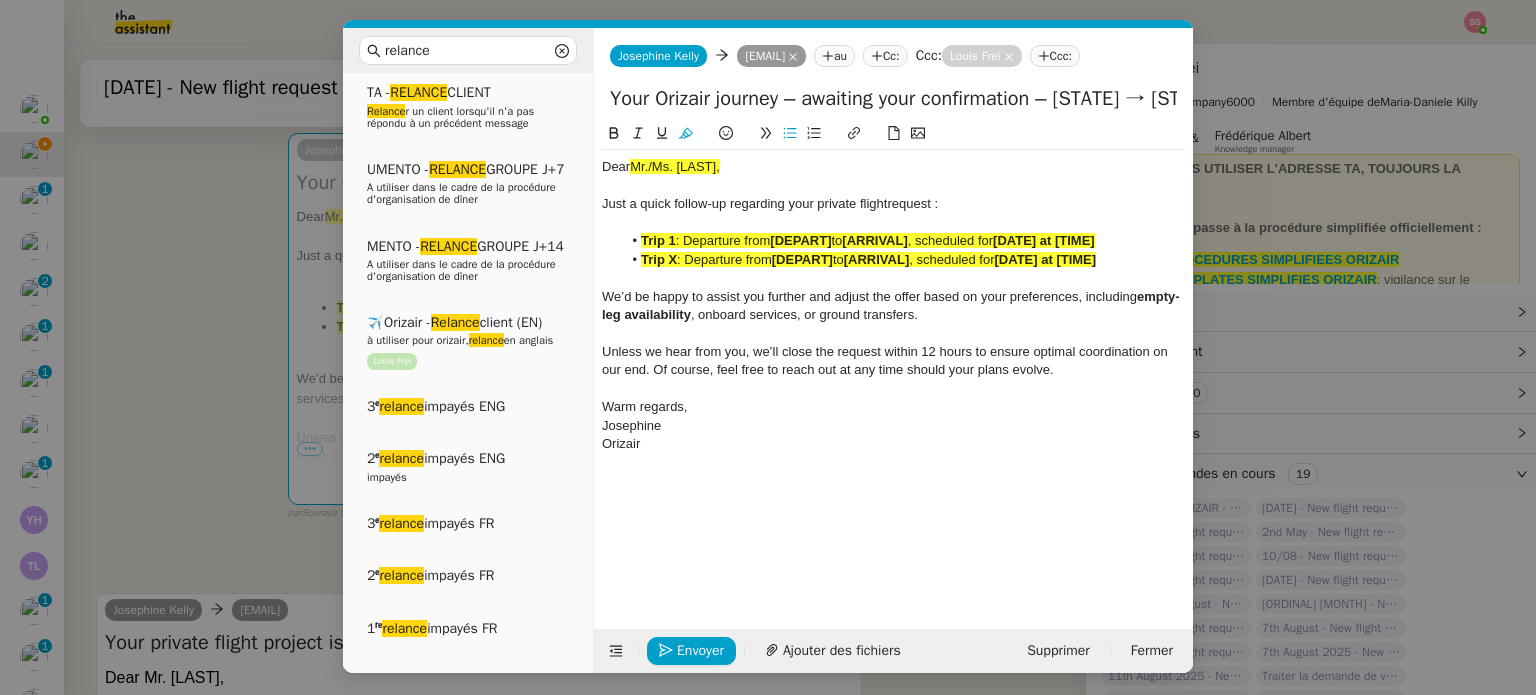 click on "Trip 1 : Departure from  [DEPART]  to  [ARRIVAL] , scheduled for  [DATE] at [TIME]" 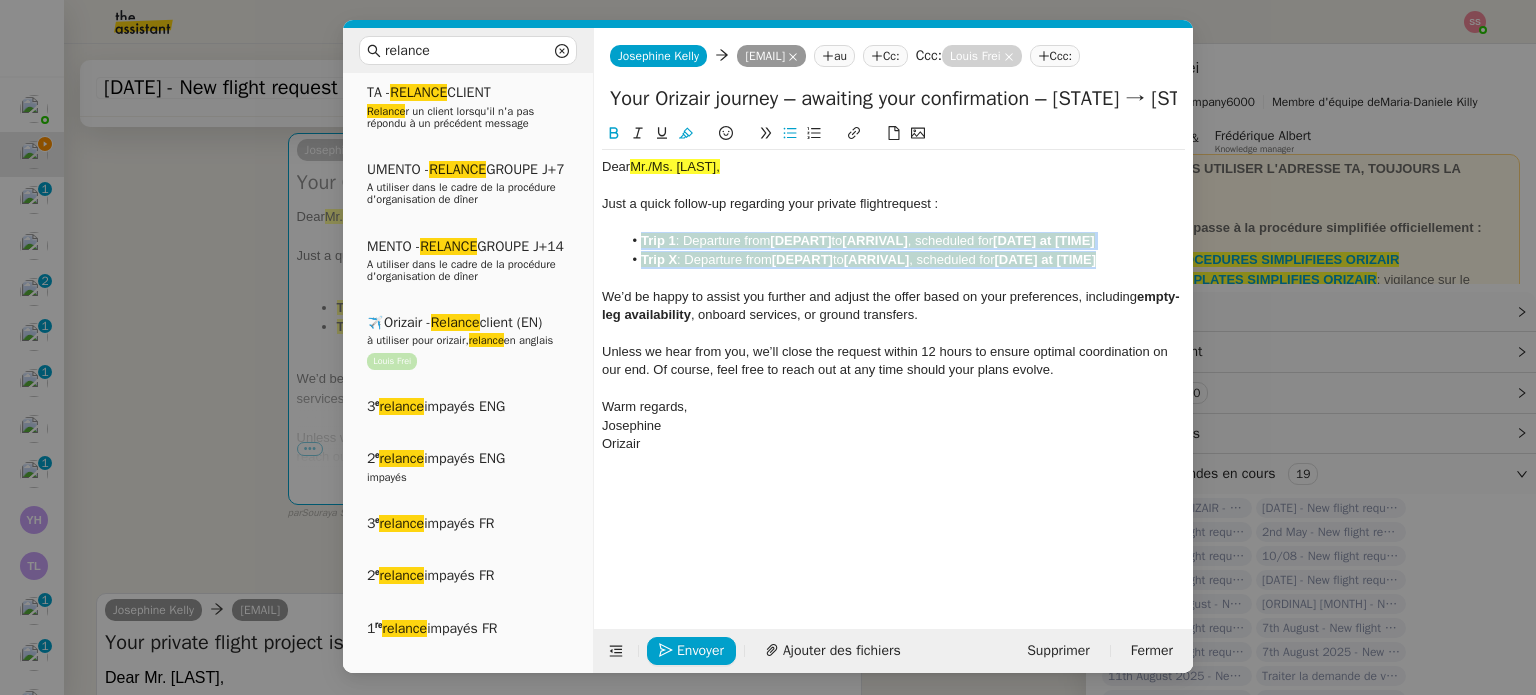 drag, startPoint x: 1144, startPoint y: 284, endPoint x: 636, endPoint y: 189, distance: 516.8065 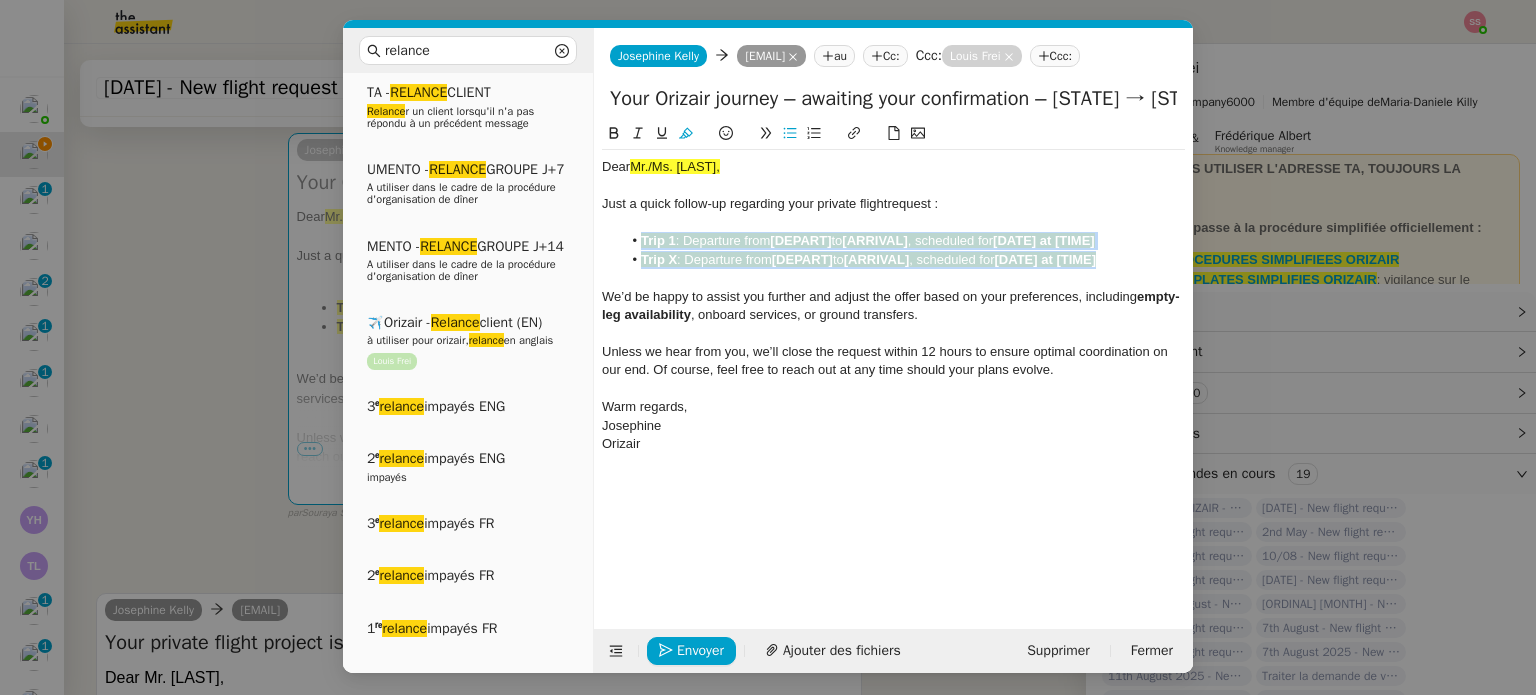 click 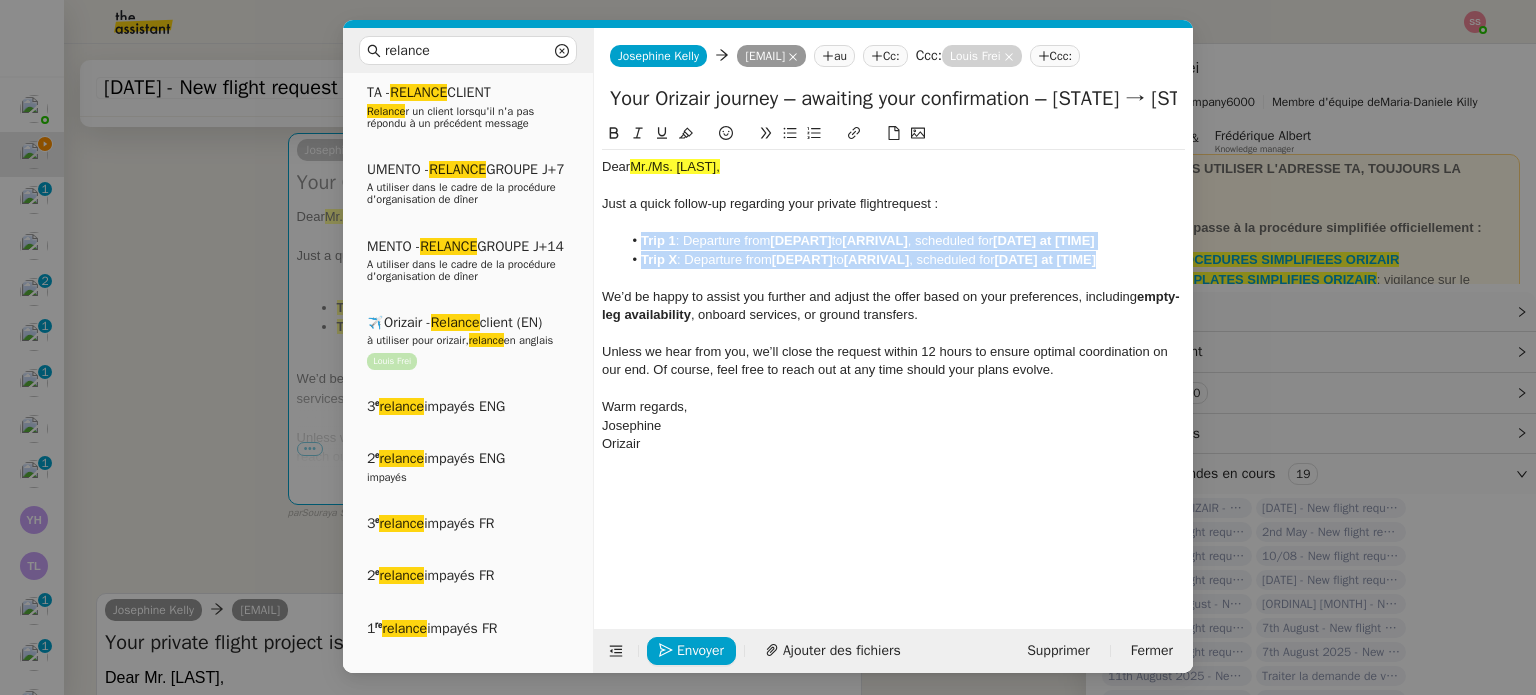 click on "Trip 1 : Departure from  [DEPART]  to  [ARRIVAL] , scheduled for  [DATE] at [TIME]" 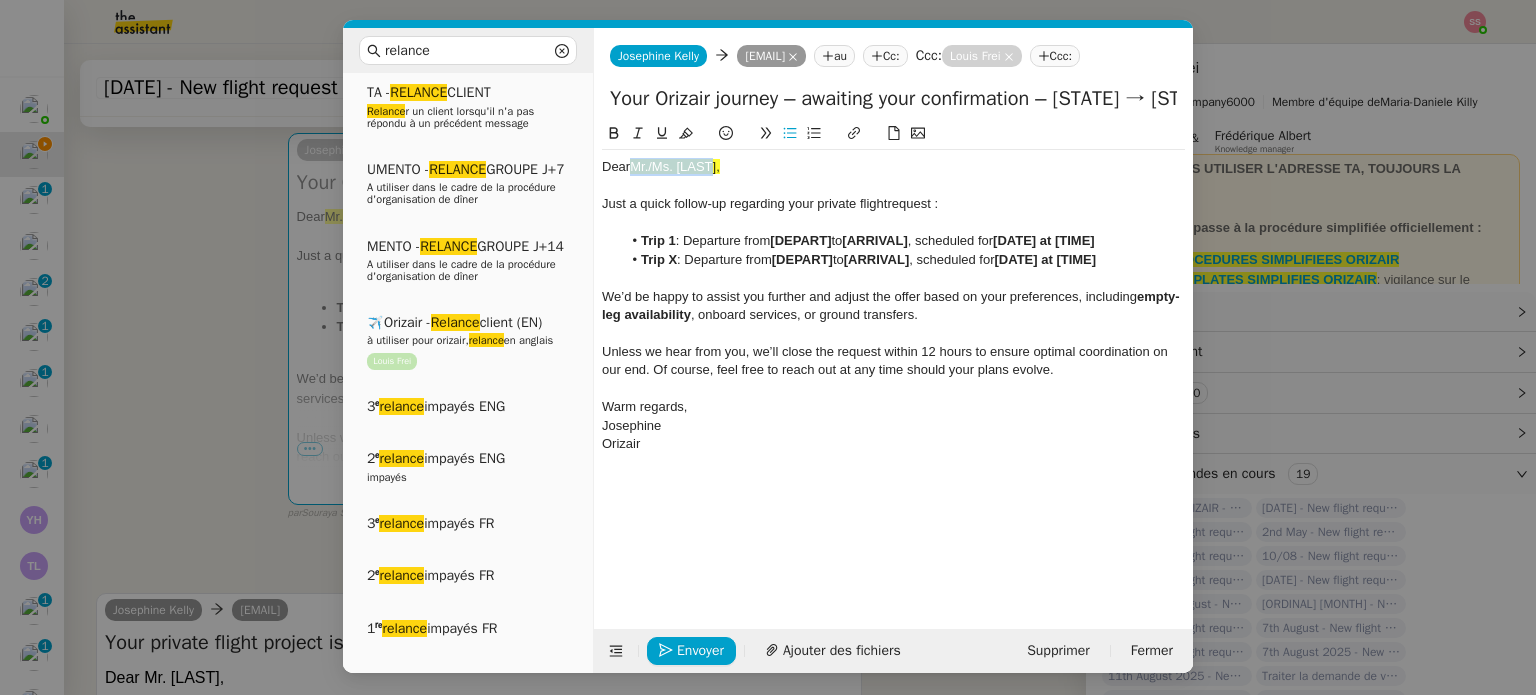 drag, startPoint x: 720, startPoint y: 194, endPoint x: 630, endPoint y: 191, distance: 90.04999 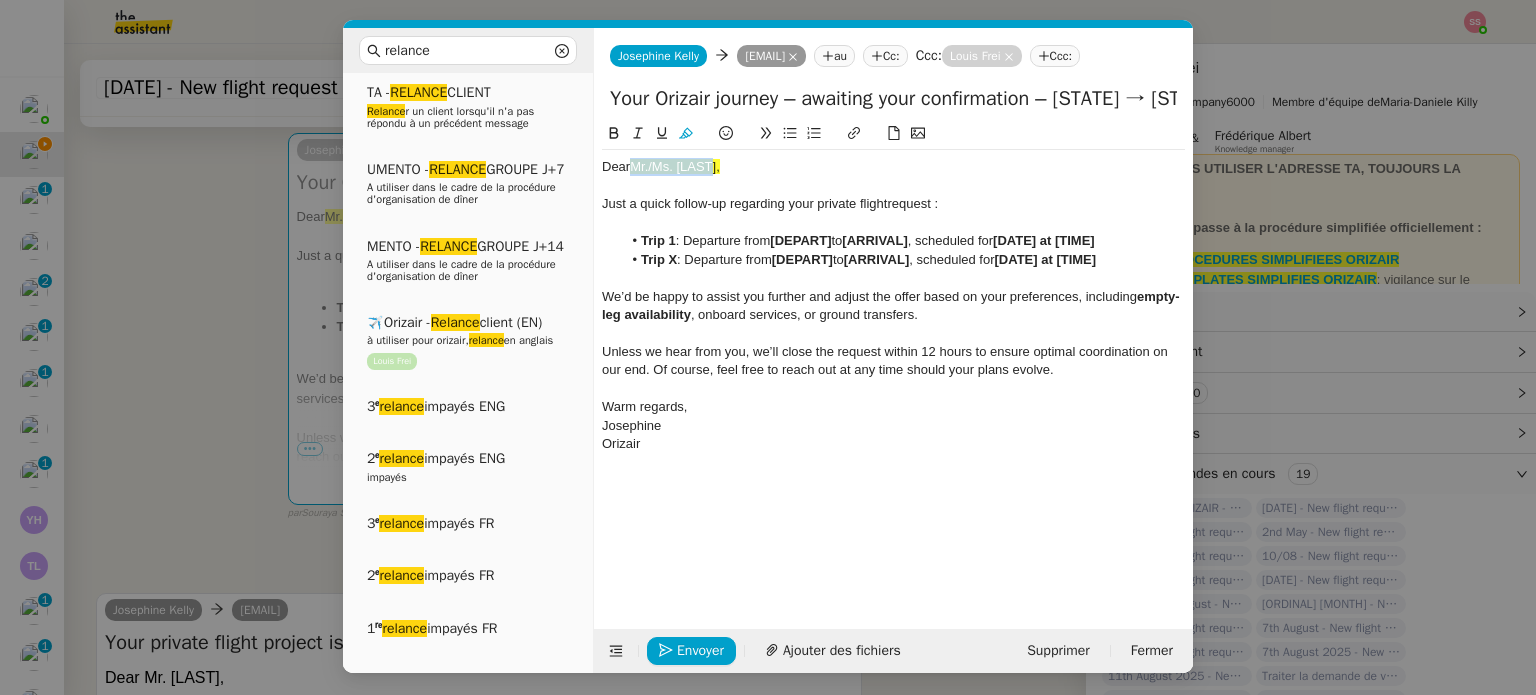 click 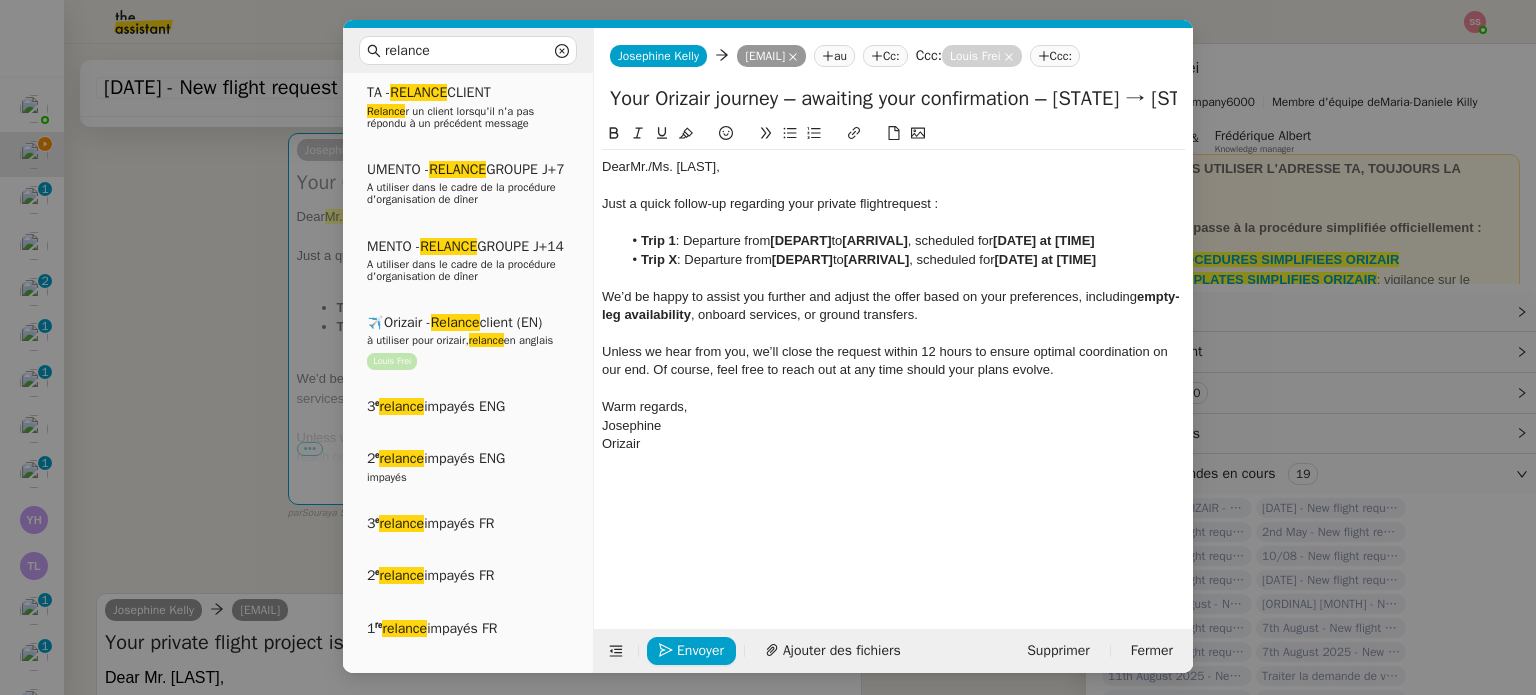 click on "Just a quick follow-up regarding your private flight" 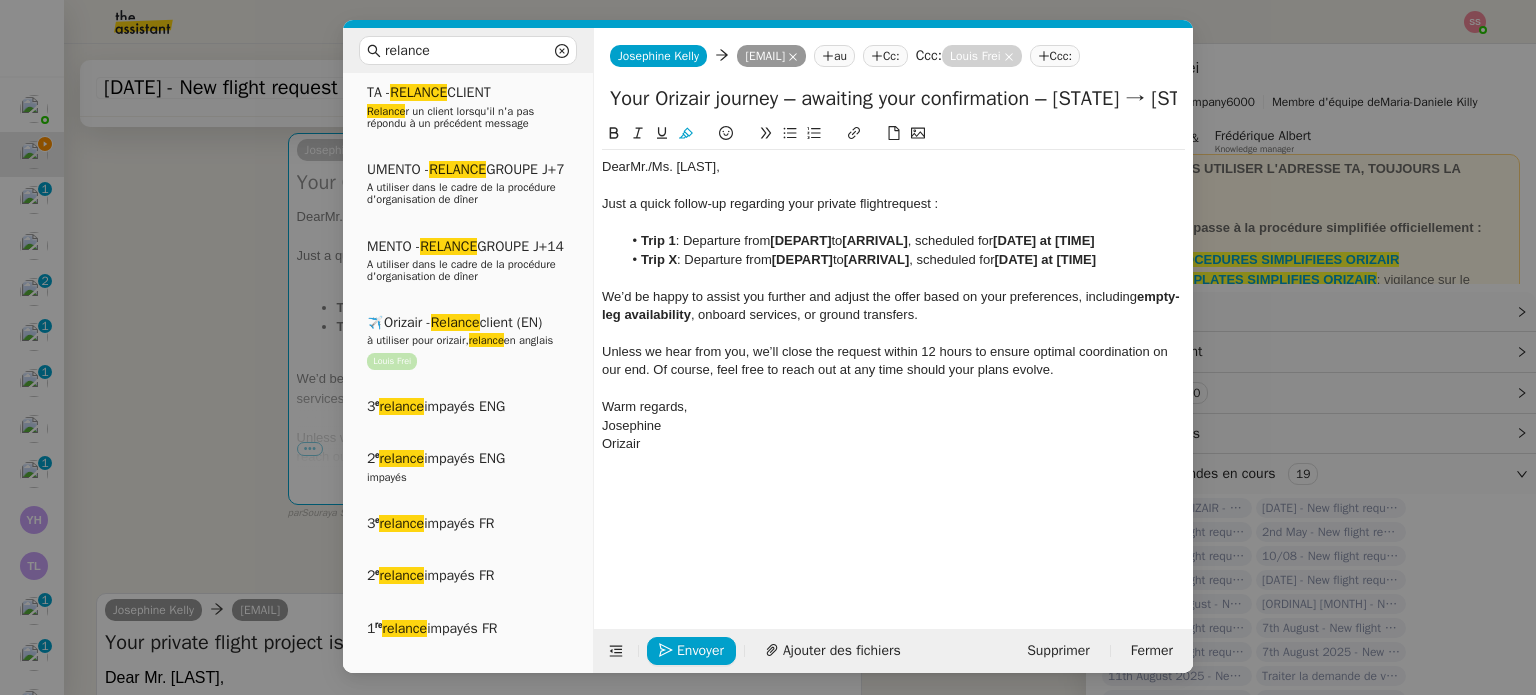 click on "relance Service Relance  Bon de Commande LBP    A utiliser dans le cadre de la procédure de  relance  des bons de commande TA -  RELANCE  CLIENT (EN)    Relance r un client lorsqu'il n'a pas répondu à un précédent message ✈️Orizair -  Relance  client (FR)    à utiliser pour orizair, première  relance  en français  Louis Frei TA -  RELANCE  CLIENT    Relance r un client lorsqu'il n'a pas répondu à un précédent message UMENTO -  RELANCE  GROUPE J+7    A utiliser dans le cadre de la procédure d'organisation de dîner MENTO -  RELANCE  GROUPE J+14    A utiliser dans le cadre de la procédure d'organisation de dîner ✈️Orizair -  Relance  client (EN)     à utiliser pour orizair,  relance  en anglais  Louis Frei 3ᵉ  relance  impayés ENG    2ᵉ  relance  impayés ENG    impayés  3ᵉ  relance  impayés FR    2ᵉ  relance  impayés FR    1ʳᵉ  relance  impayés FR    ✈️ Orizair -  Relance  après envoi devis client (EN)    relance r le client pour son devis en anglais." at bounding box center [768, 347] 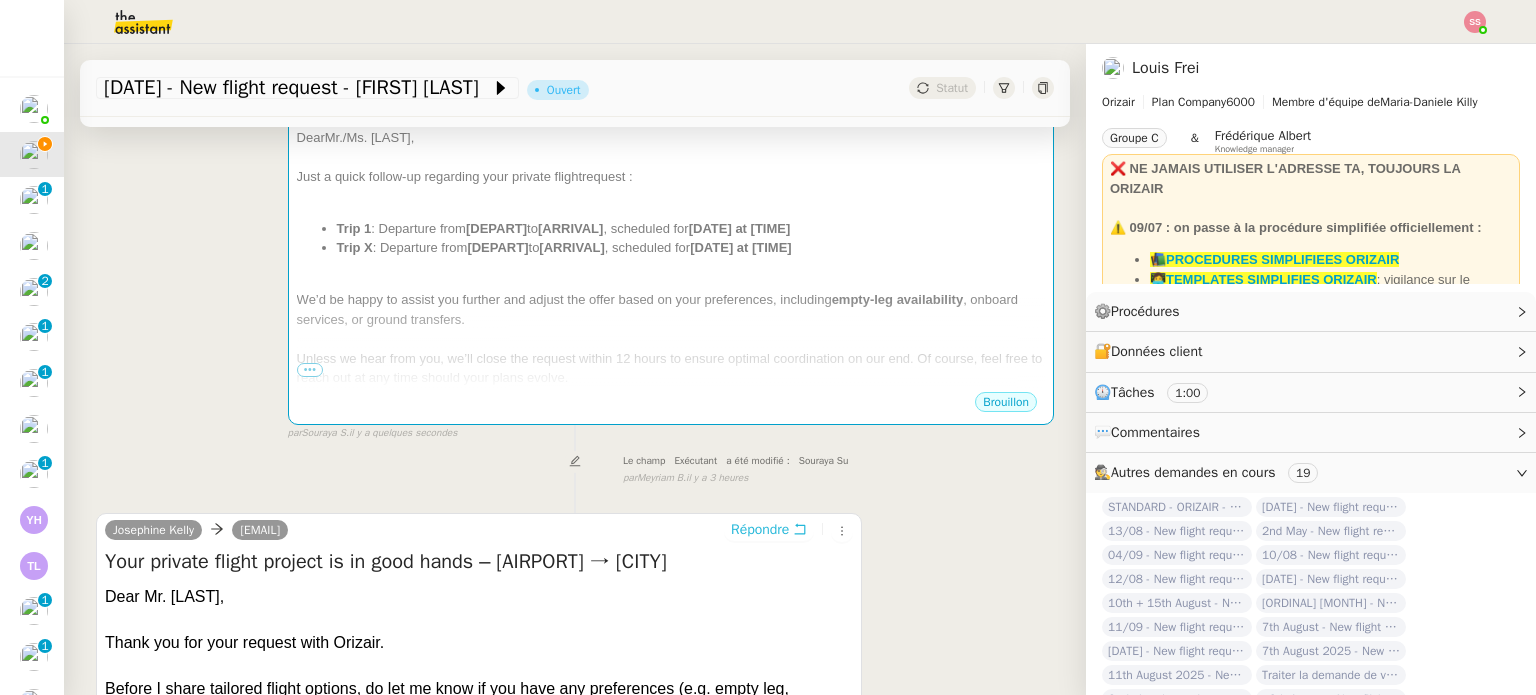 scroll, scrollTop: 600, scrollLeft: 0, axis: vertical 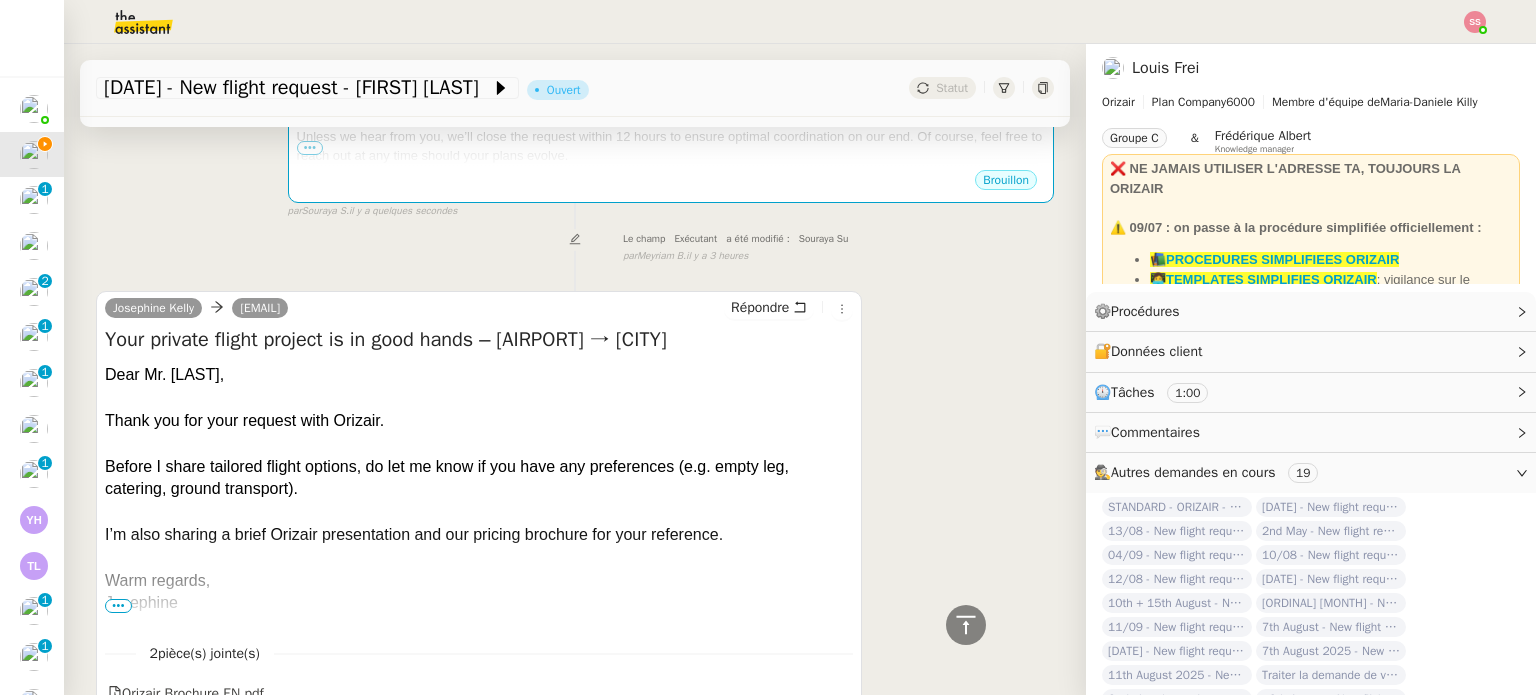 click on "Before I share tailored flight options, do let me know if you have any preferences (e.g. empty leg, catering, ground transport)." at bounding box center [479, 478] 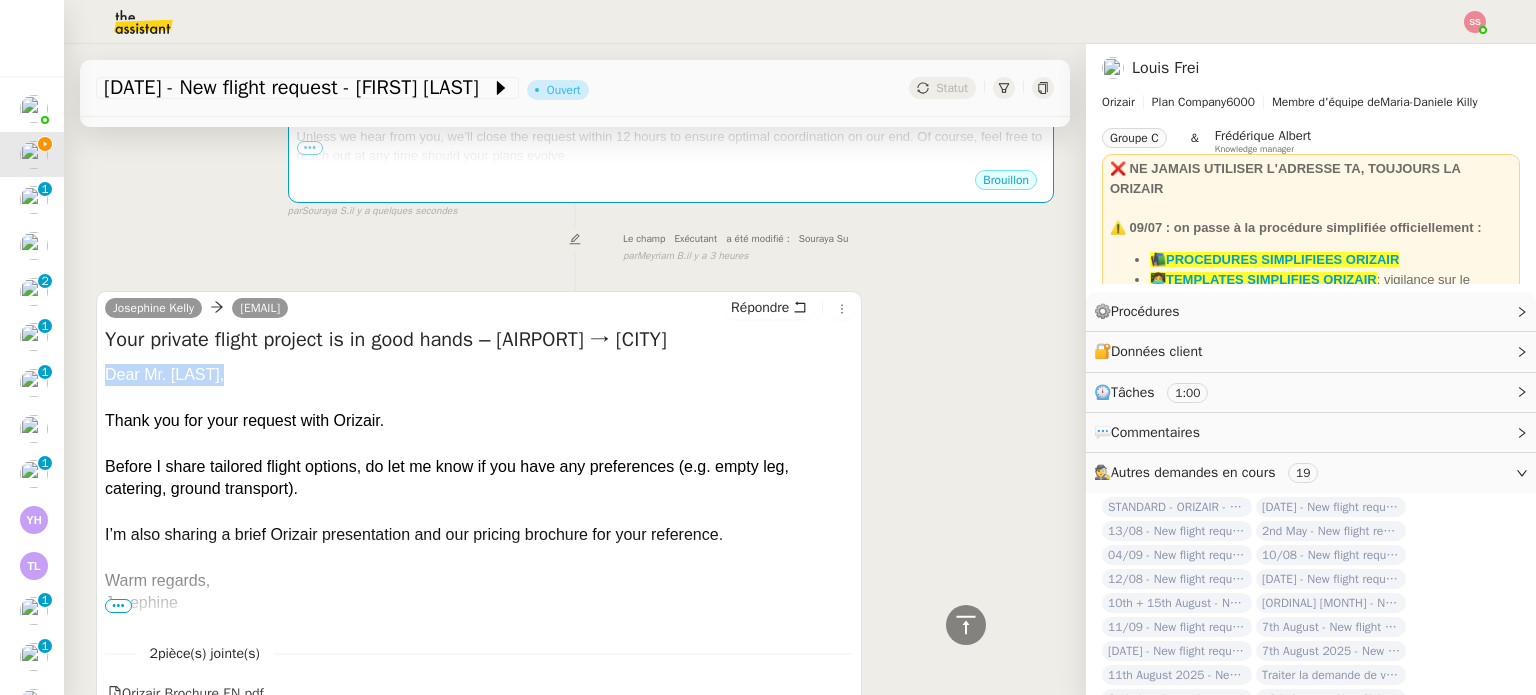 drag, startPoint x: 222, startPoint y: 400, endPoint x: 102, endPoint y: 411, distance: 120.50311 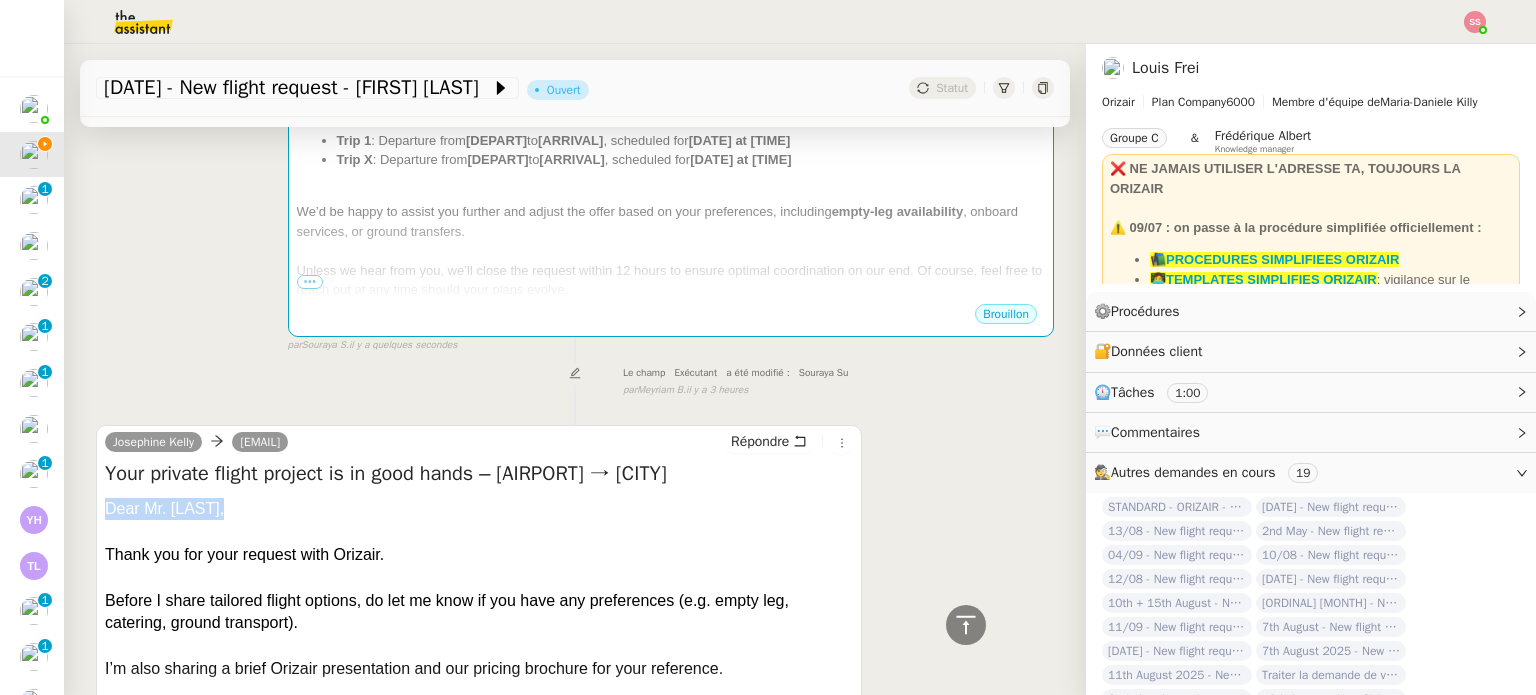 scroll, scrollTop: 300, scrollLeft: 0, axis: vertical 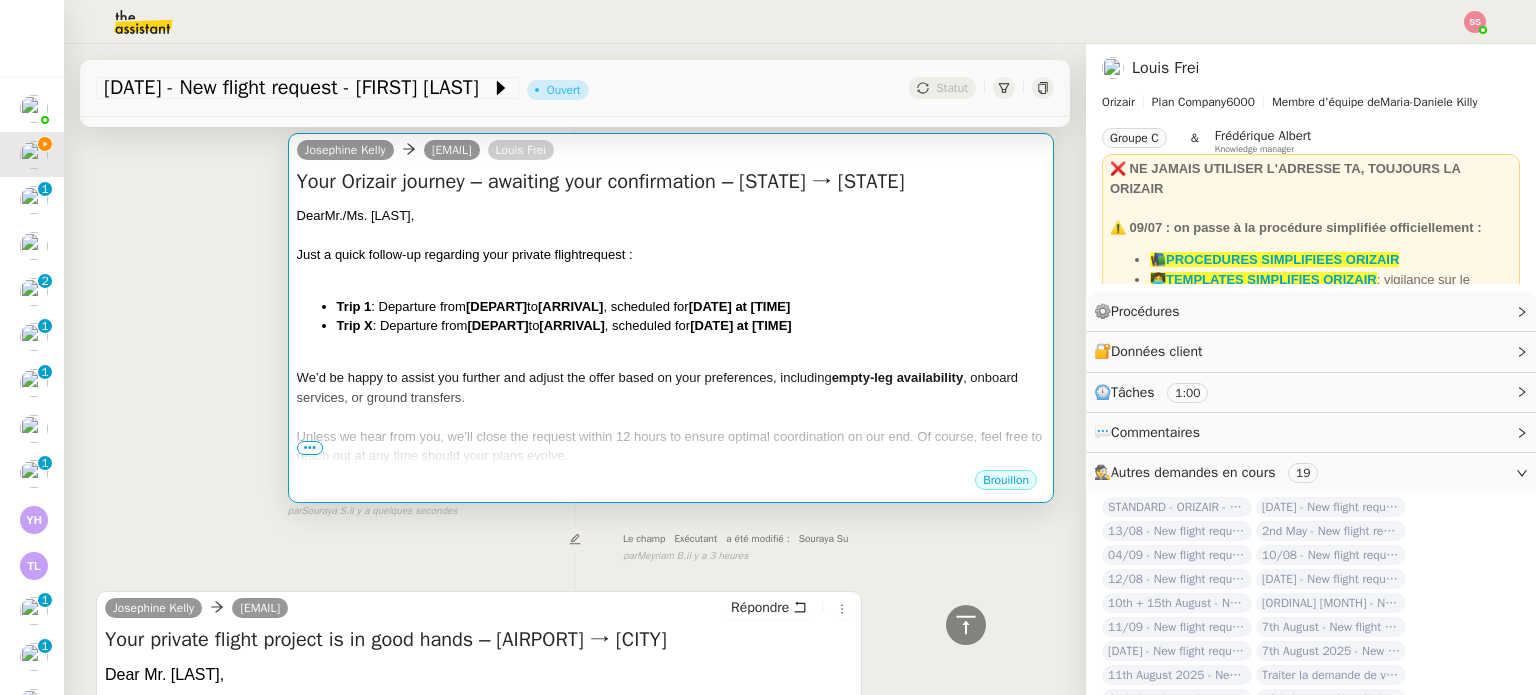 click on "Trip X  : Departure from  [DEPART]  to  [ARRIVAL] , scheduled for  [DATE] at [TIME]" at bounding box center [691, 326] 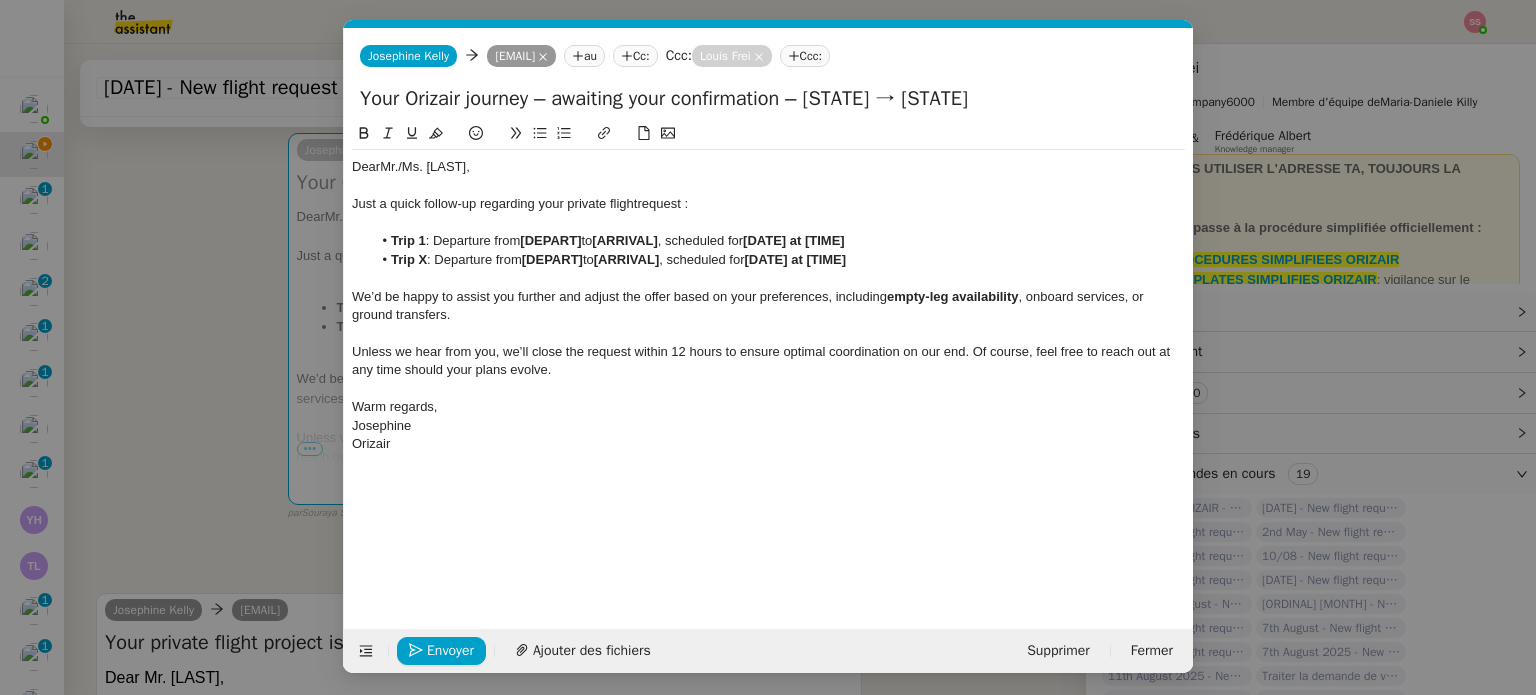 scroll, scrollTop: 0, scrollLeft: 86, axis: horizontal 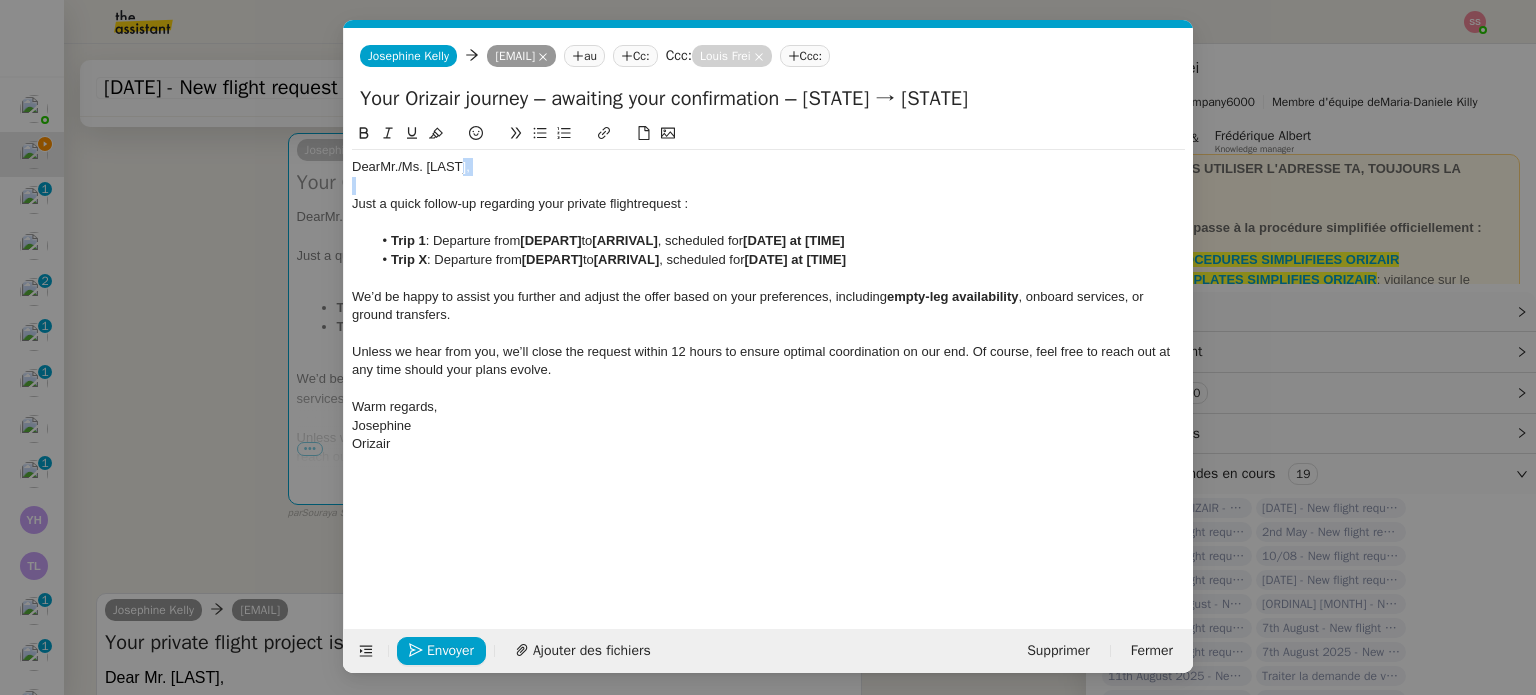drag, startPoint x: 482, startPoint y: 166, endPoint x: 108, endPoint y: 192, distance: 374.90265 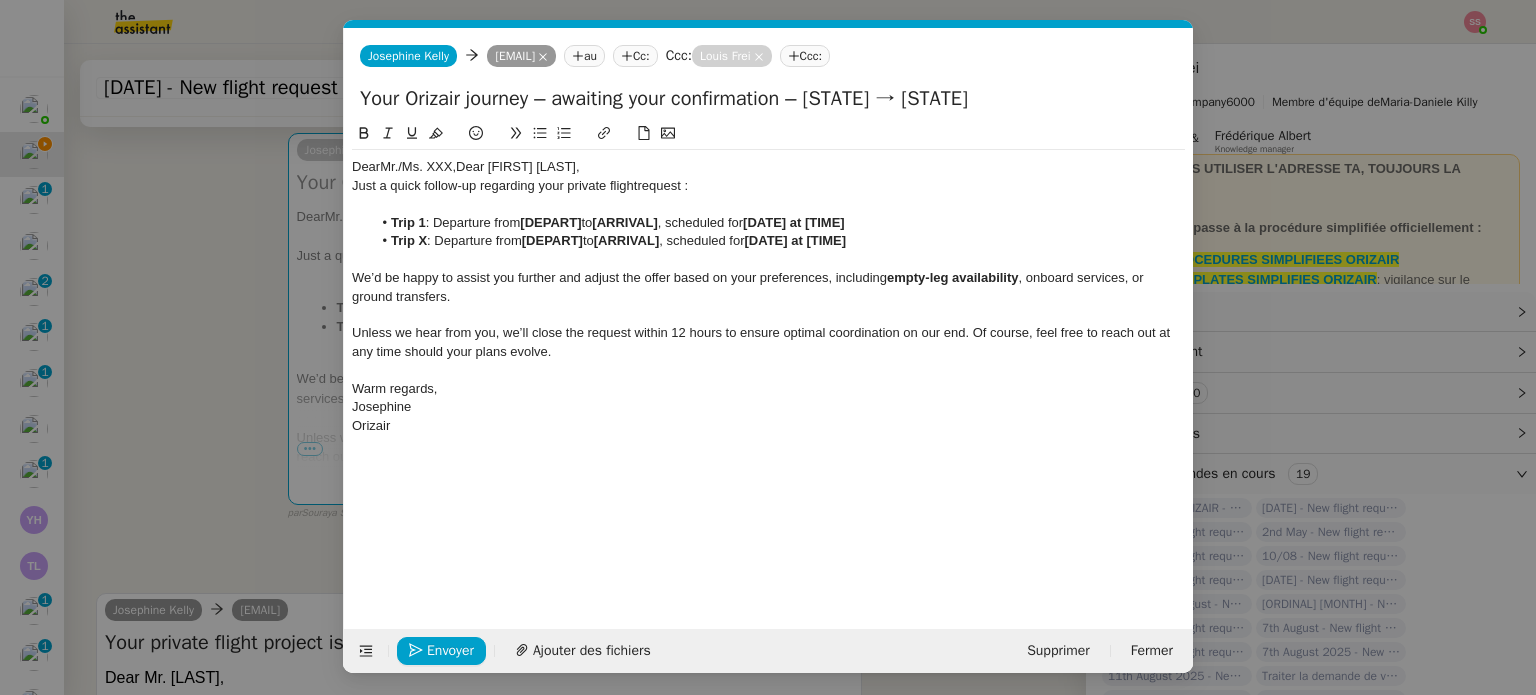 scroll, scrollTop: 0, scrollLeft: 0, axis: both 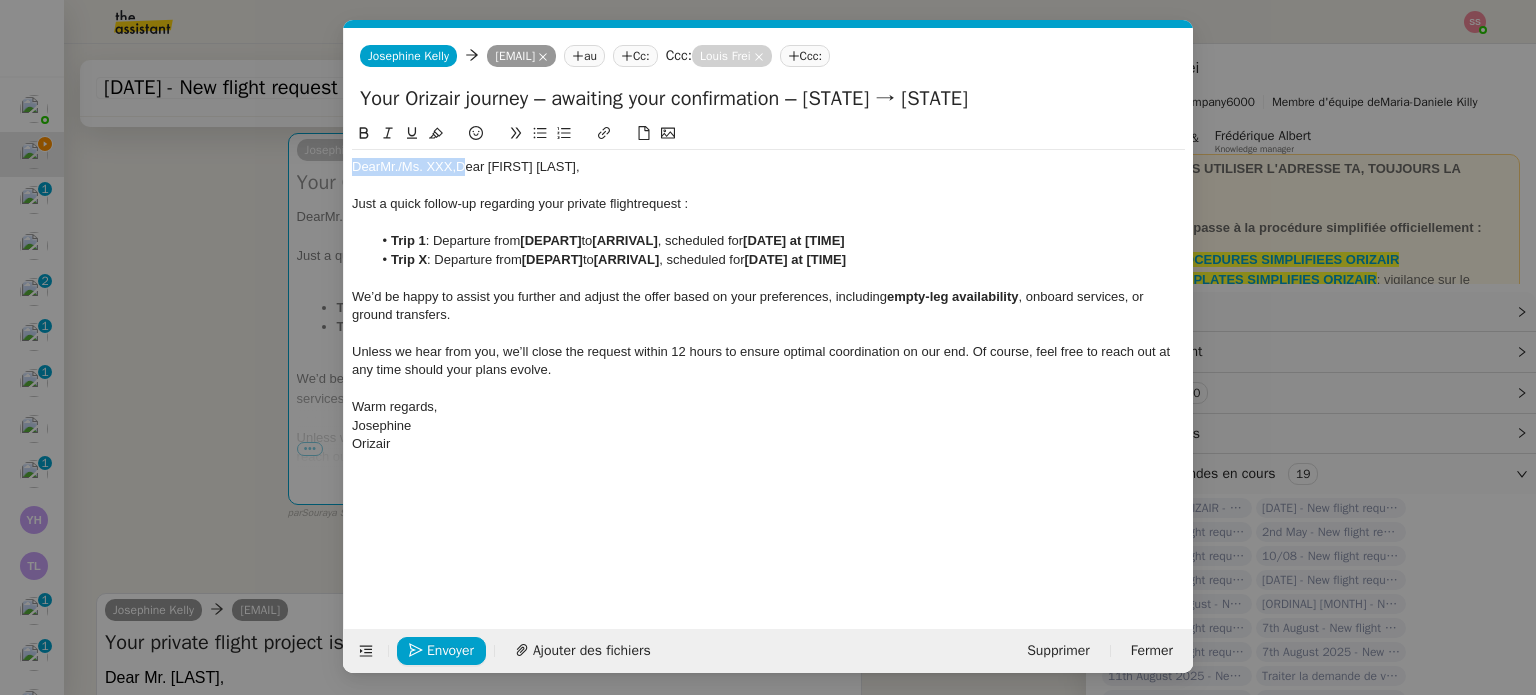 drag, startPoint x: 461, startPoint y: 163, endPoint x: 340, endPoint y: 166, distance: 121.037186 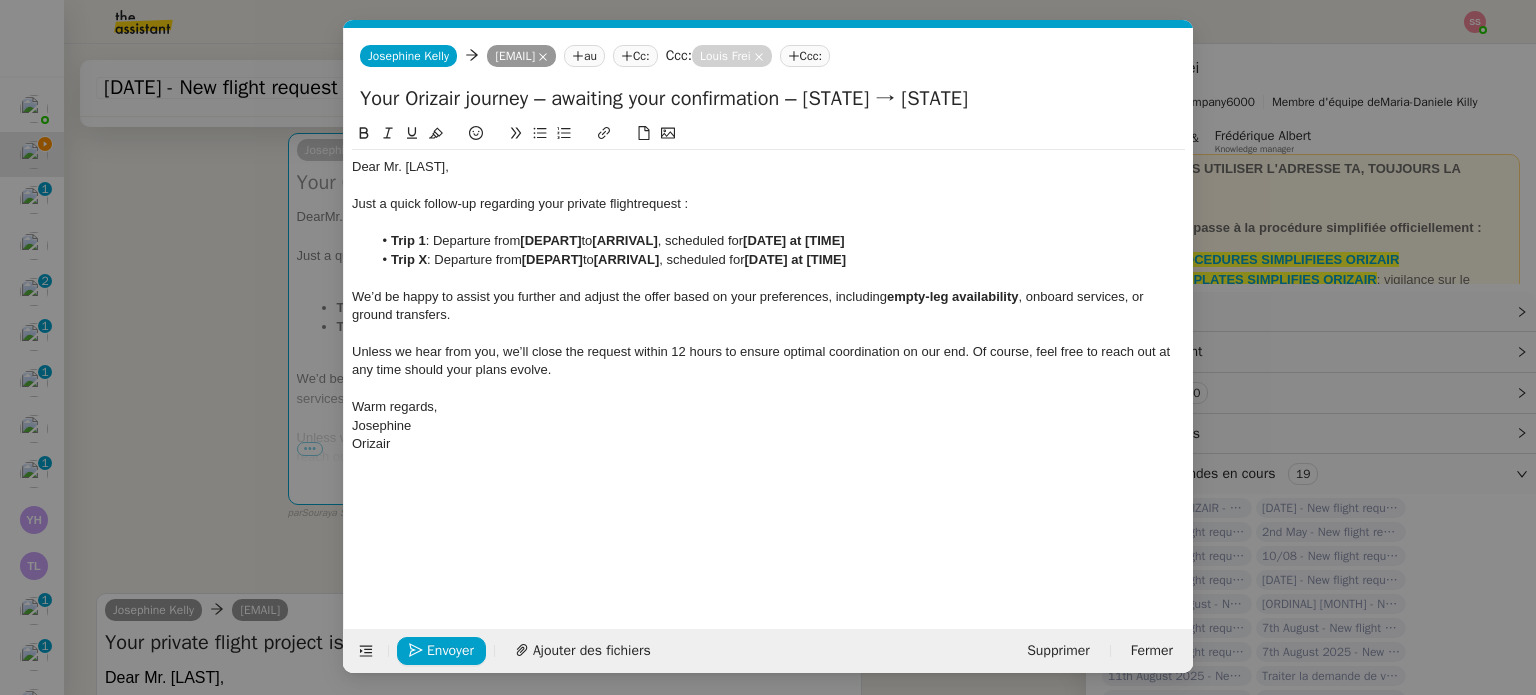 click on "relance Service Relance  Bon de Commande LBP    A utiliser dans le cadre de la procédure de  relance  des bons de commande TA -  RELANCE  CLIENT (EN)    Relance r un client lorsqu'il n'a pas répondu à un précédent message ✈️Orizair -  Relance  client (FR)    à utiliser pour orizair, première  relance  en français  Louis Frei TA -  RELANCE  CLIENT    Relance r un client lorsqu'il n'a pas répondu à un précédent message UMENTO -  RELANCE  GROUPE J+7    A utiliser dans le cadre de la procédure d'organisation de dîner MENTO -  RELANCE  GROUPE J+14    A utiliser dans le cadre de la procédure d'organisation de dîner ✈️Orizair -  Relance  client (EN)     à utiliser pour orizair,  relance  en anglais  Louis Frei 3ᵉ  relance  impayés ENG    2ᵉ  relance  impayés ENG    impayés  3ᵉ  relance  impayés FR    2ᵉ  relance  impayés FR    1ʳᵉ  relance  impayés FR    ✈️ Orizair -  Relance  après envoi devis client (EN)    relance r le client pour son devis en anglais." at bounding box center (768, 347) 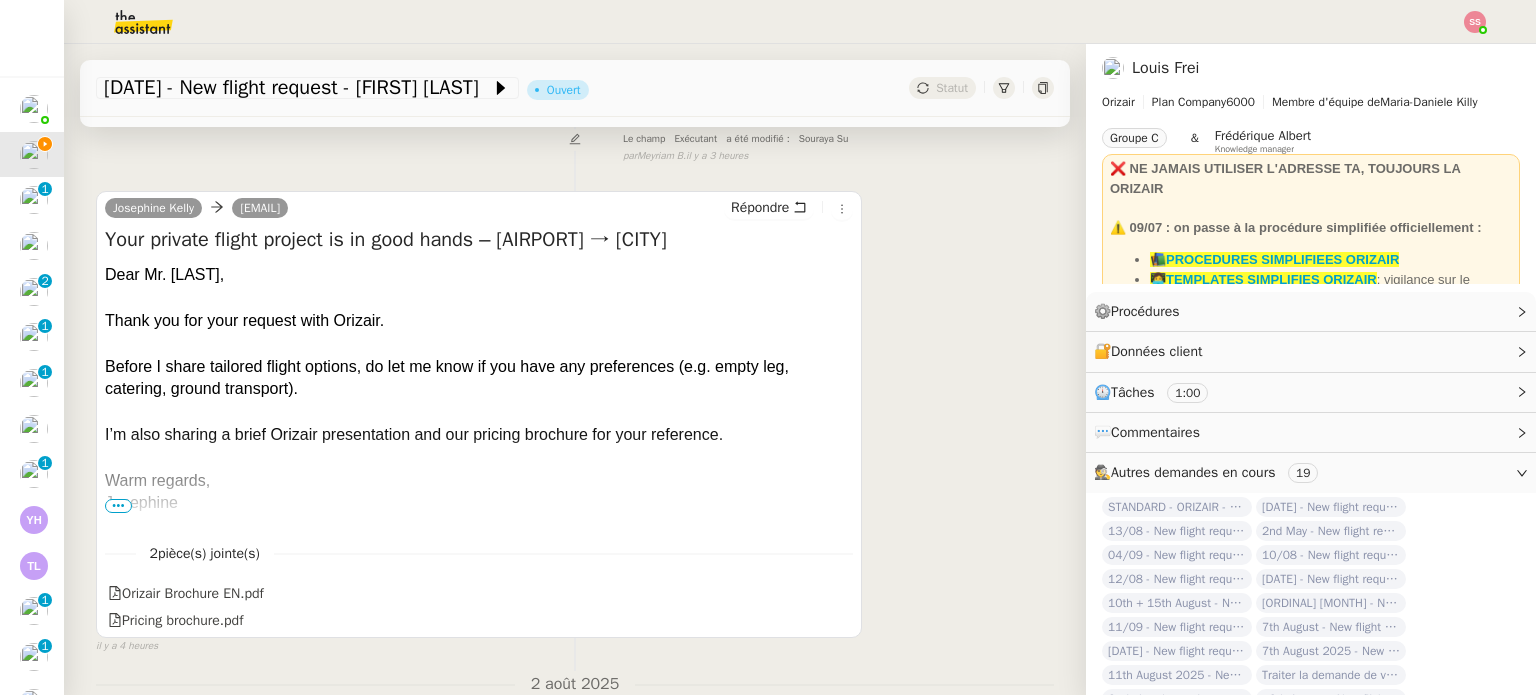 scroll, scrollTop: 1200, scrollLeft: 0, axis: vertical 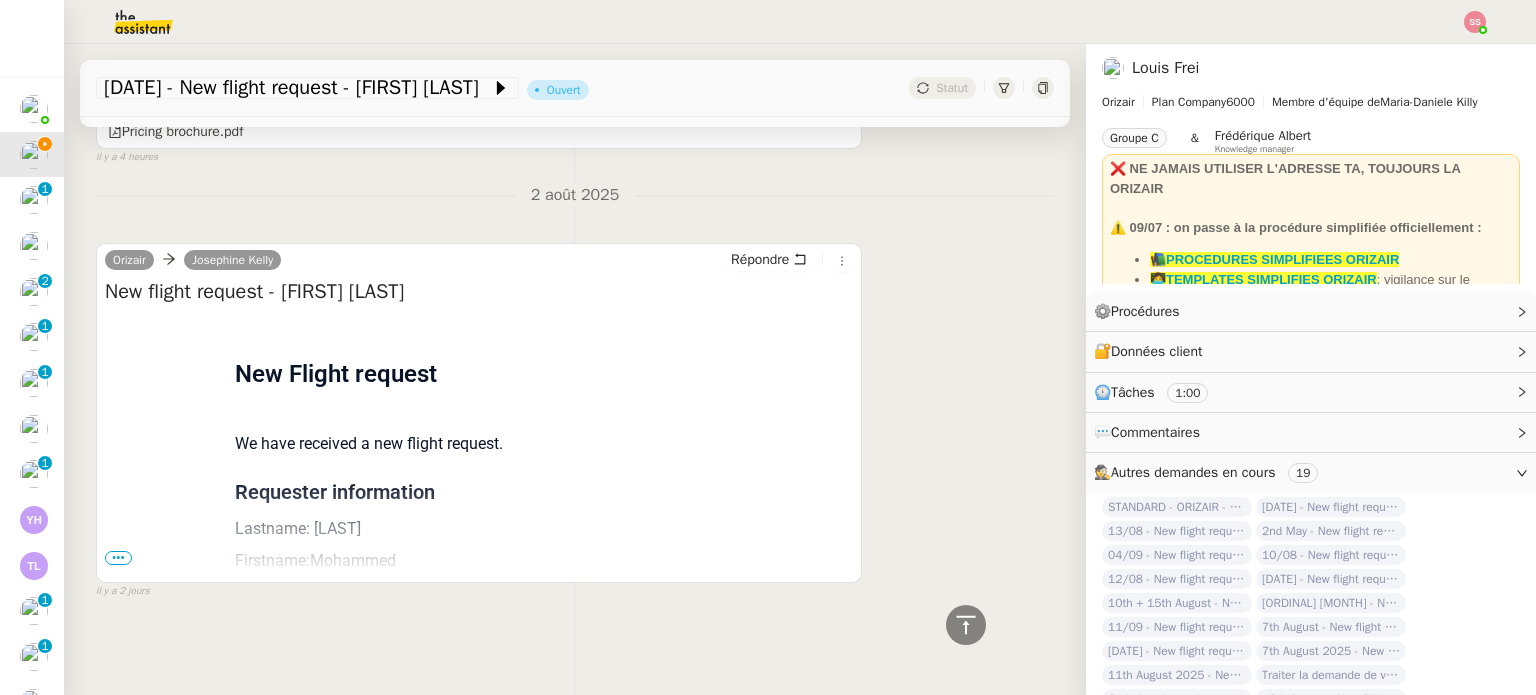 click on "•••" at bounding box center (118, 558) 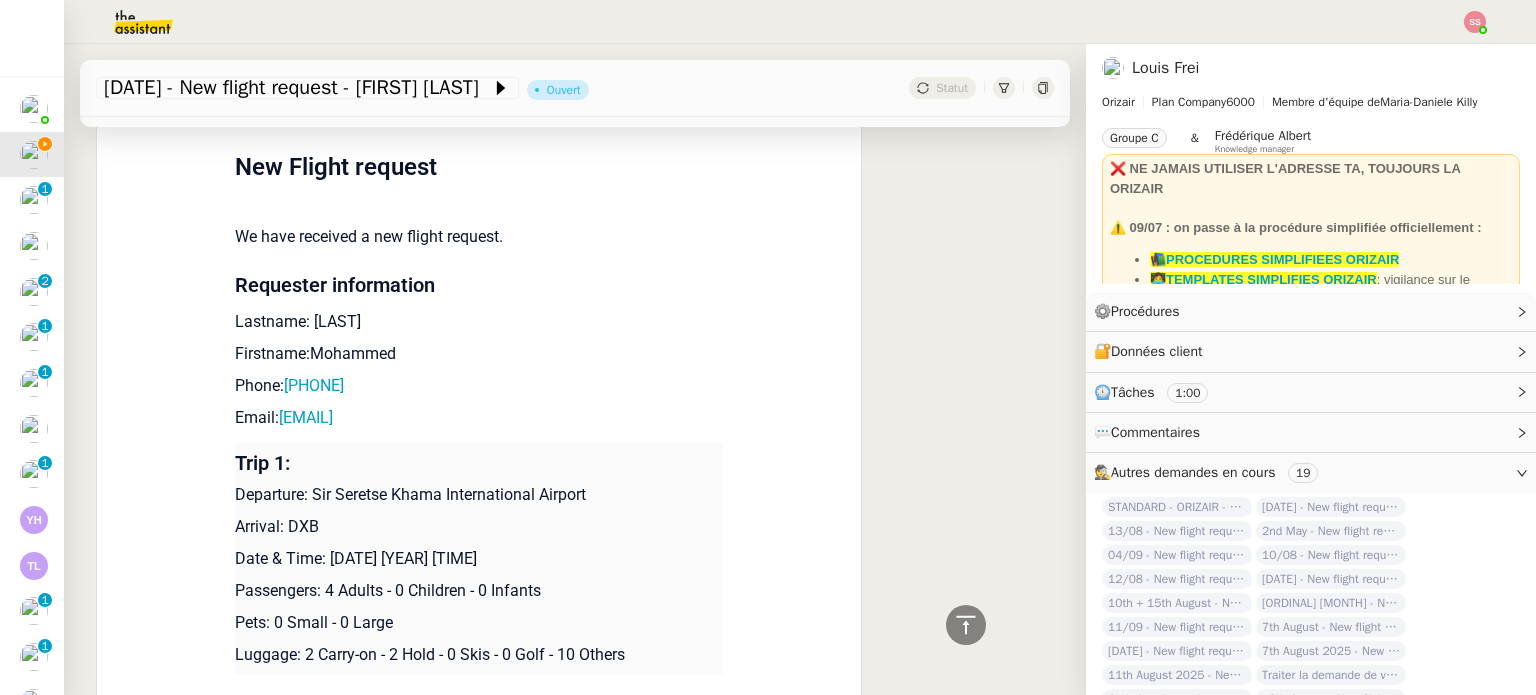 scroll, scrollTop: 1500, scrollLeft: 0, axis: vertical 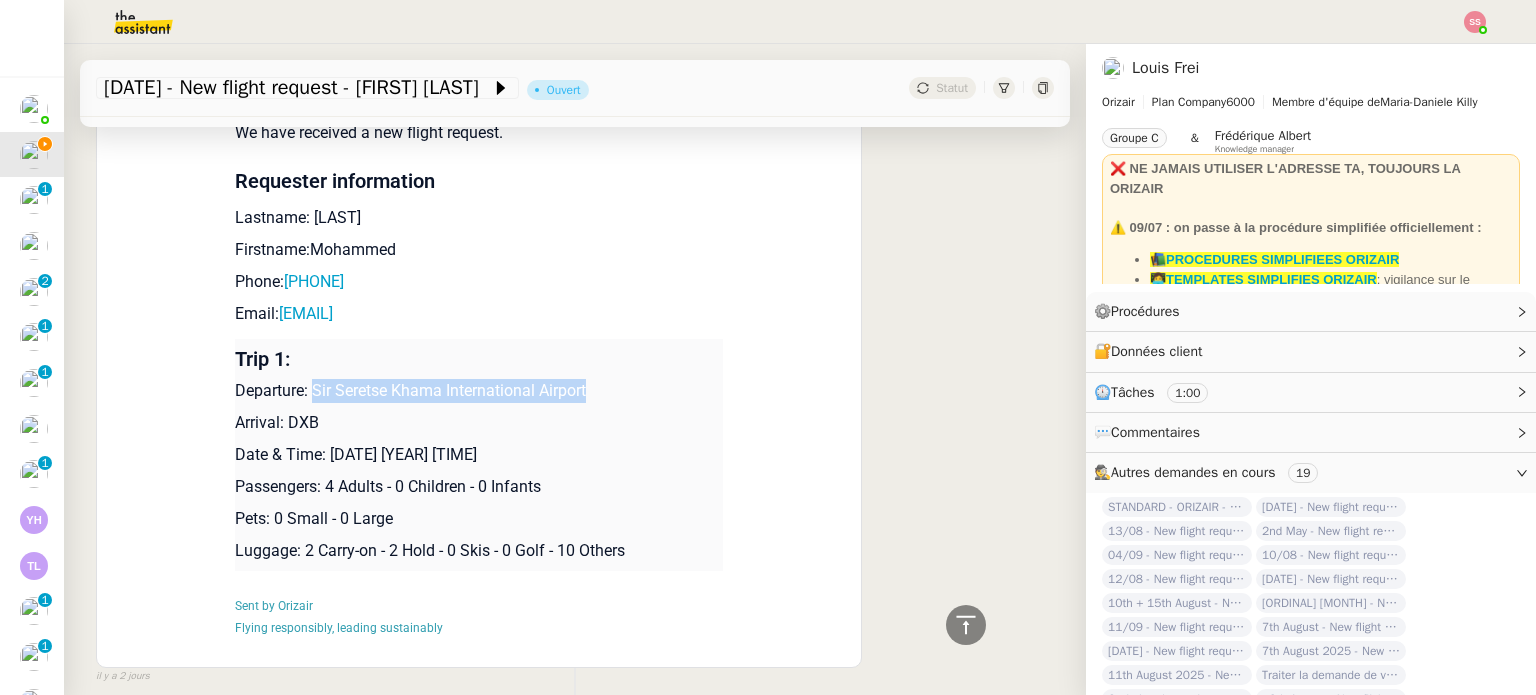 drag, startPoint x: 307, startPoint y: 392, endPoint x: 593, endPoint y: 394, distance: 286.007 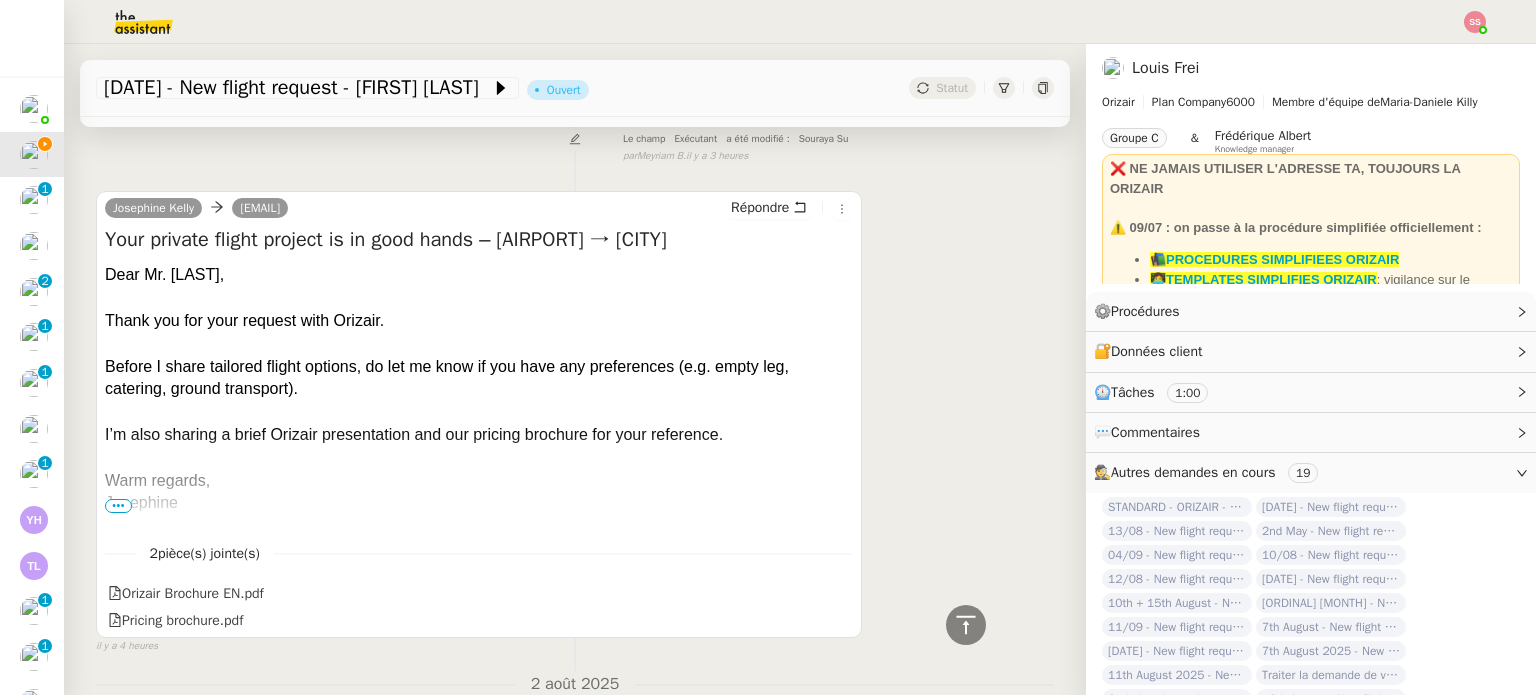 scroll, scrollTop: 300, scrollLeft: 0, axis: vertical 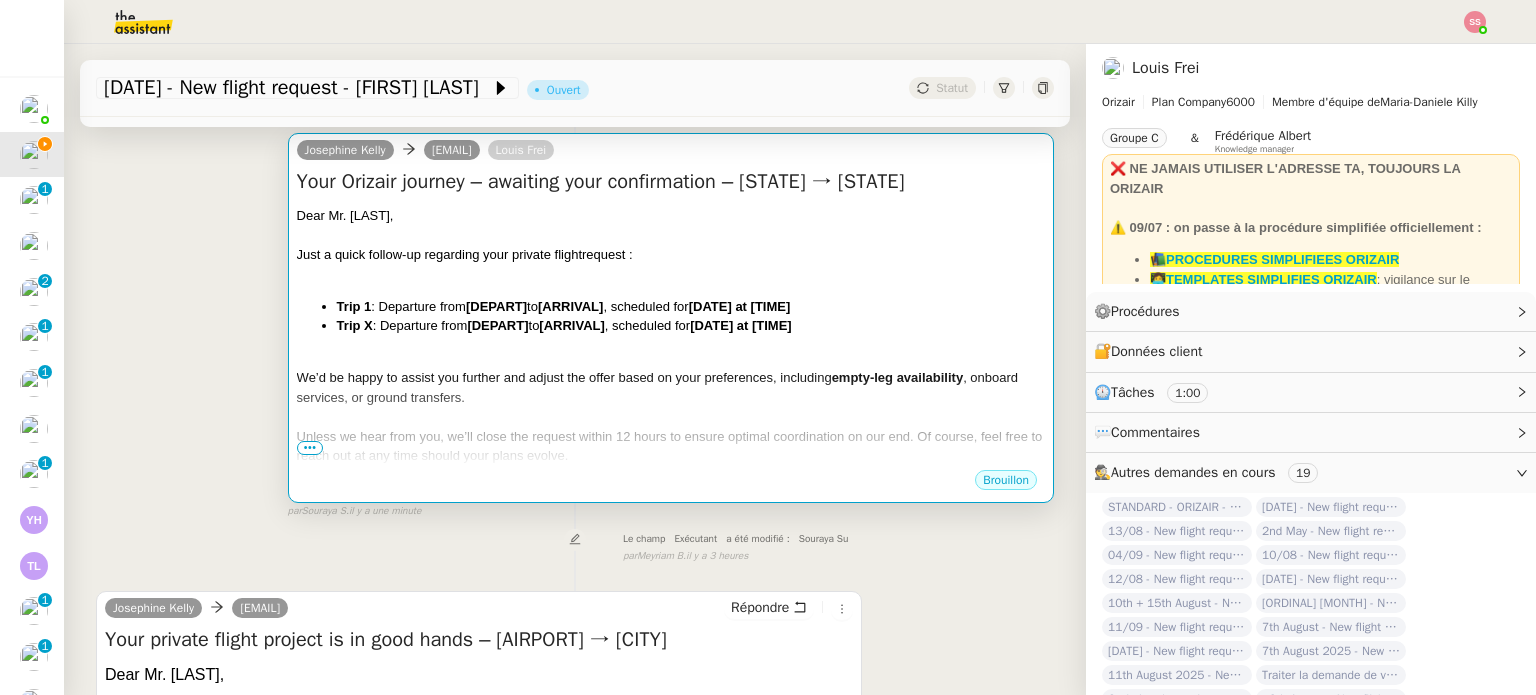 click on "Just a quick follow-up regarding your private flight  request :" at bounding box center [671, 255] 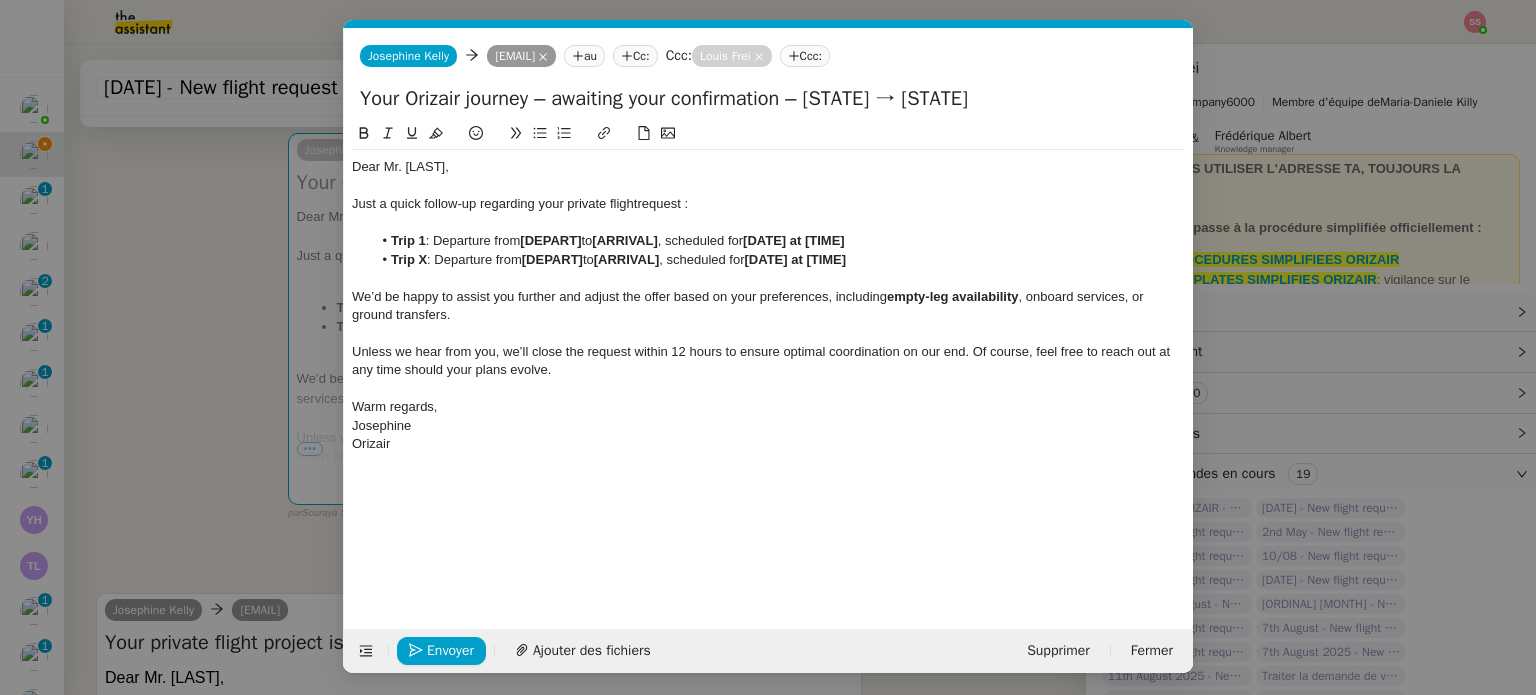 scroll, scrollTop: 0, scrollLeft: 86, axis: horizontal 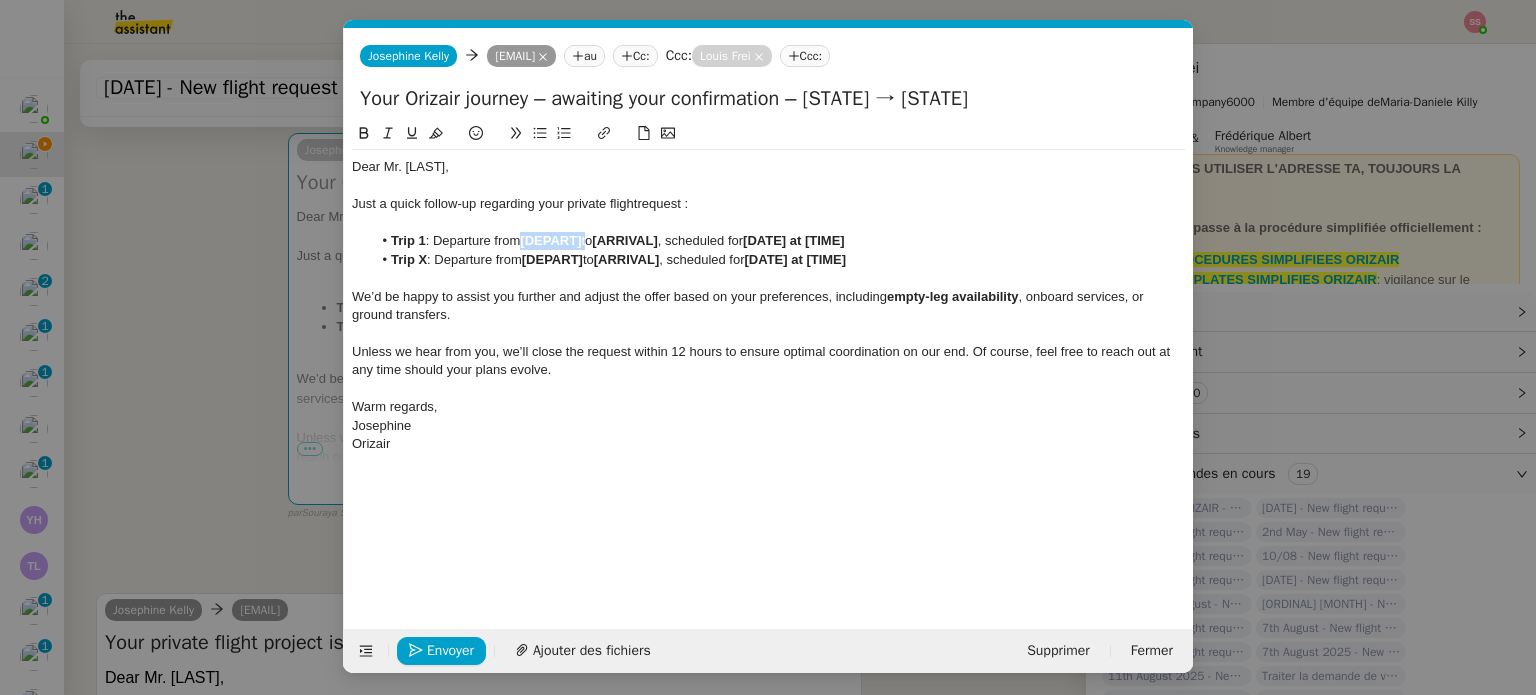 drag, startPoint x: 588, startPoint y: 238, endPoint x: 522, endPoint y: 239, distance: 66.007576 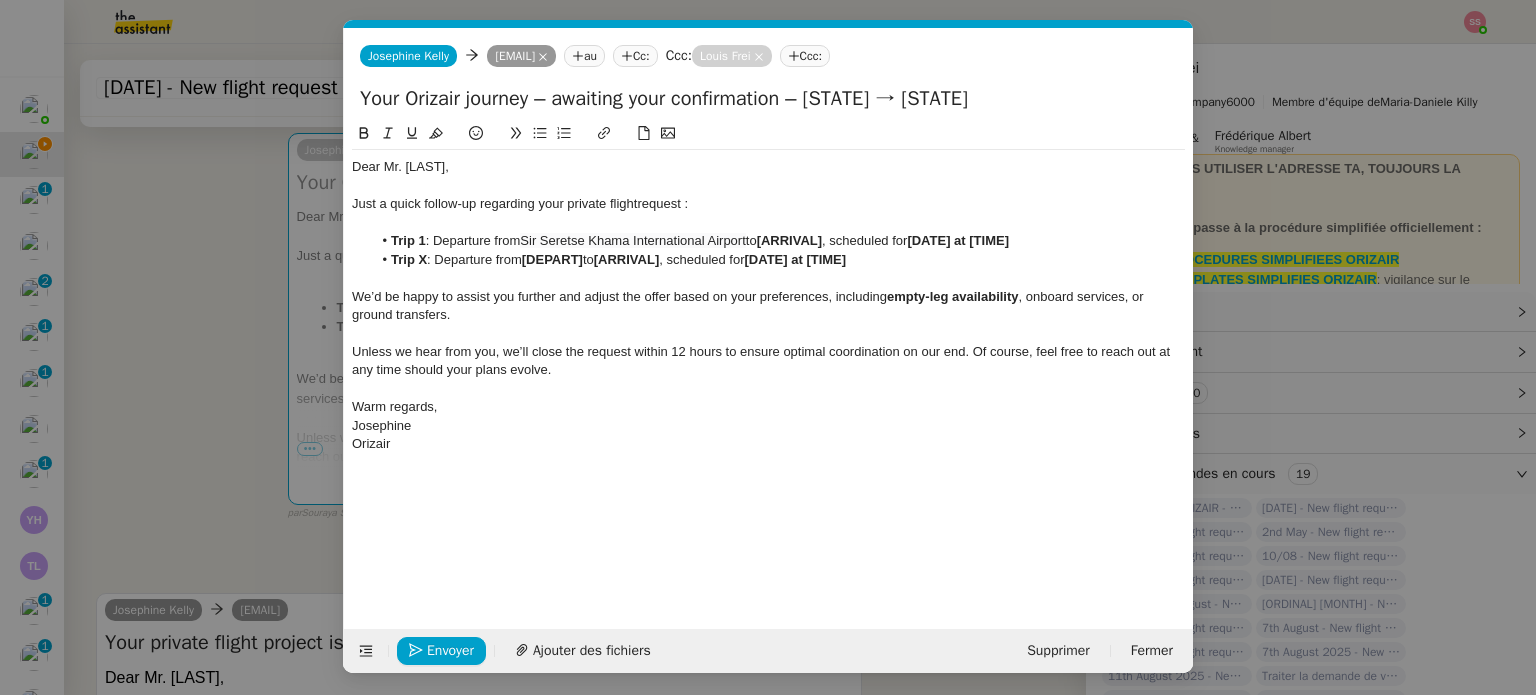 scroll, scrollTop: 0, scrollLeft: 0, axis: both 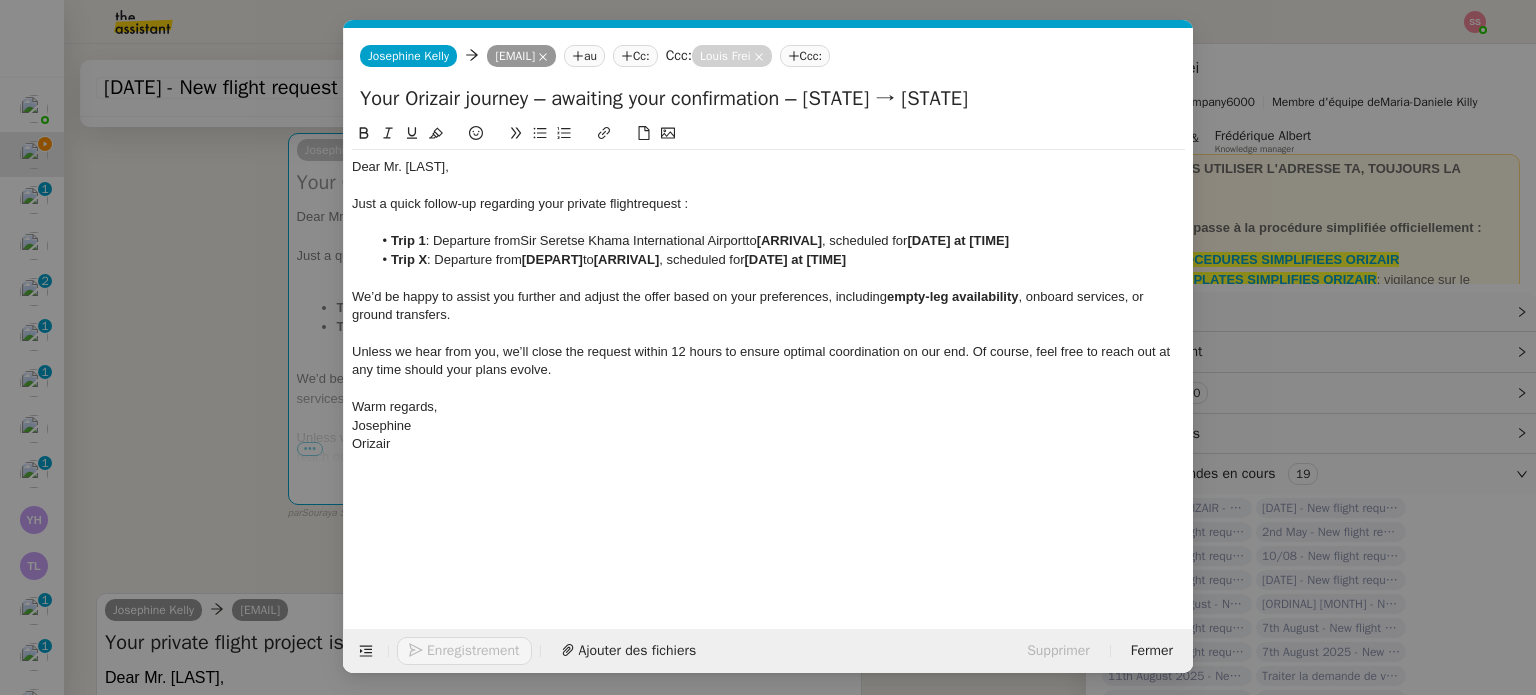 type 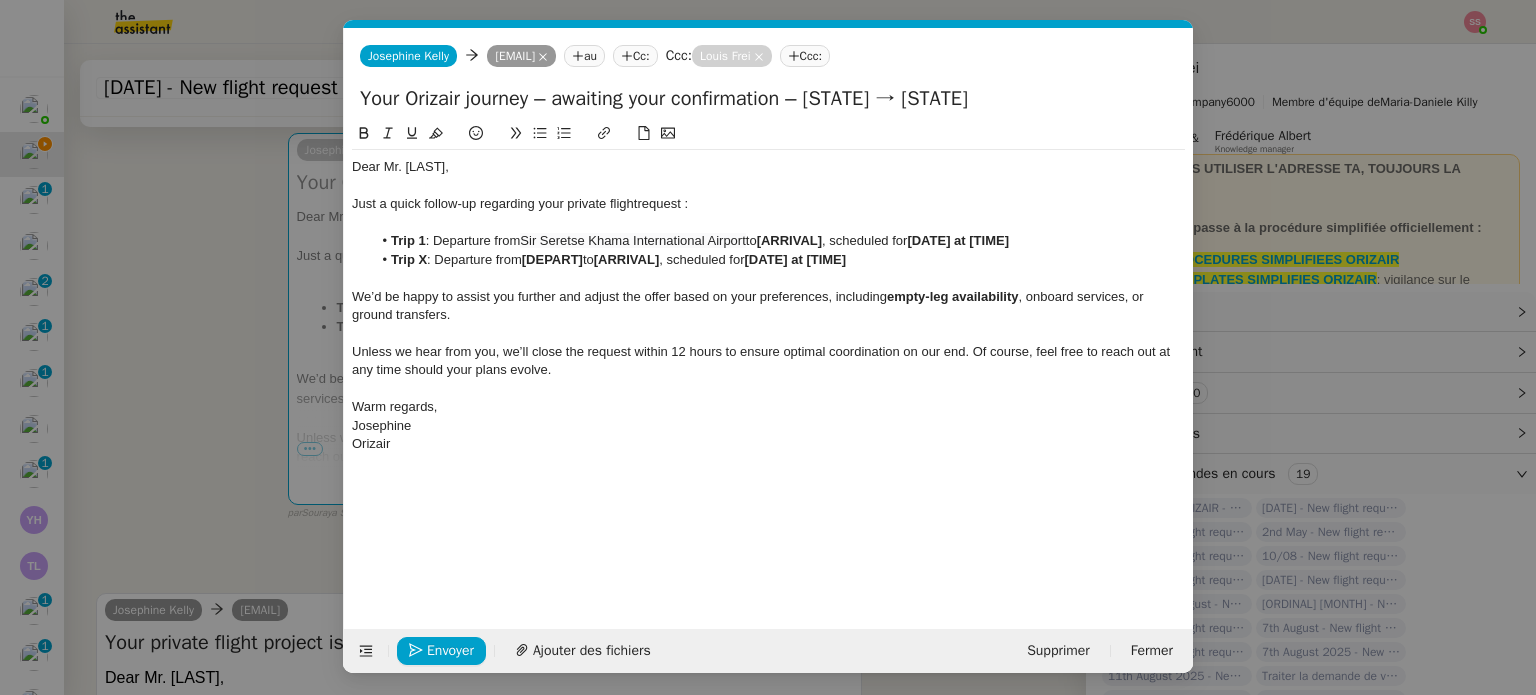 click on "[DEPART]" 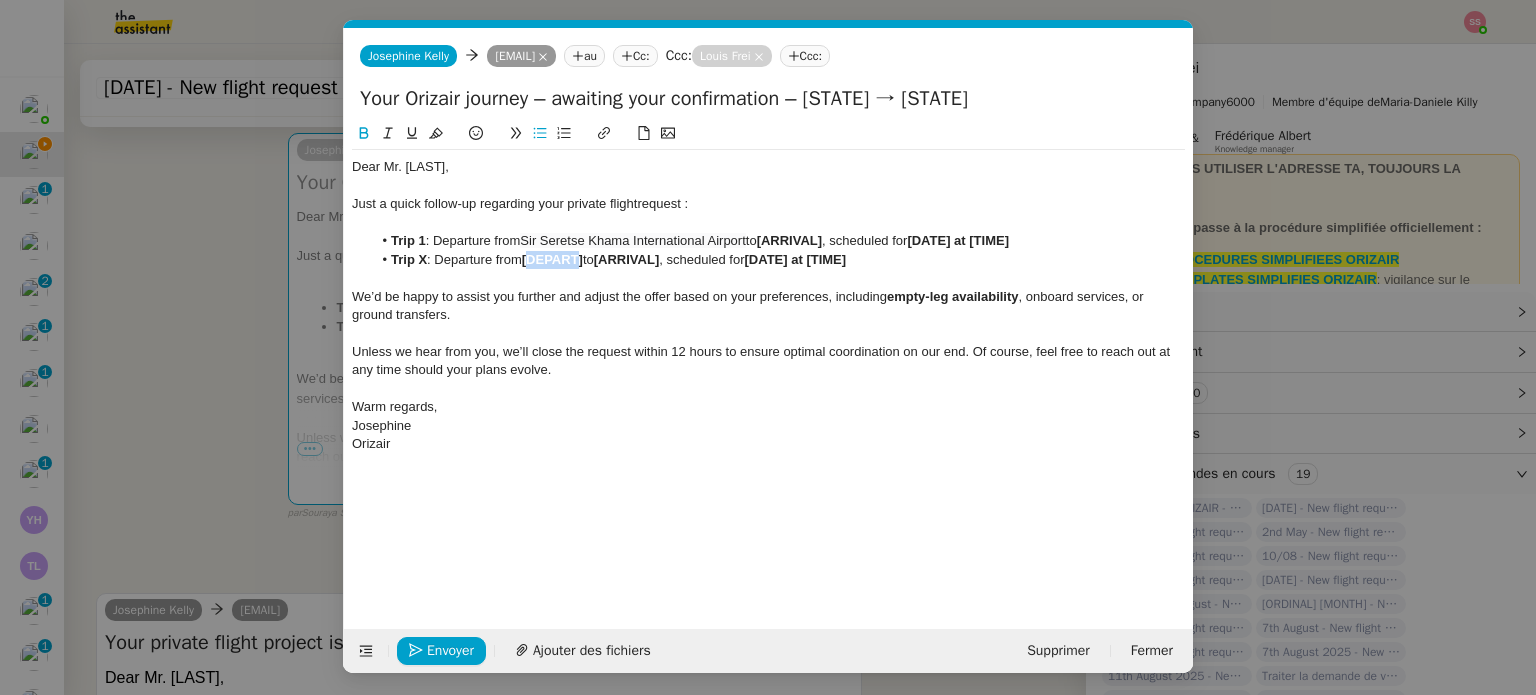 click on "[DEPART]" 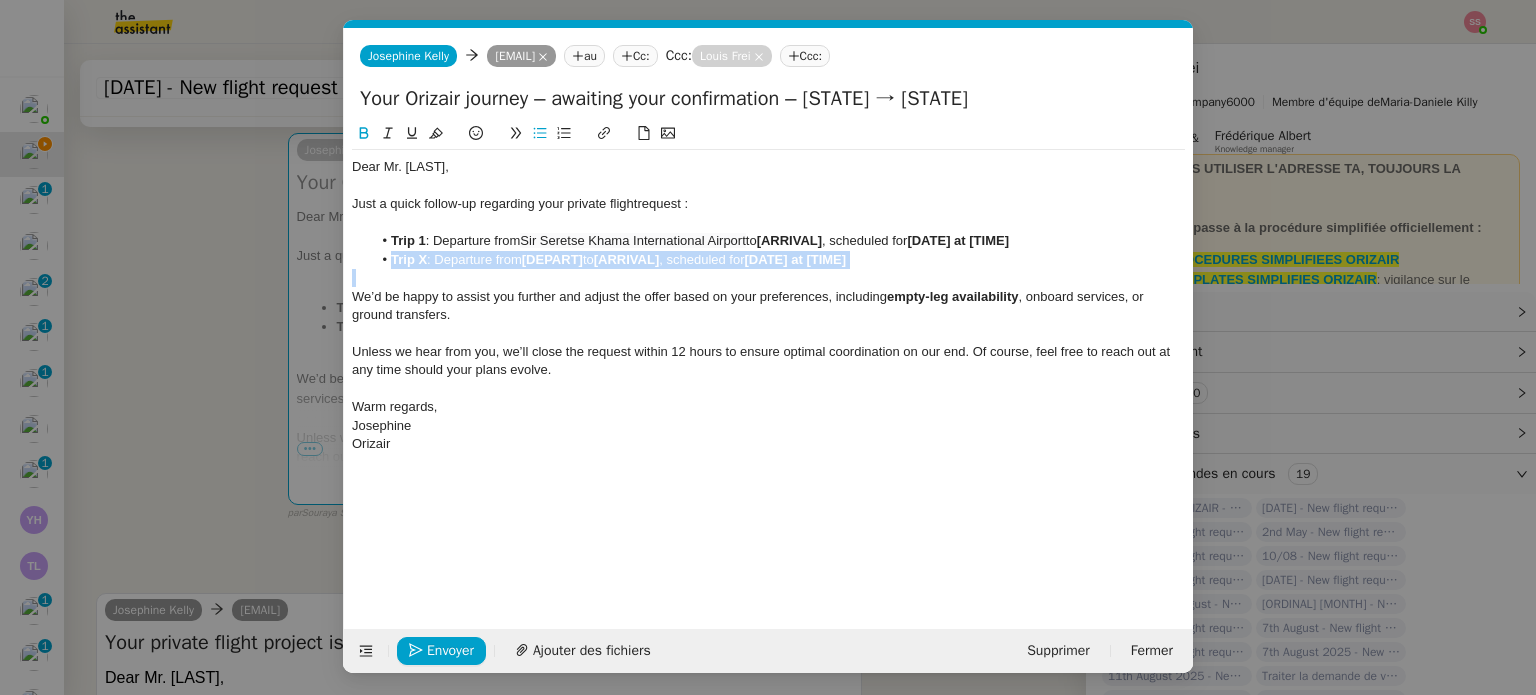 click on "[DEPART]" 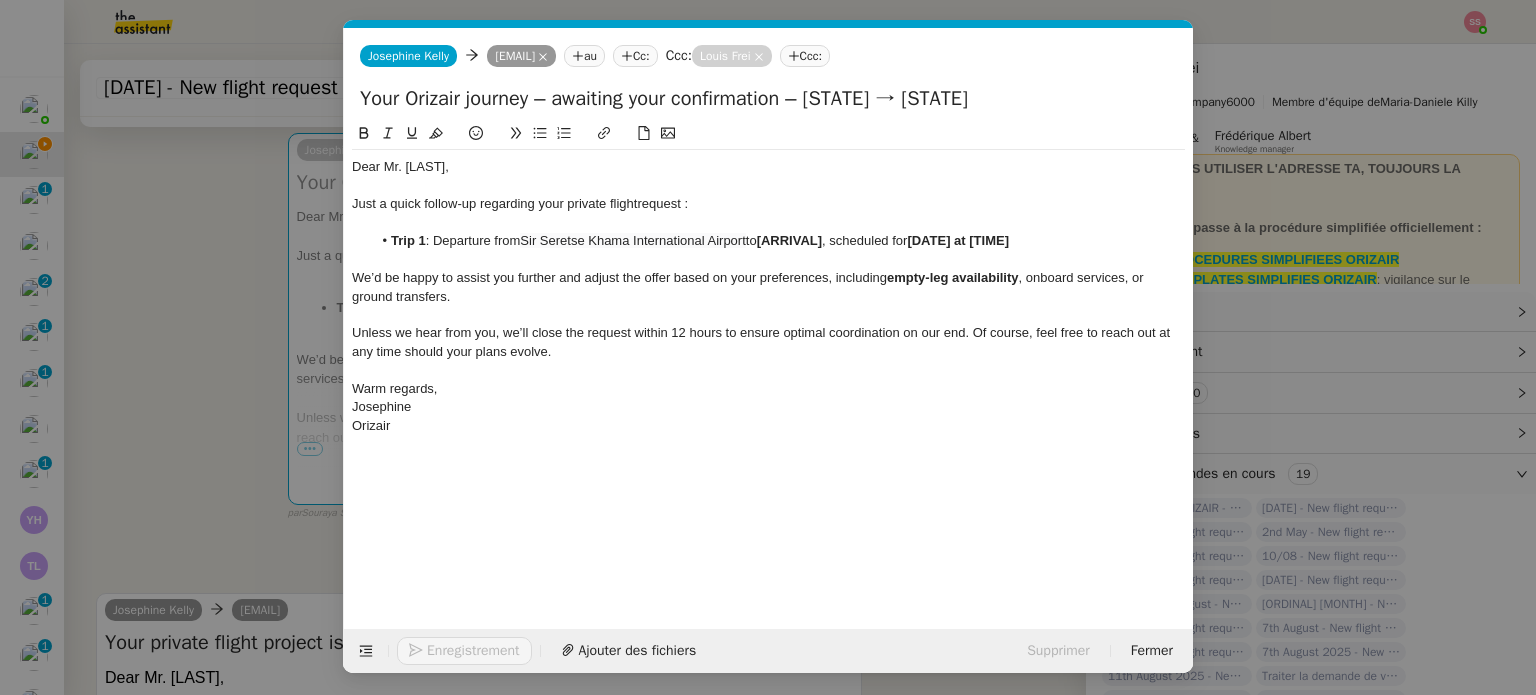 drag, startPoint x: 120, startPoint y: 456, endPoint x: 181, endPoint y: 439, distance: 63.324562 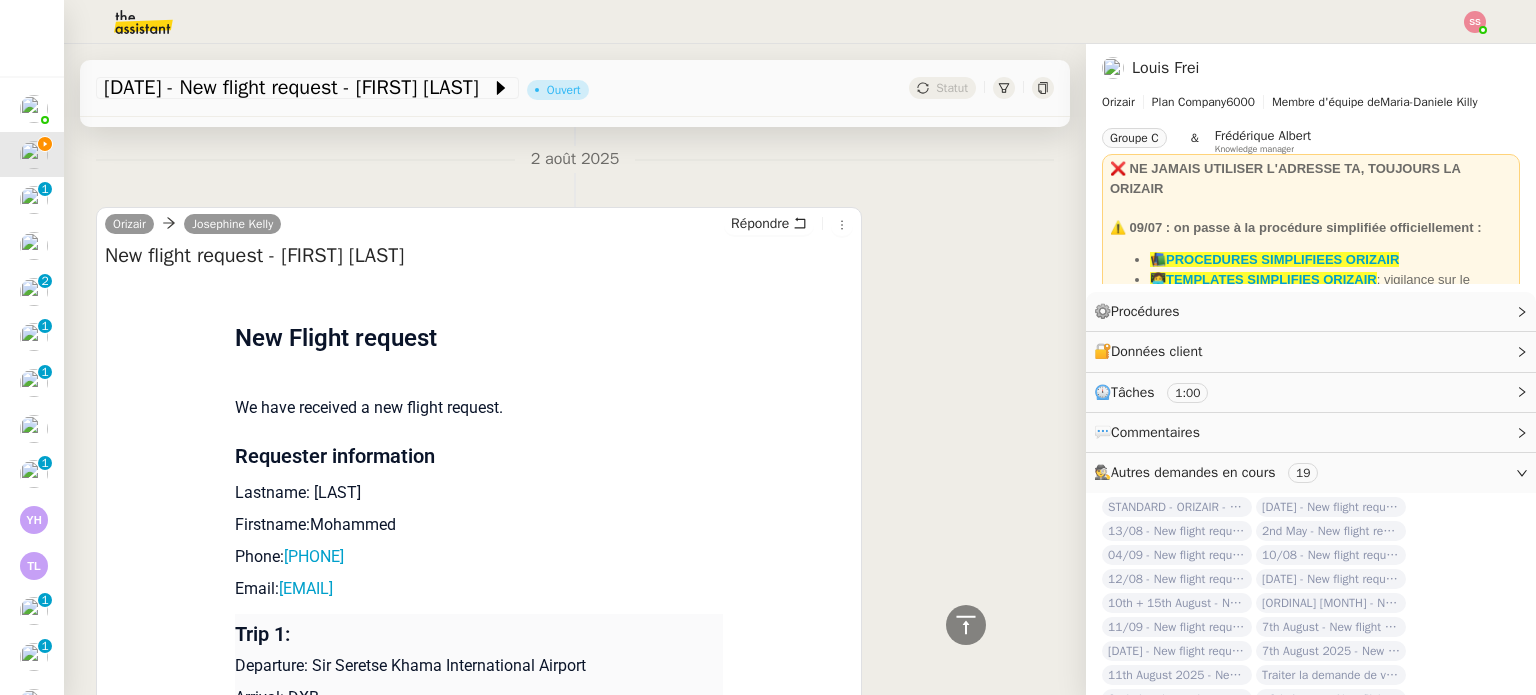 scroll, scrollTop: 1599, scrollLeft: 0, axis: vertical 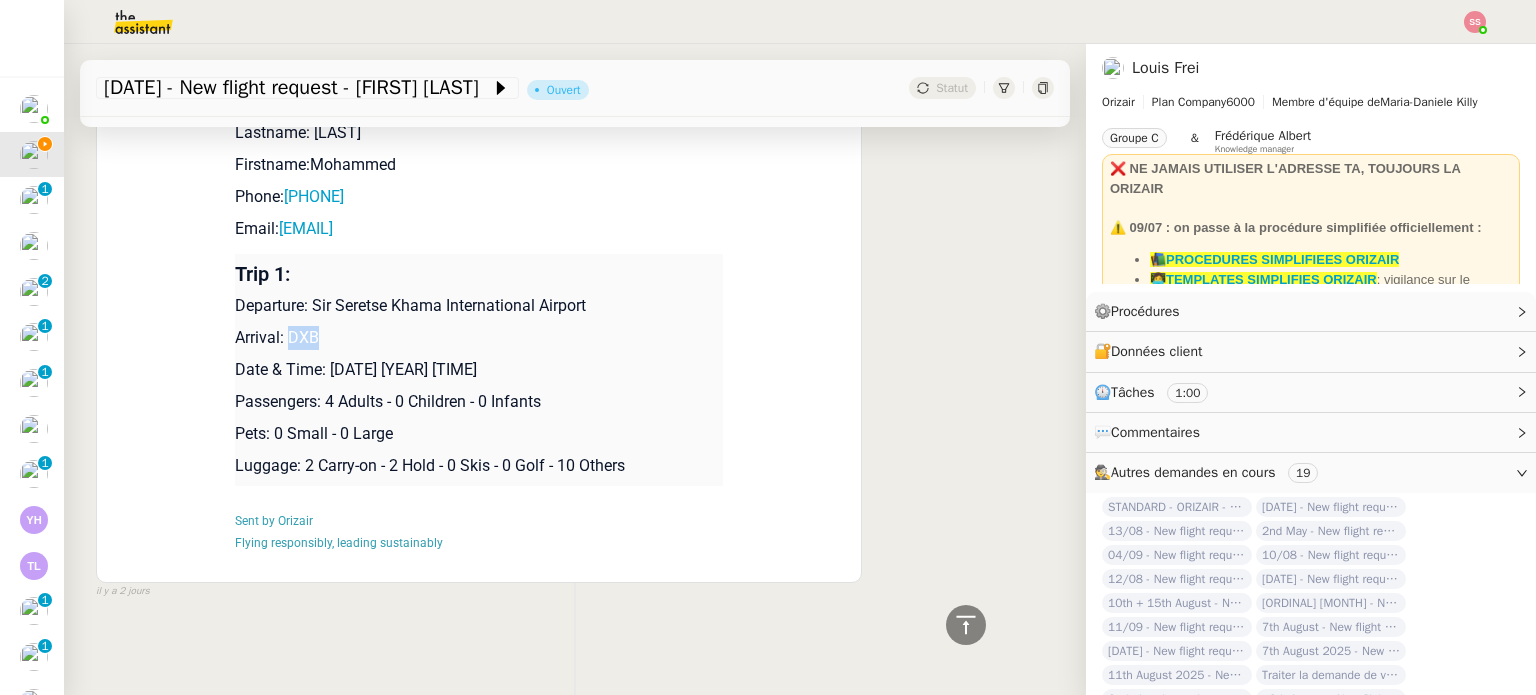 drag, startPoint x: 279, startPoint y: 323, endPoint x: 323, endPoint y: 327, distance: 44.181442 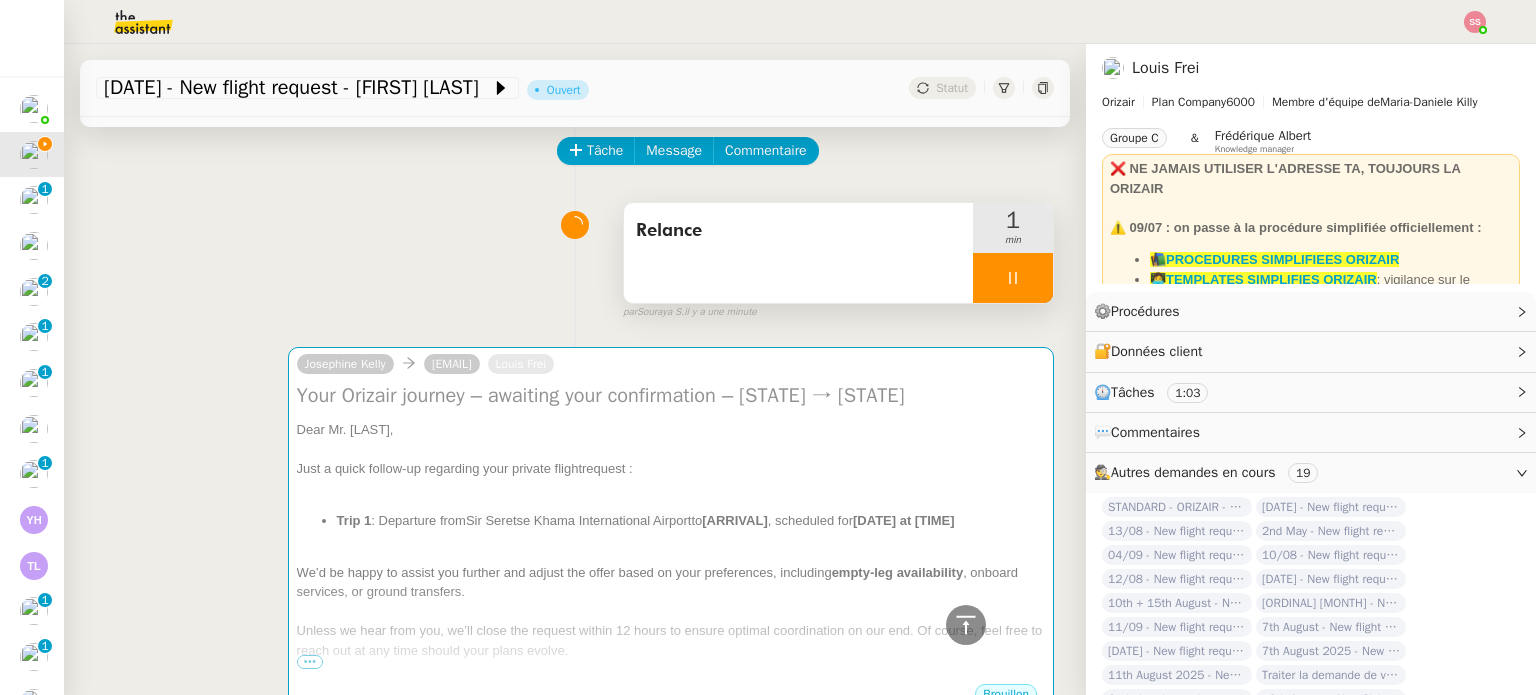 scroll, scrollTop: 0, scrollLeft: 0, axis: both 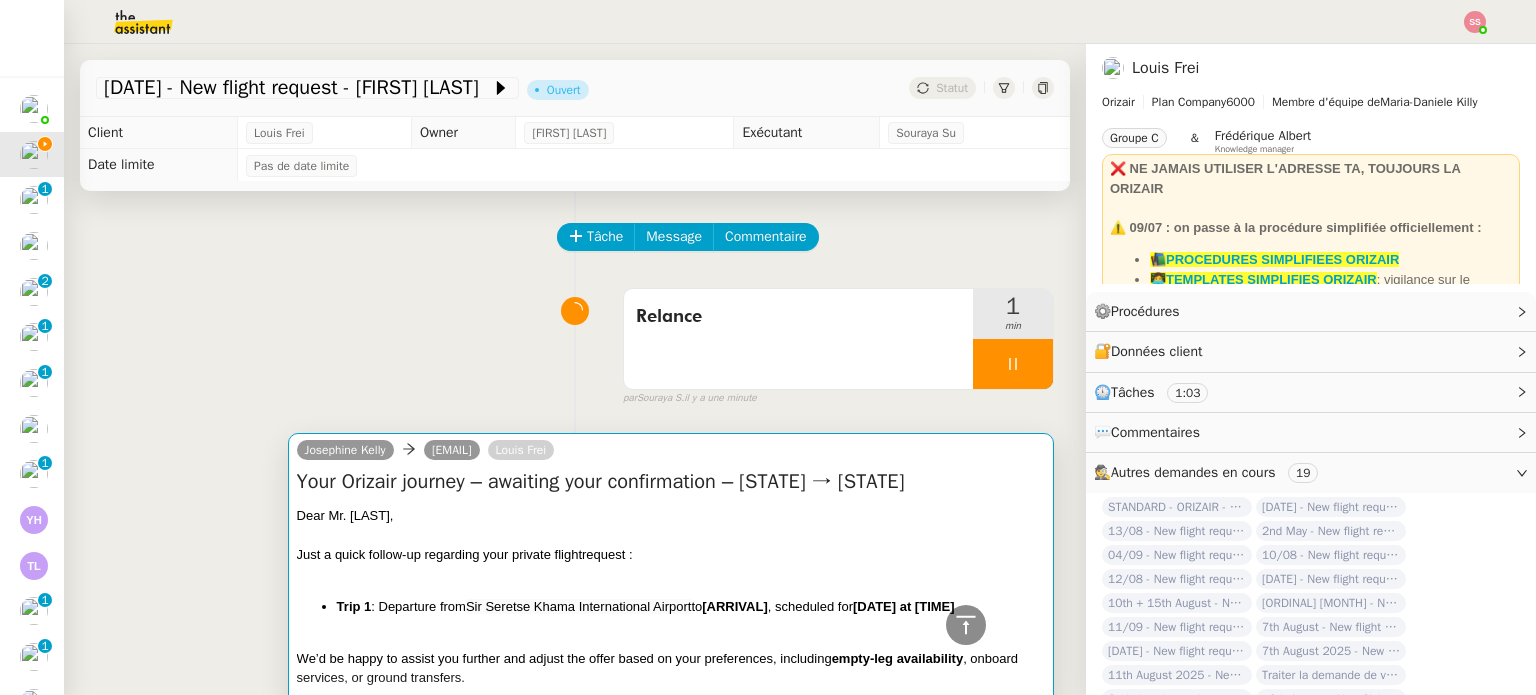 click on "Josephine Kelly      mohammed@harnest.co.uk   Louis Frei" at bounding box center [671, 453] 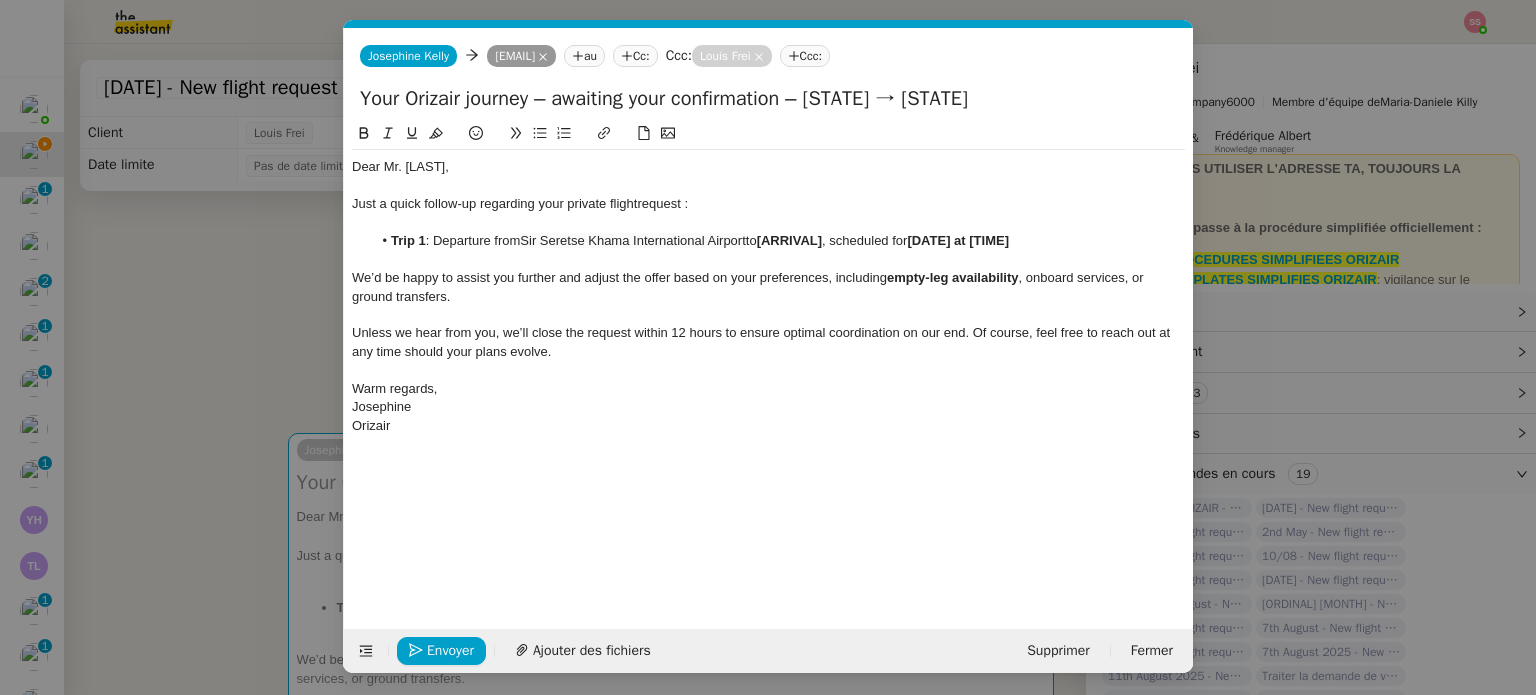 scroll, scrollTop: 0, scrollLeft: 86, axis: horizontal 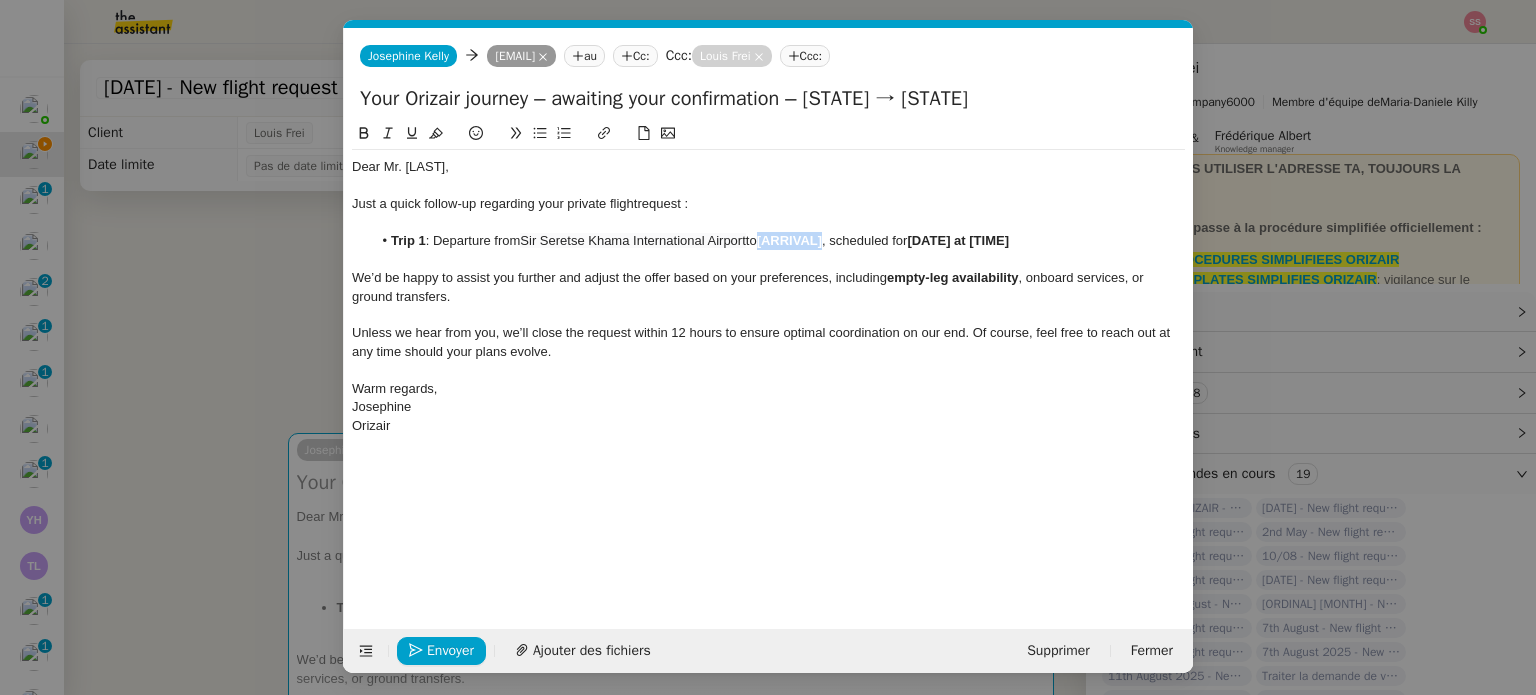 drag, startPoint x: 834, startPoint y: 238, endPoint x: 768, endPoint y: 242, distance: 66.1211 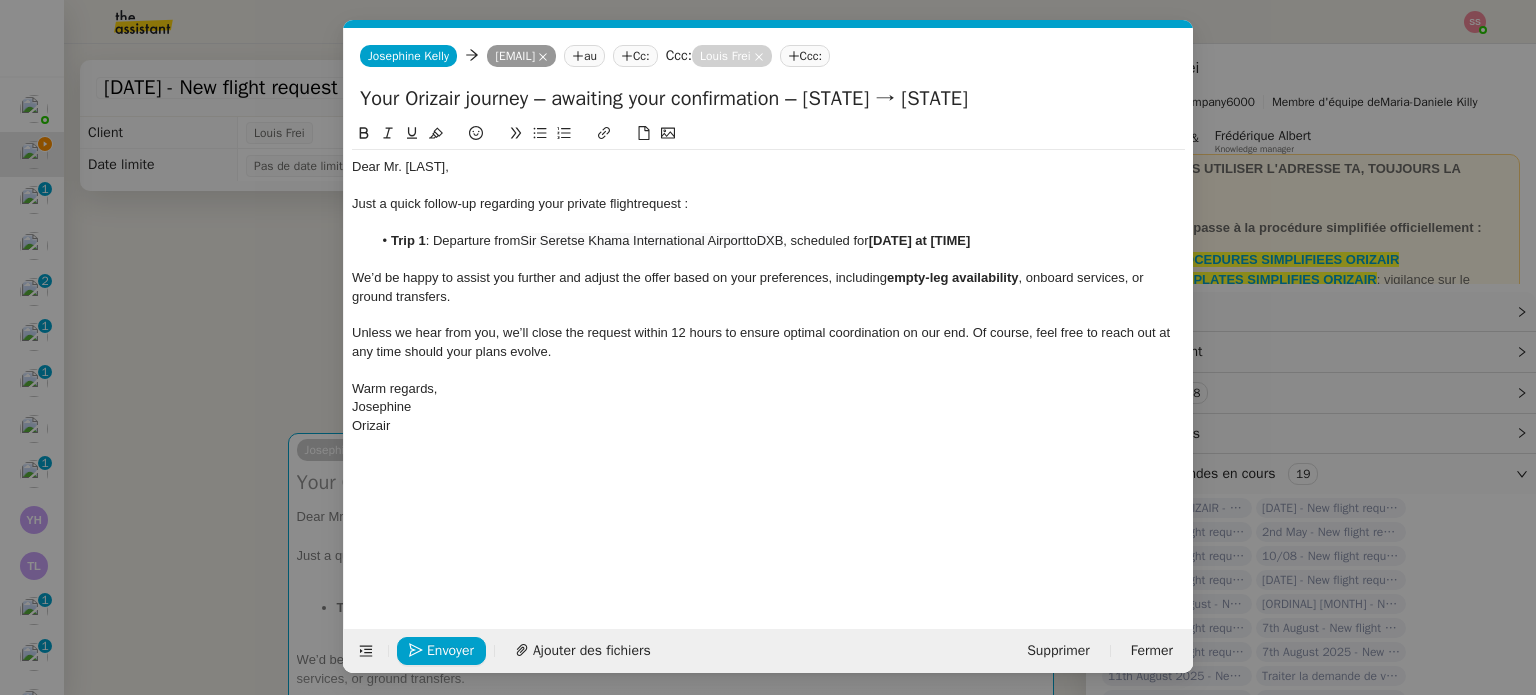 scroll, scrollTop: 0, scrollLeft: 0, axis: both 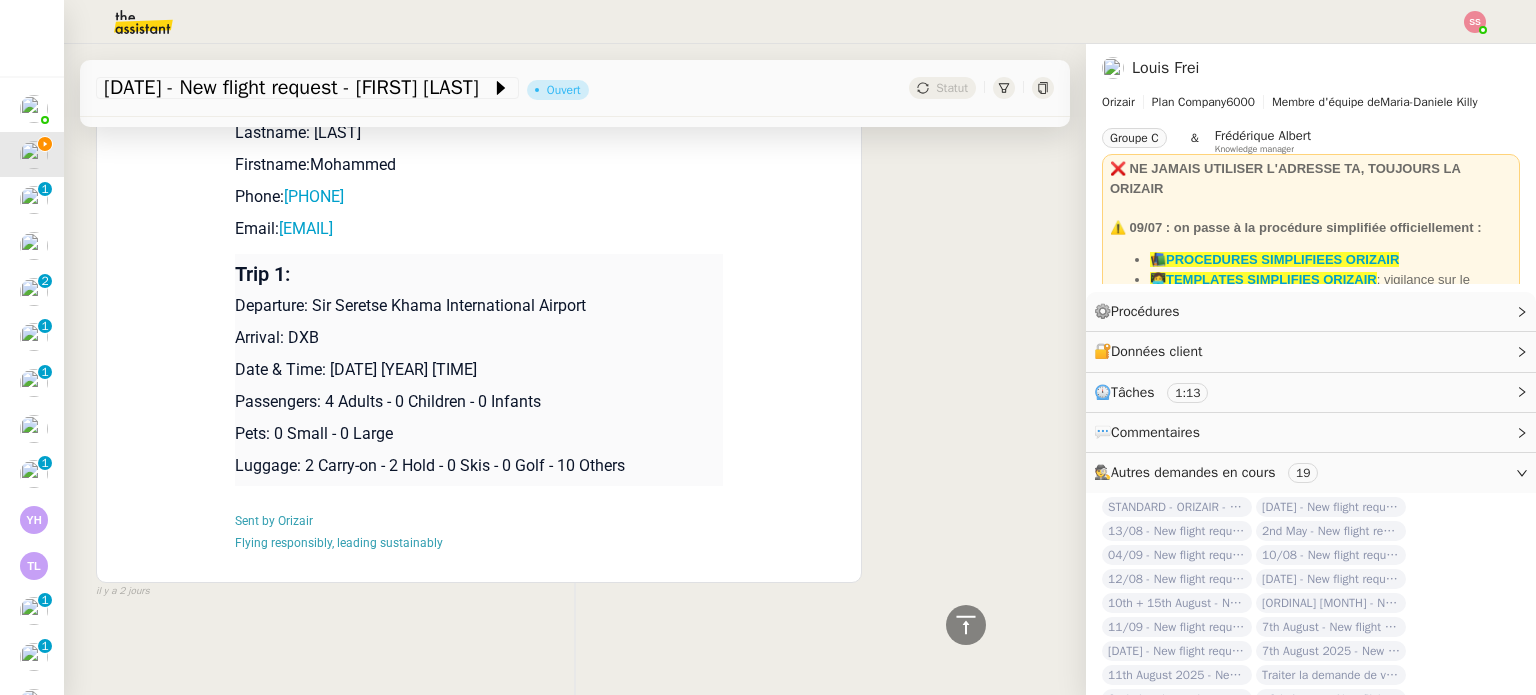 drag, startPoint x: 318, startPoint y: 359, endPoint x: 525, endPoint y: 347, distance: 207.34753 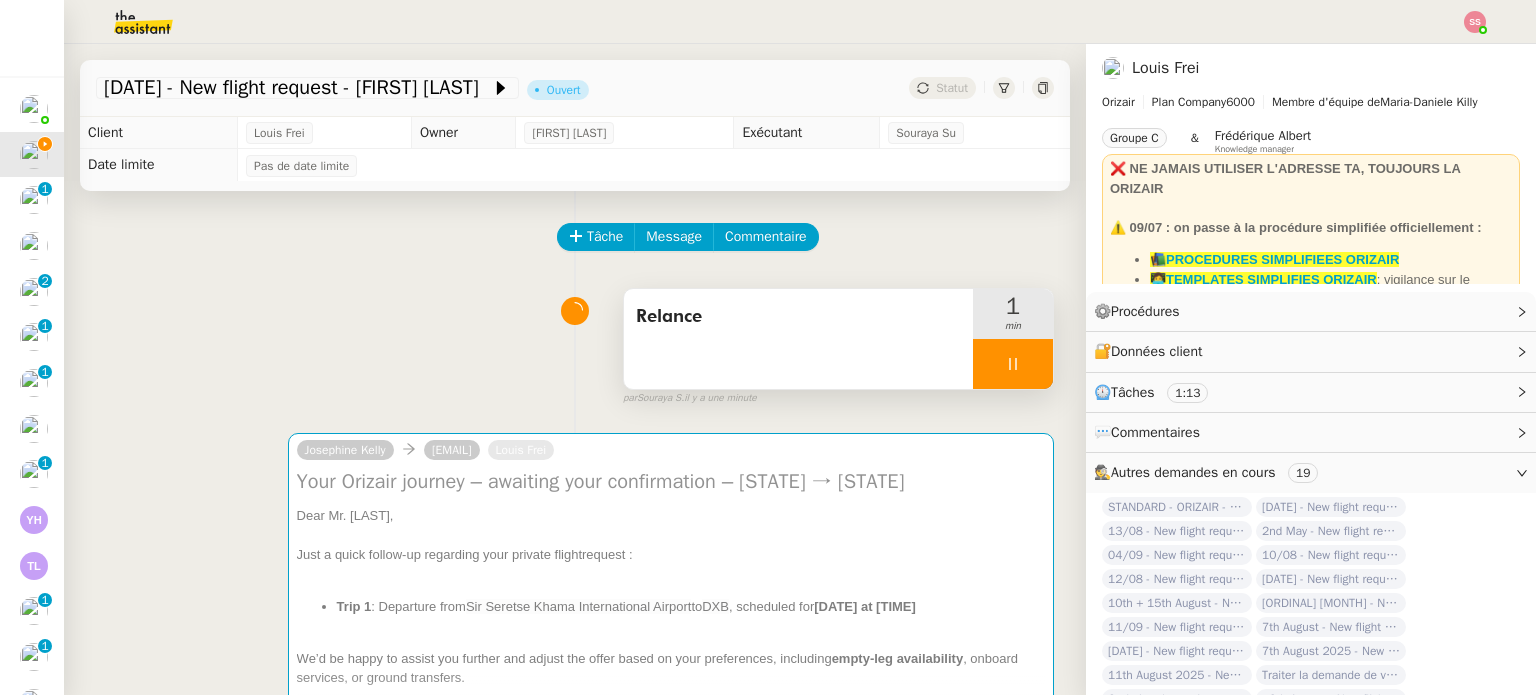 scroll, scrollTop: 300, scrollLeft: 0, axis: vertical 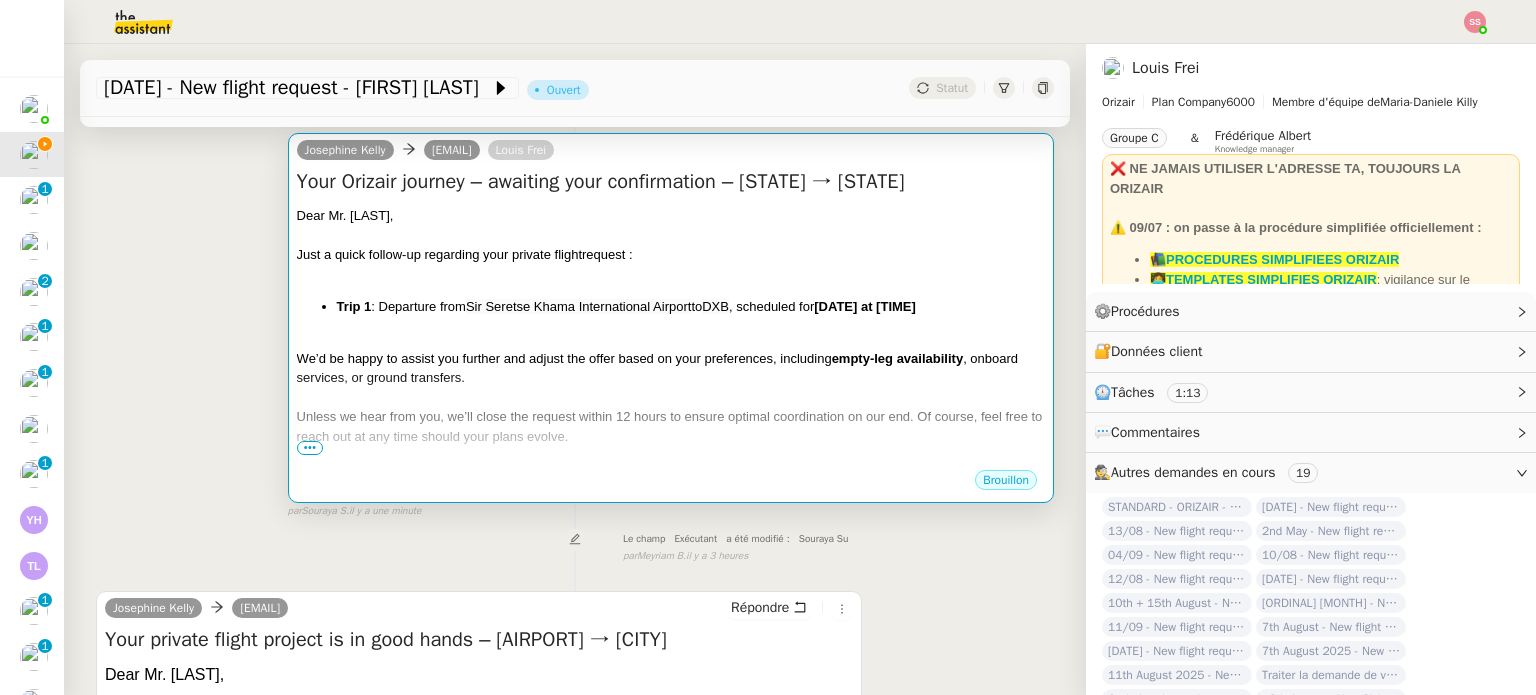 click on "Just a quick follow-up regarding your private flight  request :" at bounding box center [671, 255] 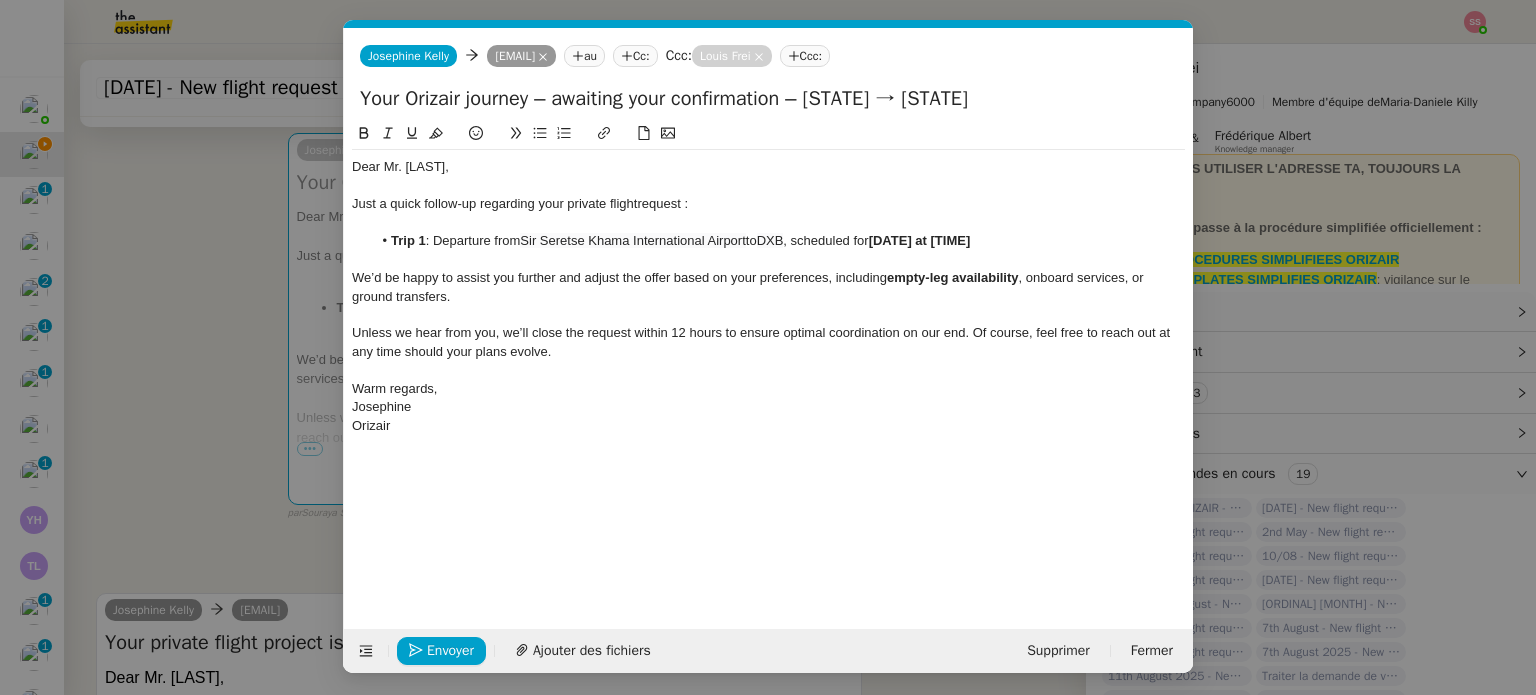 scroll, scrollTop: 0, scrollLeft: 86, axis: horizontal 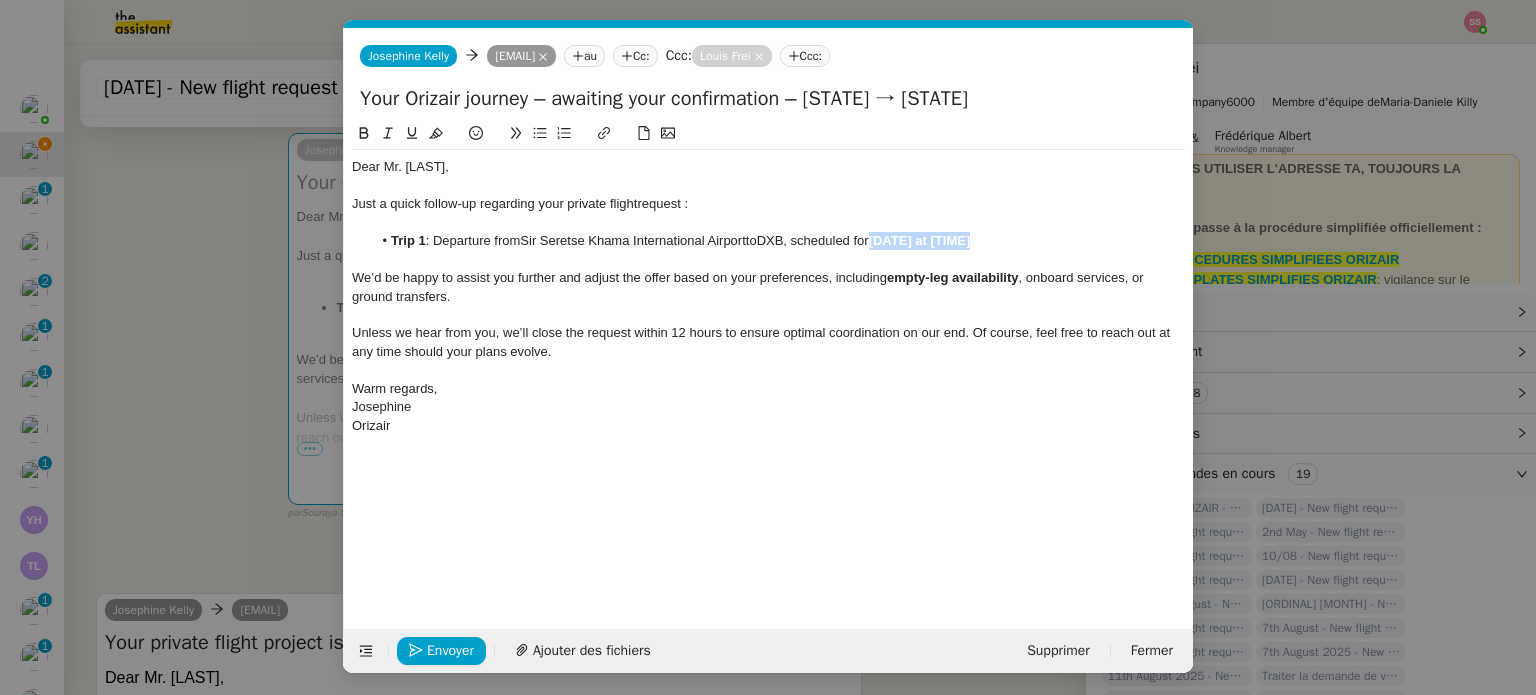 drag, startPoint x: 1012, startPoint y: 247, endPoint x: 884, endPoint y: 238, distance: 128.31601 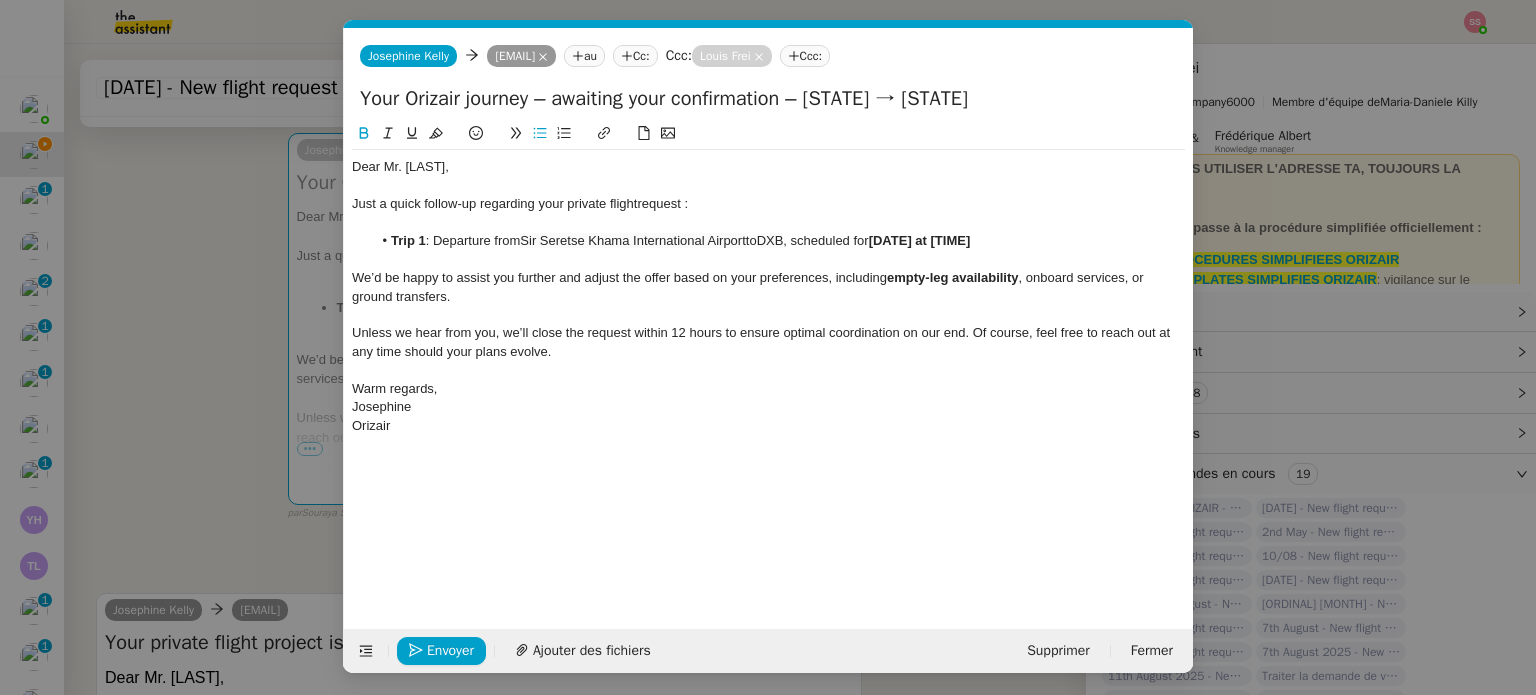 scroll, scrollTop: 0, scrollLeft: 0, axis: both 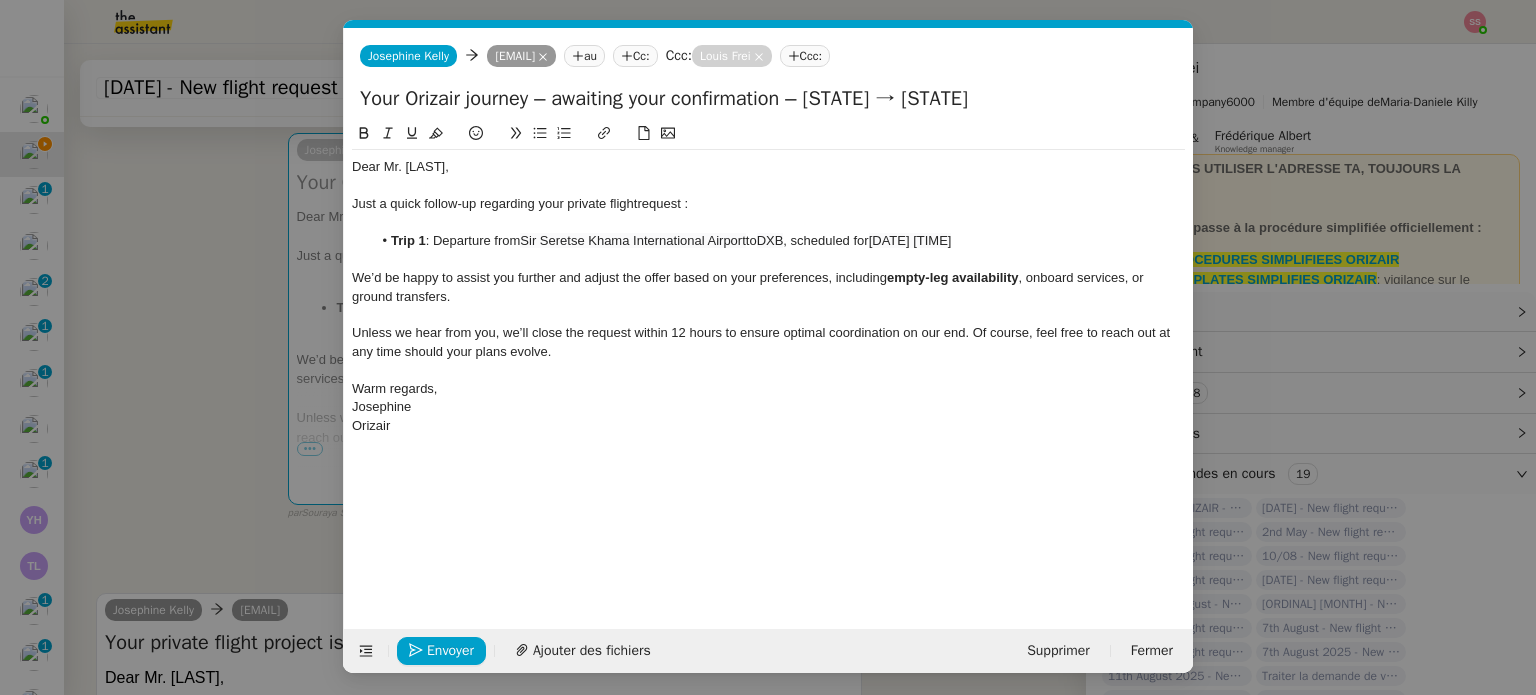 click on "Trip 1 : Departure from  Sir Seretse Khama International Airport  to  DXB , scheduled for   9th August 2025 13:52" 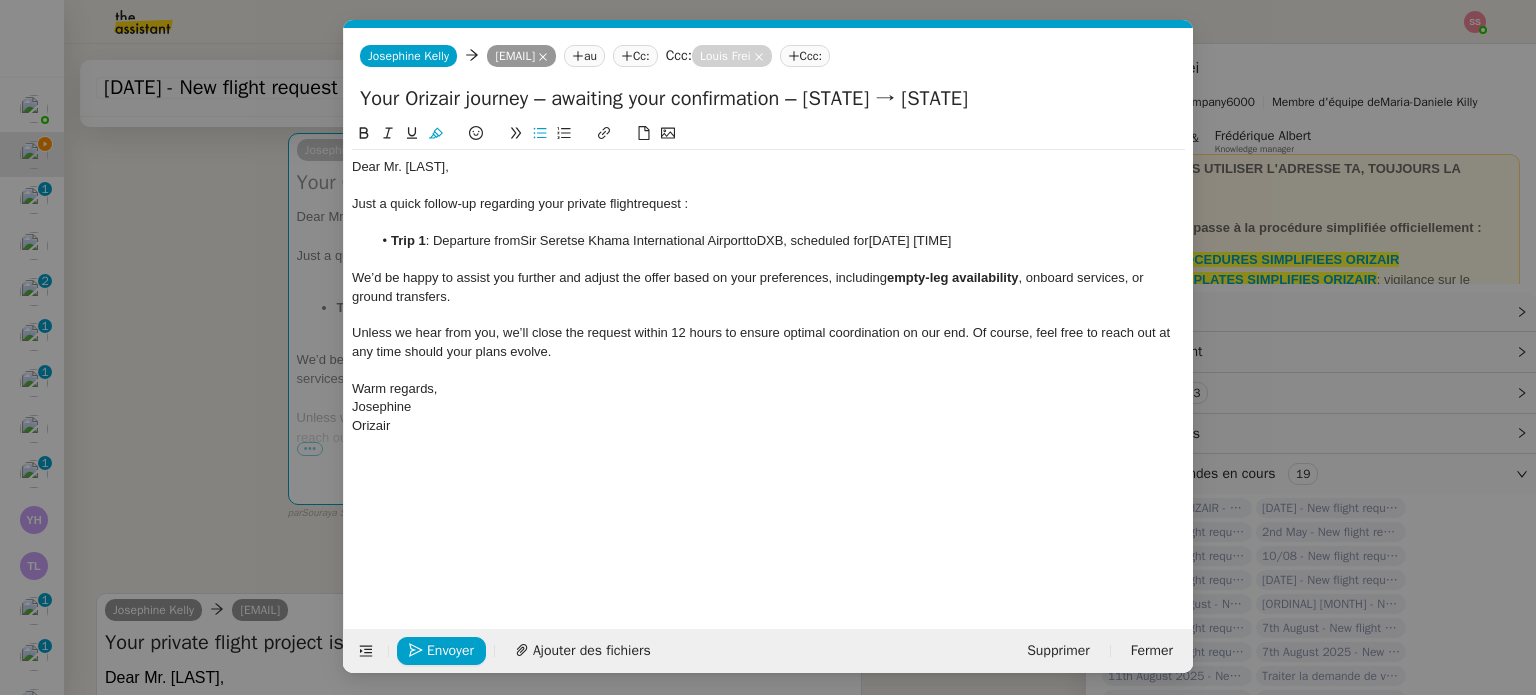 click on "9th August 2025 13:52" 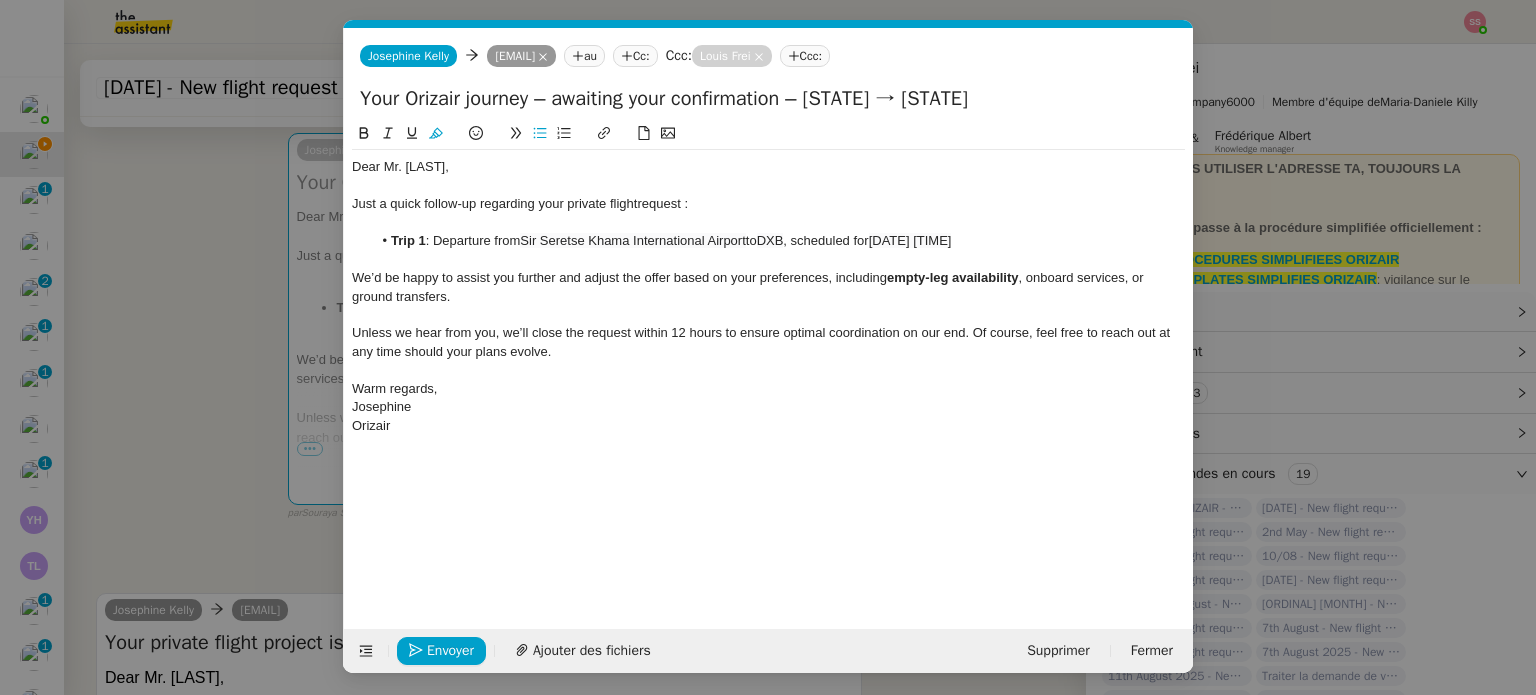 type 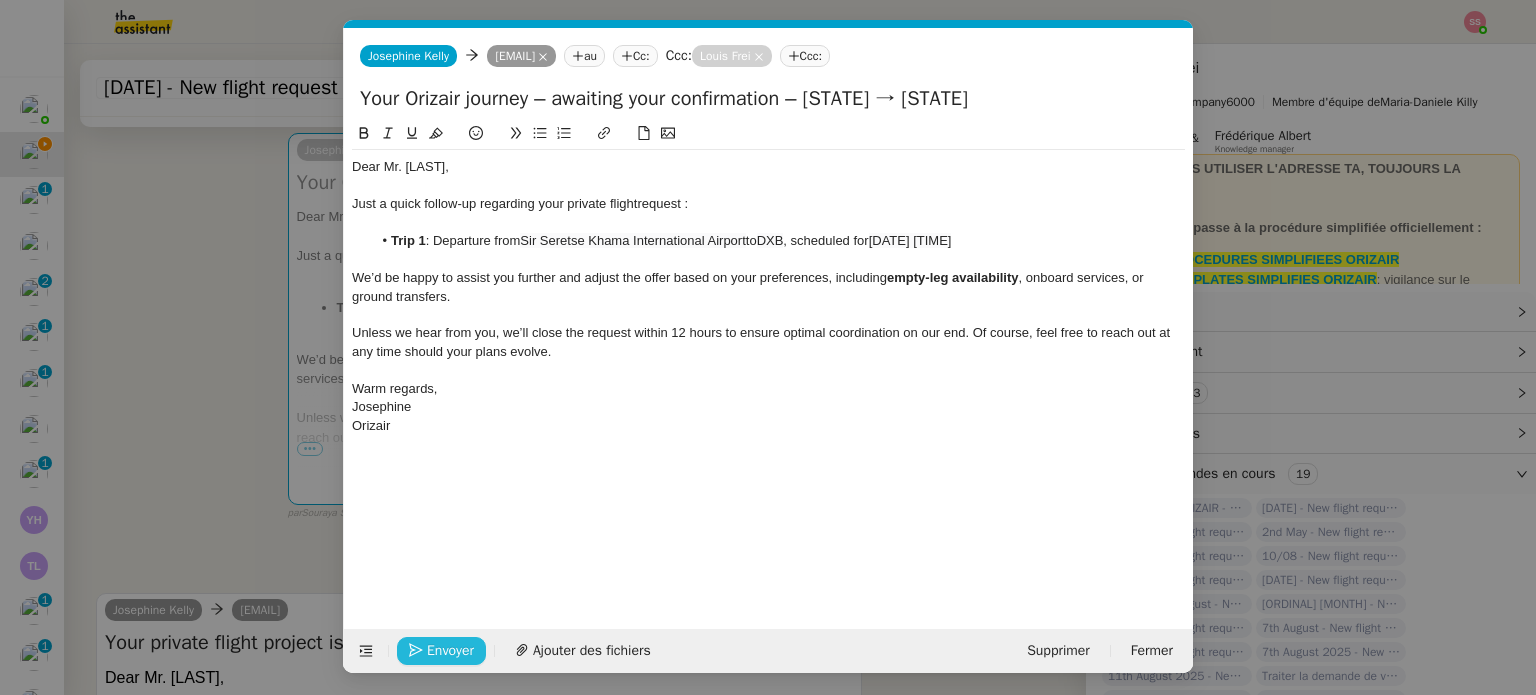 click on "Envoyer" 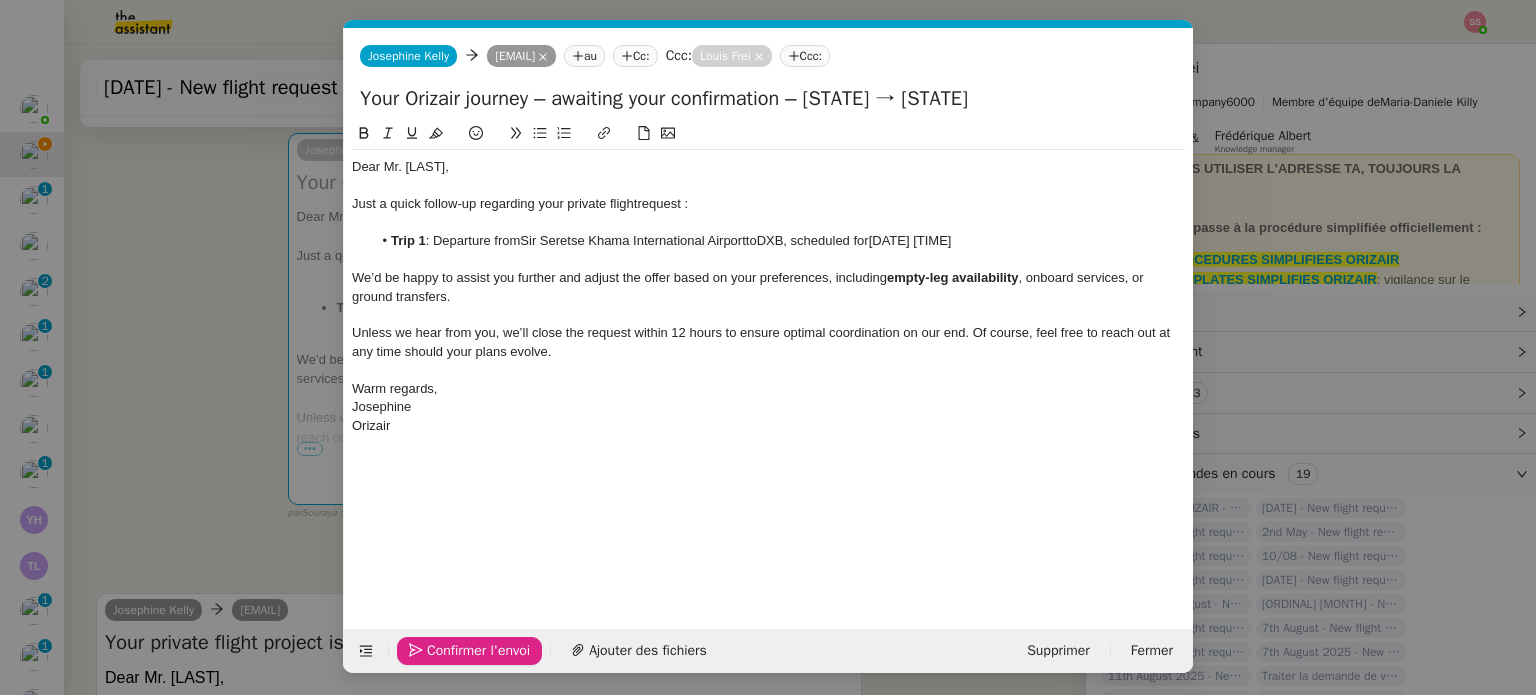 click on "Confirmer l'envoi" 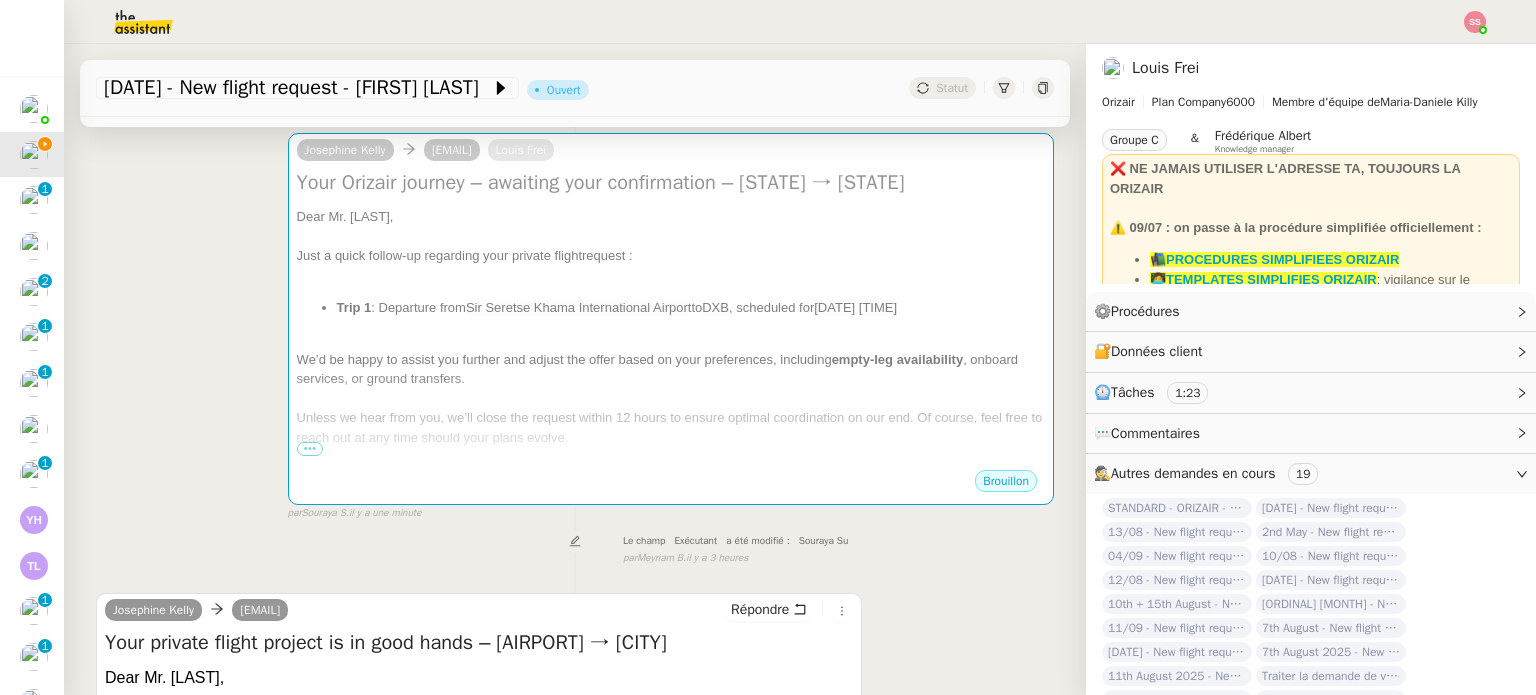 click on "relance Service Relance  Bon de Commande LBP    A utiliser dans le cadre de la procédure de  relance  des bons de commande TA -  RELANCE  CLIENT (EN)    Relance r un client lorsqu'il n'a pas répondu à un précédent message ✈️Orizair -  Relance  client (FR)    à utiliser pour orizair, première  relance  en français  Louis Frei TA -  RELANCE  CLIENT    Relance r un client lorsqu'il n'a pas répondu à un précédent message UMENTO -  RELANCE  GROUPE J+7    A utiliser dans le cadre de la procédure d'organisation de dîner MENTO -  RELANCE  GROUPE J+14    A utiliser dans le cadre de la procédure d'organisation de dîner ✈️Orizair -  Relance  client (EN)     à utiliser pour orizair,  relance  en anglais  Louis Frei 3ᵉ  relance  impayés ENG    2ᵉ  relance  impayés ENG    impayés  3ᵉ  relance  impayés FR    2ᵉ  relance  impayés FR    1ʳᵉ  relance  impayés FR    ✈️ Orizair -  Relance  après envoi devis client (EN)    relance r le client pour son devis en anglais." at bounding box center (768, 347) 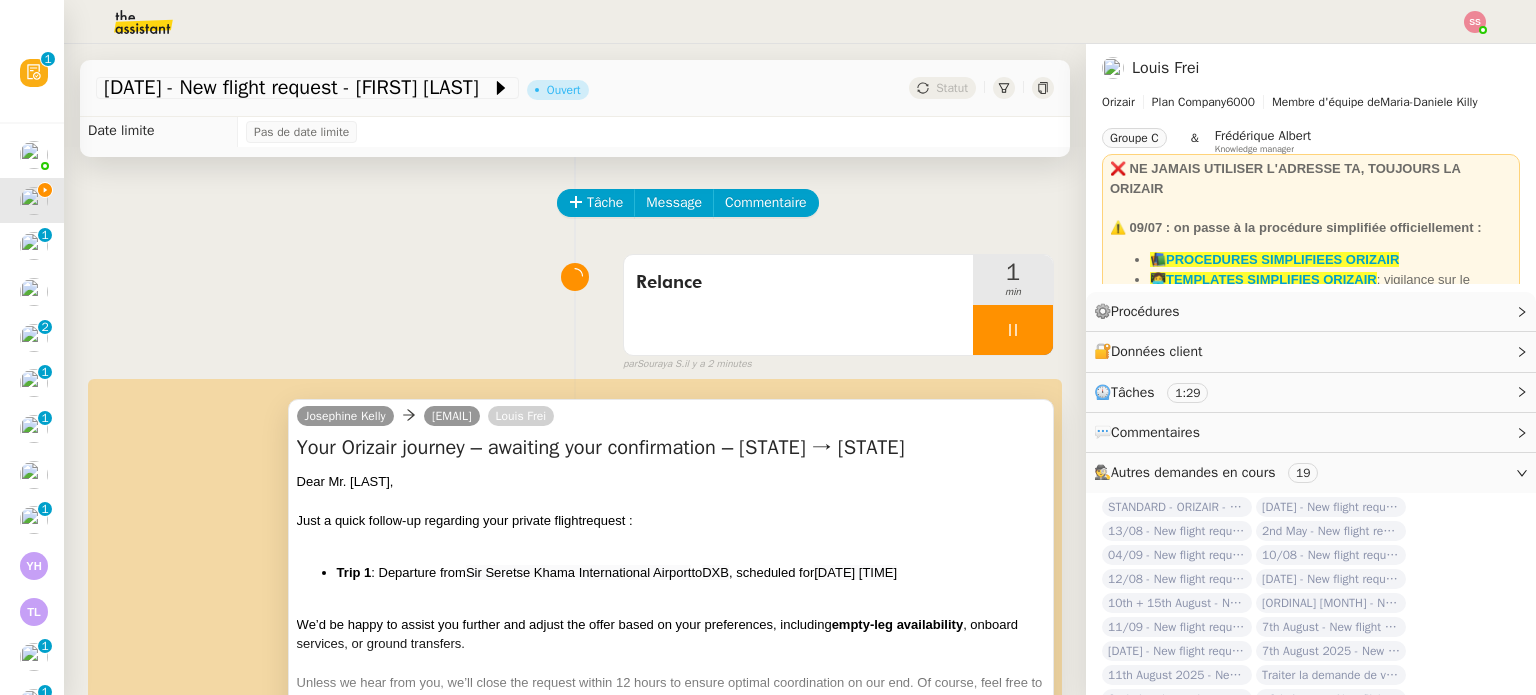 scroll, scrollTop: 0, scrollLeft: 0, axis: both 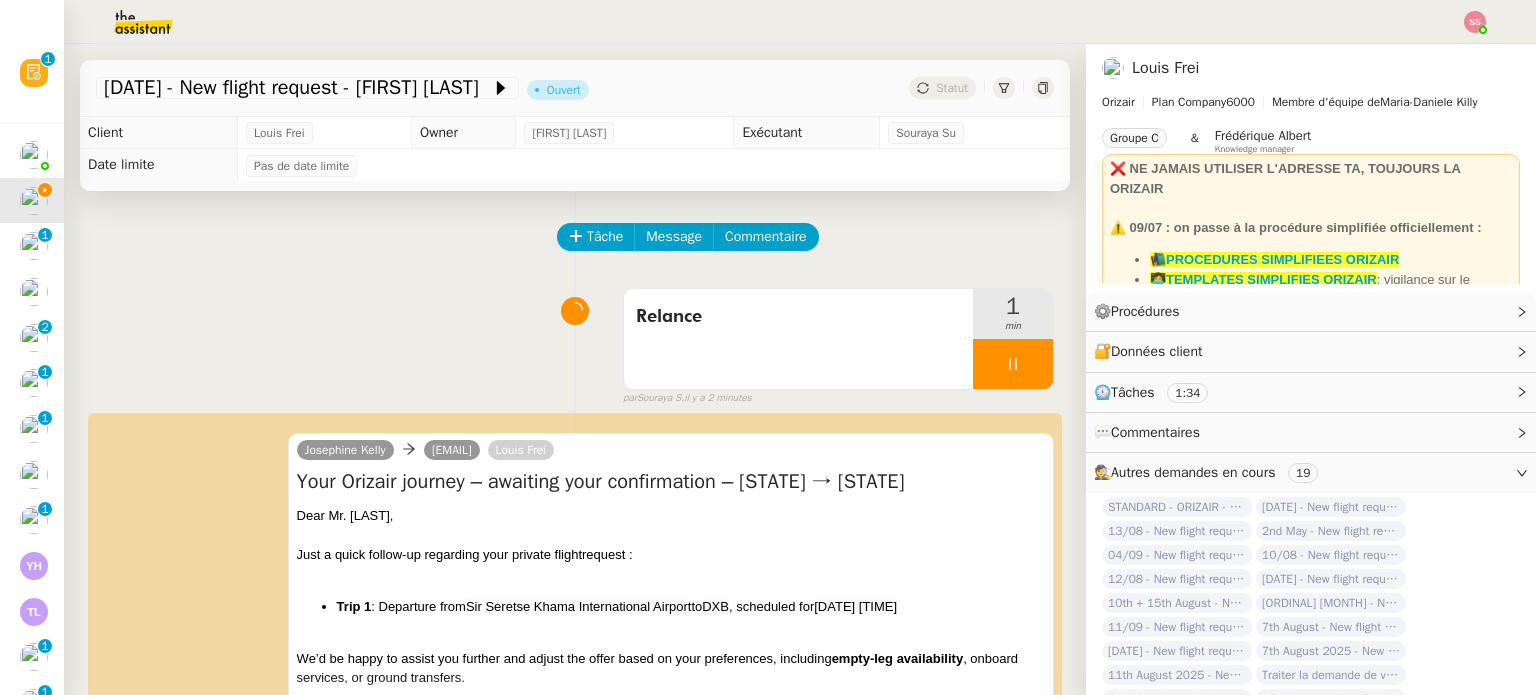 click at bounding box center (1013, 364) 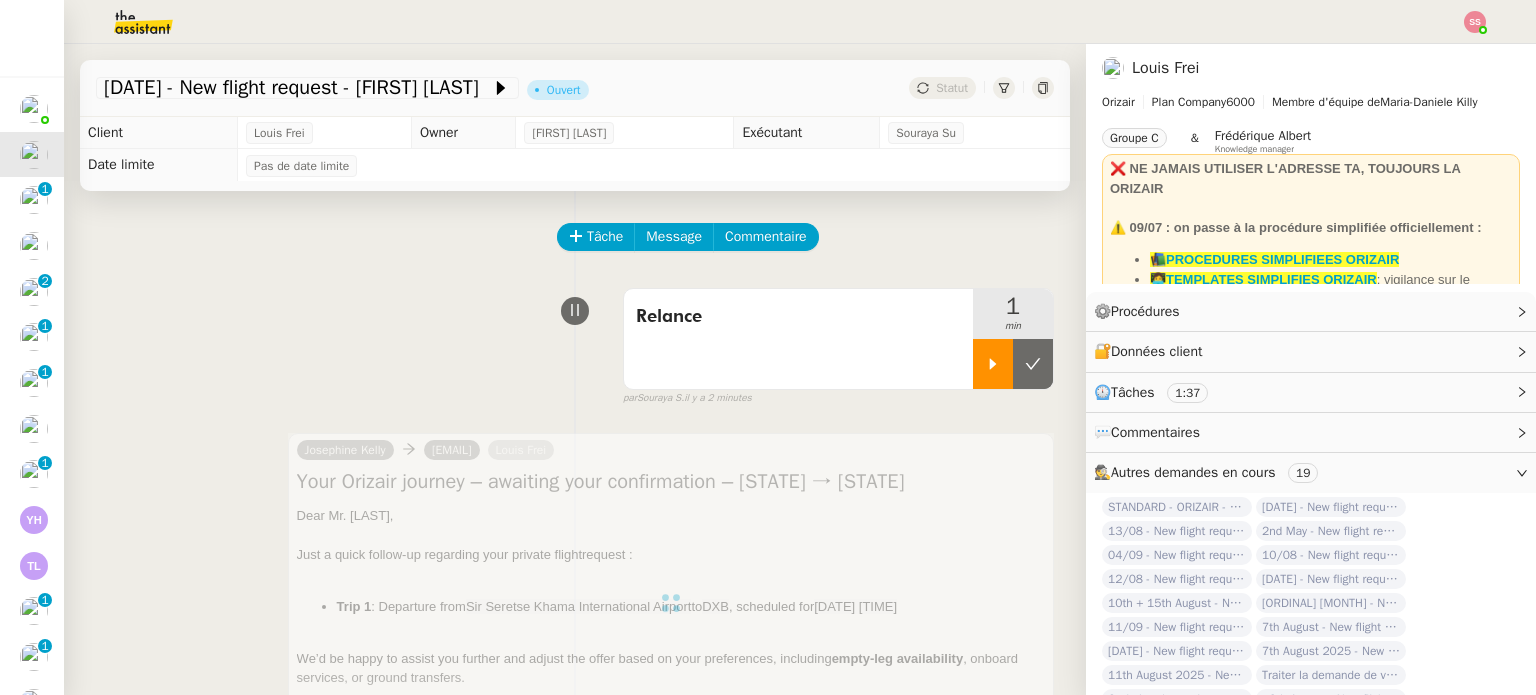 click at bounding box center (1033, 364) 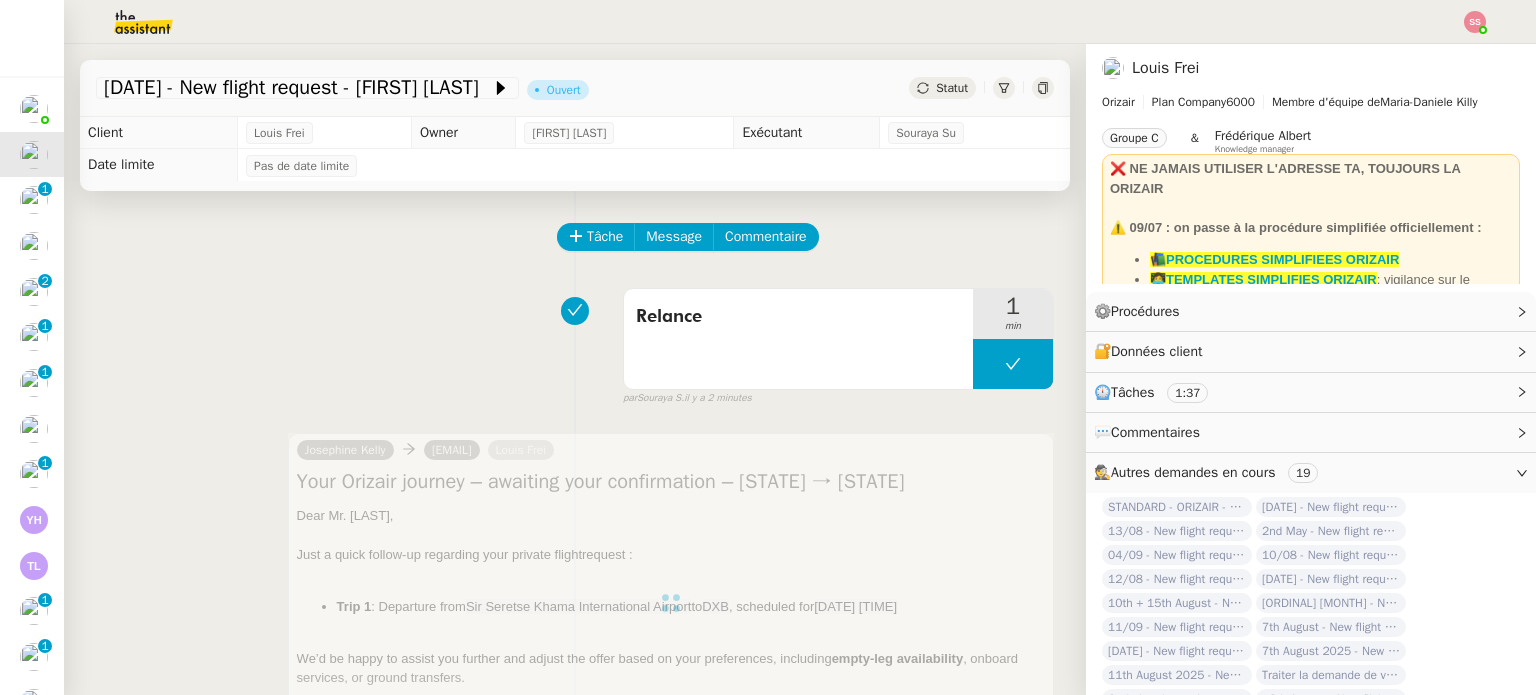 click at bounding box center [1013, 364] 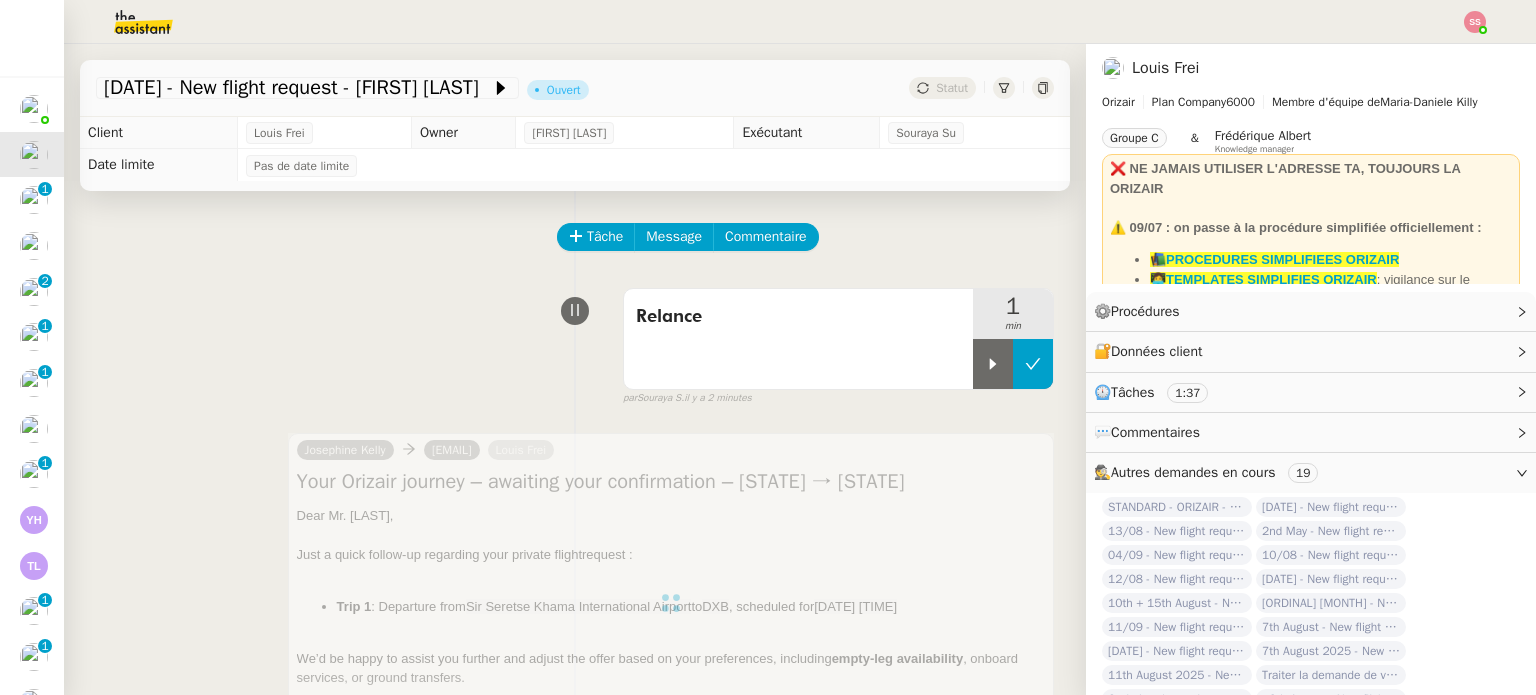 click 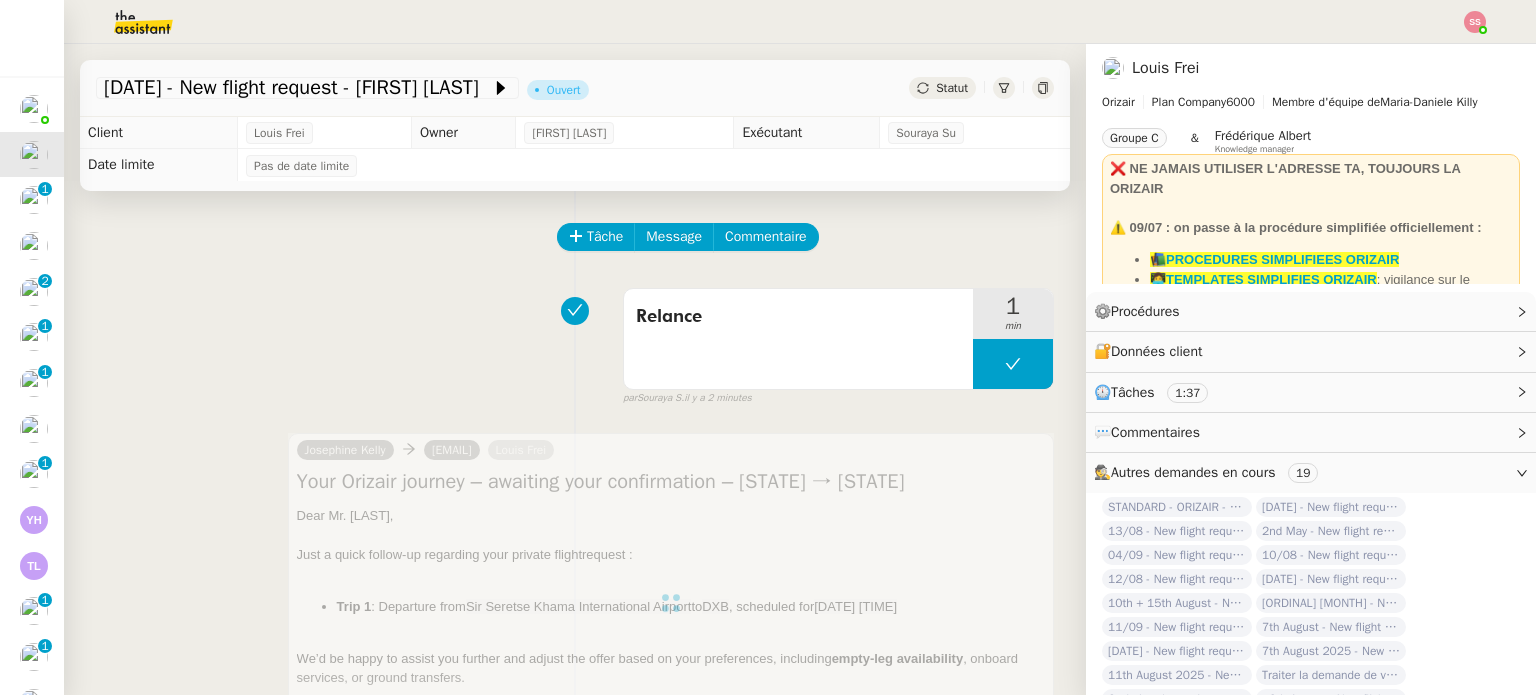 click on "Statut" 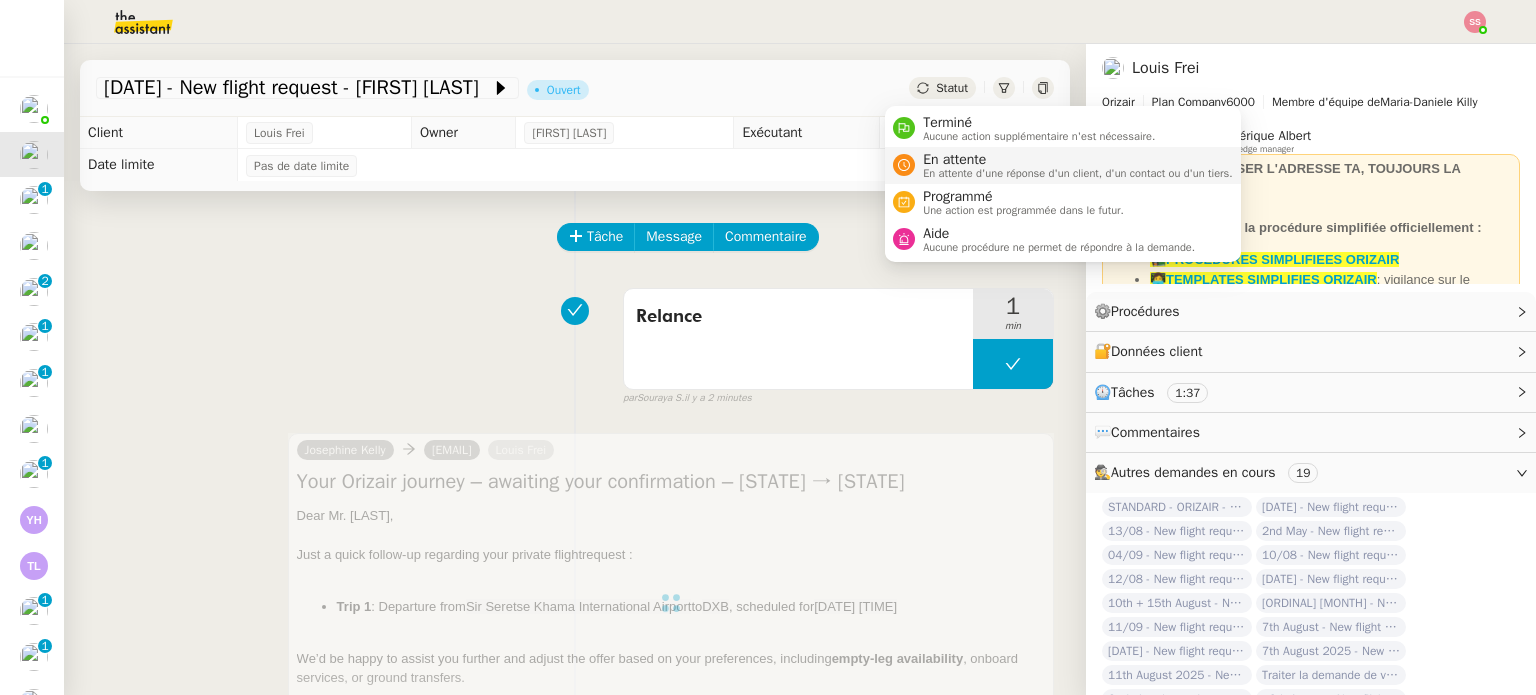 click on "En attente" at bounding box center (1078, 160) 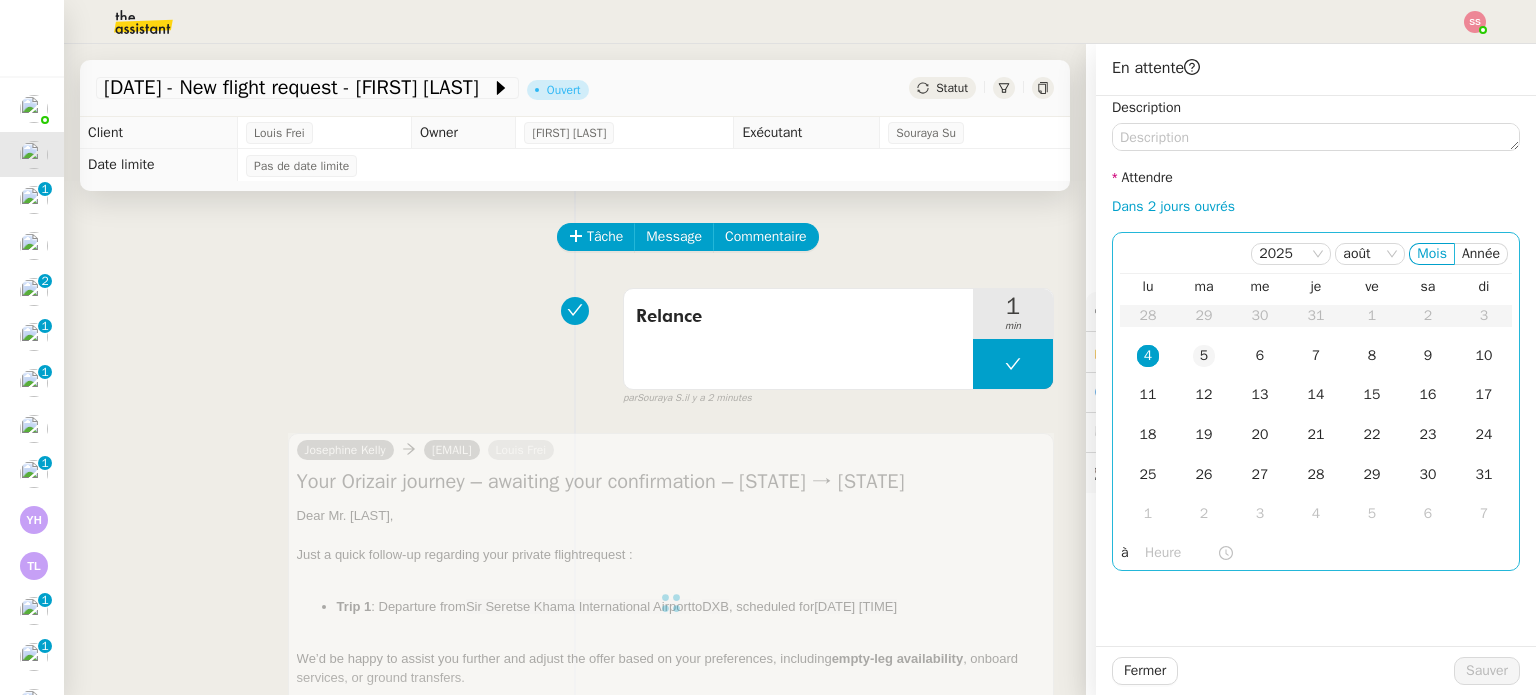 click on "5" 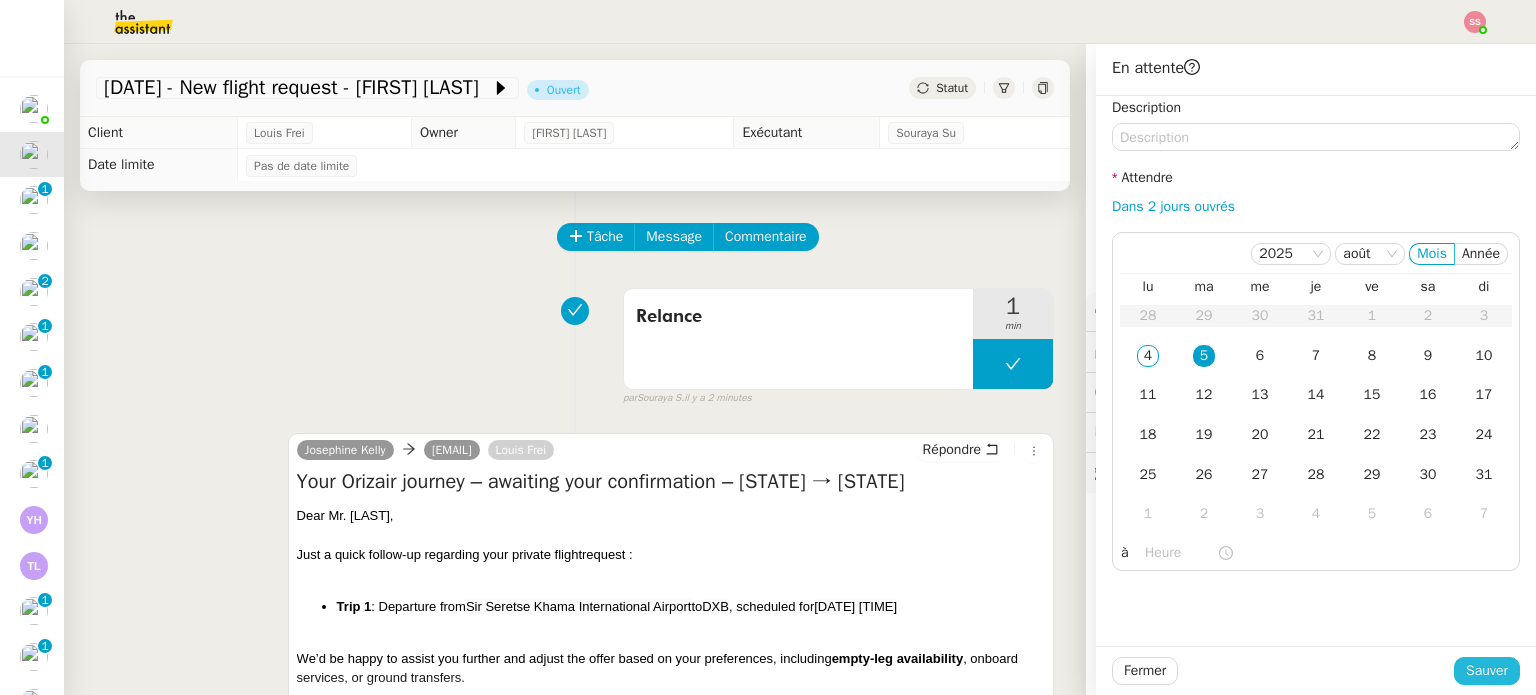 click on "Sauver" 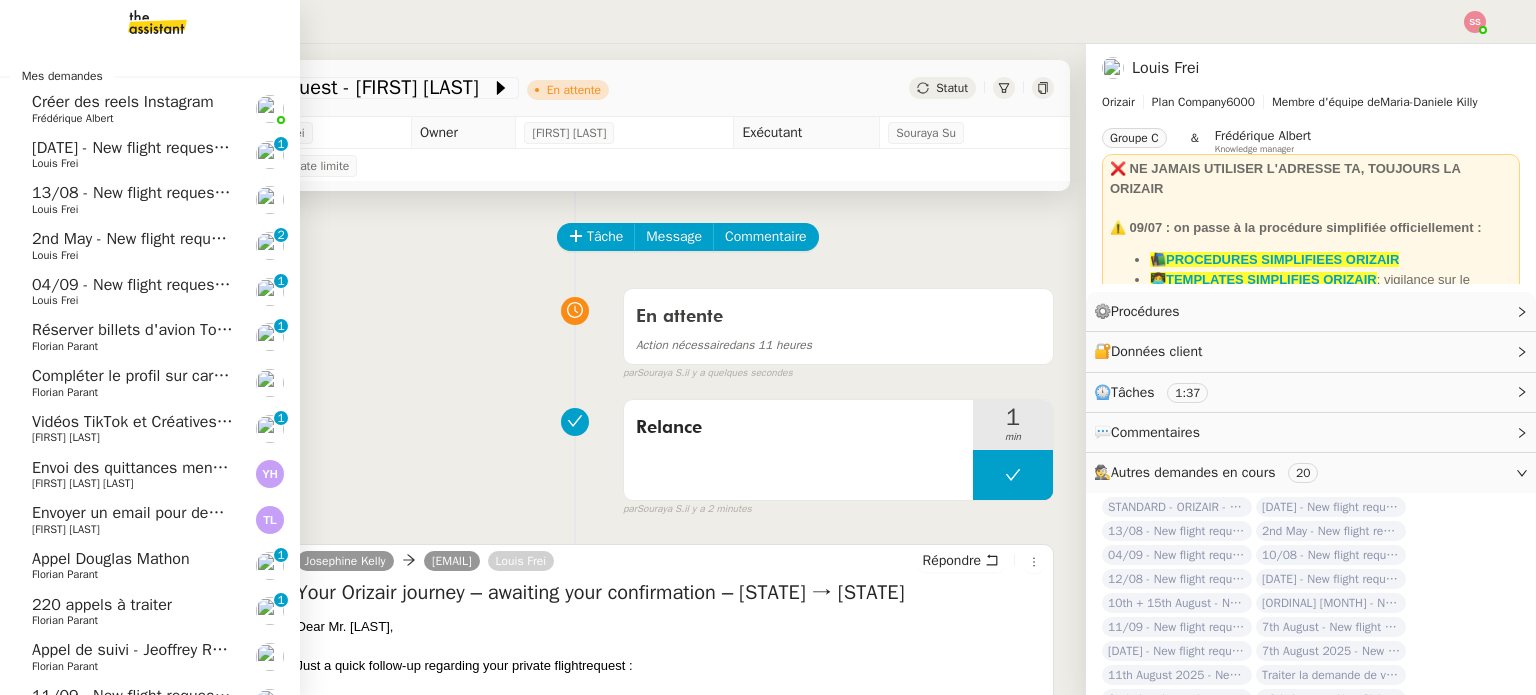click on "Louis Frei" 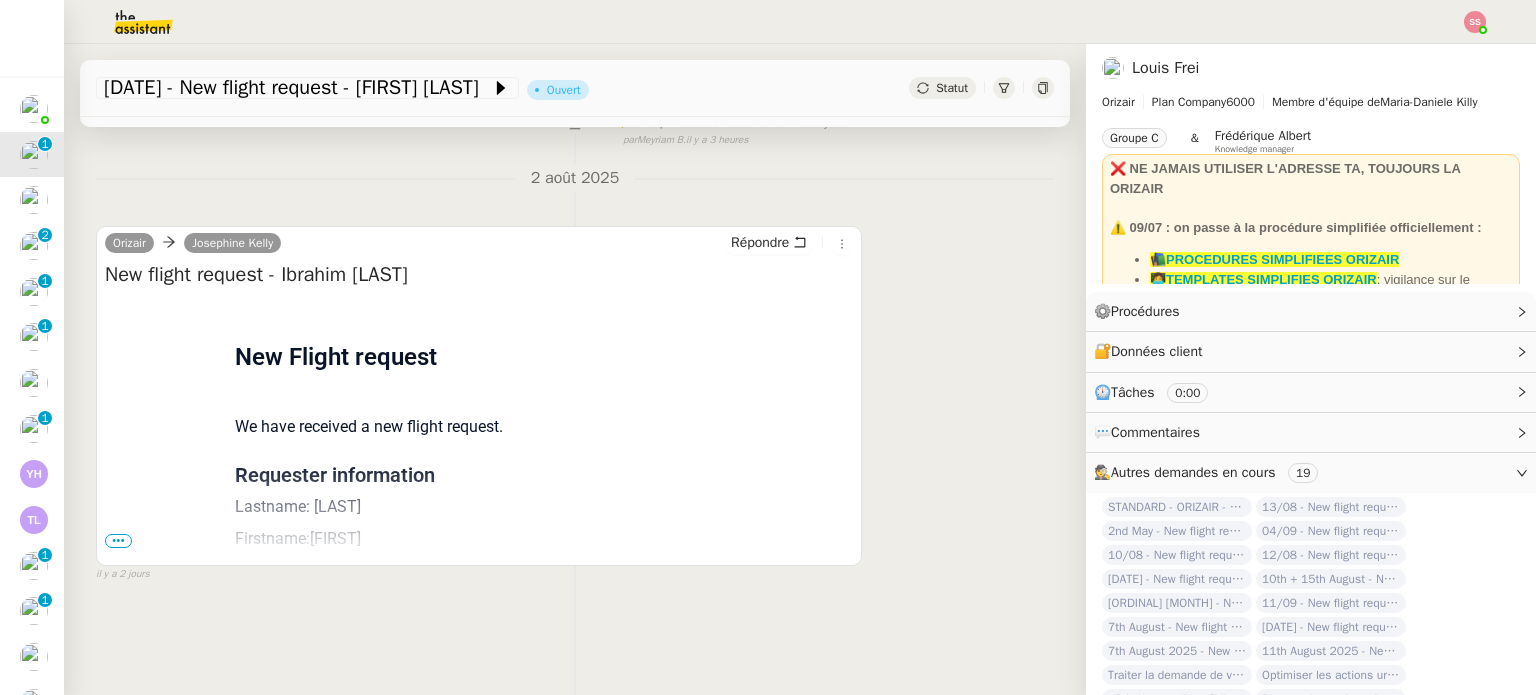 scroll, scrollTop: 268, scrollLeft: 0, axis: vertical 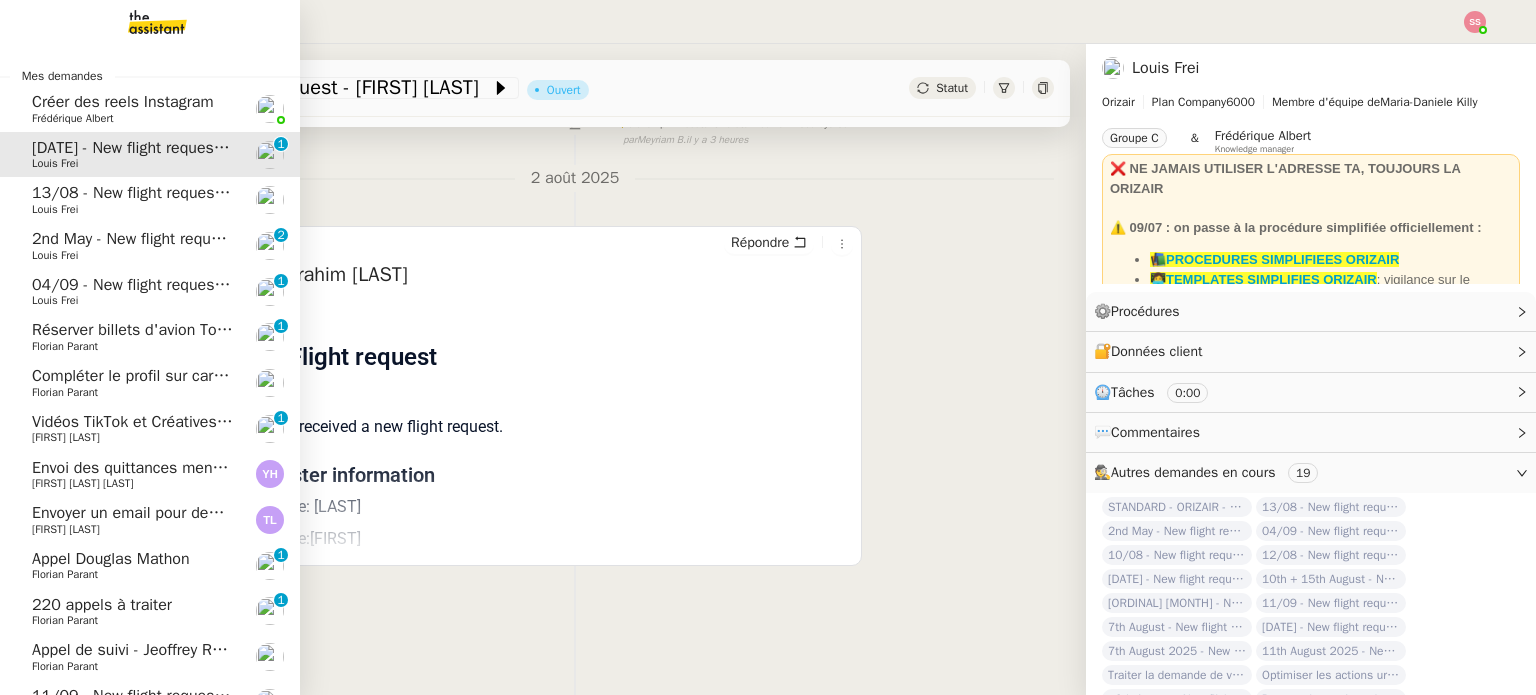 click on "13/08 - New flight request - Sami Wallace    Louis Frei" 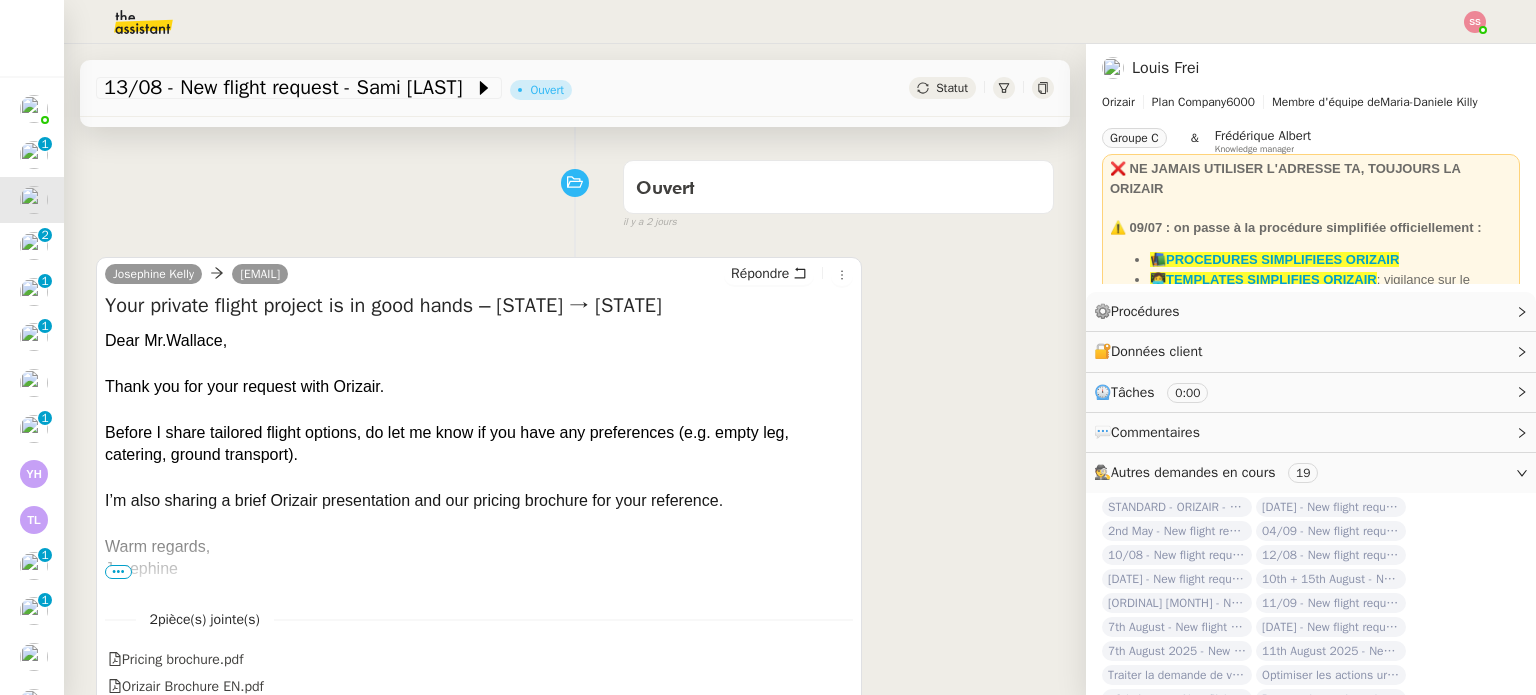 scroll, scrollTop: 0, scrollLeft: 0, axis: both 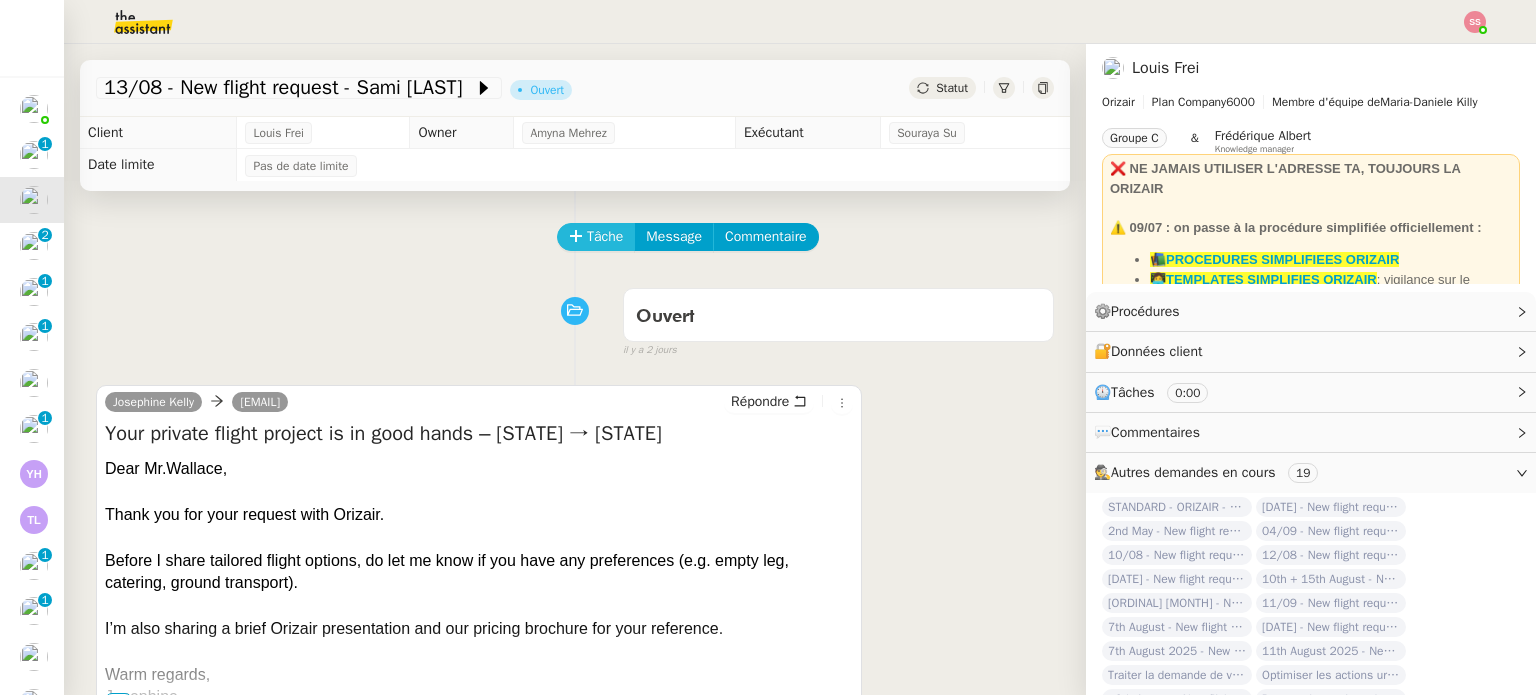 click 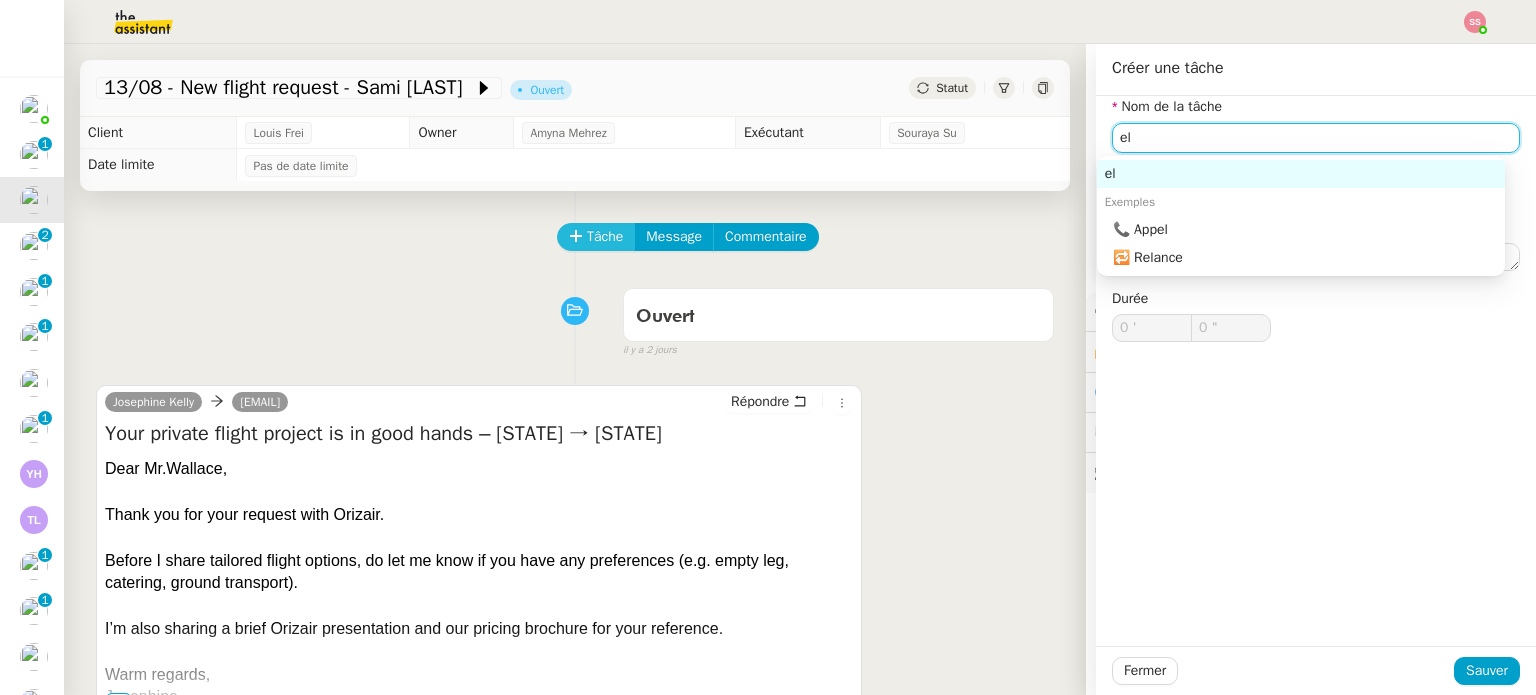 type on "e" 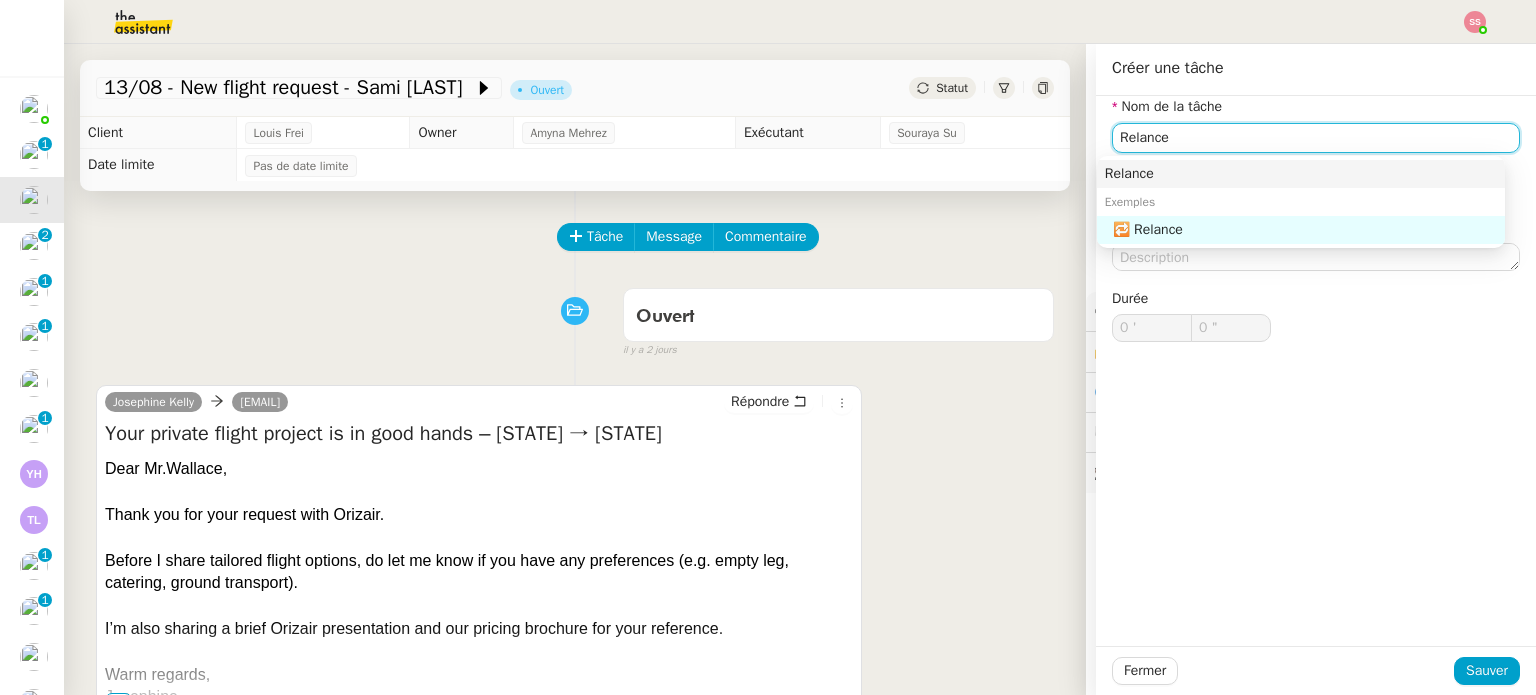 click on "Relance" at bounding box center [1301, 174] 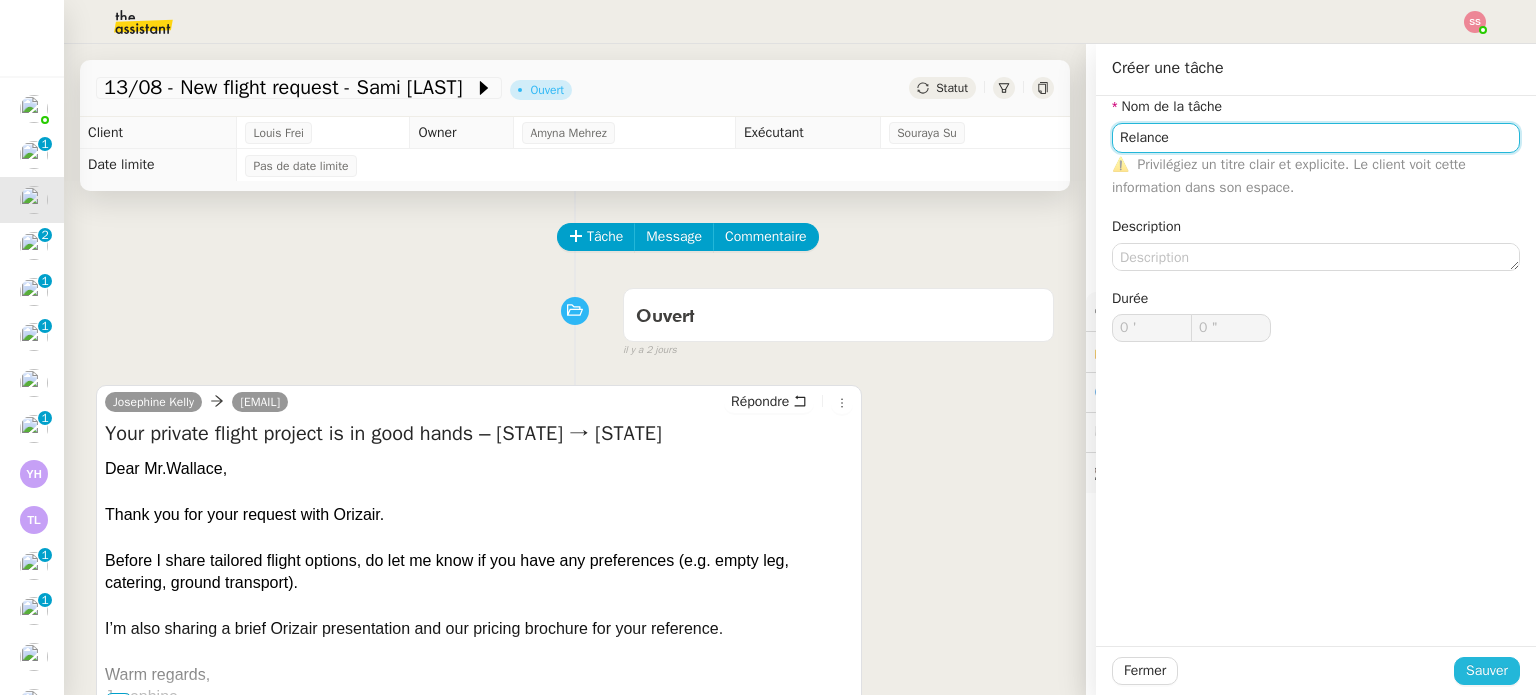 type on "Relance" 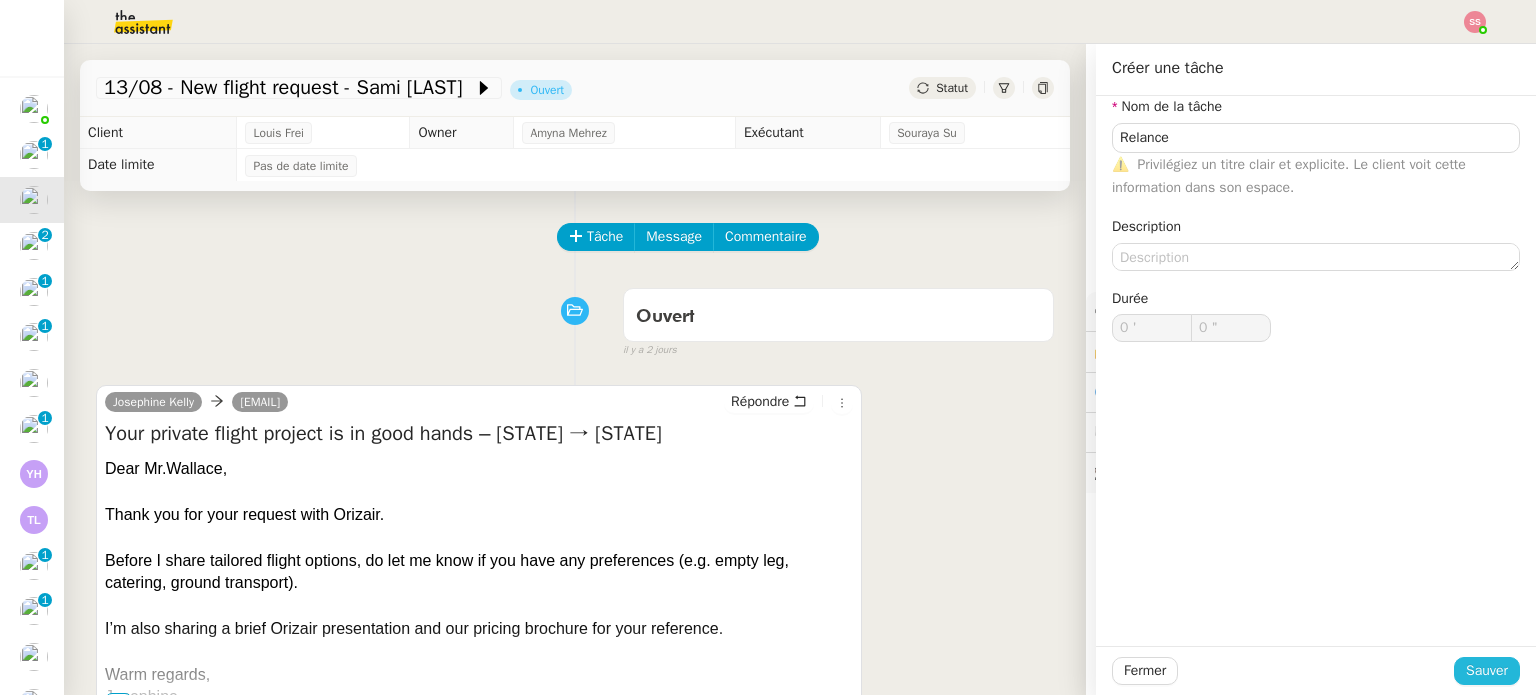 click on "Sauver" 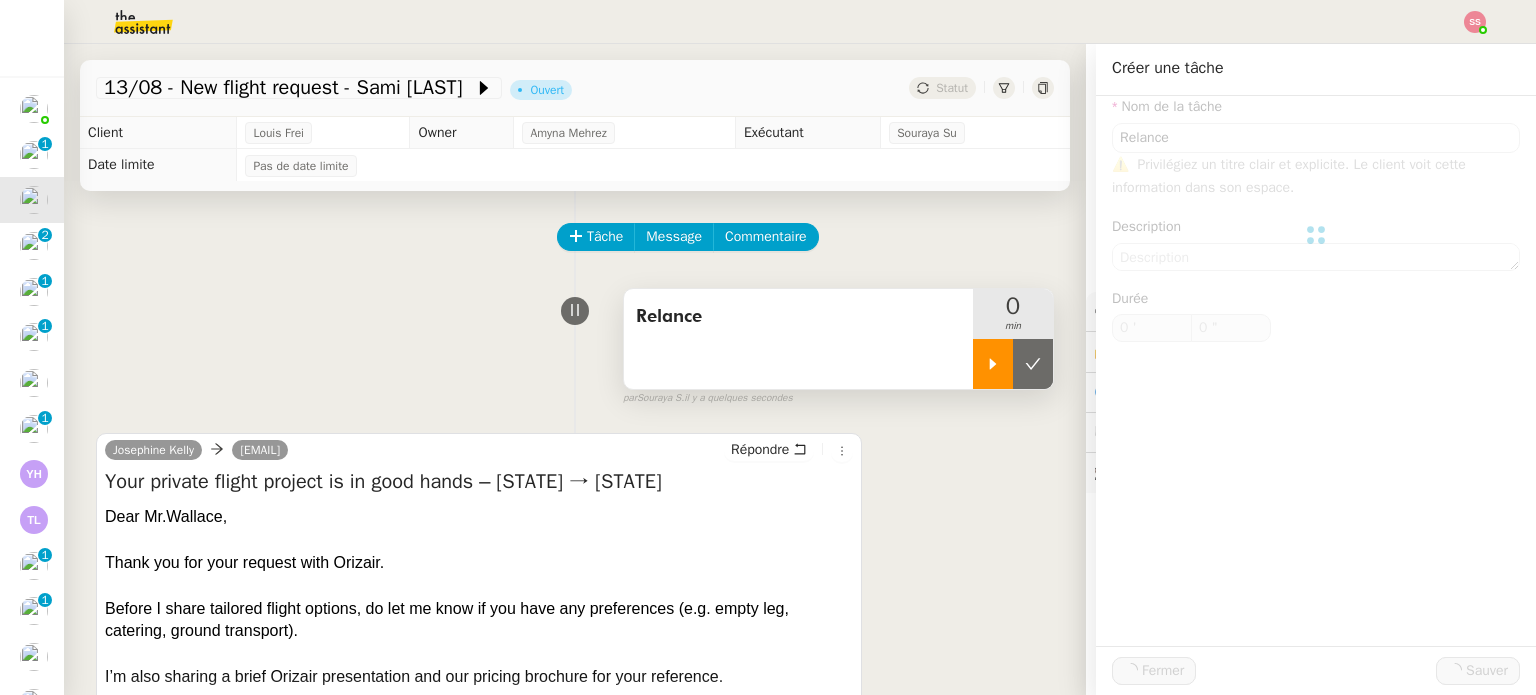 click 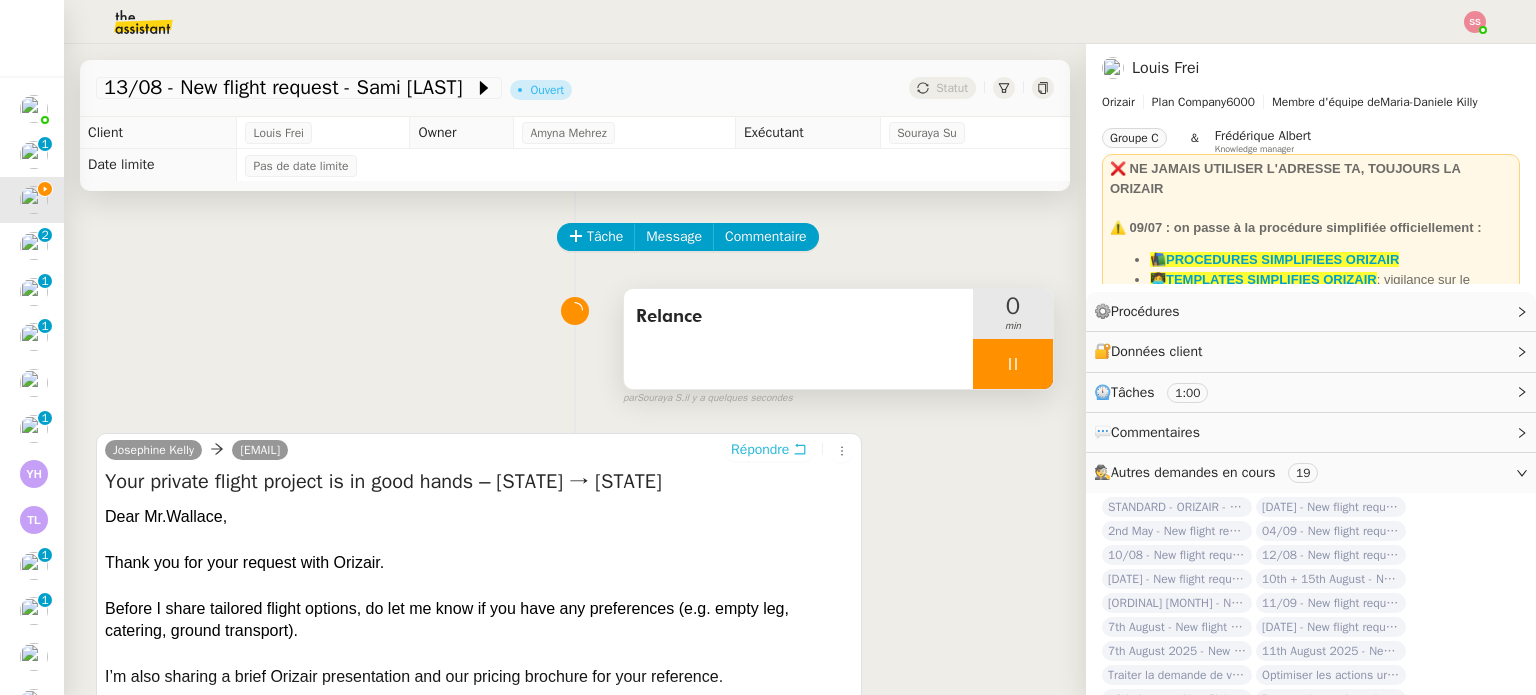 scroll, scrollTop: 200, scrollLeft: 0, axis: vertical 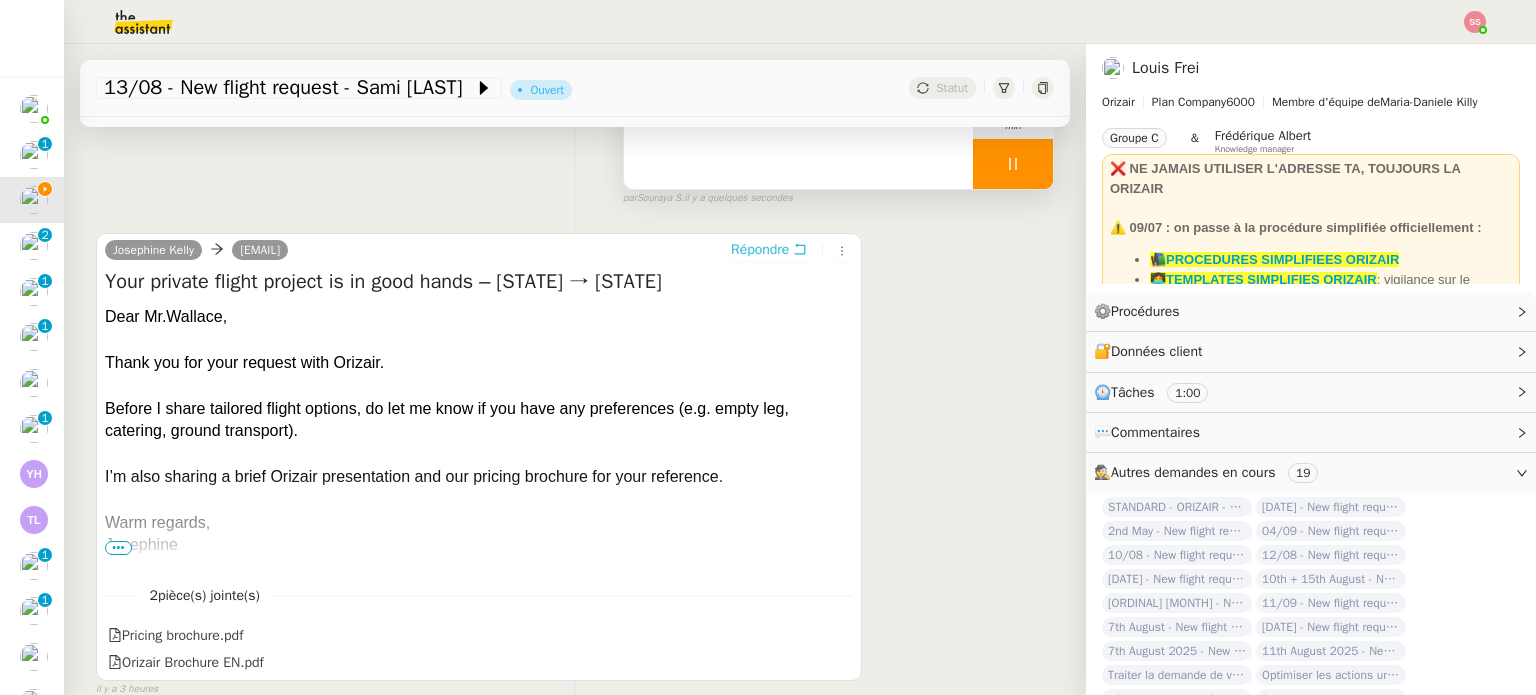 click on "Répondre" at bounding box center [760, 250] 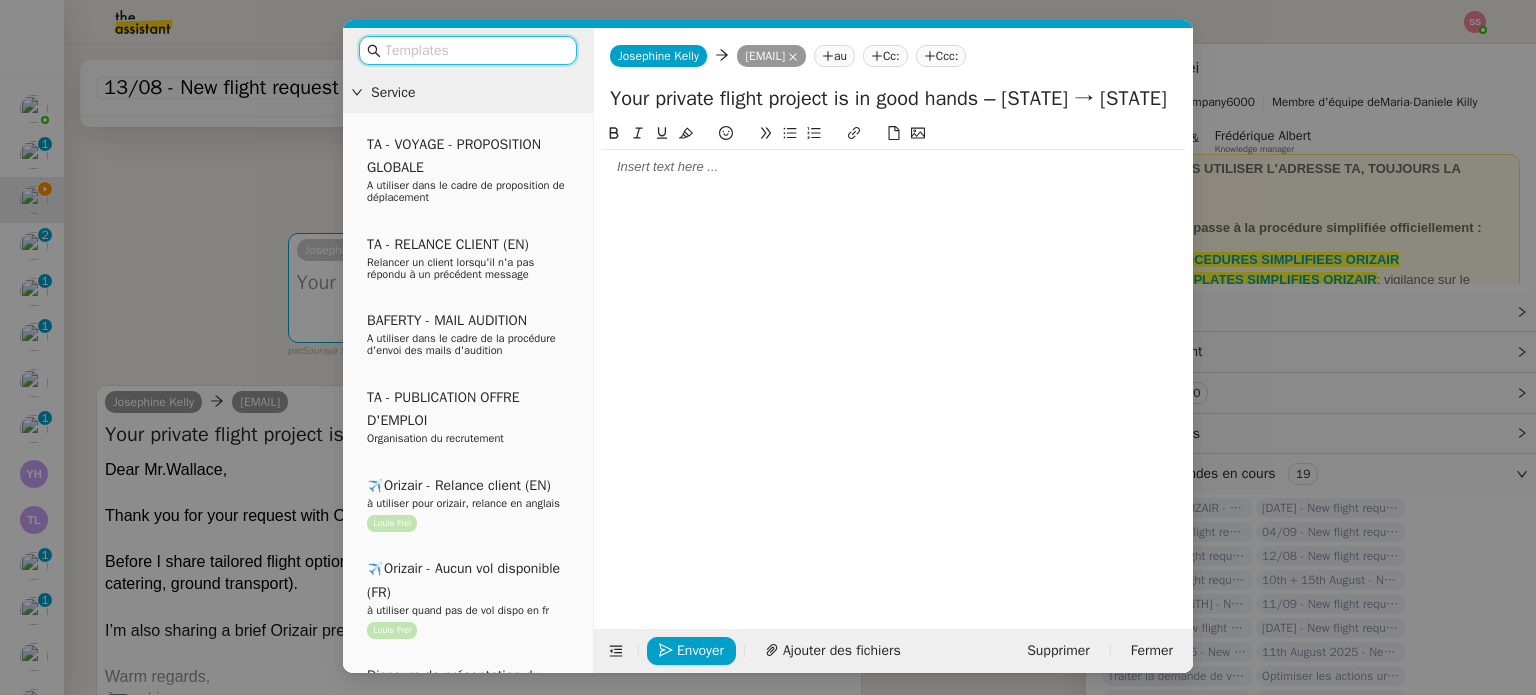 click at bounding box center [475, 50] 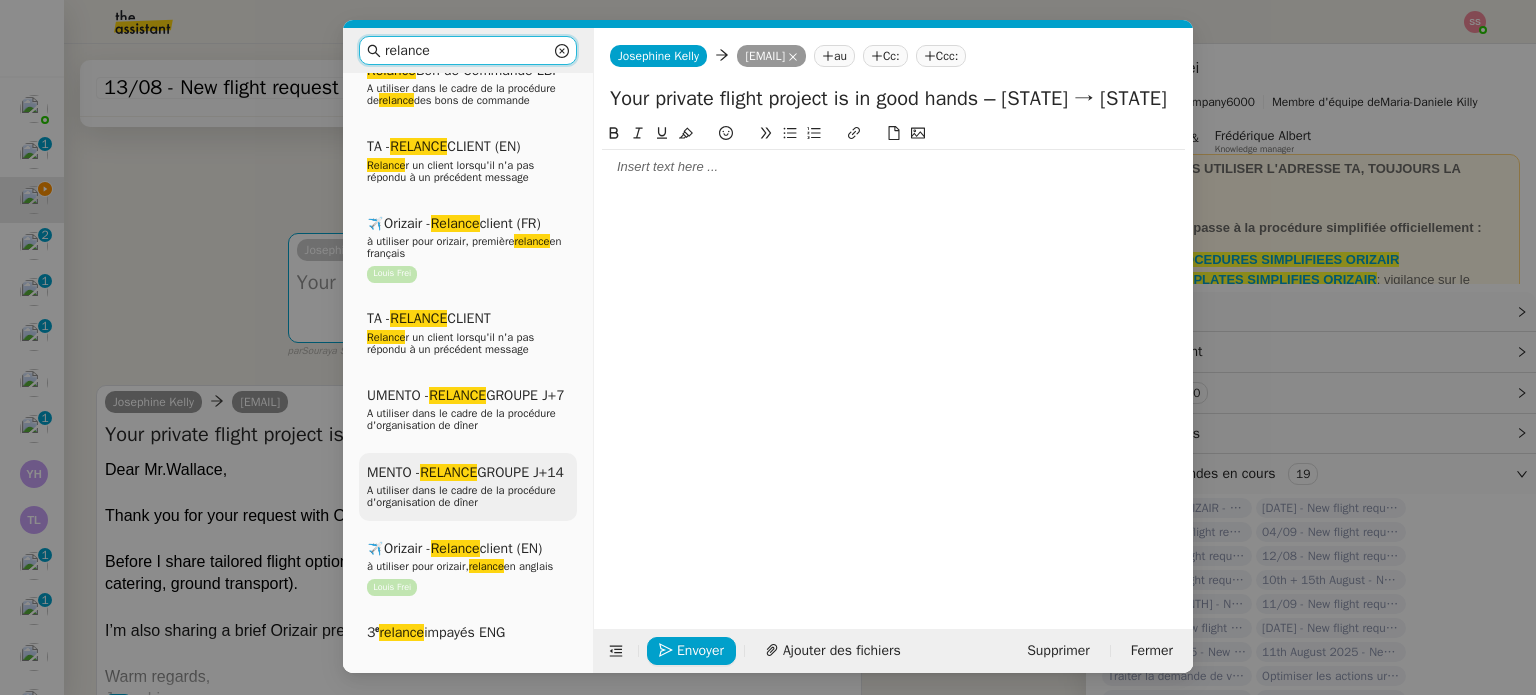 scroll, scrollTop: 400, scrollLeft: 0, axis: vertical 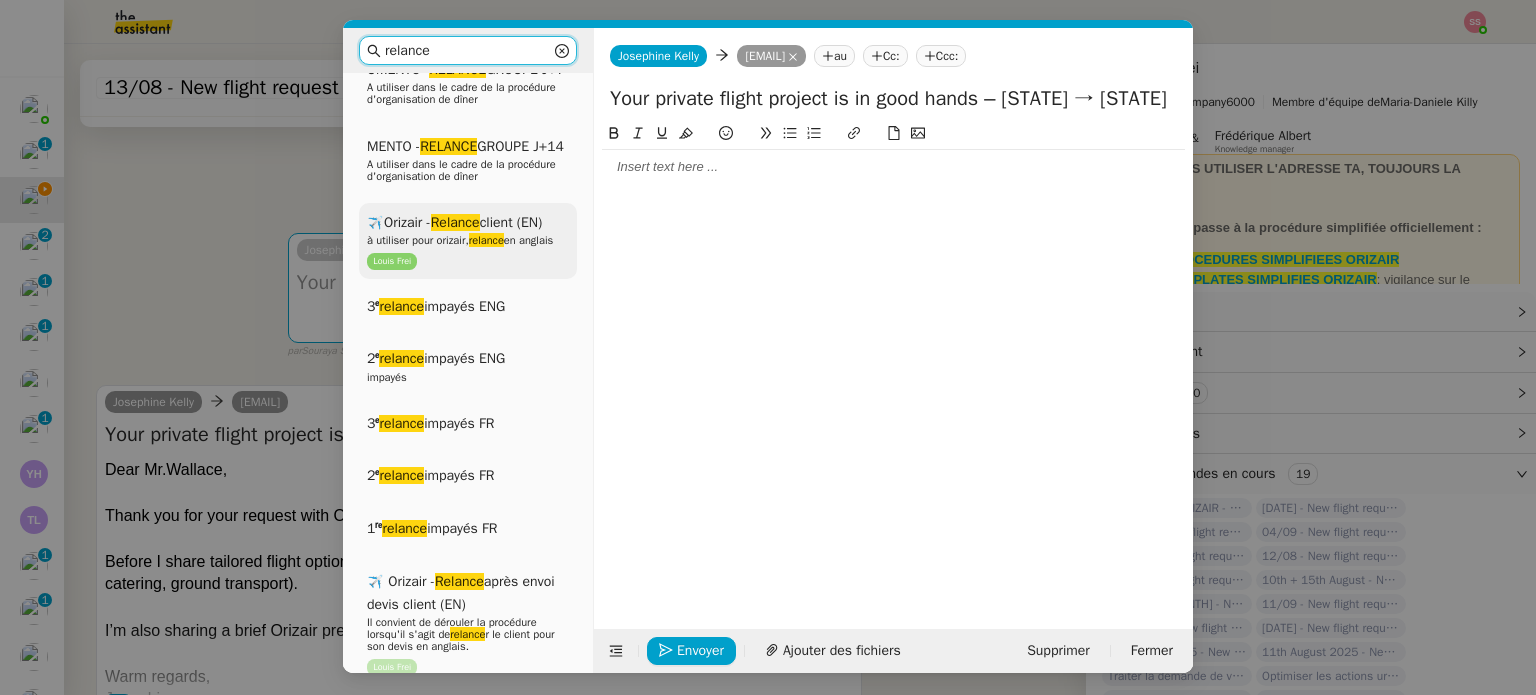 type on "relance" 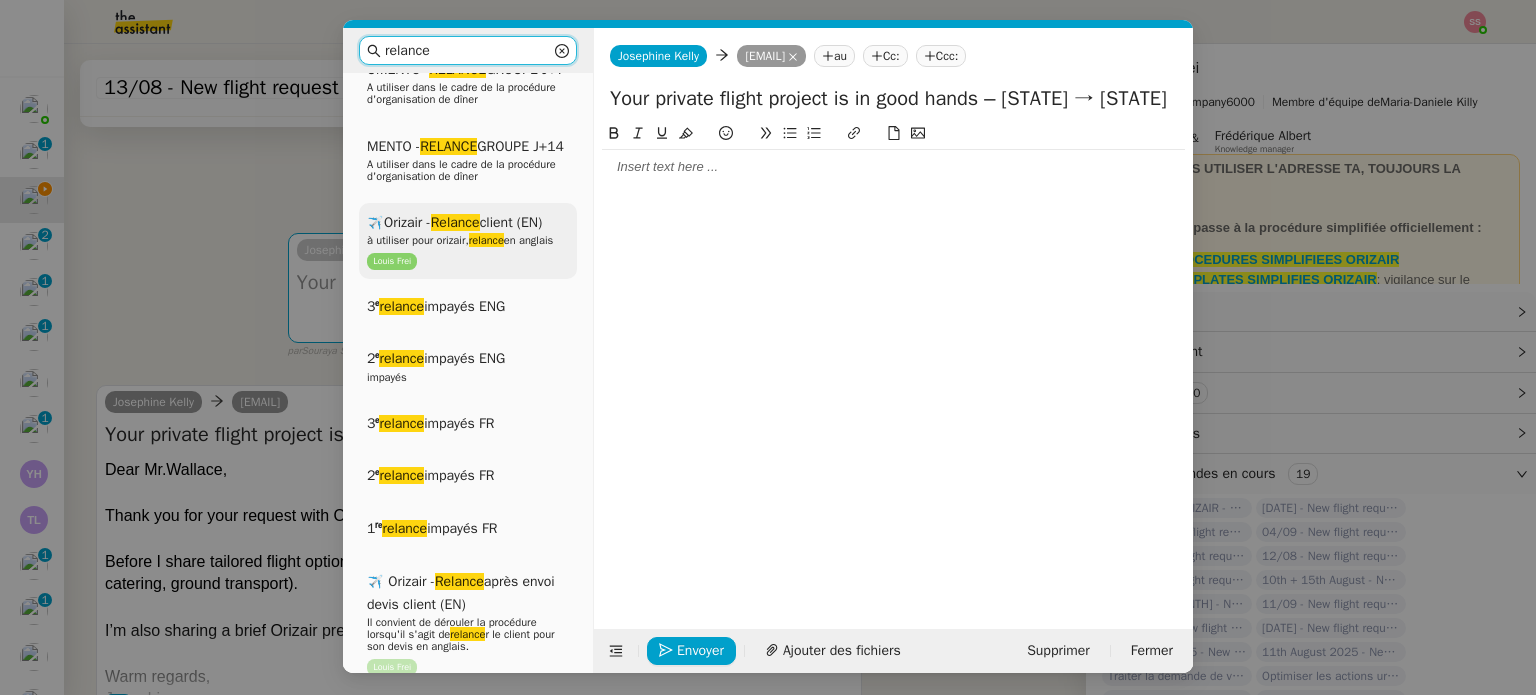 click on "Relance" at bounding box center (455, 222) 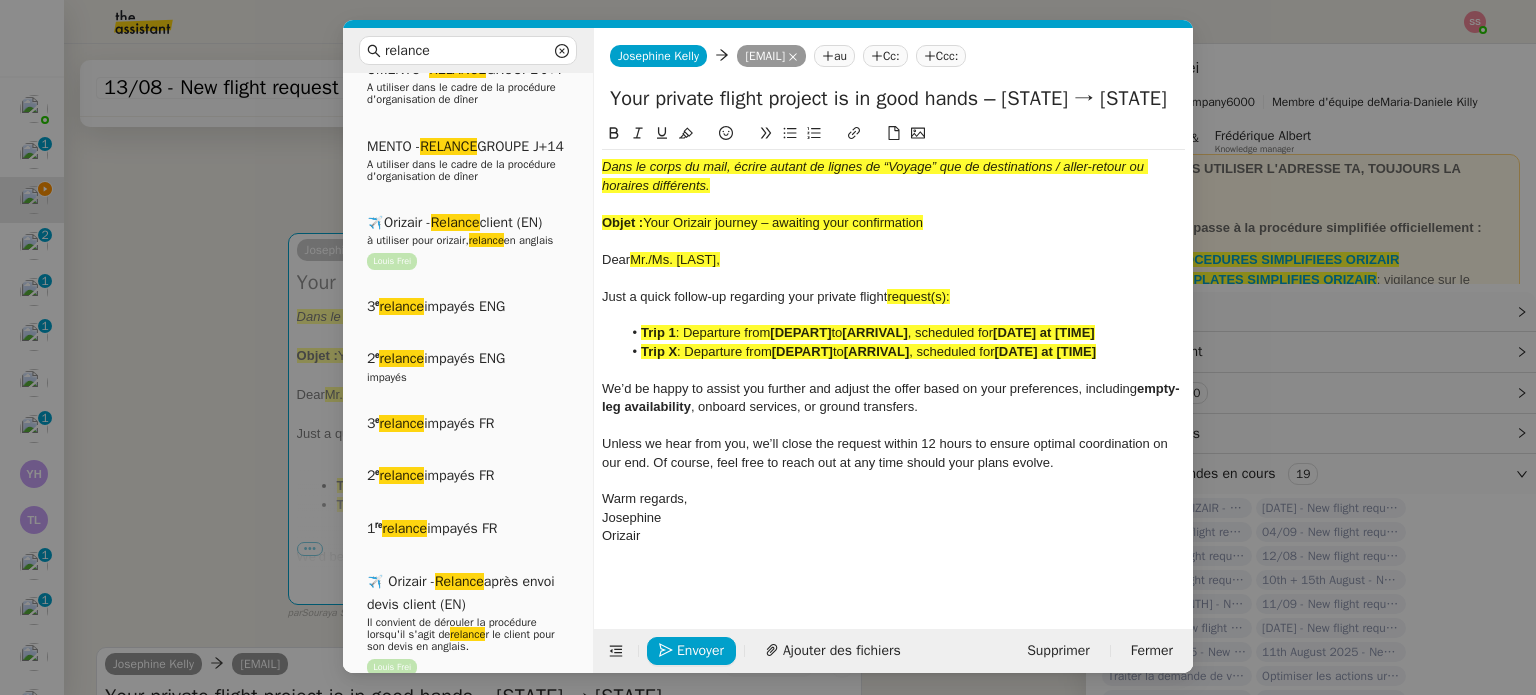 drag, startPoint x: 648, startPoint y: 216, endPoint x: 941, endPoint y: 221, distance: 293.04266 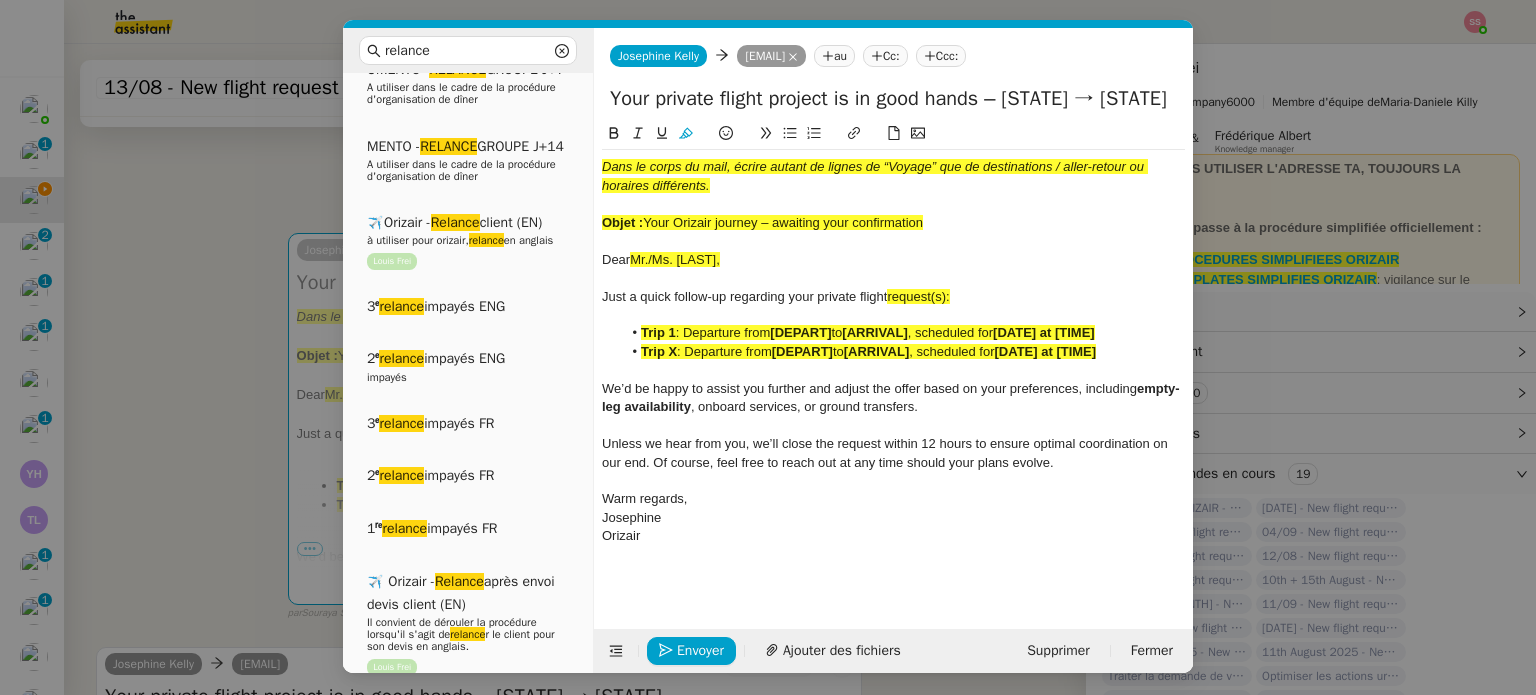 type 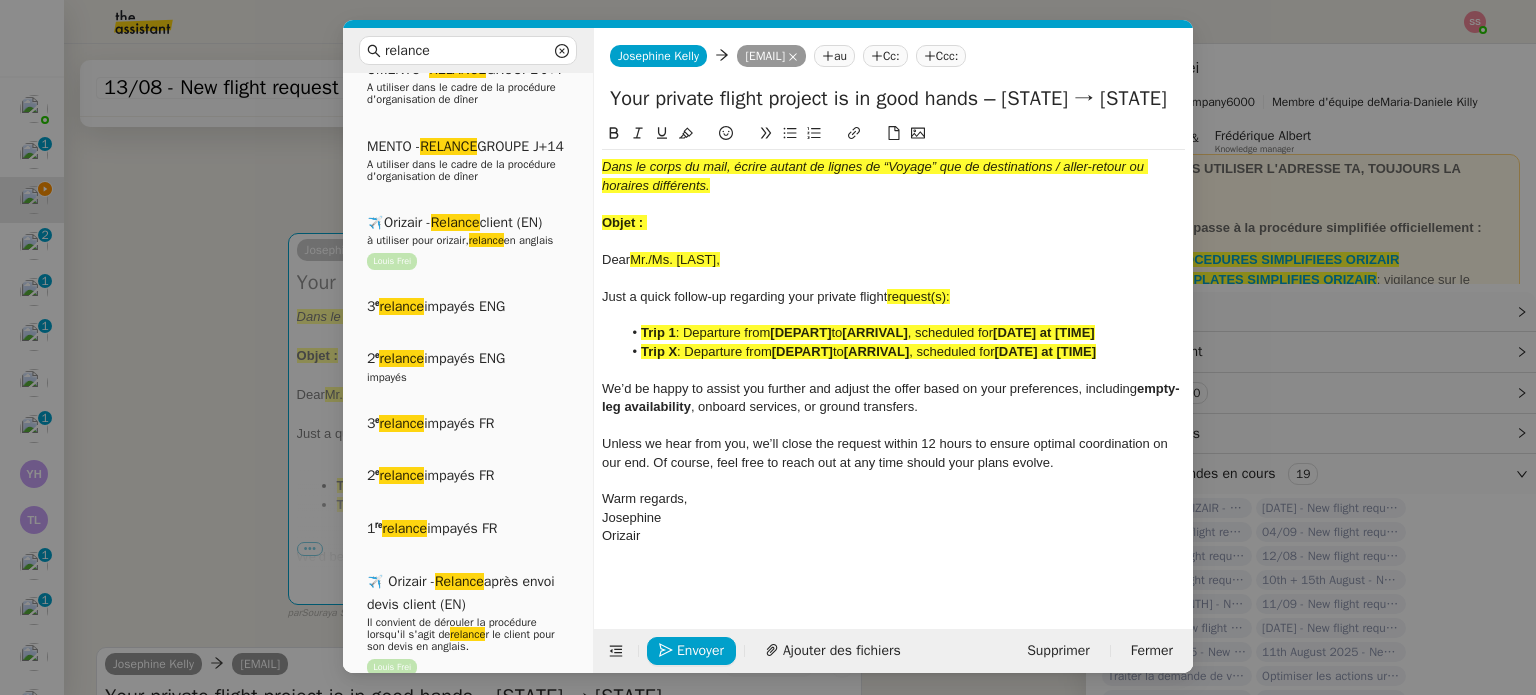 drag, startPoint x: 1016, startPoint y: 99, endPoint x: 594, endPoint y: 101, distance: 422.00473 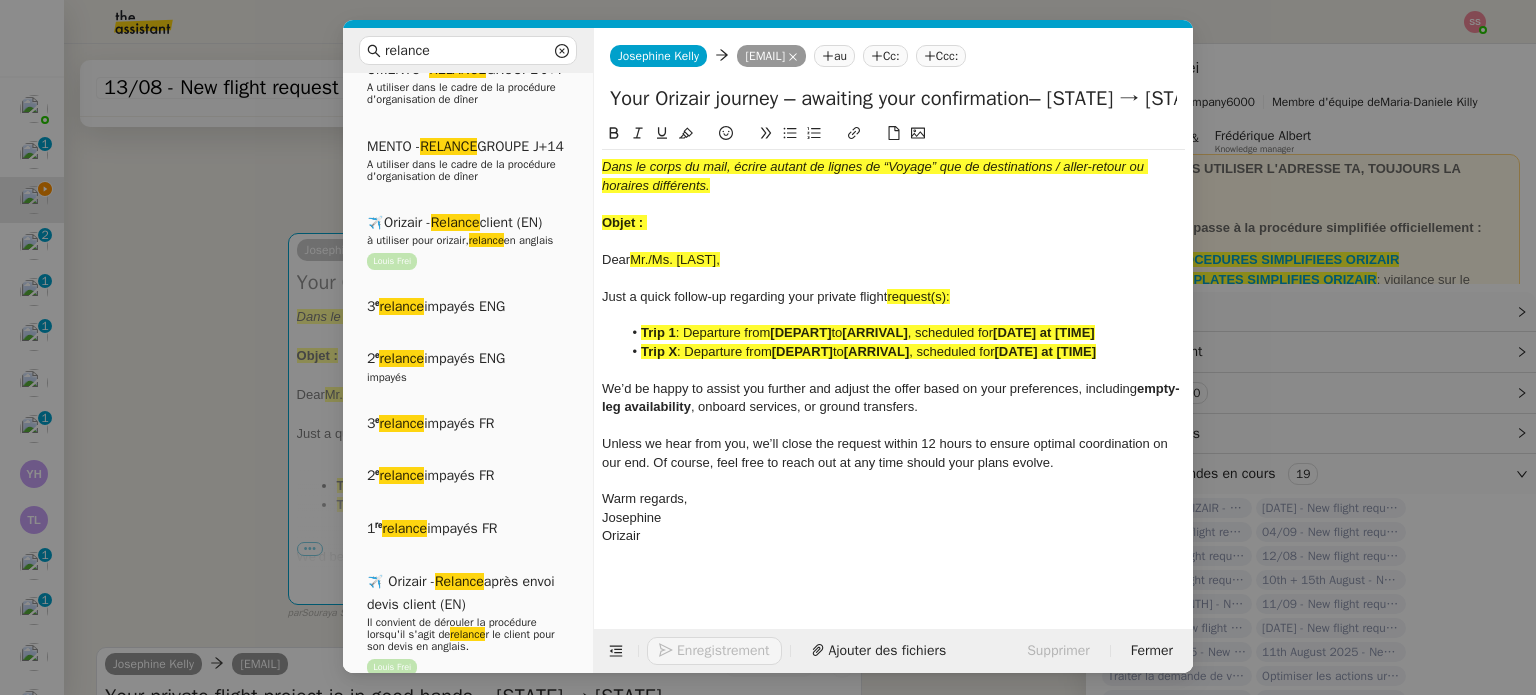 type on "Your Orizair journey – awaiting your confirmation– Luxembourg → Edinburgh" 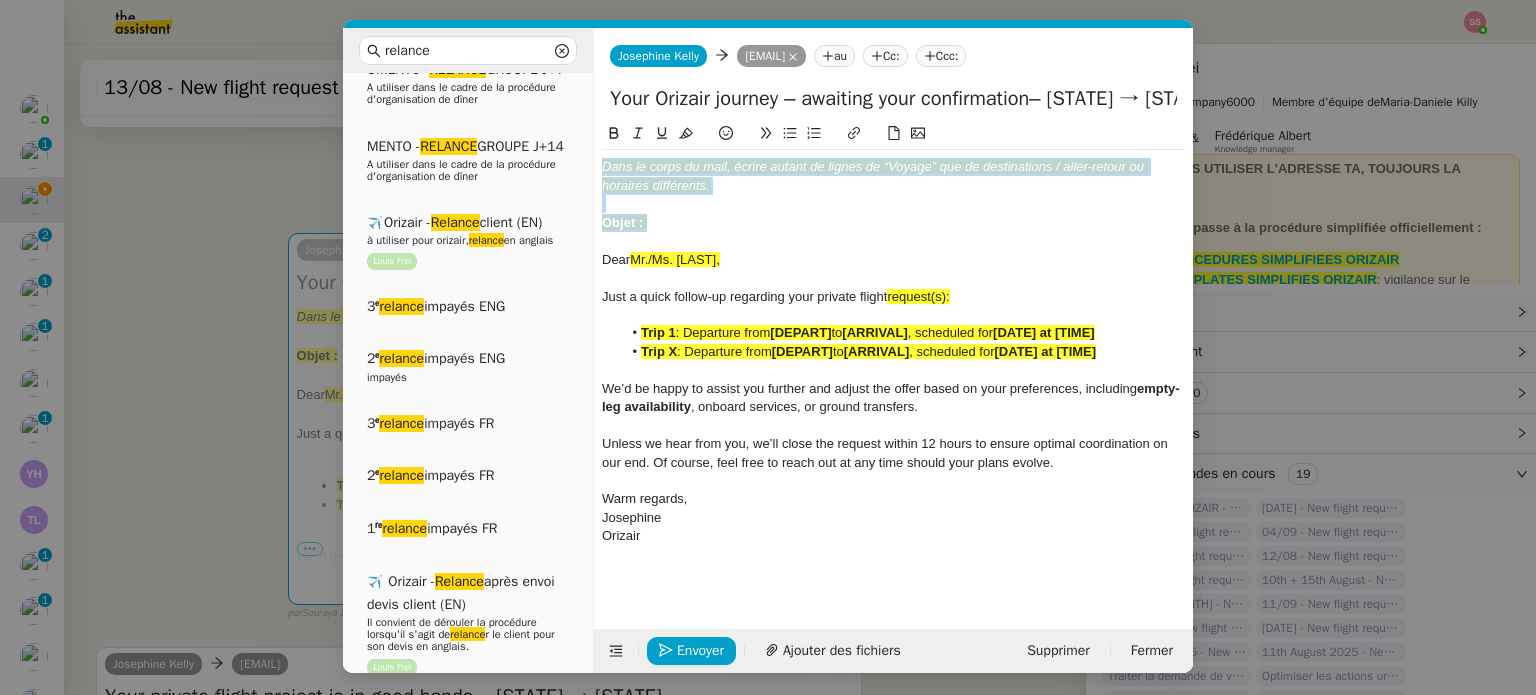 drag, startPoint x: 656, startPoint y: 211, endPoint x: 595, endPoint y: 139, distance: 94.36631 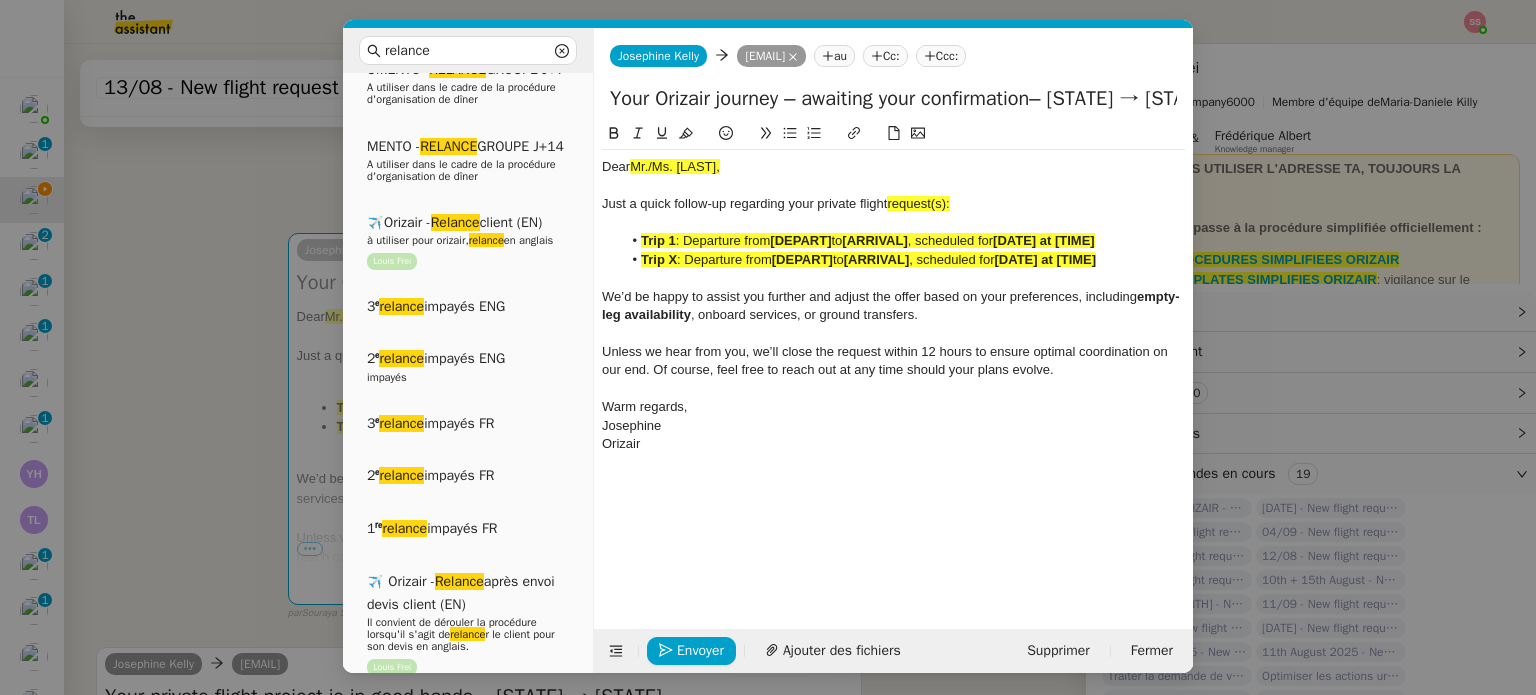 click on "Josephine Kelly Josephine Kelly     samiwallace0@gmail.com
au
Cc:
Ccc:" 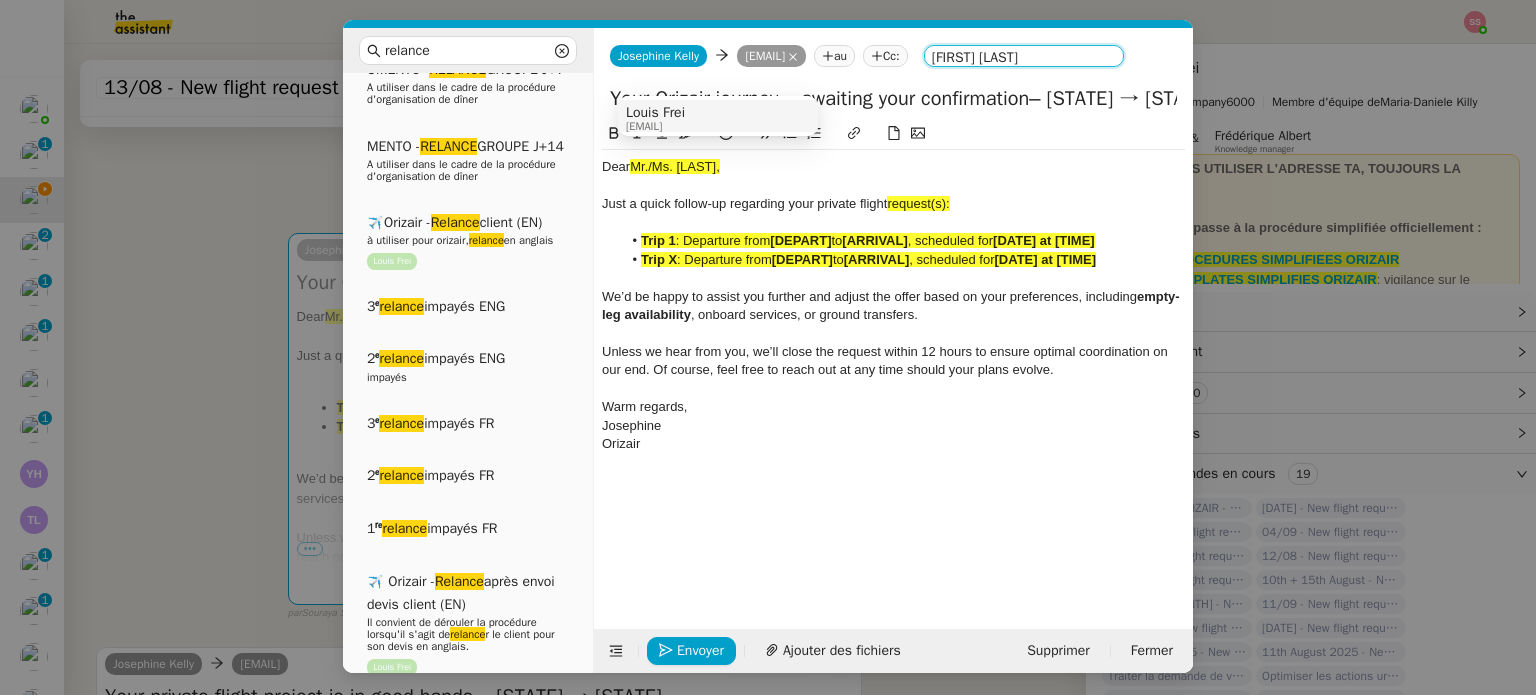 type on "Louis frei" 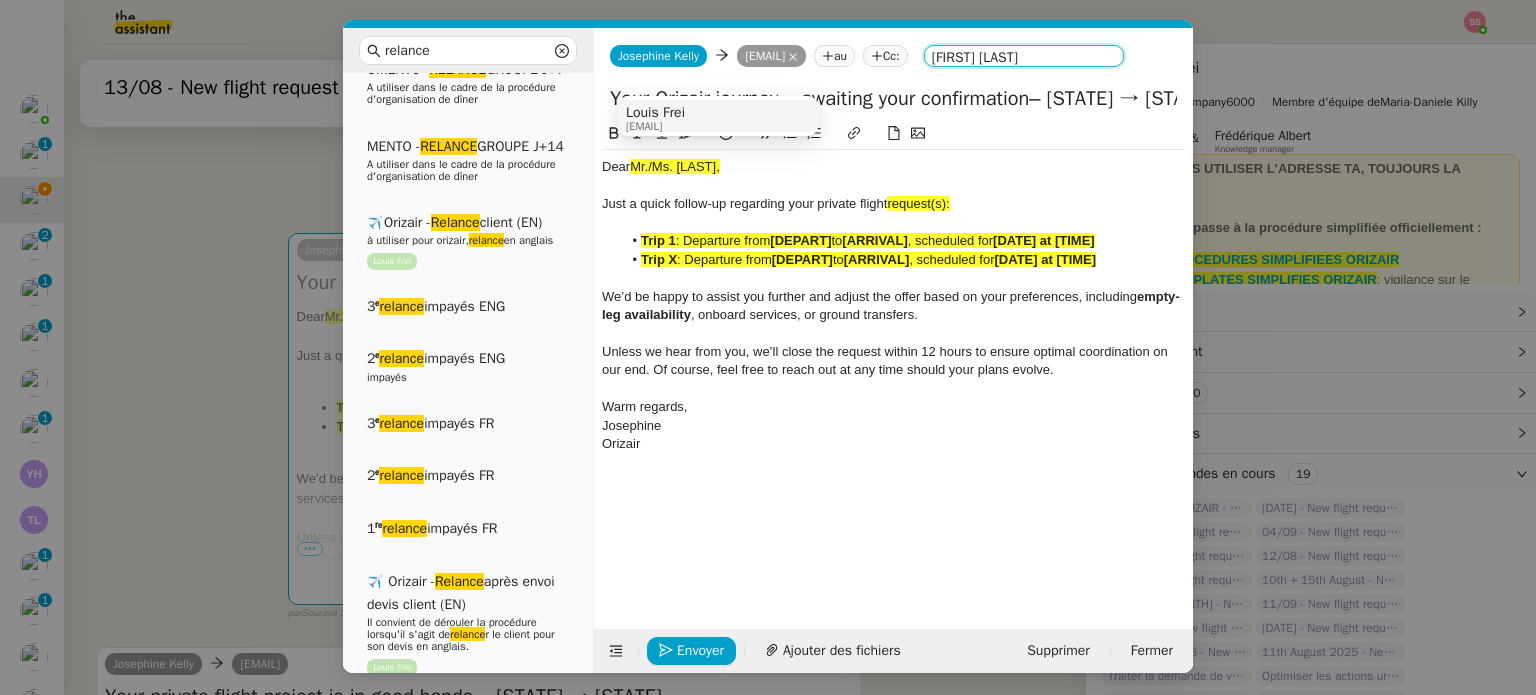 click on "[FIRST] [LAST] [EMAIL]" at bounding box center (718, 116) 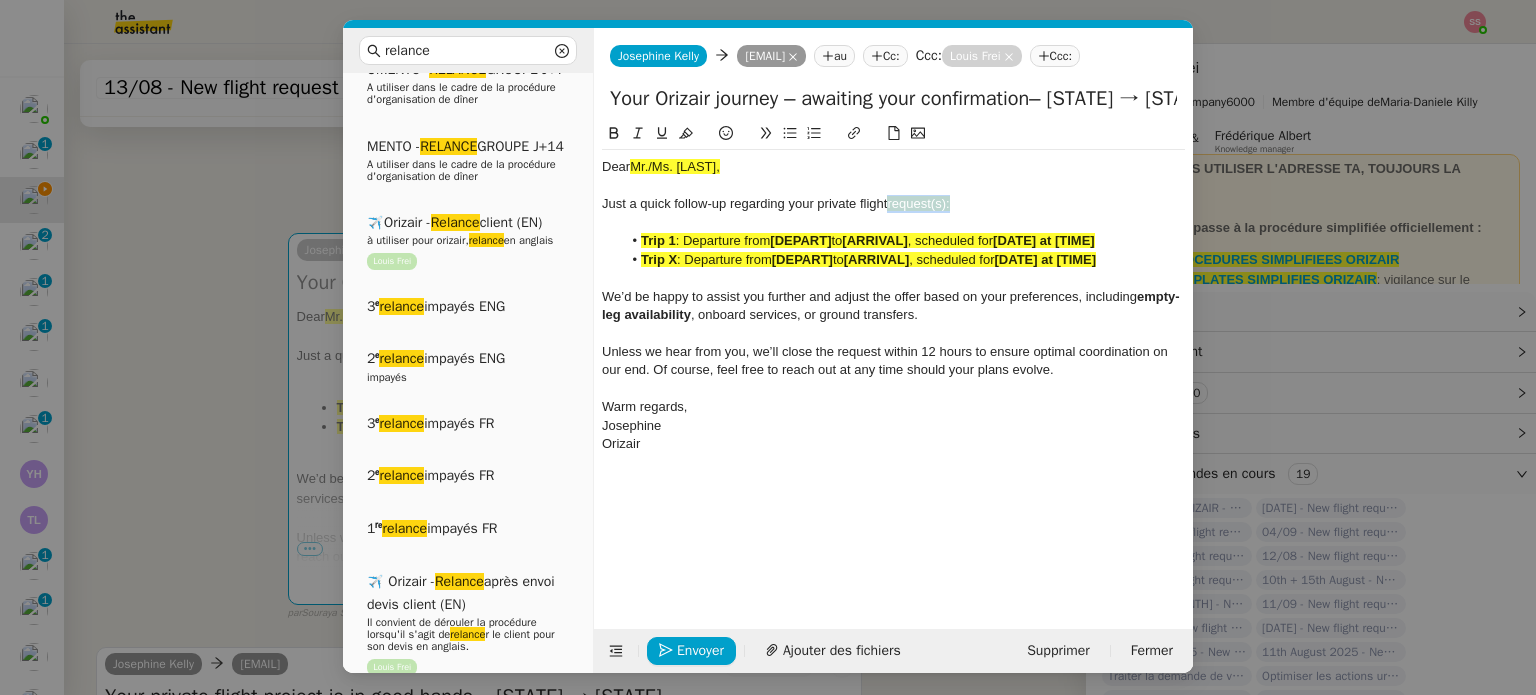 drag, startPoint x: 890, startPoint y: 229, endPoint x: 970, endPoint y: 221, distance: 80.399 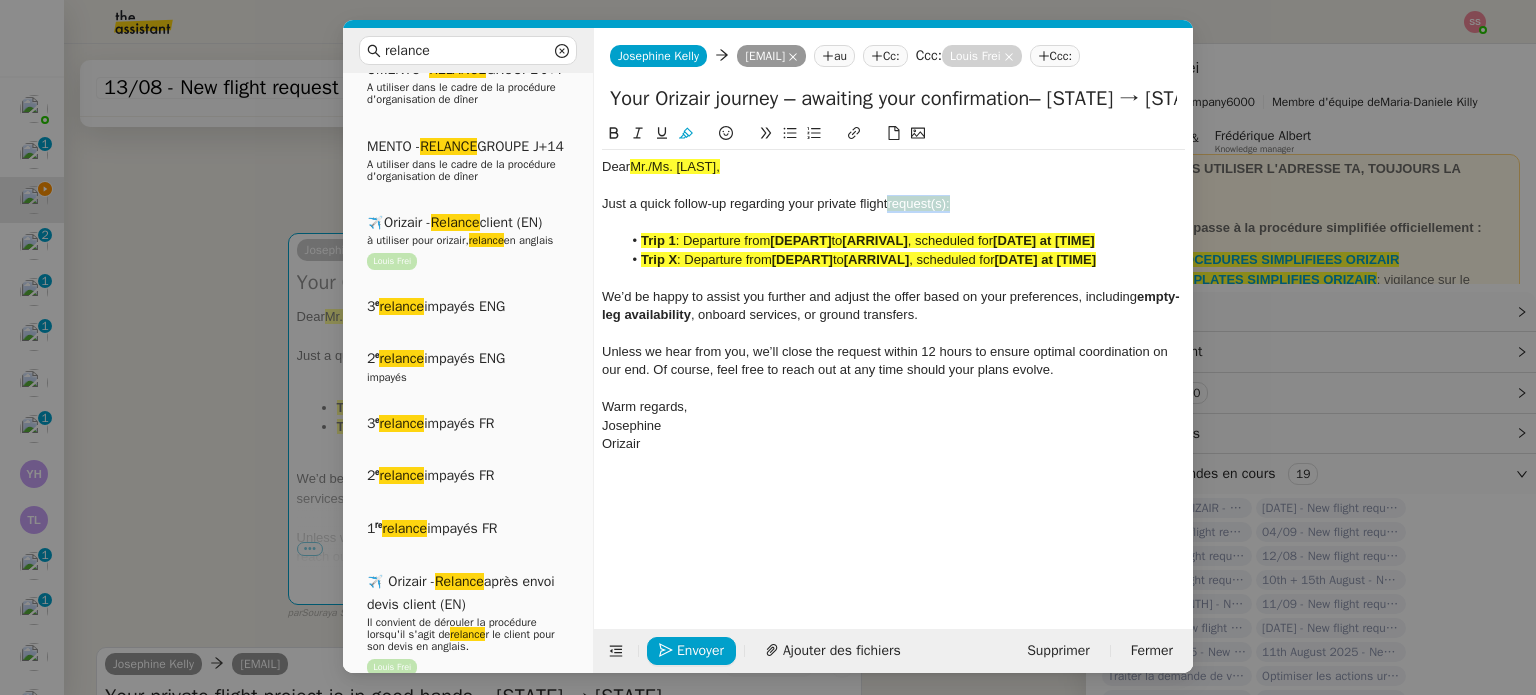 click 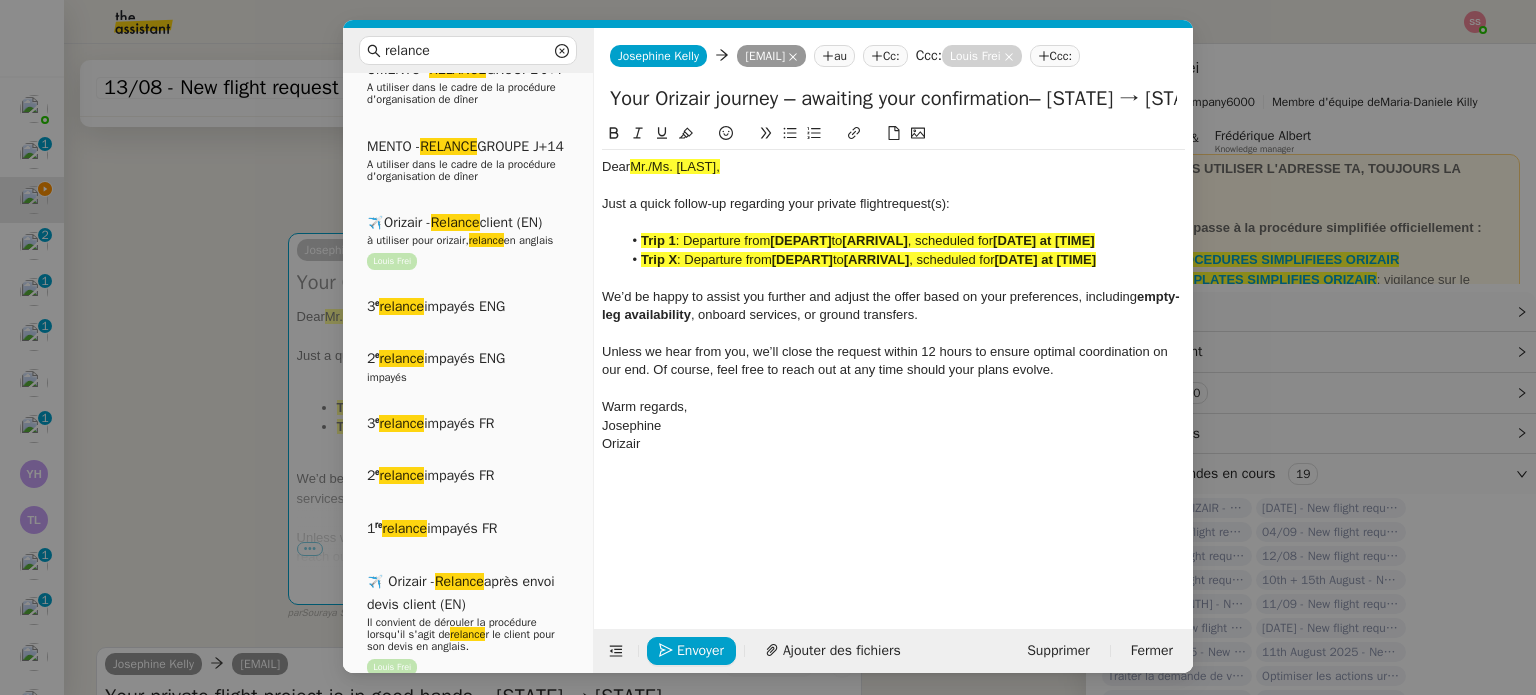 click on "Just a quick follow-up regarding your private flight  request(s):" 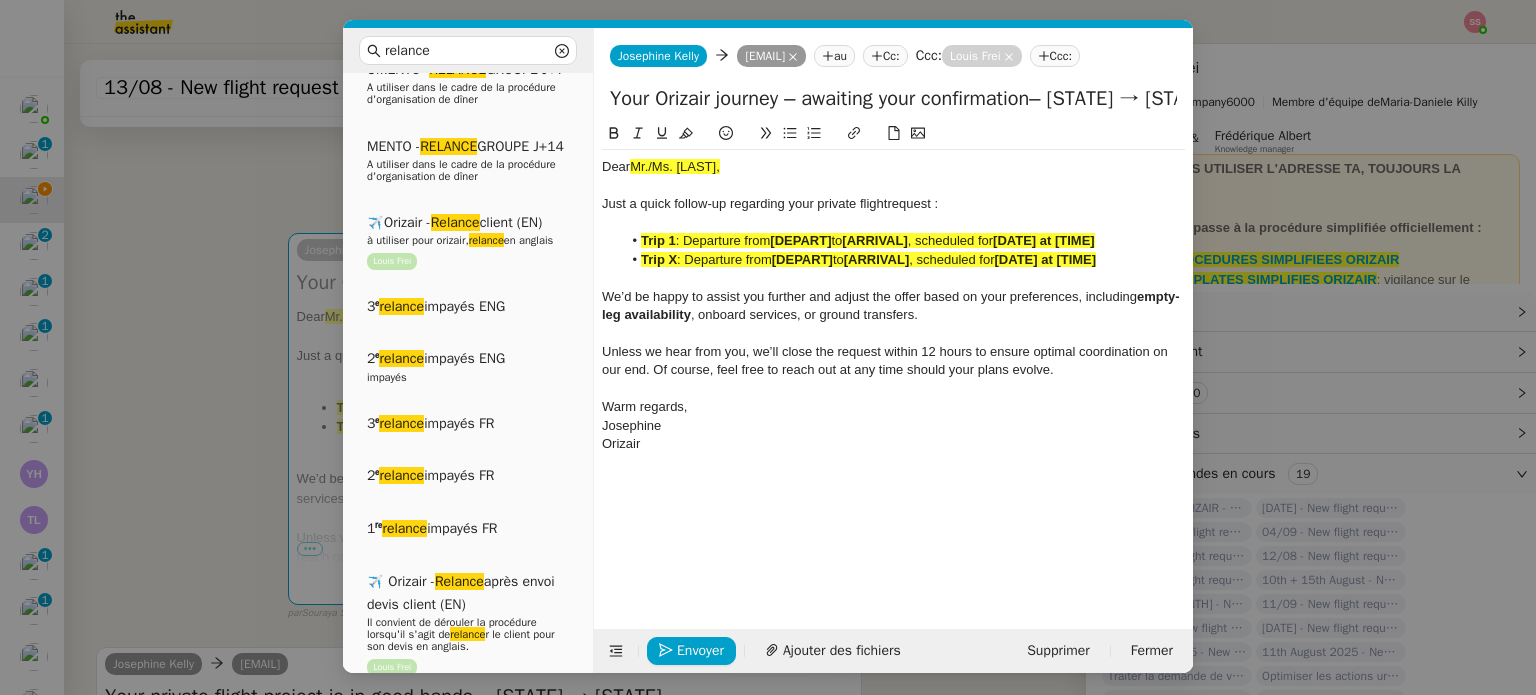 click on ", scheduled for" 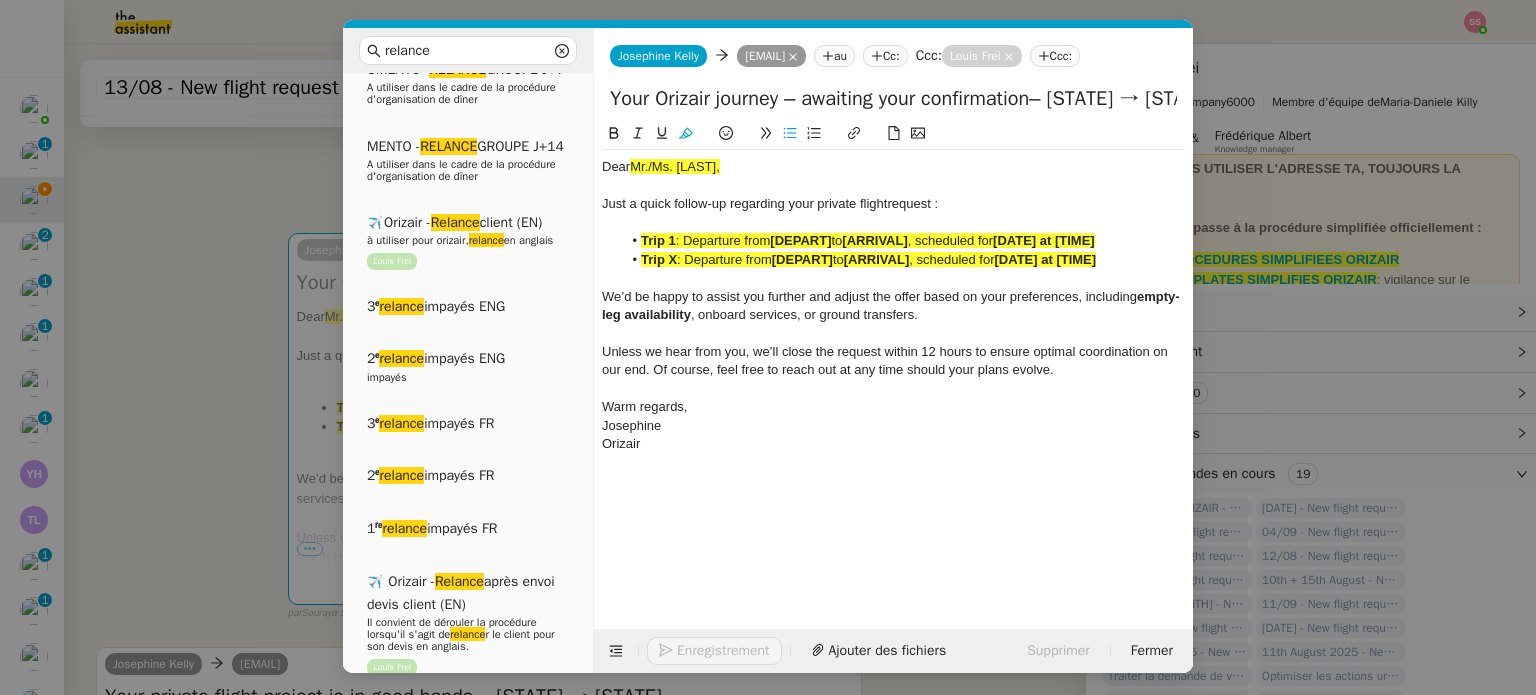 click on ", scheduled for" 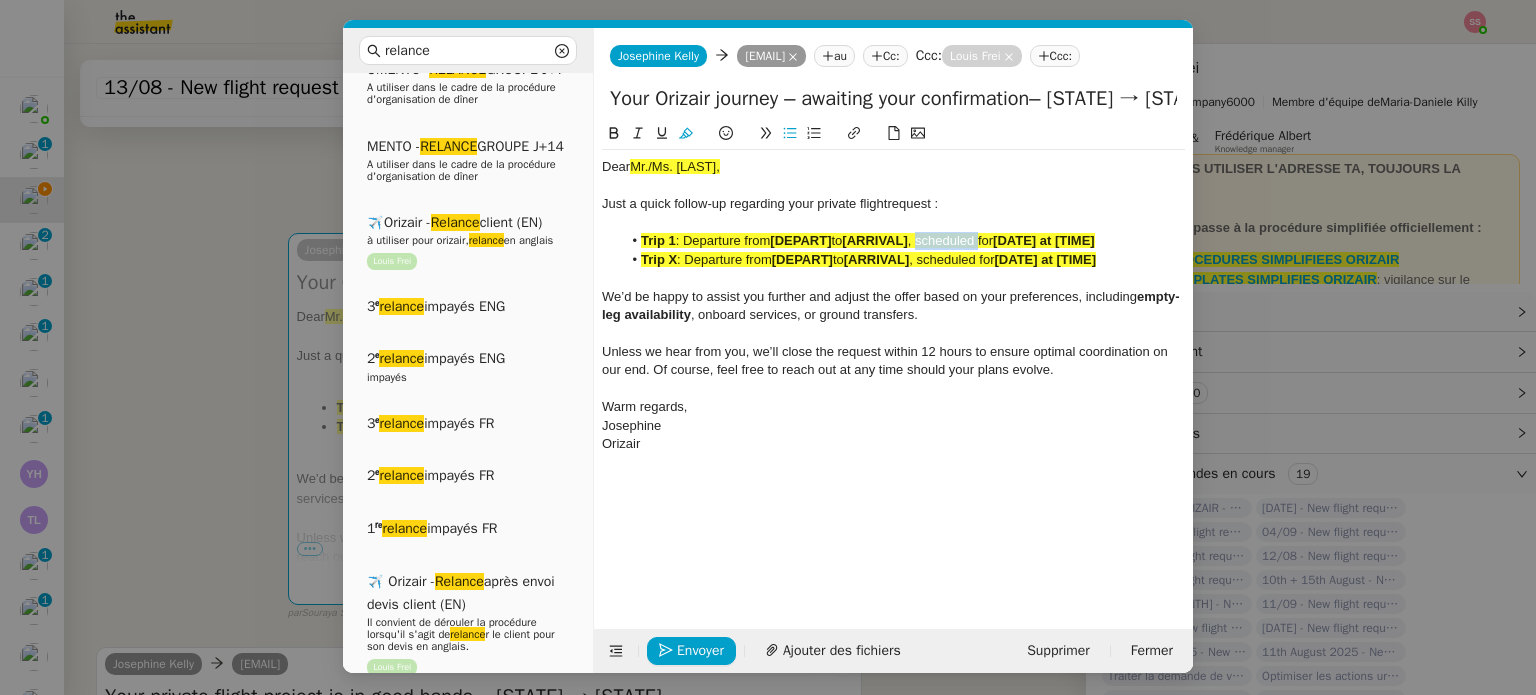 click on "[ARRIVAL]" 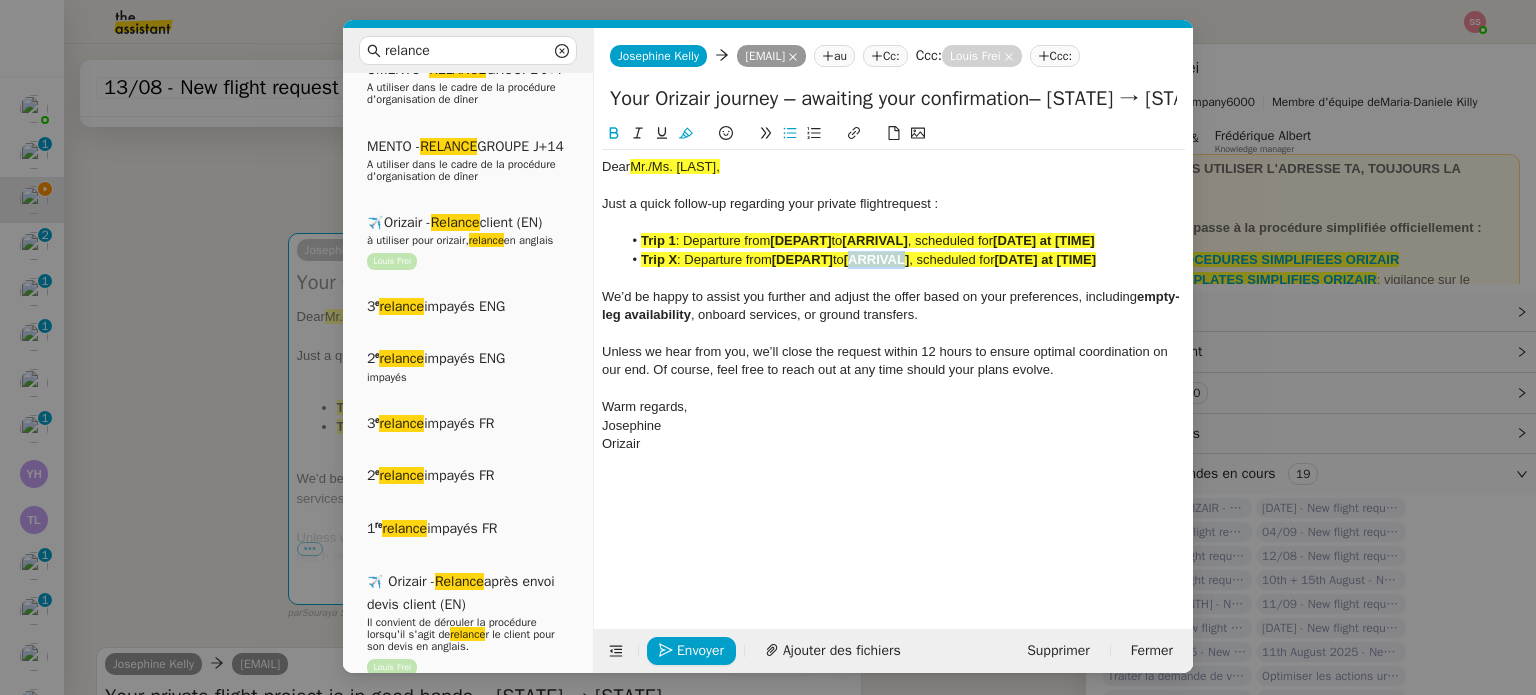 click on "[ARRIVAL]" 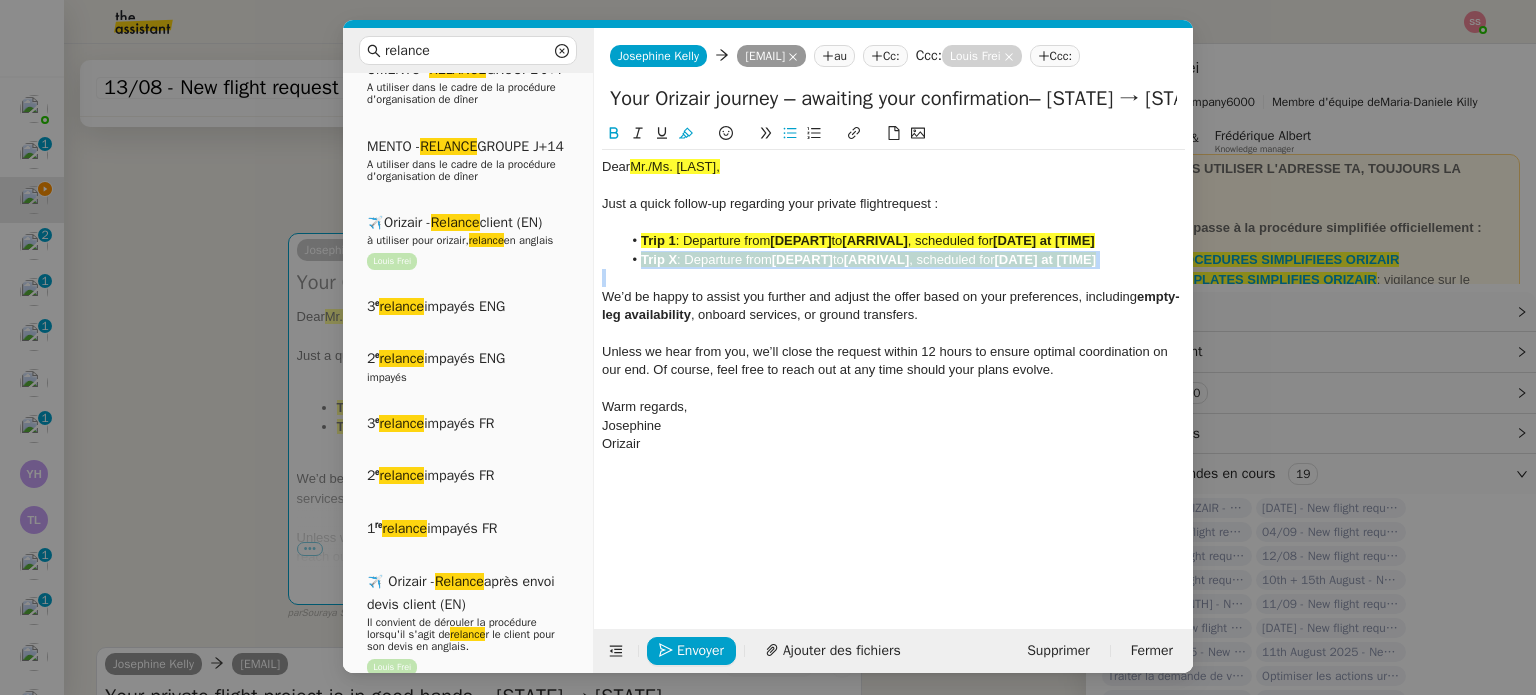 click on "[ARRIVAL]" 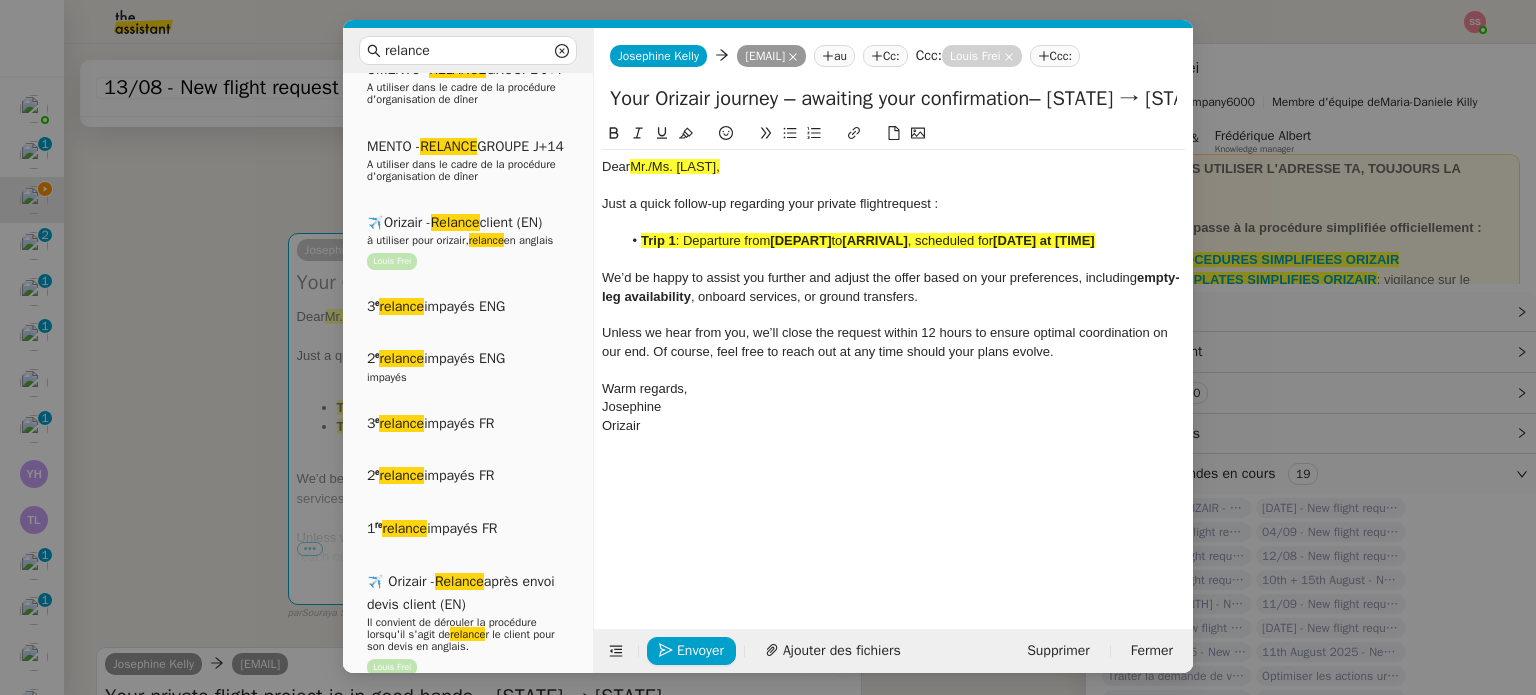 click on "[ARRIVAL]" 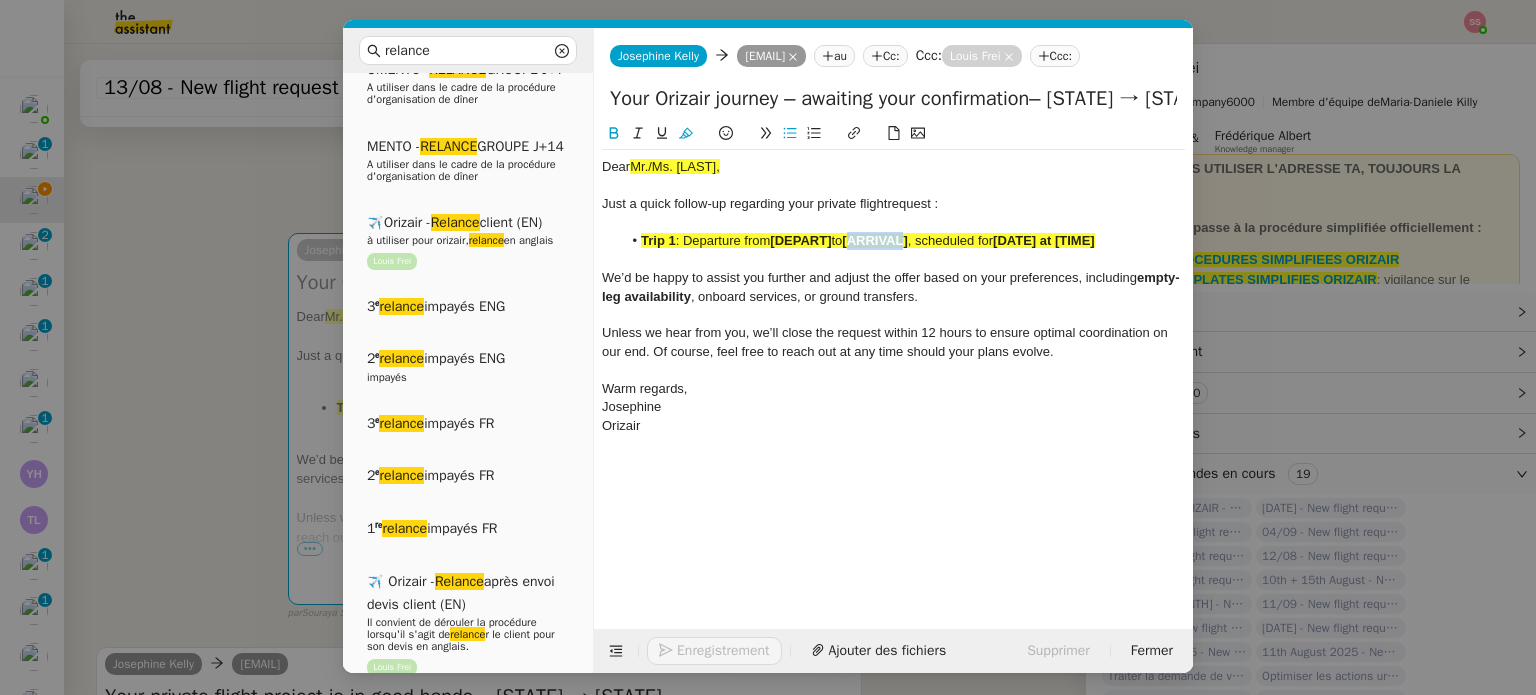 click on "[ARRIVAL]" 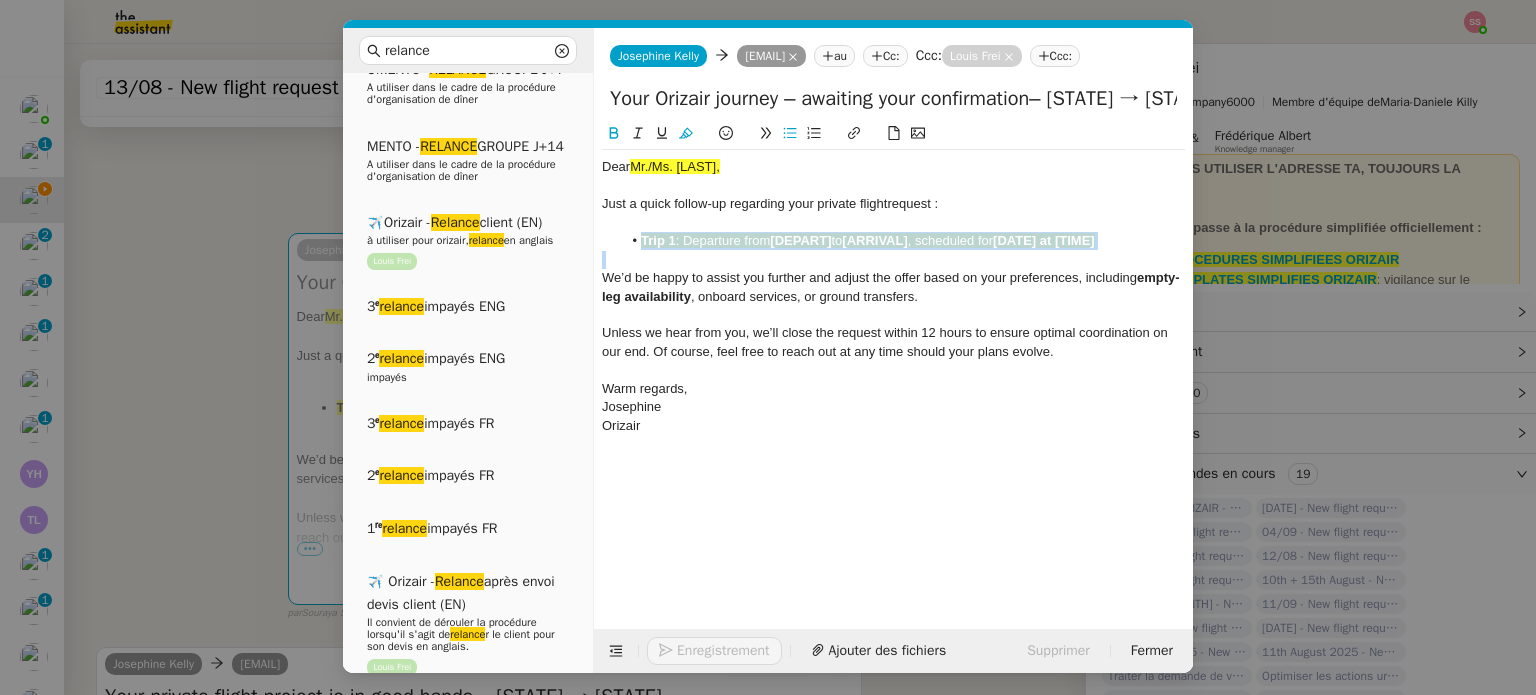 click on "[ARRIVAL]" 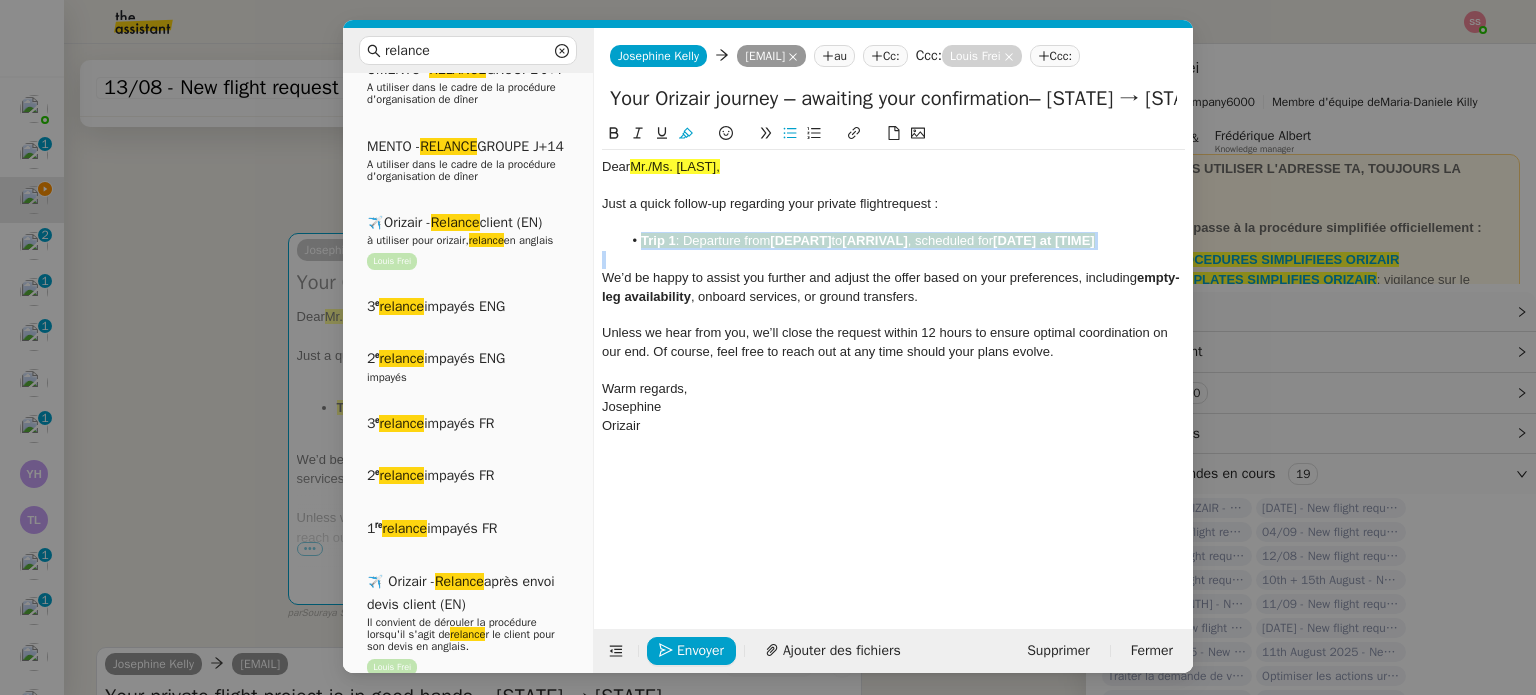 click 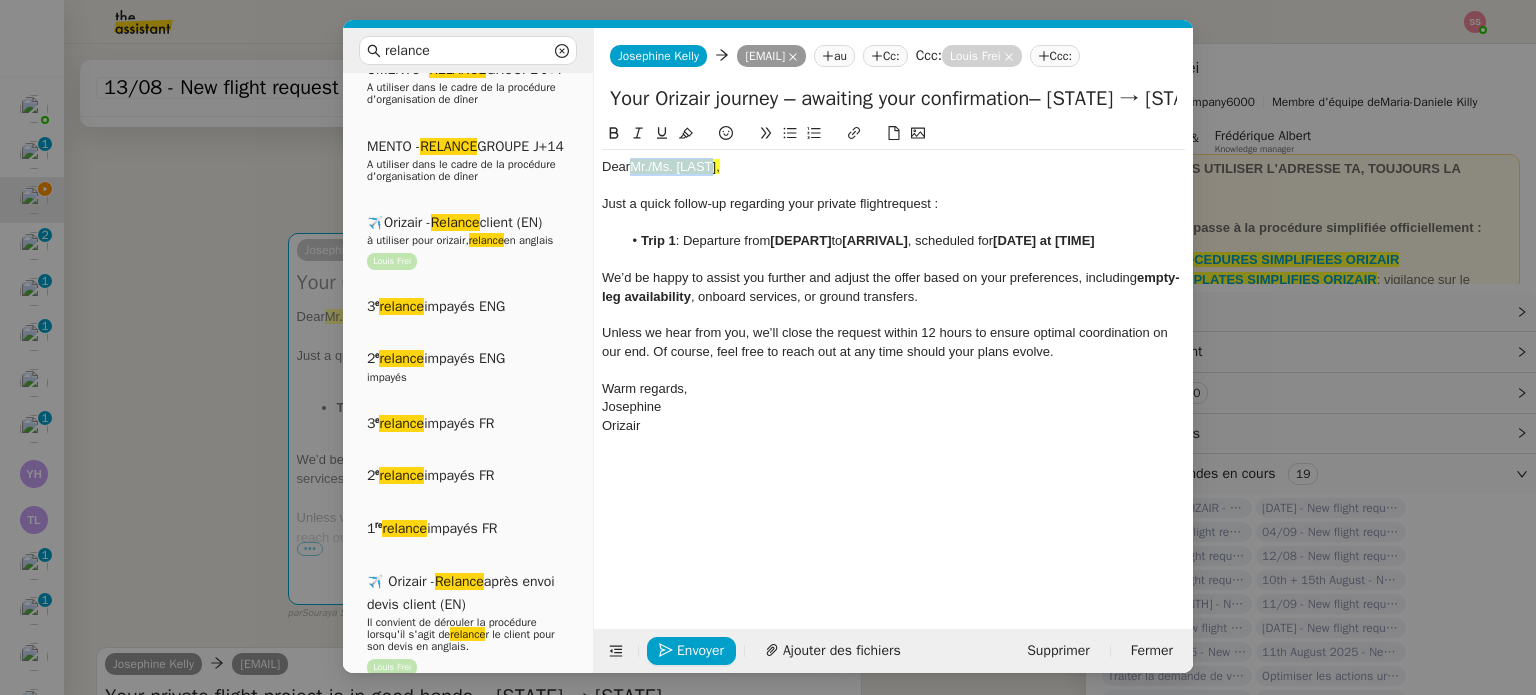 drag, startPoint x: 708, startPoint y: 188, endPoint x: 629, endPoint y: 188, distance: 79 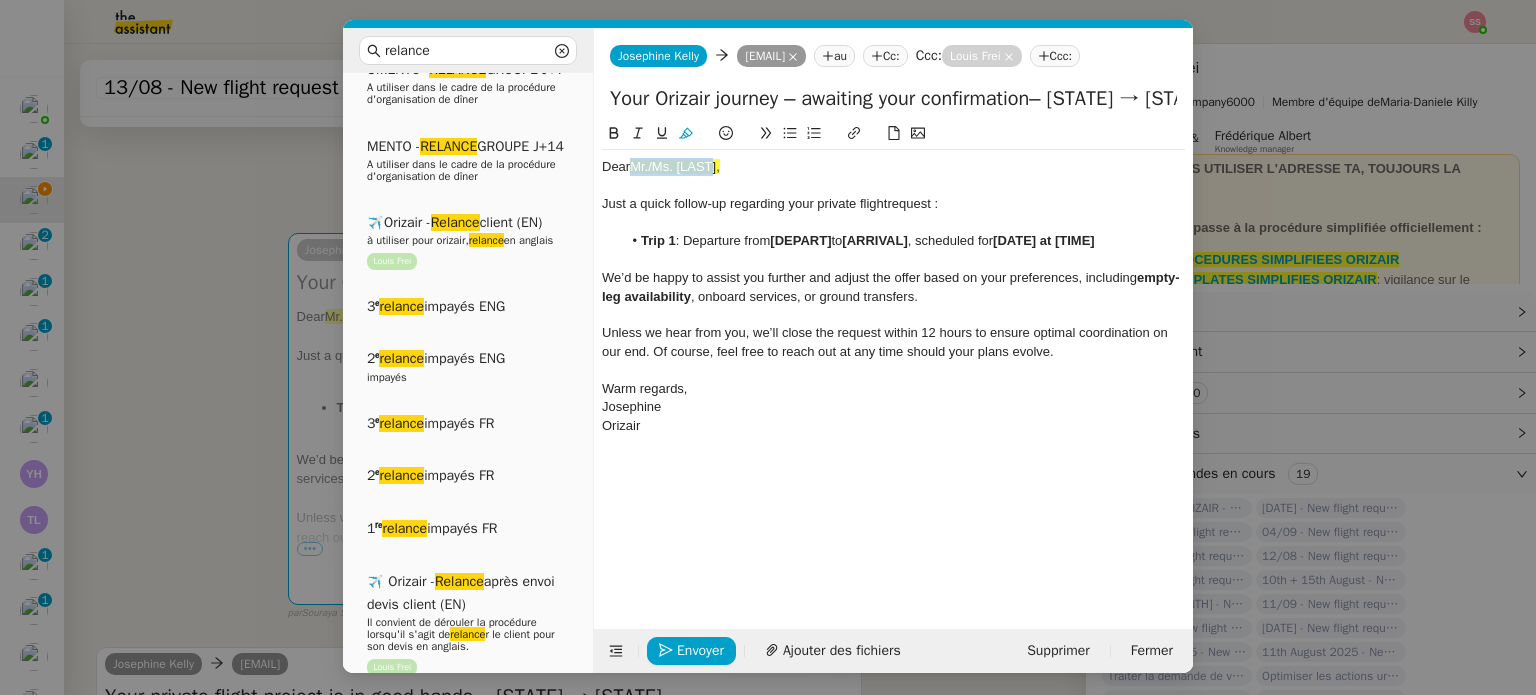 click 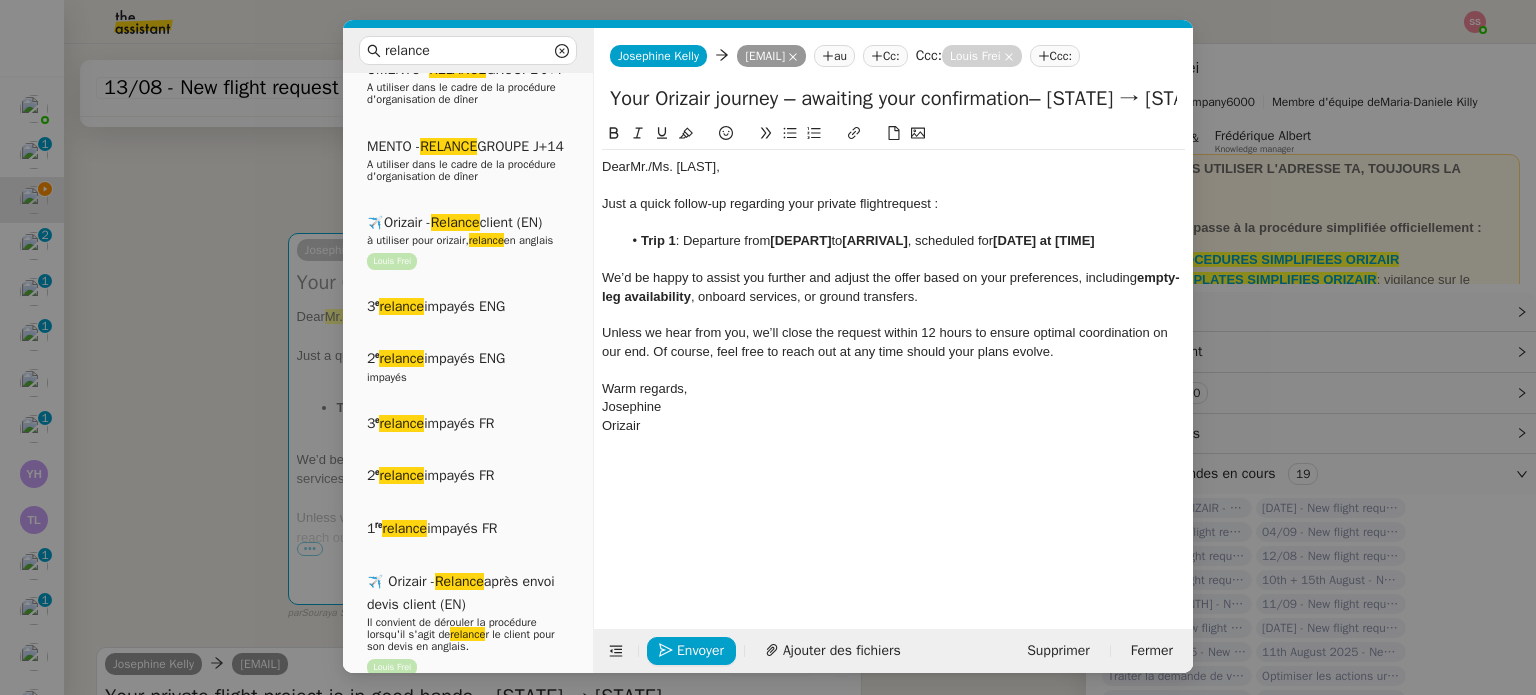 click 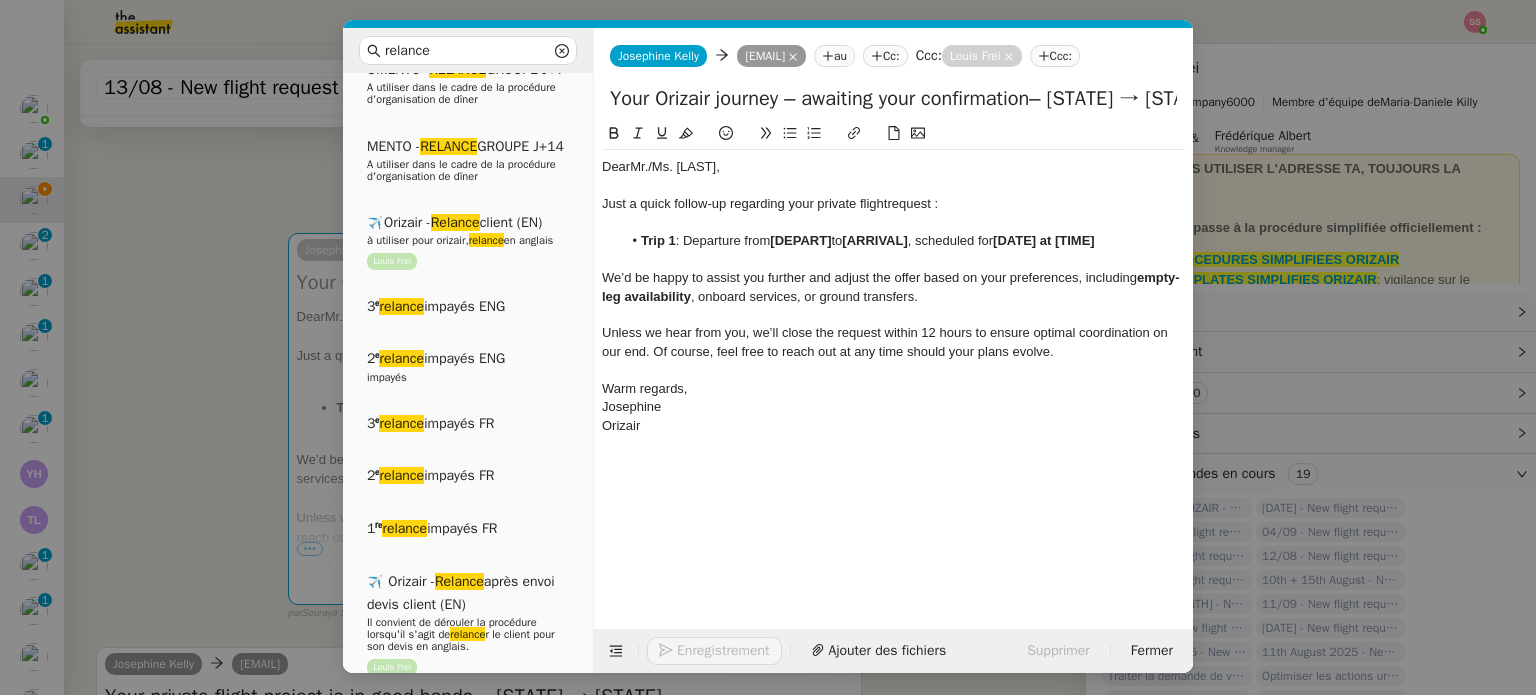 click on "relance Service Relance  Bon de Commande LBP    A utiliser dans le cadre de la procédure de  relance  des bons de commande TA -  RELANCE  CLIENT (EN)    Relance r un client lorsqu'il n'a pas répondu à un précédent message ✈️Orizair -  Relance  client (FR)    à utiliser pour orizair, première  relance  en français  Louis Frei TA -  RELANCE  CLIENT    Relance r un client lorsqu'il n'a pas répondu à un précédent message UMENTO -  RELANCE  GROUPE J+7    A utiliser dans le cadre de la procédure d'organisation de dîner MENTO -  RELANCE  GROUPE J+14    A utiliser dans le cadre de la procédure d'organisation de dîner ✈️Orizair -  Relance  client (EN)     à utiliser pour orizair,  relance  en anglais  Louis Frei 3ᵉ  relance  impayés ENG    2ᵉ  relance  impayés ENG    impayés  3ᵉ  relance  impayés FR    2ᵉ  relance  impayés FR    1ʳᵉ  relance  impayés FR    ✈️ Orizair -  Relance  après envoi devis client (EN)    relance r le client pour son devis en anglais." at bounding box center (768, 347) 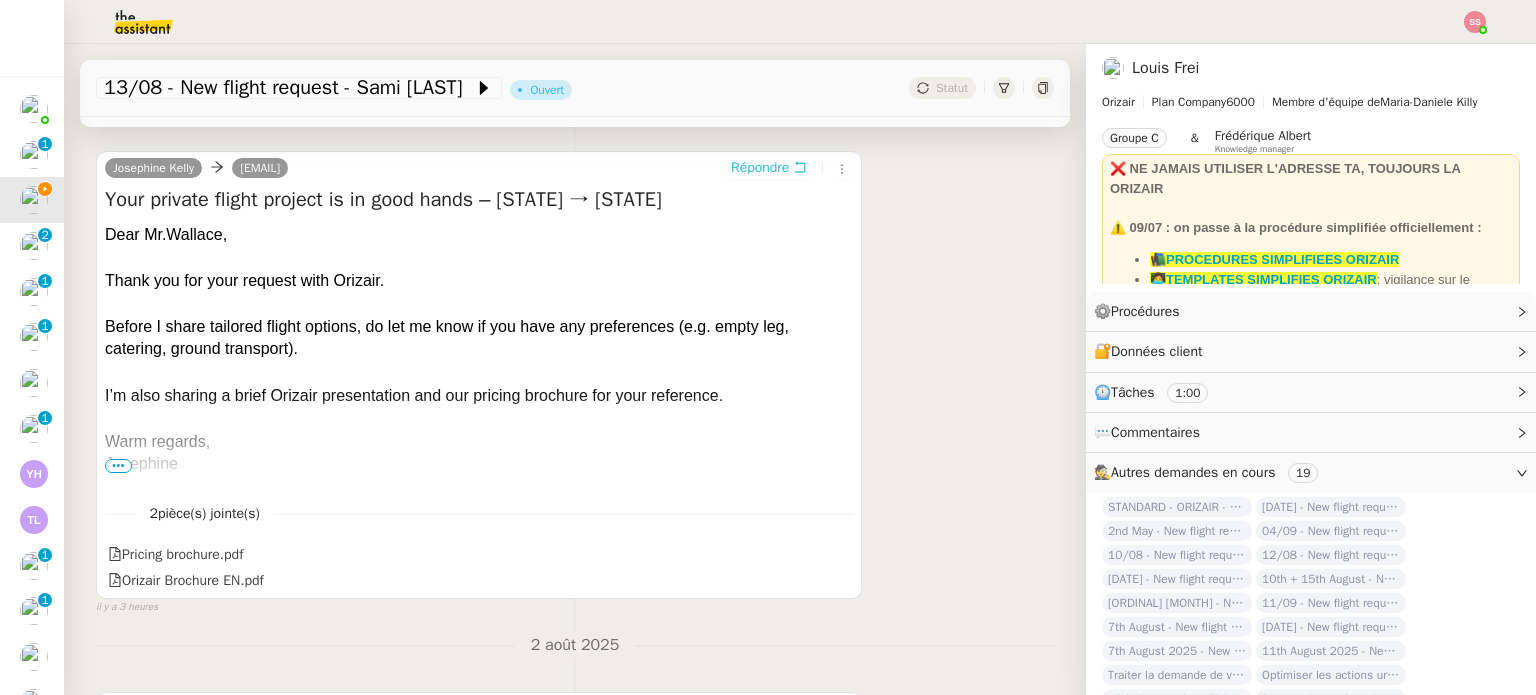 scroll, scrollTop: 699, scrollLeft: 0, axis: vertical 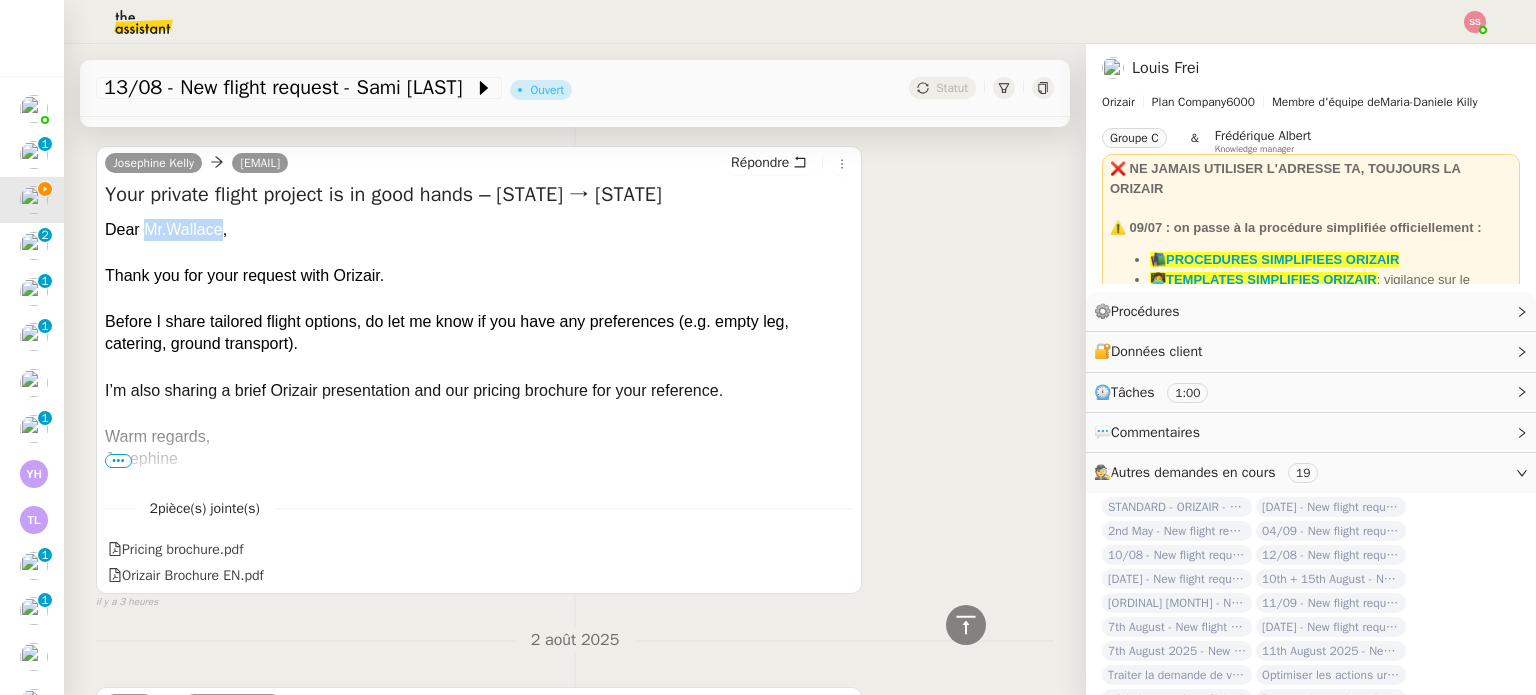 drag, startPoint x: 142, startPoint y: 230, endPoint x: 208, endPoint y: 227, distance: 66.068146 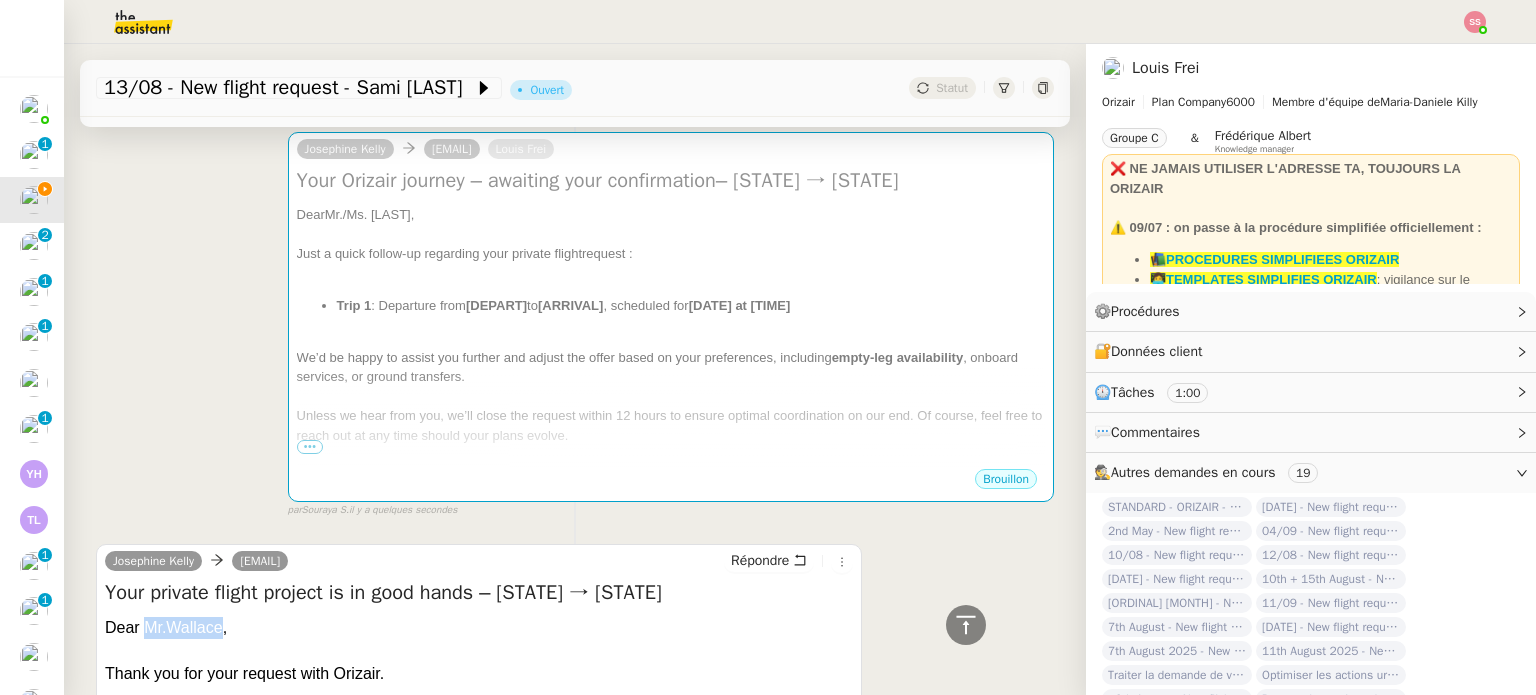 scroll, scrollTop: 199, scrollLeft: 0, axis: vertical 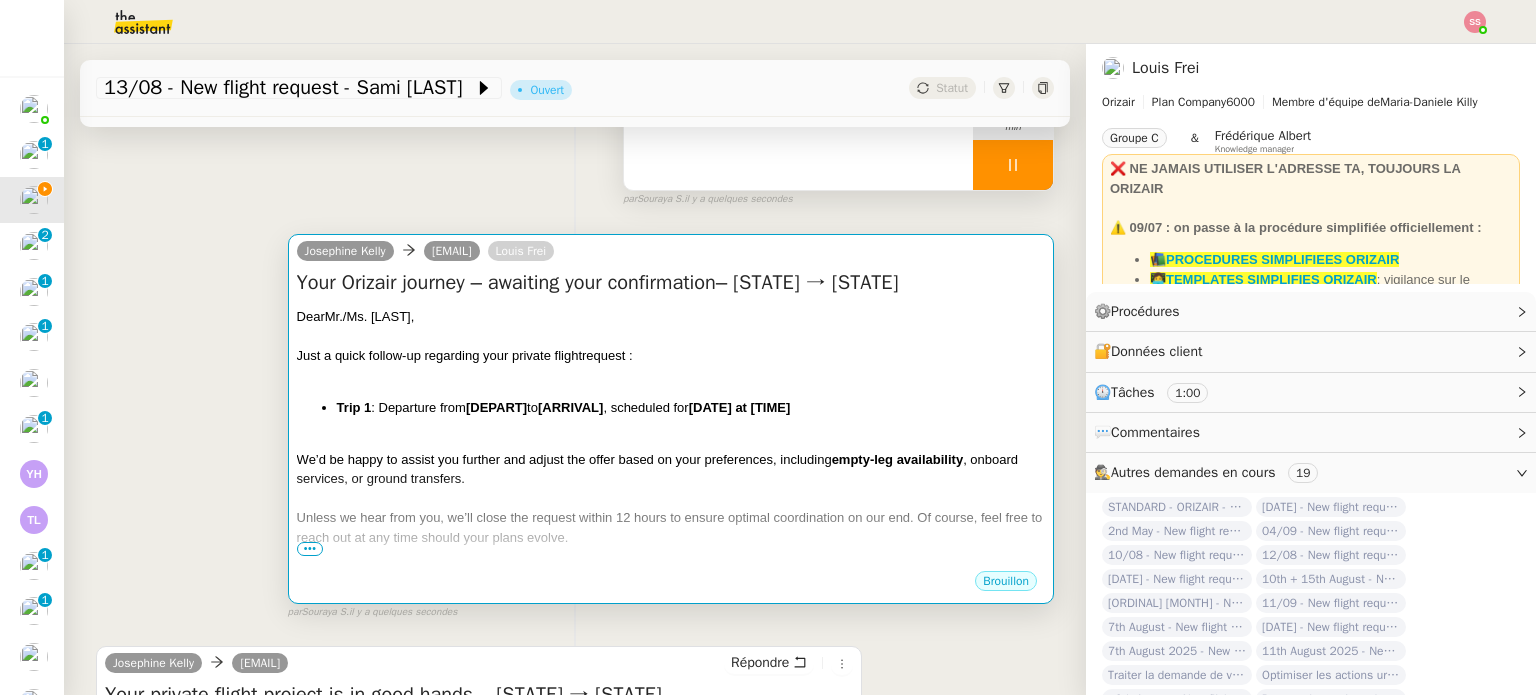 click on "Your Orizair journey – awaiting your confirmation– Luxembourg → Edinburgh
Dear  Mr./Ms. XXX, Just a quick follow-up regarding your private flight  request : Trip 1 : Departure from  [DEPART]  to  [ARRIVAL] , scheduled for  [DATE] at [TIME] We’d be happy to assist you further and adjust the offer based on your preferences, including  empty-leg availability , onboard services, or ground transfers. Unless we hear from you, we’ll close the request within 12 hours to ensure optimal coordination on our end. Of course, feel free to reach out at any time should your plans evolve. ﻿ Warm regards, Josephine Orizair •••" at bounding box center (671, 419) 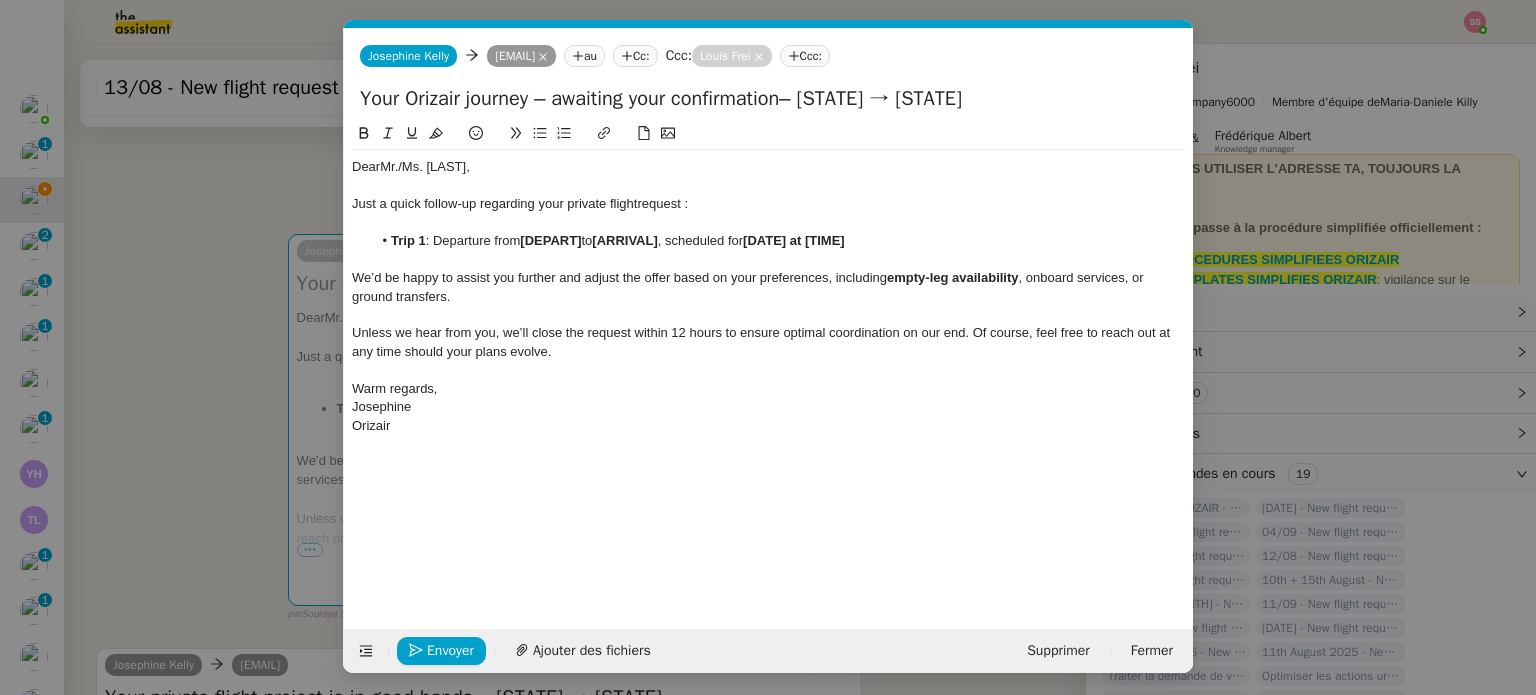 scroll, scrollTop: 0, scrollLeft: 86, axis: horizontal 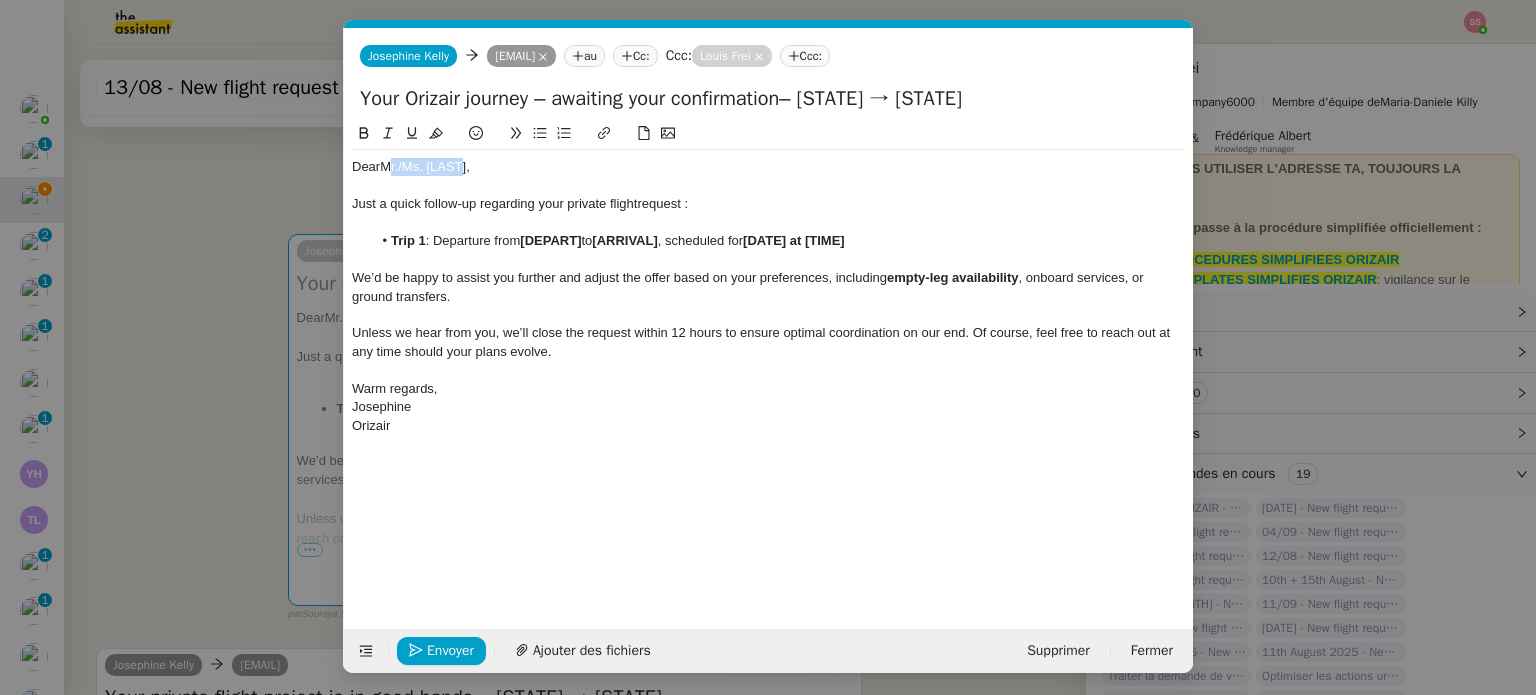 drag, startPoint x: 476, startPoint y: 169, endPoint x: 388, endPoint y: 163, distance: 88.20431 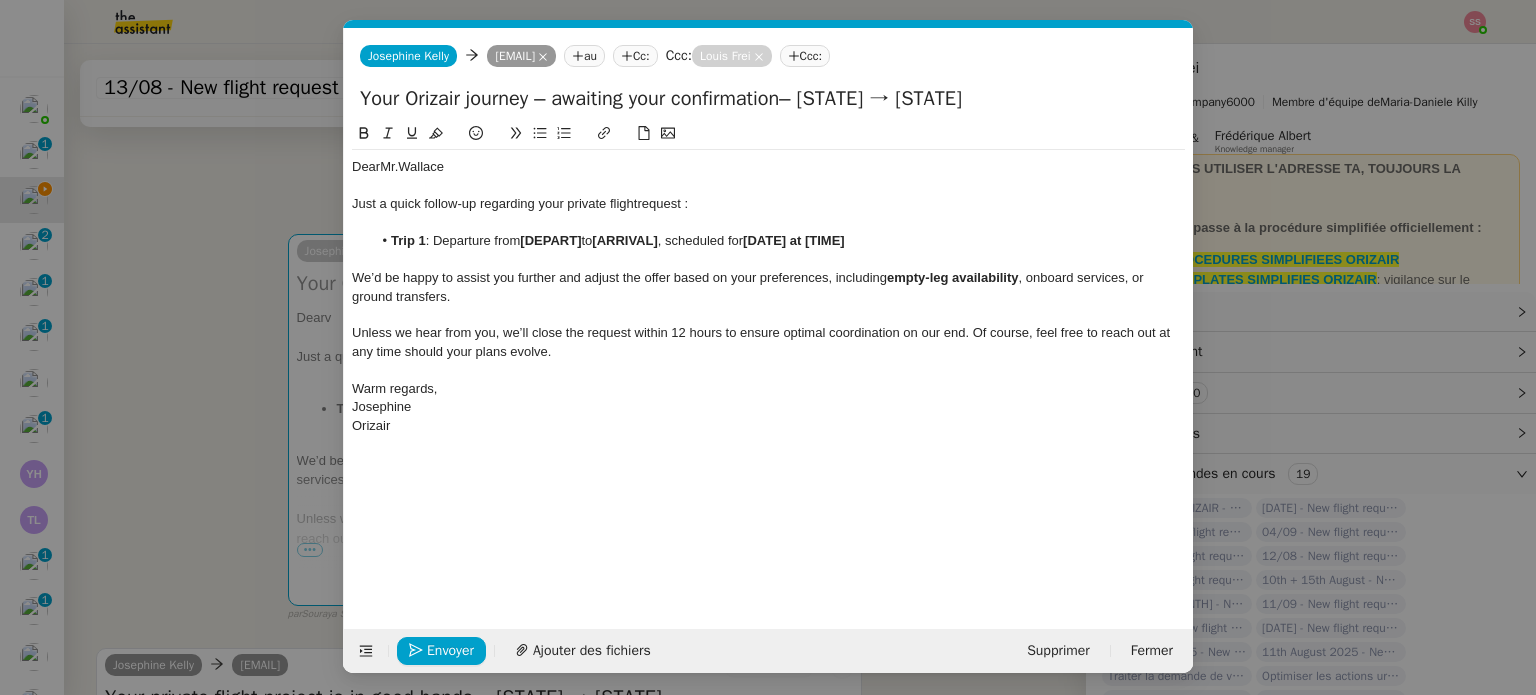 scroll, scrollTop: 0, scrollLeft: 0, axis: both 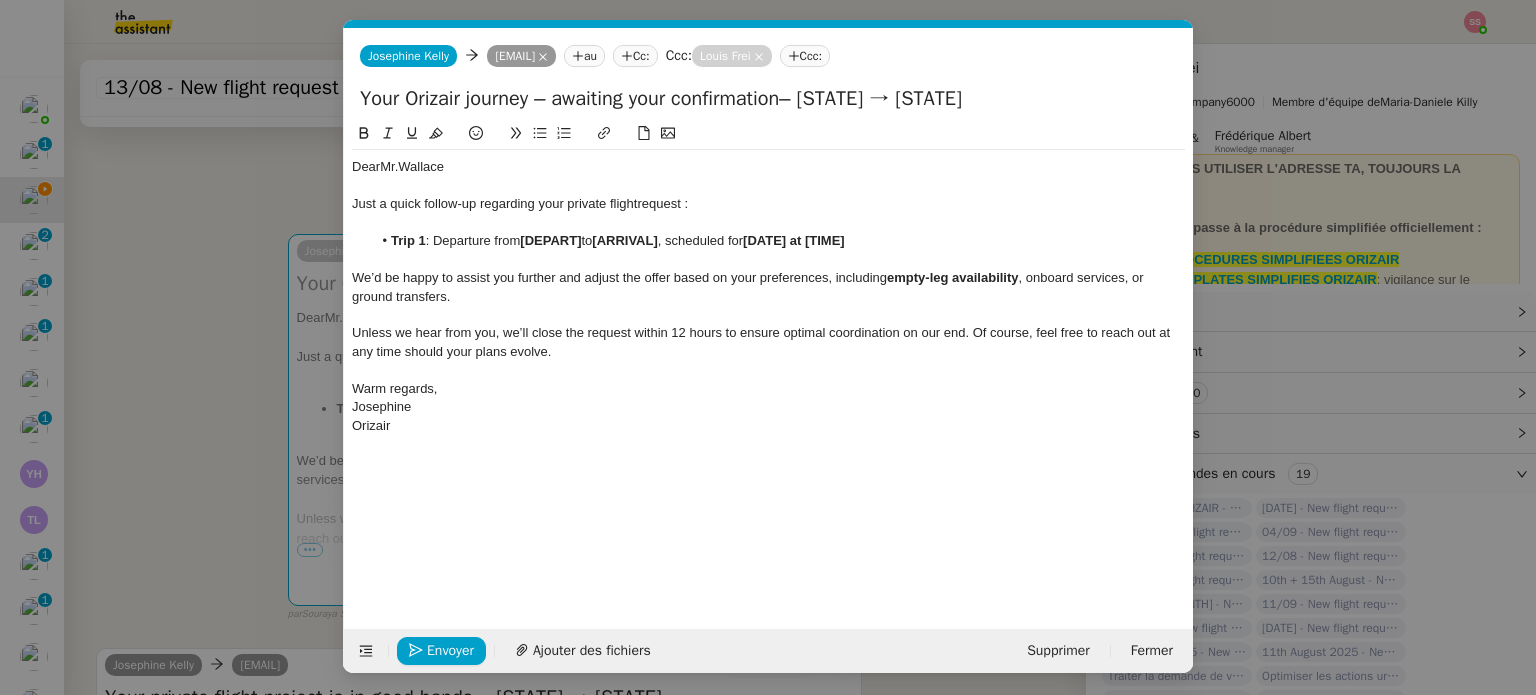 click on "relance Service Relance  Bon de Commande LBP    A utiliser dans le cadre de la procédure de  relance  des bons de commande TA -  RELANCE  CLIENT (EN)    Relance r un client lorsqu'il n'a pas répondu à un précédent message ✈️Orizair -  Relance  client (FR)    à utiliser pour orizair, première  relance  en français  Louis Frei TA -  RELANCE  CLIENT    Relance r un client lorsqu'il n'a pas répondu à un précédent message UMENTO -  RELANCE  GROUPE J+7    A utiliser dans le cadre de la procédure d'organisation de dîner MENTO -  RELANCE  GROUPE J+14    A utiliser dans le cadre de la procédure d'organisation de dîner ✈️Orizair -  Relance  client (EN)     à utiliser pour orizair,  relance  en anglais  Louis Frei 3ᵉ  relance  impayés ENG    2ᵉ  relance  impayés ENG    impayés  3ᵉ  relance  impayés FR    2ᵉ  relance  impayés FR    1ʳᵉ  relance  impayés FR    ✈️ Orizair -  Relance  après envoi devis client (EN)    relance r le client pour son devis en anglais." at bounding box center [768, 347] 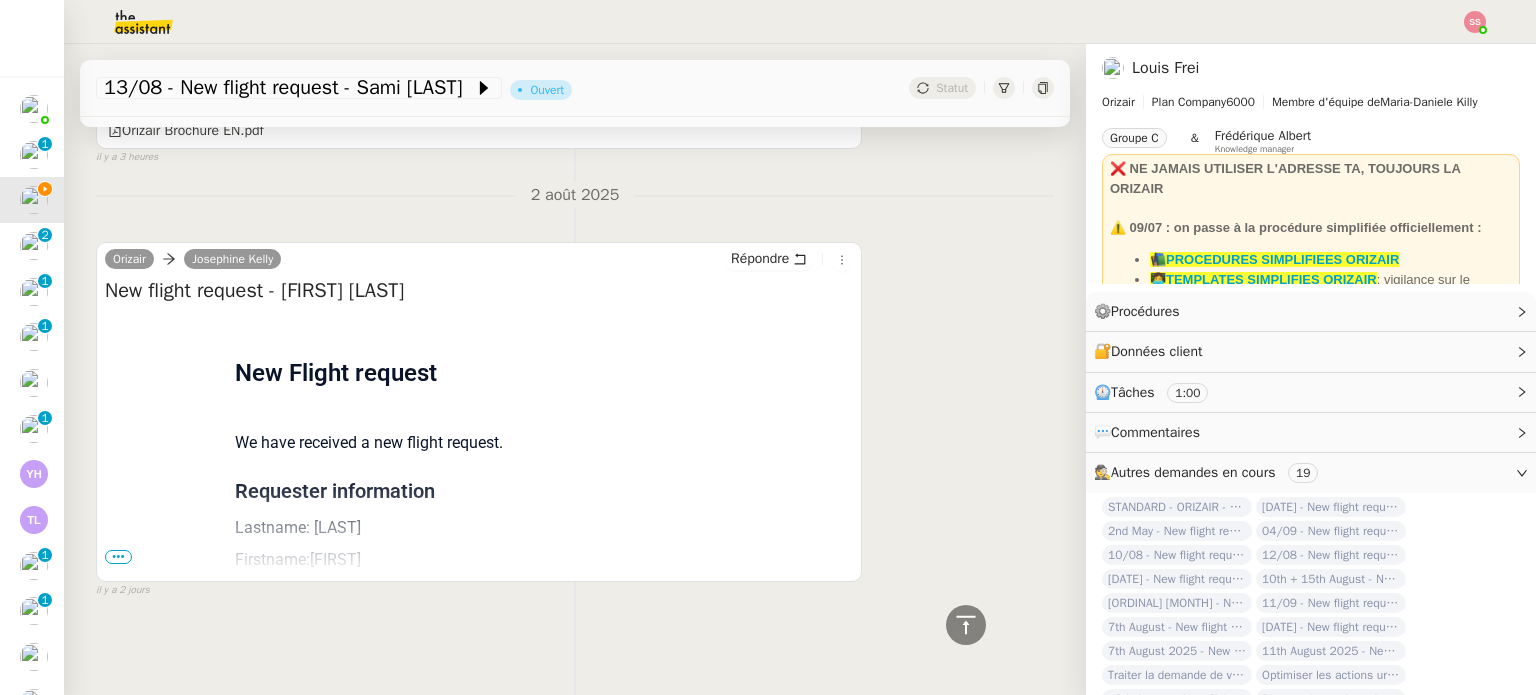 scroll, scrollTop: 1158, scrollLeft: 0, axis: vertical 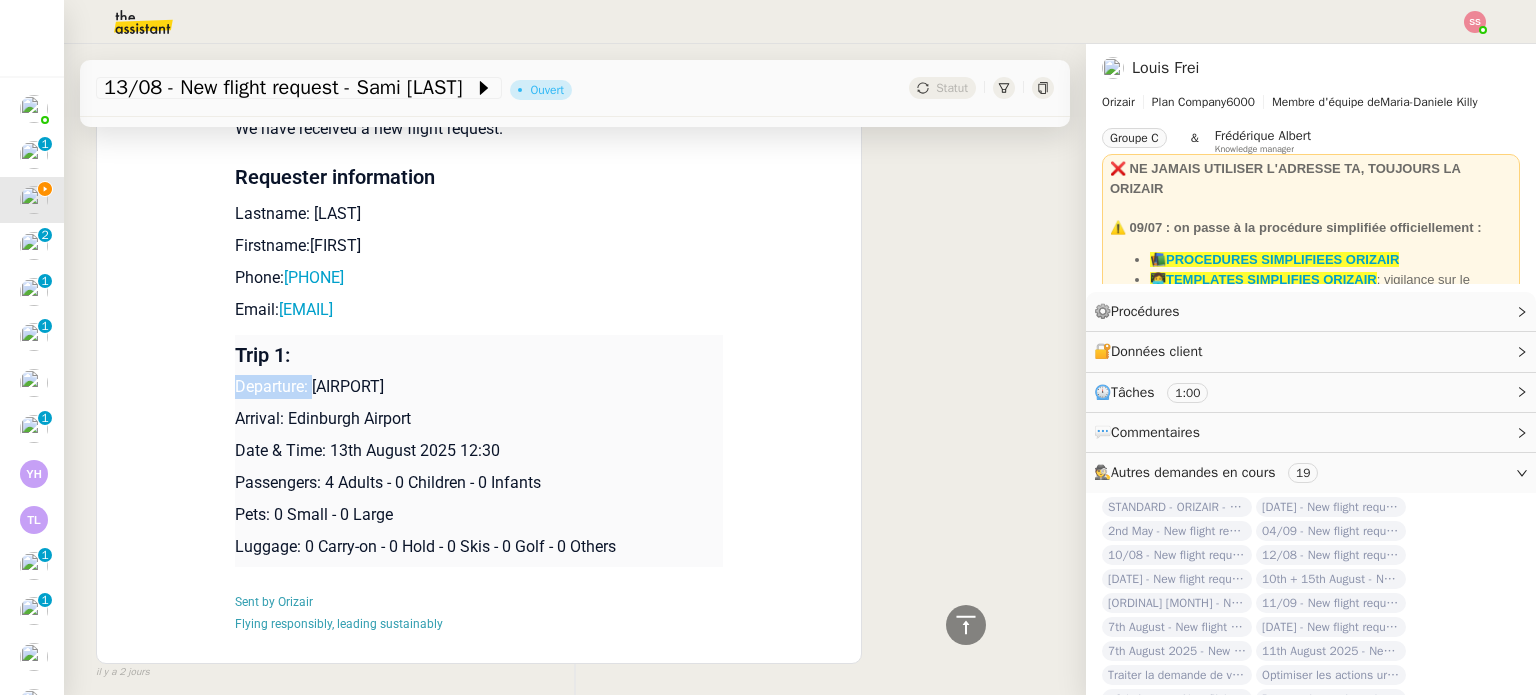drag, startPoint x: 313, startPoint y: 393, endPoint x: 608, endPoint y: 371, distance: 295.8192 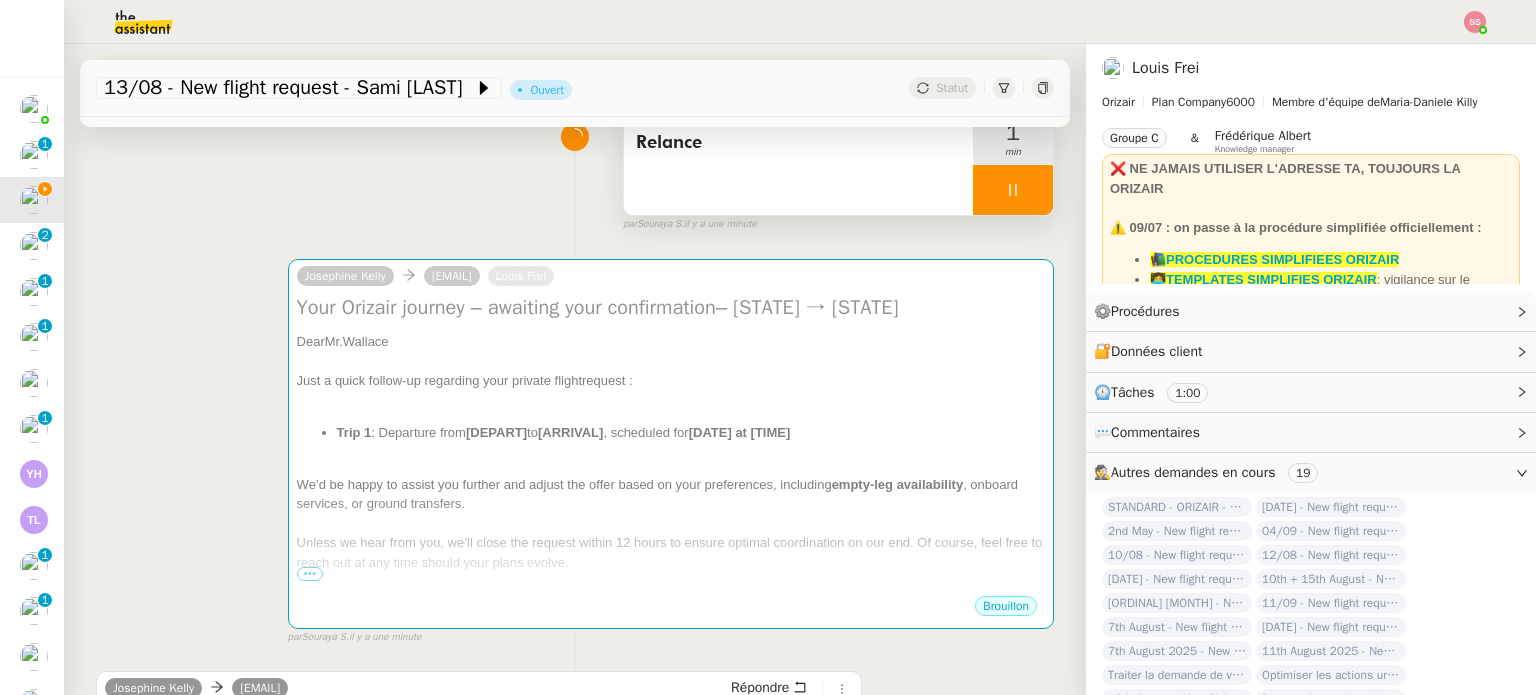scroll, scrollTop: 58, scrollLeft: 0, axis: vertical 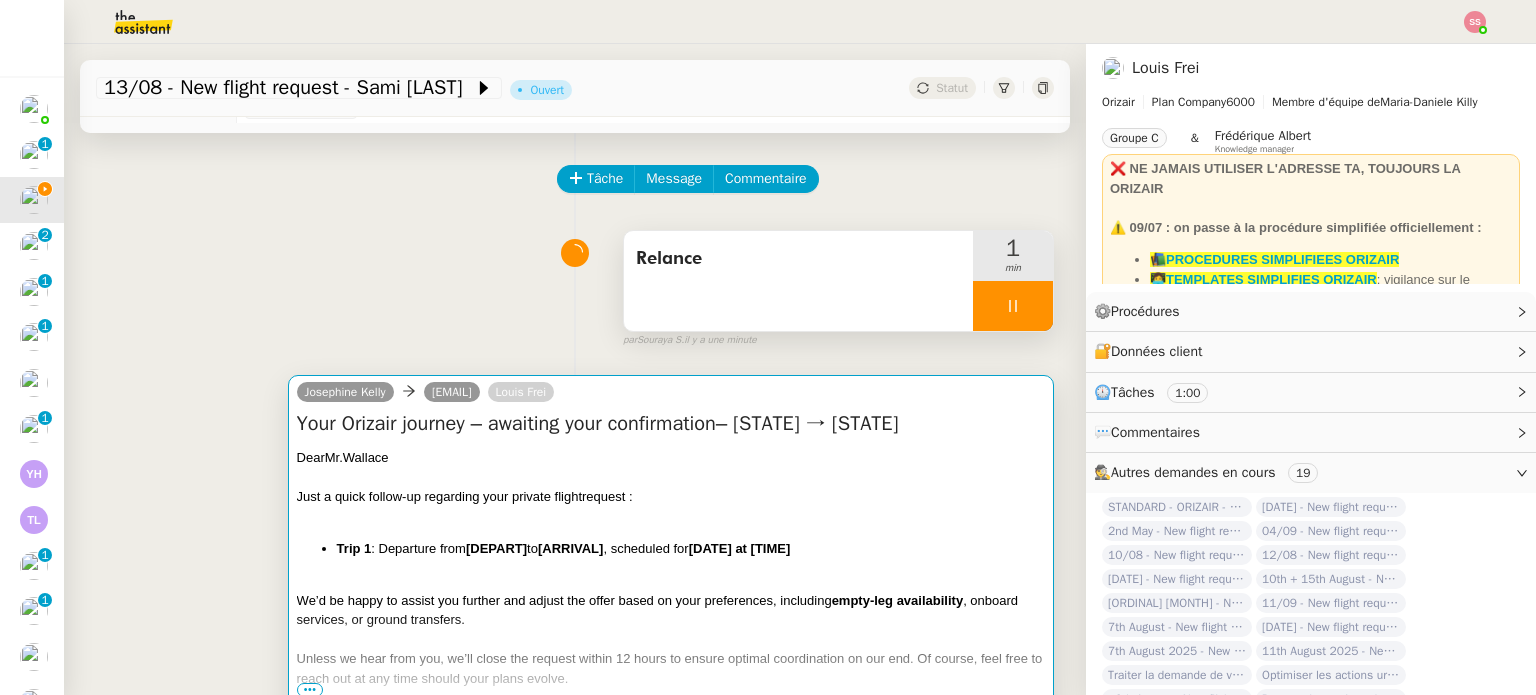 click at bounding box center [671, 477] 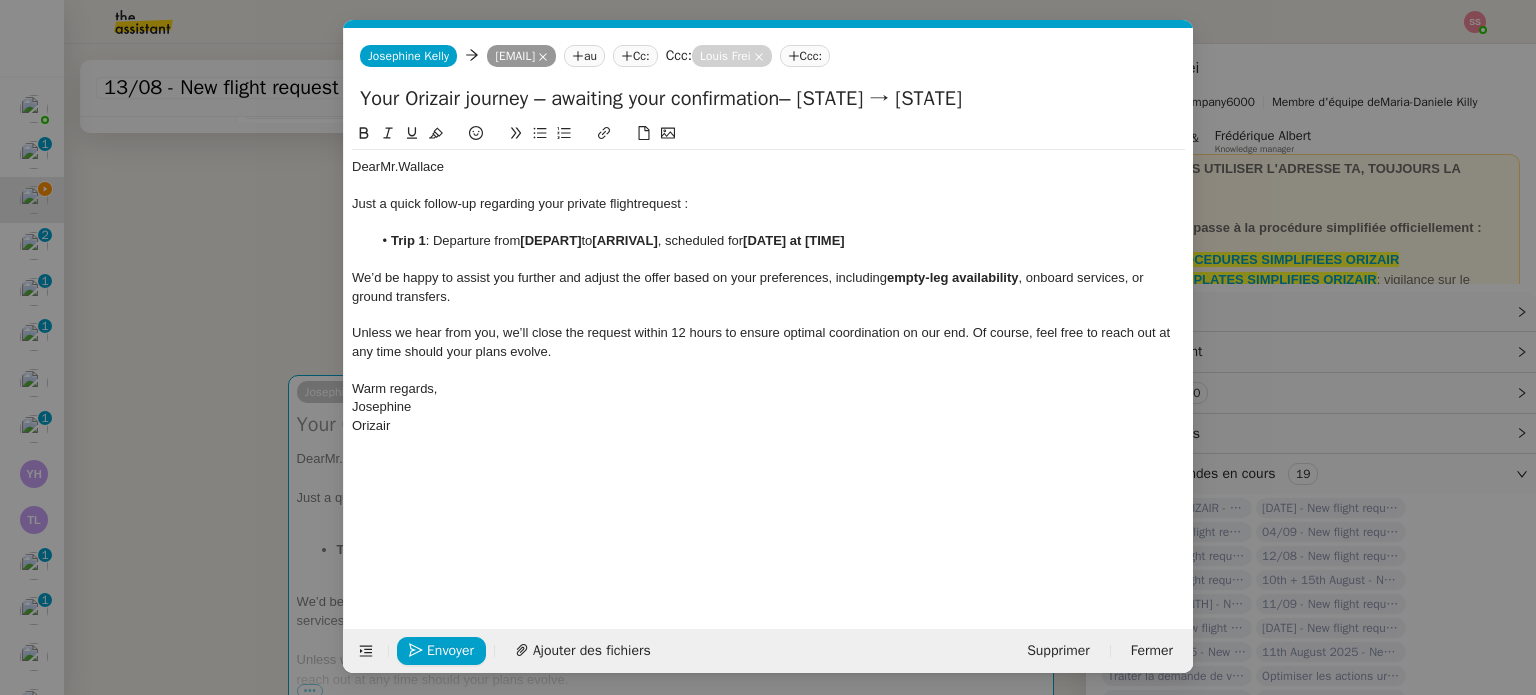 scroll, scrollTop: 0, scrollLeft: 86, axis: horizontal 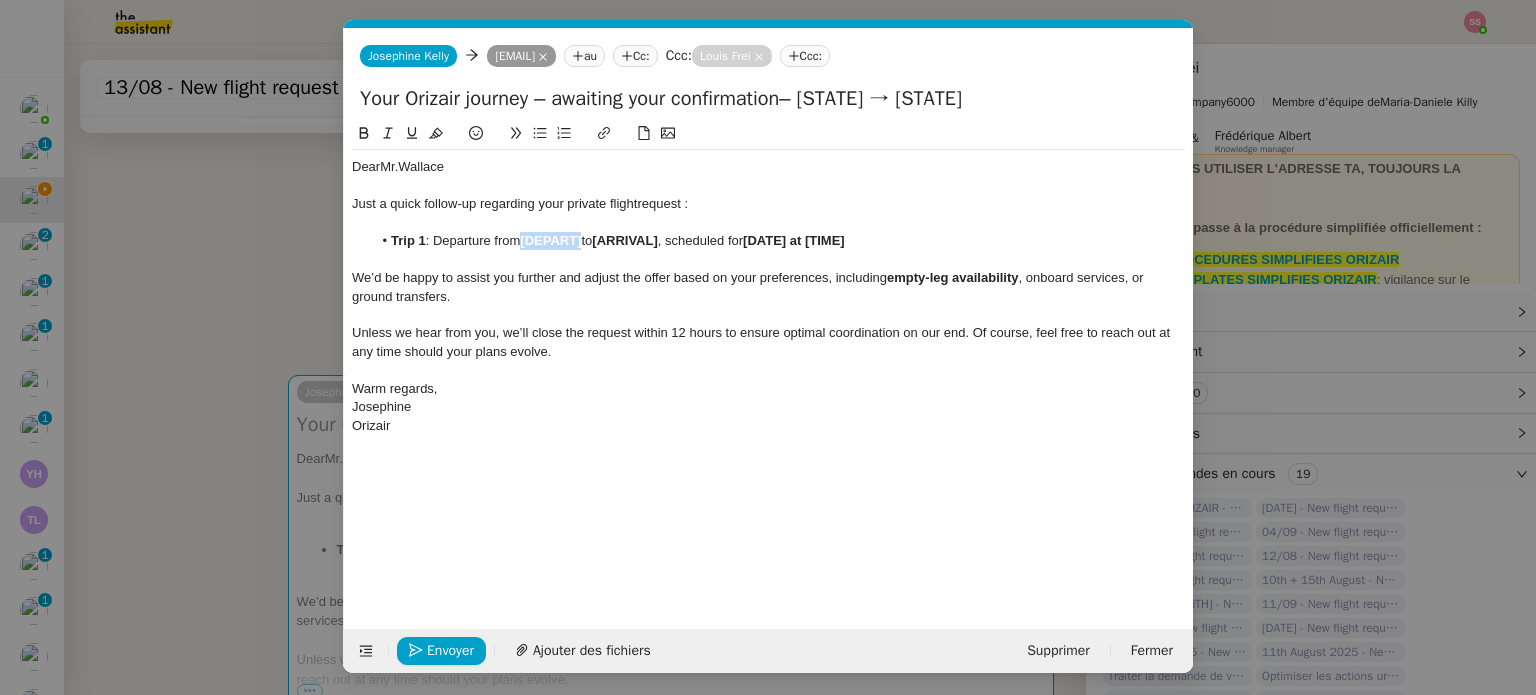 drag, startPoint x: 584, startPoint y: 238, endPoint x: 524, endPoint y: 242, distance: 60.133186 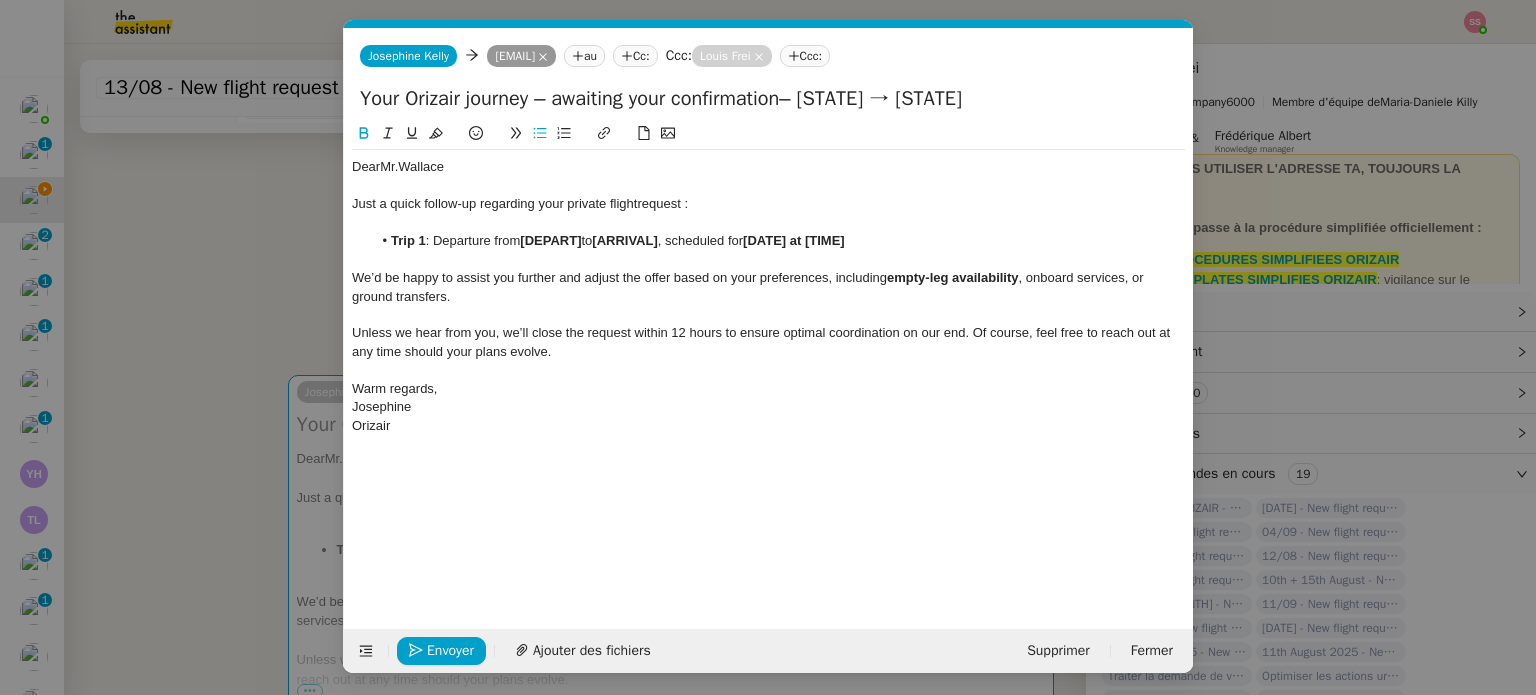scroll, scrollTop: 0, scrollLeft: 0, axis: both 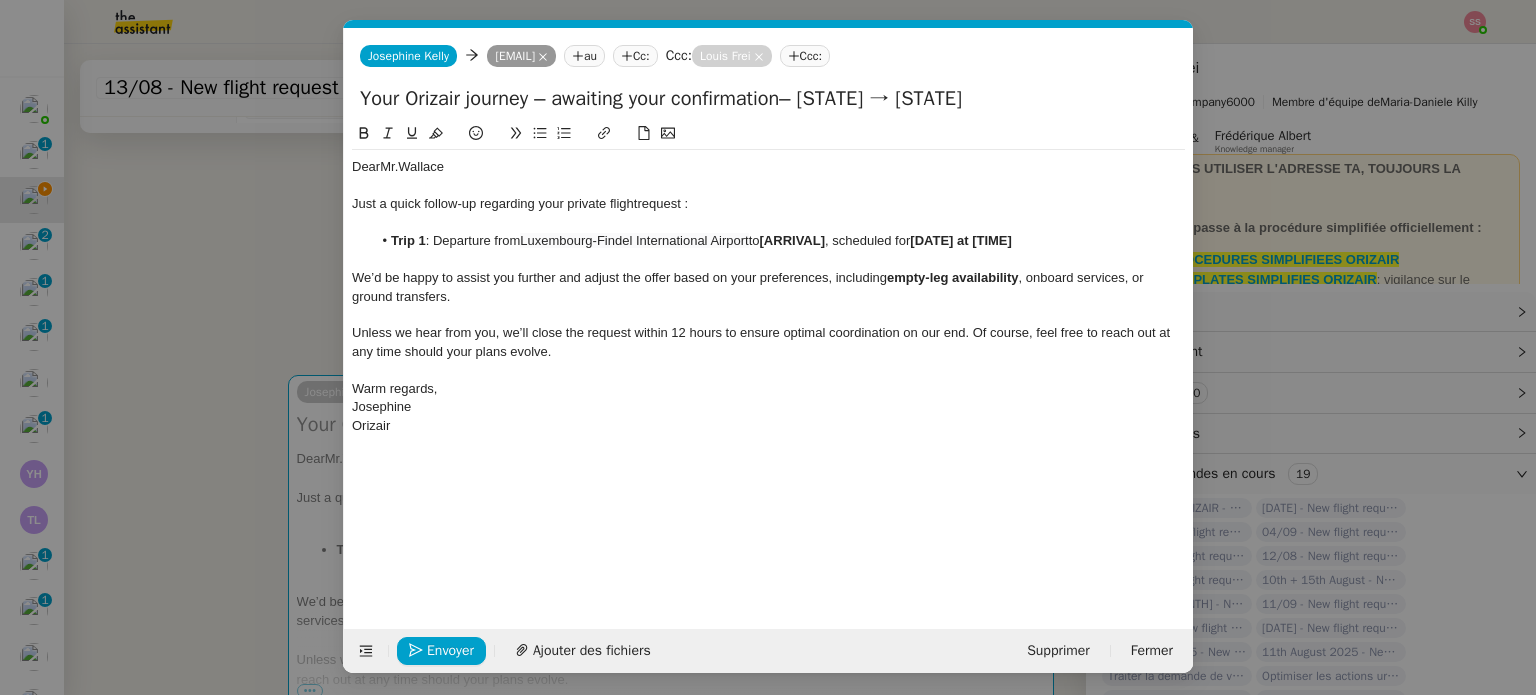 click on "relance Service Relance  Bon de Commande LBP    A utiliser dans le cadre de la procédure de  relance  des bons de commande TA -  RELANCE  CLIENT (EN)    Relance r un client lorsqu'il n'a pas répondu à un précédent message ✈️Orizair -  Relance  client (FR)    à utiliser pour orizair, première  relance  en français  Louis Frei TA -  RELANCE  CLIENT    Relance r un client lorsqu'il n'a pas répondu à un précédent message UMENTO -  RELANCE  GROUPE J+7    A utiliser dans le cadre de la procédure d'organisation de dîner MENTO -  RELANCE  GROUPE J+14    A utiliser dans le cadre de la procédure d'organisation de dîner ✈️Orizair -  Relance  client (EN)     à utiliser pour orizair,  relance  en anglais  Louis Frei 3ᵉ  relance  impayés ENG    2ᵉ  relance  impayés ENG    impayés  3ᵉ  relance  impayés FR    2ᵉ  relance  impayés FR    1ʳᵉ  relance  impayés FR    ✈️ Orizair -  Relance  après envoi devis client (EN)    relance r le client pour son devis en anglais." at bounding box center [768, 347] 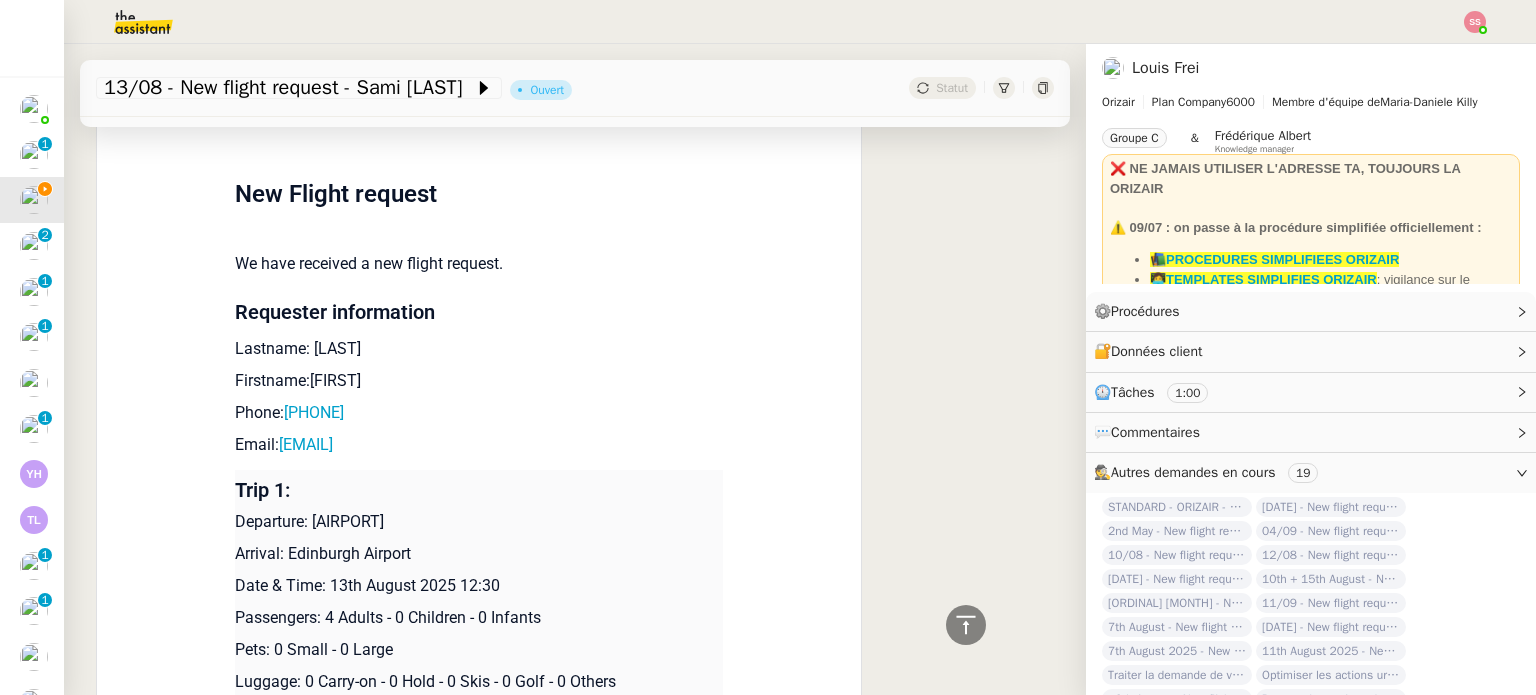 scroll, scrollTop: 1357, scrollLeft: 0, axis: vertical 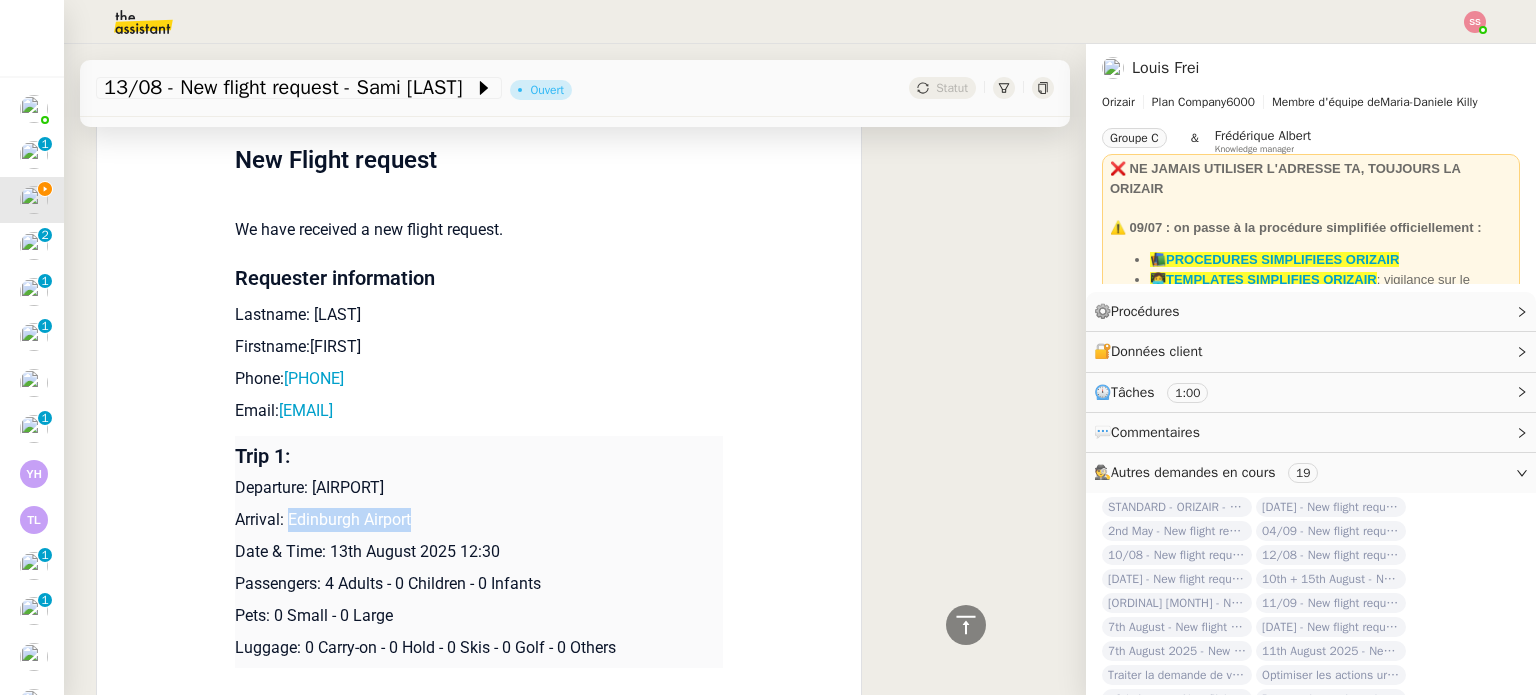 drag, startPoint x: 276, startPoint y: 523, endPoint x: 422, endPoint y: 514, distance: 146.27713 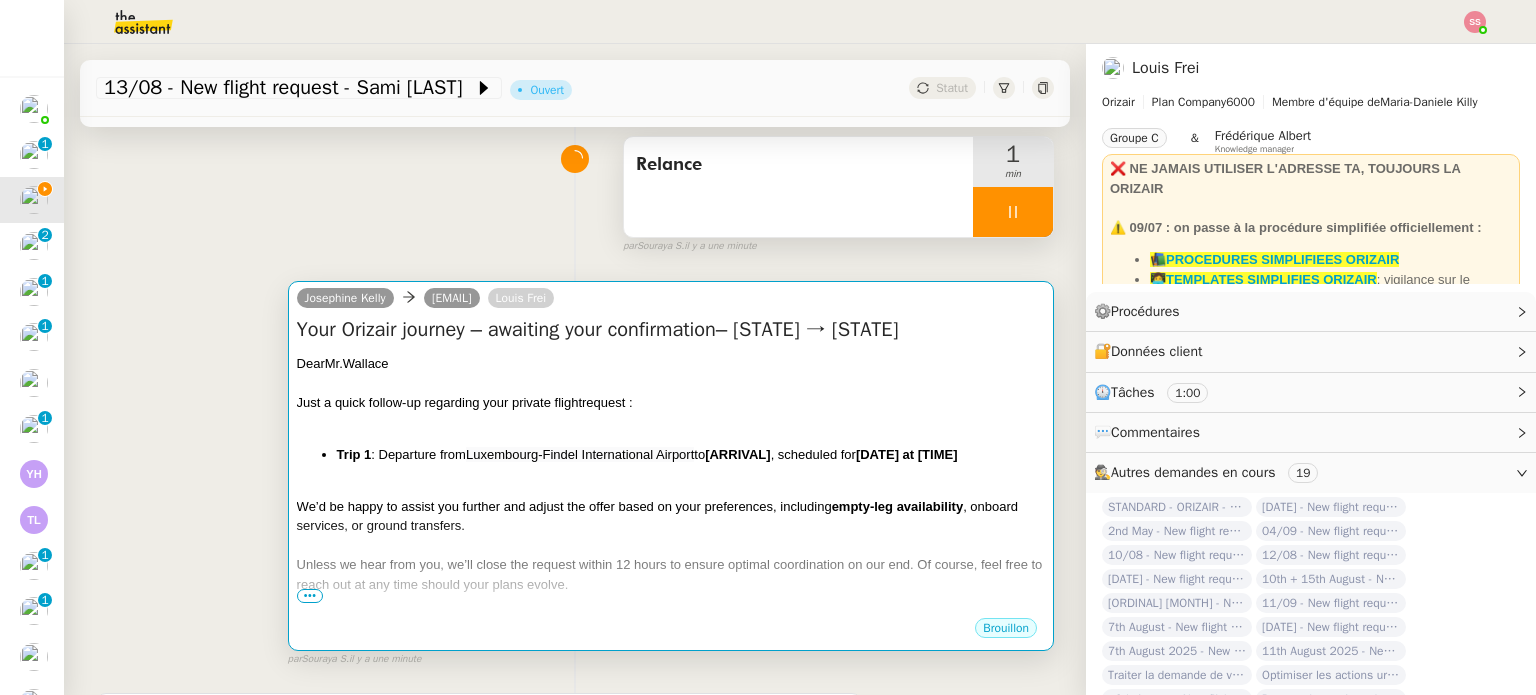 scroll, scrollTop: 257, scrollLeft: 0, axis: vertical 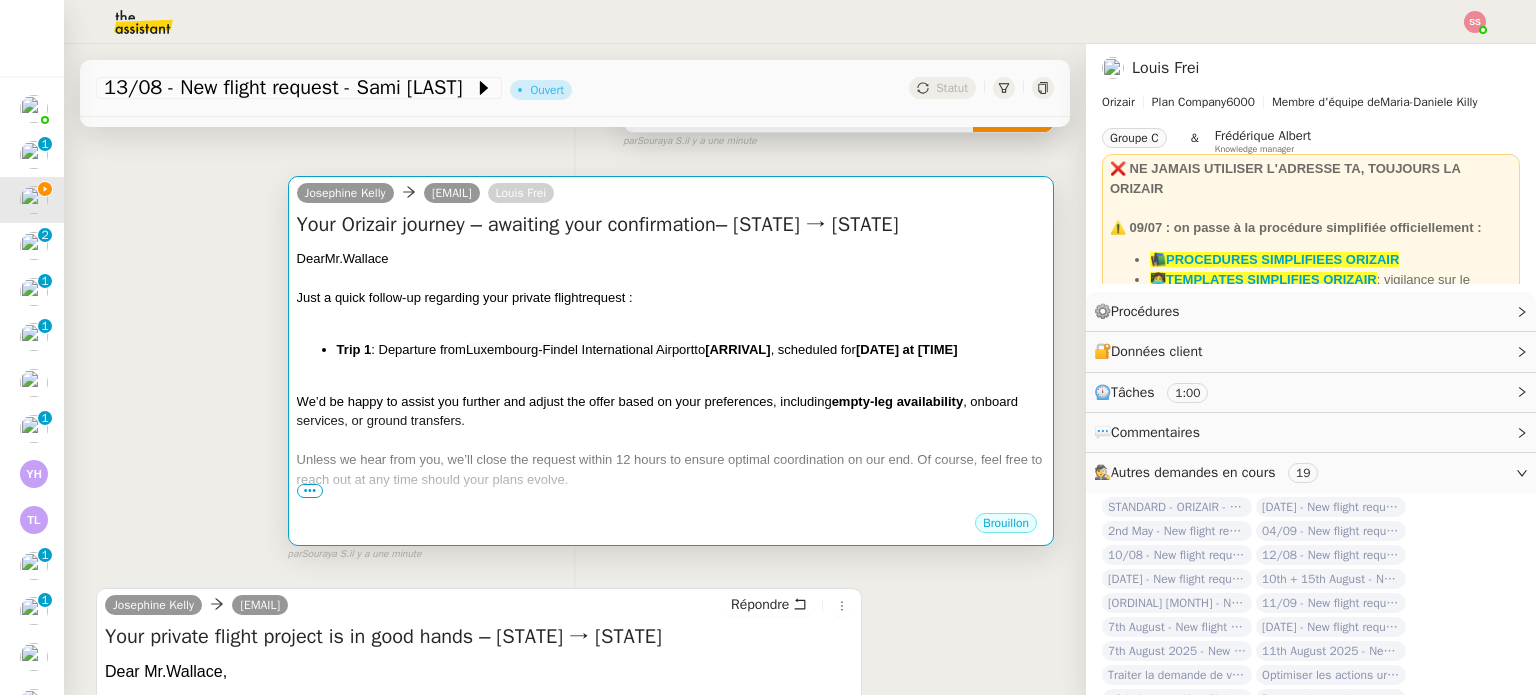 click at bounding box center (671, 382) 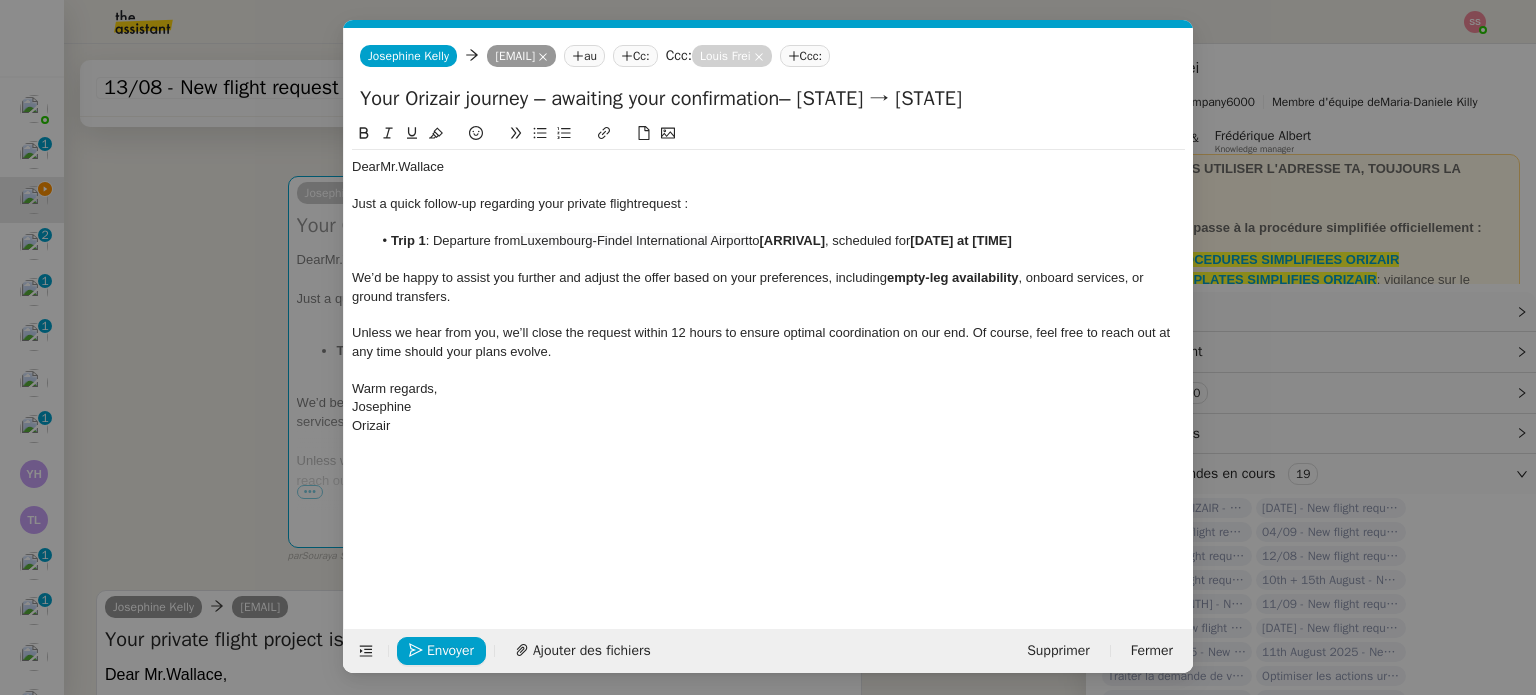 scroll, scrollTop: 0, scrollLeft: 86, axis: horizontal 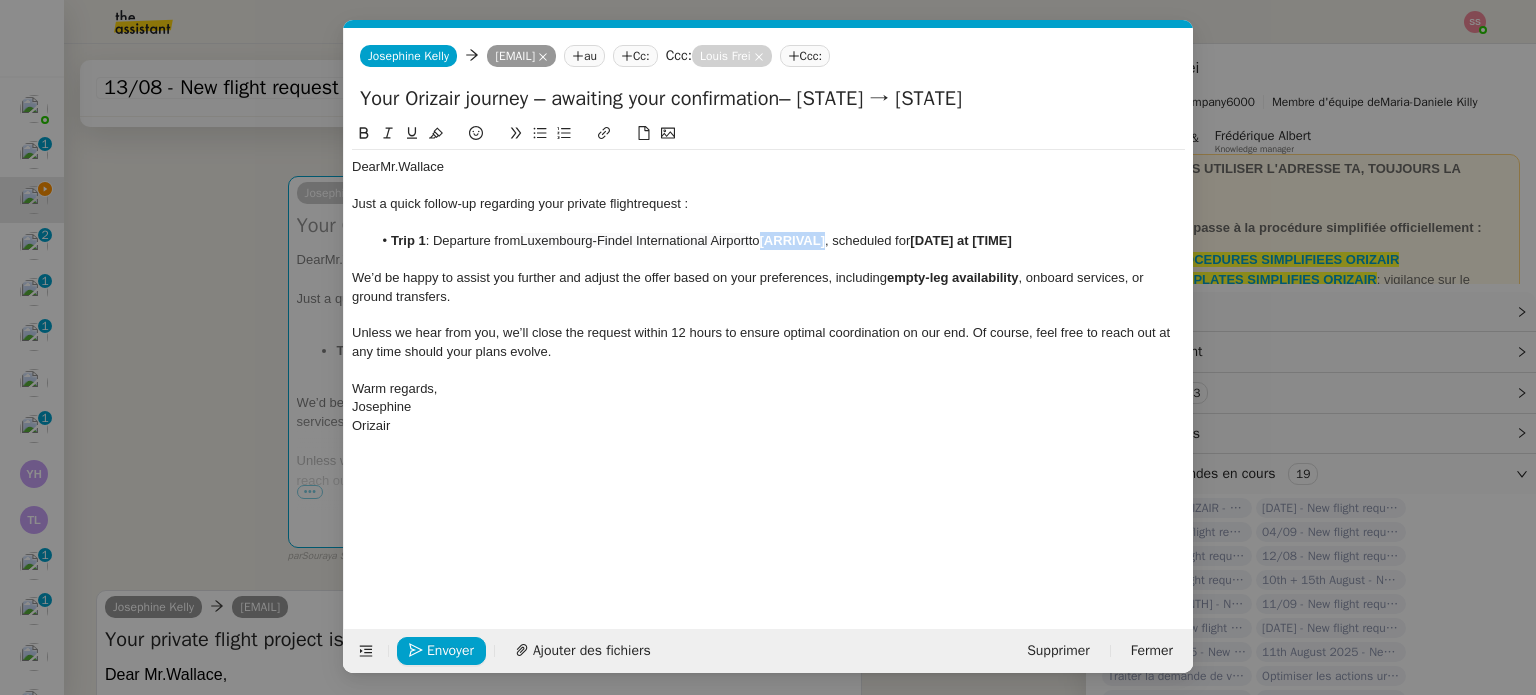 drag, startPoint x: 836, startPoint y: 236, endPoint x: 769, endPoint y: 251, distance: 68.65858 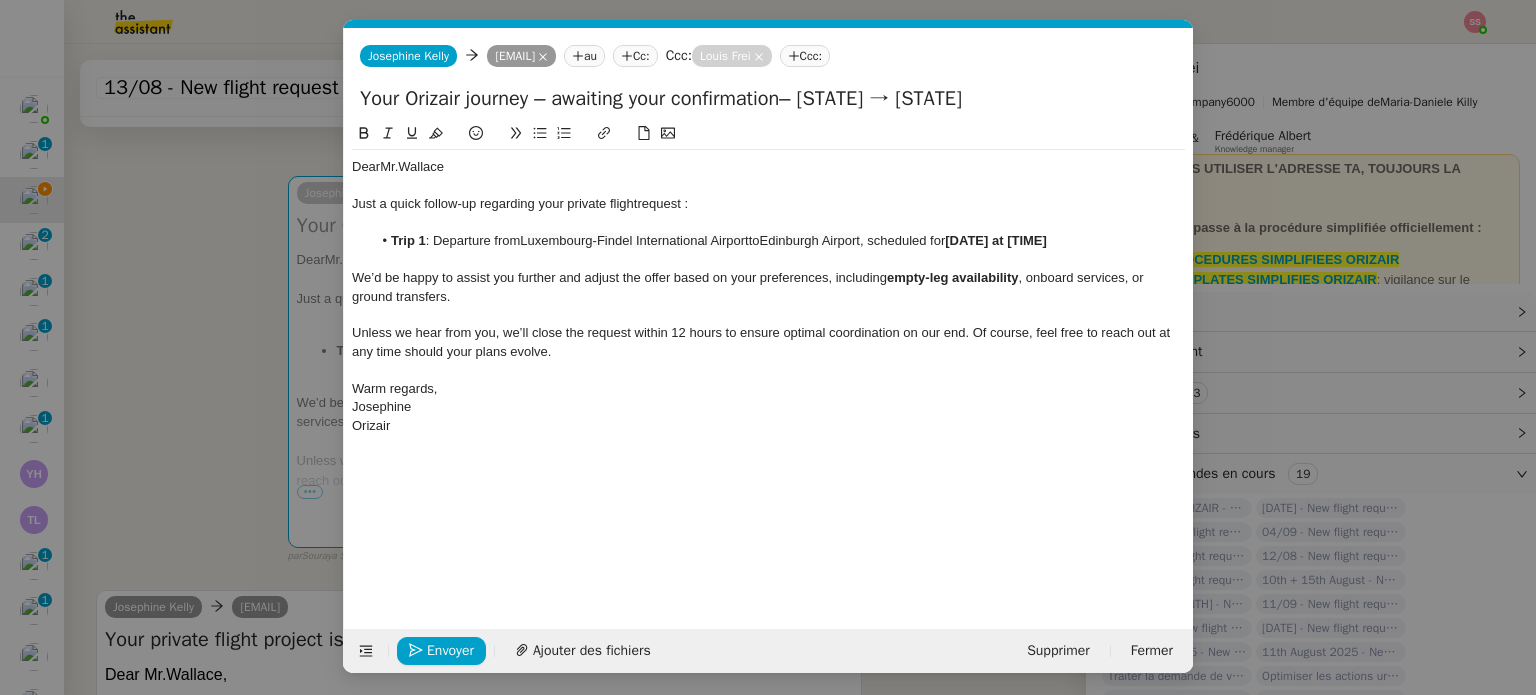 scroll, scrollTop: 0, scrollLeft: 0, axis: both 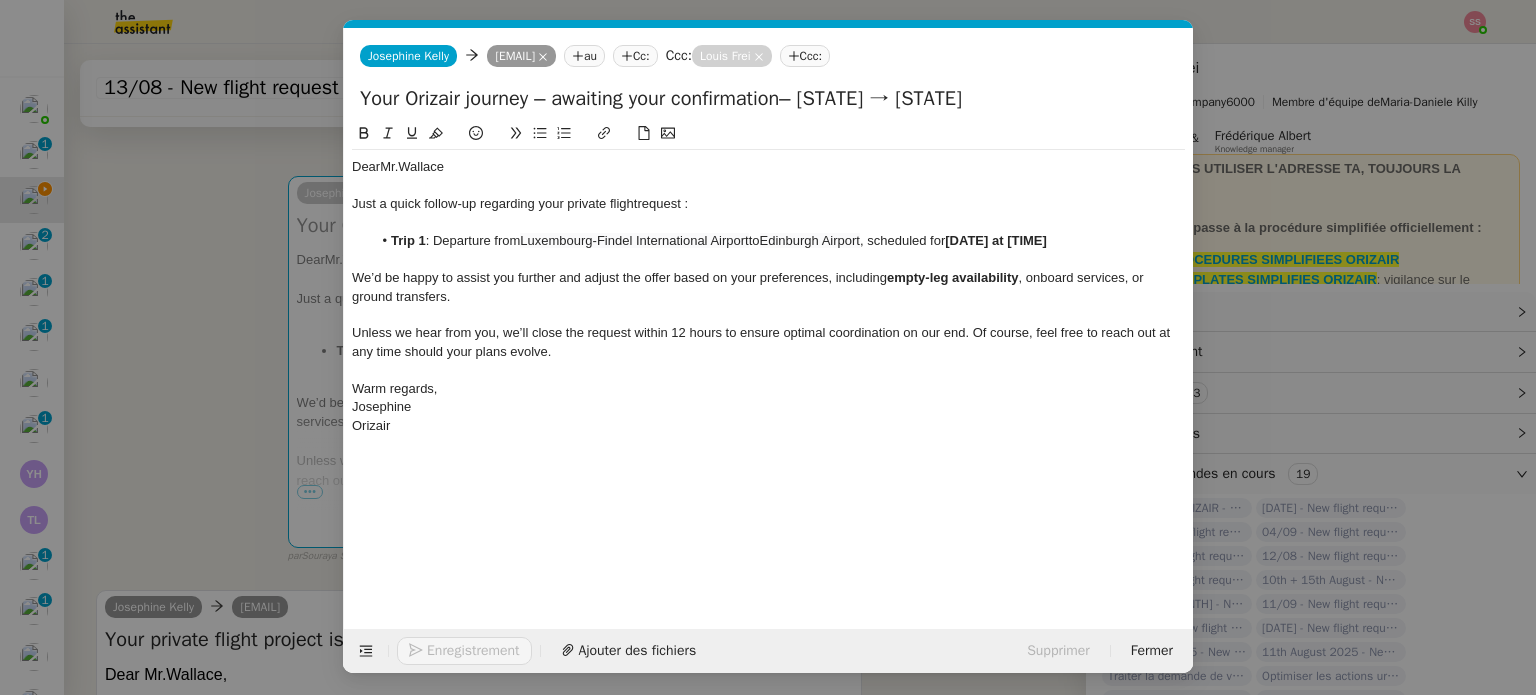 drag, startPoint x: 183, startPoint y: 417, endPoint x: 200, endPoint y: 415, distance: 17.117243 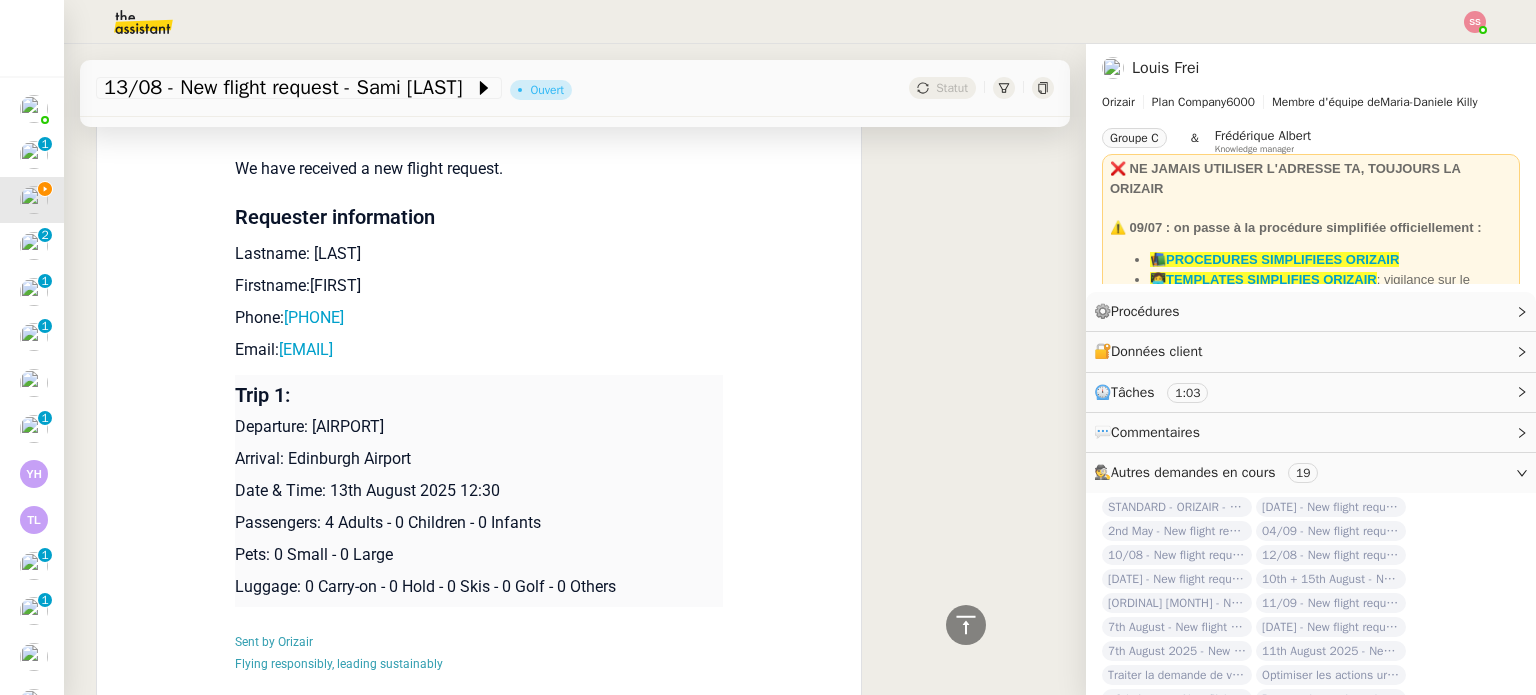 scroll, scrollTop: 1554, scrollLeft: 0, axis: vertical 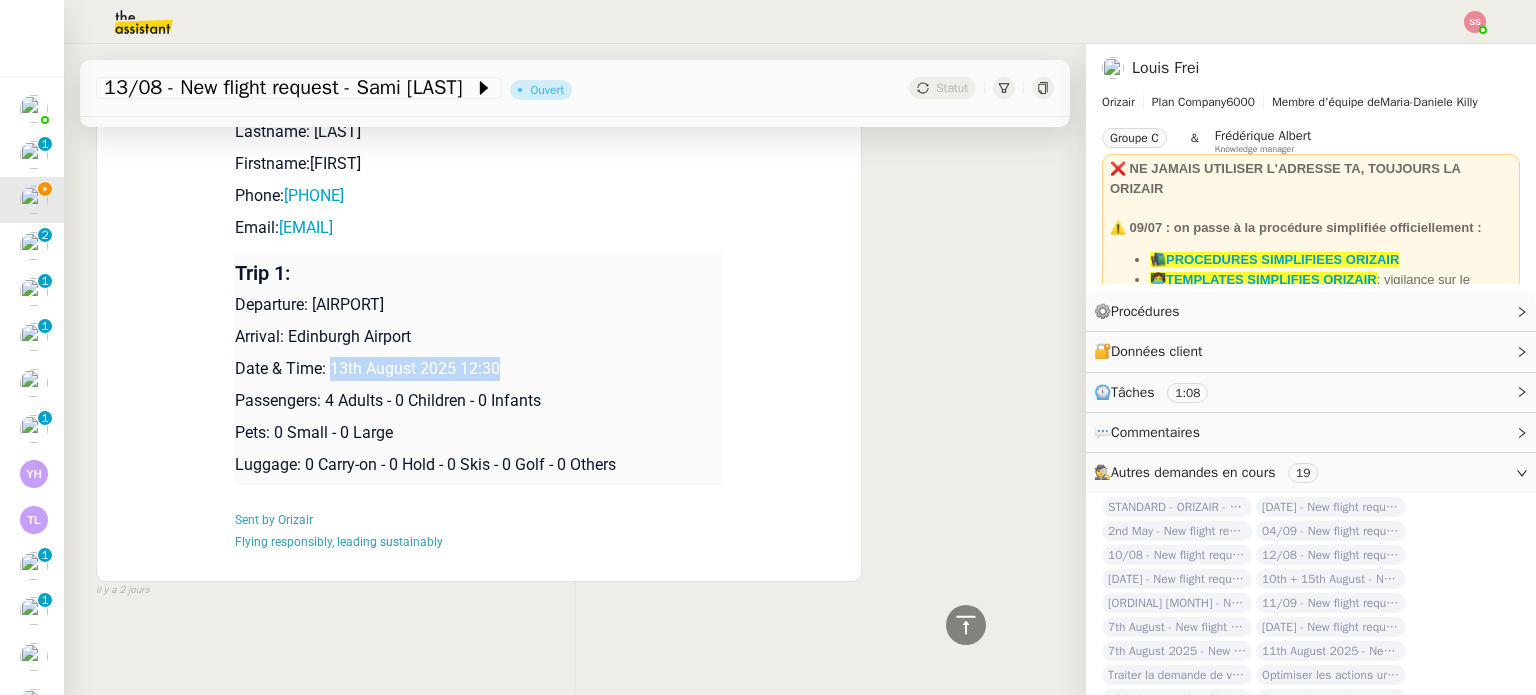 drag, startPoint x: 324, startPoint y: 351, endPoint x: 499, endPoint y: 347, distance: 175.04572 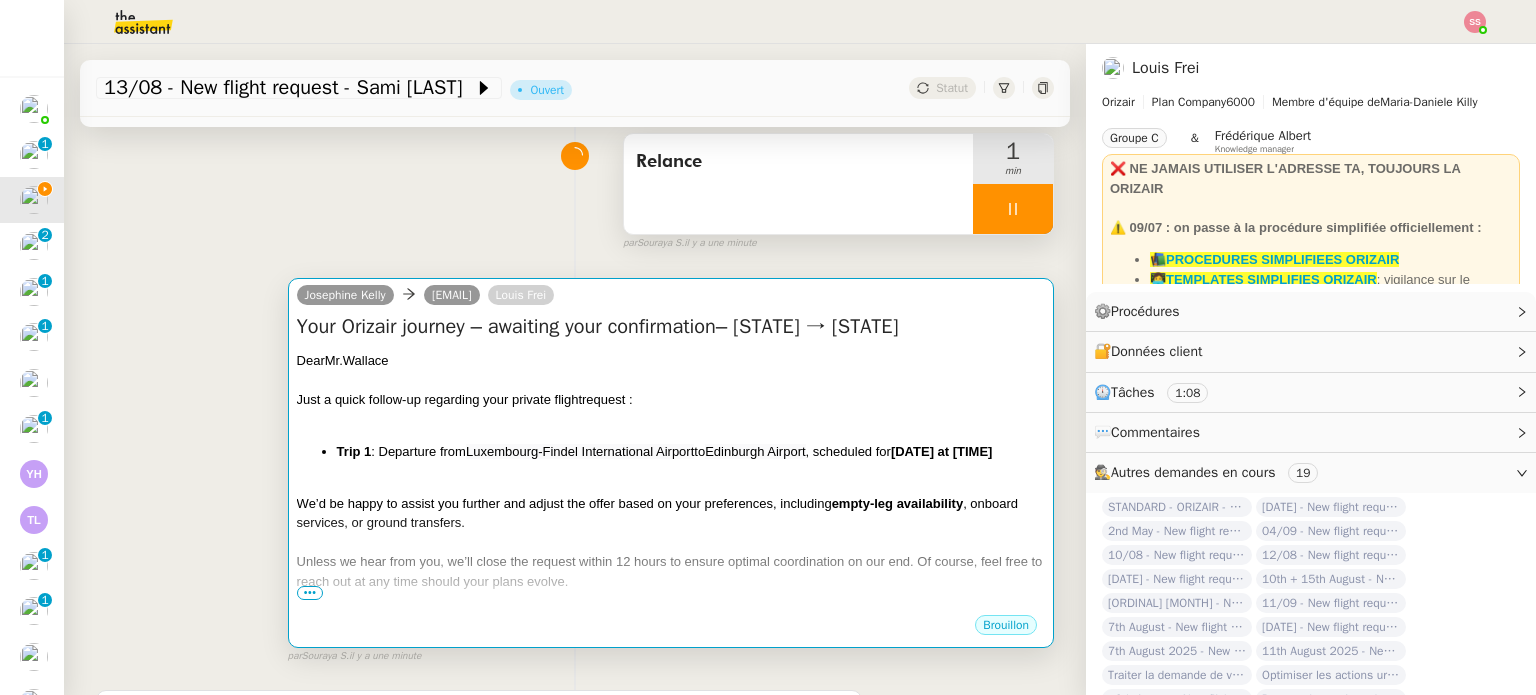scroll, scrollTop: 154, scrollLeft: 0, axis: vertical 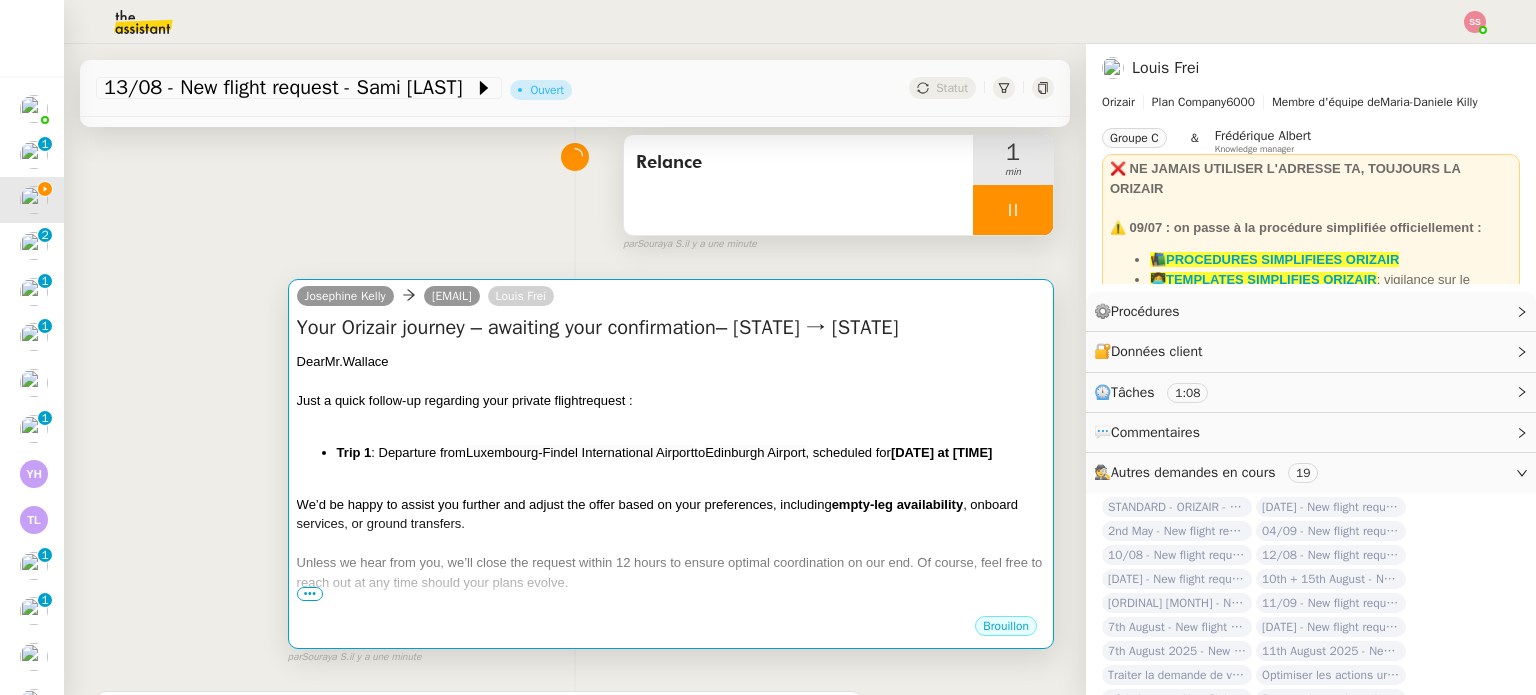 click on "Dear  Mr.Wallace" at bounding box center (671, 362) 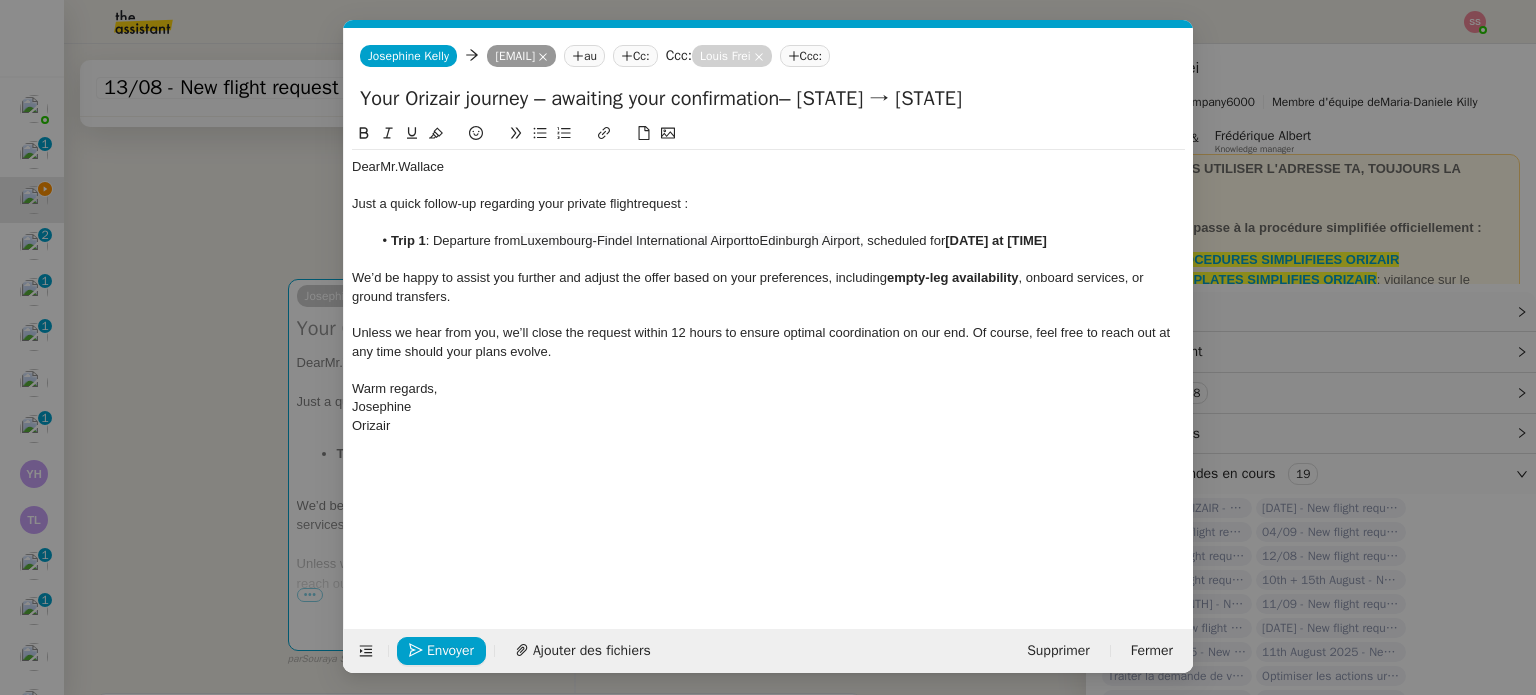 scroll, scrollTop: 0, scrollLeft: 86, axis: horizontal 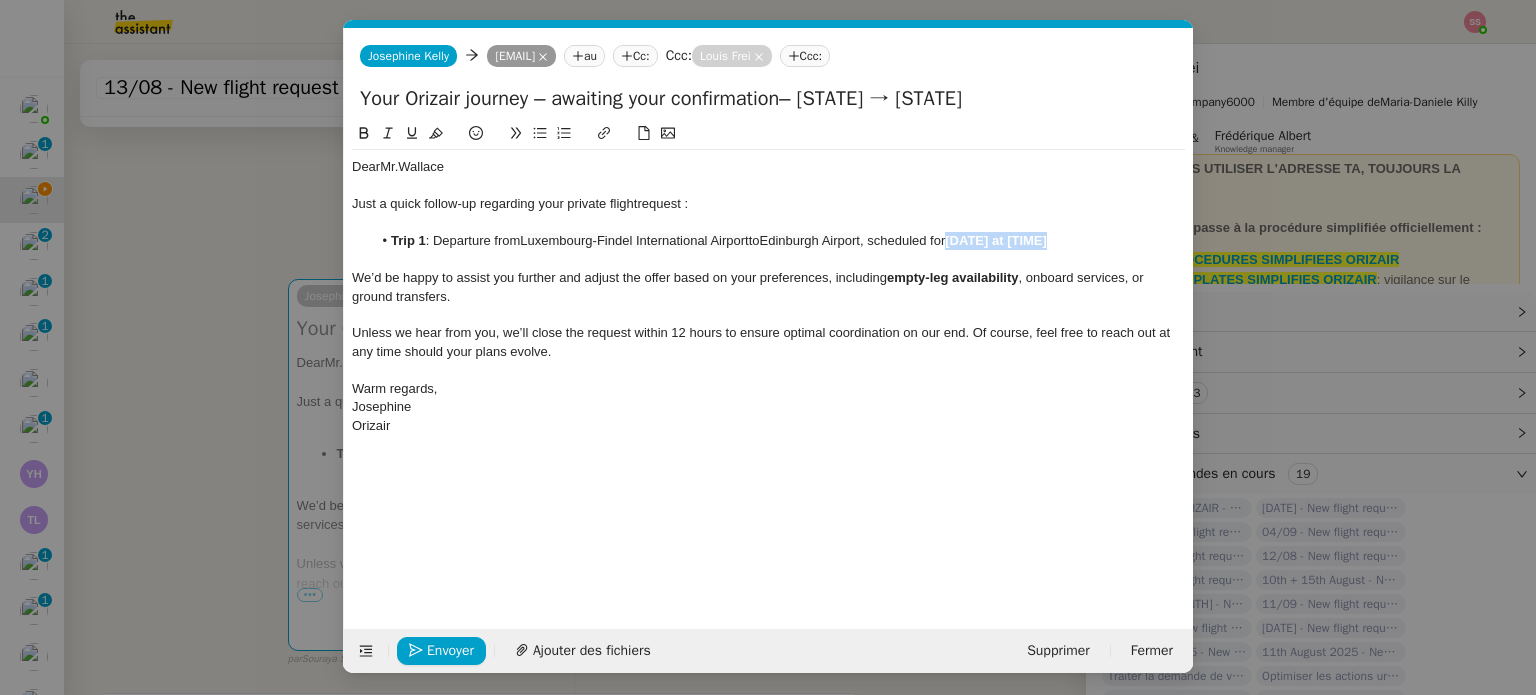 drag, startPoint x: 984, startPoint y: 242, endPoint x: 1090, endPoint y: 235, distance: 106.23088 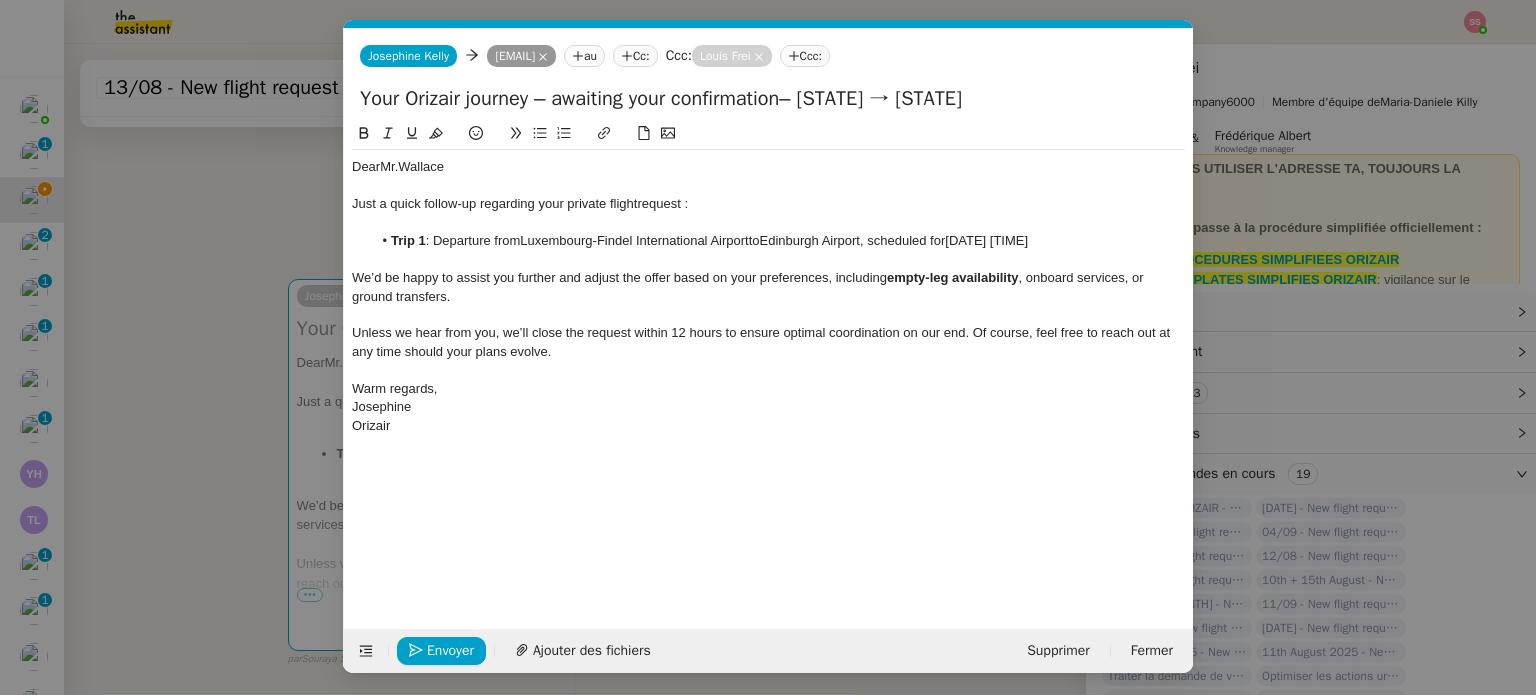 scroll, scrollTop: 0, scrollLeft: 0, axis: both 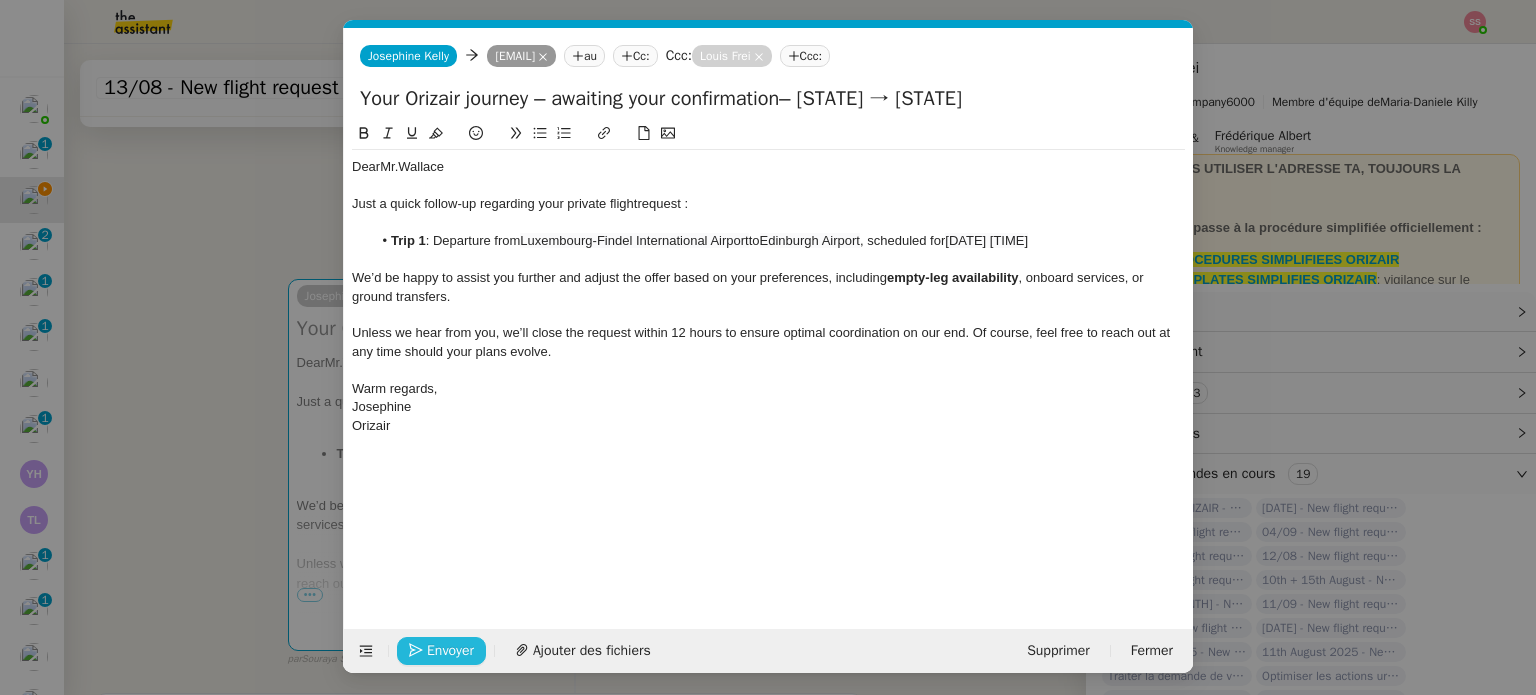 click on "Envoyer" 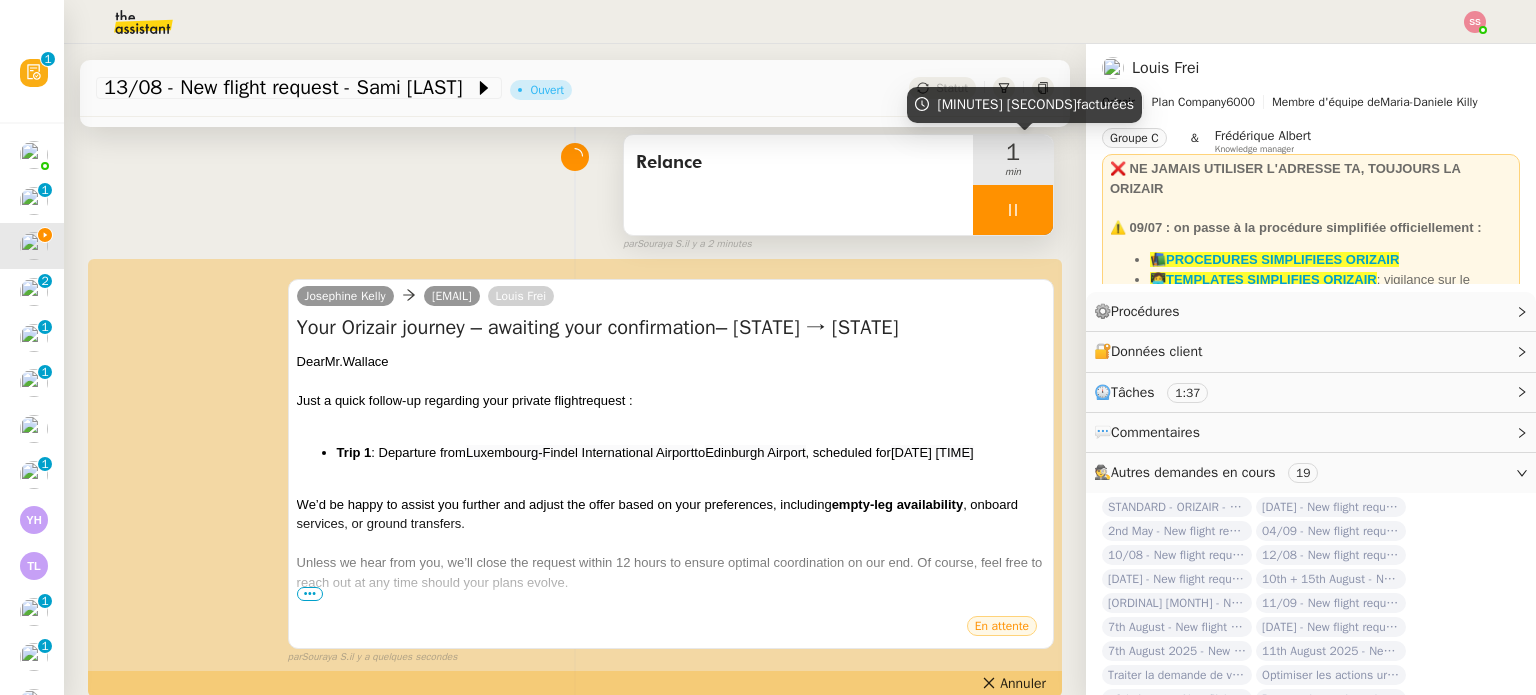 click at bounding box center (1013, 210) 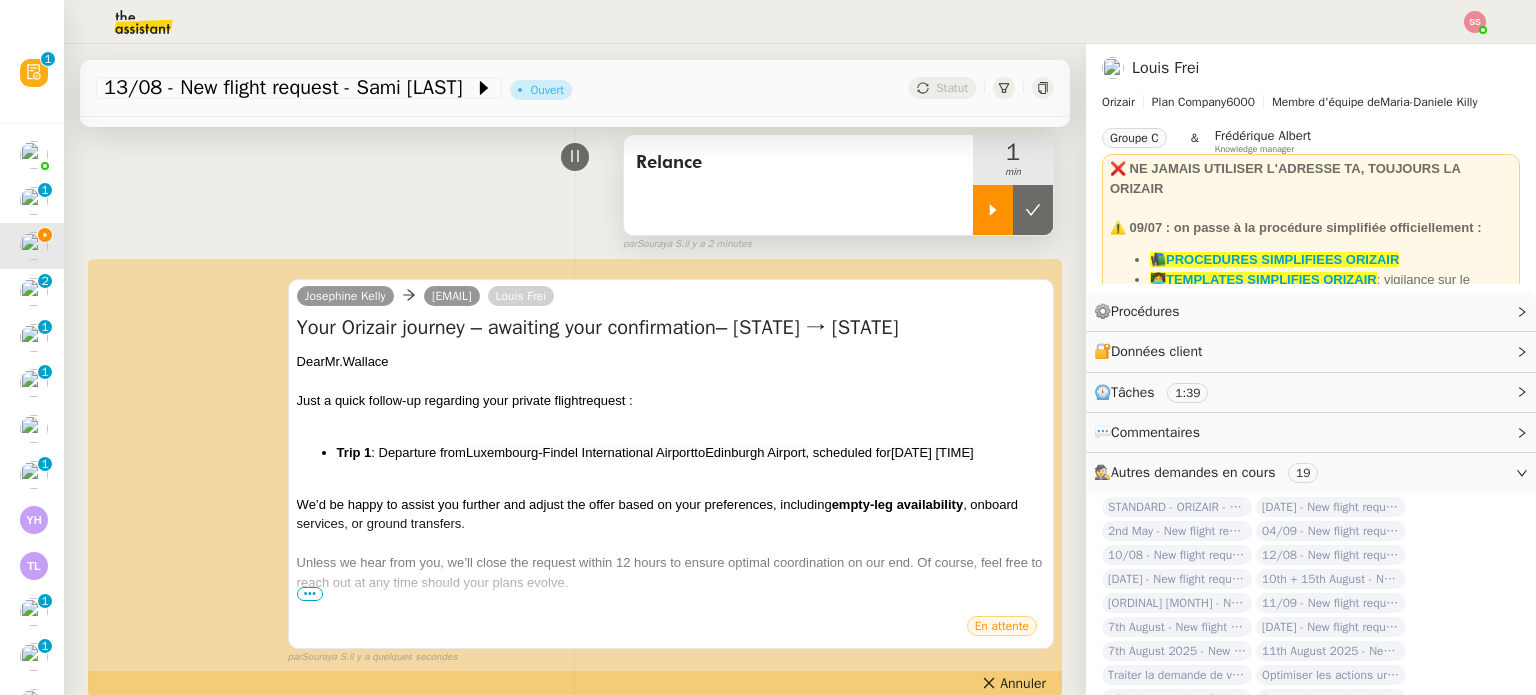 click 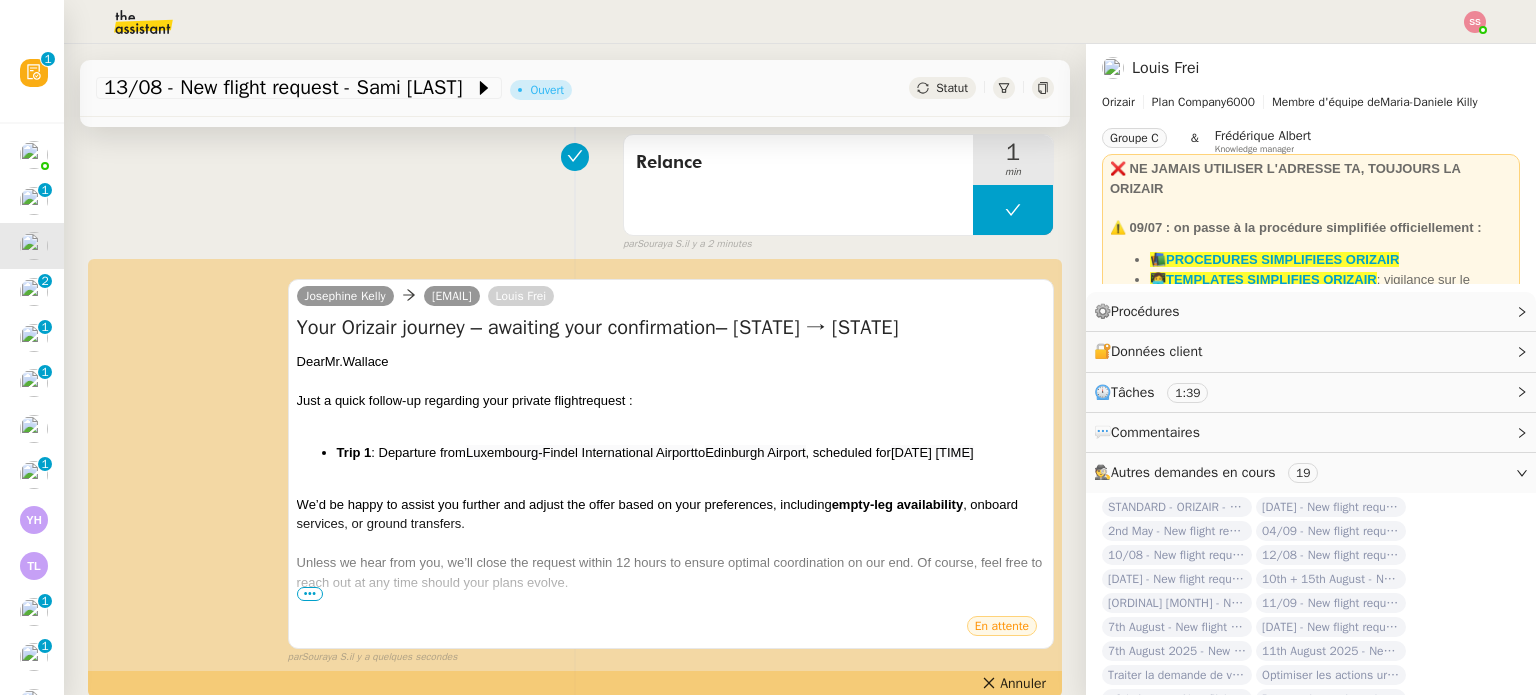 click on "13/08 - New flight request - Sami Wallace         Ouvert     Statut" 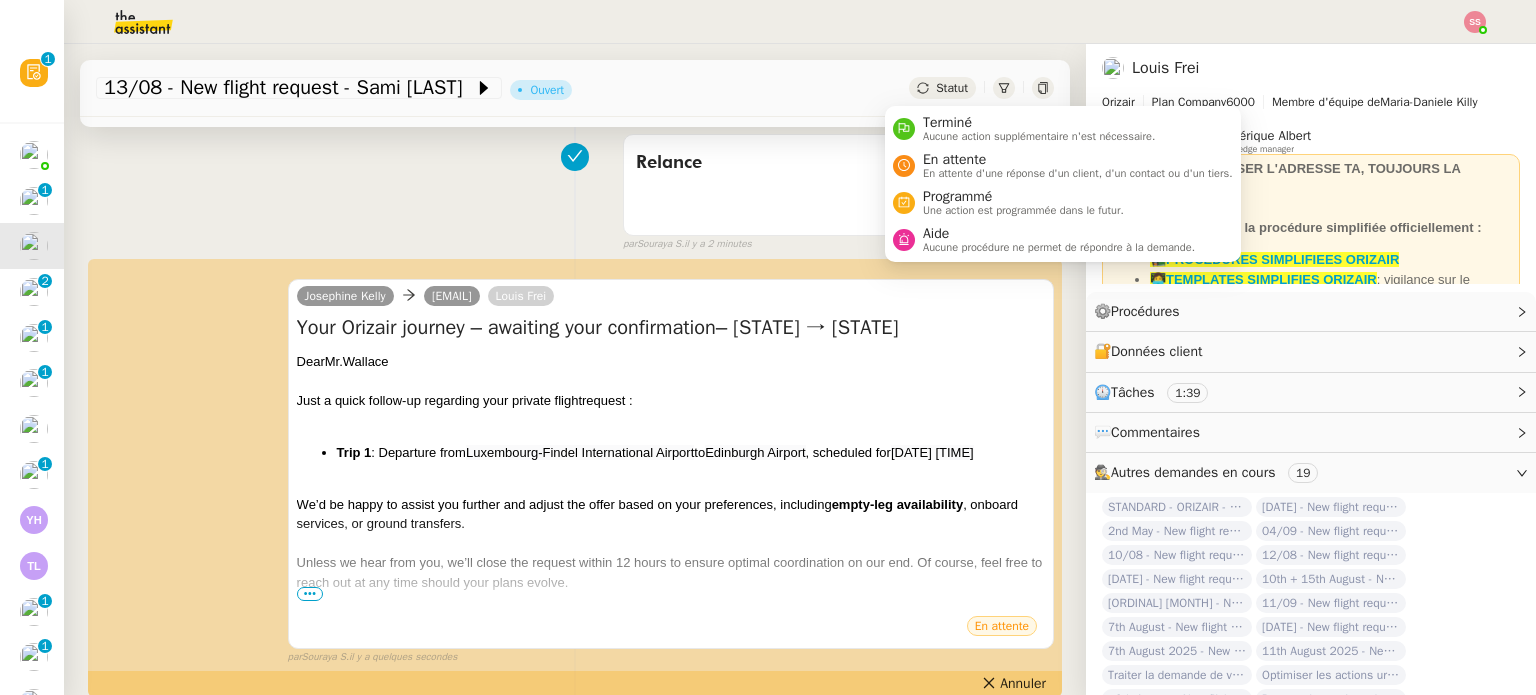 click on "Statut" 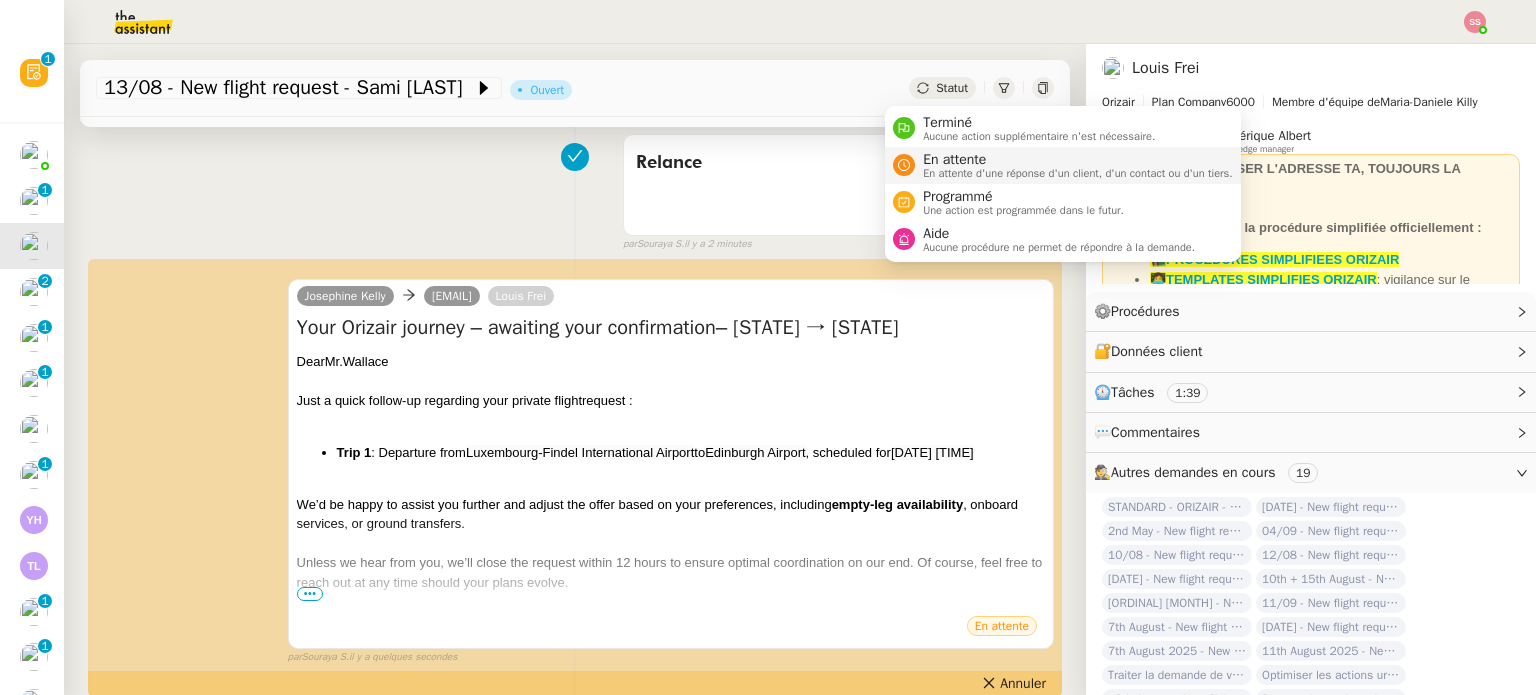click on "En attente" at bounding box center [1078, 160] 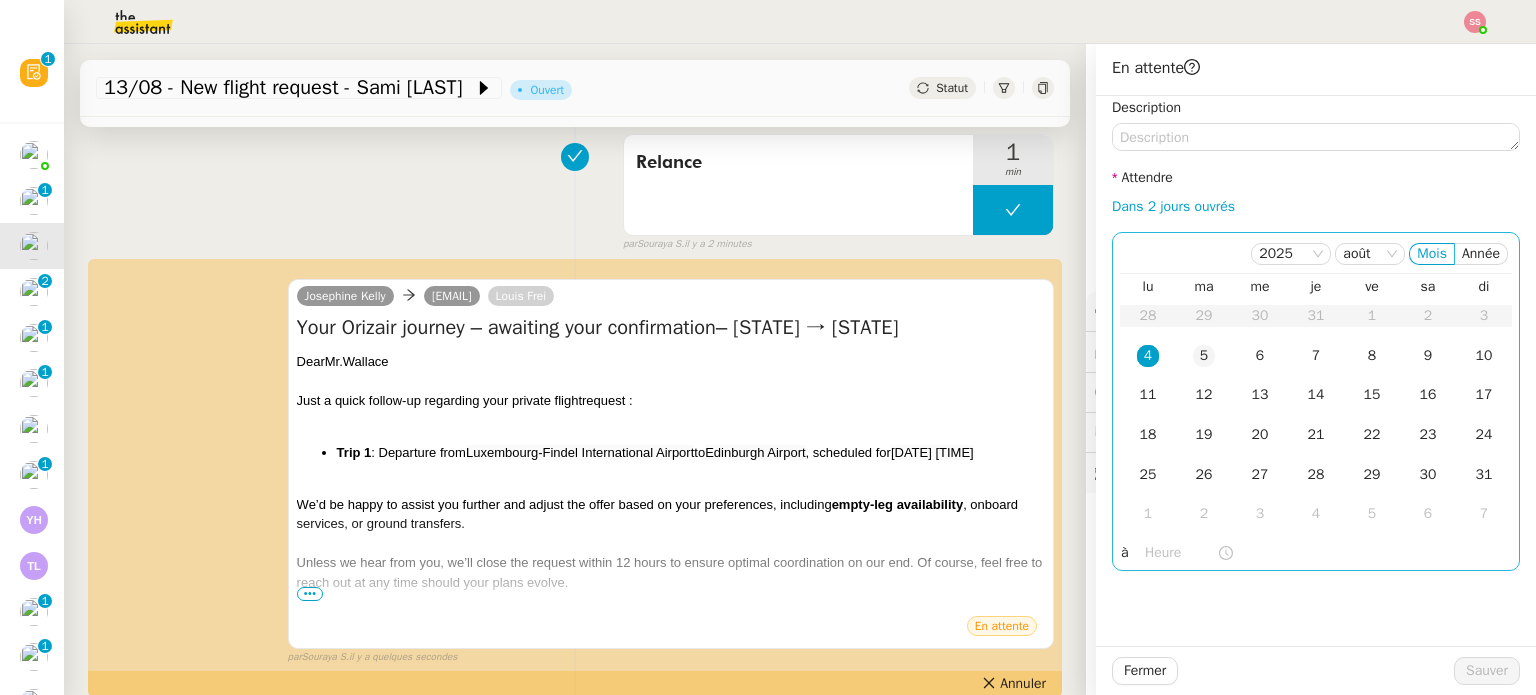 click on "5" 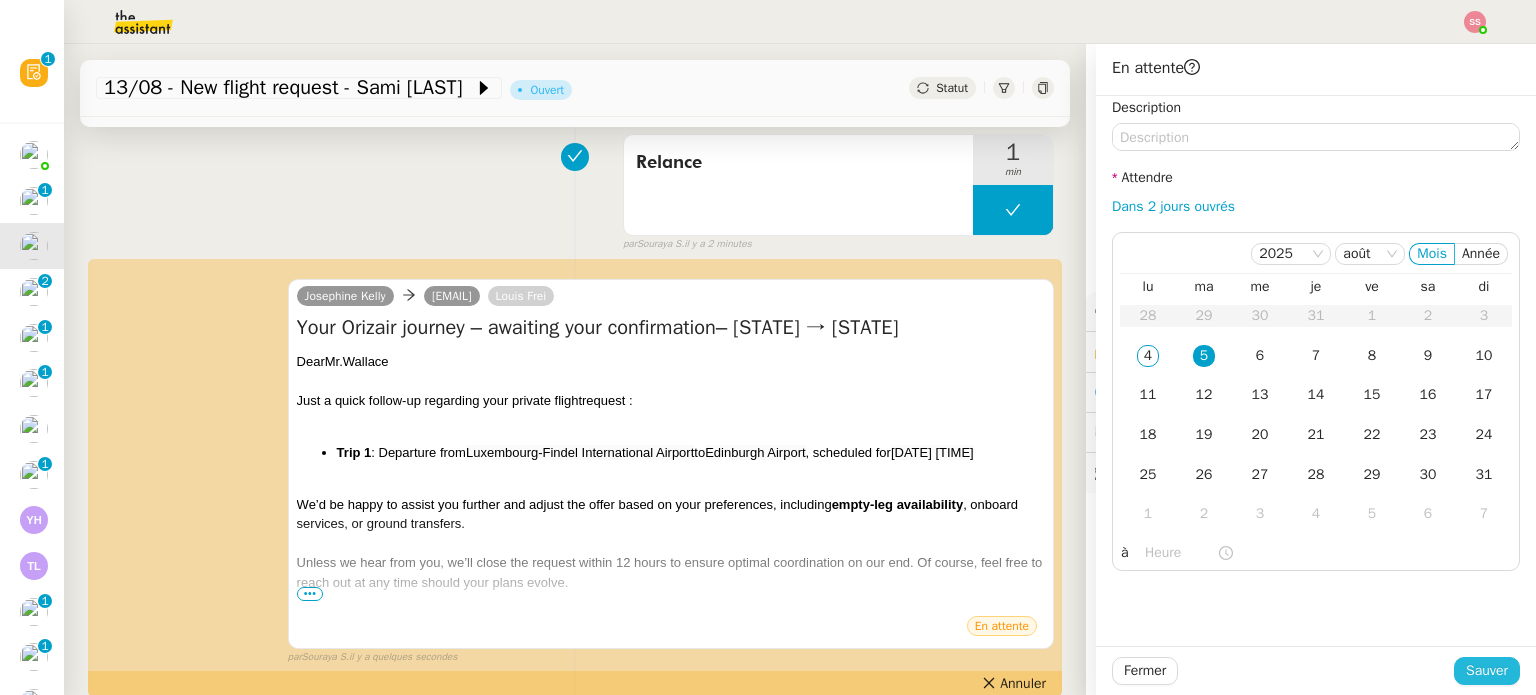 click on "Sauver" 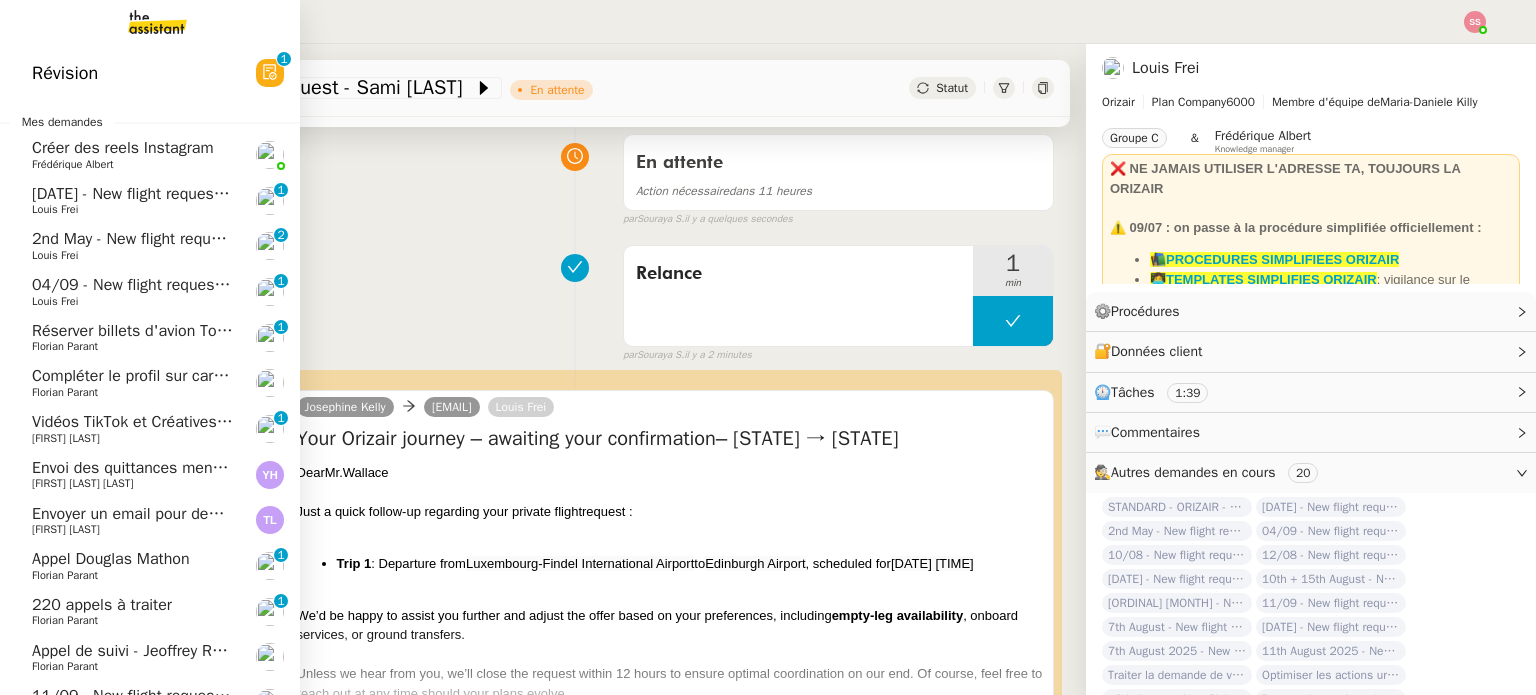 click on "Louis Frei" 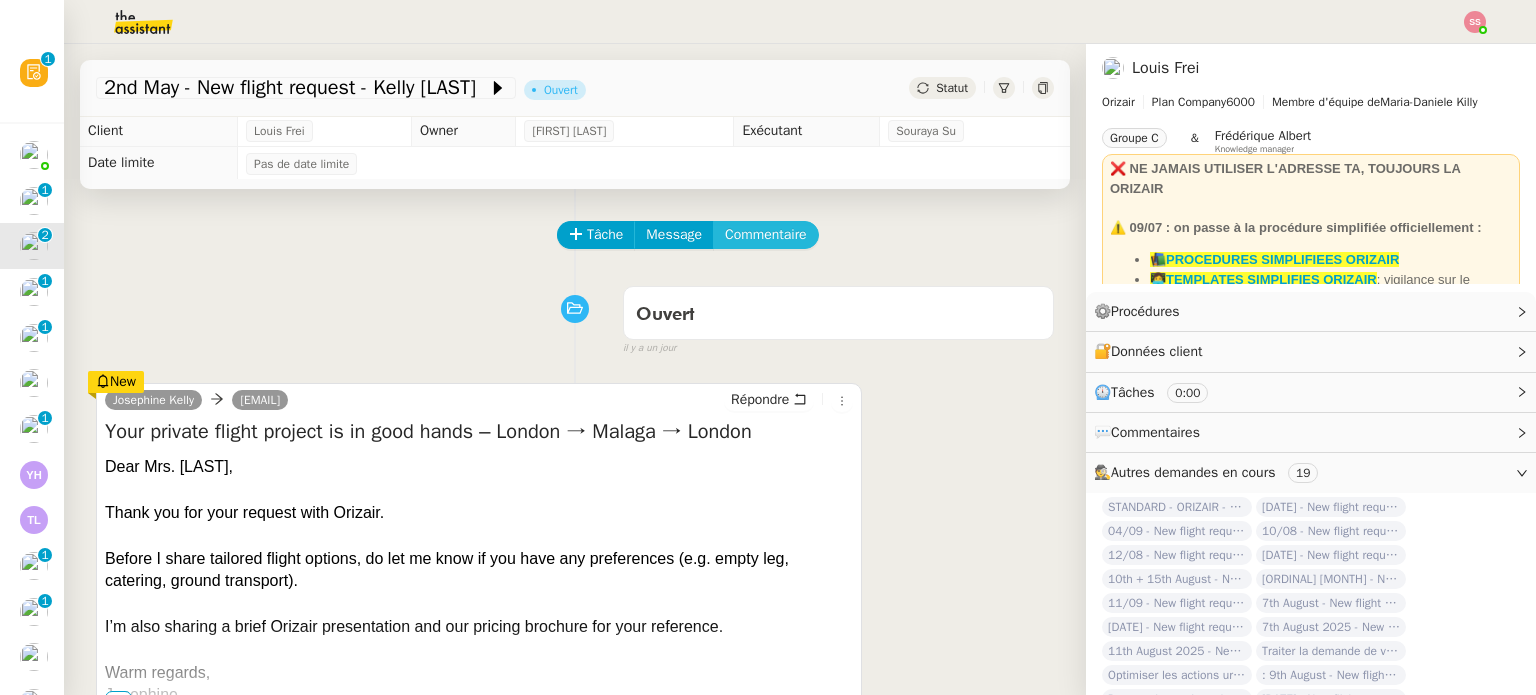 scroll, scrollTop: 0, scrollLeft: 0, axis: both 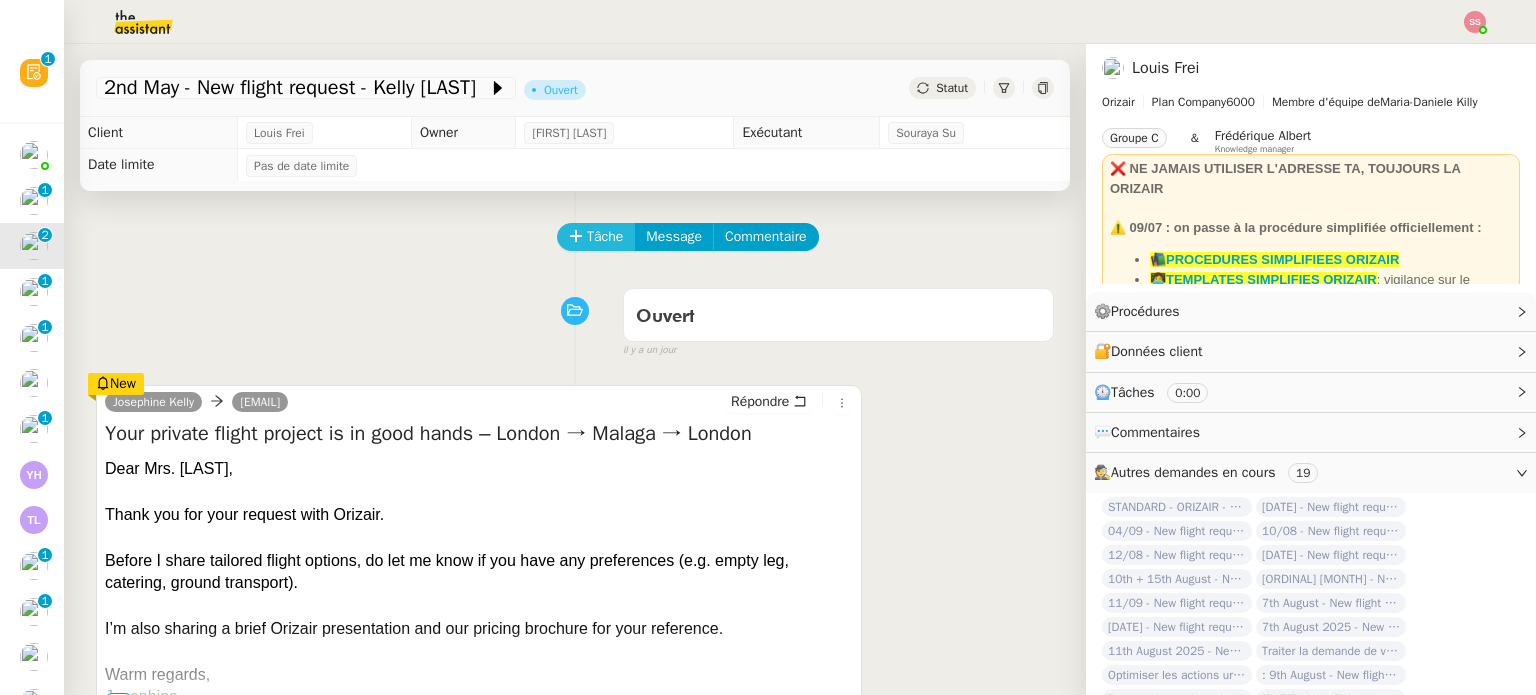 click on "Tâche" 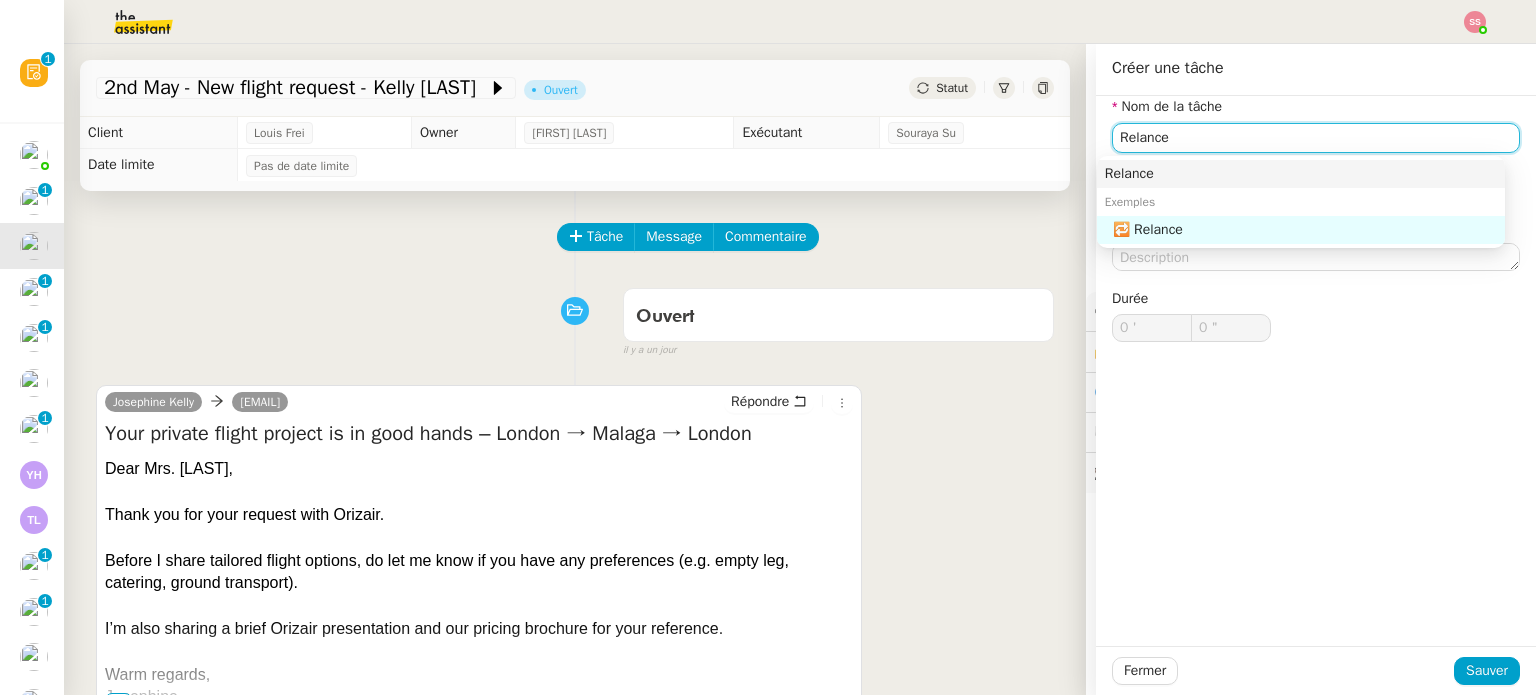 type on "Relance" 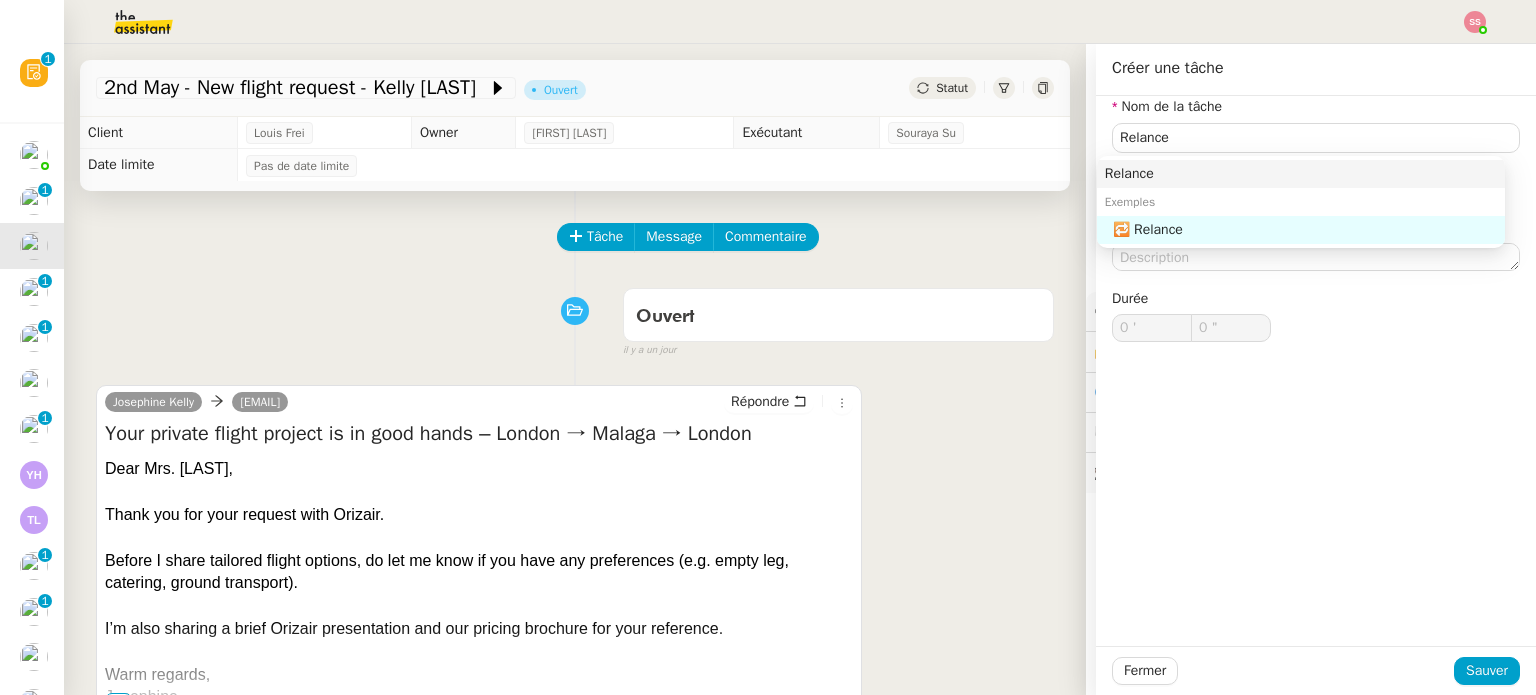click on "Relance  Exemples  🔁 Relance" at bounding box center (1301, 202) 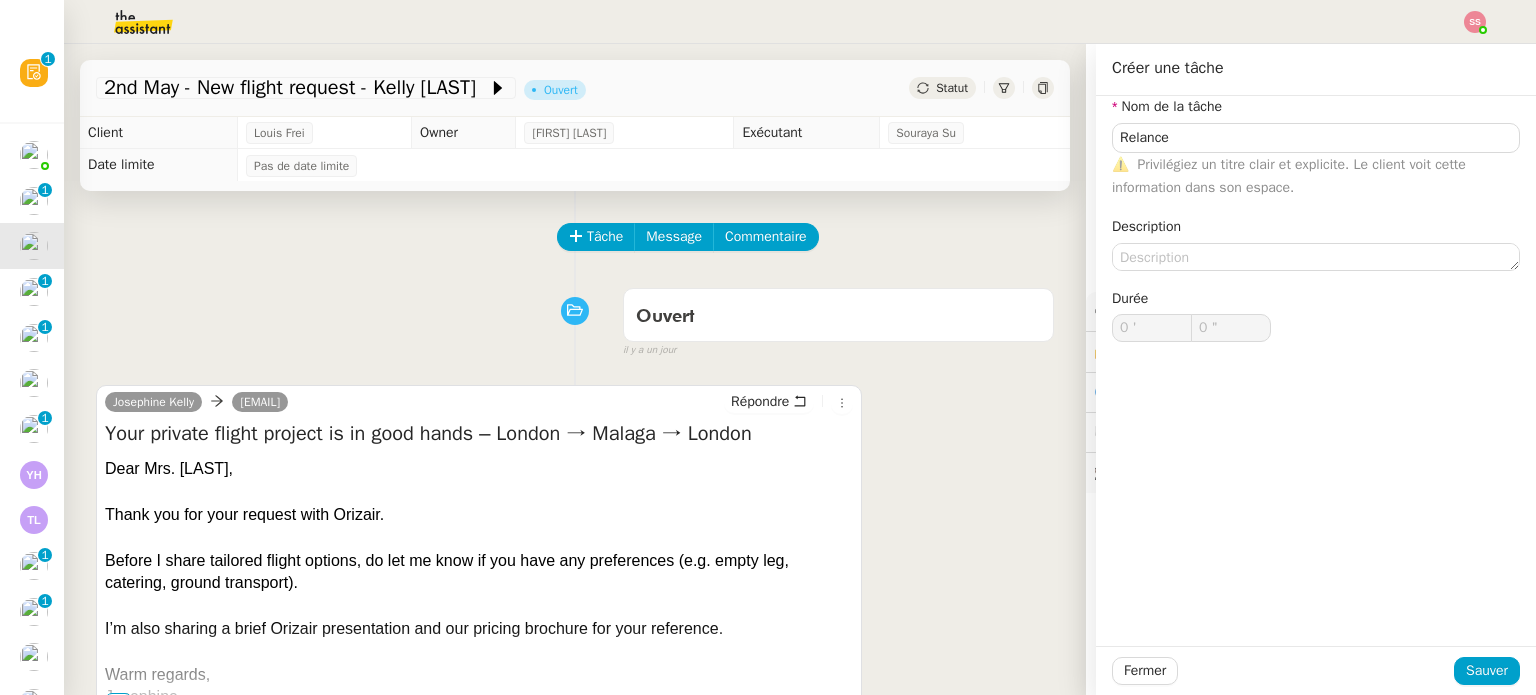 click on "Fermer Sauver" 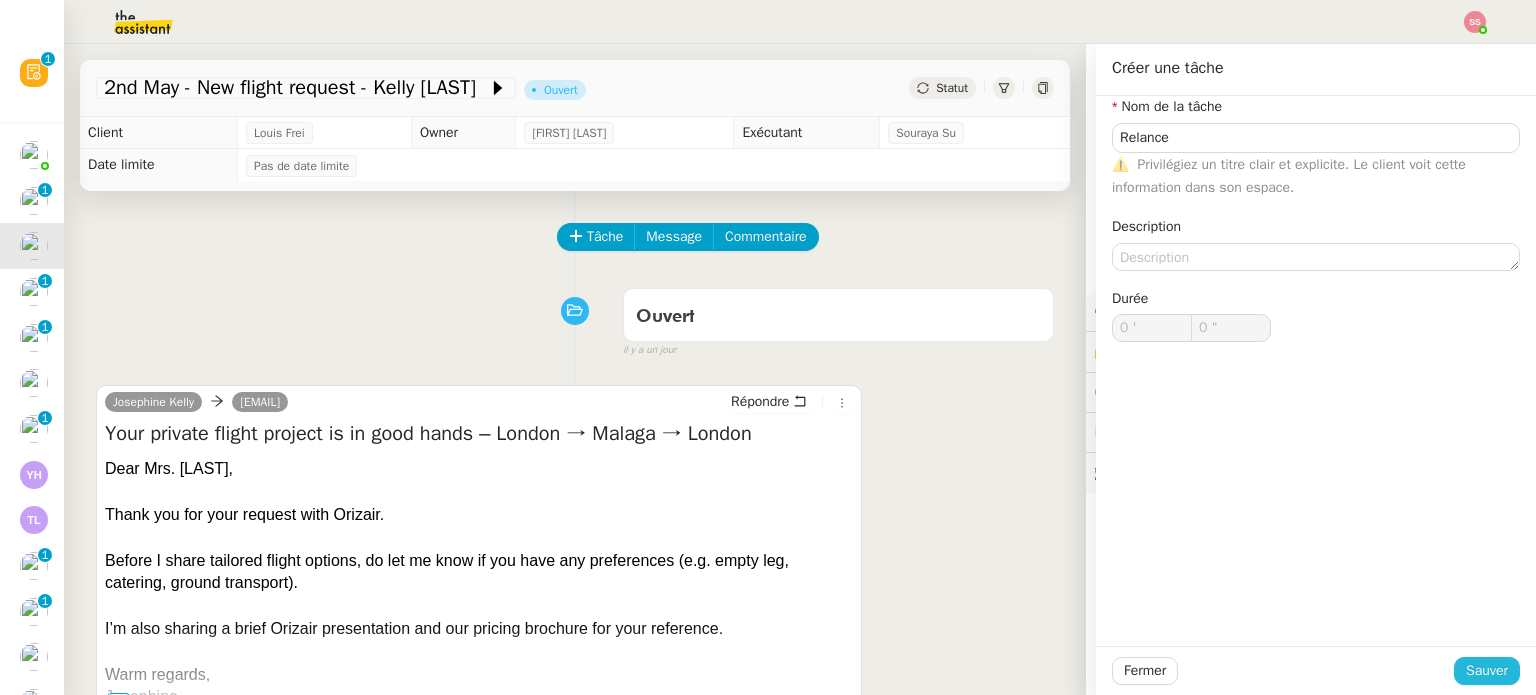 drag, startPoint x: 1480, startPoint y: 663, endPoint x: 1385, endPoint y: 603, distance: 112.36102 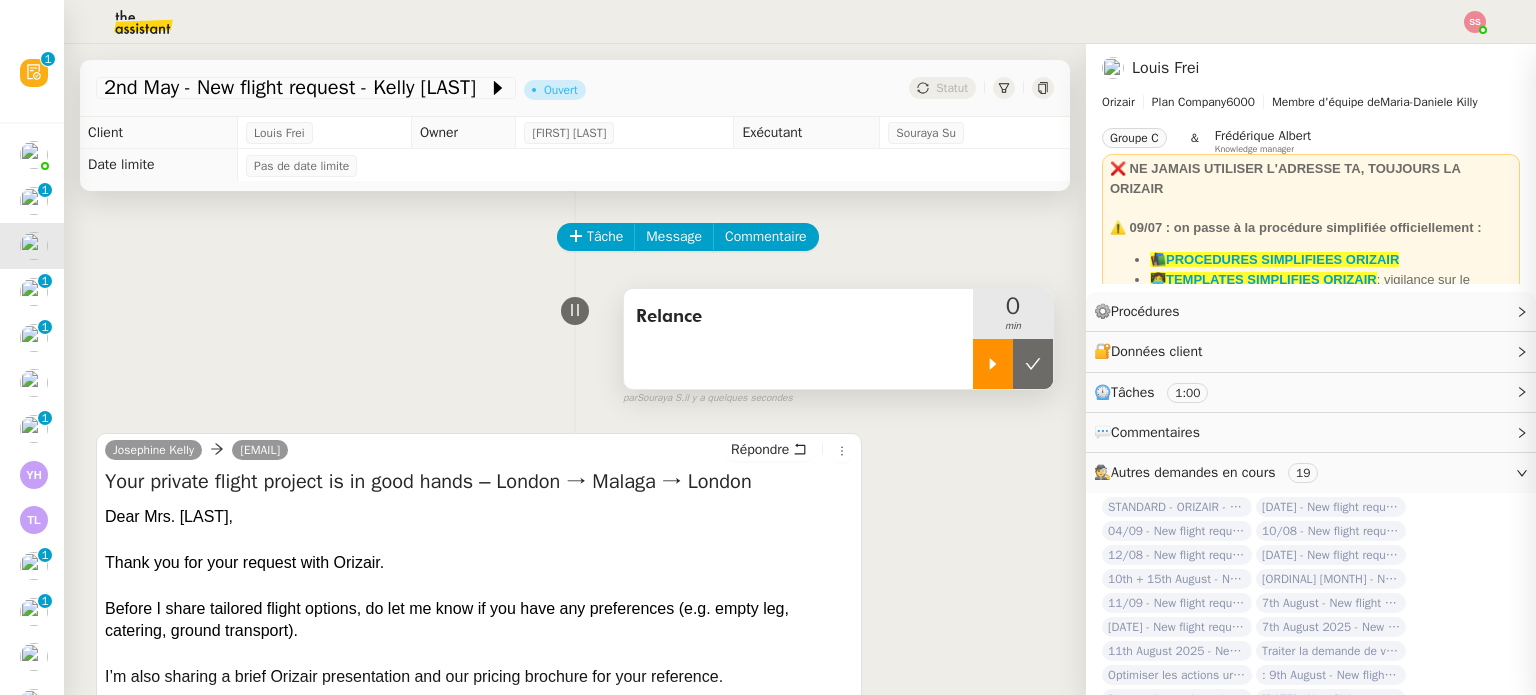 click at bounding box center [993, 364] 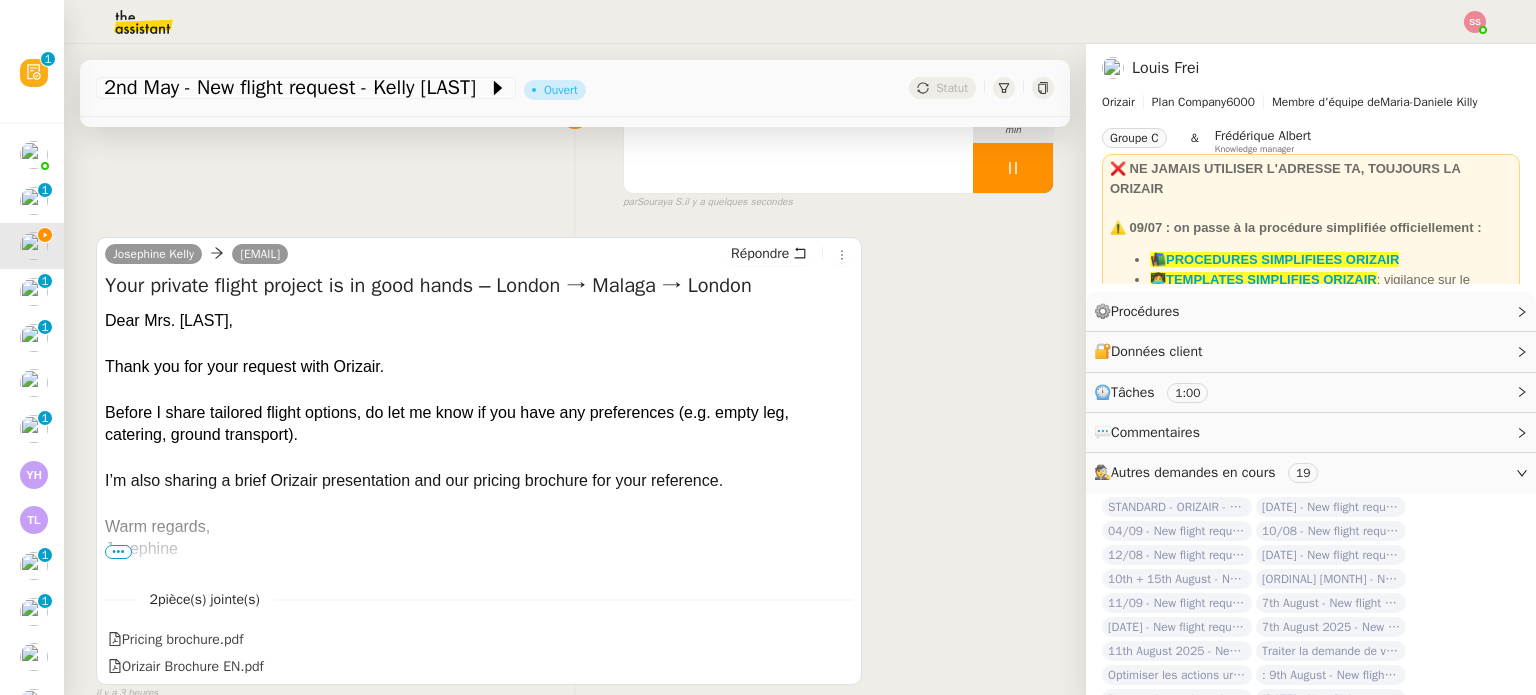 scroll, scrollTop: 200, scrollLeft: 0, axis: vertical 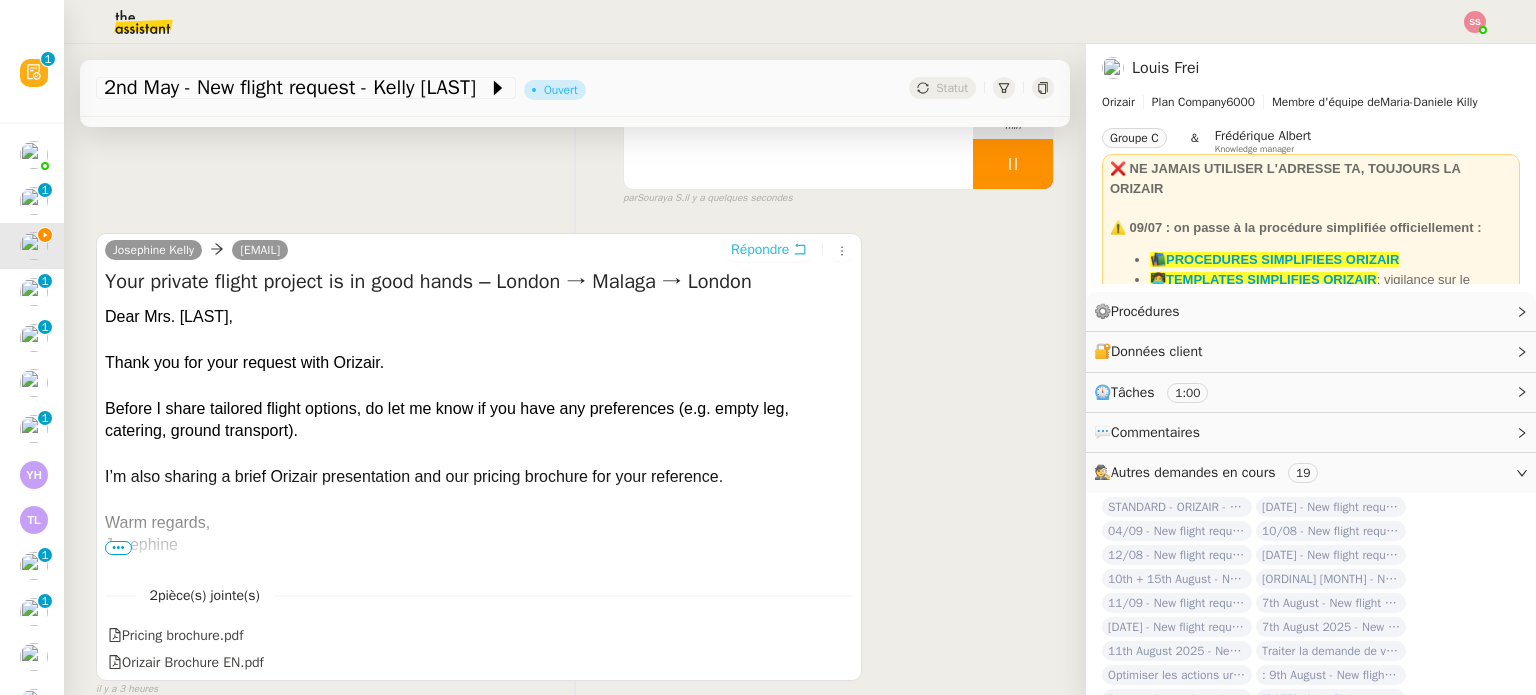 click on "Répondre" at bounding box center [760, 250] 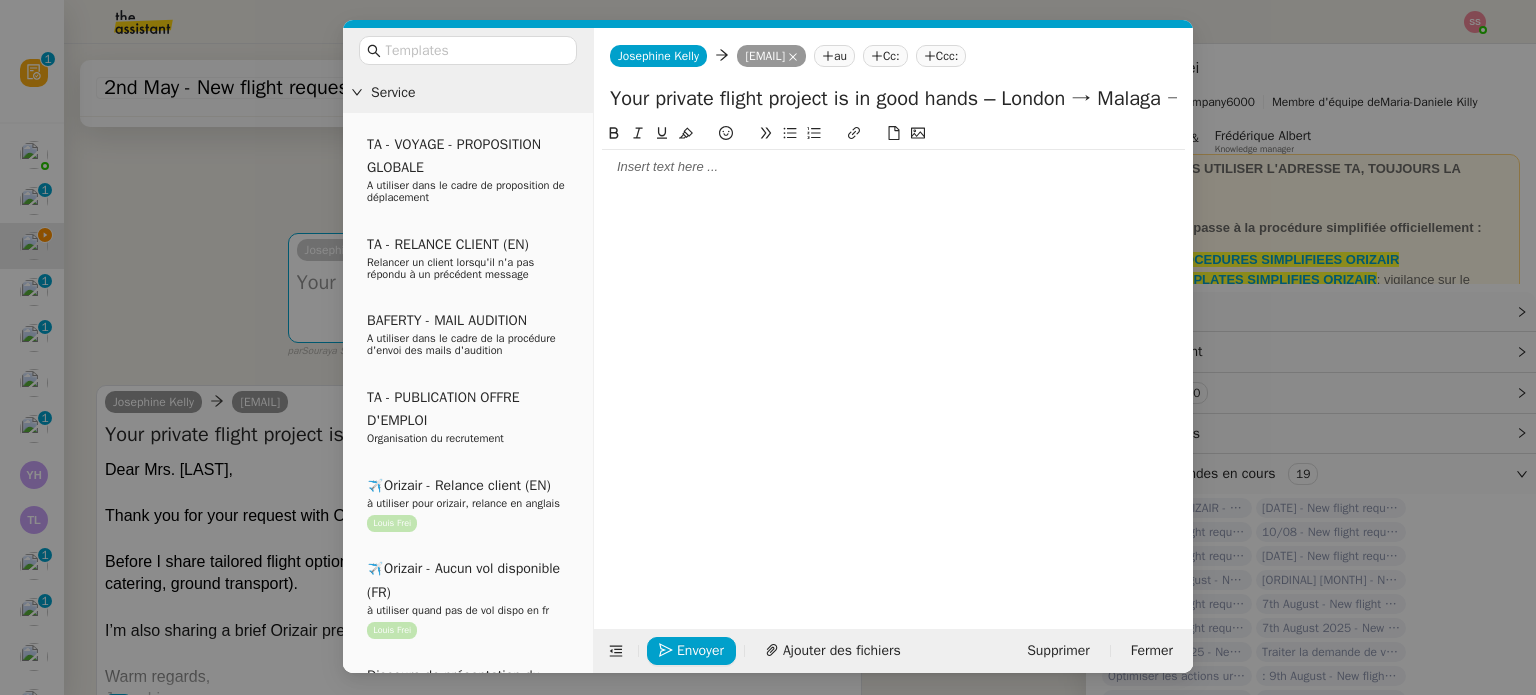 click 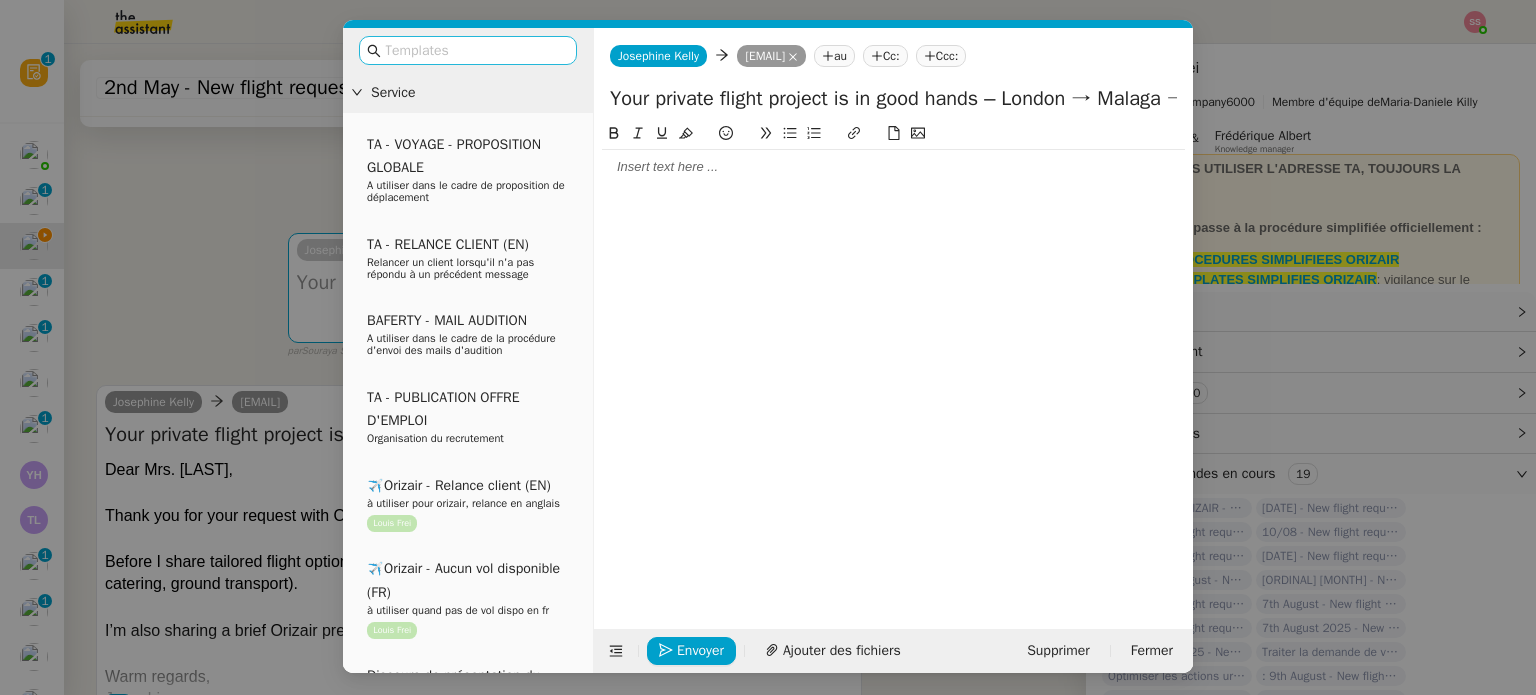 click at bounding box center [475, 50] 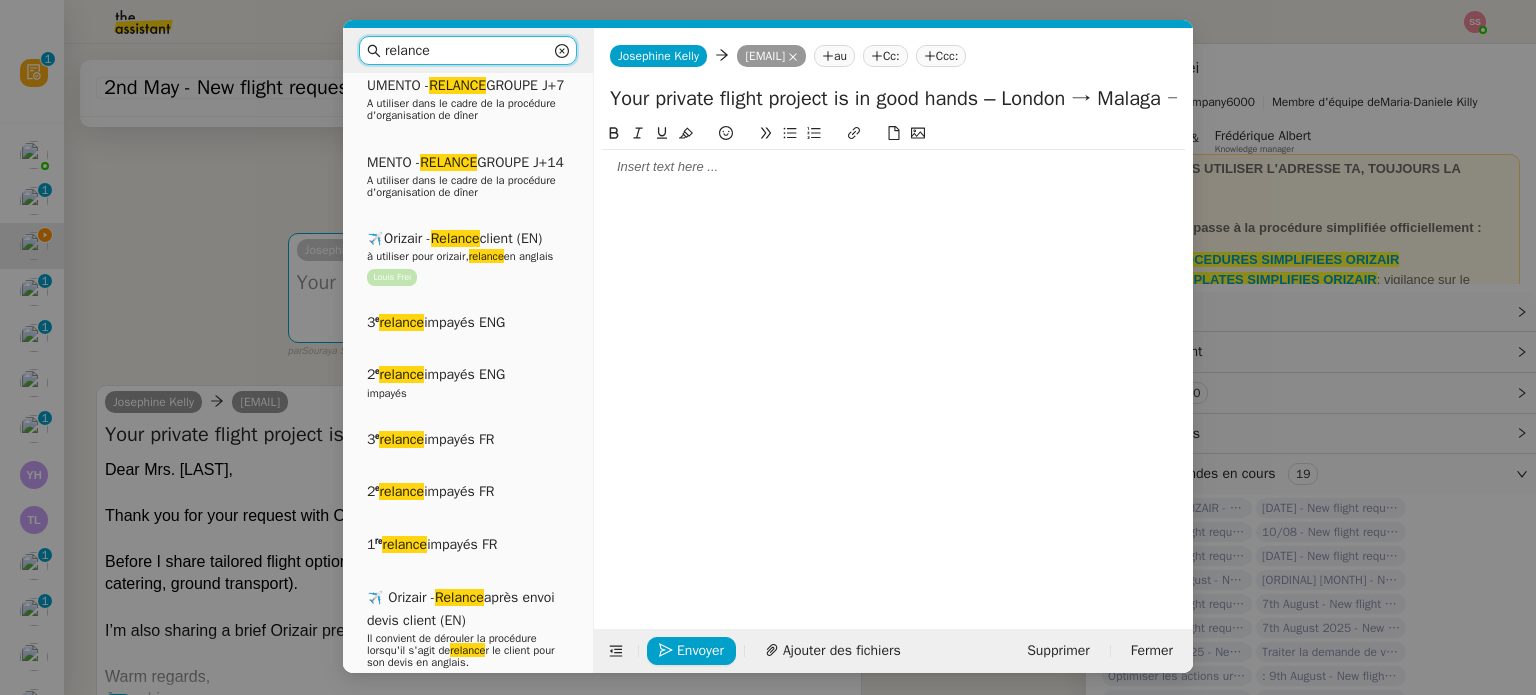 scroll, scrollTop: 400, scrollLeft: 0, axis: vertical 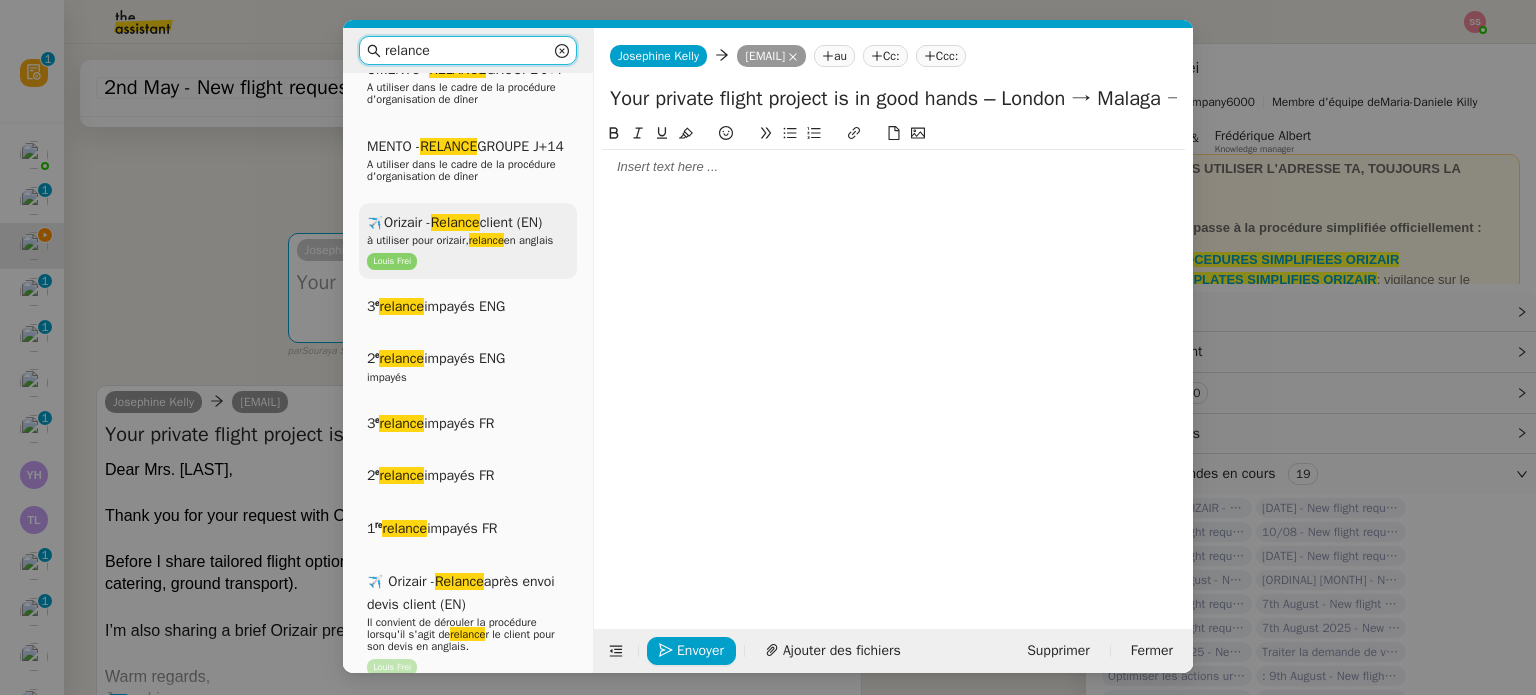 type on "relance" 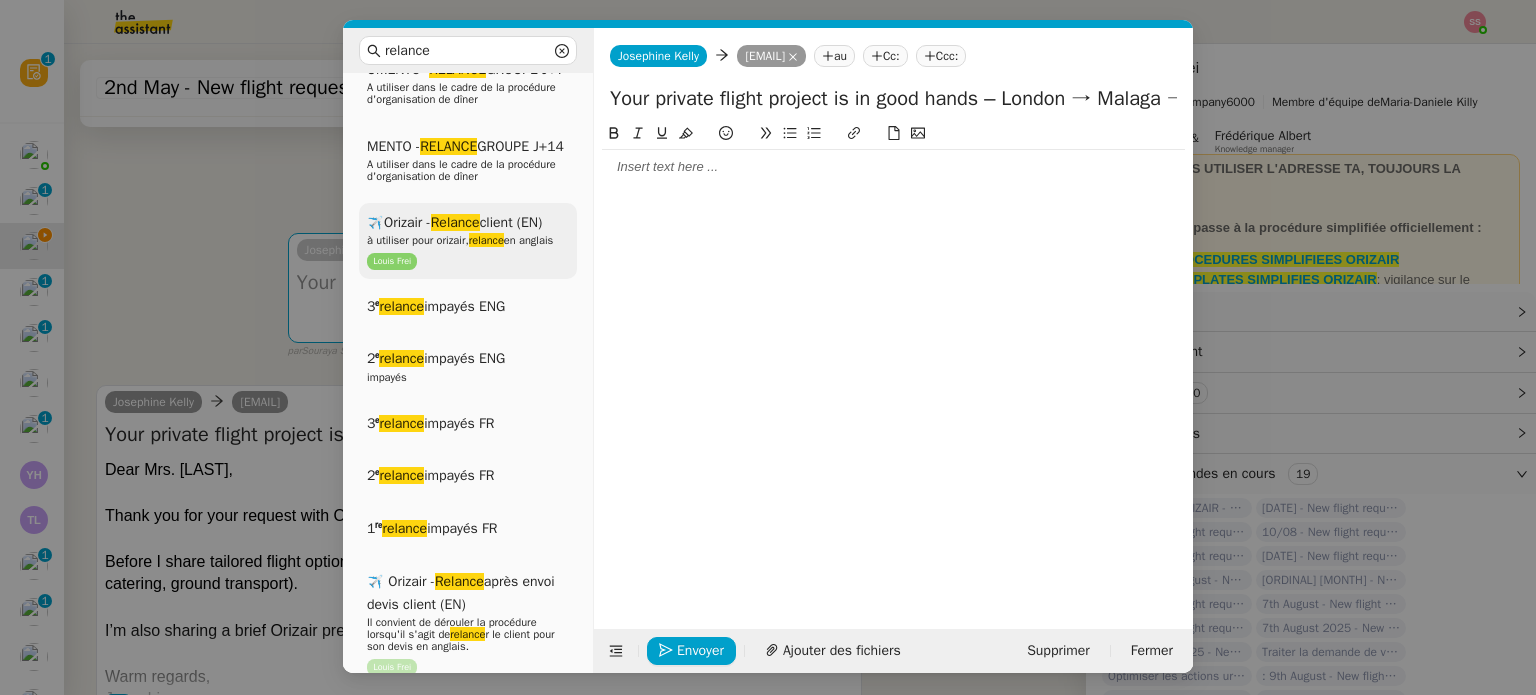 click on "✈️Orizair -  Relance  client (EN)     à utiliser pour orizair,  relance  en anglais  Louis Frei" at bounding box center (468, 241) 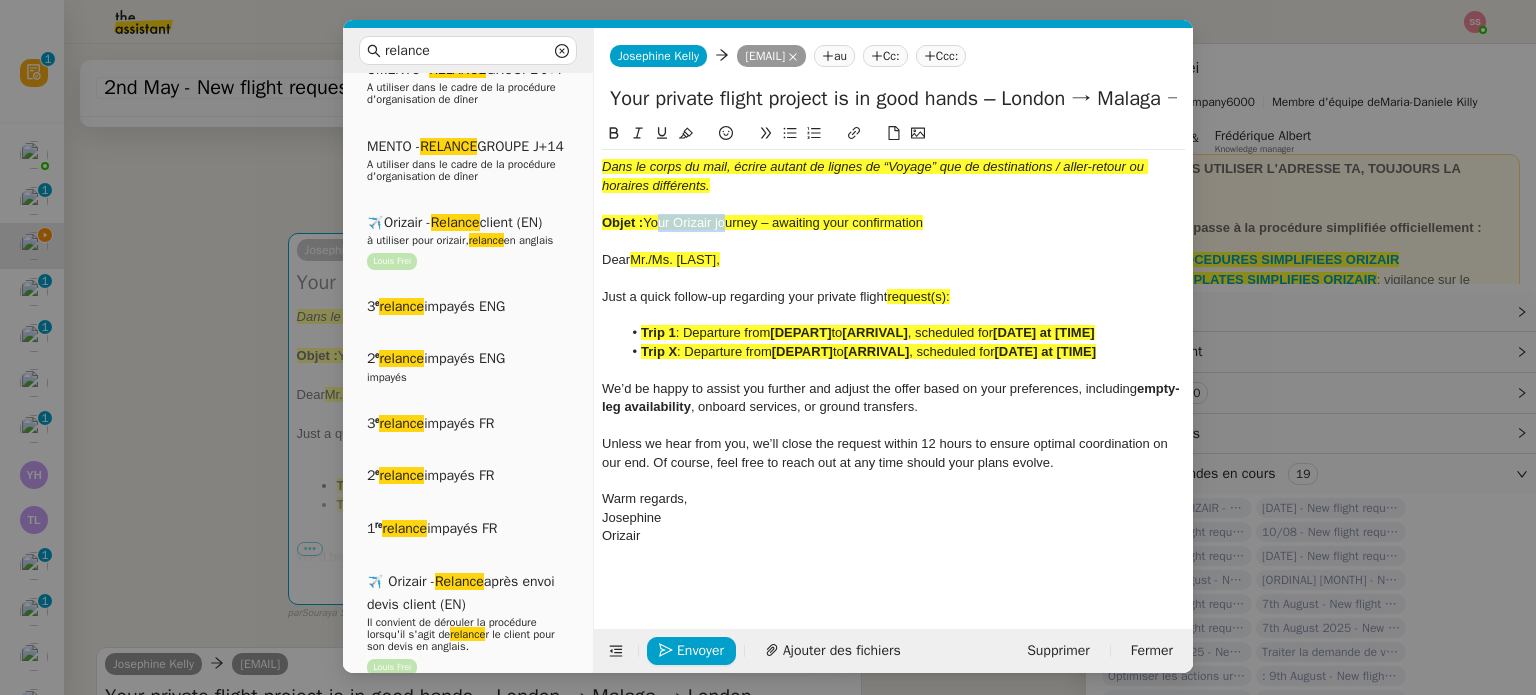 drag, startPoint x: 650, startPoint y: 225, endPoint x: 723, endPoint y: 225, distance: 73 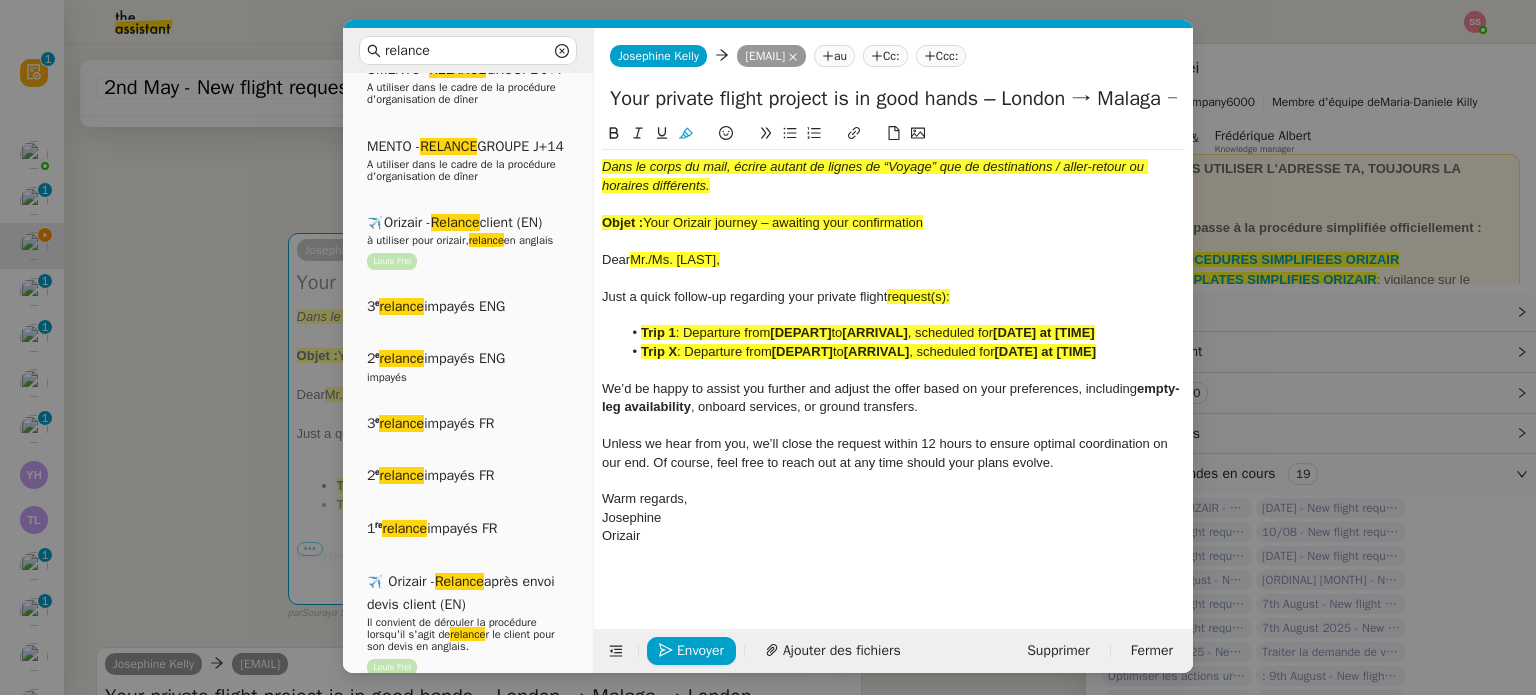 click on "Your Orizair journey – awaiting your confirmation" 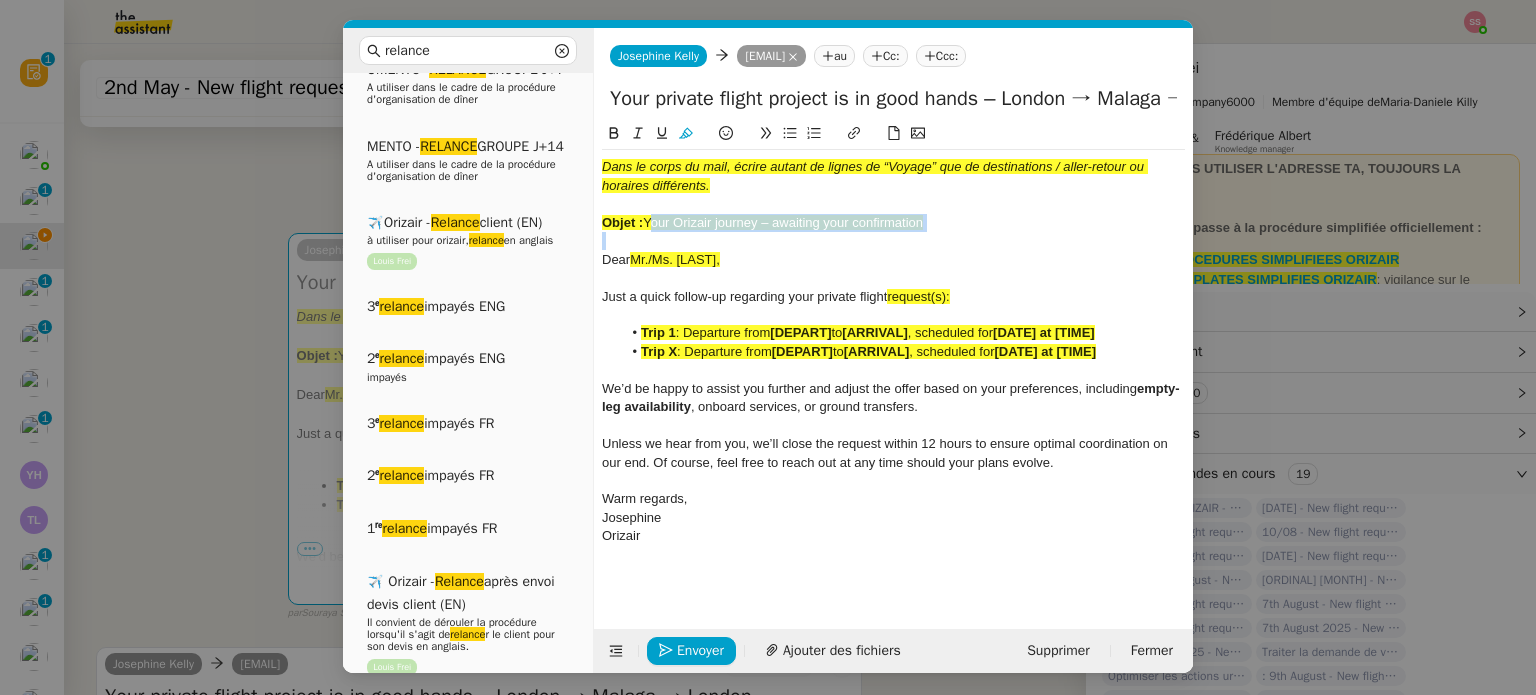 drag, startPoint x: 646, startPoint y: 219, endPoint x: 999, endPoint y: 236, distance: 353.40912 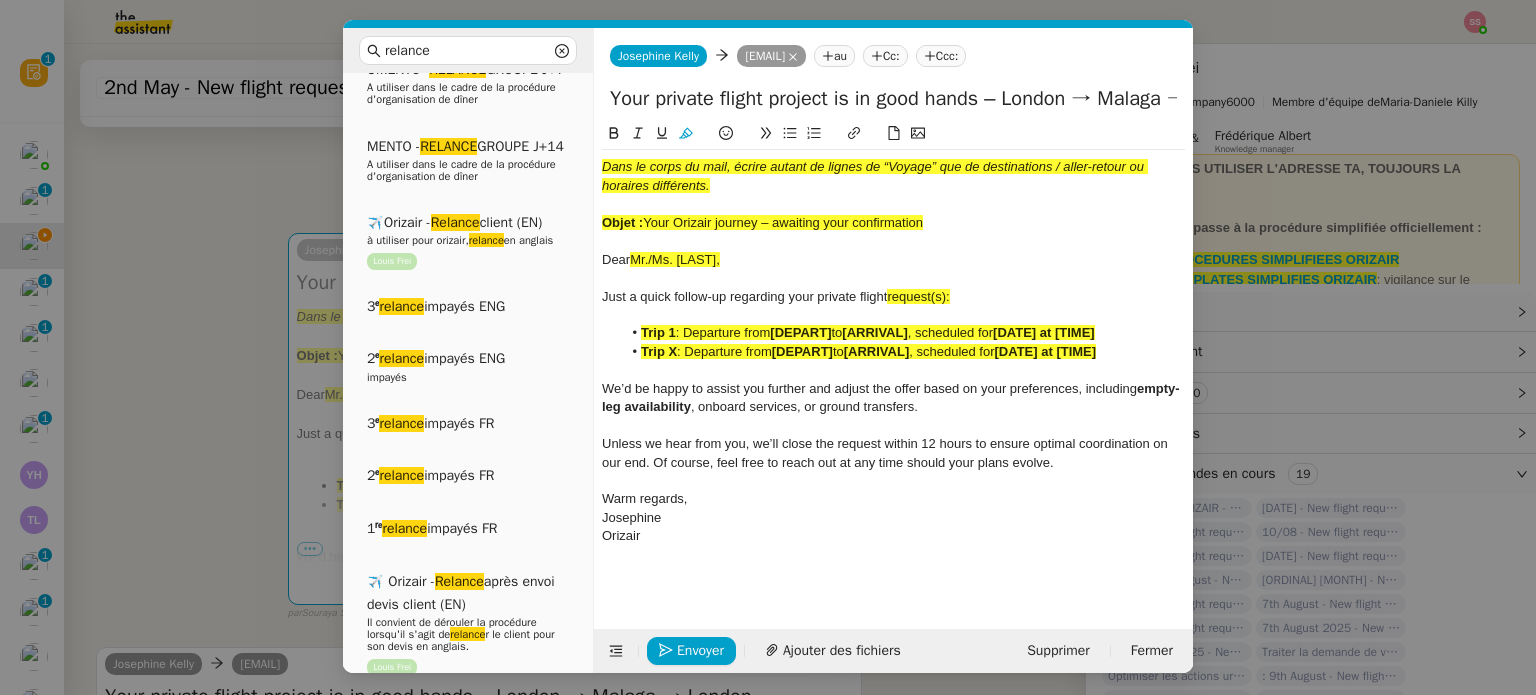 drag, startPoint x: 1011, startPoint y: 99, endPoint x: 596, endPoint y: 103, distance: 415.0193 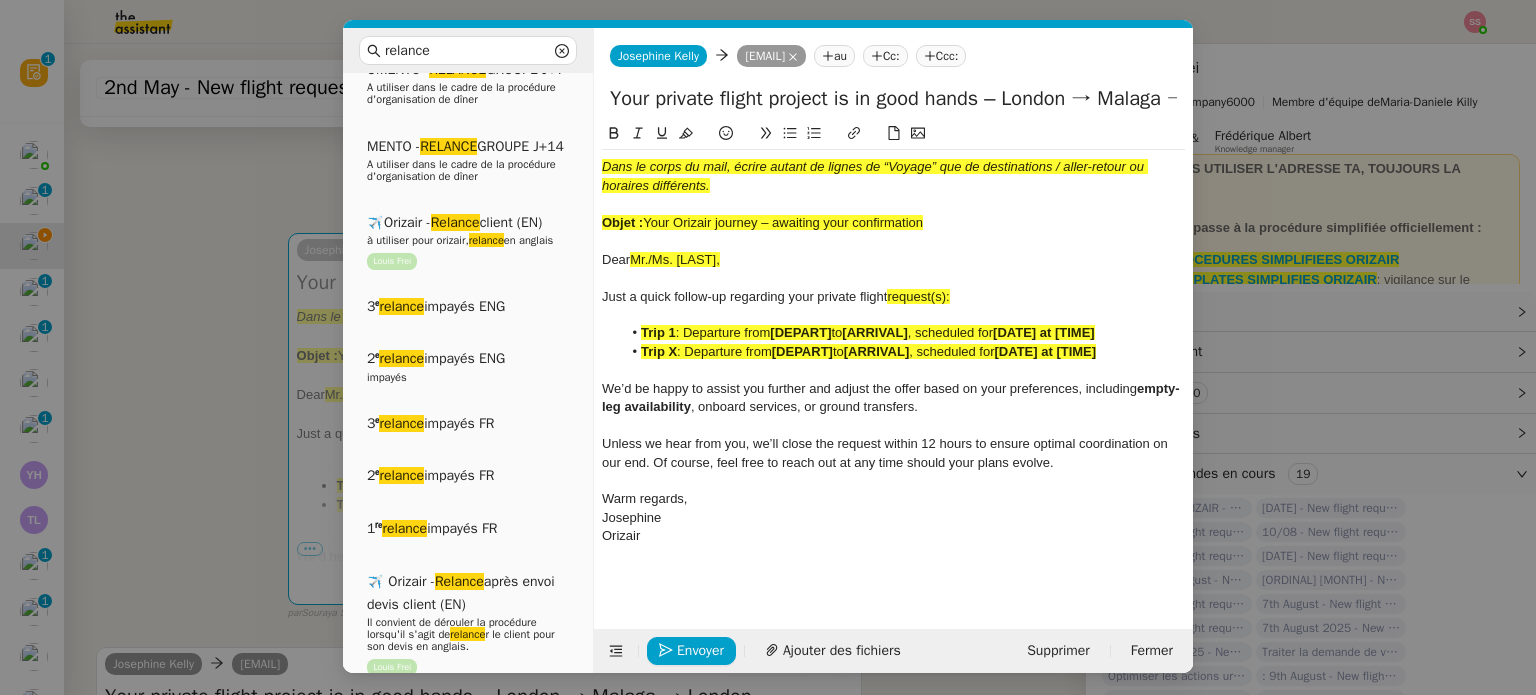 paste on "Orizair journey – awaiting your confirmation" 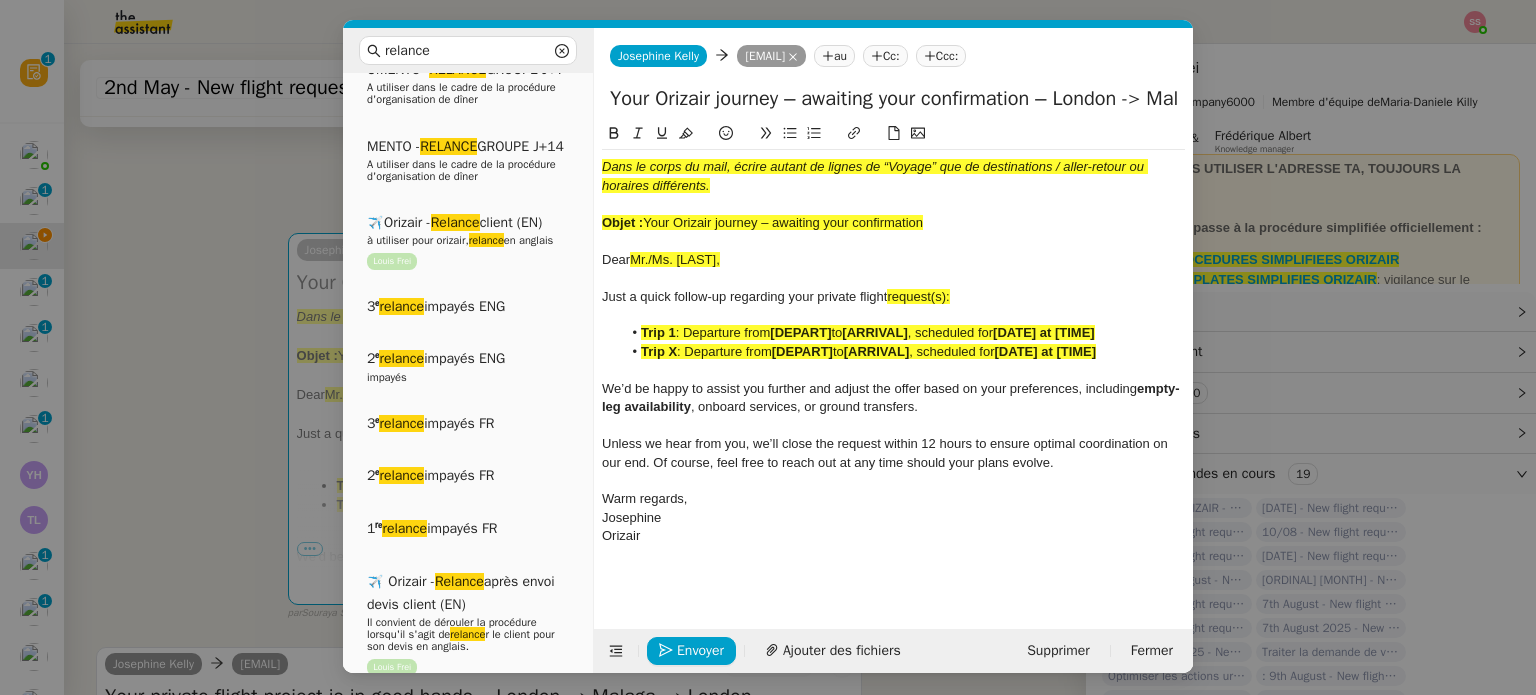 type on "Your Orizair journey – awaiting your confirmation – London → Malaga → London" 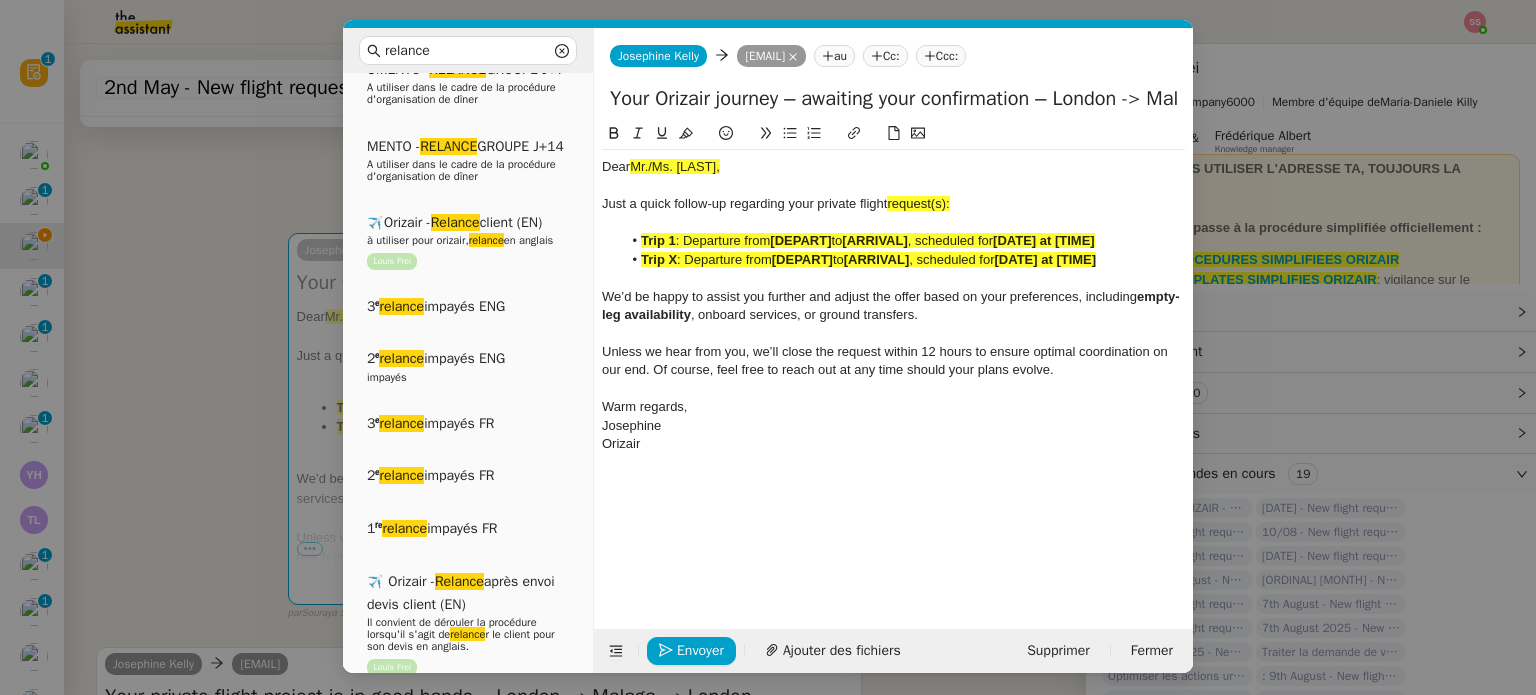 click on ": Departure from" 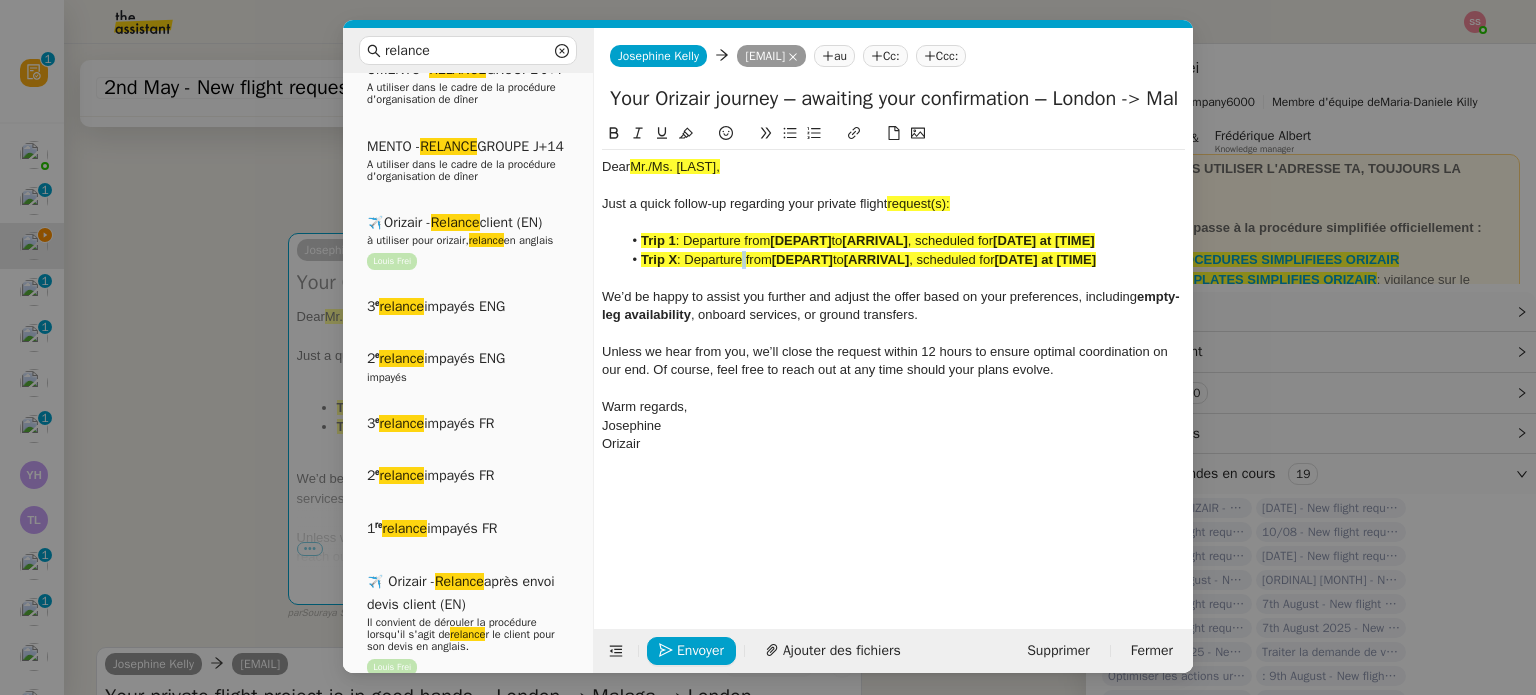 click on ": Departure from" 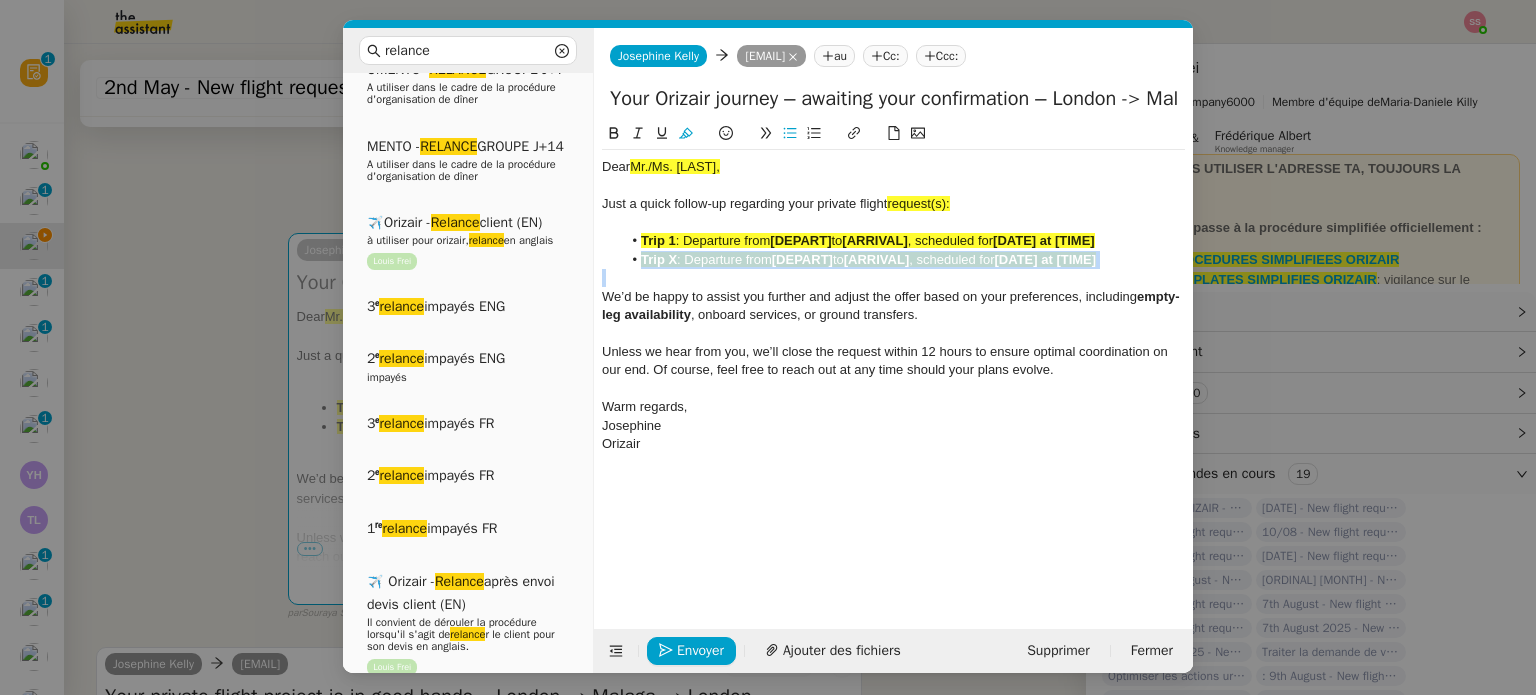 click on ": Departure from" 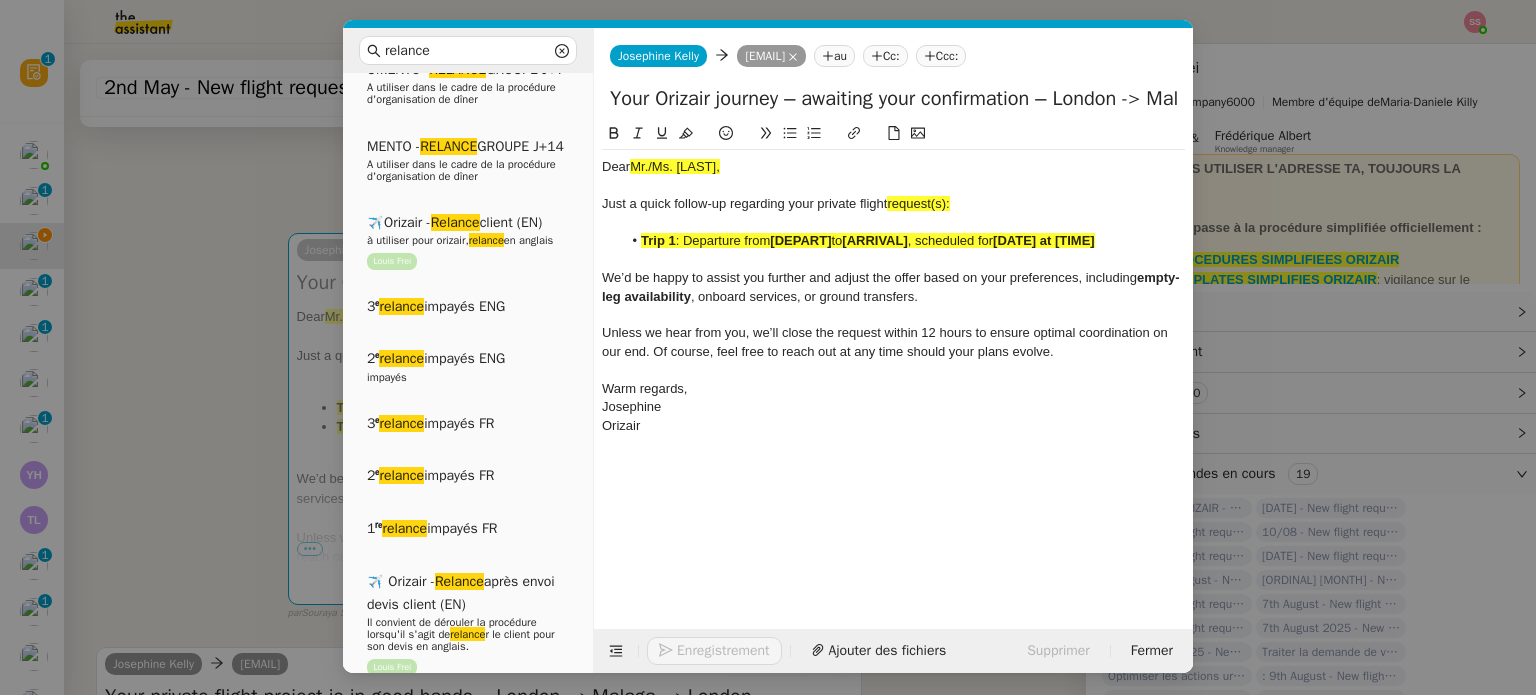 click on "relance Service Relance  Bon de Commande LBP    A utiliser dans le cadre de la procédure de  relance  des bons de commande TA -  RELANCE  CLIENT (EN)    Relance r un client lorsqu'il n'a pas répondu à un précédent message ✈️Orizair -  Relance  client (FR)    à utiliser pour orizair, première  relance  en français  Louis Frei TA -  RELANCE  CLIENT    Relance r un client lorsqu'il n'a pas répondu à un précédent message UMENTO -  RELANCE  GROUPE J+7    A utiliser dans le cadre de la procédure d'organisation de dîner MENTO -  RELANCE  GROUPE J+14    A utiliser dans le cadre de la procédure d'organisation de dîner ✈️Orizair -  Relance  client (EN)     à utiliser pour orizair,  relance  en anglais  Louis Frei 3ᵉ  relance  impayés ENG    2ᵉ  relance  impayés ENG    impayés  3ᵉ  relance  impayés FR    2ᵉ  relance  impayés FR    1ʳᵉ  relance  impayés FR    ✈️ Orizair -  Relance  après envoi devis client (EN)    relance r le client pour son devis en anglais." at bounding box center [768, 347] 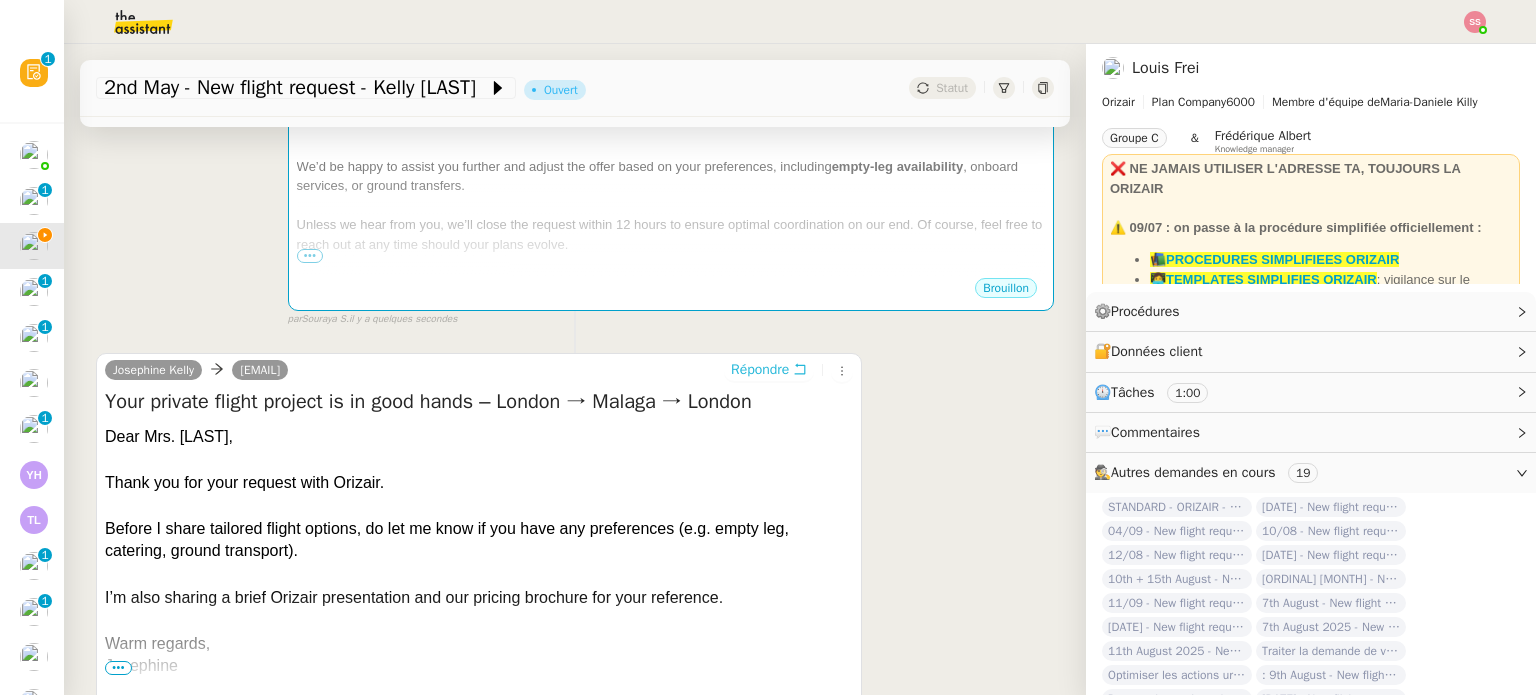 scroll, scrollTop: 500, scrollLeft: 0, axis: vertical 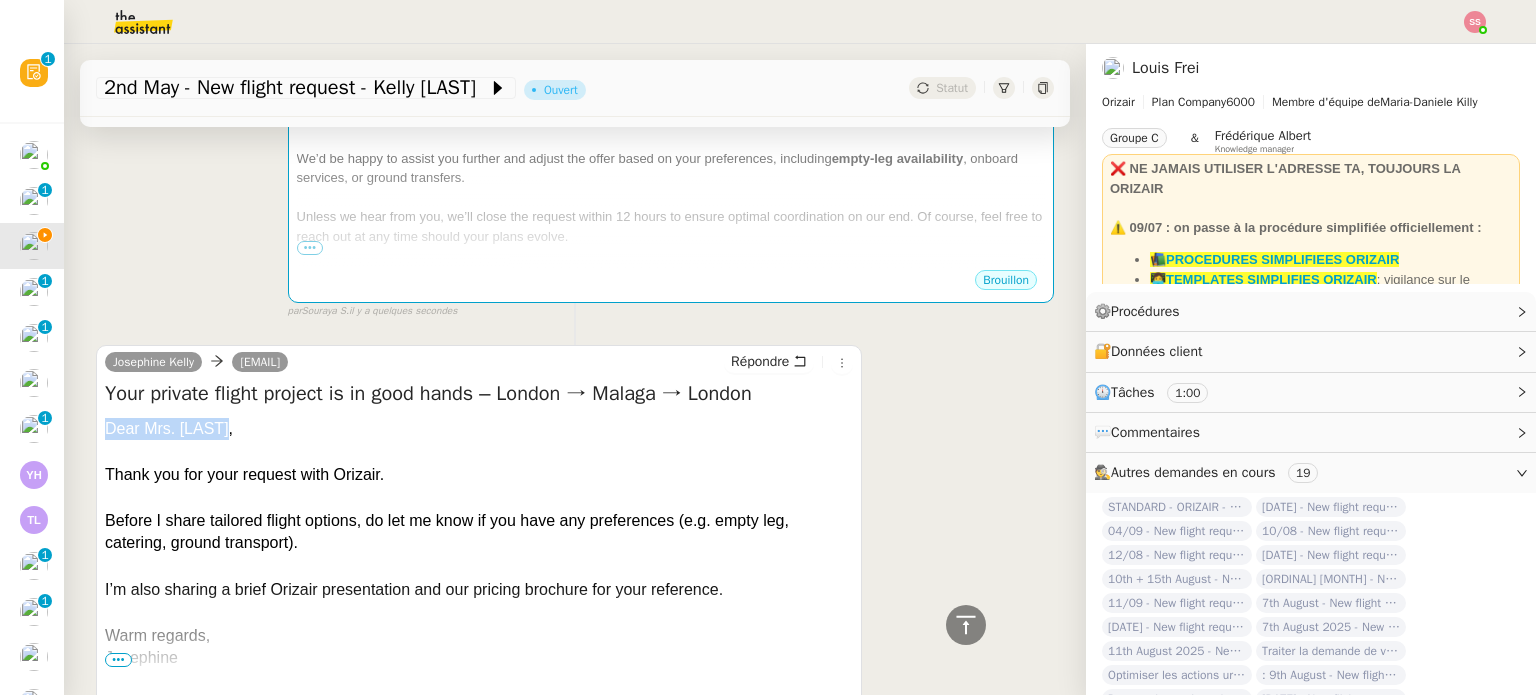 drag, startPoint x: 232, startPoint y: 431, endPoint x: 95, endPoint y: 429, distance: 137.0146 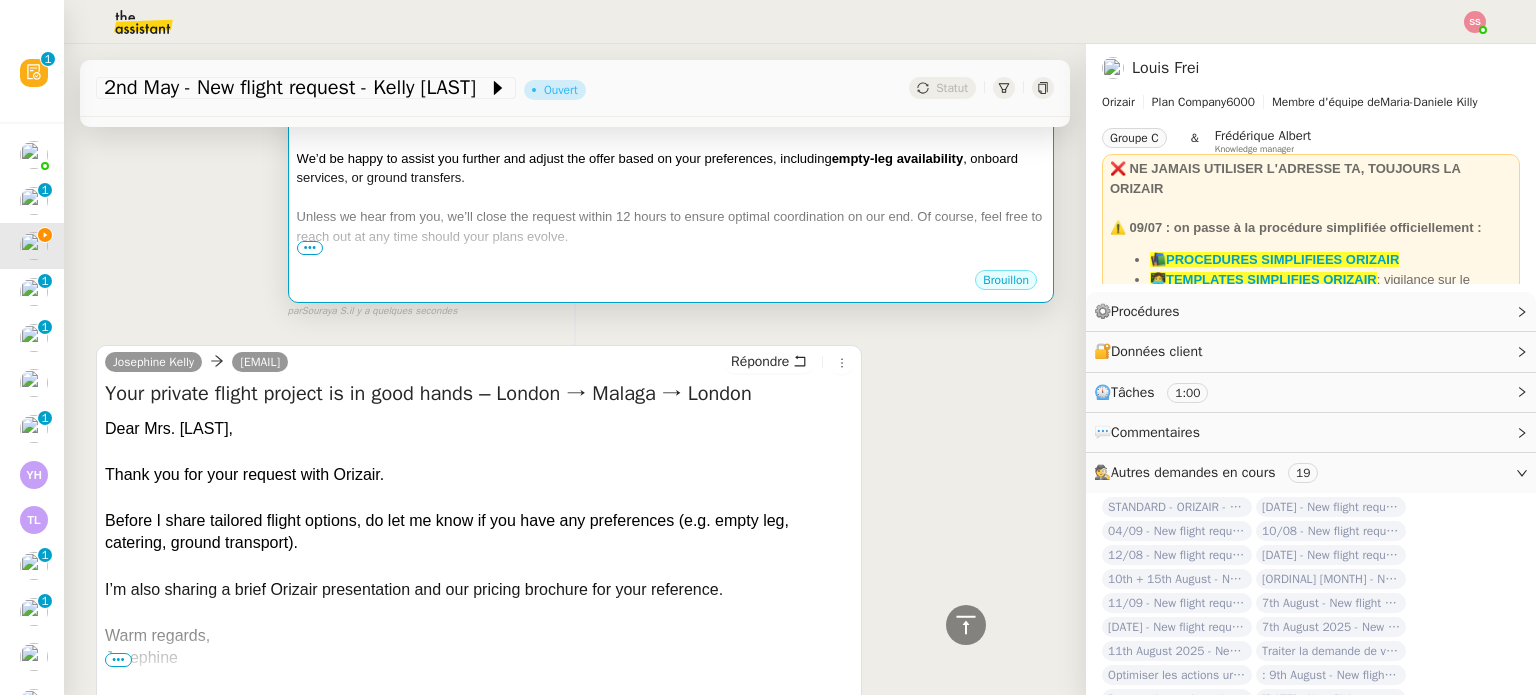 click on "empty-leg availability" at bounding box center [898, 158] 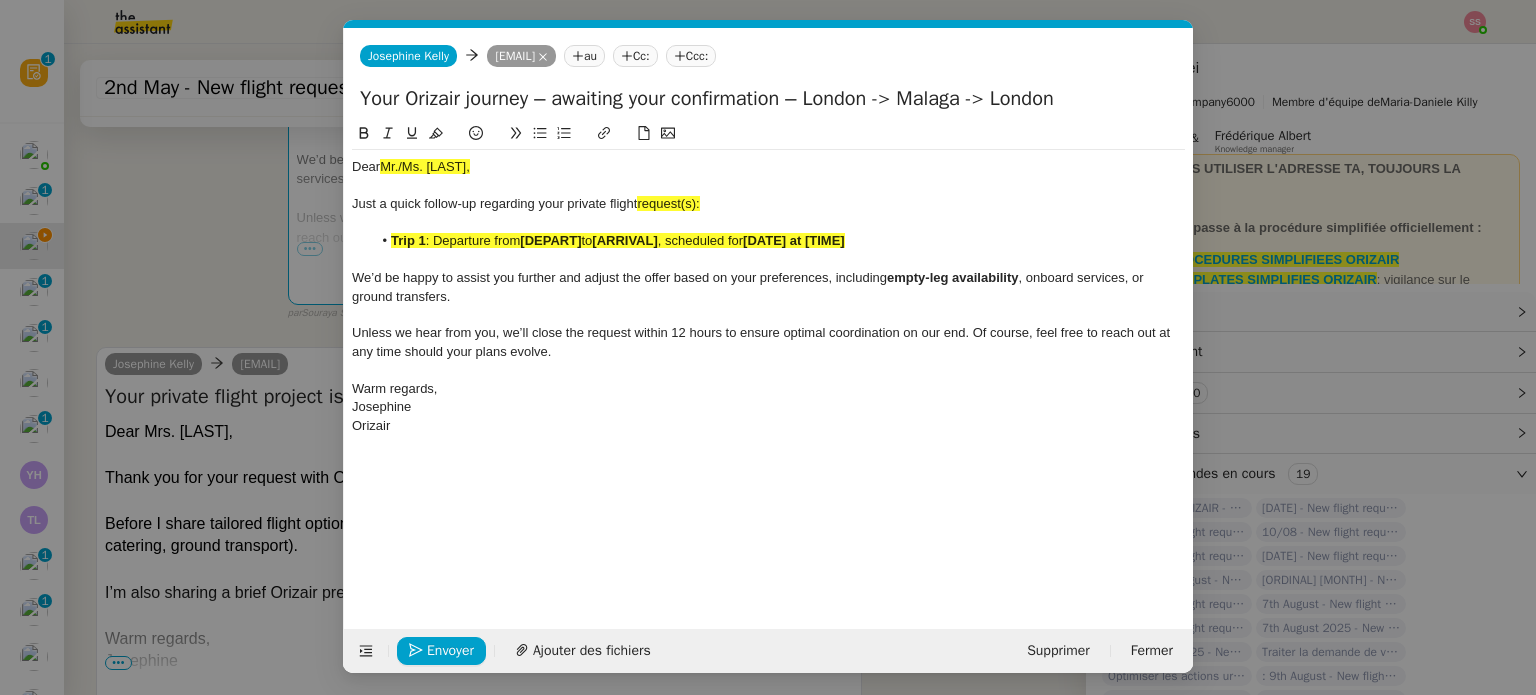 scroll, scrollTop: 500, scrollLeft: 0, axis: vertical 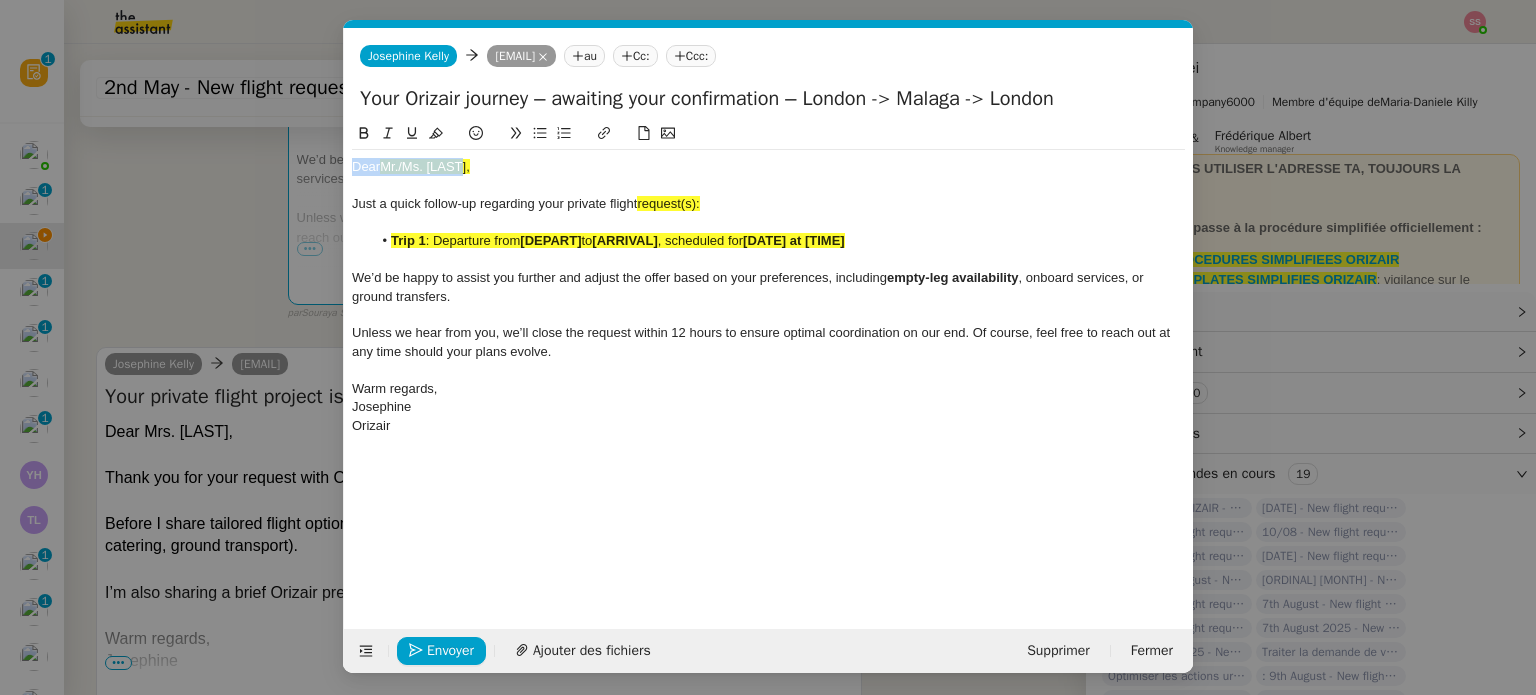 drag, startPoint x: 472, startPoint y: 167, endPoint x: 219, endPoint y: 170, distance: 253.01779 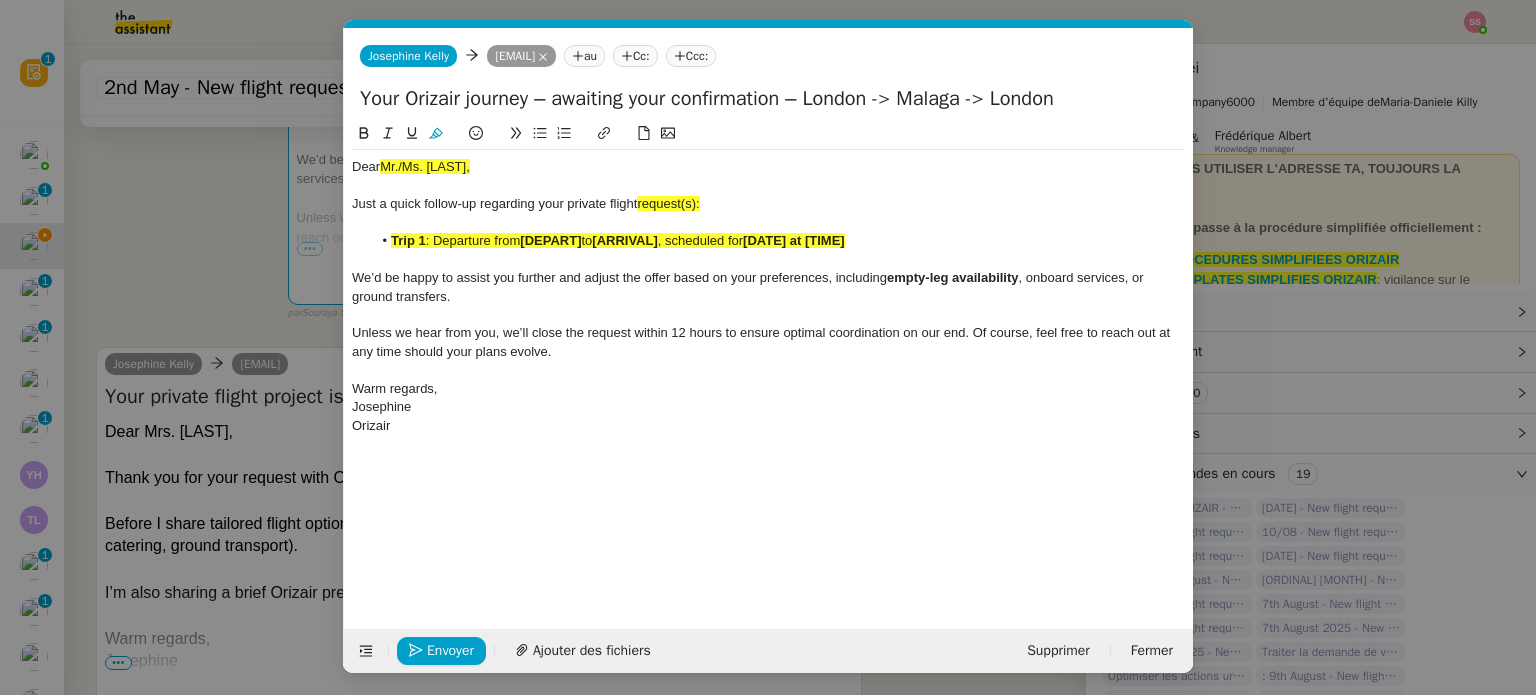 scroll, scrollTop: 0, scrollLeft: 0, axis: both 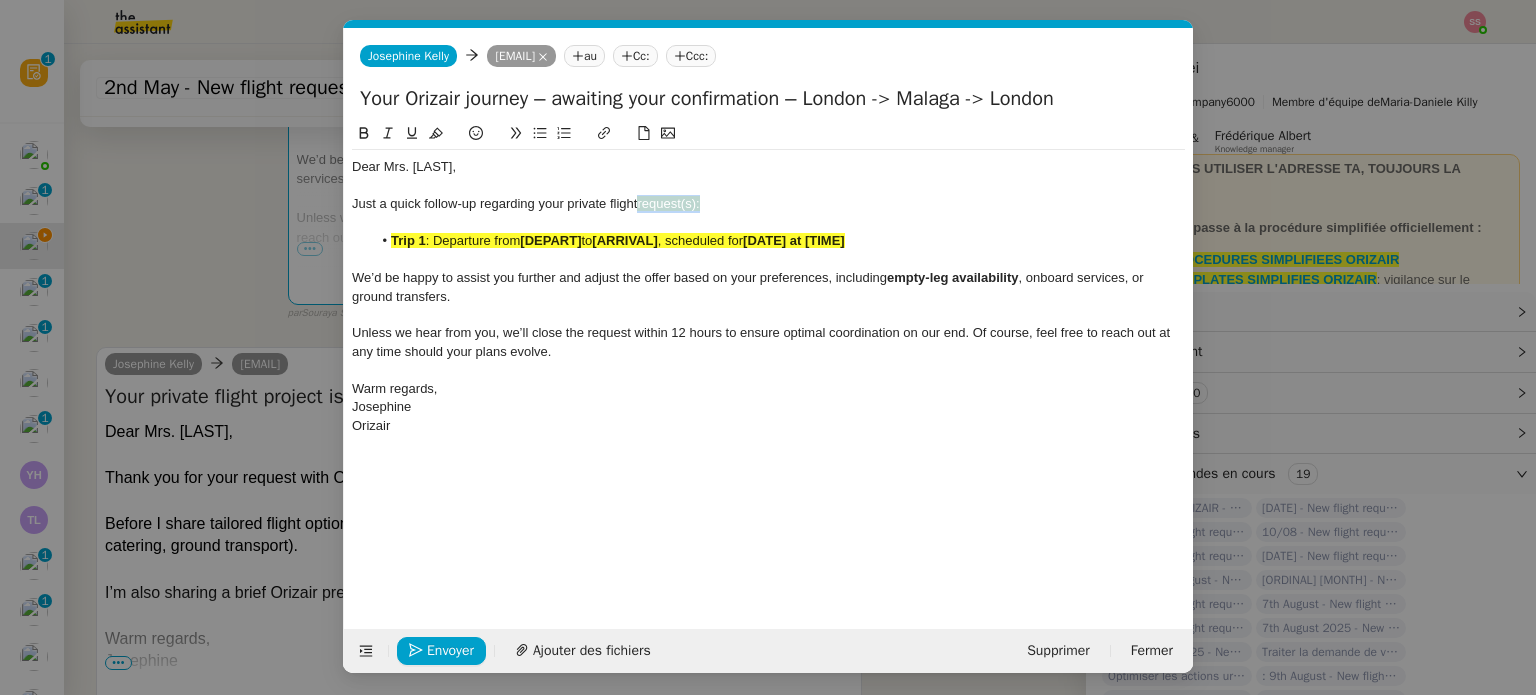 drag, startPoint x: 712, startPoint y: 202, endPoint x: 637, endPoint y: 203, distance: 75.00667 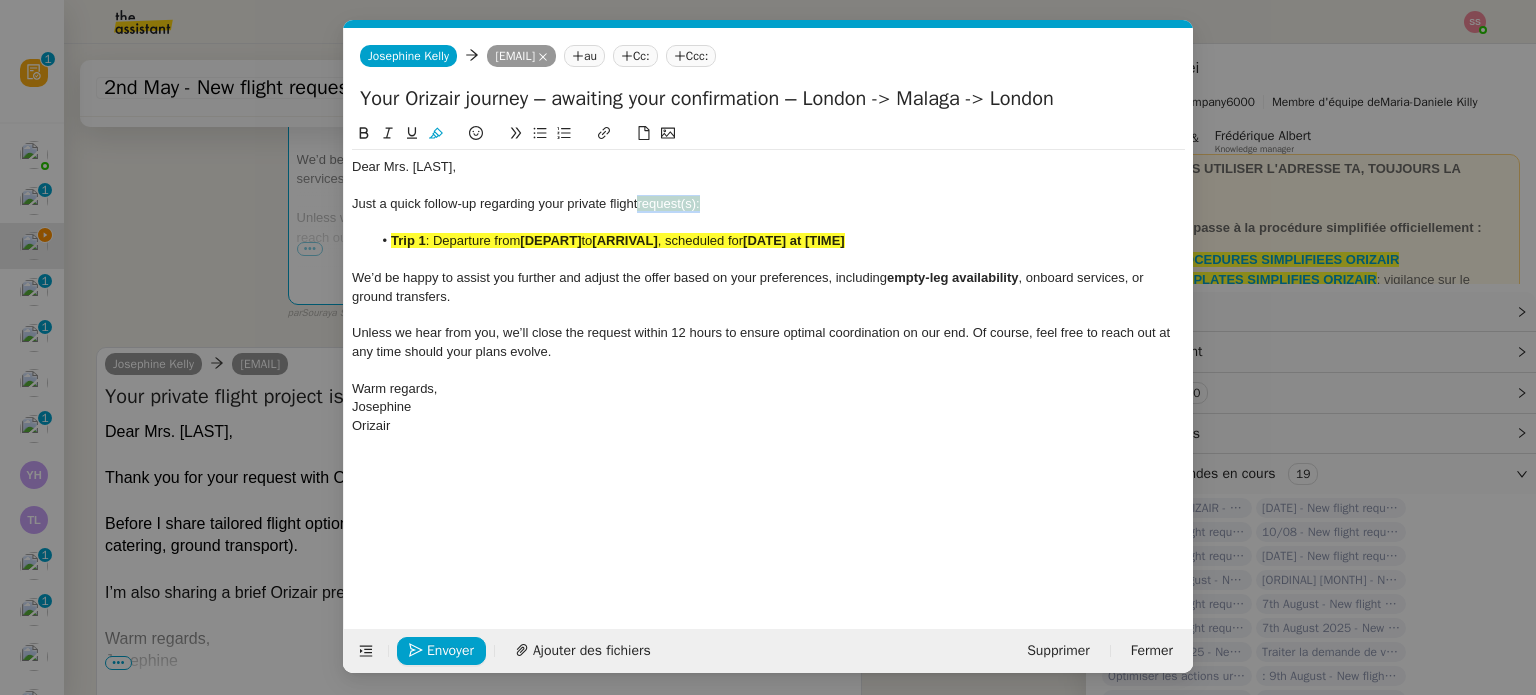 click 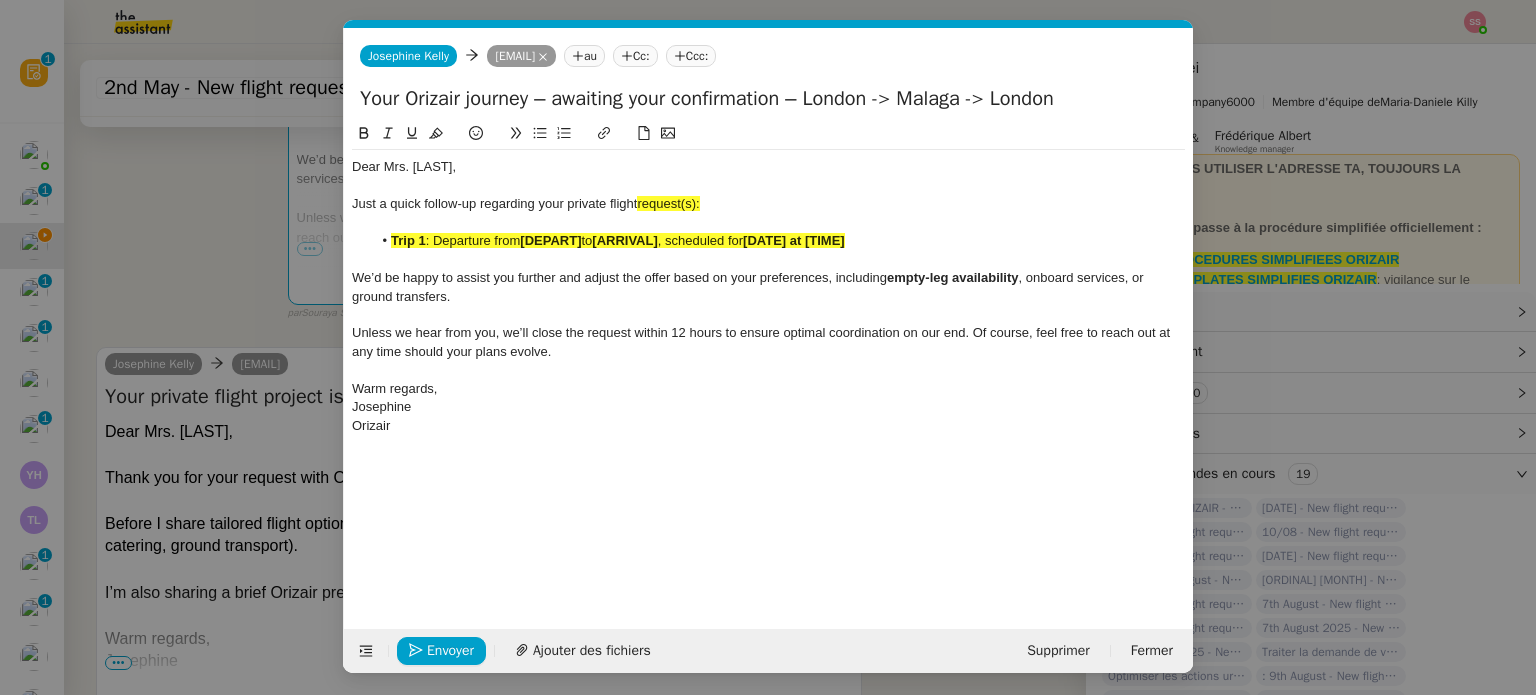 click 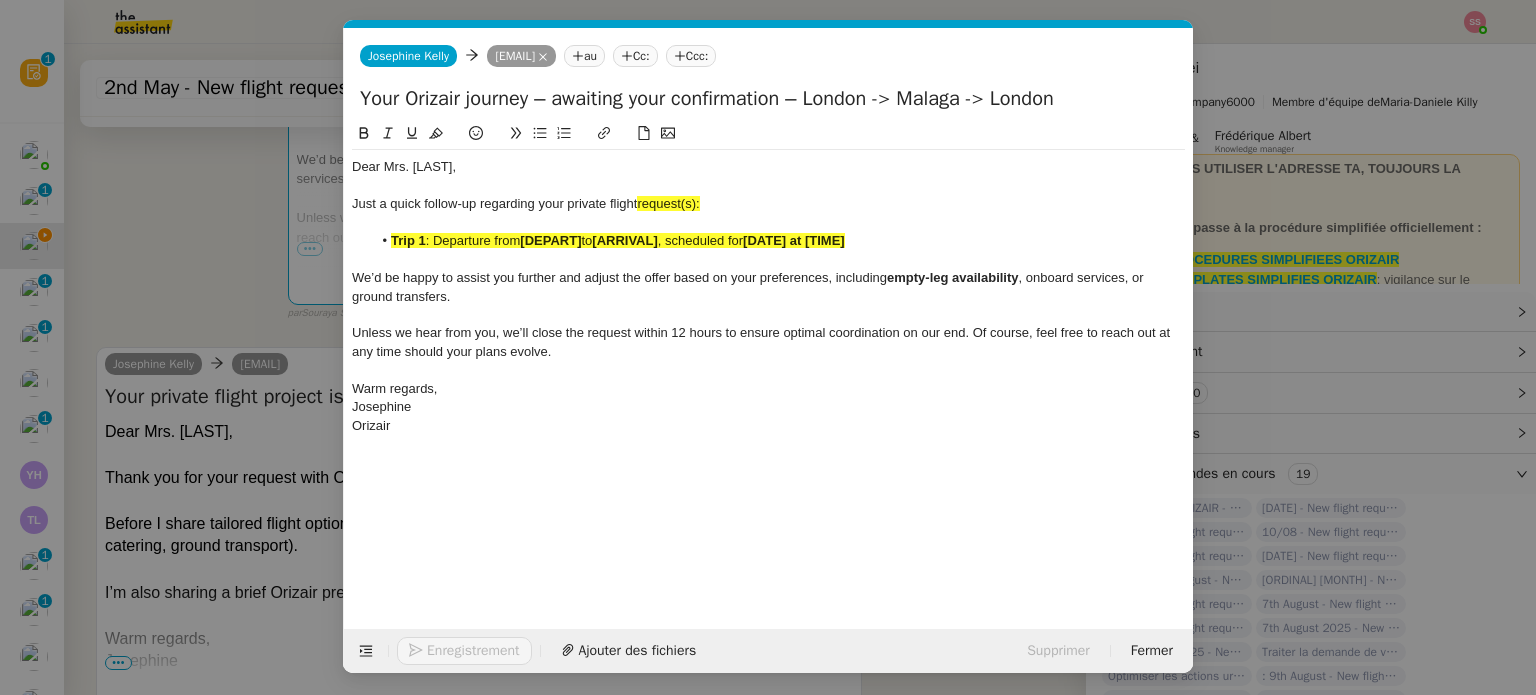 click on "Just a quick follow-up regarding your private flight  request(s):" 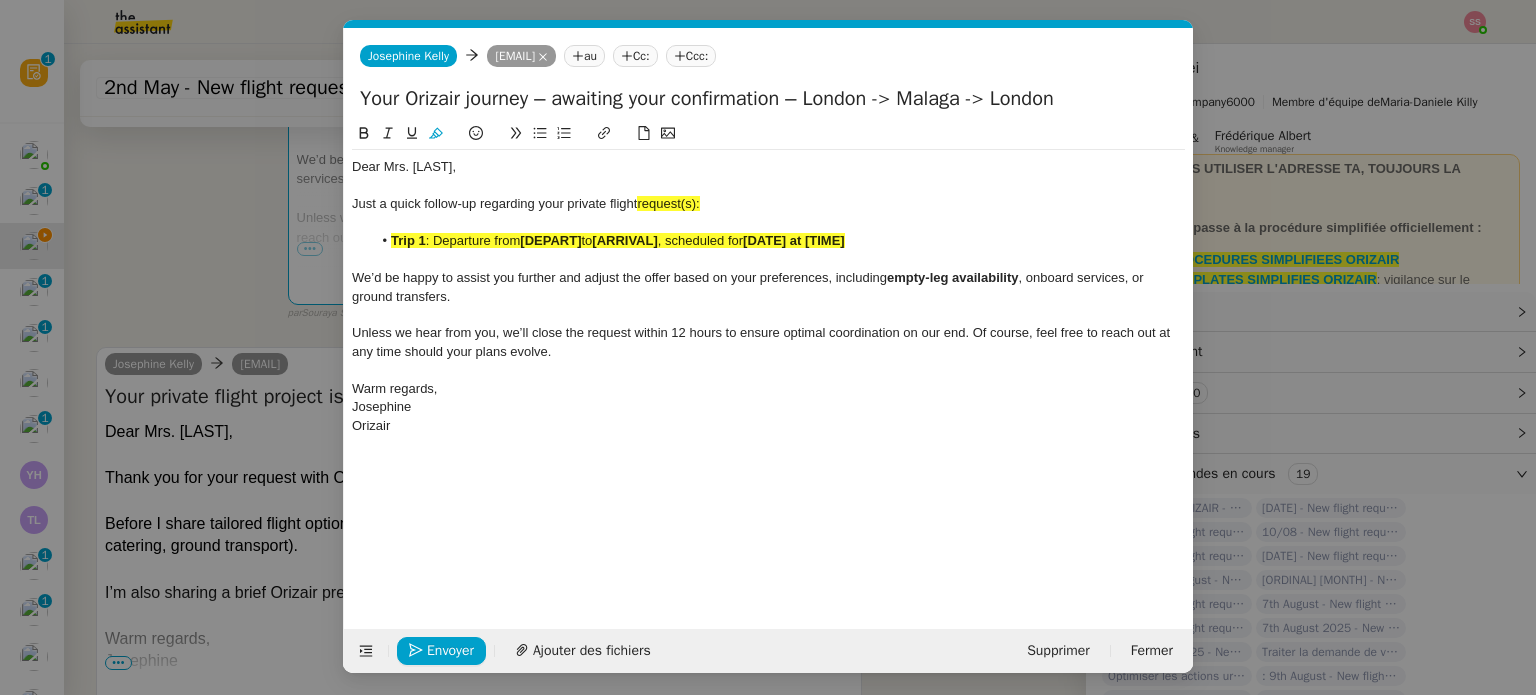drag, startPoint x: 705, startPoint y: 203, endPoint x: 638, endPoint y: 206, distance: 67.06713 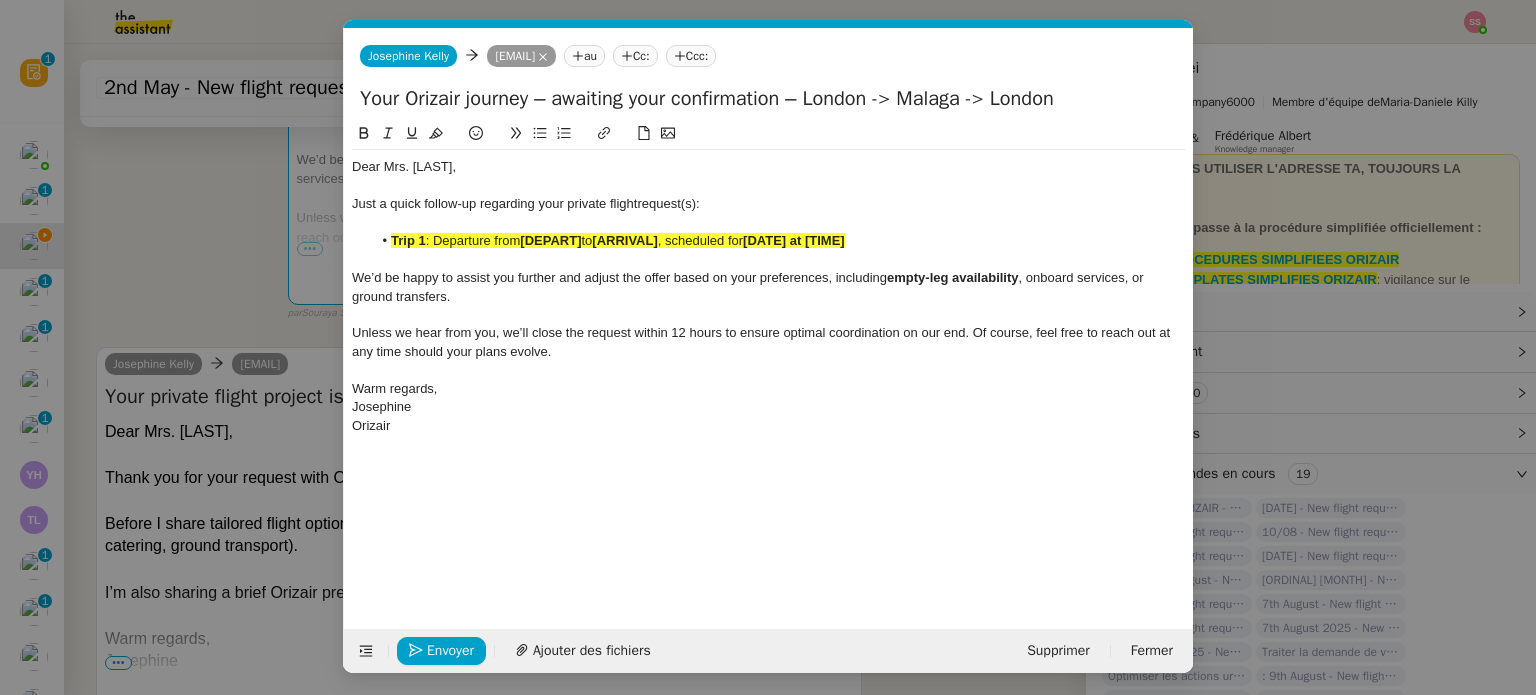 click on "Just a quick follow-up regarding your private flight  request(s):" 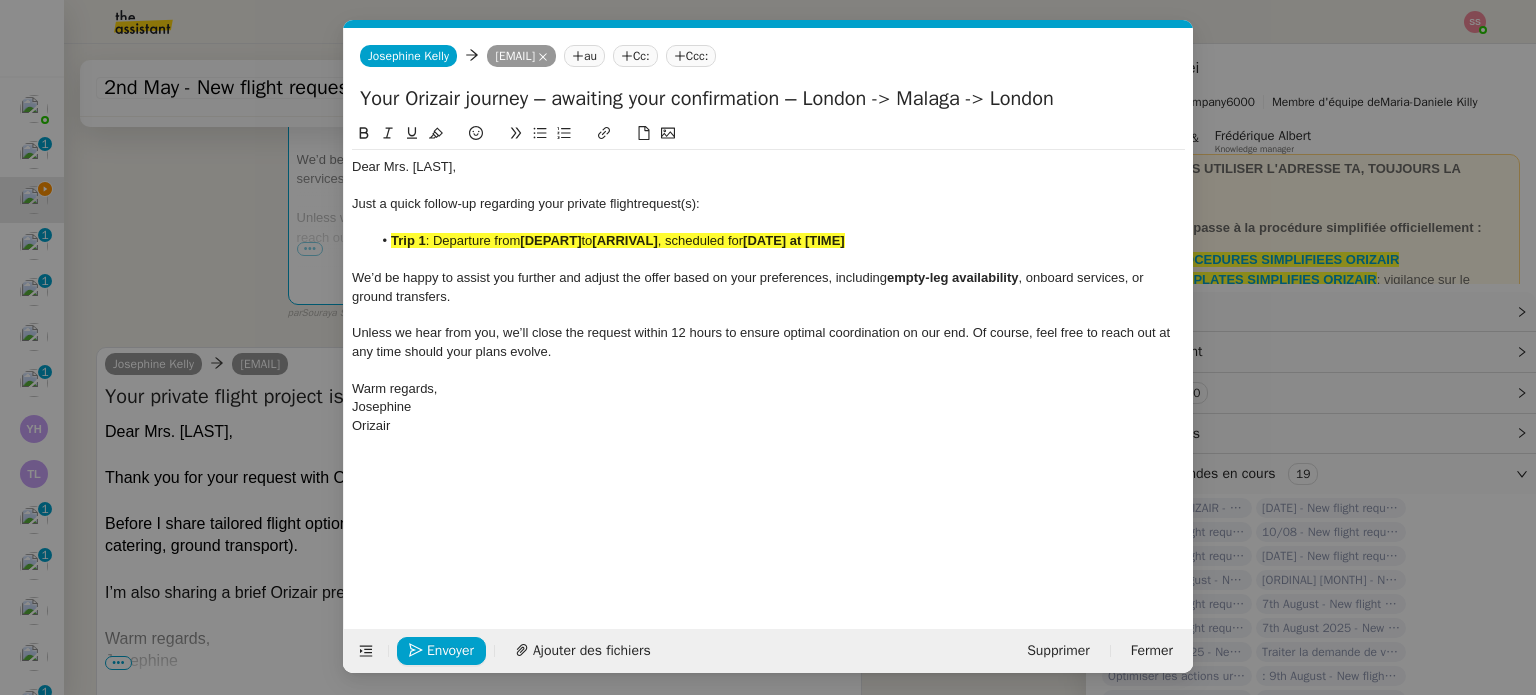 type 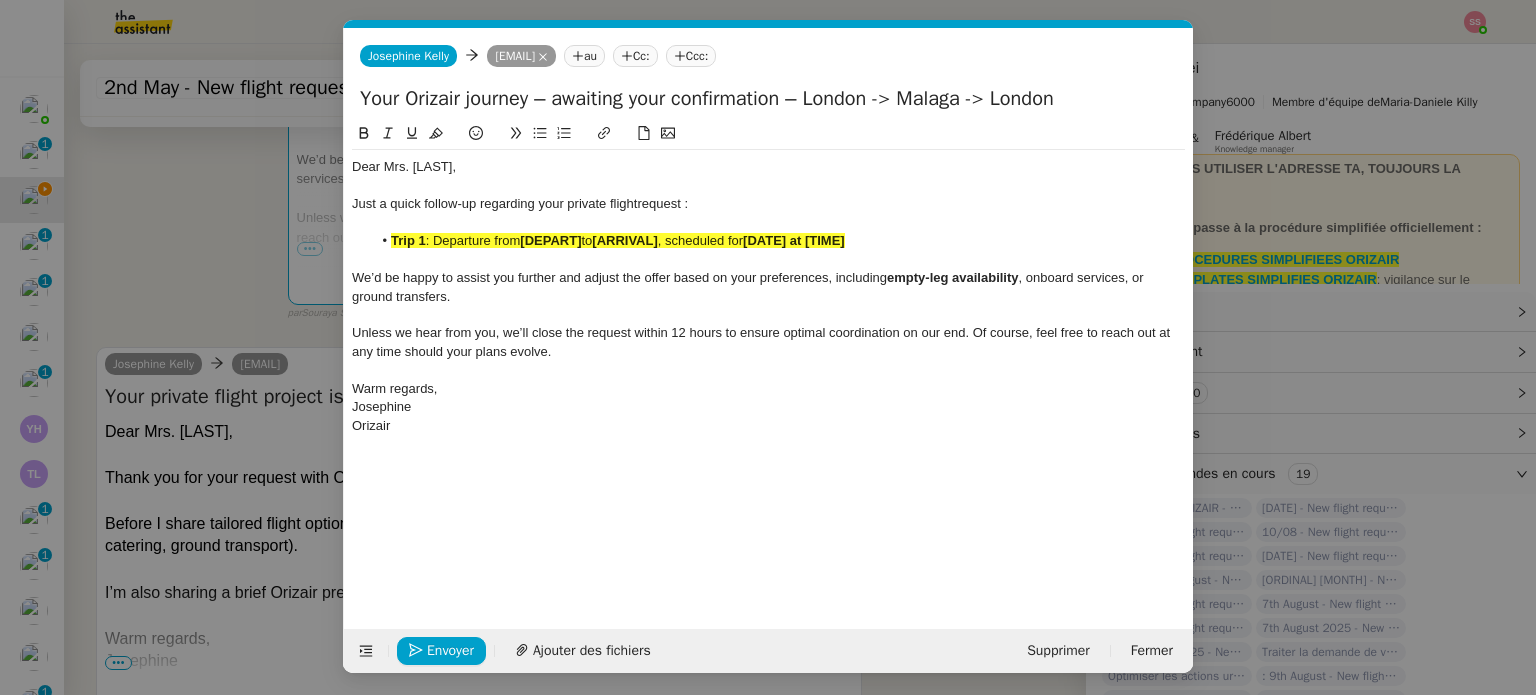 click on "[ARRIVAL]" 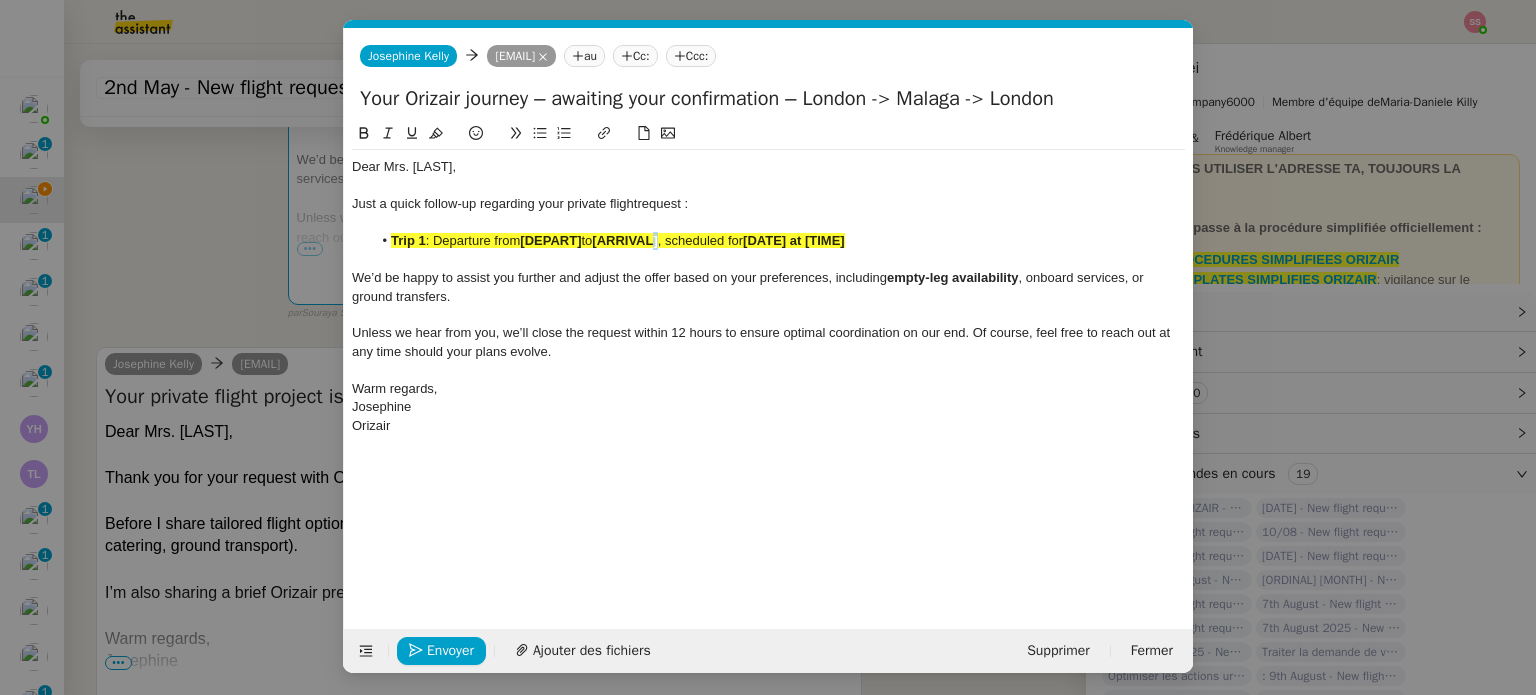 click on "[ARRIVAL]" 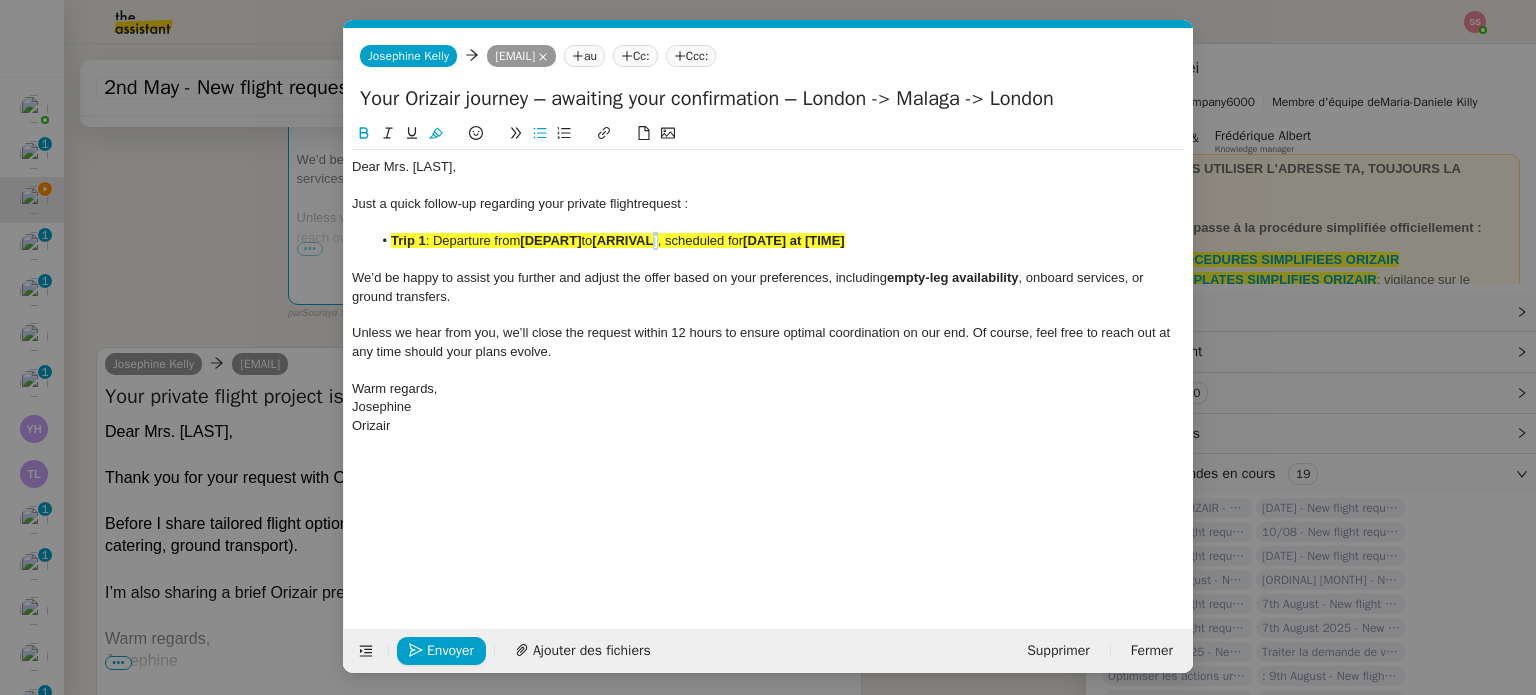 click on "[ARRIVAL]" 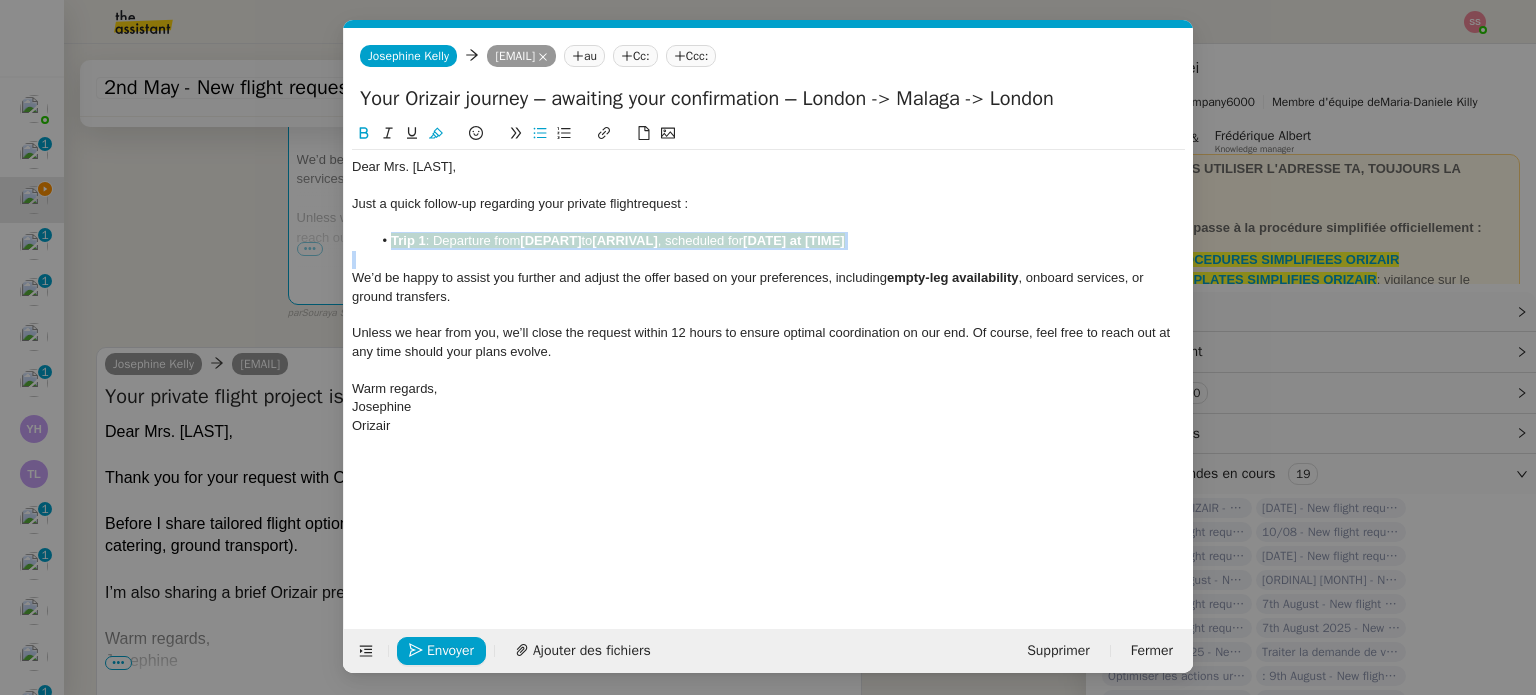click on "[ARRIVAL]" 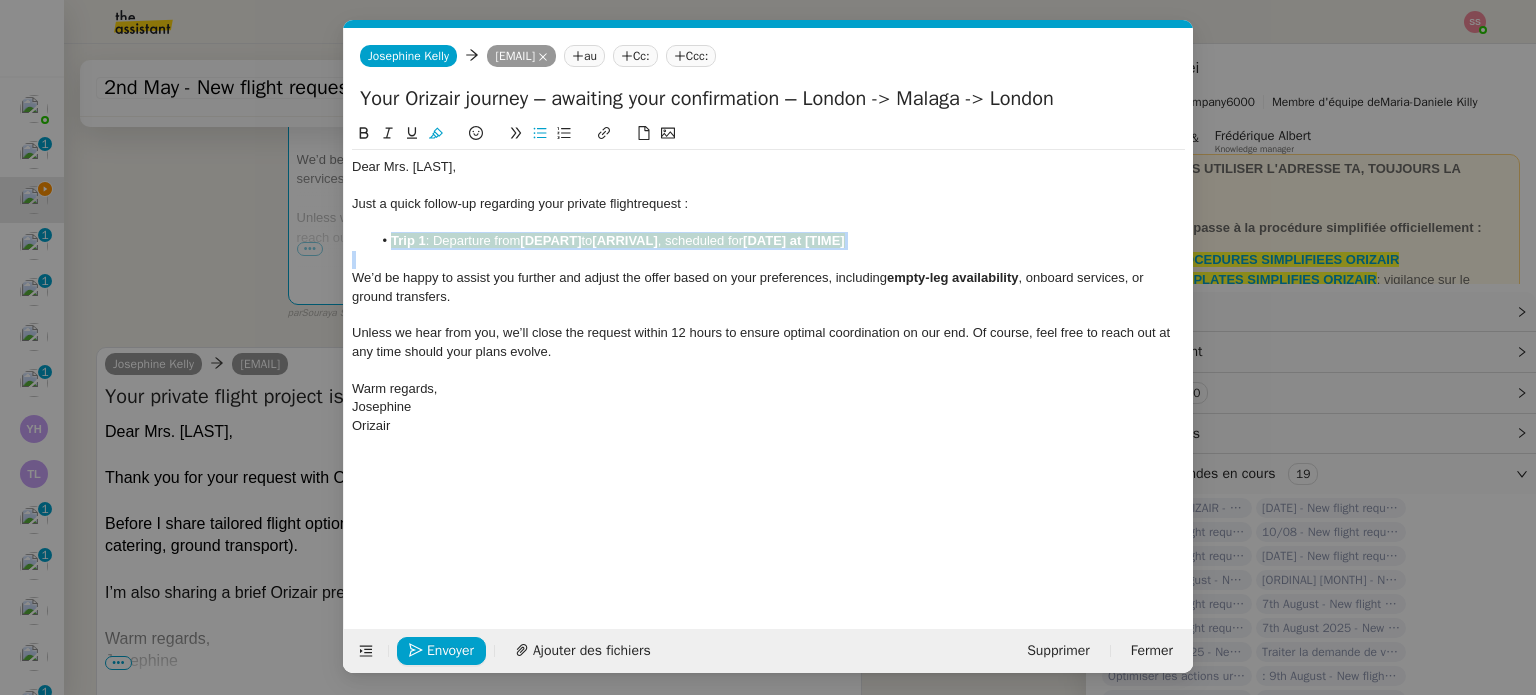click 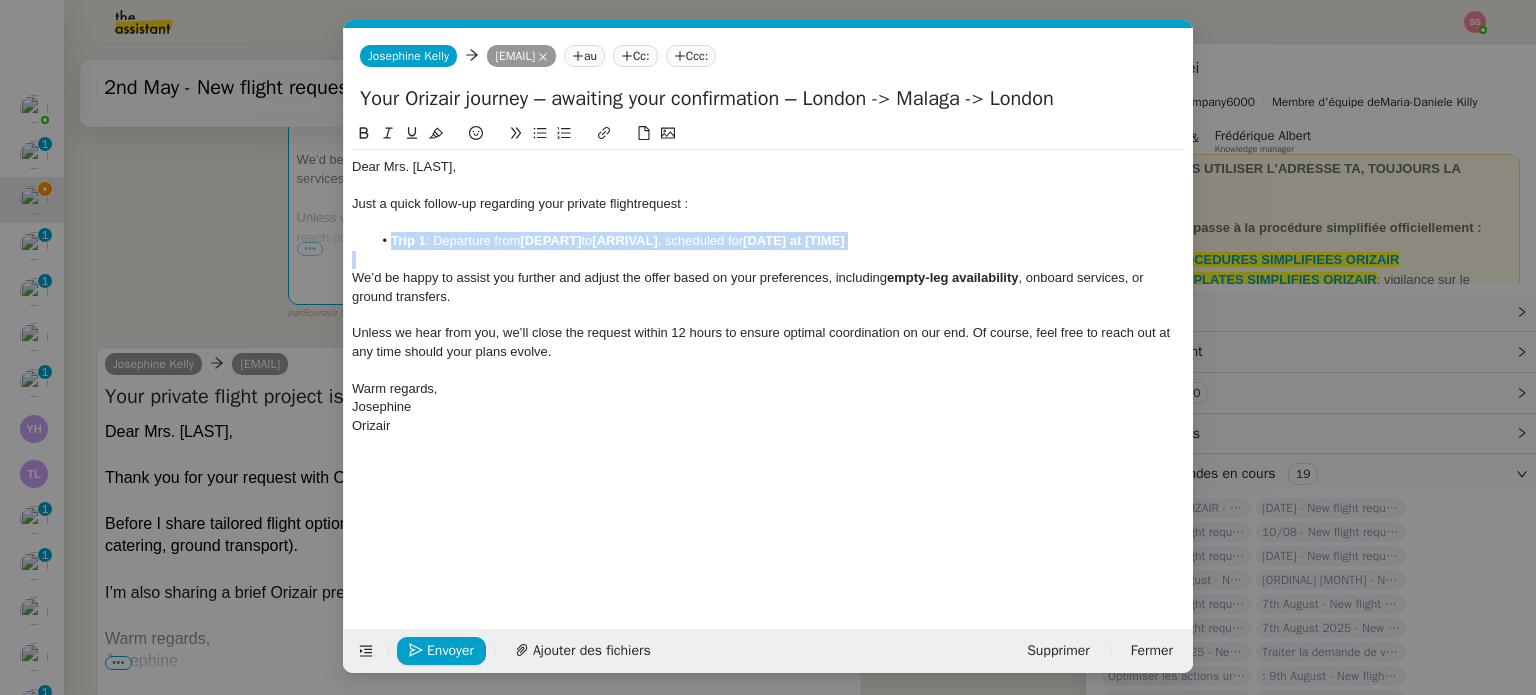 click 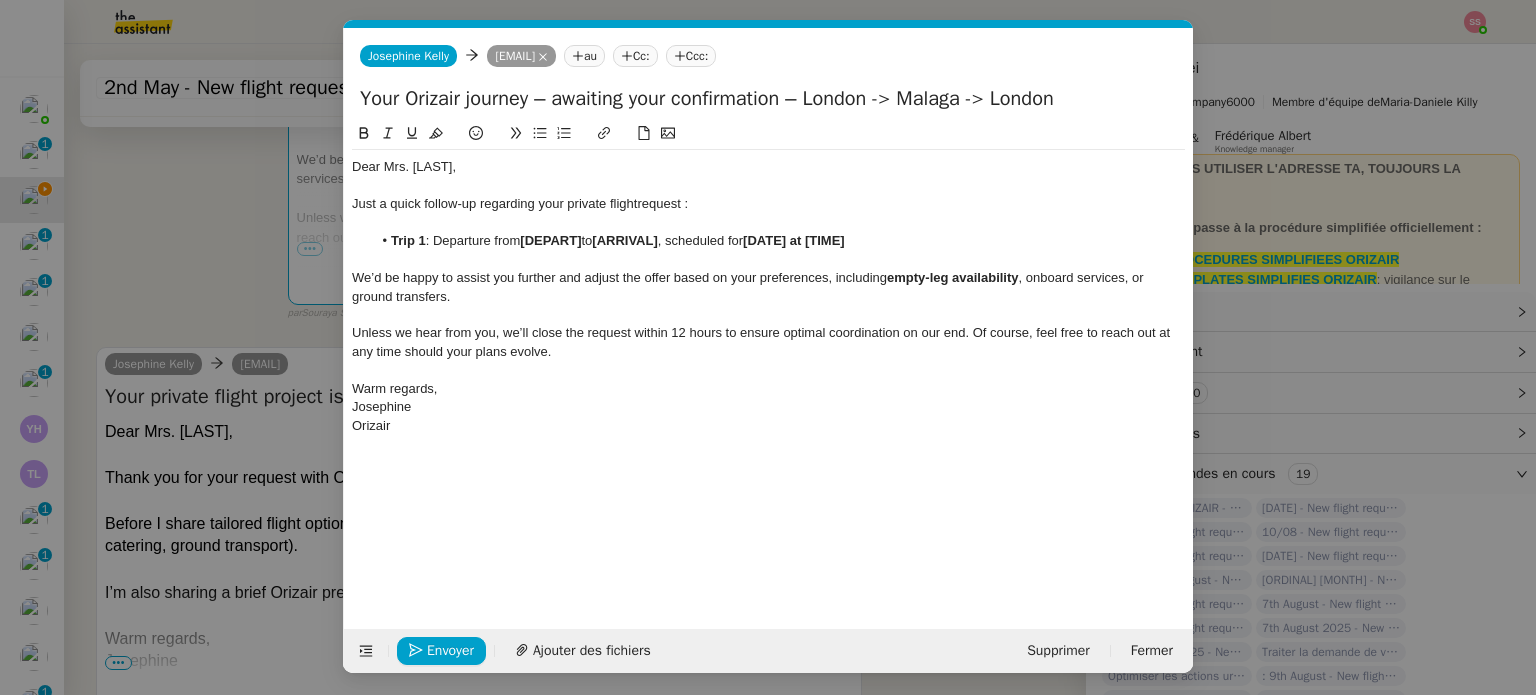 drag, startPoint x: 172, startPoint y: 360, endPoint x: 184, endPoint y: 371, distance: 16.27882 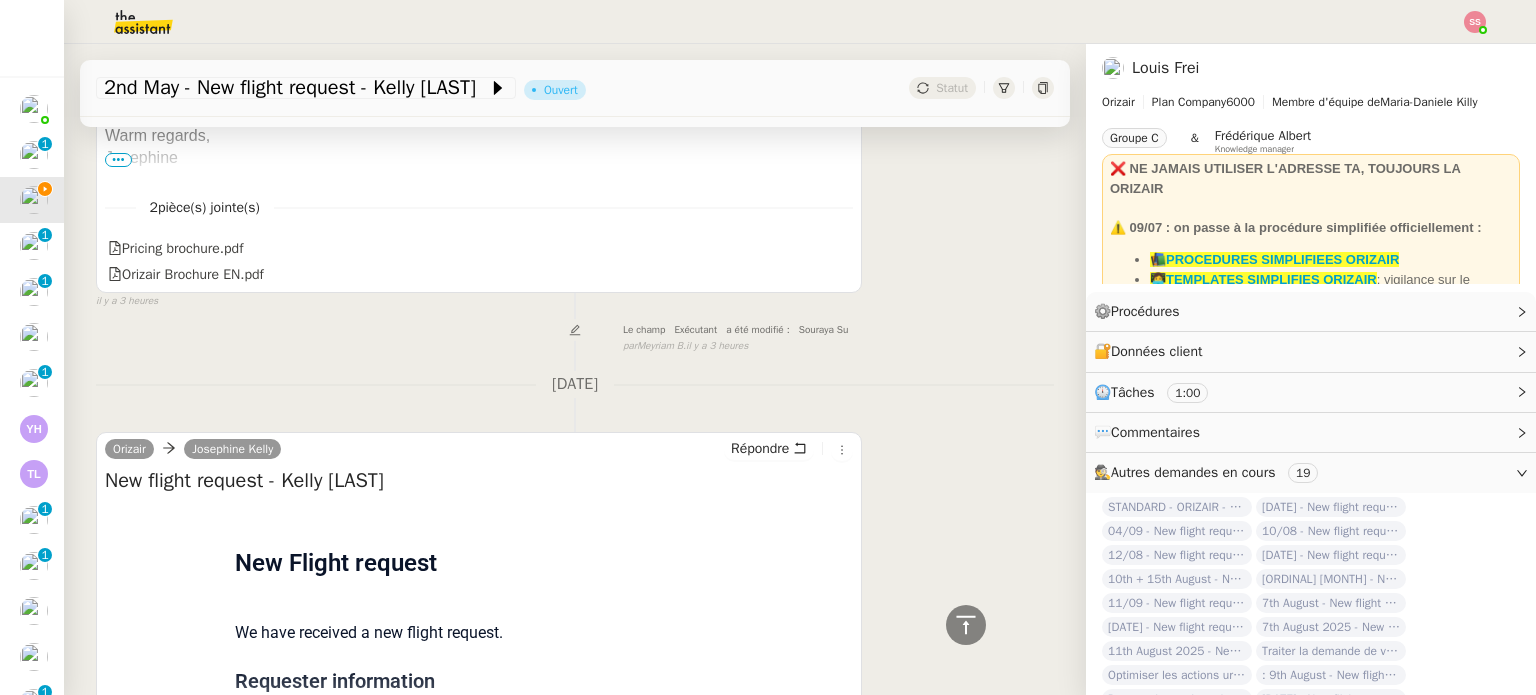 scroll, scrollTop: 1204, scrollLeft: 0, axis: vertical 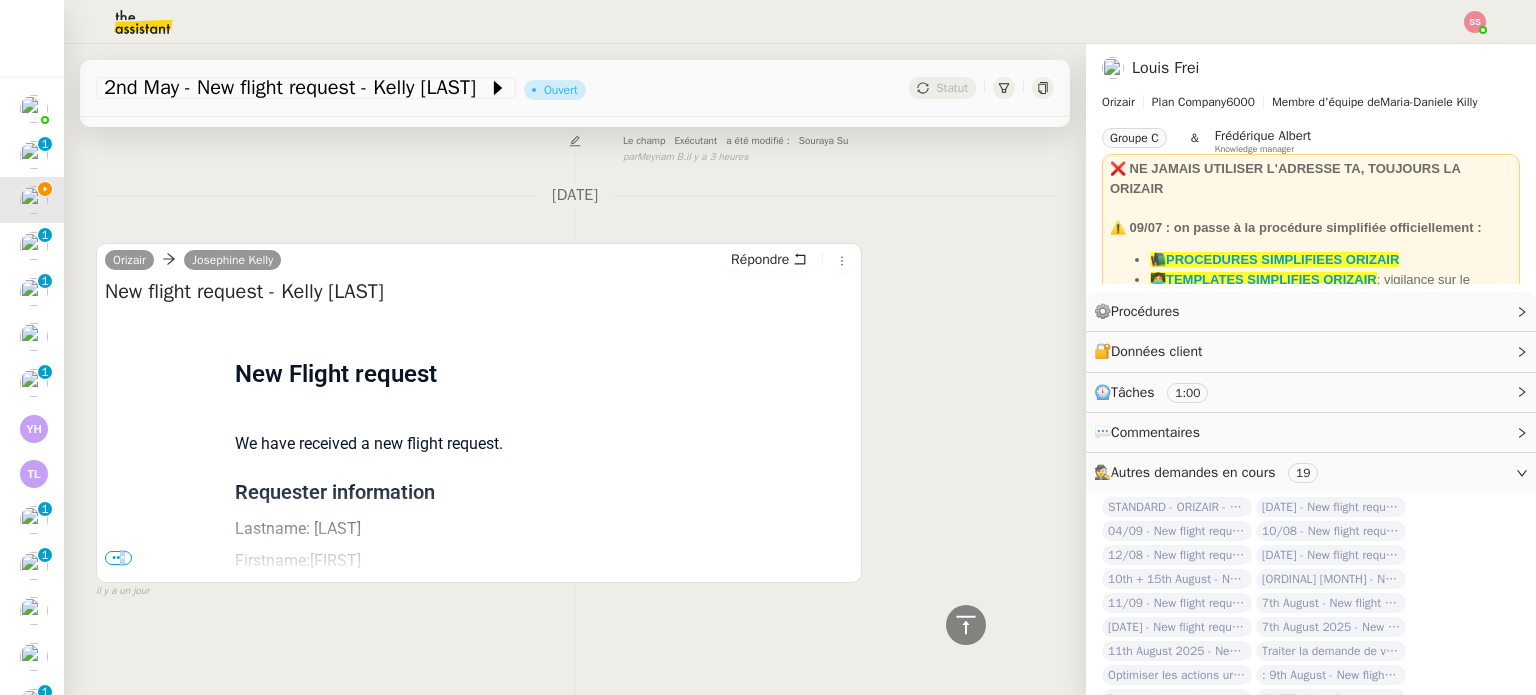drag, startPoint x: 128, startPoint y: 545, endPoint x: 289, endPoint y: 474, distance: 175.96022 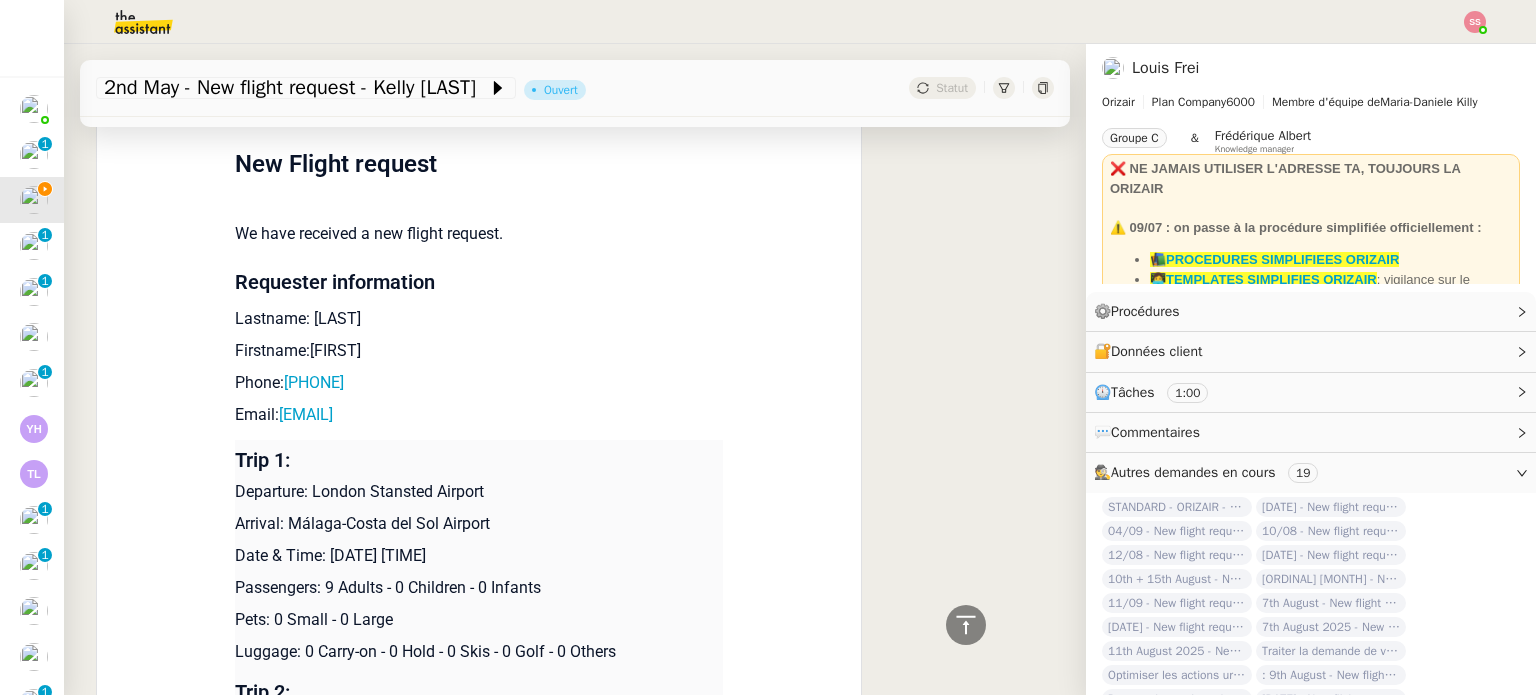 scroll, scrollTop: 1404, scrollLeft: 0, axis: vertical 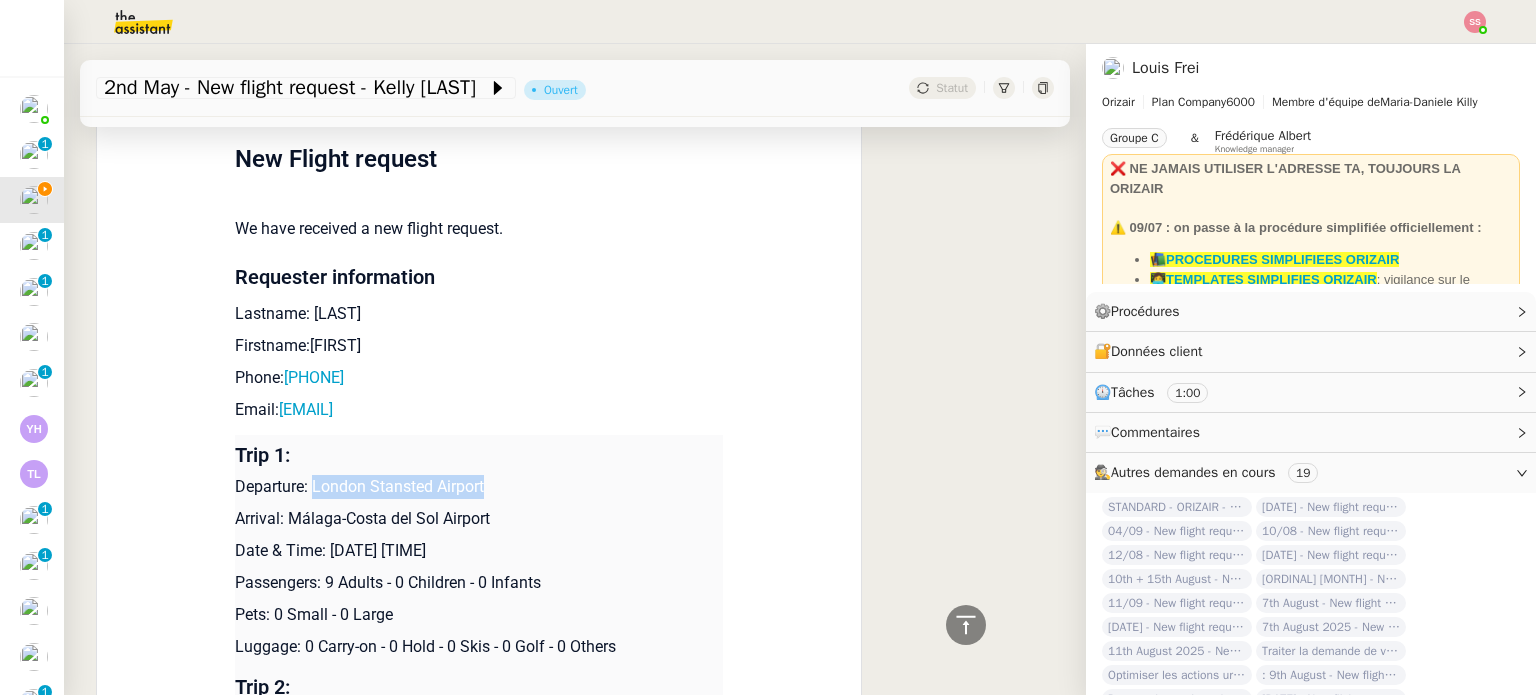 drag, startPoint x: 305, startPoint y: 489, endPoint x: 485, endPoint y: 490, distance: 180.00278 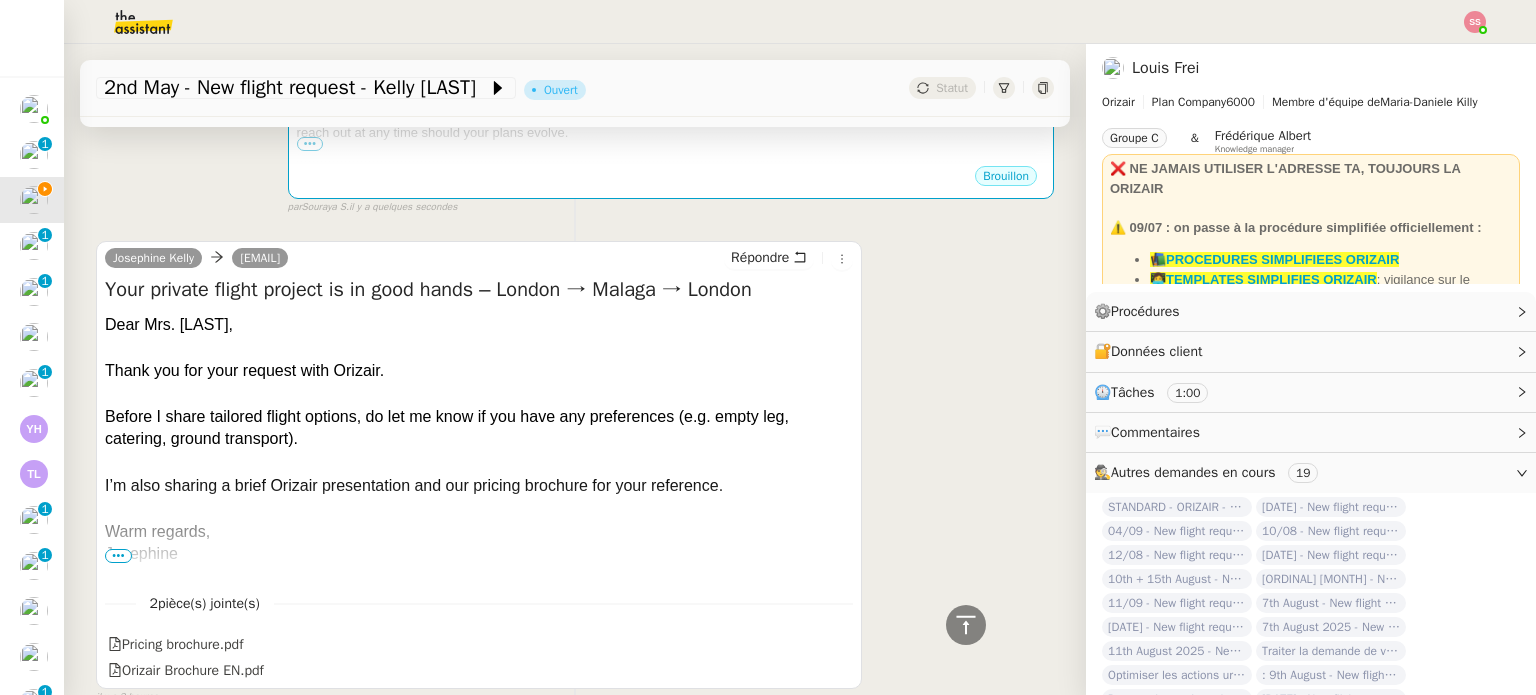 scroll, scrollTop: 104, scrollLeft: 0, axis: vertical 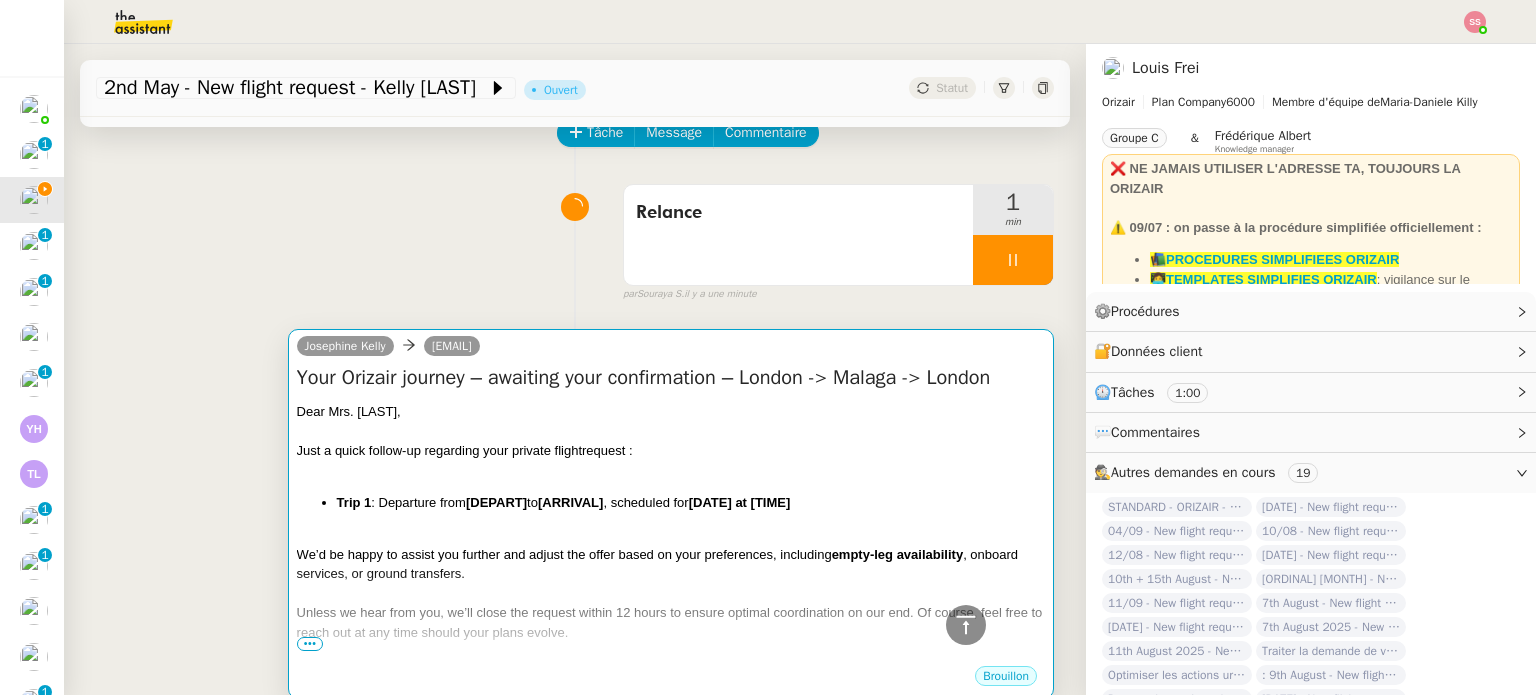 click on "Your Orizair journey – awaiting your confirmation – London → Malaga → London" at bounding box center (671, 378) 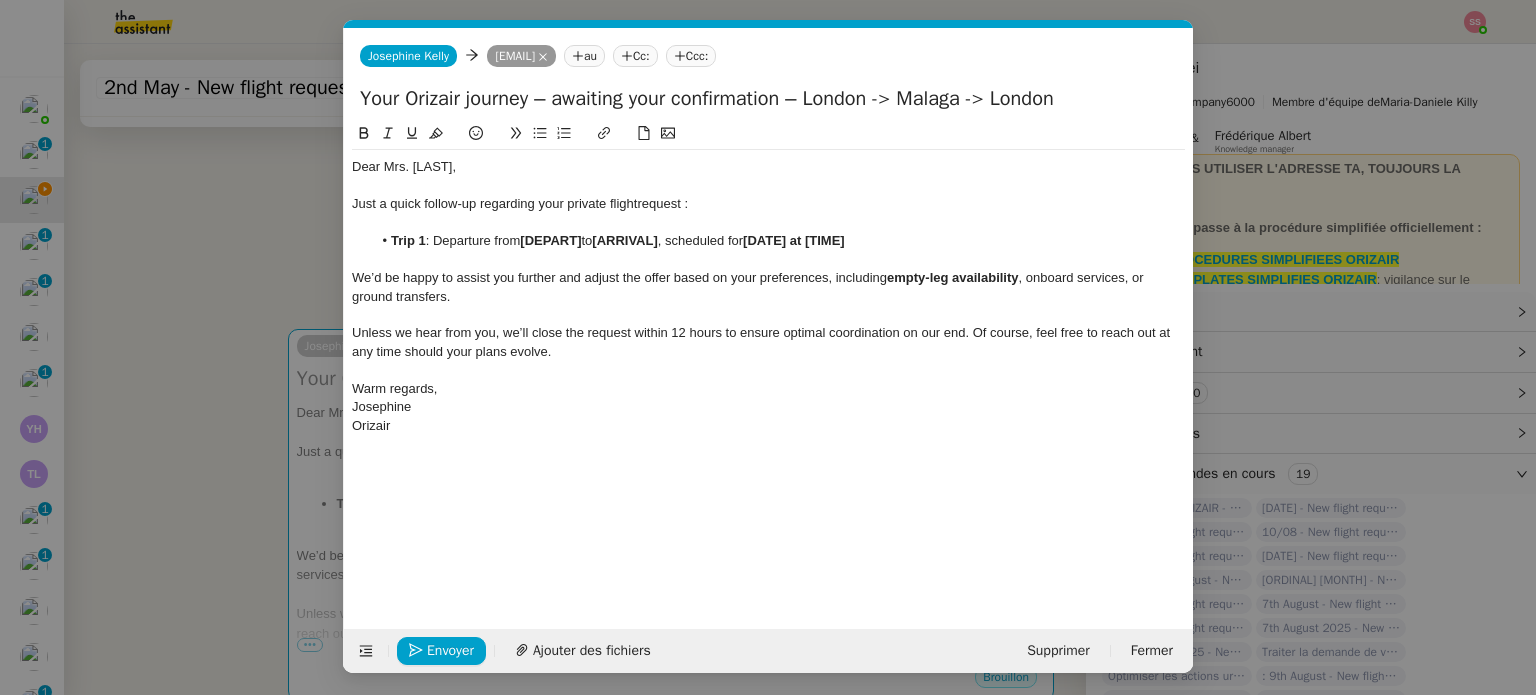 scroll, scrollTop: 0, scrollLeft: 86, axis: horizontal 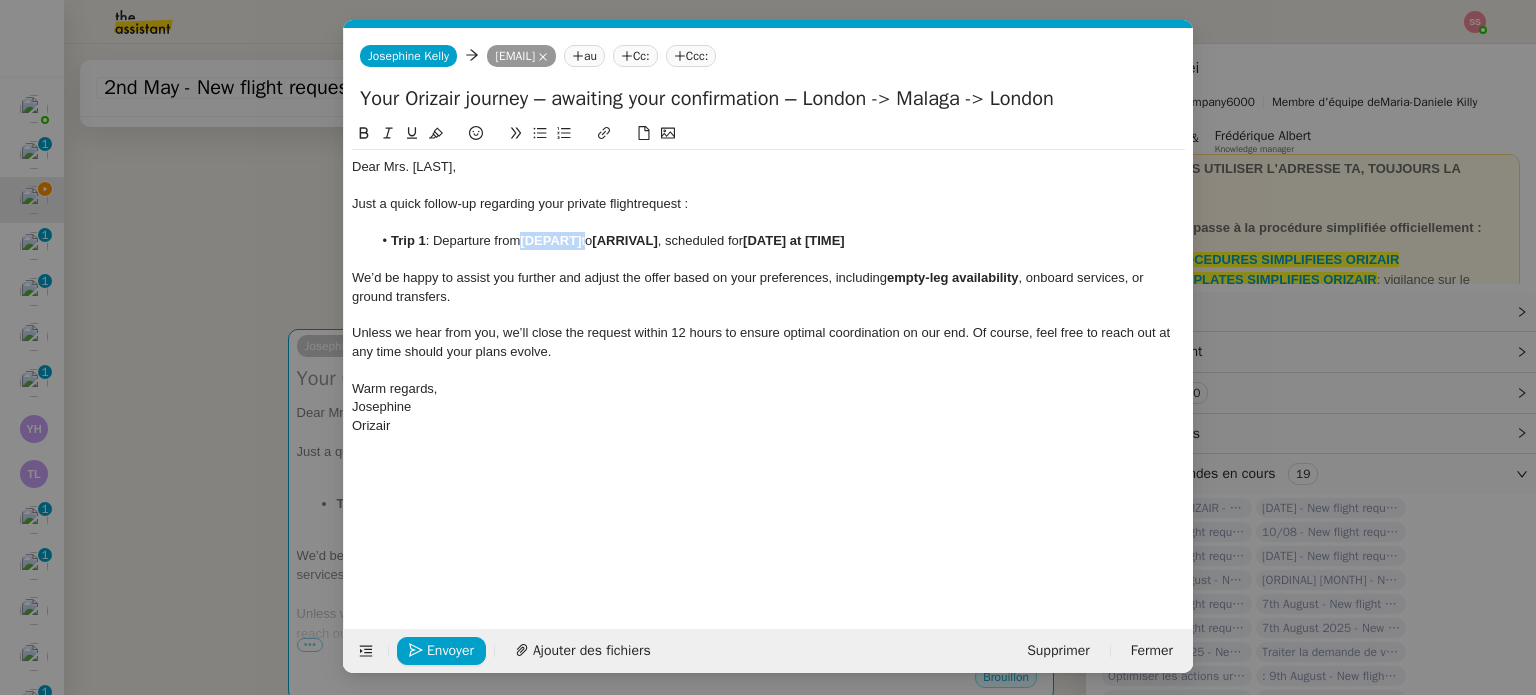 drag, startPoint x: 587, startPoint y: 237, endPoint x: 524, endPoint y: 238, distance: 63.007935 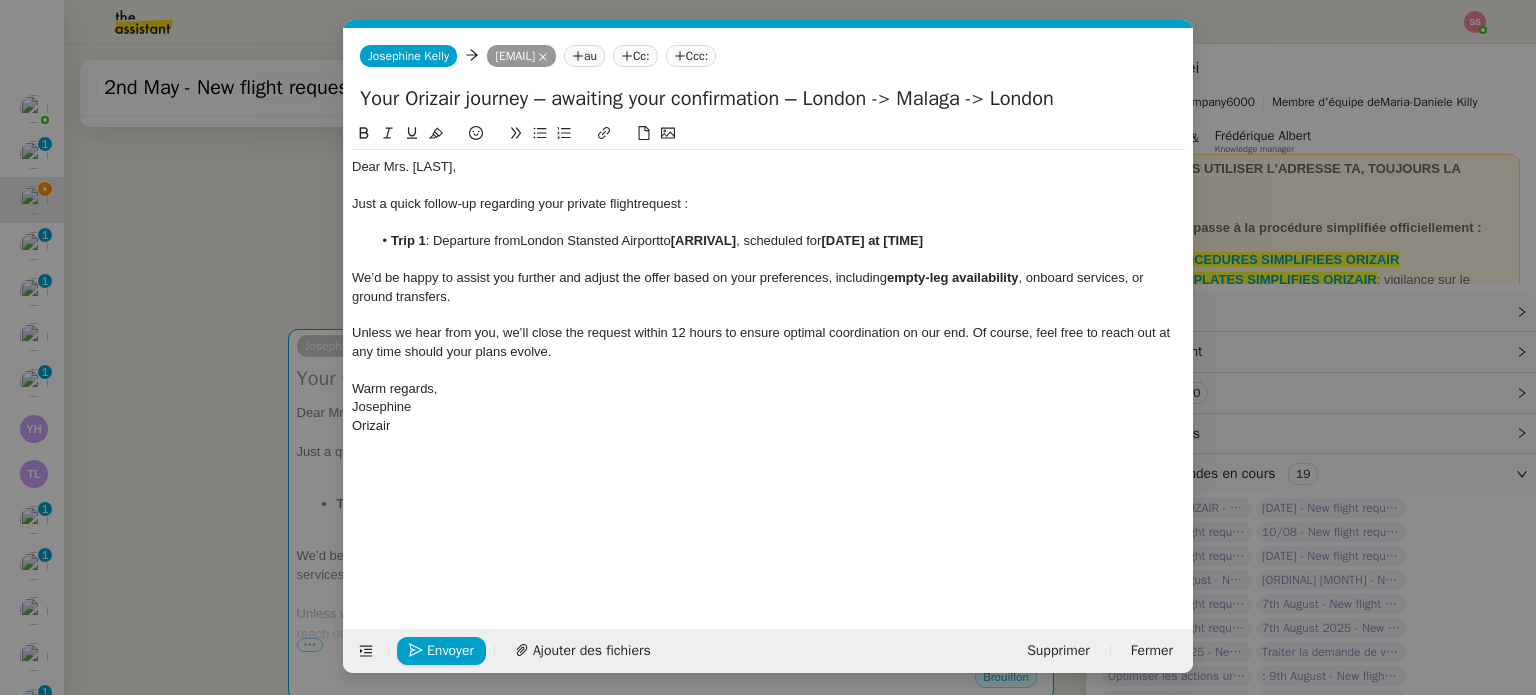 scroll, scrollTop: 0, scrollLeft: 0, axis: both 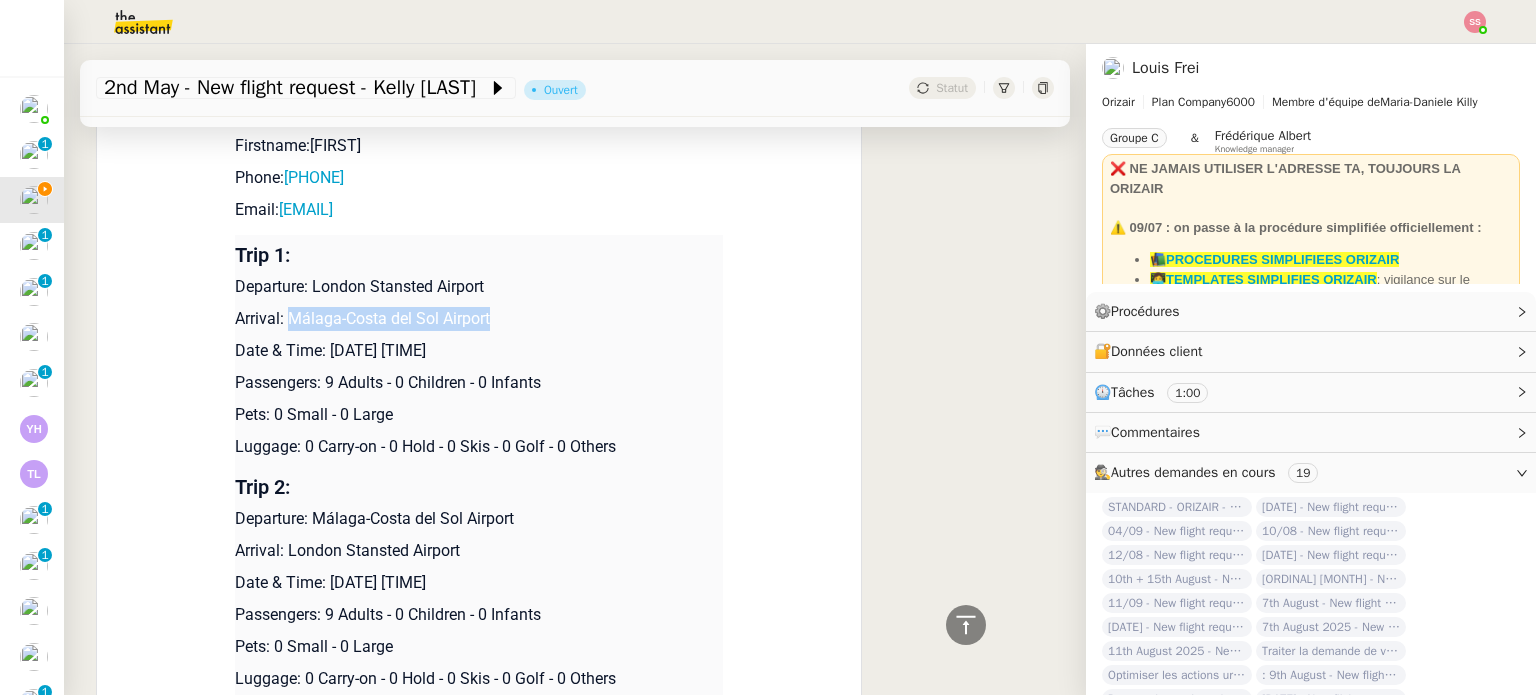 drag, startPoint x: 280, startPoint y: 323, endPoint x: 507, endPoint y: 306, distance: 227.63568 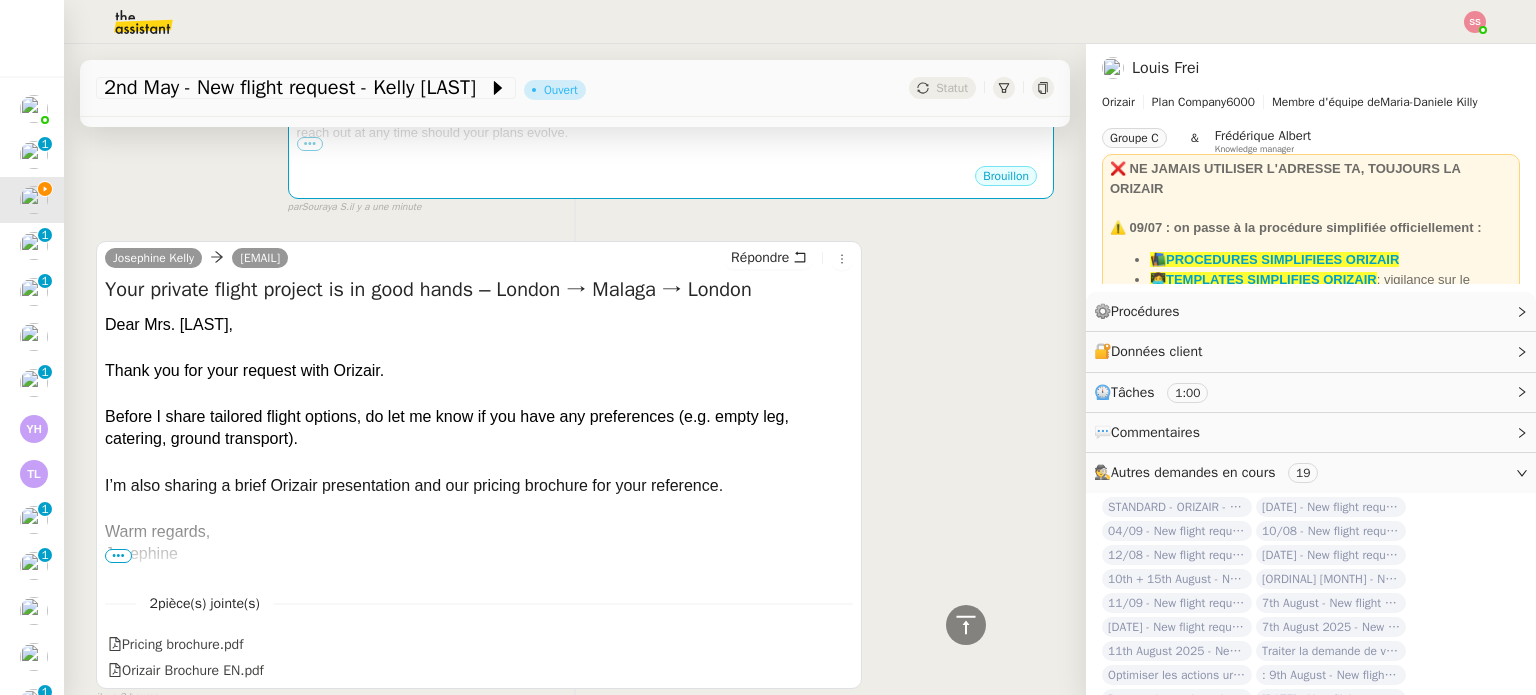 scroll, scrollTop: 304, scrollLeft: 0, axis: vertical 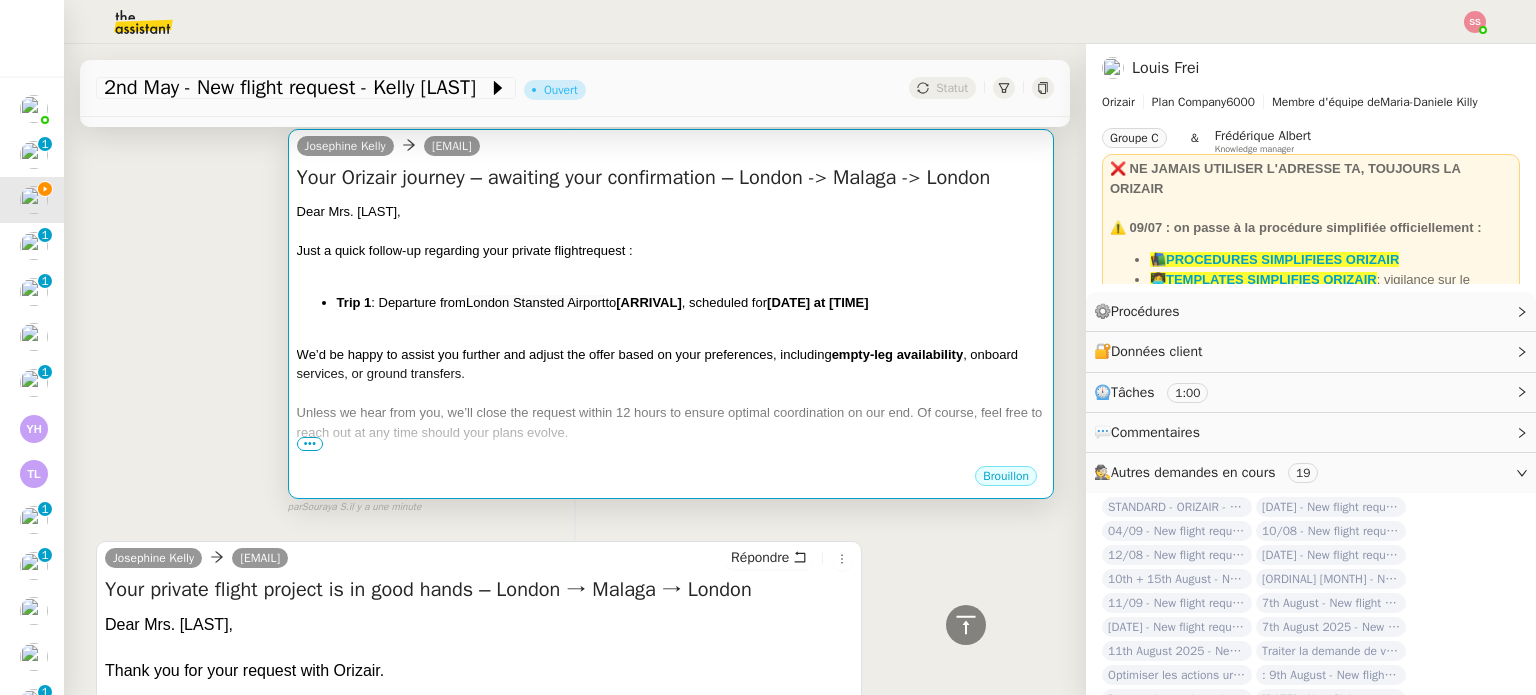 click at bounding box center [671, 335] 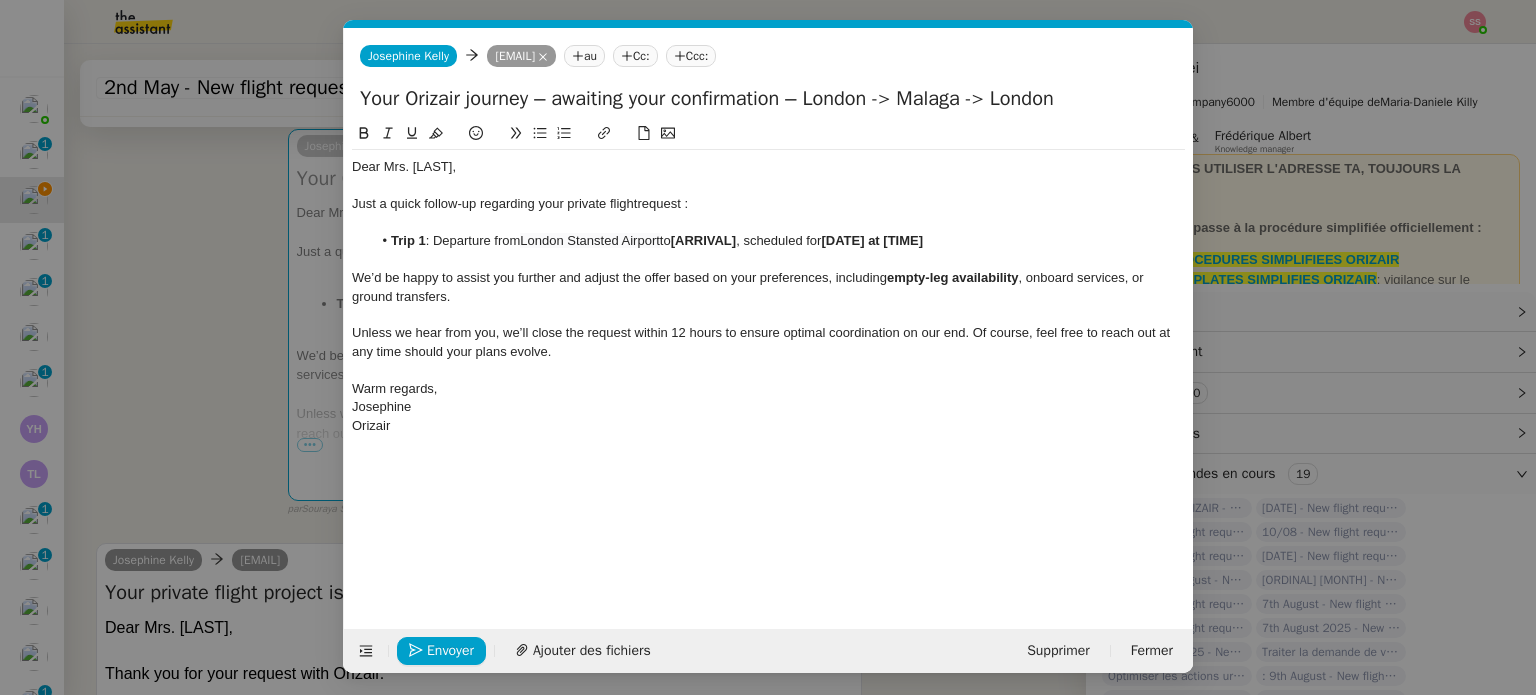 scroll, scrollTop: 0, scrollLeft: 86, axis: horizontal 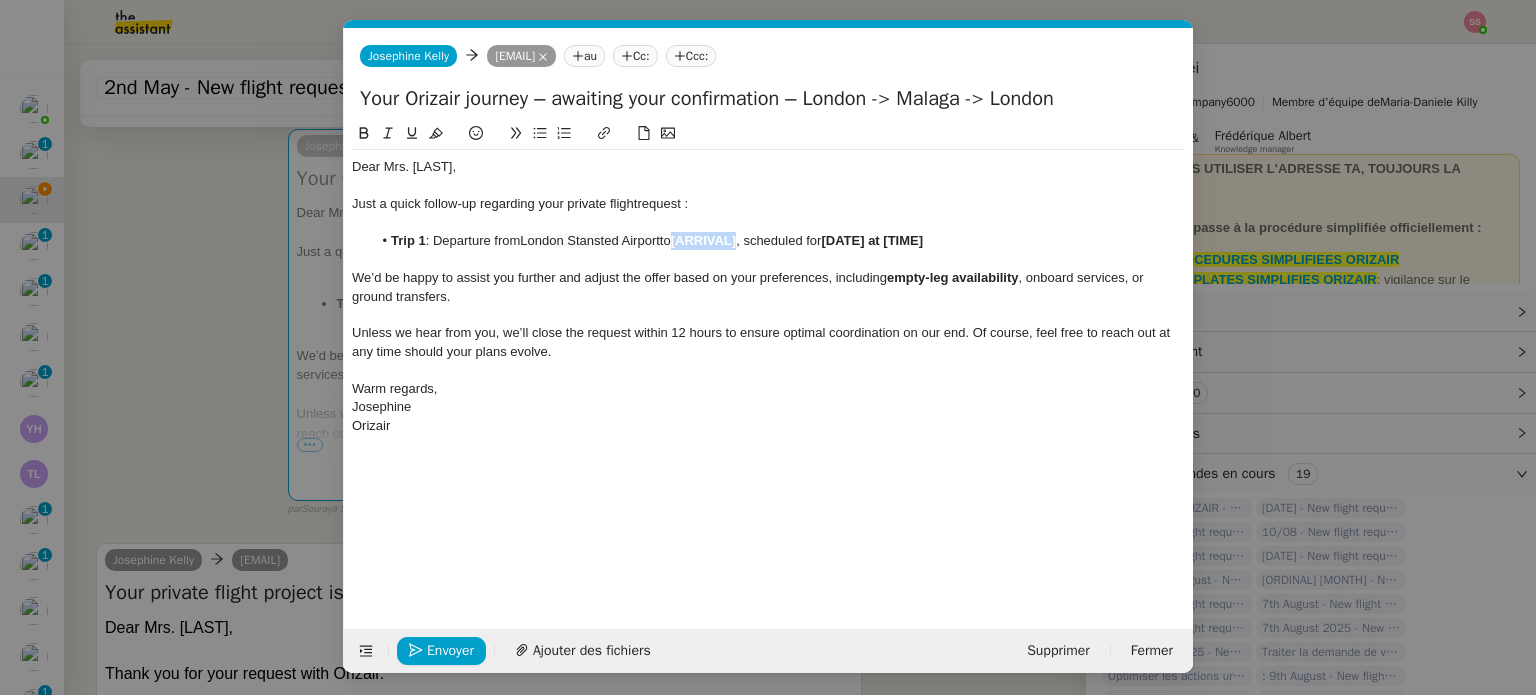 drag, startPoint x: 747, startPoint y: 238, endPoint x: 680, endPoint y: 240, distance: 67.02985 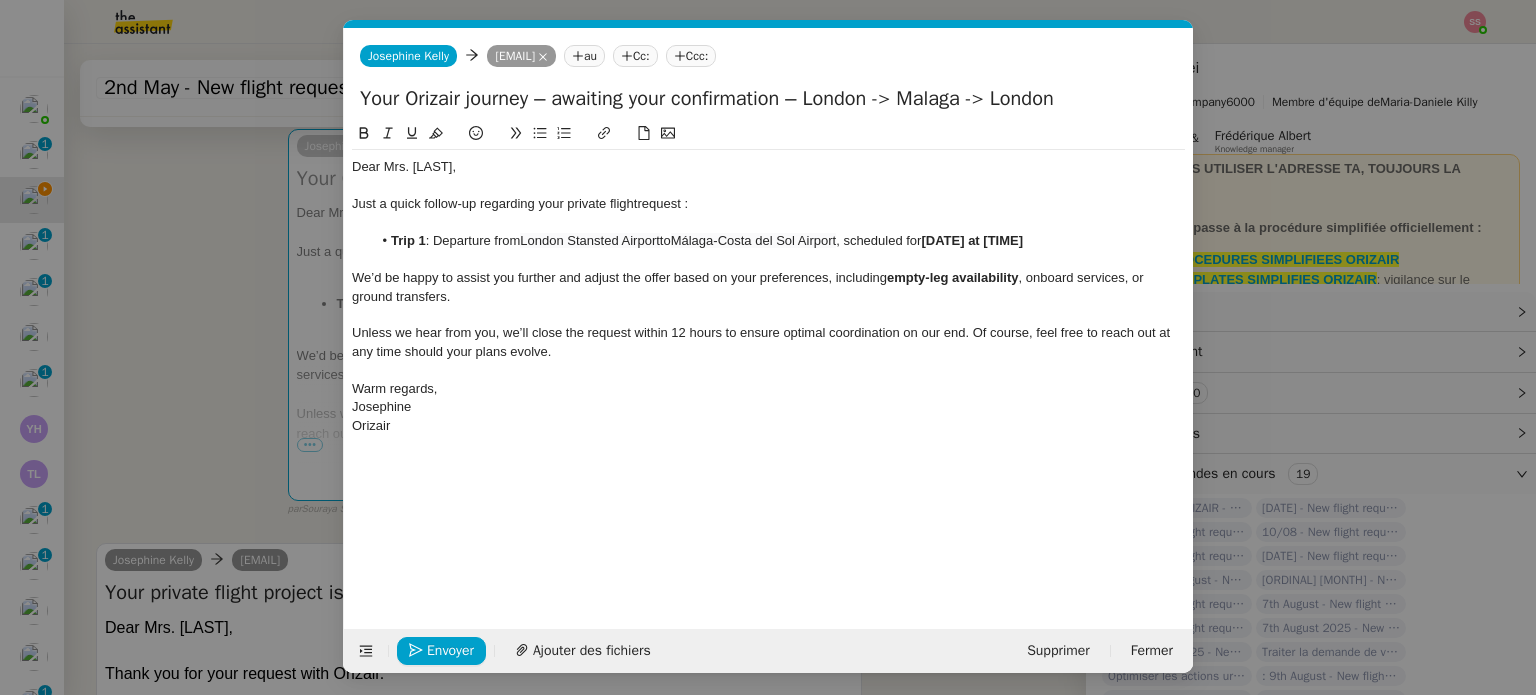 scroll, scrollTop: 0, scrollLeft: 0, axis: both 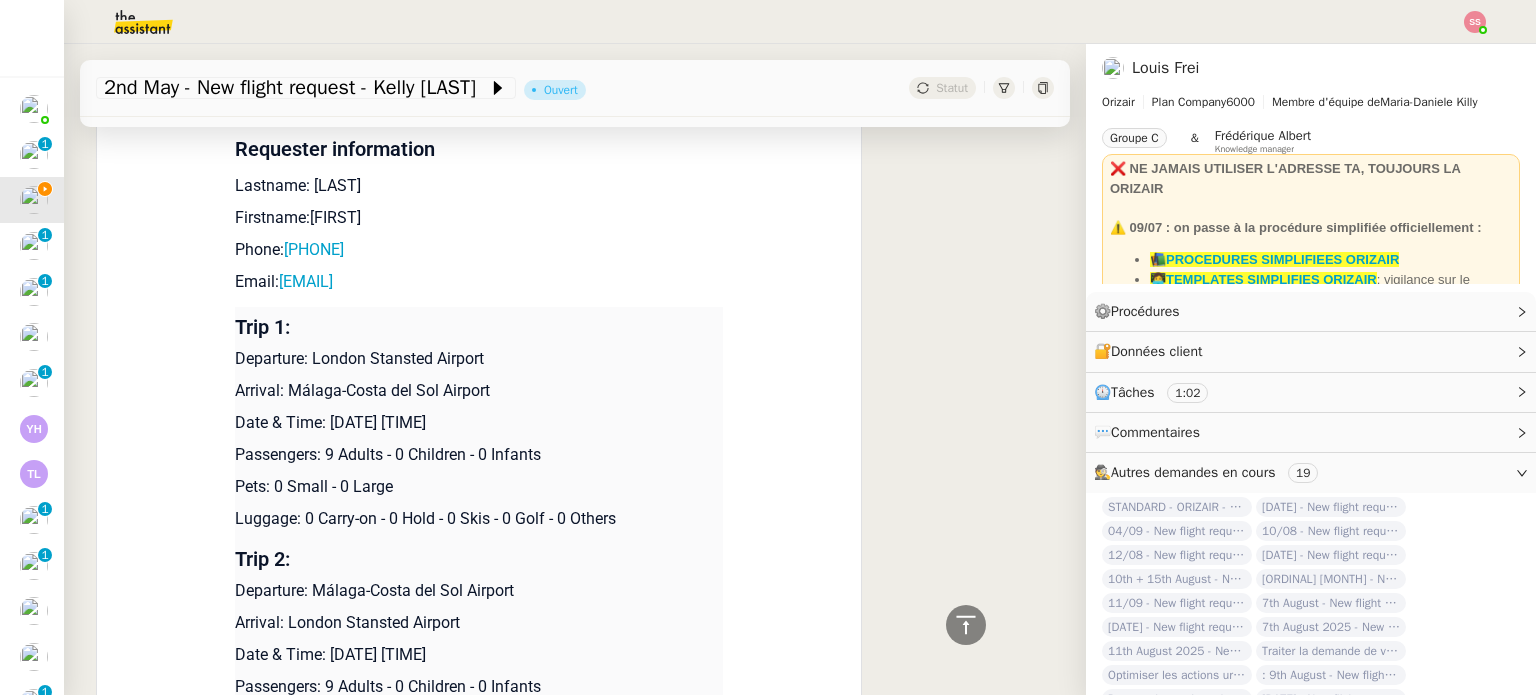 click on "Date & Time: [DATE] [TIME]" at bounding box center (479, 423) 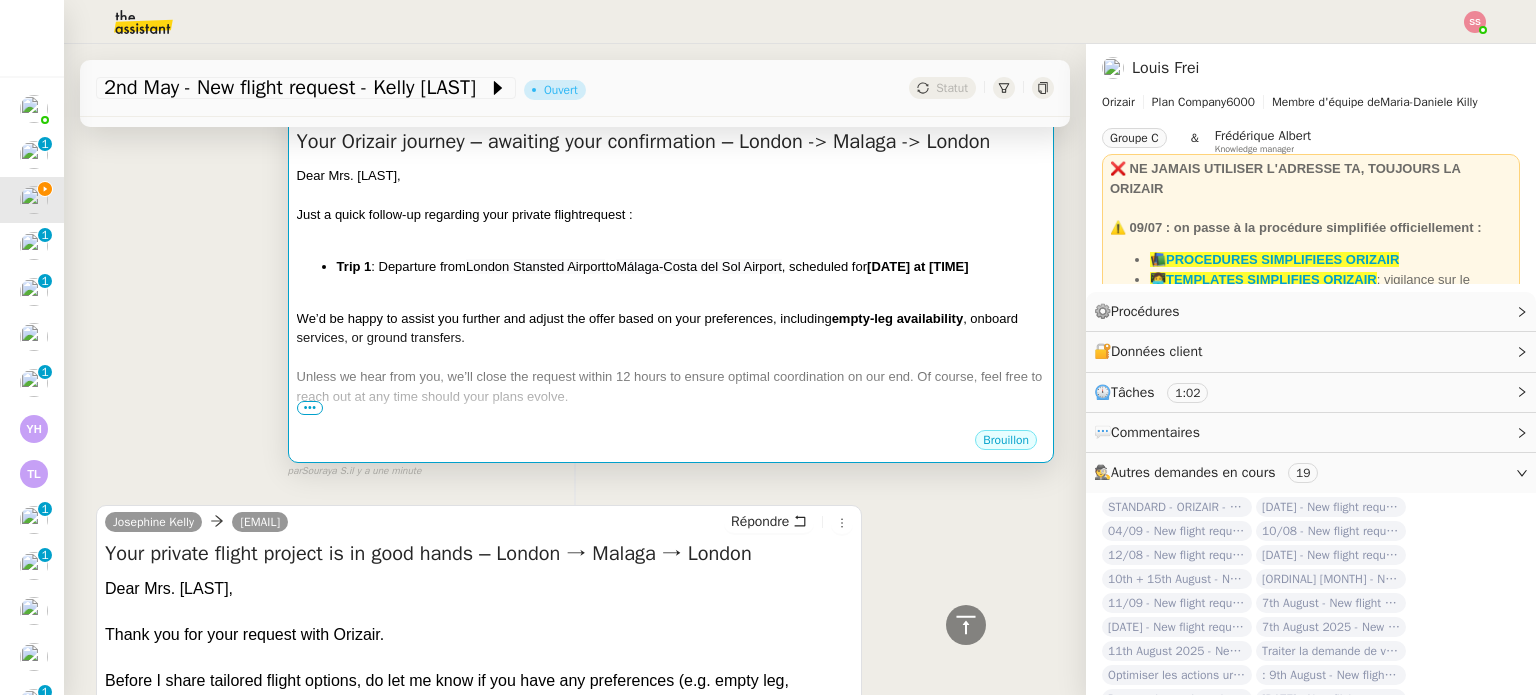 scroll, scrollTop: 232, scrollLeft: 0, axis: vertical 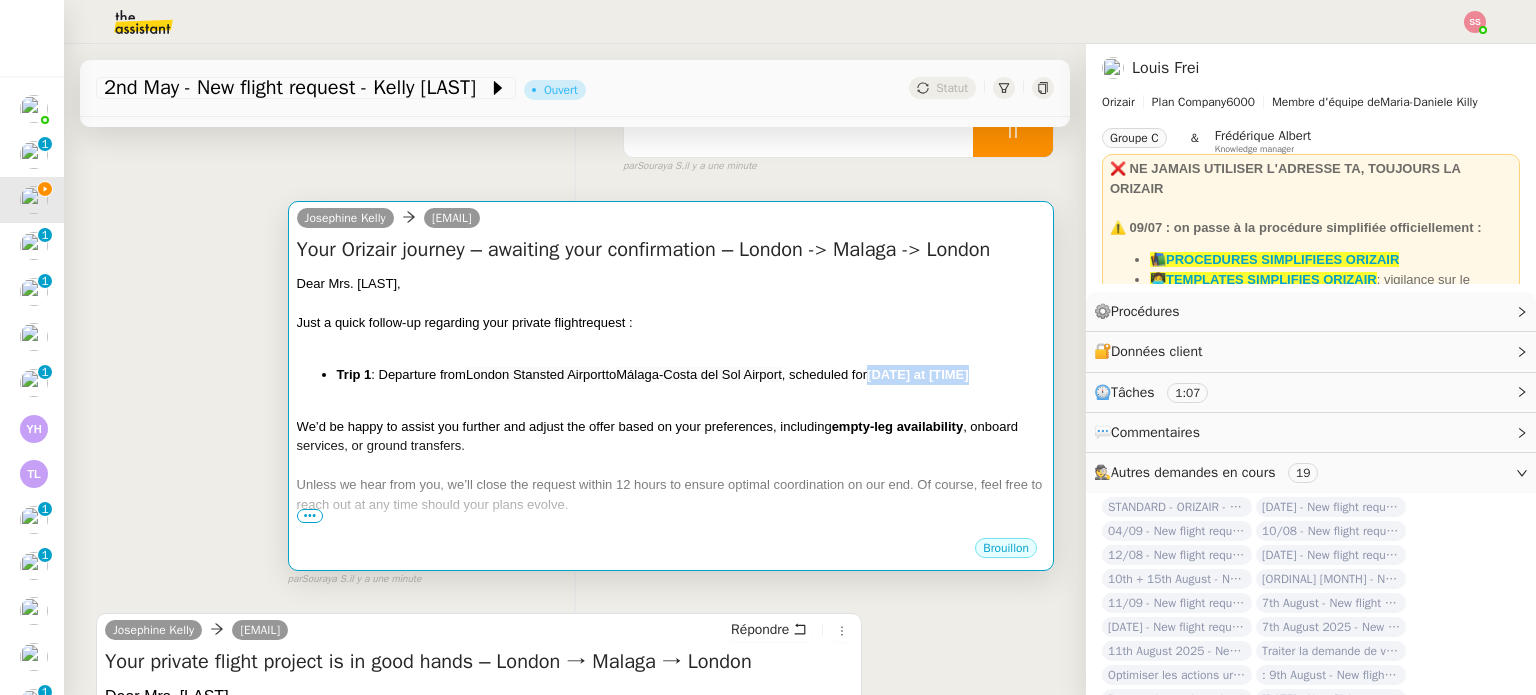 drag, startPoint x: 873, startPoint y: 404, endPoint x: 1012, endPoint y: 405, distance: 139.0036 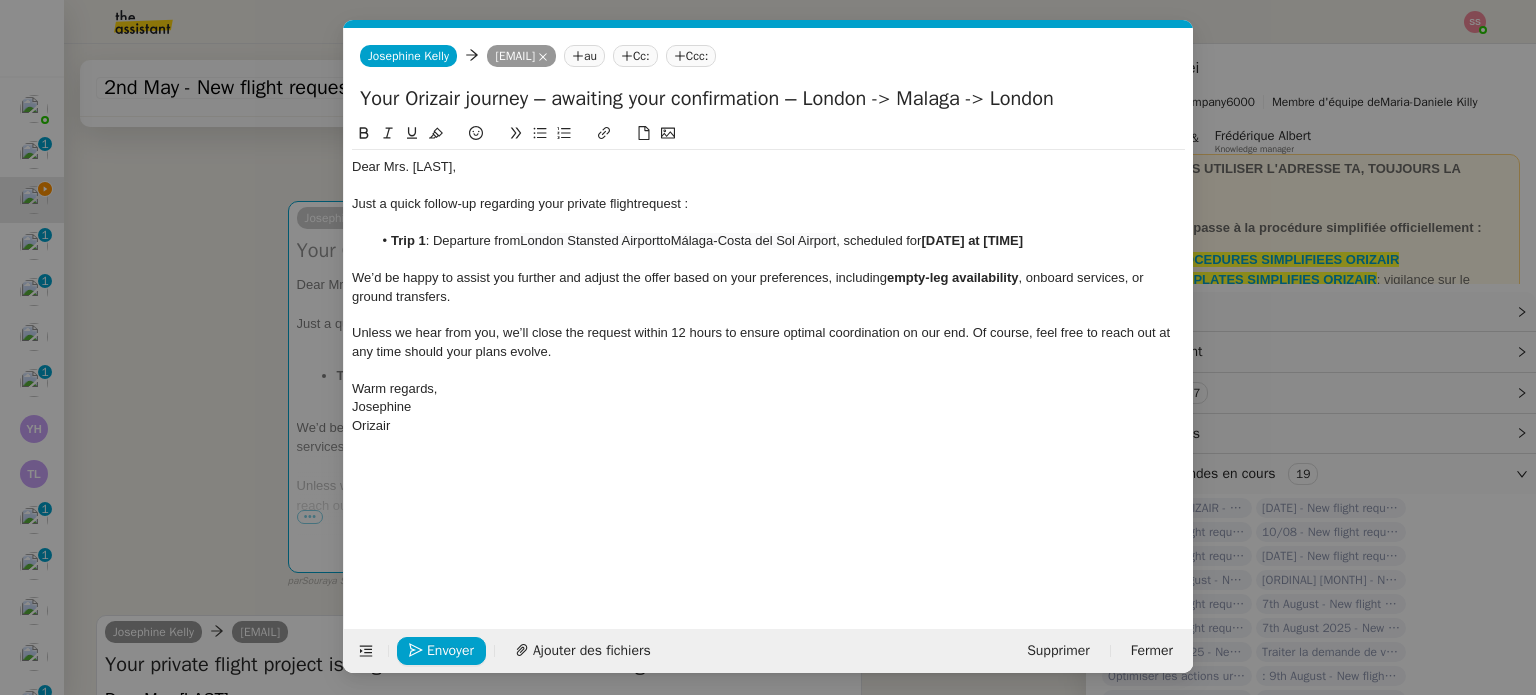 scroll, scrollTop: 0, scrollLeft: 86, axis: horizontal 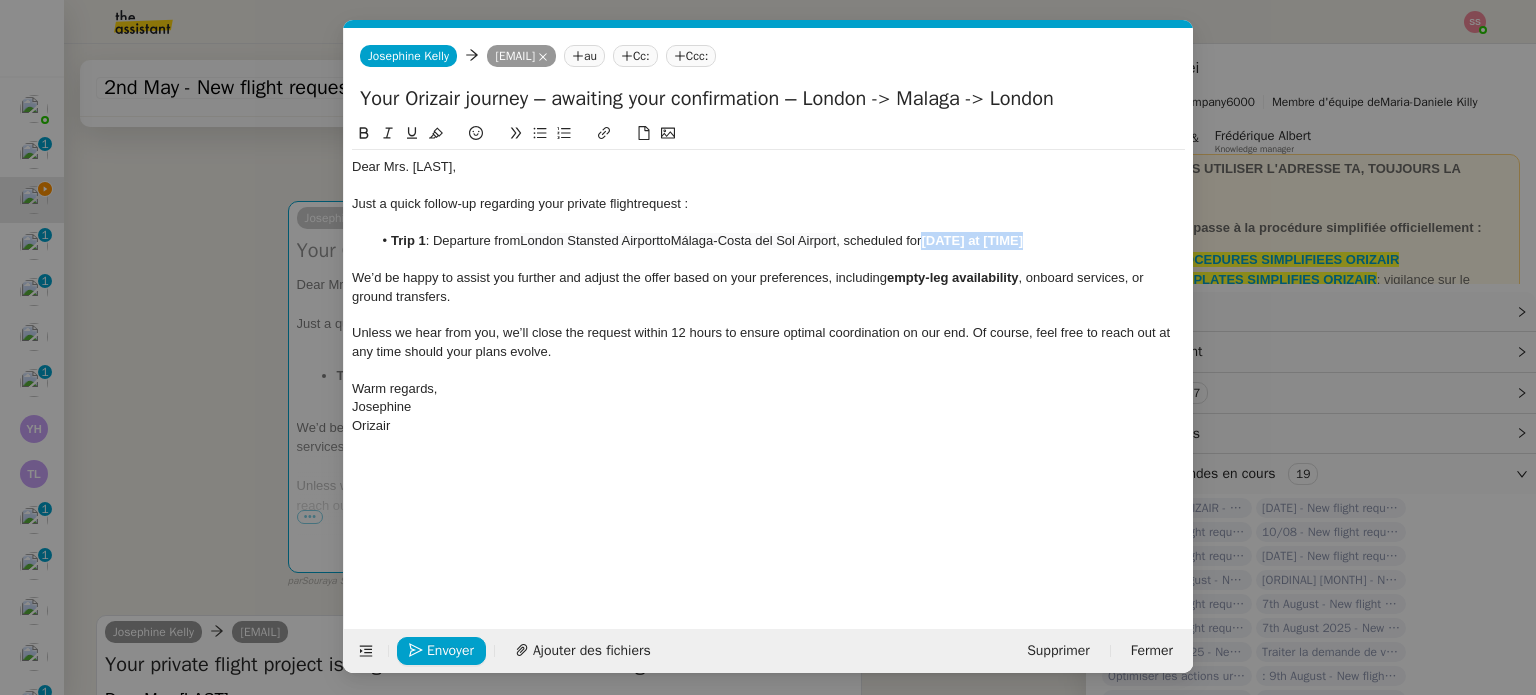 drag, startPoint x: 1041, startPoint y: 246, endPoint x: 936, endPoint y: 242, distance: 105.076164 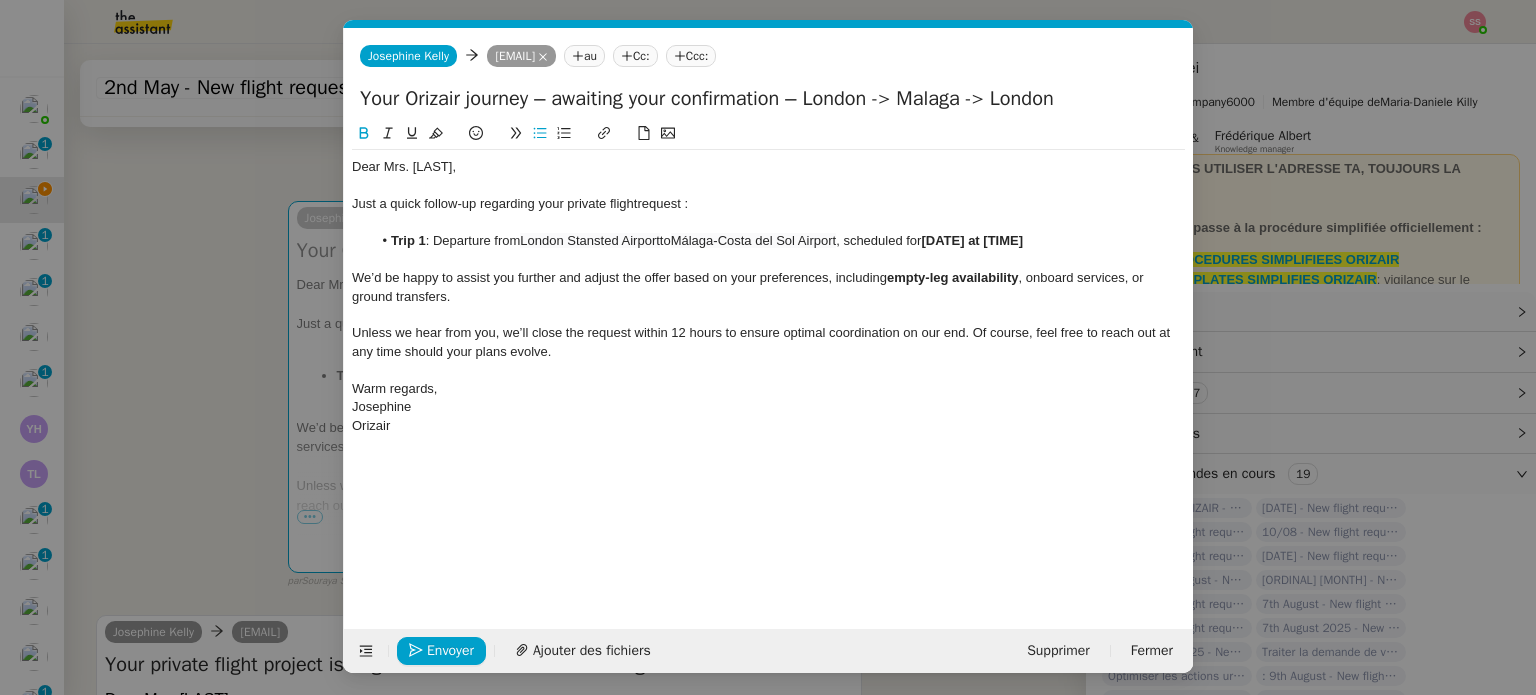 scroll, scrollTop: 0, scrollLeft: 0, axis: both 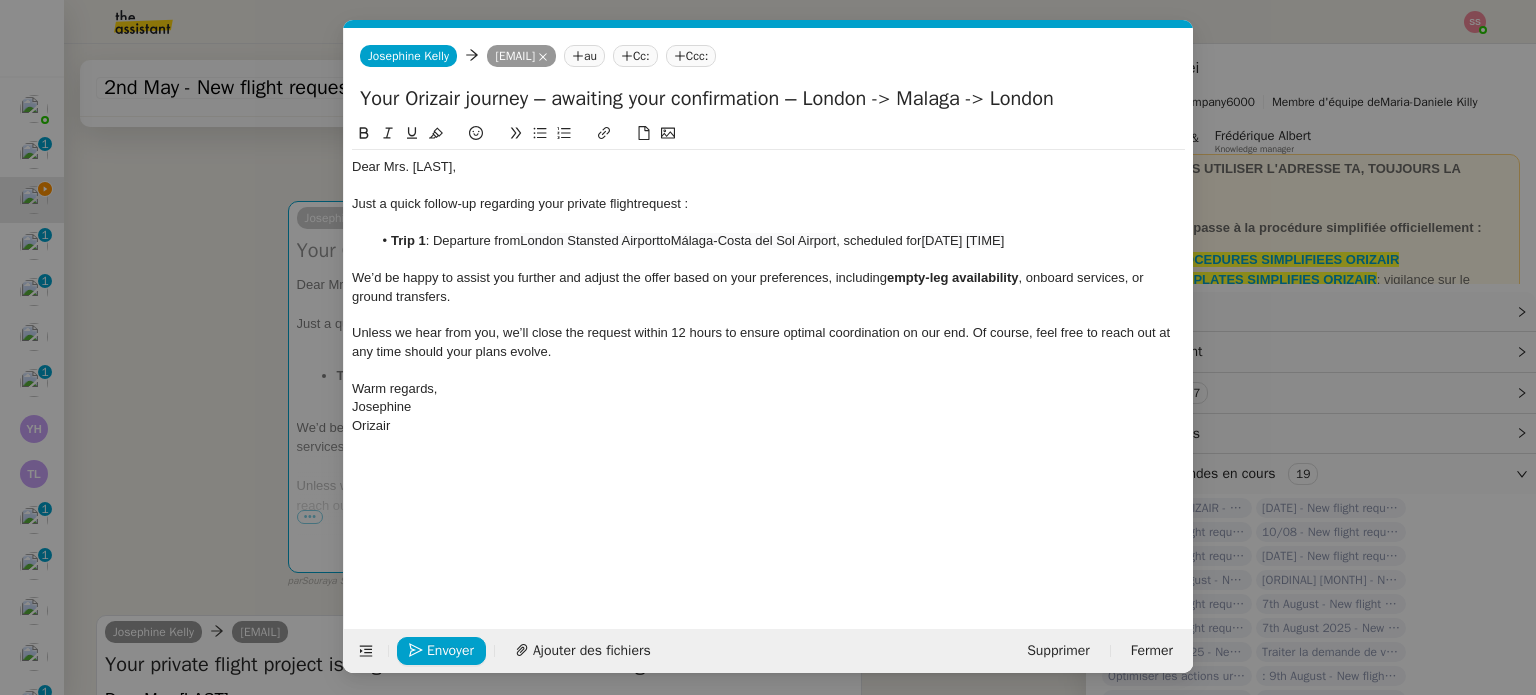 click on "Trip 1 : Departure from  London Stansted Airport  to  Málaga-Costa del Sol Airport , scheduled for  2nd May 2026 06:25" 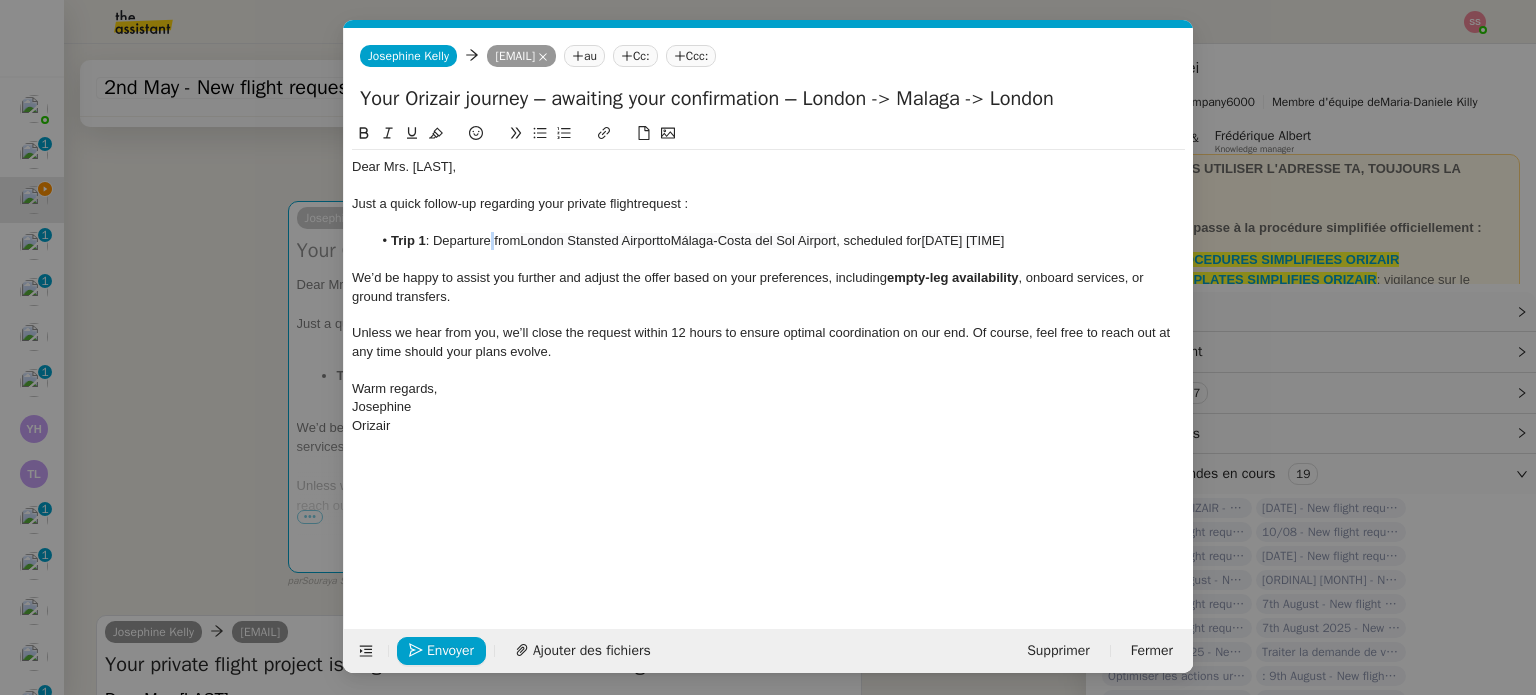 click on "Trip 1 : Departure from  London Stansted Airport  to  Málaga-Costa del Sol Airport , scheduled for  2nd May 2026 06:25" 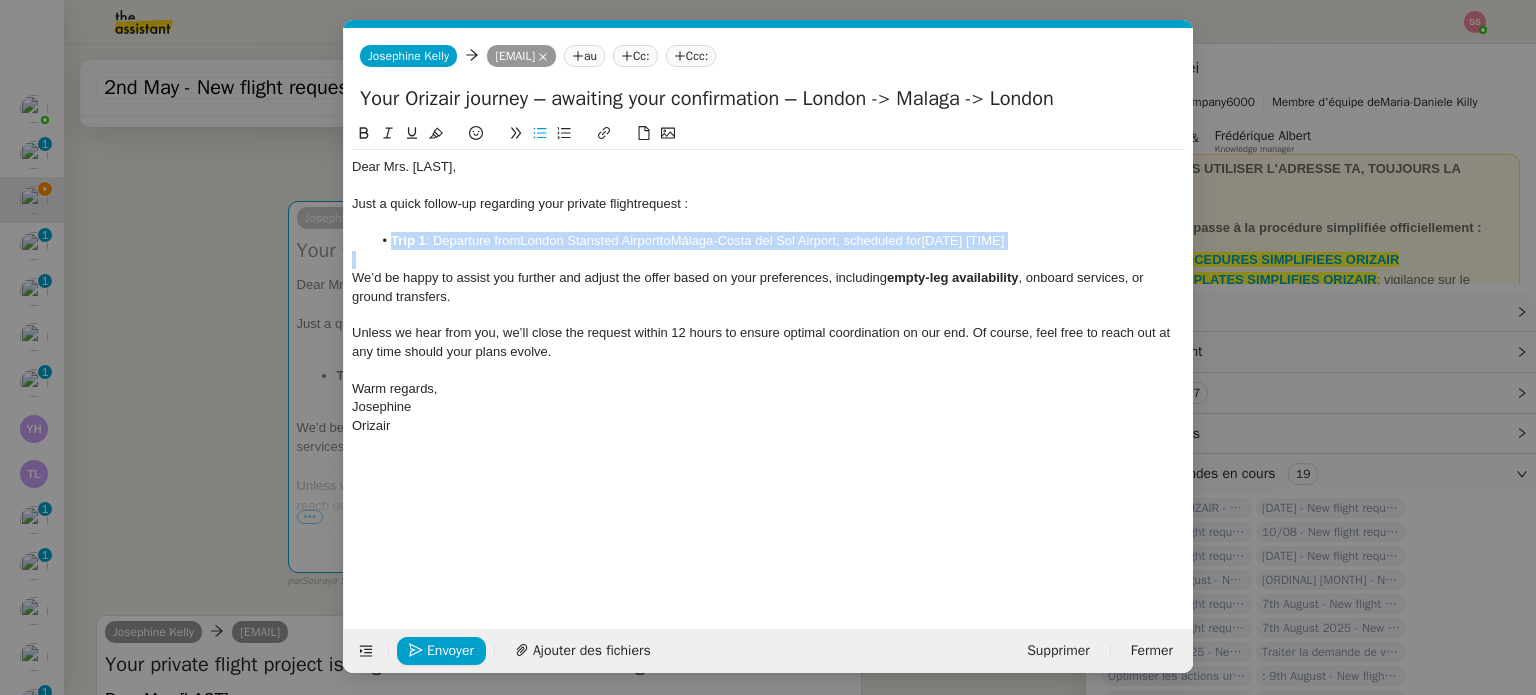 click on "Trip 1 : Departure from  London Stansted Airport  to  Málaga-Costa del Sol Airport , scheduled for  2nd May 2026 06:25" 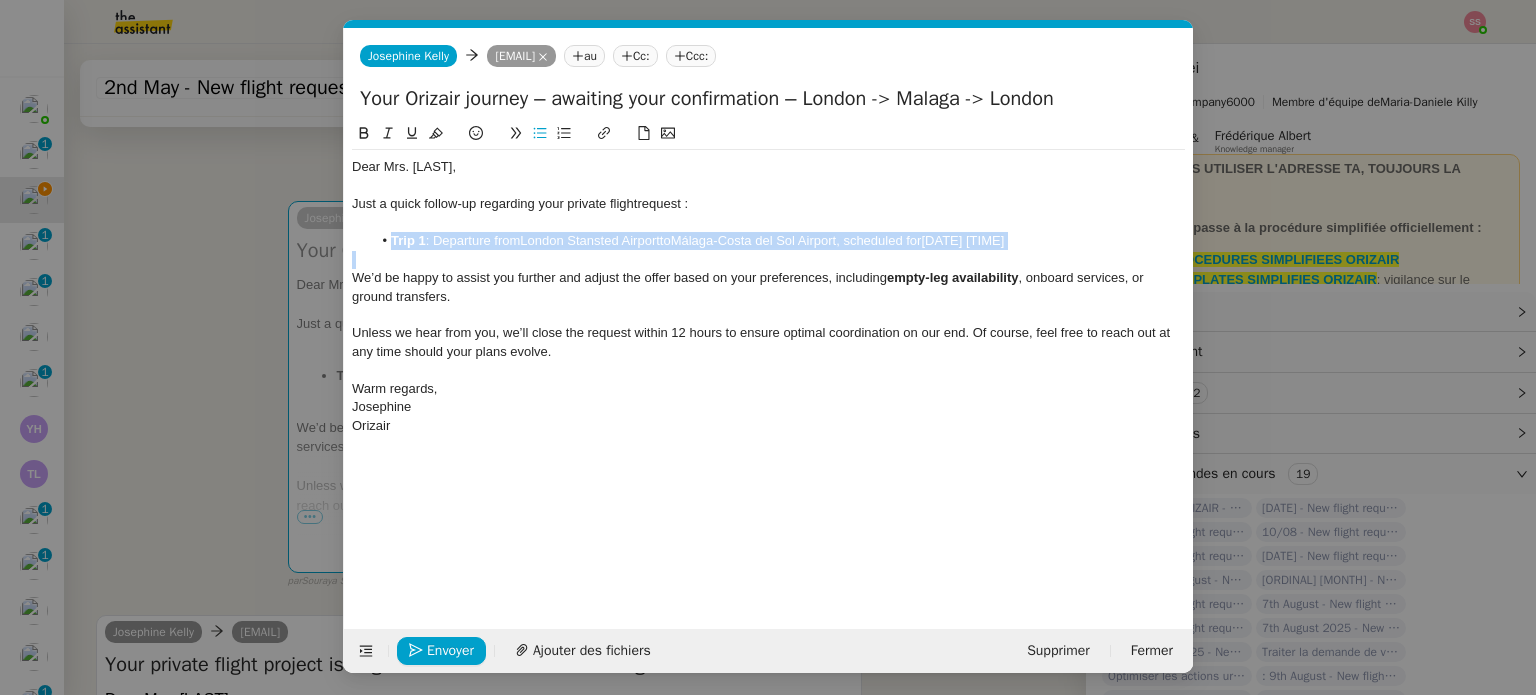 click on "Trip 1 : Departure from  London Stansted Airport  to  Málaga-Costa del Sol Airport , scheduled for  2nd May 2026 06:25" 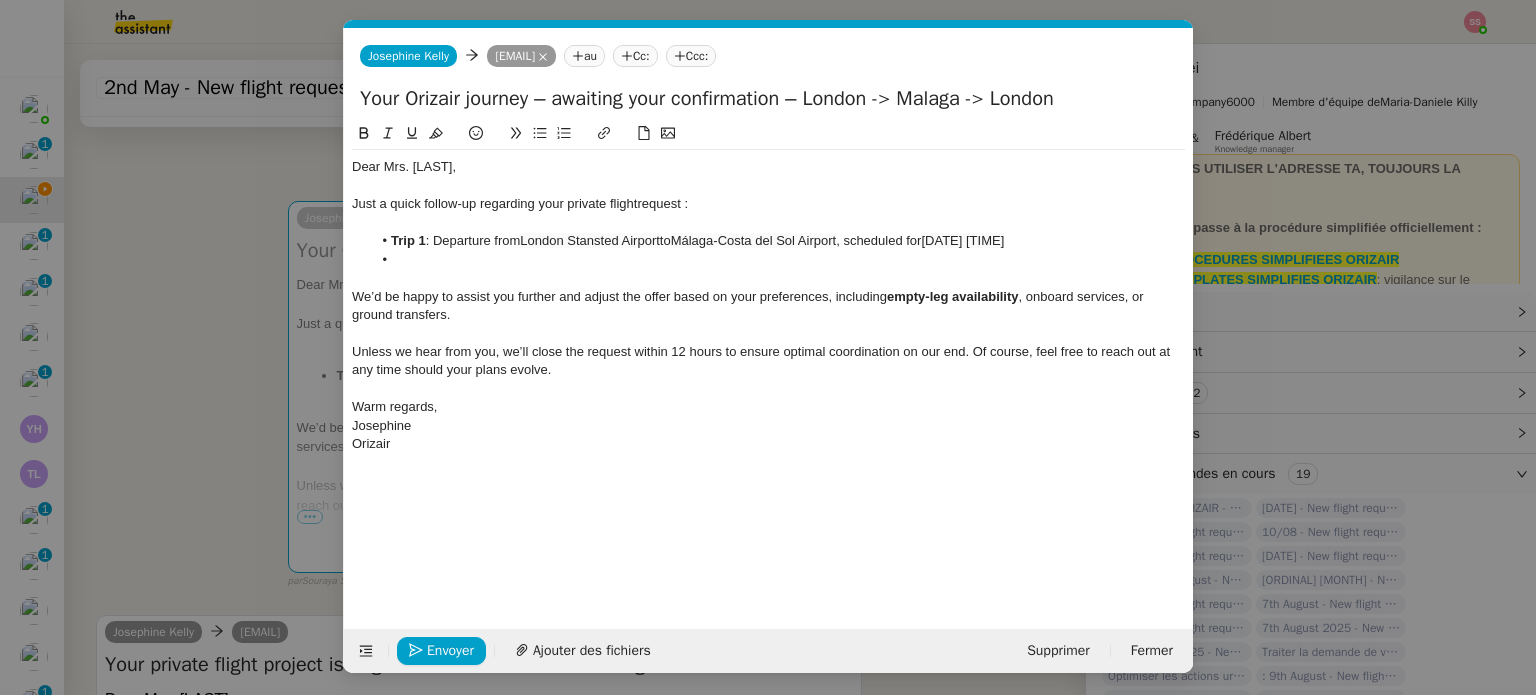 scroll, scrollTop: 0, scrollLeft: 0, axis: both 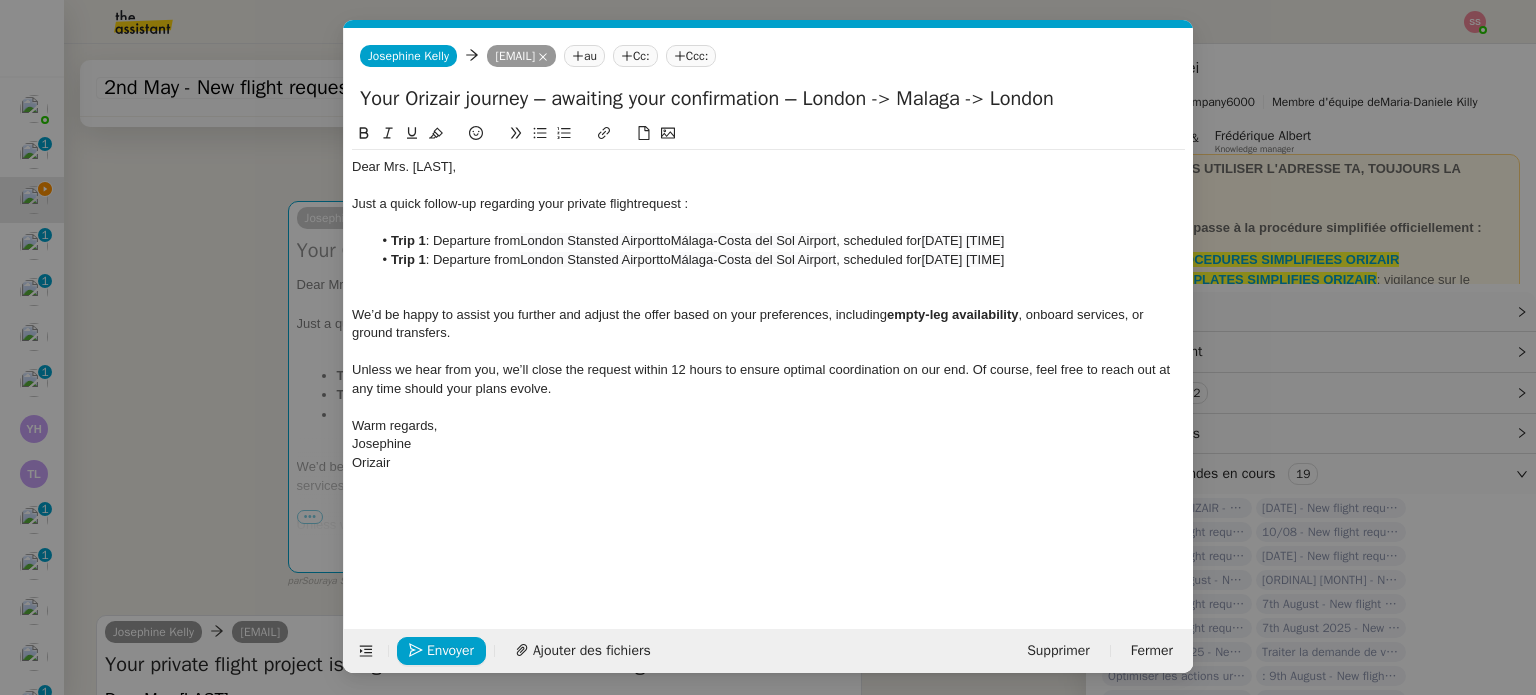 click on "Trip 1" 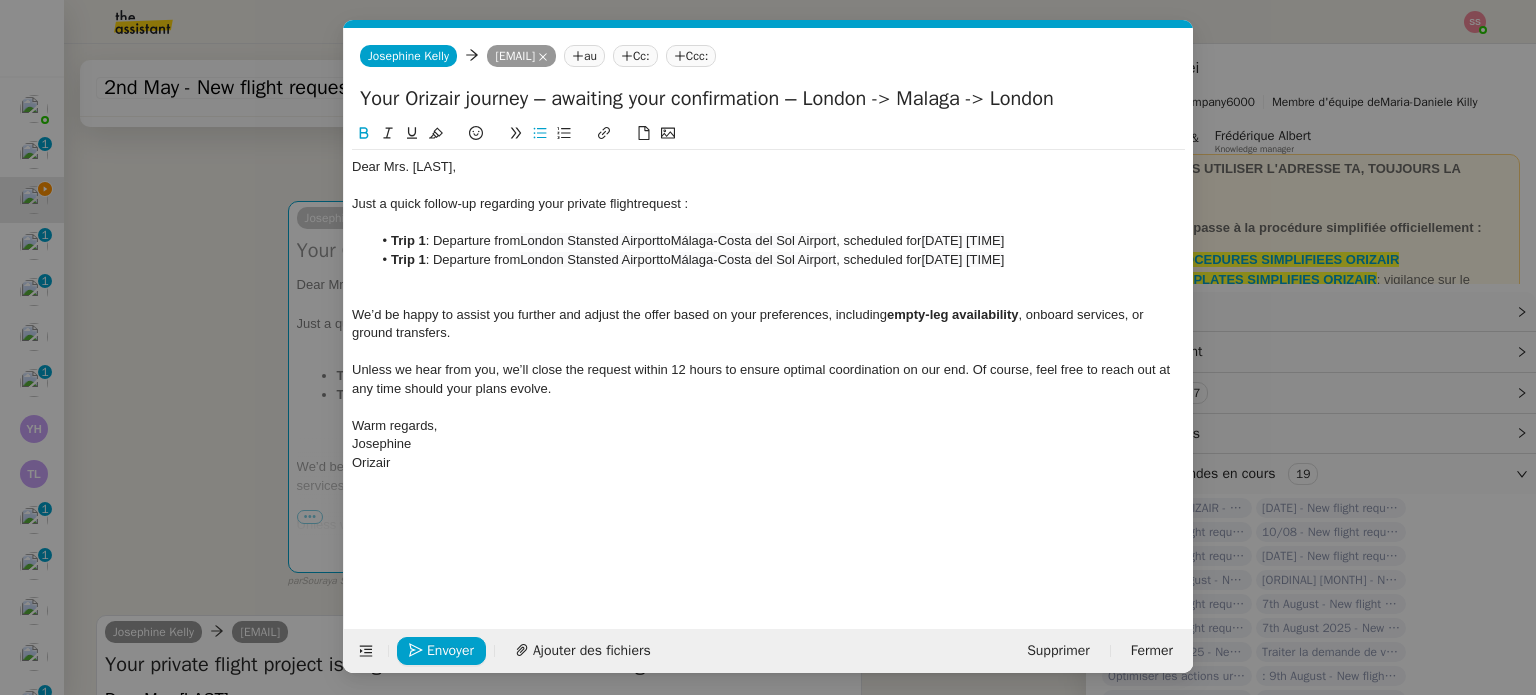type 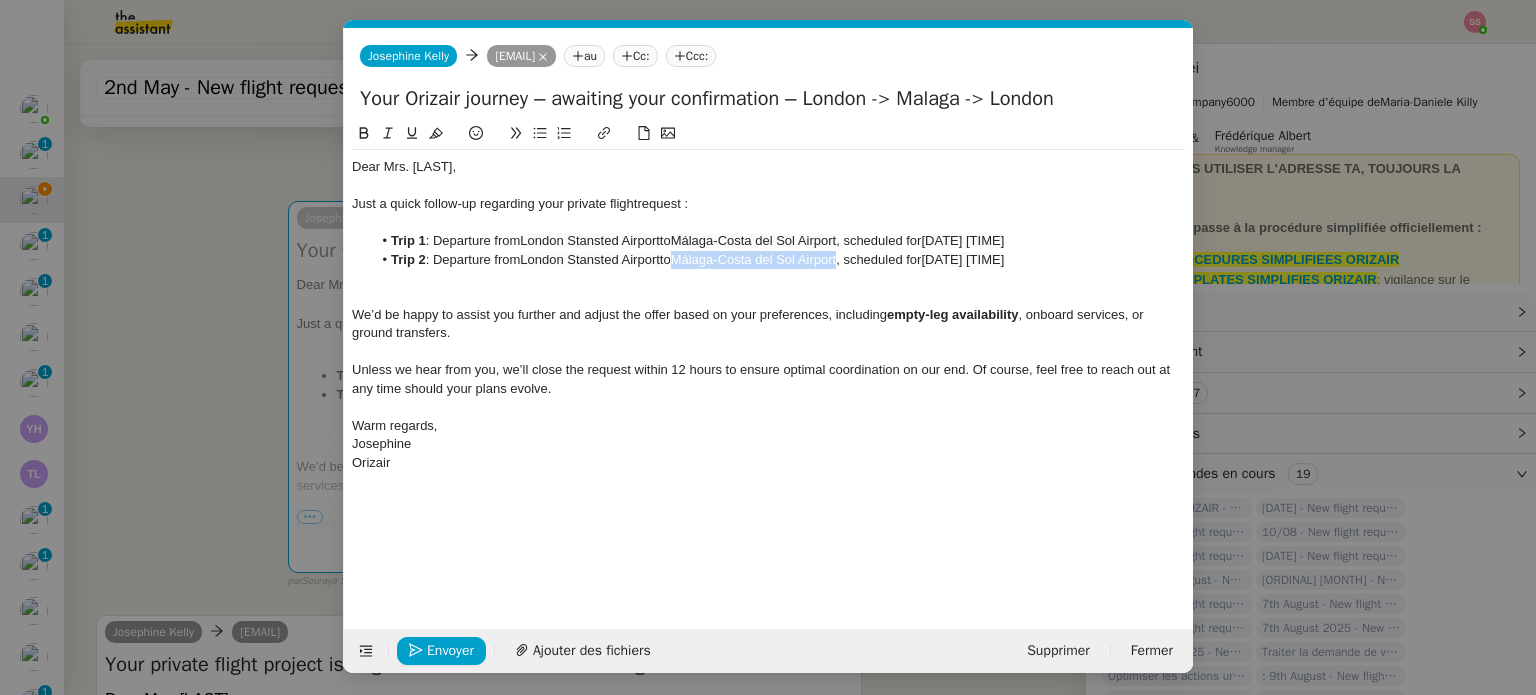 drag, startPoint x: 679, startPoint y: 262, endPoint x: 845, endPoint y: 259, distance: 166.0271 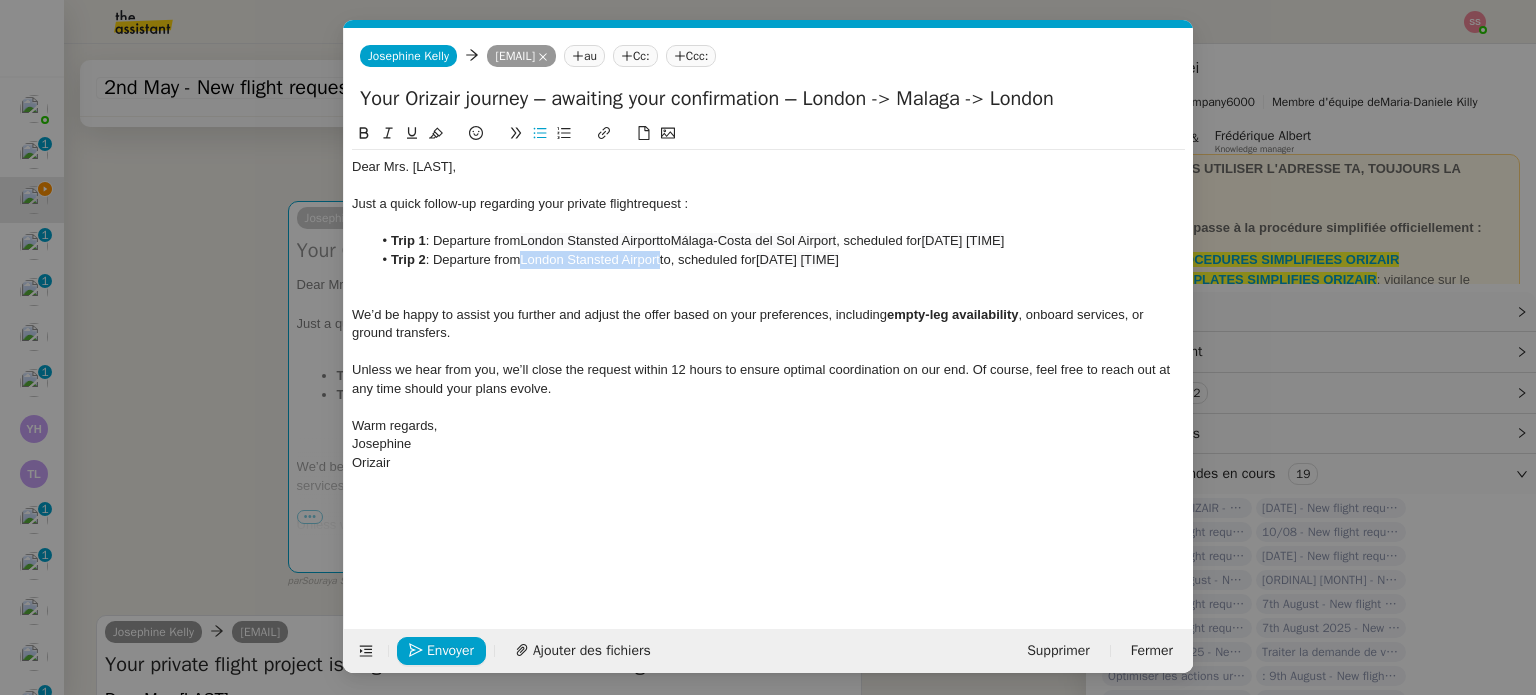 drag, startPoint x: 664, startPoint y: 258, endPoint x: 525, endPoint y: 259, distance: 139.0036 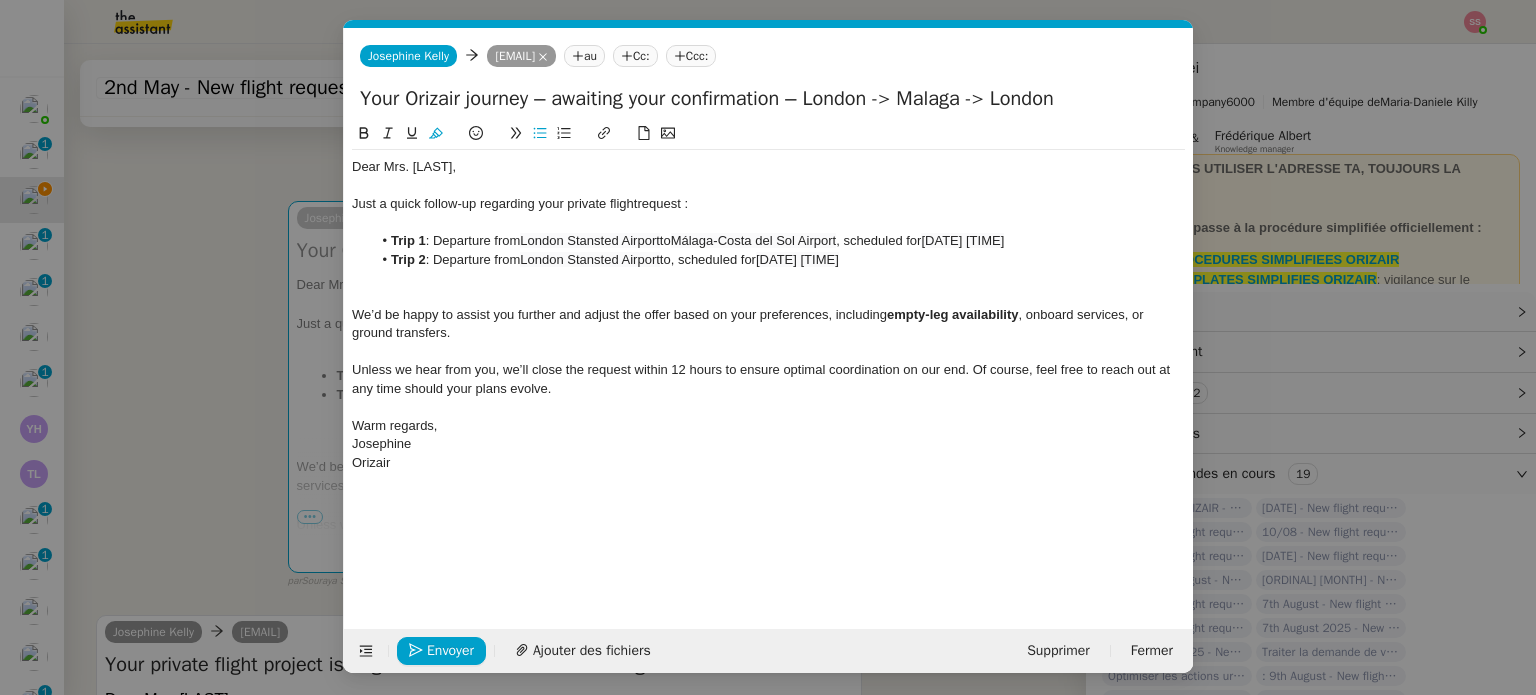 scroll, scrollTop: 0, scrollLeft: 0, axis: both 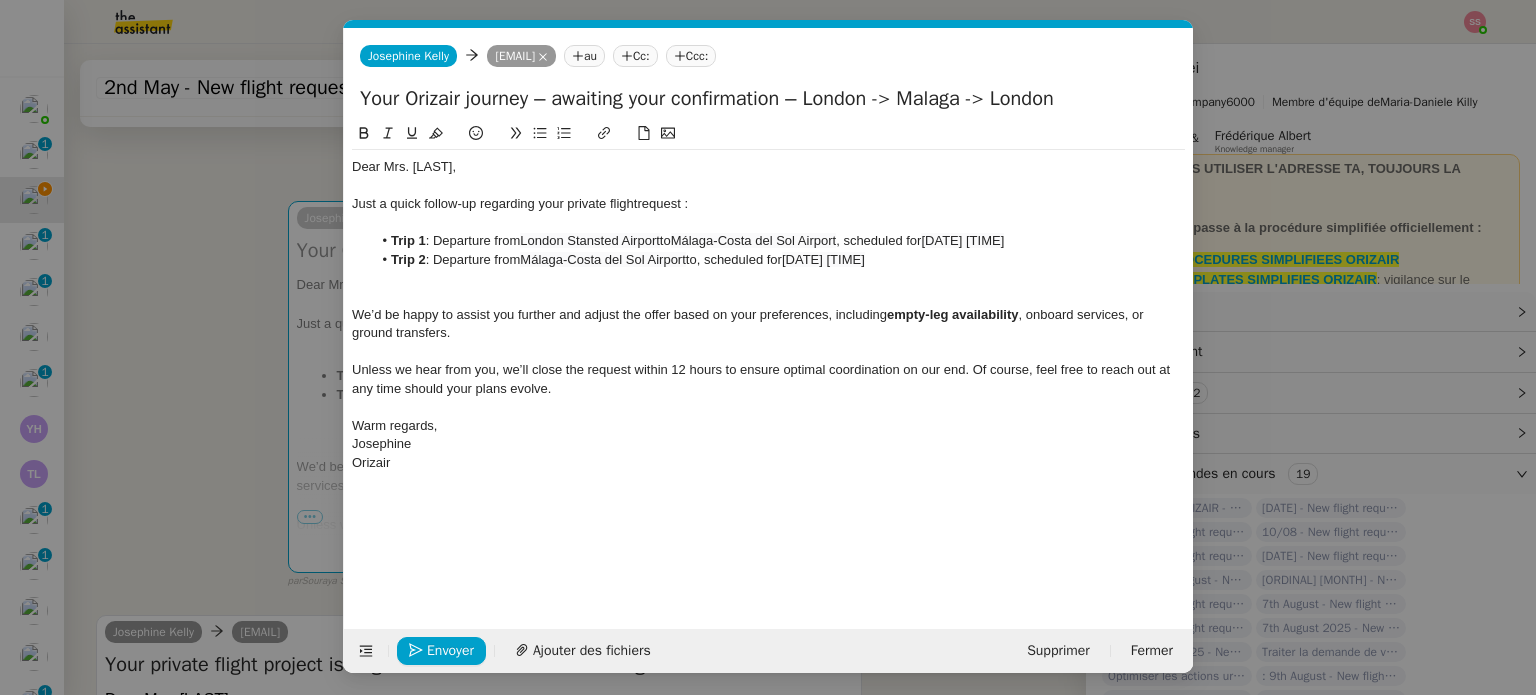 drag, startPoint x: 523, startPoint y: 238, endPoint x: 668, endPoint y: 240, distance: 145.0138 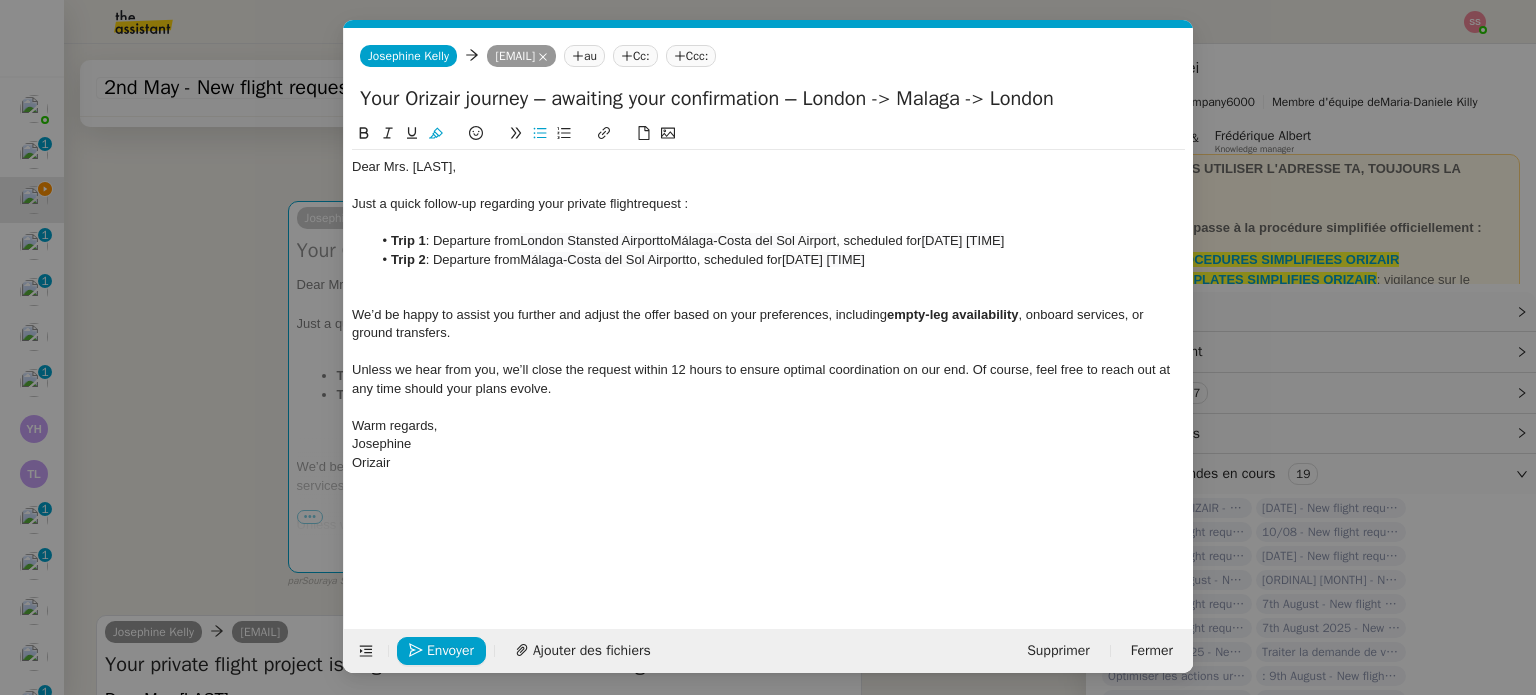 click on "Trip 2 : Departure from   Málaga-Costa del Sol Airport  to, scheduled for  2nd May 2026 06:25" 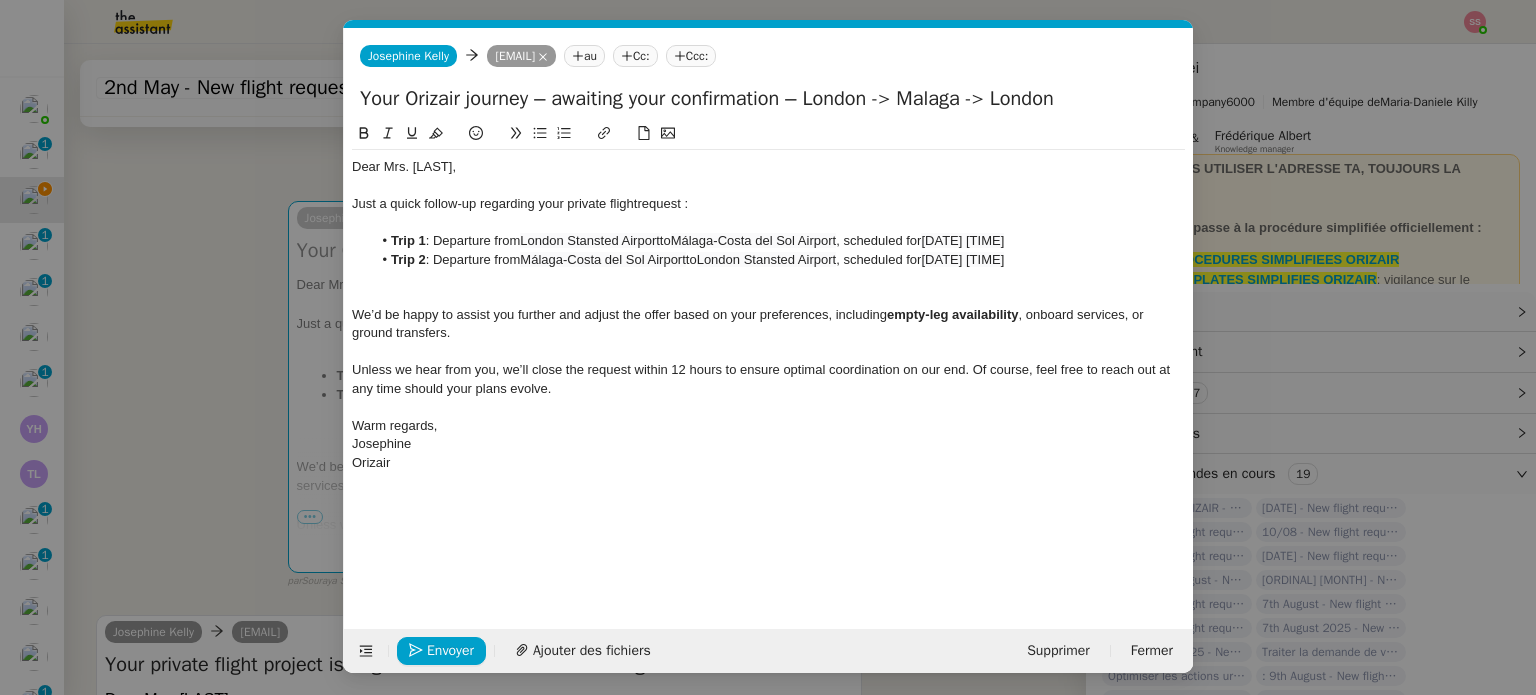 scroll, scrollTop: 0, scrollLeft: 0, axis: both 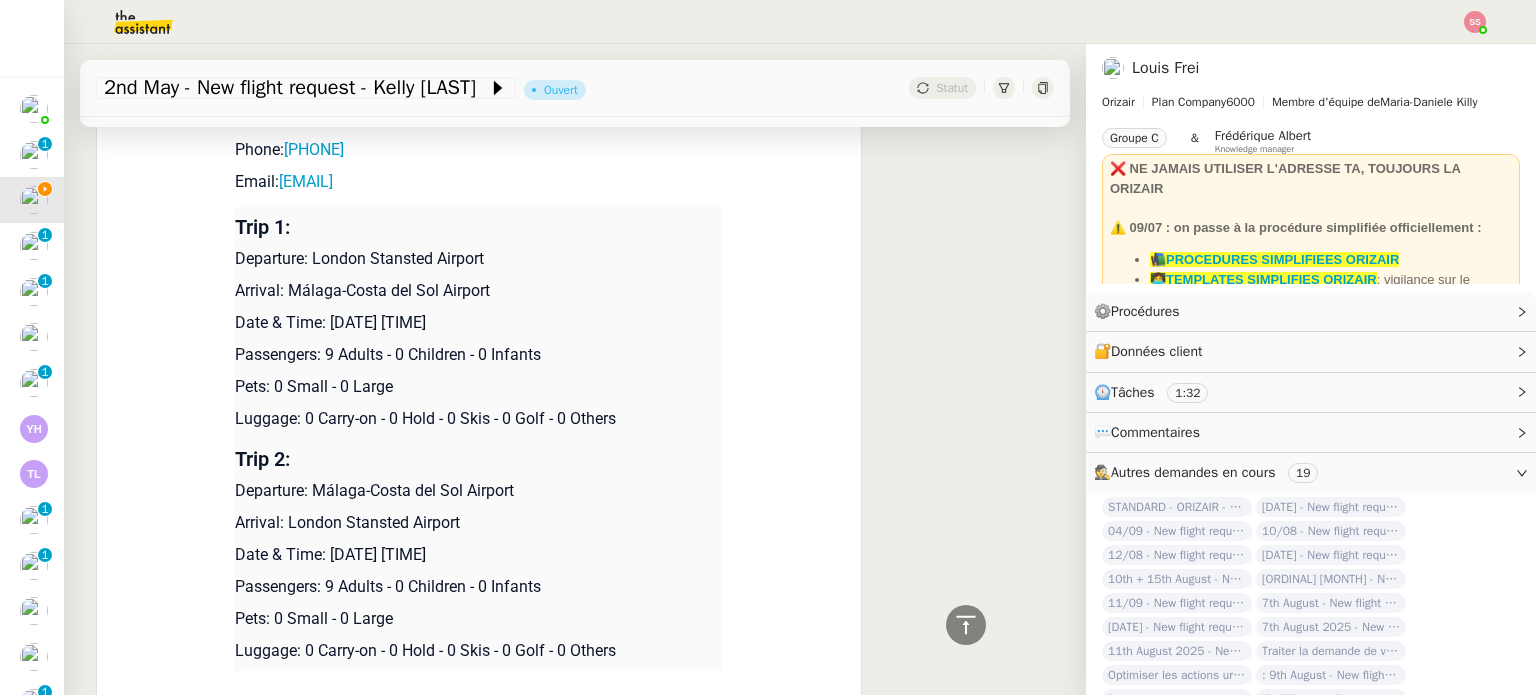 drag, startPoint x: 322, startPoint y: 562, endPoint x: 493, endPoint y: 560, distance: 171.01169 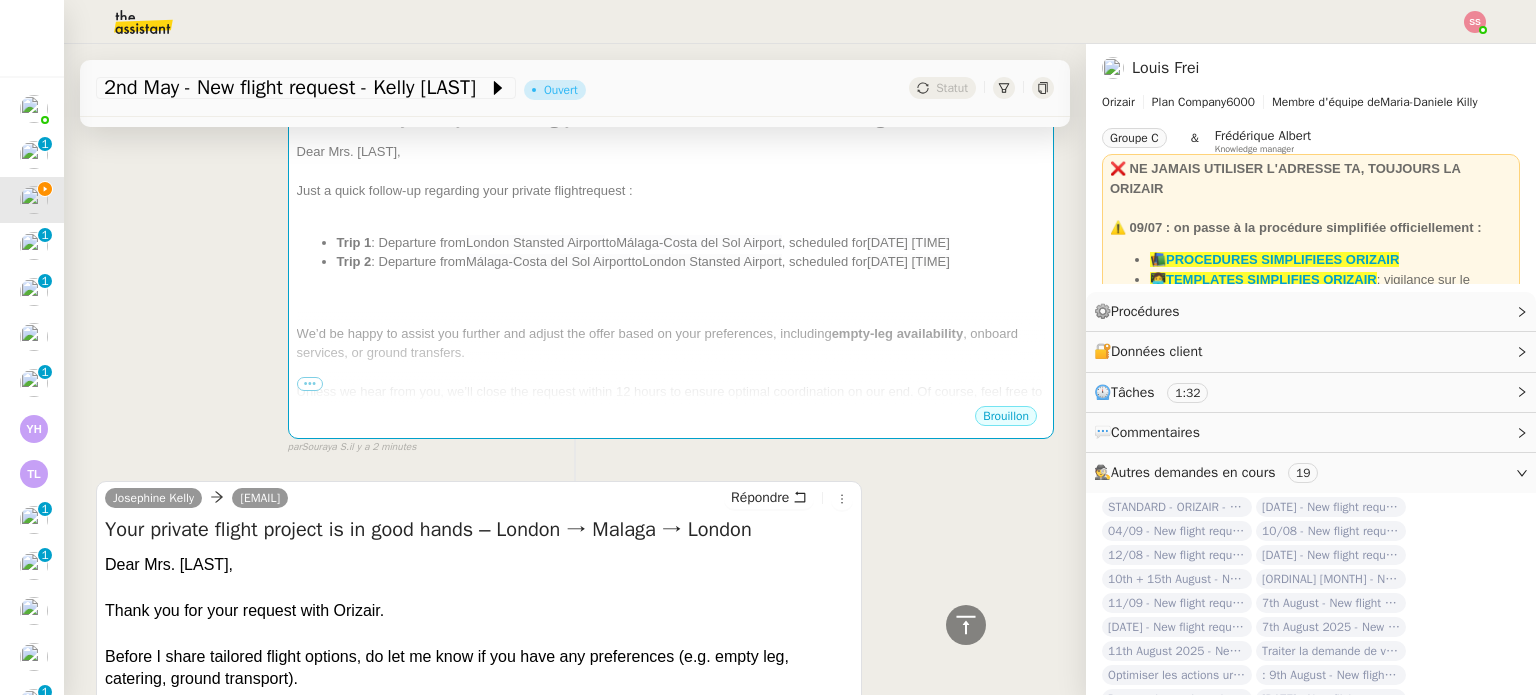 scroll, scrollTop: 132, scrollLeft: 0, axis: vertical 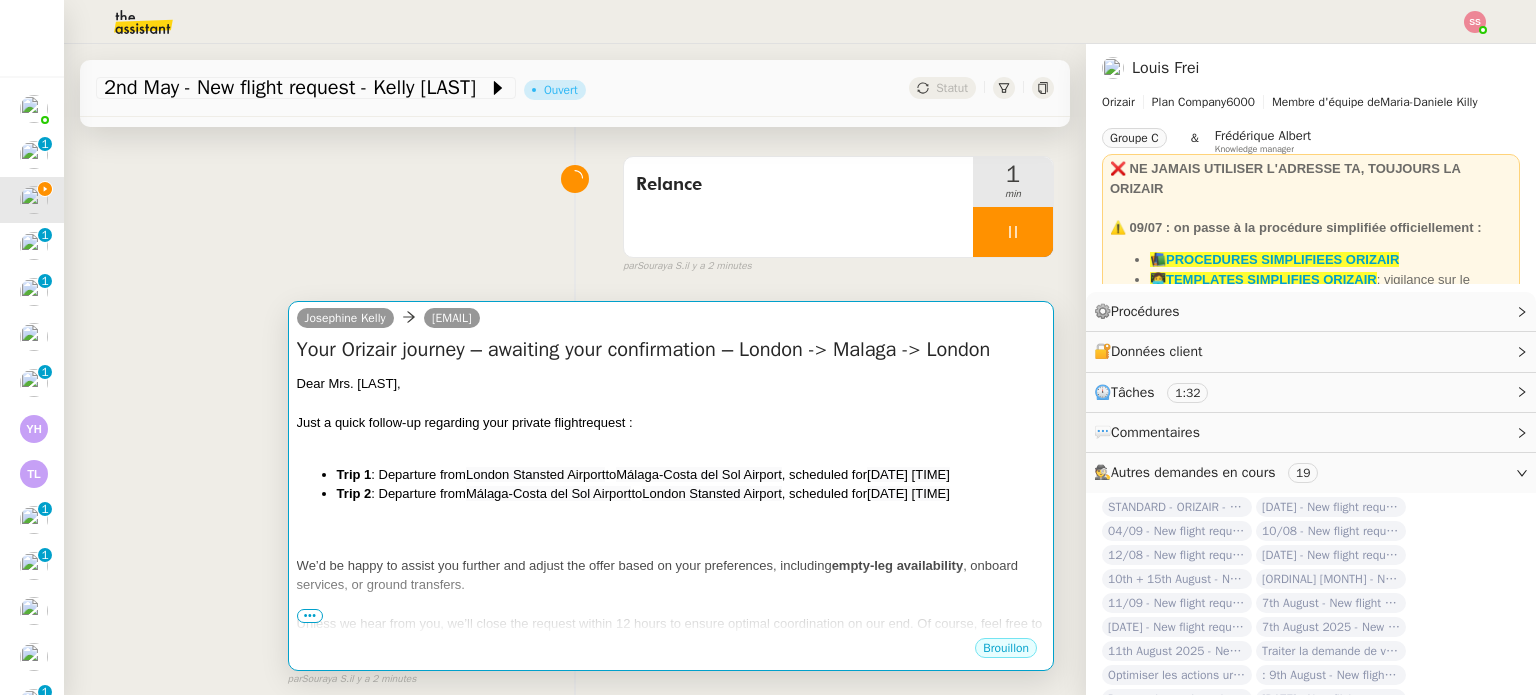 click at bounding box center [671, 403] 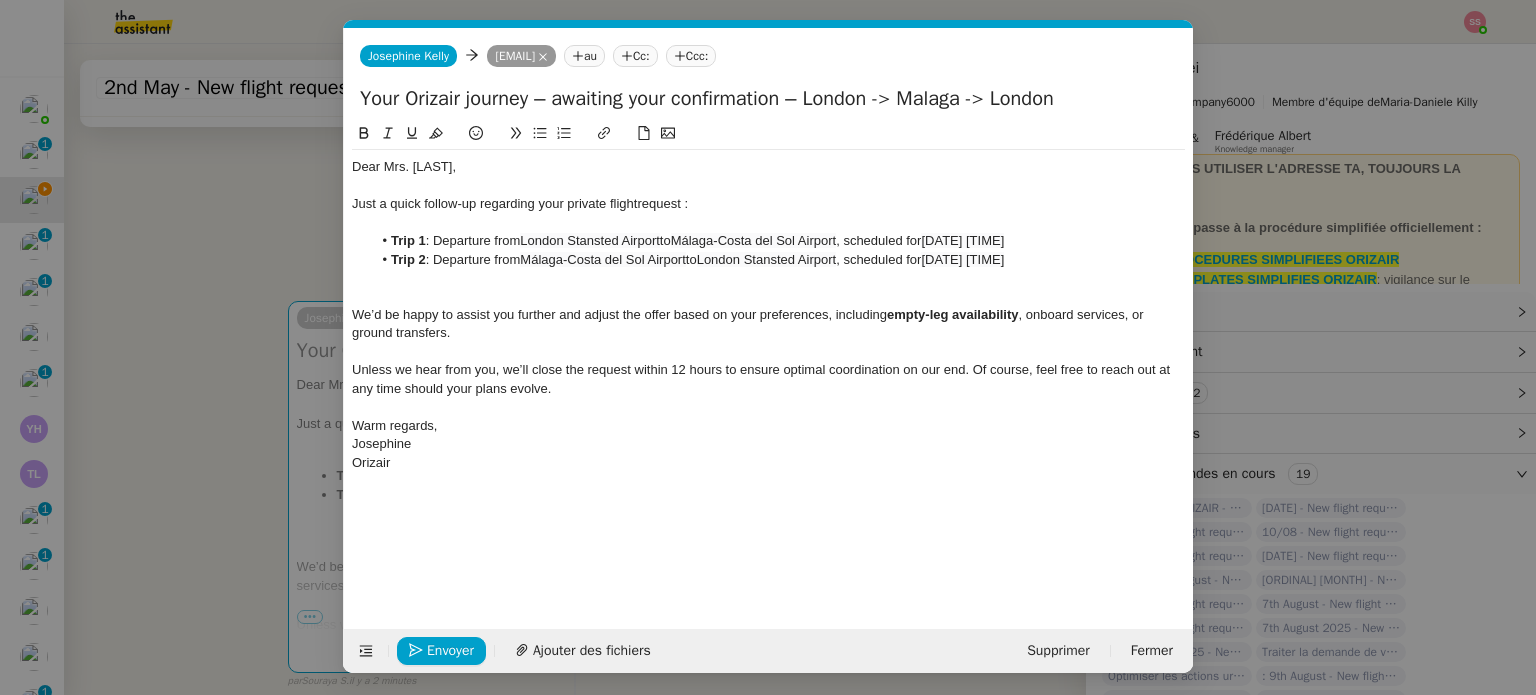 scroll, scrollTop: 0, scrollLeft: 86, axis: horizontal 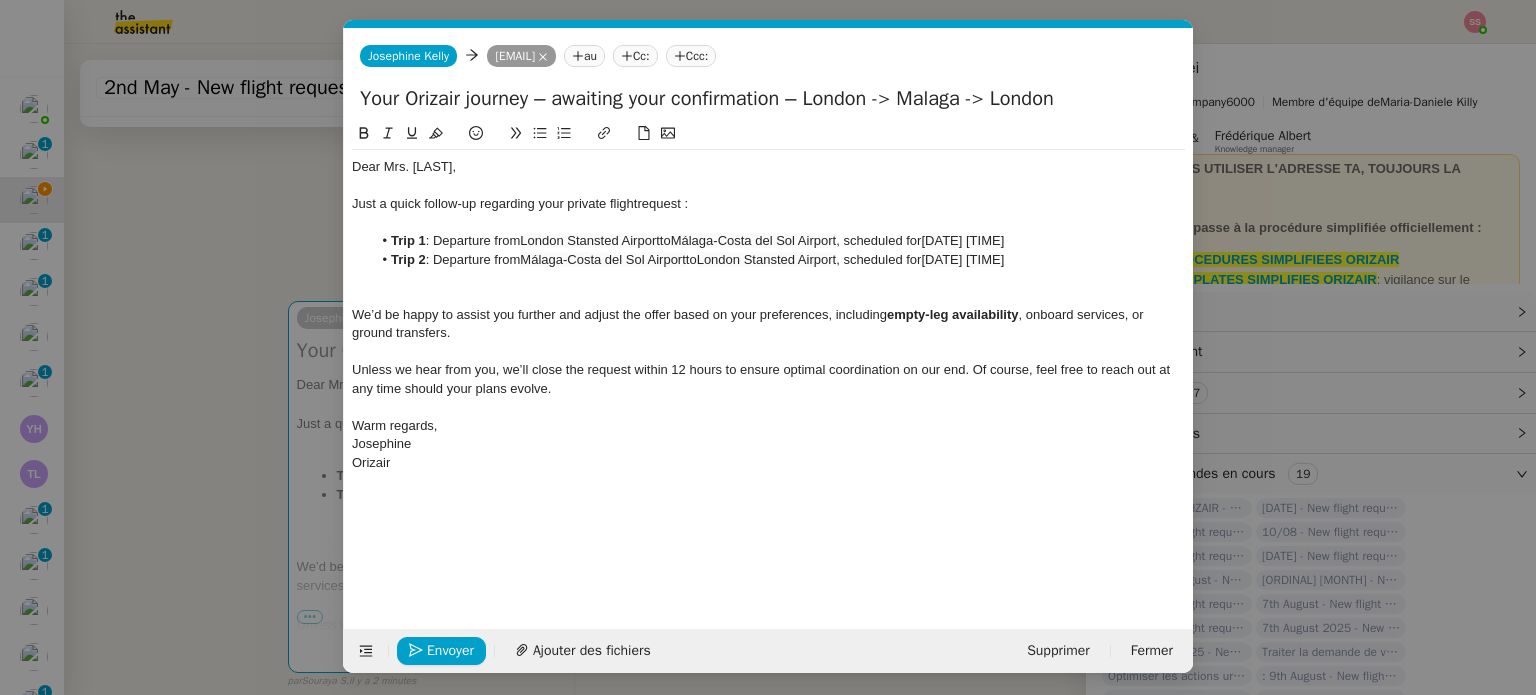 drag, startPoint x: 945, startPoint y: 257, endPoint x: 1066, endPoint y: 255, distance: 121.016525 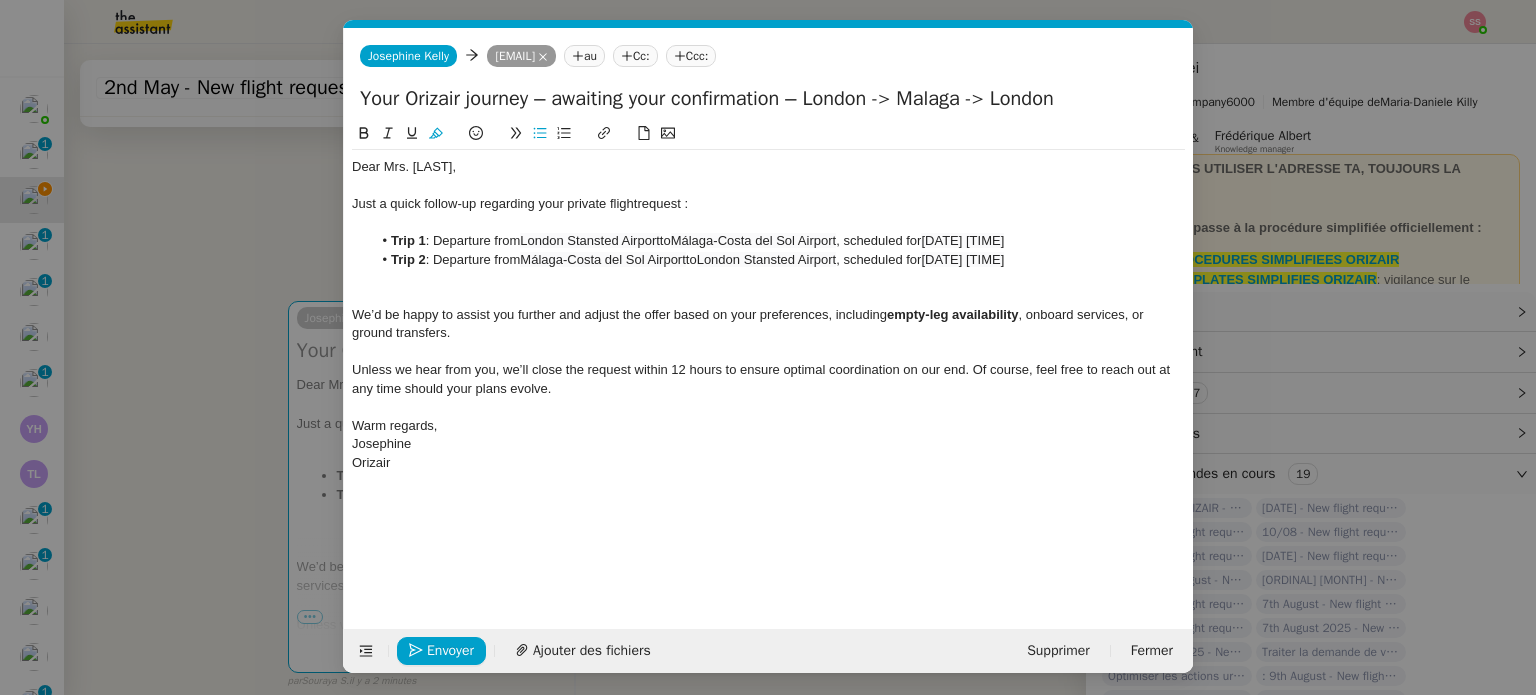 scroll, scrollTop: 0, scrollLeft: 0, axis: both 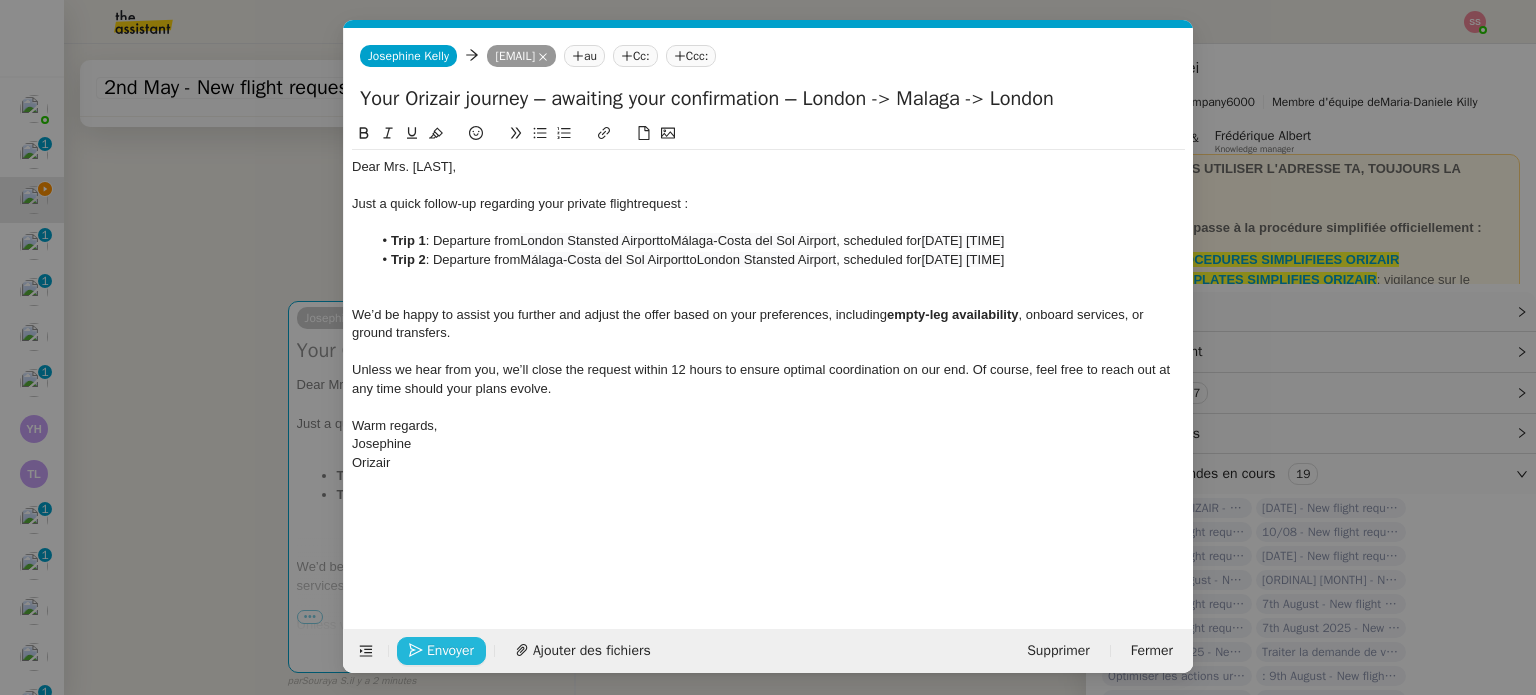 drag, startPoint x: 458, startPoint y: 644, endPoint x: 643, endPoint y: 266, distance: 420.8432 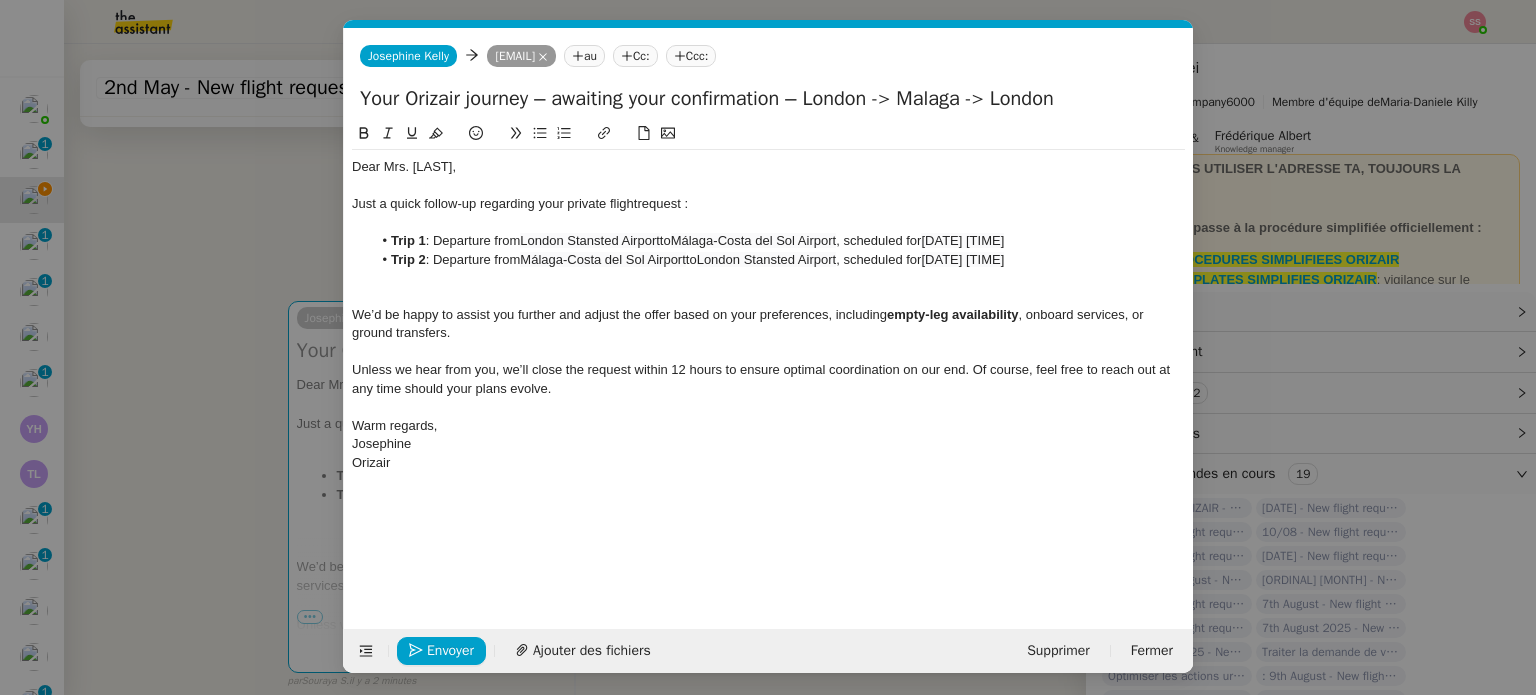click on "Just a quick follow-up regarding your private flight  request :" 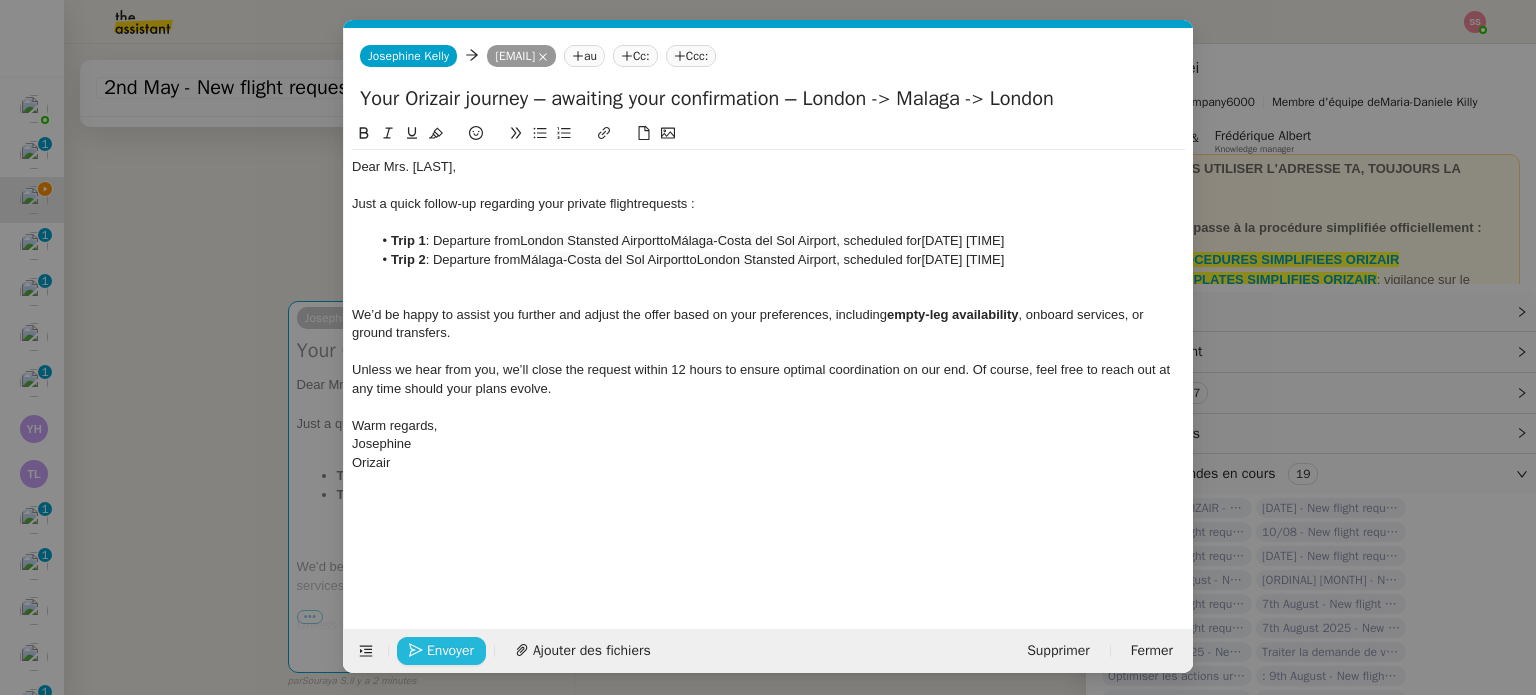 click on "Envoyer" 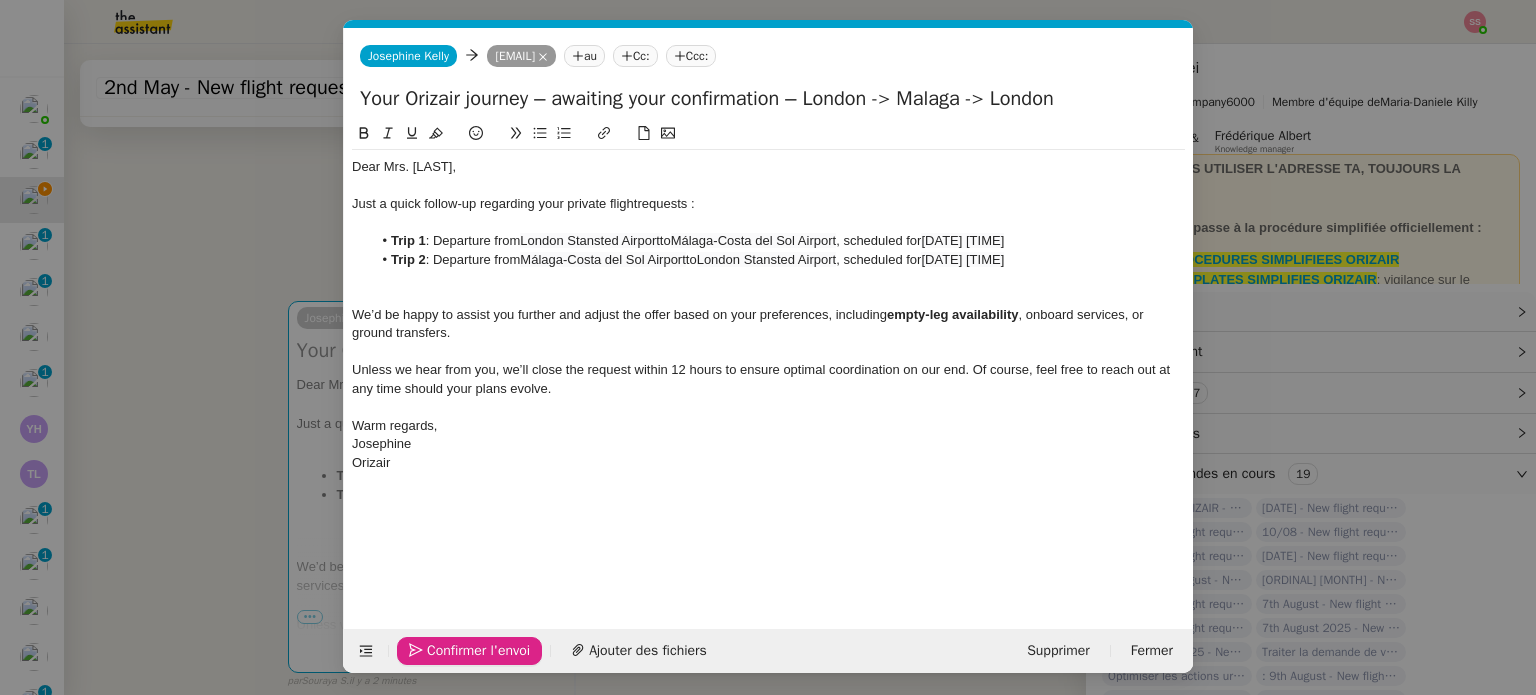 click on "Confirmer l'envoi" 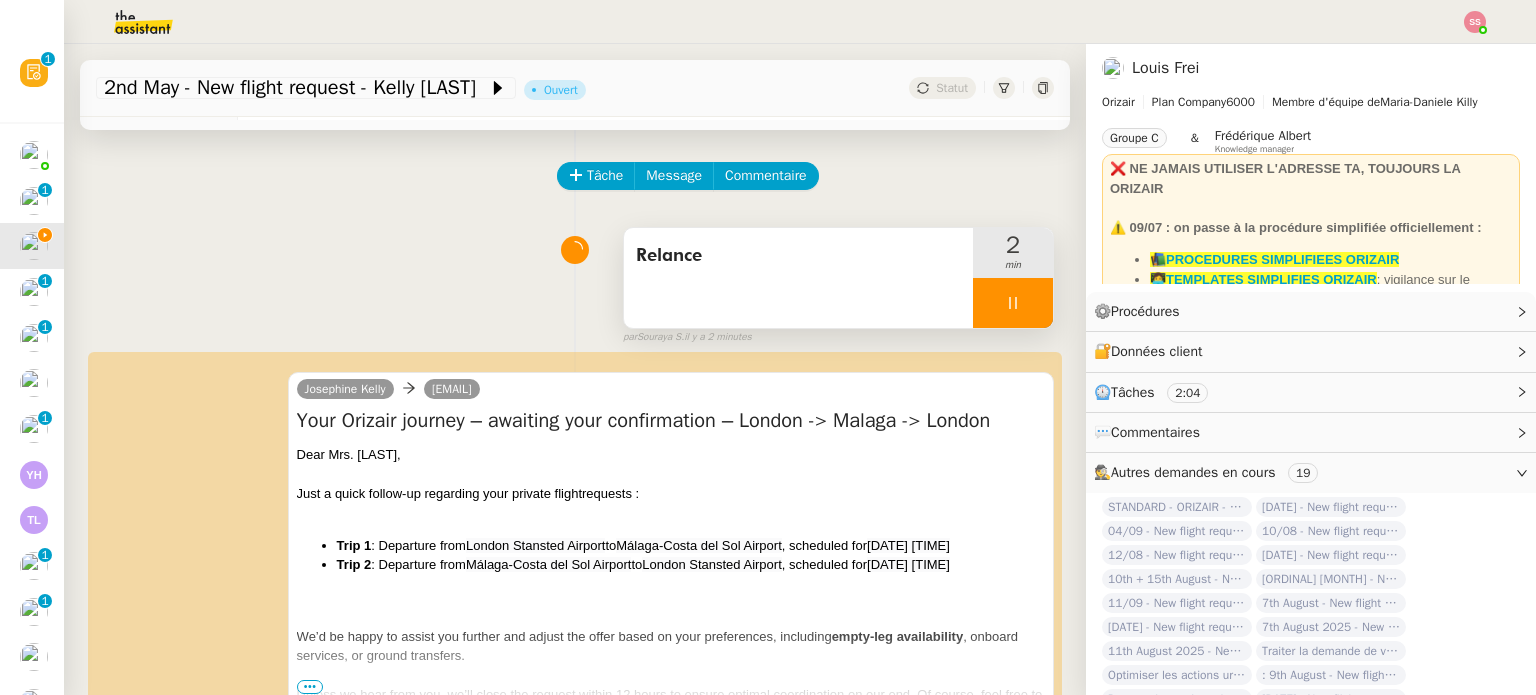 scroll, scrollTop: 0, scrollLeft: 0, axis: both 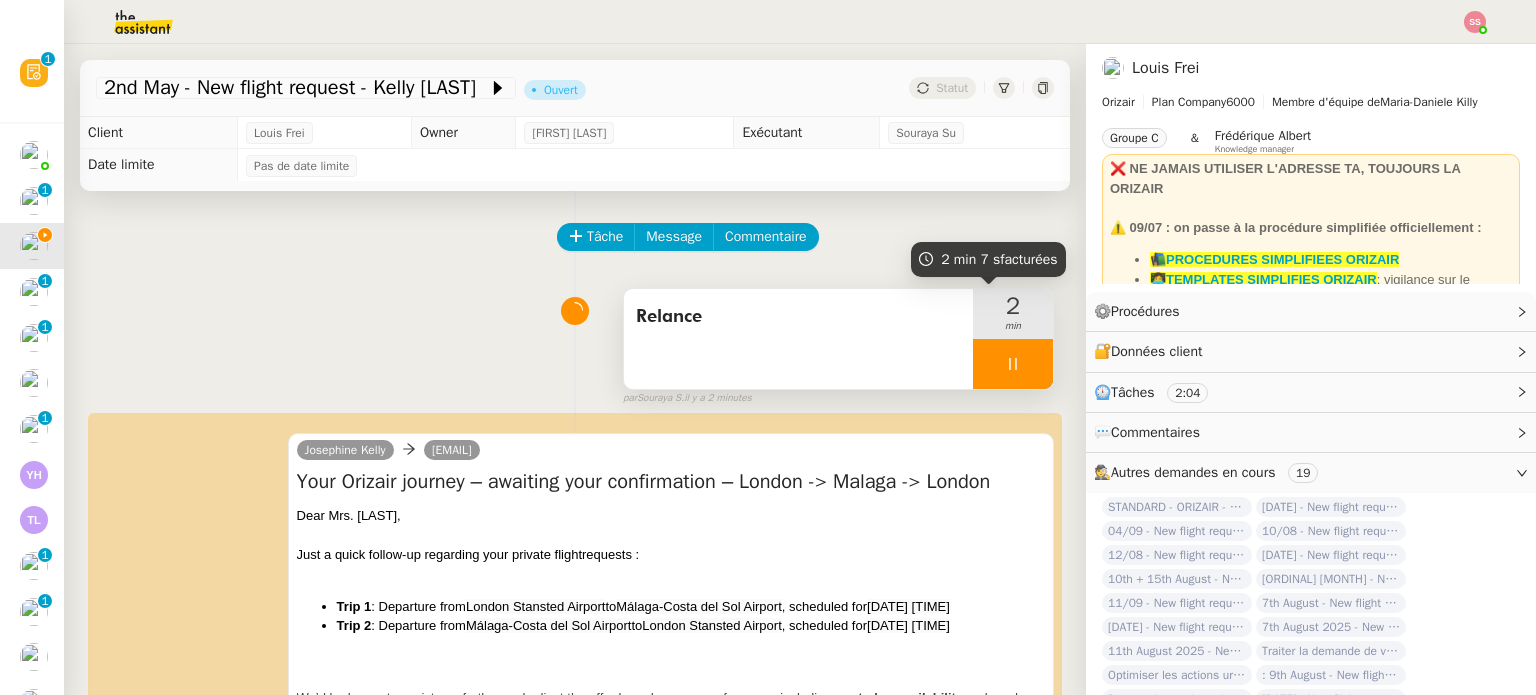 click at bounding box center (1013, 364) 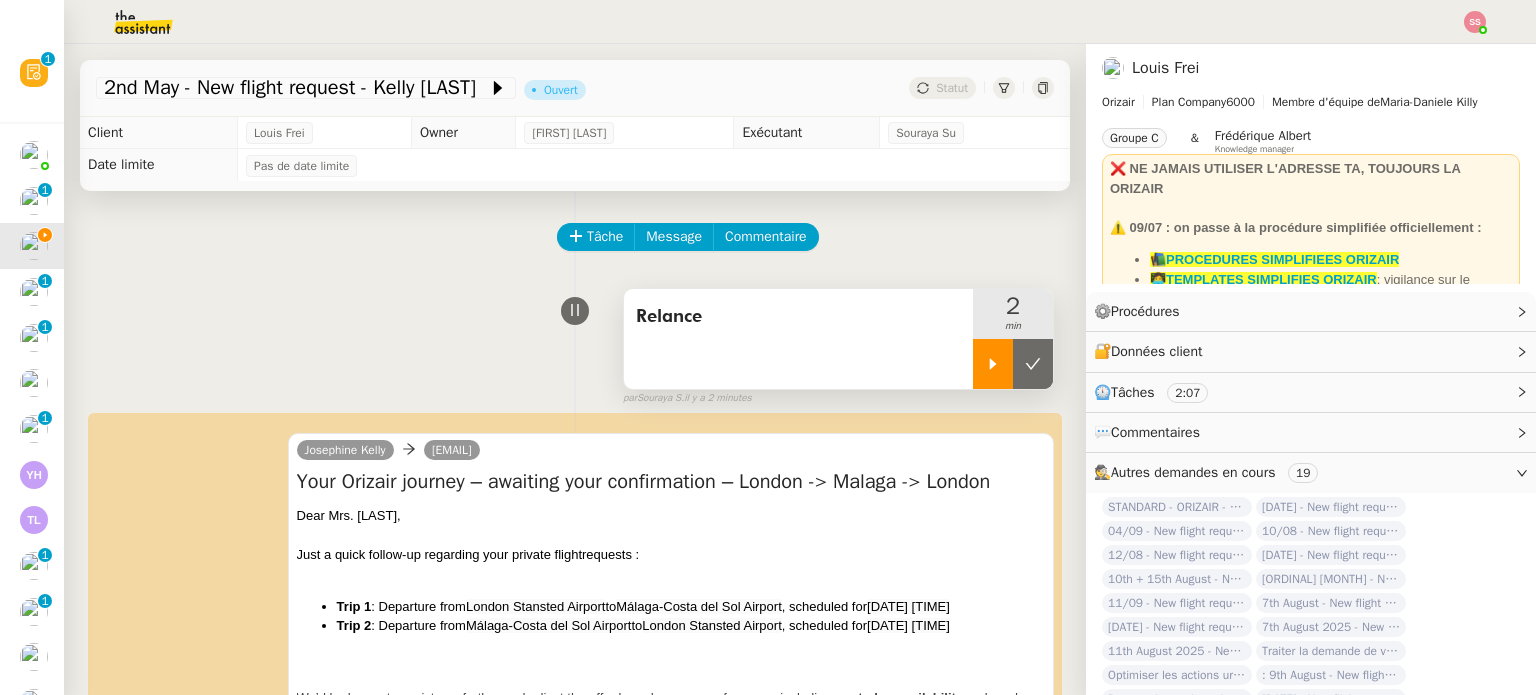 click at bounding box center (1033, 364) 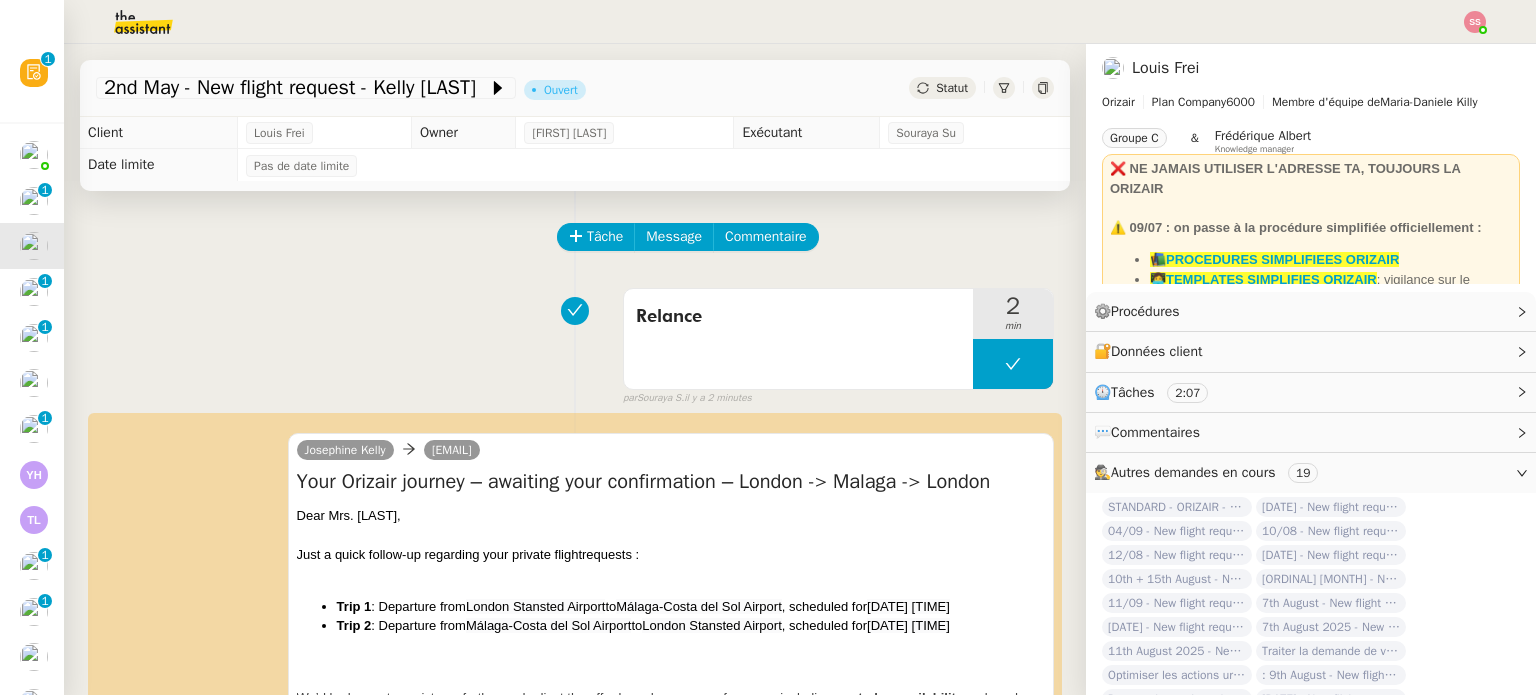 click on "Statut" 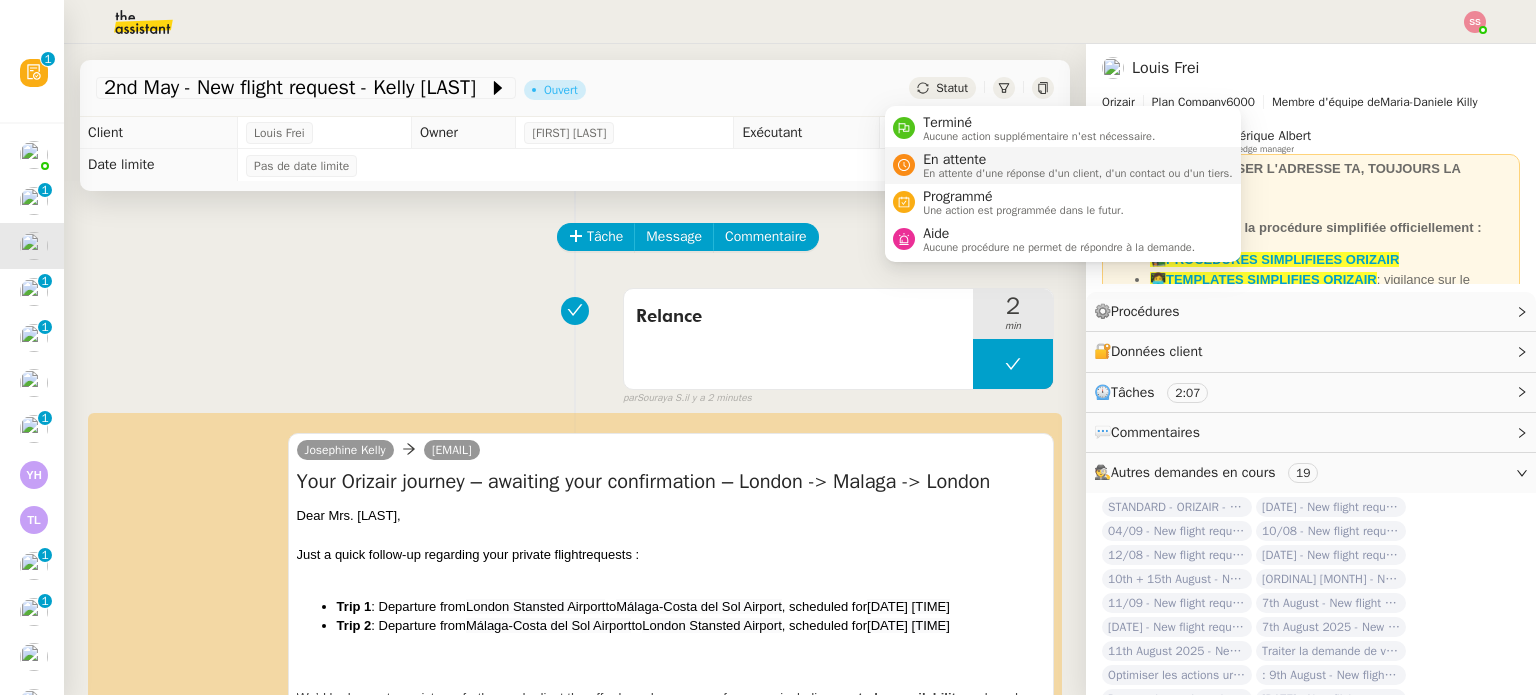 click on "En attente" at bounding box center (1078, 160) 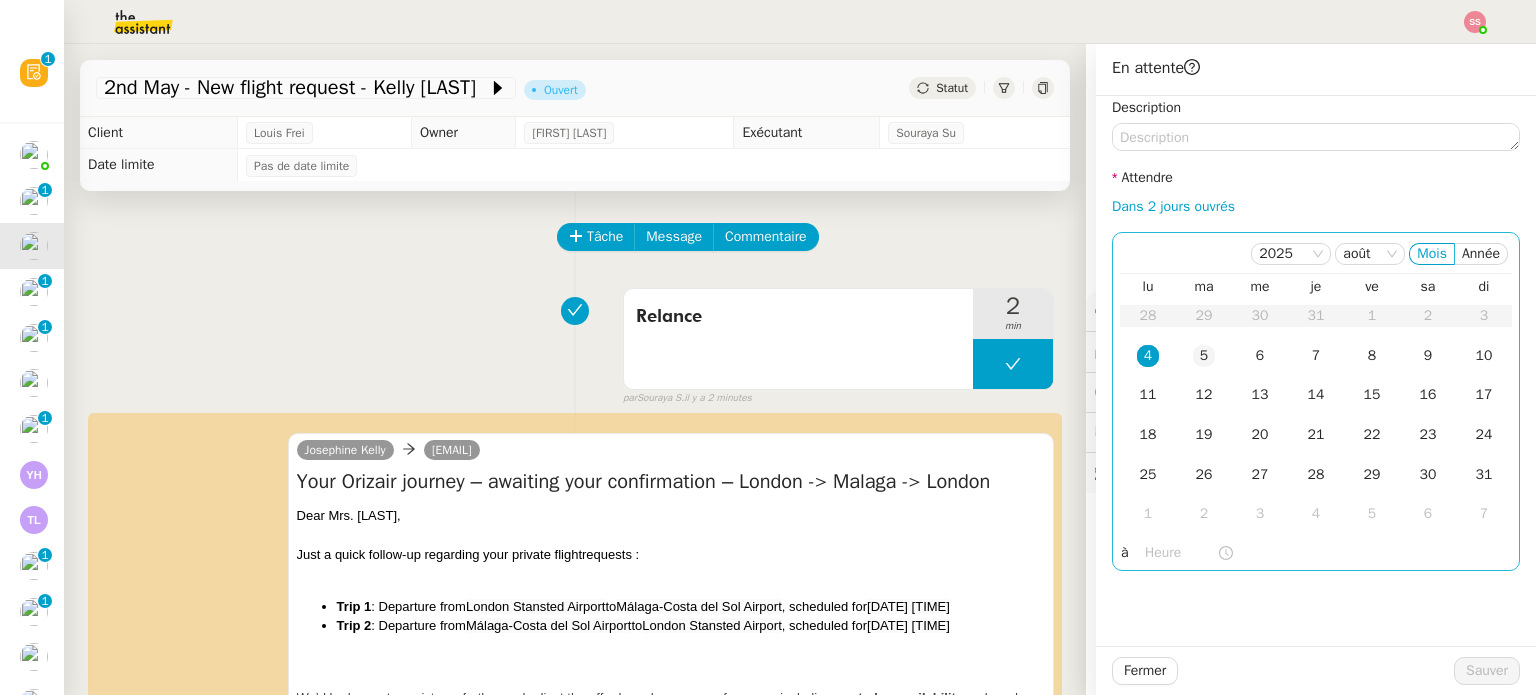 click on "5" 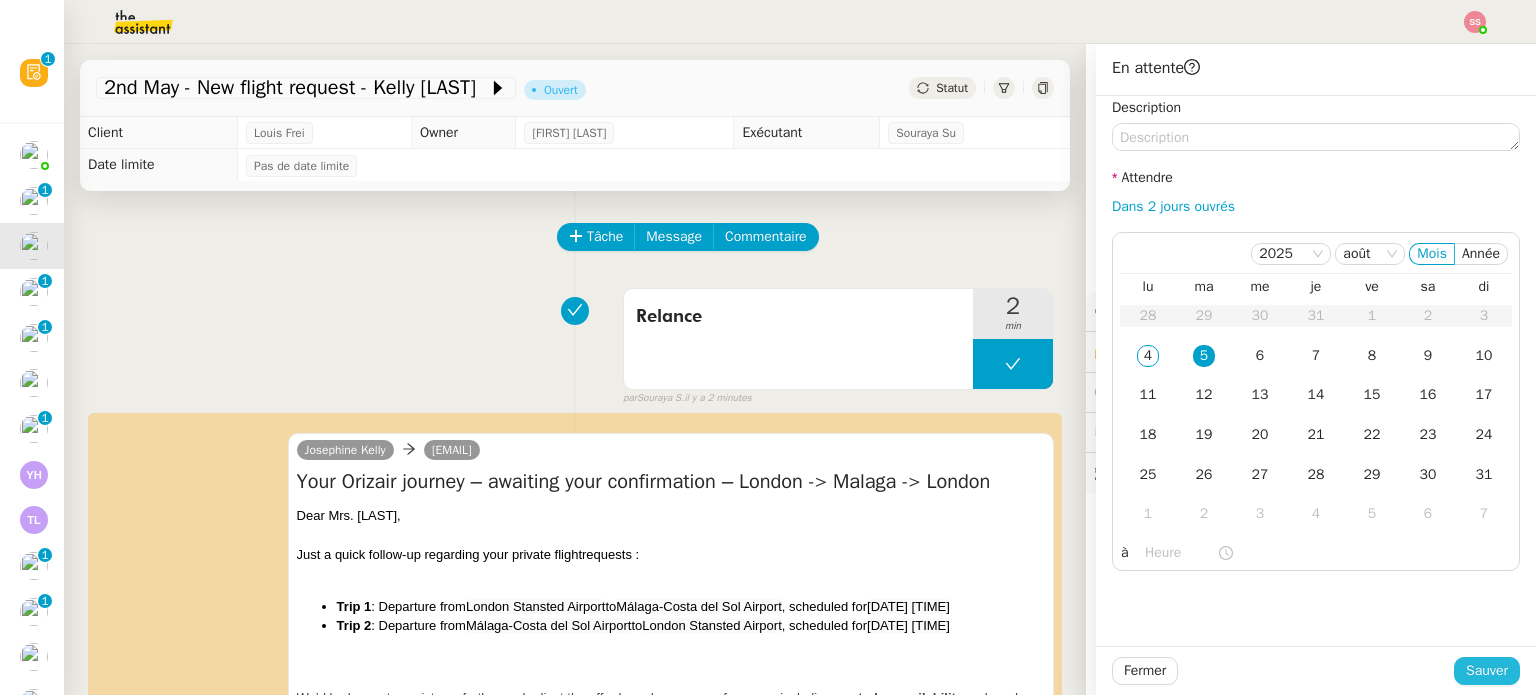 click on "Sauver" 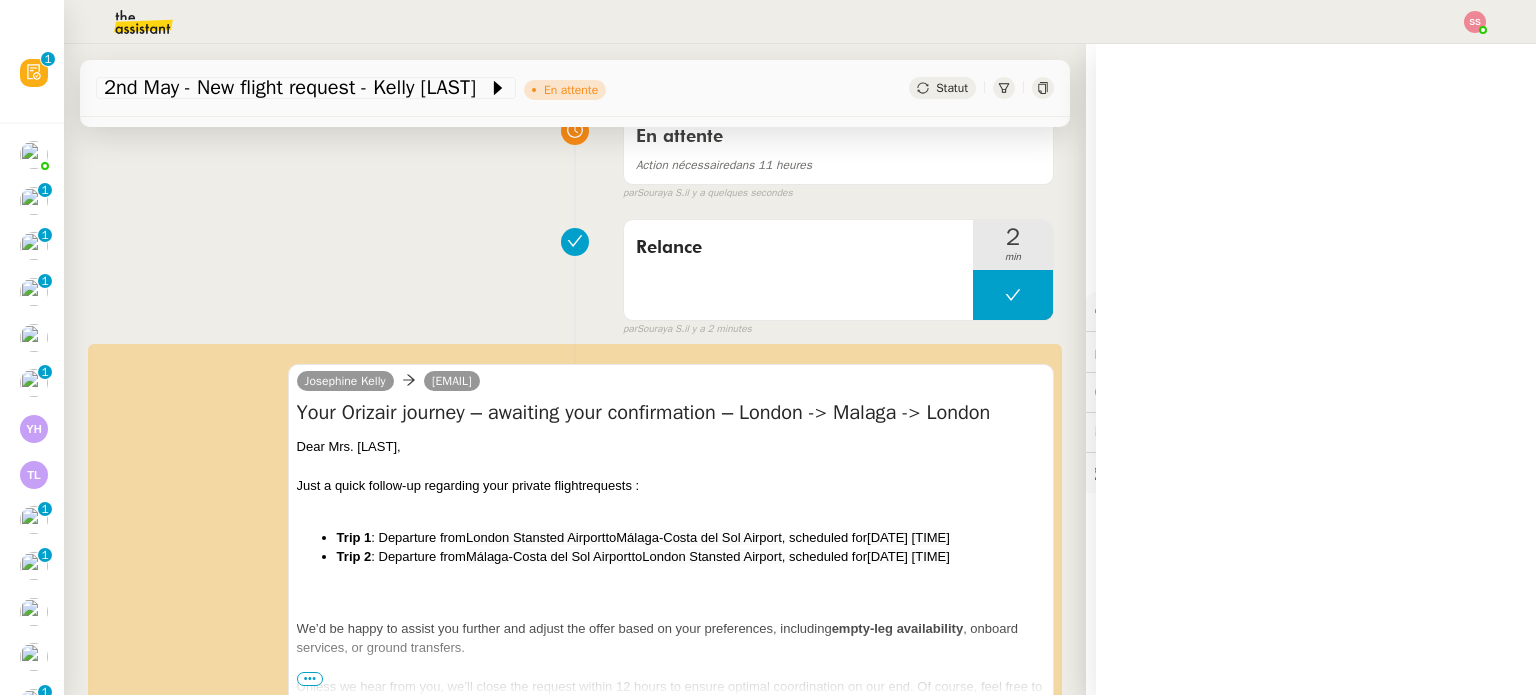 scroll, scrollTop: 200, scrollLeft: 0, axis: vertical 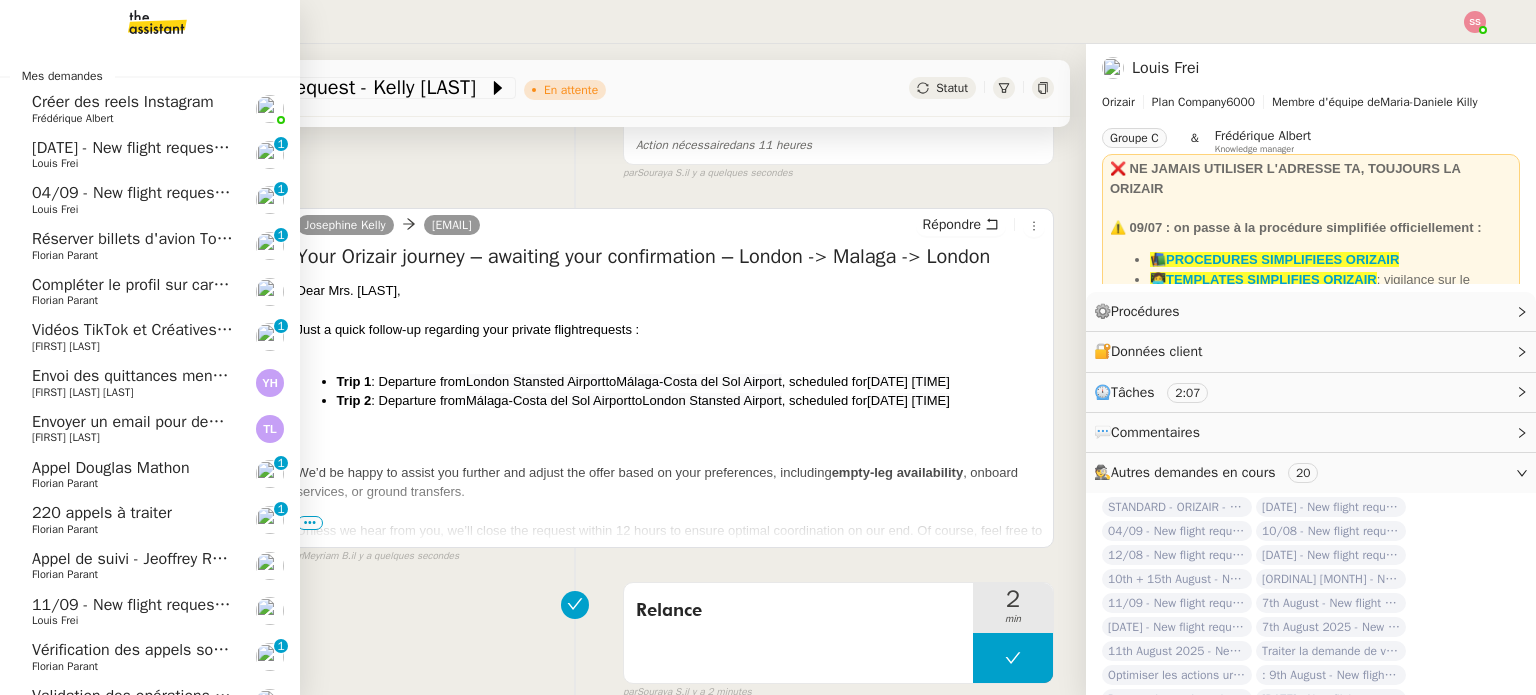 click on "Louis Frei" 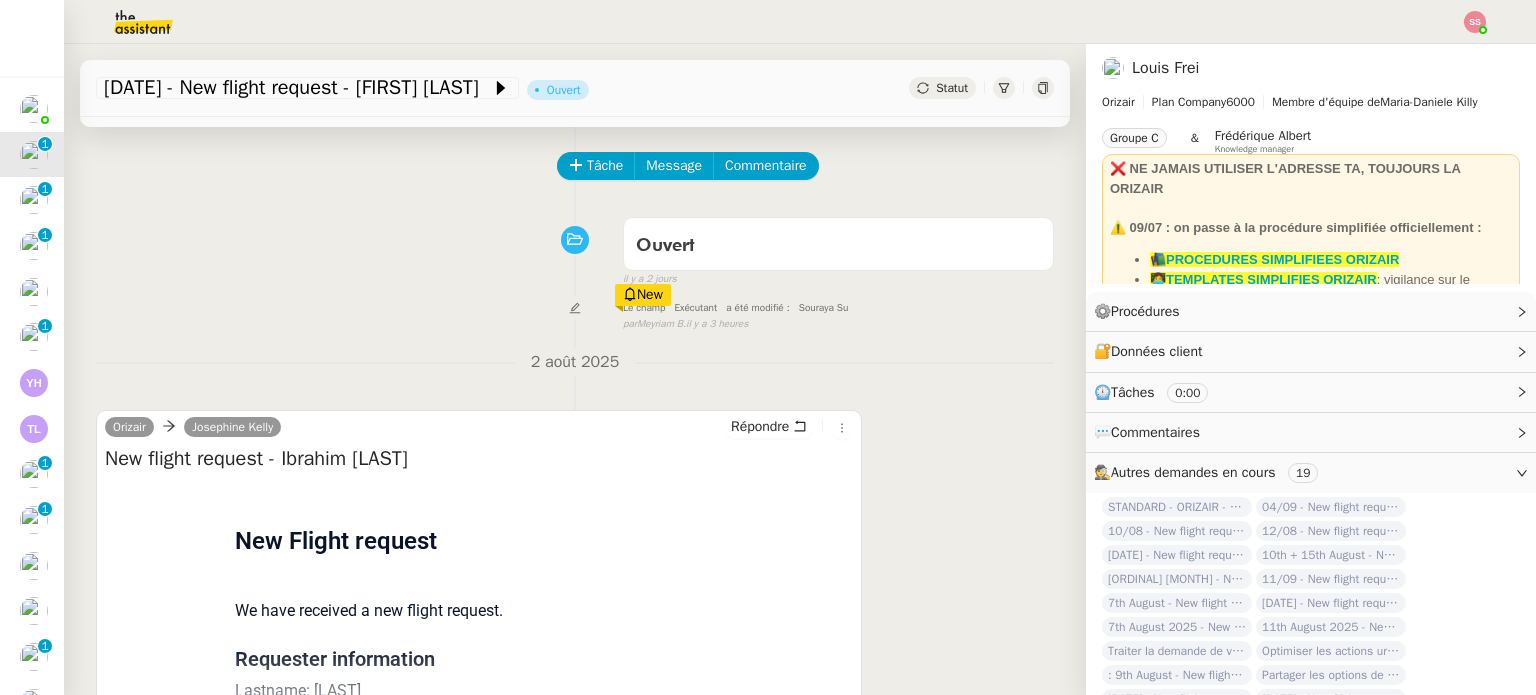 scroll, scrollTop: 0, scrollLeft: 0, axis: both 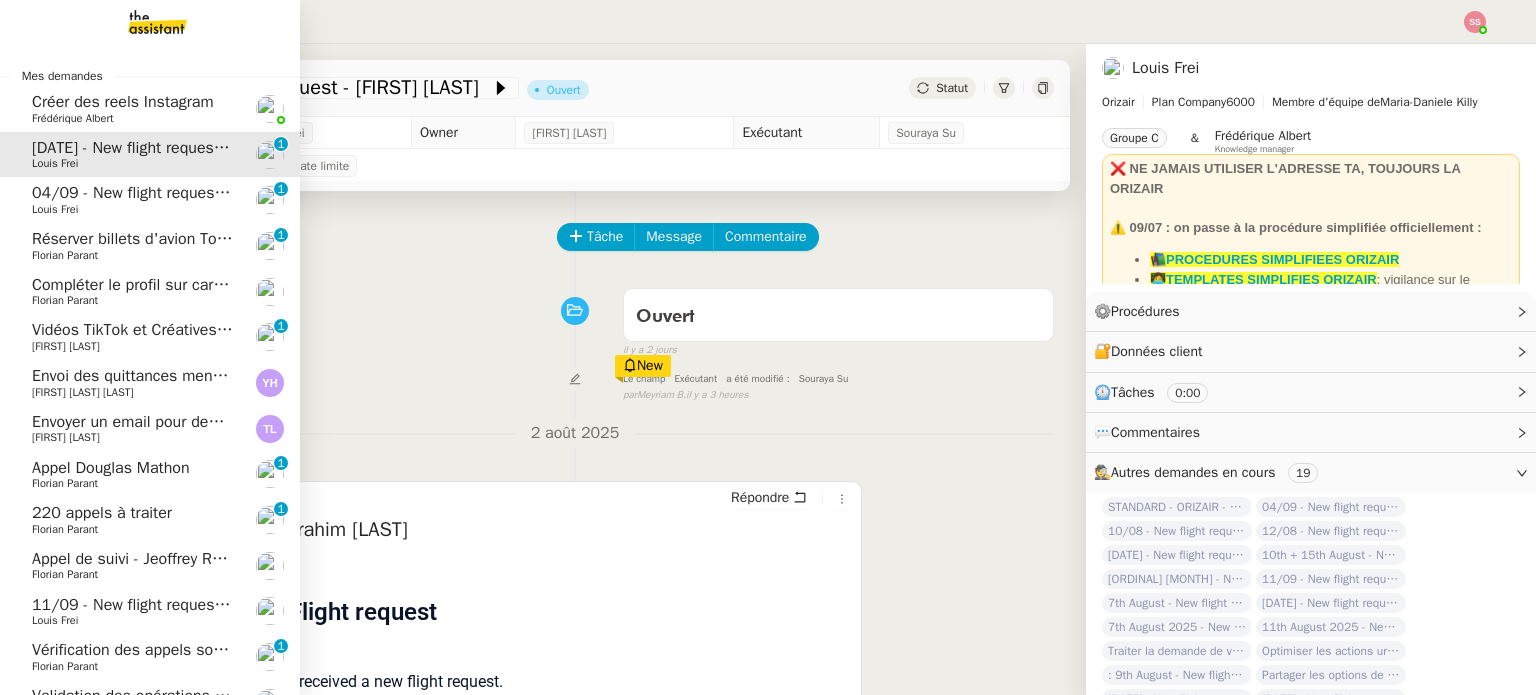 click on "04/09 - New flight request - [FIRST] [LAST]" 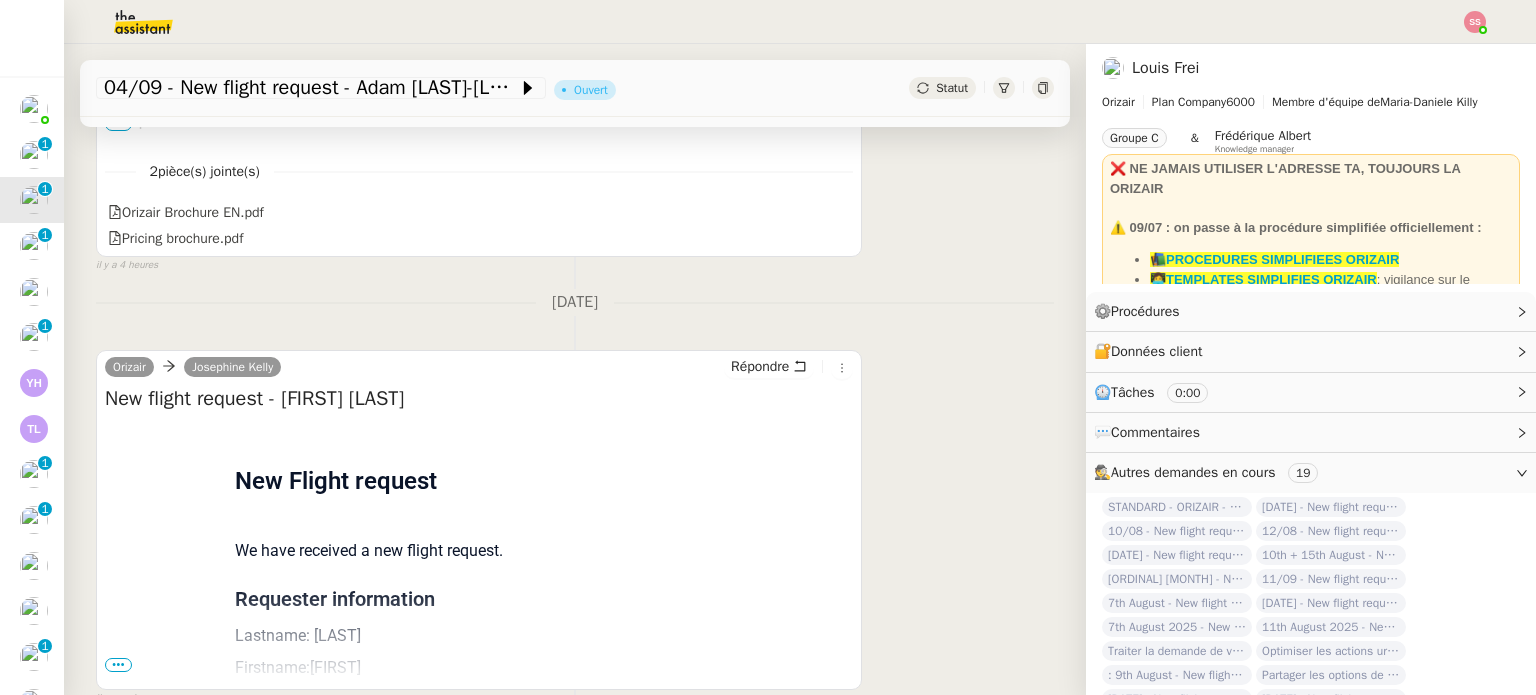 scroll, scrollTop: 742, scrollLeft: 0, axis: vertical 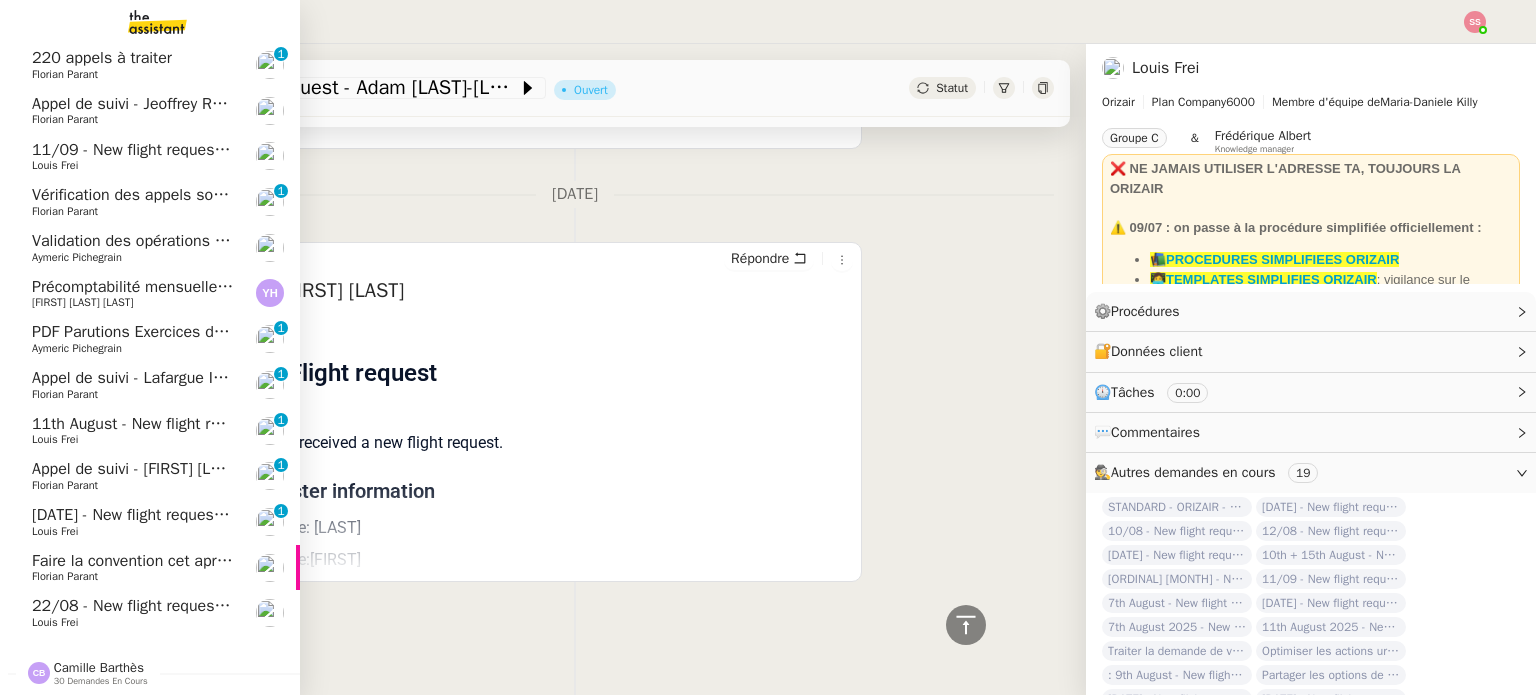 click on "[DATE] - New flight request - [FIRST] [LAST]" 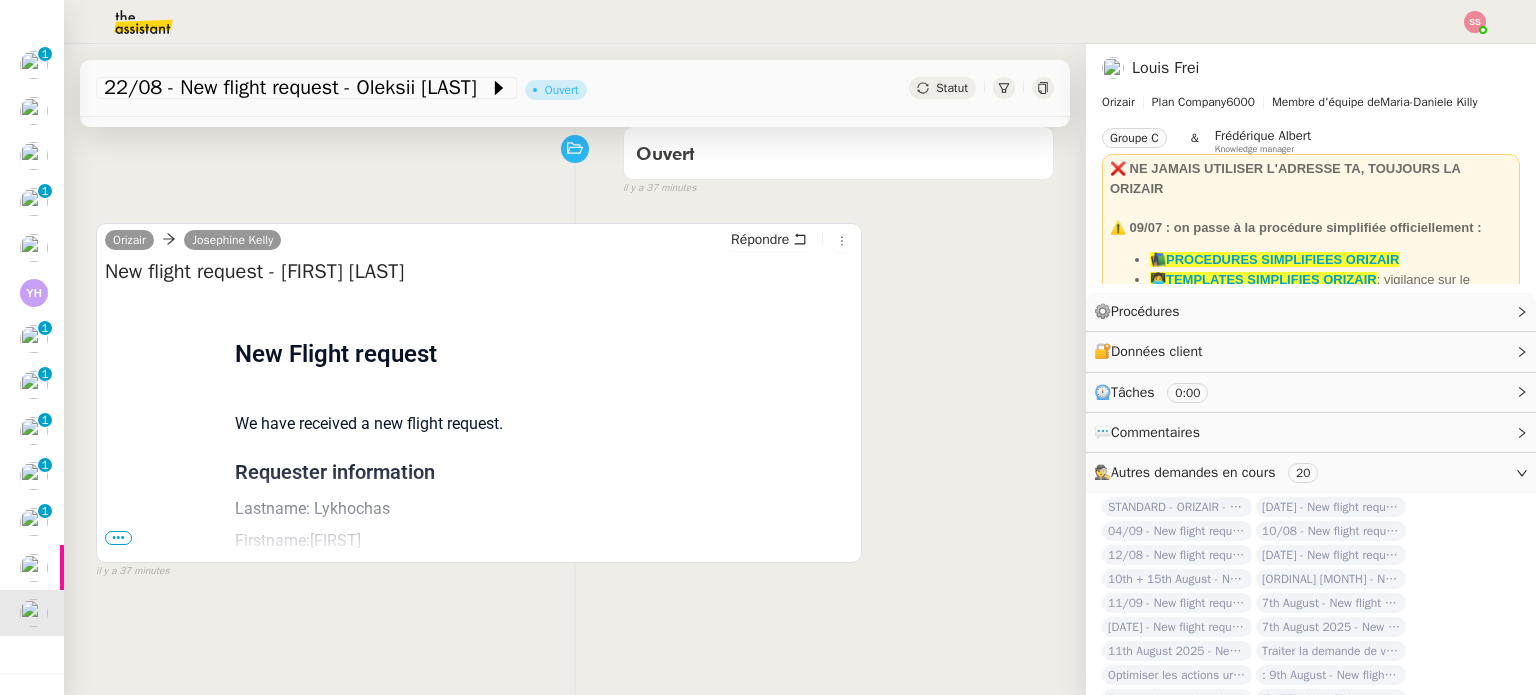 scroll, scrollTop: 0, scrollLeft: 0, axis: both 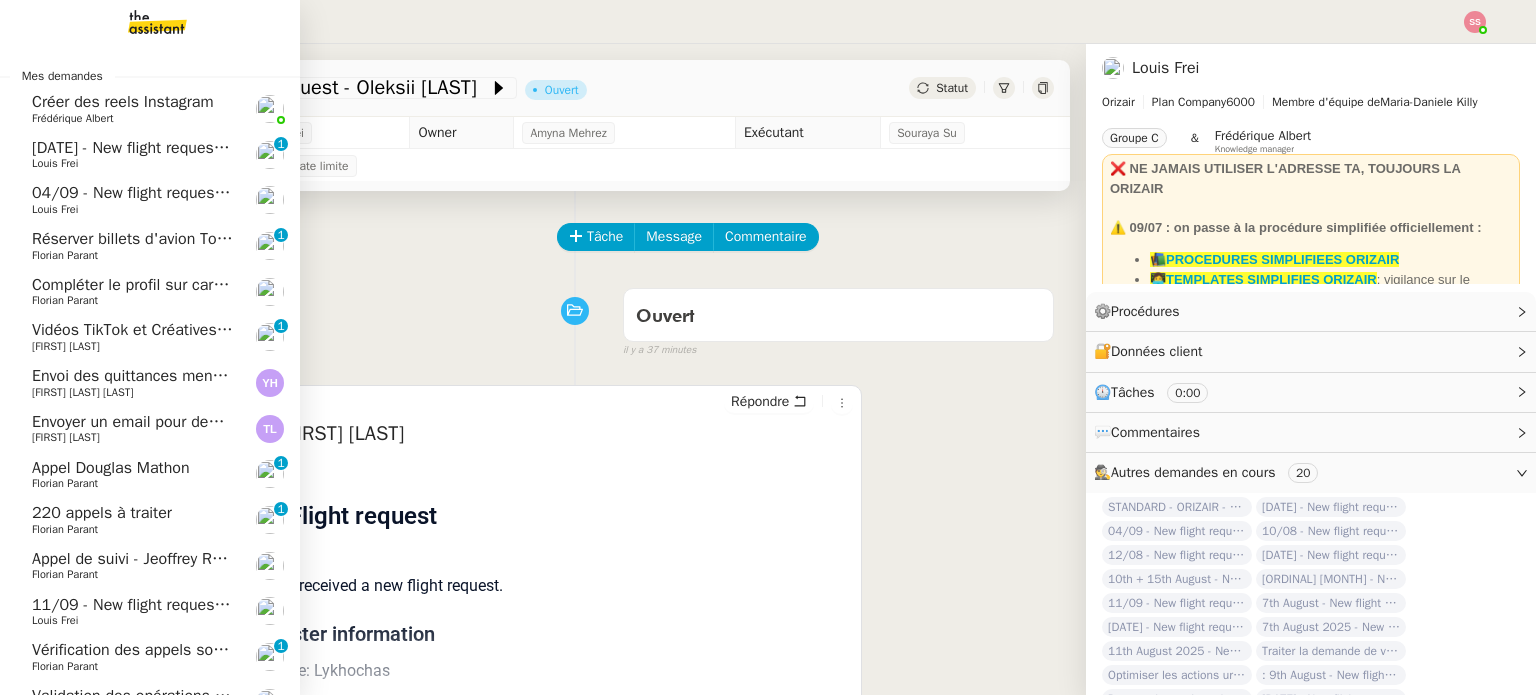 click on "Louis Frei" 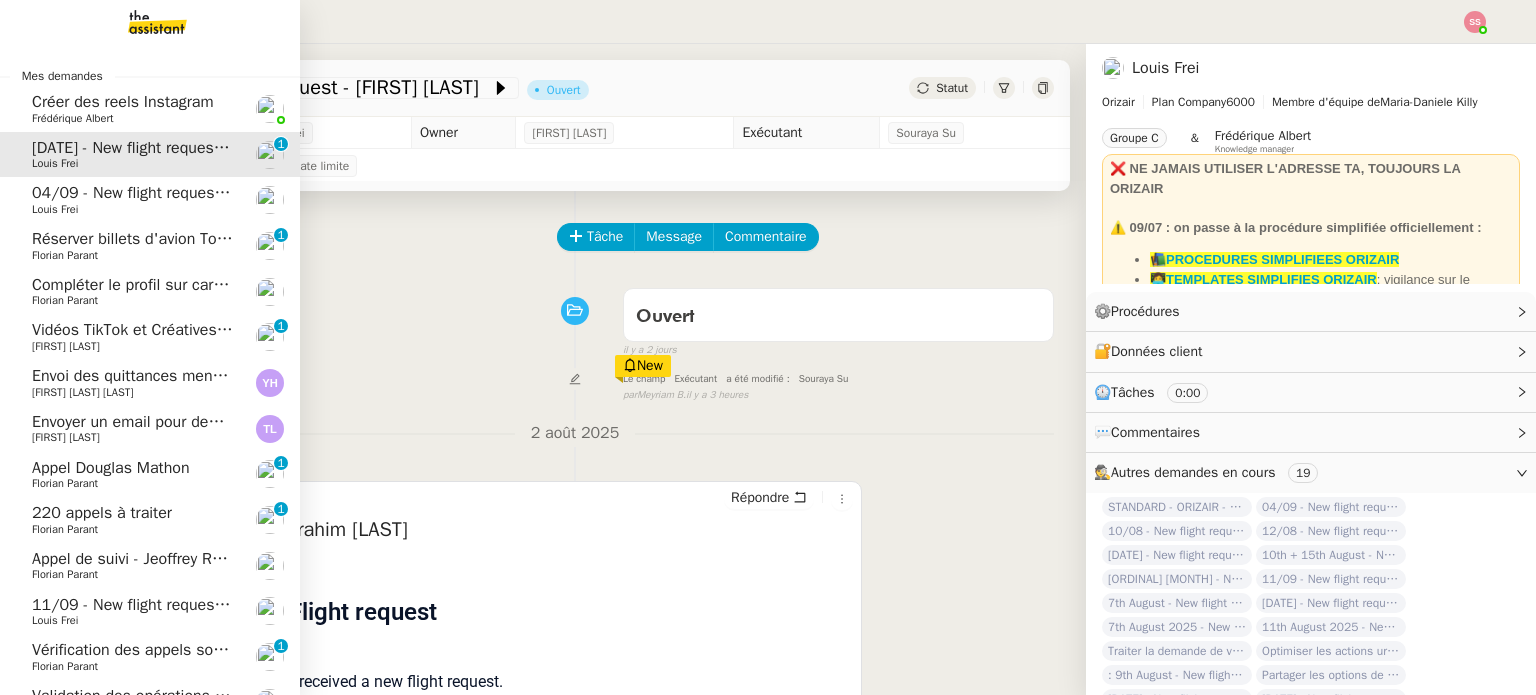 click on "04/09 - New flight request - [FIRST] [LAST]" 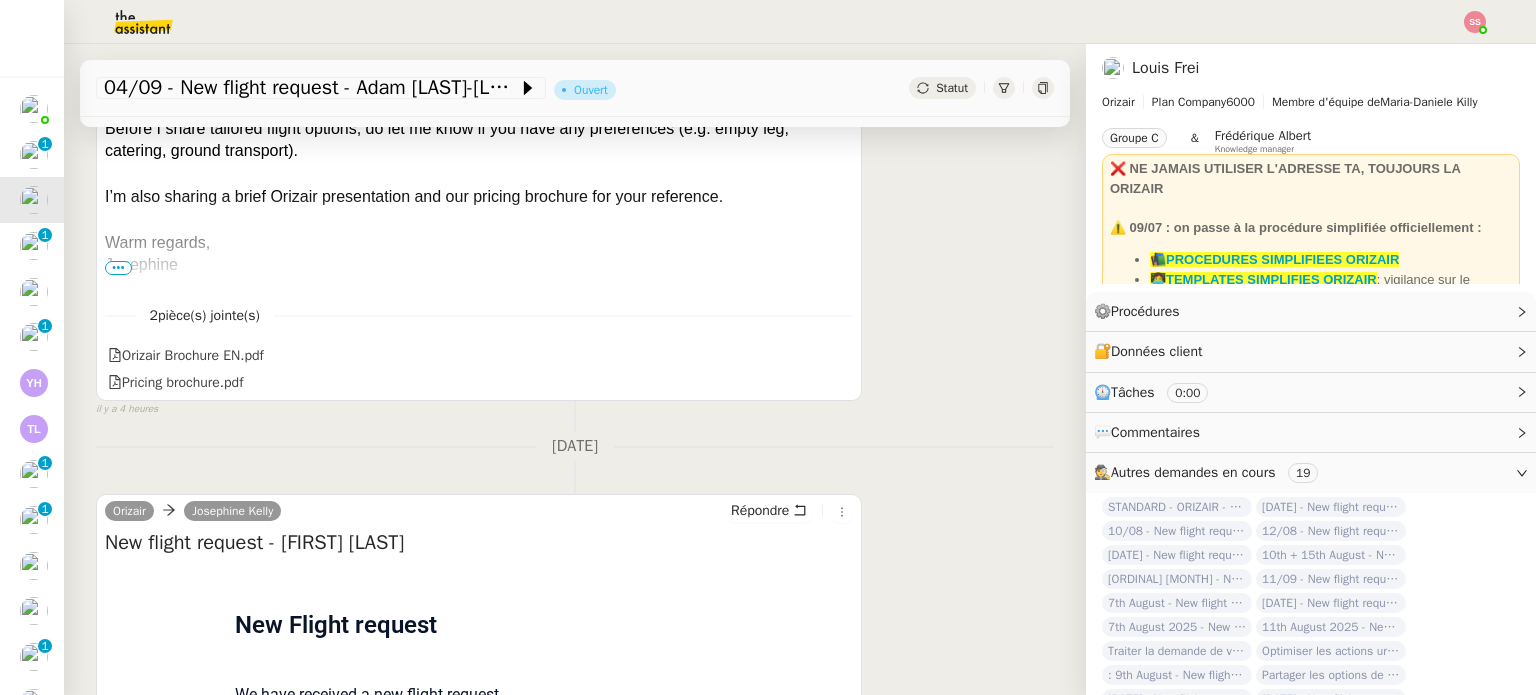 scroll, scrollTop: 296, scrollLeft: 0, axis: vertical 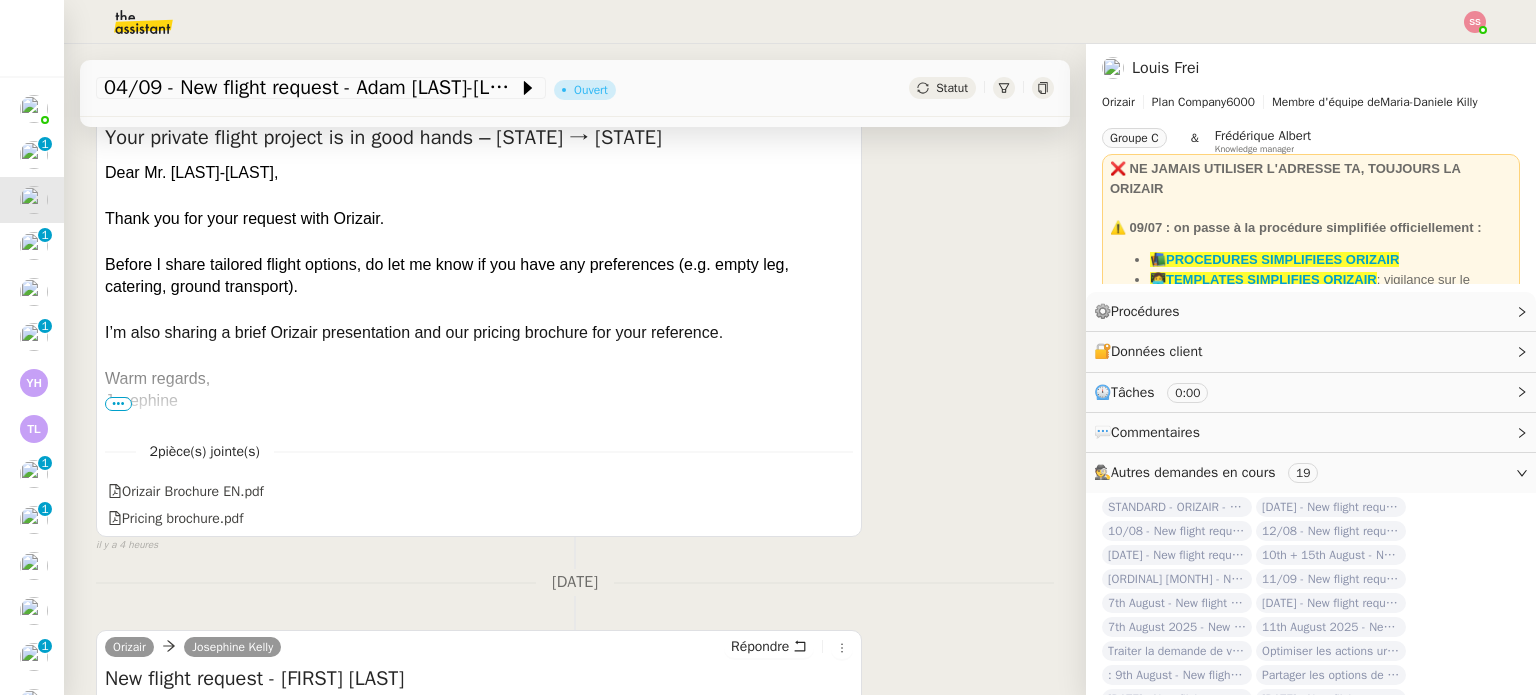 click 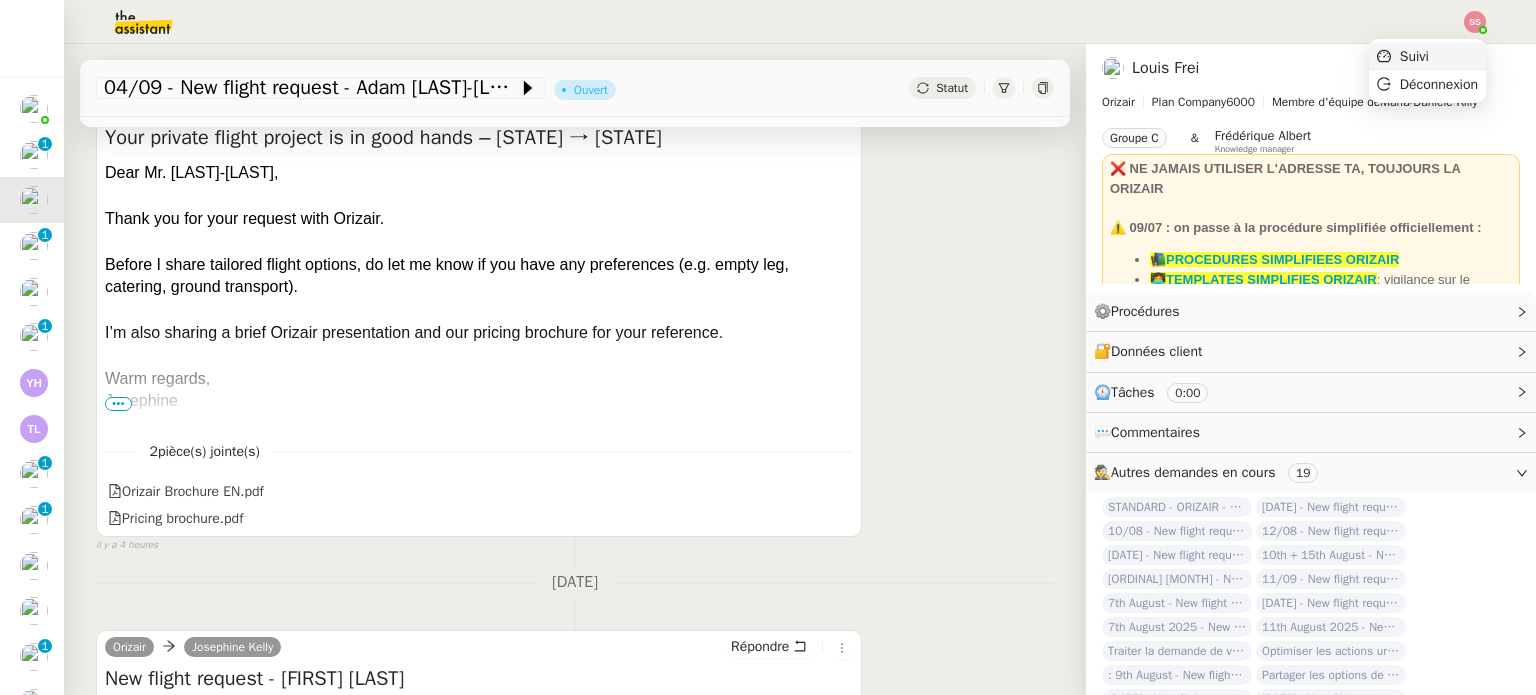 click on "Suivi" at bounding box center (1427, 57) 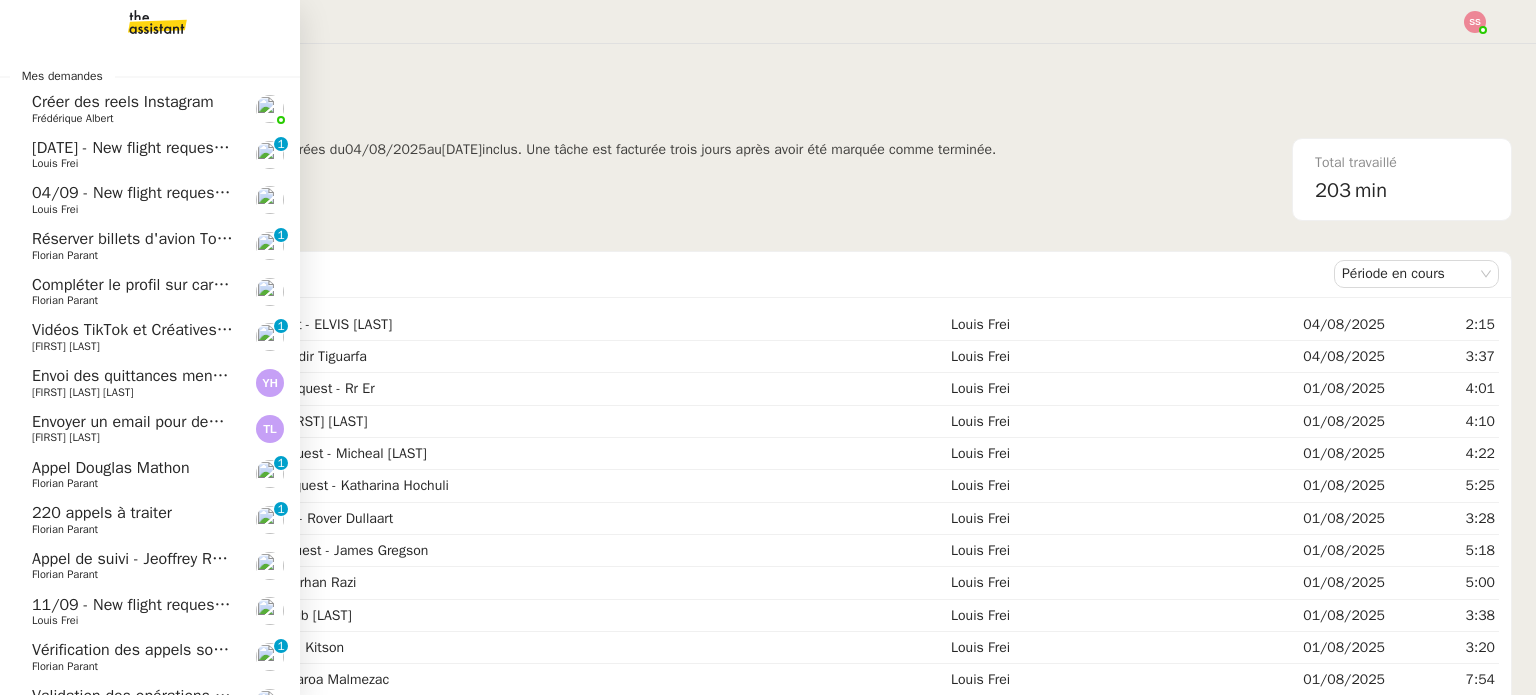 click on "[DATE] - New flight request - [FIRST] [LAST]" 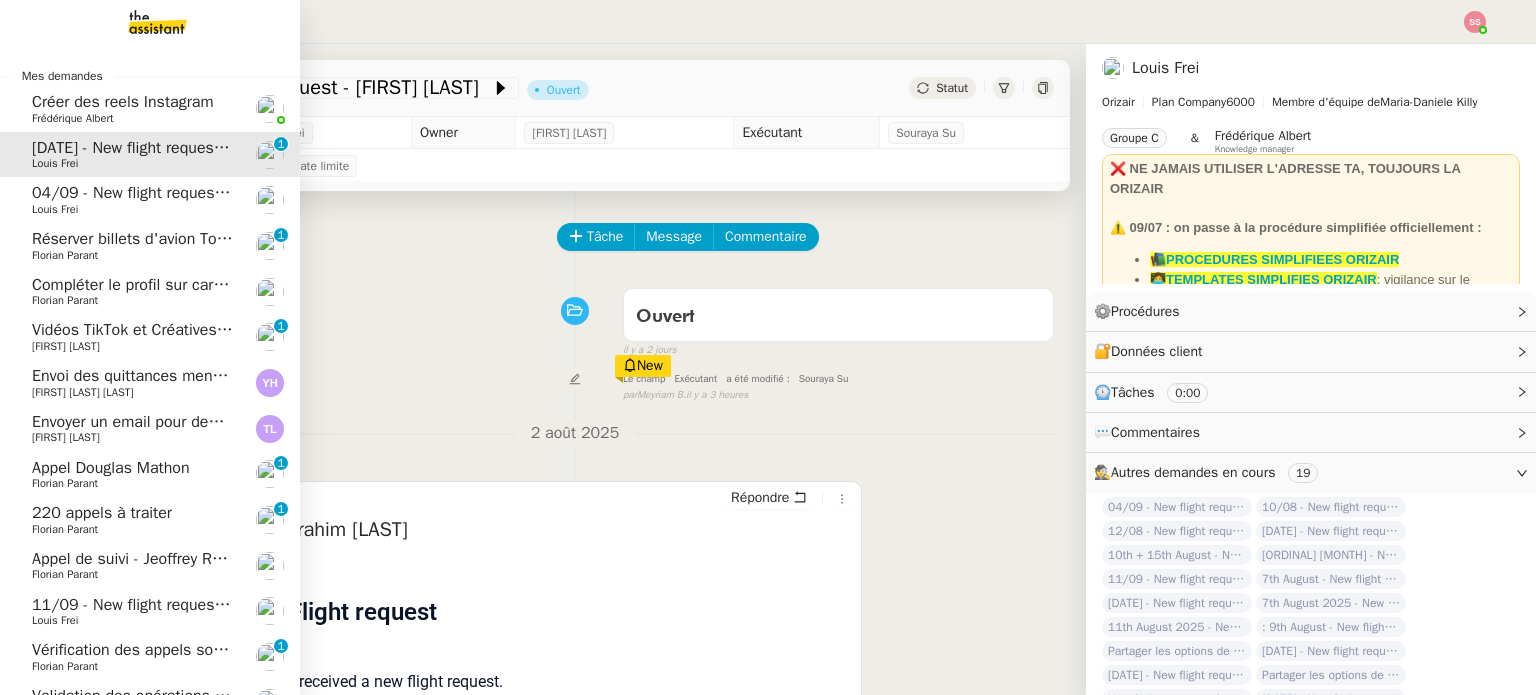 click on "04/09 - New flight request - [FIRST] [LAST]" 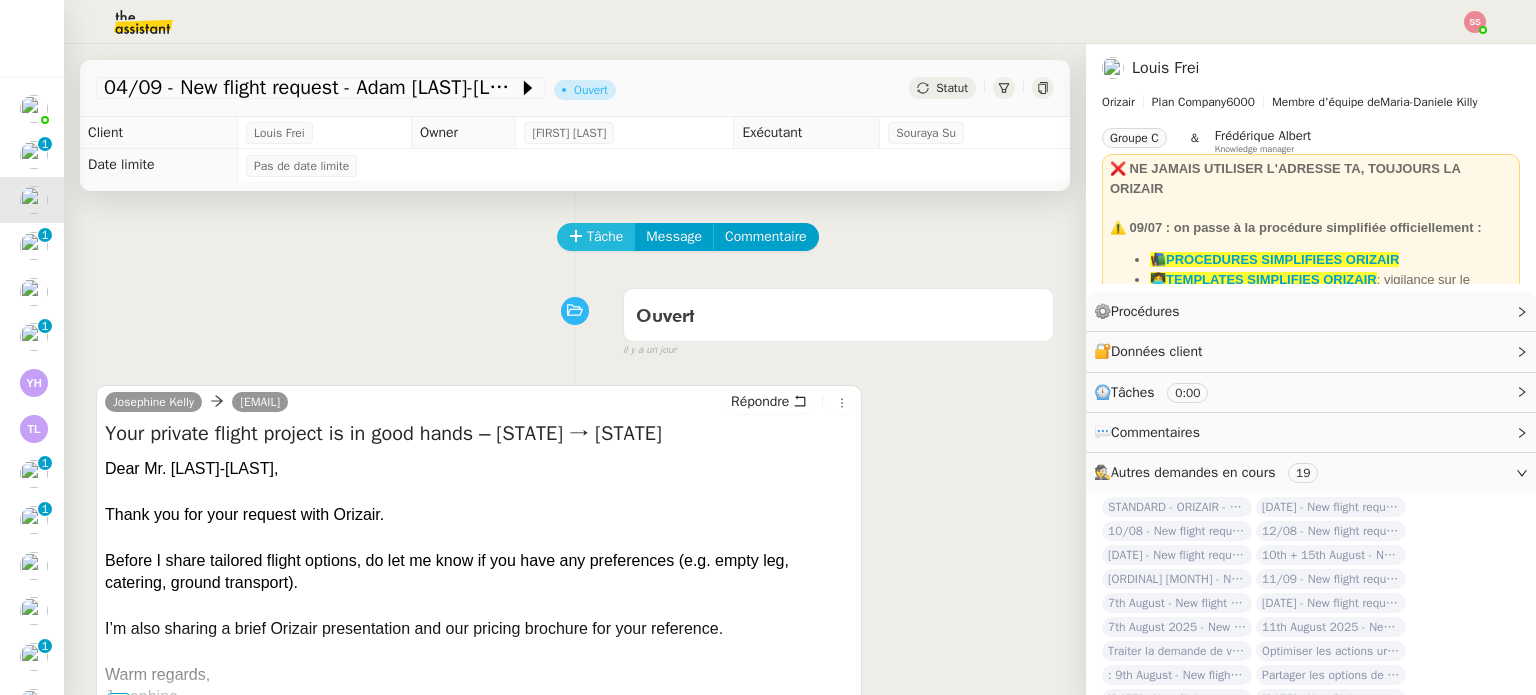 click on "Tâche" 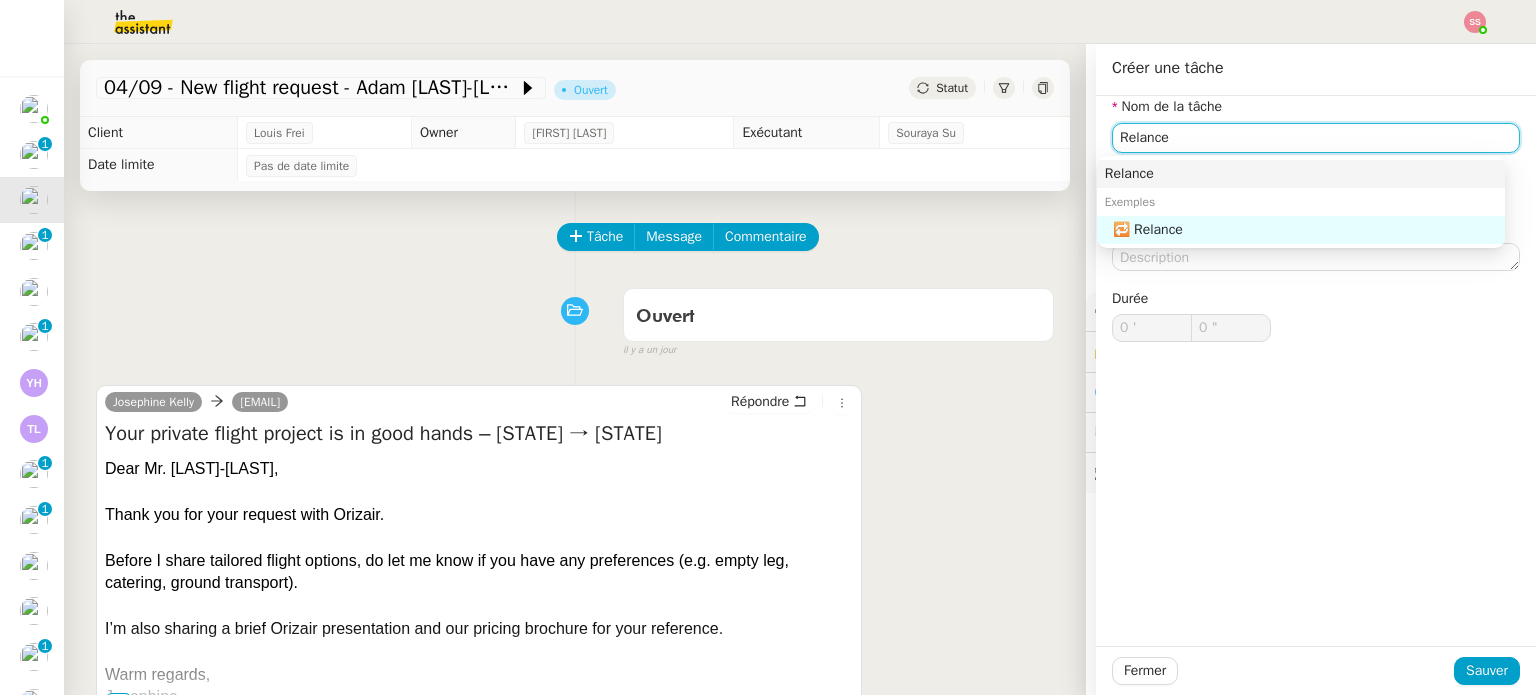 click on "Relance" at bounding box center [1301, 174] 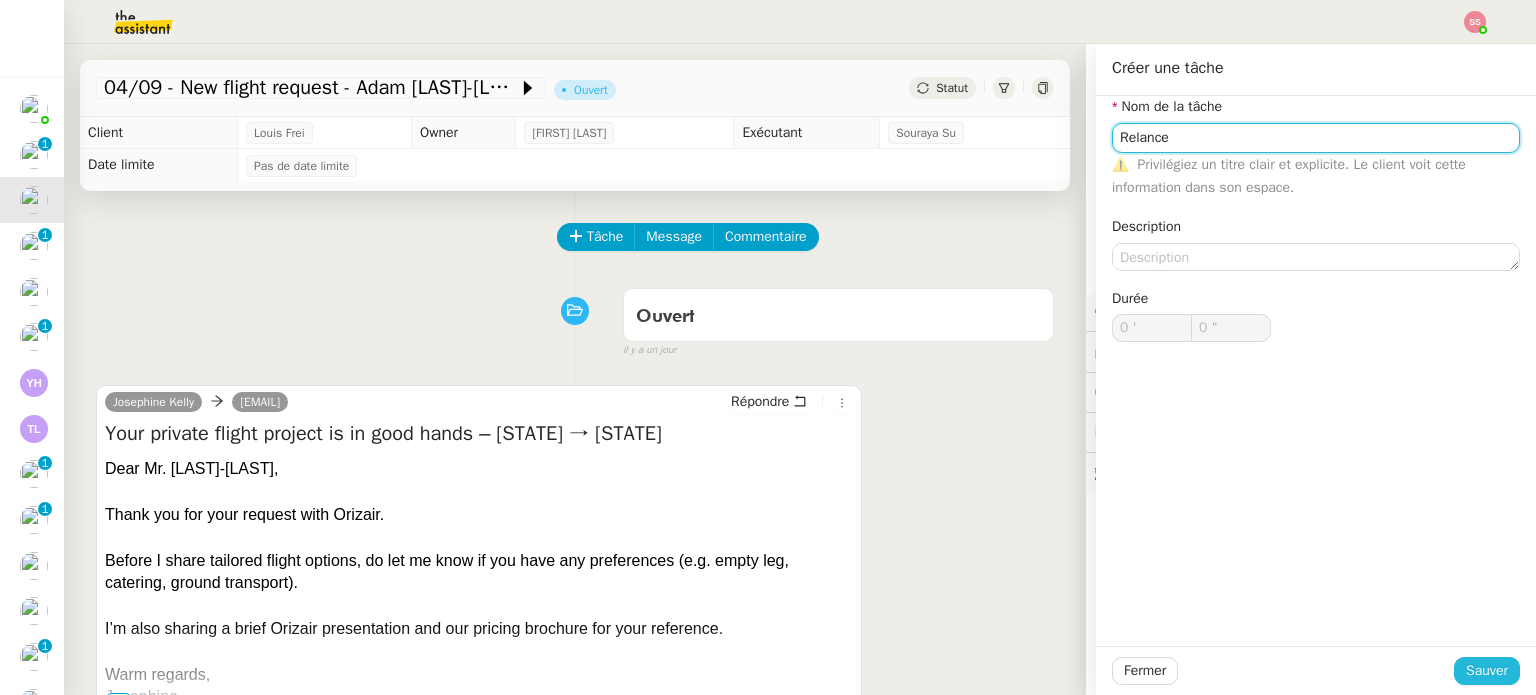 type on "Relance" 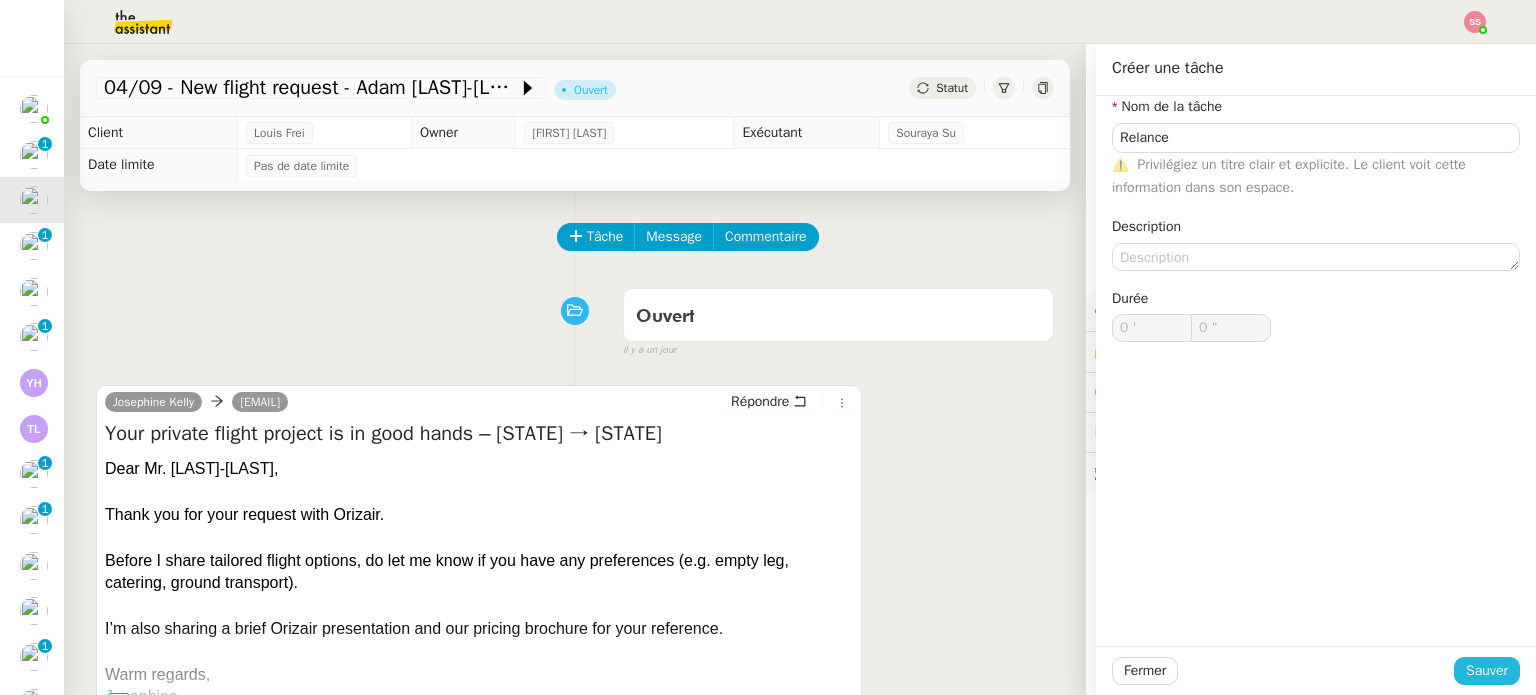 click on "Sauver" 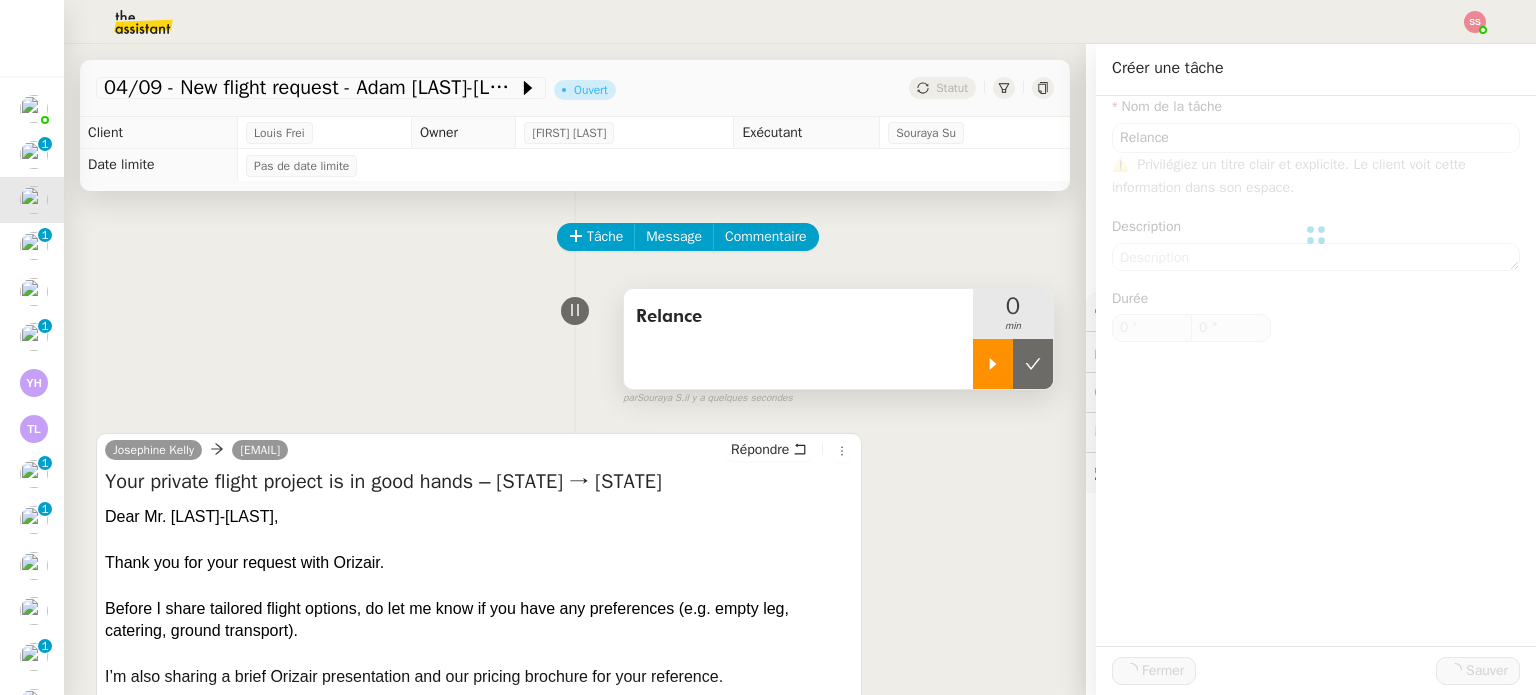 click 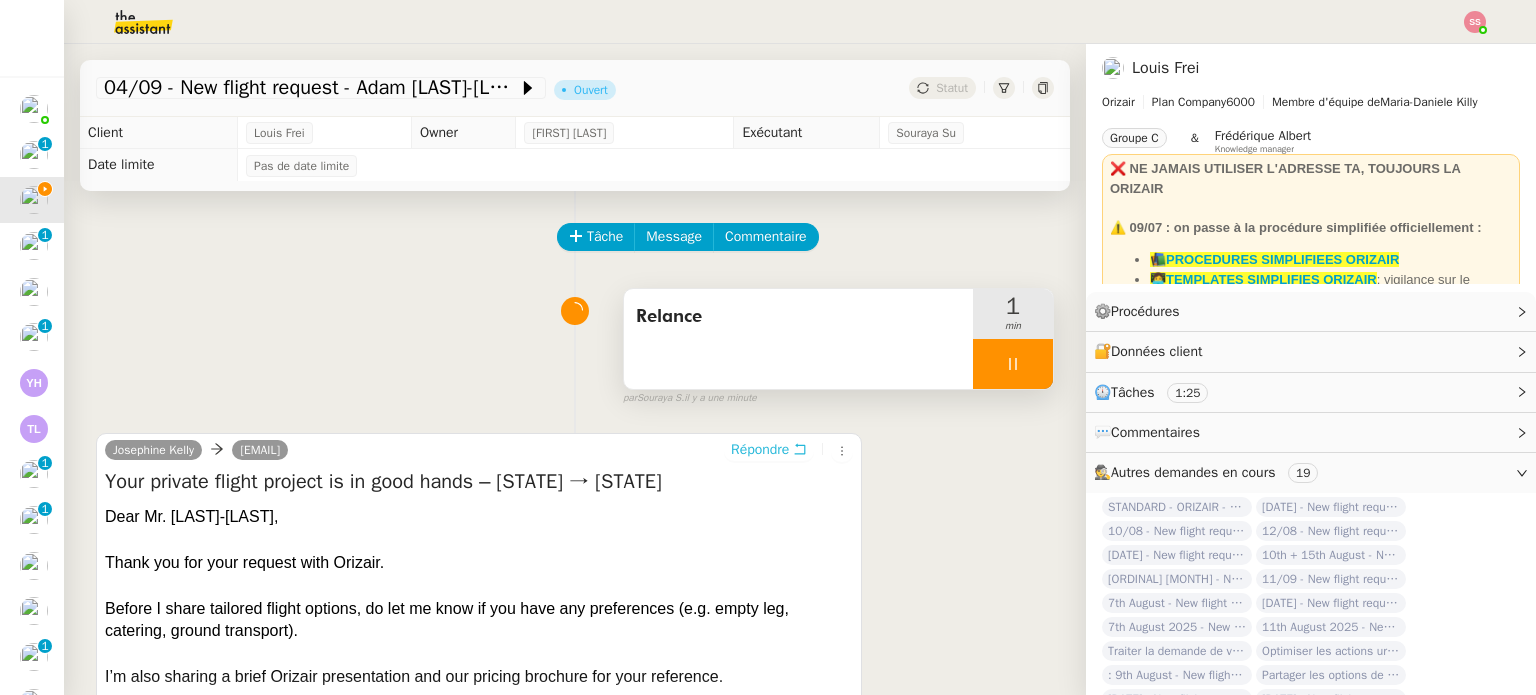 click on "Répondre" at bounding box center (760, 450) 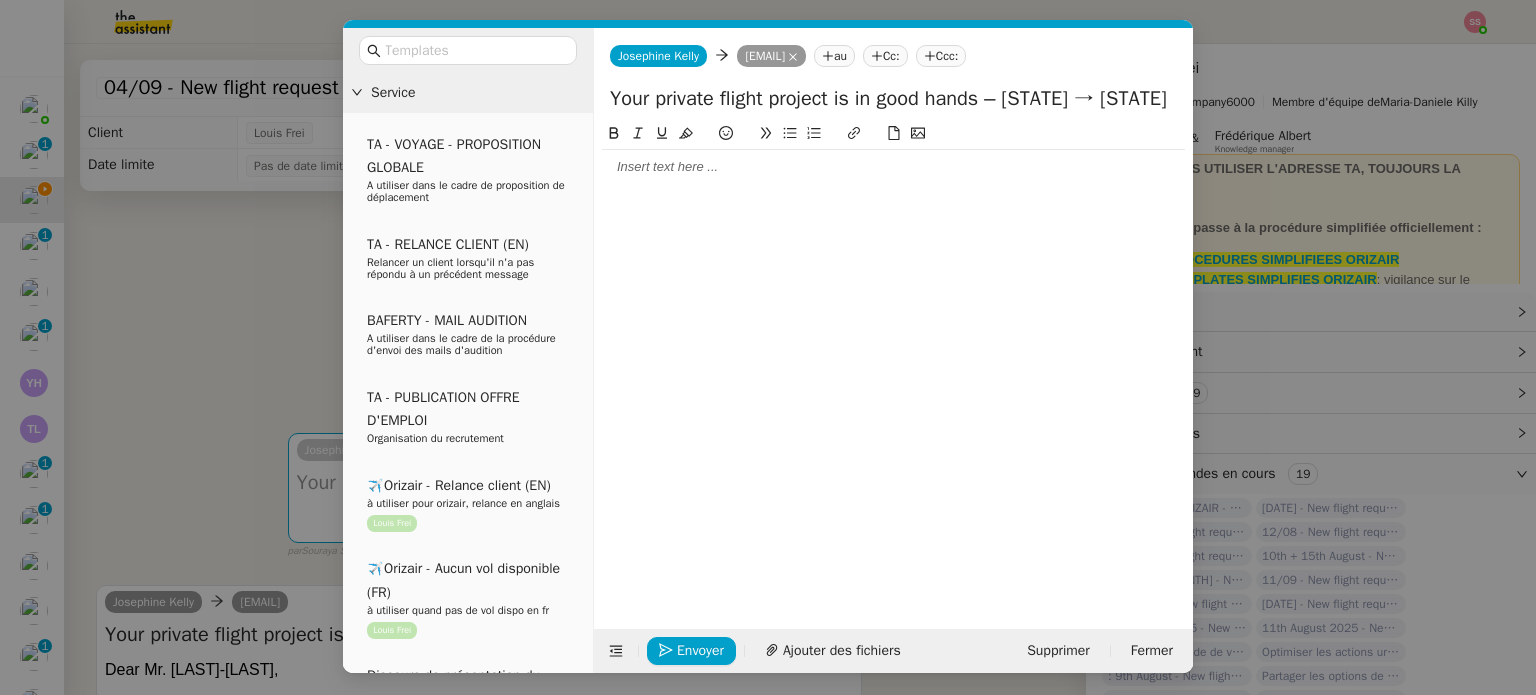 click 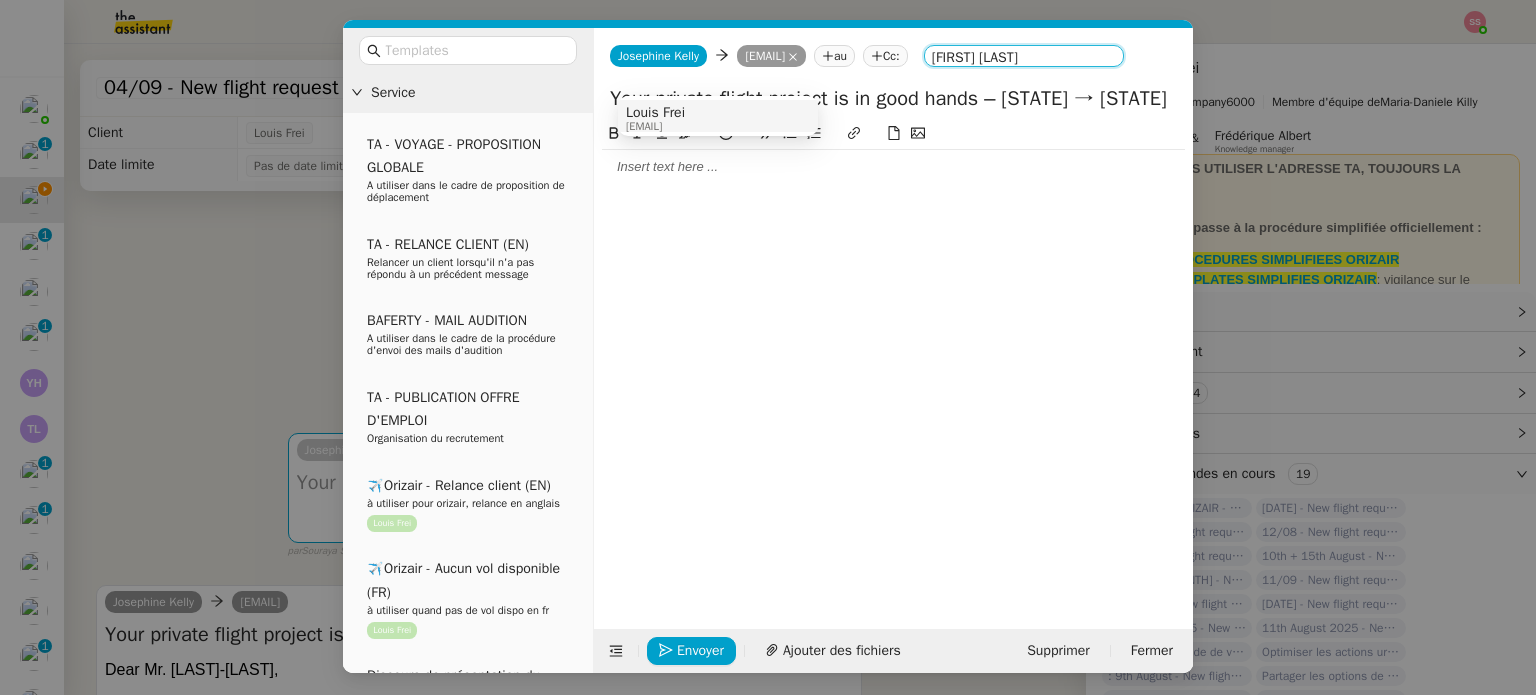 type on "Louis frei" 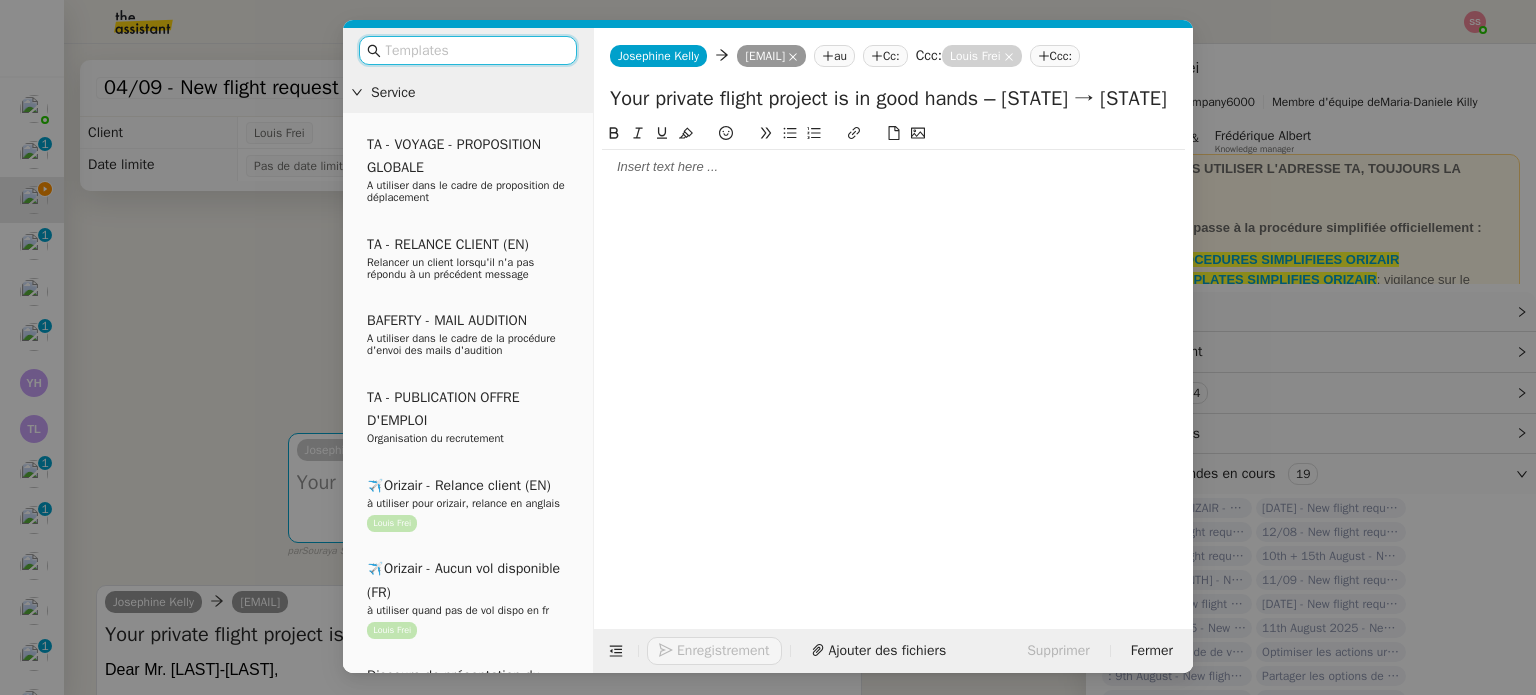 click at bounding box center [475, 50] 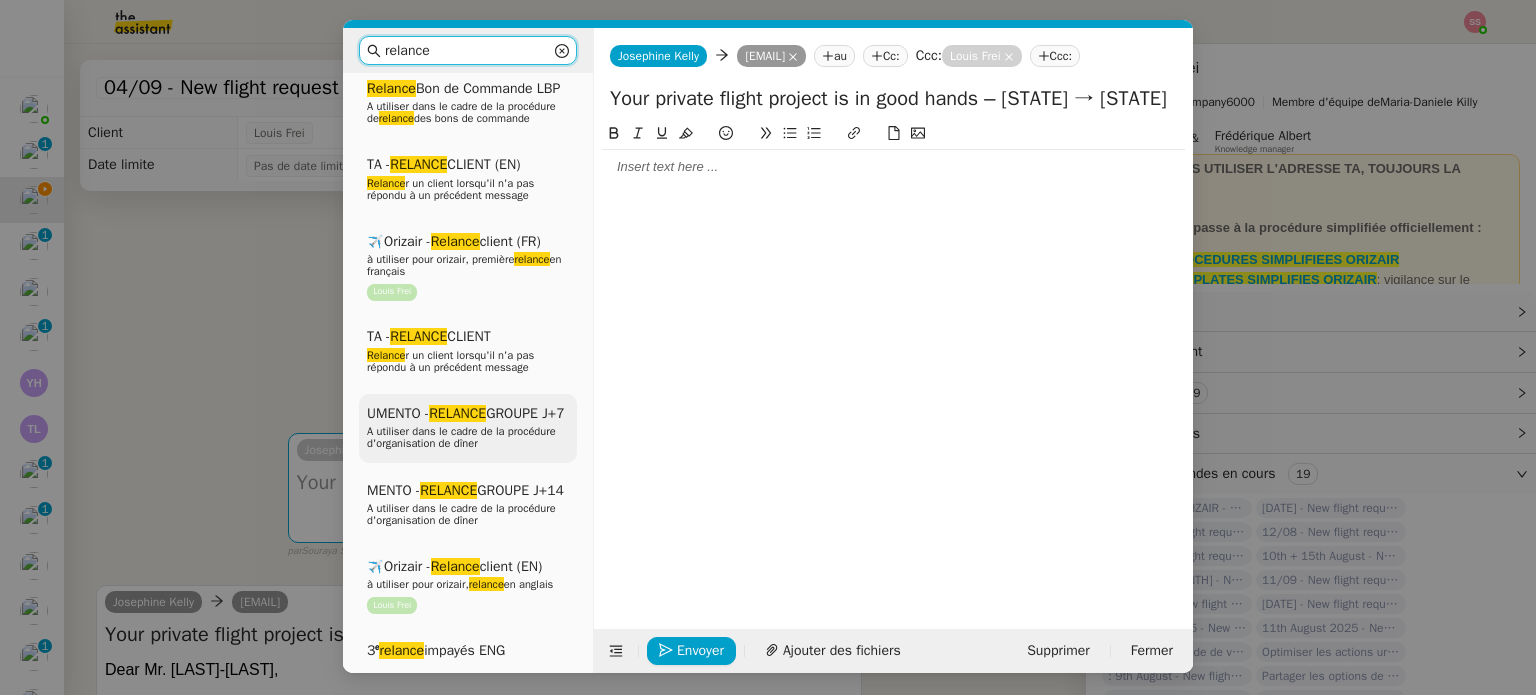 scroll, scrollTop: 200, scrollLeft: 0, axis: vertical 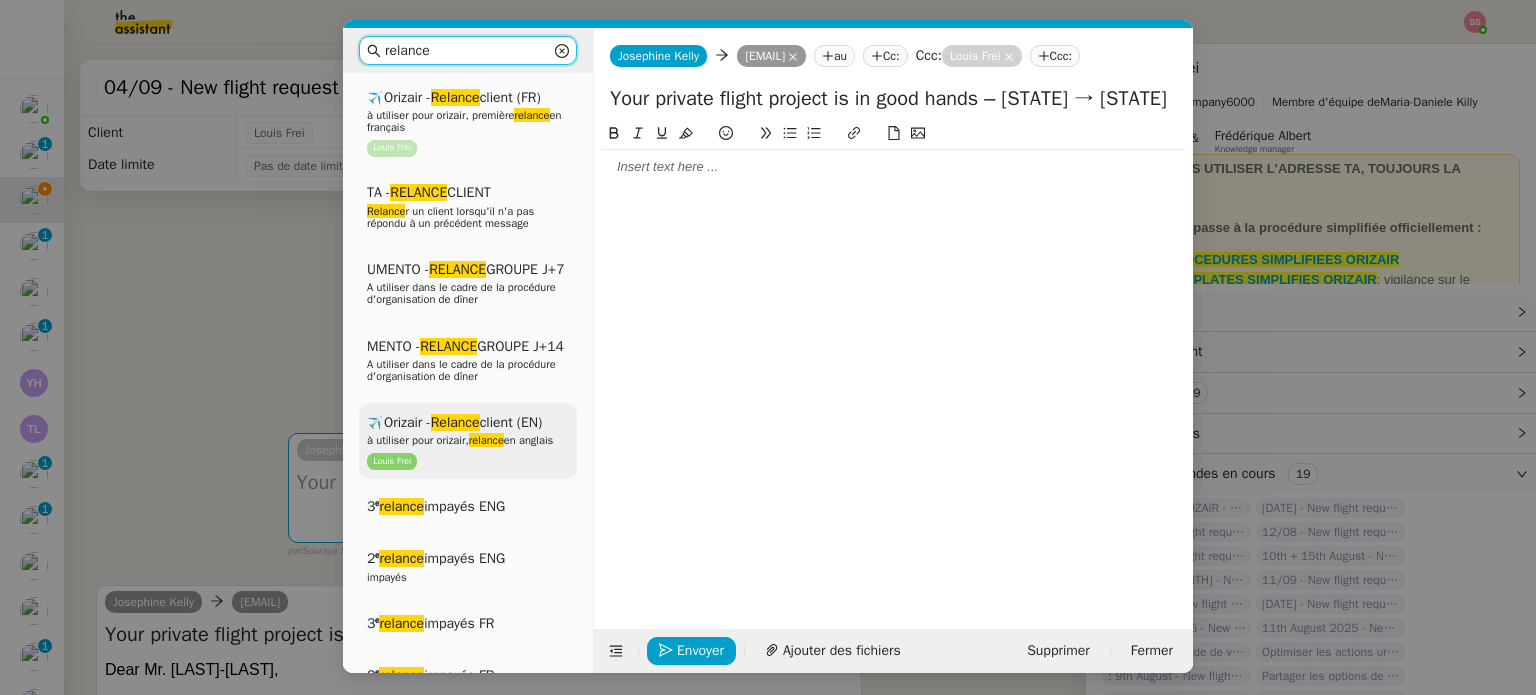 type on "relance" 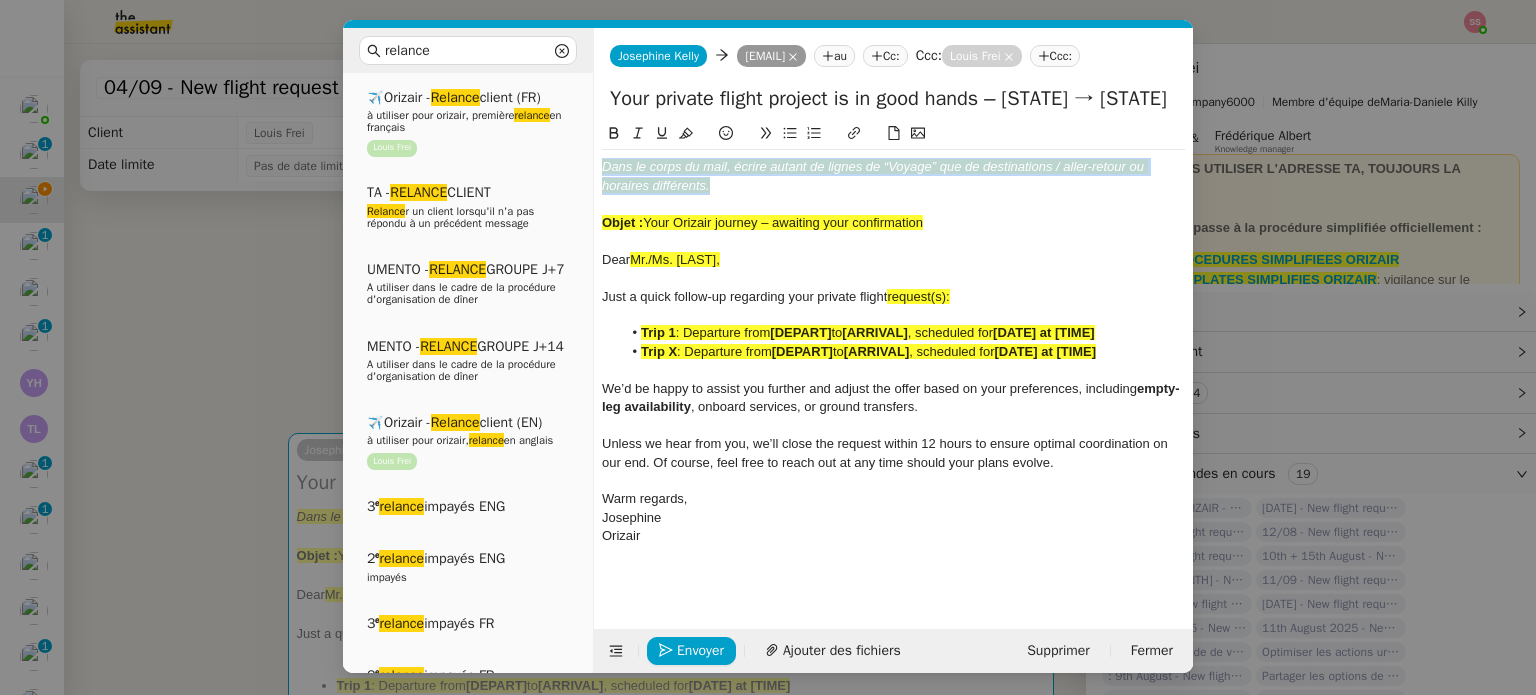 drag, startPoint x: 733, startPoint y: 213, endPoint x: 580, endPoint y: 191, distance: 154.57361 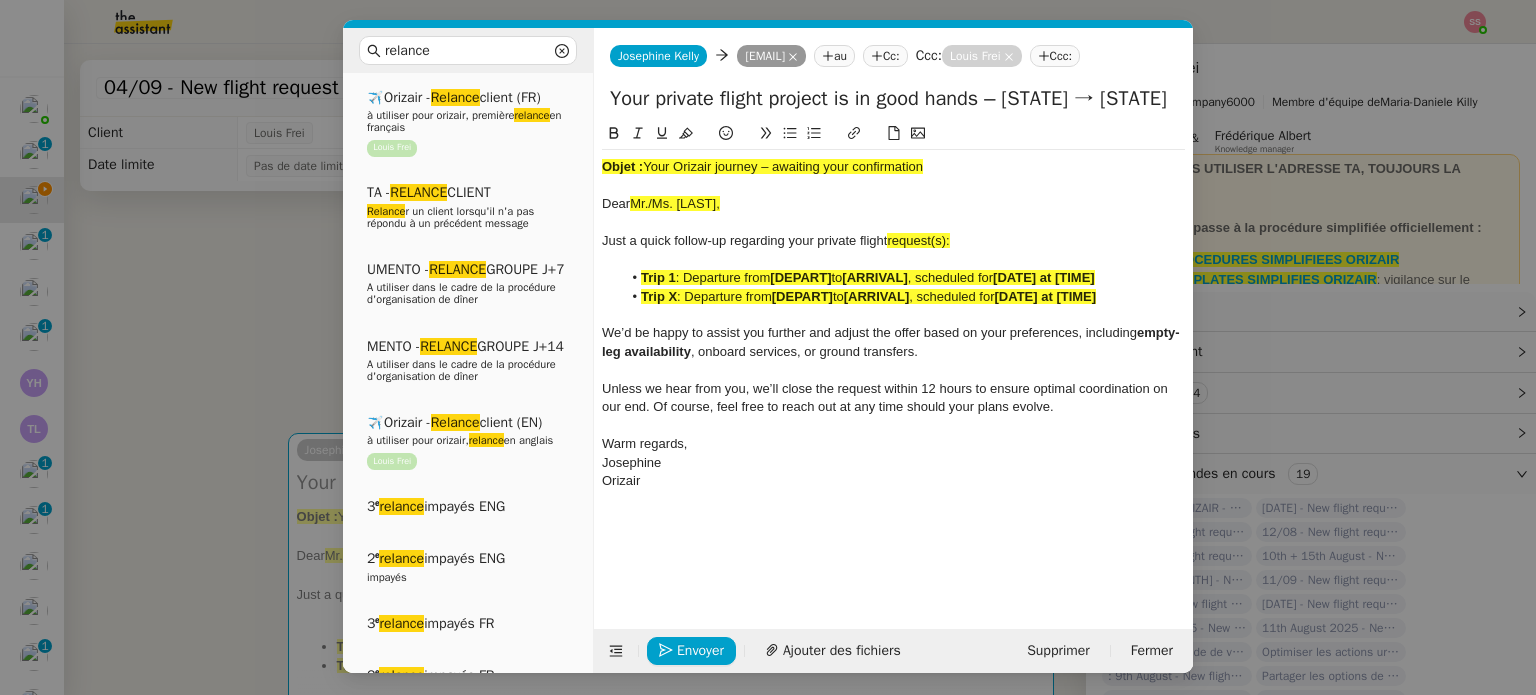 drag, startPoint x: 648, startPoint y: 187, endPoint x: 986, endPoint y: 163, distance: 338.851 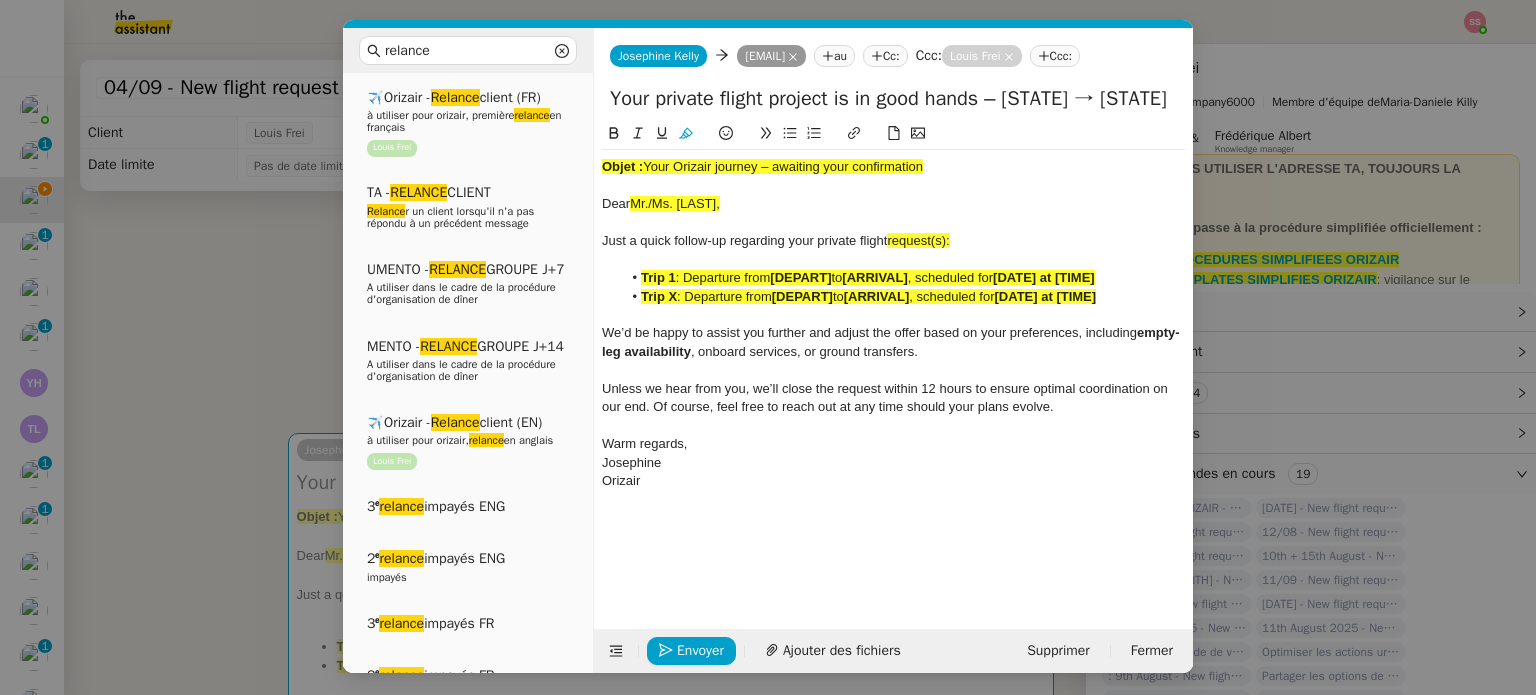 type 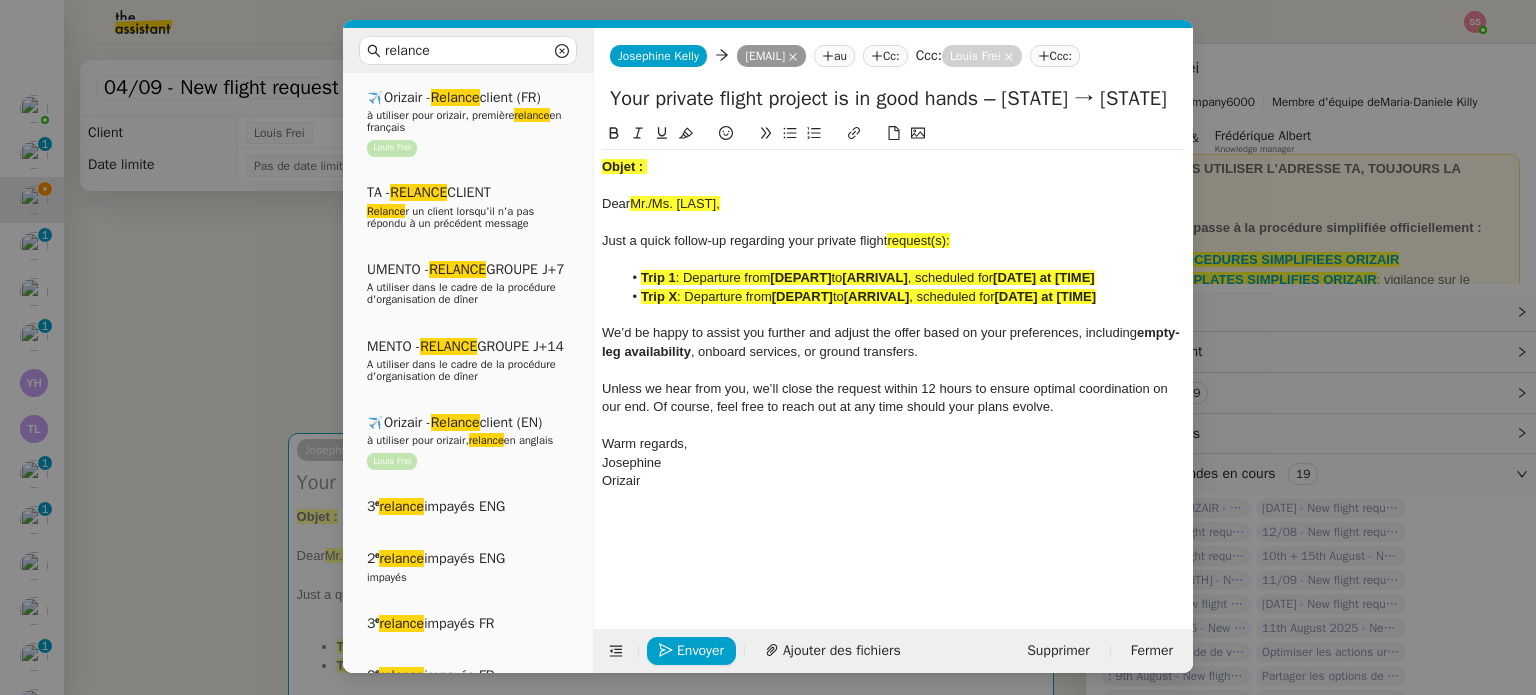 drag, startPoint x: 1014, startPoint y: 128, endPoint x: 587, endPoint y: 122, distance: 427.04214 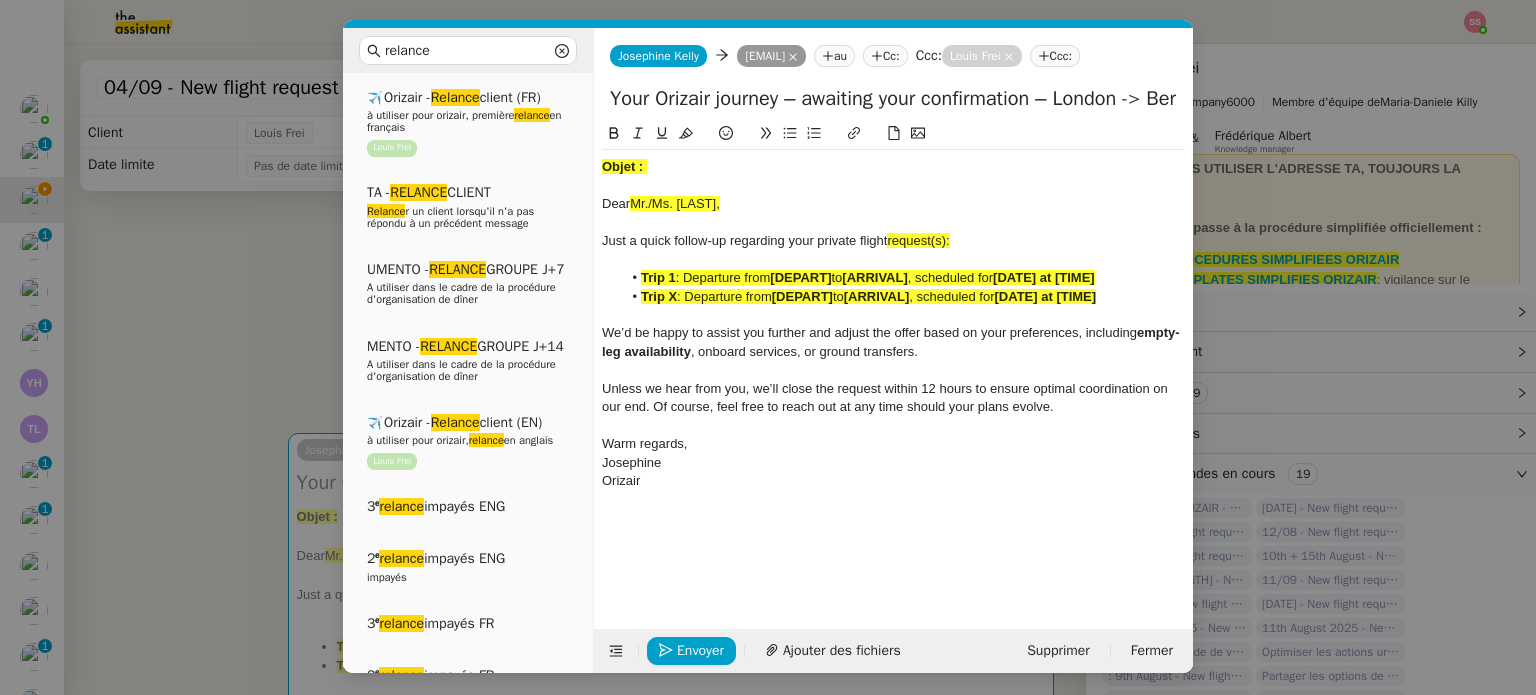 type on "Your Orizair journey – awaiting your confirmation – London → Berlin" 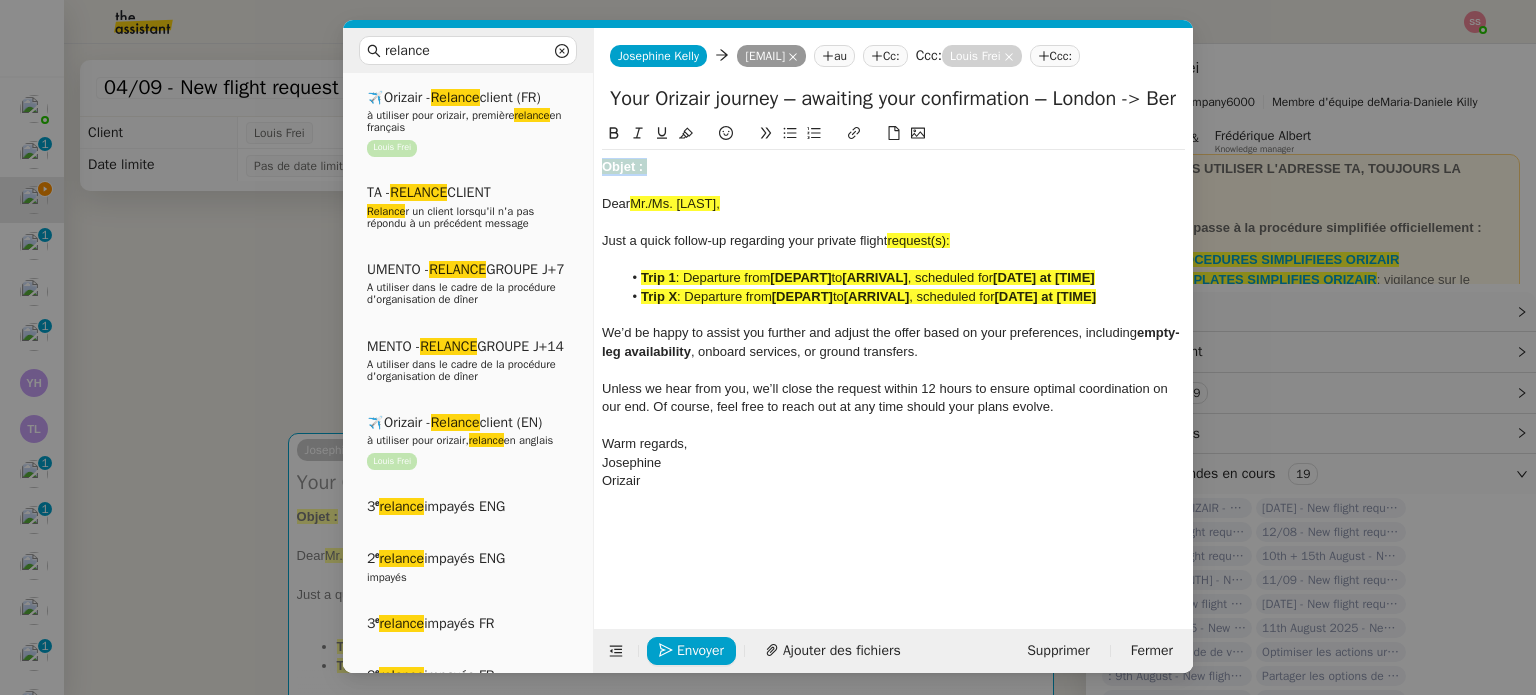 drag, startPoint x: 656, startPoint y: 190, endPoint x: 601, endPoint y: 179, distance: 56.089214 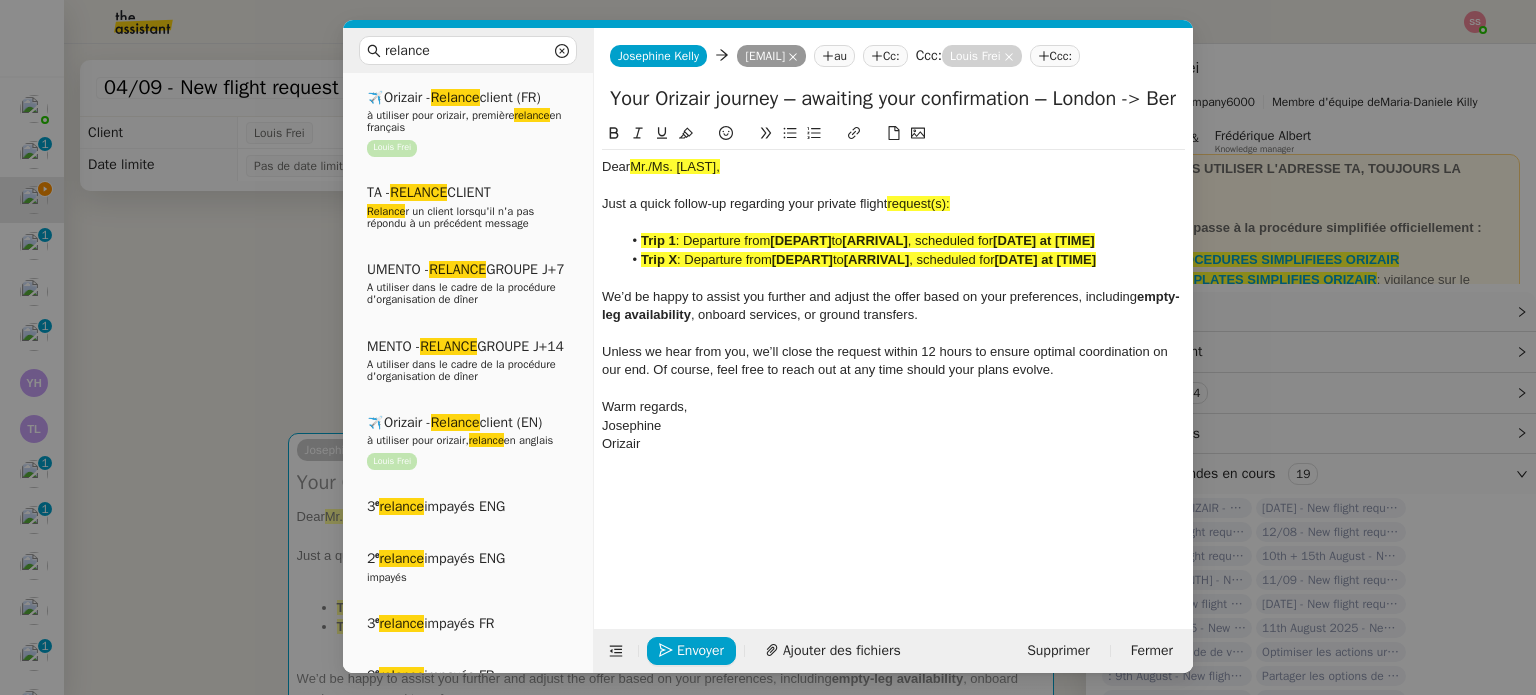 click on "relance Service Relance  Bon de Commande LBP    A utiliser dans le cadre de la procédure de  relance  des bons de commande TA -  RELANCE  CLIENT (EN)    Relance r un client lorsqu'il n'a pas répondu à un précédent message ✈️Orizair -  Relance  client (FR)    à utiliser pour orizair, première  relance  en français  Louis Frei TA -  RELANCE  CLIENT    Relance r un client lorsqu'il n'a pas répondu à un précédent message UMENTO -  RELANCE  GROUPE J+7    A utiliser dans le cadre de la procédure d'organisation de dîner MENTO -  RELANCE  GROUPE J+14    A utiliser dans le cadre de la procédure d'organisation de dîner ✈️Orizair -  Relance  client (EN)     à utiliser pour orizair,  relance  en anglais  Louis Frei 3ᵉ  relance  impayés ENG    2ᵉ  relance  impayés ENG    impayés  3ᵉ  relance  impayés FR    2ᵉ  relance  impayés FR    1ʳᵉ  relance  impayés FR    ✈️ Orizair -  Relance  après envoi devis client (EN)    relance r le client pour son devis en anglais." at bounding box center (768, 347) 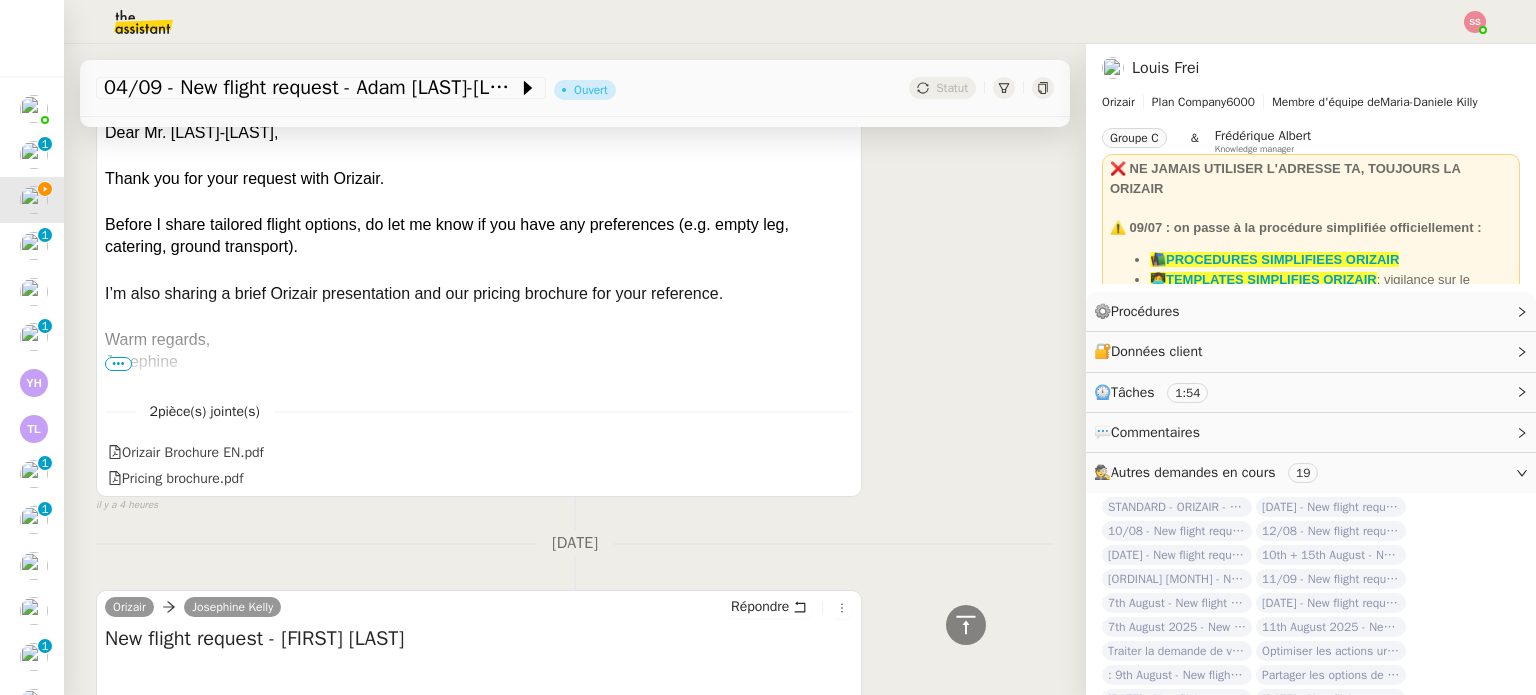 scroll, scrollTop: 696, scrollLeft: 0, axis: vertical 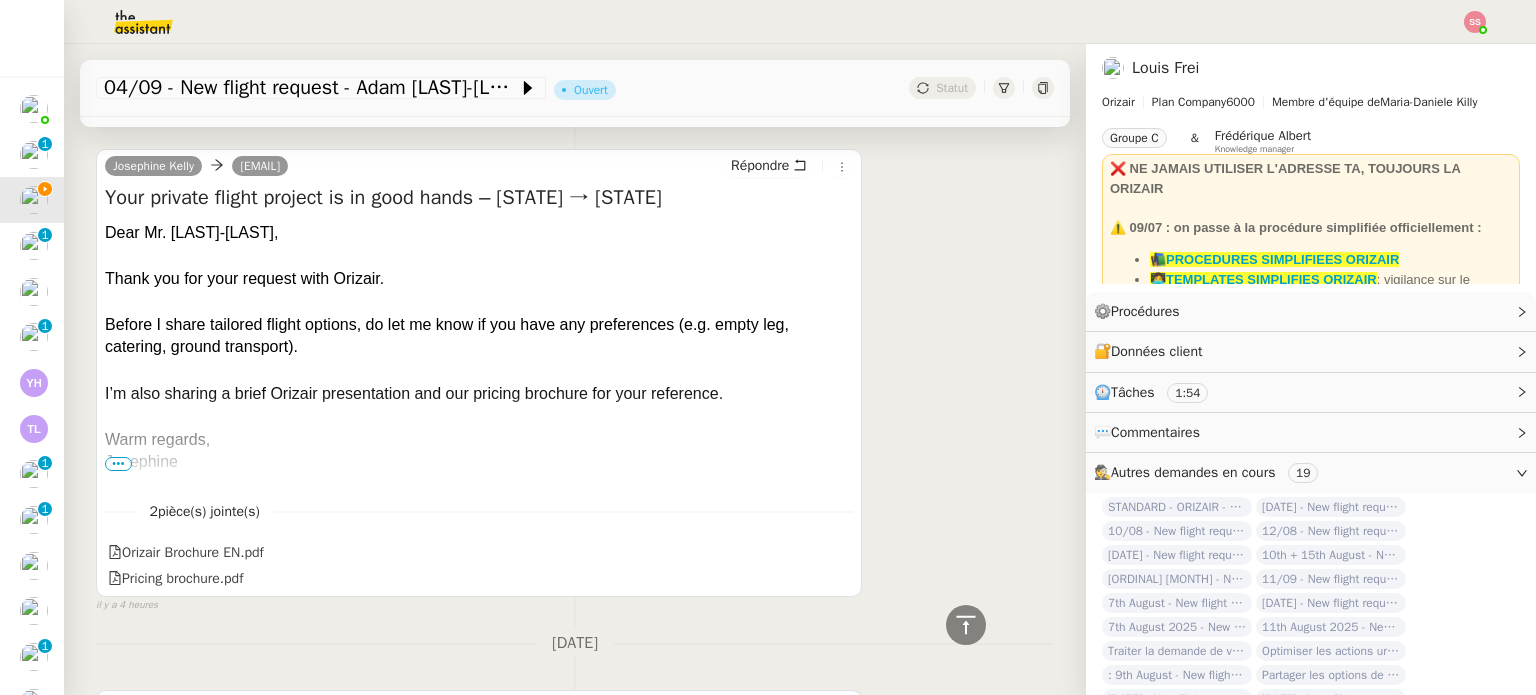 click on "Dear Mr. [LAST]," at bounding box center (479, 233) 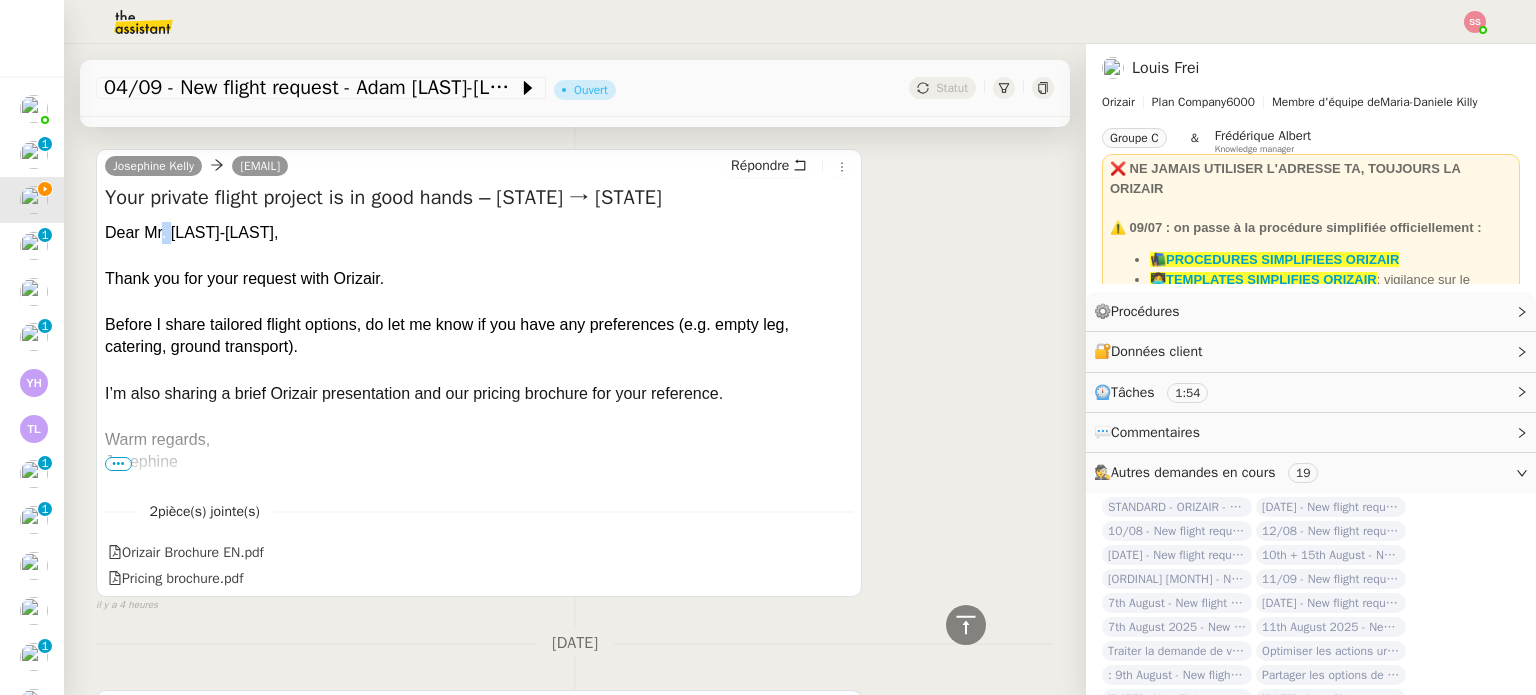 click on "Dear Mr. [LAST]," at bounding box center (479, 233) 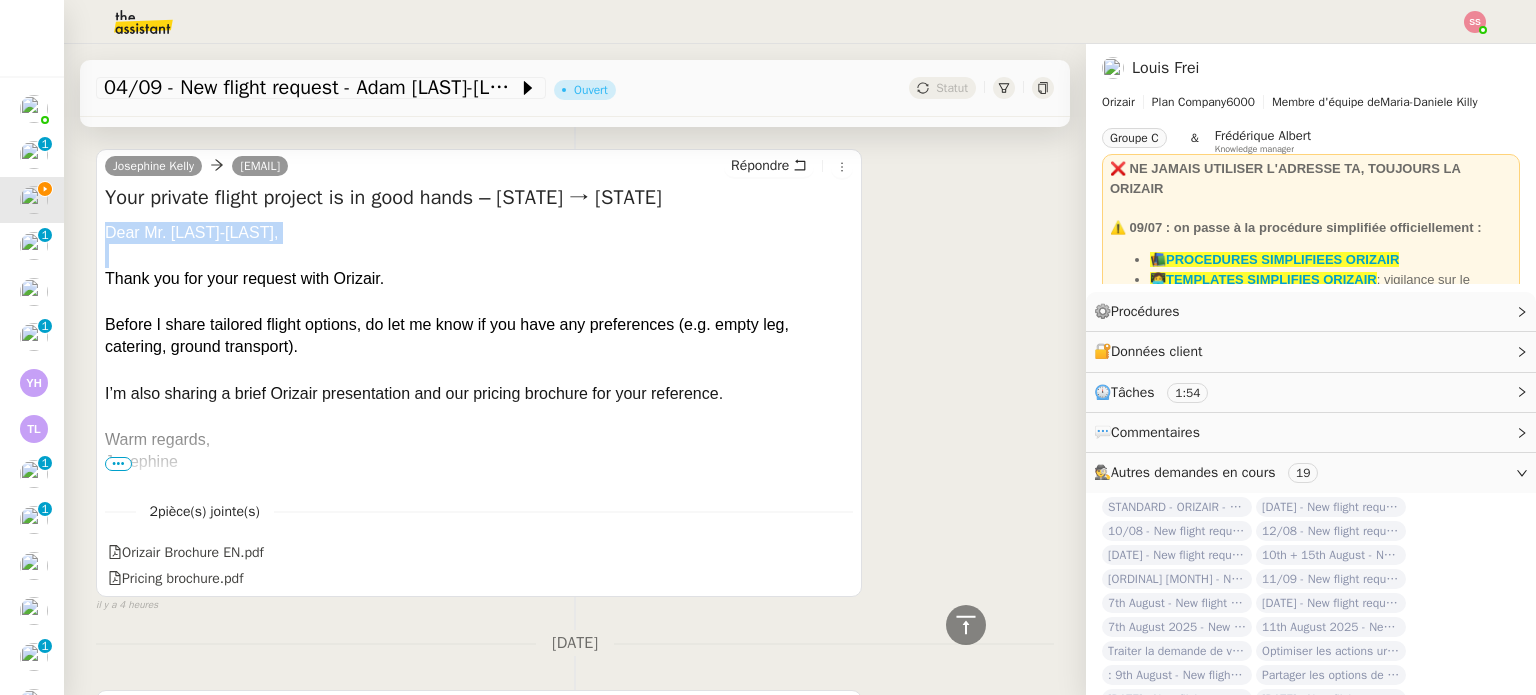 click on "Dear Mr. [LAST]," at bounding box center (479, 233) 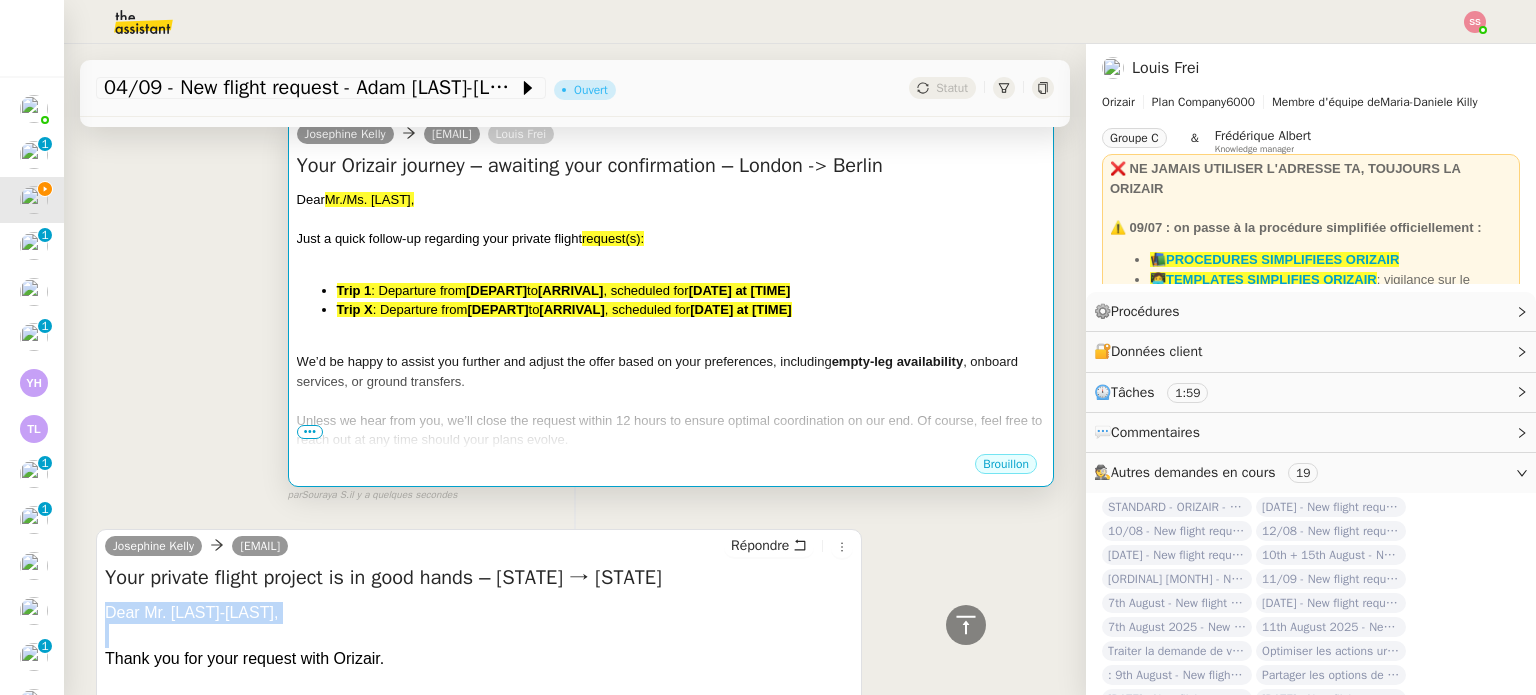 scroll, scrollTop: 196, scrollLeft: 0, axis: vertical 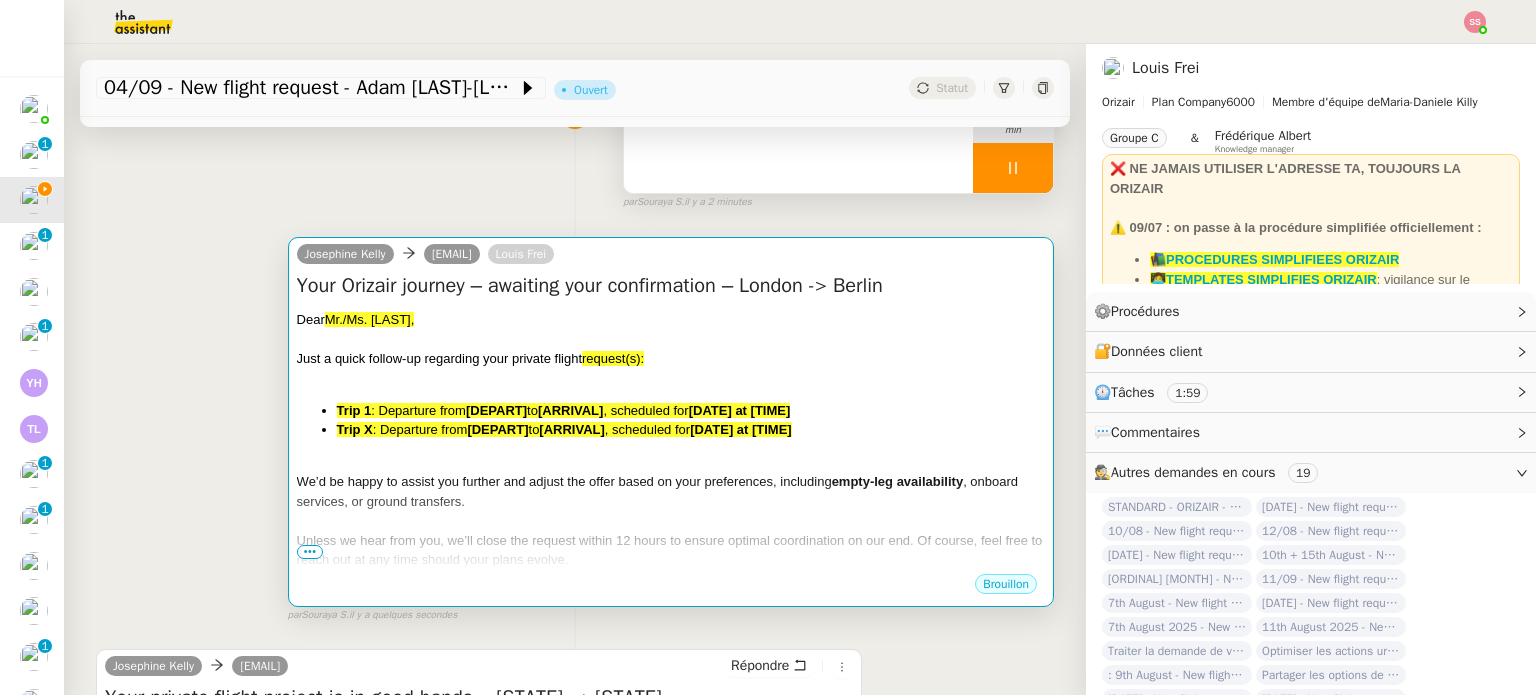click on "Dear  Mr./Ms. XXX," at bounding box center (671, 320) 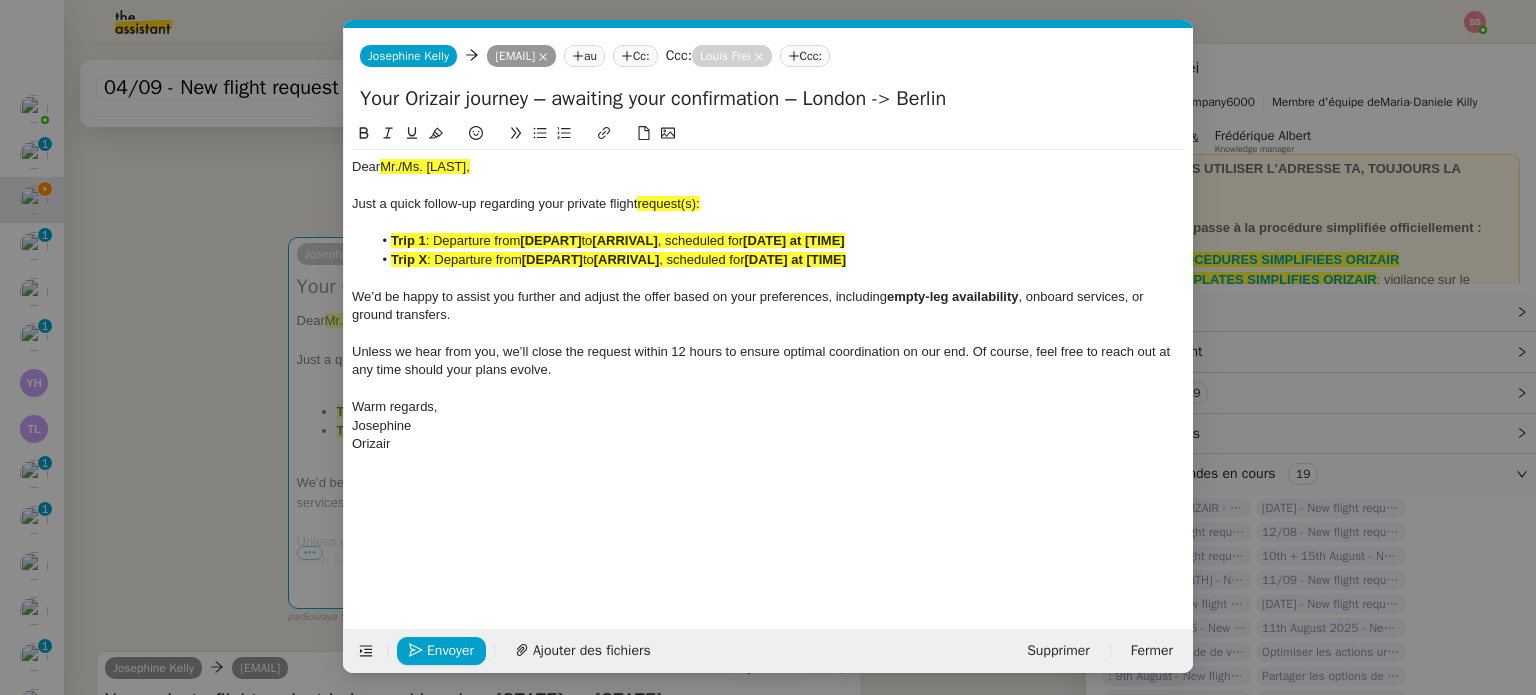 scroll, scrollTop: 0, scrollLeft: 86, axis: horizontal 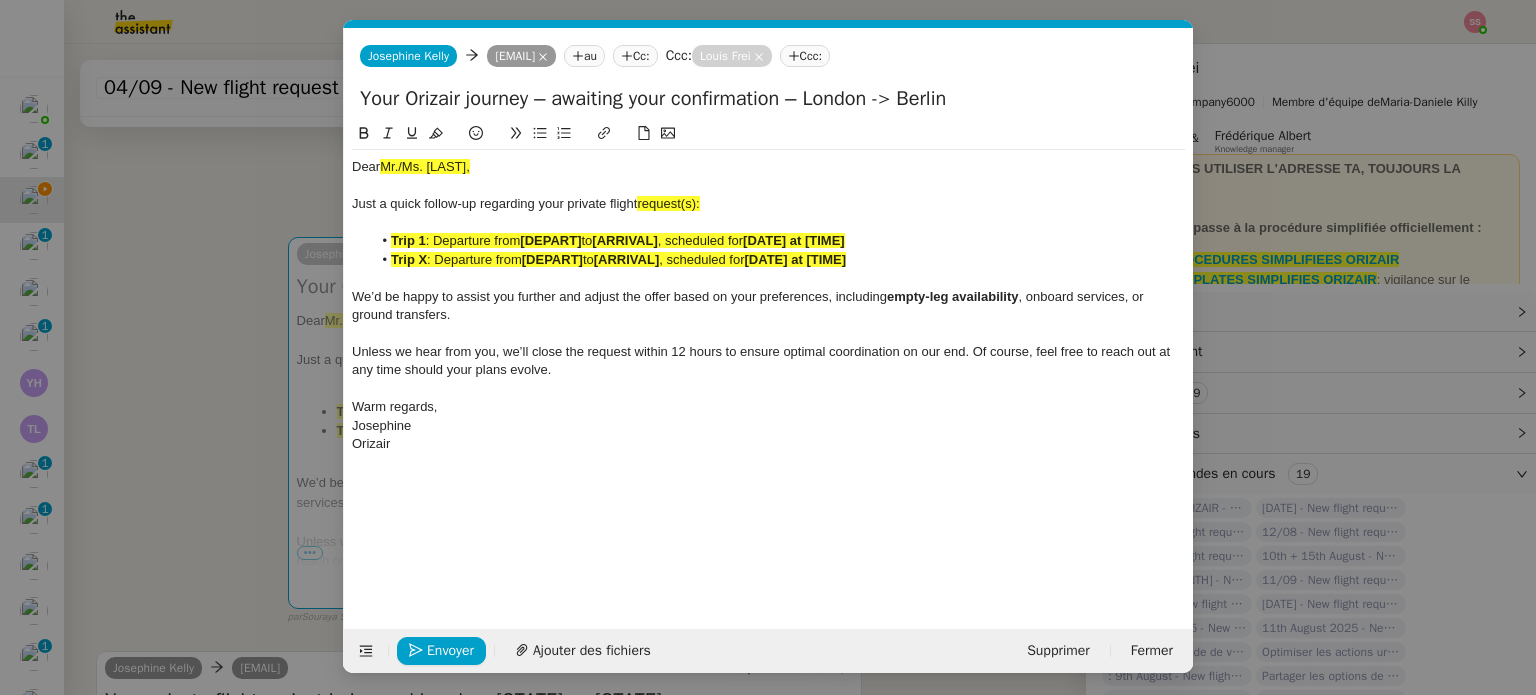 click on "Mr./Ms. XXX," 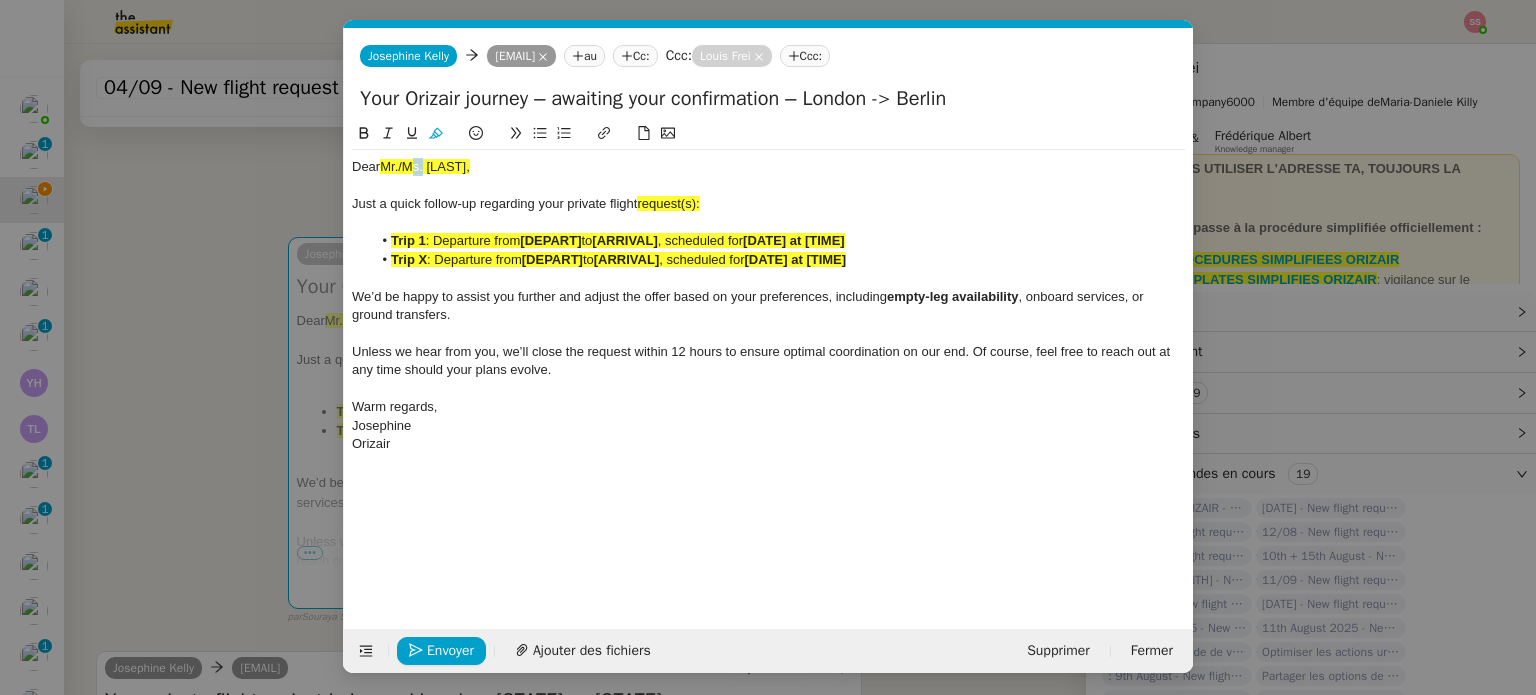click on "Mr./Ms. XXX," 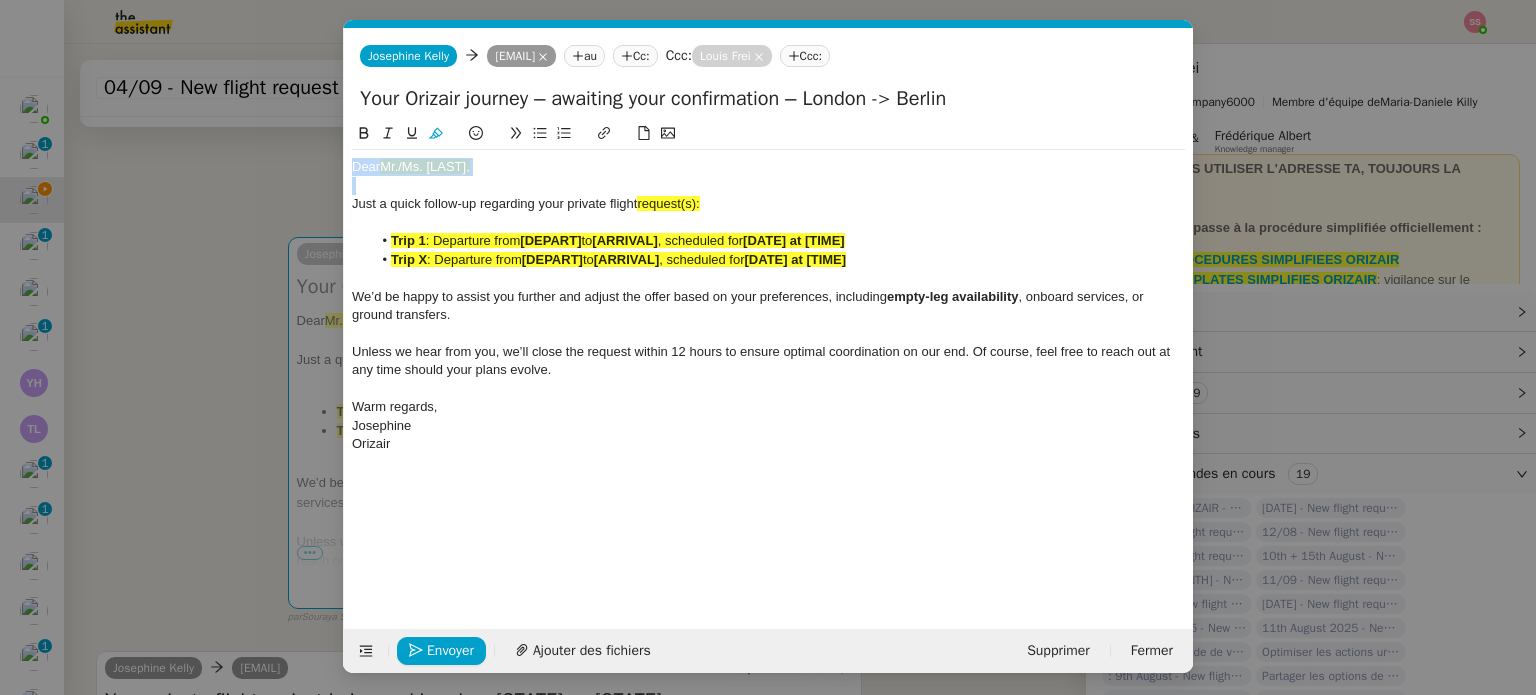 click on "Mr./Ms. XXX," 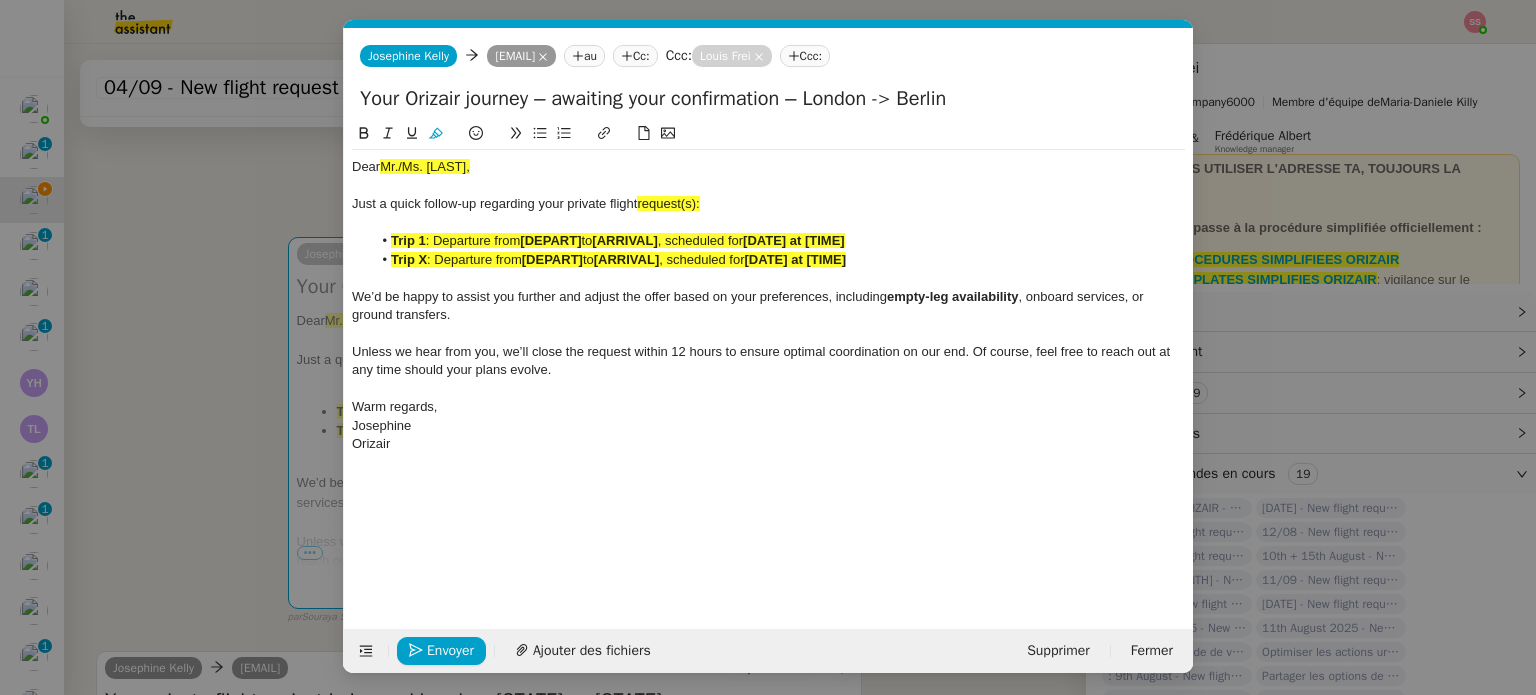 scroll, scrollTop: 0, scrollLeft: 0, axis: both 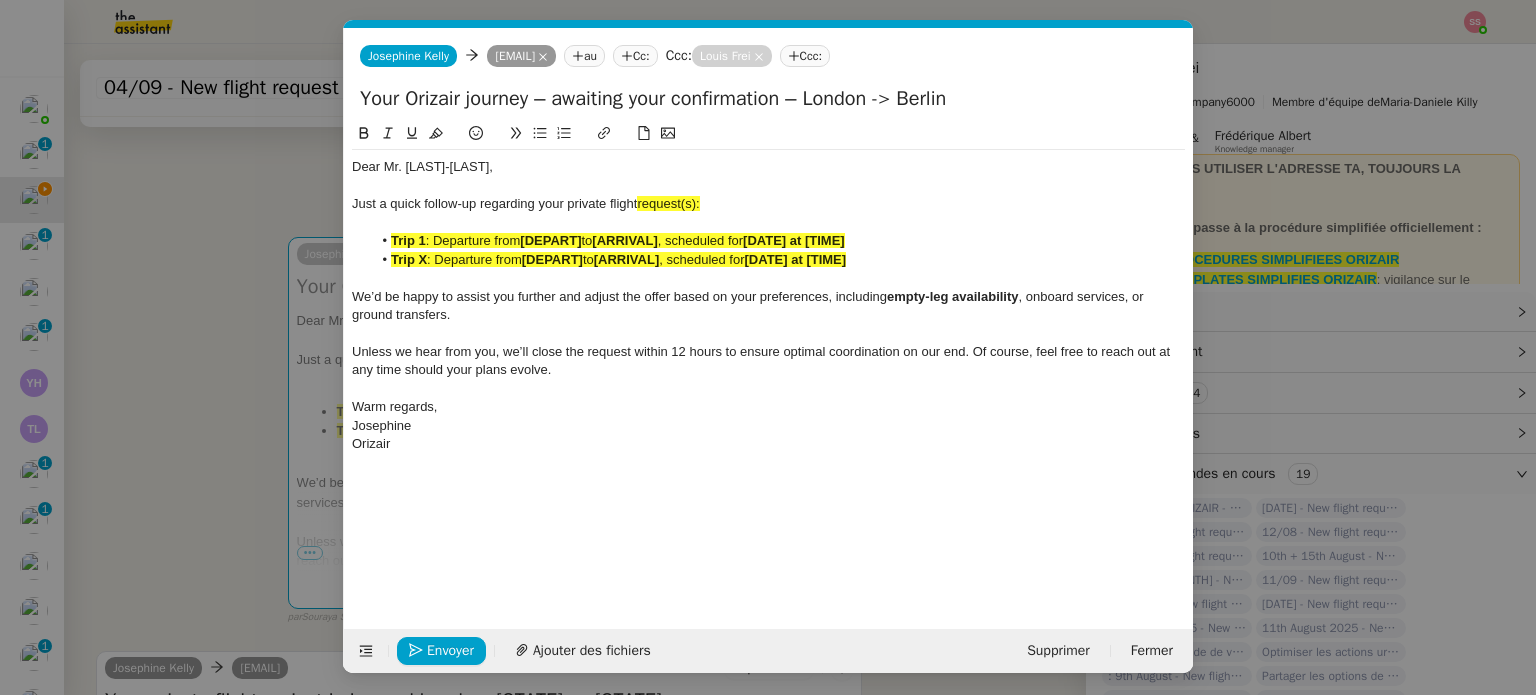 click on "relance Service Relance  Bon de Commande LBP    A utiliser dans le cadre de la procédure de  relance  des bons de commande TA -  RELANCE  CLIENT (EN)    Relance r un client lorsqu'il n'a pas répondu à un précédent message ✈️Orizair -  Relance  client (FR)    à utiliser pour orizair, première  relance  en français  Louis Frei TA -  RELANCE  CLIENT    Relance r un client lorsqu'il n'a pas répondu à un précédent message UMENTO -  RELANCE  GROUPE J+7    A utiliser dans le cadre de la procédure d'organisation de dîner MENTO -  RELANCE  GROUPE J+14    A utiliser dans le cadre de la procédure d'organisation de dîner ✈️Orizair -  Relance  client (EN)     à utiliser pour orizair,  relance  en anglais  Louis Frei 3ᵉ  relance  impayés ENG    2ᵉ  relance  impayés ENG    impayés  3ᵉ  relance  impayés FR    2ᵉ  relance  impayés FR    1ʳᵉ  relance  impayés FR    ✈️ Orizair -  Relance  après envoi devis client (EN)    relance r le client pour son devis en anglais." at bounding box center [768, 347] 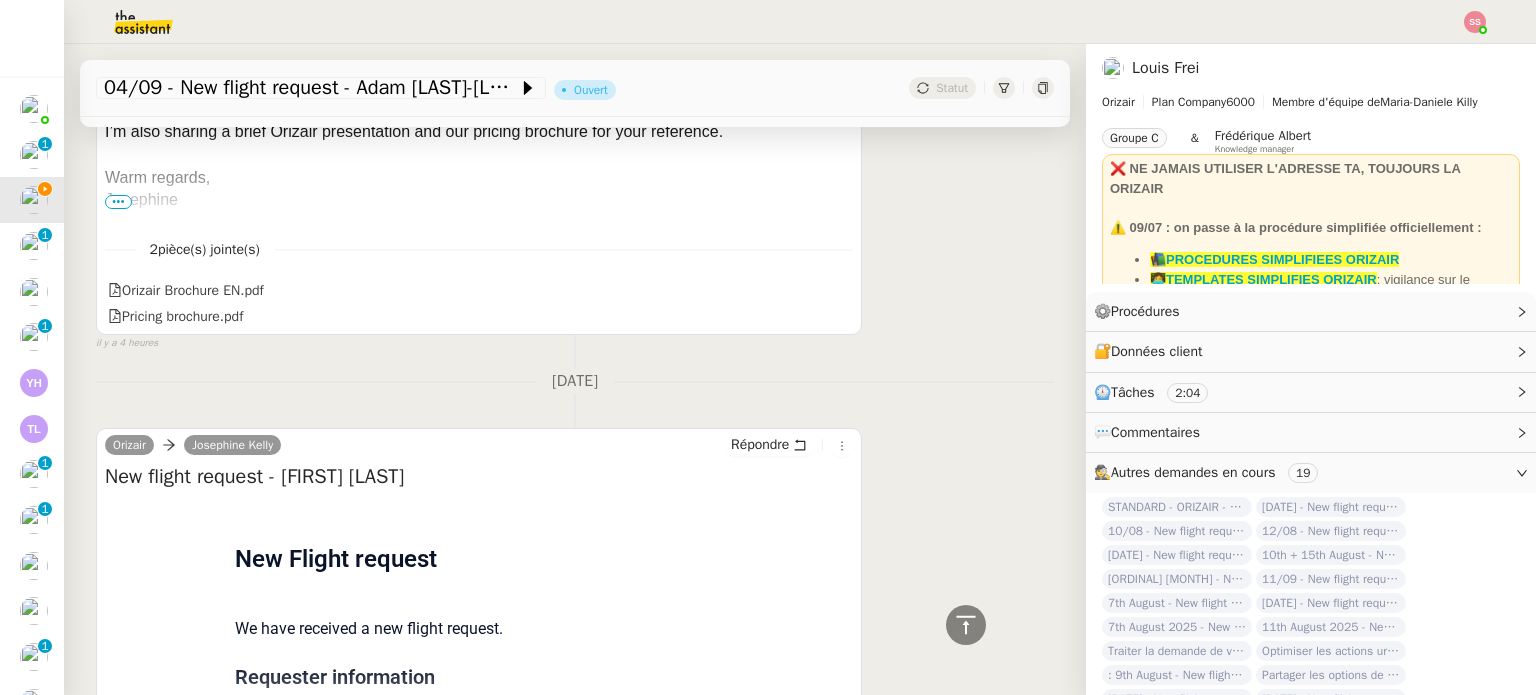 scroll, scrollTop: 1058, scrollLeft: 0, axis: vertical 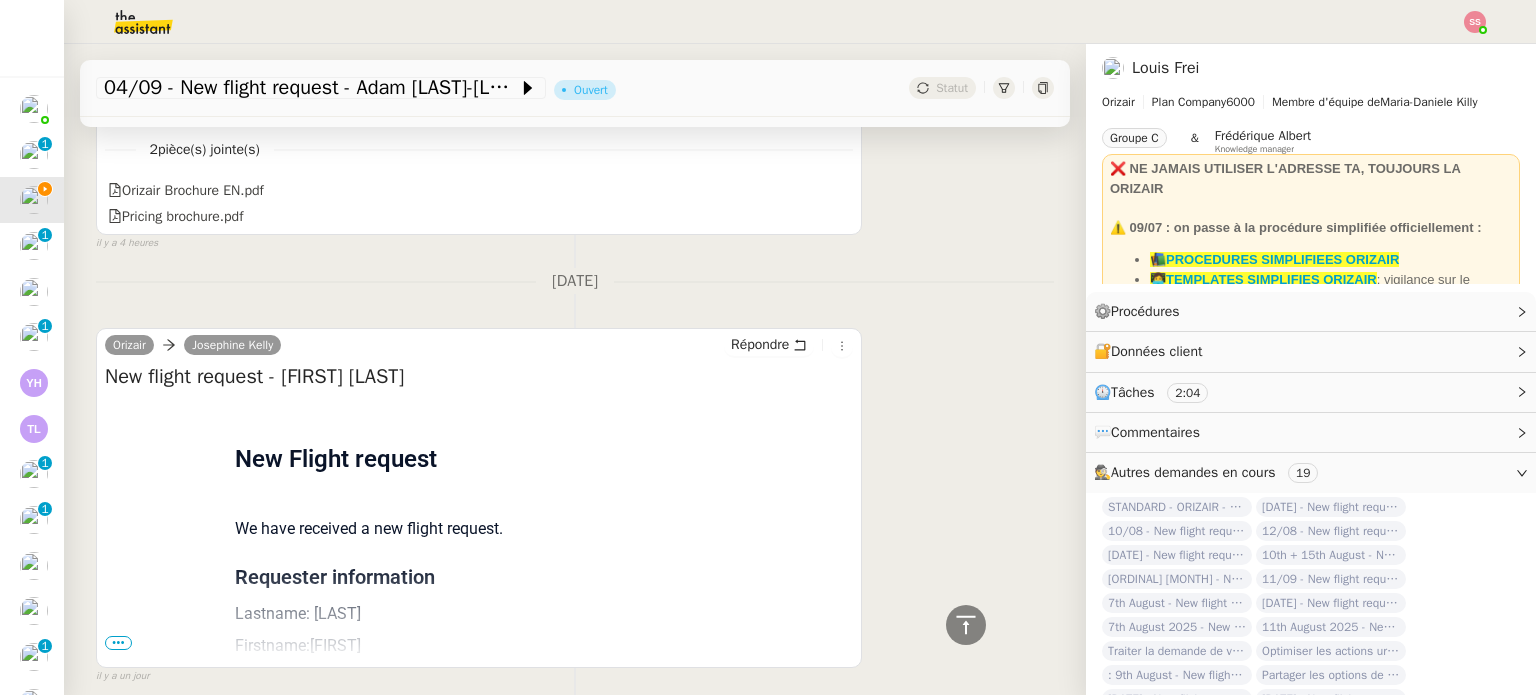 click on "•••" at bounding box center (118, 643) 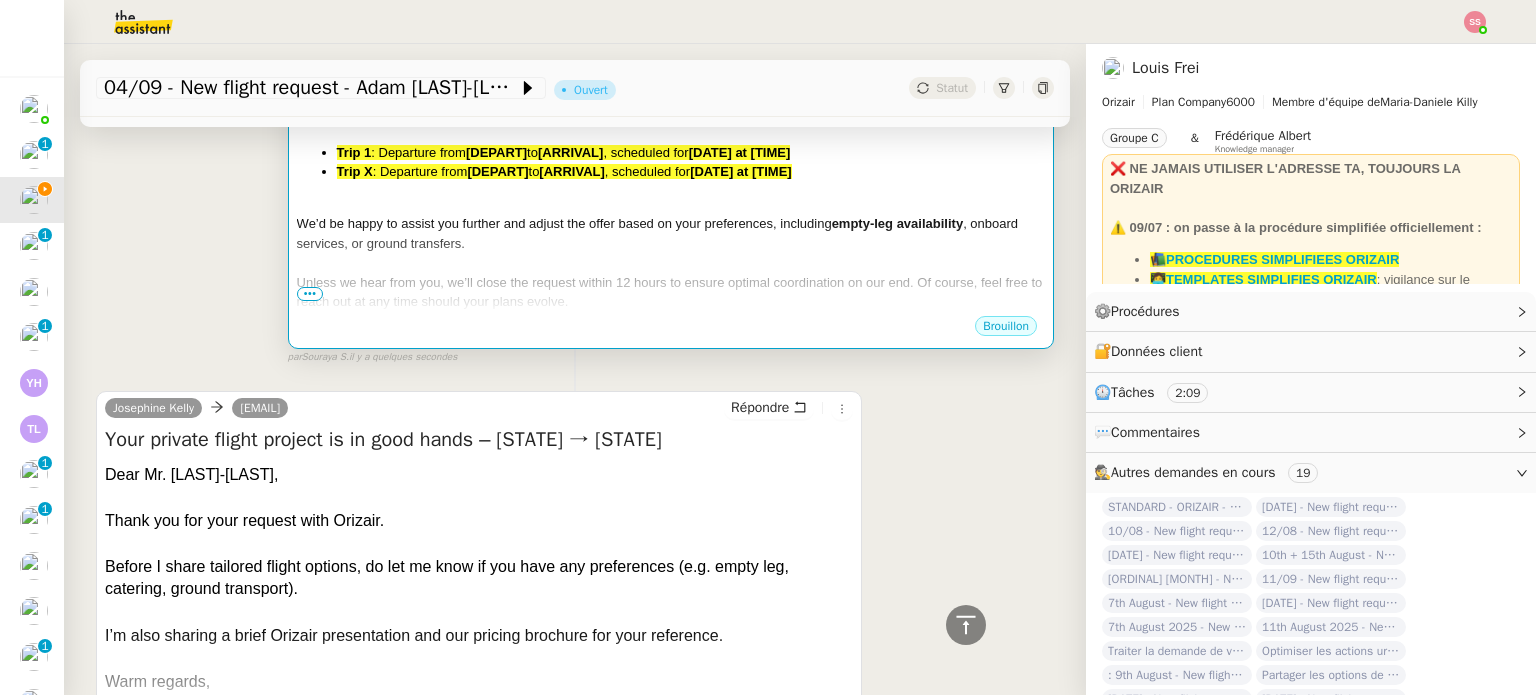 scroll, scrollTop: 254, scrollLeft: 0, axis: vertical 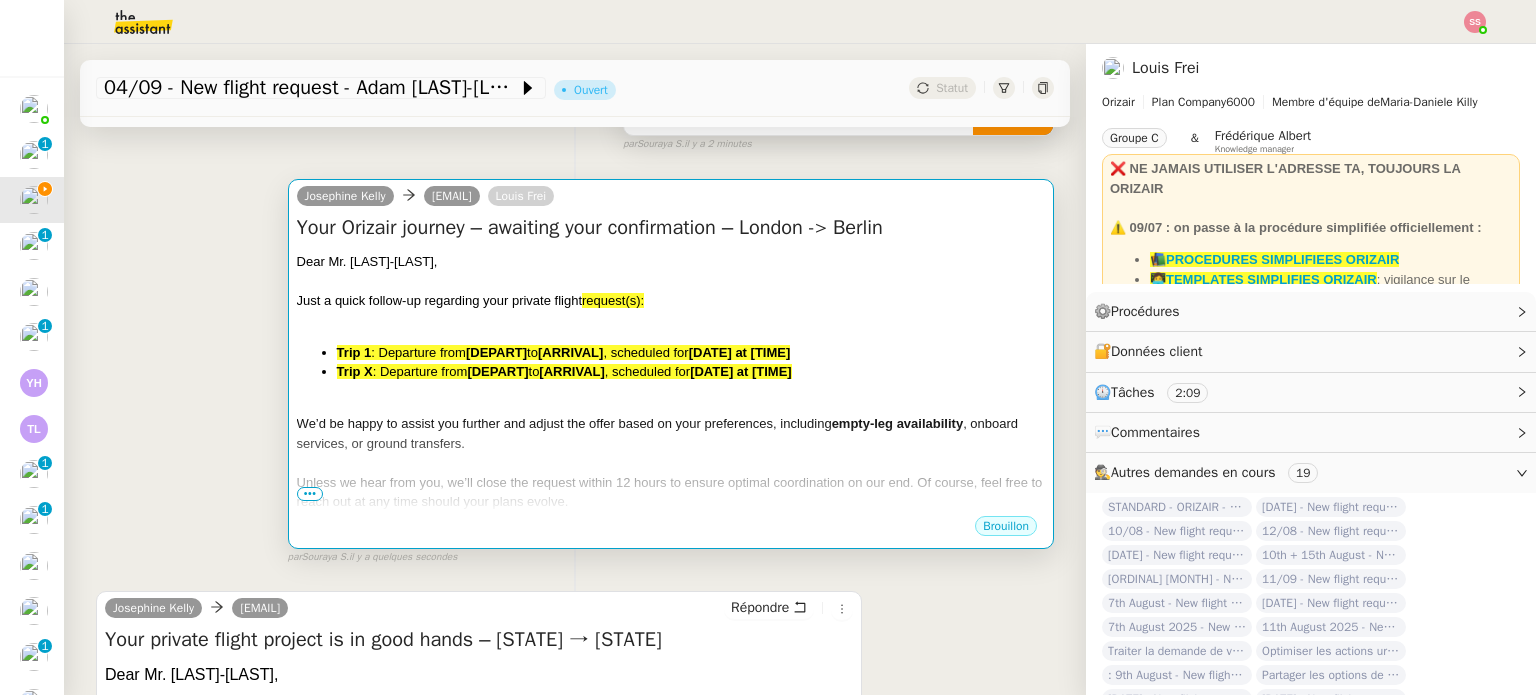 click on "request(s):" at bounding box center [613, 300] 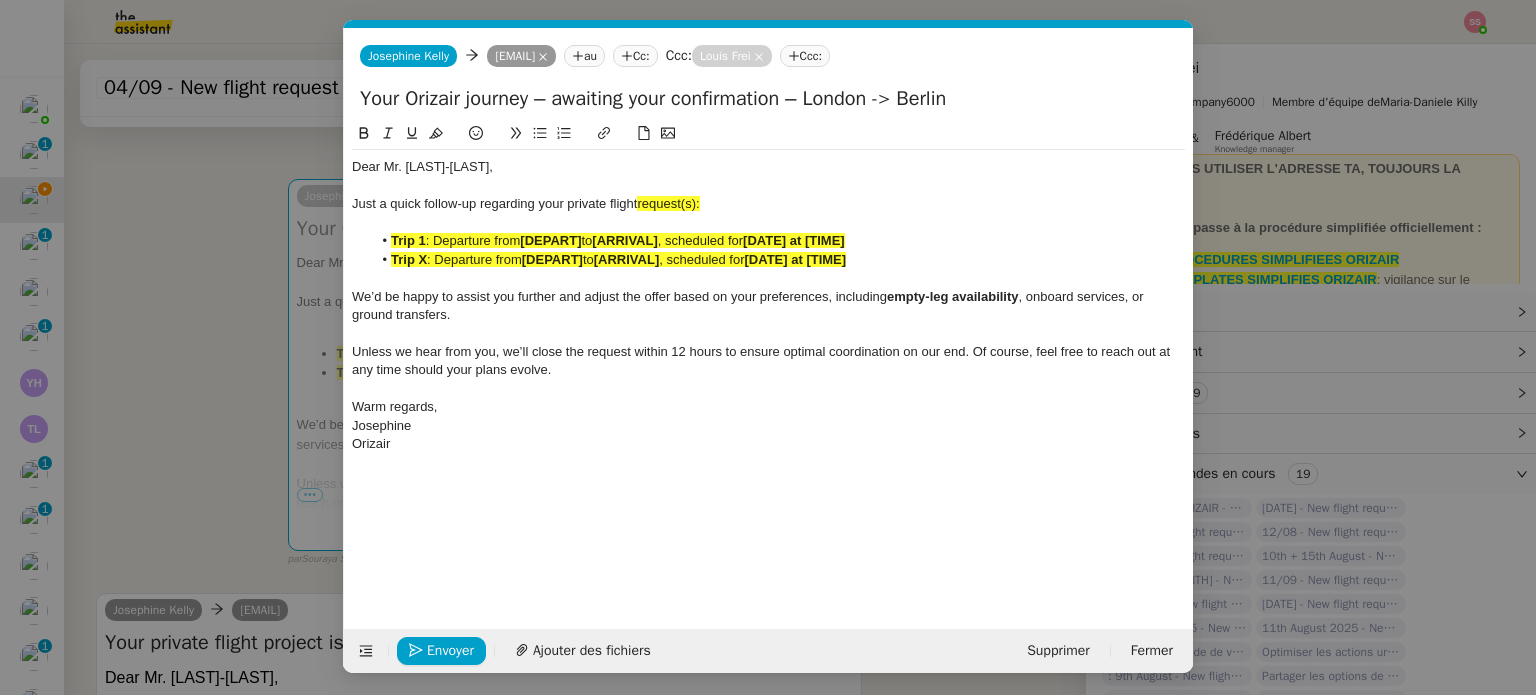 scroll, scrollTop: 0, scrollLeft: 86, axis: horizontal 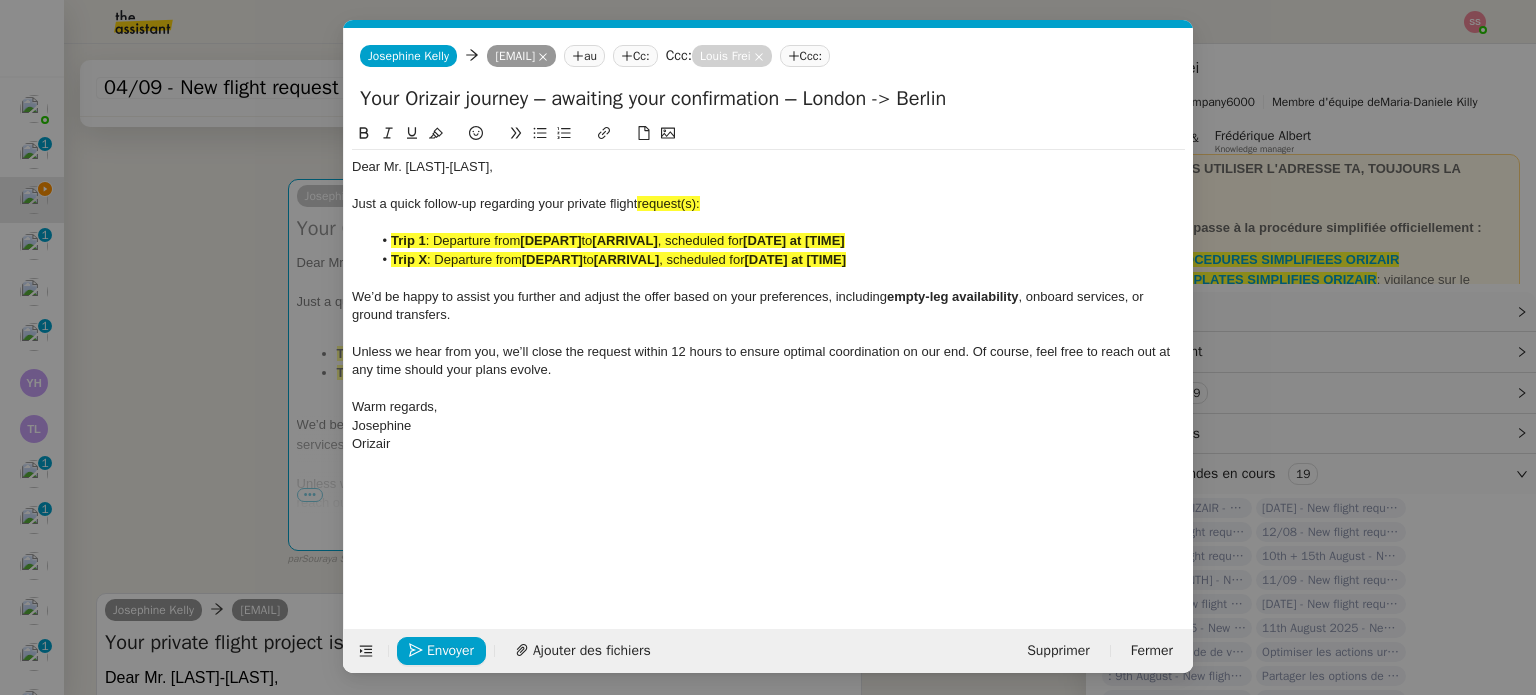 click on "to" 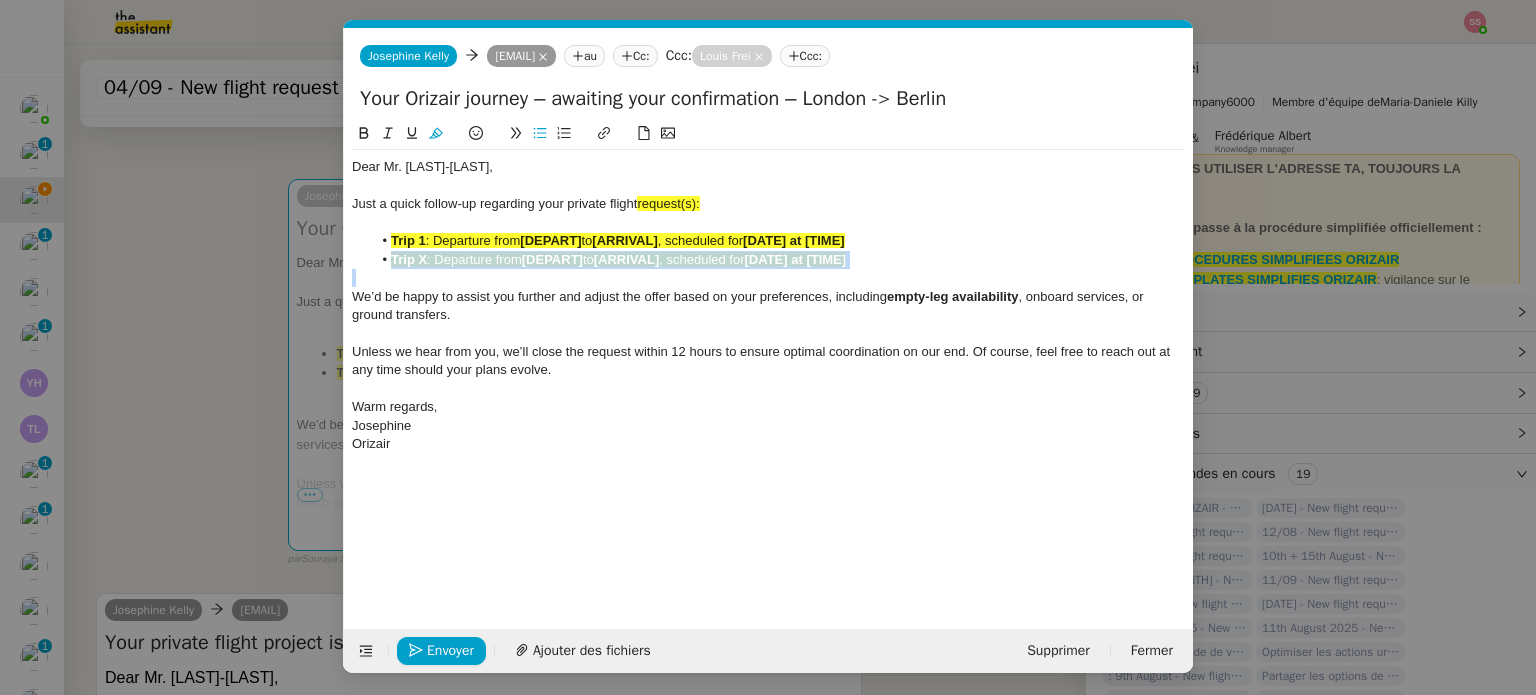 click on "to" 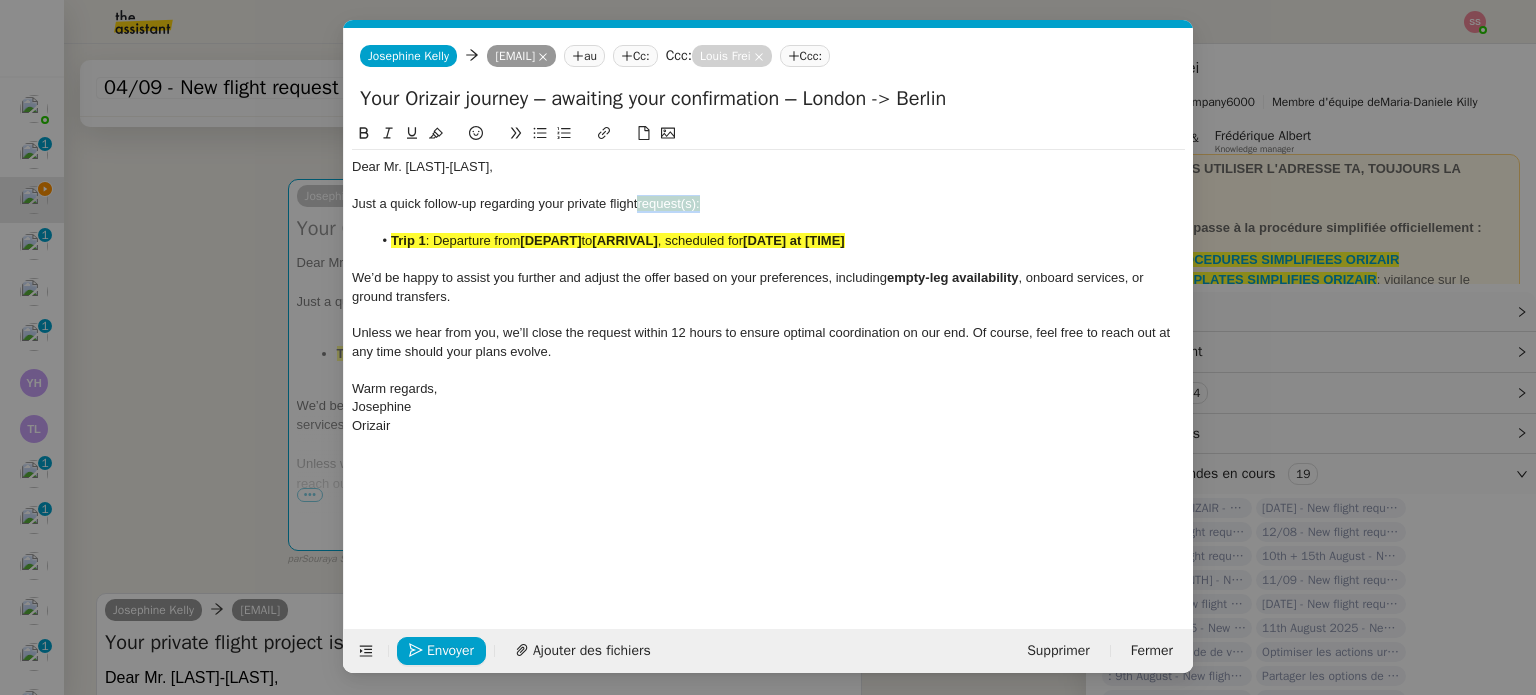 drag, startPoint x: 703, startPoint y: 203, endPoint x: 640, endPoint y: 207, distance: 63.126858 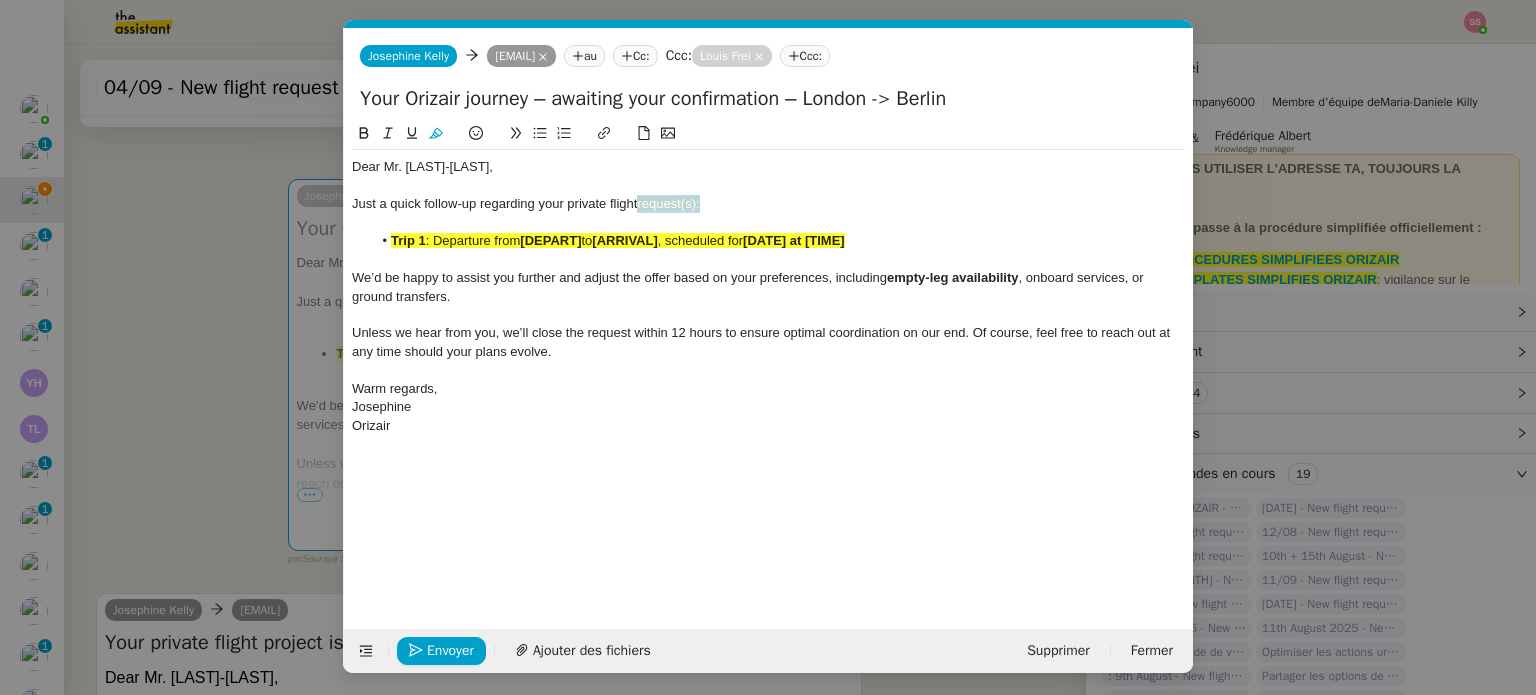 click 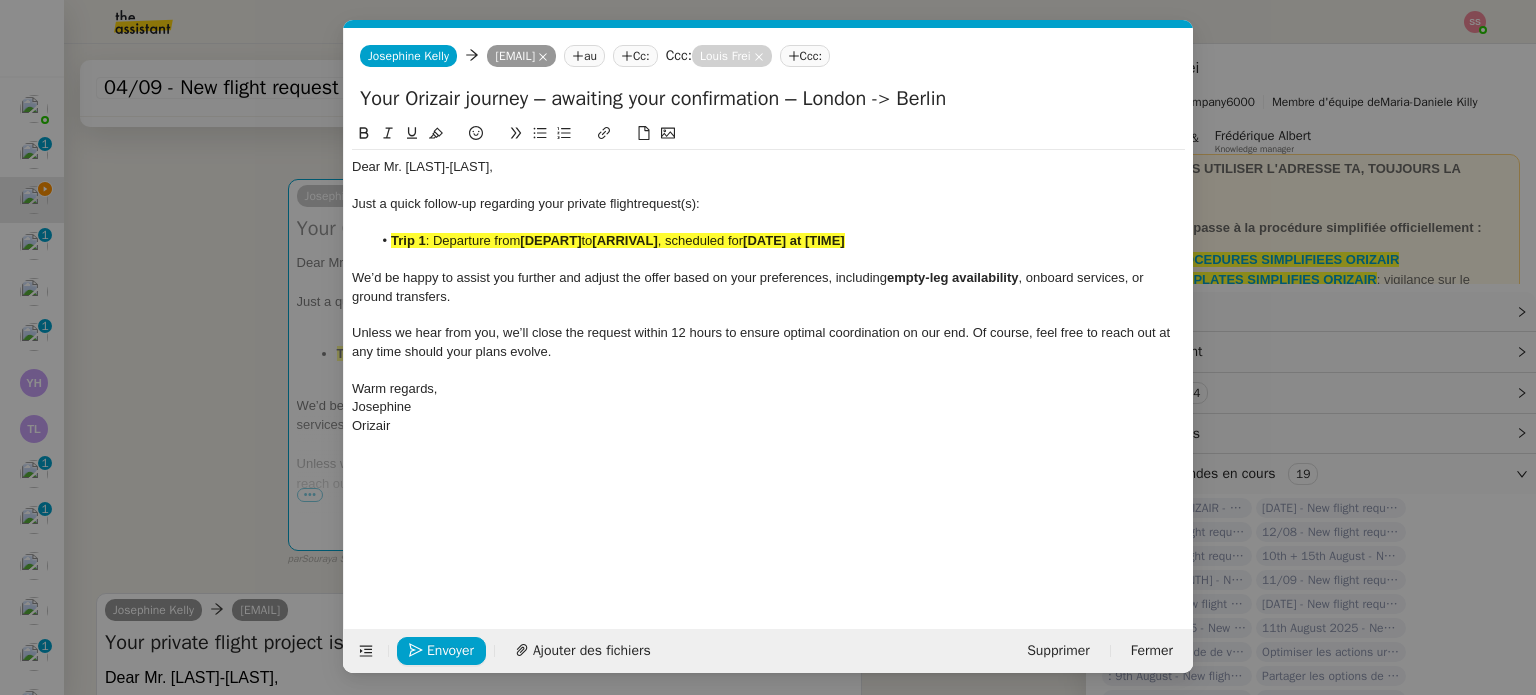 click 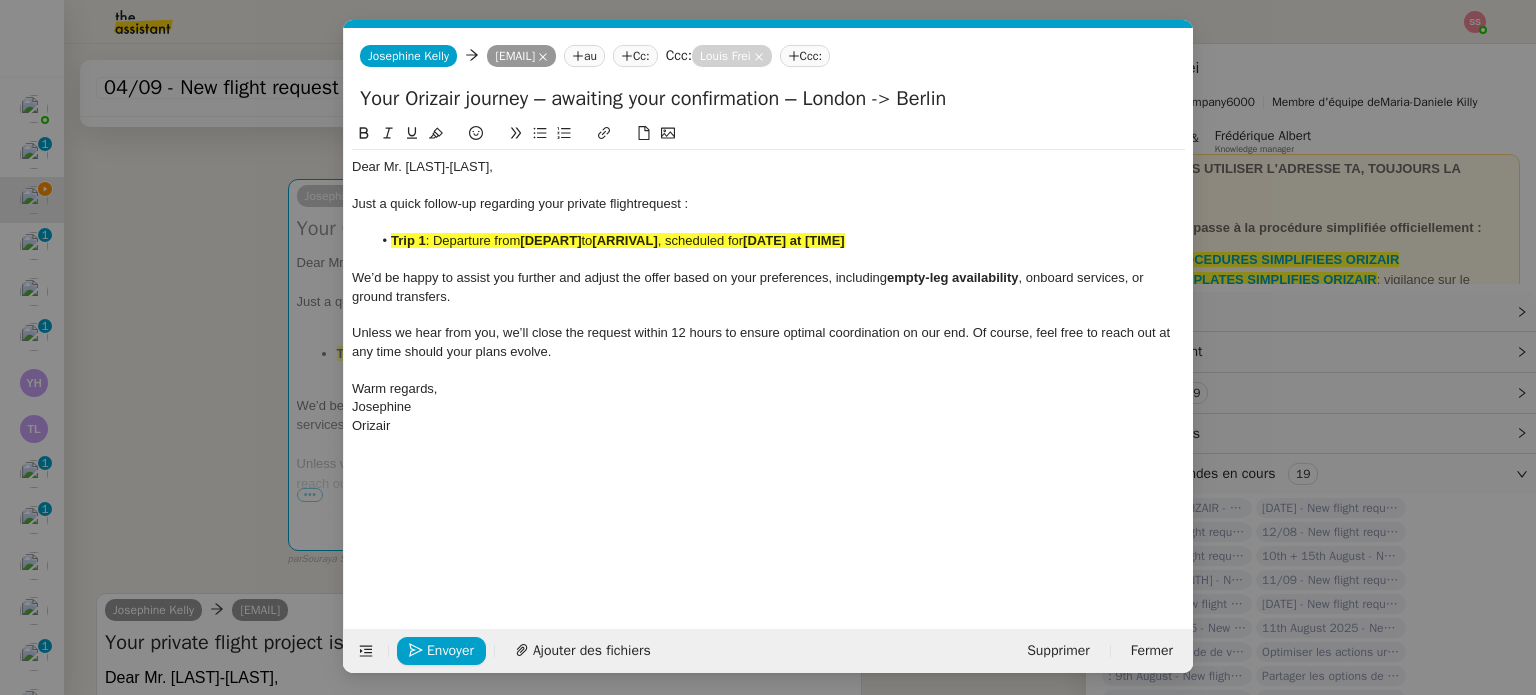 click on "Trip 1 : Departure from  [DEPART]  to  [ARRIVAL] , scheduled for  [DATE] at [TIME]" 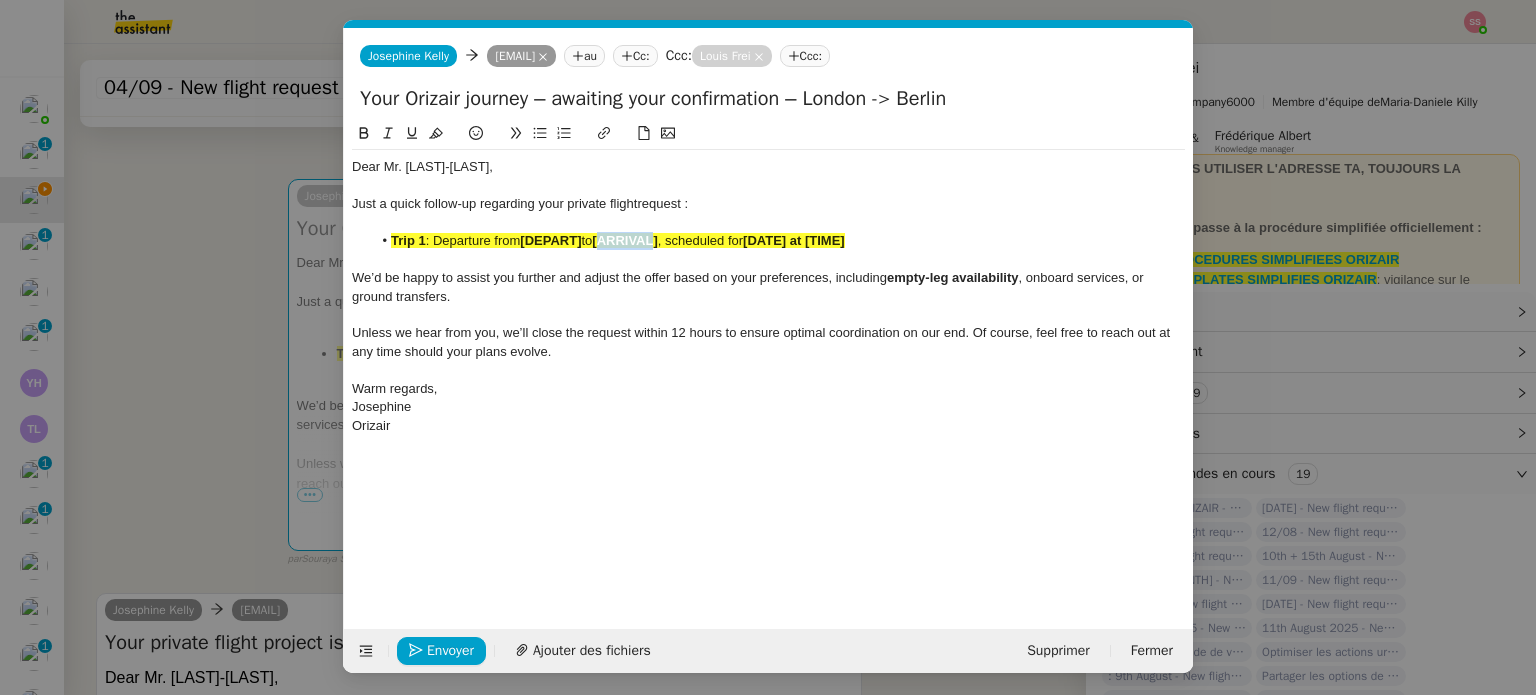 click on "Trip 1 : Departure from  [DEPART]  to  [ARRIVAL] , scheduled for  [DATE] at [TIME]" 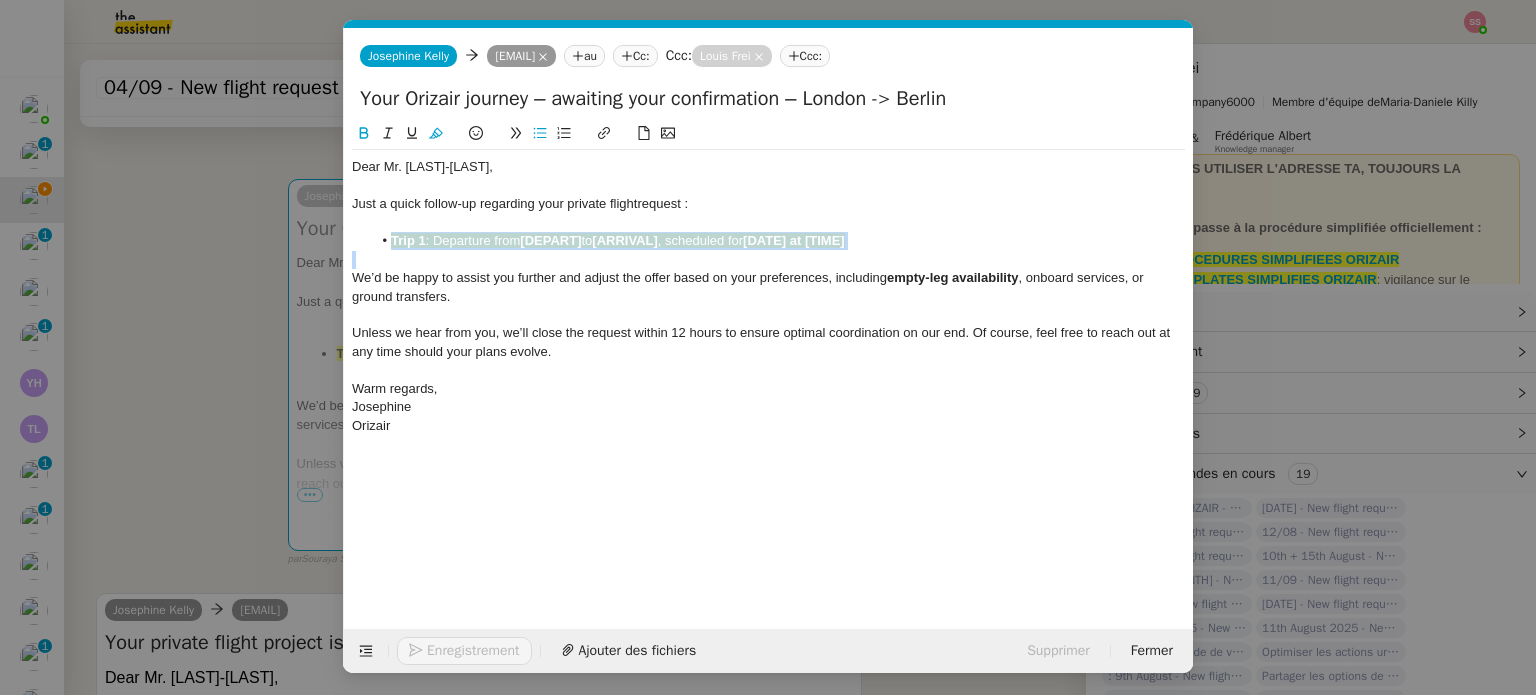 click on "Trip 1 : Departure from  [DEPART]  to  [ARRIVAL] , scheduled for  [DATE] at [TIME]" 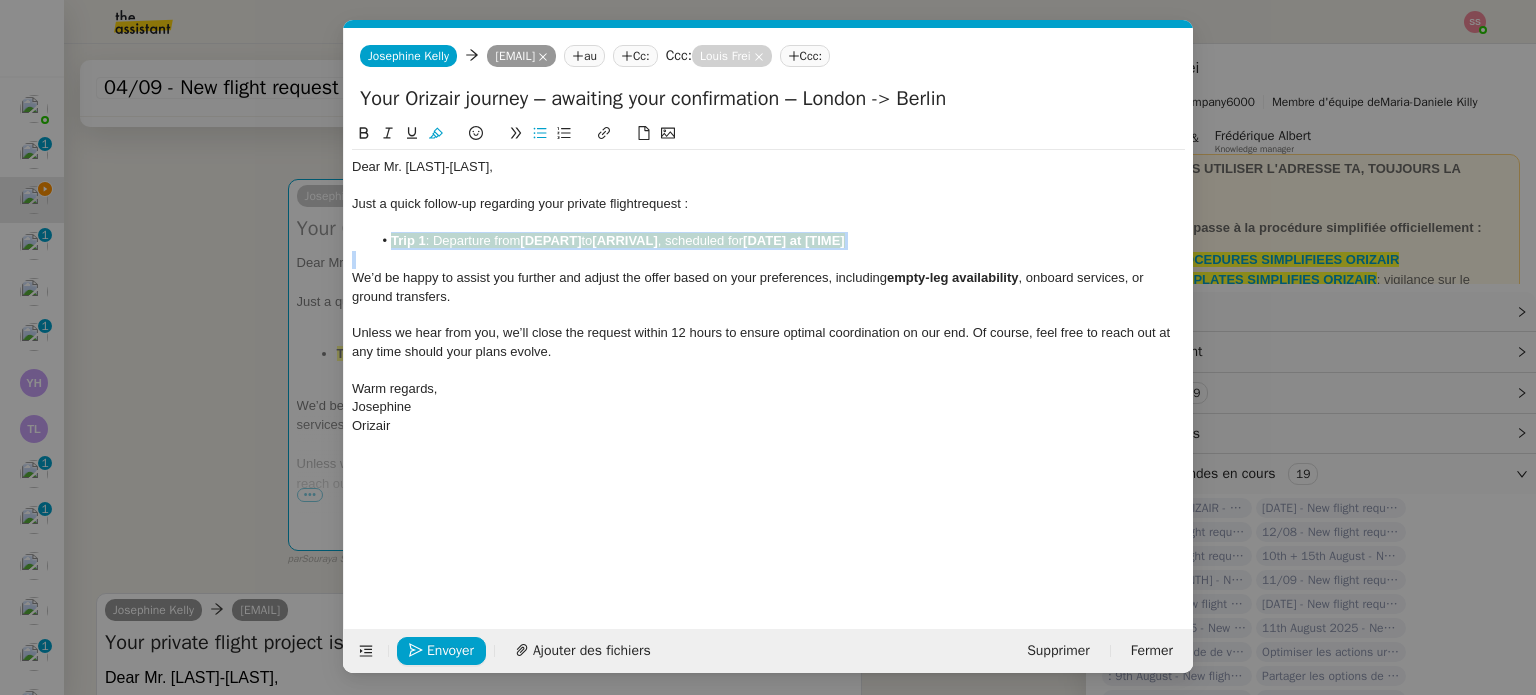 drag, startPoint x: 437, startPoint y: 128, endPoint x: 428, endPoint y: 146, distance: 20.12461 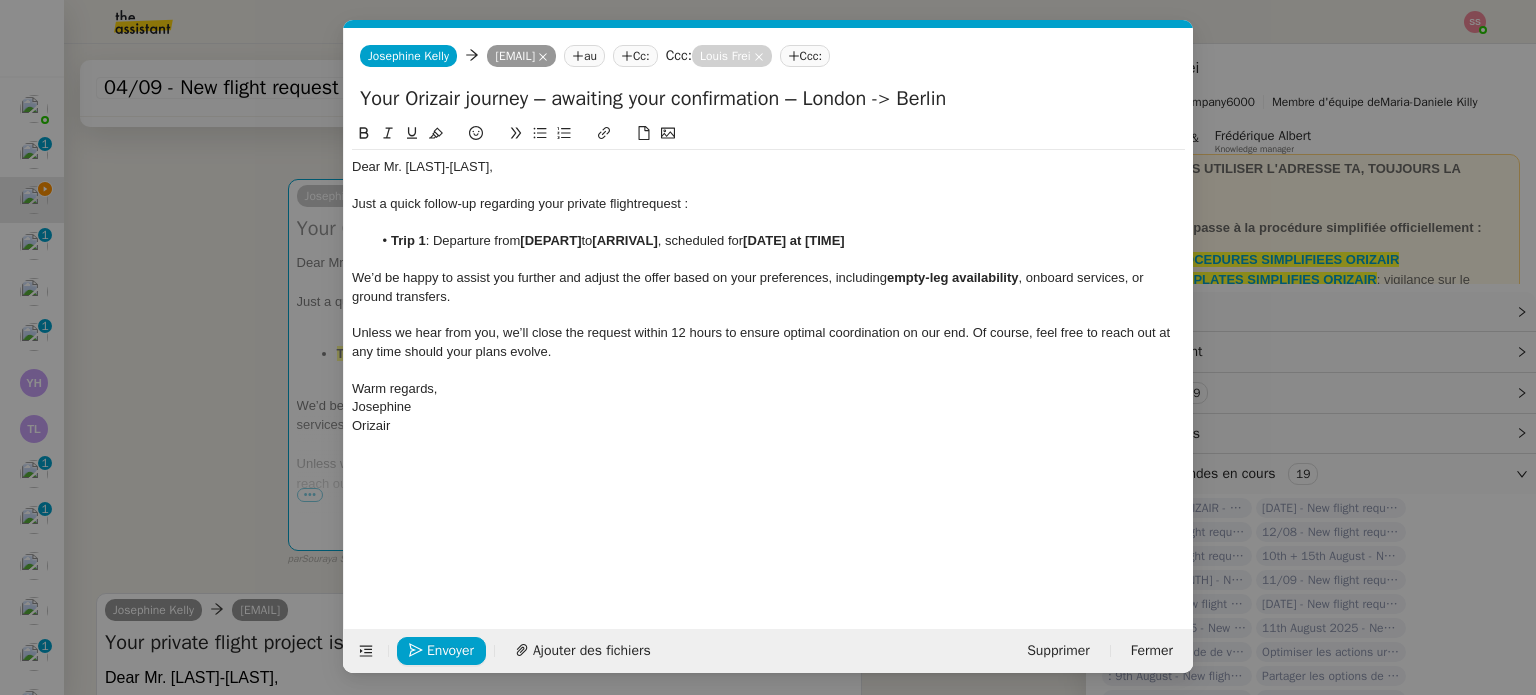 drag, startPoint x: 204, startPoint y: 312, endPoint x: 256, endPoint y: 325, distance: 53.600372 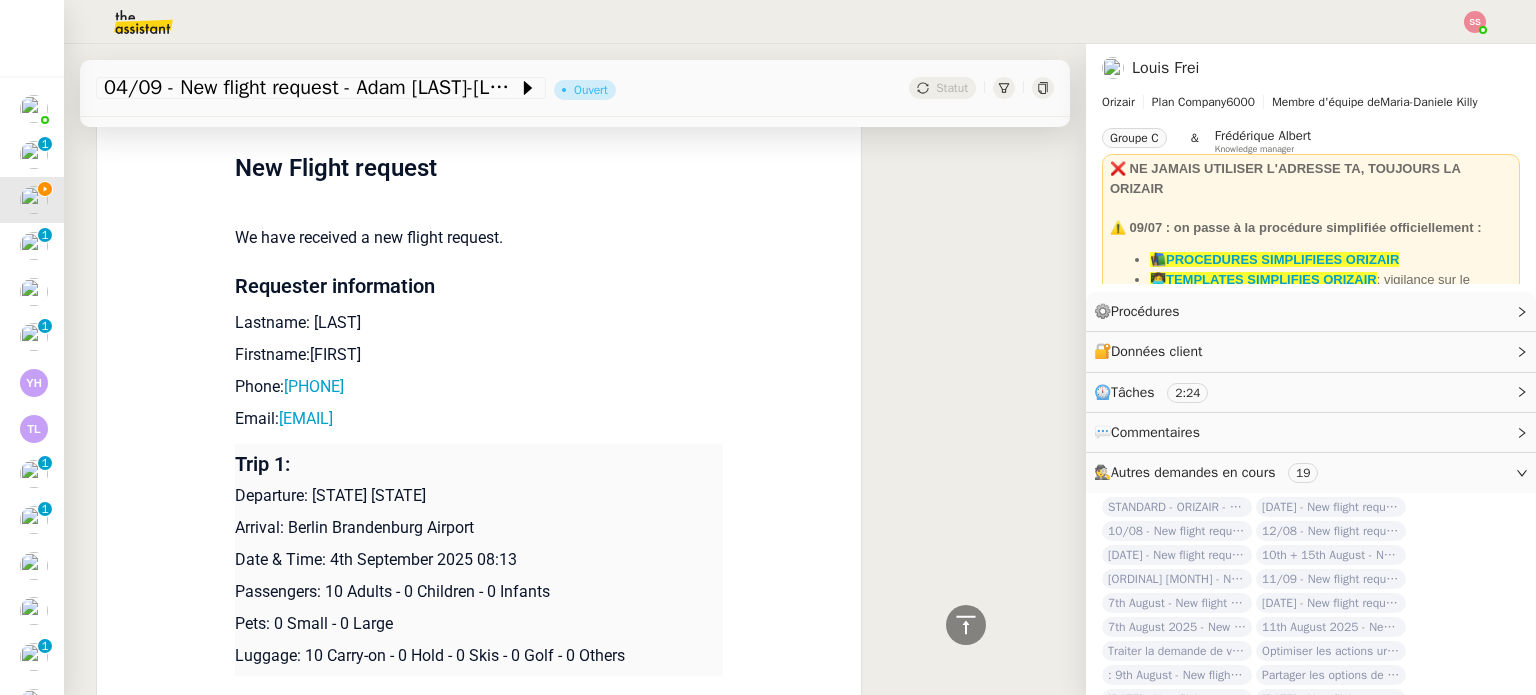 scroll, scrollTop: 1354, scrollLeft: 0, axis: vertical 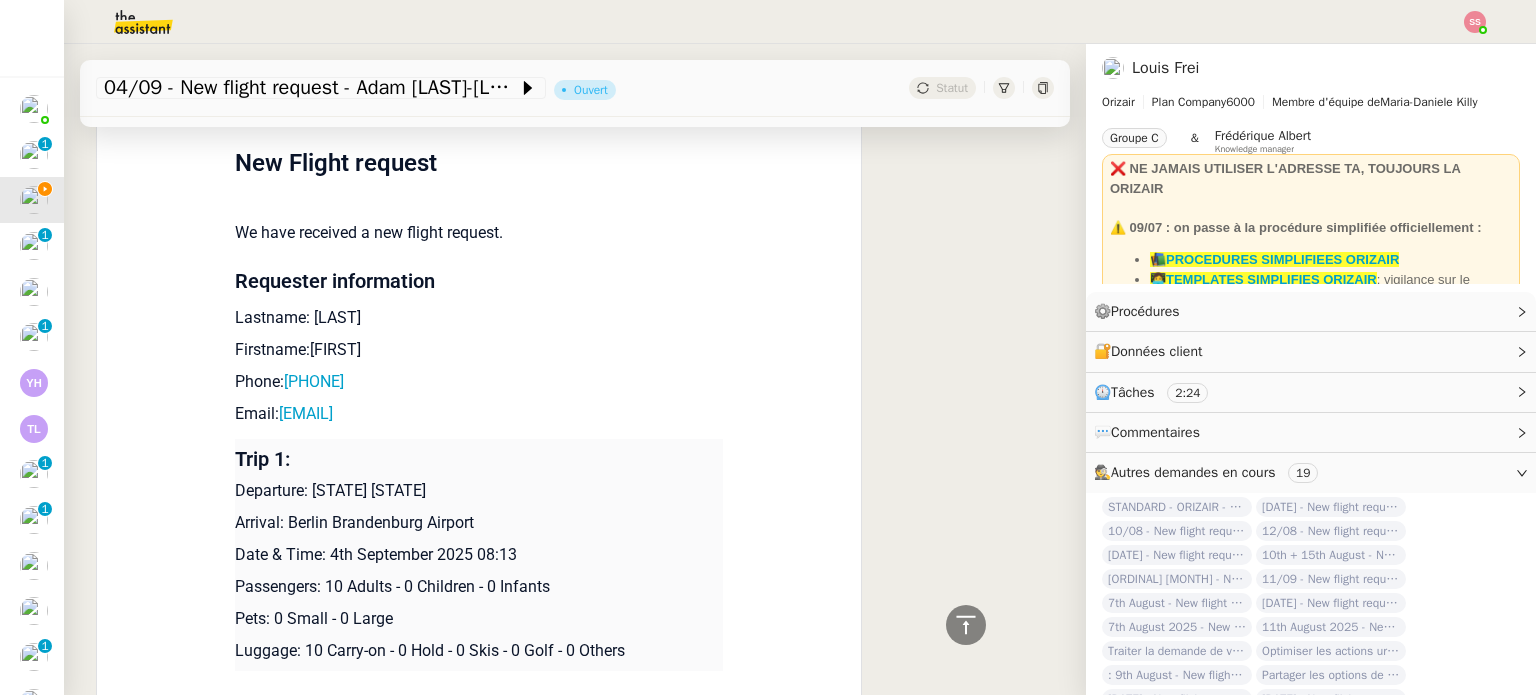 drag, startPoint x: 307, startPoint y: 497, endPoint x: 543, endPoint y: 478, distance: 236.7636 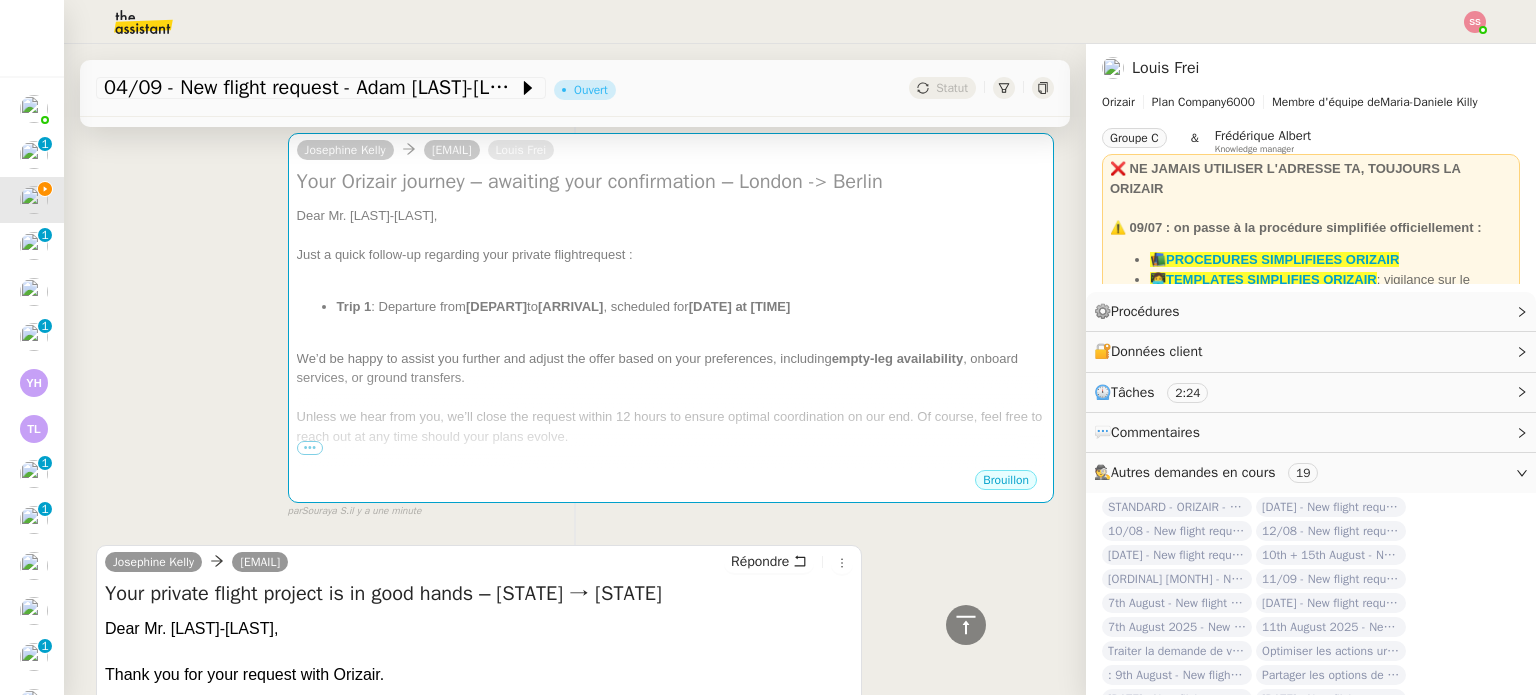 scroll, scrollTop: 54, scrollLeft: 0, axis: vertical 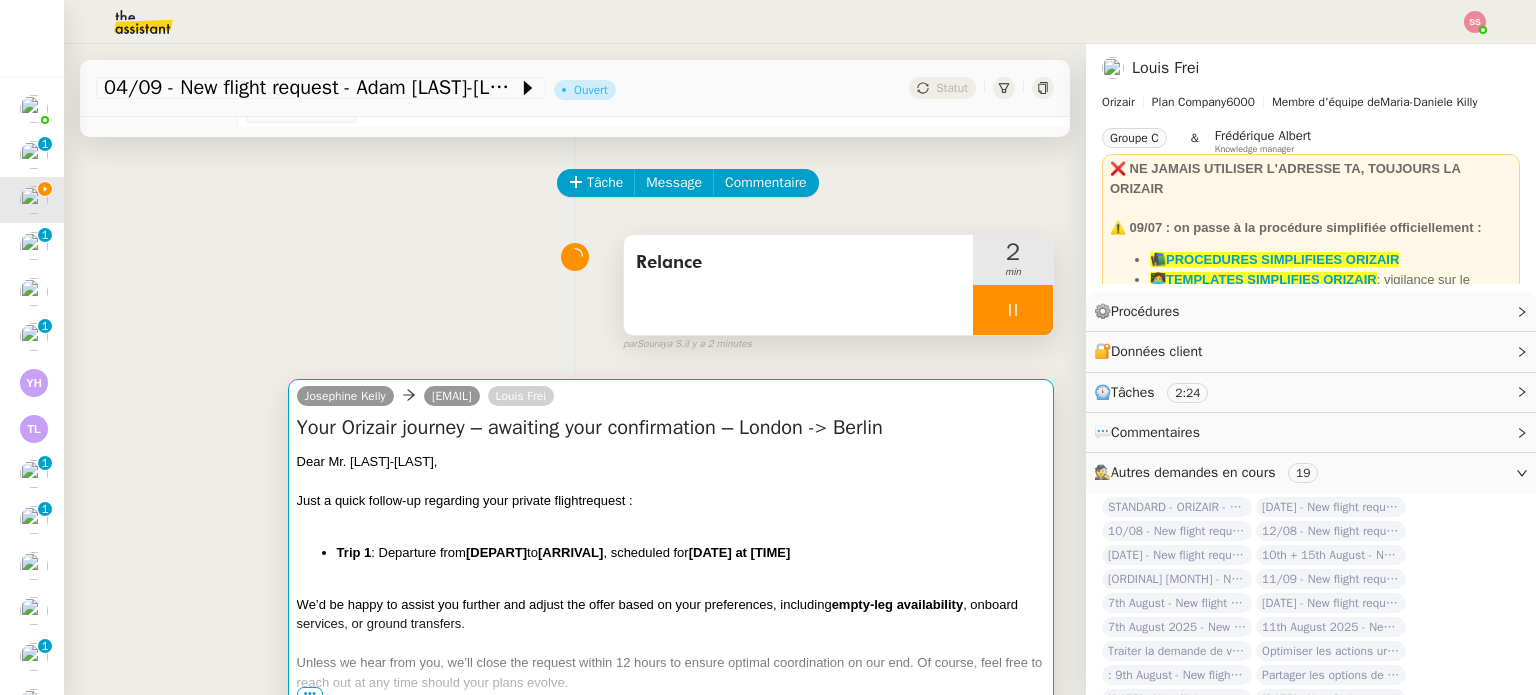 click at bounding box center [671, 481] 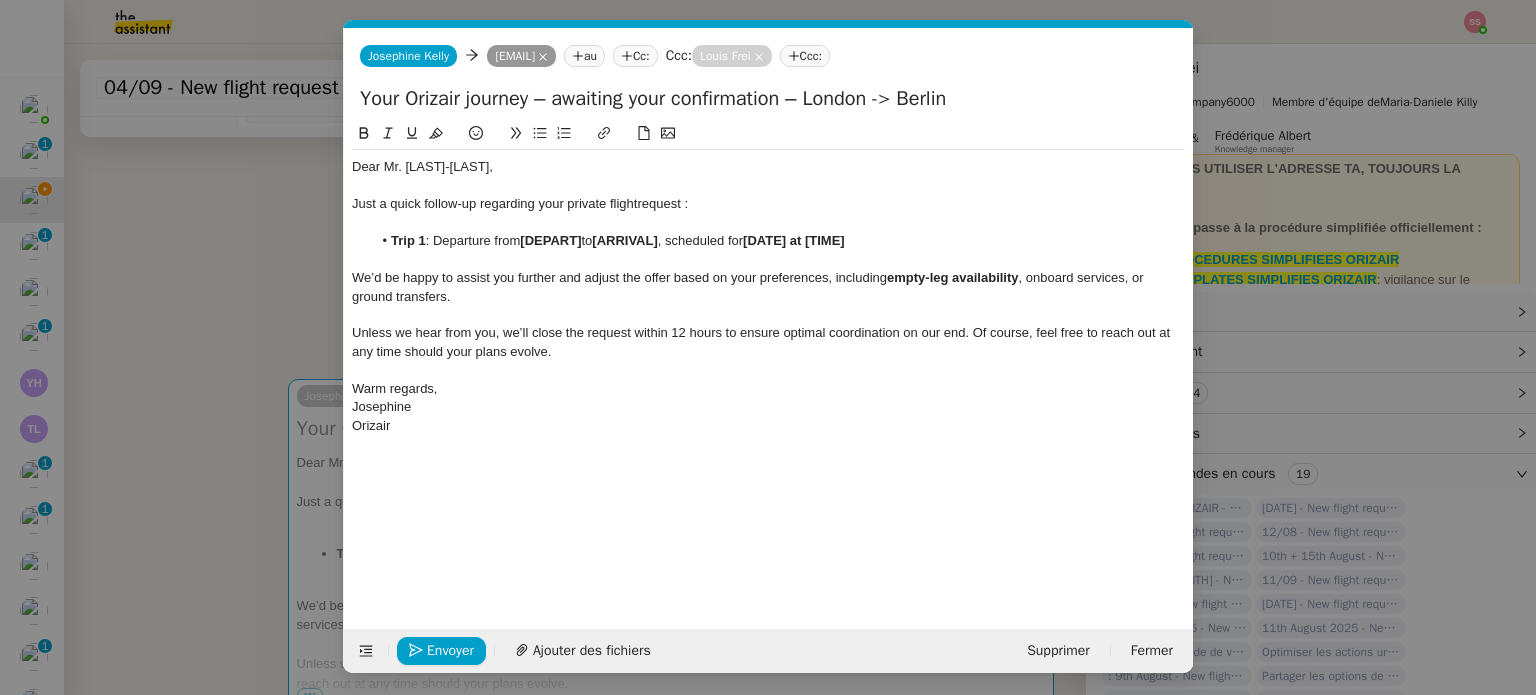 scroll, scrollTop: 0, scrollLeft: 86, axis: horizontal 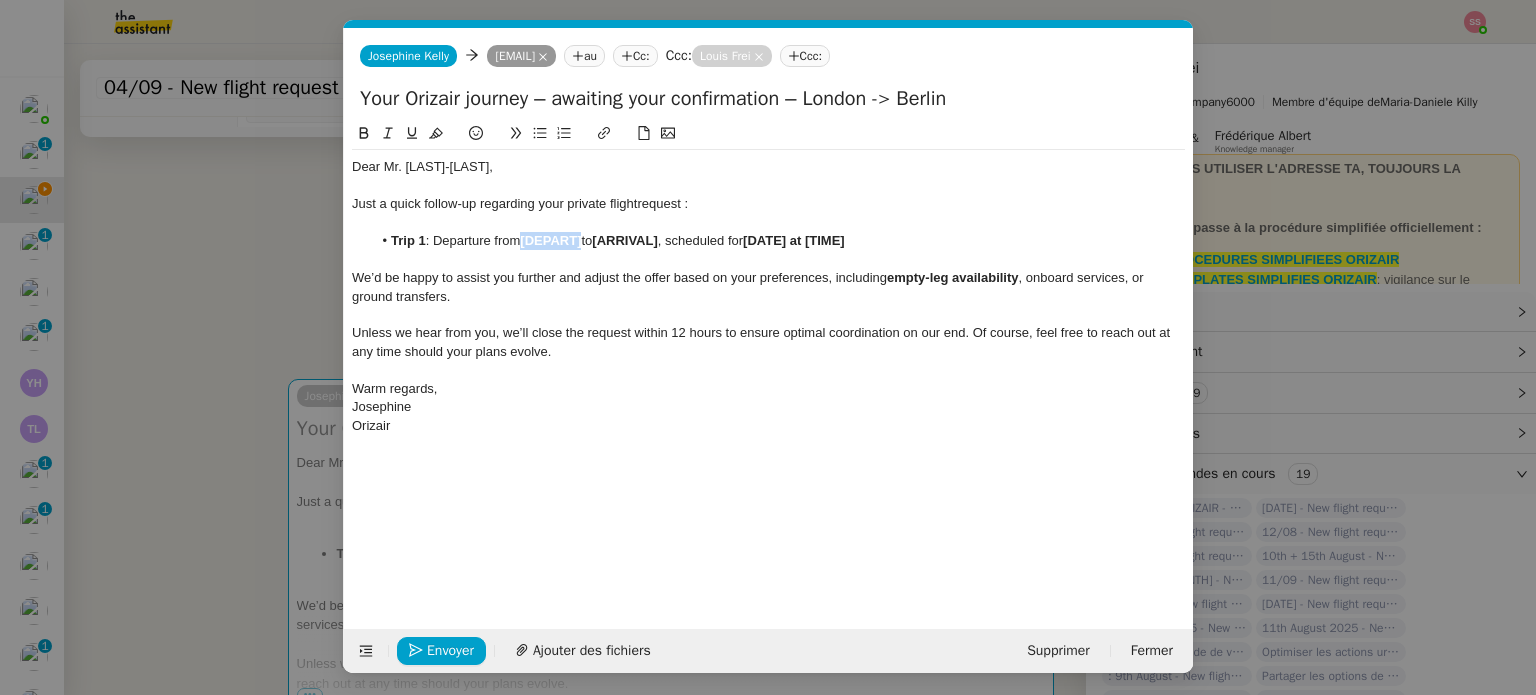 drag, startPoint x: 583, startPoint y: 243, endPoint x: 524, endPoint y: 238, distance: 59.211487 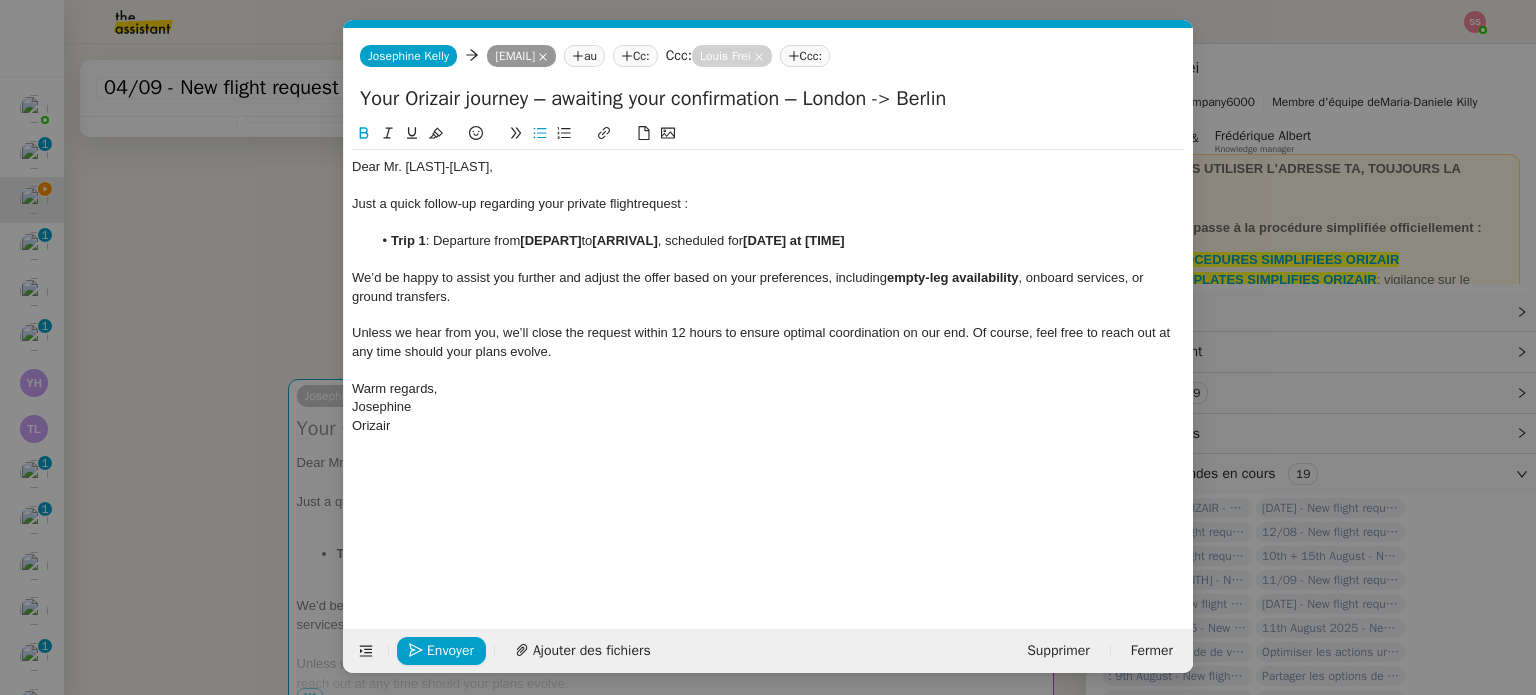 scroll, scrollTop: 0, scrollLeft: 0, axis: both 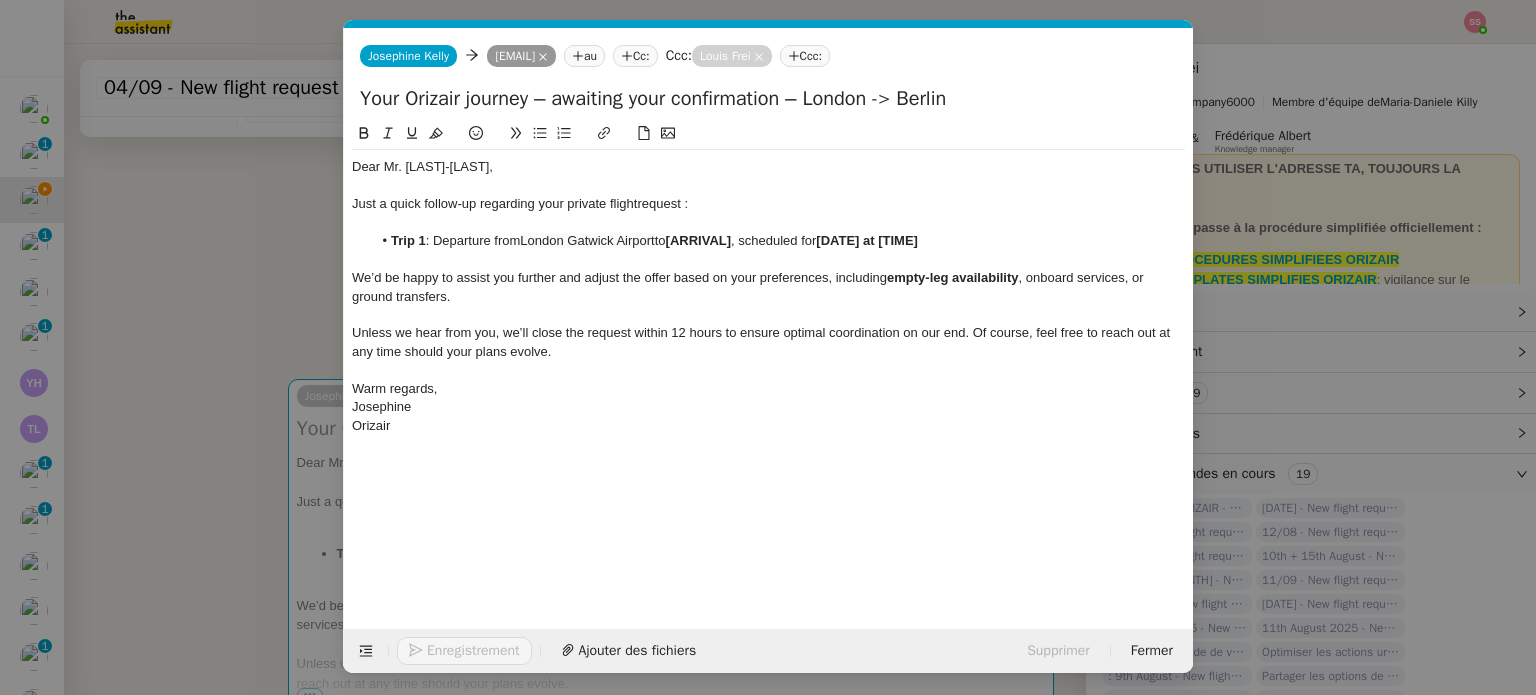 click on "relance Service Relance  Bon de Commande LBP    A utiliser dans le cadre de la procédure de  relance  des bons de commande TA -  RELANCE  CLIENT (EN)    Relance r un client lorsqu'il n'a pas répondu à un précédent message ✈️Orizair -  Relance  client (FR)    à utiliser pour orizair, première  relance  en français  Louis Frei TA -  RELANCE  CLIENT    Relance r un client lorsqu'il n'a pas répondu à un précédent message UMENTO -  RELANCE  GROUPE J+7    A utiliser dans le cadre de la procédure d'organisation de dîner MENTO -  RELANCE  GROUPE J+14    A utiliser dans le cadre de la procédure d'organisation de dîner ✈️Orizair -  Relance  client (EN)     à utiliser pour orizair,  relance  en anglais  Louis Frei 3ᵉ  relance  impayés ENG    2ᵉ  relance  impayés ENG    impayés  3ᵉ  relance  impayés FR    2ᵉ  relance  impayés FR    1ʳᵉ  relance  impayés FR    ✈️ Orizair -  Relance  après envoi devis client (EN)    relance r le client pour son devis en anglais." at bounding box center (768, 347) 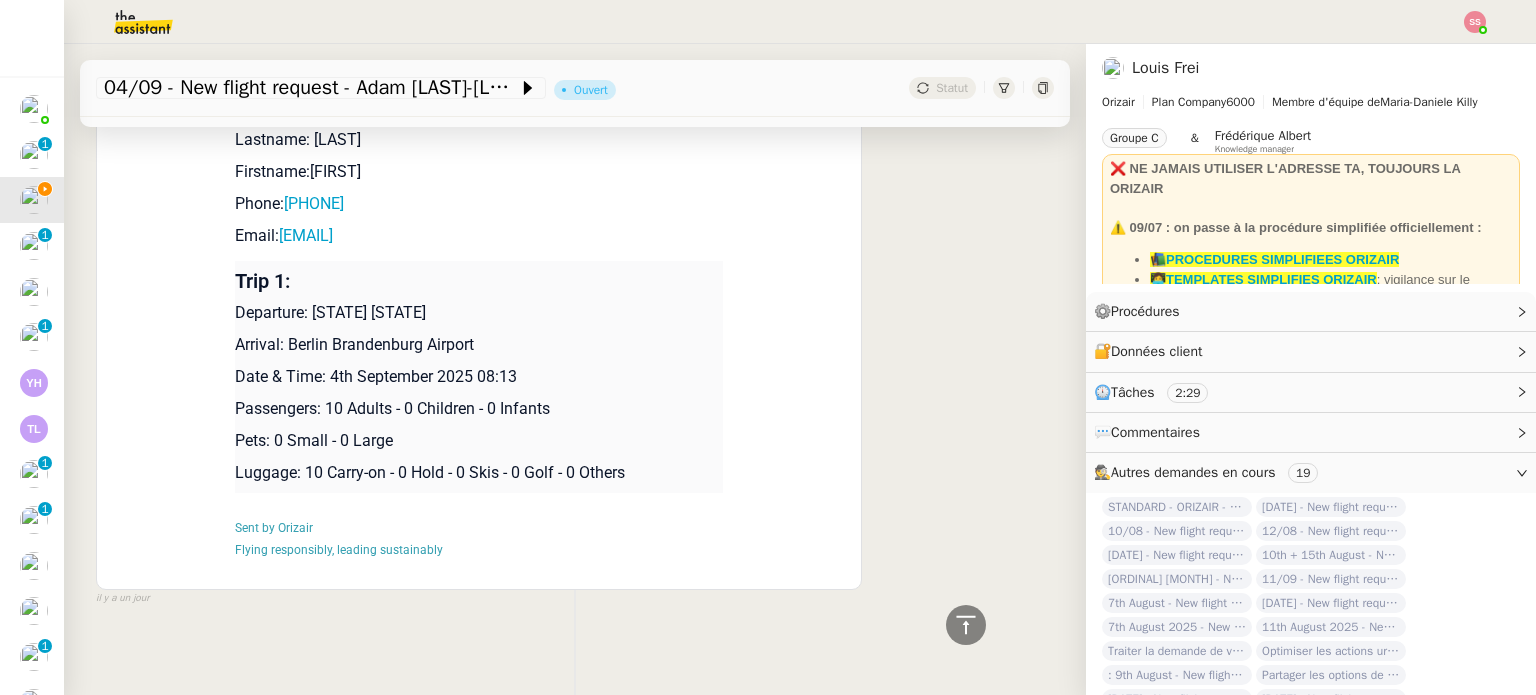 scroll, scrollTop: 1554, scrollLeft: 0, axis: vertical 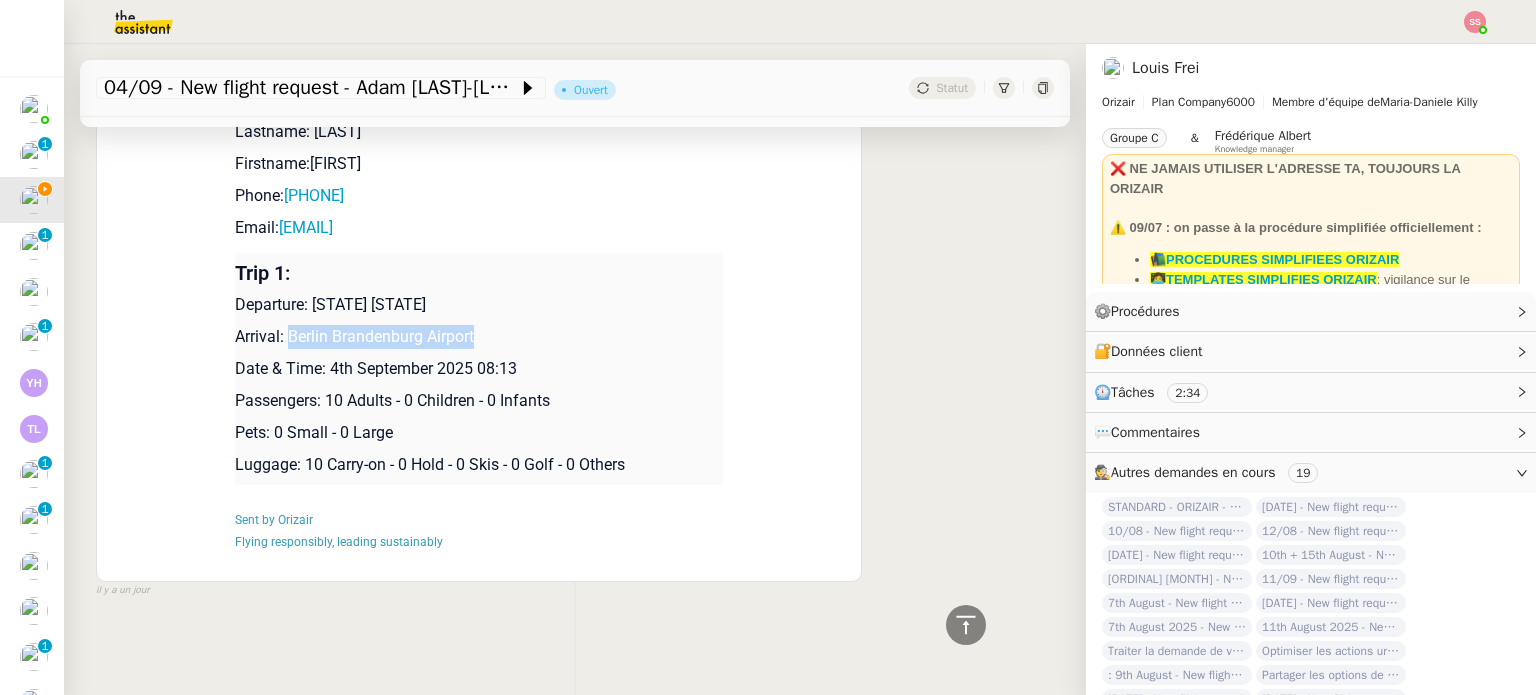 drag, startPoint x: 278, startPoint y: 327, endPoint x: 519, endPoint y: 311, distance: 241.53053 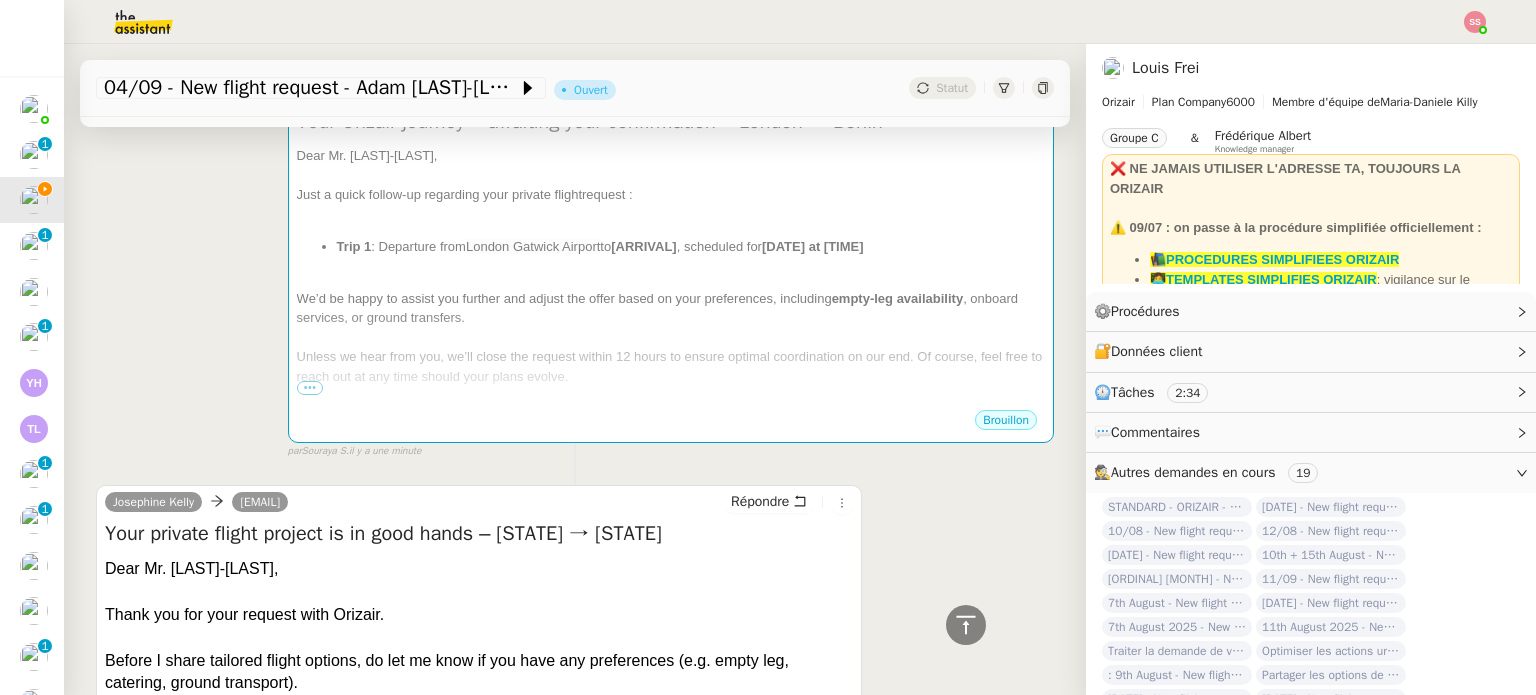 scroll, scrollTop: 154, scrollLeft: 0, axis: vertical 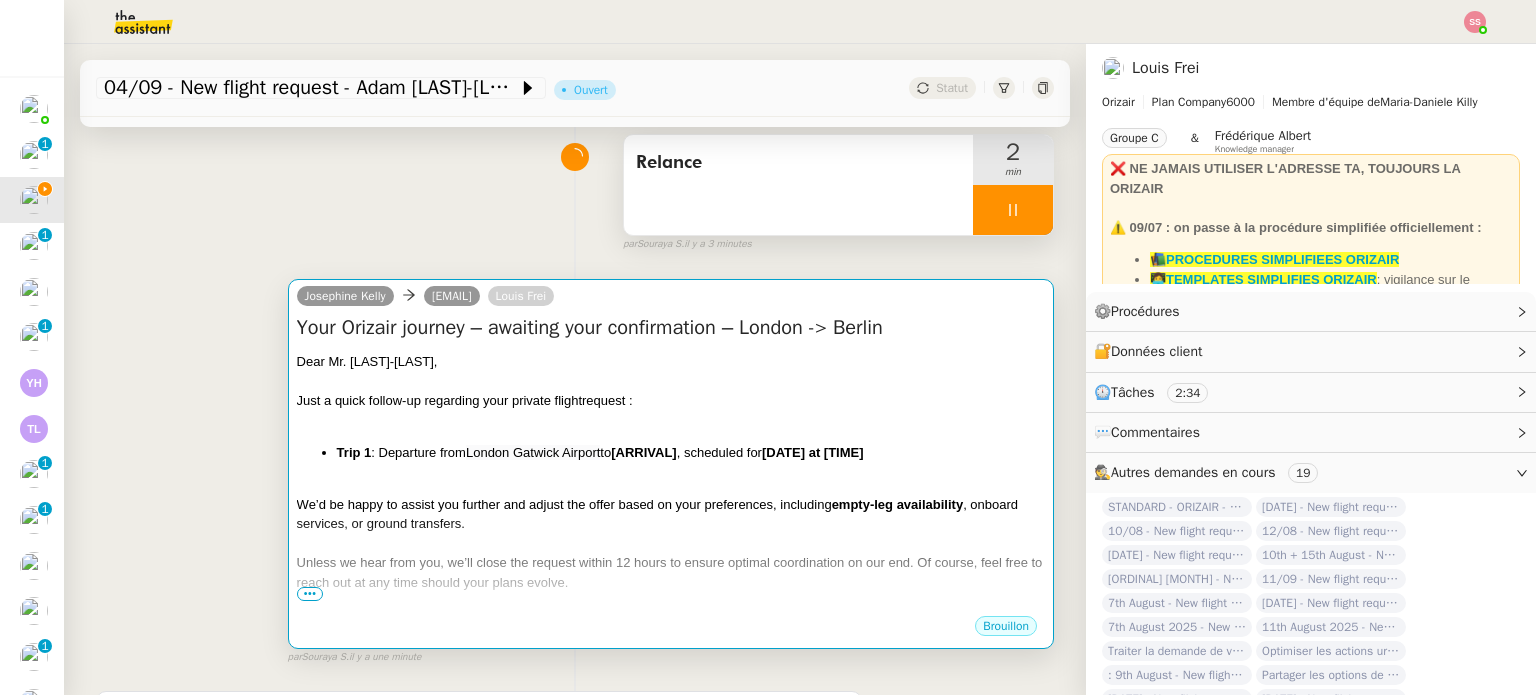 click at bounding box center [671, 381] 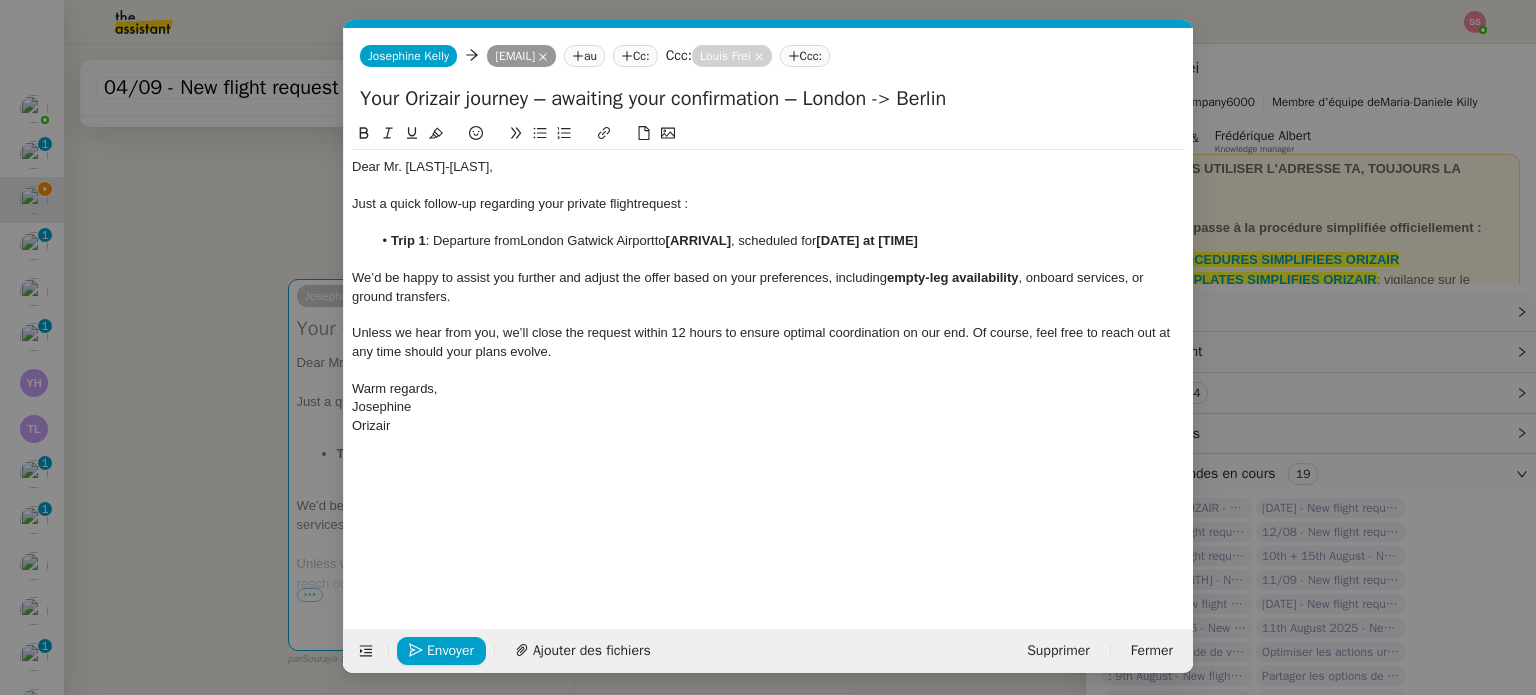 scroll, scrollTop: 0, scrollLeft: 86, axis: horizontal 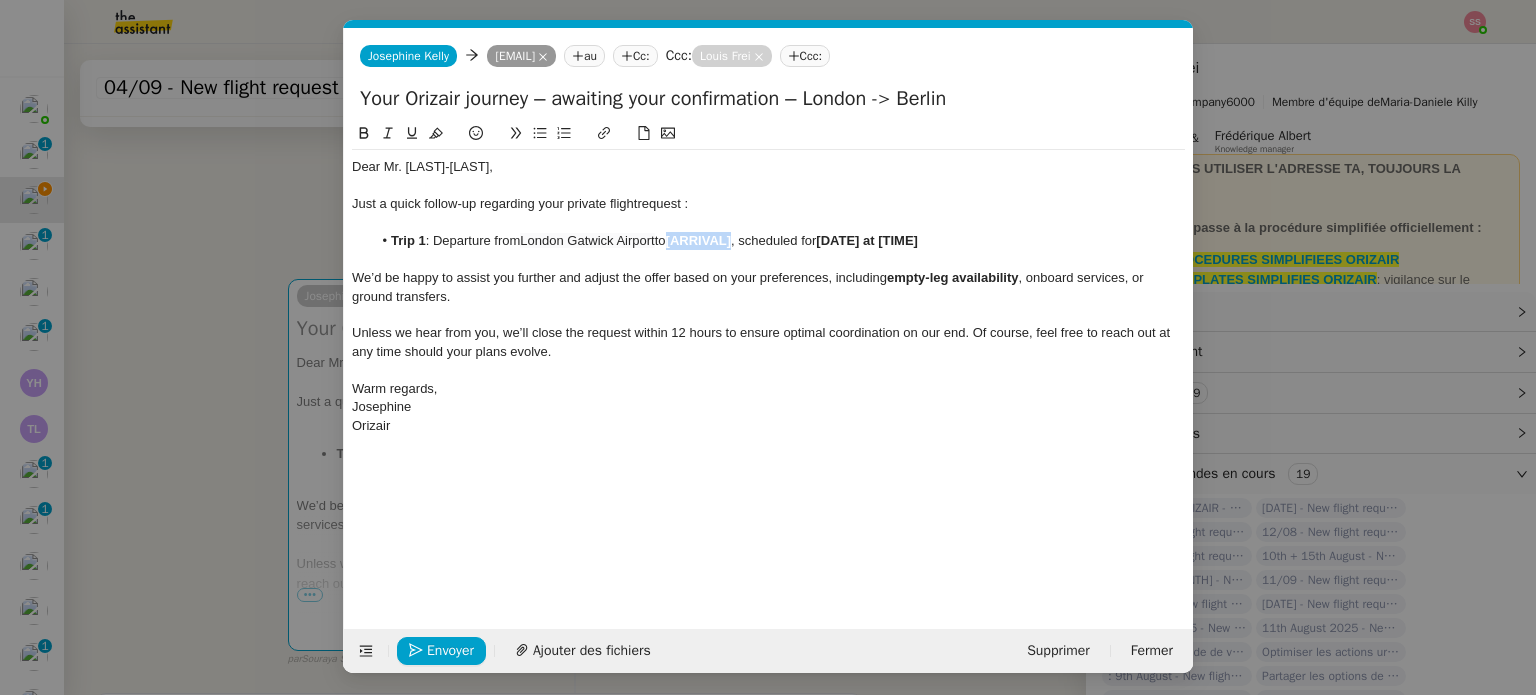 drag, startPoint x: 743, startPoint y: 236, endPoint x: 676, endPoint y: 241, distance: 67.18631 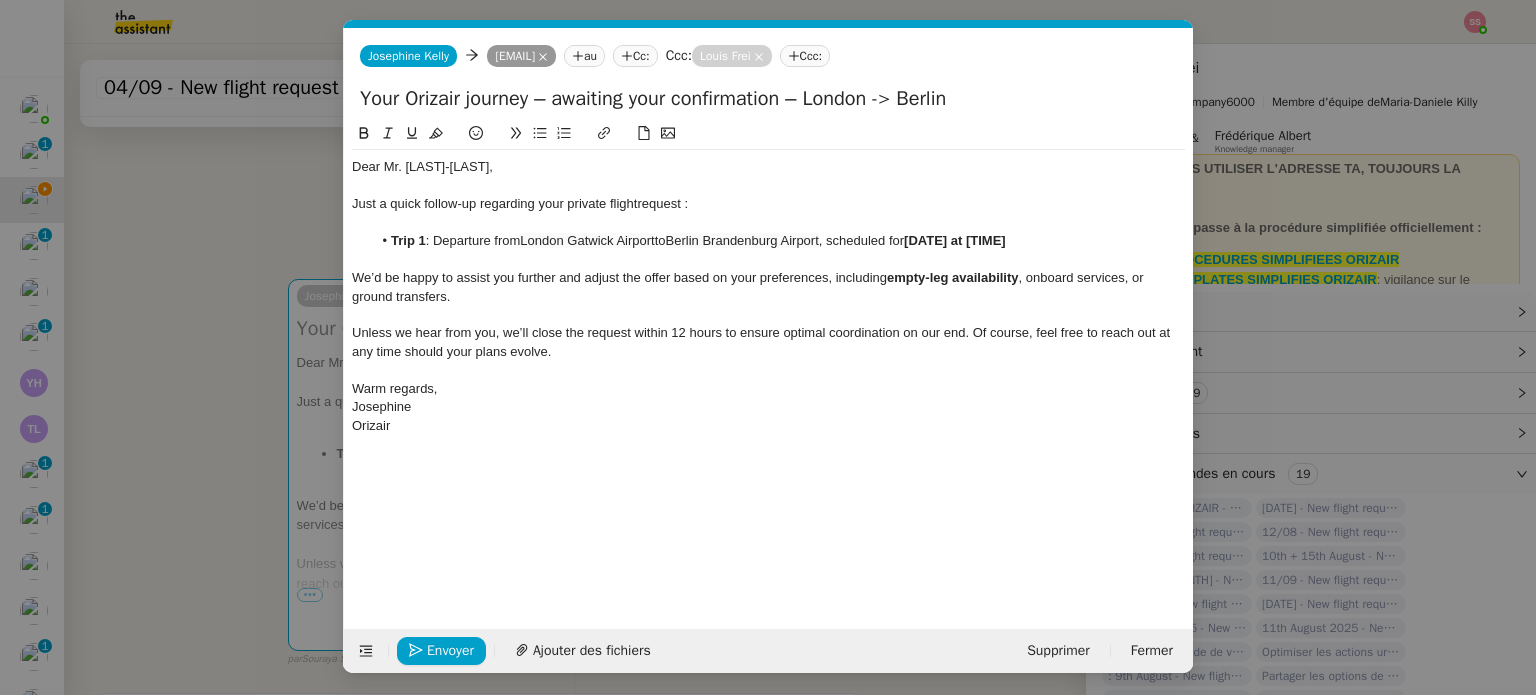 scroll, scrollTop: 0, scrollLeft: 0, axis: both 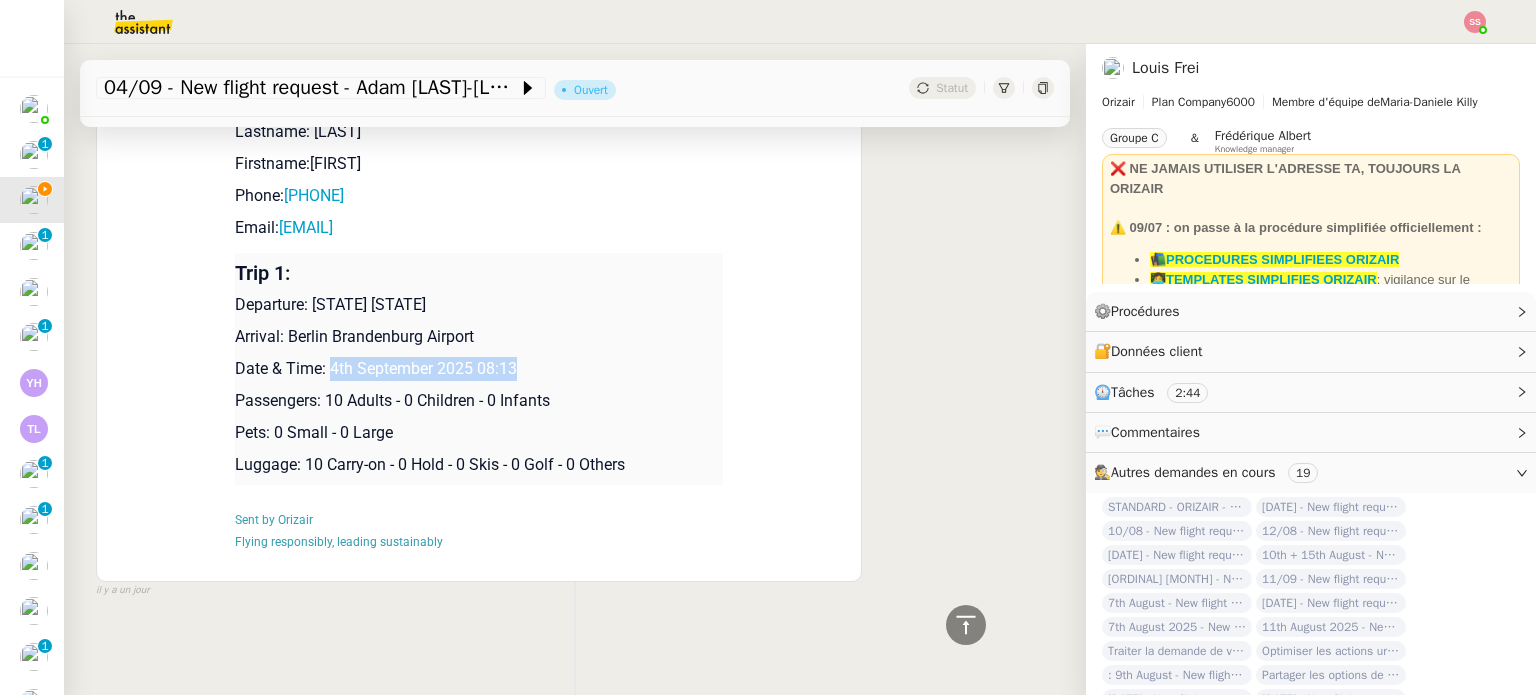 drag, startPoint x: 324, startPoint y: 355, endPoint x: 555, endPoint y: 353, distance: 231.00865 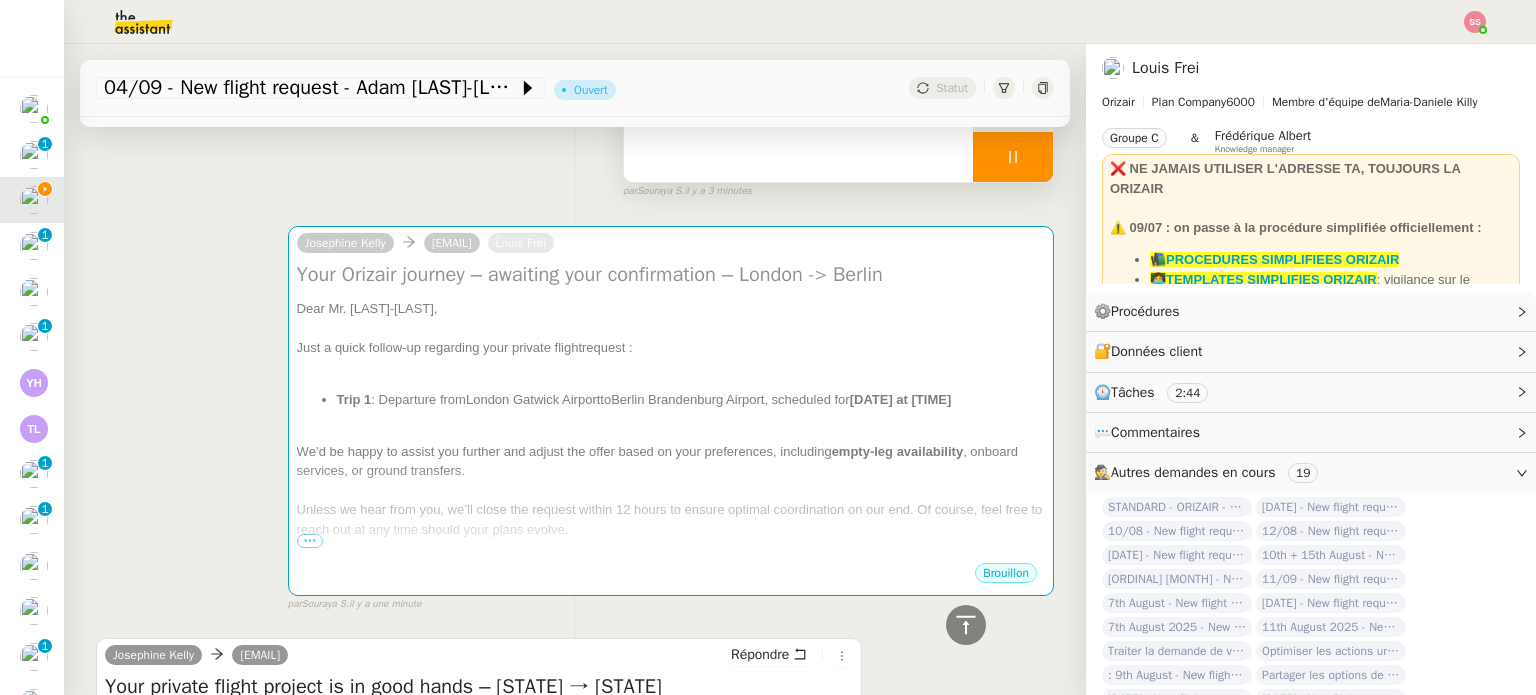 scroll, scrollTop: 0, scrollLeft: 0, axis: both 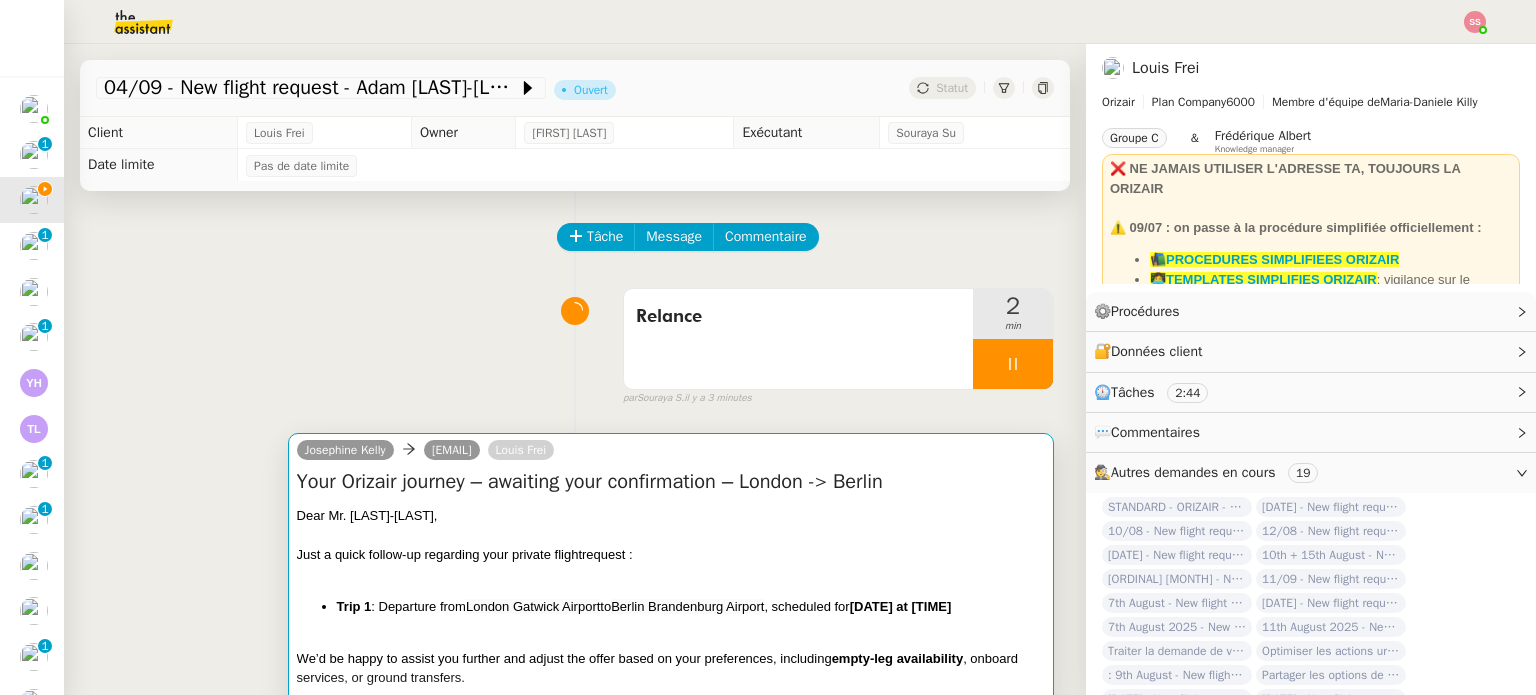 click on "Your Orizair journey – awaiting your confirmation – London → Berlin" at bounding box center (671, 482) 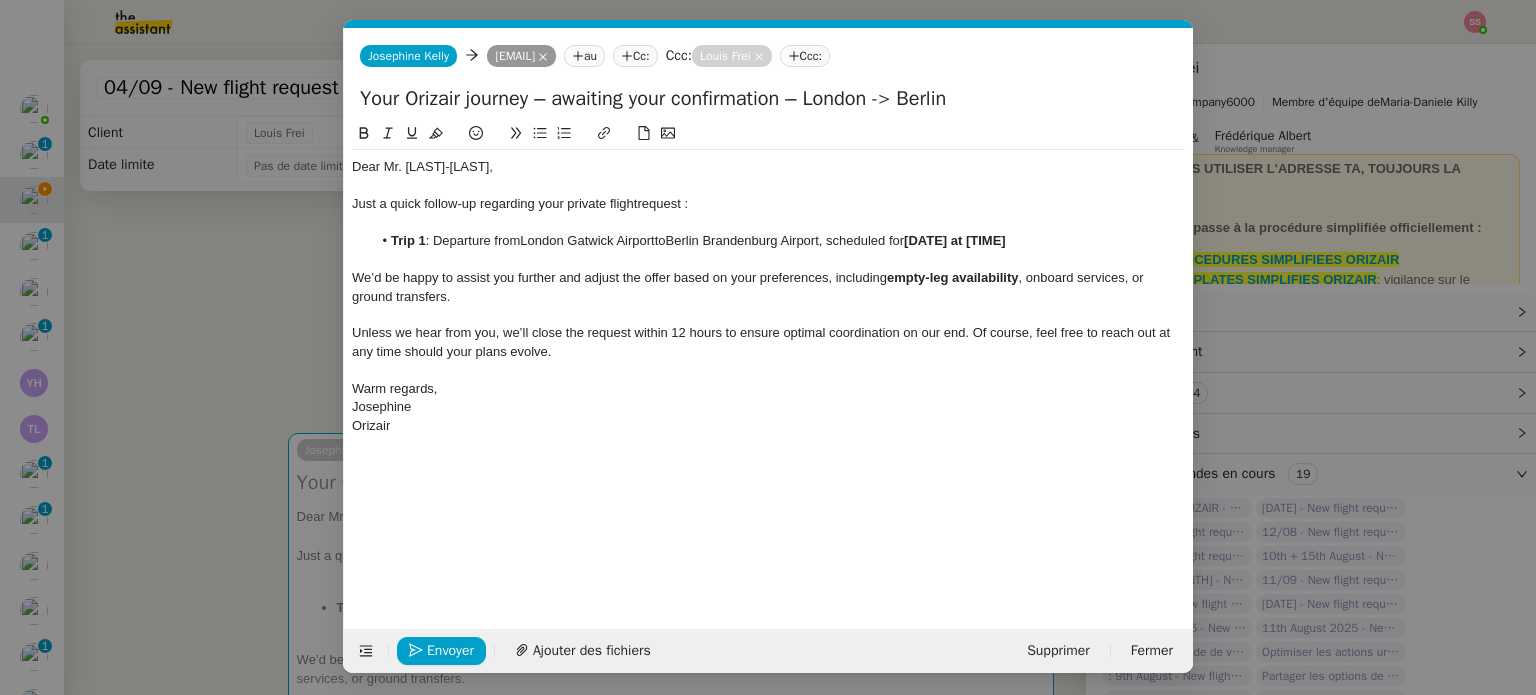 scroll, scrollTop: 0, scrollLeft: 86, axis: horizontal 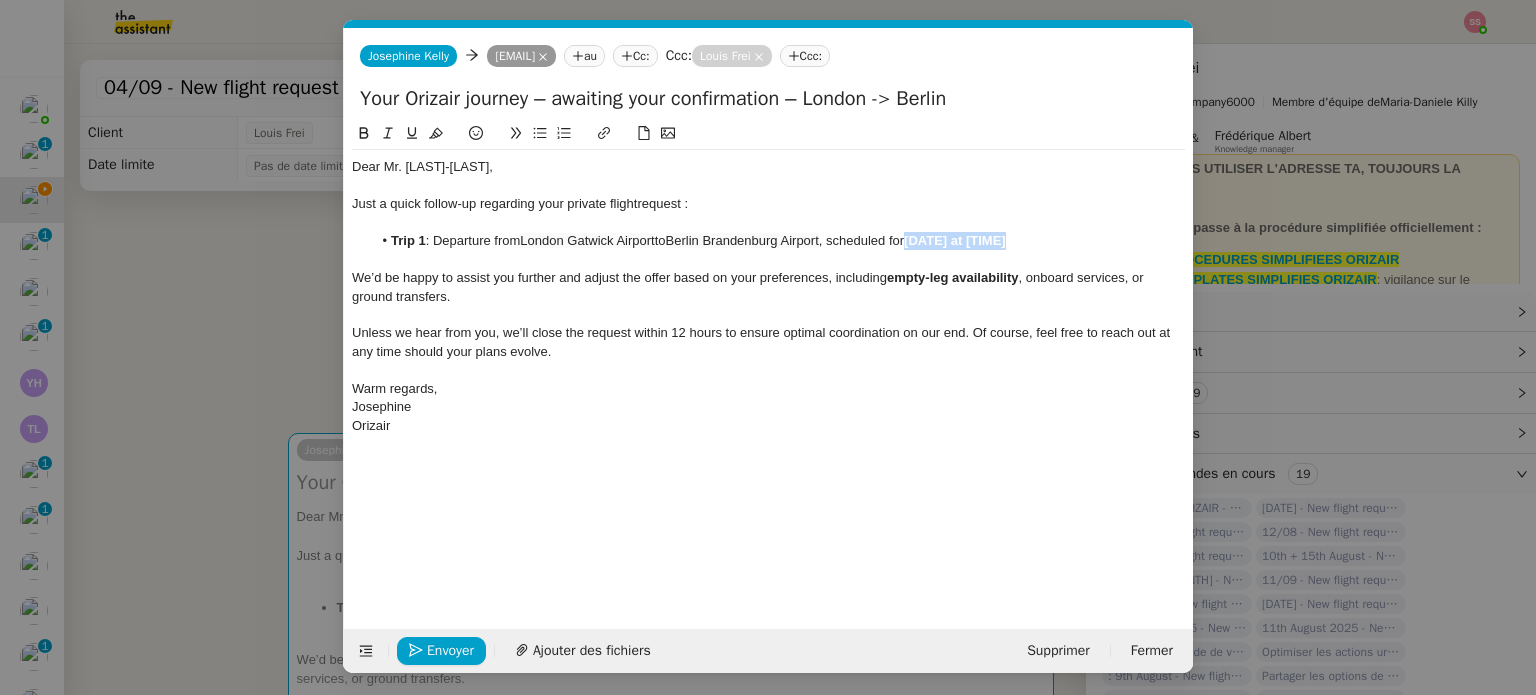 drag, startPoint x: 1029, startPoint y: 245, endPoint x: 917, endPoint y: 243, distance: 112.01785 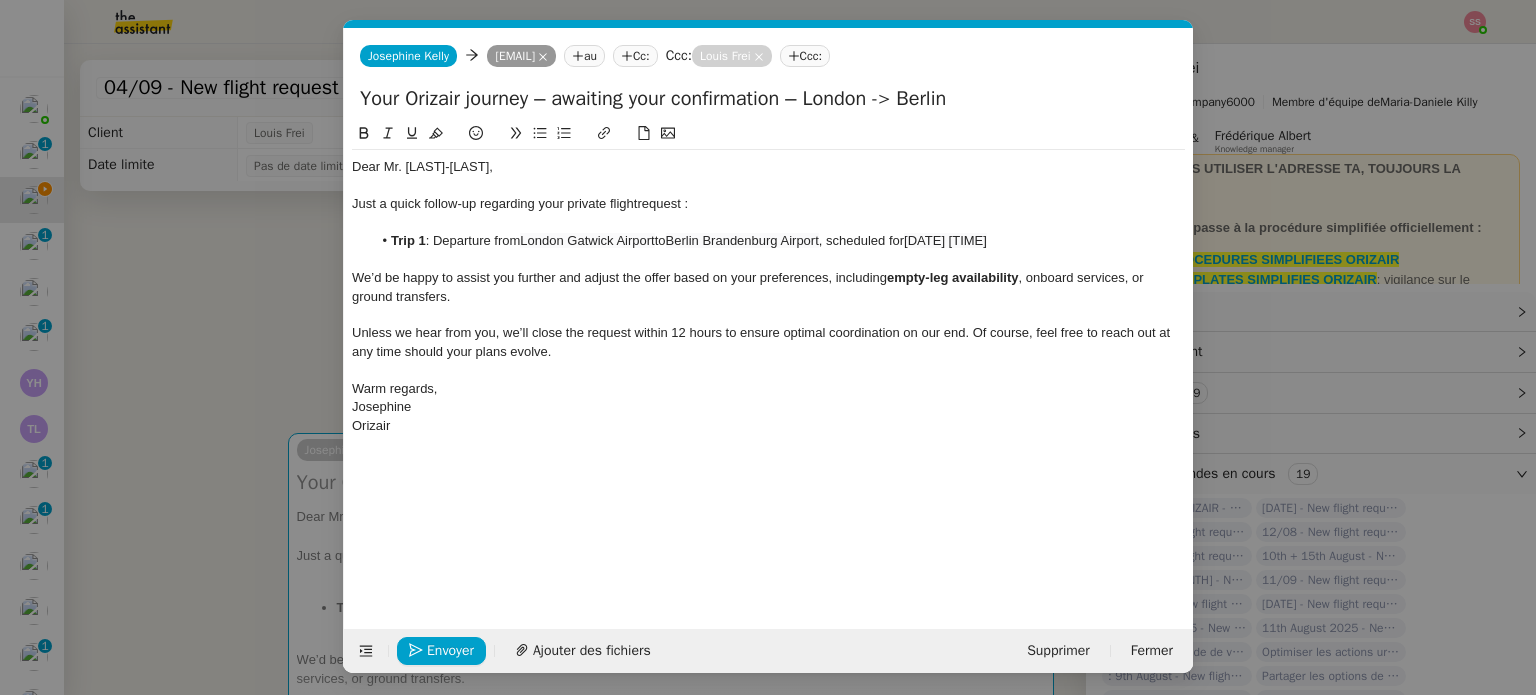 scroll, scrollTop: 0, scrollLeft: 0, axis: both 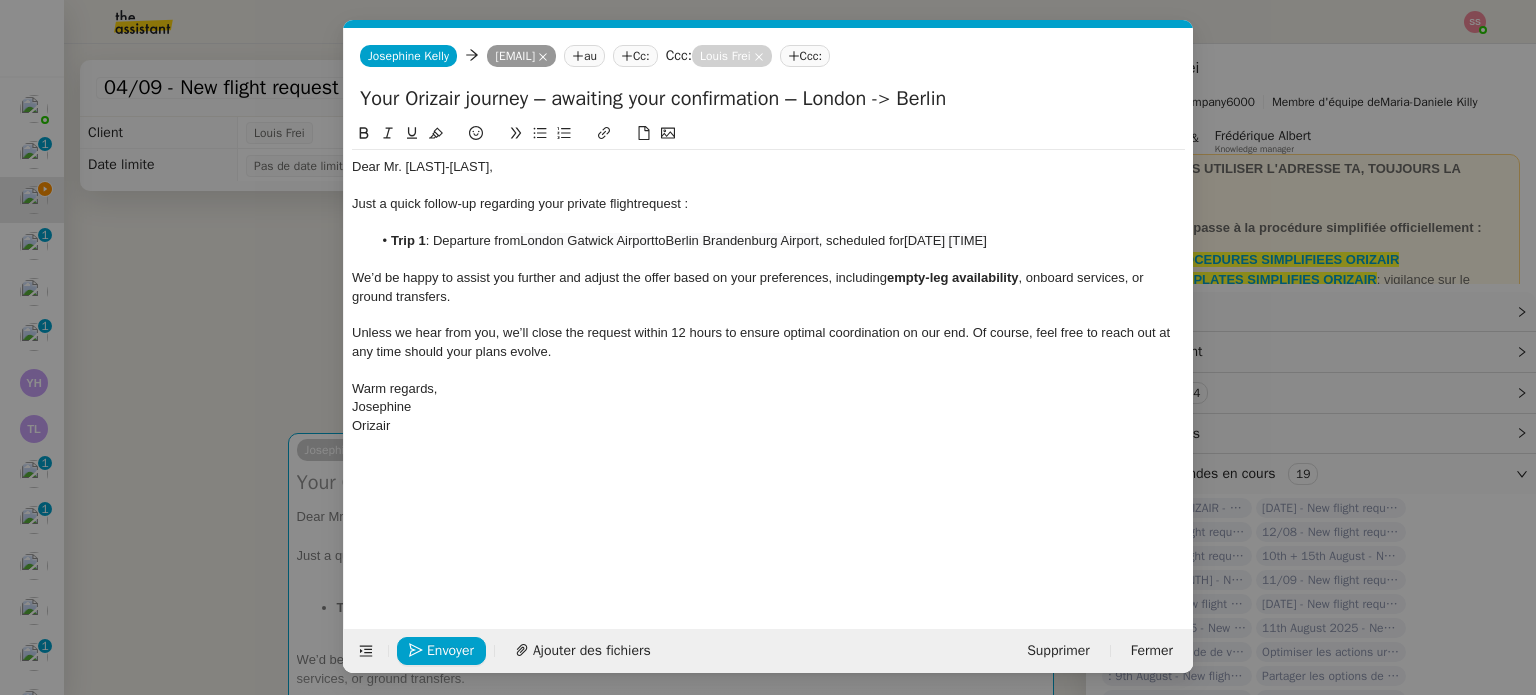 click on "relance Service Relance  Bon de Commande LBP    A utiliser dans le cadre de la procédure de  relance  des bons de commande TA -  RELANCE  CLIENT (EN)    Relance r un client lorsqu'il n'a pas répondu à un précédent message ✈️Orizair -  Relance  client (FR)    à utiliser pour orizair, première  relance  en français  Louis Frei TA -  RELANCE  CLIENT    Relance r un client lorsqu'il n'a pas répondu à un précédent message UMENTO -  RELANCE  GROUPE J+7    A utiliser dans le cadre de la procédure d'organisation de dîner MENTO -  RELANCE  GROUPE J+14    A utiliser dans le cadre de la procédure d'organisation de dîner ✈️Orizair -  Relance  client (EN)     à utiliser pour orizair,  relance  en anglais  Louis Frei 3ᵉ  relance  impayés ENG    2ᵉ  relance  impayés ENG    impayés  3ᵉ  relance  impayés FR    2ᵉ  relance  impayés FR    1ʳᵉ  relance  impayés FR    ✈️ Orizair -  Relance  après envoi devis client (EN)    relance r le client pour son devis en anglais." at bounding box center (768, 347) 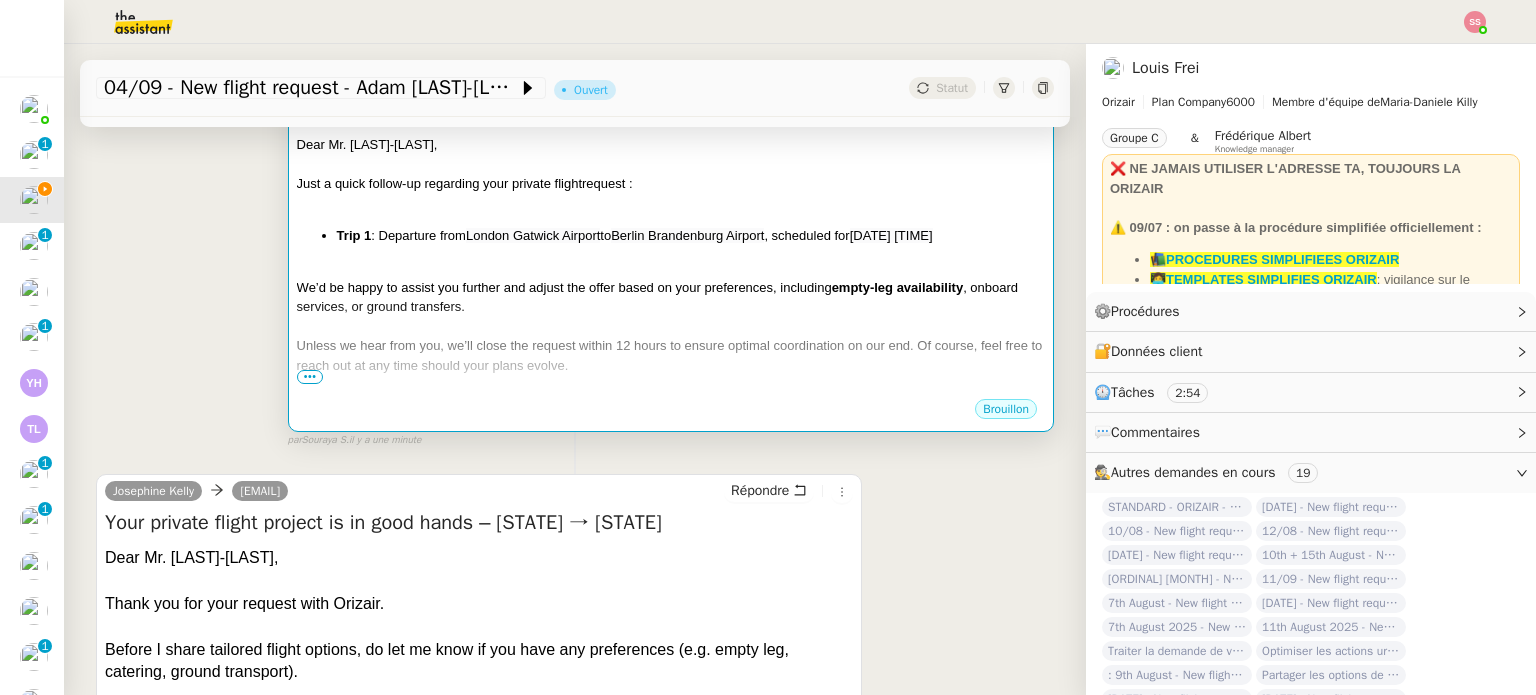 scroll, scrollTop: 400, scrollLeft: 0, axis: vertical 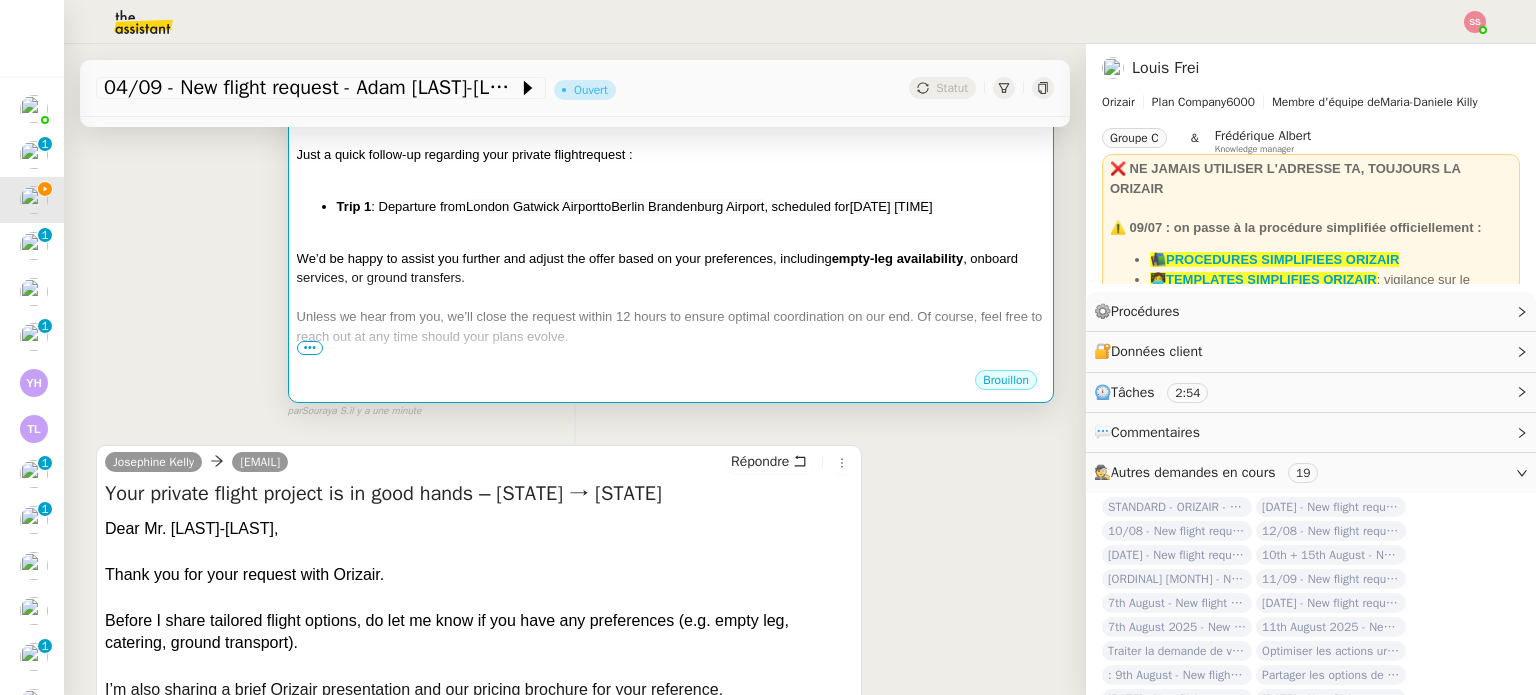 click on "We’d be happy to assist you further and adjust the offer based on your preferences, including" at bounding box center [564, 258] 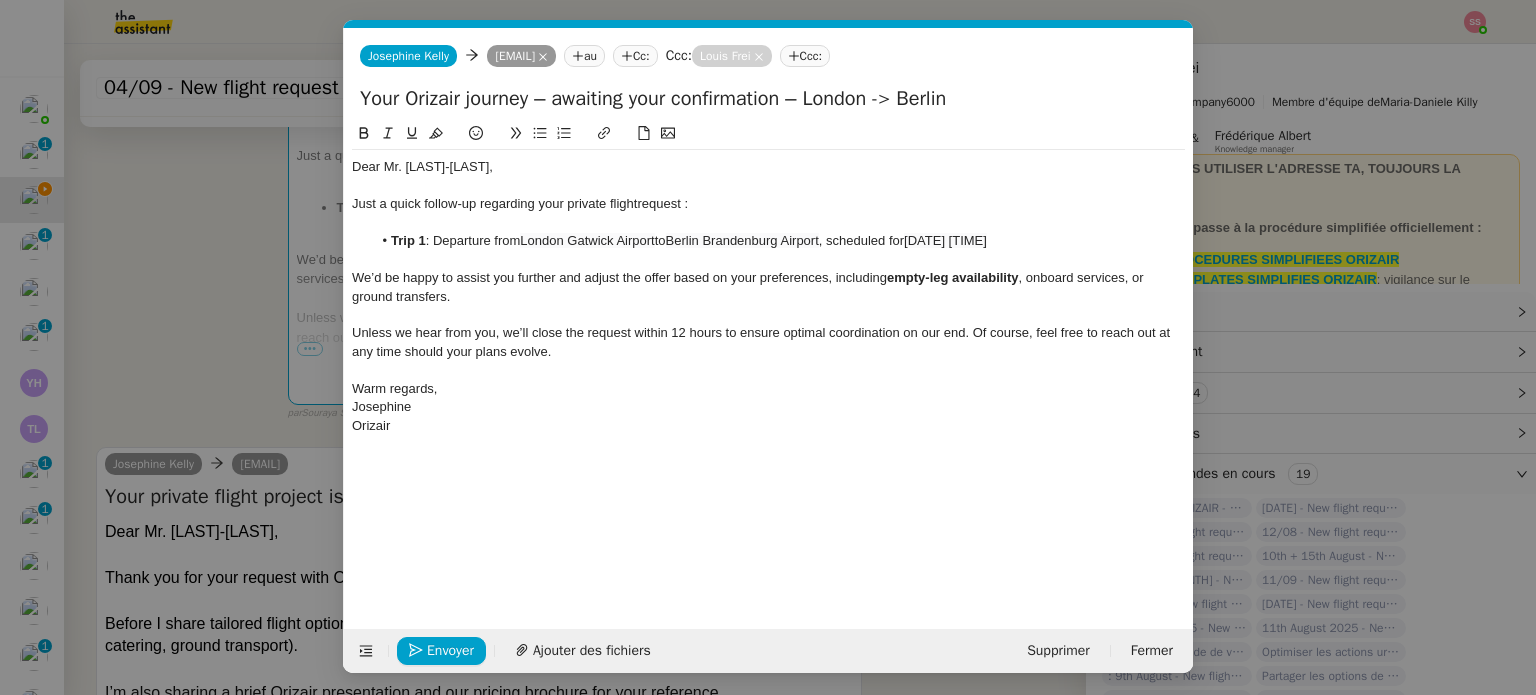 scroll, scrollTop: 0, scrollLeft: 86, axis: horizontal 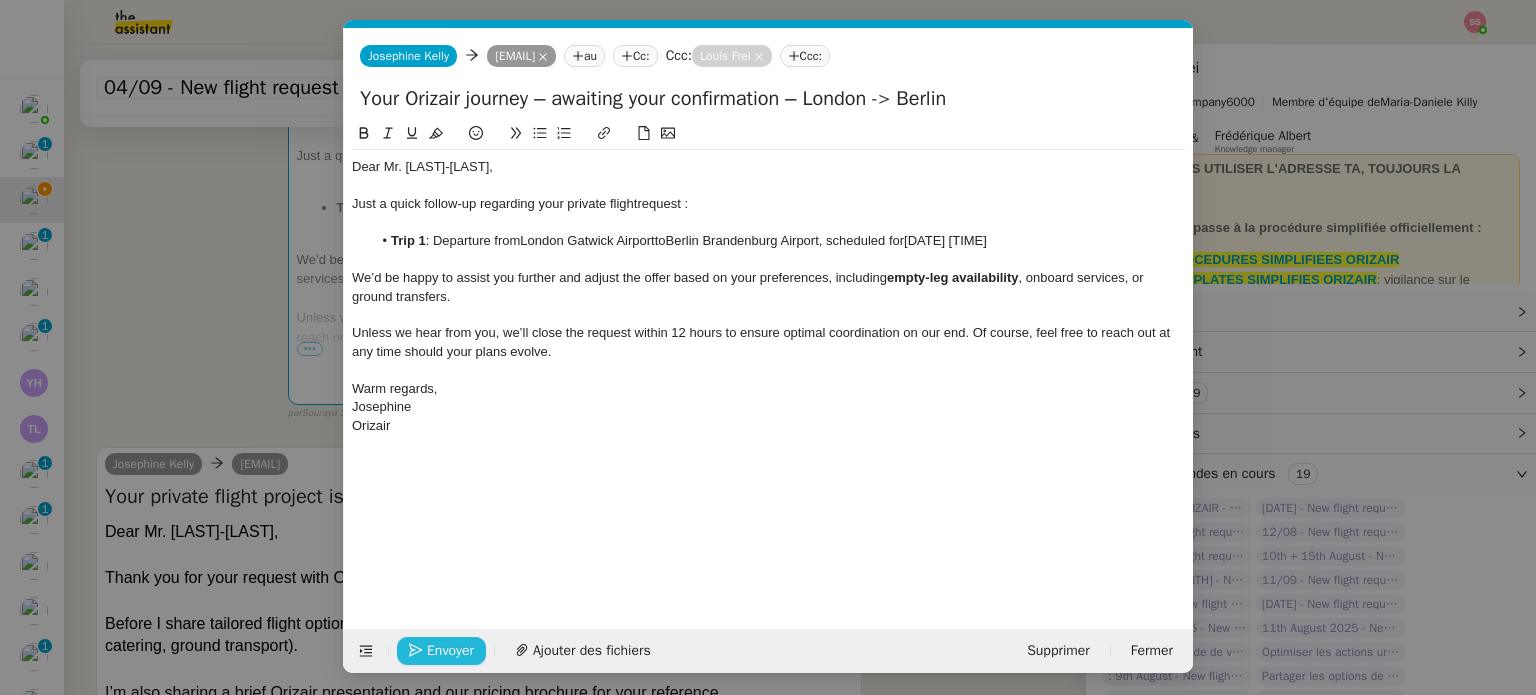 click on "Envoyer" 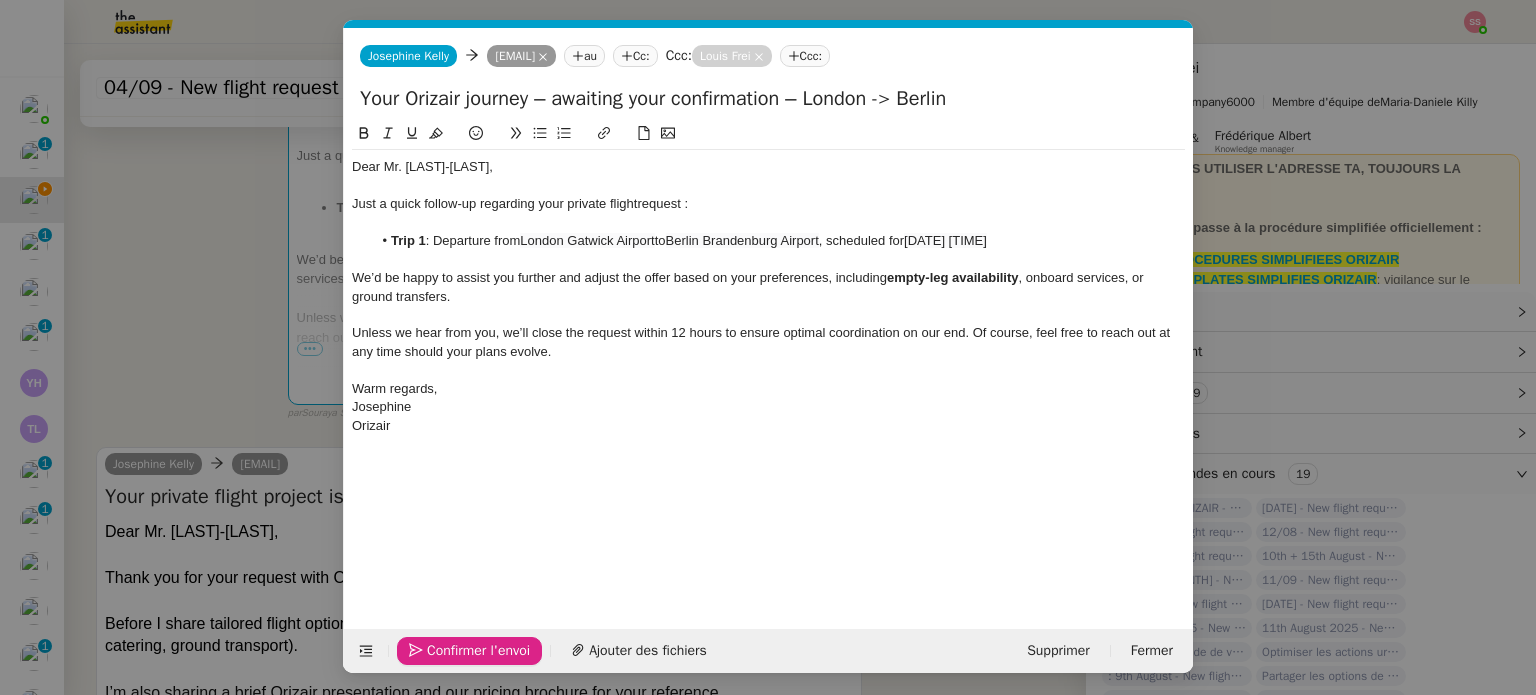 click on "Confirmer l'envoi" 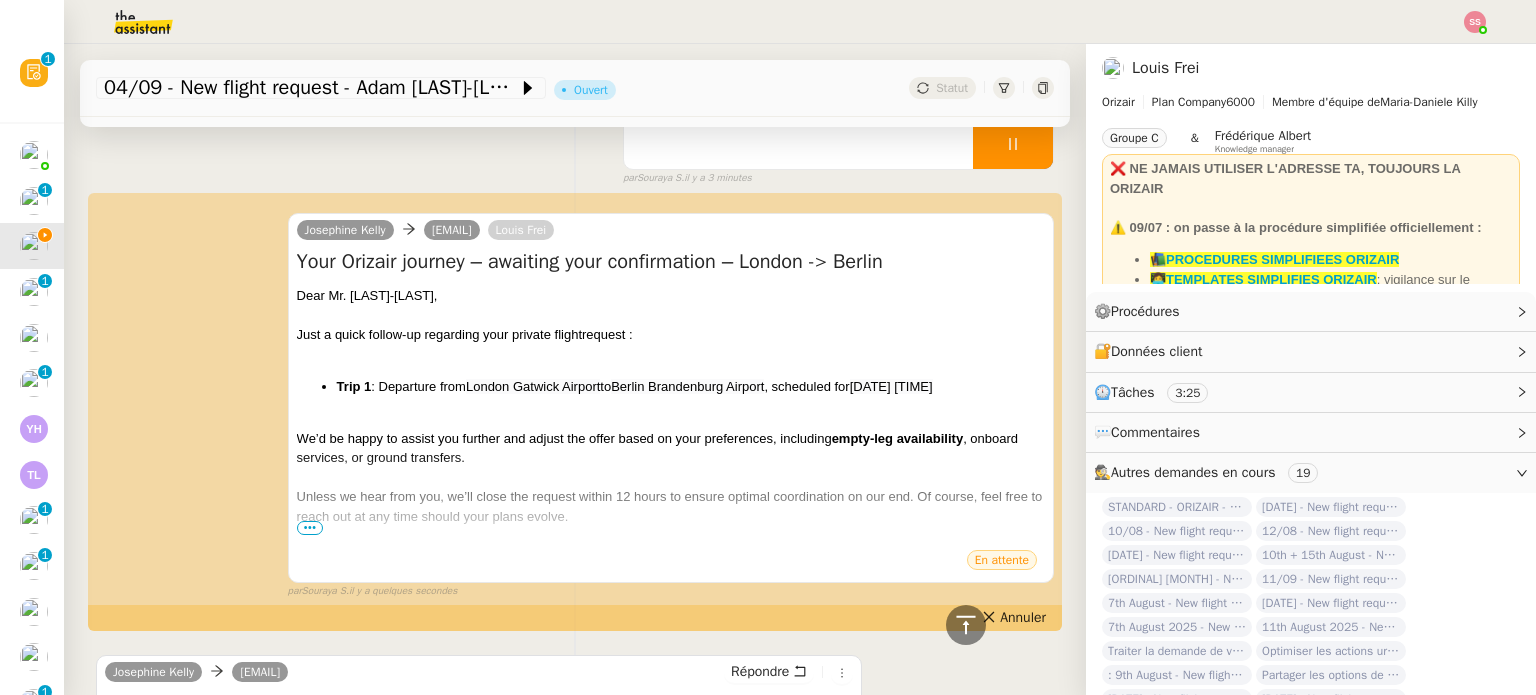 scroll, scrollTop: 100, scrollLeft: 0, axis: vertical 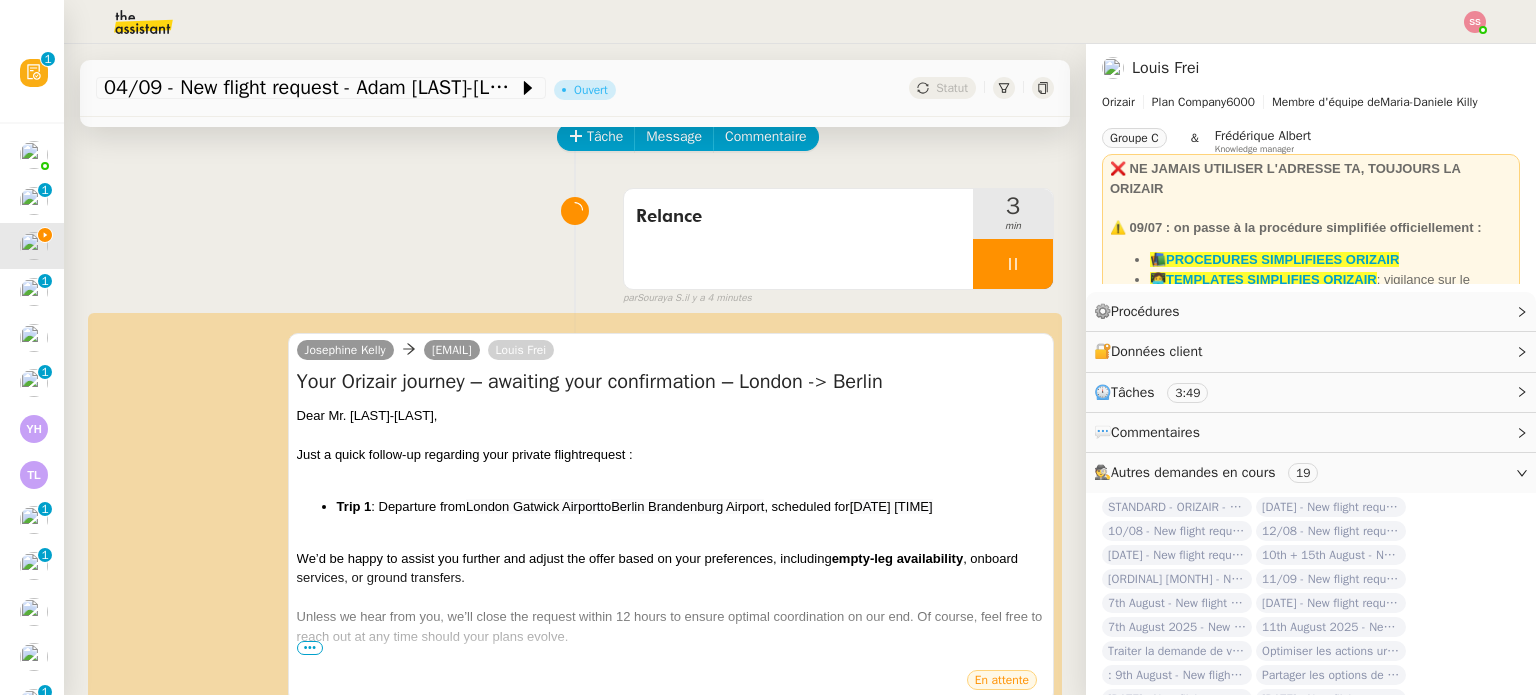 click at bounding box center [1013, 264] 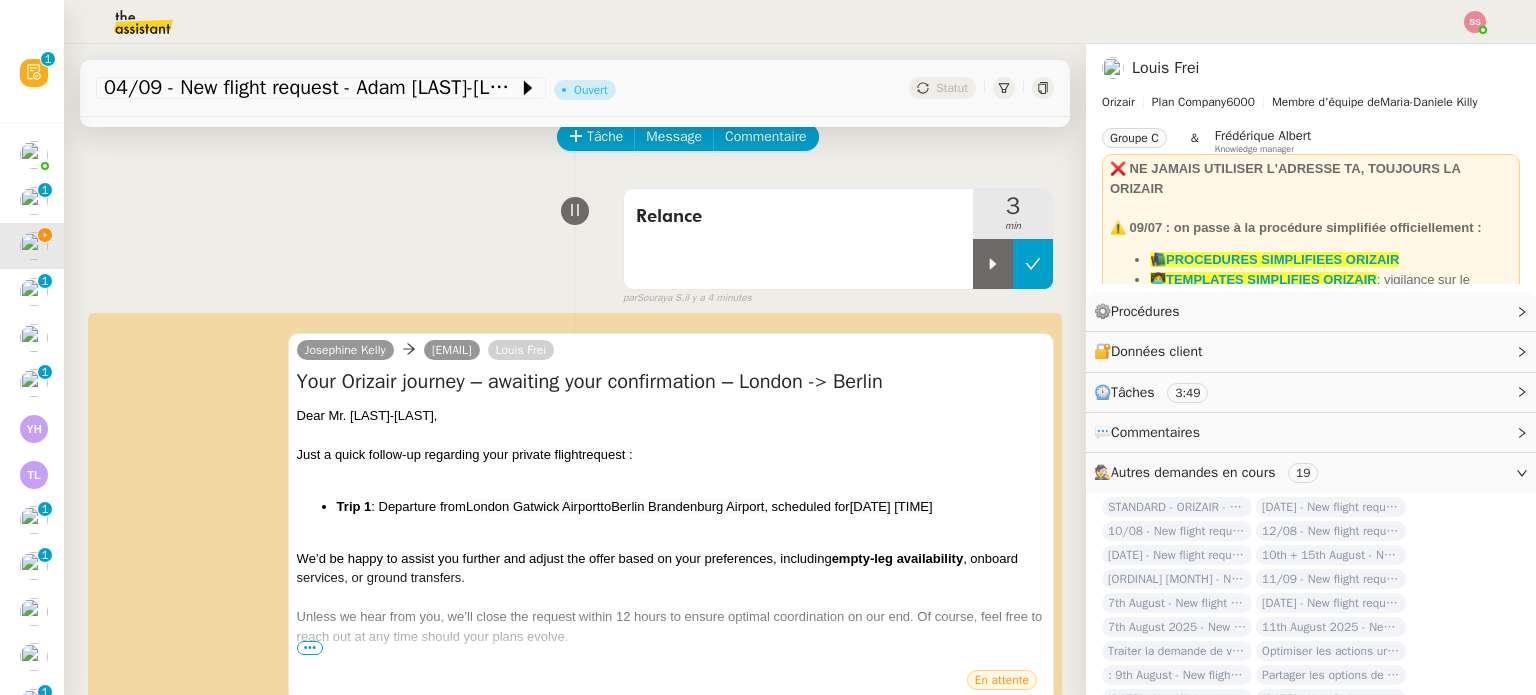 click at bounding box center [1033, 264] 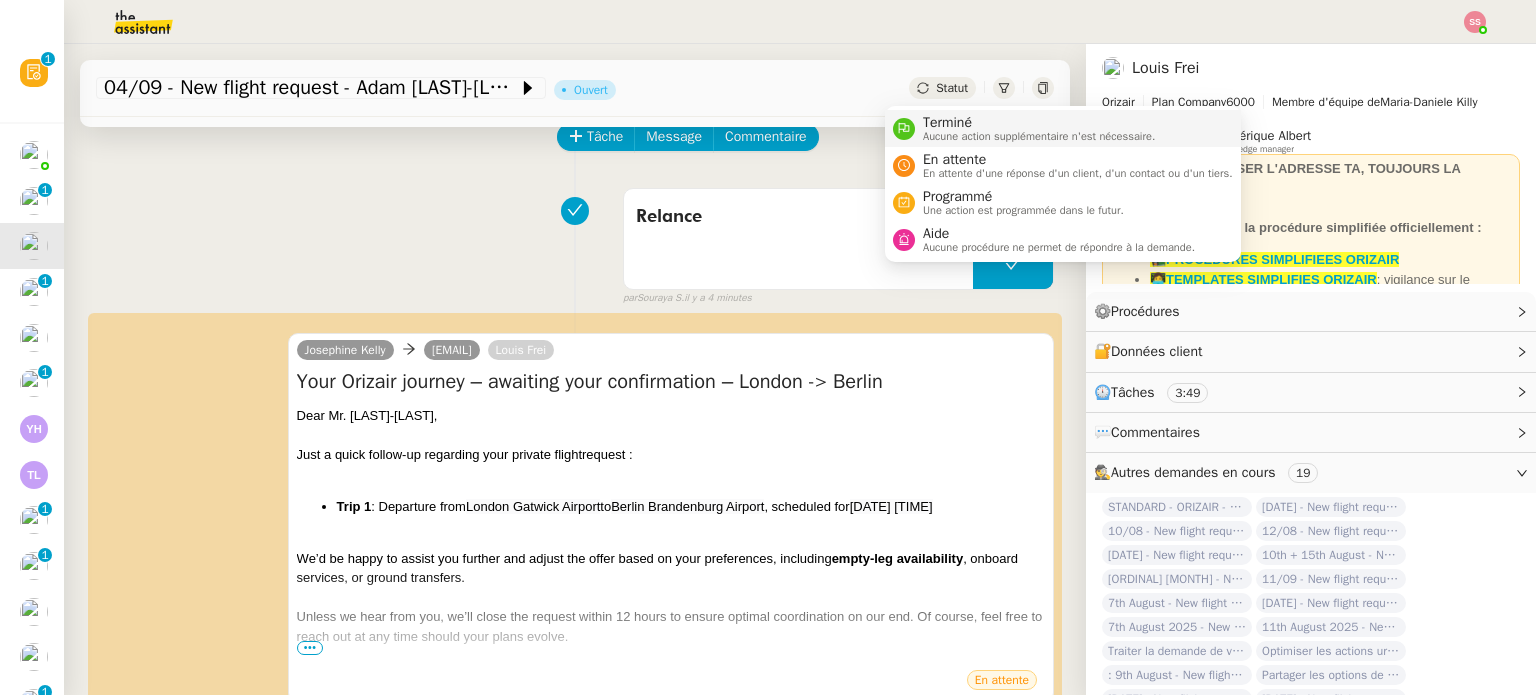 drag, startPoint x: 922, startPoint y: 84, endPoint x: 948, endPoint y: 119, distance: 43.60046 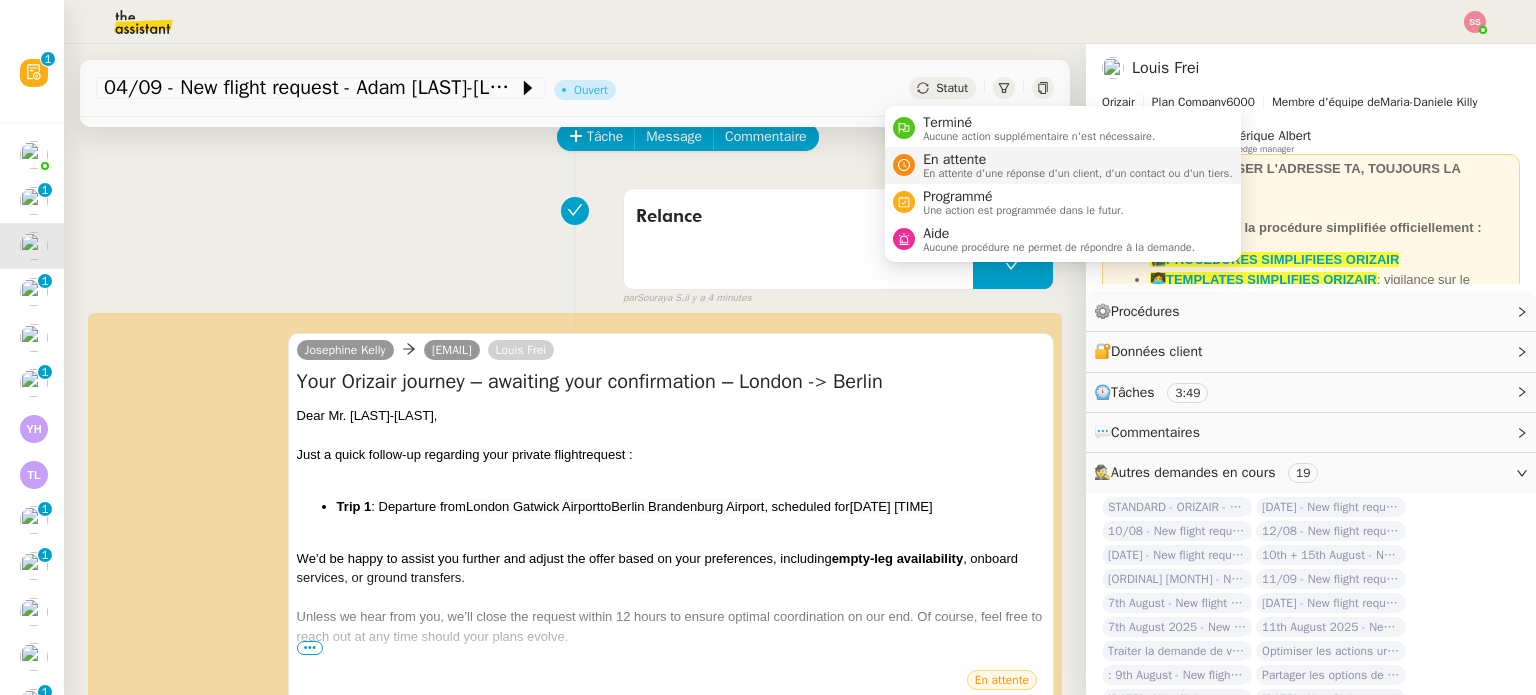 click on "En attente En attente d'une réponse d'un client, d'un contact ou d'un tiers." at bounding box center [1063, 165] 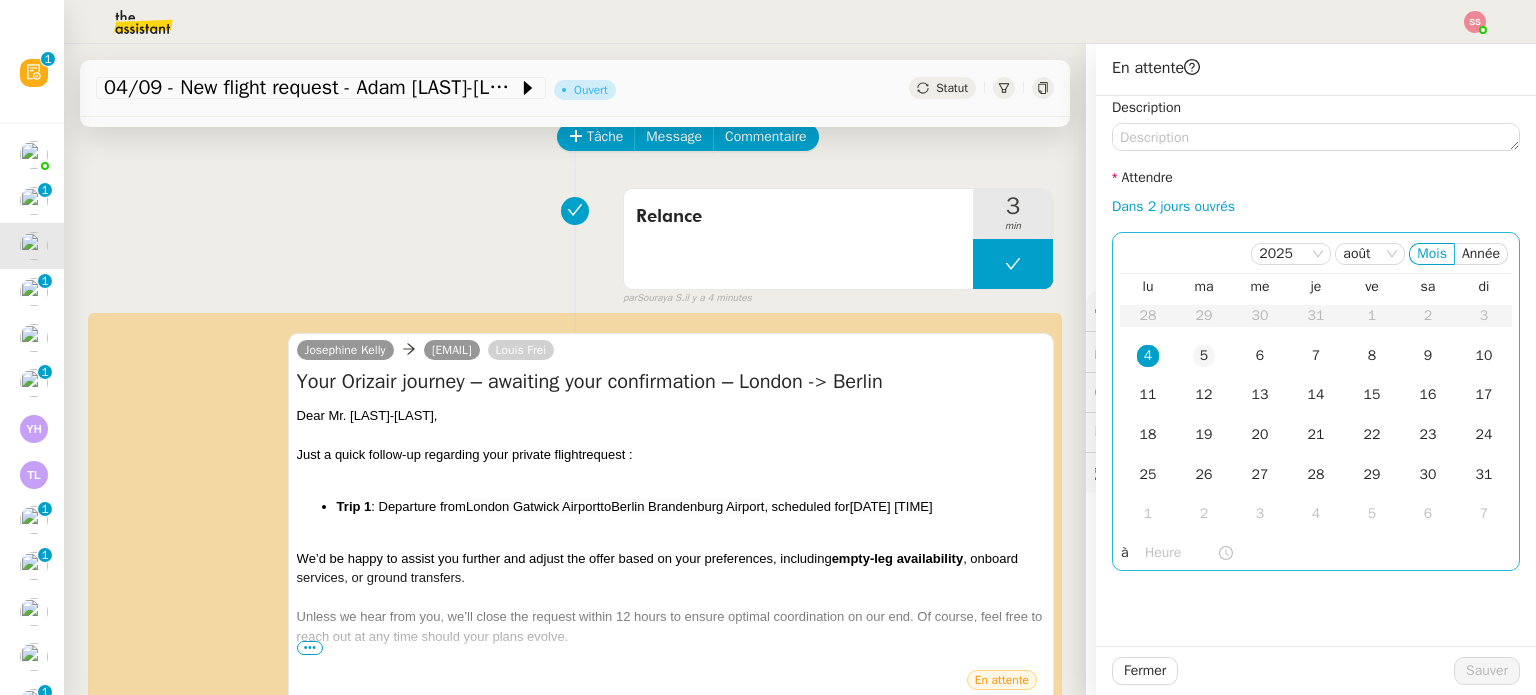 click on "5" 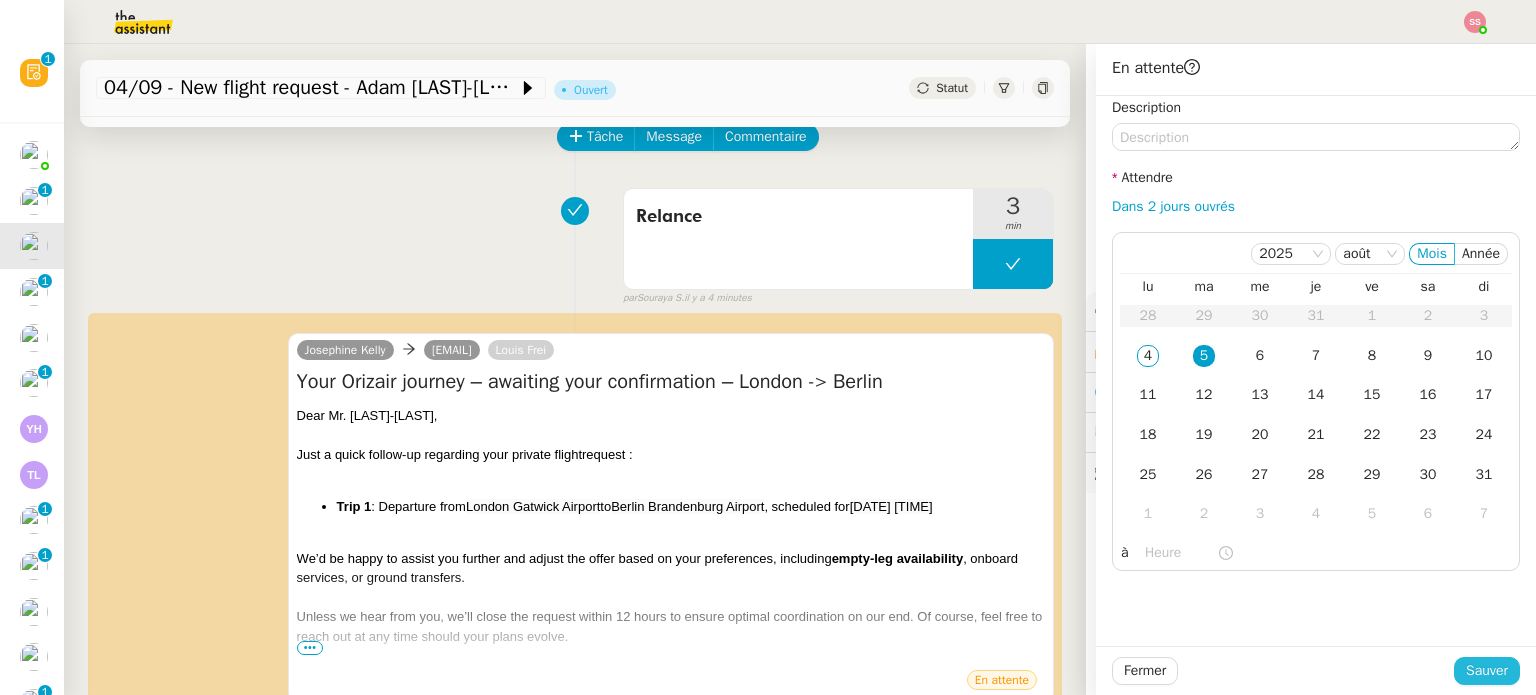 click on "Sauver" 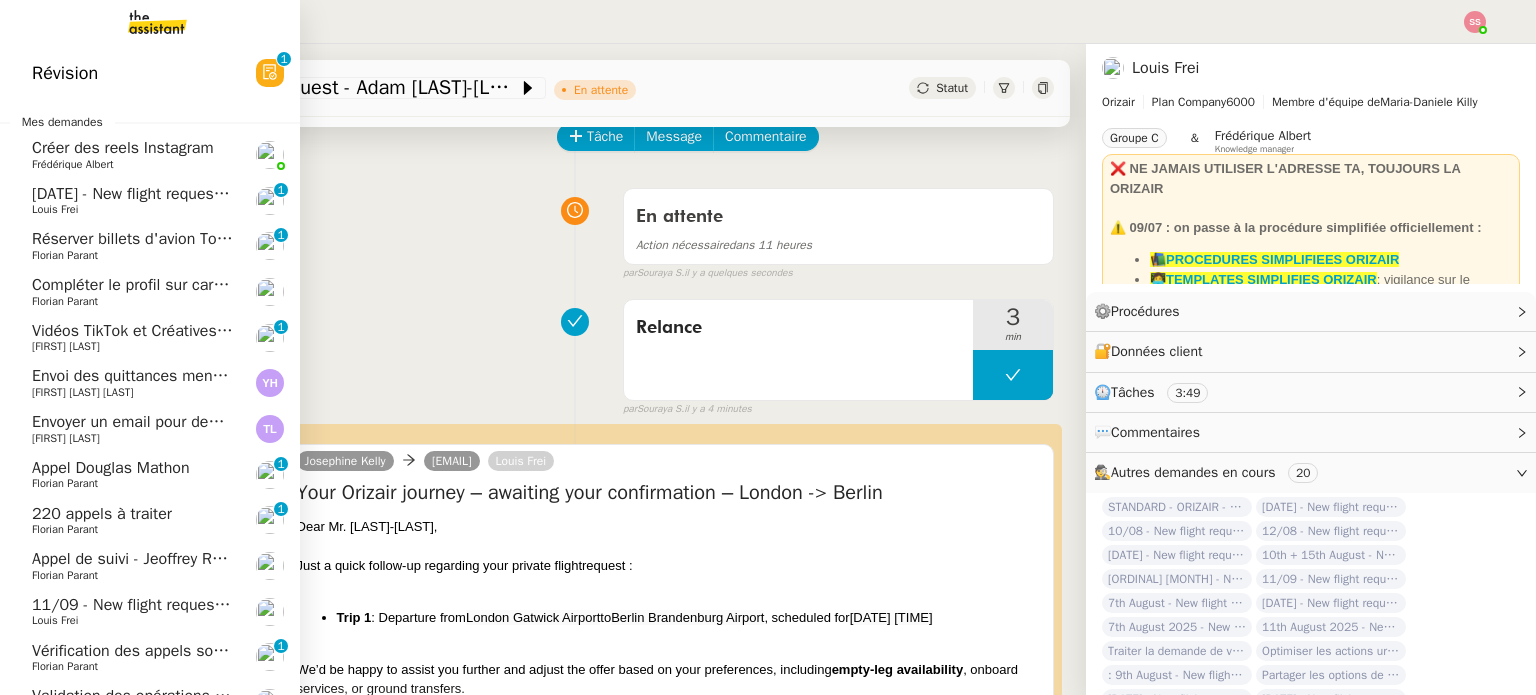 click on "Louis Frei" 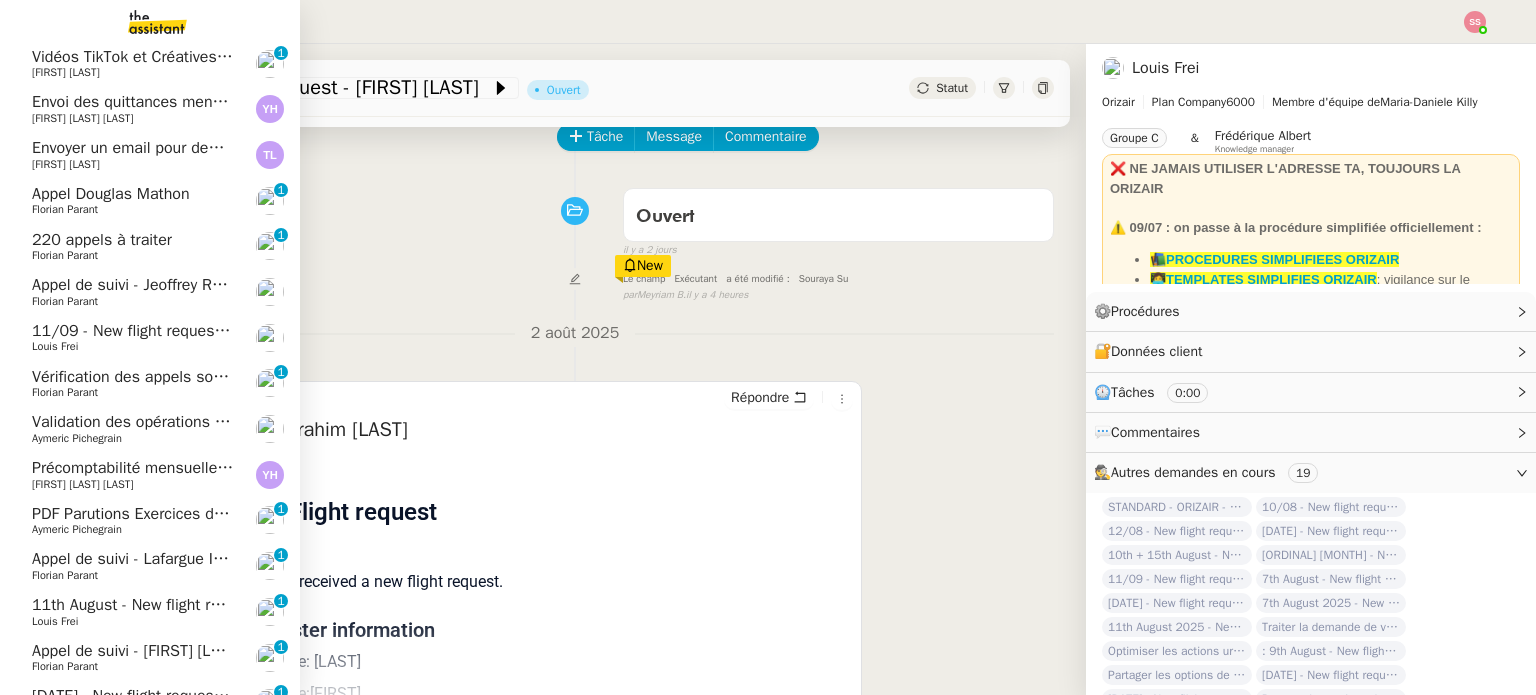 scroll, scrollTop: 265, scrollLeft: 0, axis: vertical 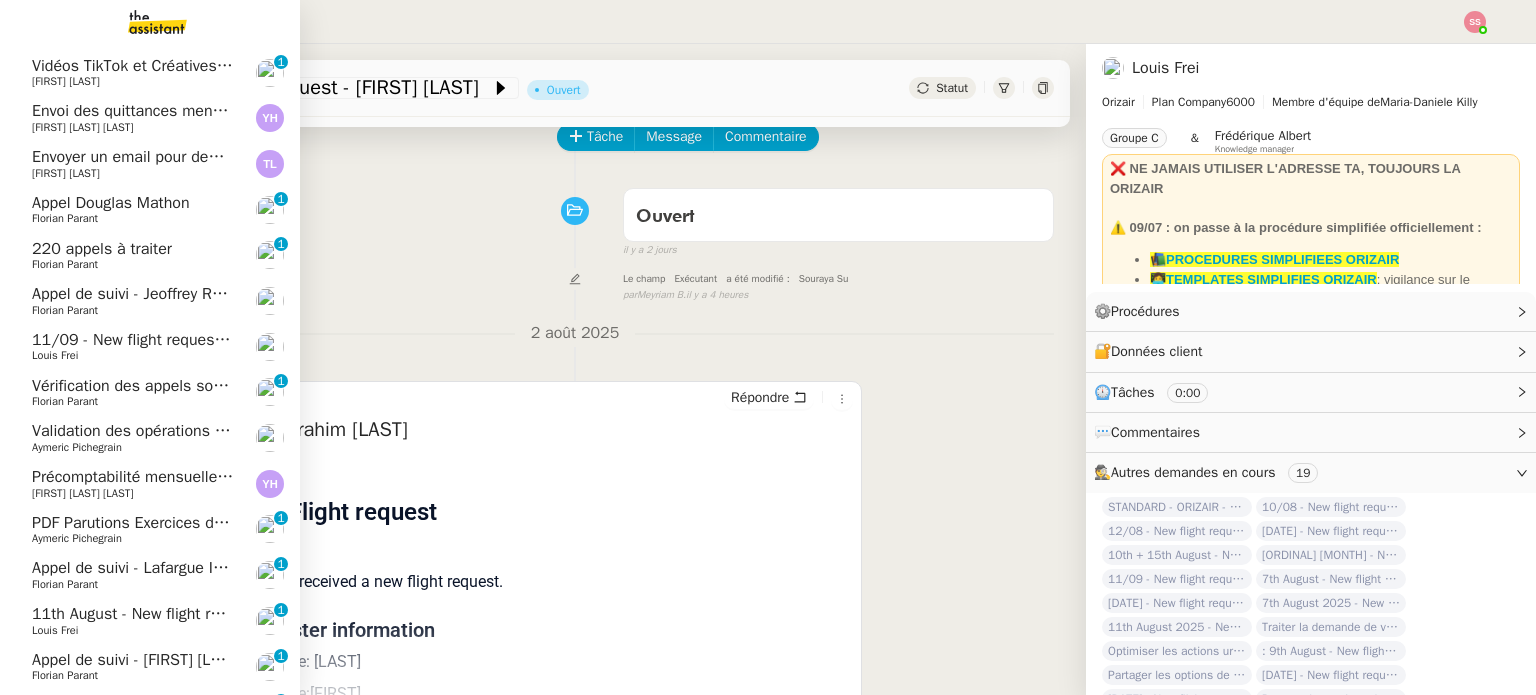 click on "11/09 - New flight request - S K" 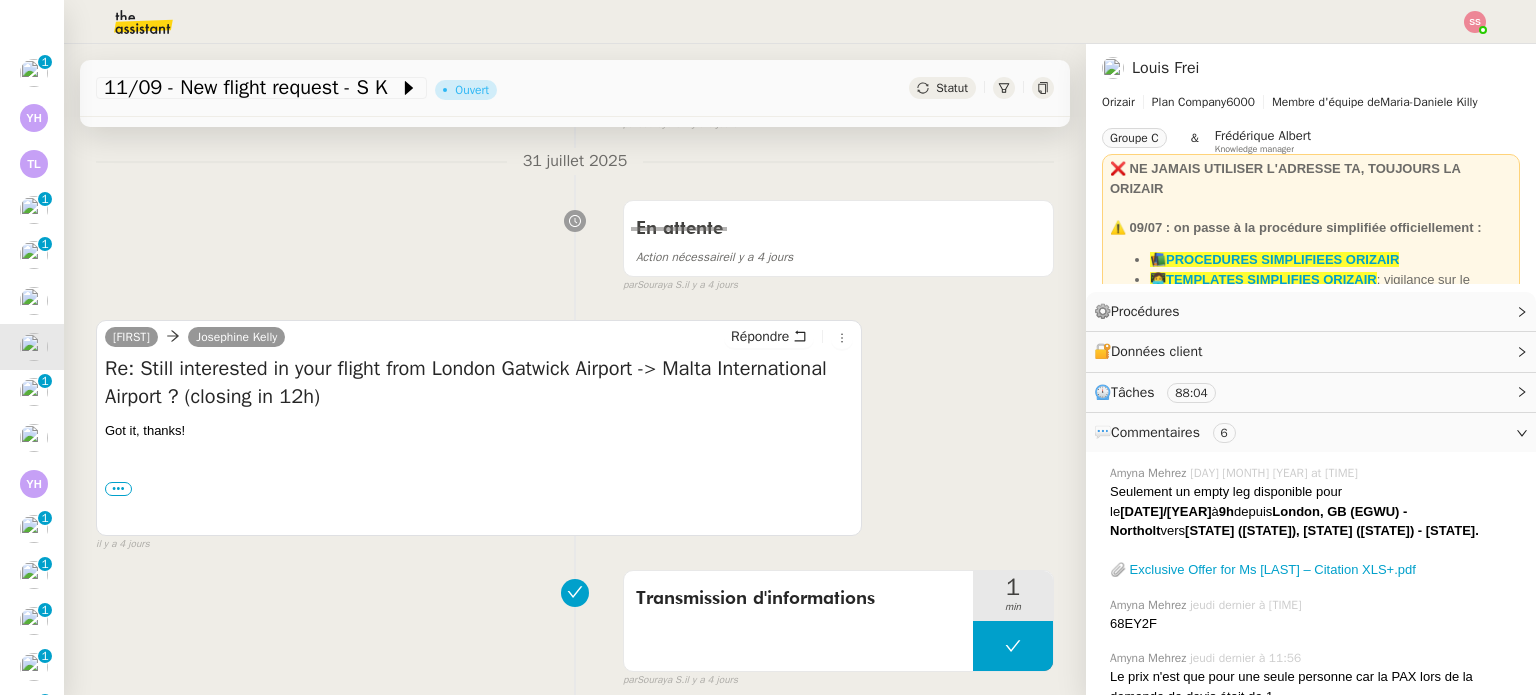 scroll, scrollTop: 400, scrollLeft: 0, axis: vertical 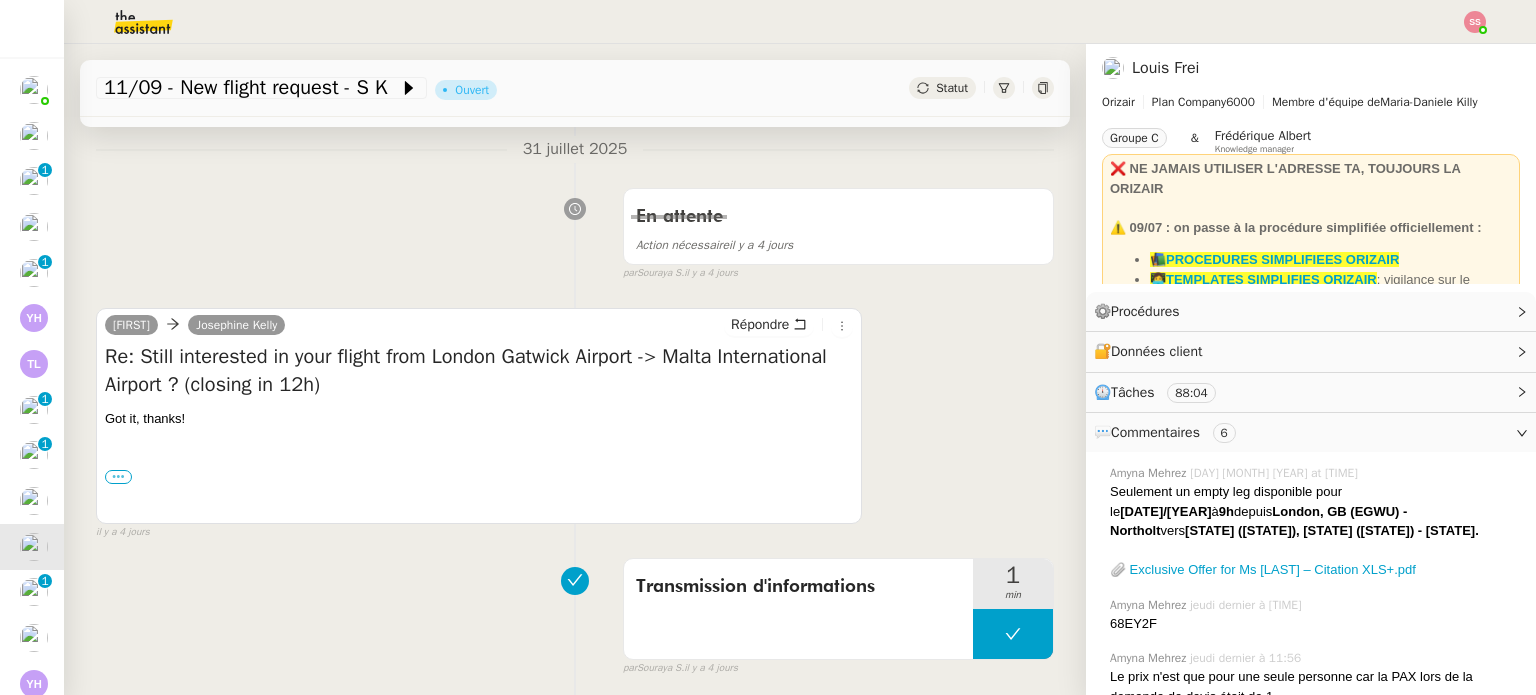 click on "•••" at bounding box center [118, 477] 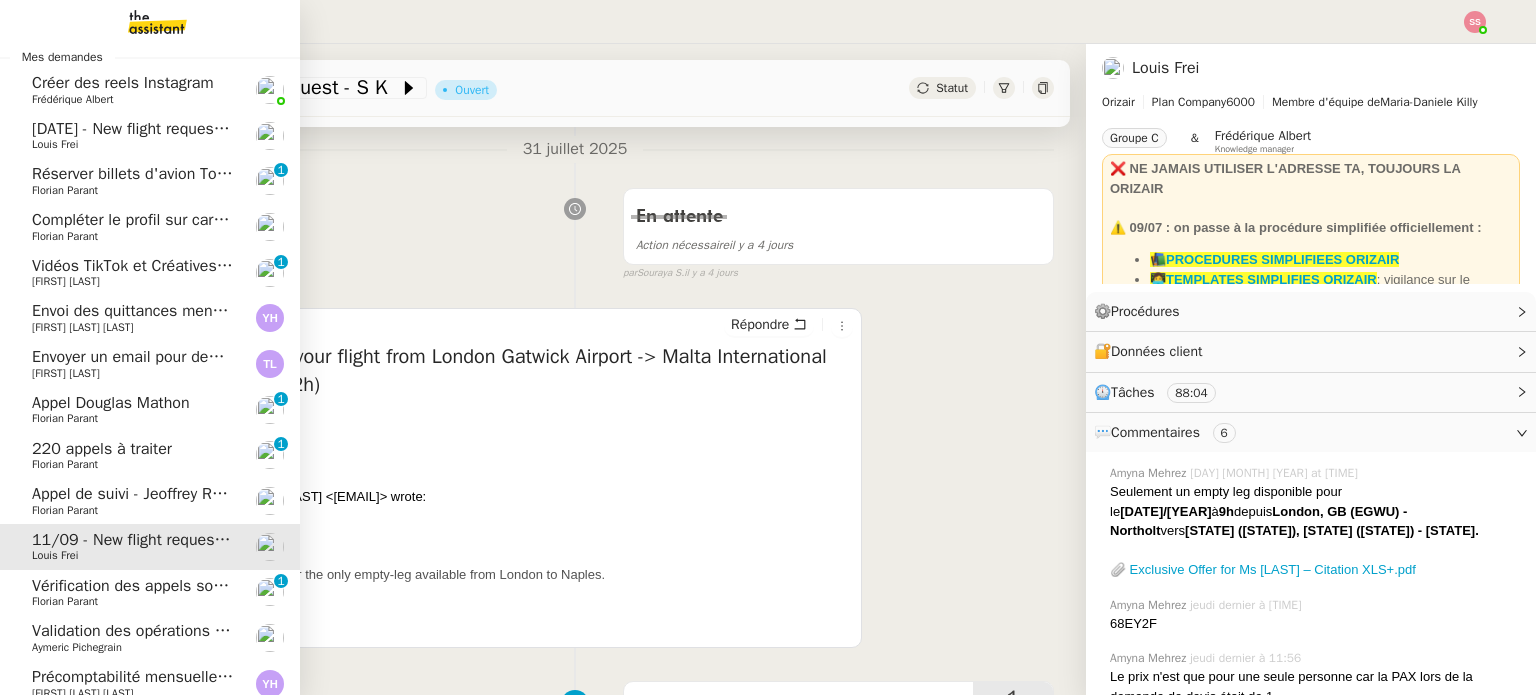 click on "Louis Frei" 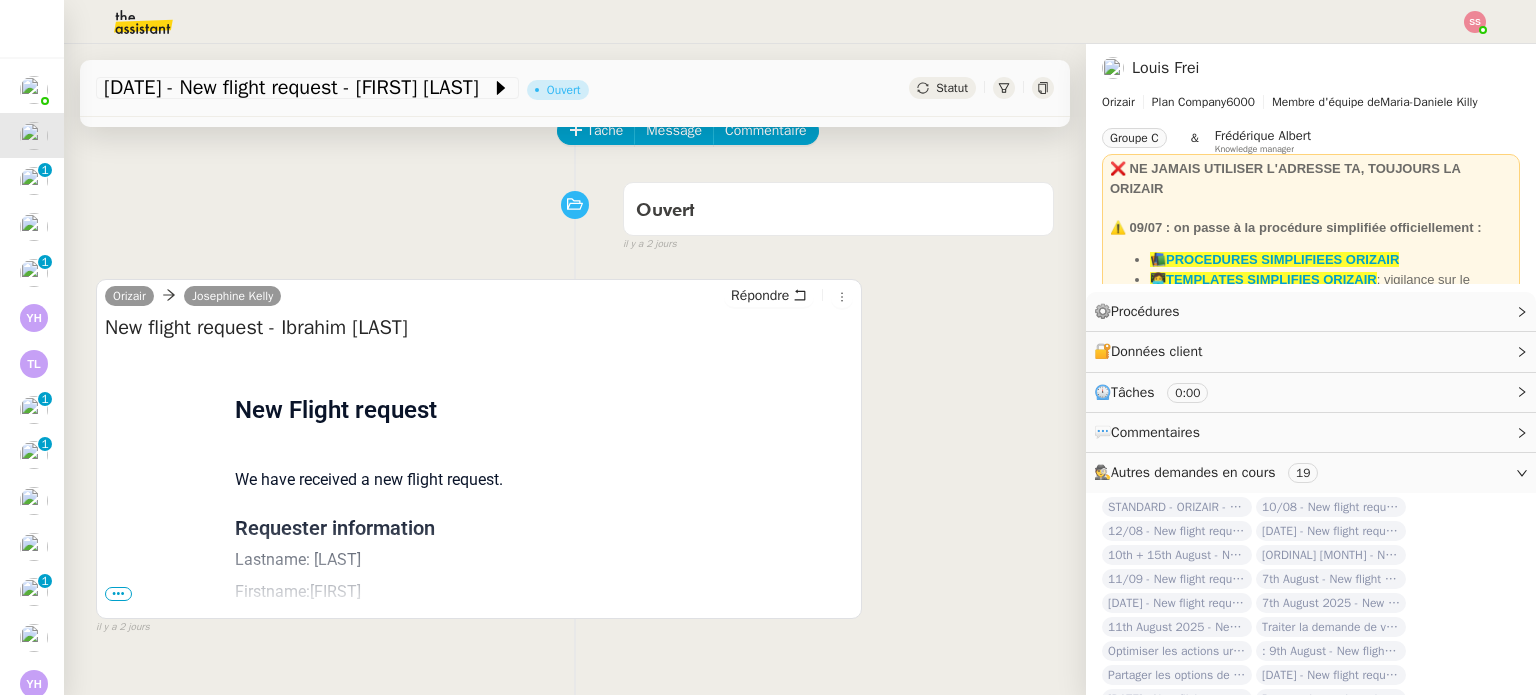 scroll, scrollTop: 268, scrollLeft: 0, axis: vertical 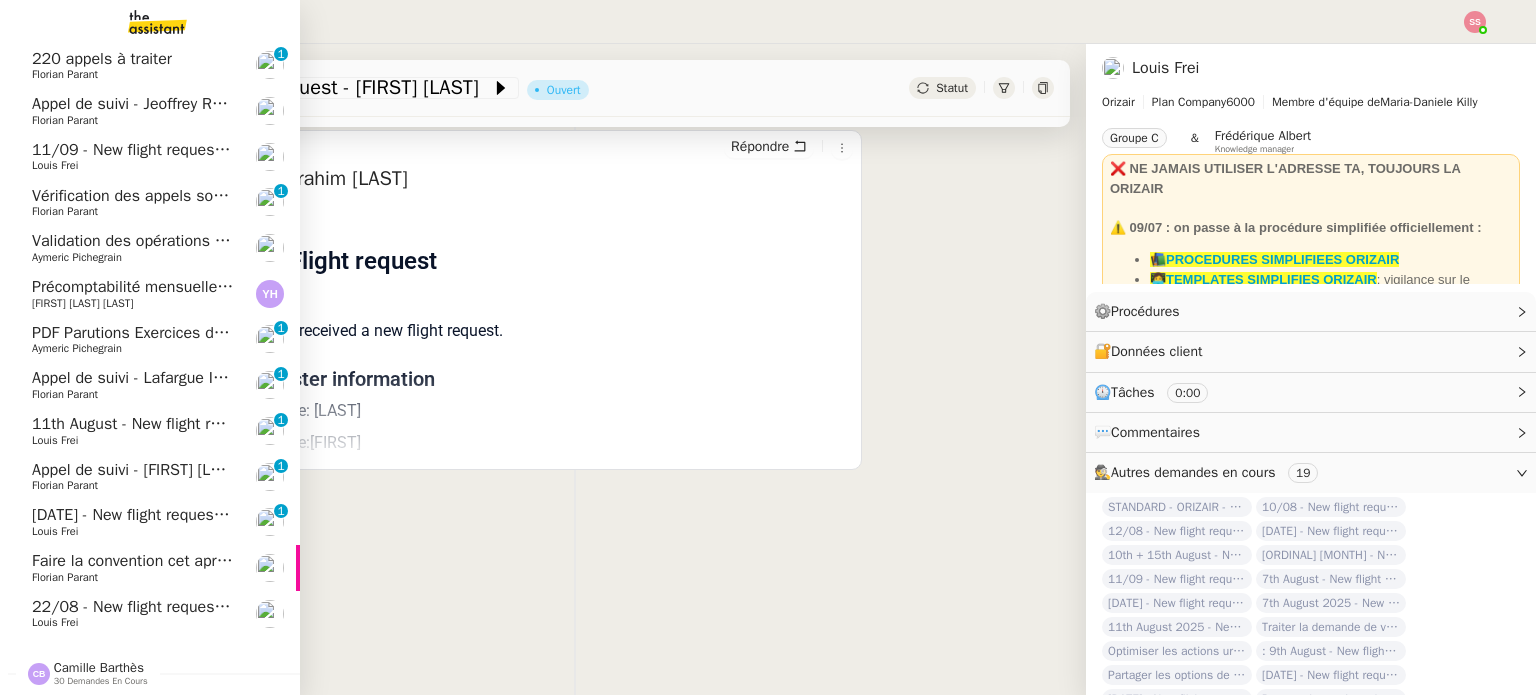 click on "[DATE] - New flight request - [FIRST] [LAST]" 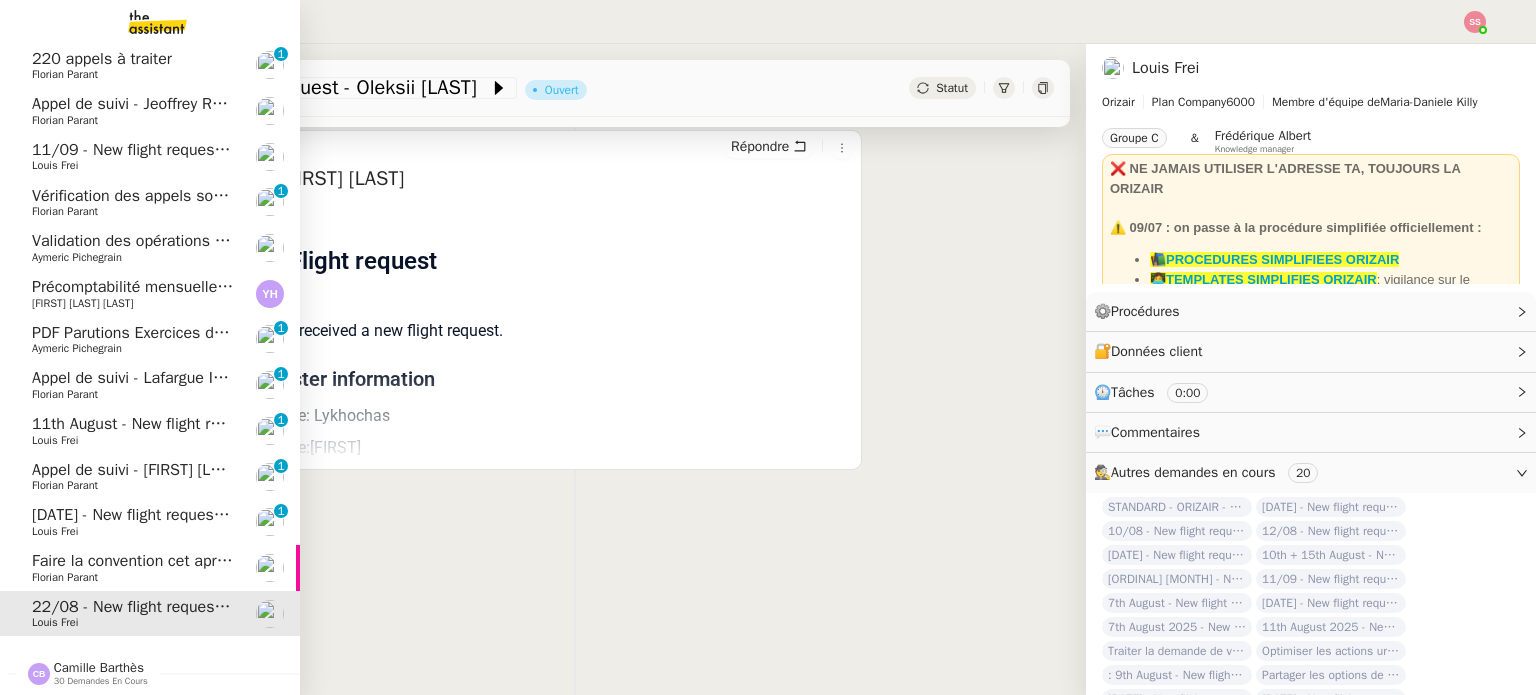 click on "Louis Frei" 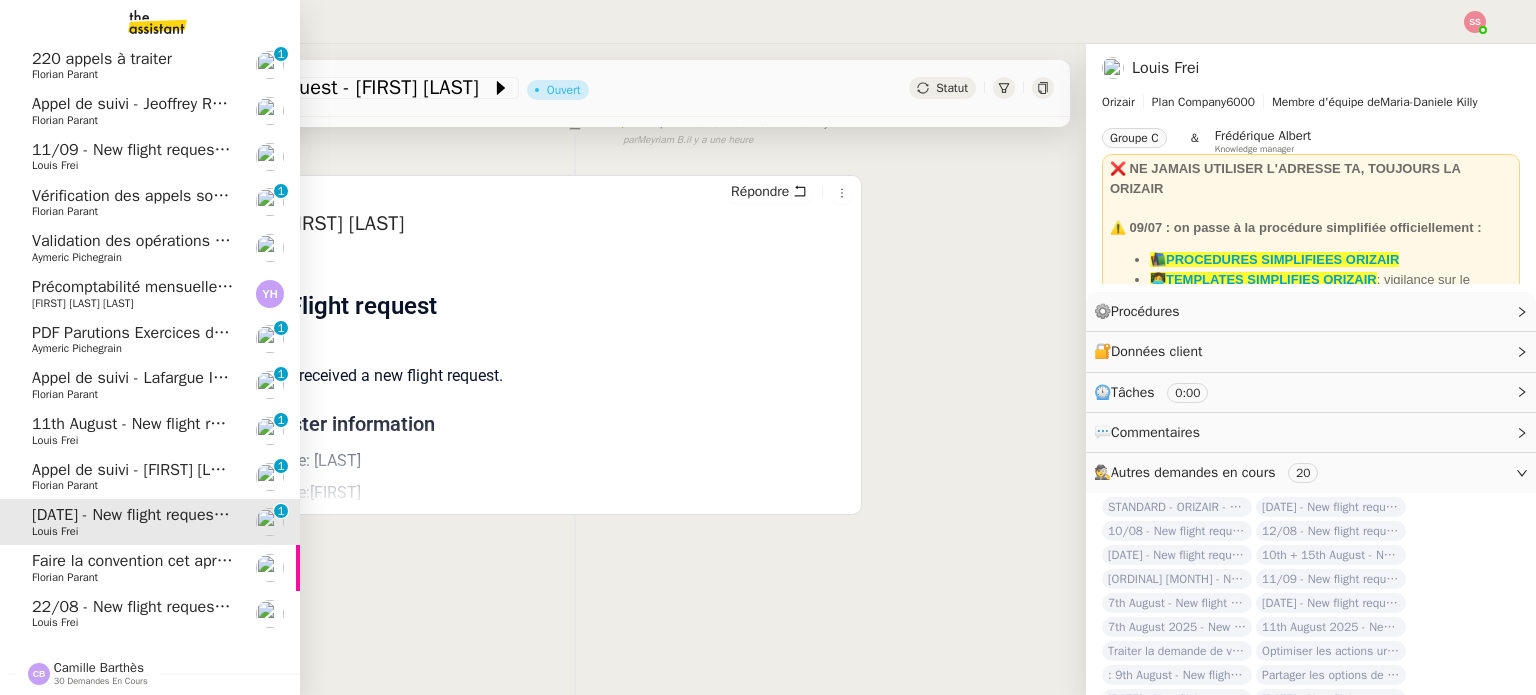 click on "11th August - New flight request - [FIRST] [LAST]" 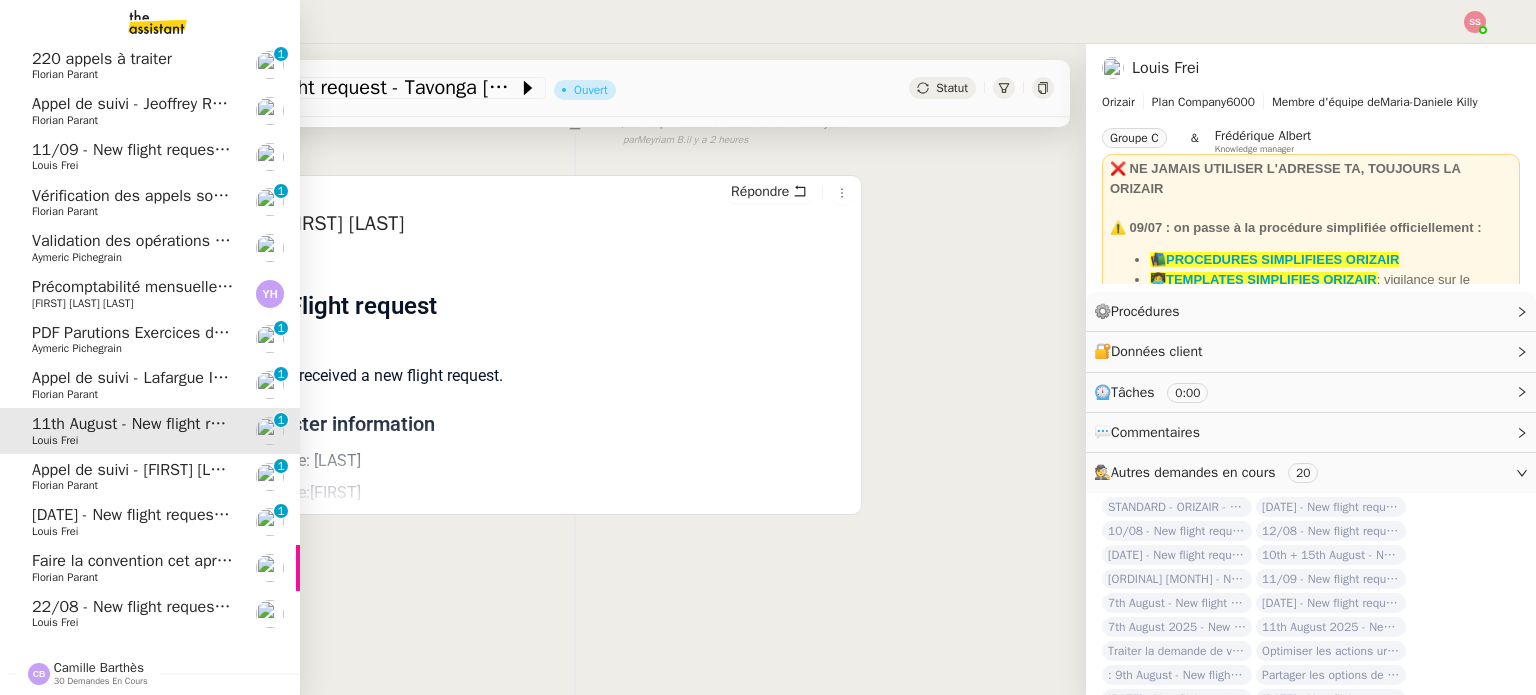 click on "11/09 - New flight request - S K" 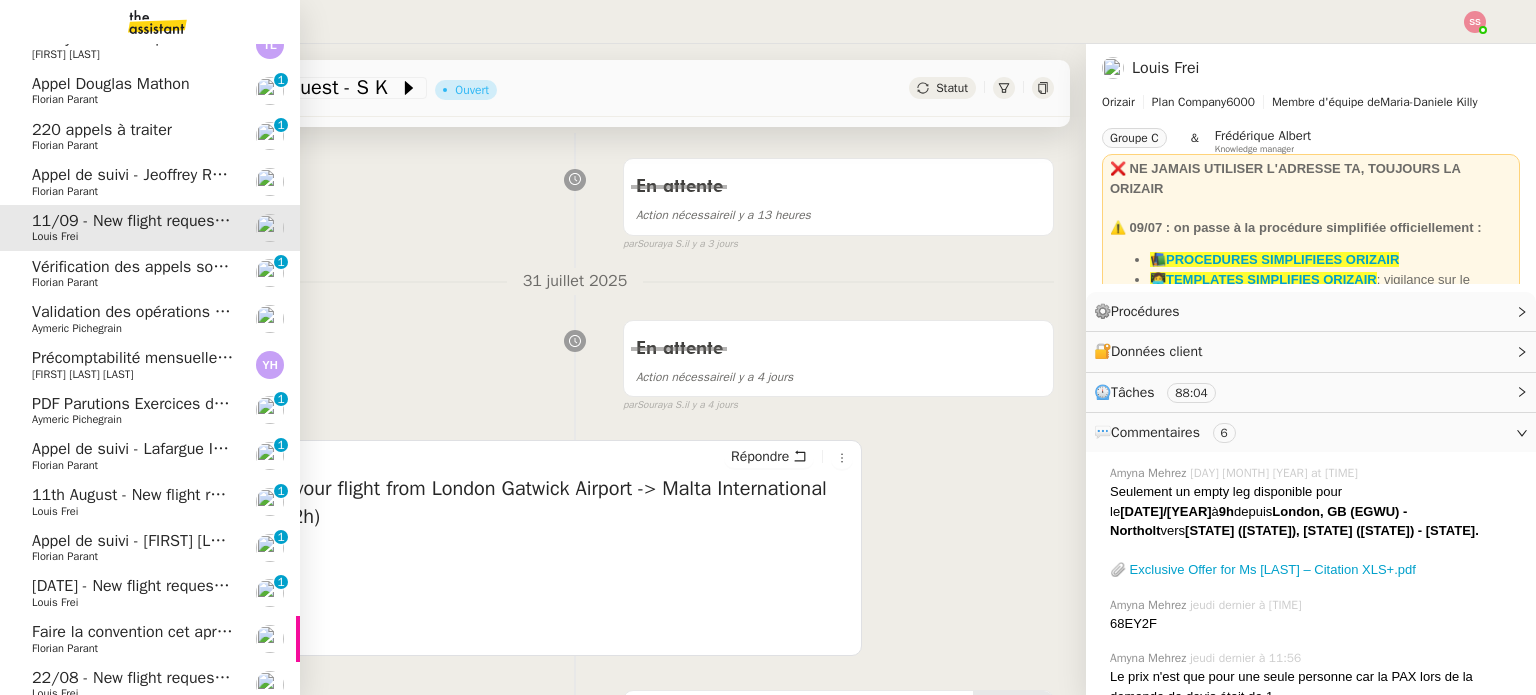 scroll, scrollTop: 465, scrollLeft: 0, axis: vertical 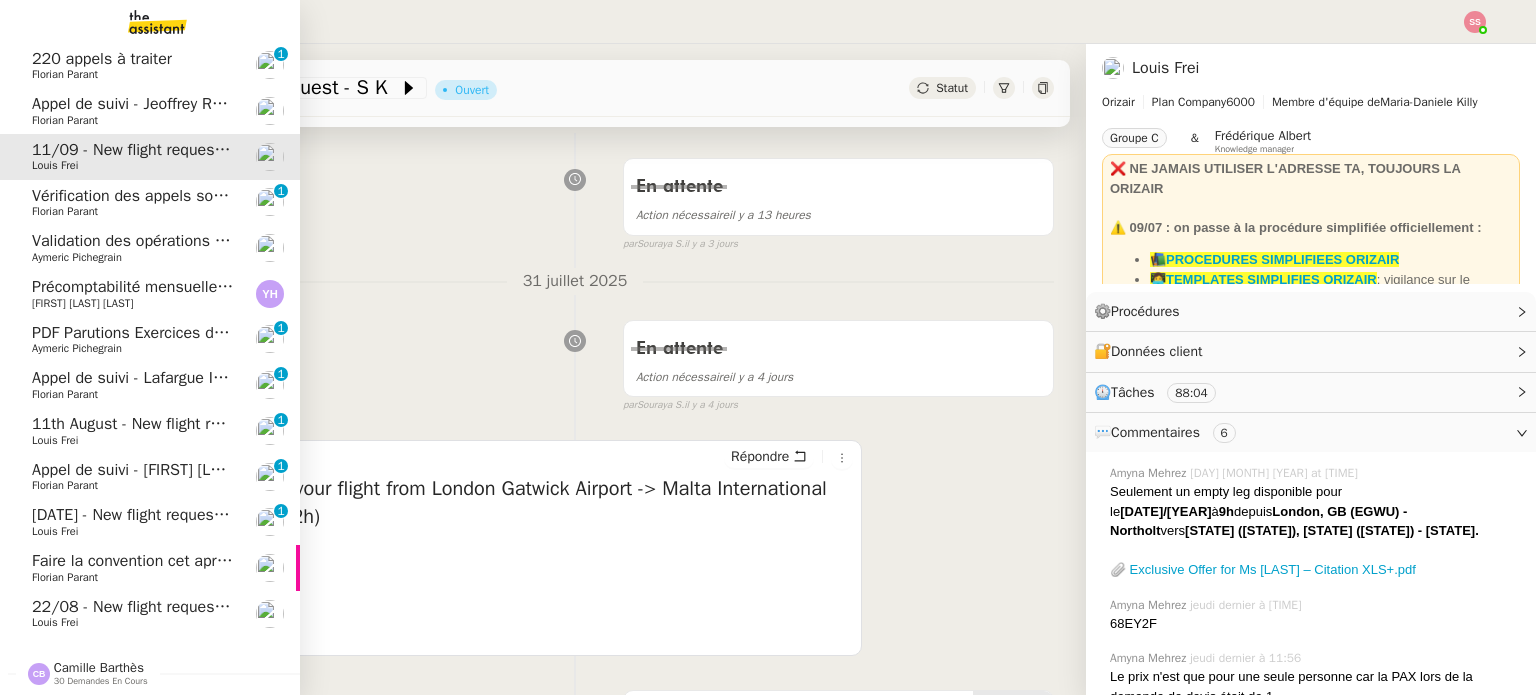 click on "[DATE] - New flight request - [FIRST] [LAST]" 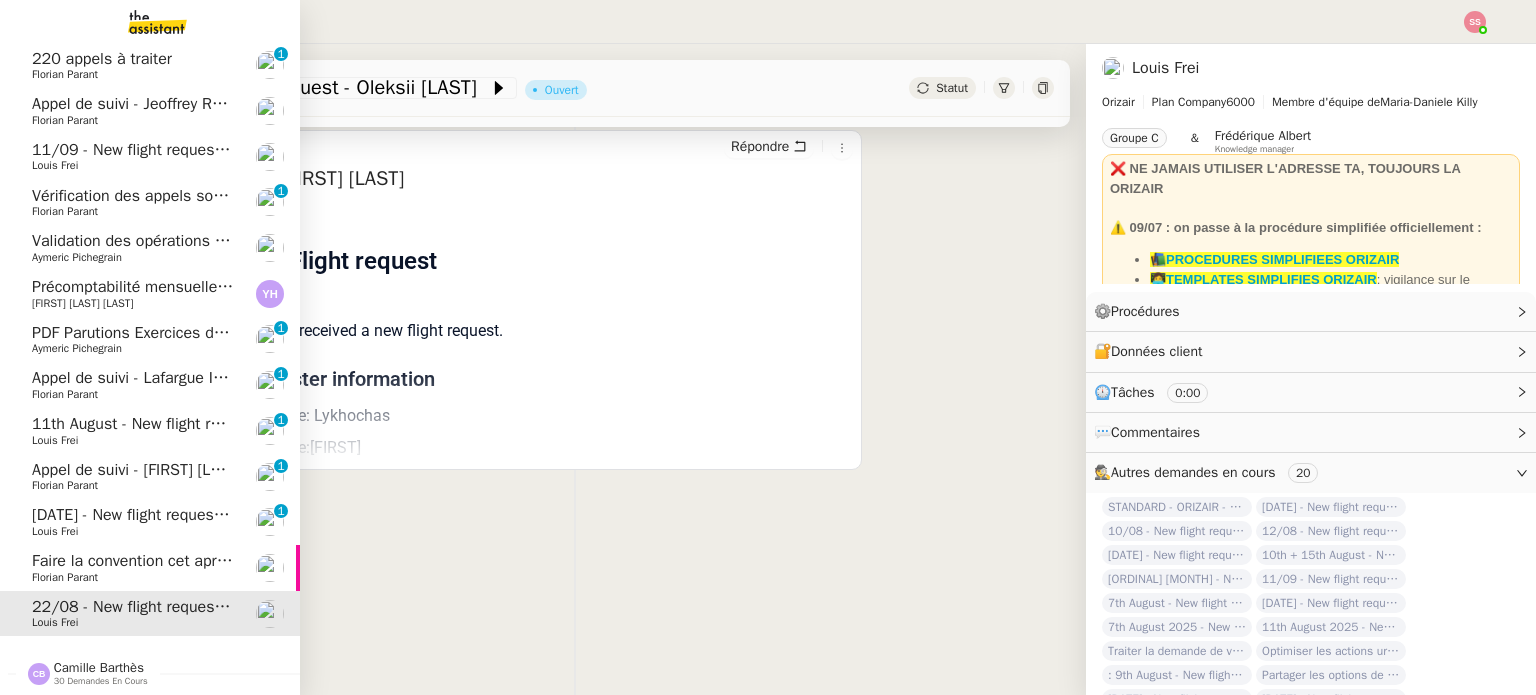 click on "[DAY]th [MONTH] - New flight request - [FIRST] [LAST]" 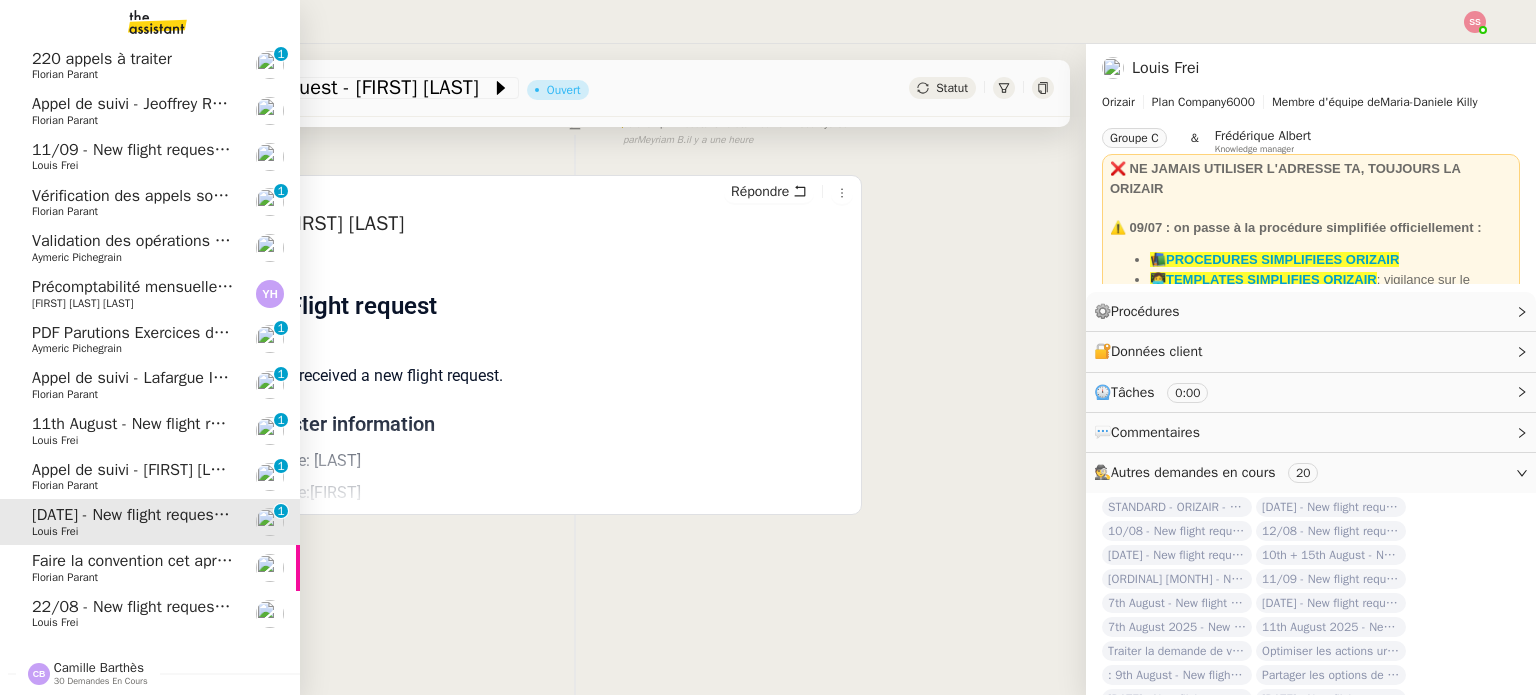 click on "11th August - New flight request - [FIRST] [LAST]" 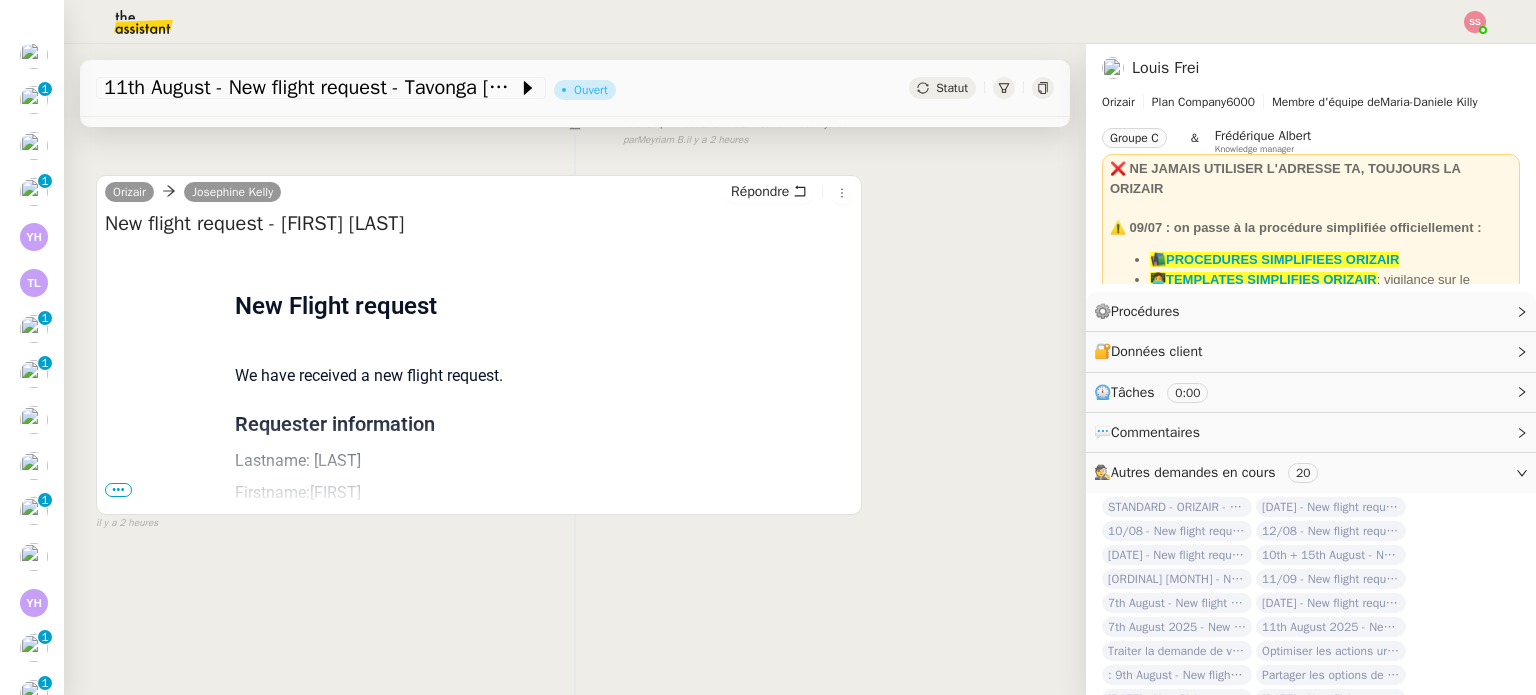 scroll, scrollTop: 54, scrollLeft: 0, axis: vertical 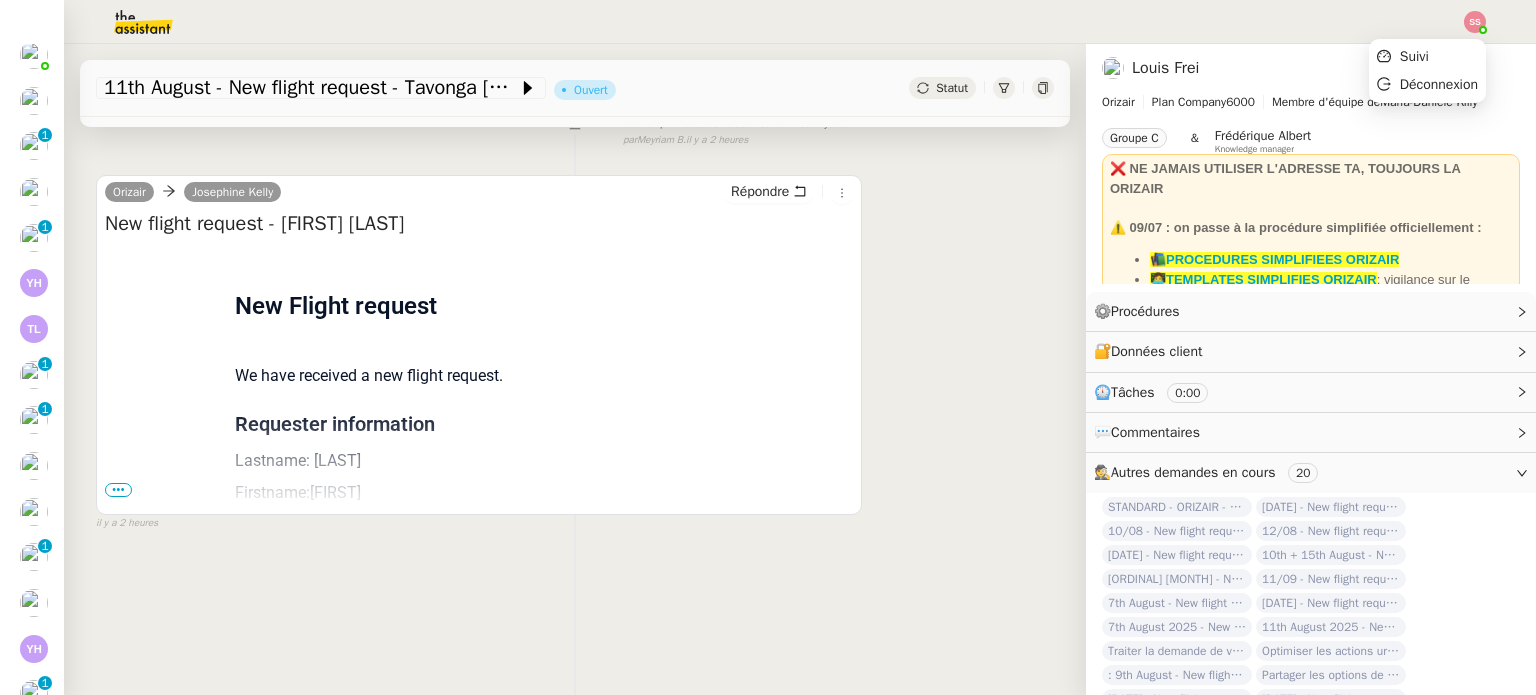 click 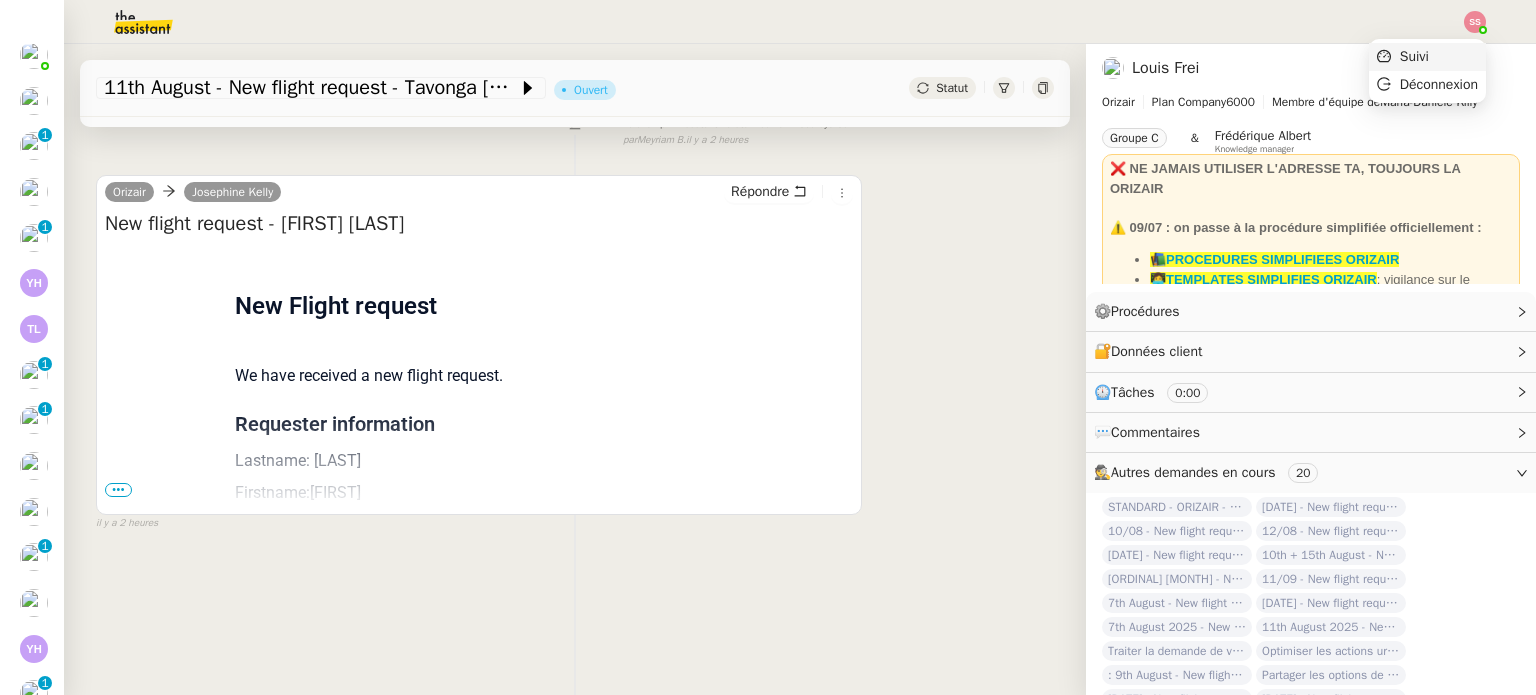 click on "Suivi" at bounding box center (1427, 57) 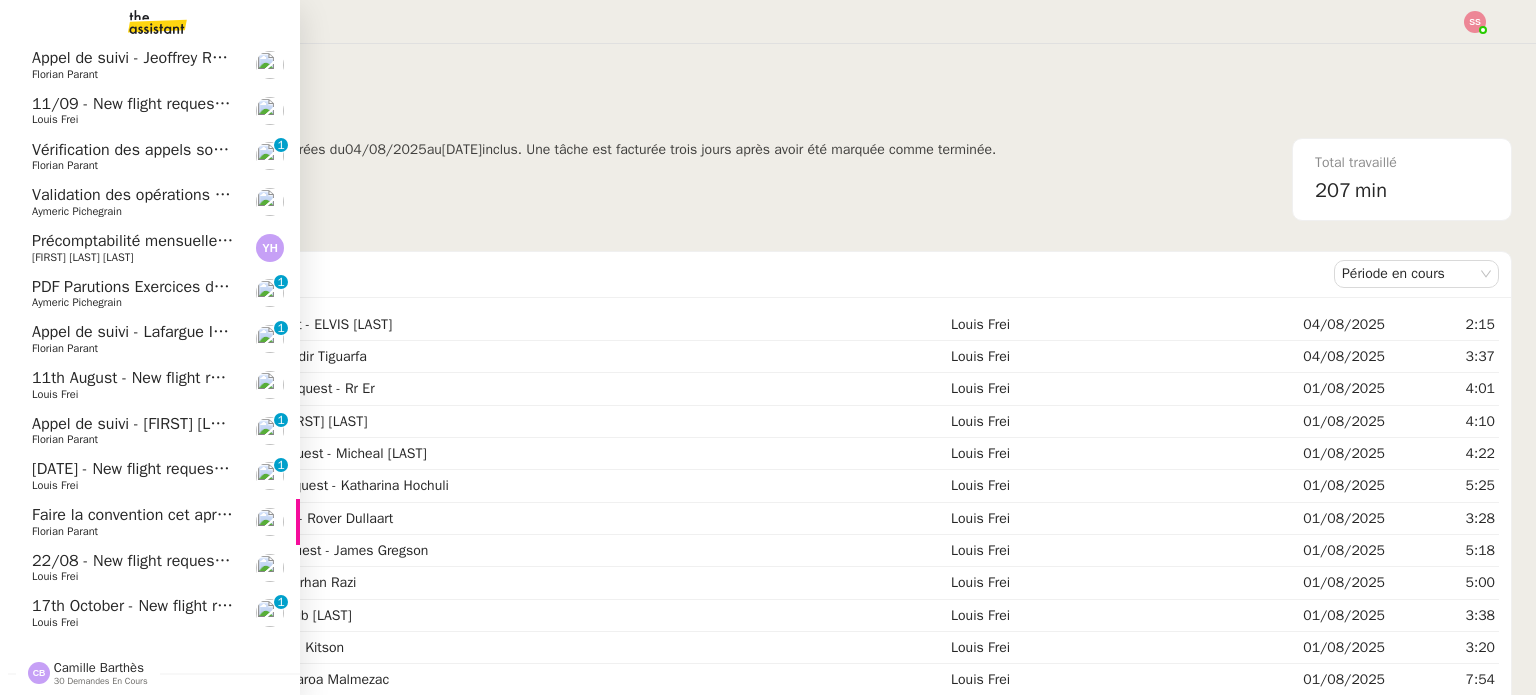scroll, scrollTop: 464, scrollLeft: 0, axis: vertical 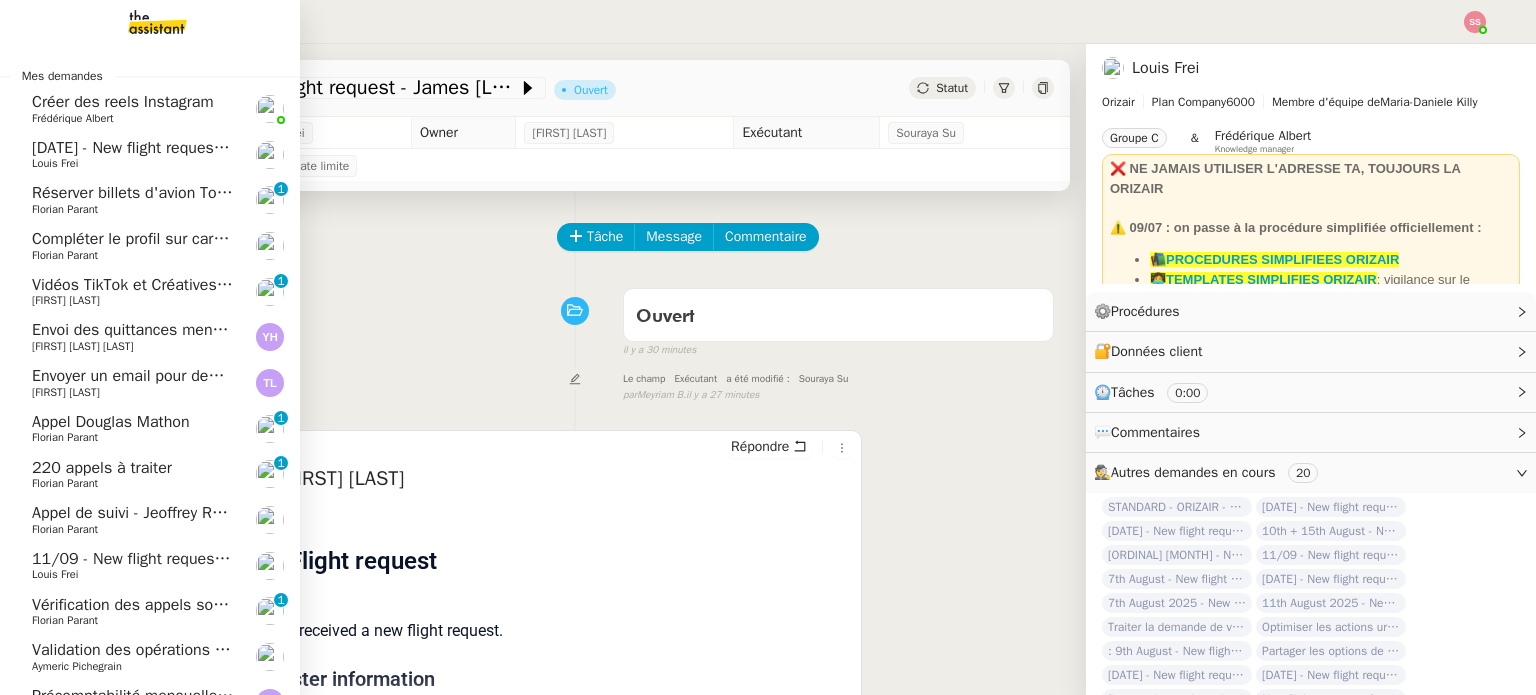 click on "9th August  - New flight request - Ibrahim Idris    Louis Frei" 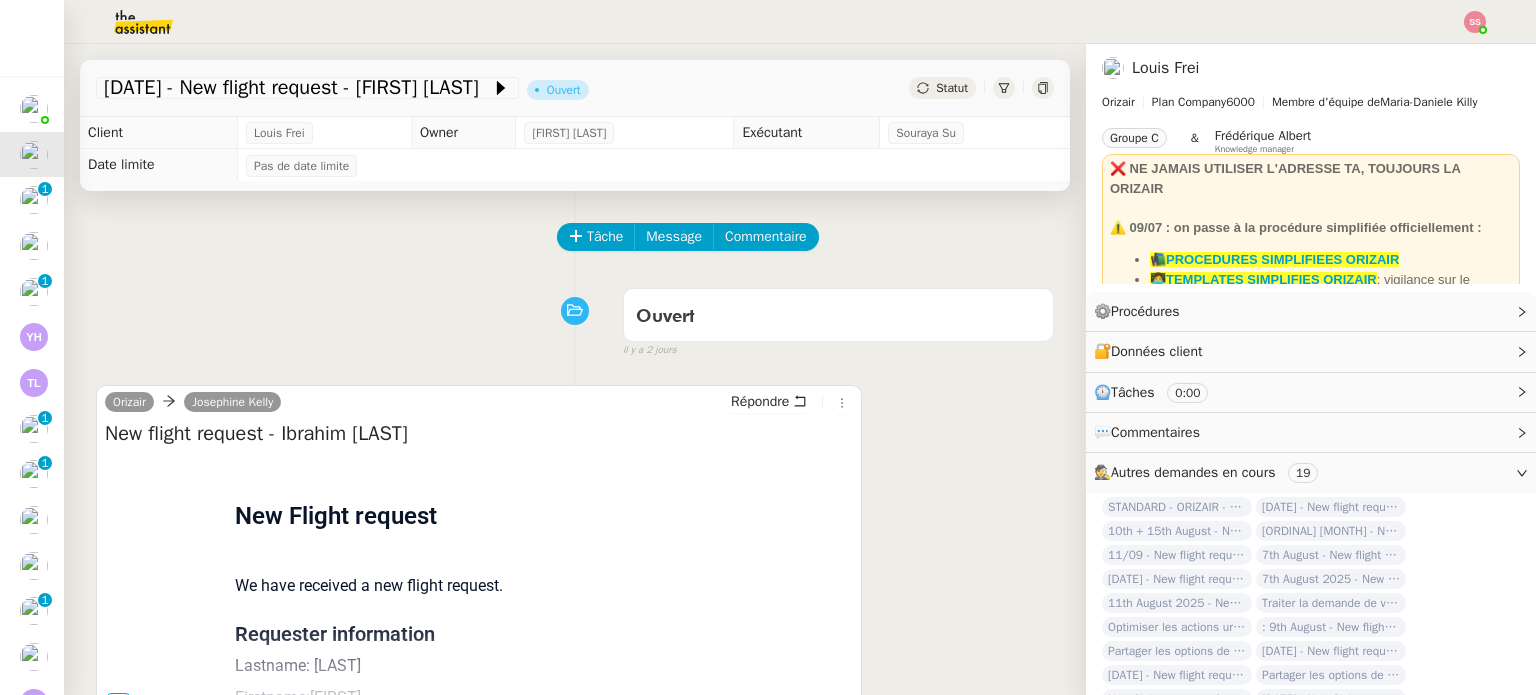 scroll, scrollTop: 268, scrollLeft: 0, axis: vertical 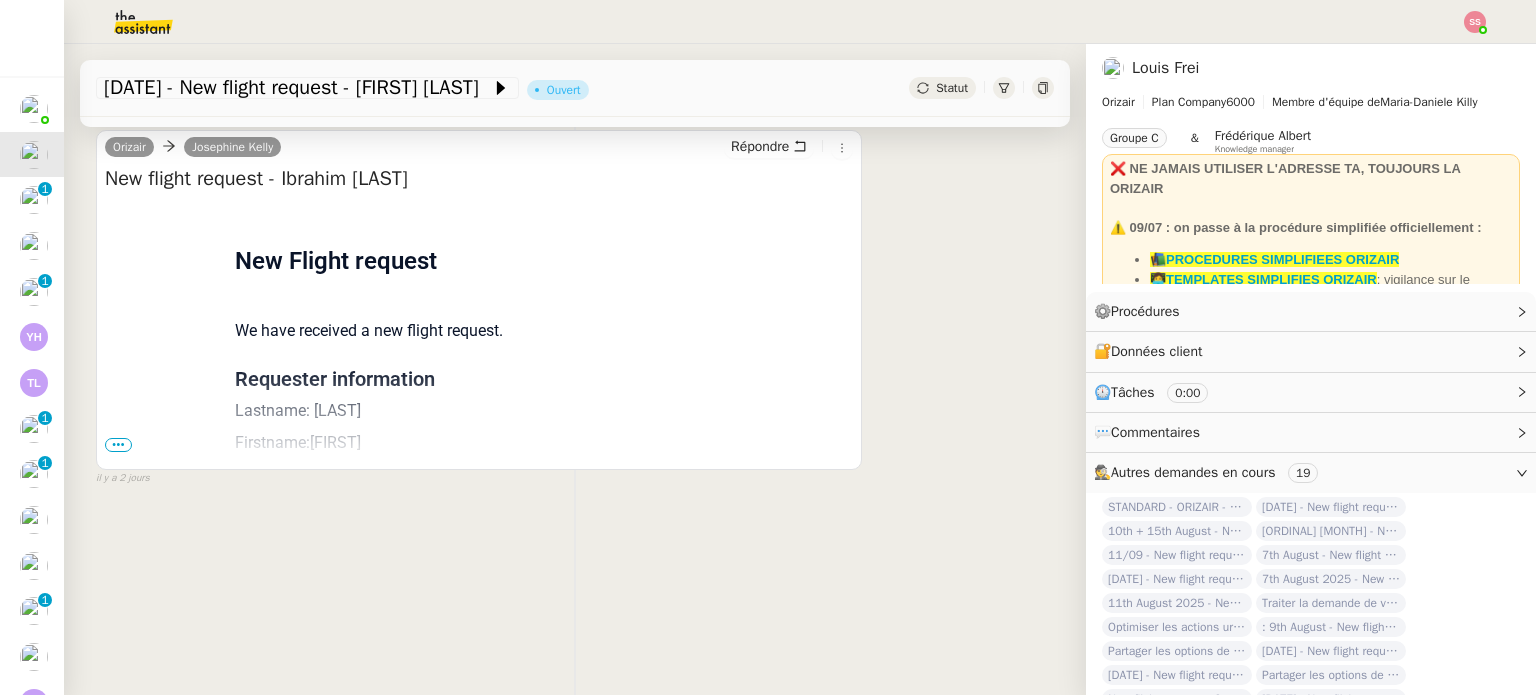 click on "•••" at bounding box center [118, 445] 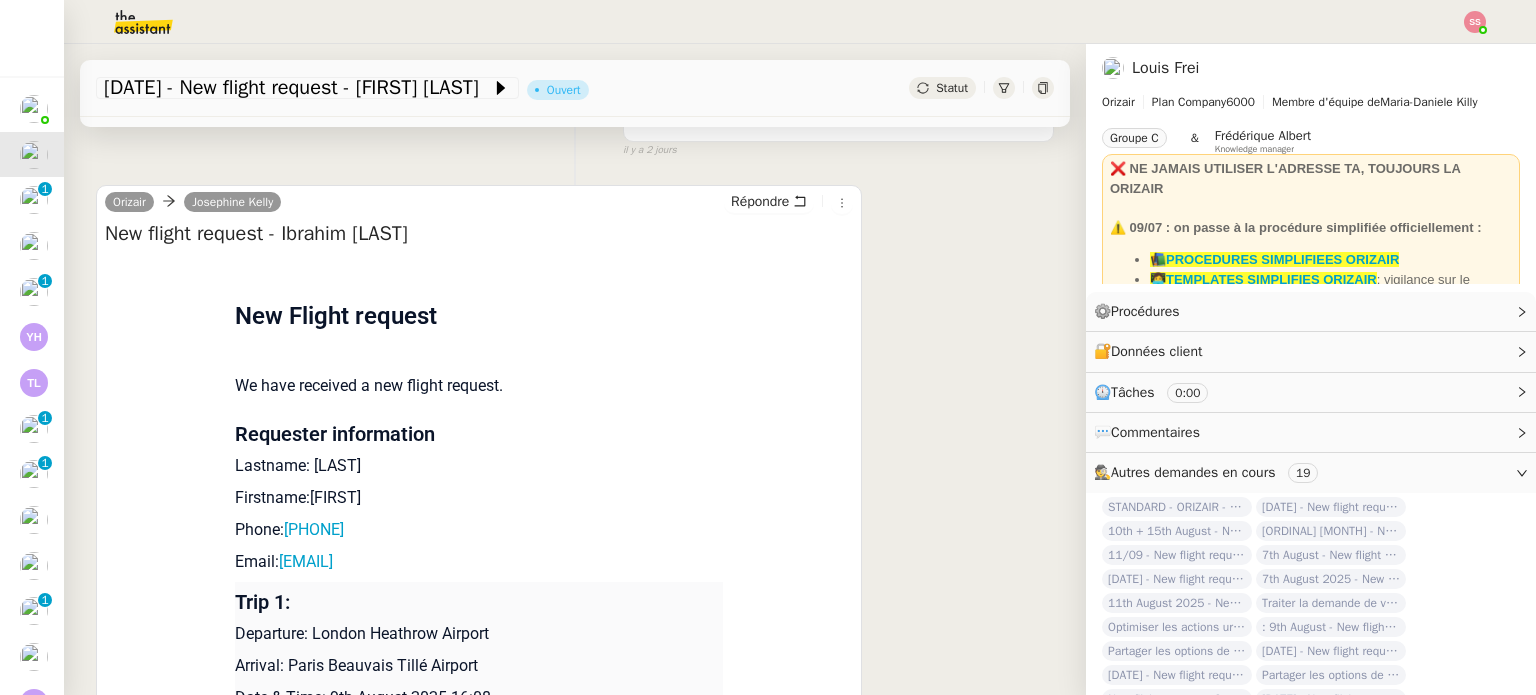 scroll, scrollTop: 0, scrollLeft: 0, axis: both 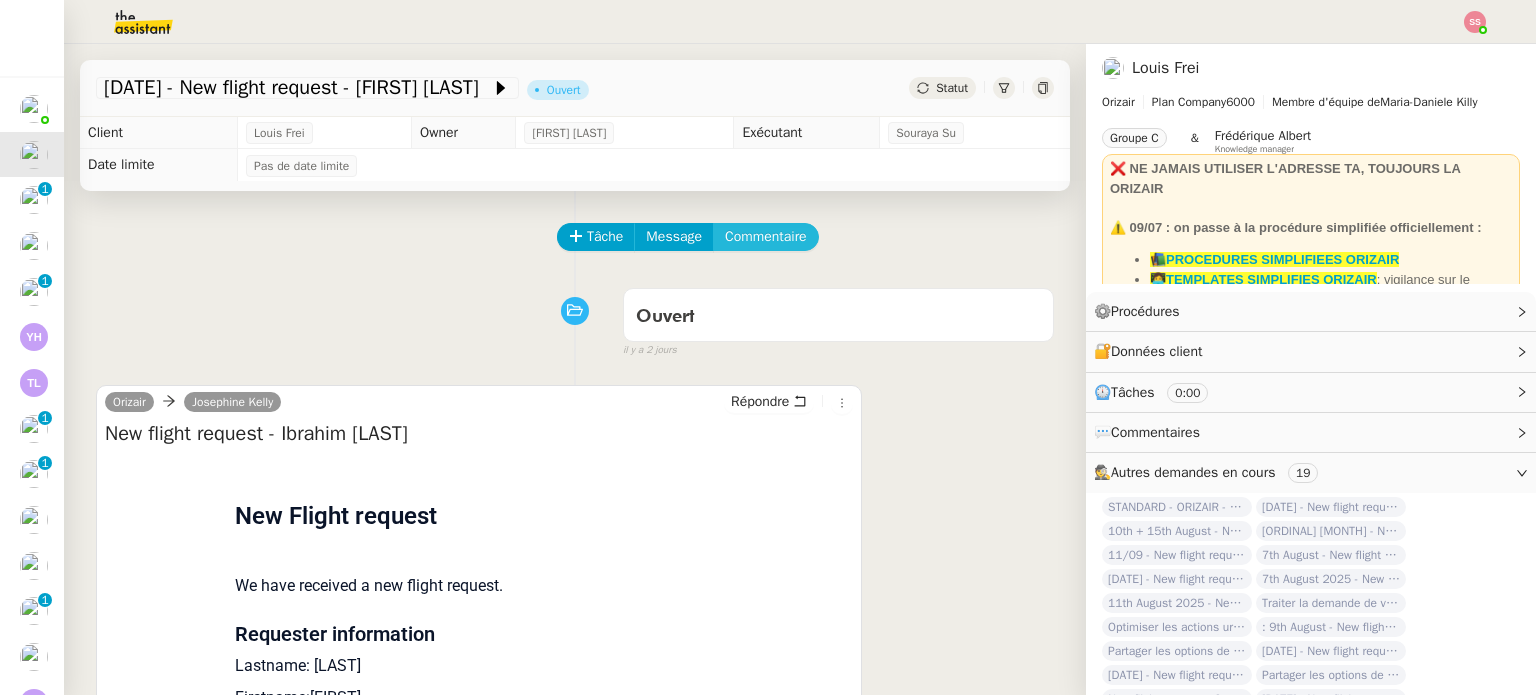 click on "Commentaire" 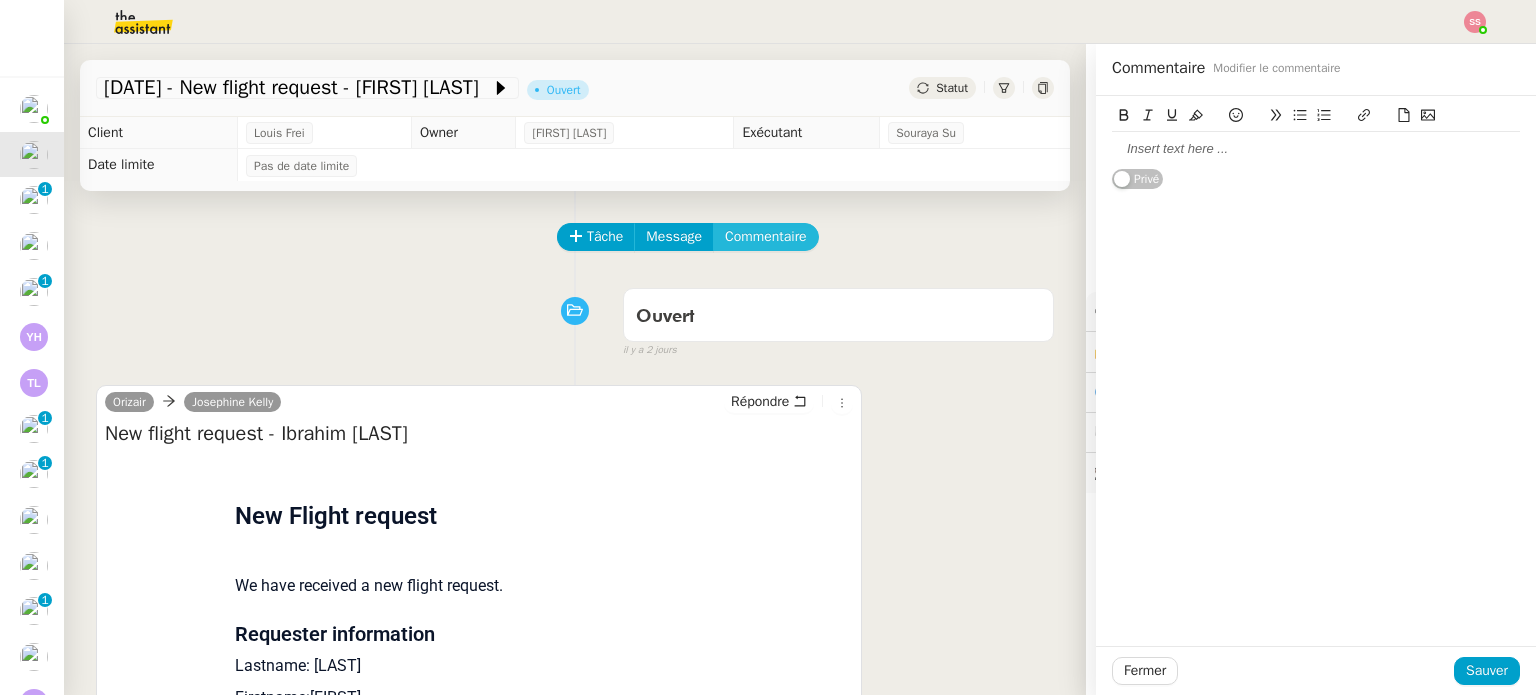 type 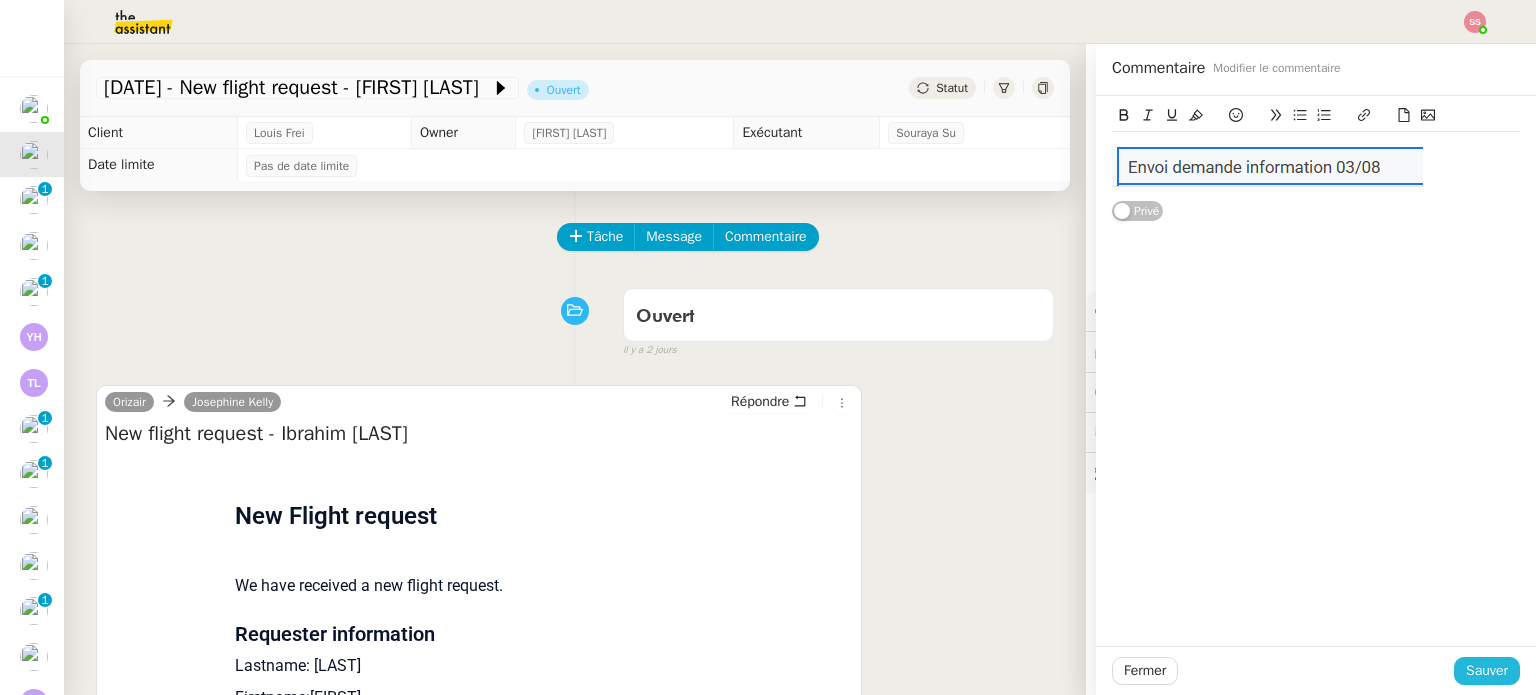 click on "Sauver" 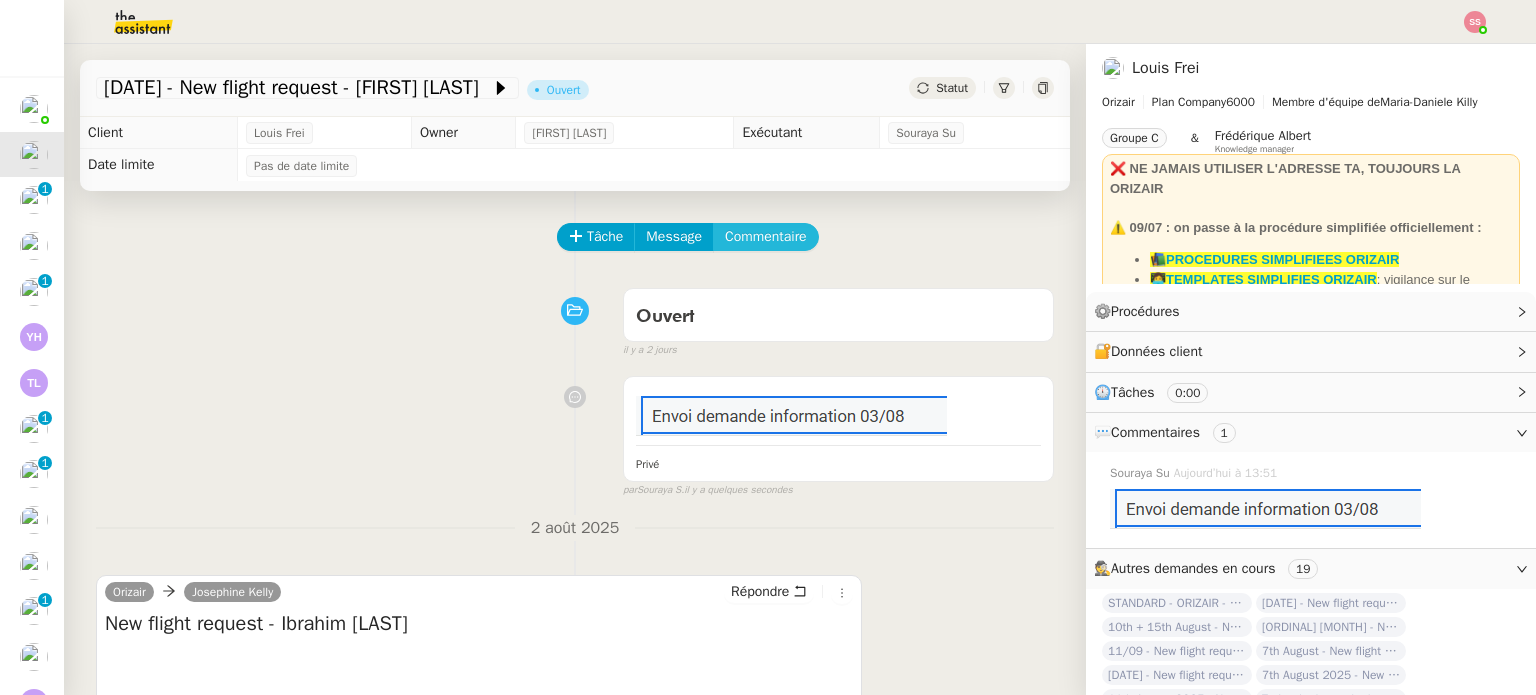click on "Commentaire" 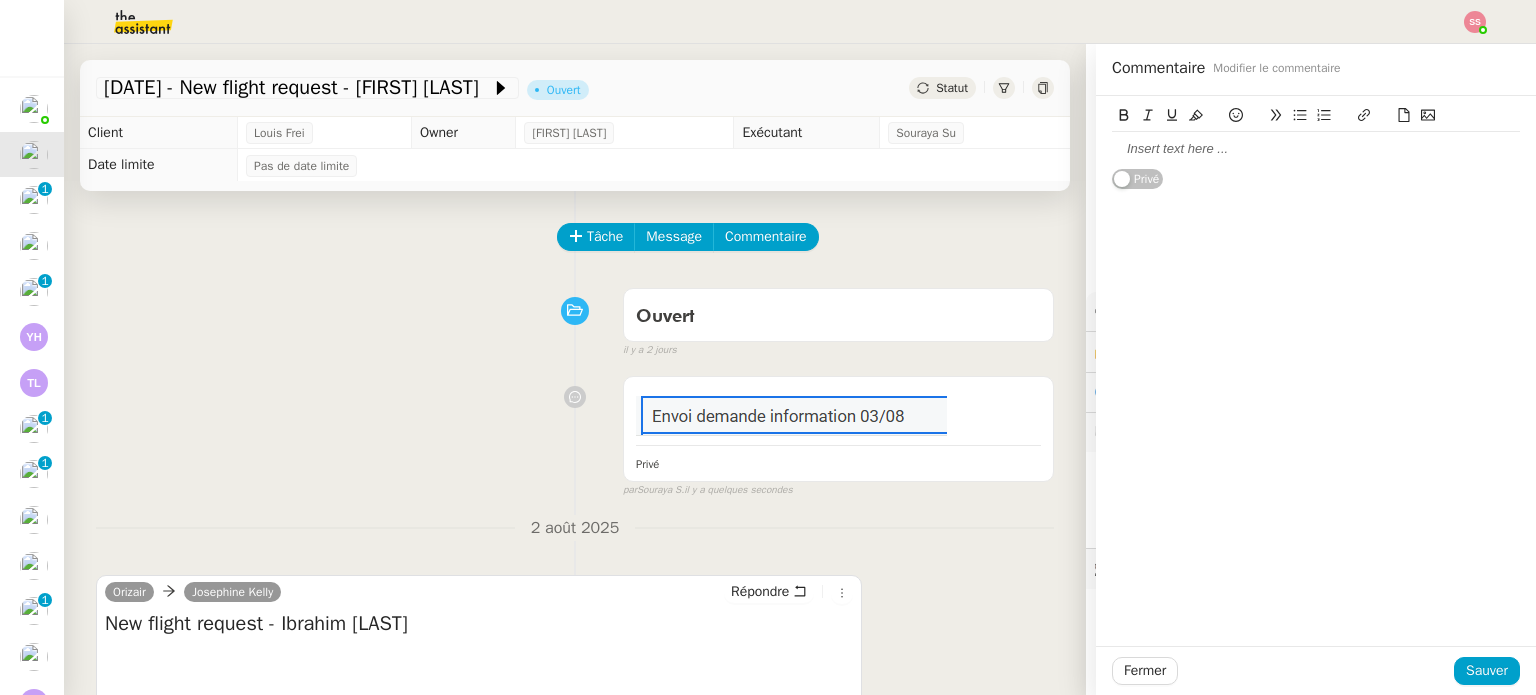 type 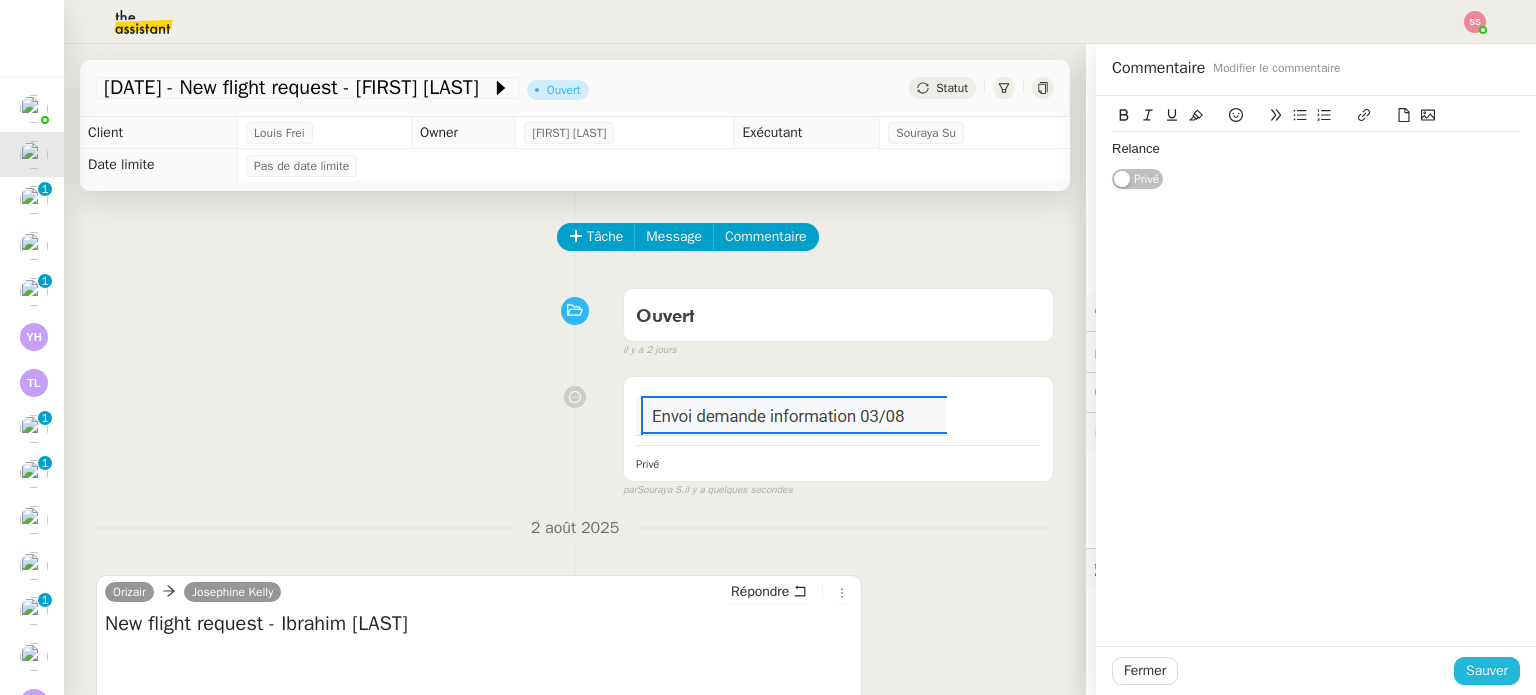 click on "Sauver" 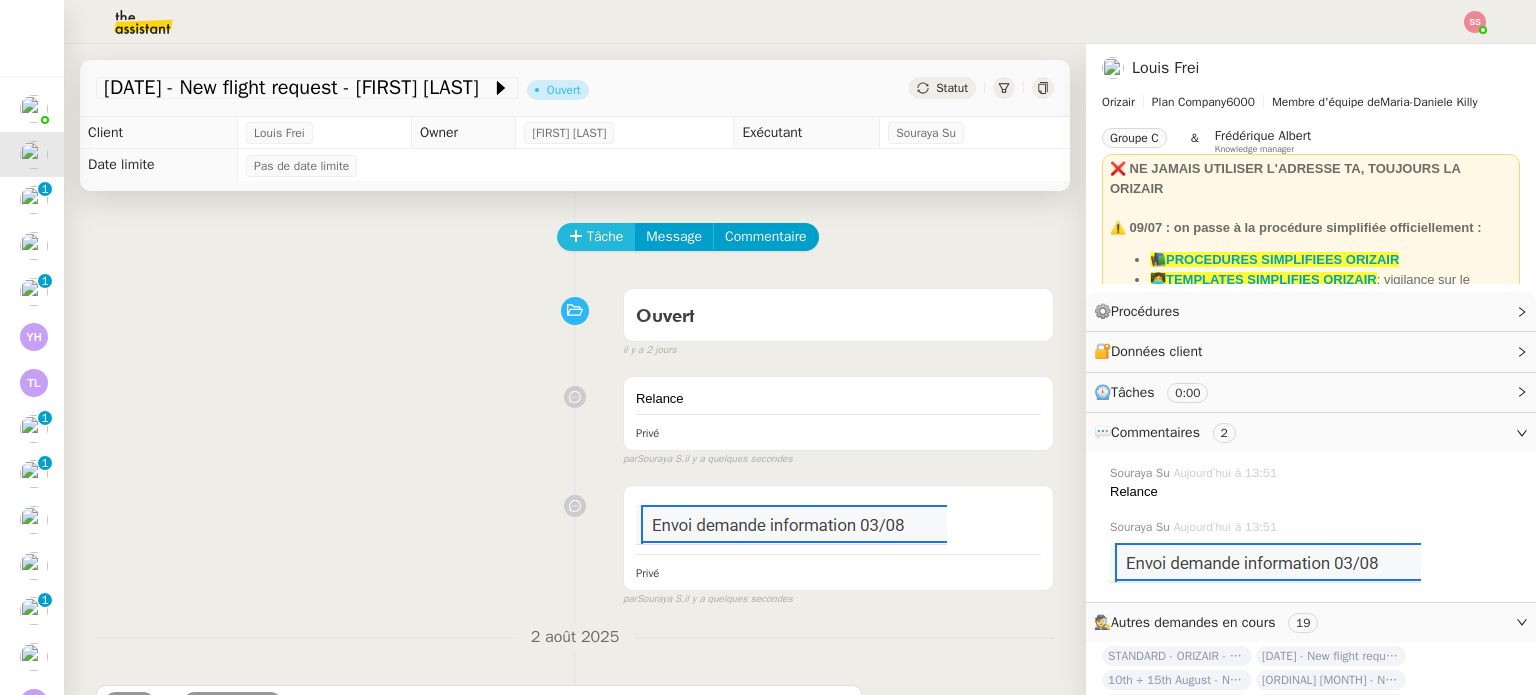 click on "Tâche" 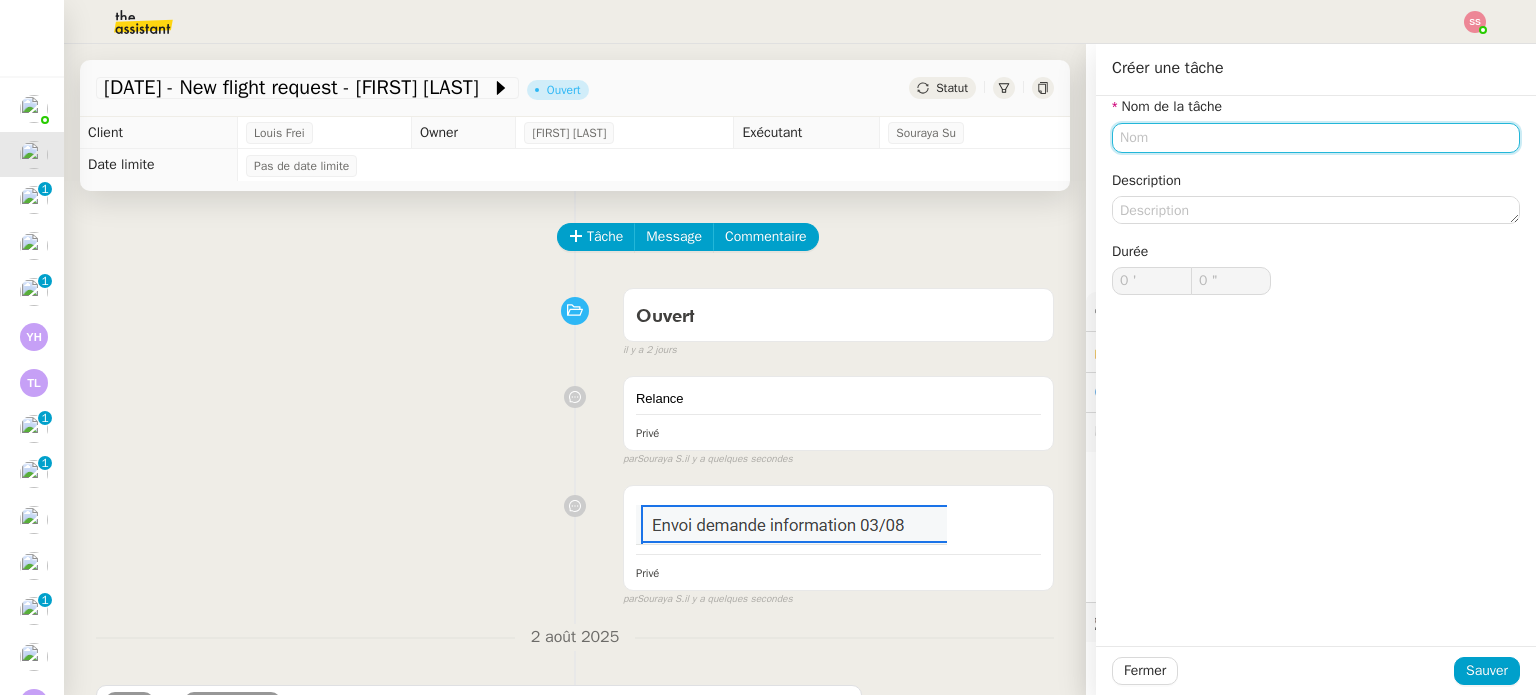 click 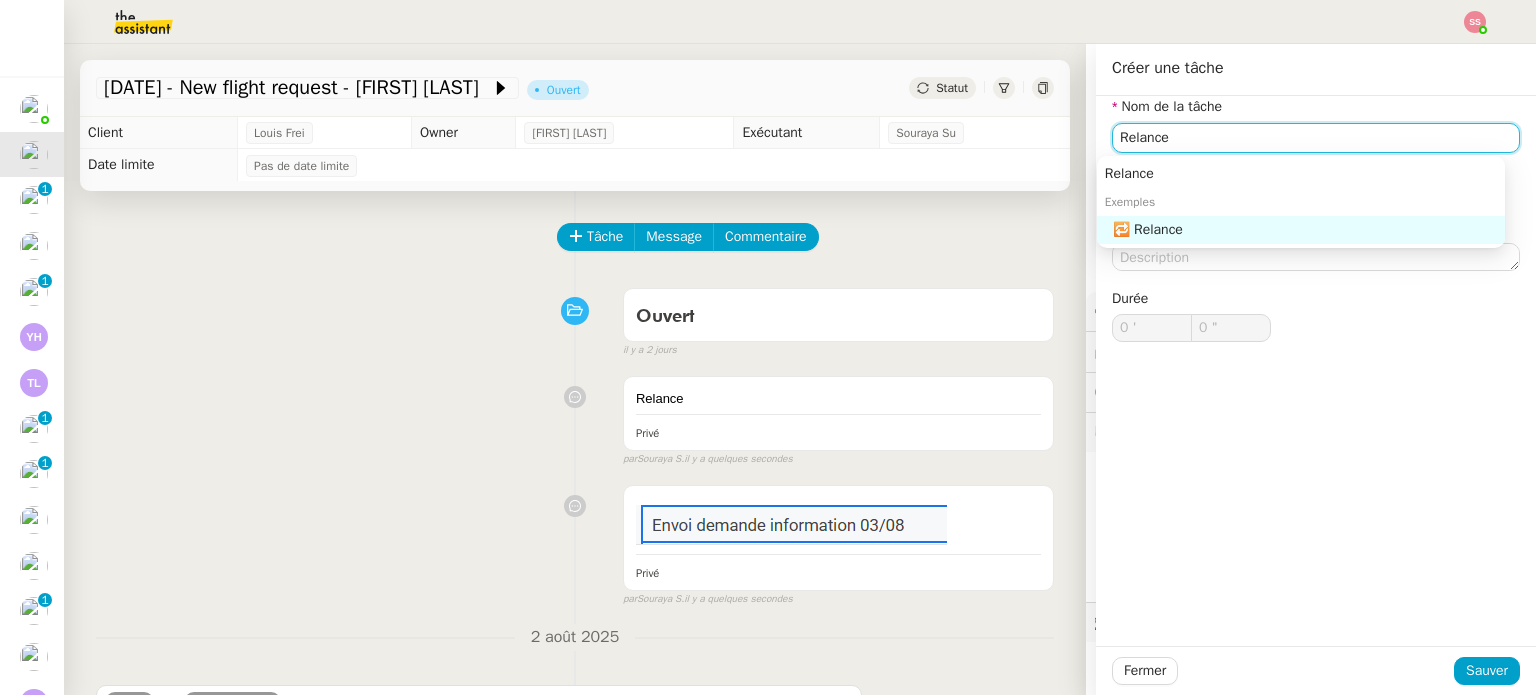 click on "Relance" at bounding box center [1301, 174] 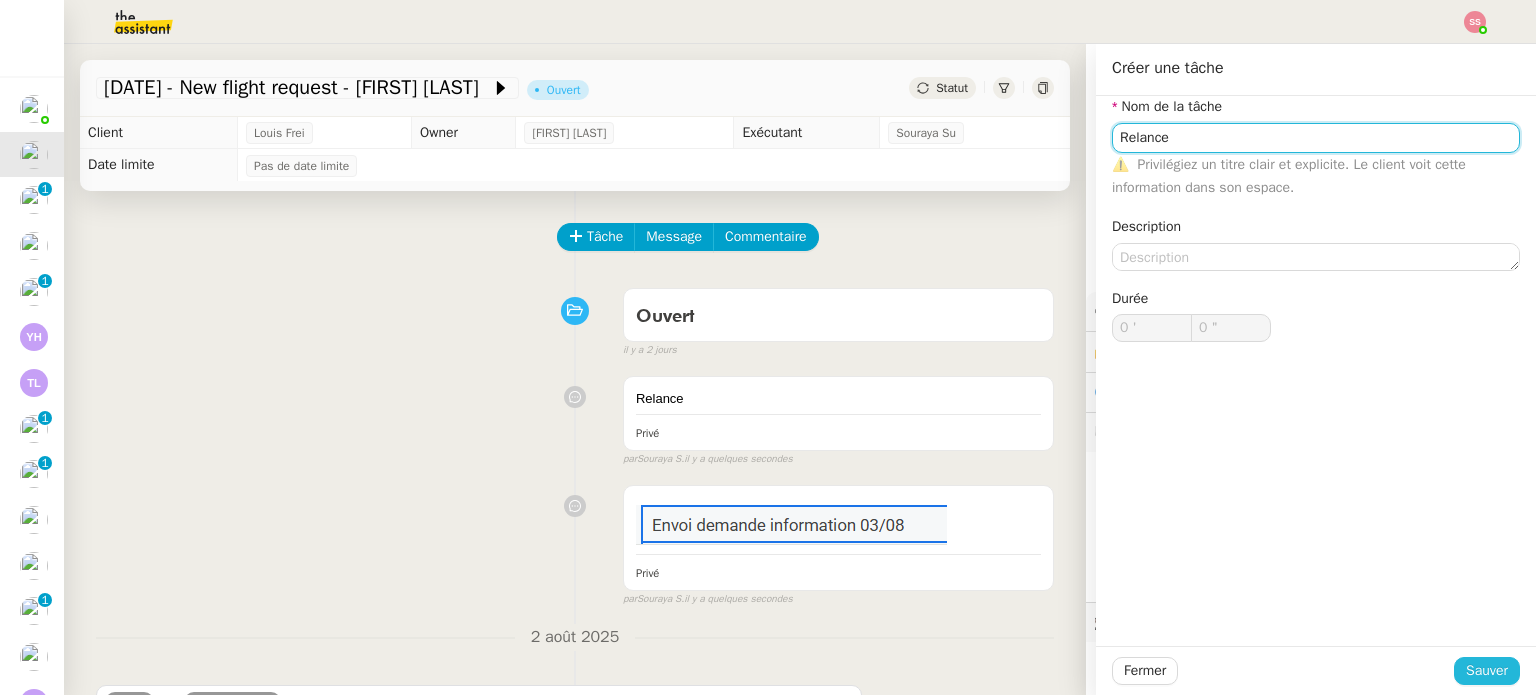 type on "Relance" 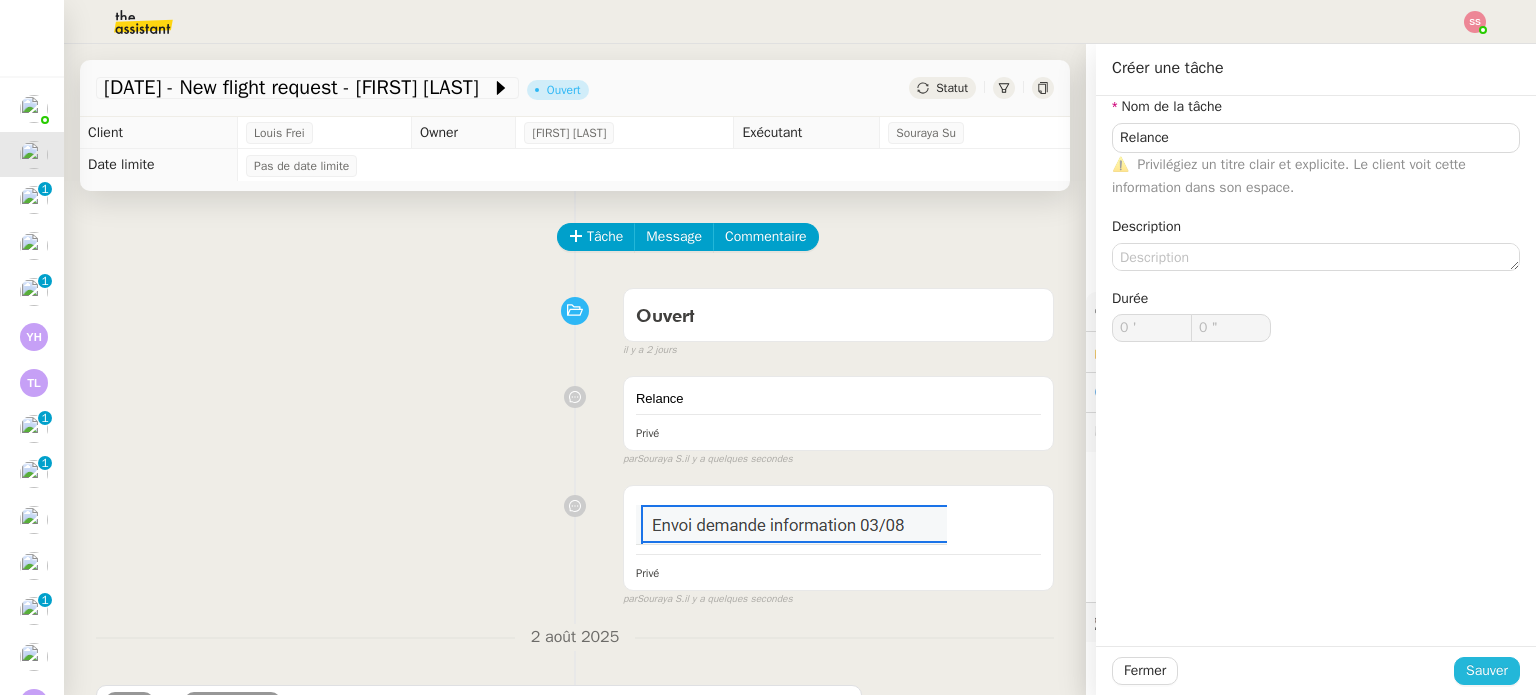 click on "Sauver" 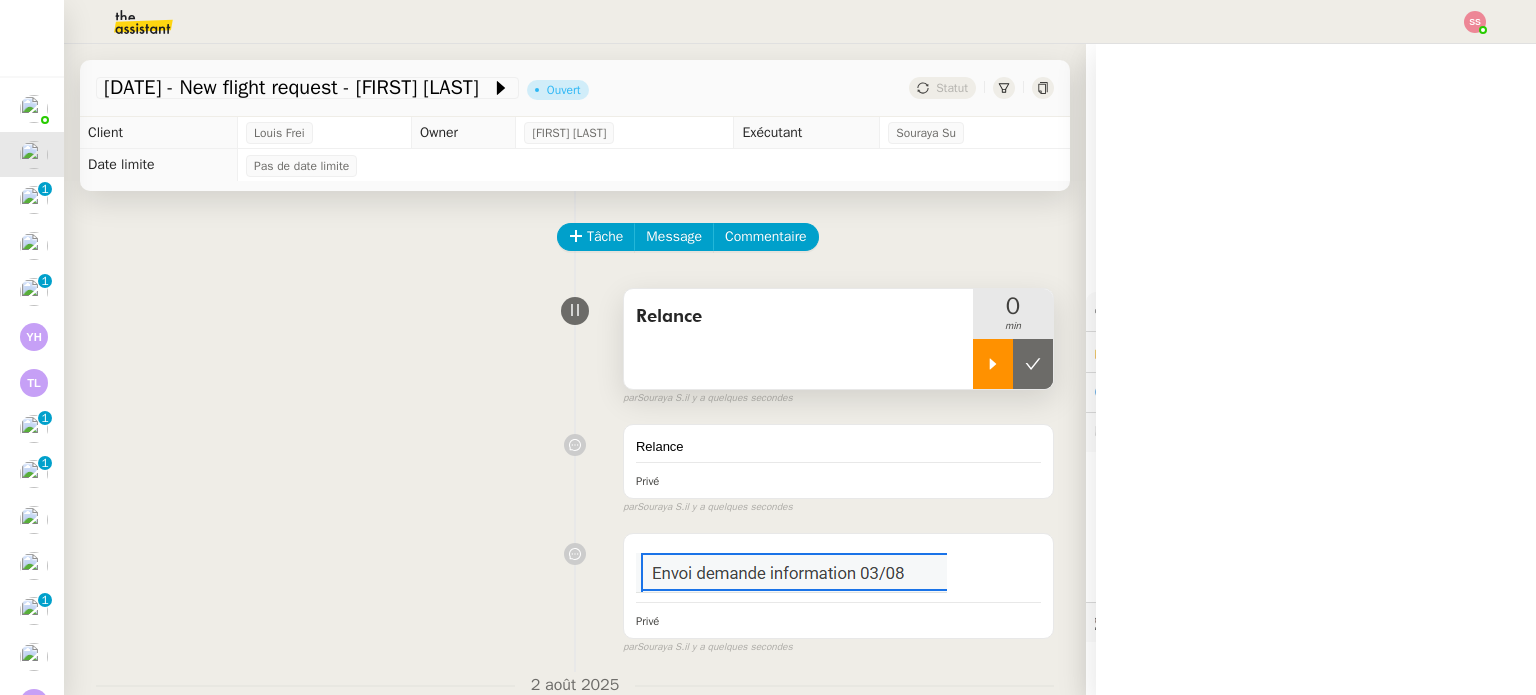 click 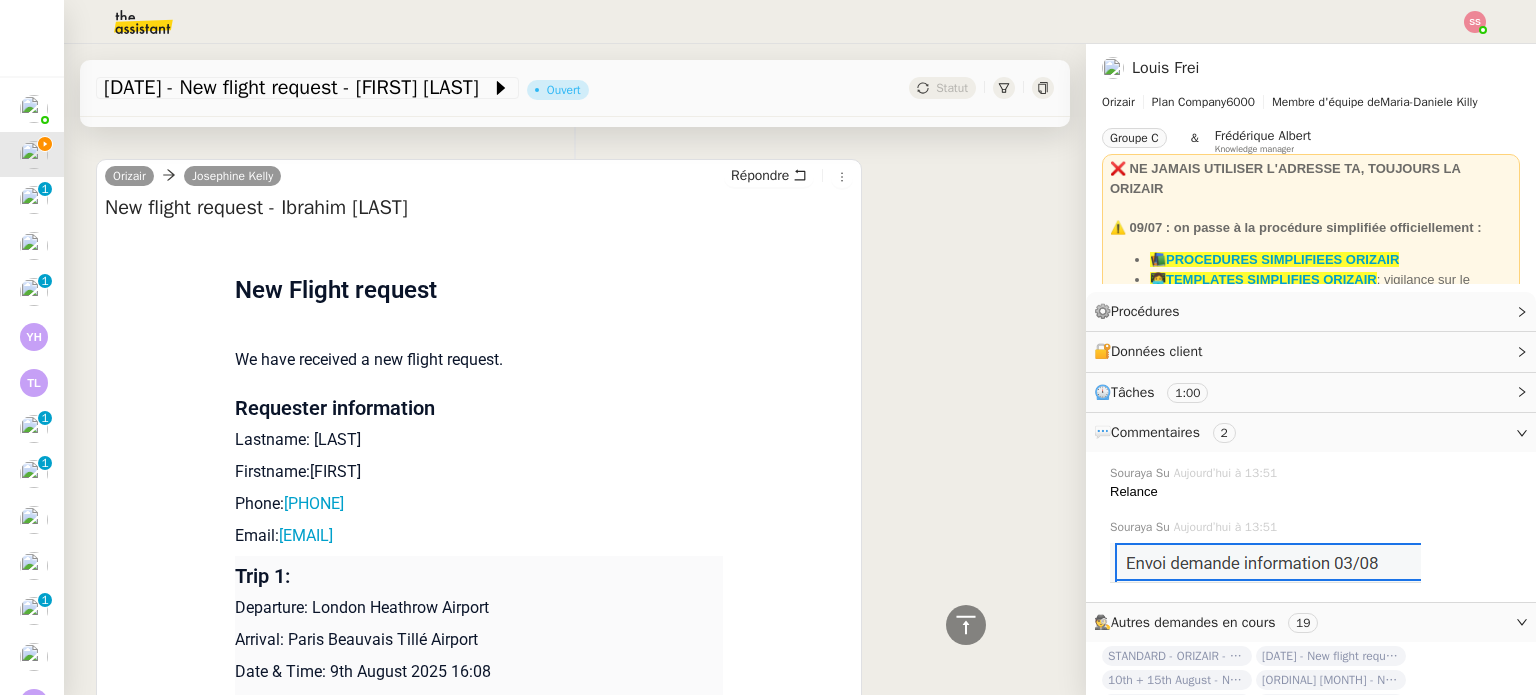 scroll, scrollTop: 488, scrollLeft: 0, axis: vertical 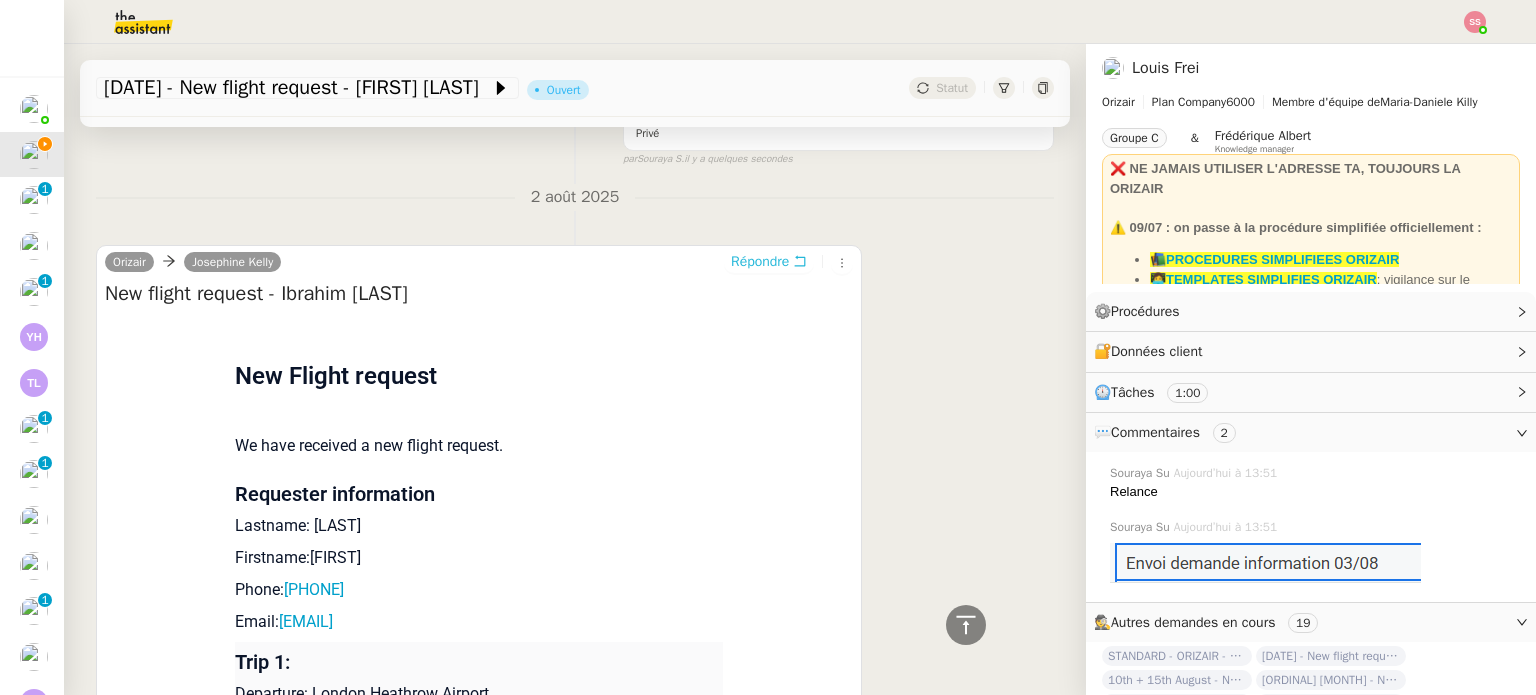 click on "Répondre" at bounding box center (760, 262) 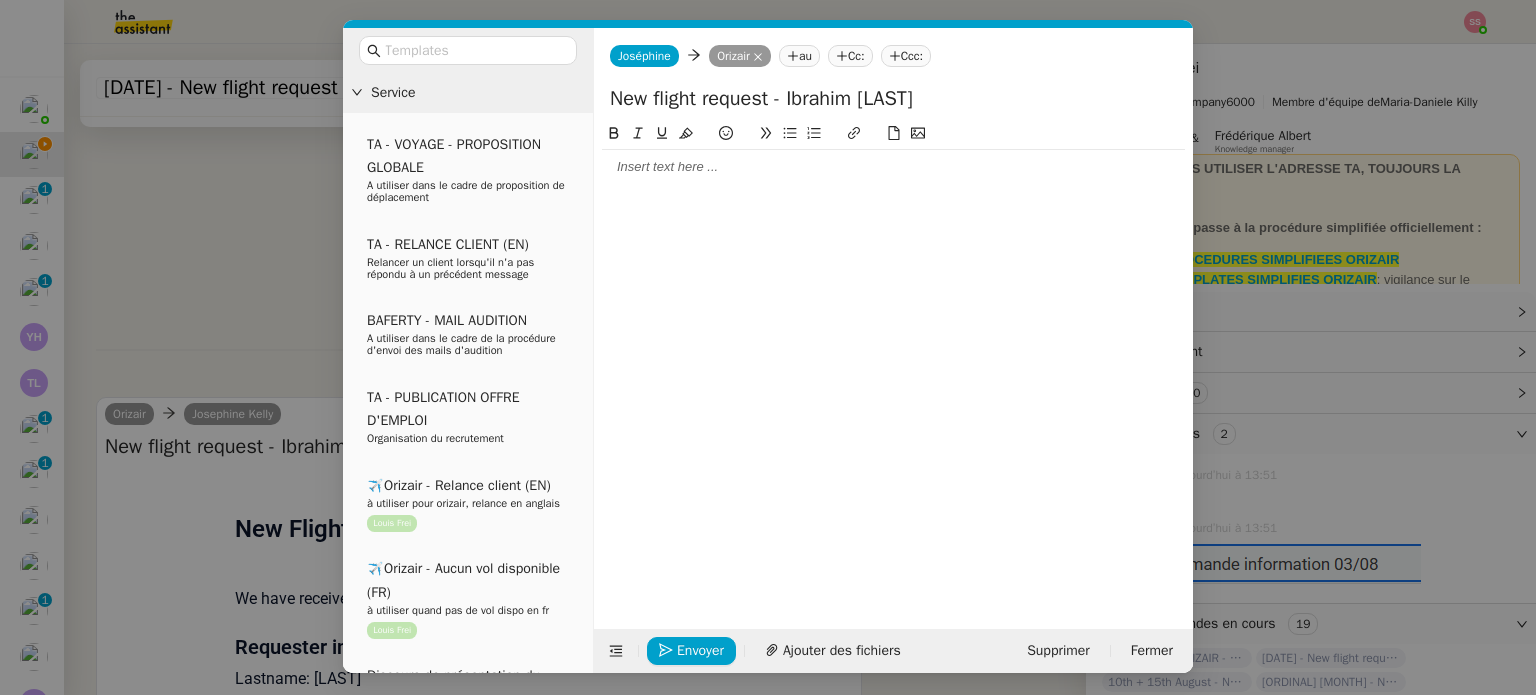scroll, scrollTop: 642, scrollLeft: 0, axis: vertical 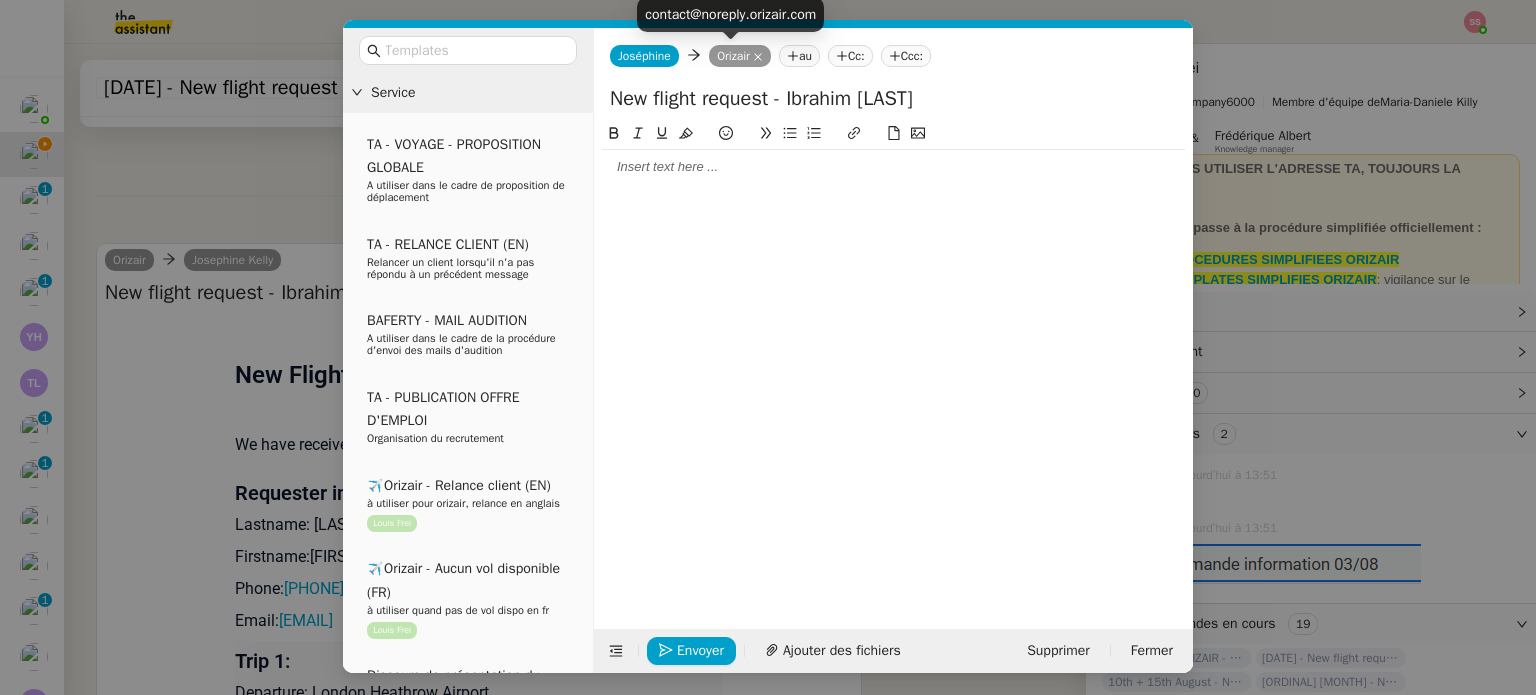 click 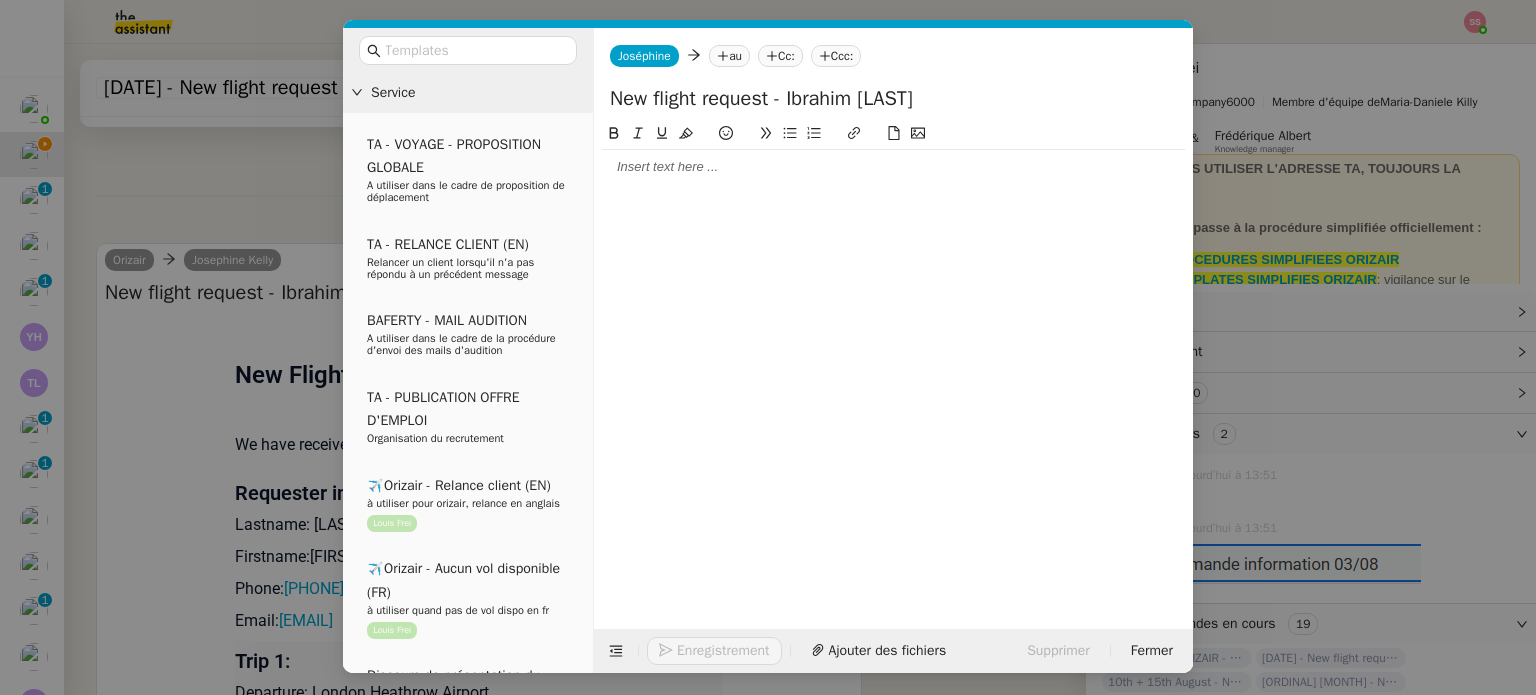 click on "New flight request - [FIRST] [LAST]" 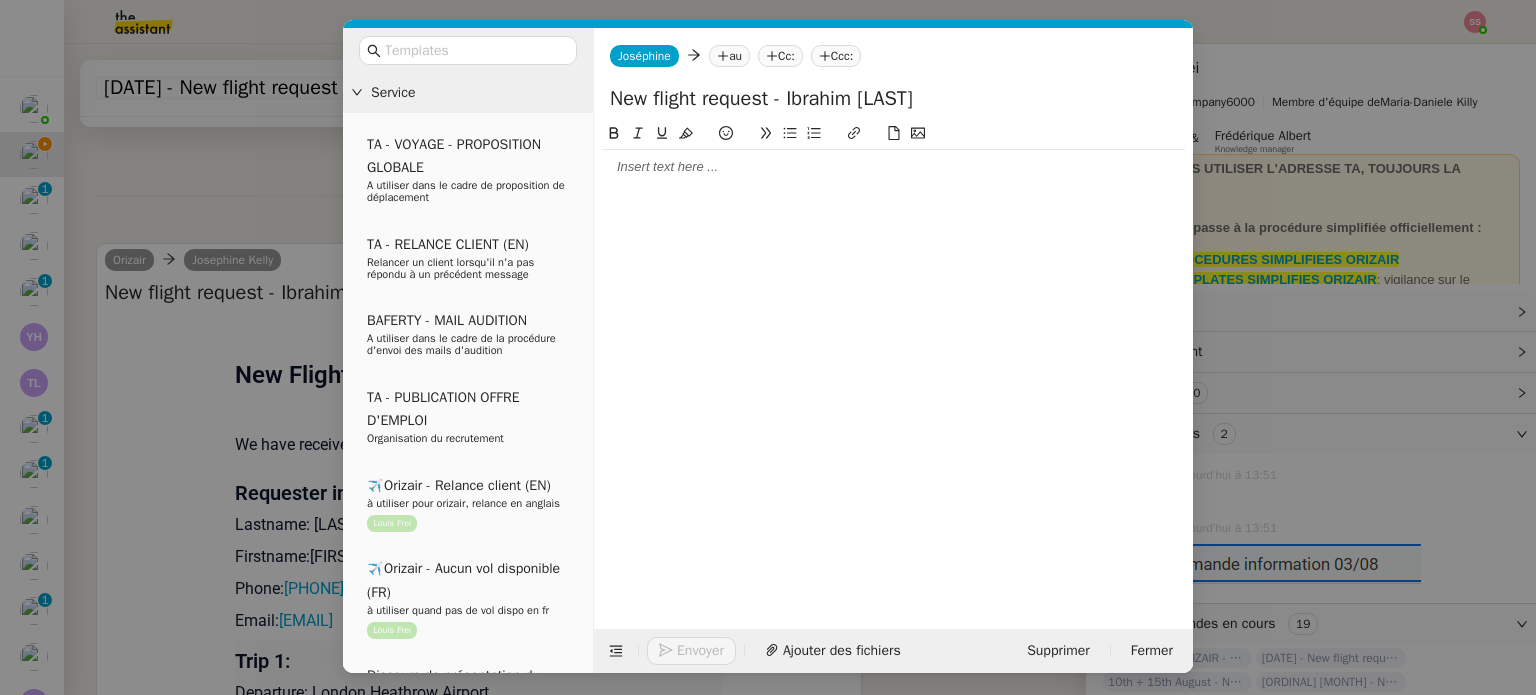 click on "New flight request - [FIRST] [LAST]" 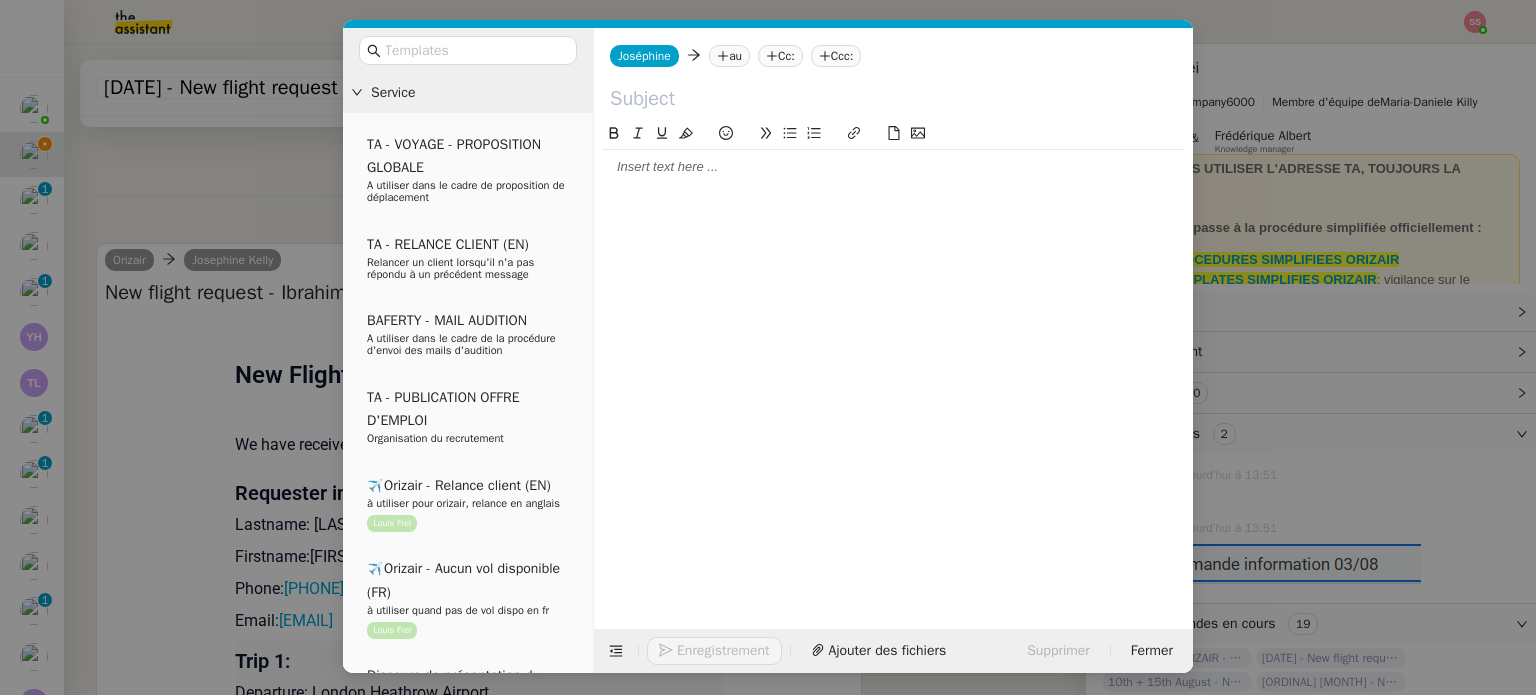 type 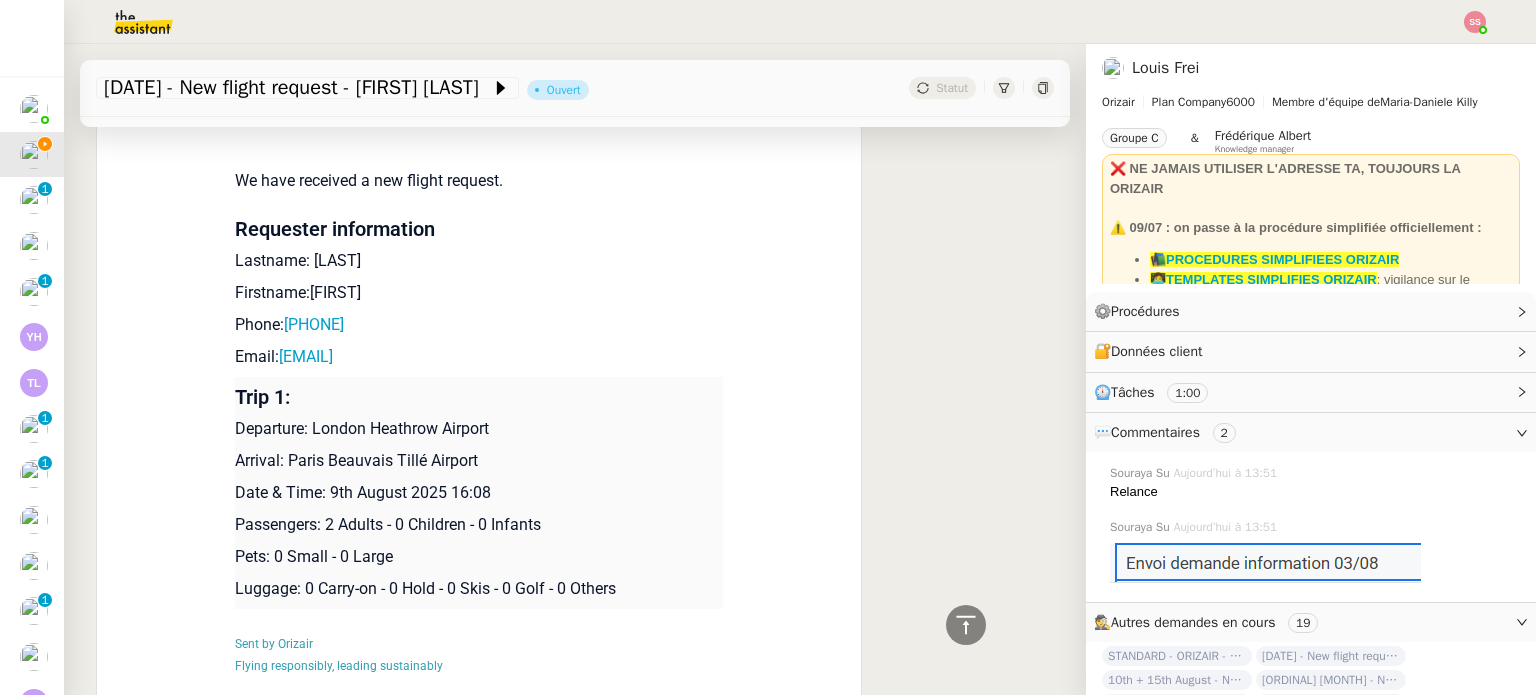 scroll, scrollTop: 912, scrollLeft: 0, axis: vertical 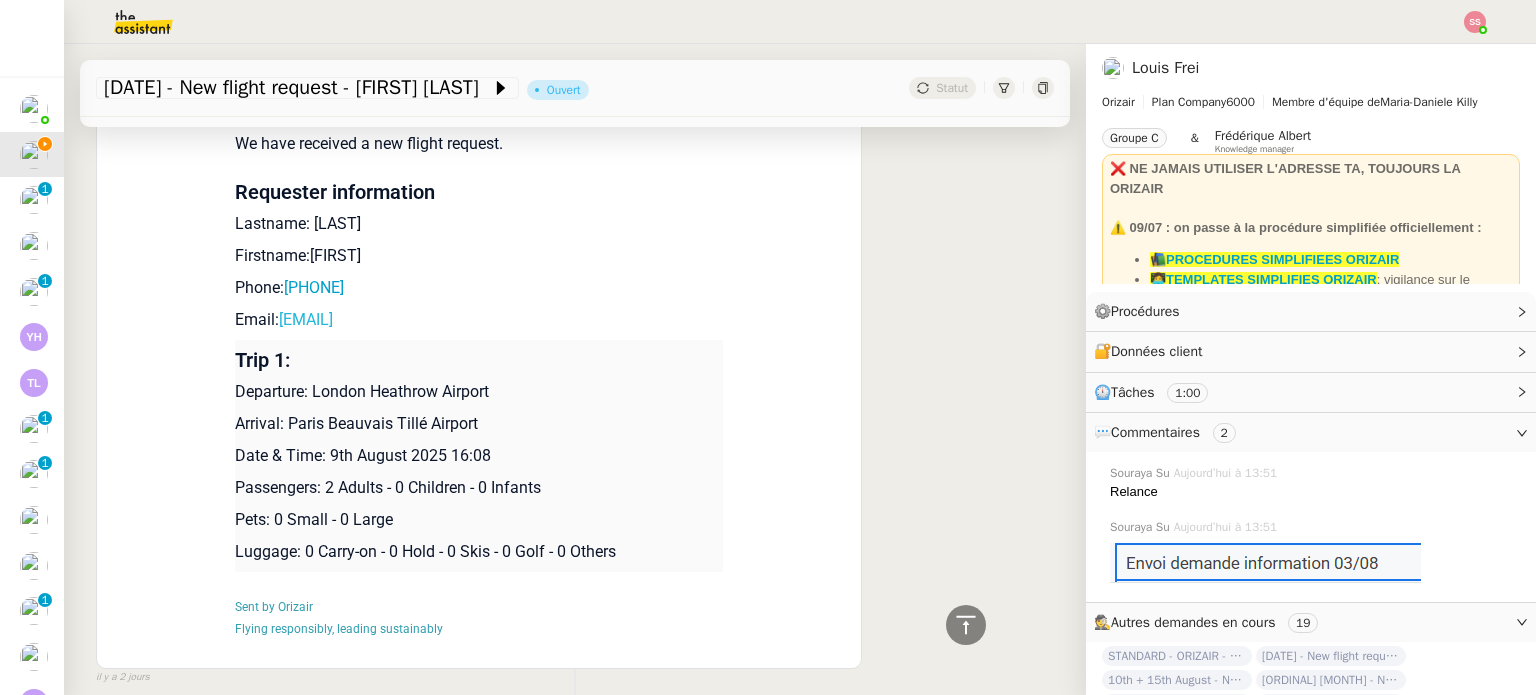 drag, startPoint x: 462, startPoint y: 321, endPoint x: 272, endPoint y: 321, distance: 190 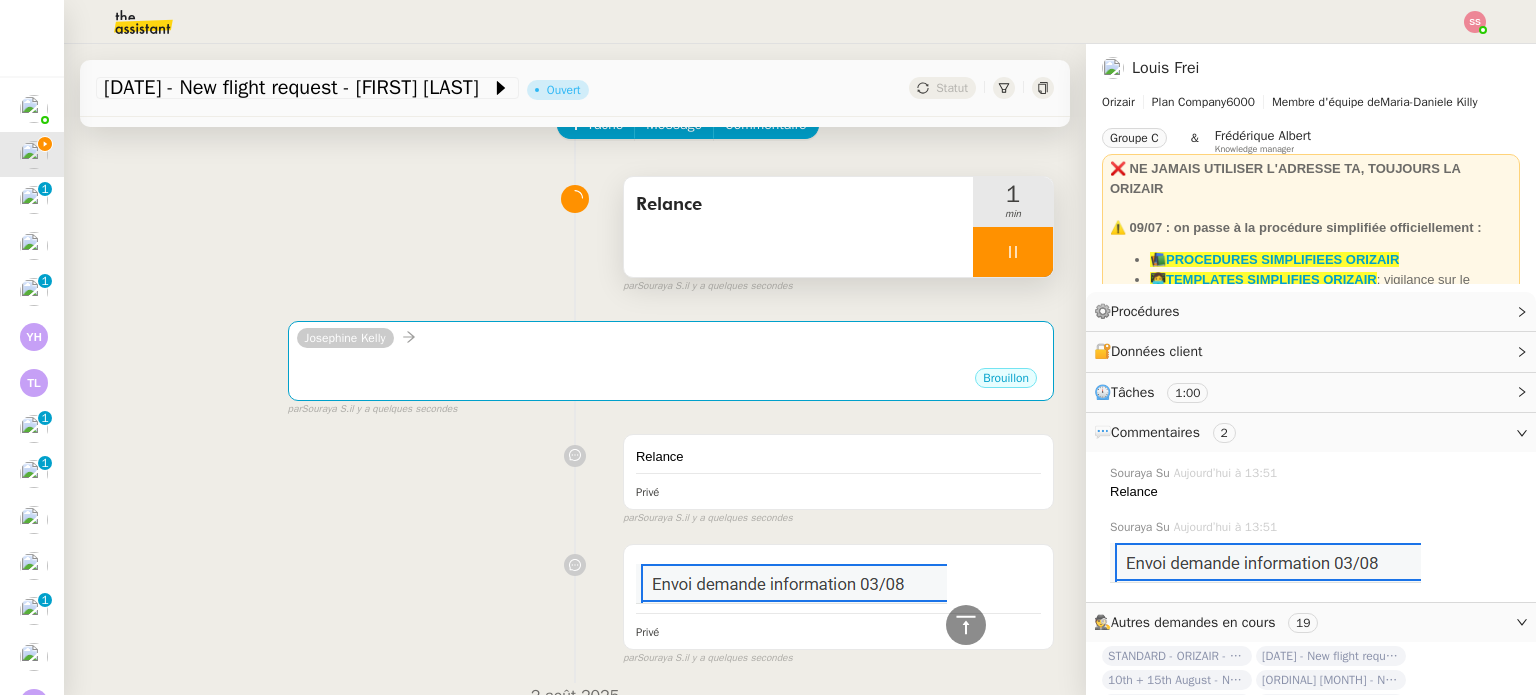 scroll, scrollTop: 0, scrollLeft: 0, axis: both 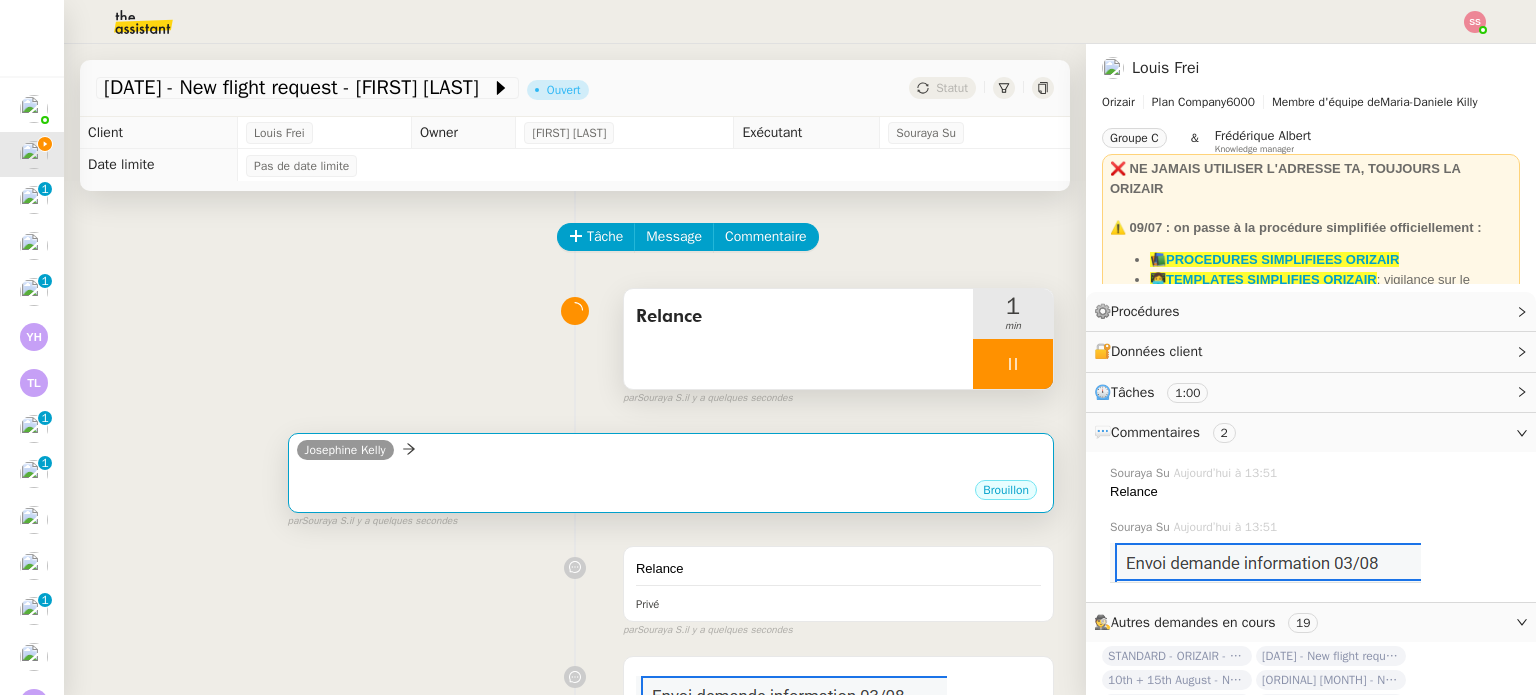 click on "Brouillon" at bounding box center (671, 493) 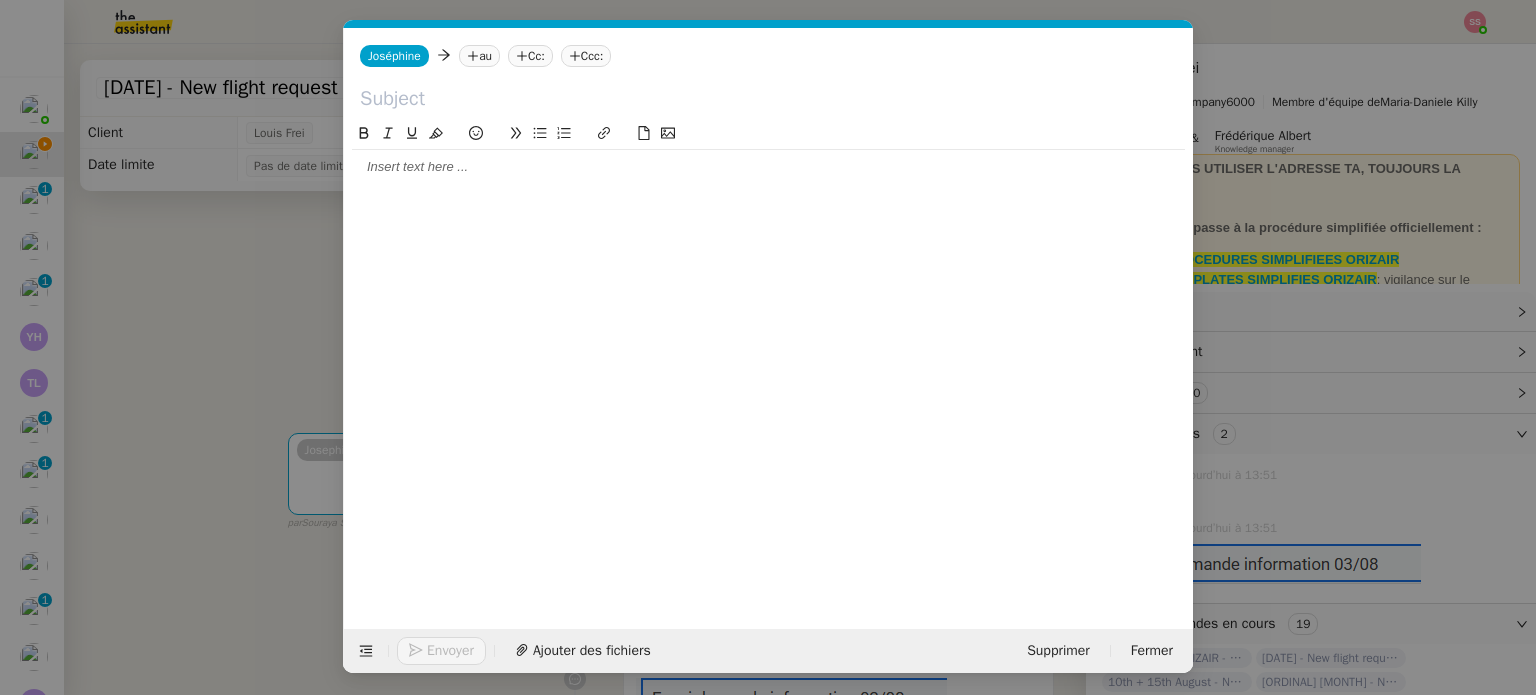 scroll, scrollTop: 0, scrollLeft: 42, axis: horizontal 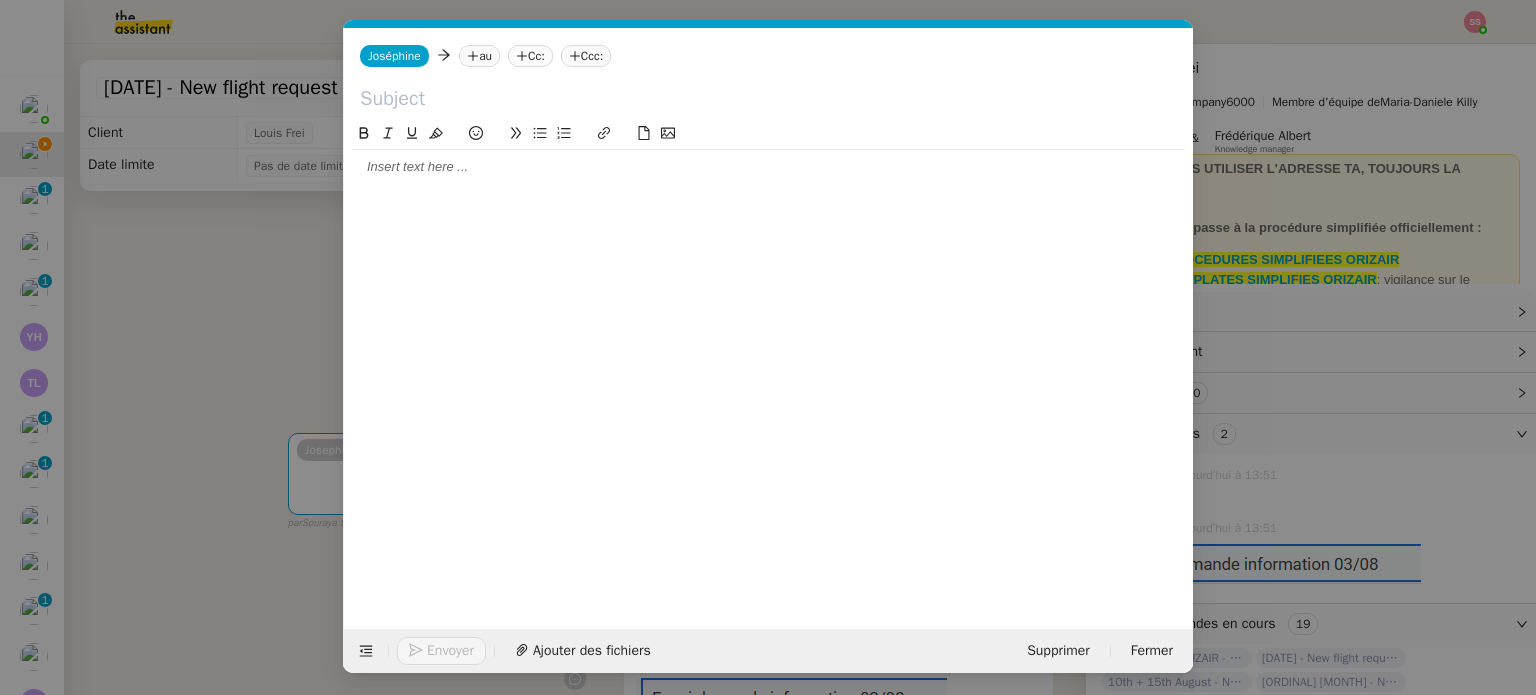 click on "au" 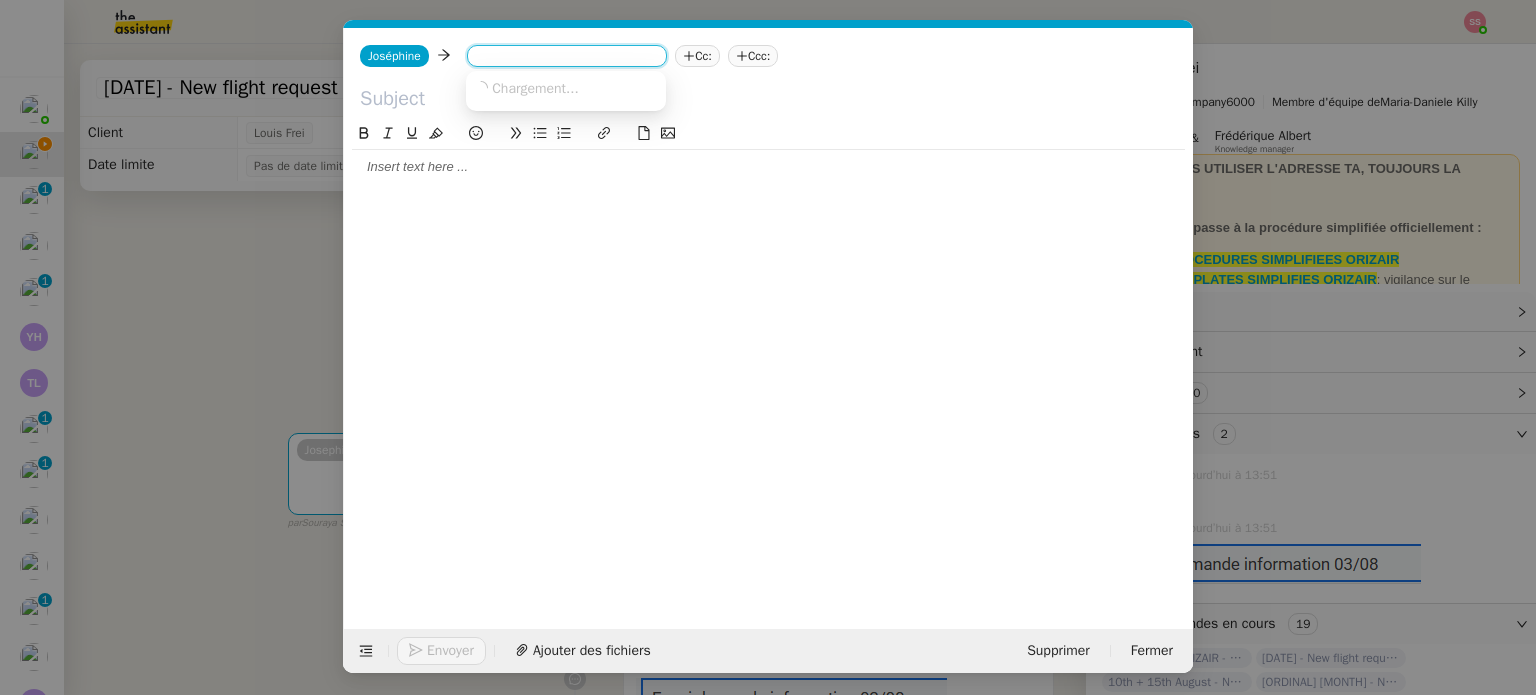paste on "[FIRST]@[DOMAIN]" 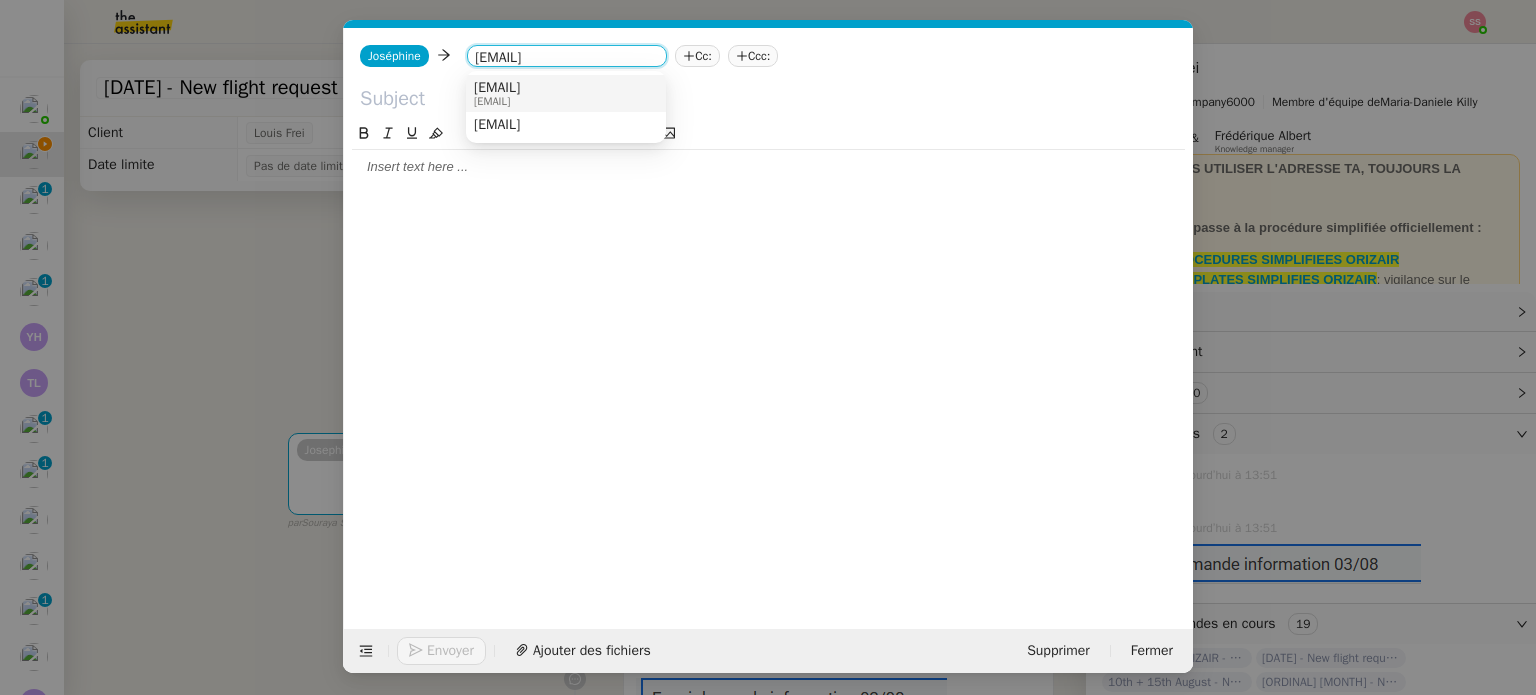 type on "[FIRST]@[DOMAIN]" 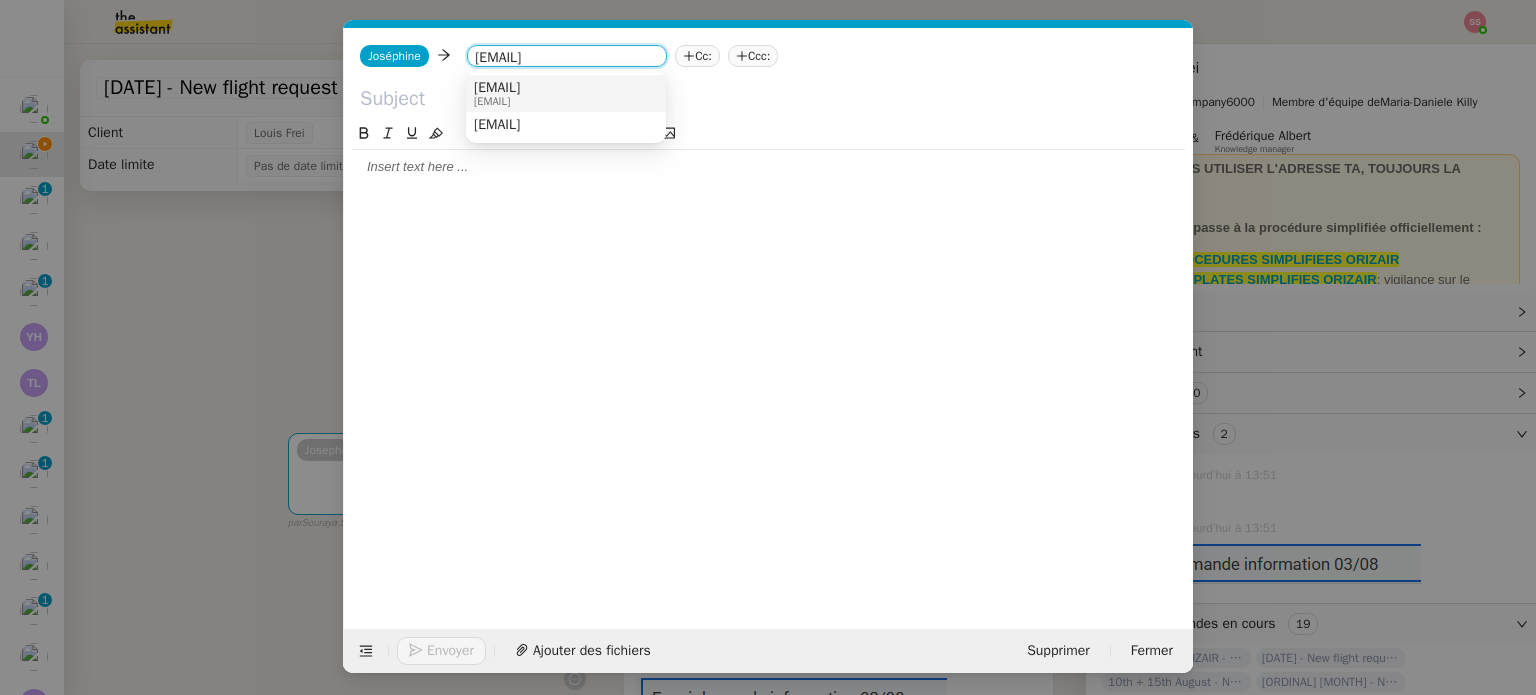 click on "ibrahimedrris@gmail.com ibrahimedrris@gmail.com" at bounding box center [566, 93] 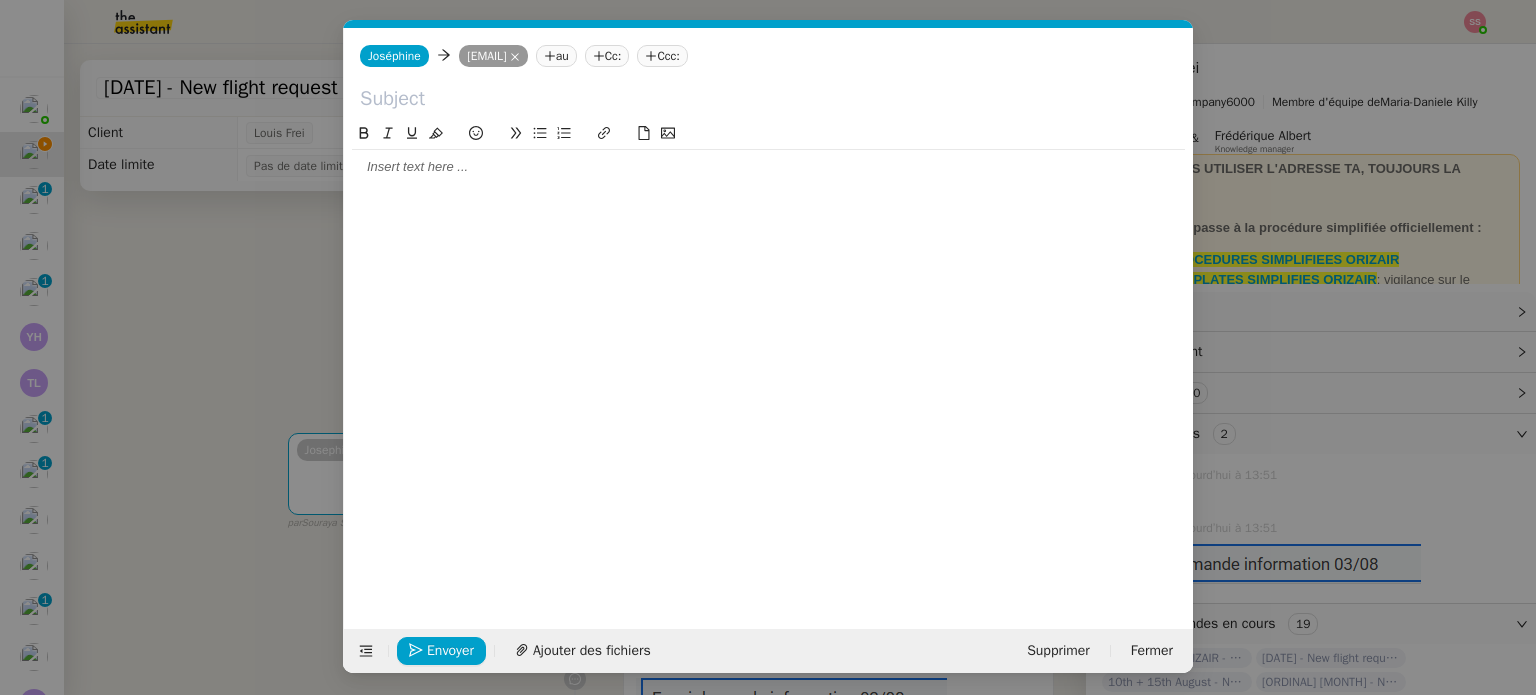 click on "Ccc:" 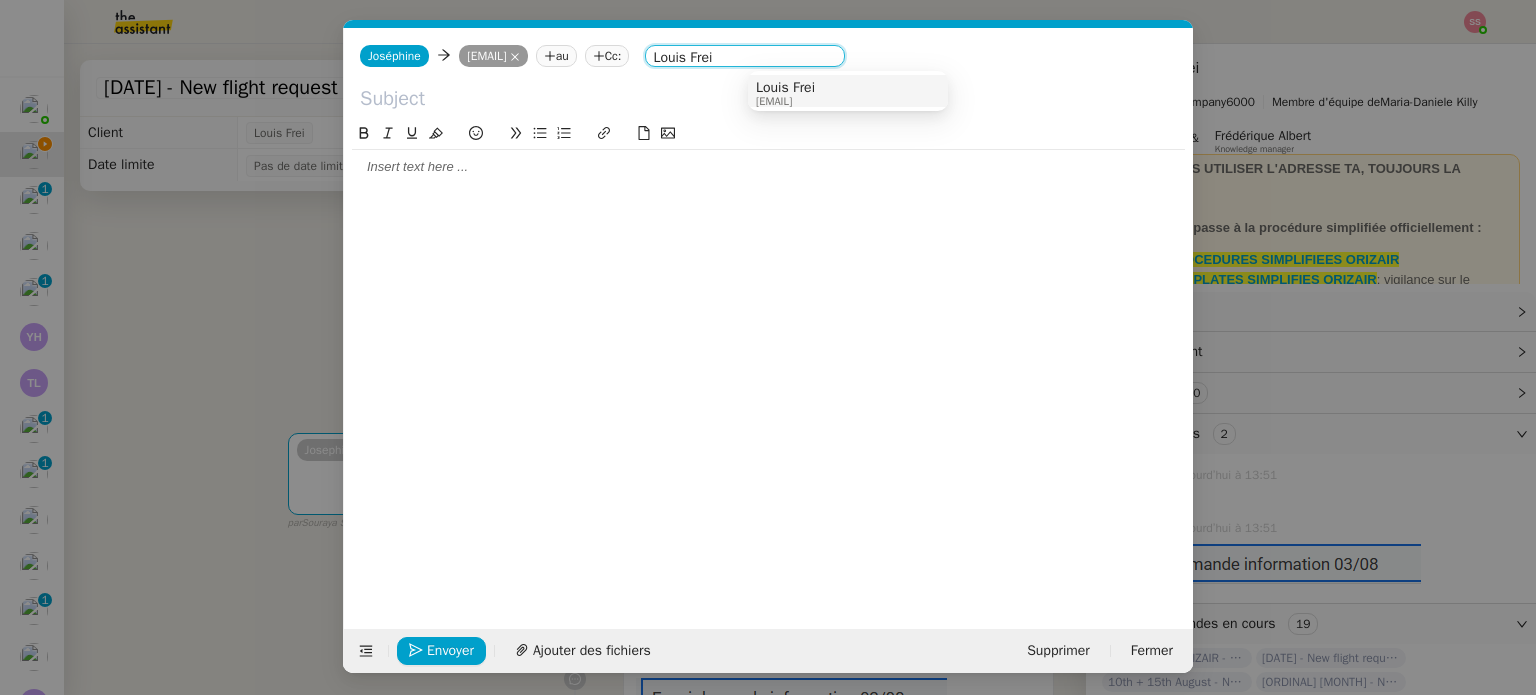 type on "Louis Frei" 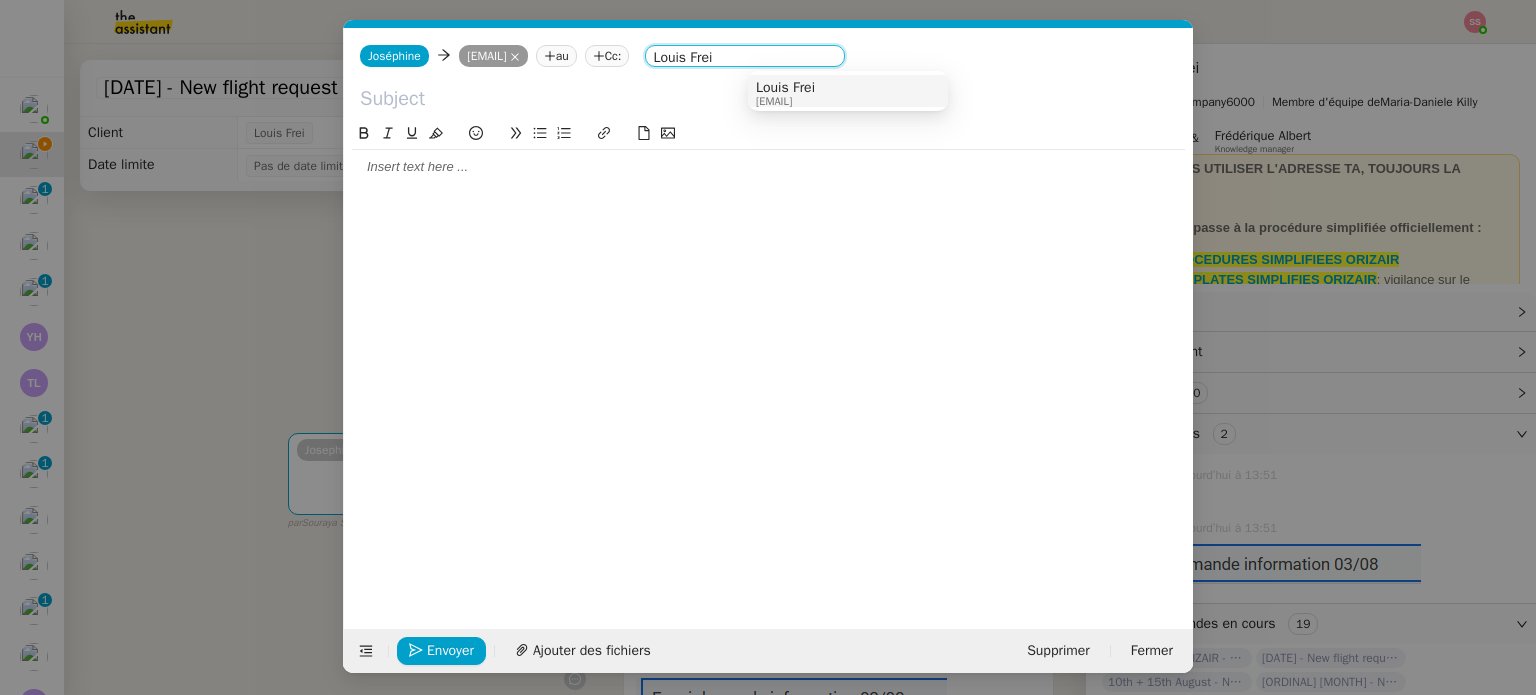 click on "Louis Frei" at bounding box center (785, 88) 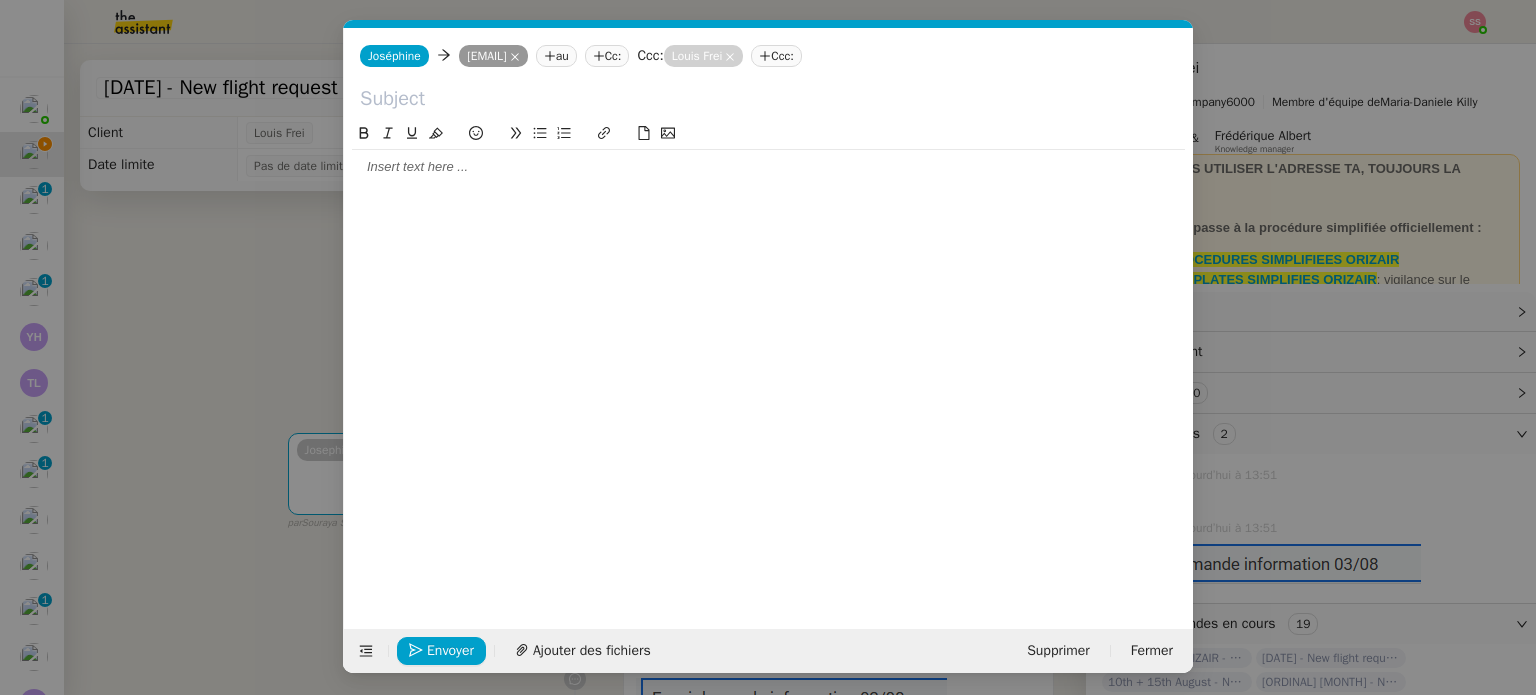 click on "Service TA - VOYAGE - PROPOSITION GLOBALE    A utiliser dans le cadre de proposition de déplacement TA - RELANCE CLIENT (EN)    Relancer un client lorsqu'il n'a pas répondu à un précédent message BAFERTY - MAIL AUDITION    A utiliser dans le cadre de la procédure d'envoi des mails d'audition TA - PUBLICATION OFFRE D'EMPLOI     Organisation du recrutement ✈️Orizair - Relance client (EN)     à utiliser pour orizair, relance en anglais  Louis Frei ✈️Orizair - Aucun vol disponible (FR)    à utiliser quand pas de vol dispo en fr  Louis Frei Discours de présentation du paiement sécurisé    ✈️Orizair - Relance client (FR)    à utiliser pour orizair, première relance en français  Louis Frei TA - VOYAGES - PROPOSITION ITINERAIRE    Soumettre les résultats d'une recherche Orizair - Empty Legs - Confirmation opérateur (EN)    à utiliser dans la communication sur avinode pour les empty legs  Louis Frei TA - CONFIRMATION PAIEMENT (EN)    TA - COURRIER EXPEDIE (recommandé)" at bounding box center [768, 347] 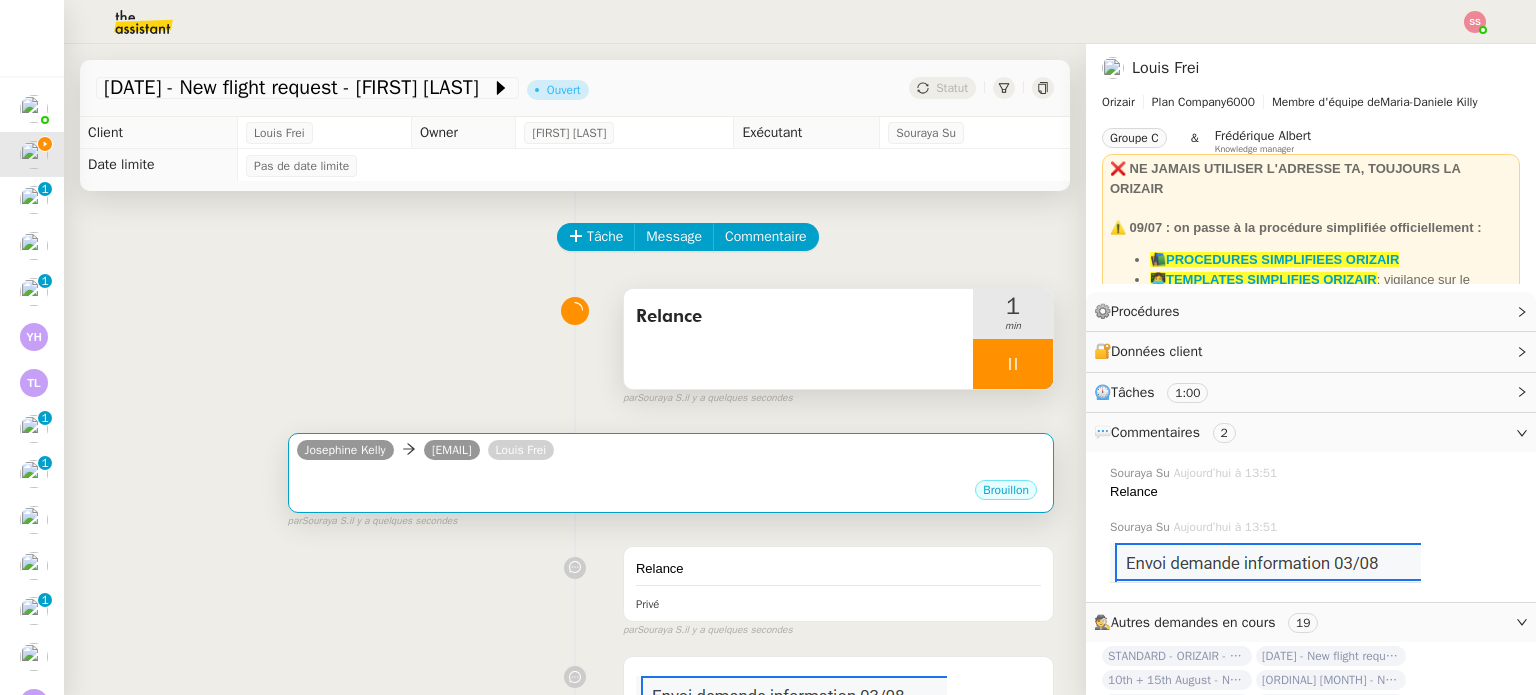 click on "•••" at bounding box center (671, 473) 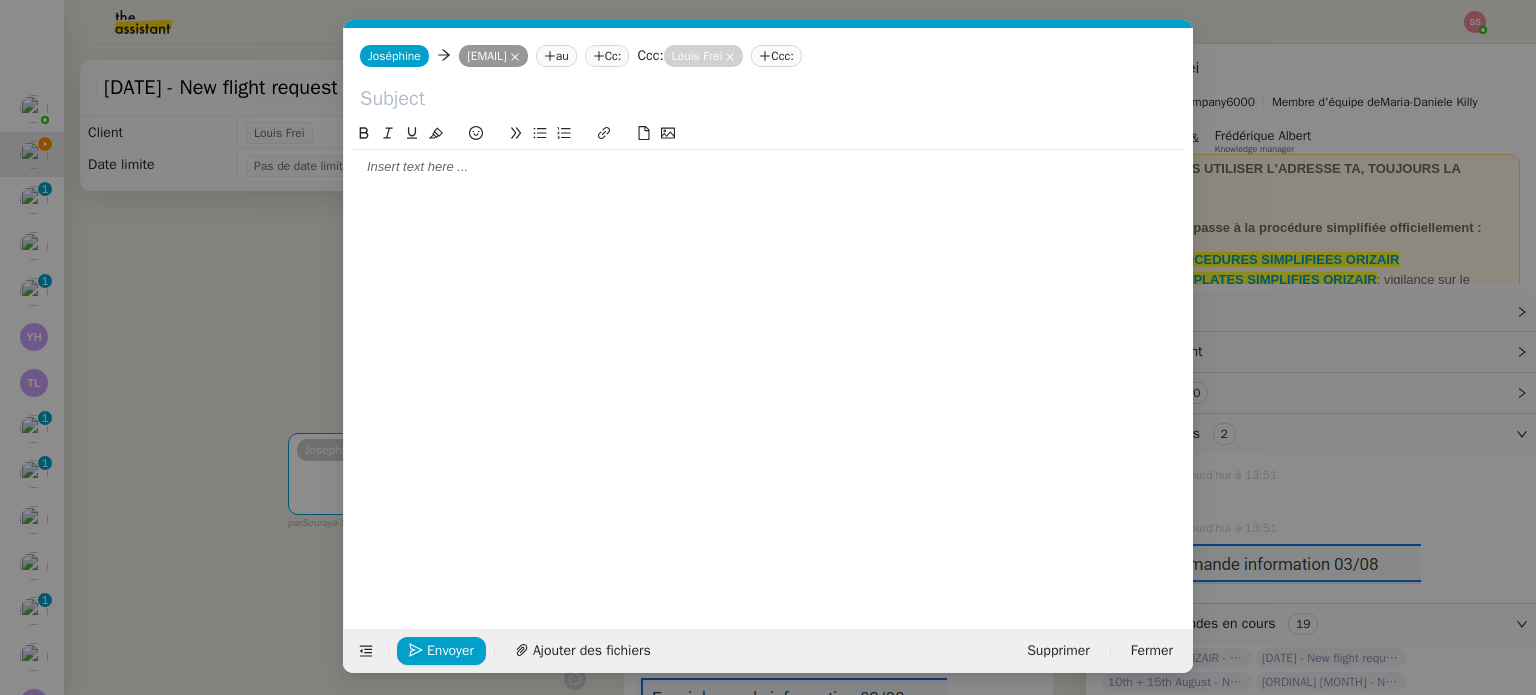 scroll, scrollTop: 0, scrollLeft: 42, axis: horizontal 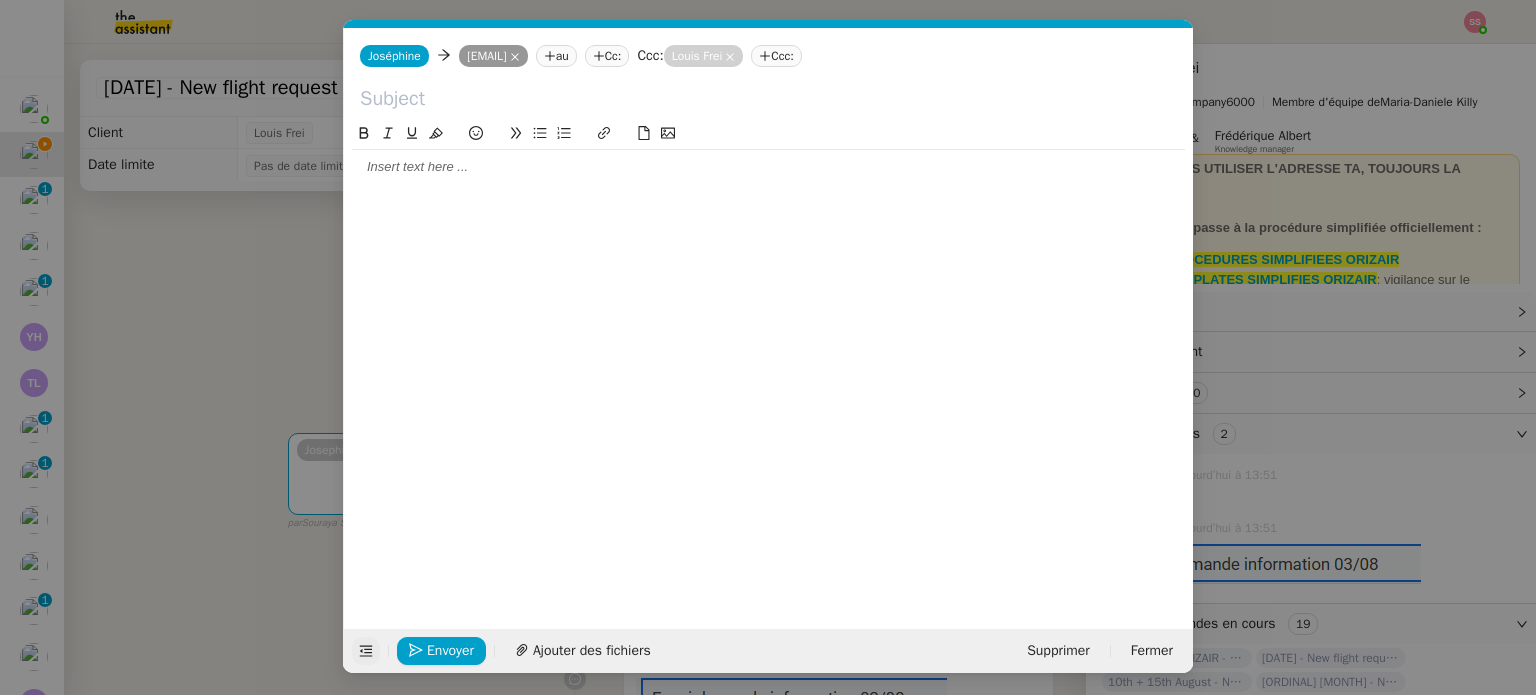 click 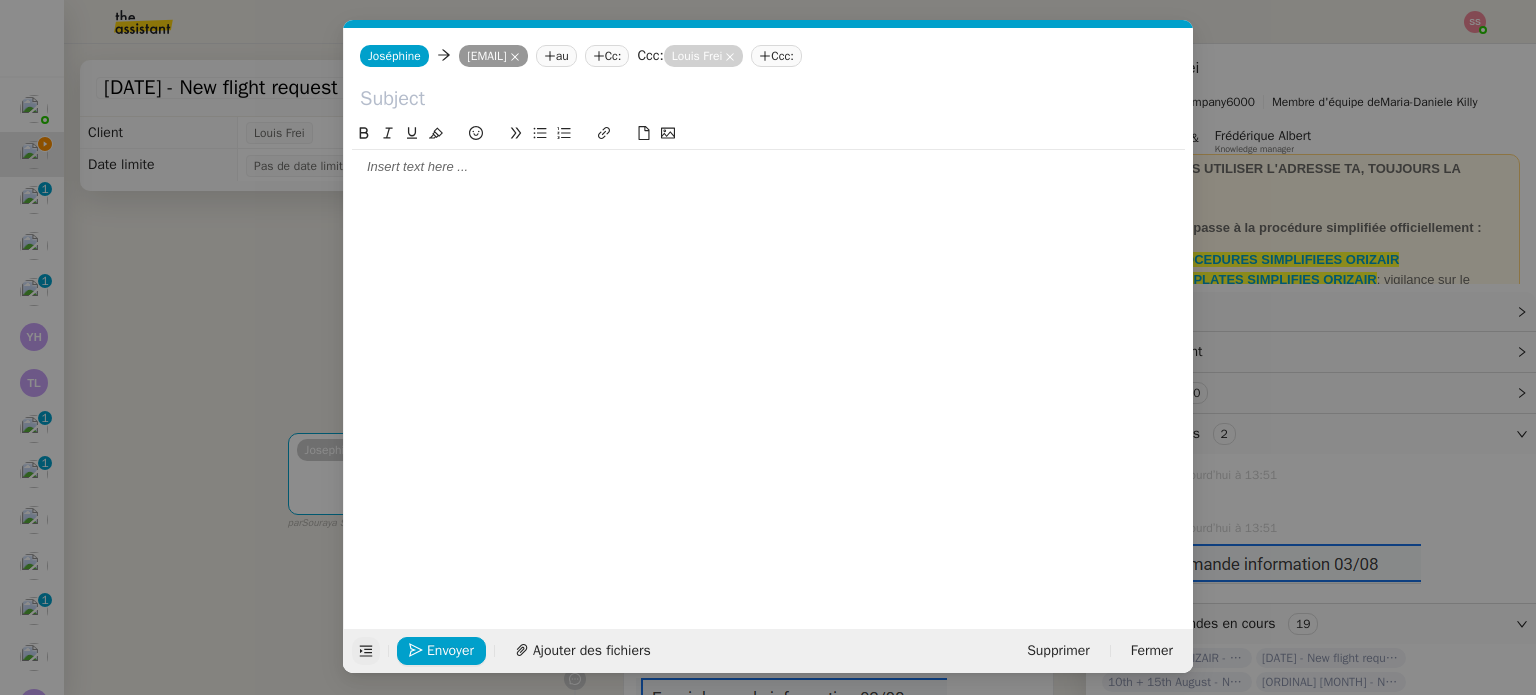 click 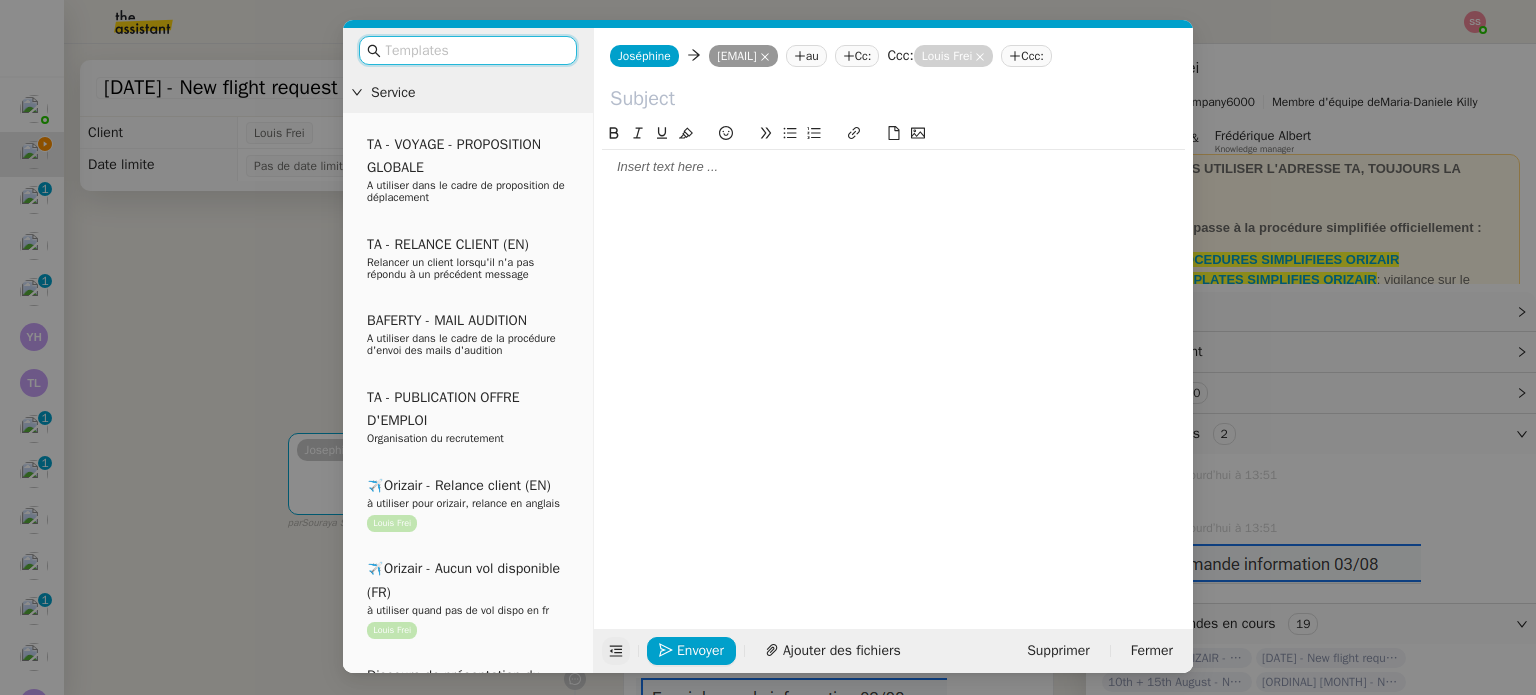 click at bounding box center [475, 50] 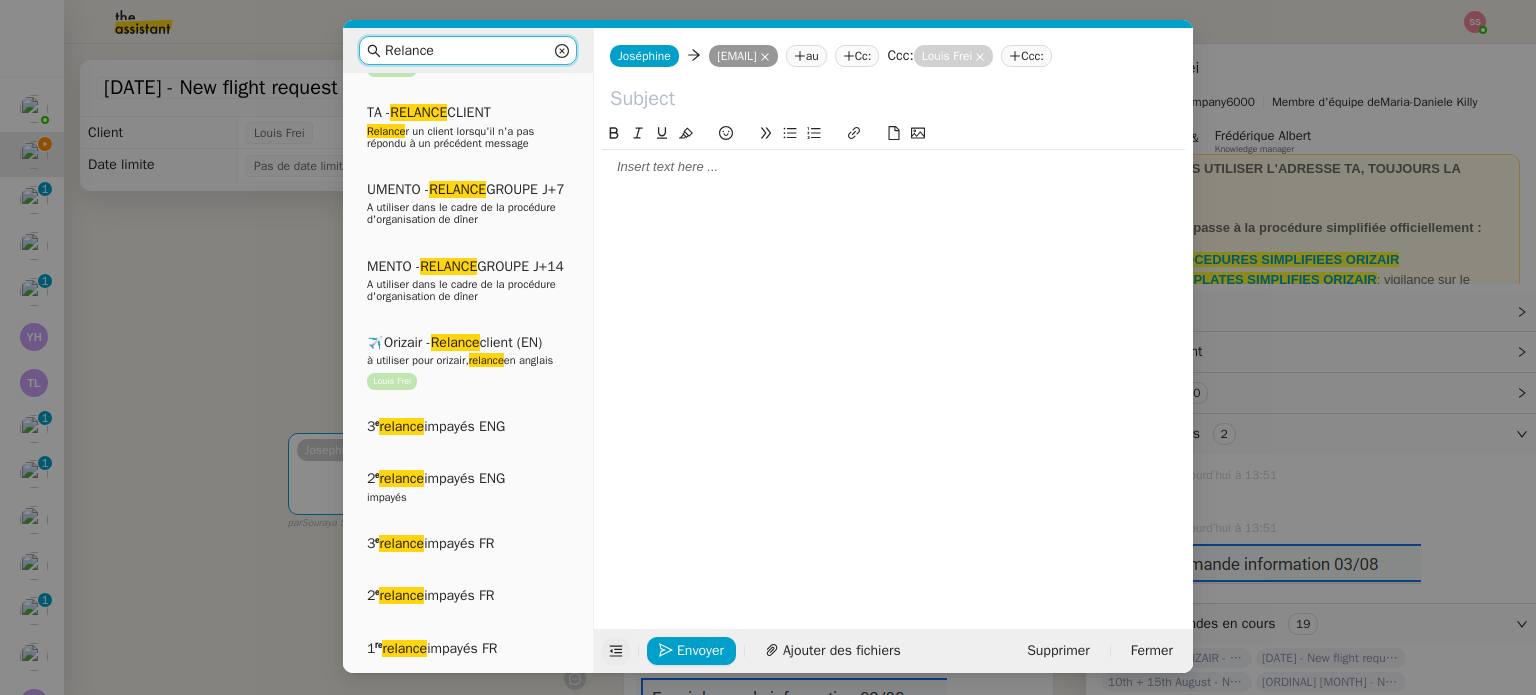 scroll, scrollTop: 300, scrollLeft: 0, axis: vertical 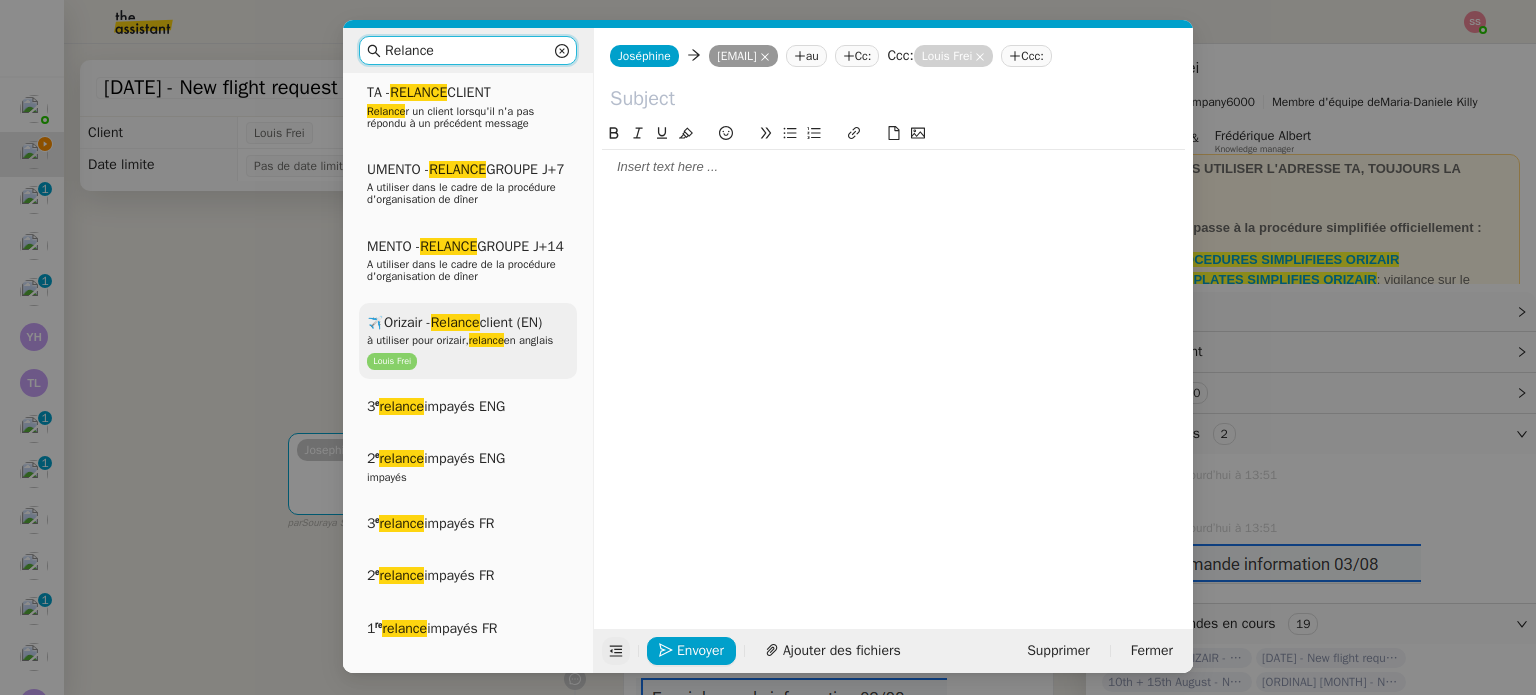 type on "Relance" 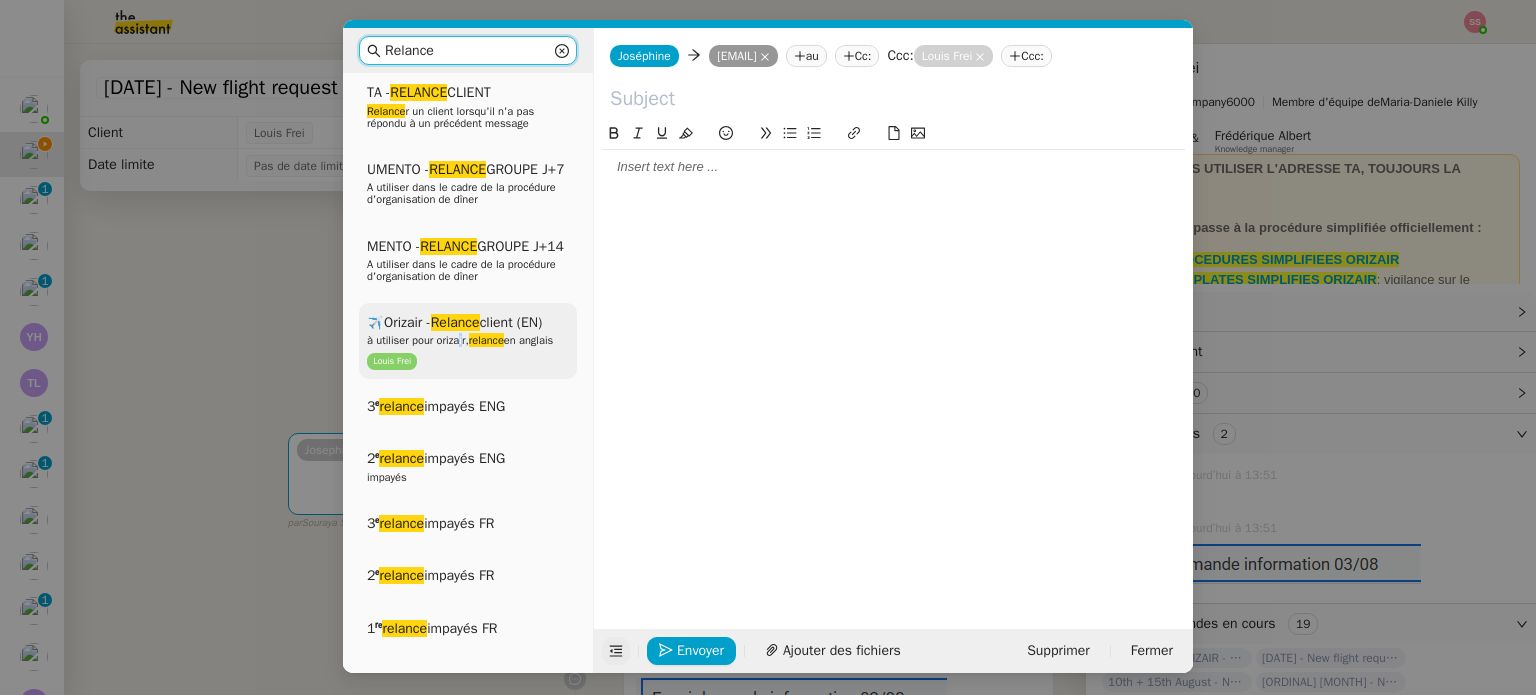 click on "à utiliser pour orizair,  relance  en anglais" at bounding box center [460, 340] 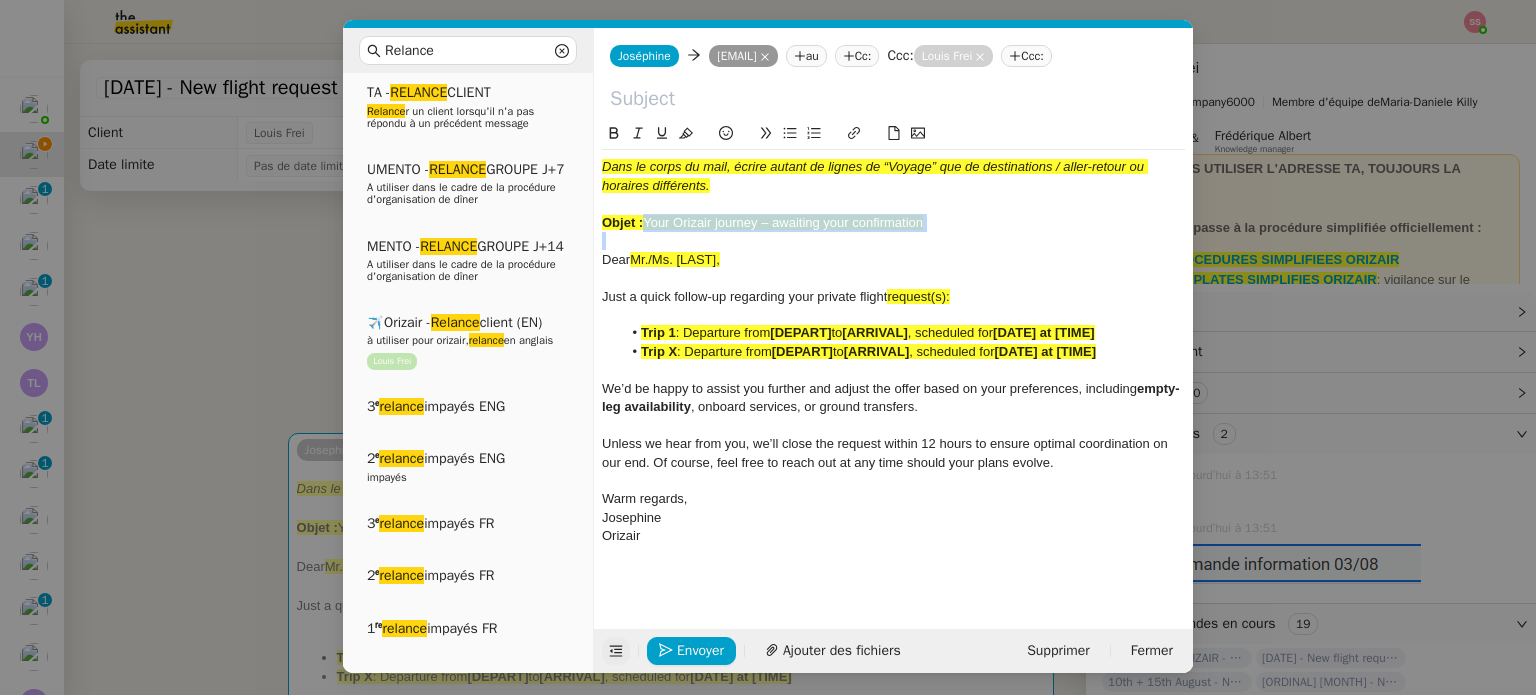 drag, startPoint x: 644, startPoint y: 224, endPoint x: 977, endPoint y: 235, distance: 333.18164 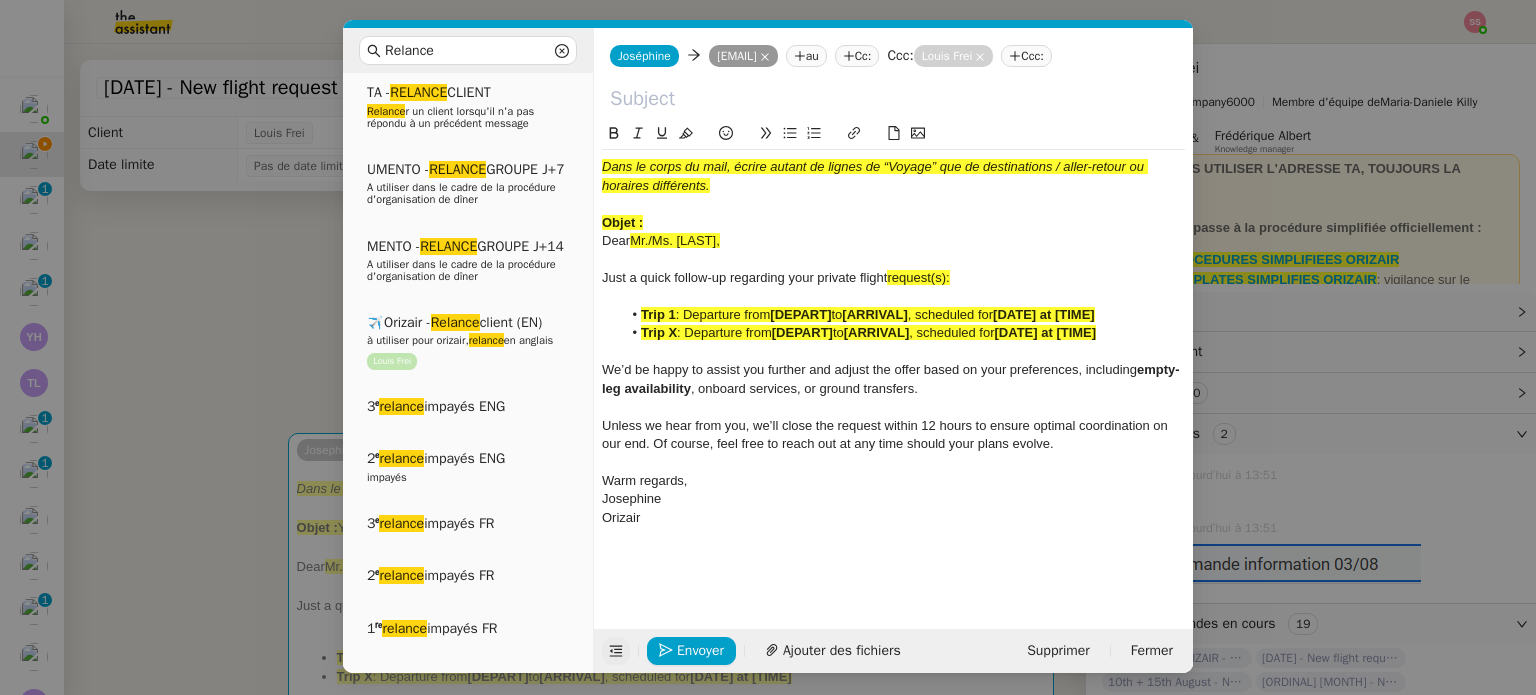 type 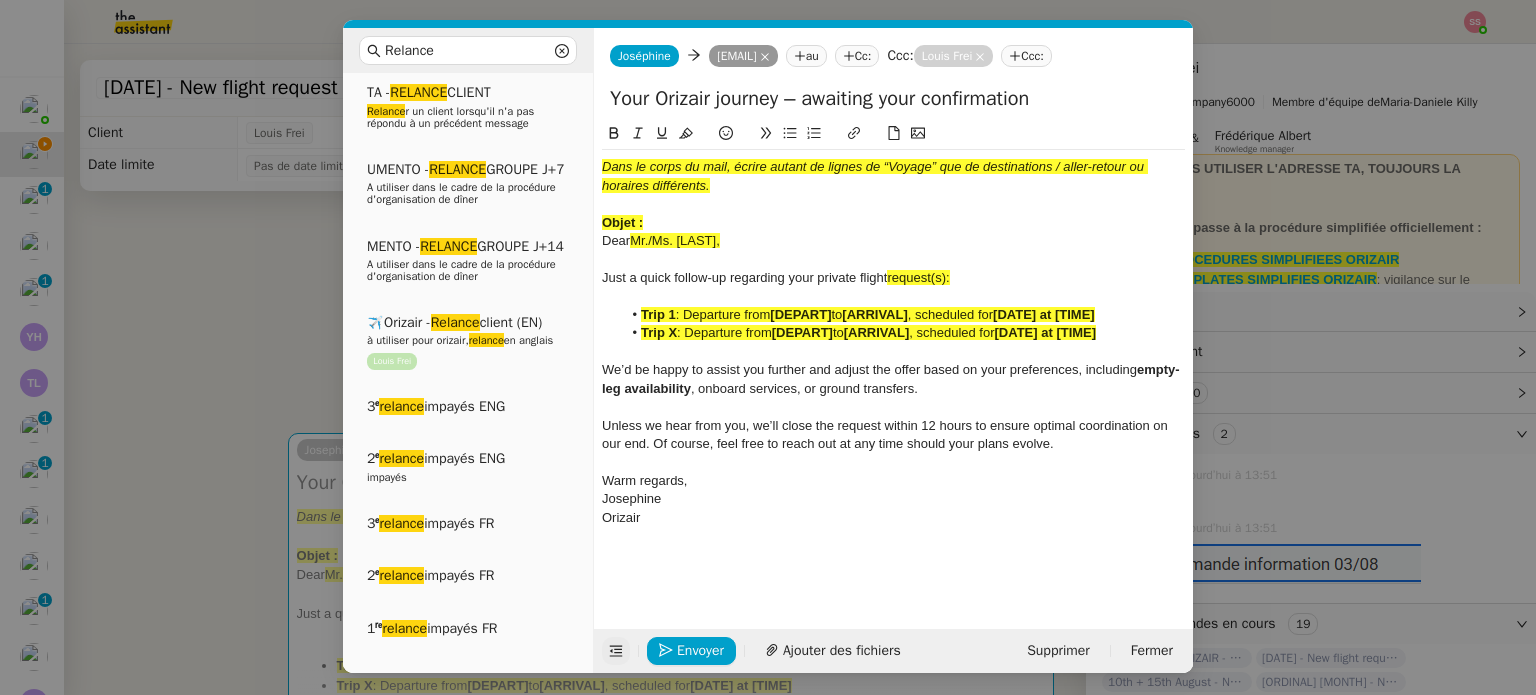 type on "Your Orizair journey – awaiting your confirmation" 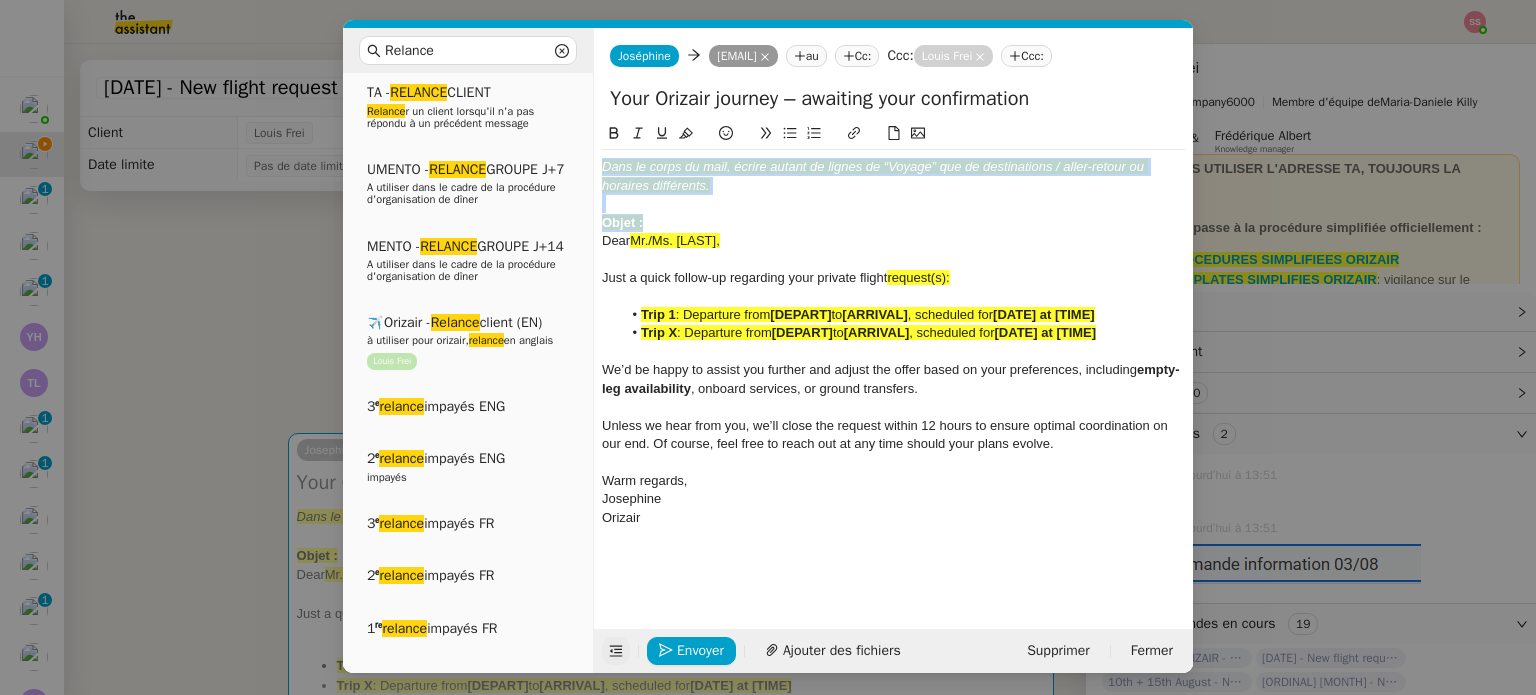 drag, startPoint x: 698, startPoint y: 218, endPoint x: 573, endPoint y: 130, distance: 152.86923 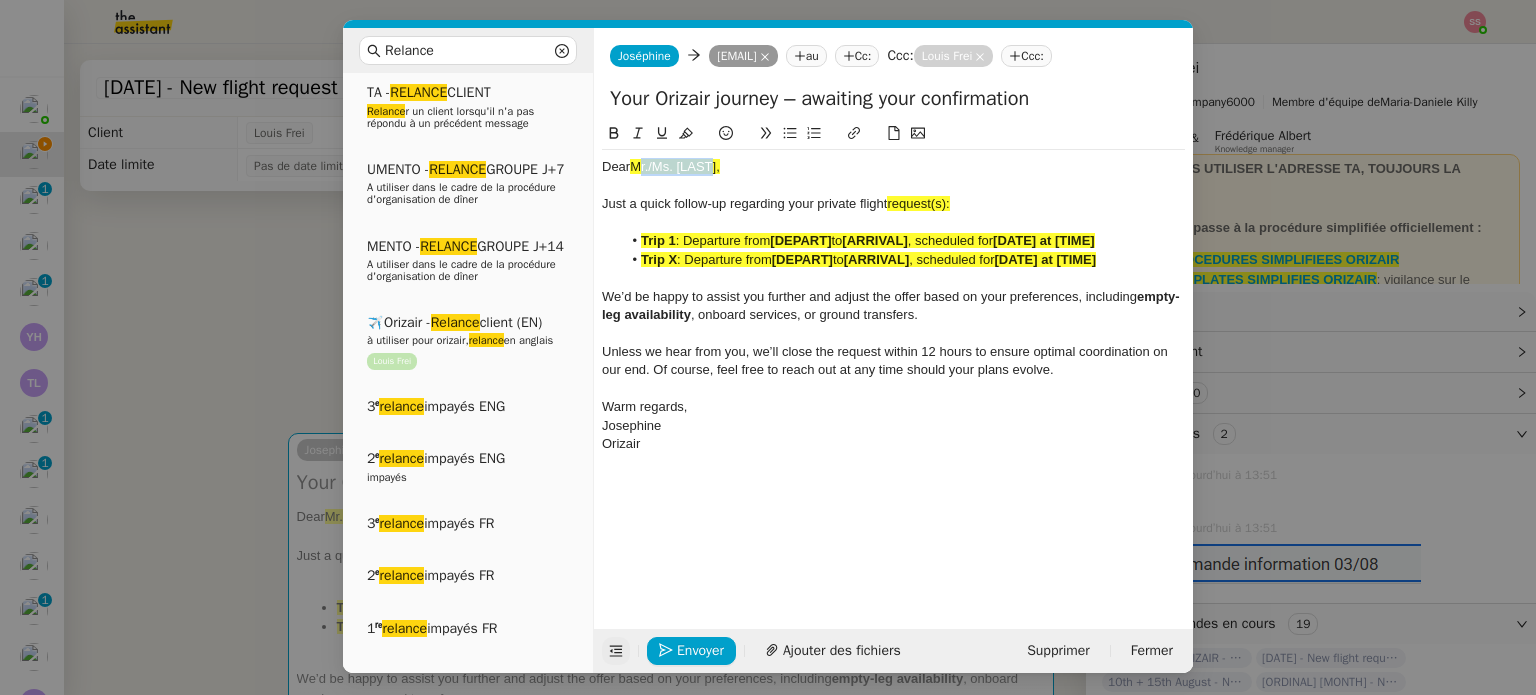 drag, startPoint x: 716, startPoint y: 168, endPoint x: 633, endPoint y: 172, distance: 83.09633 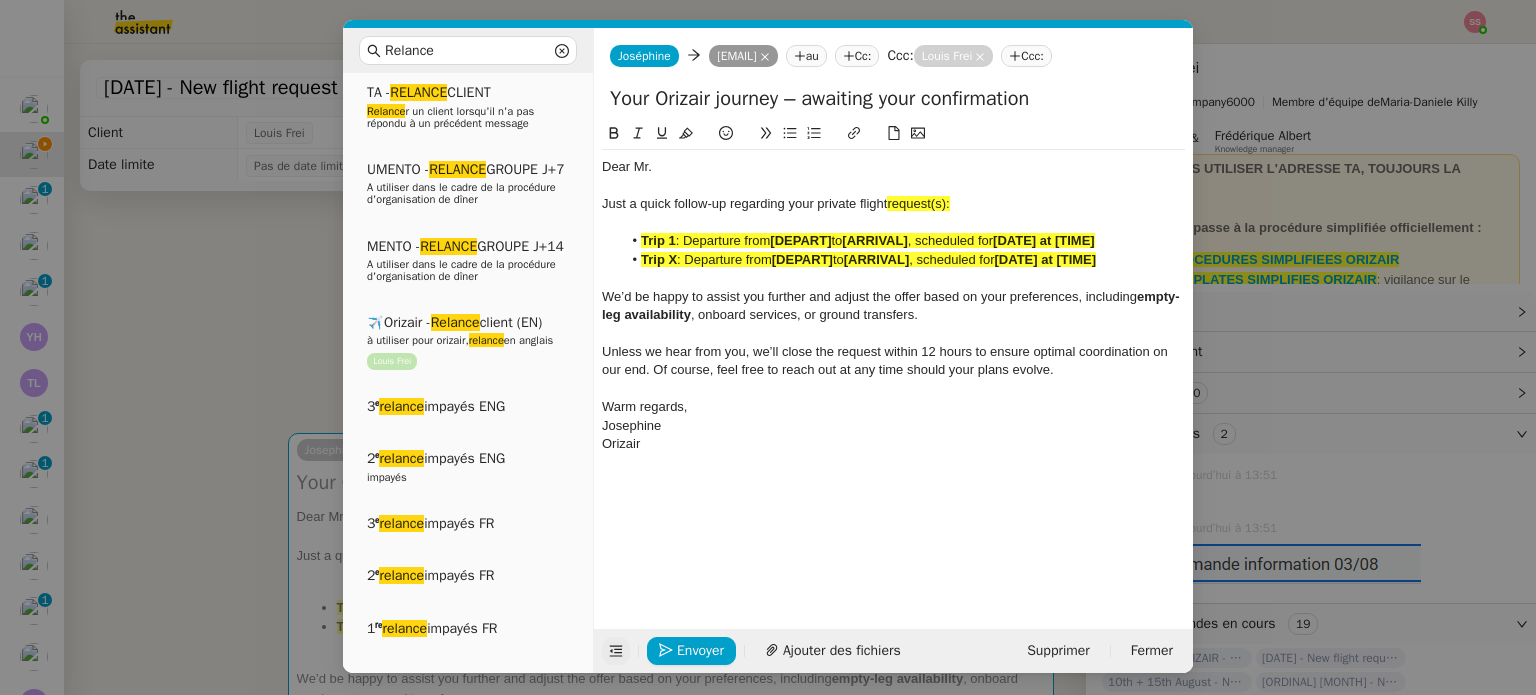 click on "Relance Service Relance  Bon de Commande LBP    A utiliser dans le cadre de la procédure de  relance  des bons de commande TA -  RELANCE  CLIENT (EN)    Relance r un client lorsqu'il n'a pas répondu à un précédent message ✈️Orizair -  Relance  client (FR)    à utiliser pour orizair, première  relance  en français  Louis Frei TA -  RELANCE  CLIENT    Relance r un client lorsqu'il n'a pas répondu à un précédent message UMENTO -  RELANCE  GROUPE J+7    A utiliser dans le cadre de la procédure d'organisation de dîner MENTO -  RELANCE  GROUPE J+14    A utiliser dans le cadre de la procédure d'organisation de dîner ✈️Orizair -  Relance  client (EN)     à utiliser pour orizair,  relance  en anglais  Louis Frei 3ᵉ  relance  impayés ENG    2ᵉ  relance  impayés ENG    impayés  3ᵉ  relance  impayés FR    2ᵉ  relance  impayés FR    1ʳᵉ  relance  impayés FR    ✈️ Orizair -  Relance  après envoi devis client (EN)    relance r le client pour son devis en anglais." at bounding box center (768, 347) 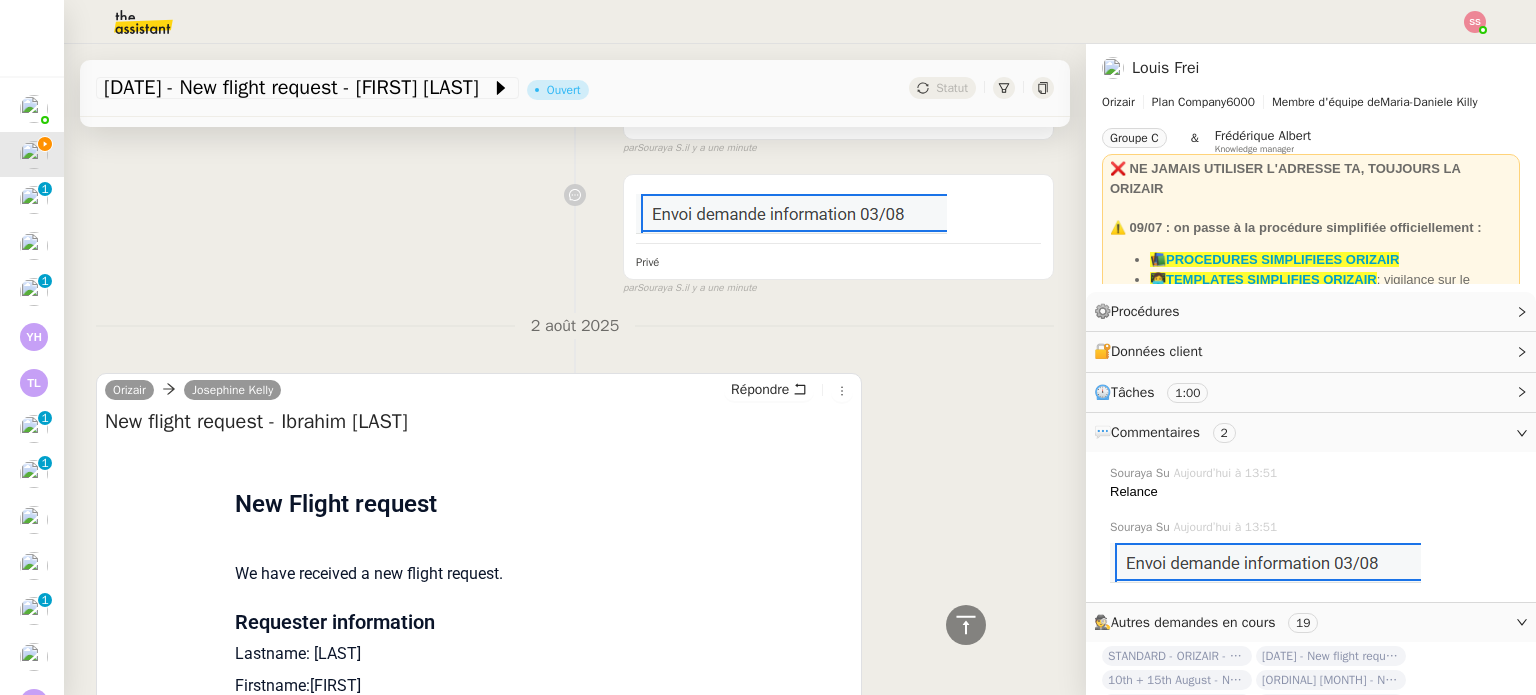 scroll, scrollTop: 900, scrollLeft: 0, axis: vertical 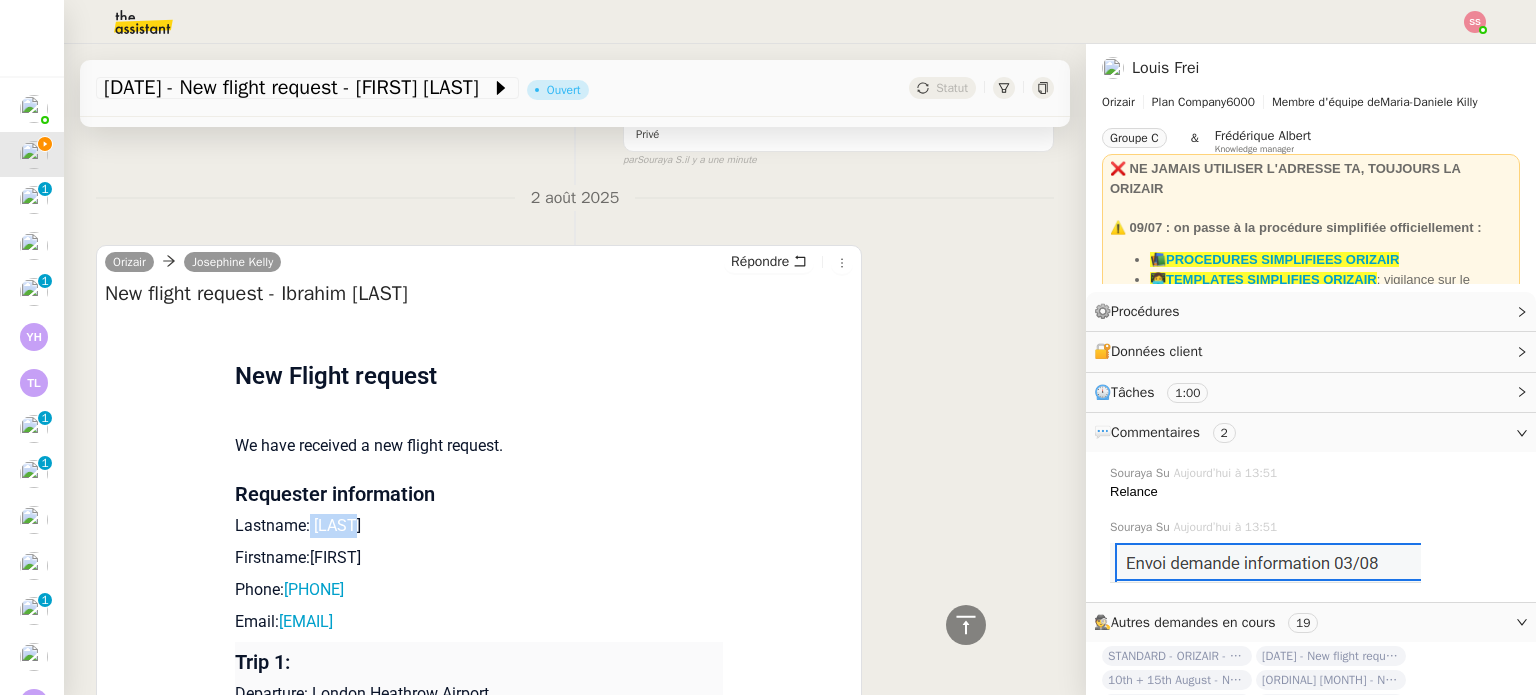drag, startPoint x: 297, startPoint y: 525, endPoint x: 377, endPoint y: 526, distance: 80.00625 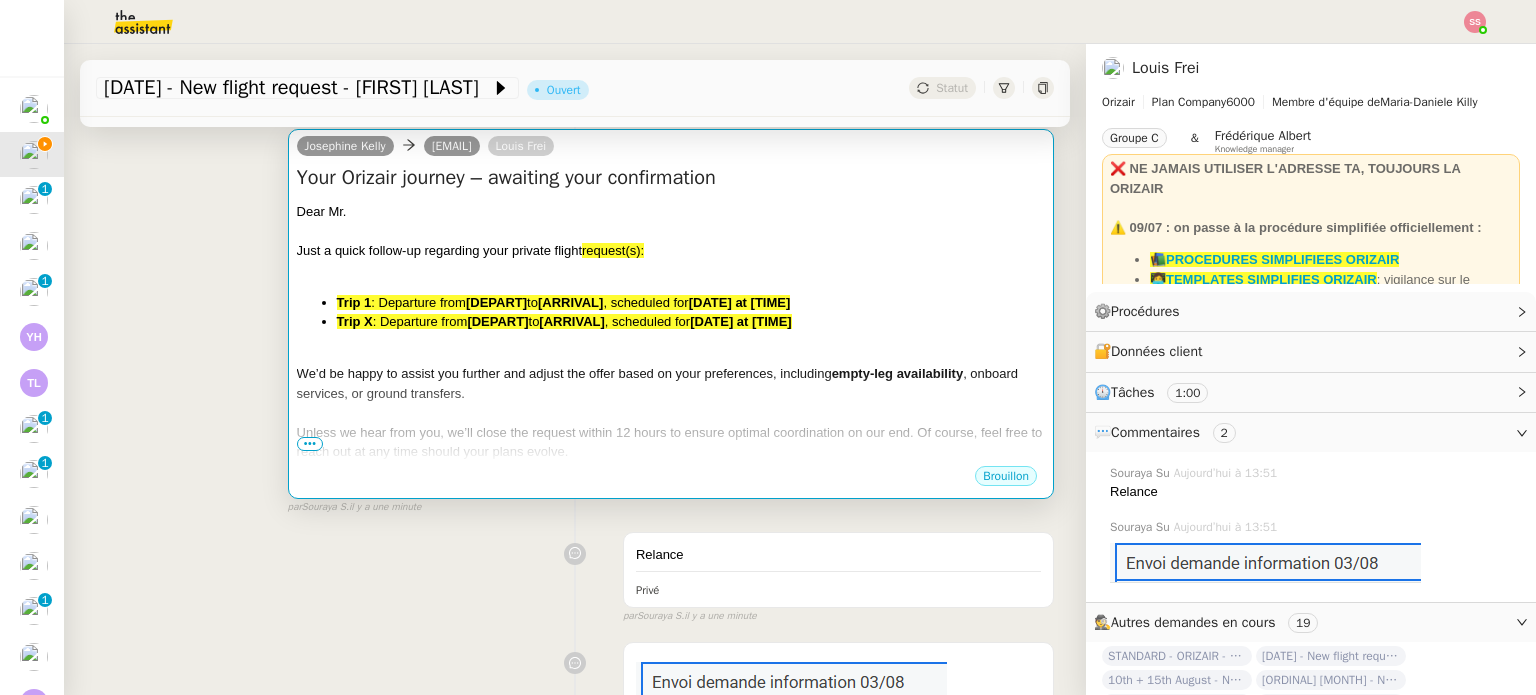 scroll, scrollTop: 300, scrollLeft: 0, axis: vertical 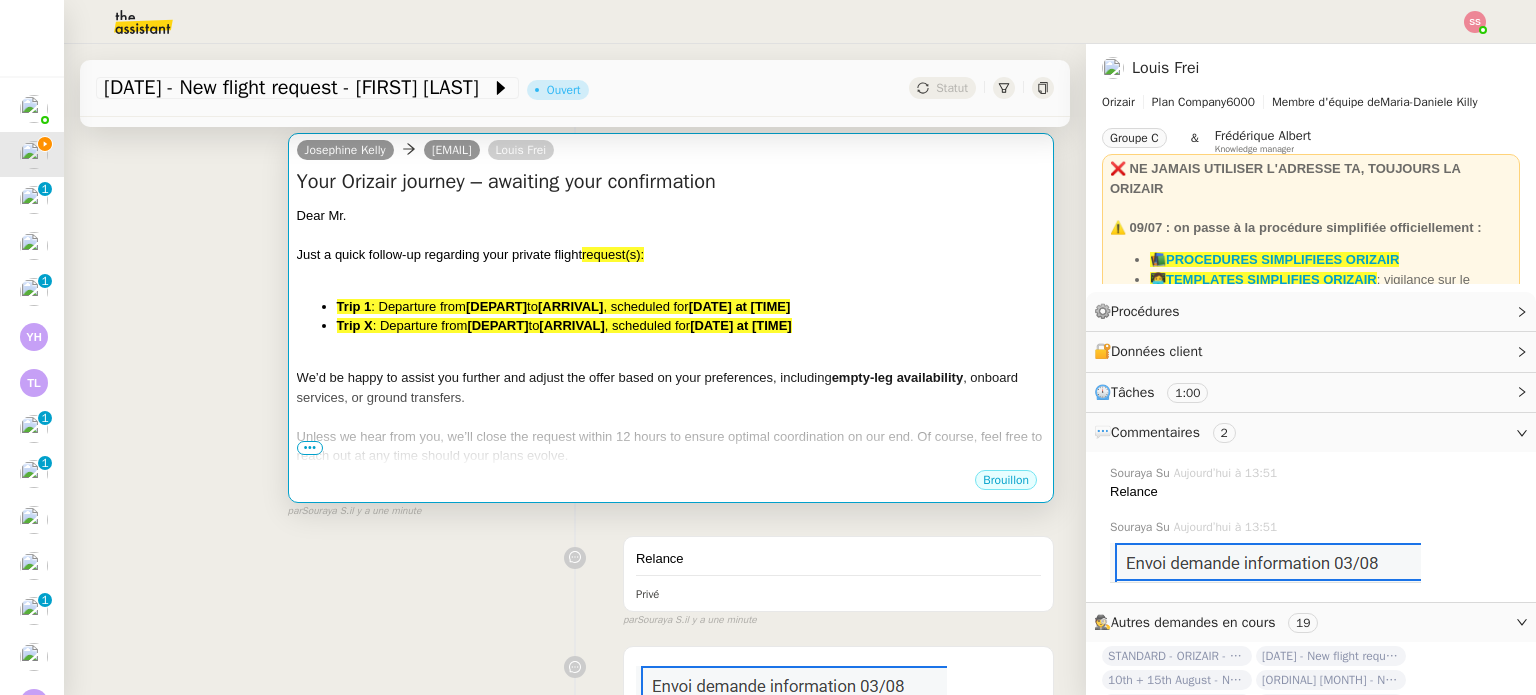 click at bounding box center (671, 274) 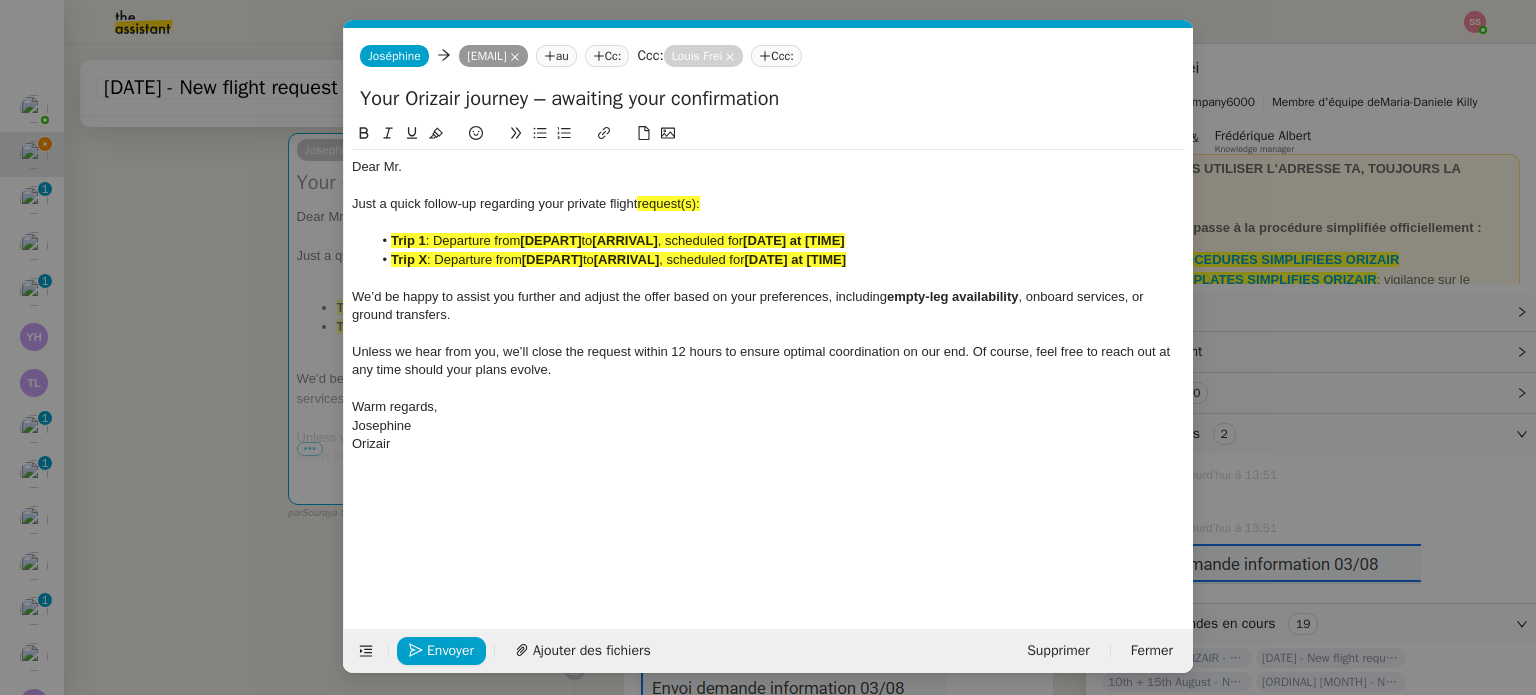 scroll, scrollTop: 0, scrollLeft: 89, axis: horizontal 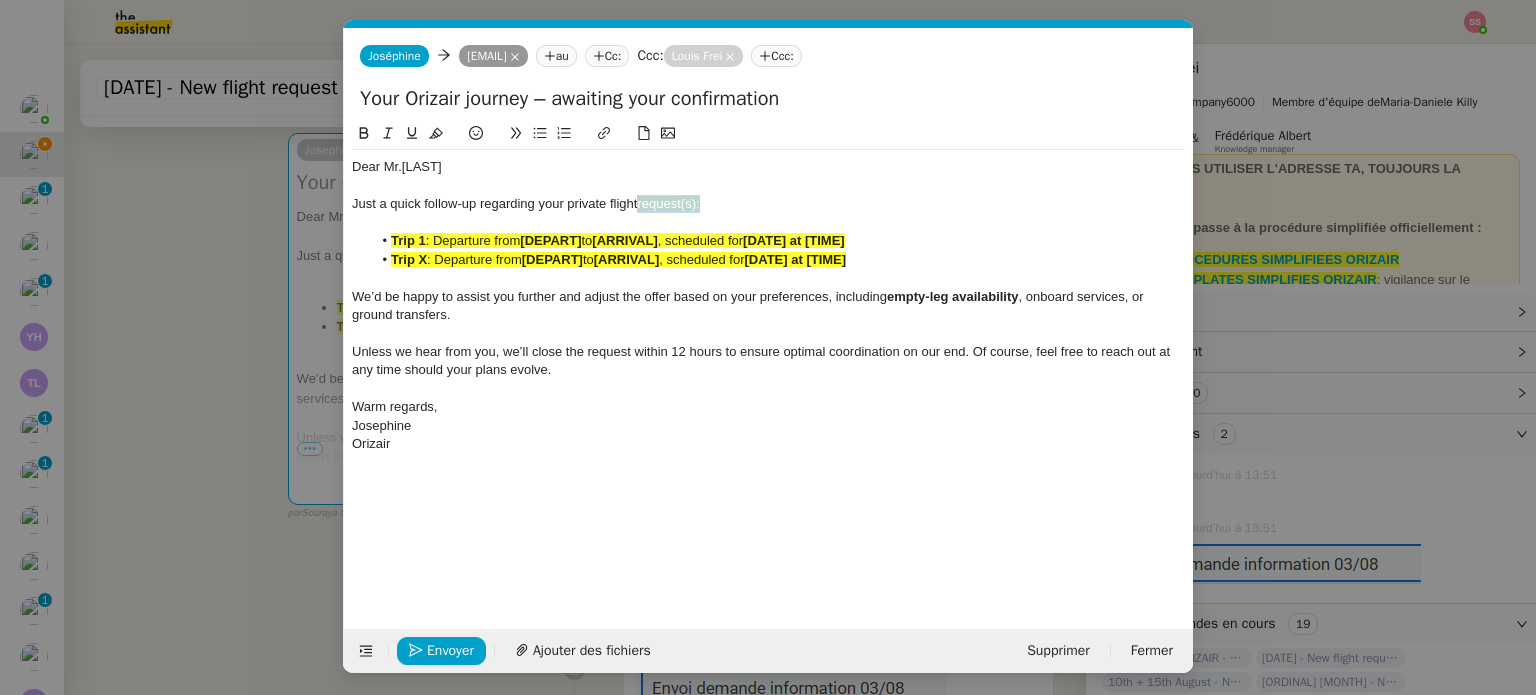 drag, startPoint x: 721, startPoint y: 210, endPoint x: 642, endPoint y: 206, distance: 79.101204 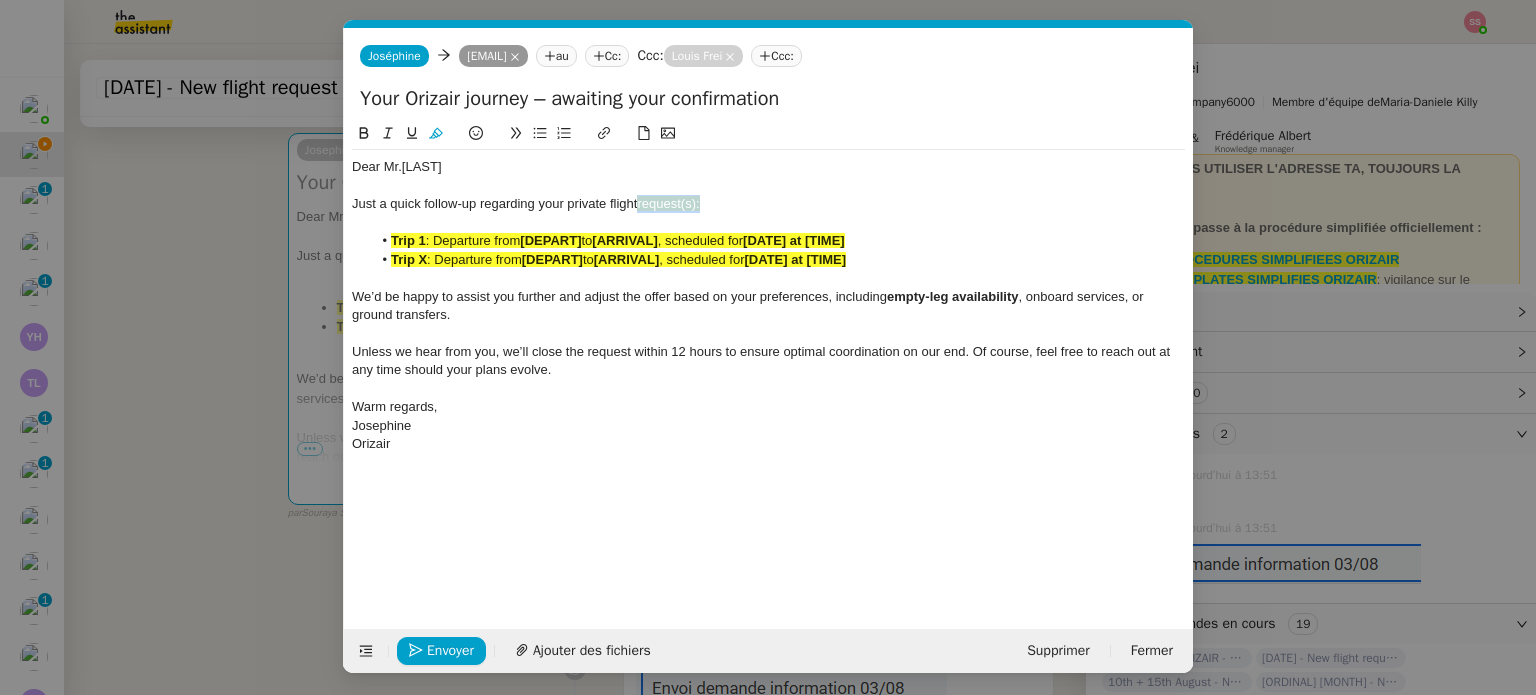 click 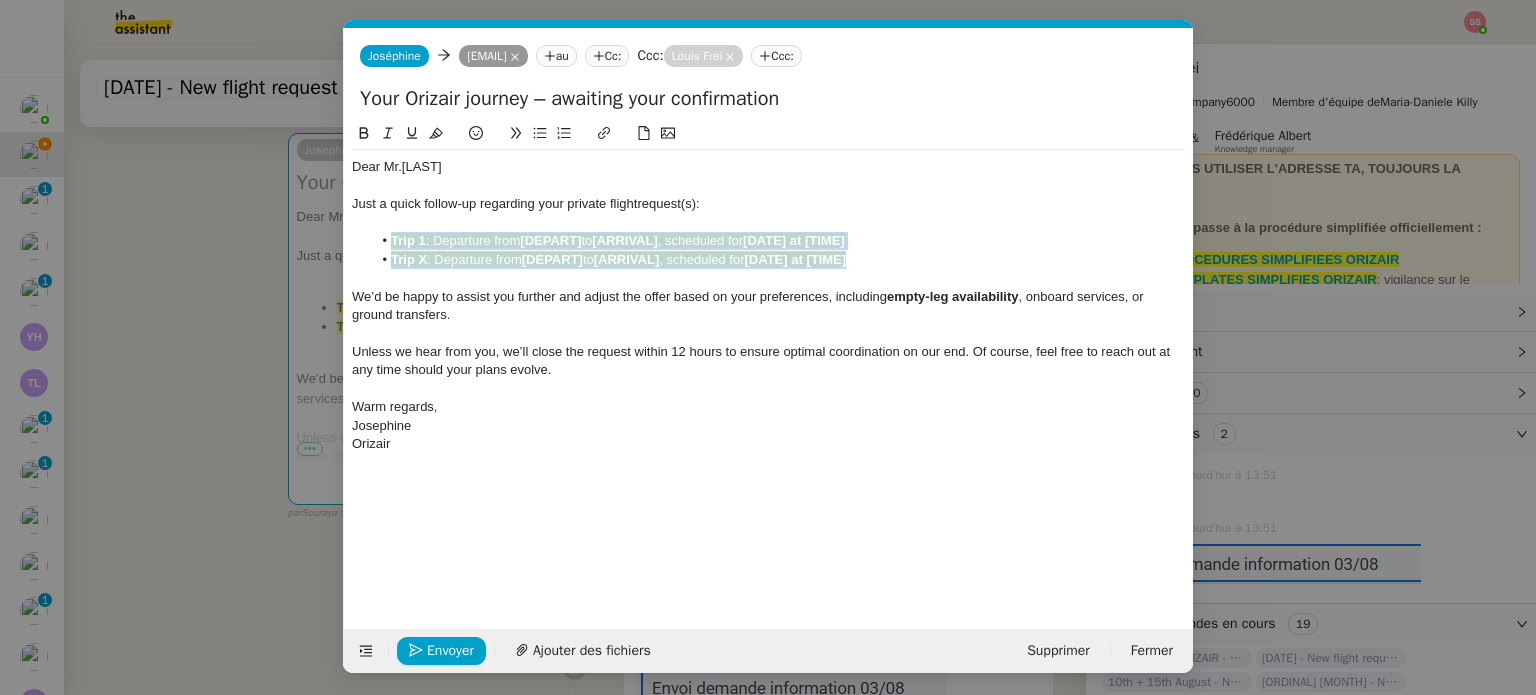 drag, startPoint x: 876, startPoint y: 260, endPoint x: 388, endPoint y: 249, distance: 488.12396 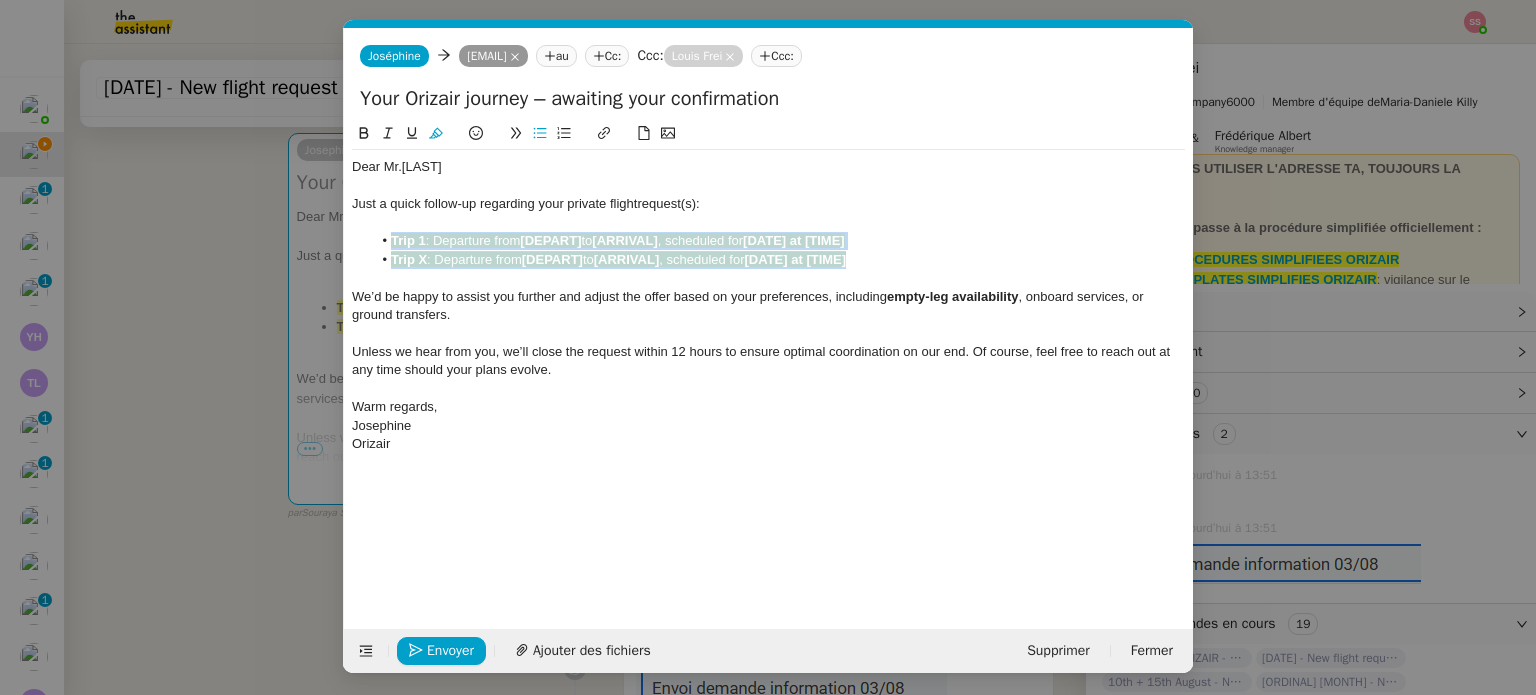 click 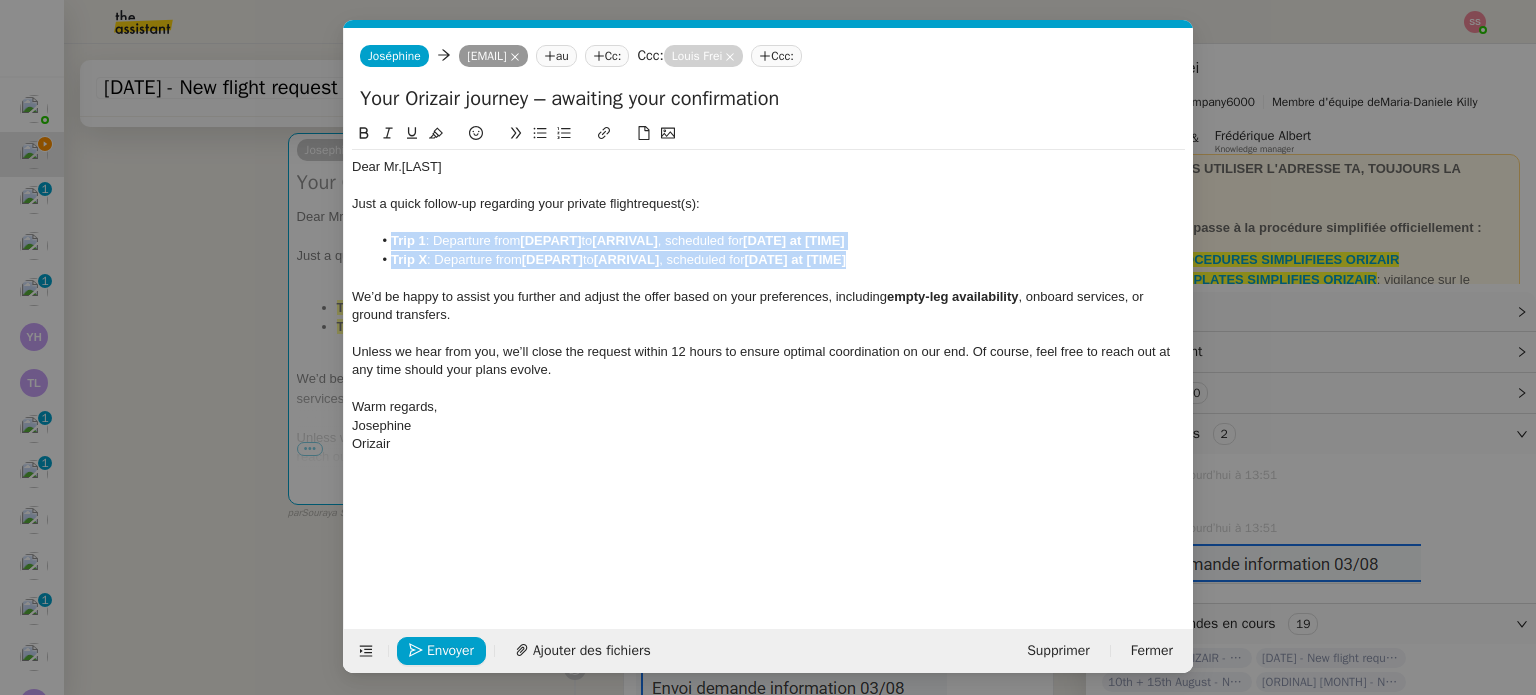 click on "[DATE] at [TIME]" 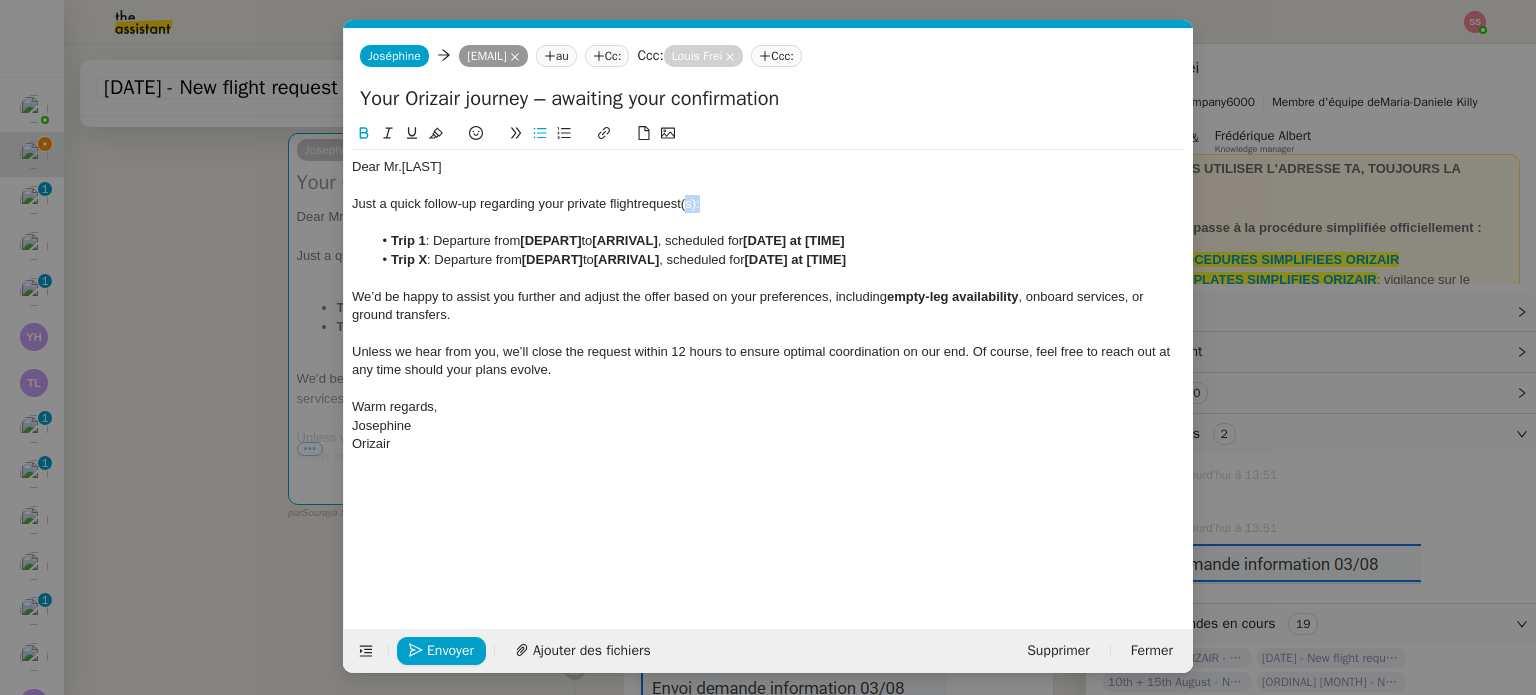 drag, startPoint x: 711, startPoint y: 205, endPoint x: 688, endPoint y: 205, distance: 23 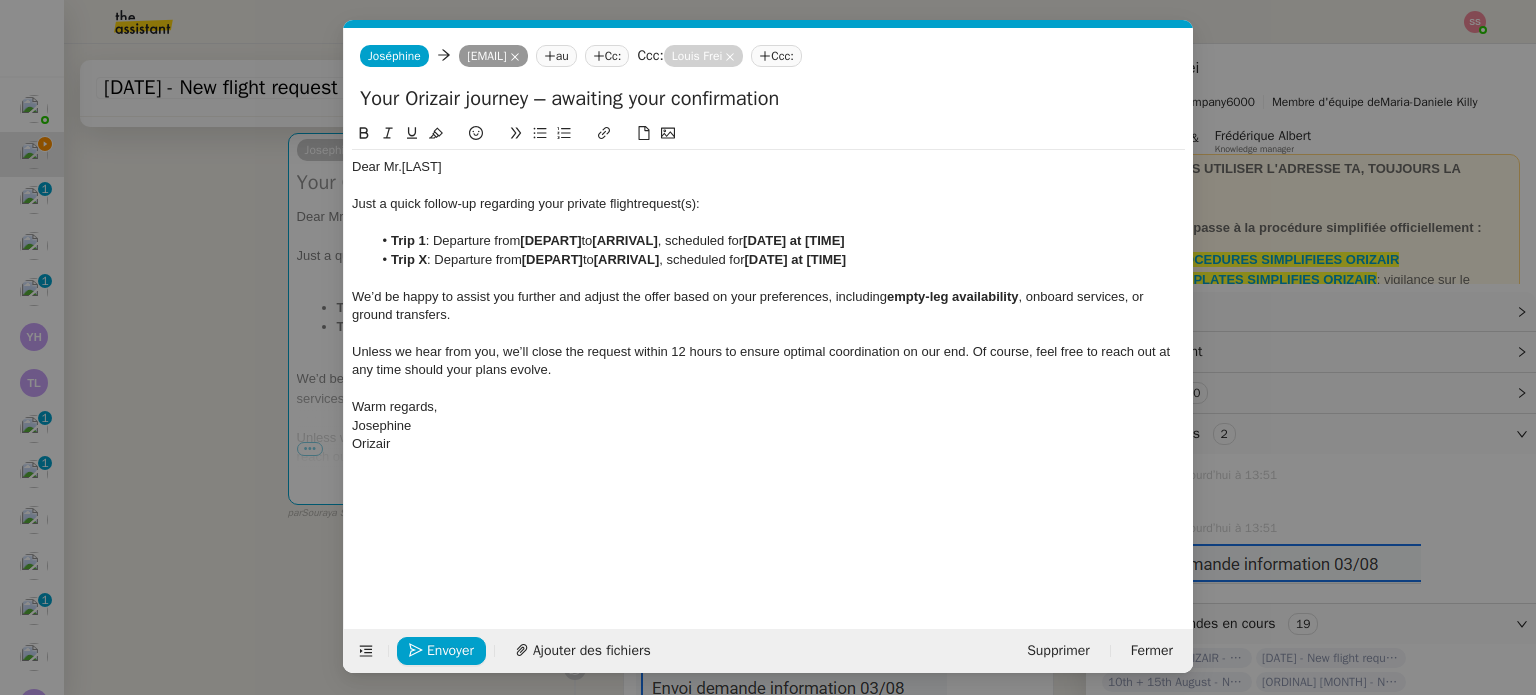 type 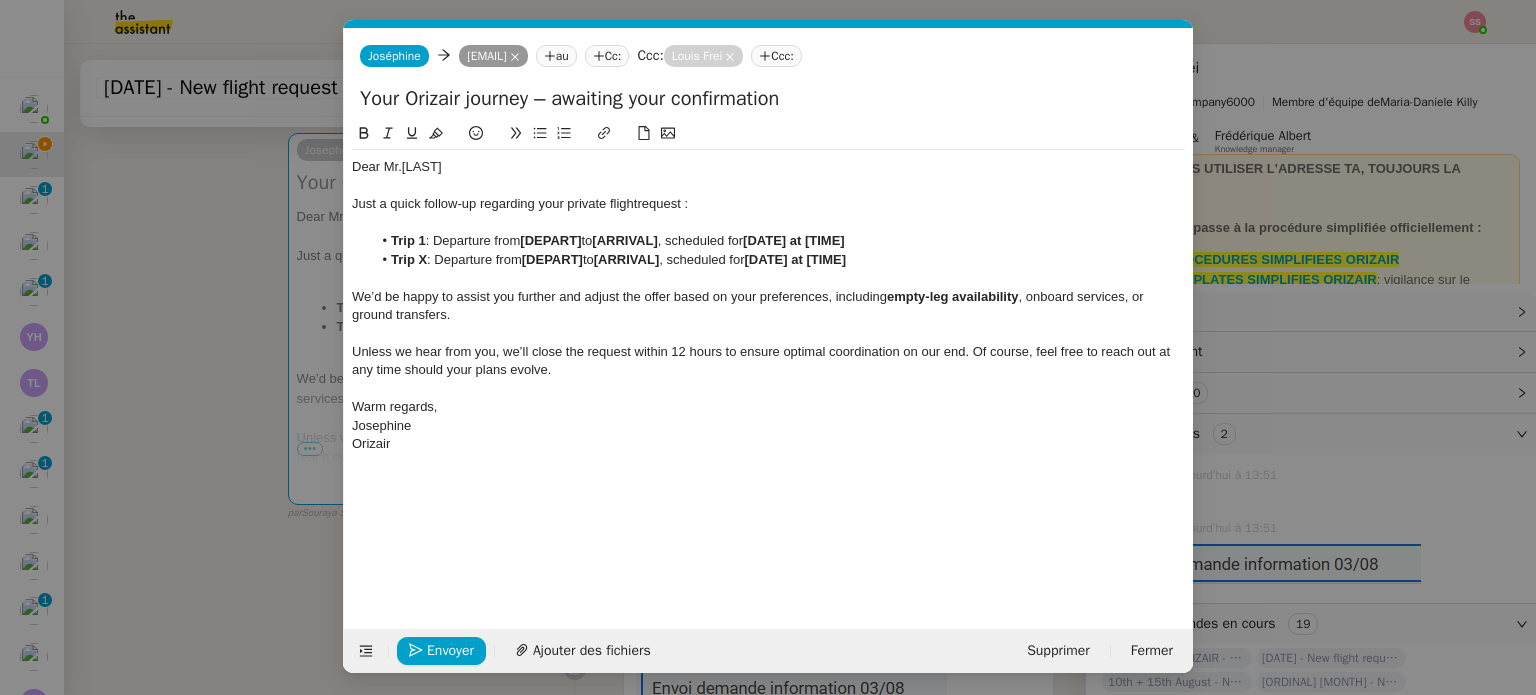 click on "[DATE] at [TIME]" 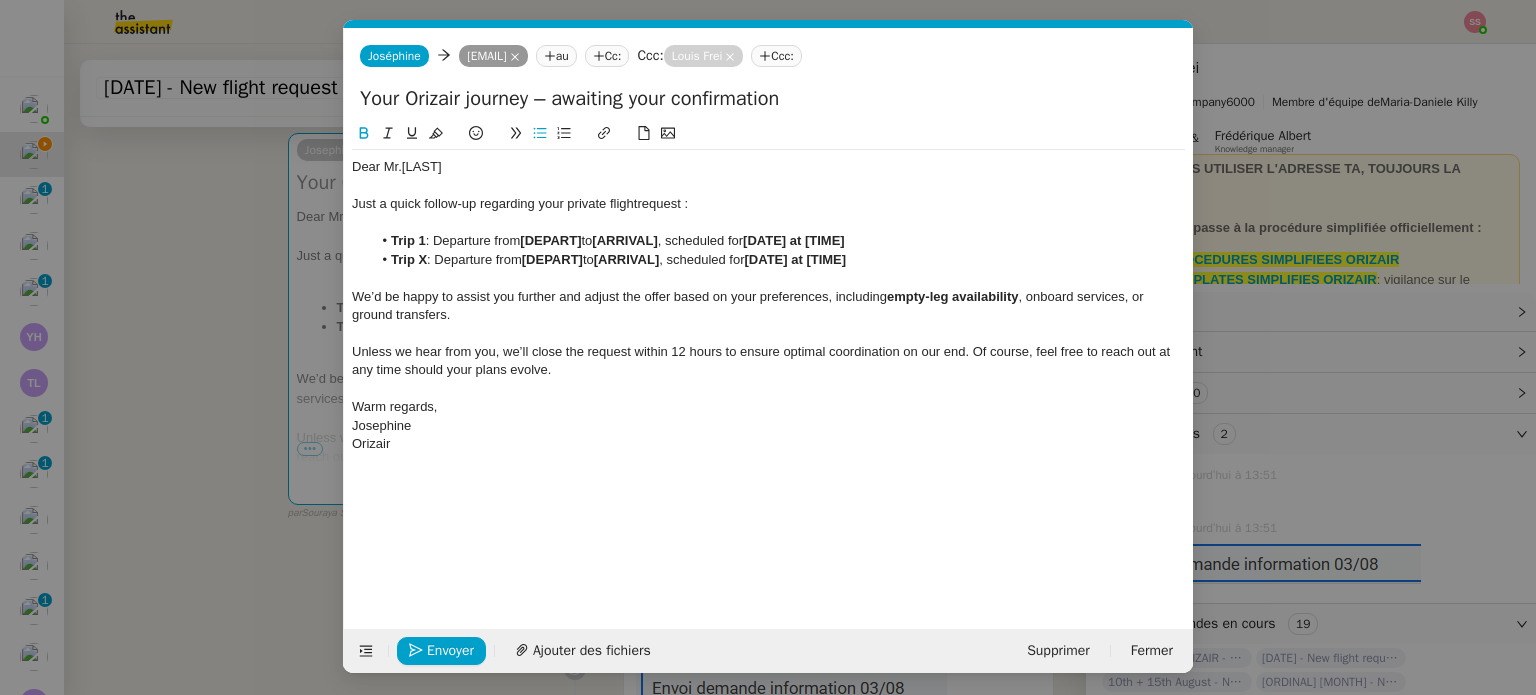 click on "[DEPART]" 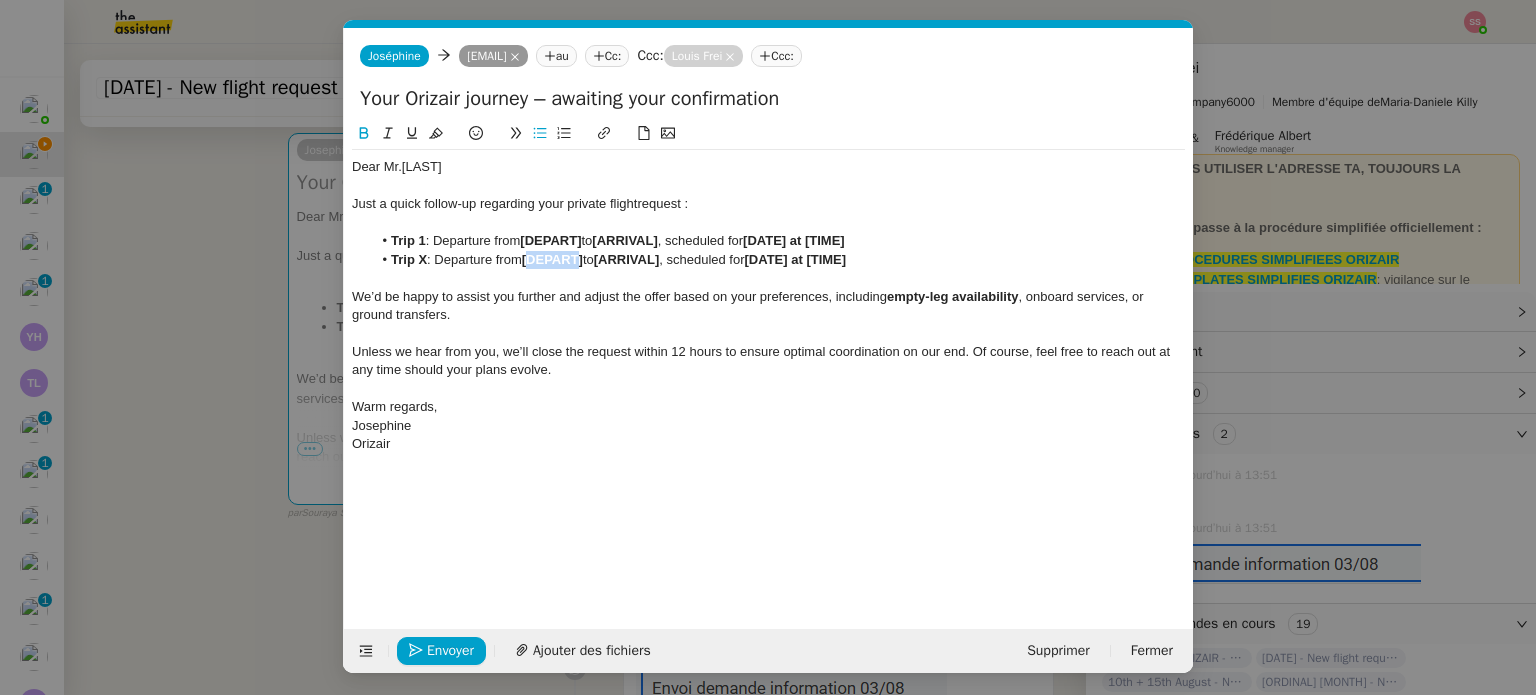click on "[DEPART]" 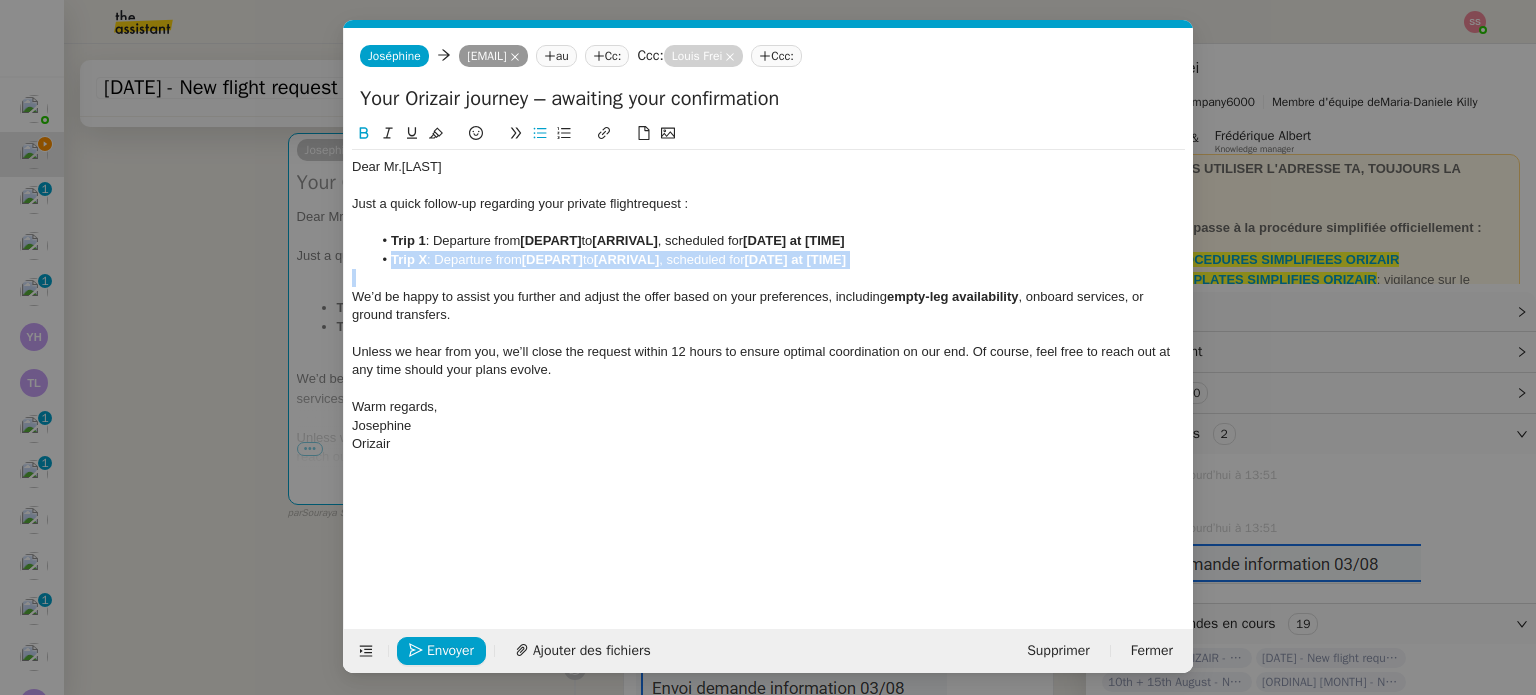 click on "[DEPART]" 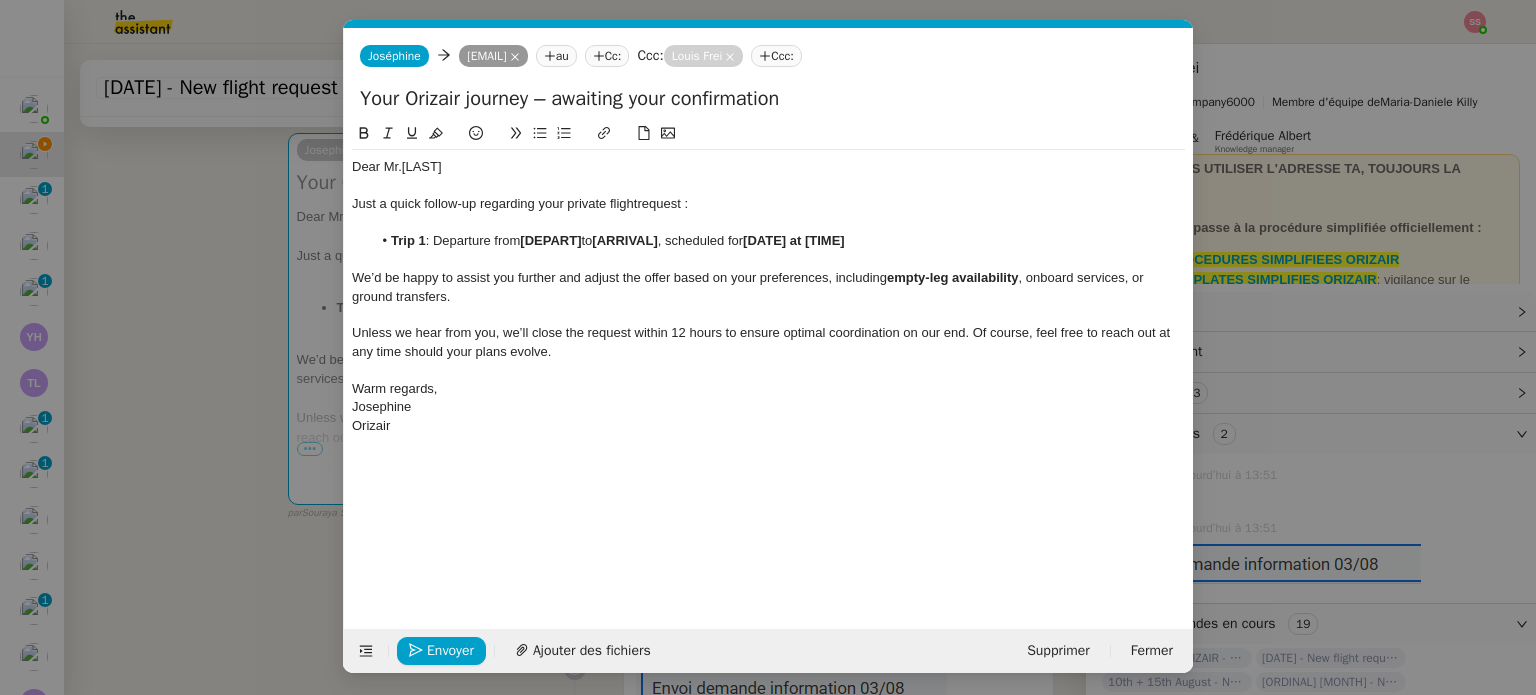 click on "Relance Service Relance  Bon de Commande LBP    A utiliser dans le cadre de la procédure de  relance  des bons de commande TA -  RELANCE  CLIENT (EN)    Relance r un client lorsqu'il n'a pas répondu à un précédent message ✈️Orizair -  Relance  client (FR)    à utiliser pour orizair, première  relance  en français  Louis Frei TA -  RELANCE  CLIENT    Relance r un client lorsqu'il n'a pas répondu à un précédent message UMENTO -  RELANCE  GROUPE J+7    A utiliser dans le cadre de la procédure d'organisation de dîner MENTO -  RELANCE  GROUPE J+14    A utiliser dans le cadre de la procédure d'organisation de dîner ✈️Orizair -  Relance  client (EN)     à utiliser pour orizair,  relance  en anglais  Louis Frei 3ᵉ  relance  impayés ENG    2ᵉ  relance  impayés ENG    impayés  3ᵉ  relance  impayés FR    2ᵉ  relance  impayés FR    1ʳᵉ  relance  impayés FR    ✈️ Orizair -  Relance  après envoi devis client (EN)    relance r le client pour son devis en anglais." at bounding box center (768, 347) 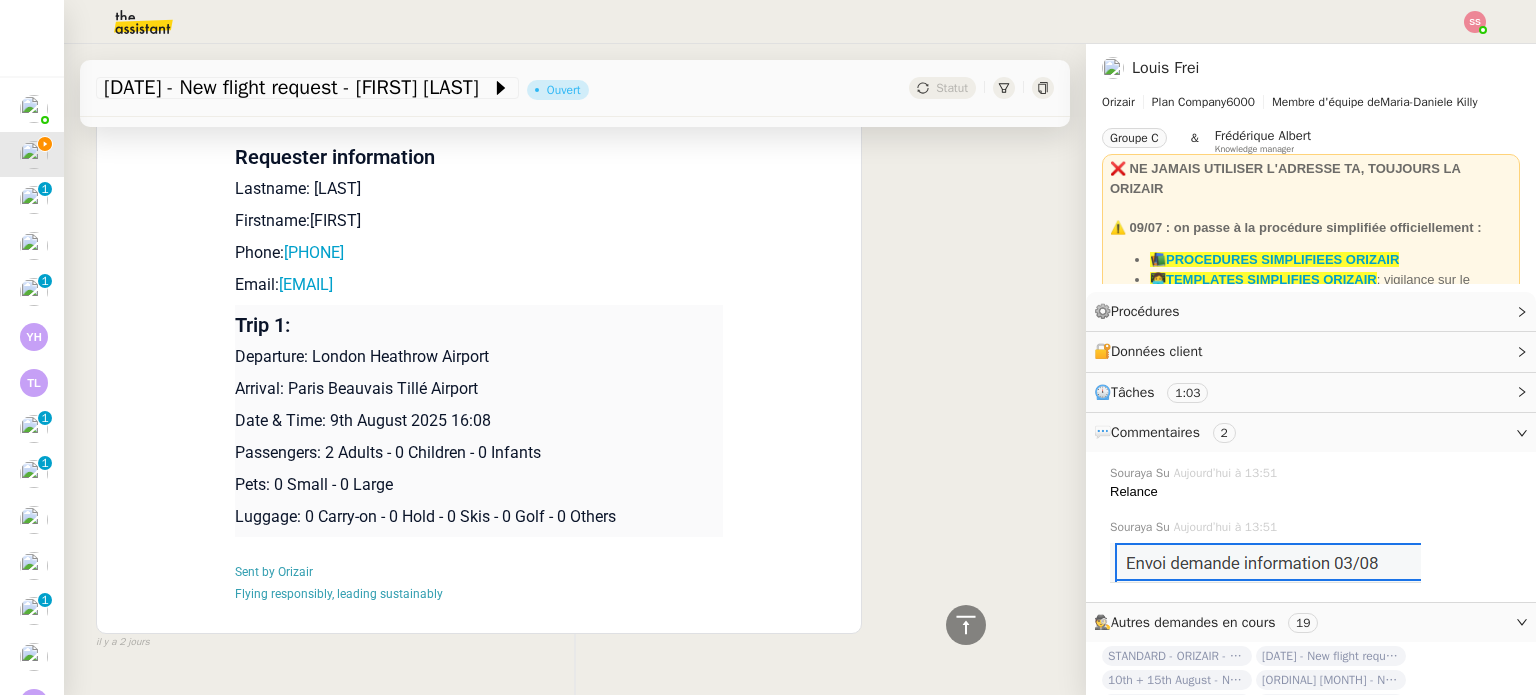 scroll, scrollTop: 1202, scrollLeft: 0, axis: vertical 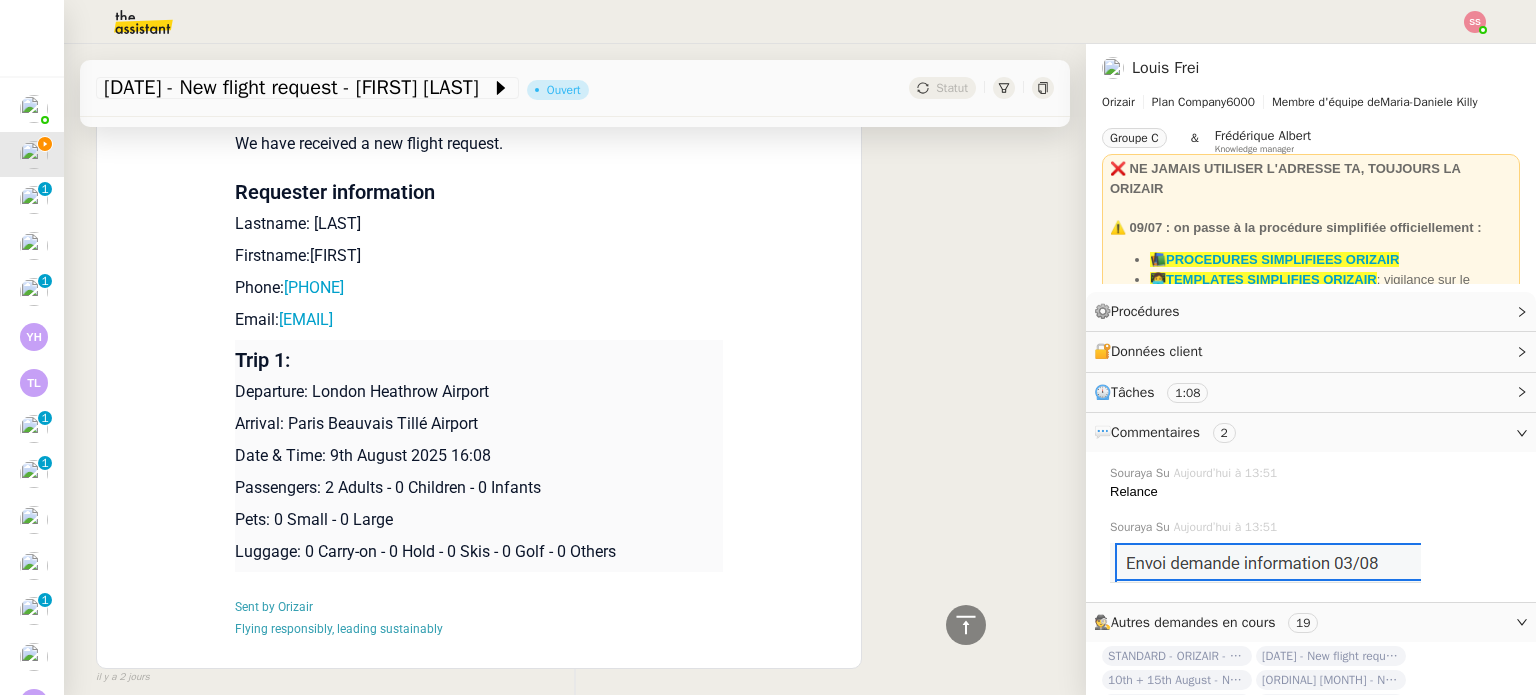 drag, startPoint x: 305, startPoint y: 393, endPoint x: 499, endPoint y: 395, distance: 194.01031 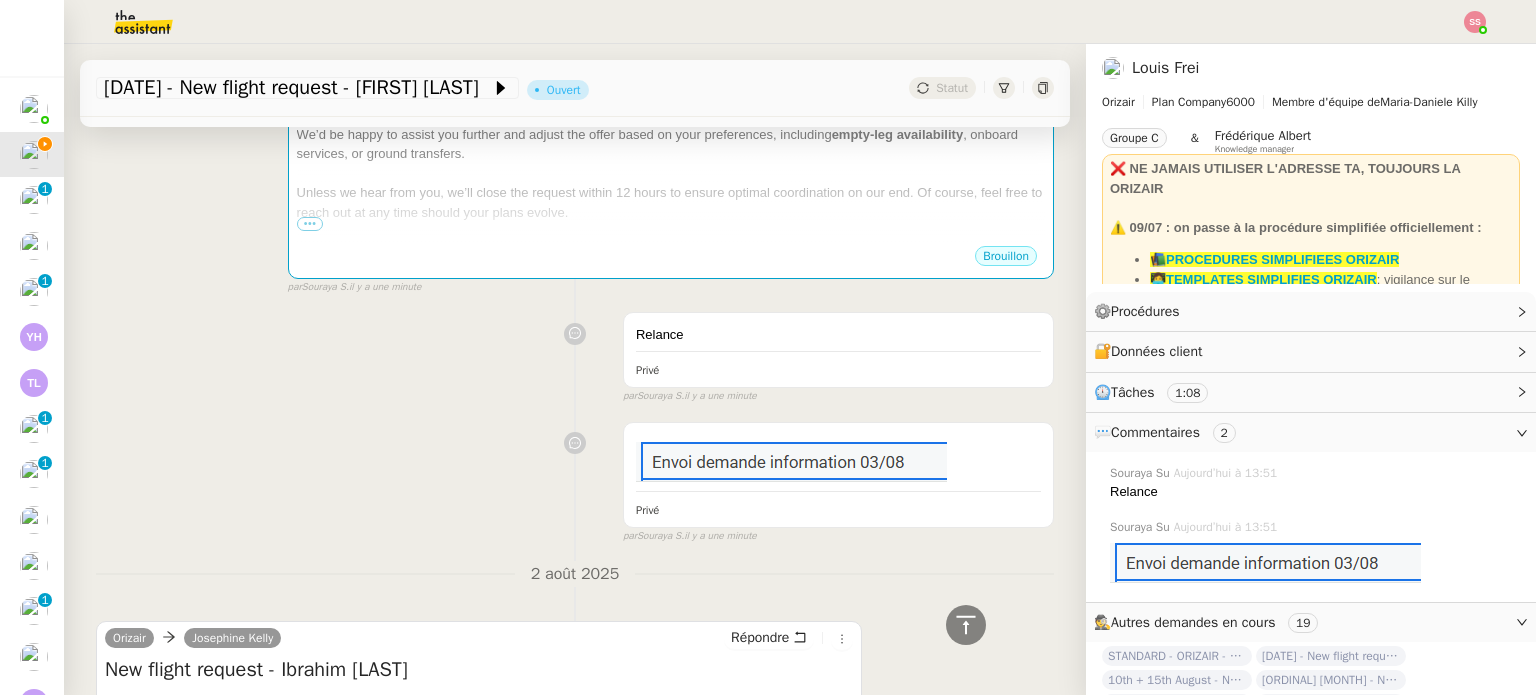 scroll, scrollTop: 302, scrollLeft: 0, axis: vertical 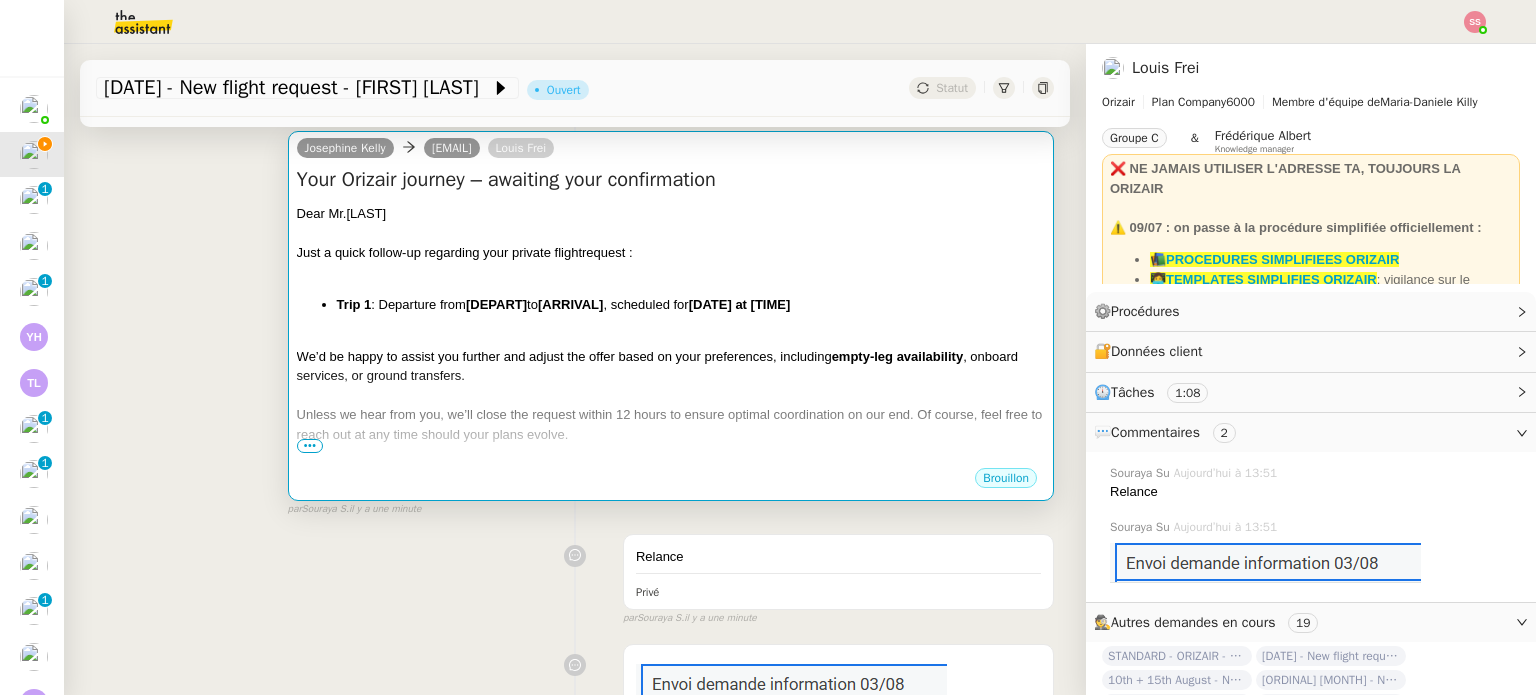 click on "Unless we hear from you, we’ll close the request within 12 hours to ensure optimal coordination on our end. Of course, feel free to reach out at any time should your plans evolve." at bounding box center [671, 424] 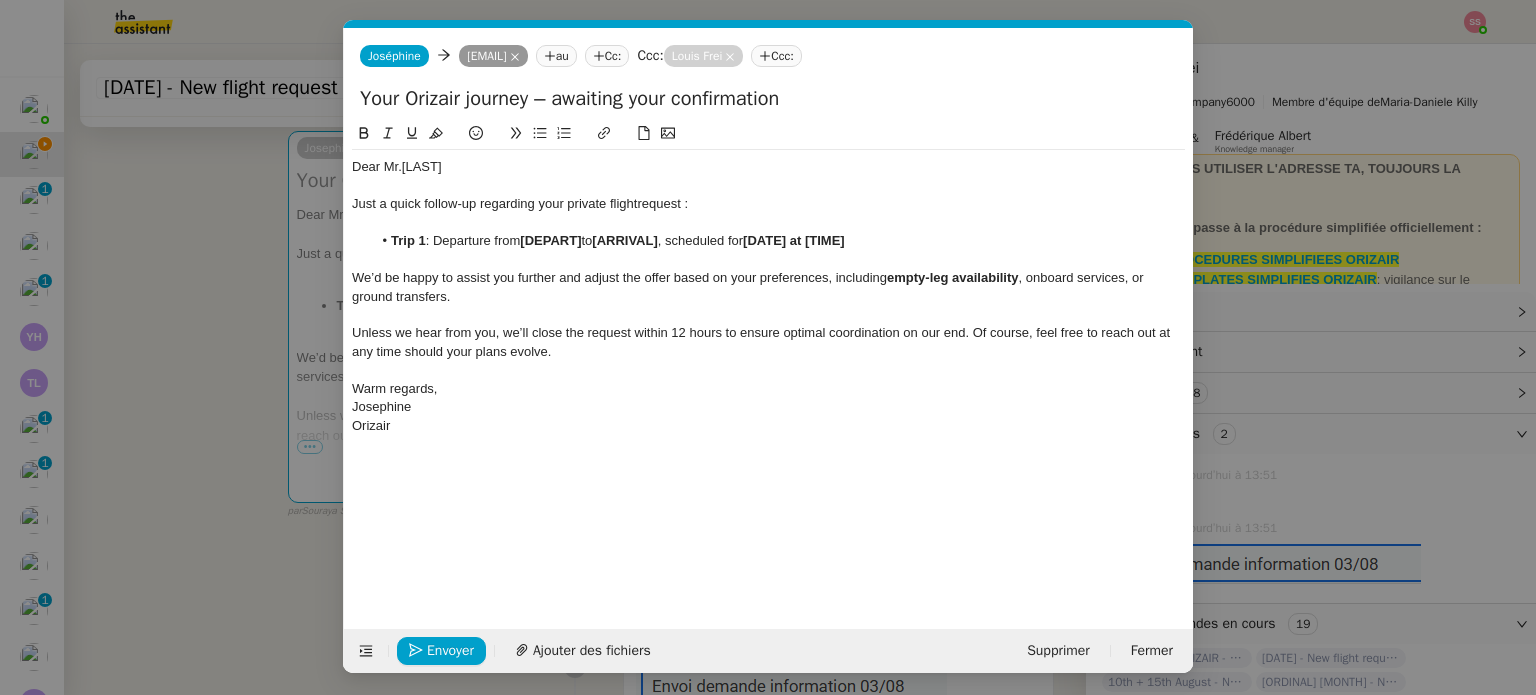 scroll, scrollTop: 0, scrollLeft: 89, axis: horizontal 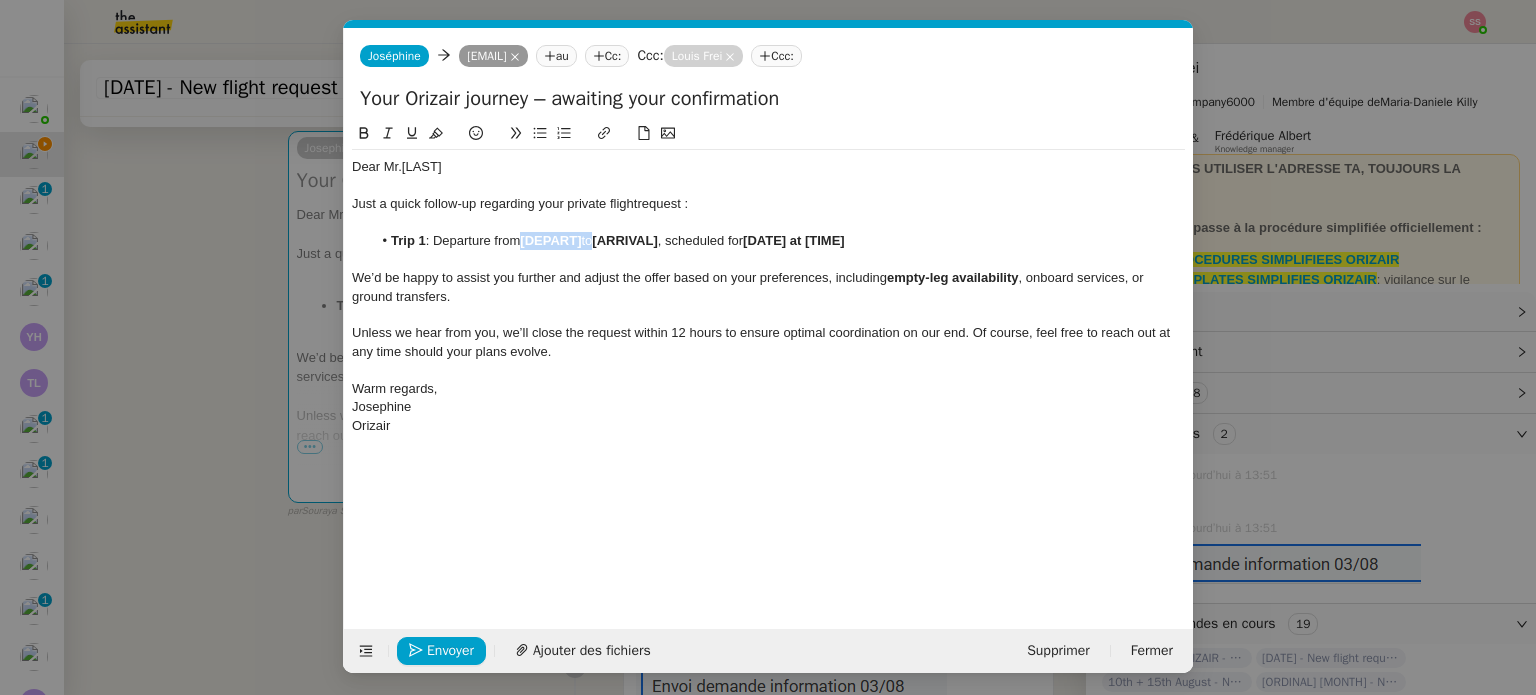 drag, startPoint x: 591, startPoint y: 235, endPoint x: 524, endPoint y: 242, distance: 67.36468 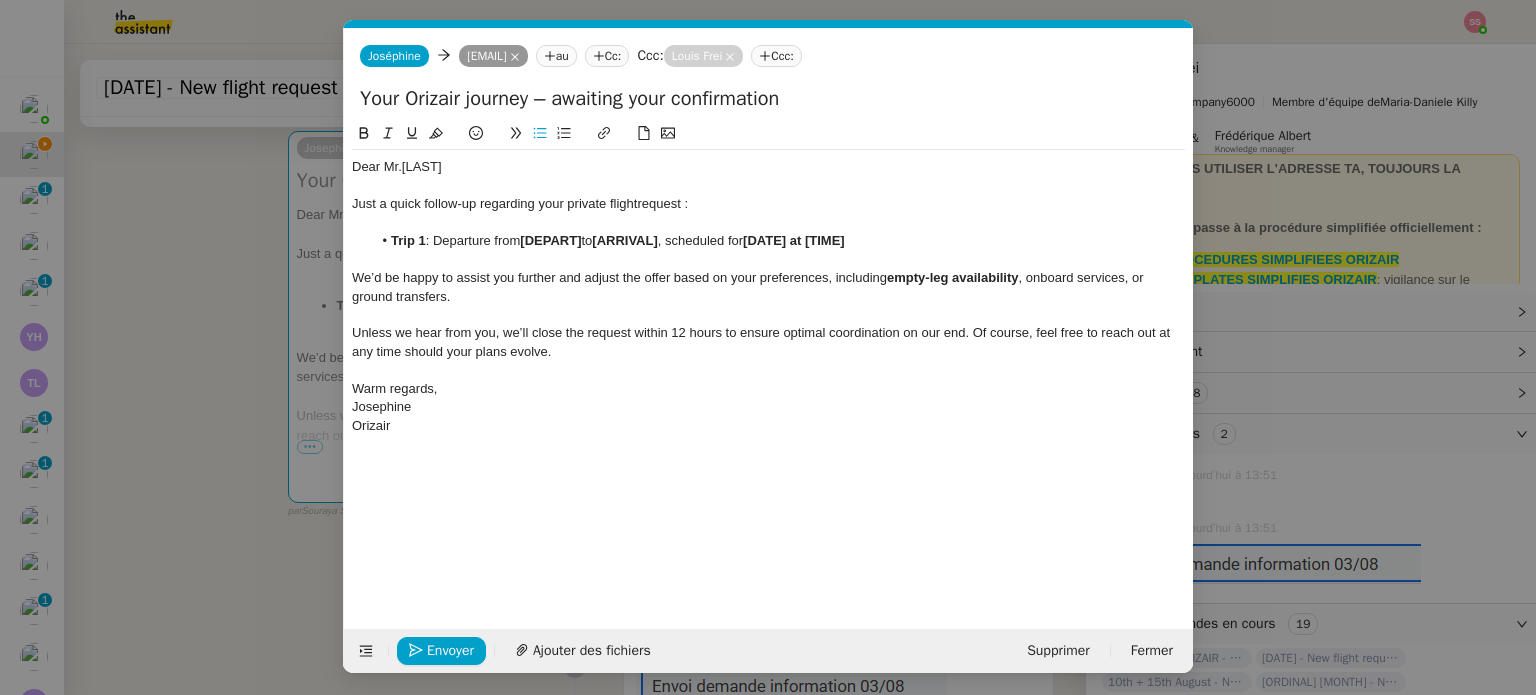 scroll, scrollTop: 0, scrollLeft: 0, axis: both 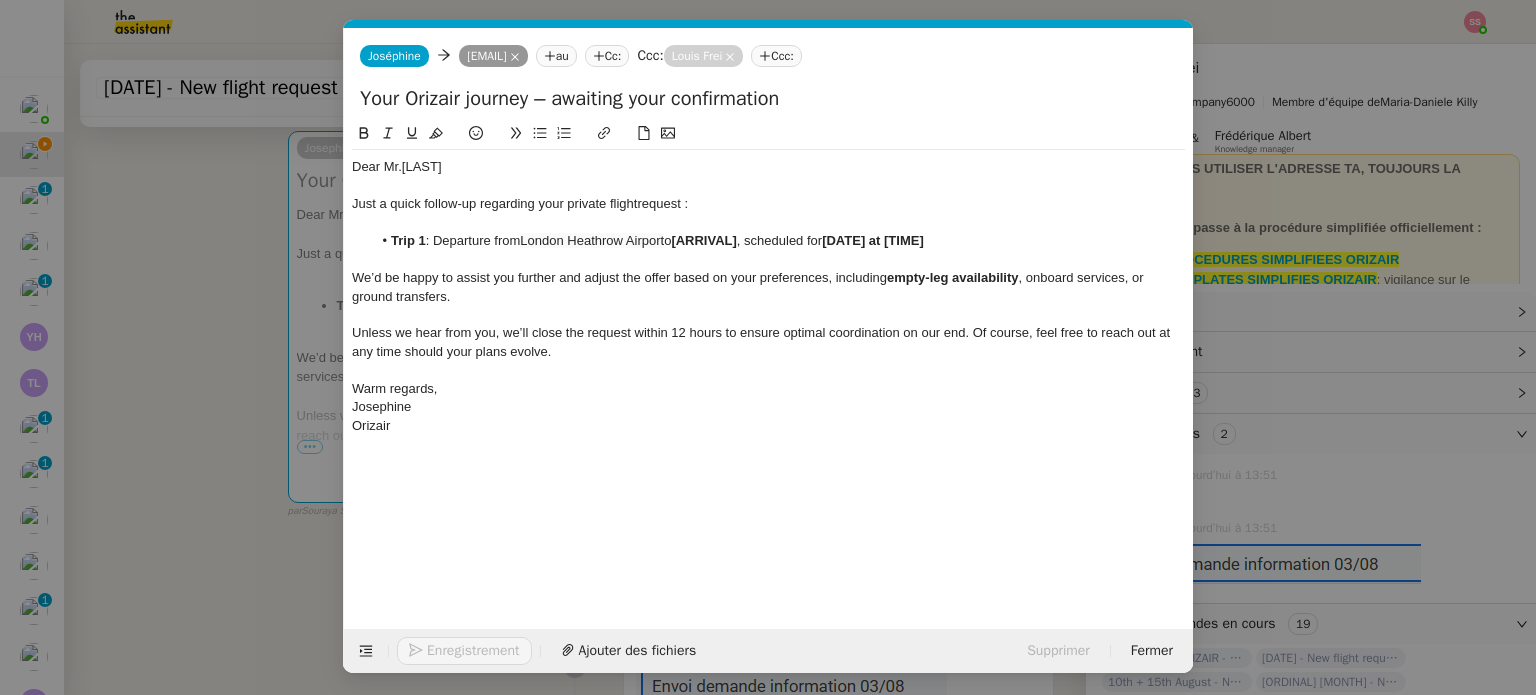 type 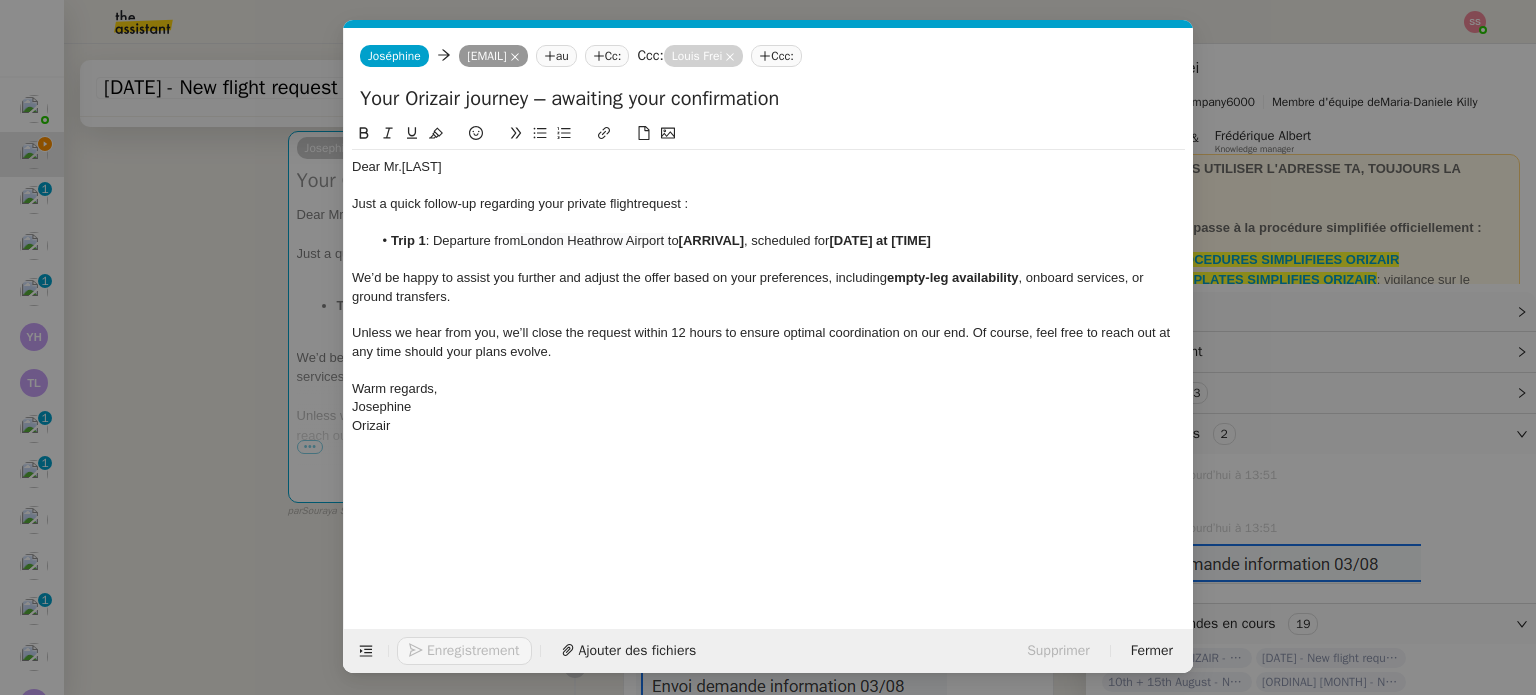click on "Relance Service Relance  Bon de Commande LBP    A utiliser dans le cadre de la procédure de  relance  des bons de commande TA -  RELANCE  CLIENT (EN)    Relance r un client lorsqu'il n'a pas répondu à un précédent message ✈️Orizair -  Relance  client (FR)    à utiliser pour orizair, première  relance  en français  Louis Frei TA -  RELANCE  CLIENT    Relance r un client lorsqu'il n'a pas répondu à un précédent message UMENTO -  RELANCE  GROUPE J+7    A utiliser dans le cadre de la procédure d'organisation de dîner MENTO -  RELANCE  GROUPE J+14    A utiliser dans le cadre de la procédure d'organisation de dîner ✈️Orizair -  Relance  client (EN)     à utiliser pour orizair,  relance  en anglais  Louis Frei 3ᵉ  relance  impayés ENG    2ᵉ  relance  impayés ENG    impayés  3ᵉ  relance  impayés FR    2ᵉ  relance  impayés FR    1ʳᵉ  relance  impayés FR    ✈️ Orizair -  Relance  après envoi devis client (EN)    relance r le client pour son devis en anglais." at bounding box center (768, 347) 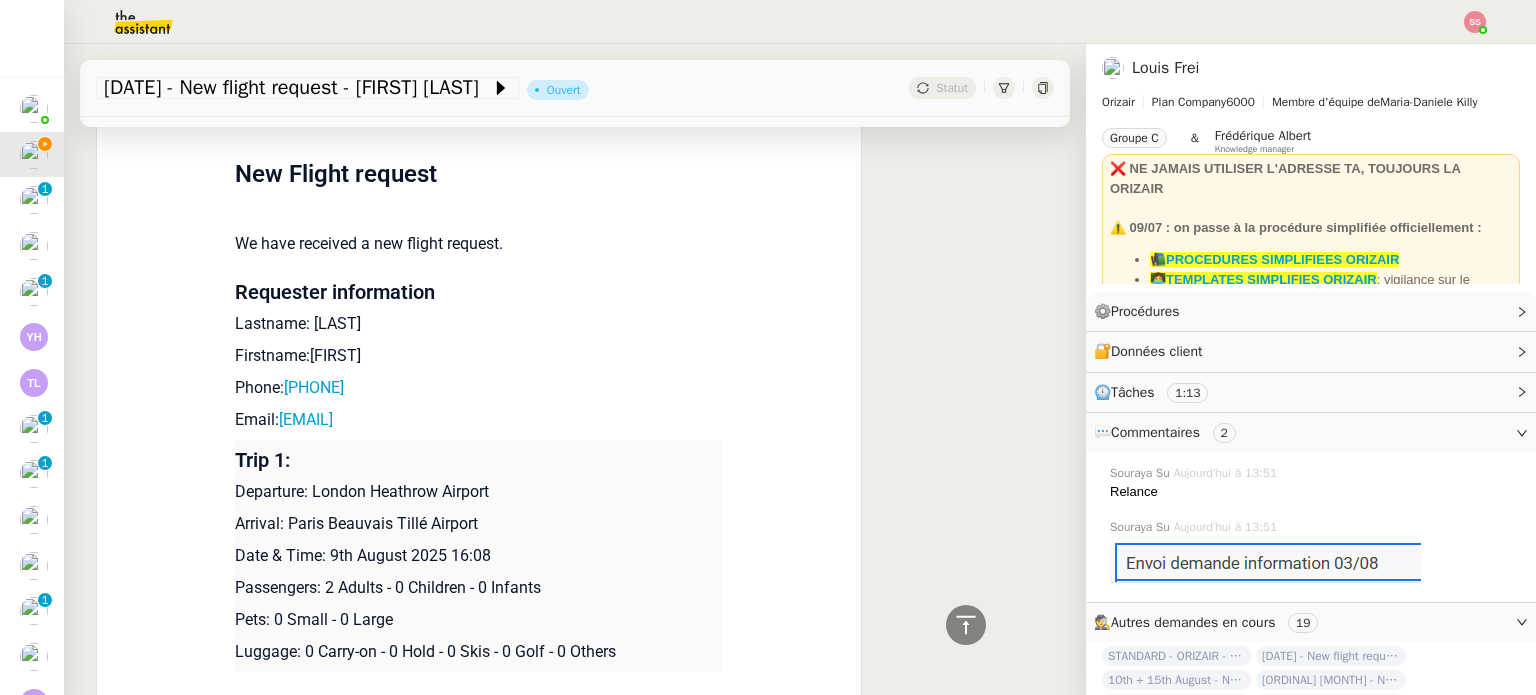 scroll, scrollTop: 1302, scrollLeft: 0, axis: vertical 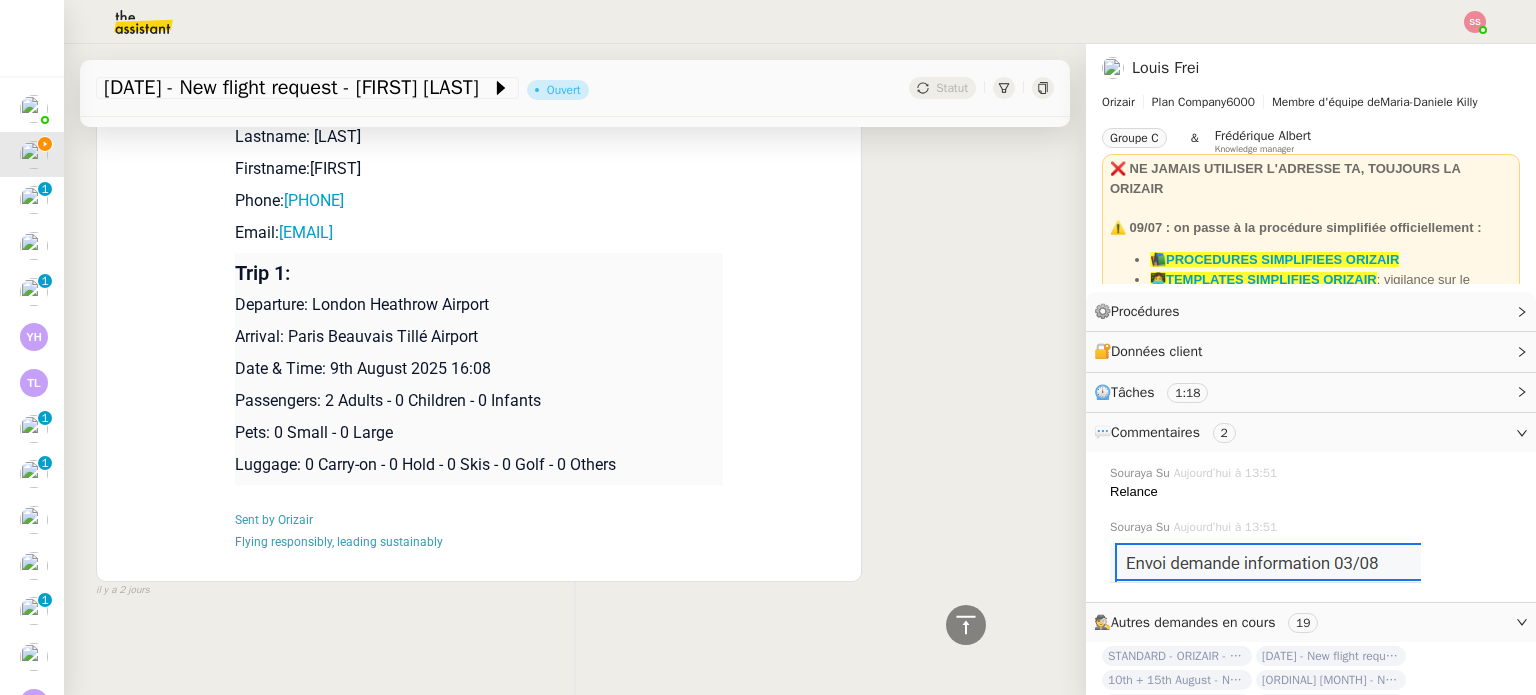 drag, startPoint x: 276, startPoint y: 323, endPoint x: 507, endPoint y: 323, distance: 231 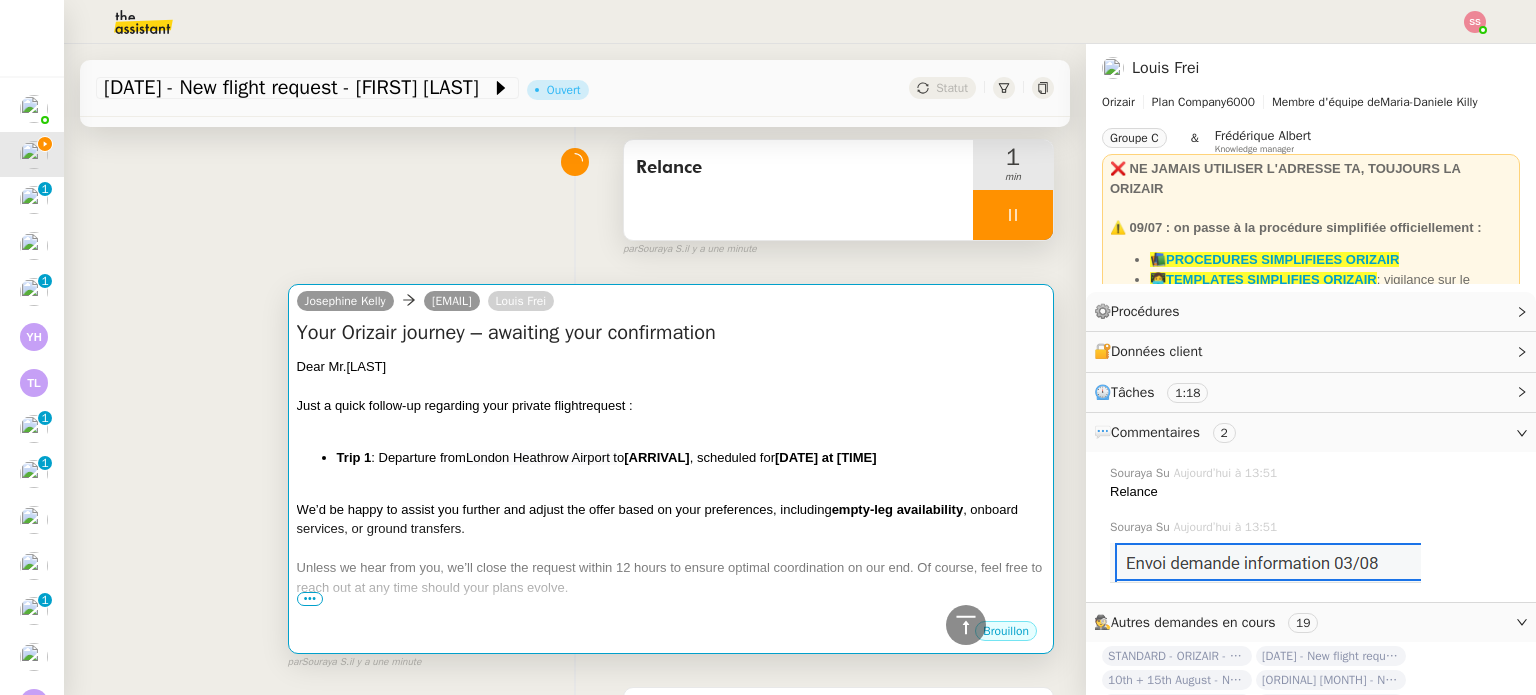 scroll, scrollTop: 102, scrollLeft: 0, axis: vertical 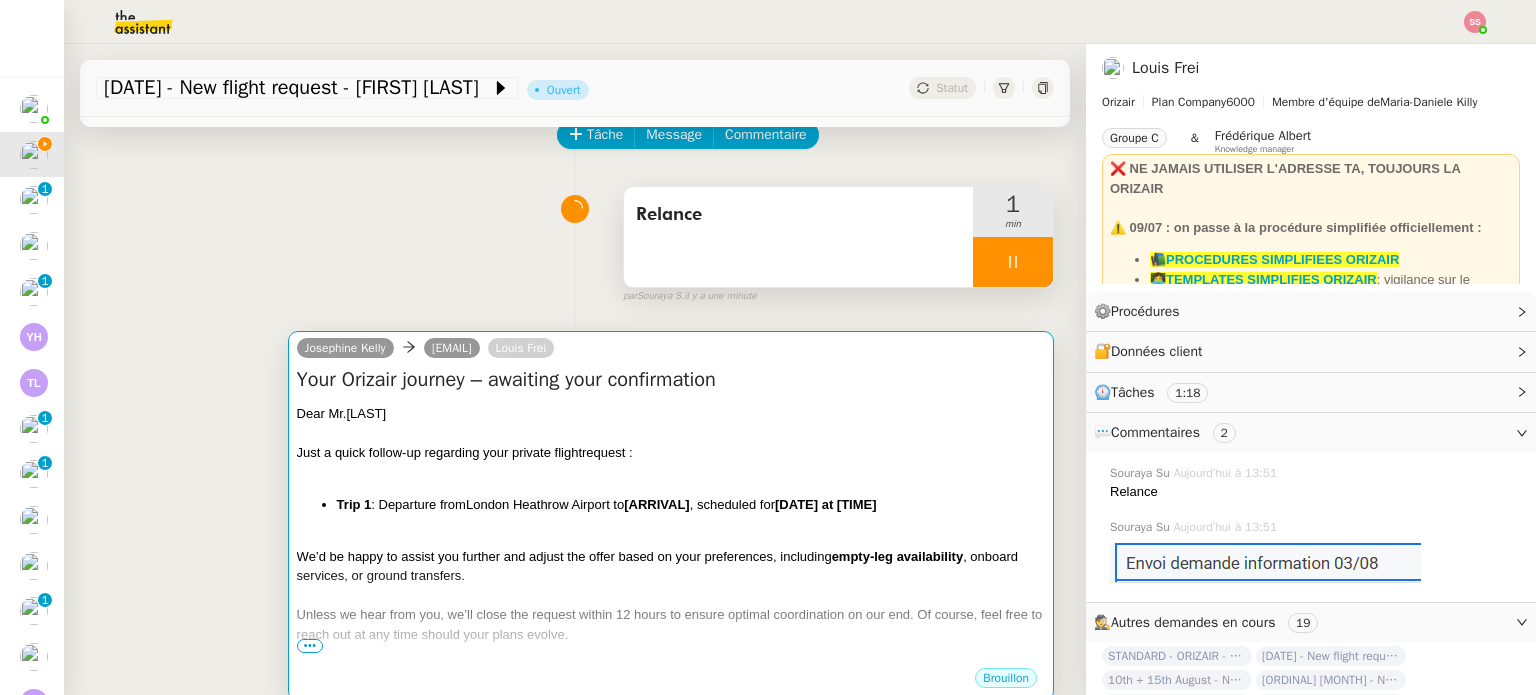 click on "Dear Mr.  Idris Just a quick follow-up regarding your private flight  request : Trip 1 : Departure from  London Heathrow Airport t o  [ARRIVAL] , scheduled for  [DATE] at [TIME] We’d be happy to assist you further and adjust the offer based on your preferences, including  empty-leg availability , onboard services, or ground transfers. Unless we hear from you, we’ll close the request within 12 hours to ensure optimal coordination on our end. Of course, feel free to reach out at any time should your plans evolve. ﻿ Warm regards, Josephine Orizair" at bounding box center [671, 563] 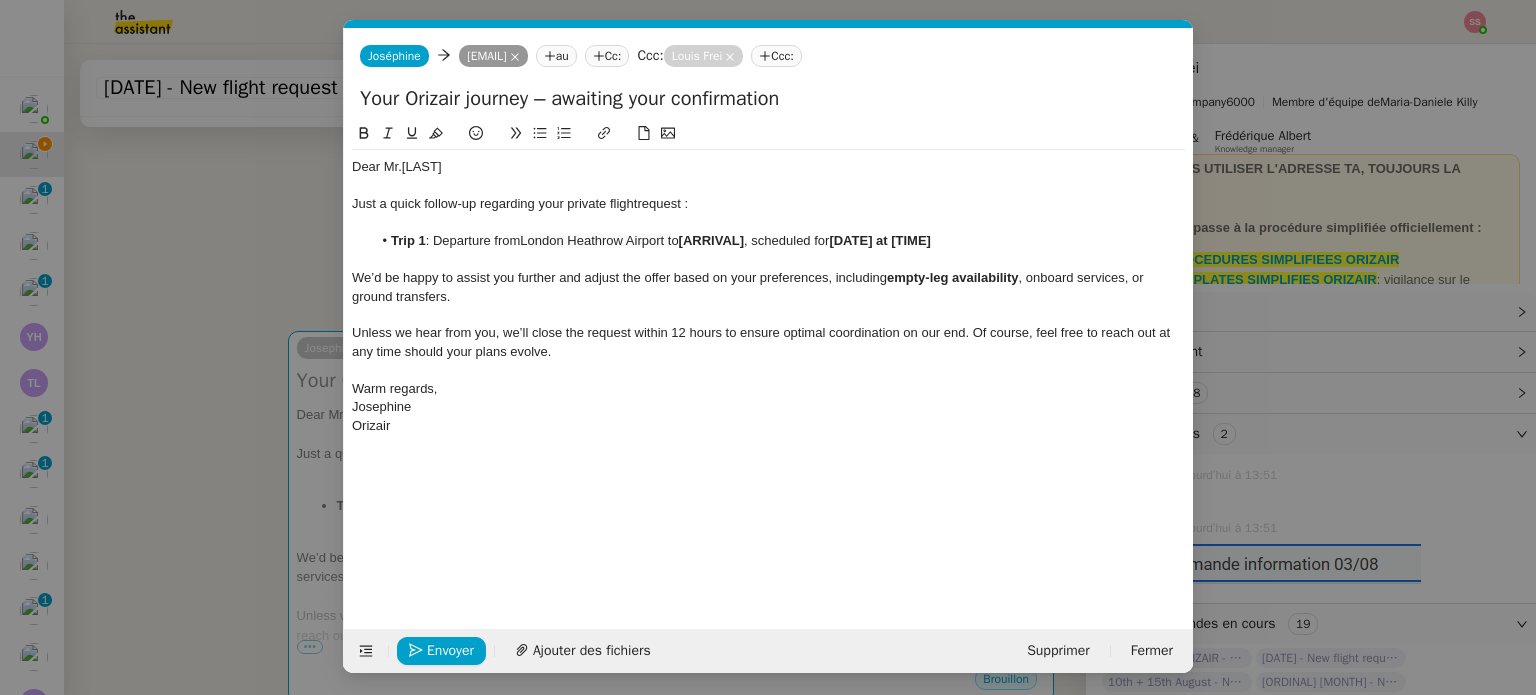 scroll, scrollTop: 0, scrollLeft: 89, axis: horizontal 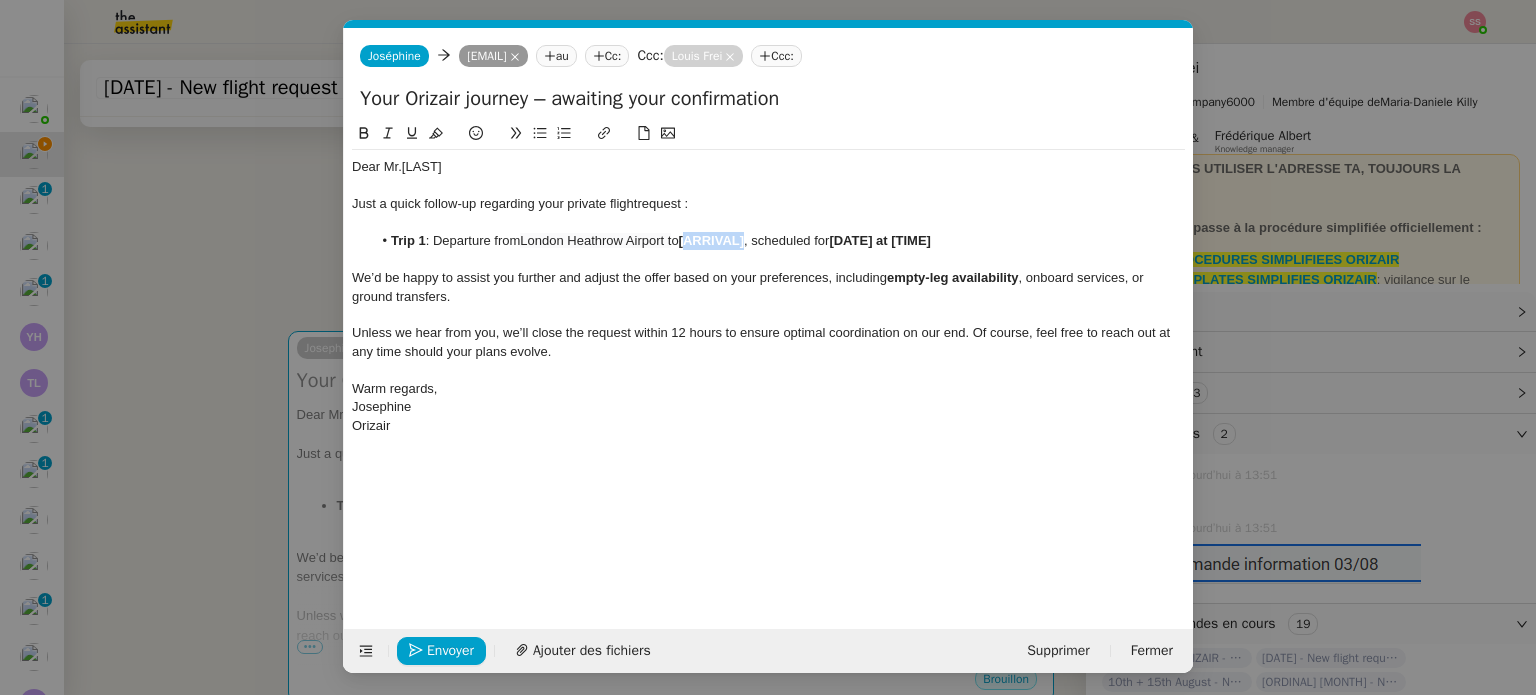 drag, startPoint x: 752, startPoint y: 238, endPoint x: 688, endPoint y: 242, distance: 64.12488 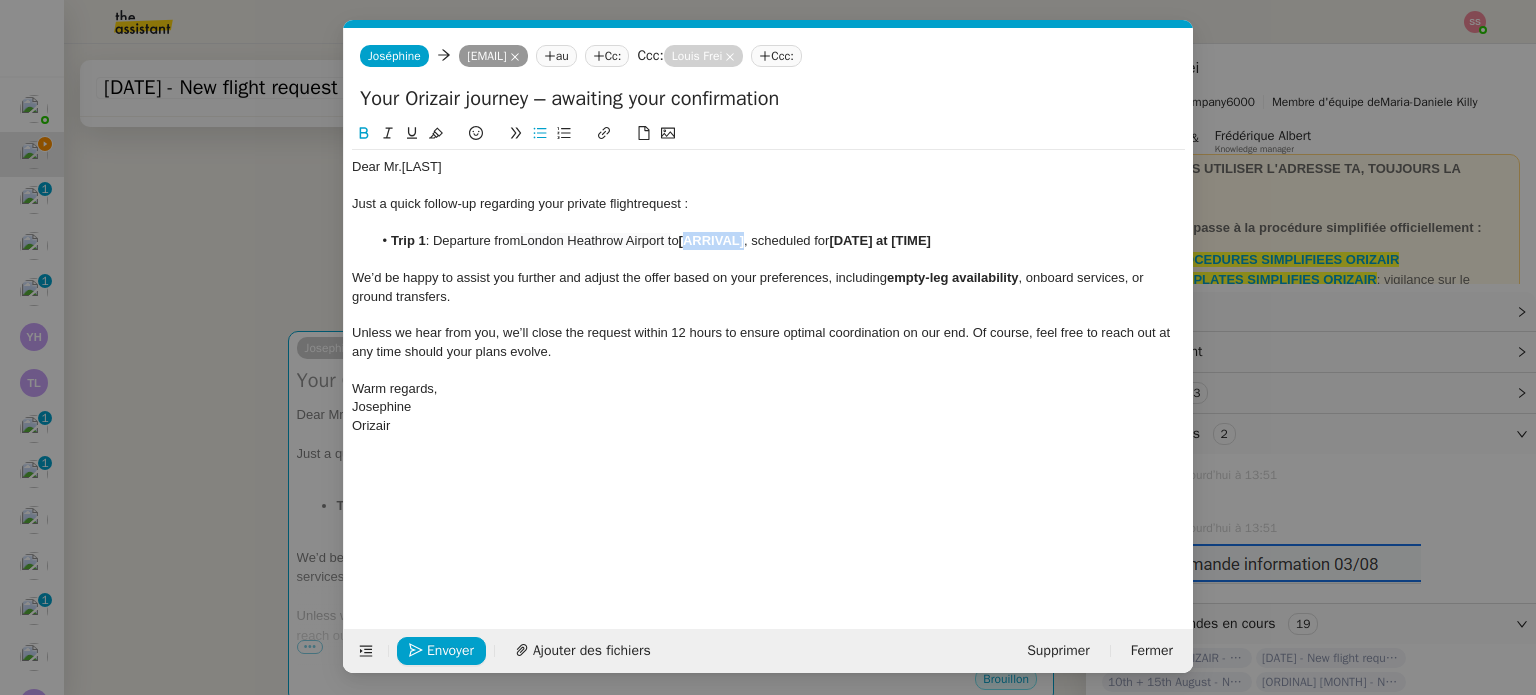click on "[ARRIVAL]" 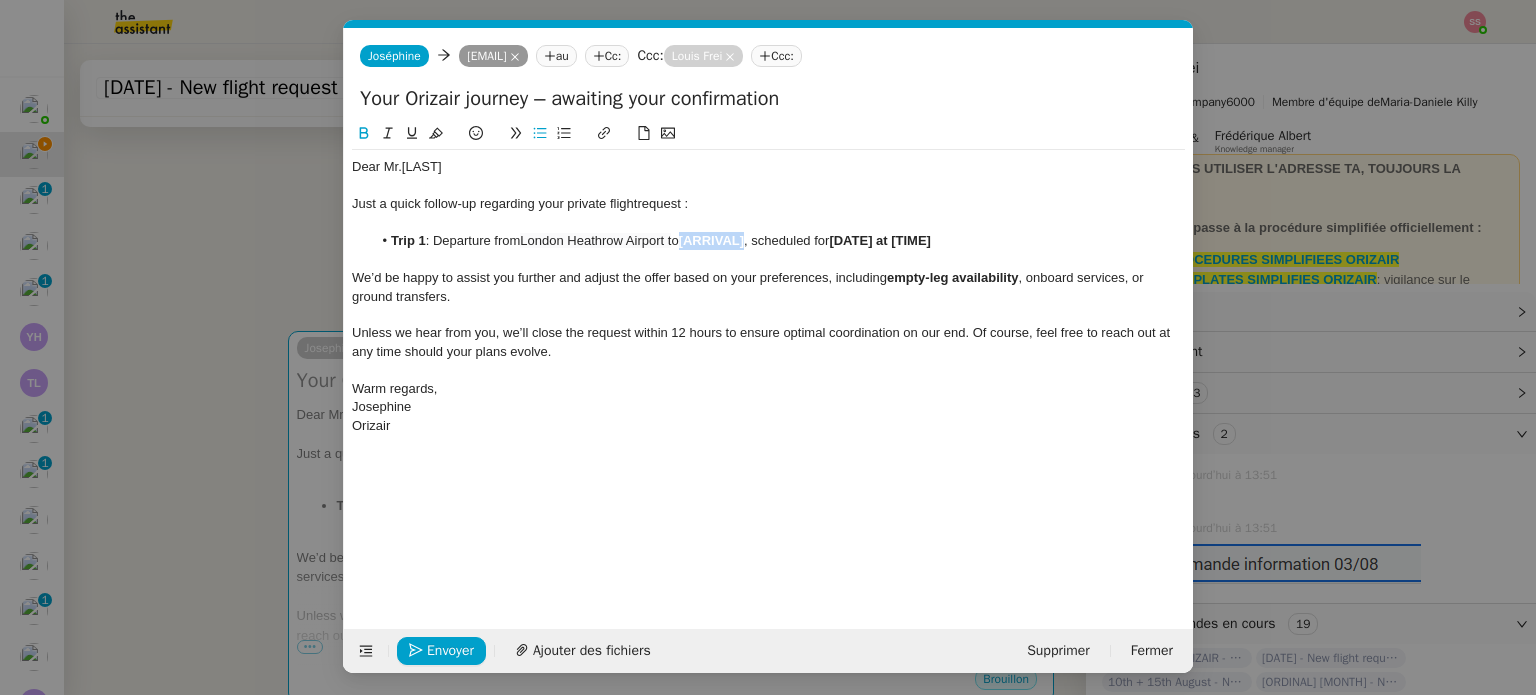 drag, startPoint x: 752, startPoint y: 235, endPoint x: 684, endPoint y: 247, distance: 69.050705 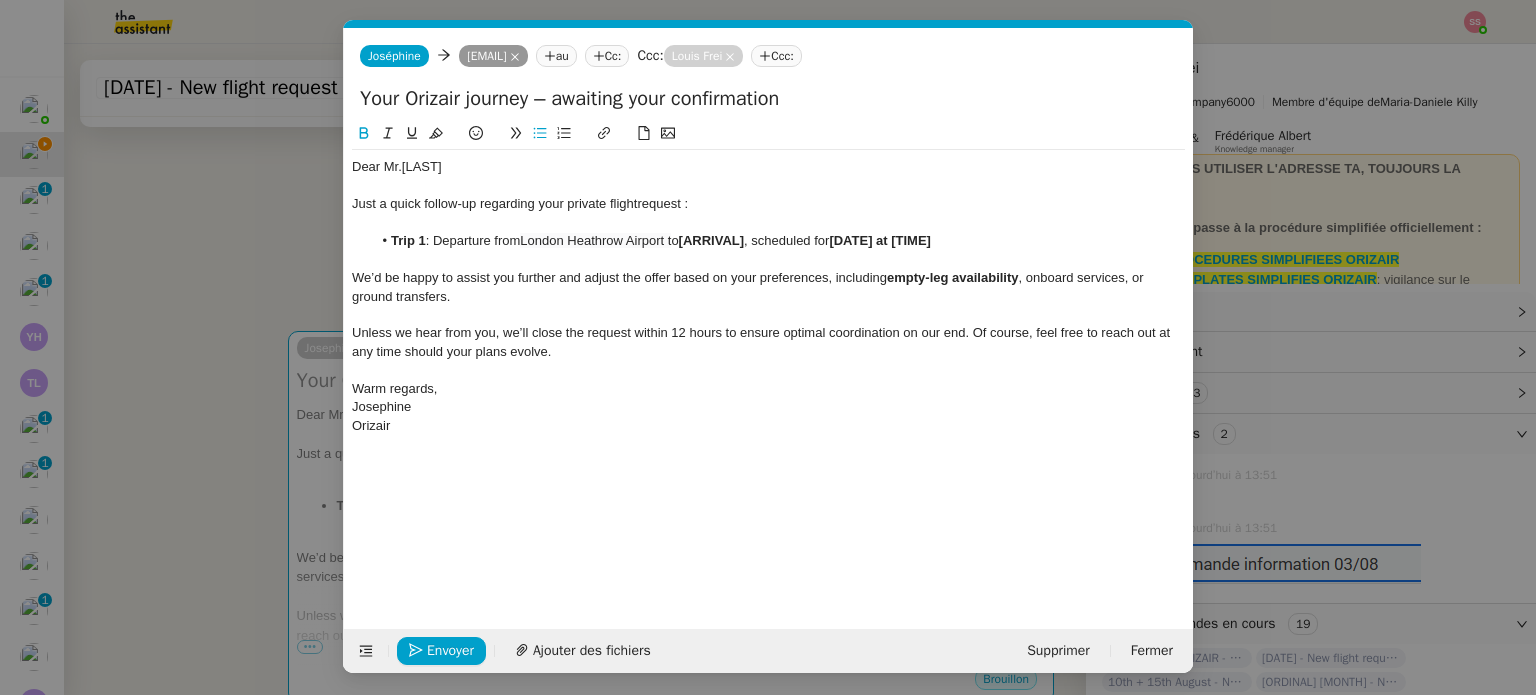 scroll, scrollTop: 0, scrollLeft: 0, axis: both 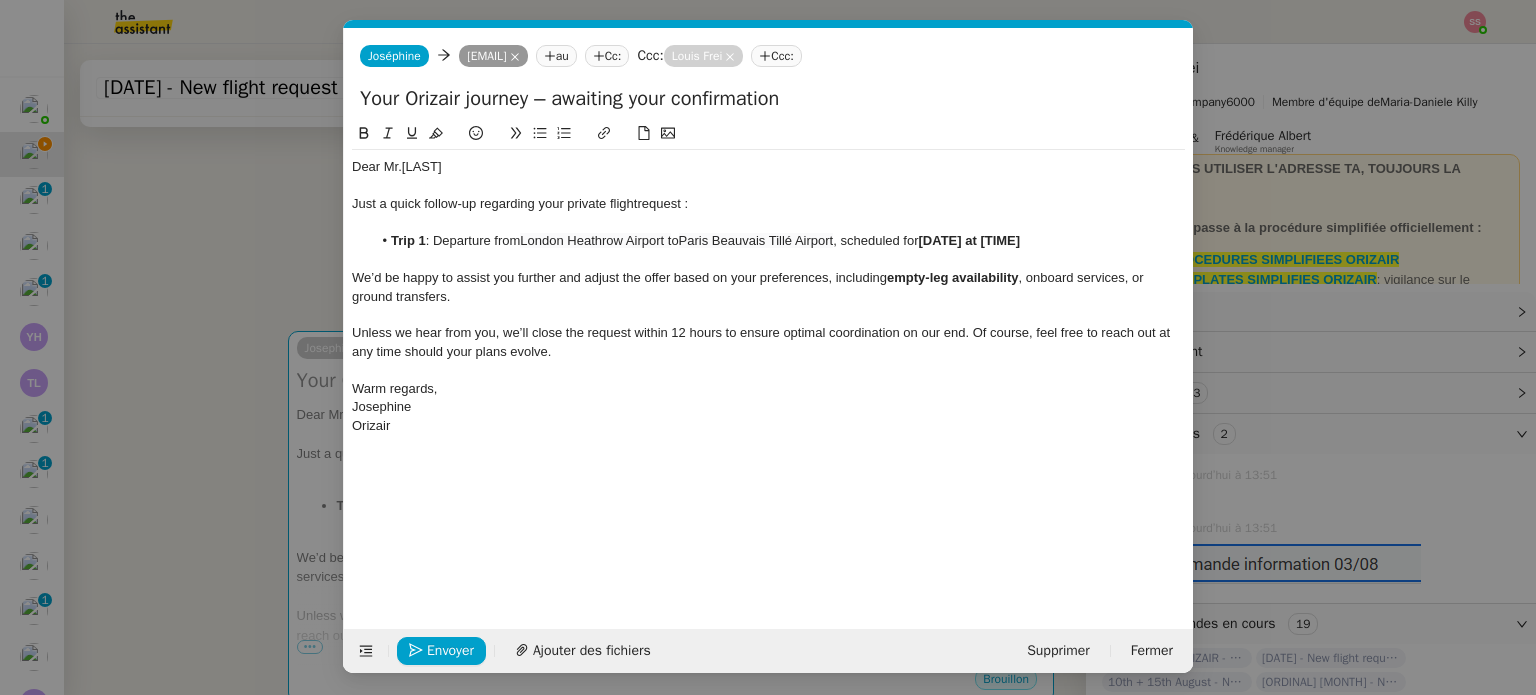 drag, startPoint x: 259, startPoint y: 331, endPoint x: 264, endPoint y: 342, distance: 12.083046 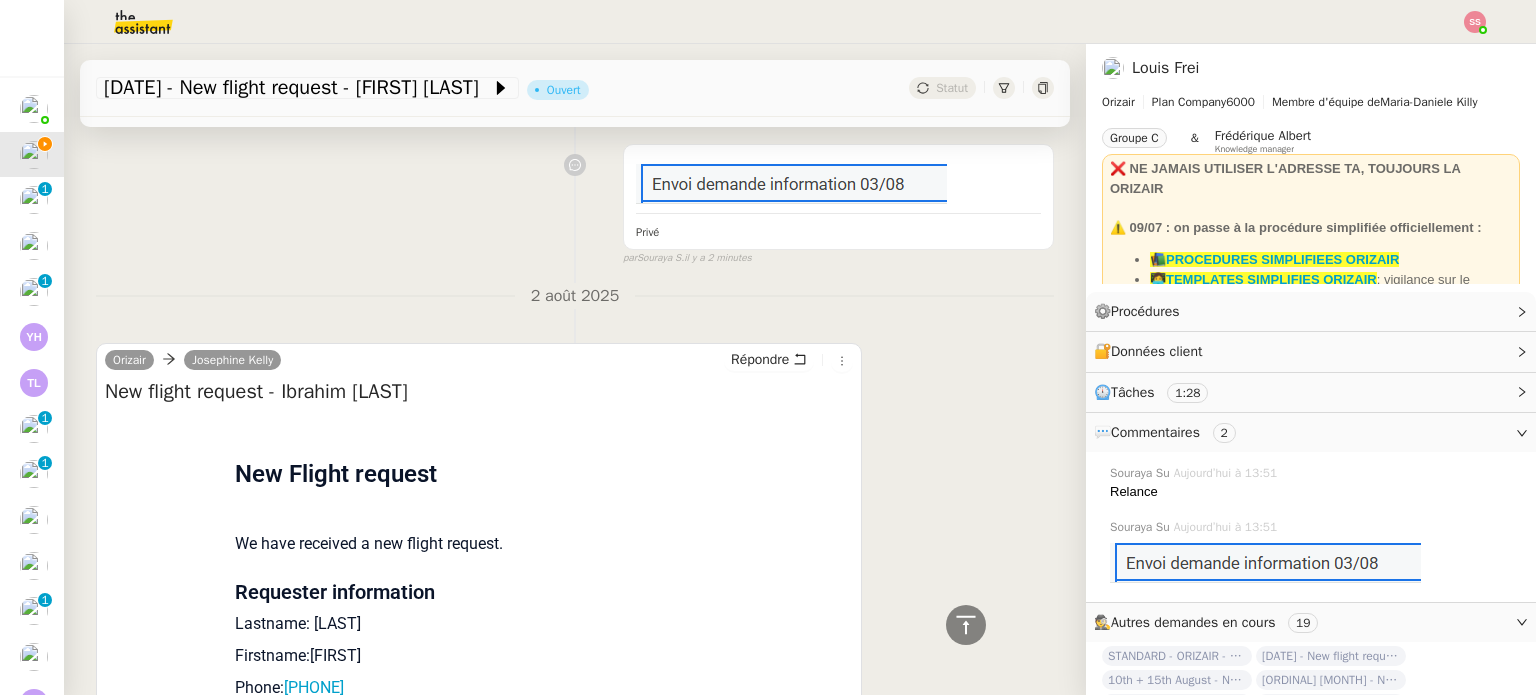 scroll, scrollTop: 1202, scrollLeft: 0, axis: vertical 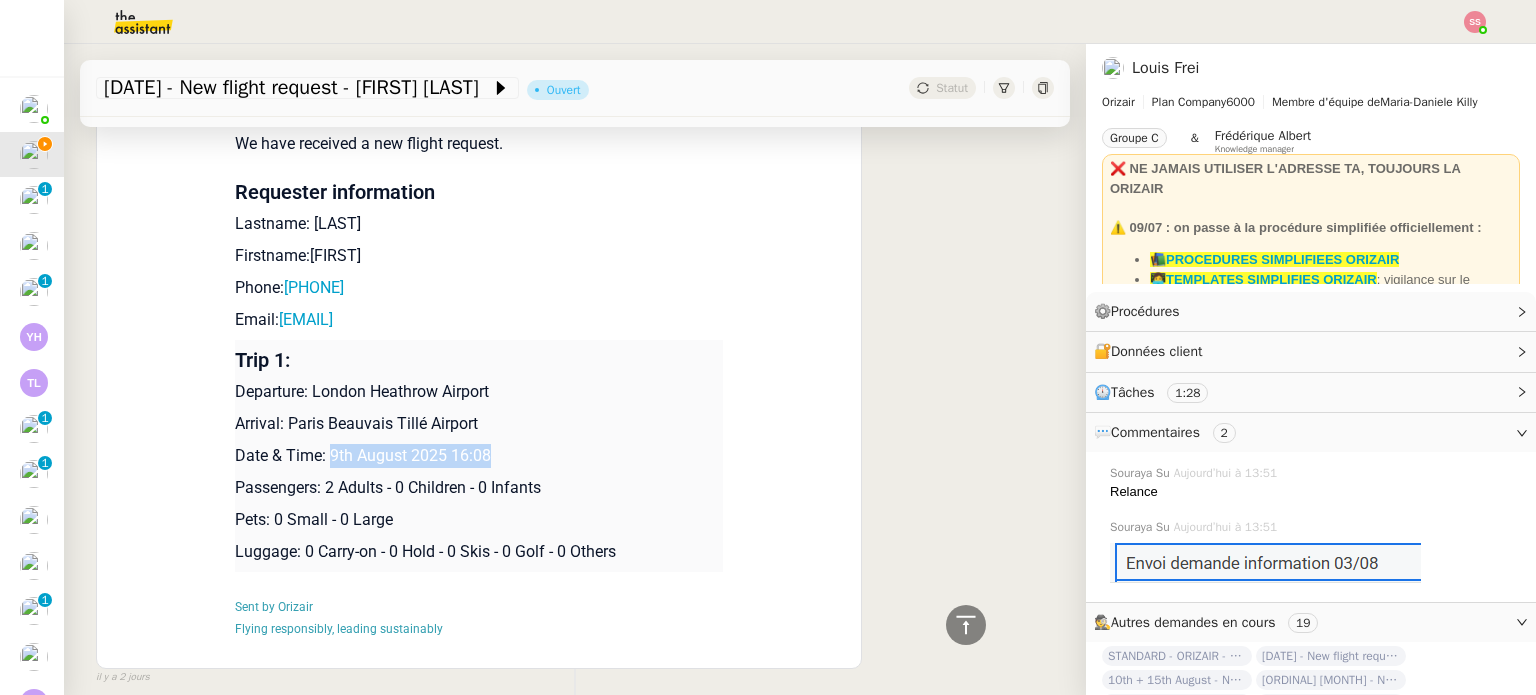 drag, startPoint x: 322, startPoint y: 453, endPoint x: 531, endPoint y: 453, distance: 209 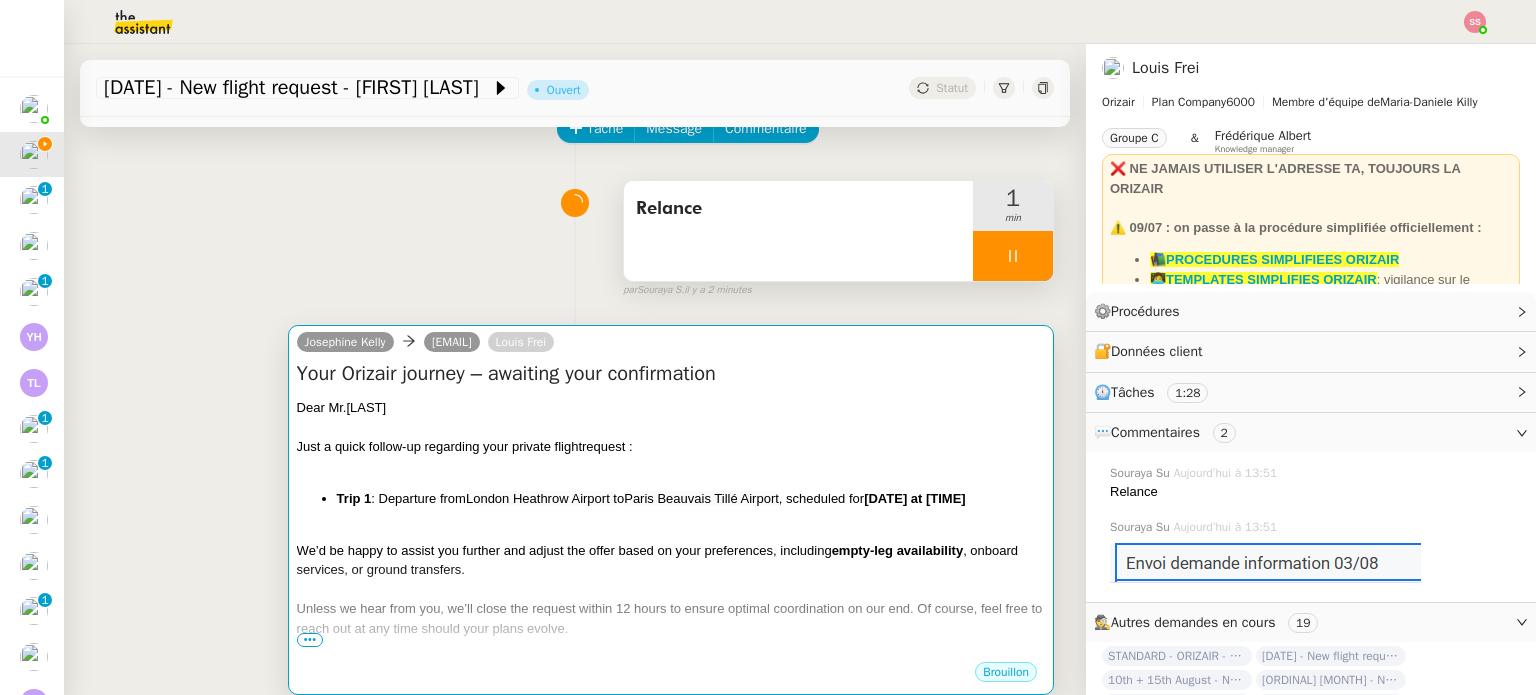 scroll, scrollTop: 102, scrollLeft: 0, axis: vertical 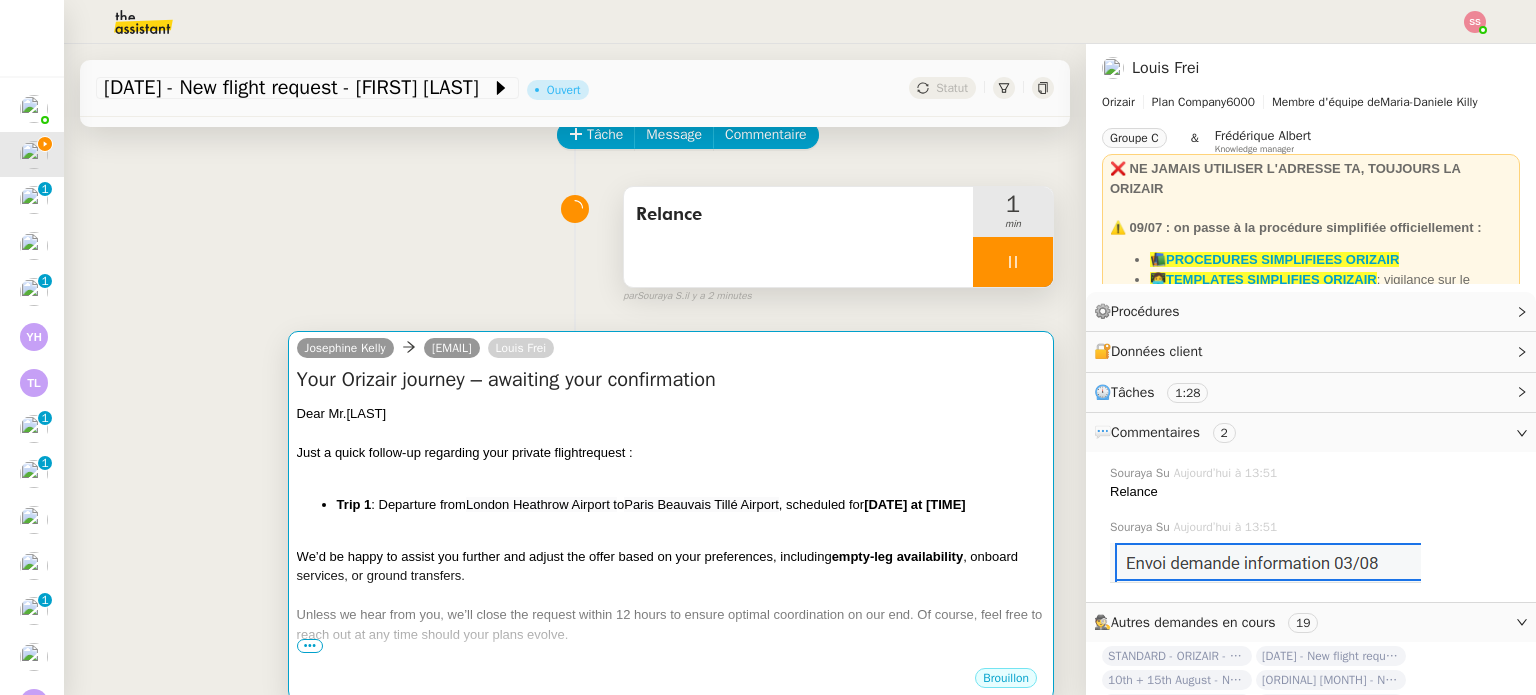 click on "Dear Mr.  Idris" at bounding box center [671, 414] 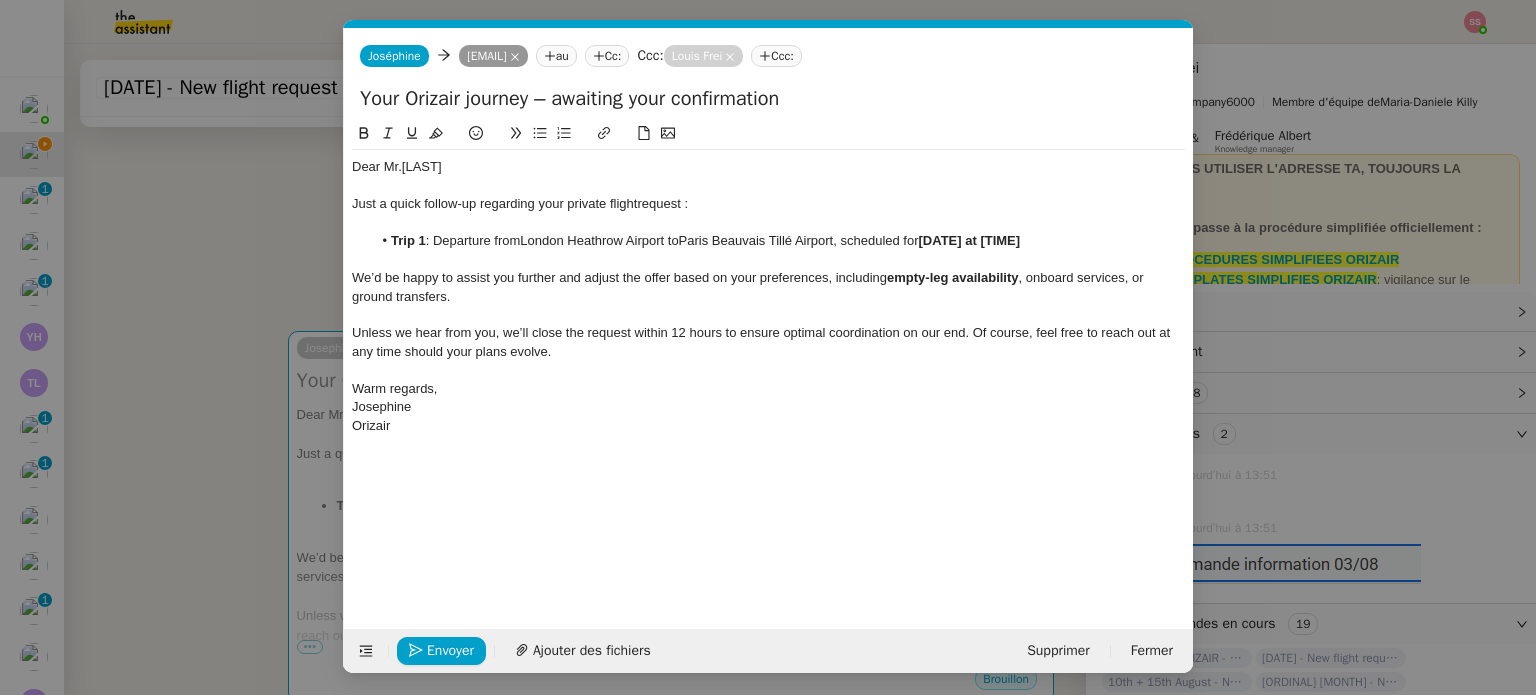 scroll, scrollTop: 0, scrollLeft: 89, axis: horizontal 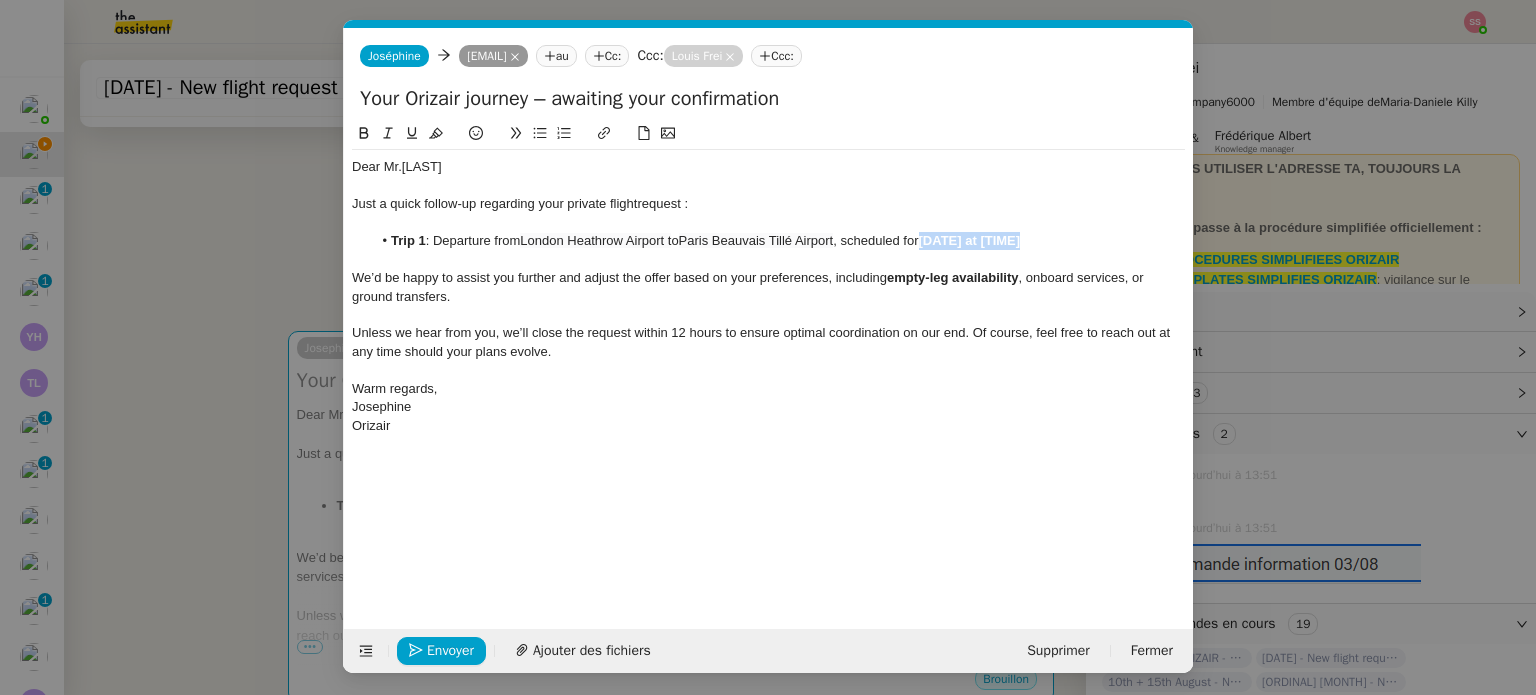 drag, startPoint x: 1040, startPoint y: 247, endPoint x: 928, endPoint y: 243, distance: 112.0714 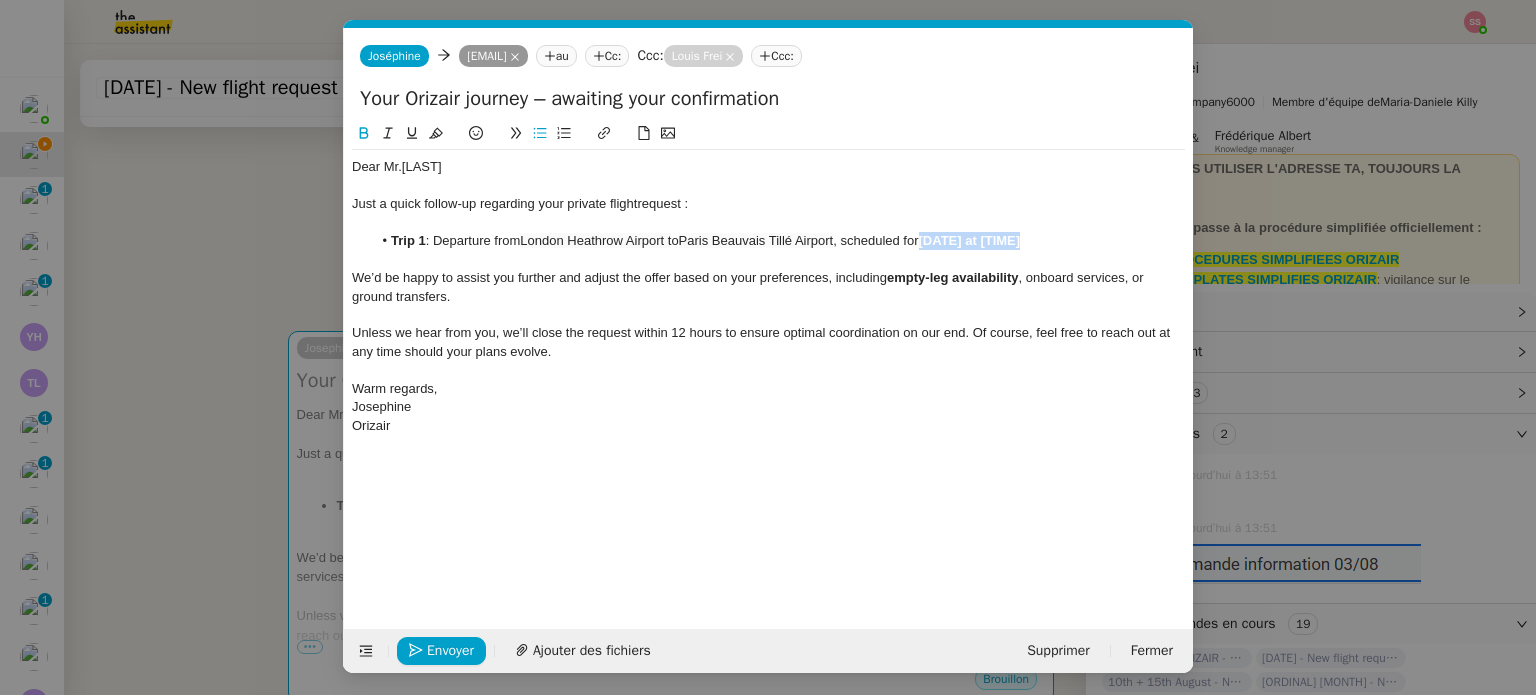 paste 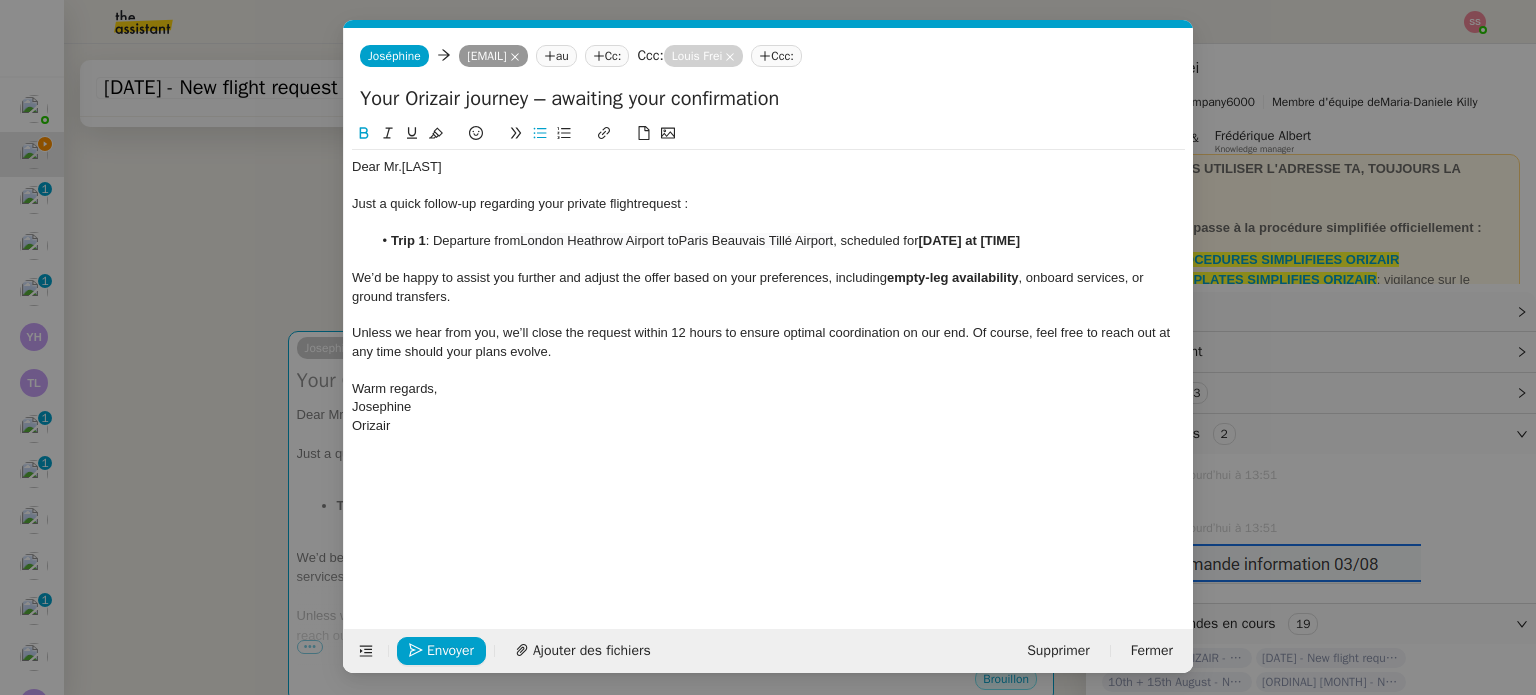scroll, scrollTop: 0, scrollLeft: 0, axis: both 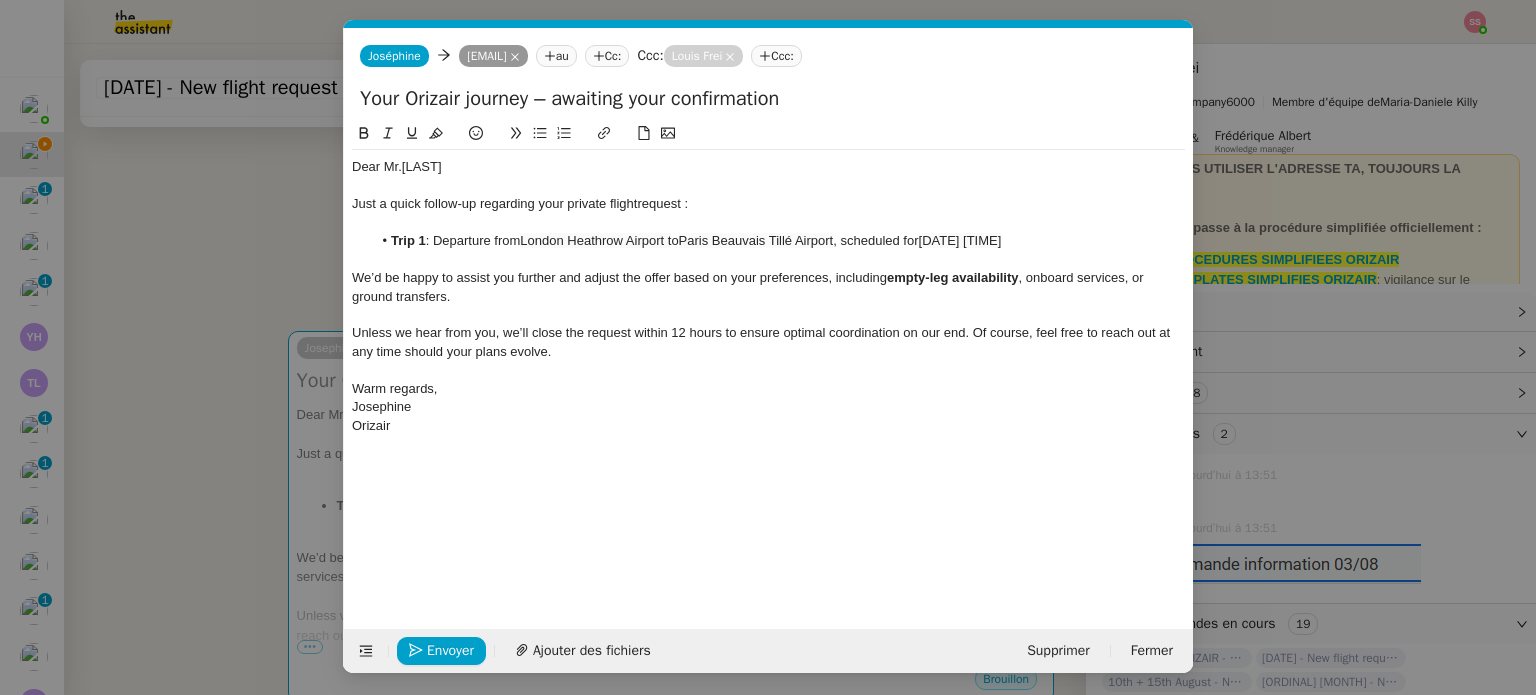 click on "Relance Service Relance  Bon de Commande LBP    A utiliser dans le cadre de la procédure de  relance  des bons de commande TA -  RELANCE  CLIENT (EN)    Relance r un client lorsqu'il n'a pas répondu à un précédent message ✈️Orizair -  Relance  client (FR)    à utiliser pour orizair, première  relance  en français  Louis Frei TA -  RELANCE  CLIENT    Relance r un client lorsqu'il n'a pas répondu à un précédent message UMENTO -  RELANCE  GROUPE J+7    A utiliser dans le cadre de la procédure d'organisation de dîner MENTO -  RELANCE  GROUPE J+14    A utiliser dans le cadre de la procédure d'organisation de dîner ✈️Orizair -  Relance  client (EN)     à utiliser pour orizair,  relance  en anglais  Louis Frei 3ᵉ  relance  impayés ENG    2ᵉ  relance  impayés ENG    impayés  3ᵉ  relance  impayés FR    2ᵉ  relance  impayés FR    1ʳᵉ  relance  impayés FR    ✈️ Orizair -  Relance  après envoi devis client (EN)    relance r le client pour son devis en anglais." at bounding box center [768, 347] 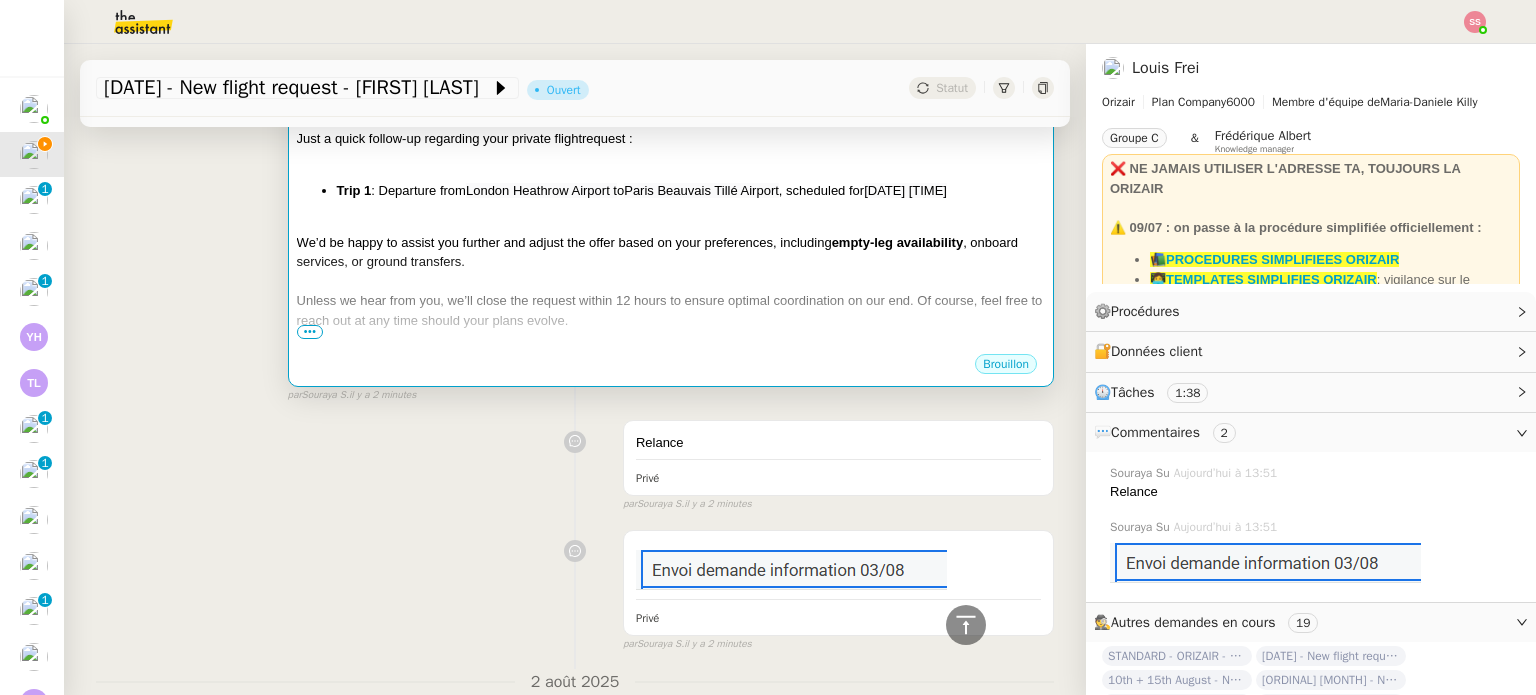 scroll, scrollTop: 402, scrollLeft: 0, axis: vertical 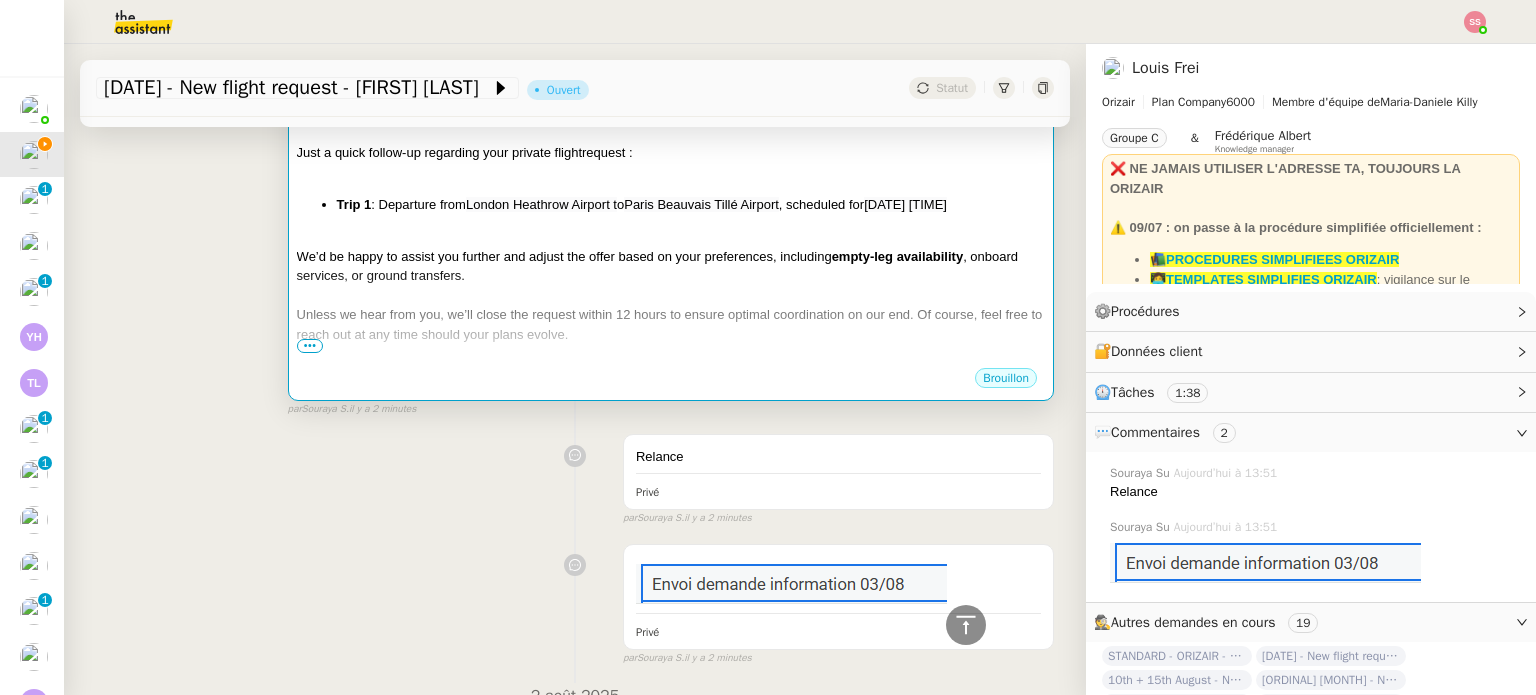 click on "Unless we hear from you, we’ll close the request within 12 hours to ensure optimal coordination on our end. Of course, feel free to reach out at any time should your plans evolve." at bounding box center [671, 324] 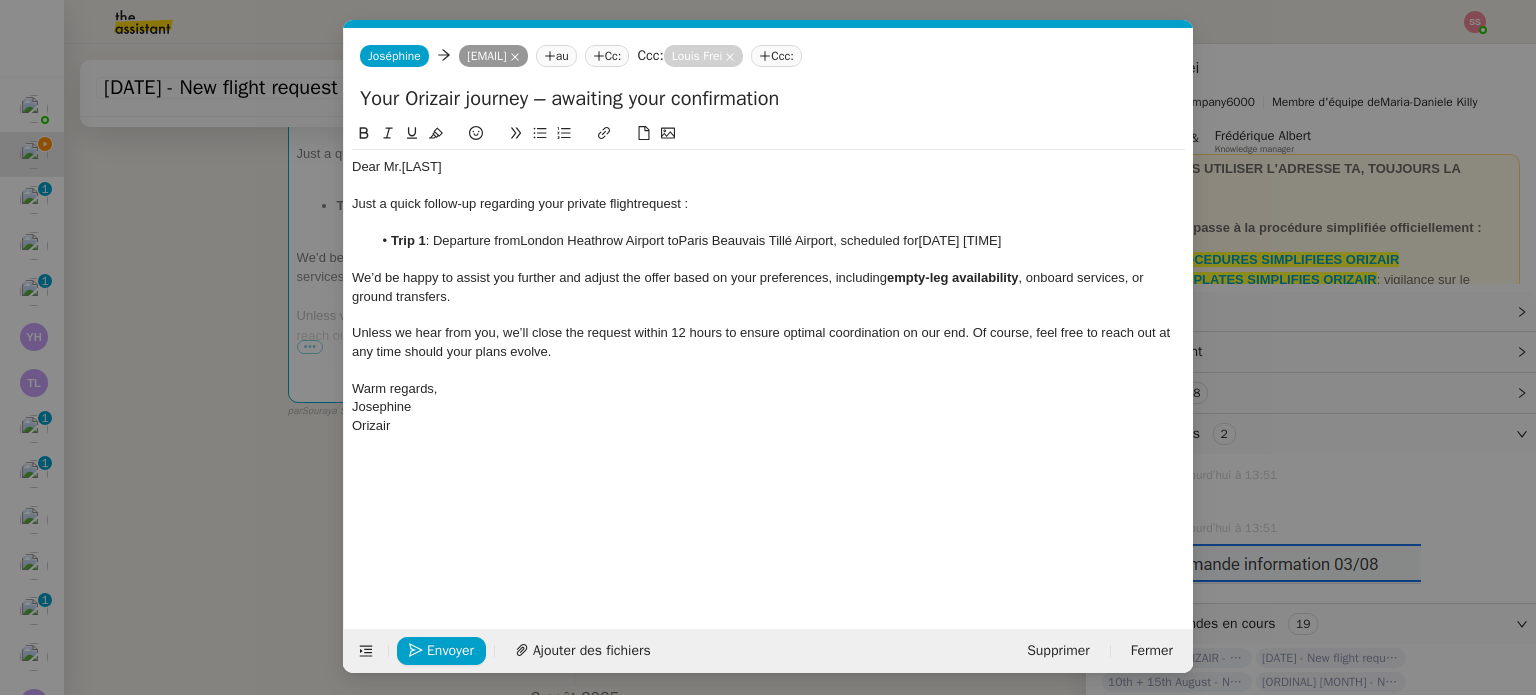scroll, scrollTop: 0, scrollLeft: 89, axis: horizontal 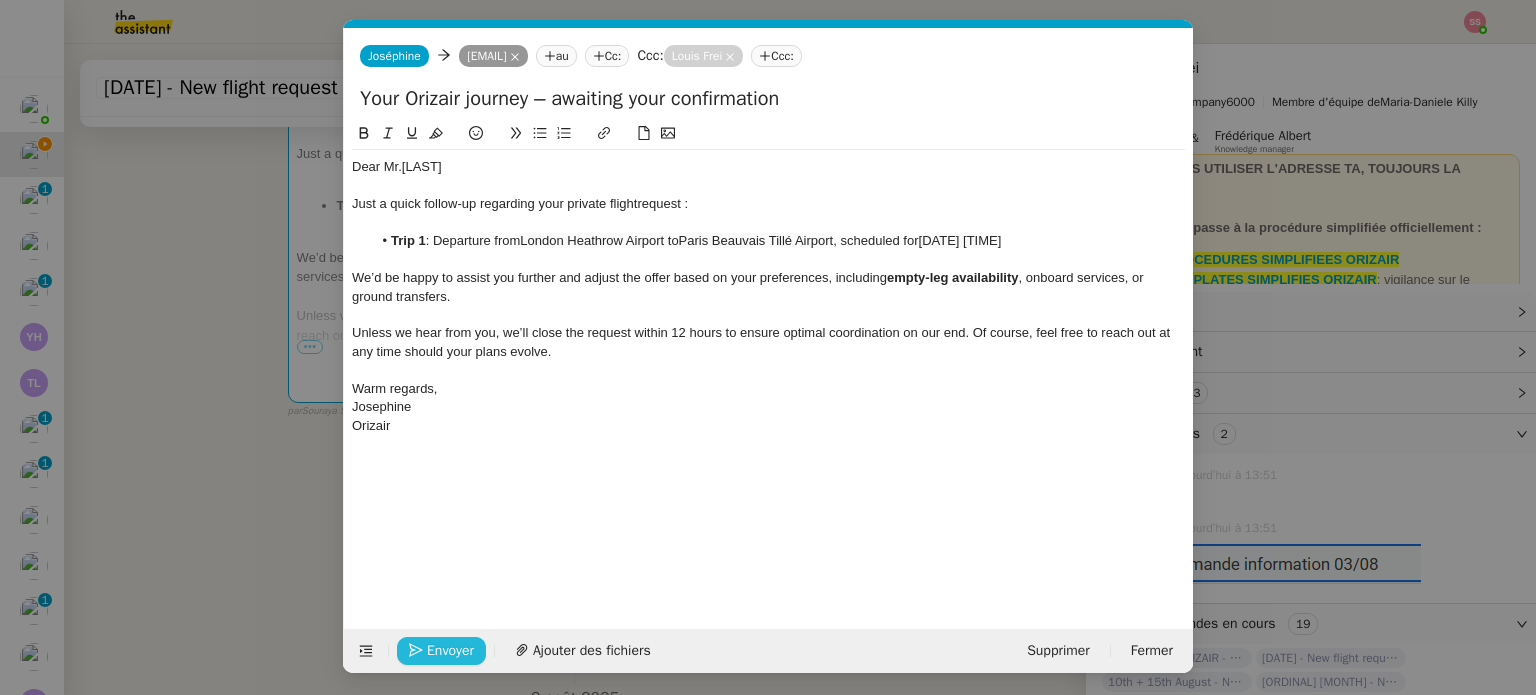 click on "Envoyer" 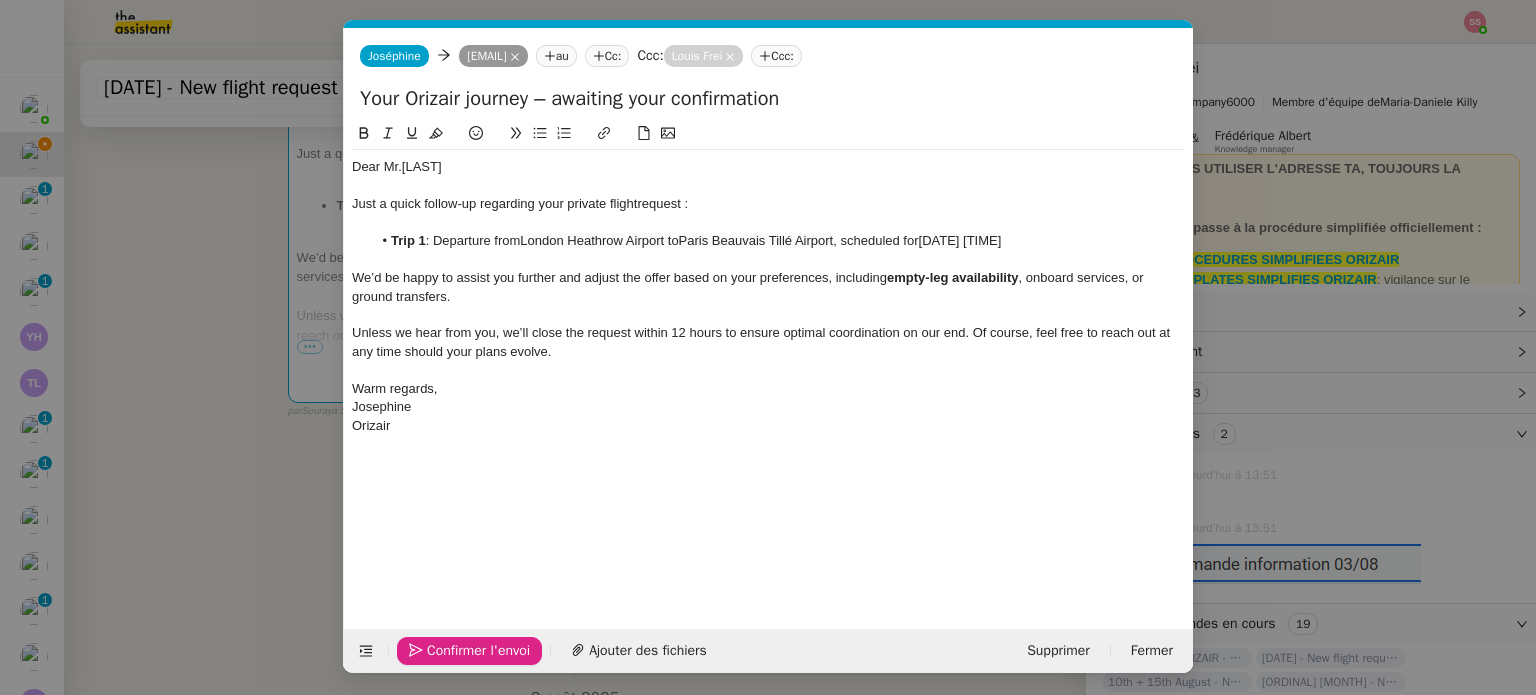click on "Confirmer l'envoi" 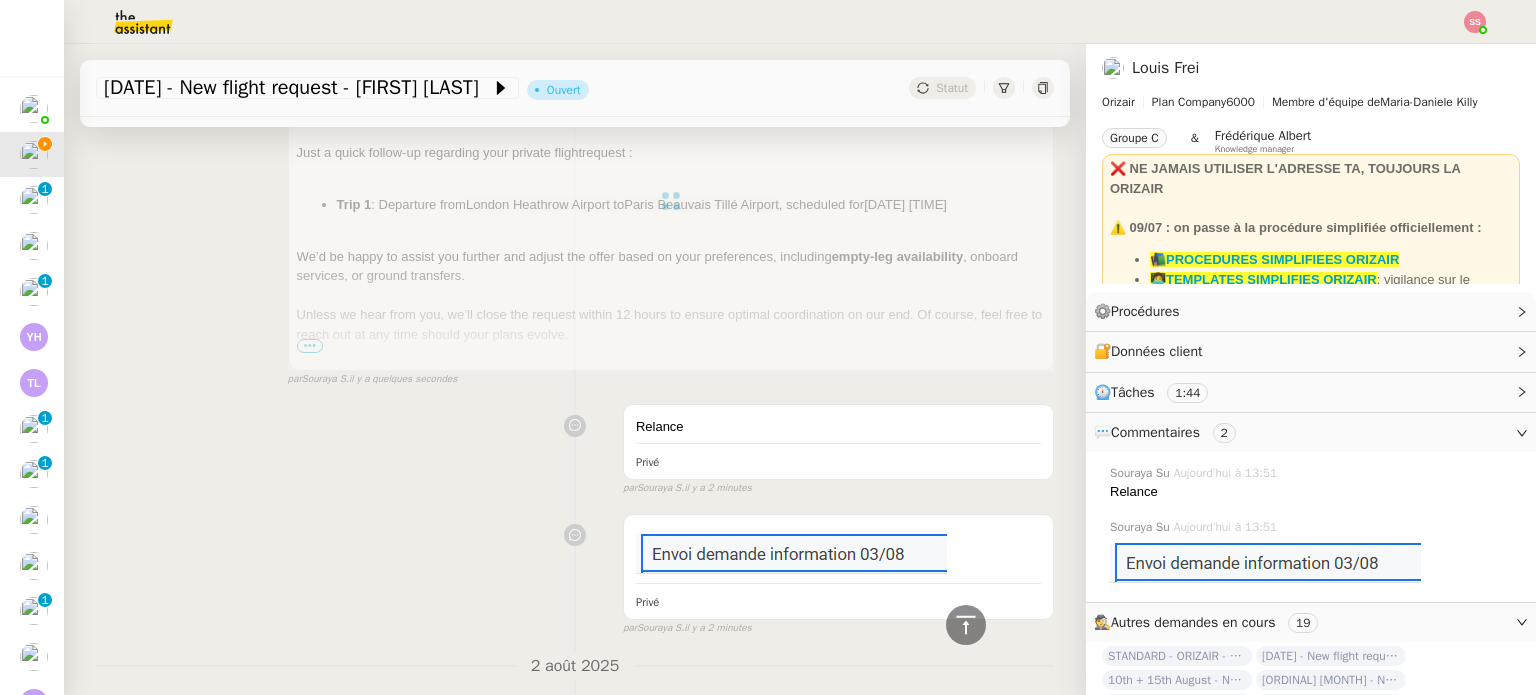 scroll, scrollTop: 2, scrollLeft: 0, axis: vertical 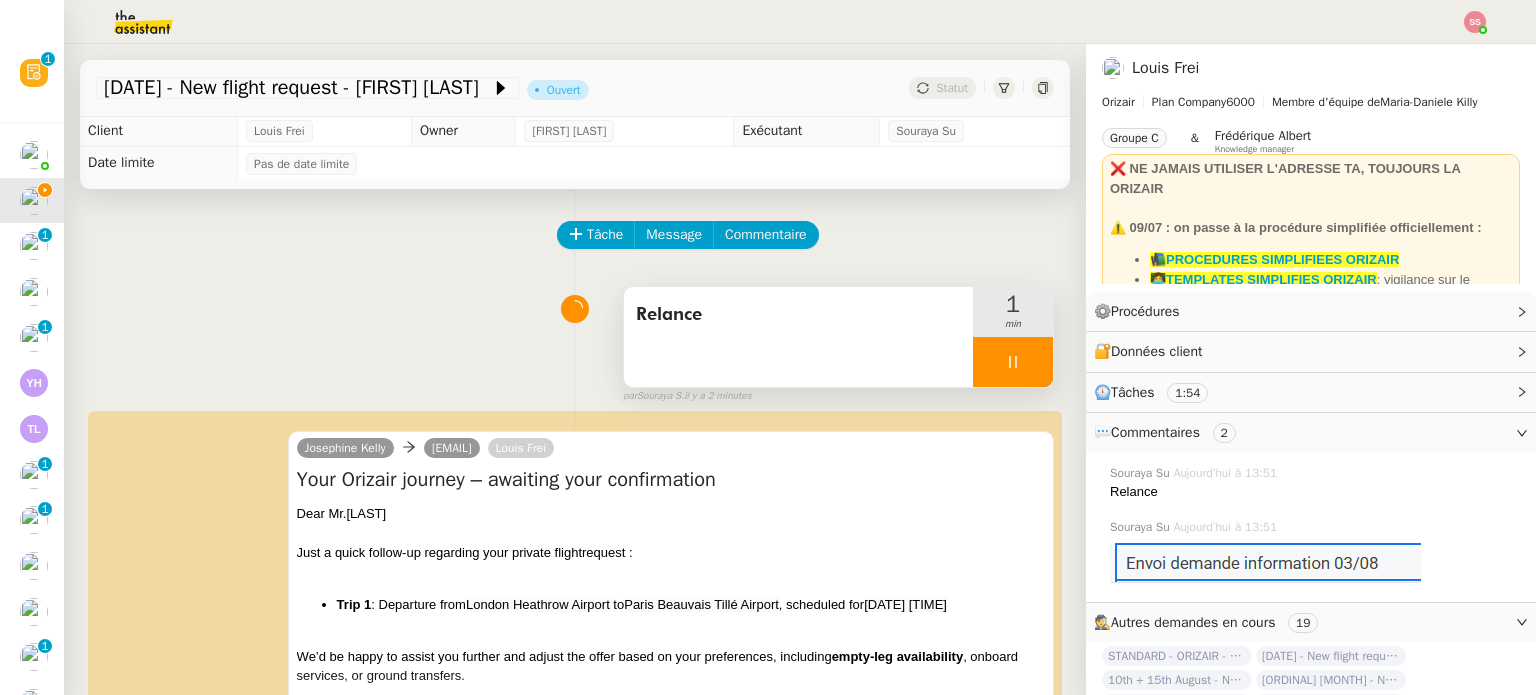 click at bounding box center [1013, 362] 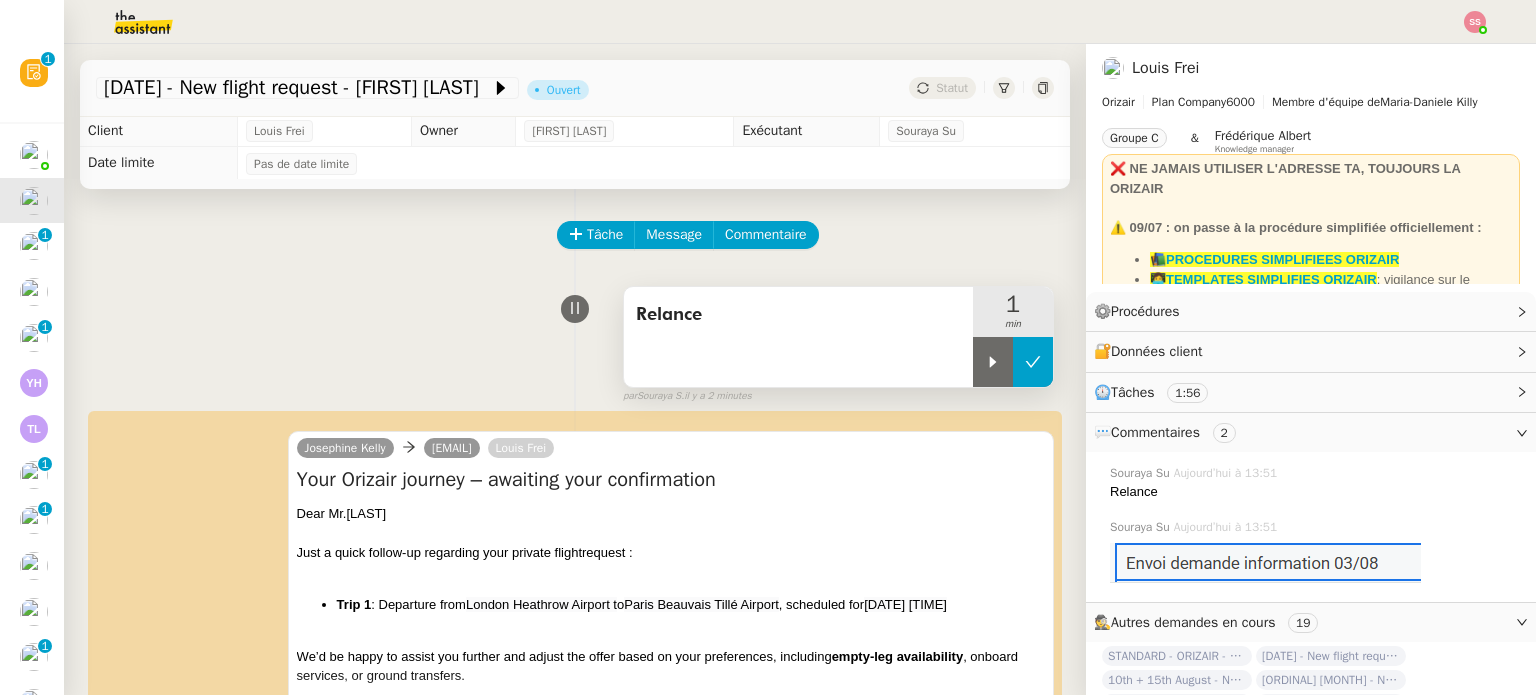 click 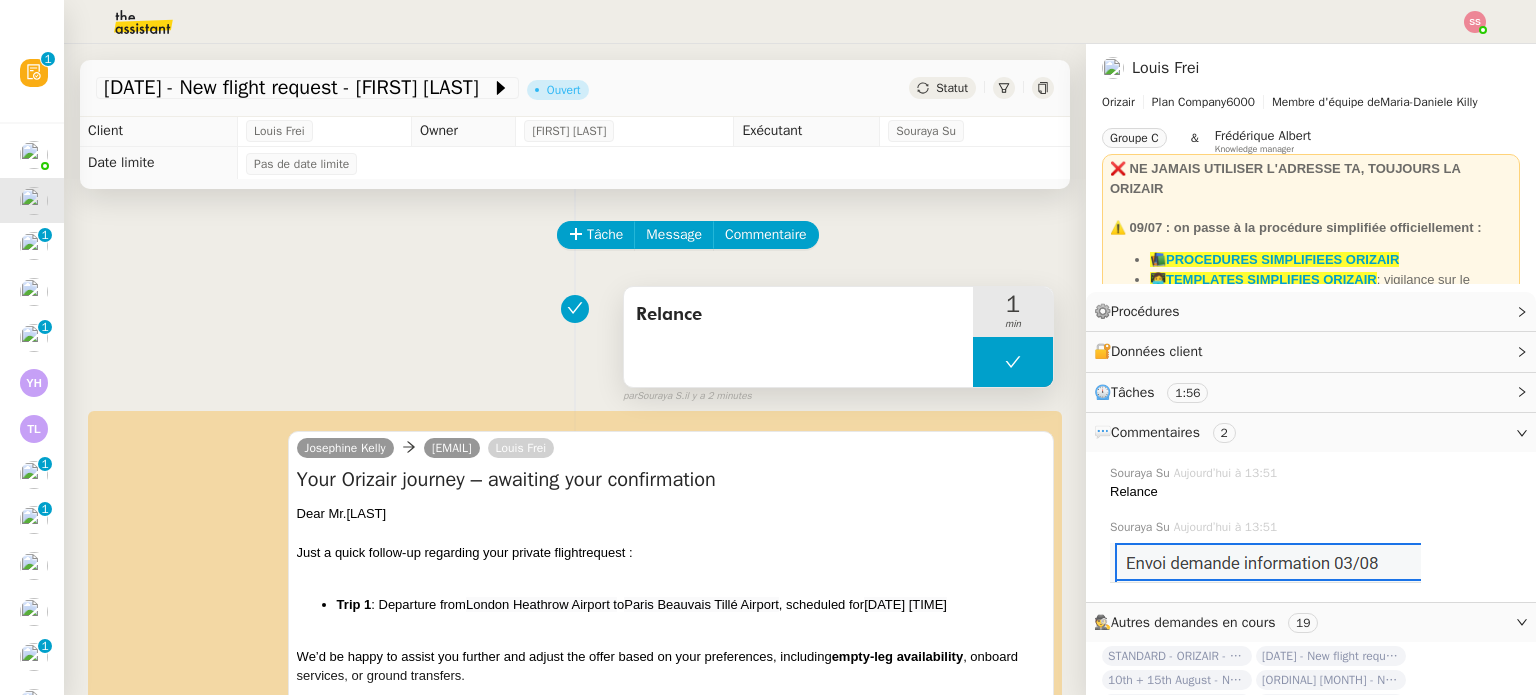click at bounding box center (1013, 362) 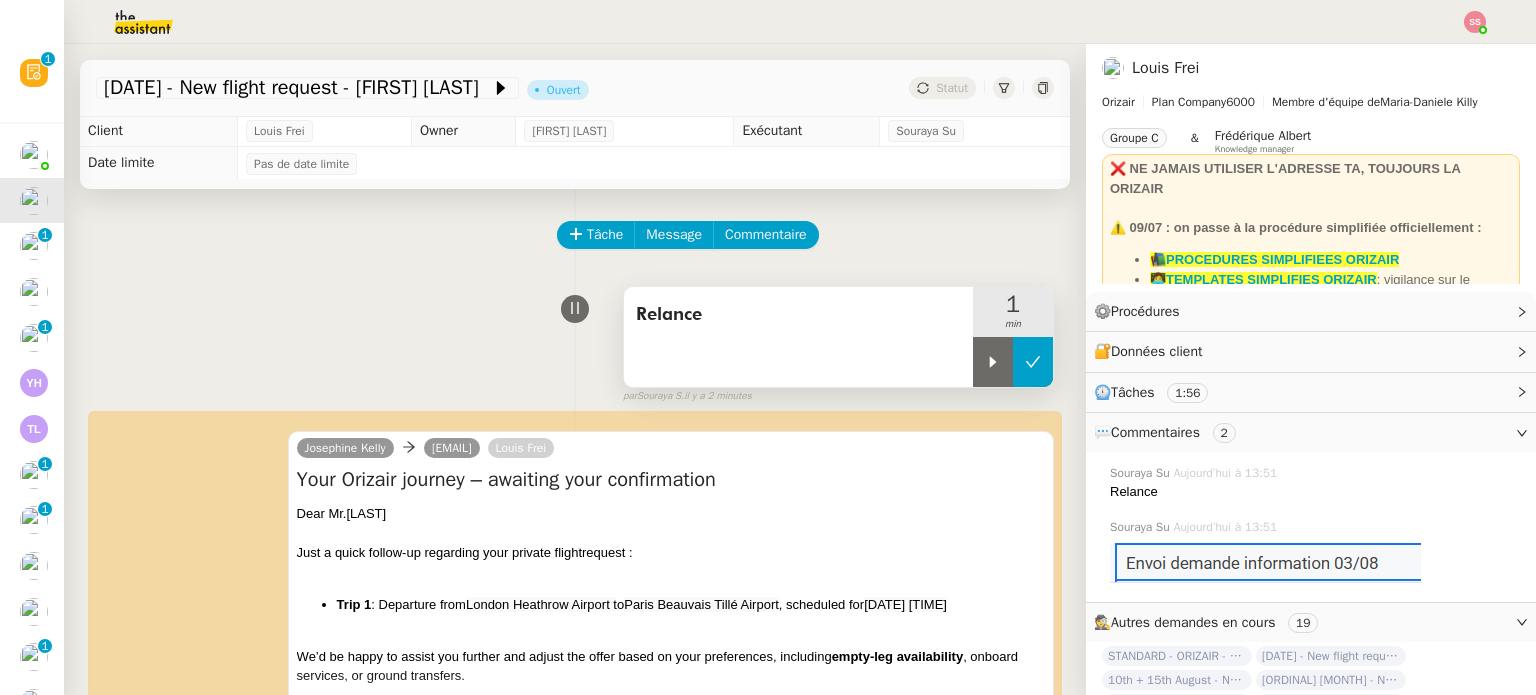 click 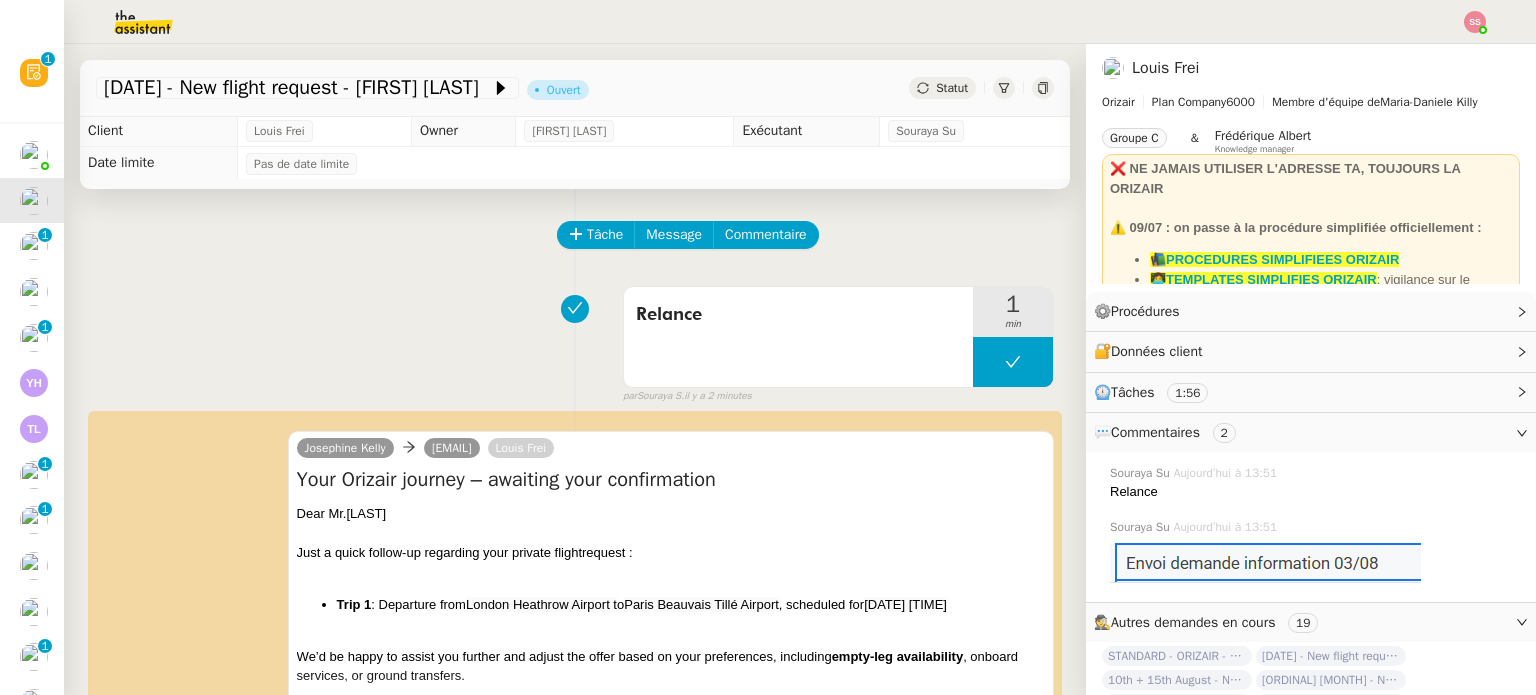 click on "Statut" 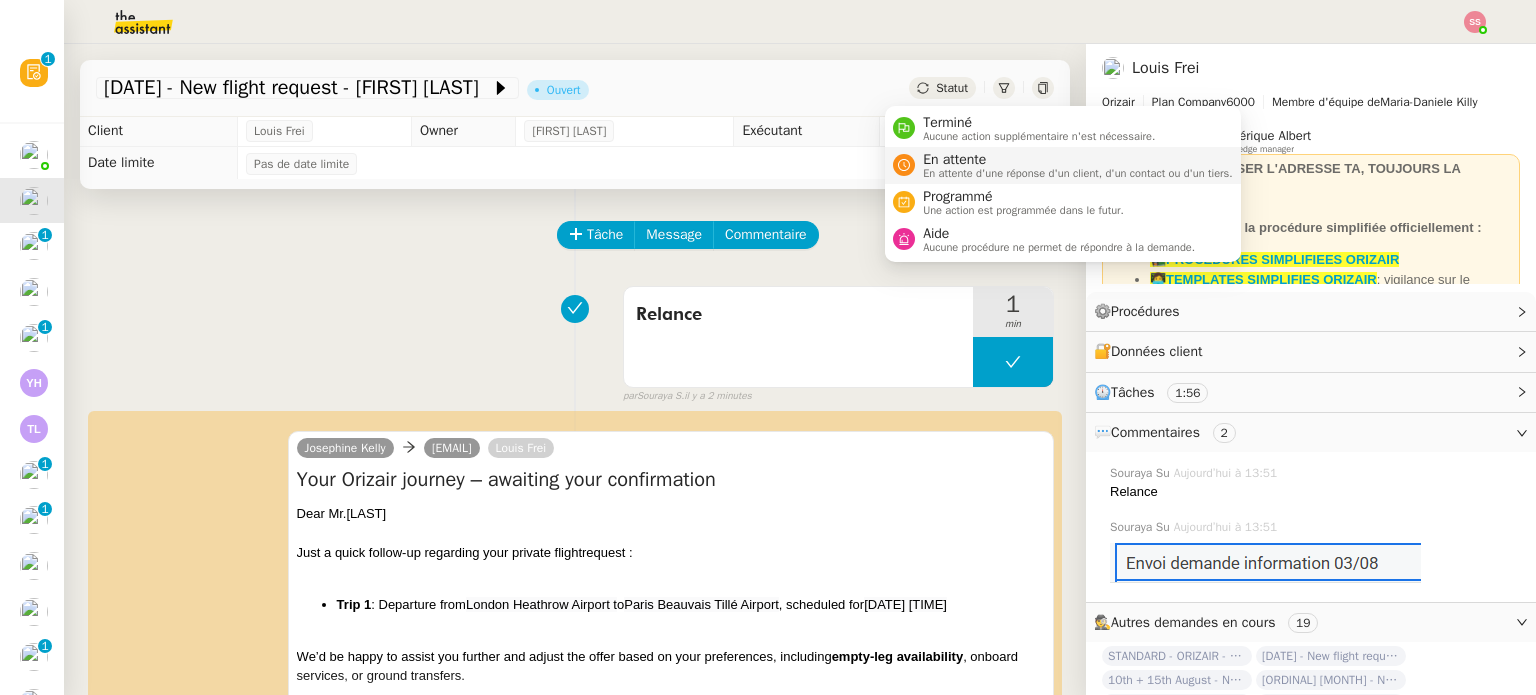 click on "En attente d'une réponse d'un client, d'un contact ou d'un tiers." at bounding box center [1078, 173] 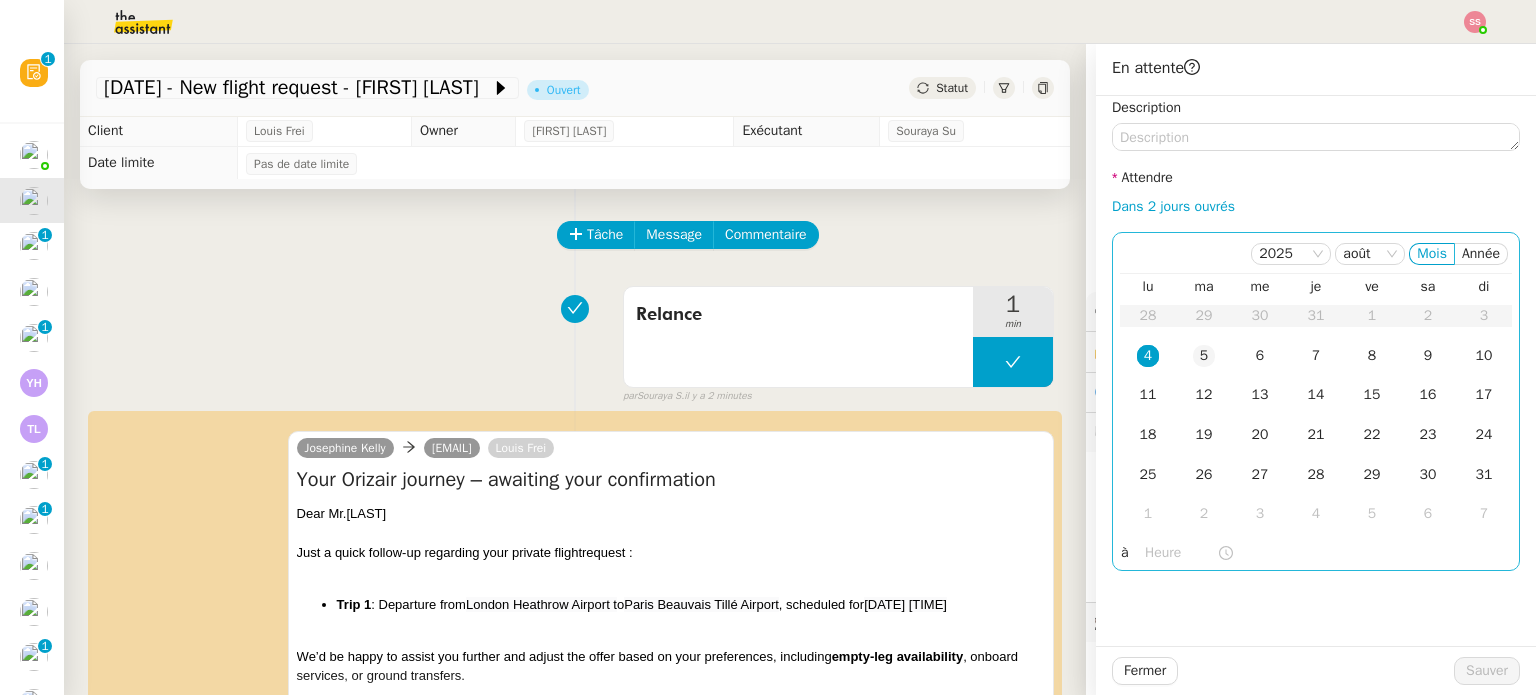 click on "5" 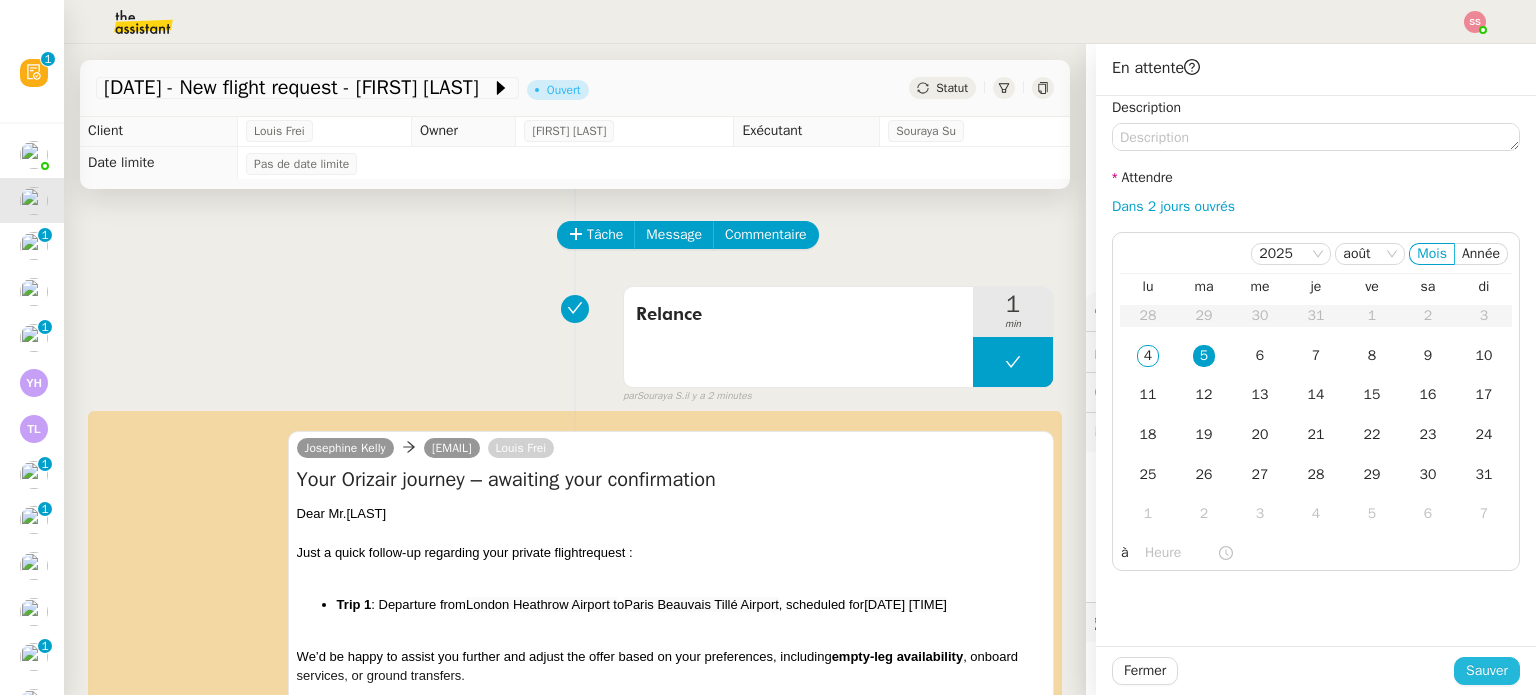 click on "Sauver" 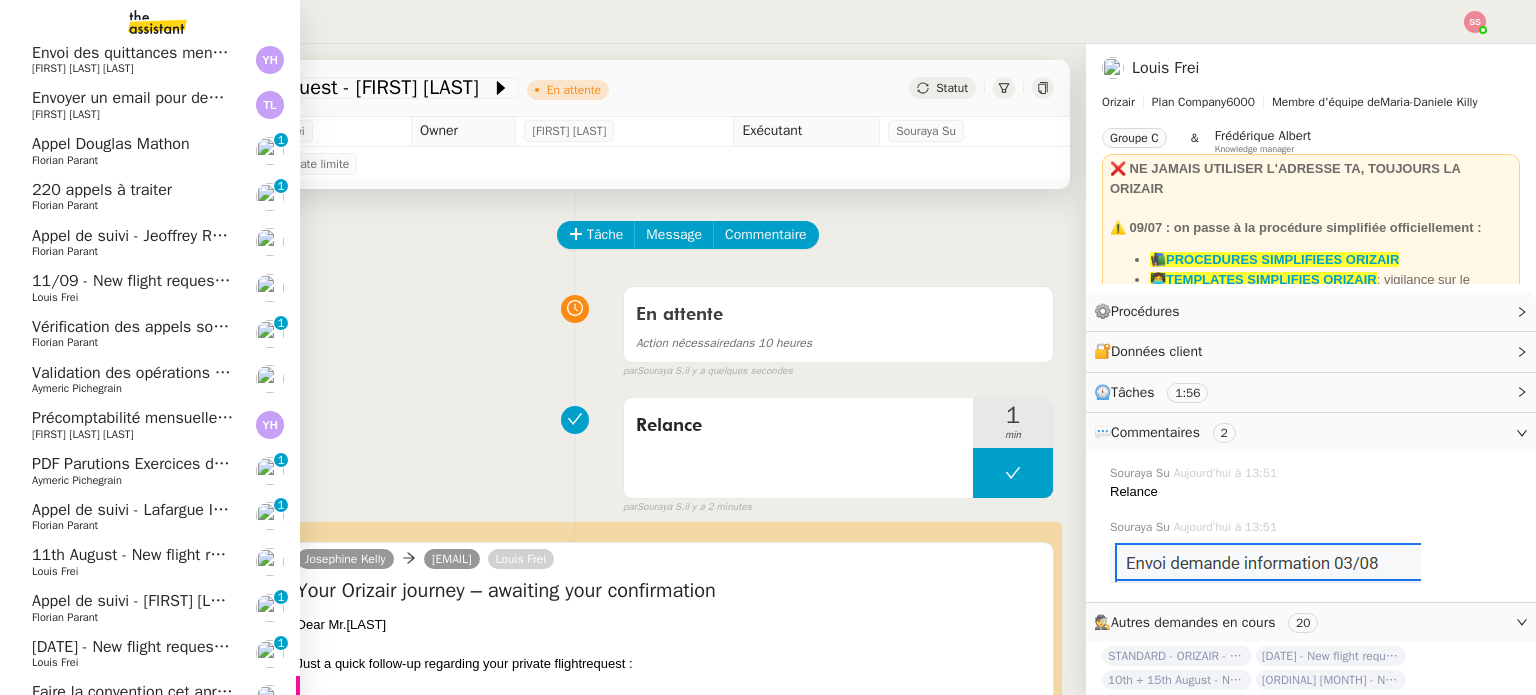 scroll, scrollTop: 300, scrollLeft: 0, axis: vertical 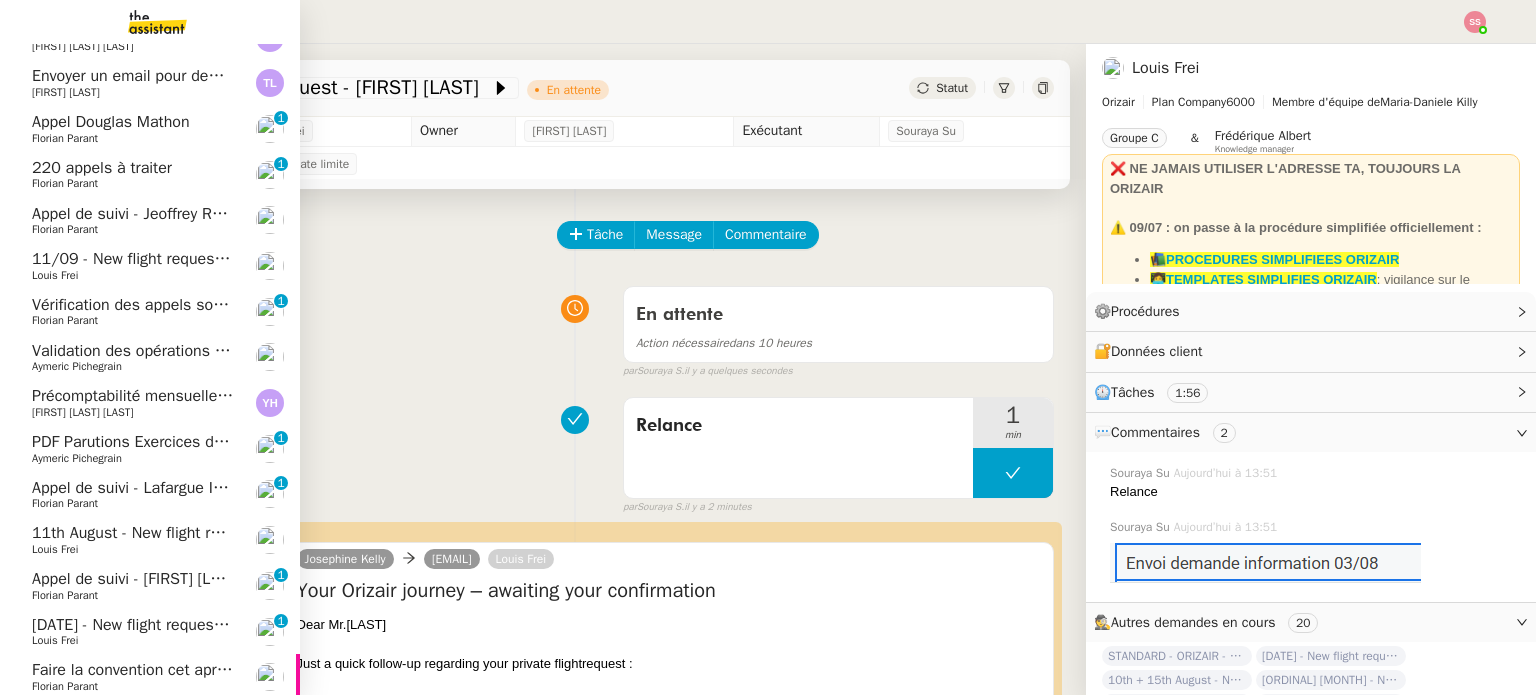 click on "11/09 - New flight request - S K" 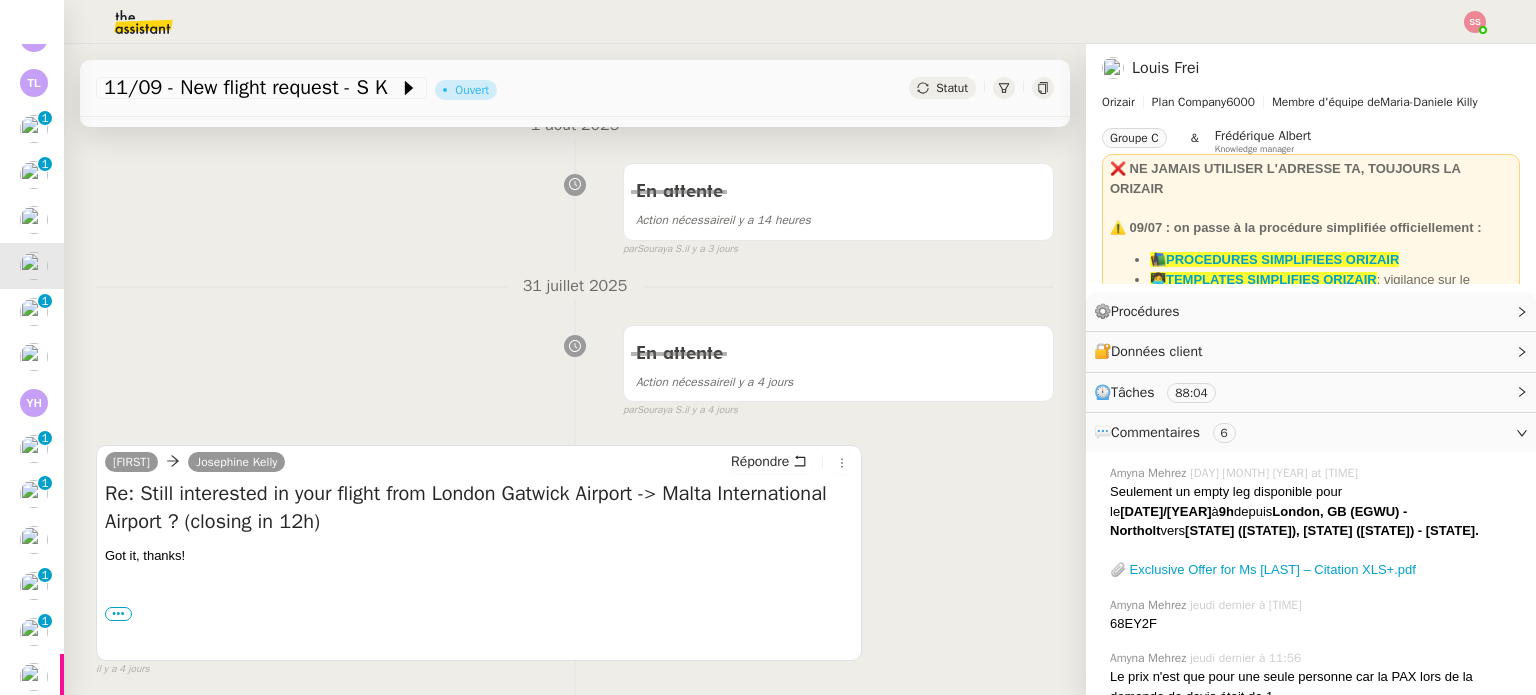 scroll, scrollTop: 302, scrollLeft: 0, axis: vertical 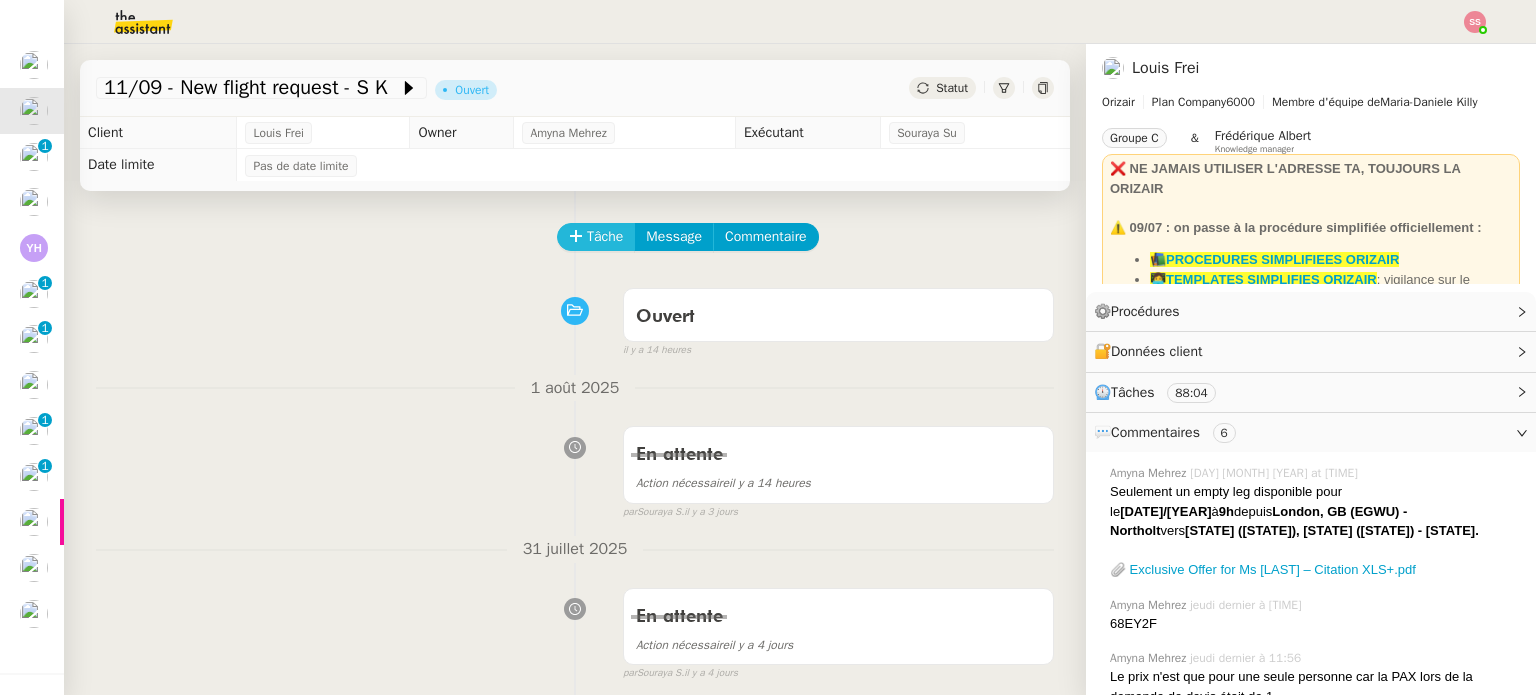 click on "Tâche" 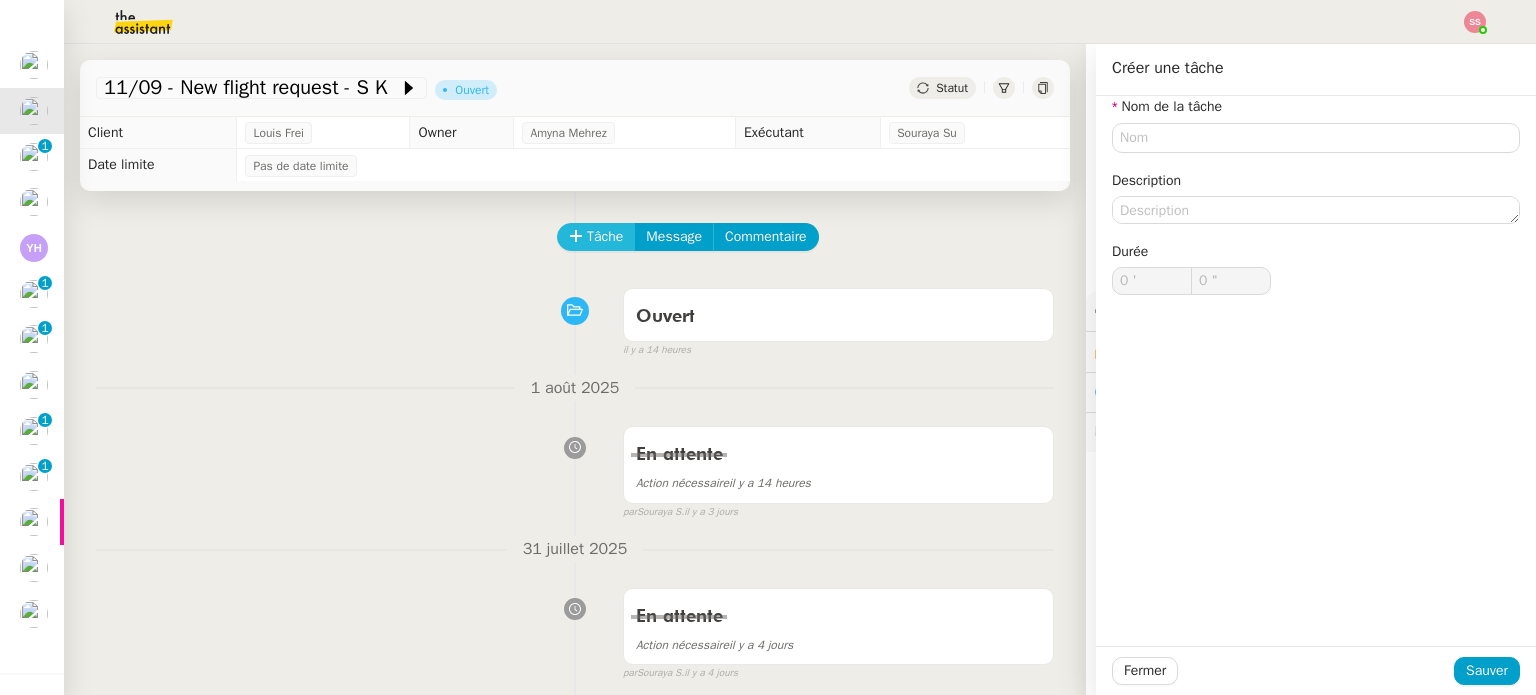 type 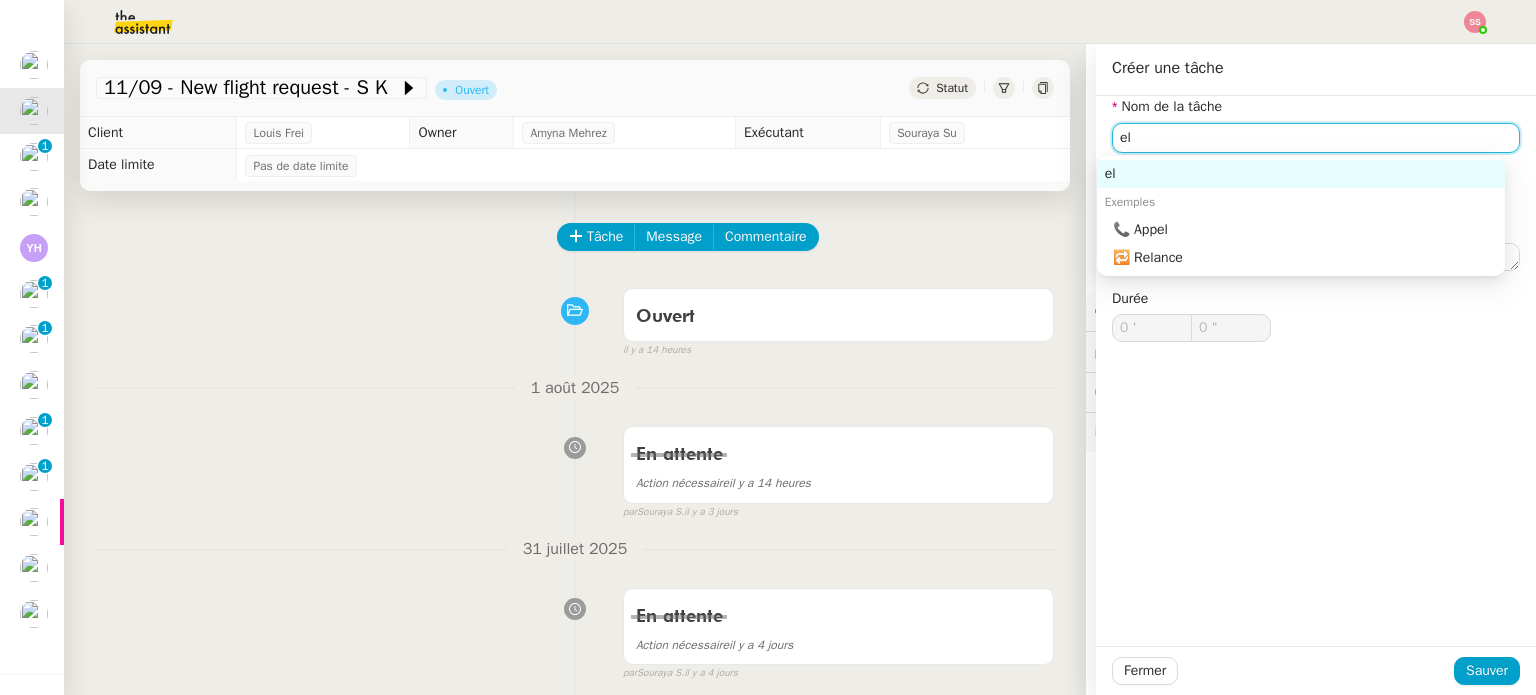 type on "e" 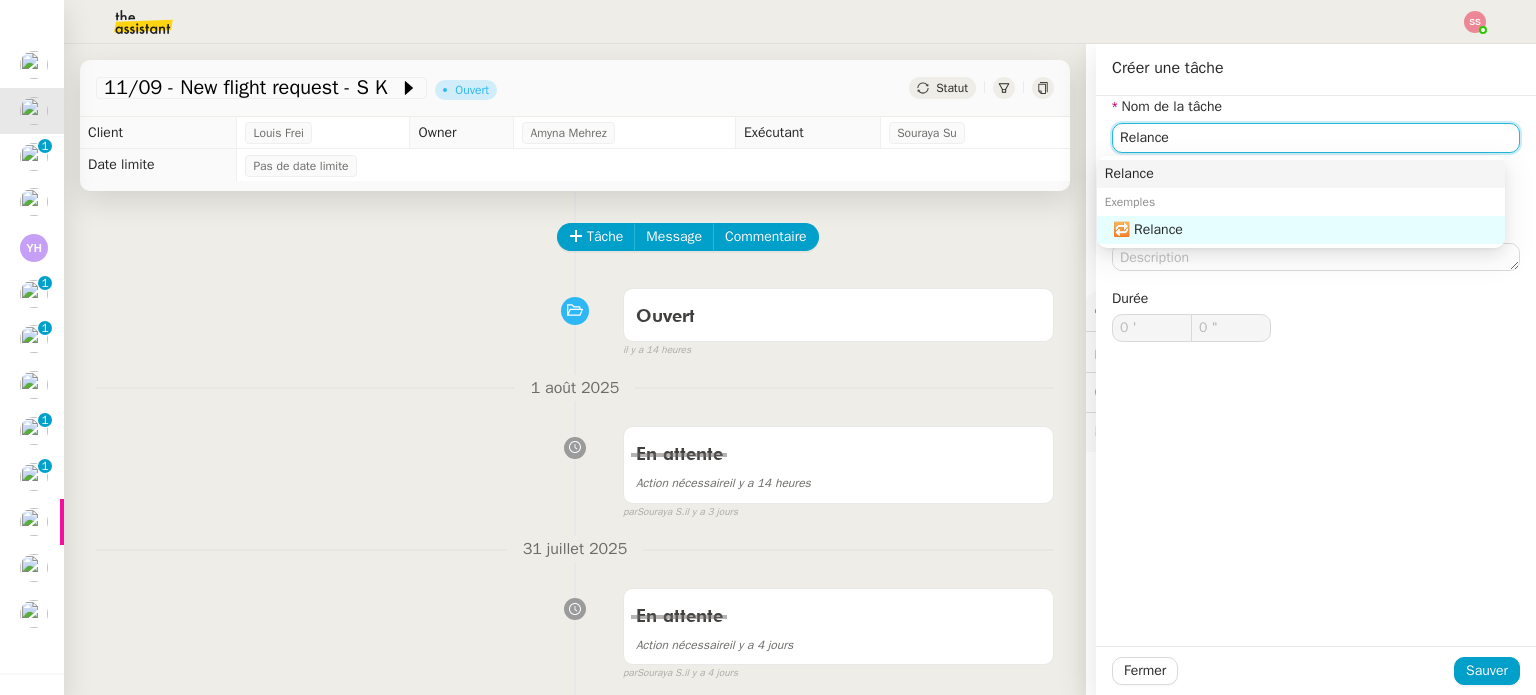 click on "Relance" at bounding box center (1301, 174) 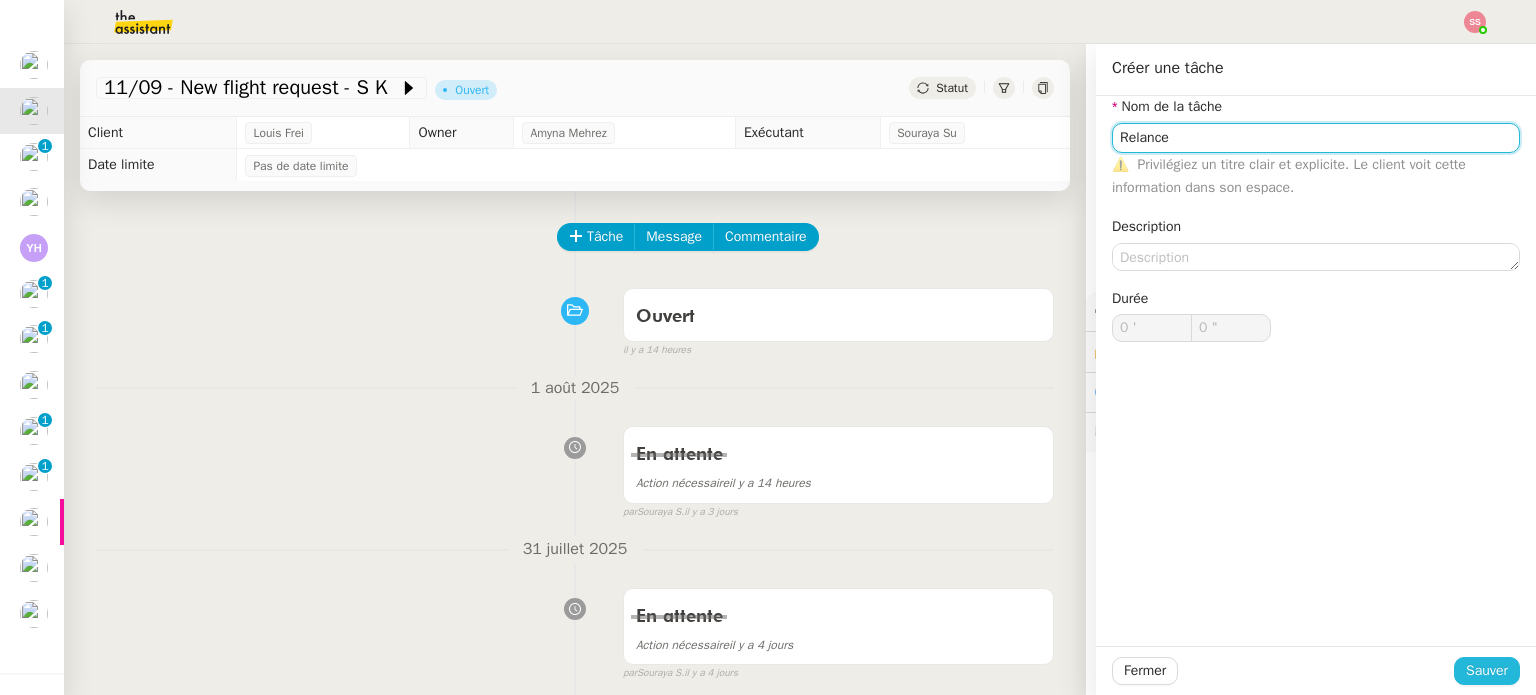 type on "Relance" 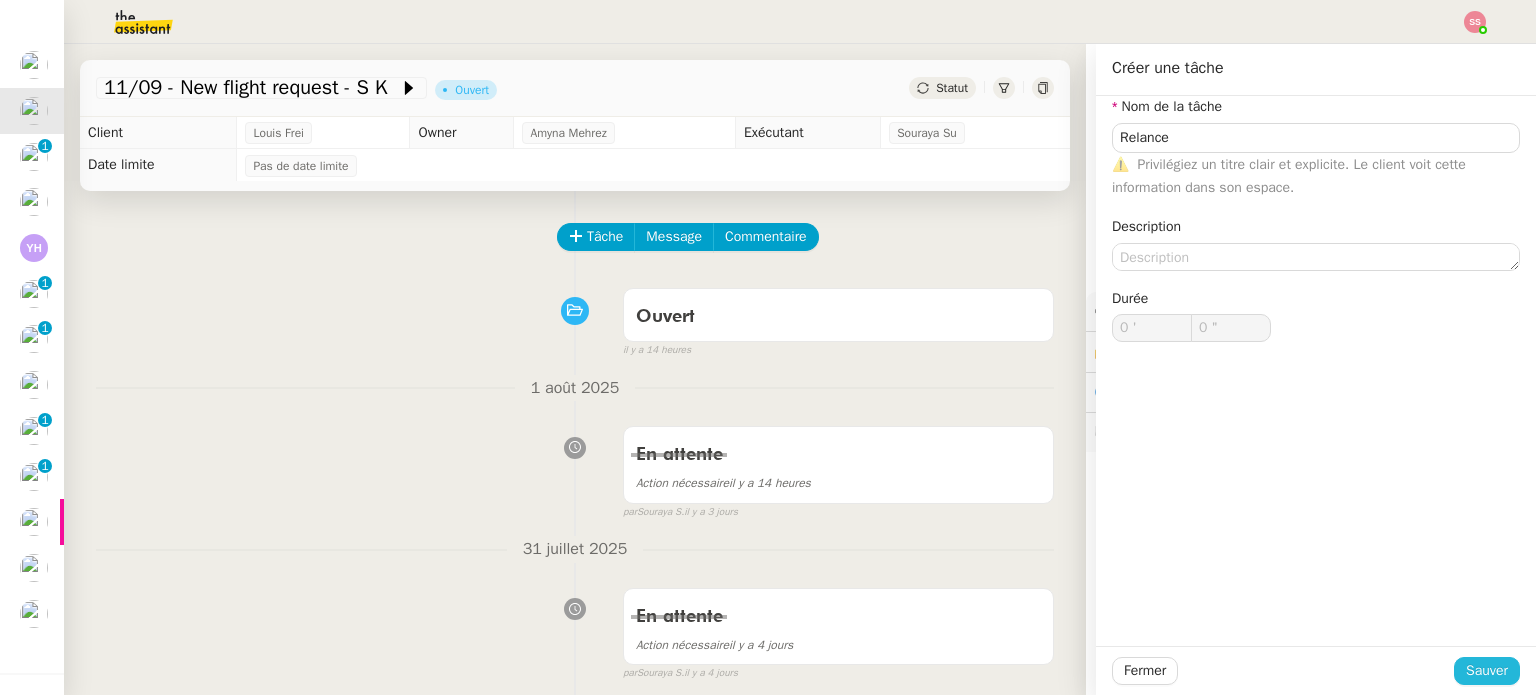 click on "Sauver" 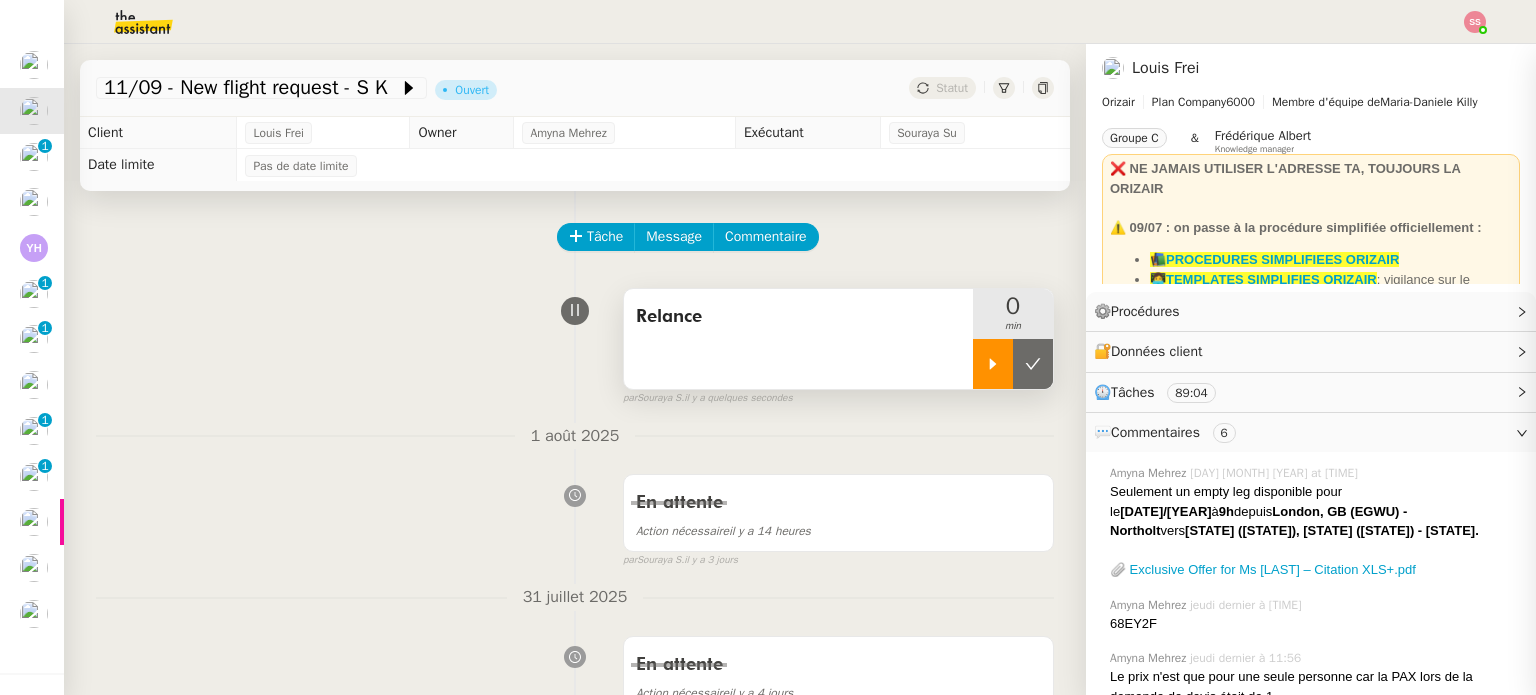 click at bounding box center [993, 364] 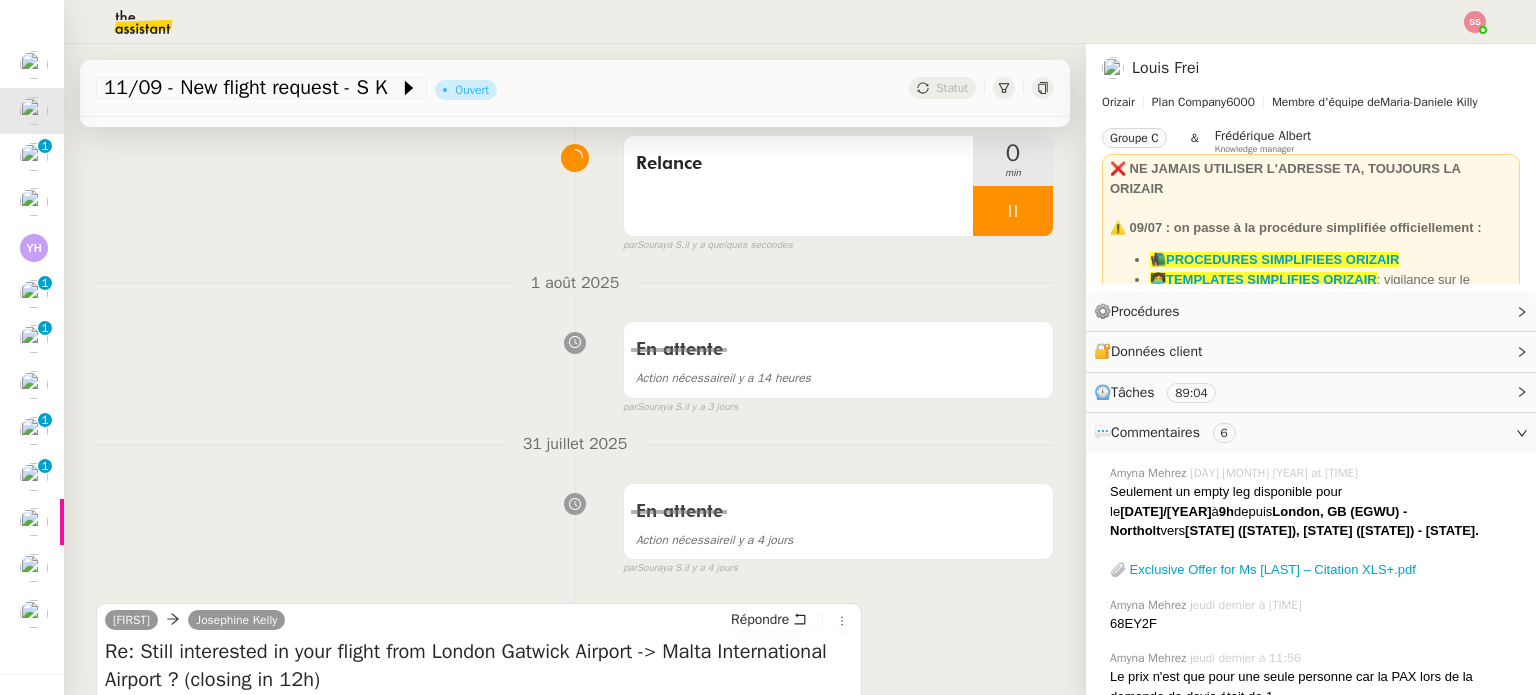 scroll, scrollTop: 500, scrollLeft: 0, axis: vertical 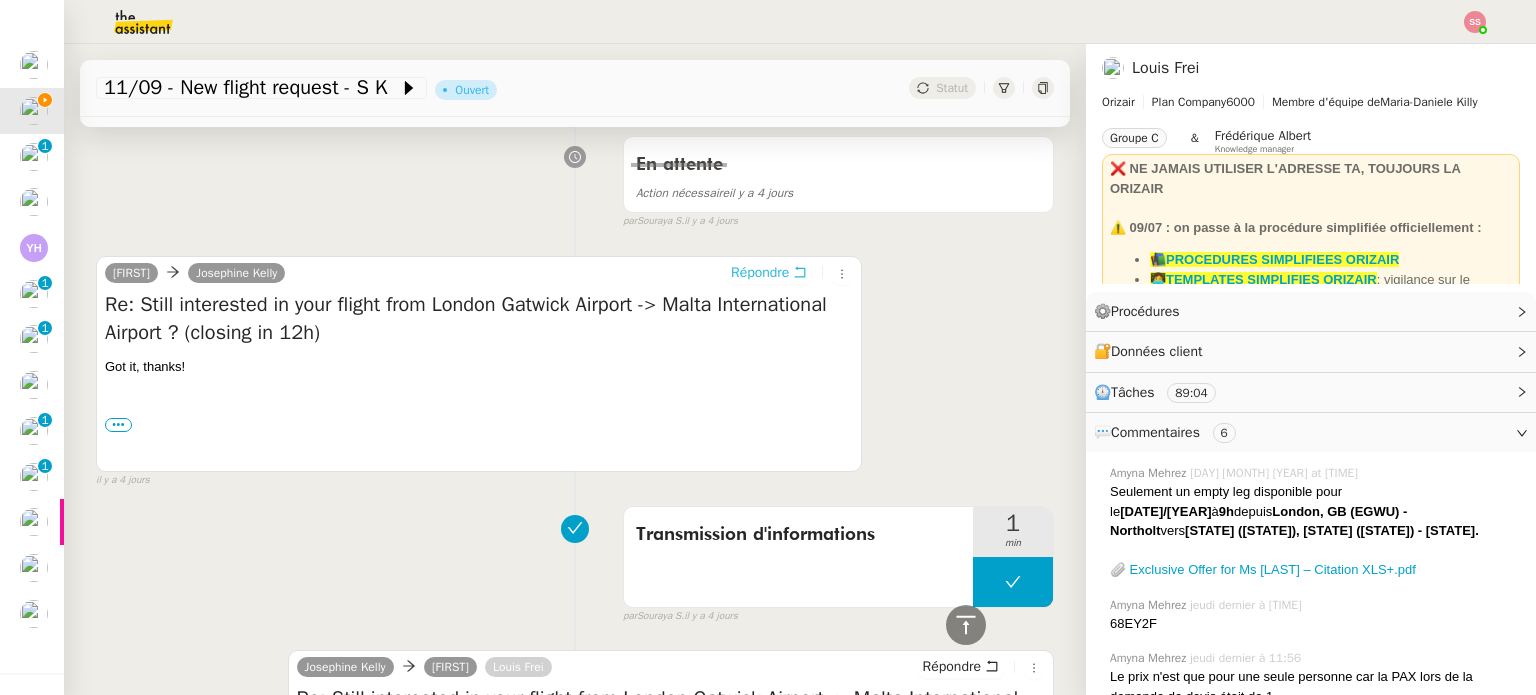 click on "Répondre" at bounding box center [769, 273] 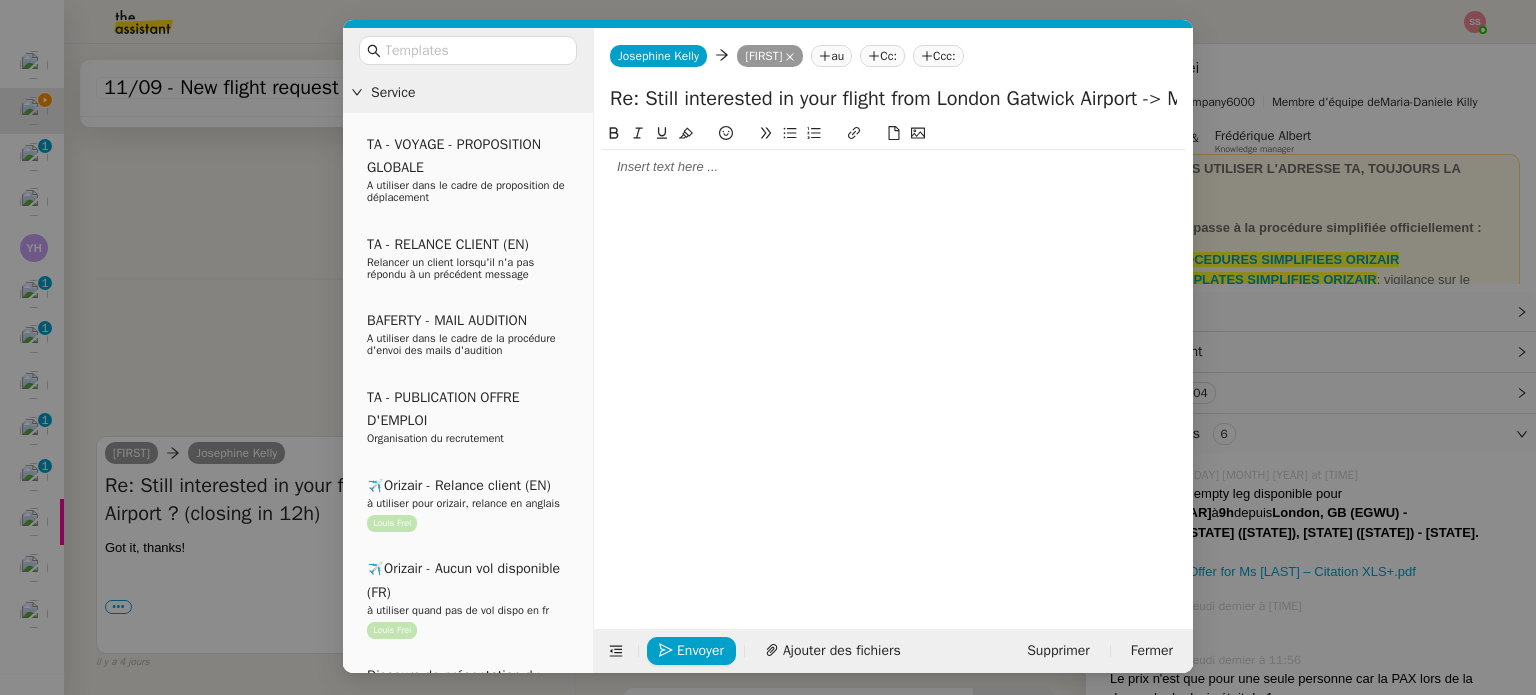 scroll, scrollTop: 681, scrollLeft: 0, axis: vertical 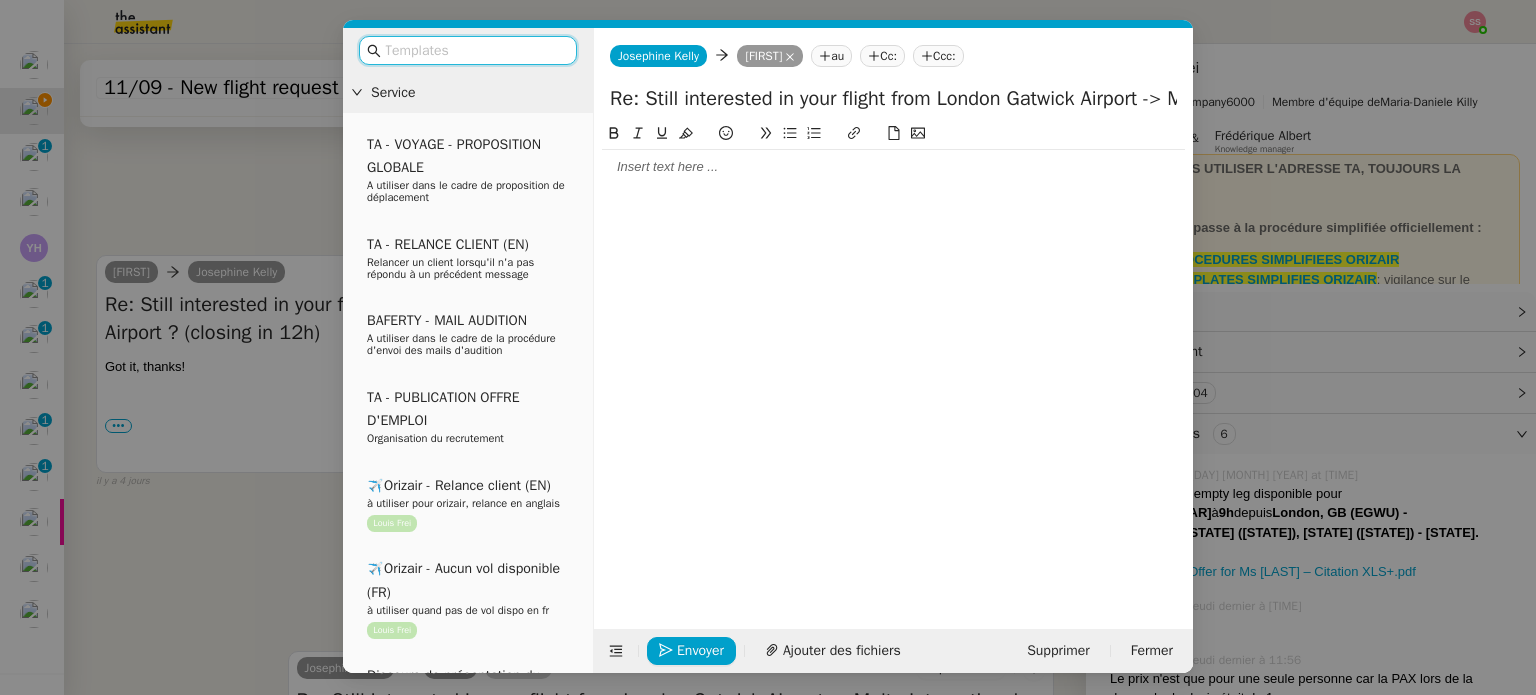 click 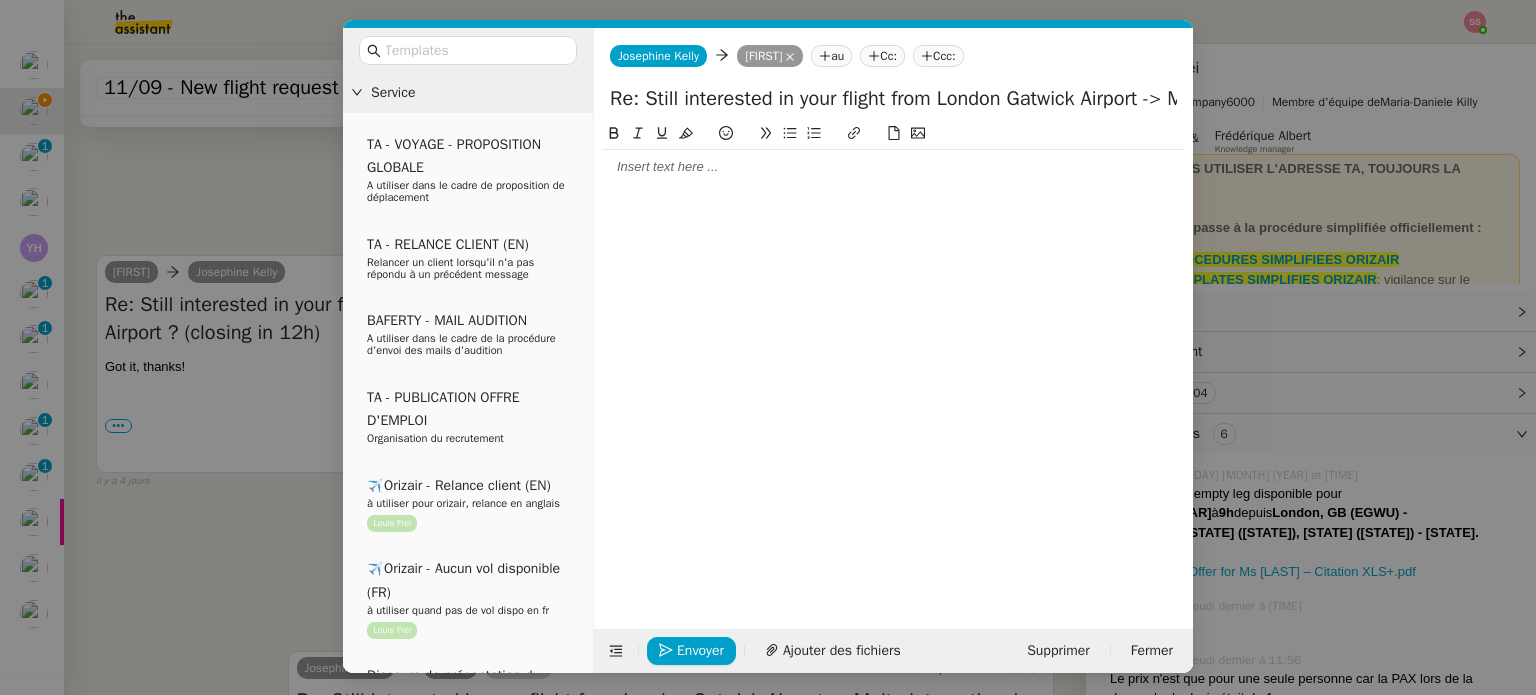 type 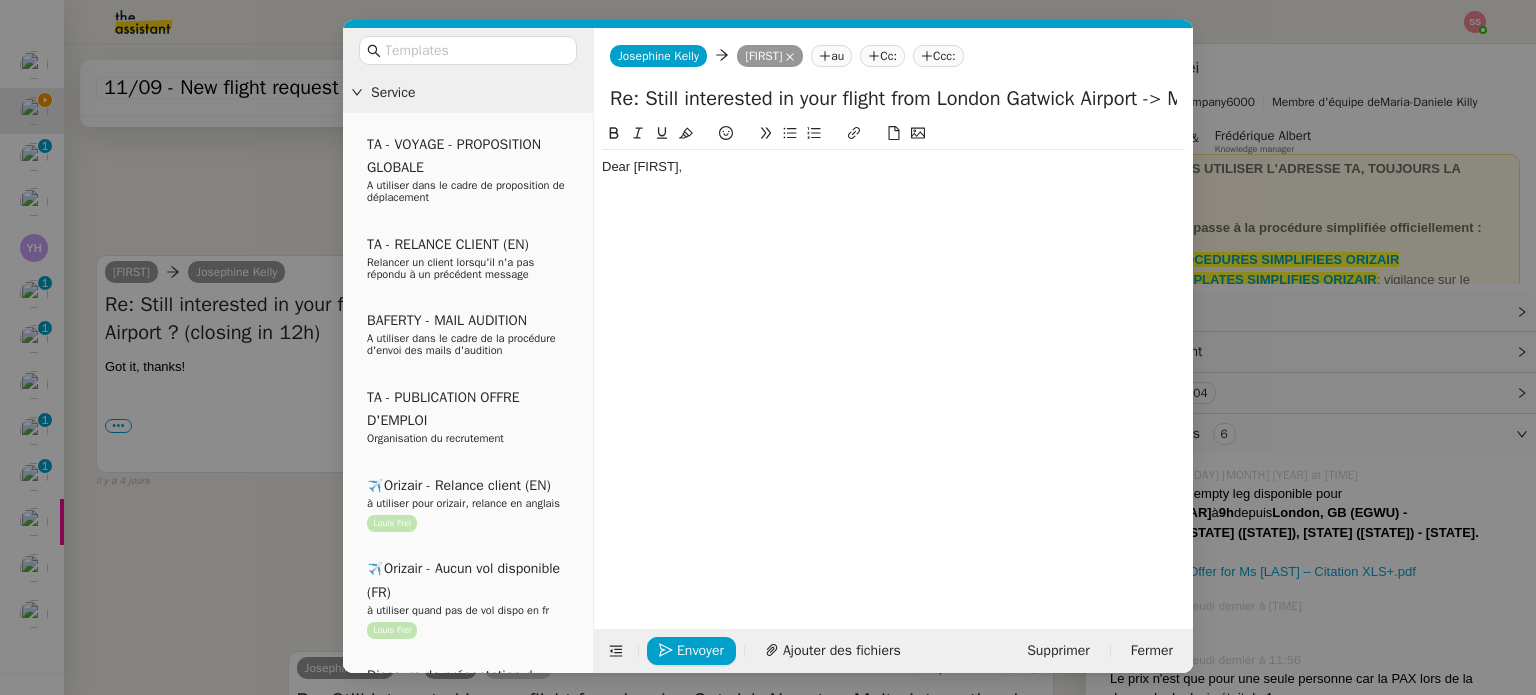 scroll, scrollTop: 740, scrollLeft: 0, axis: vertical 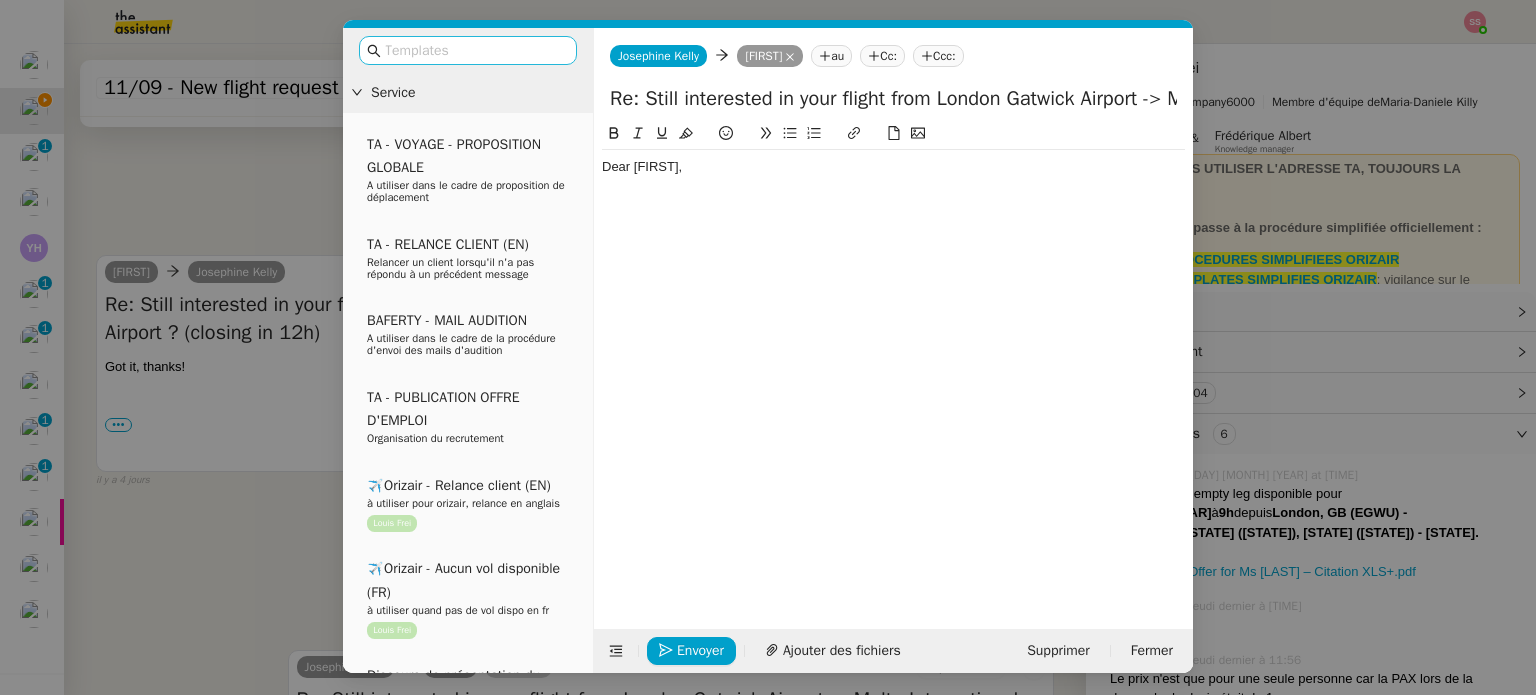 click at bounding box center [475, 50] 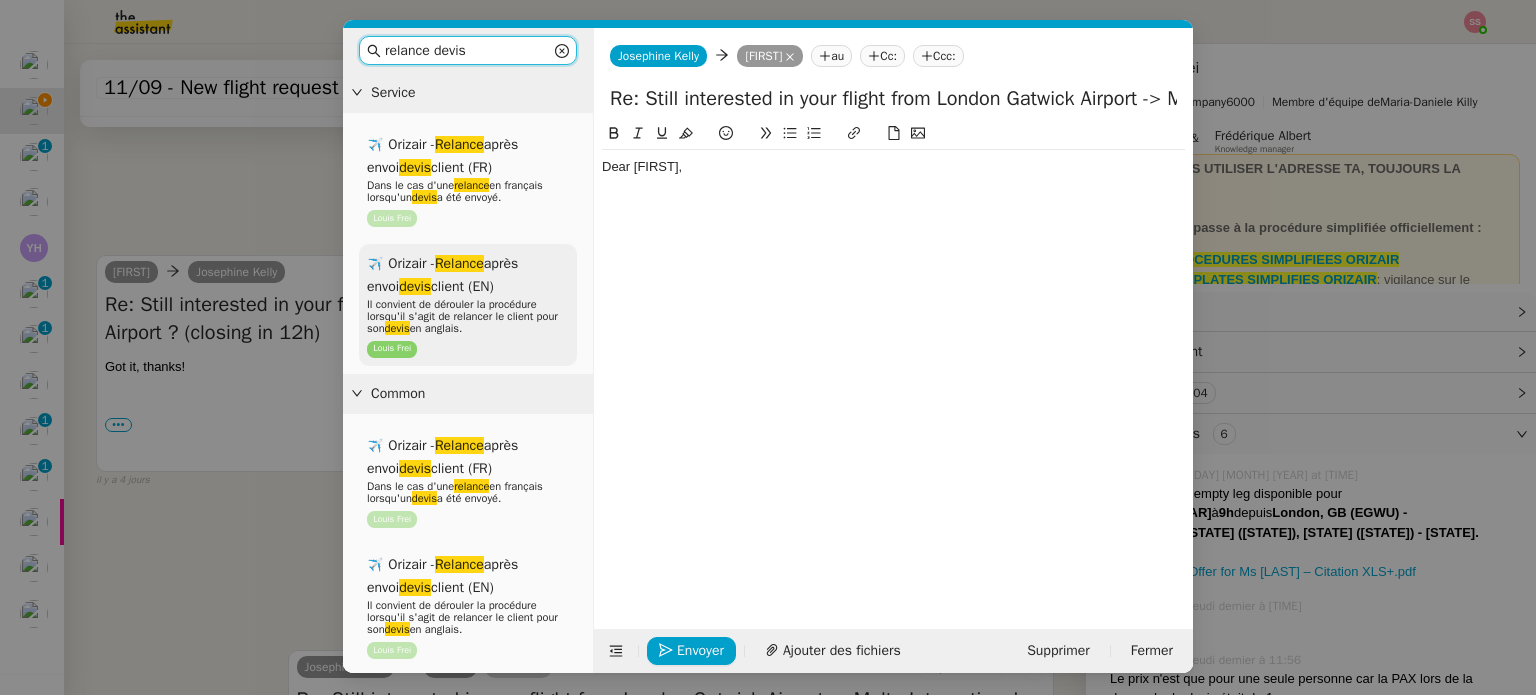 type on "relance devis" 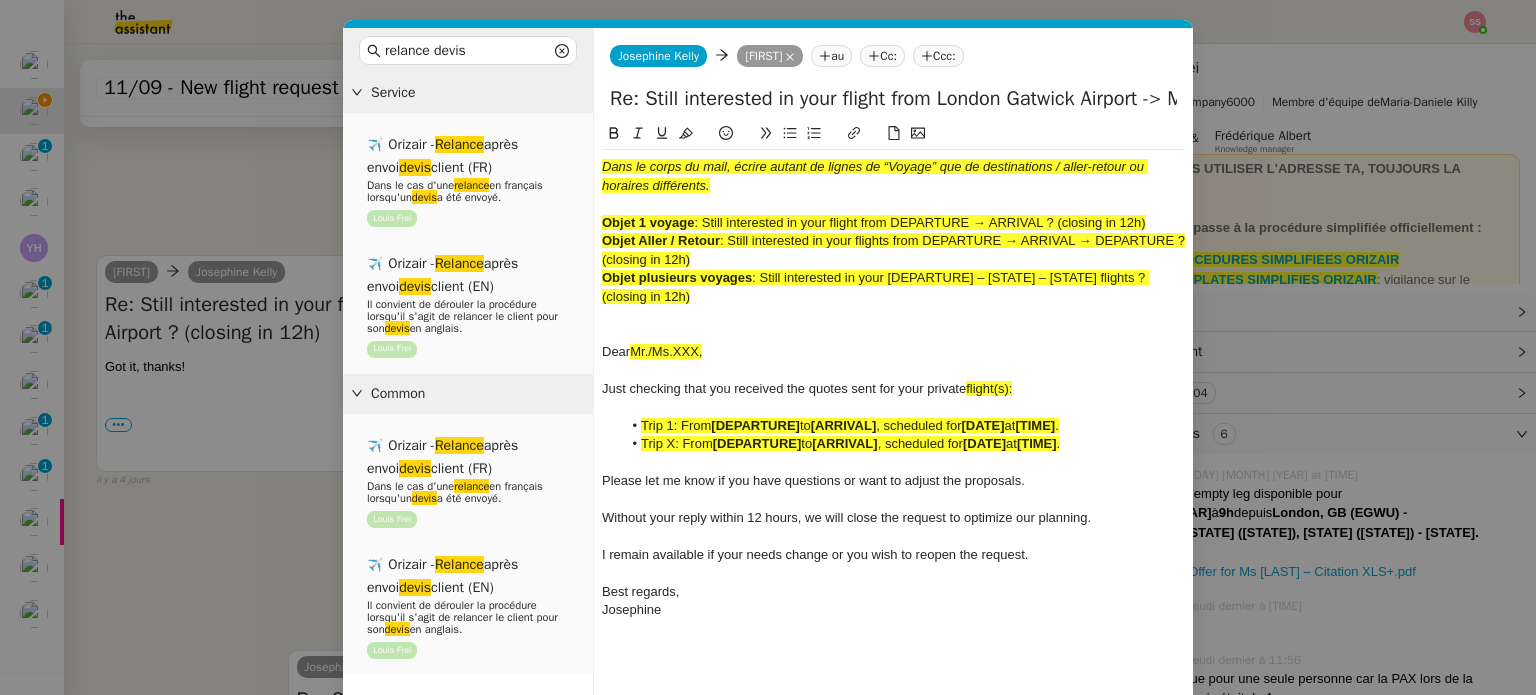 scroll, scrollTop: 915, scrollLeft: 0, axis: vertical 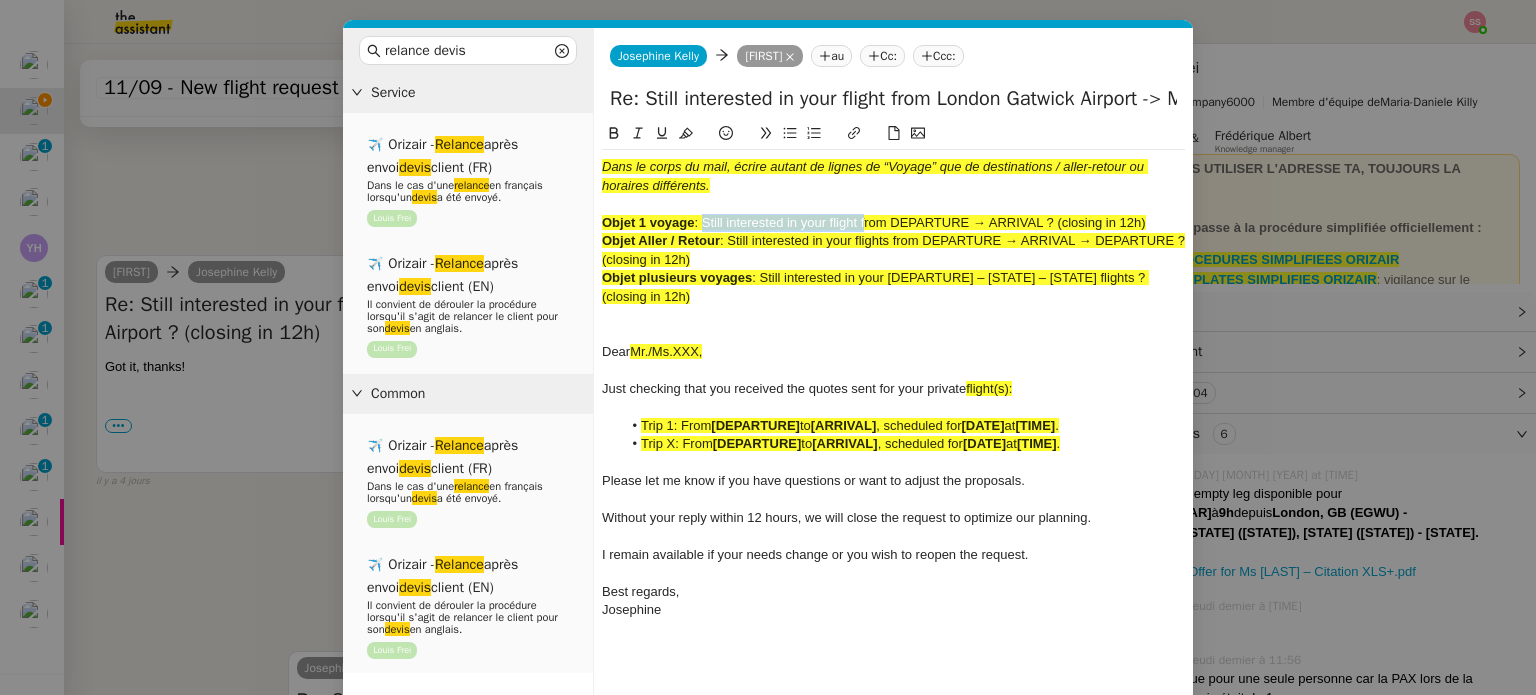 drag, startPoint x: 702, startPoint y: 219, endPoint x: 863, endPoint y: 223, distance: 161.04968 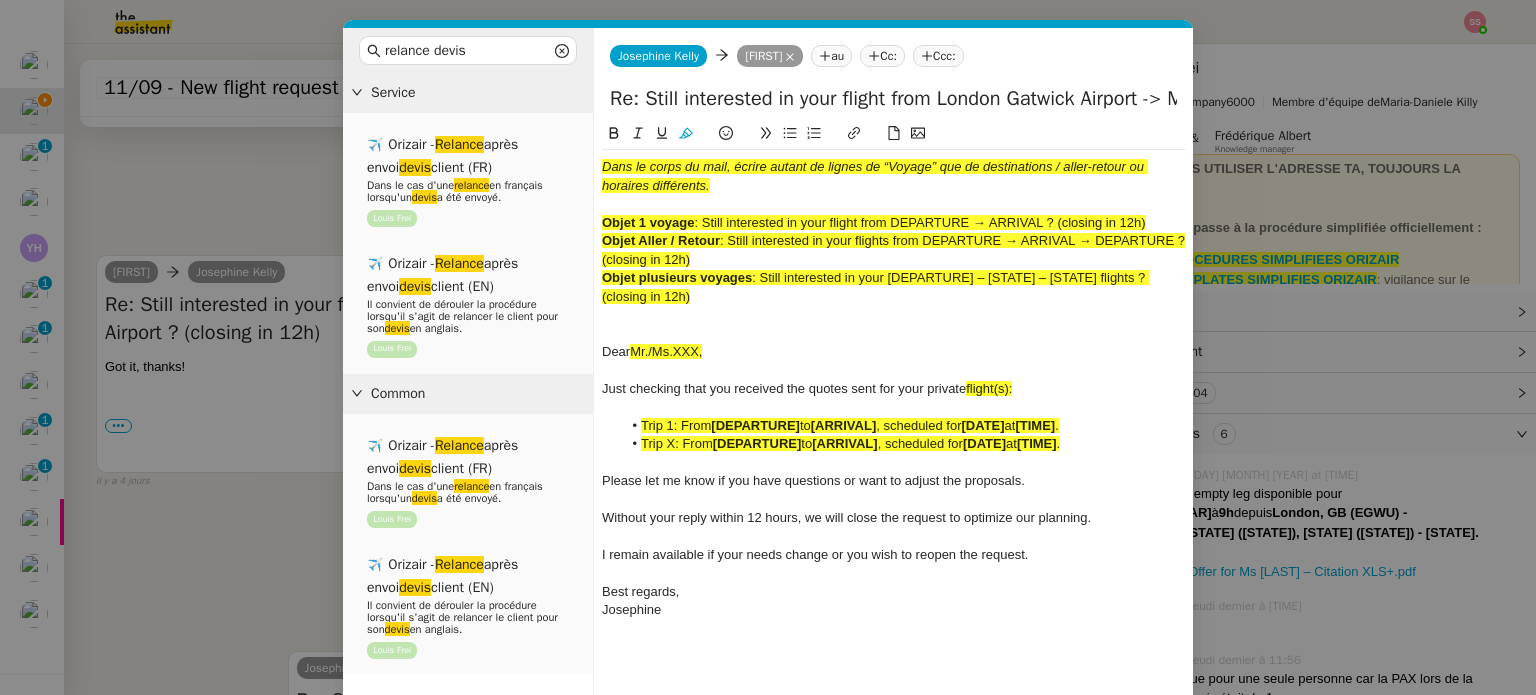 drag, startPoint x: 909, startPoint y: 100, endPoint x: 540, endPoint y: 96, distance: 369.02167 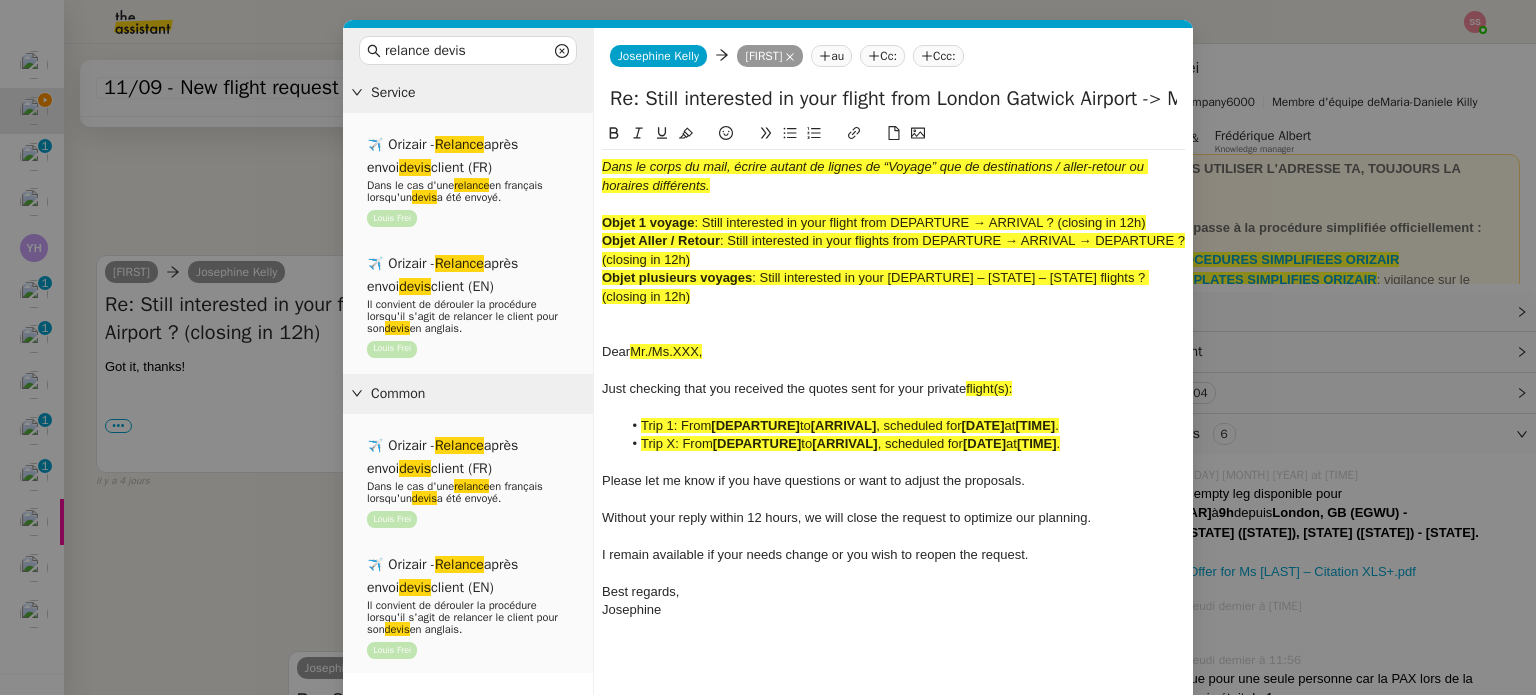 paste on "Still interested in your flight" 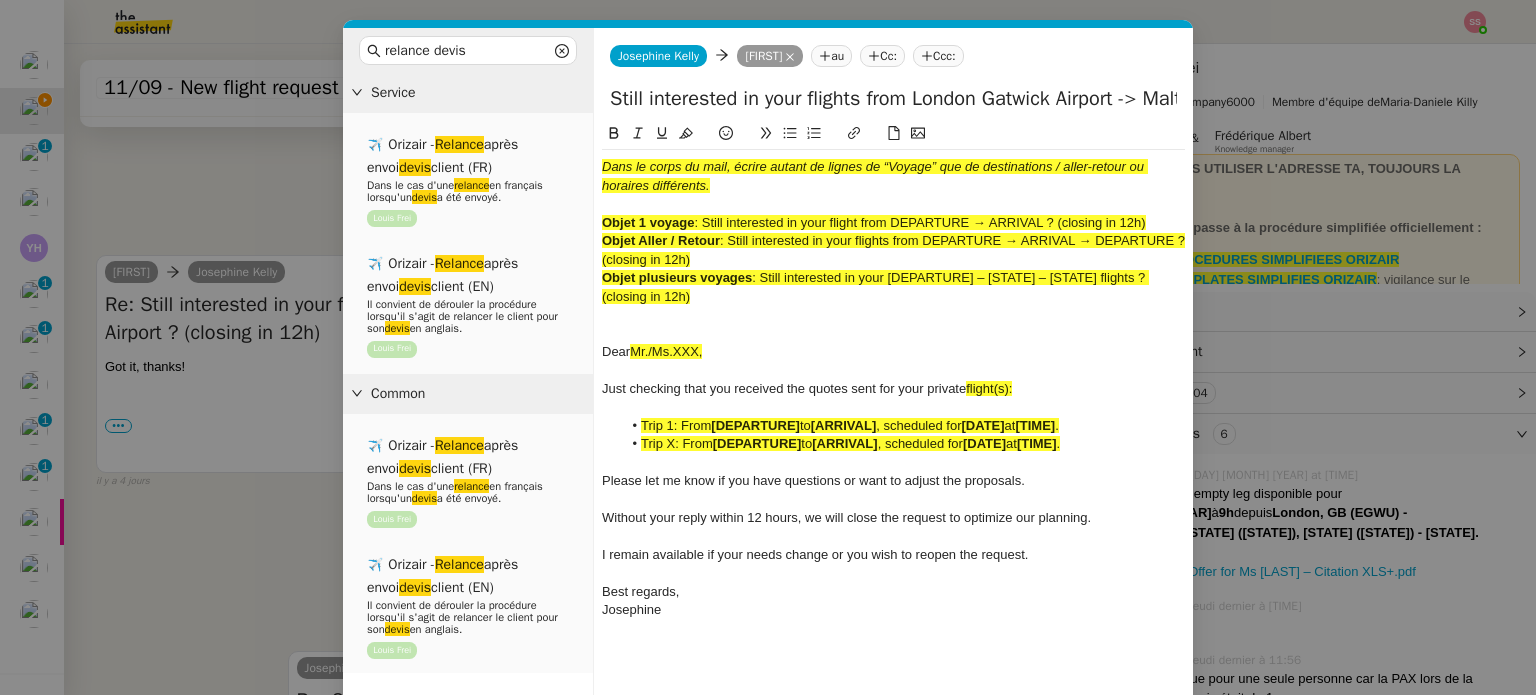 type on "Still interested in your flights from London Gatwick Airport -> Malta International Airport ? (closing in 12h)" 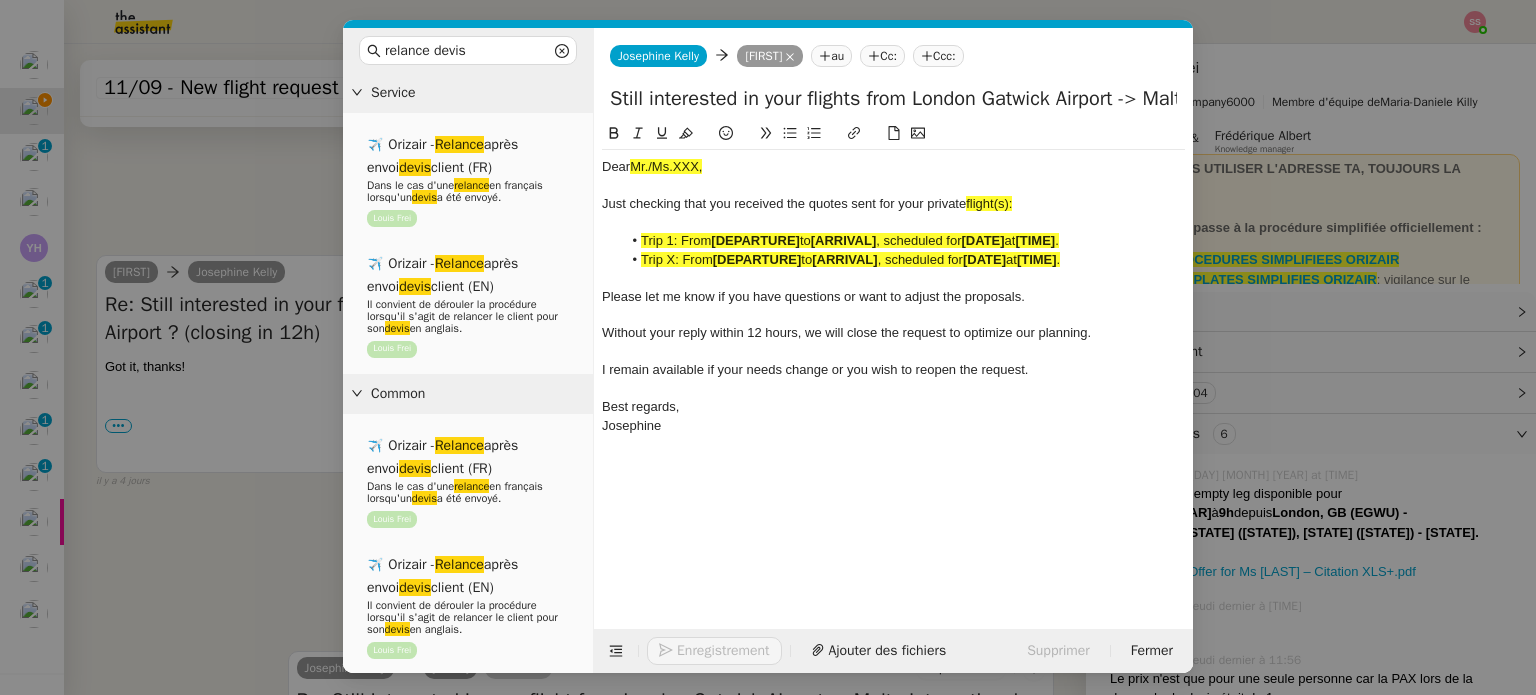 click on "[ARRIVAL]" 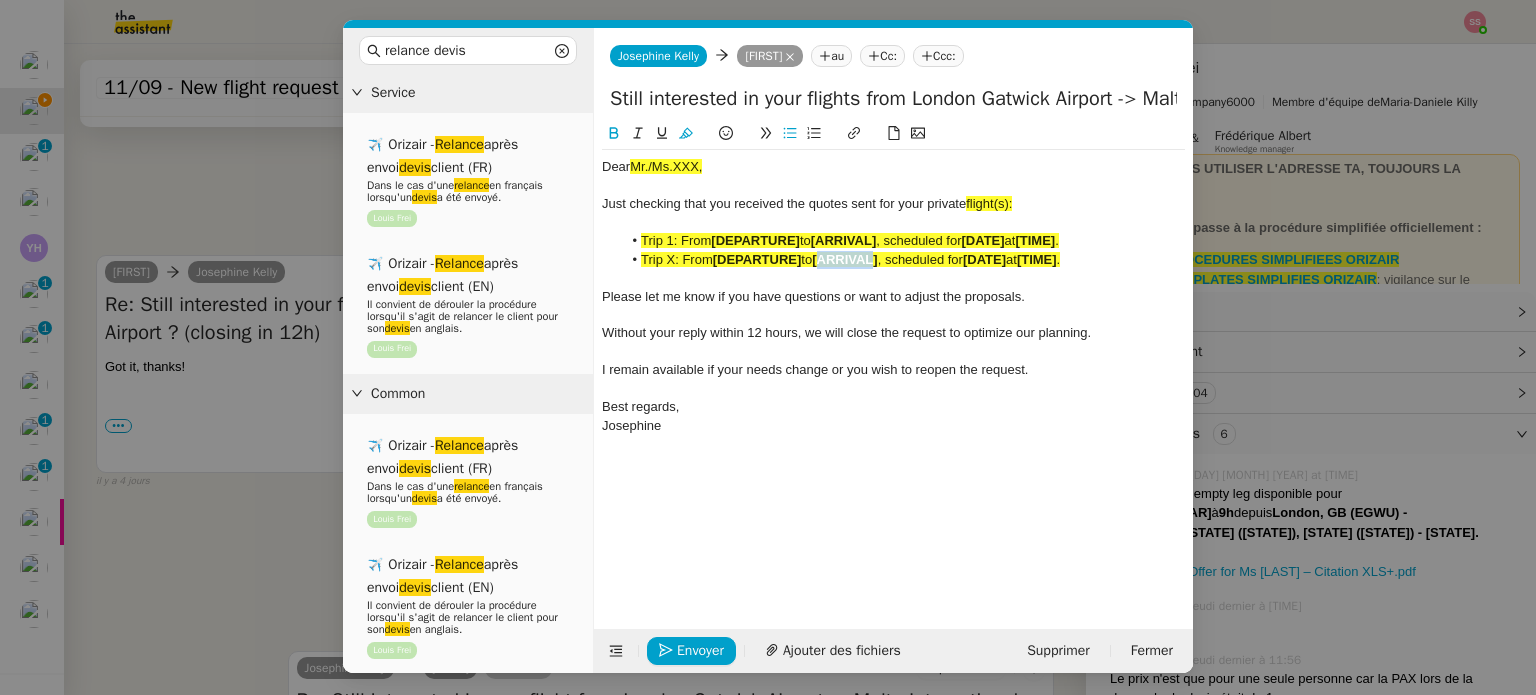 click on "[ARRIVAL]" 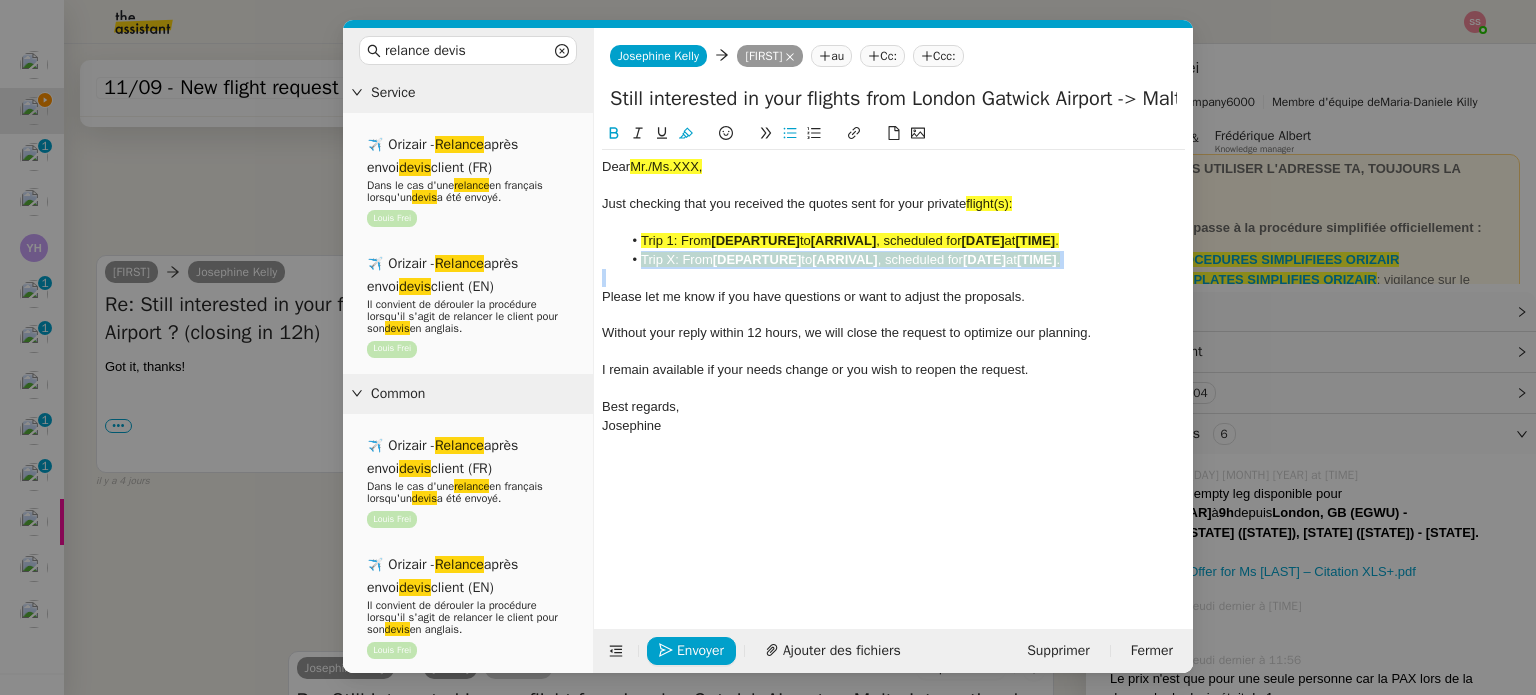 click on "[ARRIVAL]" 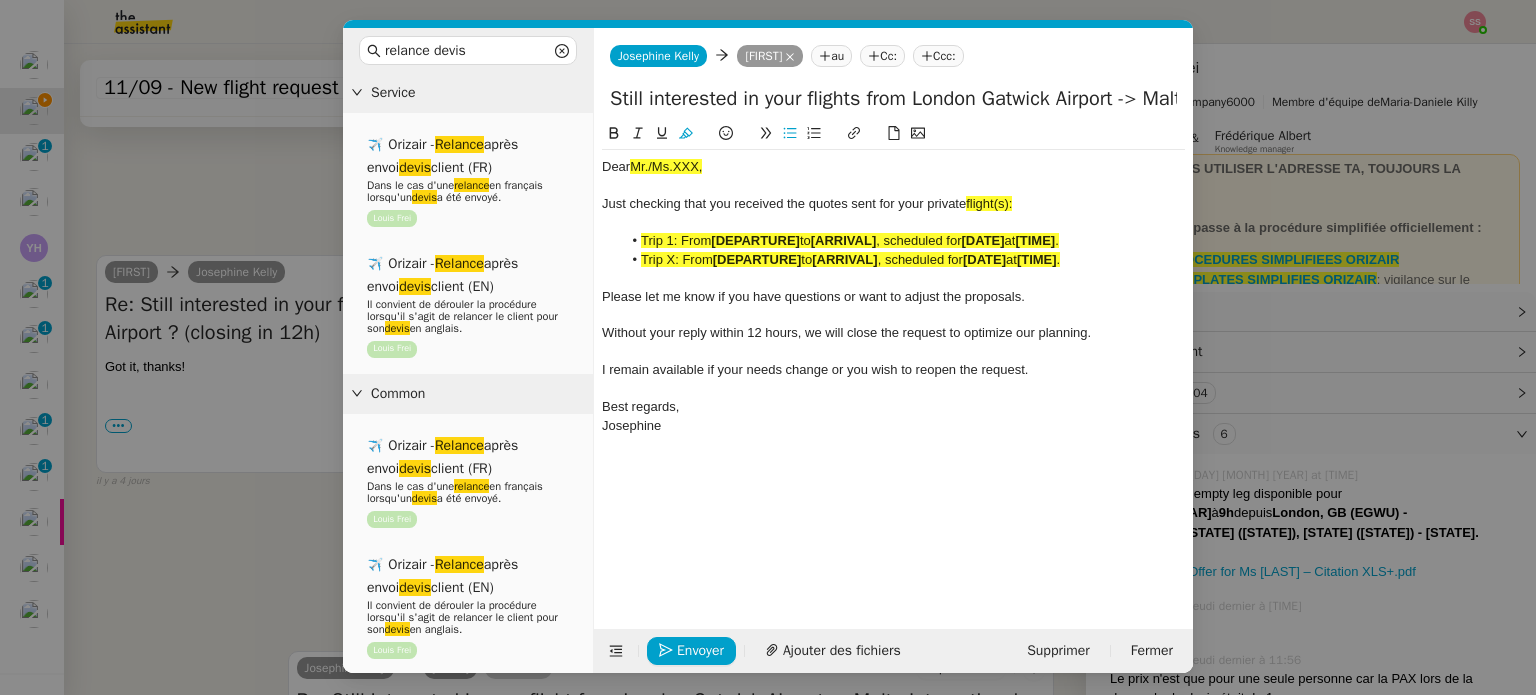 click on "Trip 1: From  [DEPARTURE]  to  [ARRIVAL] , scheduled for  [DATE]  at  [TIME] ." 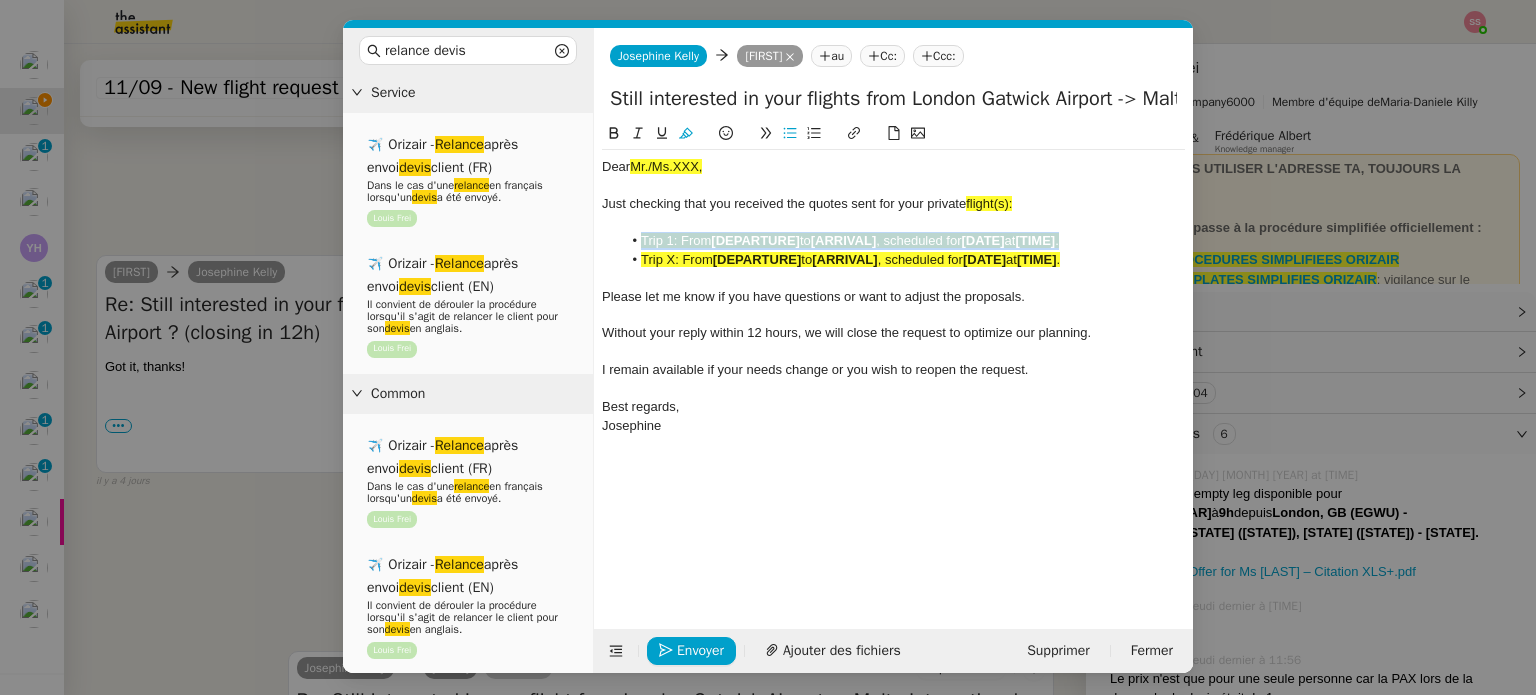 drag, startPoint x: 1099, startPoint y: 250, endPoint x: 760, endPoint y: 231, distance: 339.53204 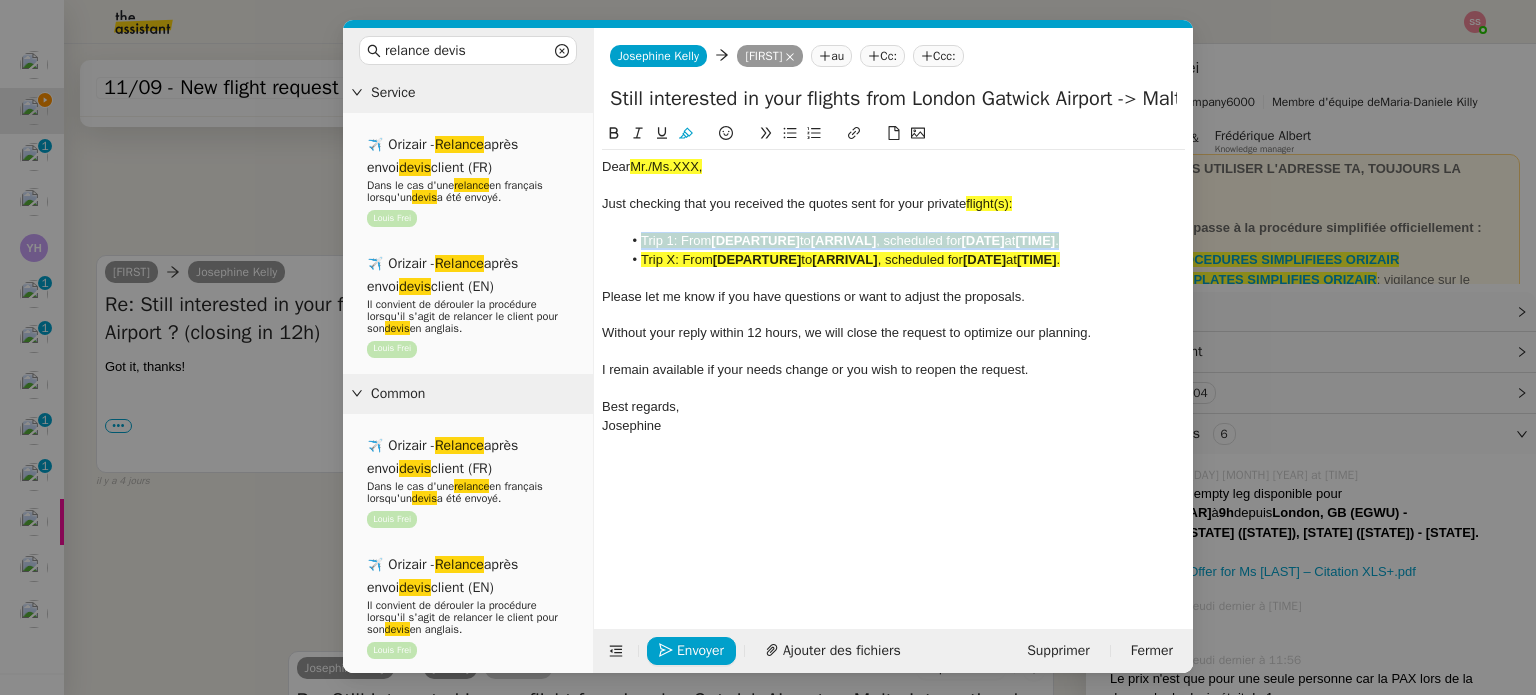 click on "[DATE]" 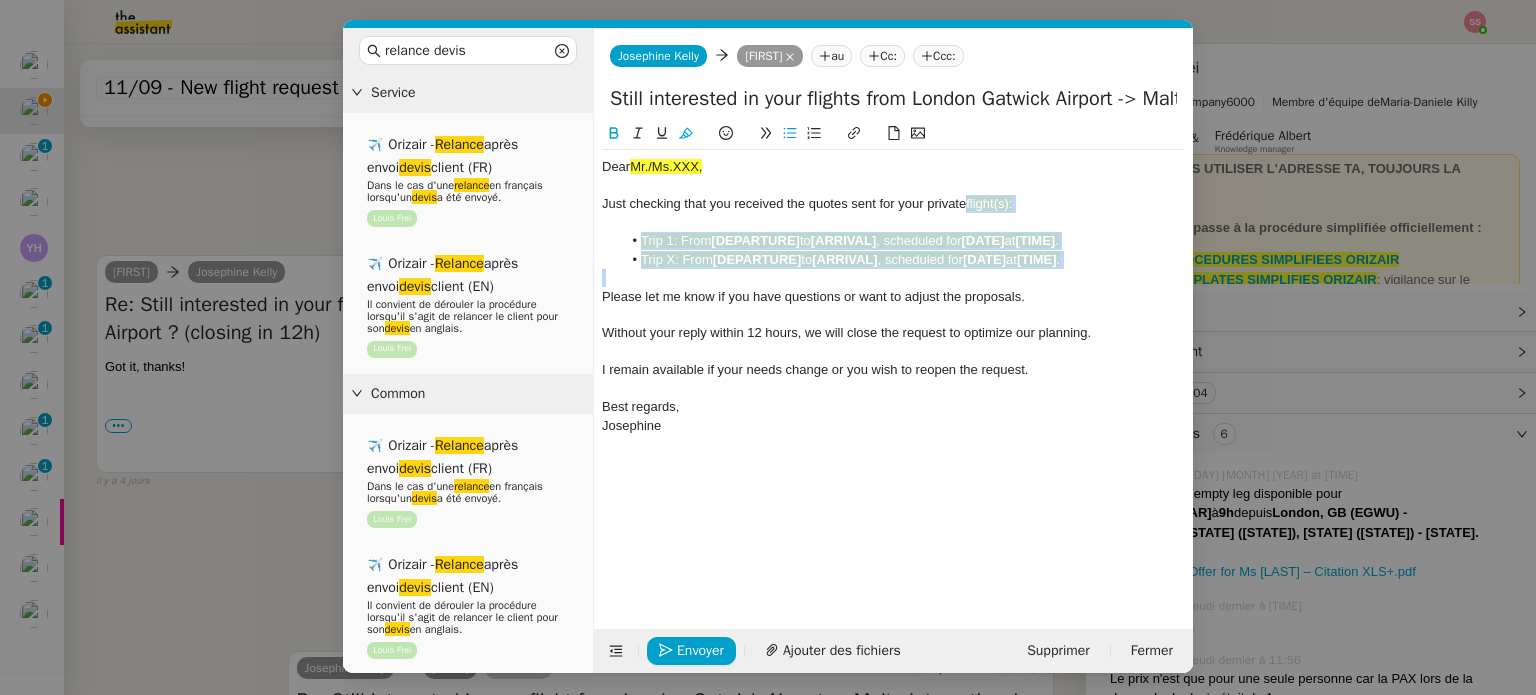 drag, startPoint x: 1088, startPoint y: 275, endPoint x: 969, endPoint y: 209, distance: 136.07718 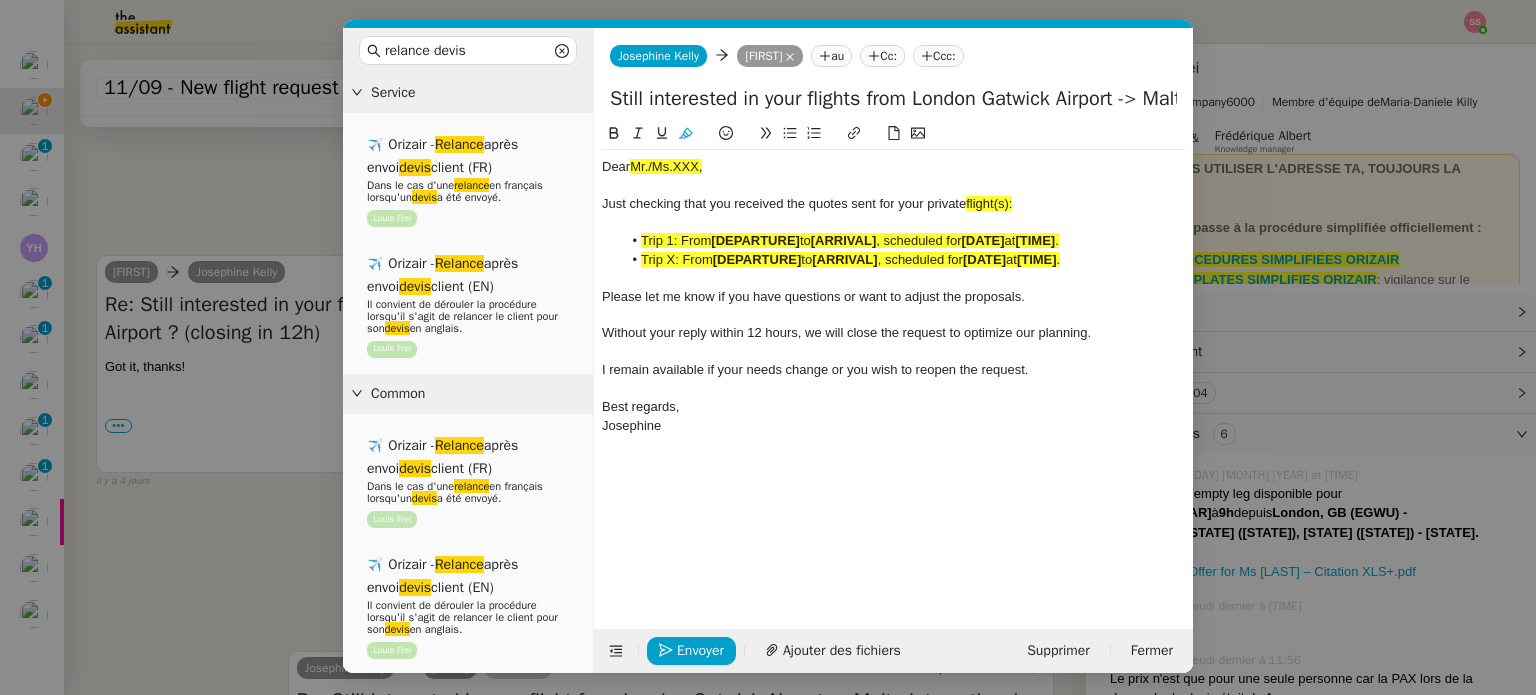 click on "Mr./Ms.XXX," 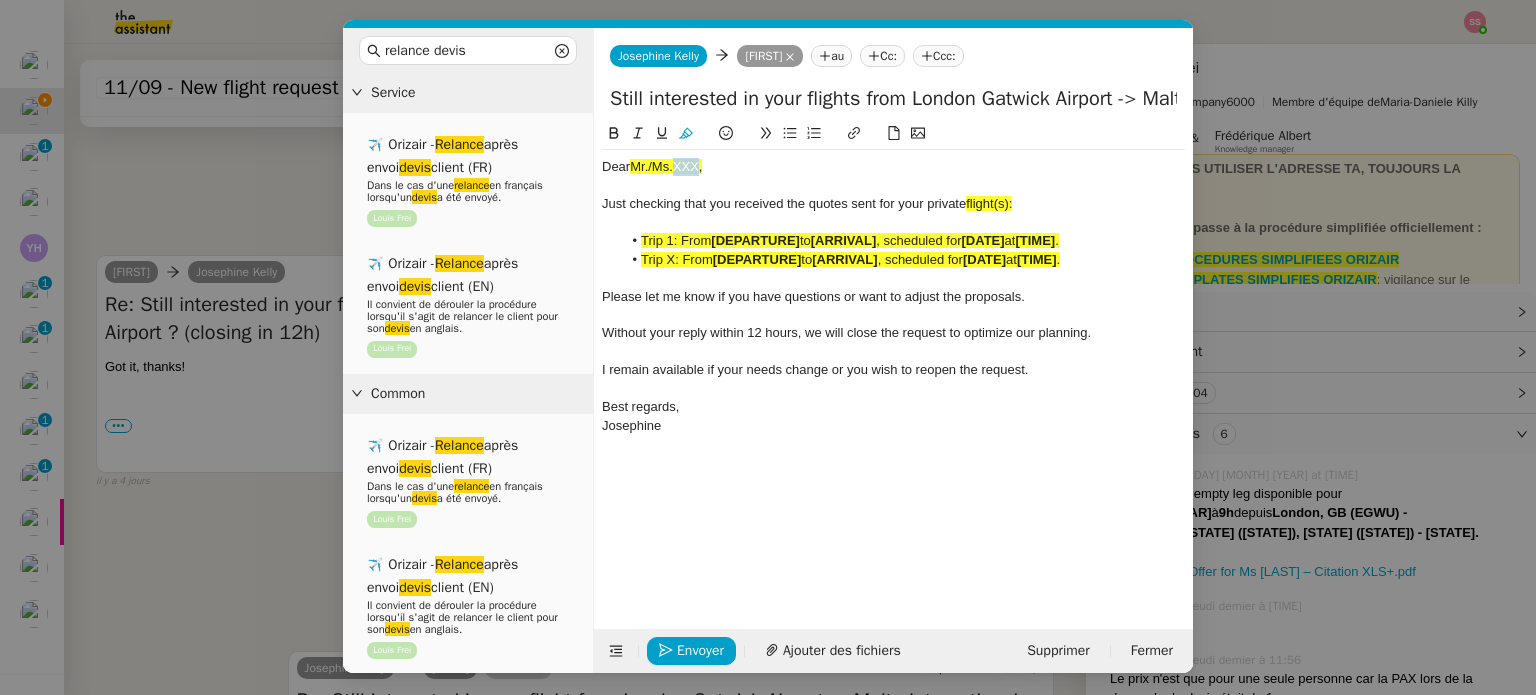 click on "Mr./Ms.XXX," 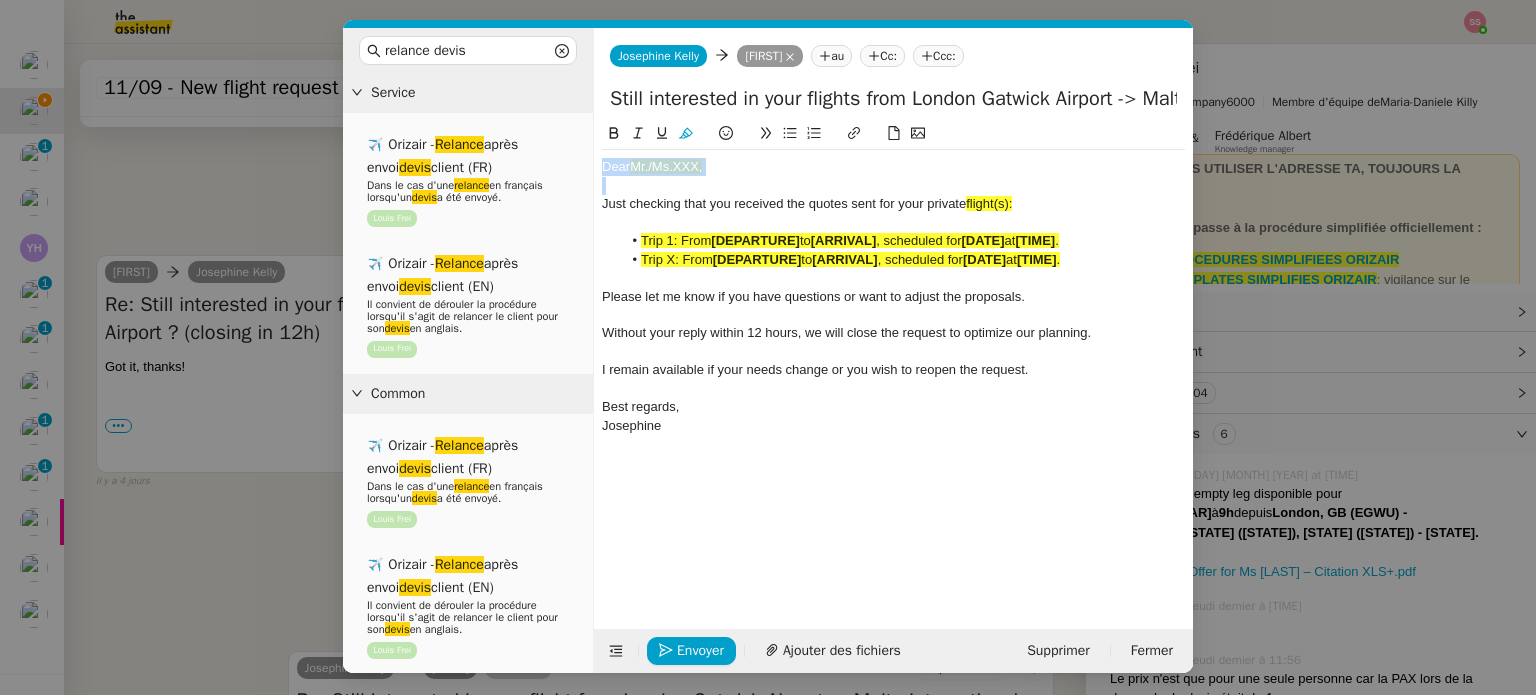click on "Mr./Ms.XXX," 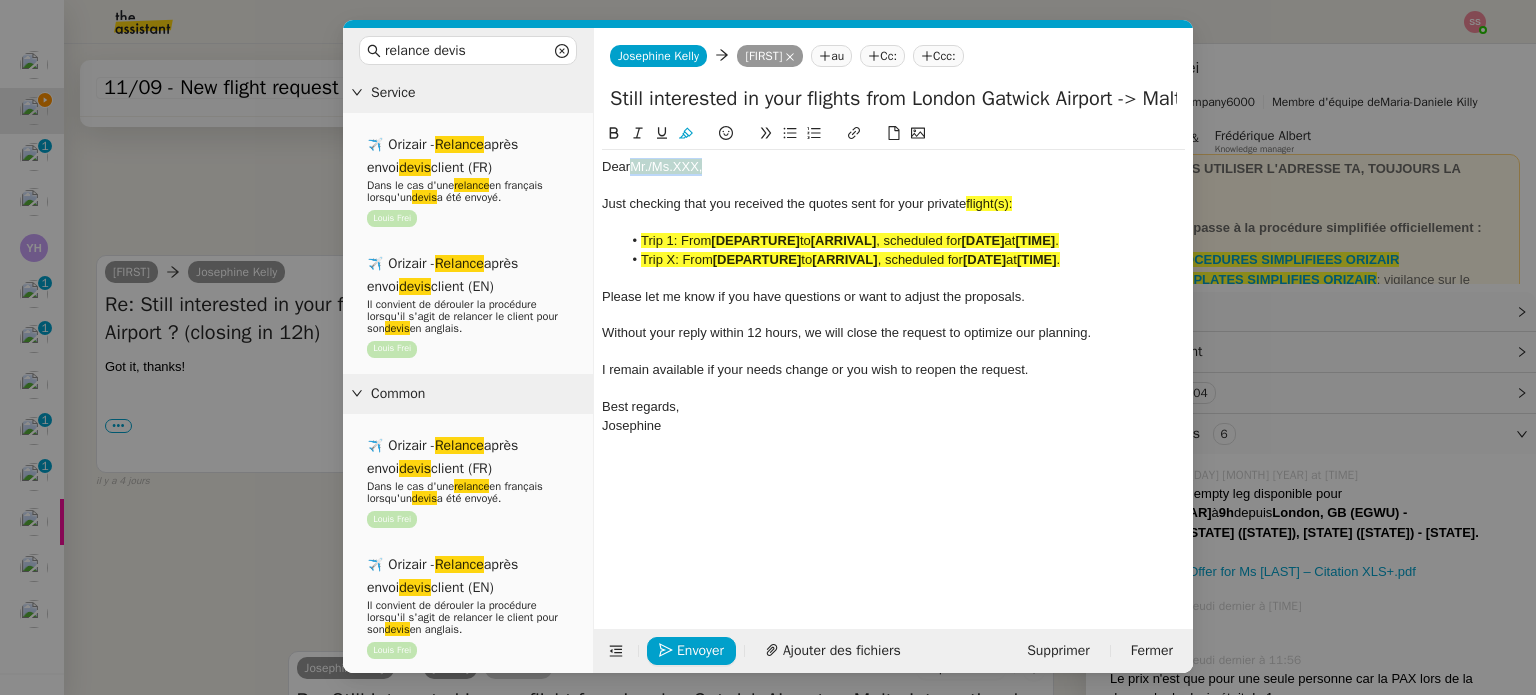 drag, startPoint x: 718, startPoint y: 165, endPoint x: 635, endPoint y: 158, distance: 83.294655 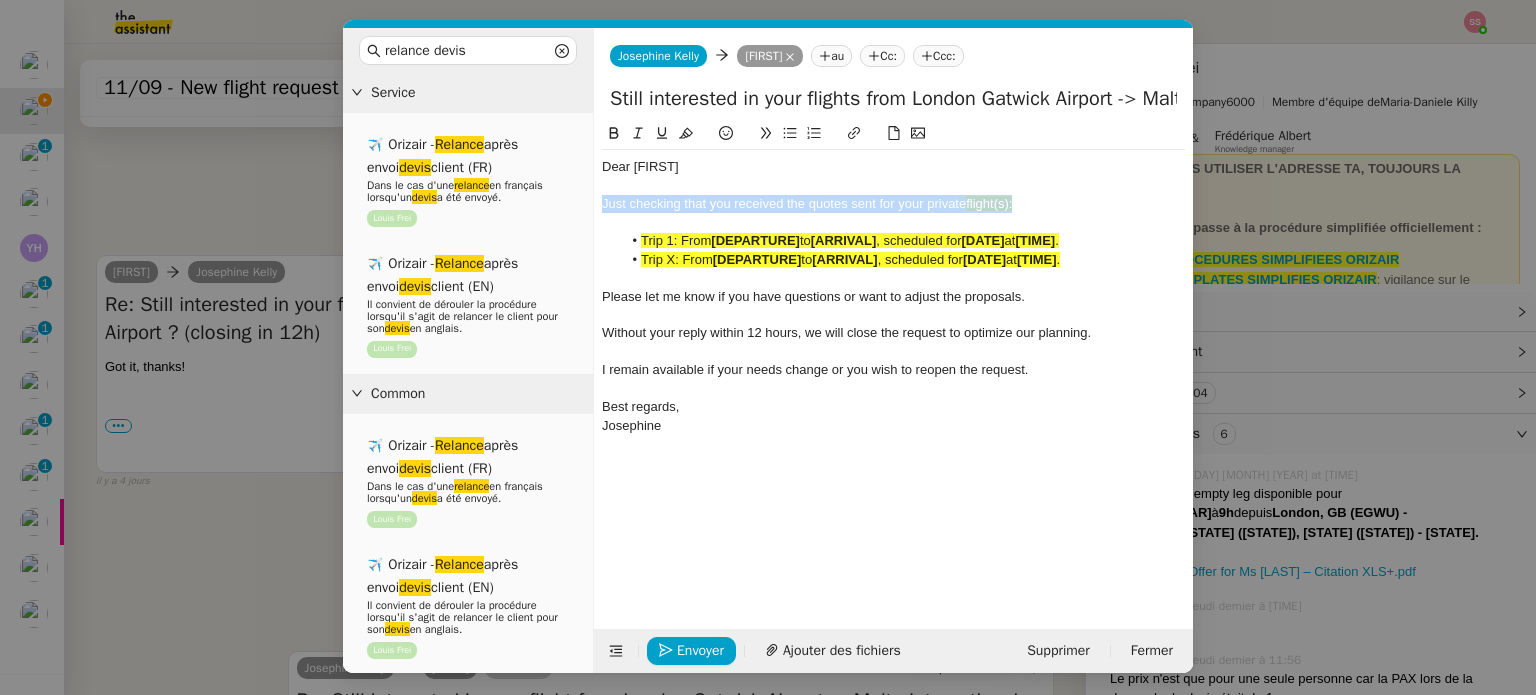 drag, startPoint x: 1033, startPoint y: 203, endPoint x: 596, endPoint y: 201, distance: 437.00458 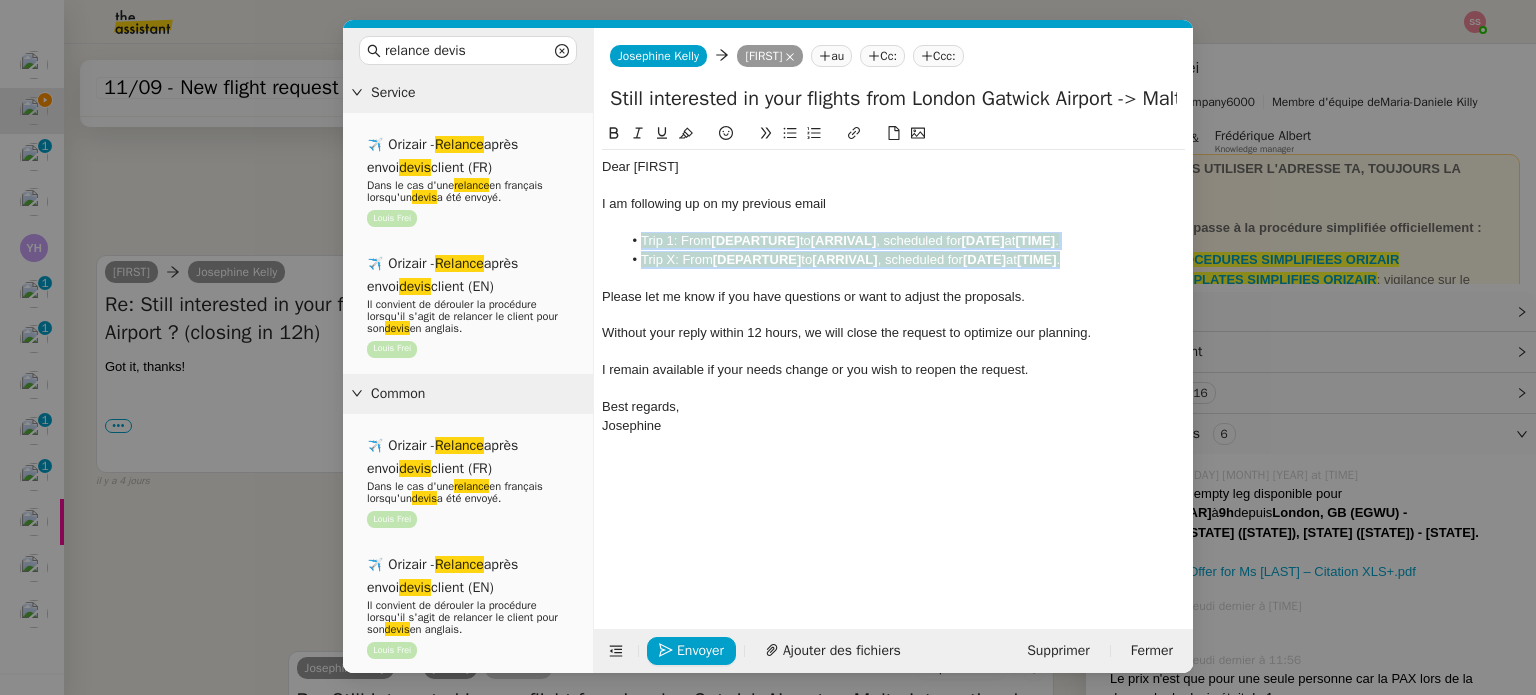 drag, startPoint x: 1128, startPoint y: 263, endPoint x: 623, endPoint y: 237, distance: 505.66885 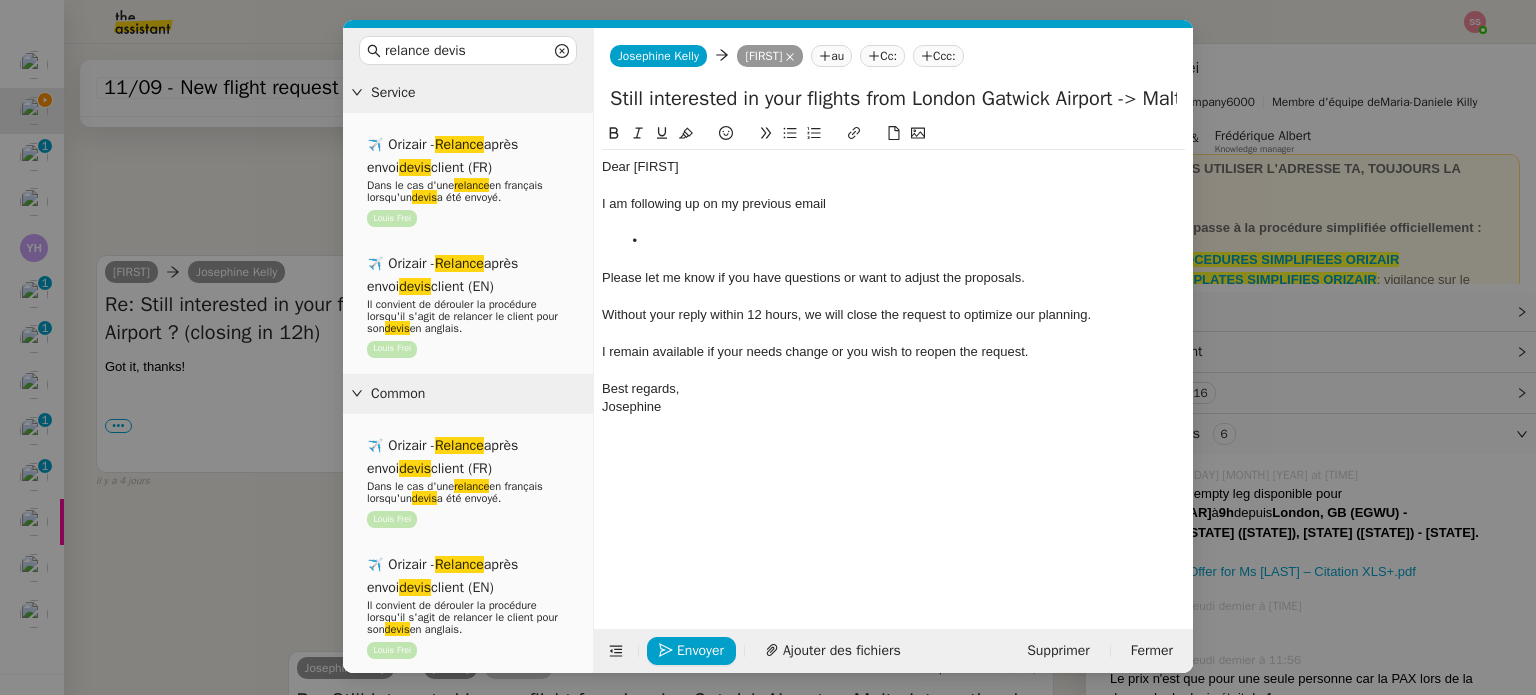 click 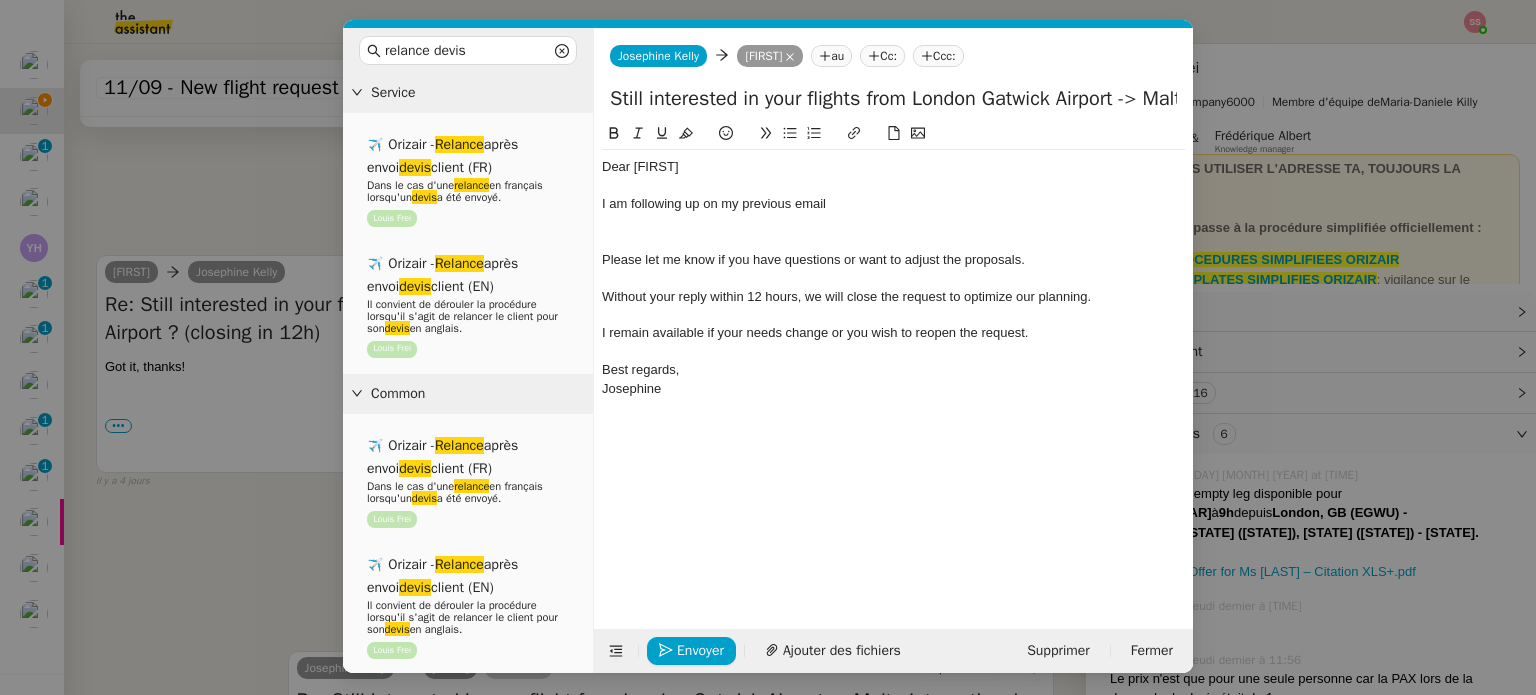 click 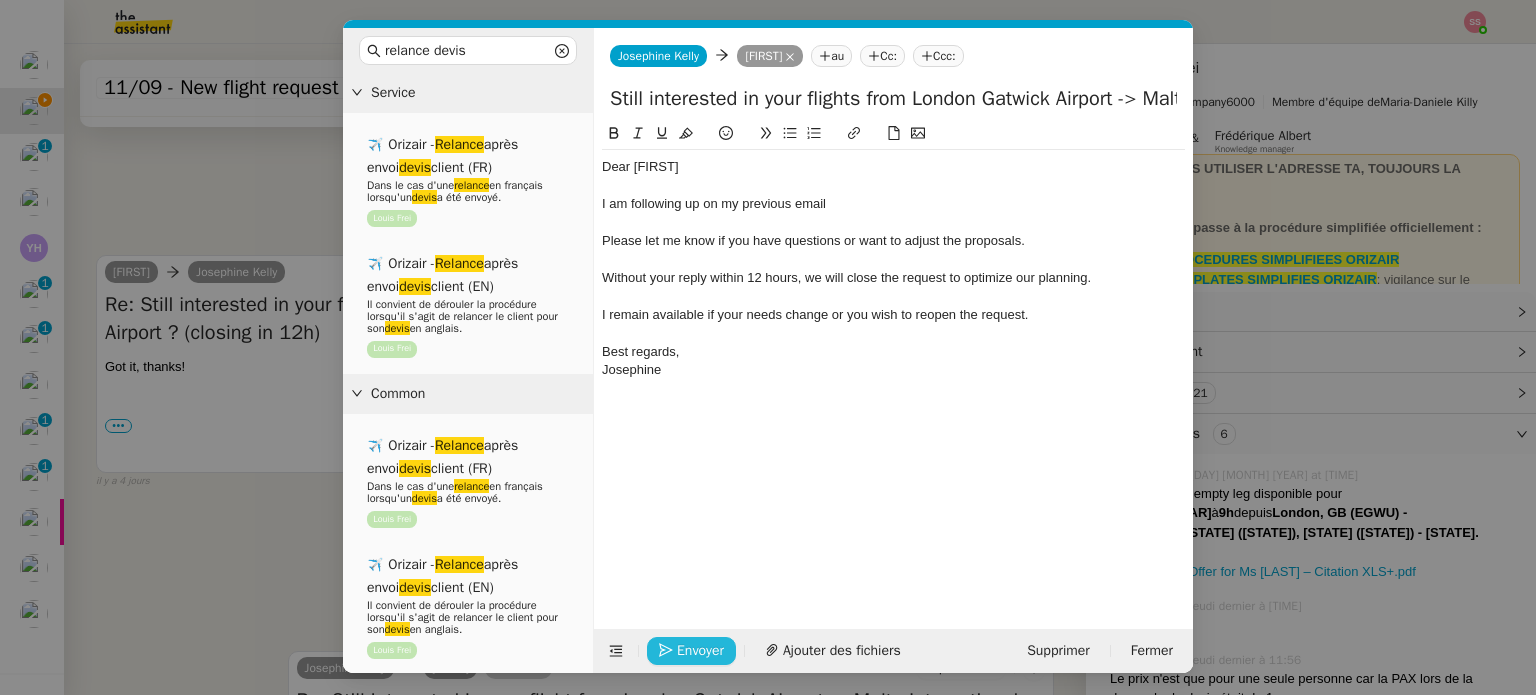 click on "Envoyer" 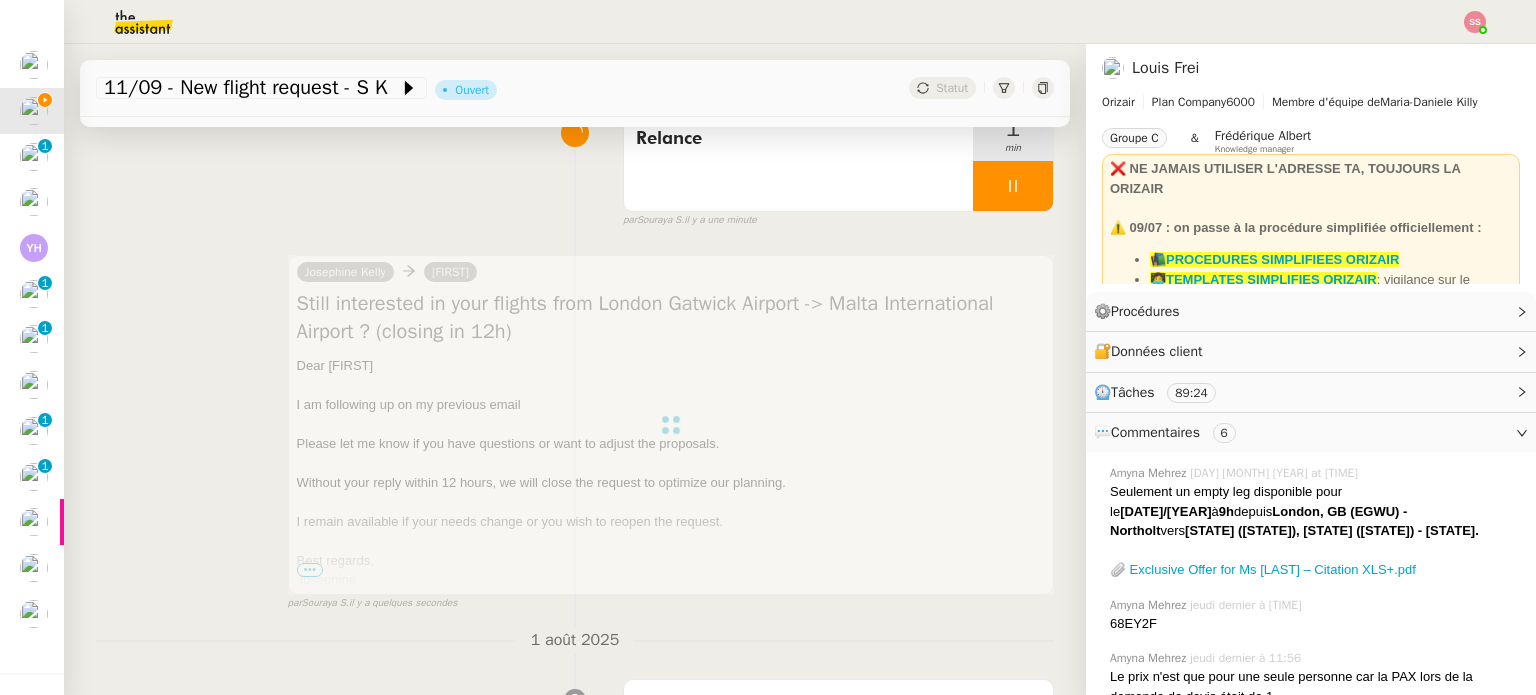 scroll, scrollTop: 0, scrollLeft: 0, axis: both 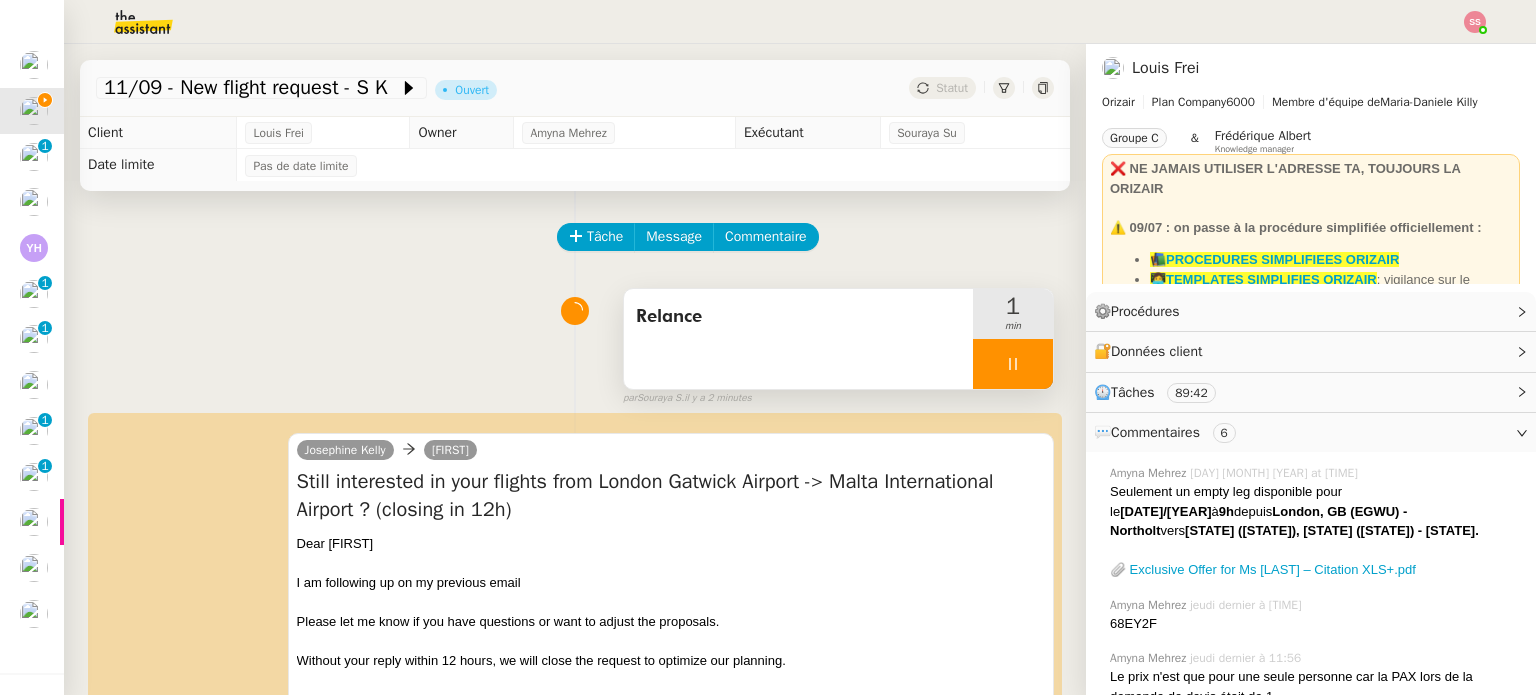 click at bounding box center [1013, 364] 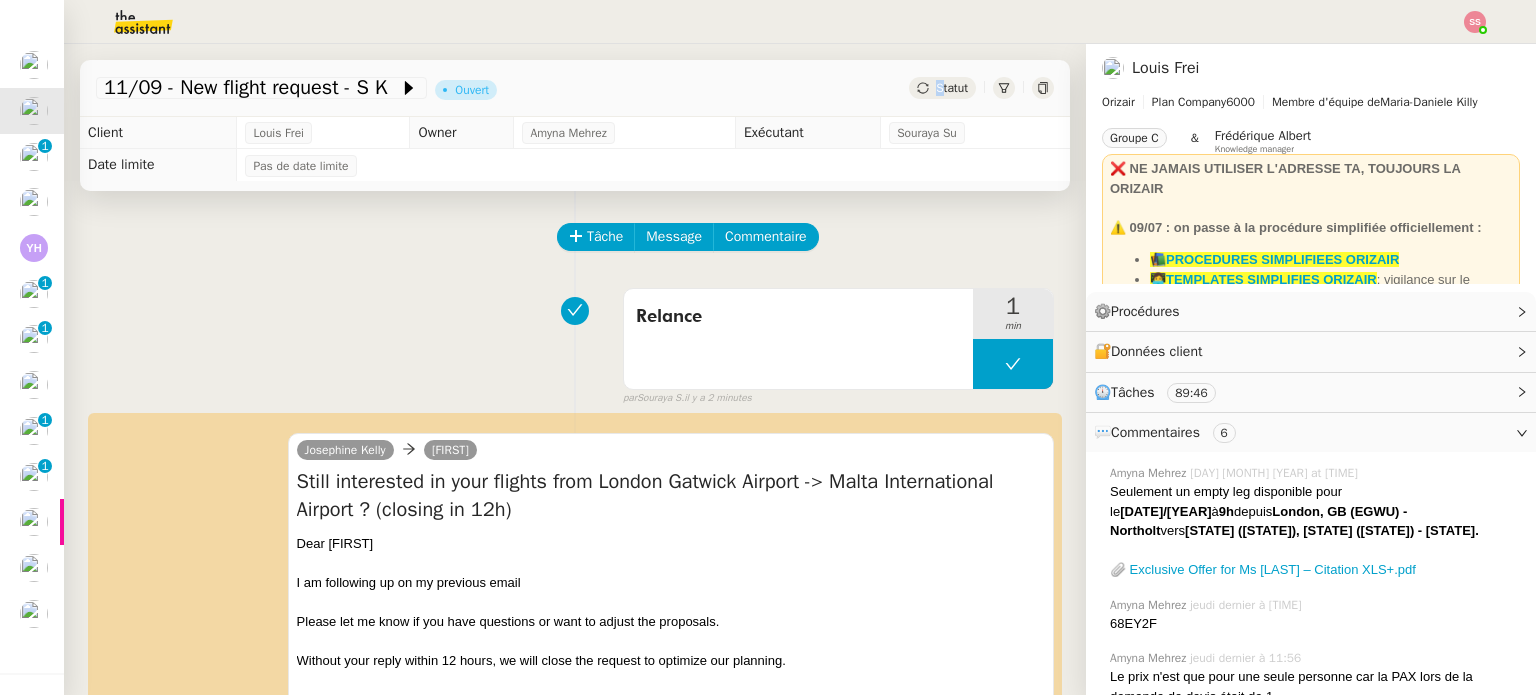 click on "Statut" 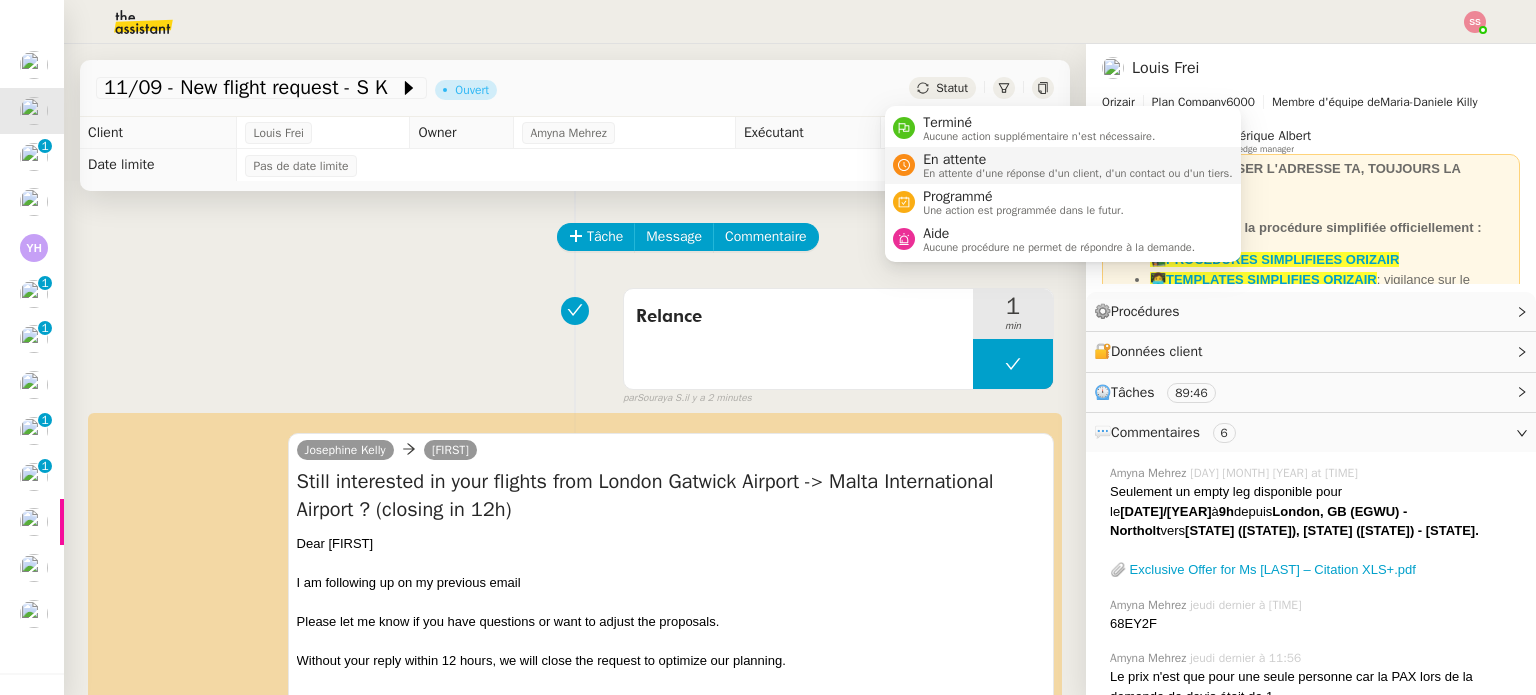 click on "En attente" at bounding box center [1078, 160] 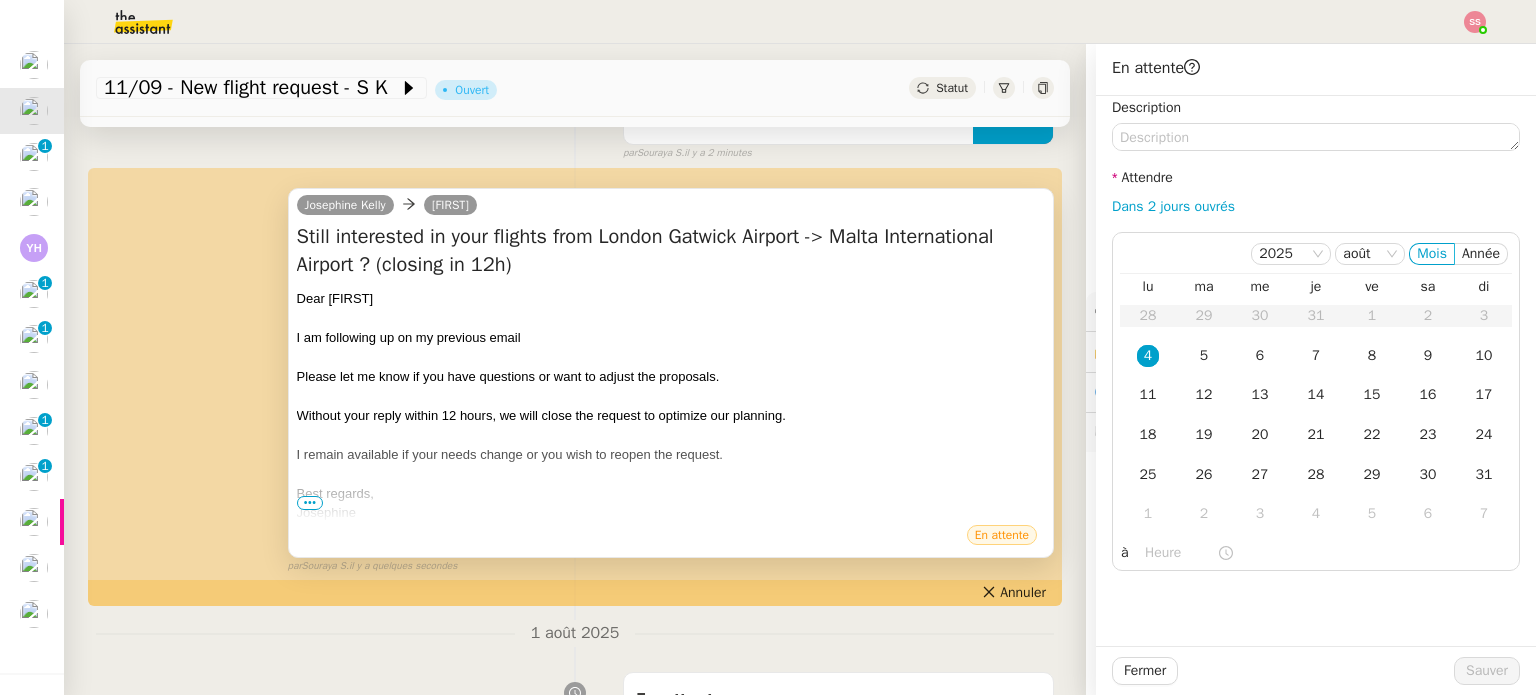 scroll, scrollTop: 300, scrollLeft: 0, axis: vertical 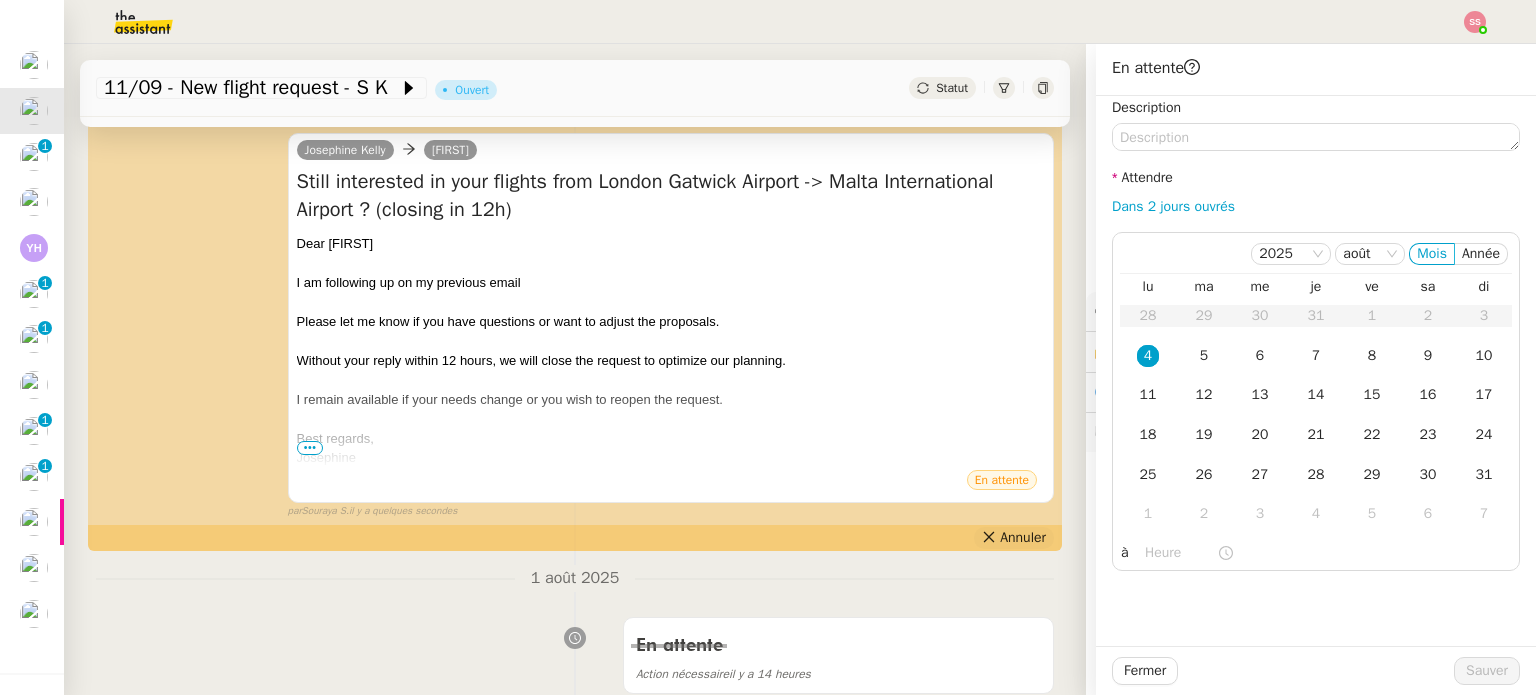 click on "Annuler" at bounding box center (1023, 538) 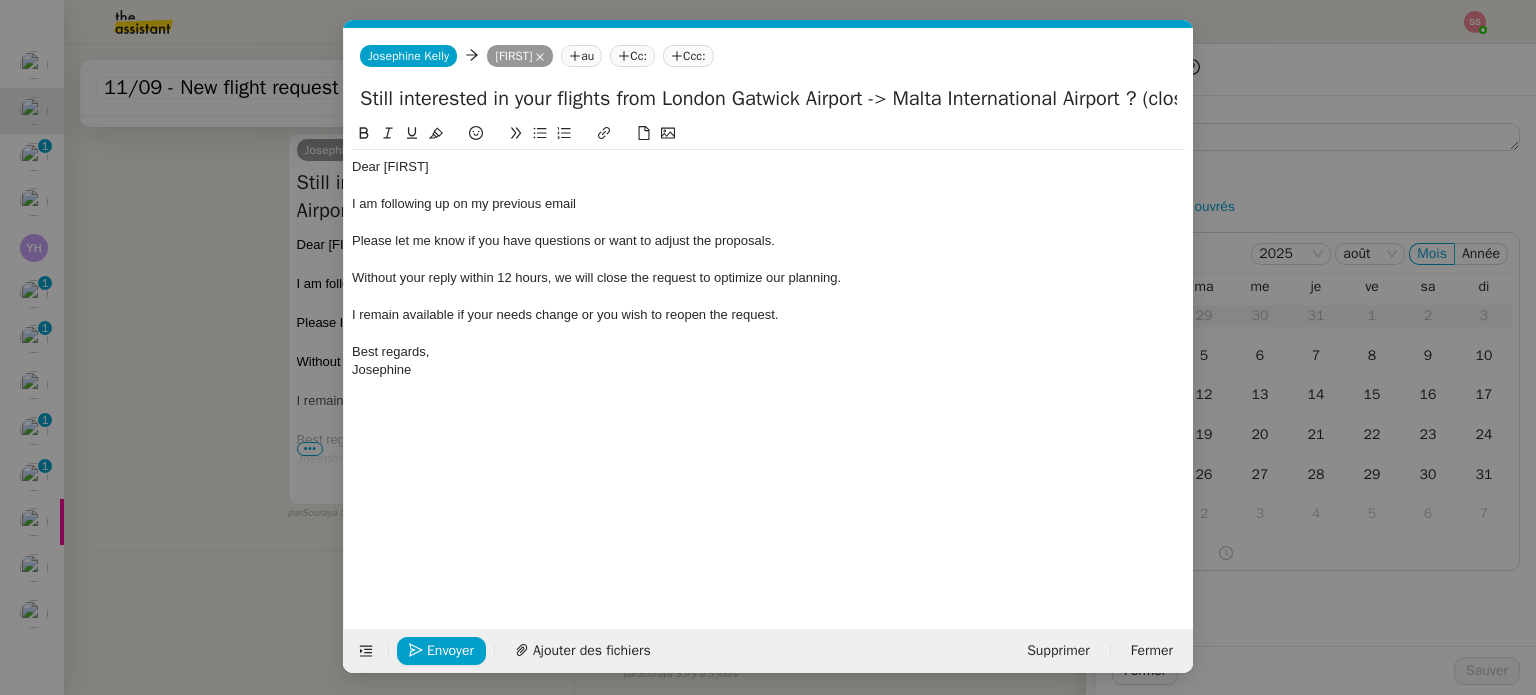 scroll, scrollTop: 0, scrollLeft: 42, axis: horizontal 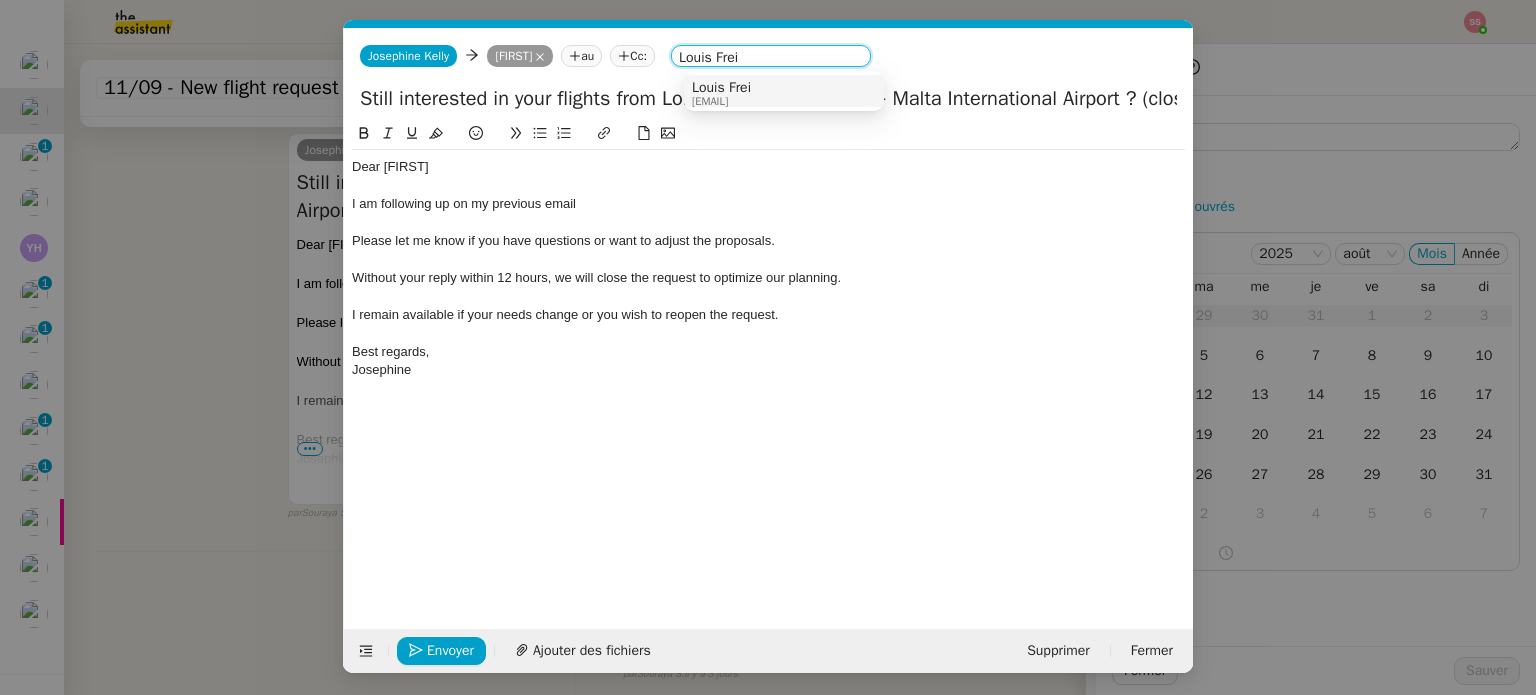 type on "Louis Frei" 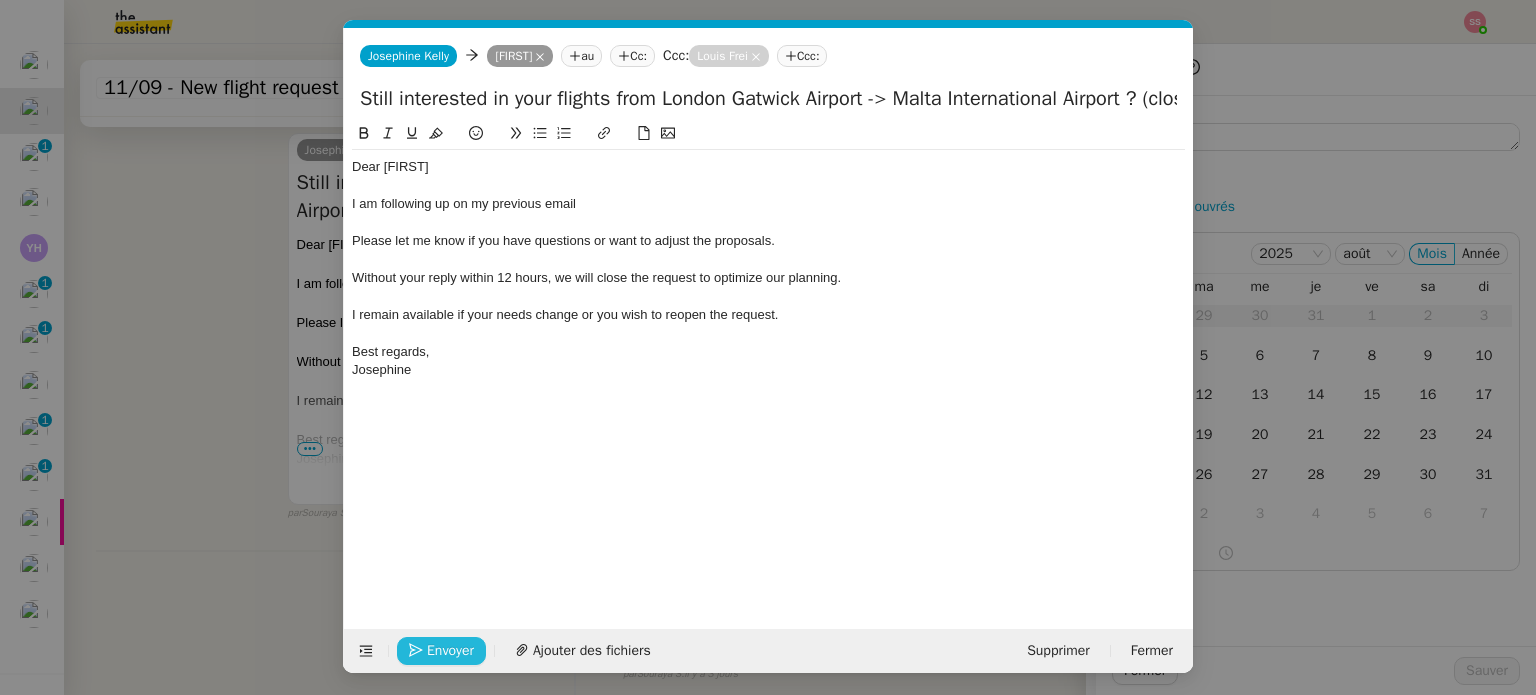 click on "Envoyer Ajouter des fichiers" 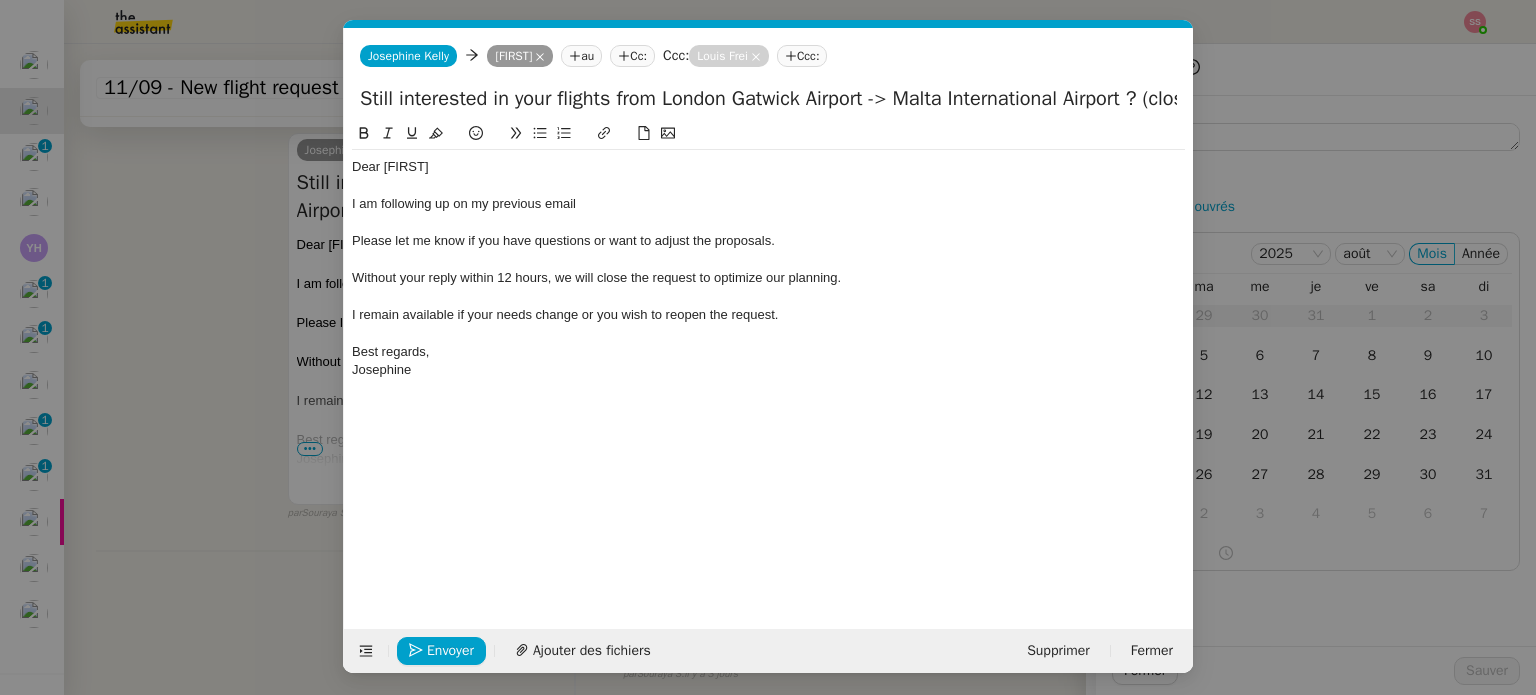 click on "Envoyer Ajouter des fichiers" 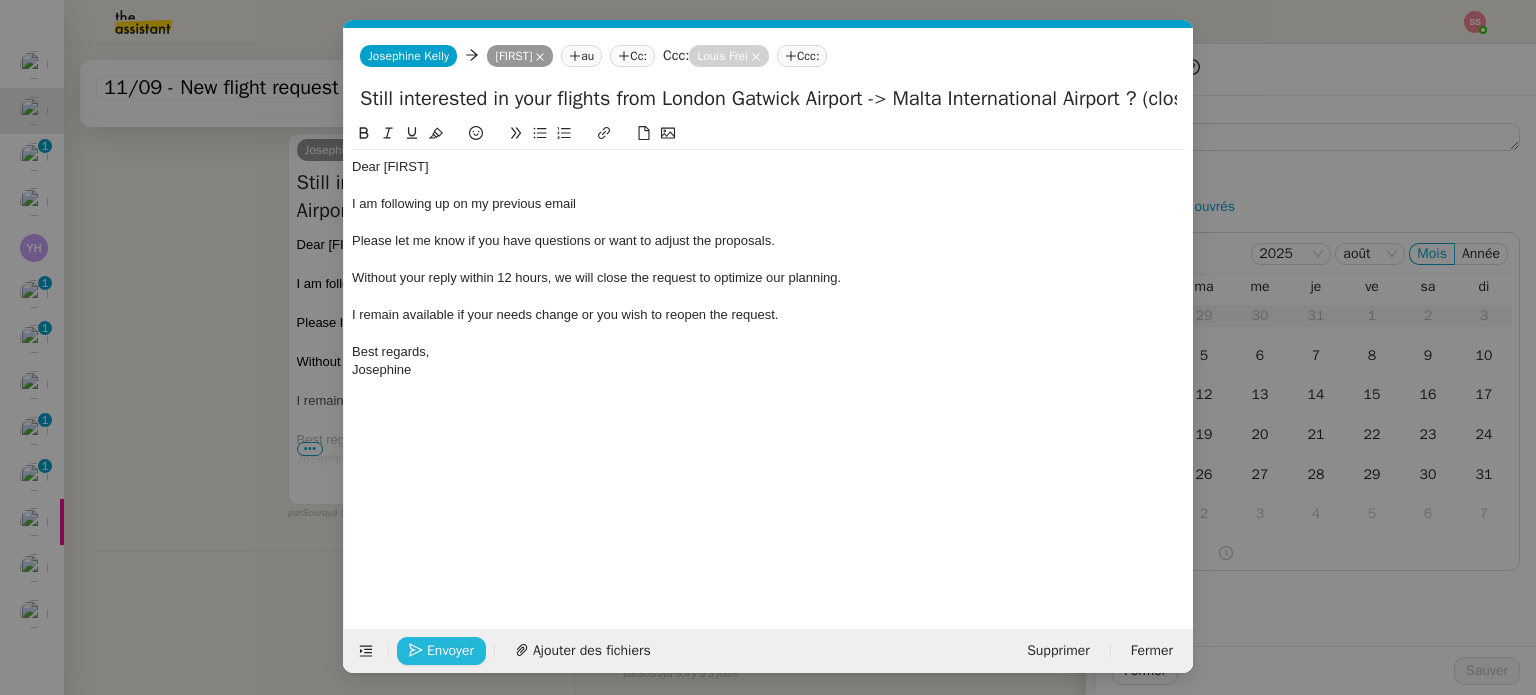 click on "Envoyer" 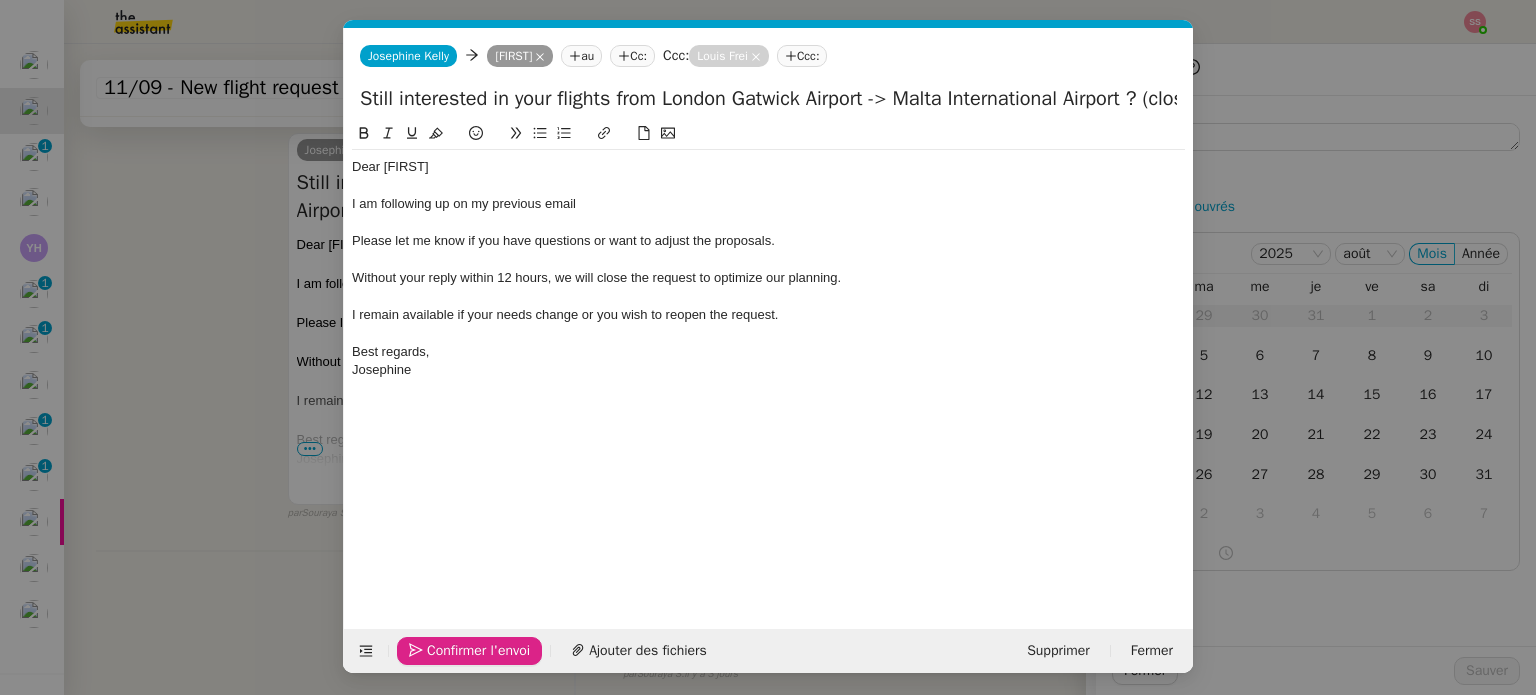 click on "Confirmer l'envoi" 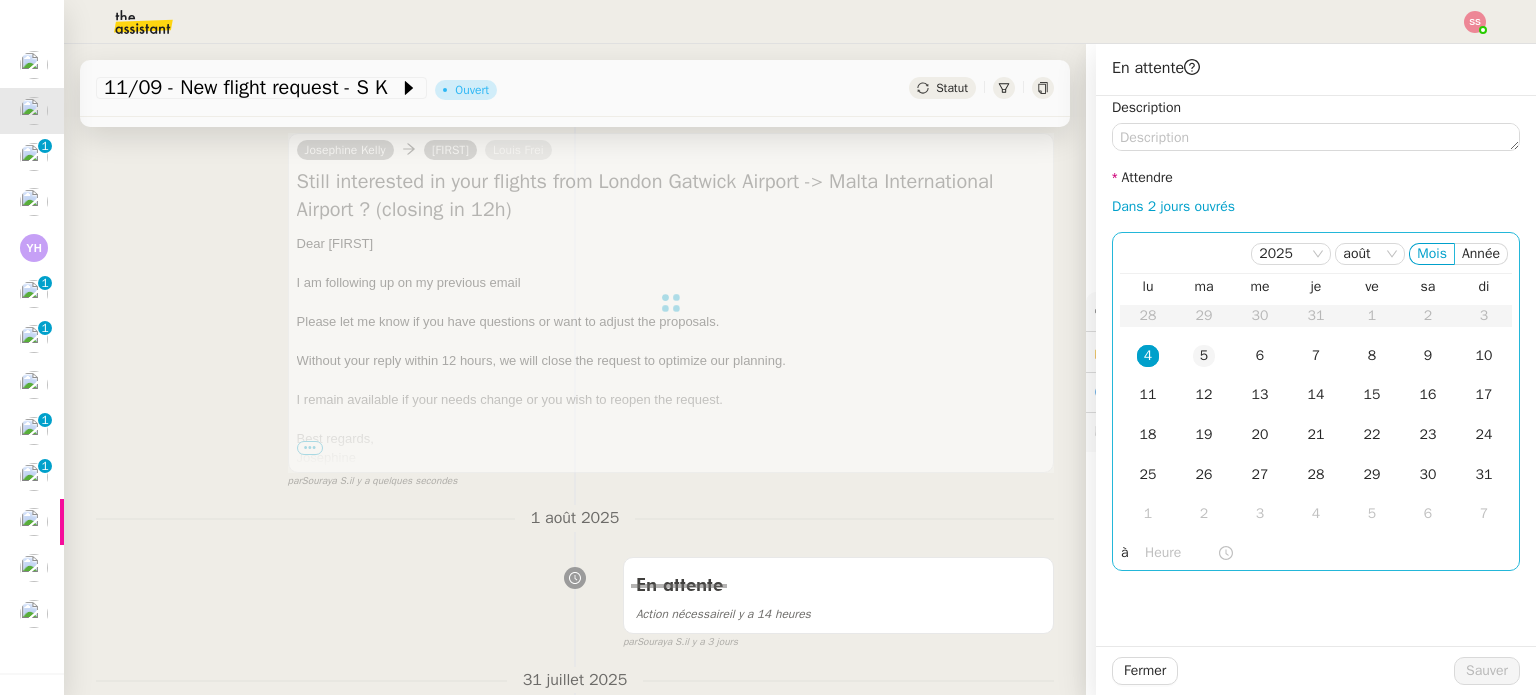 click on "5" 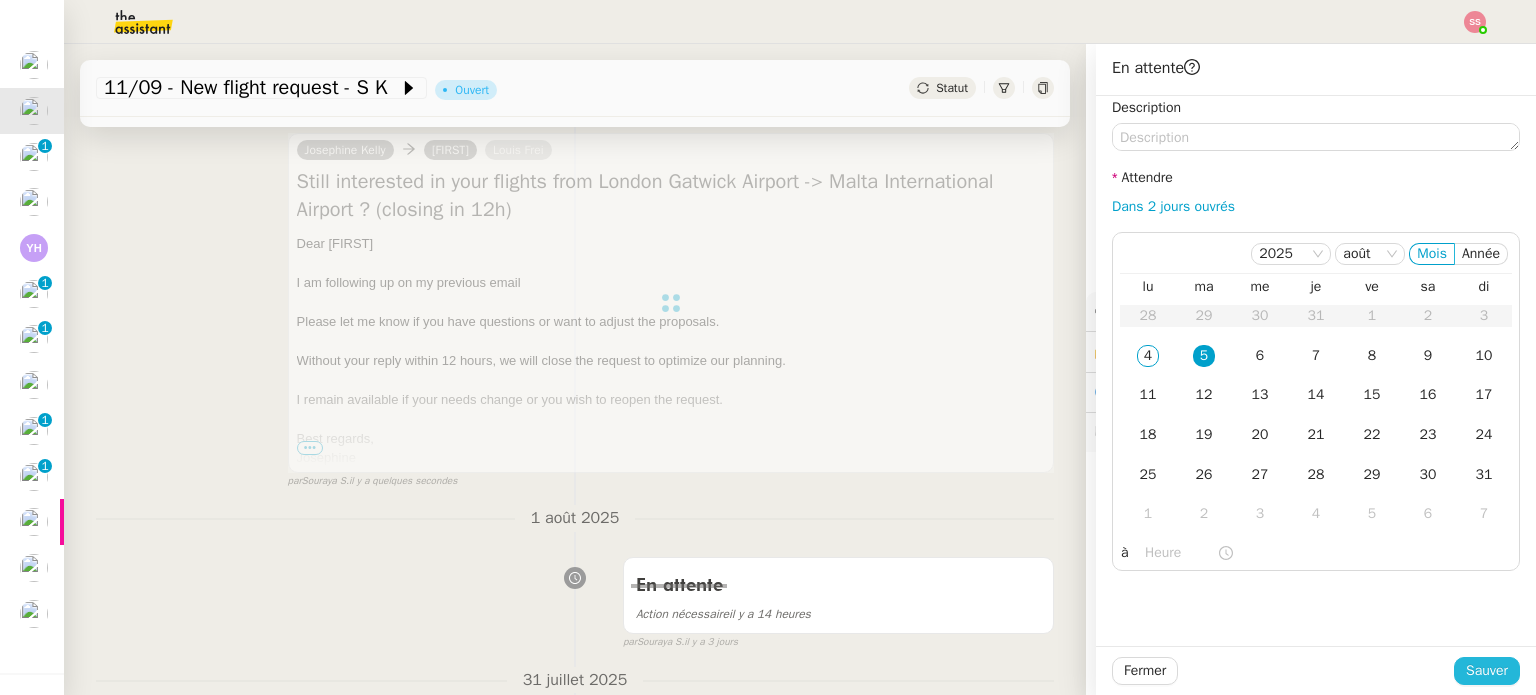 click on "Sauver" 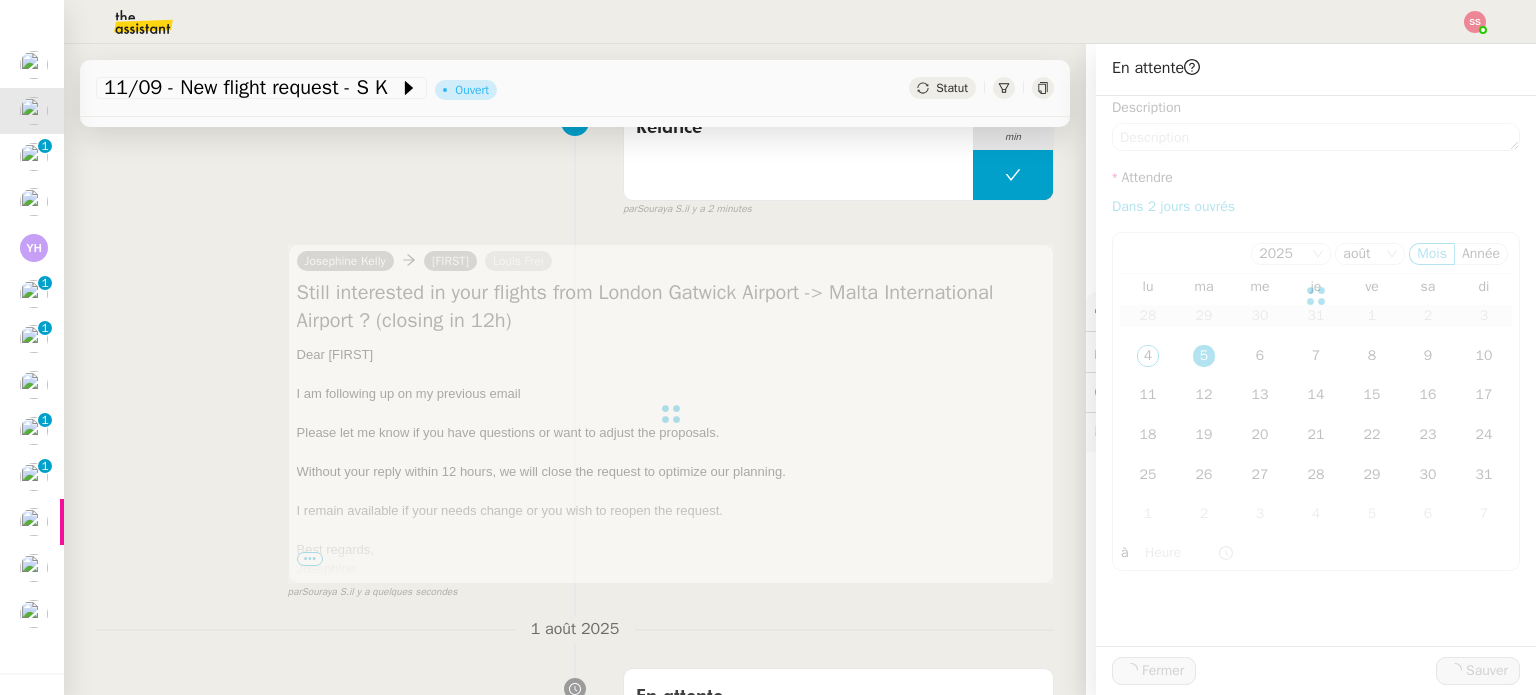 scroll, scrollTop: 410, scrollLeft: 0, axis: vertical 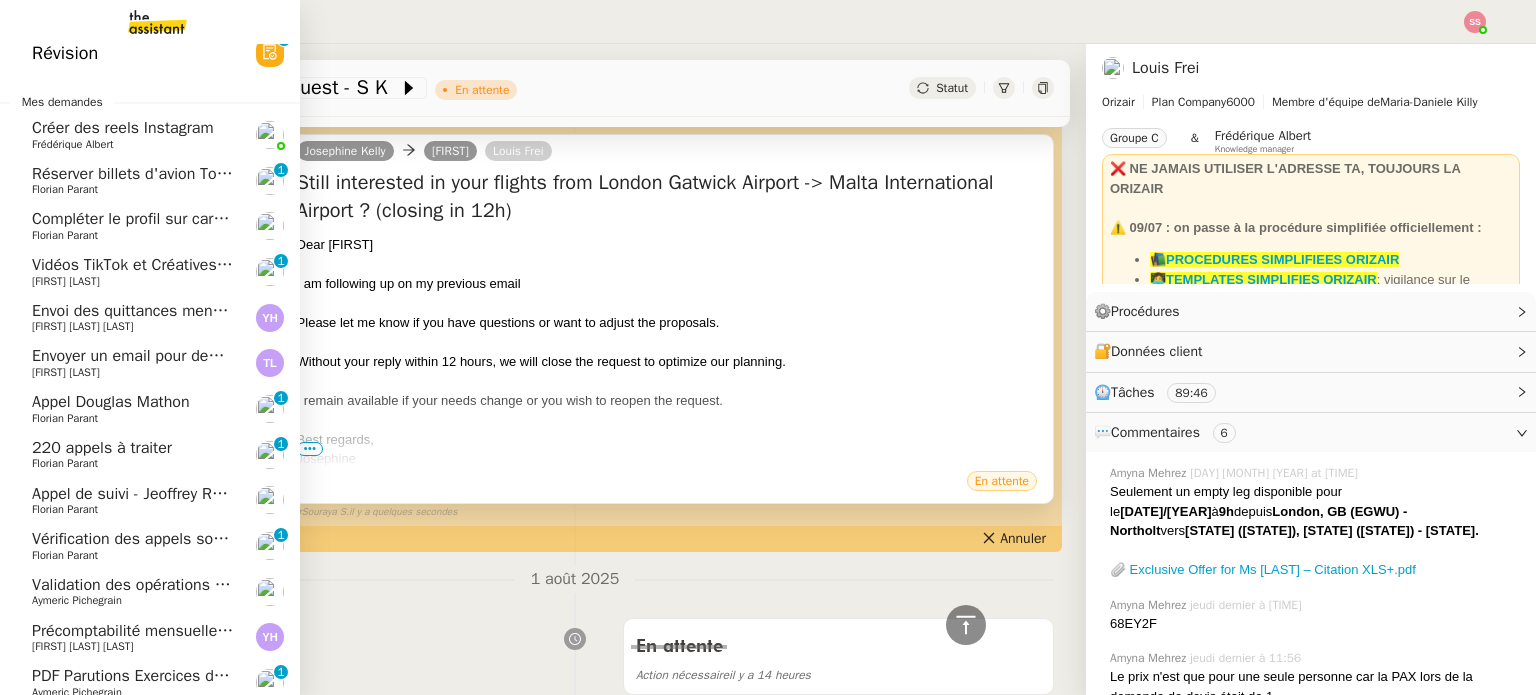 click on "Réserver billets d'avion Toulouse-Orly" 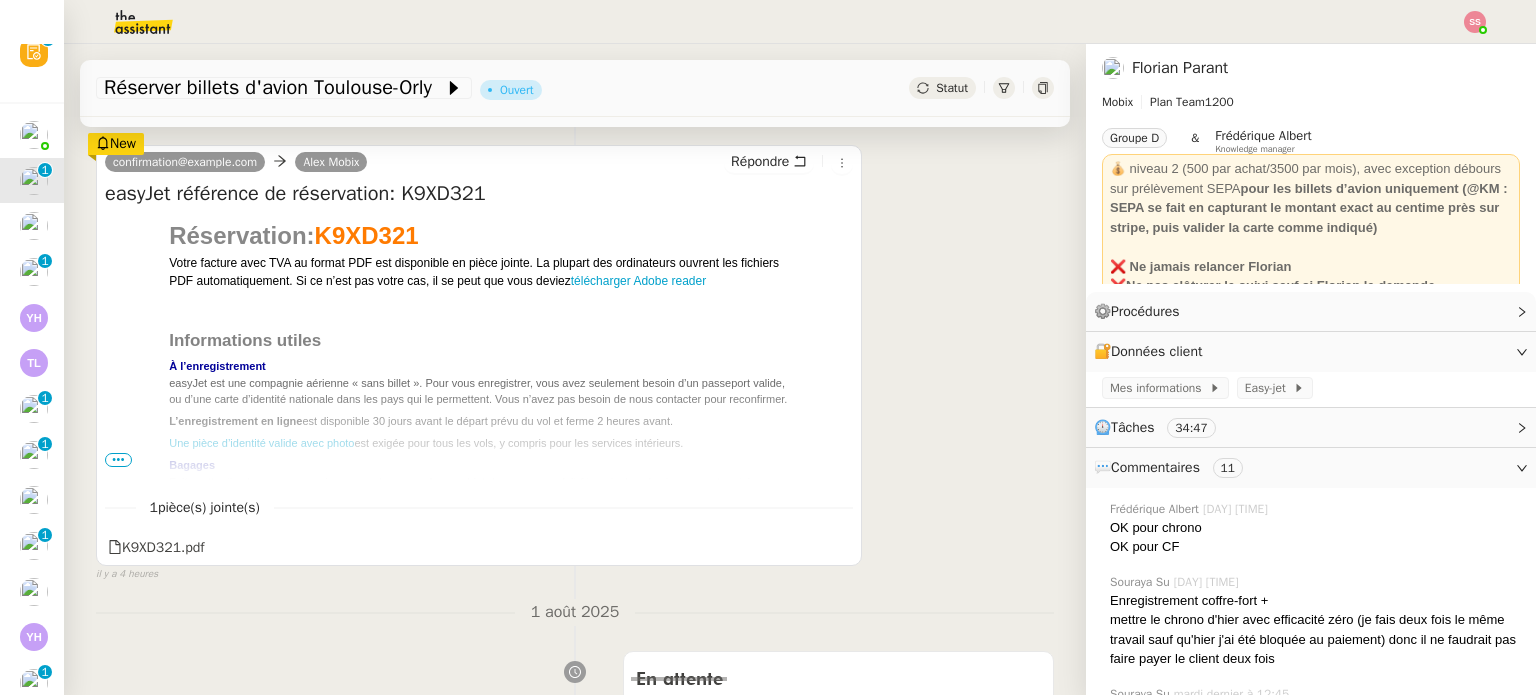 scroll, scrollTop: 275, scrollLeft: 0, axis: vertical 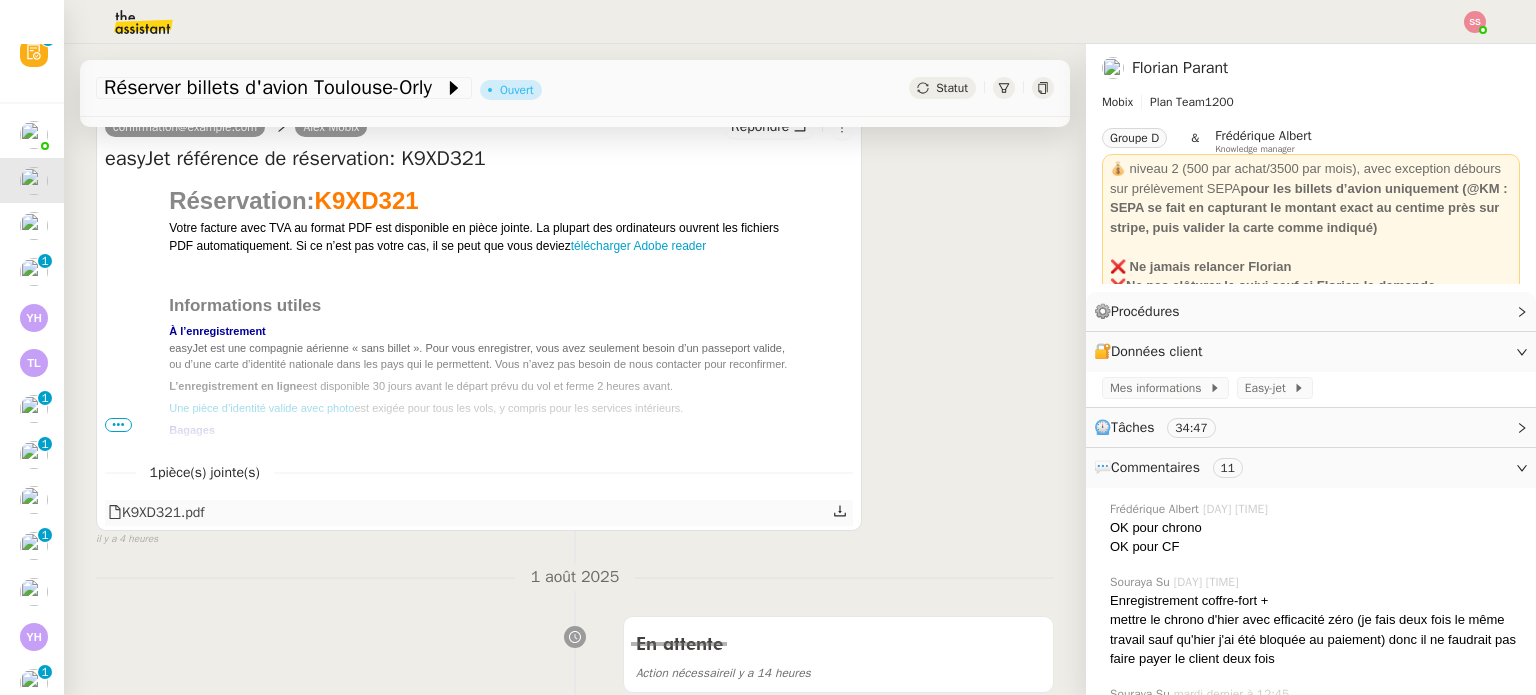 click on "K9XD321.pdf" 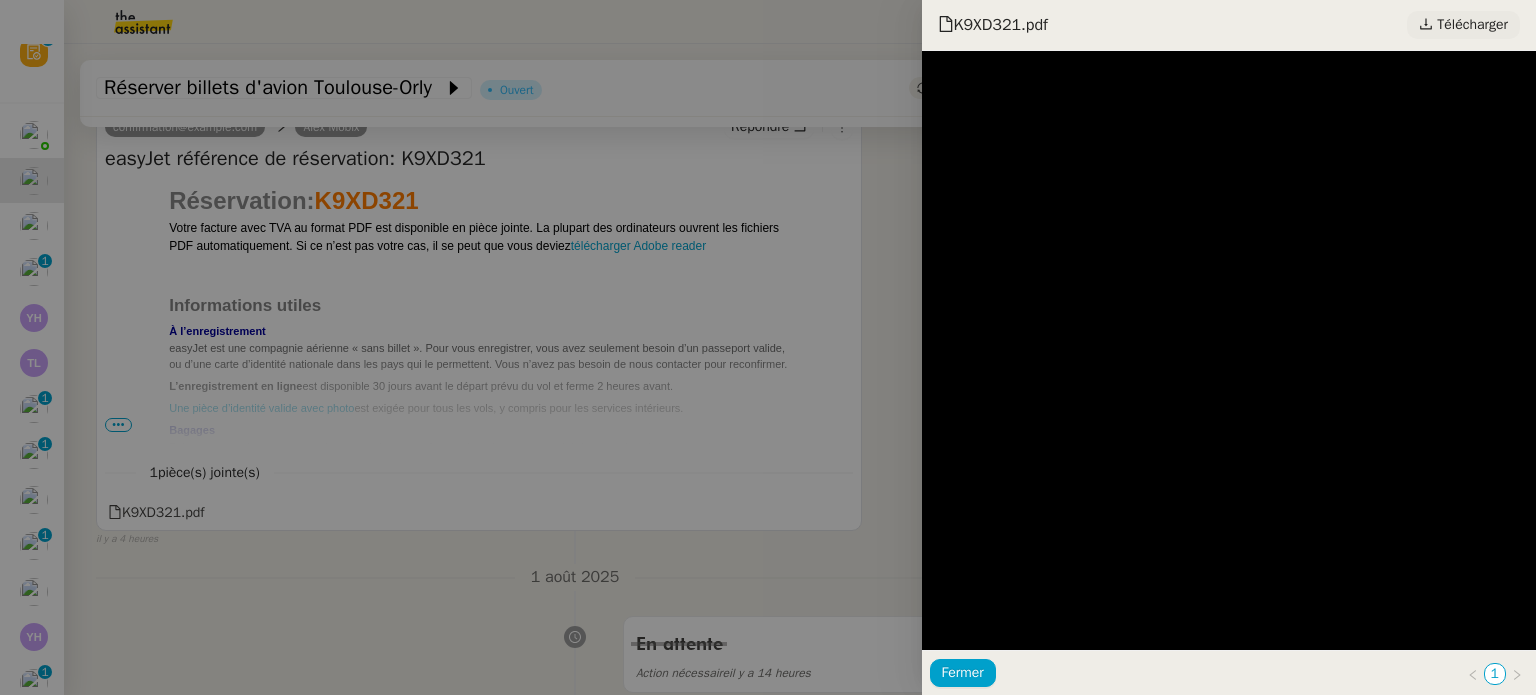 click on "Télécharger" at bounding box center [1472, 25] 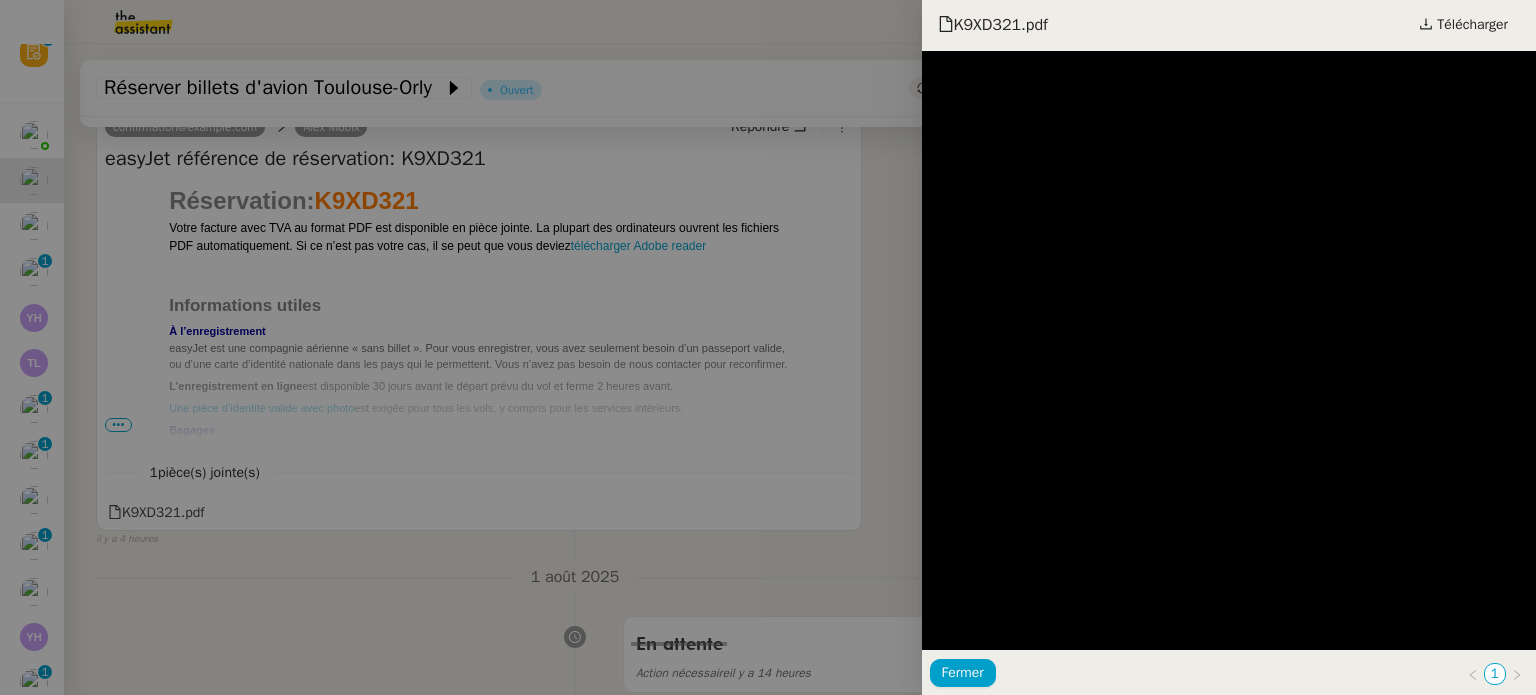 click at bounding box center [768, 347] 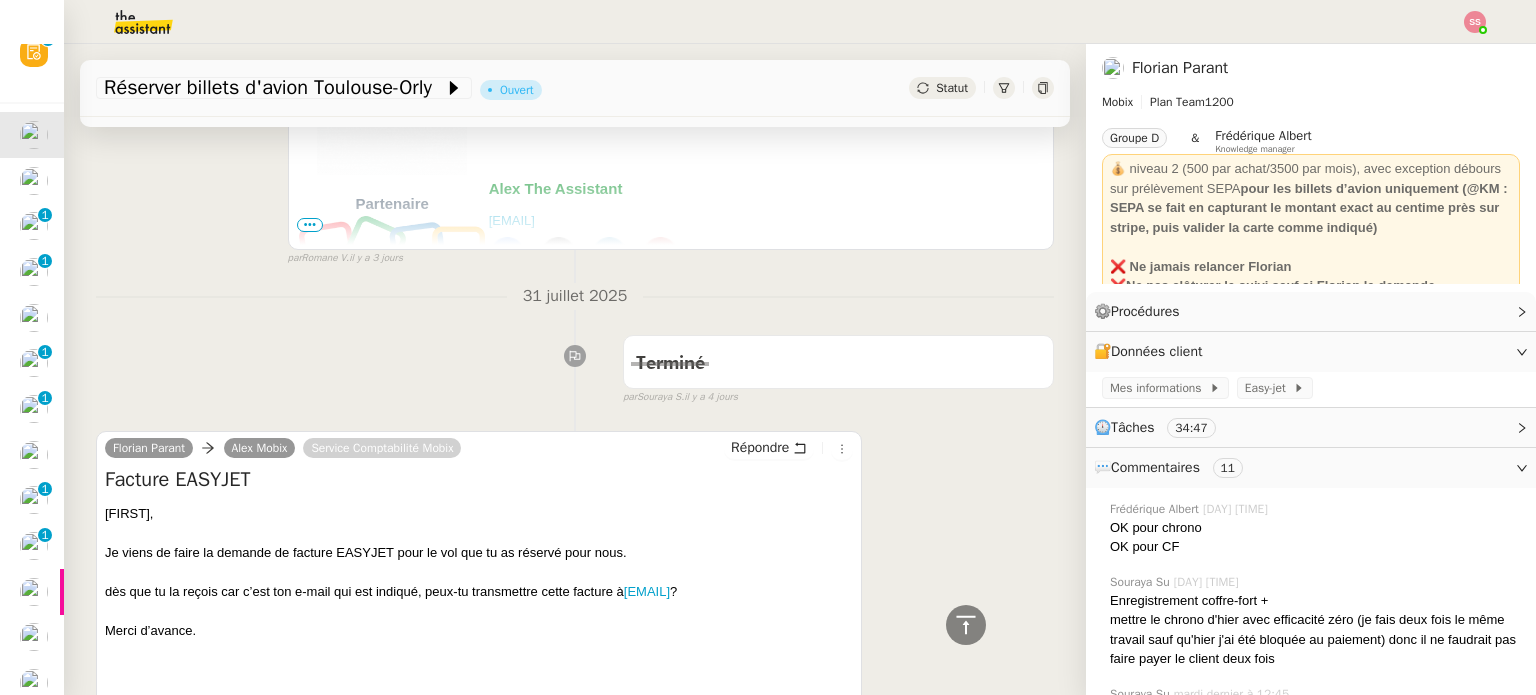 scroll, scrollTop: 800, scrollLeft: 0, axis: vertical 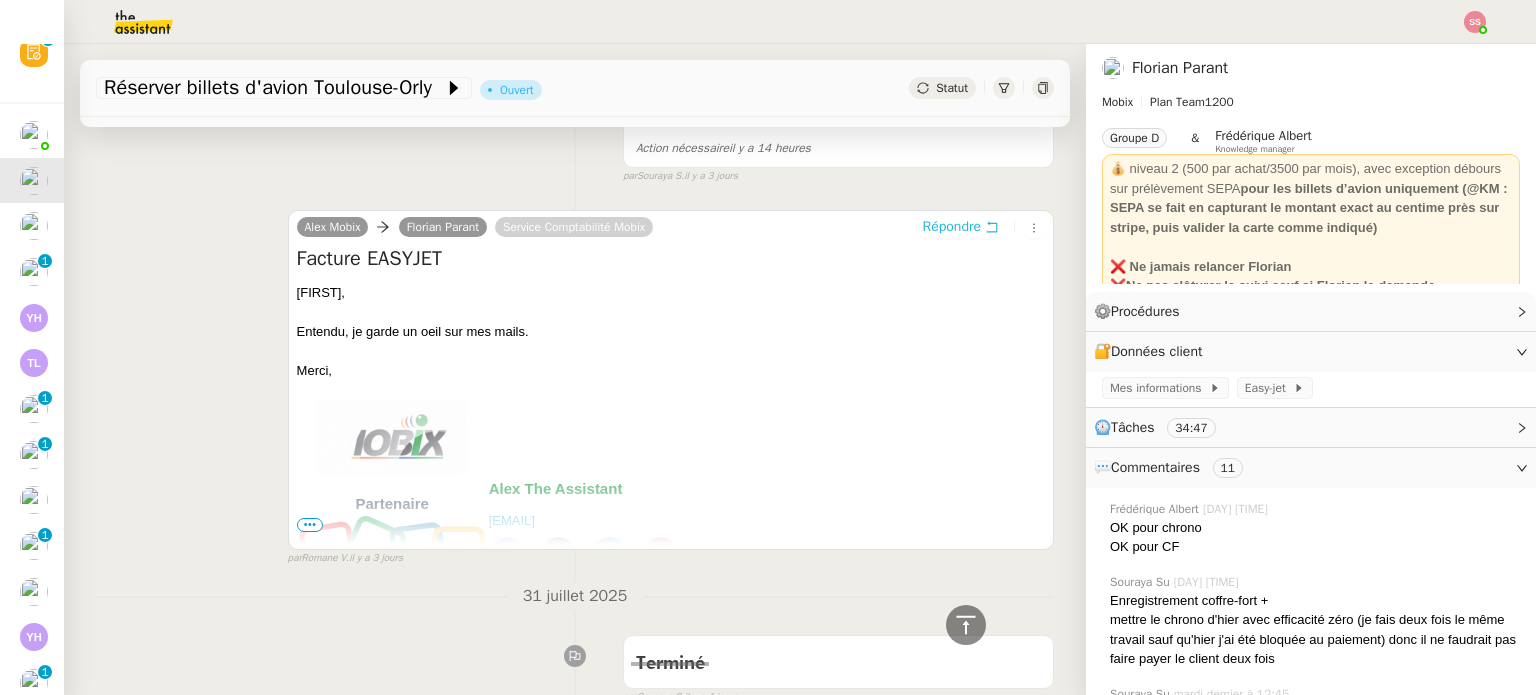 click on "Répondre" at bounding box center [952, 227] 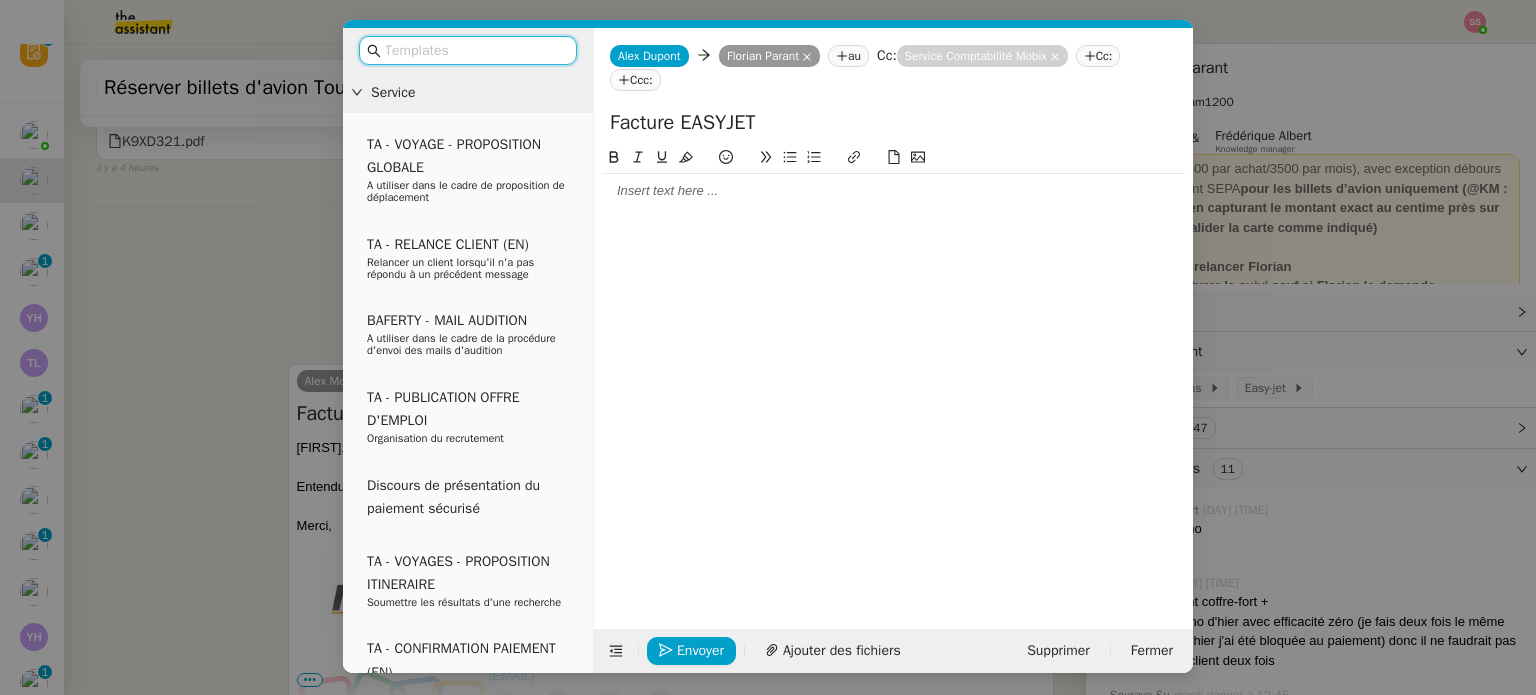 scroll, scrollTop: 954, scrollLeft: 0, axis: vertical 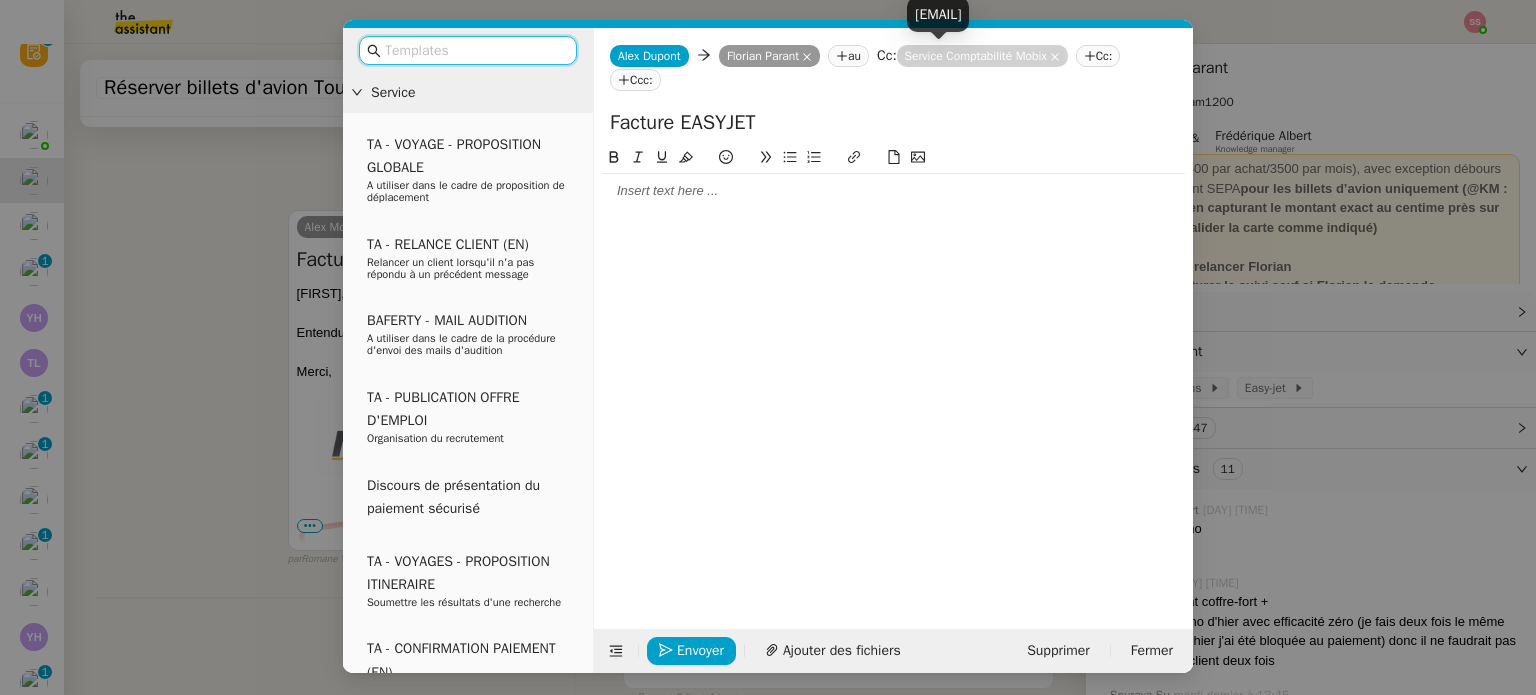 click on "comptabilite@mobix.fr" at bounding box center (938, 14) 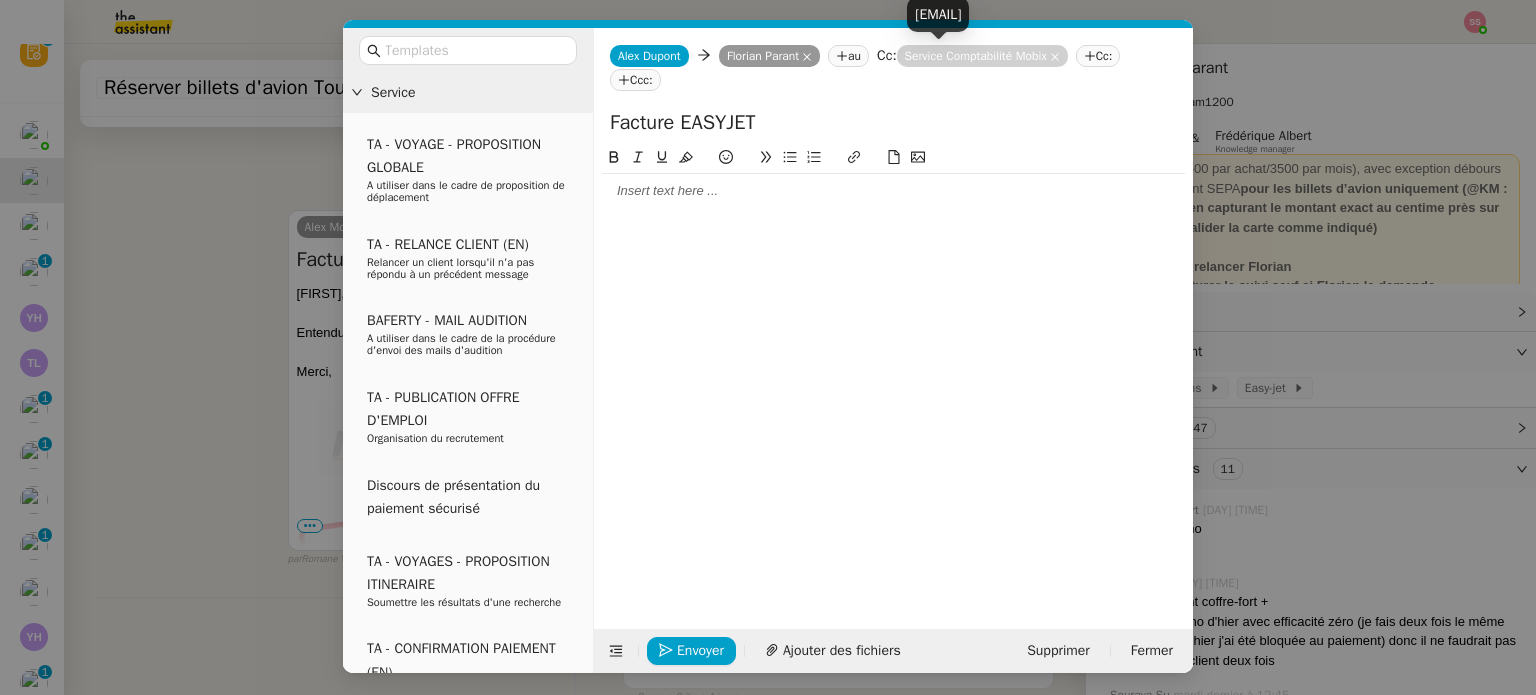 click on "comptabilite@mobix.fr" at bounding box center (938, 14) 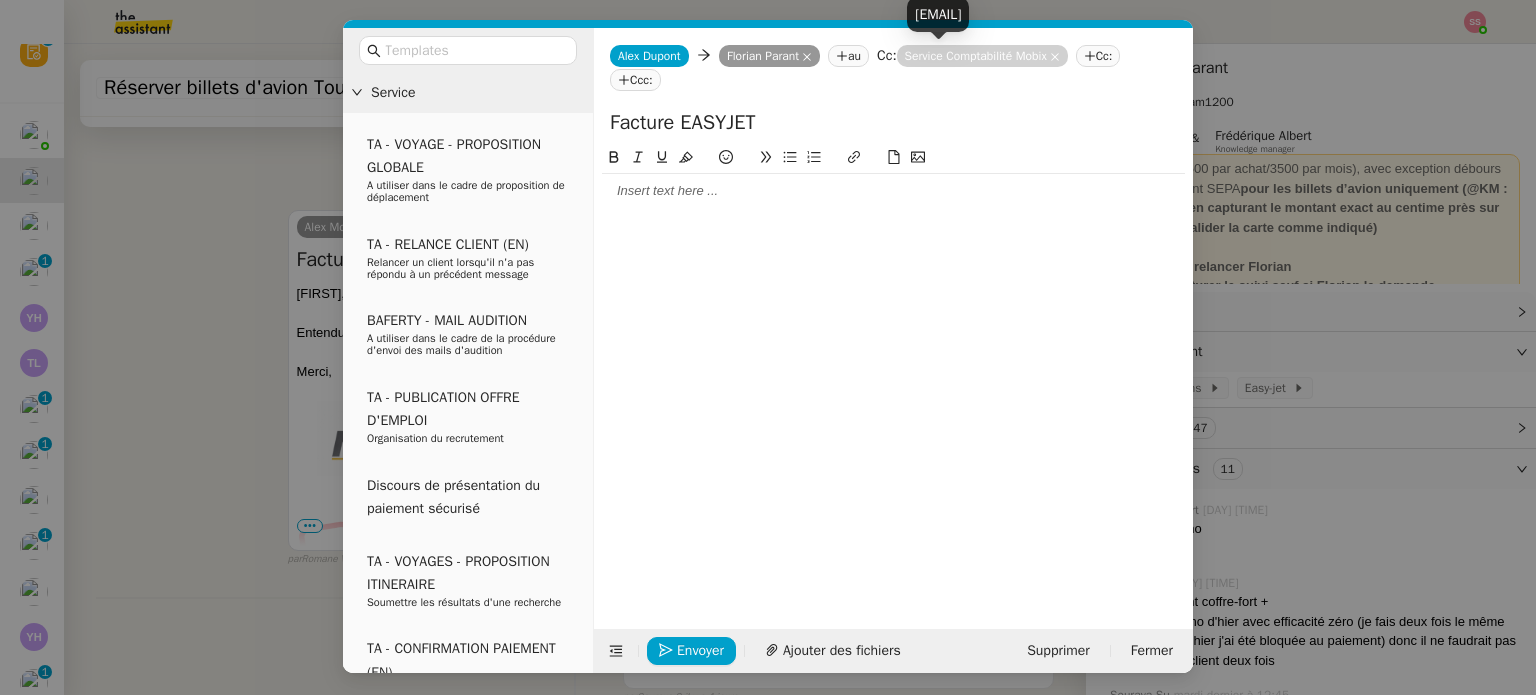 click on "comptabilite@mobix.fr" at bounding box center (938, 14) 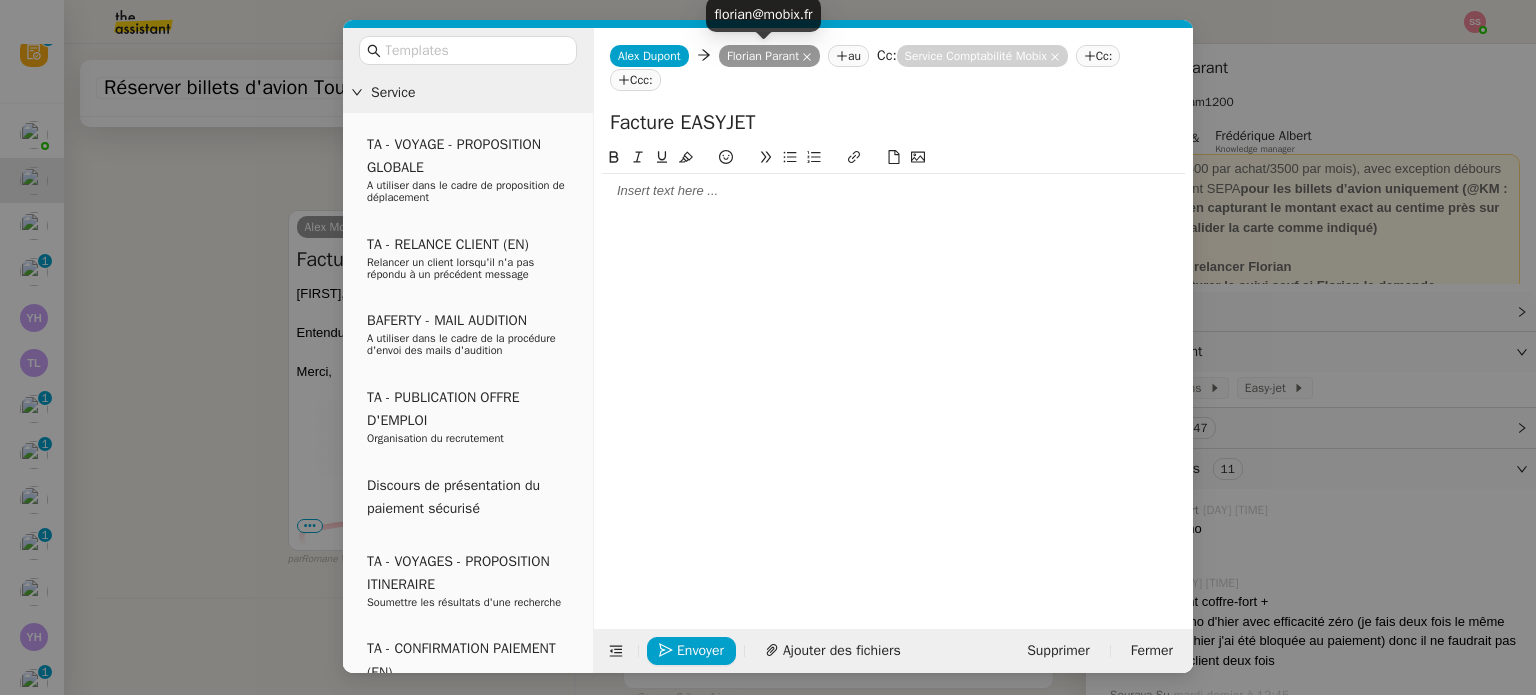 click 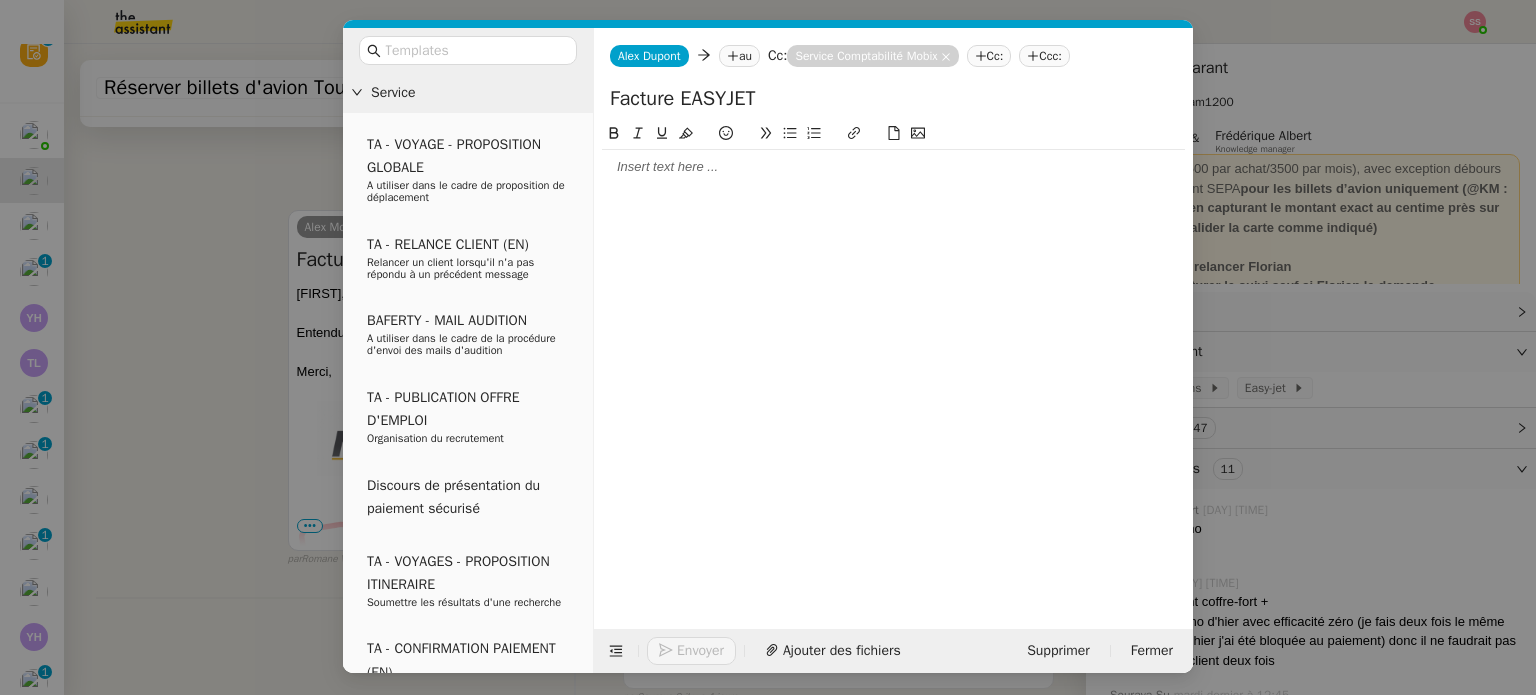 click on "au" 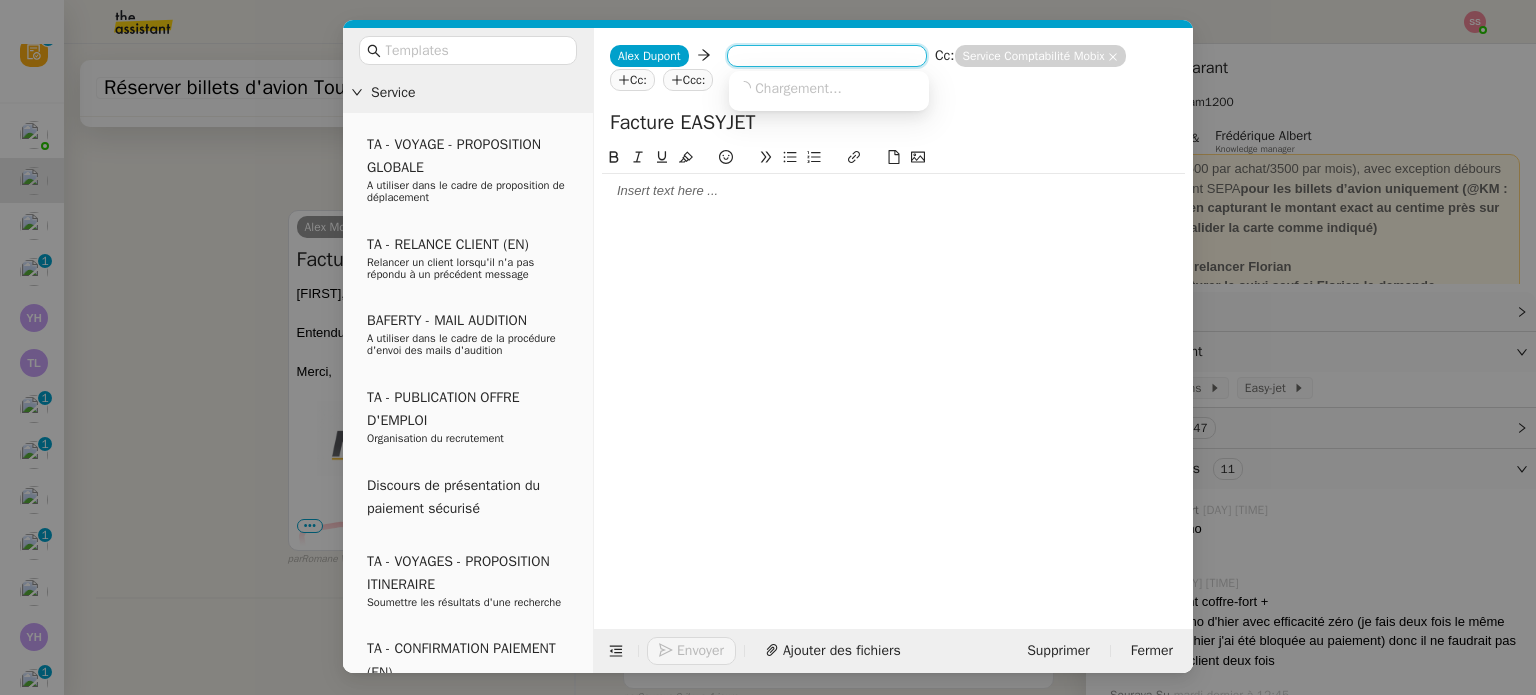paste on "comptabilite@mobix.fr" 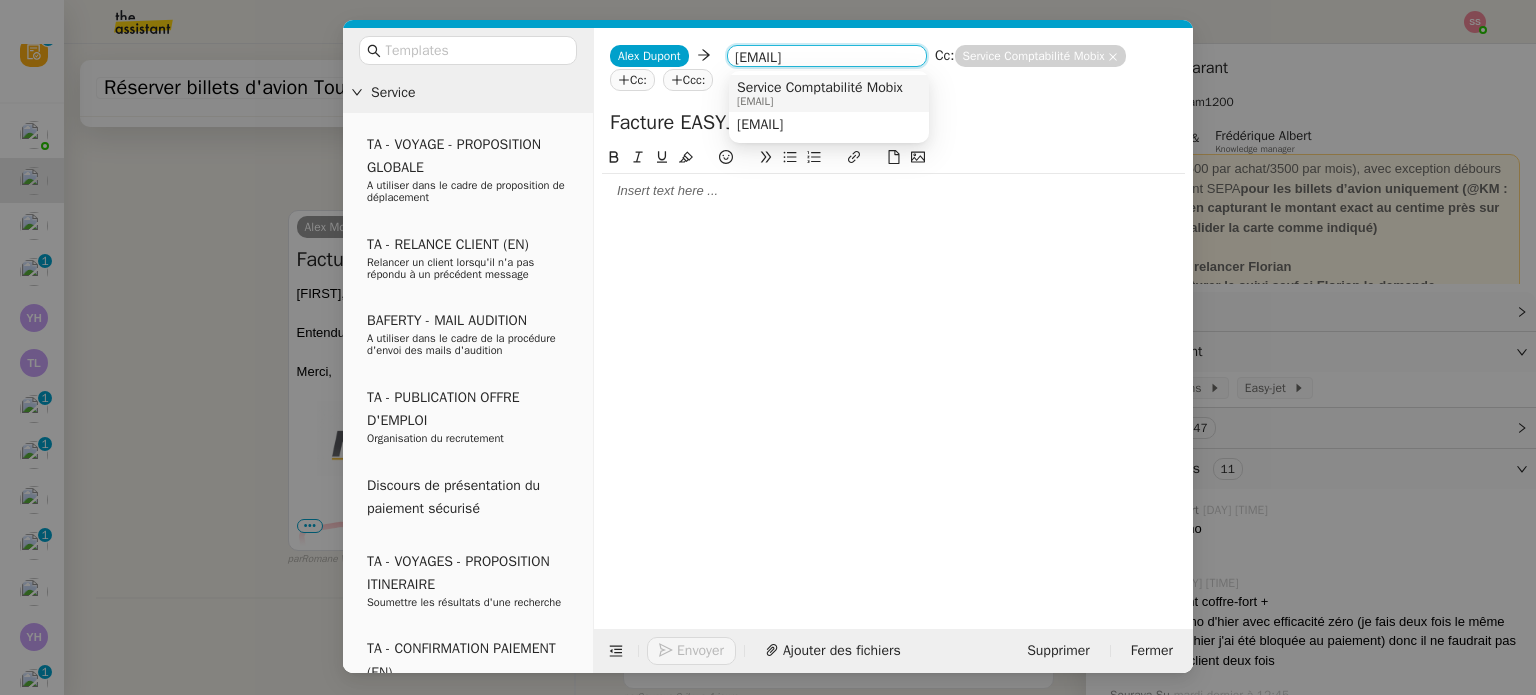 type on "comptabilite@mobix.fr" 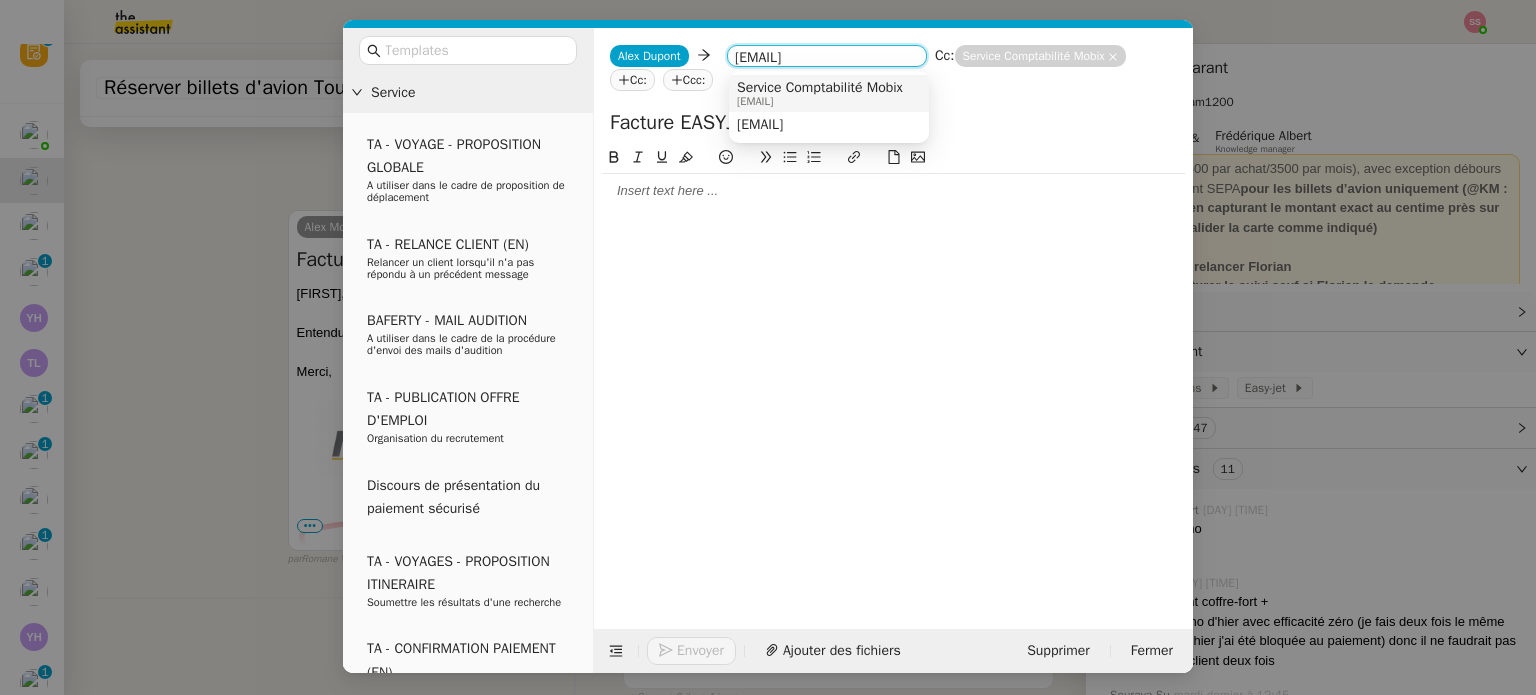 click on "Service Comptabilité Mobix" at bounding box center (820, 88) 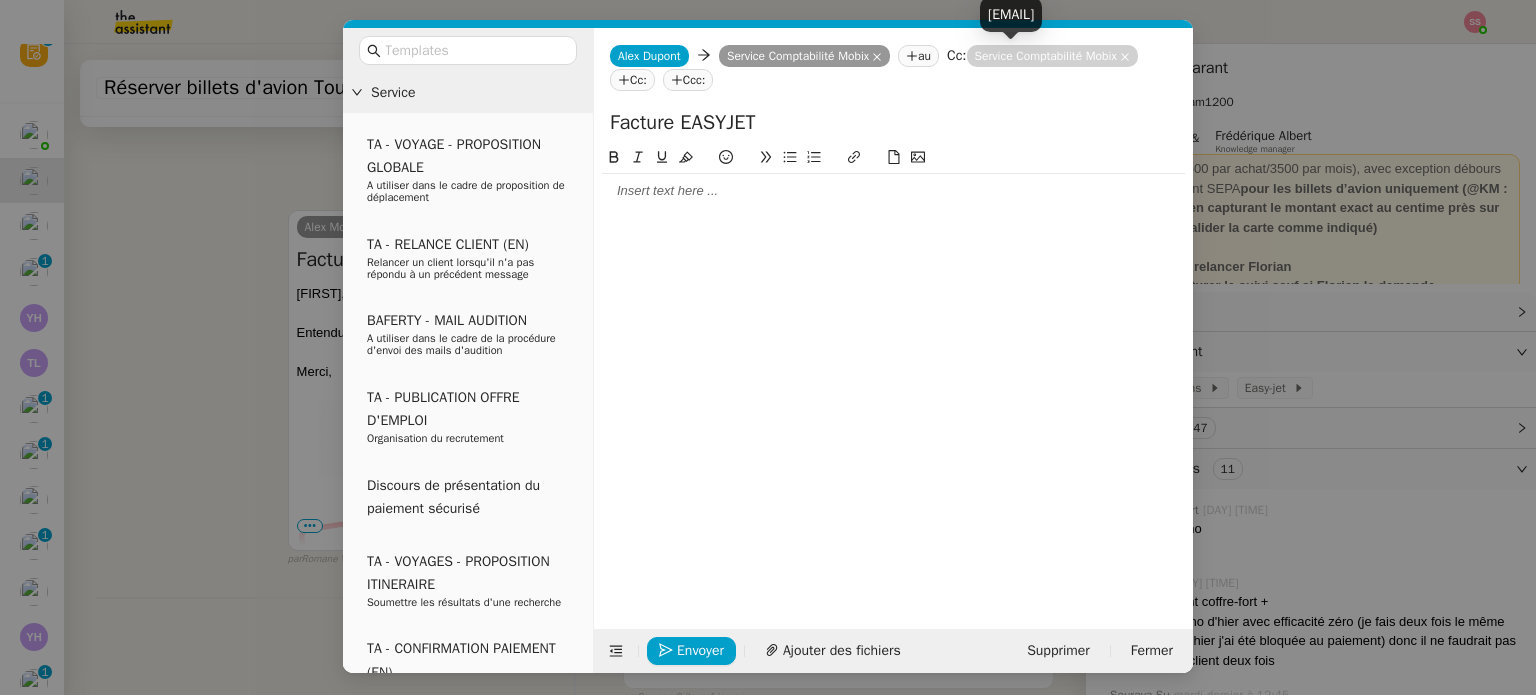 click 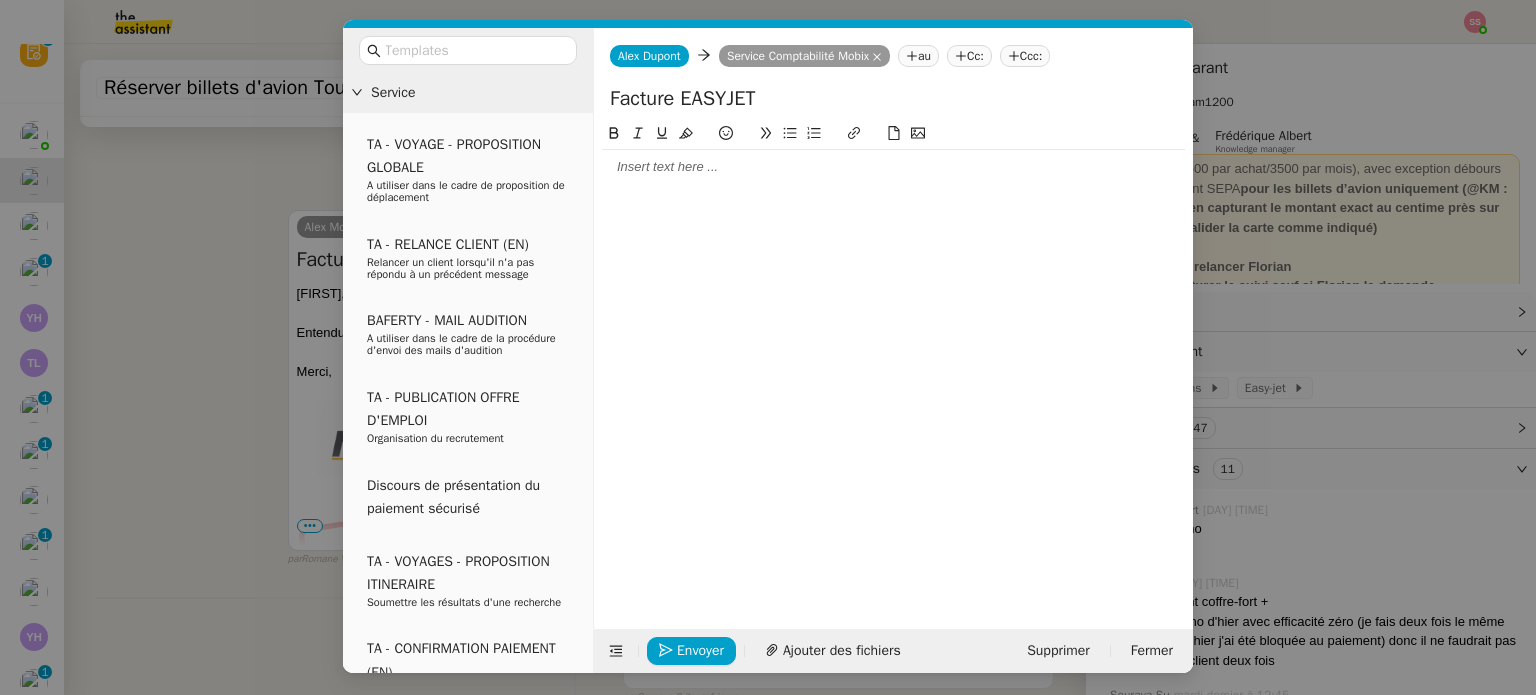 click 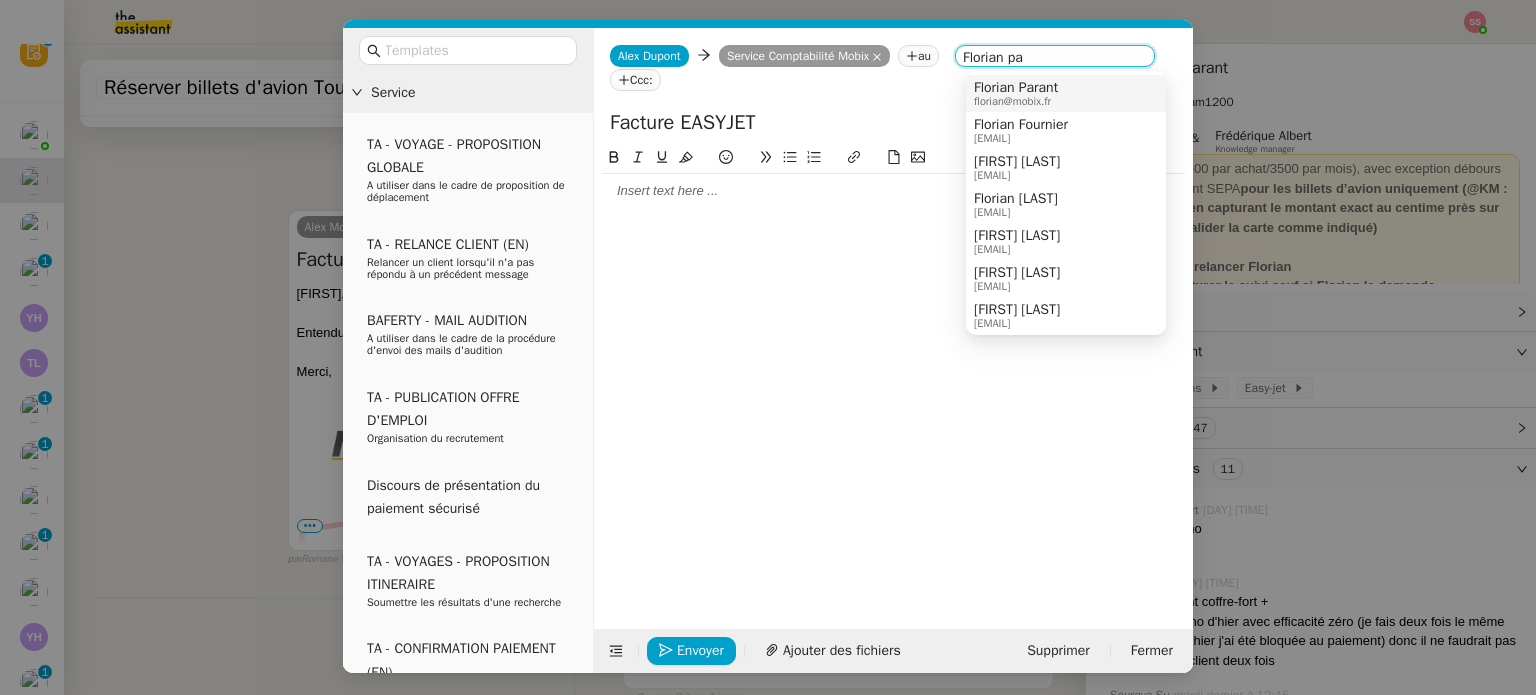 type on "Florian pa" 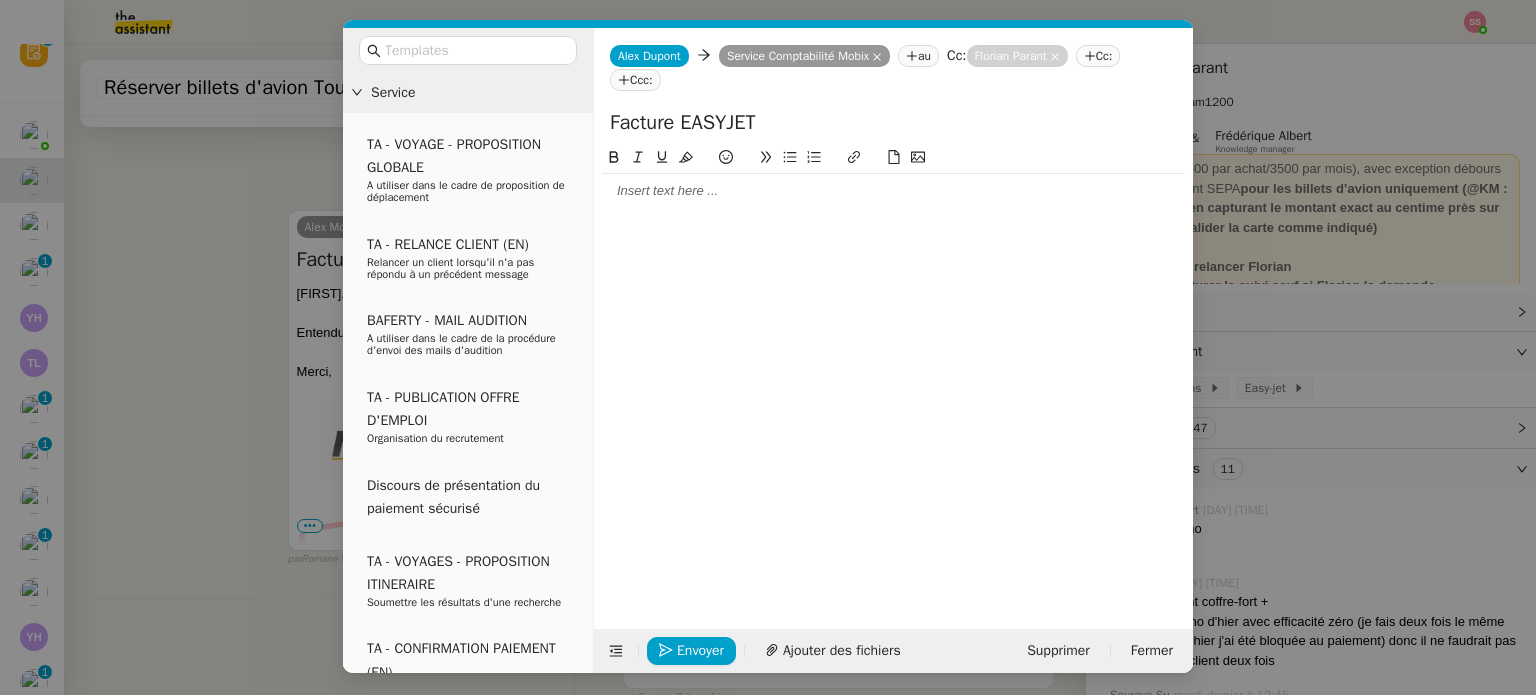click 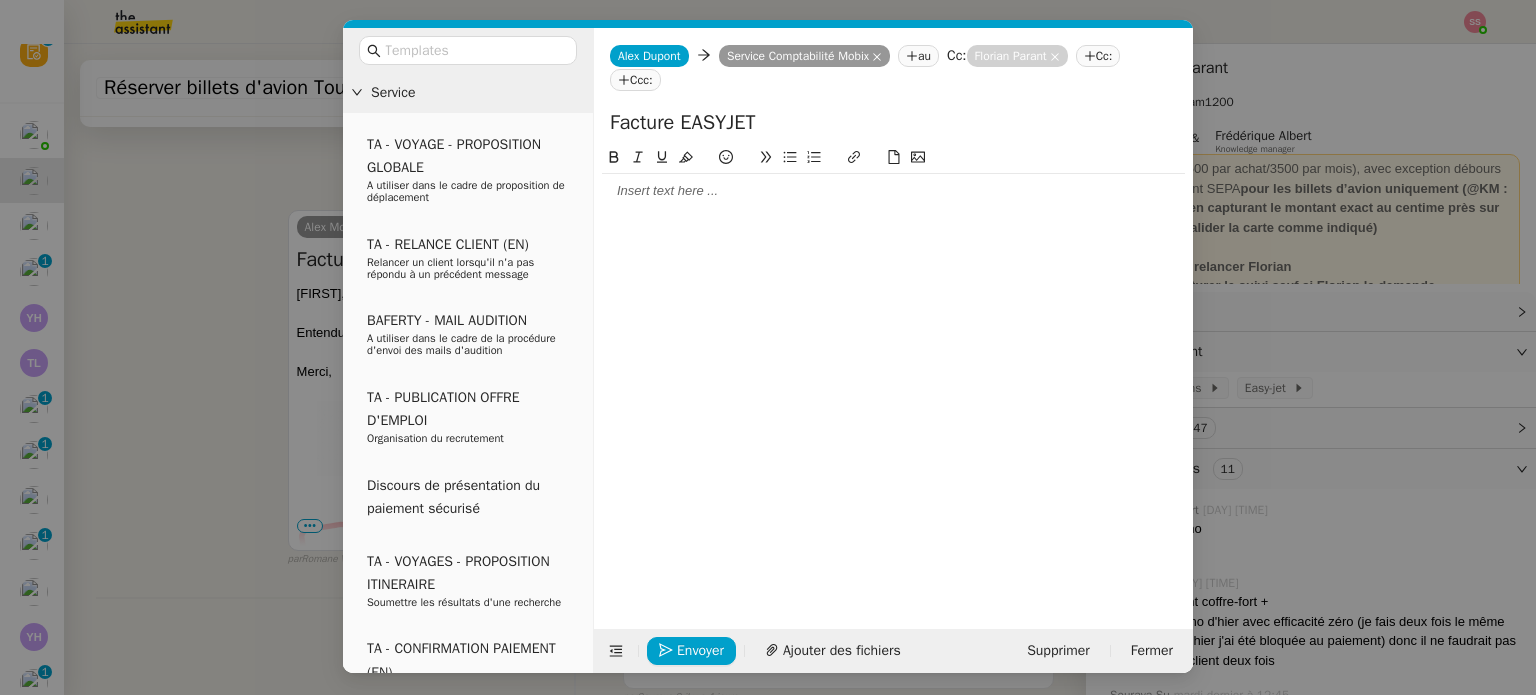 type 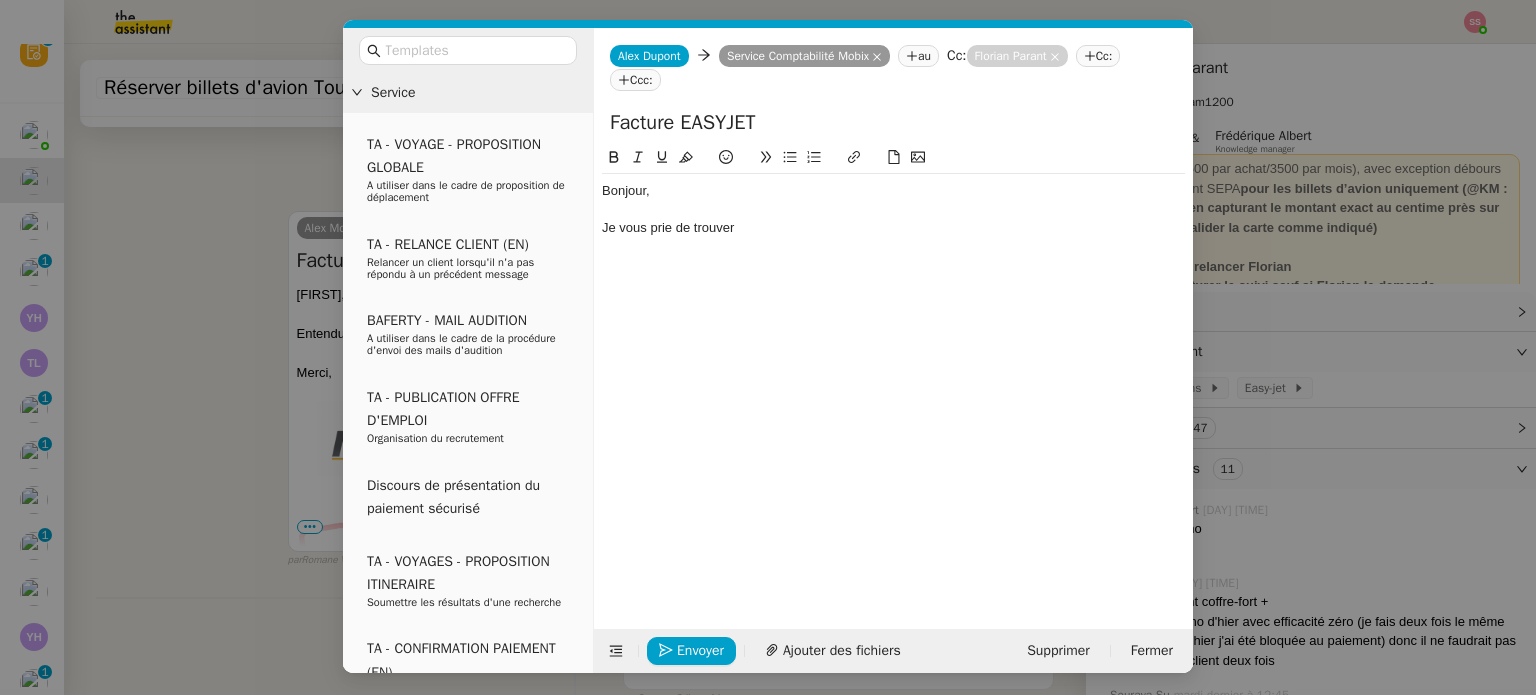 click on "Service TA - VOYAGE - PROPOSITION GLOBALE    A utiliser dans le cadre de proposition de déplacement TA - RELANCE CLIENT (EN)    Relancer un client lorsqu'il n'a pas répondu à un précédent message BAFERTY - MAIL AUDITION    A utiliser dans le cadre de la procédure d'envoi des mails d'audition TA - PUBLICATION OFFRE D'EMPLOI     Organisation du recrutement Discours de présentation du paiement sécurisé    TA - VOYAGES - PROPOSITION ITINERAIRE    Soumettre les résultats d'une recherche TA - CONFIRMATION PAIEMENT (EN)    Confirmer avec le client de modèle de transaction - Attention Plan Pro nécessaire. TA - COURRIER EXPEDIE (recommandé)    A utiliser dans le cadre de l'envoi d'un courrier recommandé TA - PARTAGE DE CALENDRIER (EN)    A utiliser pour demander au client de partager son calendrier afin de faciliter l'accès et la gestion PSPI - Appel de fonds MJL    A utiliser dans le cadre de la procédure d'appel de fonds MJL TA - RELANCE CLIENT    TA - AR PROCEDURES        21 YIELD" at bounding box center [768, 347] 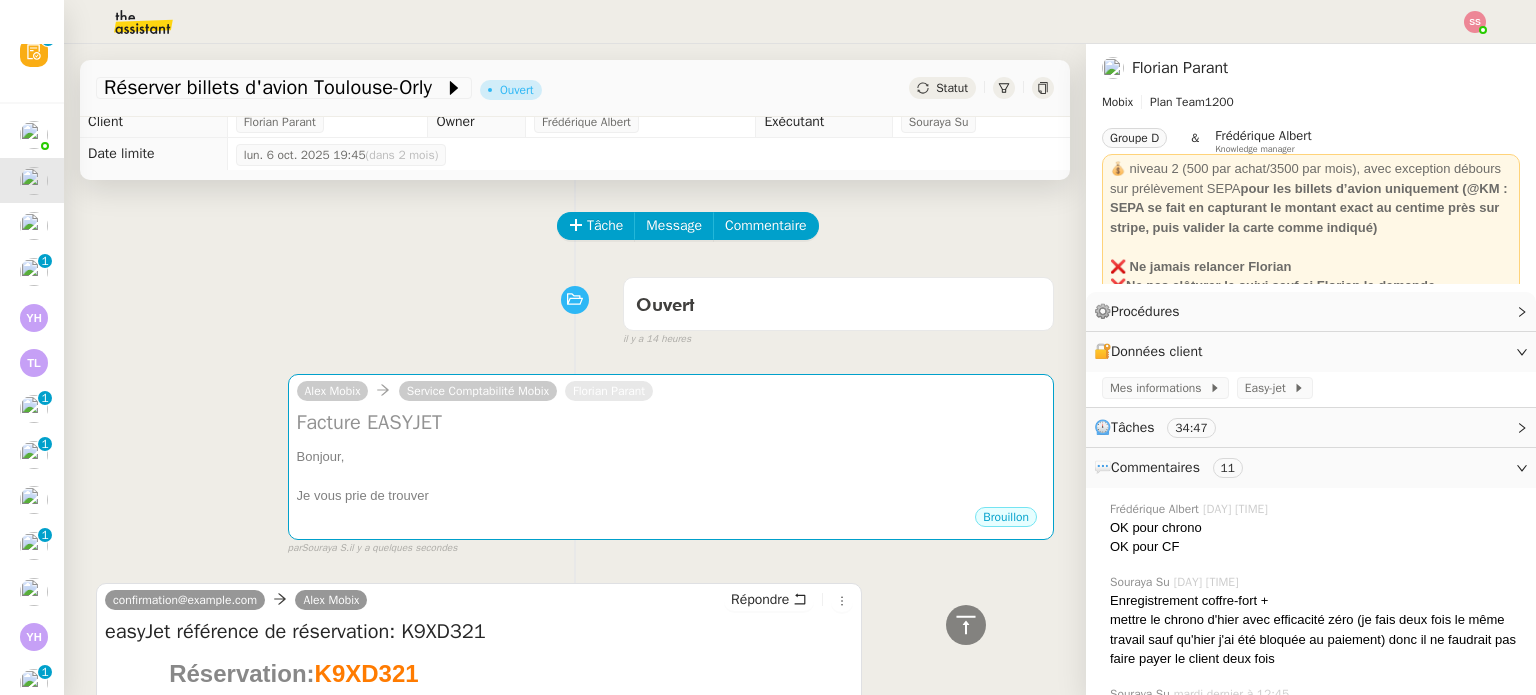 scroll, scrollTop: 0, scrollLeft: 0, axis: both 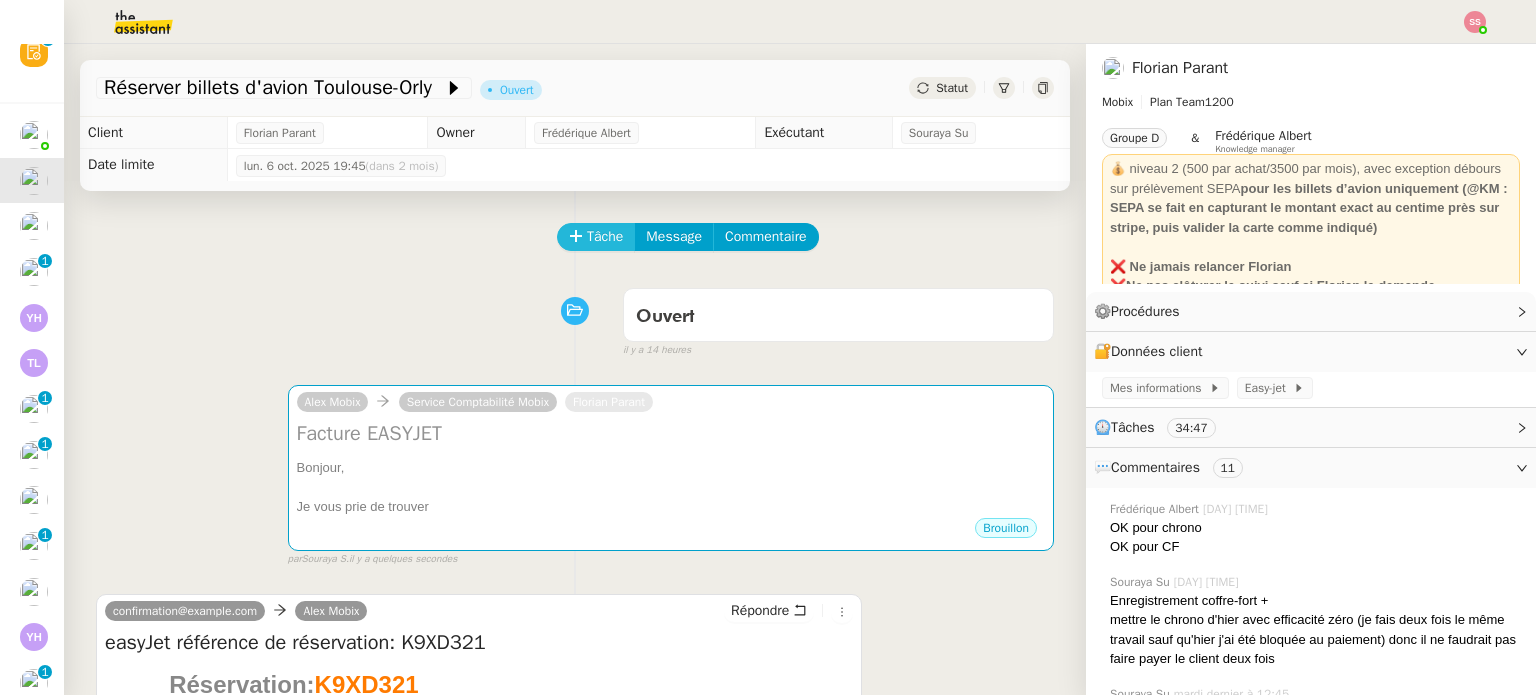 click 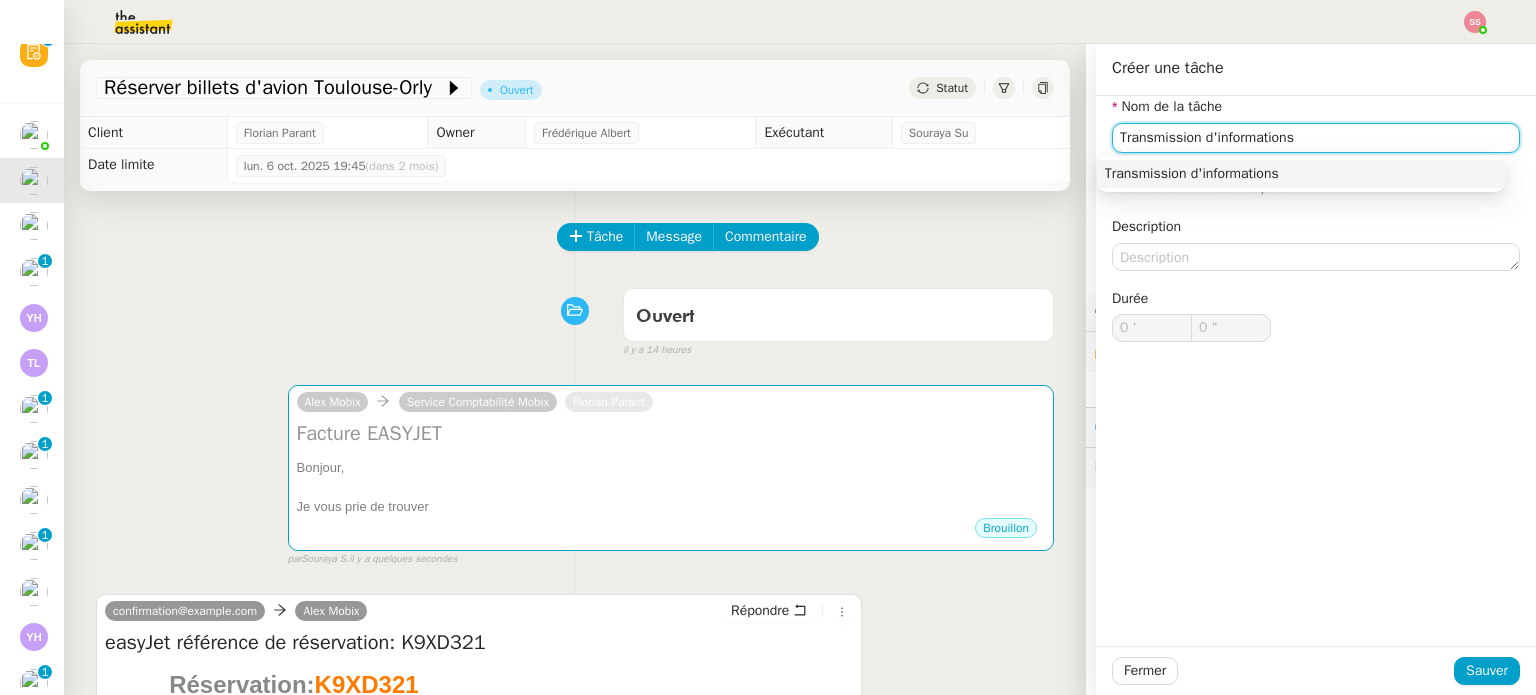 click on "Transmission d'informations" at bounding box center (1301, 174) 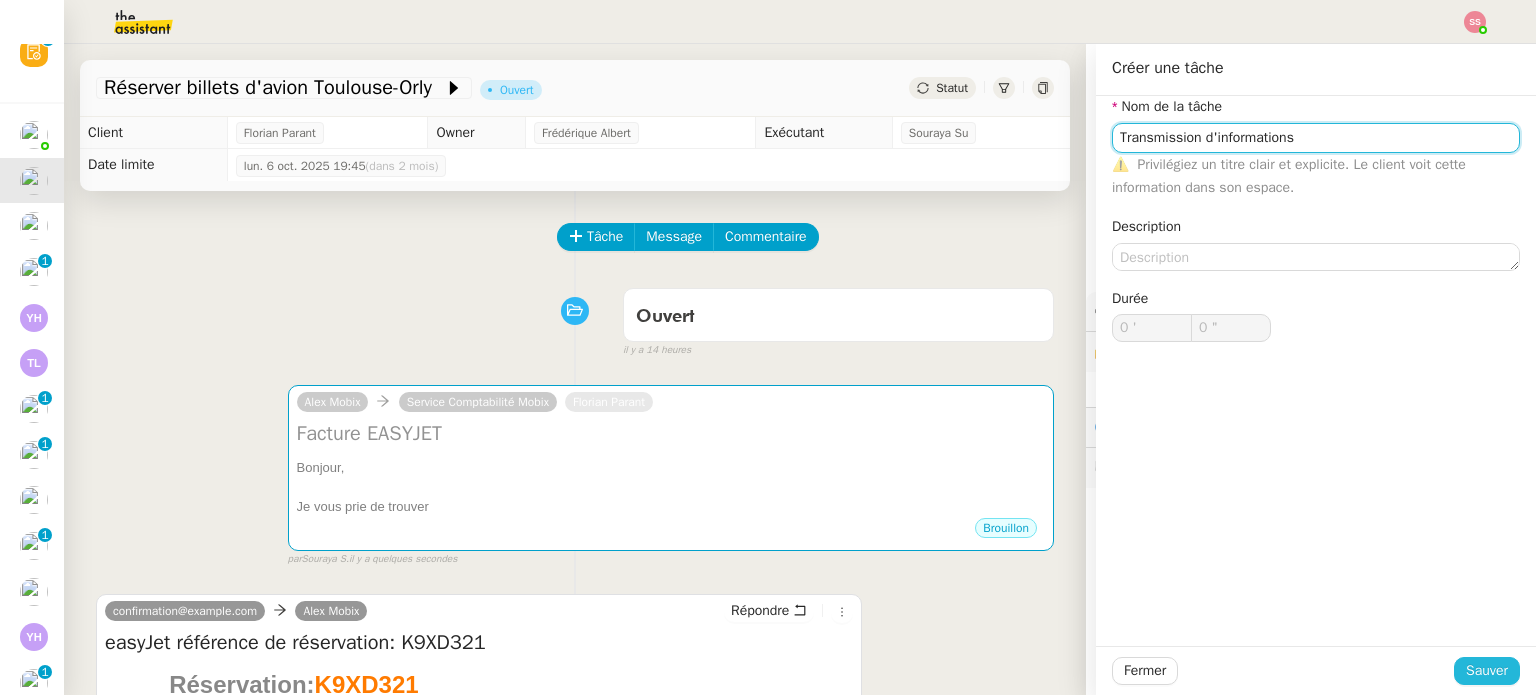type on "Transmission d'informations" 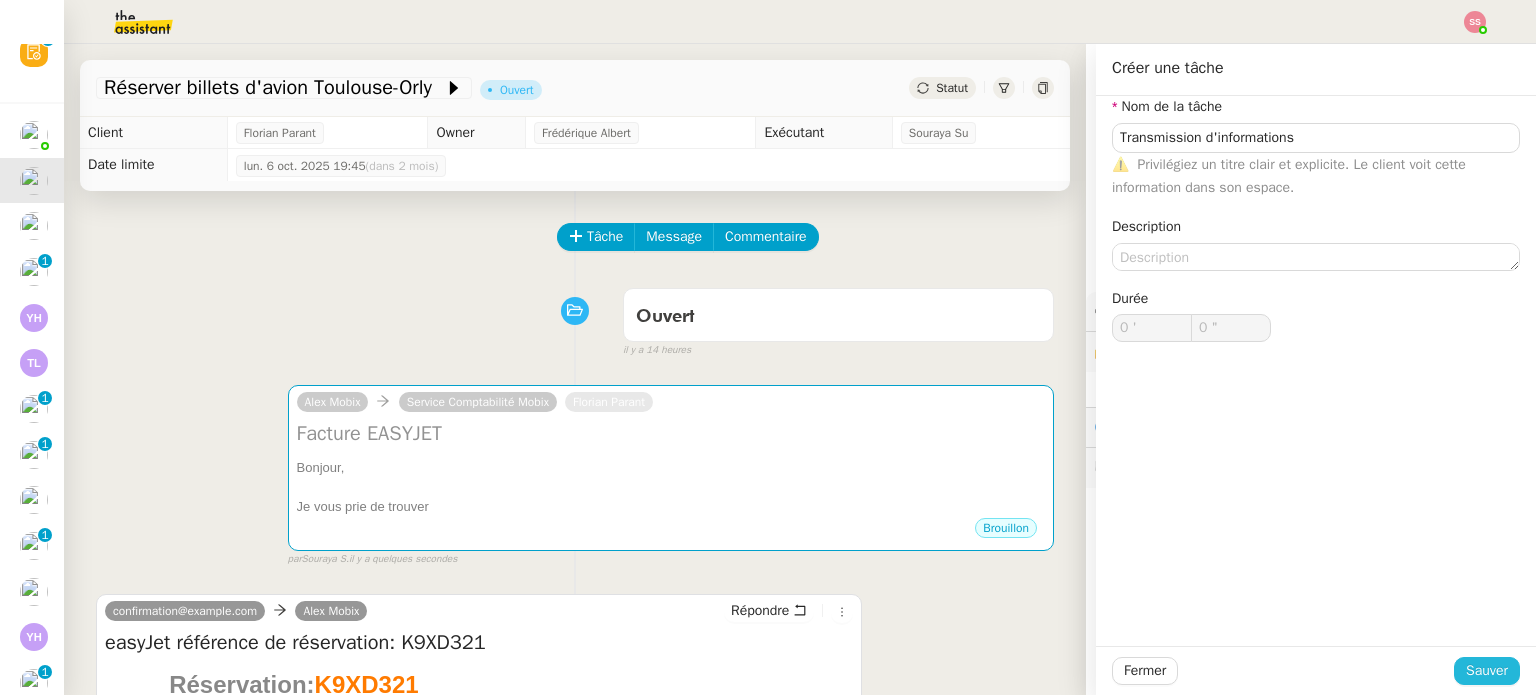 click on "Sauver" 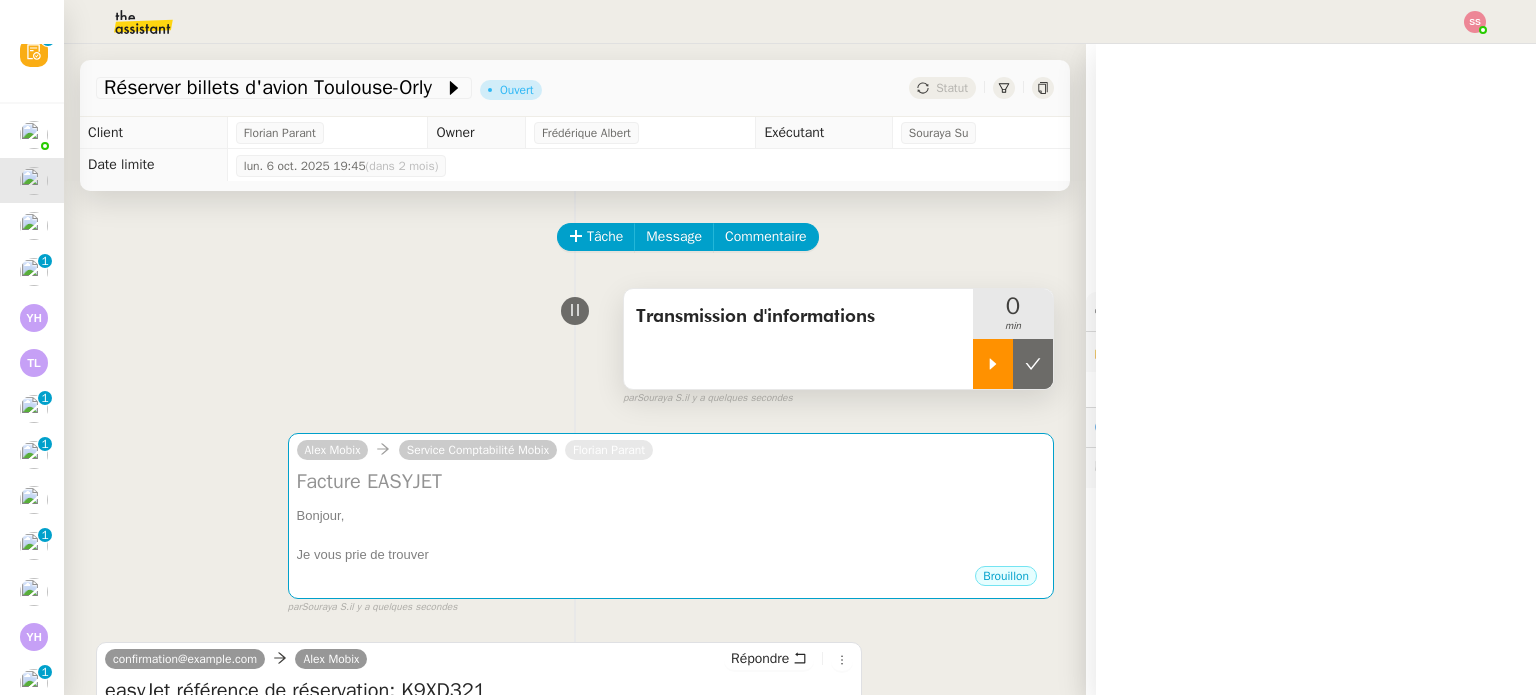 click 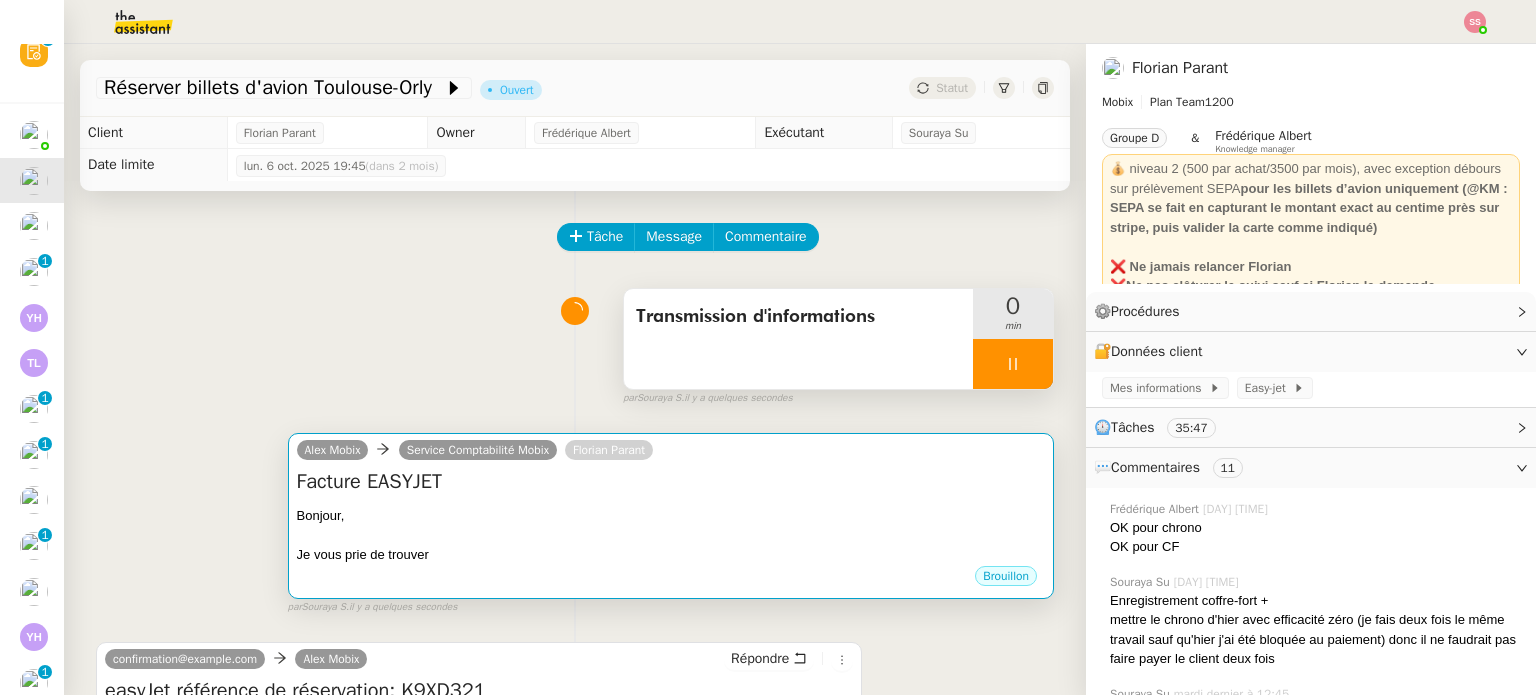 click on "Facture EASYJET
Bonjour, Je vous prie de trouver •••" at bounding box center [671, 516] 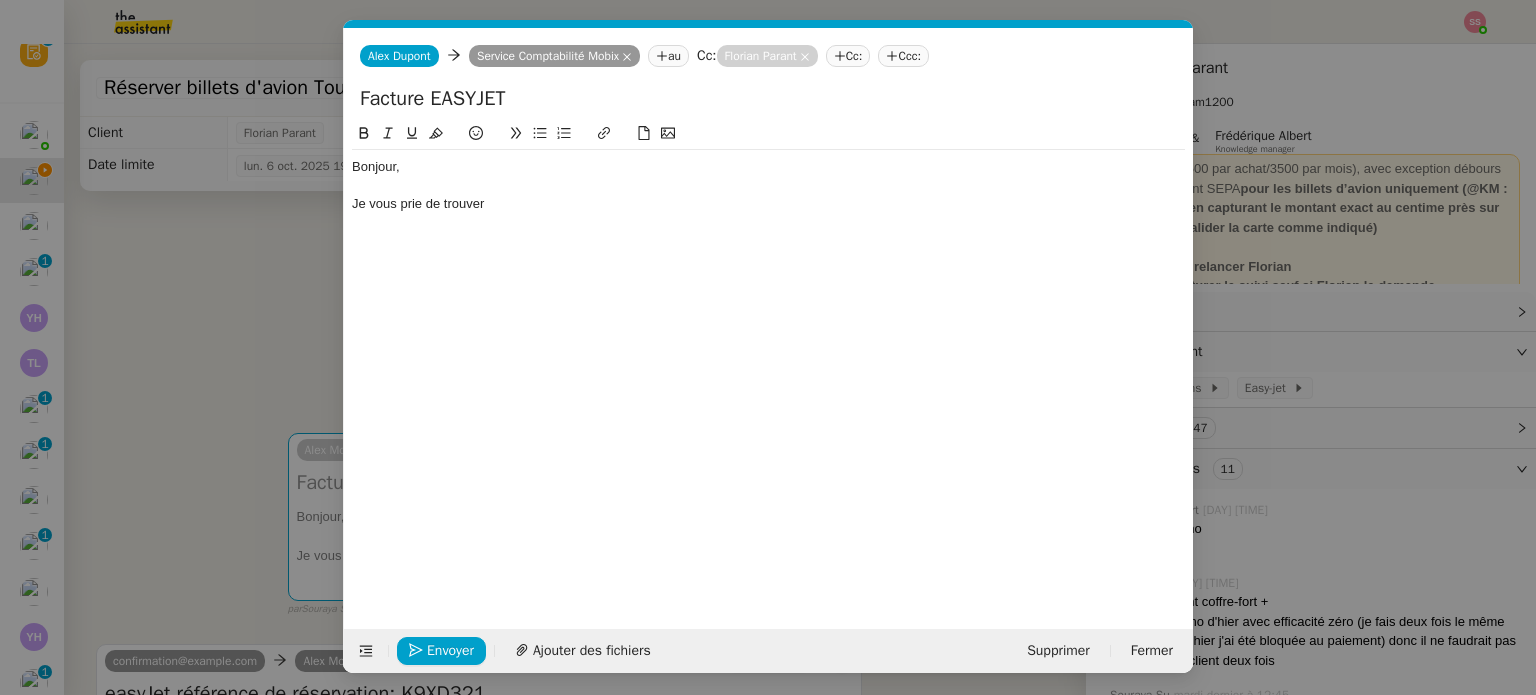 scroll, scrollTop: 0, scrollLeft: 42, axis: horizontal 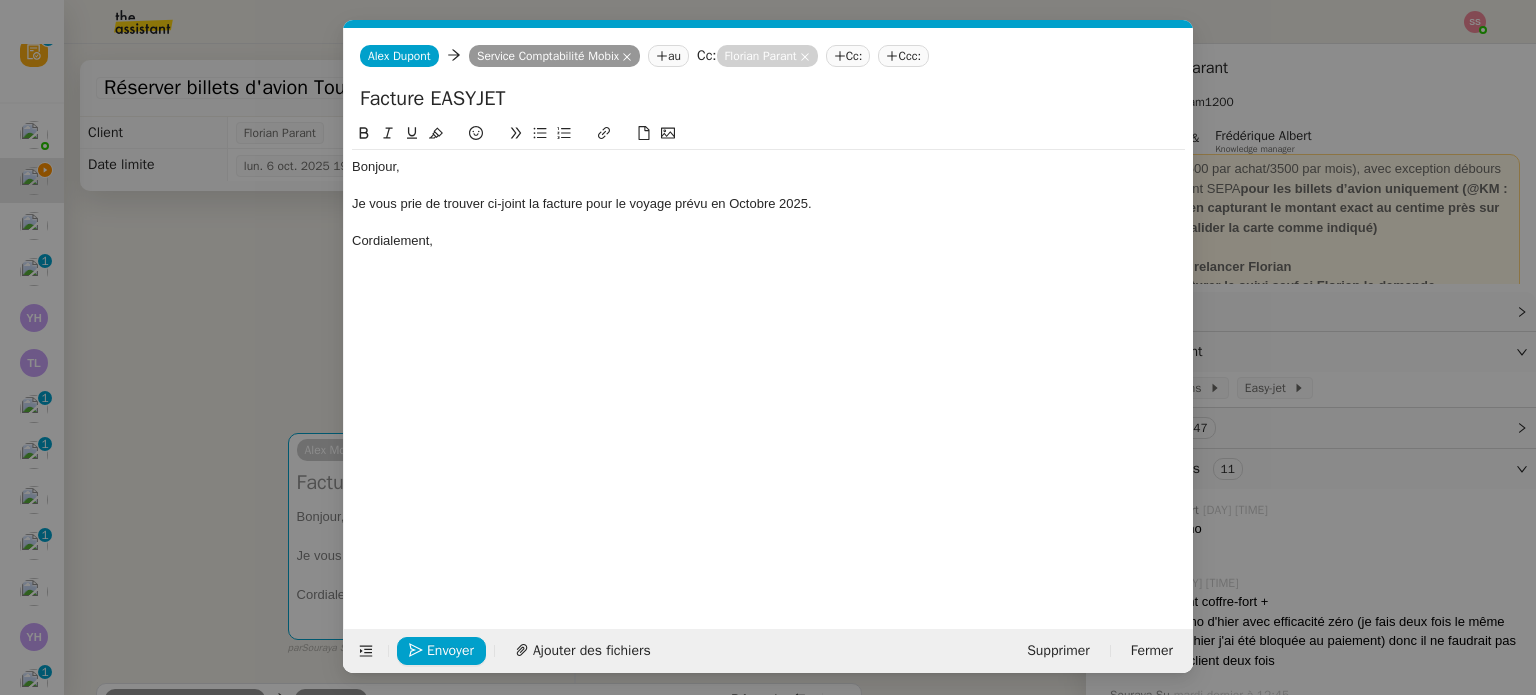 click on "Envoyer Ajouter des fichiers Supprimer Fermer" 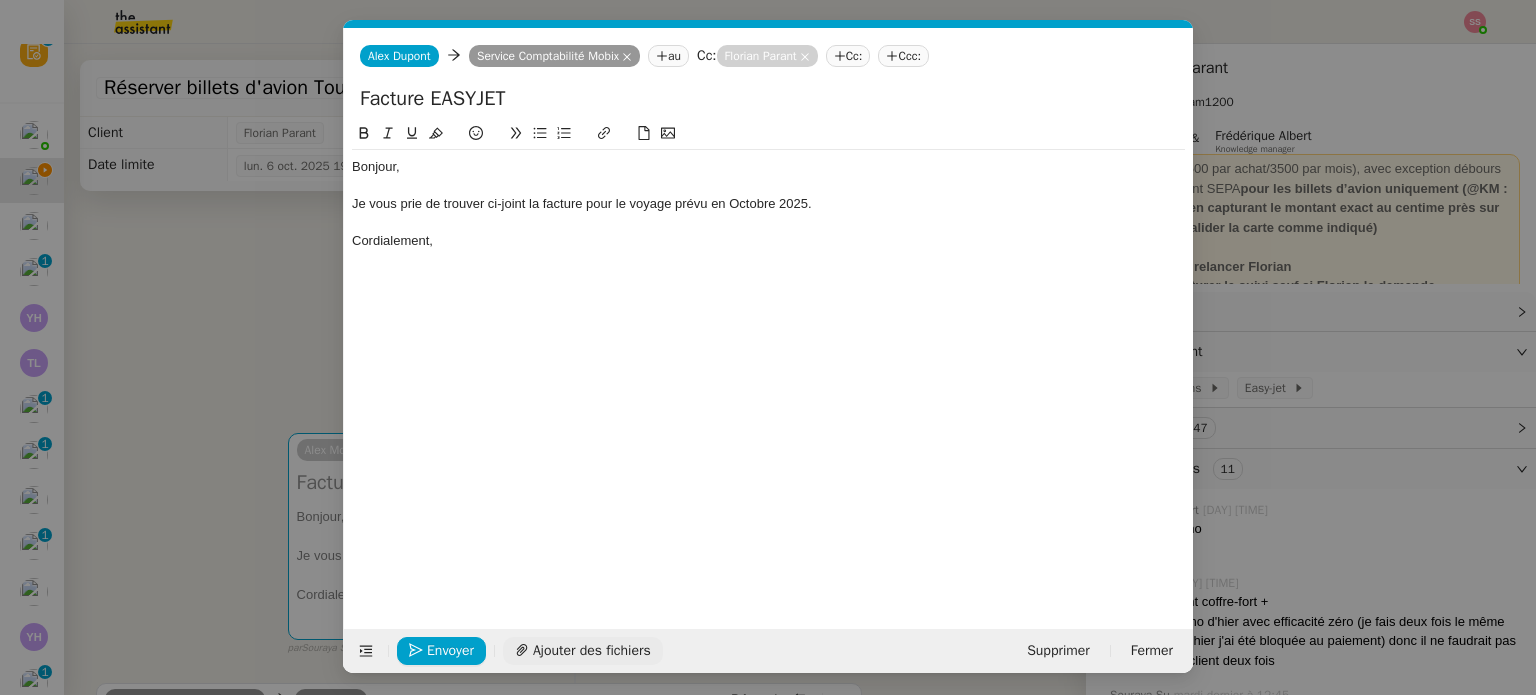 click on "Ajouter des fichiers" 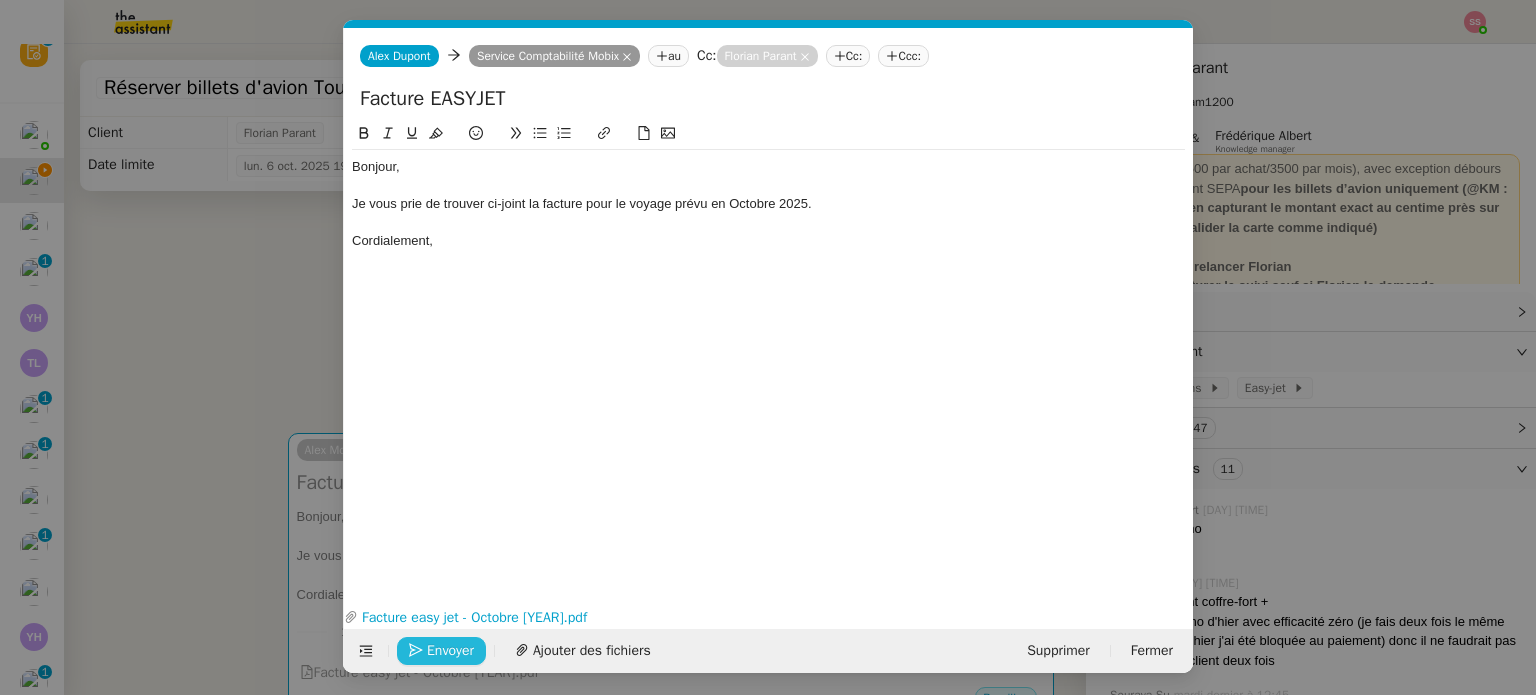 click on "Envoyer" 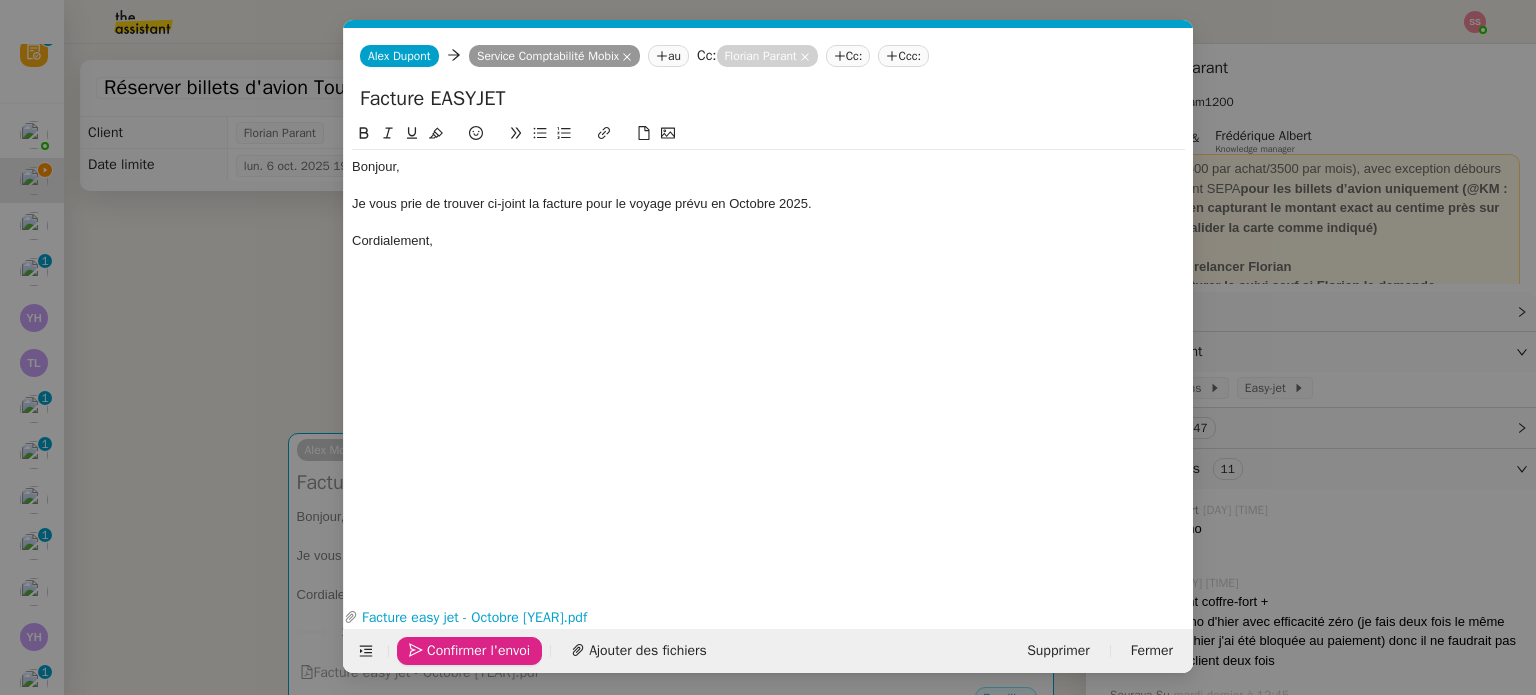 click on "Confirmer l'envoi" 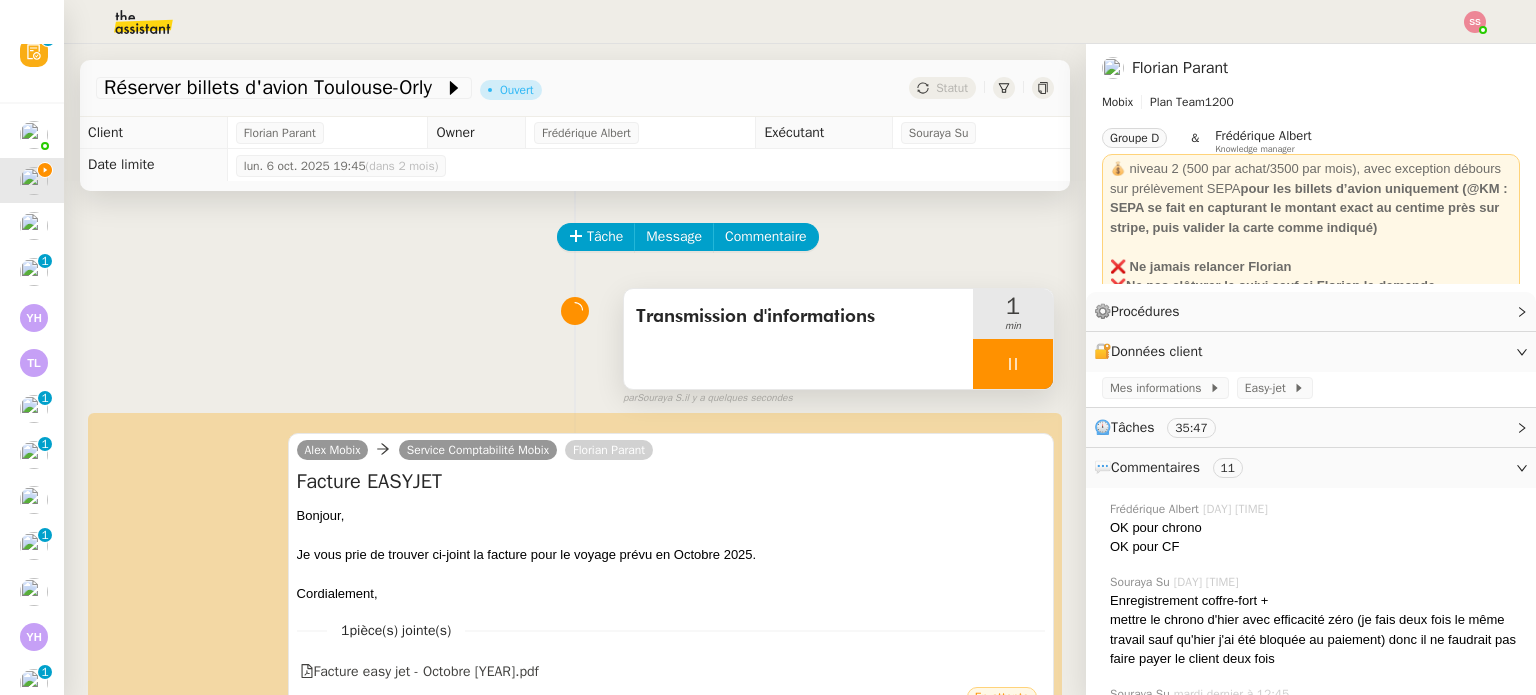click at bounding box center (1013, 364) 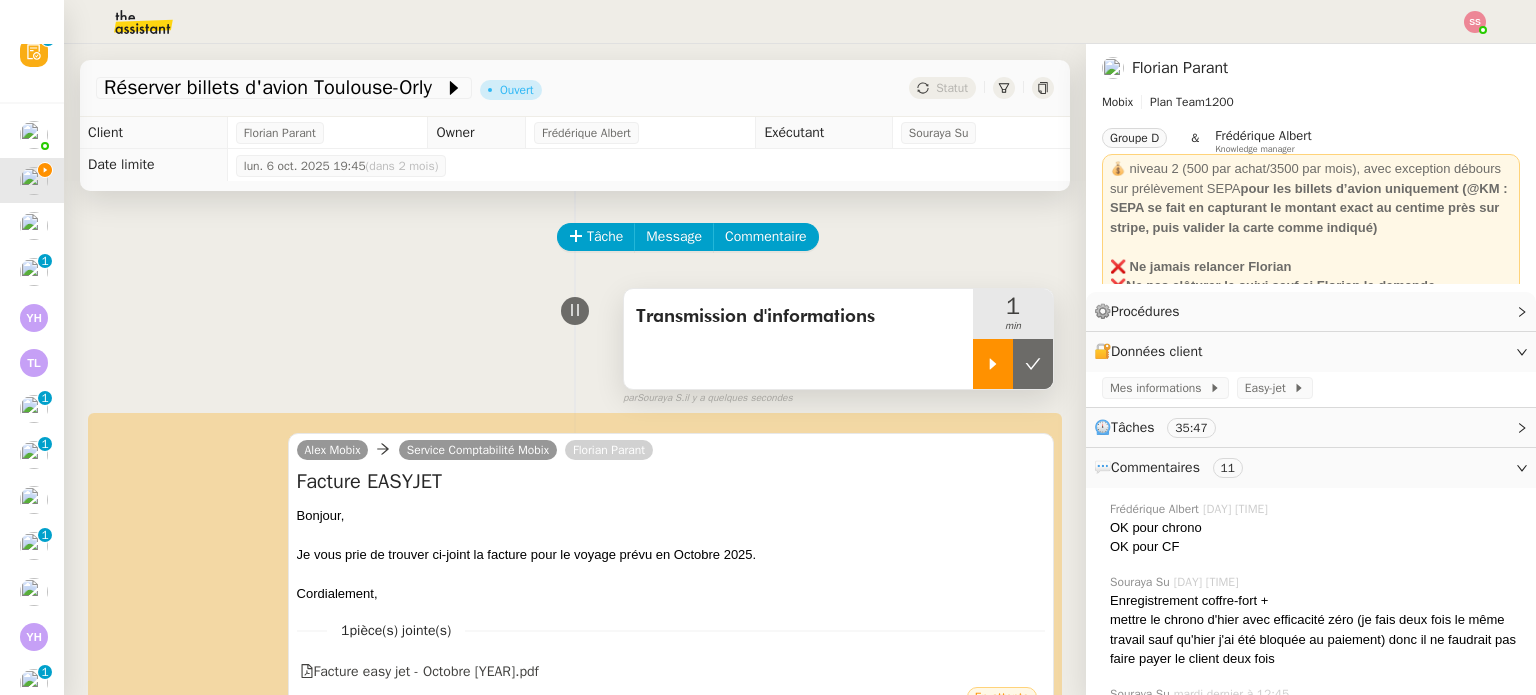 click at bounding box center (1033, 364) 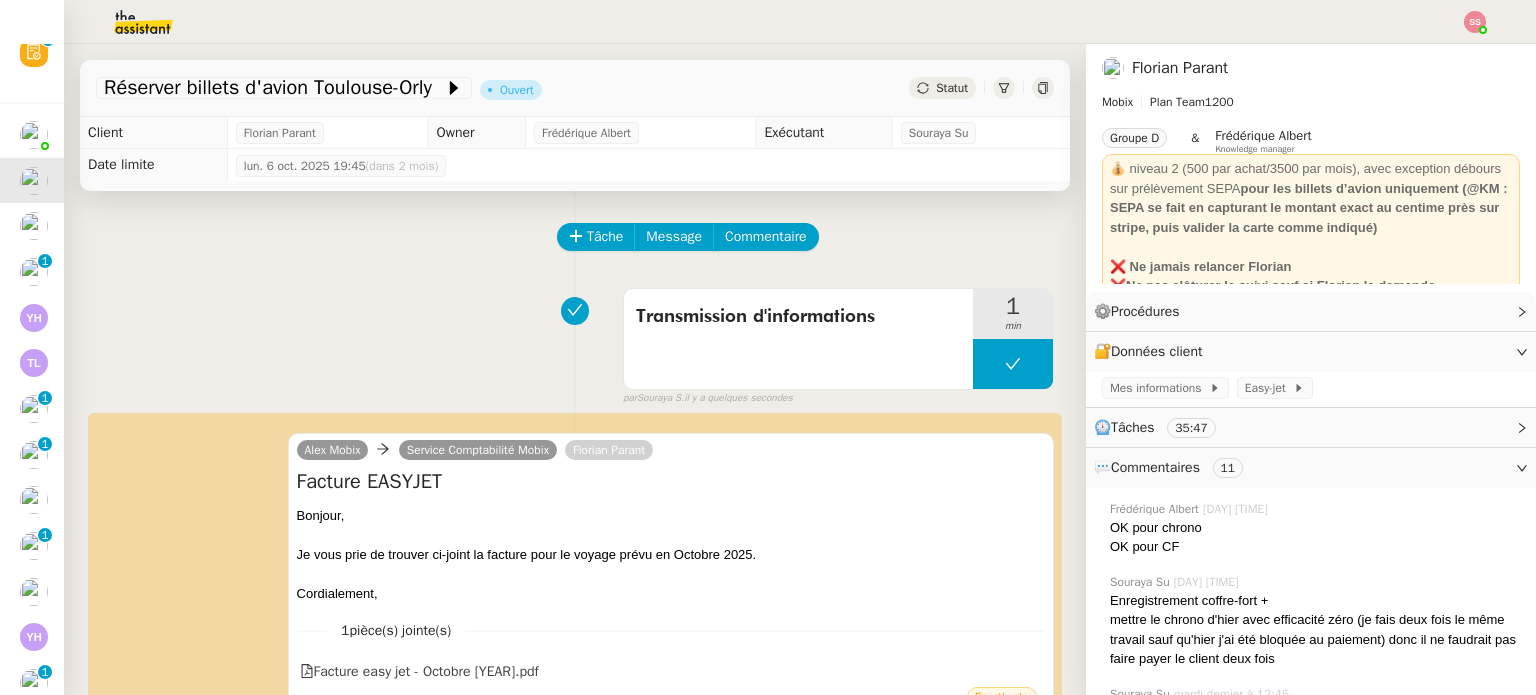 click on "Statut" 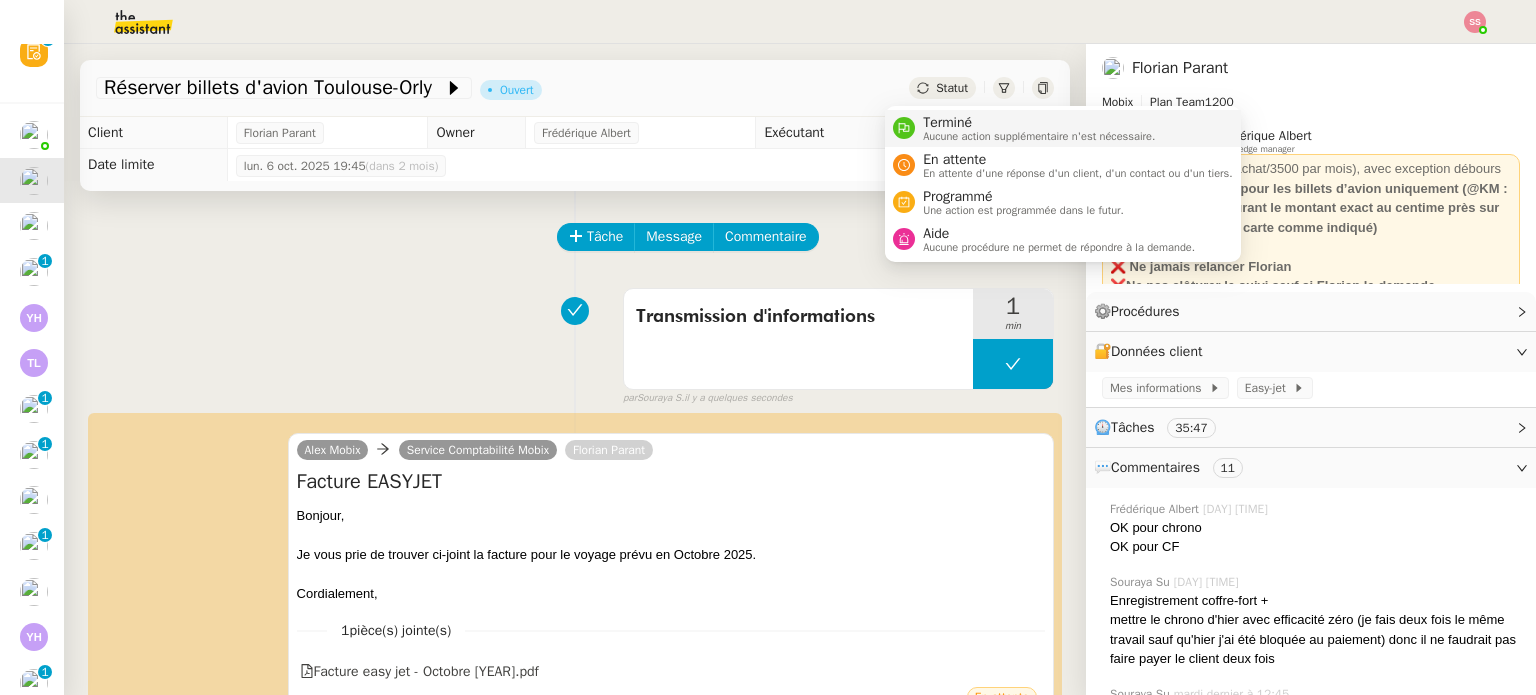 click on "Terminé" at bounding box center (1039, 123) 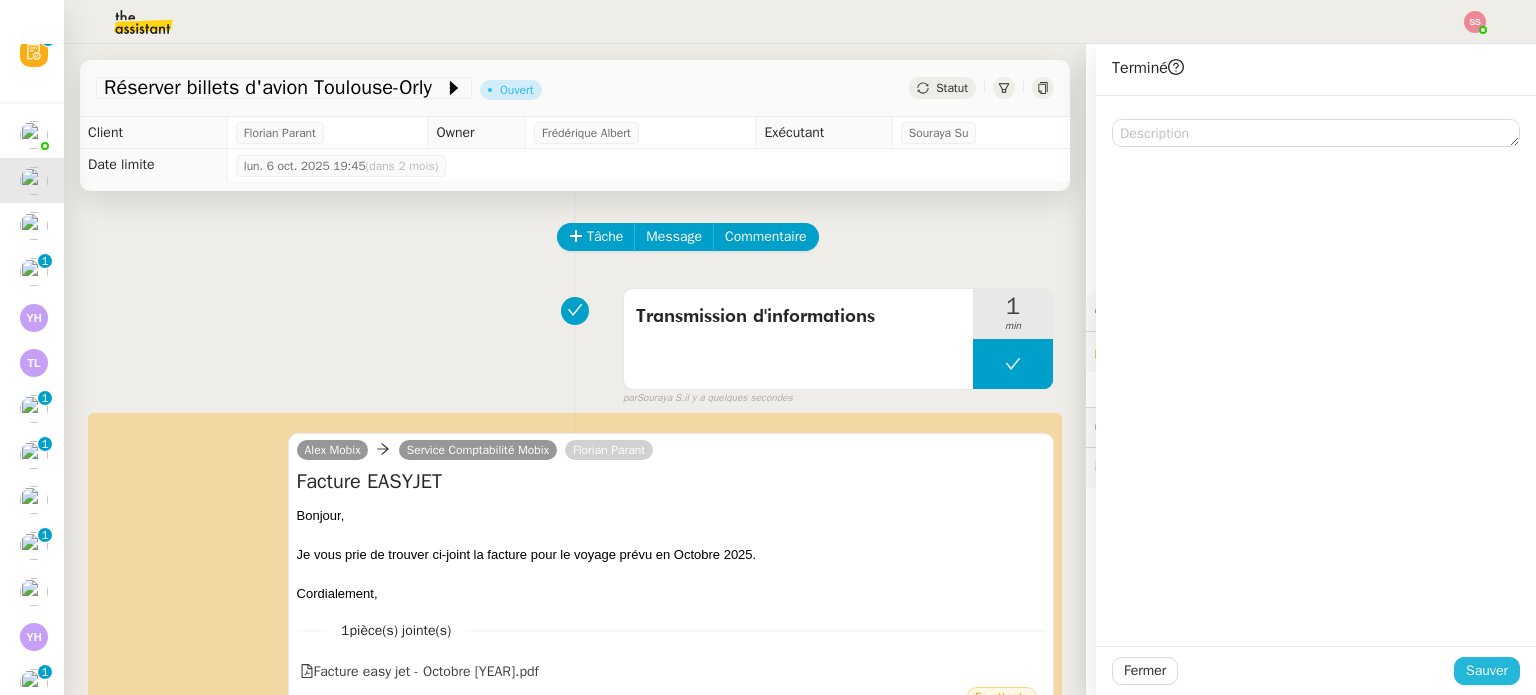 click on "Sauver" 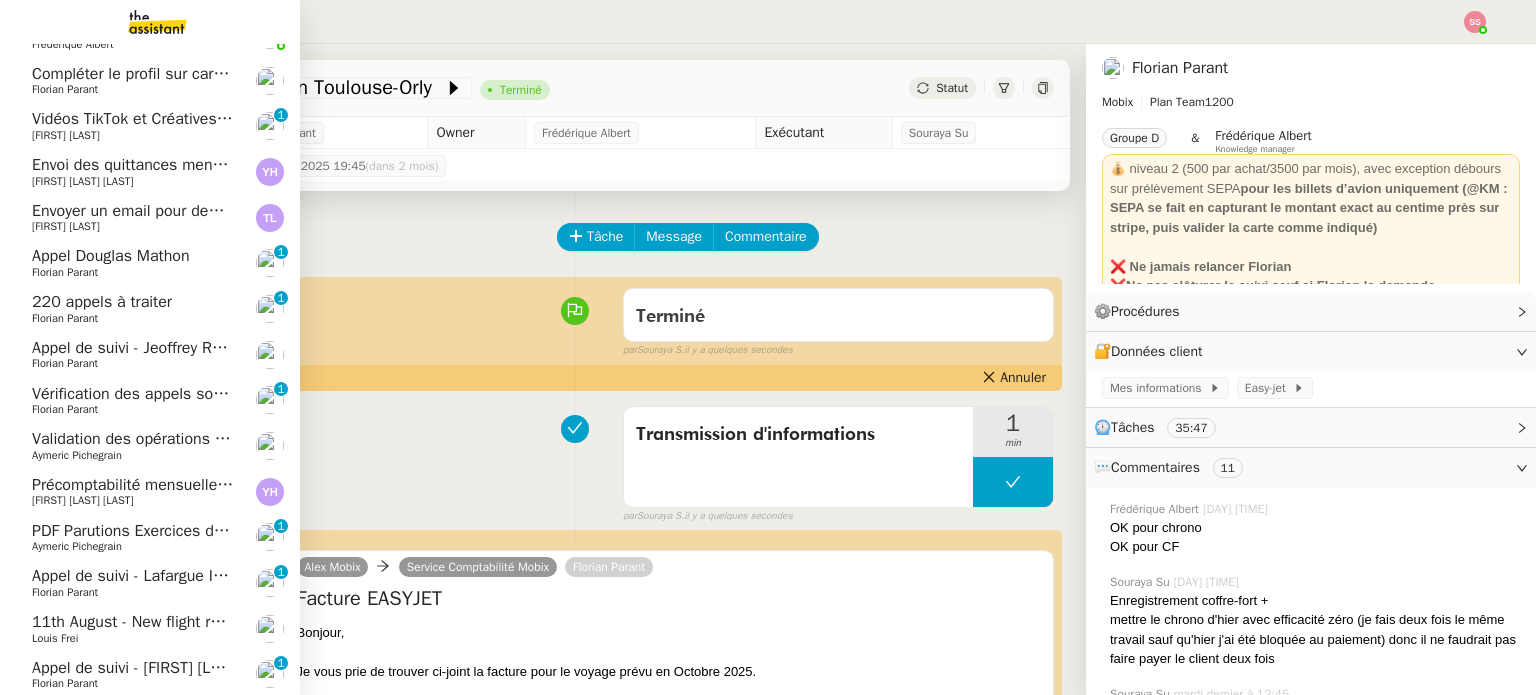 scroll, scrollTop: 220, scrollLeft: 0, axis: vertical 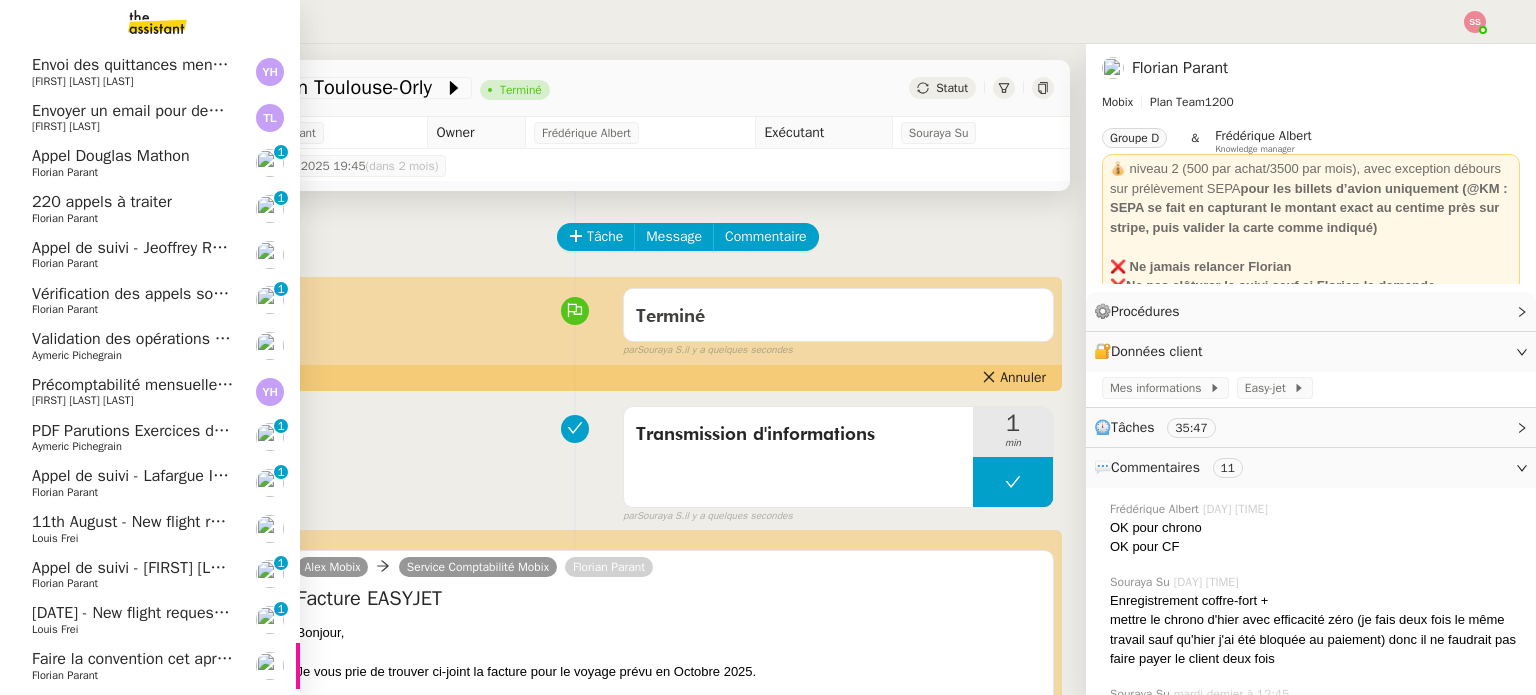 click on "Aymeric Pichegrain" 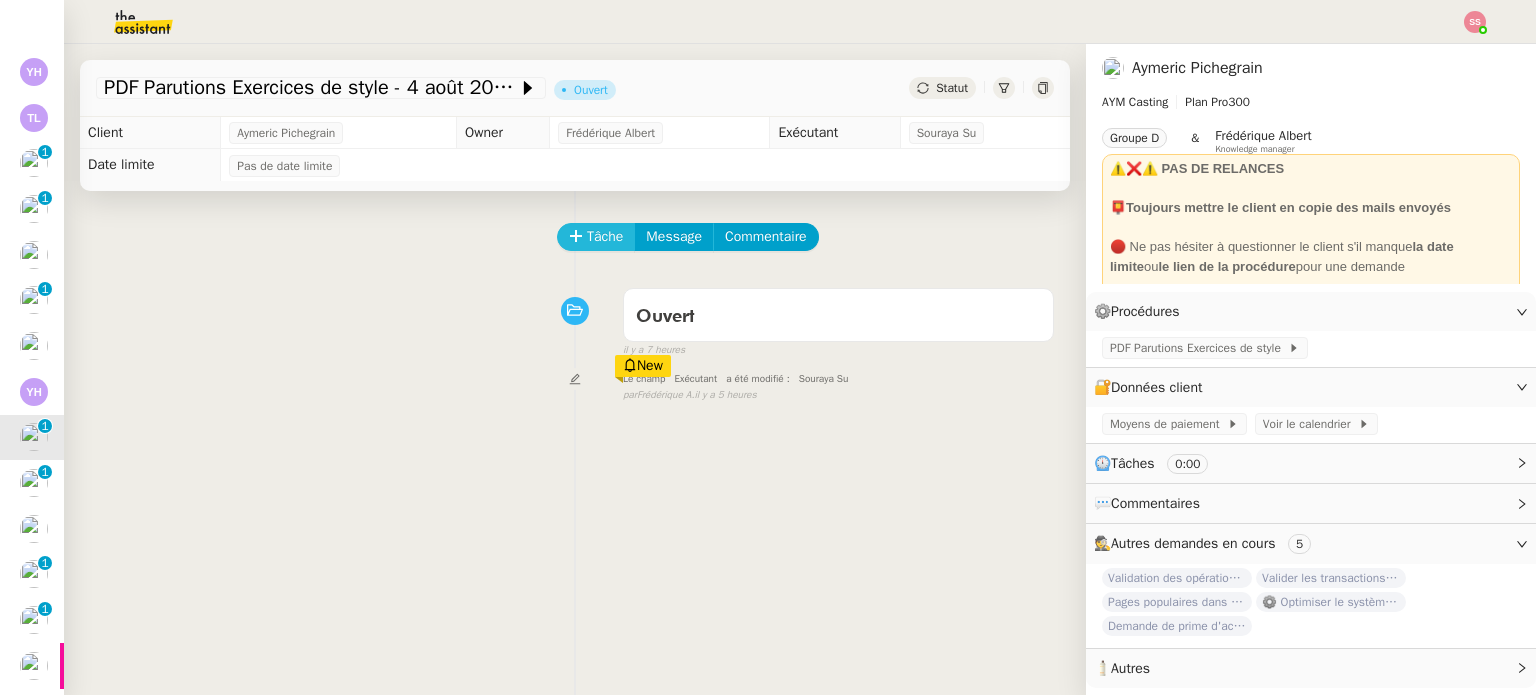 click on "Tâche" 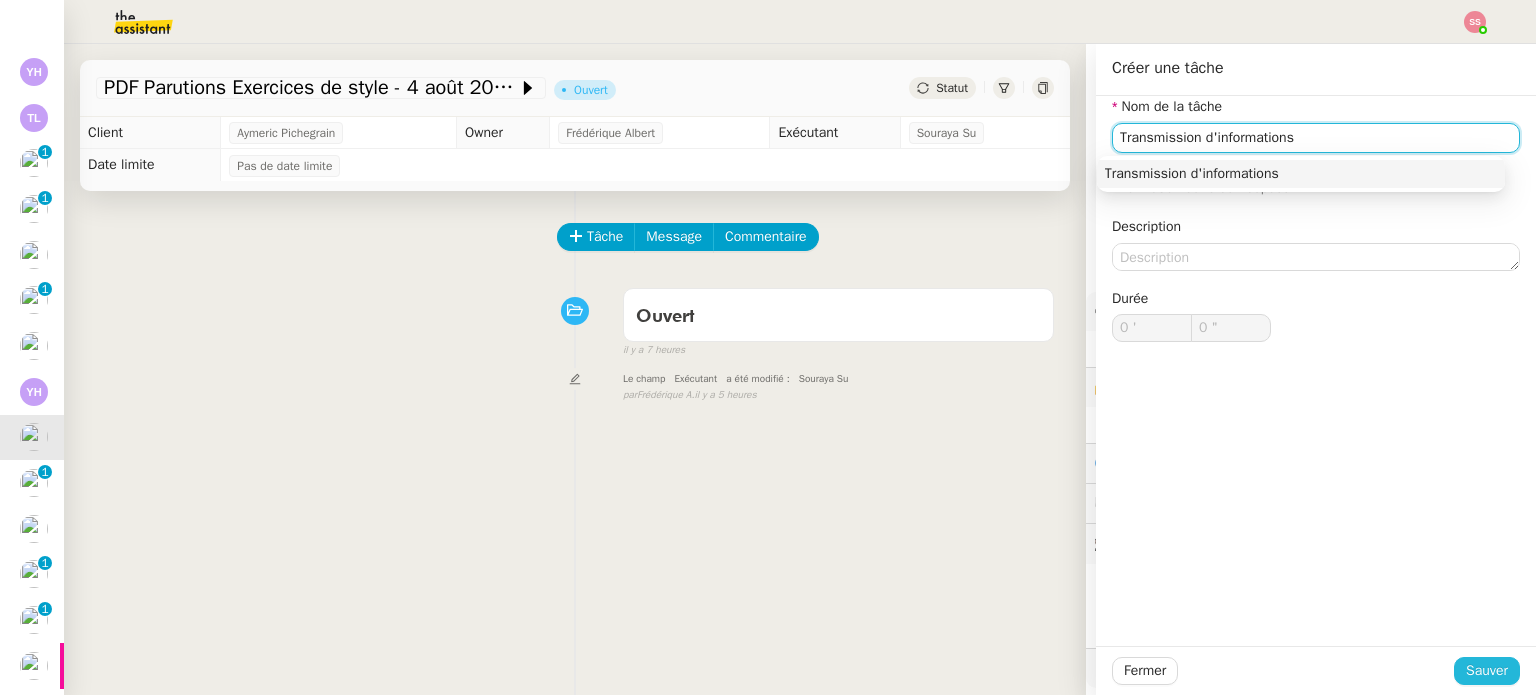 type on "Transmission d'informations" 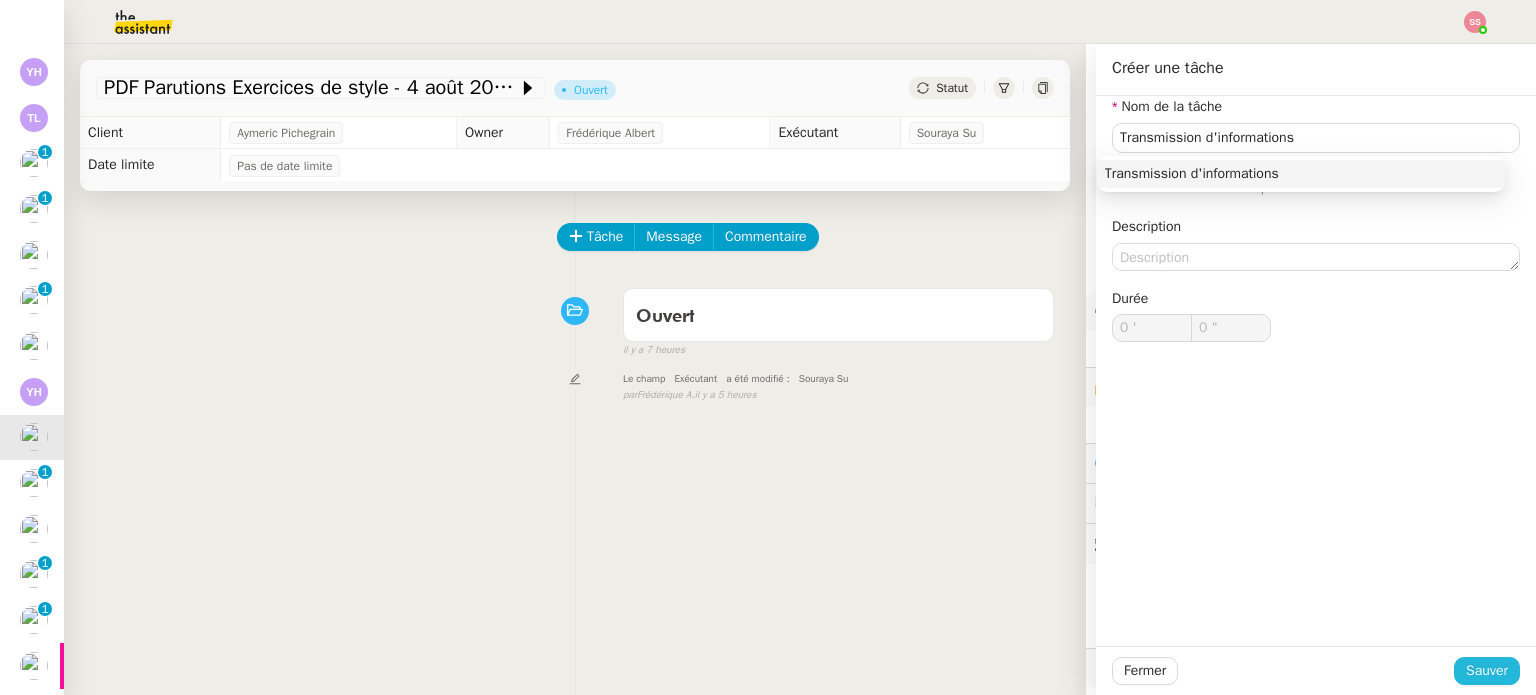 click on "Sauver" 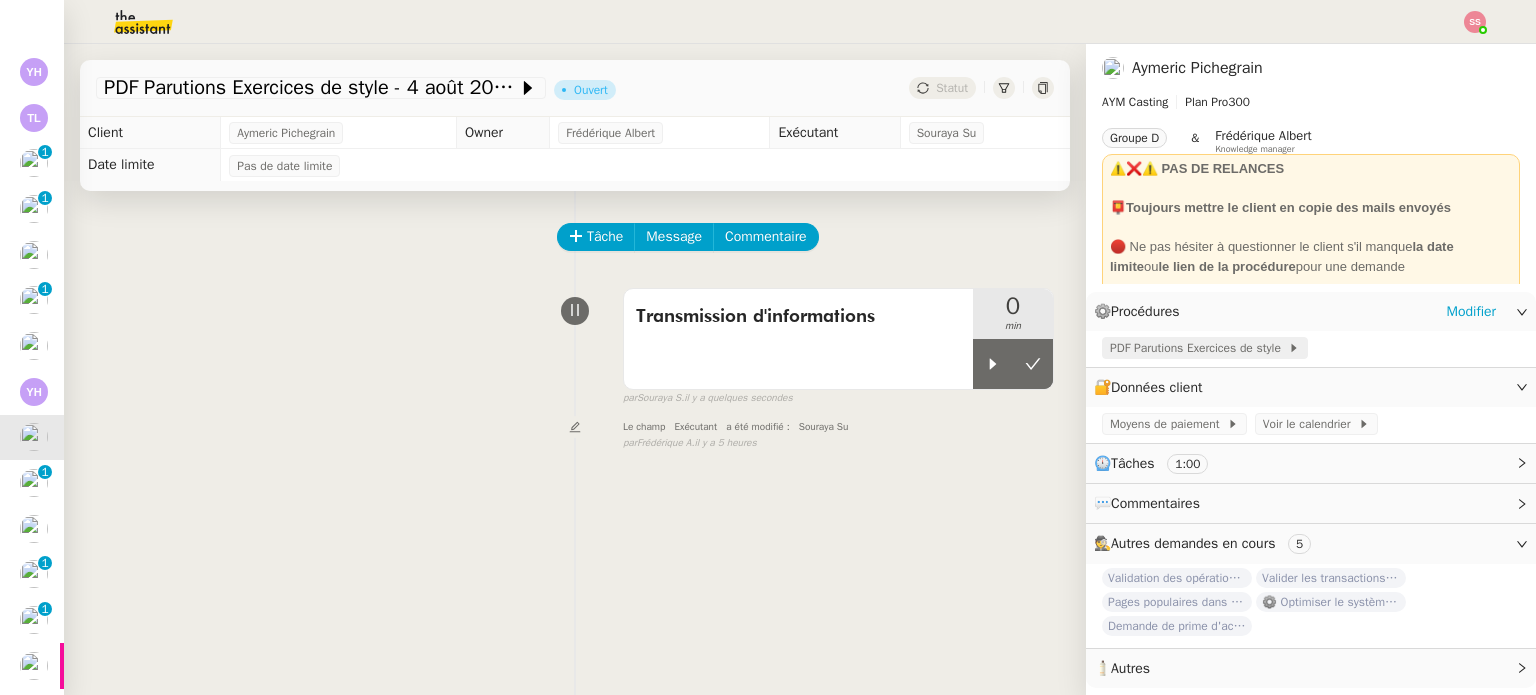 click on "PDF Parutions Exercices de style" 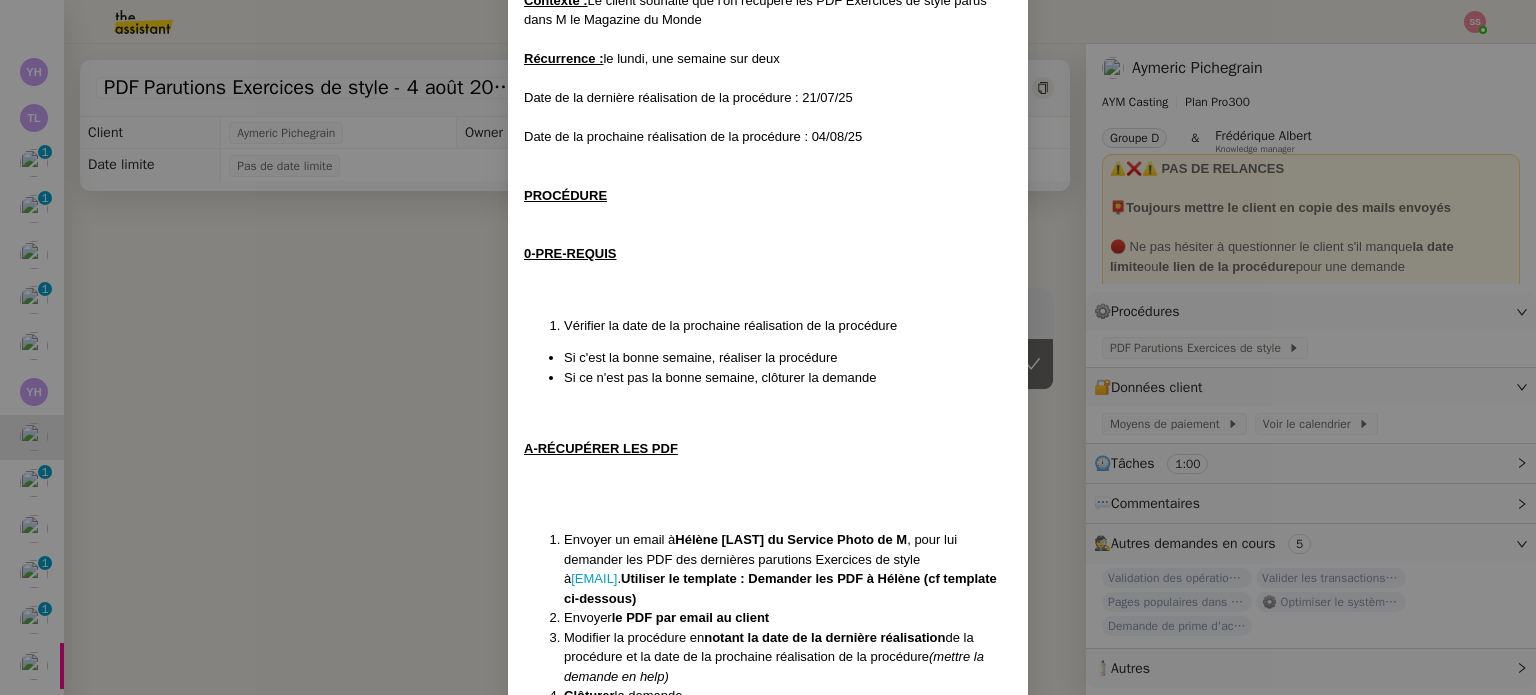 scroll, scrollTop: 15, scrollLeft: 0, axis: vertical 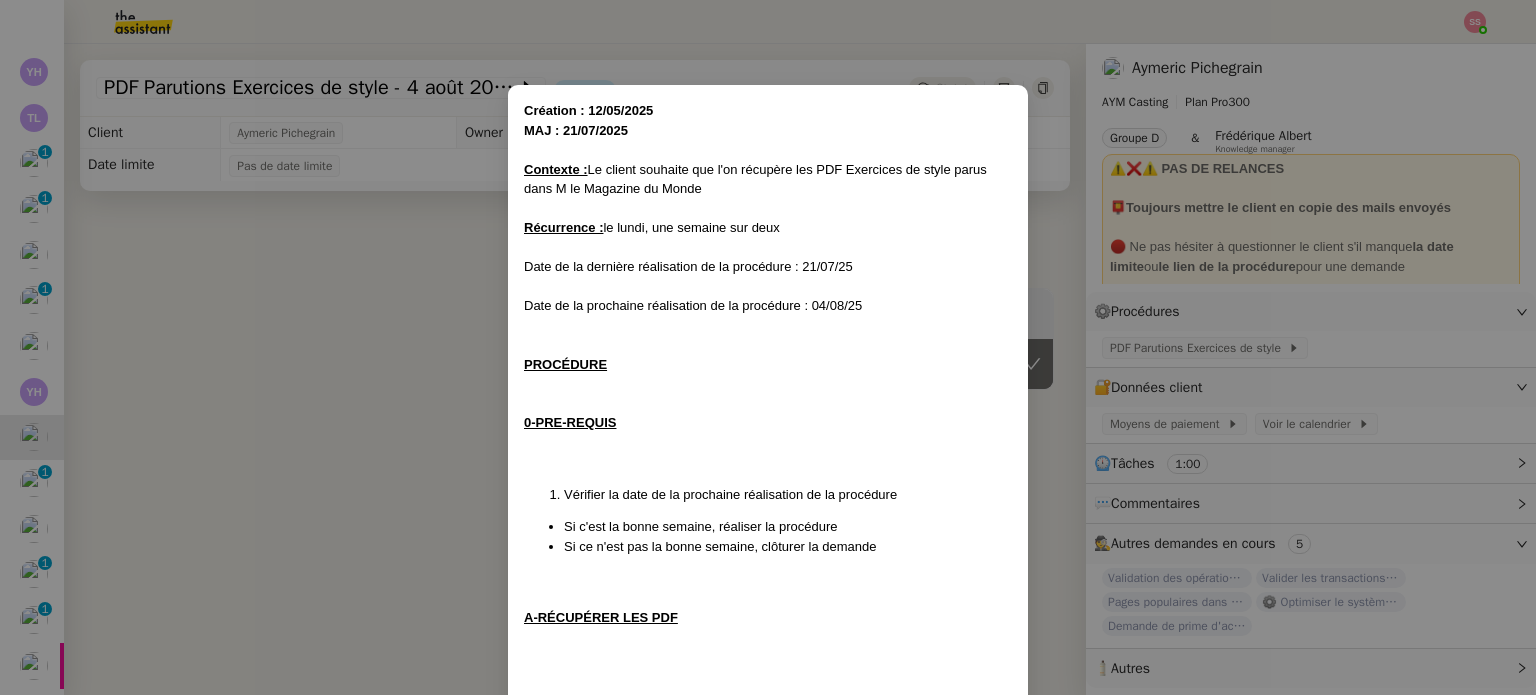 drag, startPoint x: 397, startPoint y: 352, endPoint x: 596, endPoint y: 342, distance: 199.2511 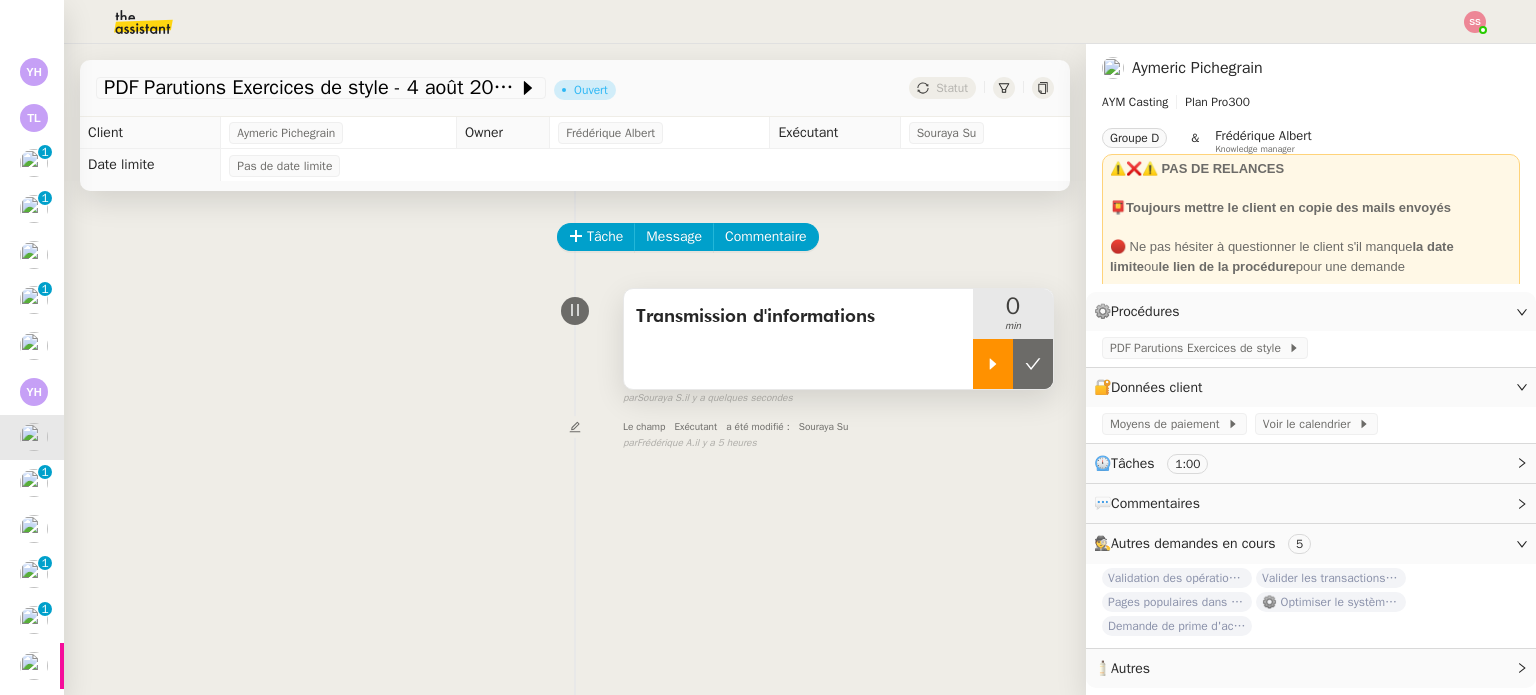 click 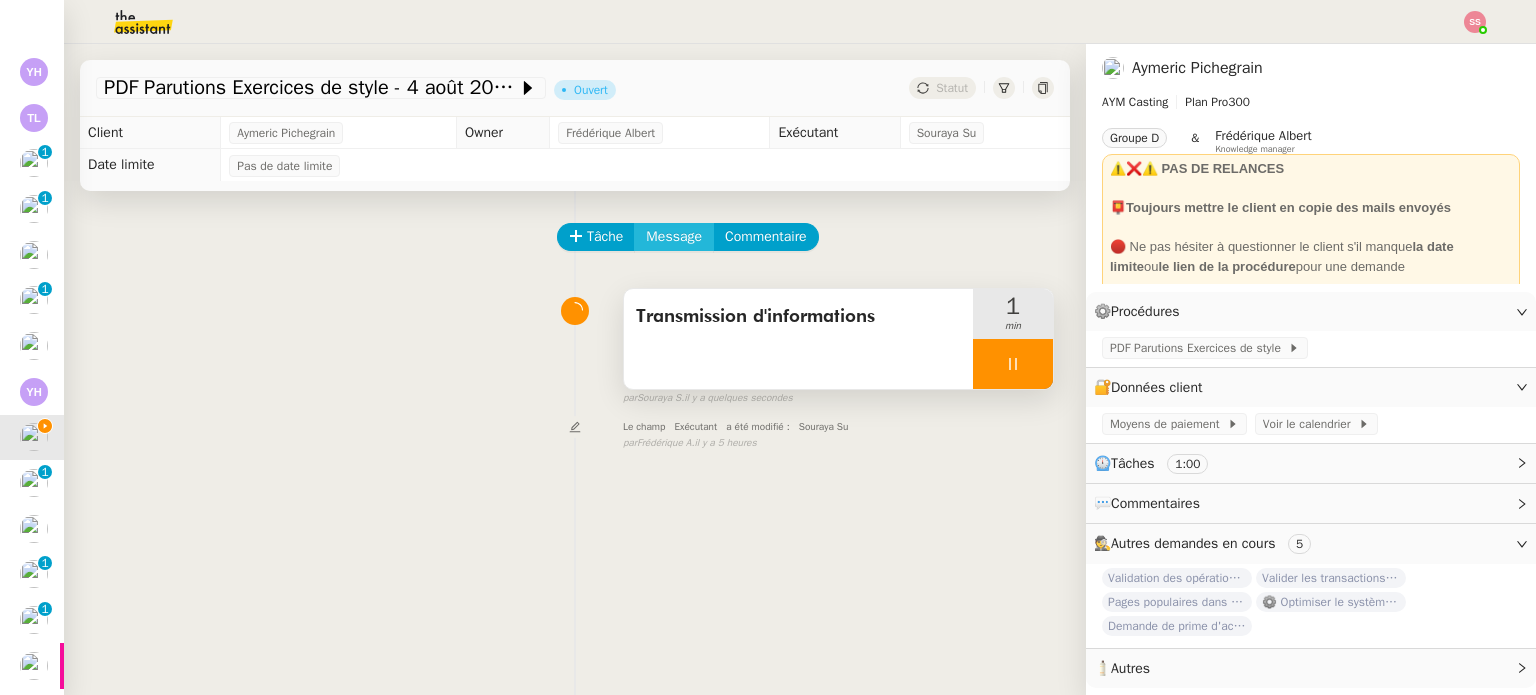 click on "Message" 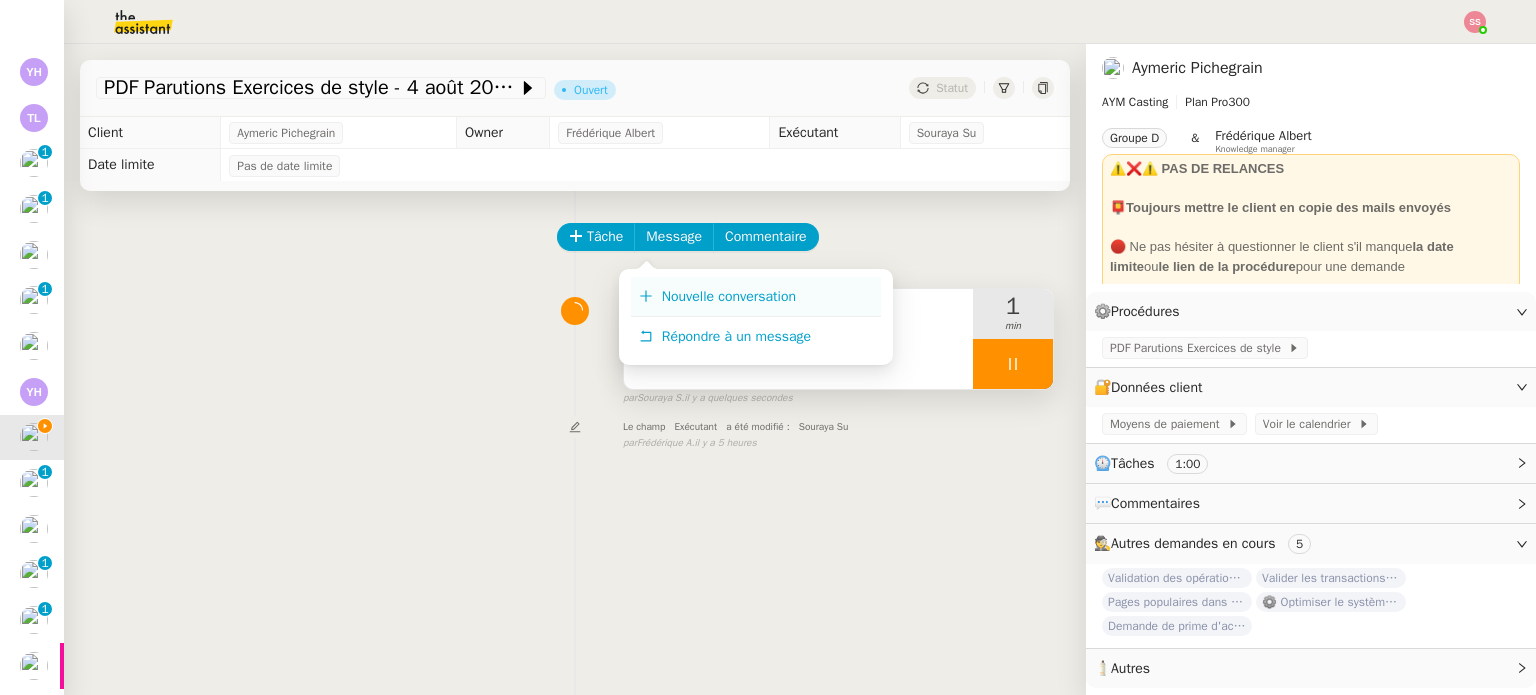 click on "Nouvelle conversation" at bounding box center [756, 297] 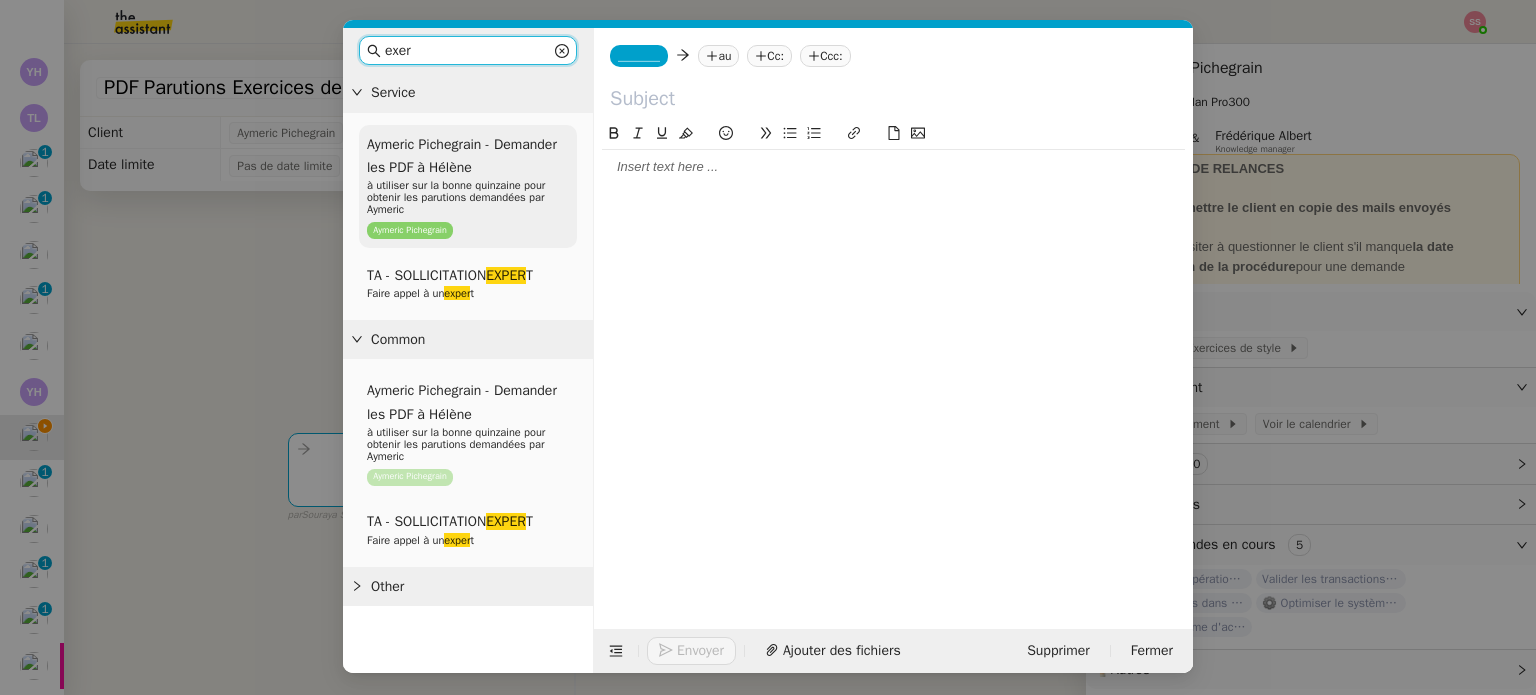 type on "exer" 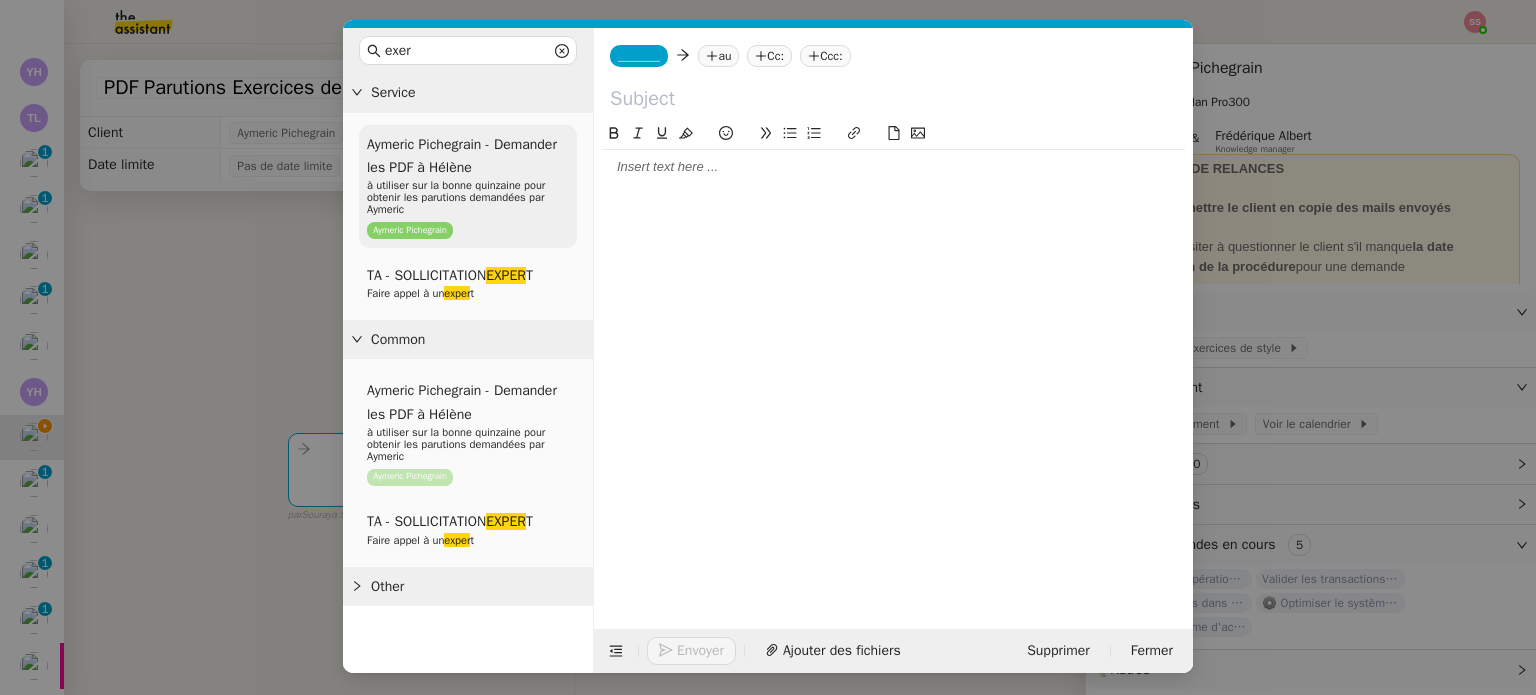 click on "à utiliser sur la bonne quinzaine pour obtenir les parutions demandées par Aymeric" at bounding box center [468, 197] 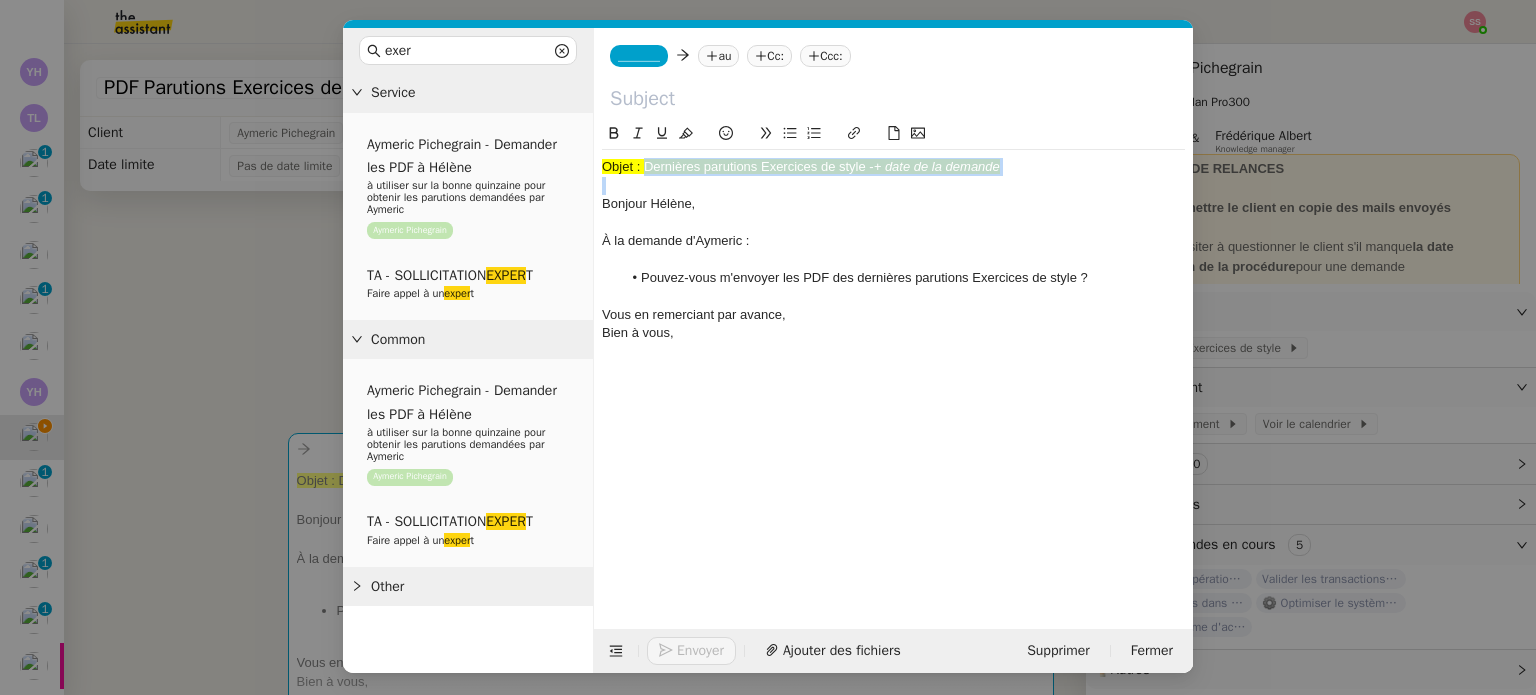 drag, startPoint x: 644, startPoint y: 174, endPoint x: 1040, endPoint y: 183, distance: 396.10226 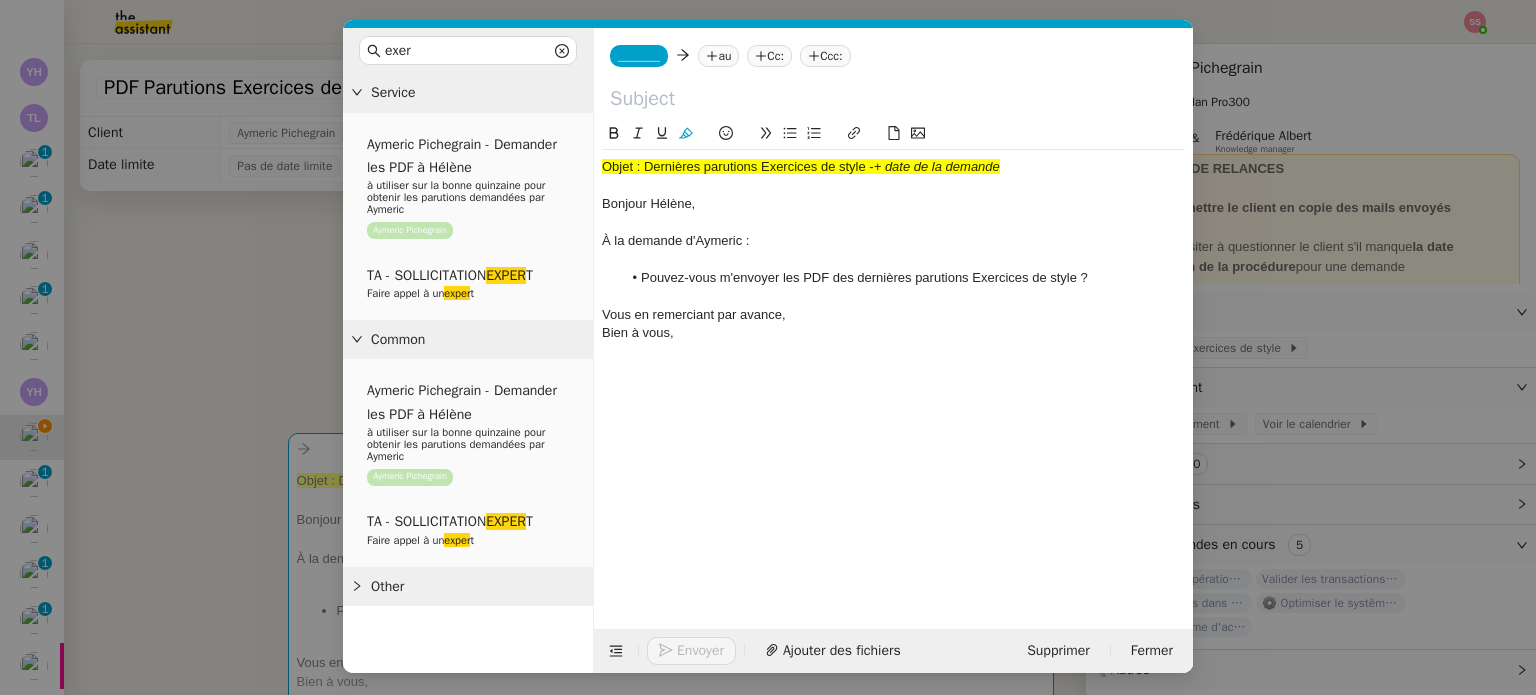 click 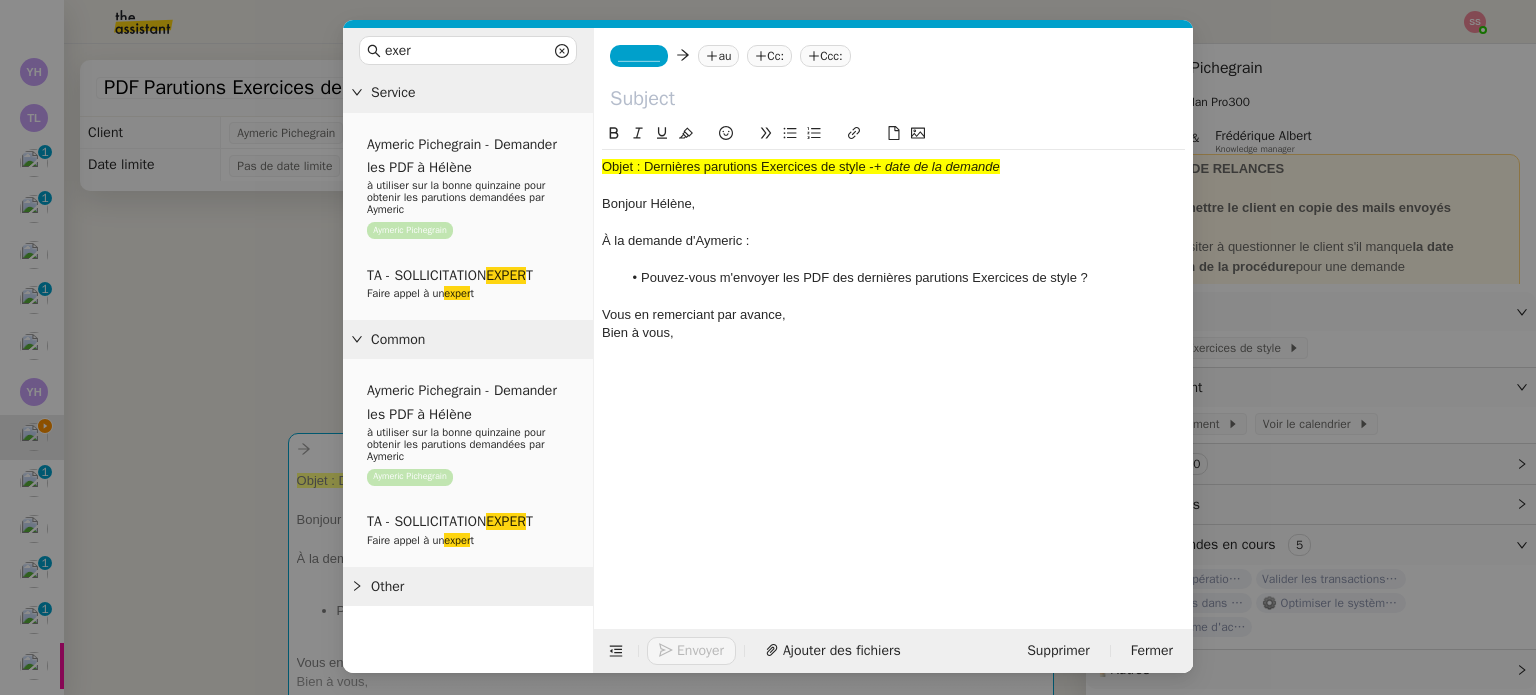 paste on "Dernières parutions Exercices de style - + date de la demande" 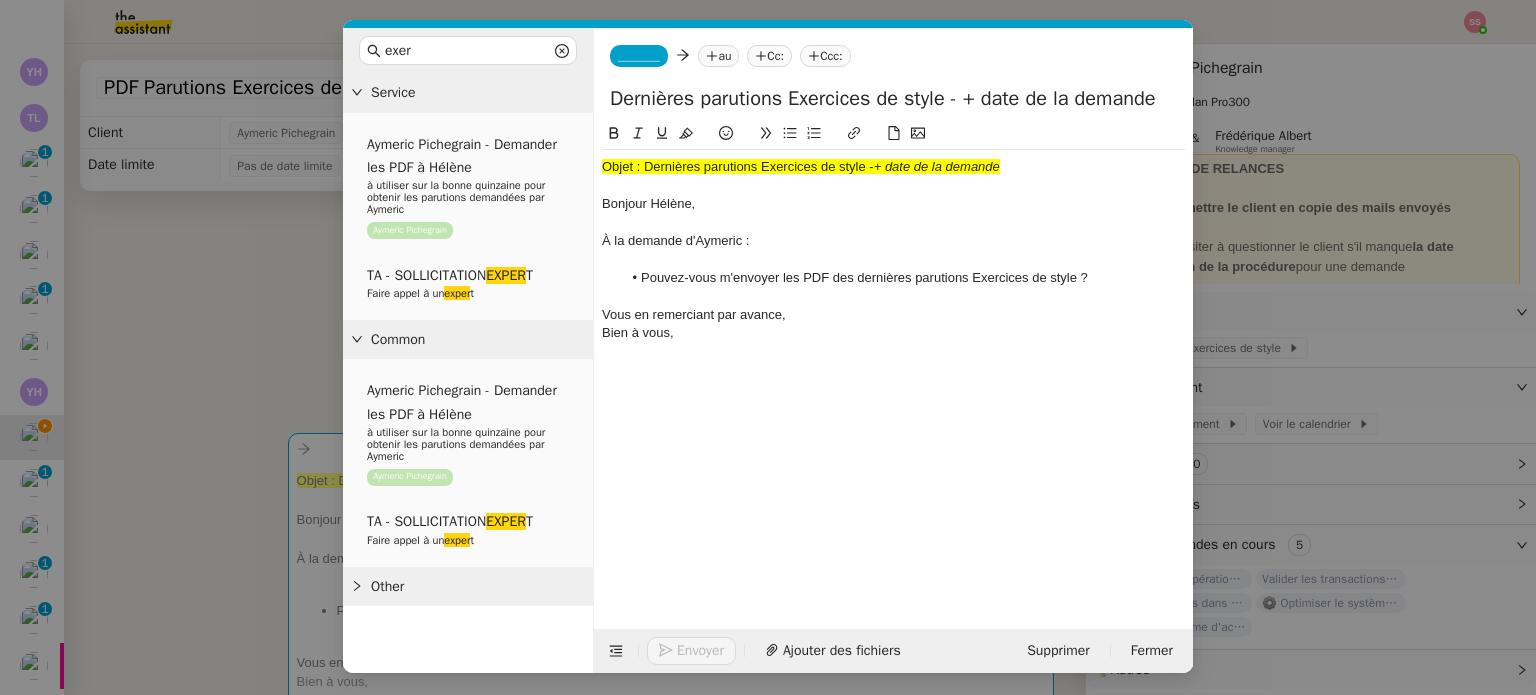 scroll, scrollTop: 0, scrollLeft: 10, axis: horizontal 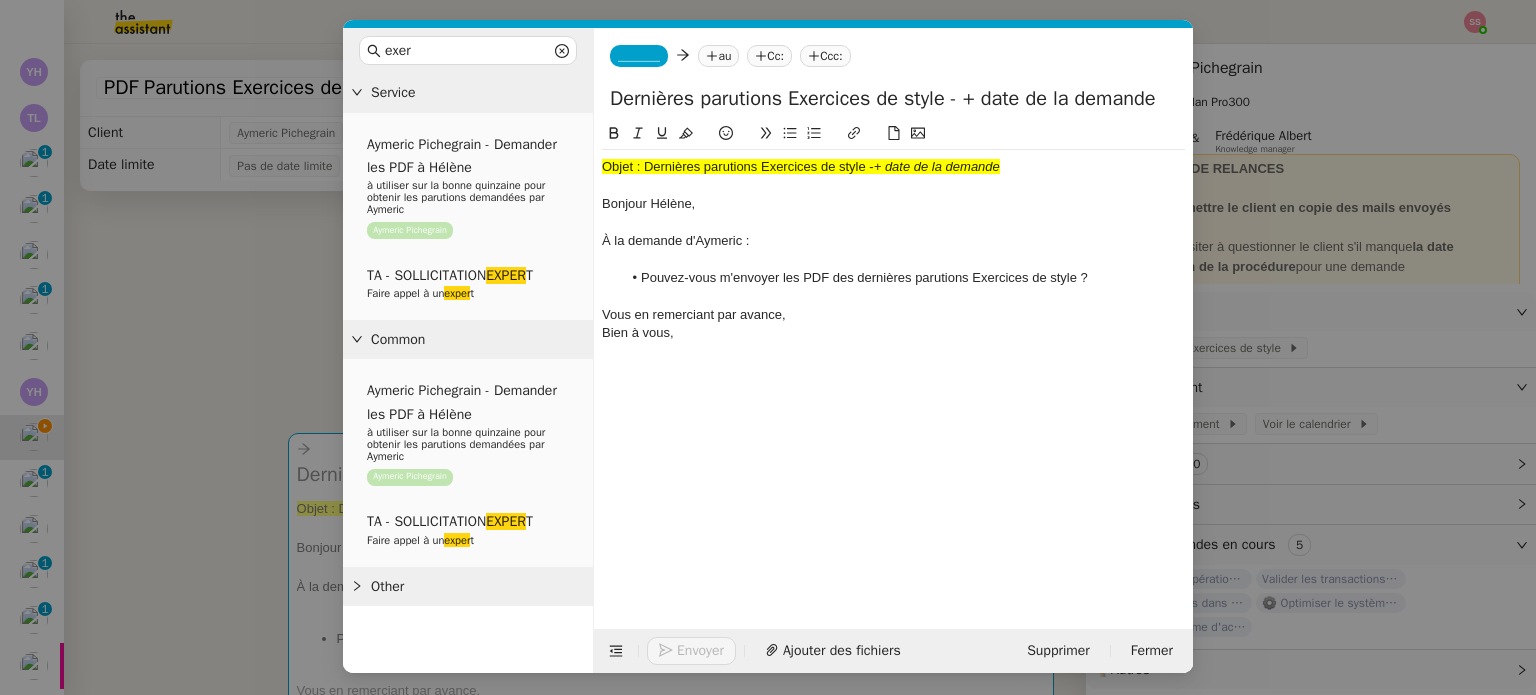 drag, startPoint x: 973, startPoint y: 102, endPoint x: 1375, endPoint y: 84, distance: 402.40277 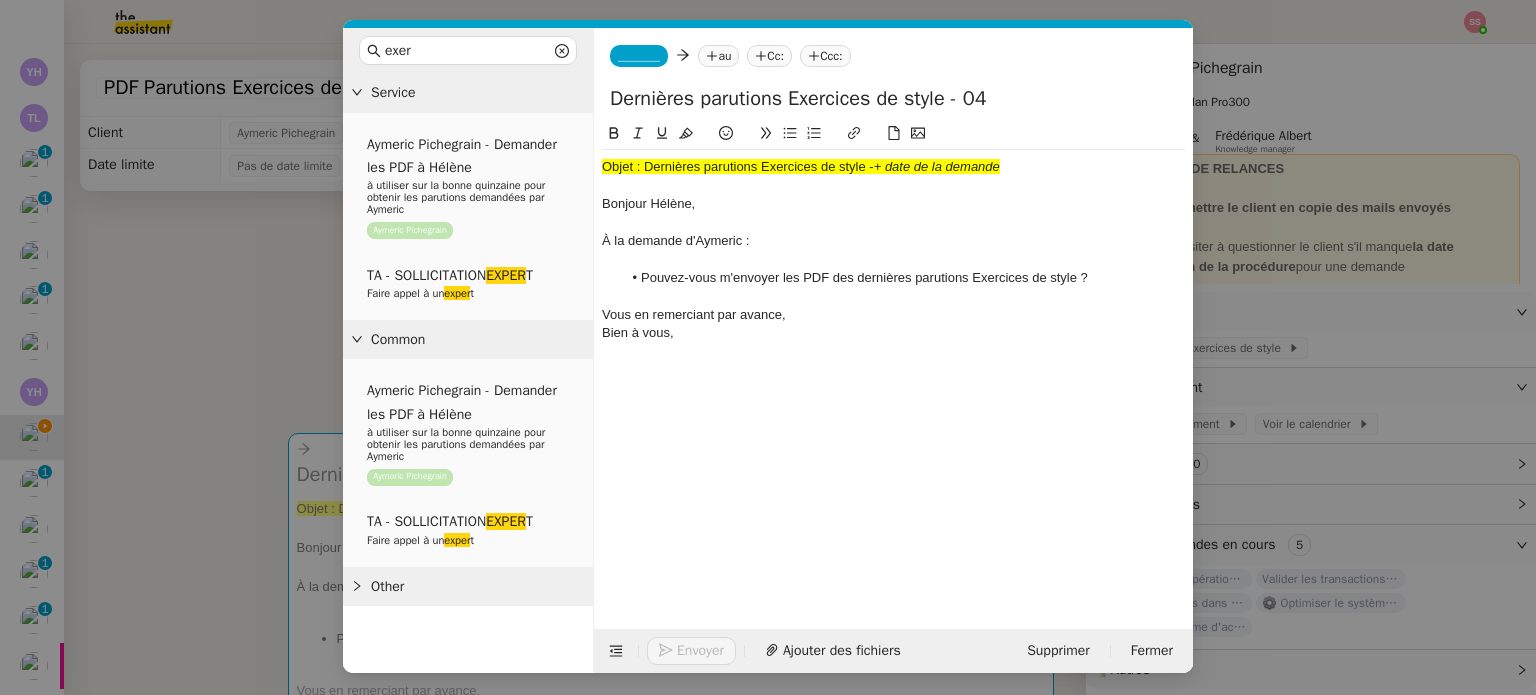 scroll, scrollTop: 0, scrollLeft: 0, axis: both 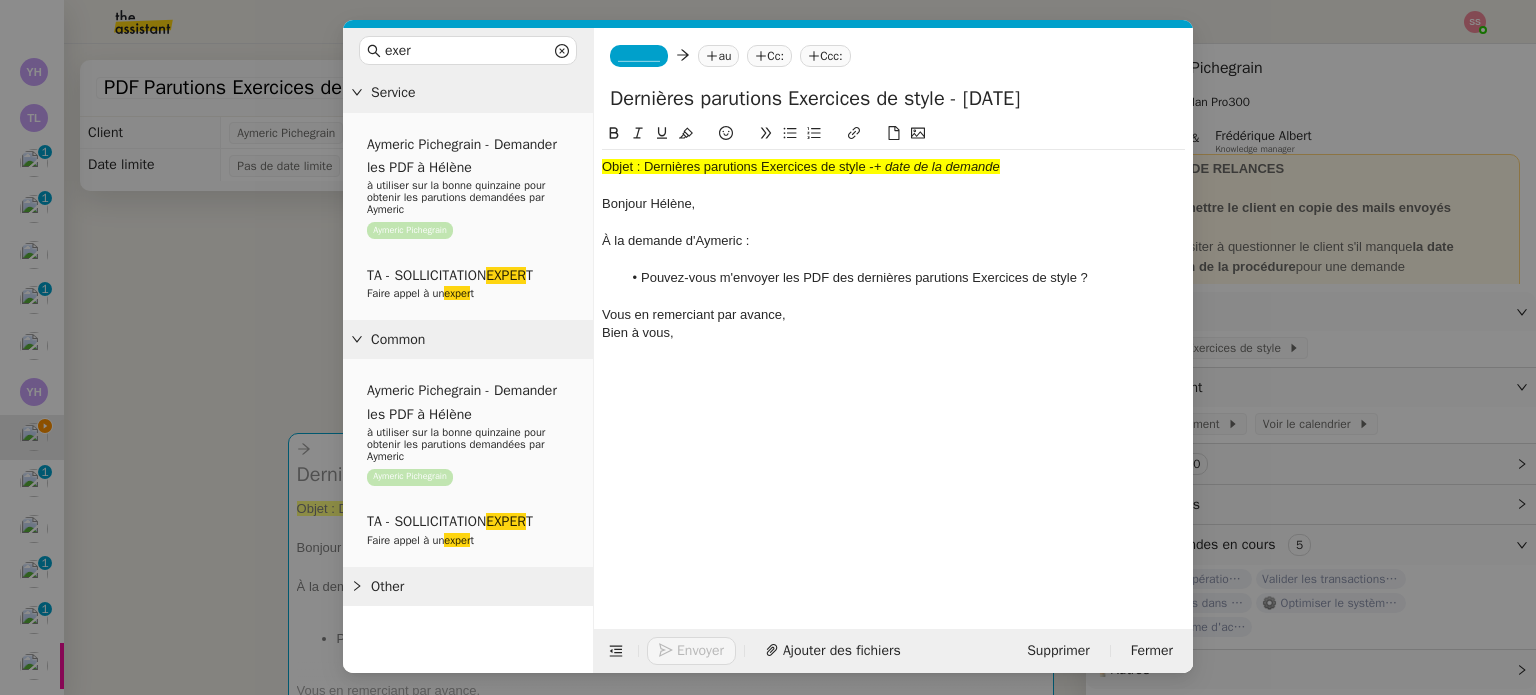 type on "Dernières parutions Exercices de style - 04/08/2025" 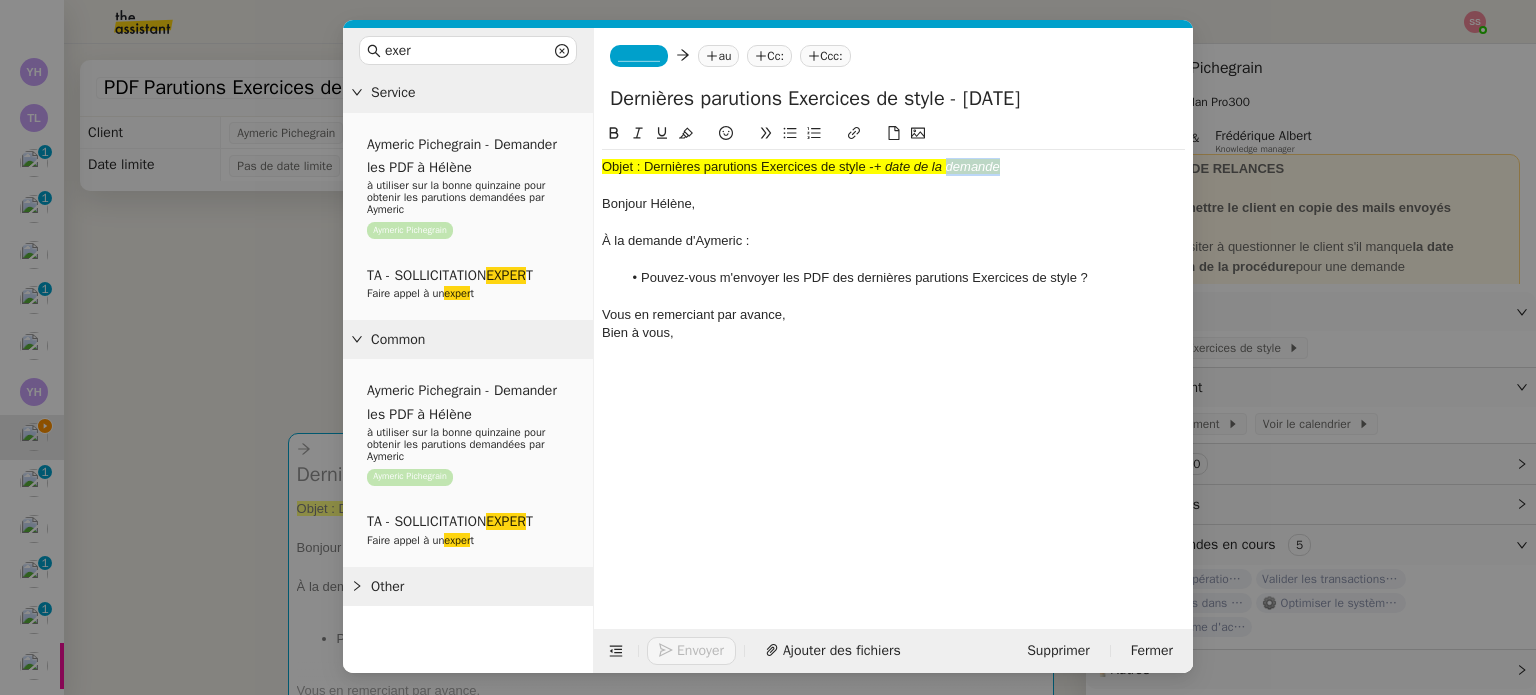 click on "Objet : Dernières parutions Exercices de style -  + date de la demande Bonjour Hélène, À la demande d'Aymeric : Pouvez-vous m'envoyer les PDF des dernières parutions Exercices de style ? Vous en remerciant par avance, Bien à vous," 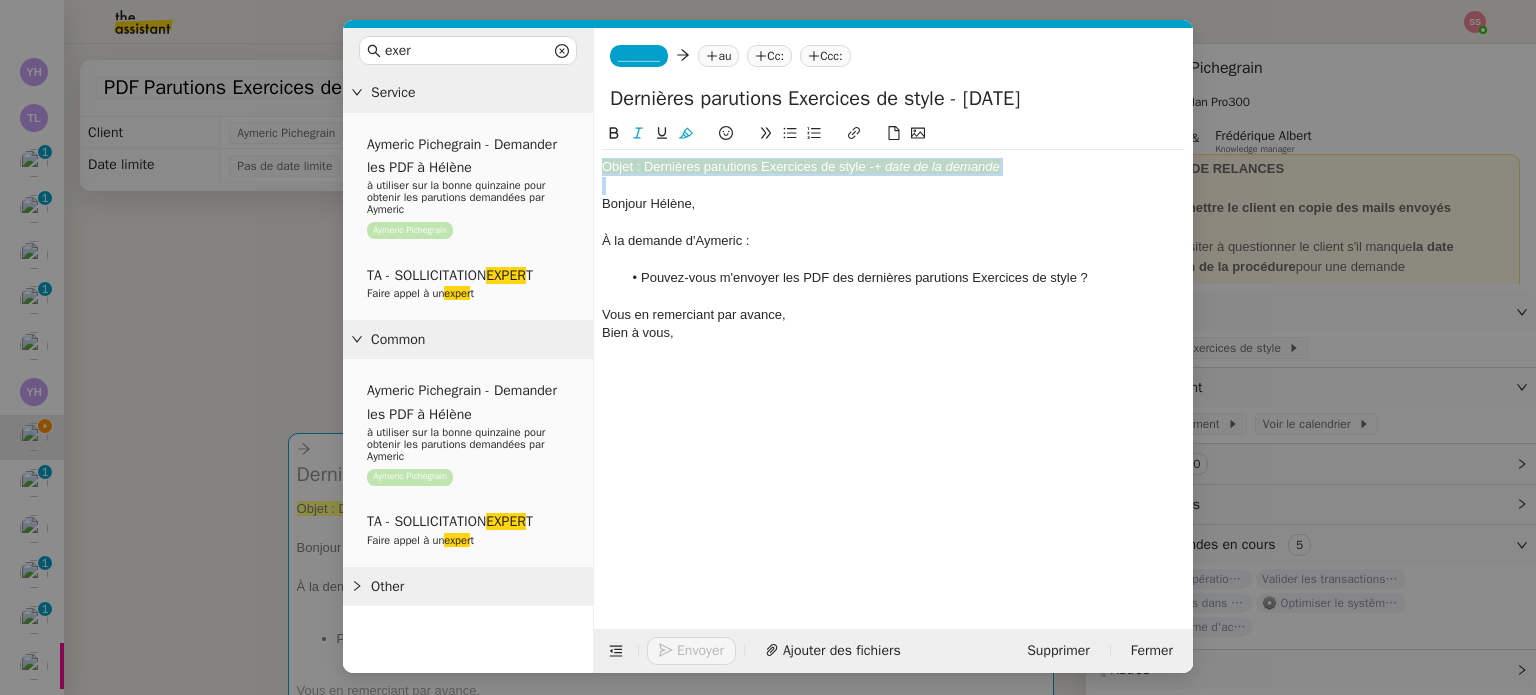 click on "Objet : Dernières parutions Exercices de style -  + date de la demande Bonjour Hélène, À la demande d'Aymeric : Pouvez-vous m'envoyer les PDF des dernières parutions Exercices de style ? Vous en remerciant par avance, Bien à vous," 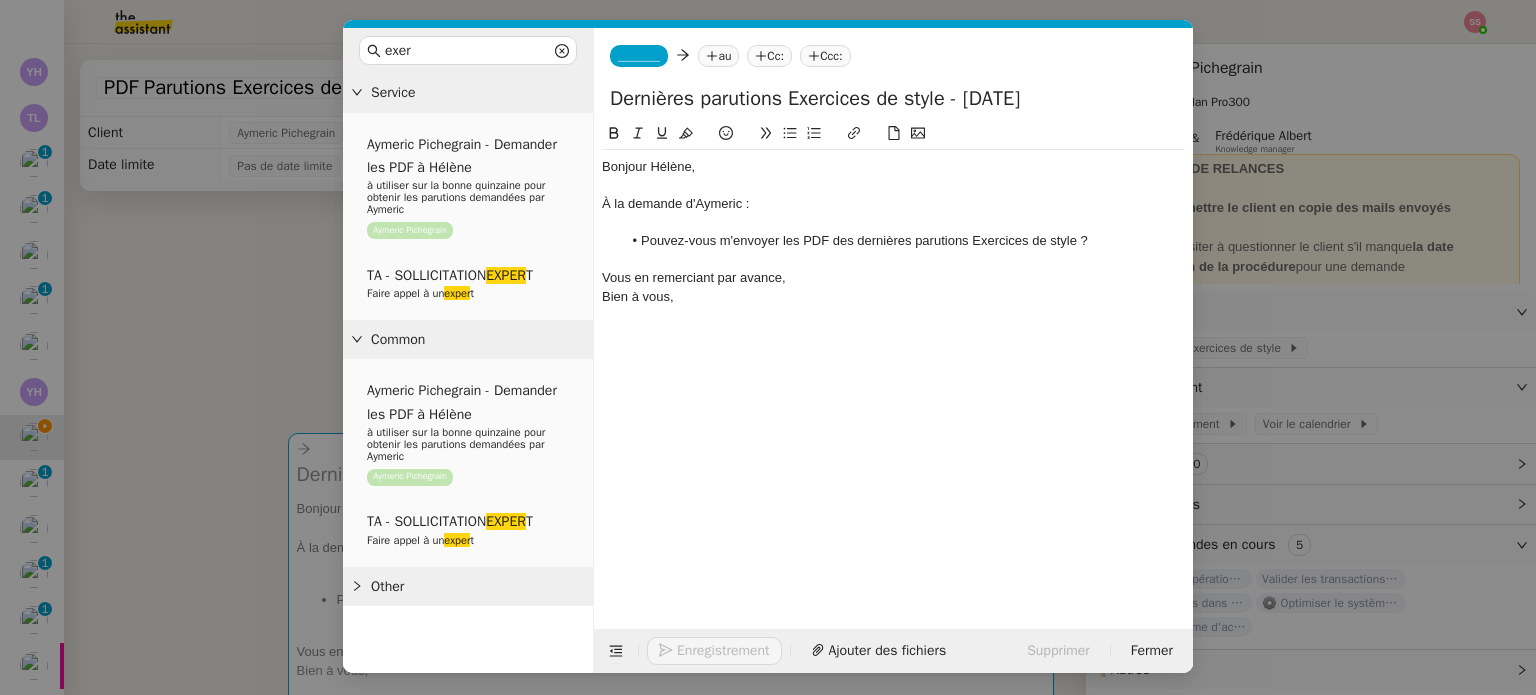click on "_______" 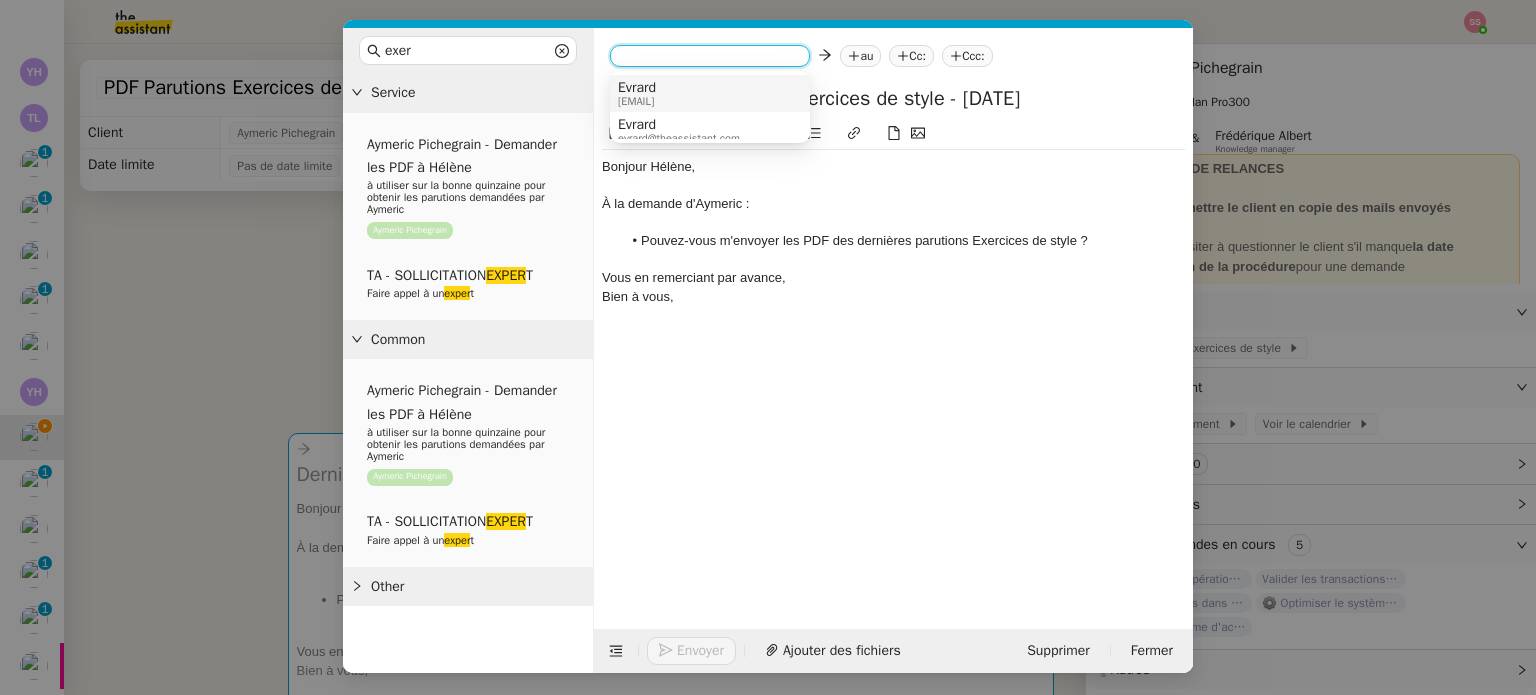 click on "evrard@aymcasting.com" at bounding box center (637, 101) 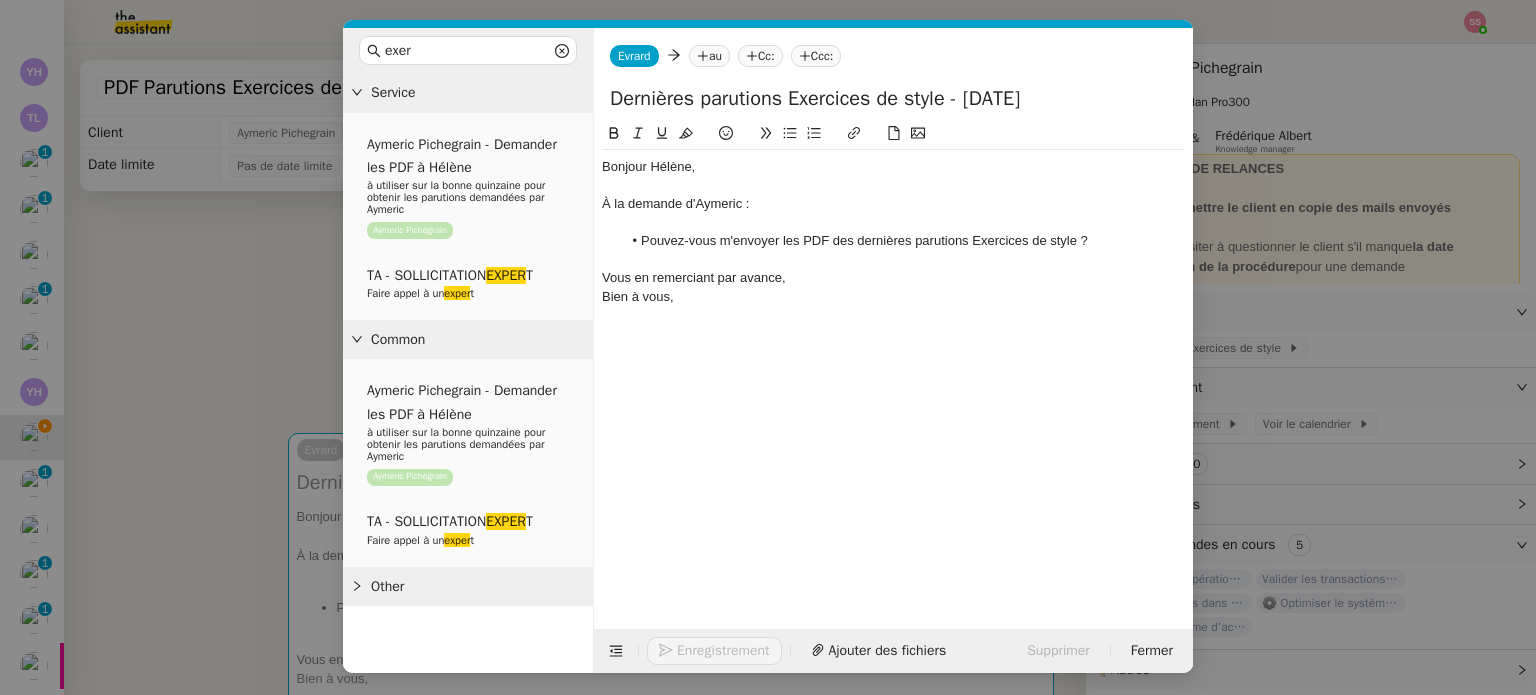 click on "exer Service Aymeric Pichegrain - Demander les PDF à Hélène    à utiliser sur la bonne quinzaine pour obtenir les parutions demandées par Aymeric   Aymeric Pichegrain TA - SOLLICITATION  EXPER T    Faire appel à un  exper t Common Aymeric Pichegrain - Demander les PDF à Hélène    à utiliser sur la bonne quinzaine pour obtenir les parutions demandées par Aymeric   Aymeric Pichegrain TA - SOLLICITATION  EXPER T    Faire appel à un  exper t Other No Templates Evrard Evrard         au
Cc:
Ccc:
Dernières parutions Exercices de style - 04/08/2025         Bonjour Hélène, À la demande d'Aymeric : Pouvez-vous m'envoyer les PDF des dernières parutions Exercices de style ? Vous en remerciant par avance, Bien à vous, Enregistrement Ajouter des fichiers Supprimer Fermer" at bounding box center (768, 347) 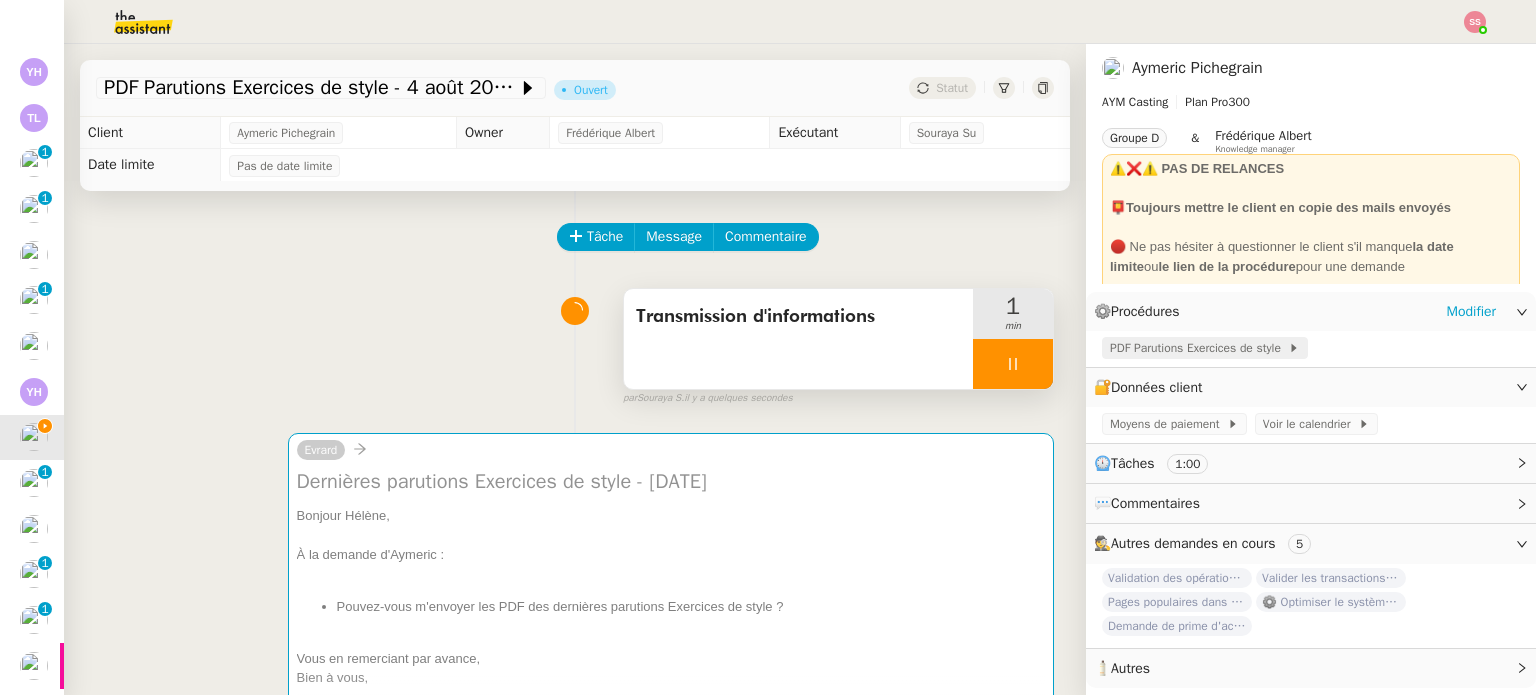 click on "PDF Parutions Exercices de style" 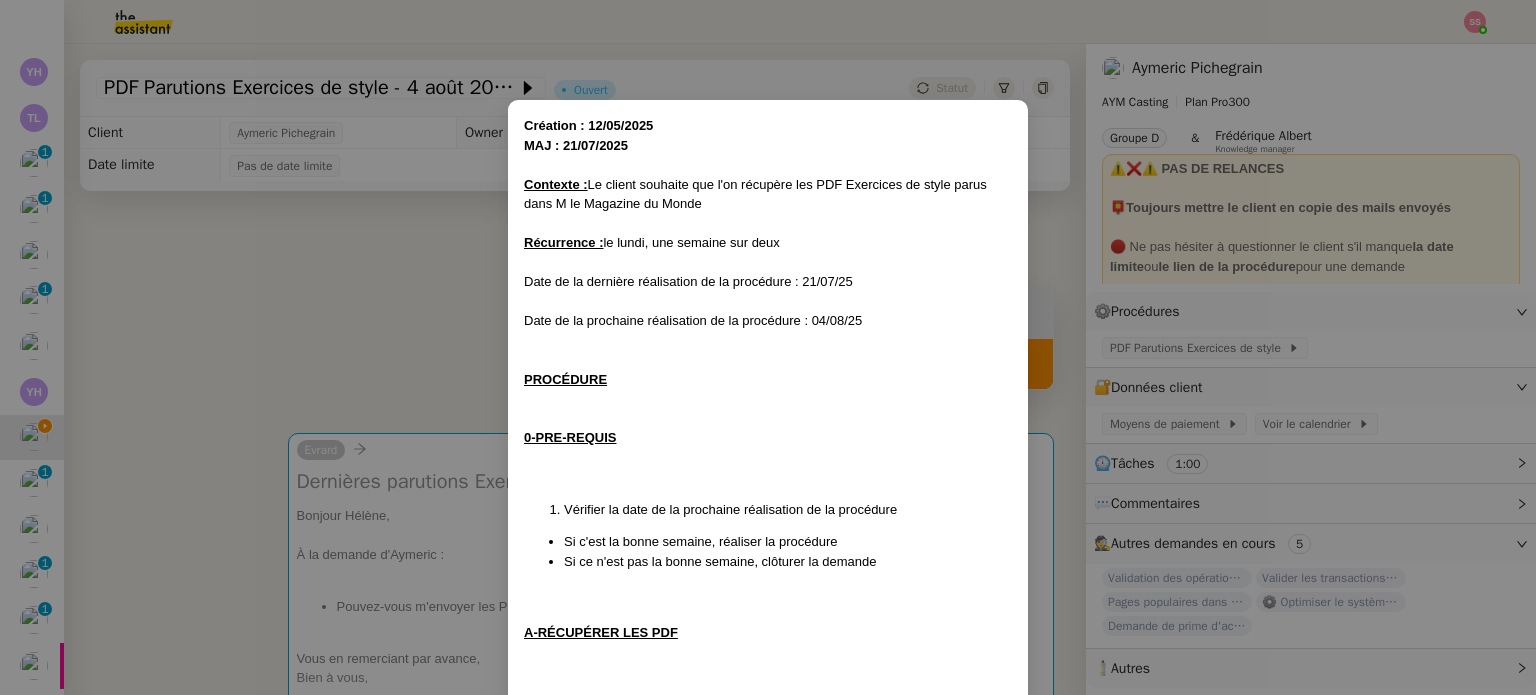 scroll, scrollTop: 415, scrollLeft: 0, axis: vertical 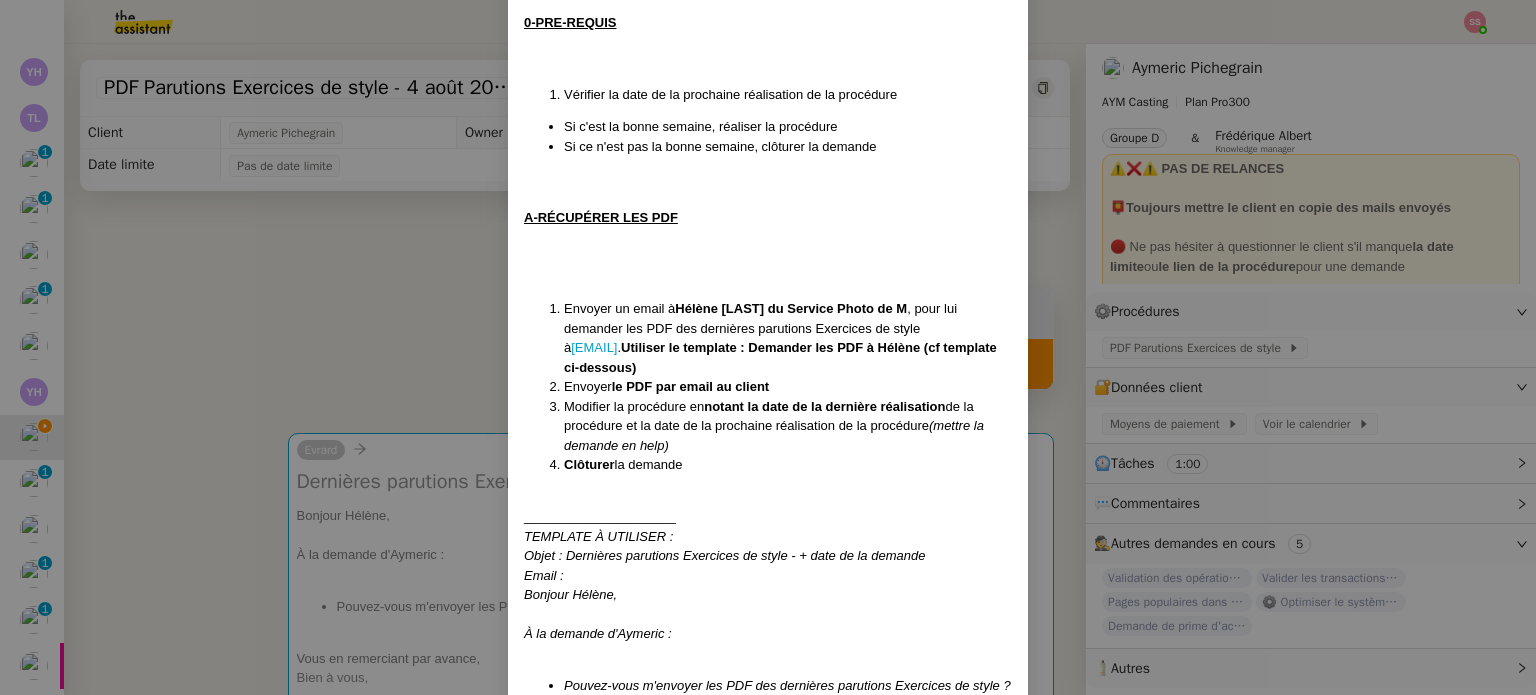drag, startPoint x: 544, startPoint y: 350, endPoint x: 672, endPoint y: 347, distance: 128.03516 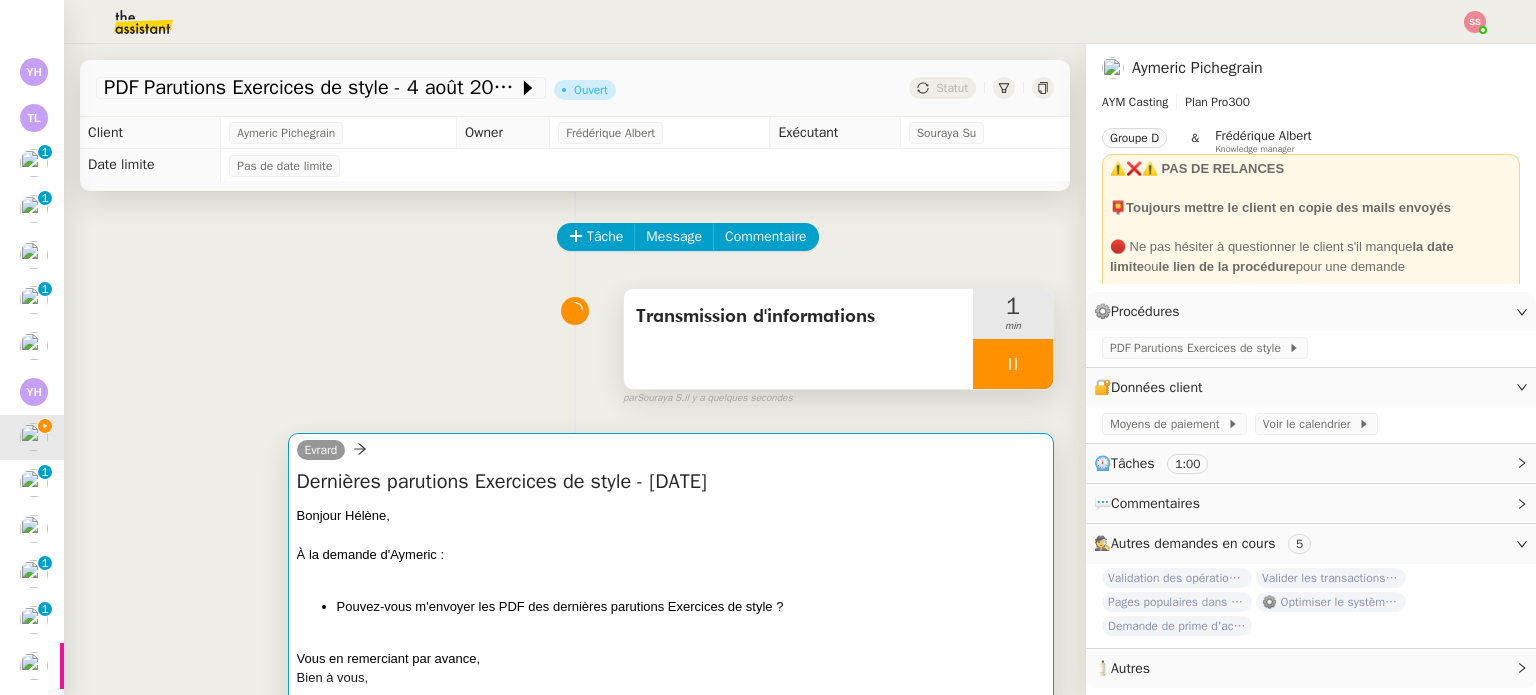 click on "Evrard" at bounding box center (671, 453) 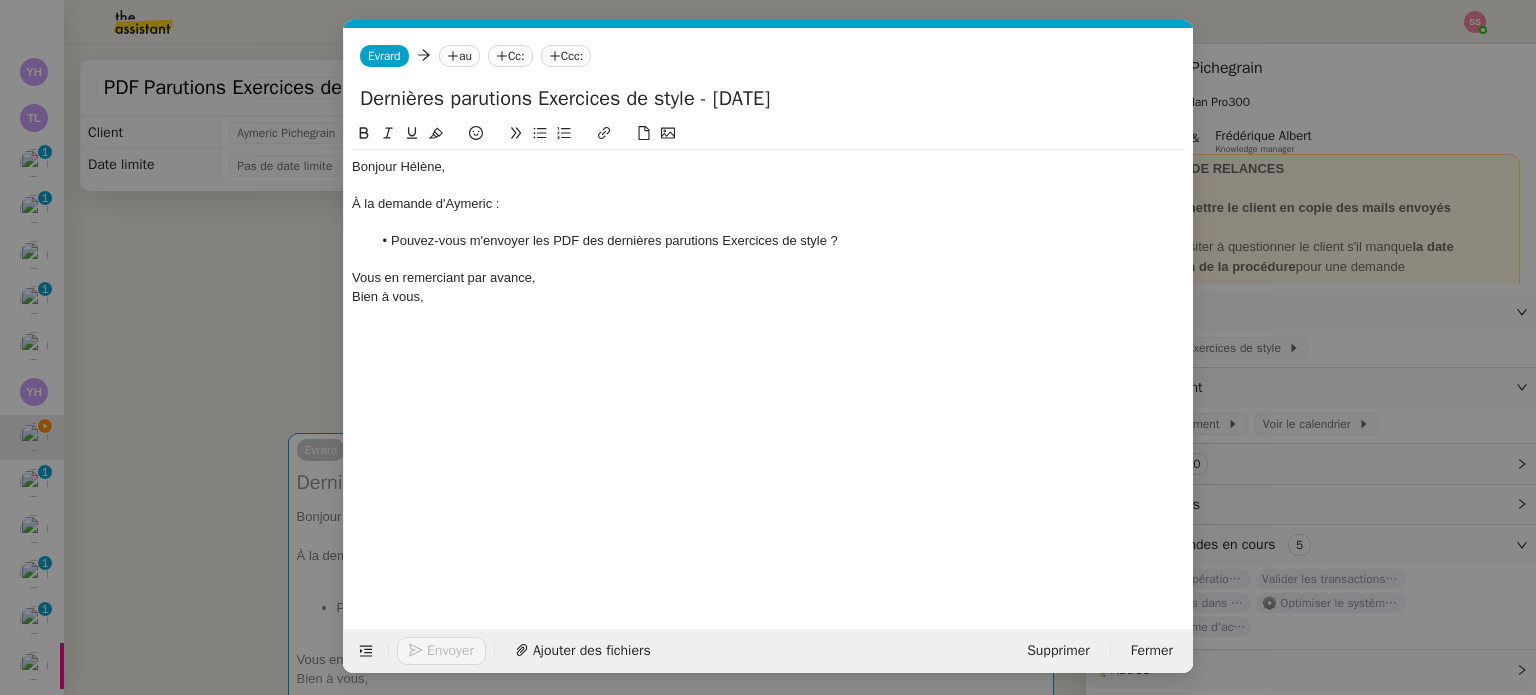scroll, scrollTop: 0, scrollLeft: 68, axis: horizontal 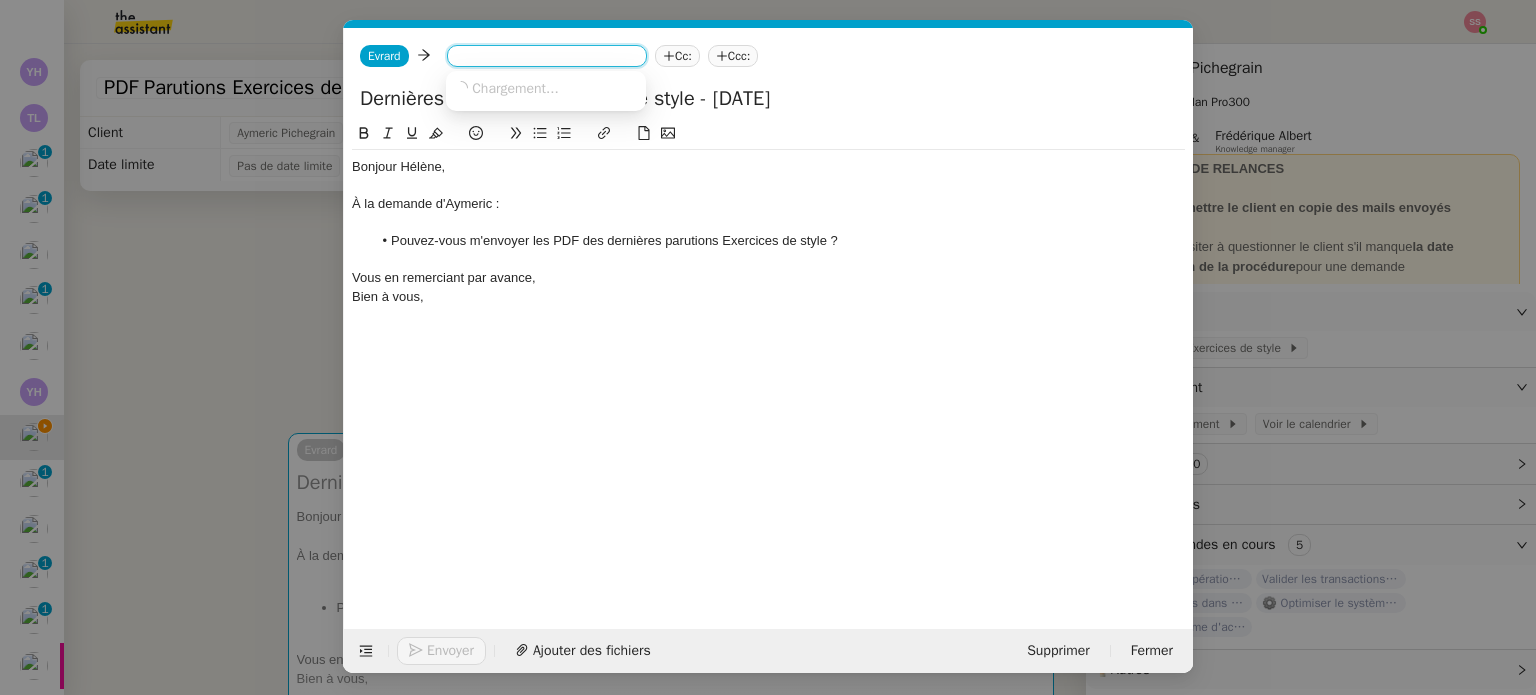 paste on "benard@lemonde.fr" 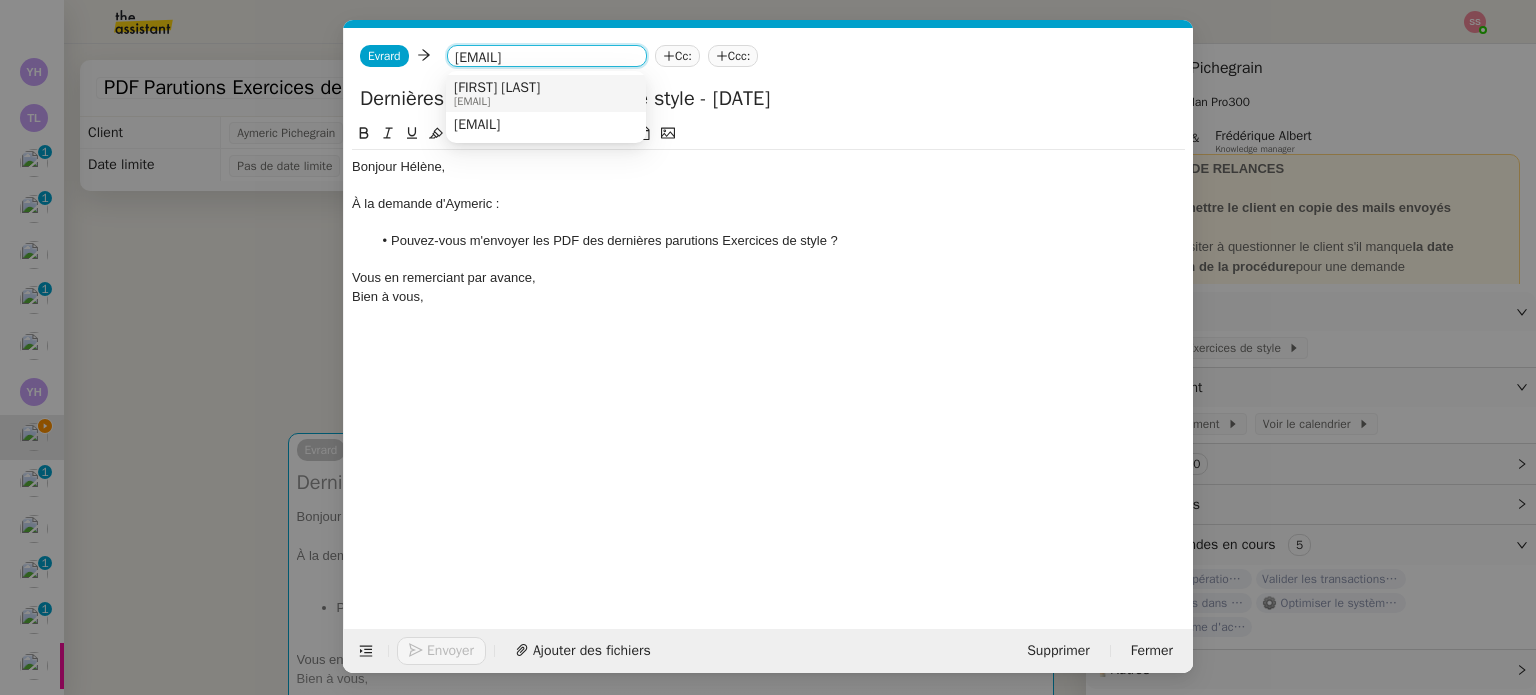 type on "benard@lemonde.fr" 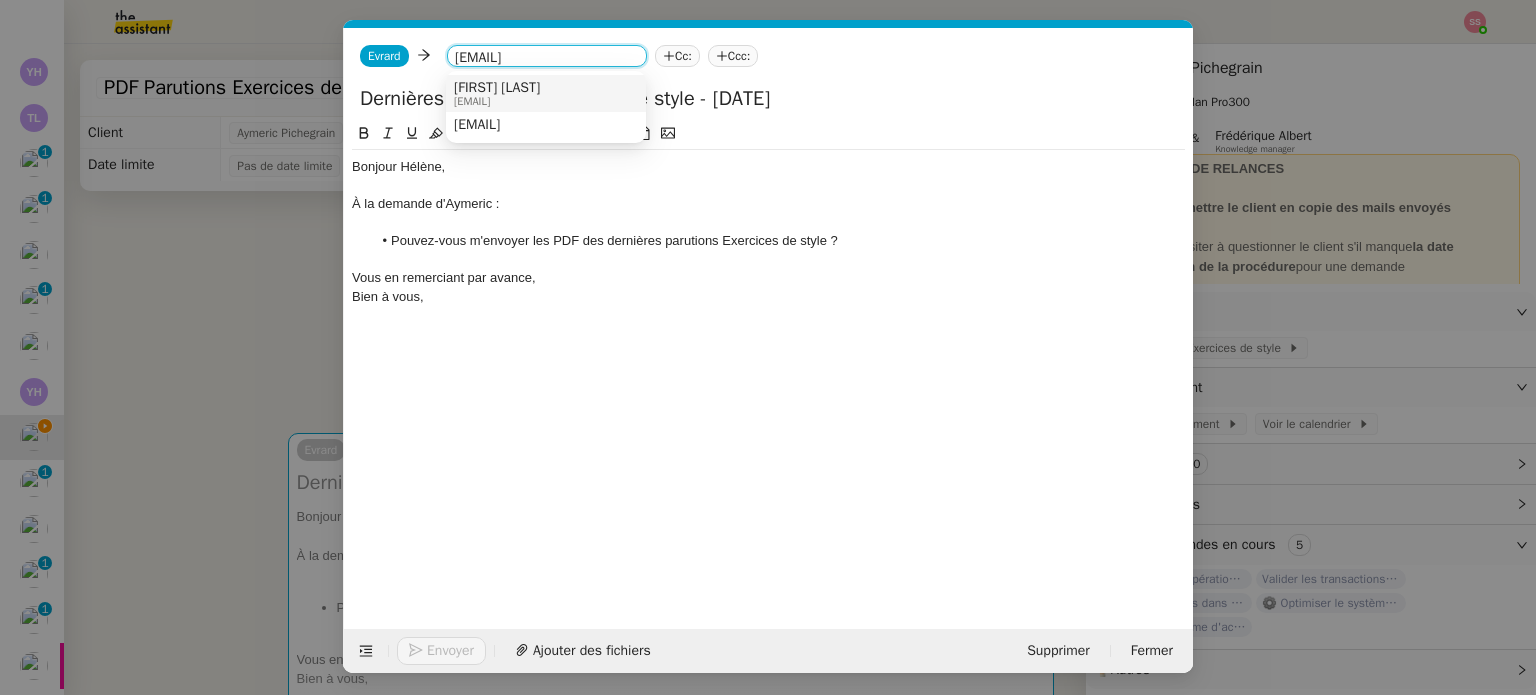 click on "Hélène Bénard-Chizari" at bounding box center (497, 88) 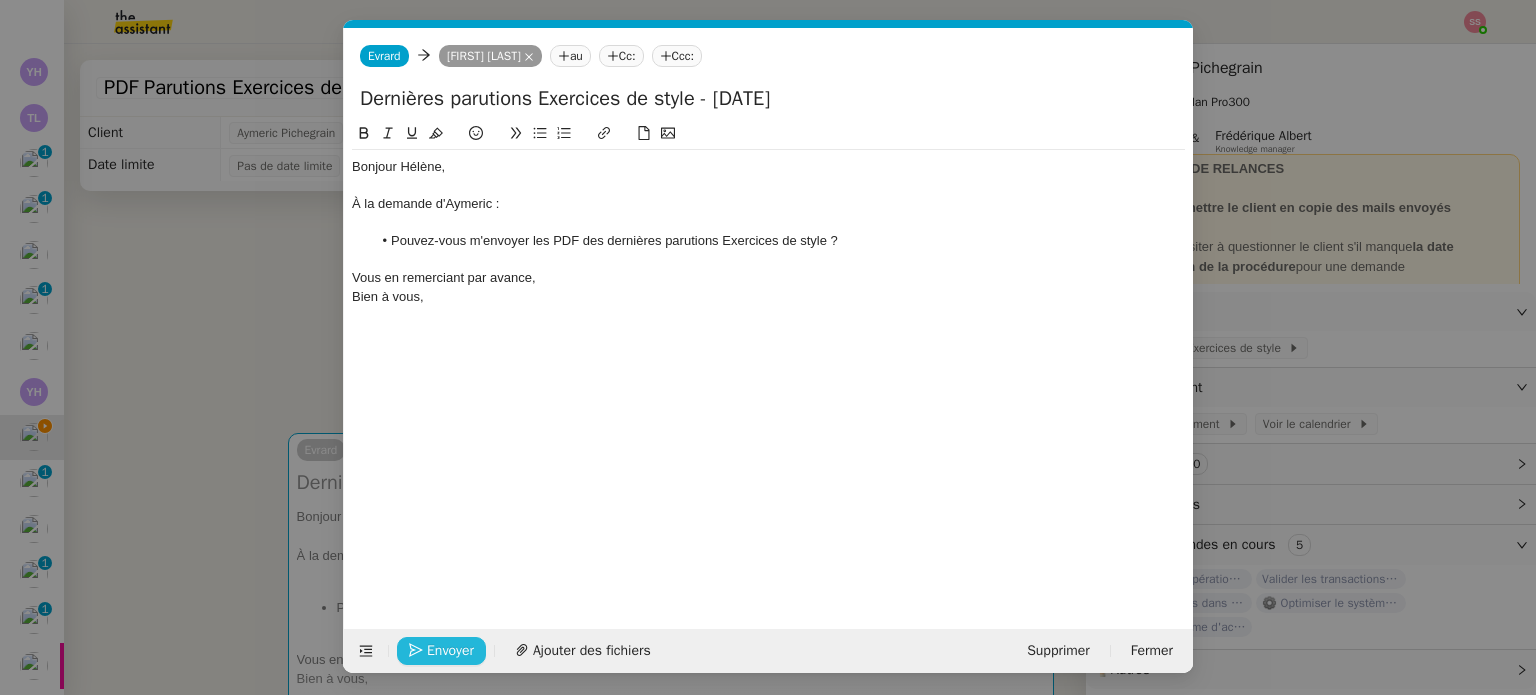 click on "Envoyer" 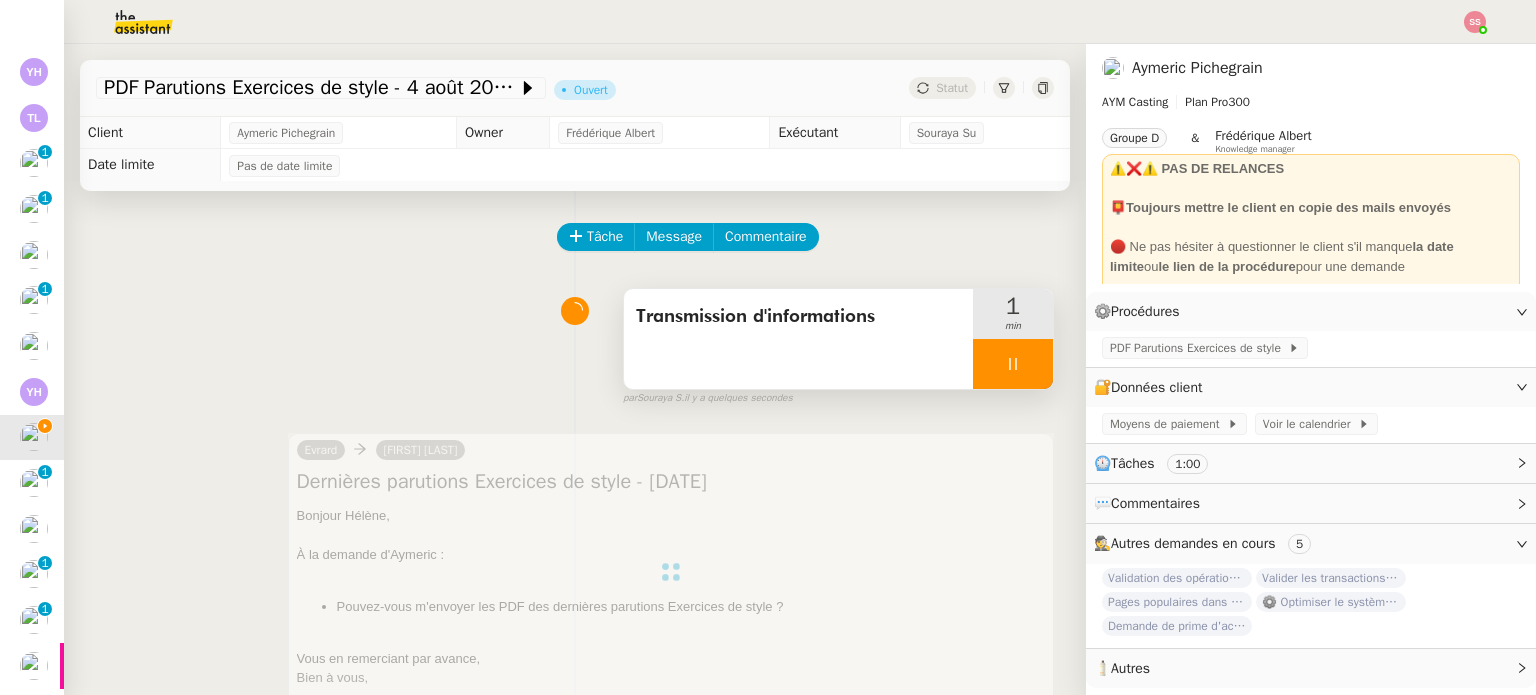 click at bounding box center (1013, 364) 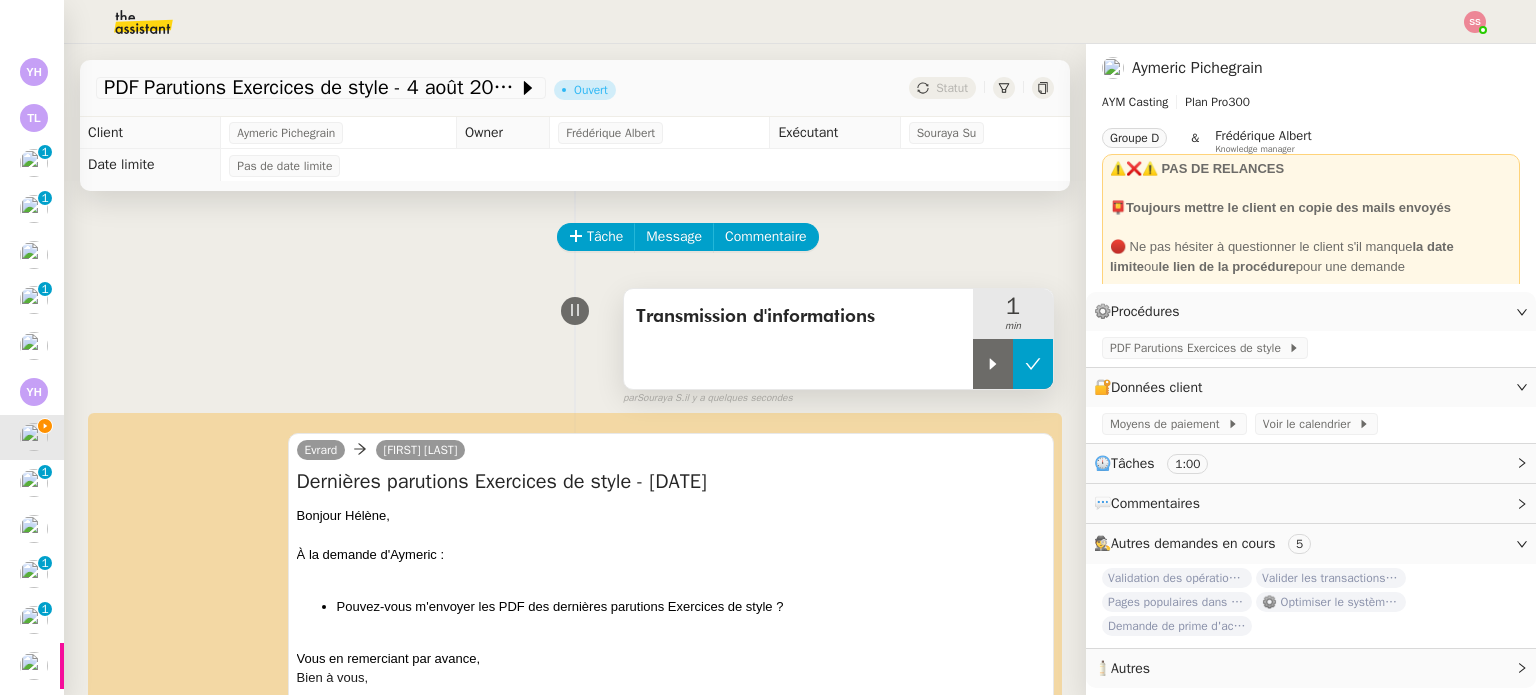 click 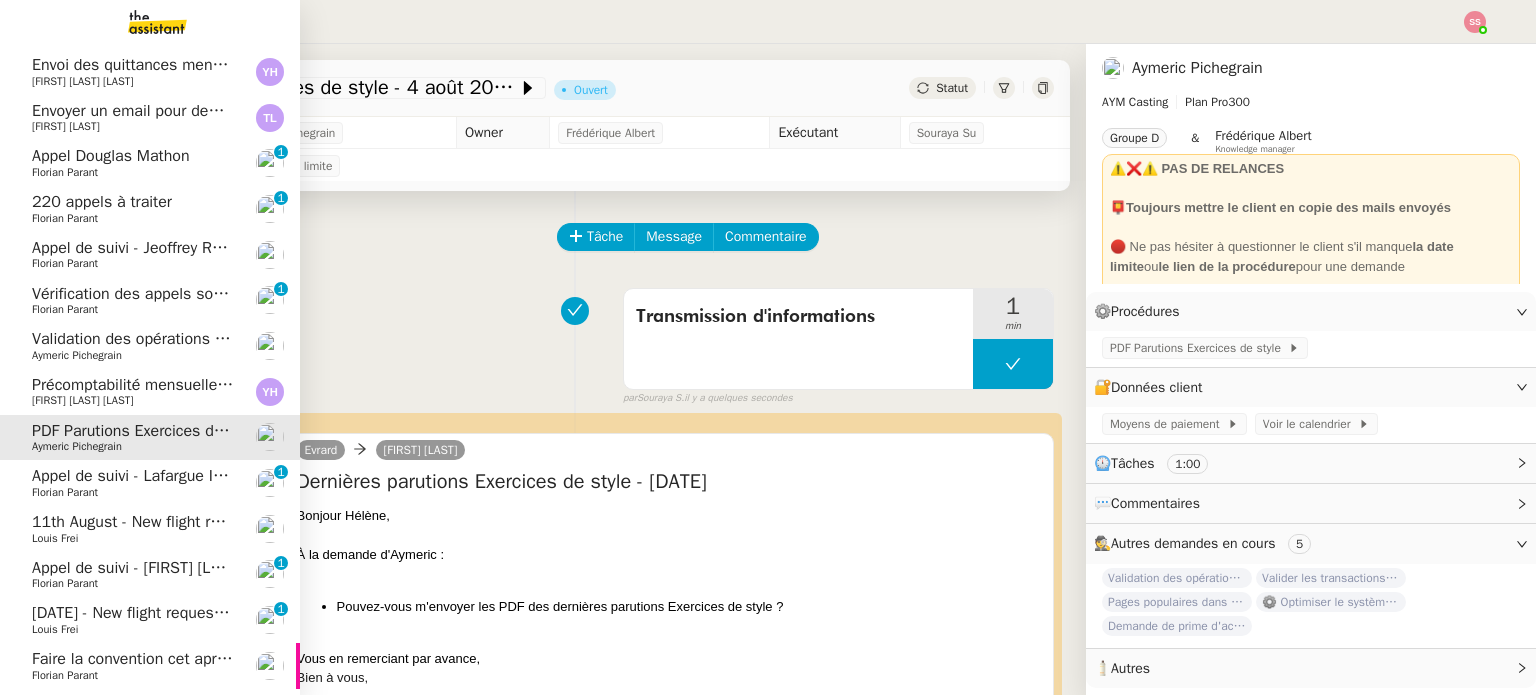 click on "Appel de suivi - Lafargue Immobilier - [FIRST] [LAST]" 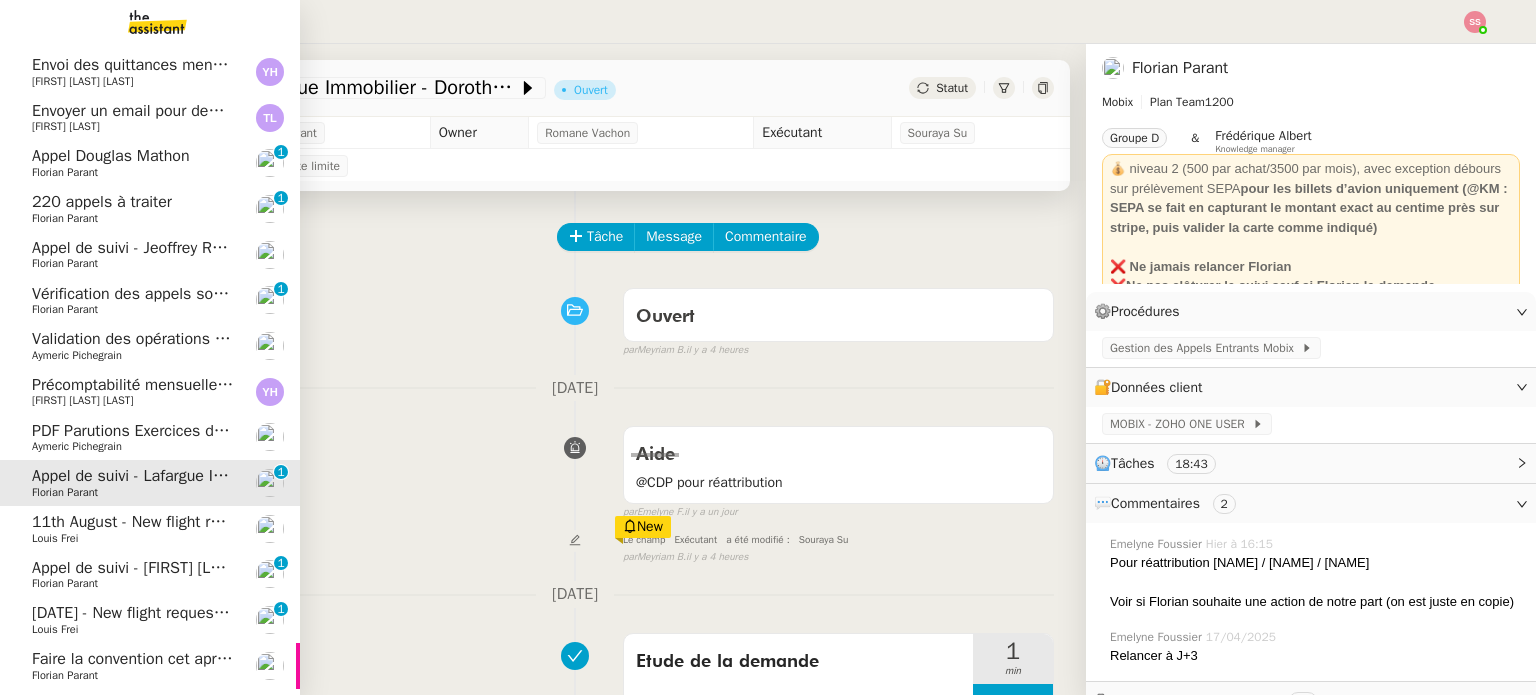 click on "11th August - New flight request - [FIRST] [LAST]" 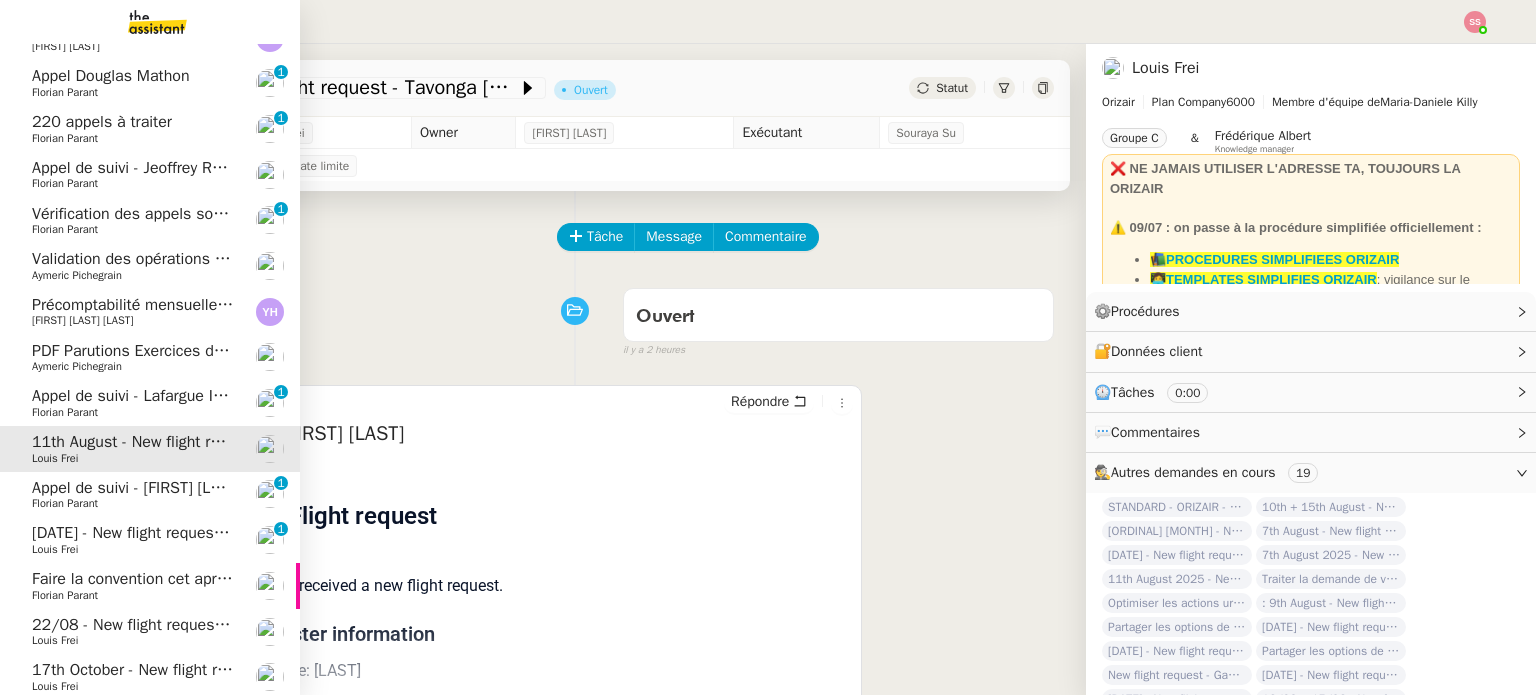 scroll, scrollTop: 373, scrollLeft: 0, axis: vertical 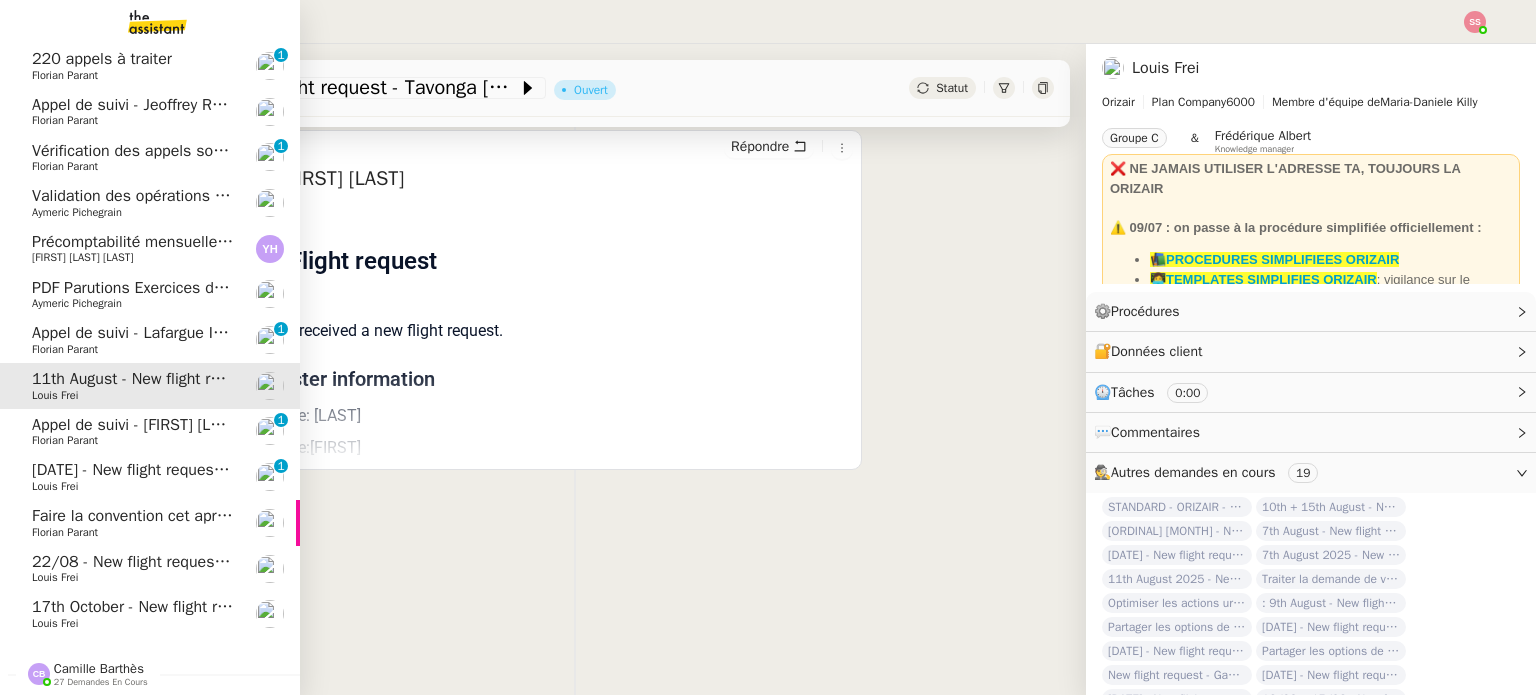 click on "[DAY]th [MONTH] - New flight request - [FIRST] [LAST]" 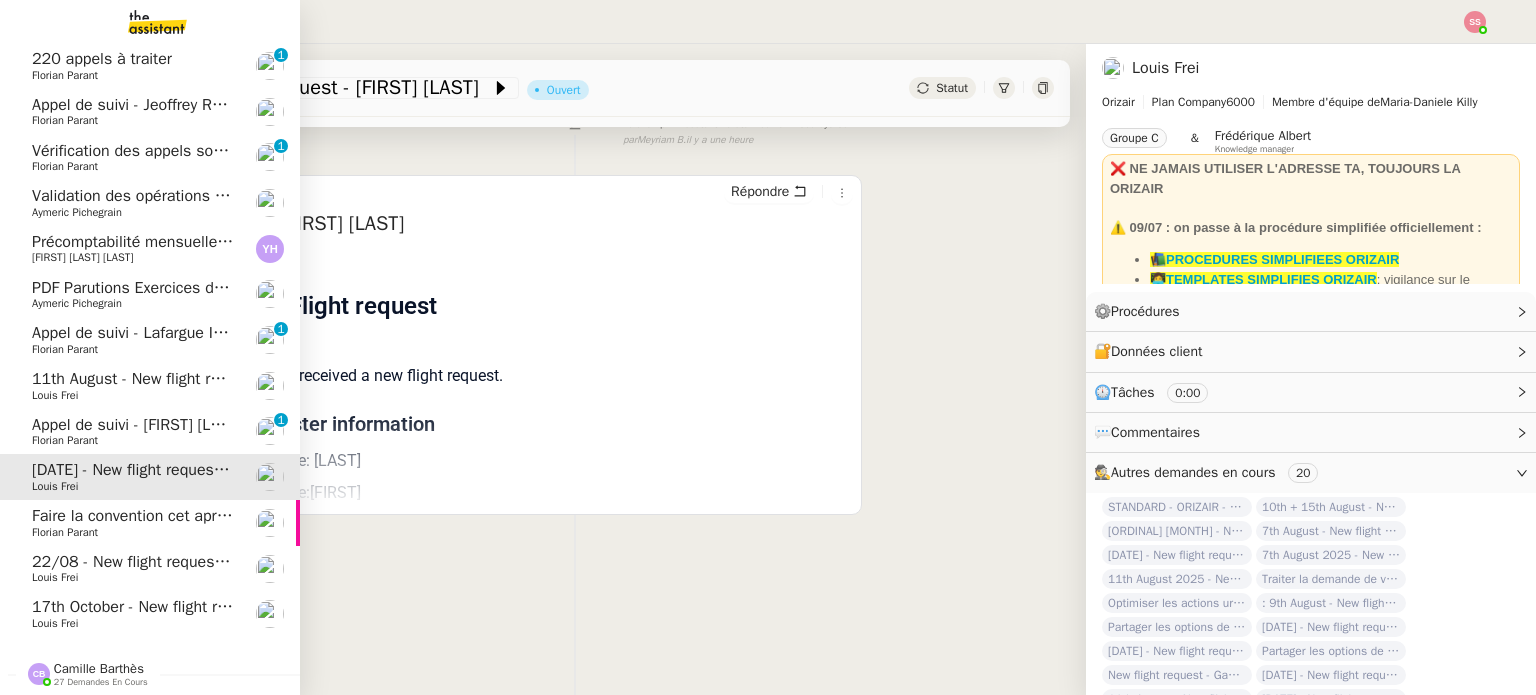 click on "Louis Frei" 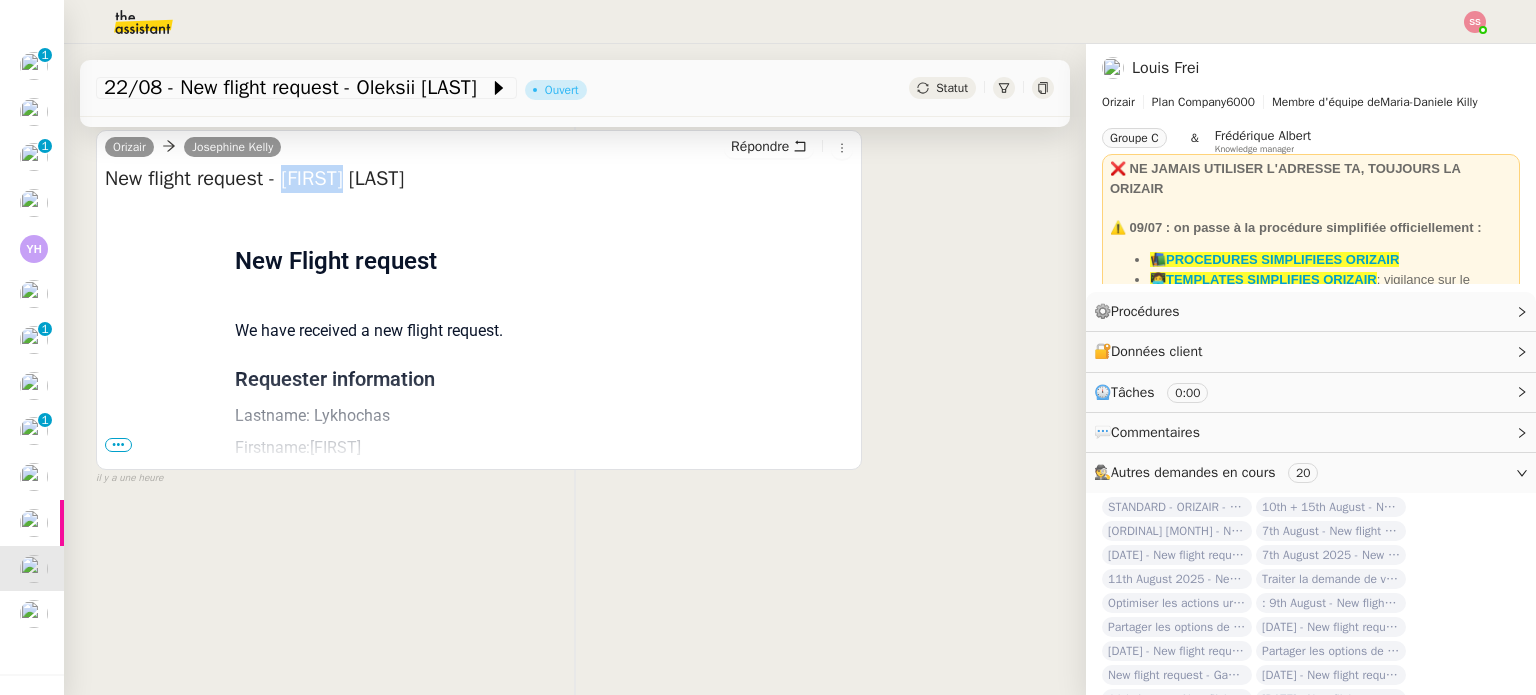 drag, startPoint x: 299, startPoint y: 179, endPoint x: 352, endPoint y: 170, distance: 53.75872 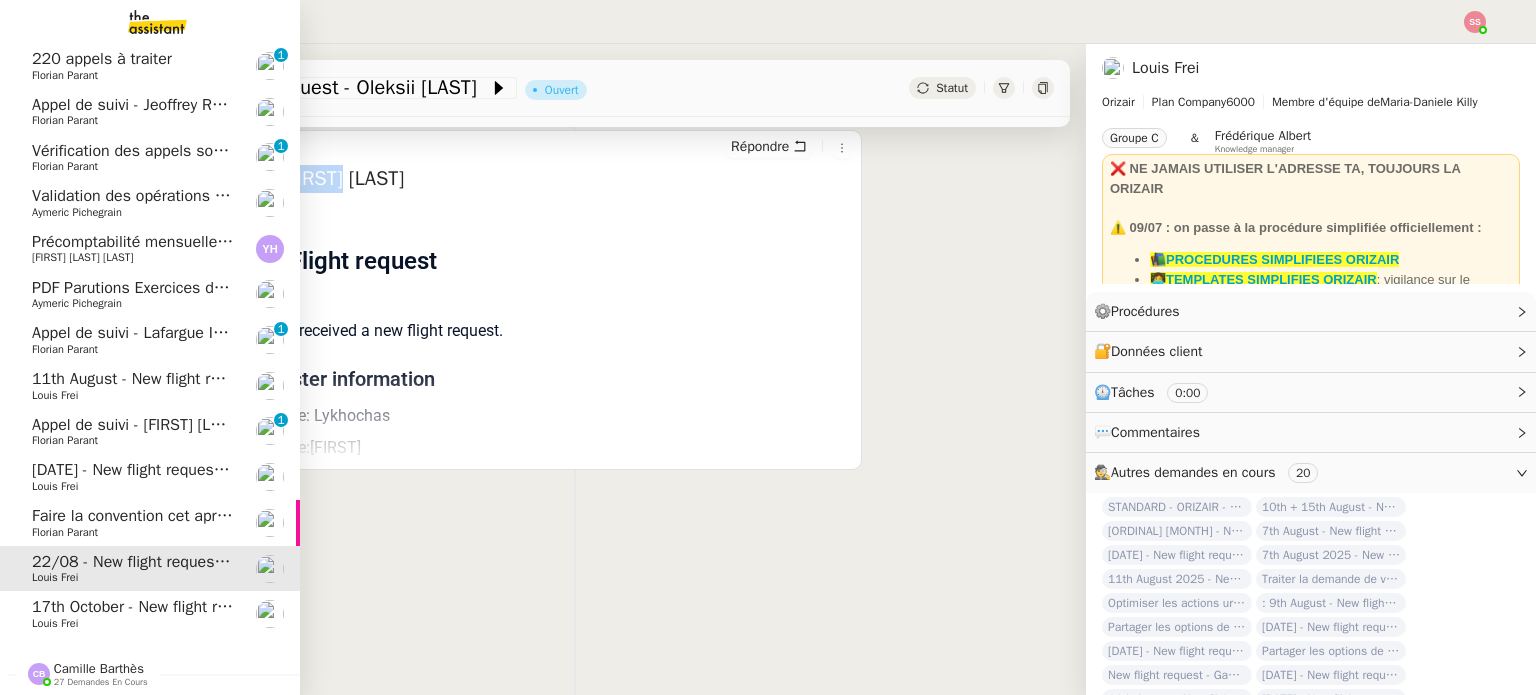 click on "17th October -  New flight request - James Law" 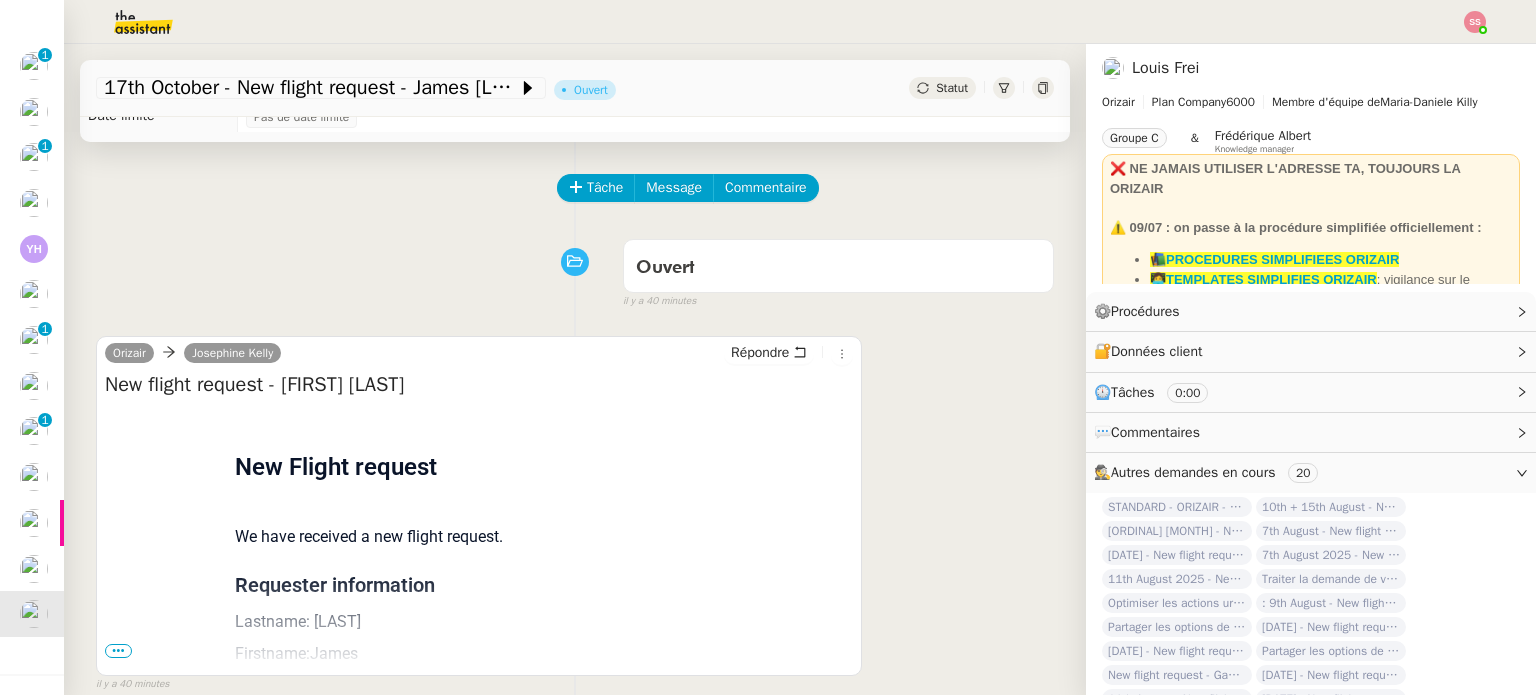 scroll, scrollTop: 0, scrollLeft: 0, axis: both 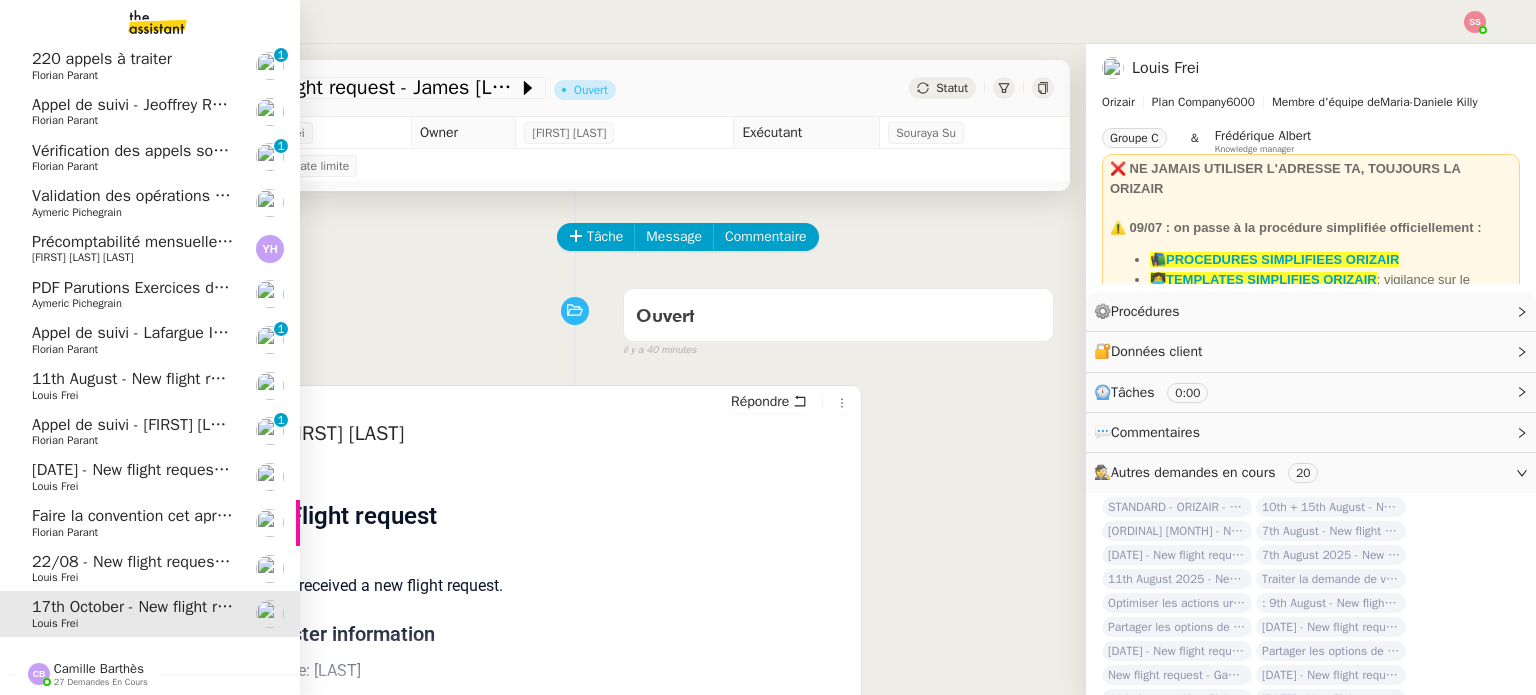 click on "PDF Parutions Exercices de style - 4 août 2025    Aymeric Pichegrain" 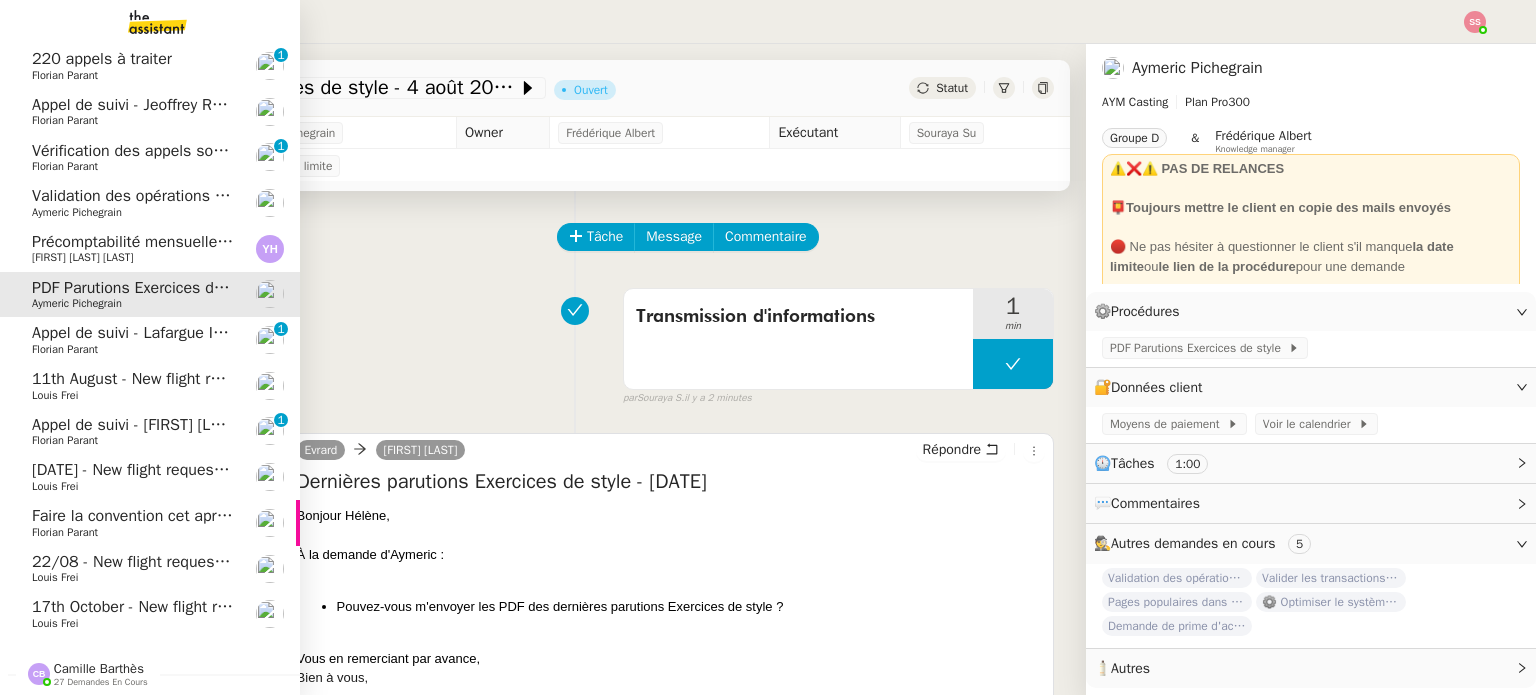 click on "11th August - New flight request - [FIRST] [LAST]" 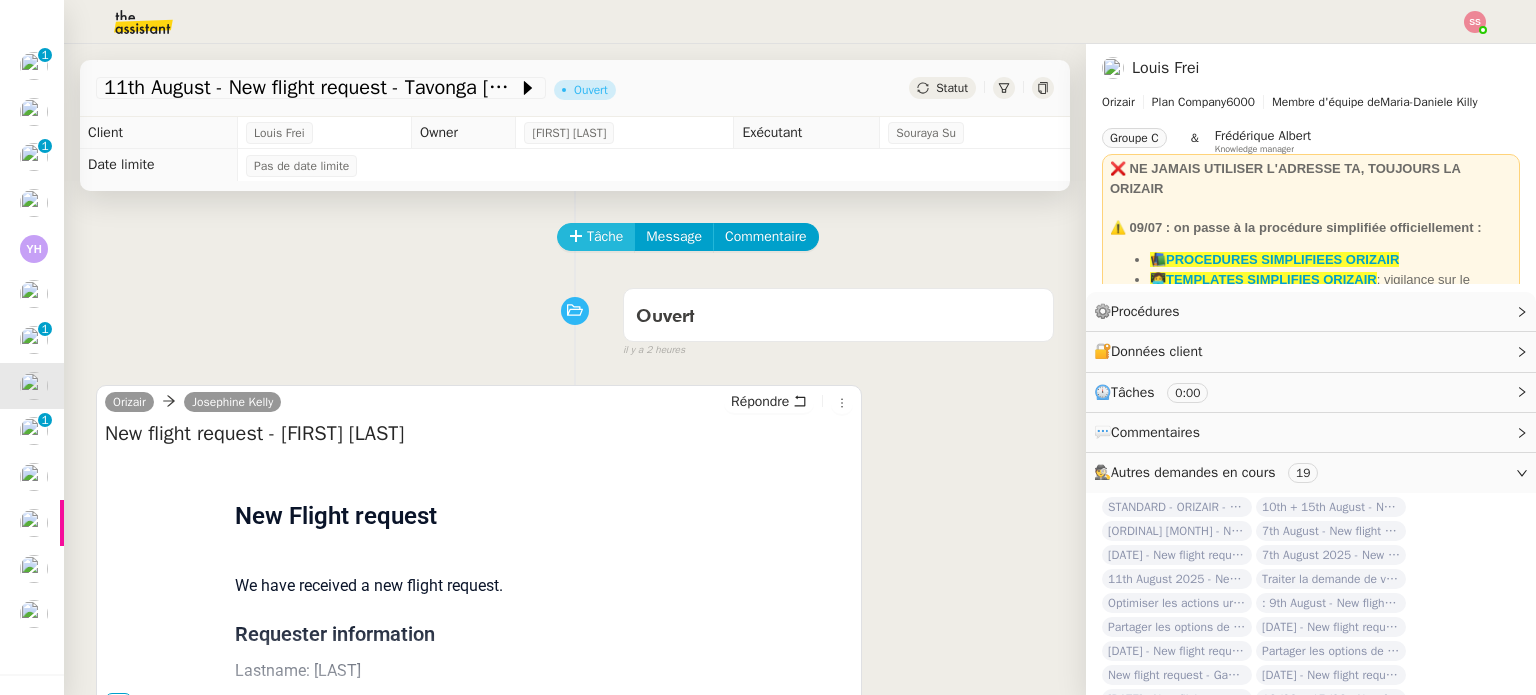 click on "Tâche" 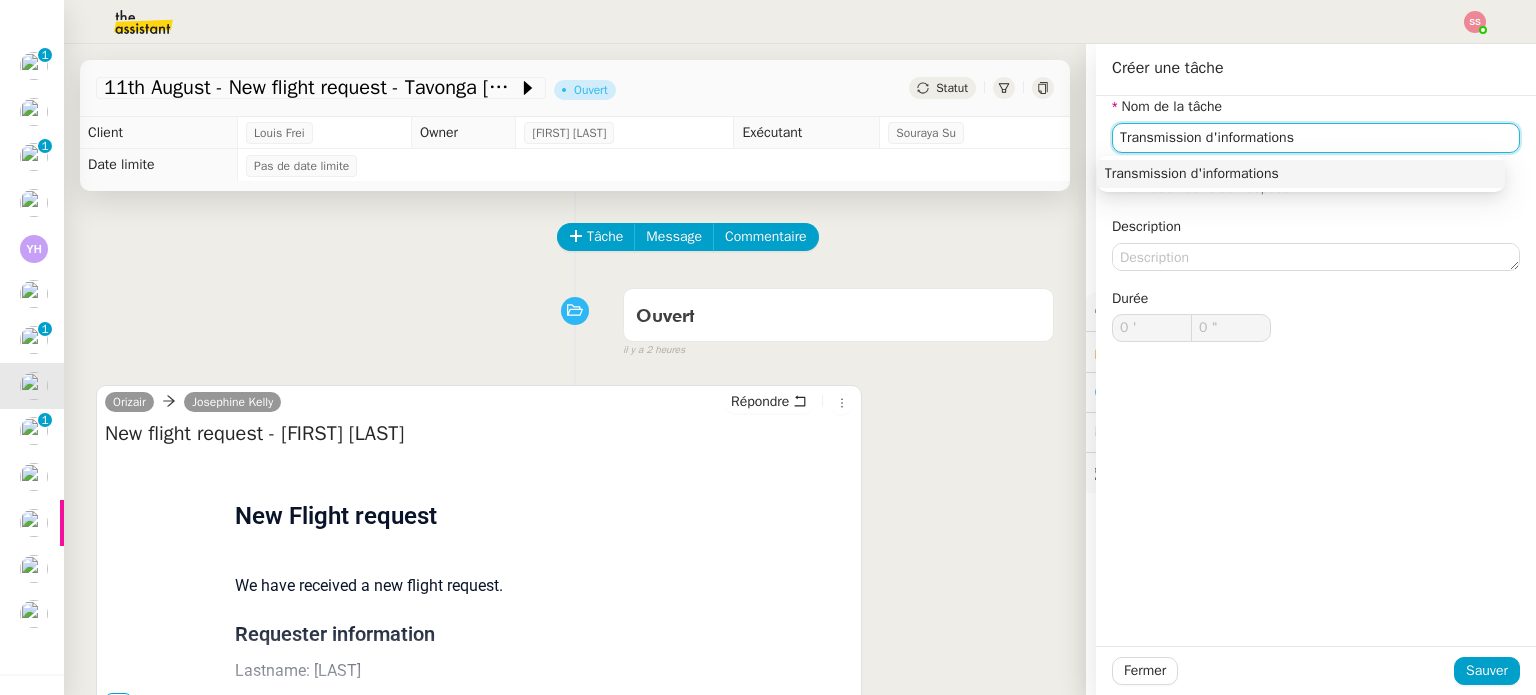 click on "Transmission d'informations" at bounding box center (1301, 174) 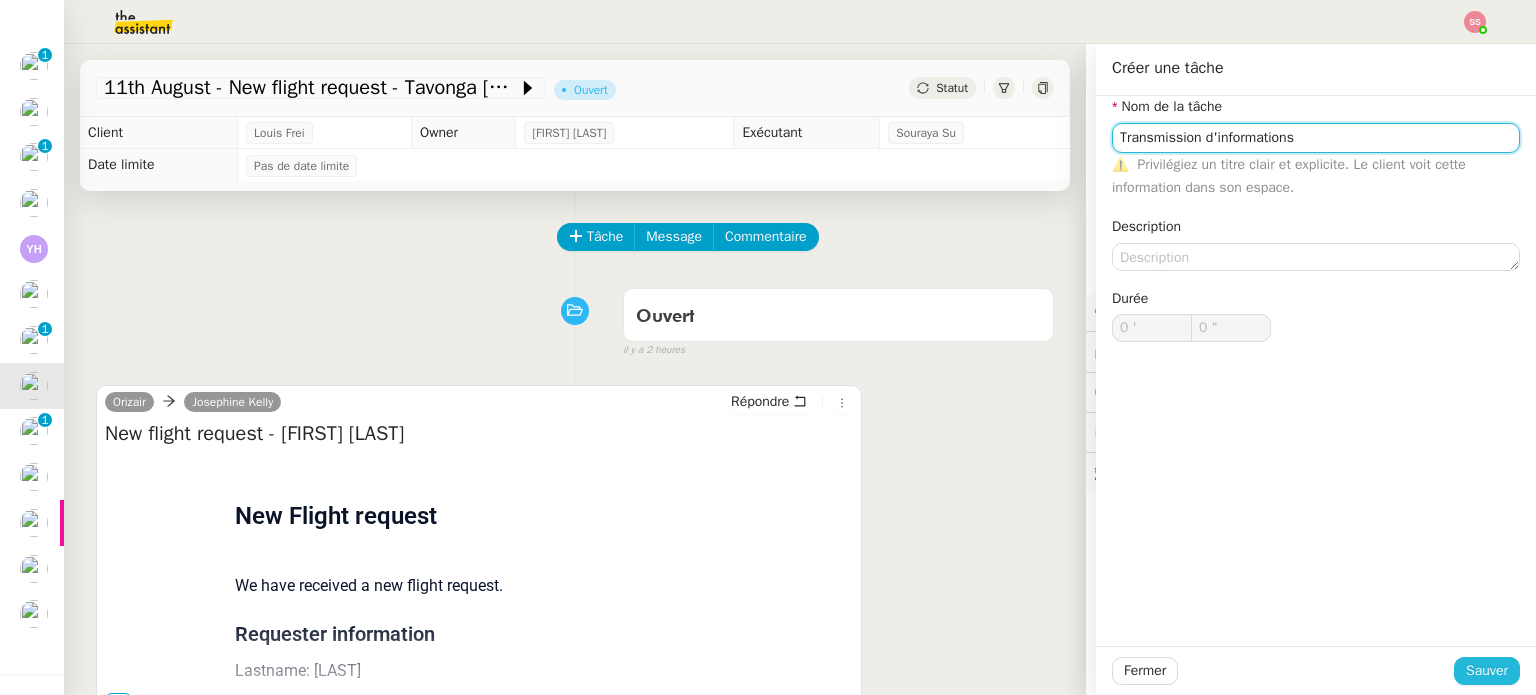 type on "Transmission d'informations" 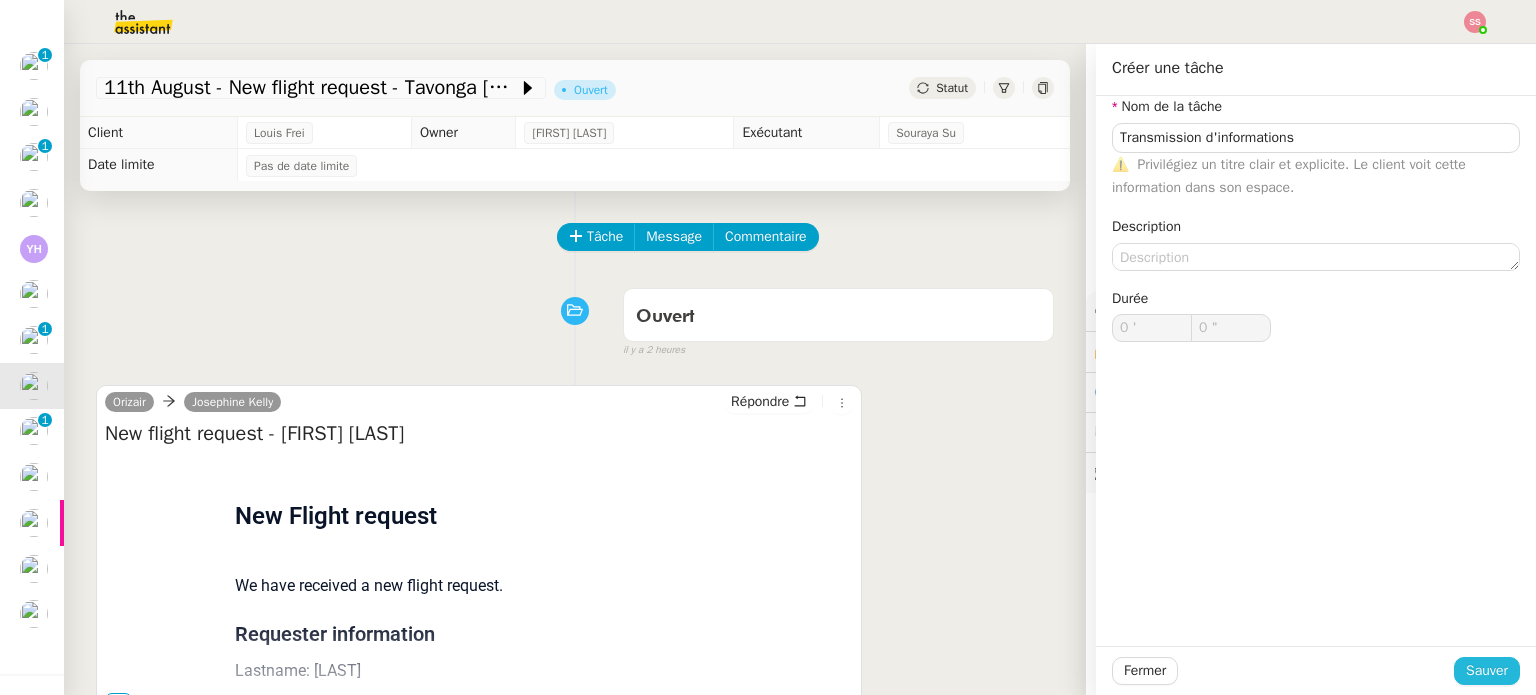 click on "Sauver" 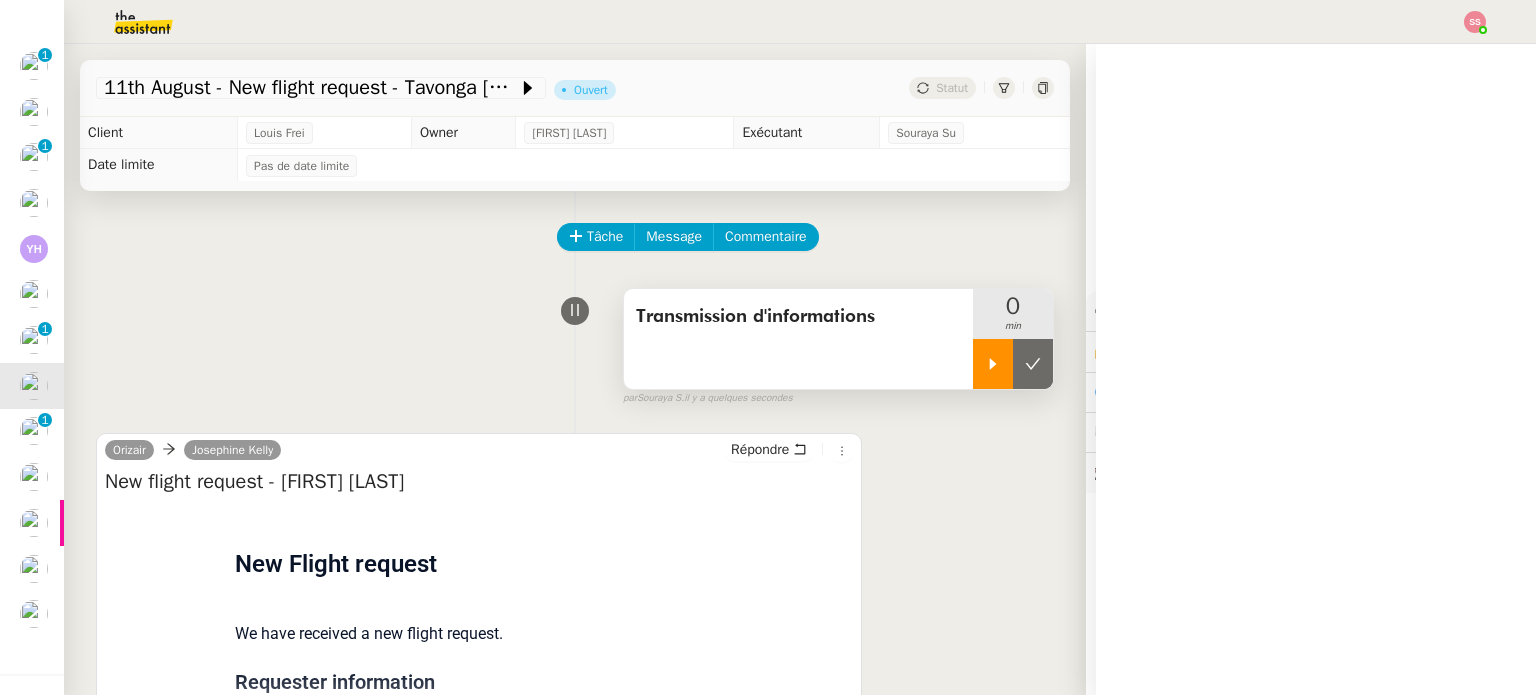 click 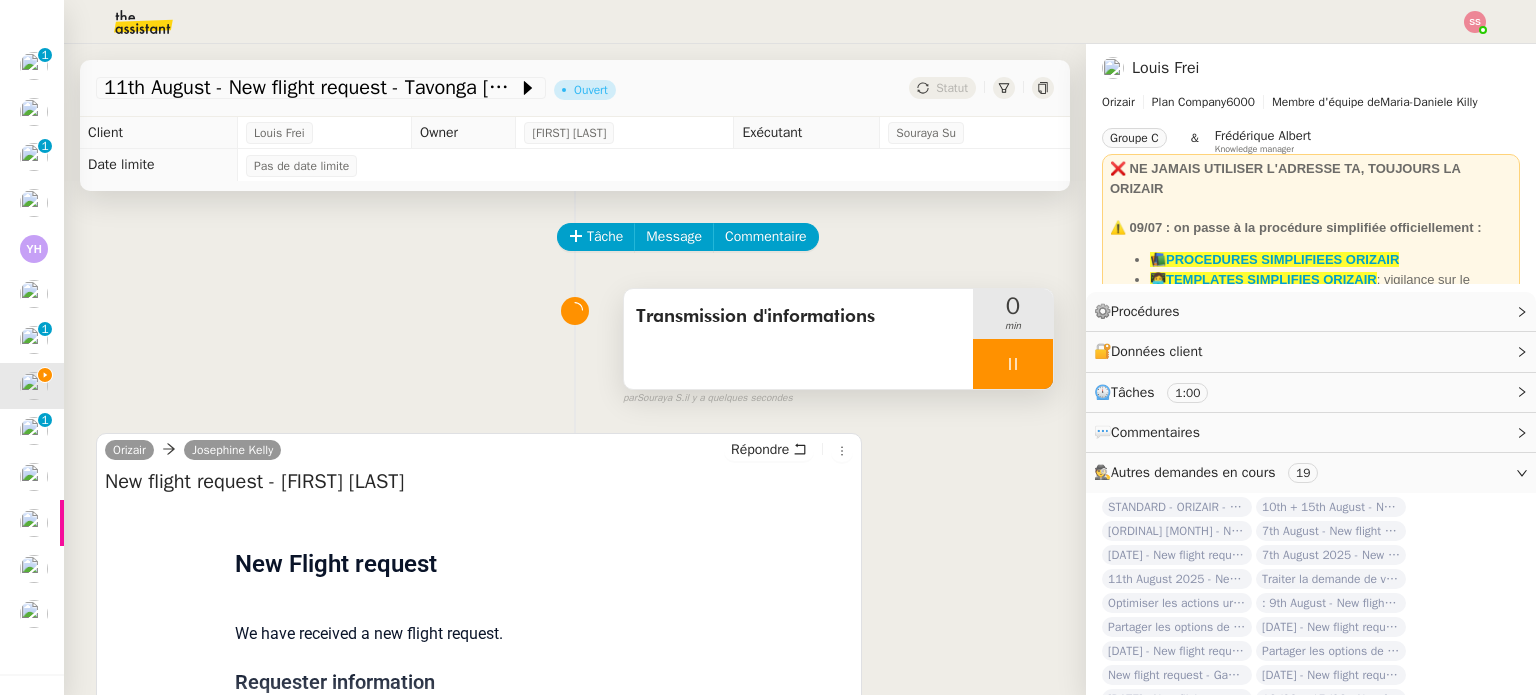 click on "Tâche Message Commentaire" 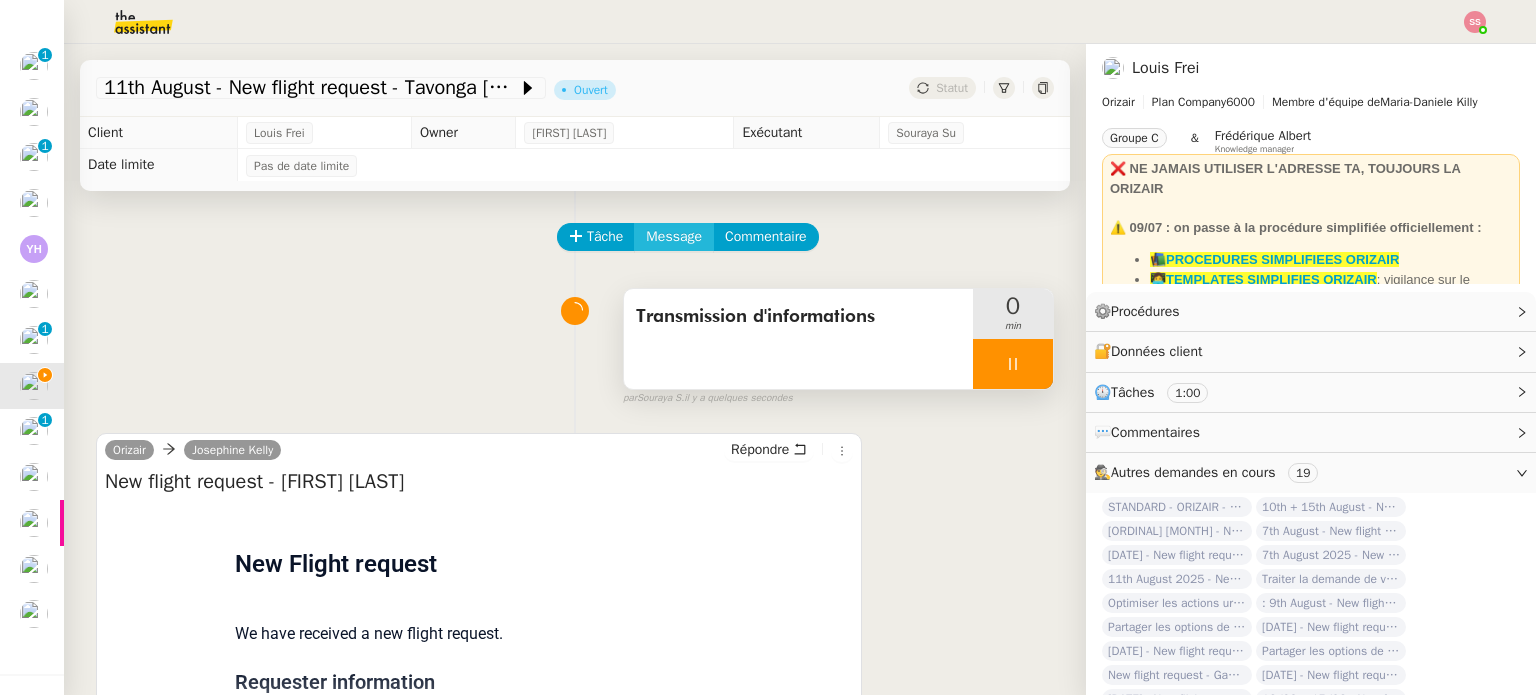 click on "Message" 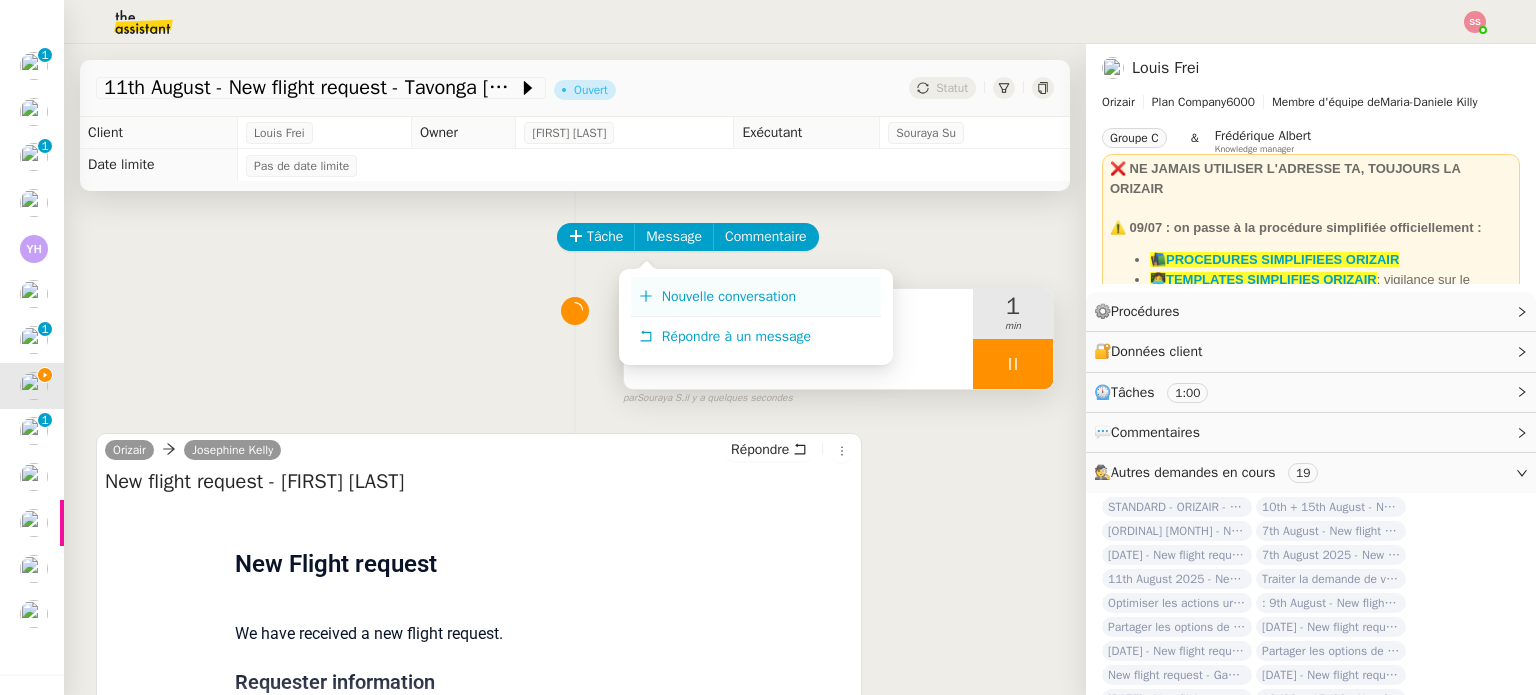 click on "Nouvelle conversation    Répondre à un message" at bounding box center (756, 317) 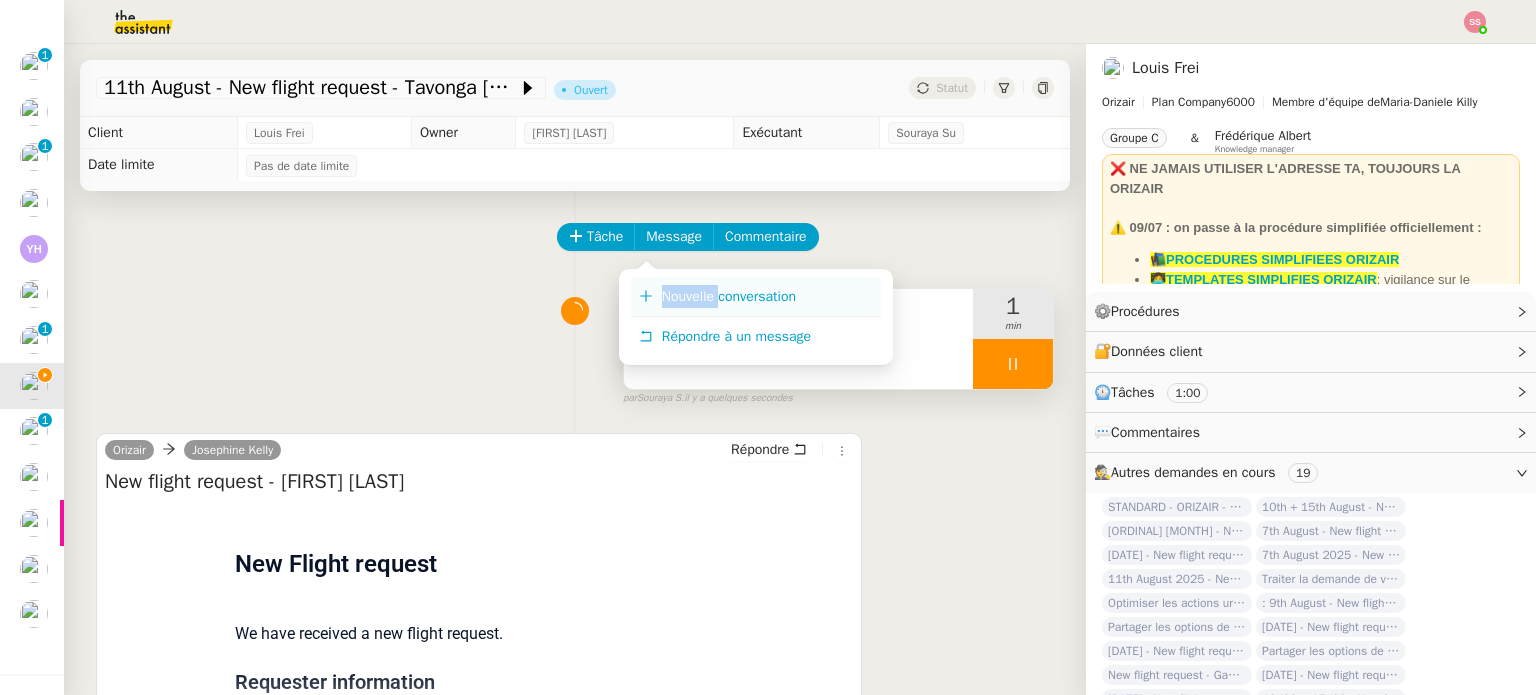 click on "Nouvelle conversation" at bounding box center [756, 297] 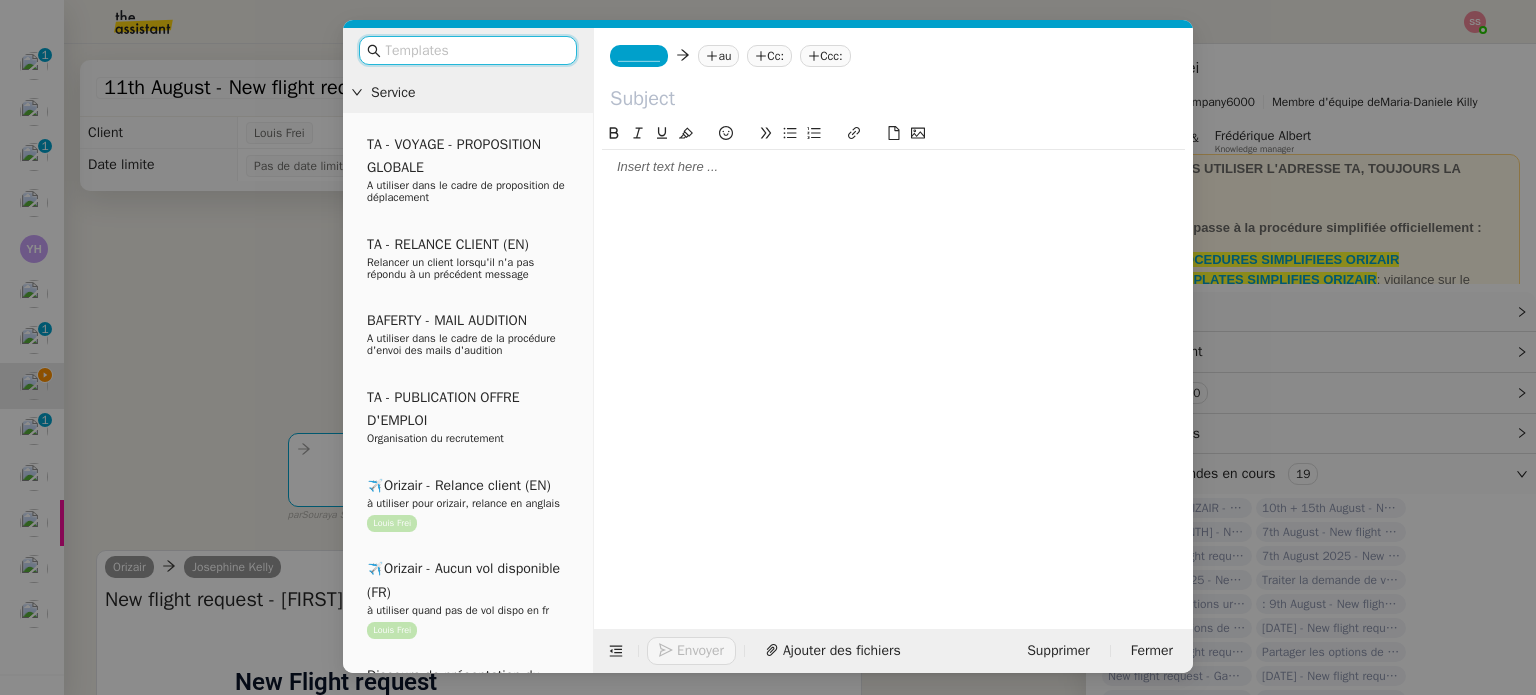 click on "Ccc:" 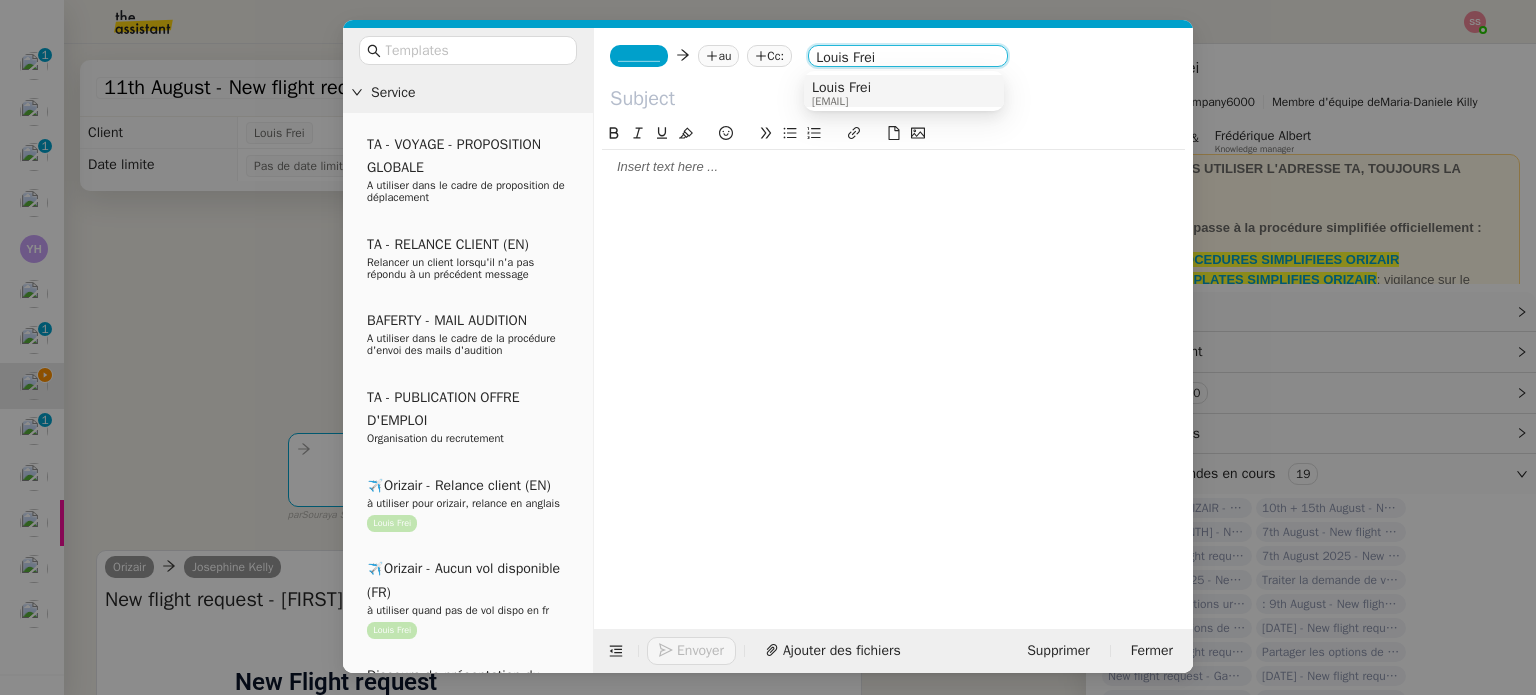 type on "Louis Frei" 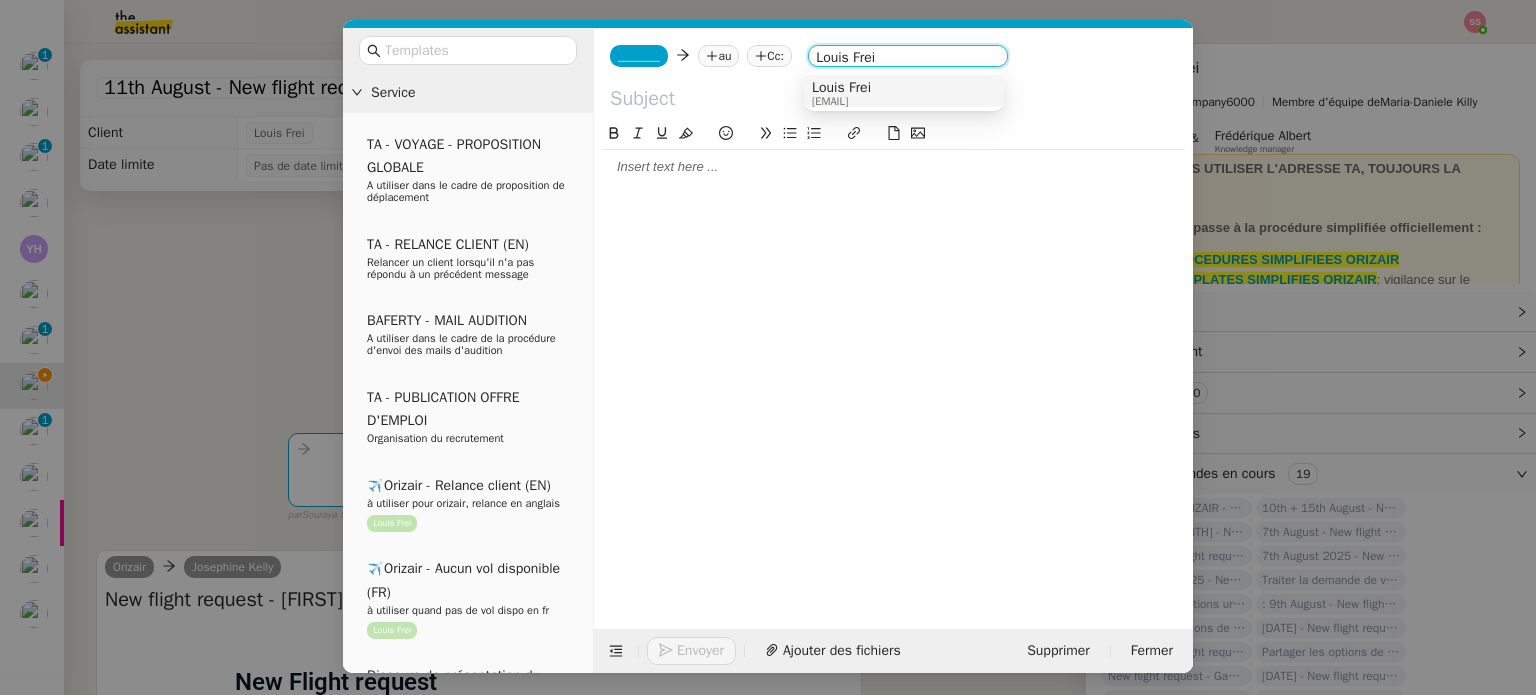 click on "[FIRST] [LAST] [EMAIL]" at bounding box center [904, 91] 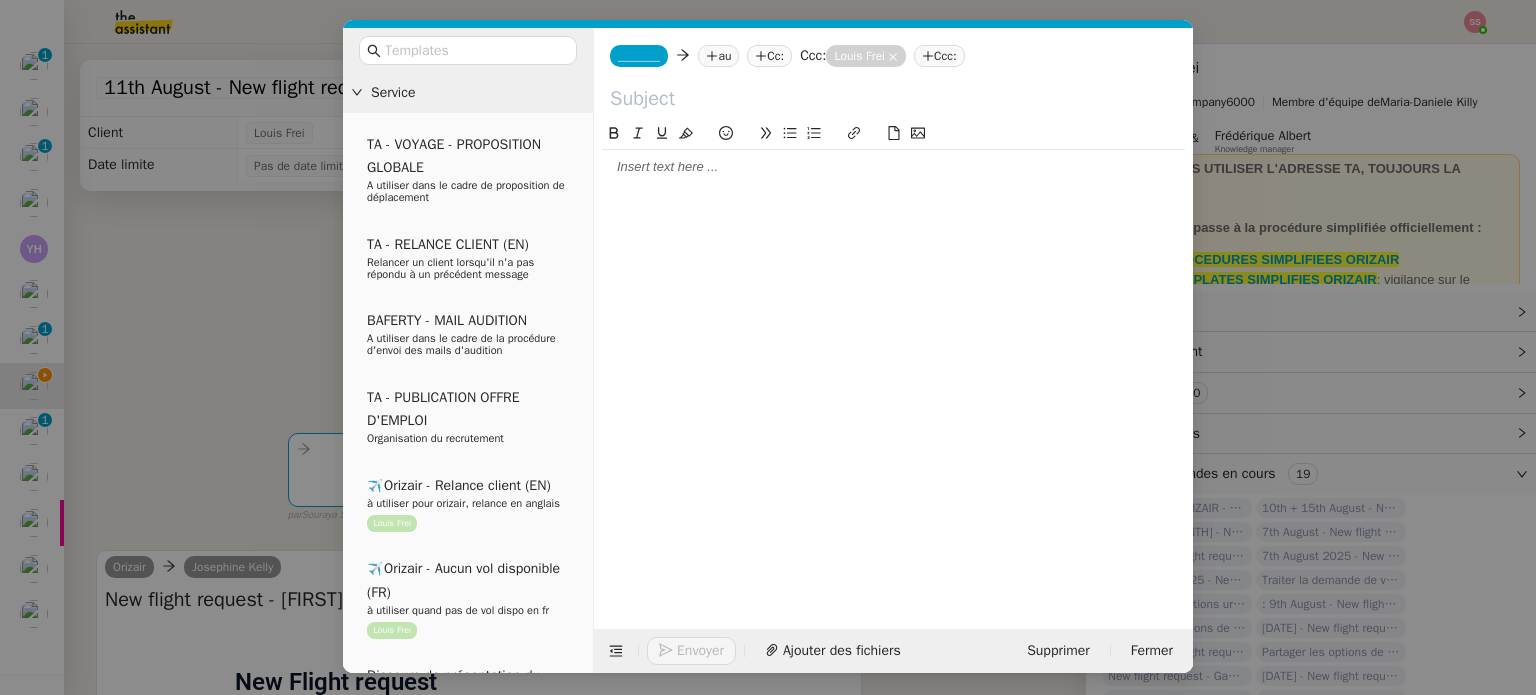 click on "_______" 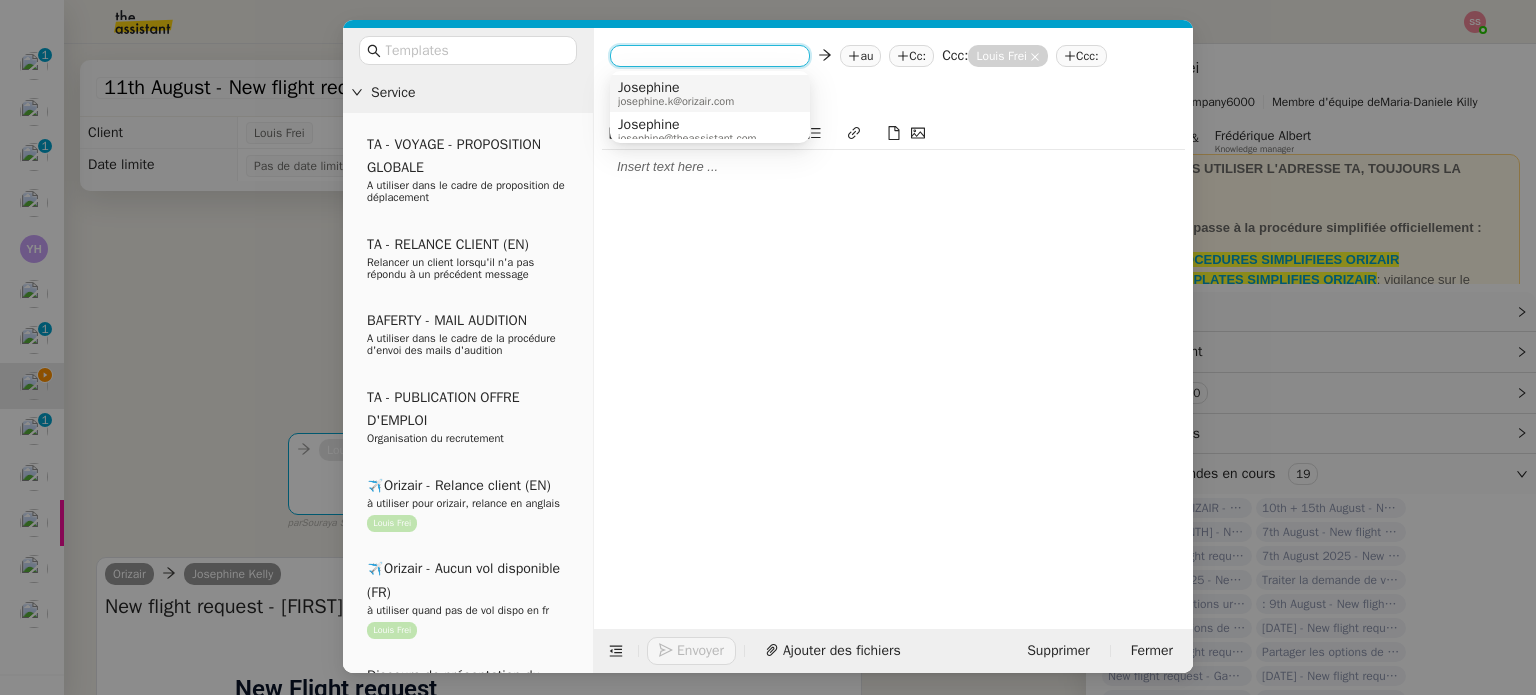 drag, startPoint x: 683, startPoint y: 83, endPoint x: 619, endPoint y: 111, distance: 69.856995 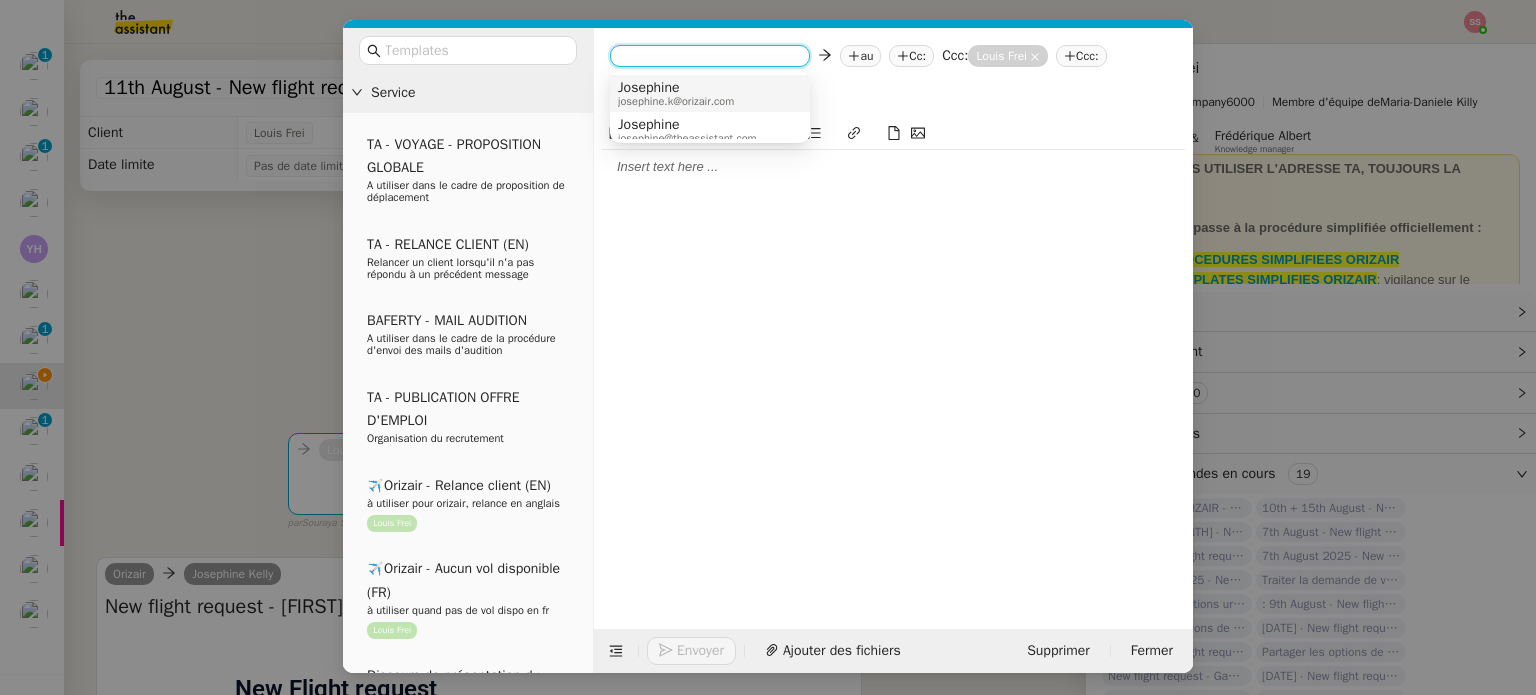 click on "Josephine" at bounding box center [676, 88] 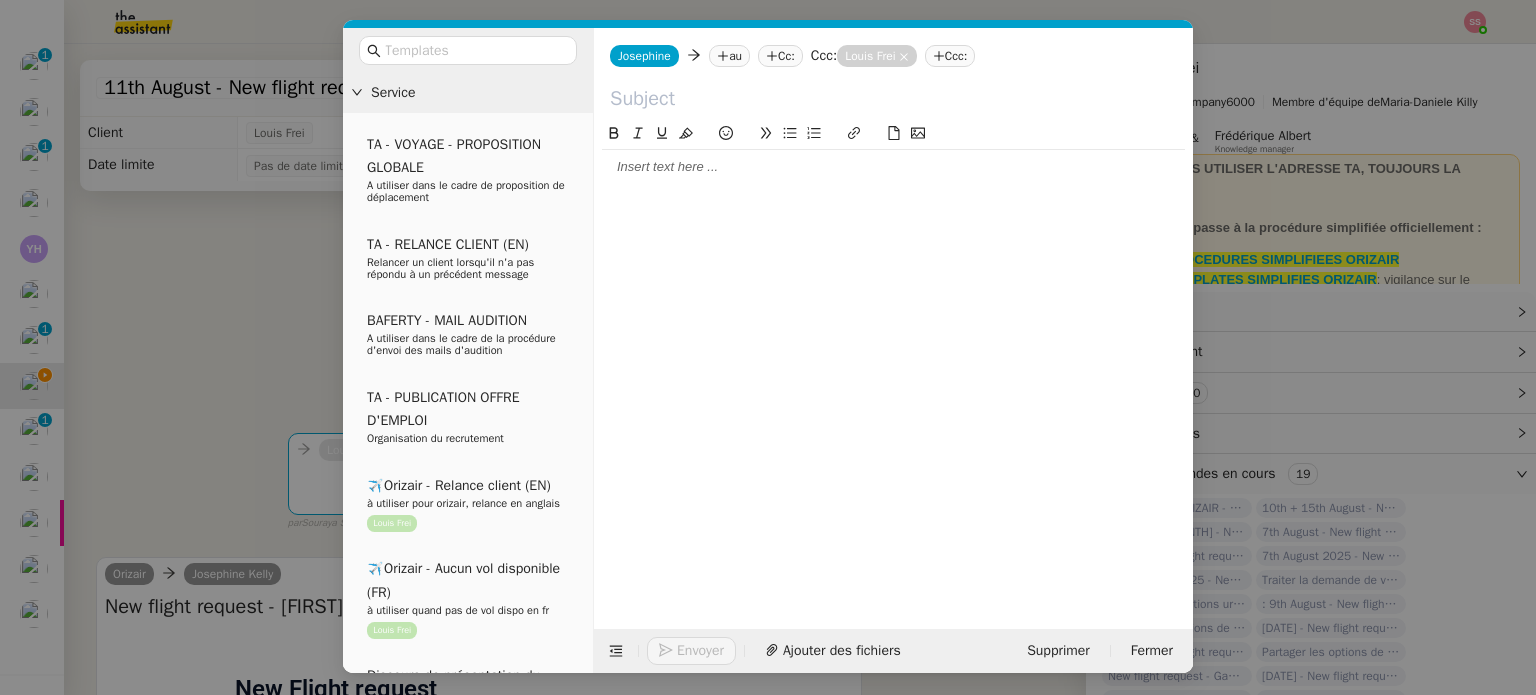 click on "Service TA - VOYAGE - PROPOSITION GLOBALE    A utiliser dans le cadre de proposition de déplacement TA - RELANCE CLIENT (EN)    Relancer un client lorsqu'il n'a pas répondu à un précédent message BAFERTY - MAIL AUDITION    A utiliser dans le cadre de la procédure d'envoi des mails d'audition TA - PUBLICATION OFFRE D'EMPLOI     Organisation du recrutement ✈️Orizair - Relance client (EN)     à utiliser pour orizair, relance en anglais  Louis Frei ✈️Orizair - Aucun vol disponible (FR)    à utiliser quand pas de vol dispo en fr  Louis Frei Discours de présentation du paiement sécurisé    ✈️Orizair - Relance client (FR)    à utiliser pour orizair, première relance en français  Louis Frei TA - VOYAGES - PROPOSITION ITINERAIRE    Soumettre les résultats d'une recherche Orizair - Empty Legs - Confirmation opérateur (EN)    à utiliser dans la communication sur avinode pour les empty legs  Louis Frei TA - CONFIRMATION PAIEMENT (EN)    TA - COURRIER EXPEDIE (recommandé)" at bounding box center (768, 347) 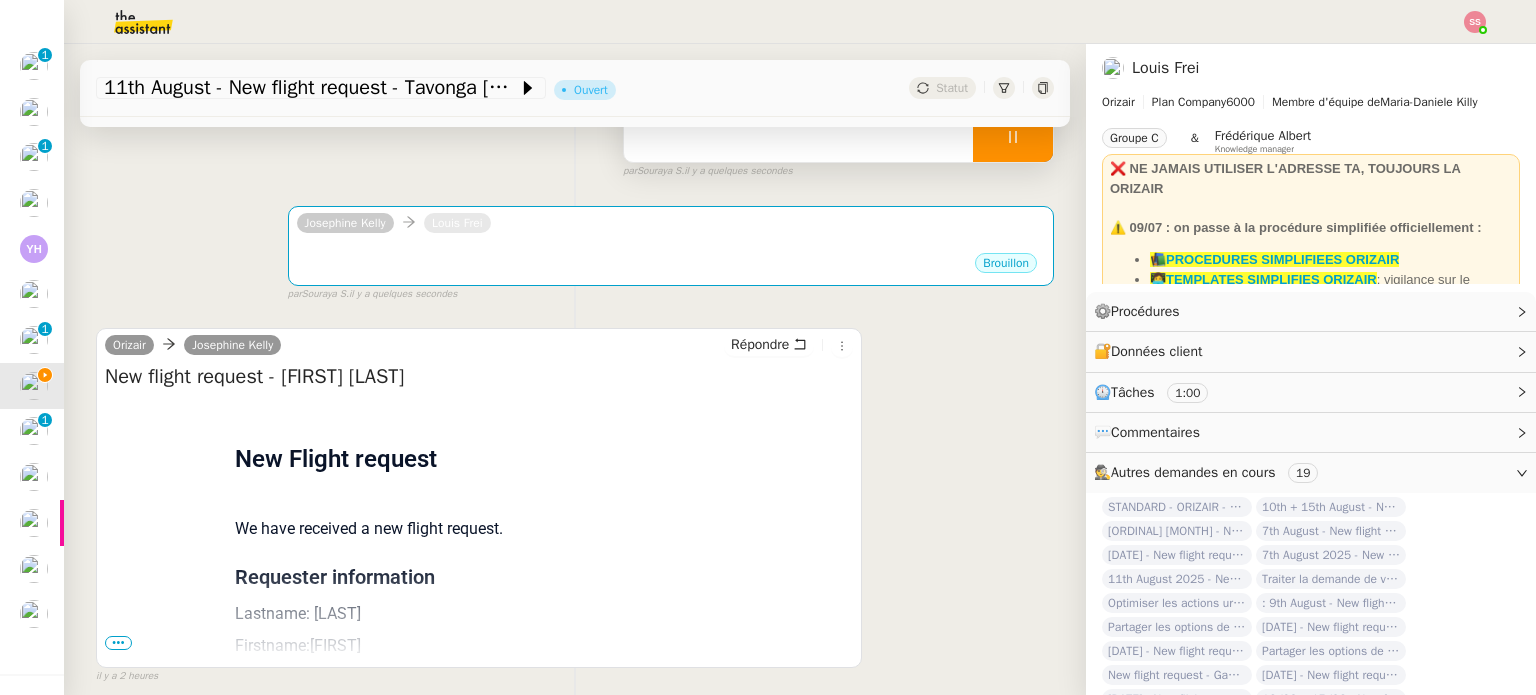 scroll, scrollTop: 327, scrollLeft: 0, axis: vertical 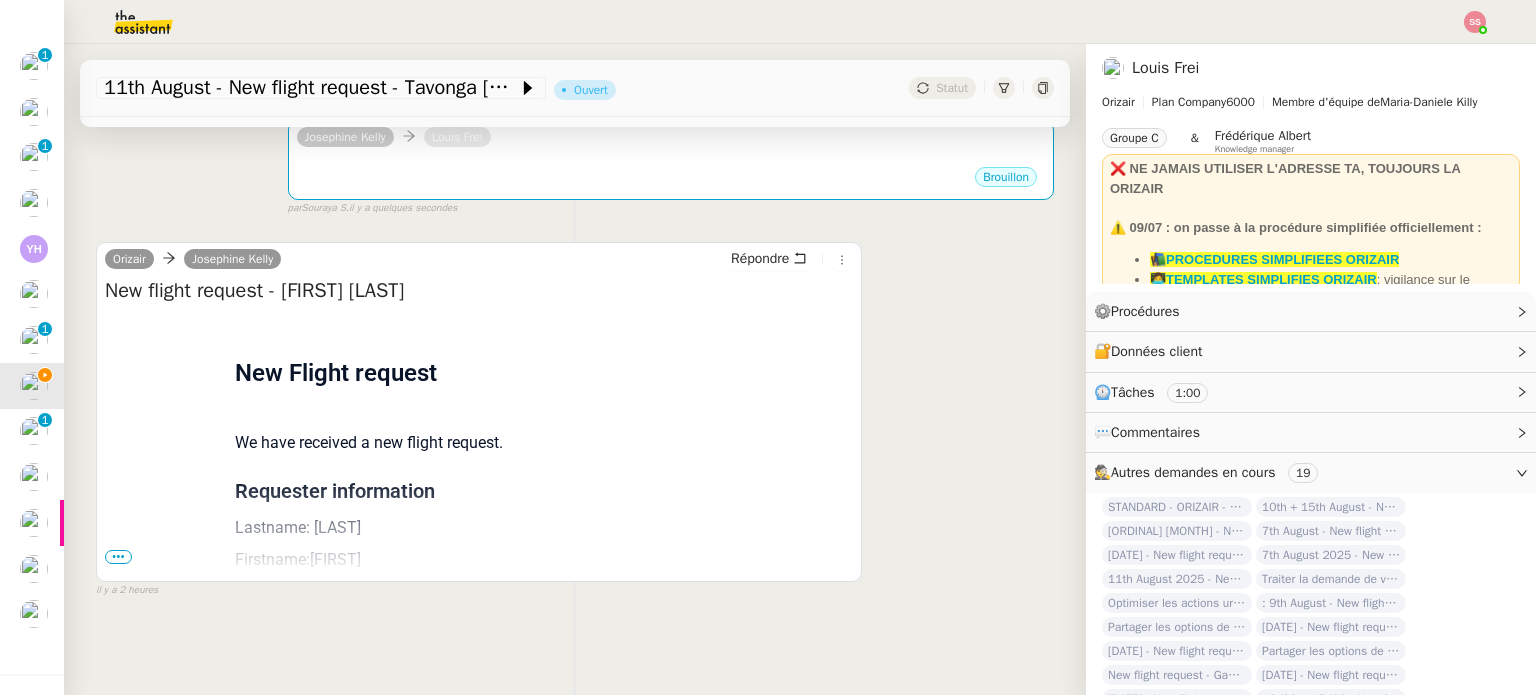 click on "•••" at bounding box center (118, 557) 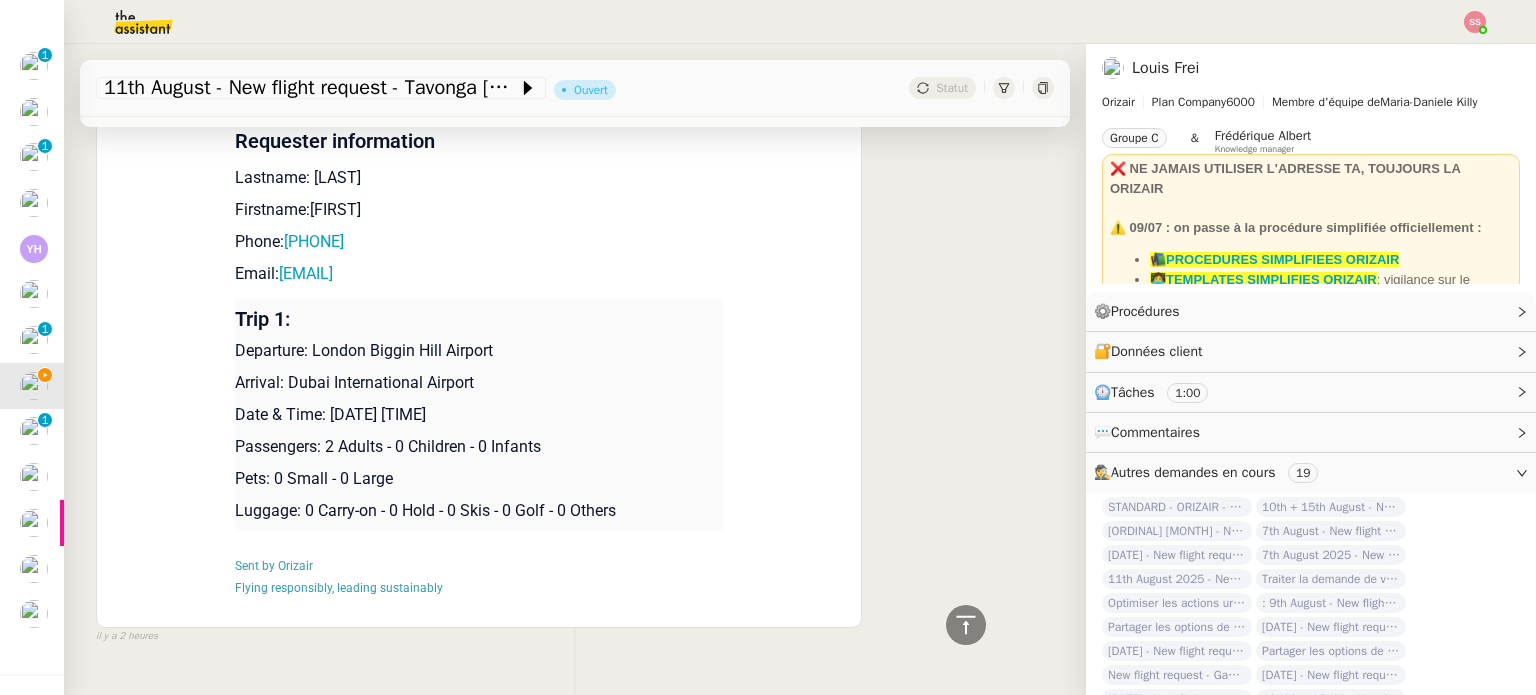 scroll, scrollTop: 623, scrollLeft: 0, axis: vertical 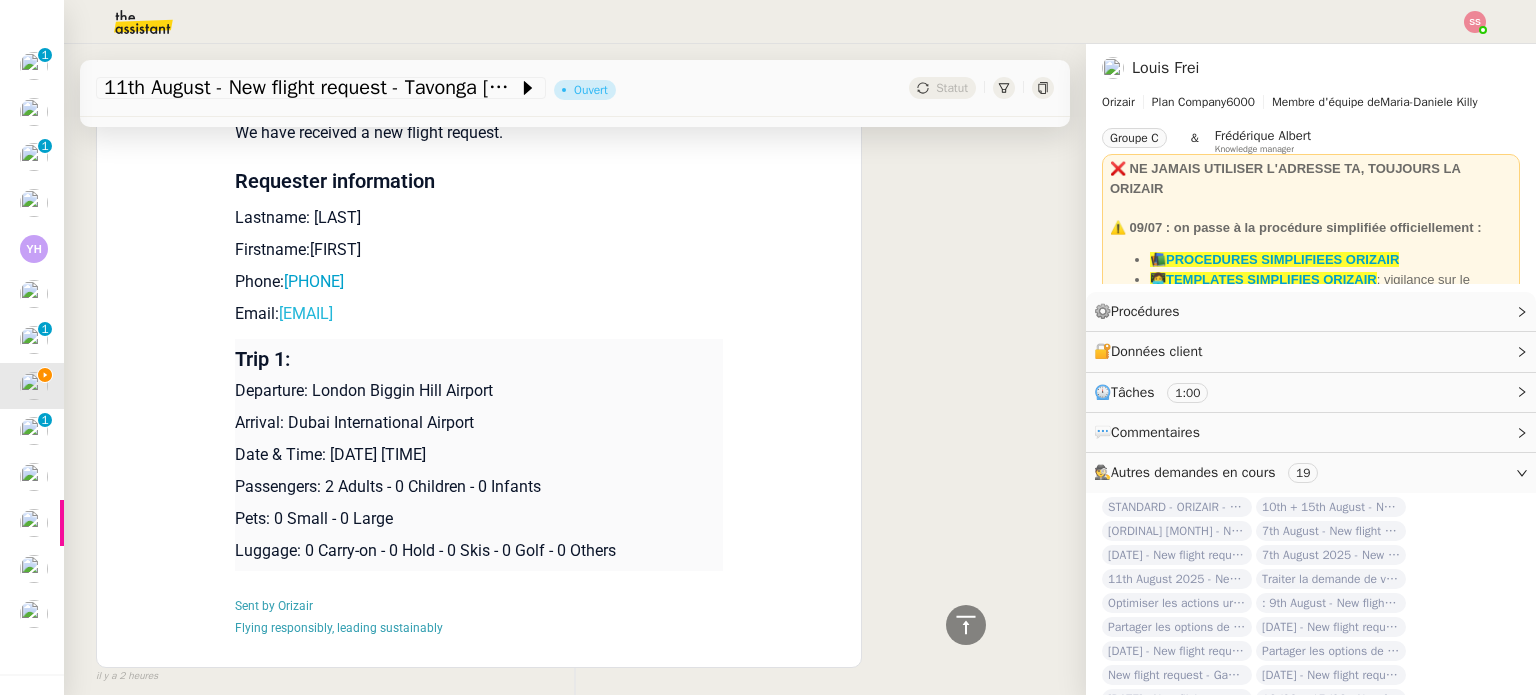 drag, startPoint x: 460, startPoint y: 319, endPoint x: 272, endPoint y: 316, distance: 188.02394 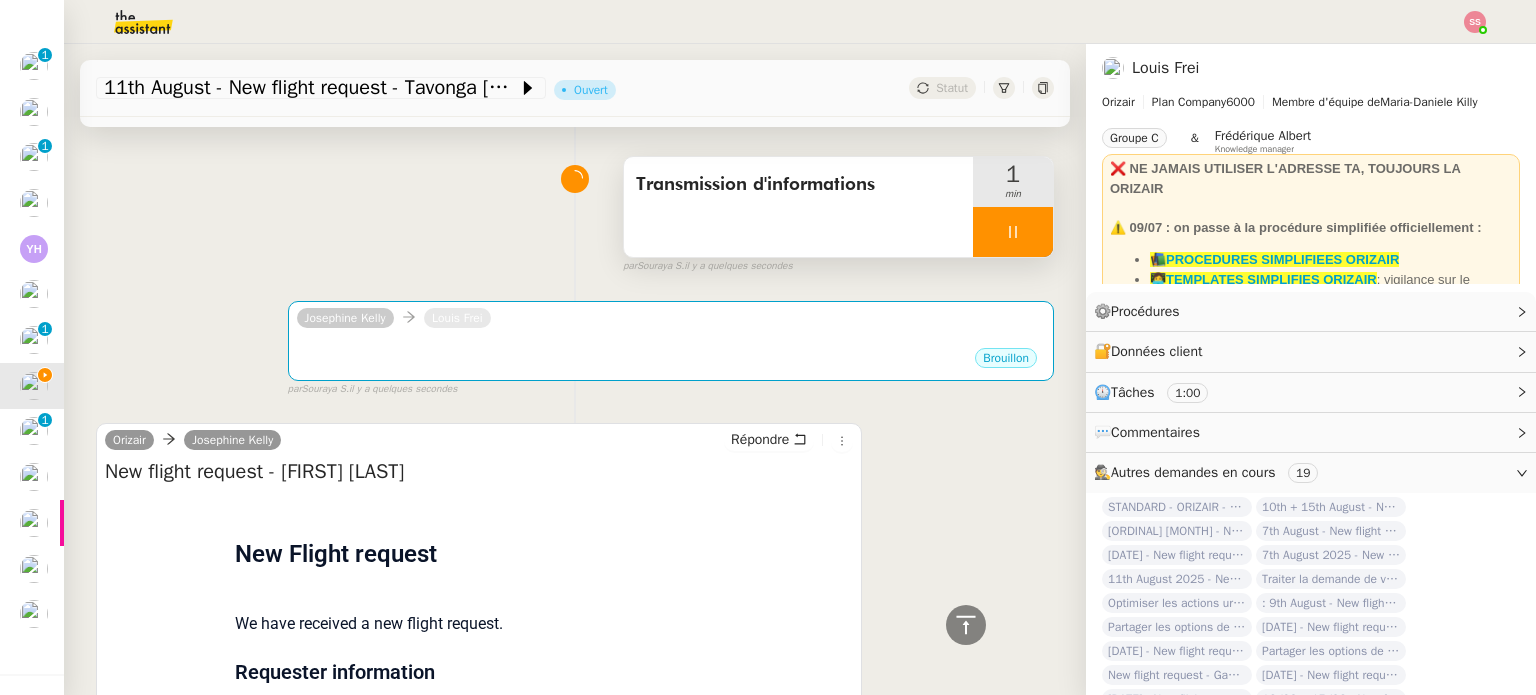 scroll, scrollTop: 23, scrollLeft: 0, axis: vertical 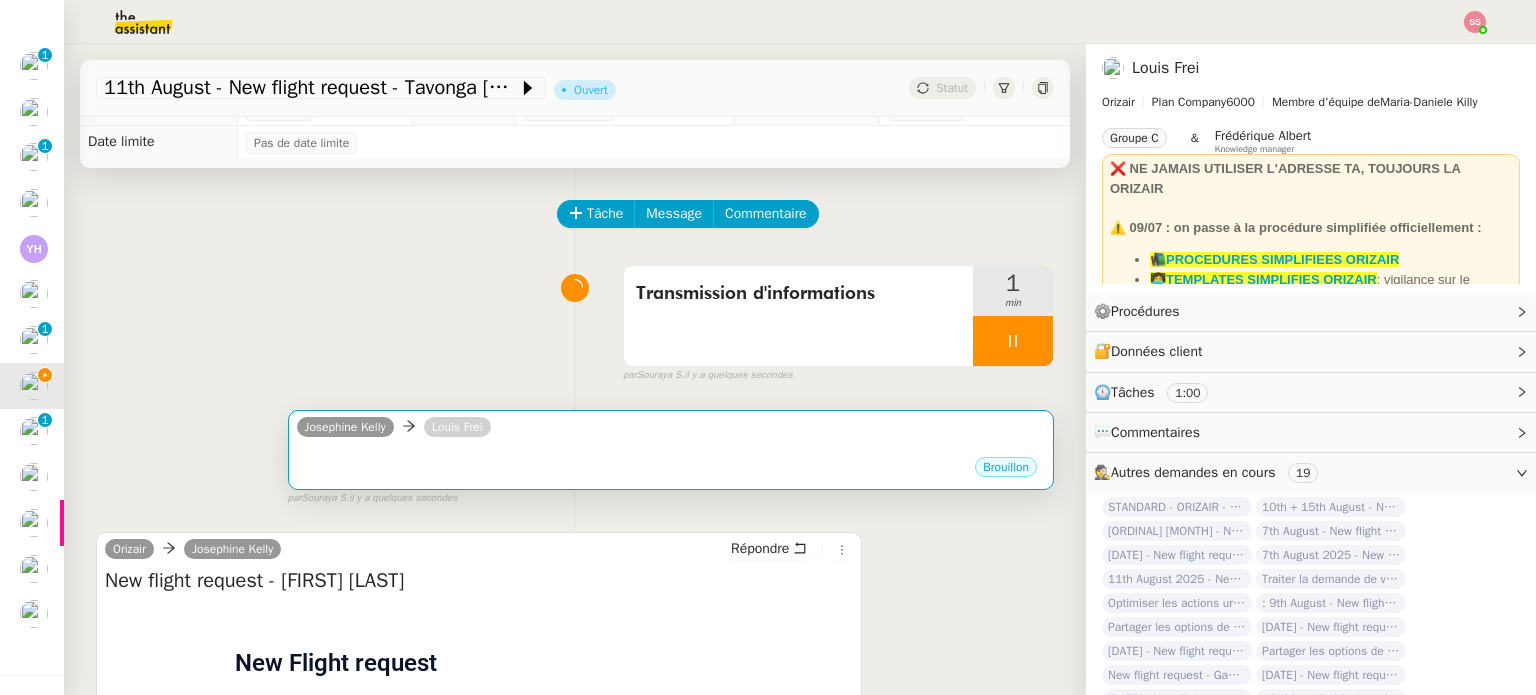 click on "Josephine Kelly      Louis Frei" at bounding box center (671, 430) 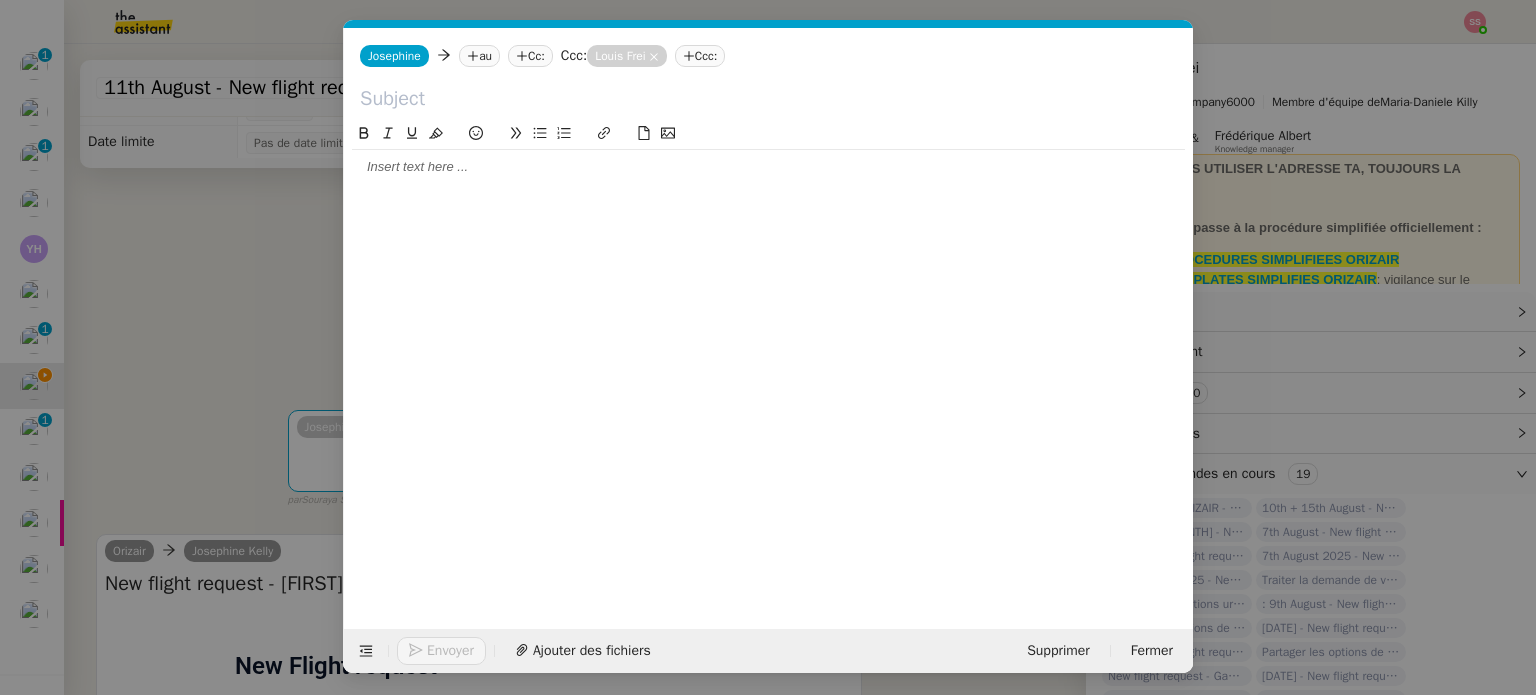 scroll, scrollTop: 0, scrollLeft: 42, axis: horizontal 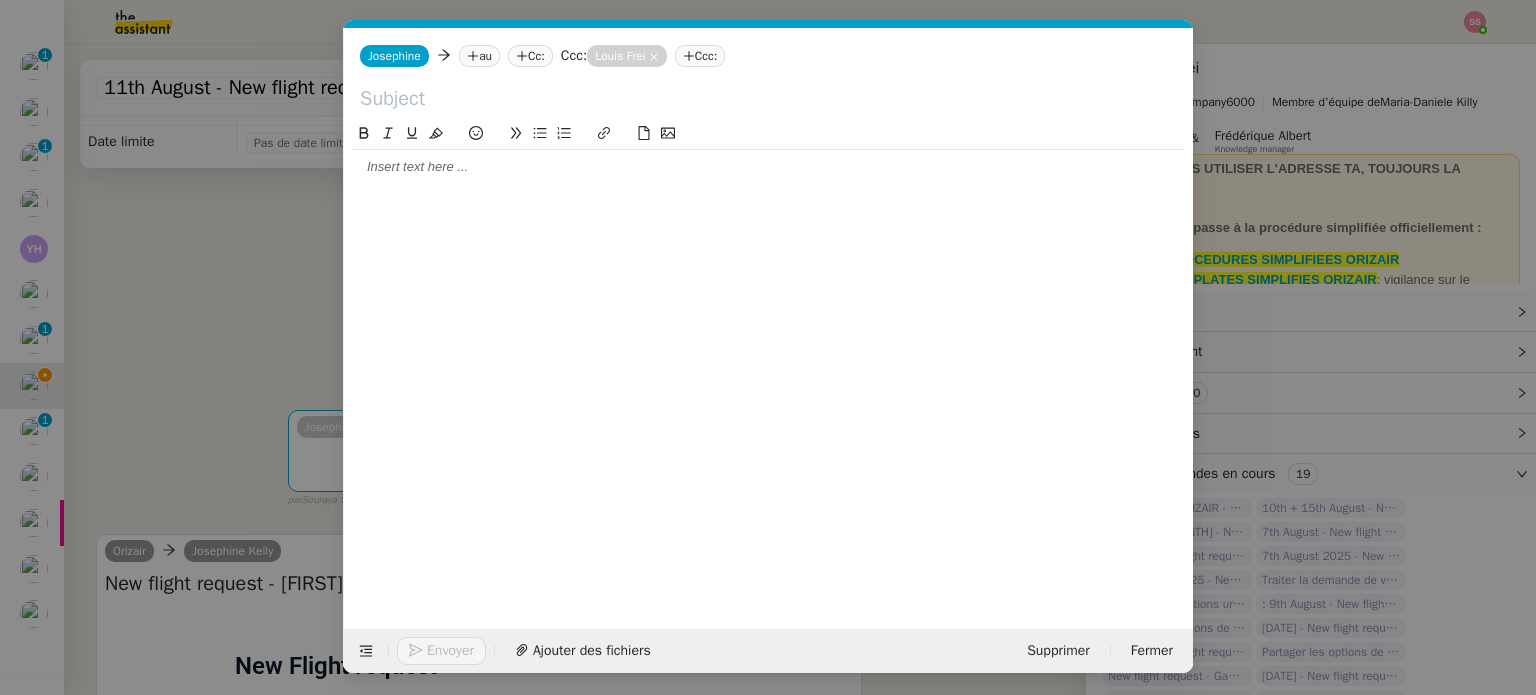 click on "au" 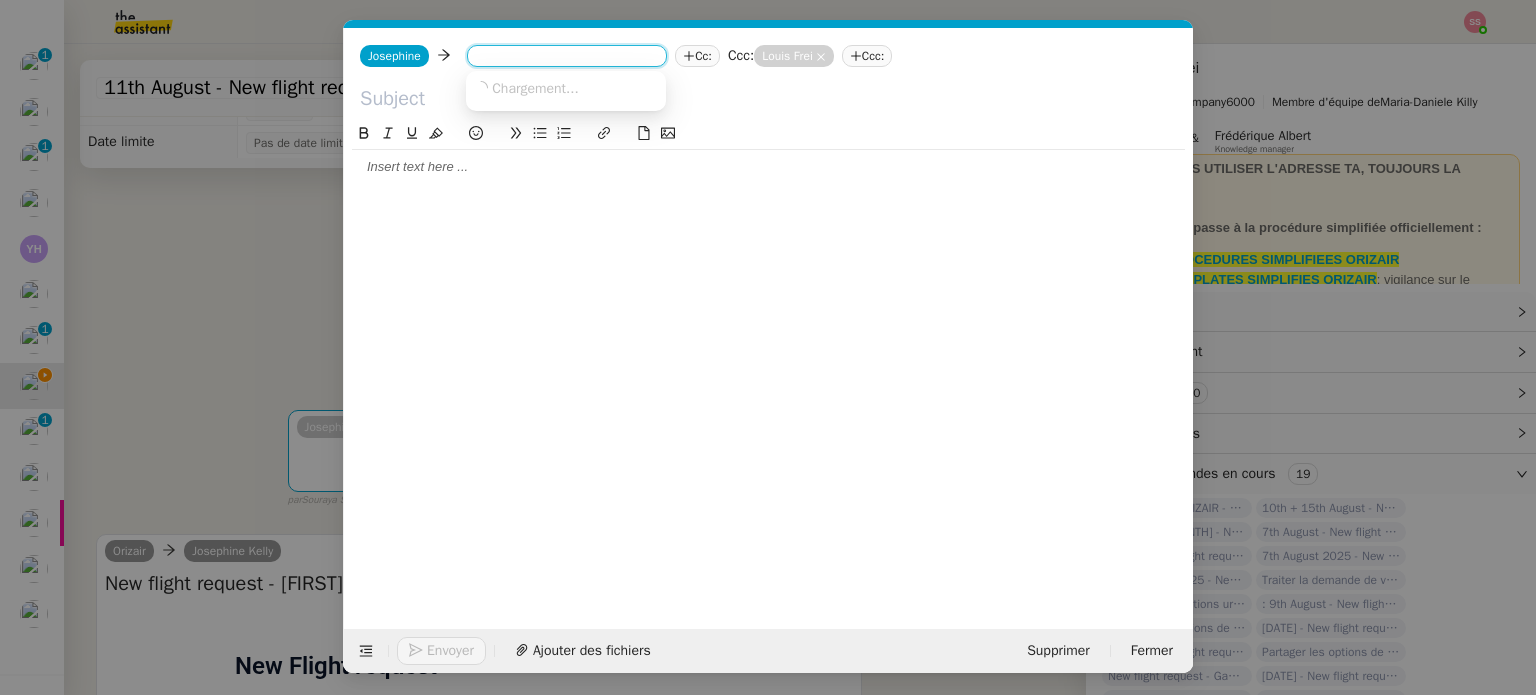 paste on "[EMAIL]" 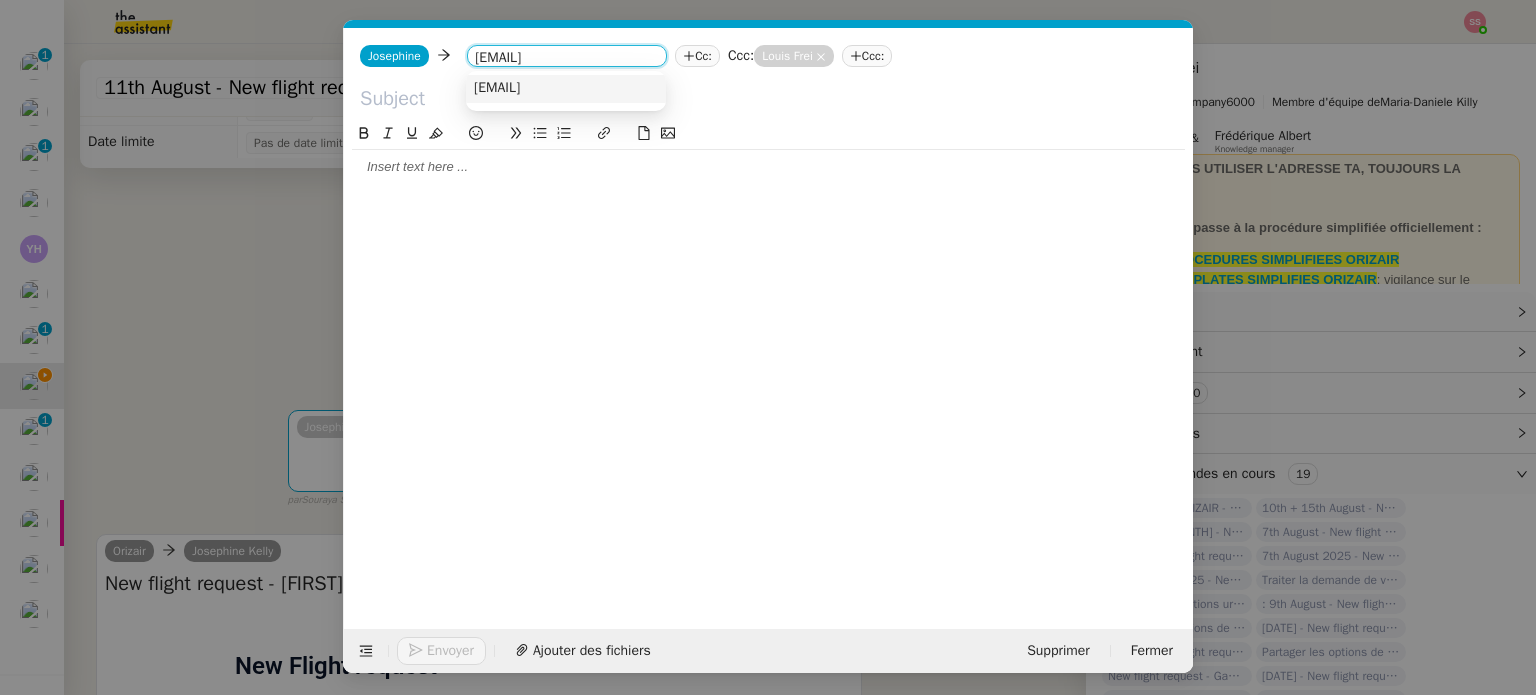 type on "[EMAIL]" 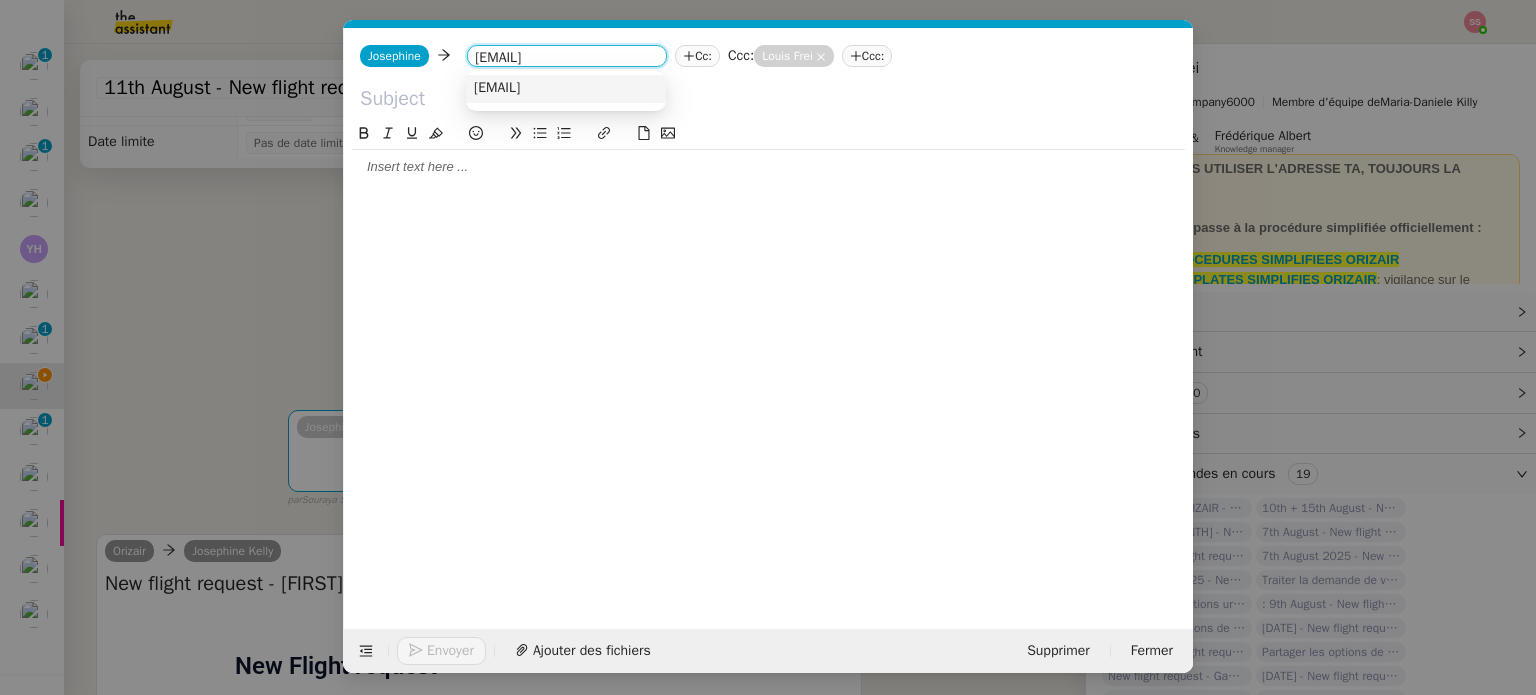 click on "[EMAIL]" at bounding box center (497, 88) 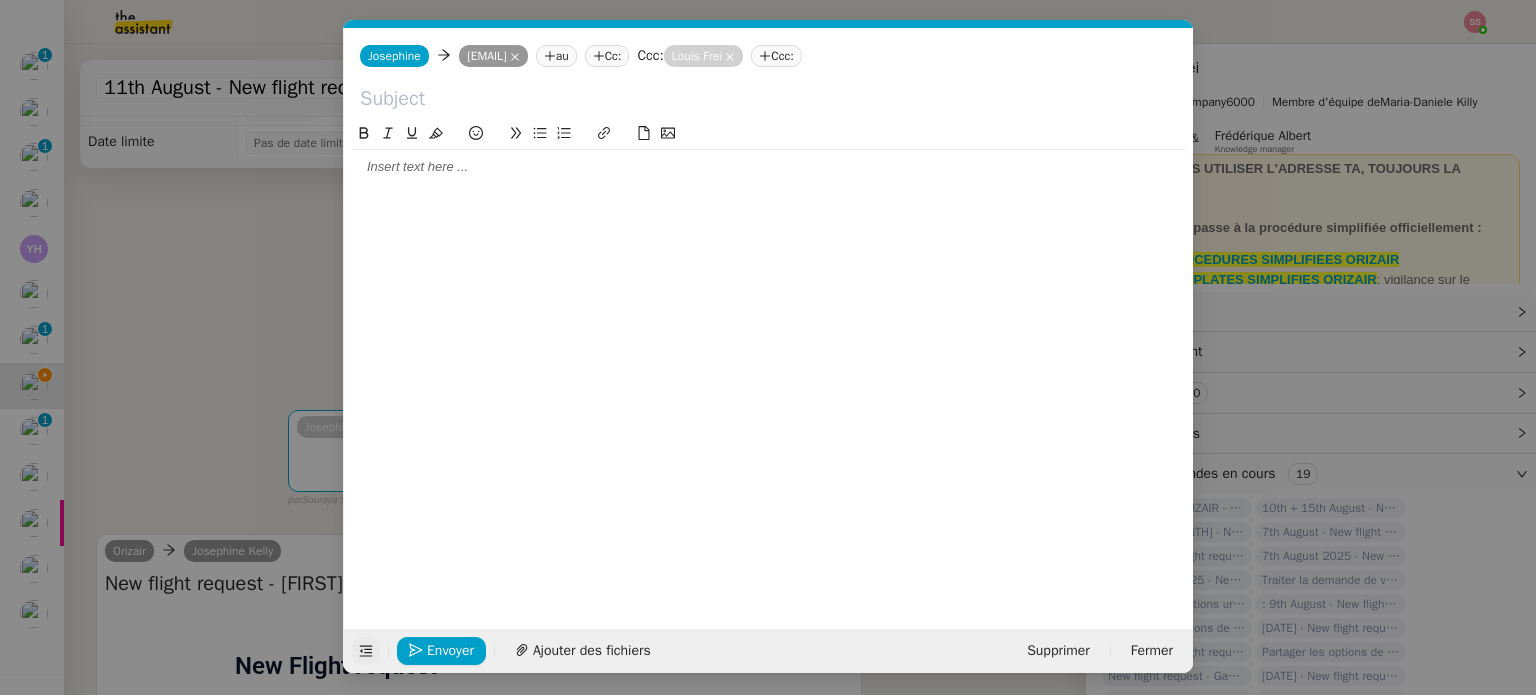 click 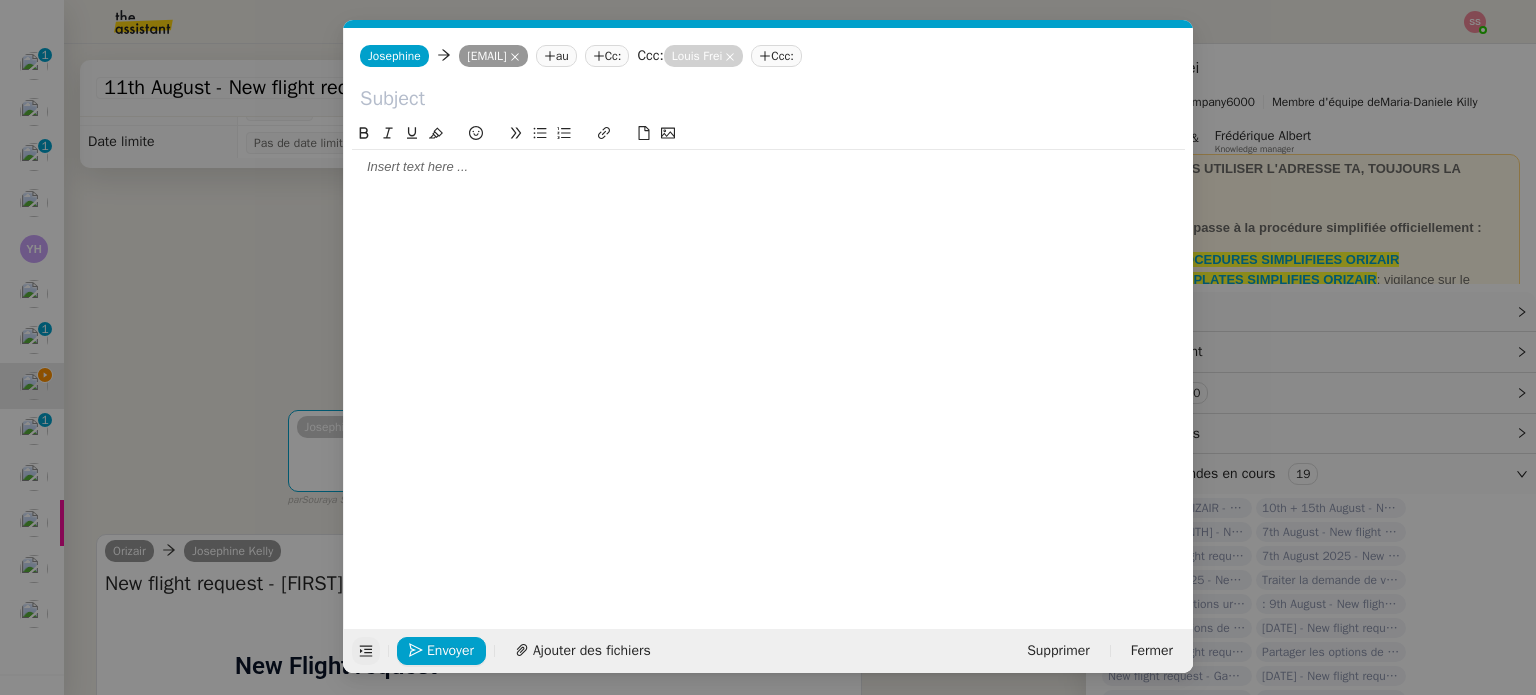 click 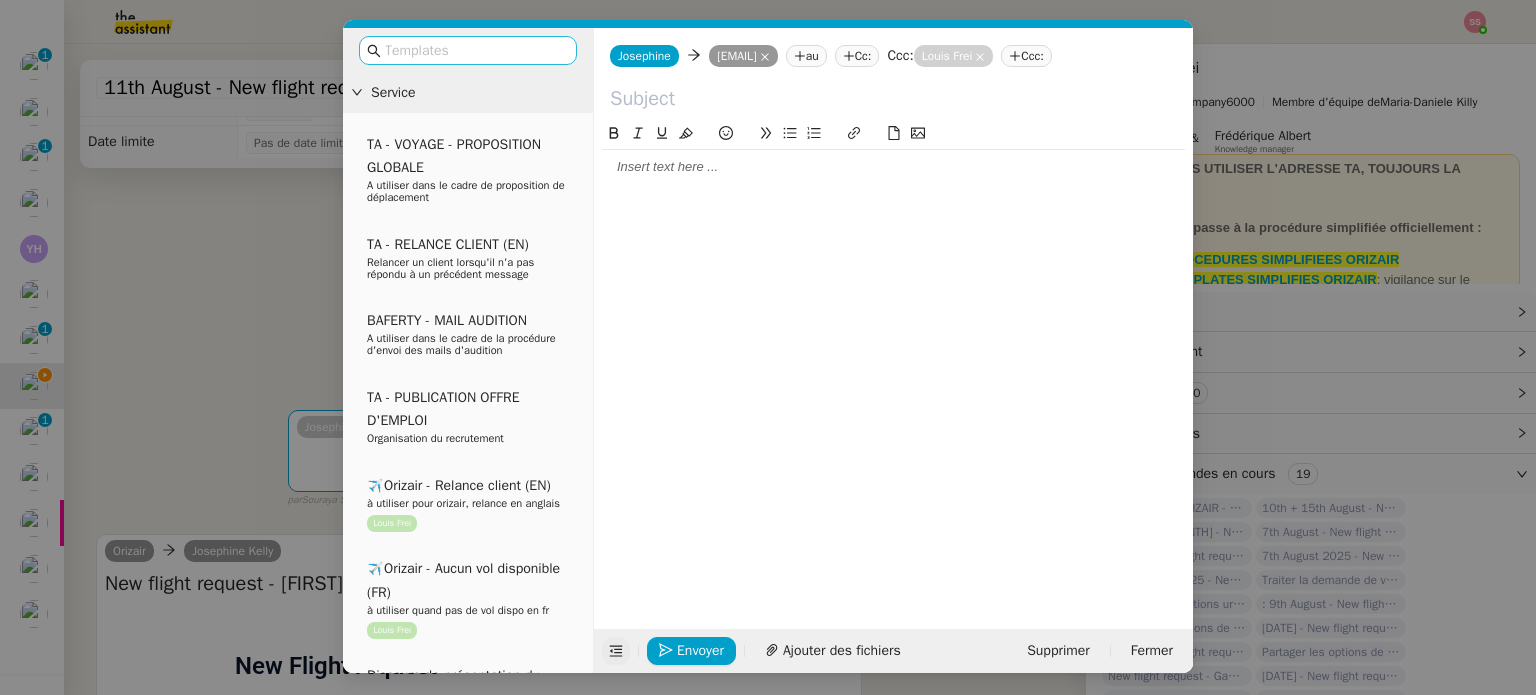 click at bounding box center (475, 50) 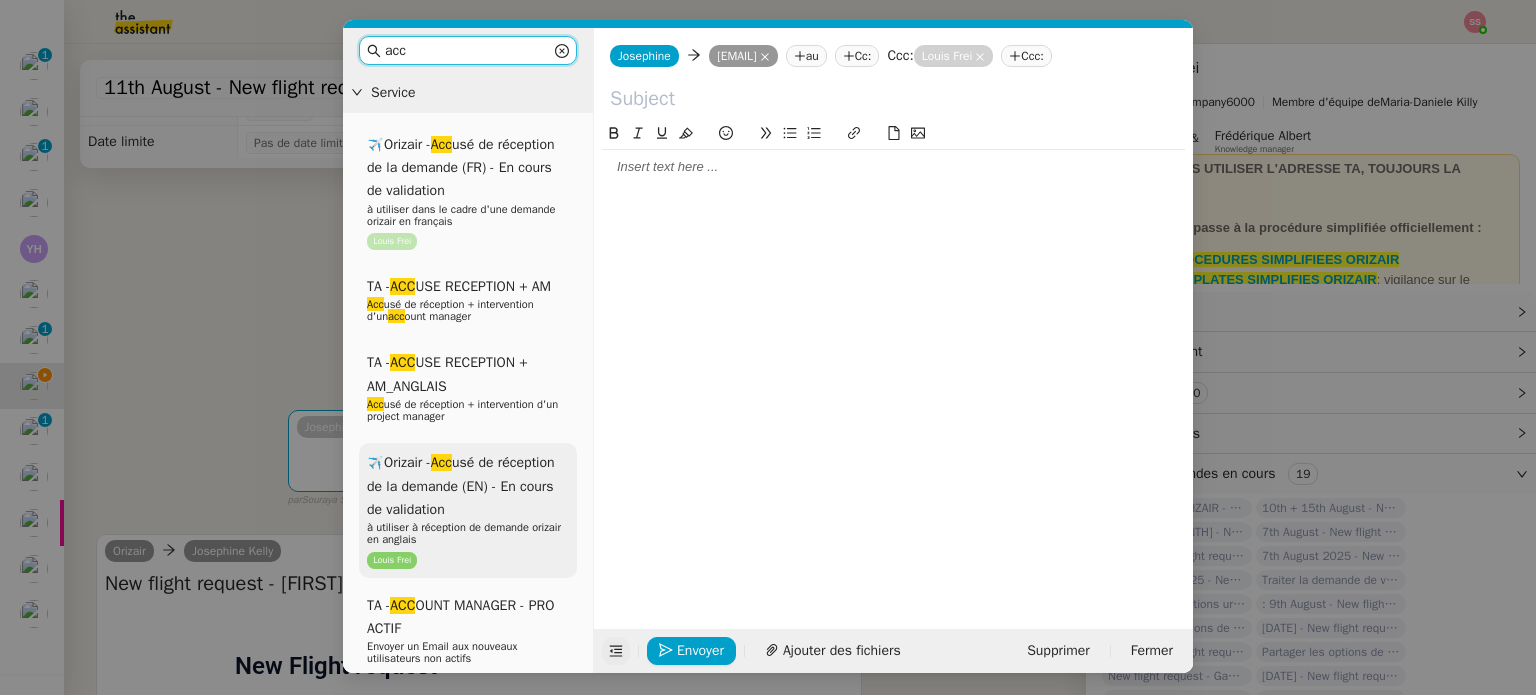 type on "acc" 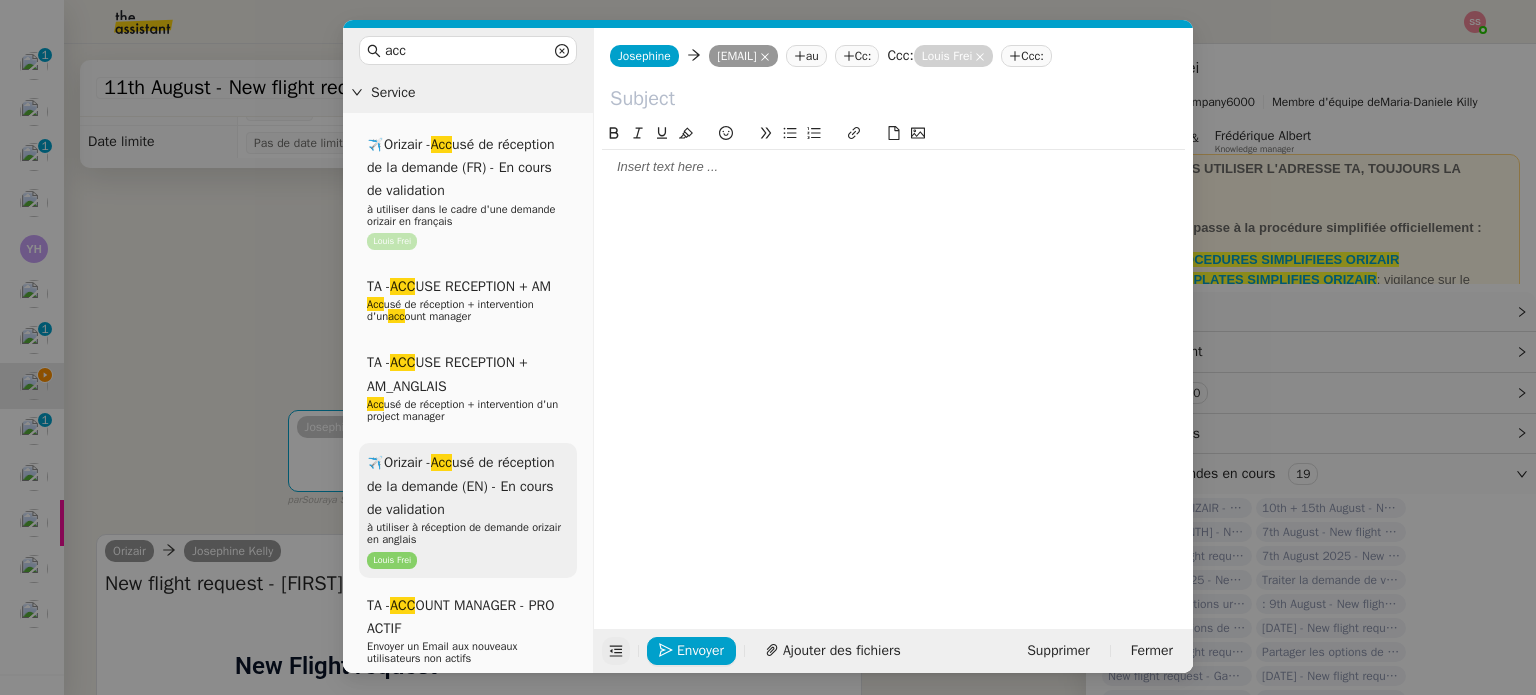 click on "✈️Orizair -  Acc usé de réception de la demande (EN) - En cours de validation" at bounding box center [461, 486] 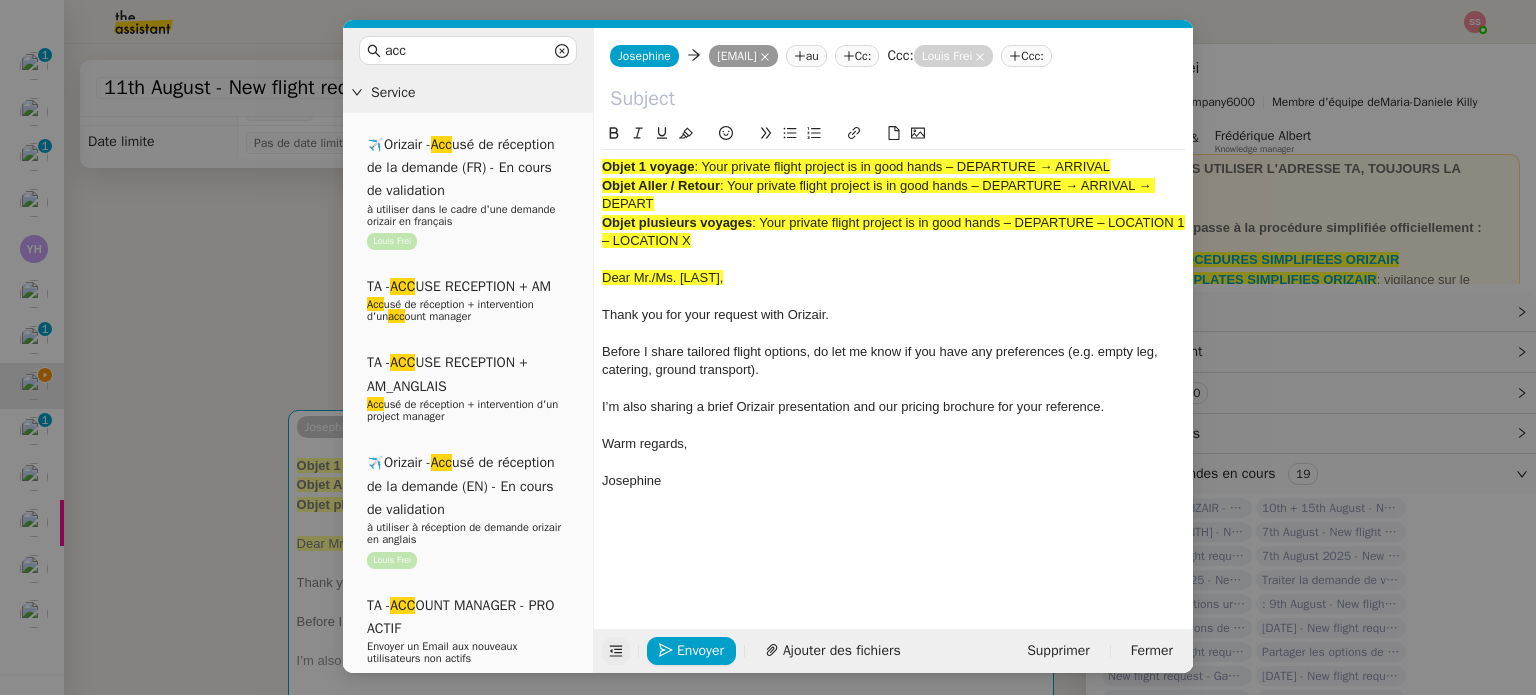 drag, startPoint x: 702, startPoint y: 159, endPoint x: 1172, endPoint y: 151, distance: 470.06808 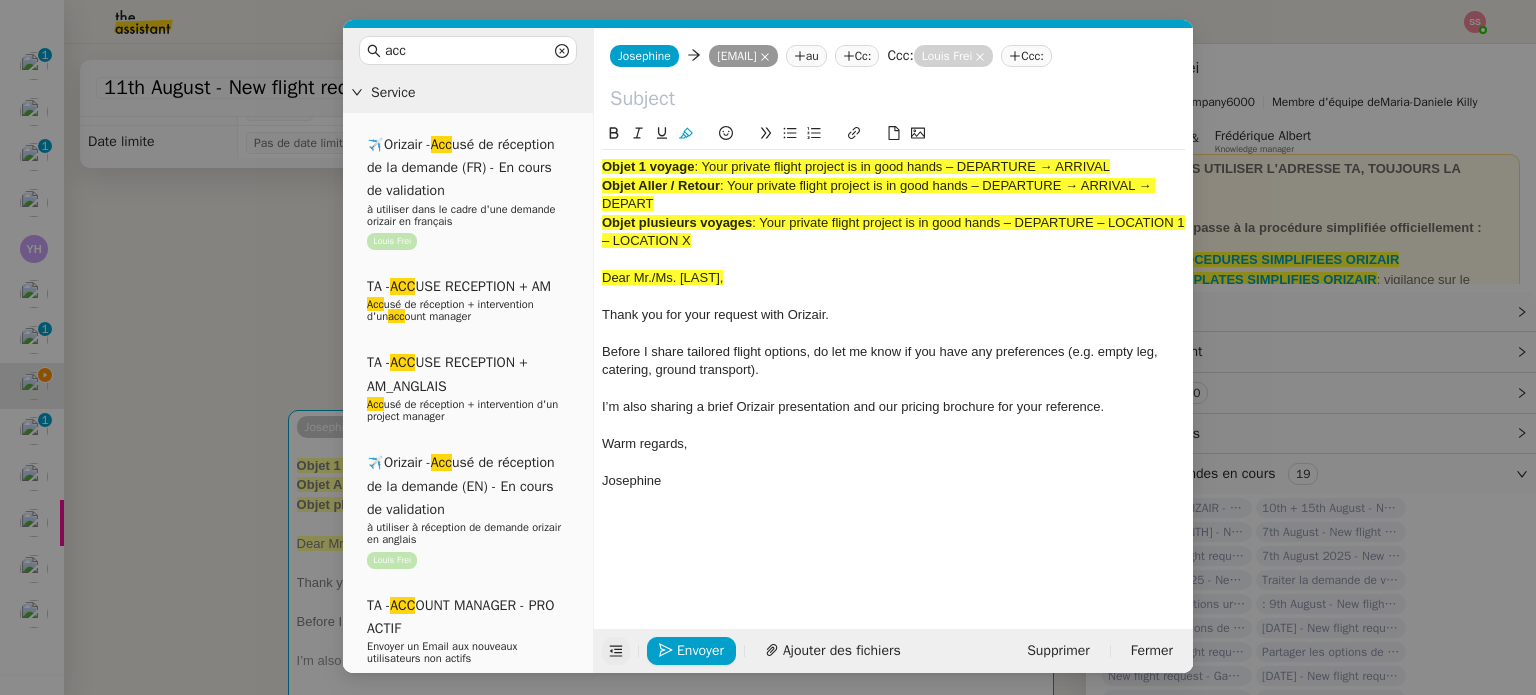 type 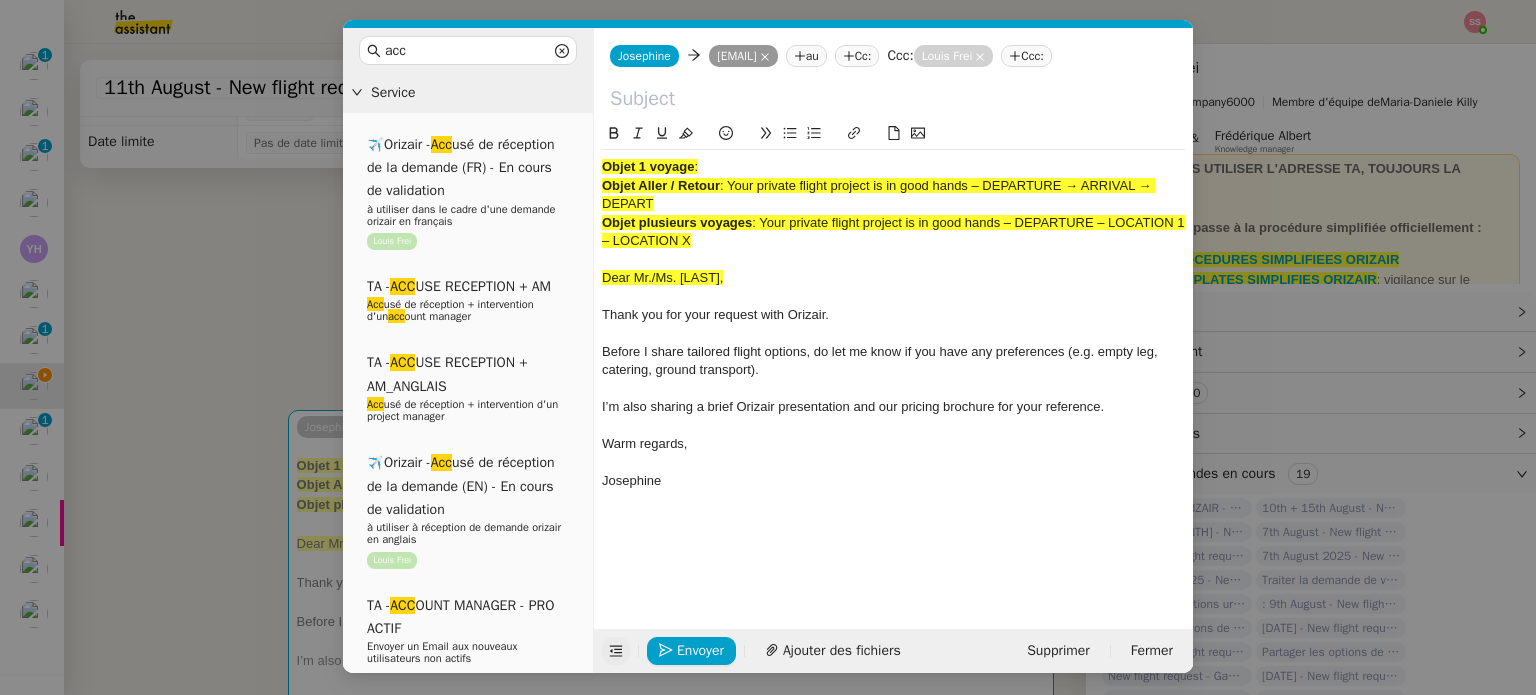 click 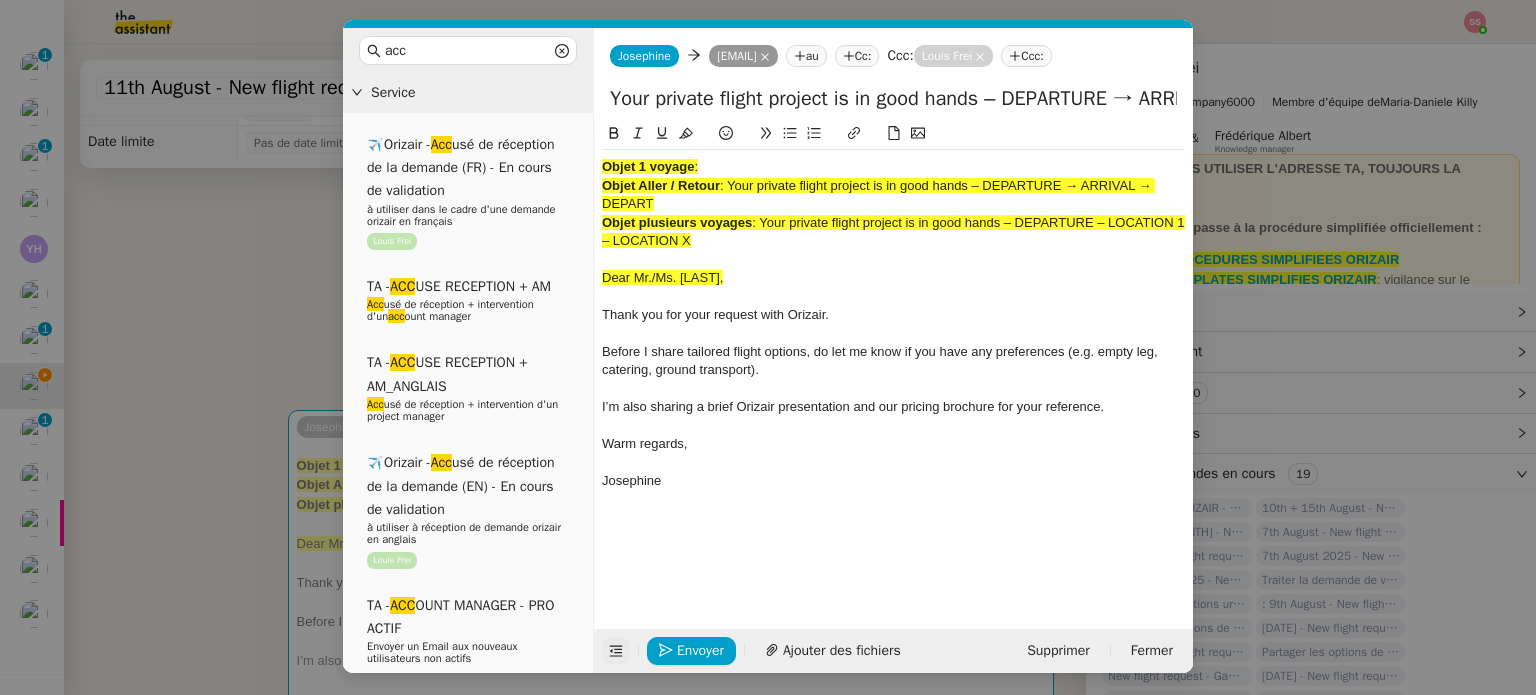 scroll, scrollTop: 0, scrollLeft: 92, axis: horizontal 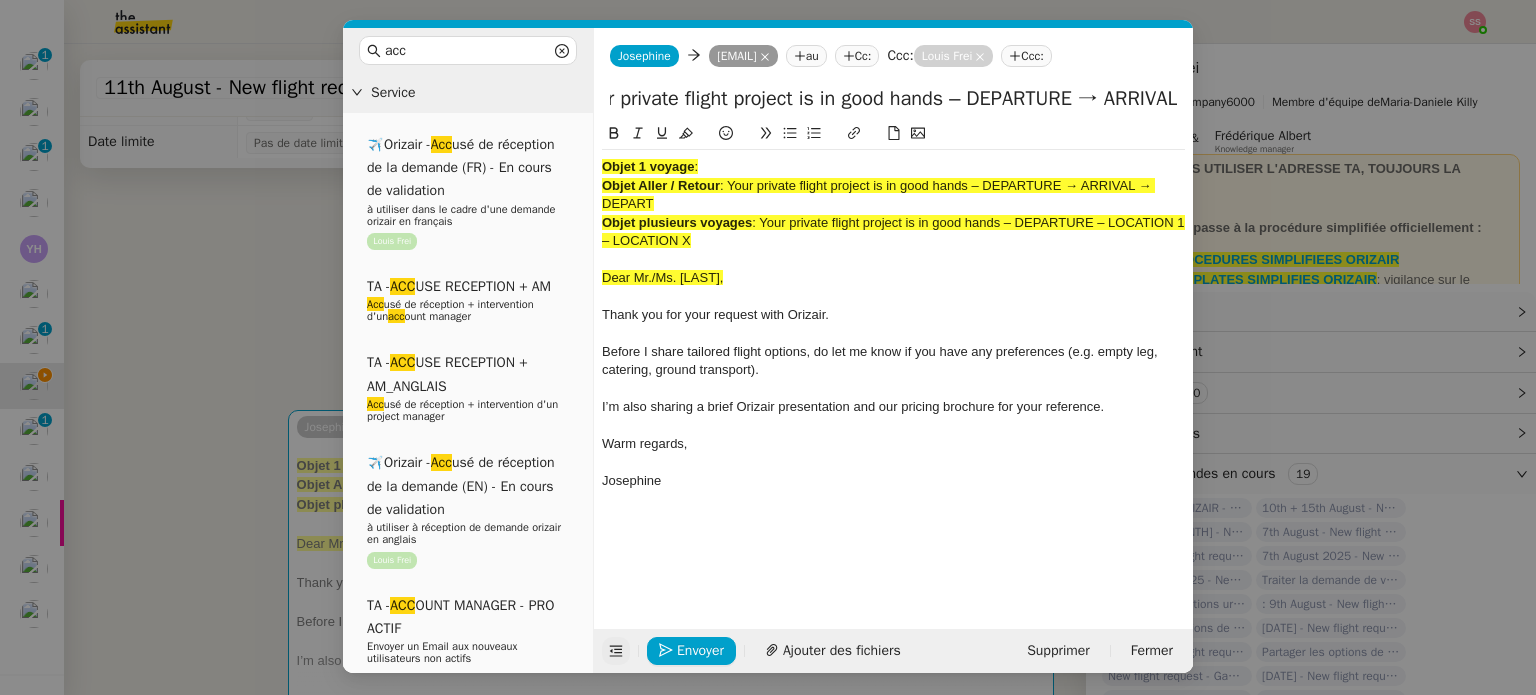 type on "Your private flight project is in good hands – DEPARTURE → ARRIVAL" 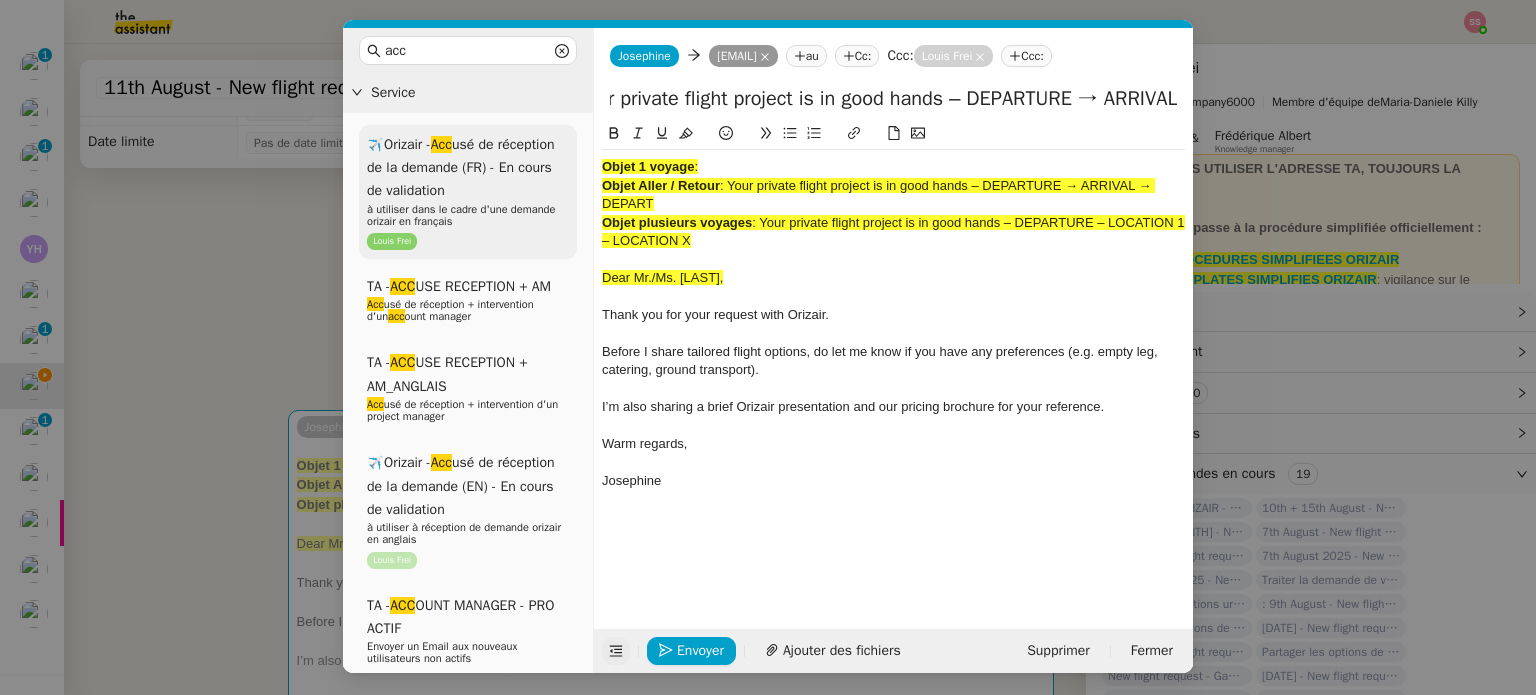 scroll, scrollTop: 0, scrollLeft: 0, axis: both 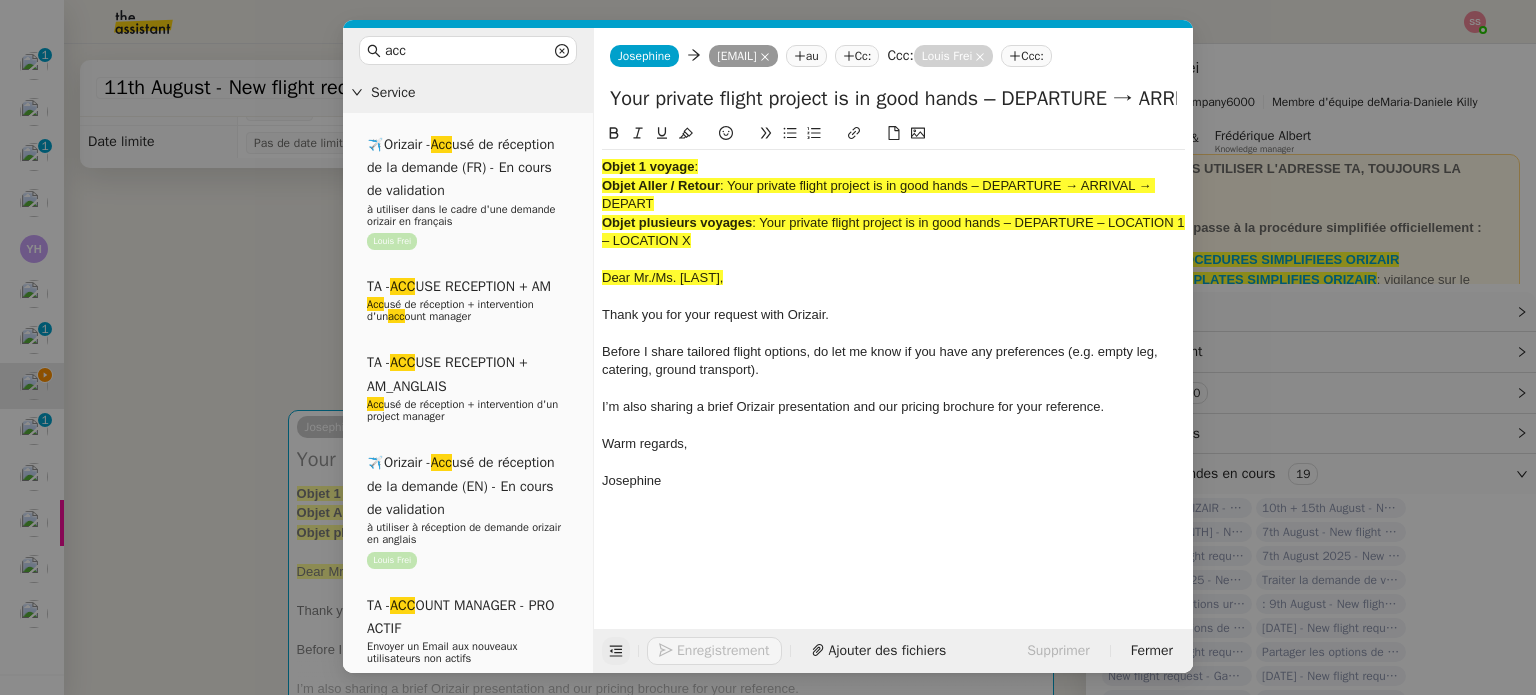 drag, startPoint x: 742, startPoint y: 239, endPoint x: 498, endPoint y: 86, distance: 288.00174 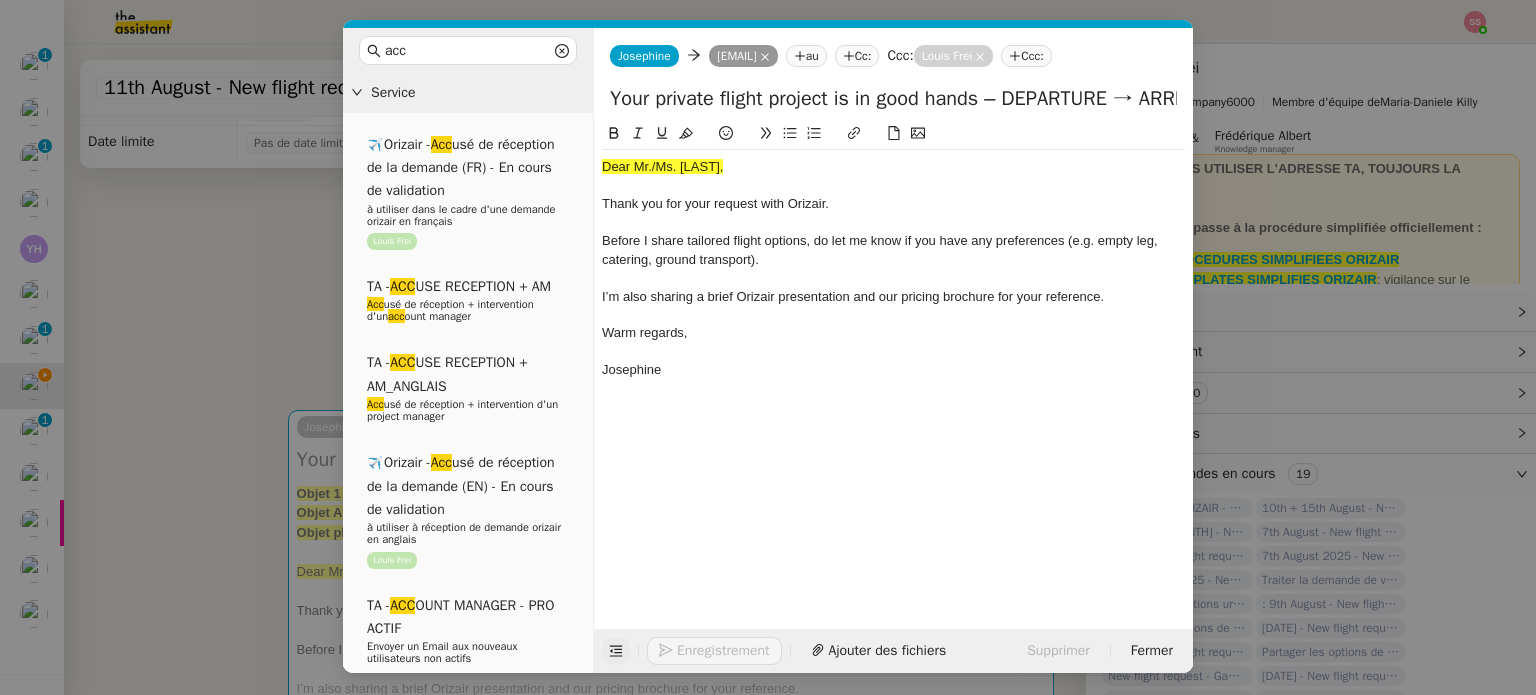 click on "acc Service ✈️Orizair -  Acc usé de réception de la demande (FR) - En cours de validation    à utiliser dans le cadre d'une demande orizair en français  Louis Frei TA -  ACC USE RECEPTION + AM    Acc usé de réception + intervention d'un  acc ount manager TA -  ACC USE RECEPTION + AM_ANGLAIS    Acc usé de réception + intervention d'un project manager ✈️Orizair -  Acc usé de réception de la demande (EN) - En cours de validation    à utiliser à réception de demande orizair en anglais  Louis Frei TA -  ACC OUNT MANAGER - PRO ACTIF    Envoyer un Email aux nouveaux utilisateurs non actifs TA -  ACC USE RECEPTION    Acc usé de réception de la demande TA -  ACC USE RECEPTION (EN)    TA -  ACC ES BANQUE DEDIE    A utiliser dans le cadre de la mise en place d' acc ès bancaires dédiés TA - AJOUT ELEMENT COFFRE FORT    A utiliser lorsque le client doit partager un nouvel  acc ès à son coffre-fort TA - PARTAGE DE CALENDRIER (EN)    acc ès et la gestion    Acc Common ✈️Orizair -" at bounding box center [768, 347] 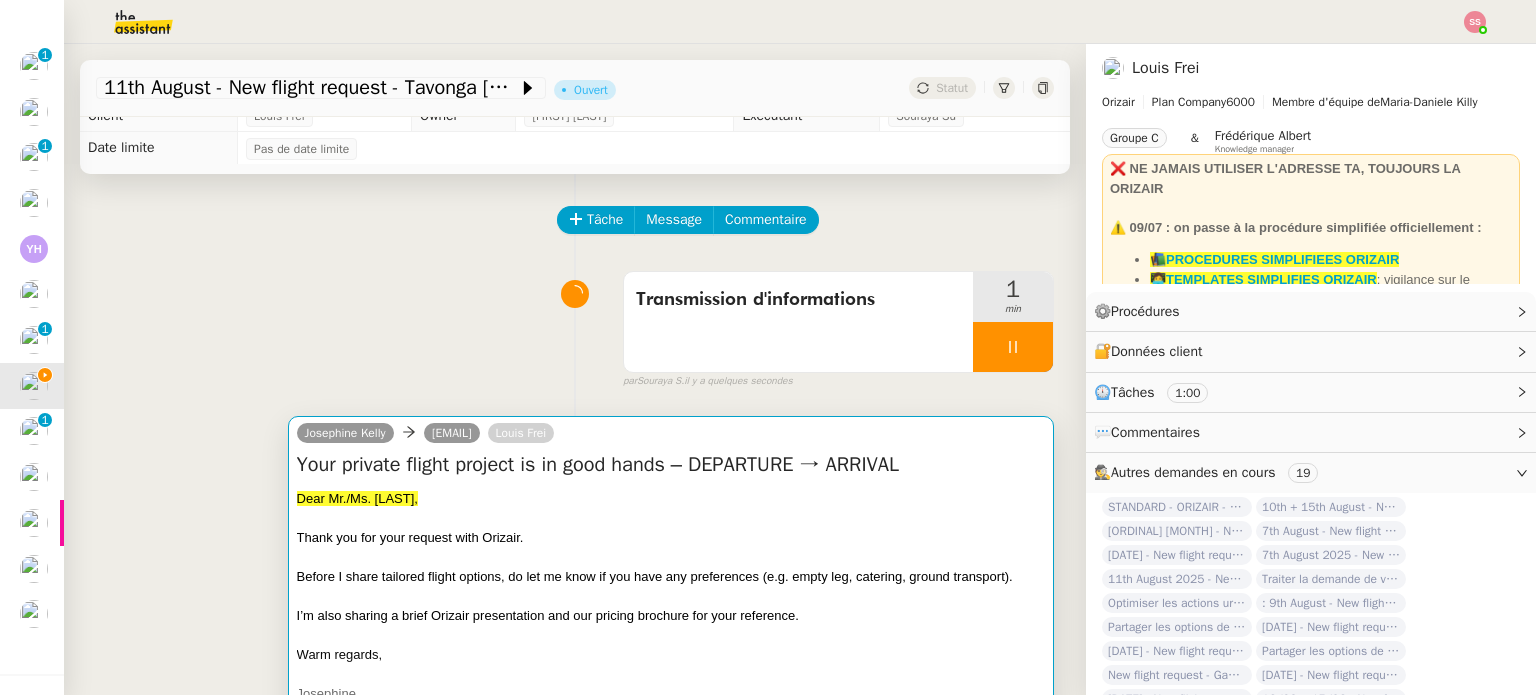 scroll, scrollTop: 0, scrollLeft: 0, axis: both 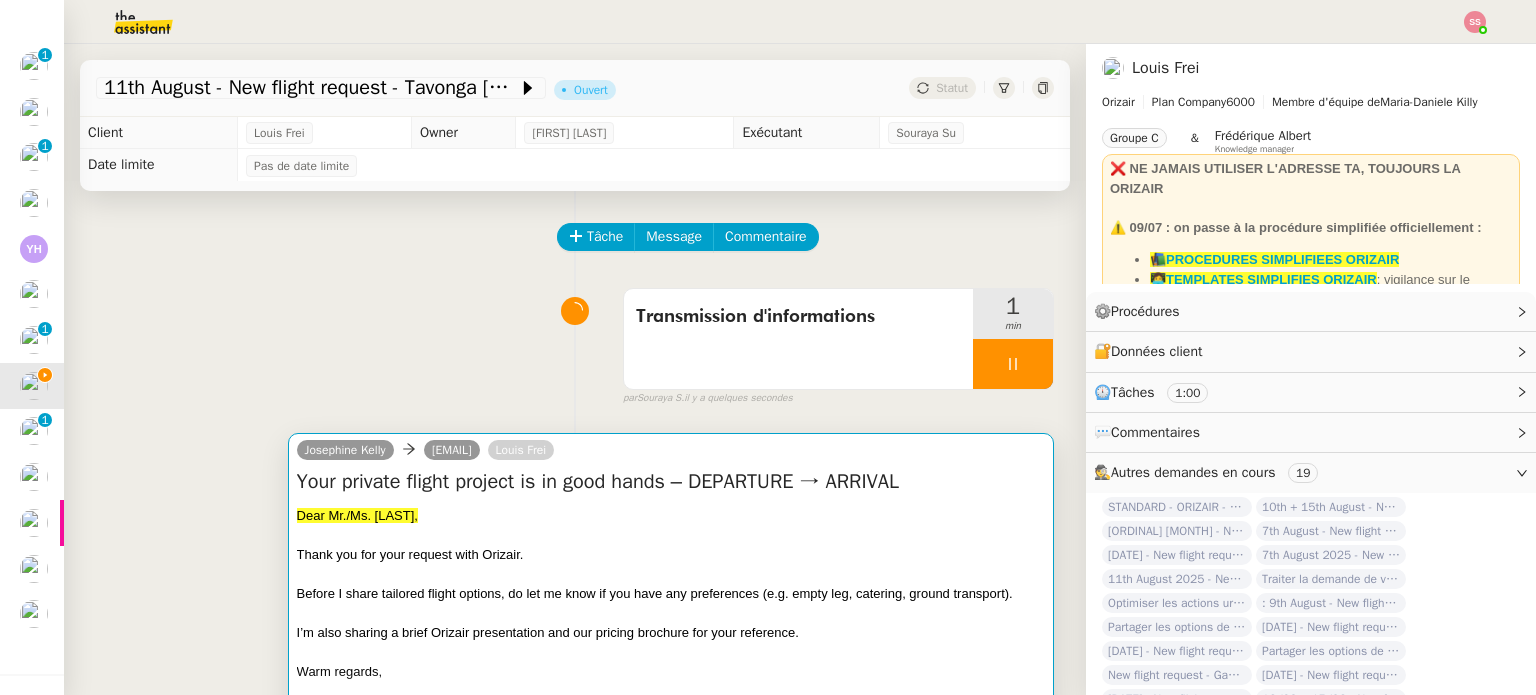 click on "Dear Mr./Mrs. XXX," at bounding box center [671, 516] 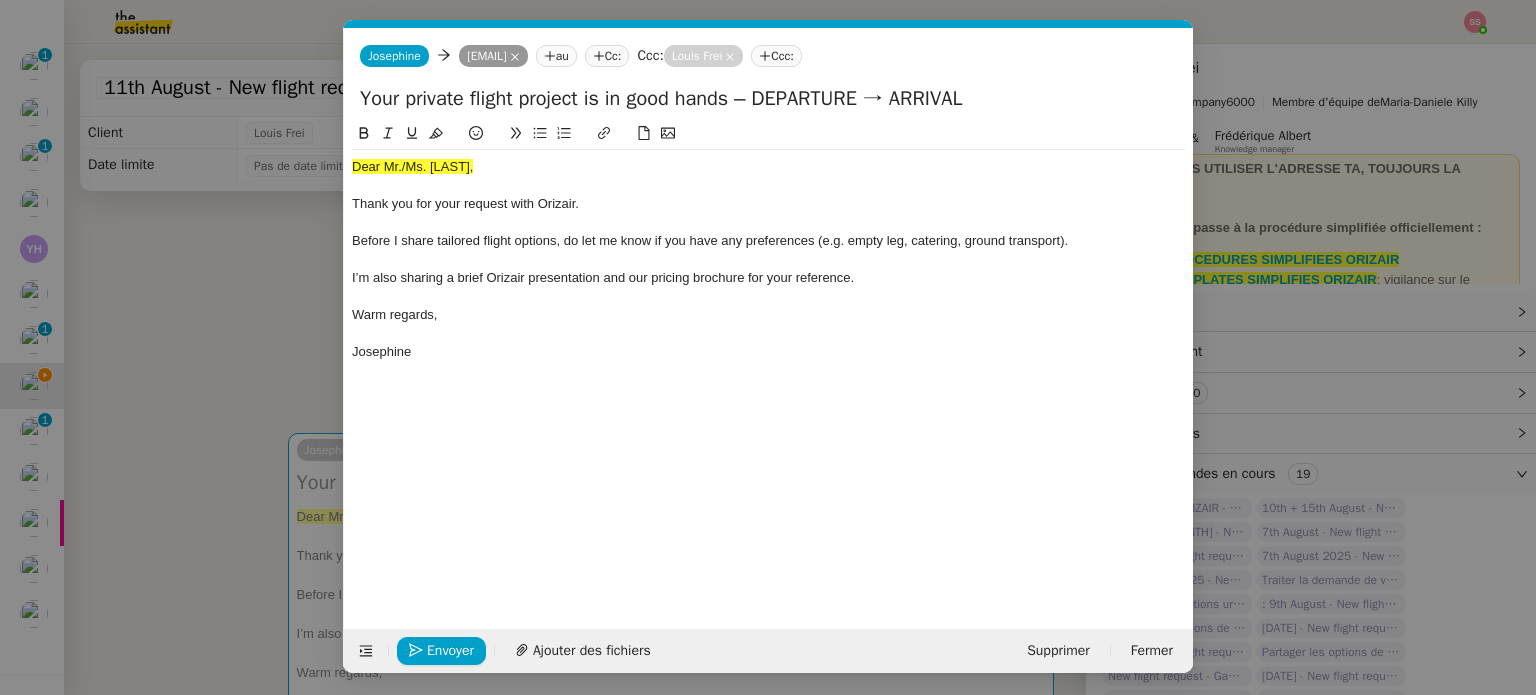 scroll, scrollTop: 0, scrollLeft: 61, axis: horizontal 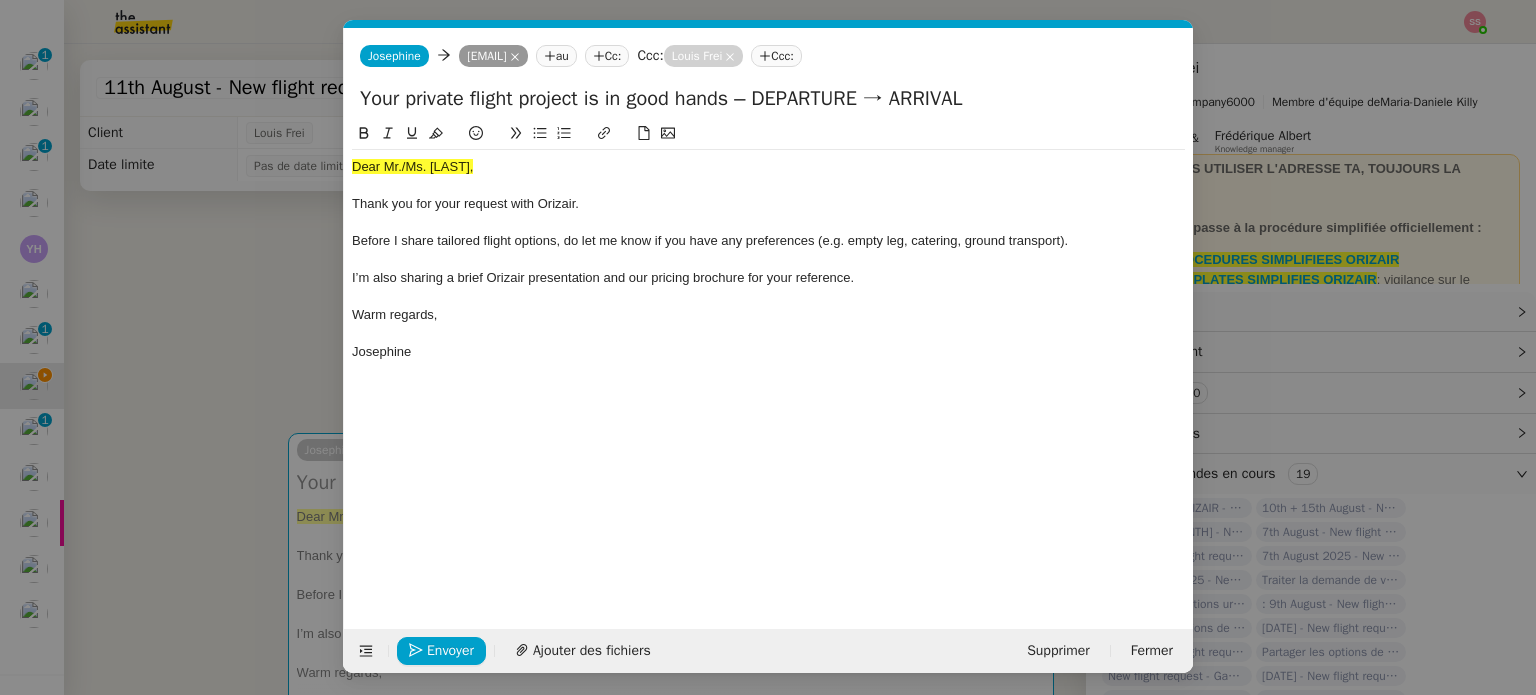 drag, startPoint x: 1036, startPoint y: 103, endPoint x: 789, endPoint y: 104, distance: 247.00203 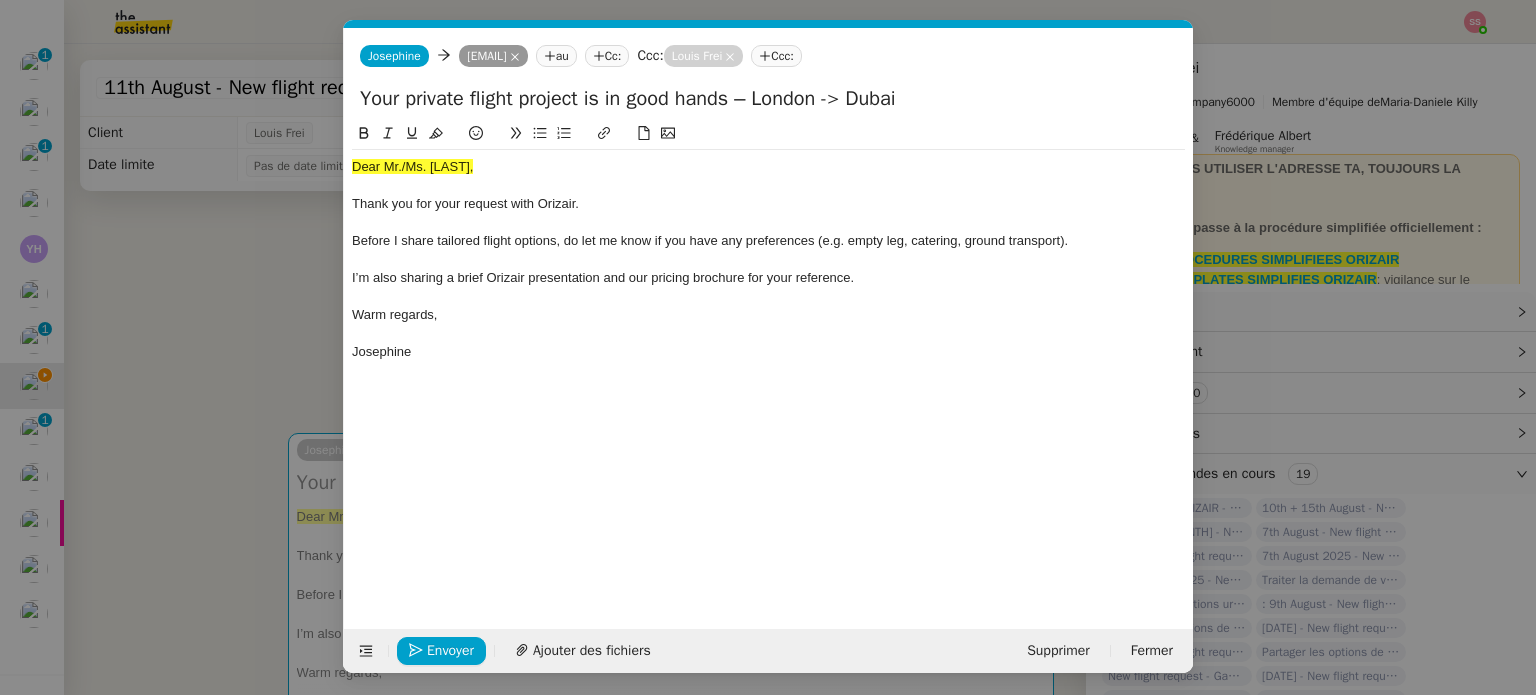 type on "Your private flight project is in good hands – London -> Dubai" 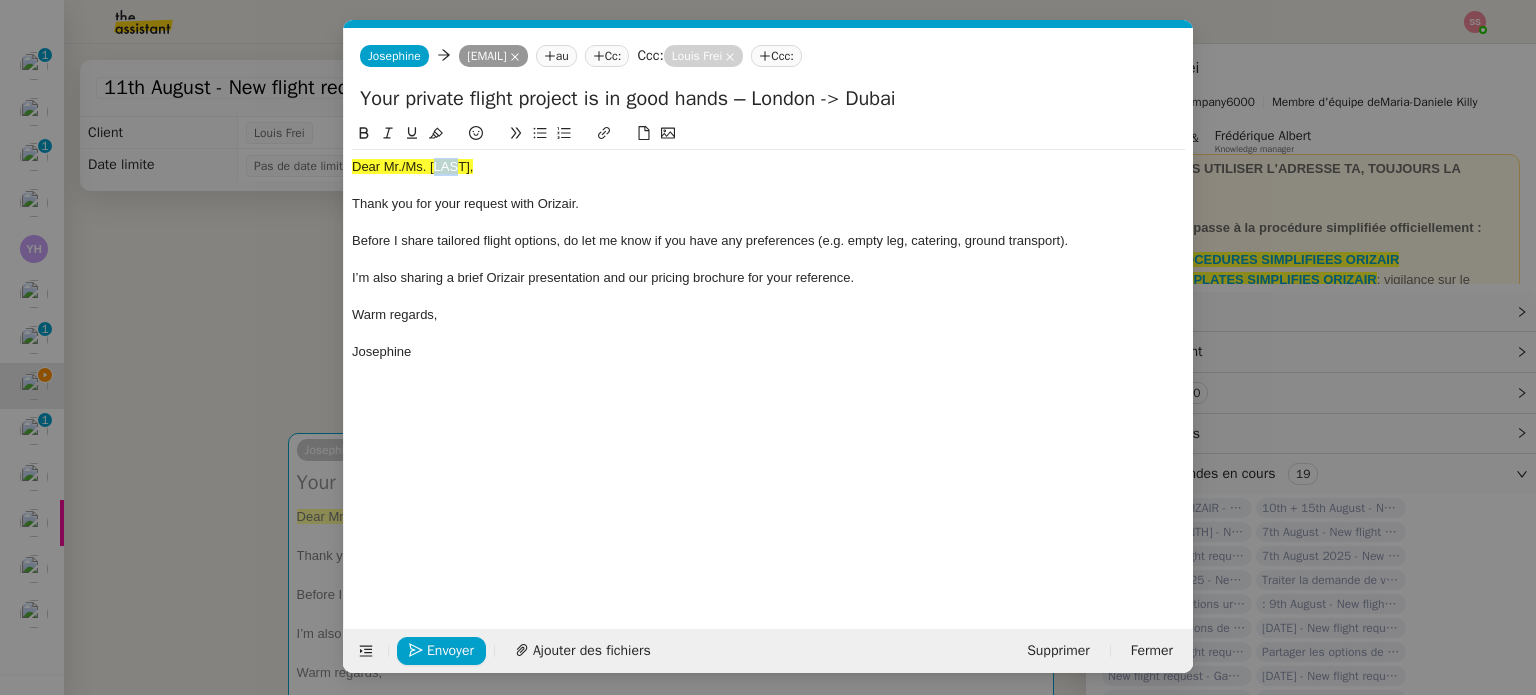 click on "Dear Mr./Mrs. XXX," 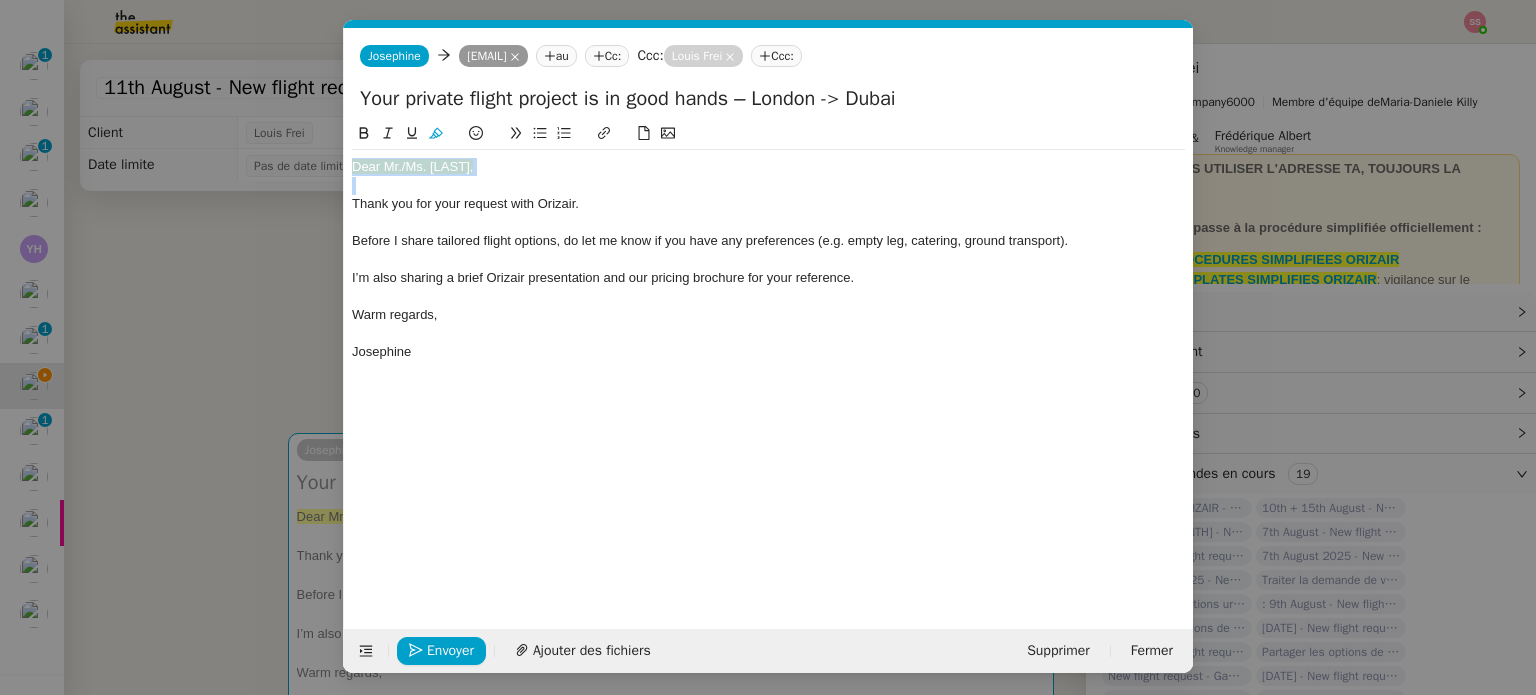 click on "Dear Mr./Mrs. XXX," 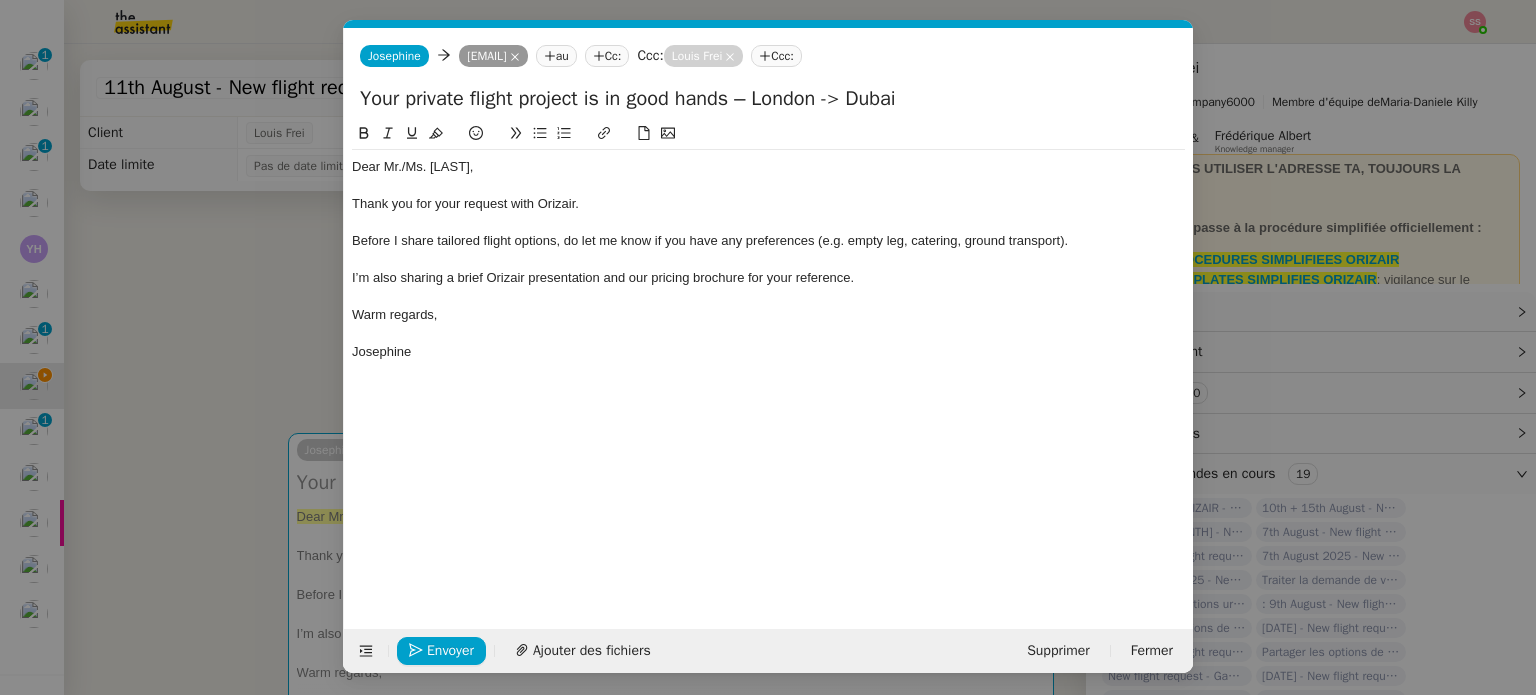 click on "acc Service ✈️Orizair -  Acc usé de réception de la demande (FR) - En cours de validation    à utiliser dans le cadre d'une demande orizair en français  Louis Frei TA -  ACC USE RECEPTION + AM    Acc usé de réception + intervention d'un  acc ount manager TA -  ACC USE RECEPTION + AM_ANGLAIS    Acc usé de réception + intervention d'un project manager ✈️Orizair -  Acc usé de réception de la demande (EN) - En cours de validation    à utiliser à réception de demande orizair en anglais  Louis Frei TA -  ACC OUNT MANAGER - PRO ACTIF    Envoyer un Email aux nouveaux utilisateurs non actifs TA -  ACC USE RECEPTION    Acc usé de réception de la demande TA -  ACC USE RECEPTION (EN)    TA -  ACC ES BANQUE DEDIE    A utiliser dans le cadre de la mise en place d' acc ès bancaires dédiés TA - AJOUT ELEMENT COFFRE FORT    A utiliser lorsque le client doit partager un nouvel  acc ès à son coffre-fort TA - PARTAGE DE CALENDRIER (EN)    acc ès et la gestion    Acc Common ✈️Orizair -" at bounding box center (768, 347) 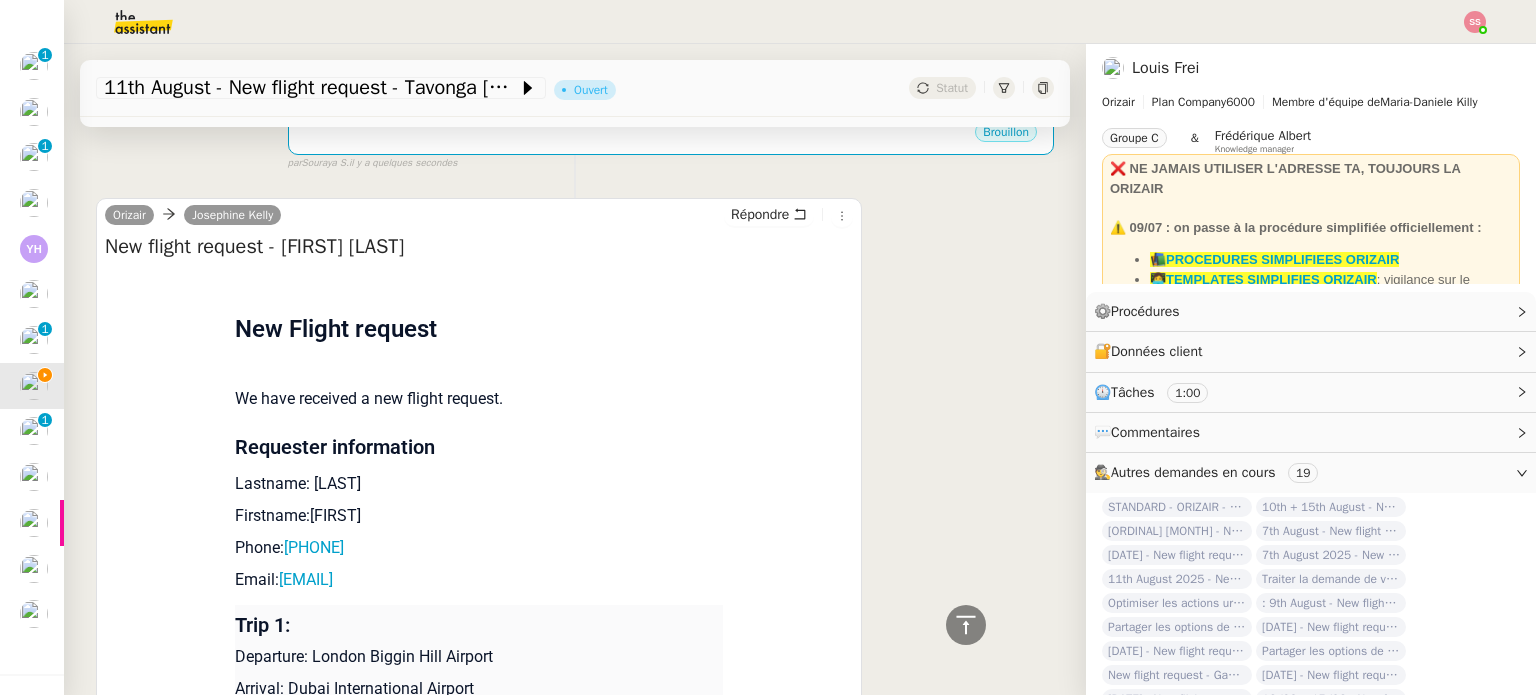 scroll, scrollTop: 700, scrollLeft: 0, axis: vertical 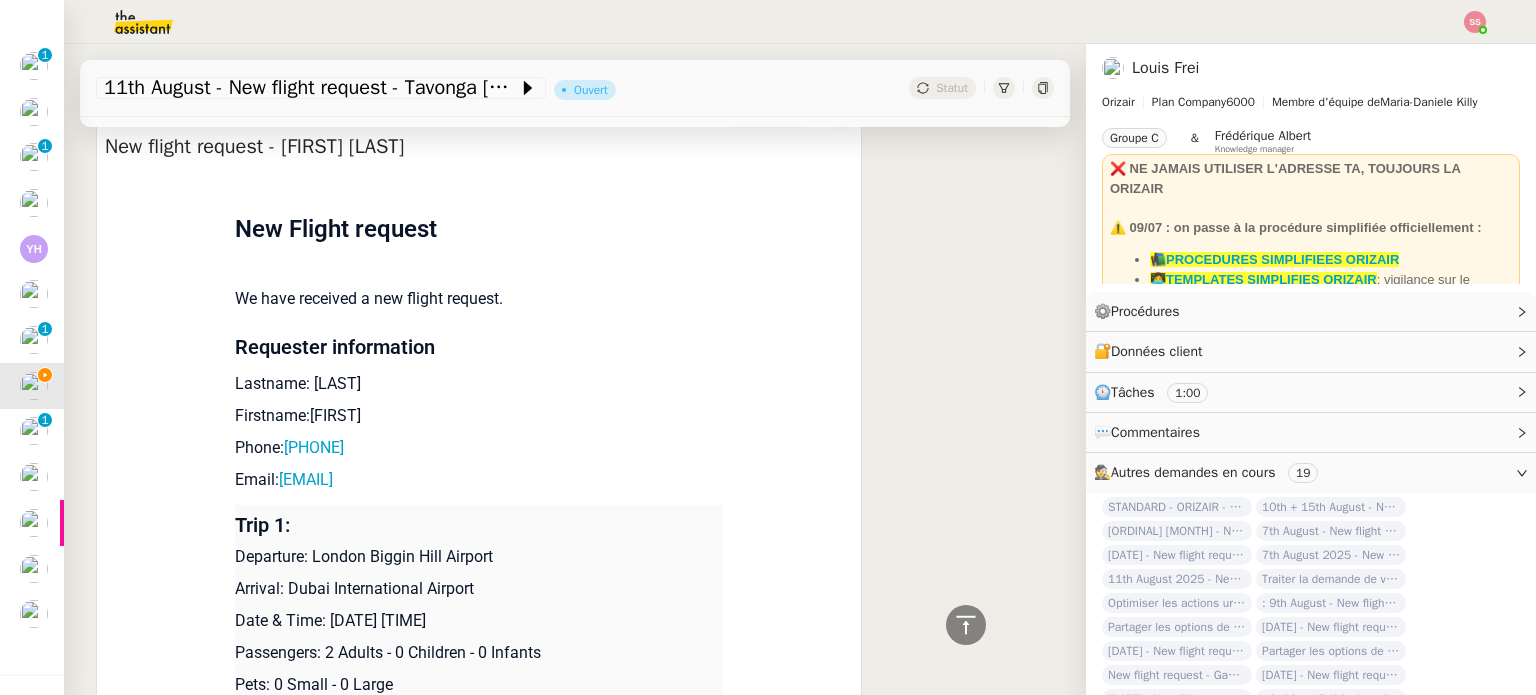 drag, startPoint x: 300, startPoint y: 386, endPoint x: 493, endPoint y: 383, distance: 193.02332 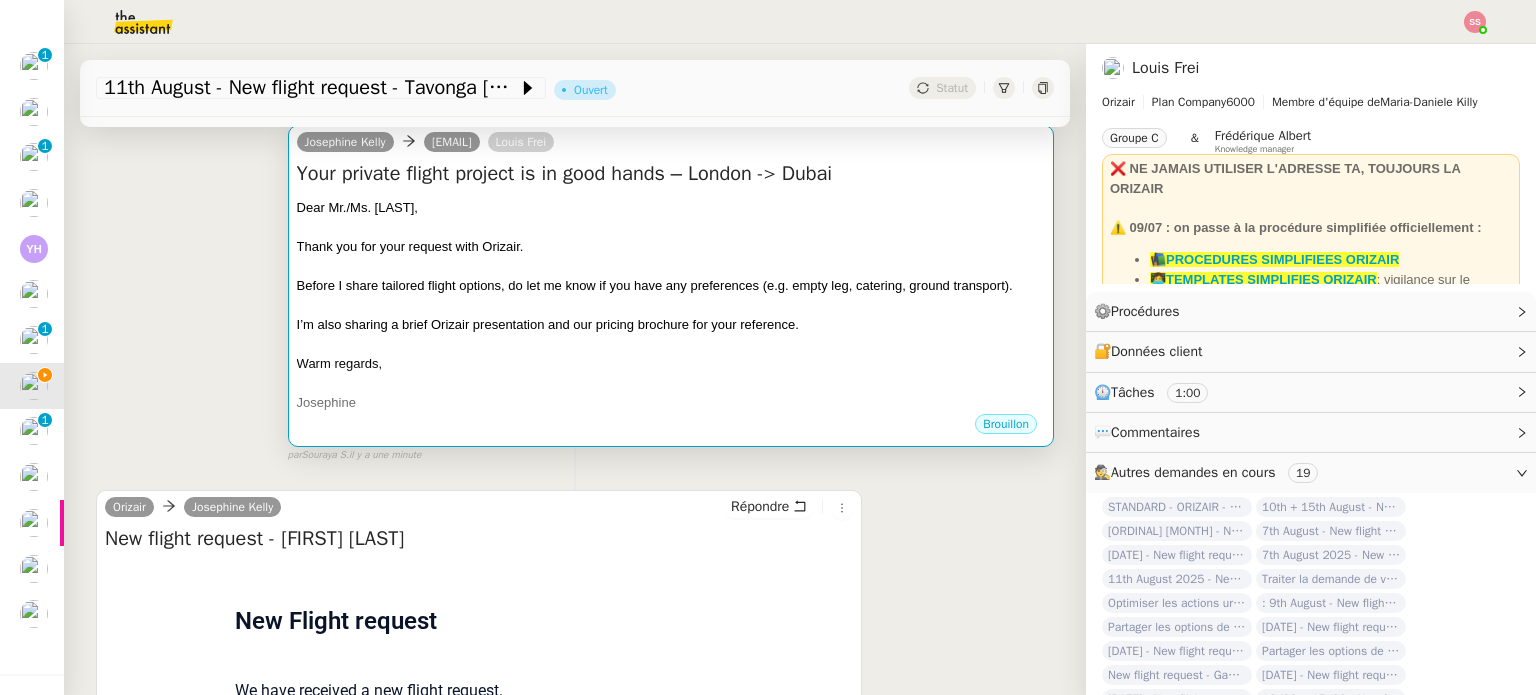 scroll, scrollTop: 300, scrollLeft: 0, axis: vertical 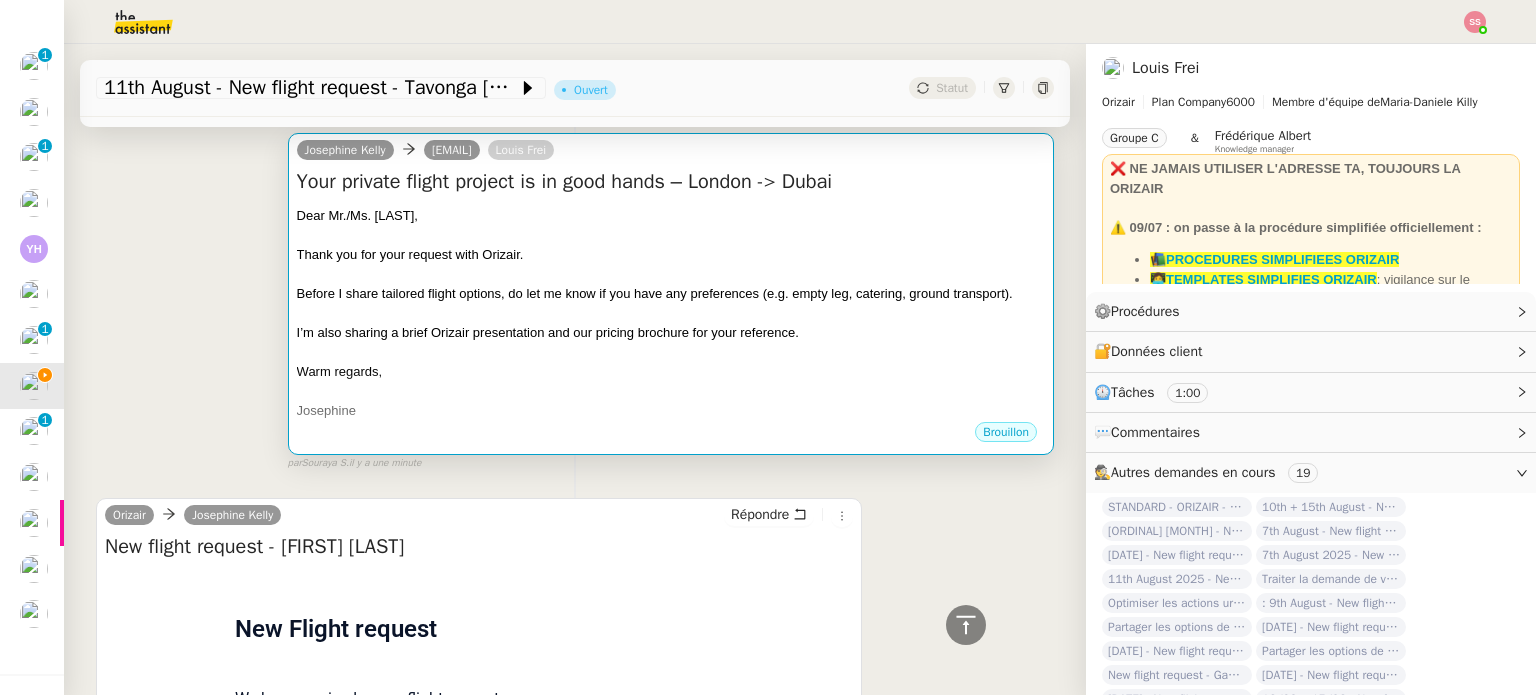 click on "Thank you for your request with Orizair." at bounding box center (410, 254) 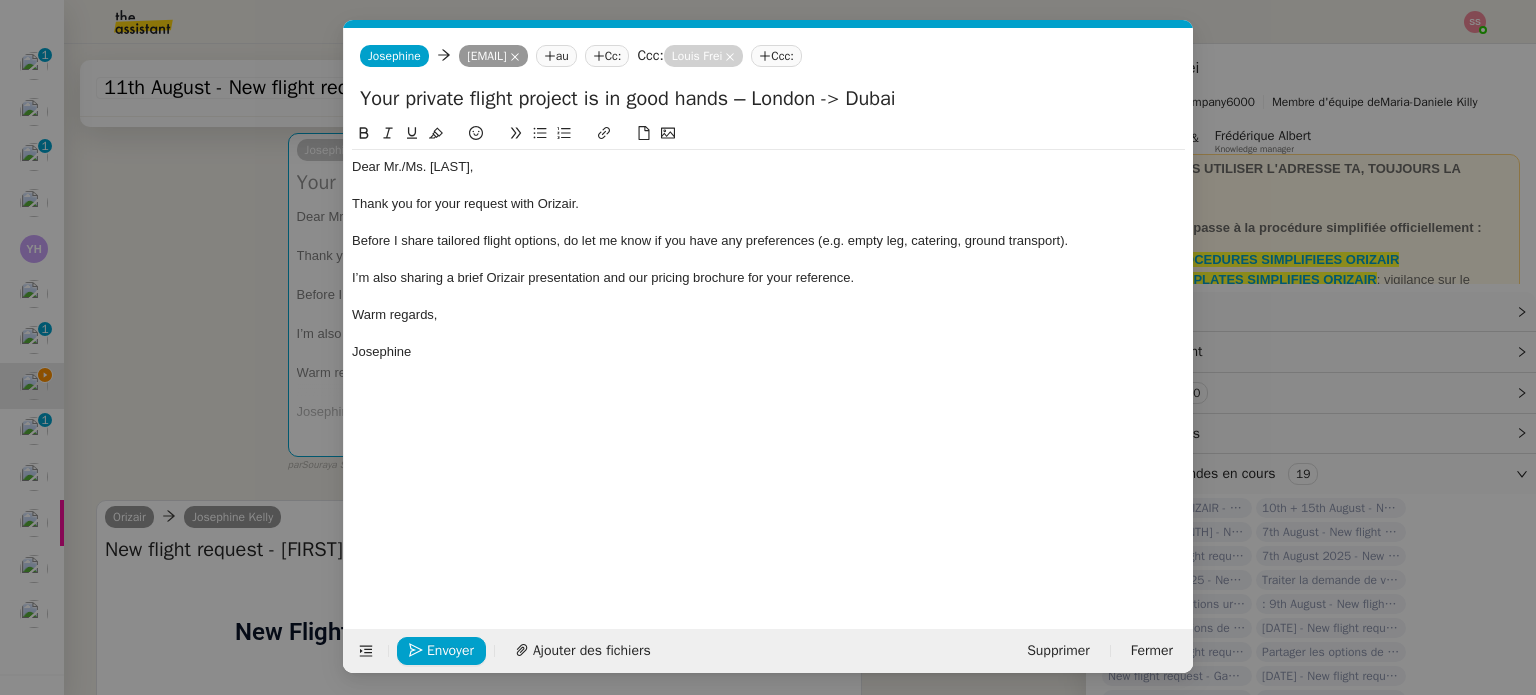 scroll, scrollTop: 0, scrollLeft: 61, axis: horizontal 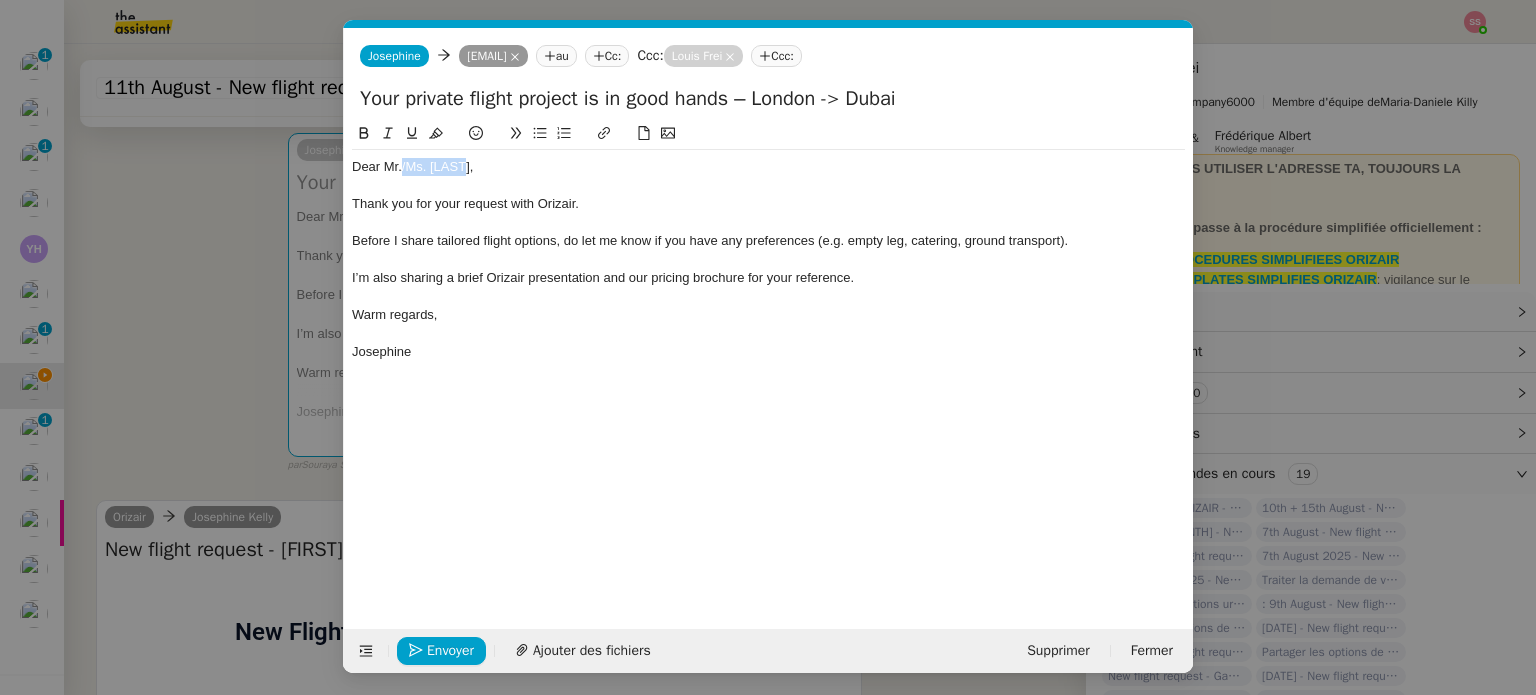 drag, startPoint x: 450, startPoint y: 171, endPoint x: 400, endPoint y: 162, distance: 50.803543 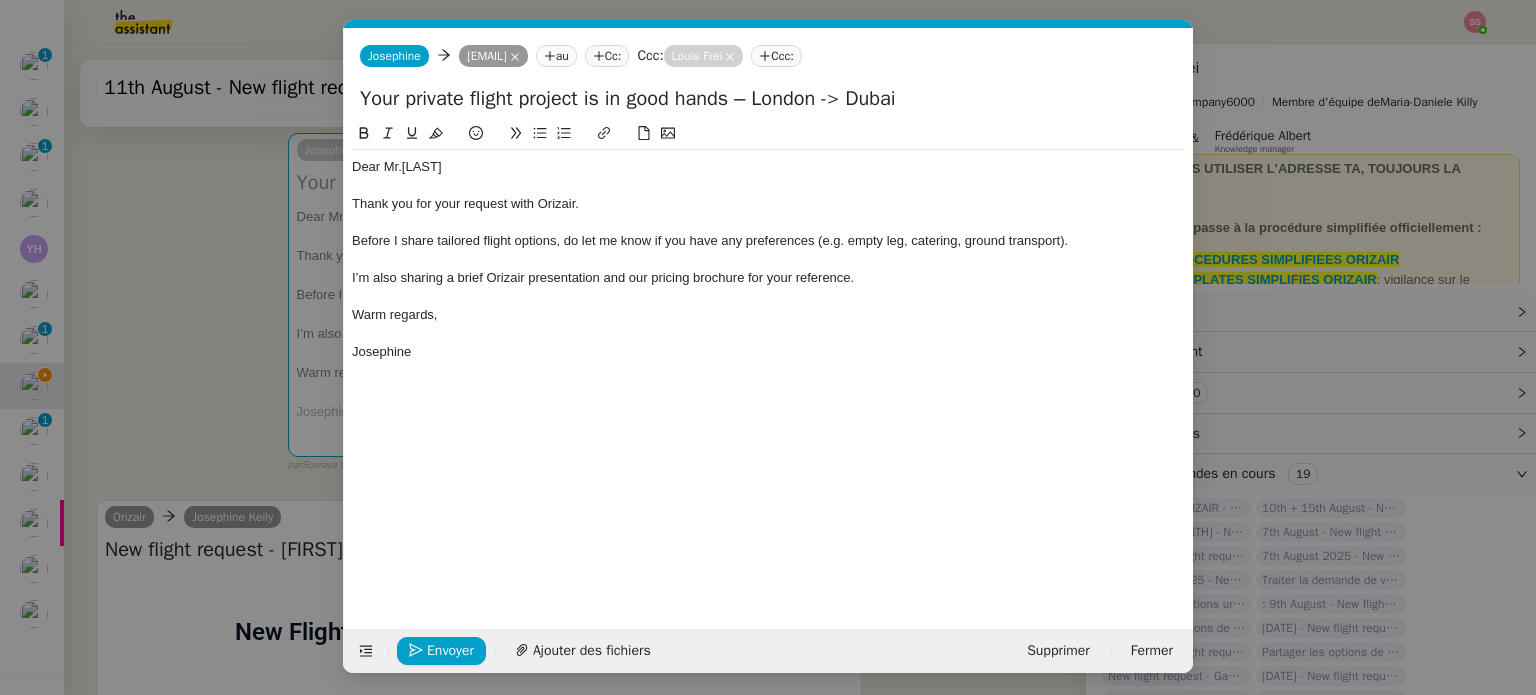 scroll, scrollTop: 0, scrollLeft: 0, axis: both 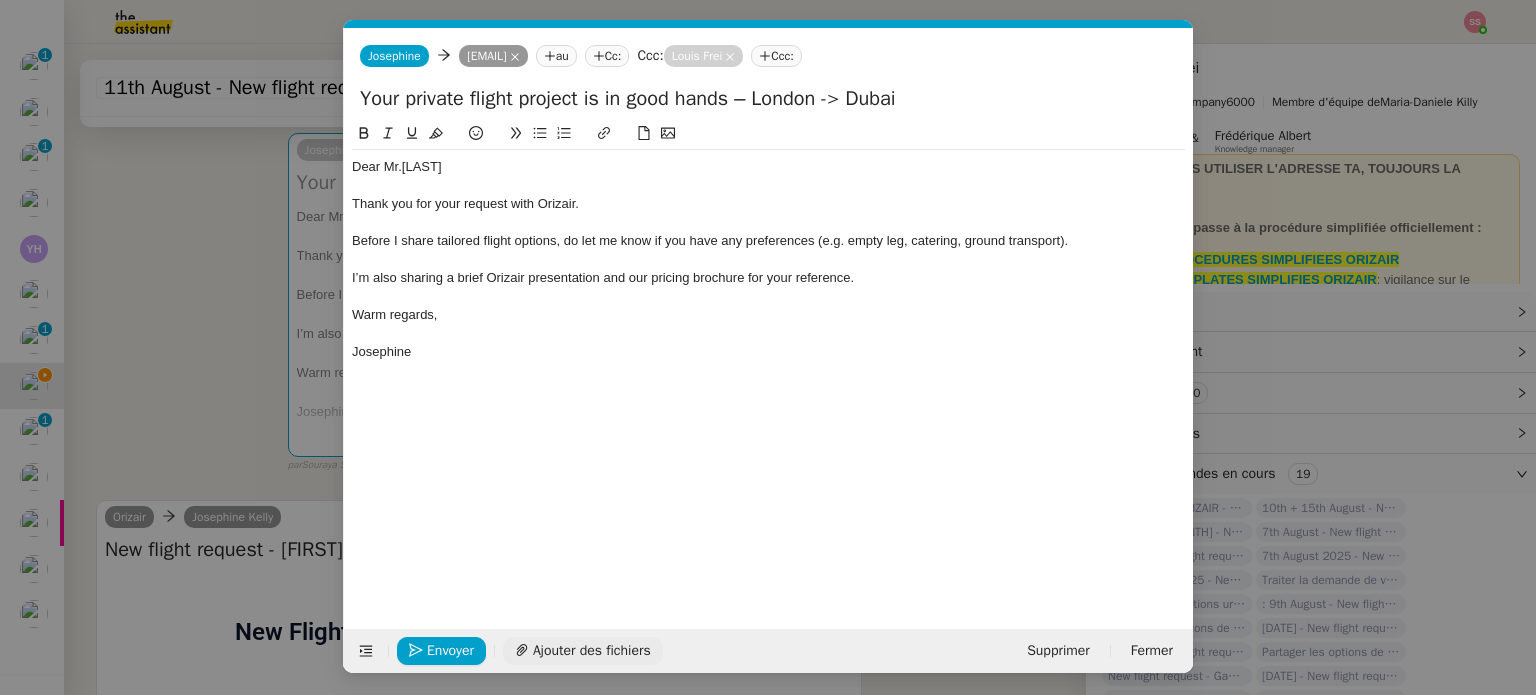 click on "Ajouter des fichiers" 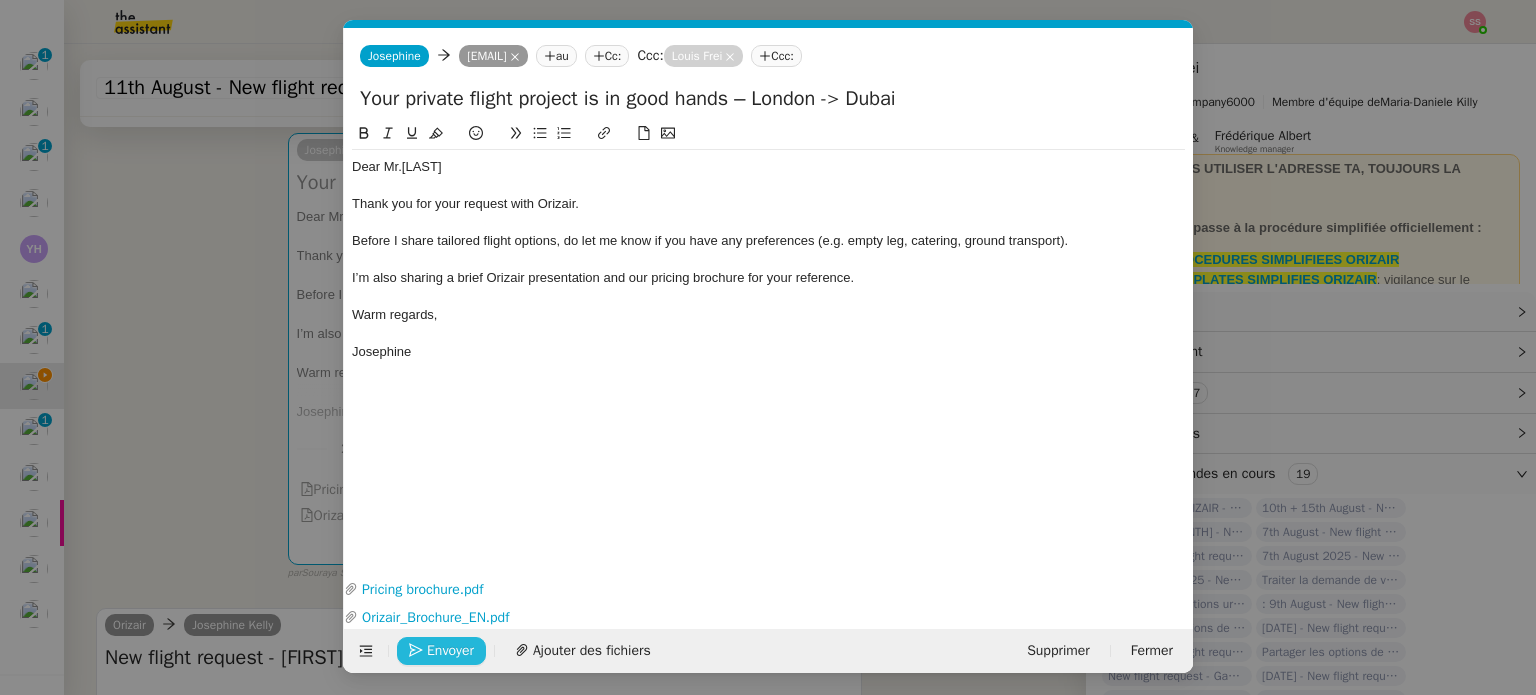 click on "Envoyer" 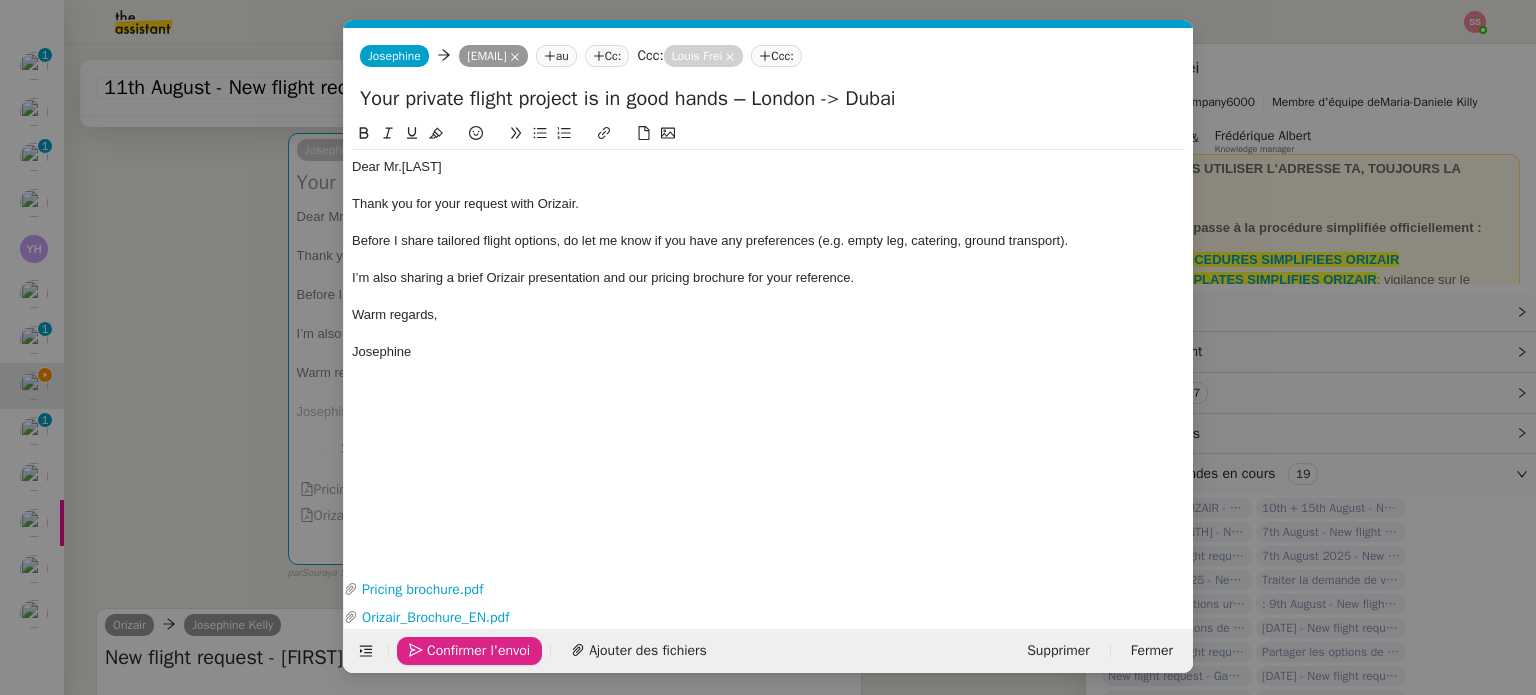 click on "Confirmer l'envoi" 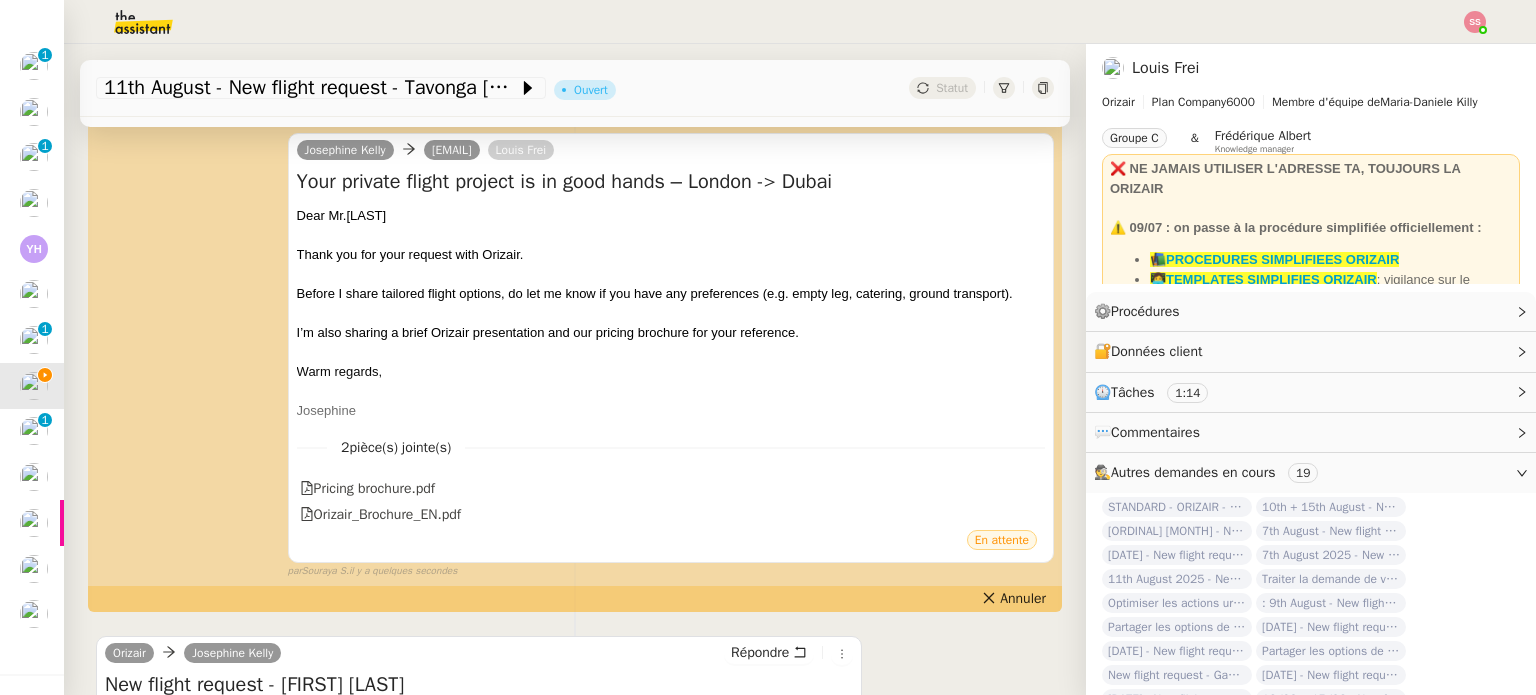 scroll, scrollTop: 373, scrollLeft: 0, axis: vertical 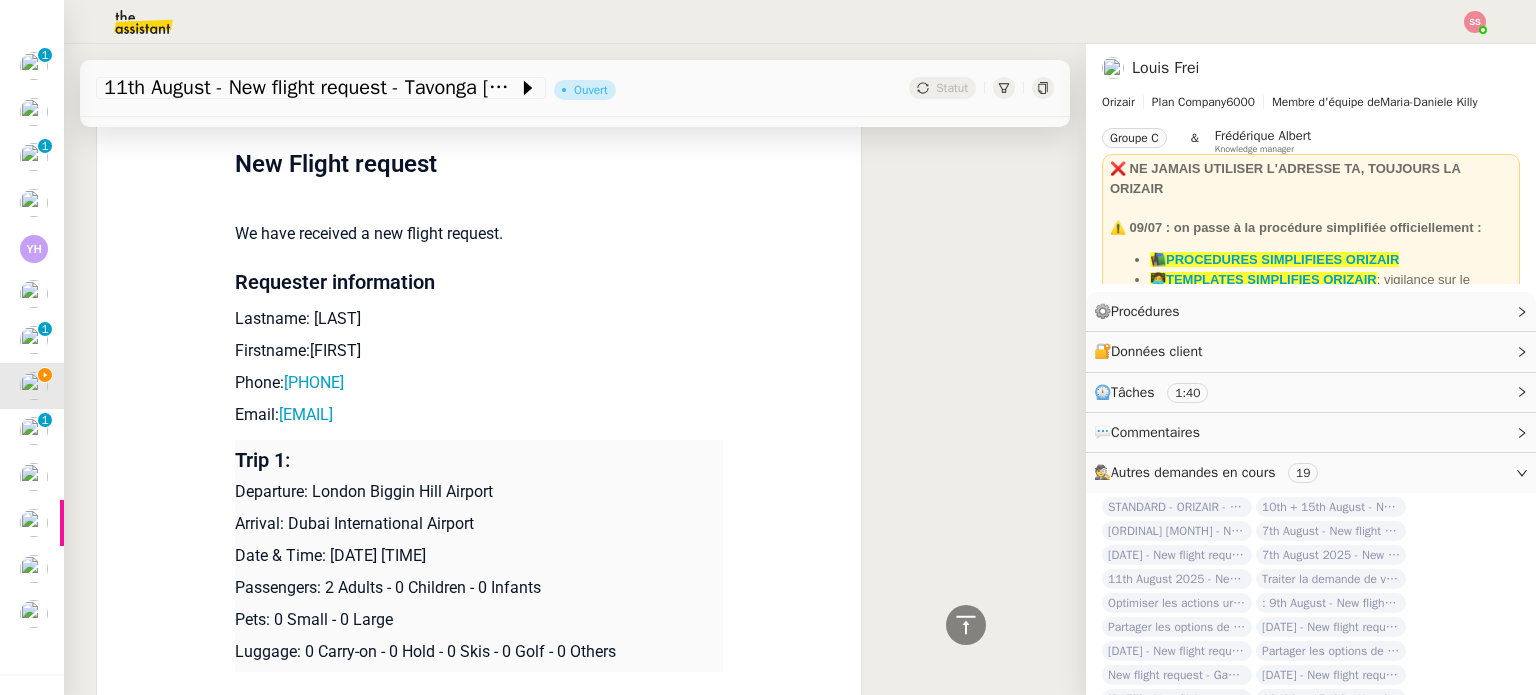 drag, startPoint x: 302, startPoint y: 323, endPoint x: 407, endPoint y: 318, distance: 105.11898 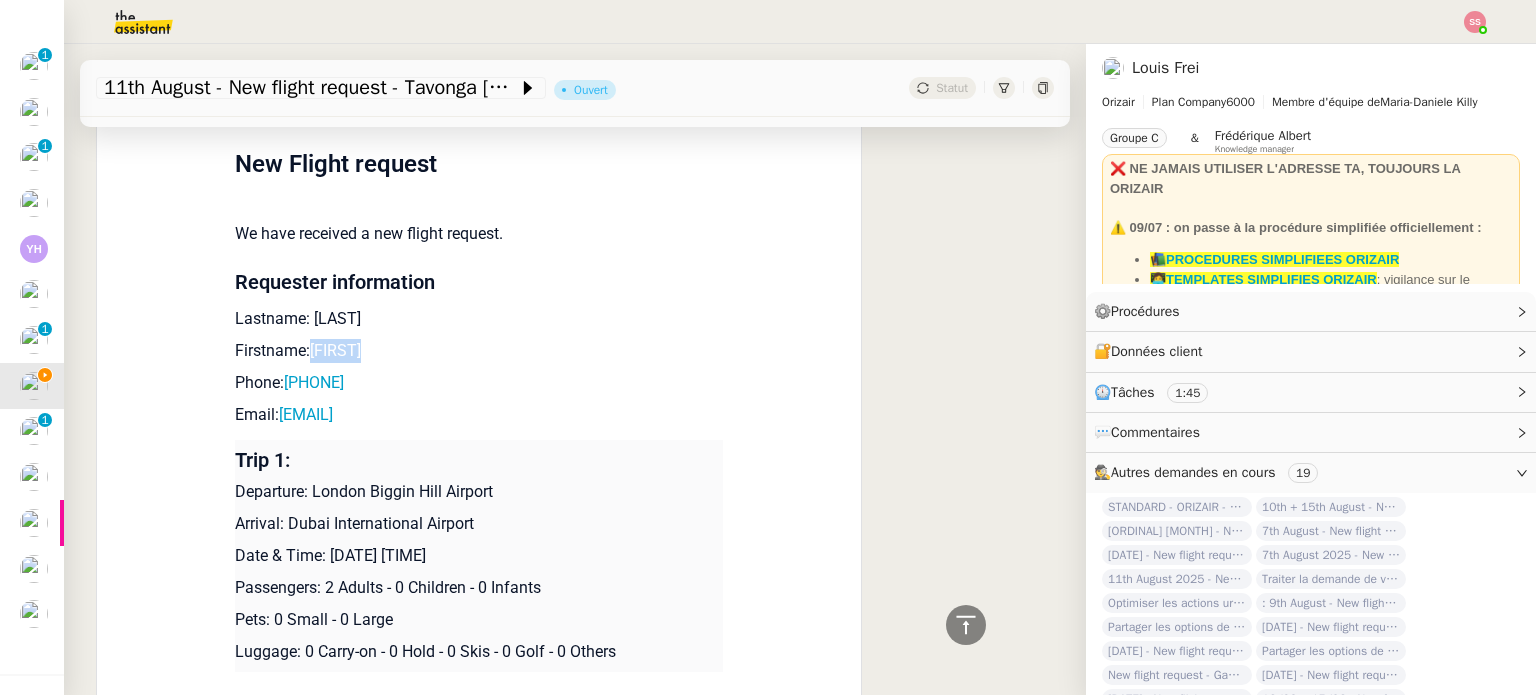 drag, startPoint x: 298, startPoint y: 359, endPoint x: 371, endPoint y: 355, distance: 73.109505 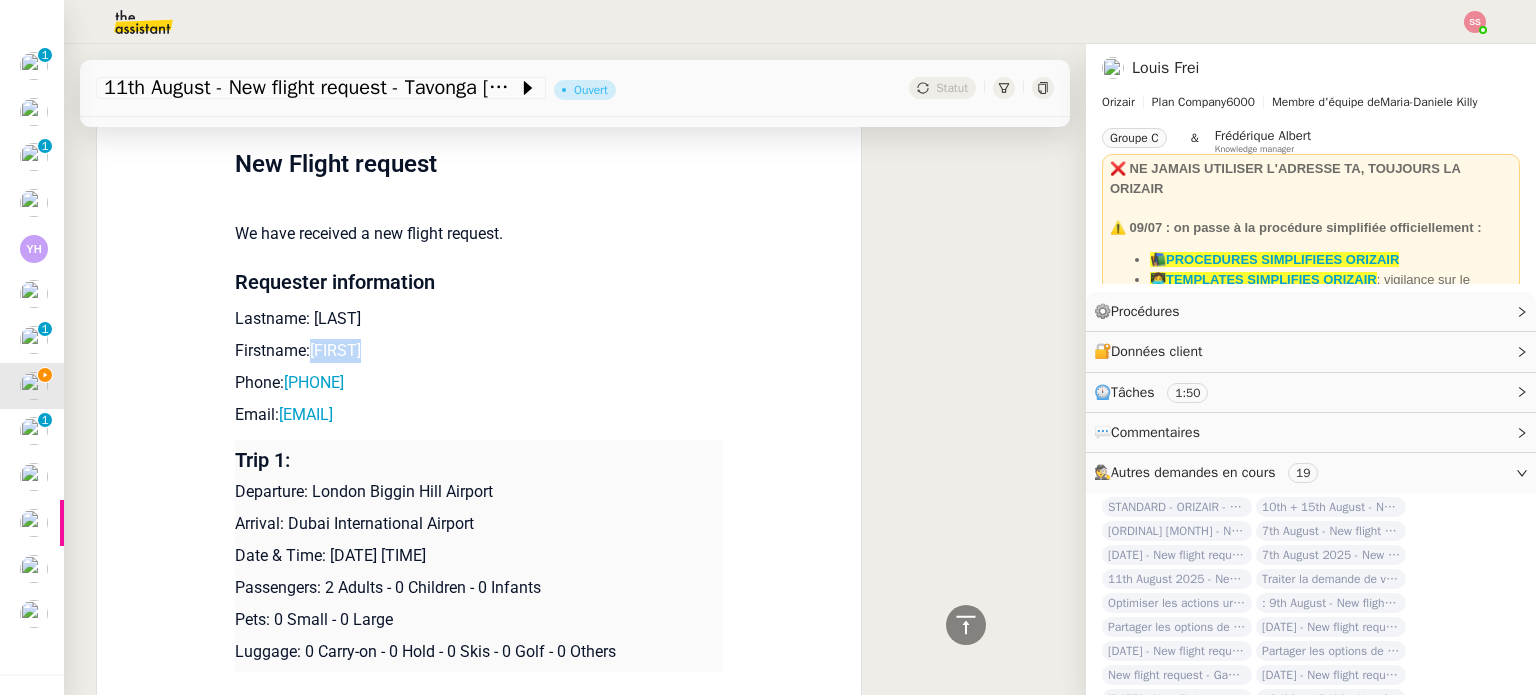 drag, startPoint x: 395, startPoint y: 394, endPoint x: 313, endPoint y: 367, distance: 86.33076 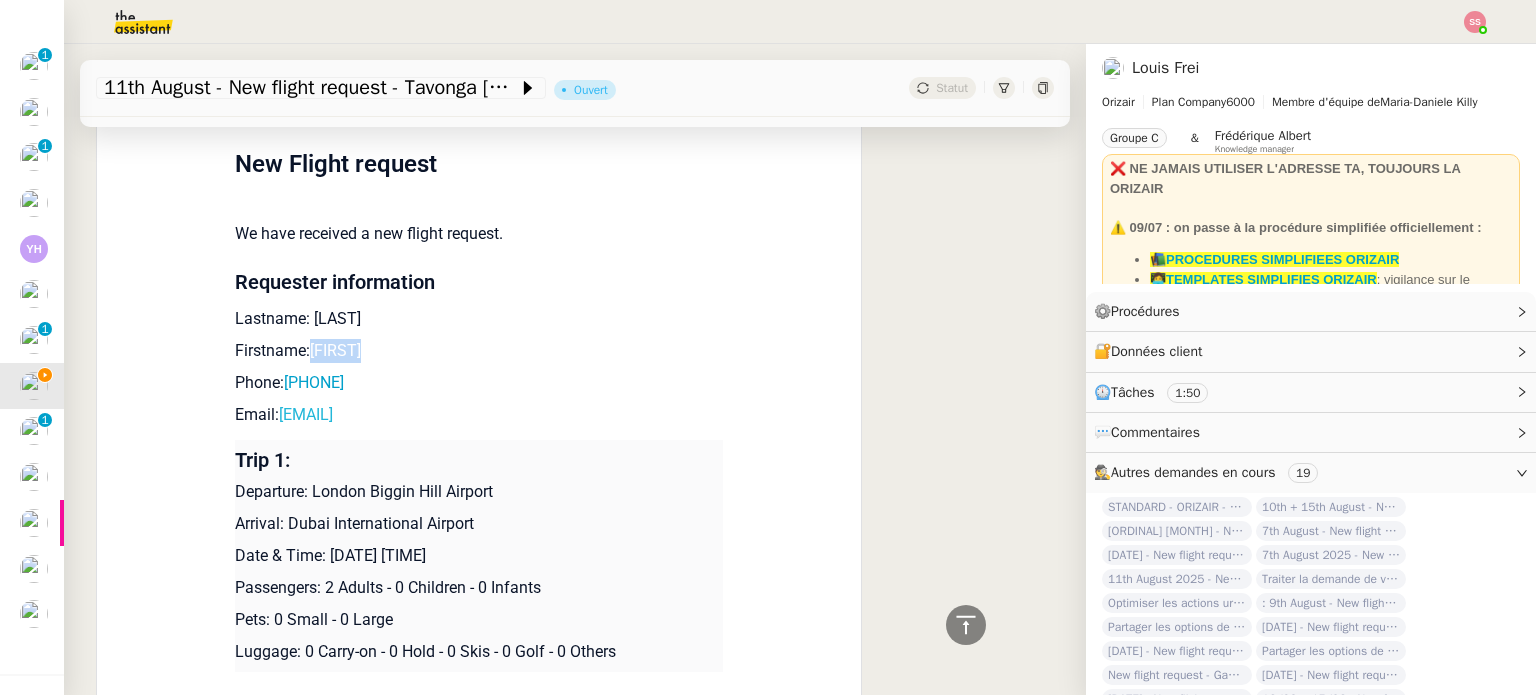 drag, startPoint x: 461, startPoint y: 418, endPoint x: 272, endPoint y: 412, distance: 189.09521 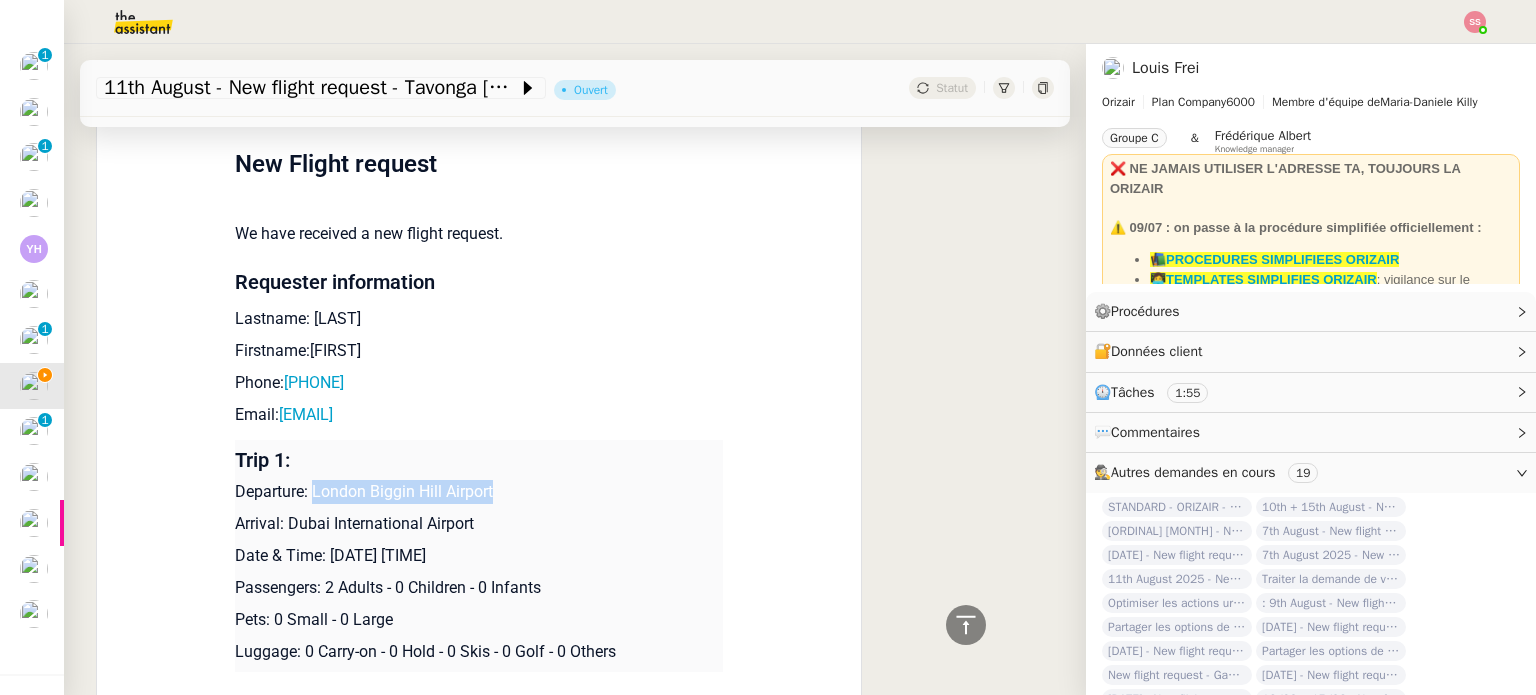 drag, startPoint x: 305, startPoint y: 496, endPoint x: 568, endPoint y: 489, distance: 263.09314 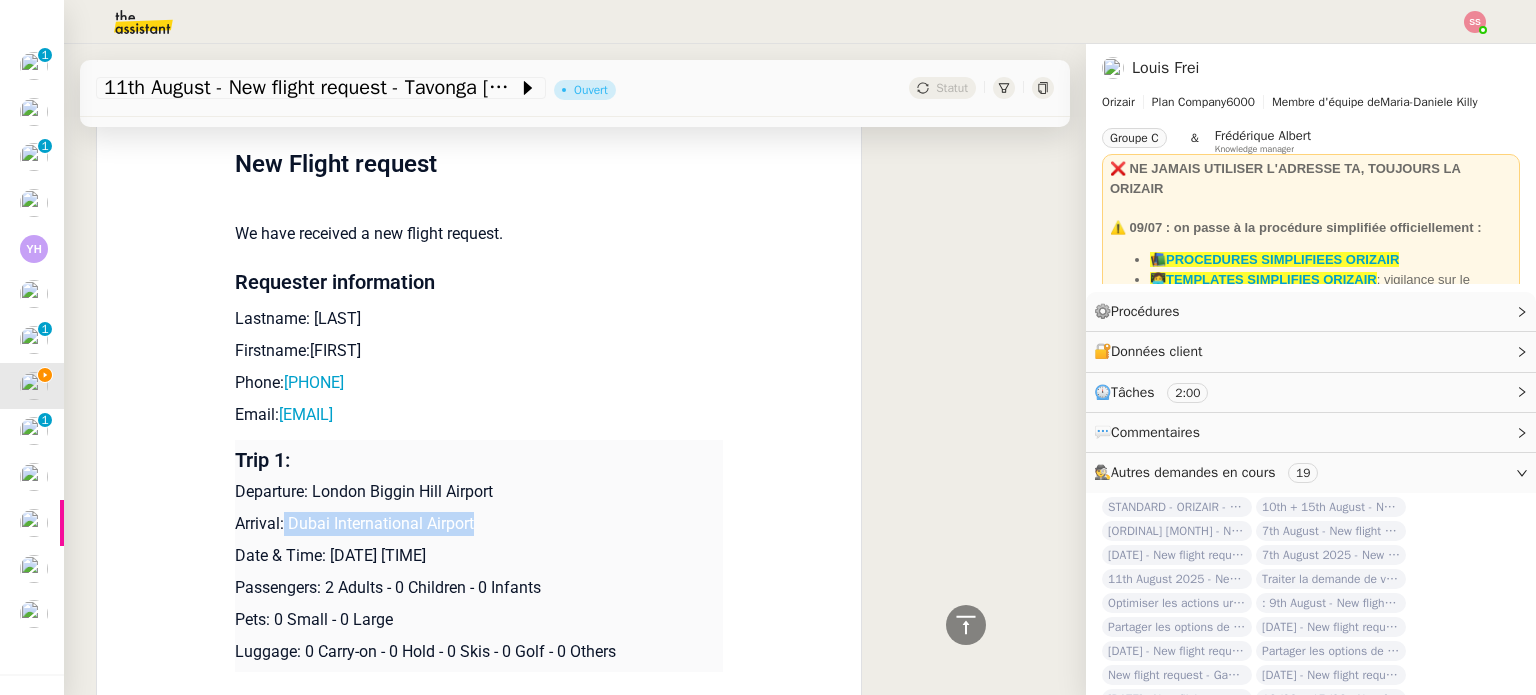 drag, startPoint x: 479, startPoint y: 527, endPoint x: 274, endPoint y: 528, distance: 205.00244 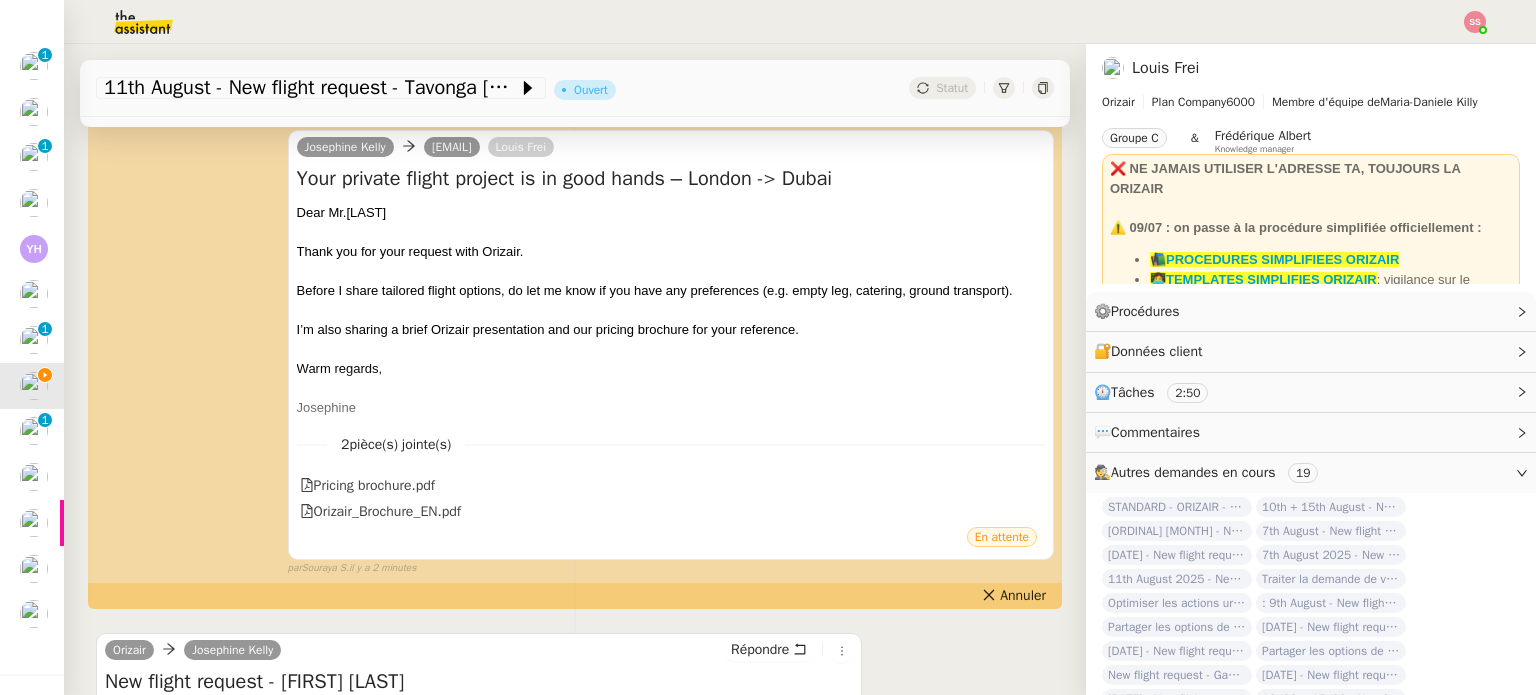 scroll, scrollTop: 103, scrollLeft: 0, axis: vertical 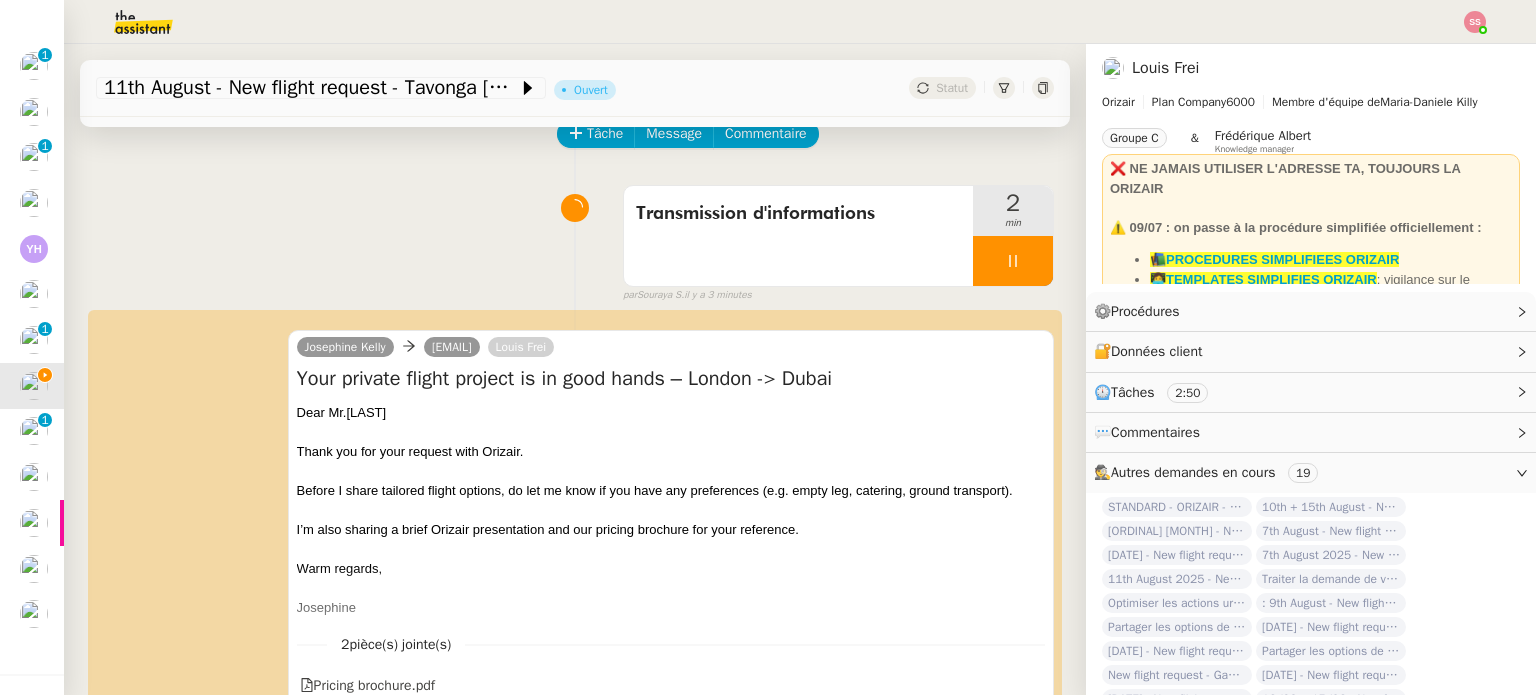 click at bounding box center (1013, 261) 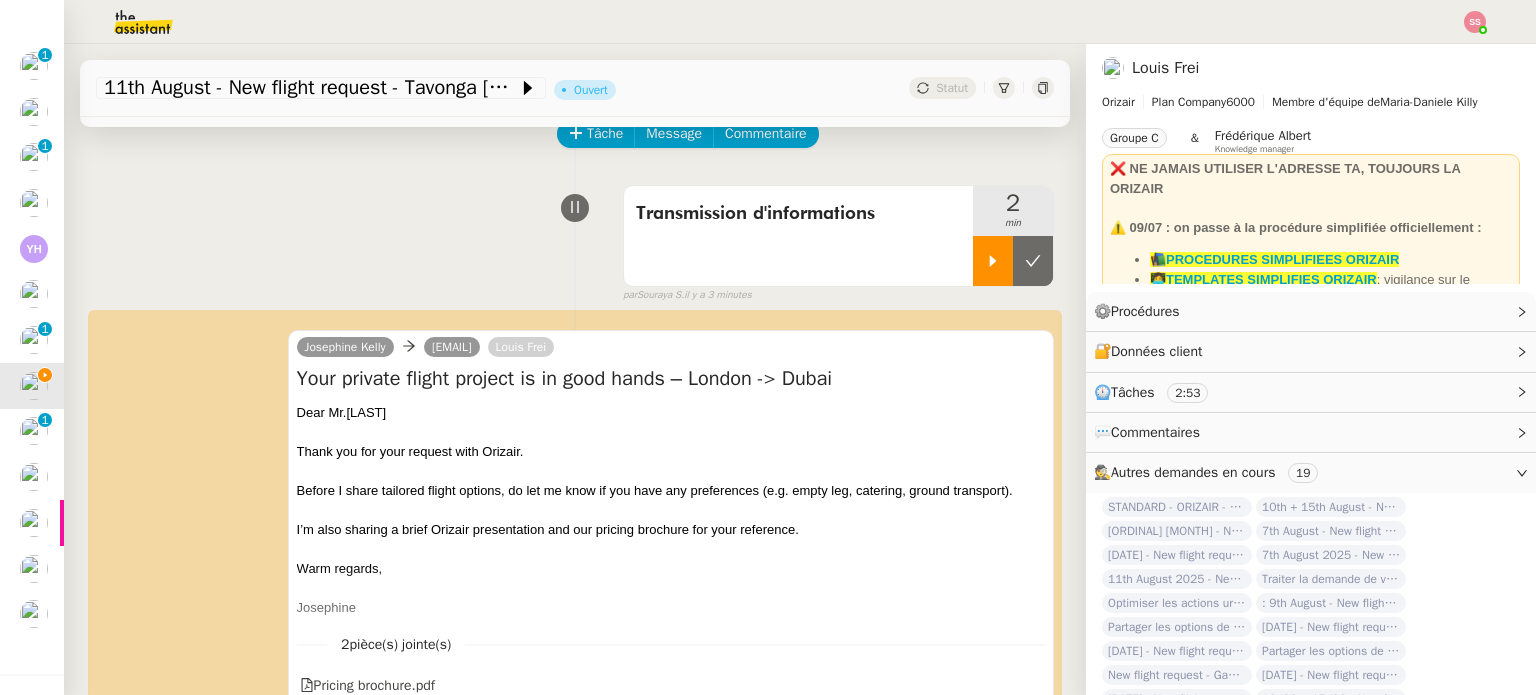 click at bounding box center [1033, 261] 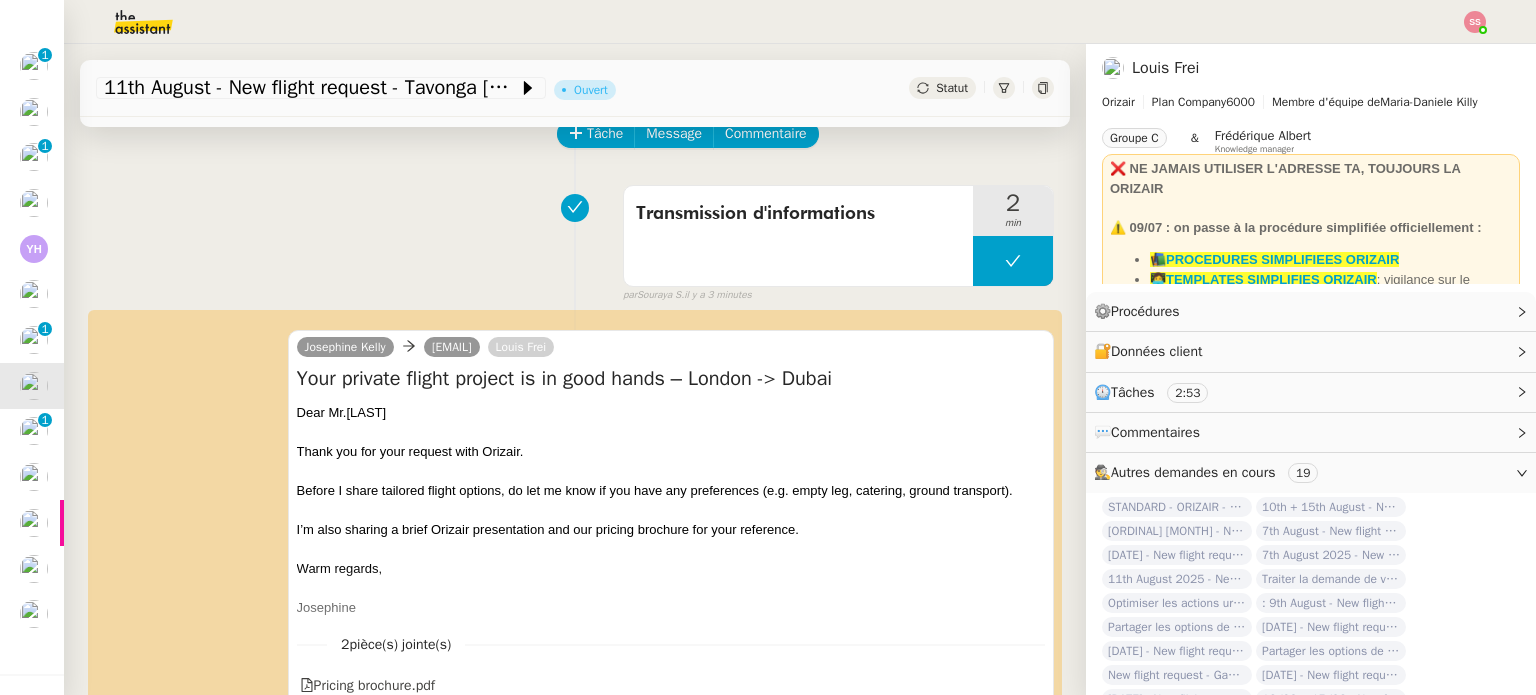 click on "Statut" 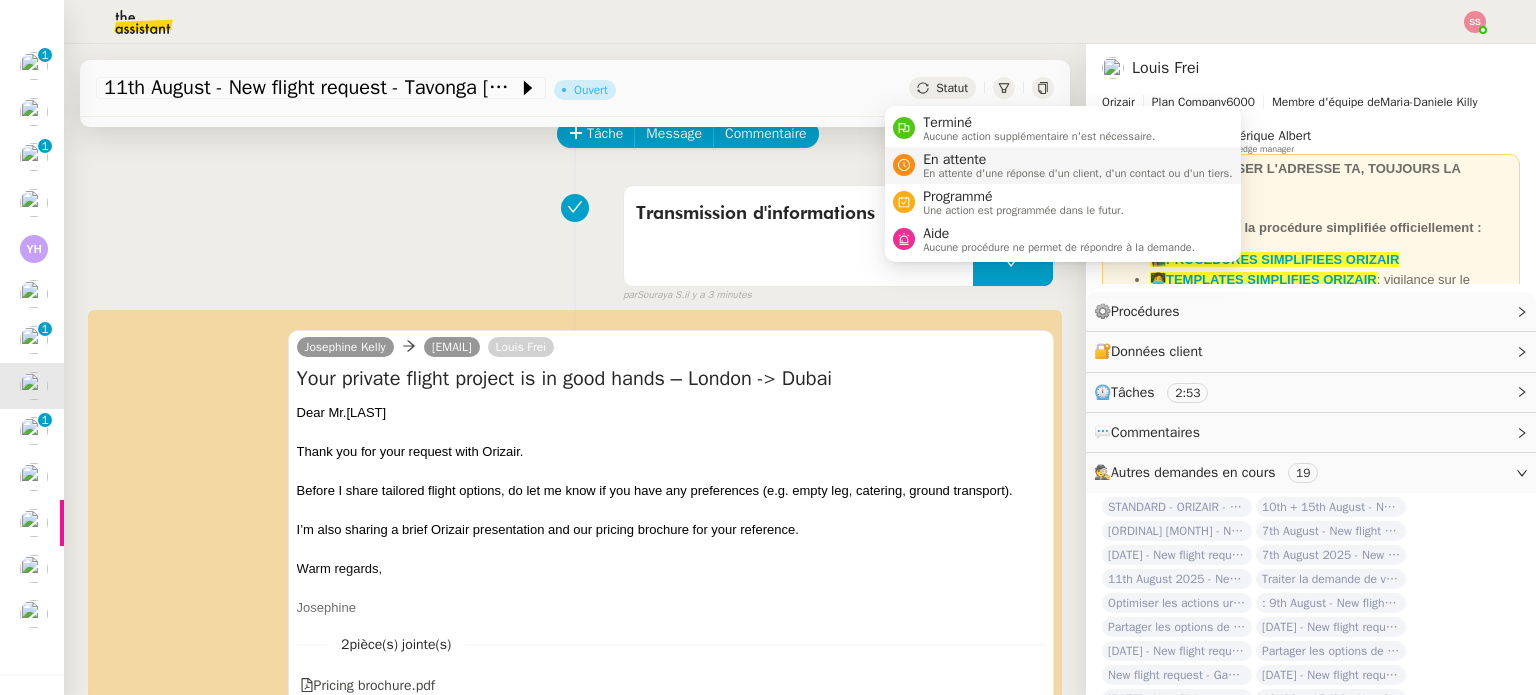 click on "En attente" at bounding box center (1078, 160) 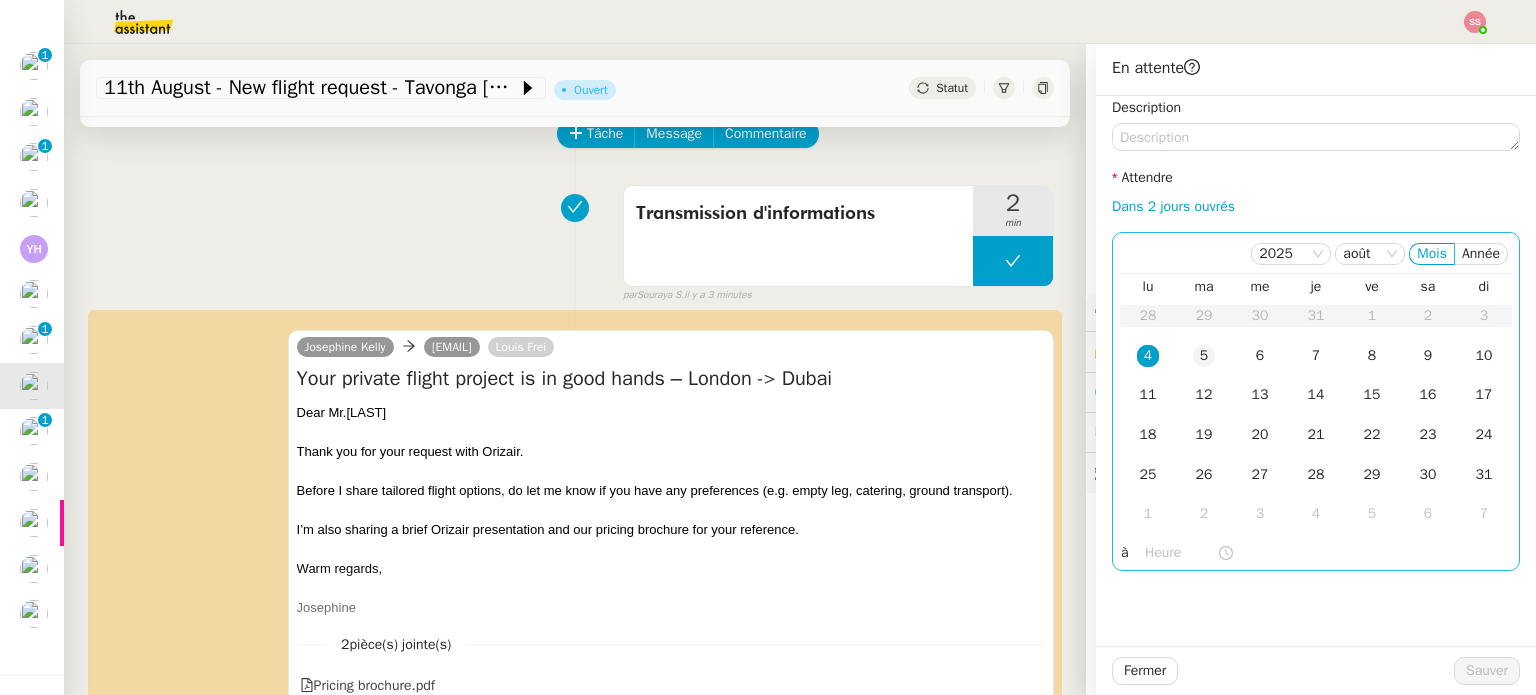 click on "5" 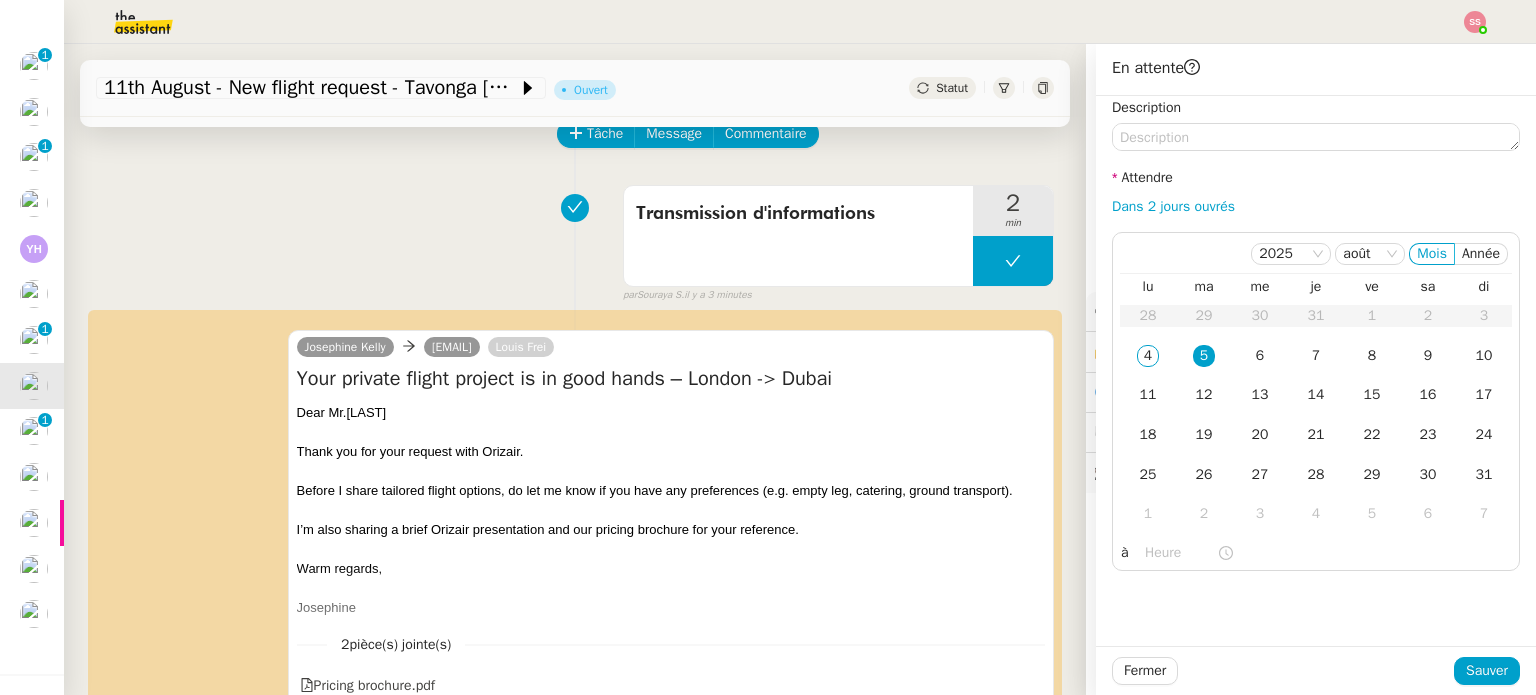 click on "Fermer Sauver" 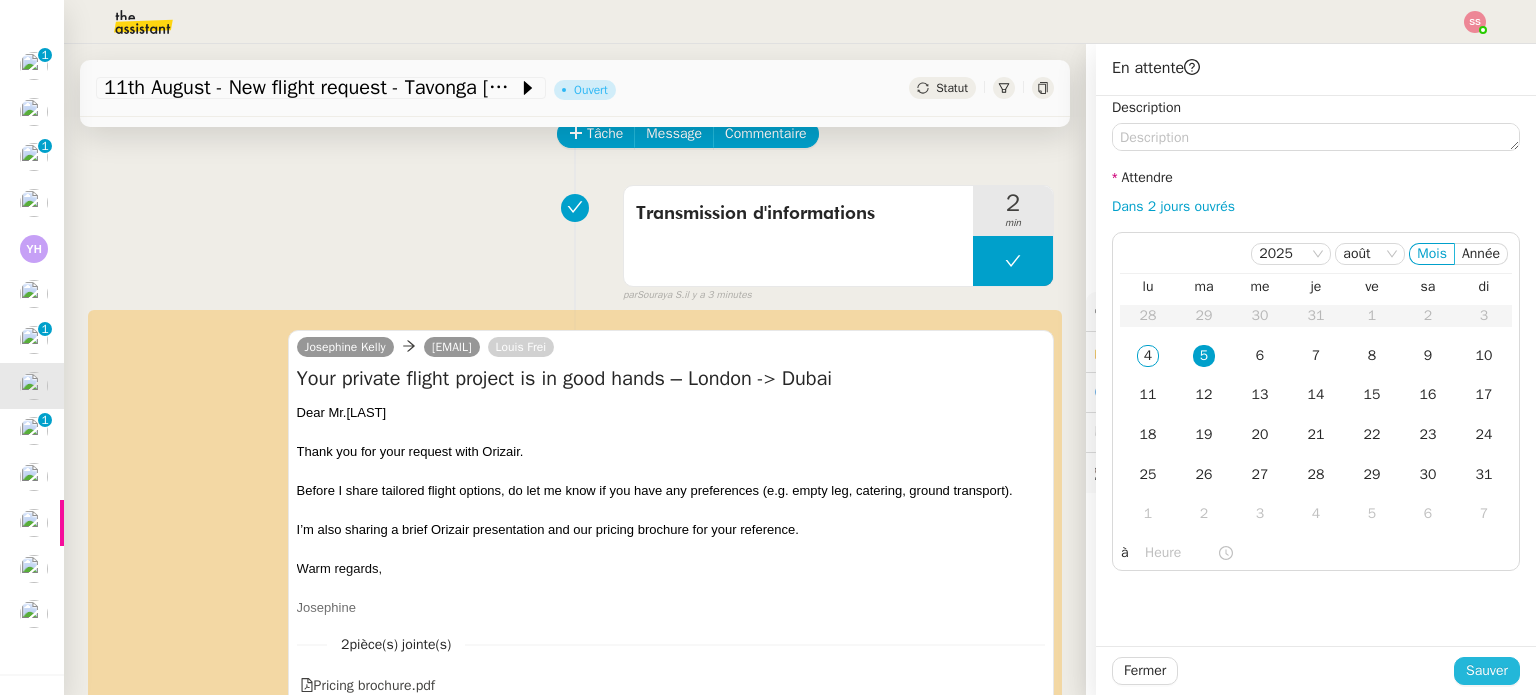 click on "Sauver" 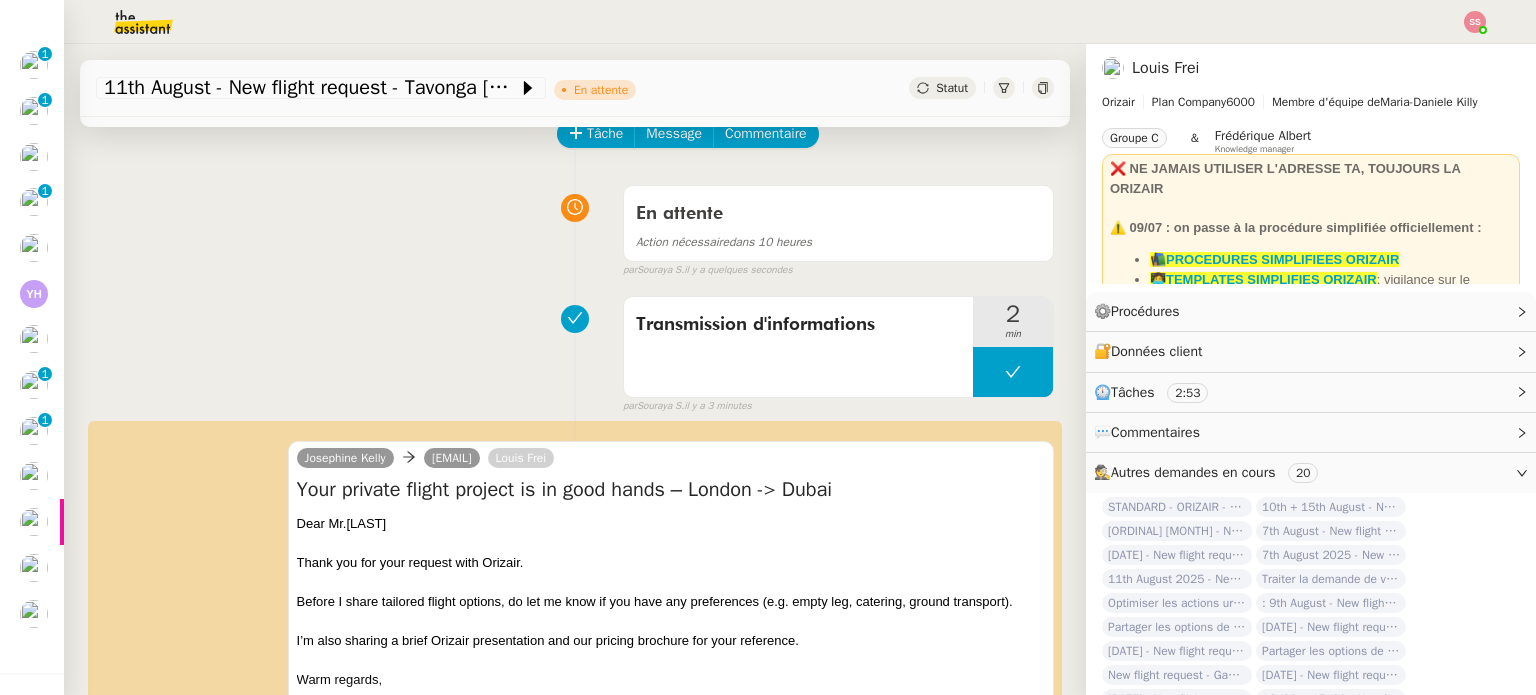 scroll, scrollTop: 328, scrollLeft: 0, axis: vertical 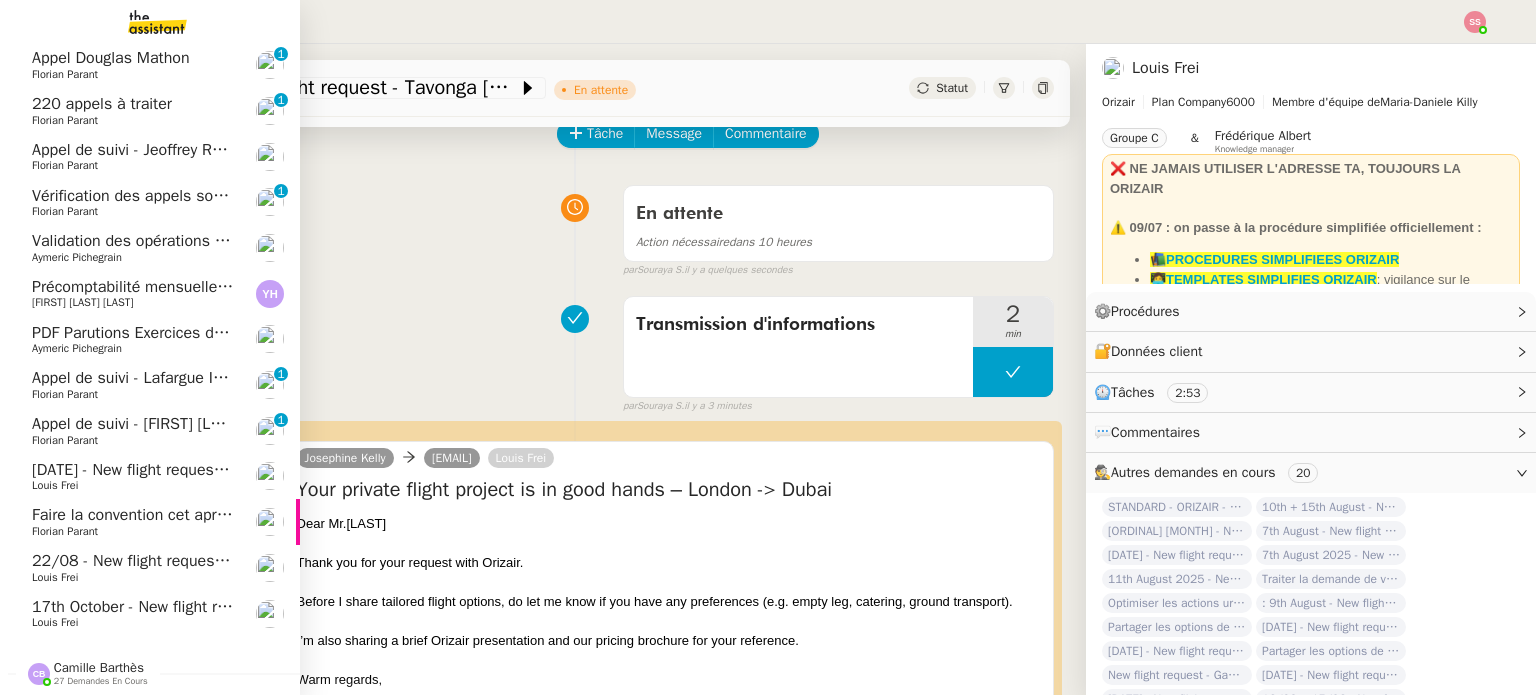 click on "Louis Frei" 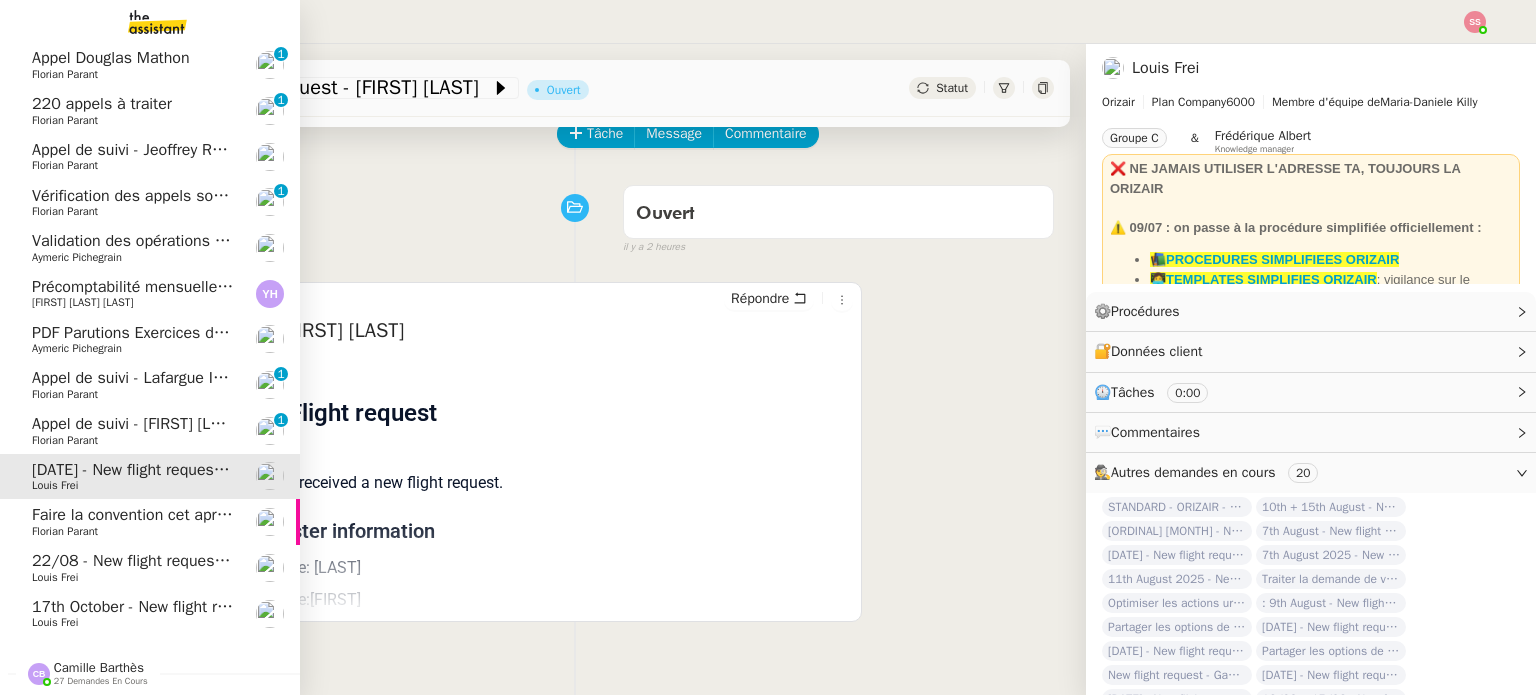 click on "Faire la convention cet après-midi" 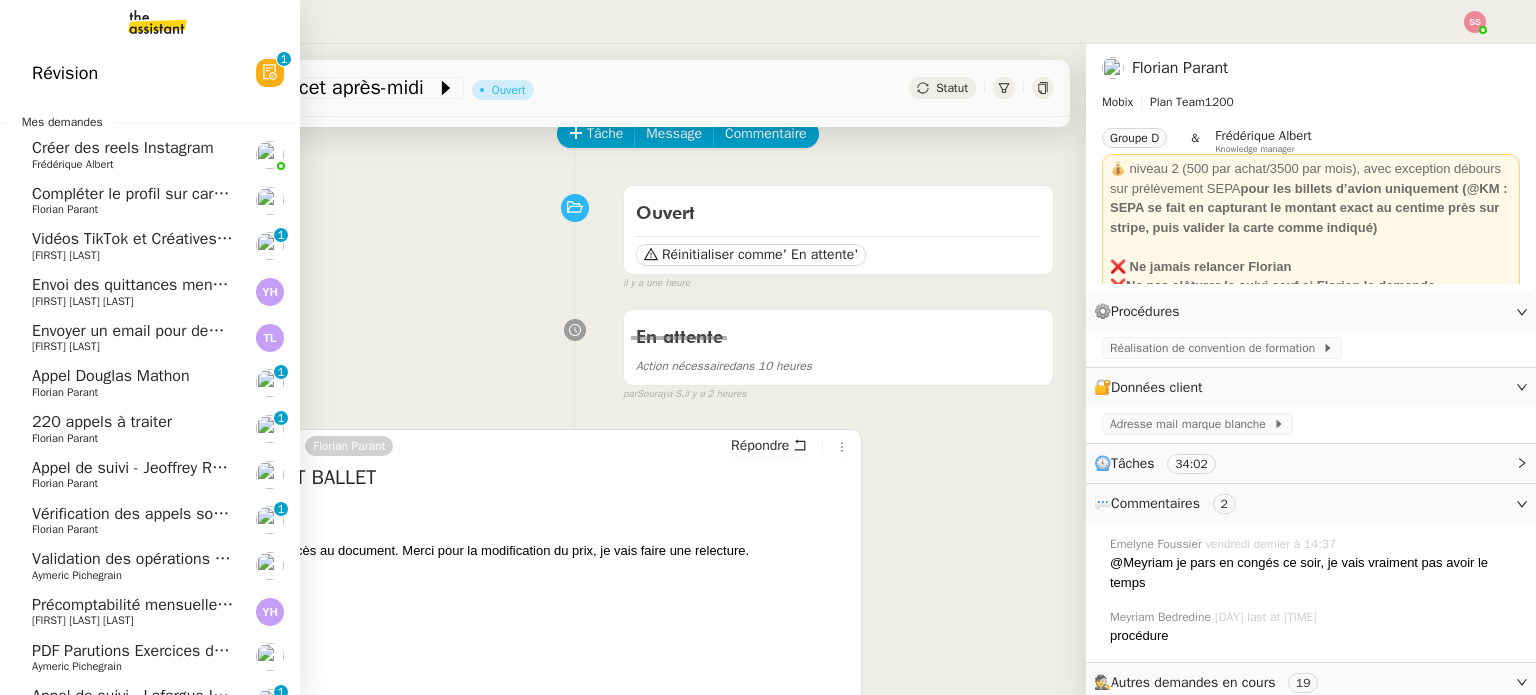 scroll, scrollTop: 300, scrollLeft: 0, axis: vertical 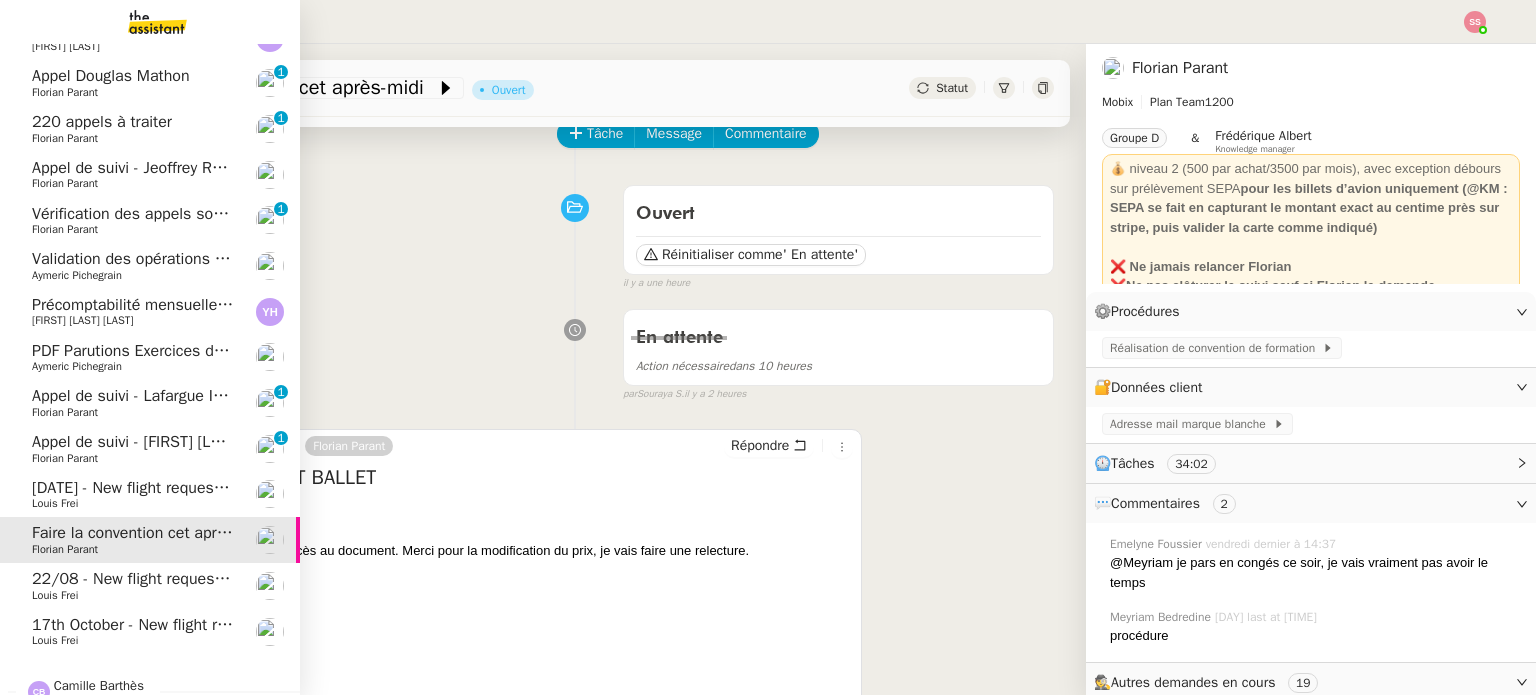 click on "[DAY]th [MONTH] - New flight request - [FIRST] [LAST]" 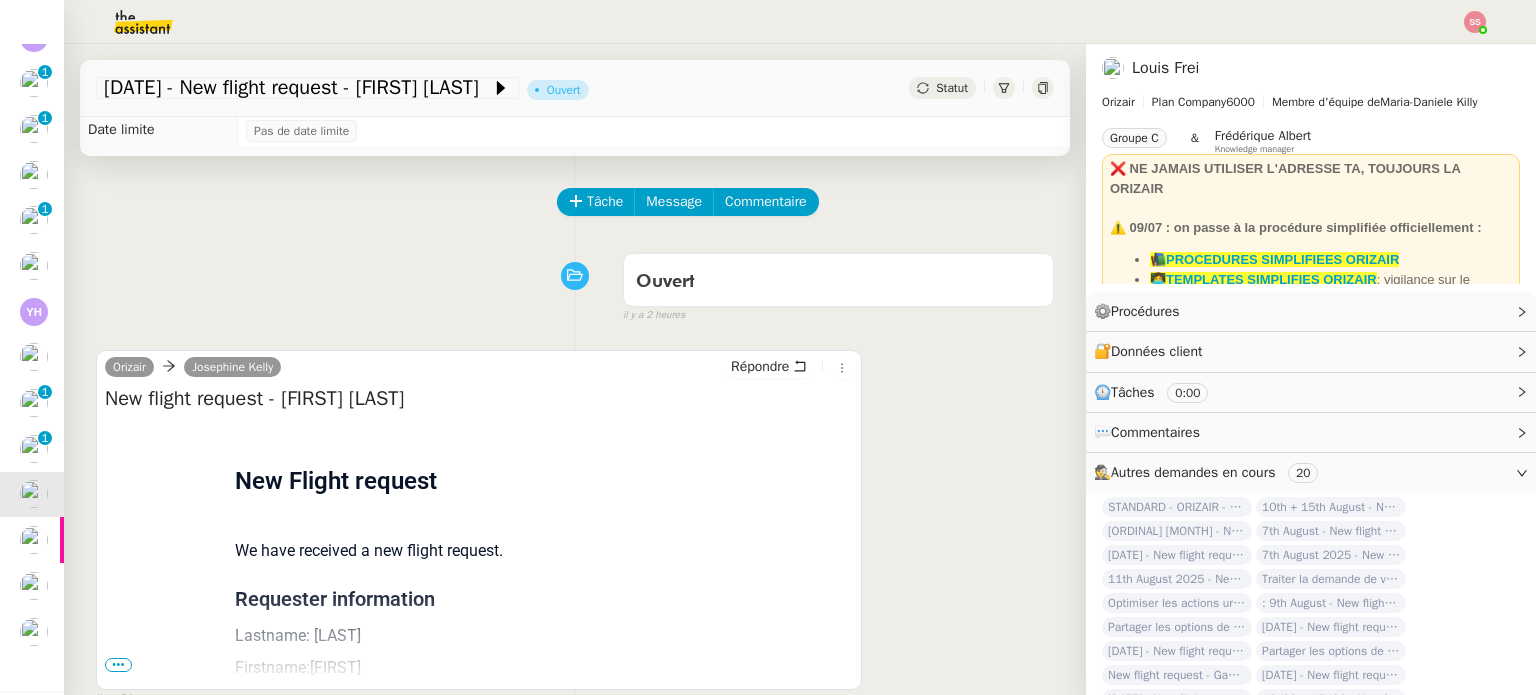 scroll, scrollTop: 0, scrollLeft: 0, axis: both 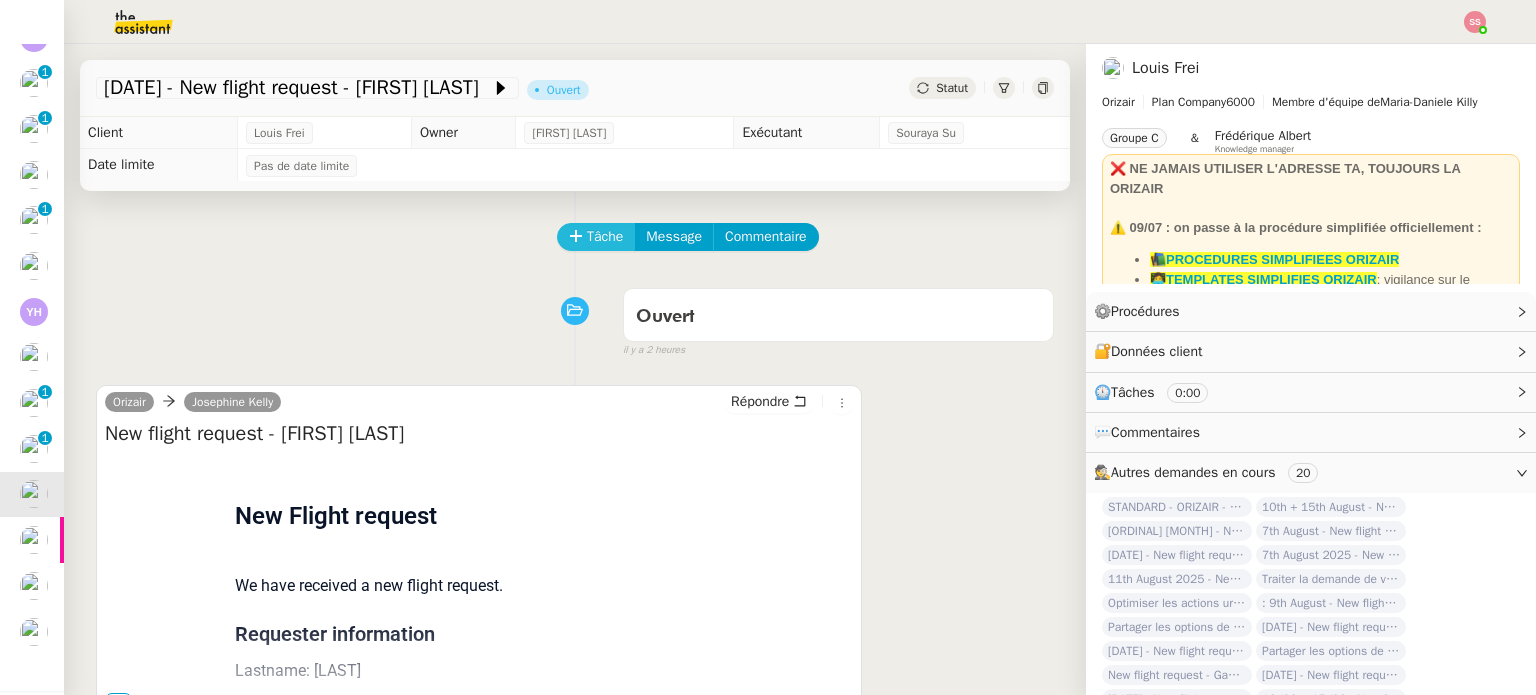 click on "Tâche" 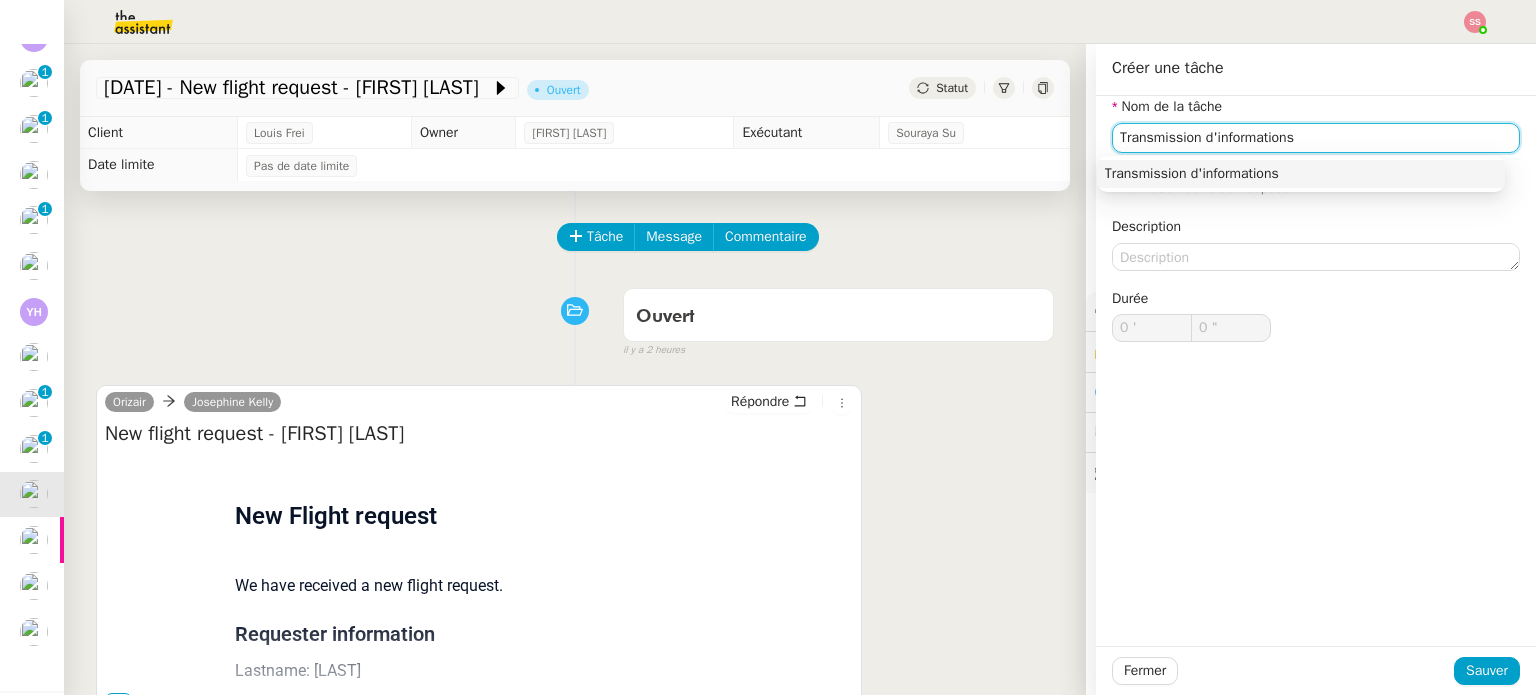 click on "Transmission d'informations" at bounding box center (1301, 174) 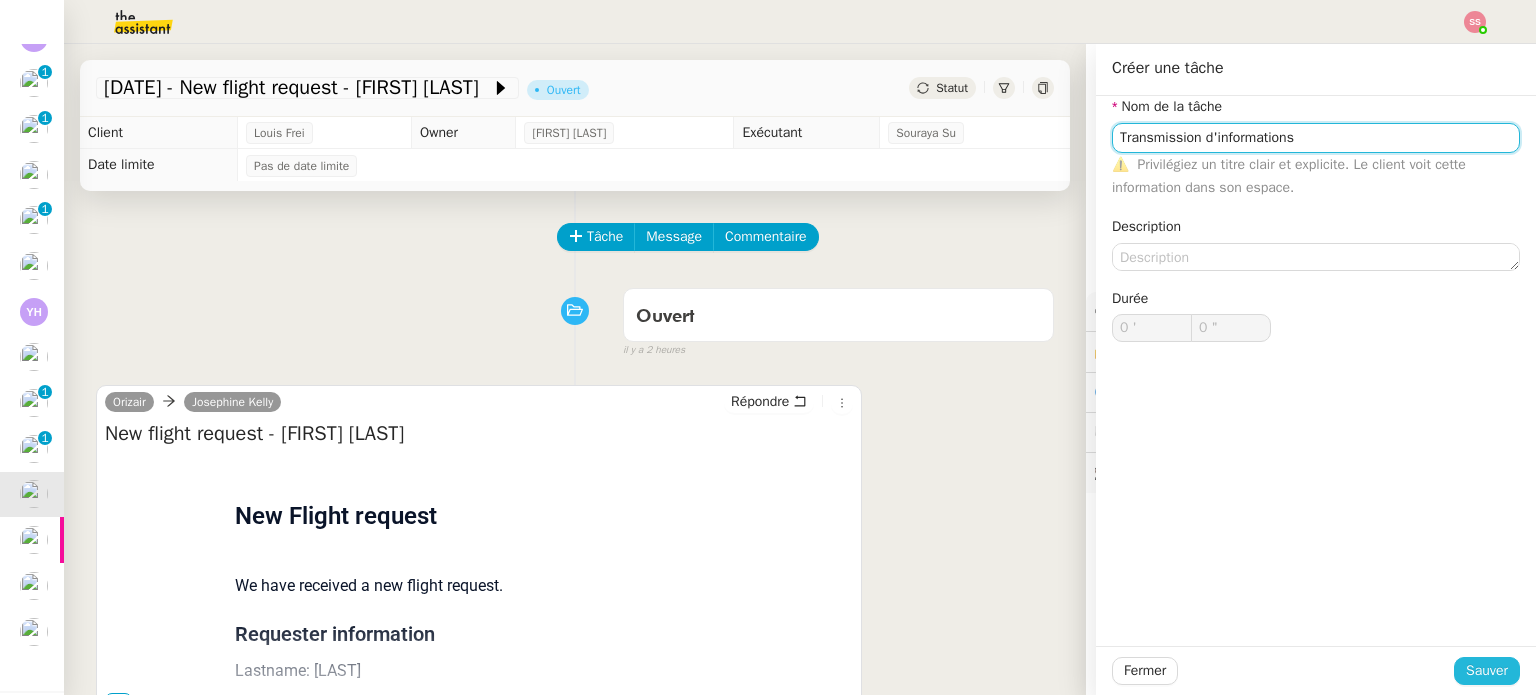 type on "Transmission d'informations" 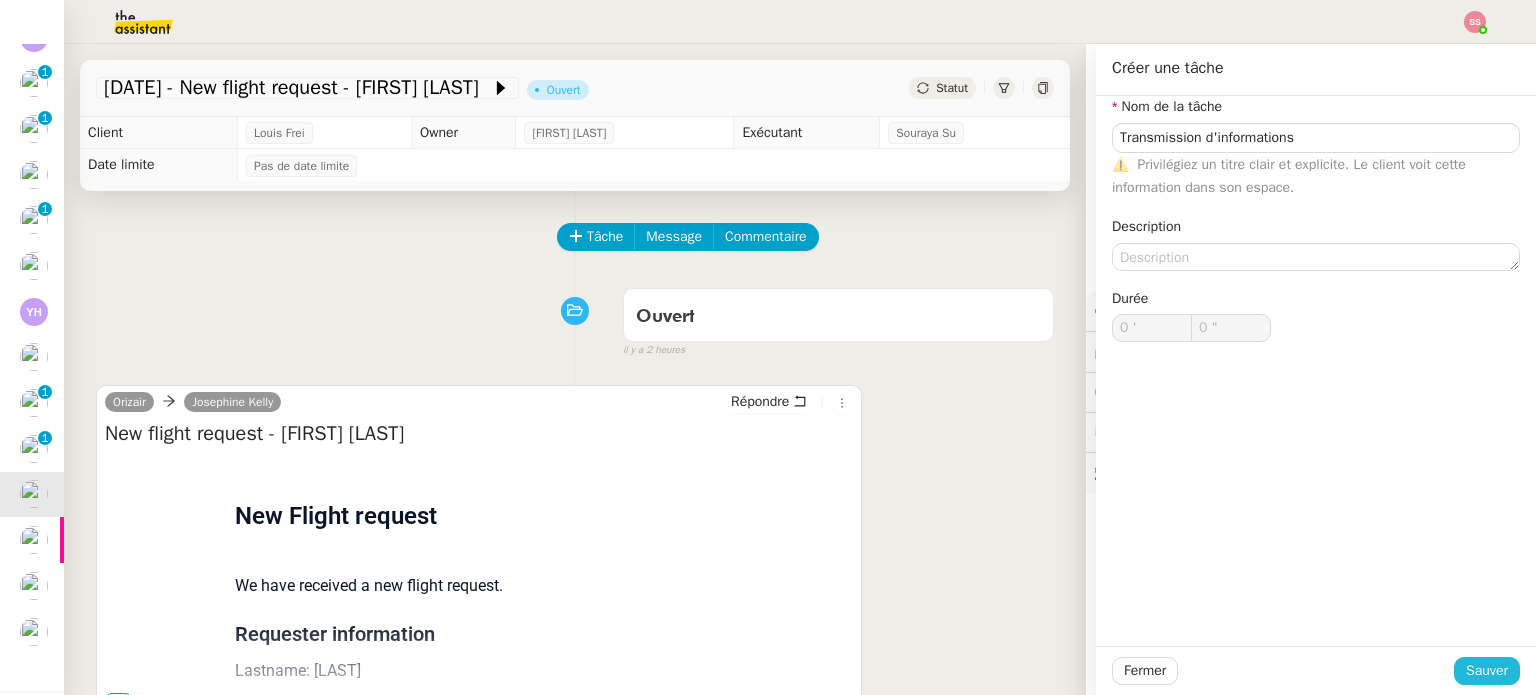click on "Sauver" 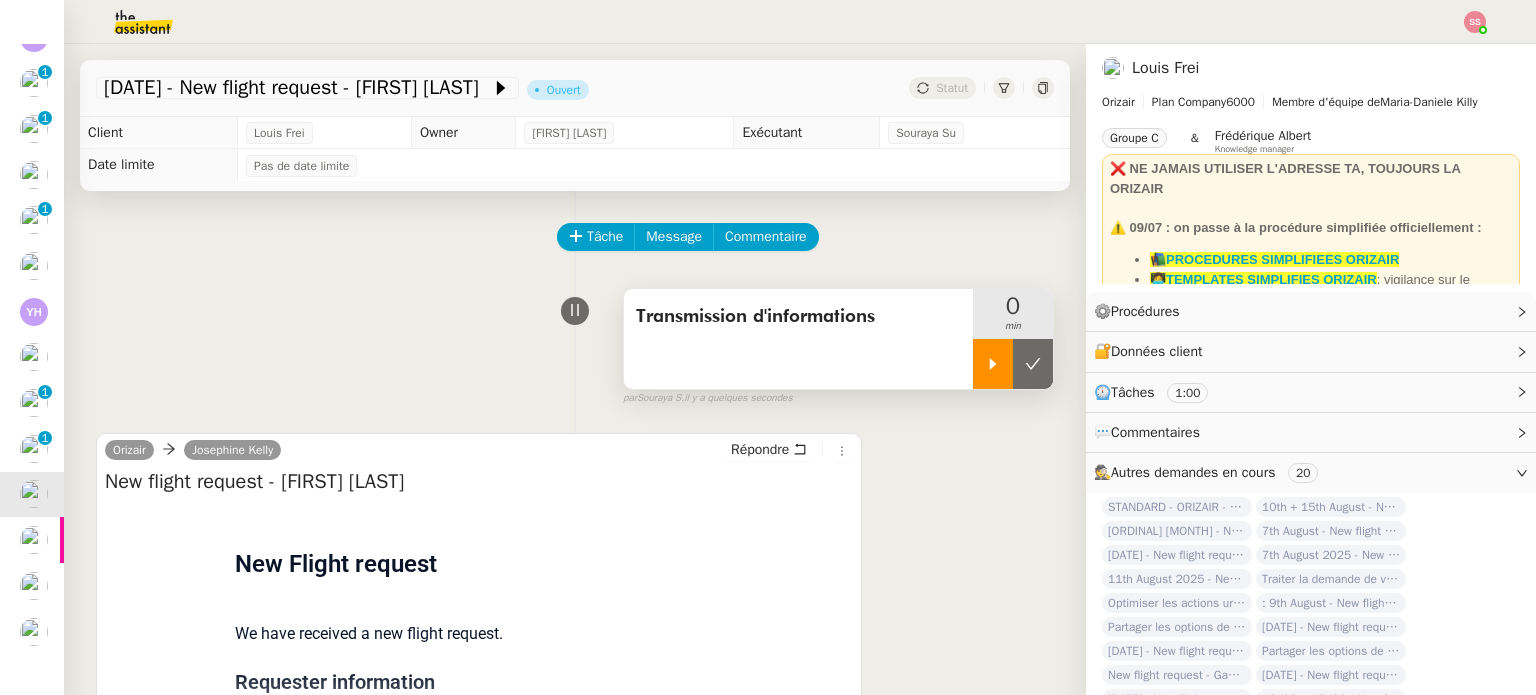 click at bounding box center (993, 364) 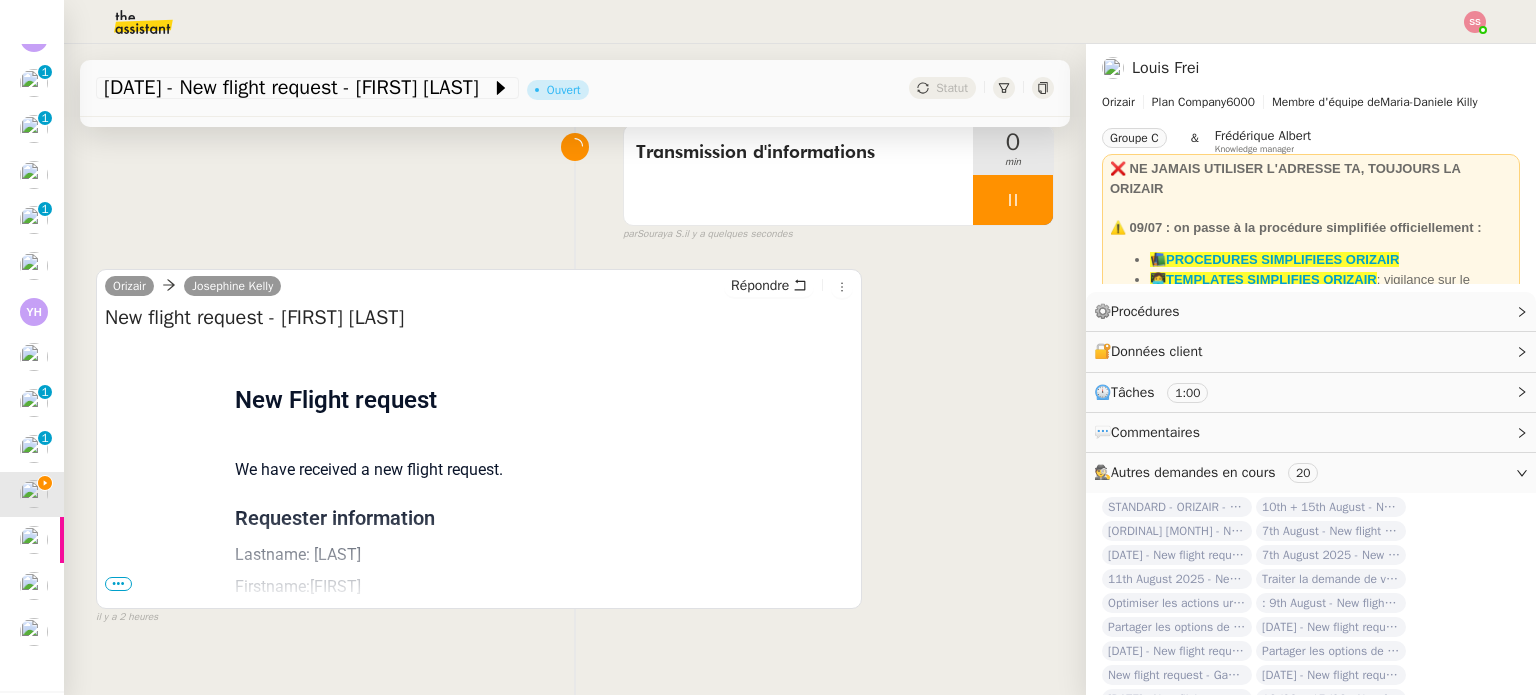 scroll, scrollTop: 200, scrollLeft: 0, axis: vertical 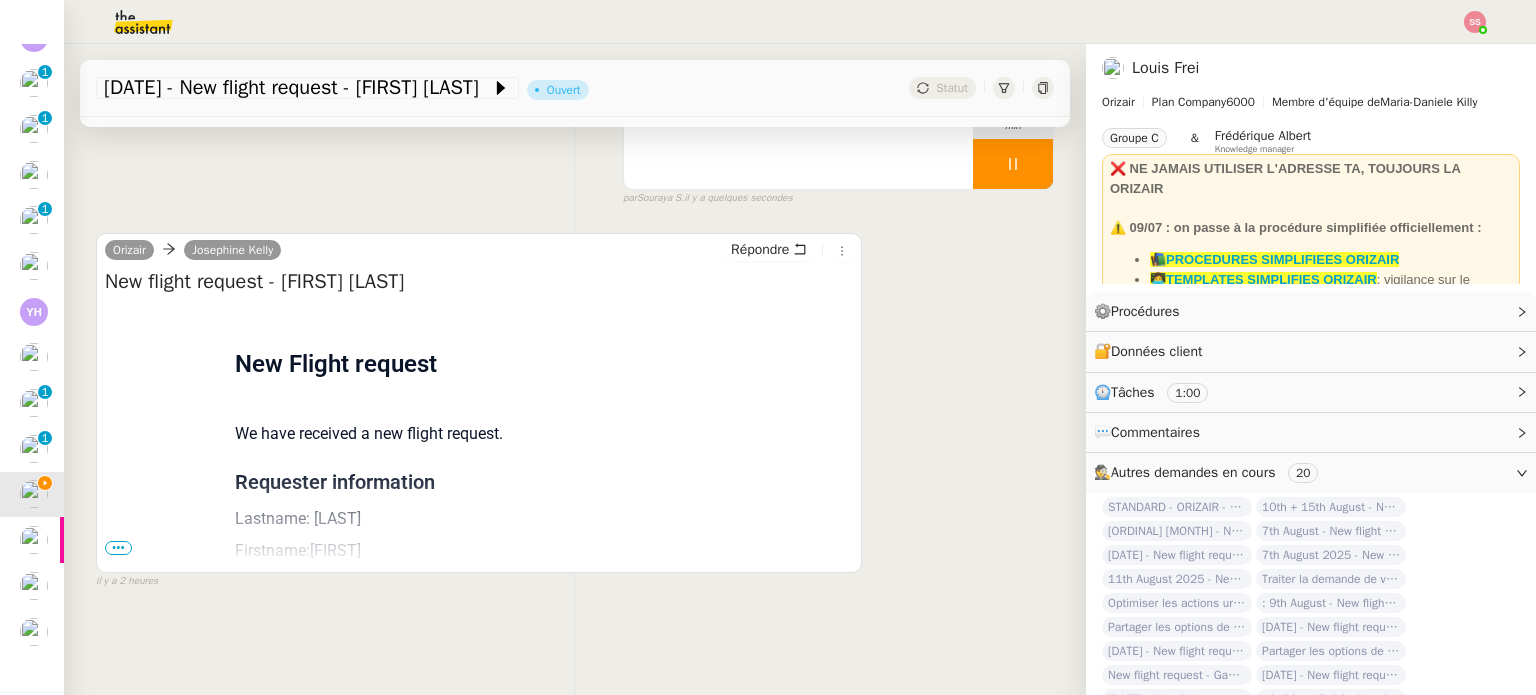 drag, startPoint x: 129, startPoint y: 550, endPoint x: 188, endPoint y: 527, distance: 63.324562 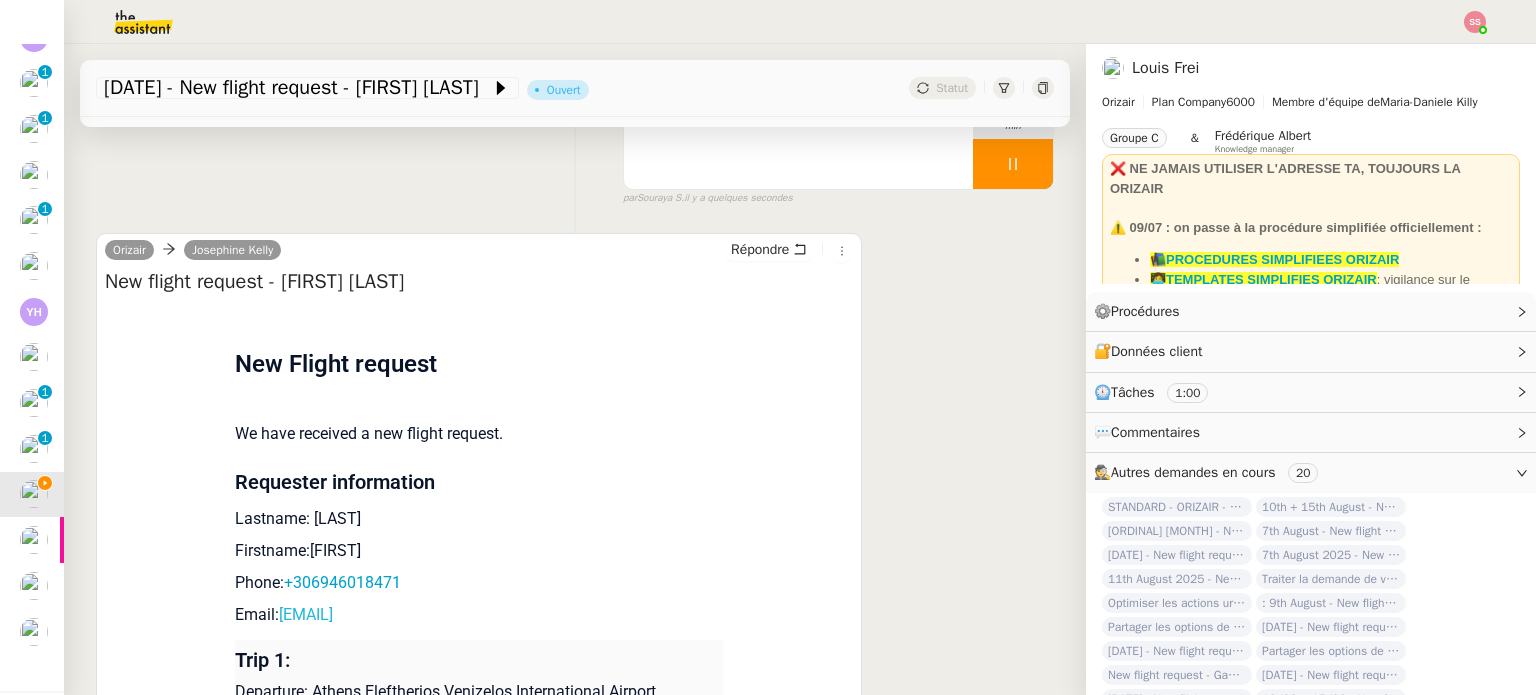 drag, startPoint x: 377, startPoint y: 623, endPoint x: 271, endPoint y: 613, distance: 106.47065 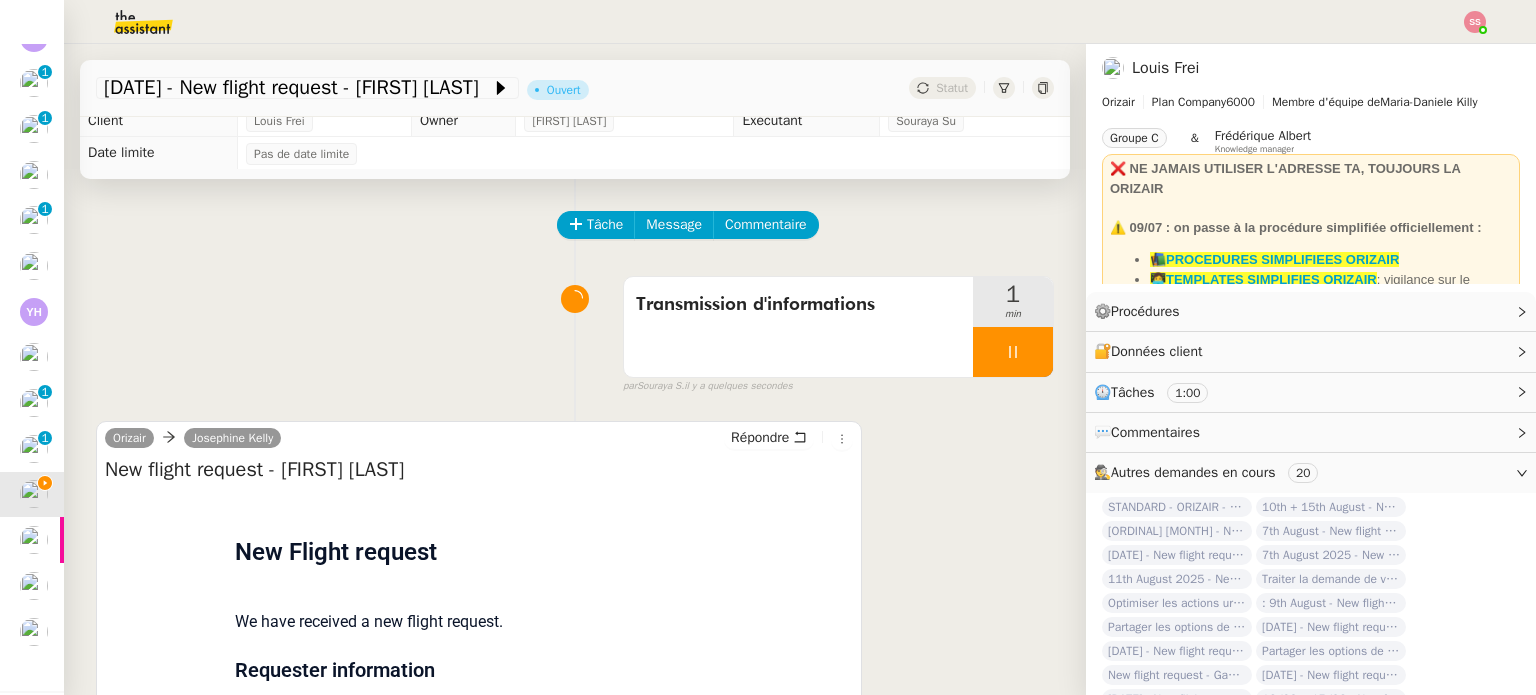 scroll, scrollTop: 0, scrollLeft: 0, axis: both 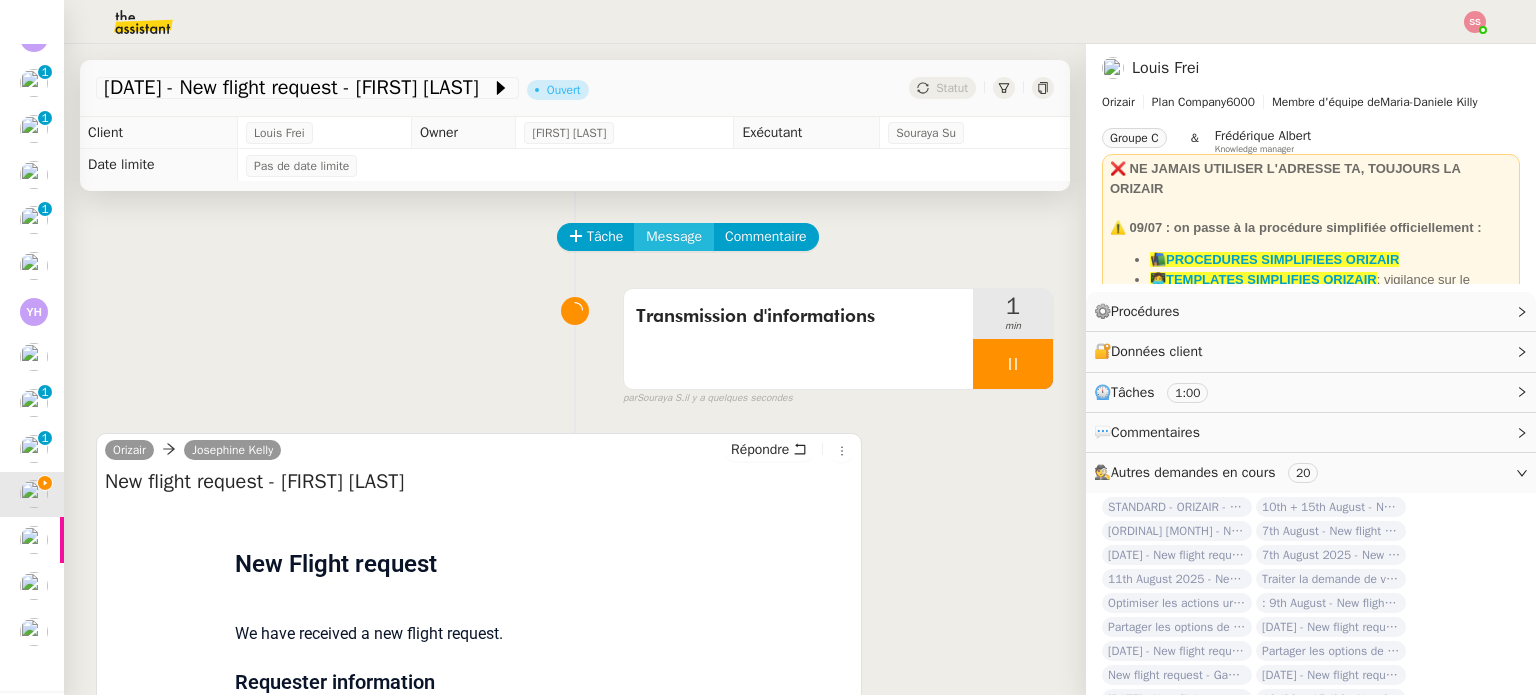 click on "Message" 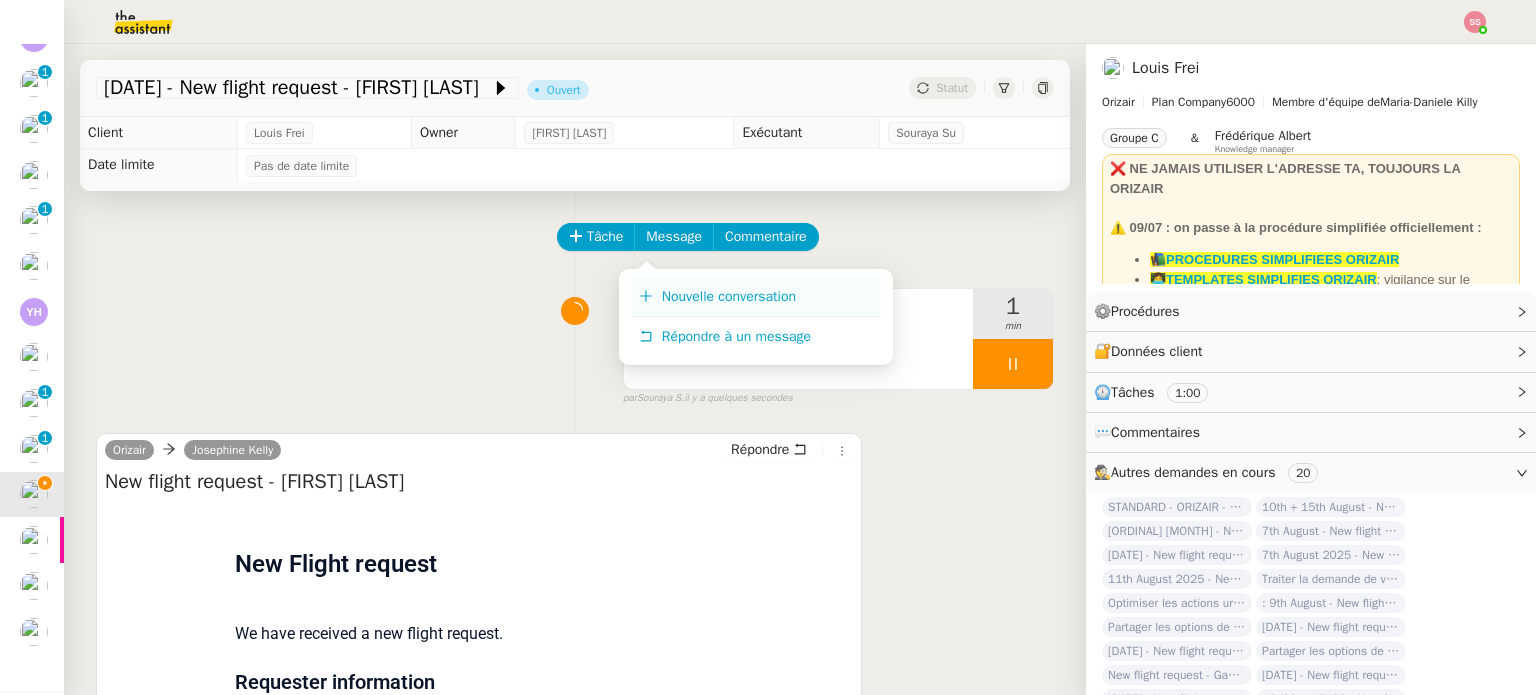 click on "Nouvelle conversation" at bounding box center (729, 296) 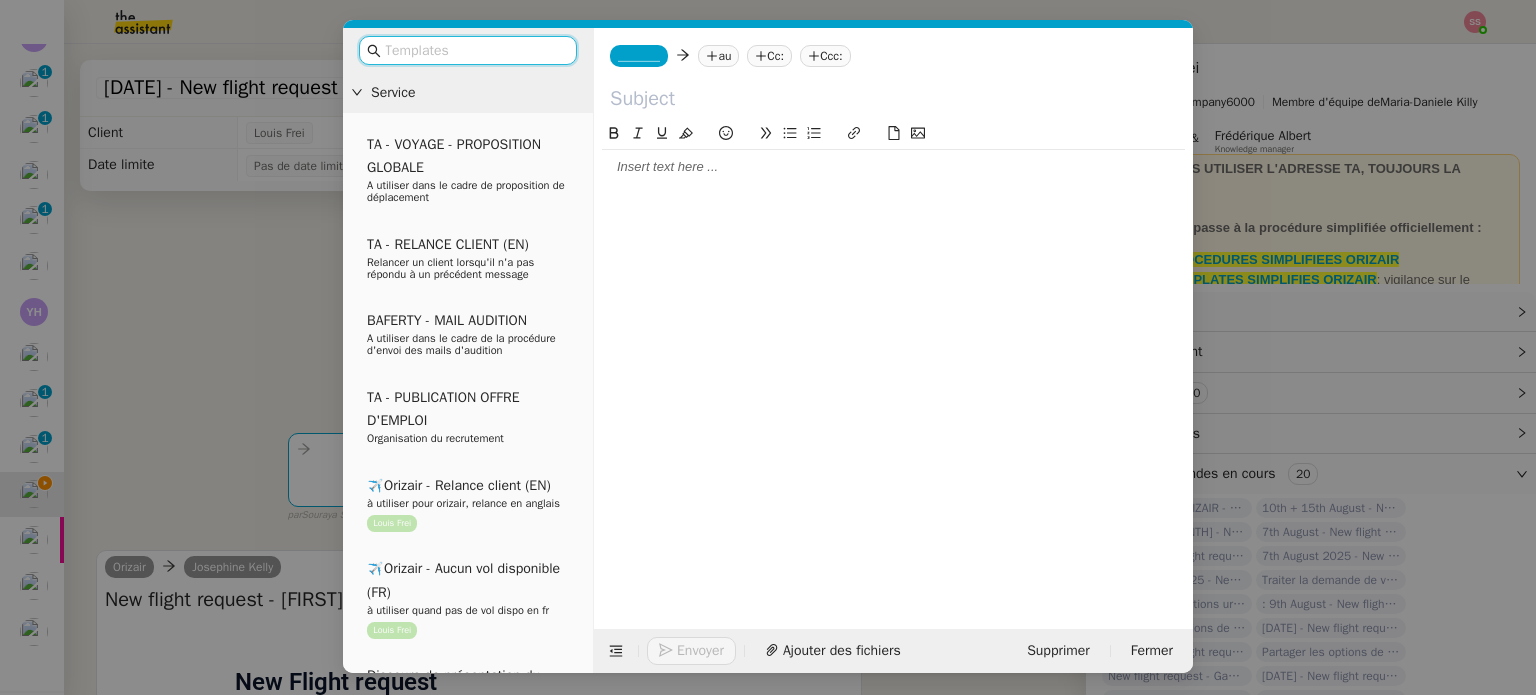 click on "au" 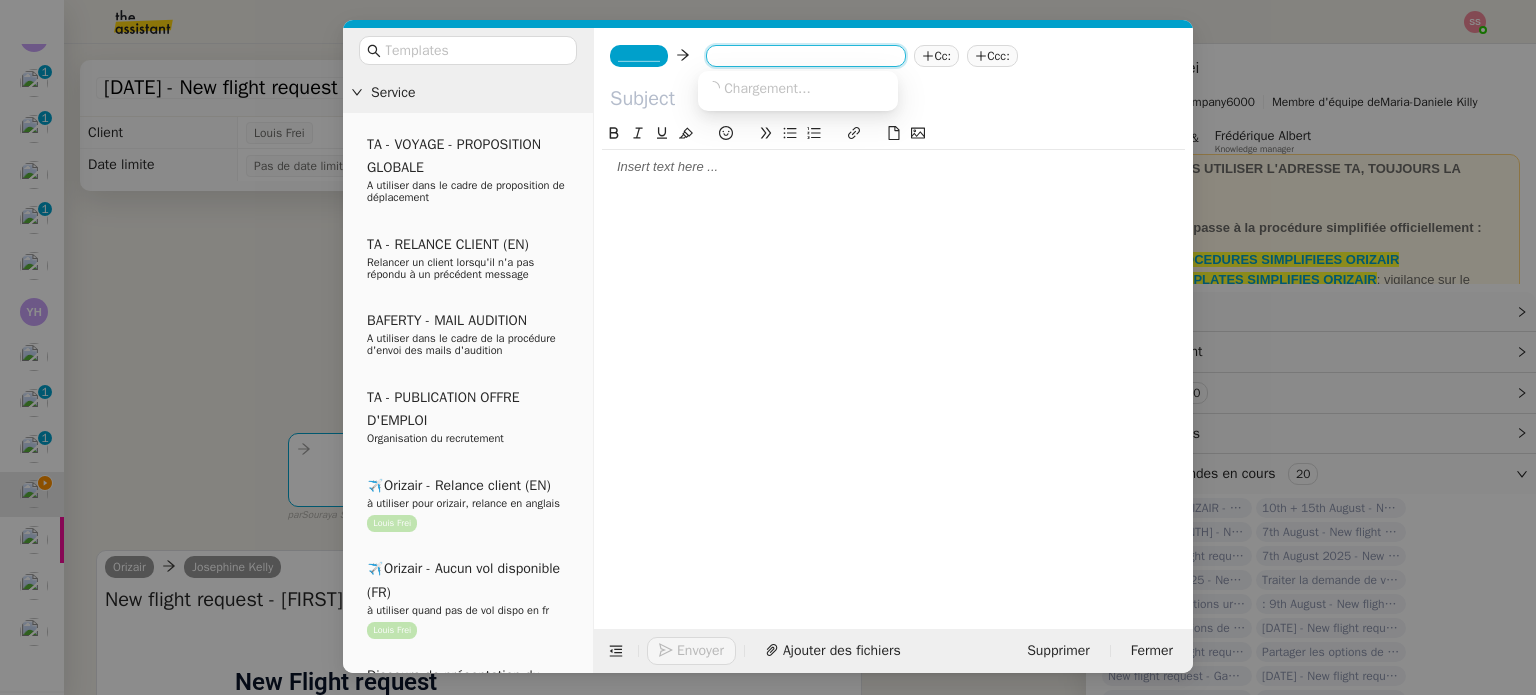 paste on "billgialamas13@gmail.com" 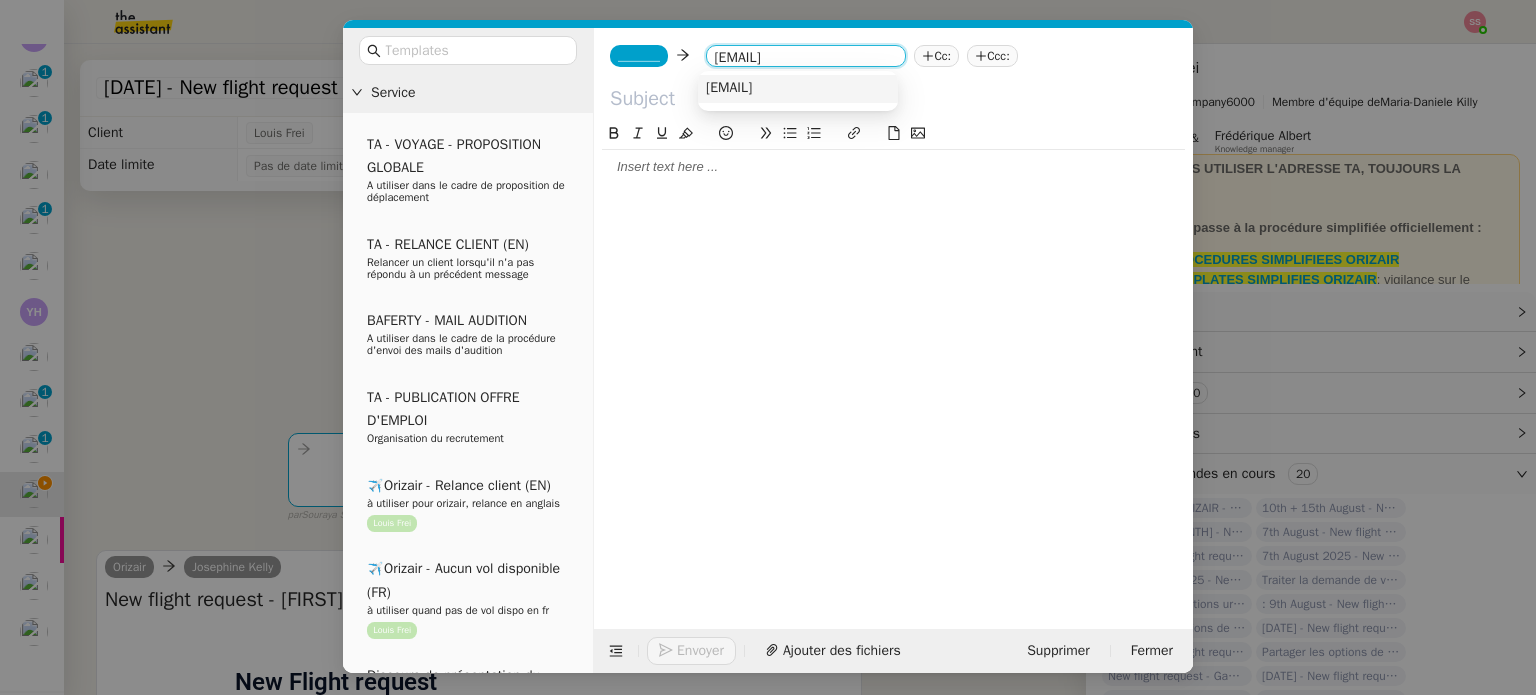 type on "billgialamas13@gmail.com" 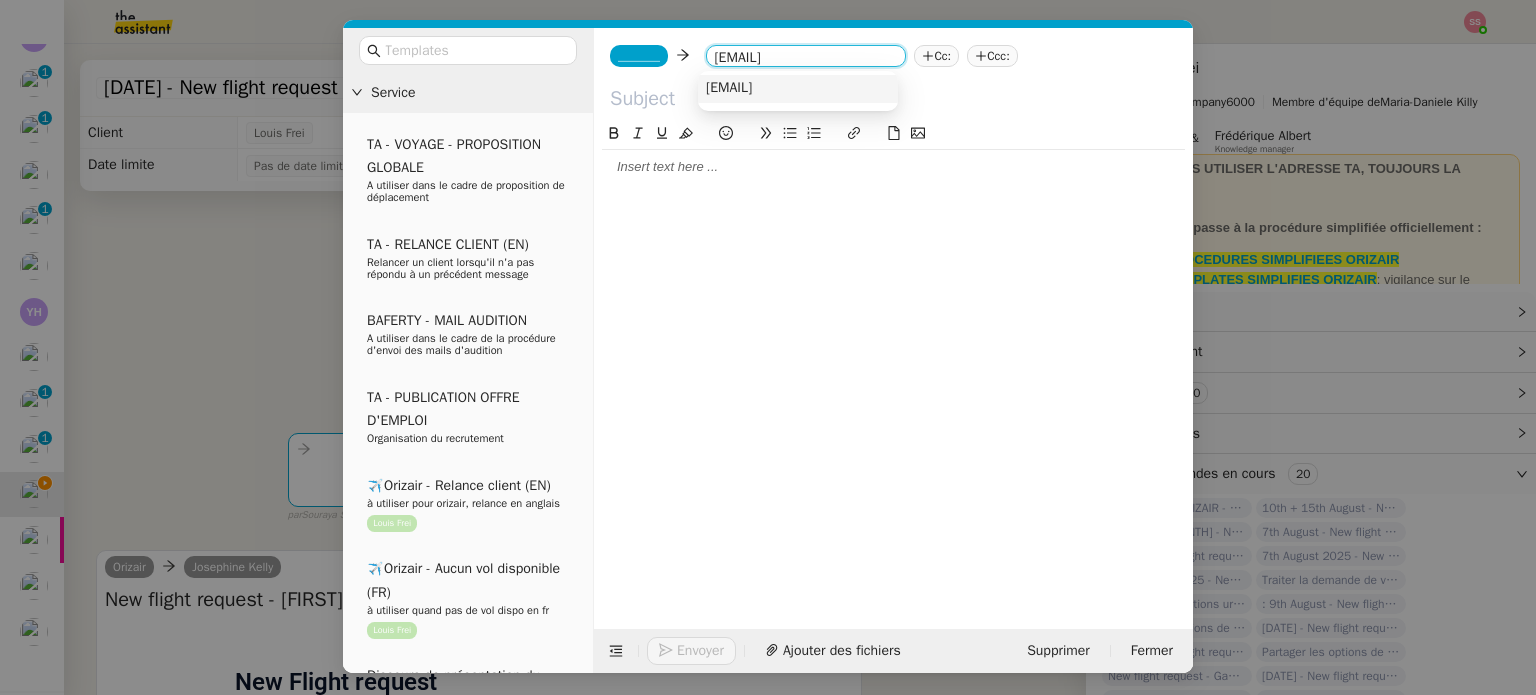 click on "billgialamas13@gmail.com" at bounding box center [798, 89] 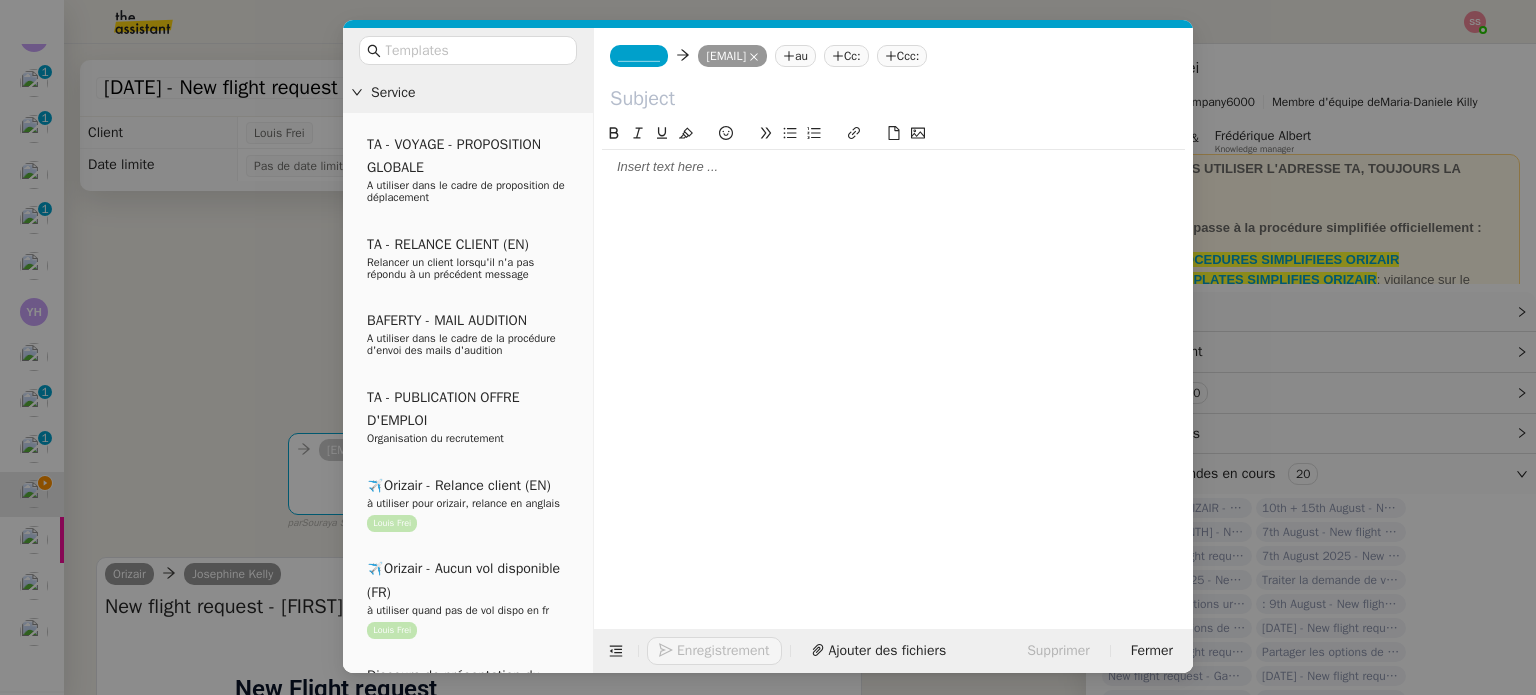 click 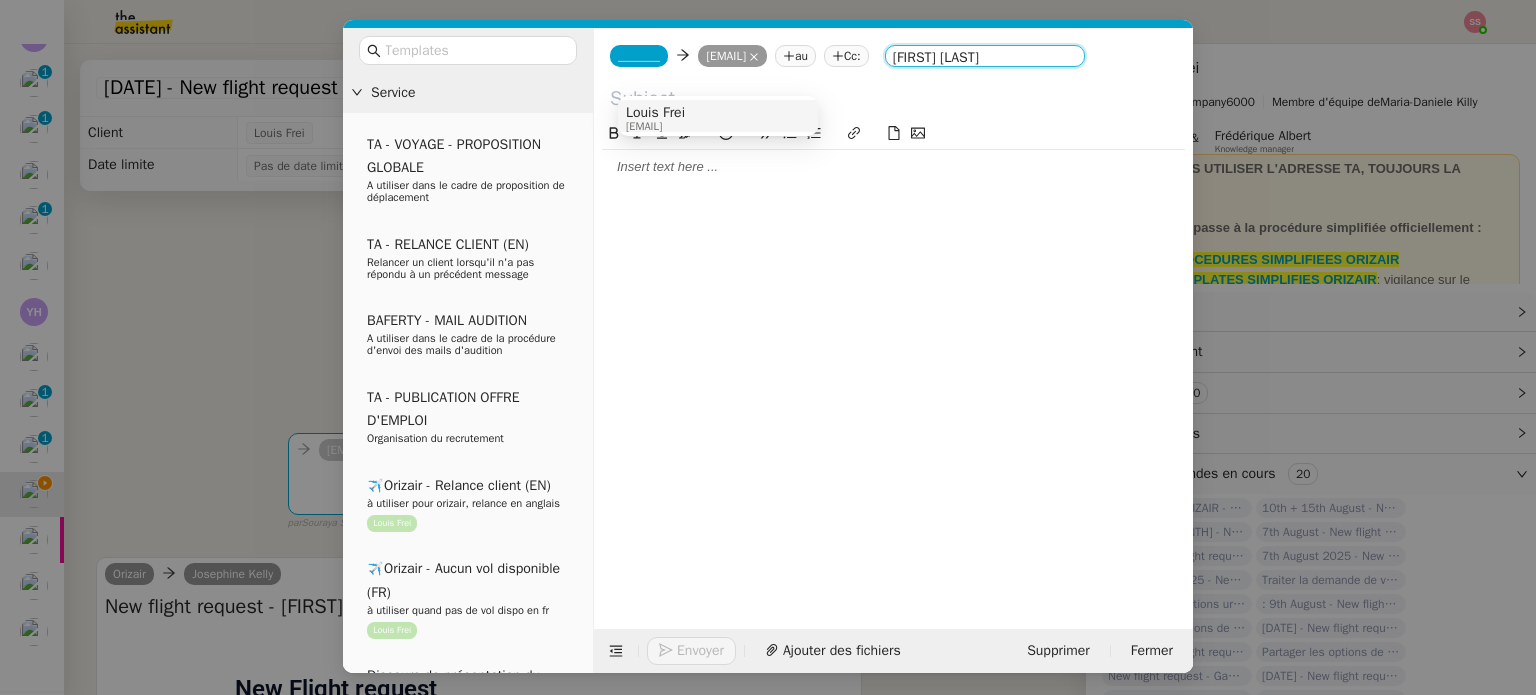 type on "[FIRST] [LAST]" 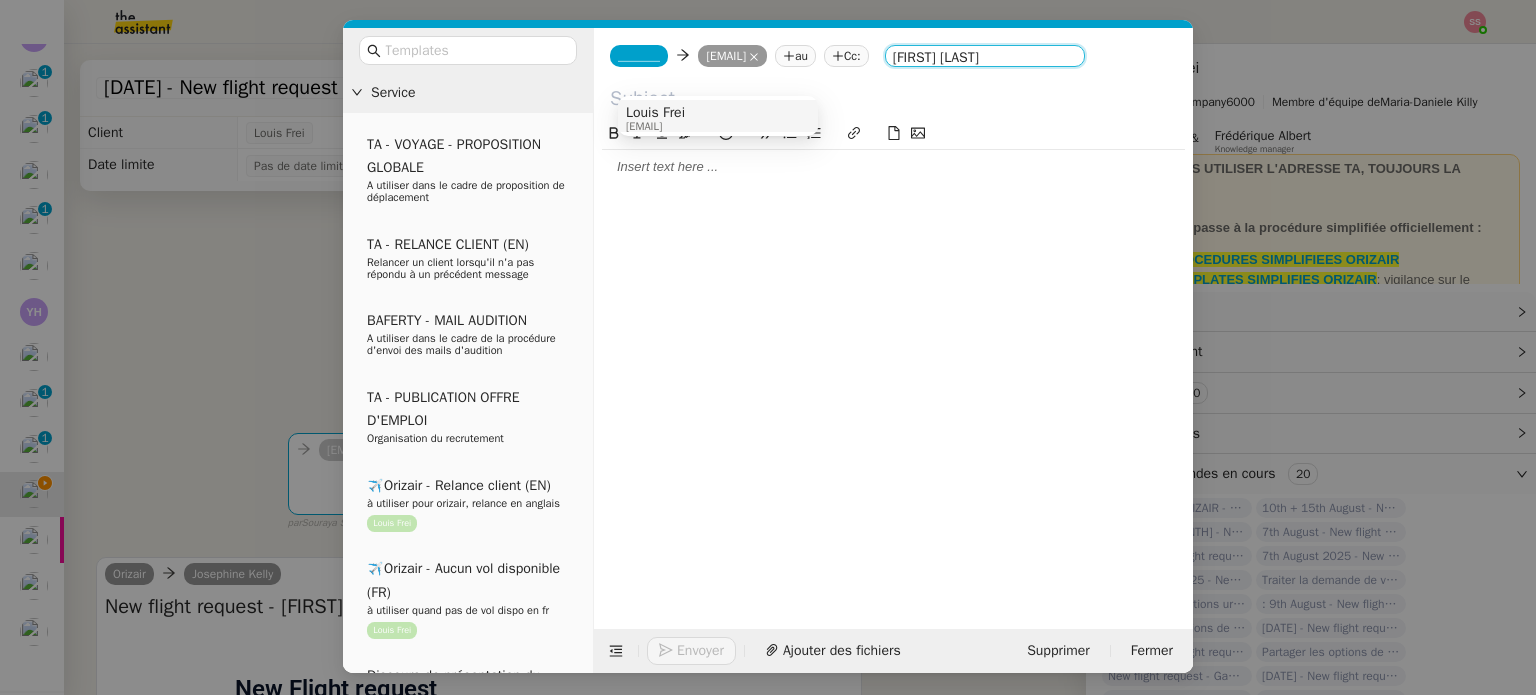 click on "[FIRST] [LAST] [EMAIL]" at bounding box center (718, 116) 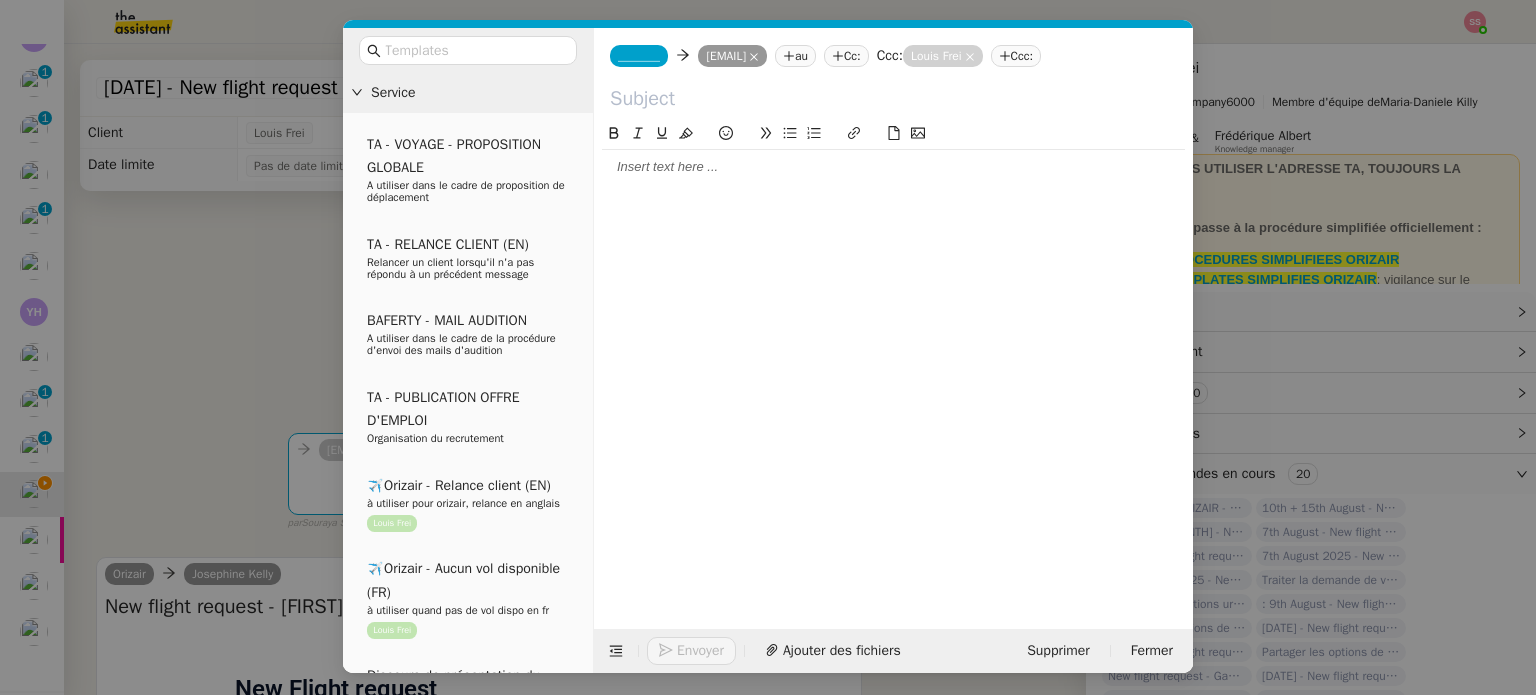 click on "_______     billgialamas13@gmail.com
billgialamas13@gmail.com   au
Cc:
Ccc:  Louis Frei
Louis Frei  Ccc:" 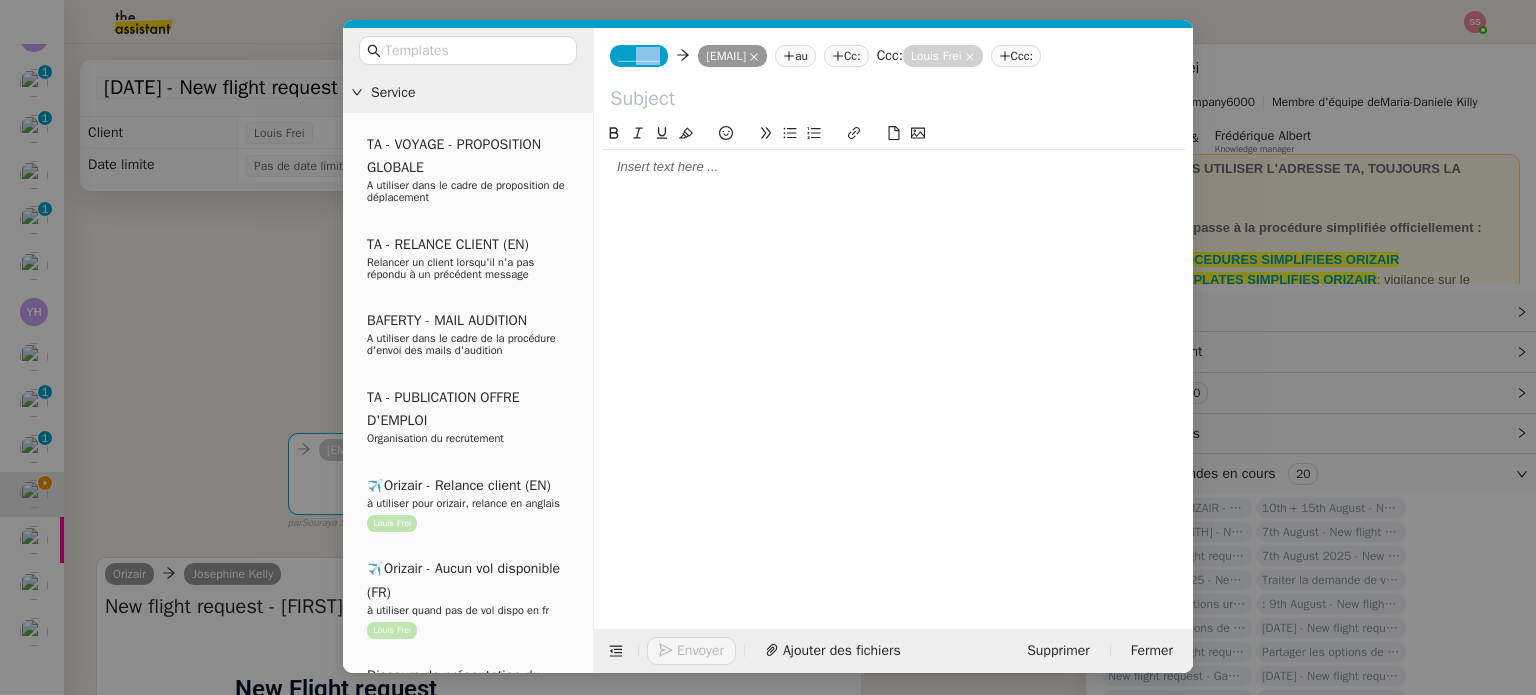 click on "_______" 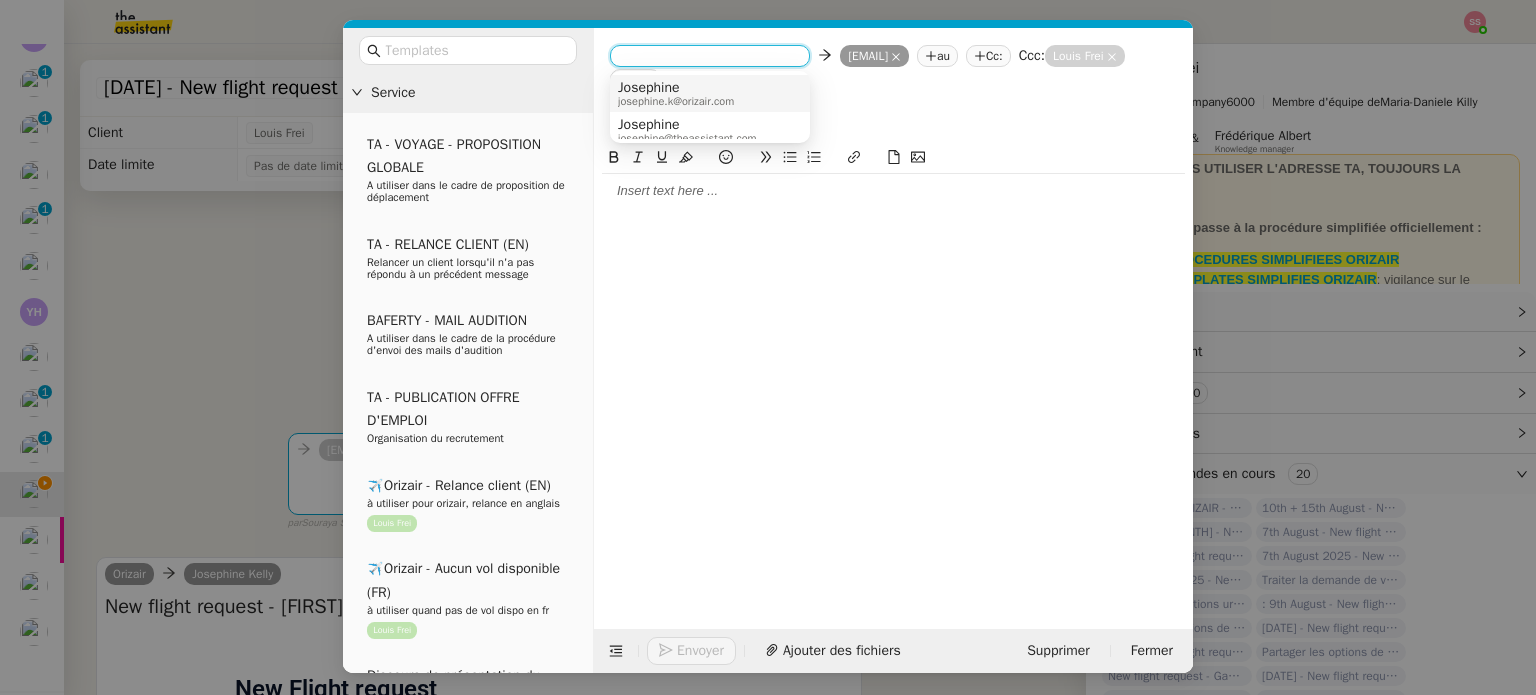 click on "Josephine" at bounding box center [676, 88] 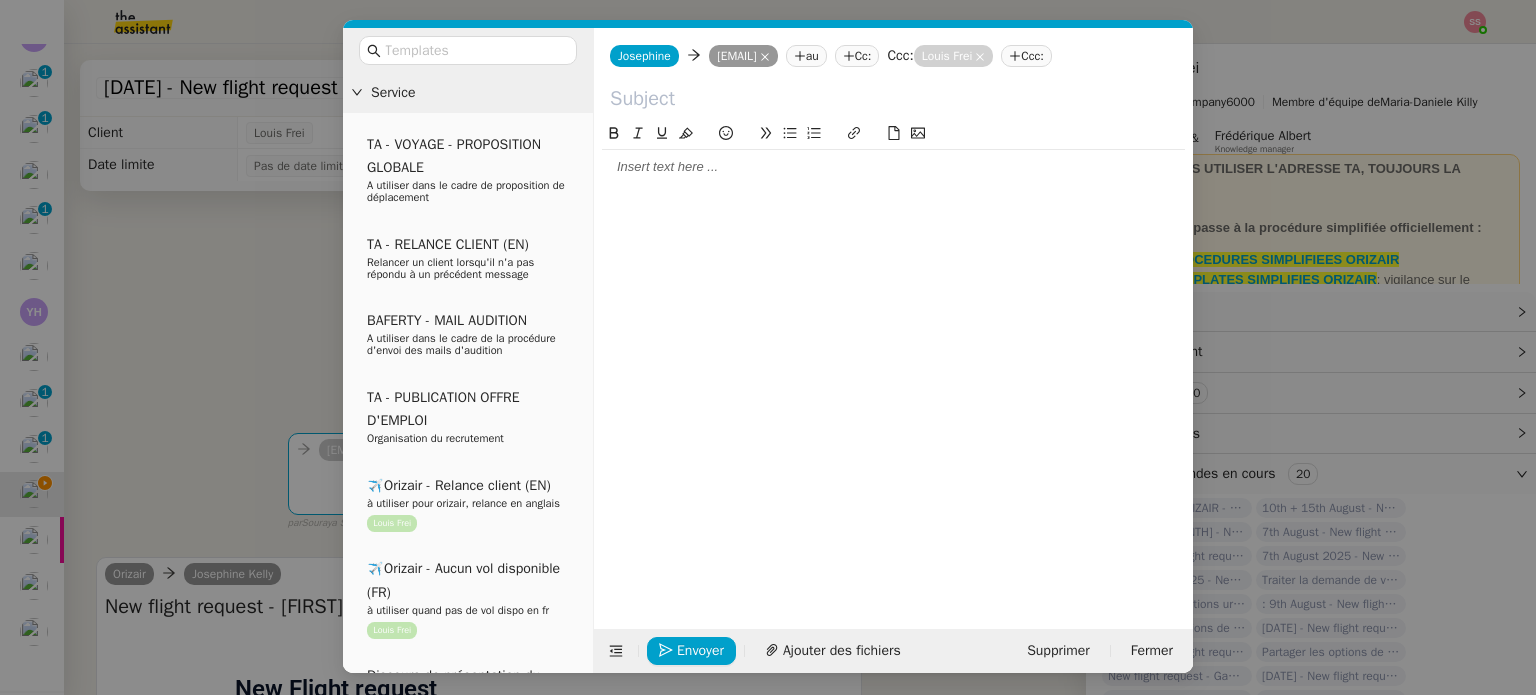 click on "Service TA - VOYAGE - PROPOSITION GLOBALE    A utiliser dans le cadre de proposition de déplacement TA - RELANCE CLIENT (EN)    Relancer un client lorsqu'il n'a pas répondu à un précédent message BAFERTY - MAIL AUDITION    A utiliser dans le cadre de la procédure d'envoi des mails d'audition TA - PUBLICATION OFFRE D'EMPLOI     Organisation du recrutement ✈️Orizair - Relance client (EN)     à utiliser pour orizair, relance en anglais  Louis Frei ✈️Orizair - Aucun vol disponible (FR)    à utiliser quand pas de vol dispo en fr  Louis Frei Discours de présentation du paiement sécurisé    ✈️Orizair - Relance client (FR)    à utiliser pour orizair, première relance en français  Louis Frei TA - VOYAGES - PROPOSITION ITINERAIRE    Soumettre les résultats d'une recherche Orizair - Empty Legs - Confirmation opérateur (EN)    à utiliser dans la communication sur avinode pour les empty legs  Louis Frei TA - CONFIRMATION PAIEMENT (EN)    TA - COURRIER EXPEDIE (recommandé)" at bounding box center (768, 347) 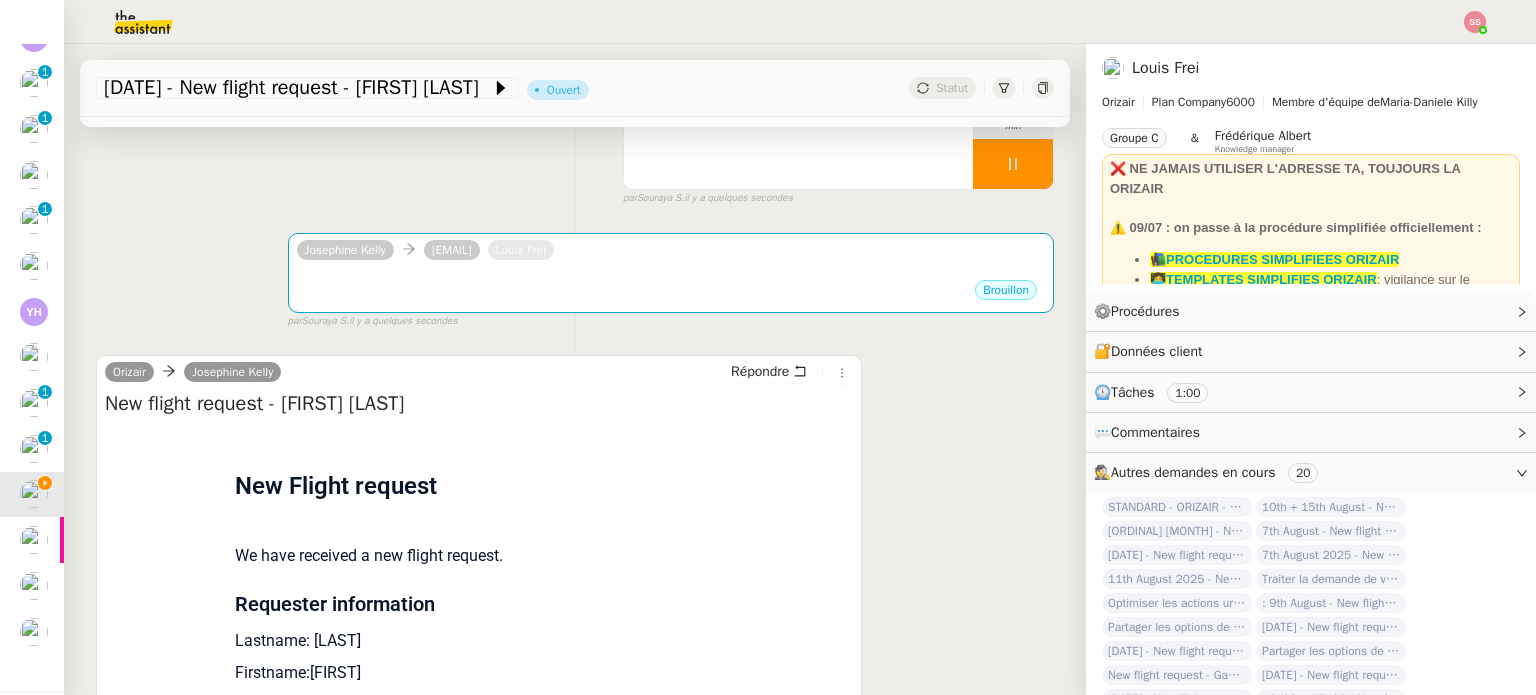 scroll, scrollTop: 0, scrollLeft: 0, axis: both 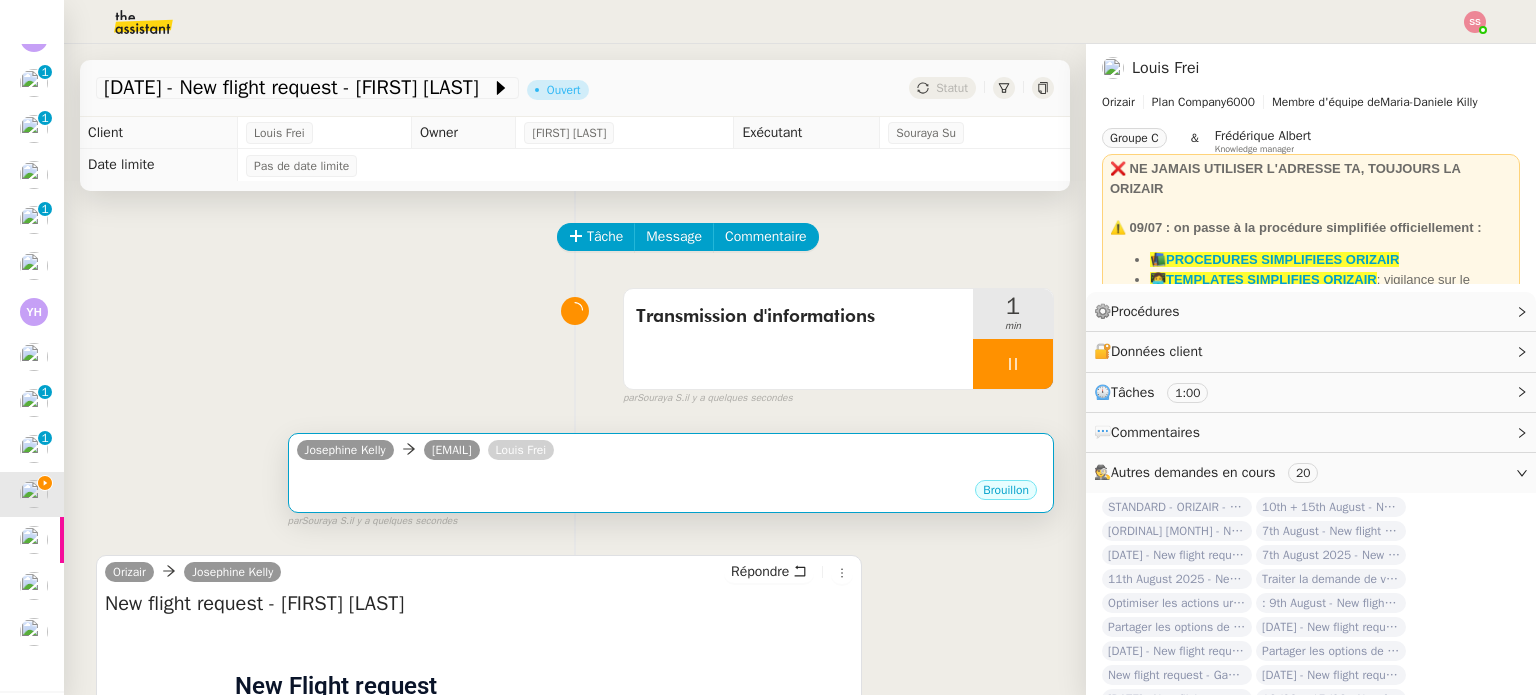 click on "Brouillon" at bounding box center [671, 493] 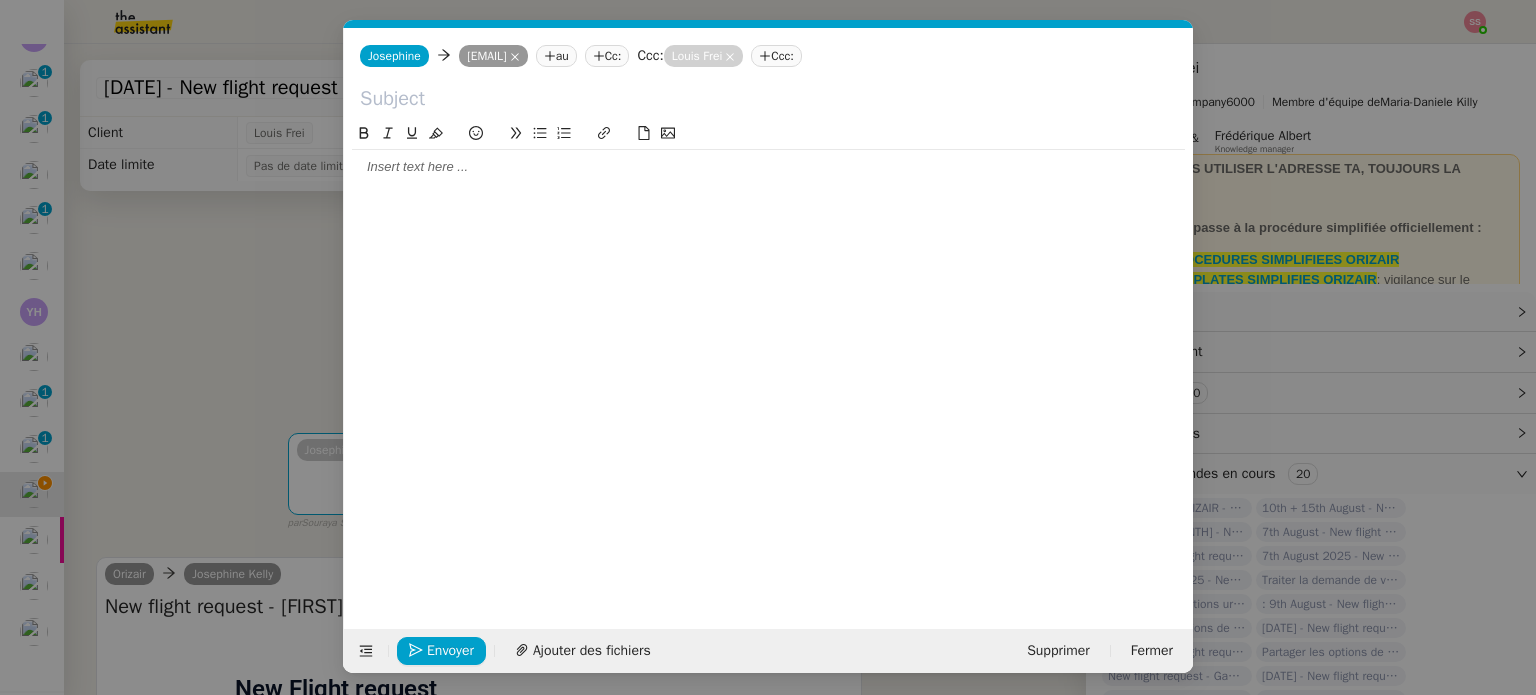 scroll, scrollTop: 0, scrollLeft: 42, axis: horizontal 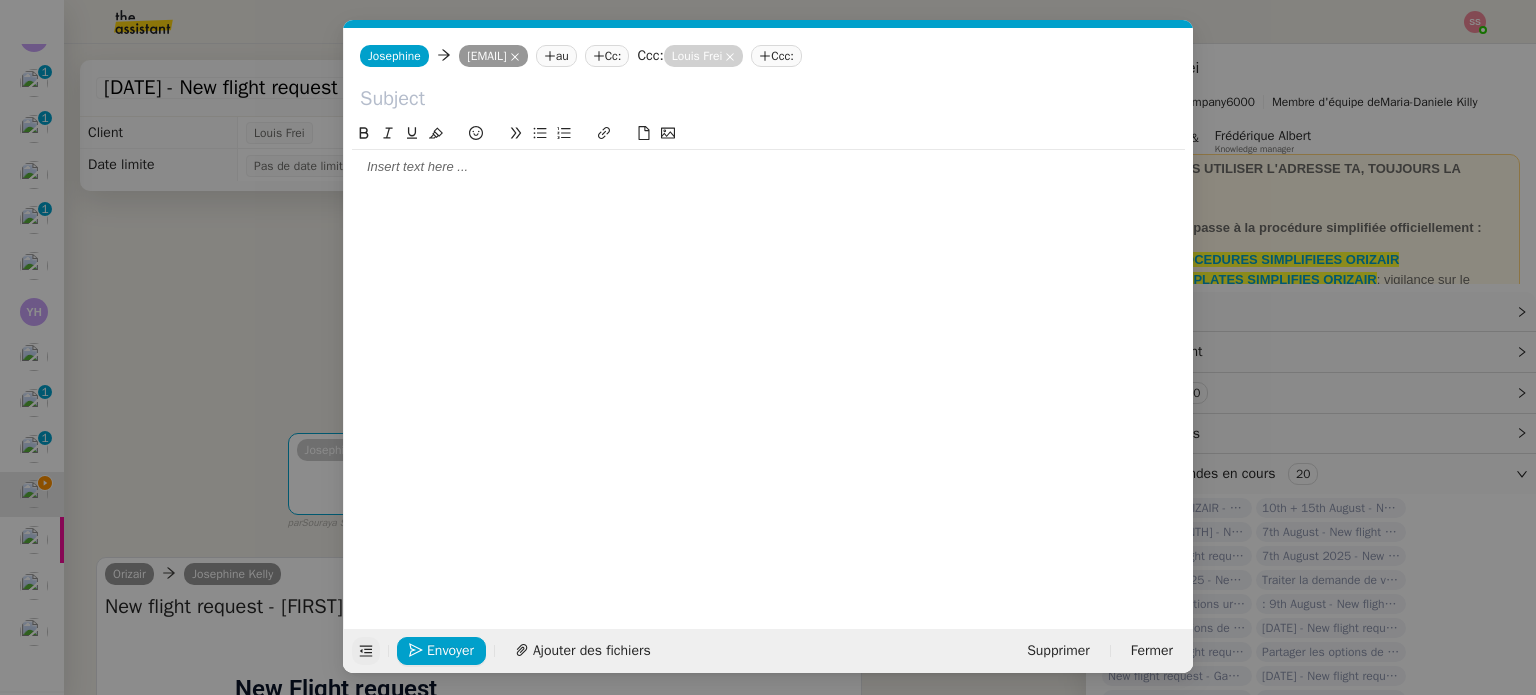 click 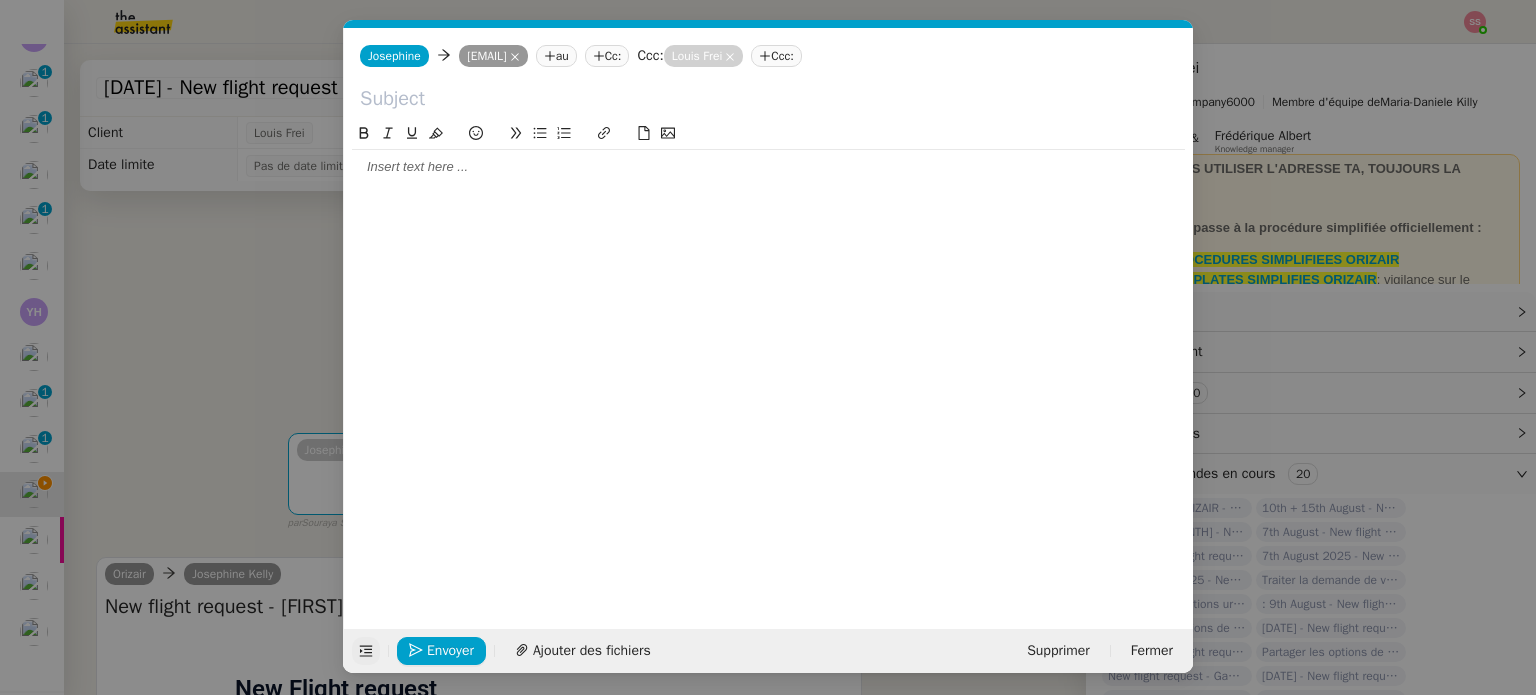 click 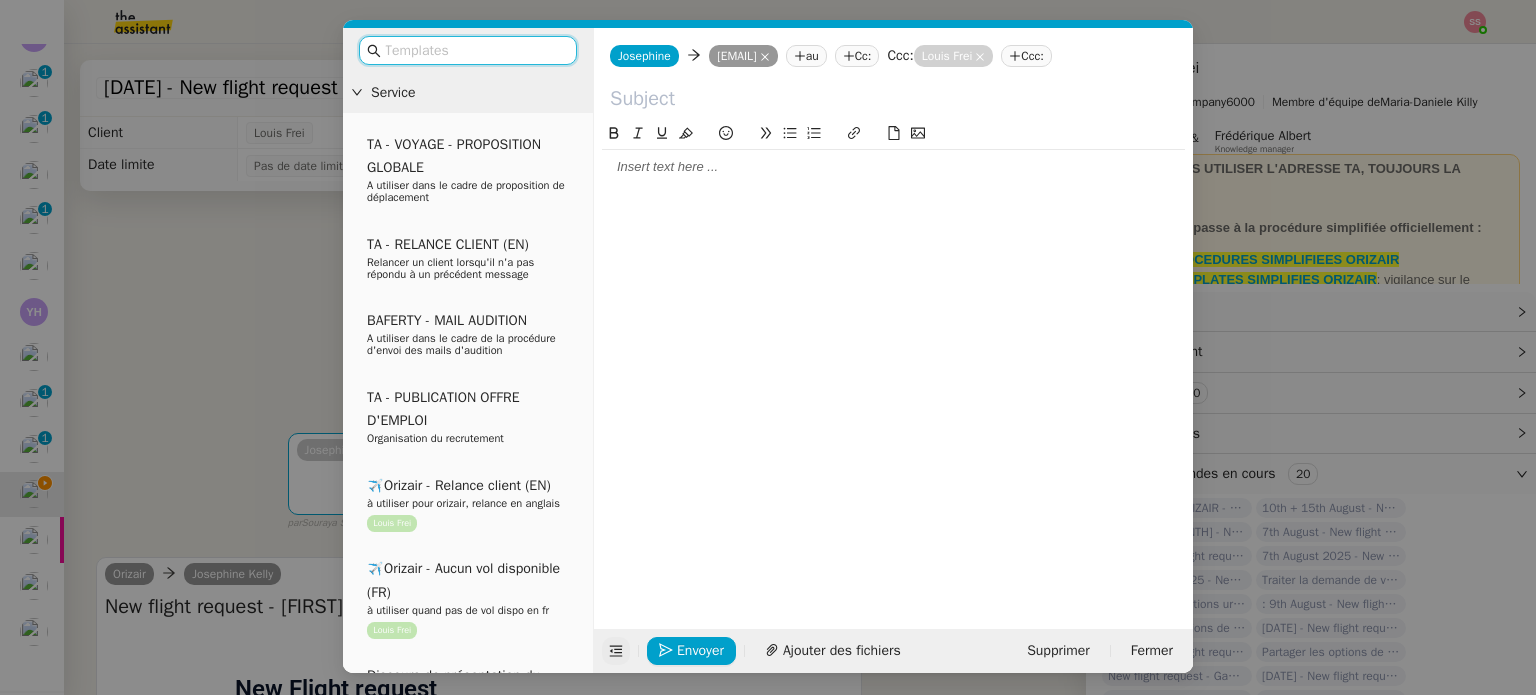 click at bounding box center (475, 50) 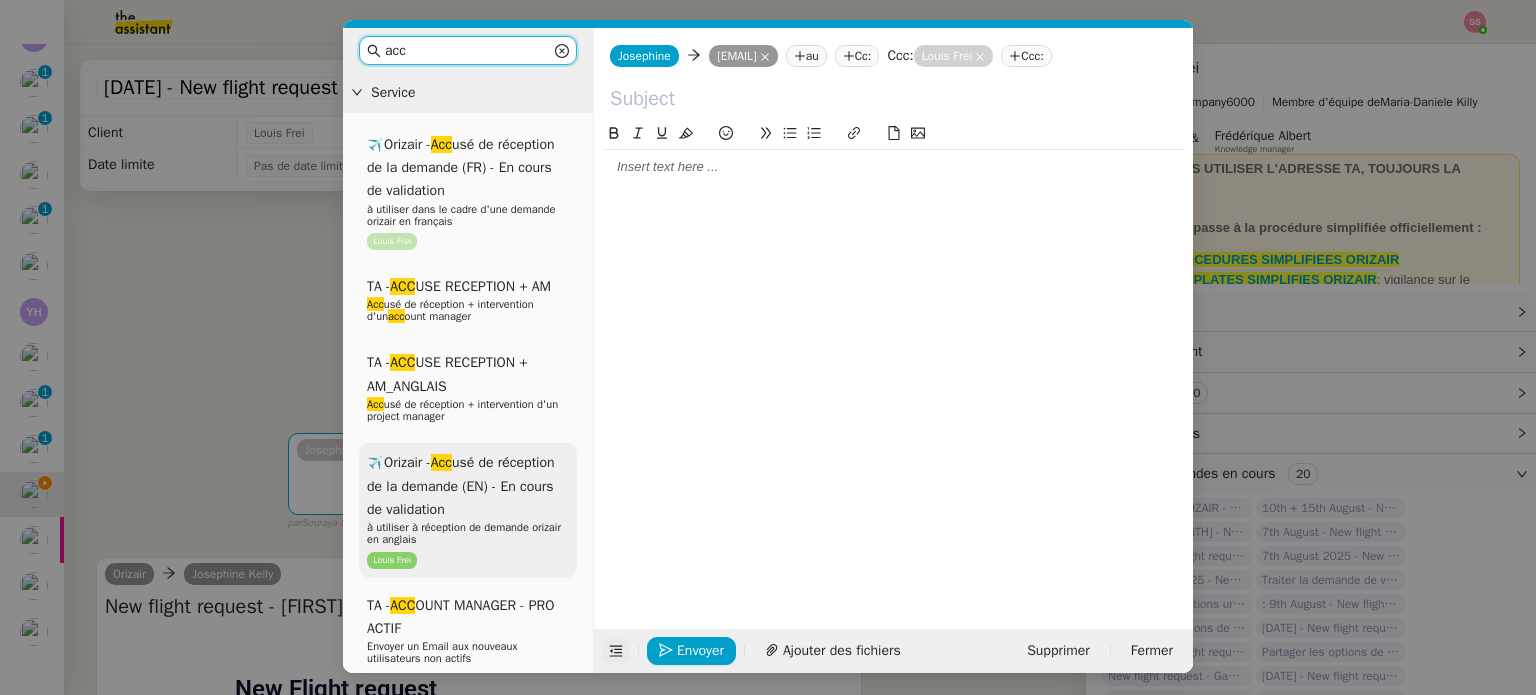 type on "acc" 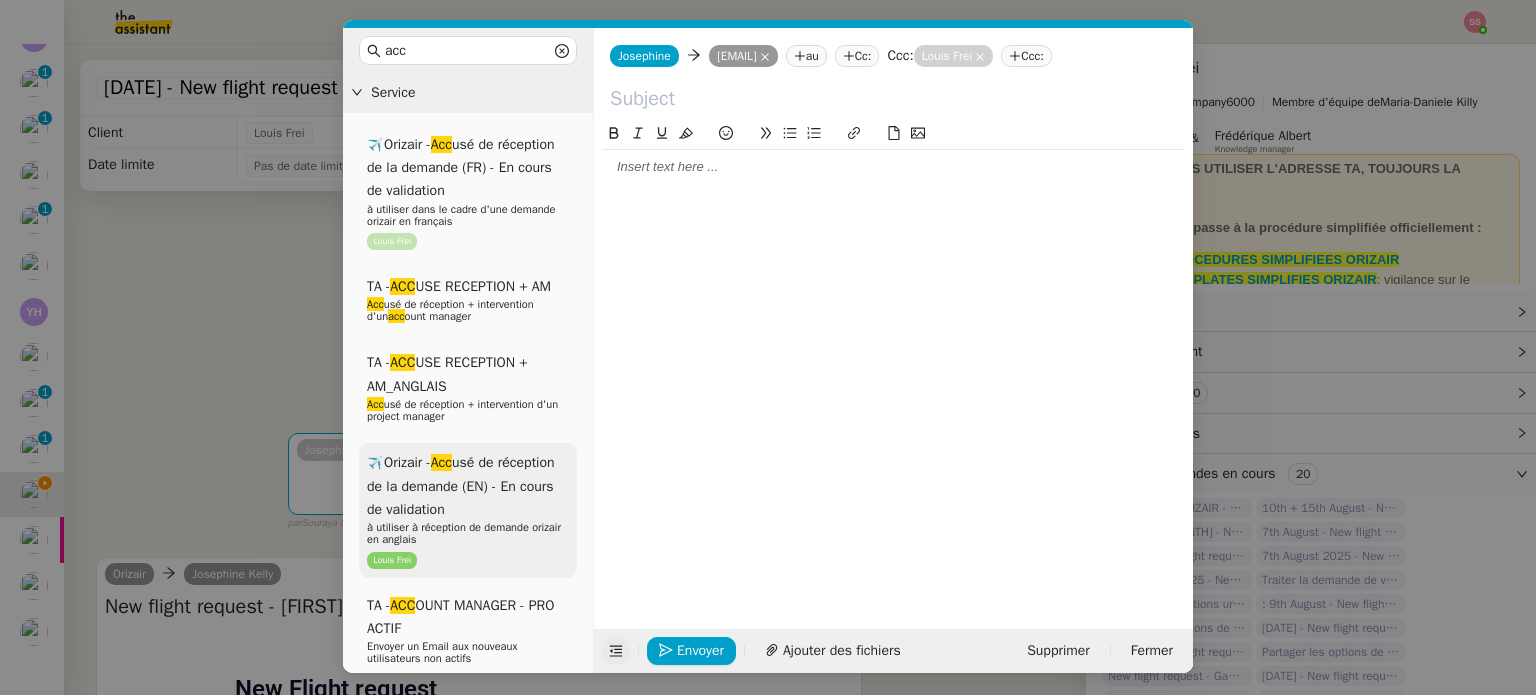 click on "✈️Orizair -  Acc usé de réception de la demande (EN) - En cours de validation    à utiliser à réception de demande orizair en anglais  Louis Frei" at bounding box center (468, 510) 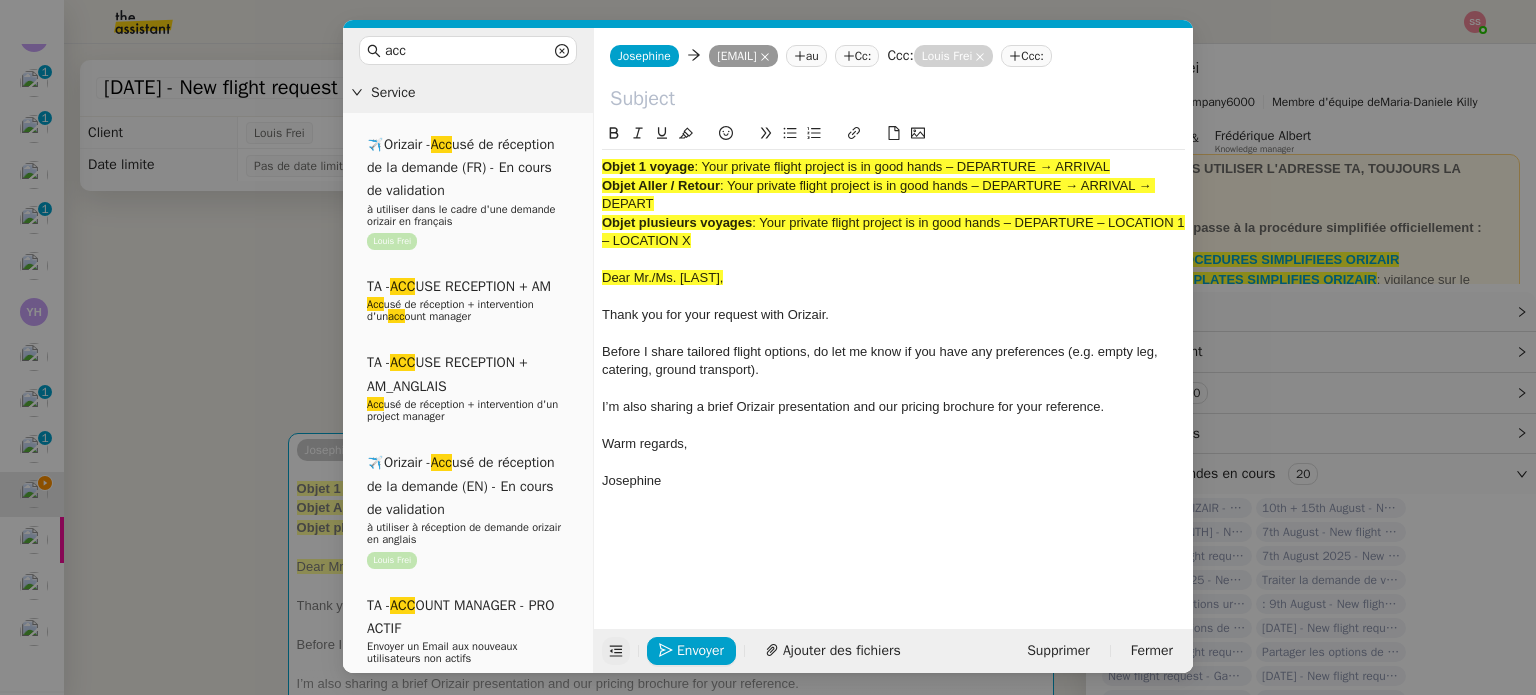 drag, startPoint x: 706, startPoint y: 167, endPoint x: 1132, endPoint y: 170, distance: 426.01056 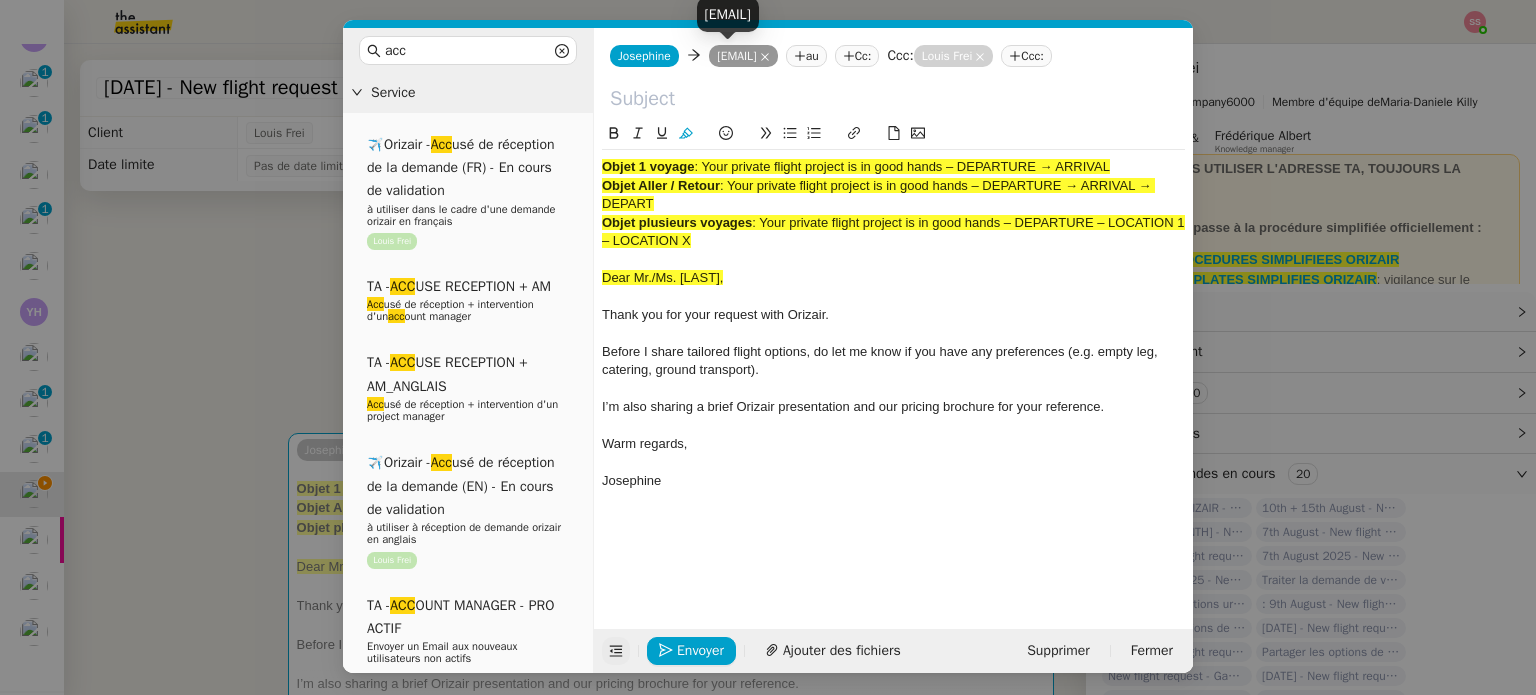 click 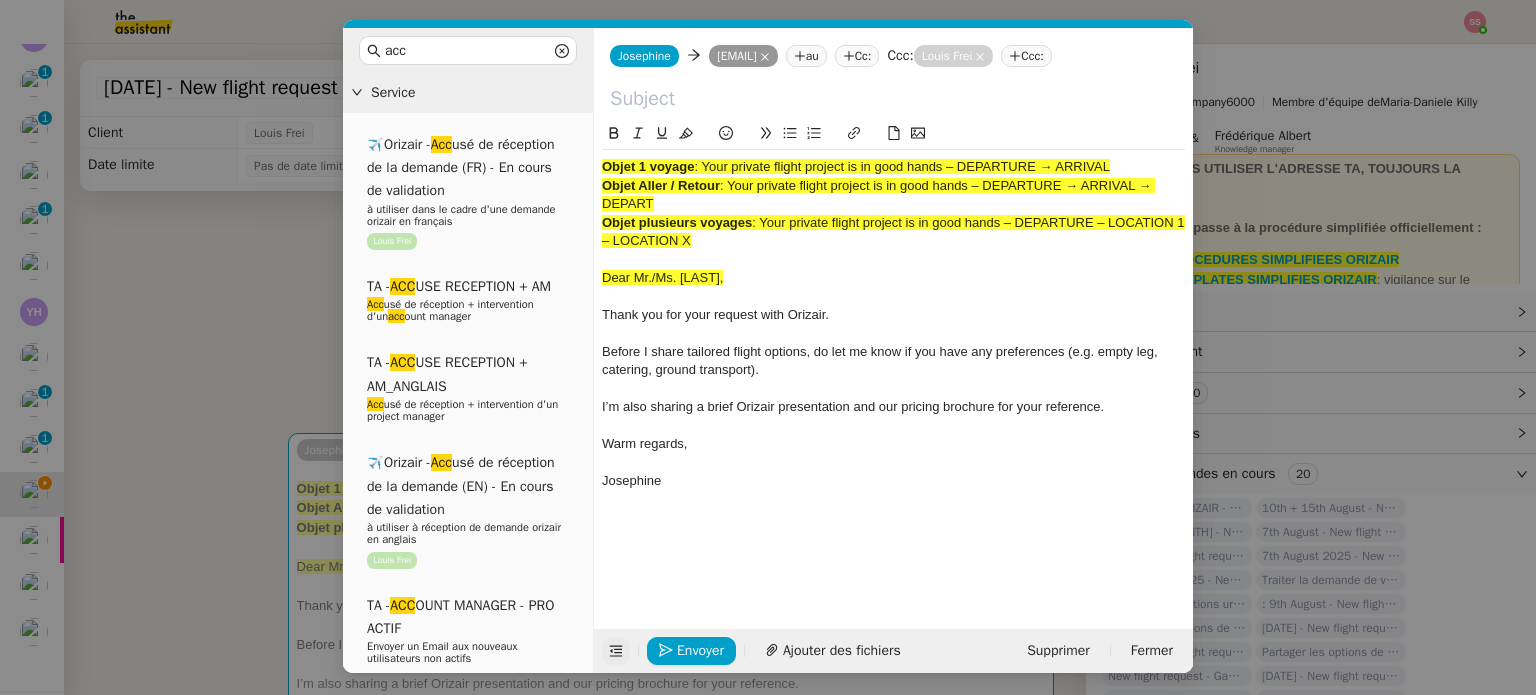 click 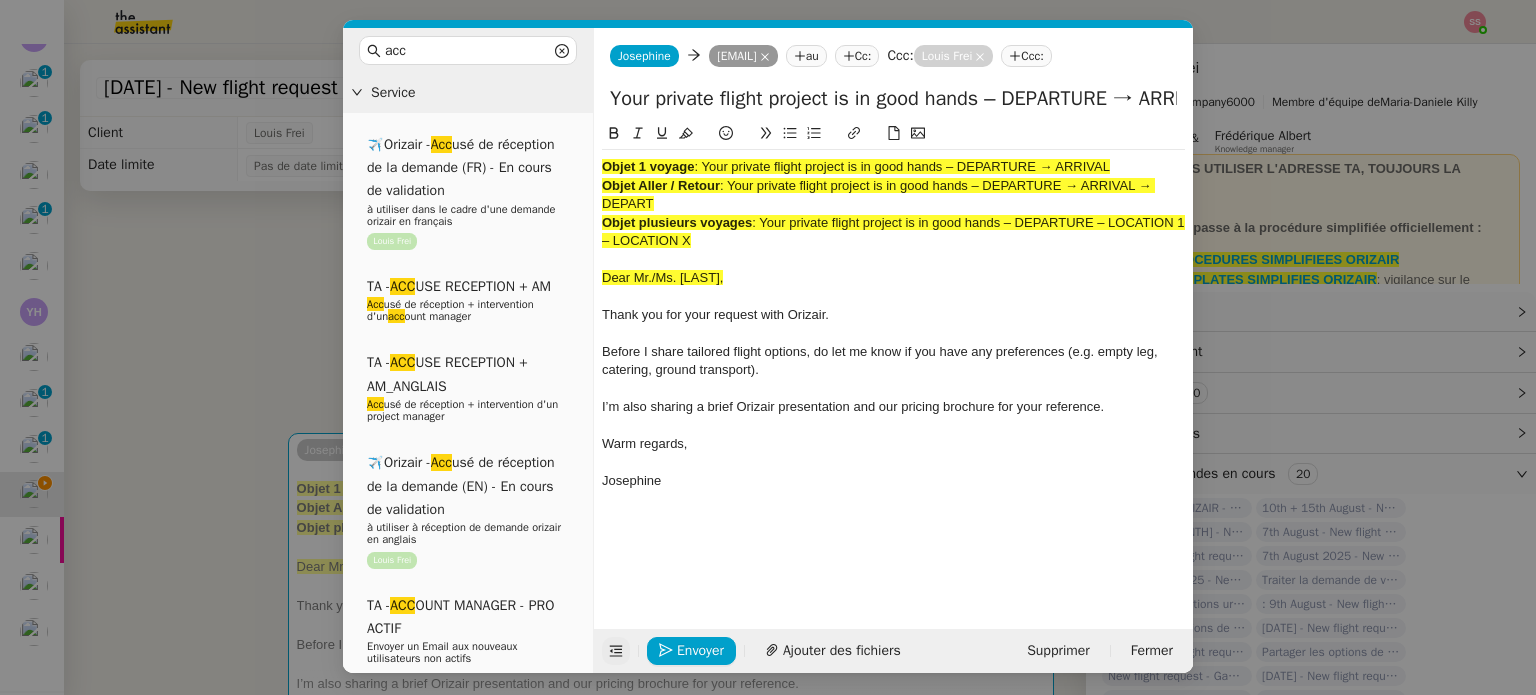 scroll, scrollTop: 0, scrollLeft: 86, axis: horizontal 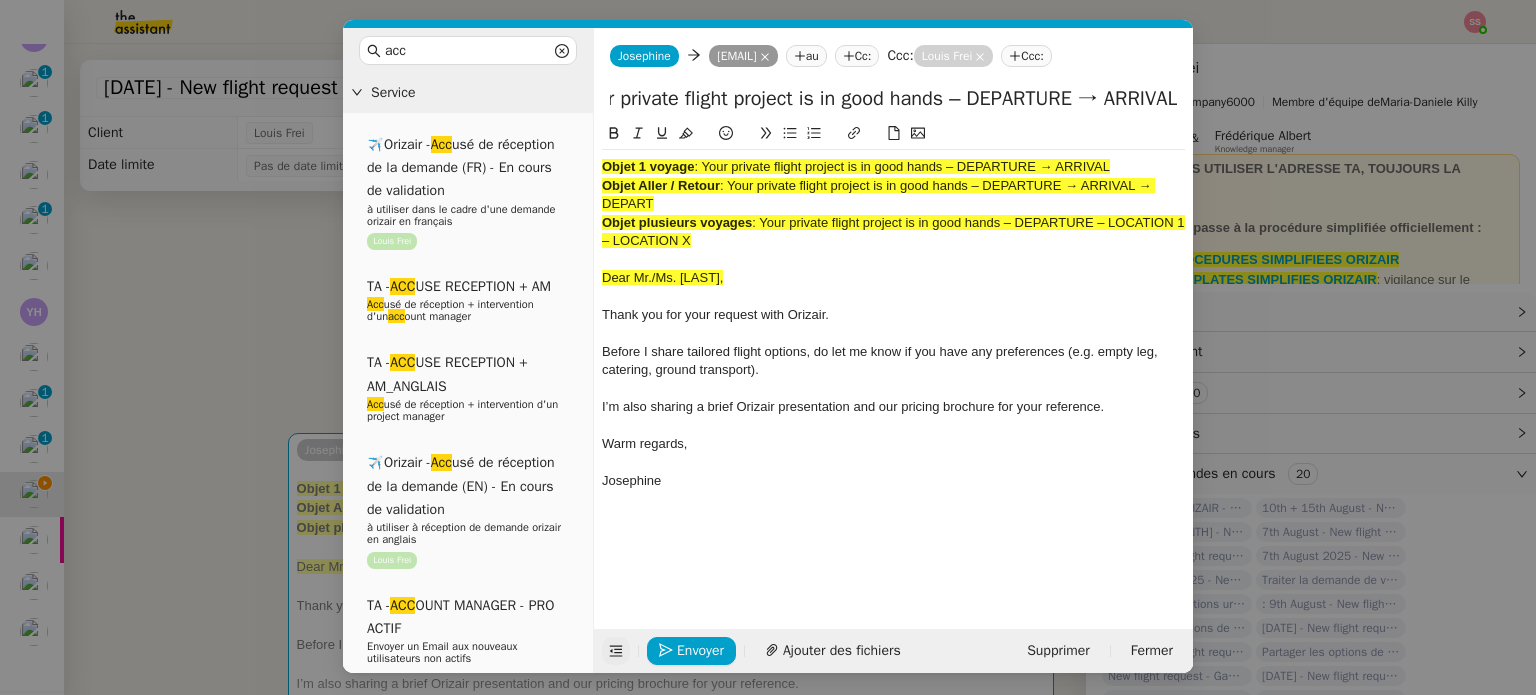 type on "Your private flight project is in good hands – DEPARTURE → ARRIVAL" 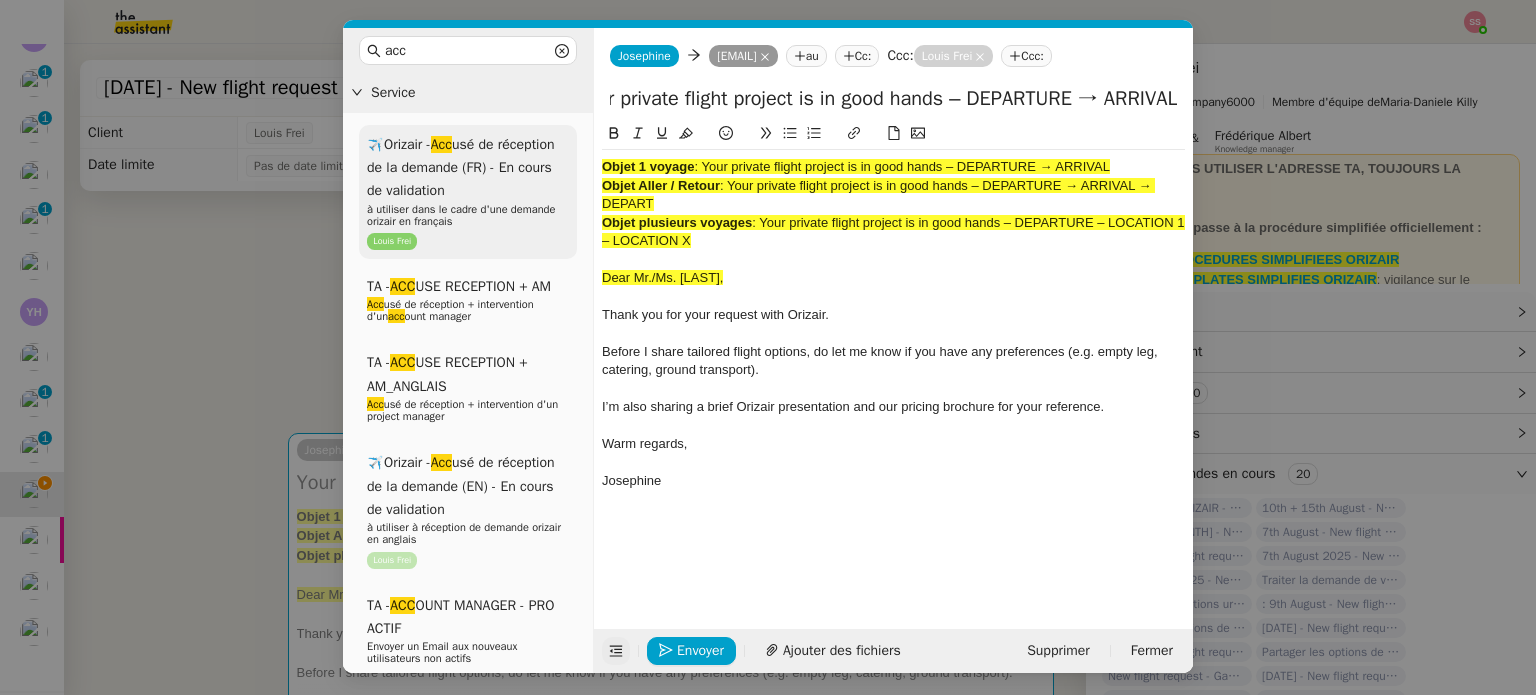 scroll, scrollTop: 0, scrollLeft: 0, axis: both 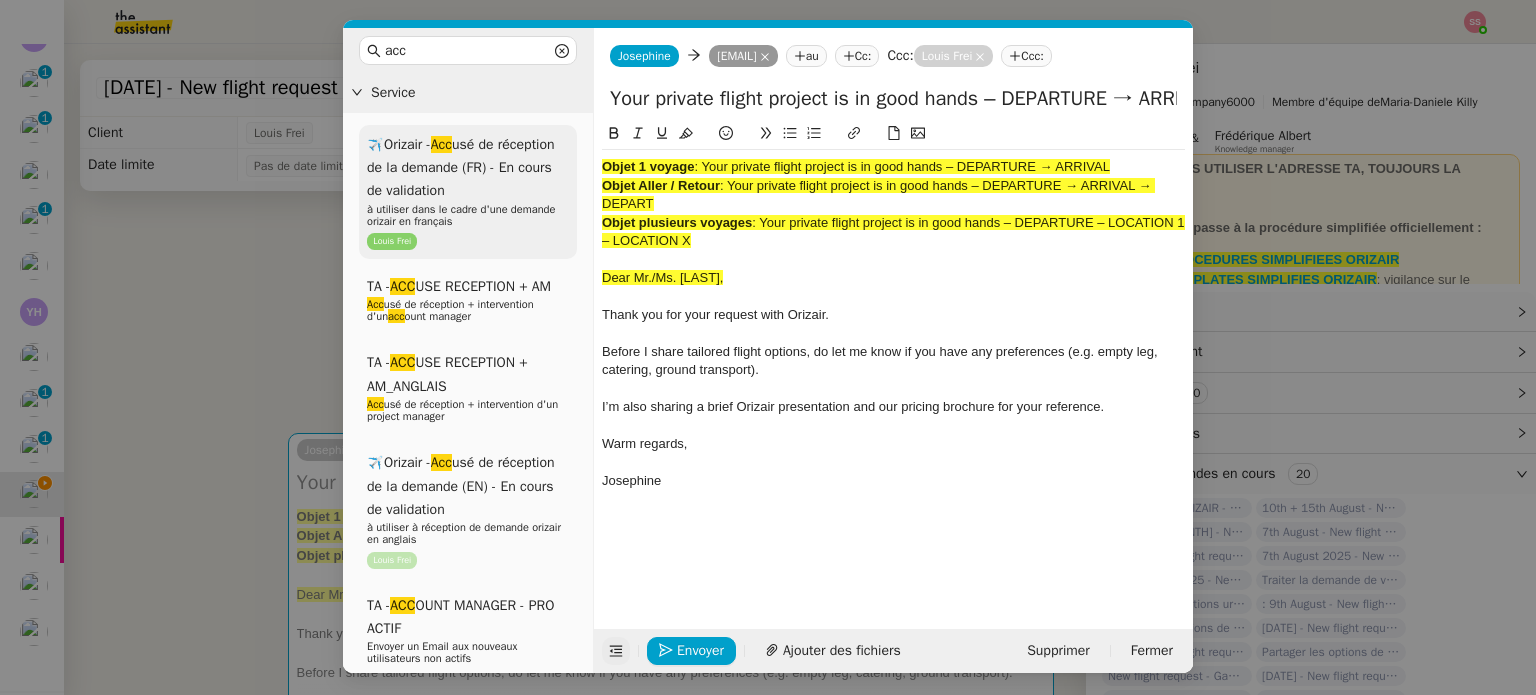 drag, startPoint x: 720, startPoint y: 239, endPoint x: 548, endPoint y: 135, distance: 200.99751 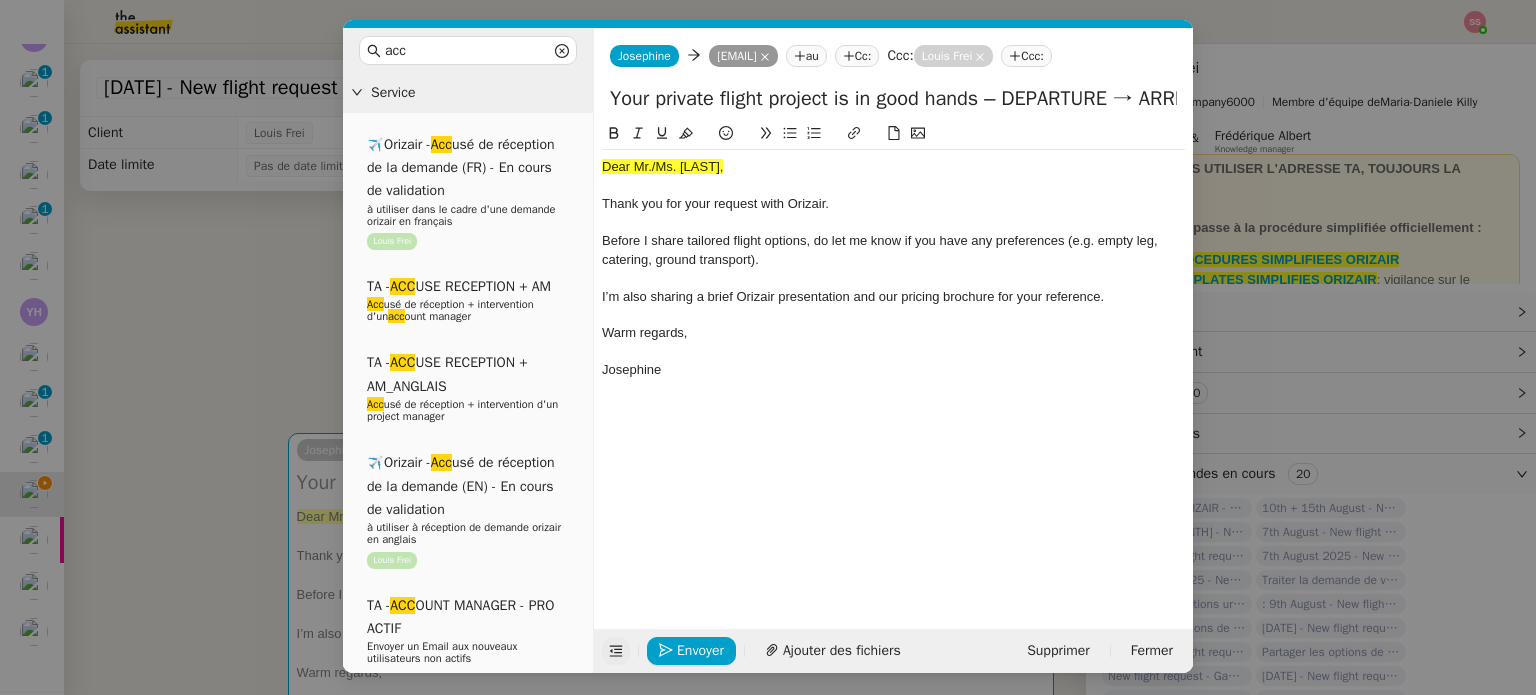 click on "acc Service ✈️Orizair -  Acc usé de réception de la demande (FR) - En cours de validation    à utiliser dans le cadre d'une demande orizair en français  Louis Frei TA -  ACC USE RECEPTION + AM    Acc usé de réception + intervention d'un  acc ount manager TA -  ACC USE RECEPTION + AM_ANGLAIS    Acc usé de réception + intervention d'un project manager ✈️Orizair -  Acc usé de réception de la demande (EN) - En cours de validation    à utiliser à réception de demande orizair en anglais  Louis Frei TA -  ACC OUNT MANAGER - PRO ACTIF    Envoyer un Email aux nouveaux utilisateurs non actifs TA -  ACC USE RECEPTION    Acc usé de réception de la demande TA -  ACC USE RECEPTION (EN)    TA -  ACC ES BANQUE DEDIE    A utiliser dans le cadre de la mise en place d' acc ès bancaires dédiés TA - AJOUT ELEMENT COFFRE FORT    A utiliser lorsque le client doit partager un nouvel  acc ès à son coffre-fort TA - PARTAGE DE CALENDRIER (EN)    acc ès et la gestion    Acc Common ✈️Orizair -" at bounding box center (768, 347) 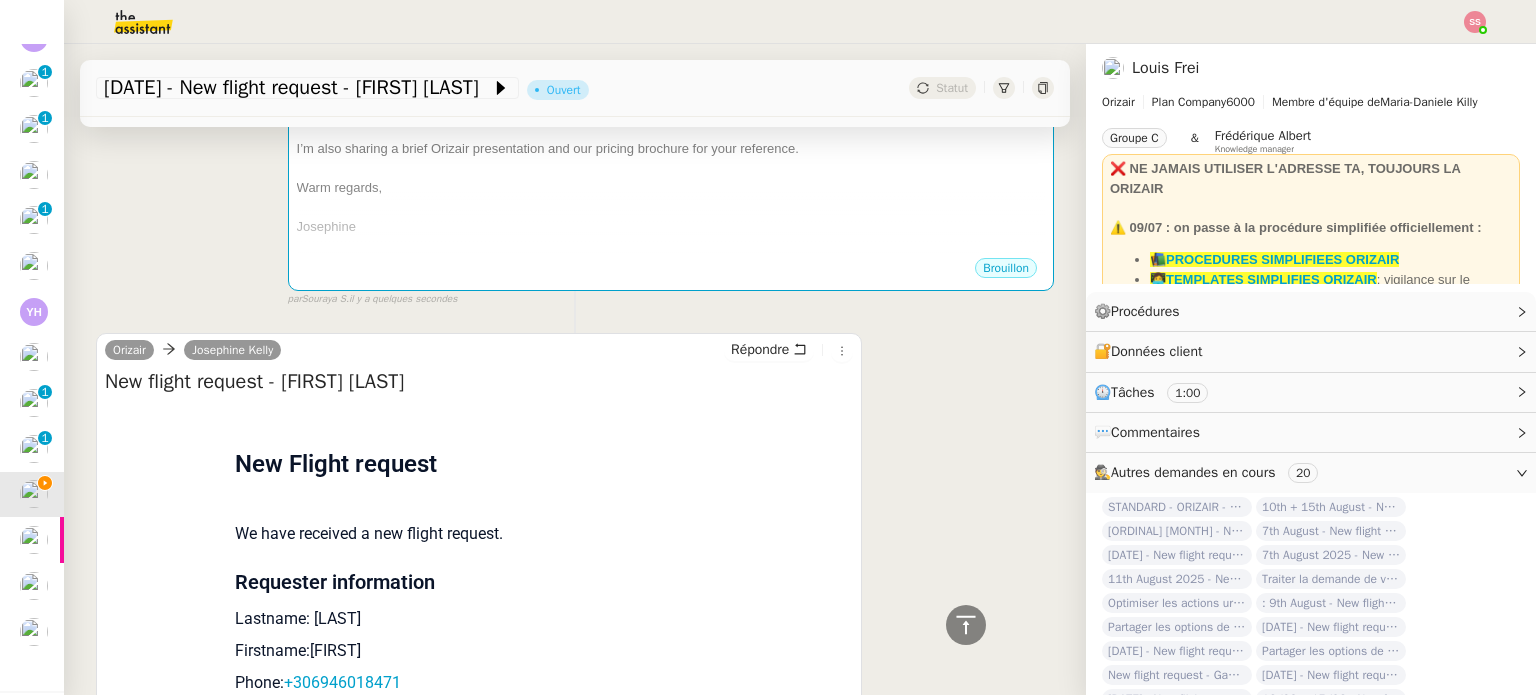 scroll, scrollTop: 0, scrollLeft: 0, axis: both 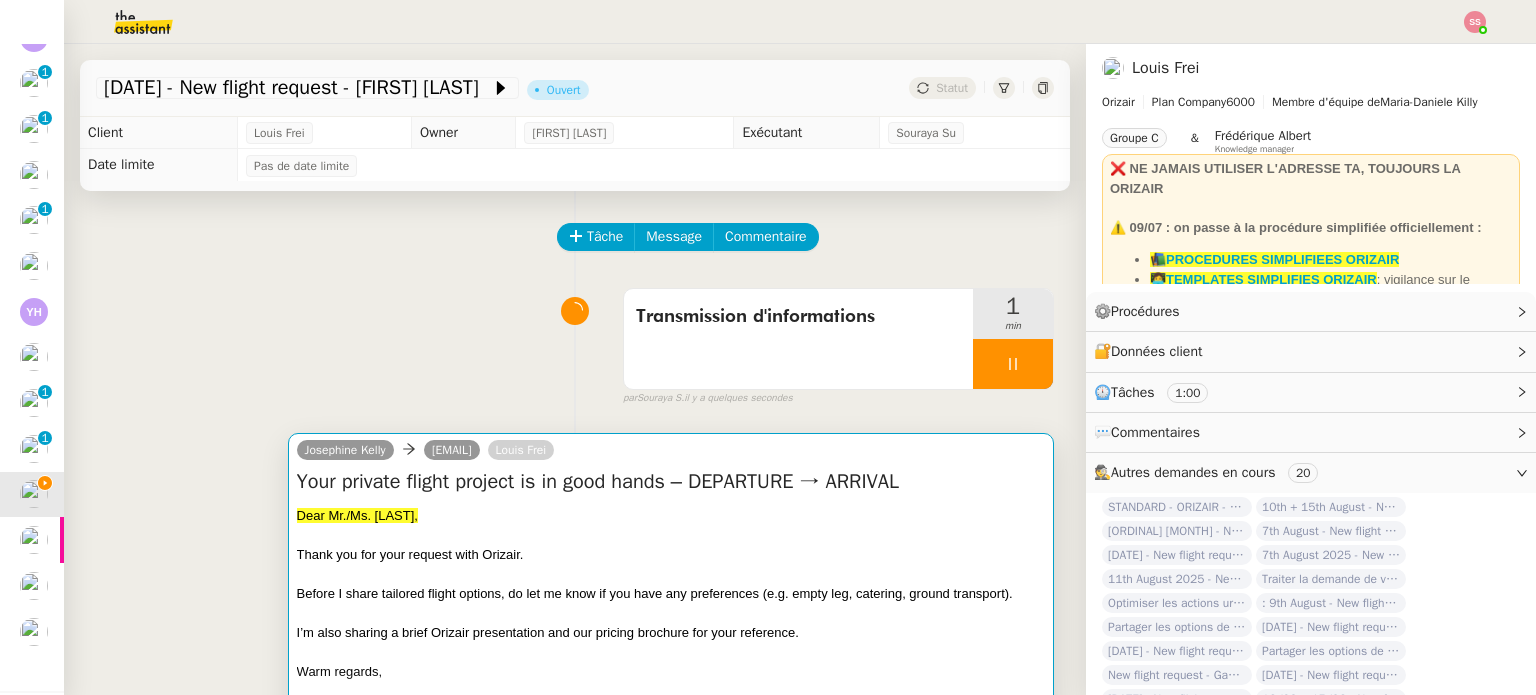 click on "Your private flight project is in good hands – DEPARTURE → ARRIVAL" at bounding box center [671, 482] 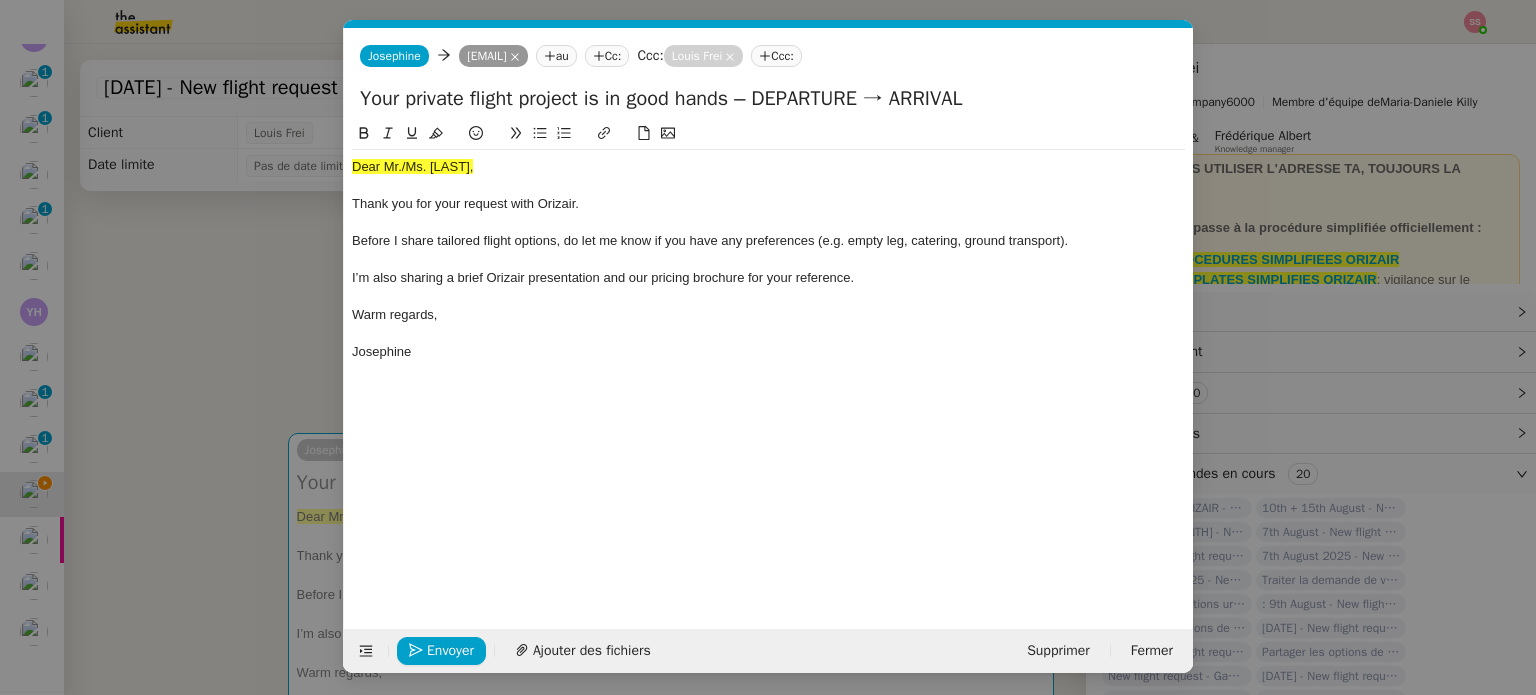 scroll, scrollTop: 0, scrollLeft: 61, axis: horizontal 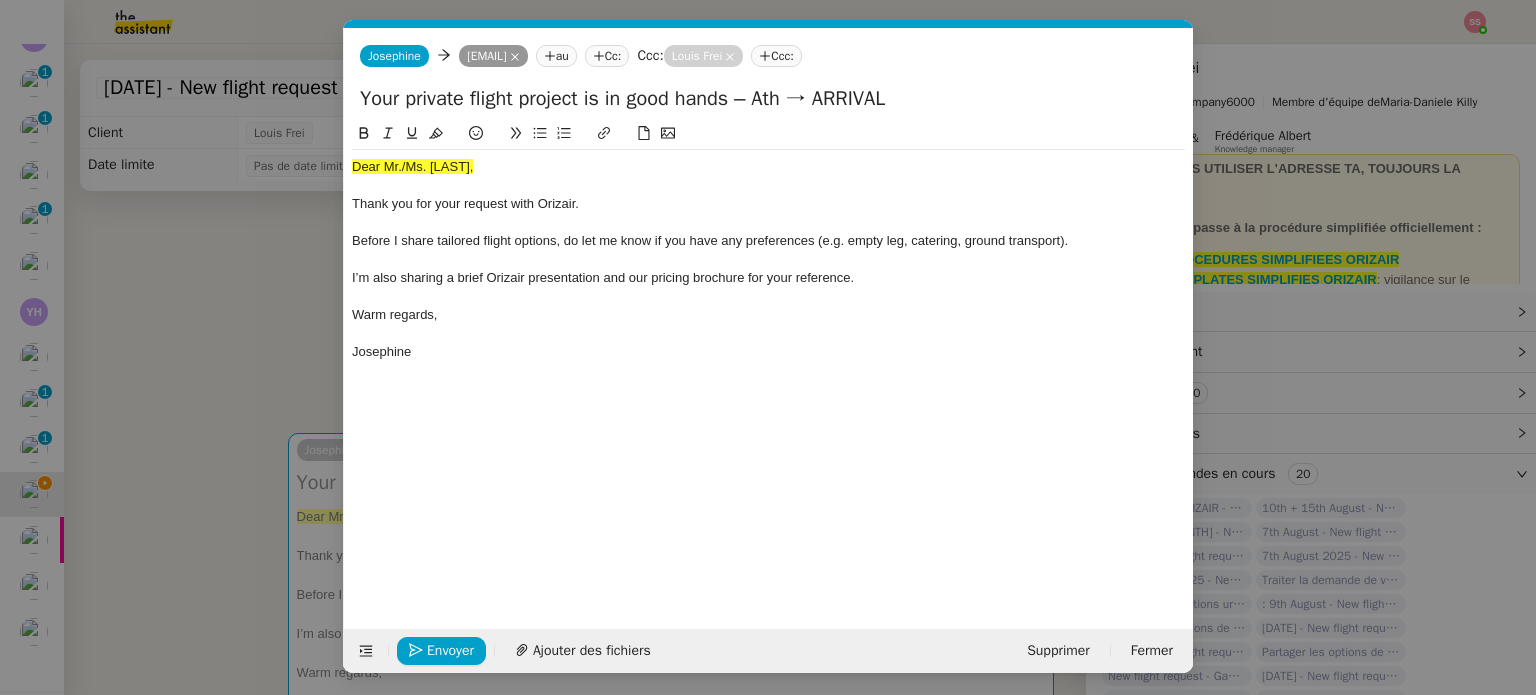type on "Your private flight project is in good hands – Athe → ARRIVAL" 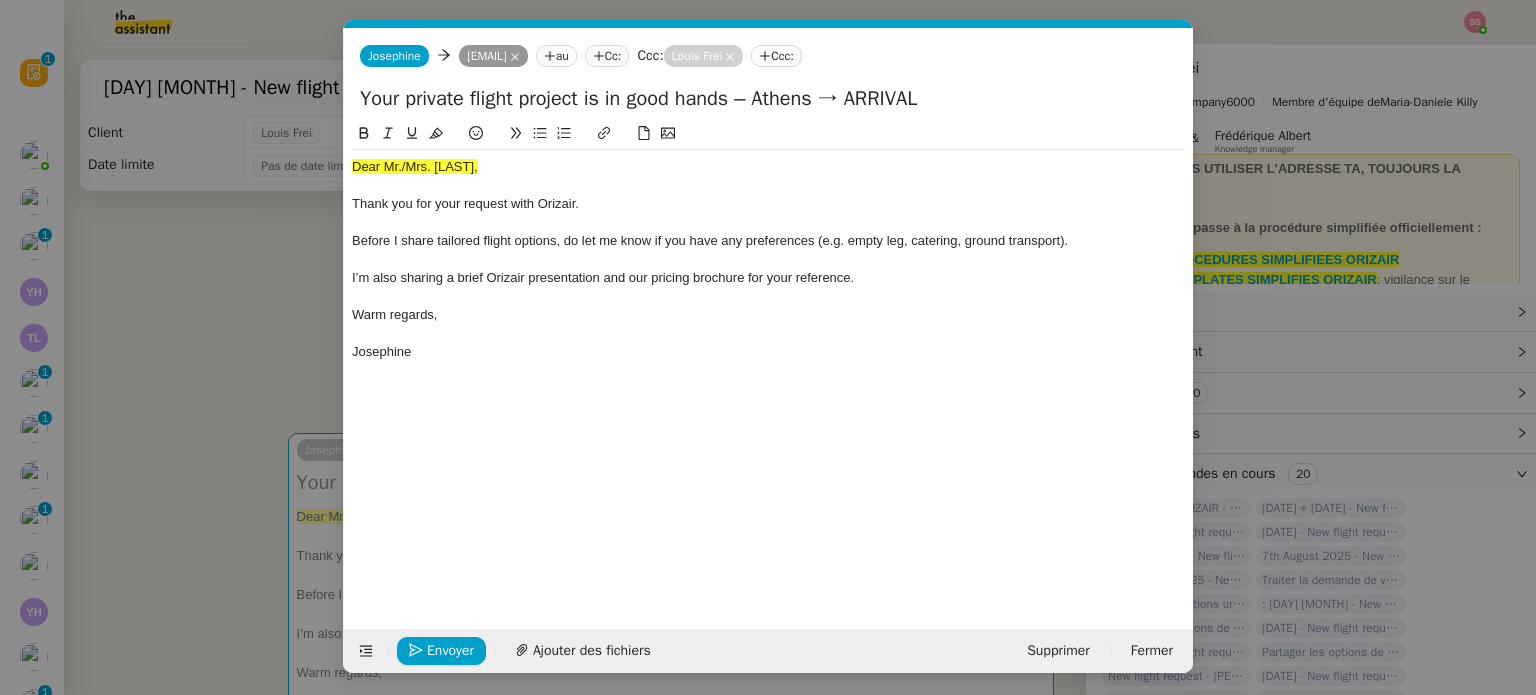 scroll, scrollTop: 0, scrollLeft: 0, axis: both 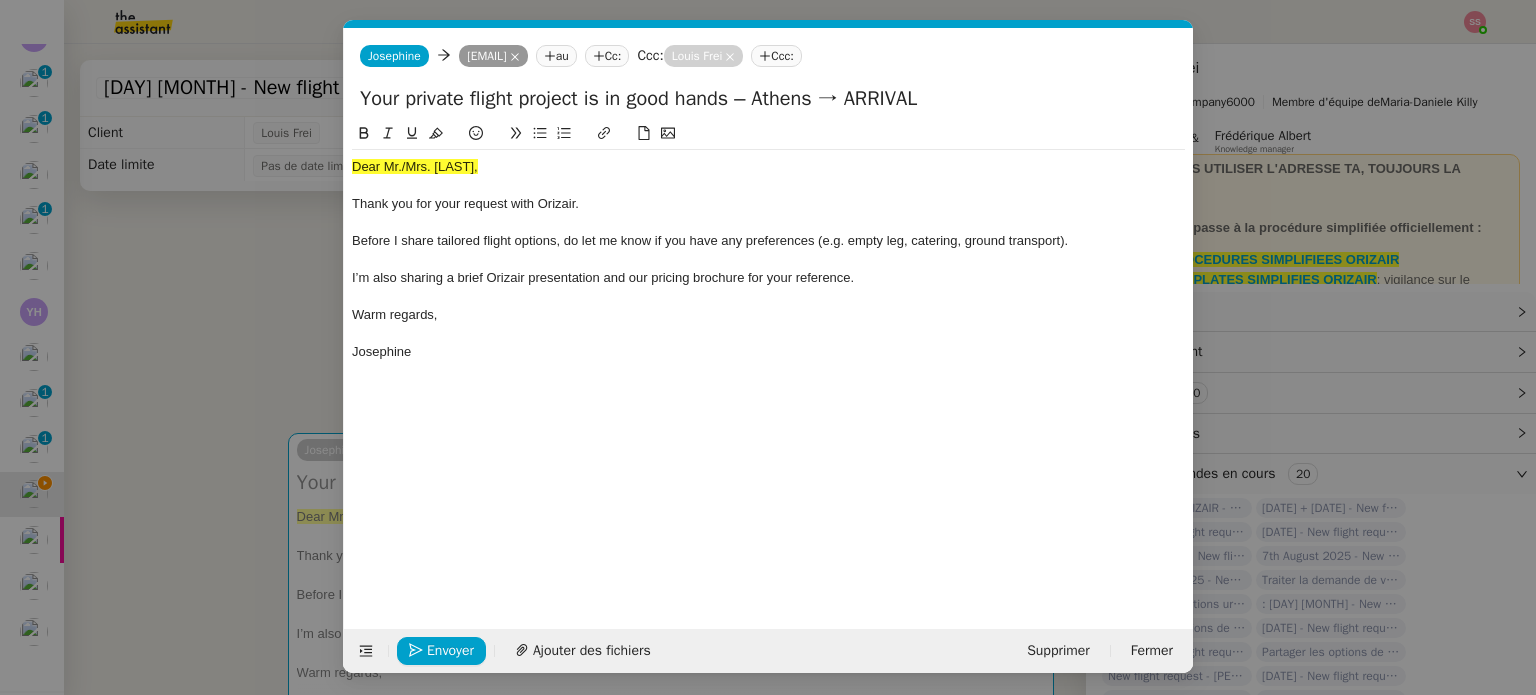 drag, startPoint x: 965, startPoint y: 106, endPoint x: 883, endPoint y: 114, distance: 82.38932 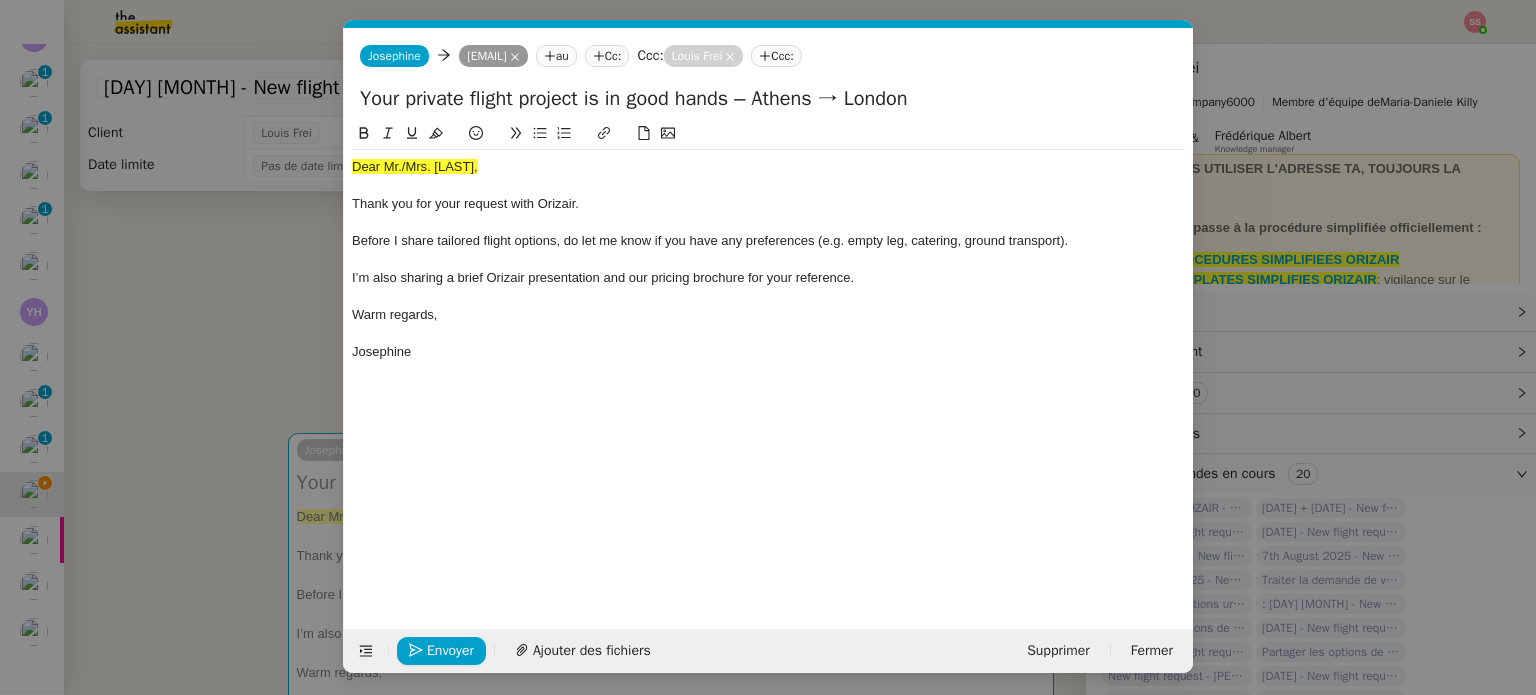 type on "Your private flight project is in good hands – Athens → London" 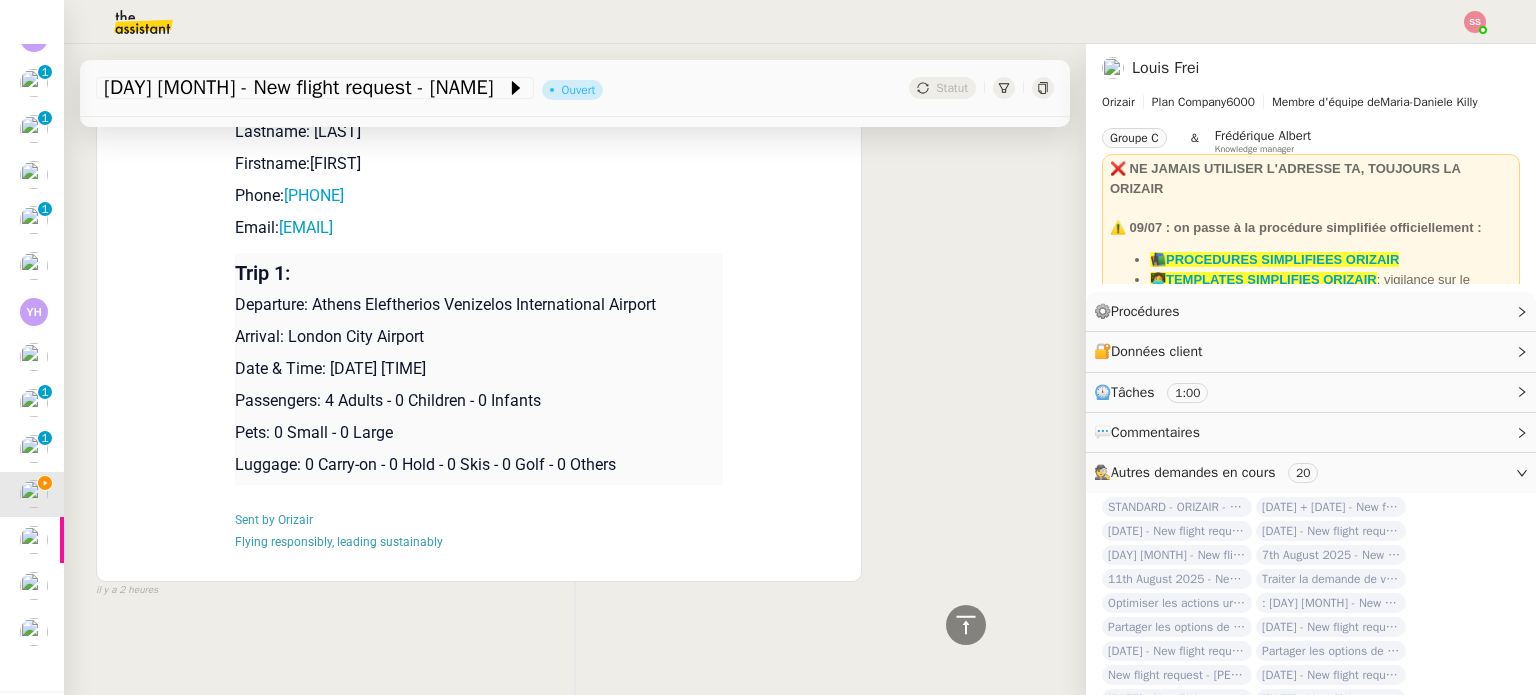 scroll, scrollTop: 884, scrollLeft: 0, axis: vertical 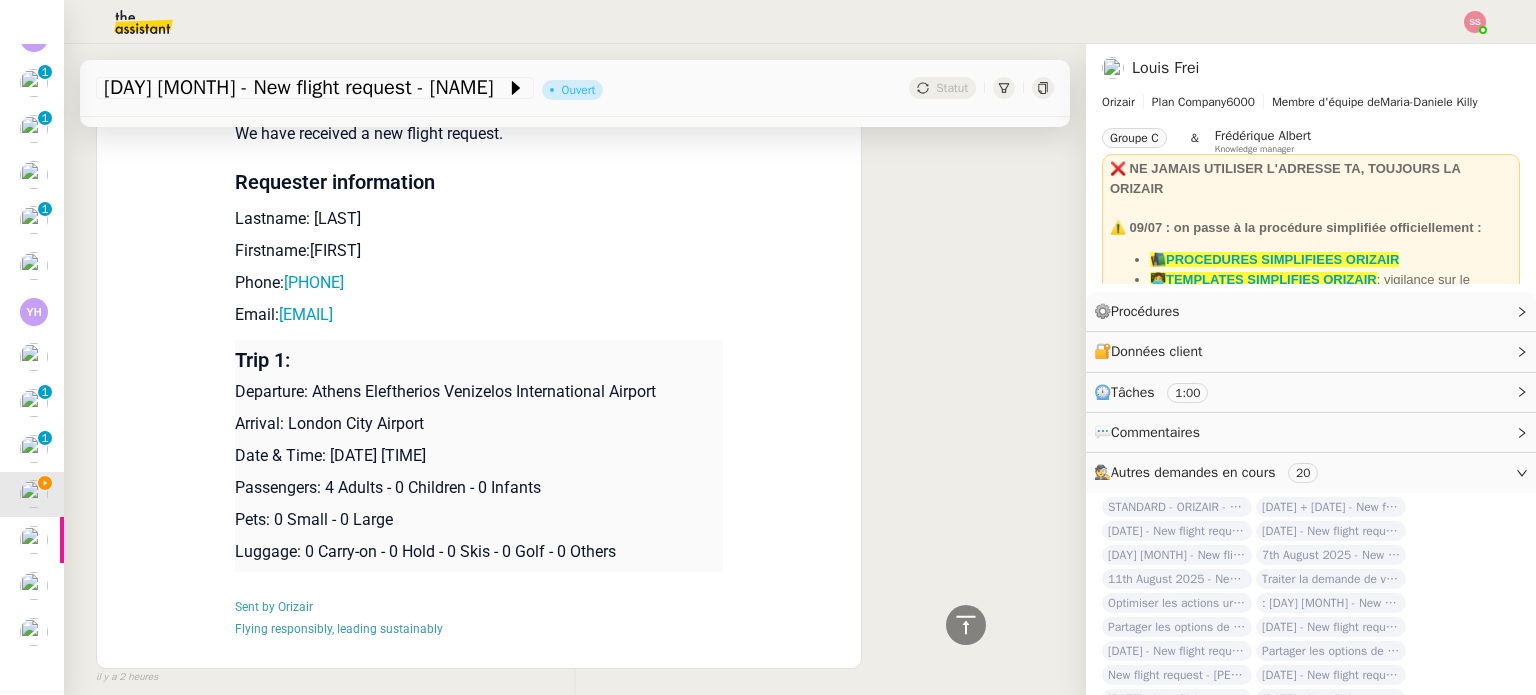 drag, startPoint x: 379, startPoint y: 225, endPoint x: 300, endPoint y: 218, distance: 79.30952 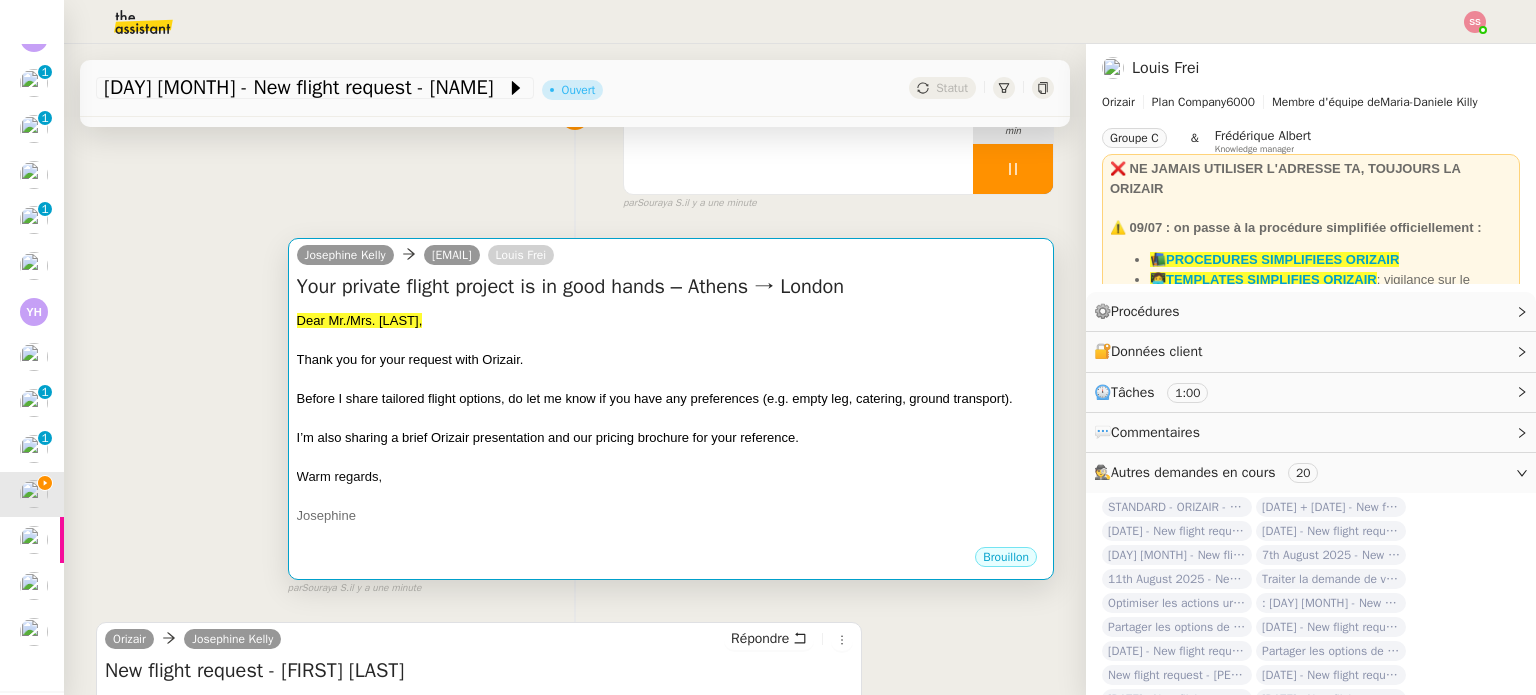 scroll, scrollTop: 184, scrollLeft: 0, axis: vertical 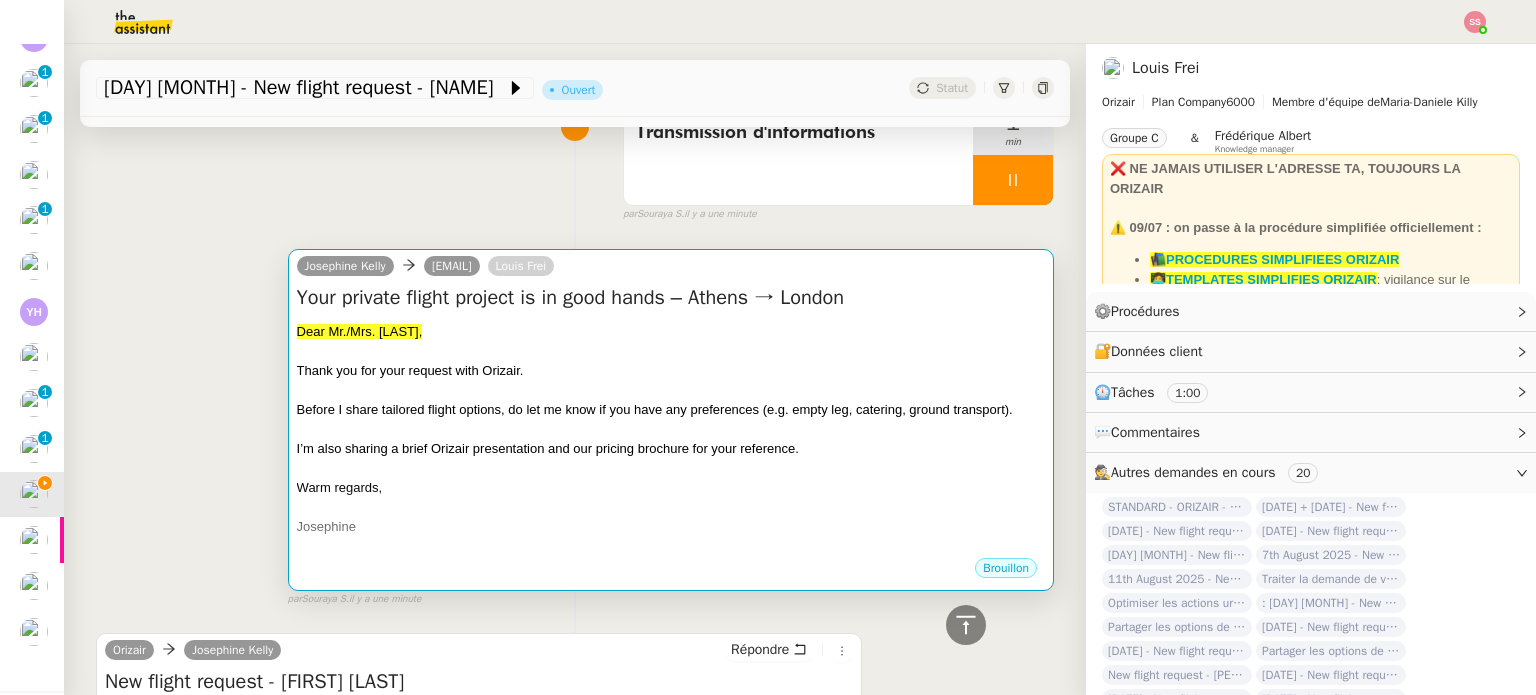 click on "Dear Mr./Mrs. XXX," at bounding box center [671, 332] 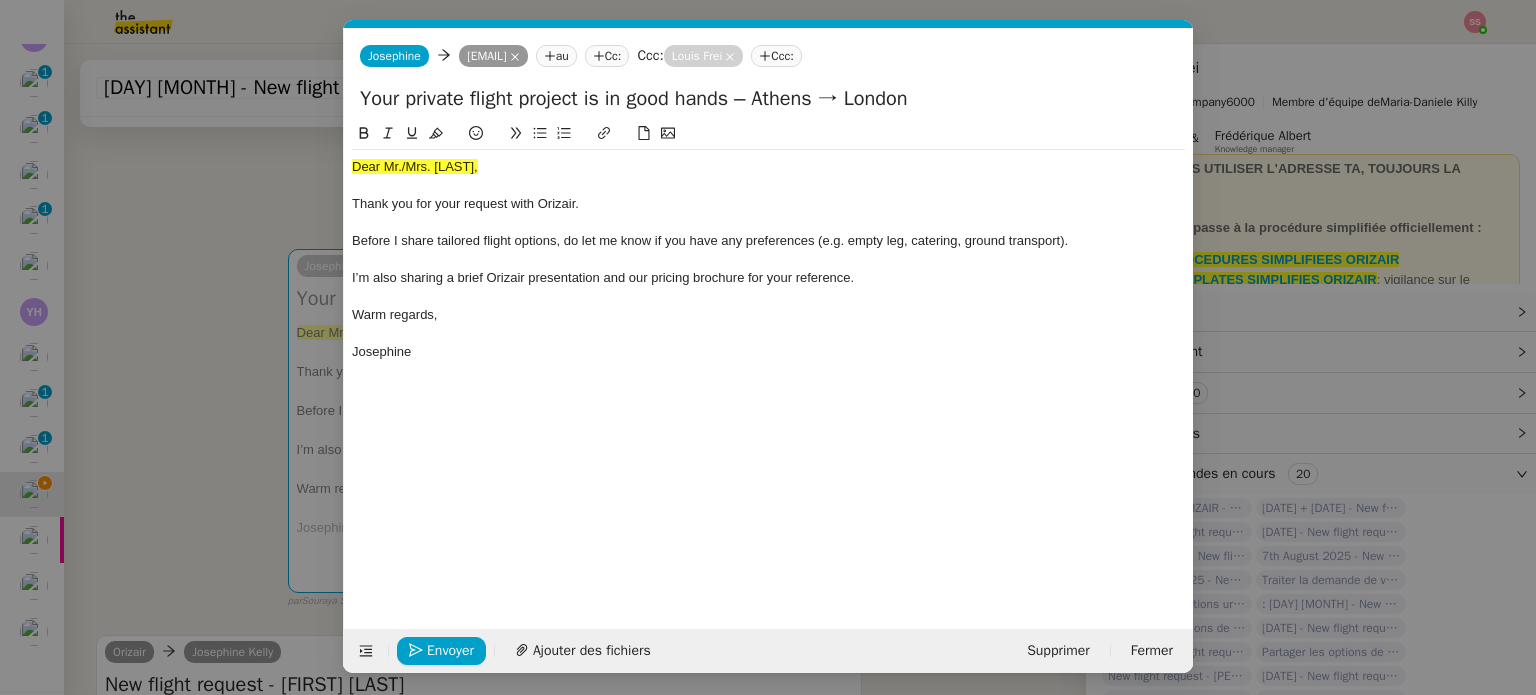 scroll, scrollTop: 0, scrollLeft: 61, axis: horizontal 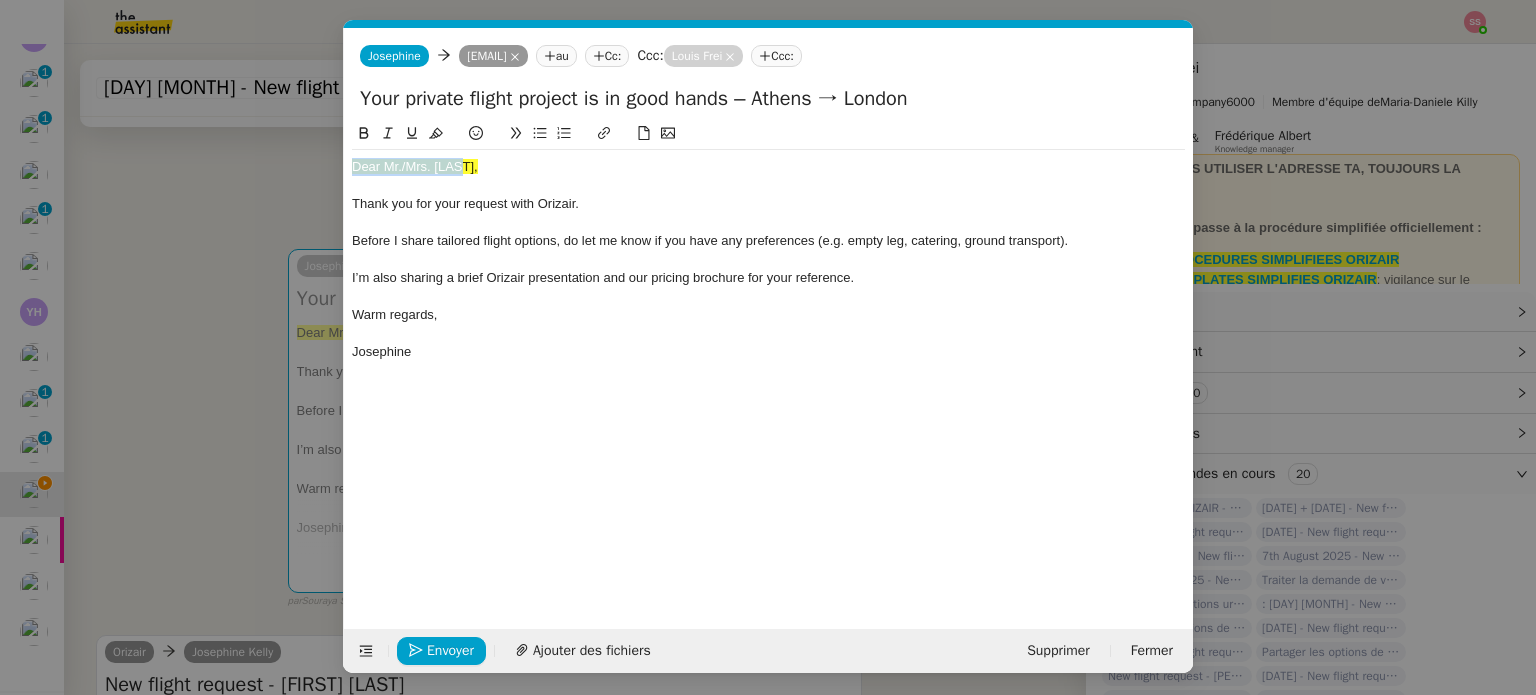 drag, startPoint x: 444, startPoint y: 170, endPoint x: 352, endPoint y: 164, distance: 92.19544 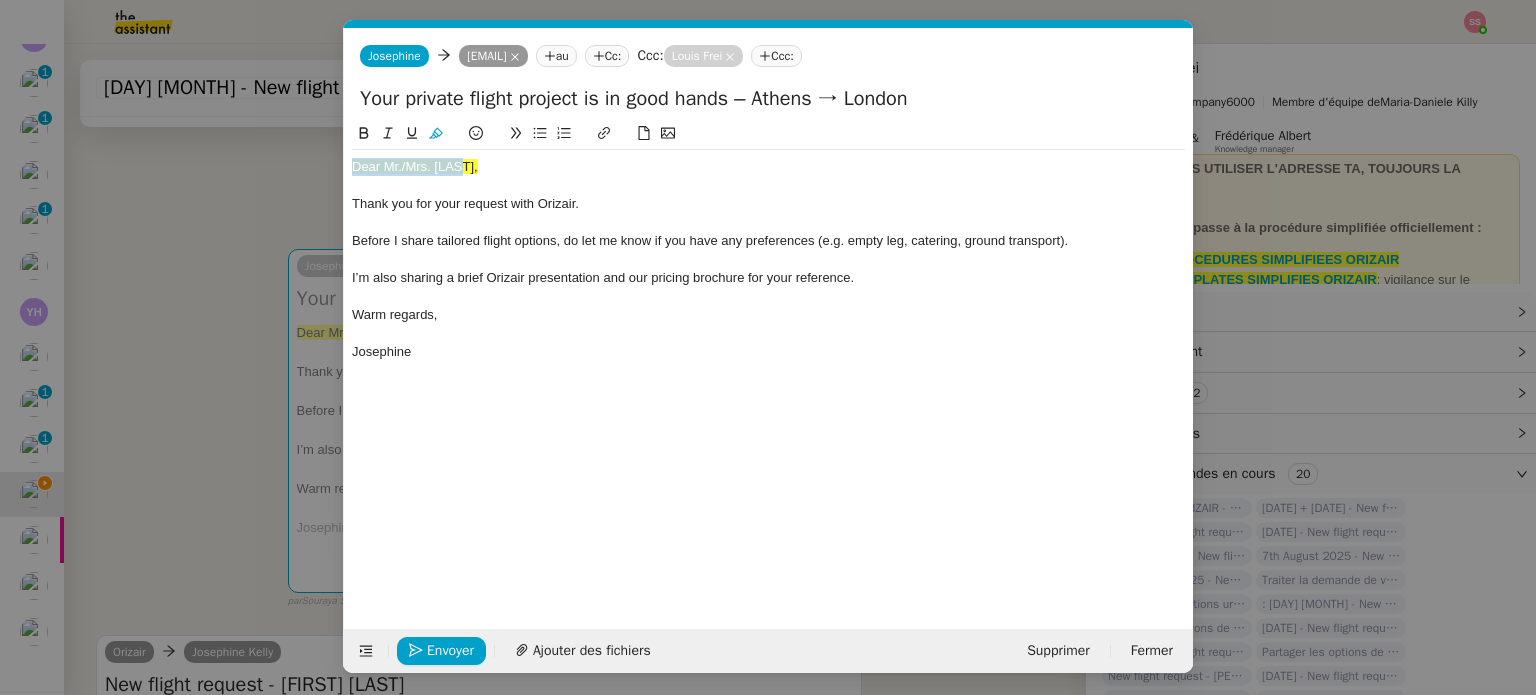 click 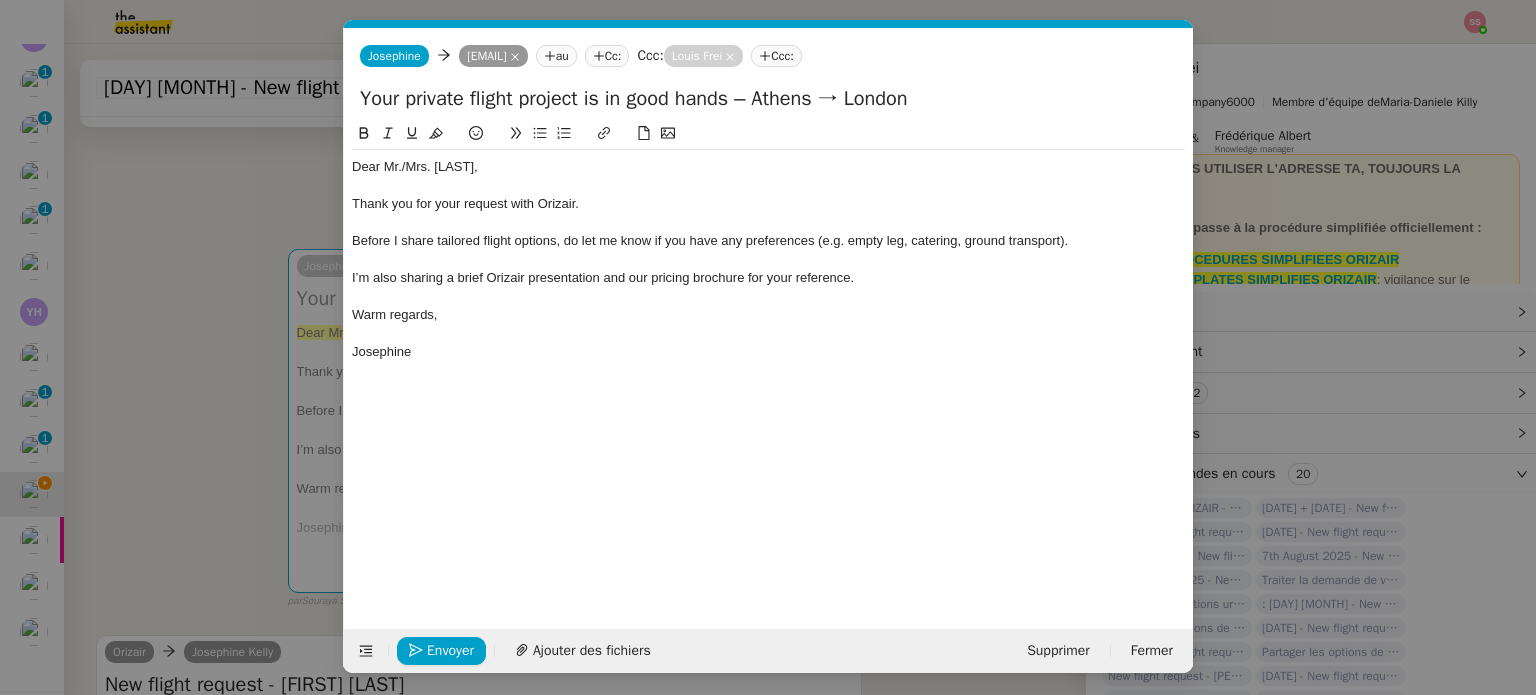 click on "acc Service ✈️Orizair -  Acc usé de réception de la demande (FR) - En cours de validation    à utiliser dans le cadre d'une demande orizair en français  Louis Frei TA -  ACC USE RECEPTION + AM    Acc usé de réception + intervention d'un  acc ount manager TA -  ACC USE RECEPTION + AM_ANGLAIS    Acc usé de réception + intervention d'un project manager ✈️Orizair -  Acc usé de réception de la demande (EN) - En cours de validation    à utiliser à réception de demande orizair en anglais  Louis Frei TA -  ACC OUNT MANAGER - PRO ACTIF    Envoyer un Email aux nouveaux utilisateurs non actifs TA -  ACC USE RECEPTION    Acc usé de réception de la demande TA -  ACC USE RECEPTION (EN)    TA -  ACC ES BANQUE DEDIE    A utiliser dans le cadre de la mise en place d' acc ès bancaires dédiés TA - AJOUT ELEMENT COFFRE FORT    A utiliser lorsque le client doit partager un nouvel  acc ès à son coffre-fort TA - PARTAGE DE CALENDRIER (EN)    acc ès et la gestion    Acc Common ✈️Orizair -" at bounding box center [768, 347] 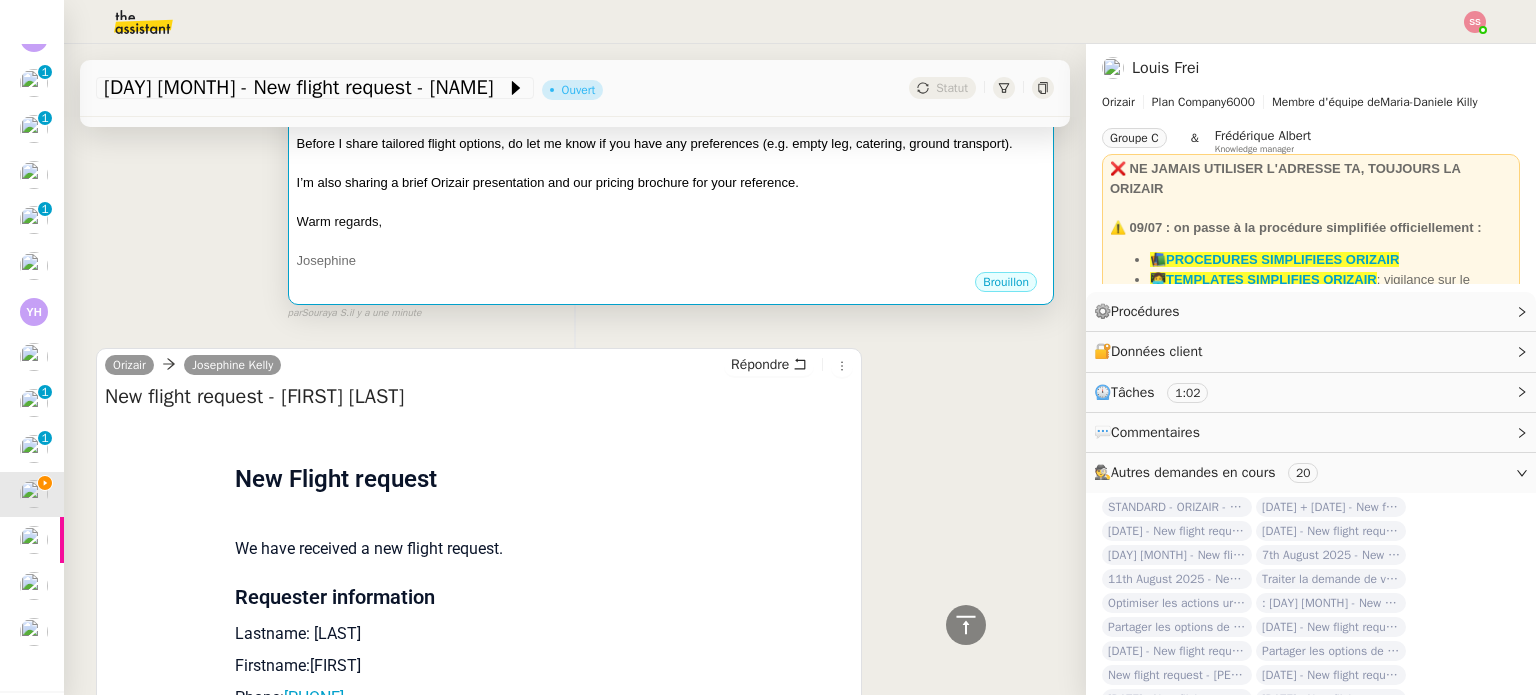 scroll, scrollTop: 284, scrollLeft: 0, axis: vertical 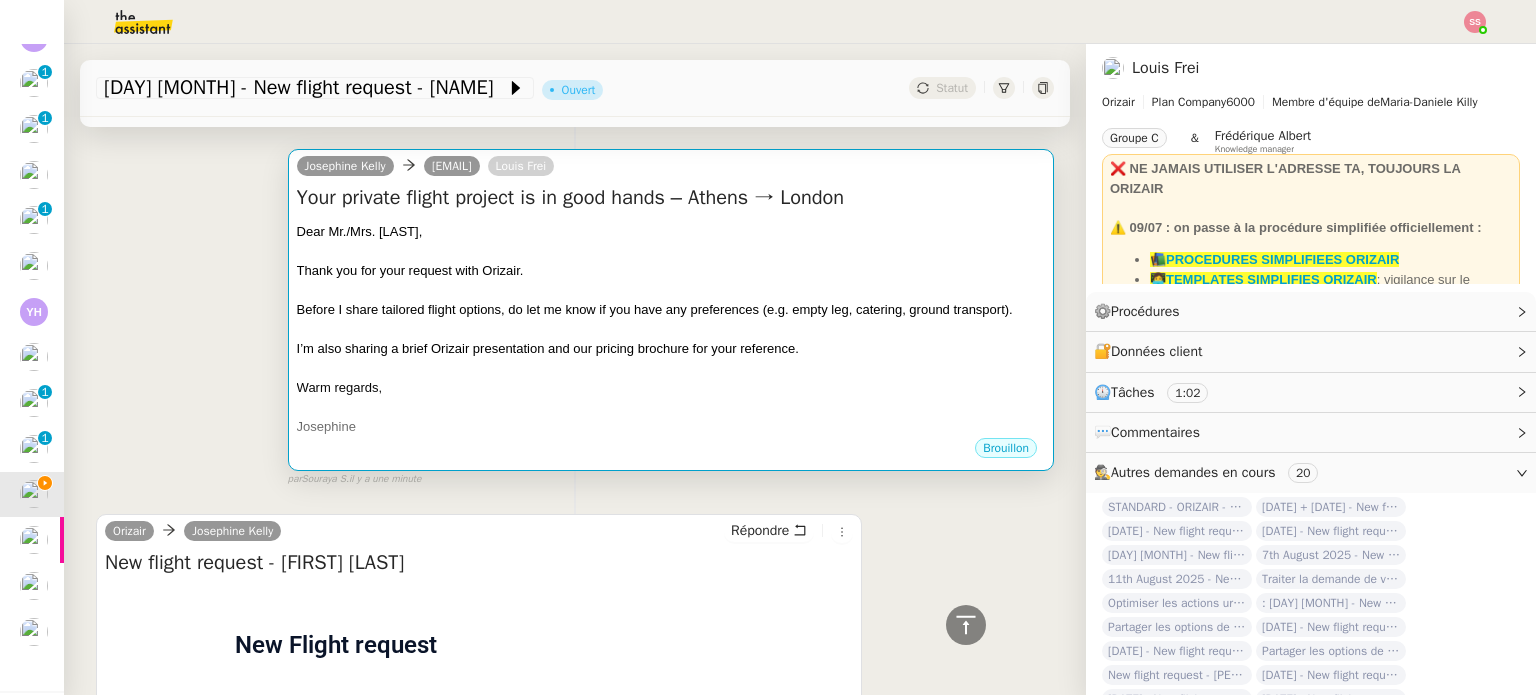 click on "Before I share tailored flight options, do let me know if you have any preferences (e.g. empty leg, catering, ground transport)." at bounding box center (655, 309) 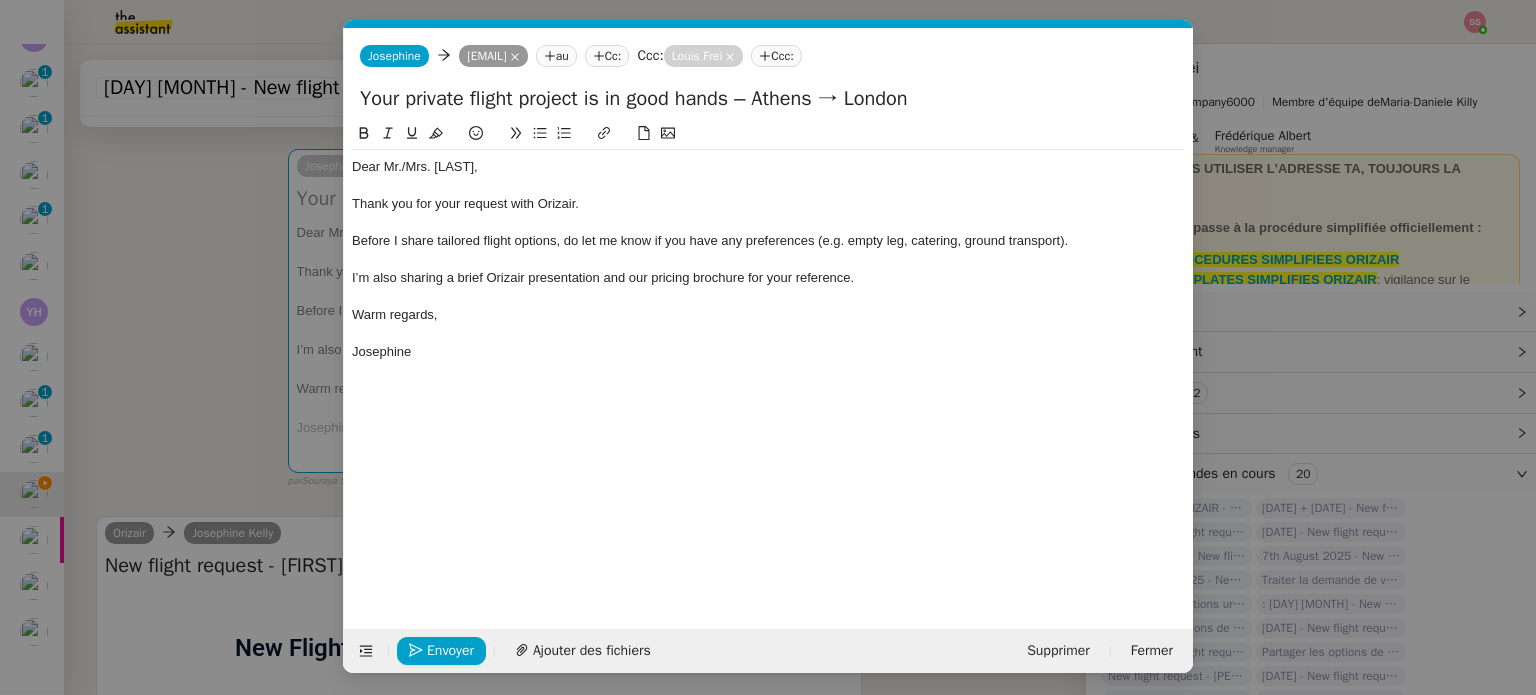 scroll, scrollTop: 0, scrollLeft: 61, axis: horizontal 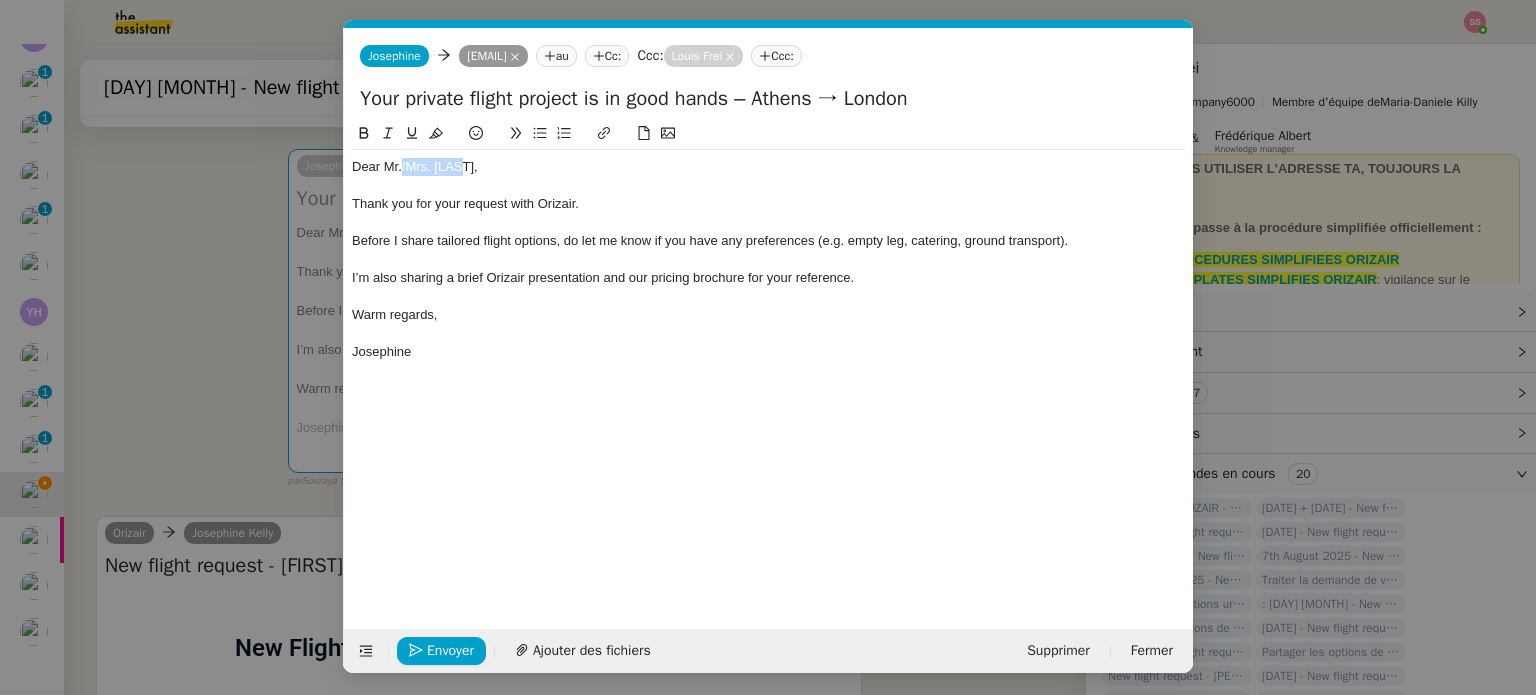 drag, startPoint x: 483, startPoint y: 160, endPoint x: 403, endPoint y: 161, distance: 80.00625 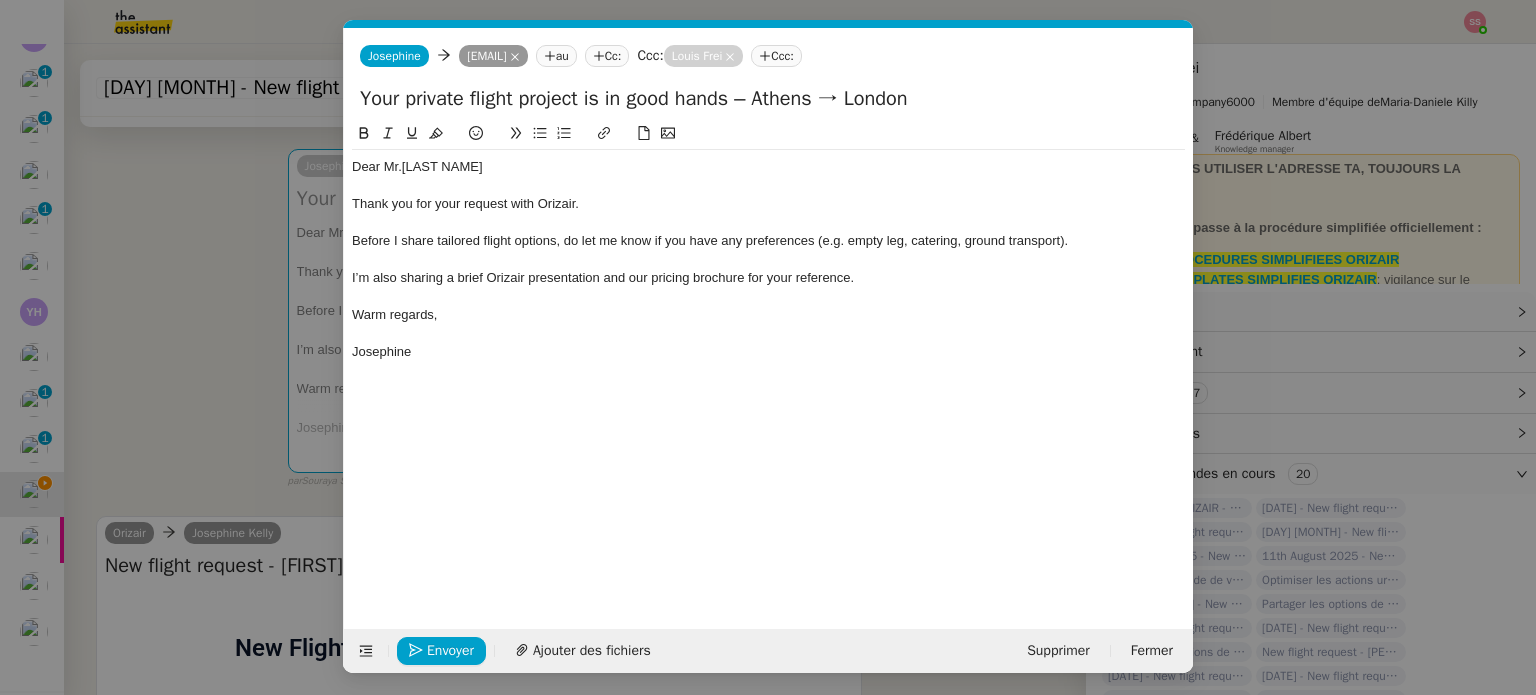 scroll, scrollTop: 0, scrollLeft: 0, axis: both 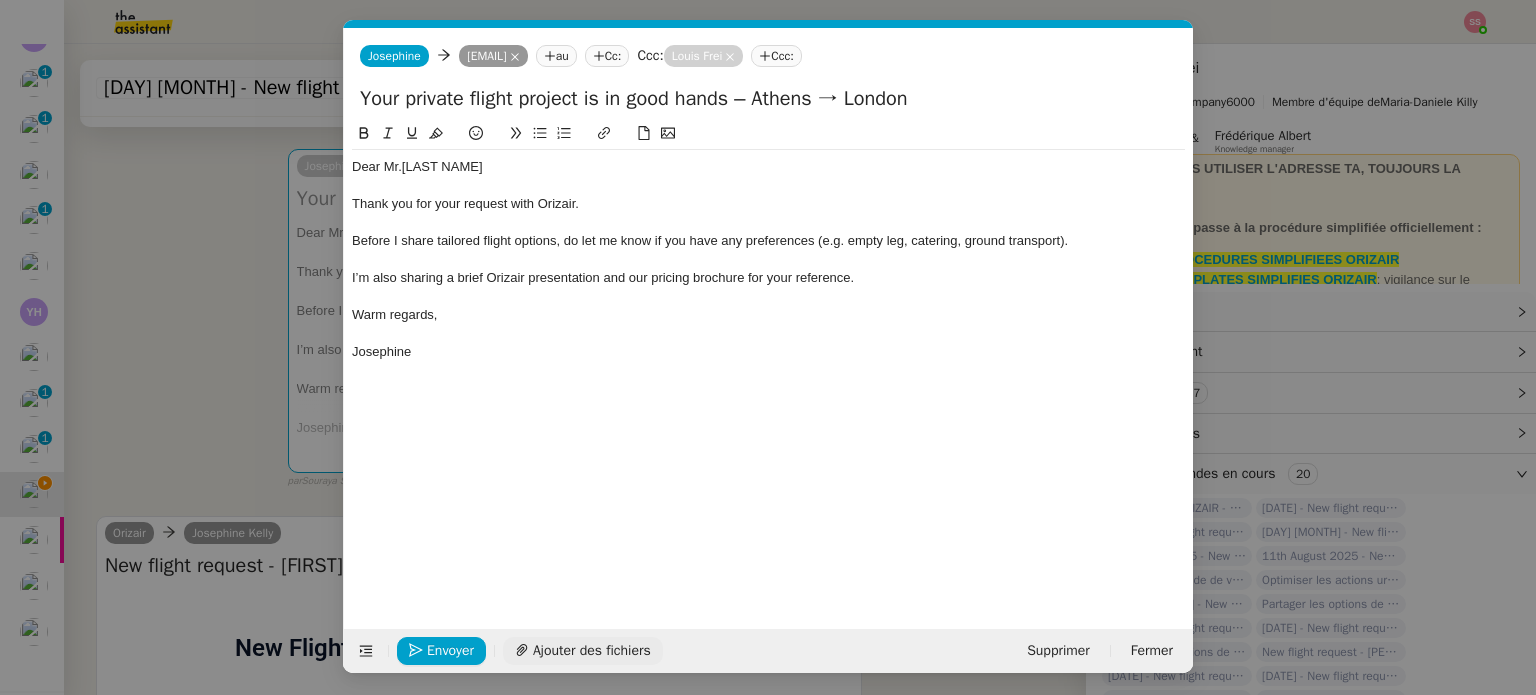 click on "Ajouter des fichiers" 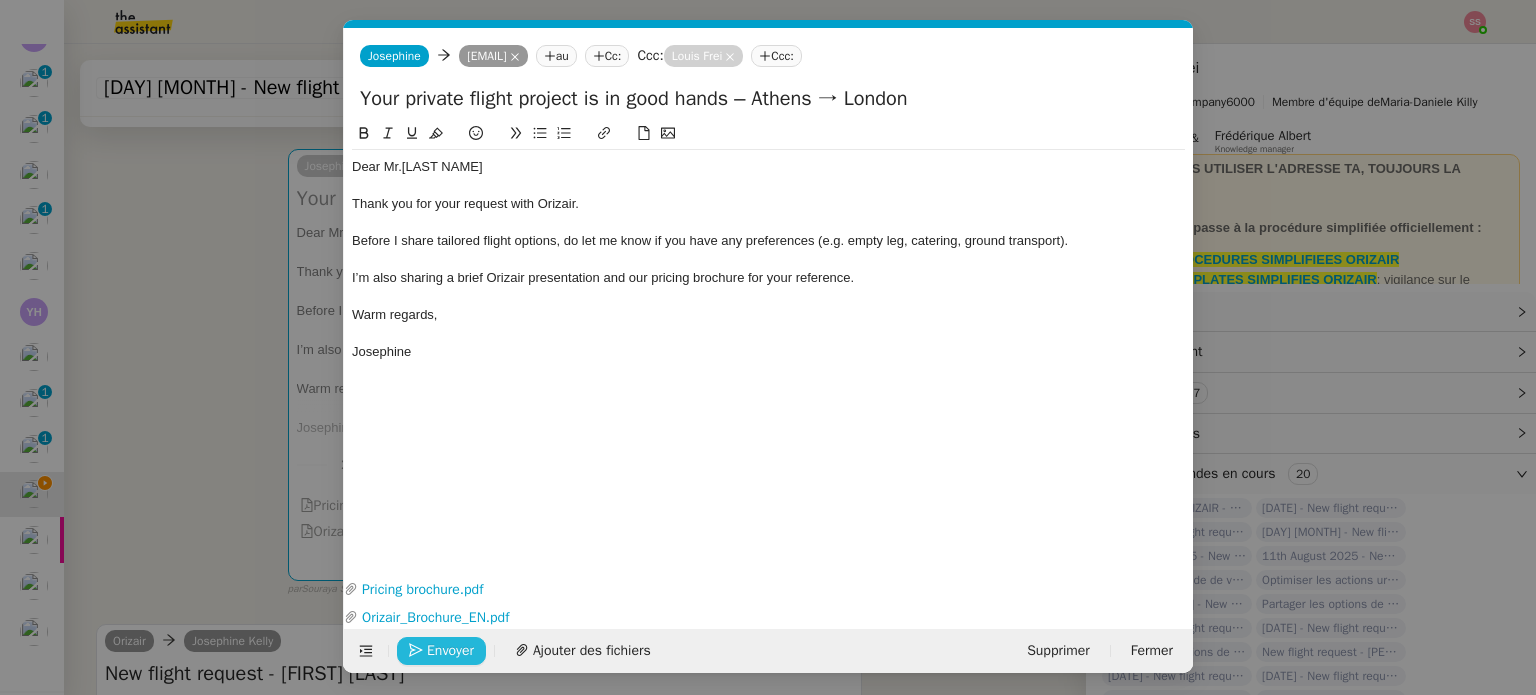 click on "Envoyer" 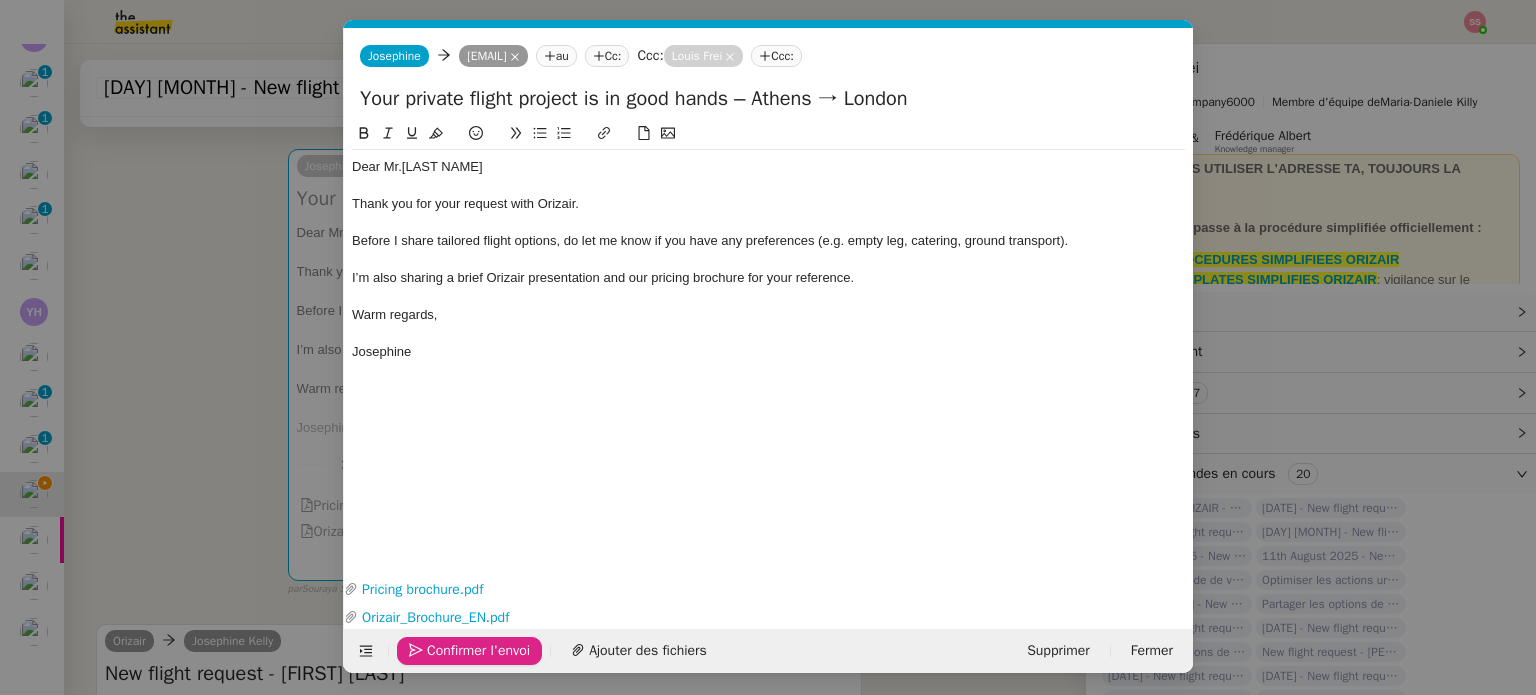 click on "Confirmer l'envoi" 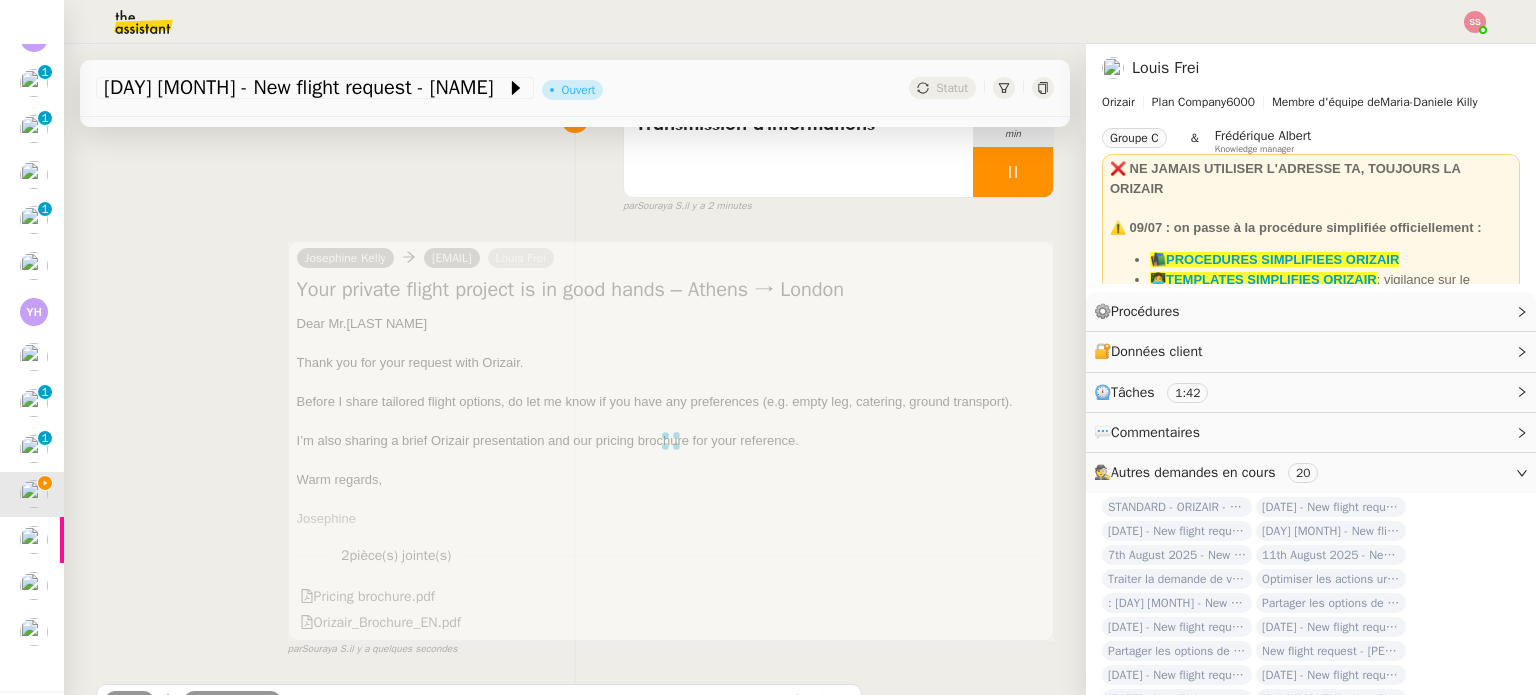 scroll, scrollTop: 84, scrollLeft: 0, axis: vertical 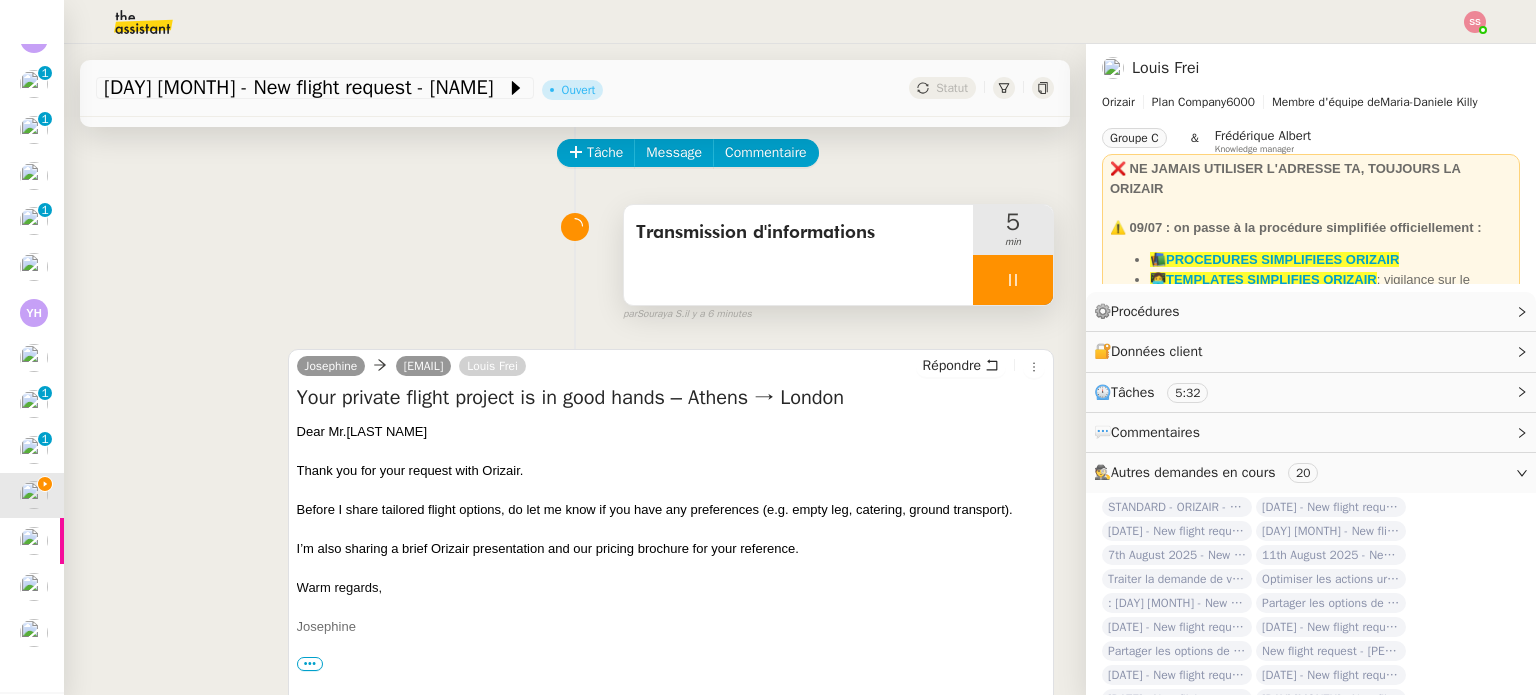 click at bounding box center [1013, 280] 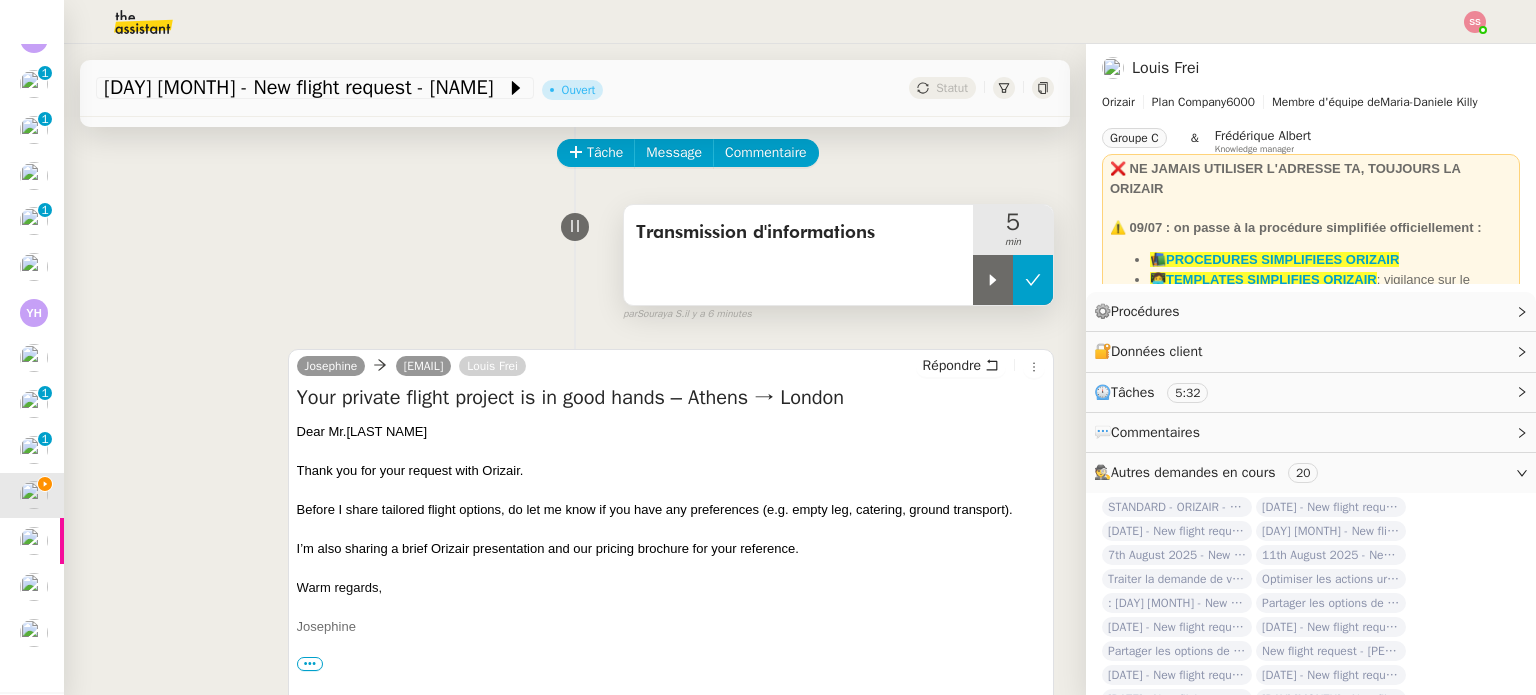 click at bounding box center (1033, 280) 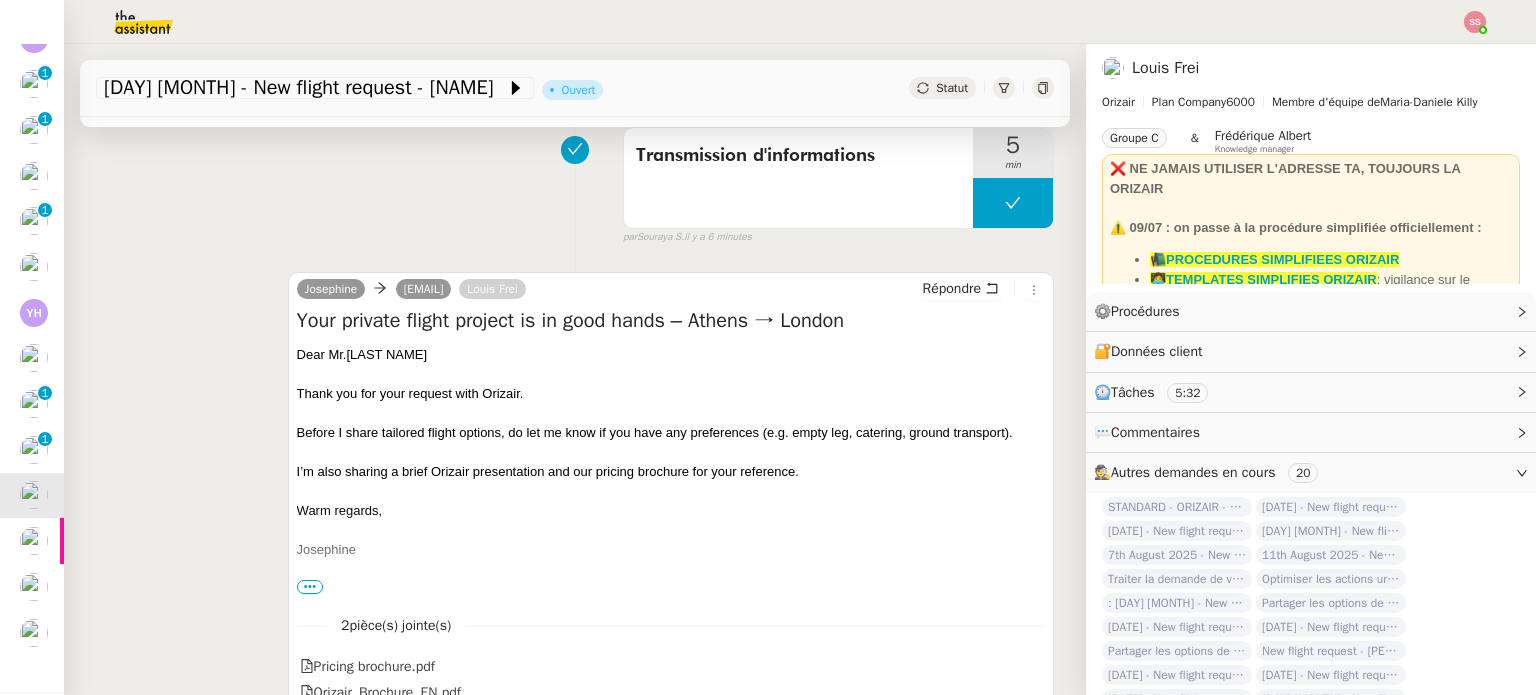 scroll, scrollTop: 300, scrollLeft: 0, axis: vertical 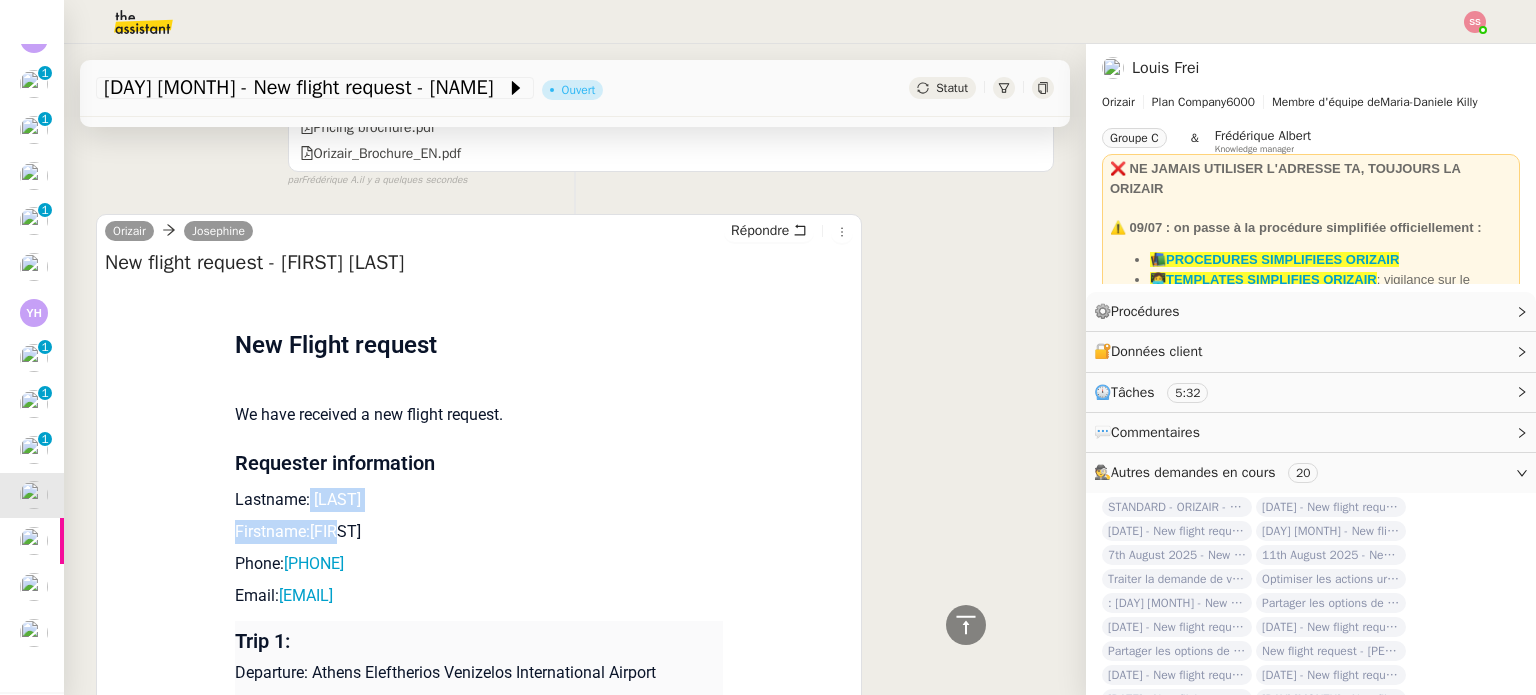 drag, startPoint x: 384, startPoint y: 516, endPoint x: 294, endPoint y: 512, distance: 90.088844 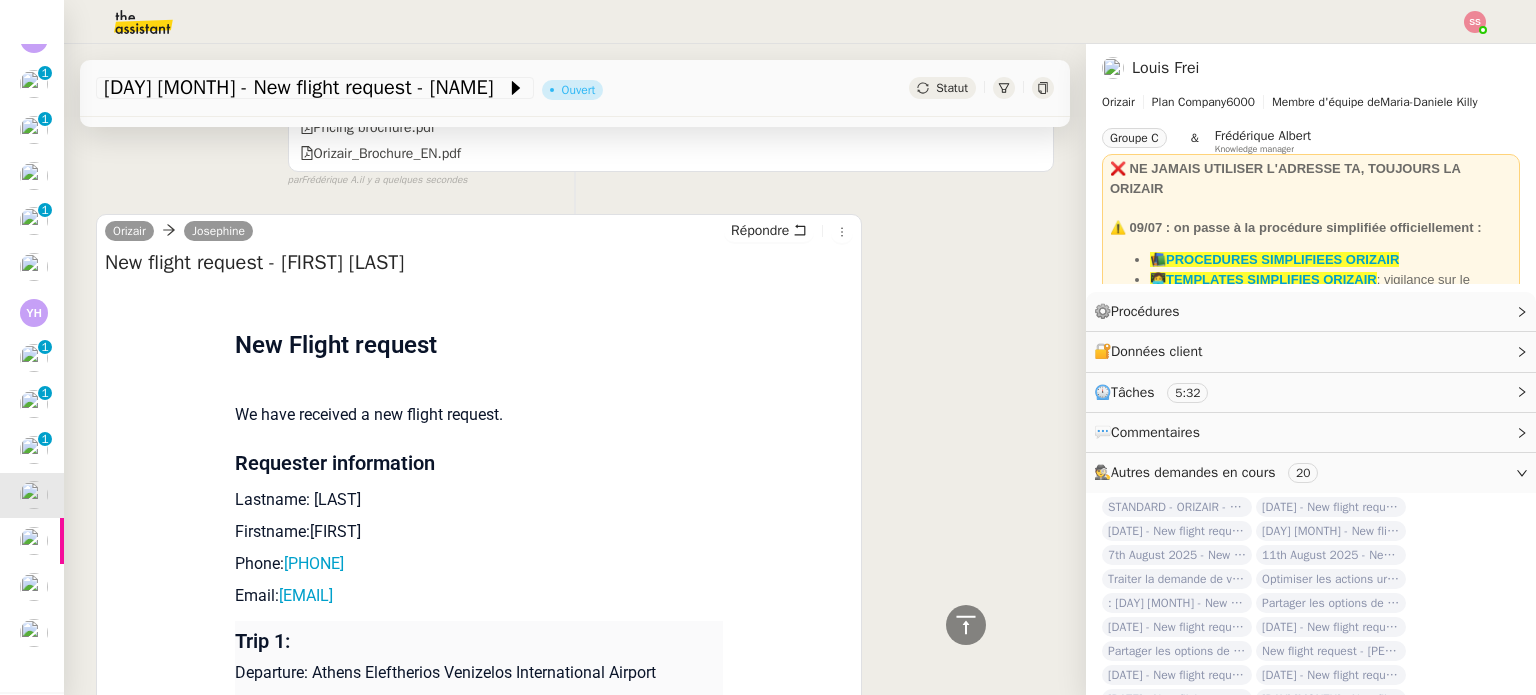 drag, startPoint x: 388, startPoint y: 508, endPoint x: 301, endPoint y: 507, distance: 87.005745 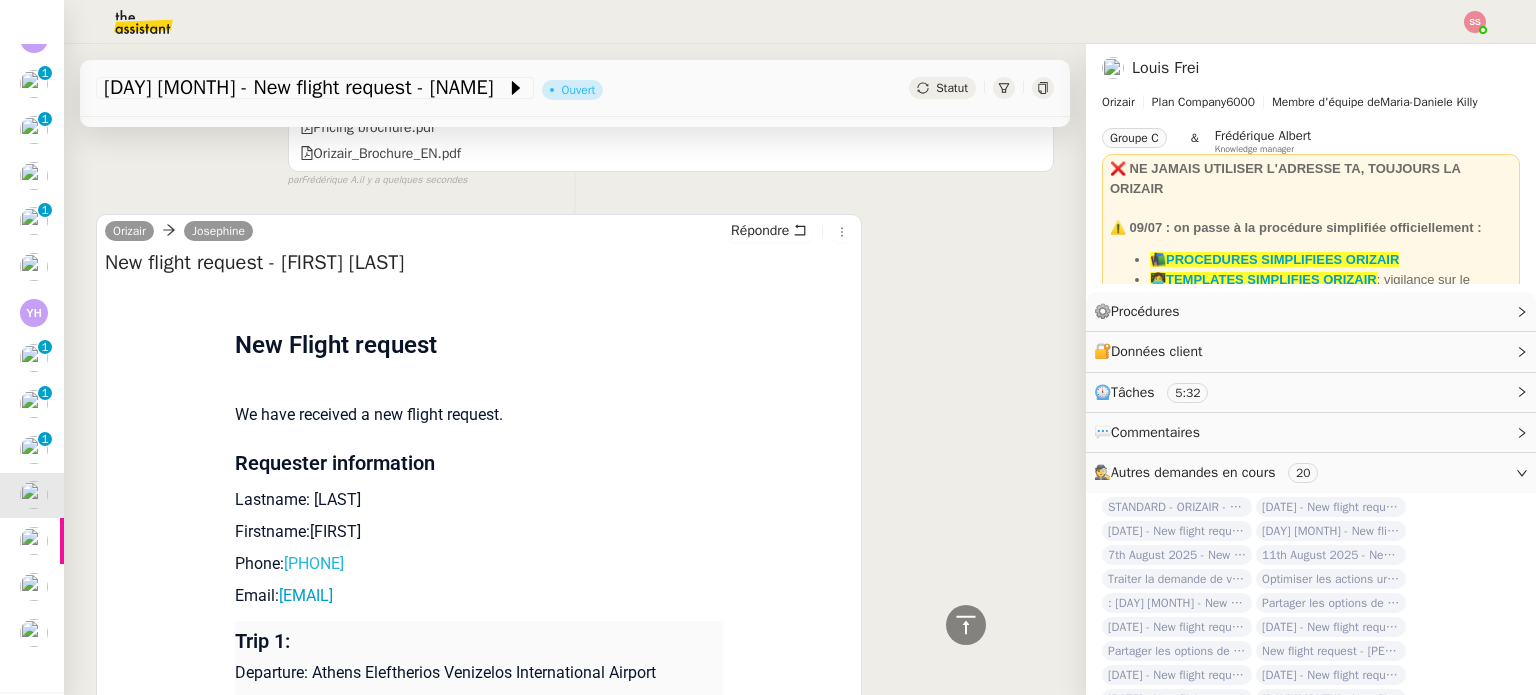 drag, startPoint x: 440, startPoint y: 571, endPoint x: 288, endPoint y: 556, distance: 152.73834 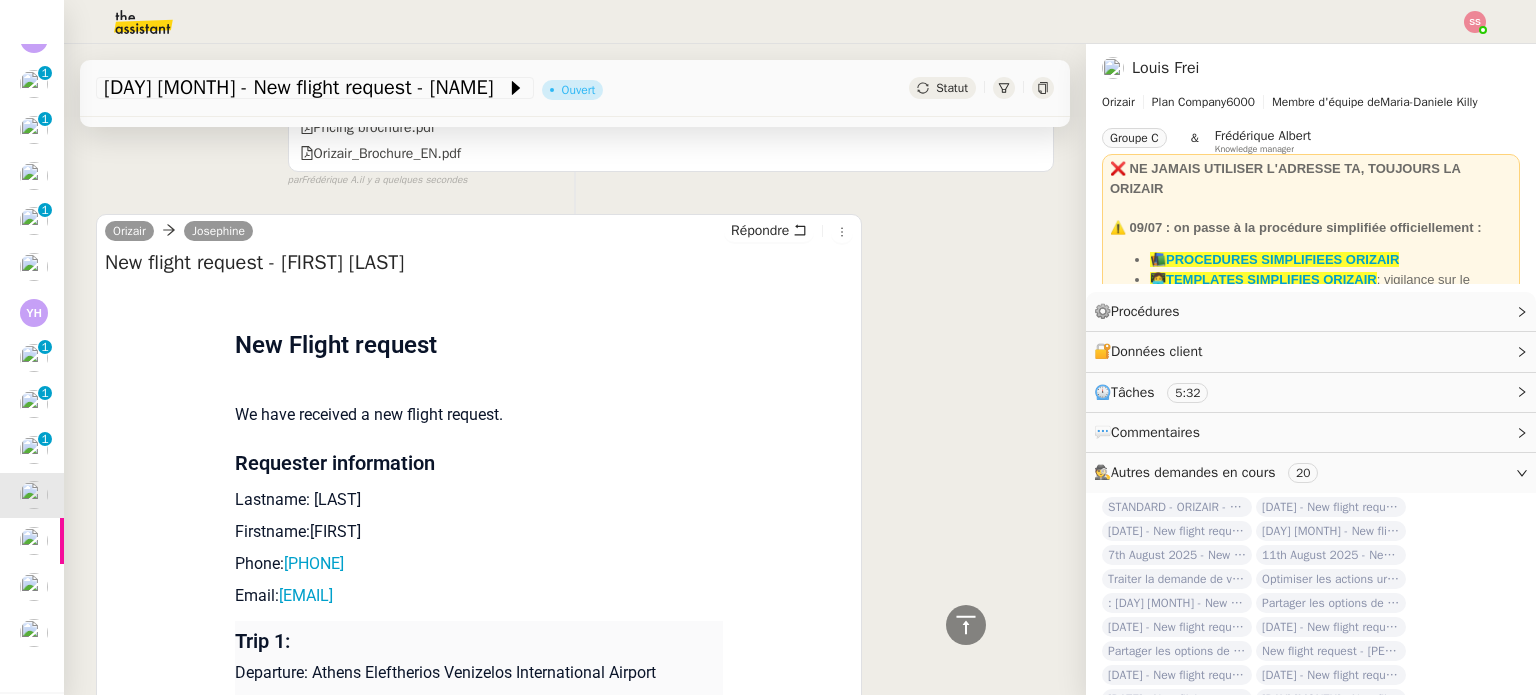 copy on "306946018471" 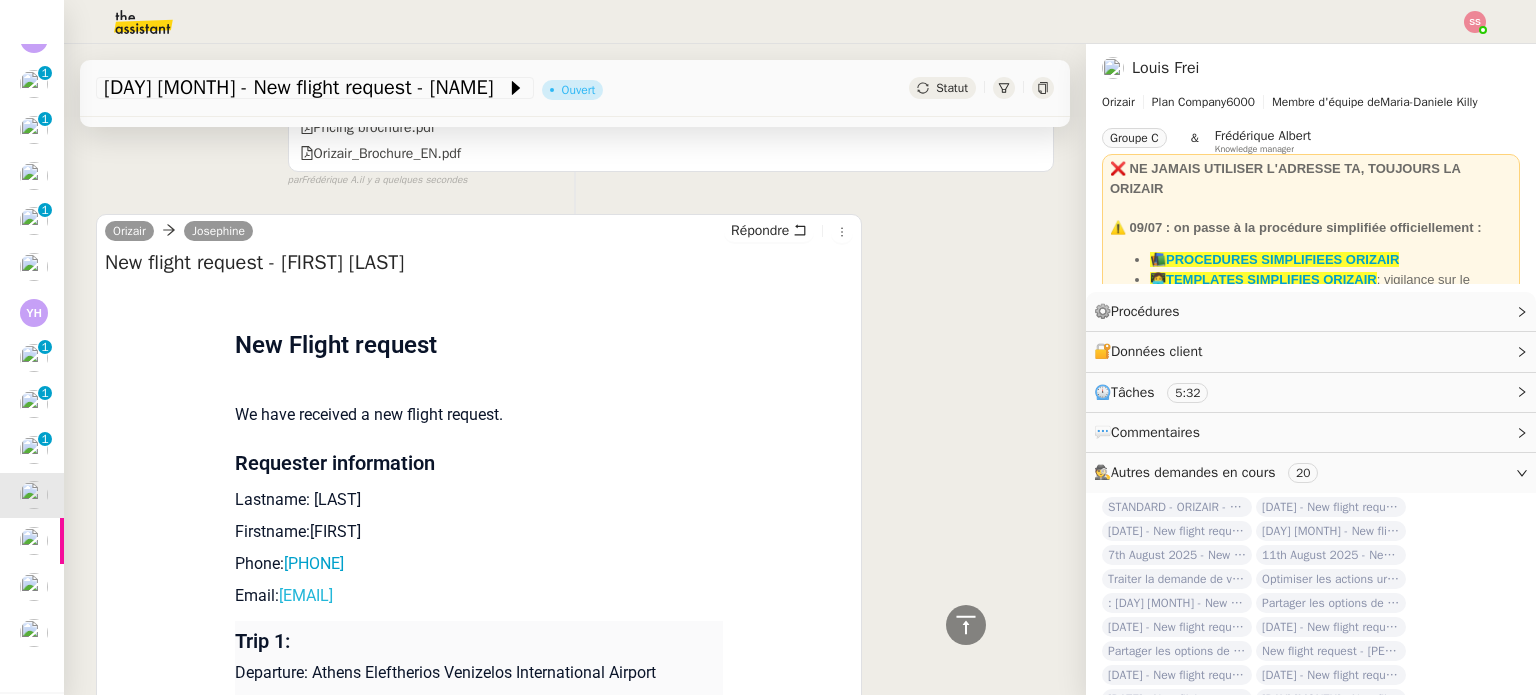 drag, startPoint x: 480, startPoint y: 607, endPoint x: 273, endPoint y: 595, distance: 207.34753 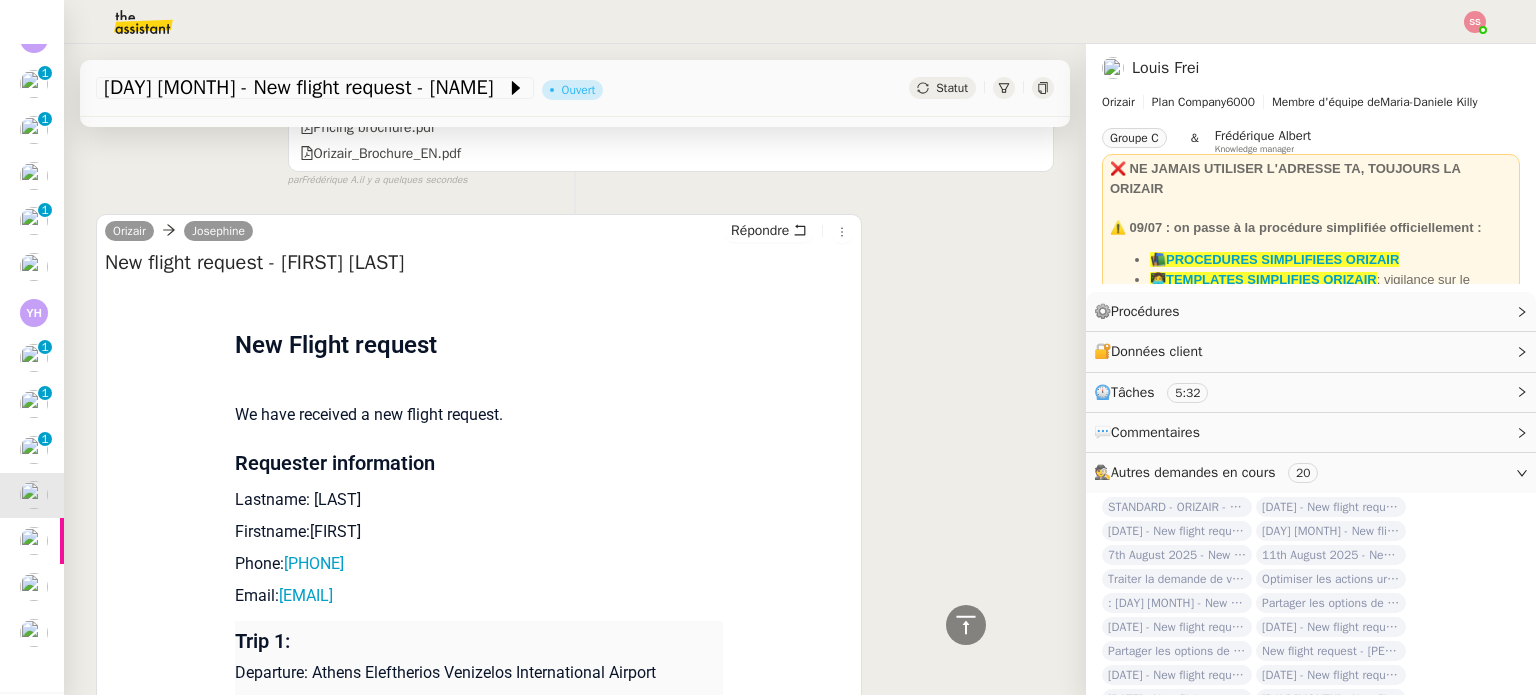 copy on "billgialamas13@gmail.com" 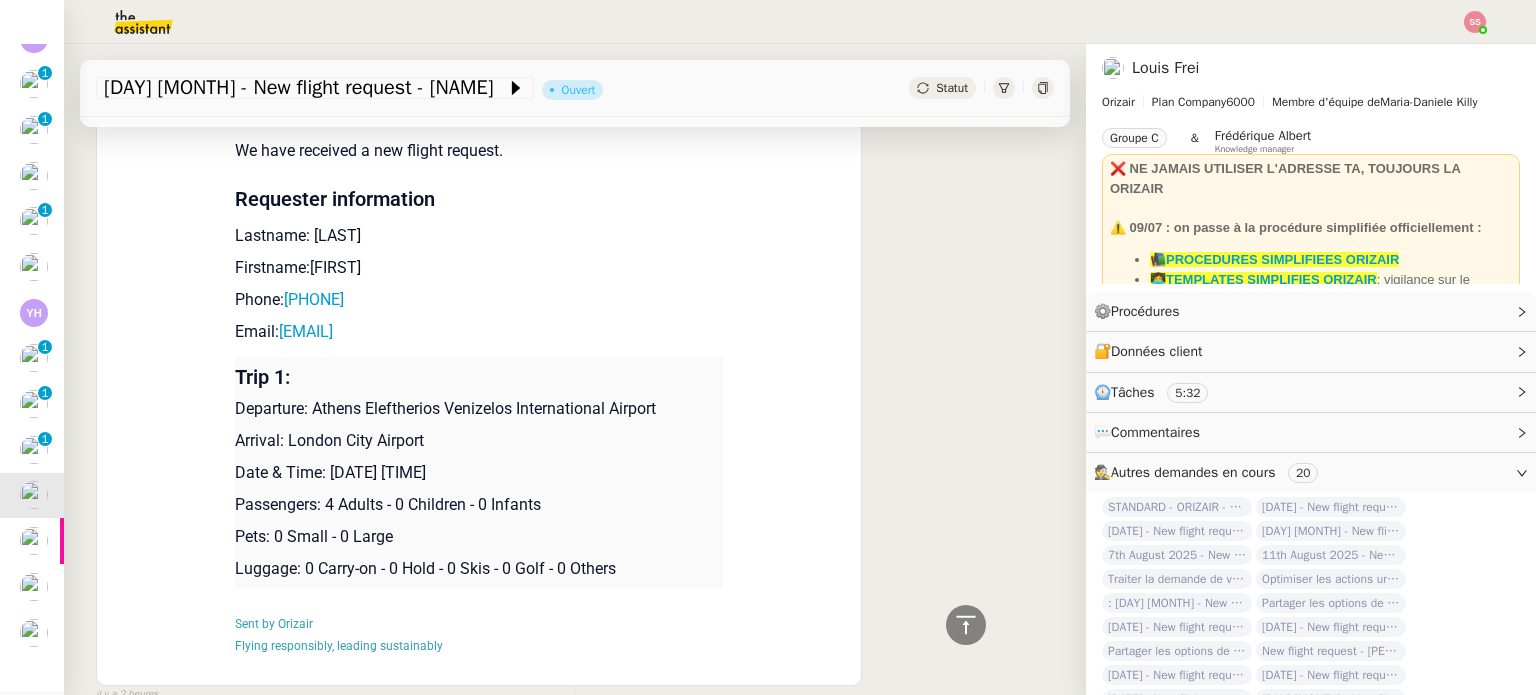 scroll, scrollTop: 1000, scrollLeft: 0, axis: vertical 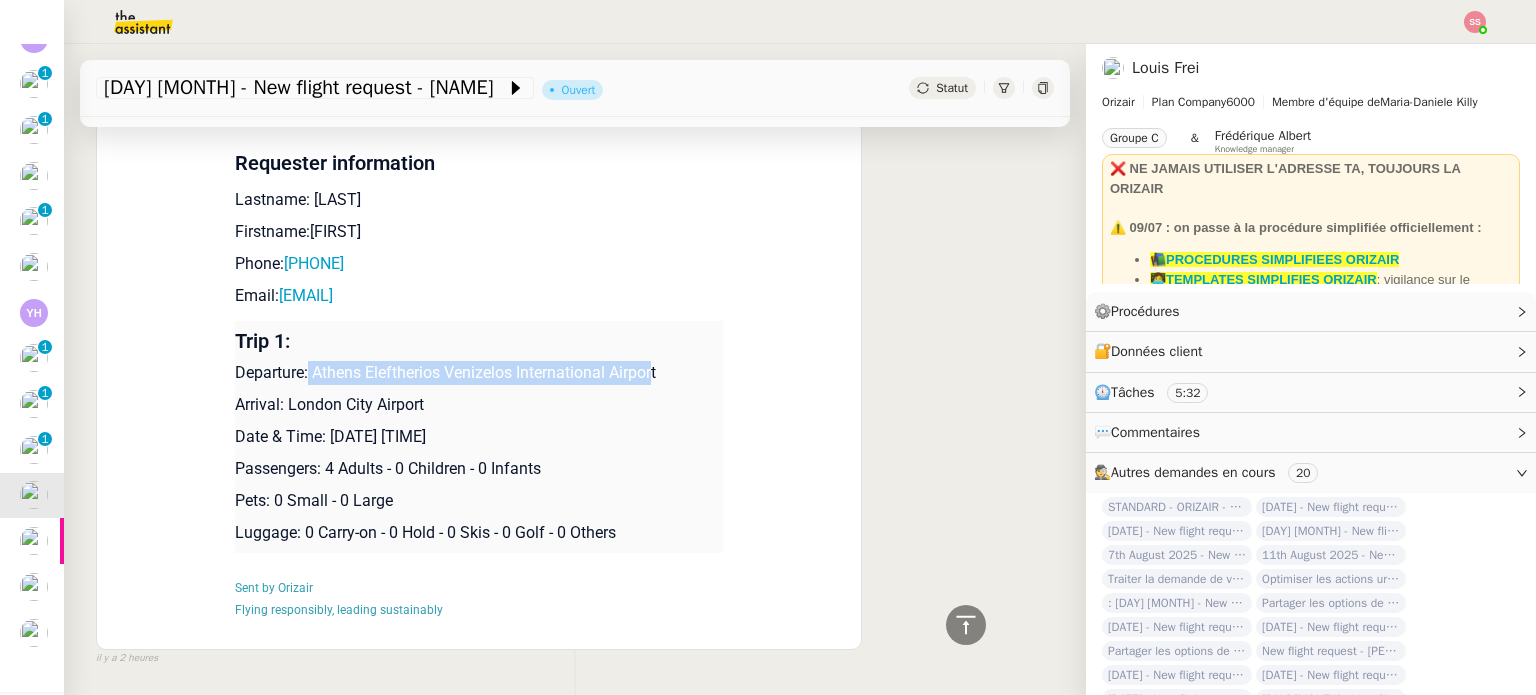 drag, startPoint x: 301, startPoint y: 379, endPoint x: 644, endPoint y: 369, distance: 343.14575 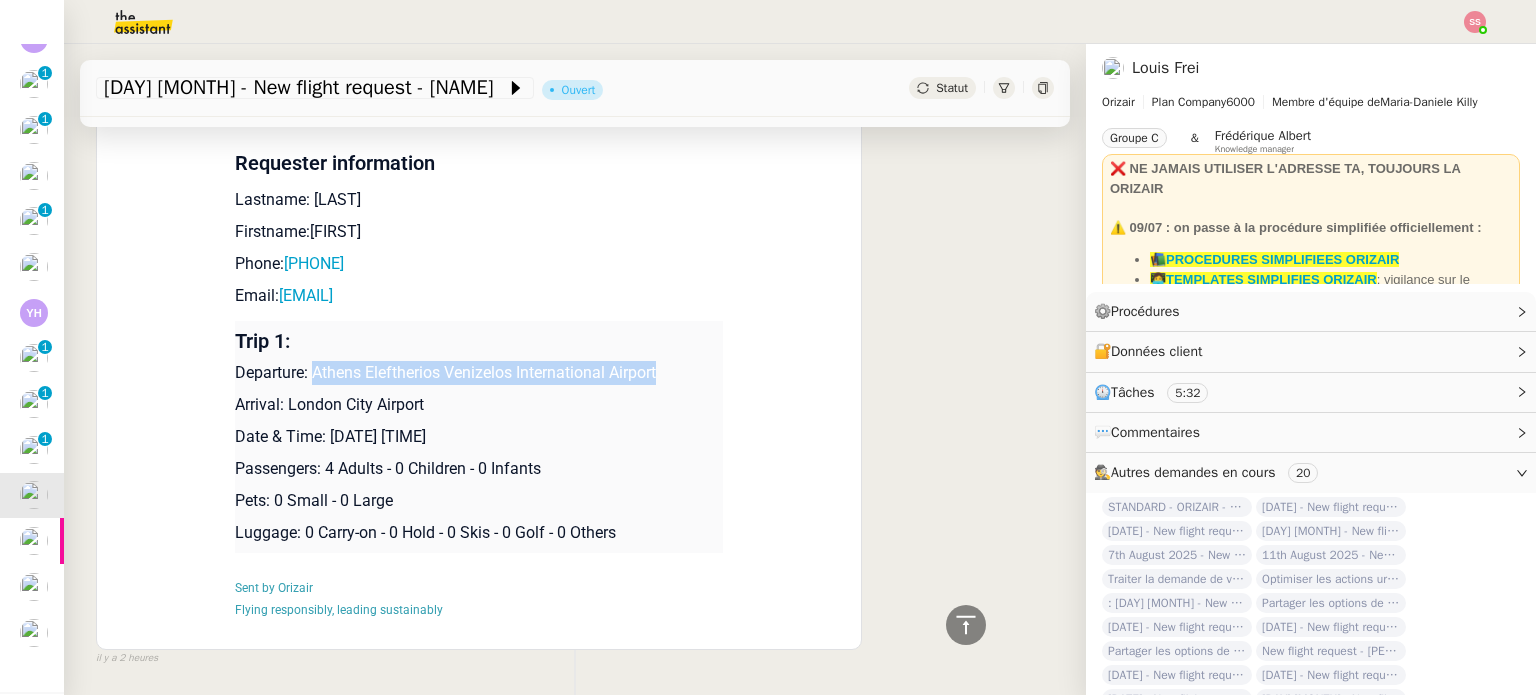 drag, startPoint x: 662, startPoint y: 378, endPoint x: 304, endPoint y: 363, distance: 358.31412 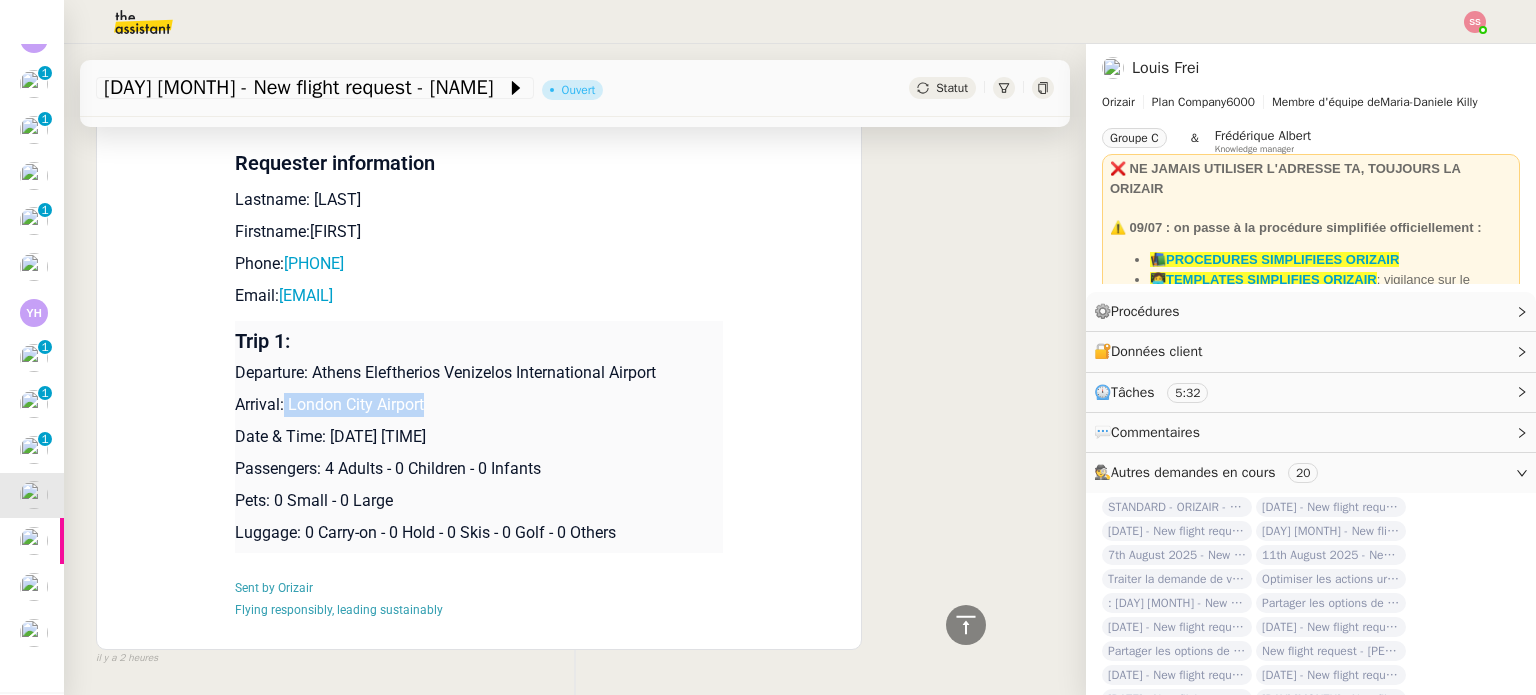 drag, startPoint x: 417, startPoint y: 409, endPoint x: 275, endPoint y: 399, distance: 142.35168 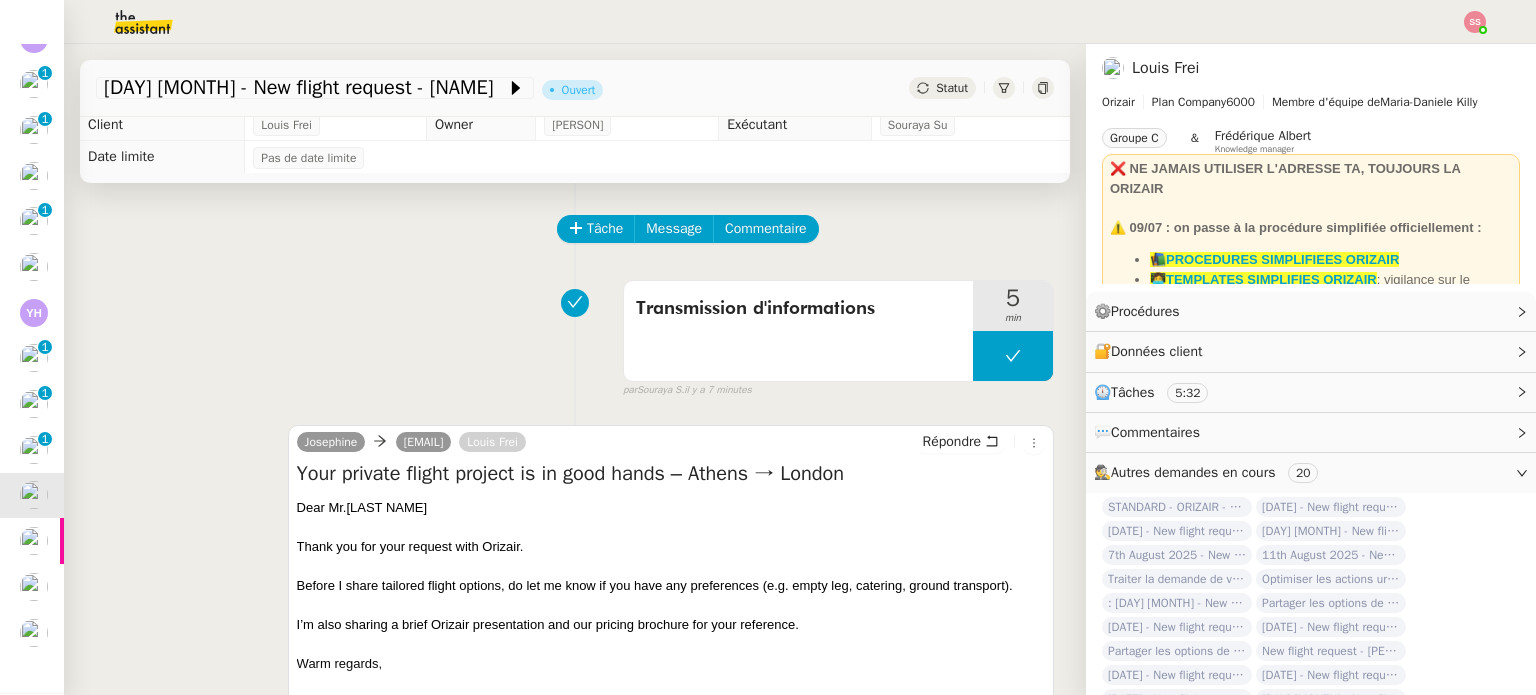 scroll, scrollTop: 0, scrollLeft: 0, axis: both 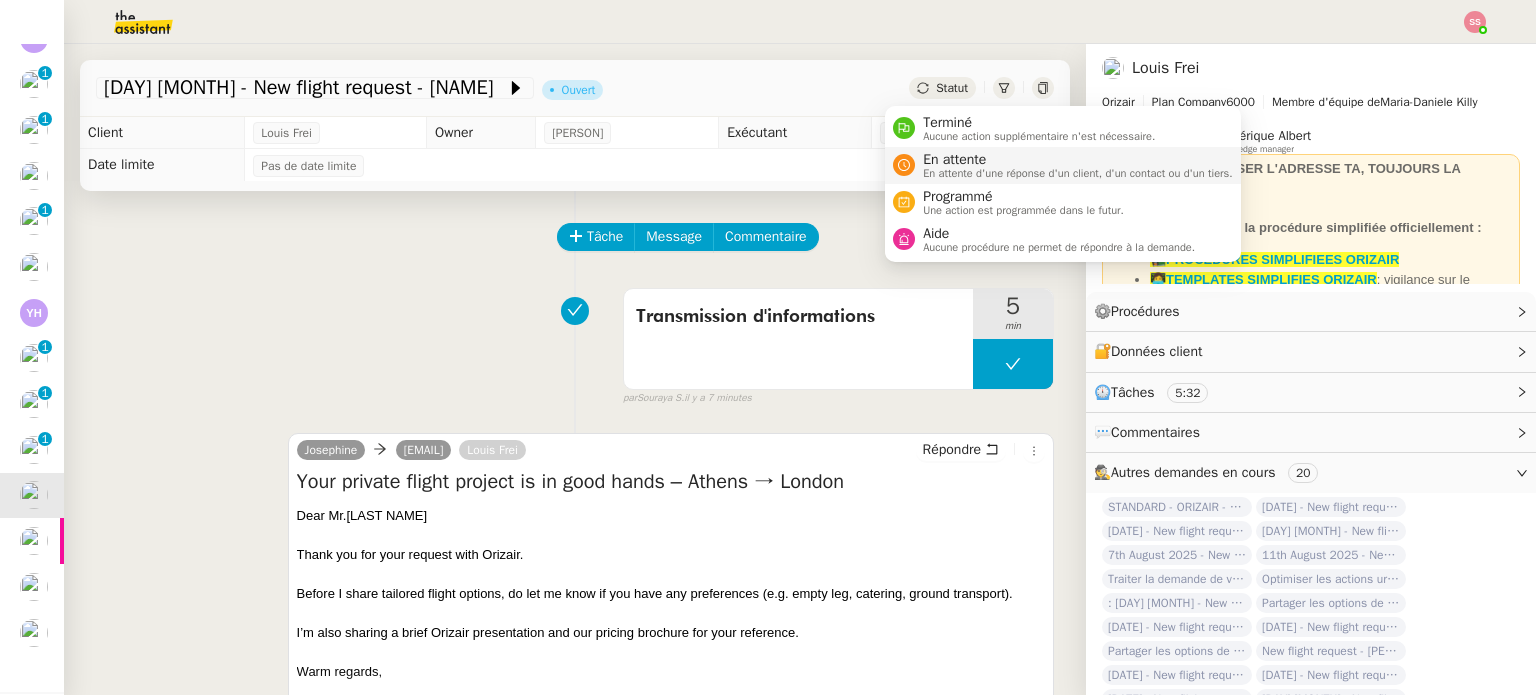click on "En attente" at bounding box center (1078, 160) 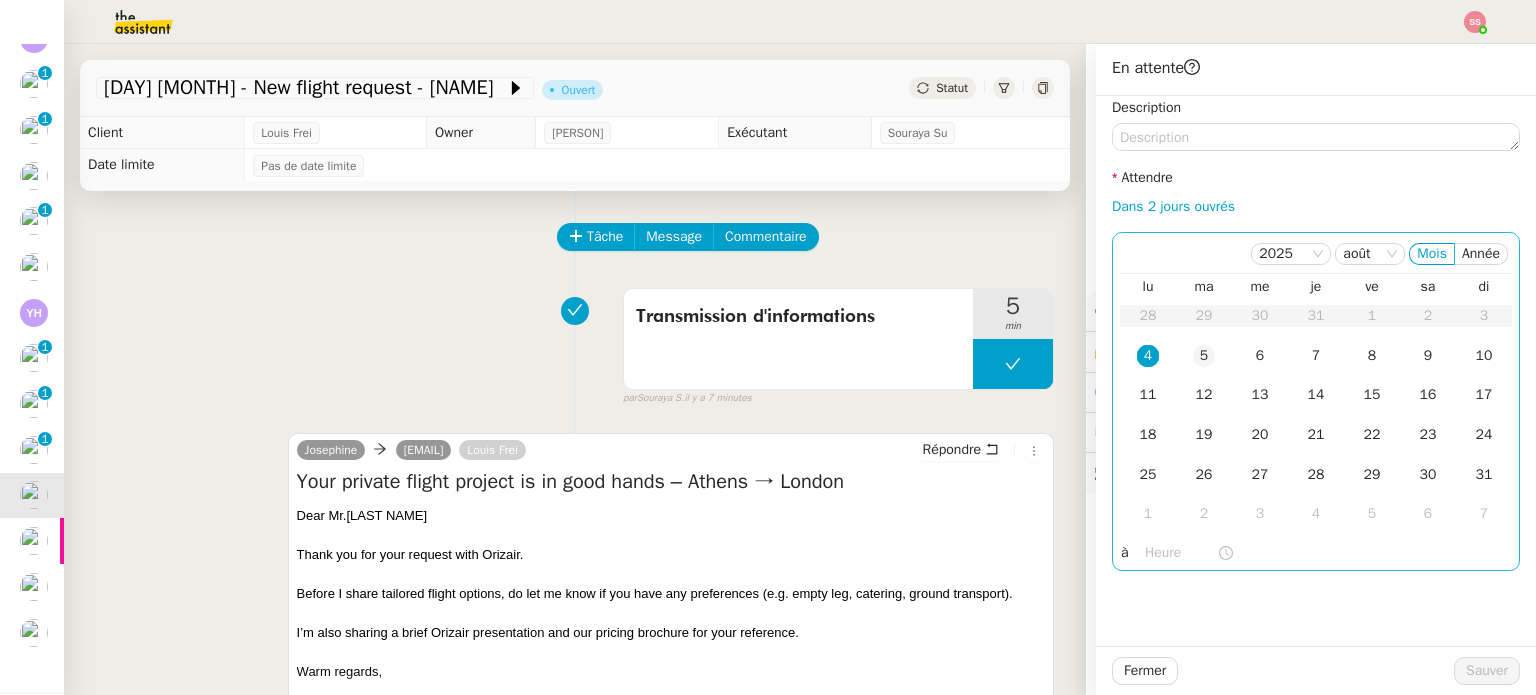 click on "5" 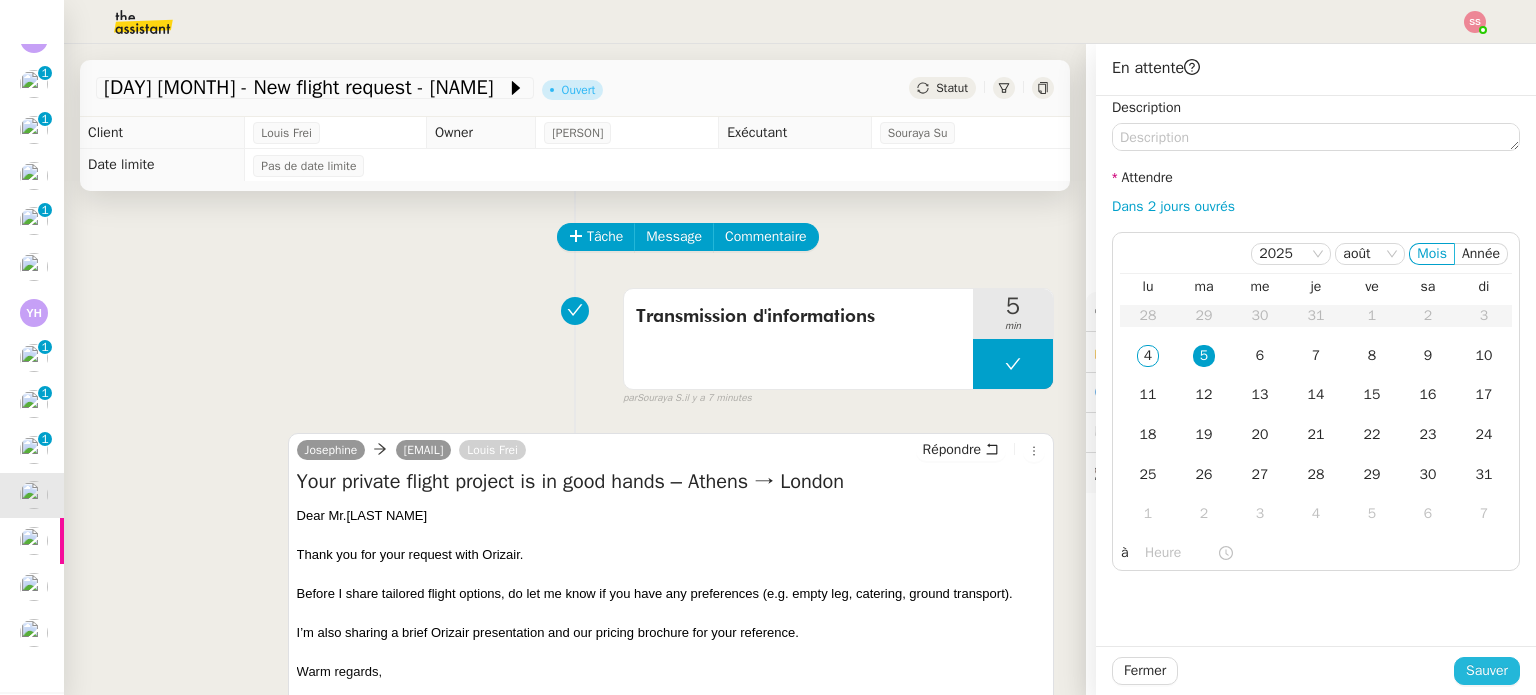 click on "Sauver" 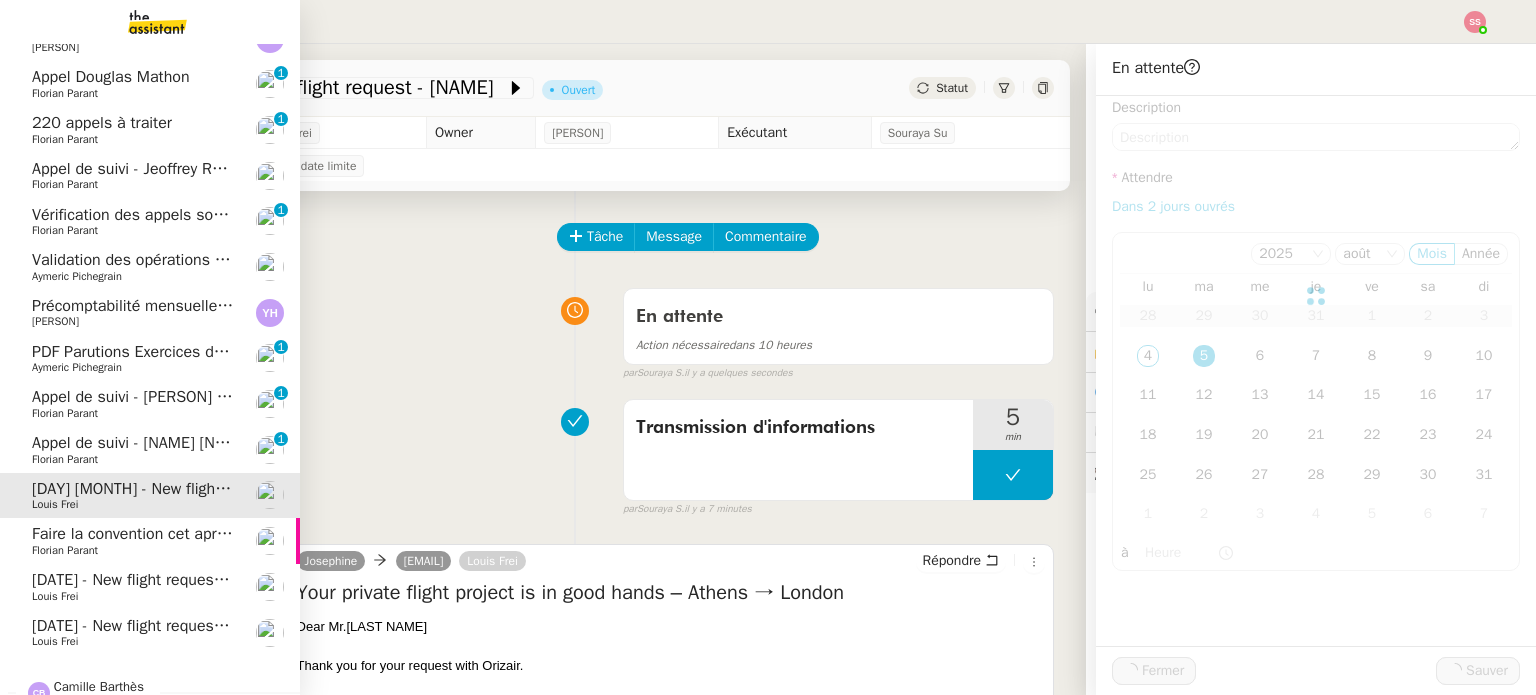 scroll, scrollTop: 236, scrollLeft: 0, axis: vertical 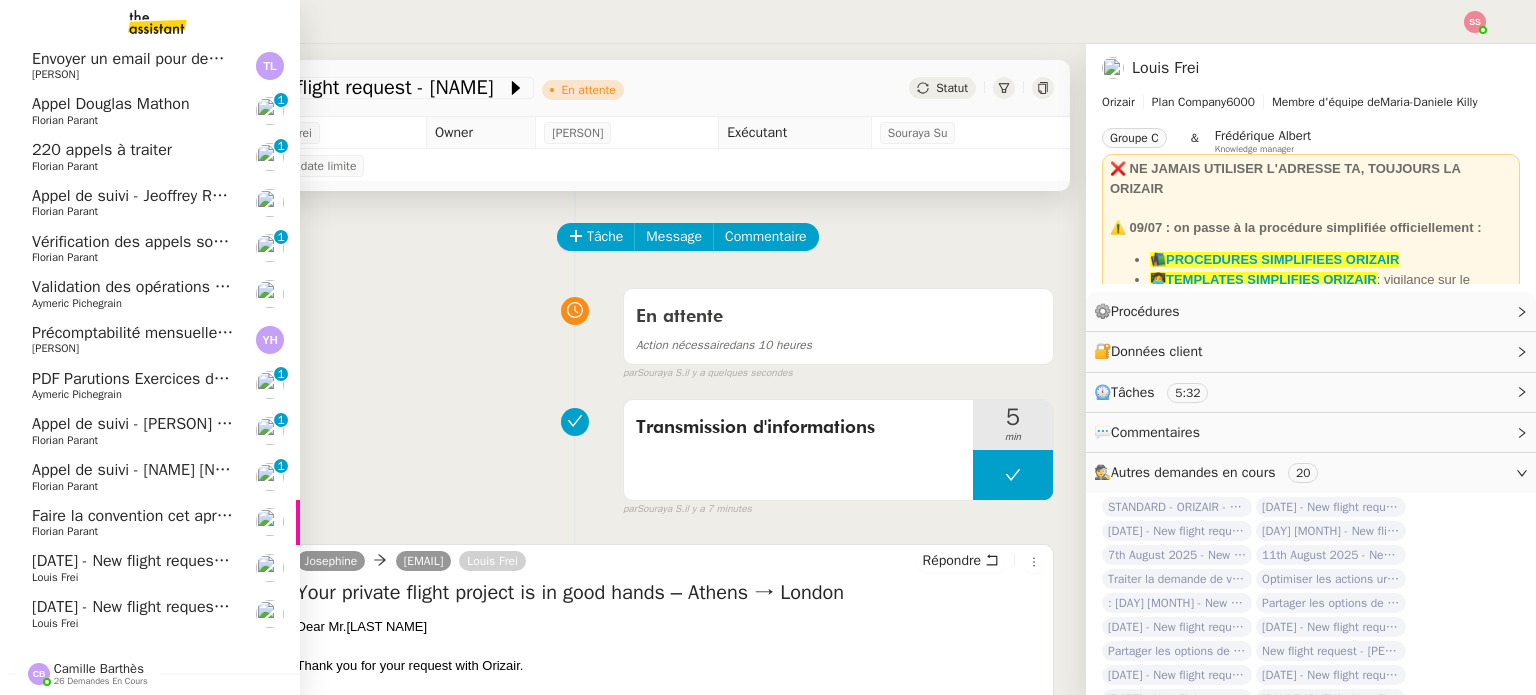 click on "[DATE] - New flight request - [FIRST] [LAST]" 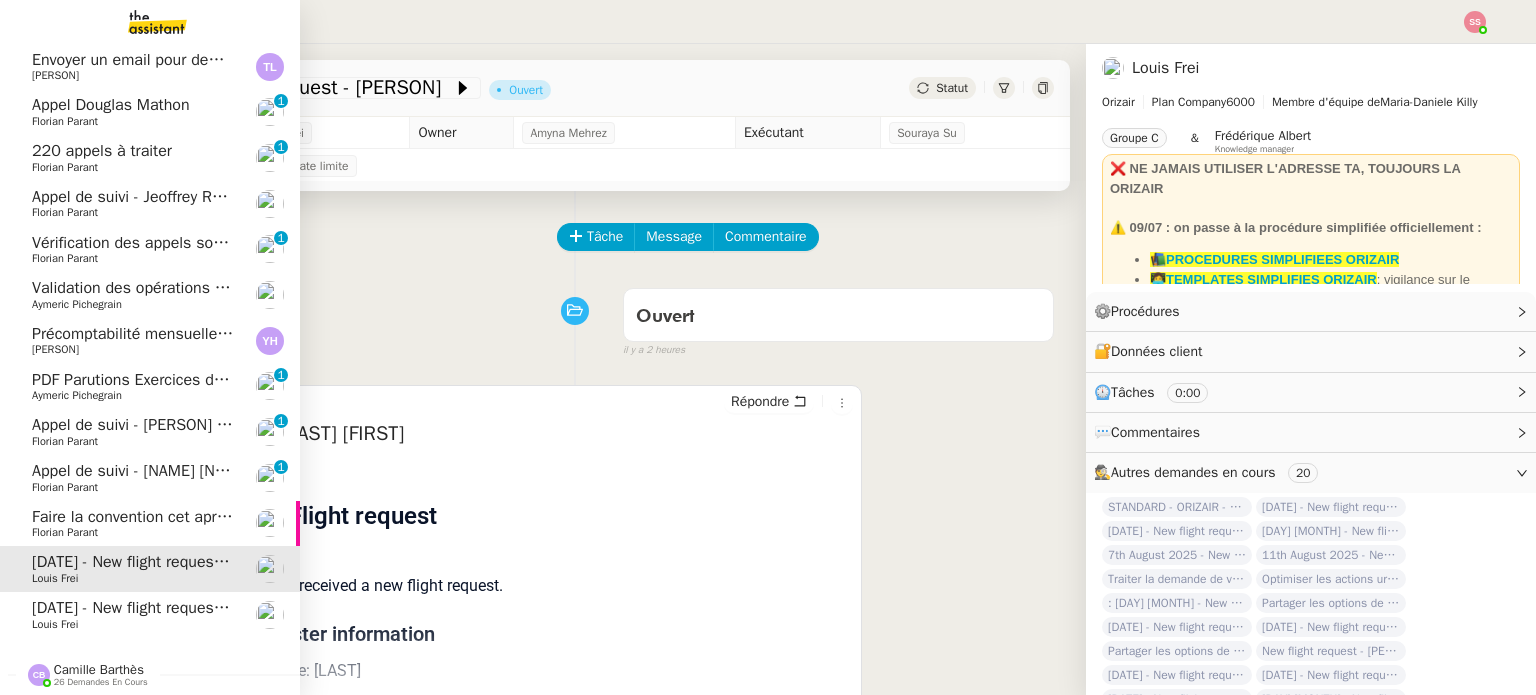 scroll, scrollTop: 236, scrollLeft: 0, axis: vertical 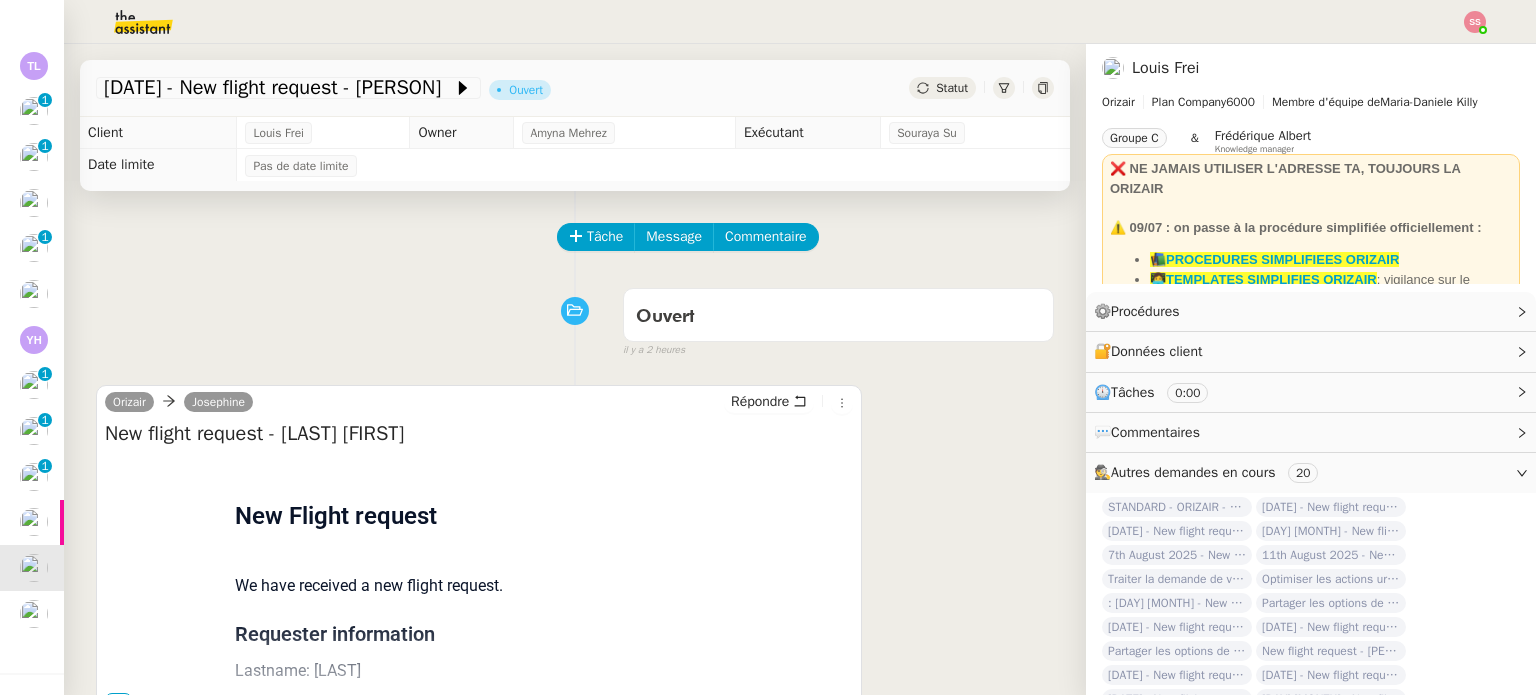 click 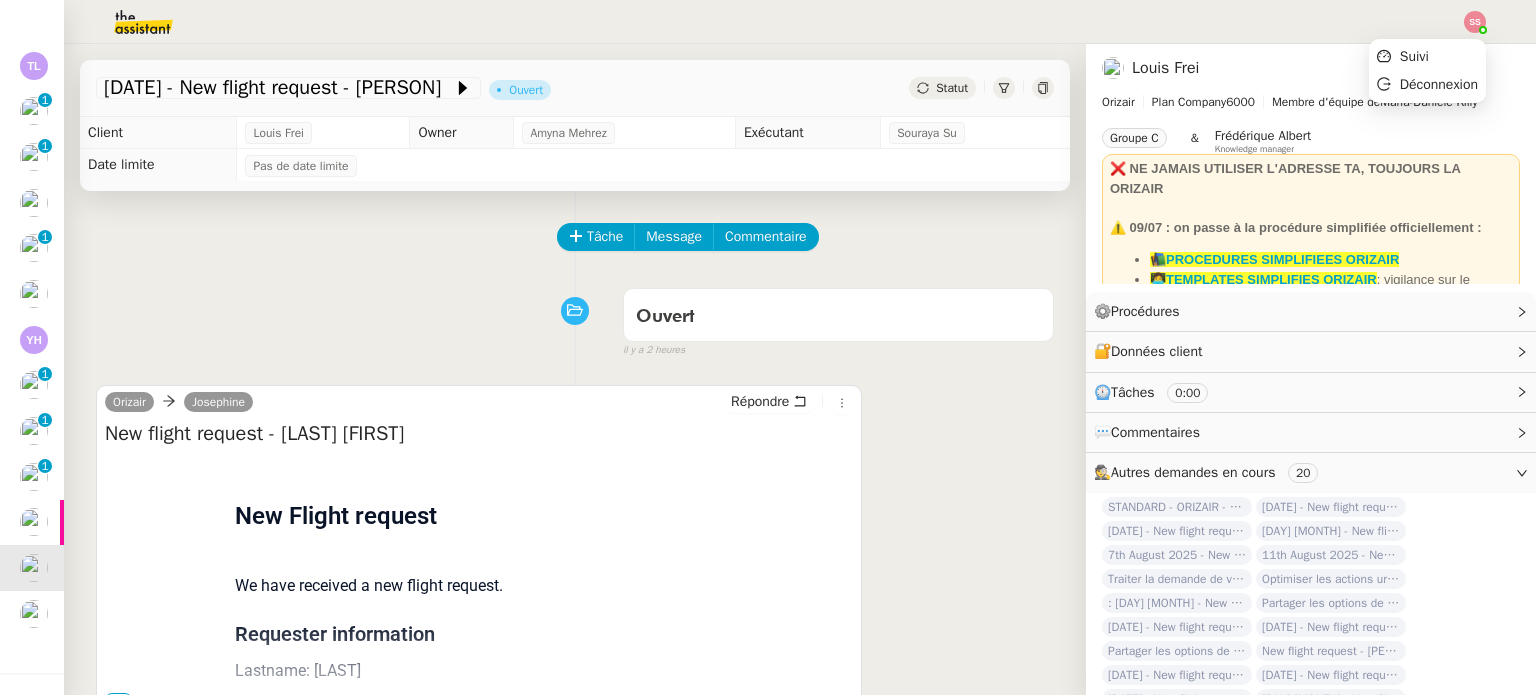 click on "Suivi    Déconnexion" at bounding box center [1427, 71] 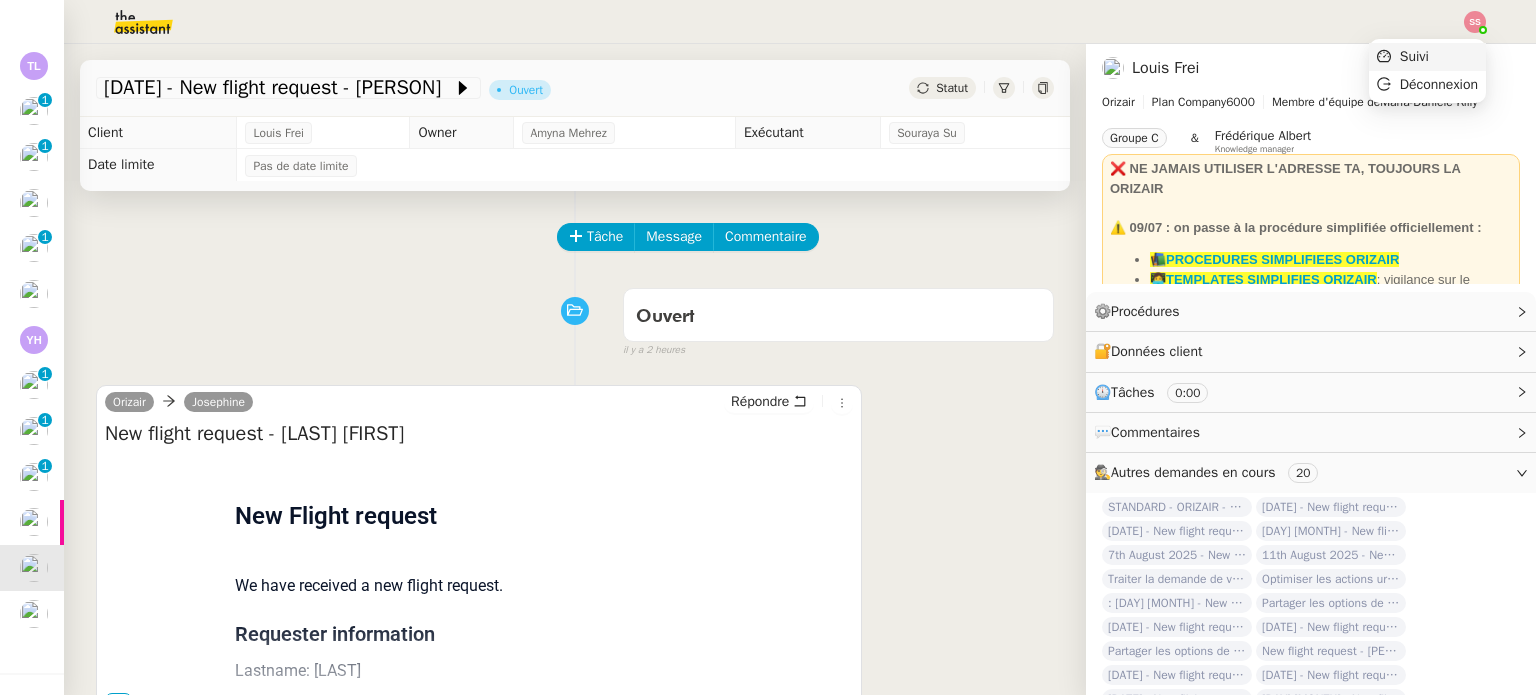 click on "Suivi" at bounding box center (1427, 57) 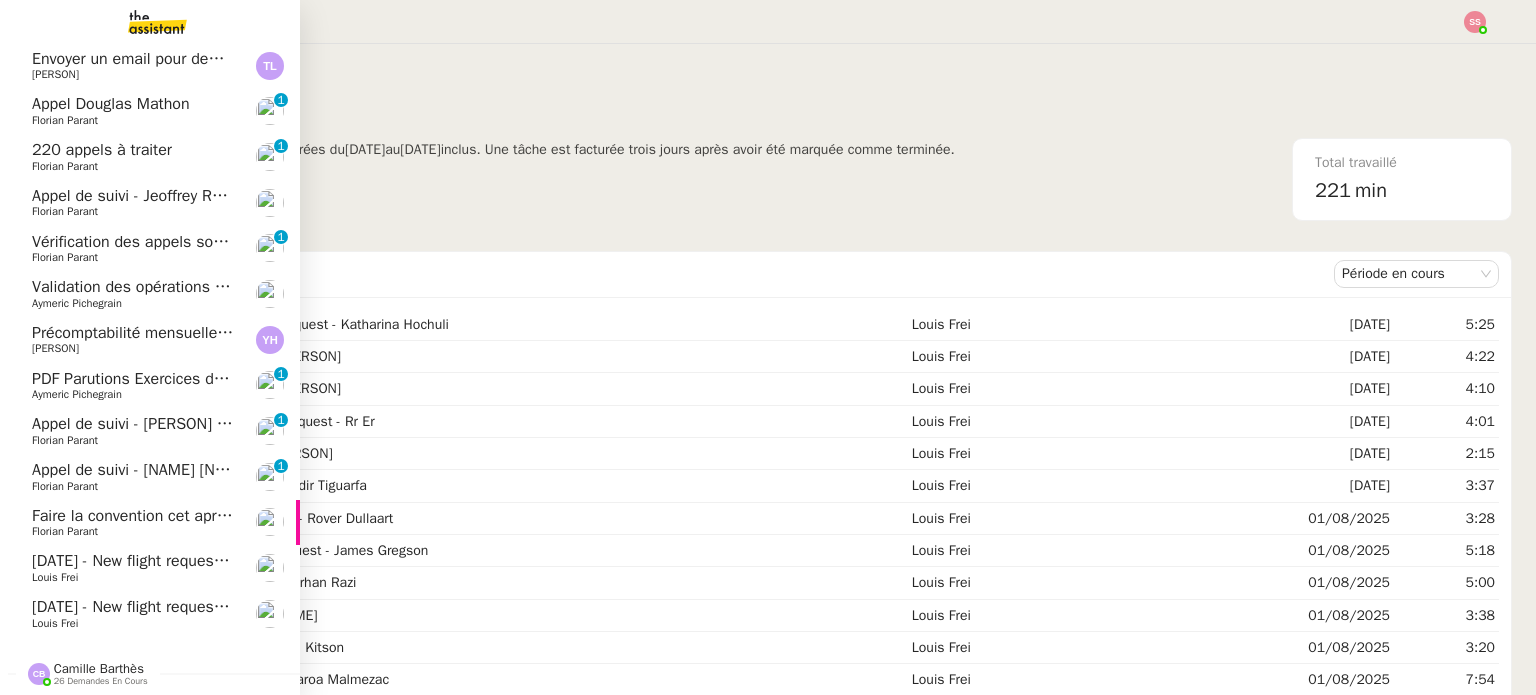 click on "[DATE] - New flight request - [FIRST] [LAST]" 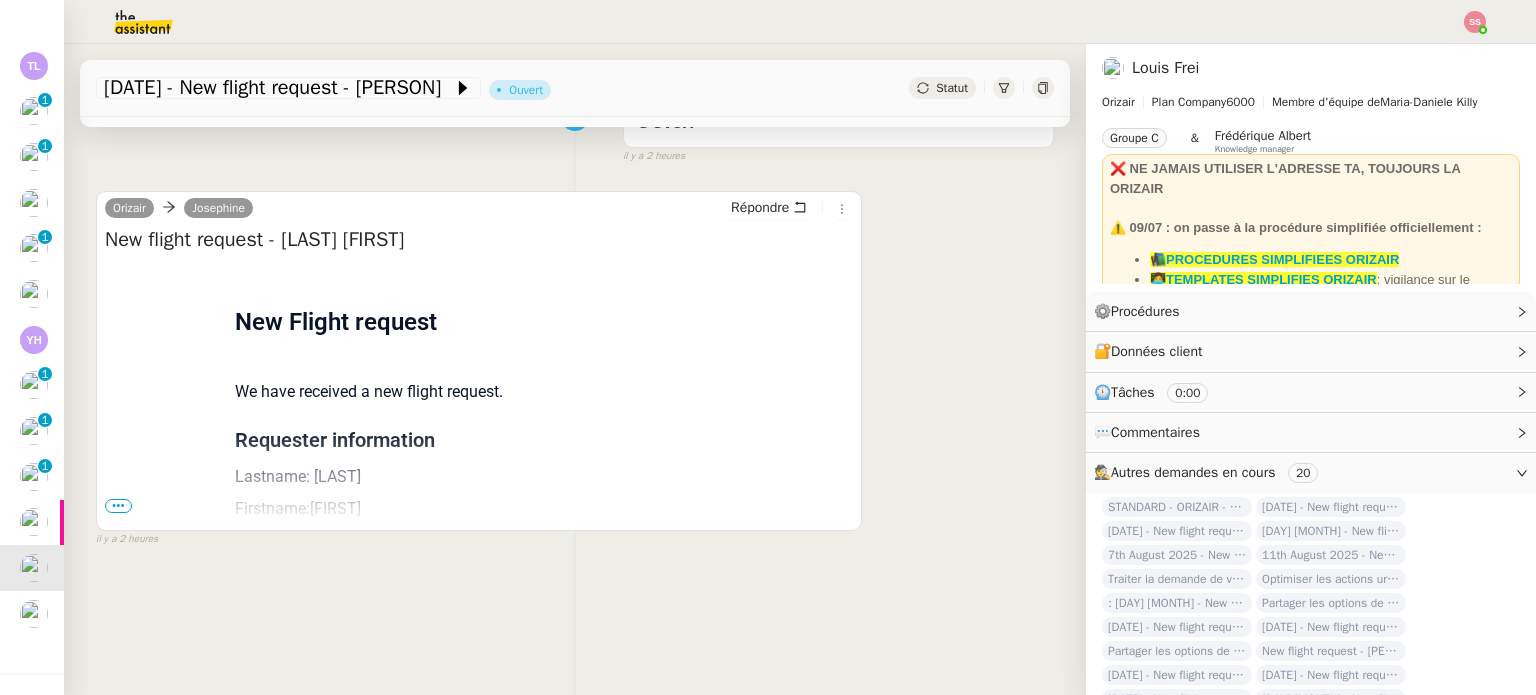 scroll, scrollTop: 268, scrollLeft: 0, axis: vertical 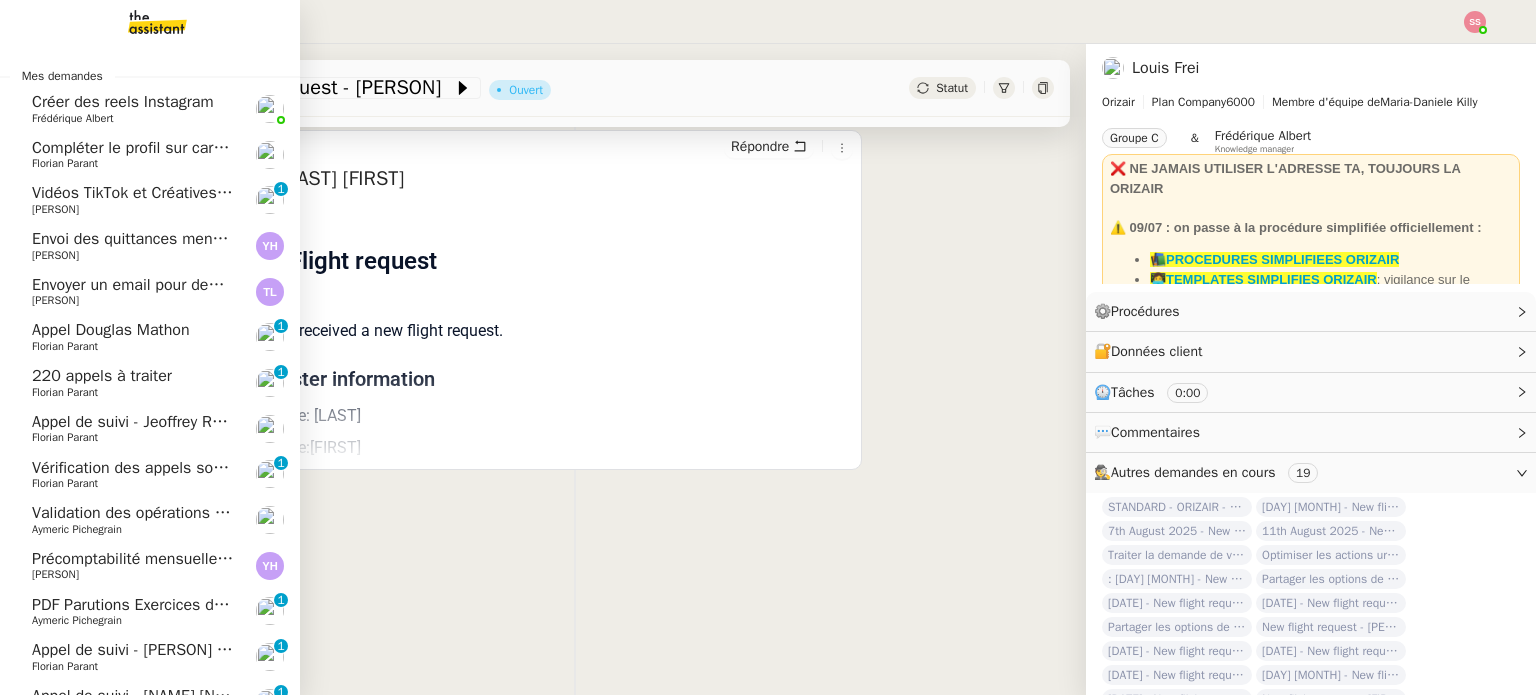 click on "Appel Douglas Mathon" 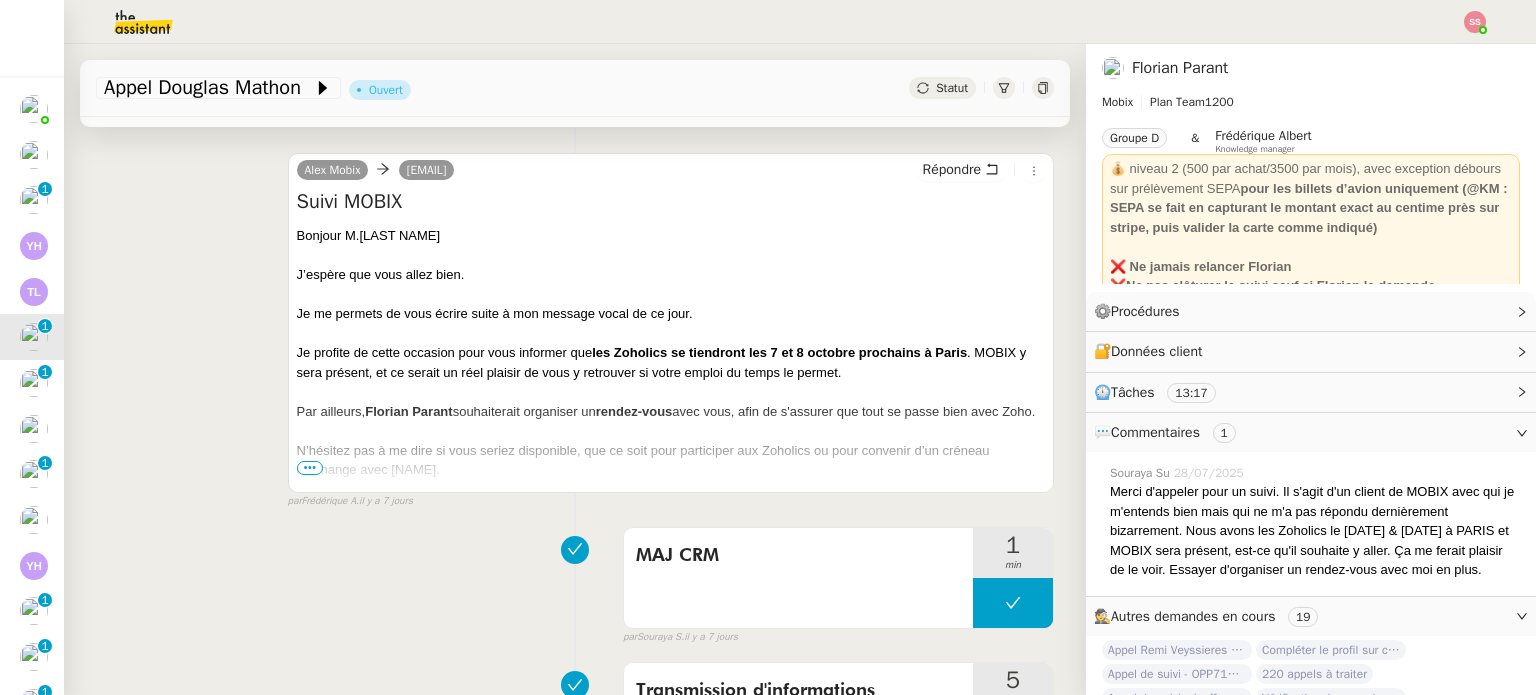 scroll, scrollTop: 400, scrollLeft: 0, axis: vertical 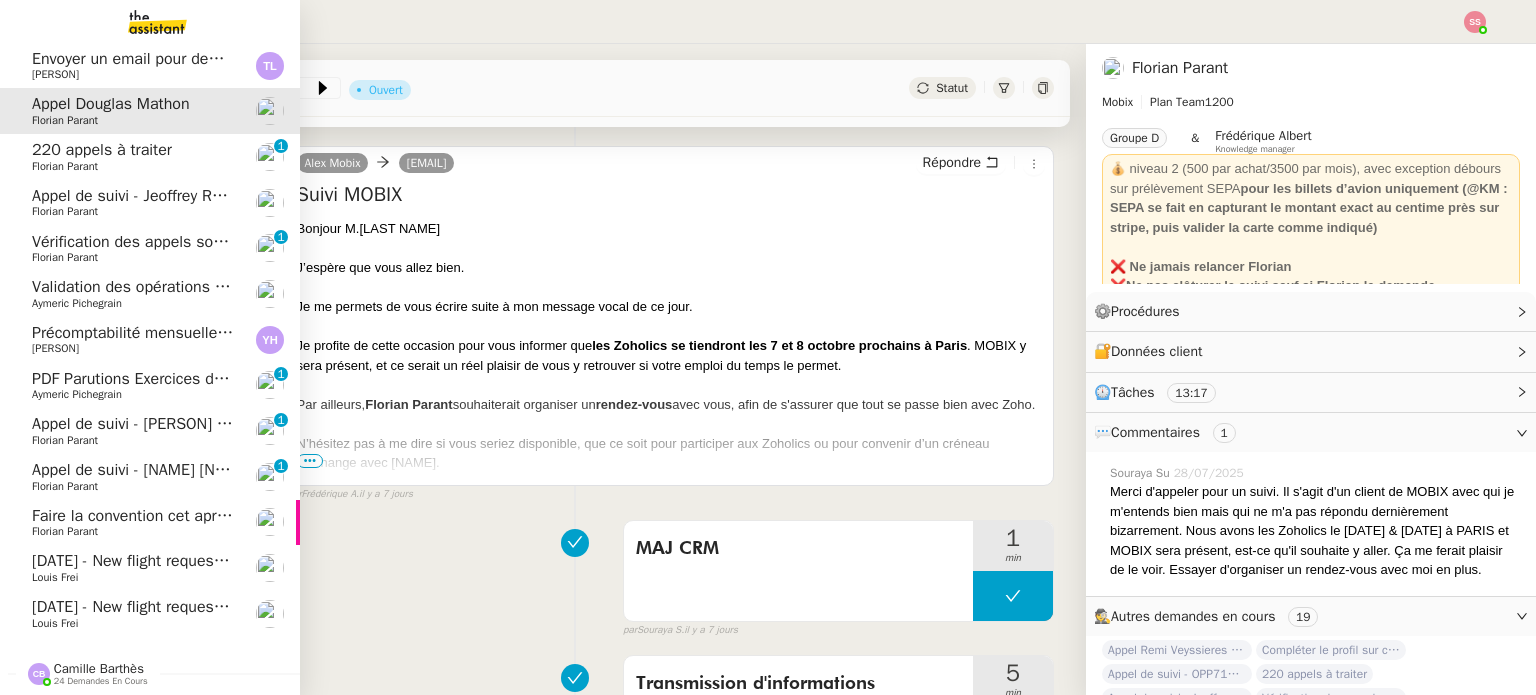 click on "Florian Parant" 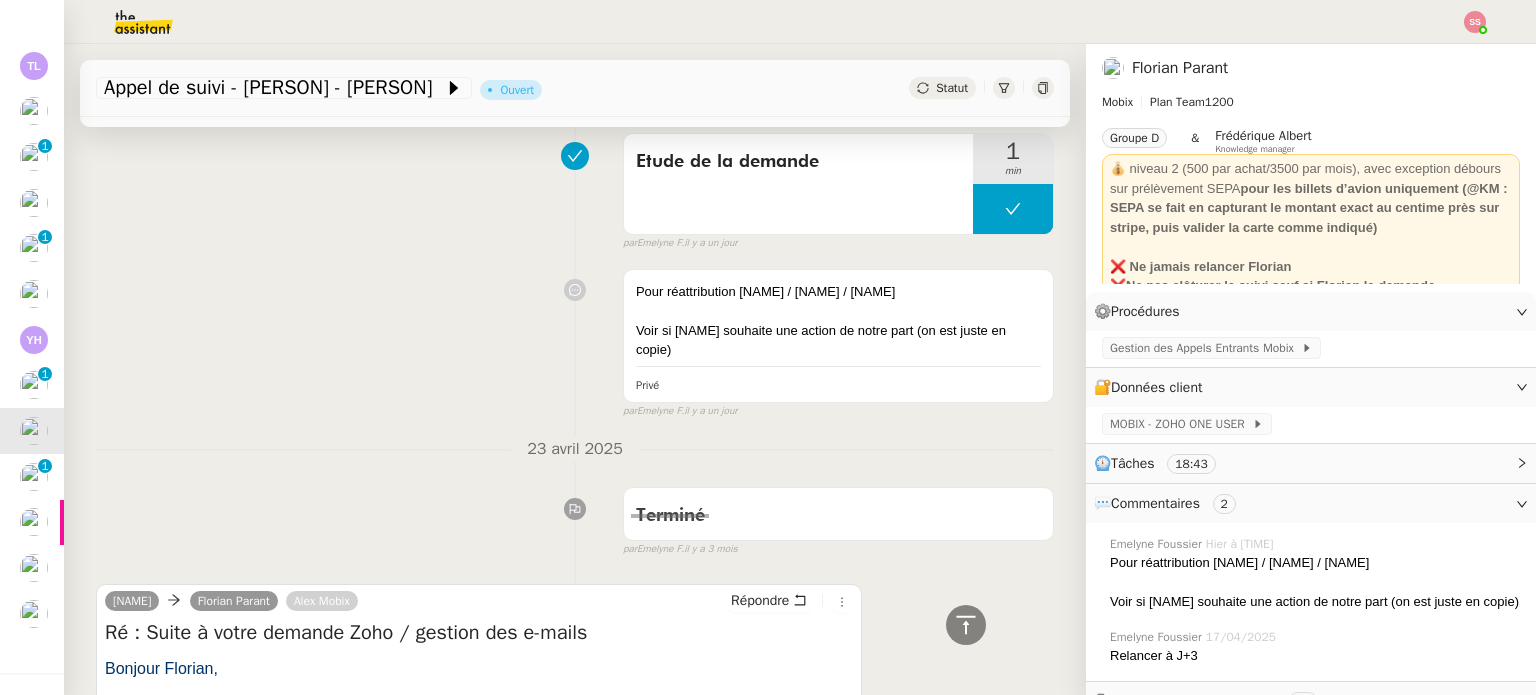 scroll, scrollTop: 1000, scrollLeft: 0, axis: vertical 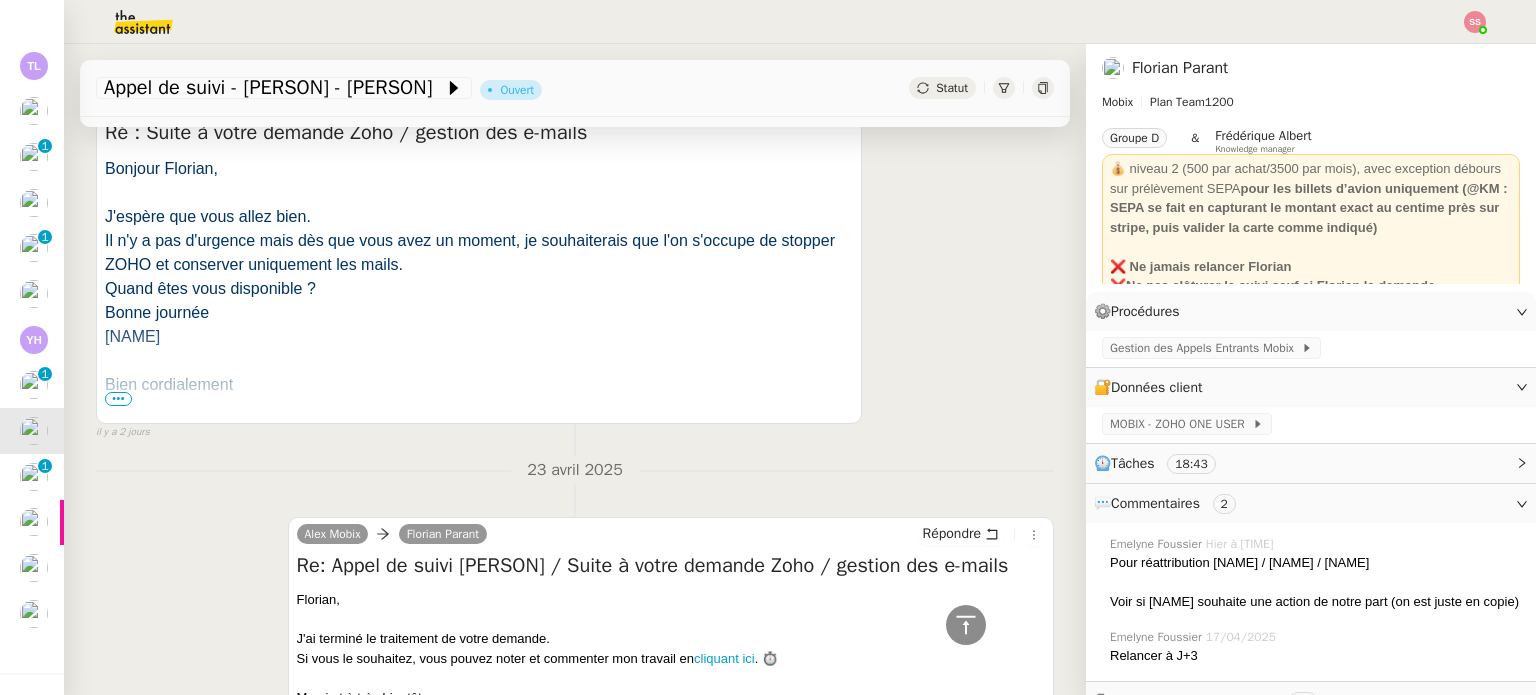 click on "•••" at bounding box center [118, 399] 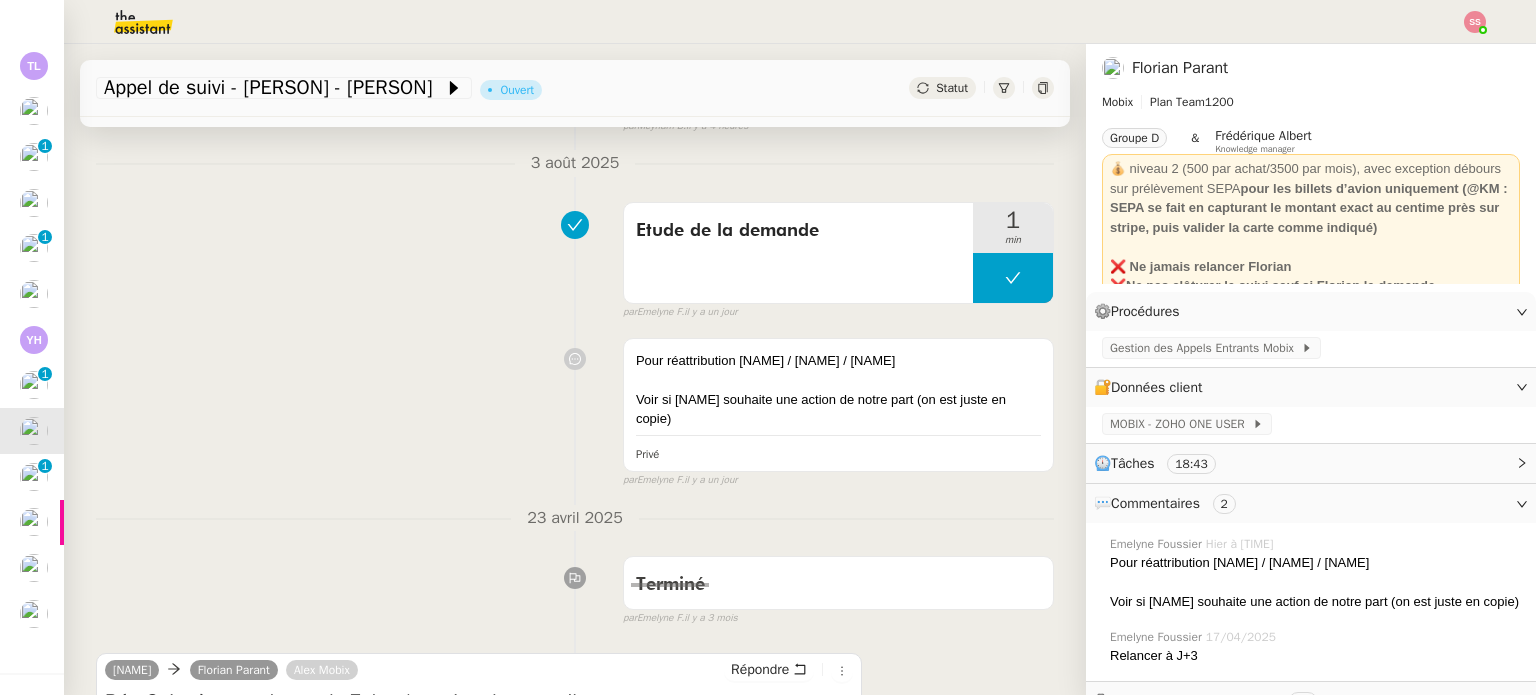 scroll, scrollTop: 400, scrollLeft: 0, axis: vertical 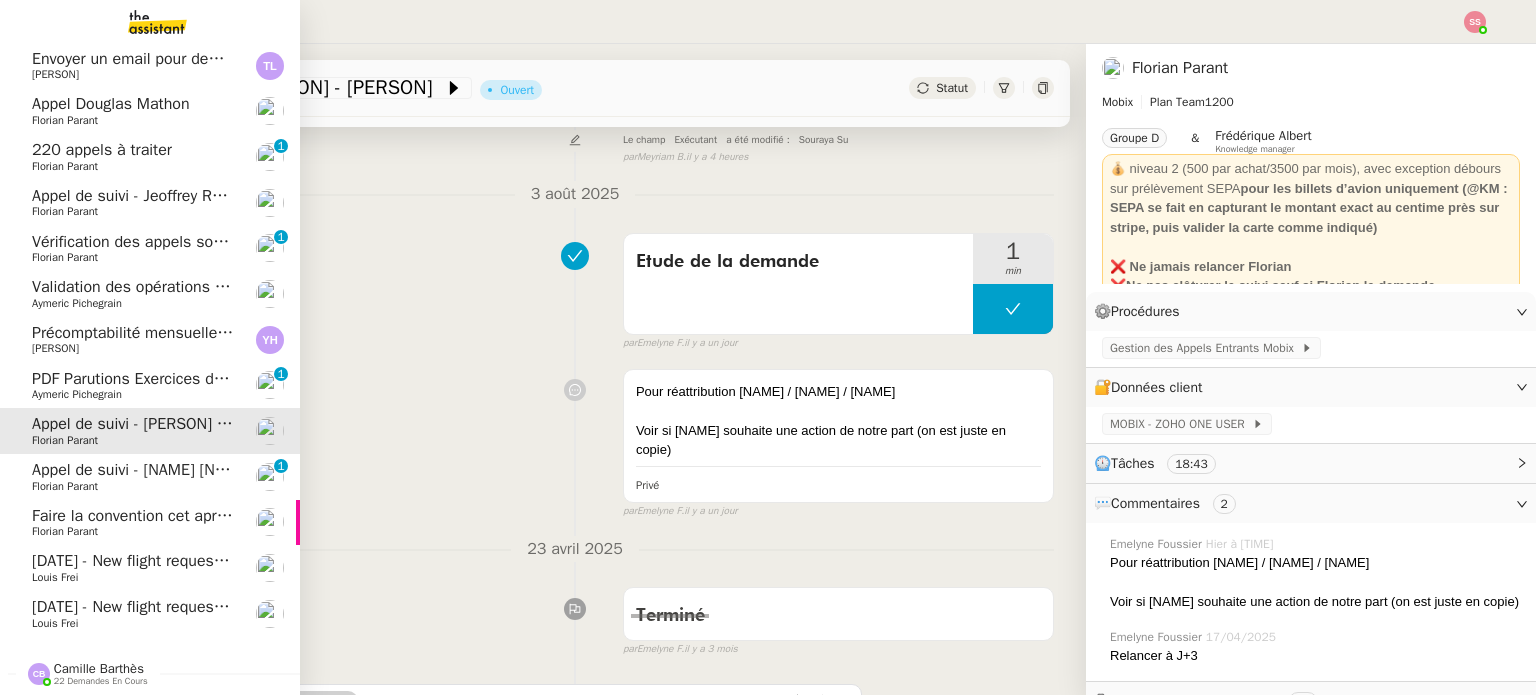 click on "Appel de suivi - [FIRST] [LAST]" 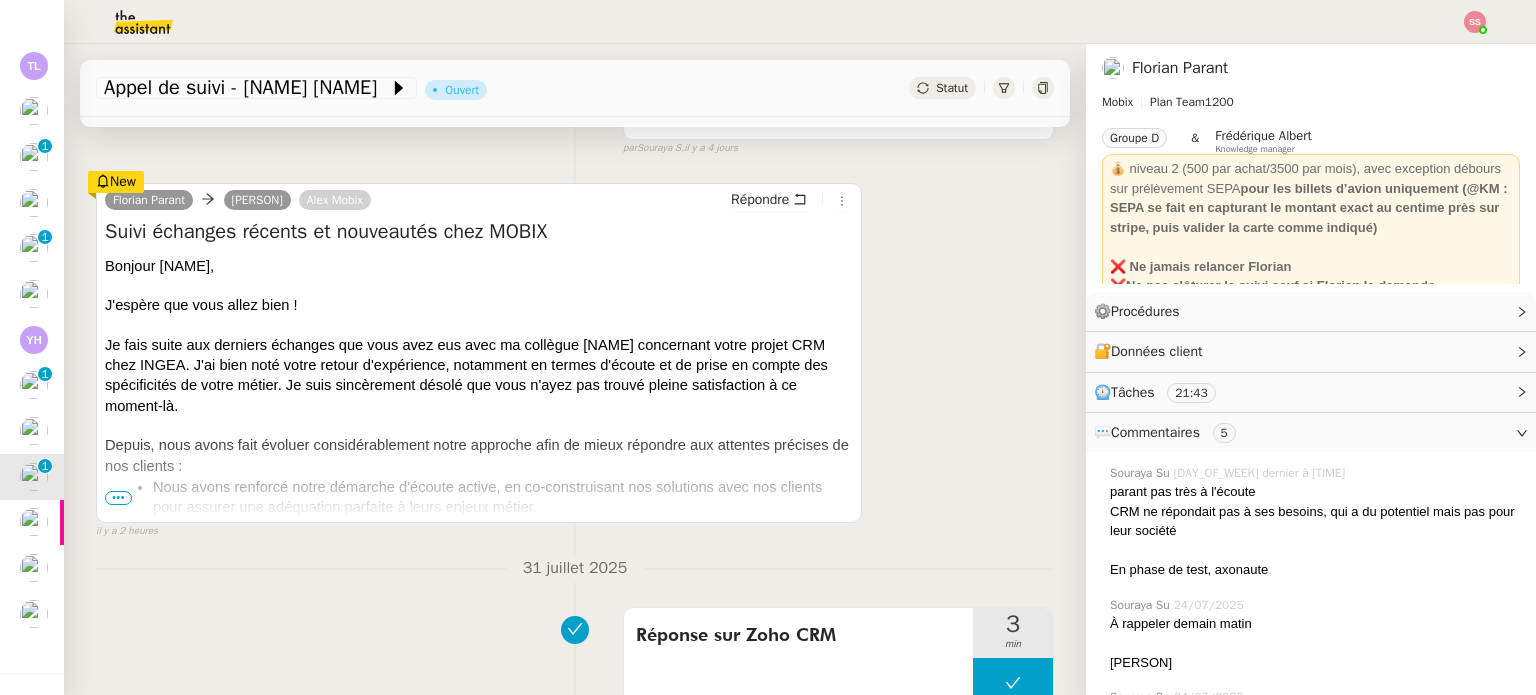 click on "•••" at bounding box center (118, 498) 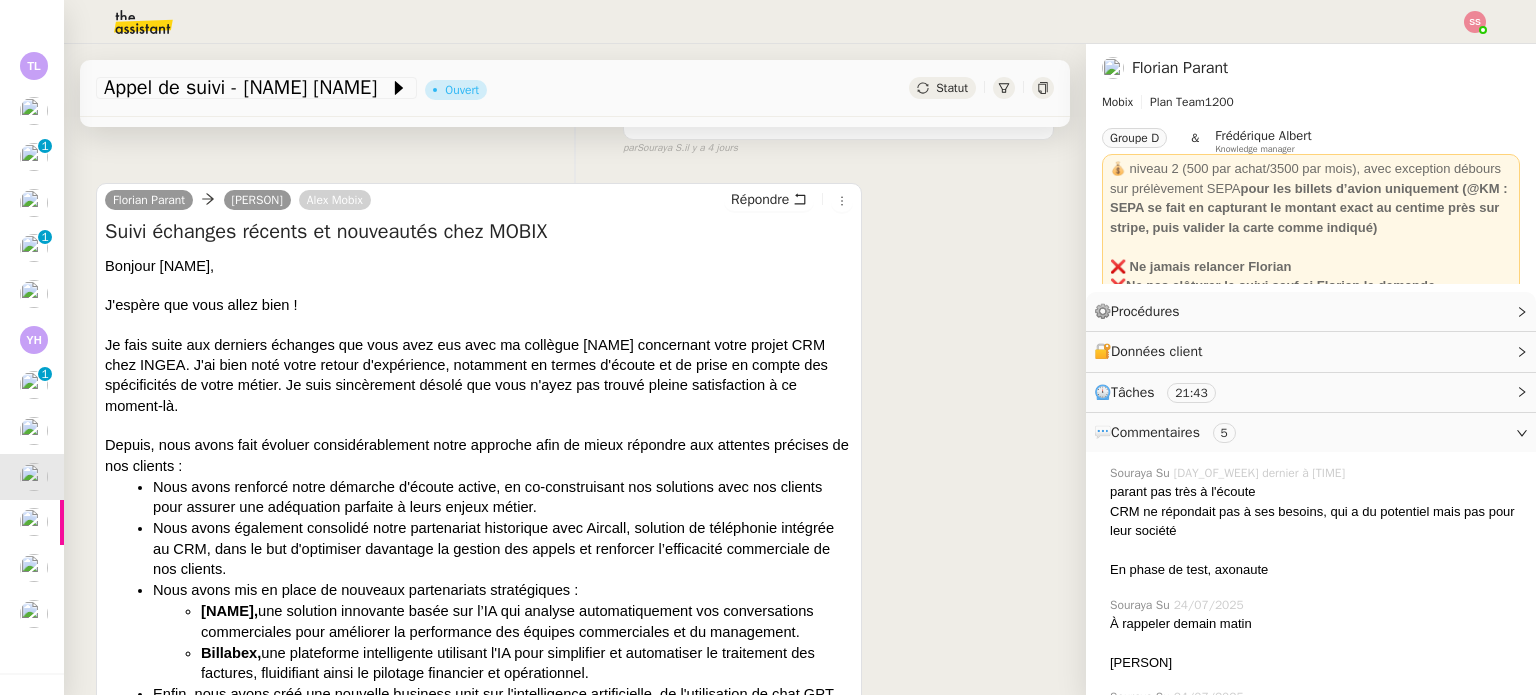 scroll, scrollTop: 400, scrollLeft: 0, axis: vertical 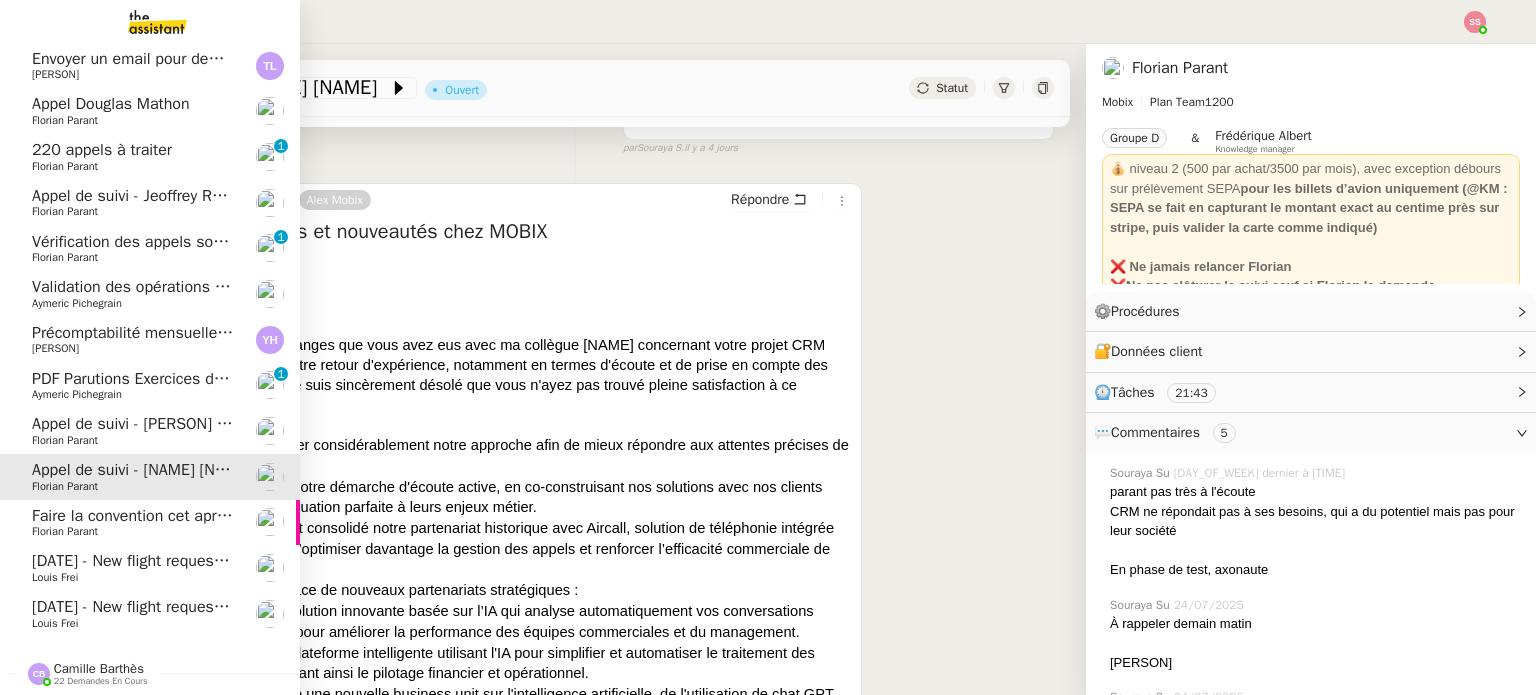 click on "[DATE] - New flight request - [FIRST] [LAST]" 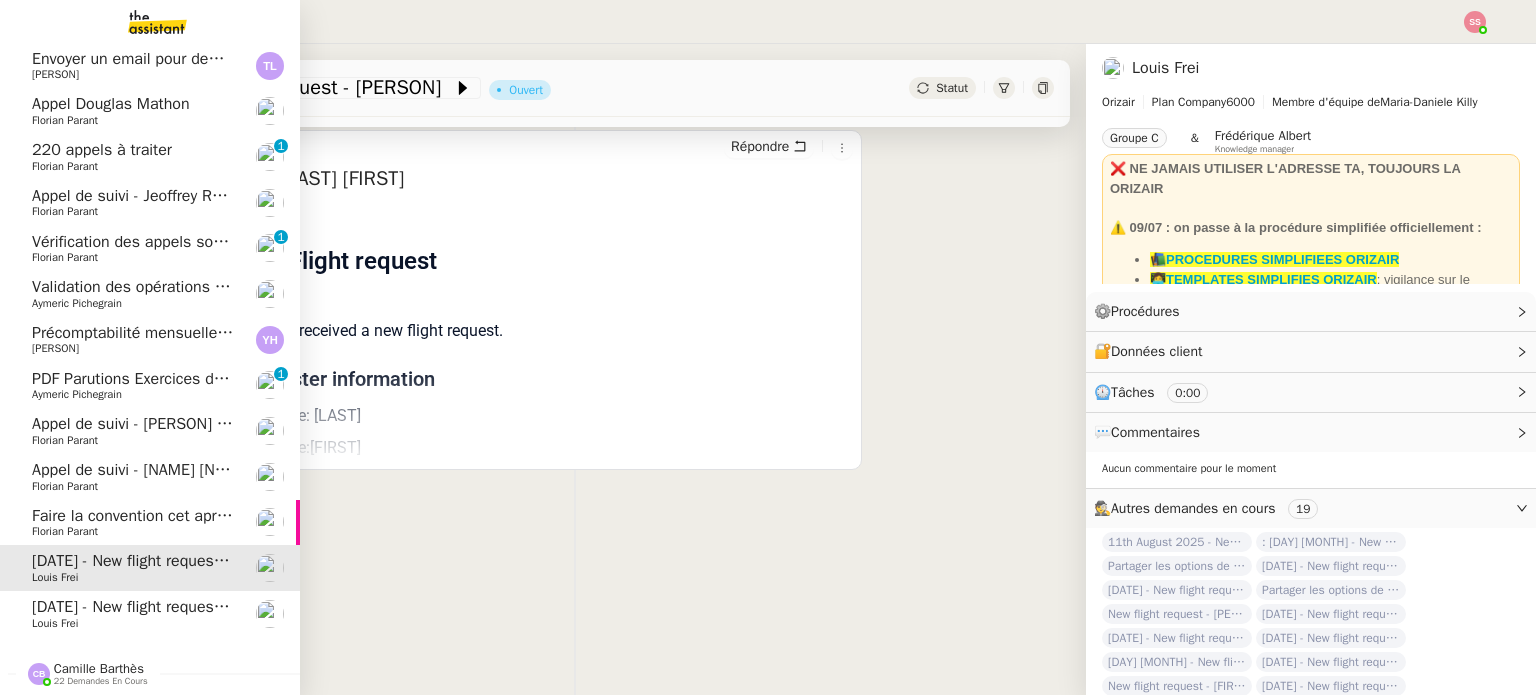 scroll, scrollTop: 268, scrollLeft: 0, axis: vertical 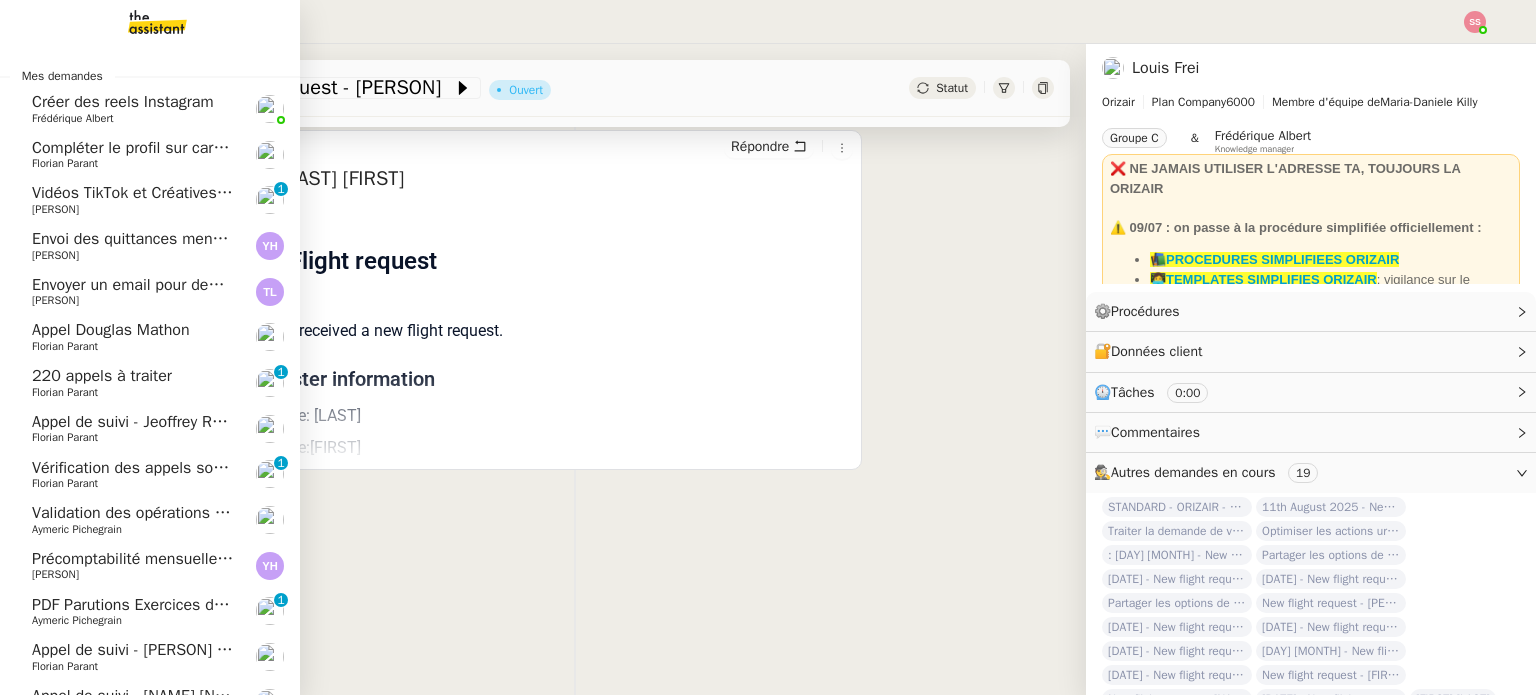 click on "Compléter le profil sur carbao.fr" 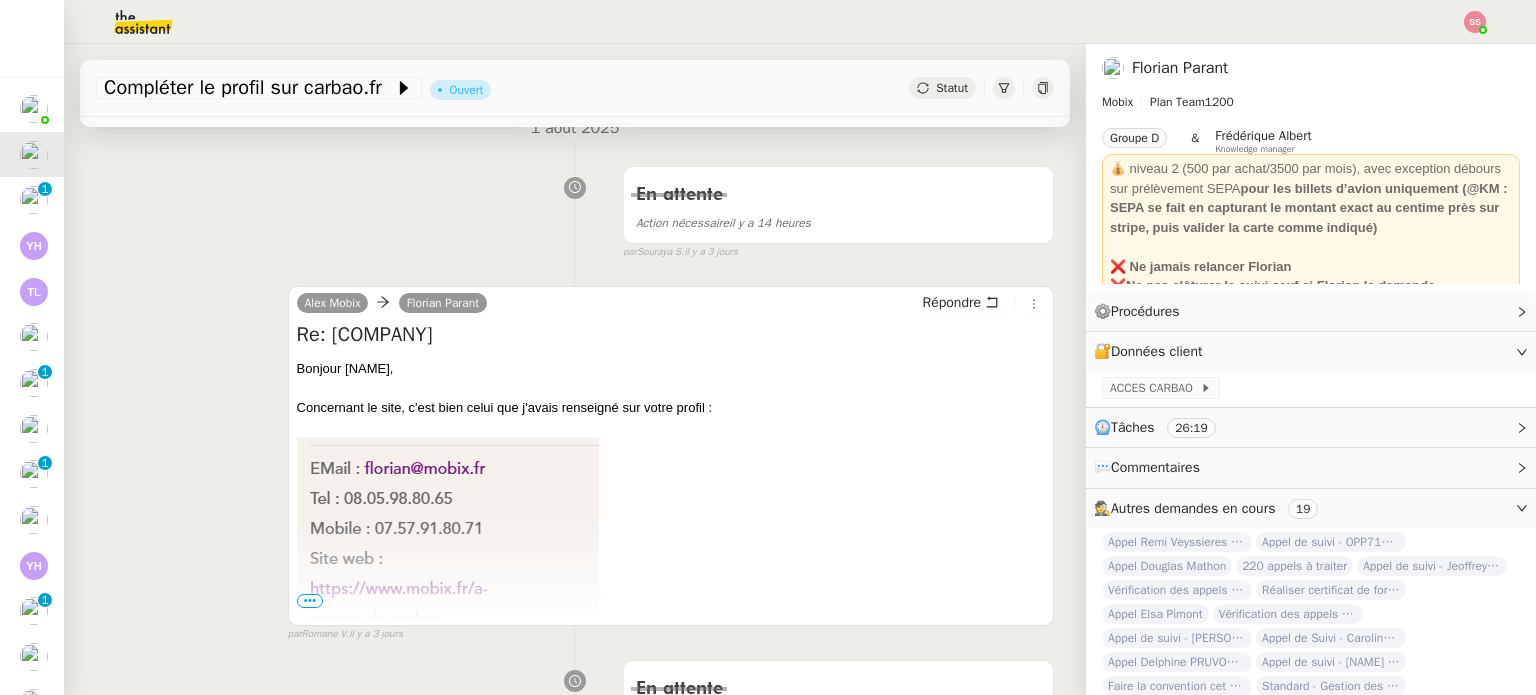 scroll, scrollTop: 300, scrollLeft: 0, axis: vertical 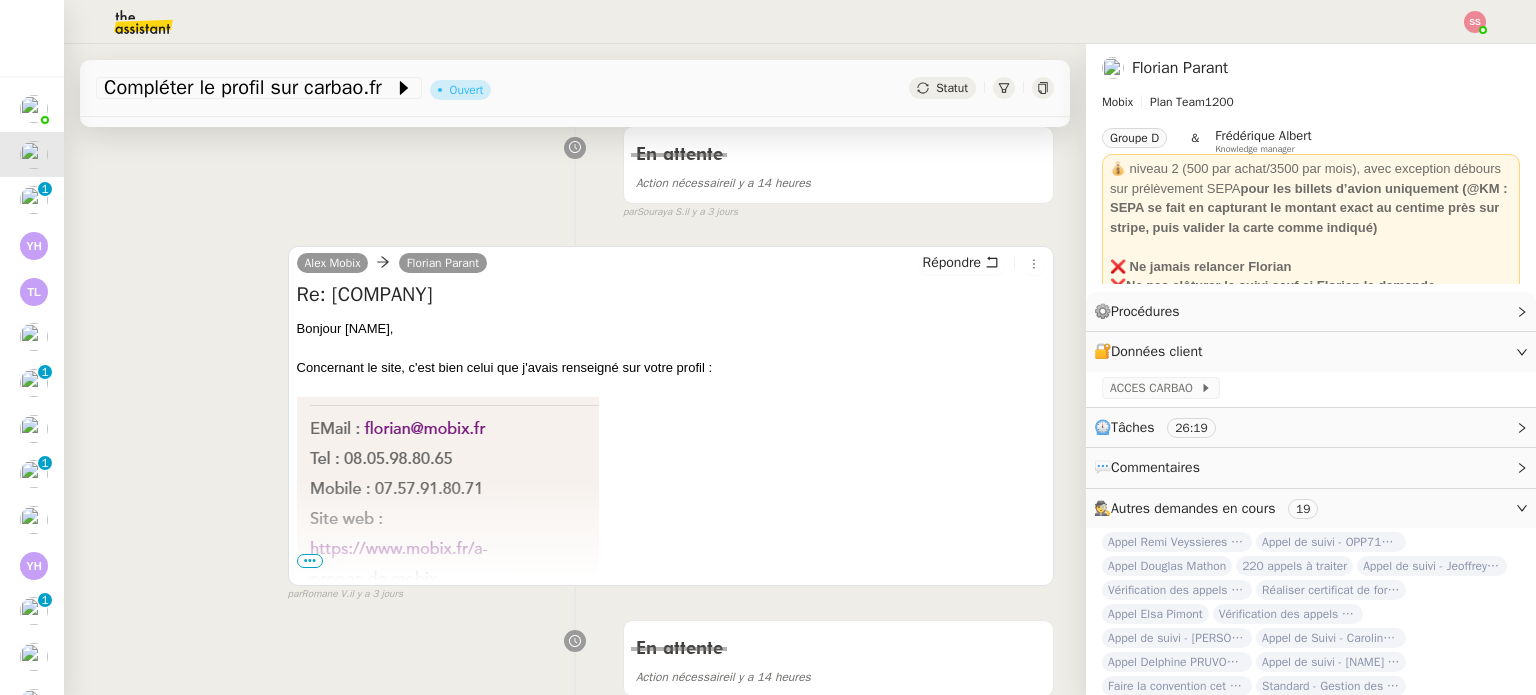 click on "•••" at bounding box center (310, 561) 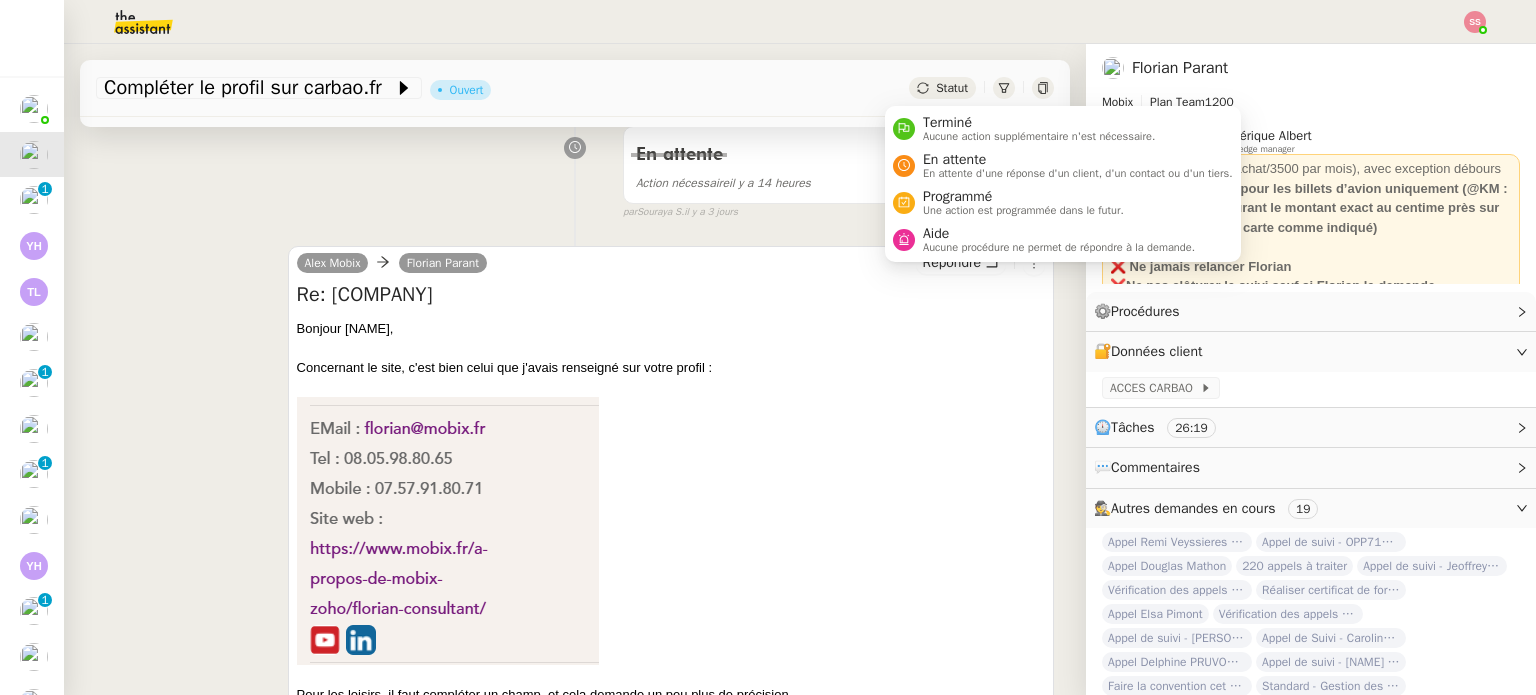 click on "Statut" 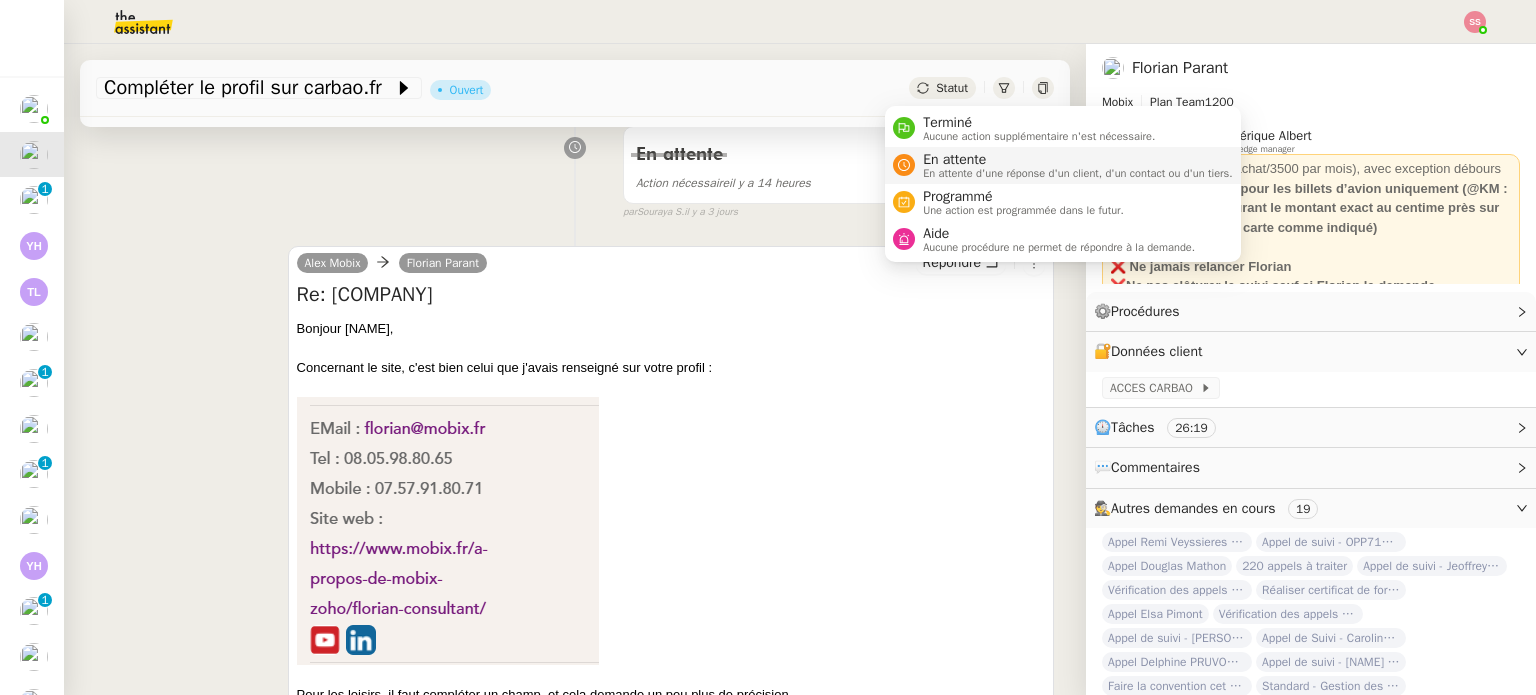 click at bounding box center [904, 165] 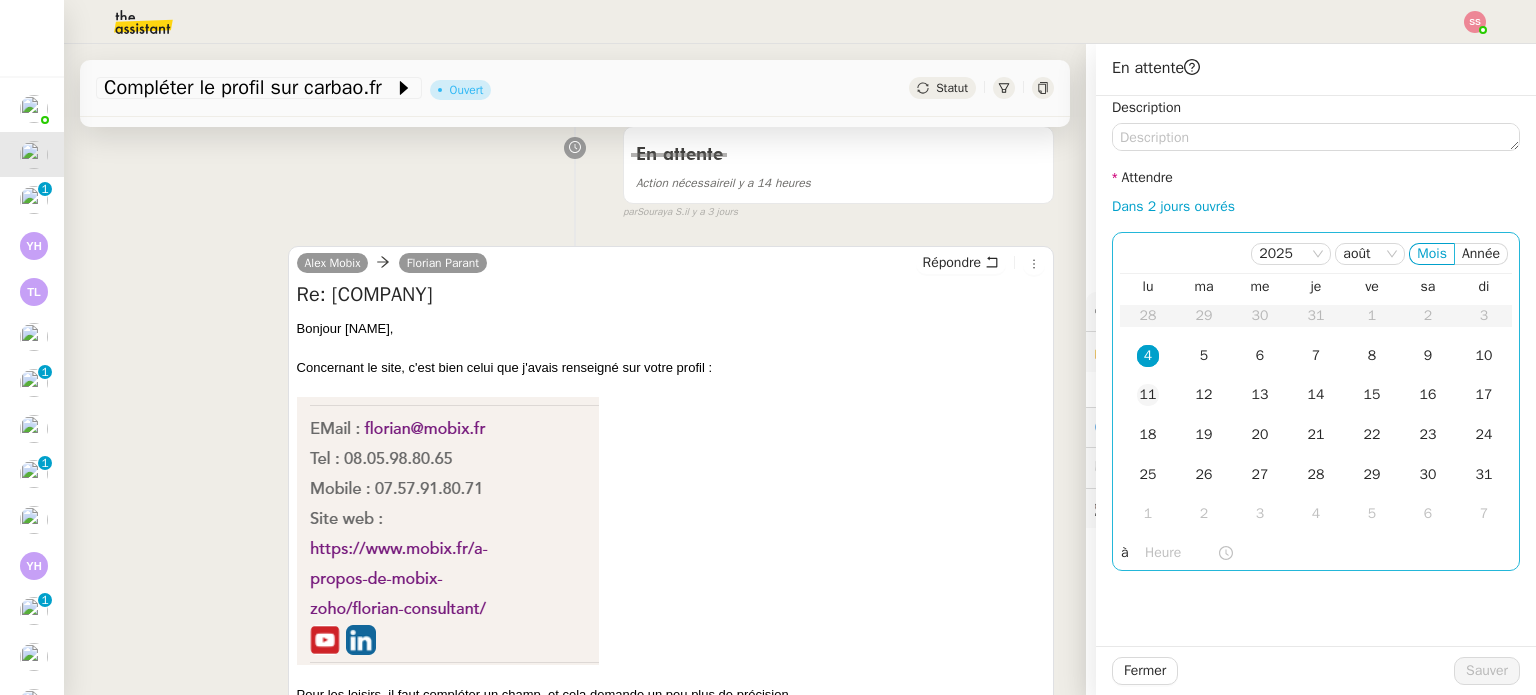 click on "11" 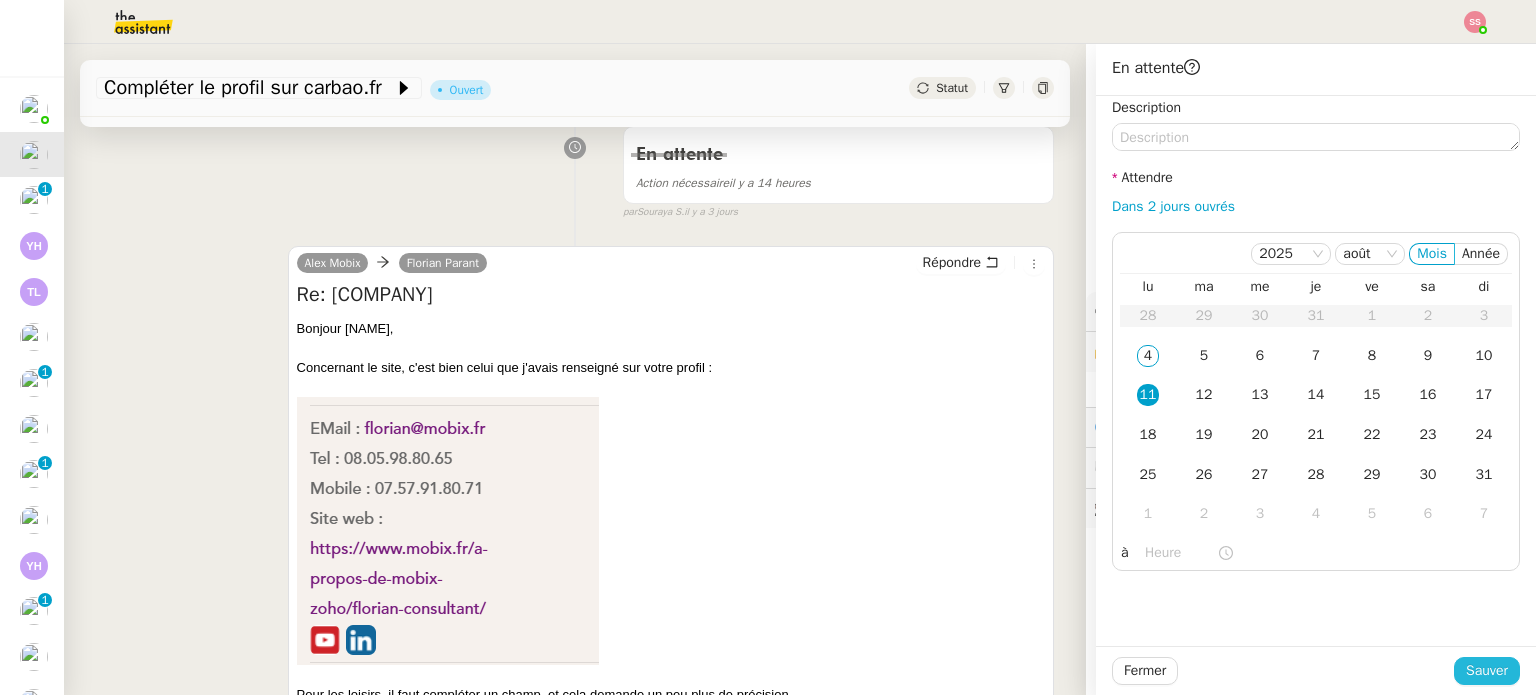click on "Sauver" 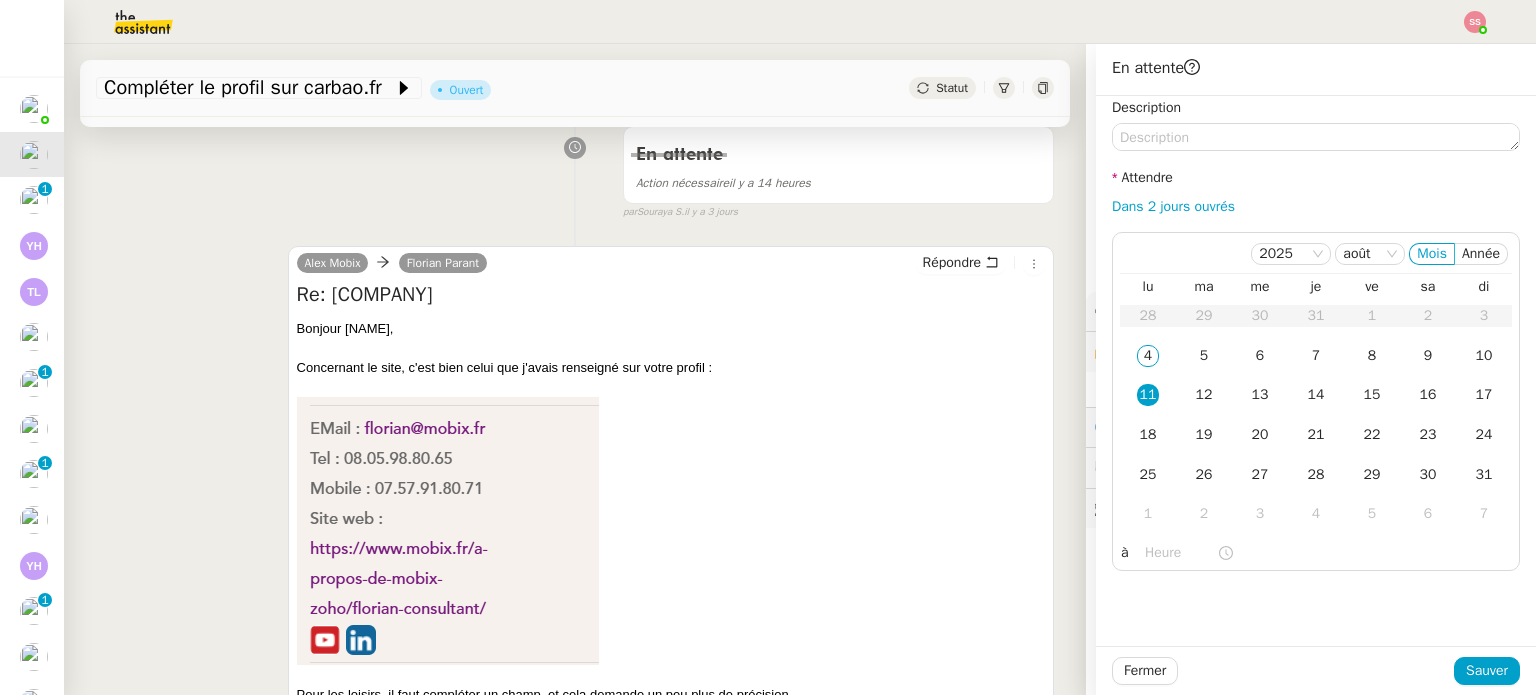 scroll, scrollTop: 323, scrollLeft: 0, axis: vertical 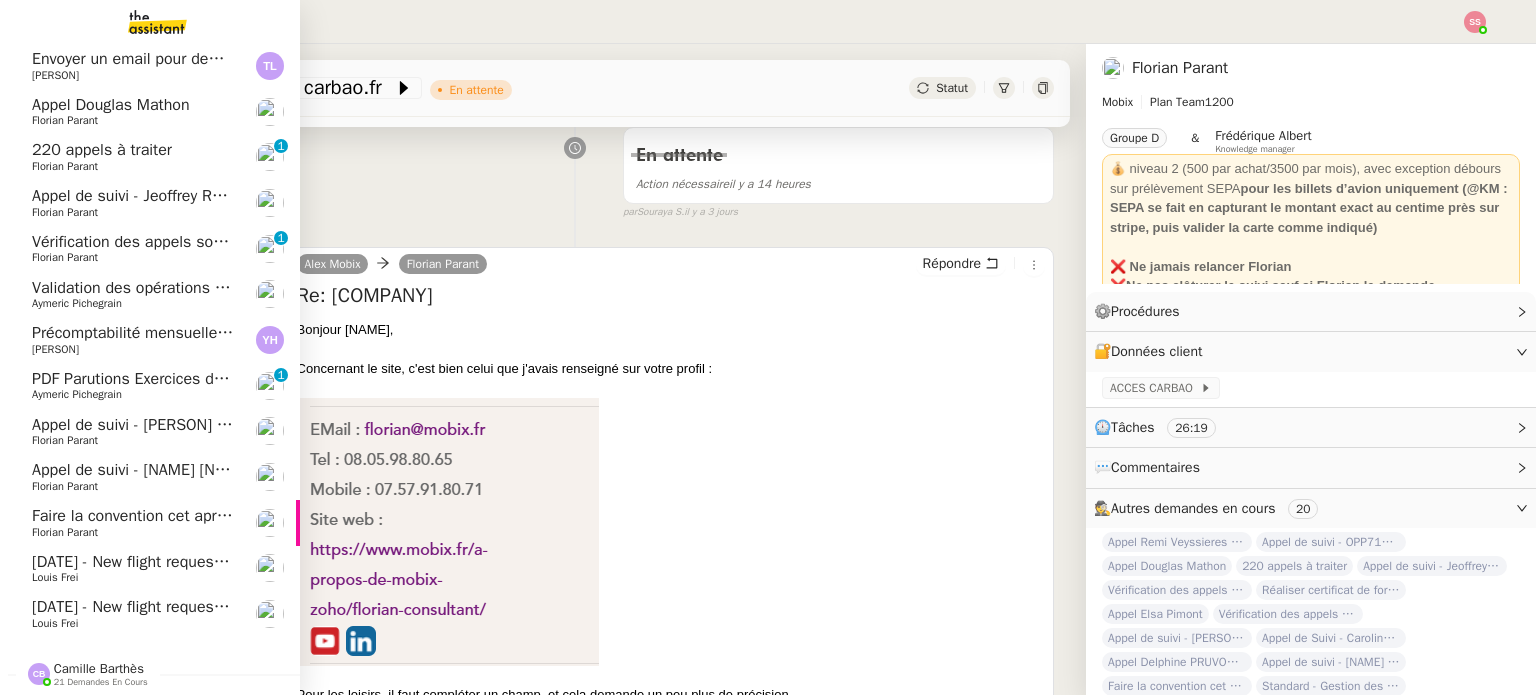 click on "Faire la convention cet après-midi" 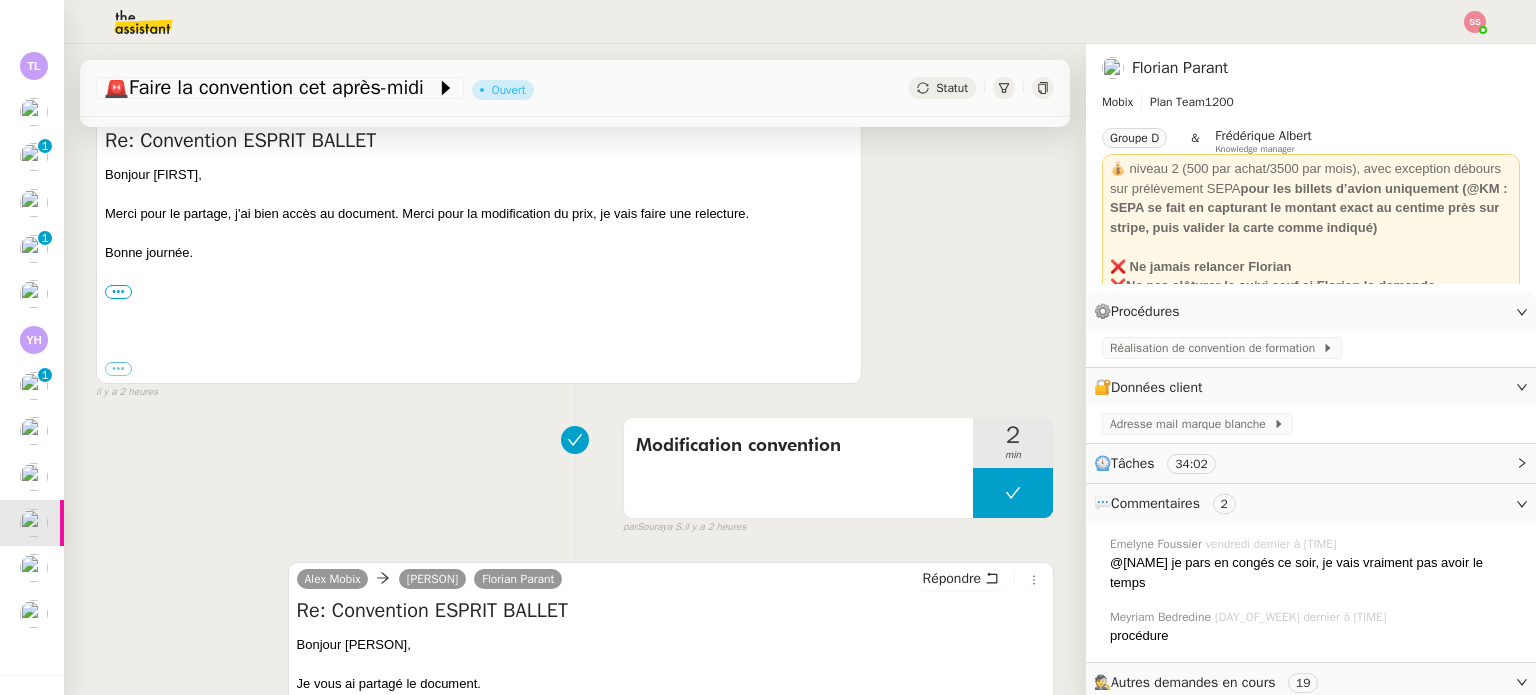scroll, scrollTop: 623, scrollLeft: 0, axis: vertical 